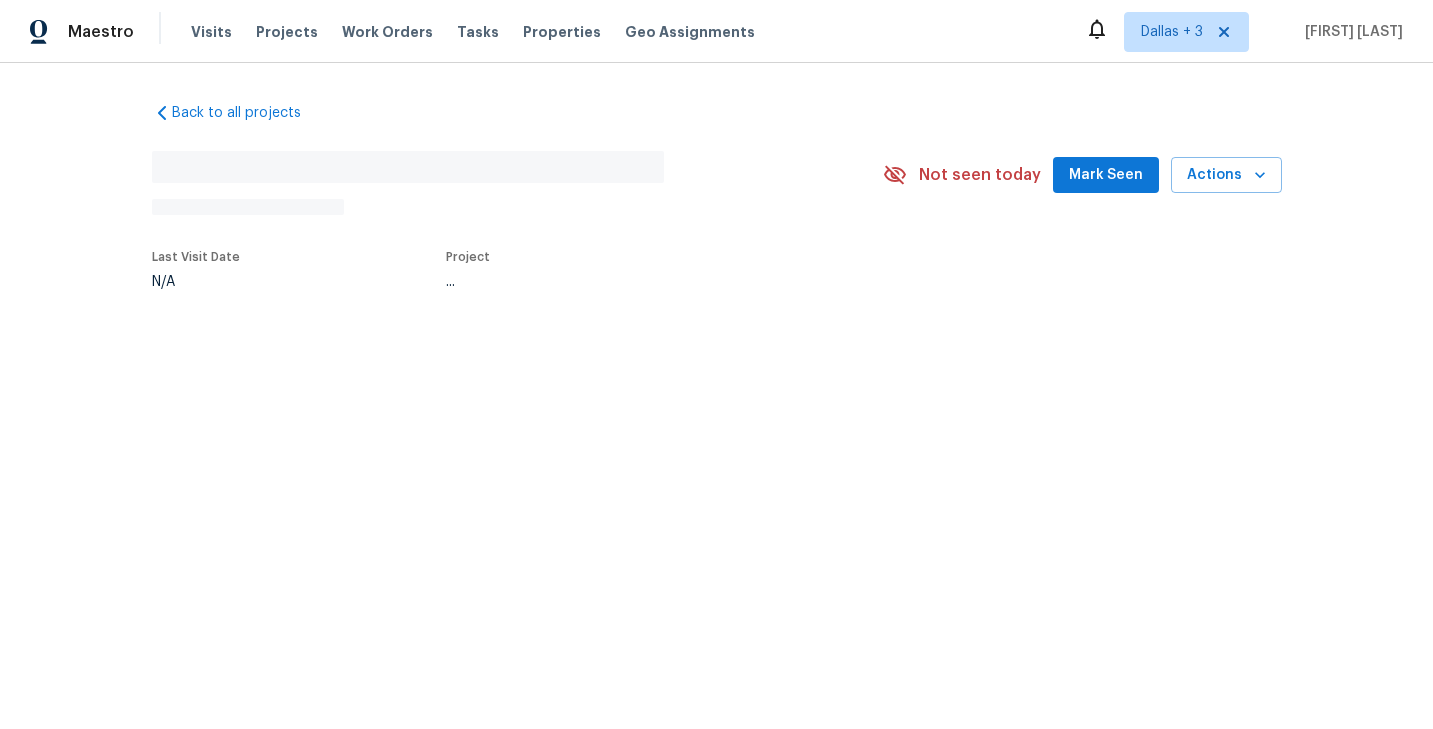 scroll, scrollTop: 0, scrollLeft: 0, axis: both 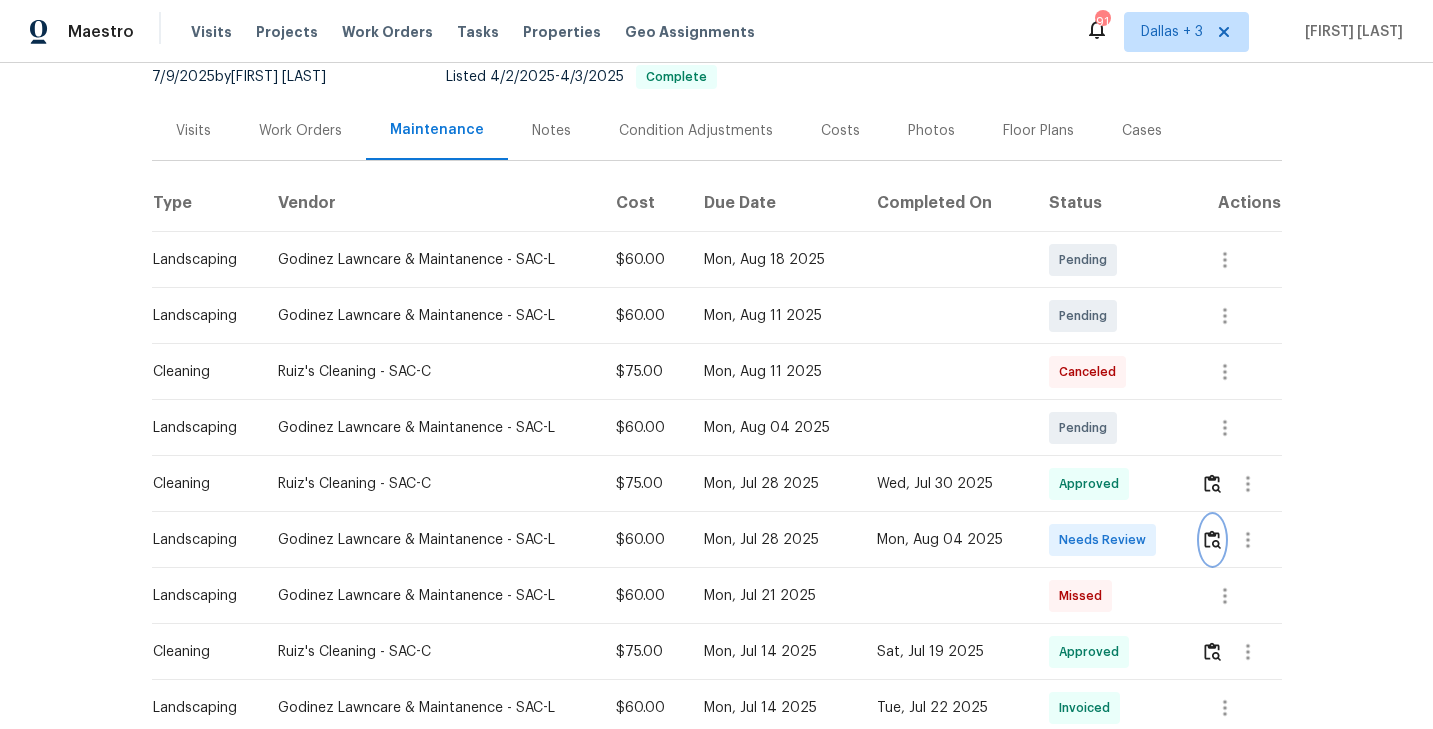 click at bounding box center (1212, 539) 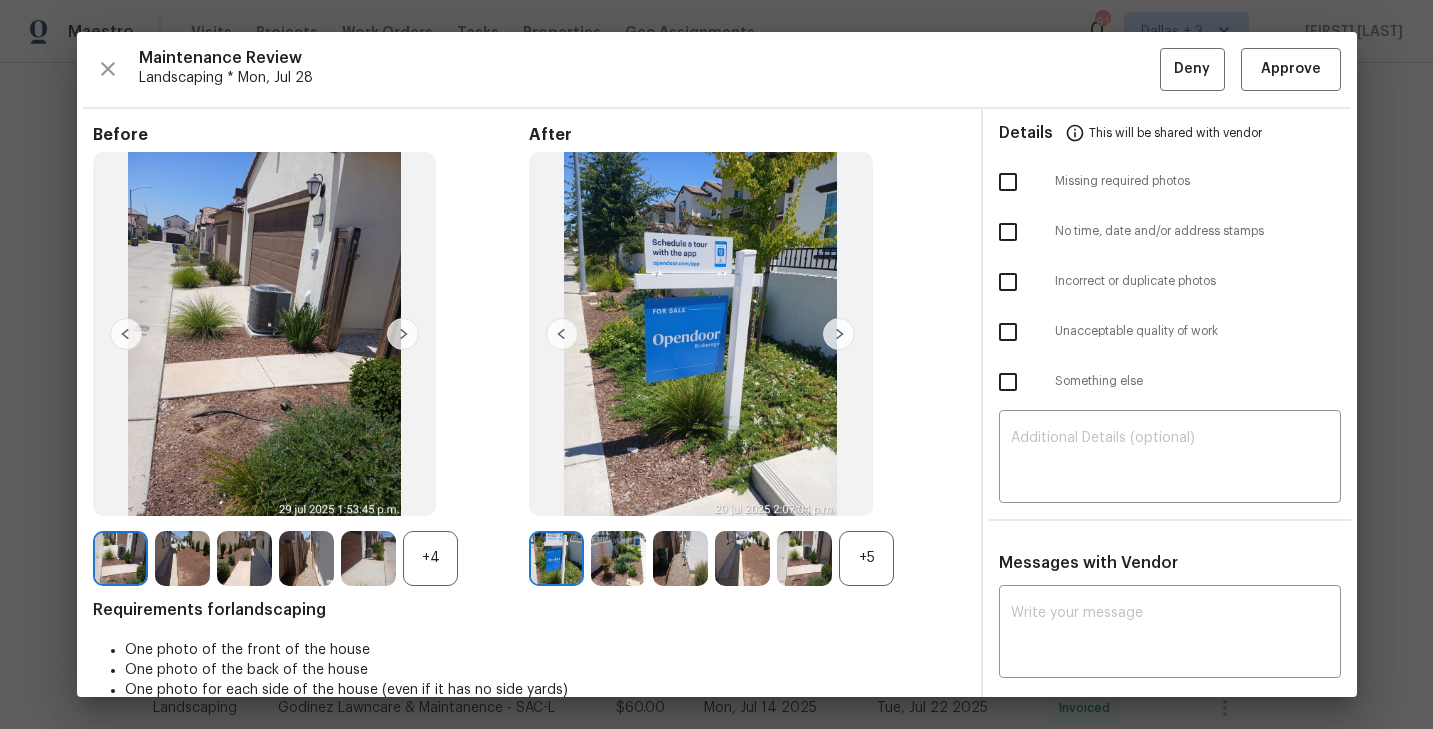 click on "+5" at bounding box center (866, 558) 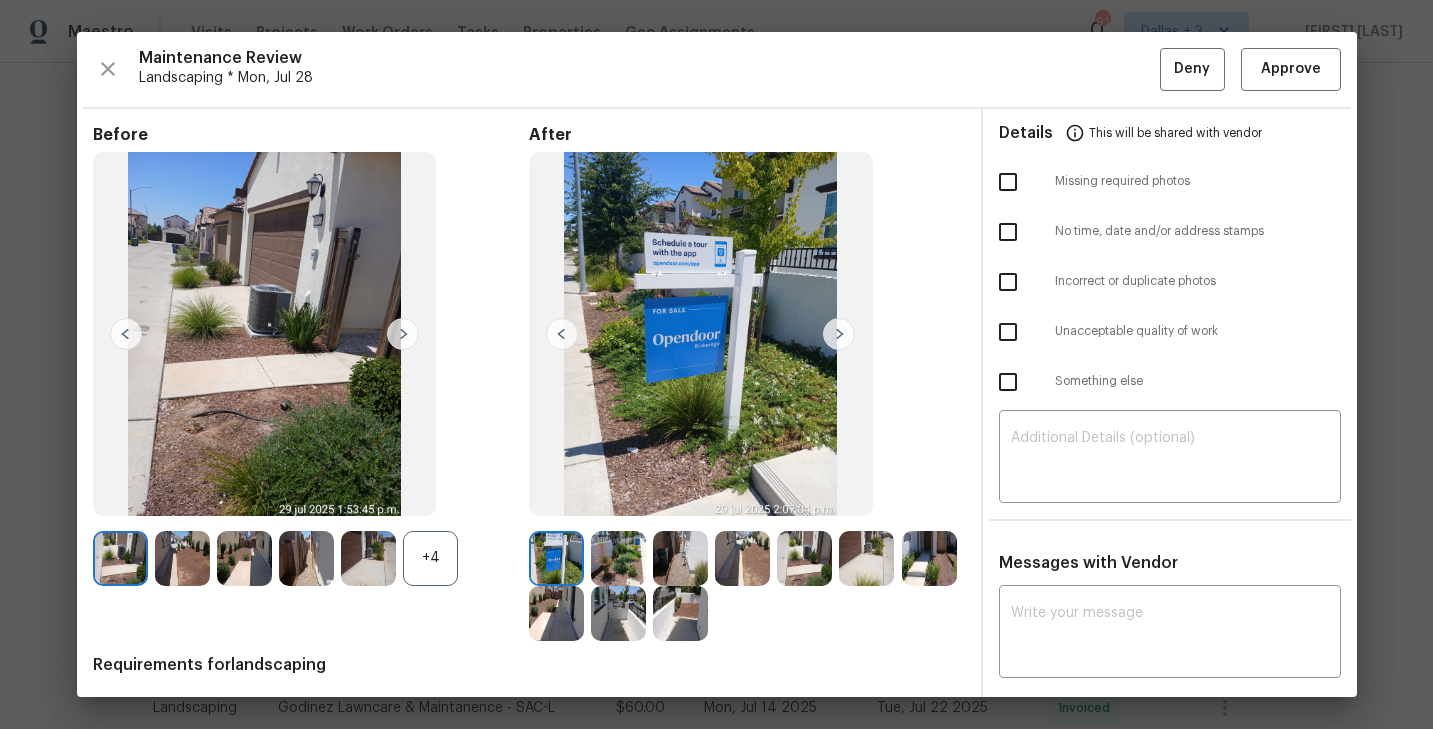click on "+4" at bounding box center (430, 558) 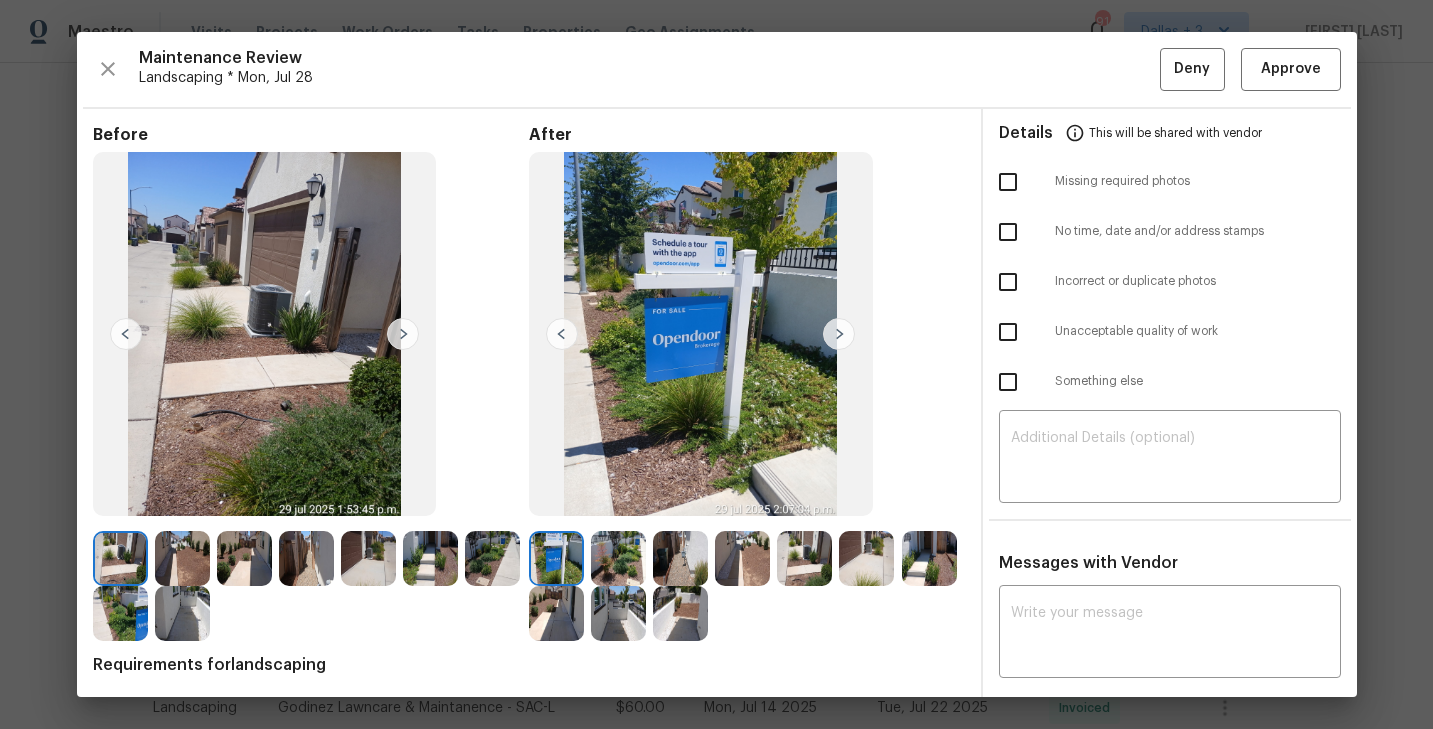 scroll, scrollTop: 87, scrollLeft: 0, axis: vertical 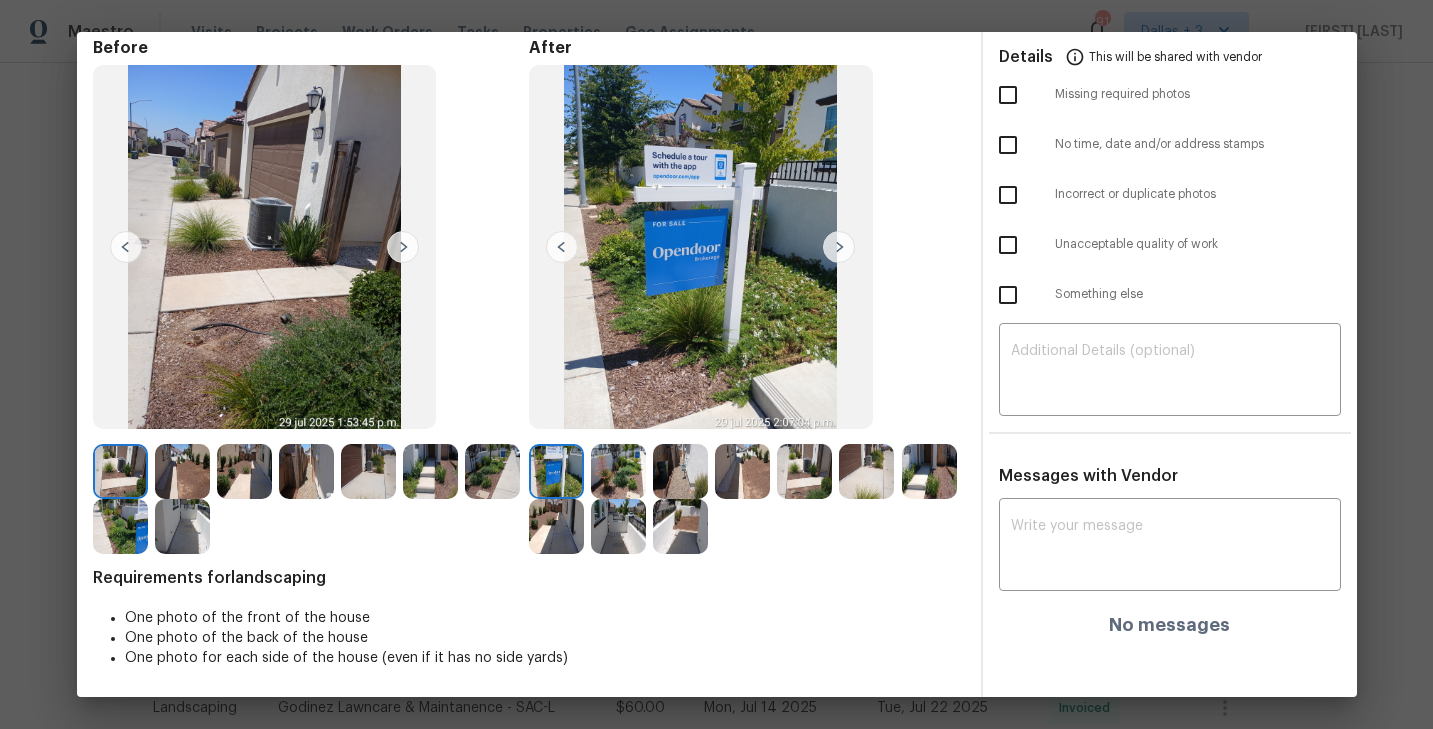 click at bounding box center (556, 471) 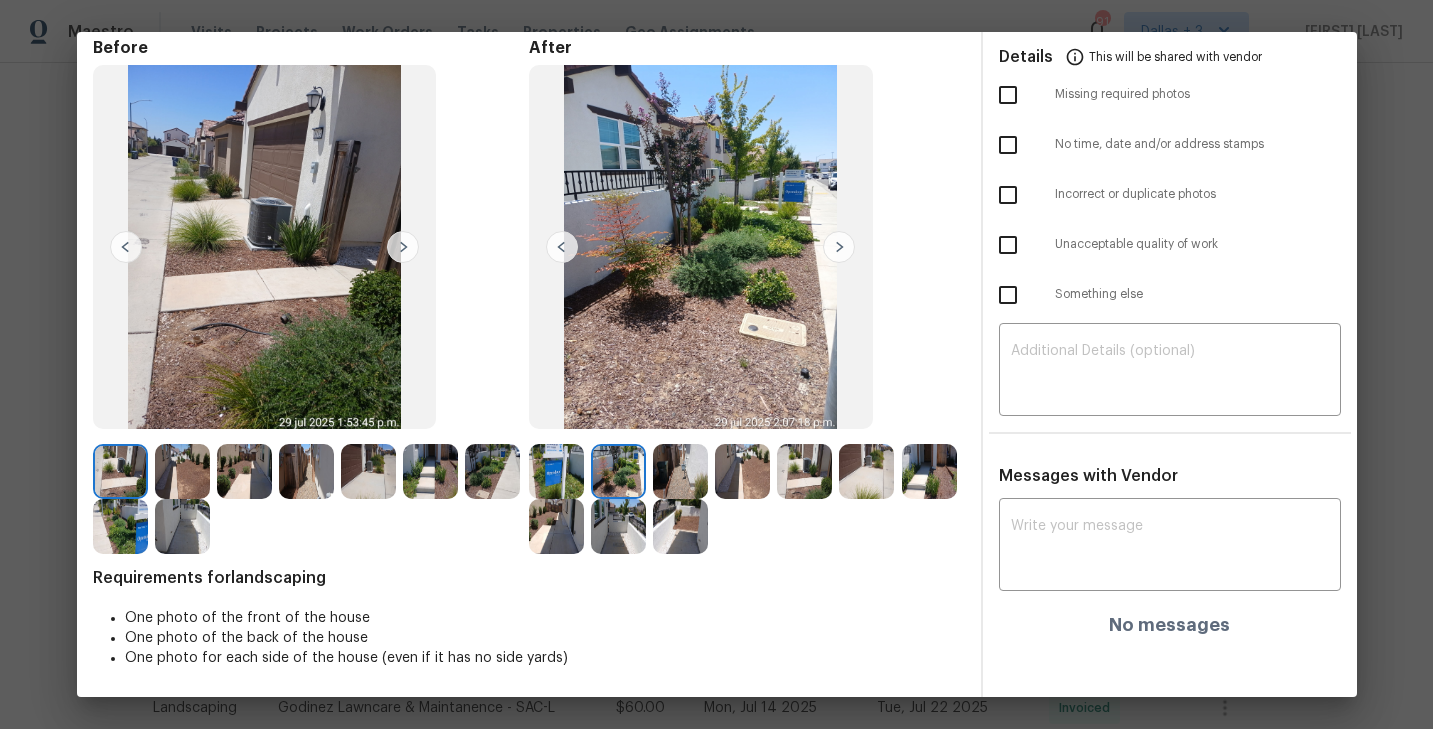 click at bounding box center [839, 247] 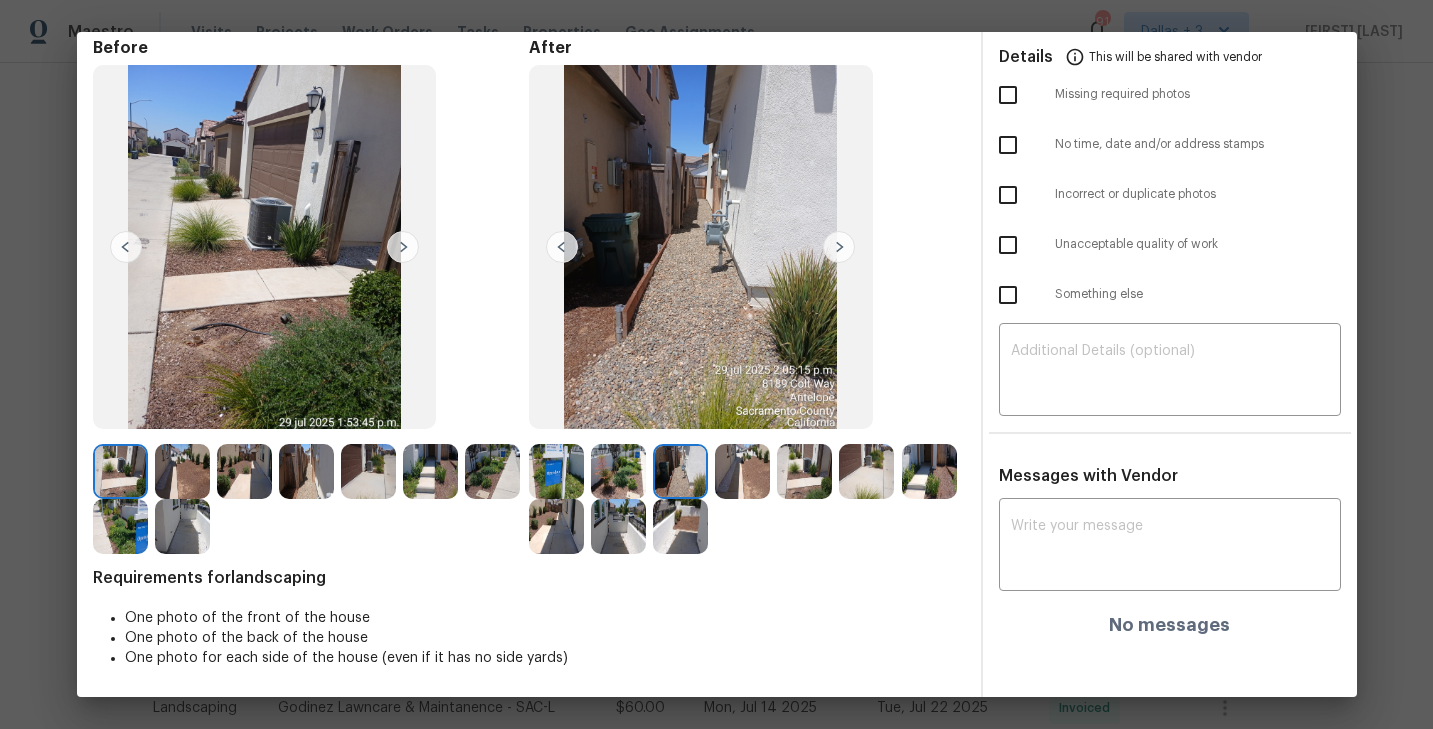 click at bounding box center [556, 471] 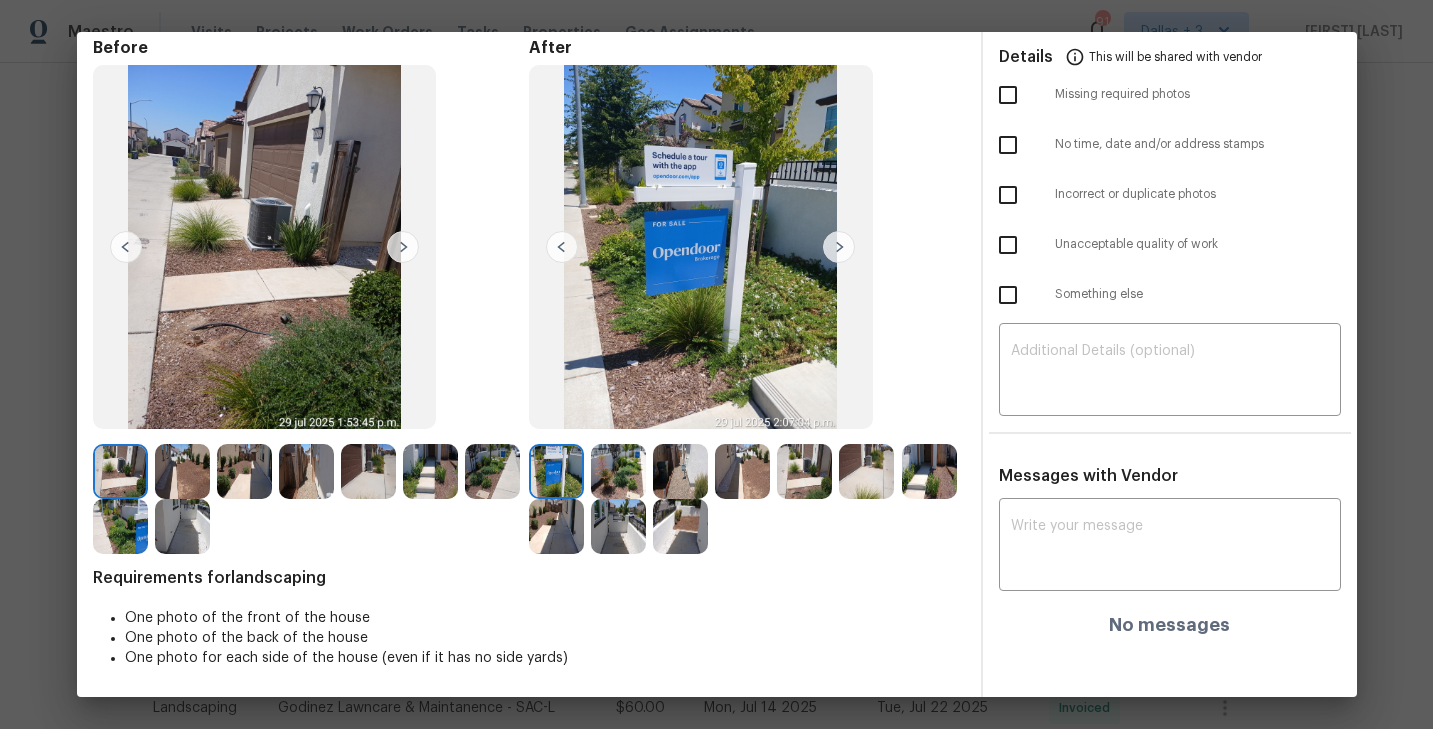 click at bounding box center [839, 247] 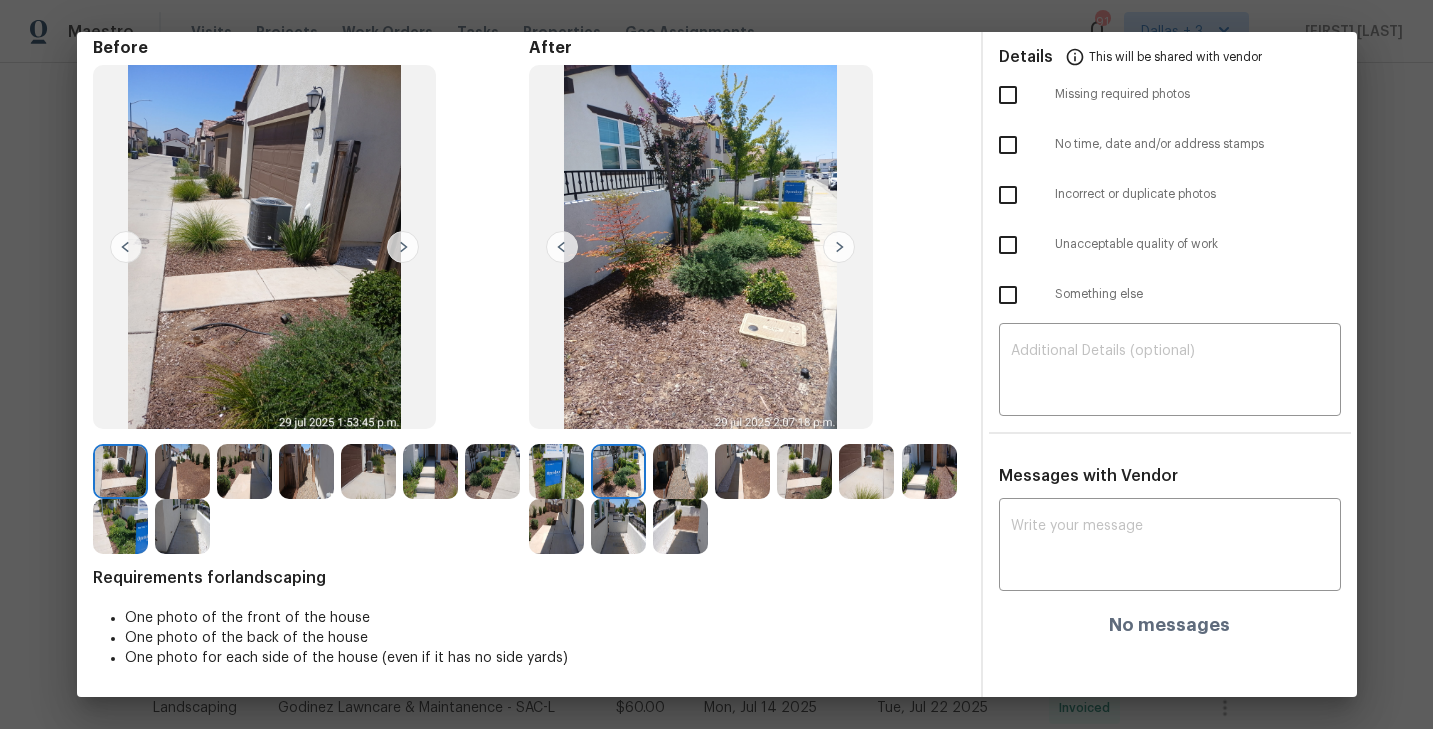 click at bounding box center [839, 247] 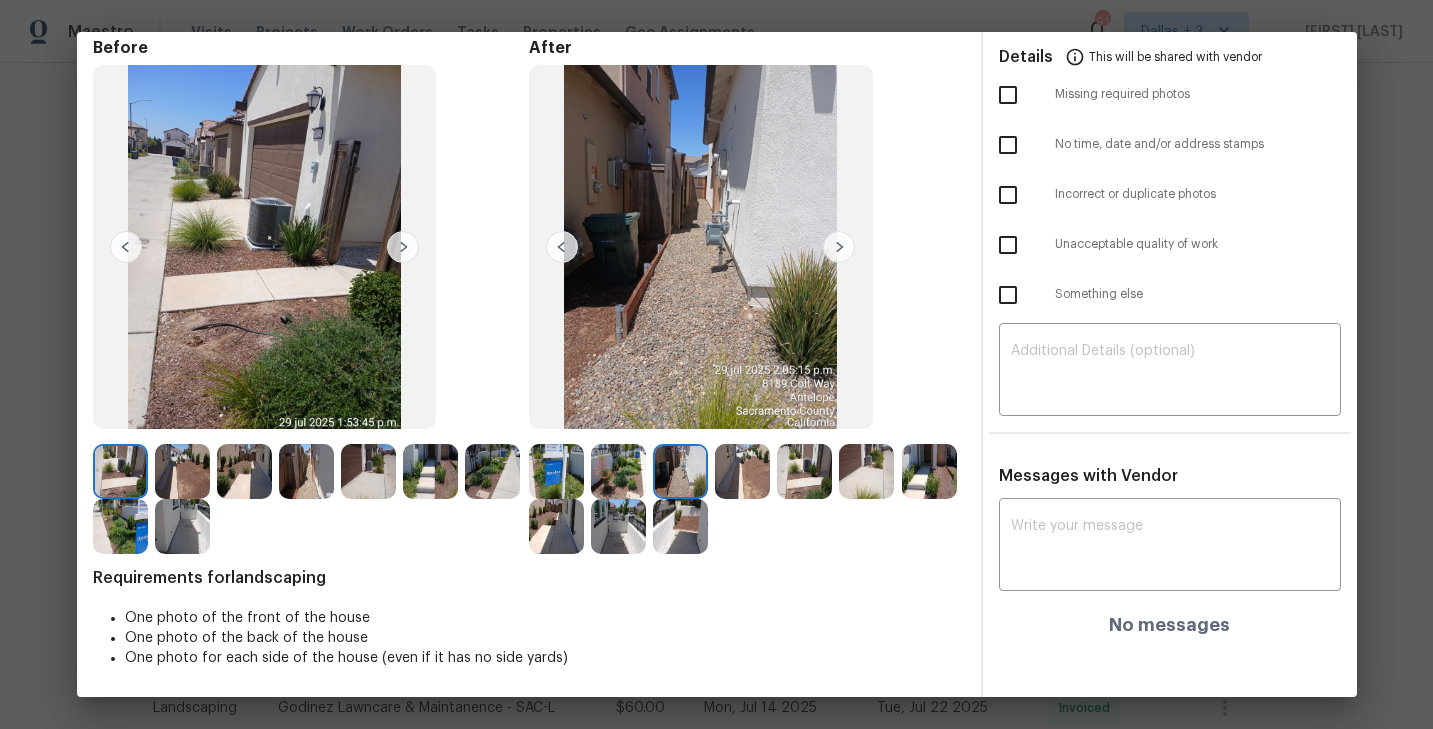 click at bounding box center (839, 247) 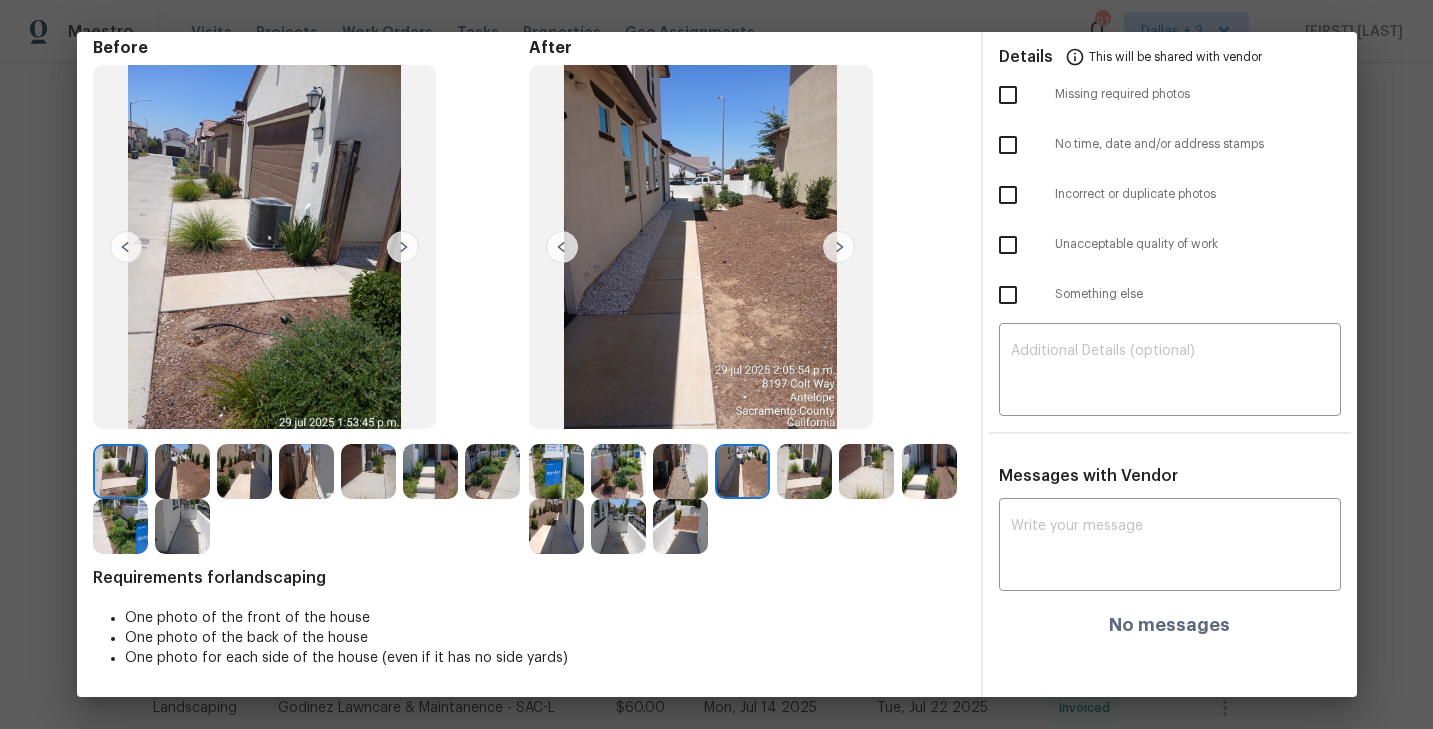 click at bounding box center [839, 247] 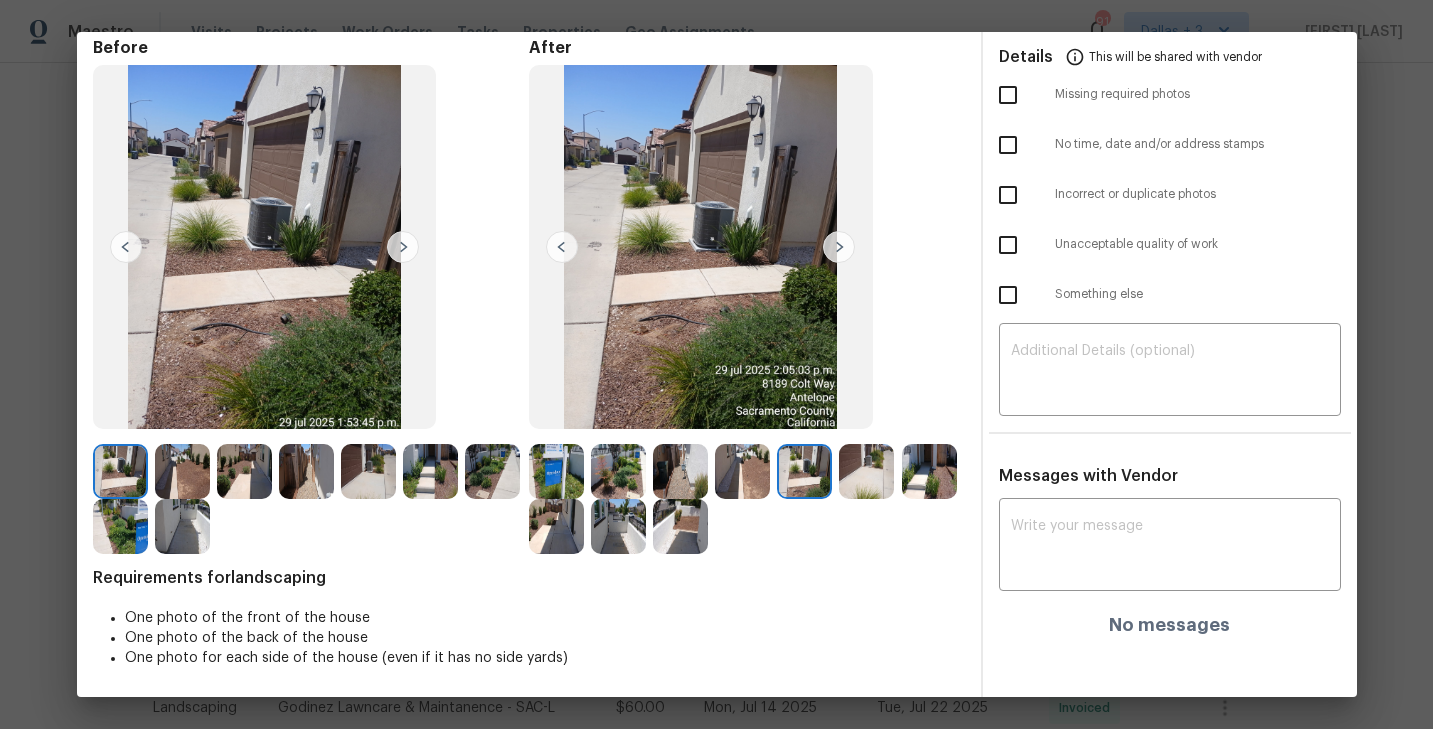click at bounding box center (839, 247) 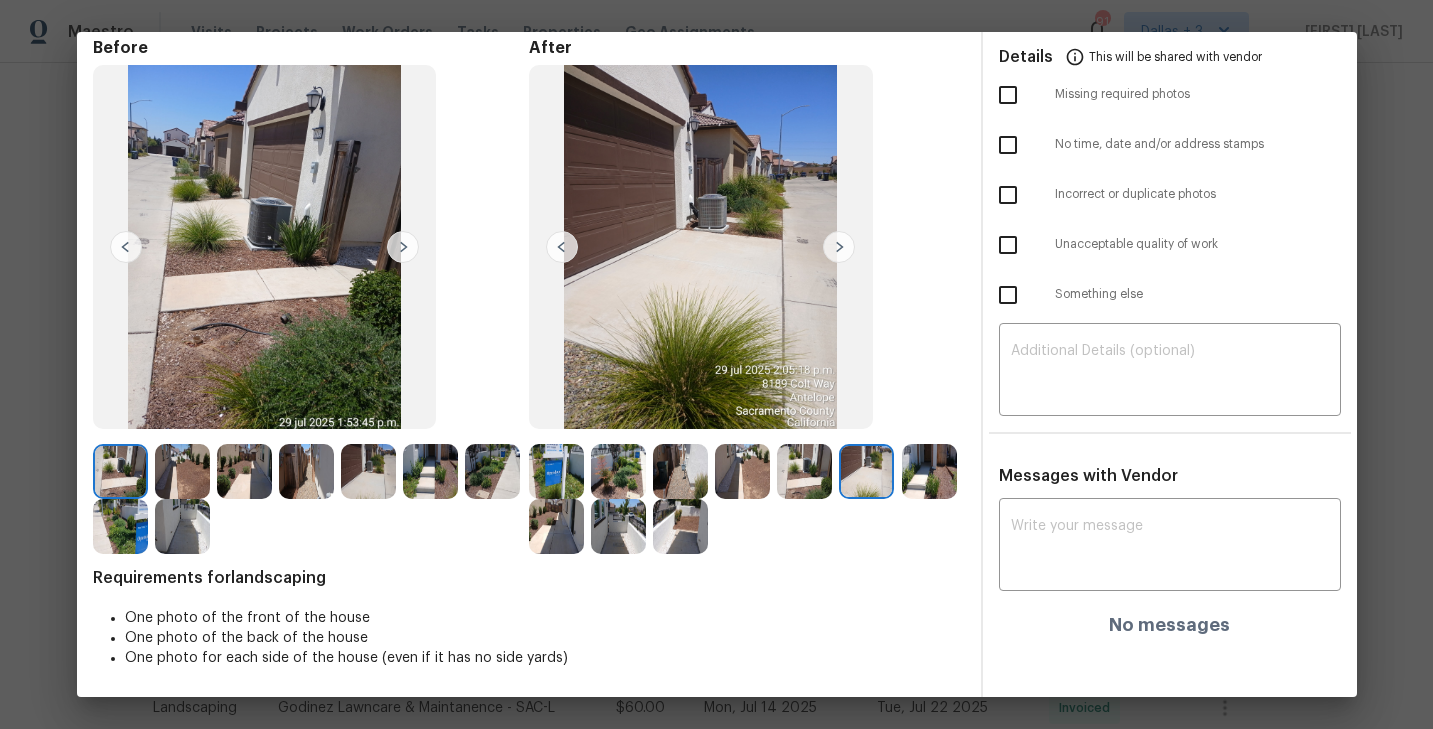 click at bounding box center [120, 471] 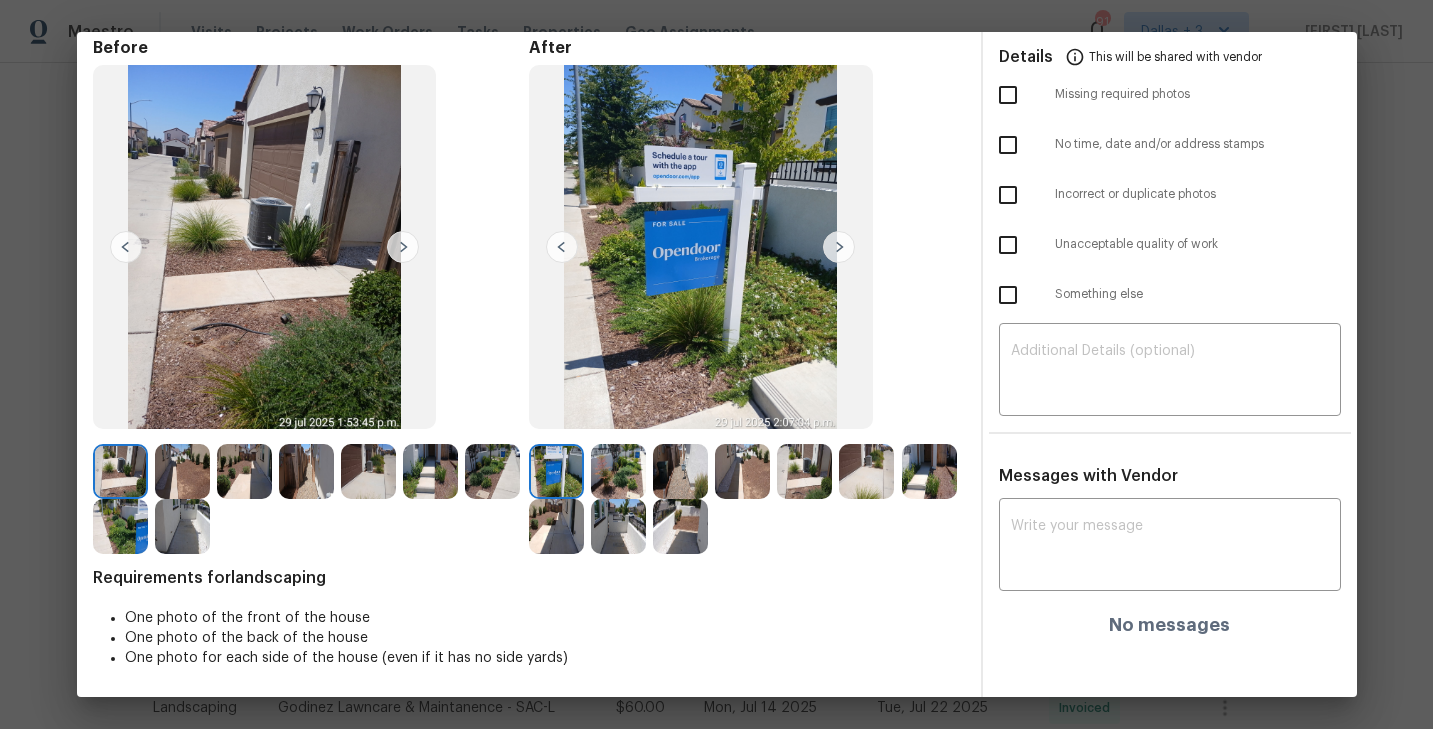 click at bounding box center [839, 247] 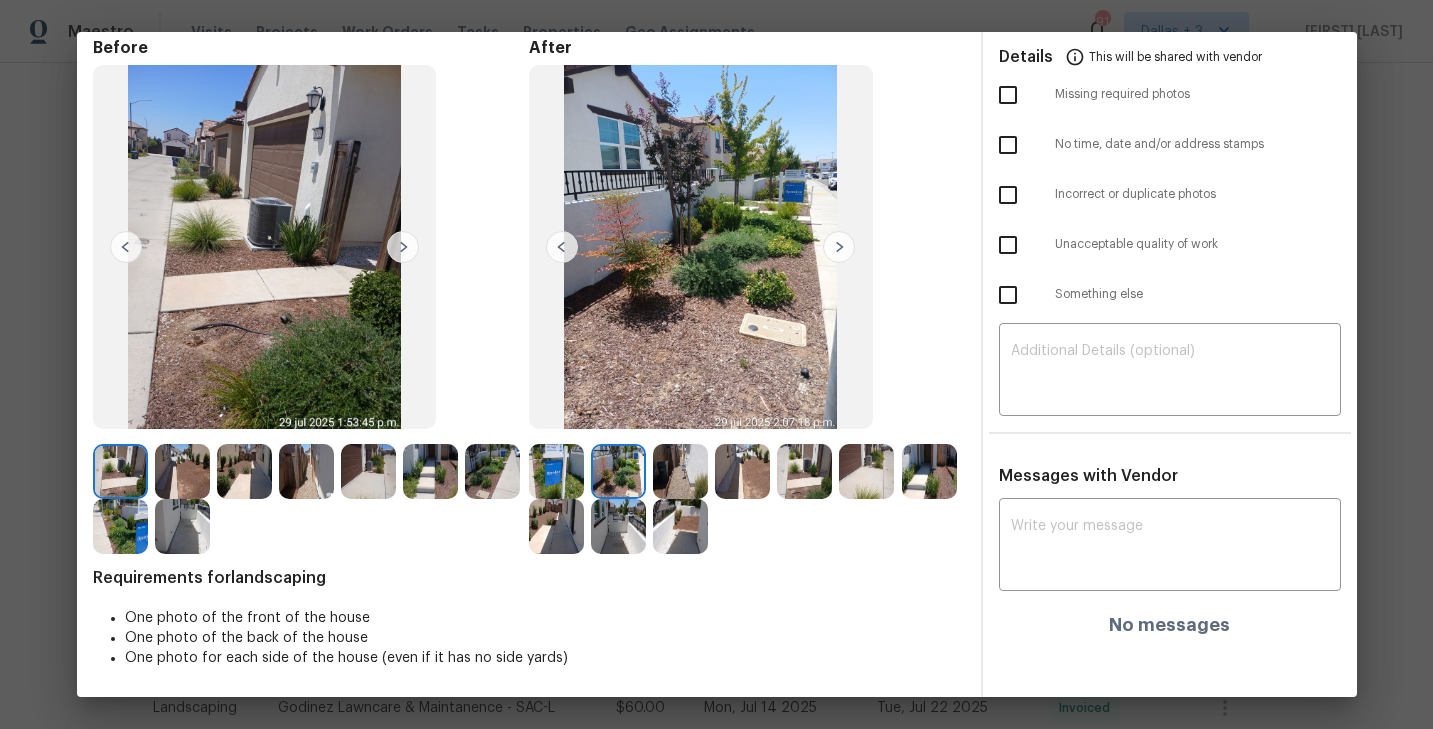 click at bounding box center [839, 247] 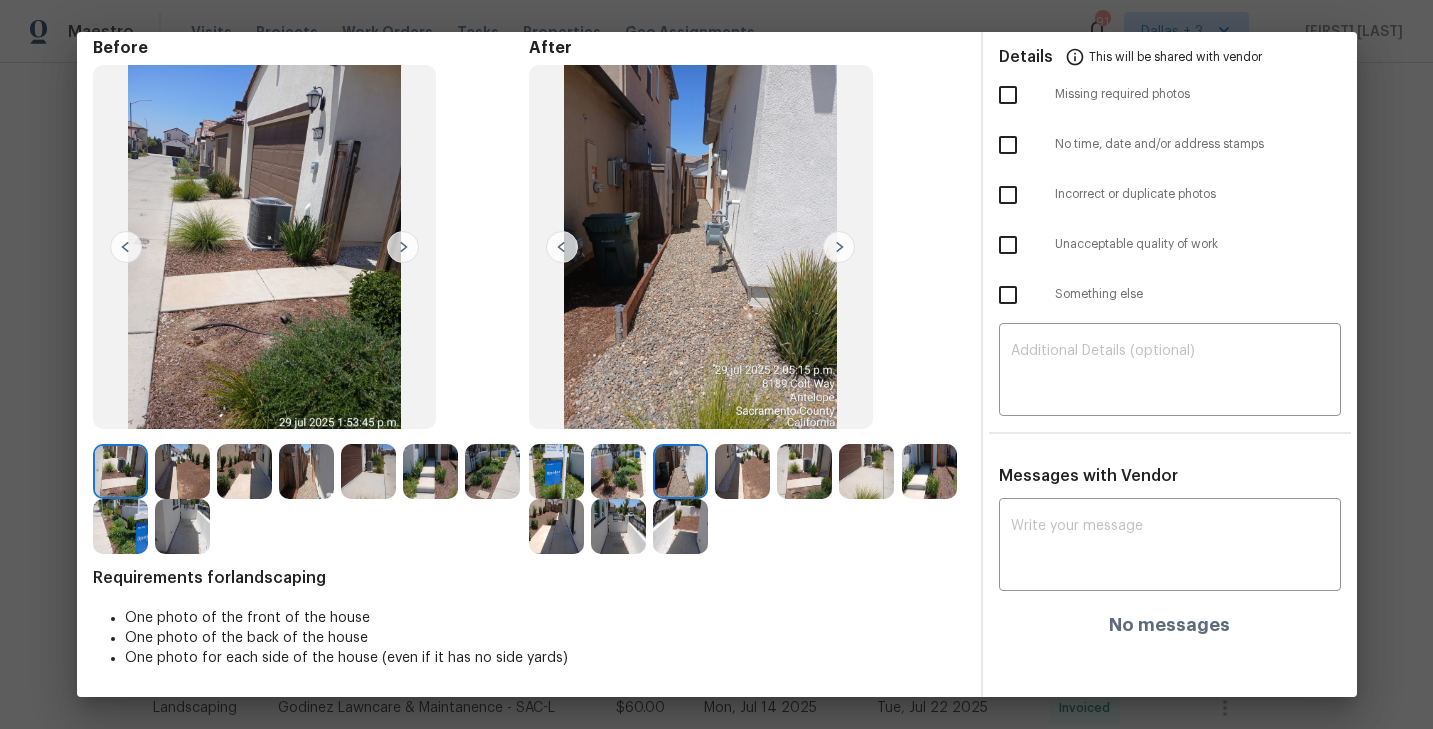 click at bounding box center [839, 247] 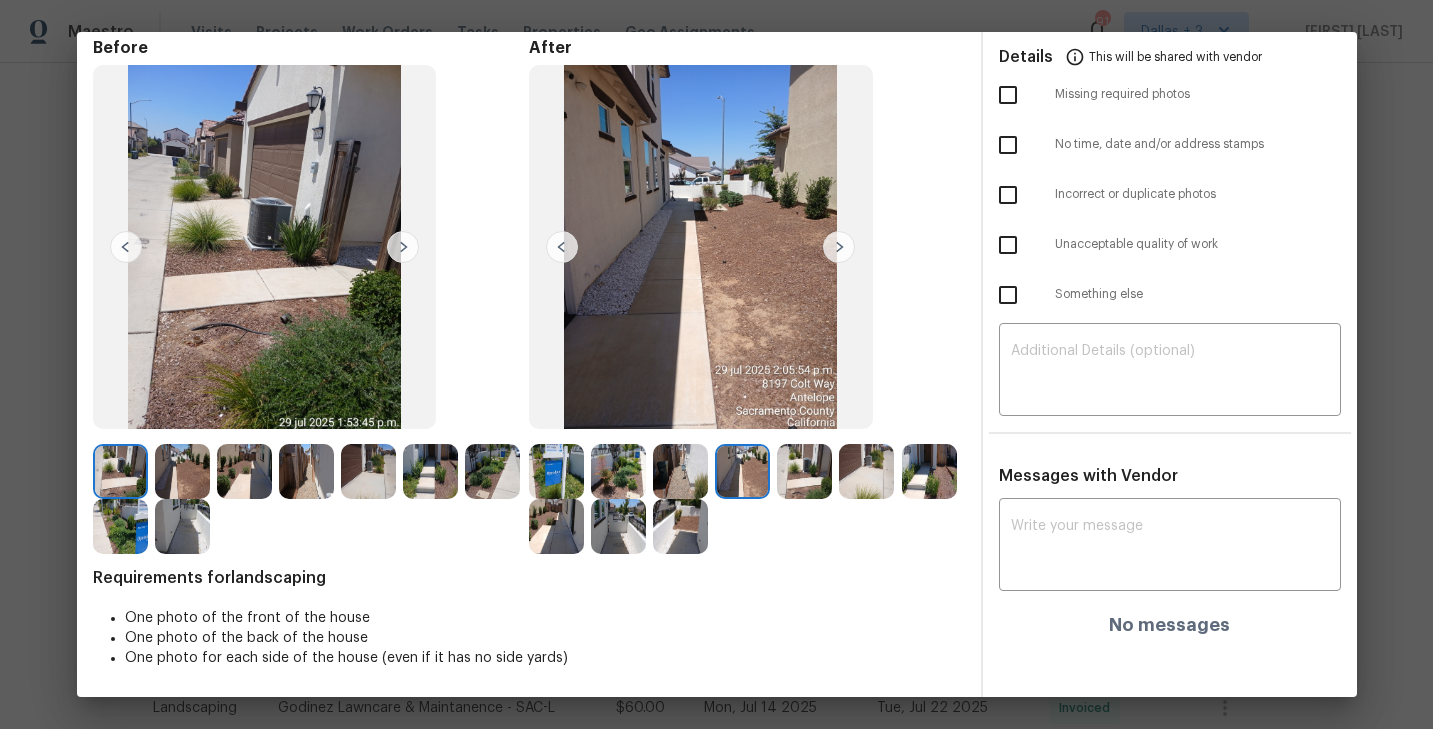 click at bounding box center (839, 247) 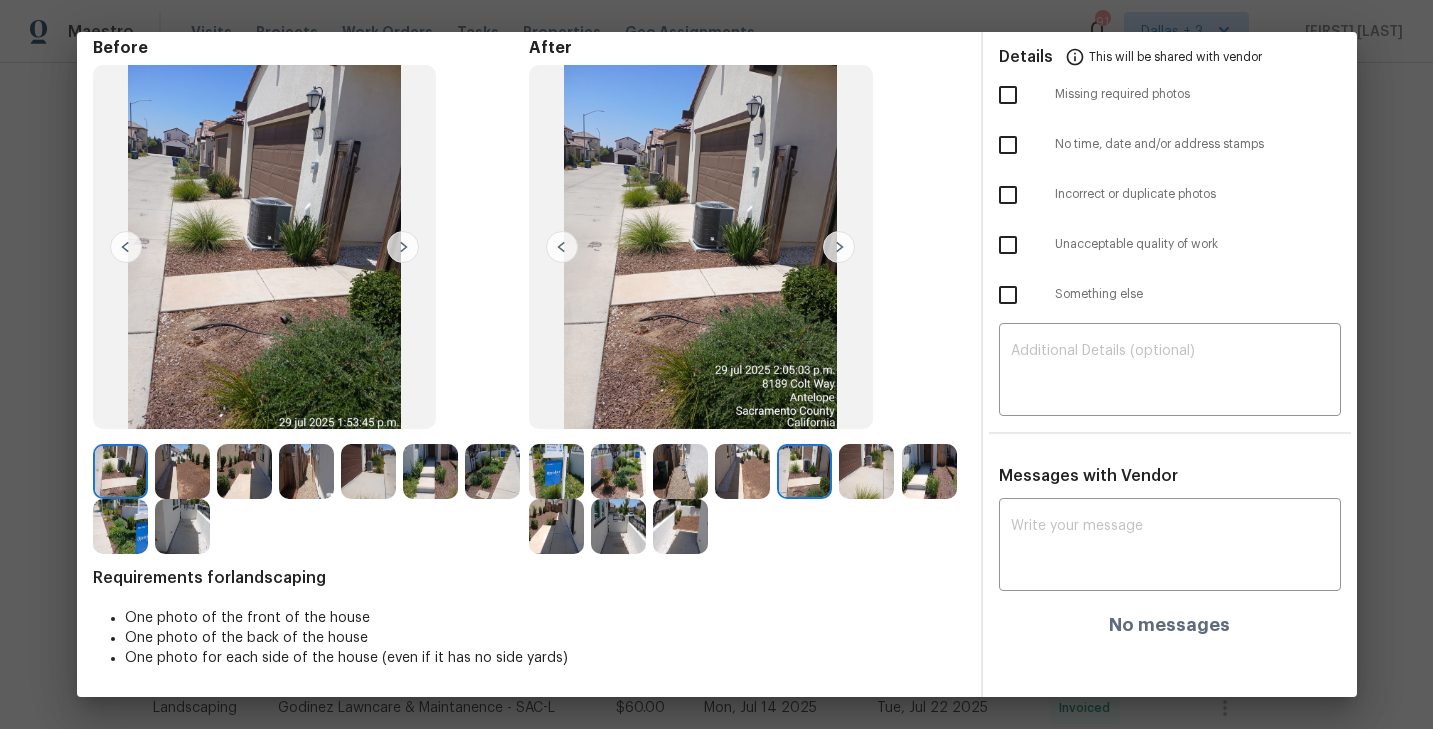 click at bounding box center (839, 247) 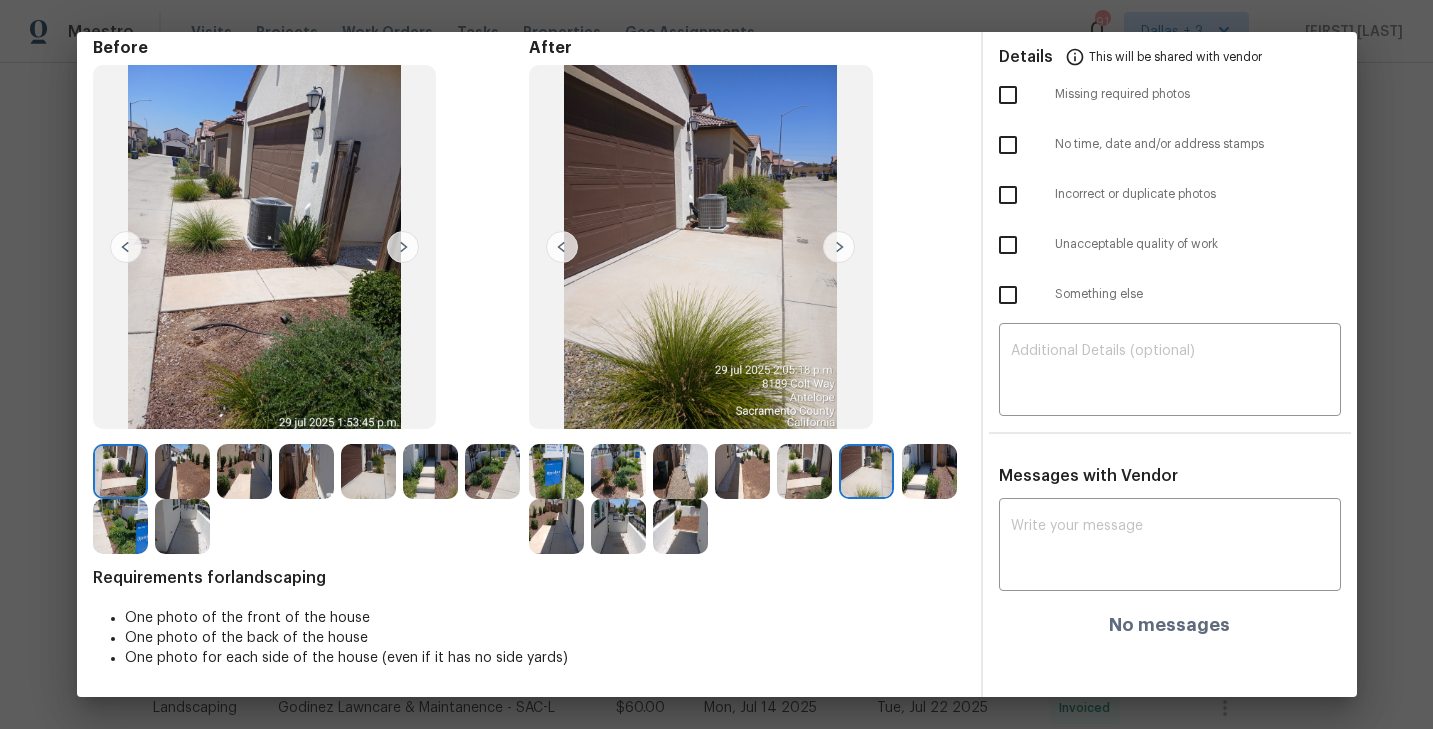 scroll, scrollTop: 0, scrollLeft: 0, axis: both 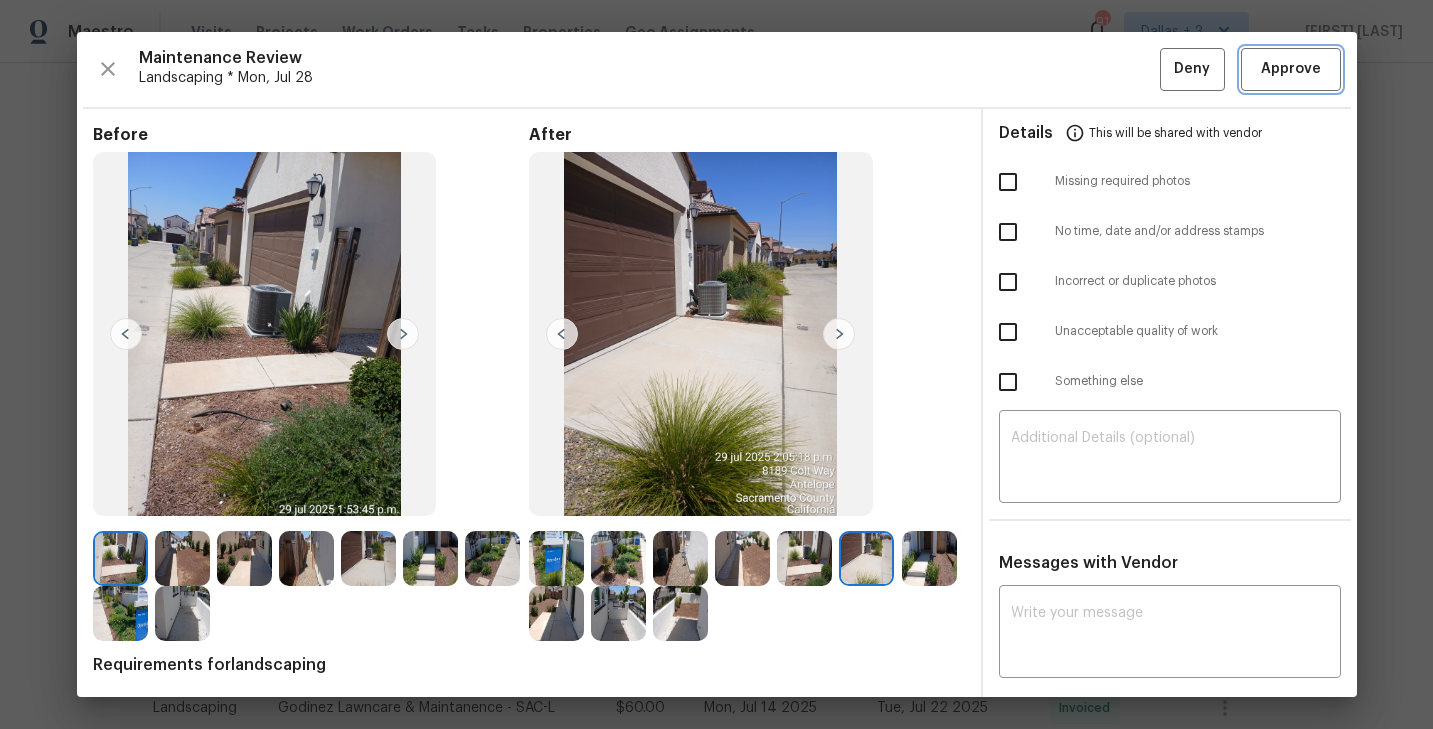 click on "Approve" at bounding box center [1291, 69] 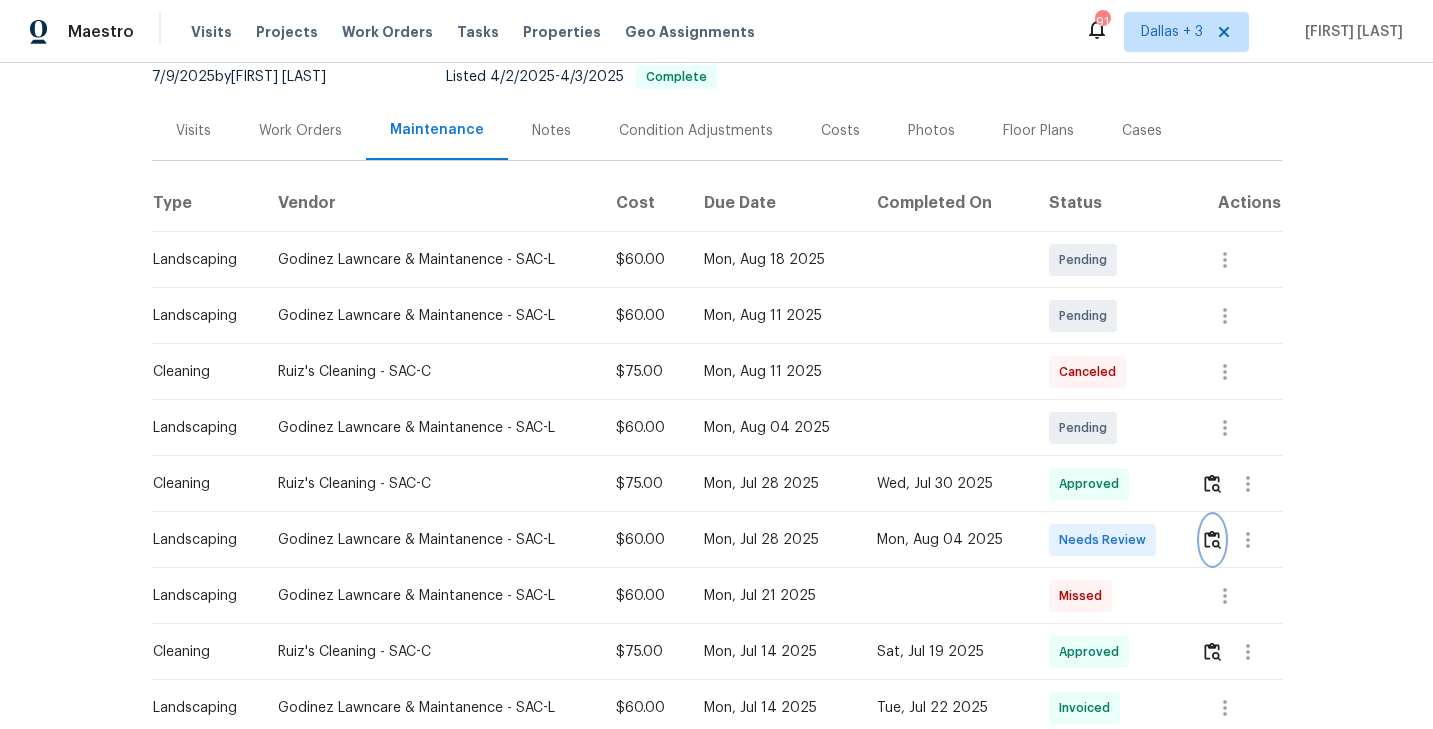 scroll, scrollTop: 0, scrollLeft: 0, axis: both 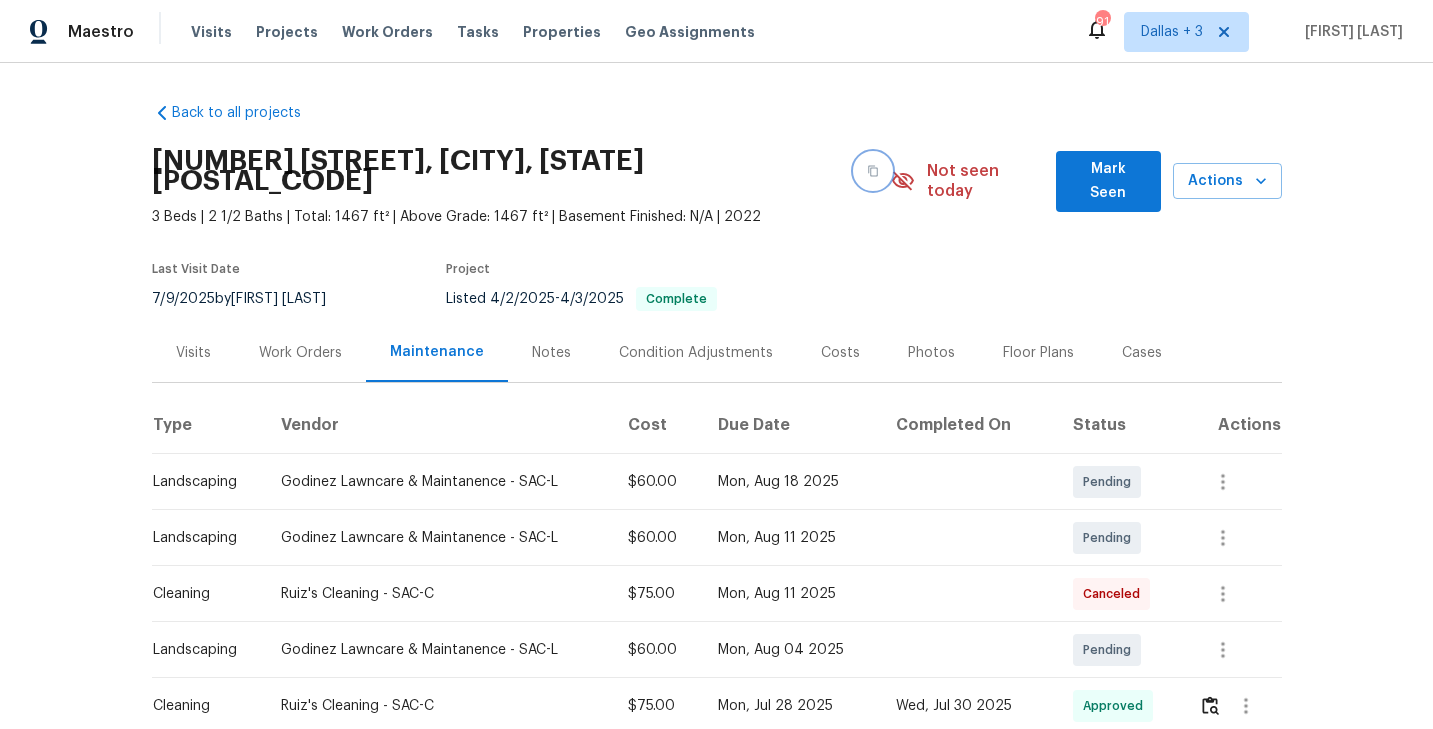 click 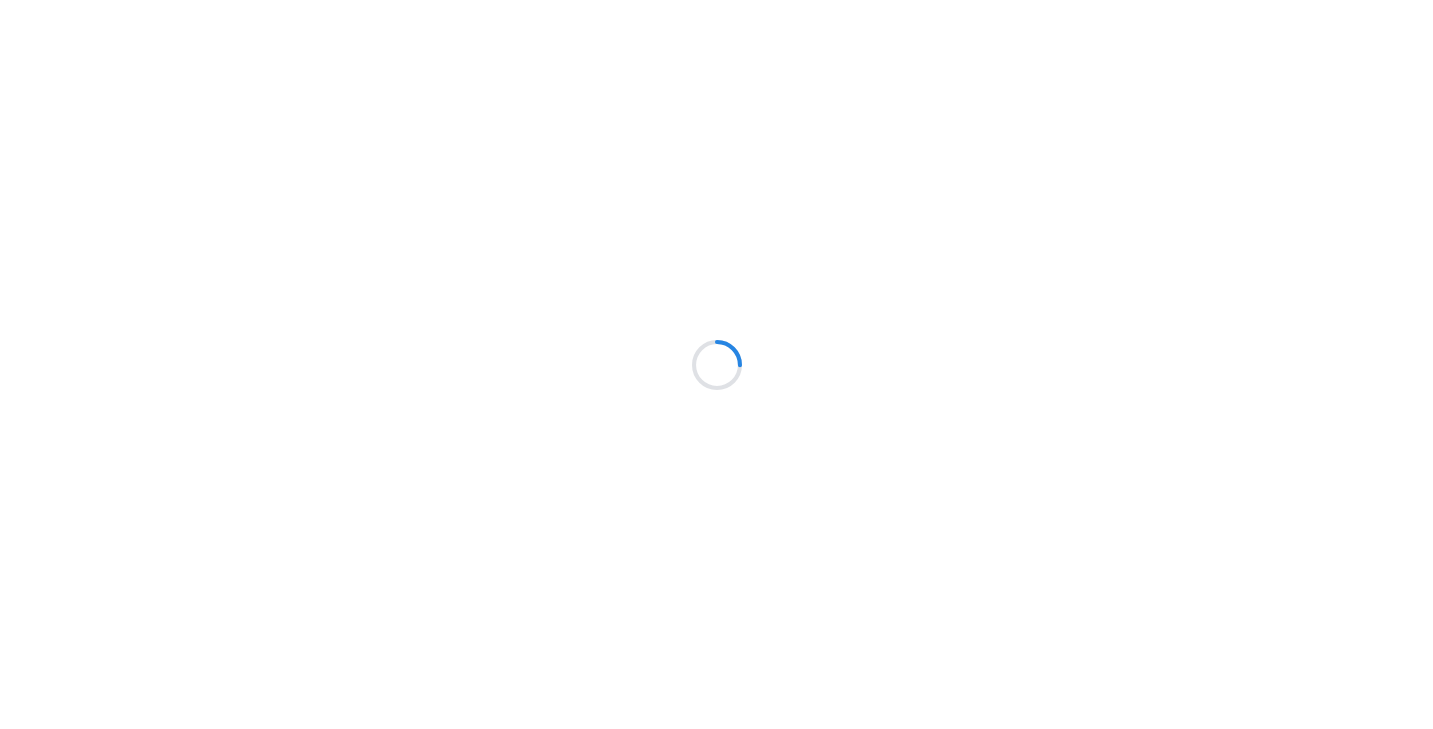 scroll, scrollTop: 0, scrollLeft: 0, axis: both 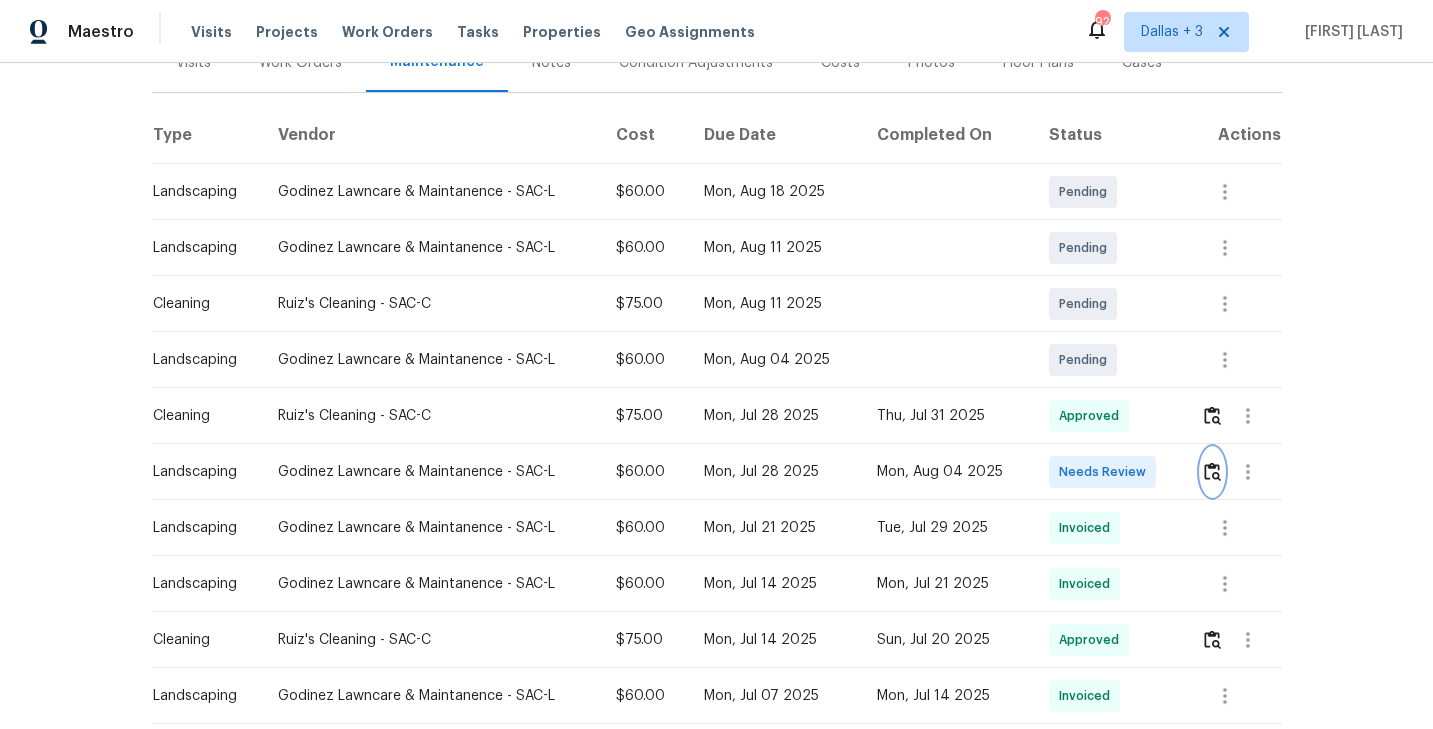 click at bounding box center [1212, 471] 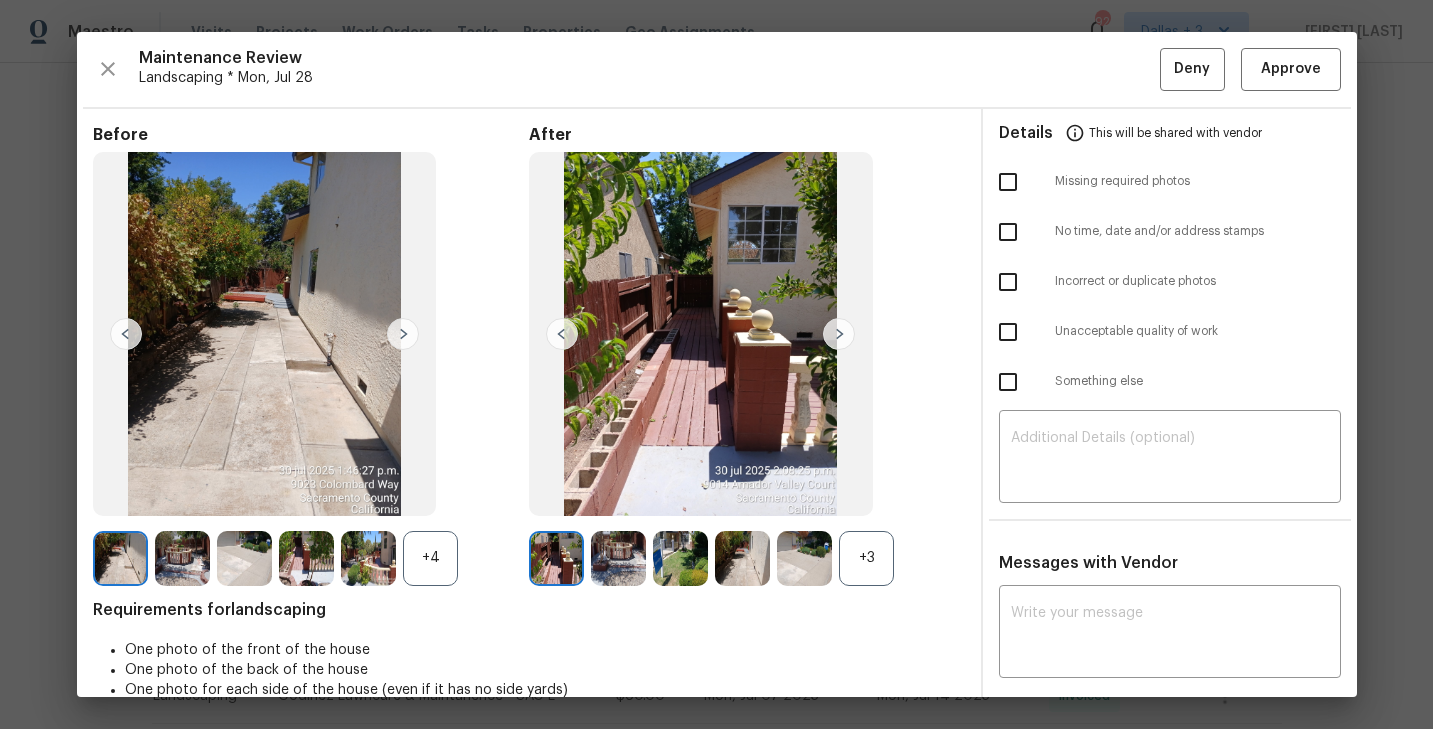 click on "+3" at bounding box center (866, 558) 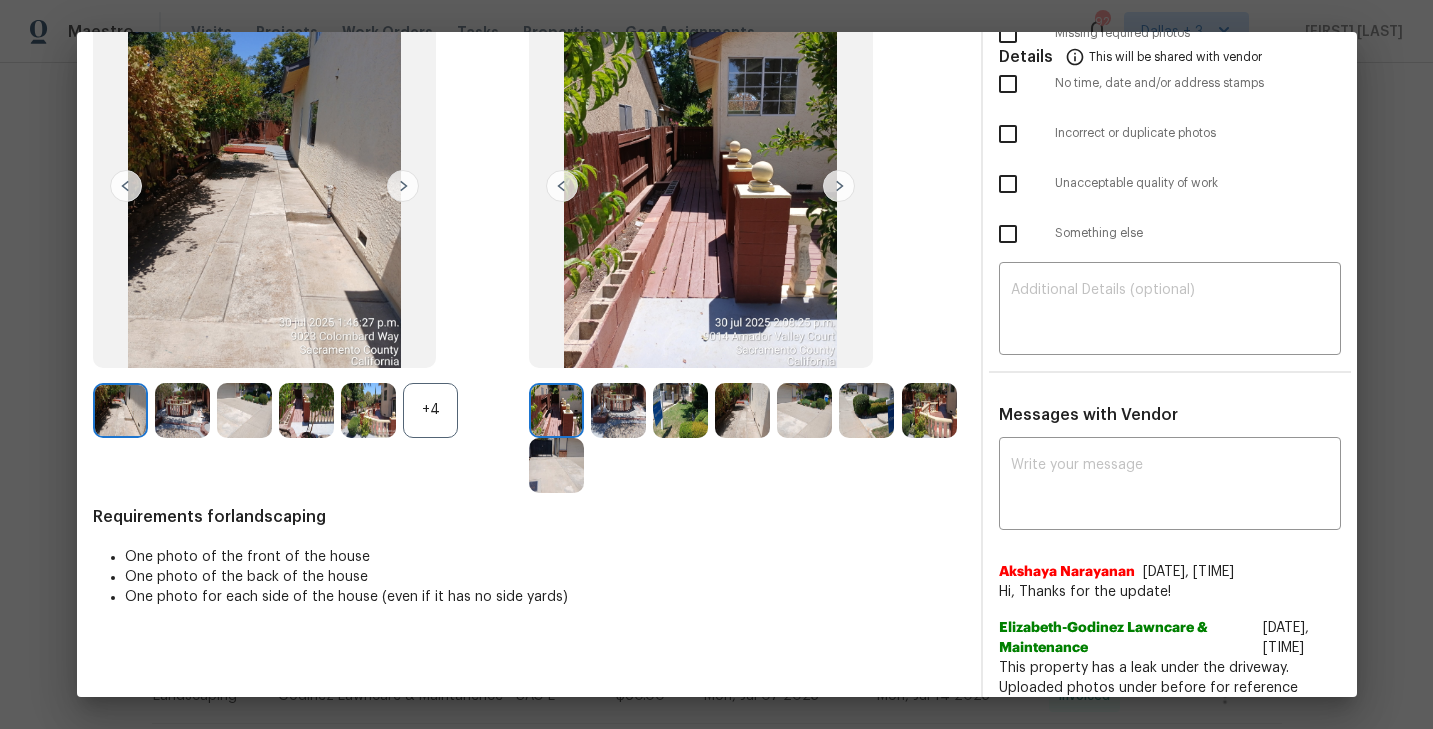 scroll, scrollTop: 164, scrollLeft: 0, axis: vertical 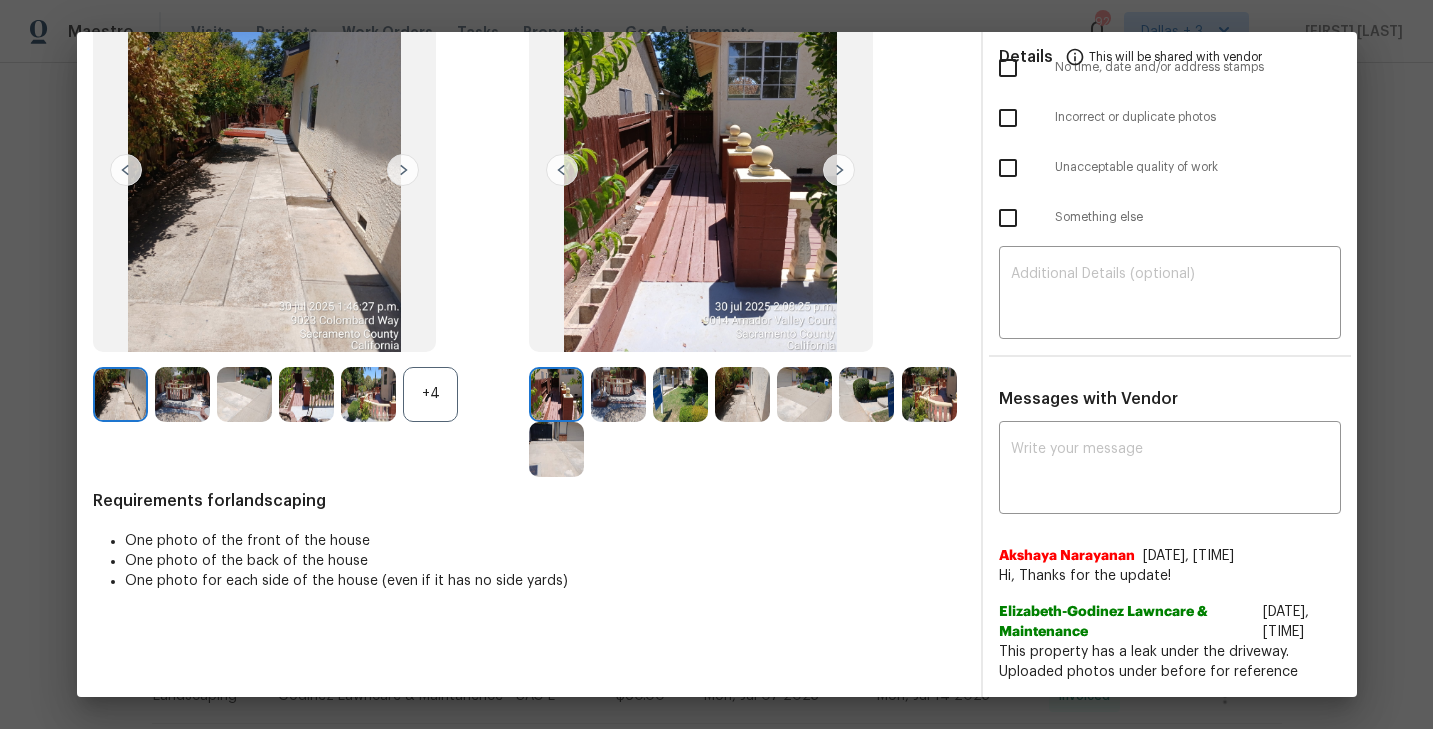 click on "+4" at bounding box center [430, 394] 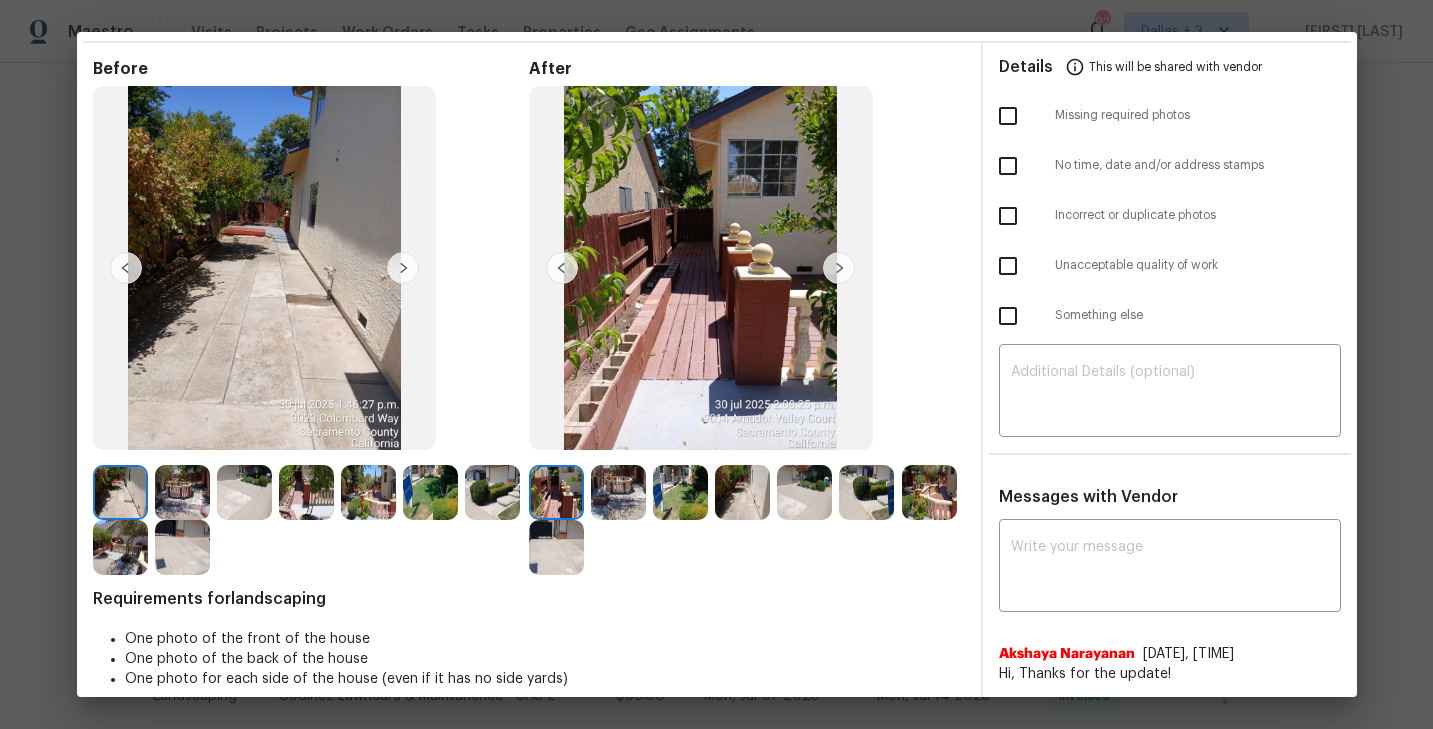 scroll, scrollTop: 48, scrollLeft: 0, axis: vertical 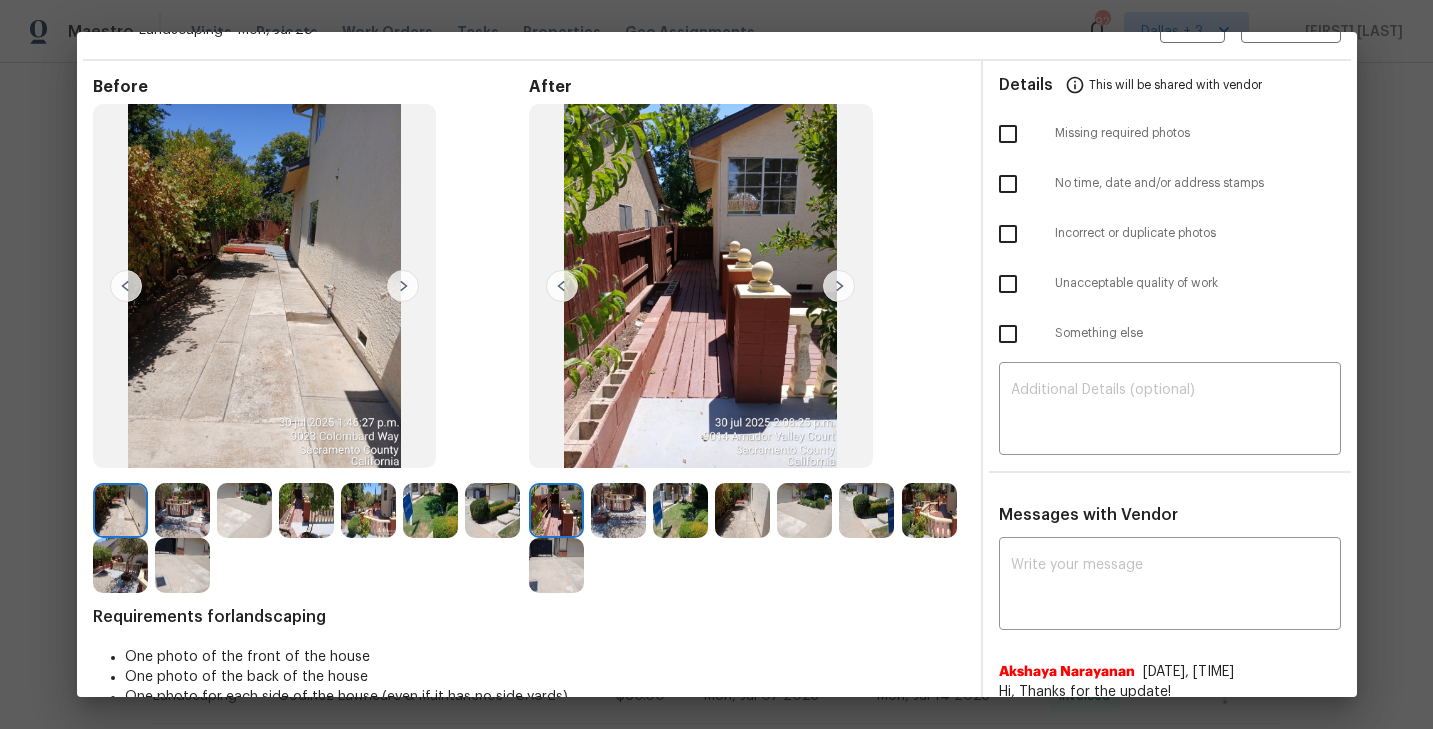 click at bounding box center (839, 286) 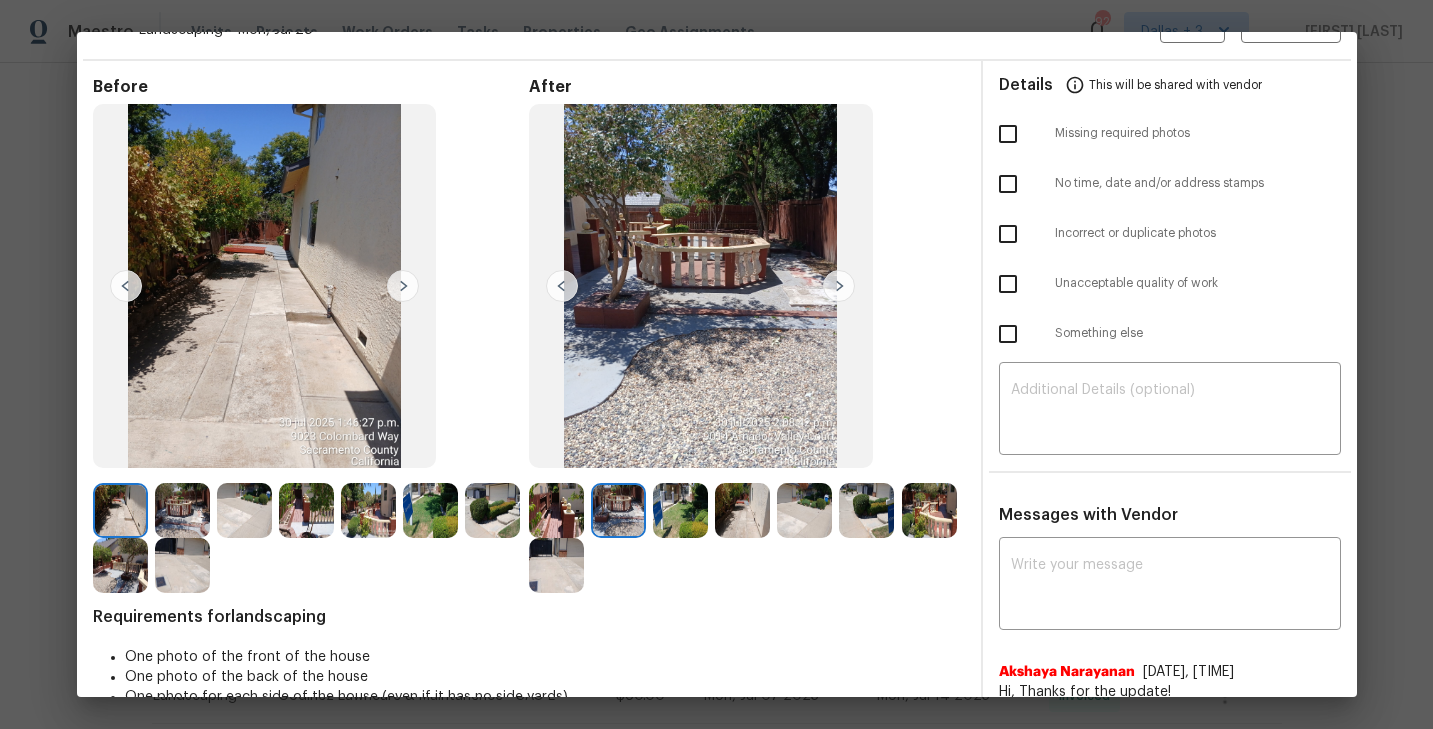 click at bounding box center (556, 510) 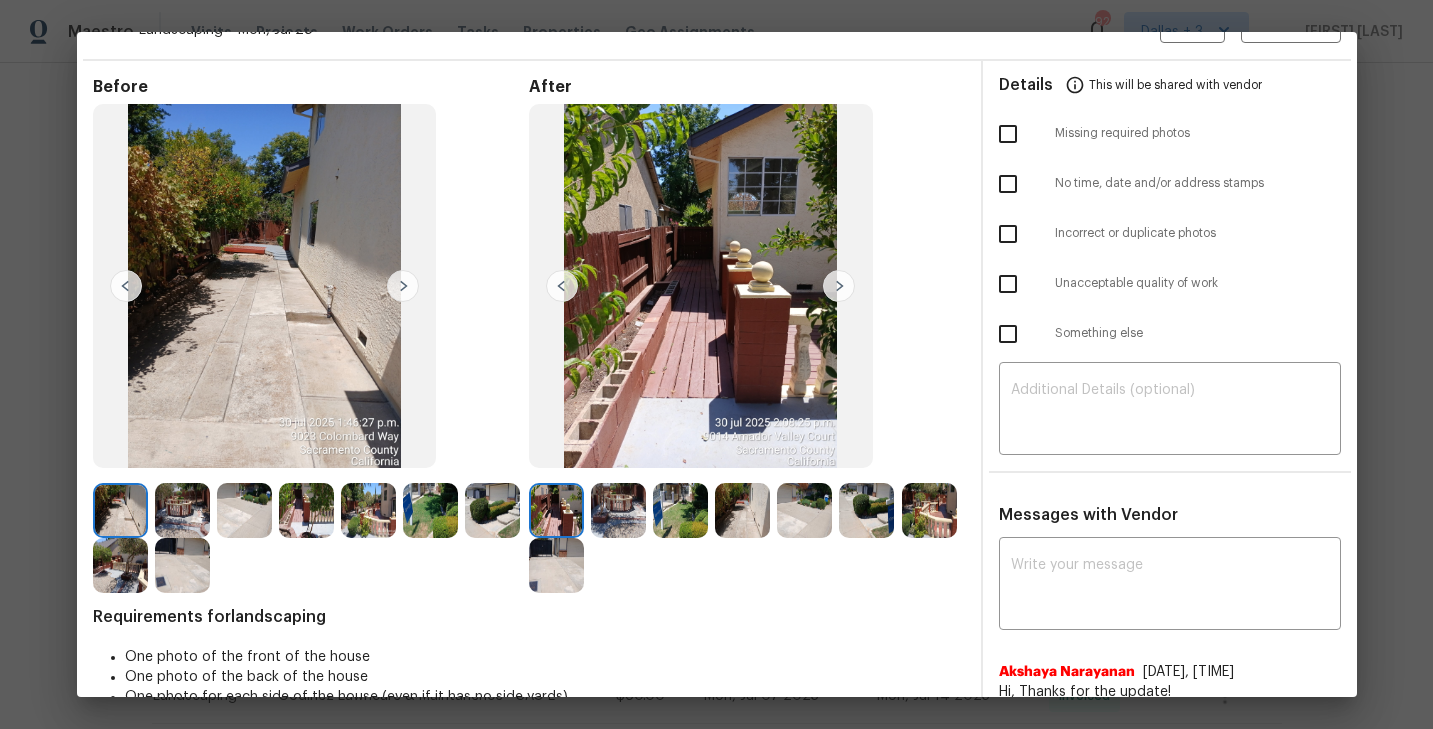 click at bounding box center [839, 286] 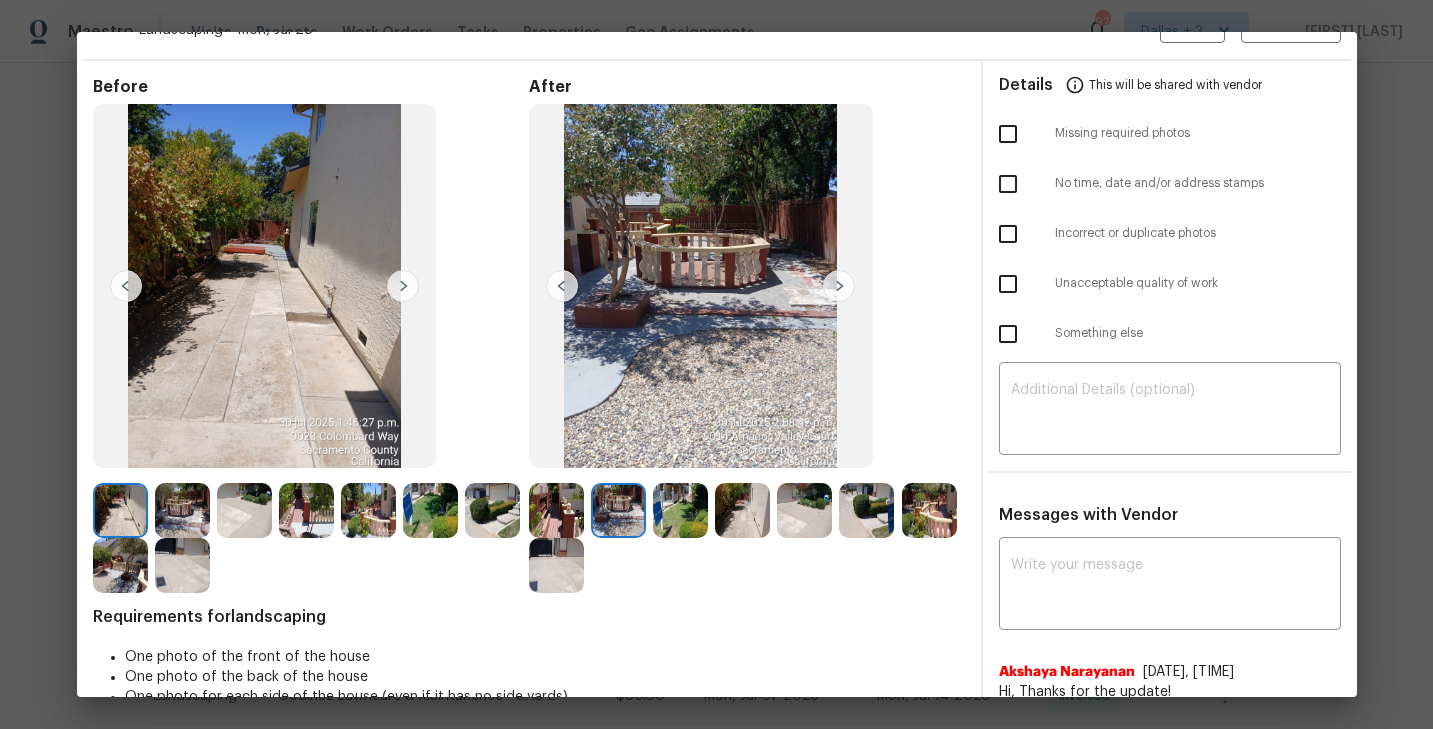 click at bounding box center [839, 286] 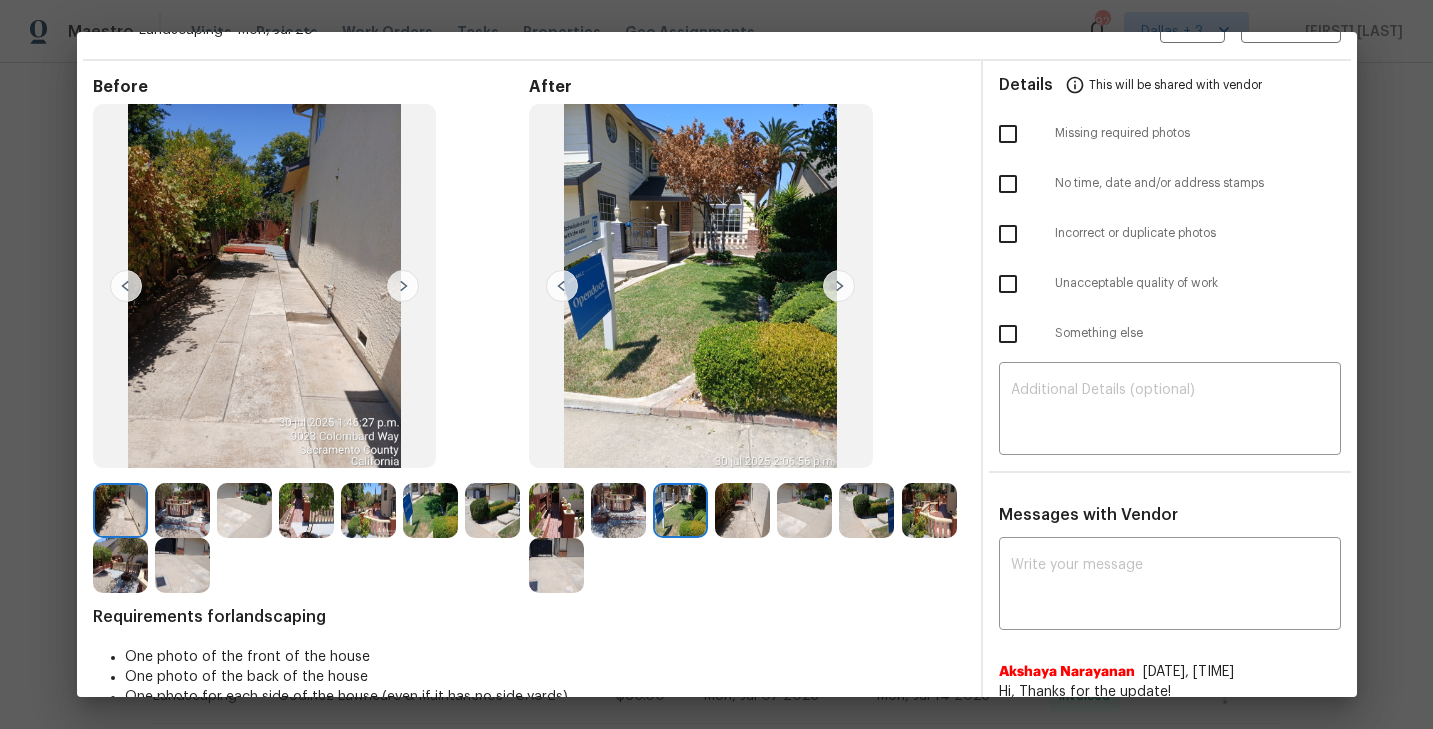 click at bounding box center (839, 286) 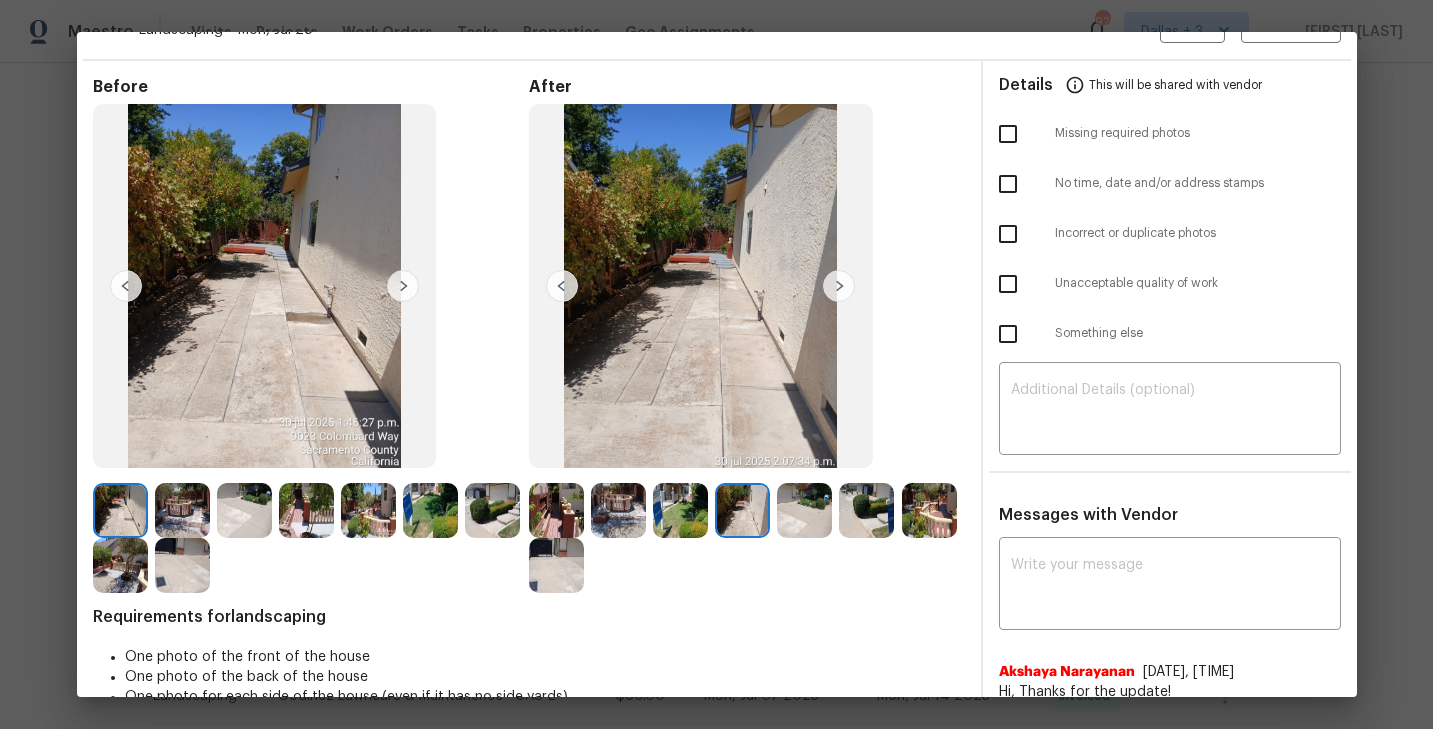 click at bounding box center (839, 286) 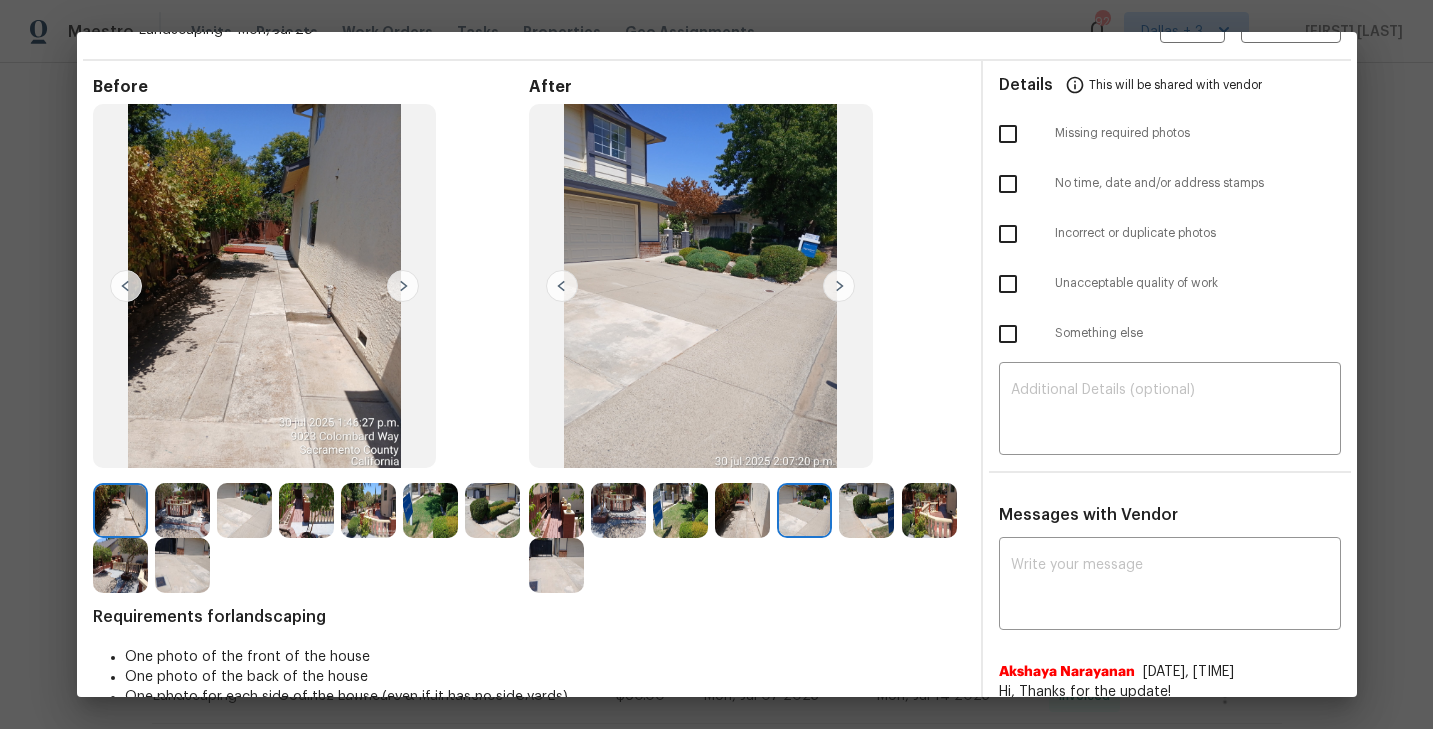 click at bounding box center (839, 286) 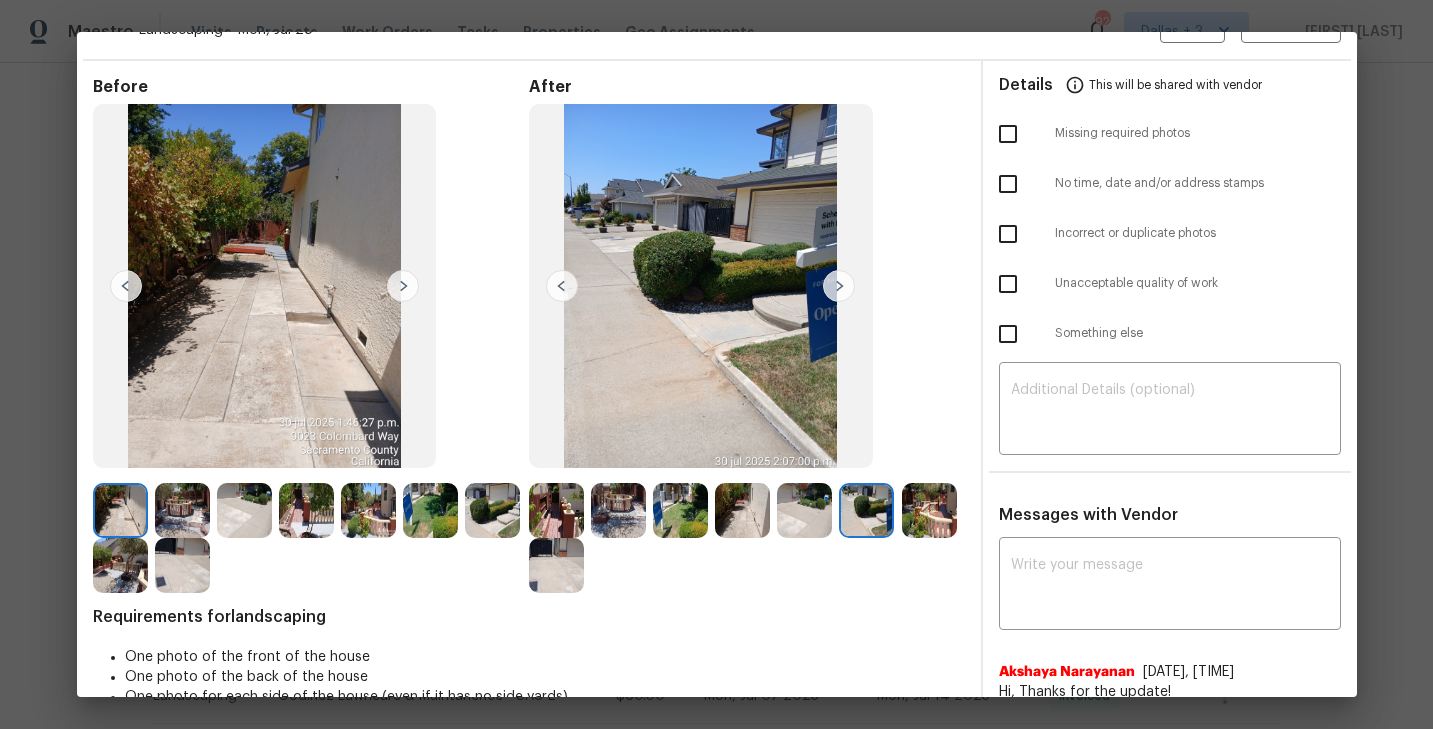 click at bounding box center [839, 286] 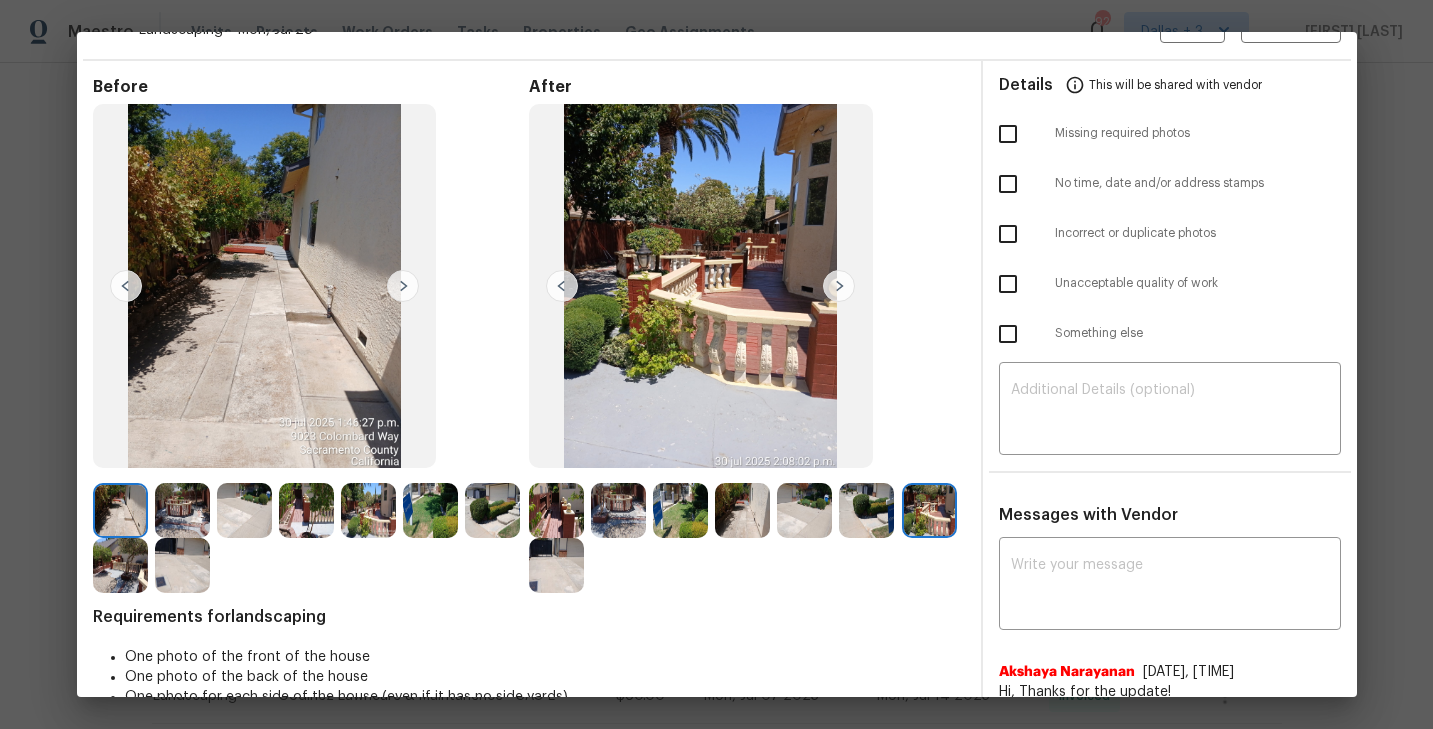 click at bounding box center [839, 286] 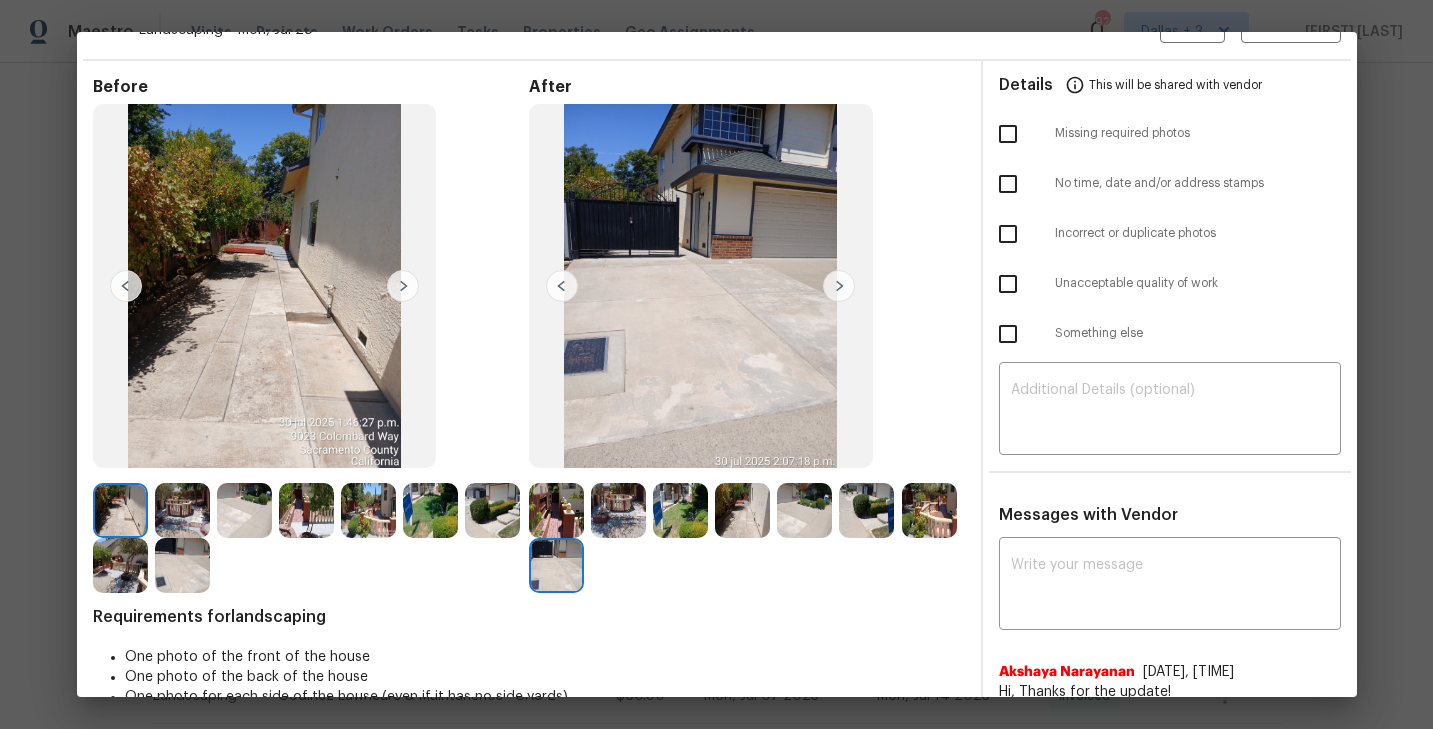 click at bounding box center (556, 510) 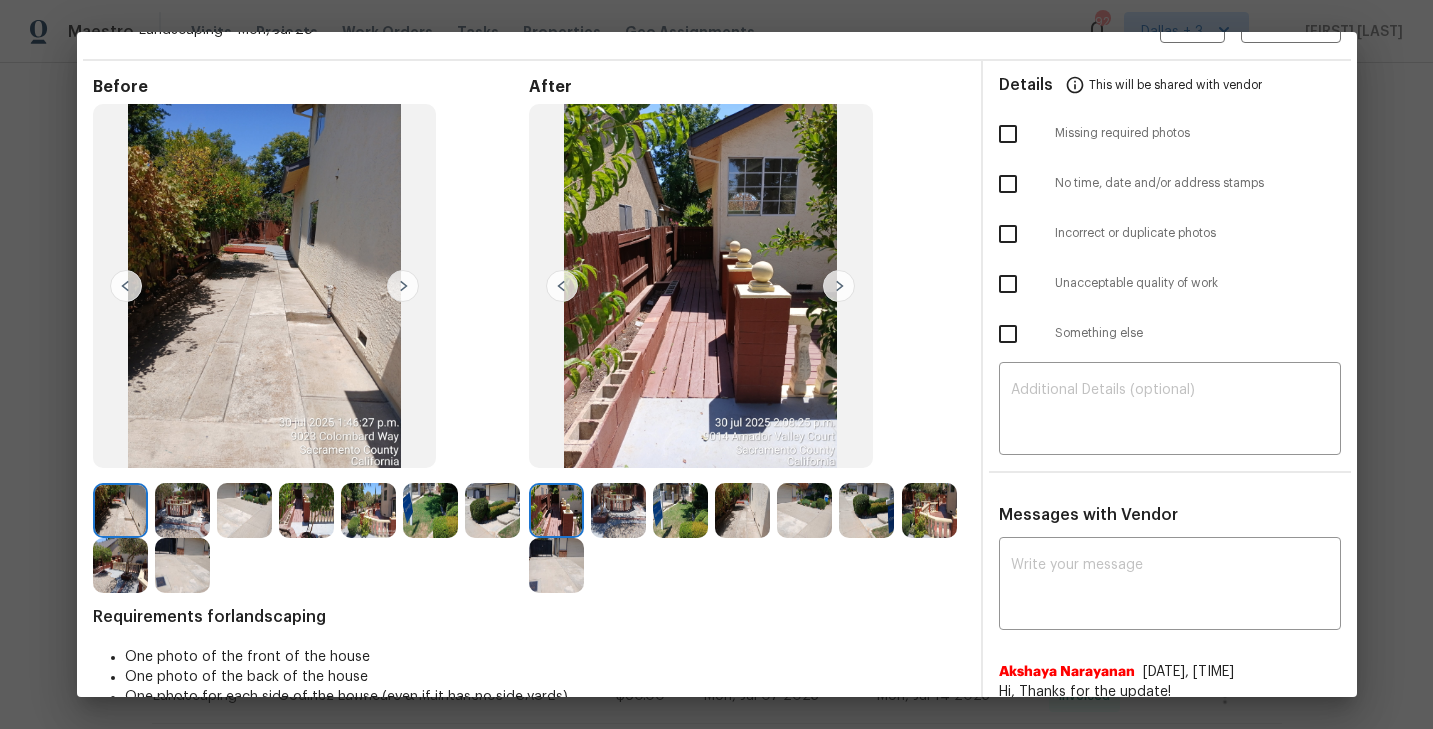 click at bounding box center (701, 286) 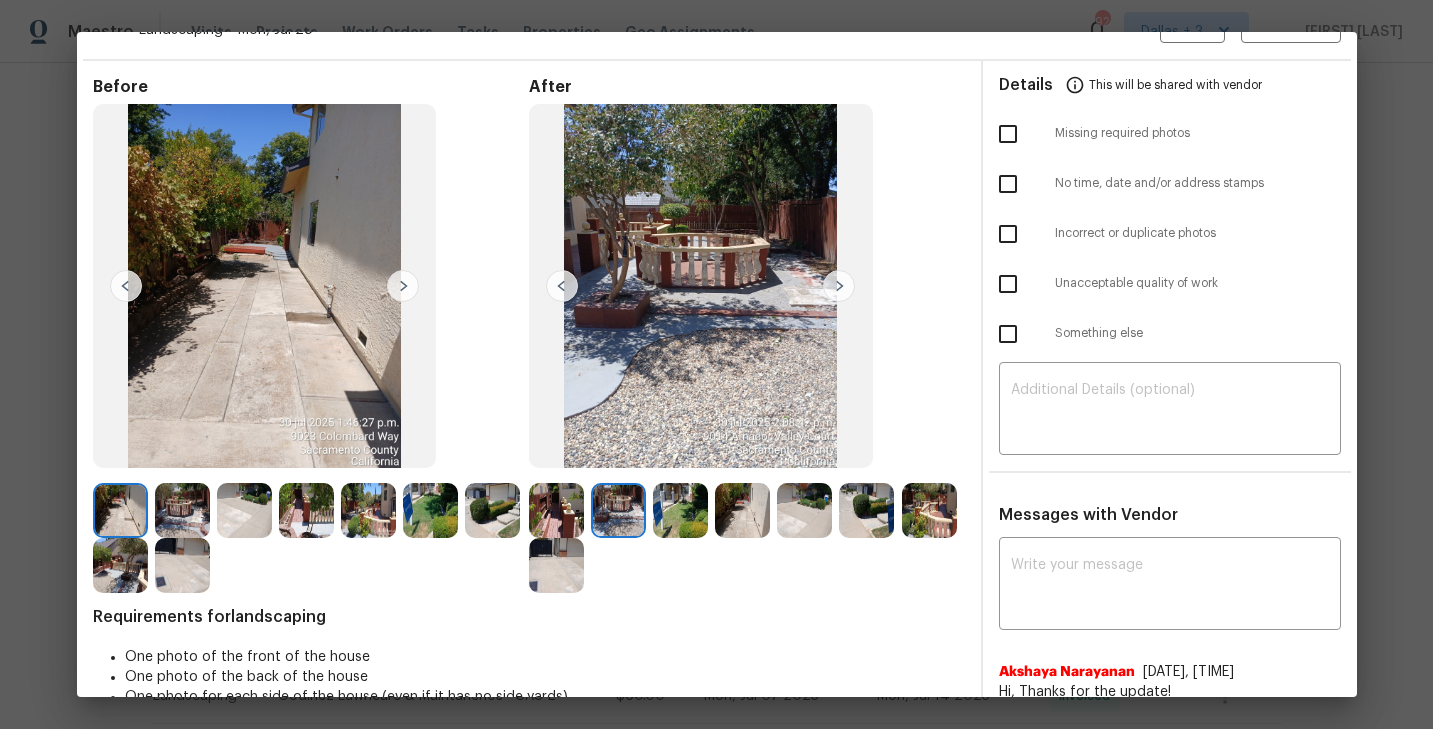click at bounding box center (839, 286) 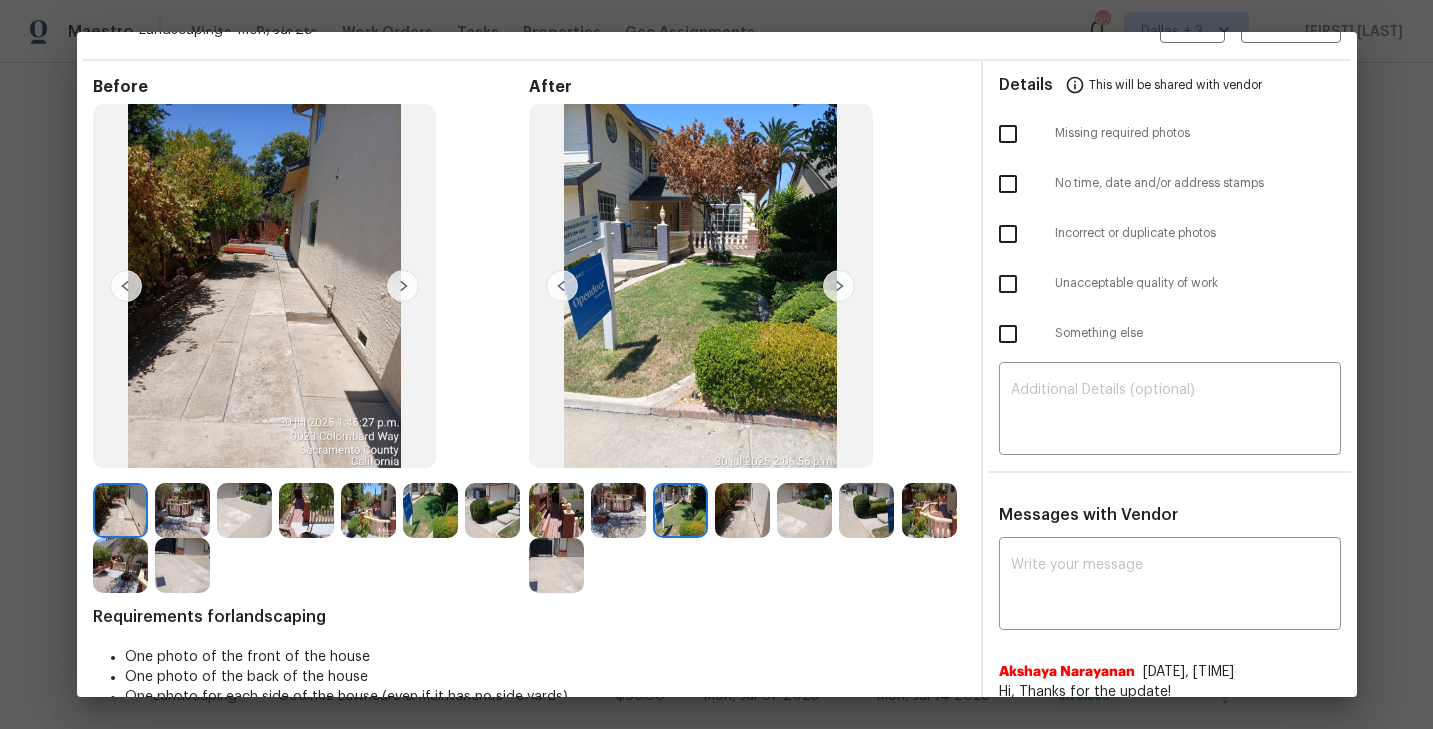 click at bounding box center [839, 286] 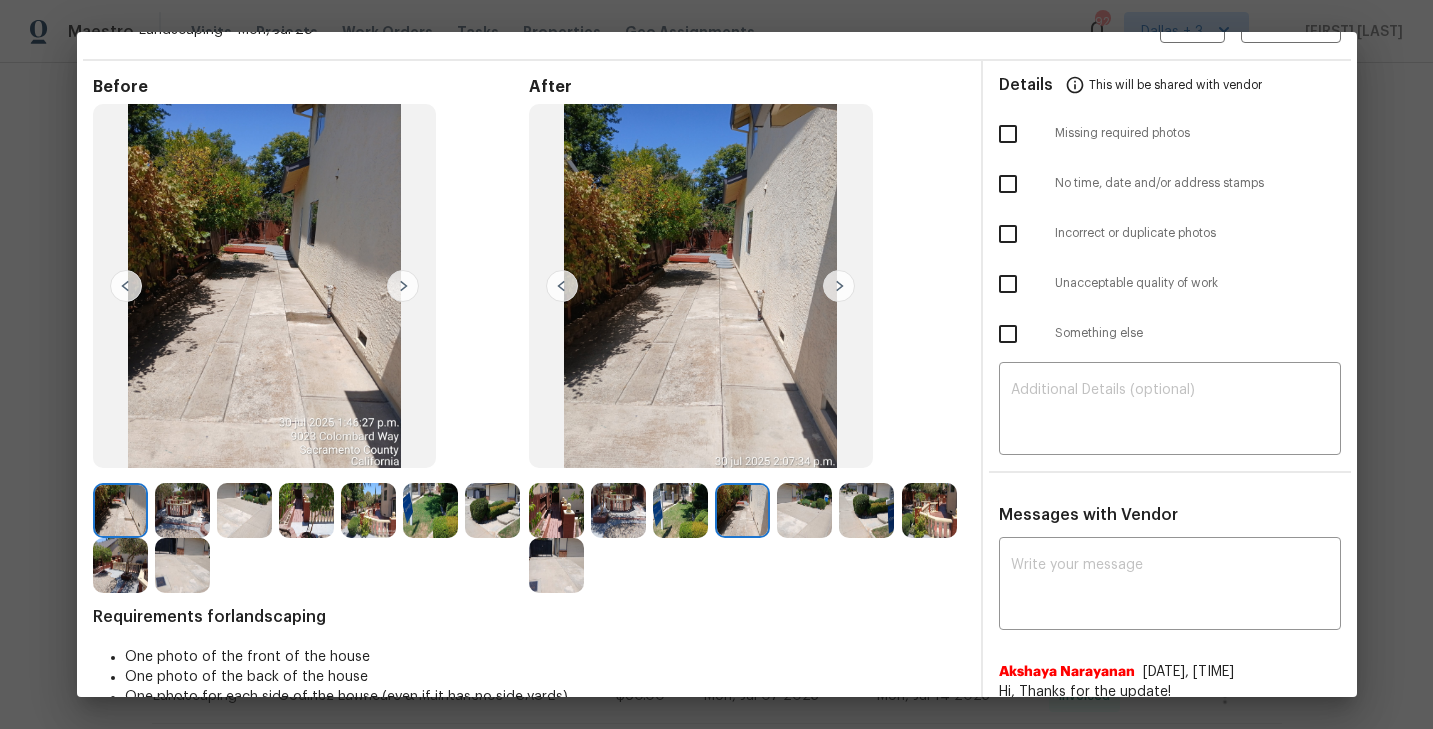click at bounding box center (804, 510) 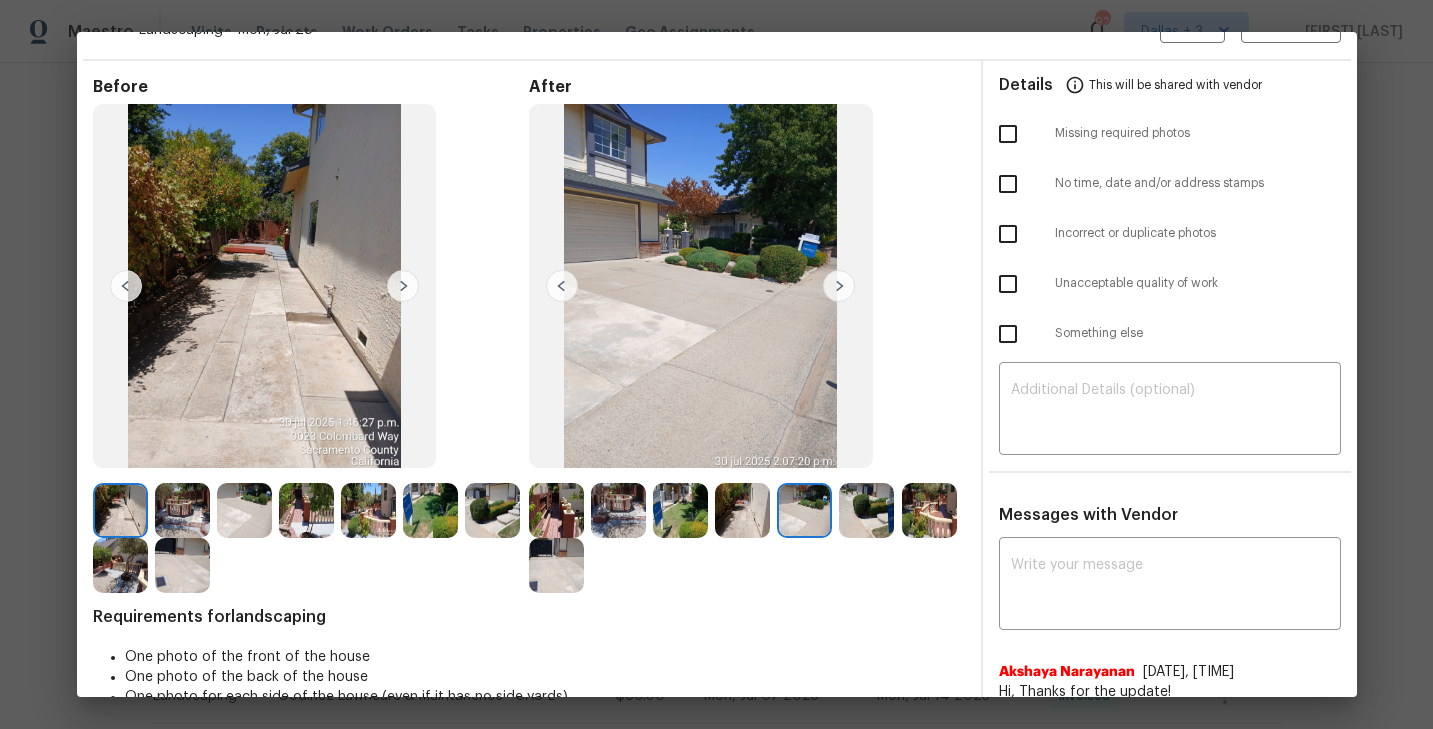 click at bounding box center [866, 510] 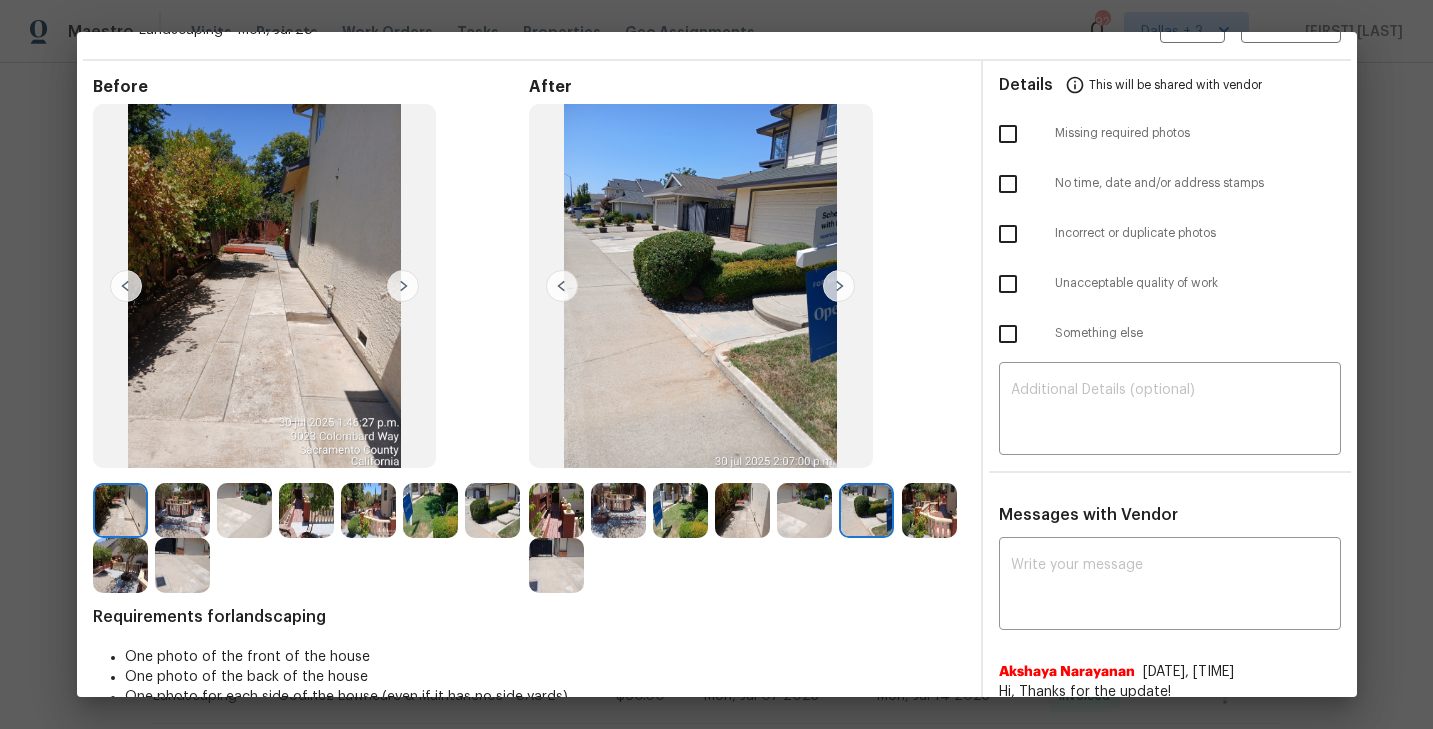 click at bounding box center [870, 510] 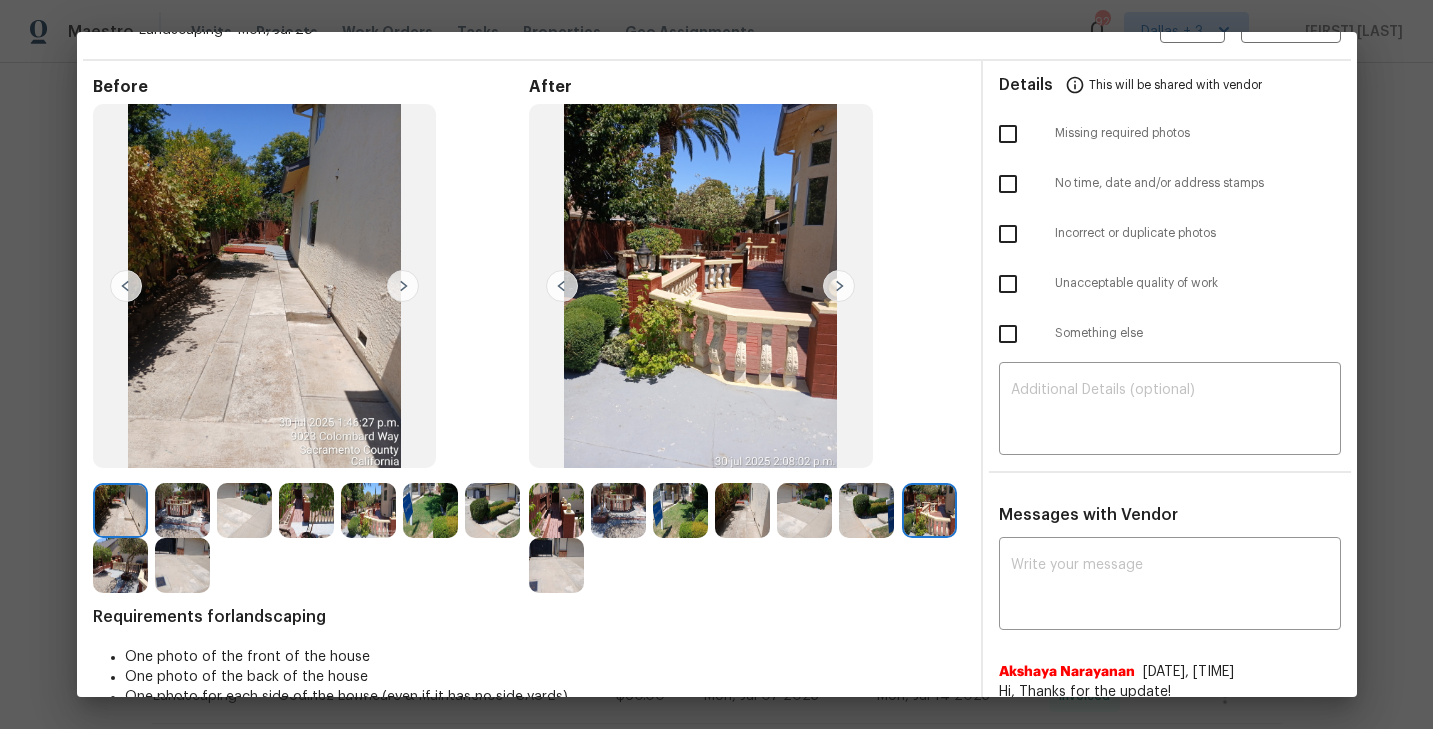 click on "Before After Requirements for  landscaping One photo of the front of the house One photo of the back of the house One photo for each side of the house (even if it has no side yards)" at bounding box center [529, 445] 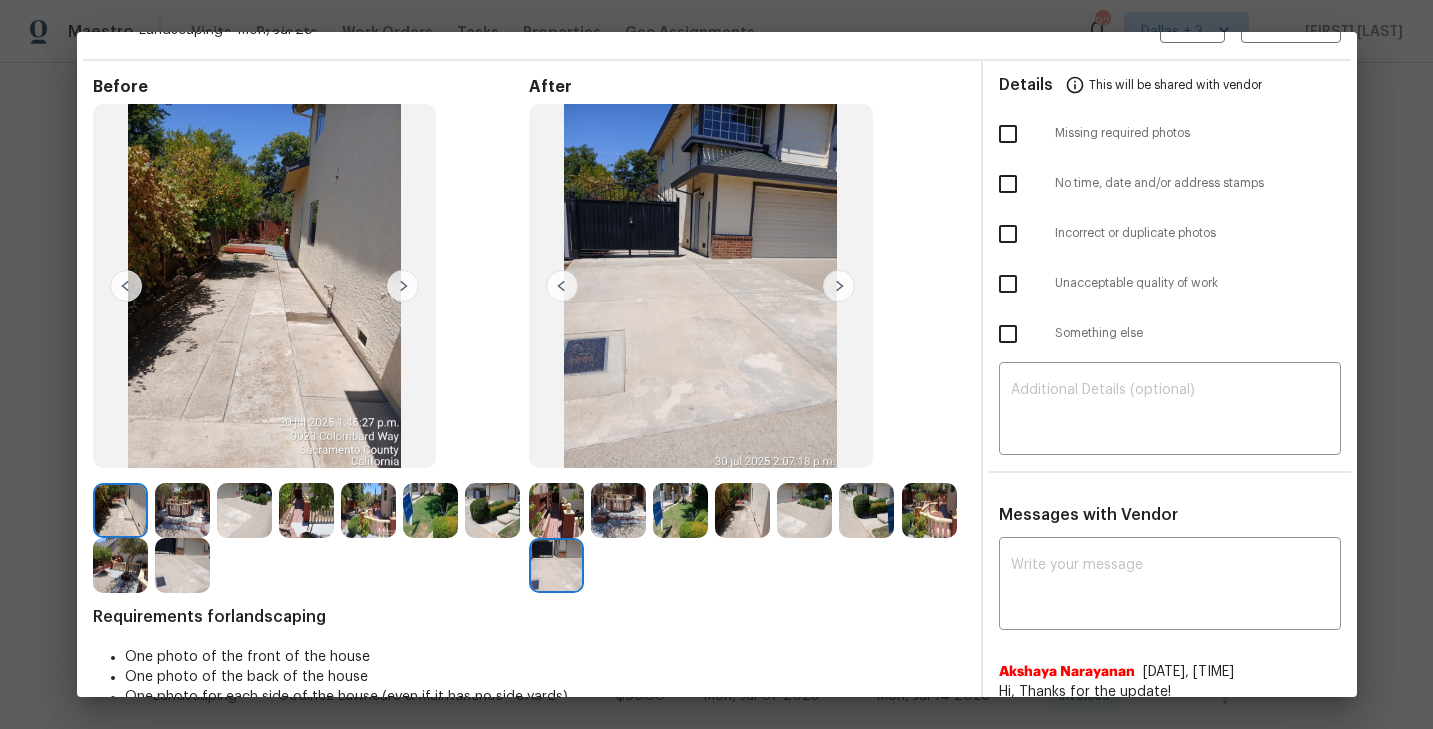 click at bounding box center [120, 510] 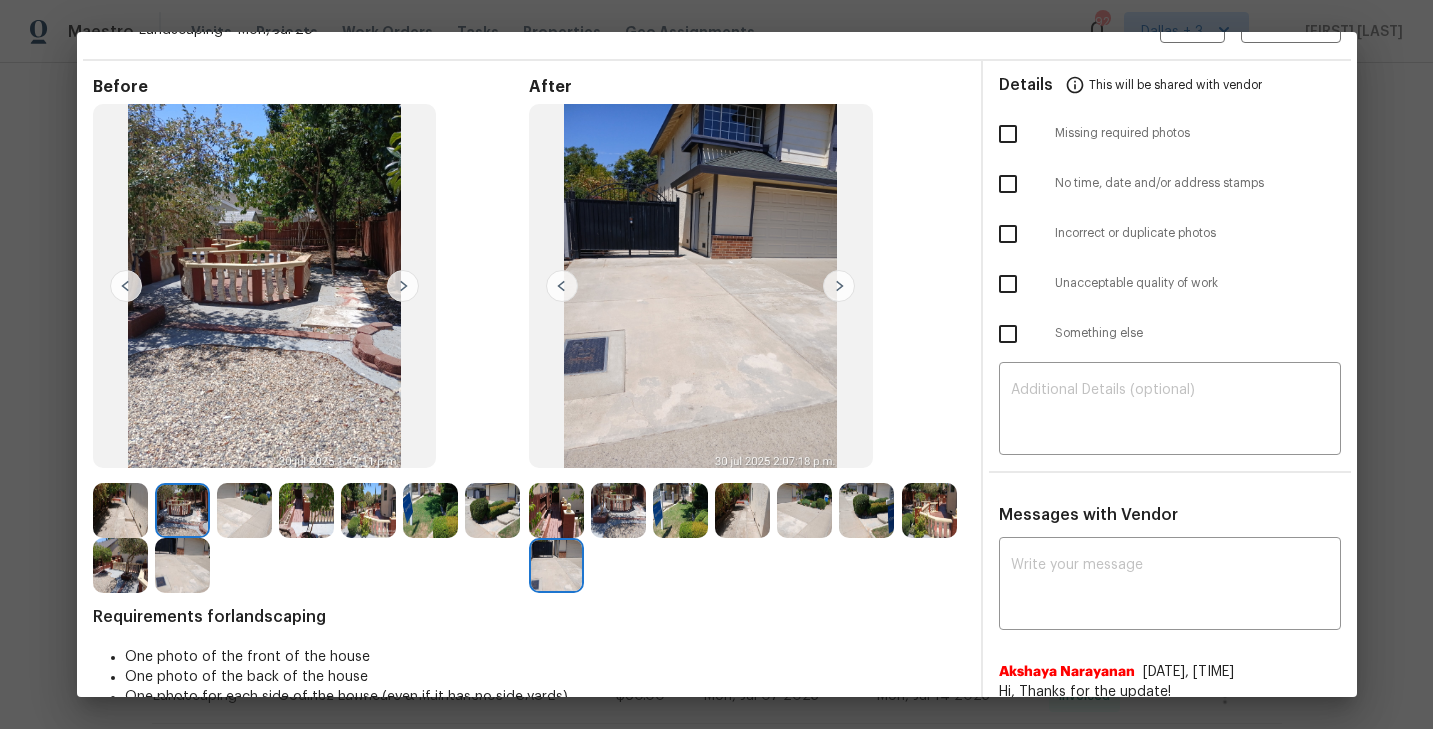 click at bounding box center [182, 510] 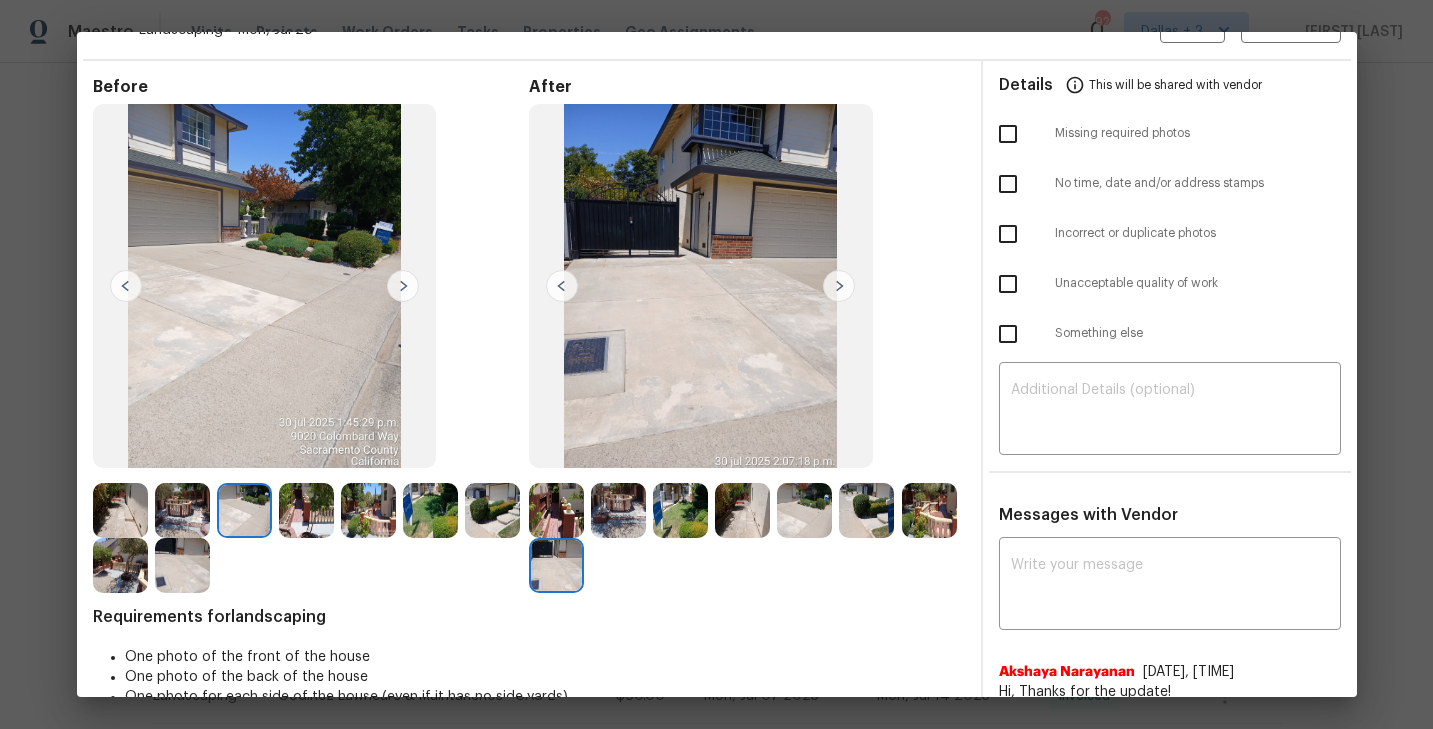 click at bounding box center [403, 286] 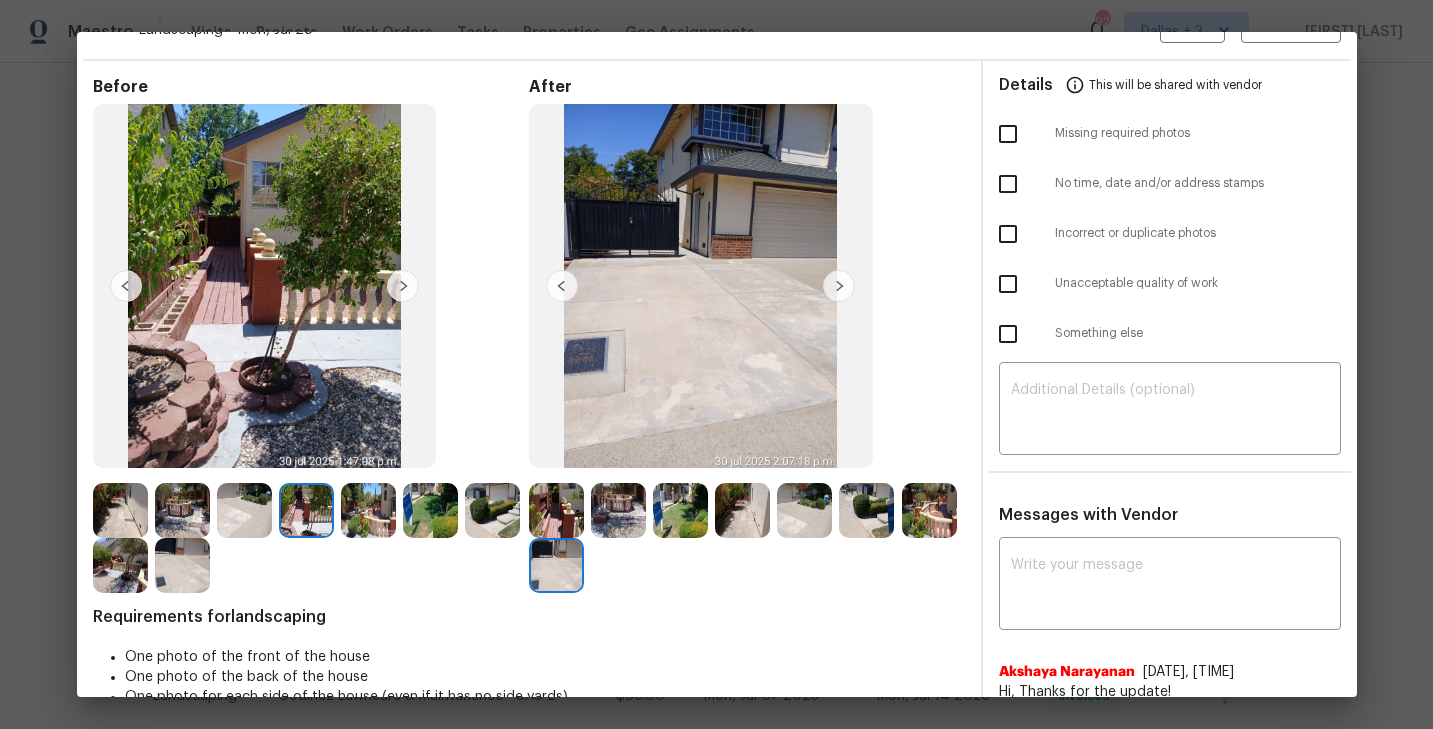 click at bounding box center [403, 286] 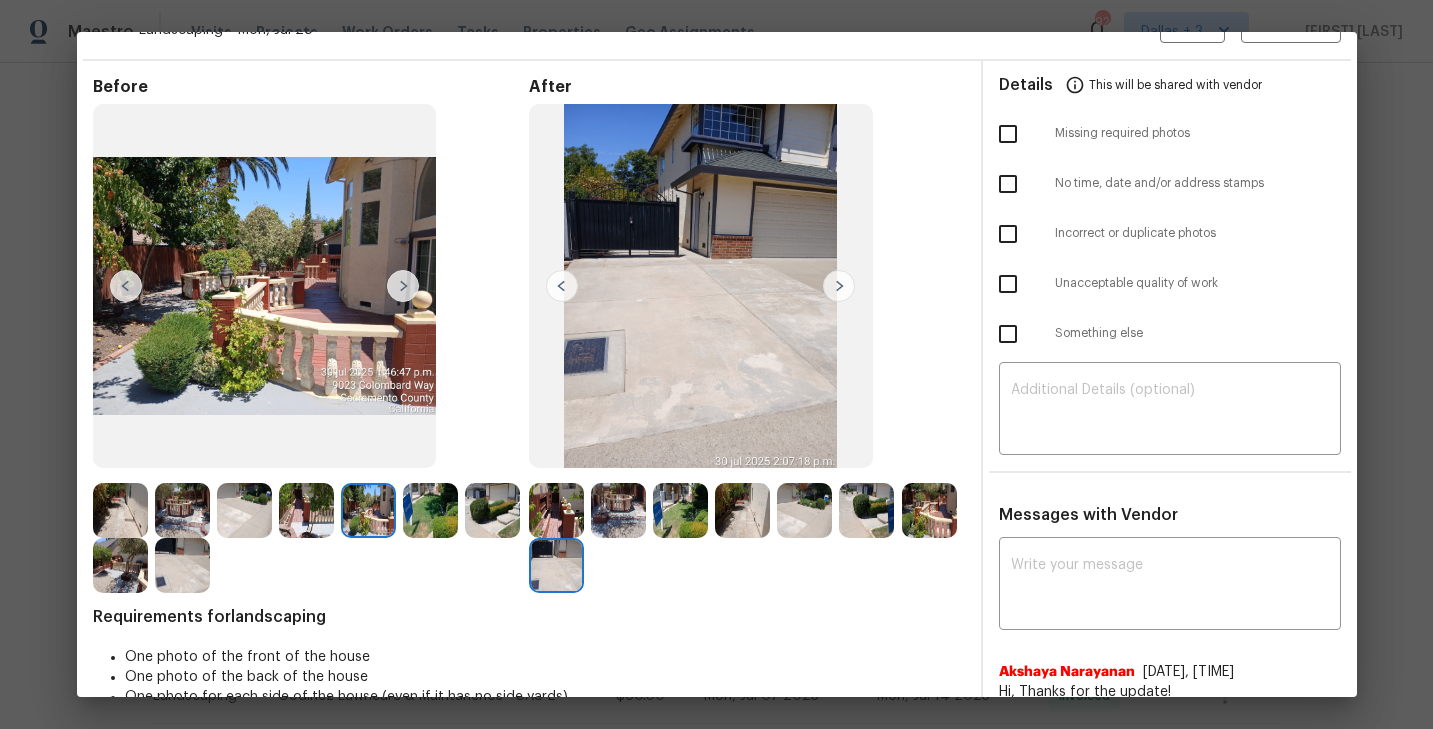 click at bounding box center [403, 286] 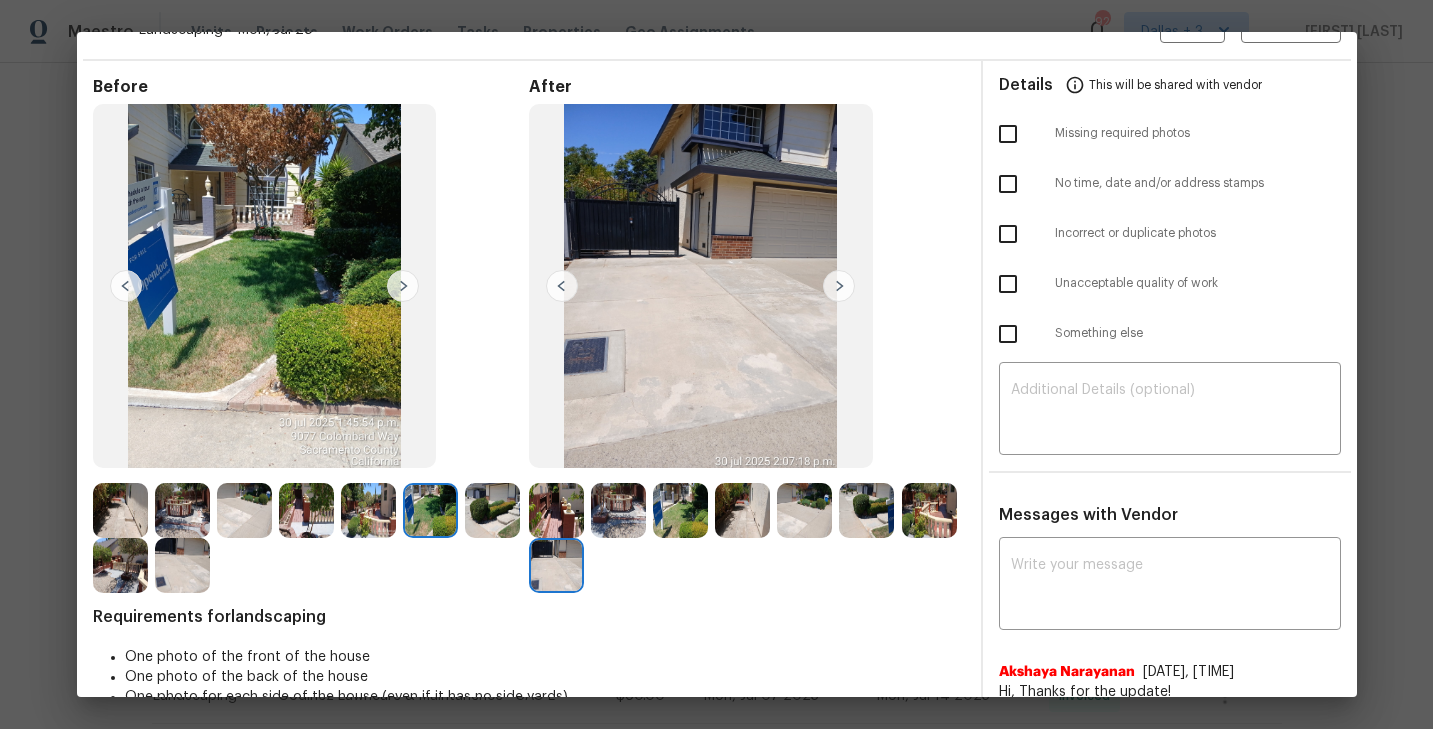 click at bounding box center (403, 286) 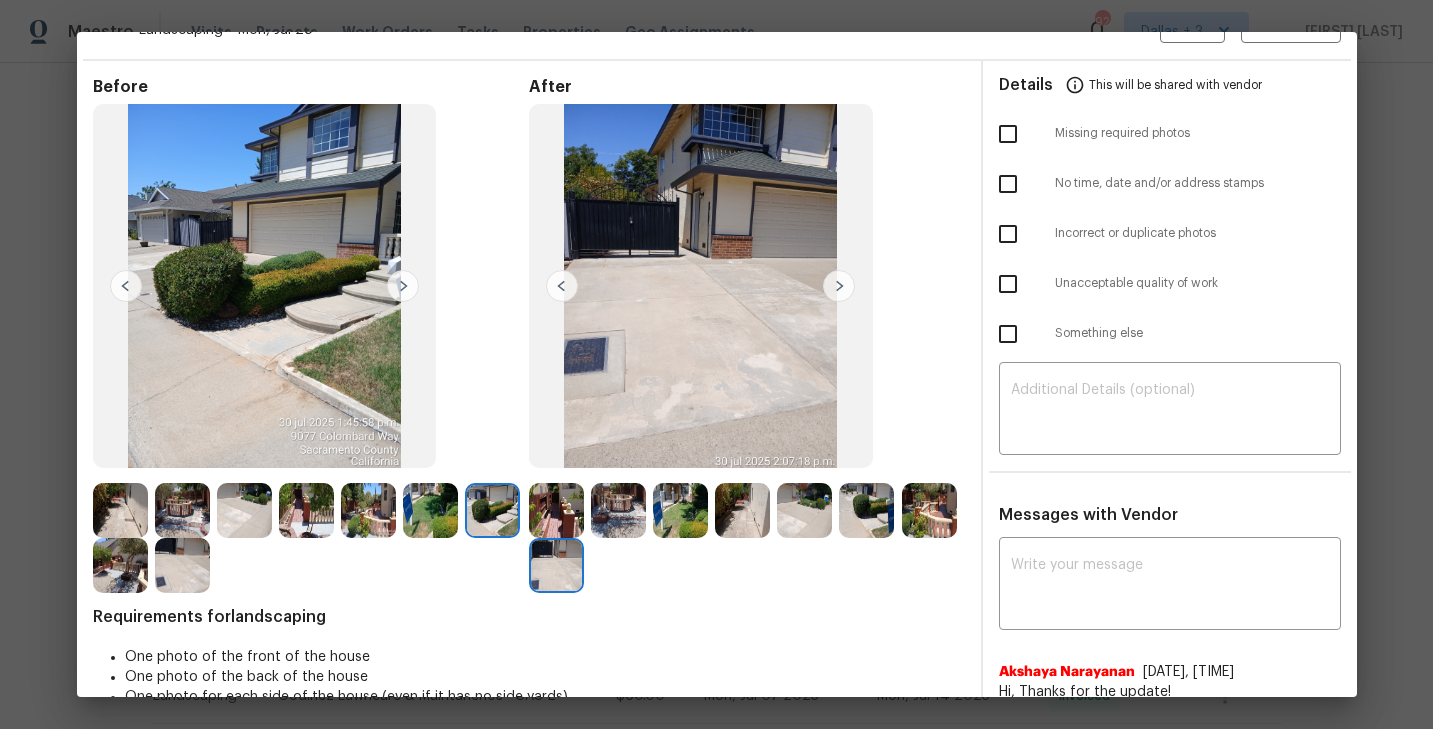 click at bounding box center (403, 286) 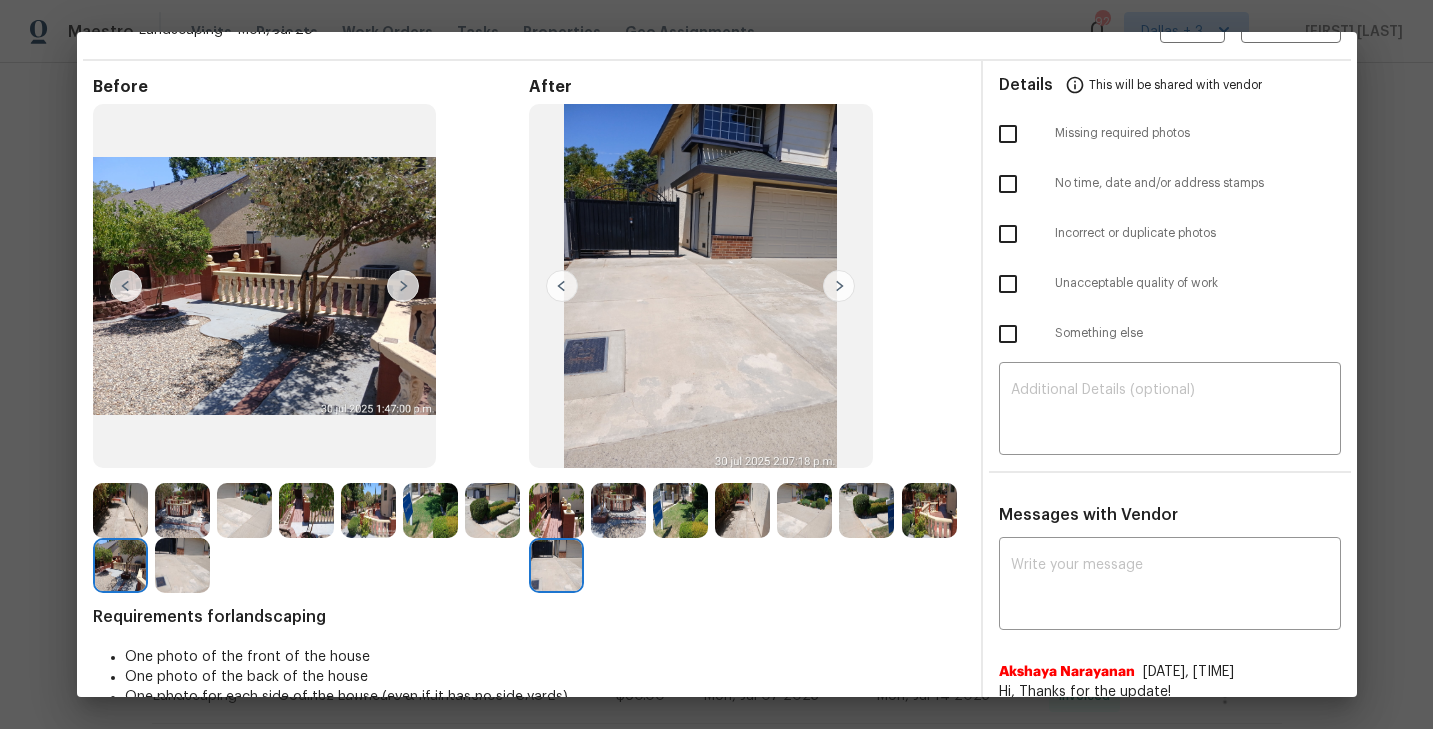 click at bounding box center (403, 286) 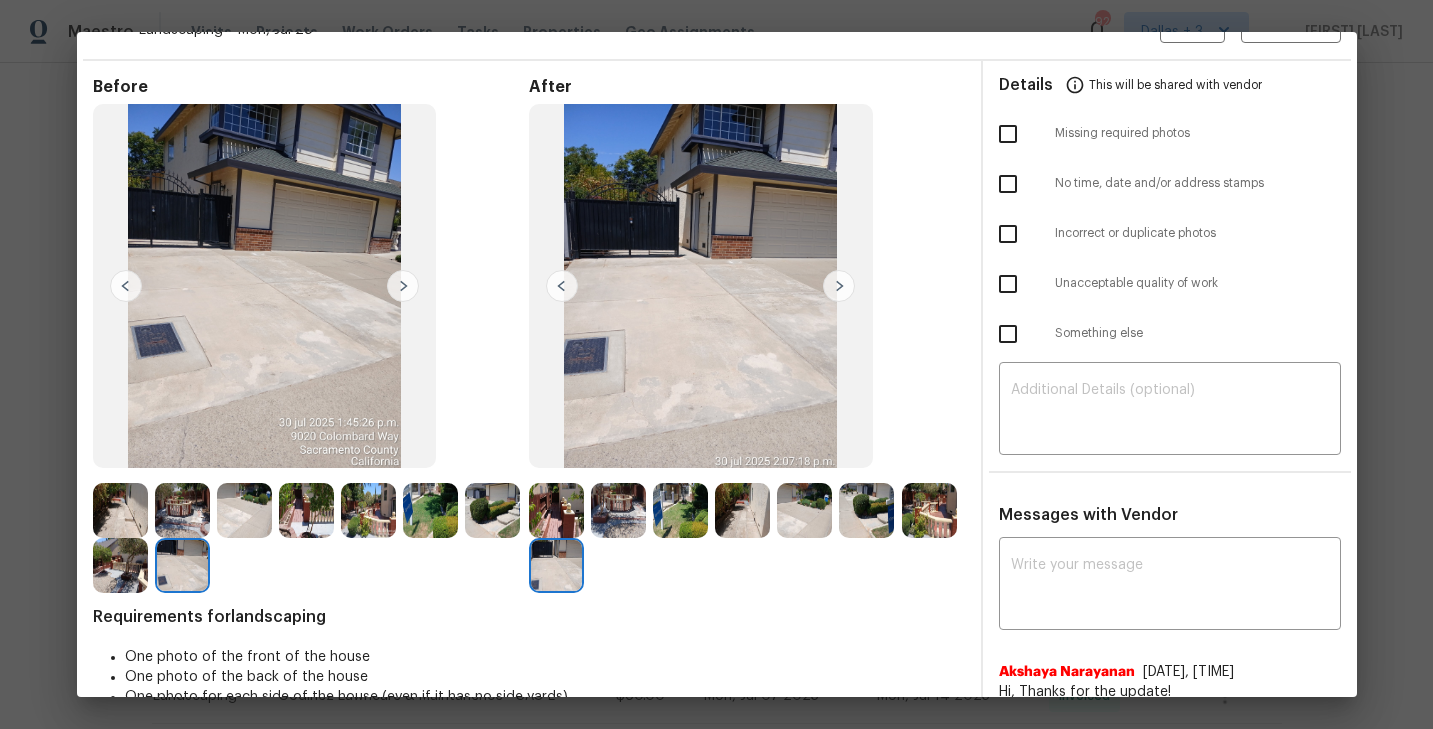 click at bounding box center [120, 510] 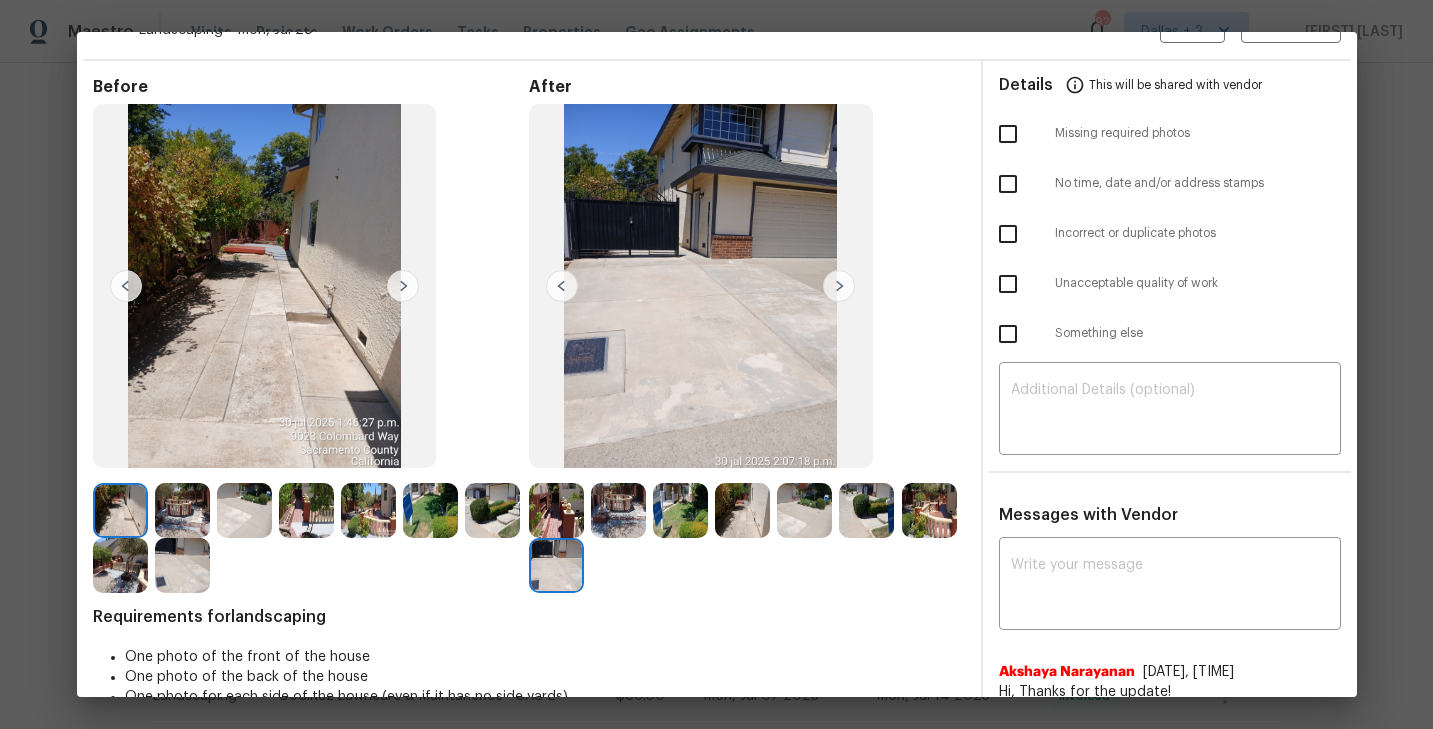 click at bounding box center (403, 286) 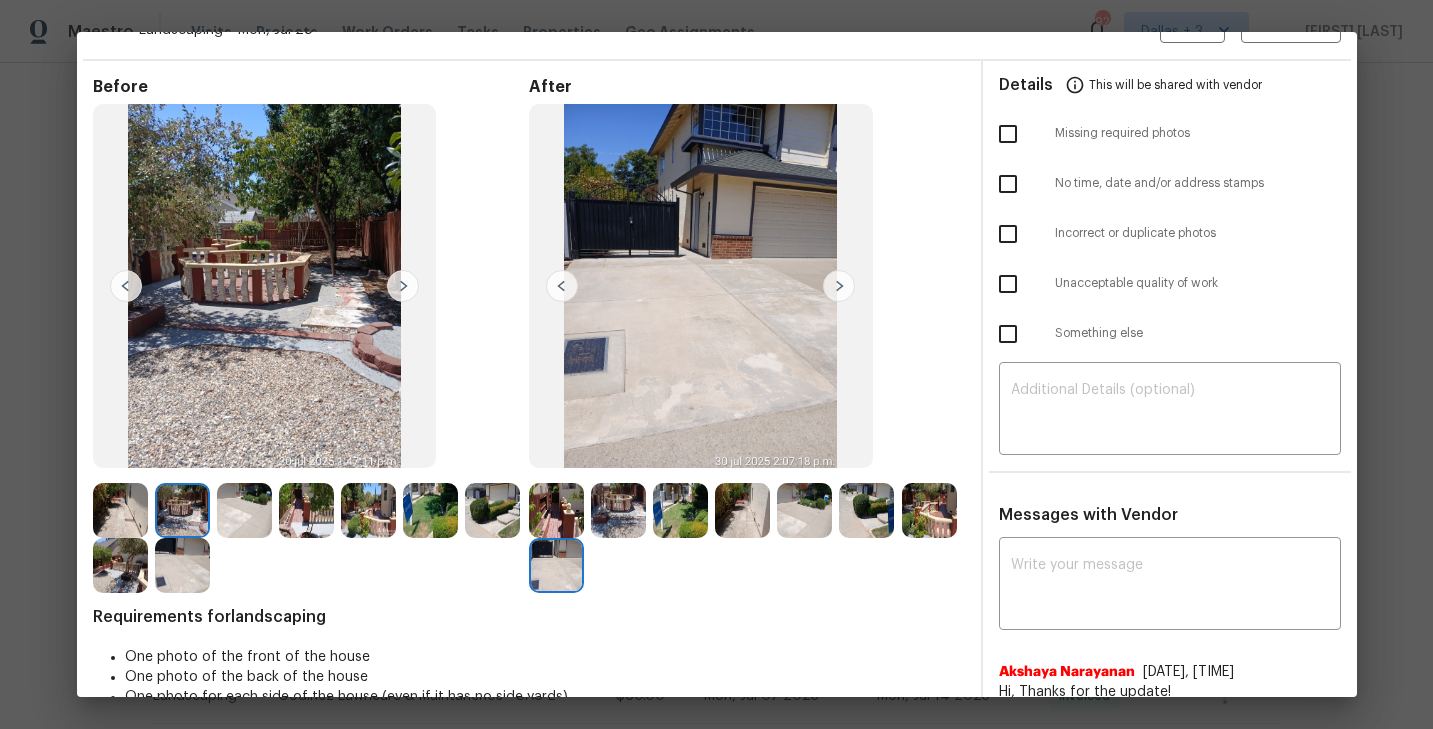 click at bounding box center [403, 286] 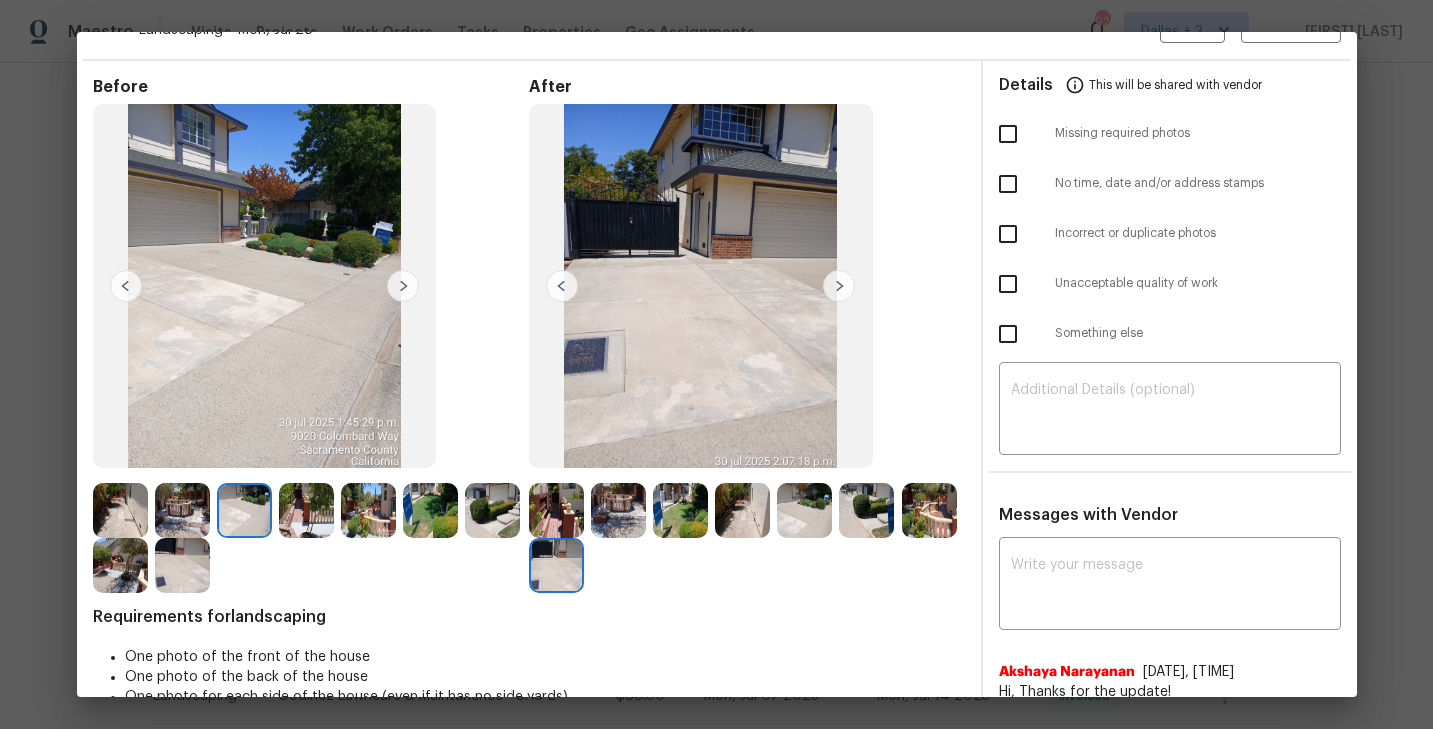 click at bounding box center [403, 286] 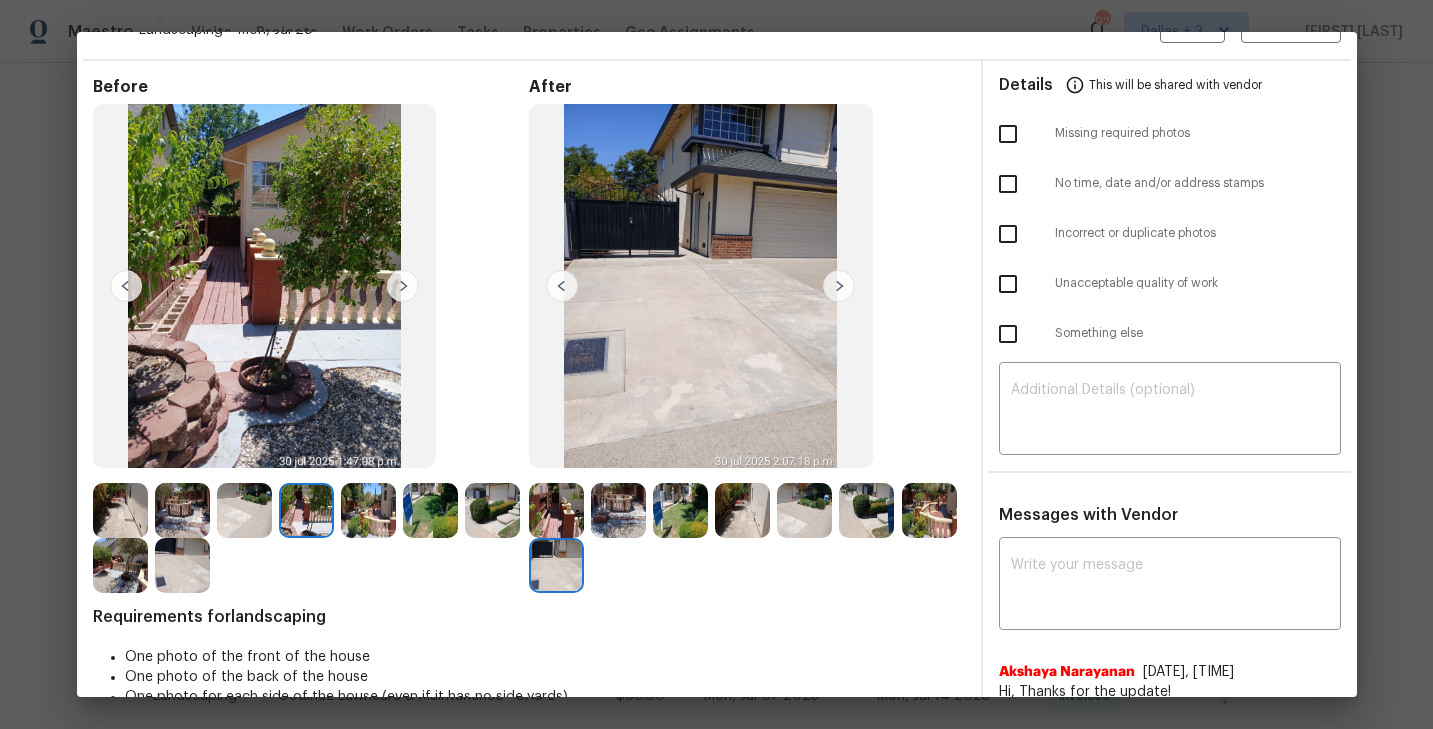 click at bounding box center [403, 286] 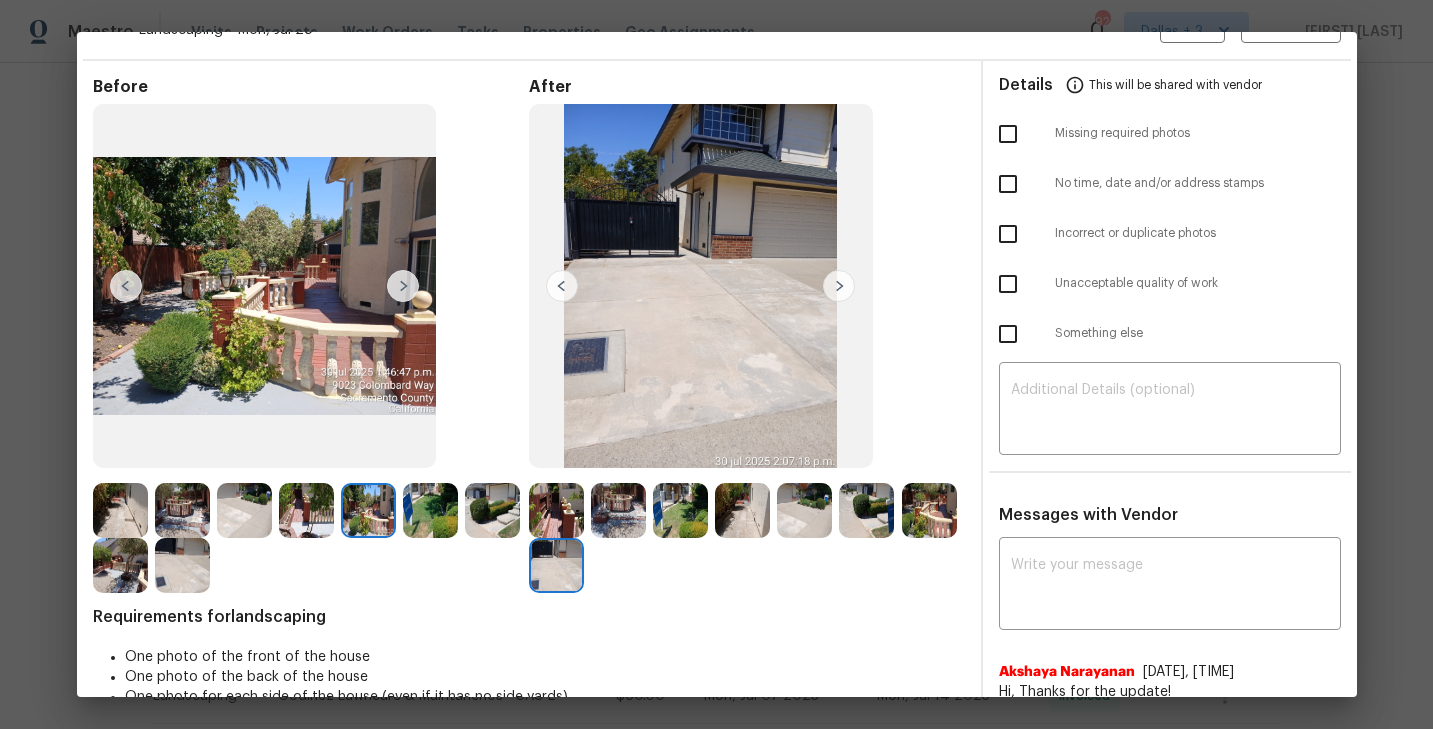 click at bounding box center (403, 286) 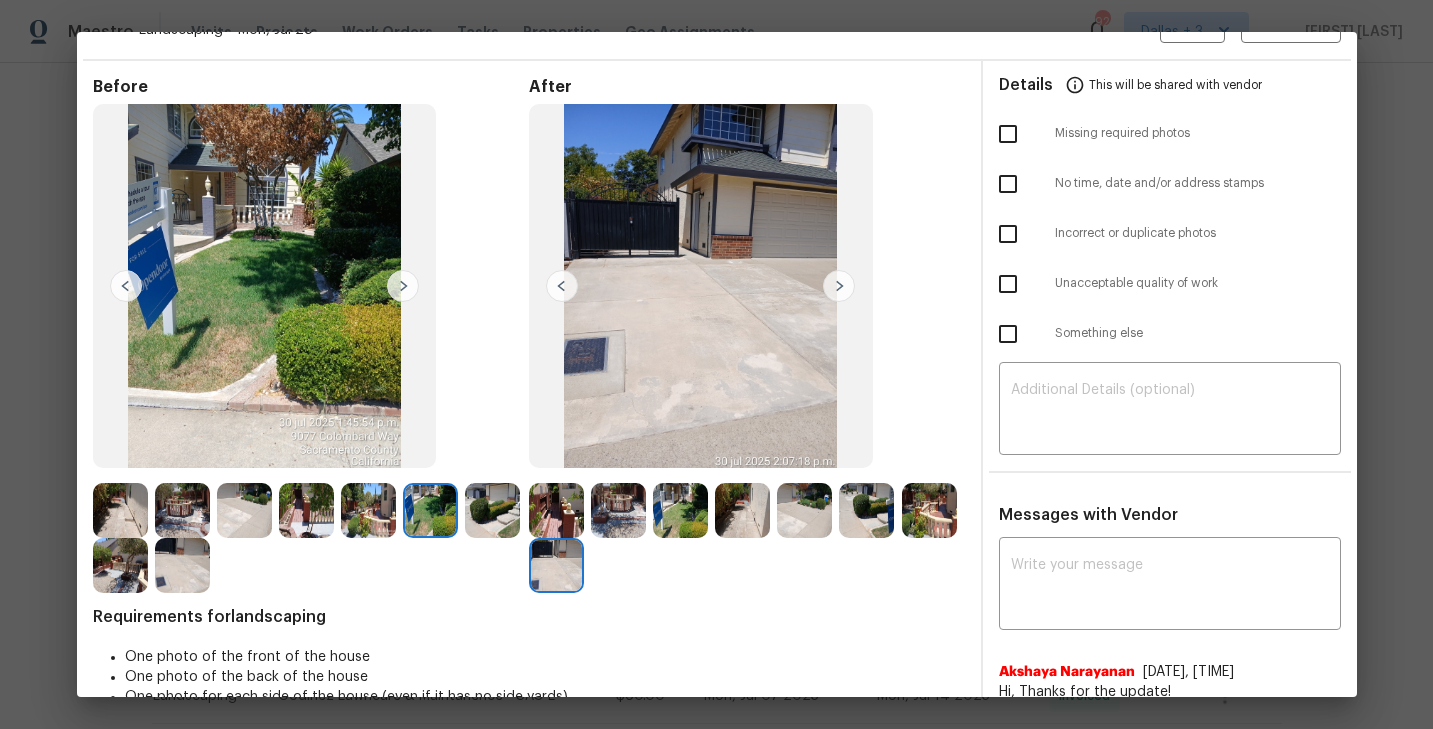 click at bounding box center (403, 286) 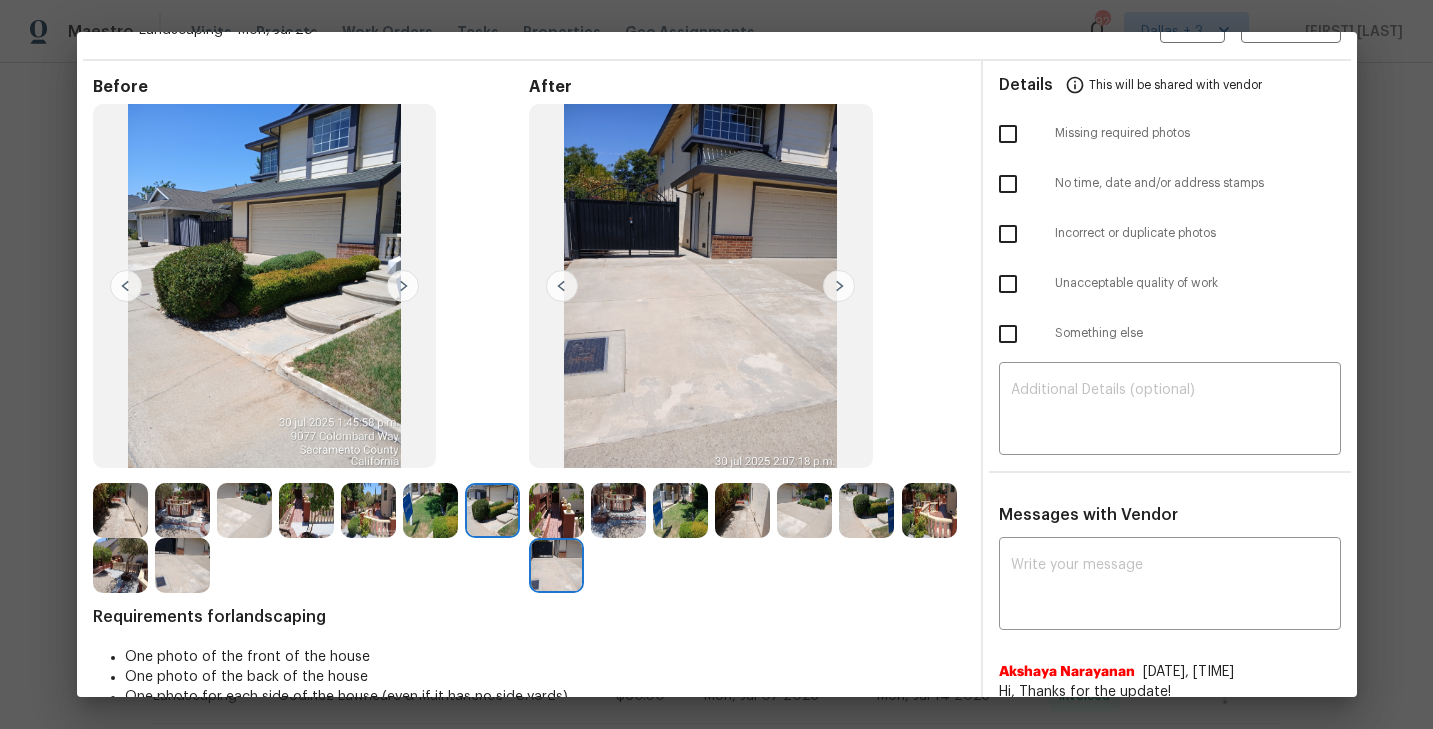 click at bounding box center [403, 286] 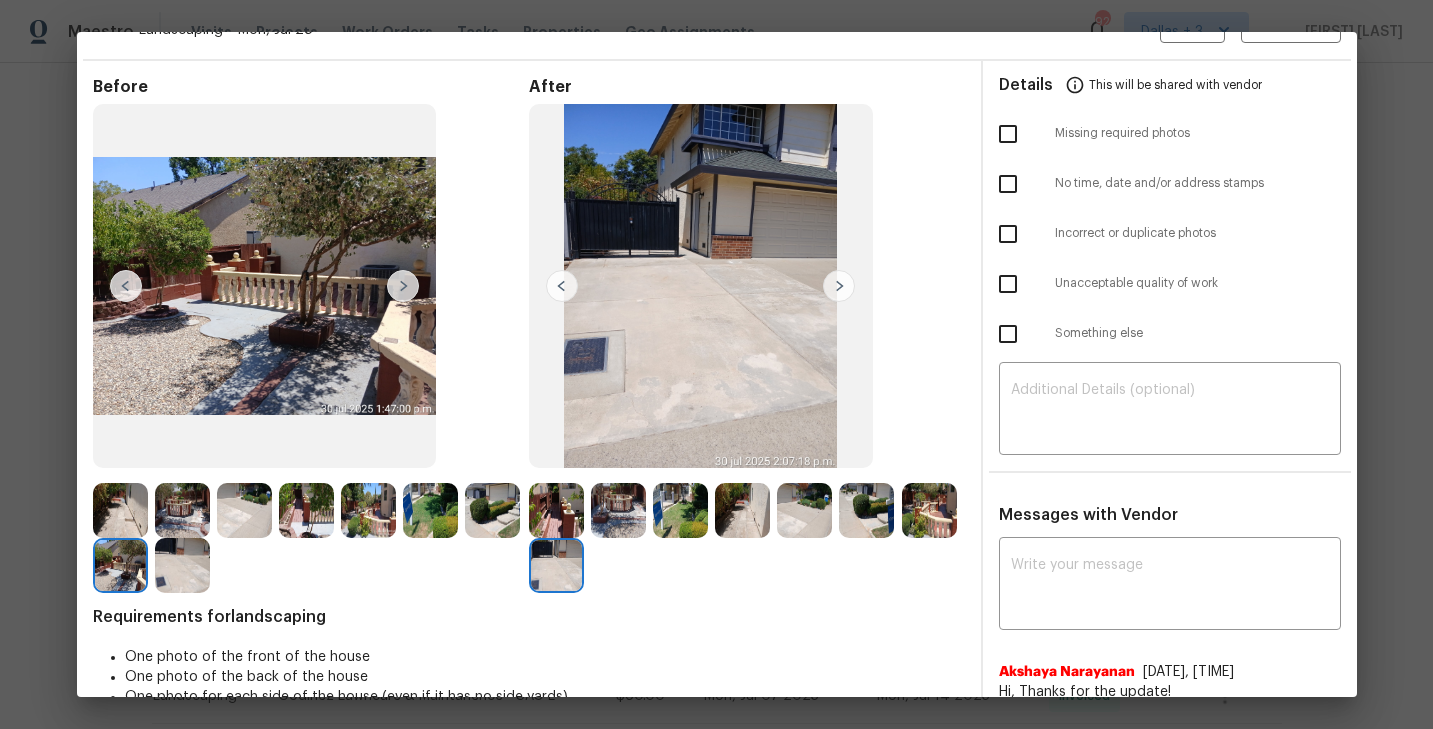 click at bounding box center (403, 286) 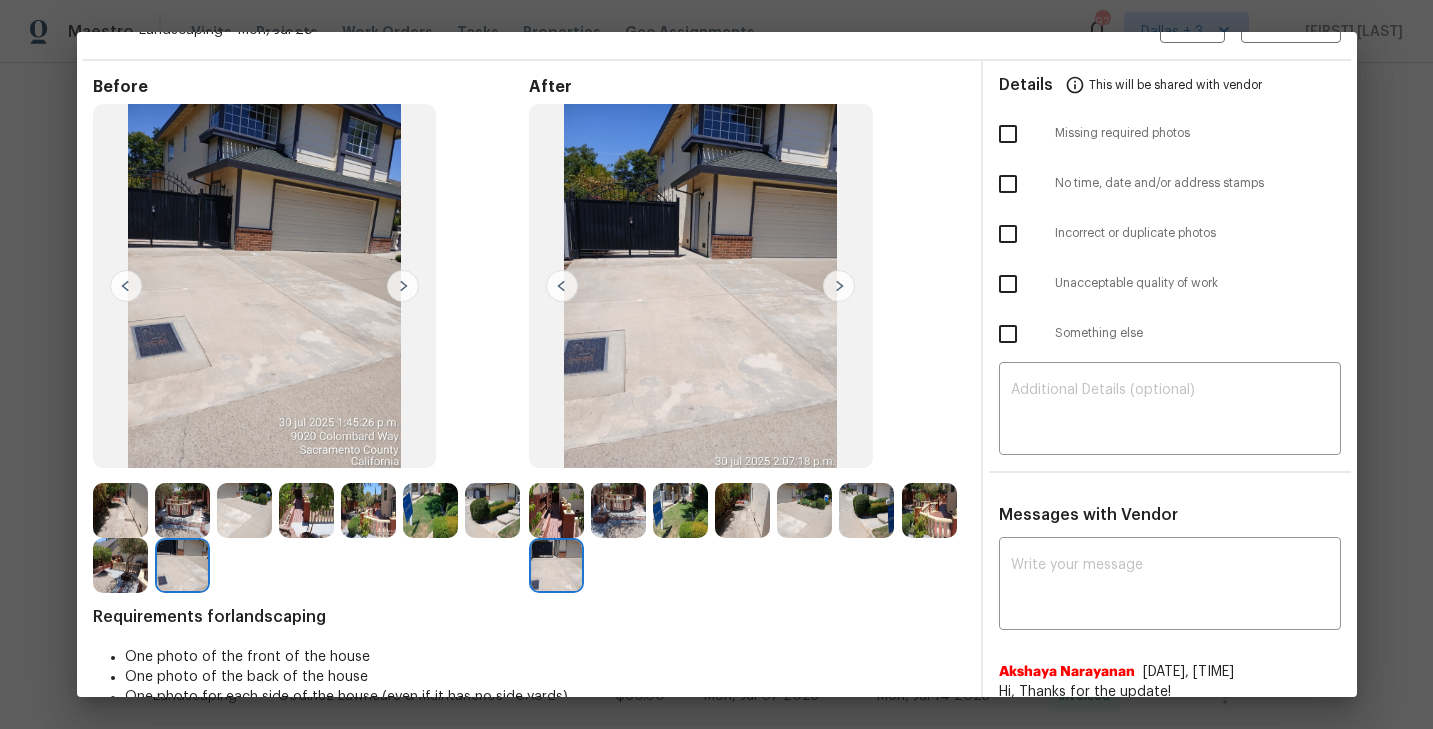 click at bounding box center (403, 286) 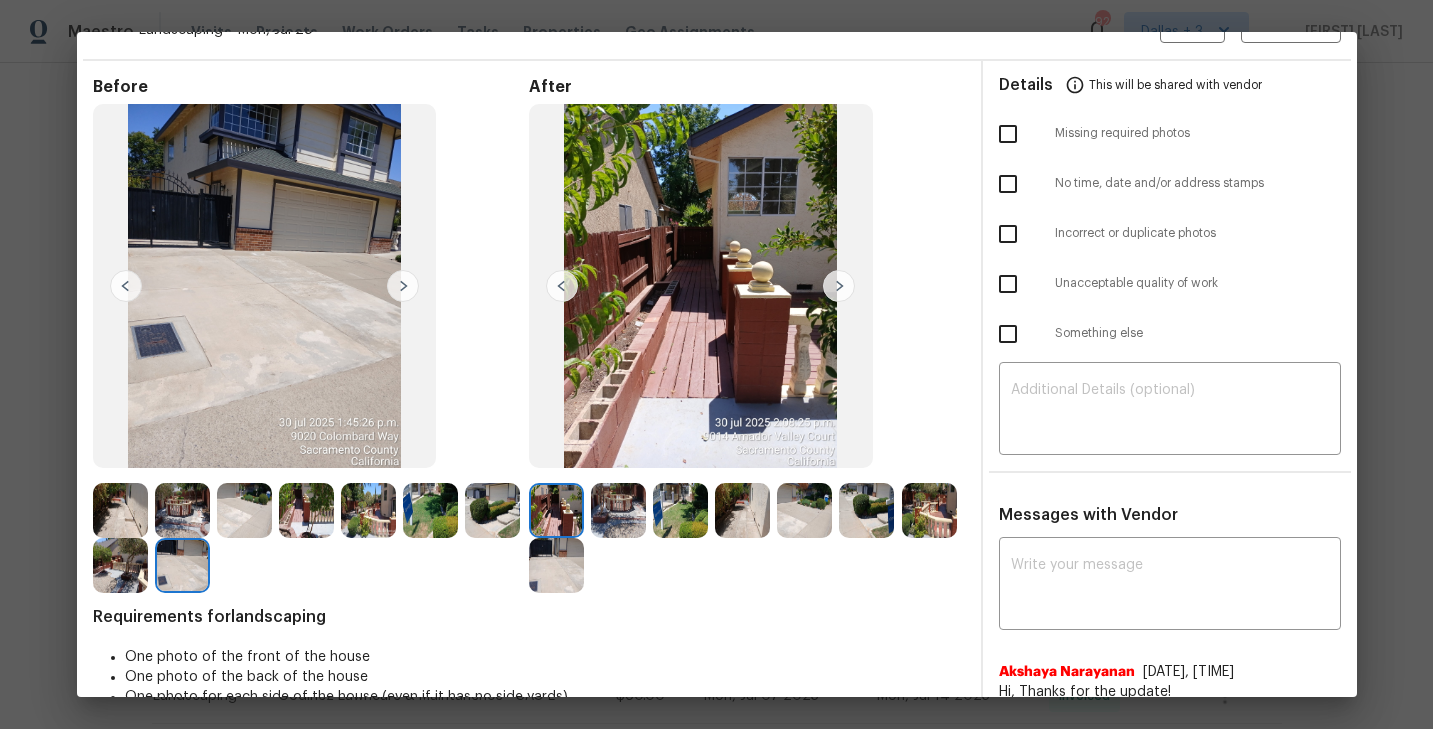click at bounding box center [839, 286] 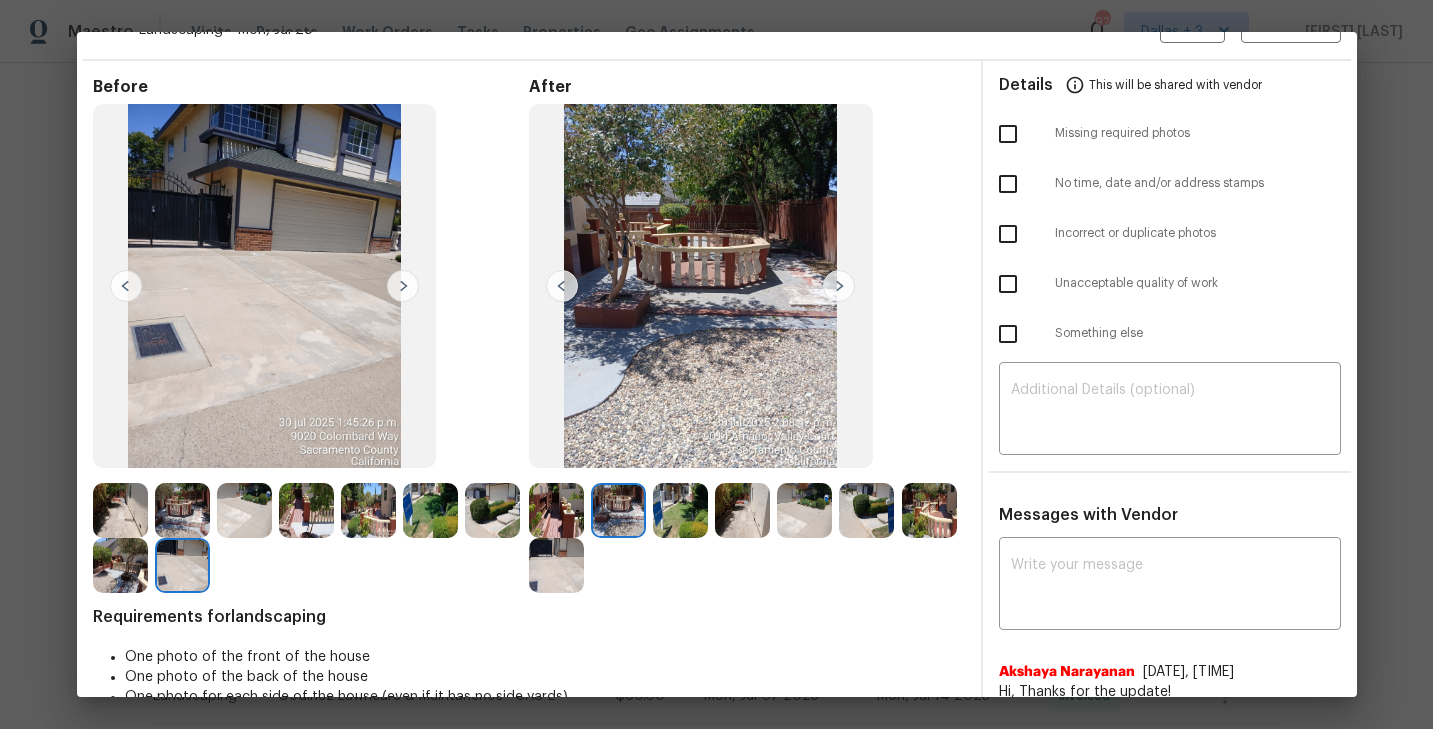 click at bounding box center (839, 286) 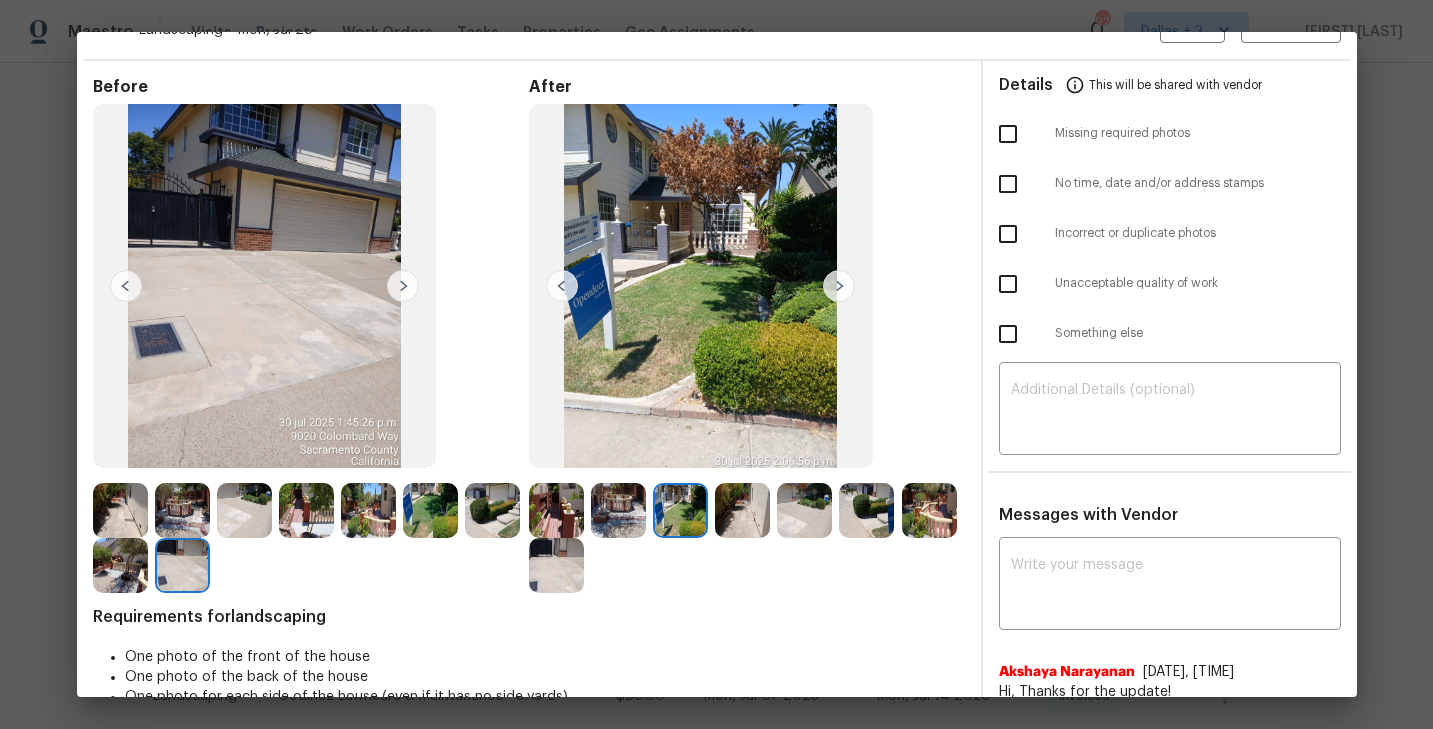 click at bounding box center [839, 286] 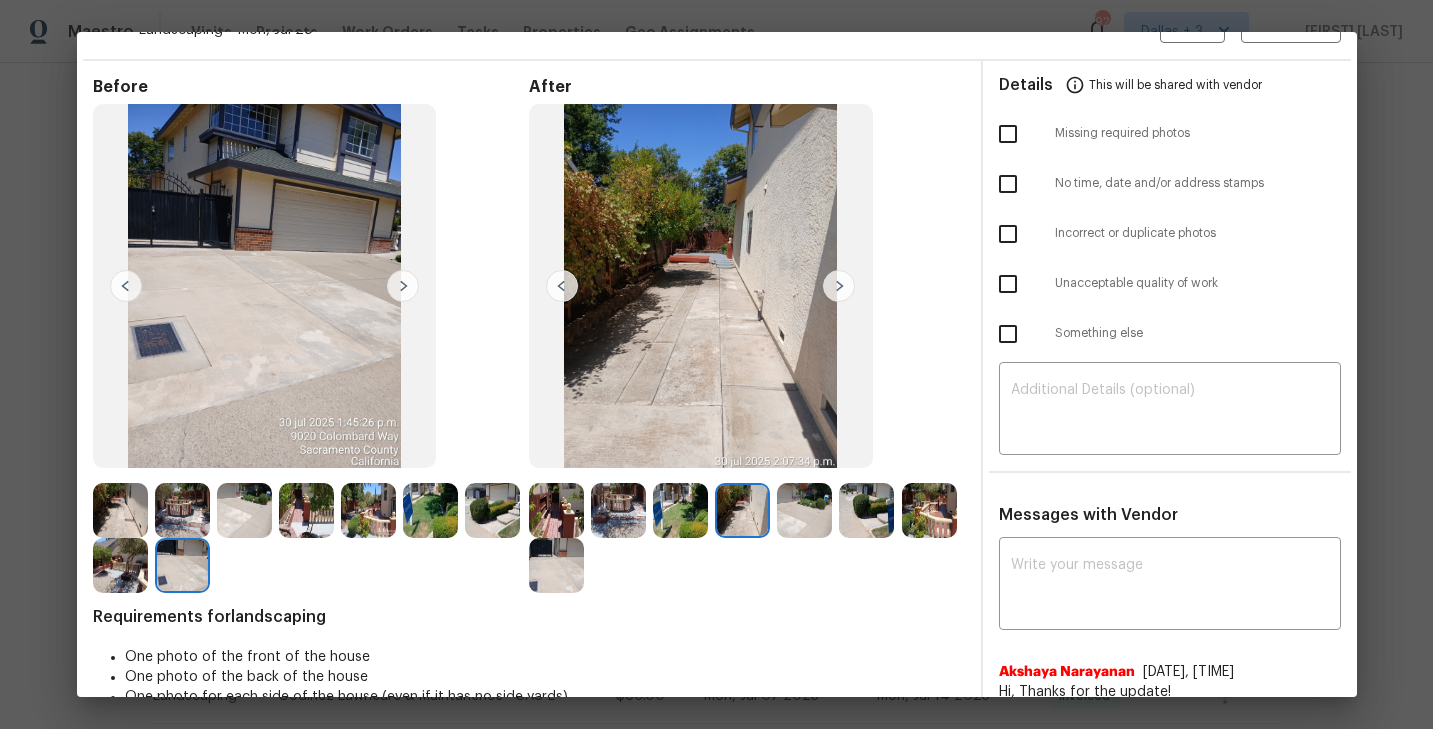 click at bounding box center [804, 510] 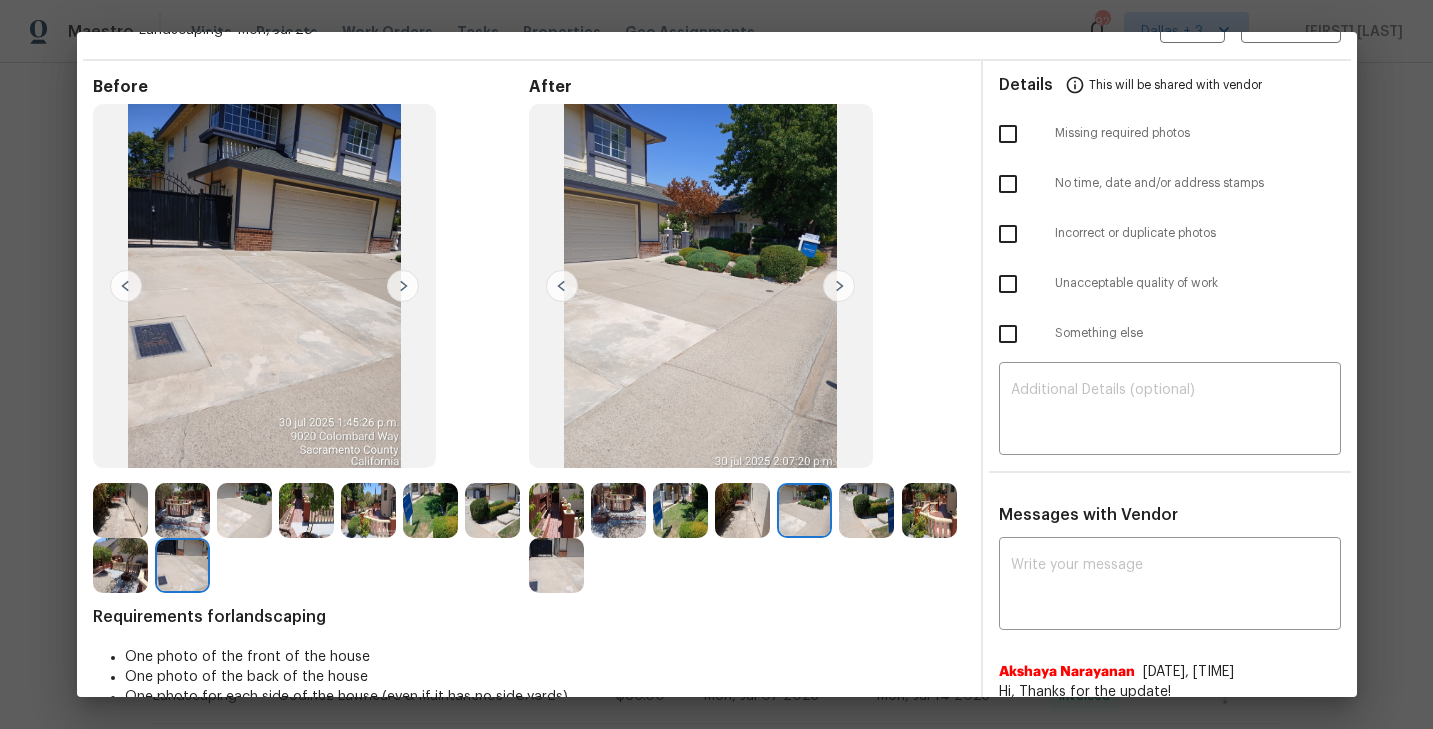 click at bounding box center [866, 510] 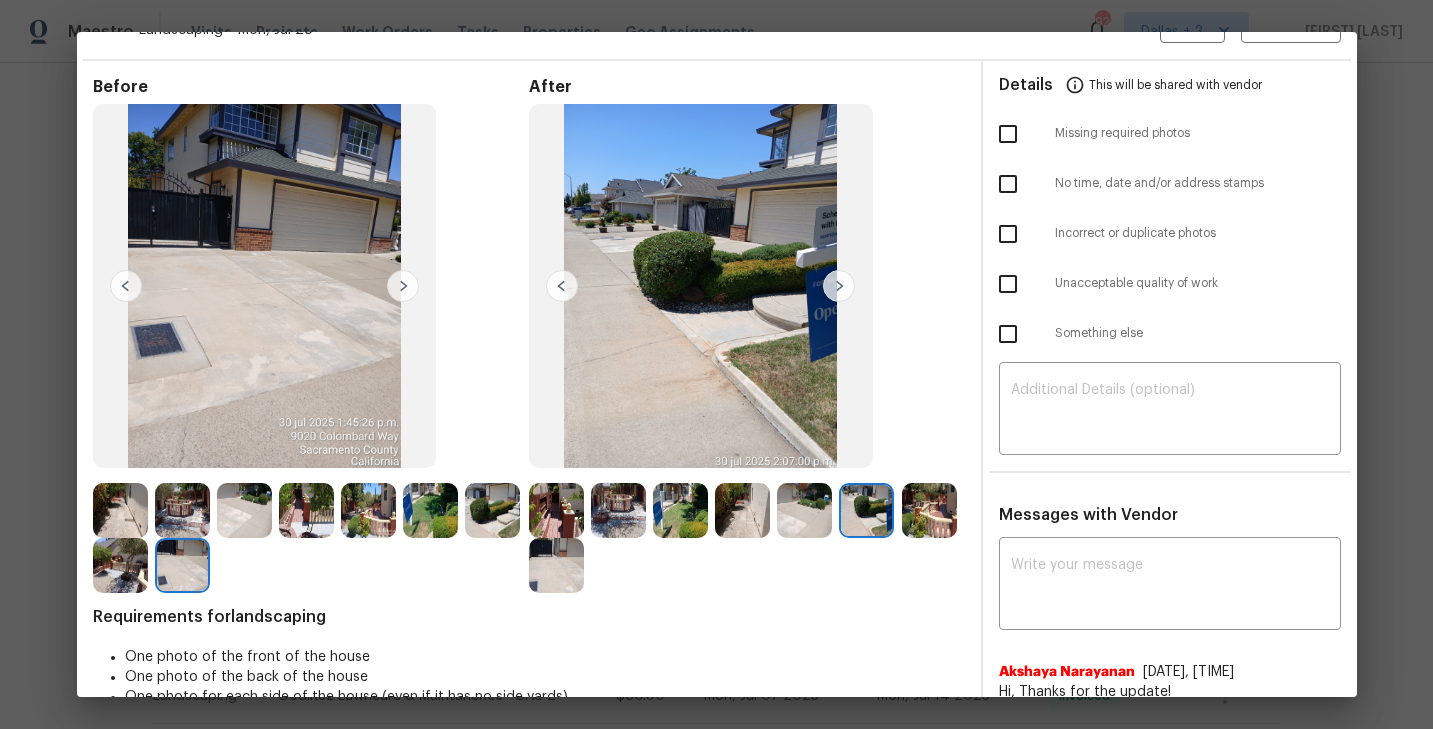 click at bounding box center [929, 510] 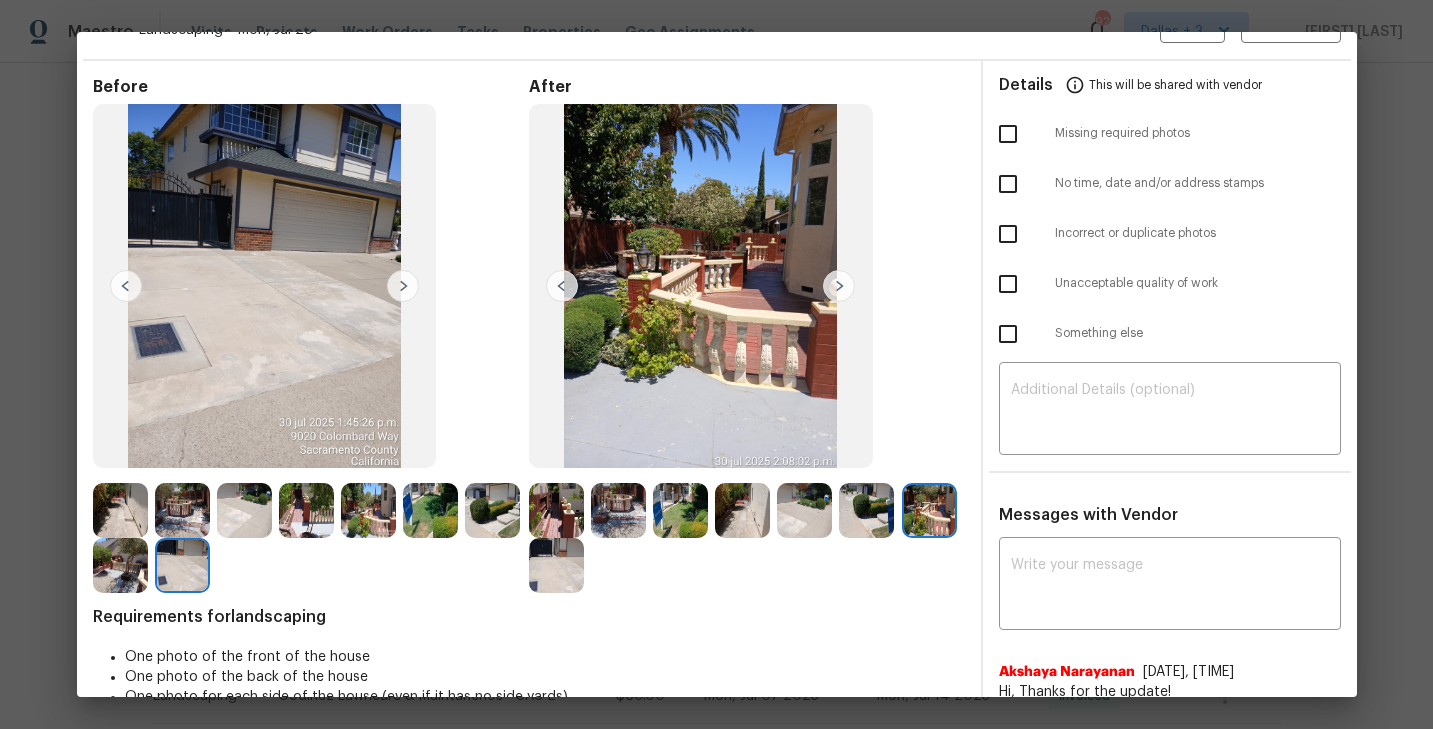 click at bounding box center (556, 565) 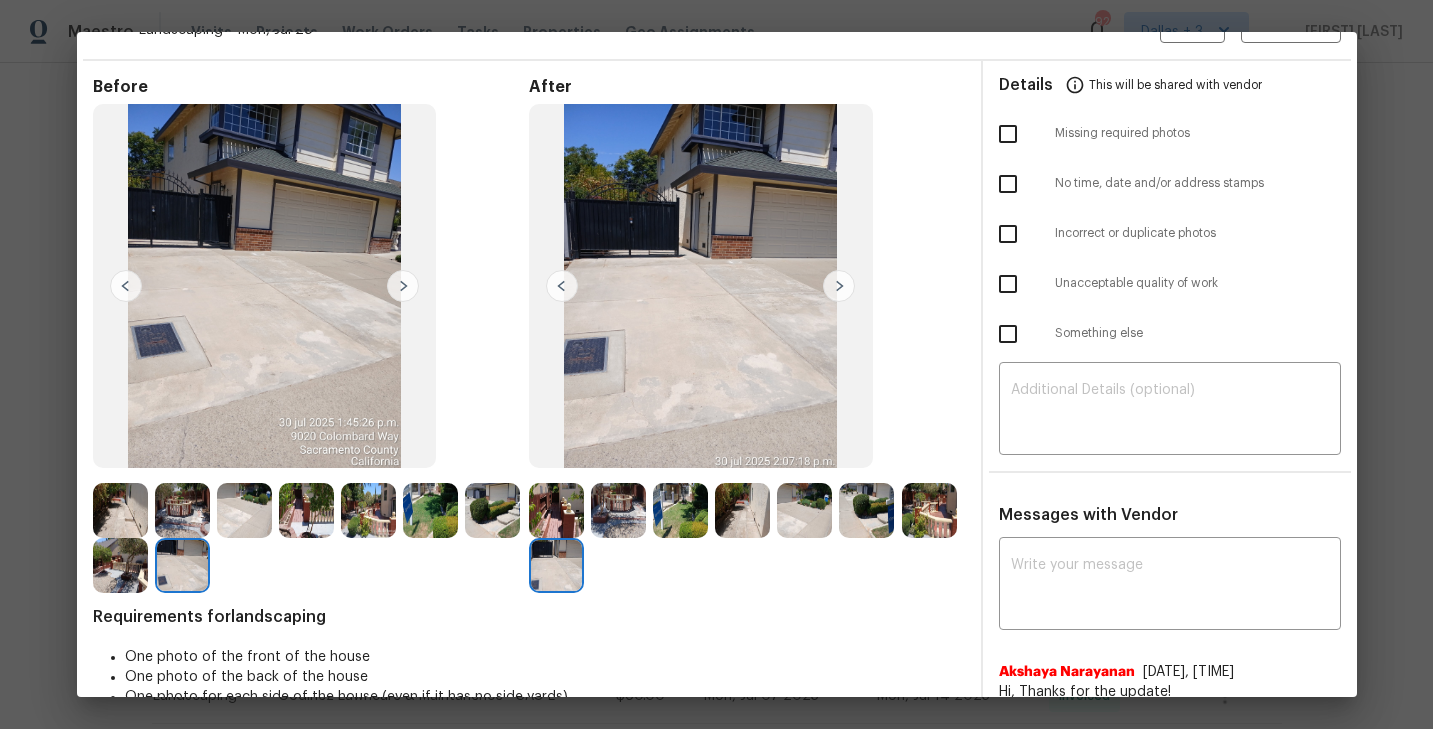 click at bounding box center [120, 510] 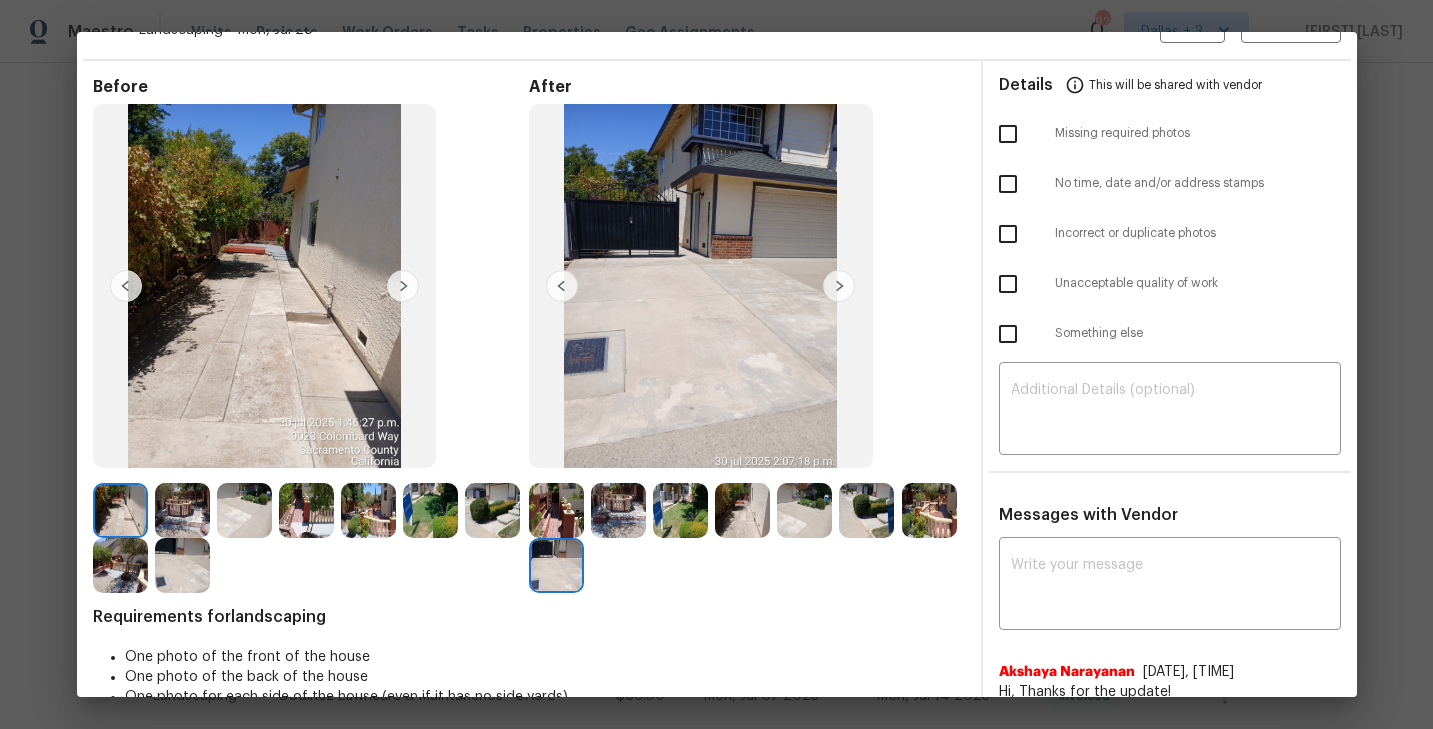 click at bounding box center [403, 286] 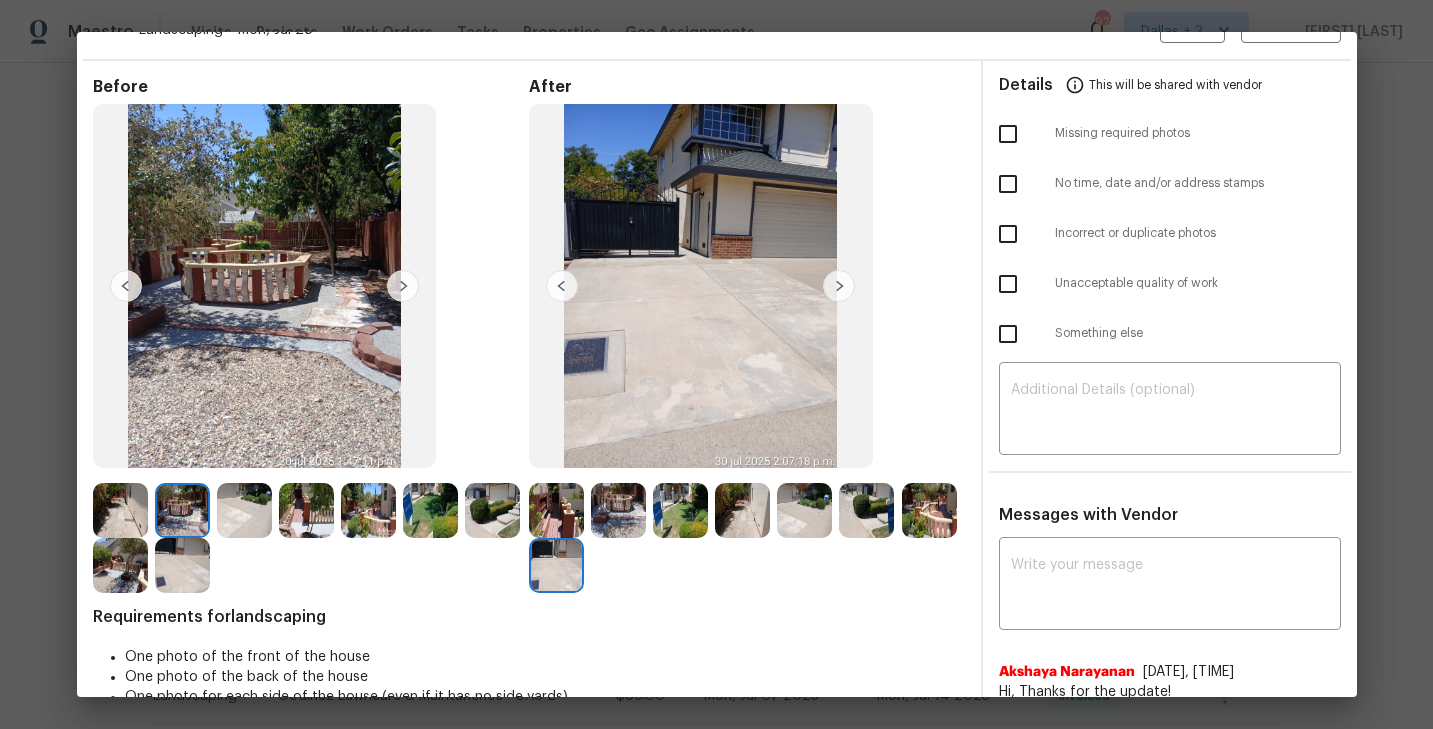 click at bounding box center (403, 286) 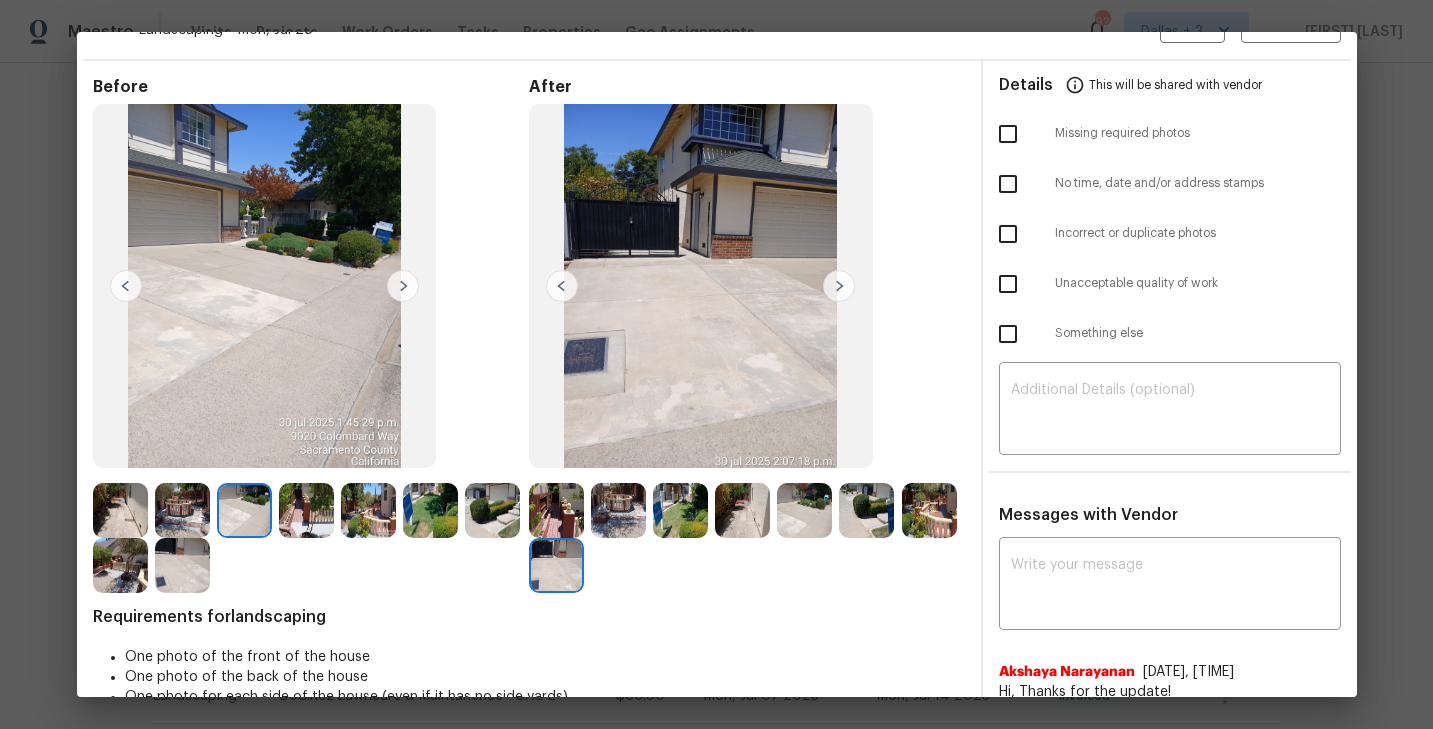 click at bounding box center [403, 286] 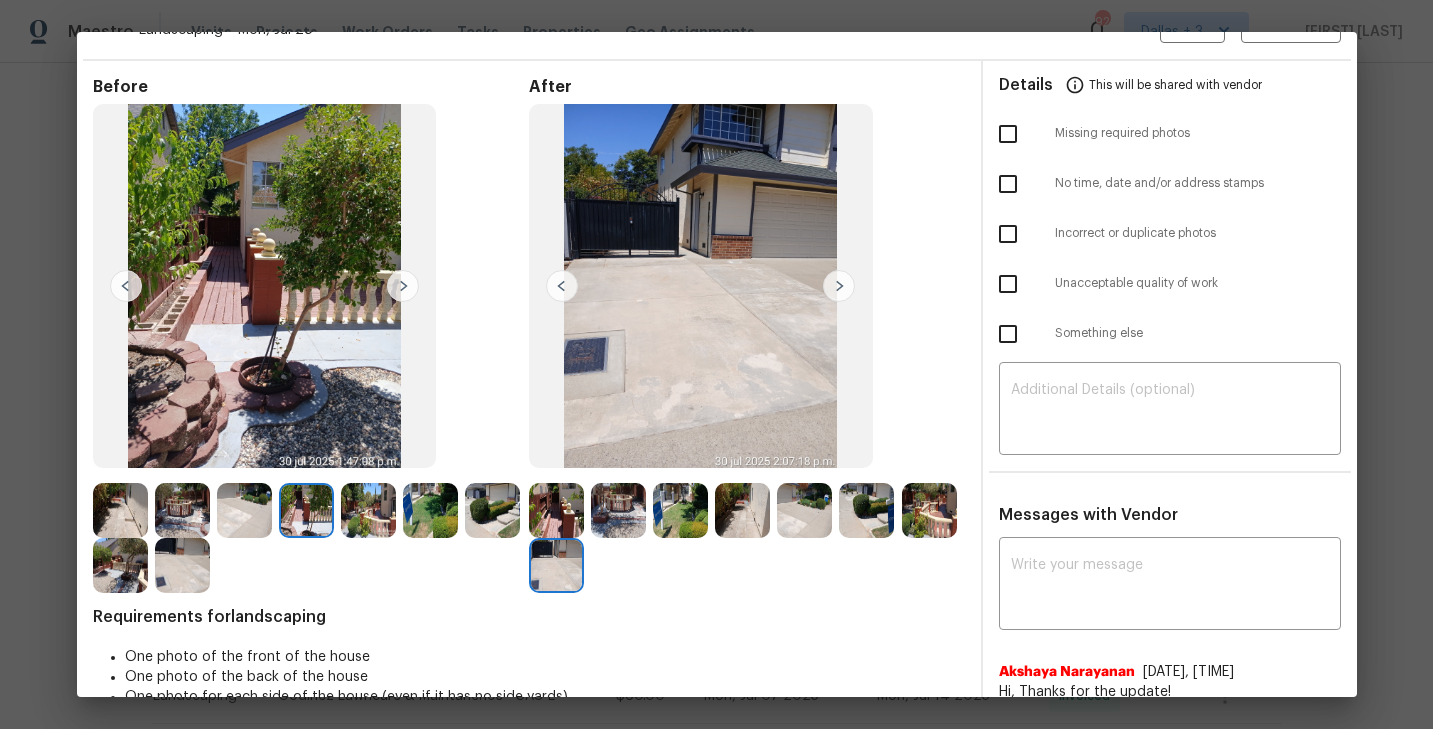 click at bounding box center [403, 286] 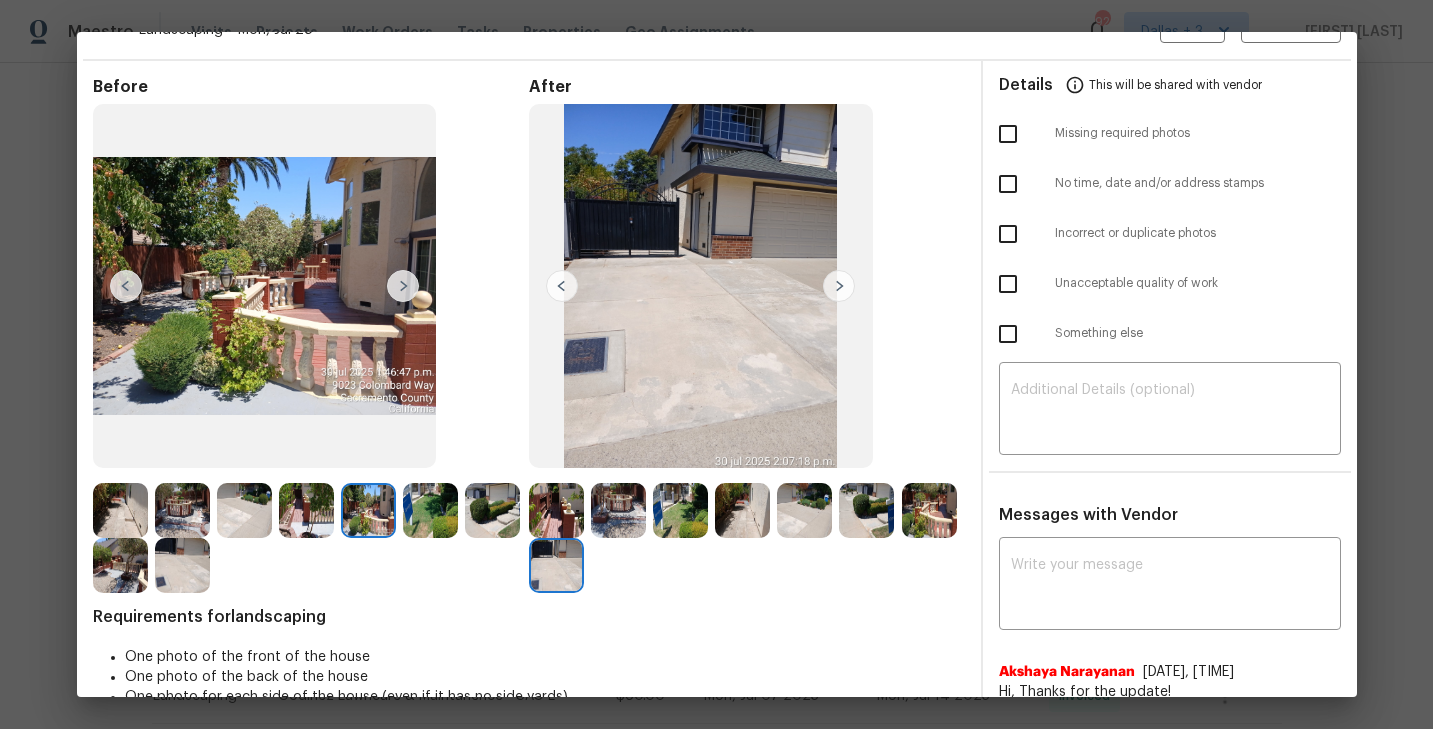 click at bounding box center [403, 286] 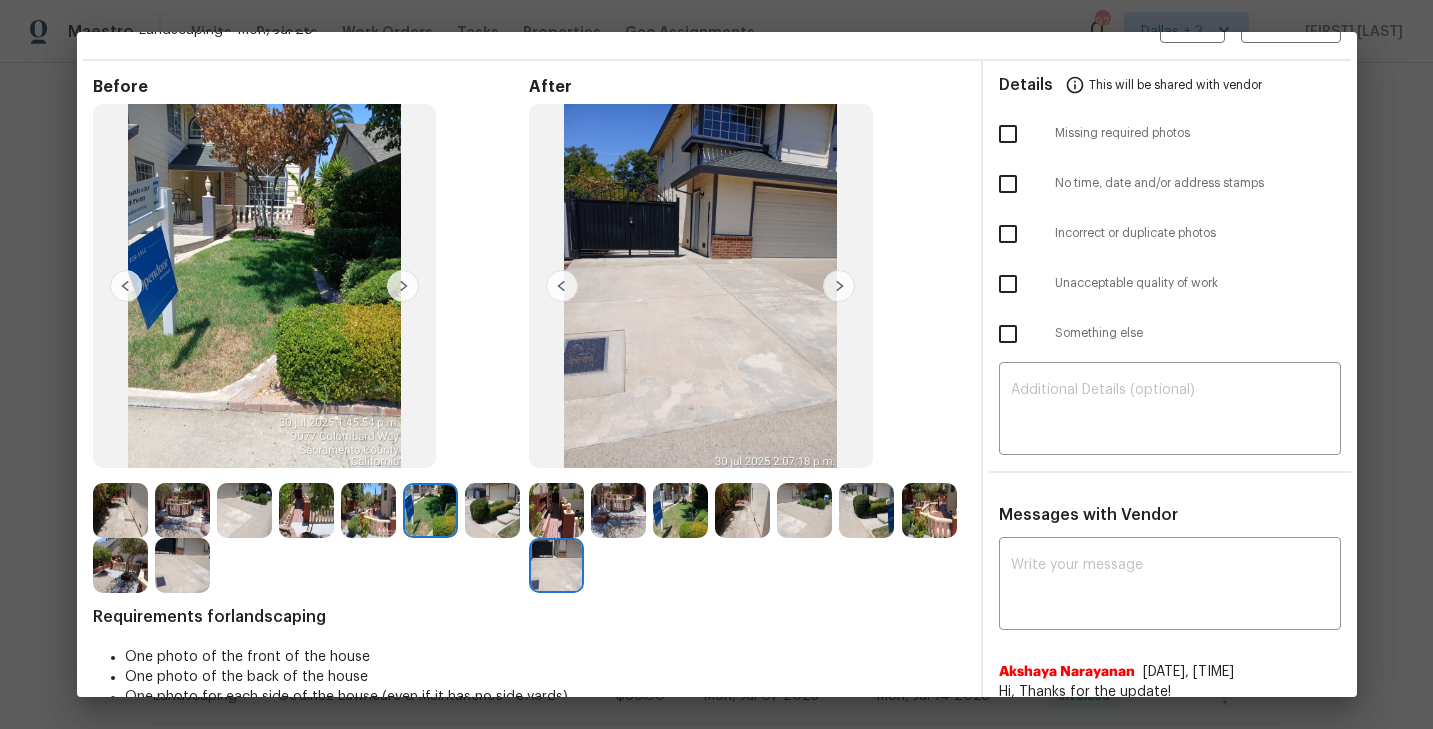 click at bounding box center [556, 510] 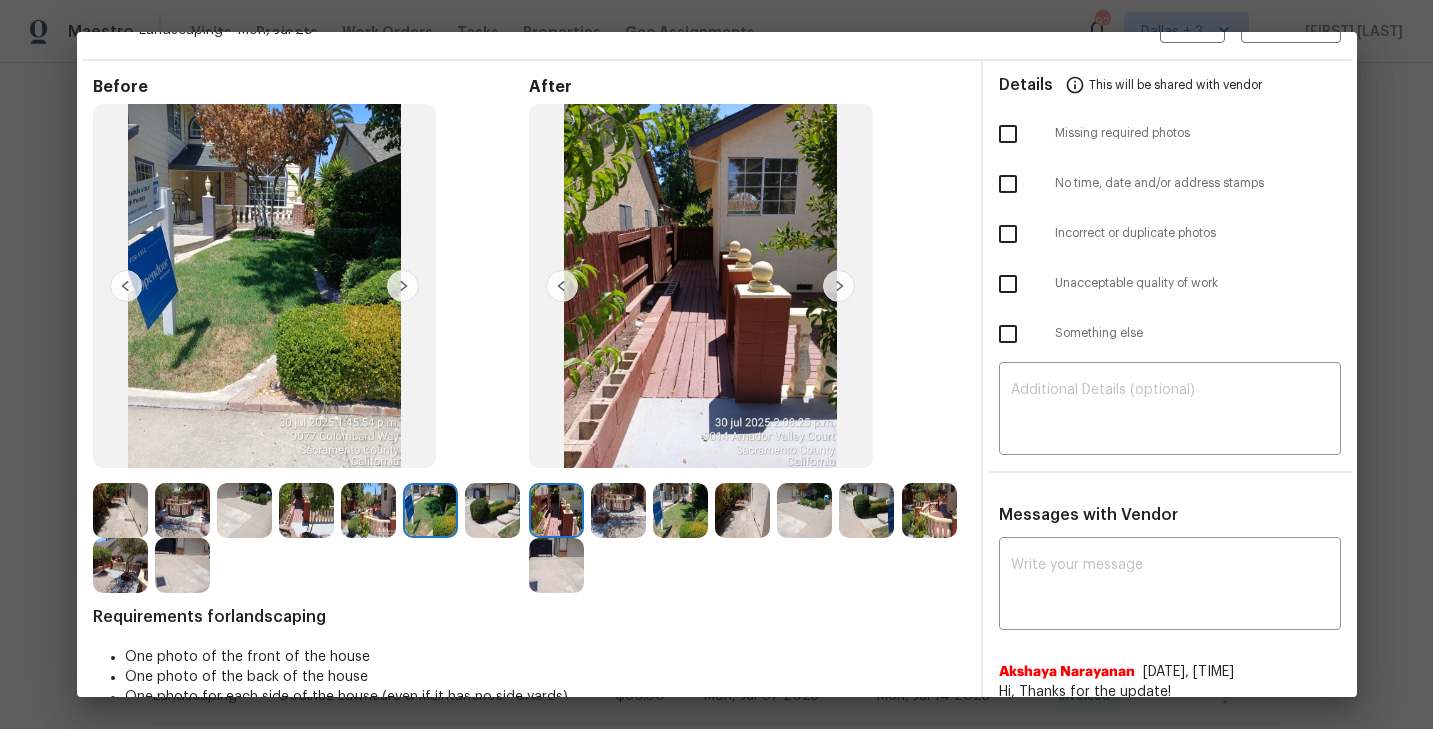 click at bounding box center [839, 286] 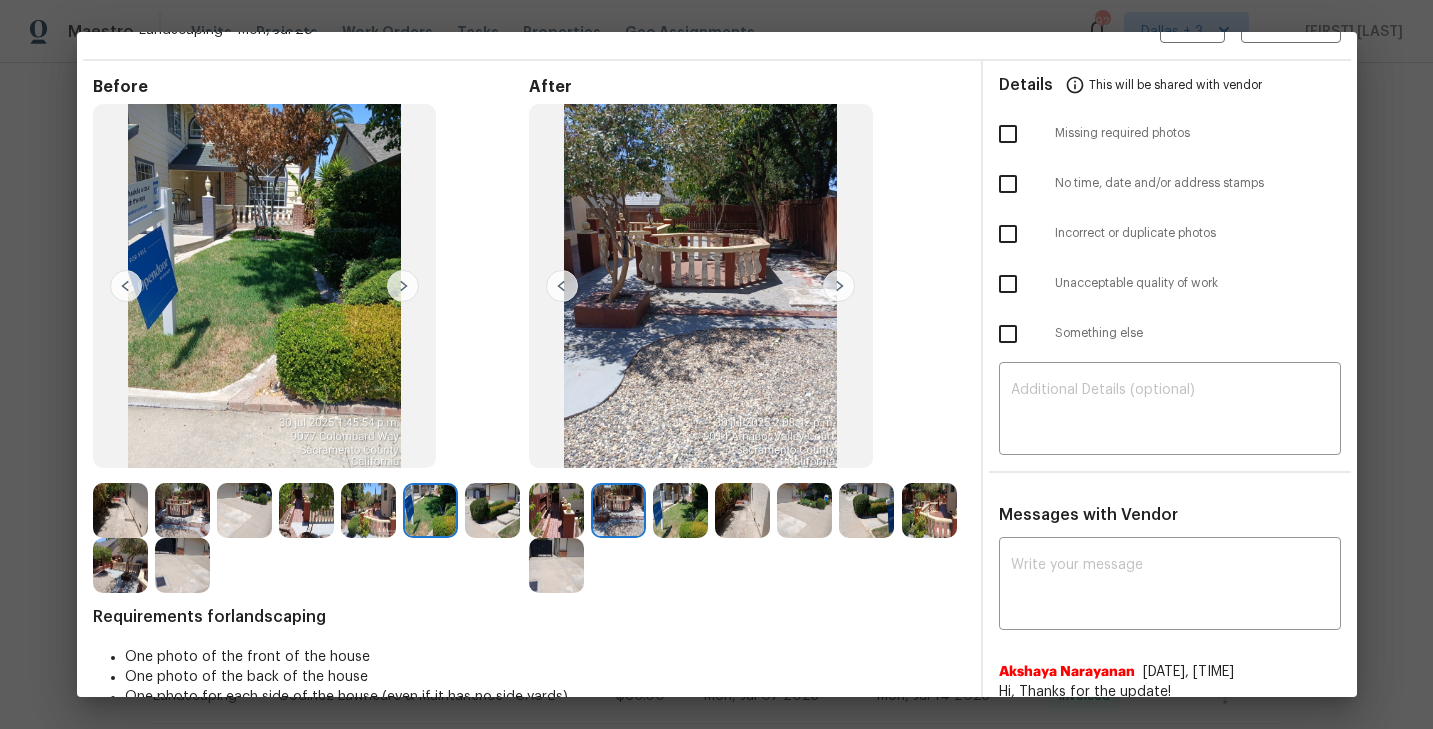 click at bounding box center (839, 286) 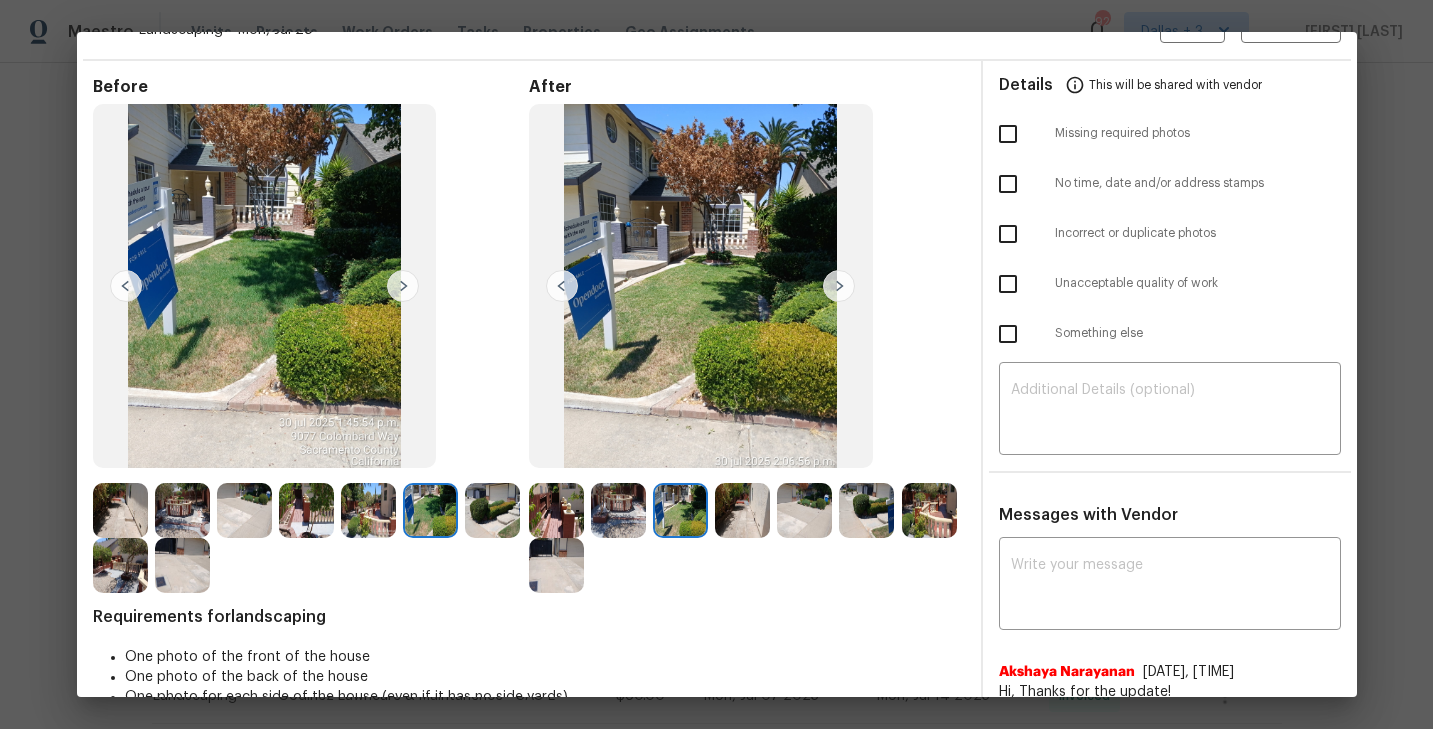 click at bounding box center [839, 286] 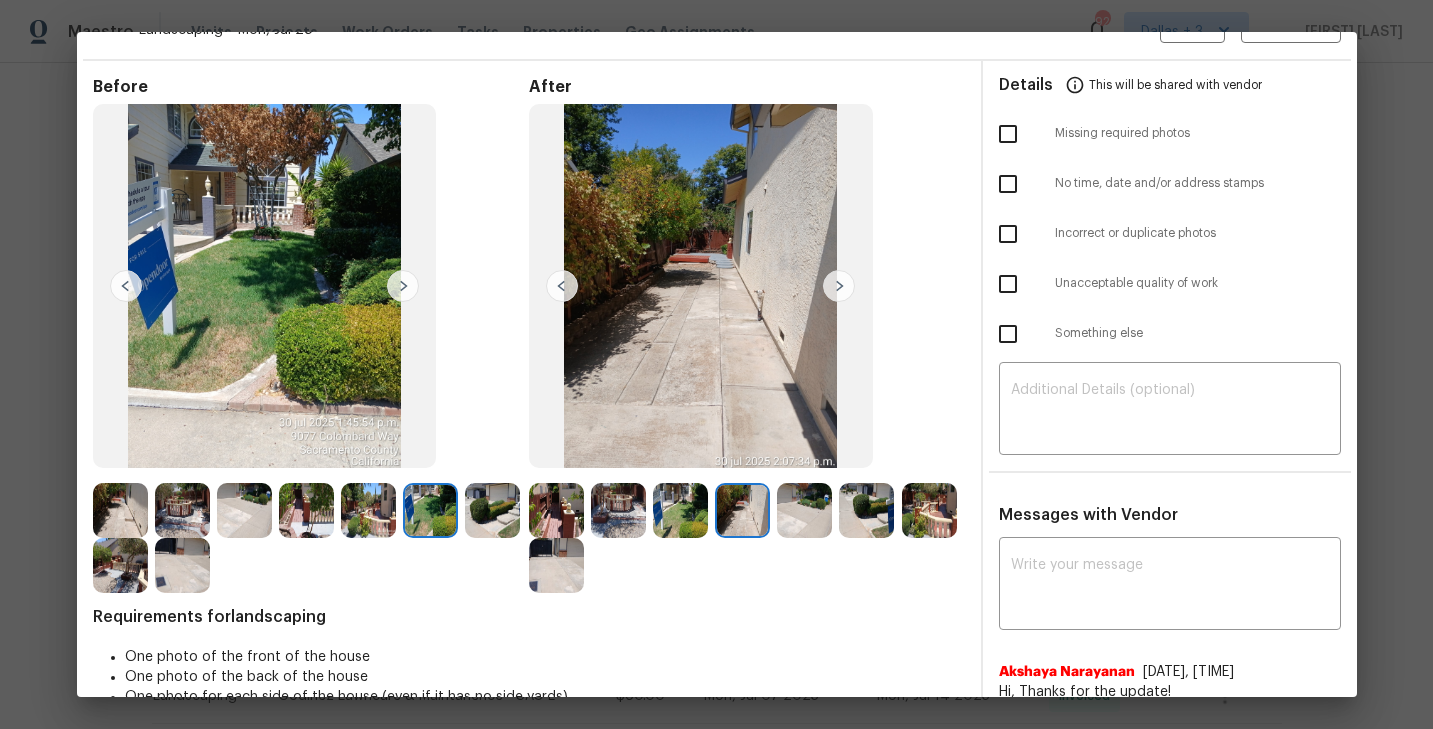 click at bounding box center (839, 286) 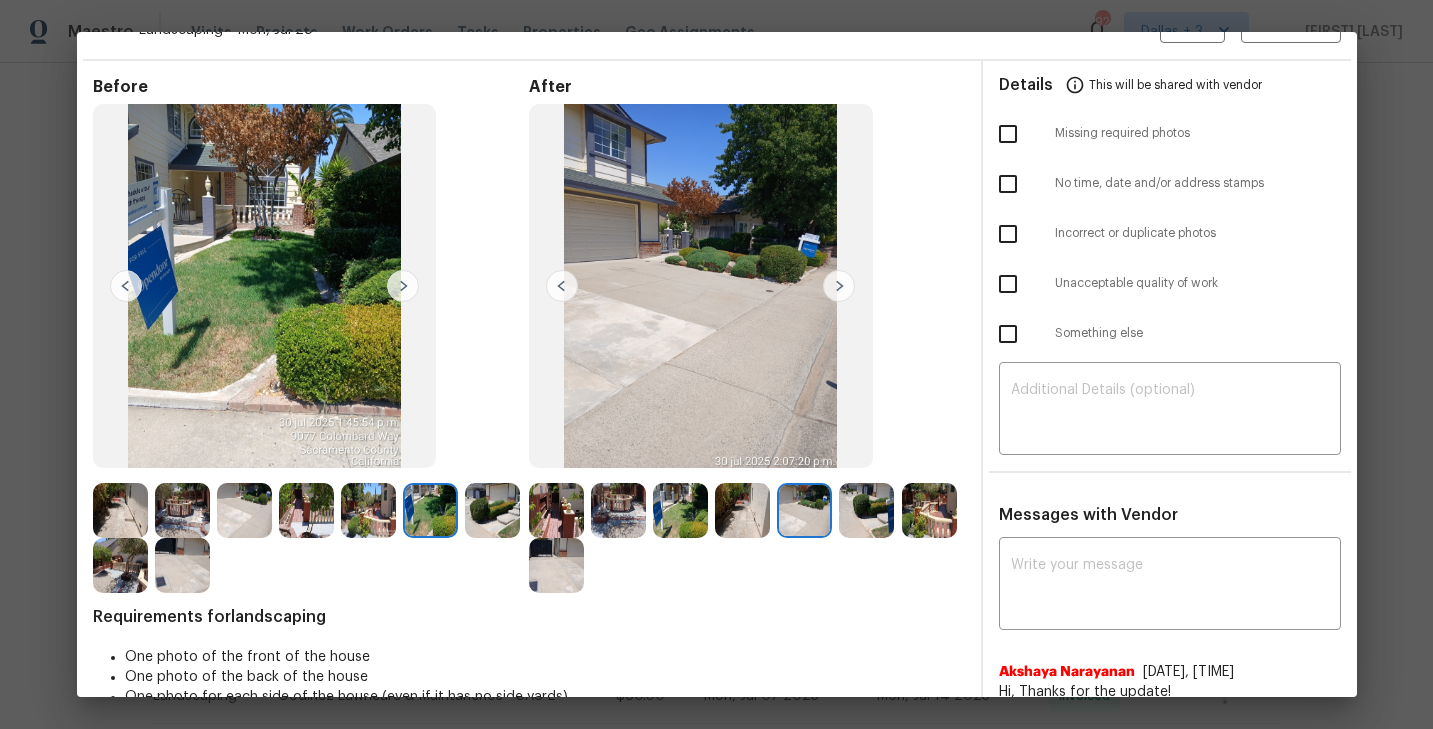 click at bounding box center [839, 286] 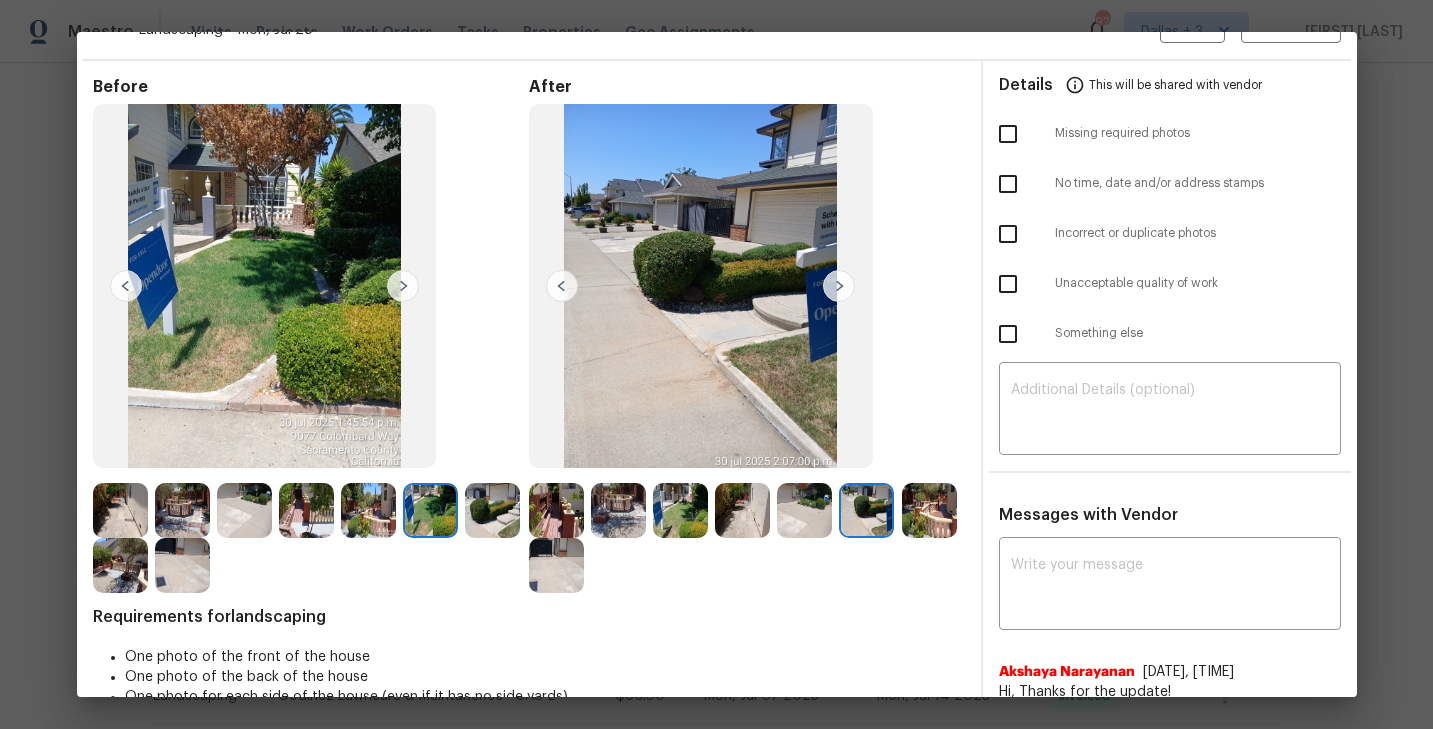 click at bounding box center [839, 286] 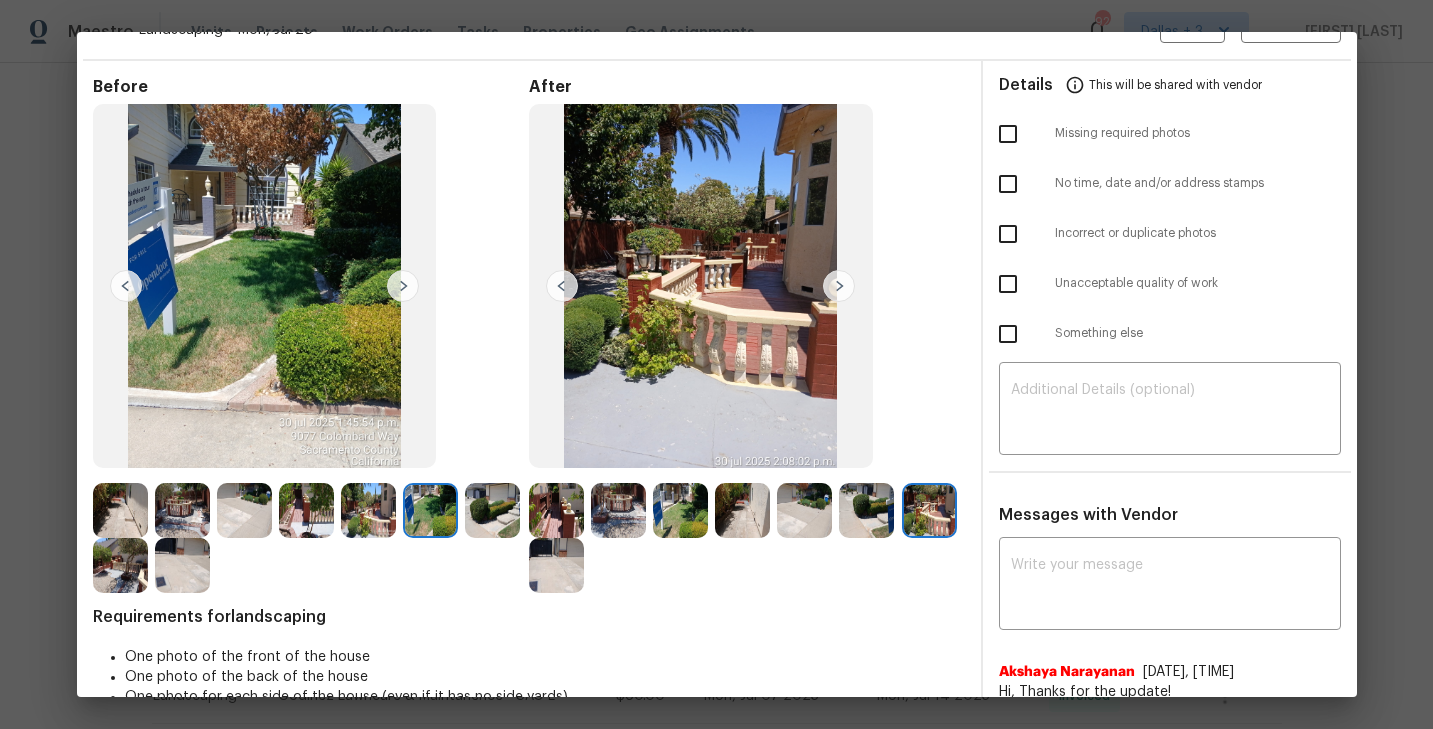 click at bounding box center (839, 286) 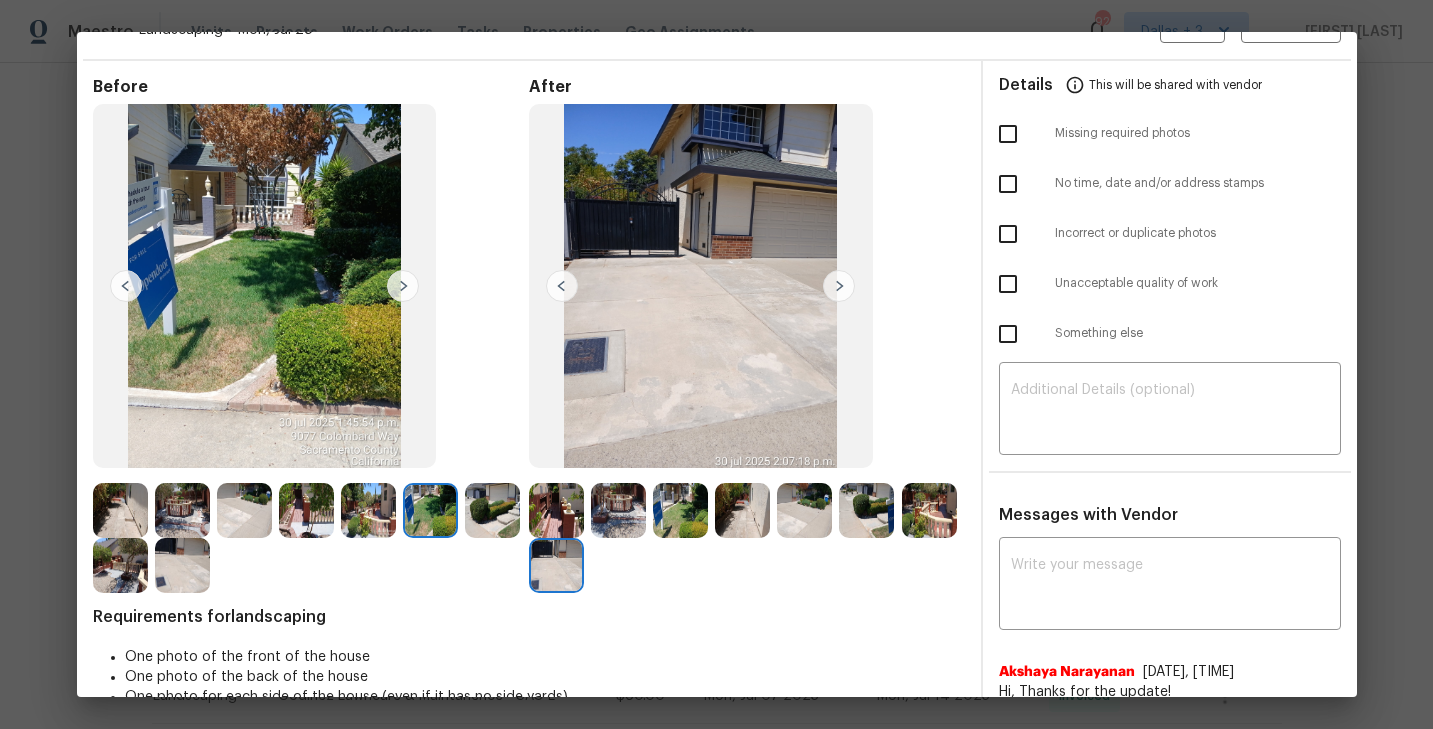 click at bounding box center [839, 286] 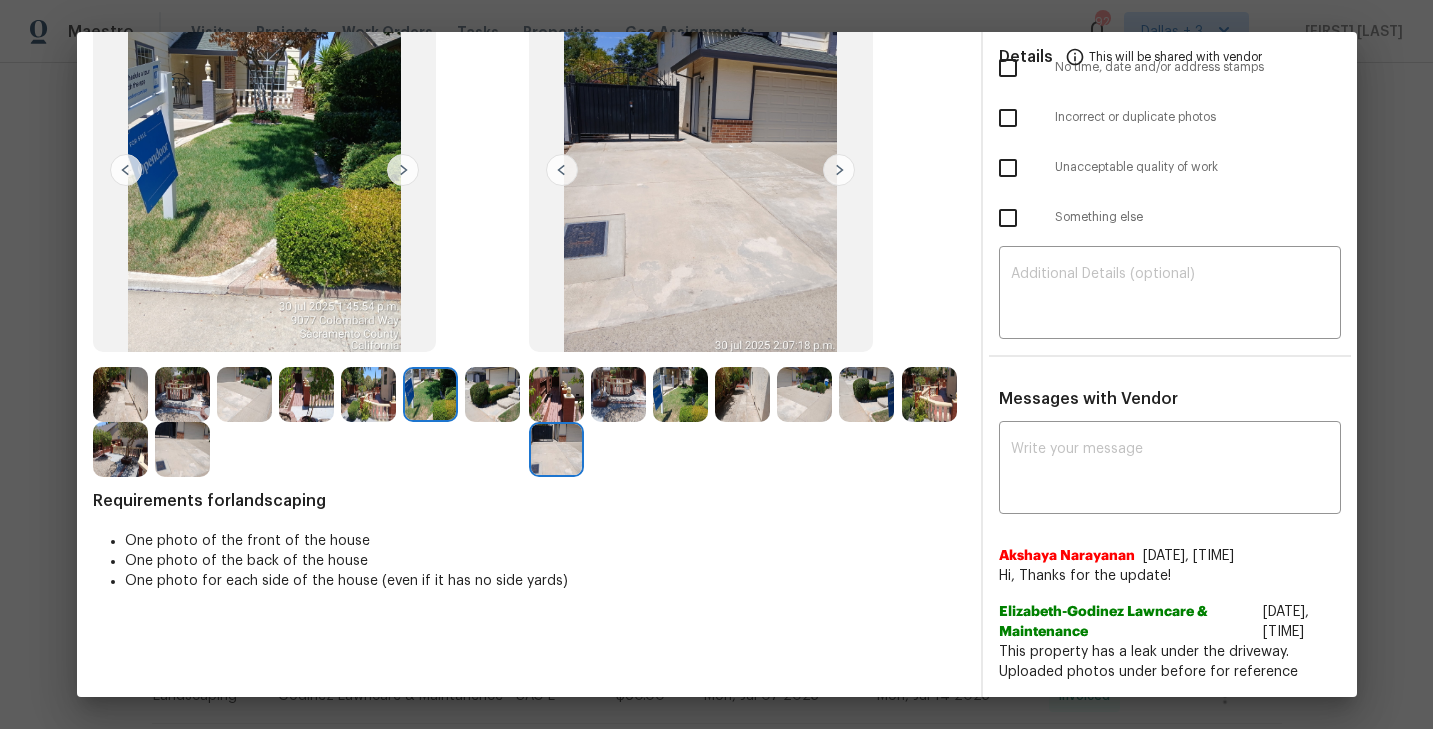 scroll, scrollTop: 0, scrollLeft: 0, axis: both 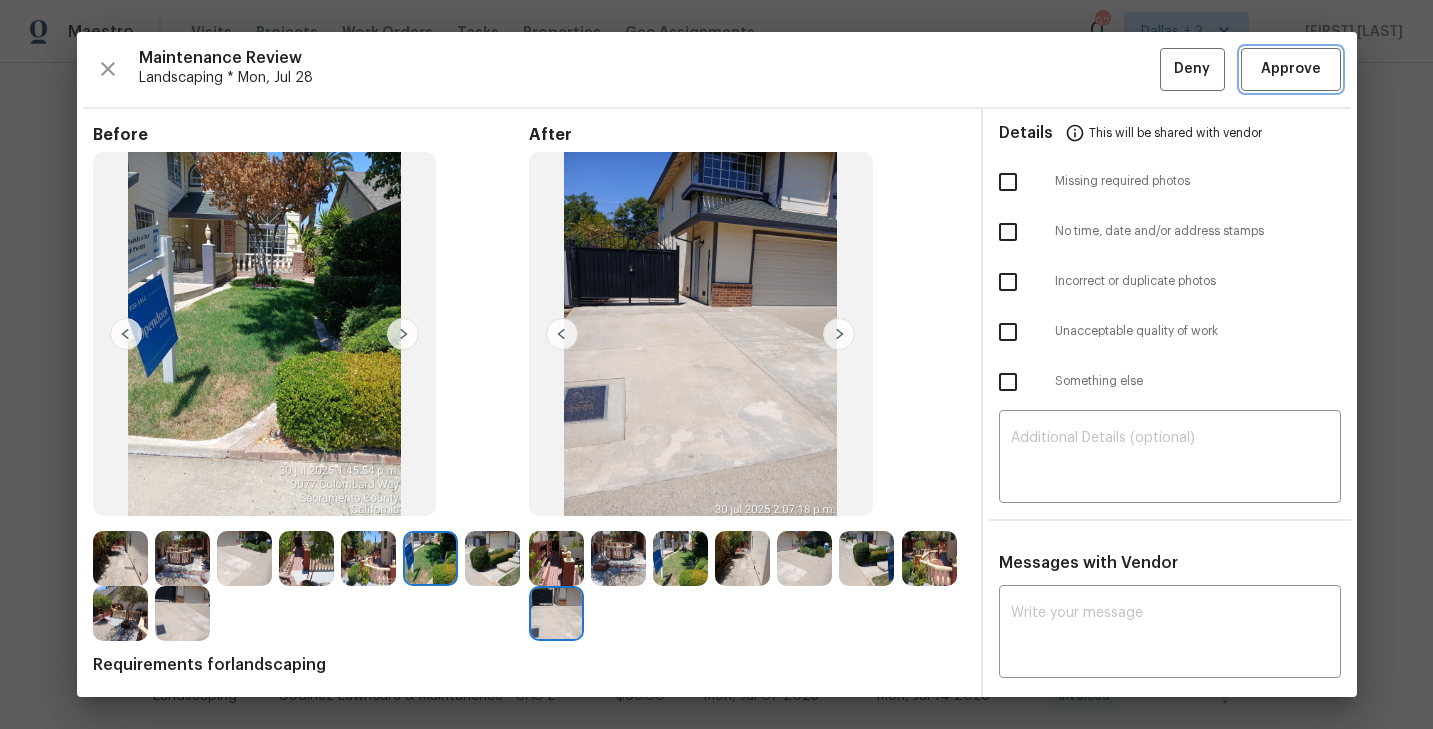 click on "Approve" at bounding box center [1291, 69] 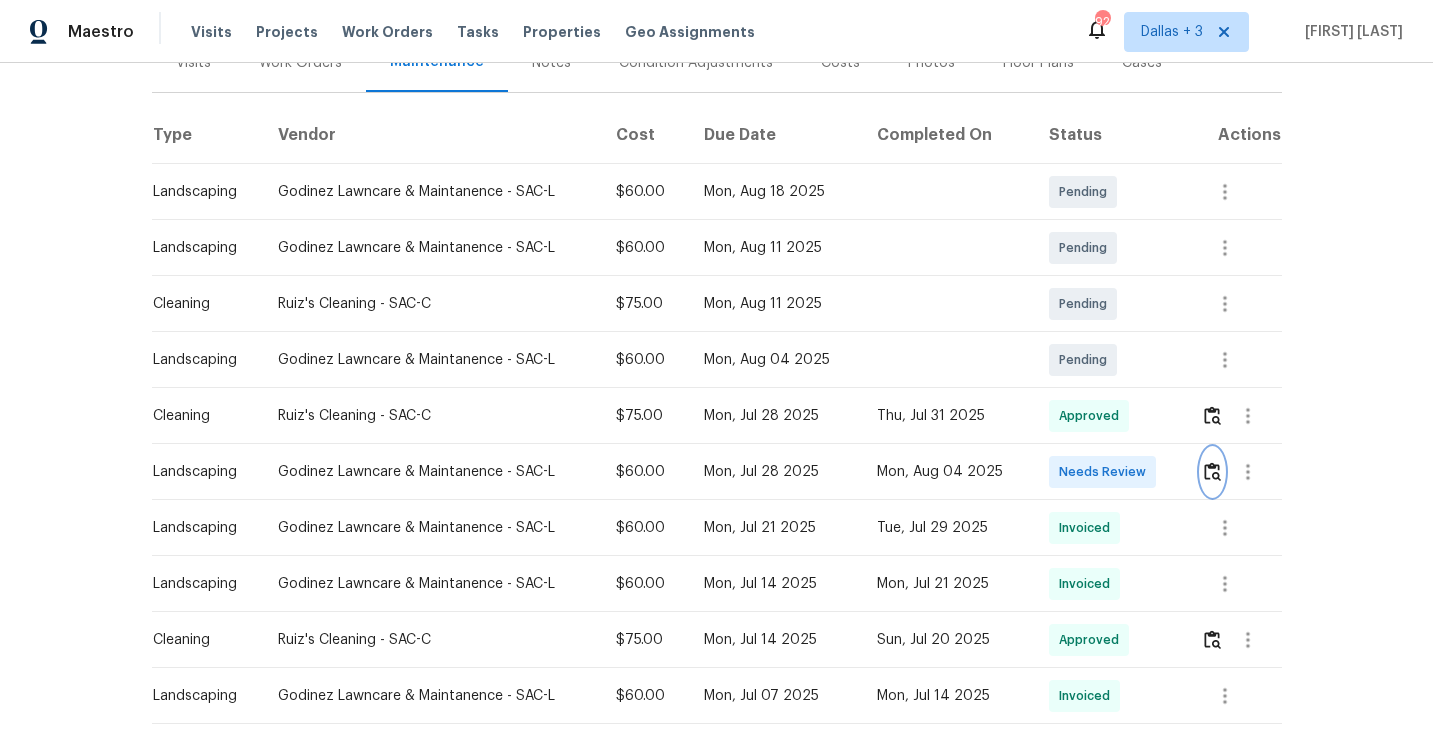 scroll, scrollTop: 0, scrollLeft: 0, axis: both 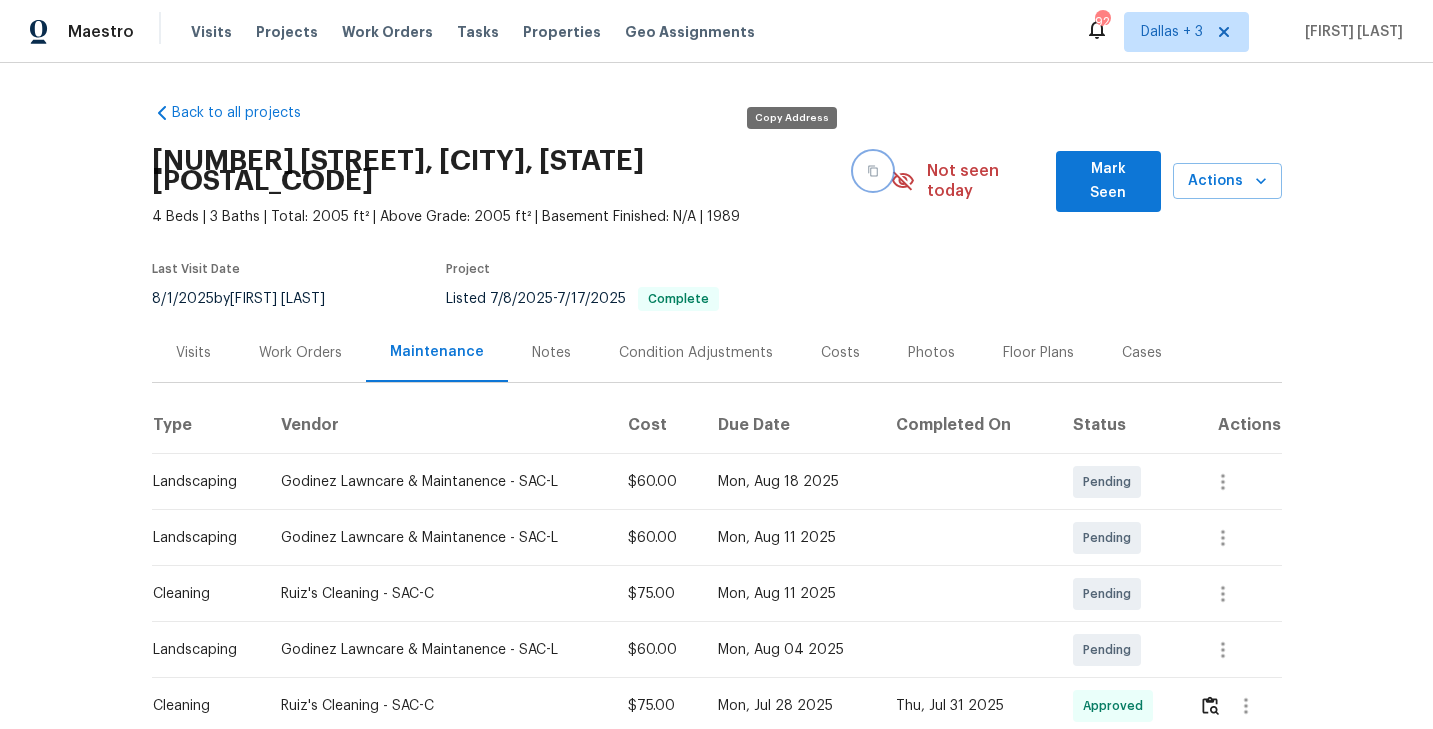 click at bounding box center (873, 171) 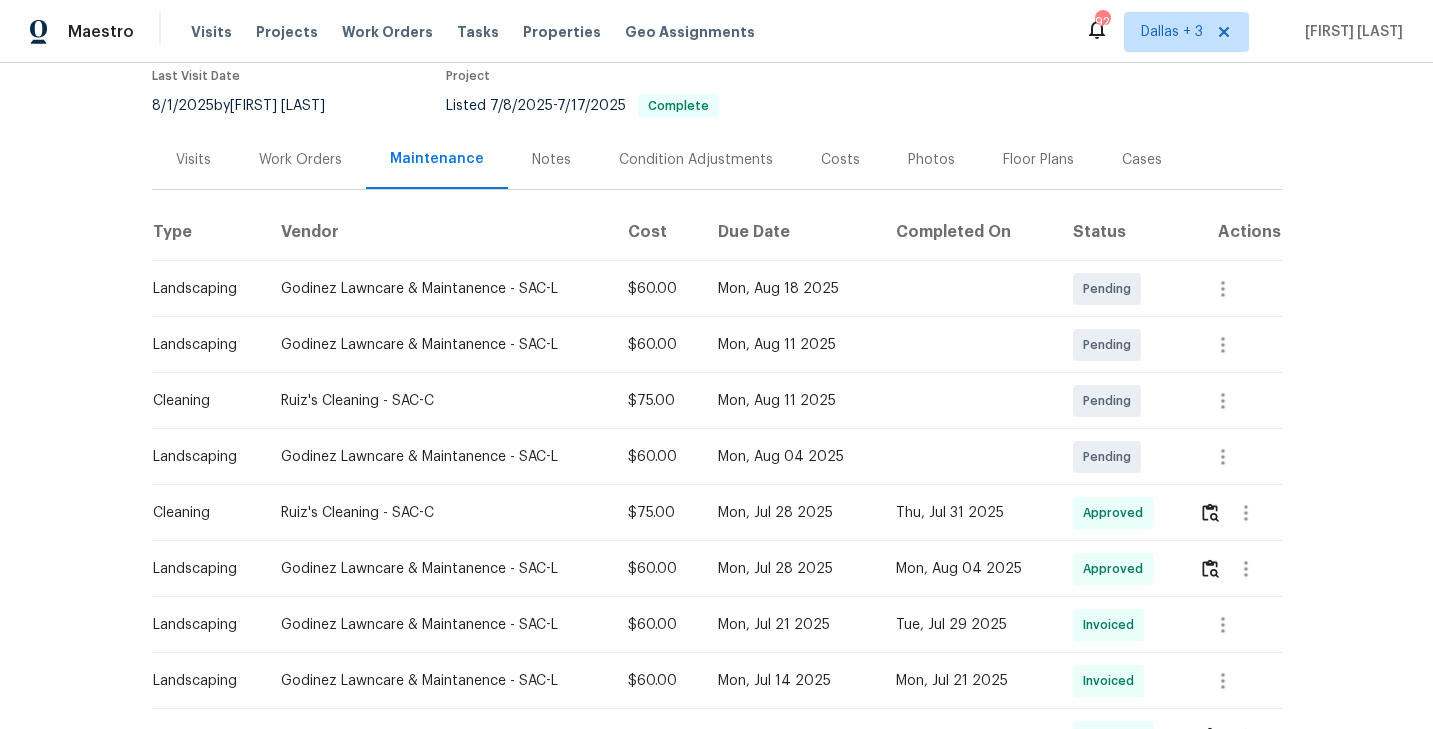 scroll, scrollTop: 0, scrollLeft: 0, axis: both 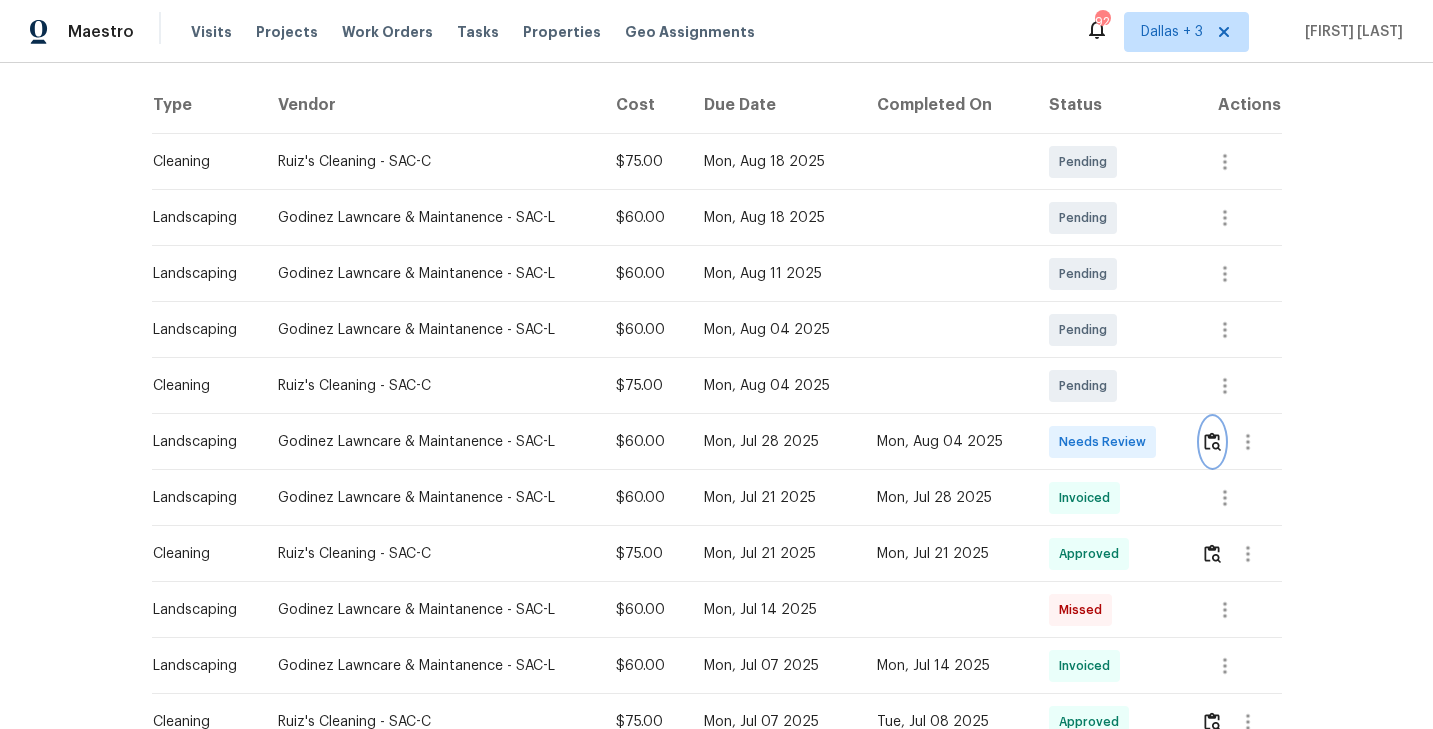 click at bounding box center [1212, 441] 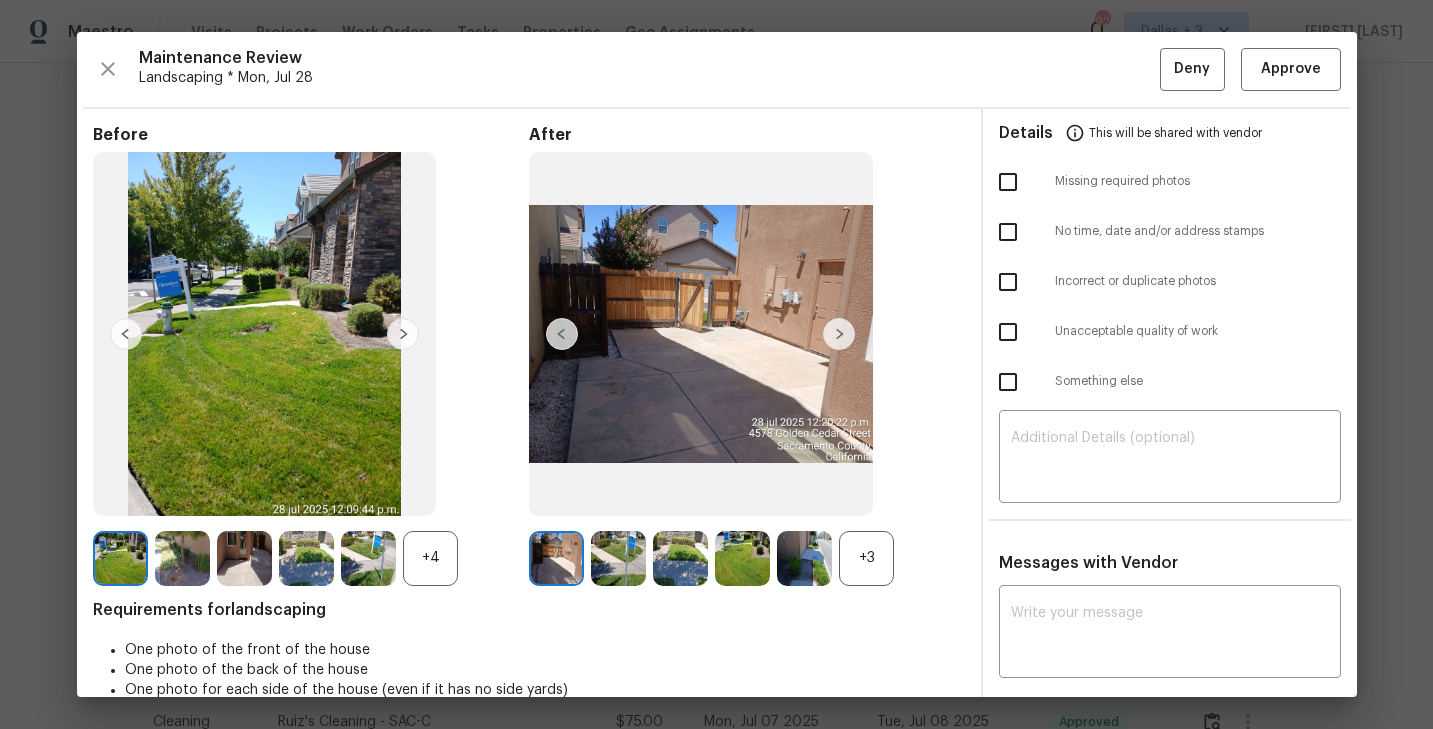 click on "+3" at bounding box center (866, 558) 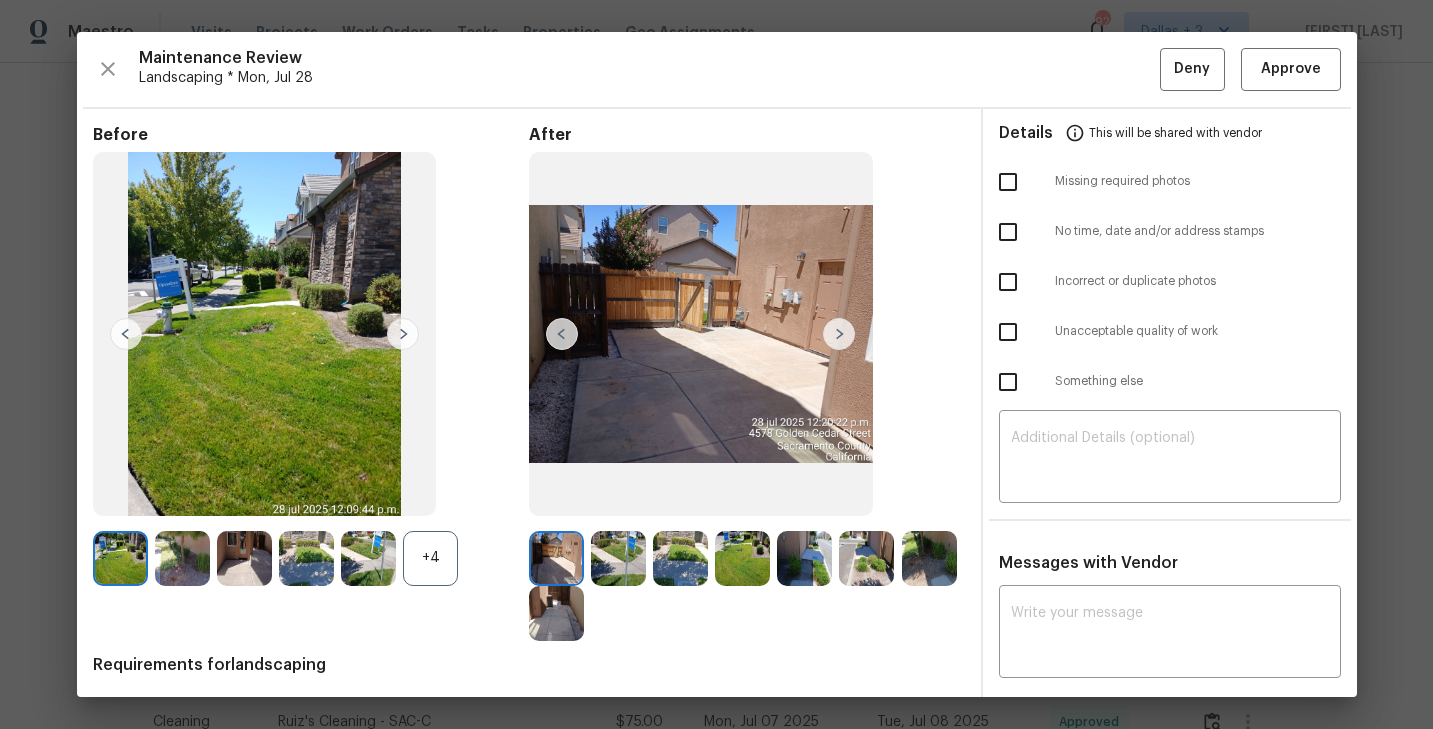 click on "+4" at bounding box center [430, 558] 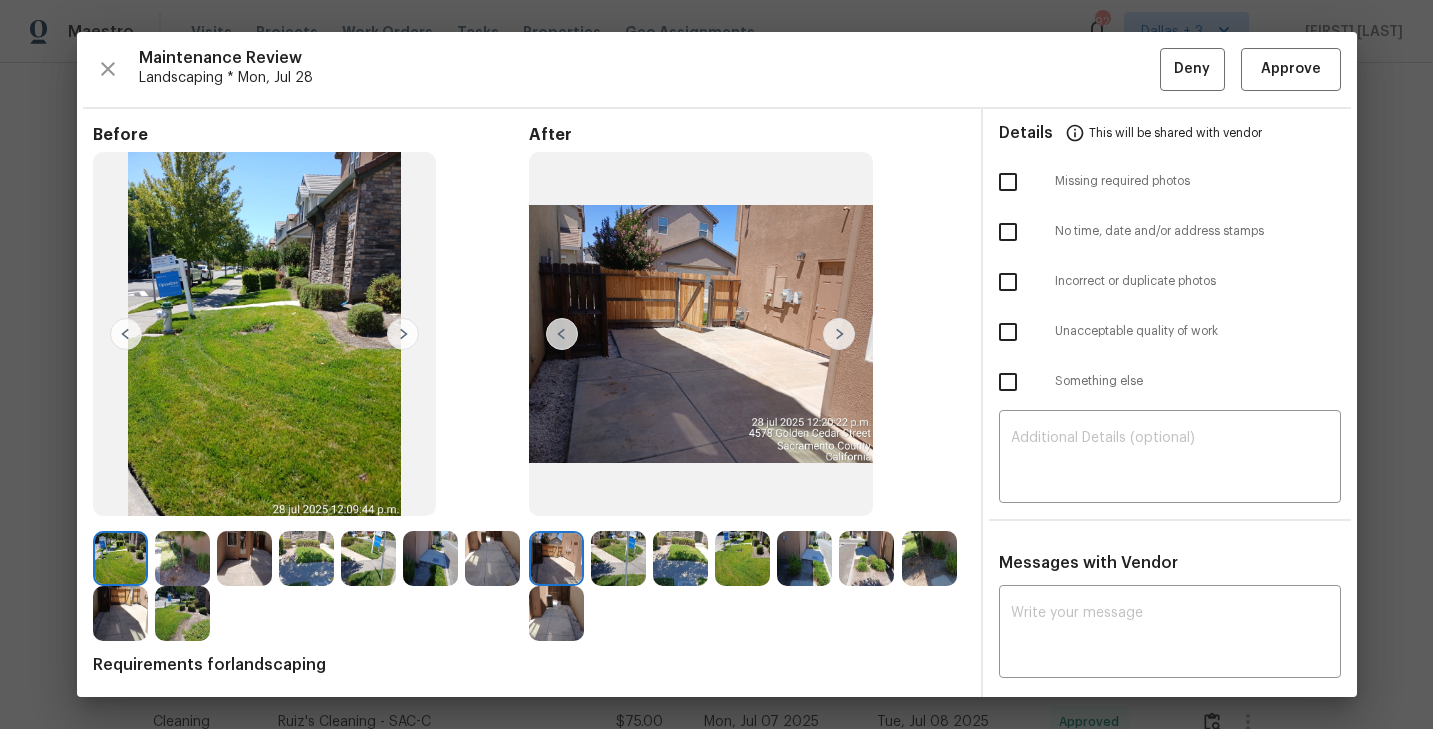 scroll, scrollTop: 87, scrollLeft: 0, axis: vertical 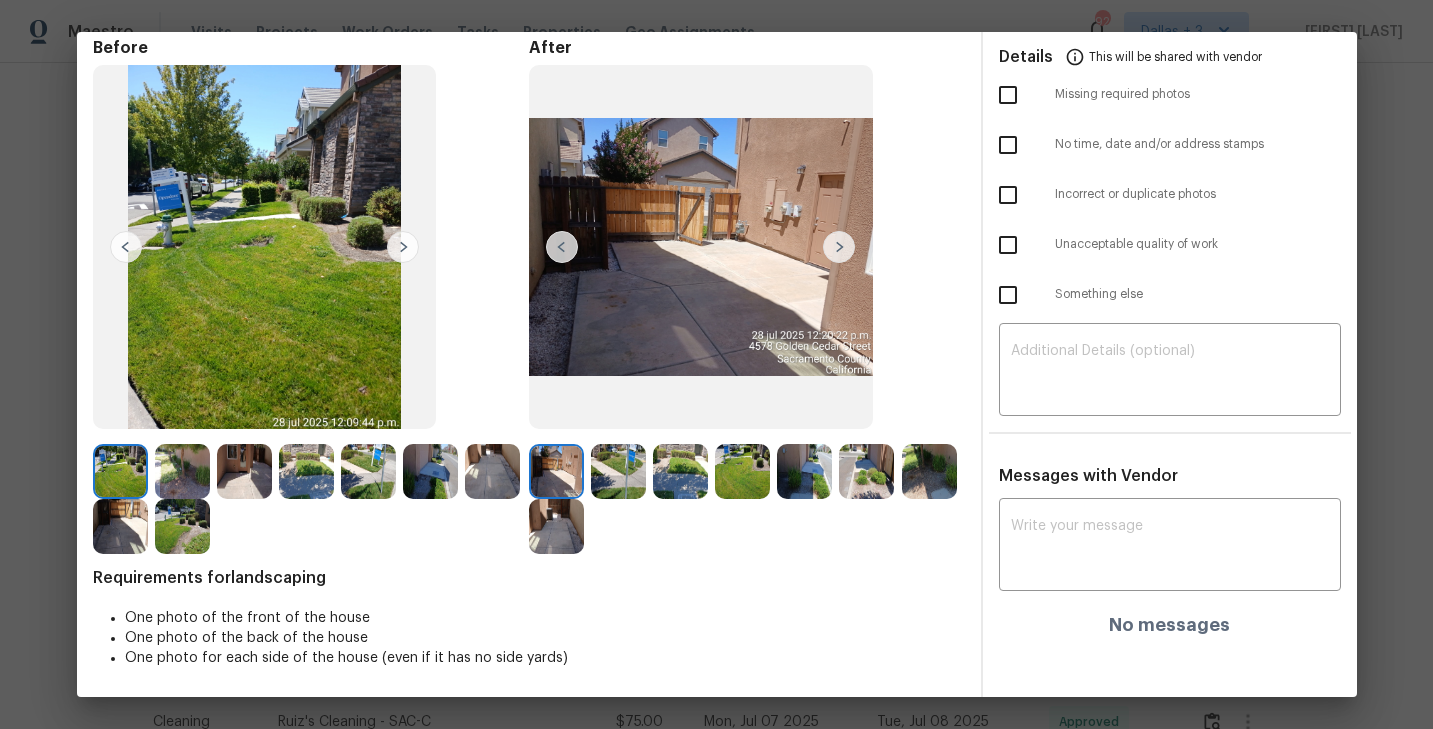 click at bounding box center [618, 471] 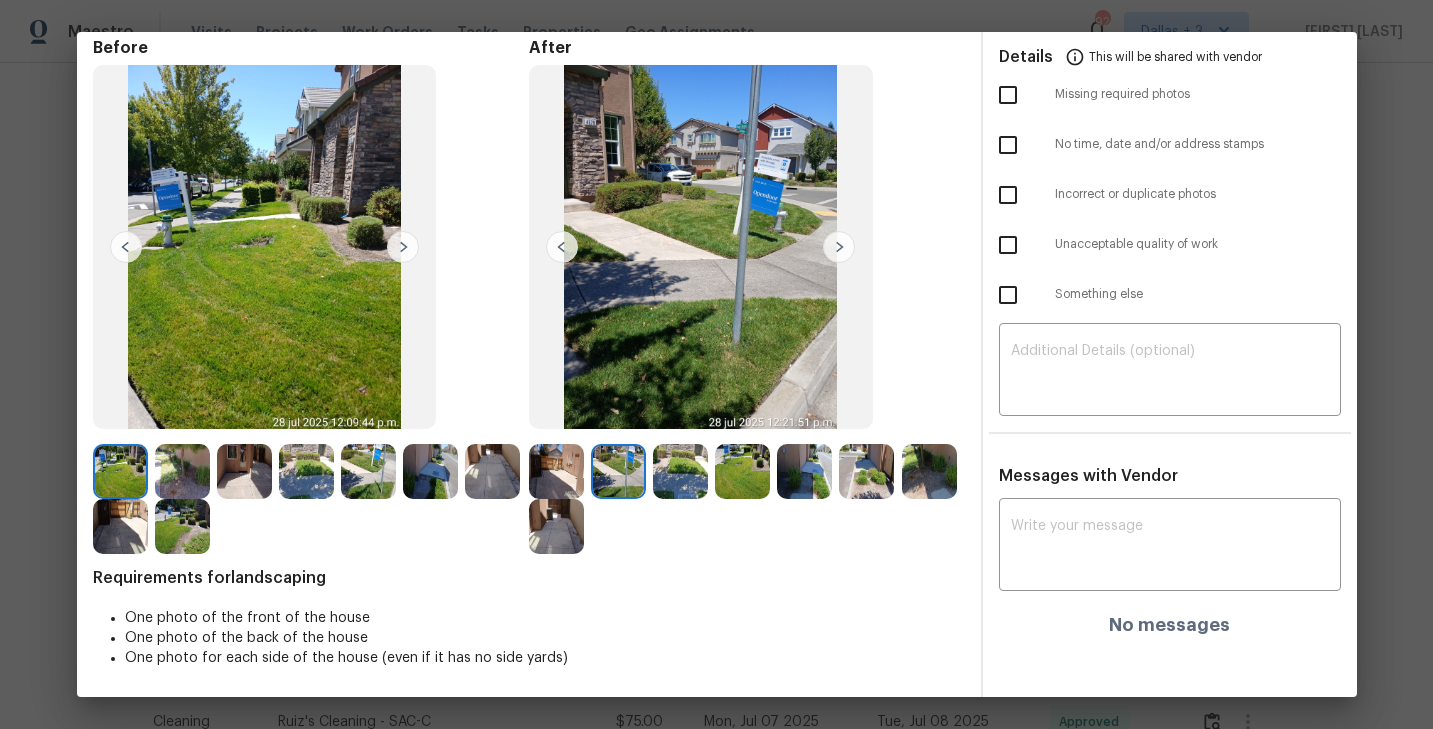 click at bounding box center (680, 471) 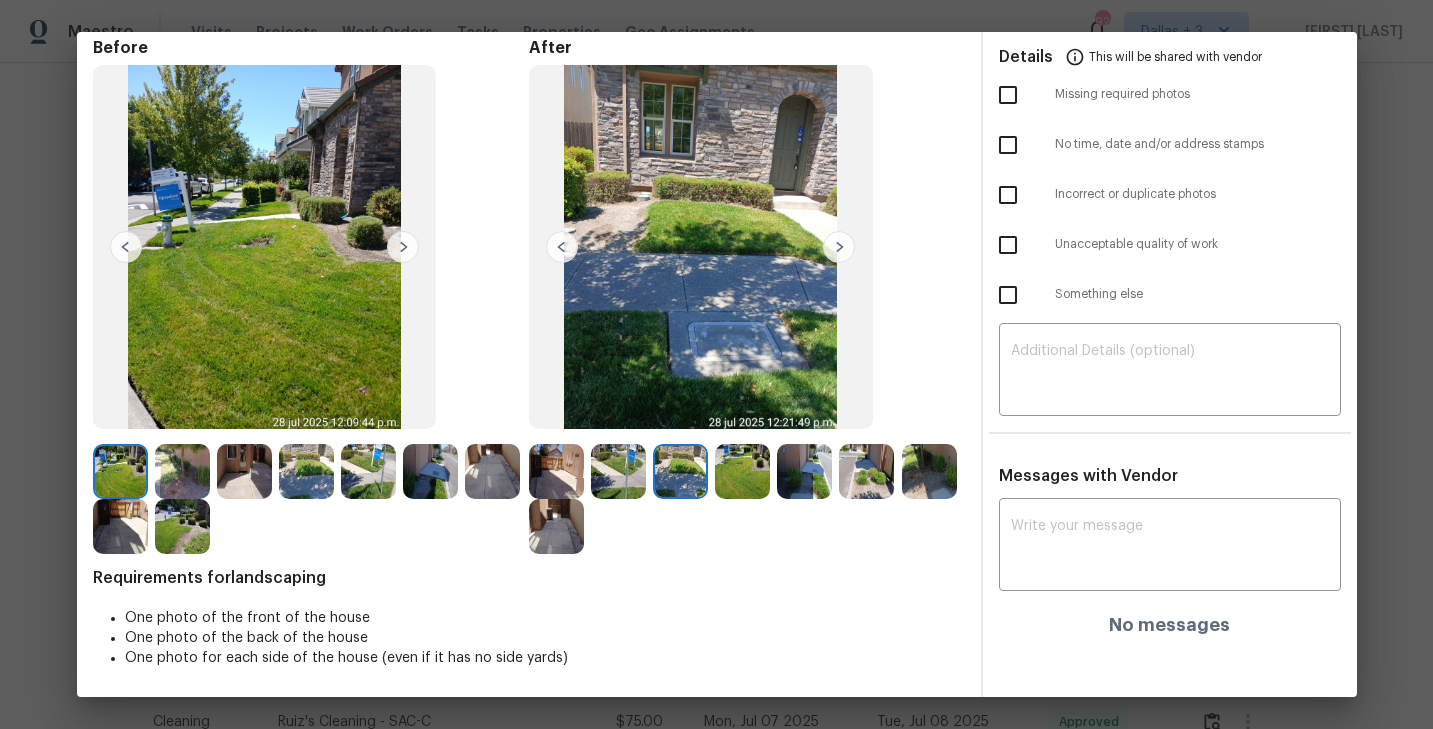 click at bounding box center [742, 471] 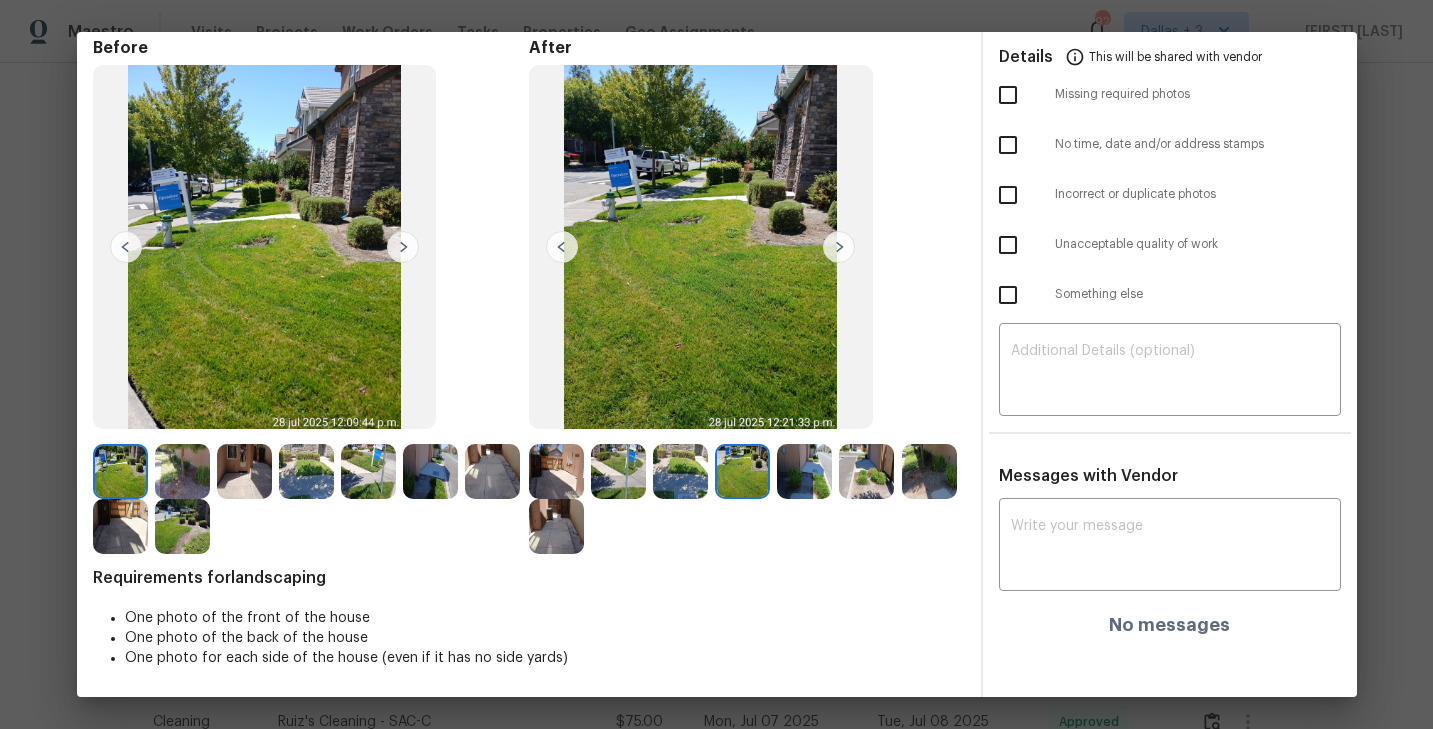 click at bounding box center [804, 471] 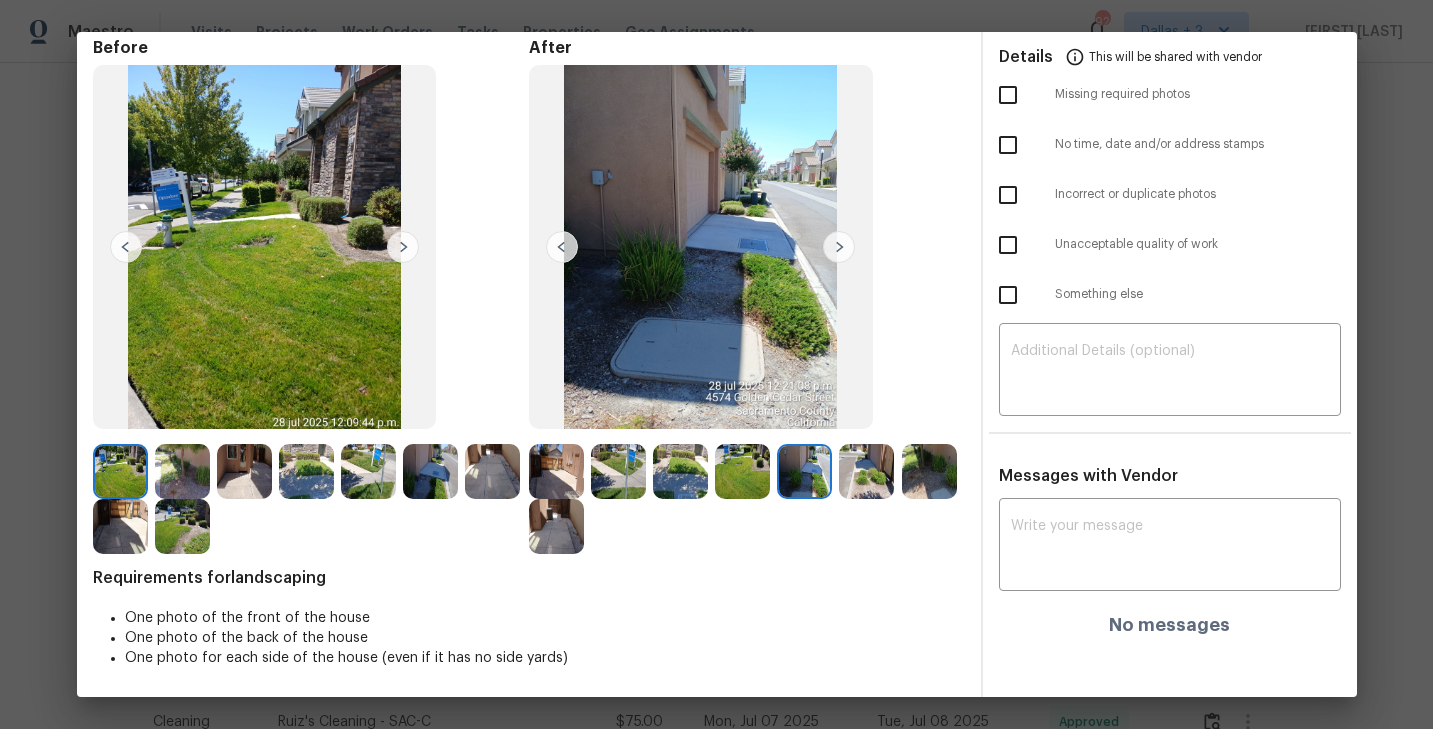 click at bounding box center [866, 471] 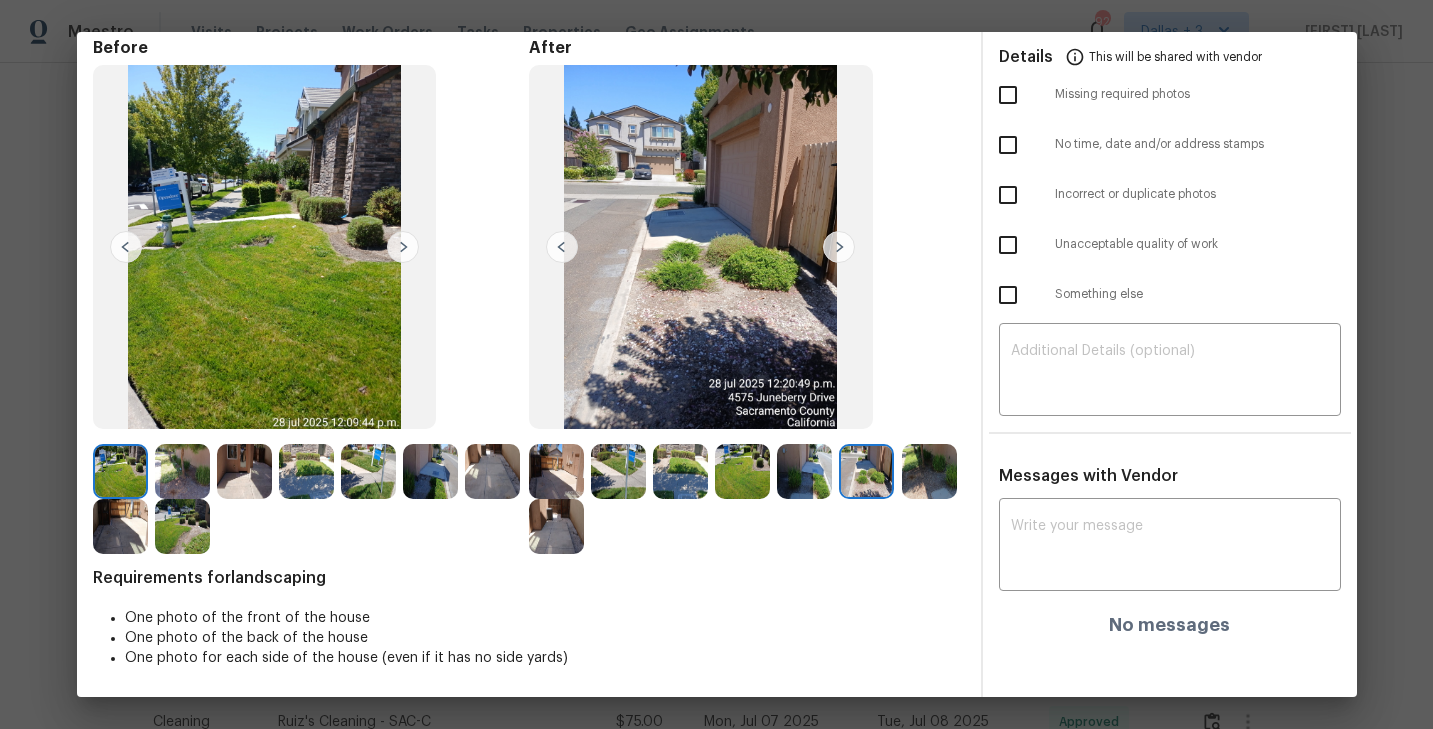 click at bounding box center (929, 471) 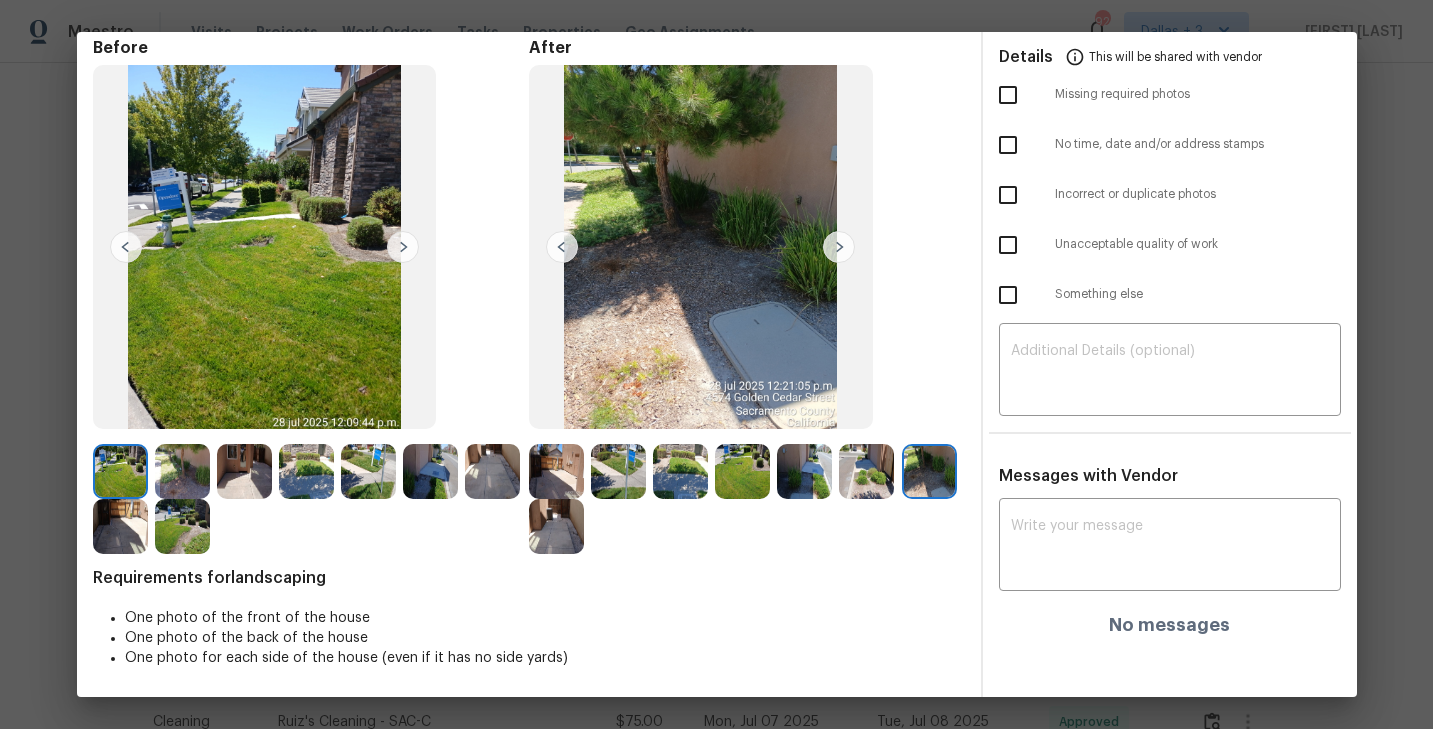 click at bounding box center [556, 526] 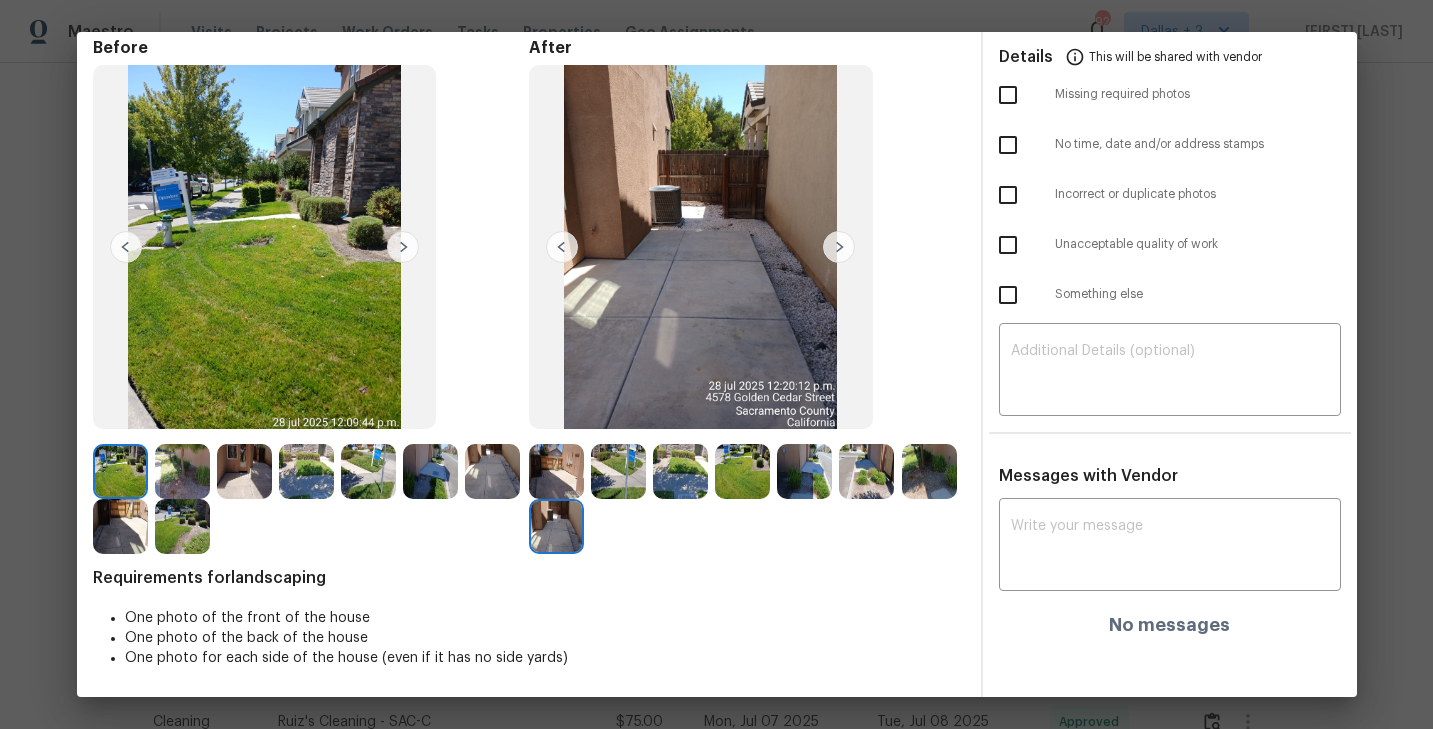 click at bounding box center (120, 471) 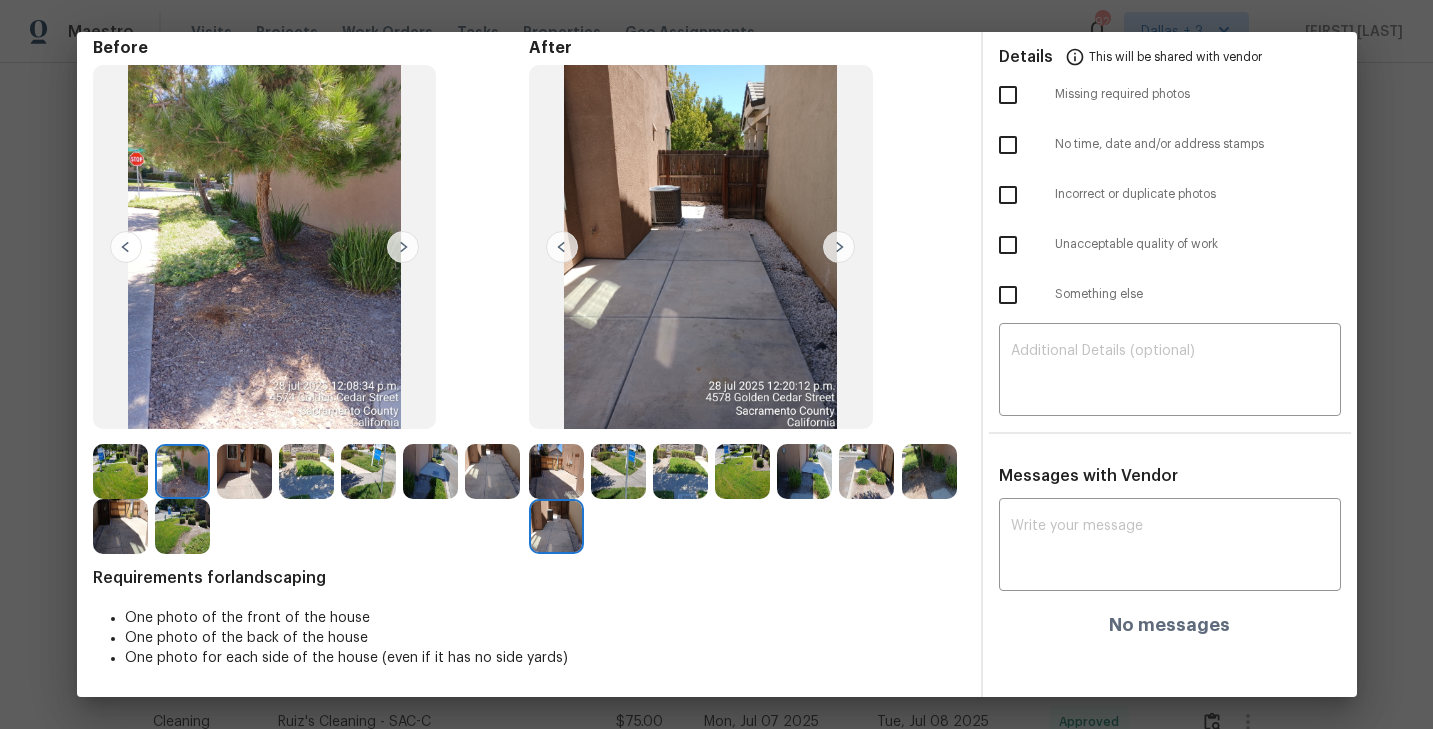 click at bounding box center [403, 247] 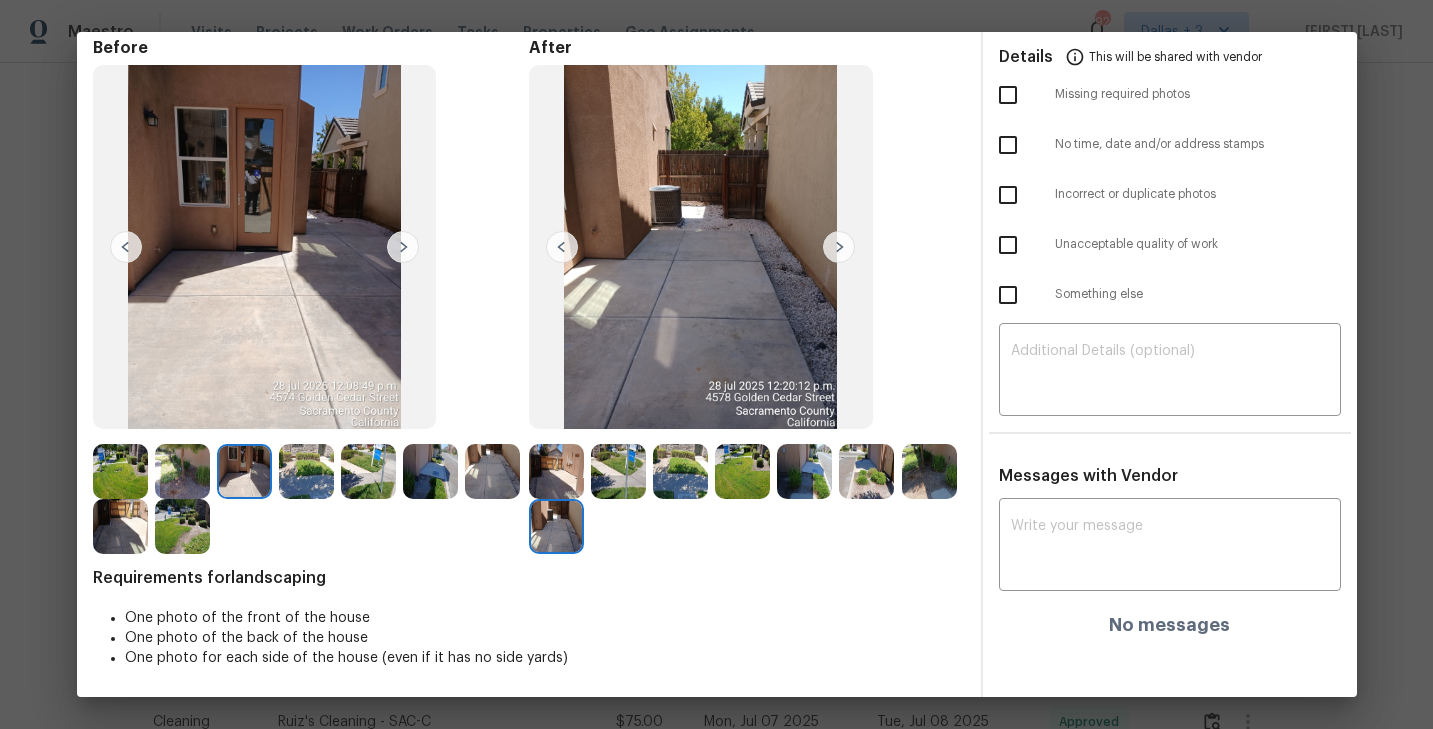 click at bounding box center [403, 247] 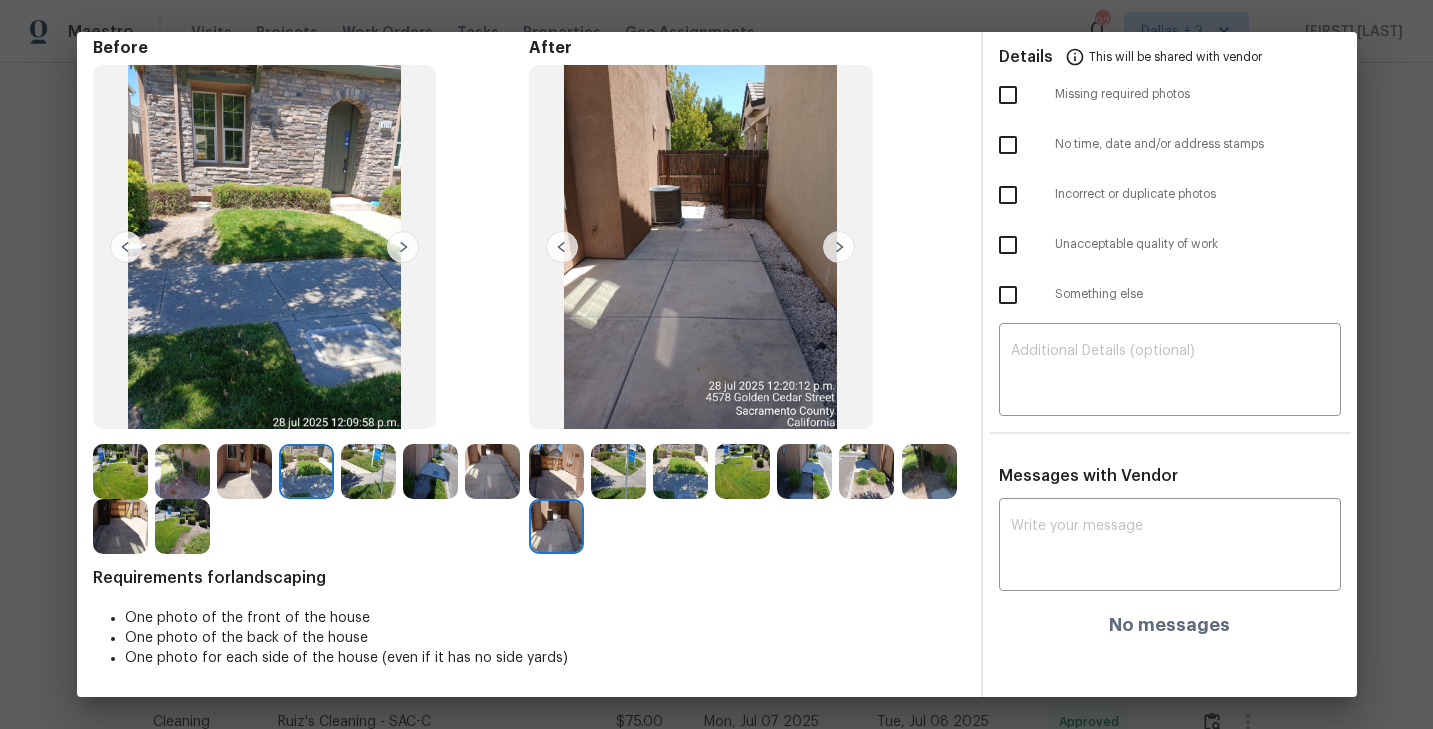 click at bounding box center (403, 247) 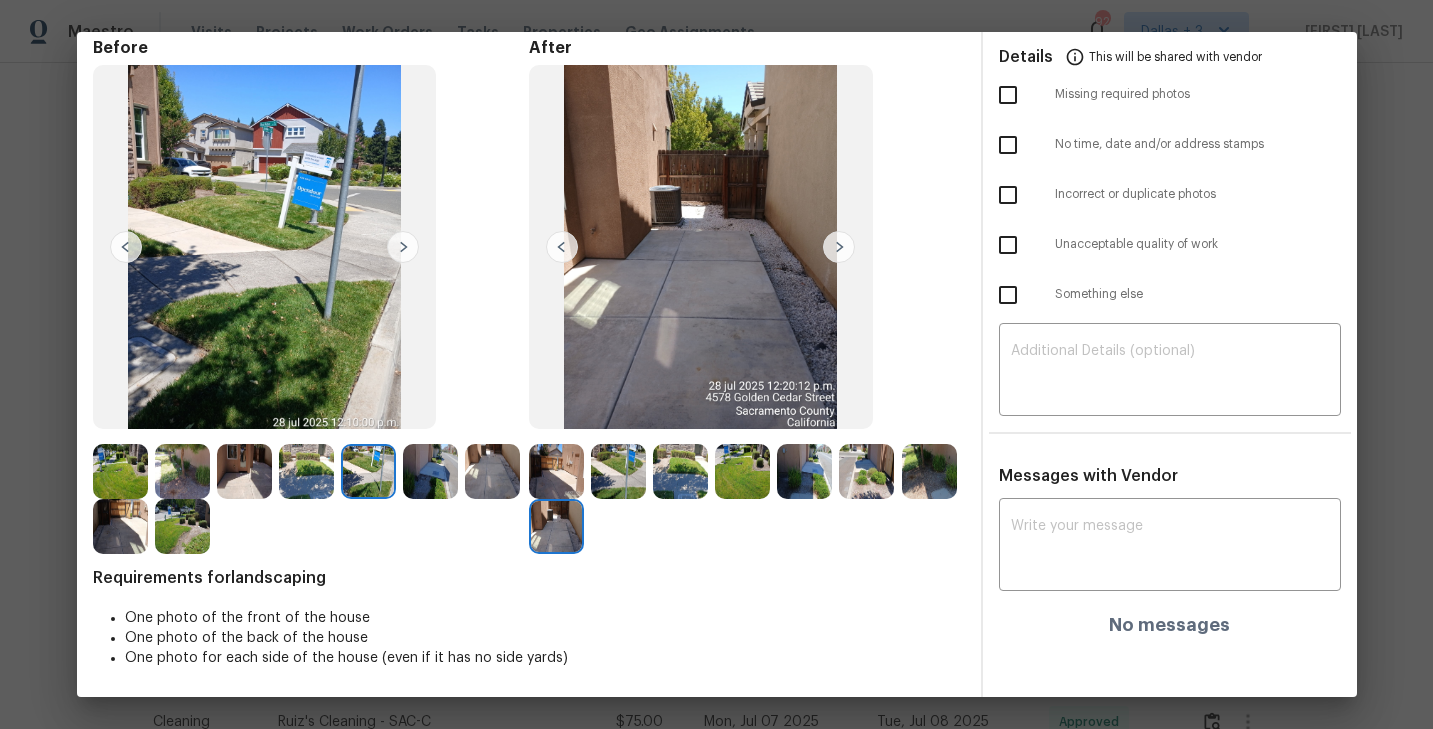 click at bounding box center [403, 247] 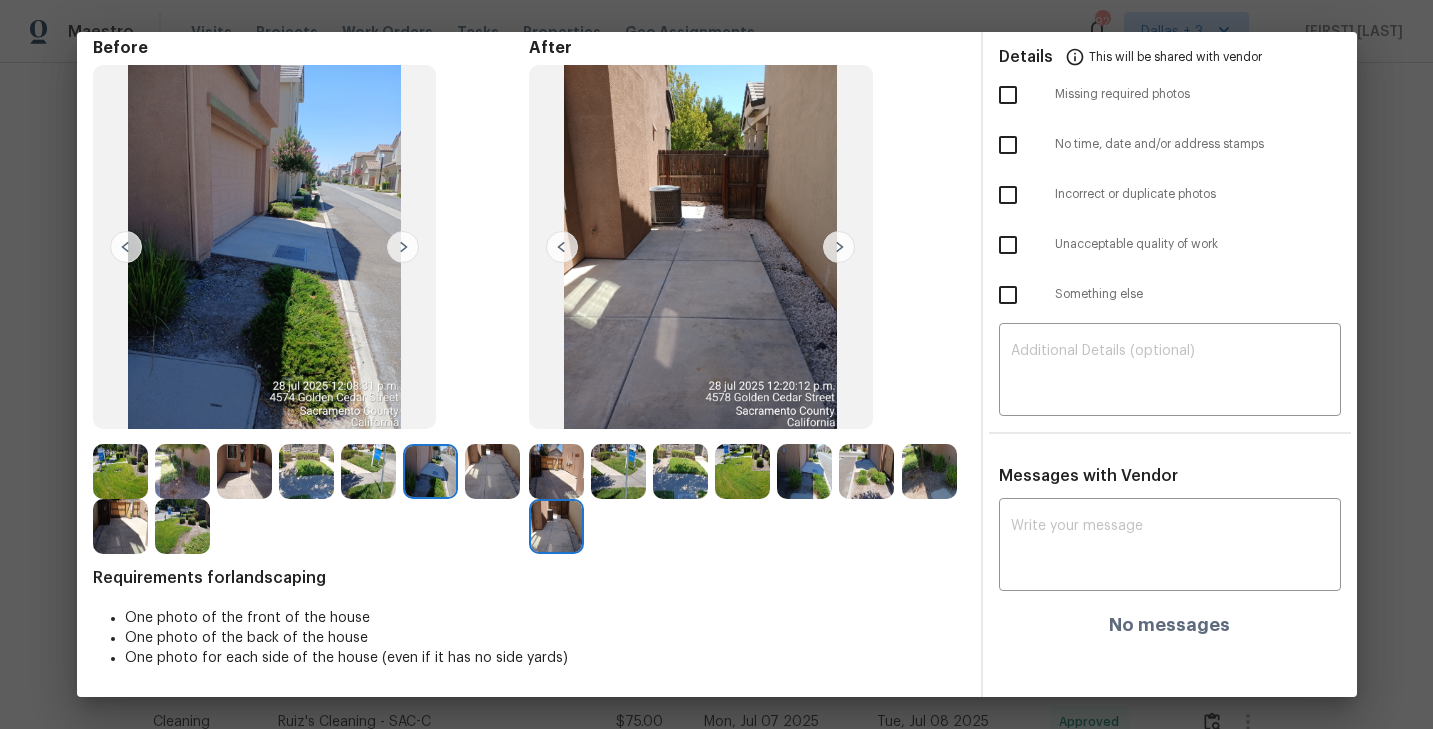 click at bounding box center (403, 247) 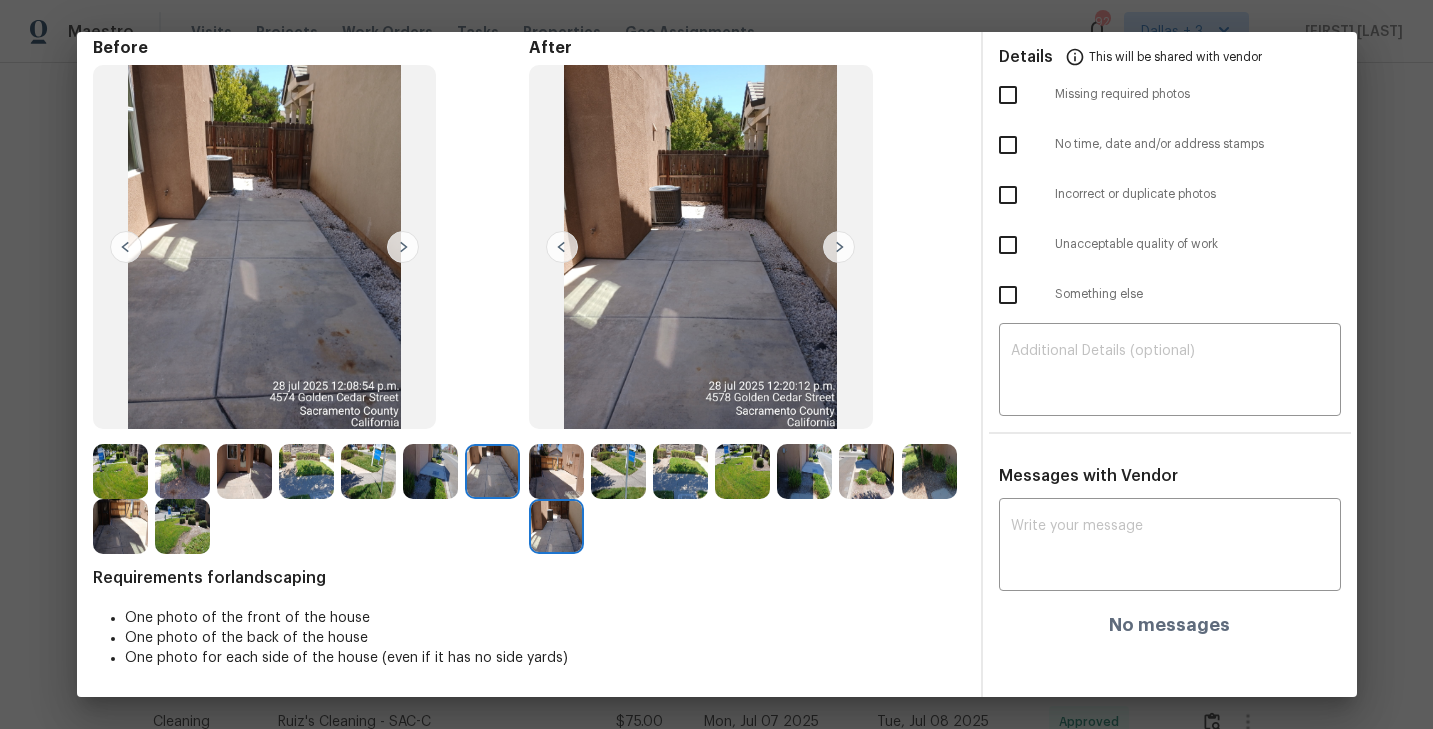click at bounding box center (403, 247) 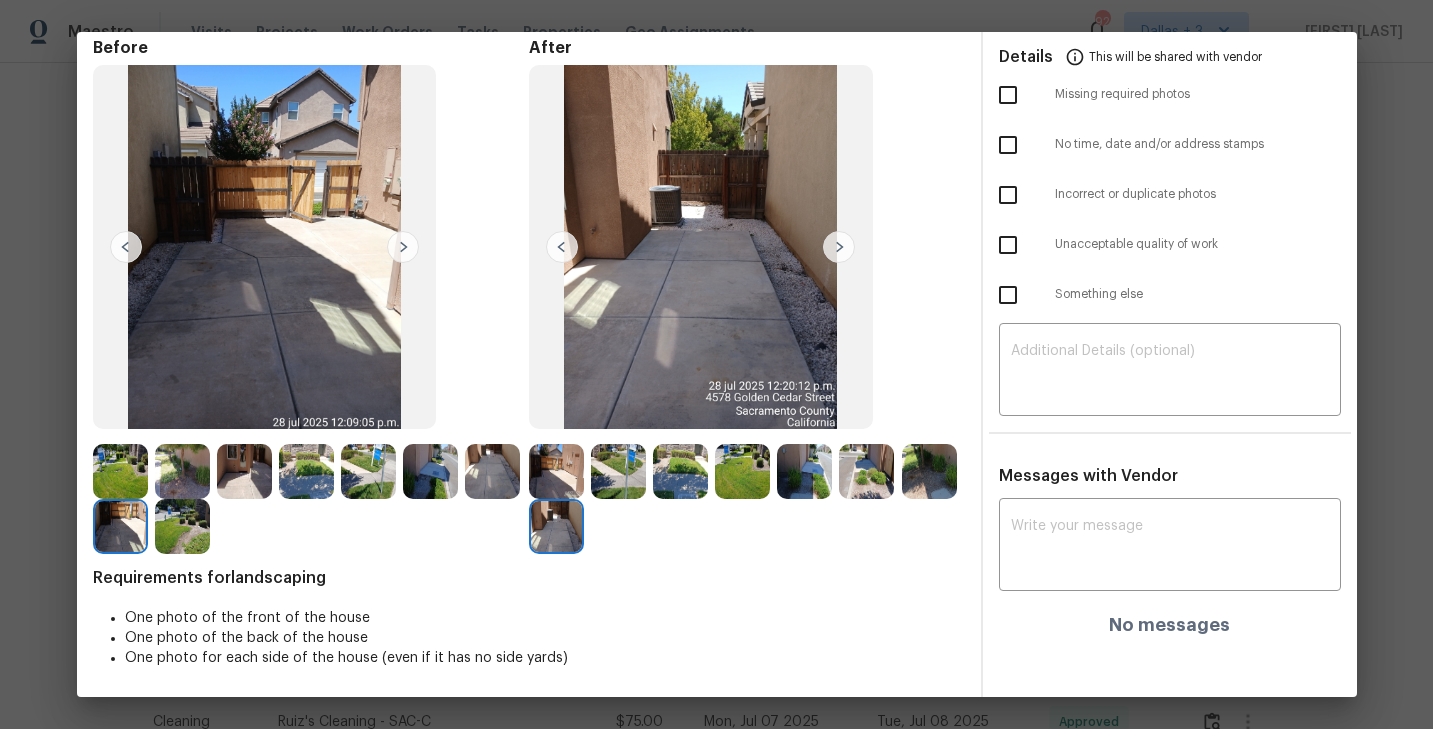 click at bounding box center [403, 247] 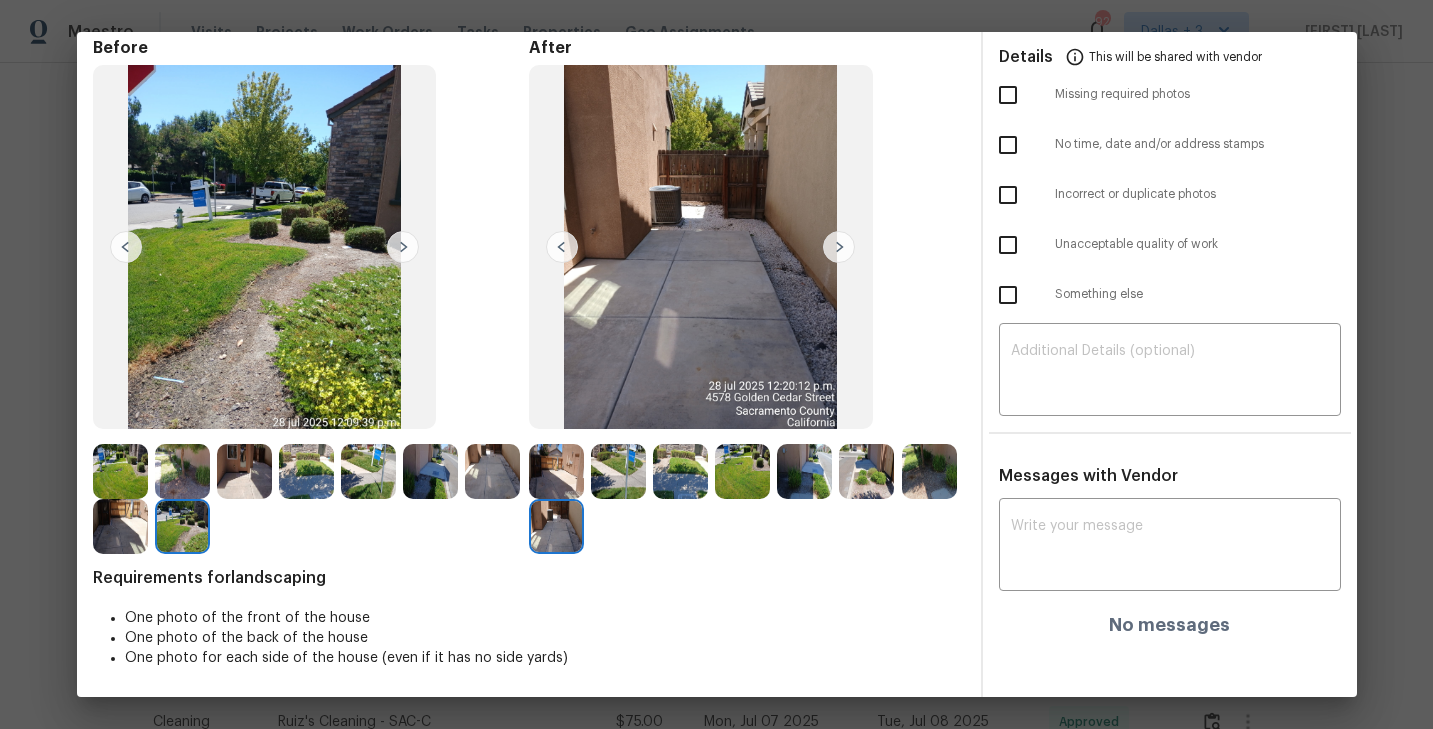 click at bounding box center [556, 471] 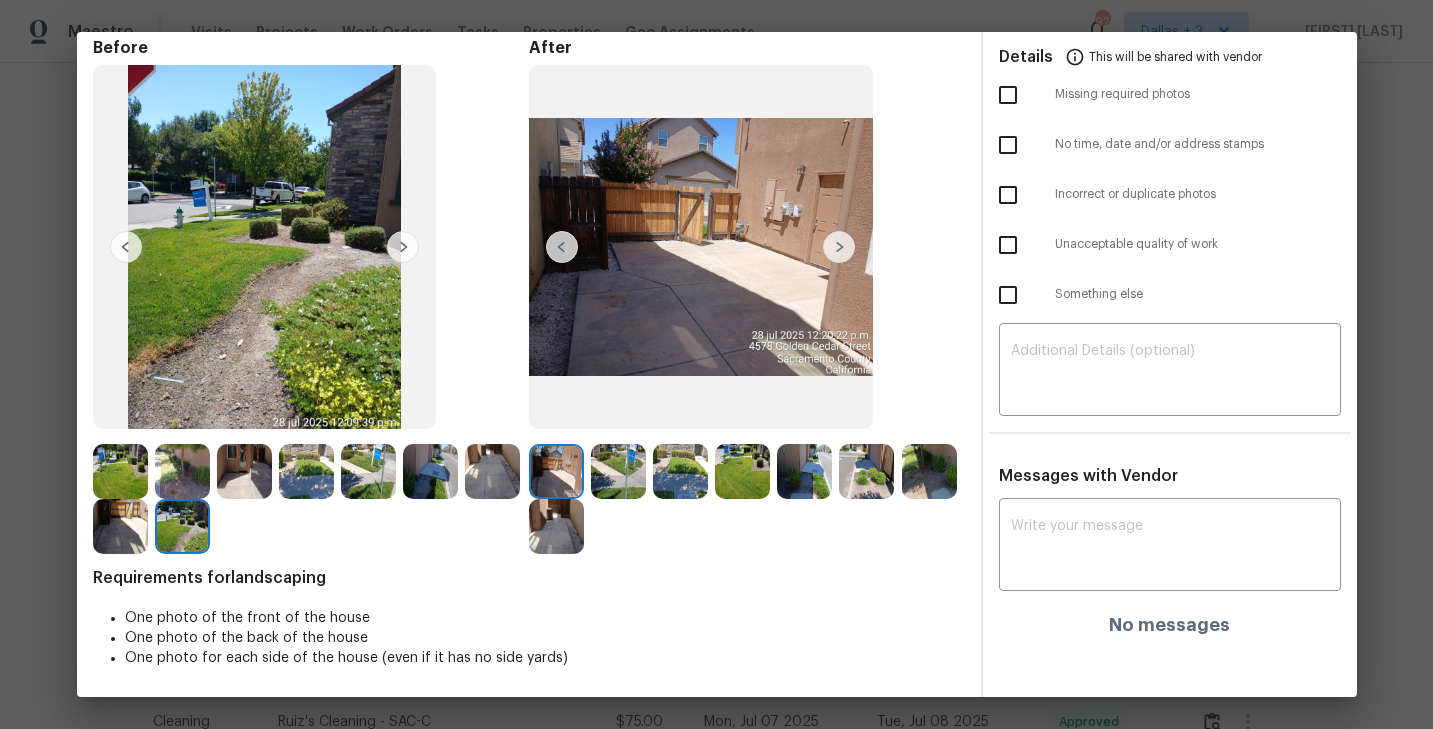 click at bounding box center (839, 247) 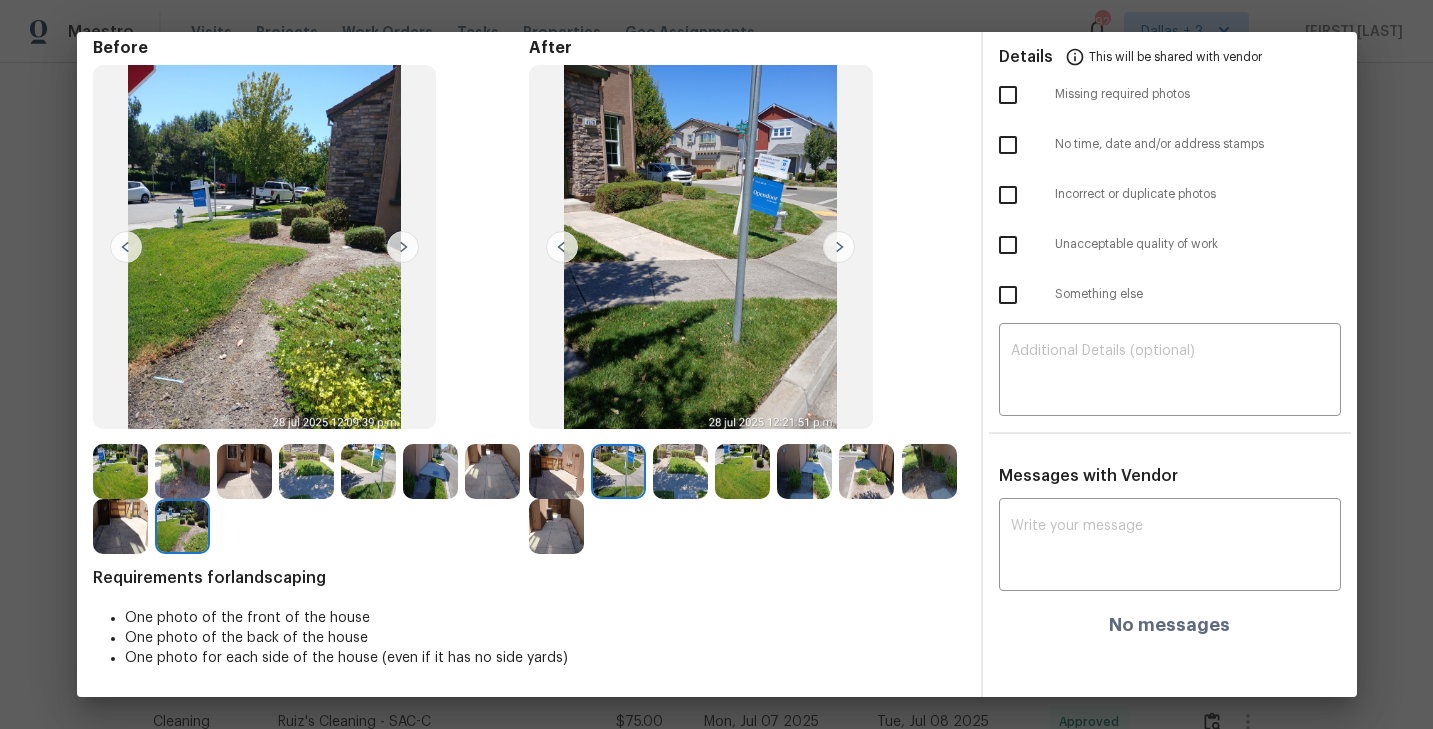 click at bounding box center [839, 247] 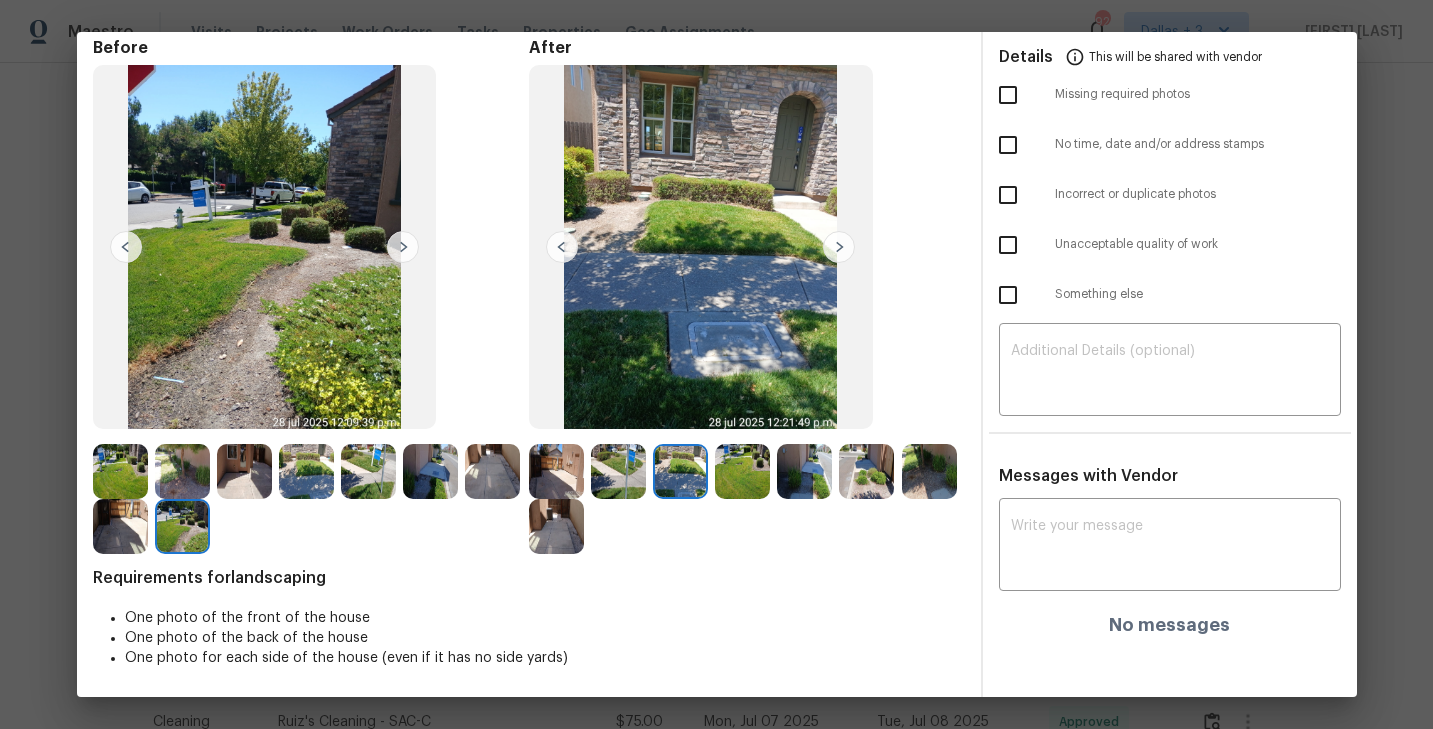 click at bounding box center [839, 247] 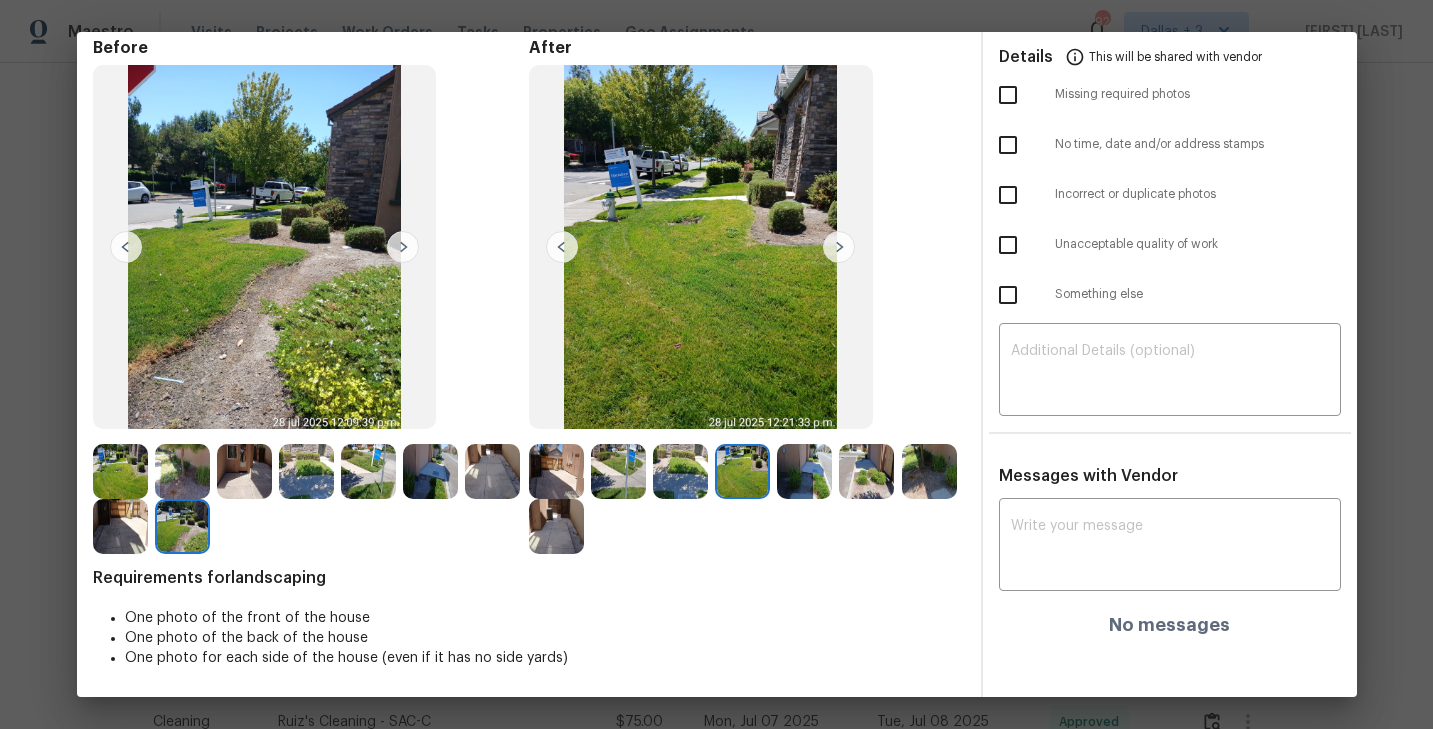 click at bounding box center (839, 247) 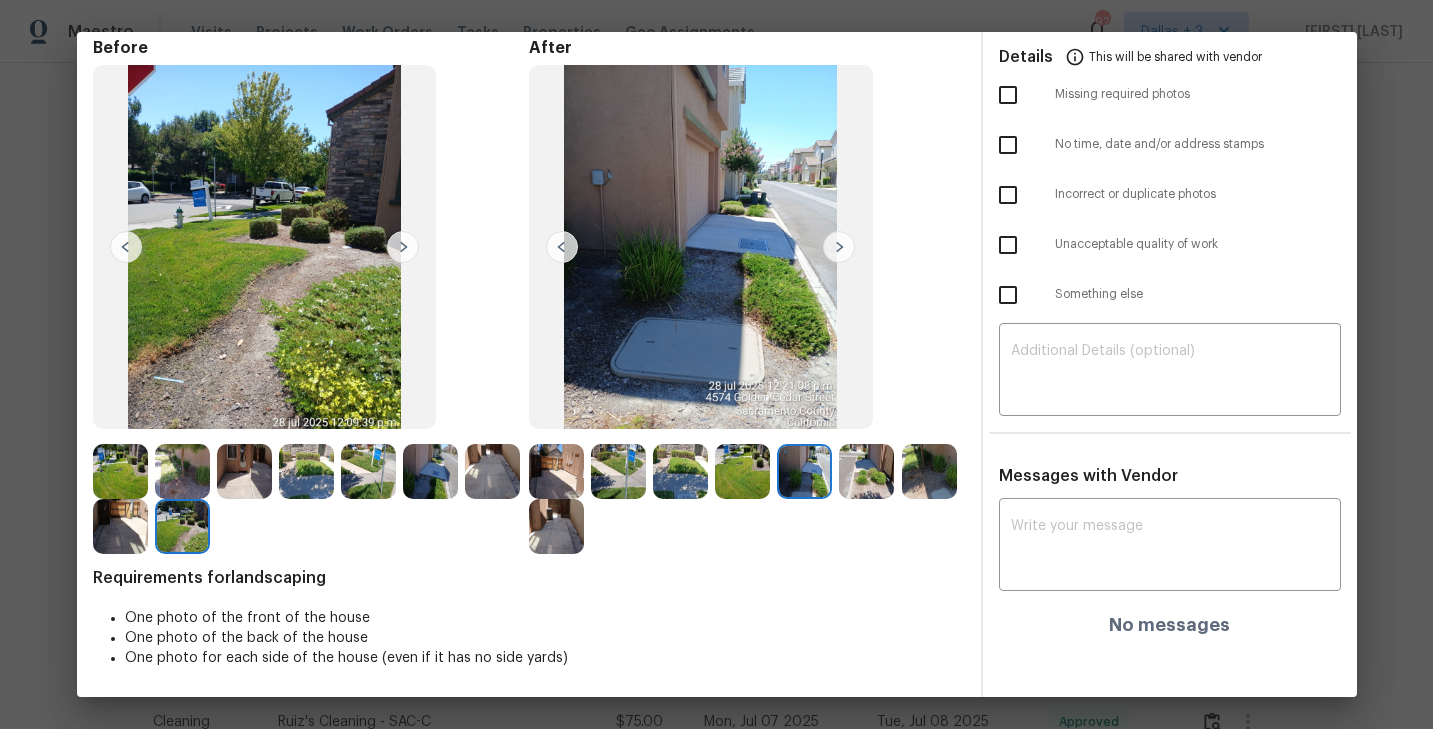 click at bounding box center [839, 247] 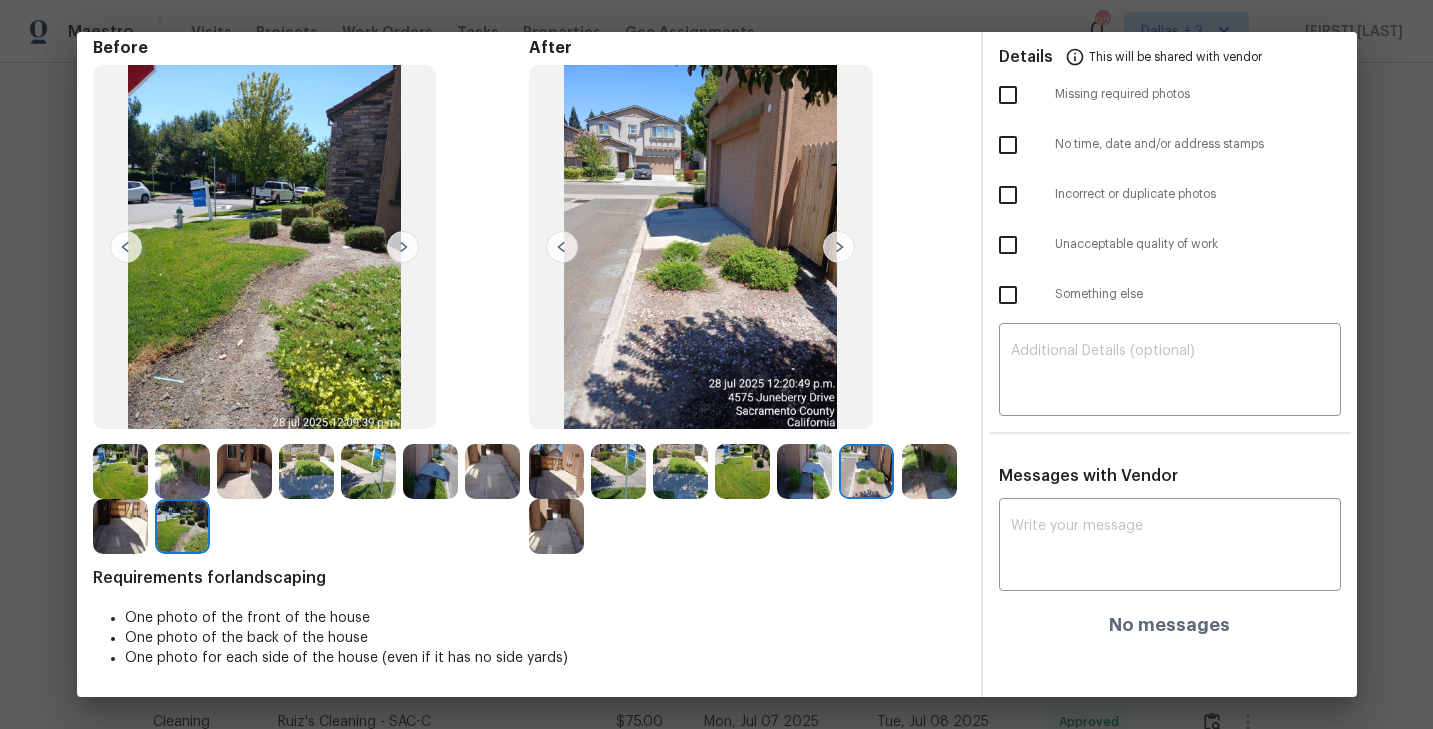 click at bounding box center (839, 247) 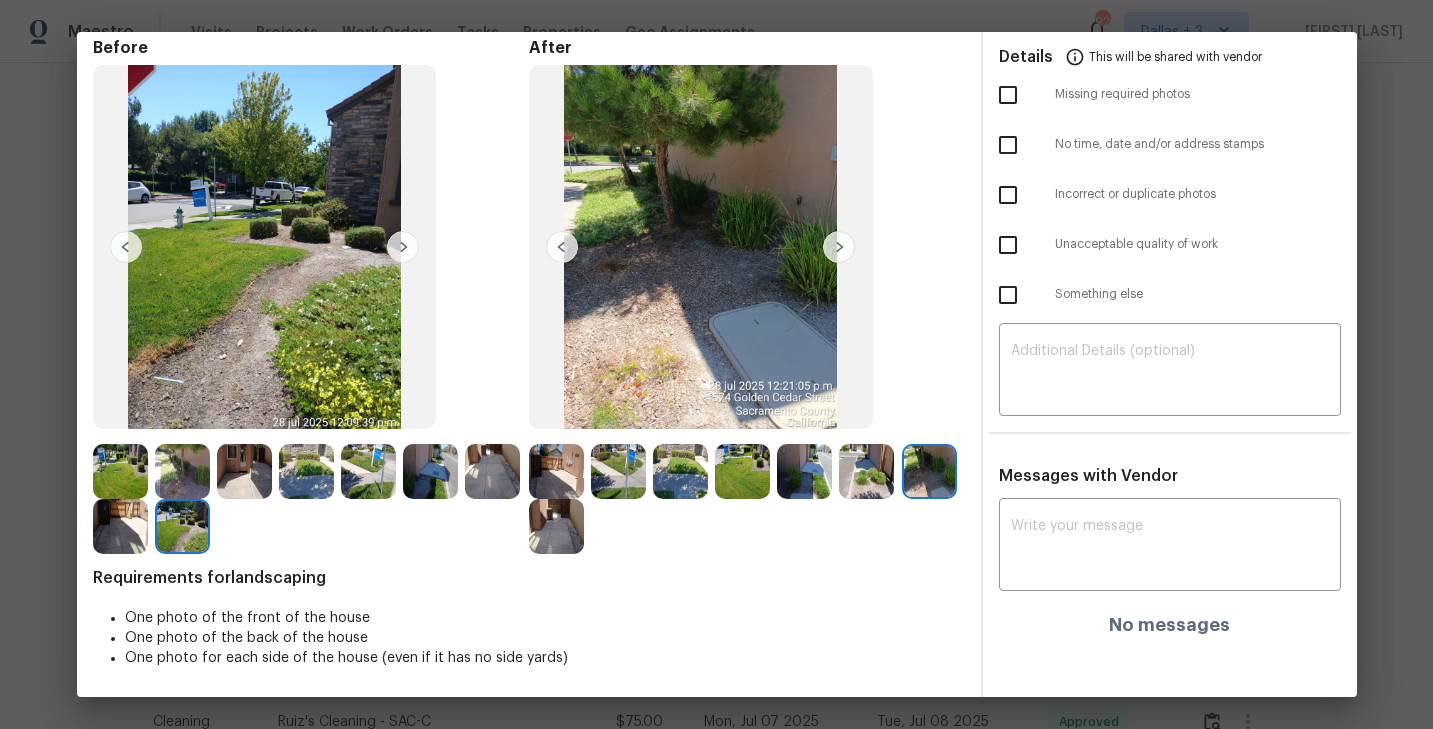 click at bounding box center [839, 247] 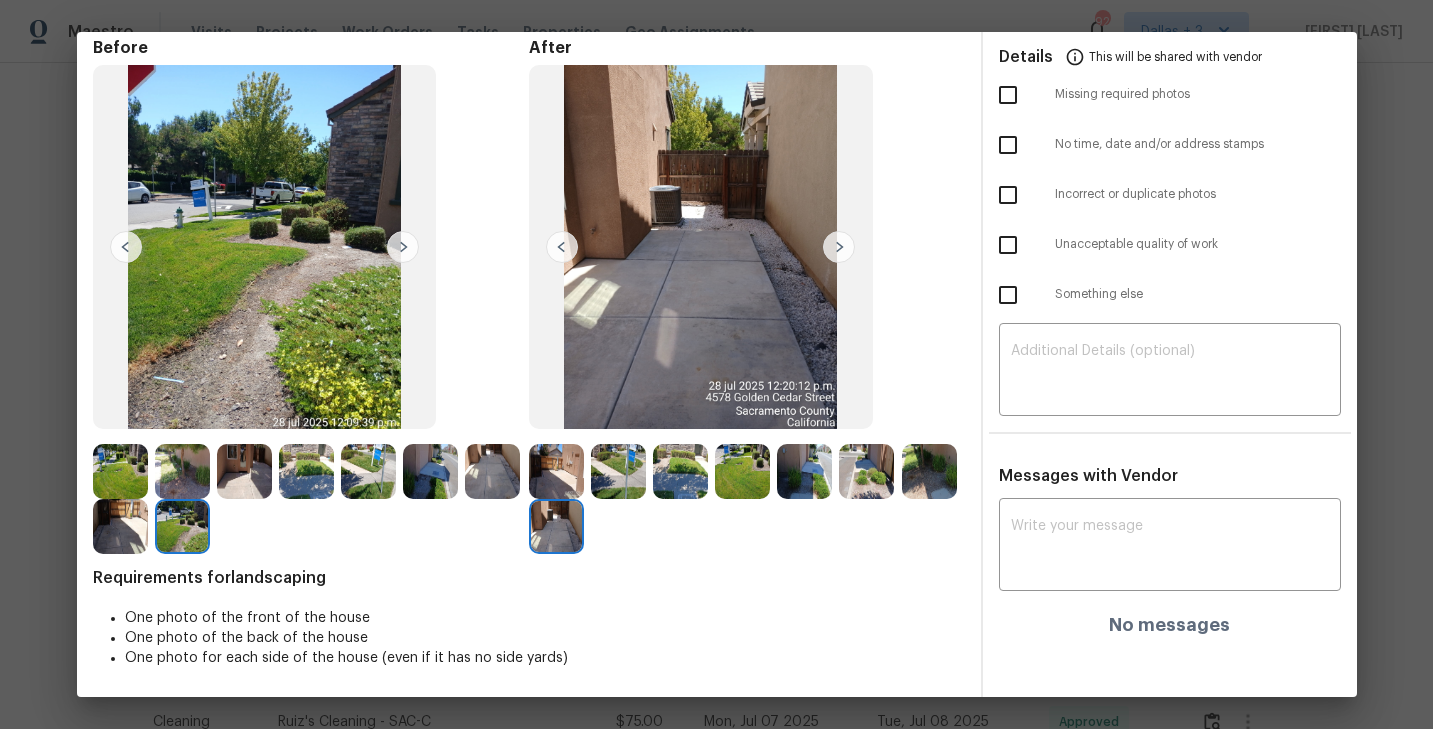 click at bounding box center [839, 247] 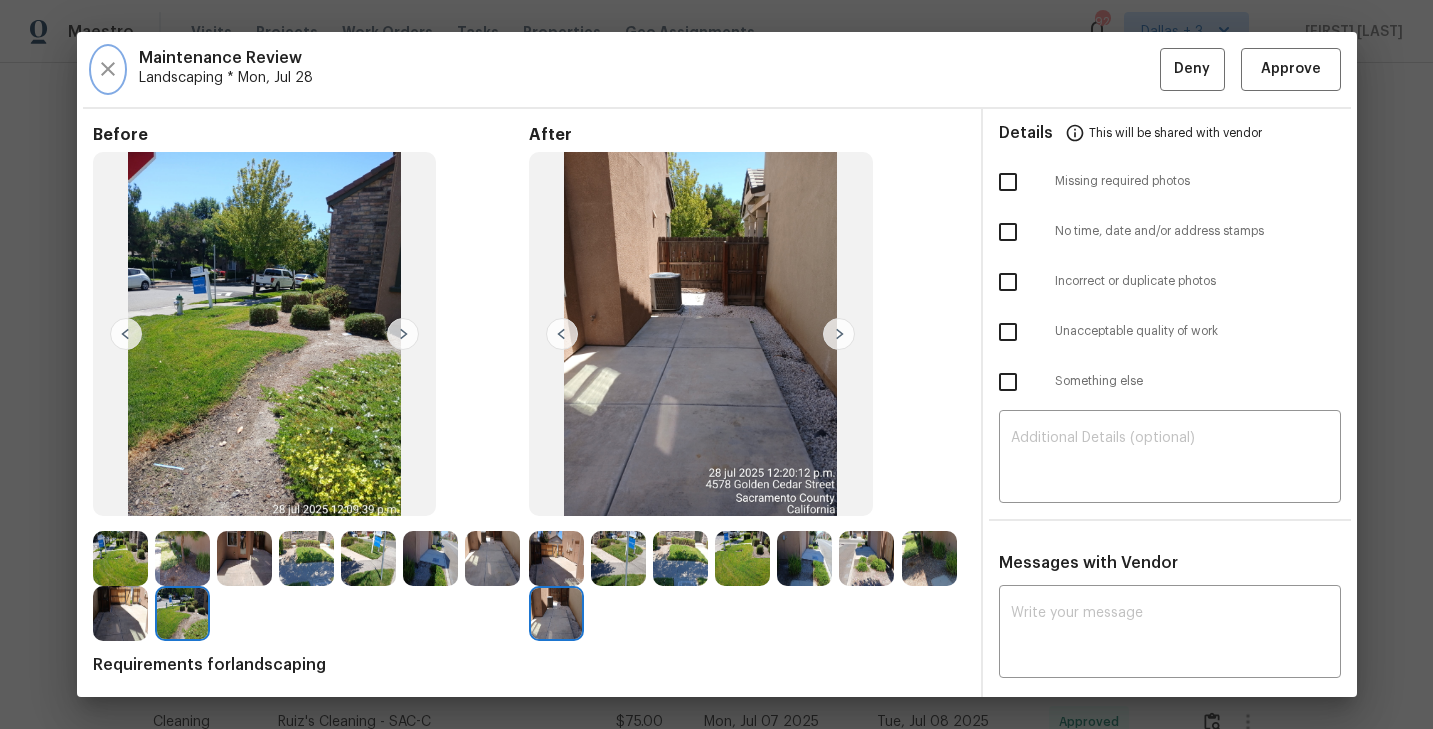 click 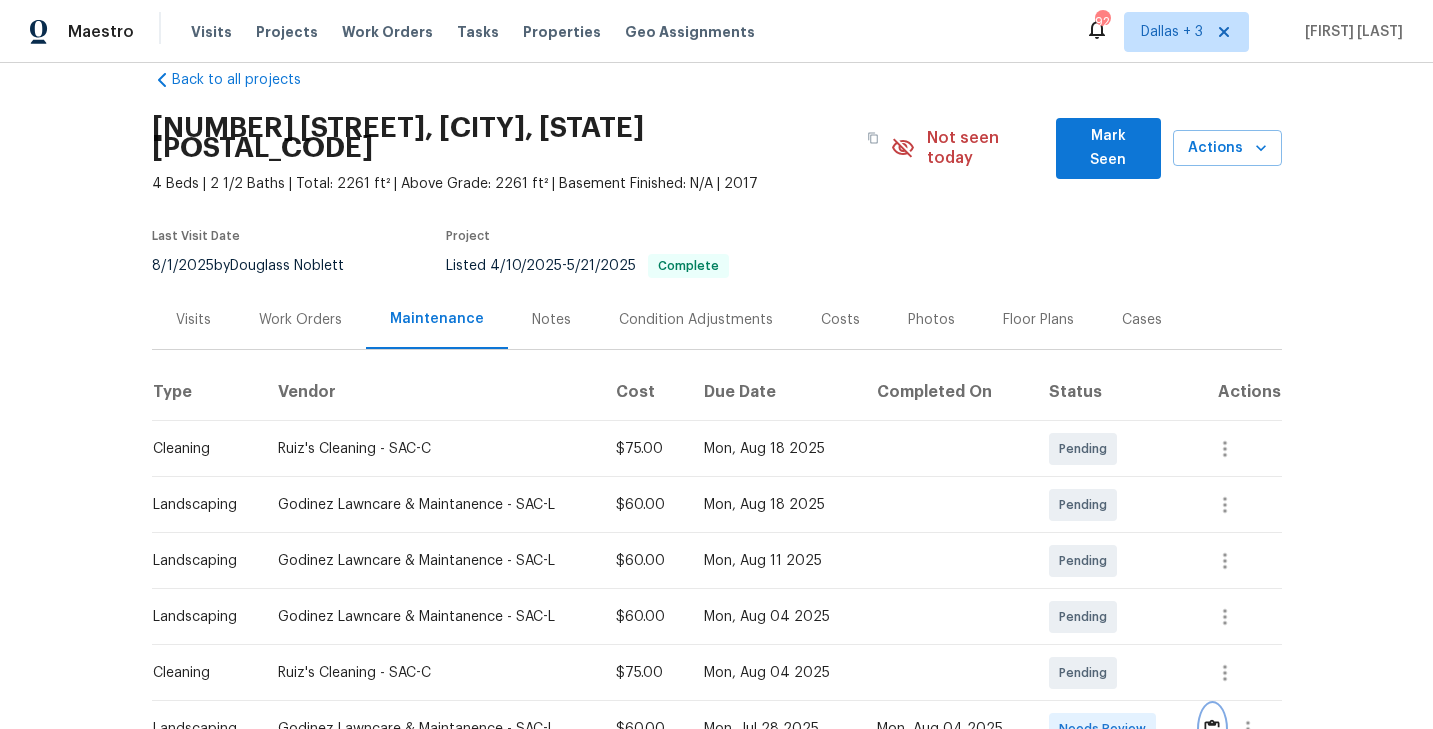 scroll, scrollTop: 0, scrollLeft: 0, axis: both 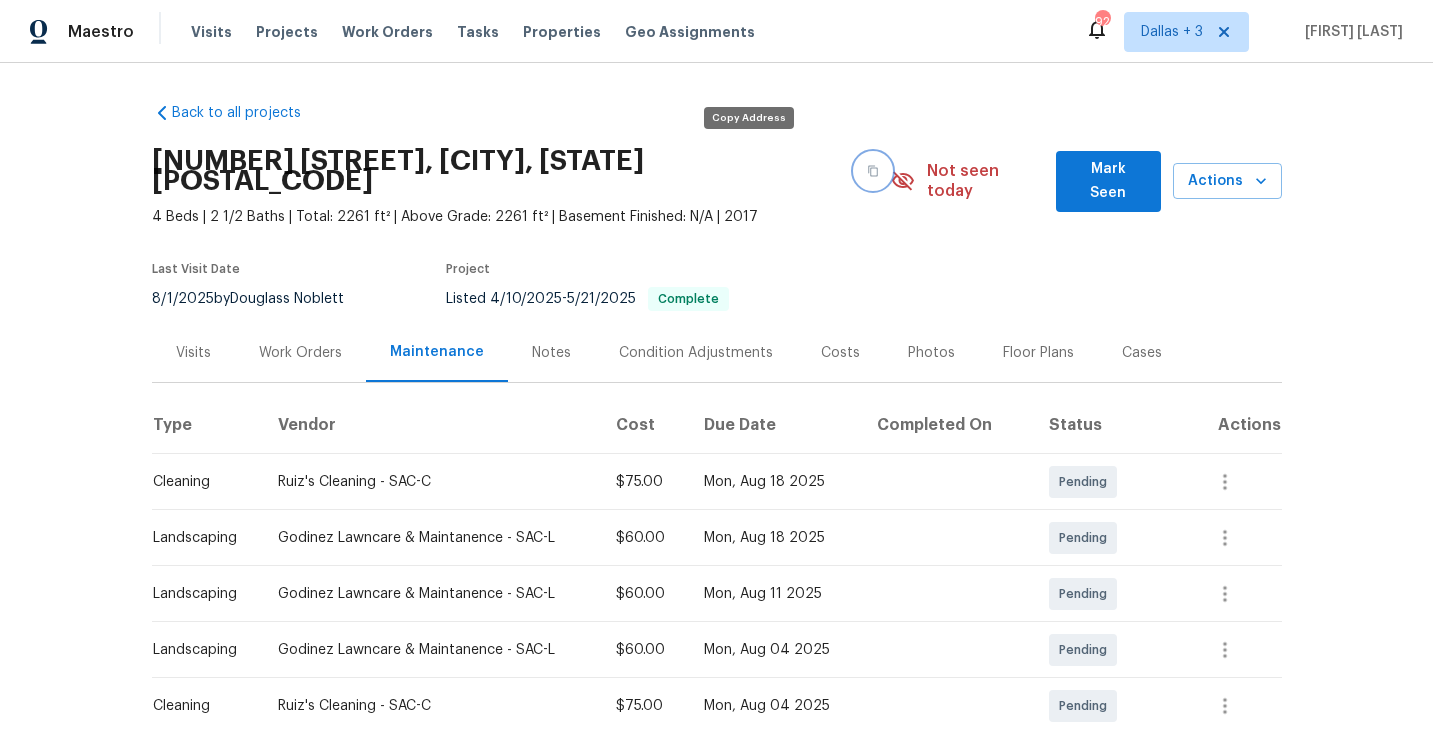 click 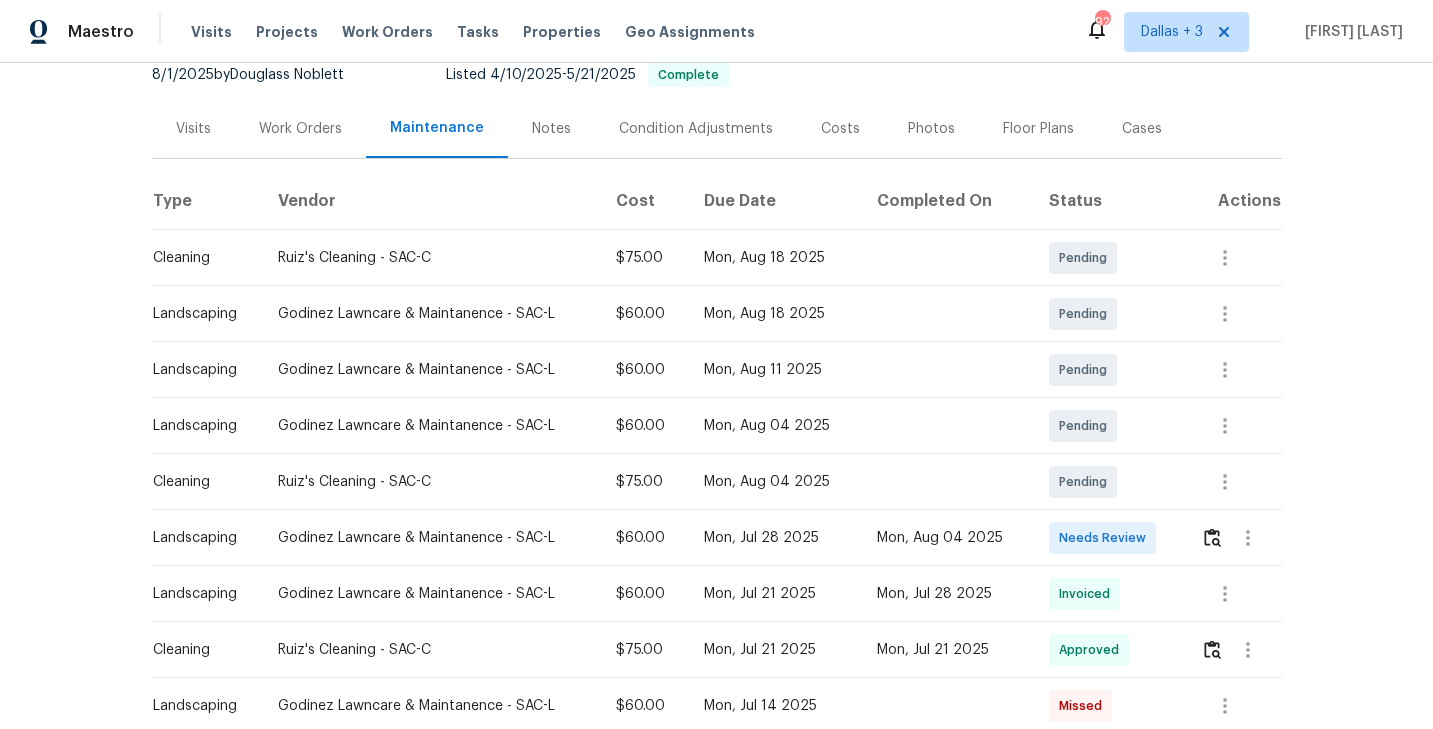 scroll, scrollTop: 225, scrollLeft: 0, axis: vertical 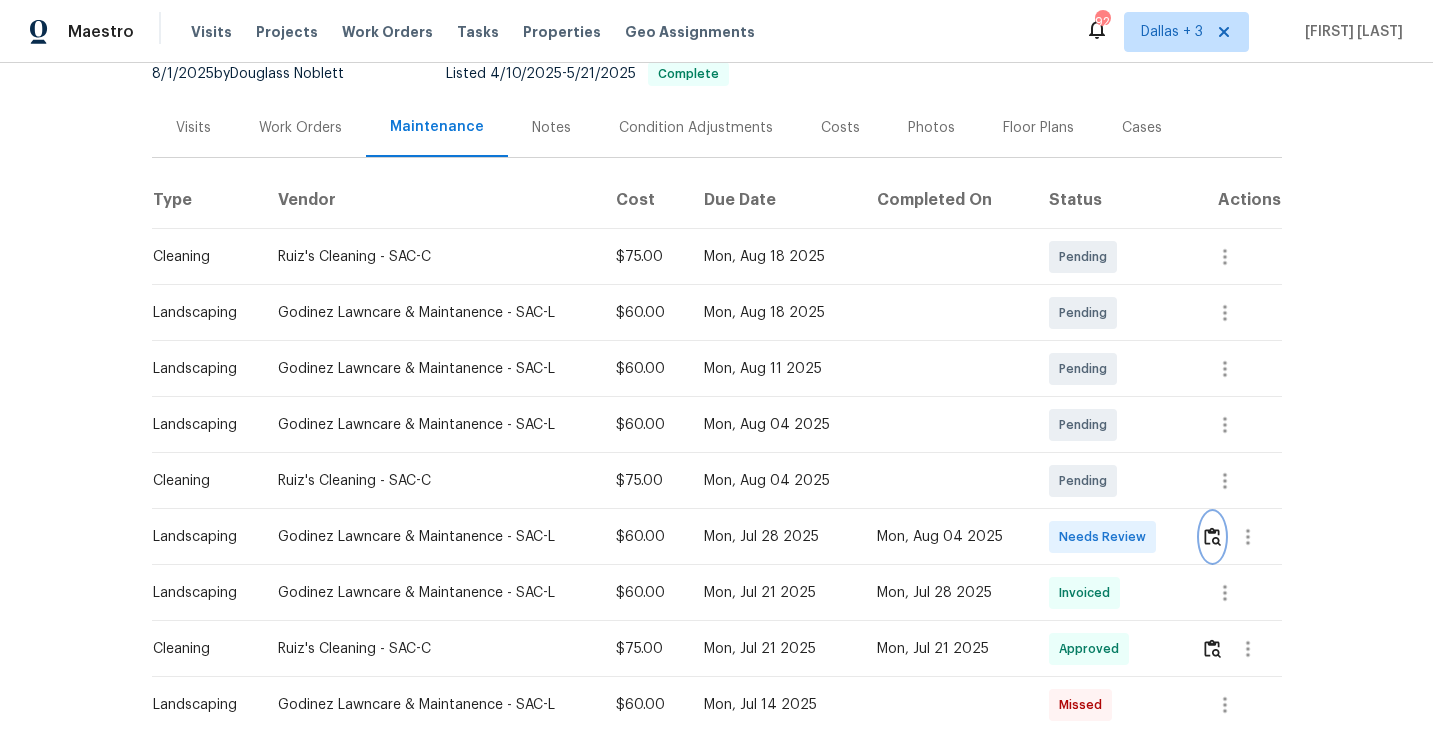 click at bounding box center [1212, 536] 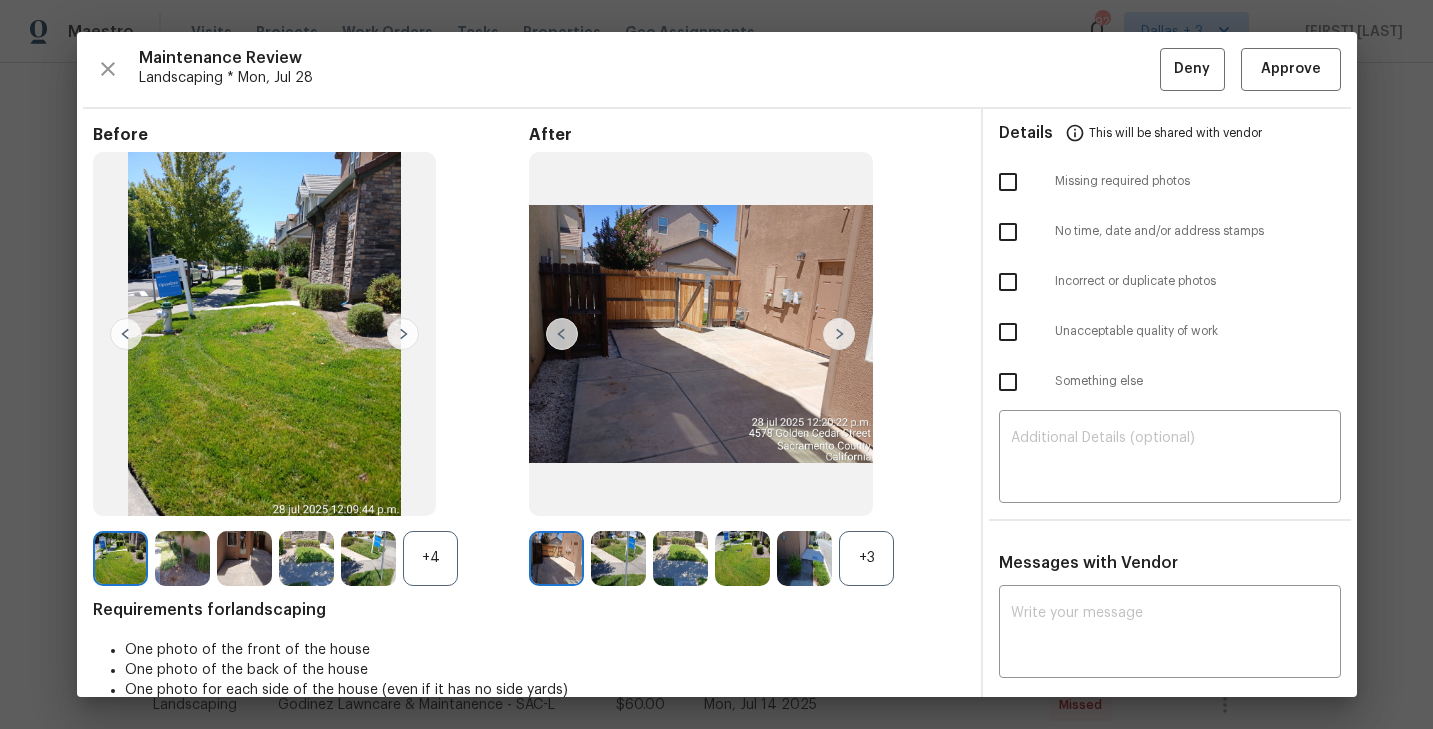 click at bounding box center [839, 334] 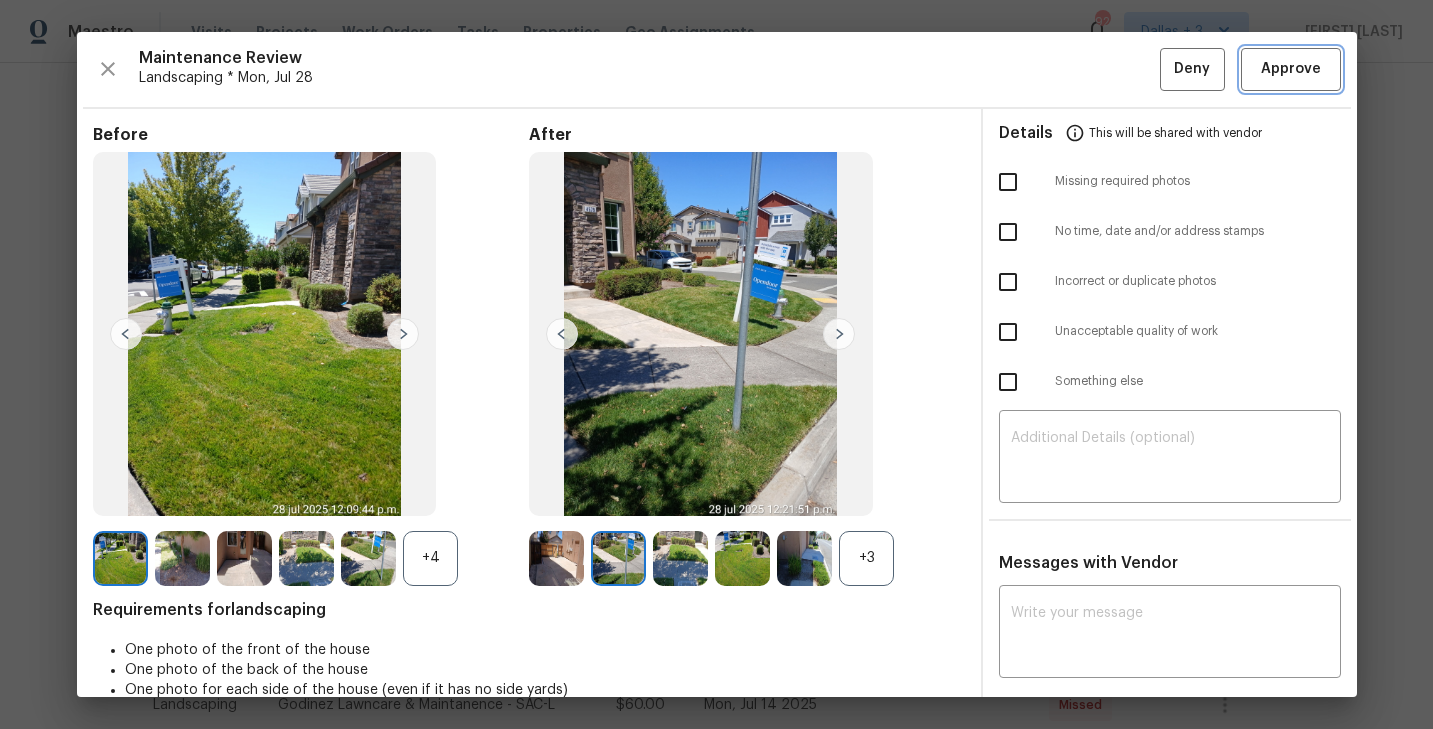 click on "Approve" at bounding box center [1291, 69] 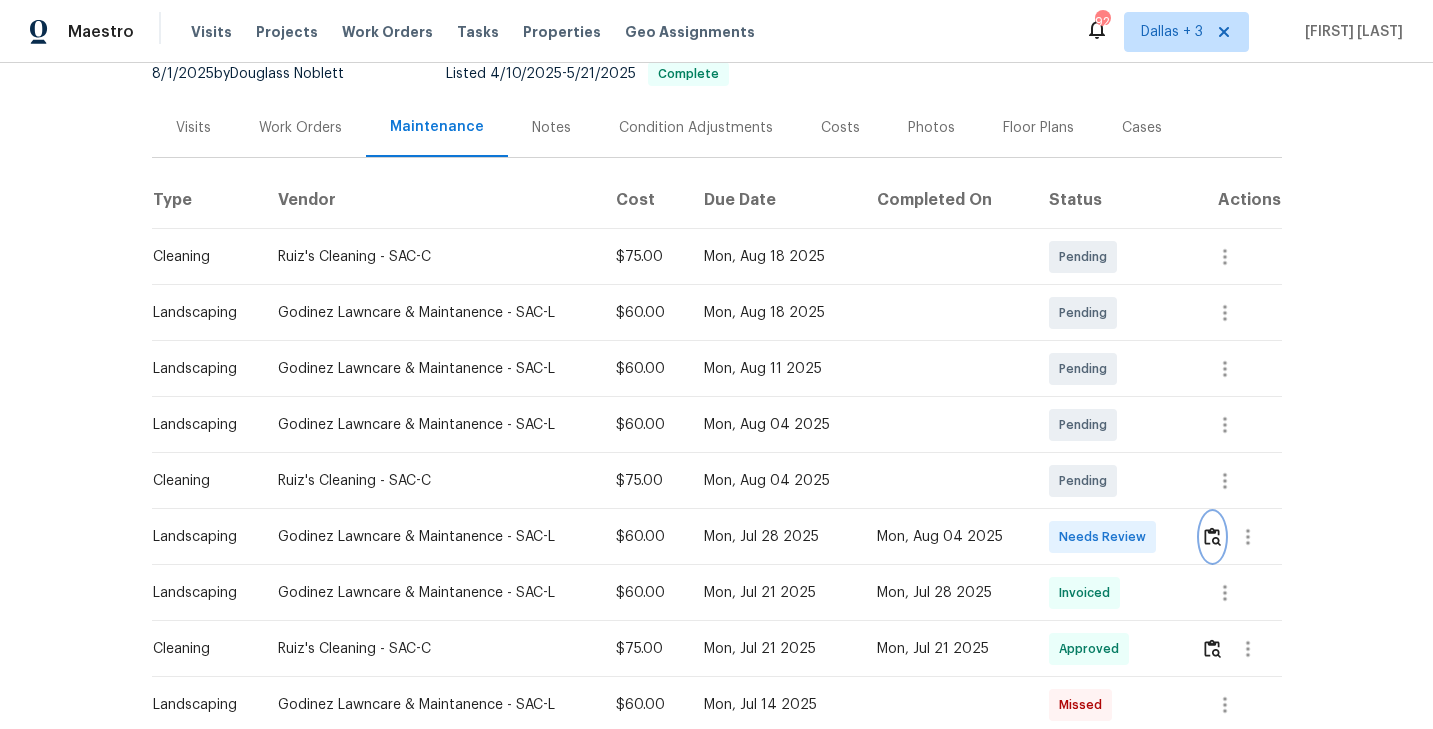 scroll, scrollTop: 0, scrollLeft: 0, axis: both 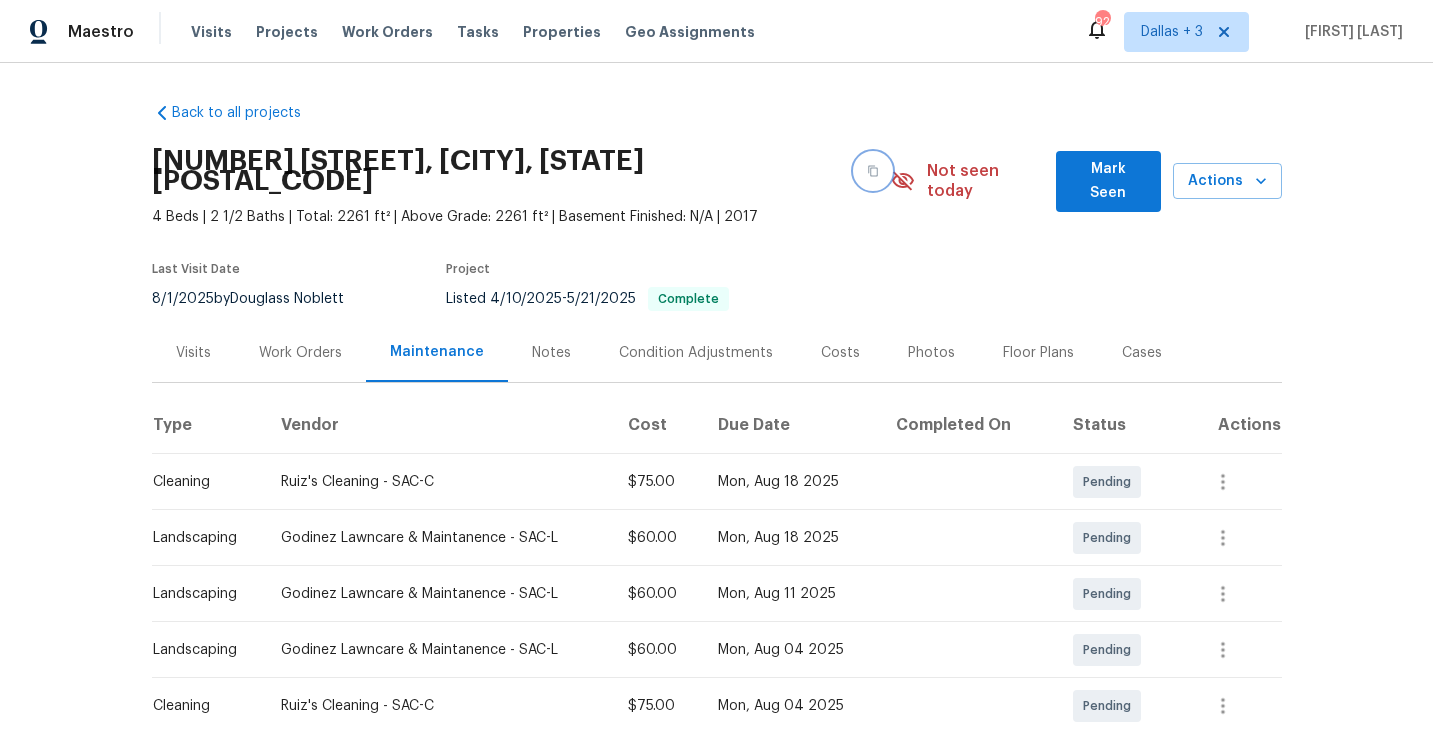 click at bounding box center (873, 171) 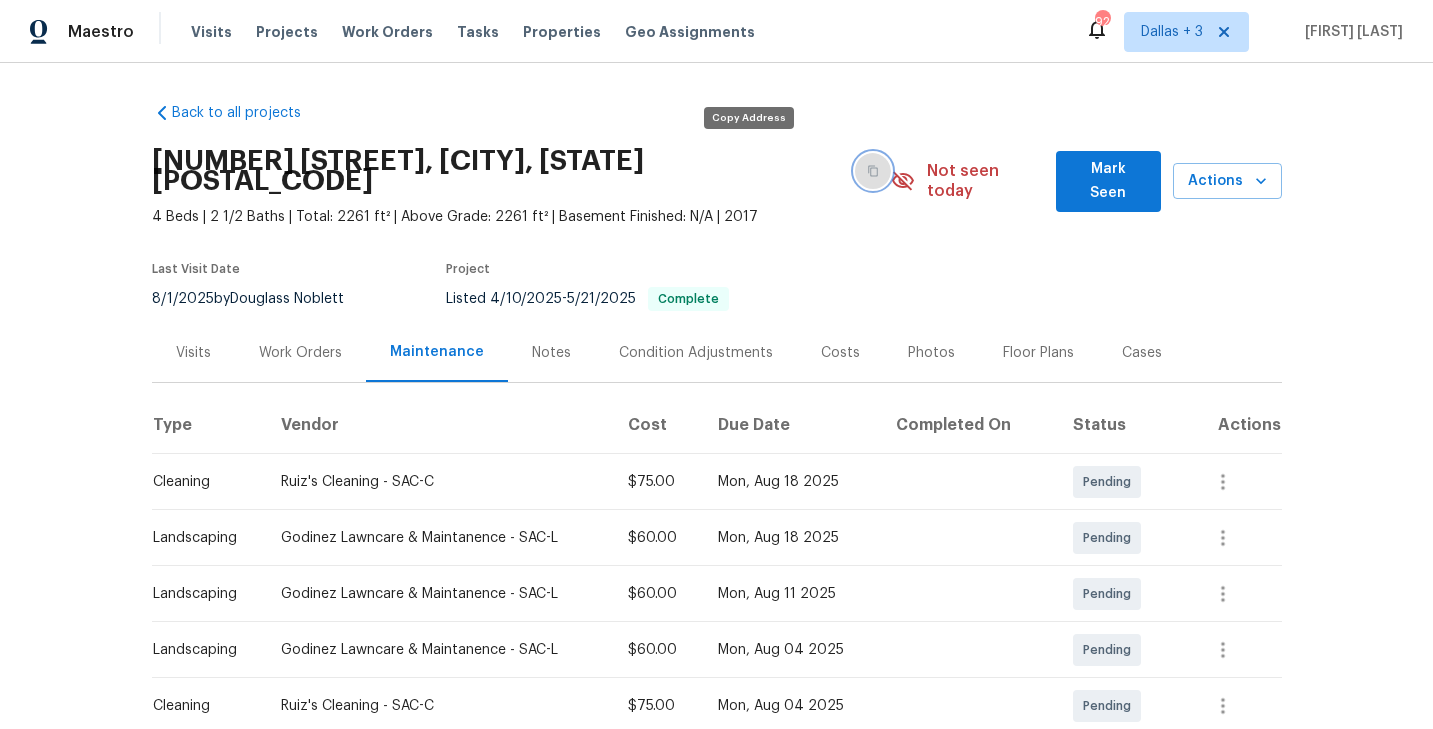 click 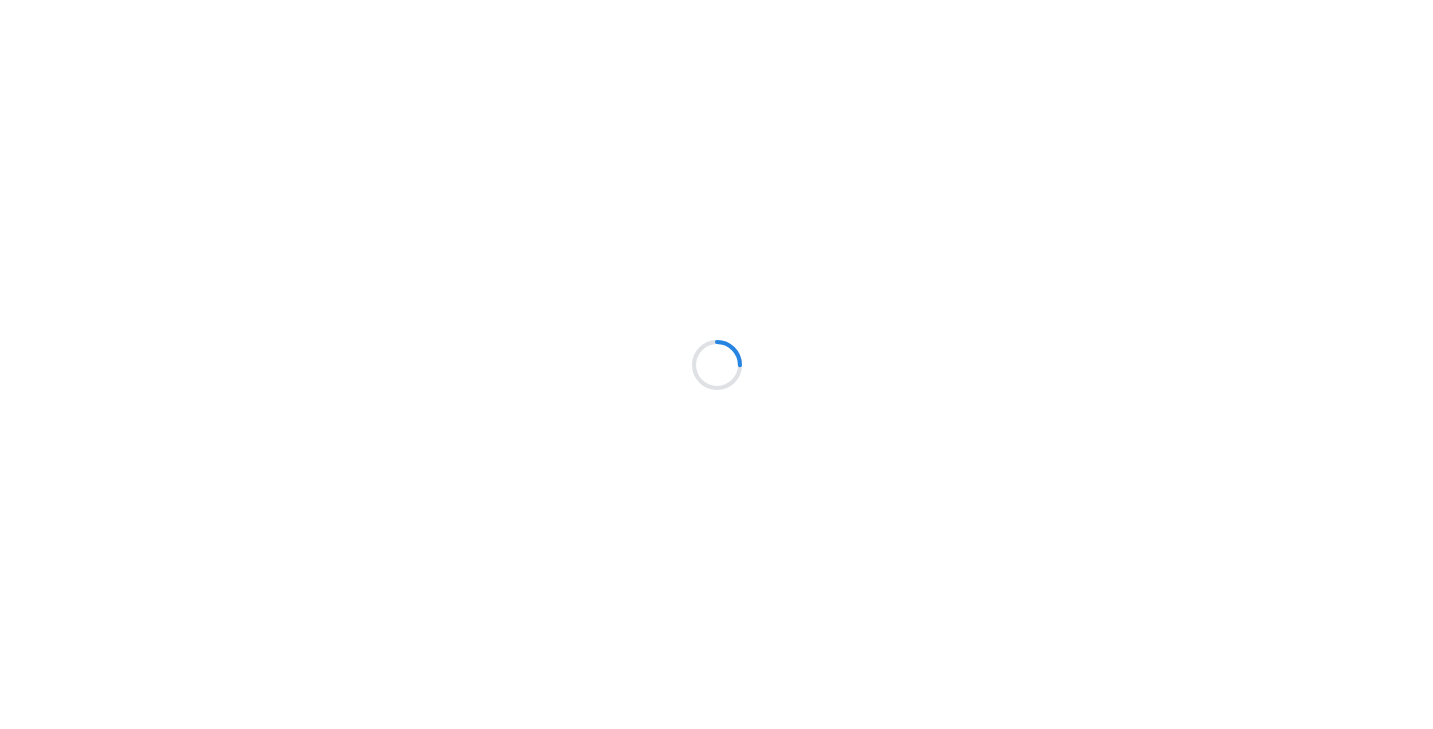 scroll, scrollTop: 0, scrollLeft: 0, axis: both 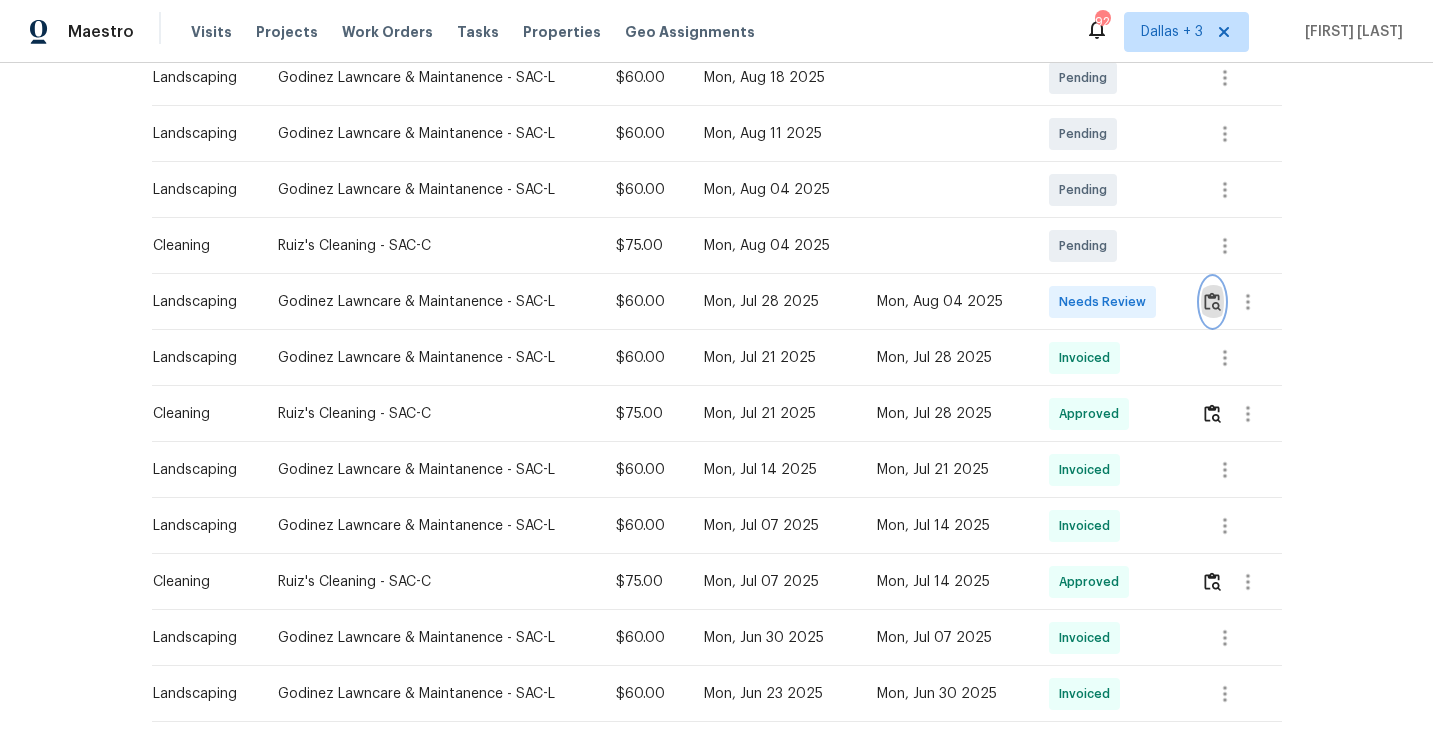 click at bounding box center [1212, 301] 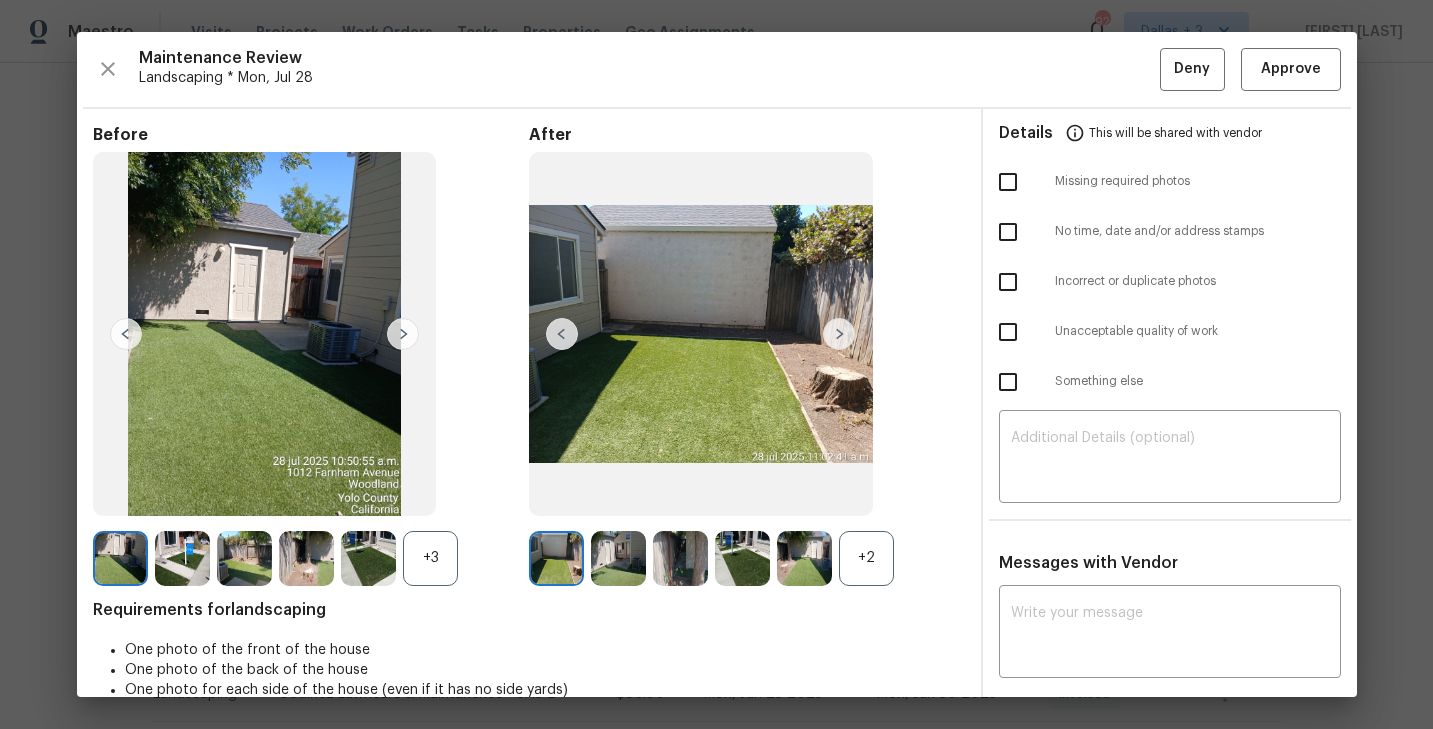 click on "Before  +3 After  +2 Requirements for  landscaping One photo of the front of the house One photo of the back of the house One photo for each side of the house (even if it has no side yards)" at bounding box center (529, 431) 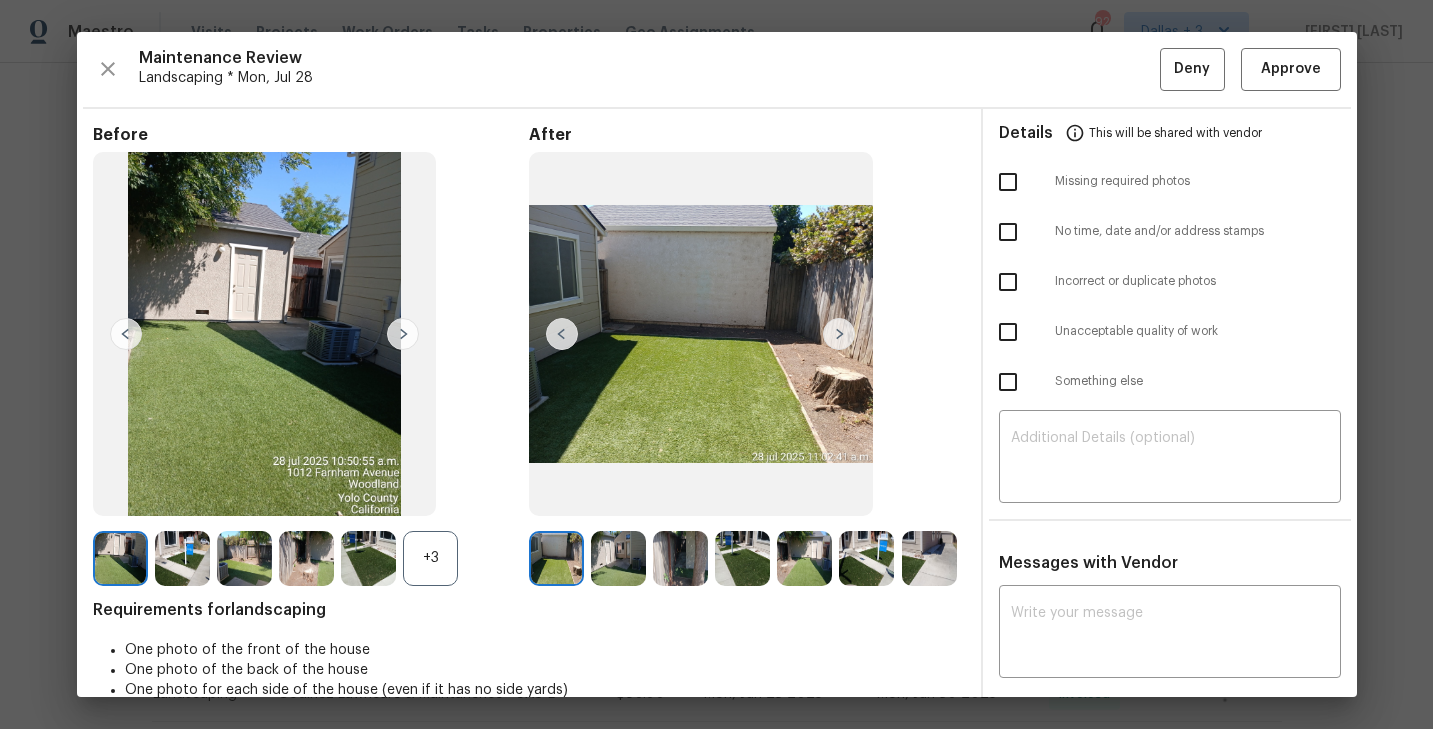 scroll, scrollTop: 40, scrollLeft: 0, axis: vertical 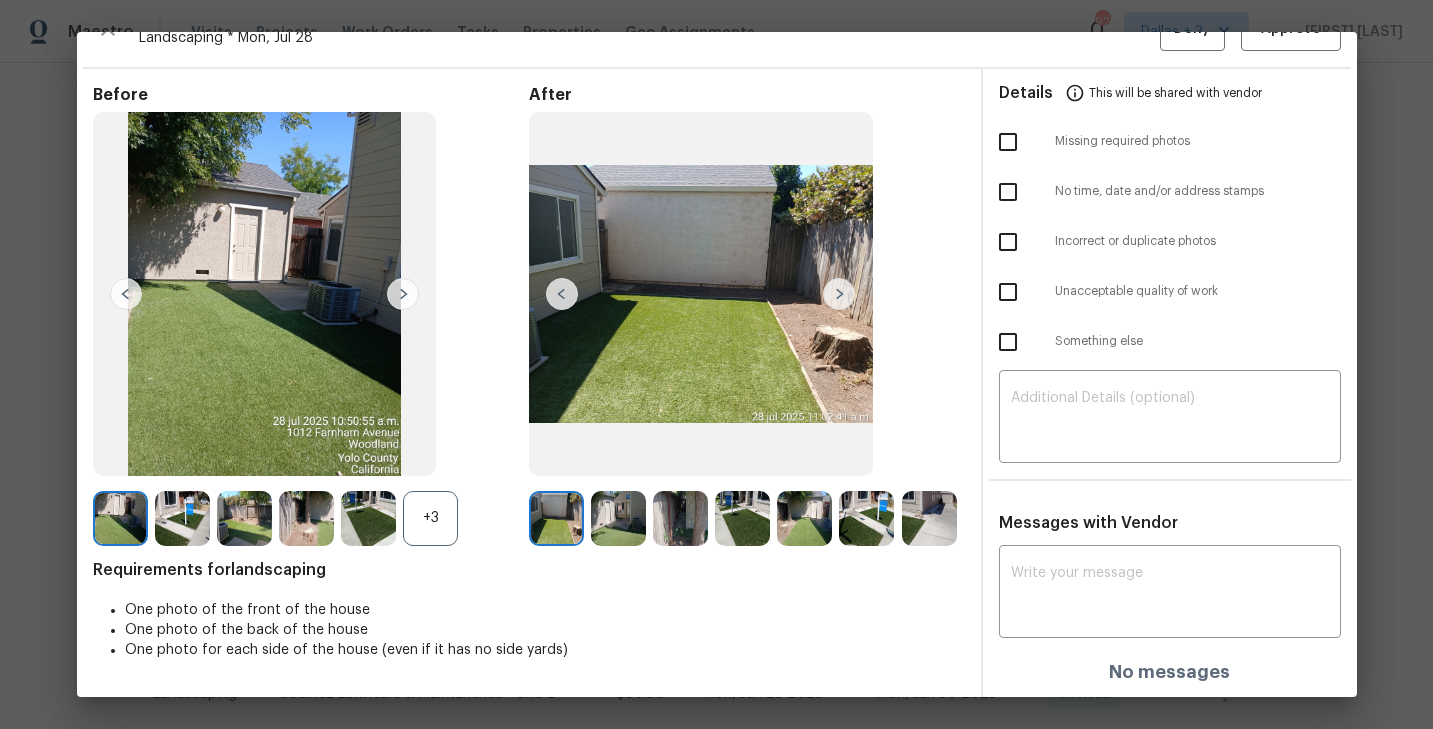 click on "+3" at bounding box center [430, 518] 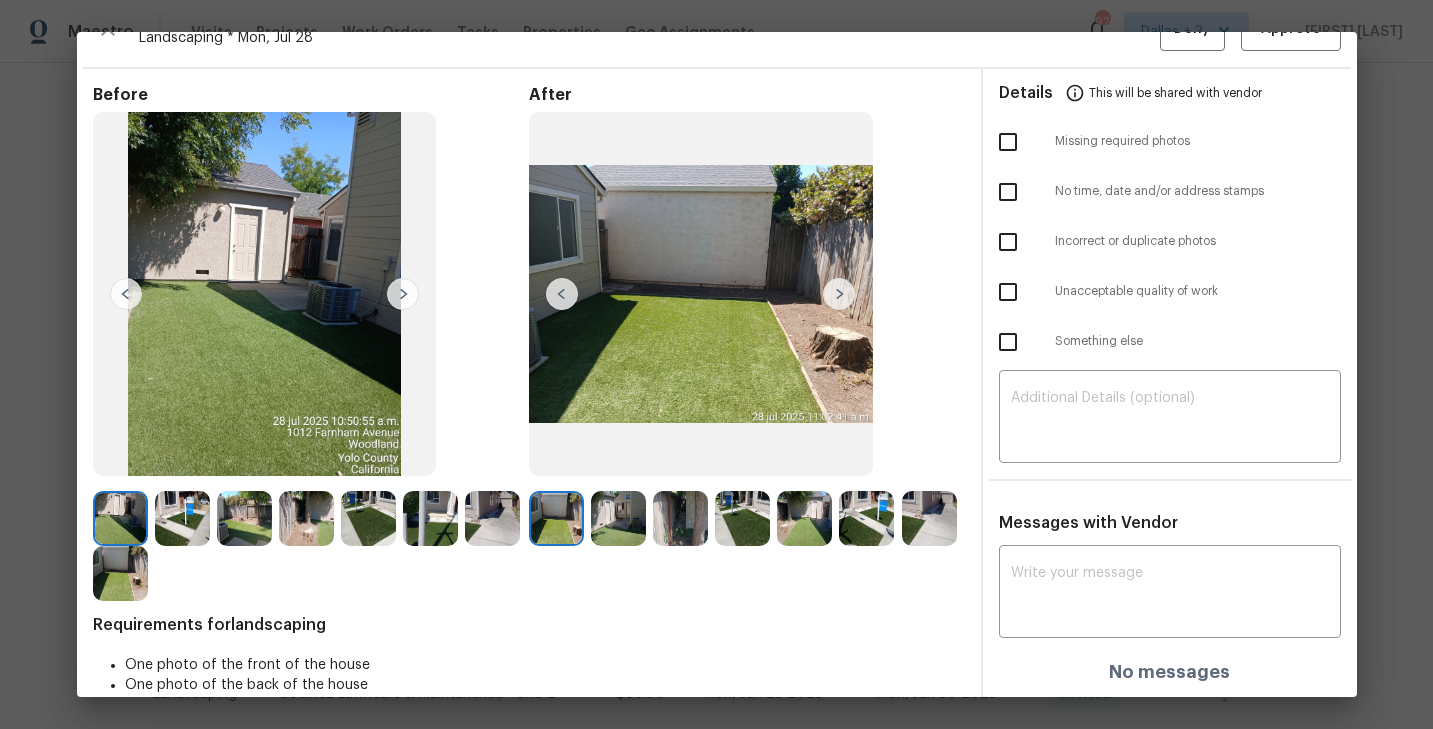 click at bounding box center [839, 294] 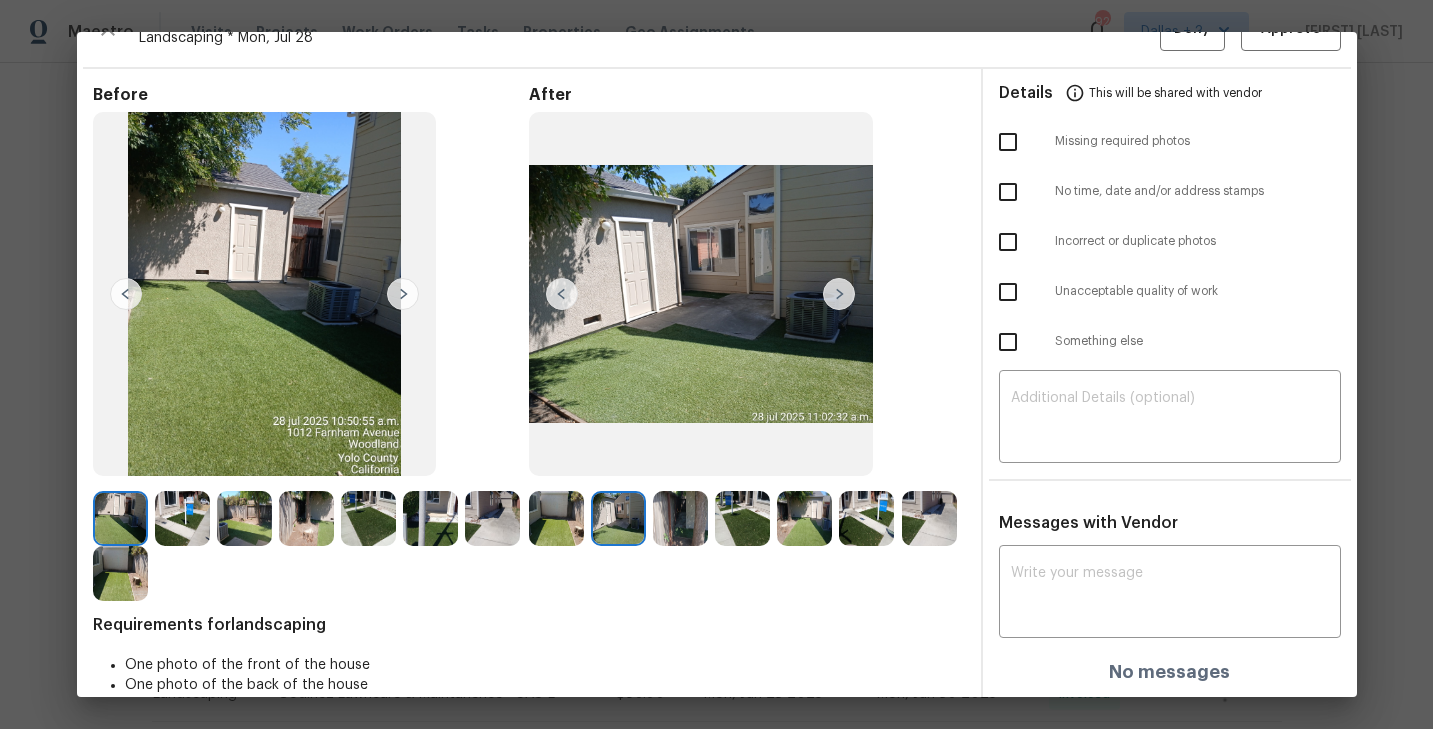 click at bounding box center [839, 294] 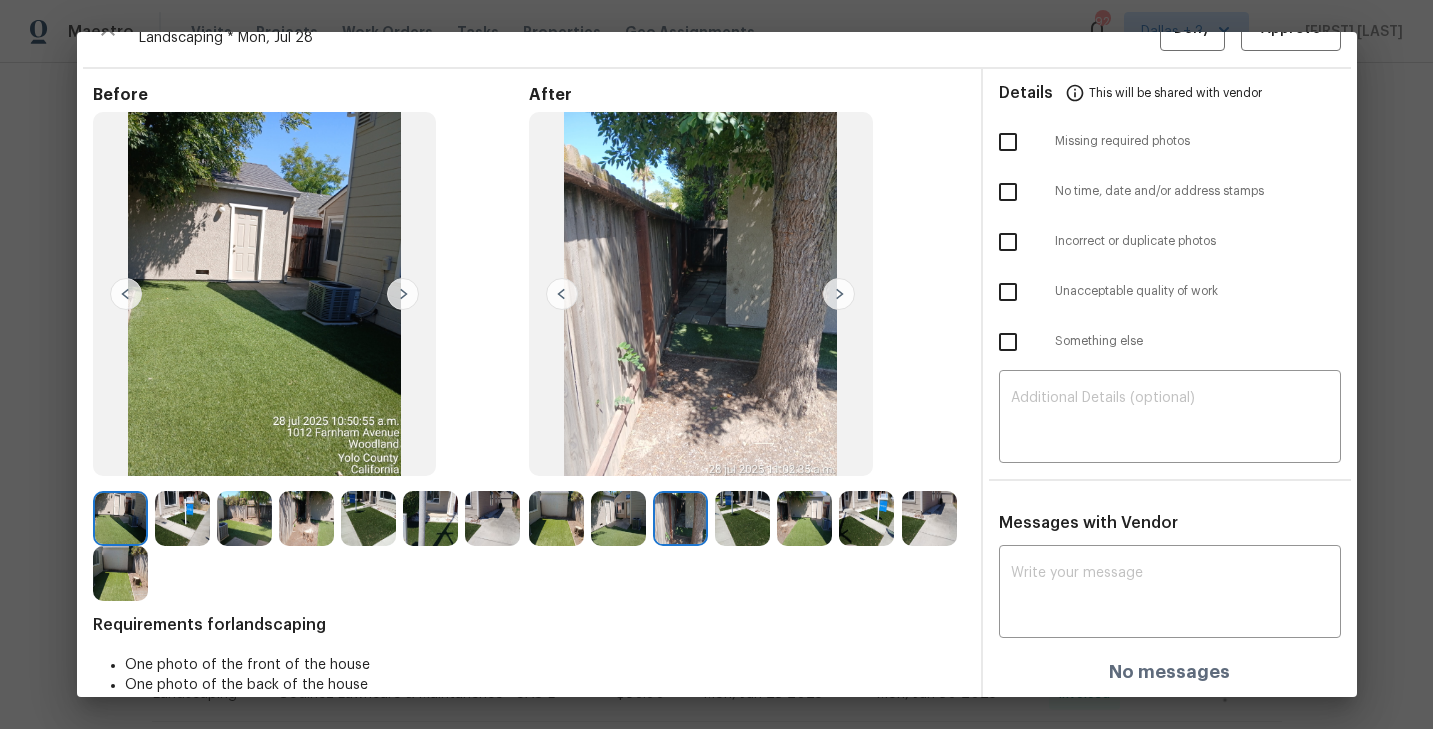 click at bounding box center (839, 294) 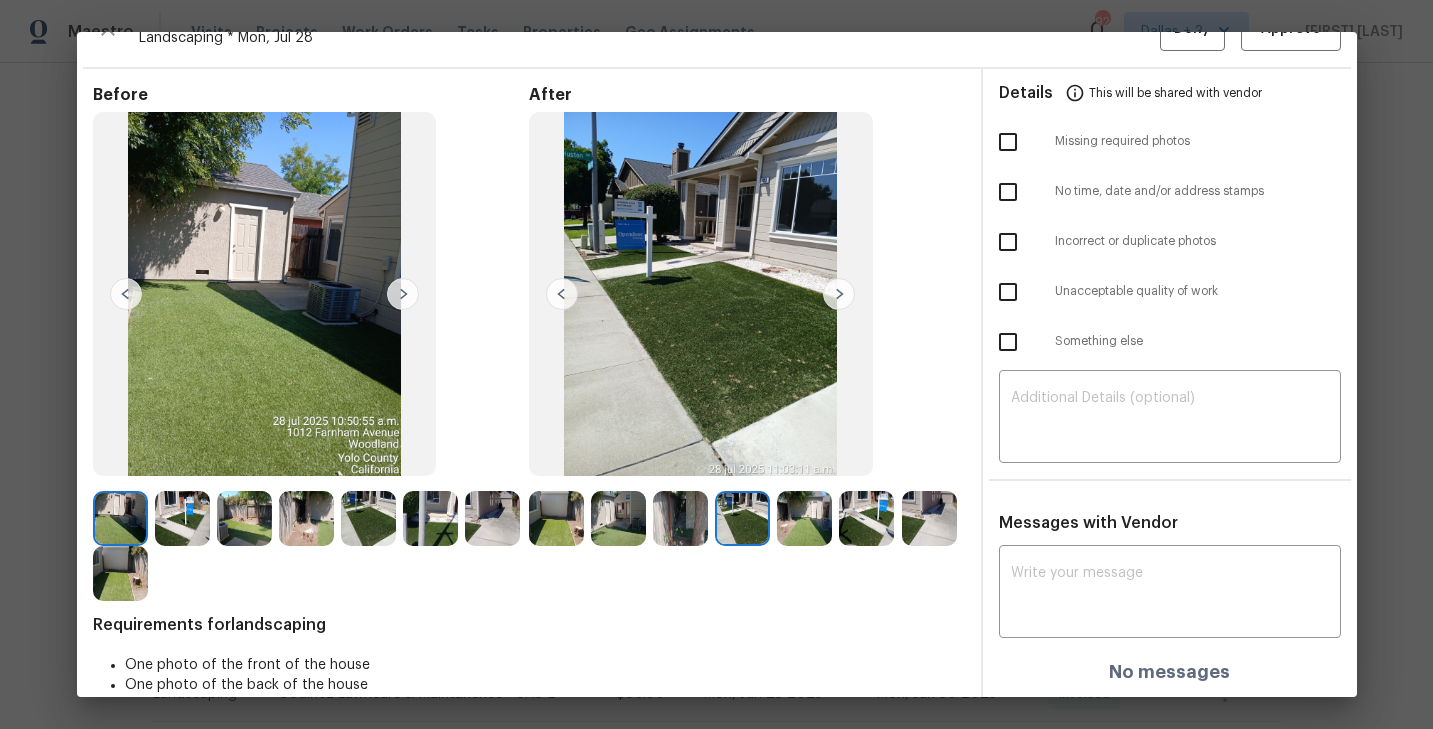 click at bounding box center (839, 294) 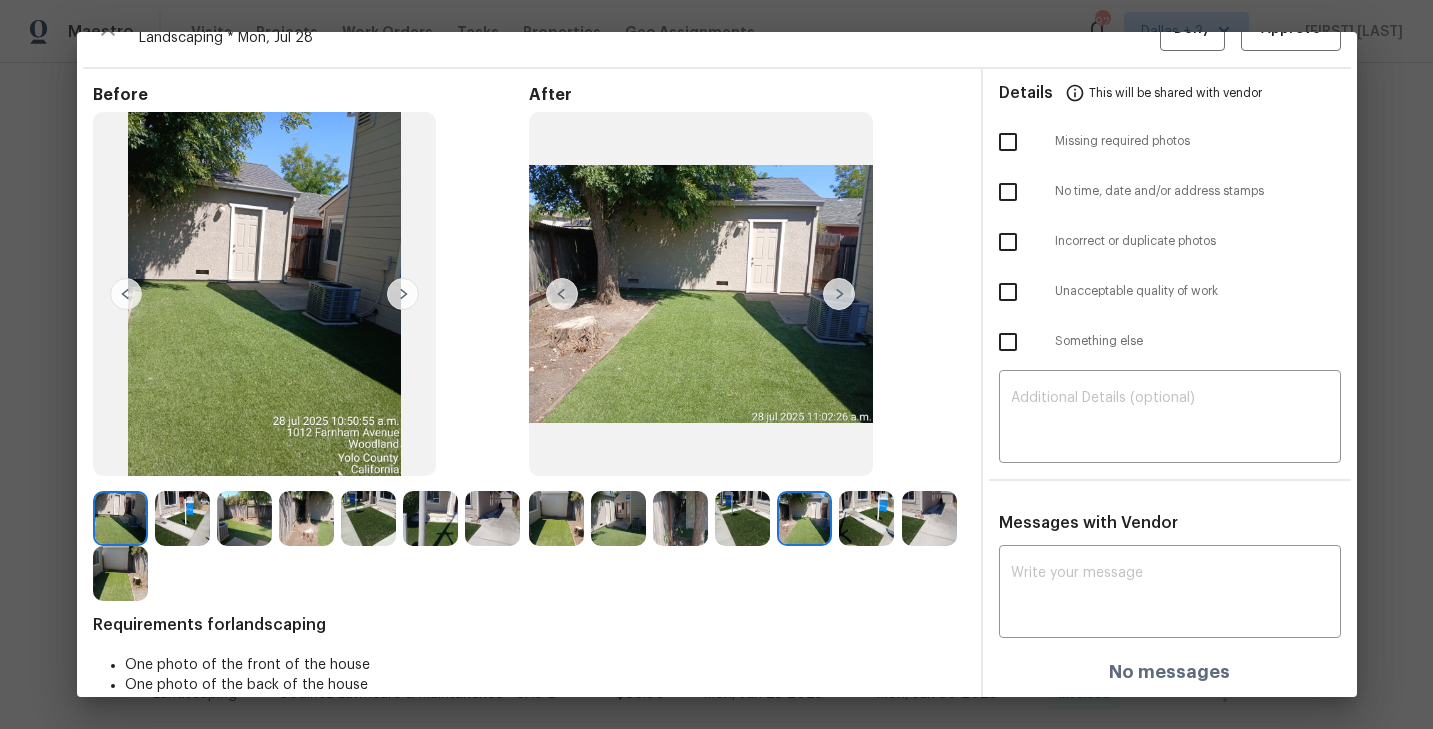 click at bounding box center (839, 294) 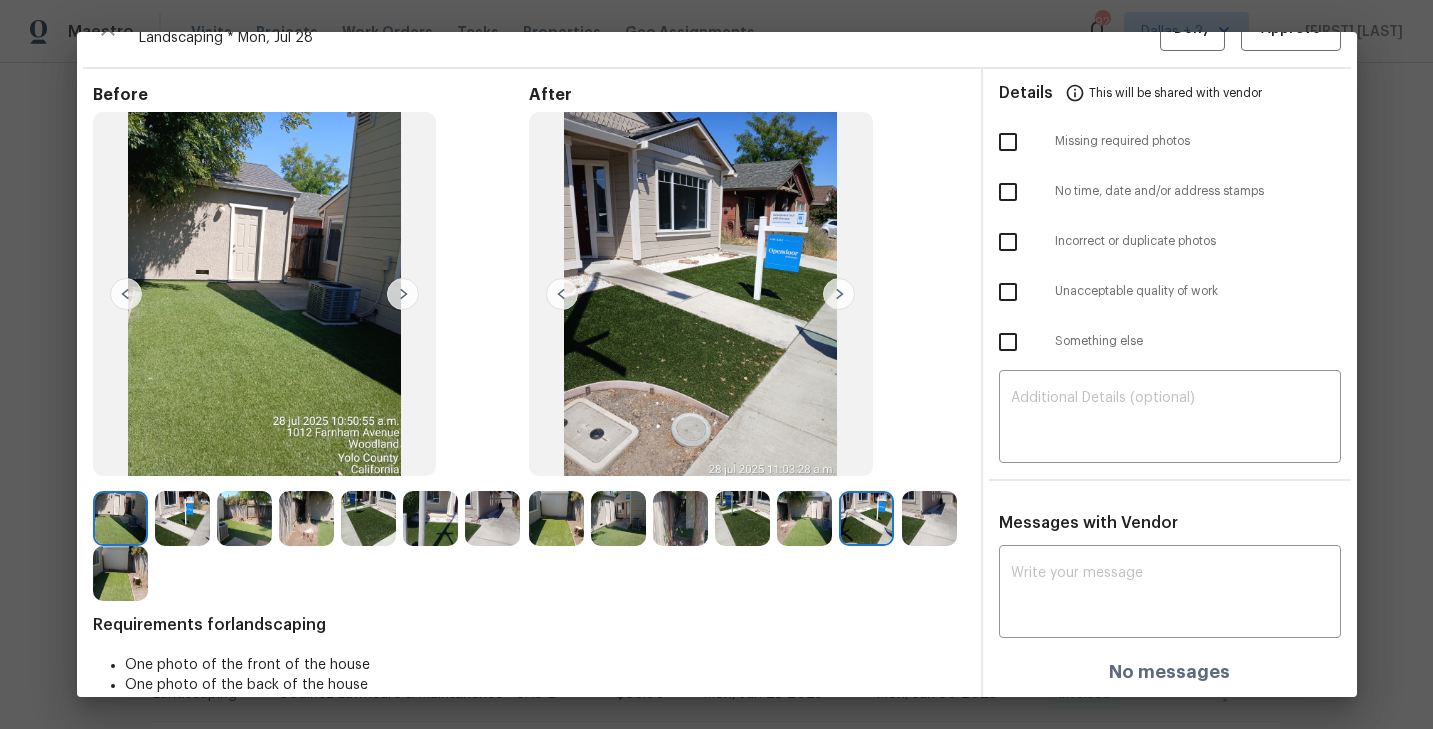 click at bounding box center (839, 294) 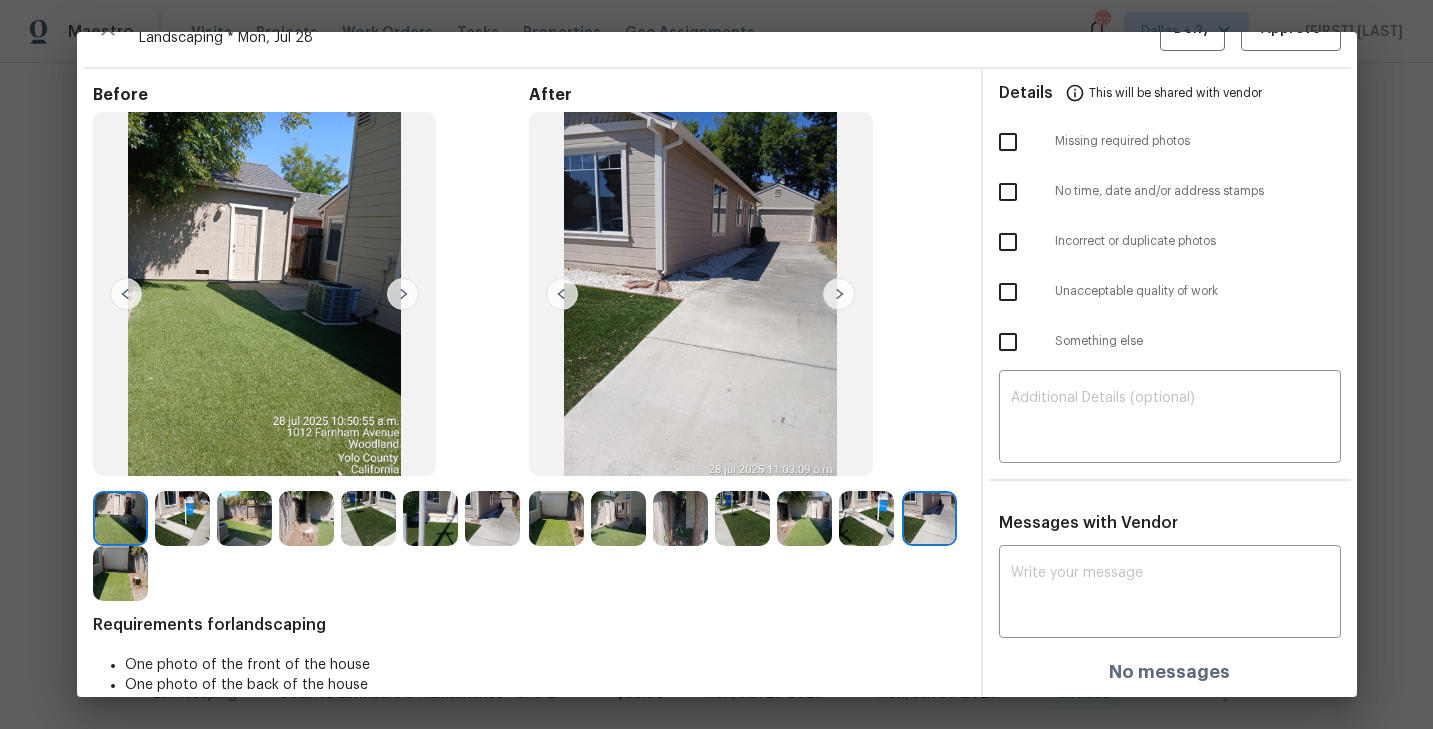 click at bounding box center (556, 518) 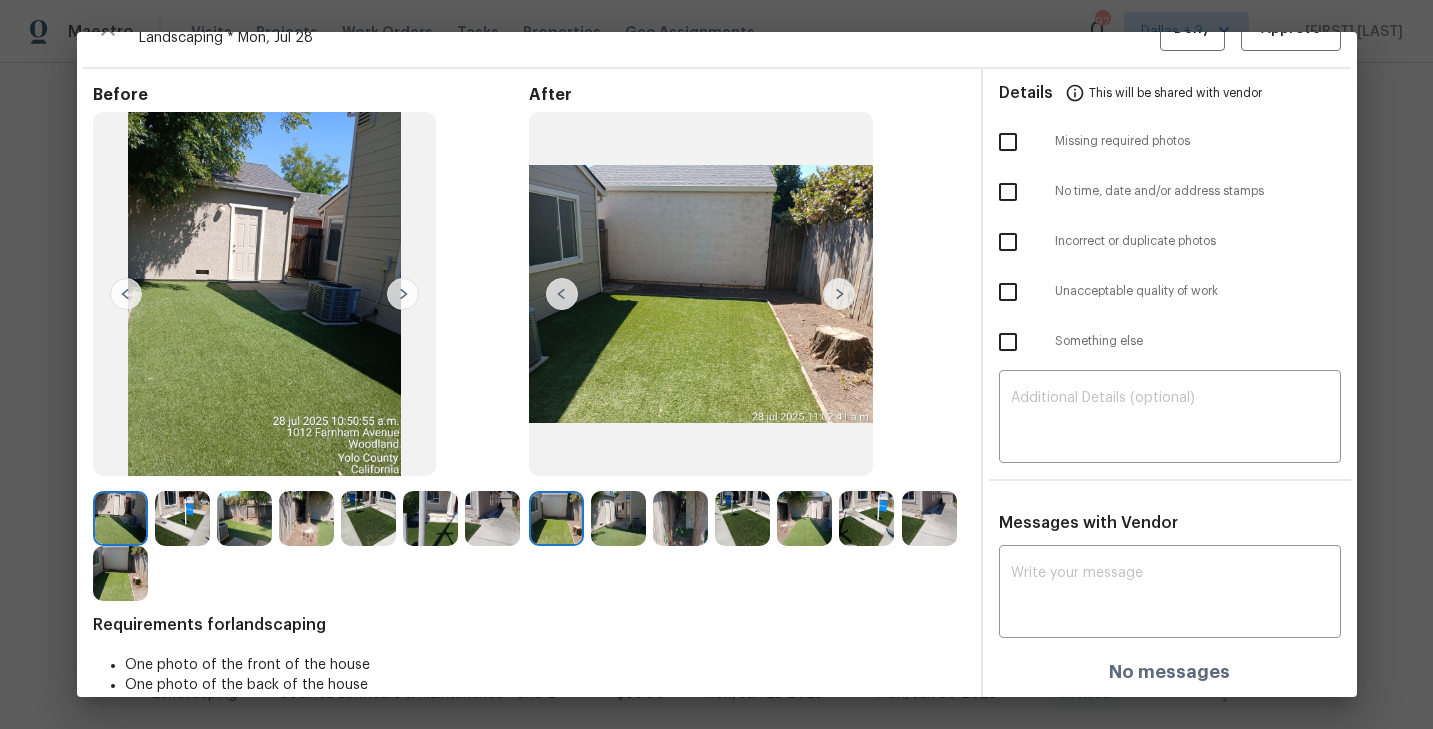 click at bounding box center (618, 518) 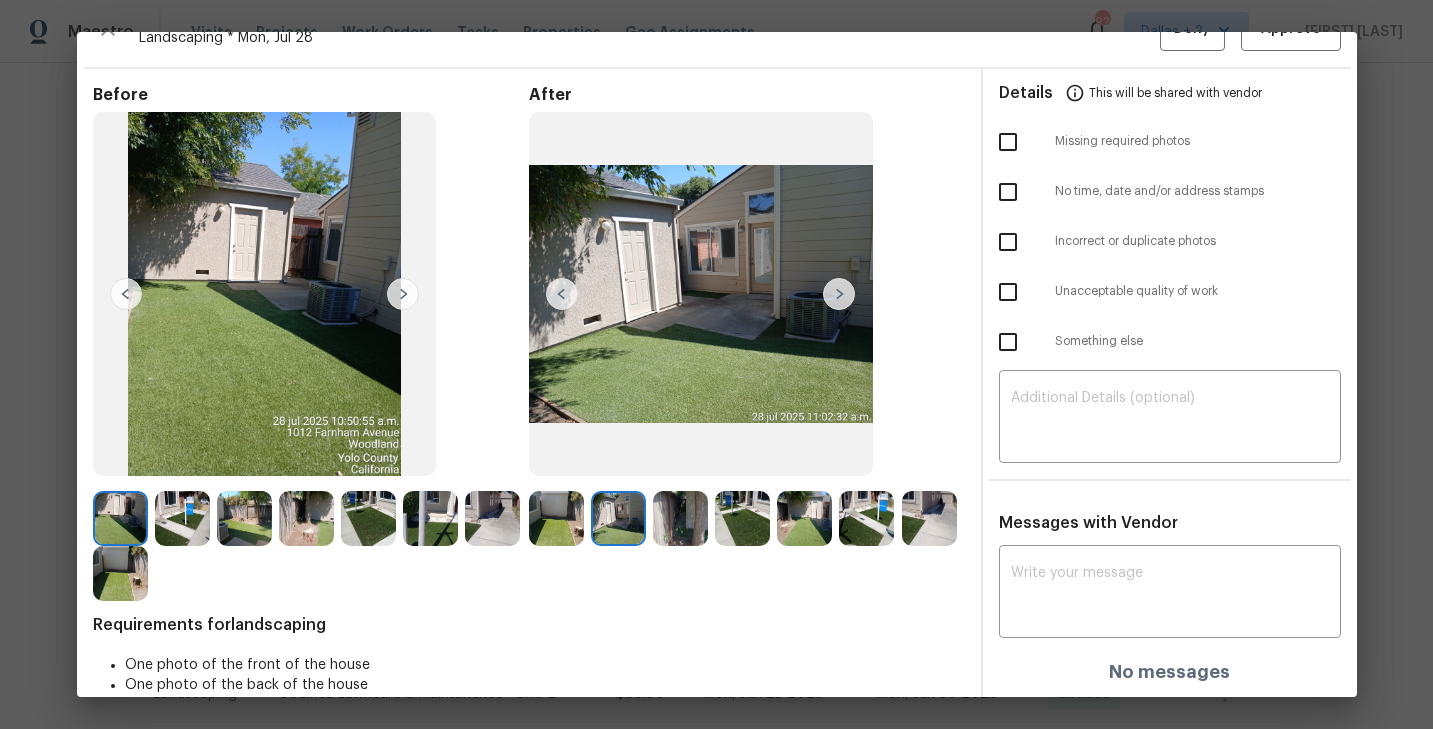 click at bounding box center [680, 518] 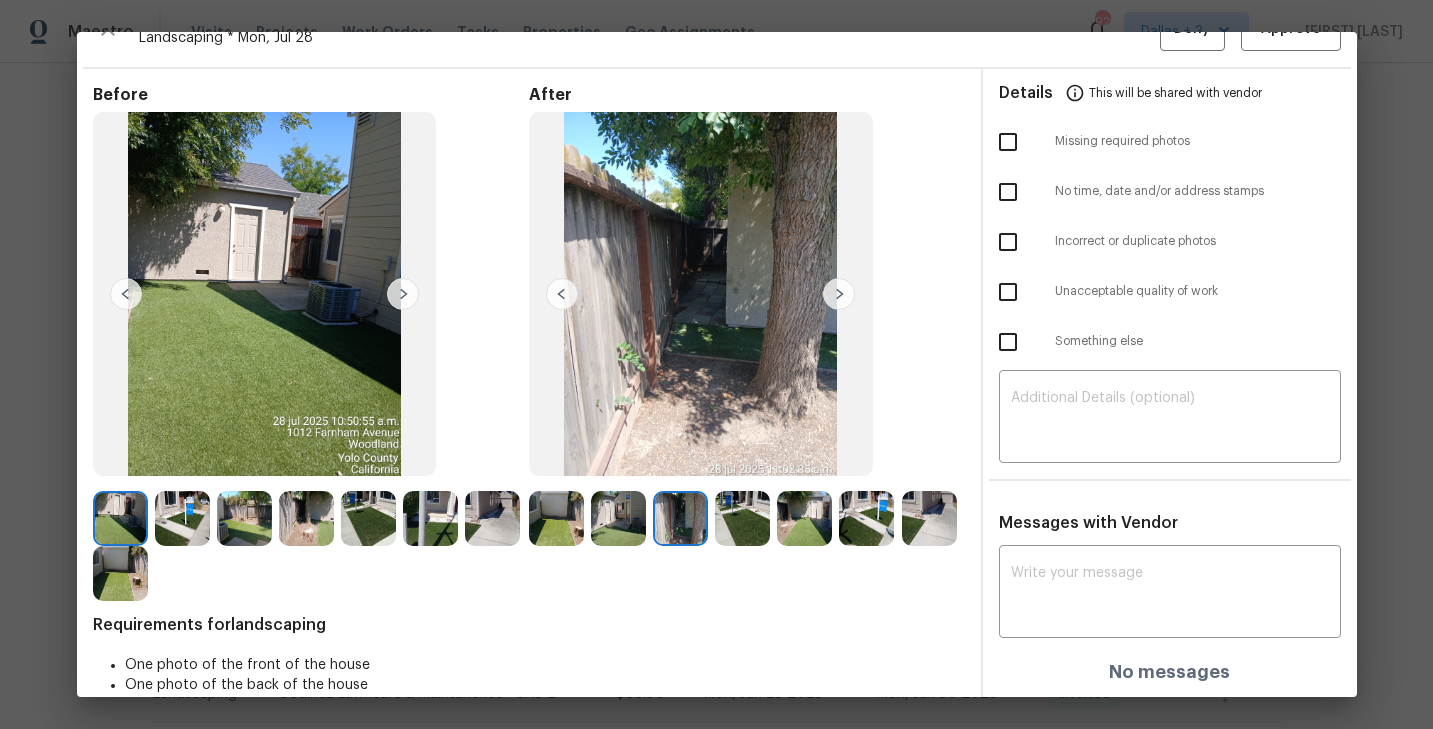 click at bounding box center (742, 518) 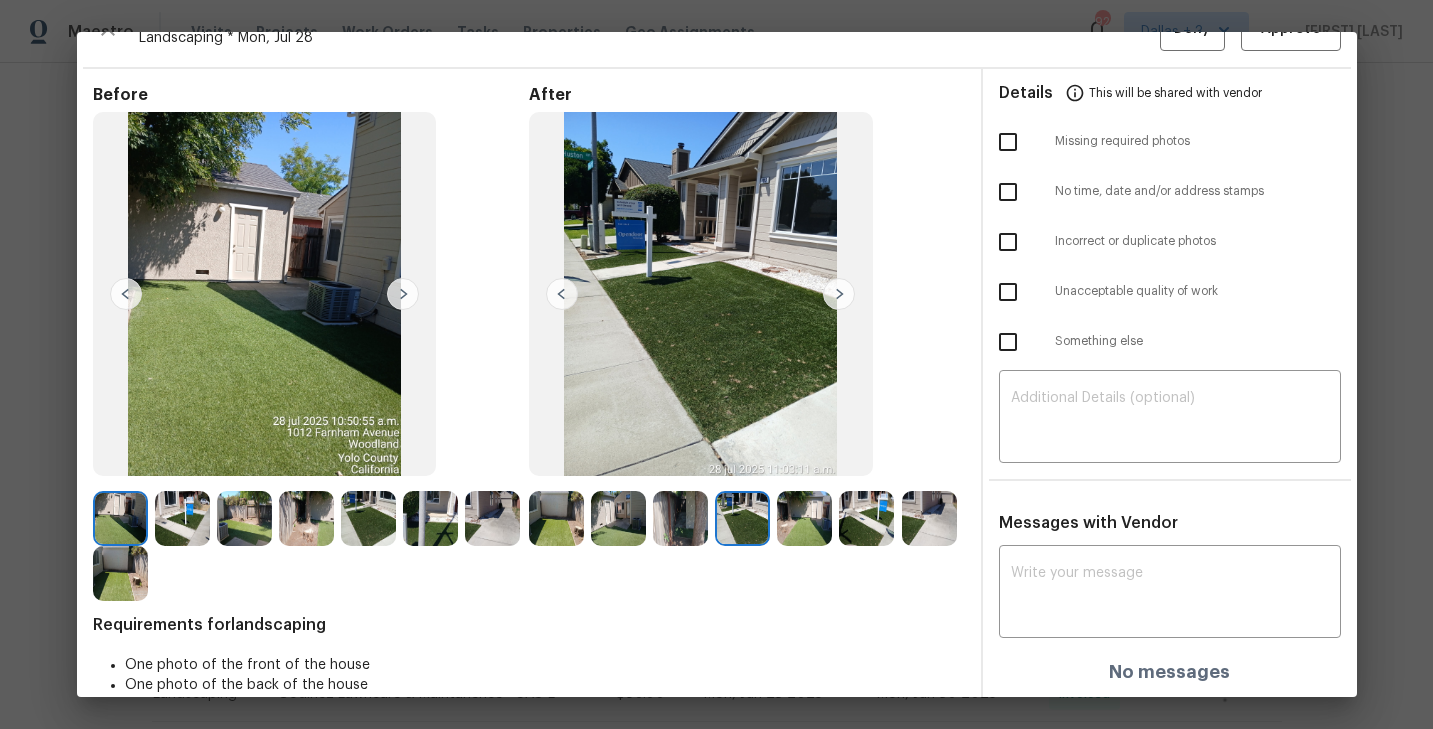 click at bounding box center (804, 518) 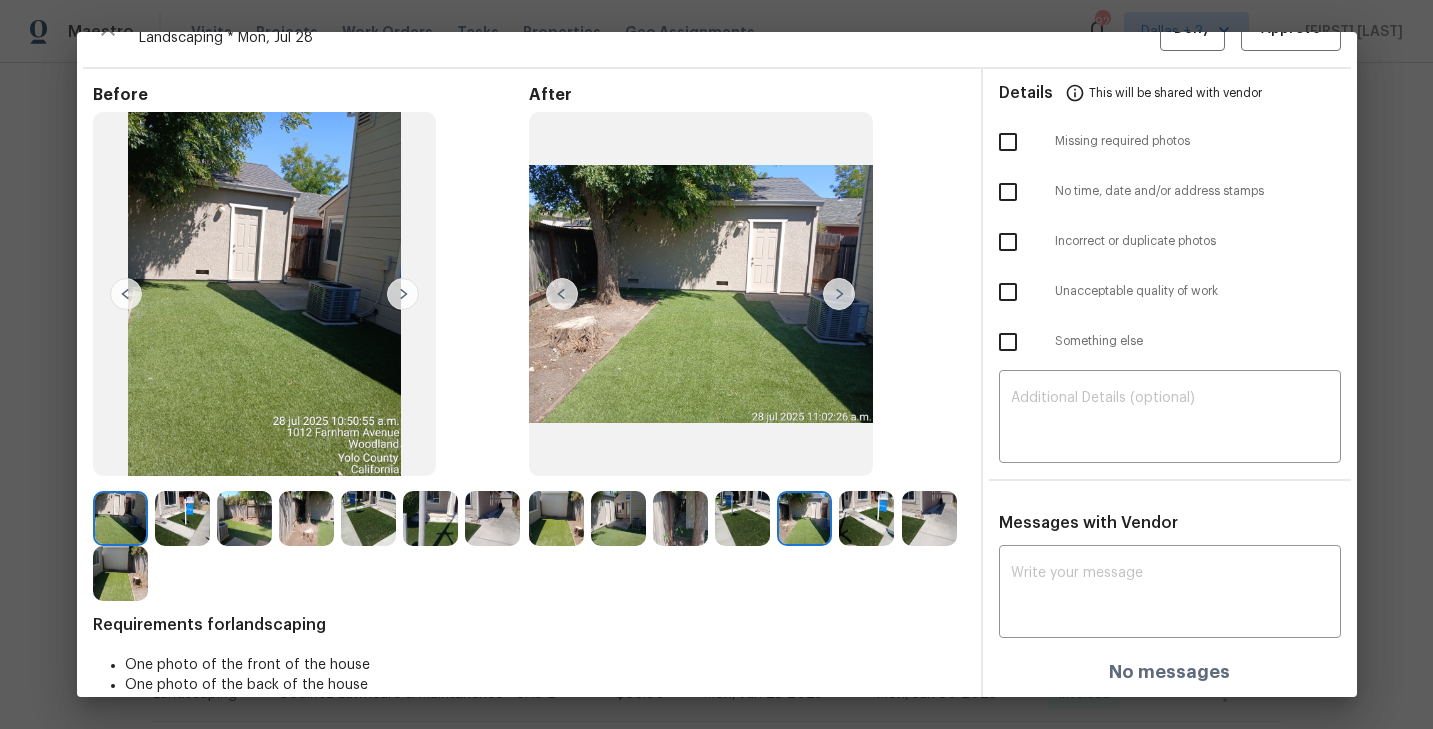 click at bounding box center (866, 518) 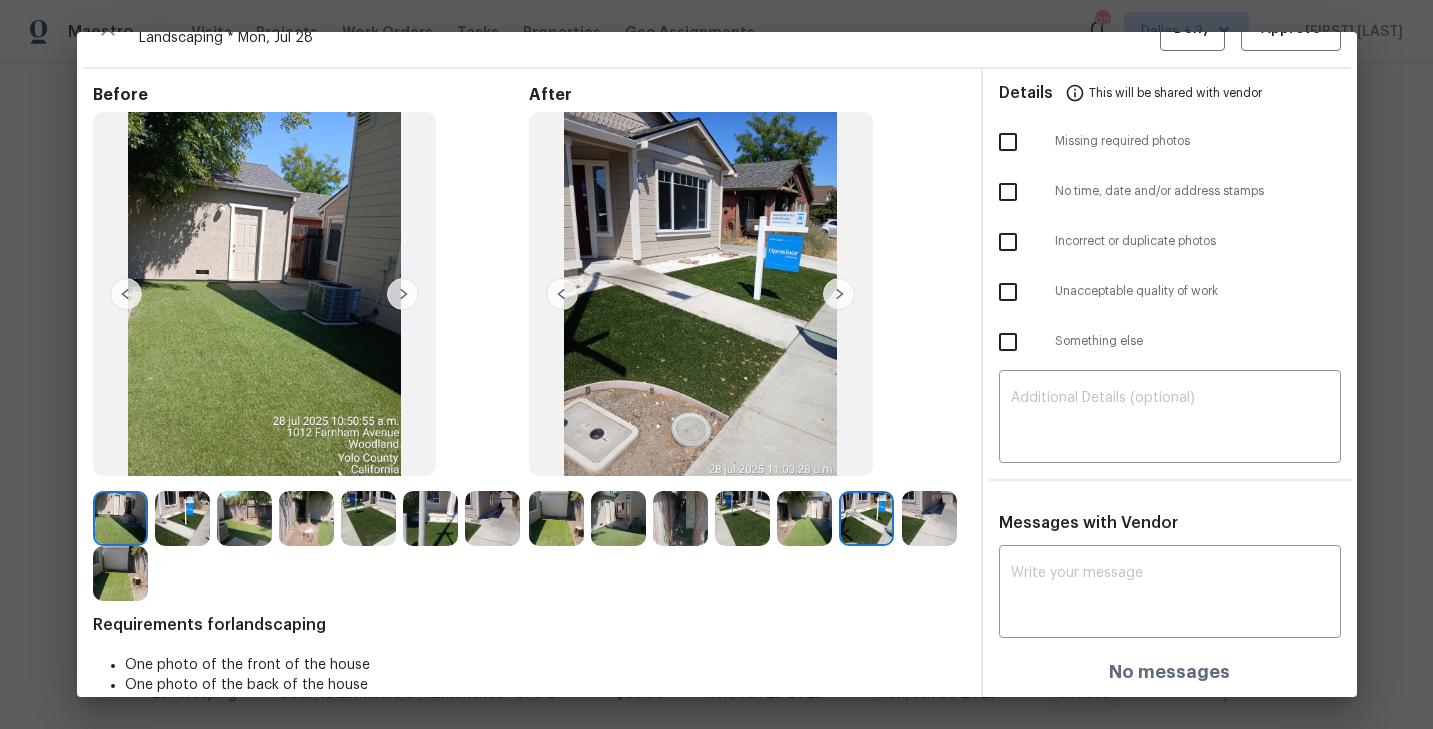 click on "Before After Requirements for  landscaping One photo of the front of the house One photo of the back of the house One photo for each side of the house (even if it has no side yards) Details This will be shared with vendor Missing required photos No time, date and/or address stamps Incorrect or duplicate photos Unacceptable quality of work Something else ​   Messages with Vendor   x ​ No messages" at bounding box center [717, 407] 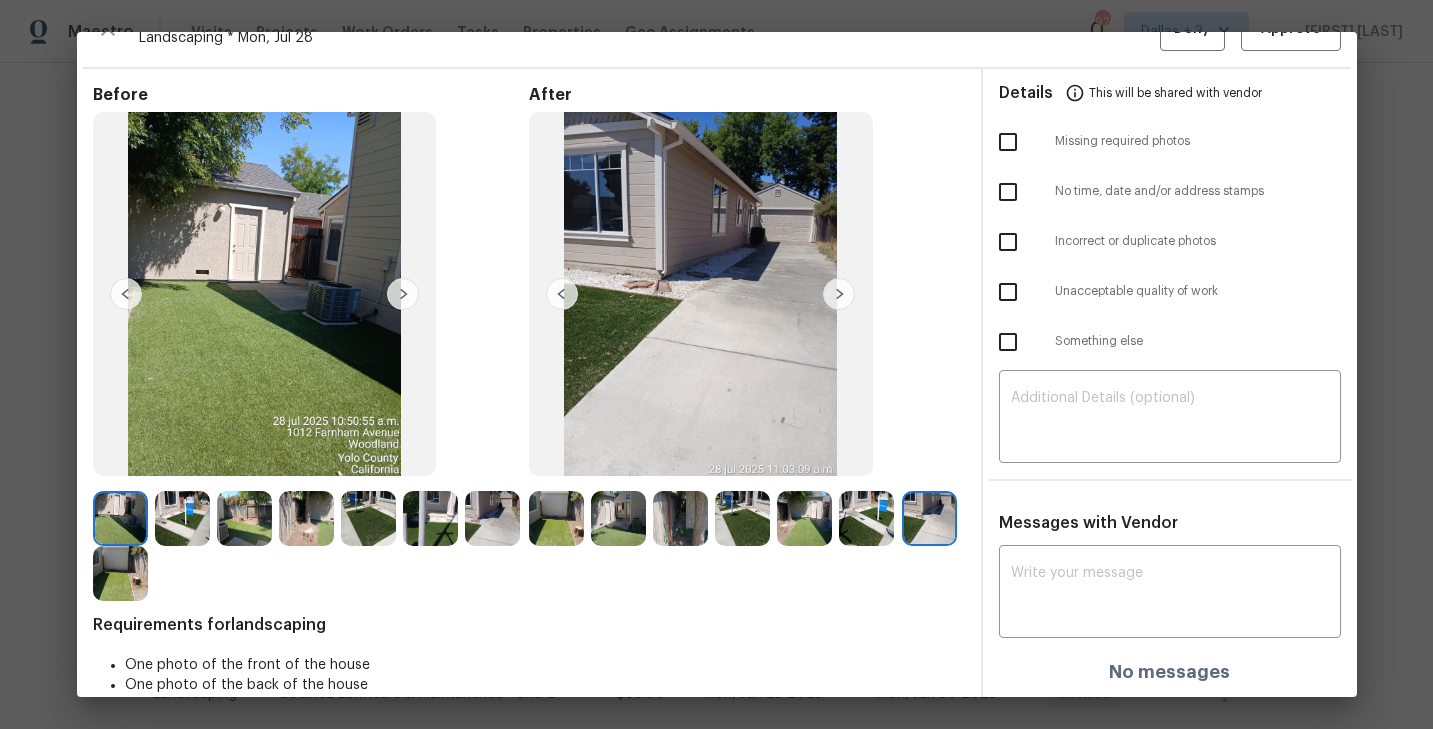 click on "After" at bounding box center [747, 343] 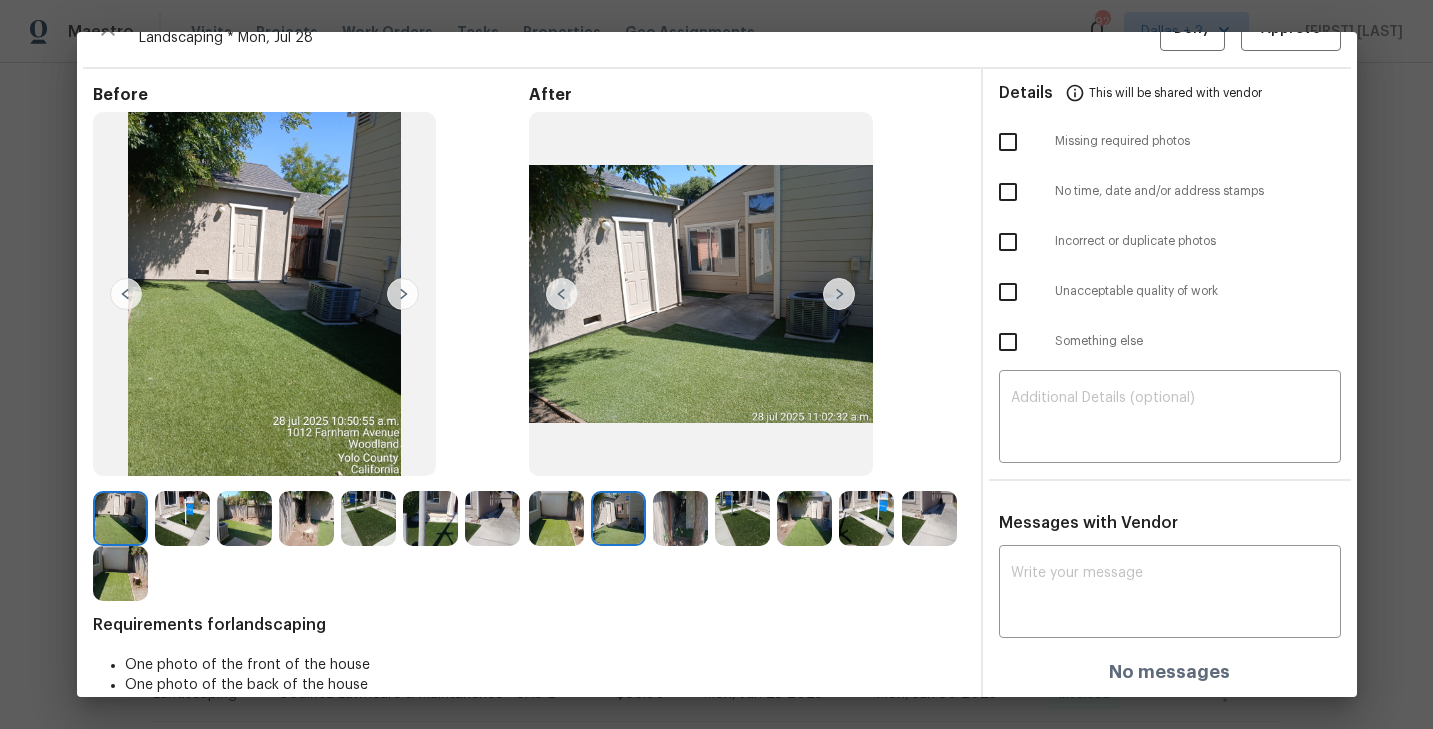 click at bounding box center [556, 518] 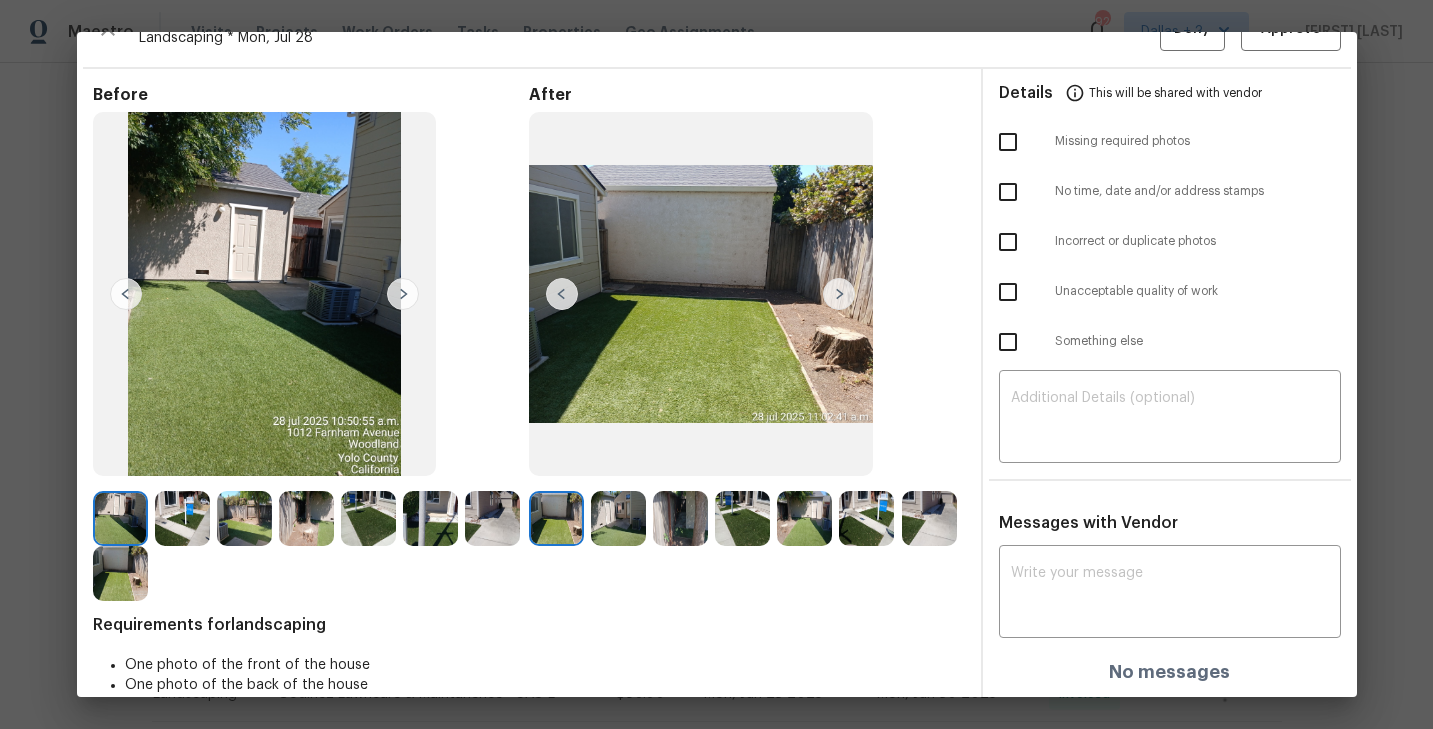 click at bounding box center [680, 518] 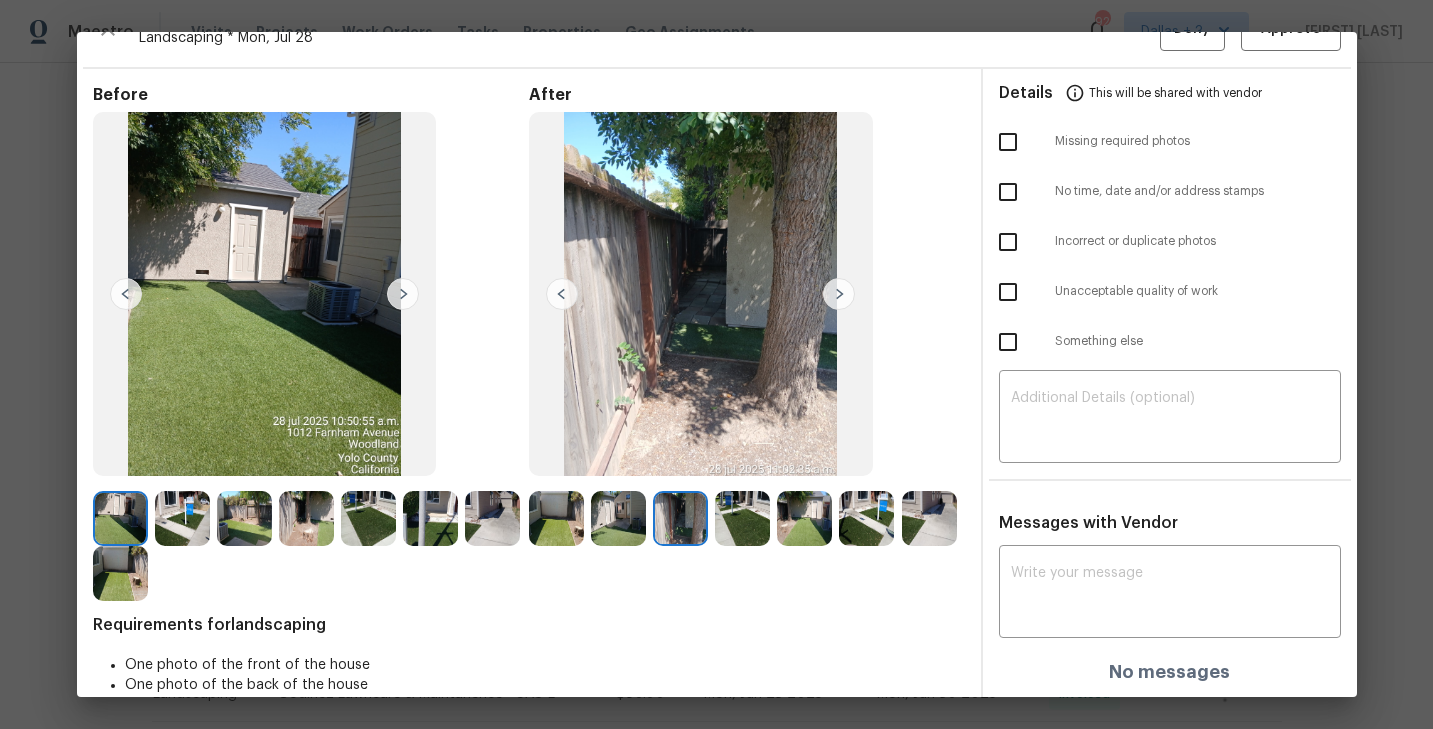 click at bounding box center (742, 518) 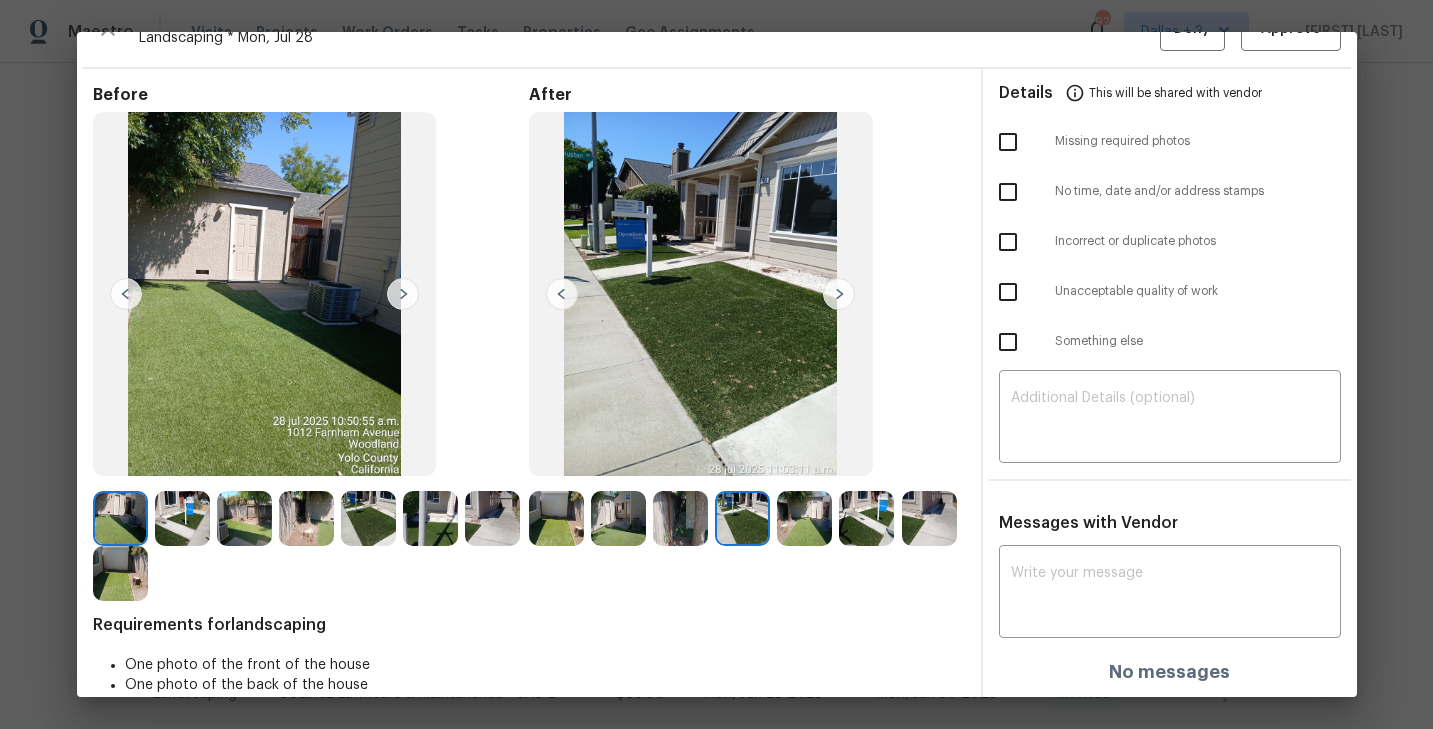 click at bounding box center [866, 518] 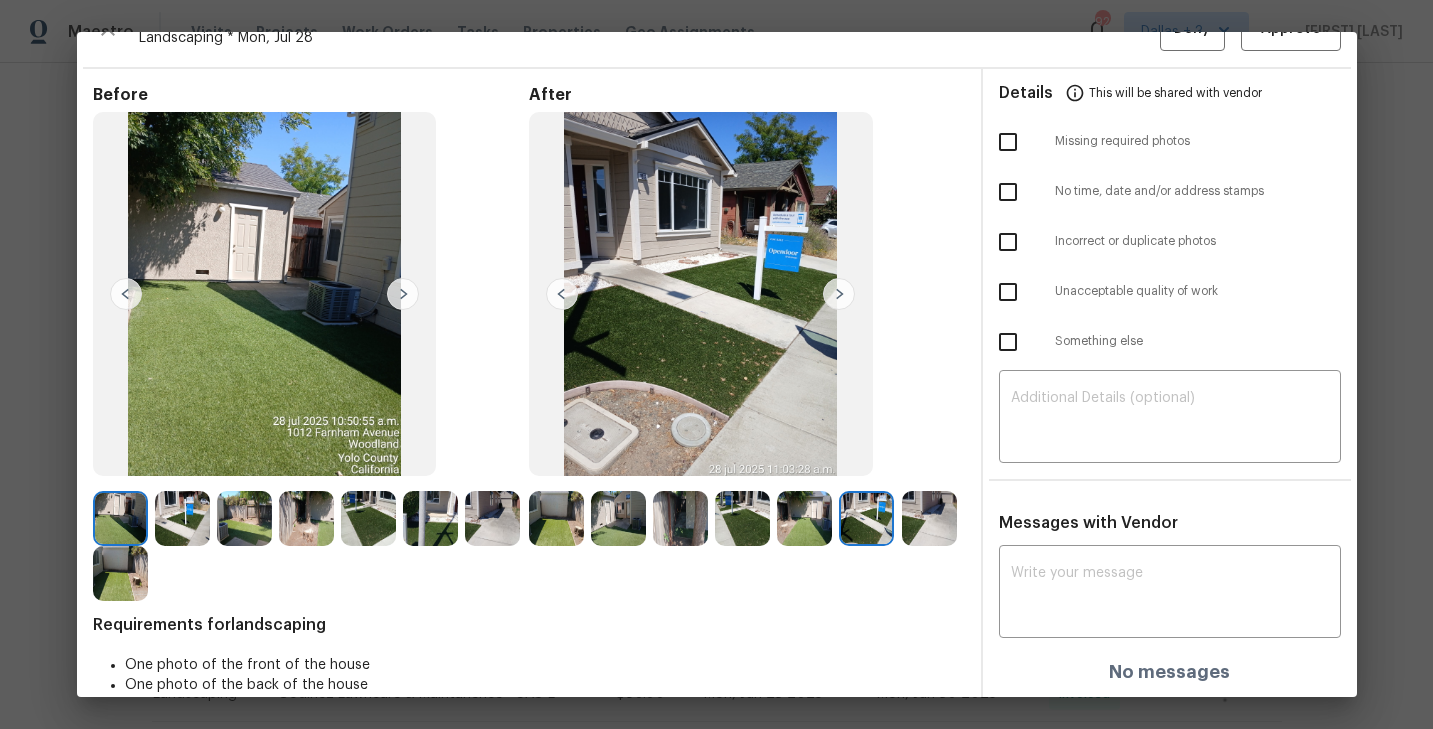 scroll, scrollTop: 0, scrollLeft: 0, axis: both 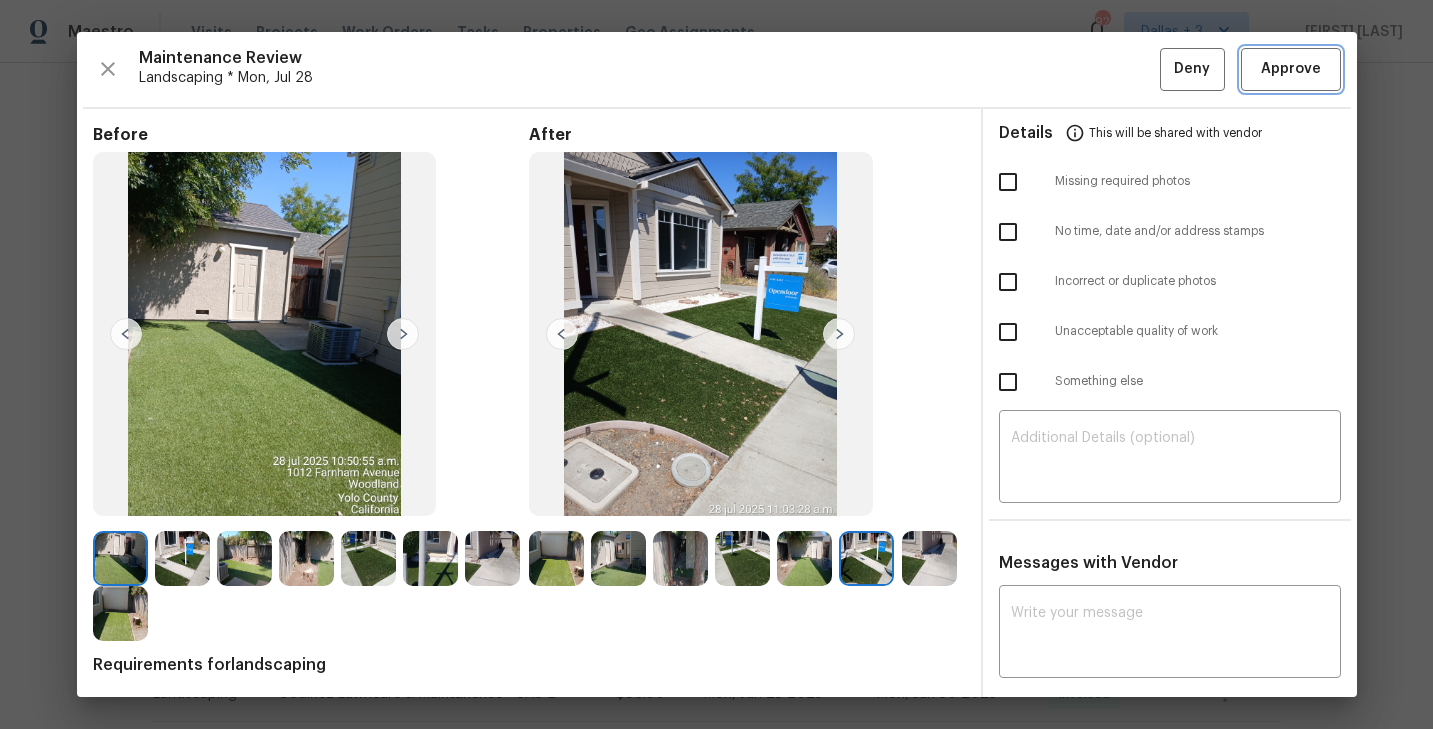 click on "Approve" at bounding box center (1291, 69) 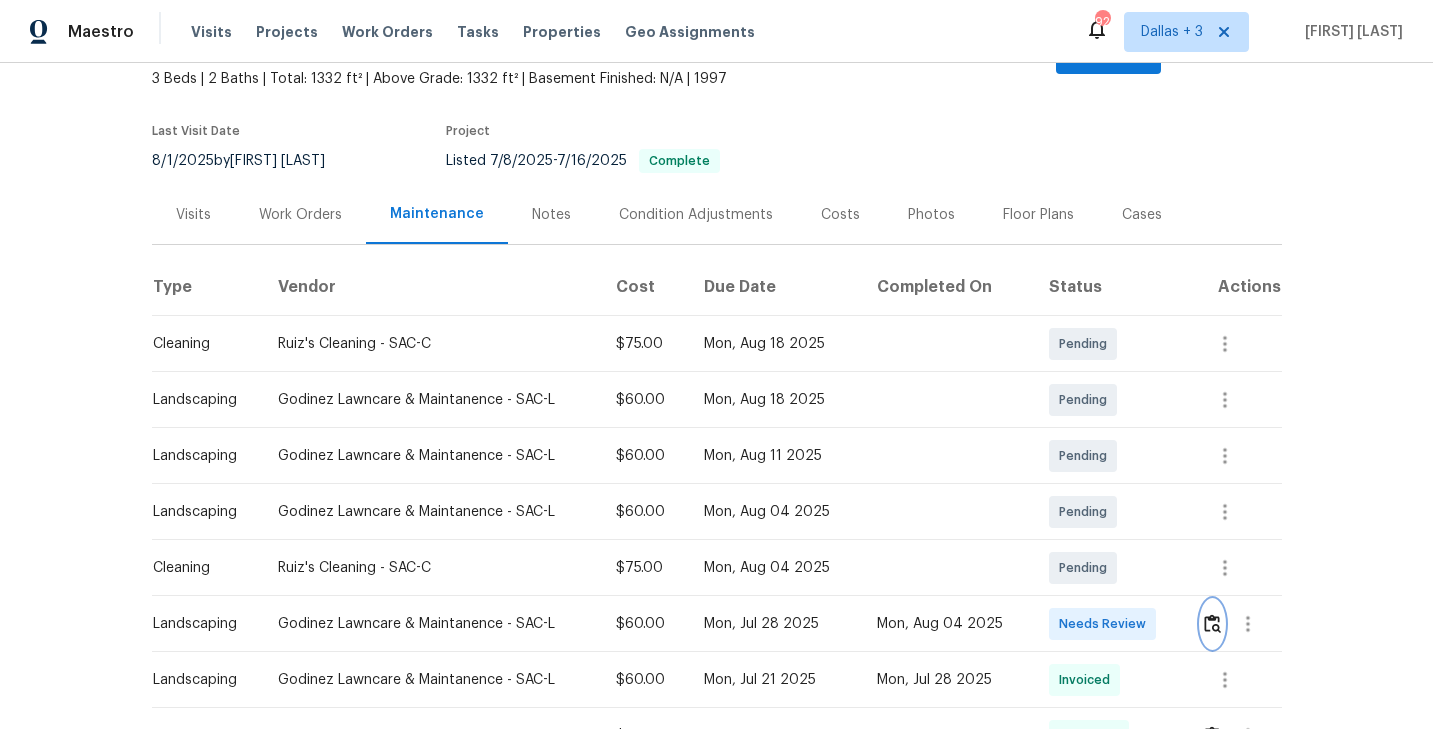 scroll, scrollTop: 0, scrollLeft: 0, axis: both 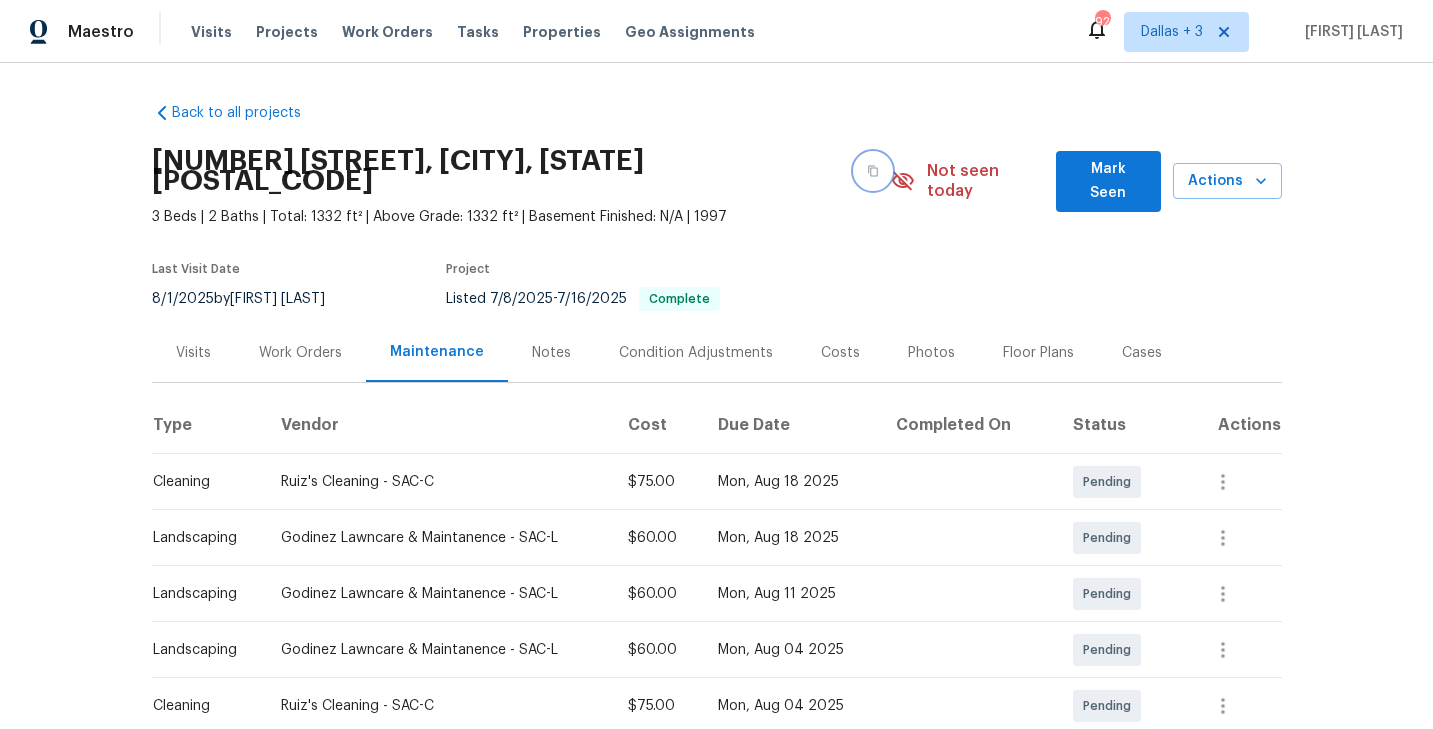 click at bounding box center [873, 171] 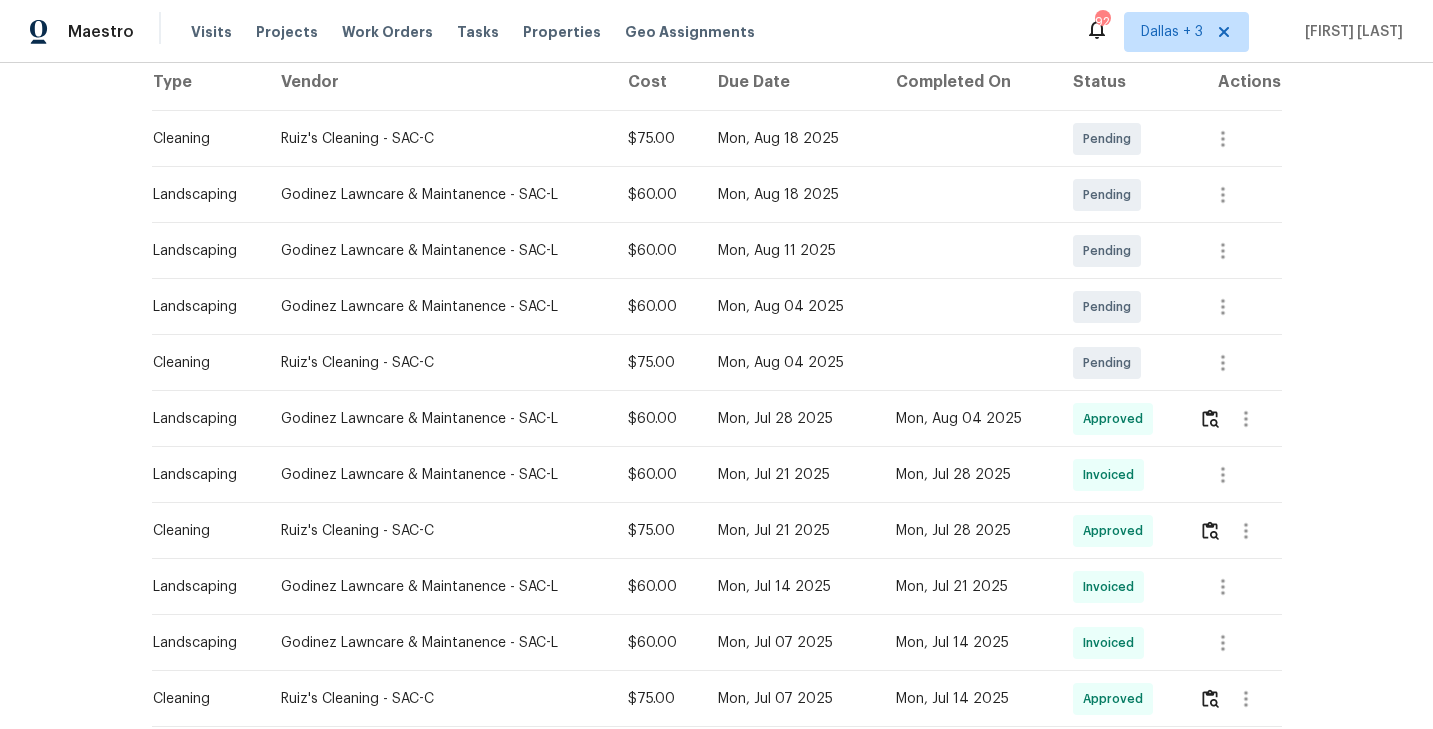 scroll, scrollTop: 0, scrollLeft: 0, axis: both 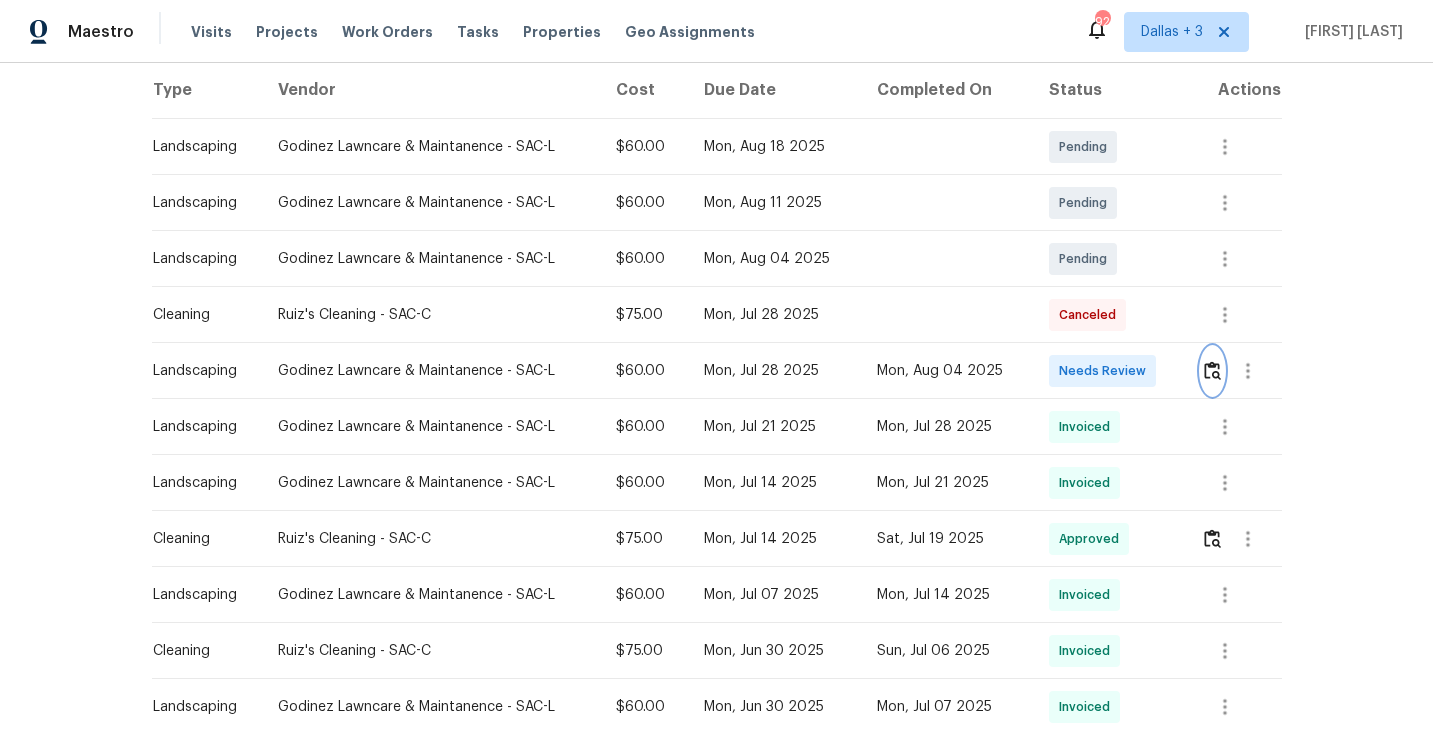 click at bounding box center (1212, 370) 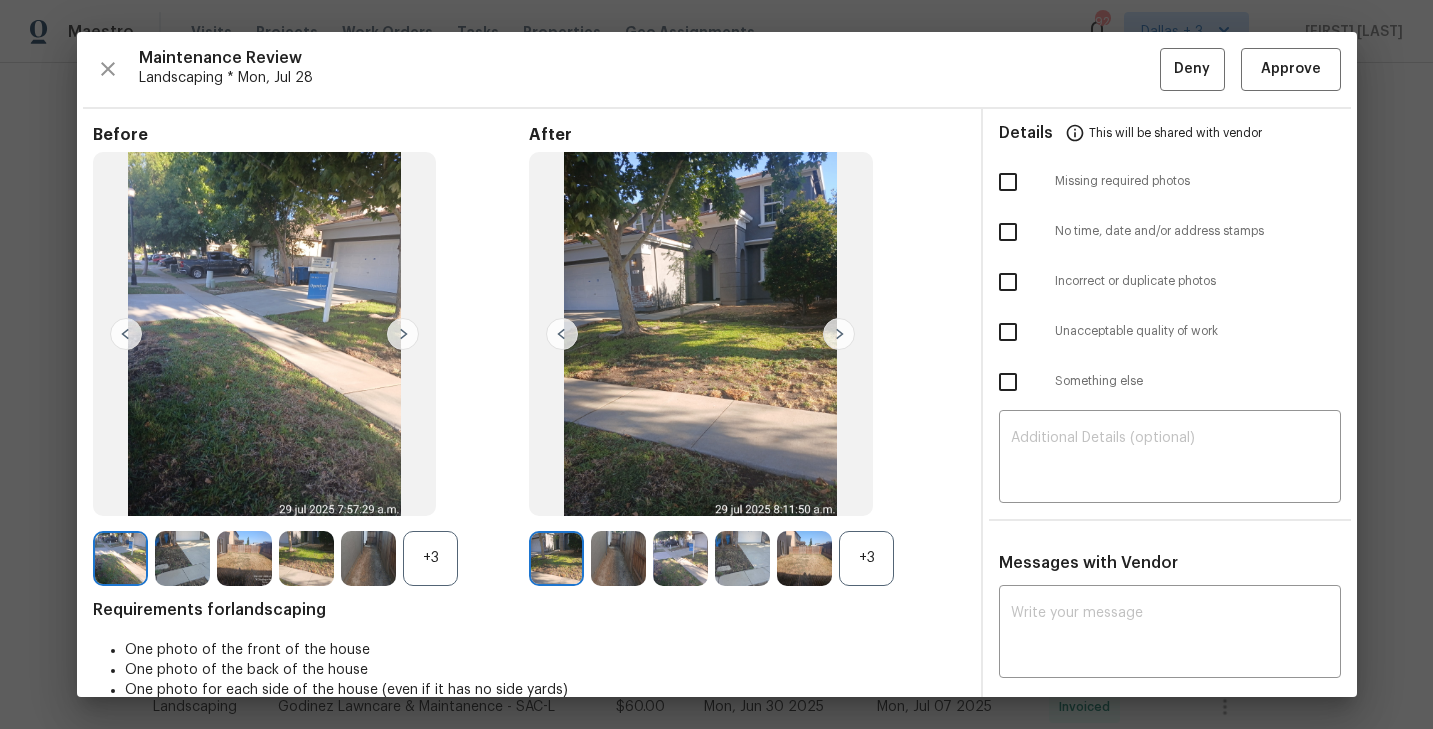 click on "+3" at bounding box center (866, 558) 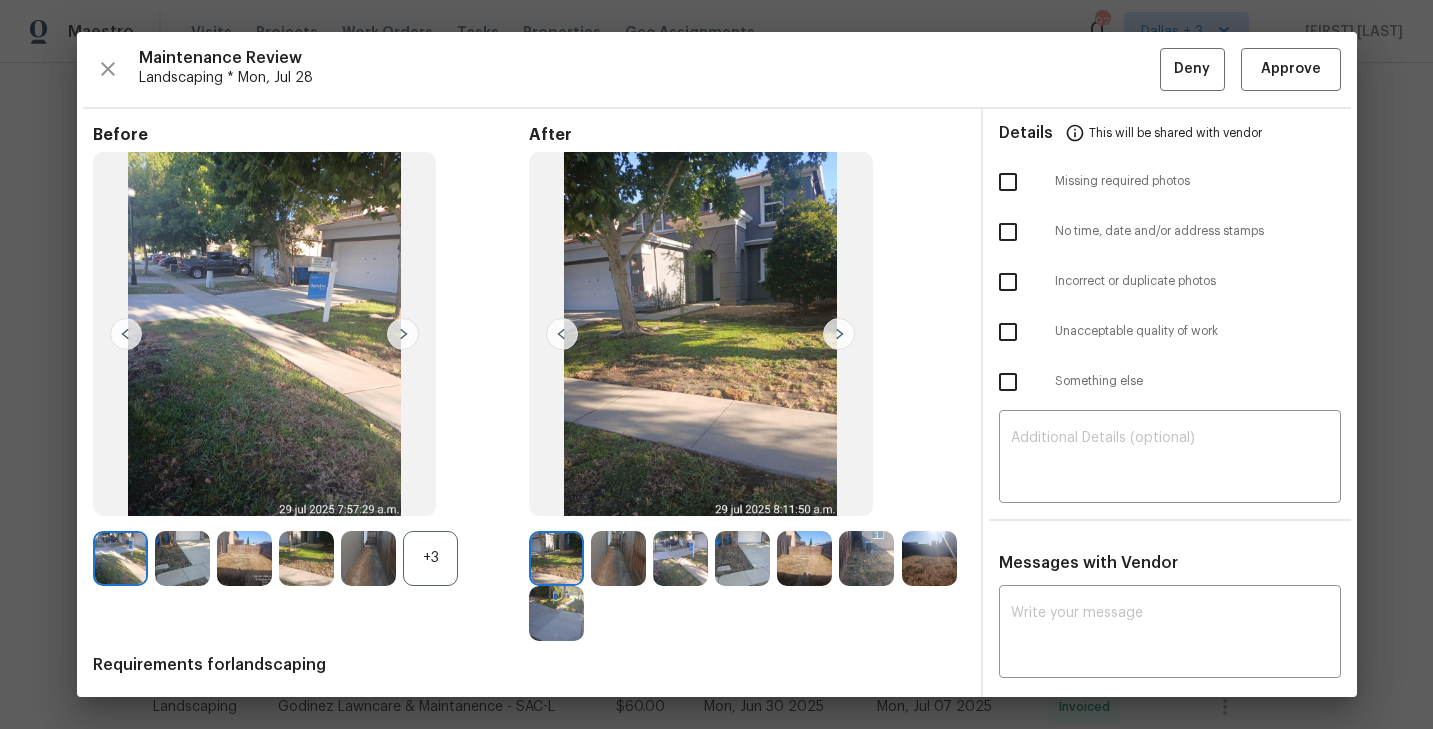 click on "+3" at bounding box center [430, 558] 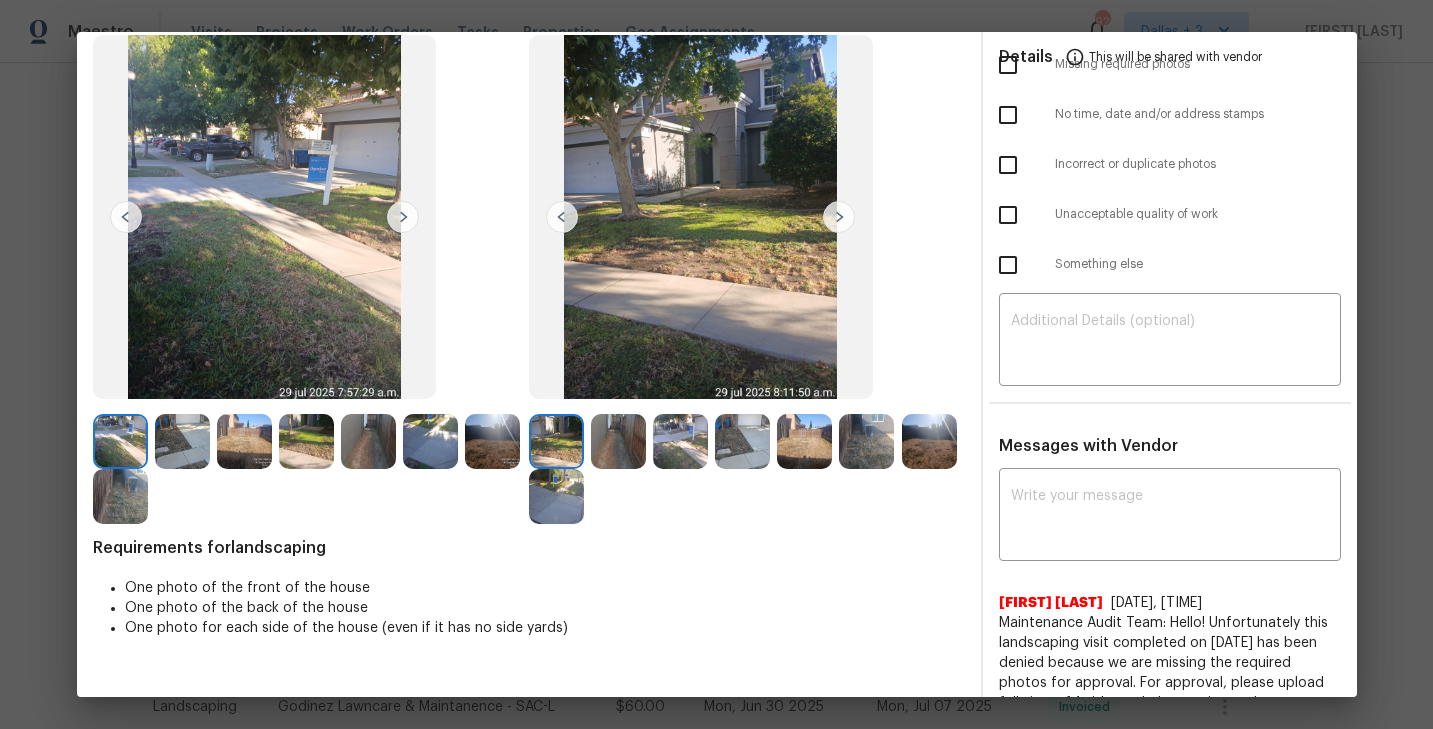 scroll, scrollTop: 118, scrollLeft: 0, axis: vertical 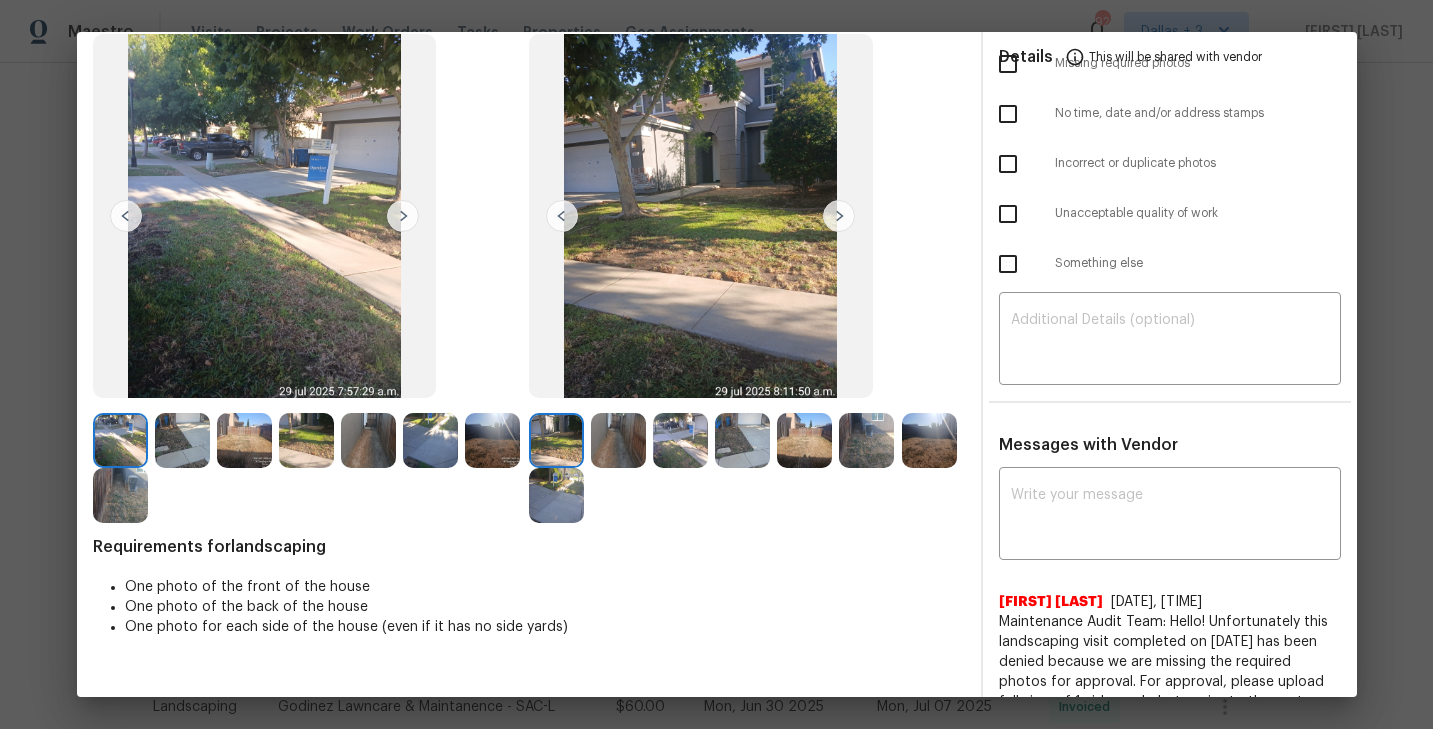 click at bounding box center [556, 440] 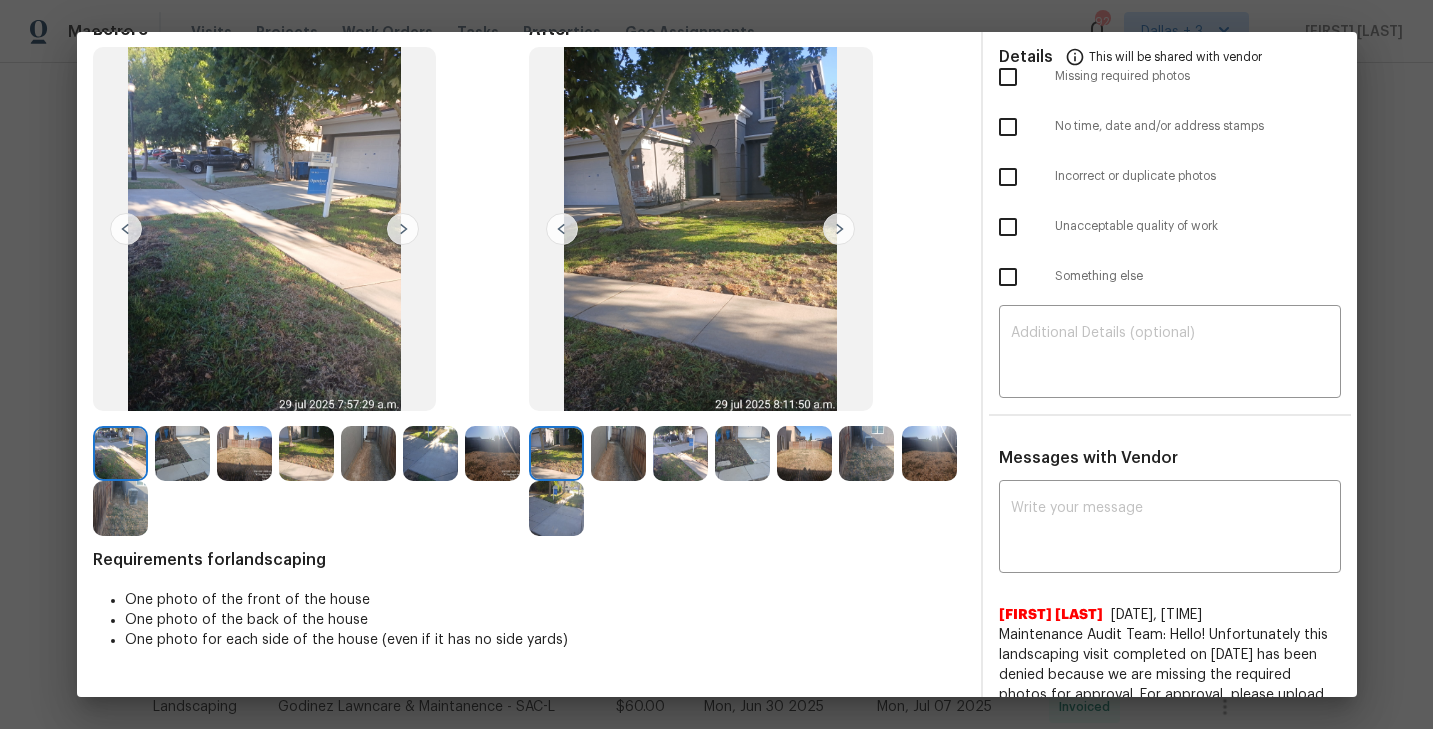 click at bounding box center (839, 229) 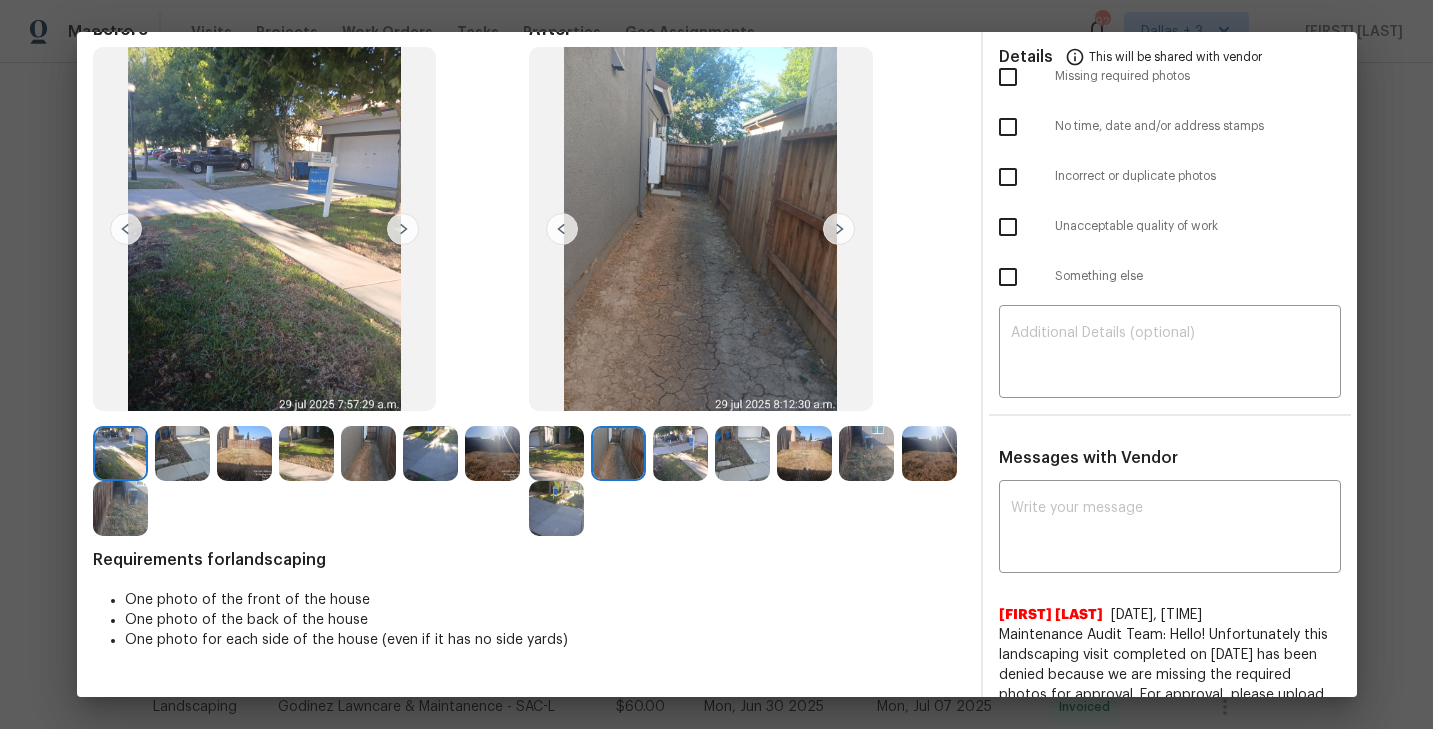 click at bounding box center (839, 229) 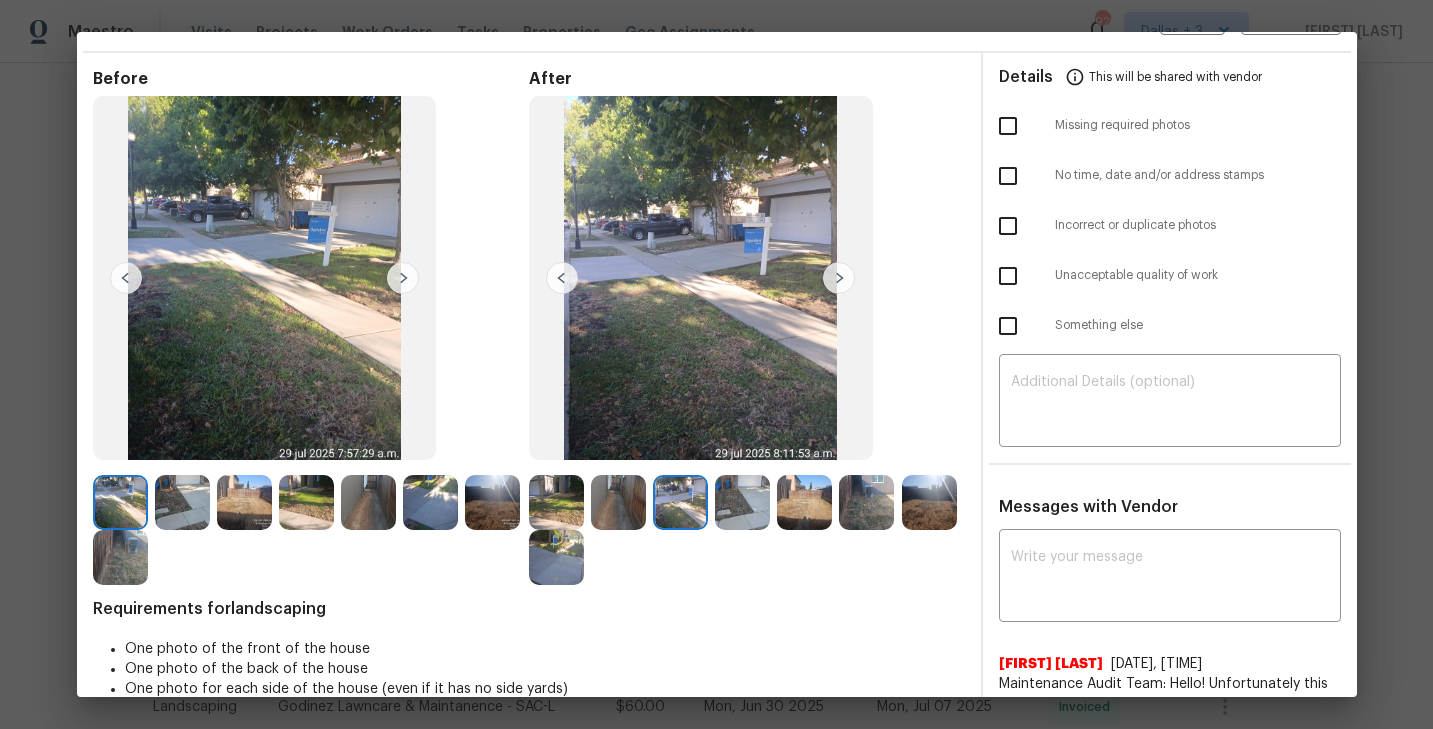 scroll, scrollTop: 52, scrollLeft: 0, axis: vertical 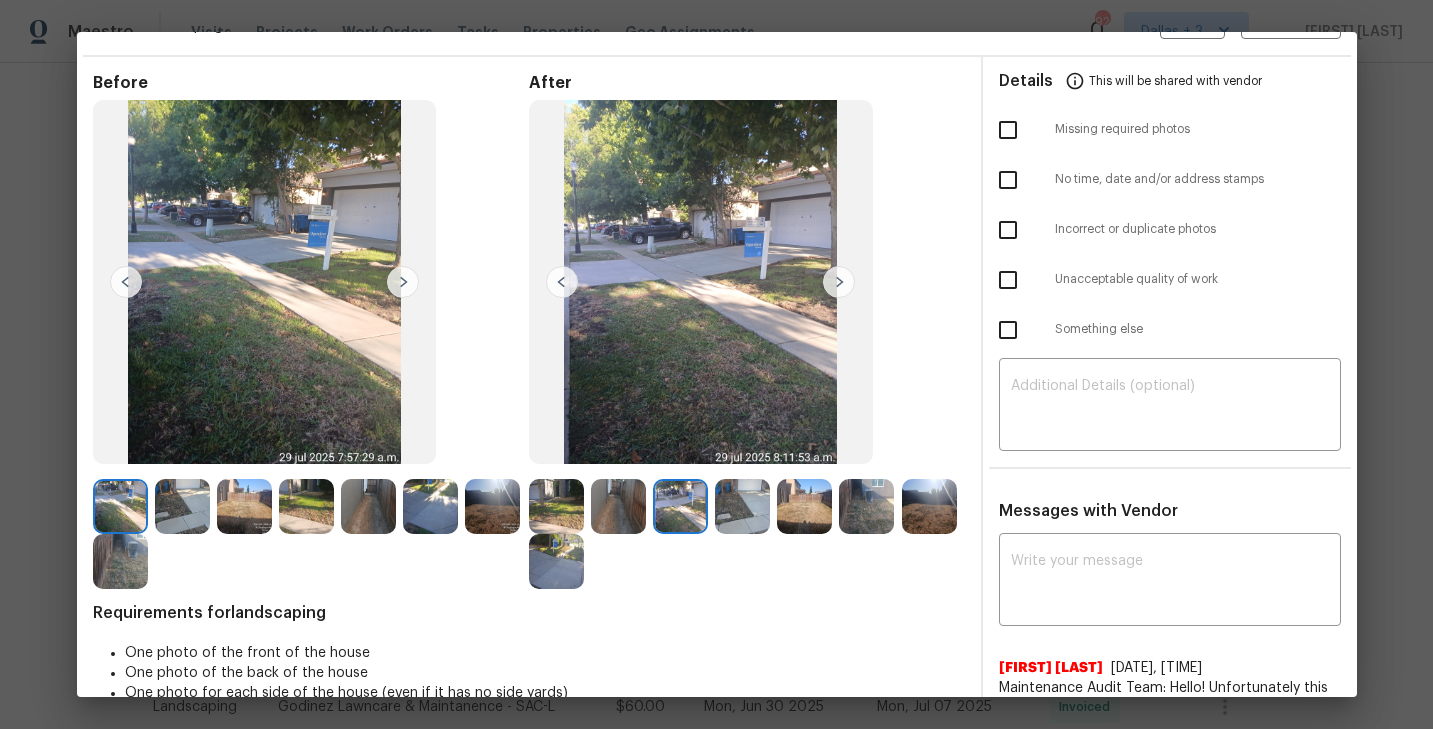click at bounding box center [839, 282] 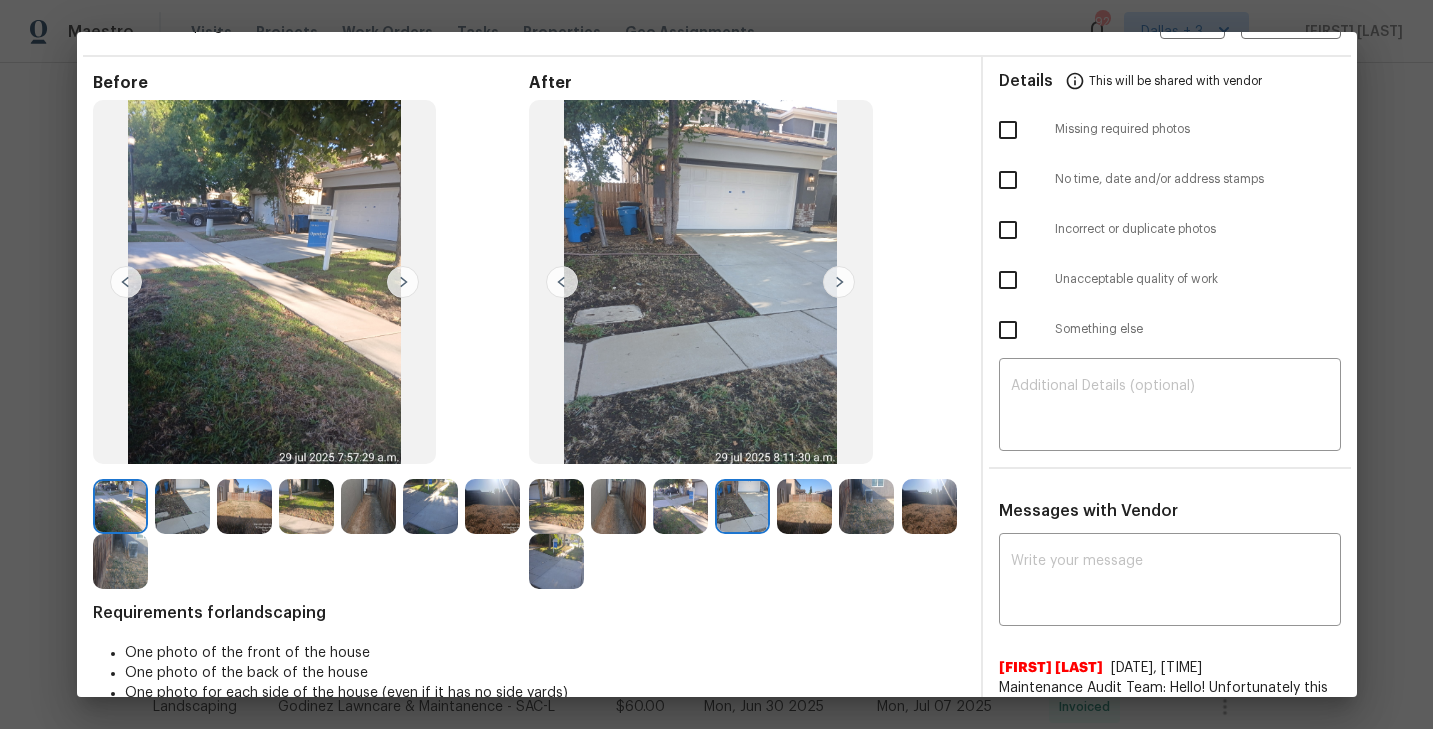 click at bounding box center [839, 282] 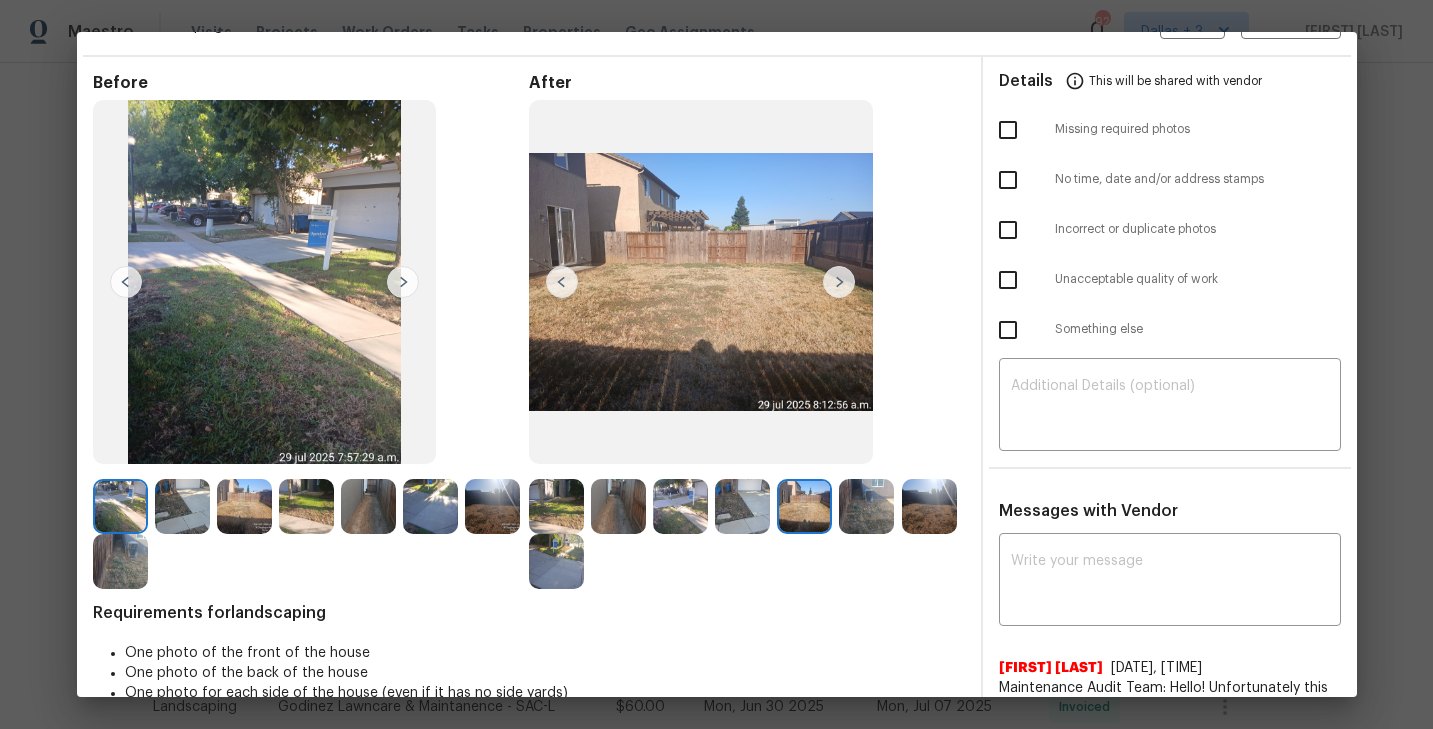 click at bounding box center (839, 282) 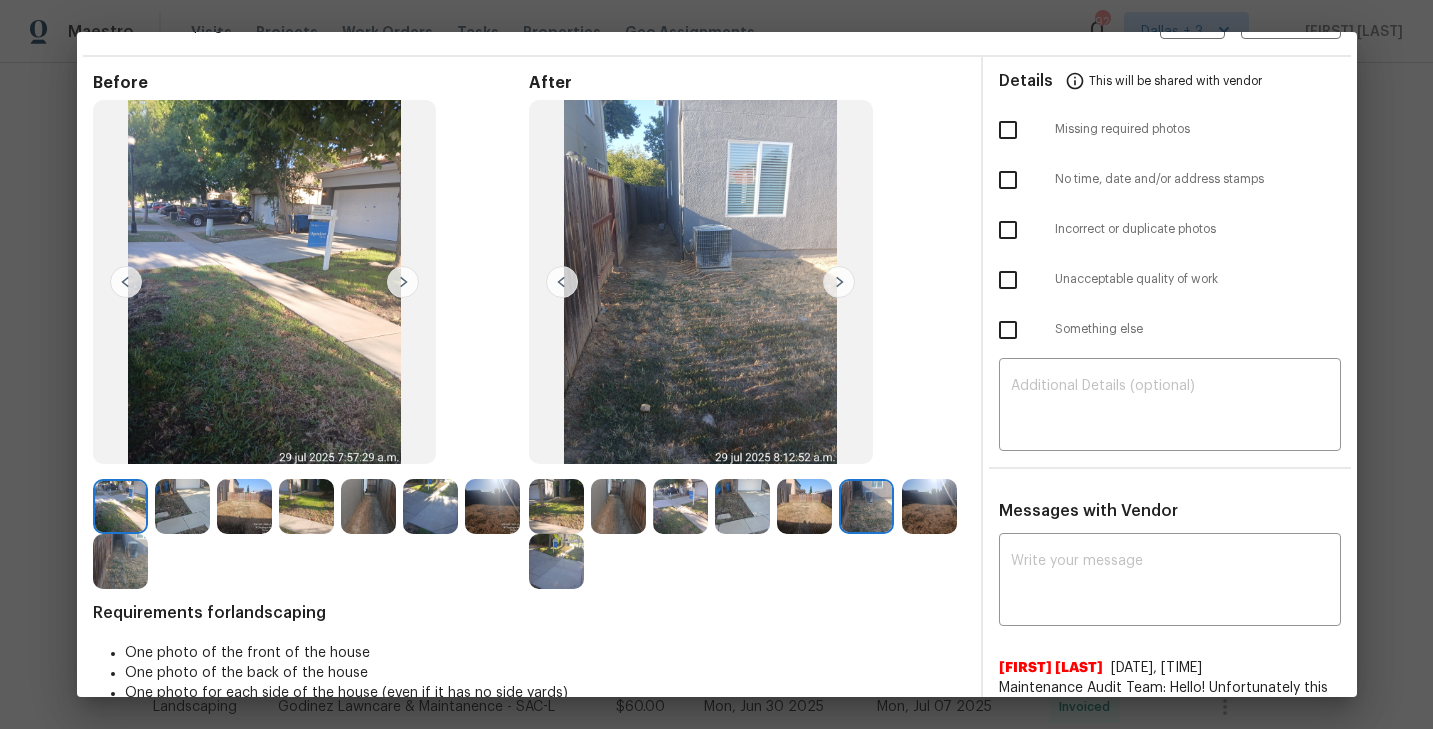 click at bounding box center (839, 282) 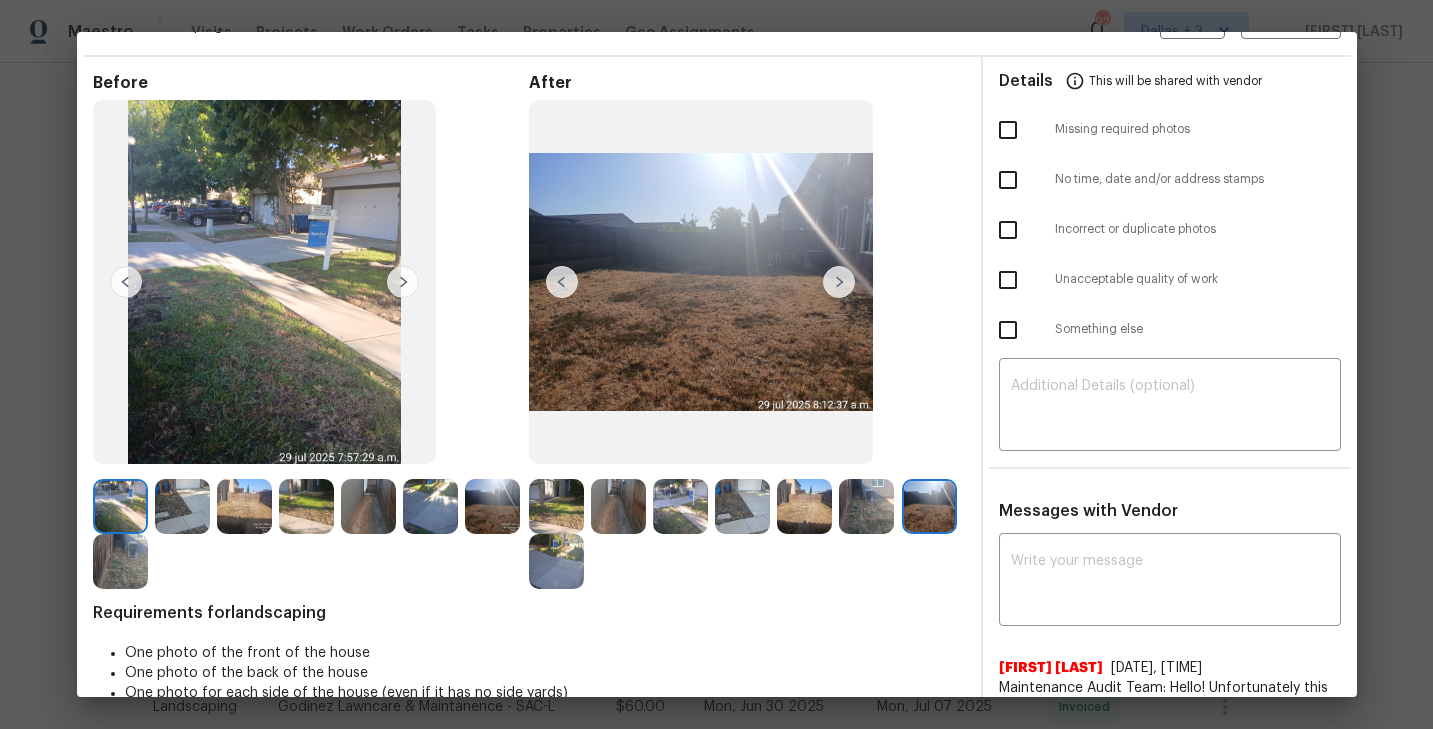 click at bounding box center (839, 282) 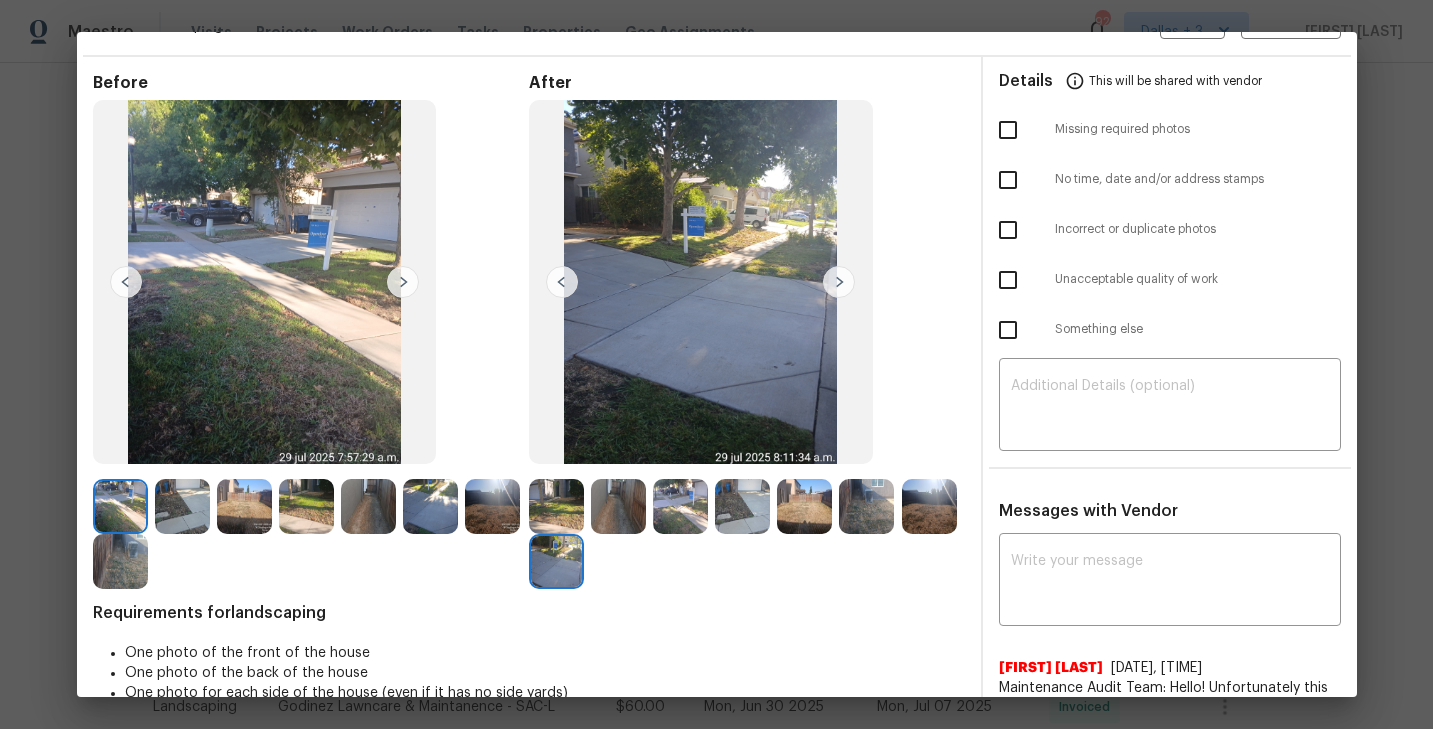 click at bounding box center [562, 282] 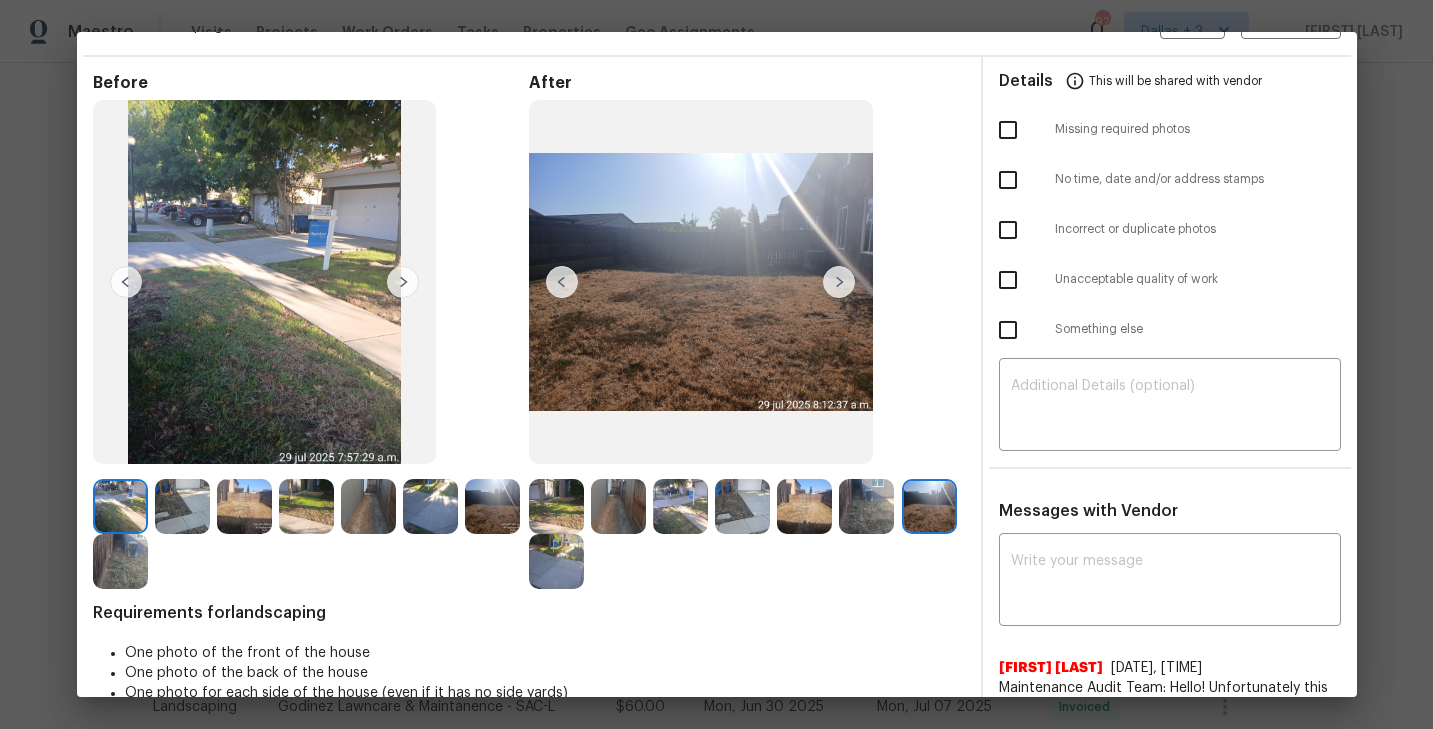 click at bounding box center (562, 282) 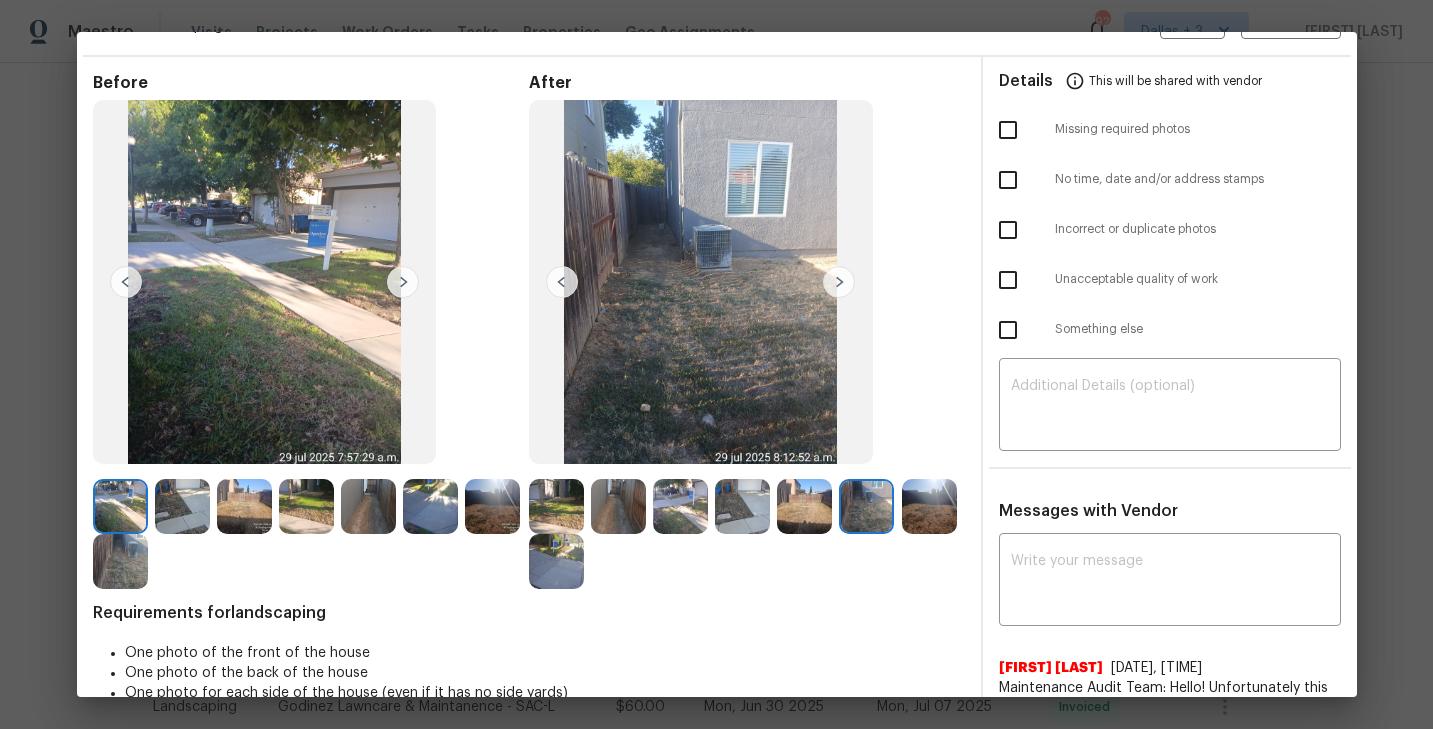 click at bounding box center [562, 282] 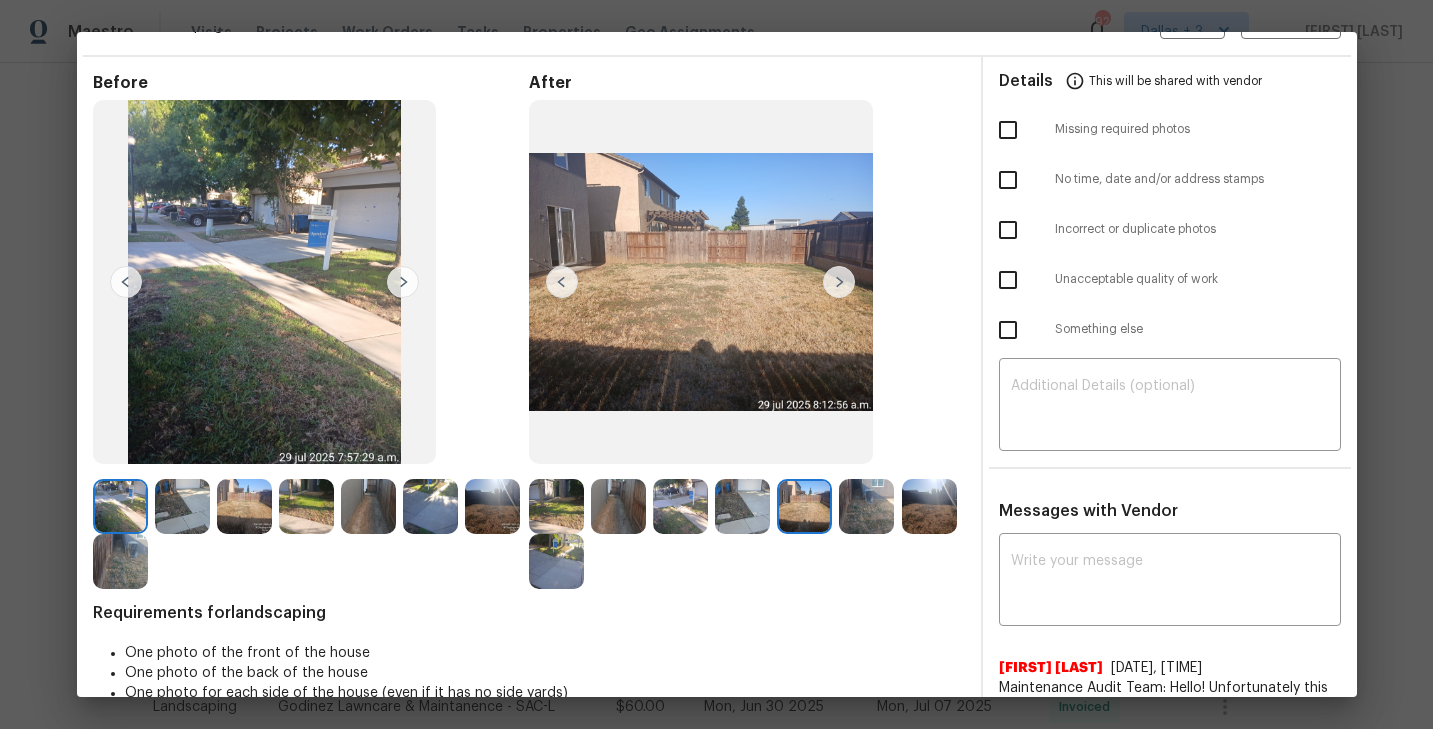 click at bounding box center (562, 282) 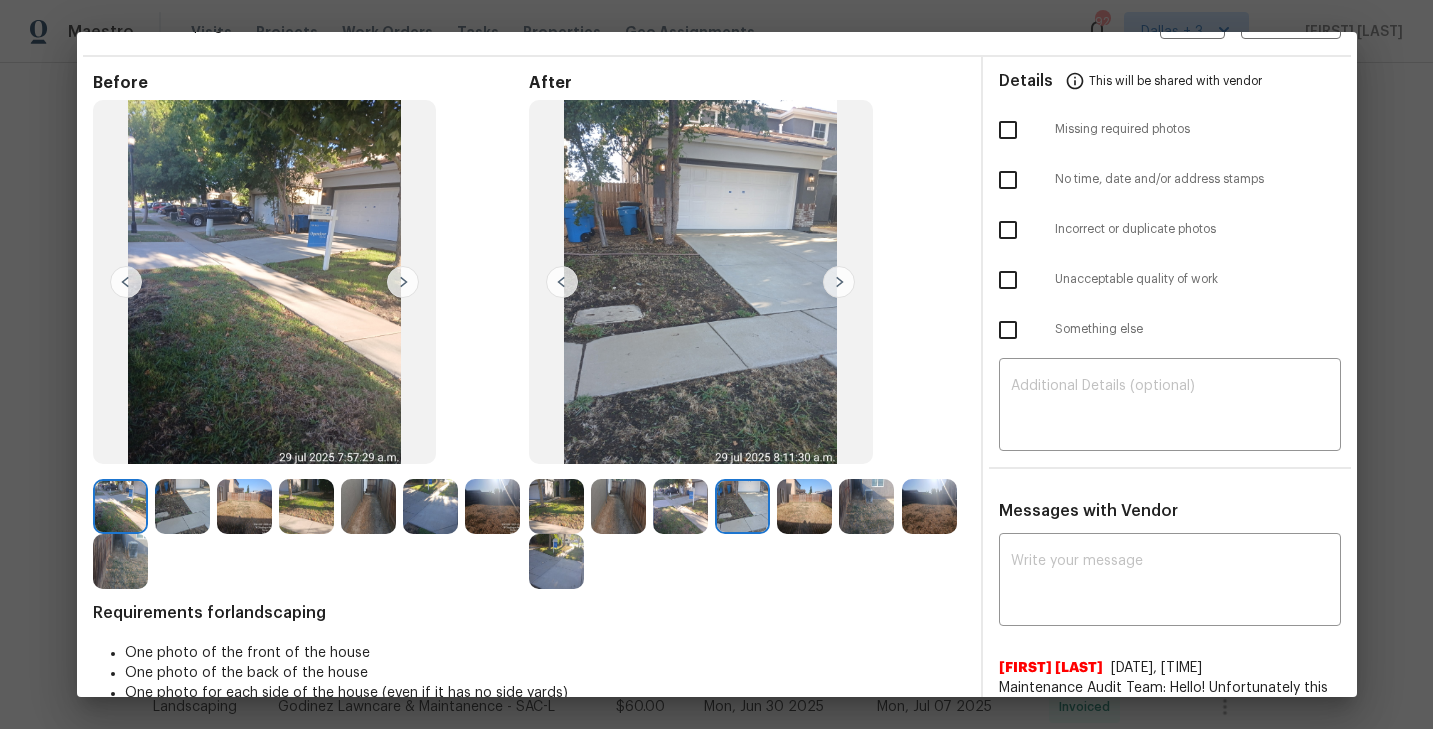 click at bounding box center (839, 282) 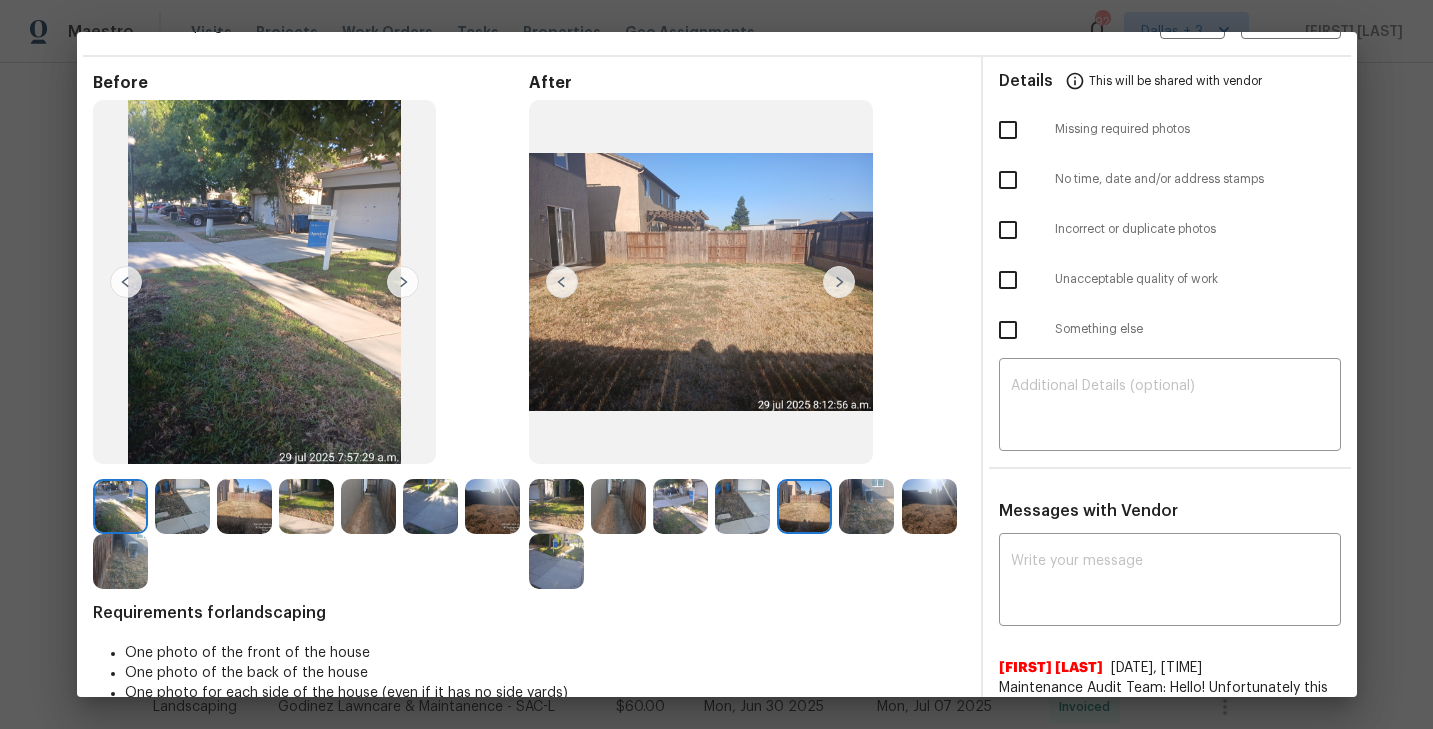 click at bounding box center [562, 282] 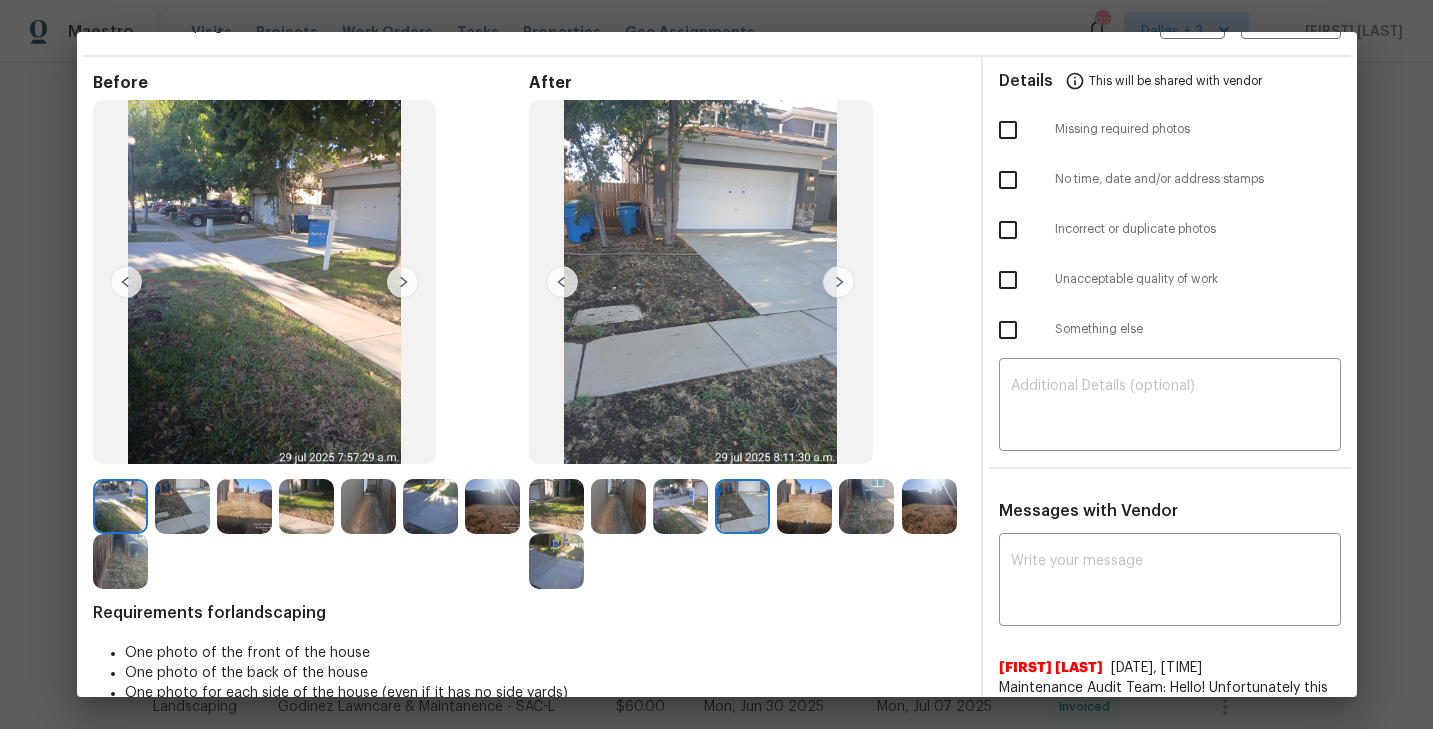 scroll, scrollTop: 0, scrollLeft: 0, axis: both 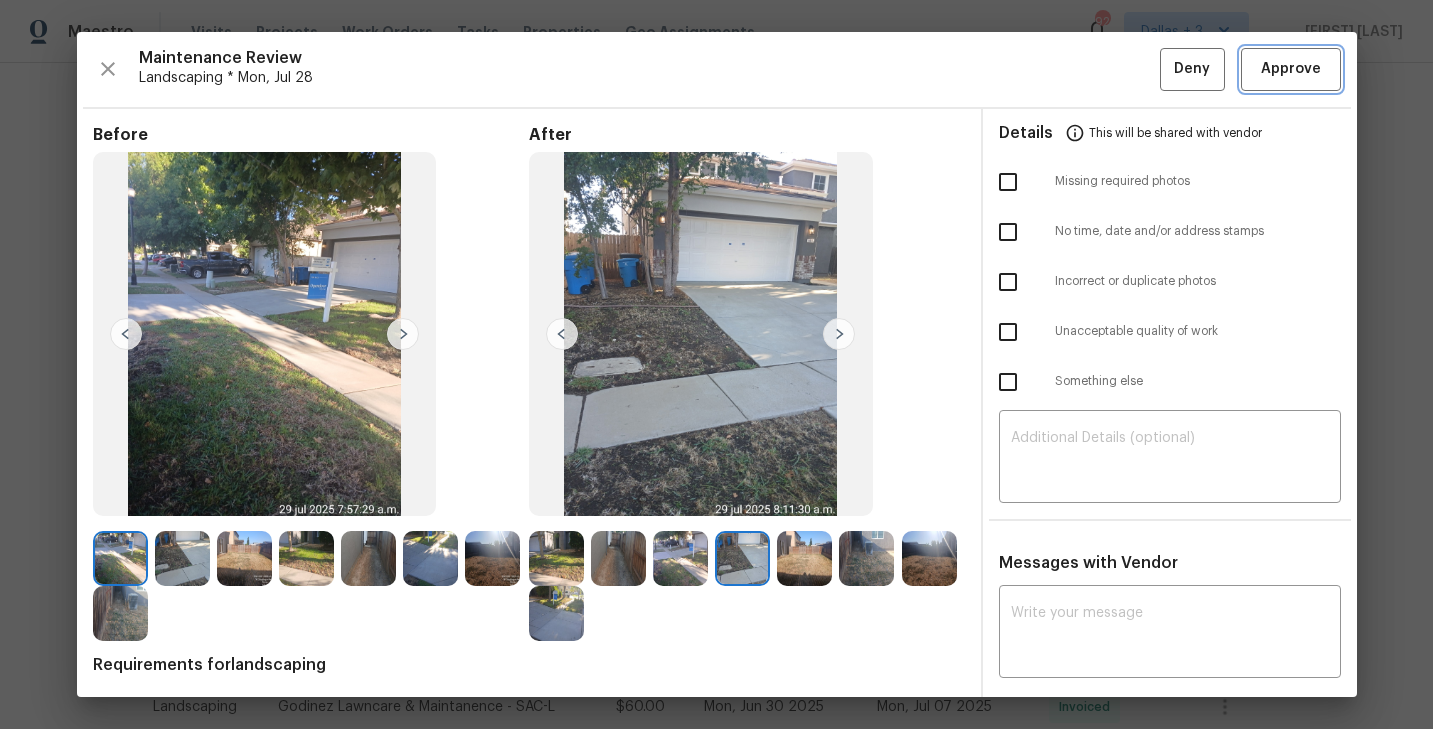 click on "Approve" at bounding box center (1291, 69) 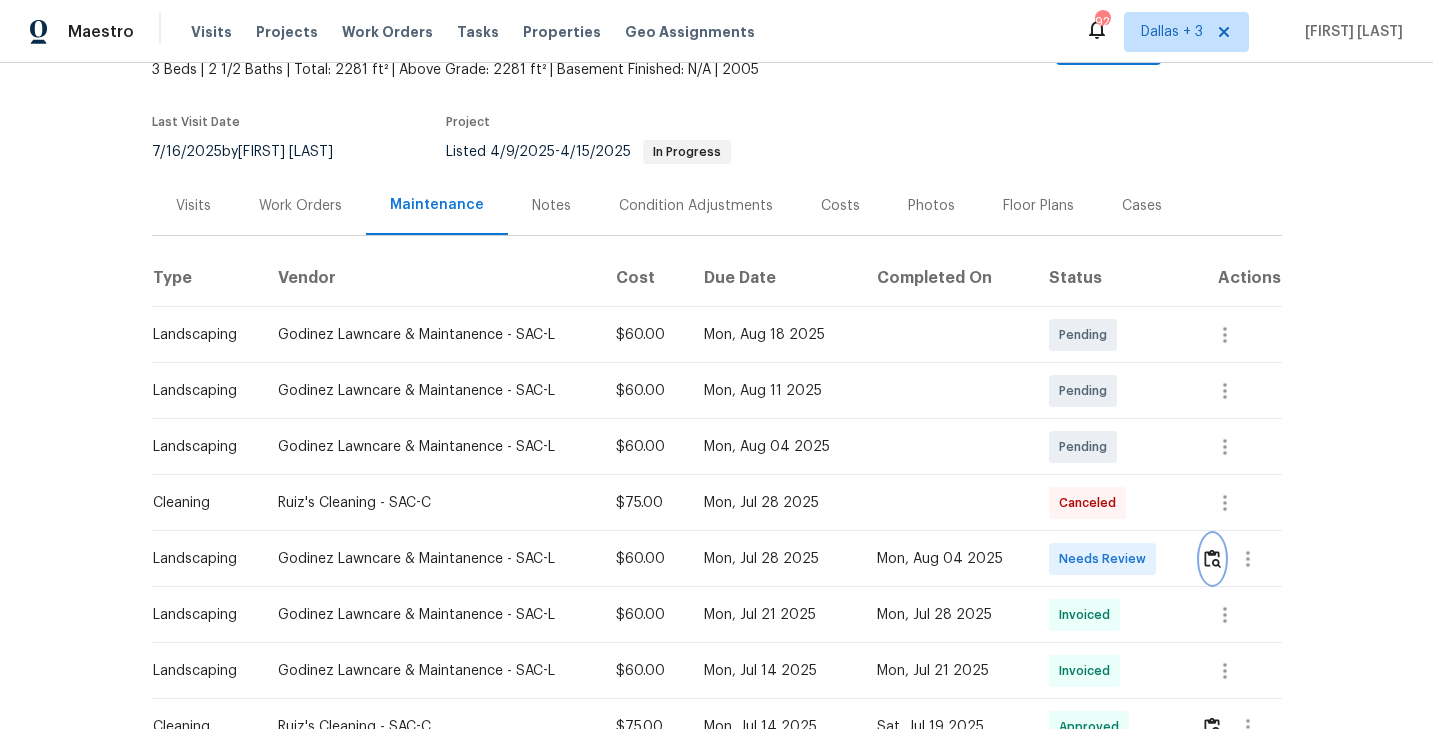 scroll, scrollTop: 0, scrollLeft: 0, axis: both 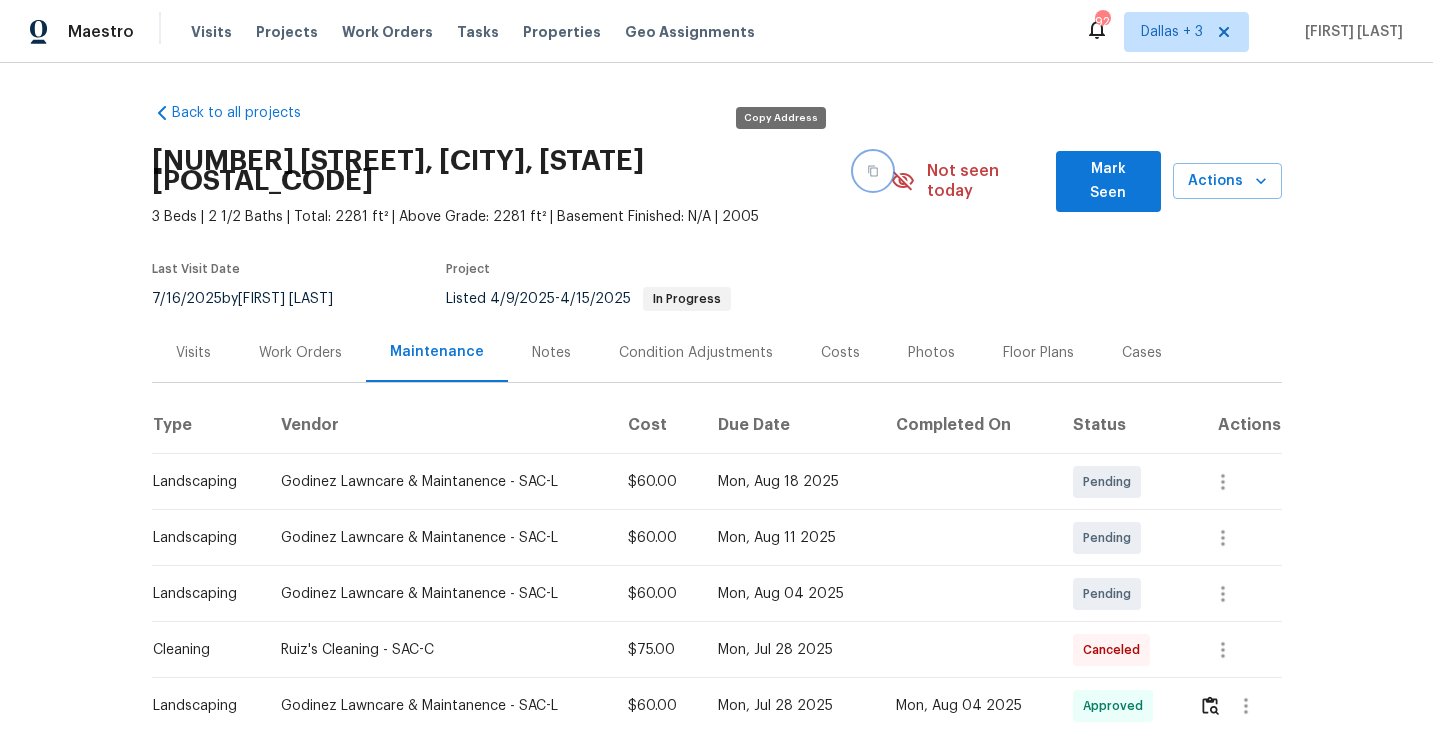 click at bounding box center [873, 171] 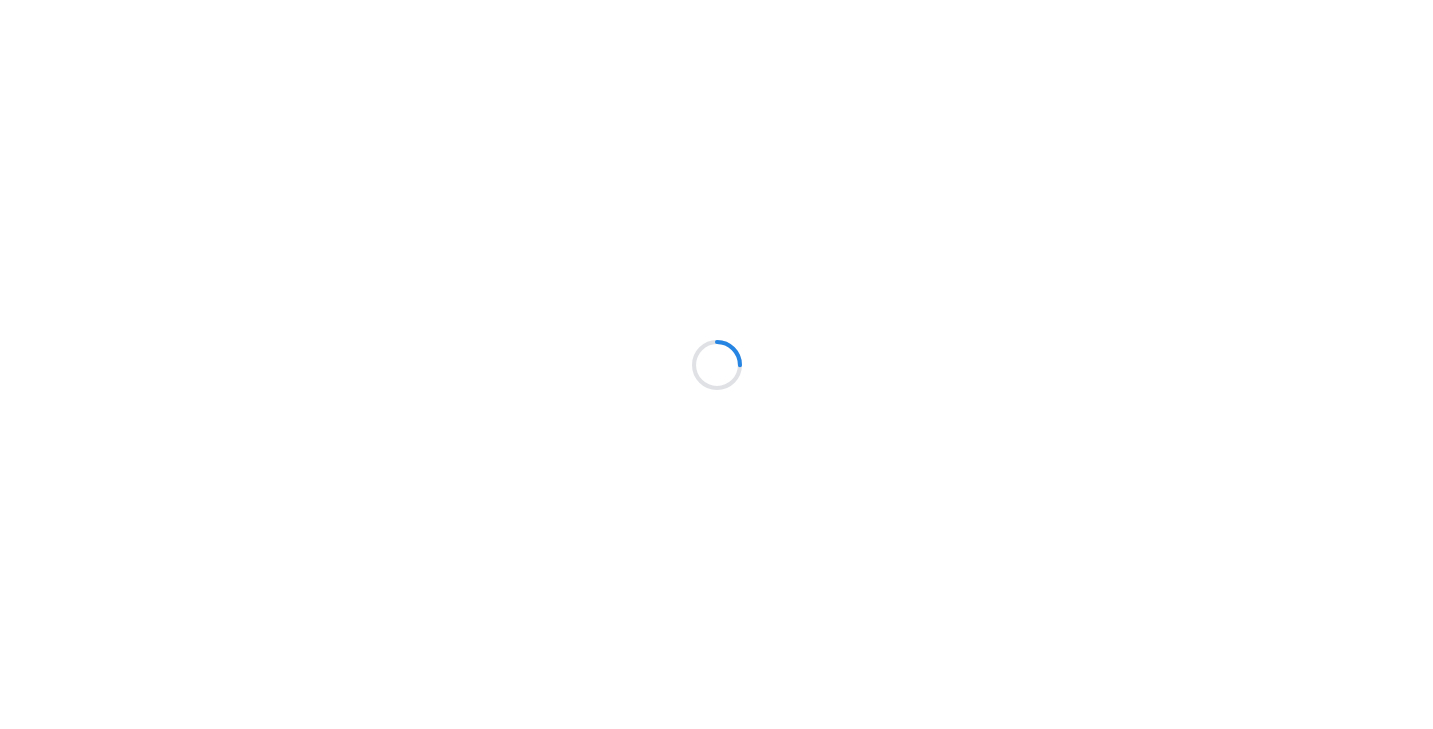 scroll, scrollTop: 0, scrollLeft: 0, axis: both 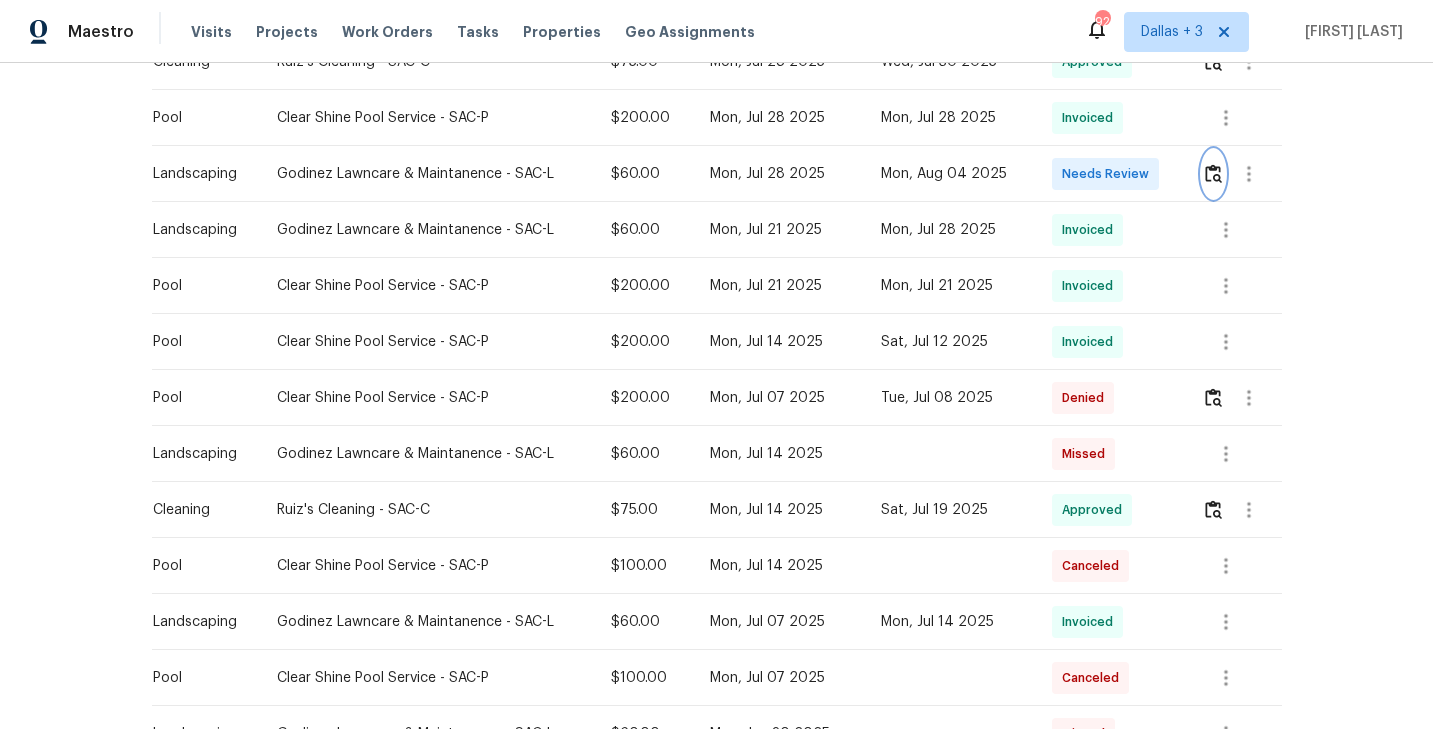 click at bounding box center [1213, 174] 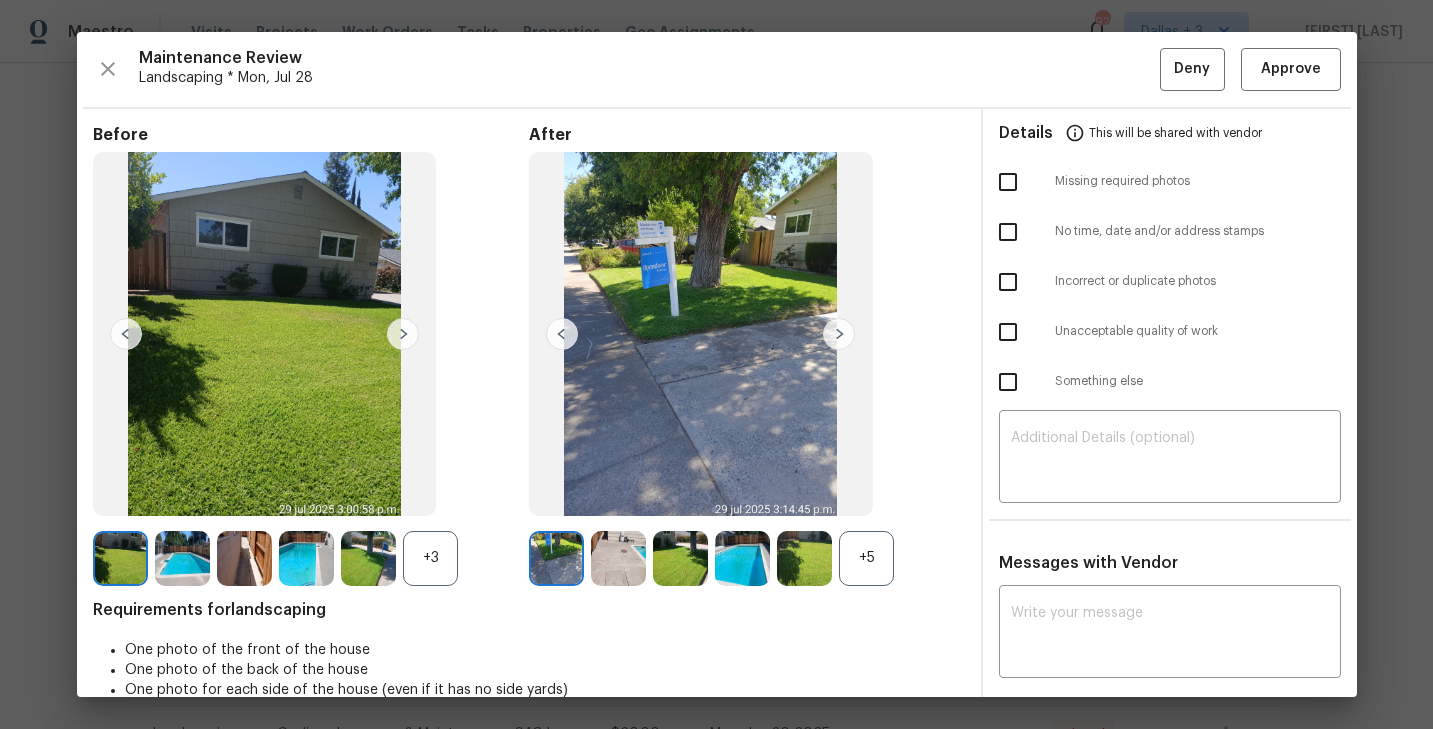 click on "+5" at bounding box center [866, 558] 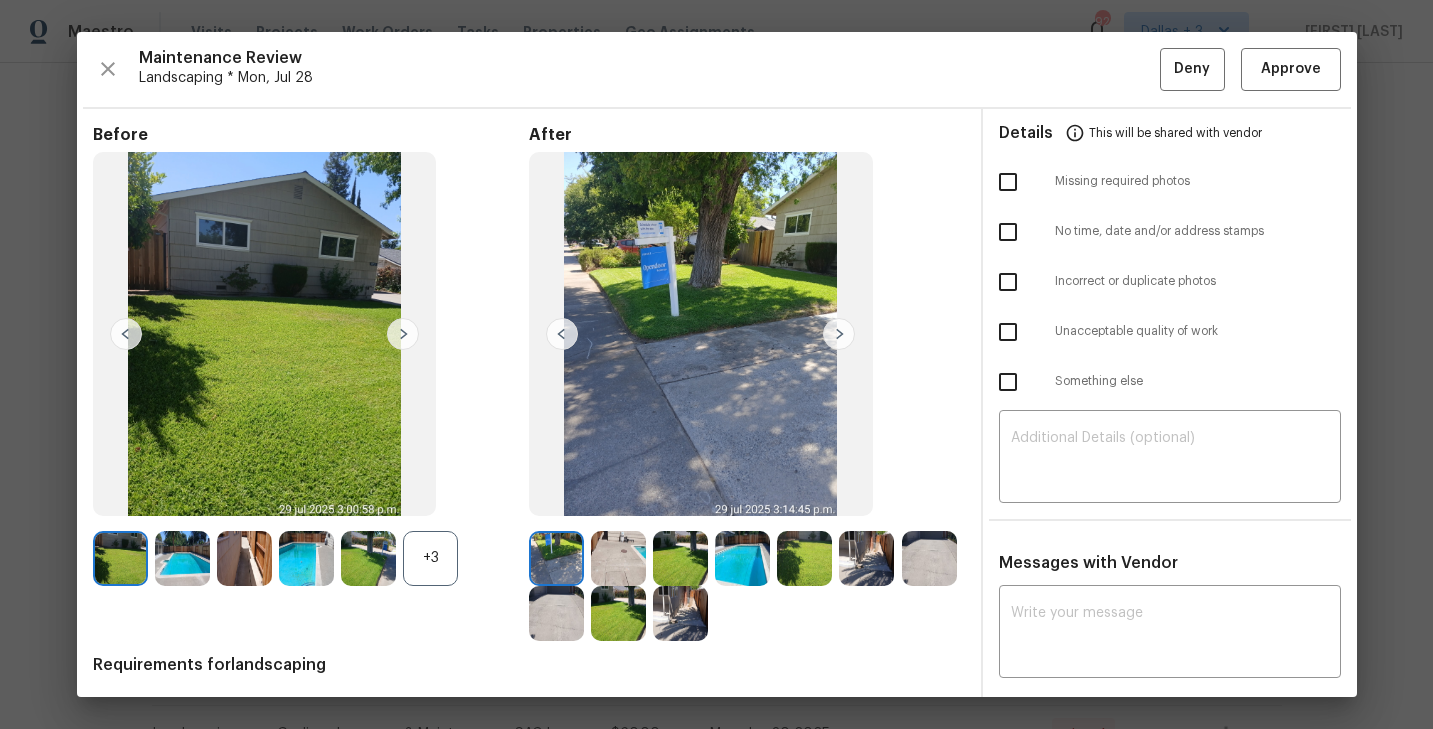 click on "+3" at bounding box center (430, 558) 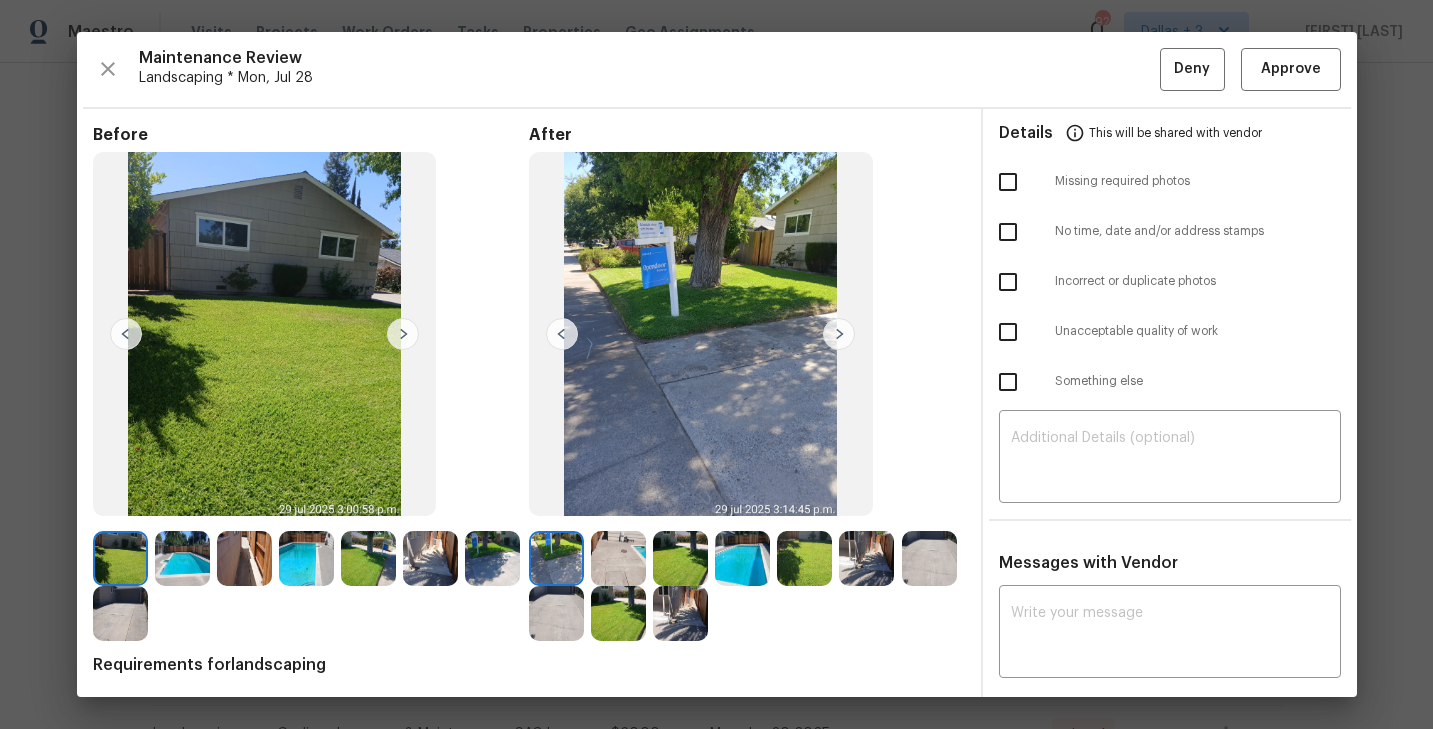 click at bounding box center [618, 558] 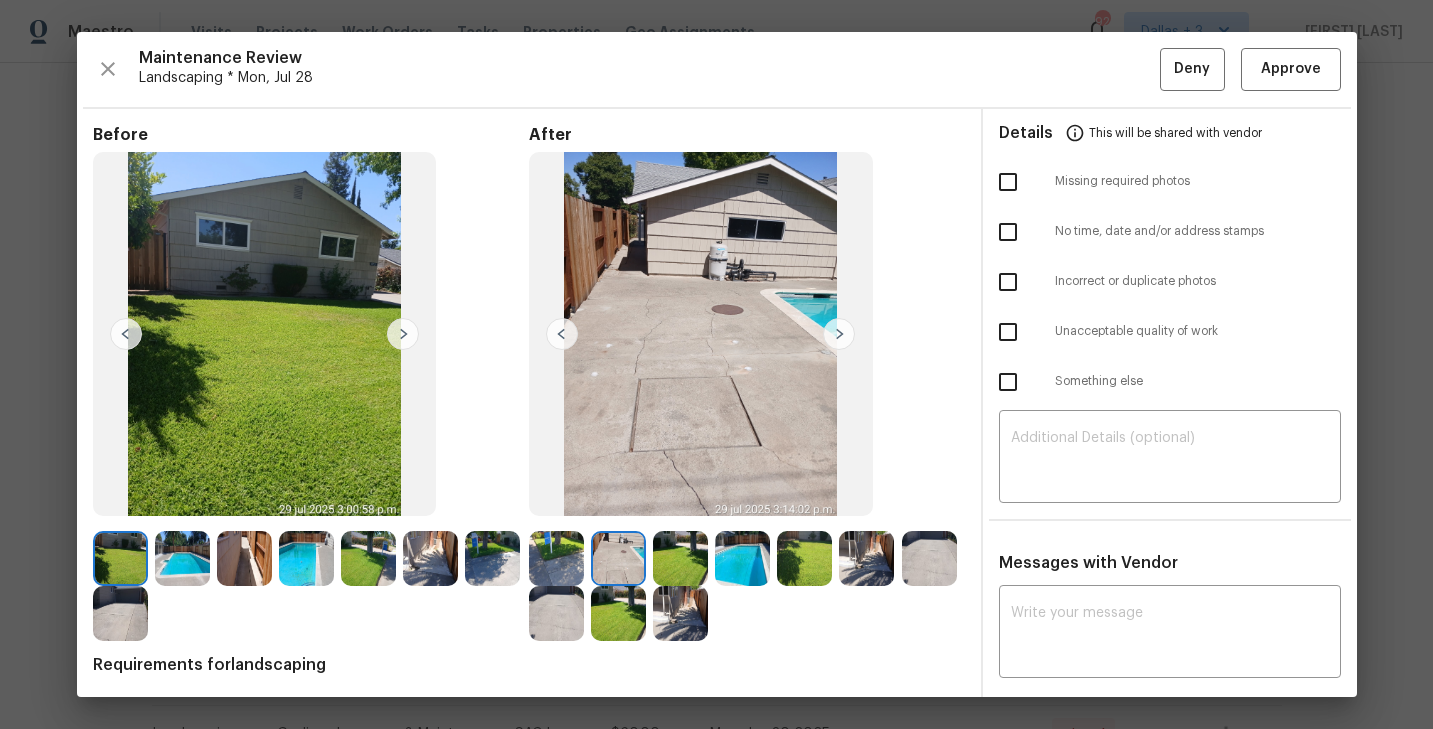 click at bounding box center (742, 558) 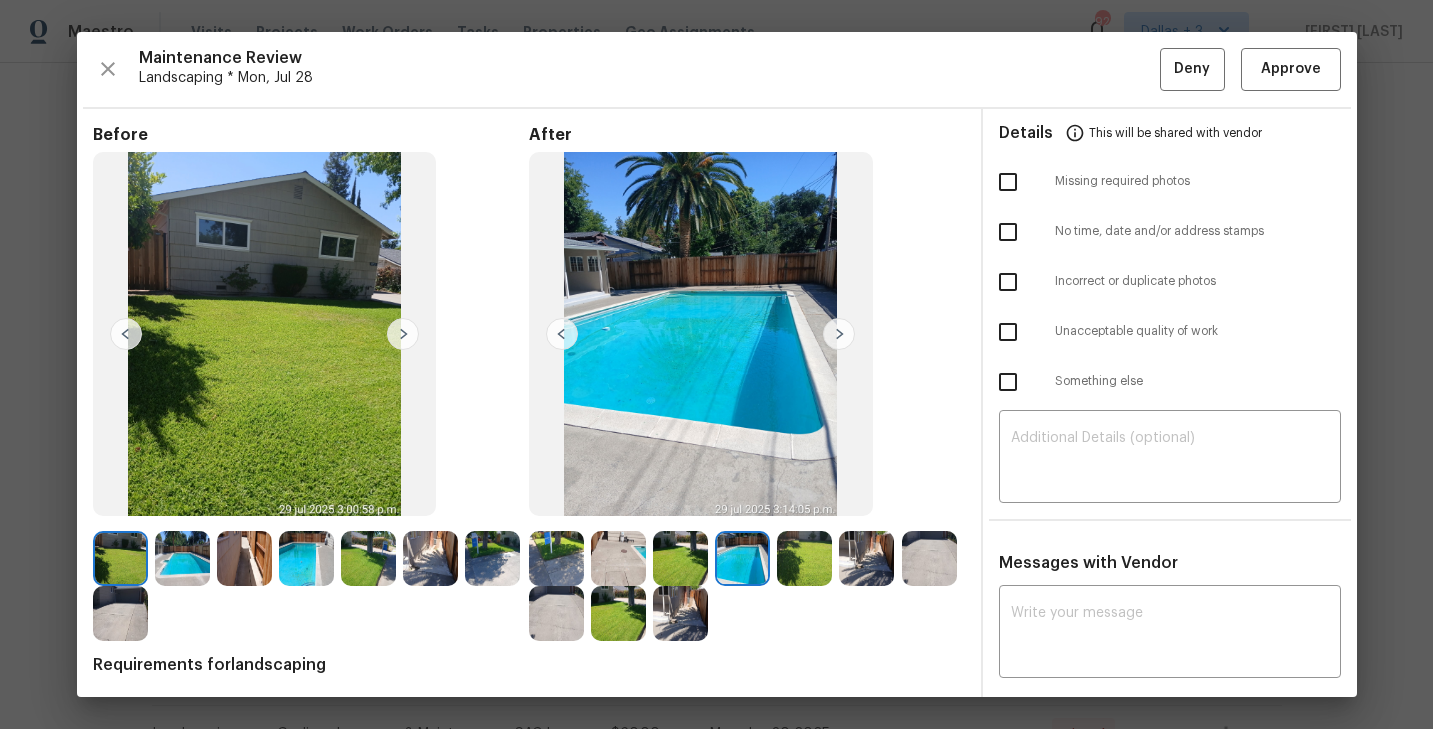 click at bounding box center [804, 558] 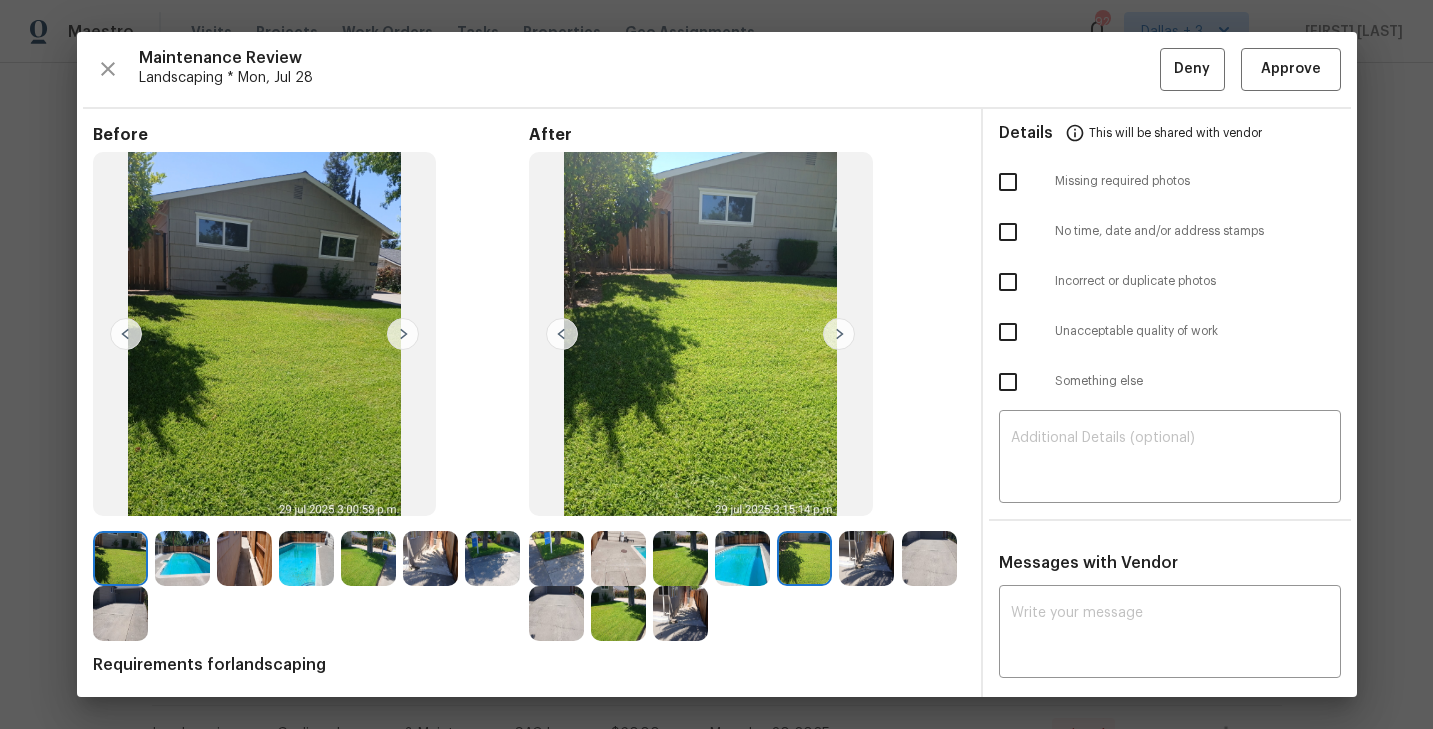 click at bounding box center (866, 558) 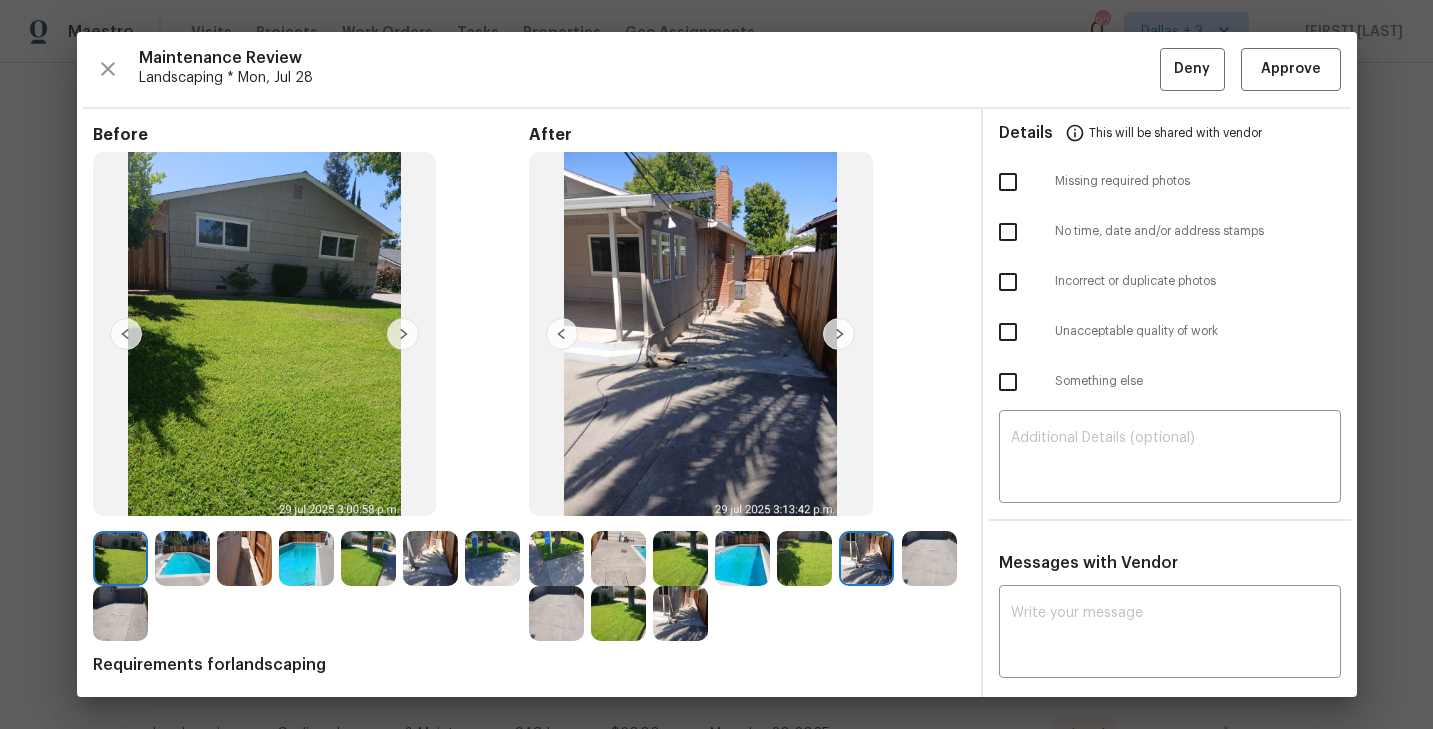 click at bounding box center (618, 613) 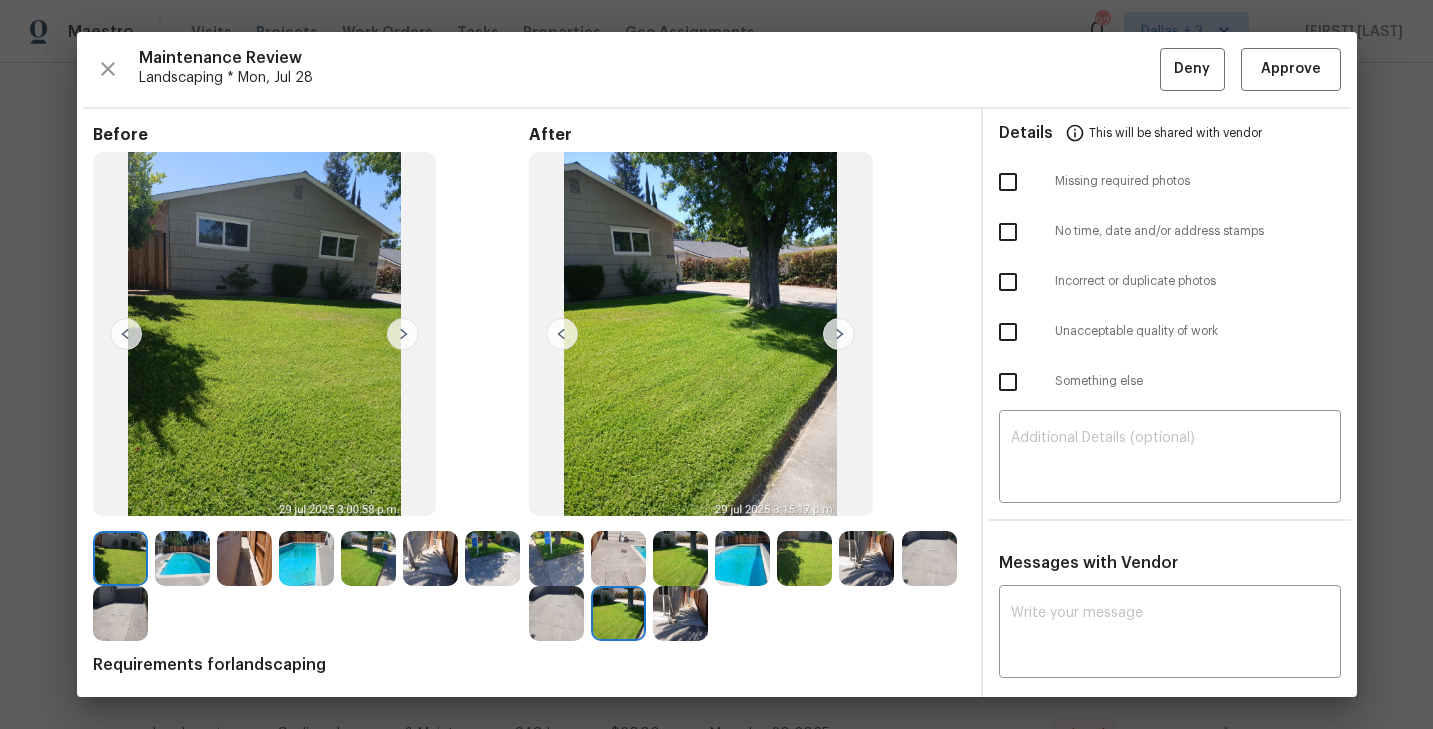 click at bounding box center (866, 558) 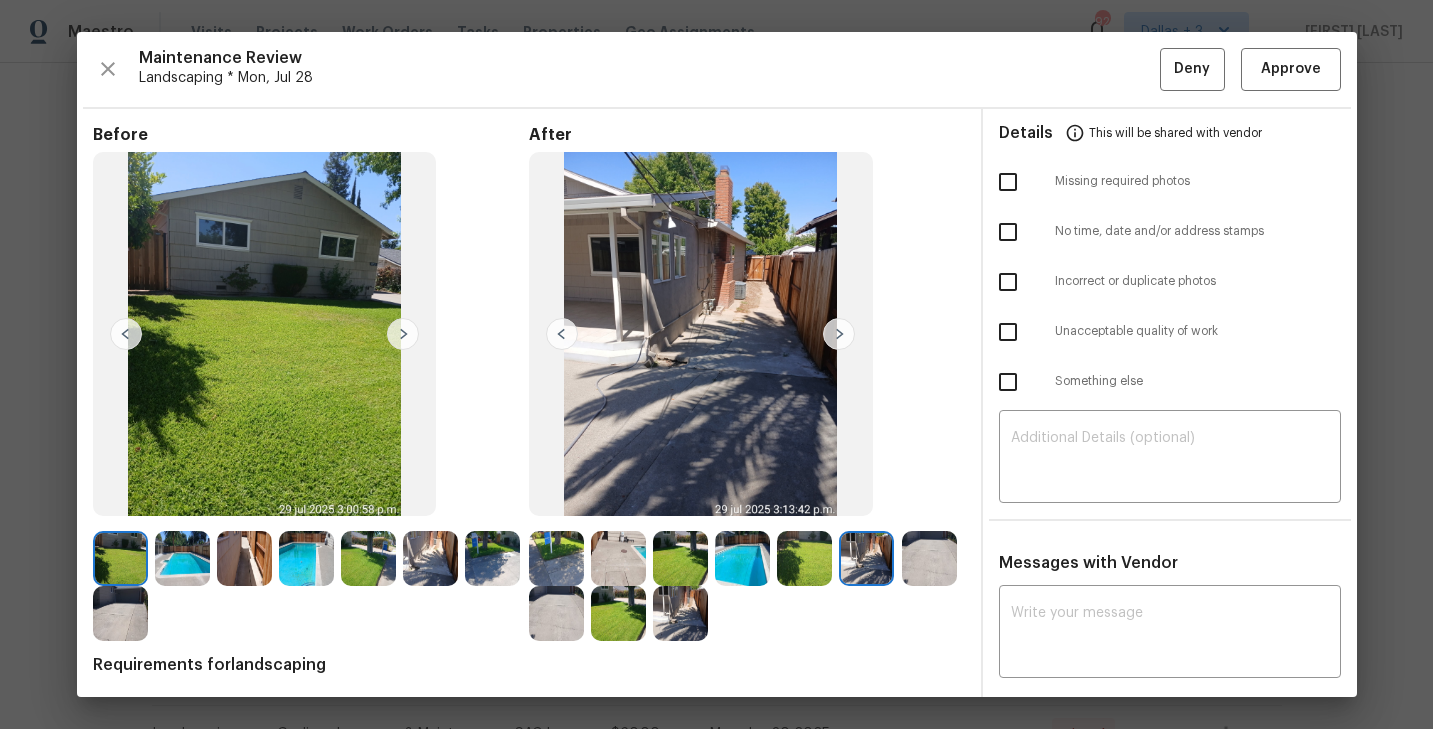 click at bounding box center (929, 558) 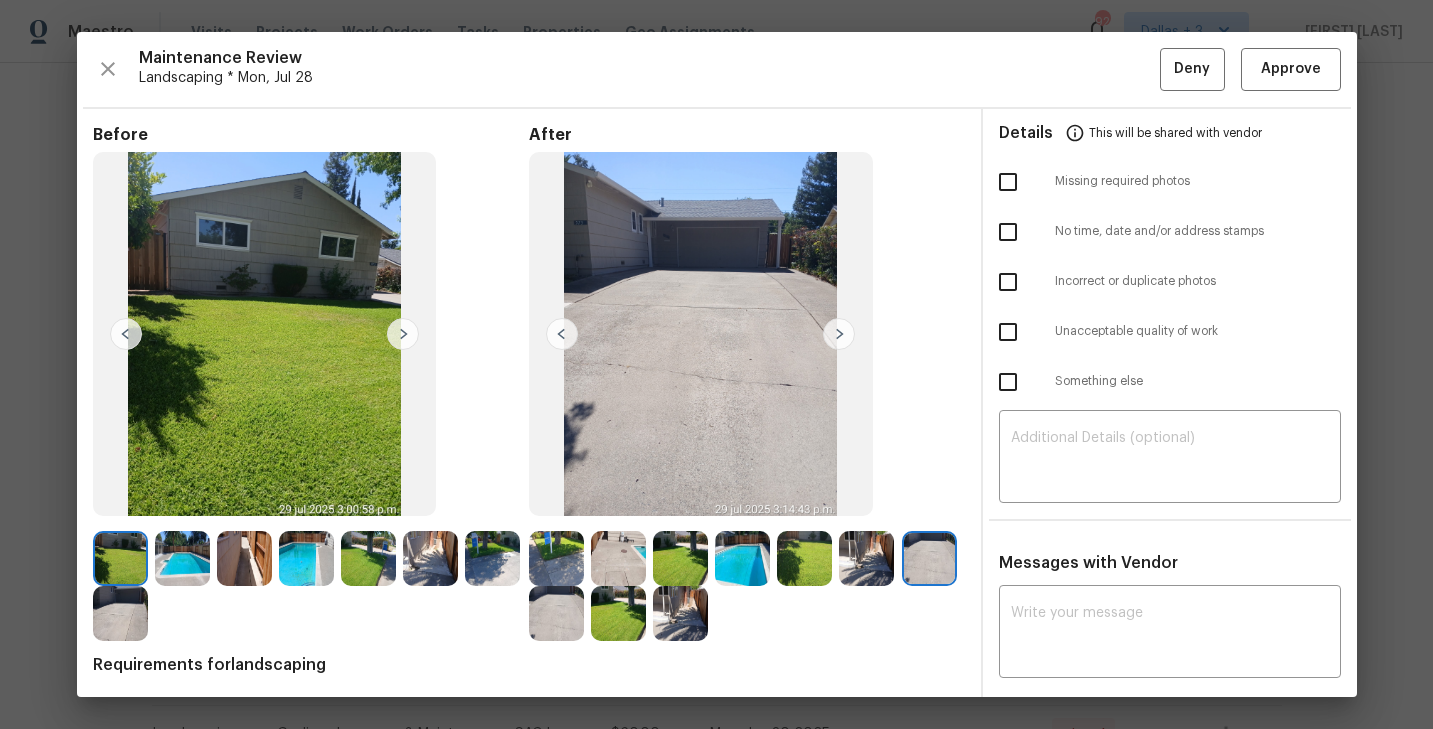 click at bounding box center (556, 558) 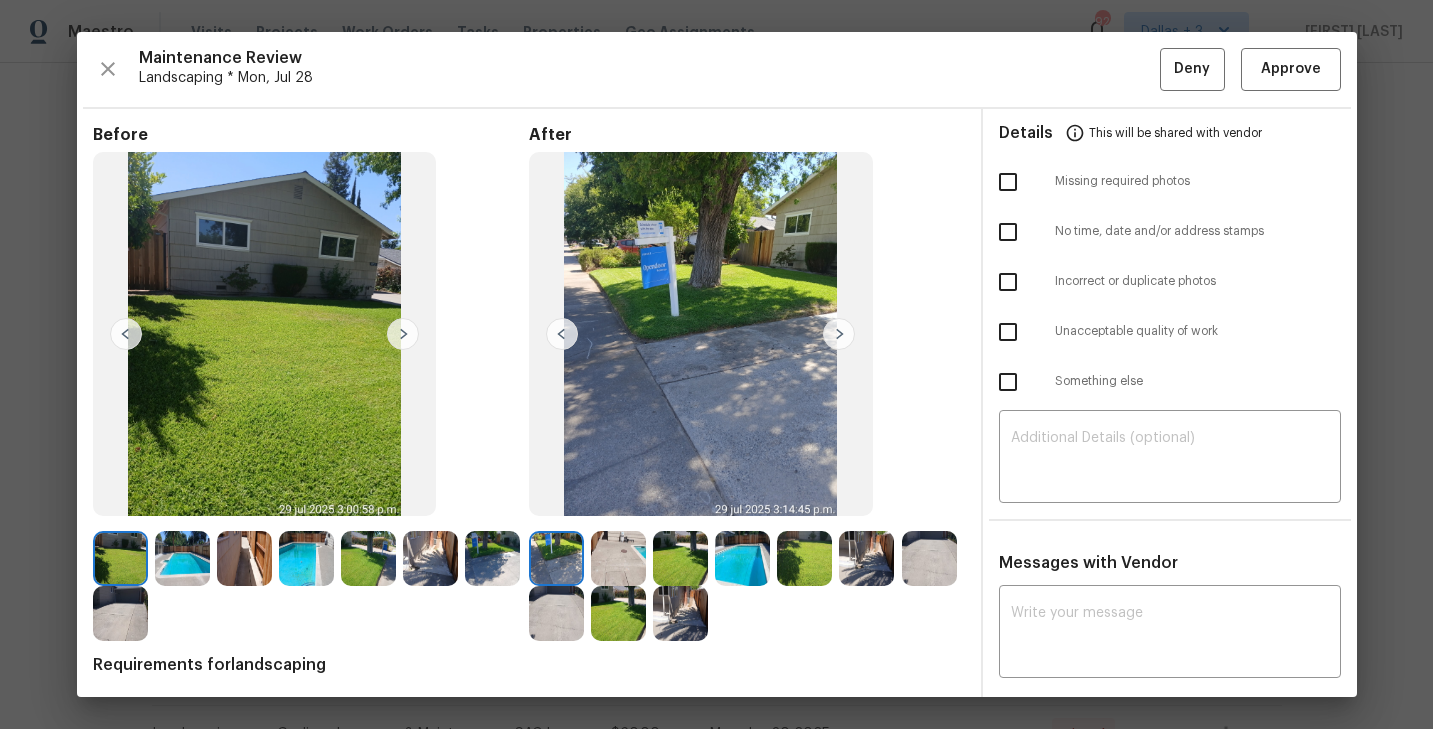click at bounding box center (556, 613) 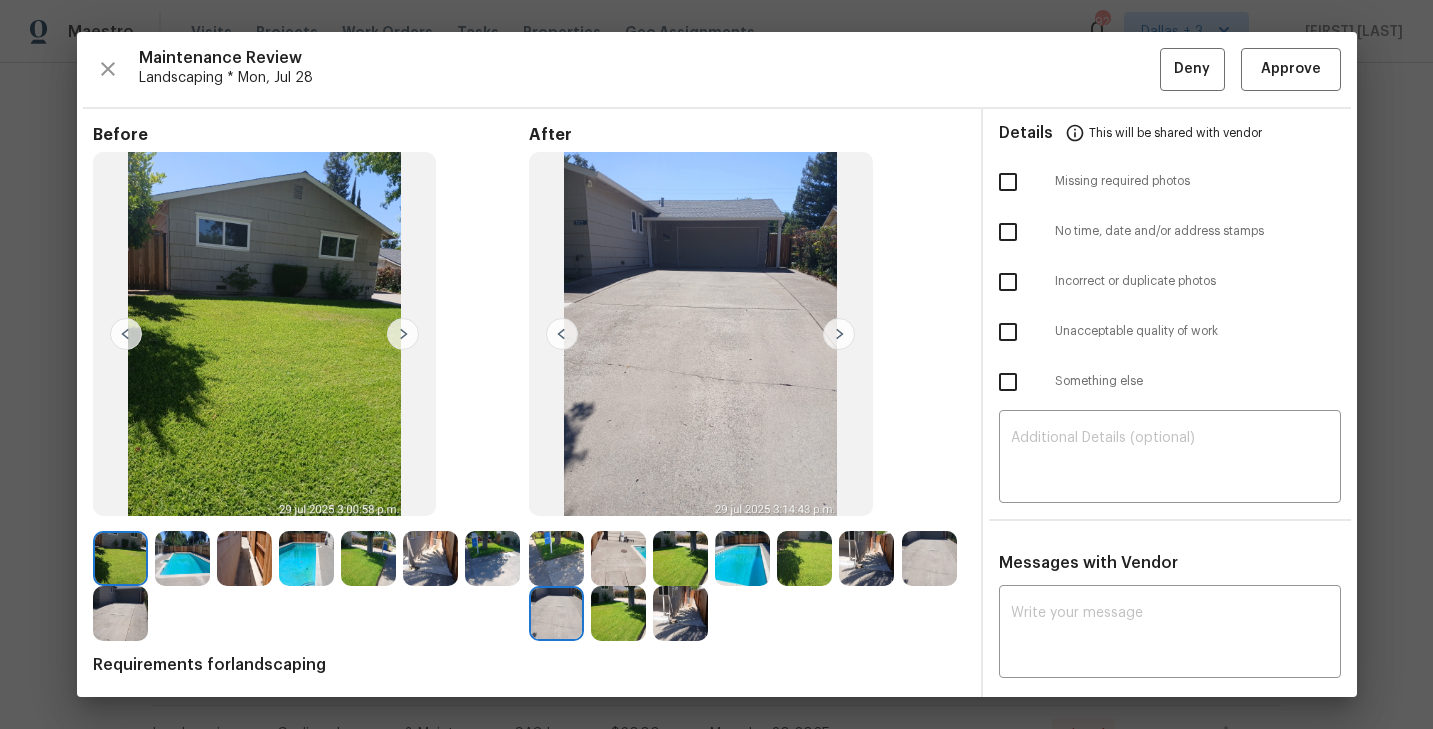 click at bounding box center [618, 558] 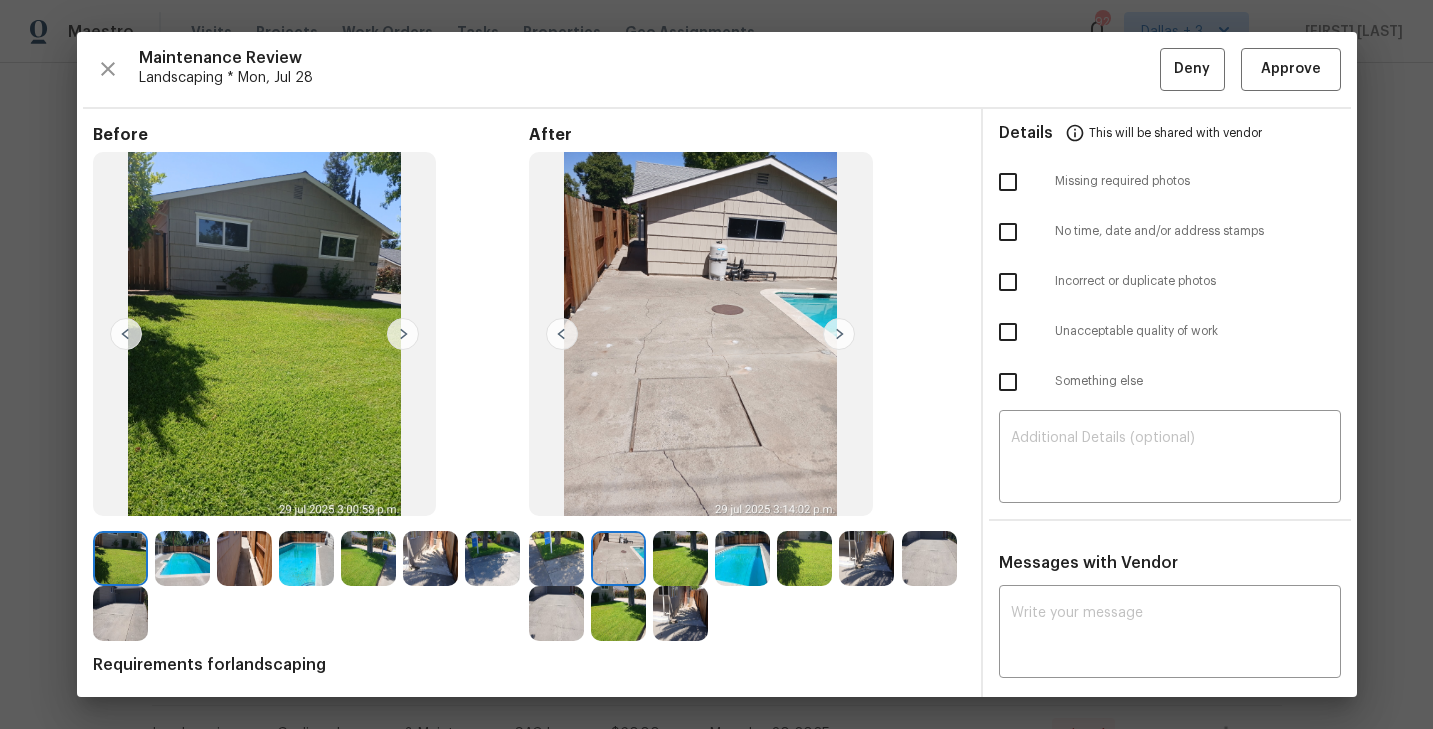 click at bounding box center [618, 613] 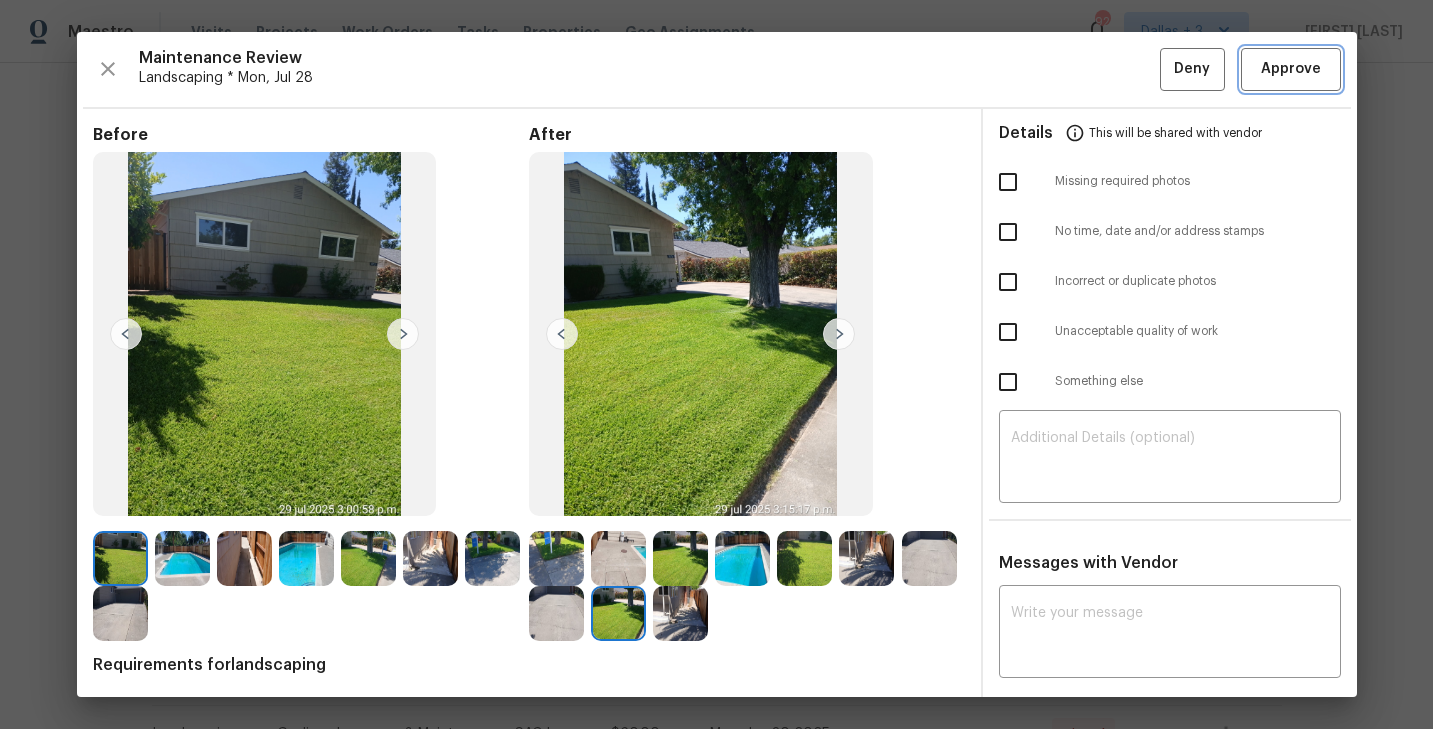 click on "Approve" at bounding box center [1291, 69] 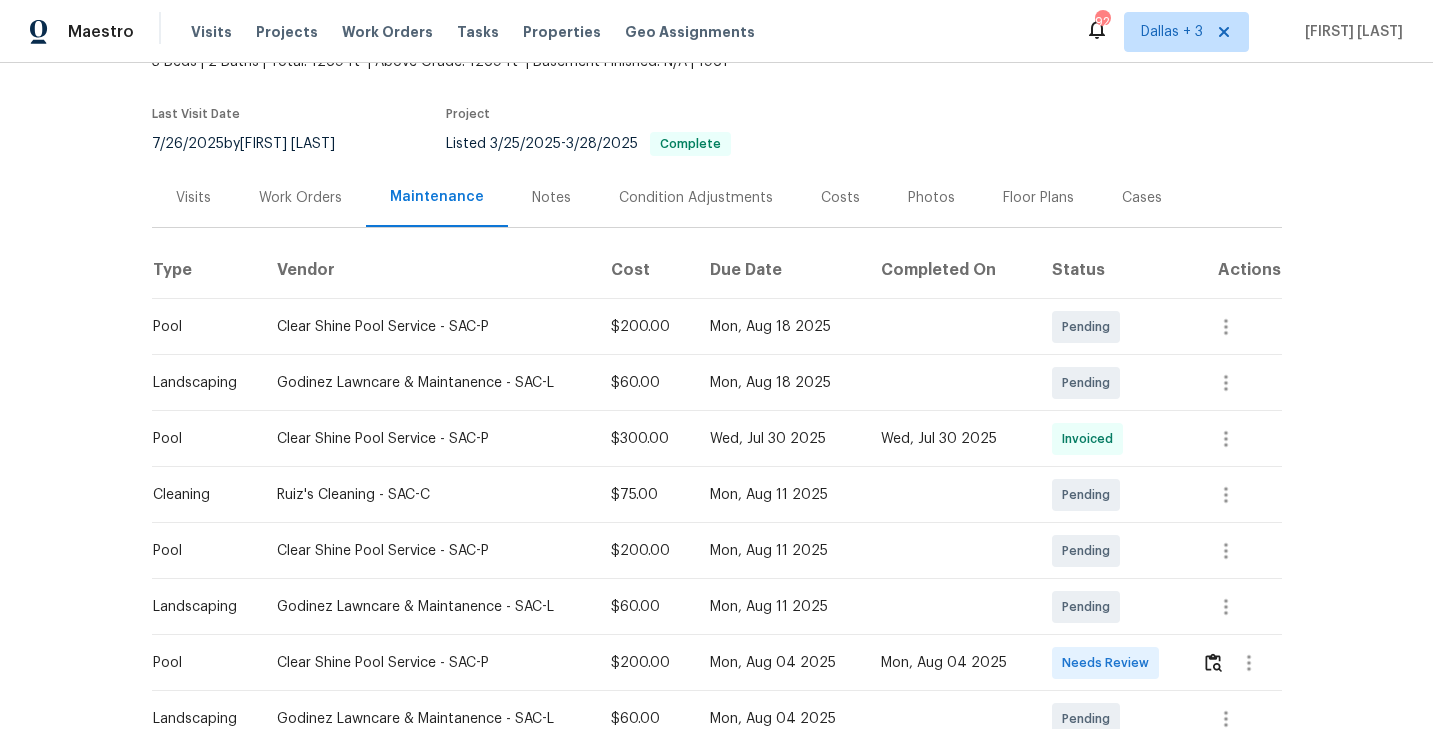 scroll, scrollTop: 0, scrollLeft: 0, axis: both 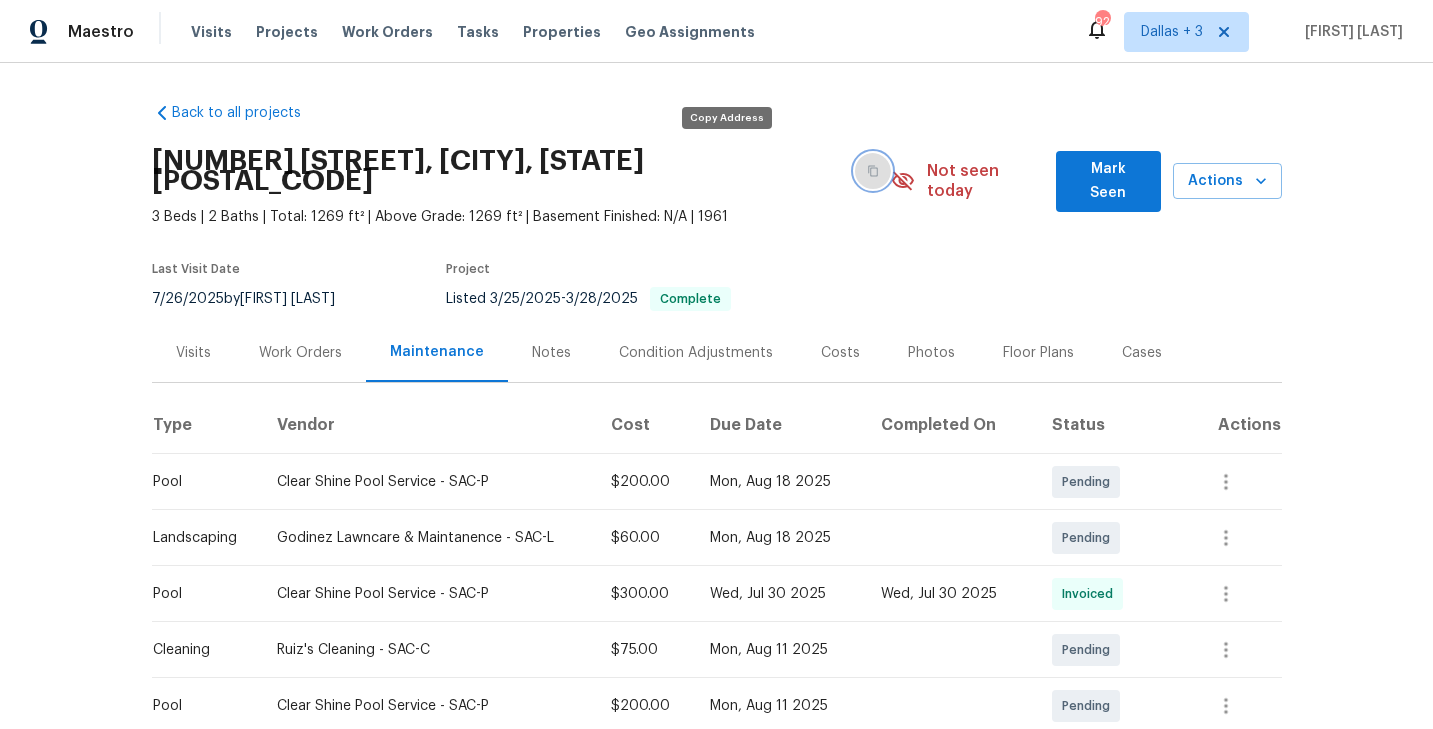 click at bounding box center [873, 171] 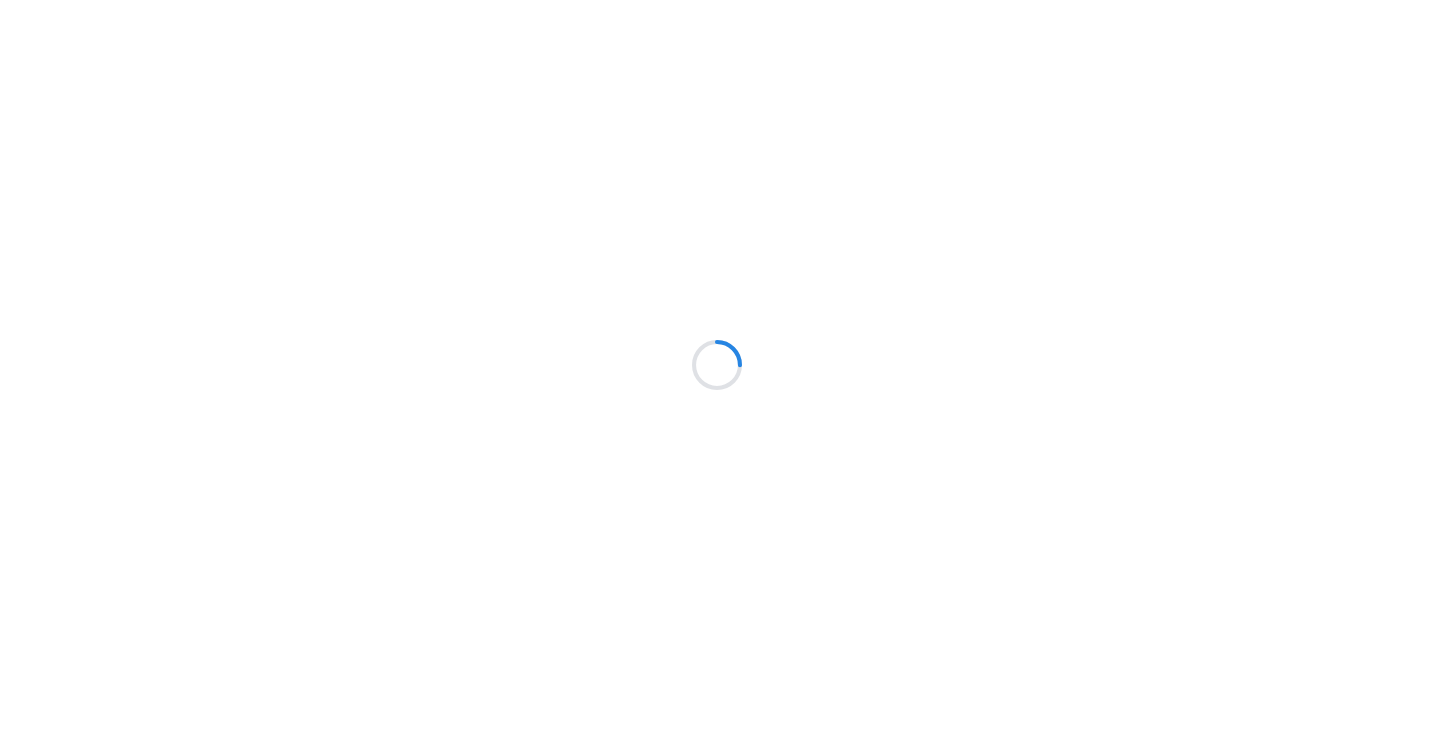 scroll, scrollTop: 0, scrollLeft: 0, axis: both 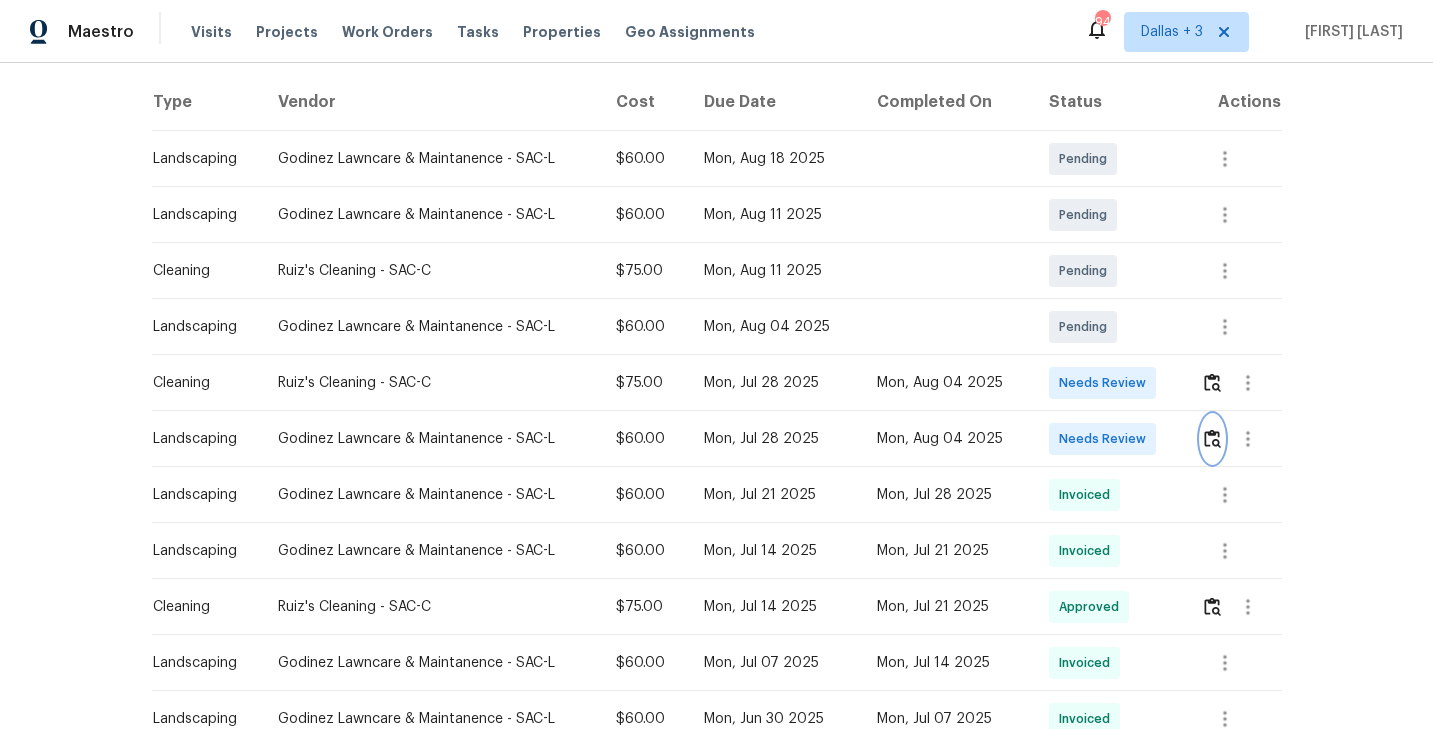 click at bounding box center [1212, 438] 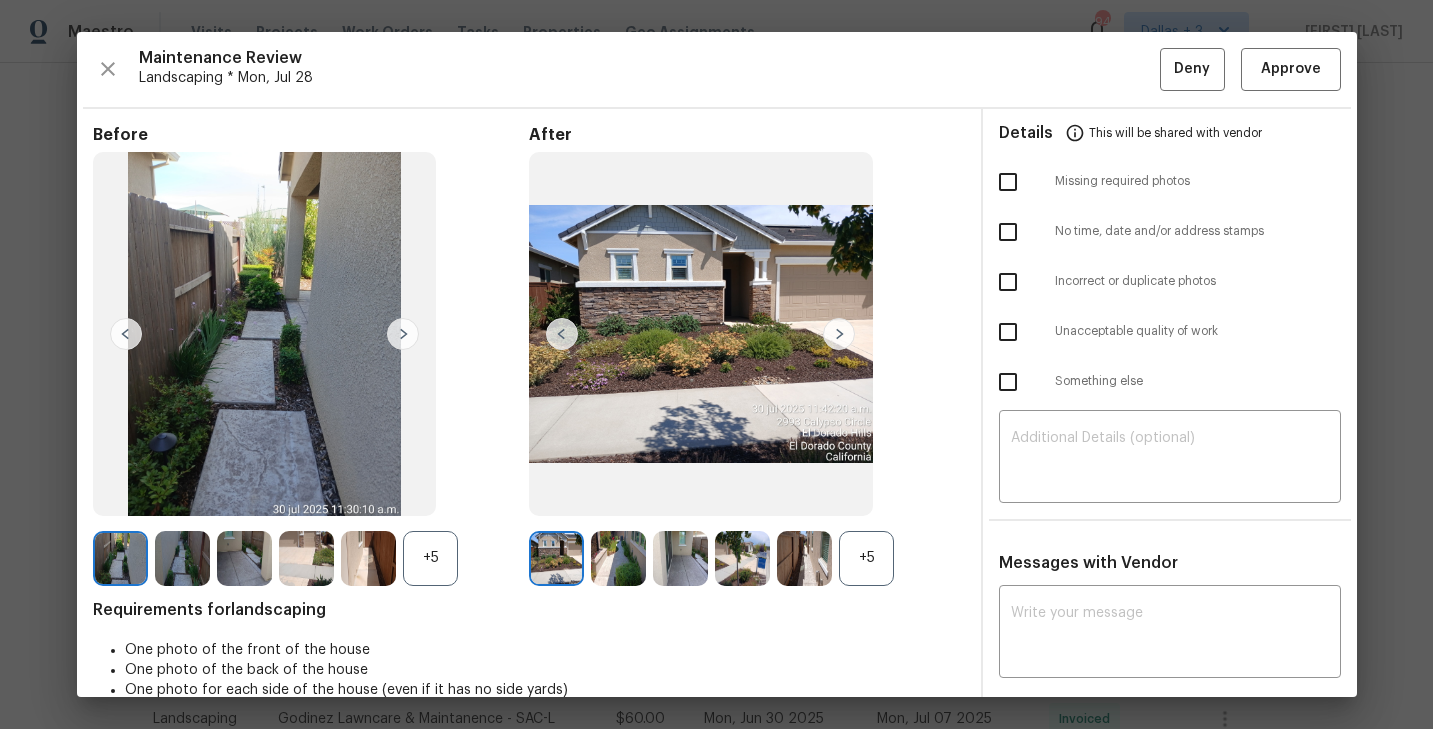 click on "+5" at bounding box center (866, 558) 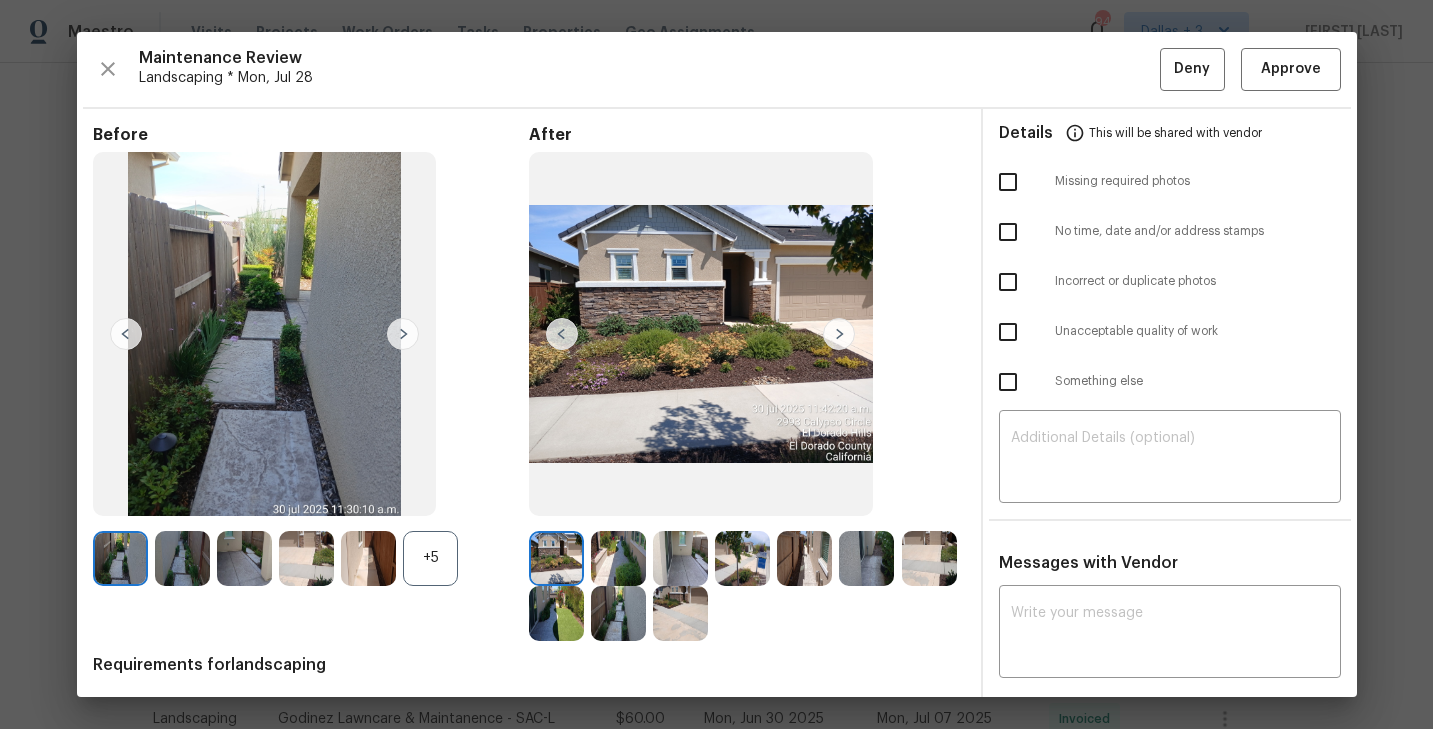 click on "+5" at bounding box center [430, 558] 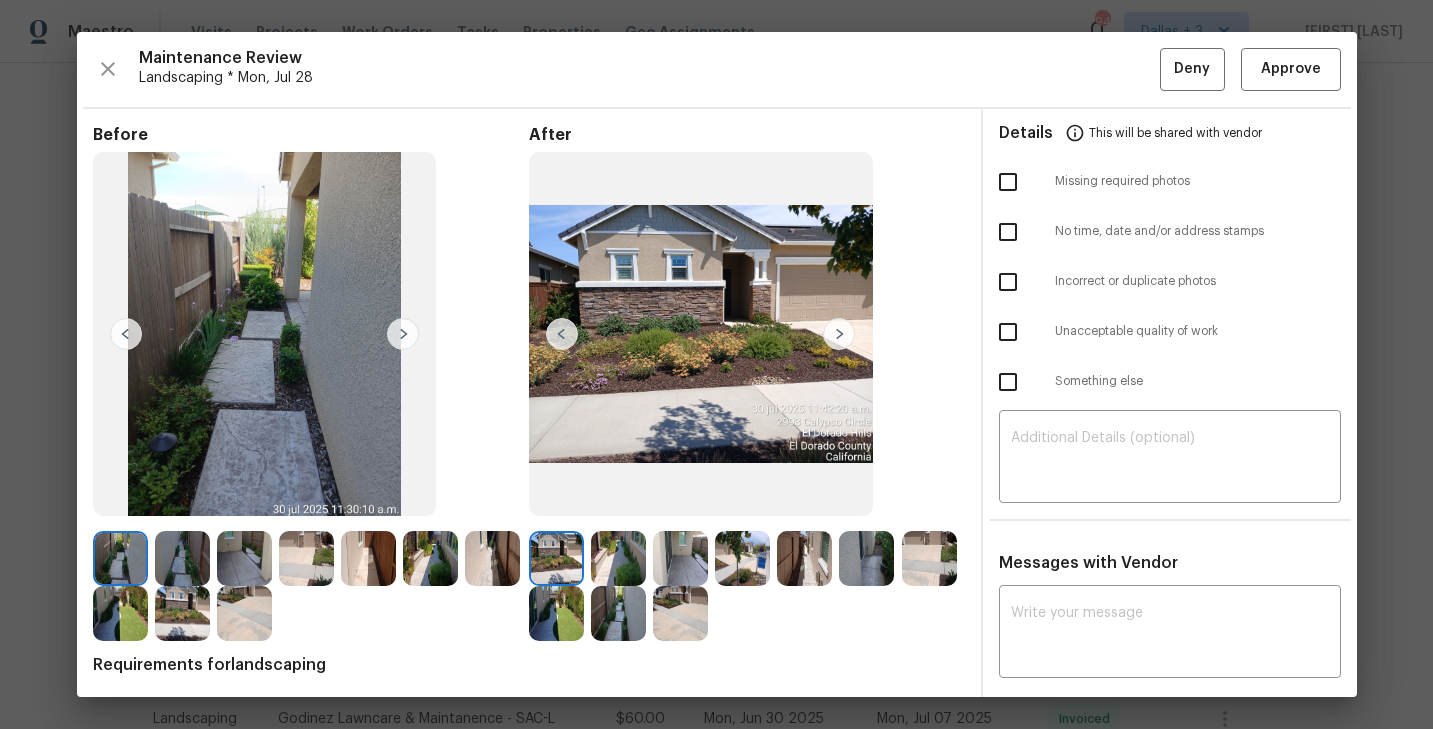 click at bounding box center (839, 334) 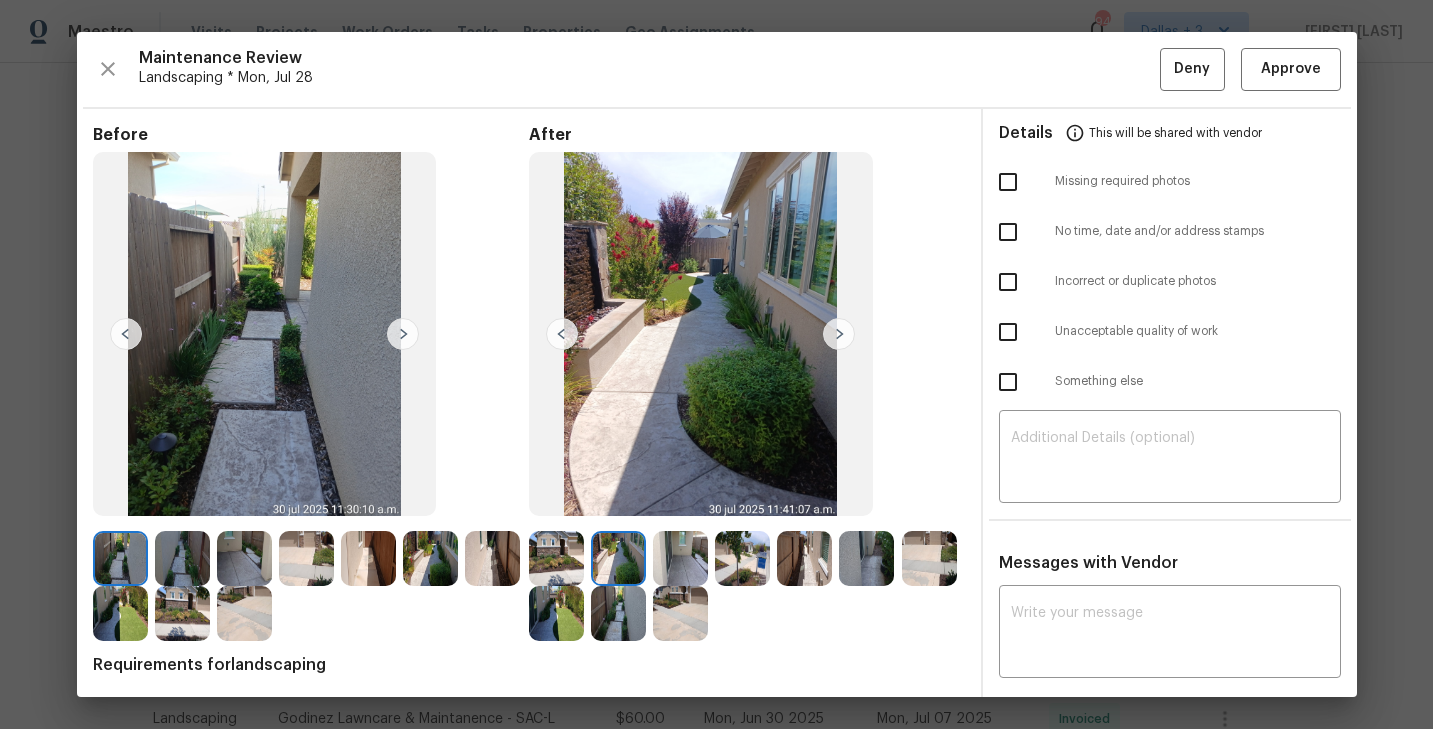 click at bounding box center [839, 334] 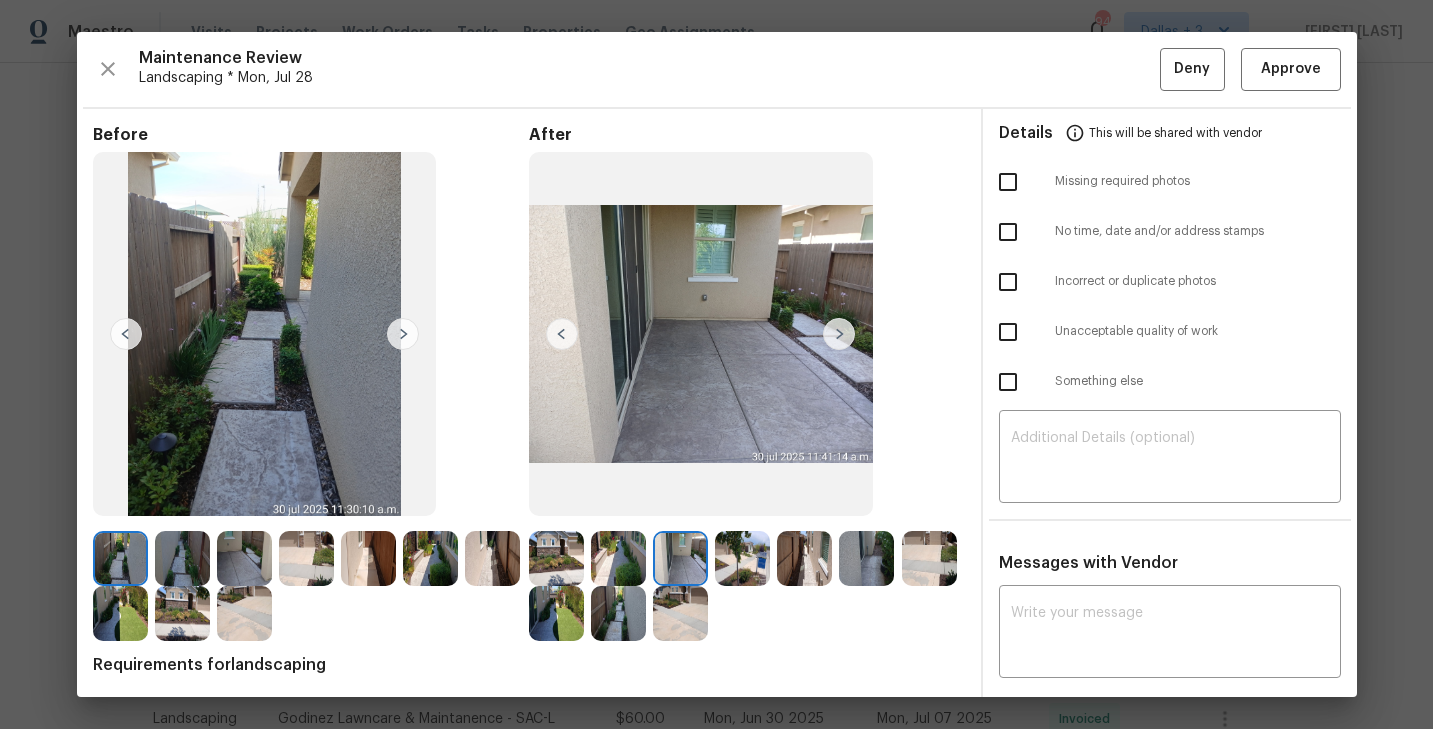 click at bounding box center [839, 334] 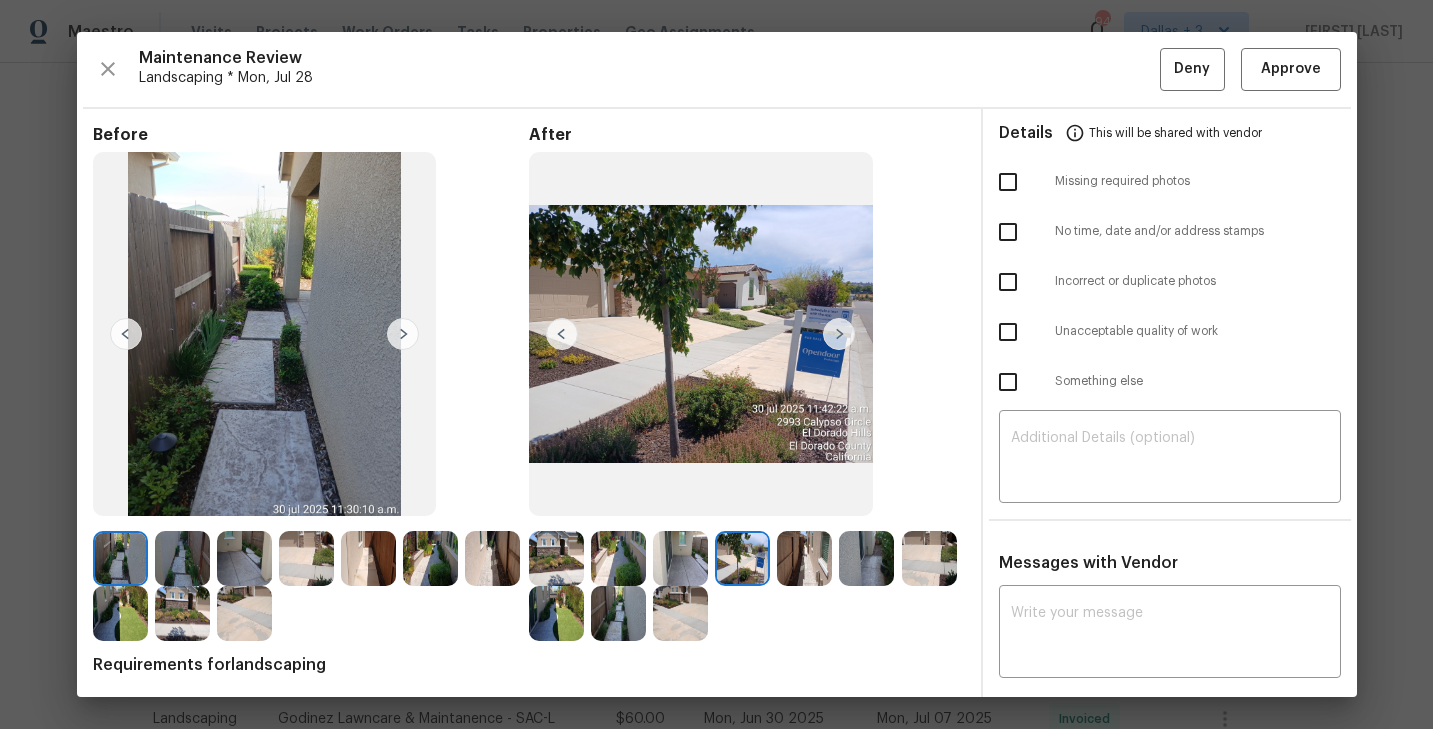 click at bounding box center (839, 334) 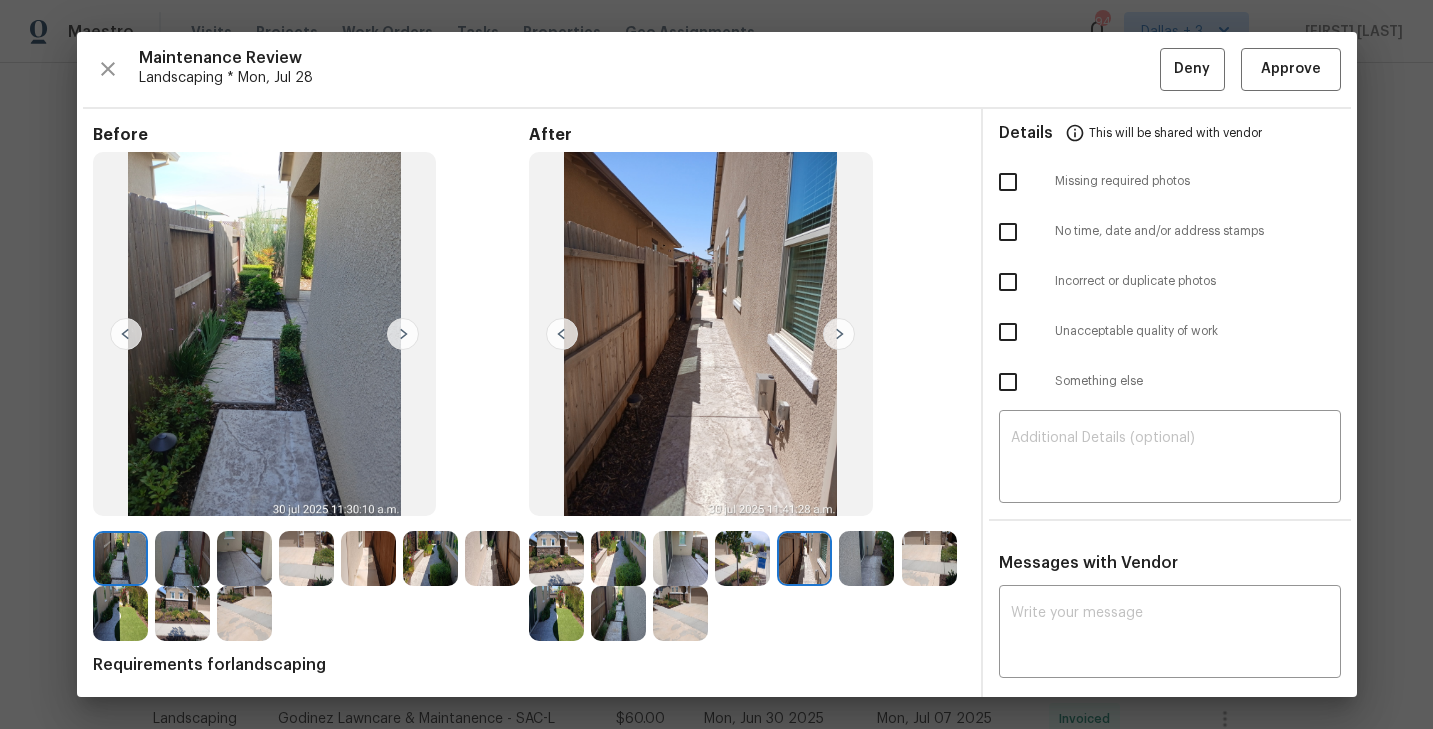 click at bounding box center (839, 334) 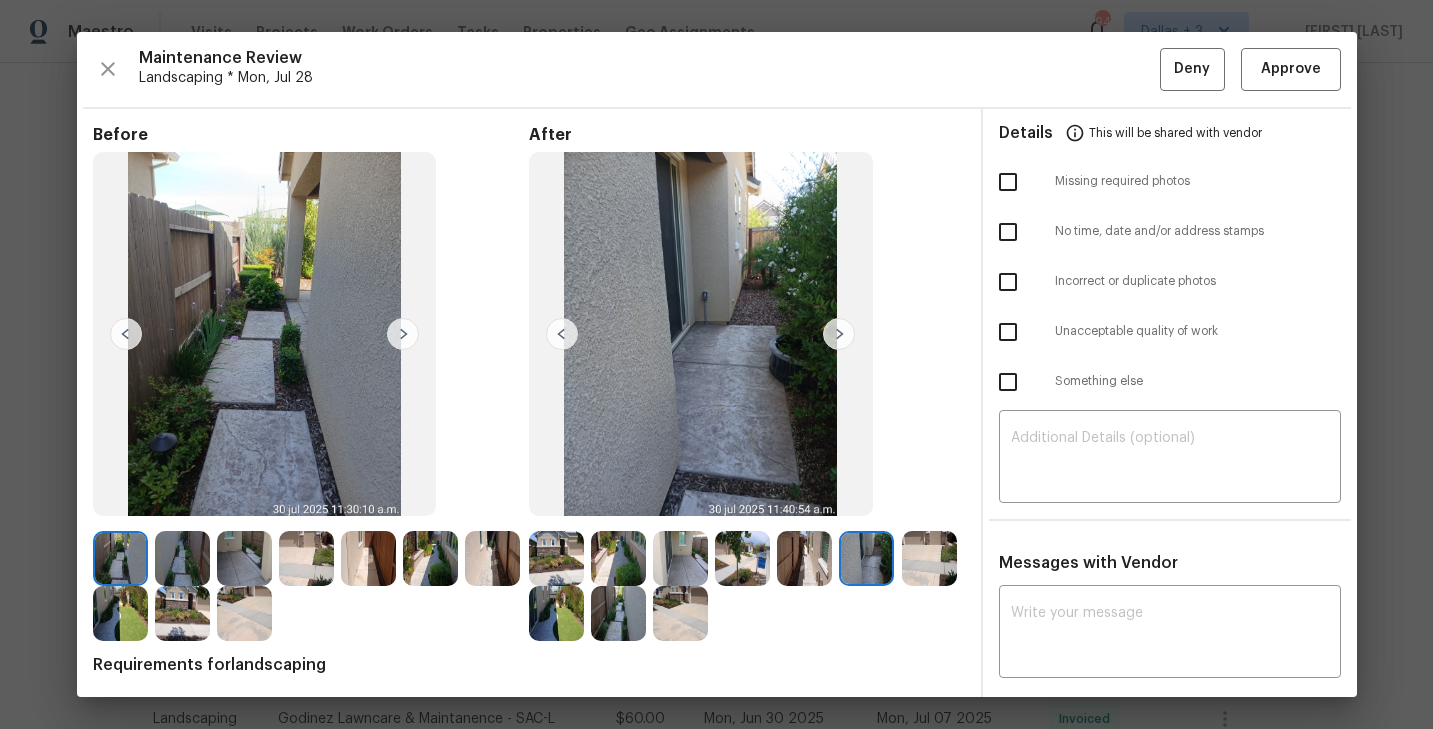 click at bounding box center (839, 334) 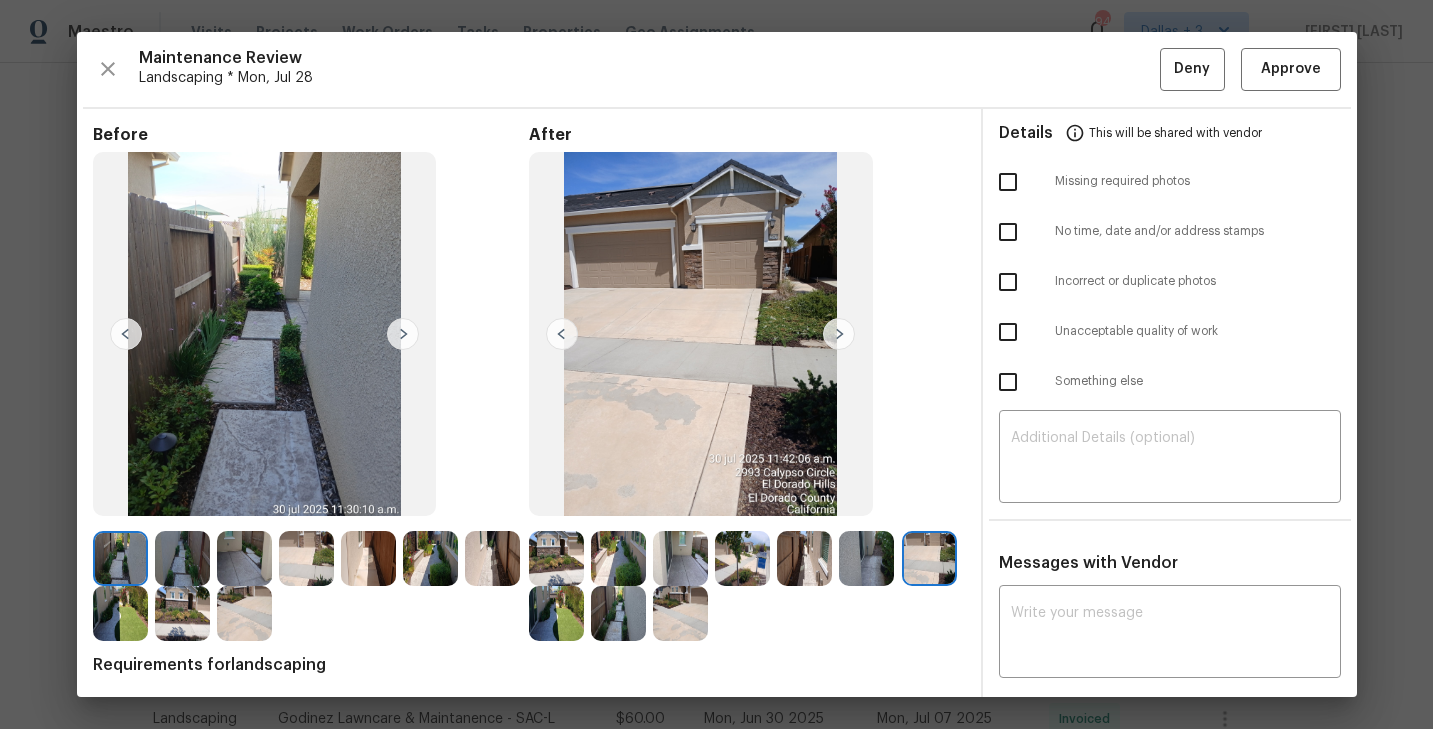click at bounding box center [839, 334] 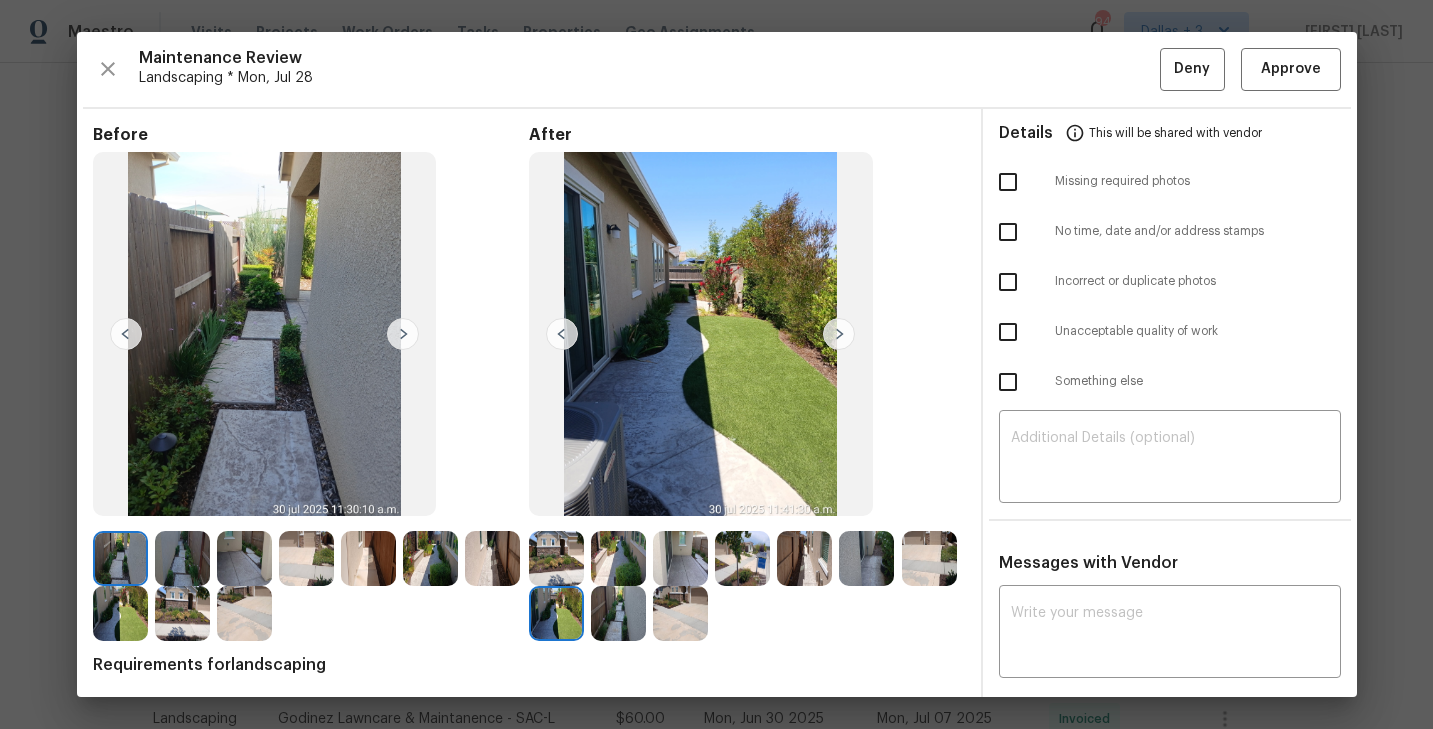 click at bounding box center [839, 334] 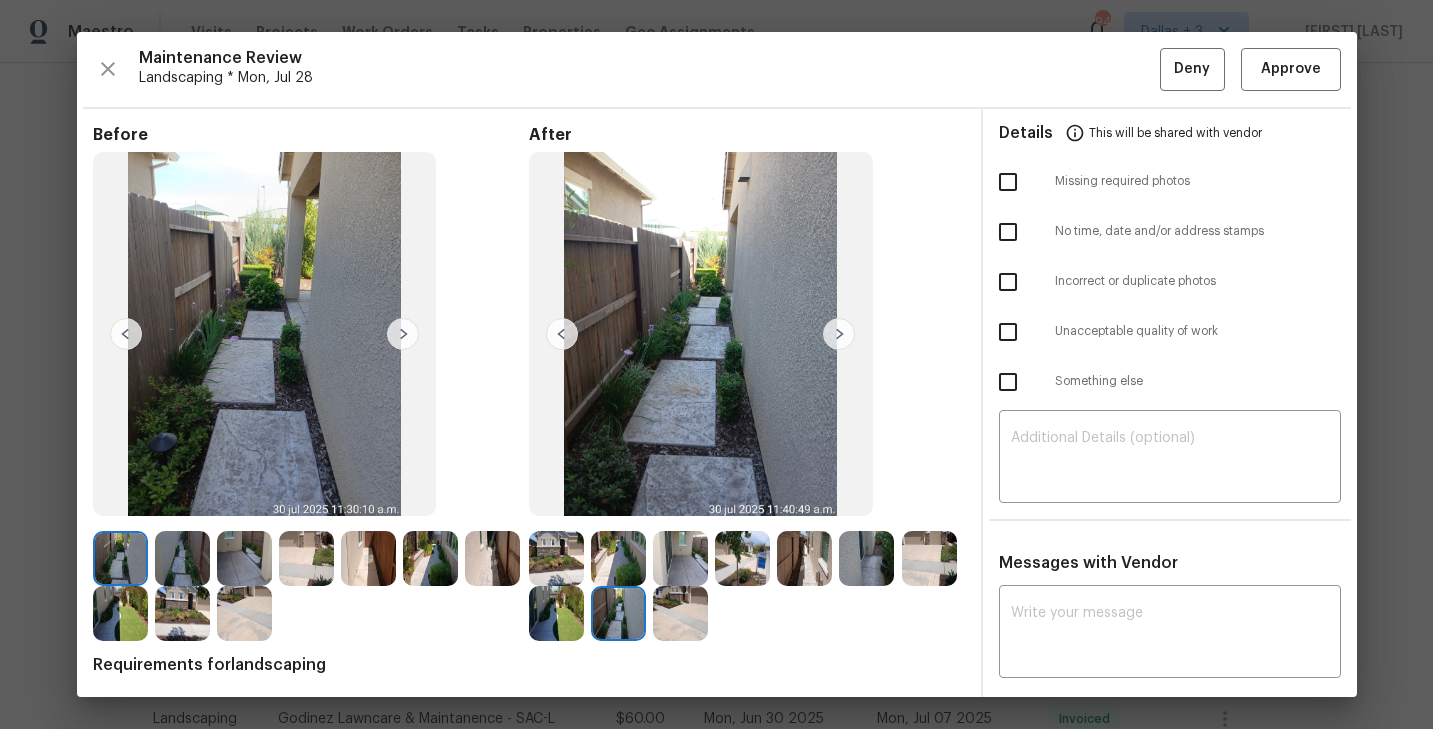 click at bounding box center (839, 334) 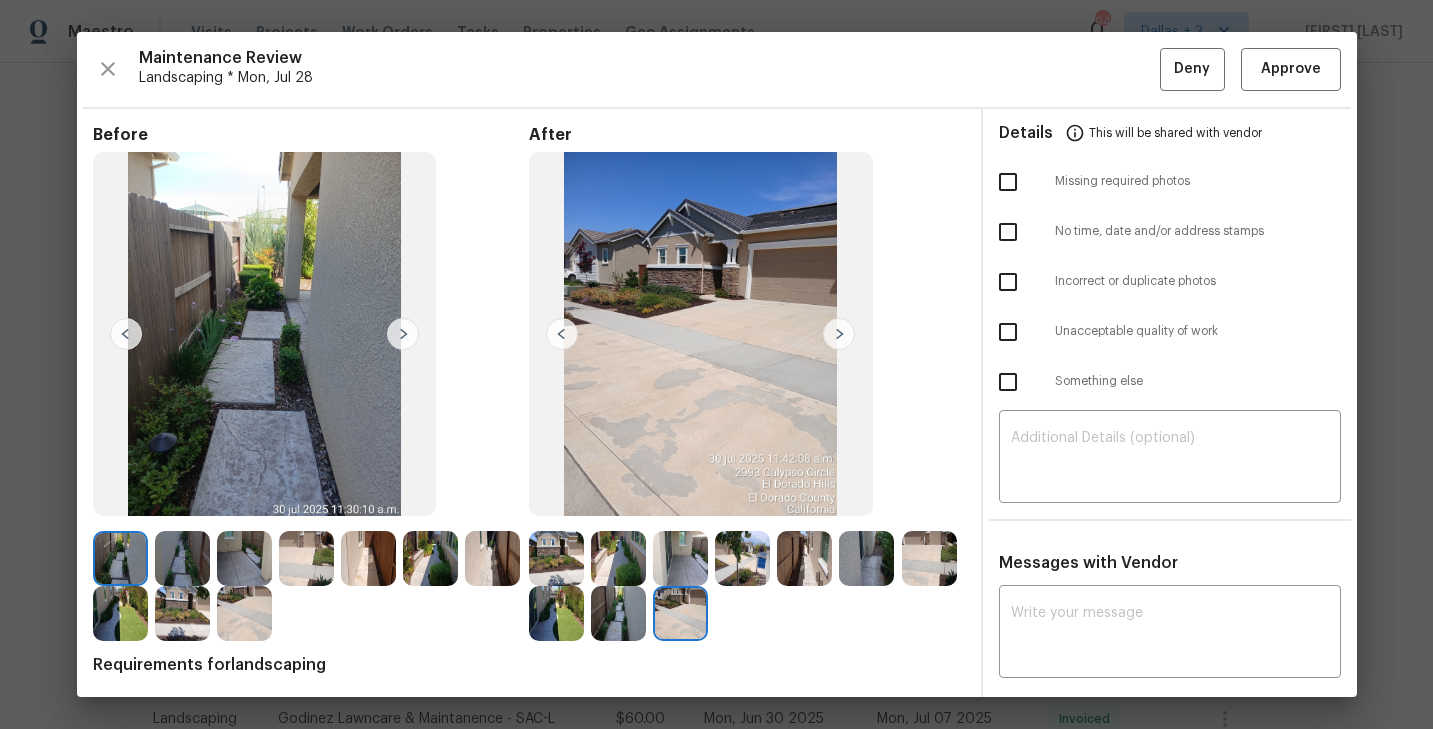 click at bounding box center [562, 334] 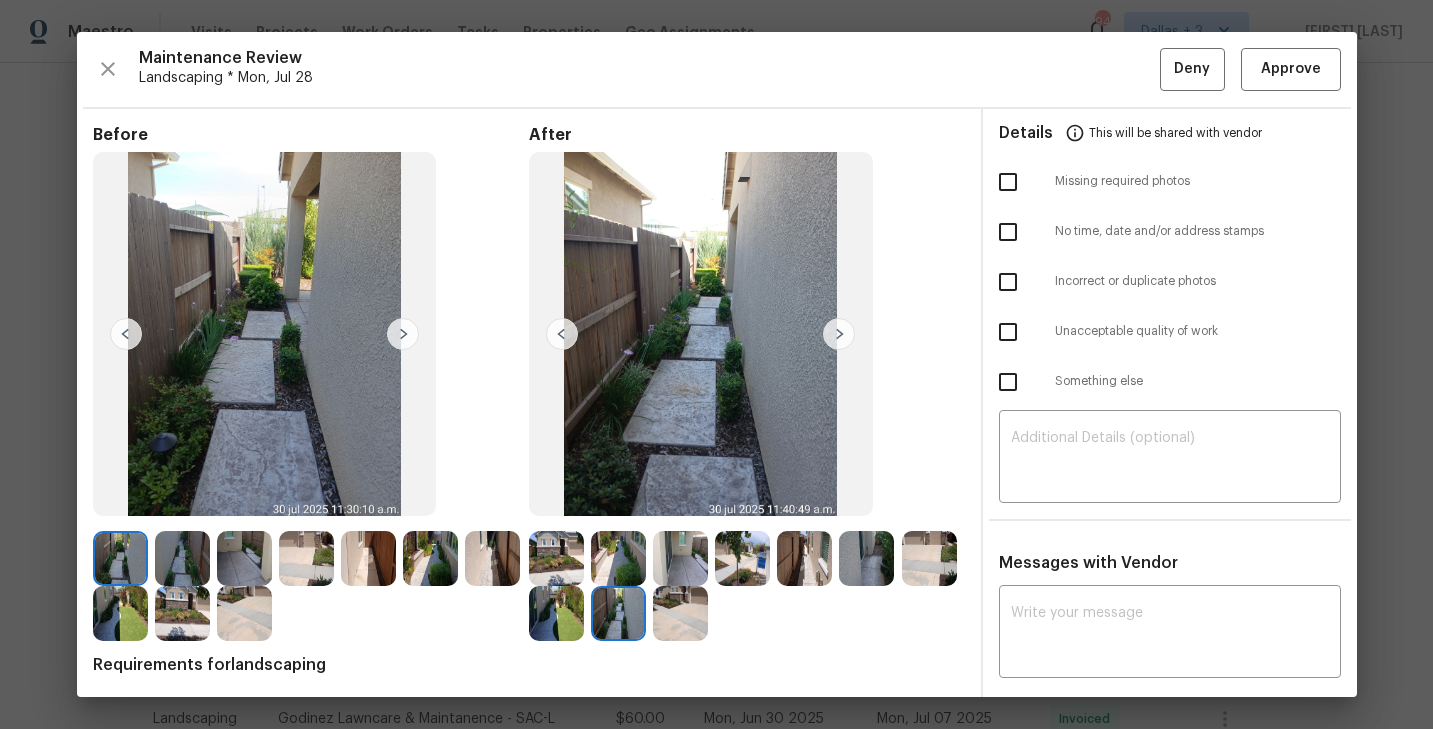 click at bounding box center [562, 334] 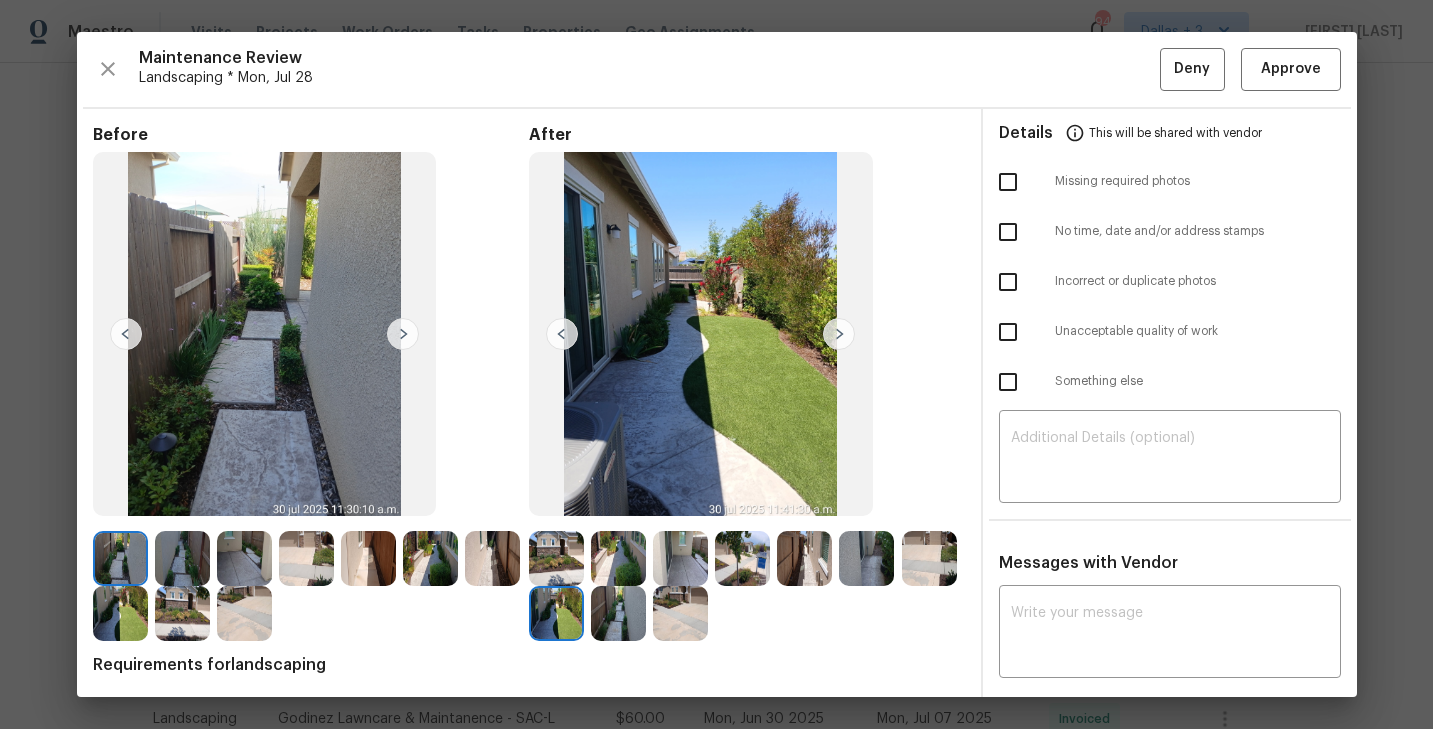 click at bounding box center [562, 334] 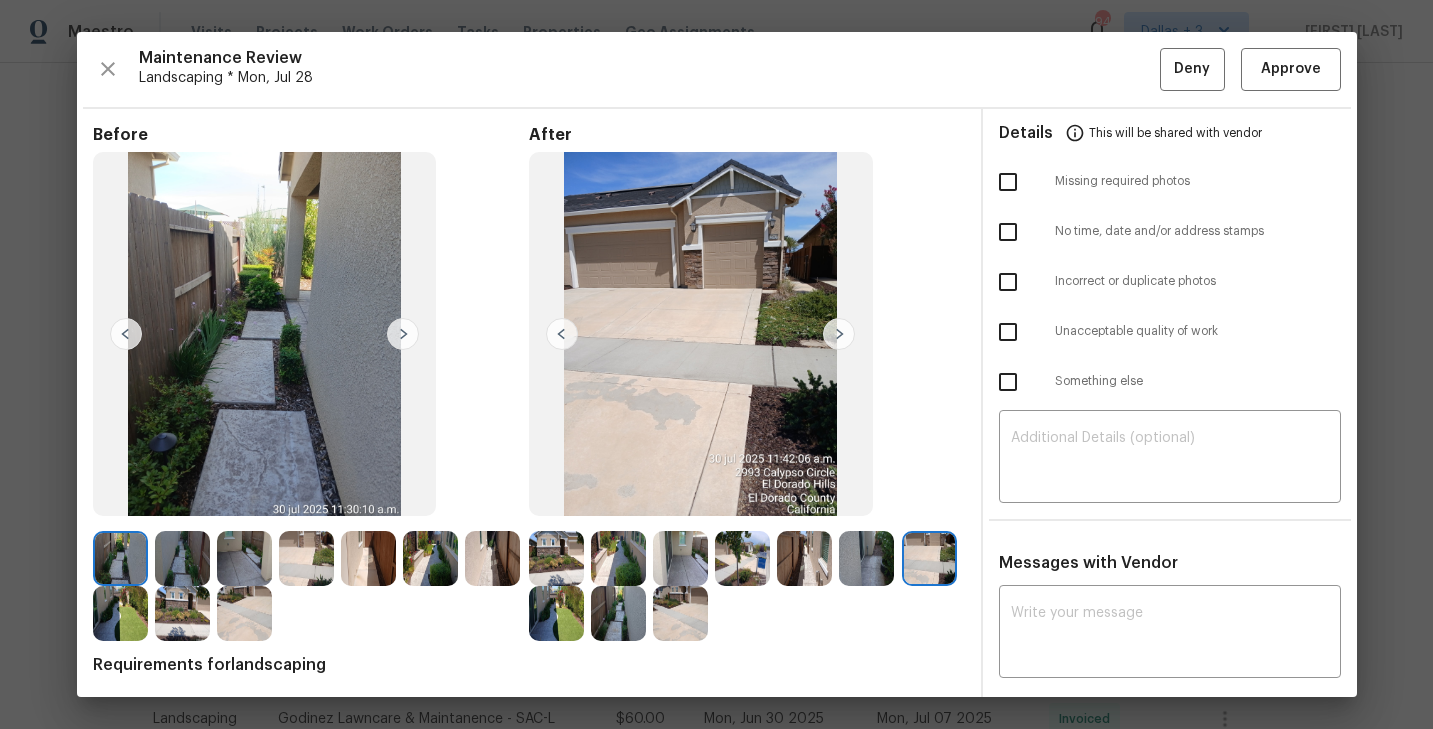 drag, startPoint x: 749, startPoint y: 284, endPoint x: 964, endPoint y: 13, distance: 345.92773 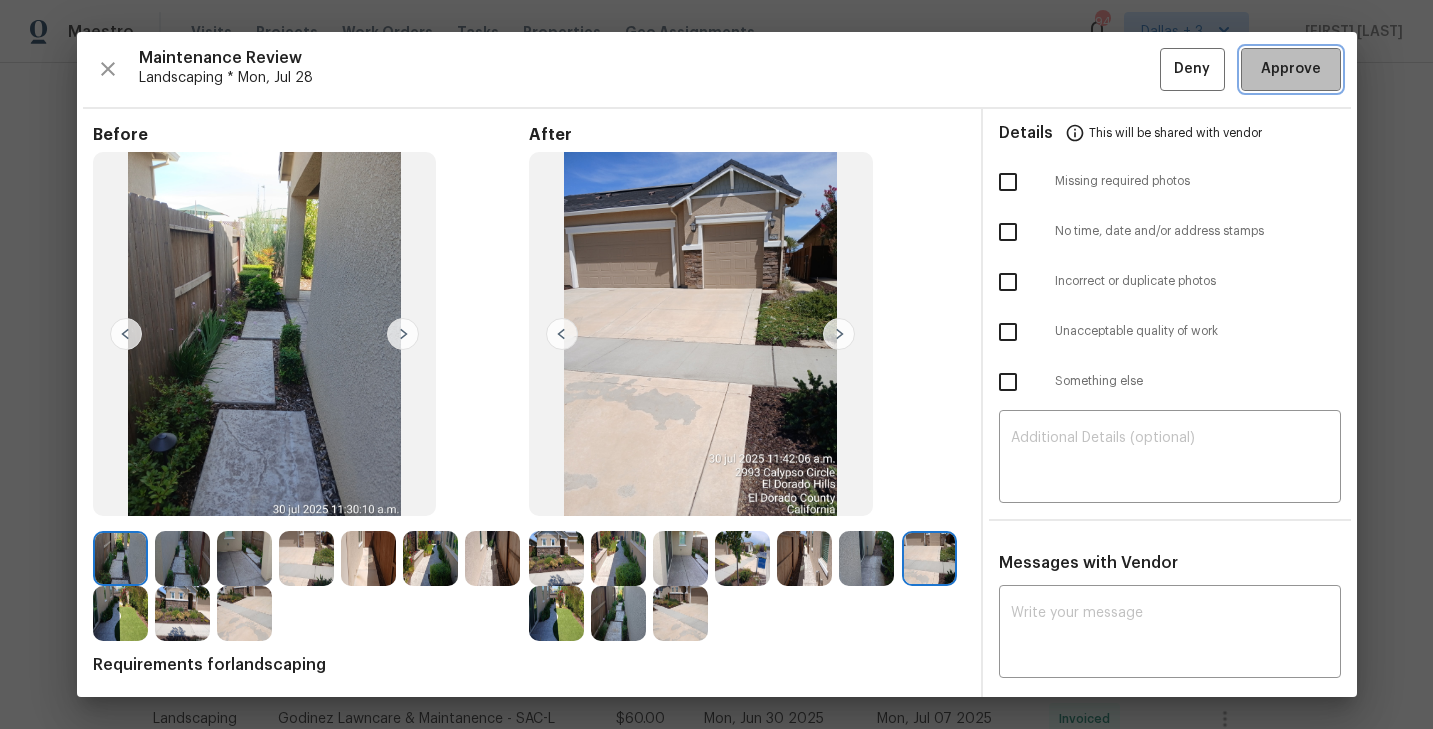 click on "Approve" at bounding box center (1291, 69) 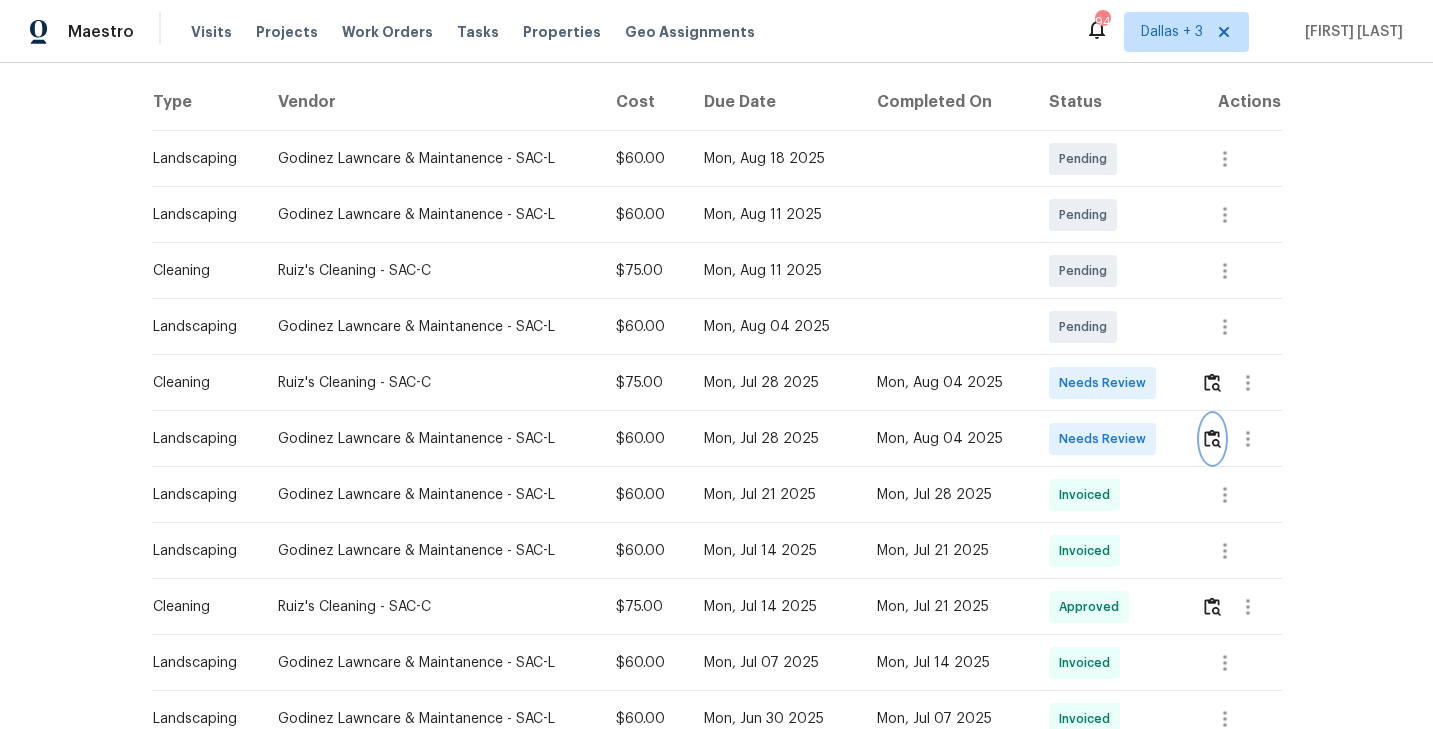 scroll, scrollTop: 0, scrollLeft: 0, axis: both 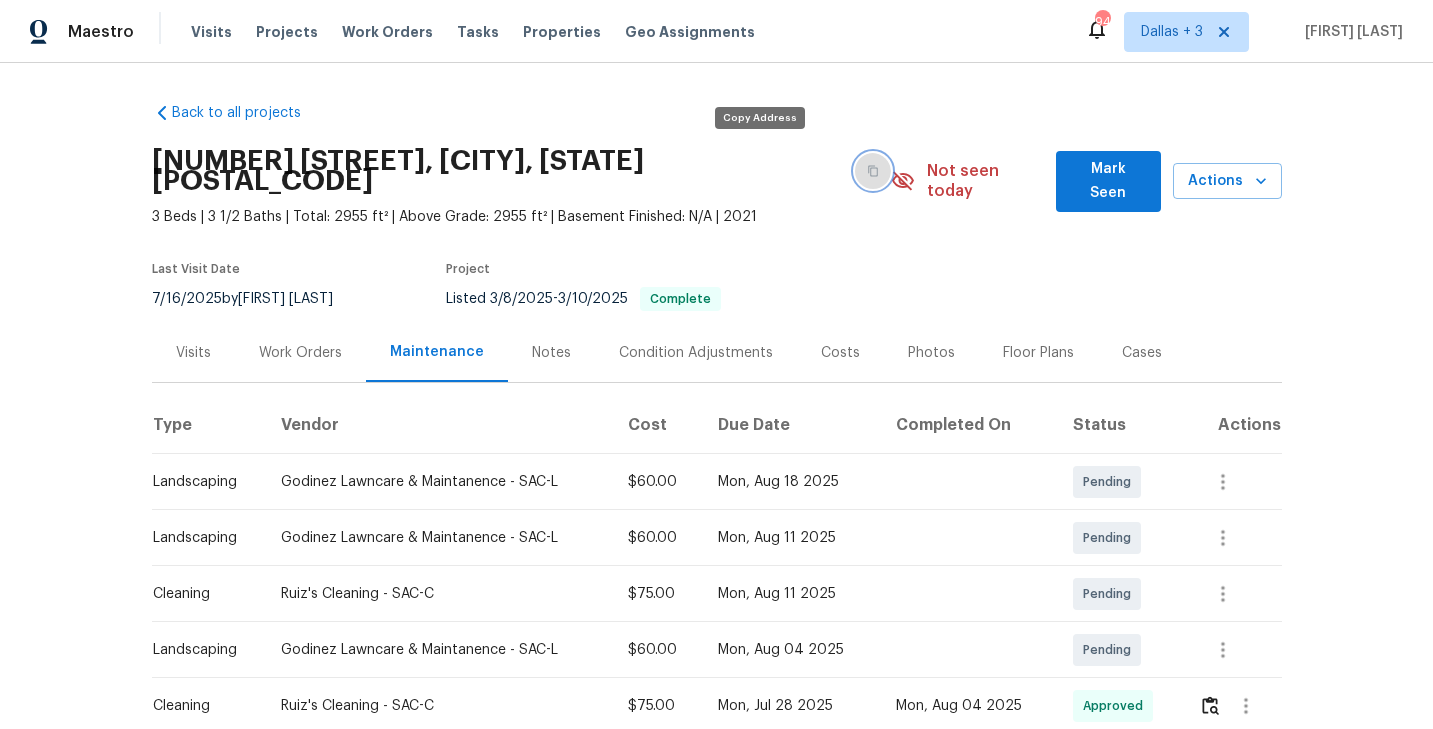 click 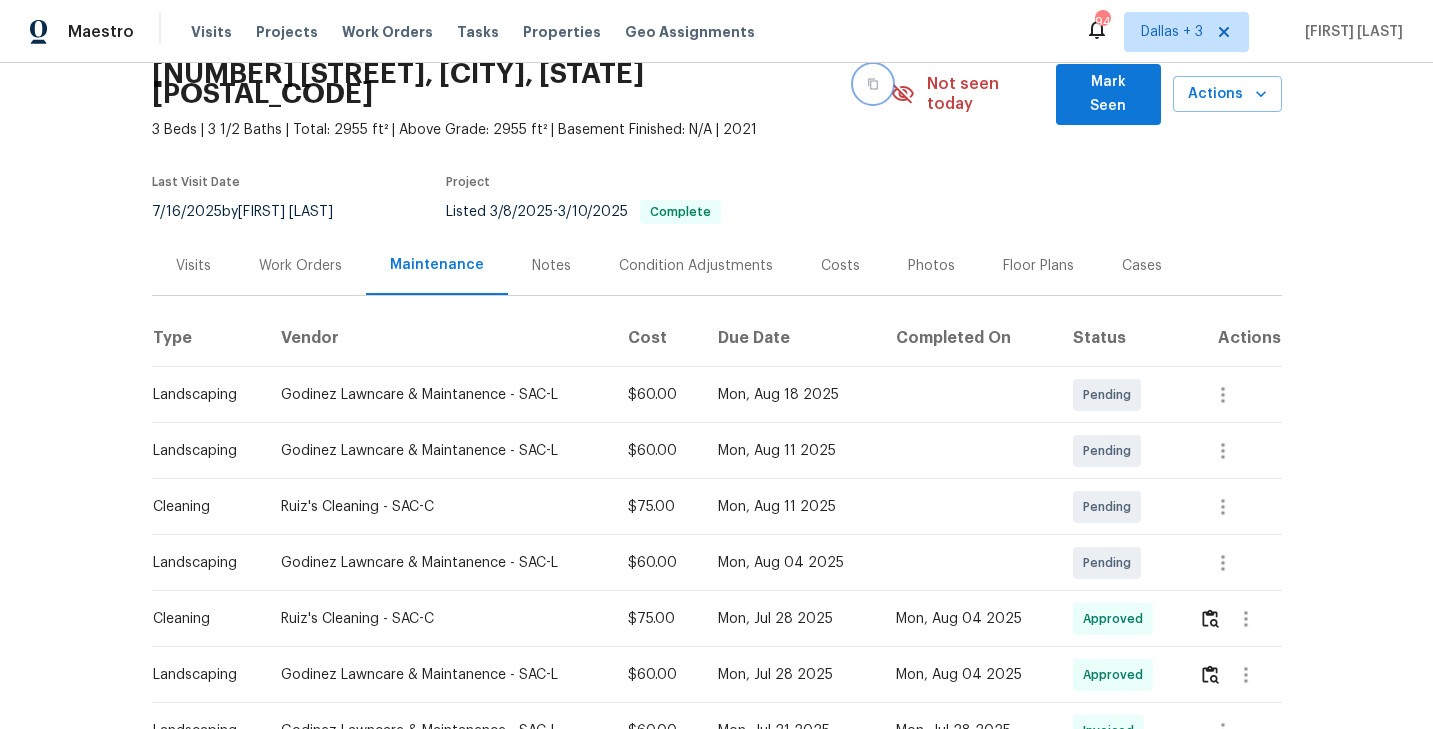 scroll, scrollTop: 0, scrollLeft: 0, axis: both 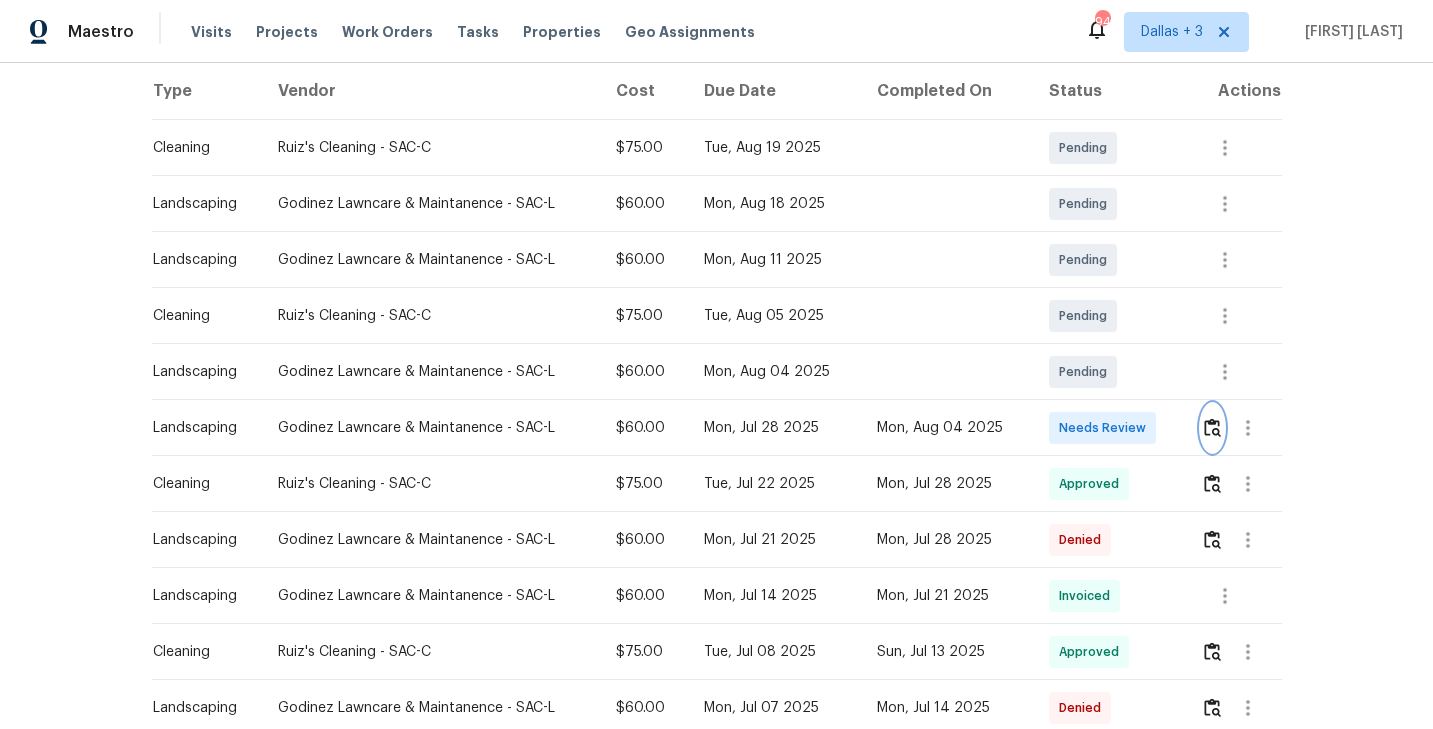 click at bounding box center (1212, 428) 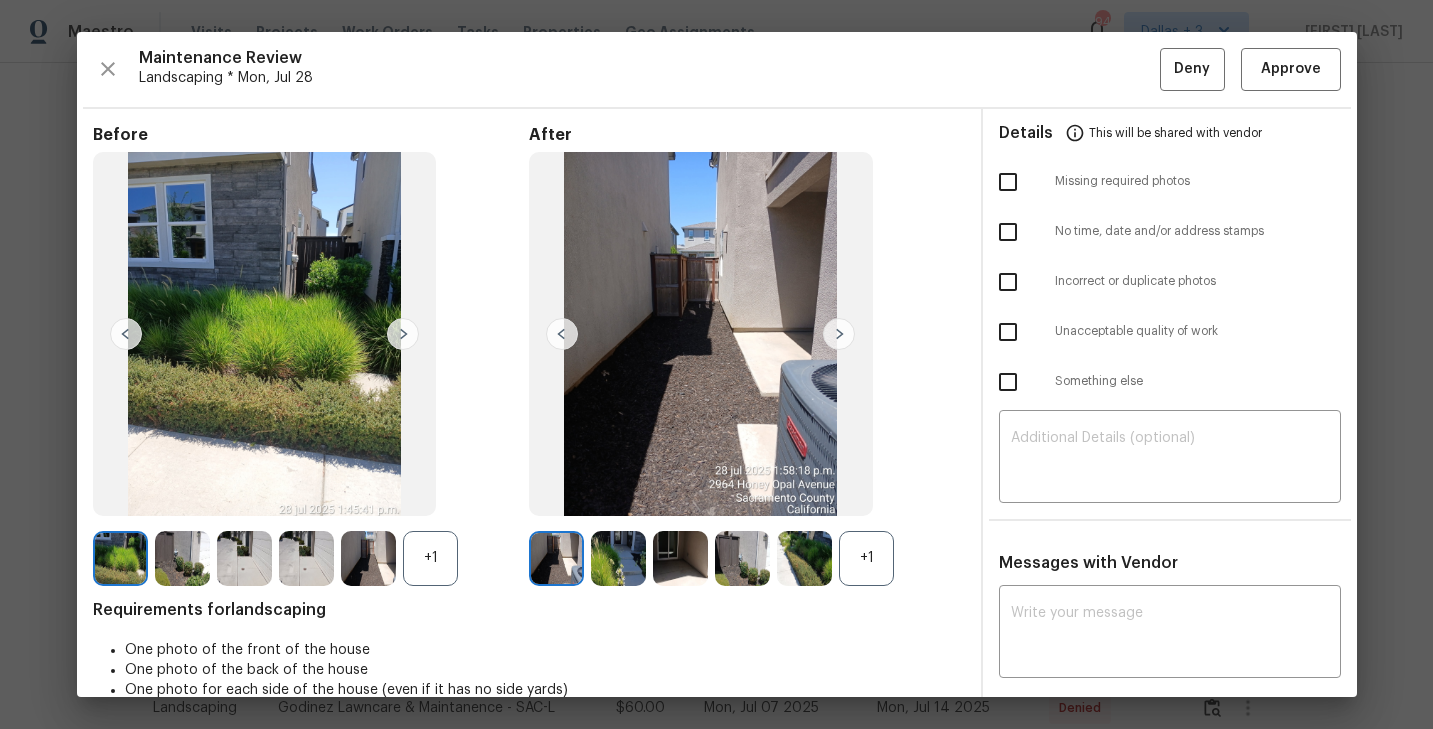 click at bounding box center (808, 558) 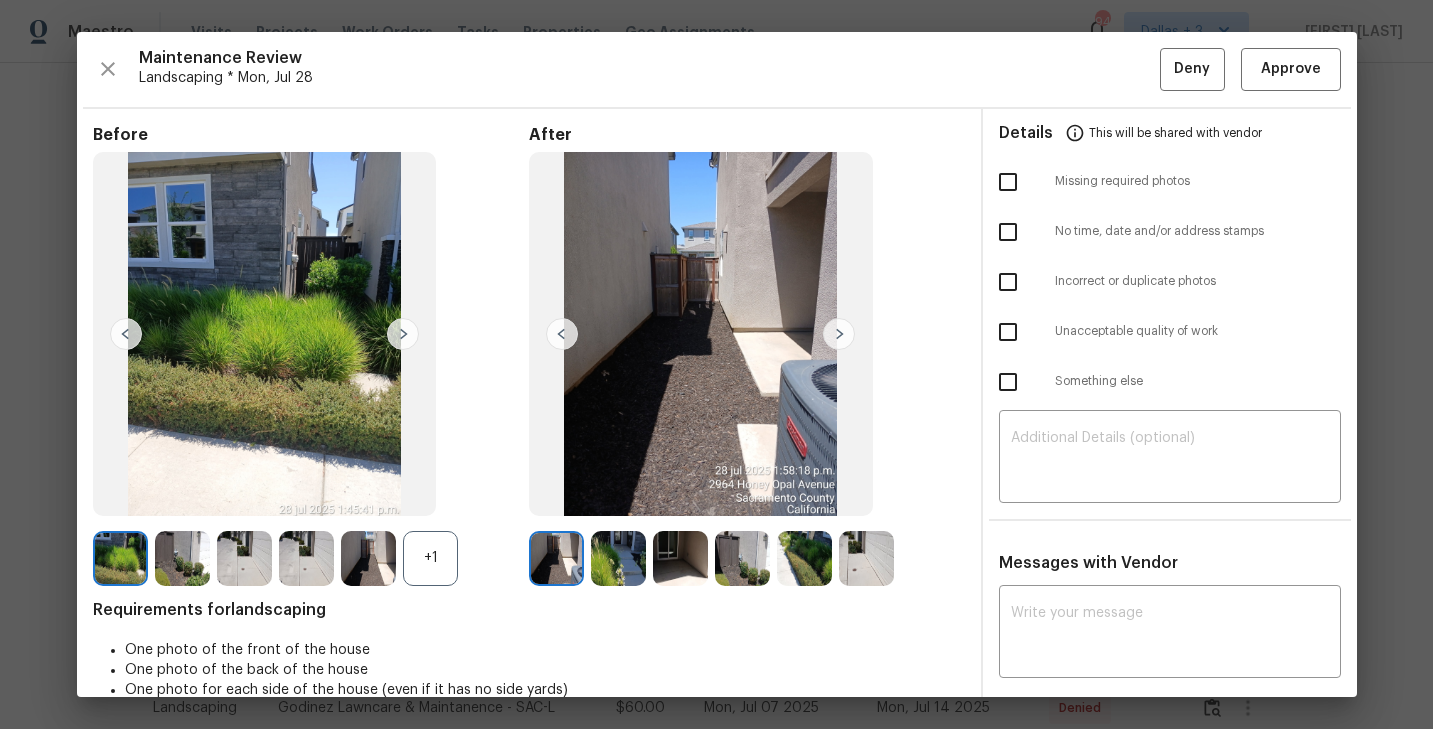 click on "+1" at bounding box center (430, 558) 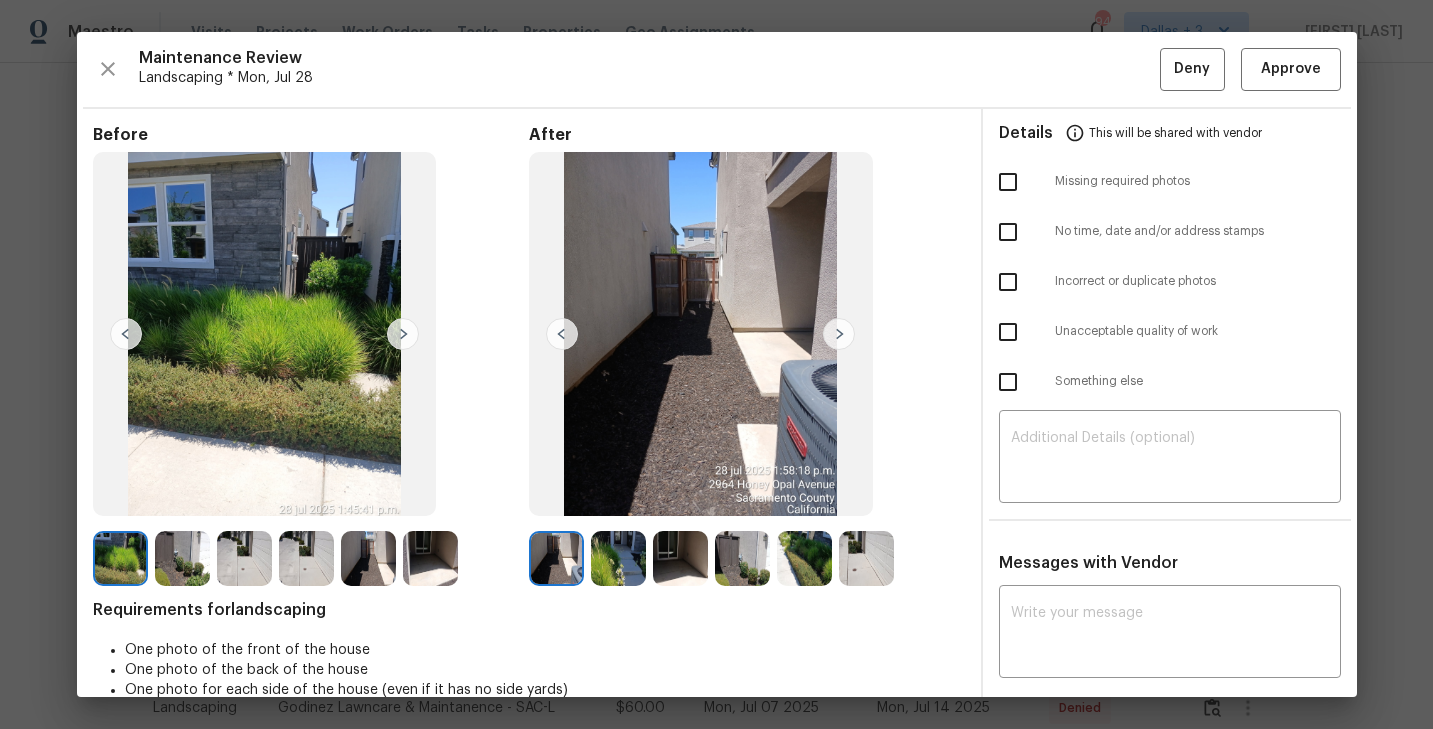 click at bounding box center [556, 558] 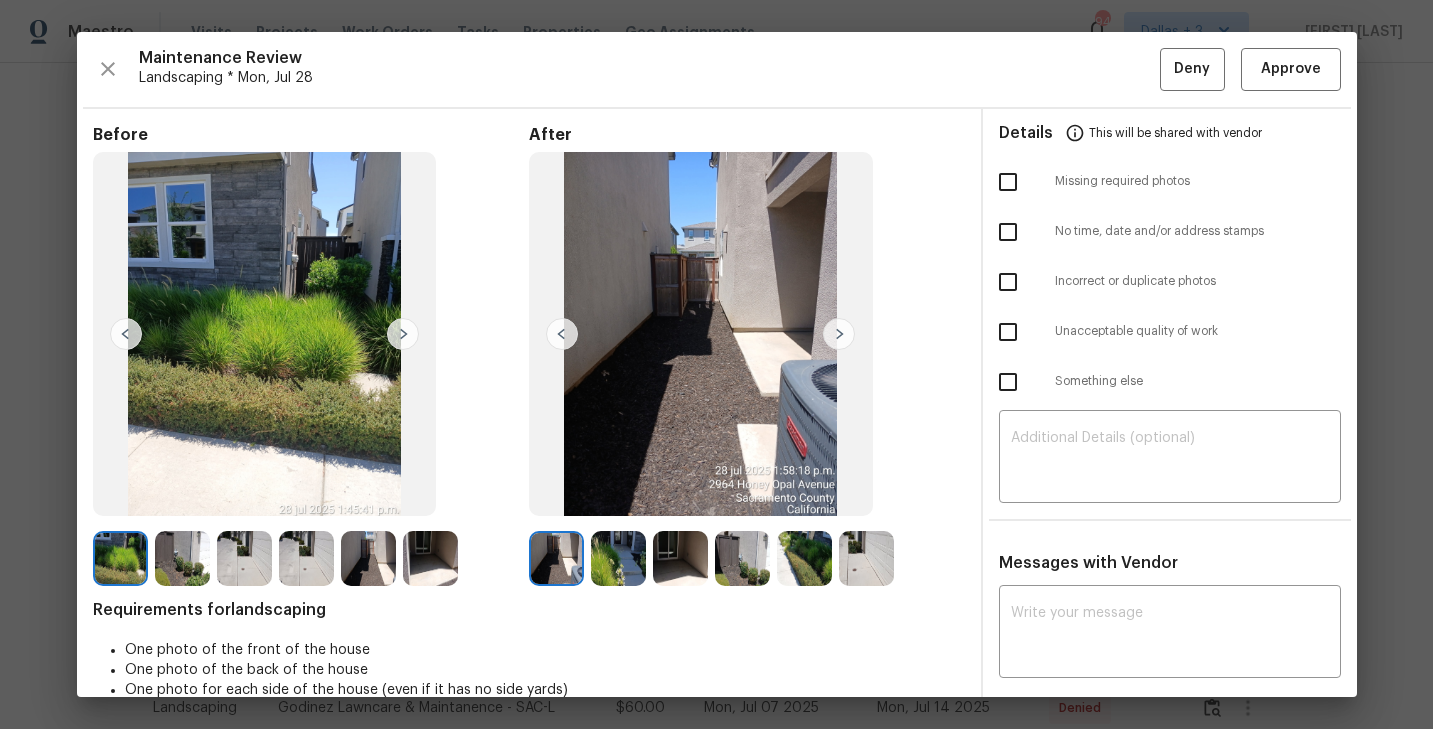 click at bounding box center [120, 558] 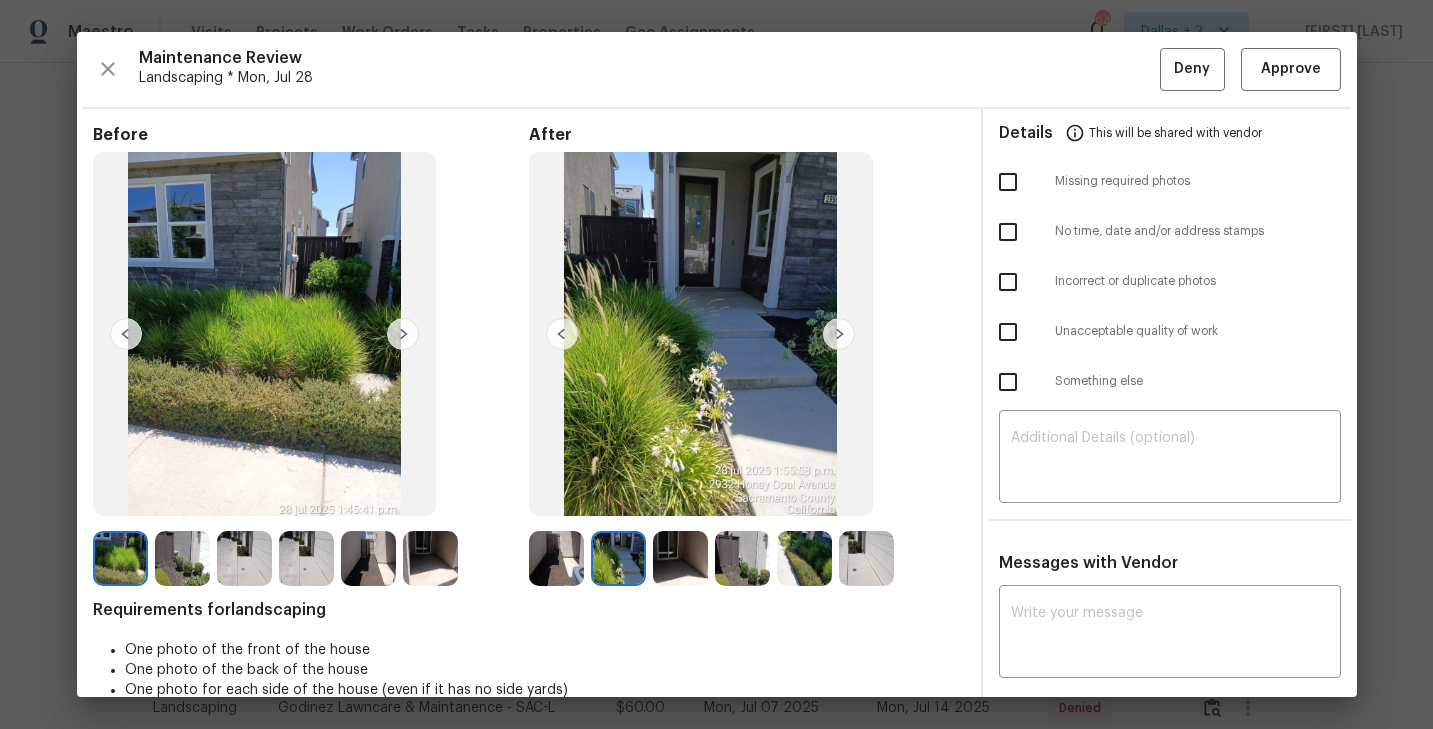 click at bounding box center [556, 558] 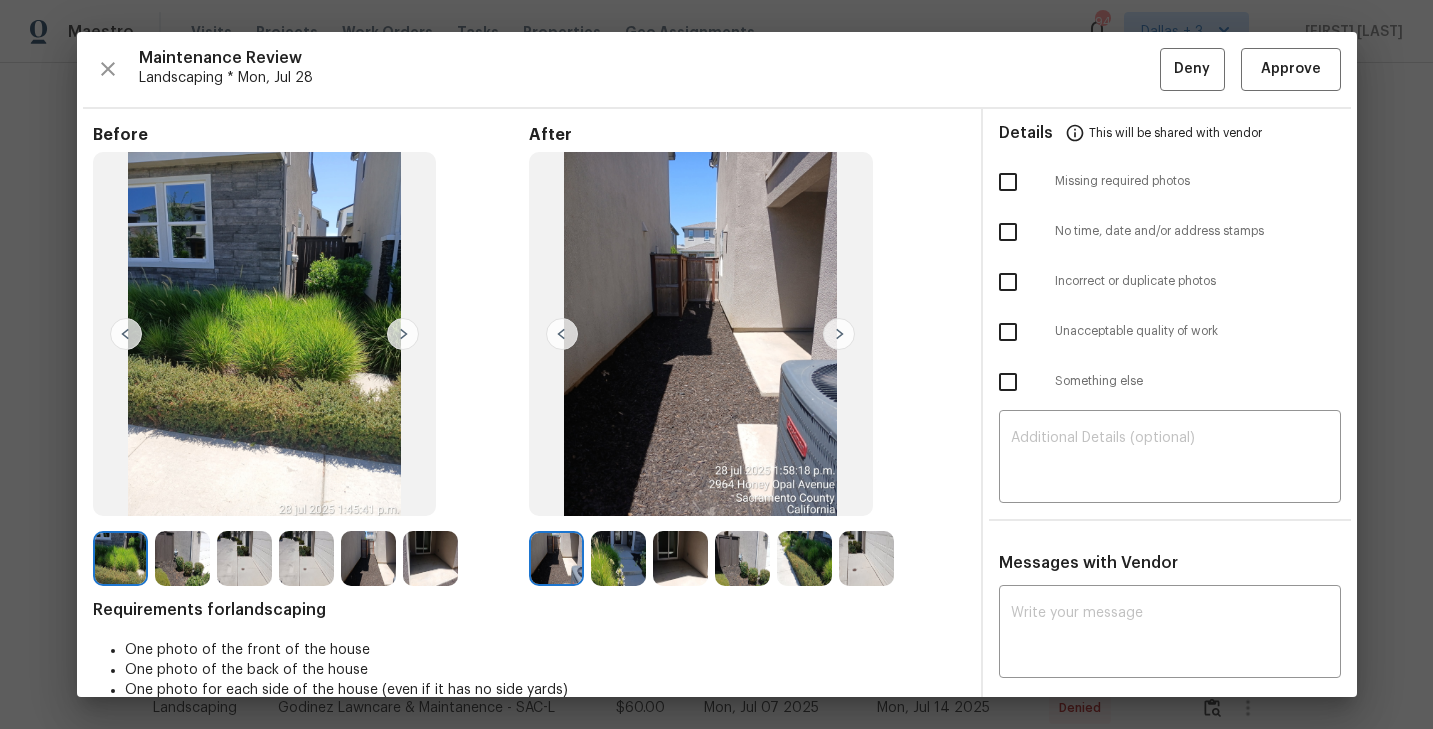 click at bounding box center [618, 558] 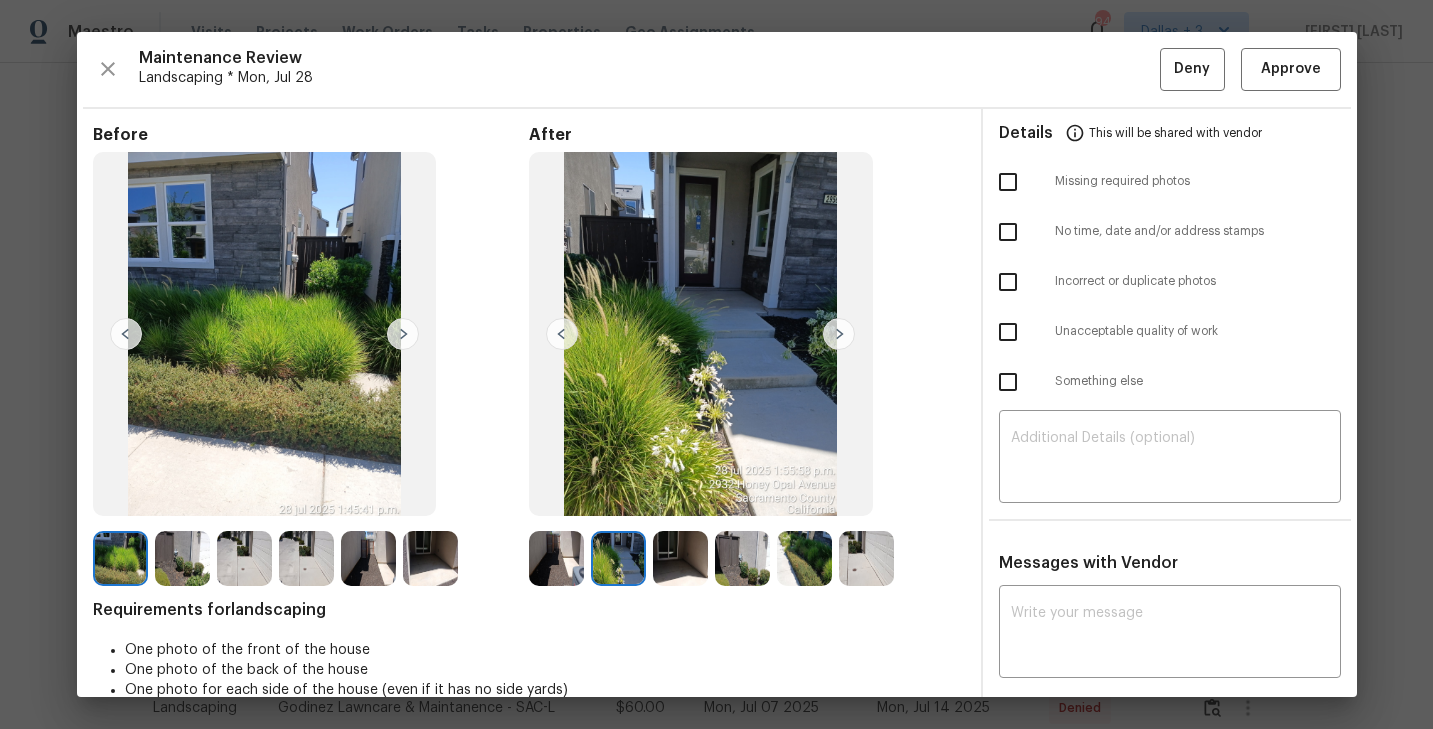 click at bounding box center (680, 558) 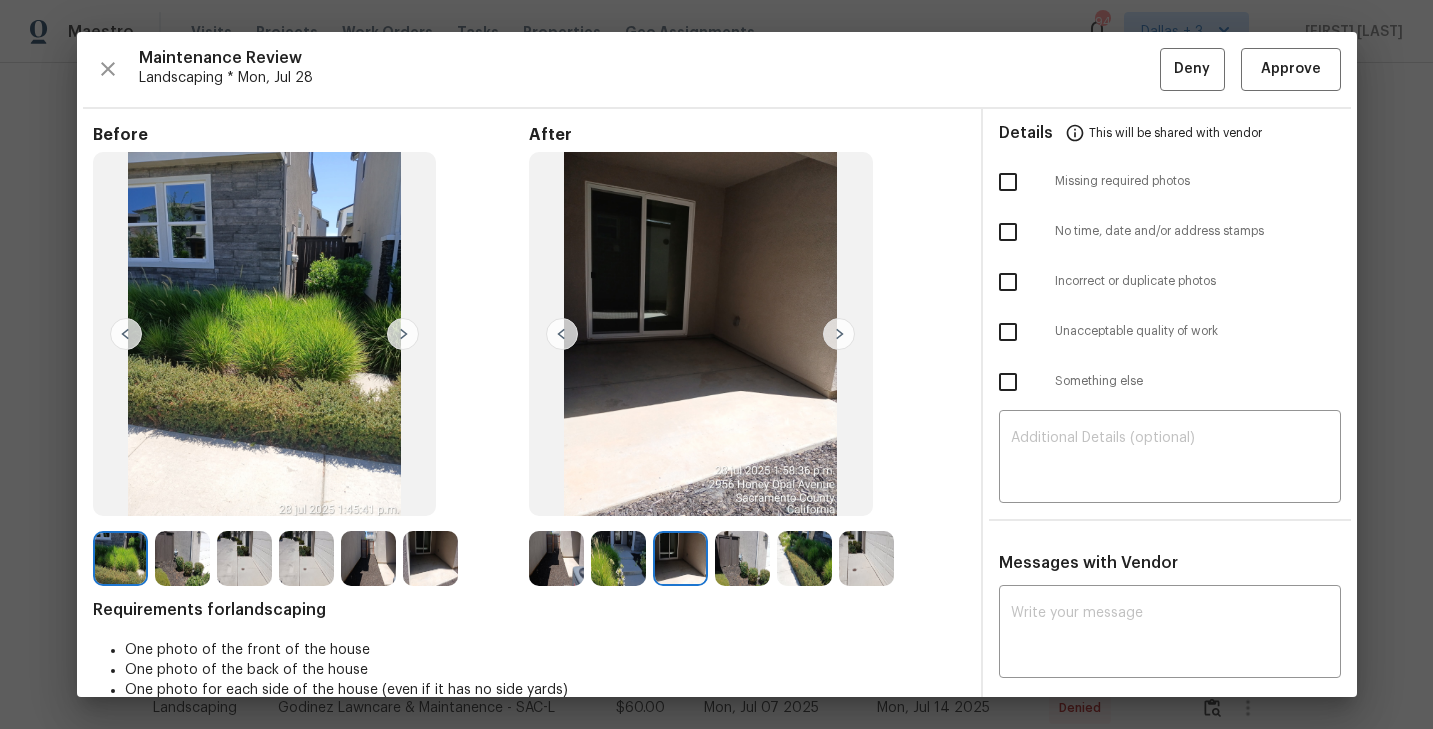 click at bounding box center [742, 558] 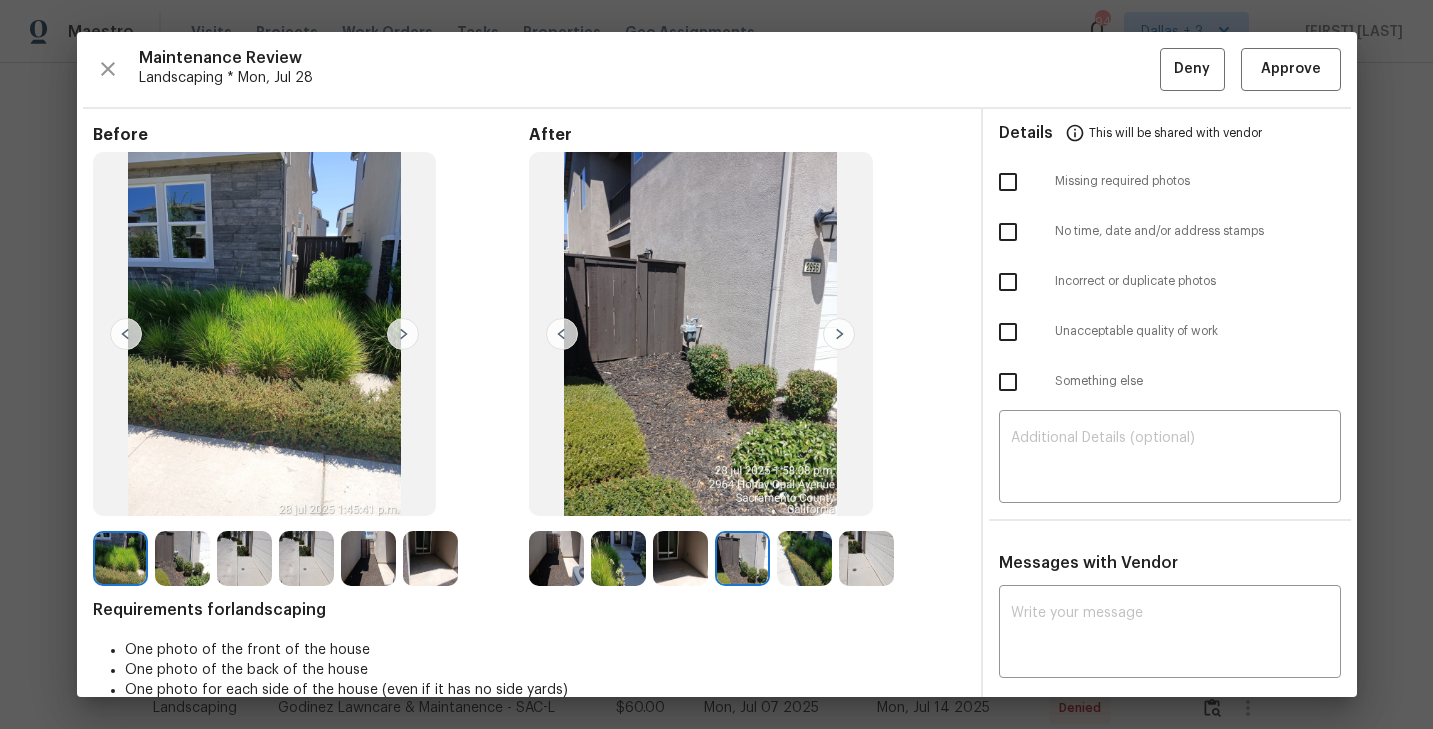 click at bounding box center (556, 558) 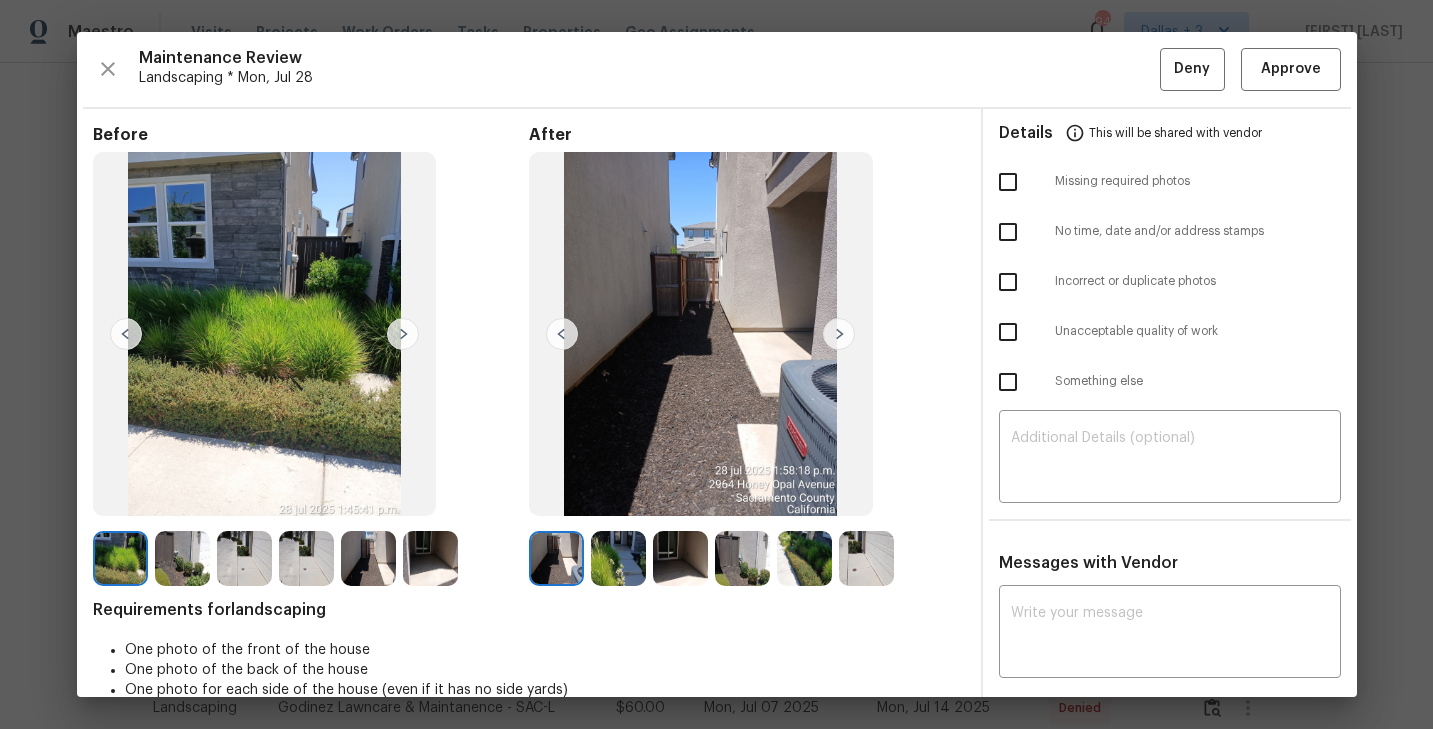 click at bounding box center (839, 334) 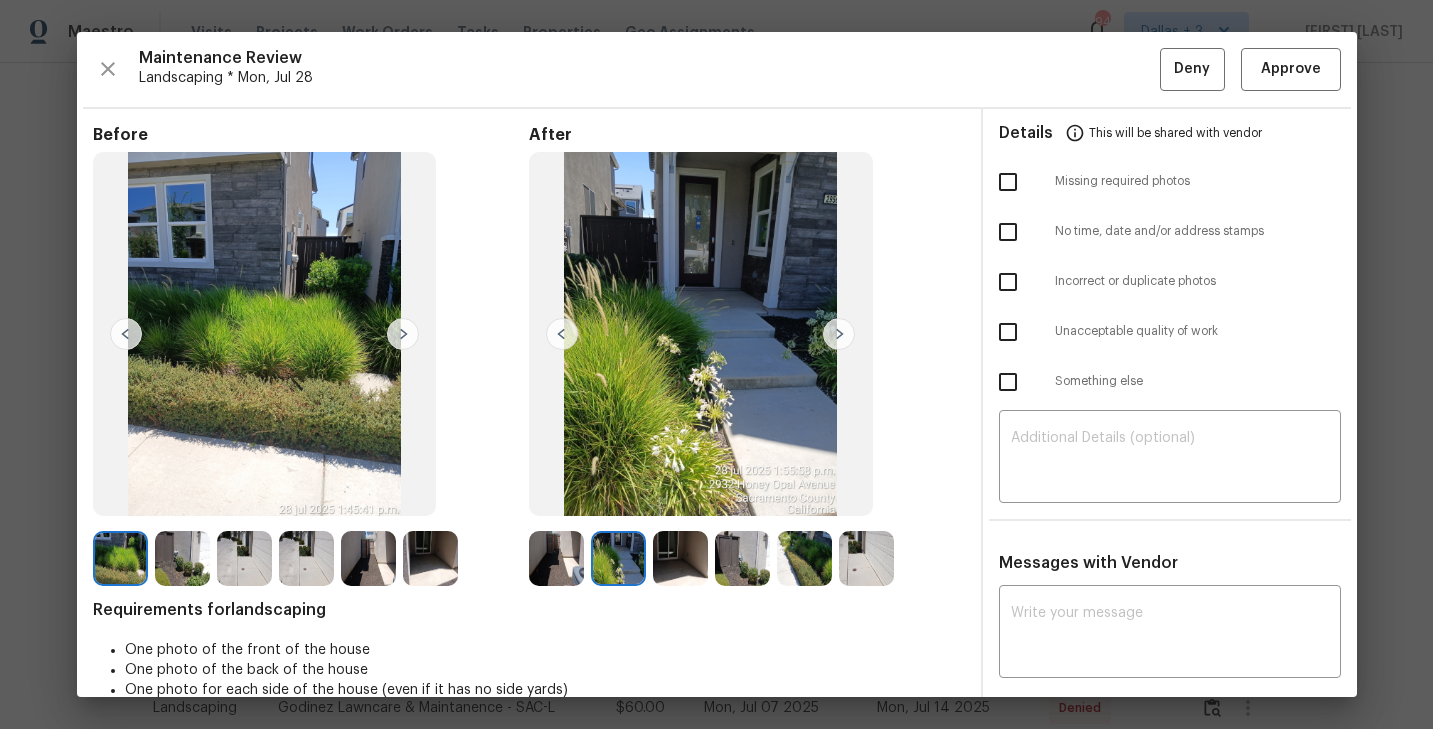 click at bounding box center [839, 334] 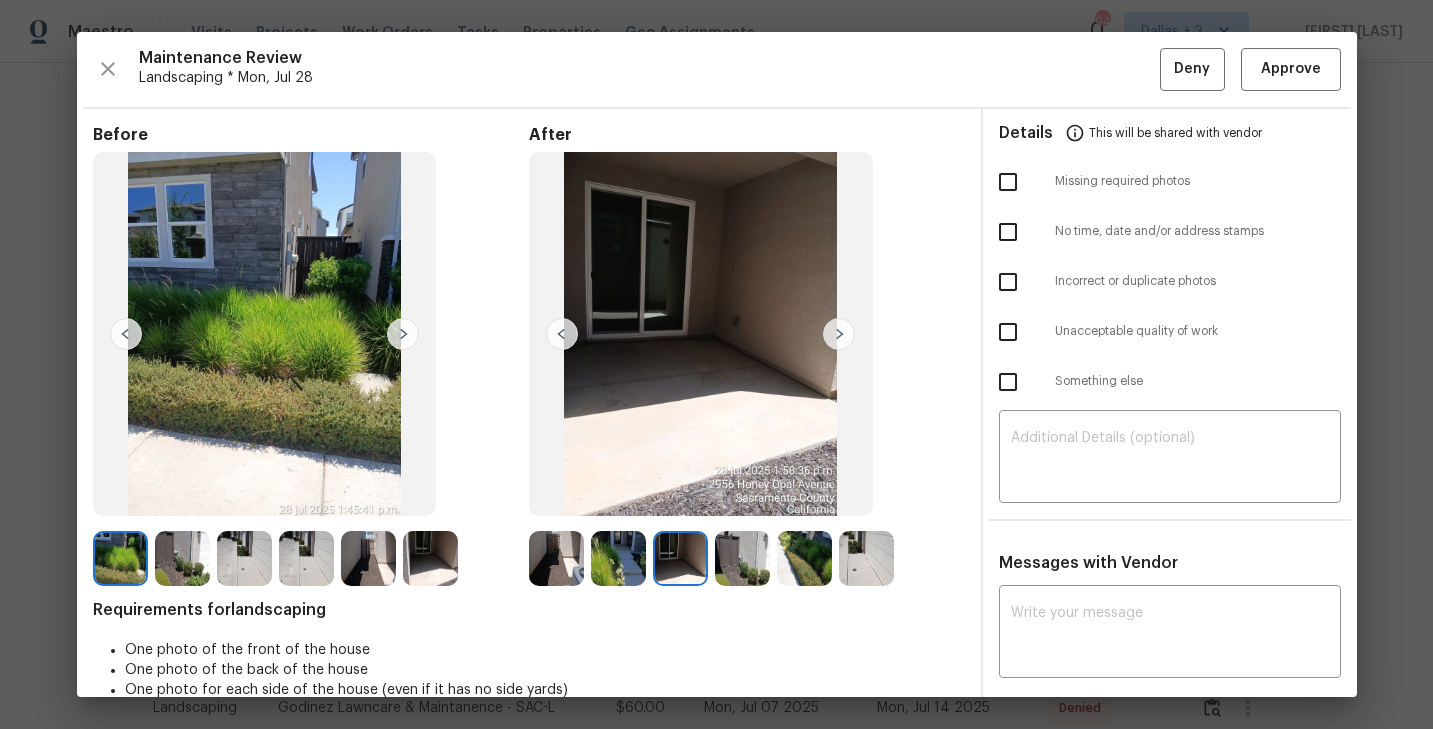 click at bounding box center (839, 334) 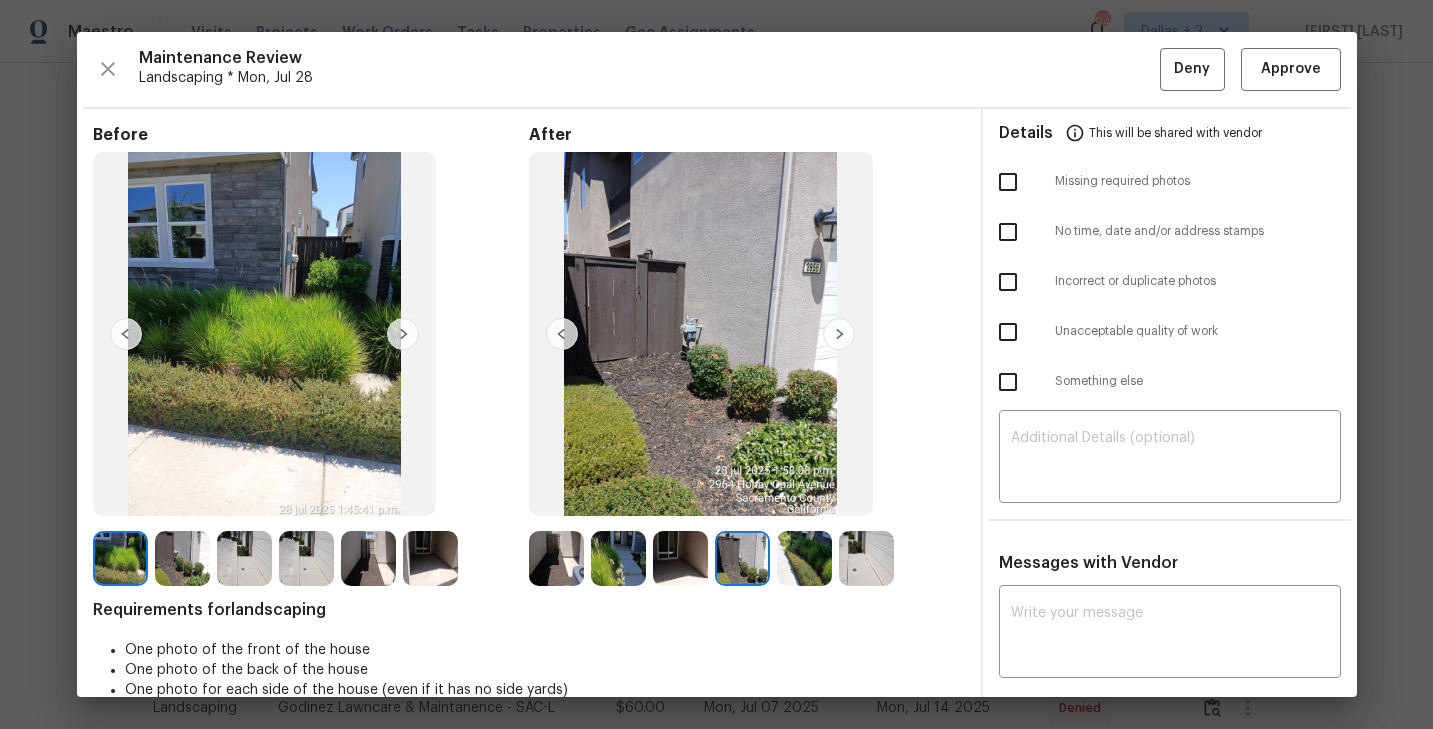 click at bounding box center [839, 334] 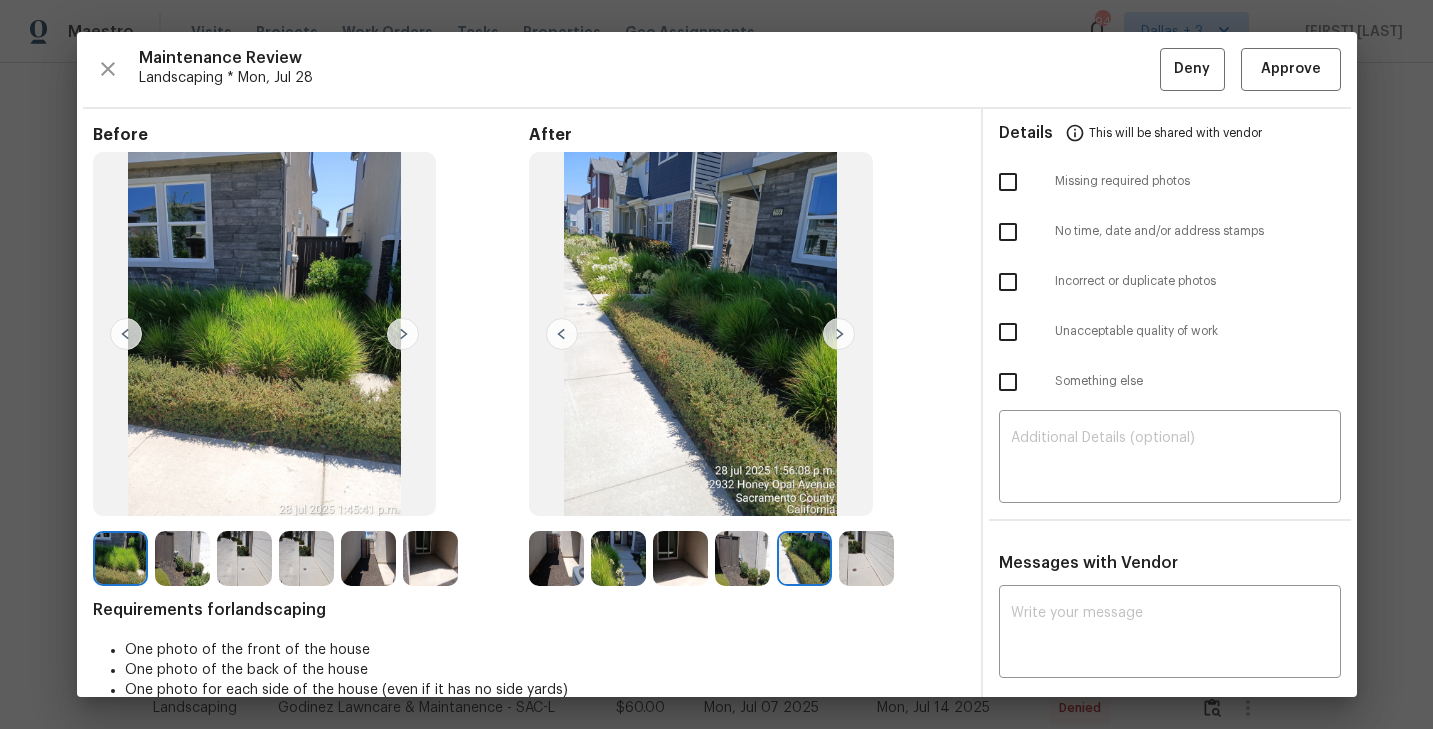click at bounding box center [839, 334] 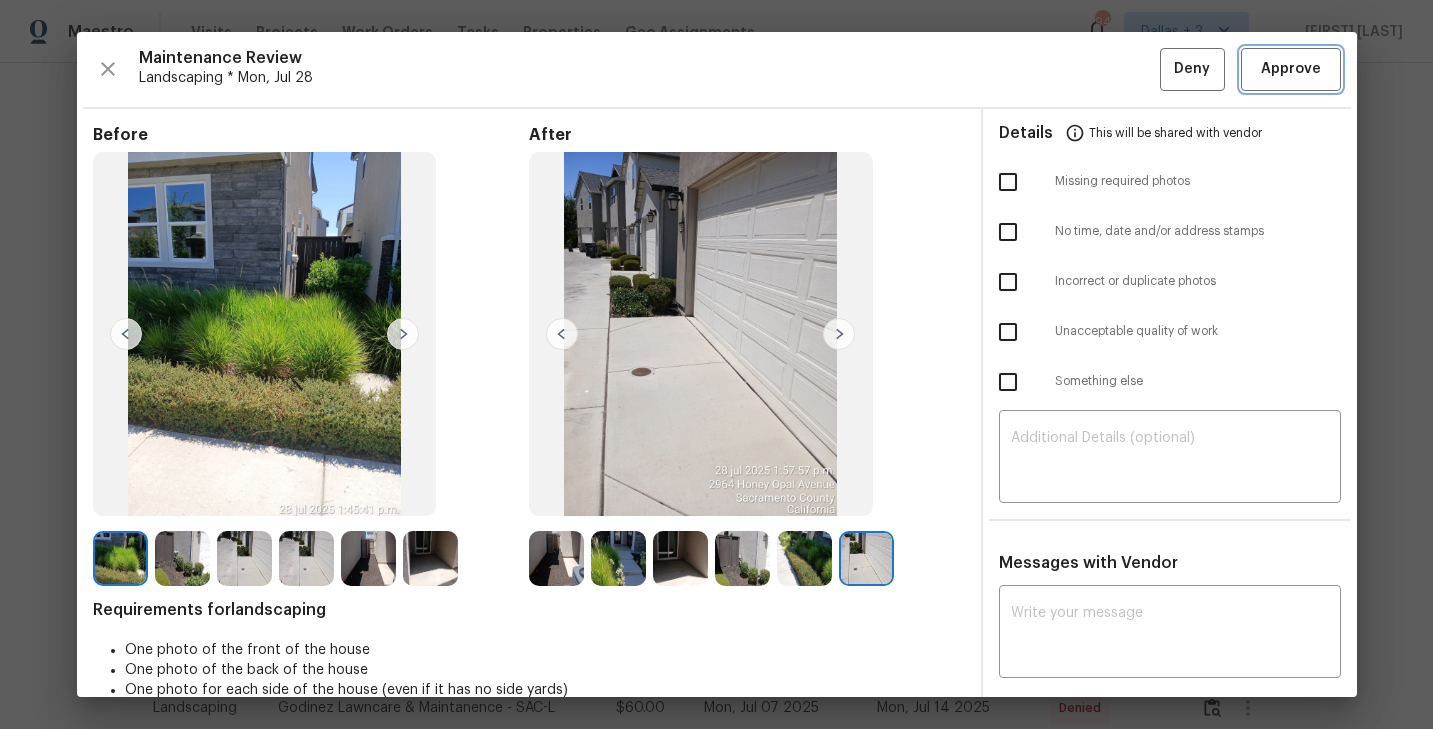 click on "Approve" at bounding box center [1291, 69] 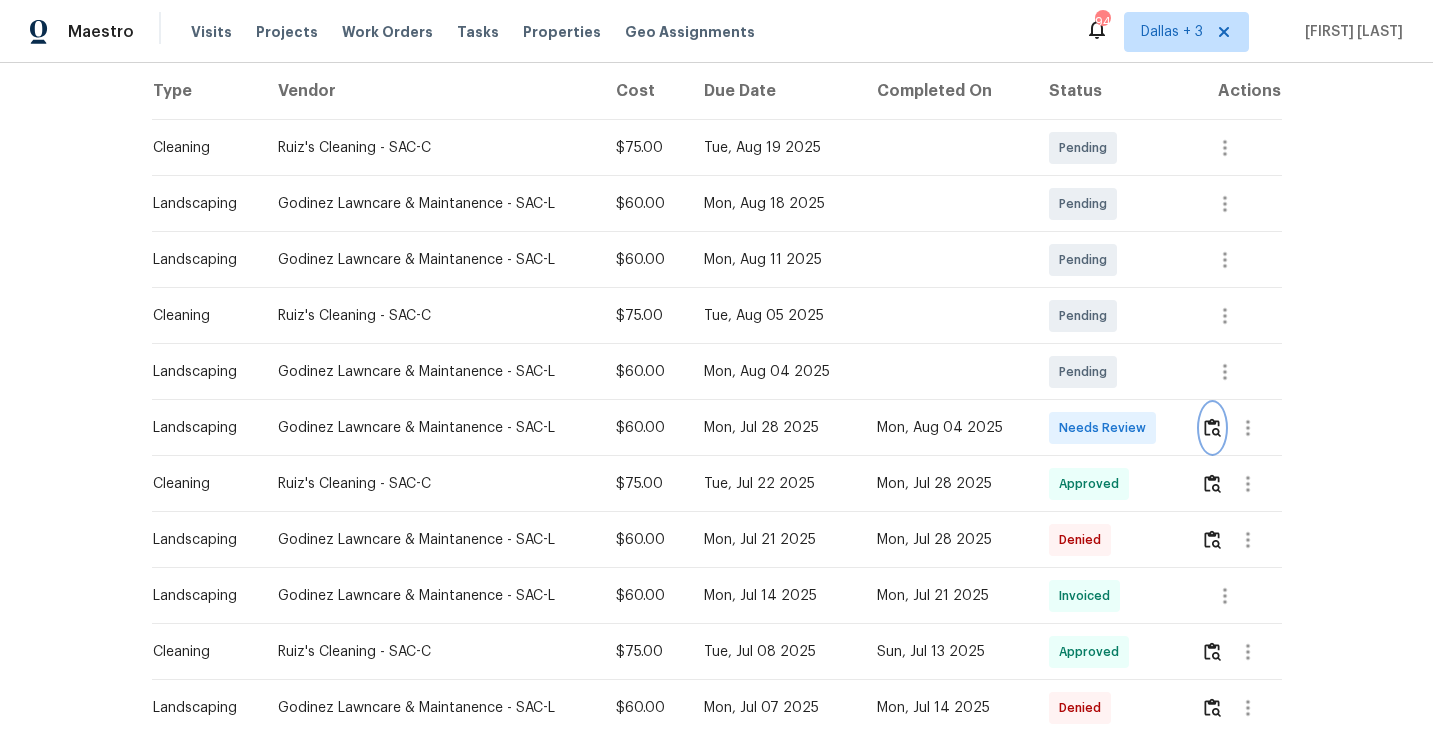 scroll, scrollTop: 0, scrollLeft: 0, axis: both 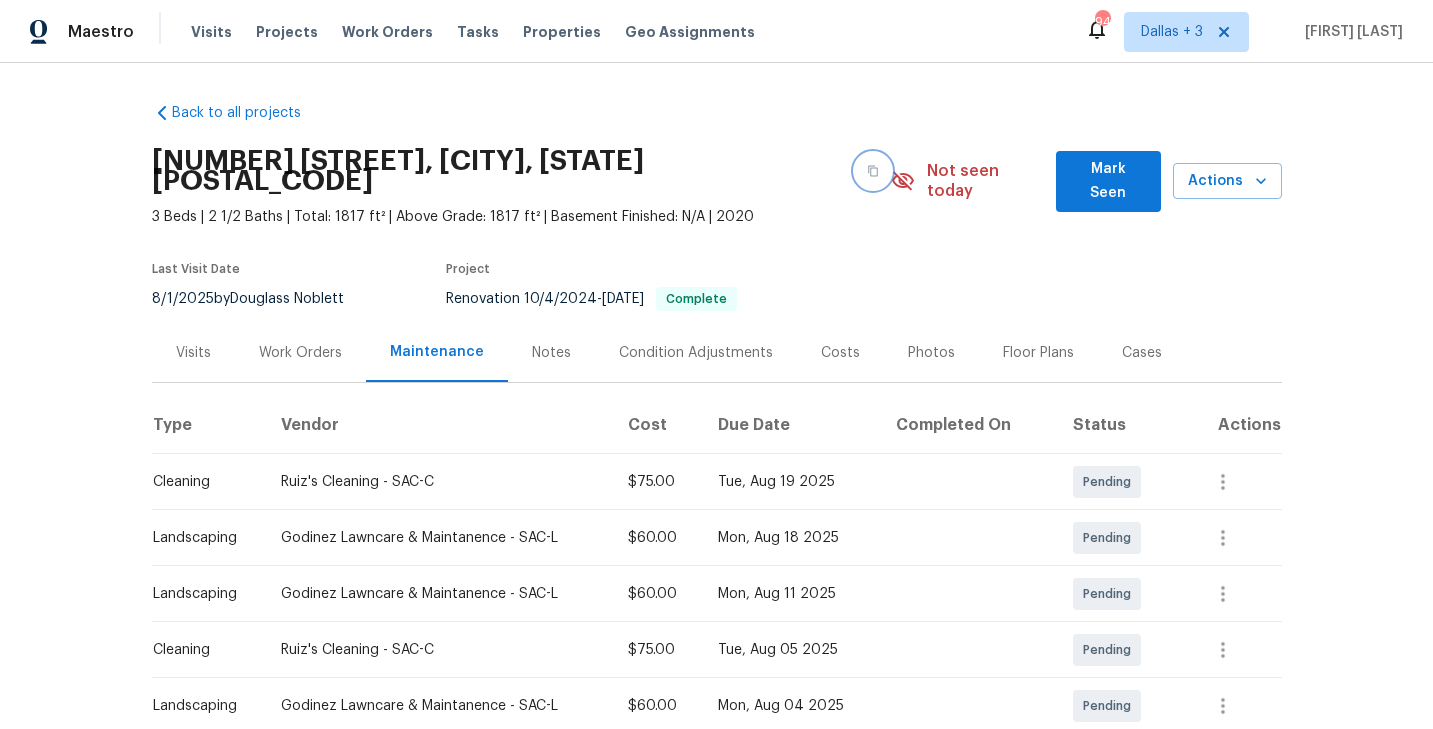 click 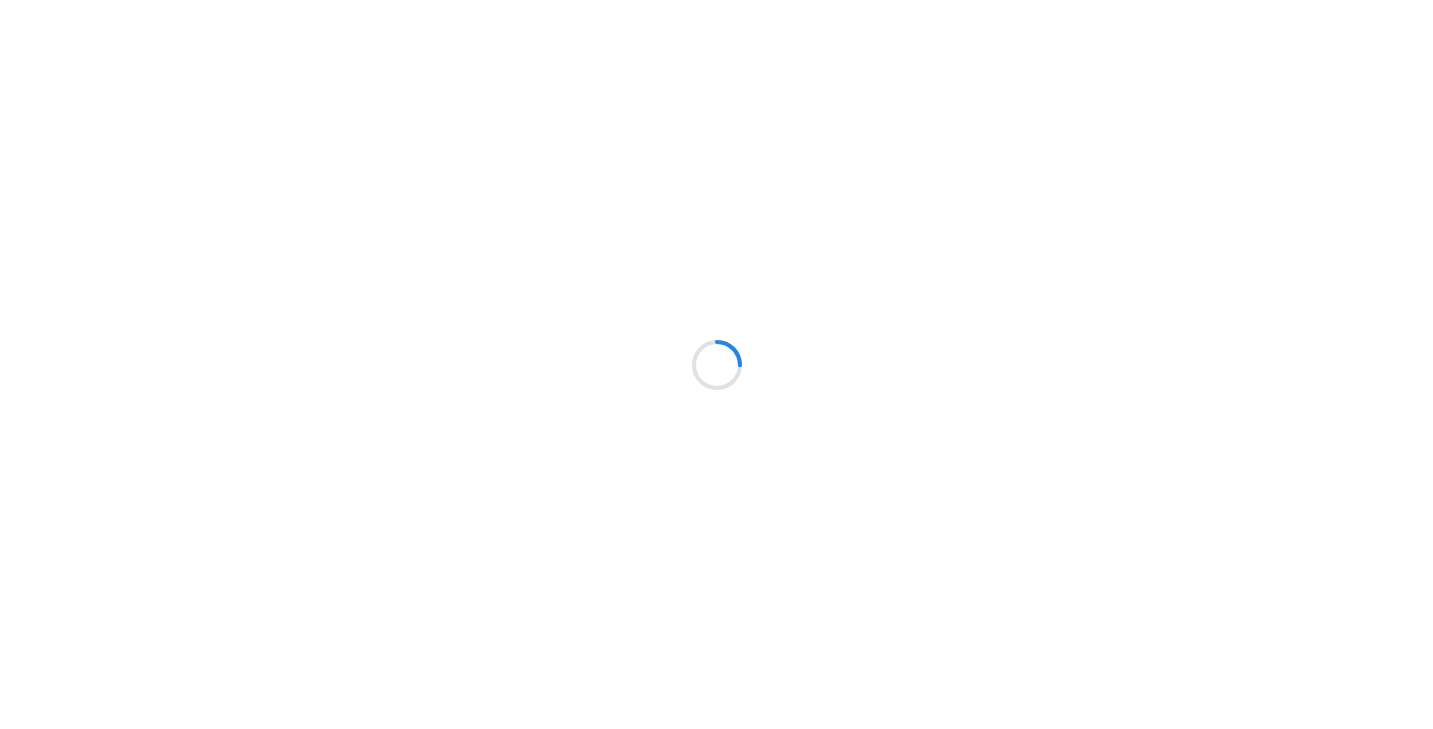 scroll, scrollTop: 0, scrollLeft: 0, axis: both 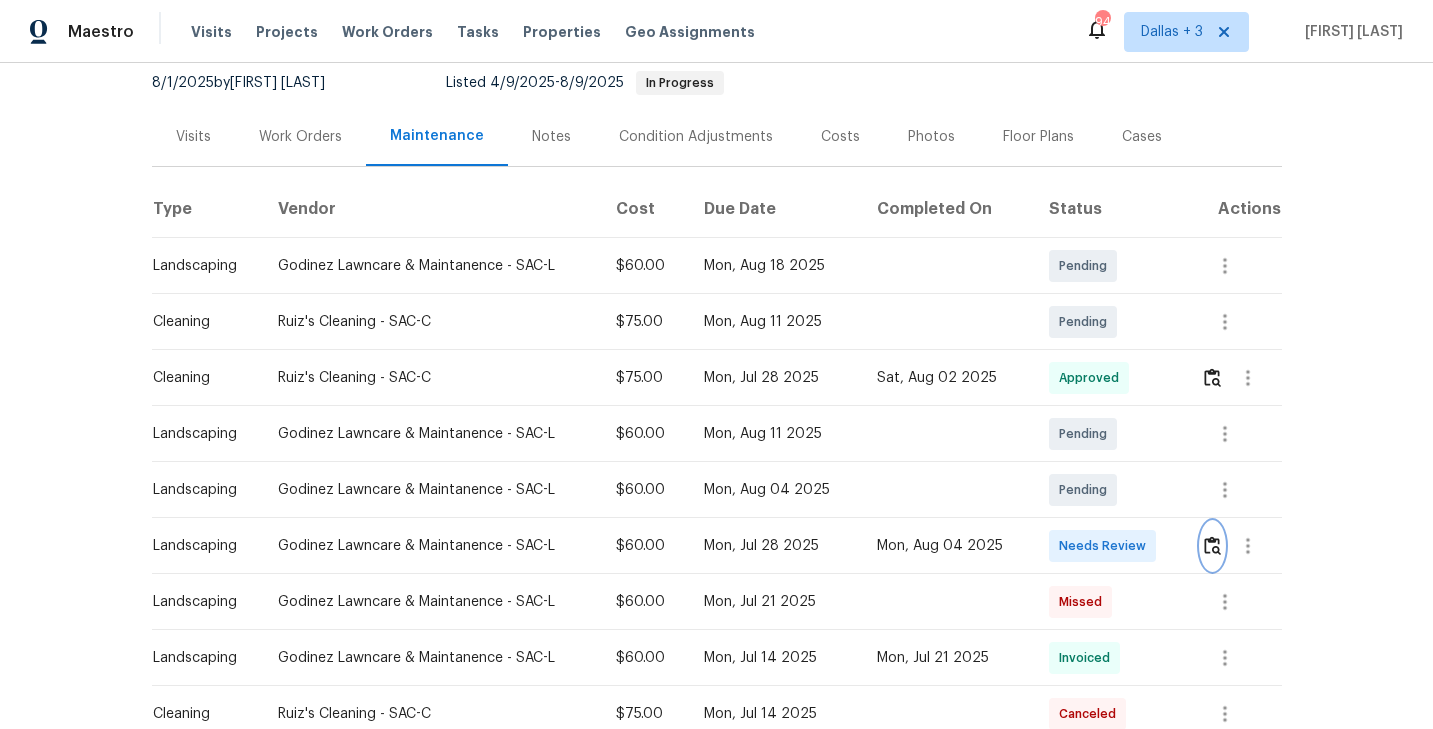 click at bounding box center (1212, 545) 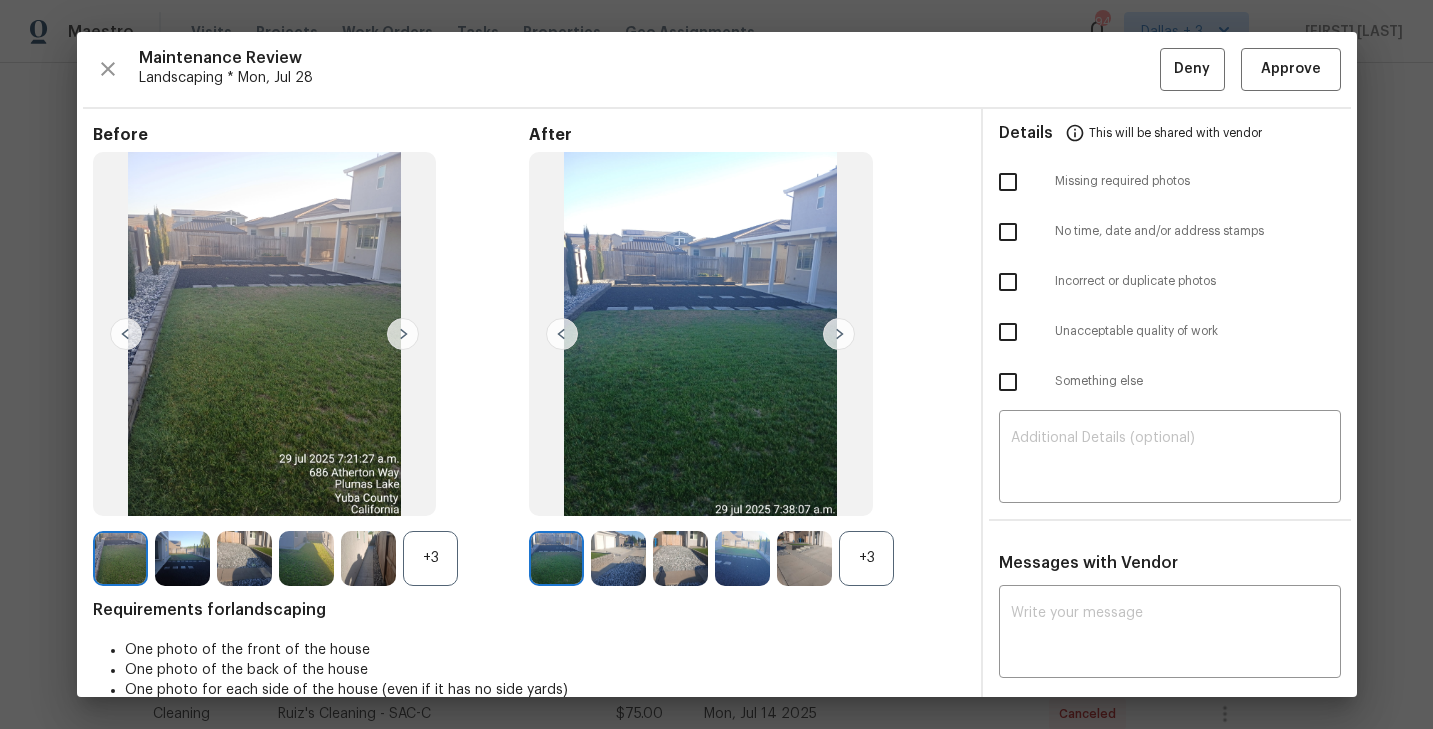 click on "+3" at bounding box center [866, 558] 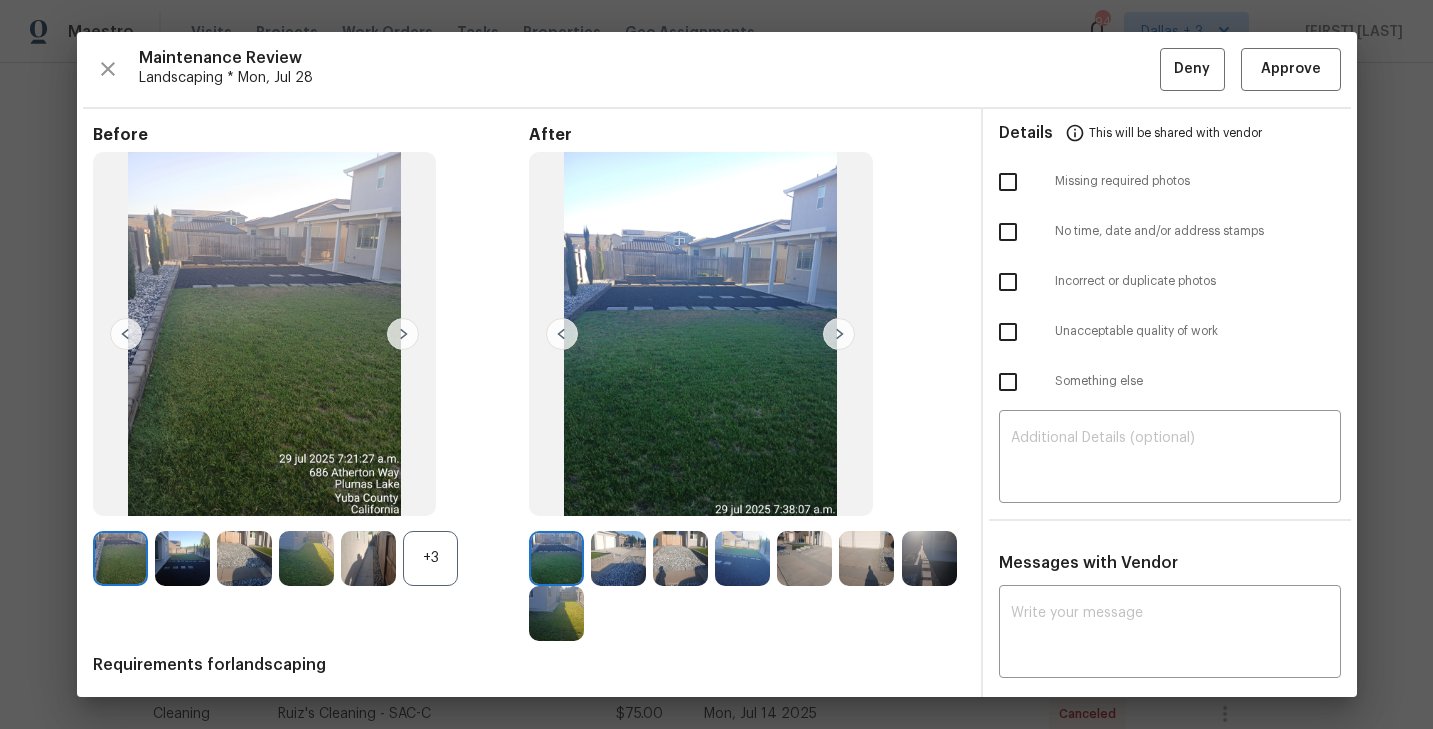 click on "+3" at bounding box center [430, 558] 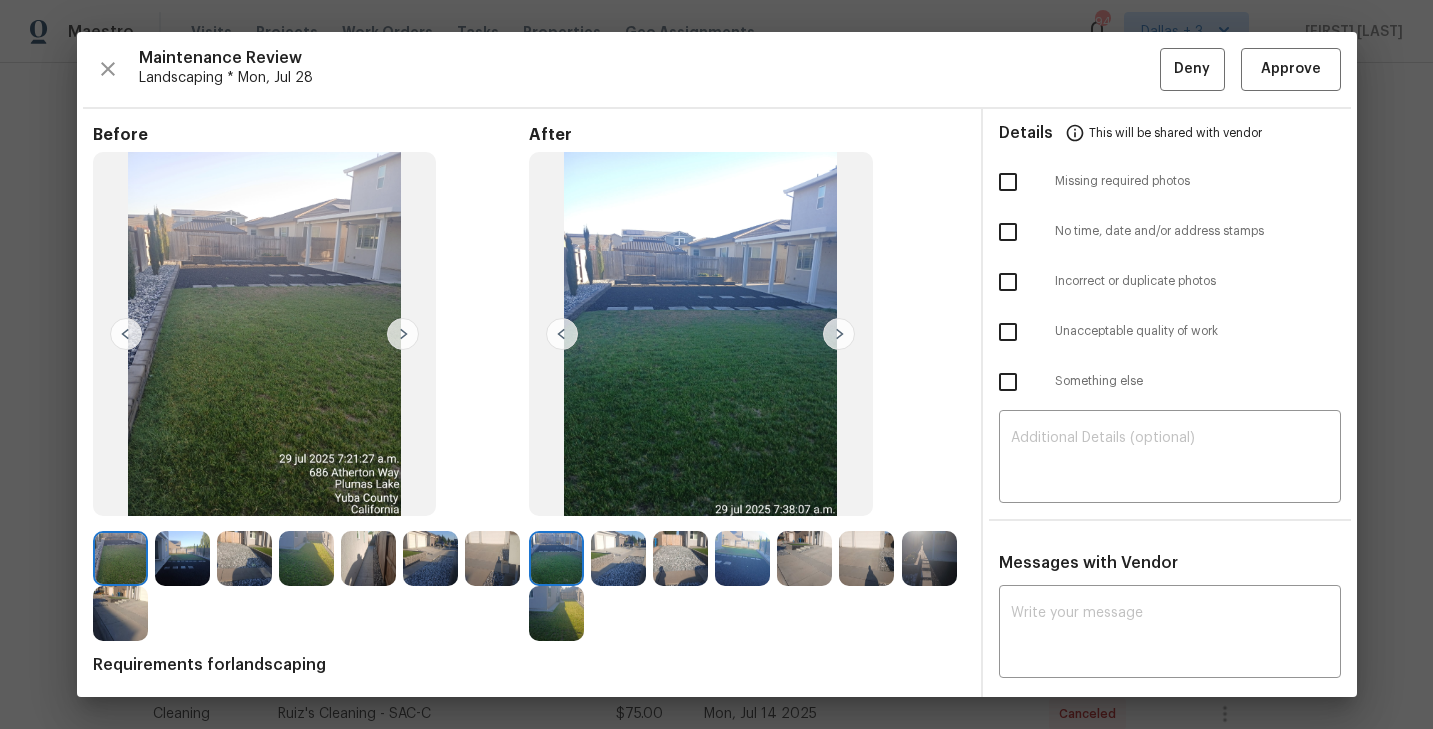 click at bounding box center [839, 334] 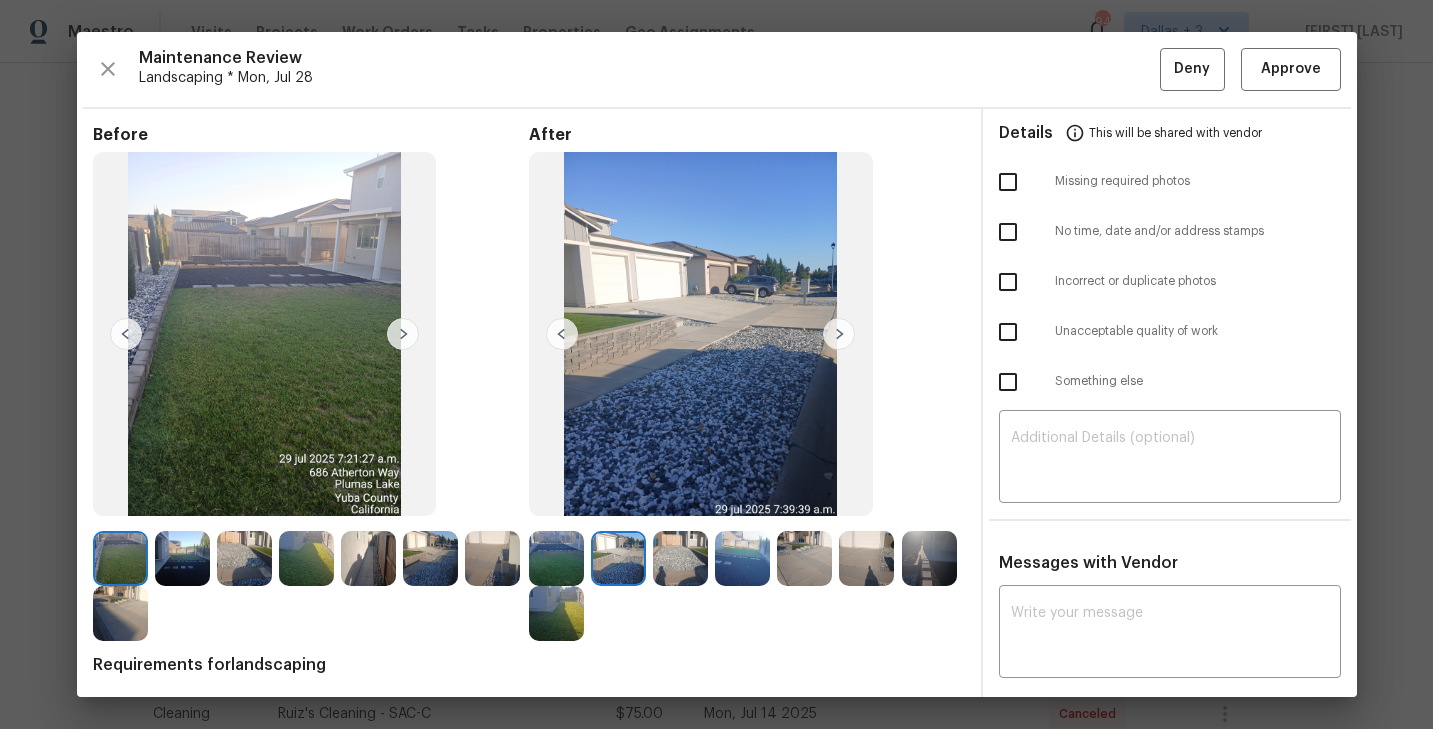 click at bounding box center [839, 334] 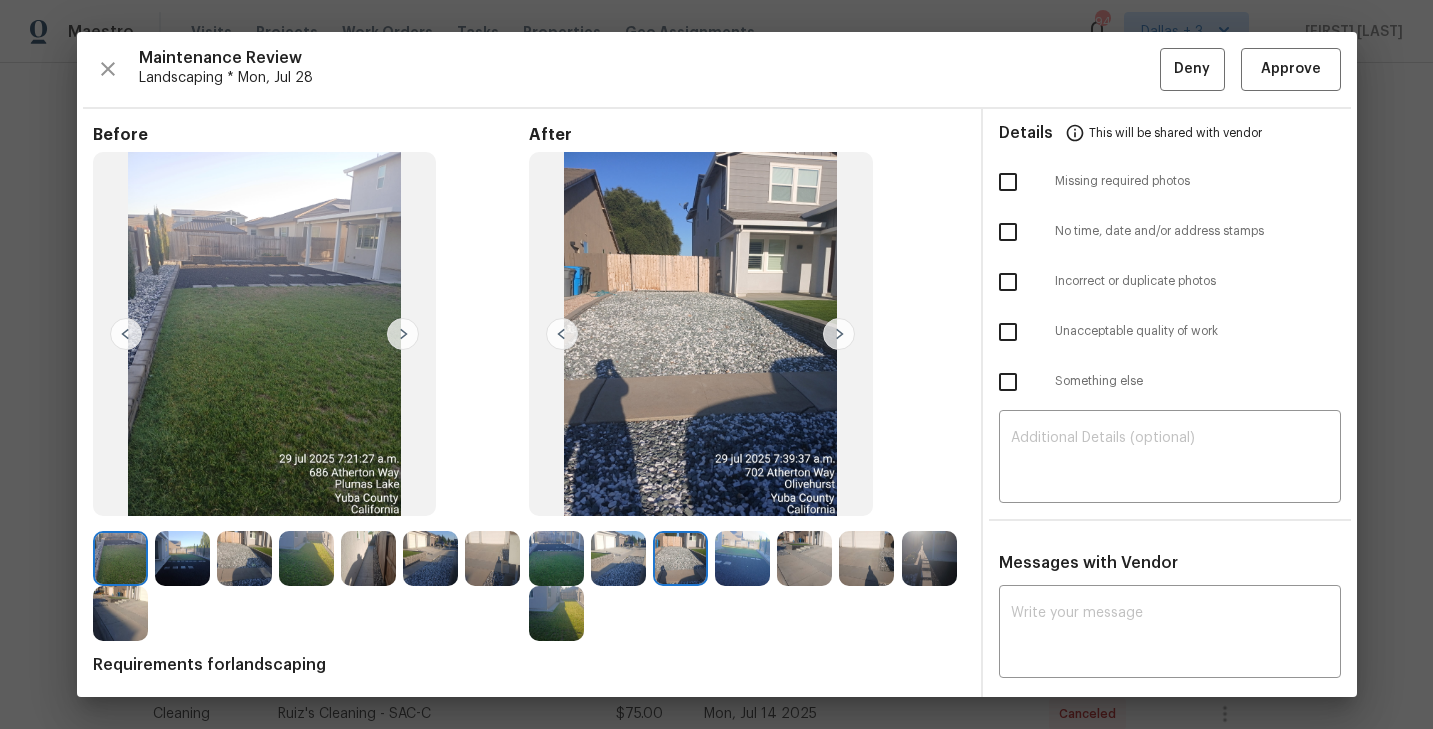 click at bounding box center [839, 334] 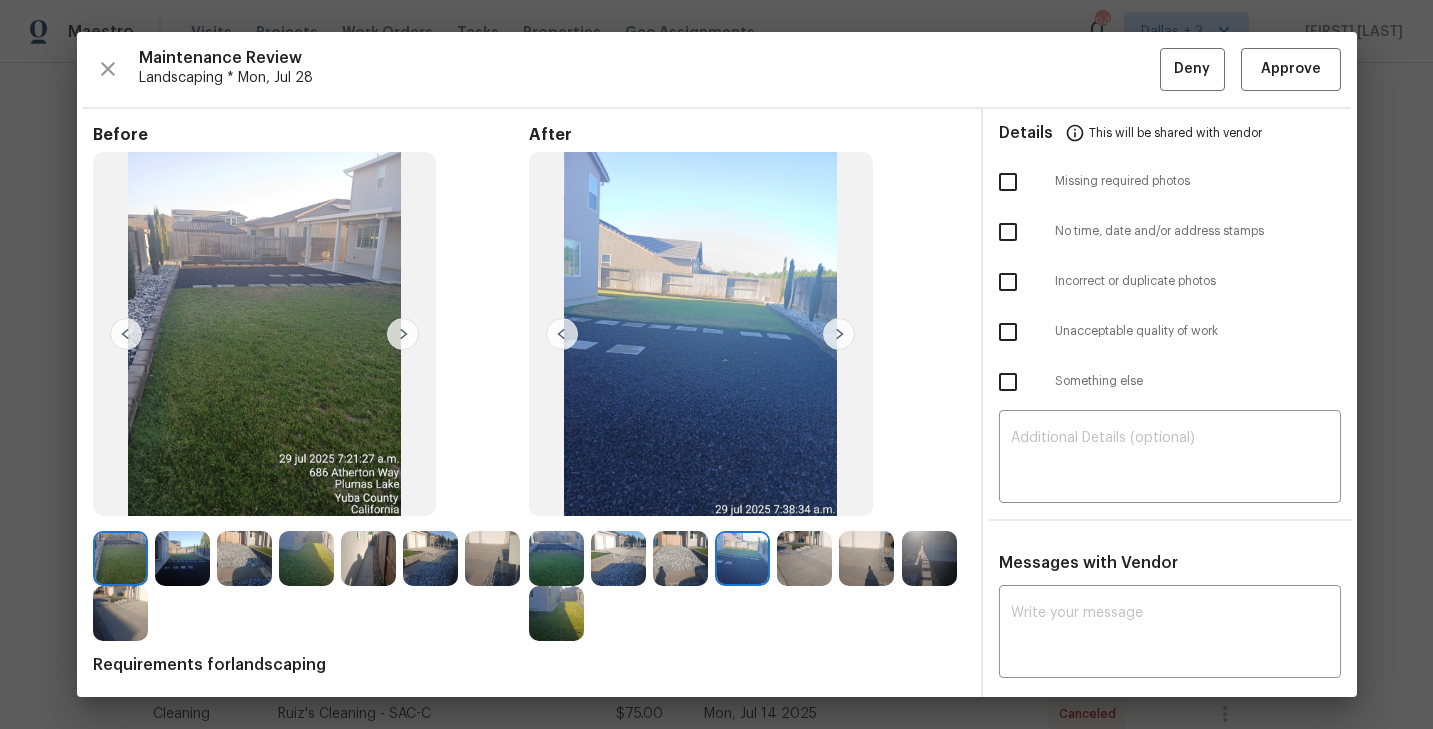 click at bounding box center [839, 334] 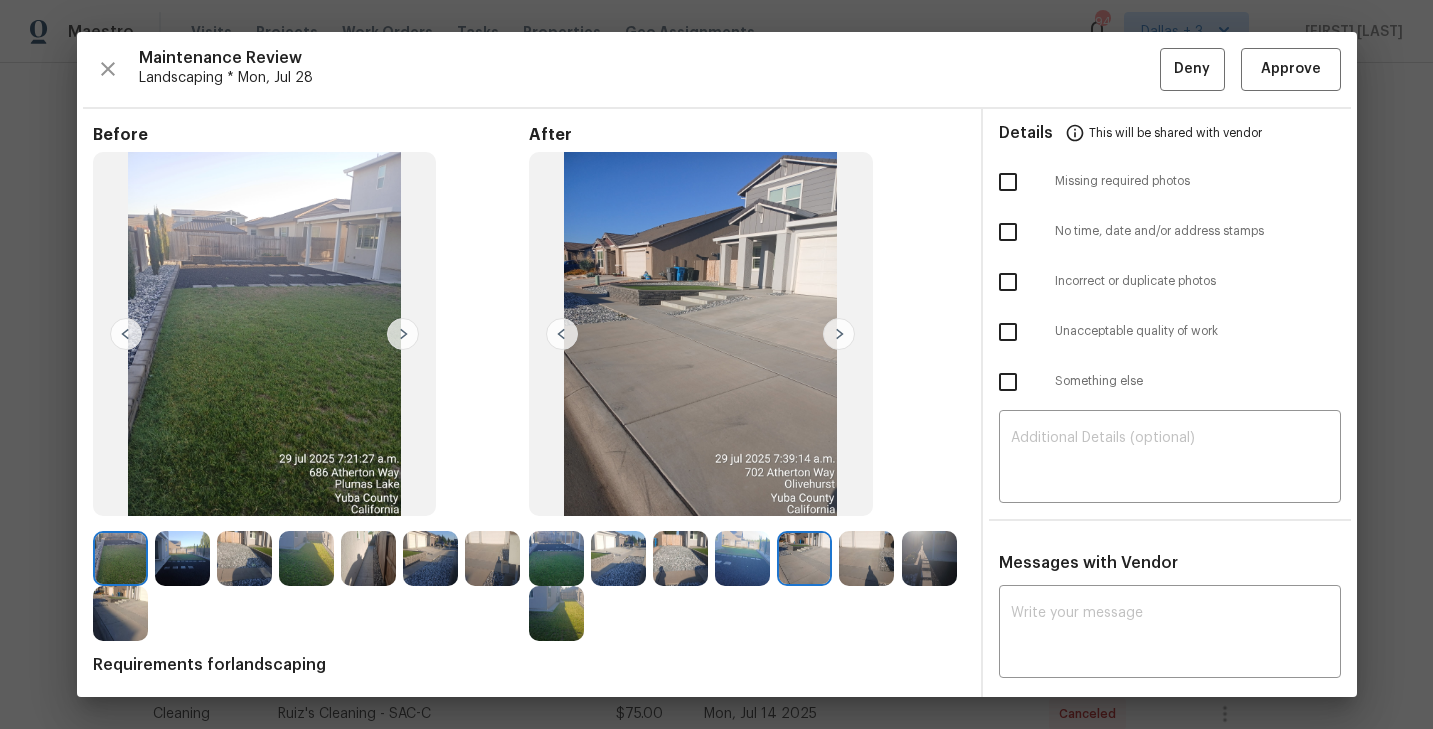 click at bounding box center [839, 334] 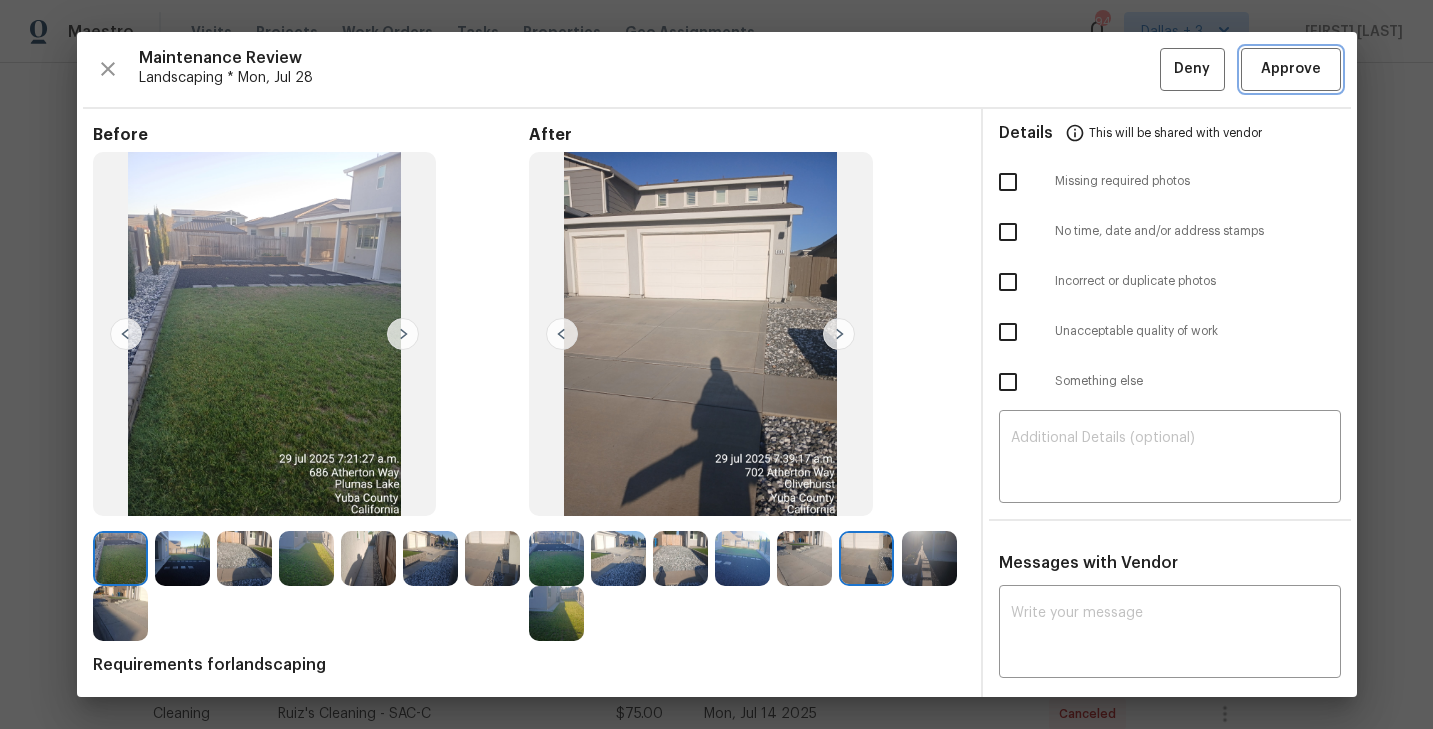 click on "Approve" at bounding box center (1291, 69) 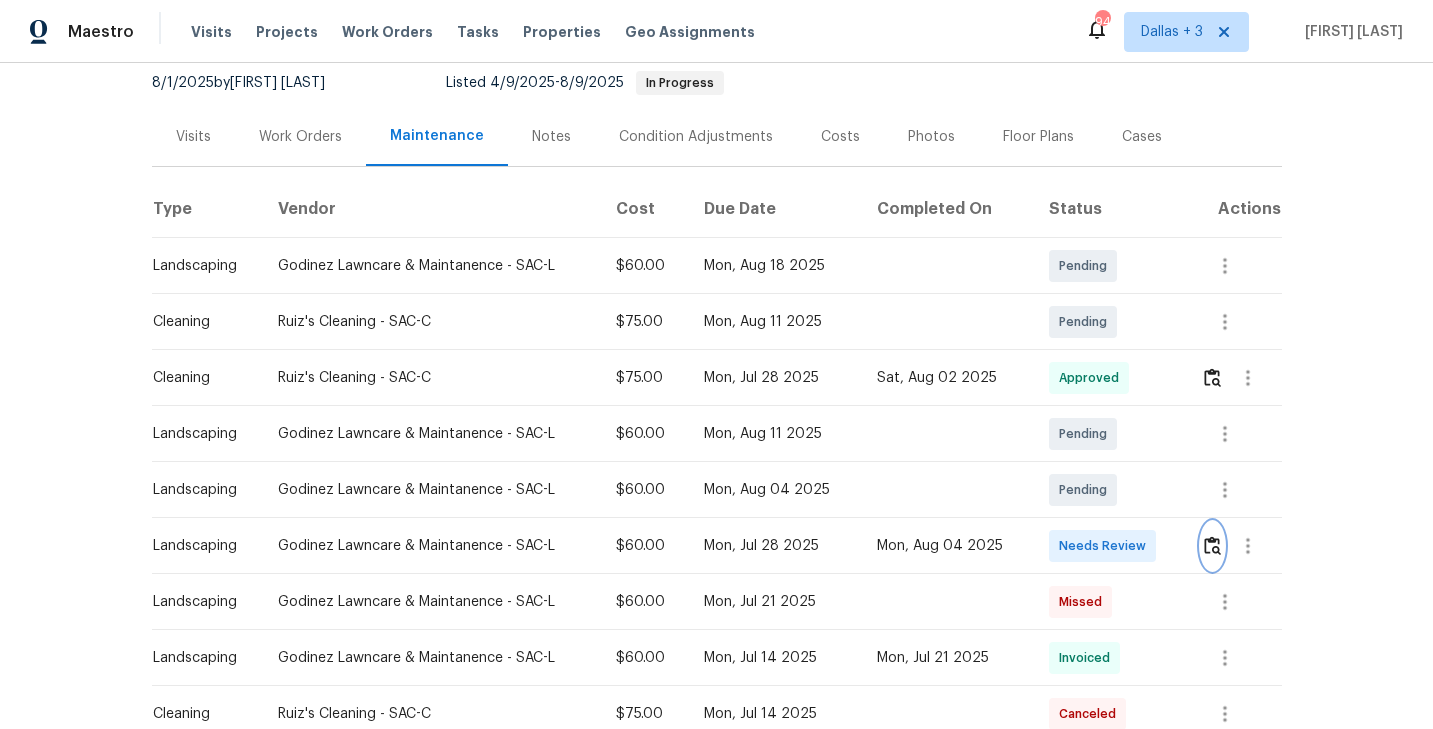 scroll, scrollTop: 0, scrollLeft: 0, axis: both 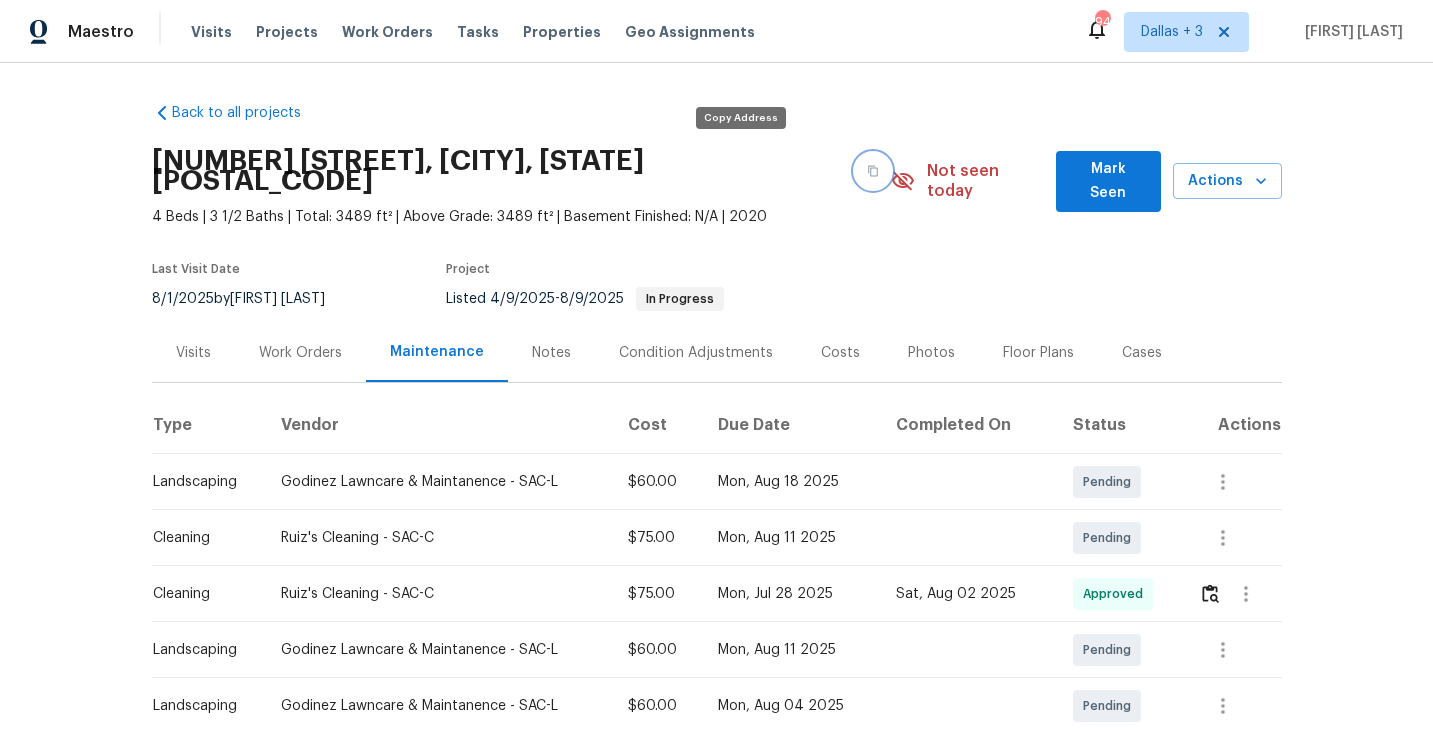 click at bounding box center (873, 171) 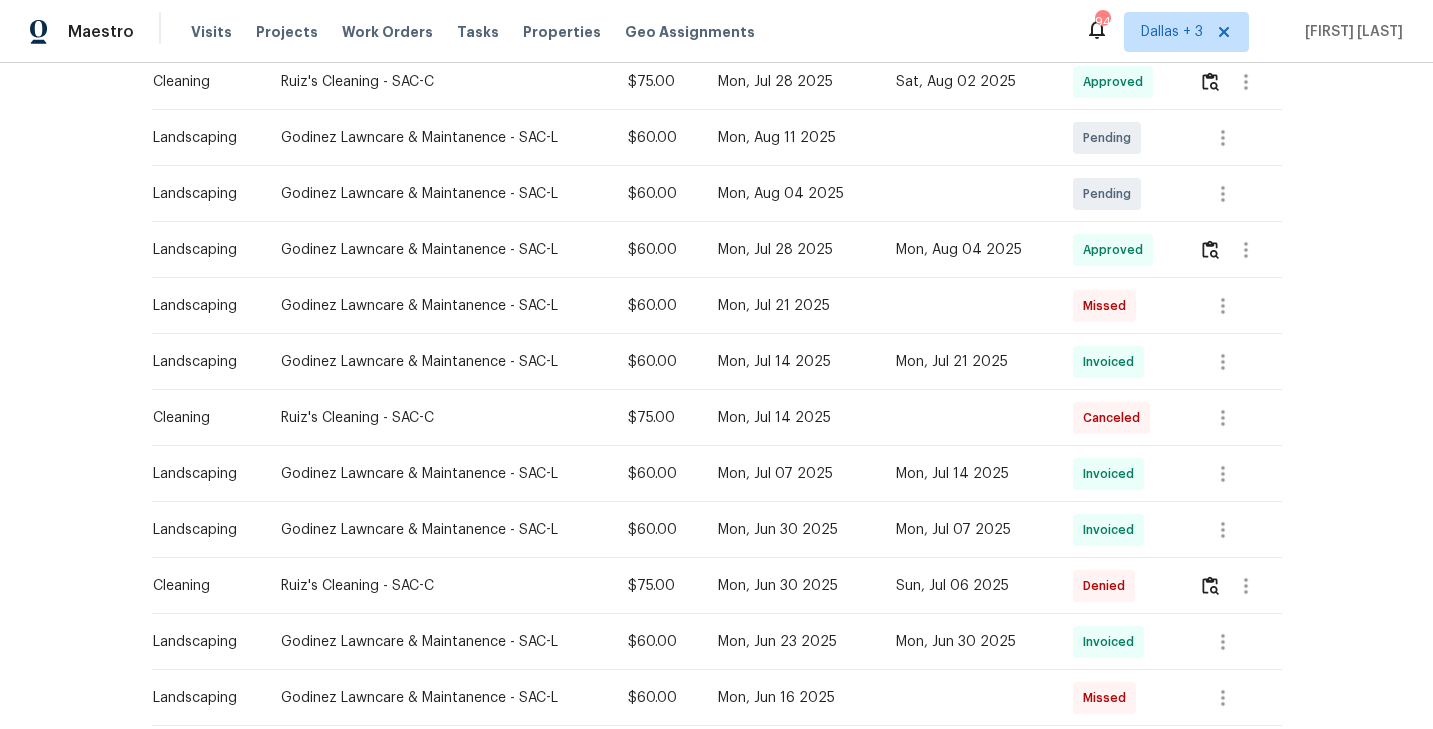 scroll, scrollTop: 0, scrollLeft: 0, axis: both 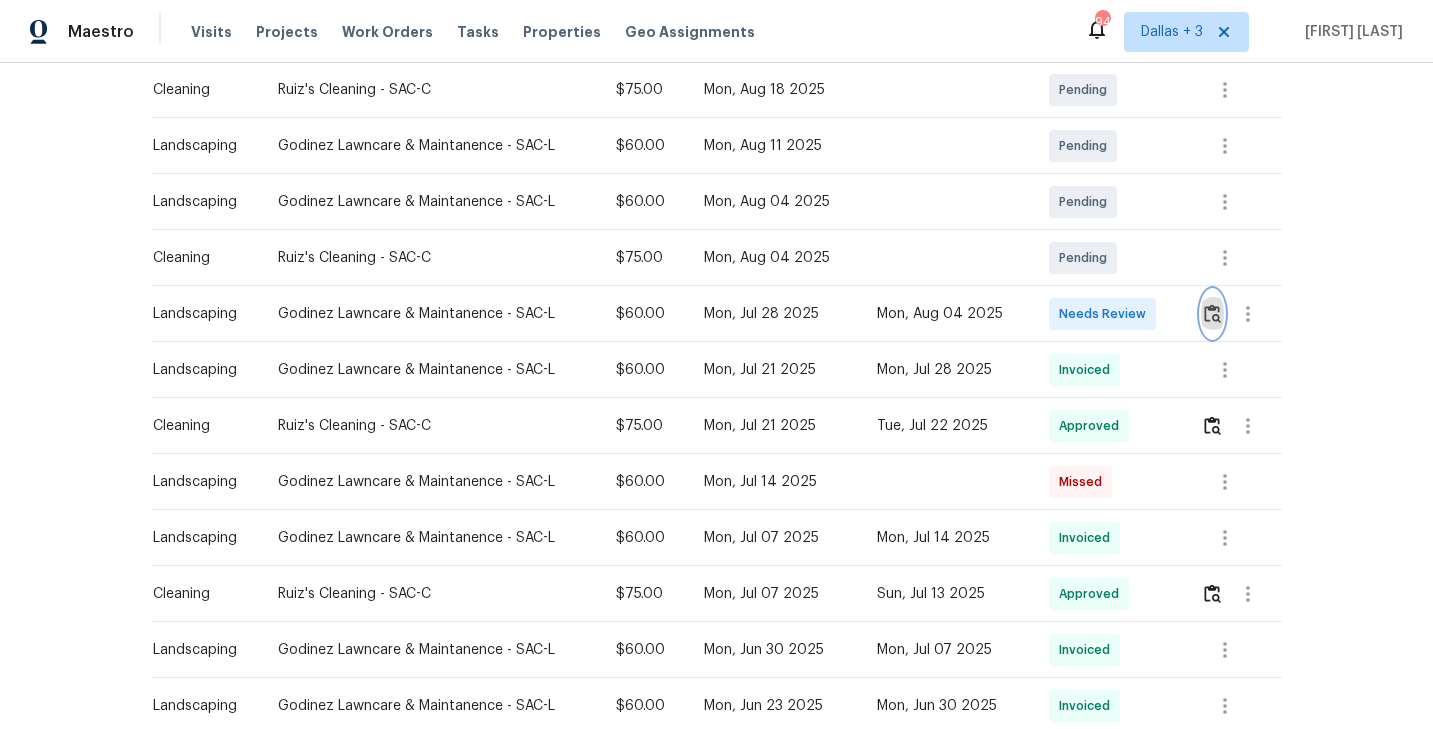 click at bounding box center [1212, 313] 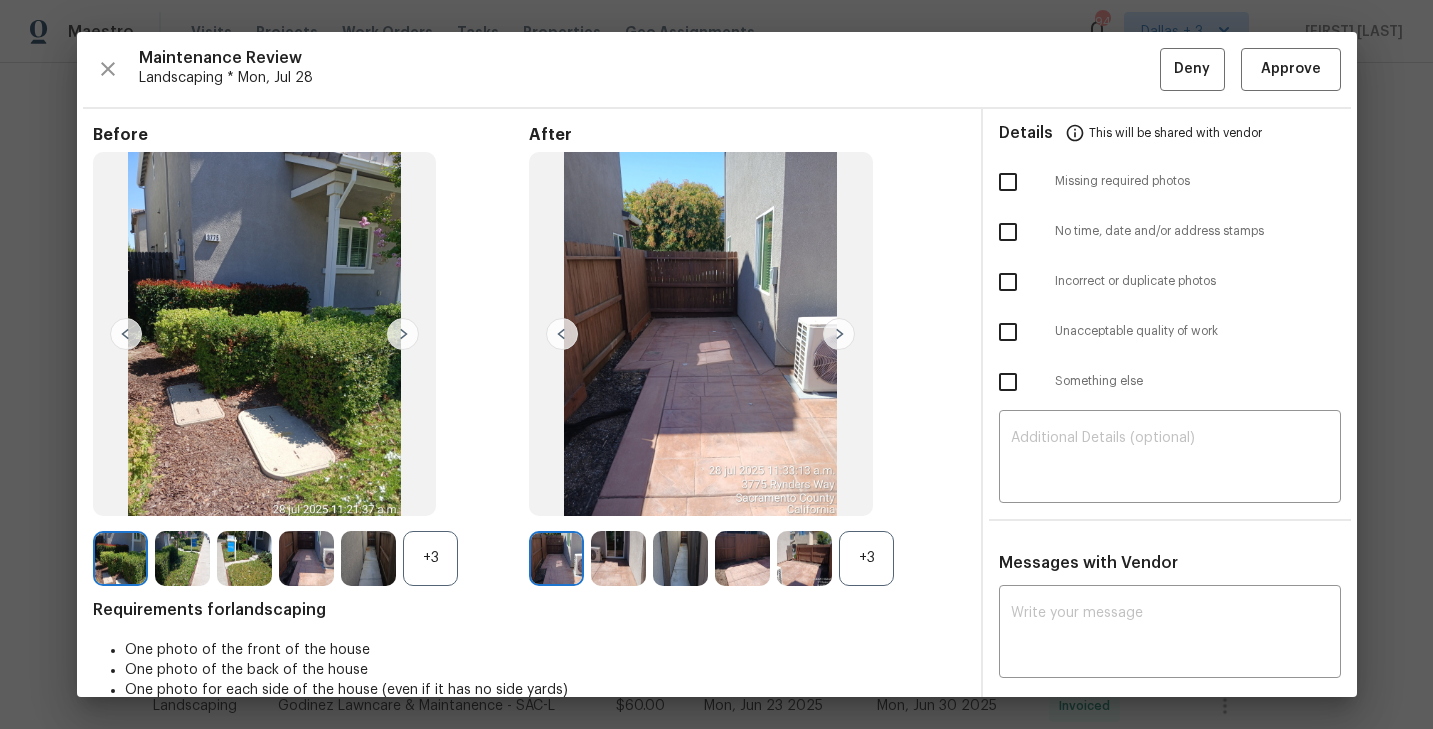 click on "+3" at bounding box center (866, 558) 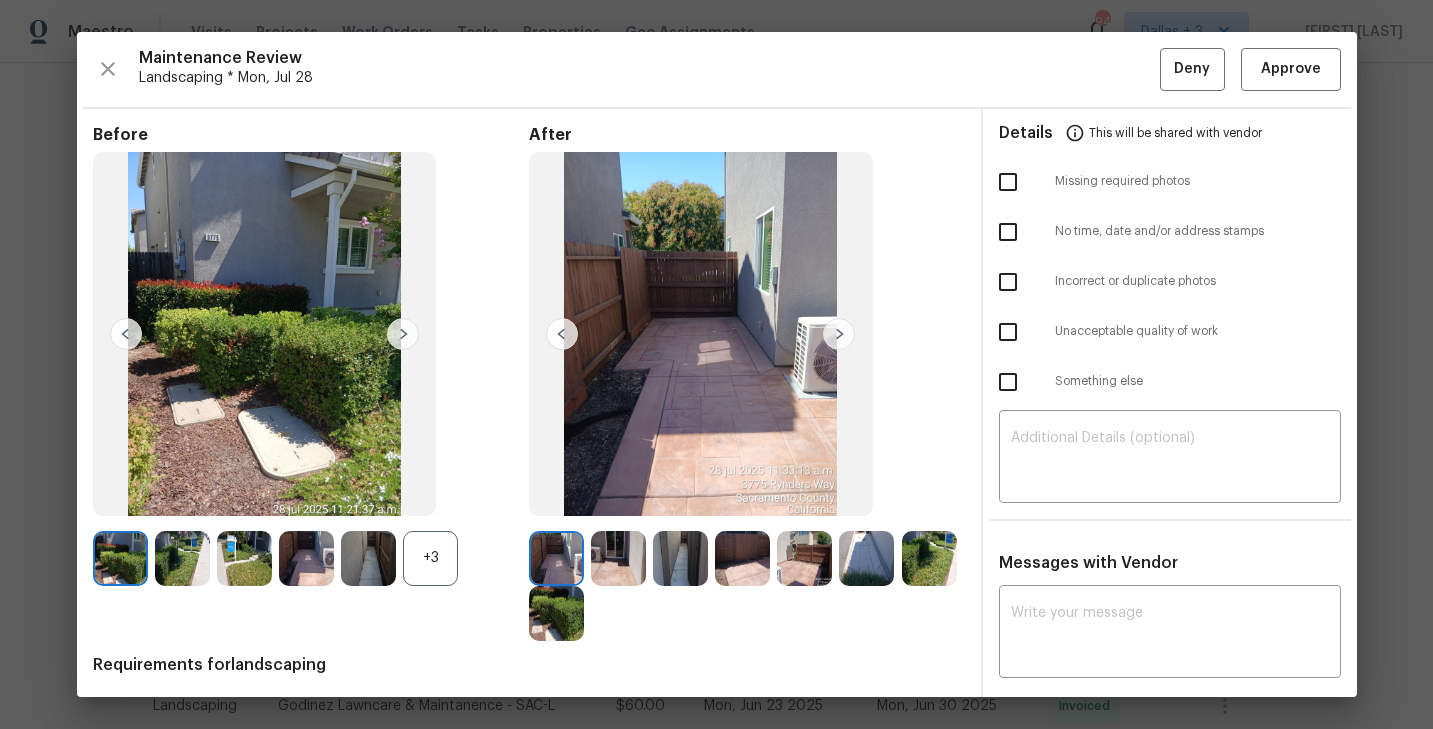 click on "+3" at bounding box center (430, 558) 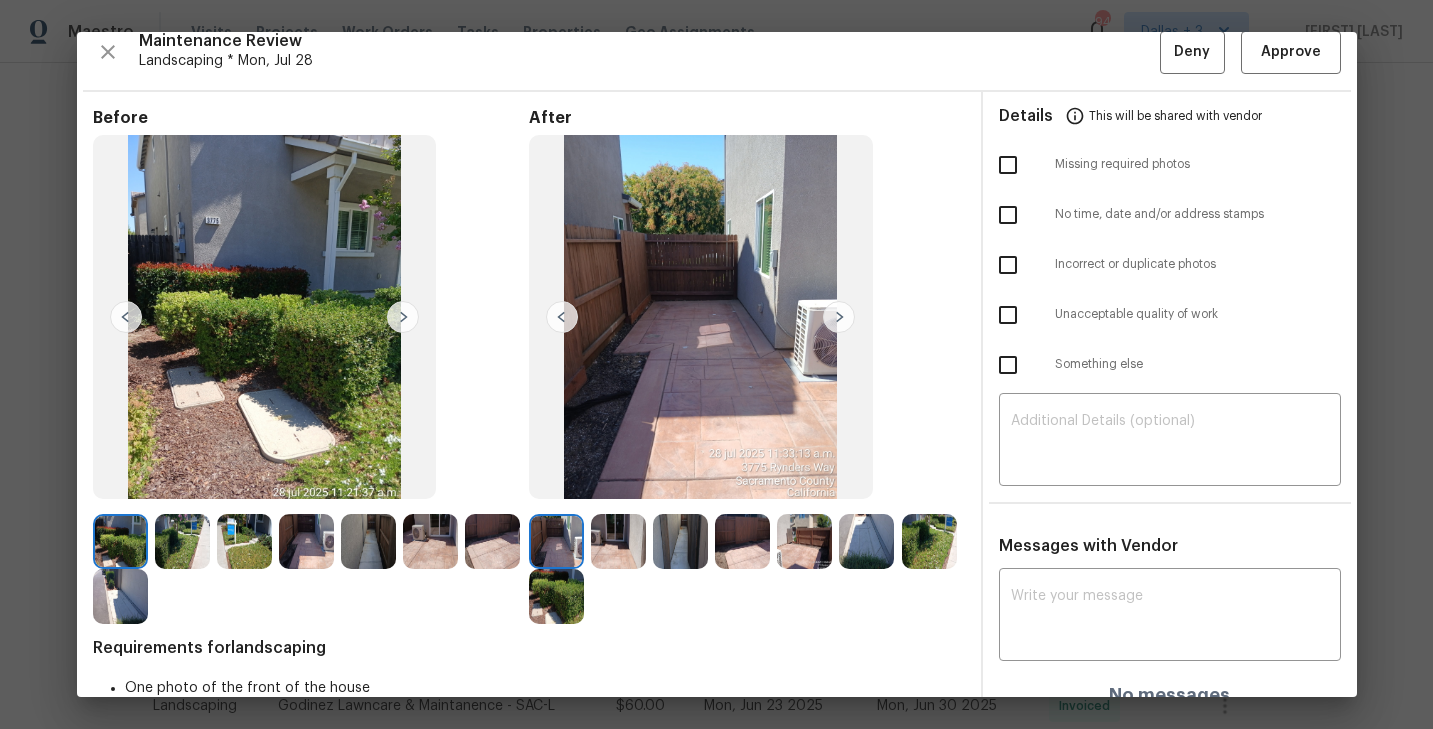 scroll, scrollTop: 18, scrollLeft: 0, axis: vertical 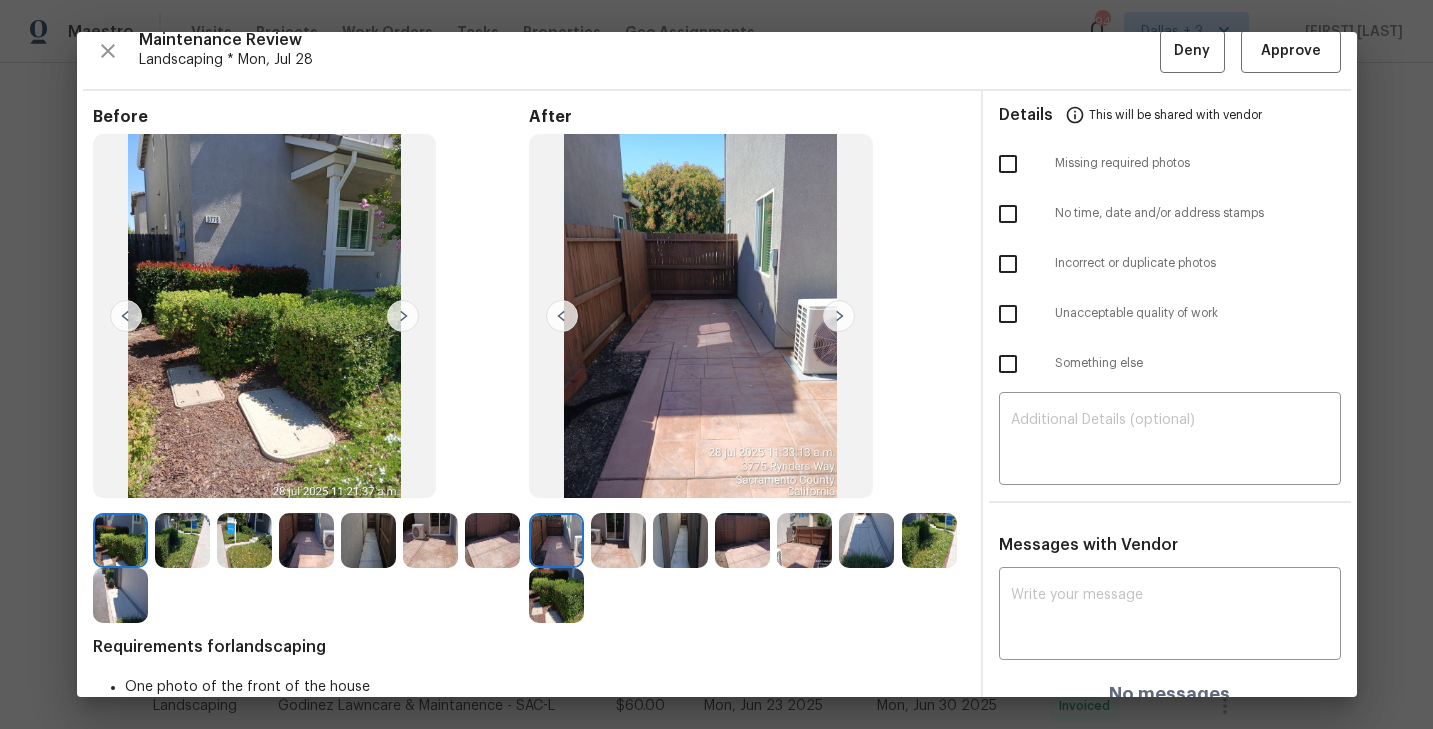 click at bounding box center [839, 316] 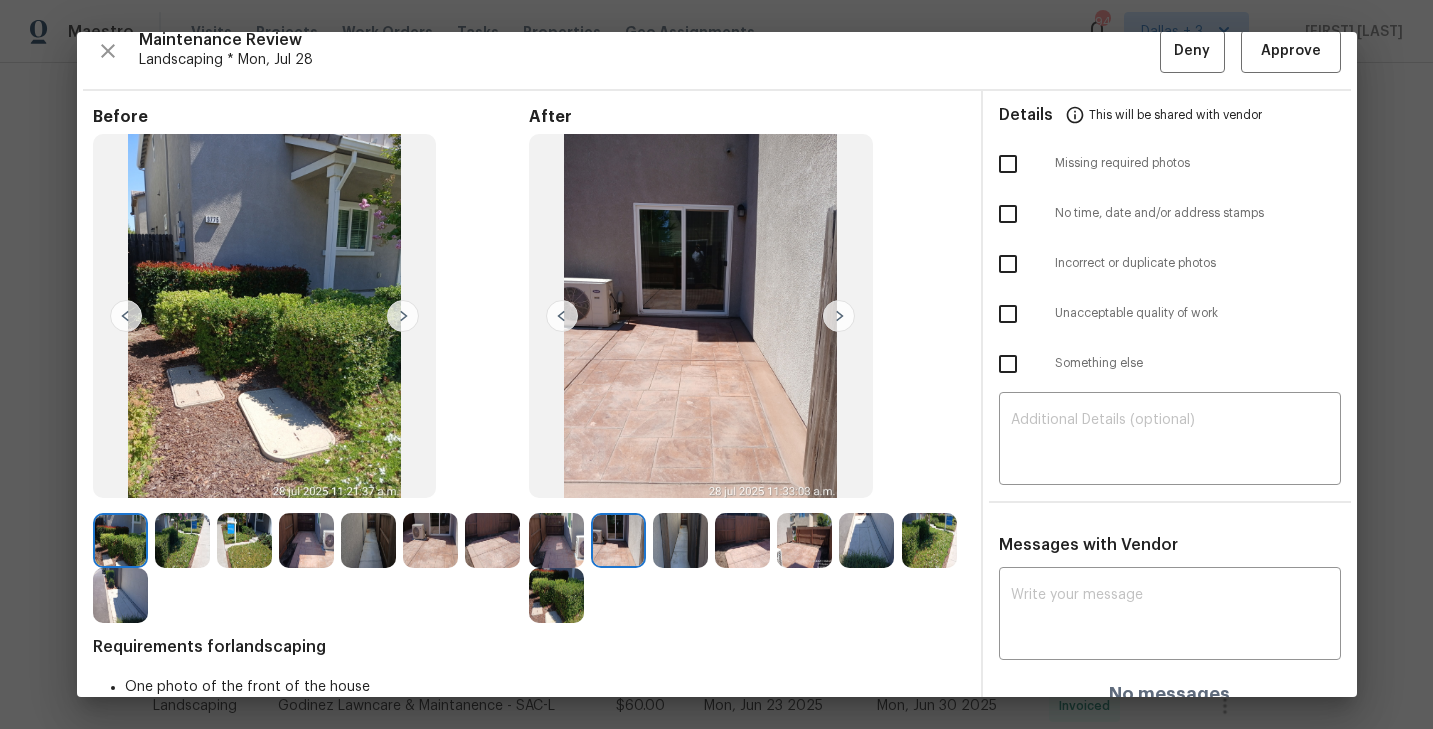 click at bounding box center [839, 316] 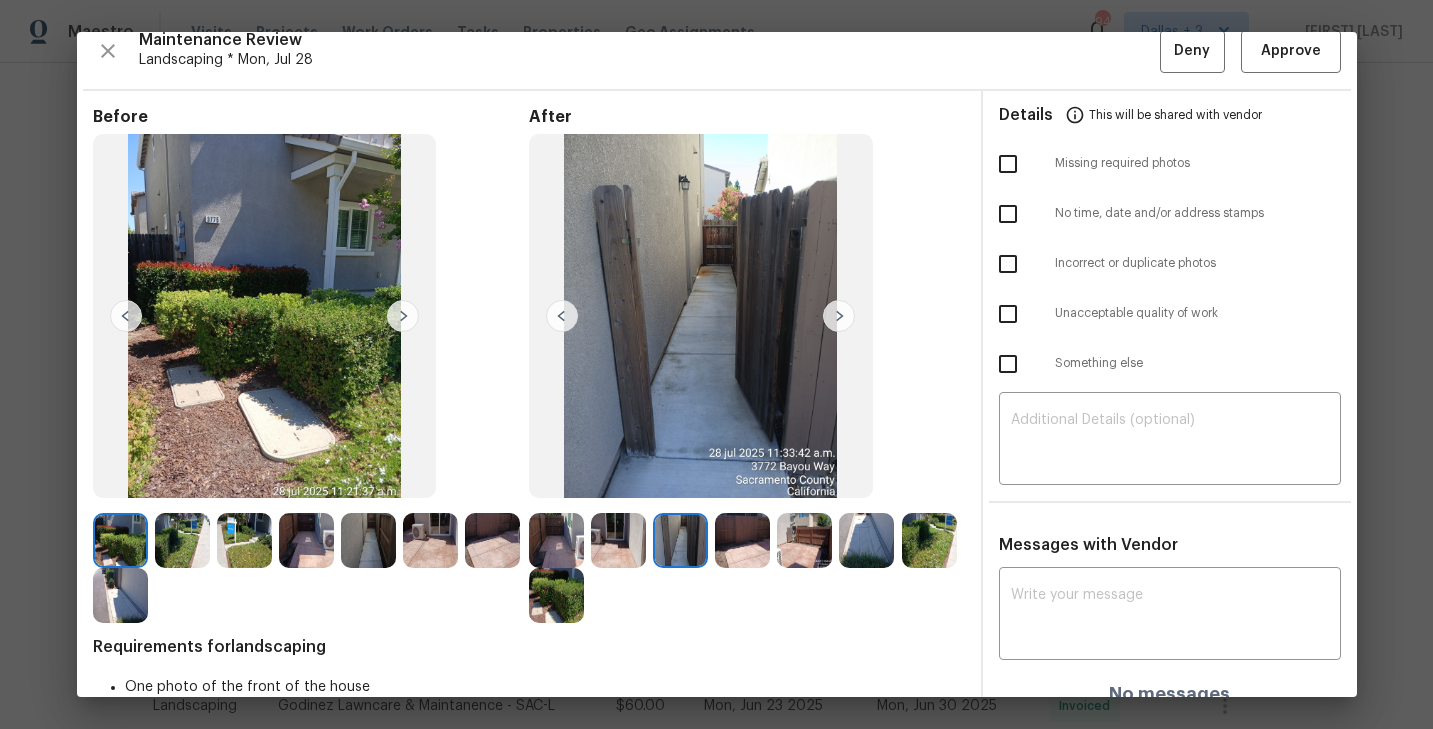 click at bounding box center (839, 316) 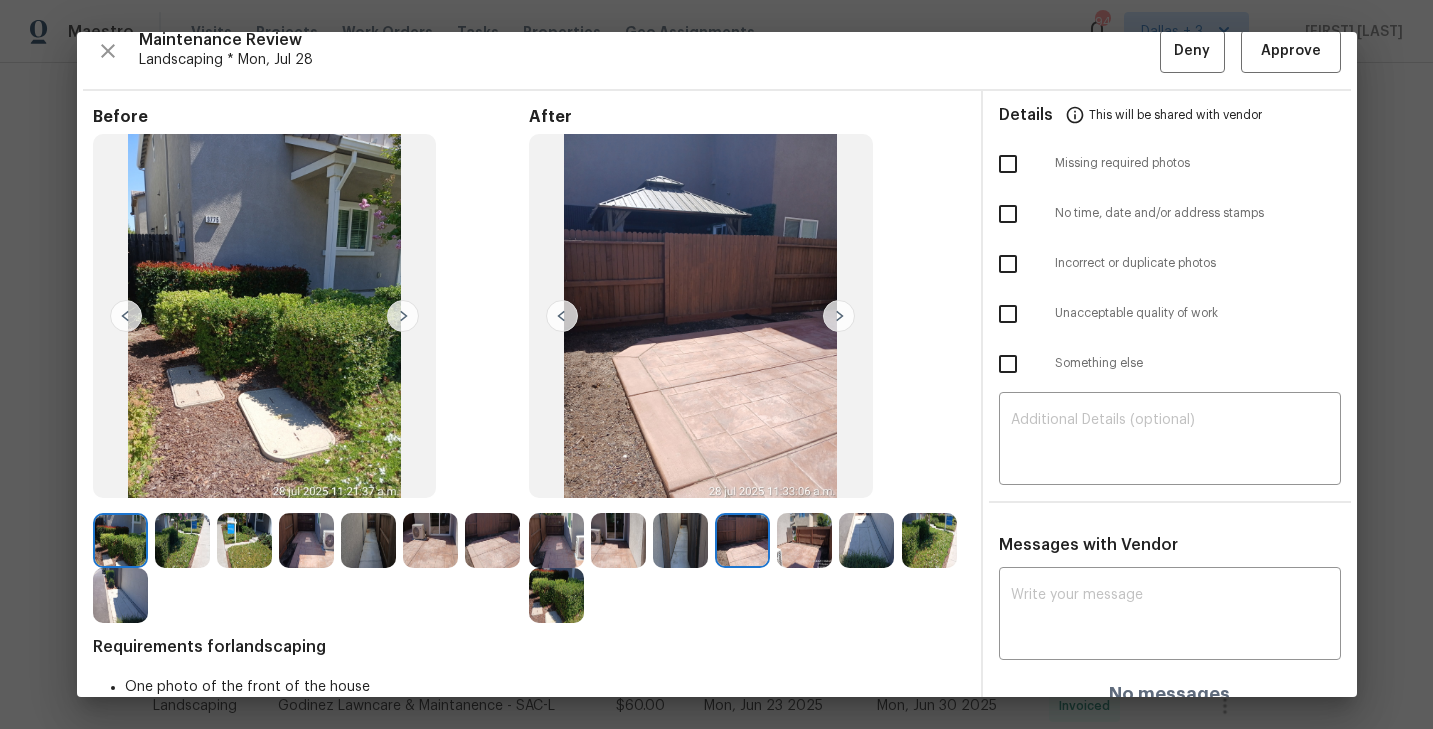 click at bounding box center (839, 316) 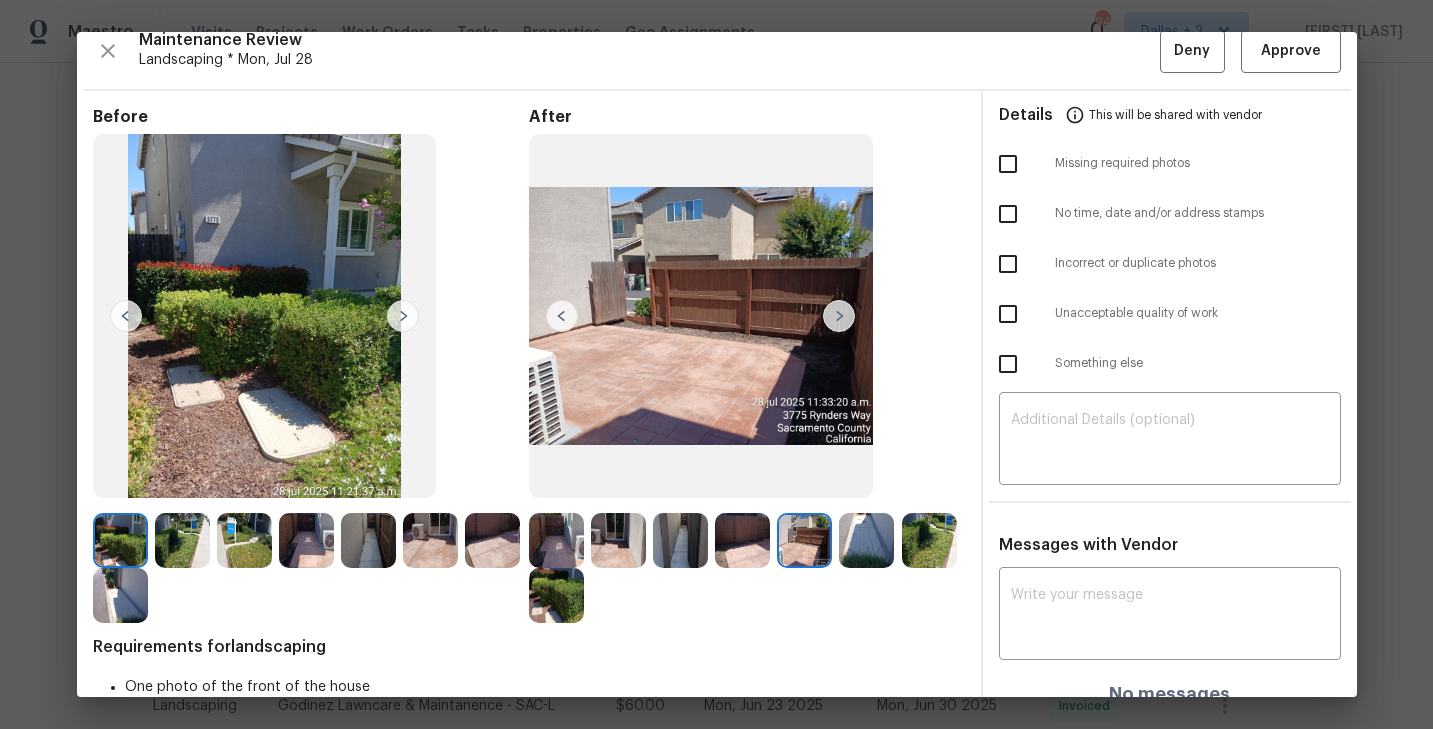 click at bounding box center [556, 595] 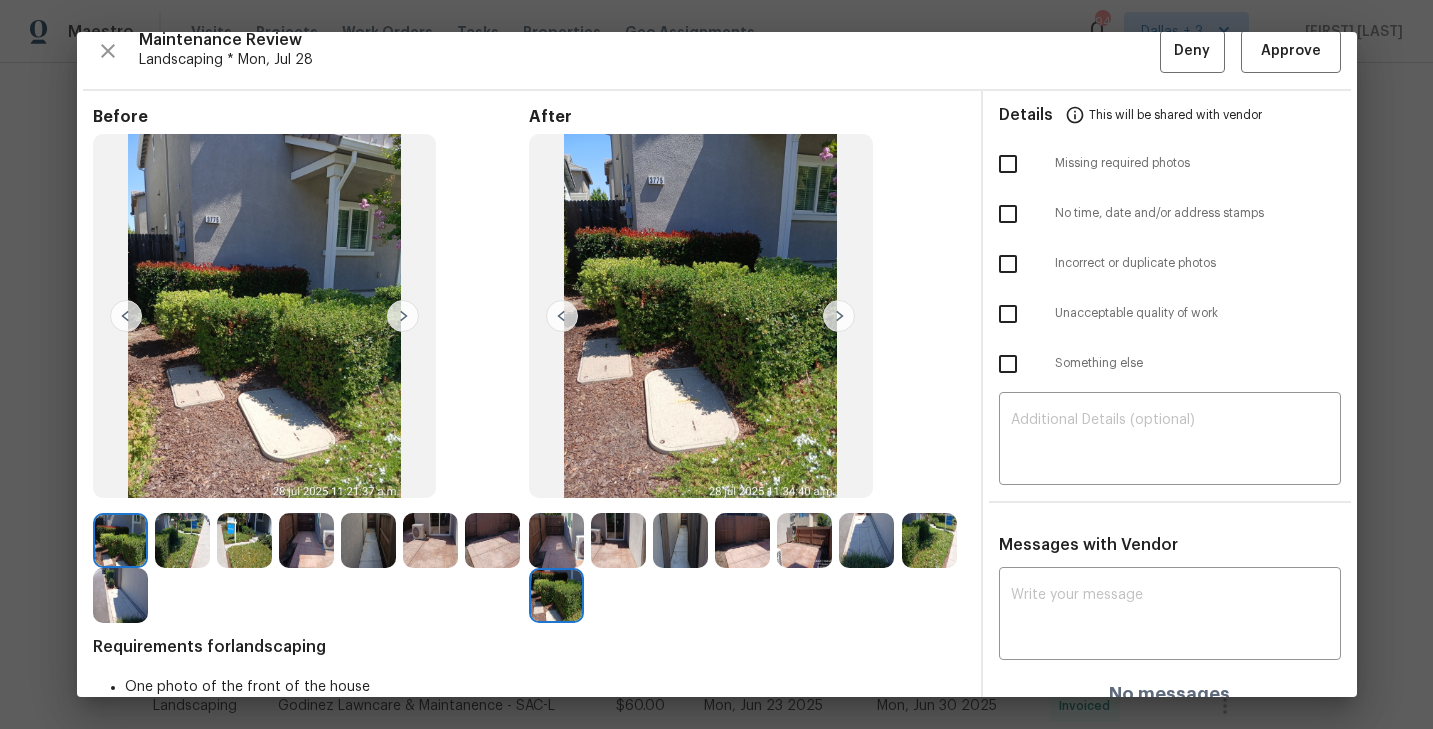click at bounding box center (556, 540) 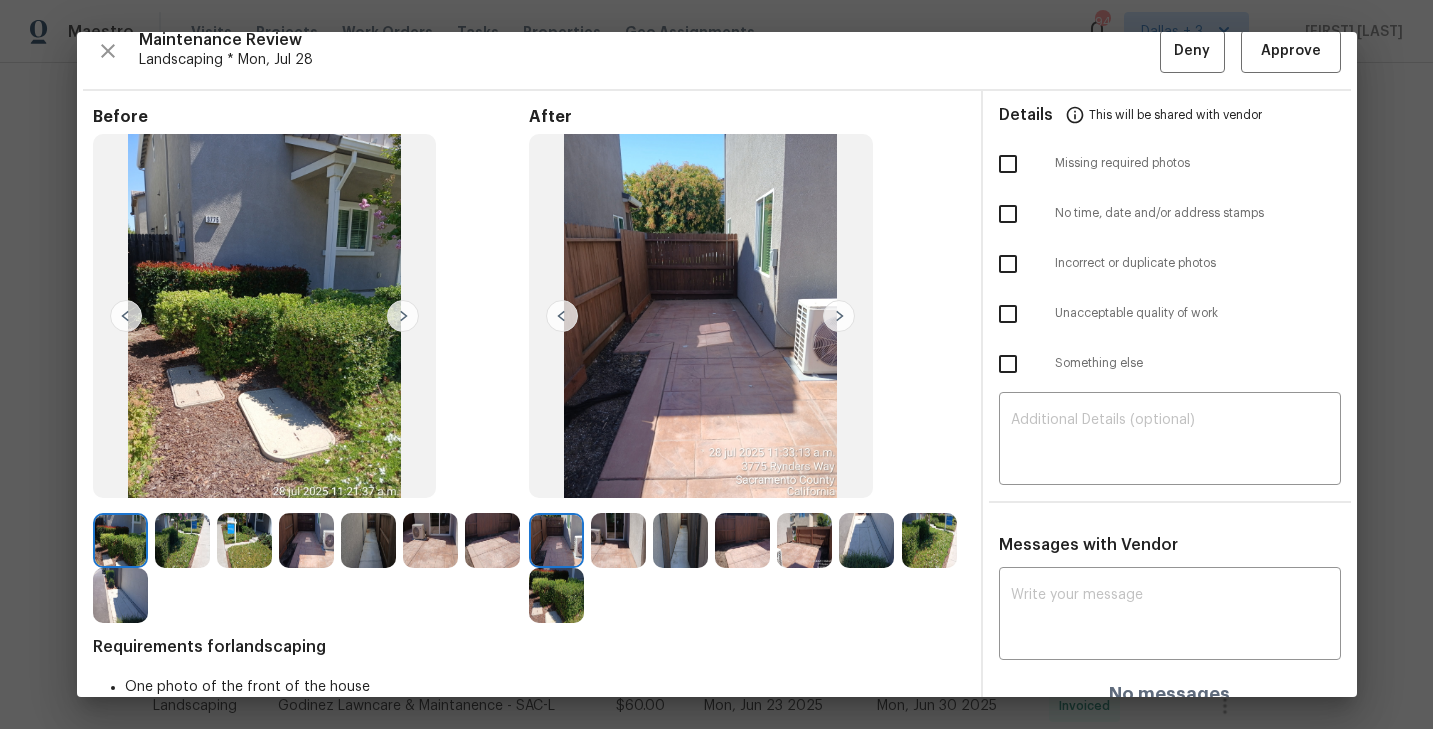 click at bounding box center [839, 316] 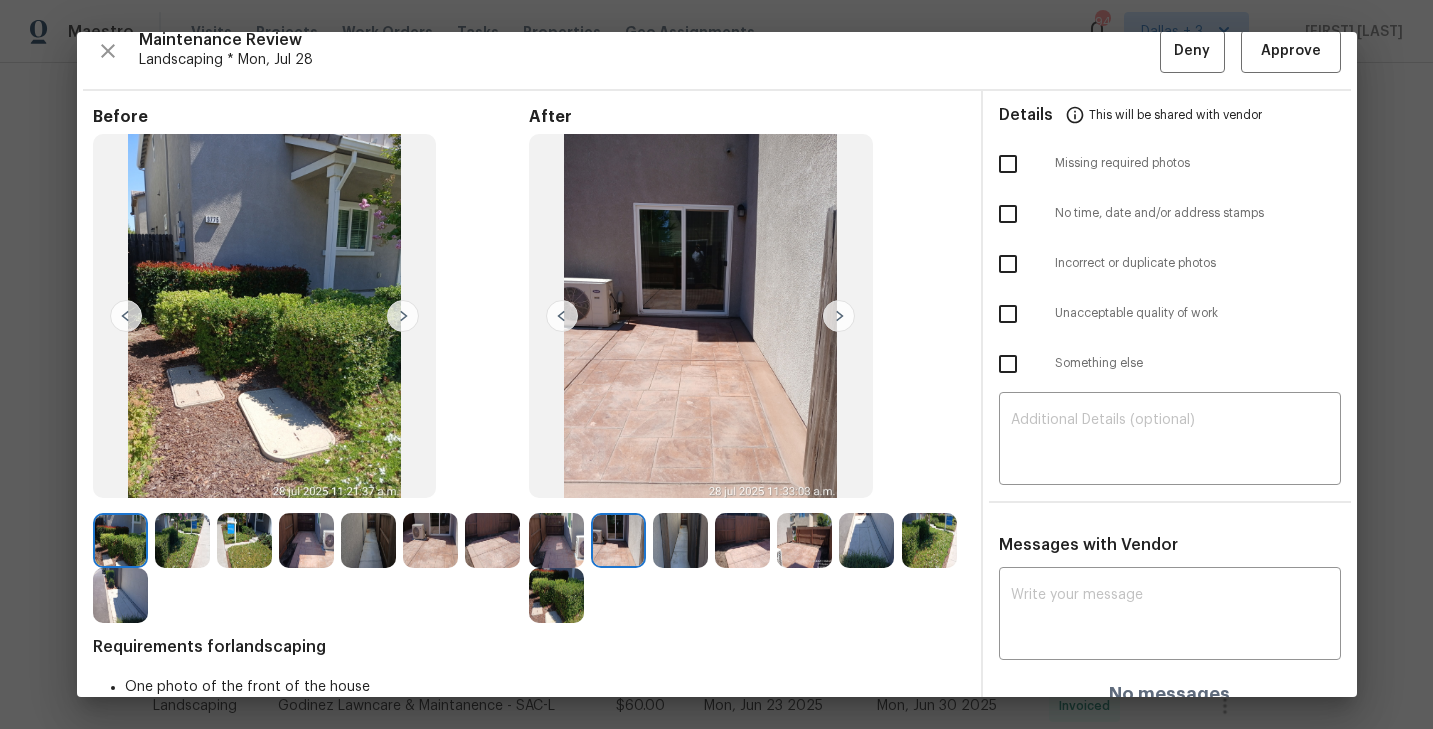 click at bounding box center (839, 316) 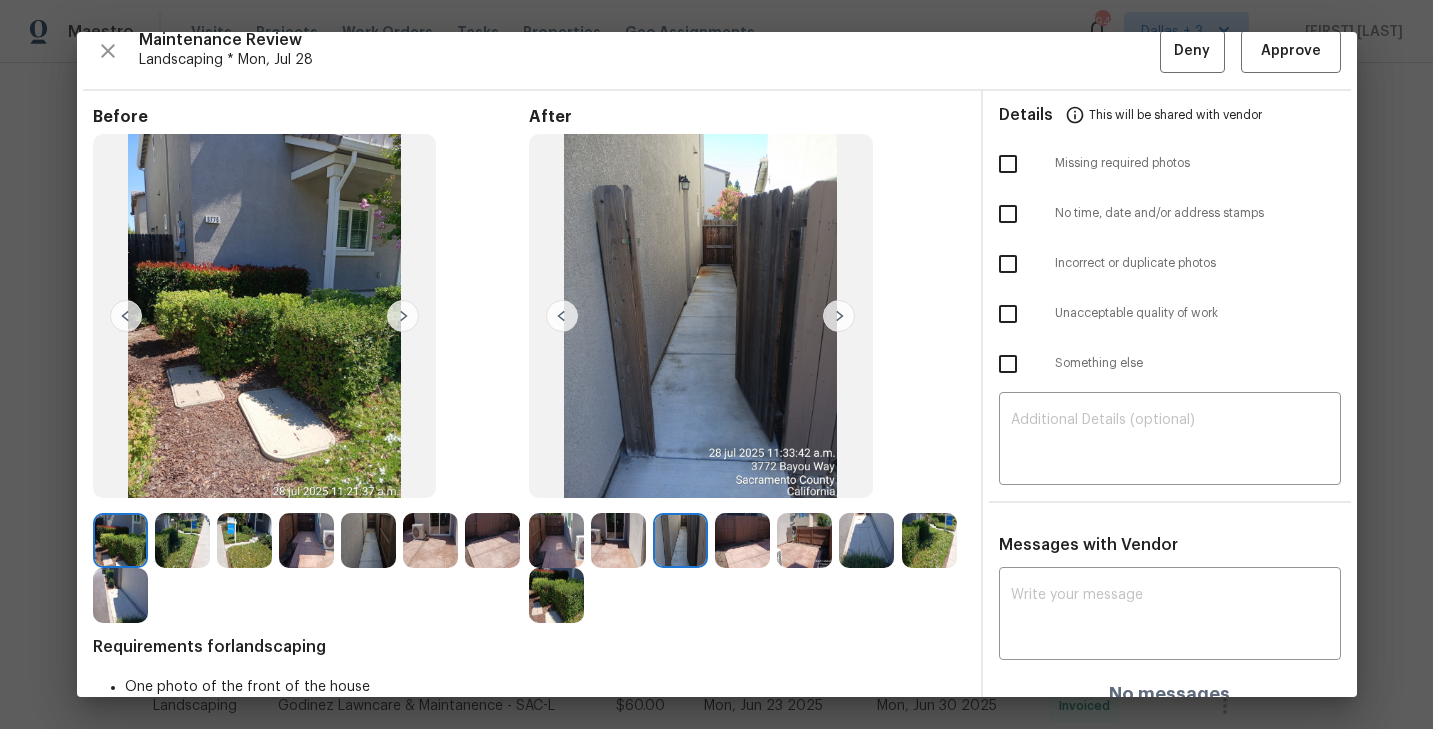 click at bounding box center [839, 316] 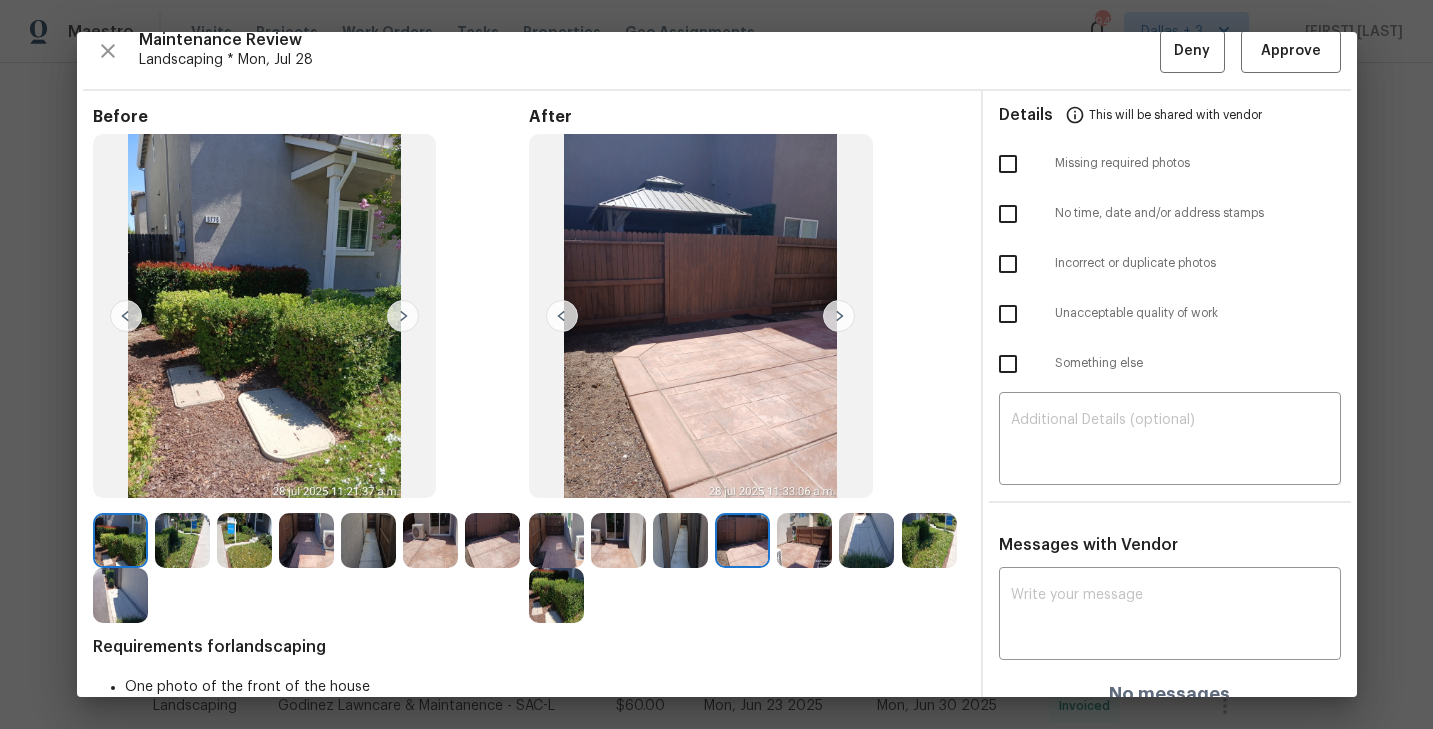 click at bounding box center [839, 316] 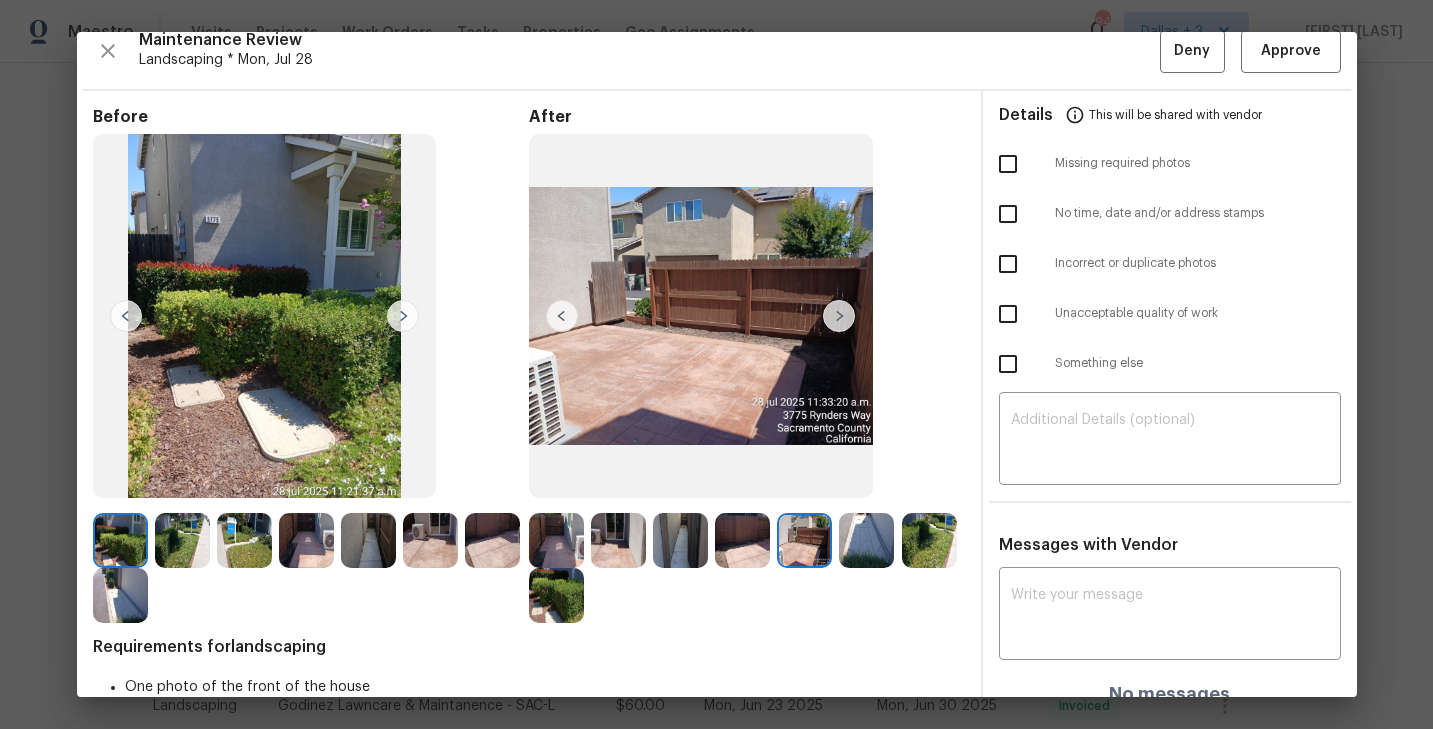 click at bounding box center (839, 316) 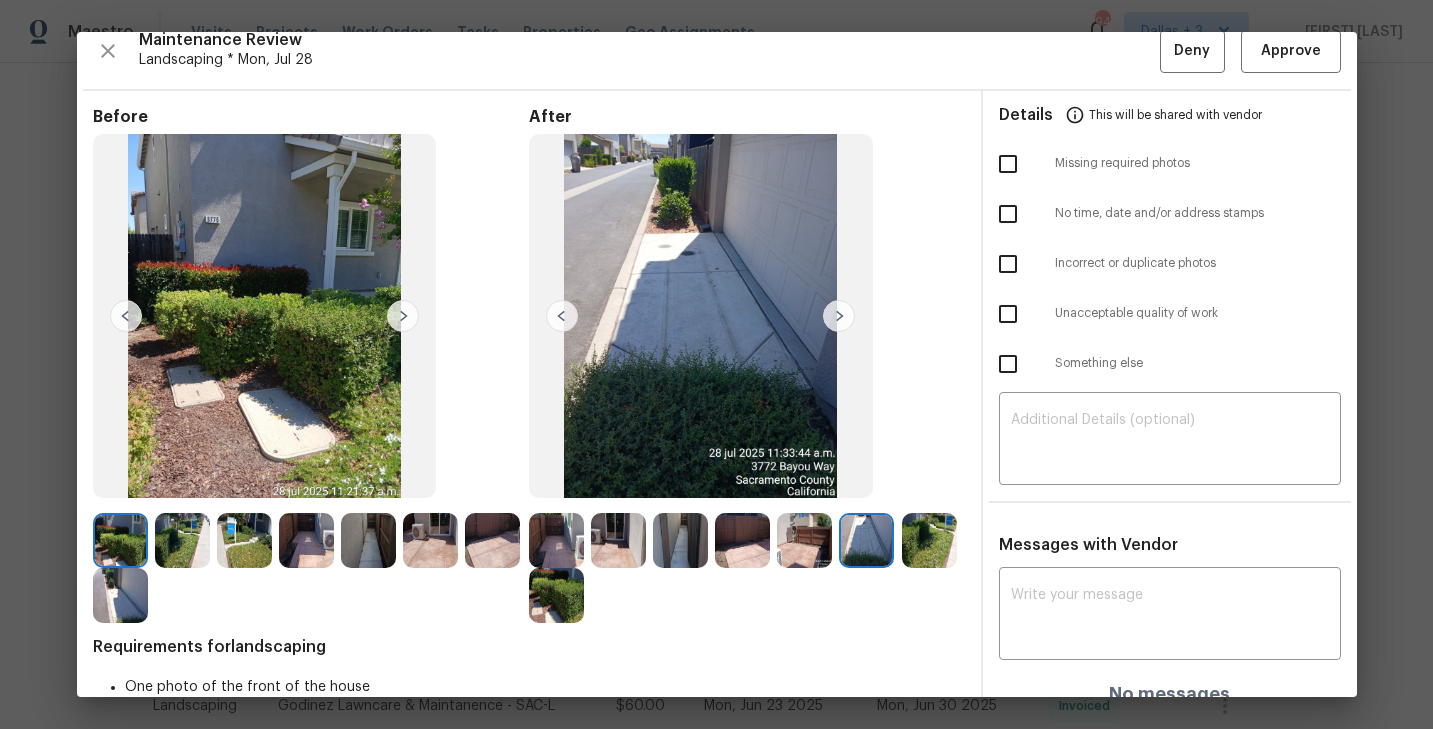 click at bounding box center [839, 316] 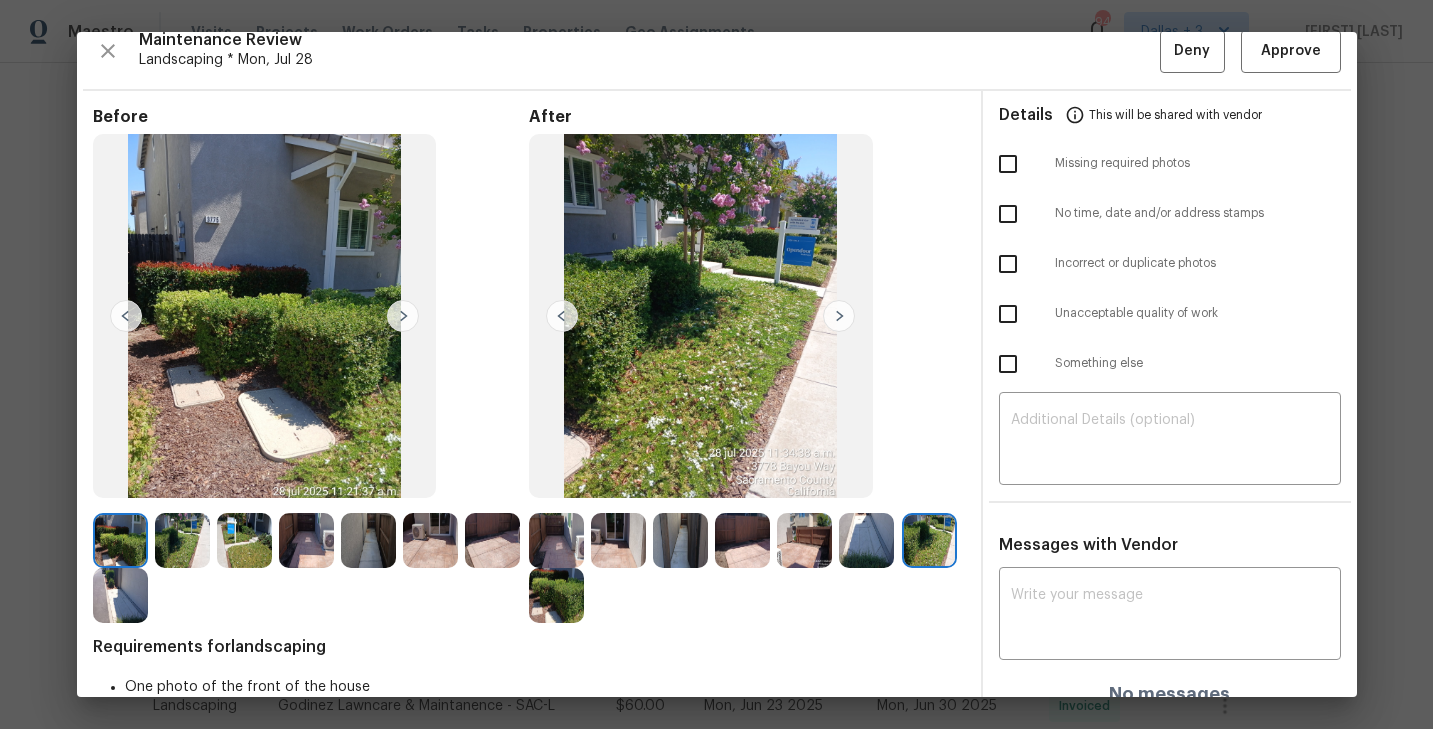click at bounding box center [618, 540] 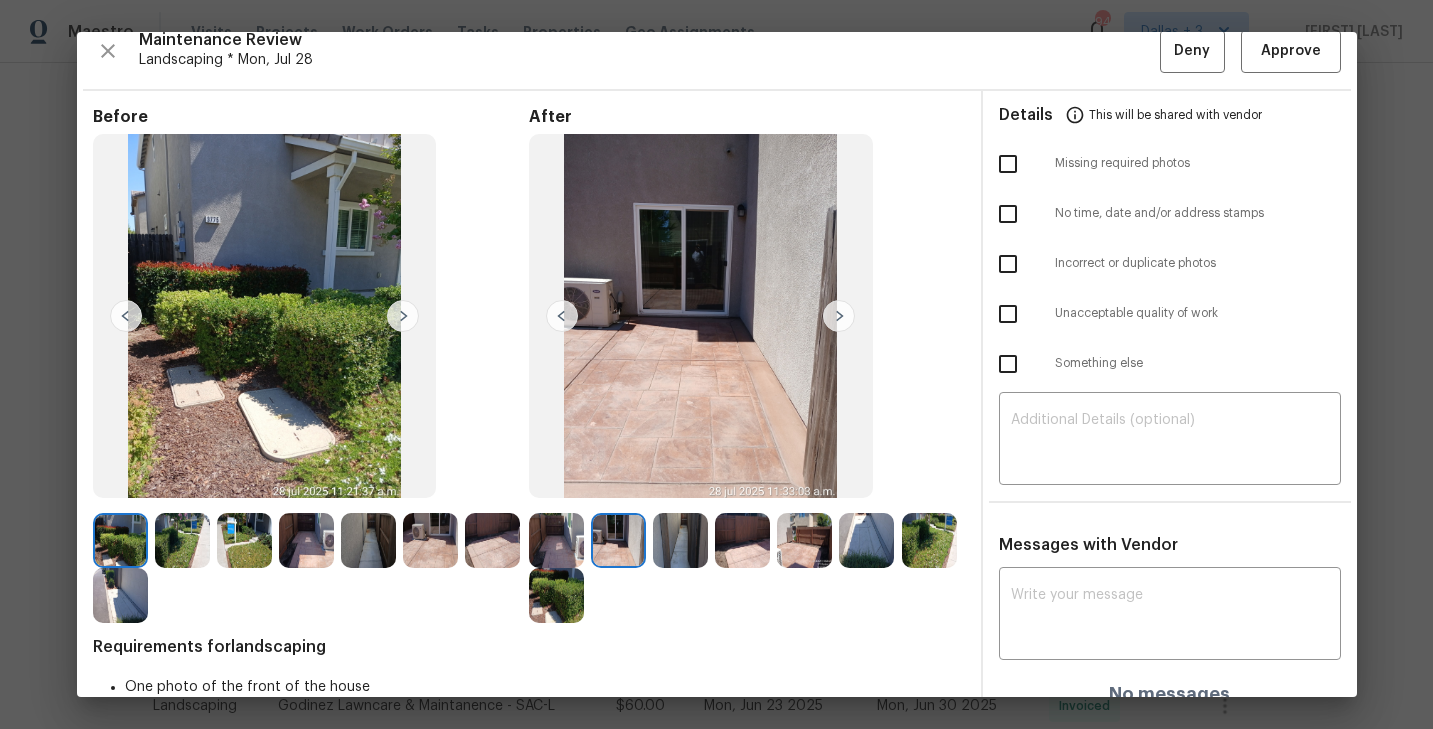 click at bounding box center [680, 540] 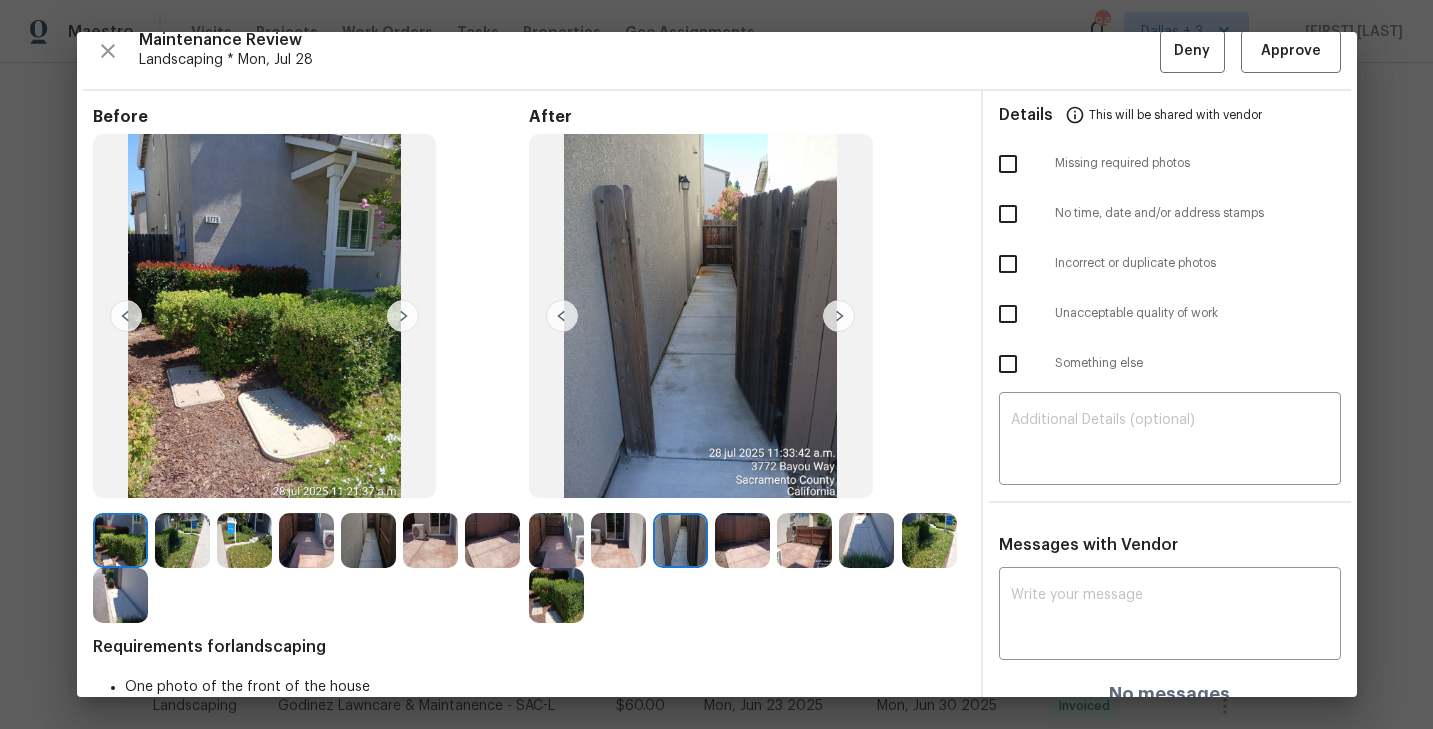click at bounding box center (560, 540) 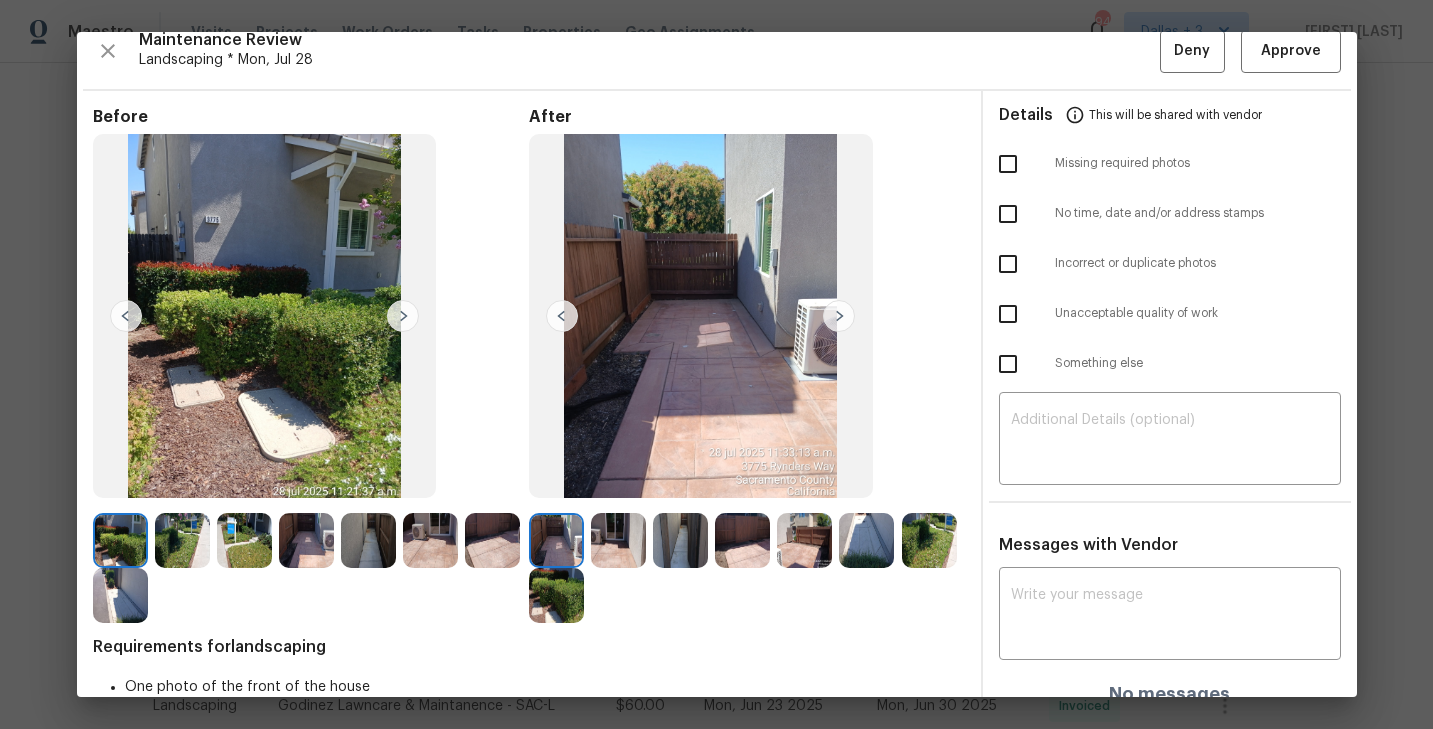 click at bounding box center [618, 540] 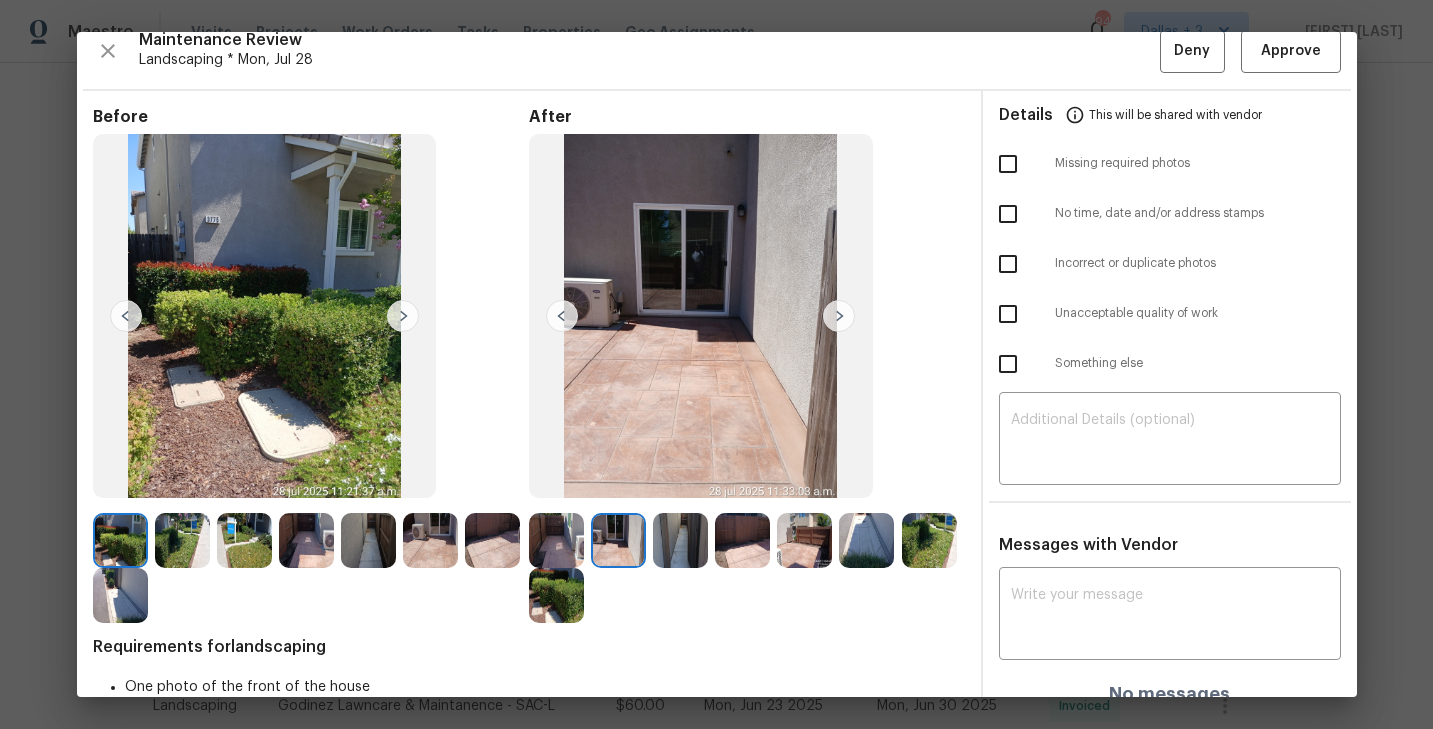 click at bounding box center [680, 540] 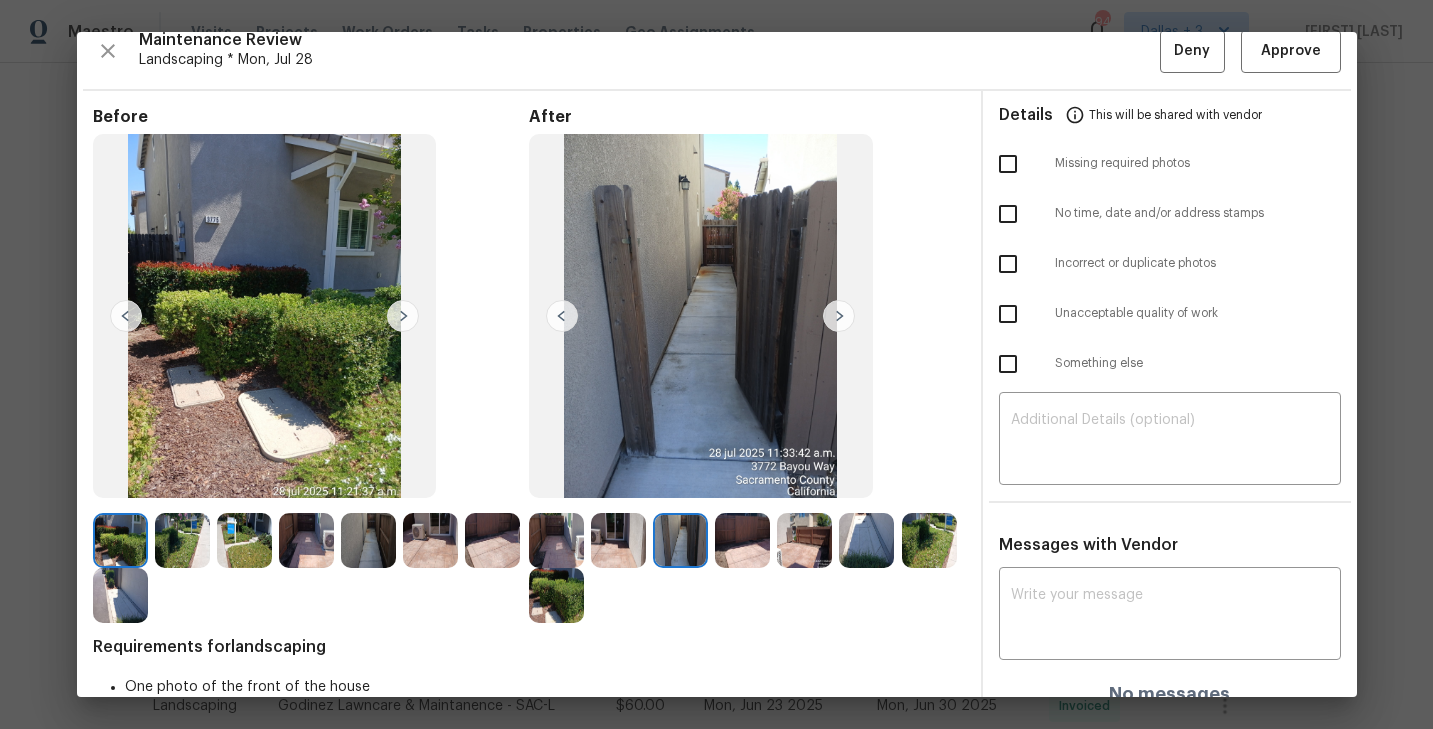 click at bounding box center [929, 540] 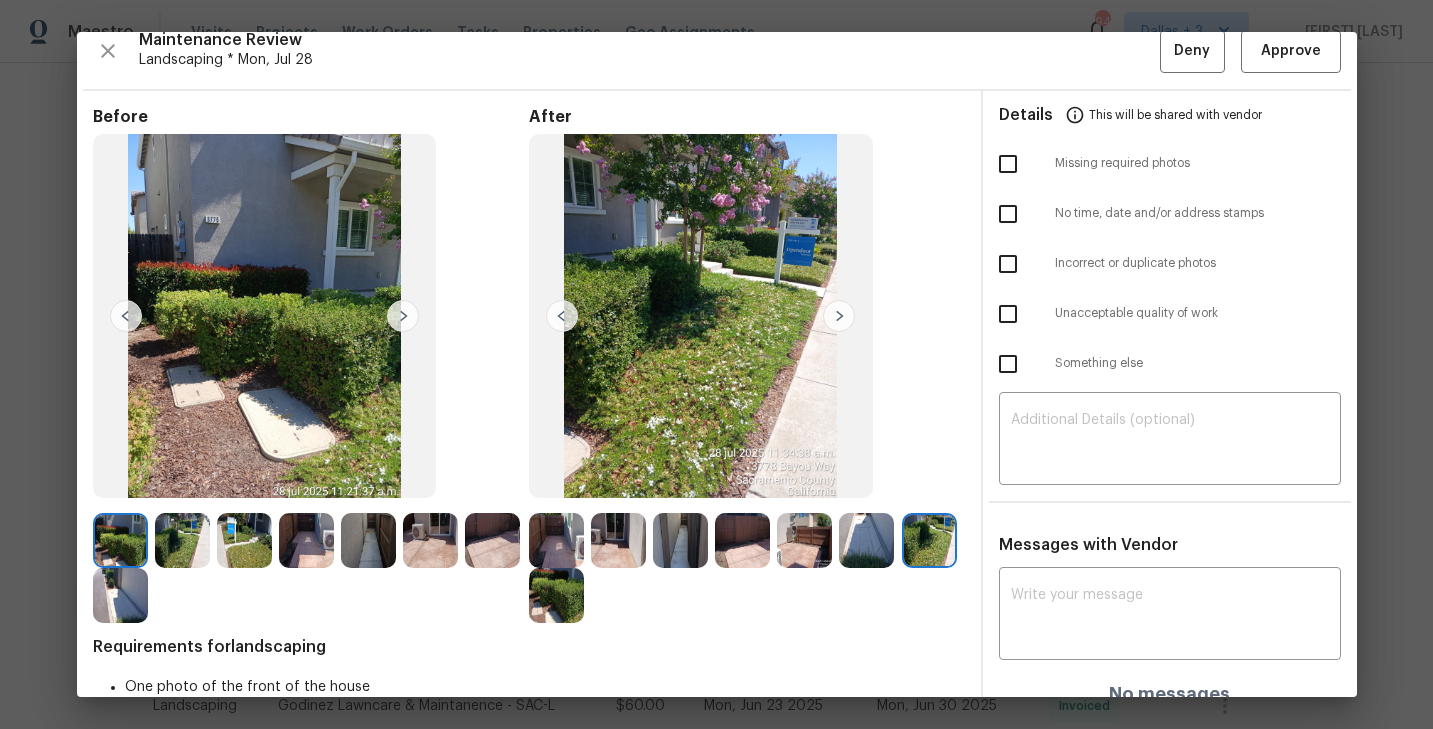 click at bounding box center [839, 316] 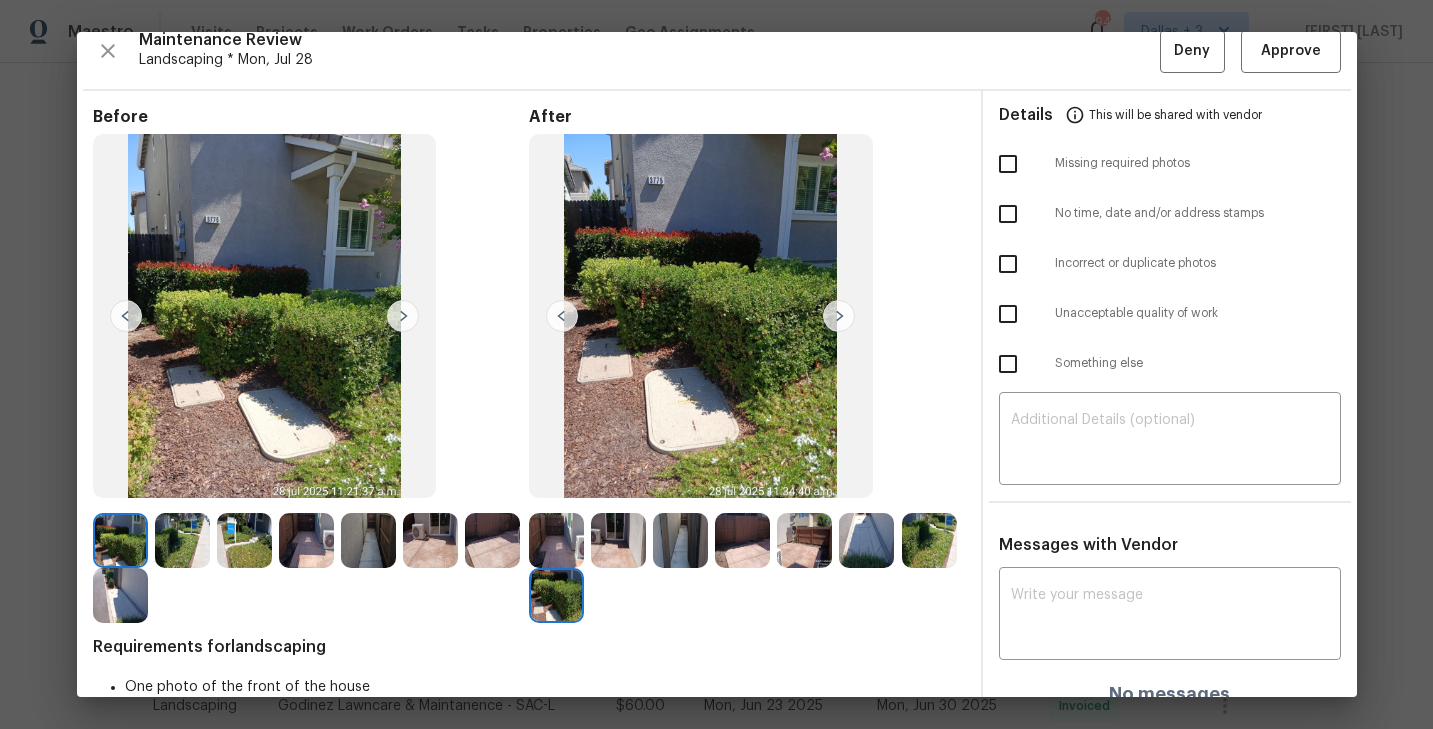 click at bounding box center [839, 316] 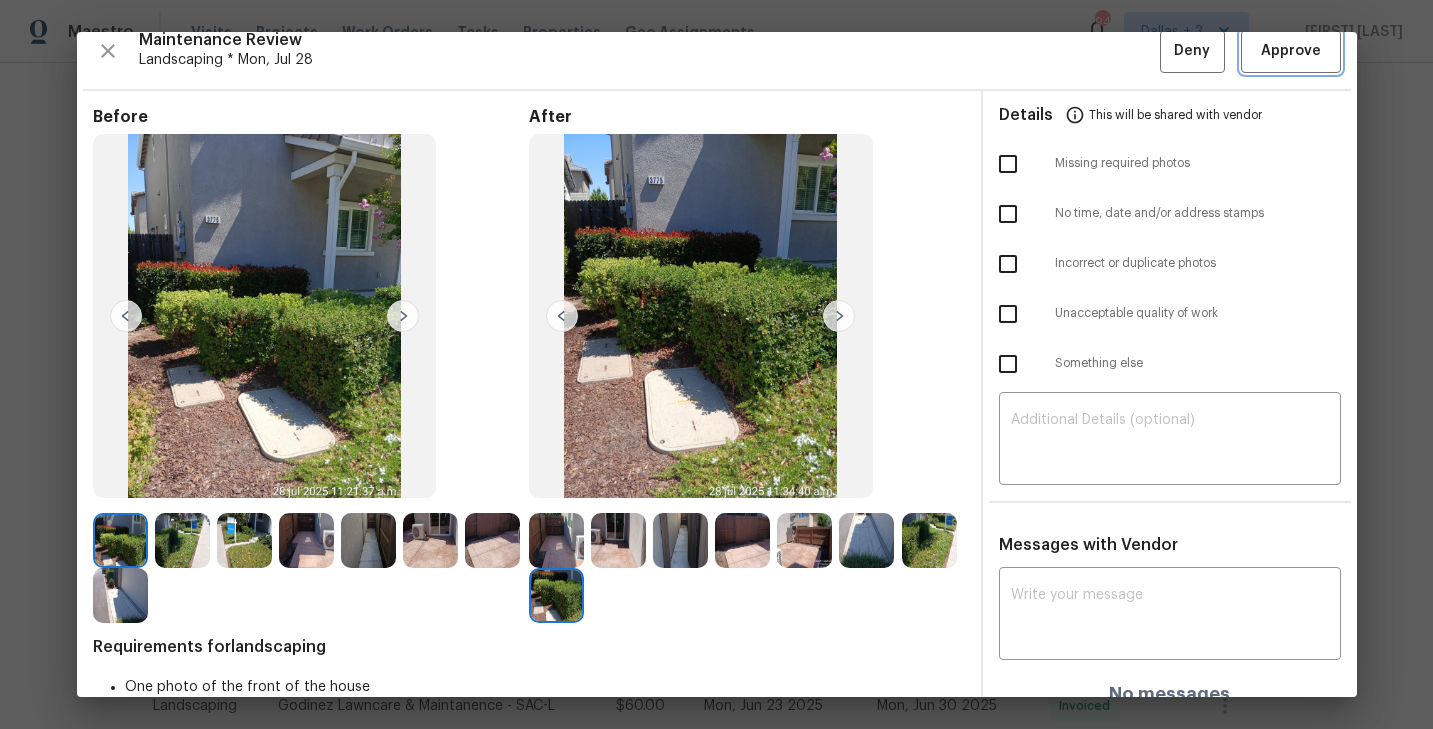 click on "Approve" at bounding box center [1291, 51] 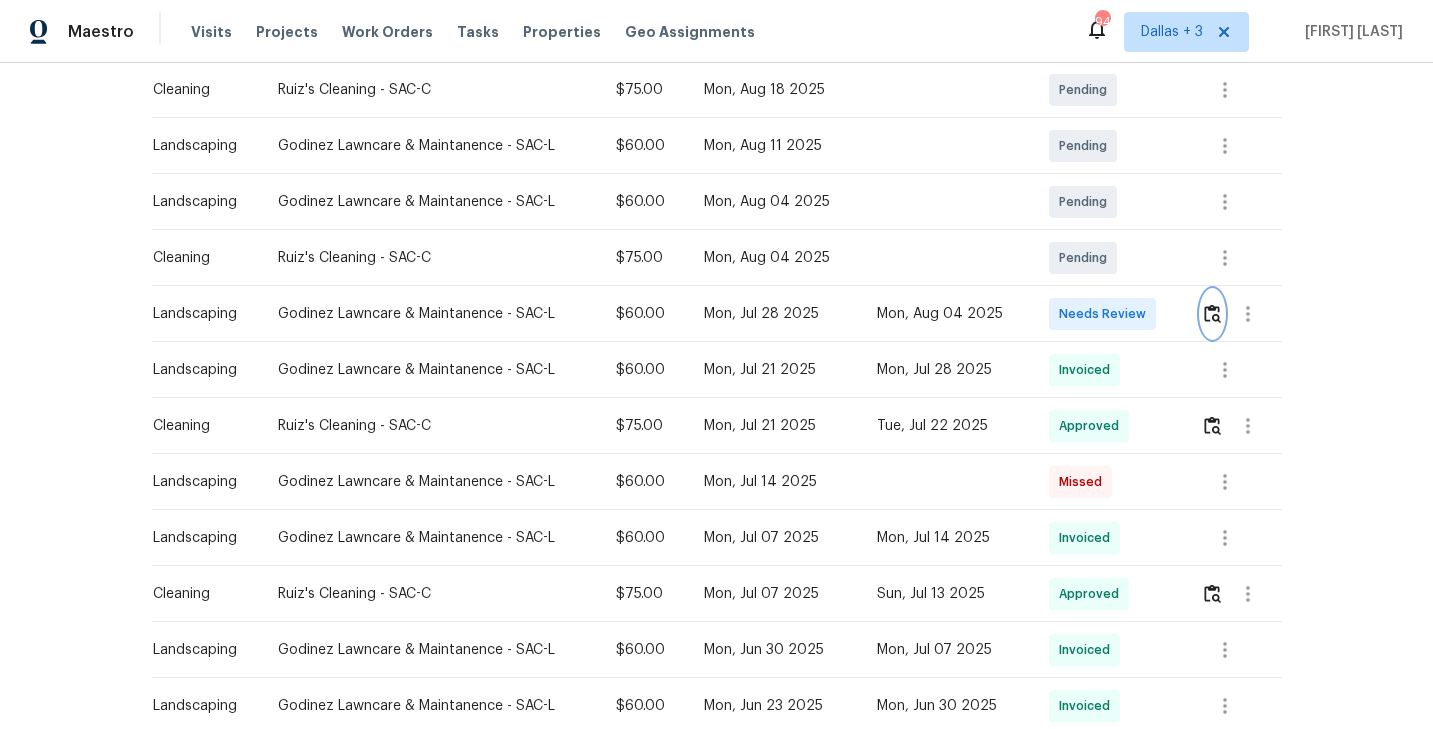 scroll, scrollTop: 0, scrollLeft: 0, axis: both 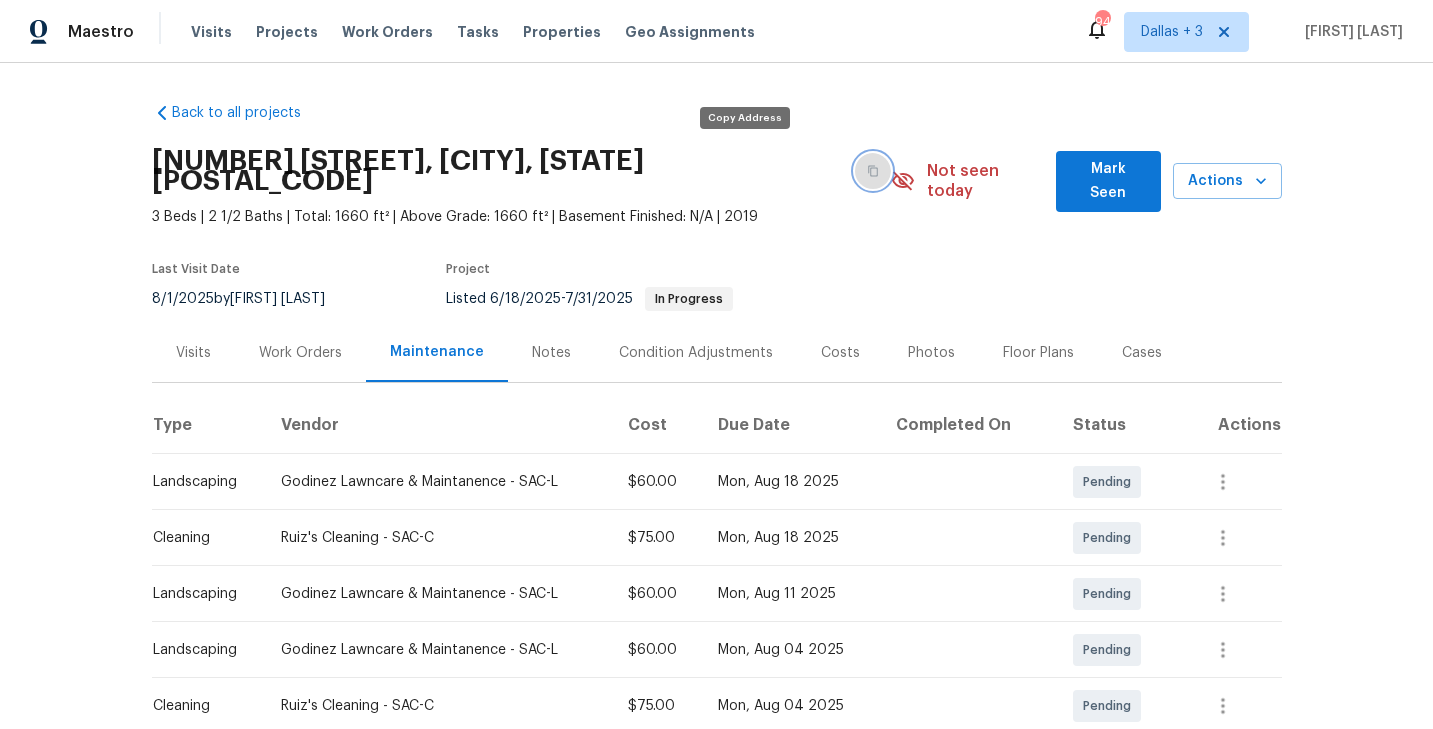 click 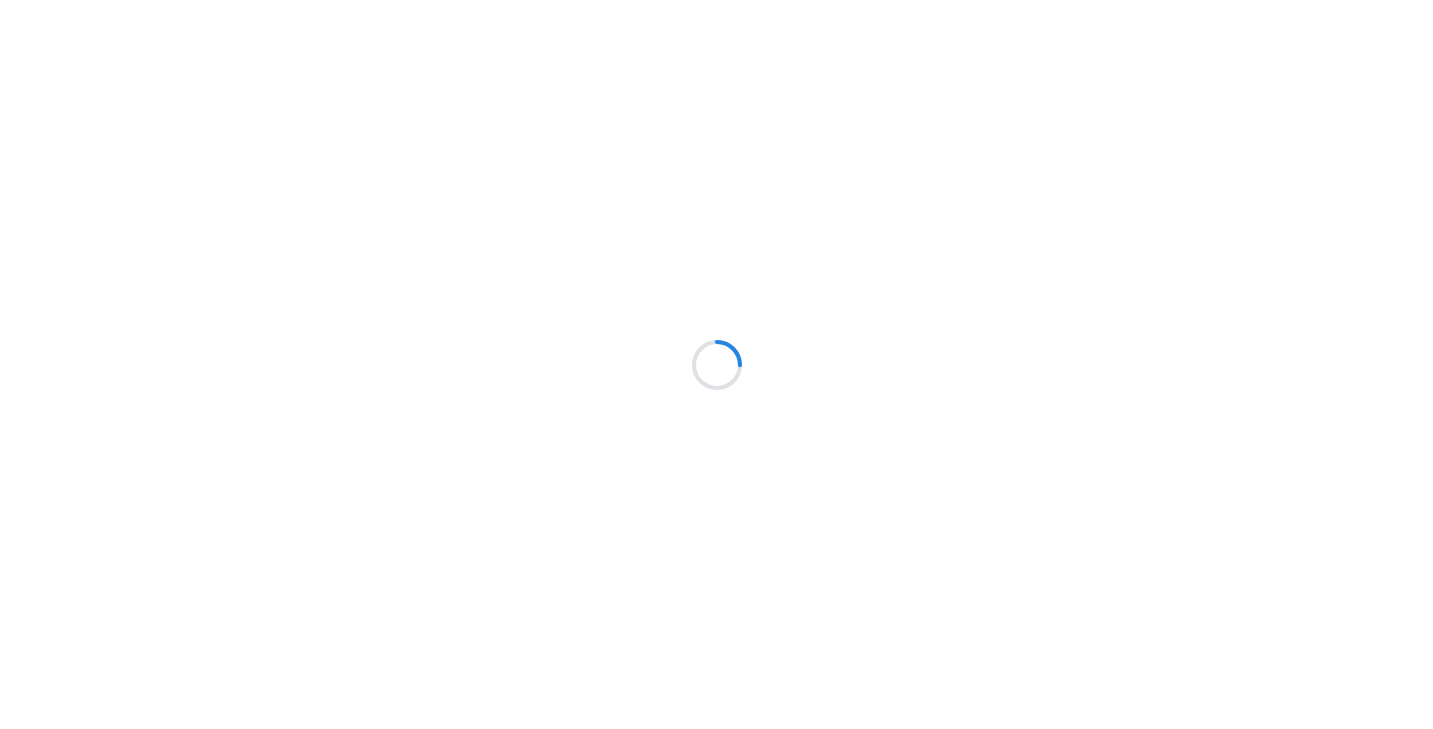 scroll, scrollTop: 0, scrollLeft: 0, axis: both 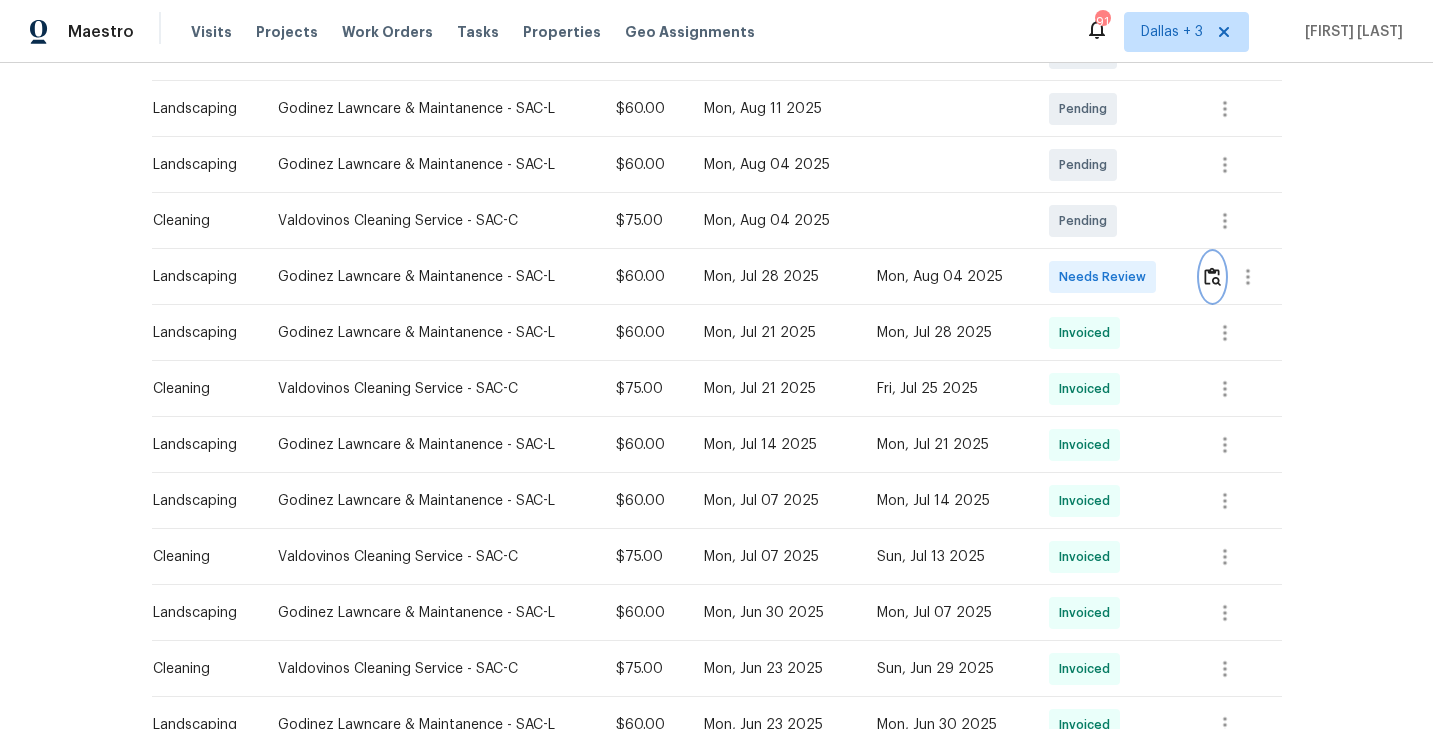 click at bounding box center (1212, 276) 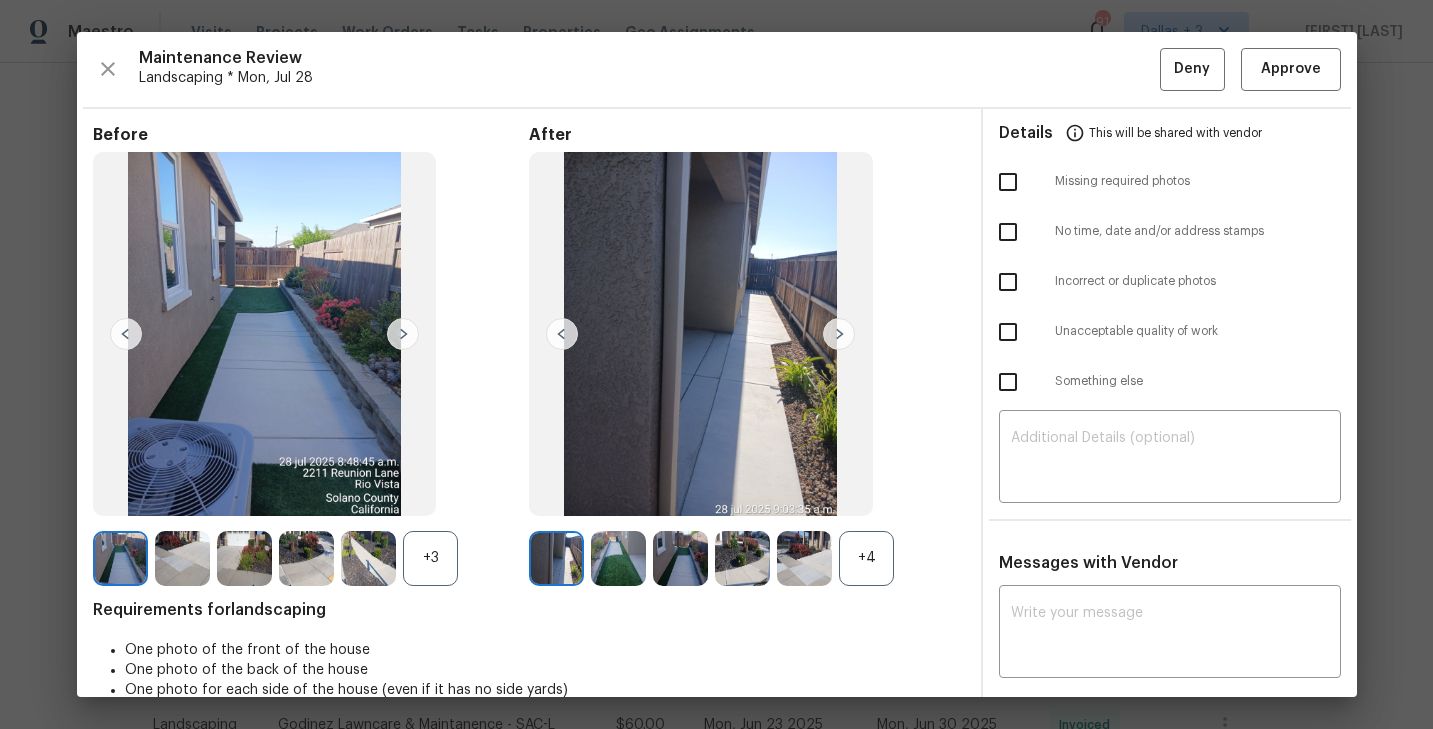 click on "+4" at bounding box center (866, 558) 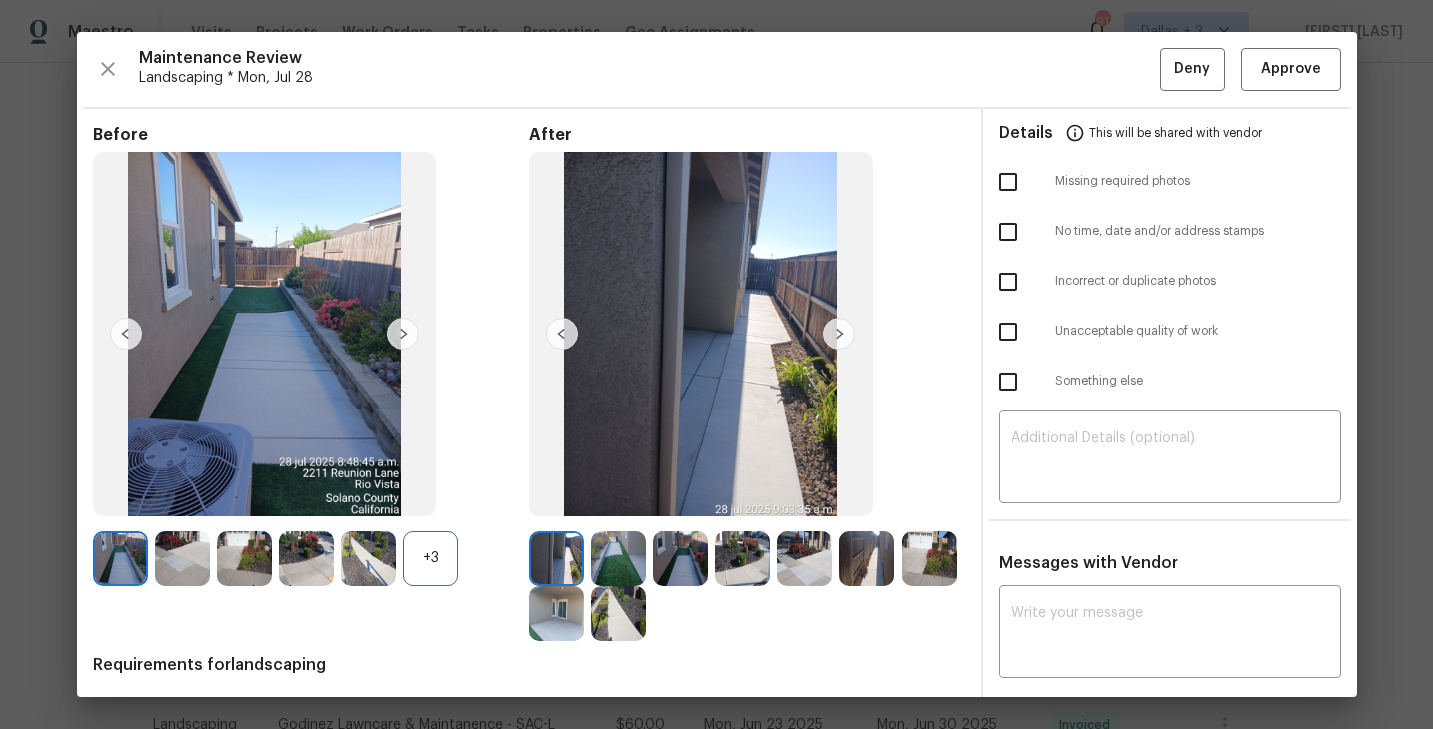 click at bounding box center [618, 558] 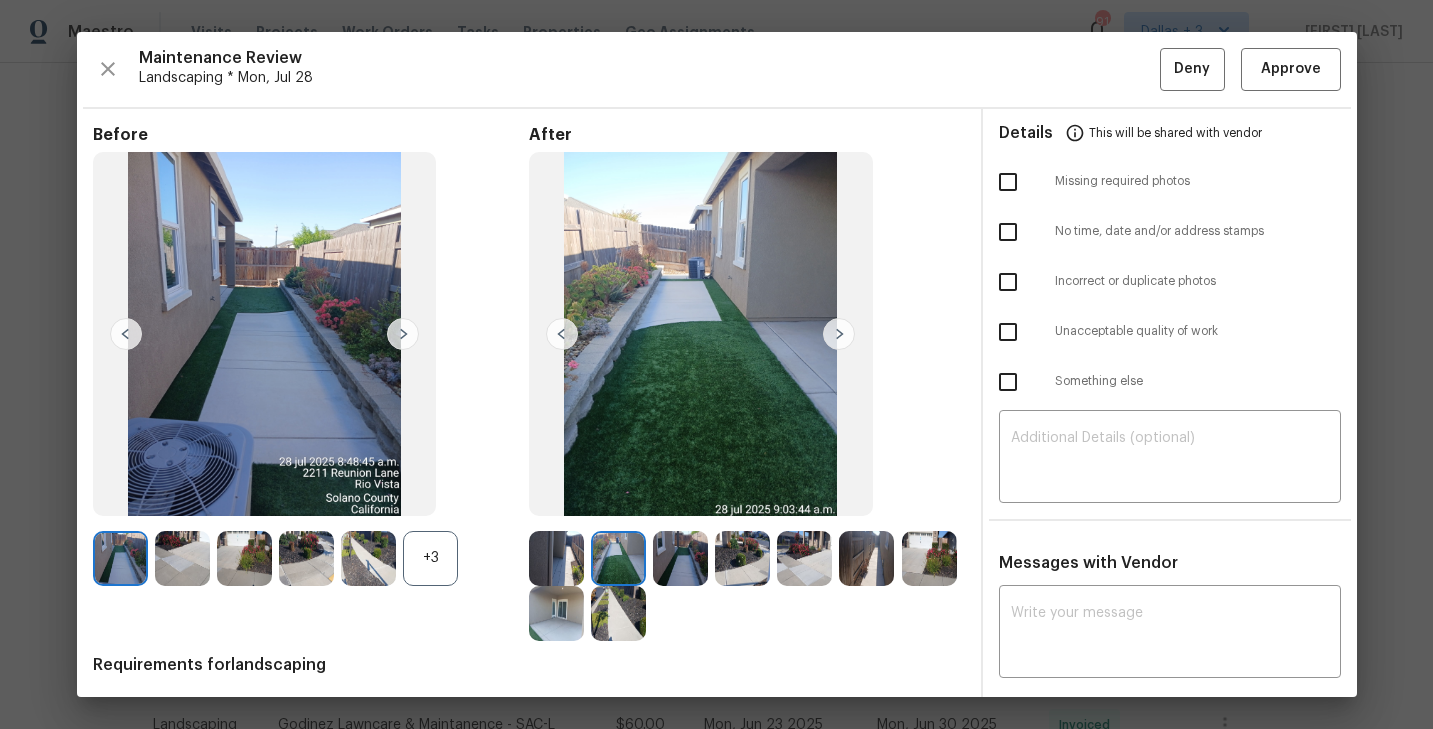 click at bounding box center [680, 558] 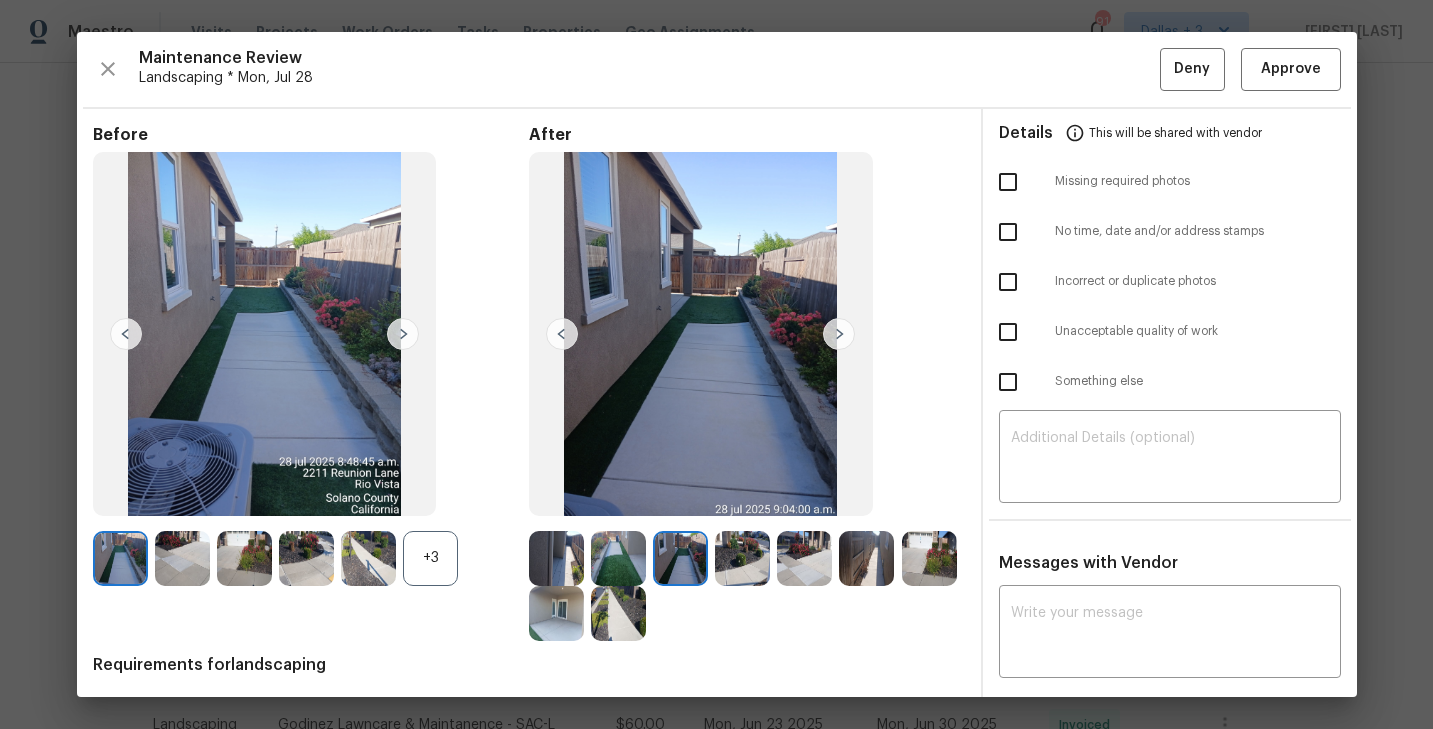 click at bounding box center (742, 558) 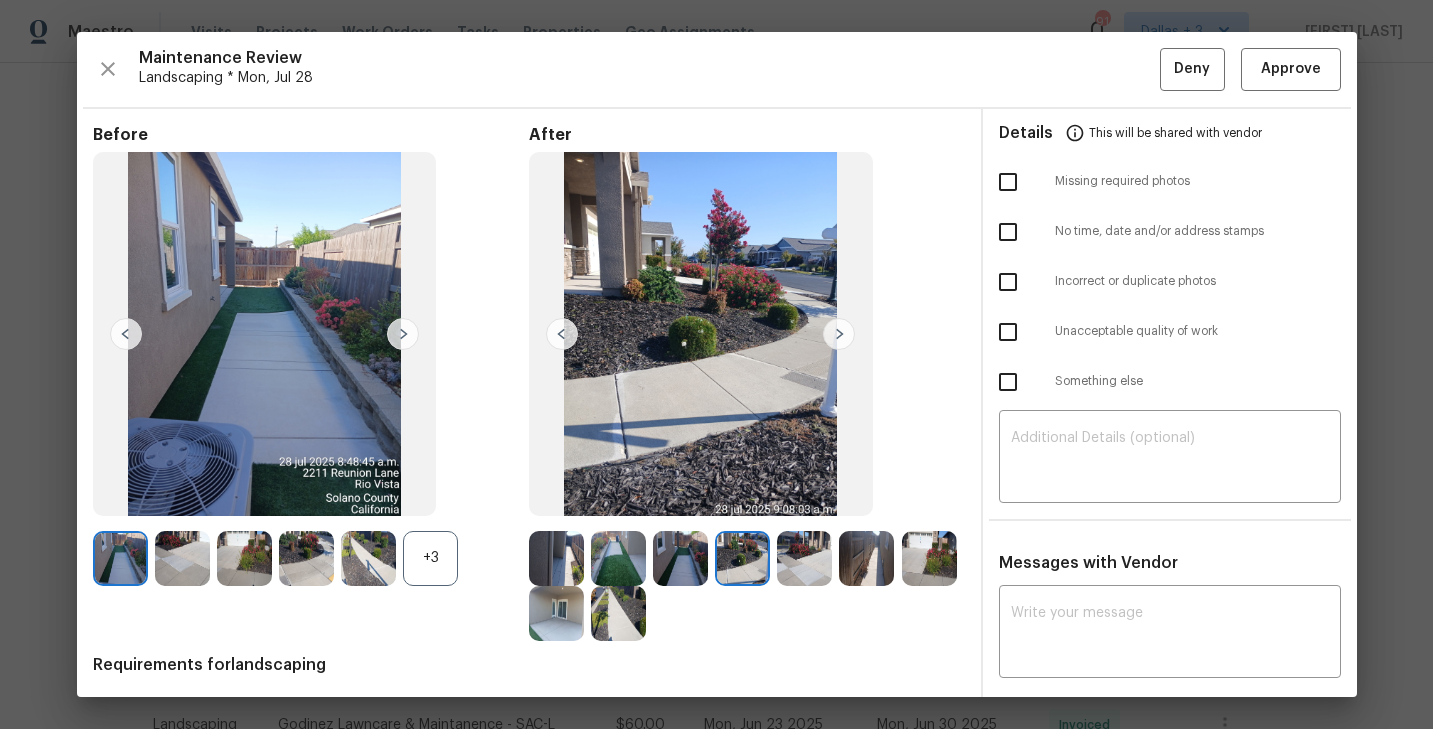 click at bounding box center [403, 334] 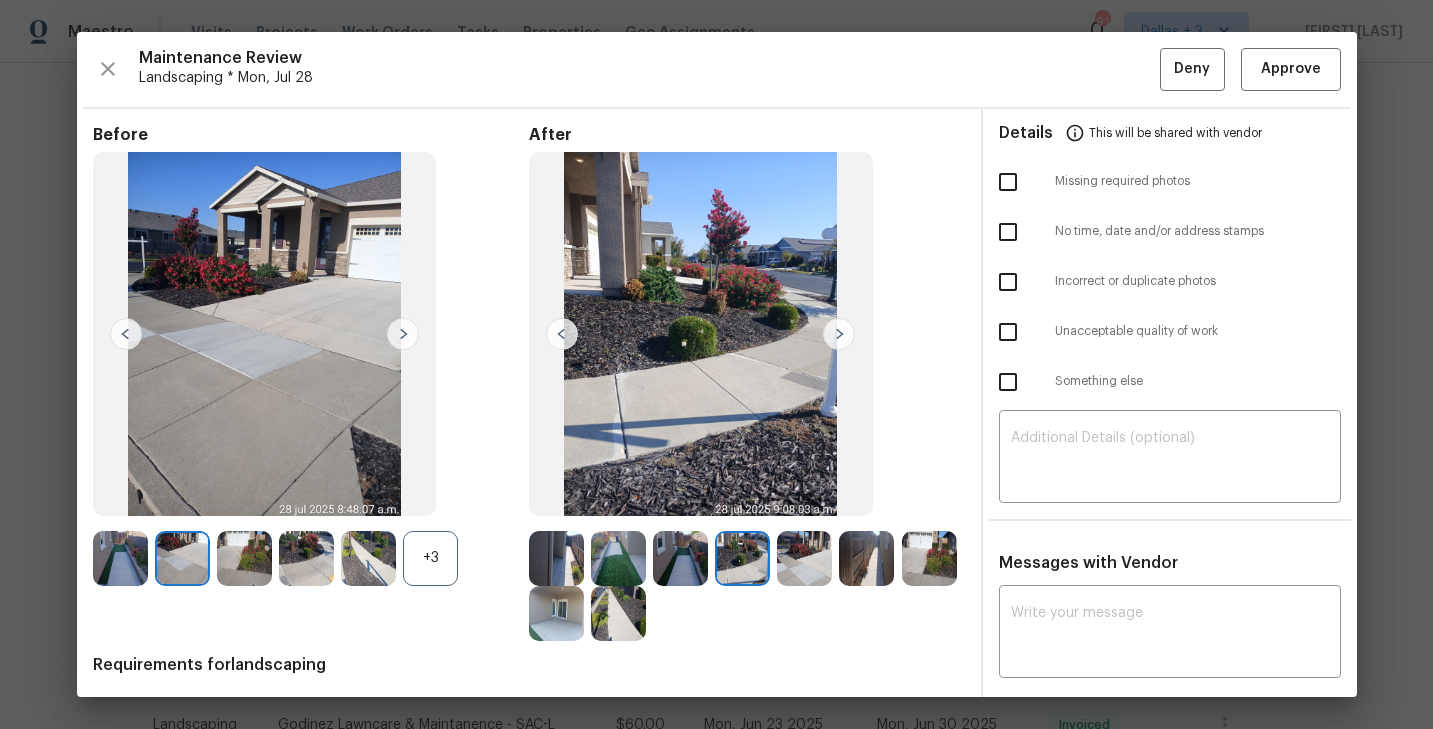 click at bounding box center (403, 334) 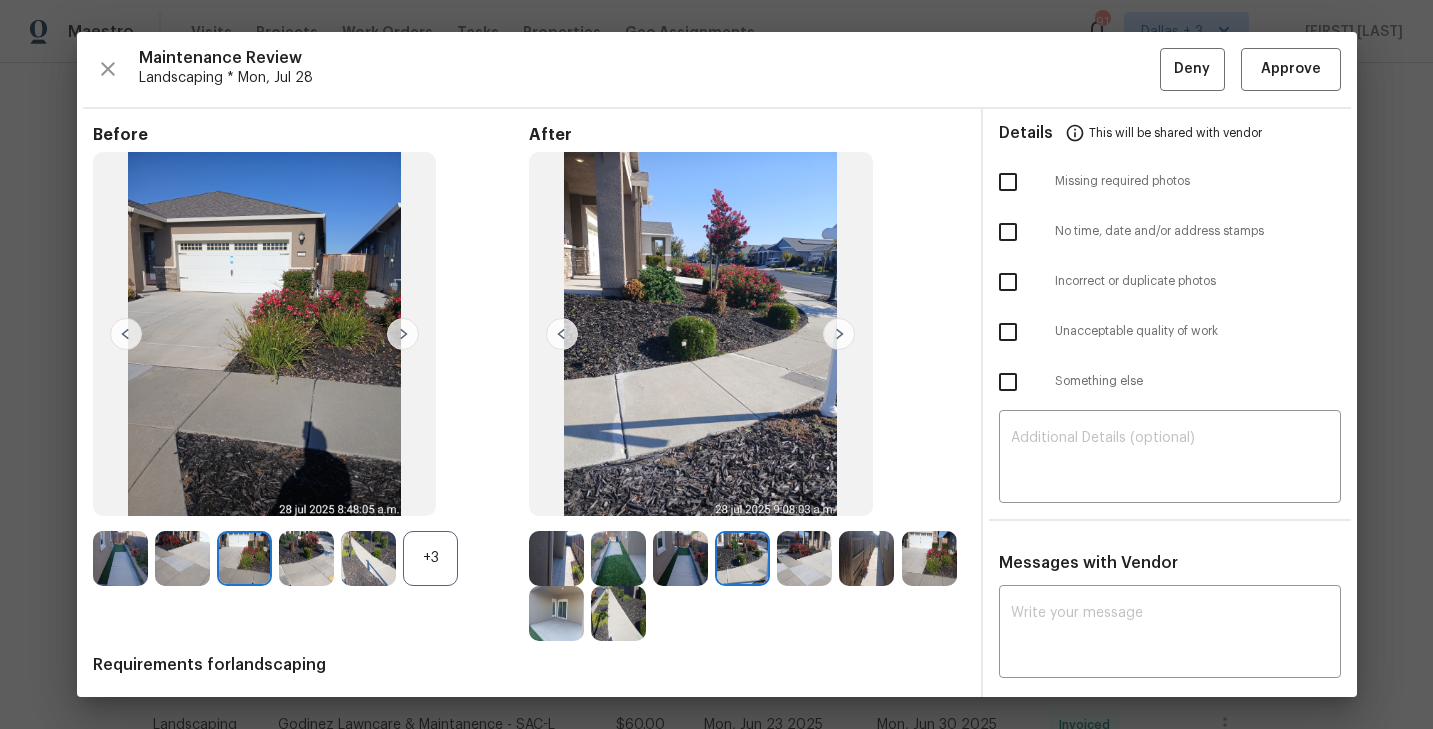 click at bounding box center [839, 334] 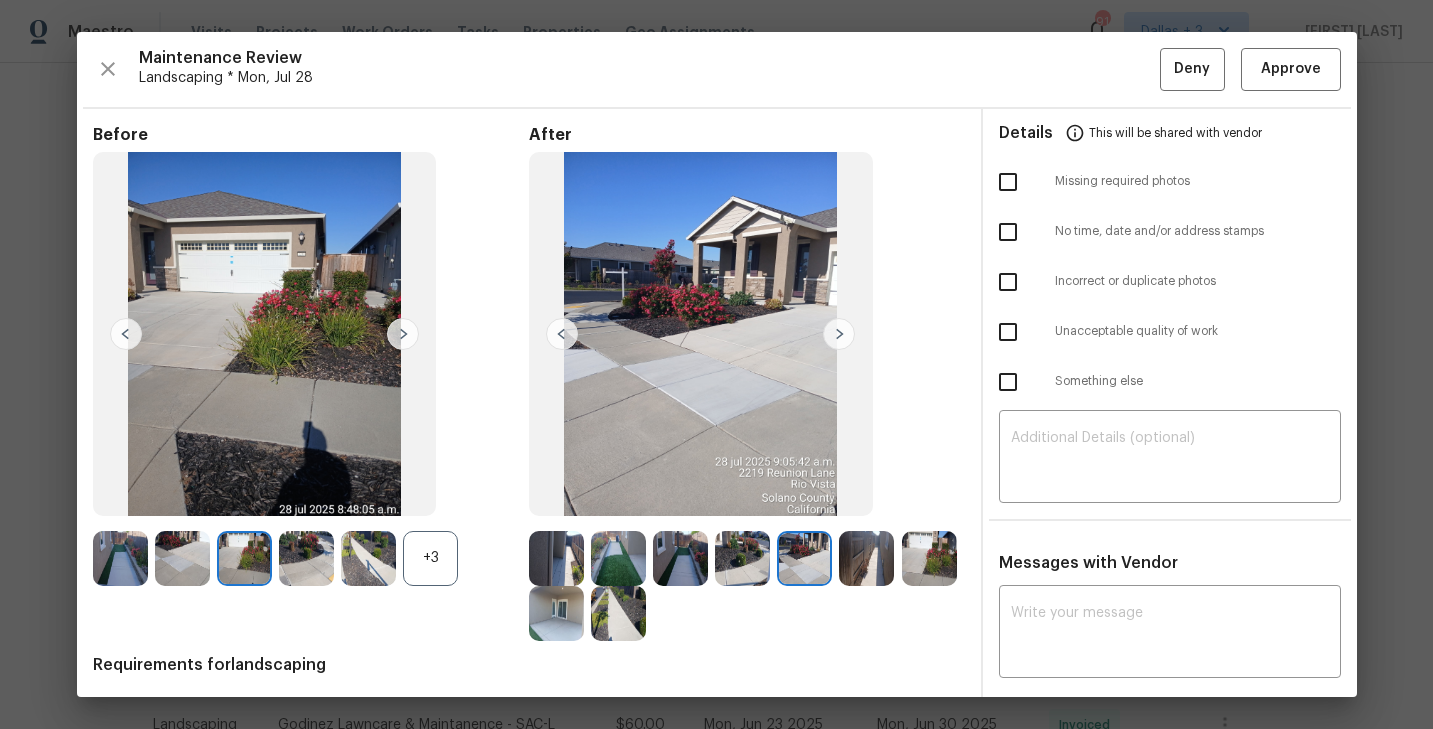 click at bounding box center (839, 334) 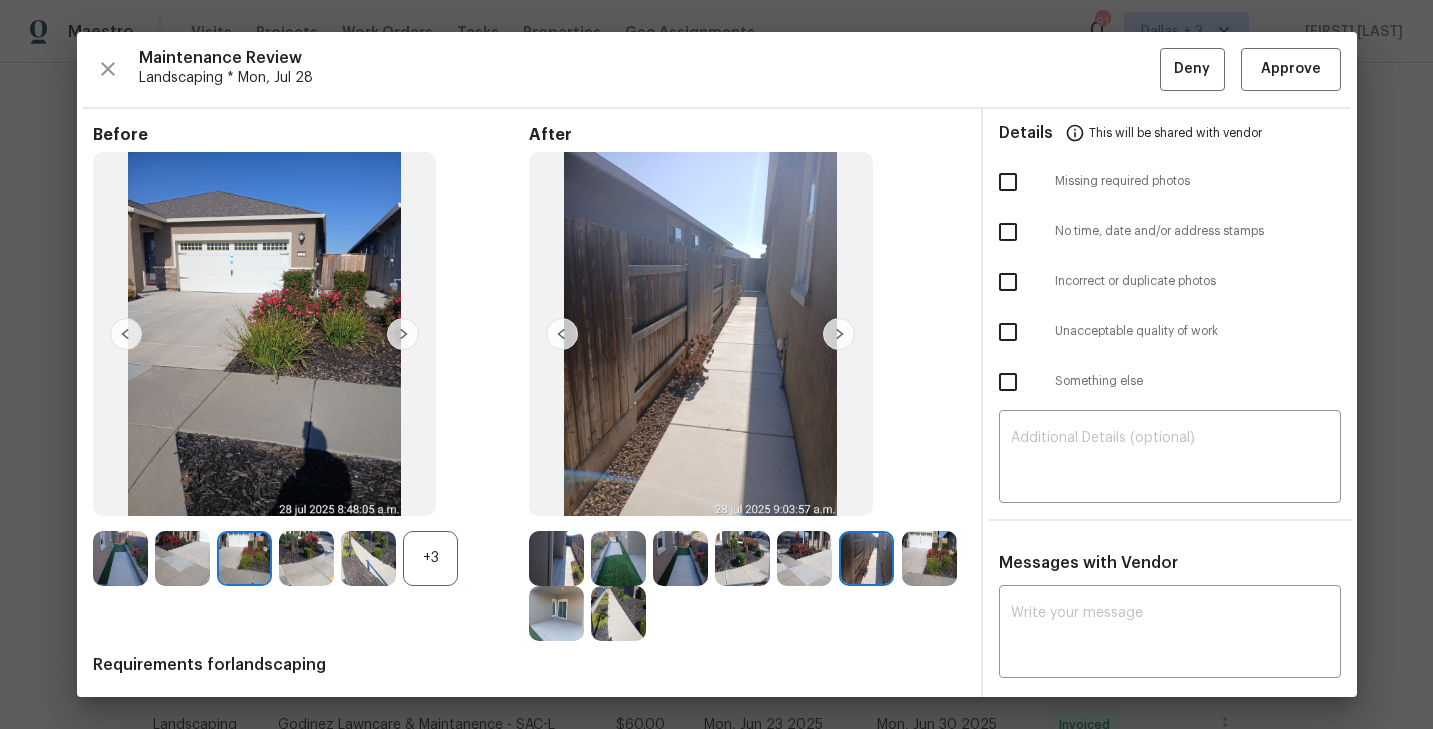 click at bounding box center [839, 334] 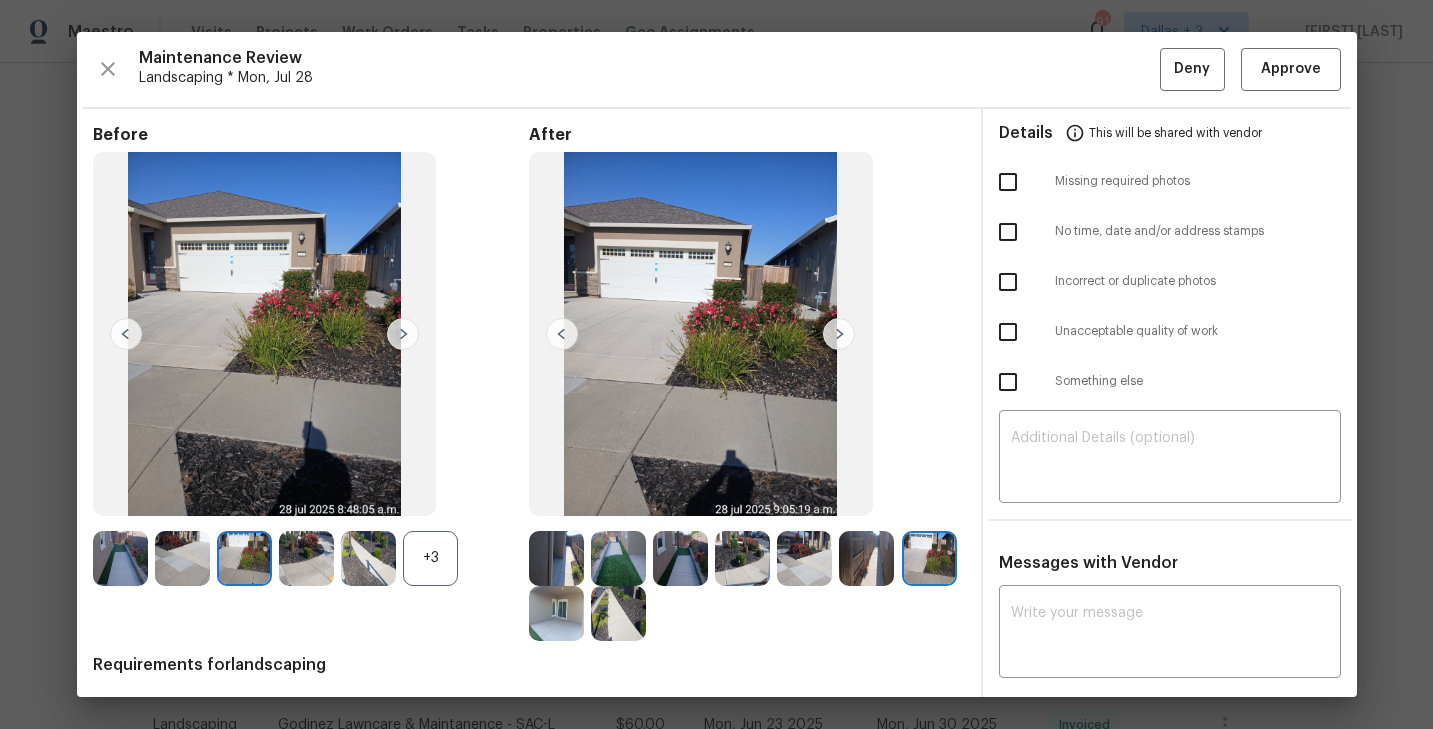 click at bounding box center [556, 558] 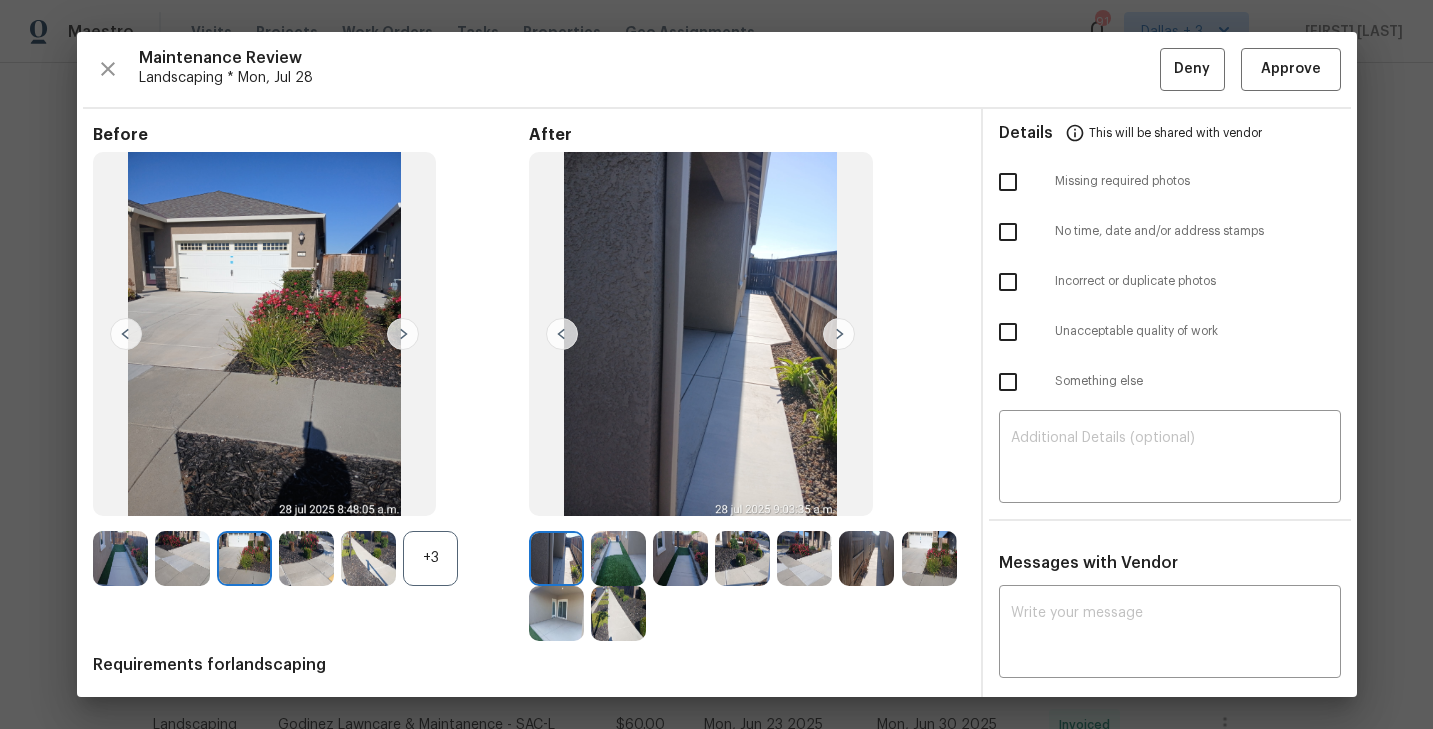 click at bounding box center [839, 334] 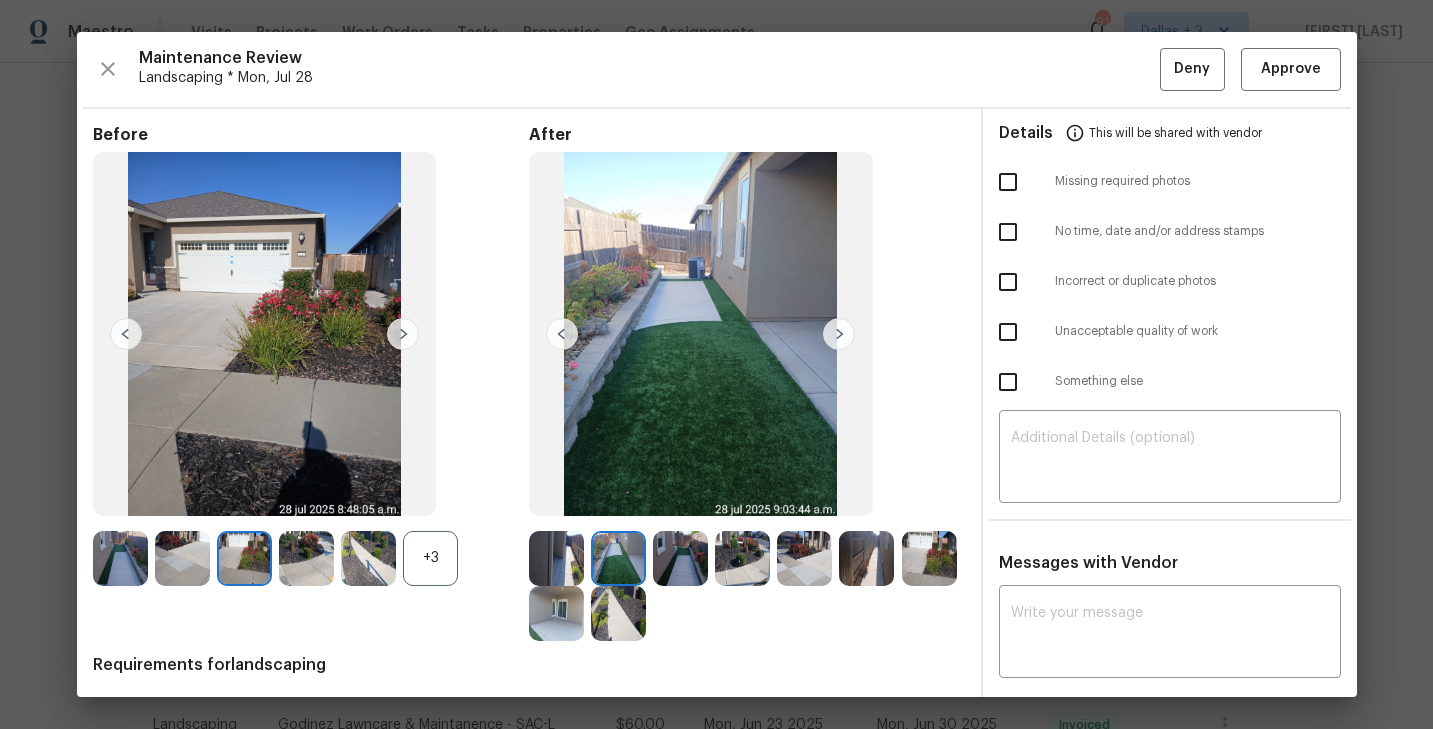 click at bounding box center [839, 334] 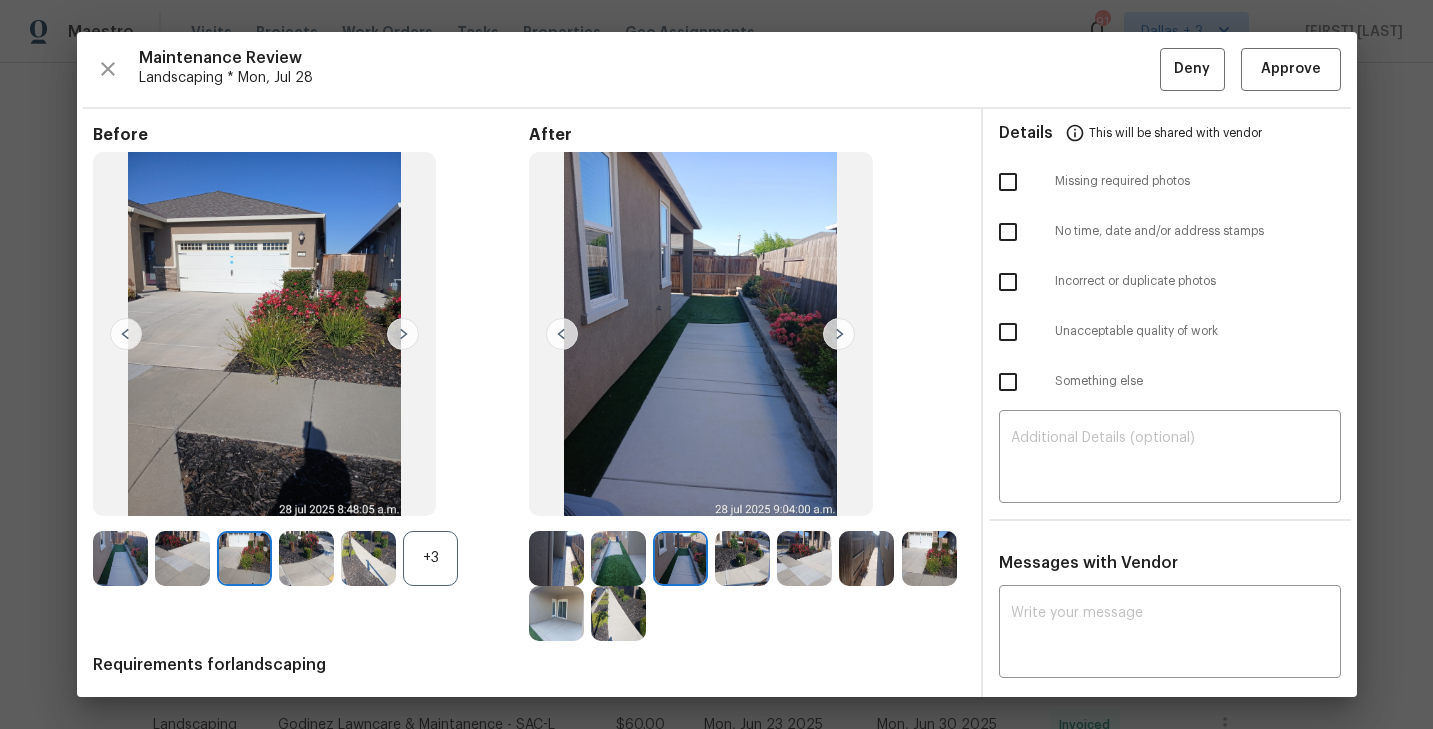 click at bounding box center [839, 334] 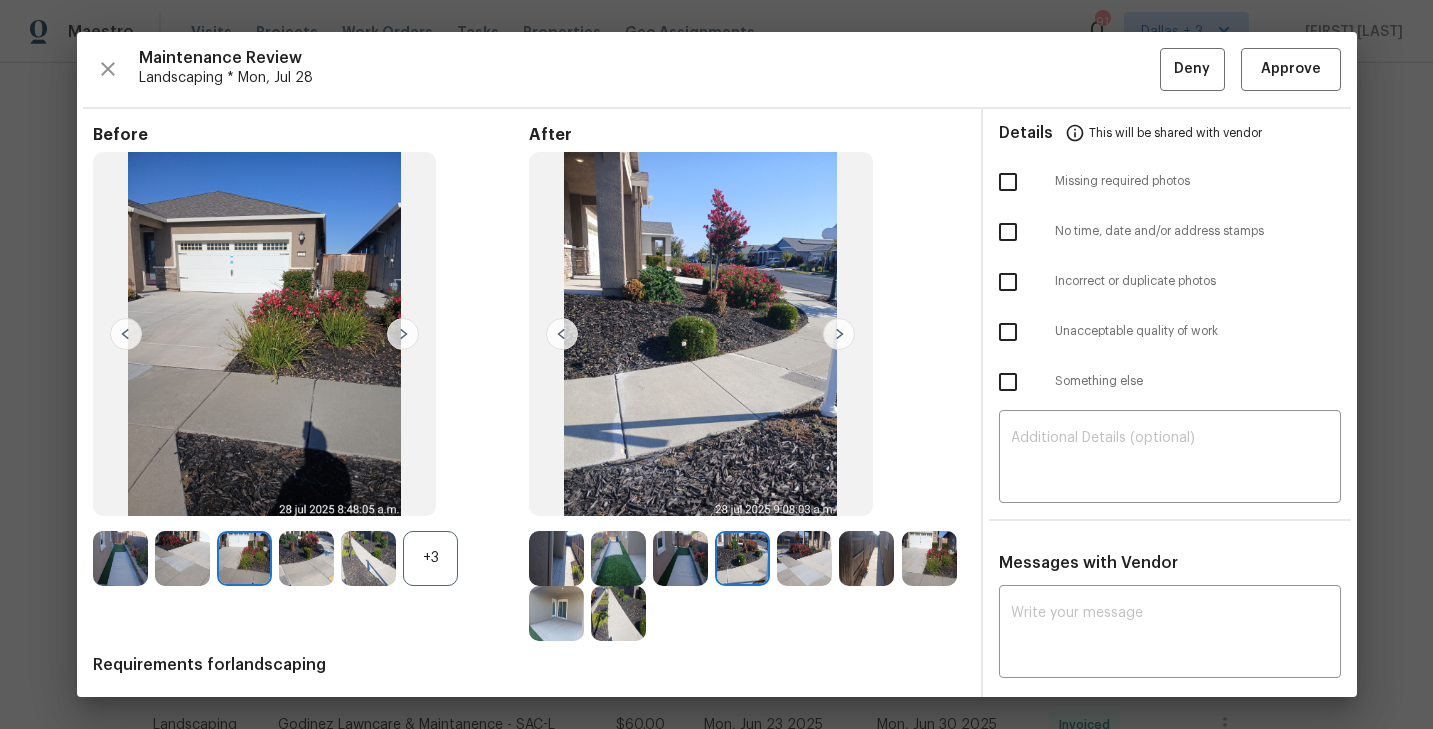 click at bounding box center [839, 334] 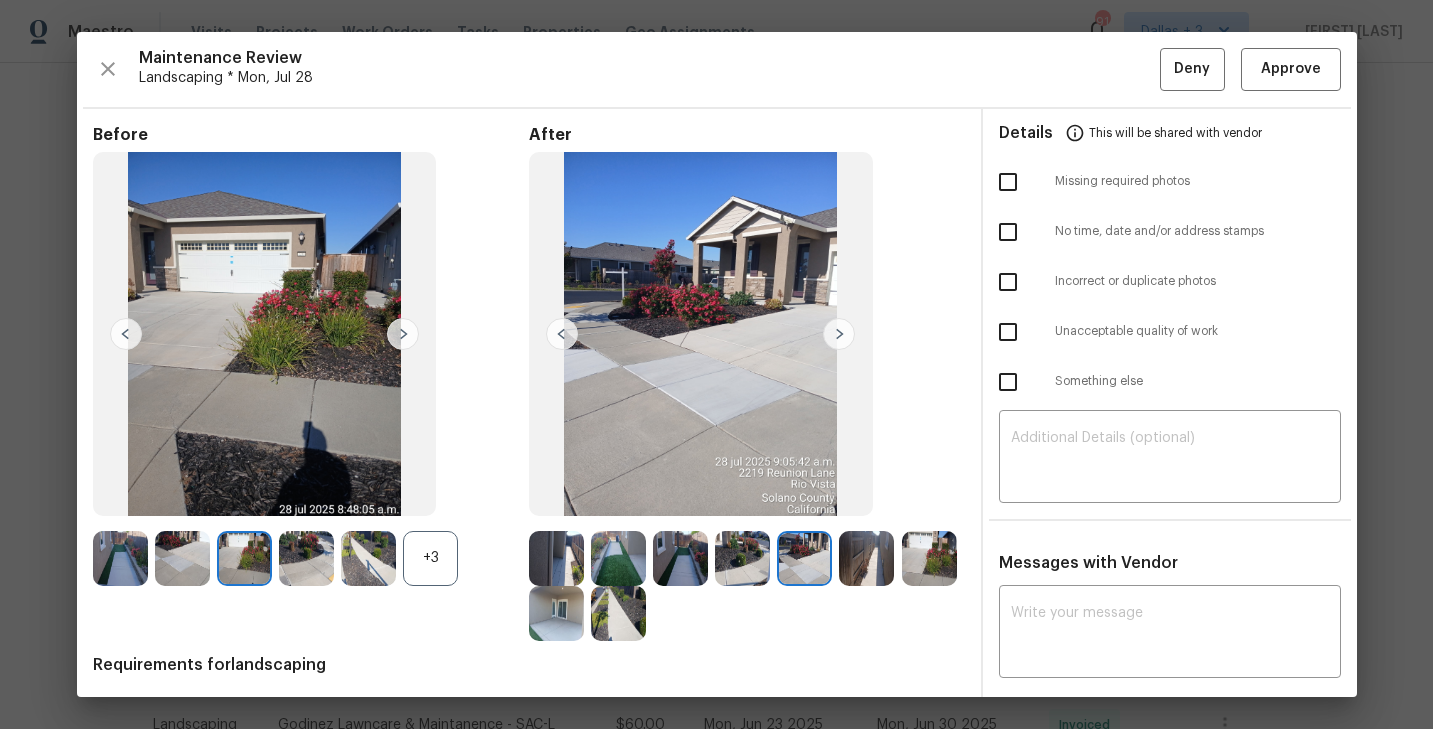 click at bounding box center (839, 334) 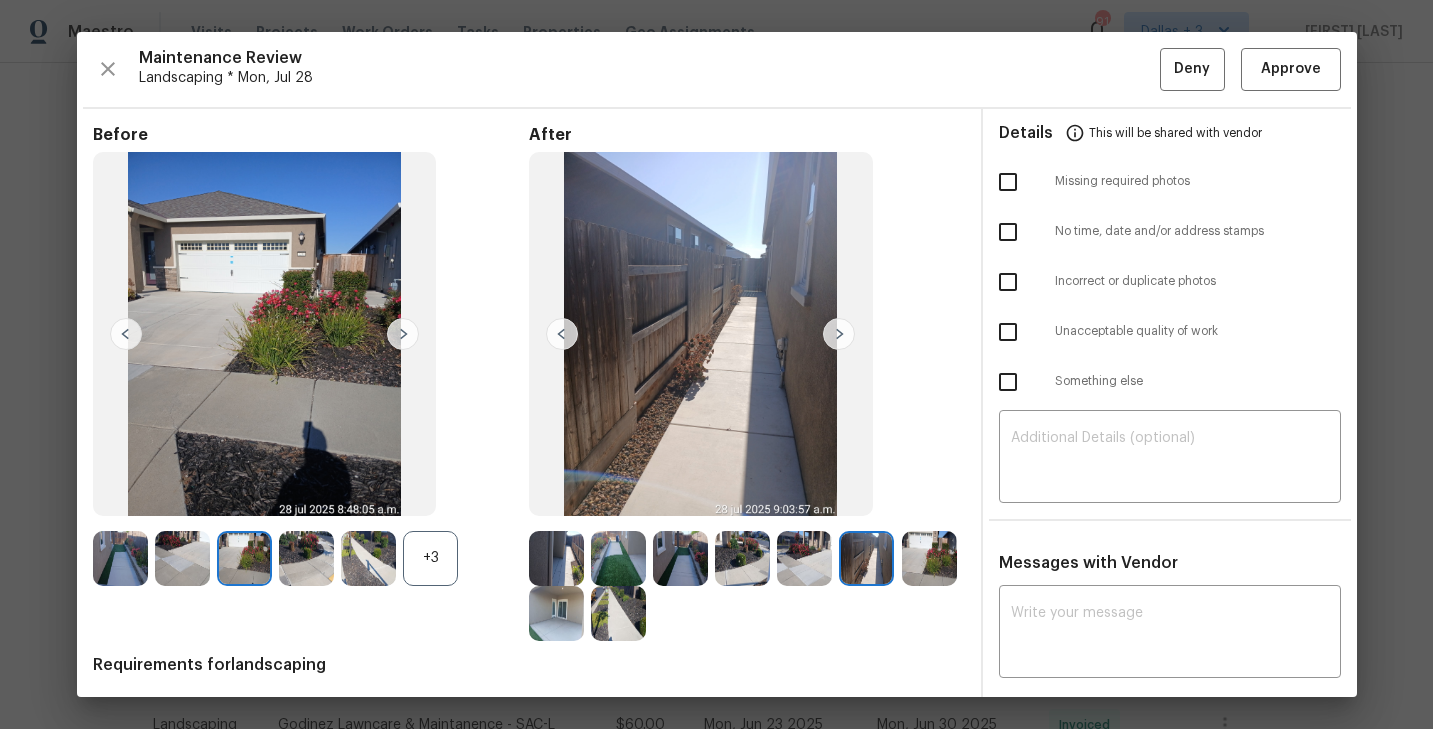 click at bounding box center (839, 334) 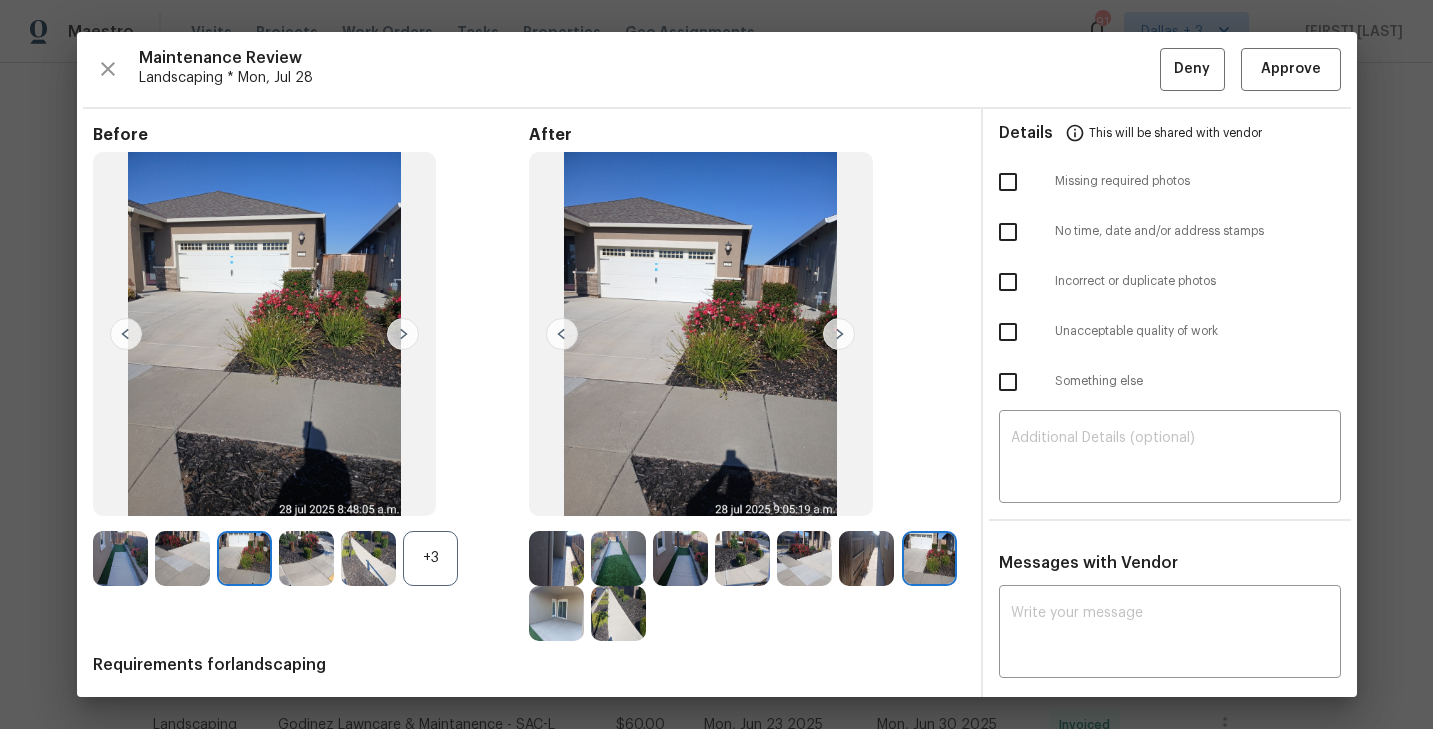 click at bounding box center [839, 334] 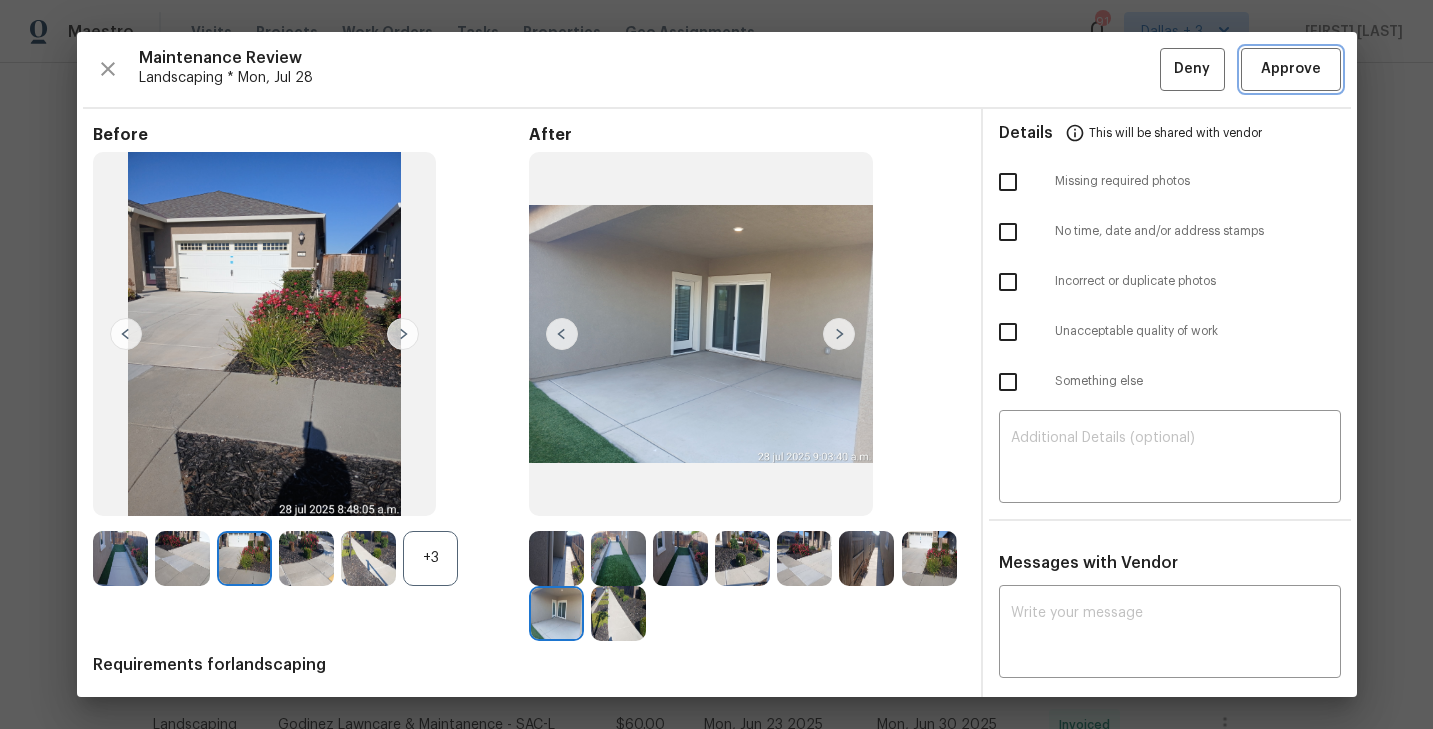 click on "Approve" at bounding box center (1291, 69) 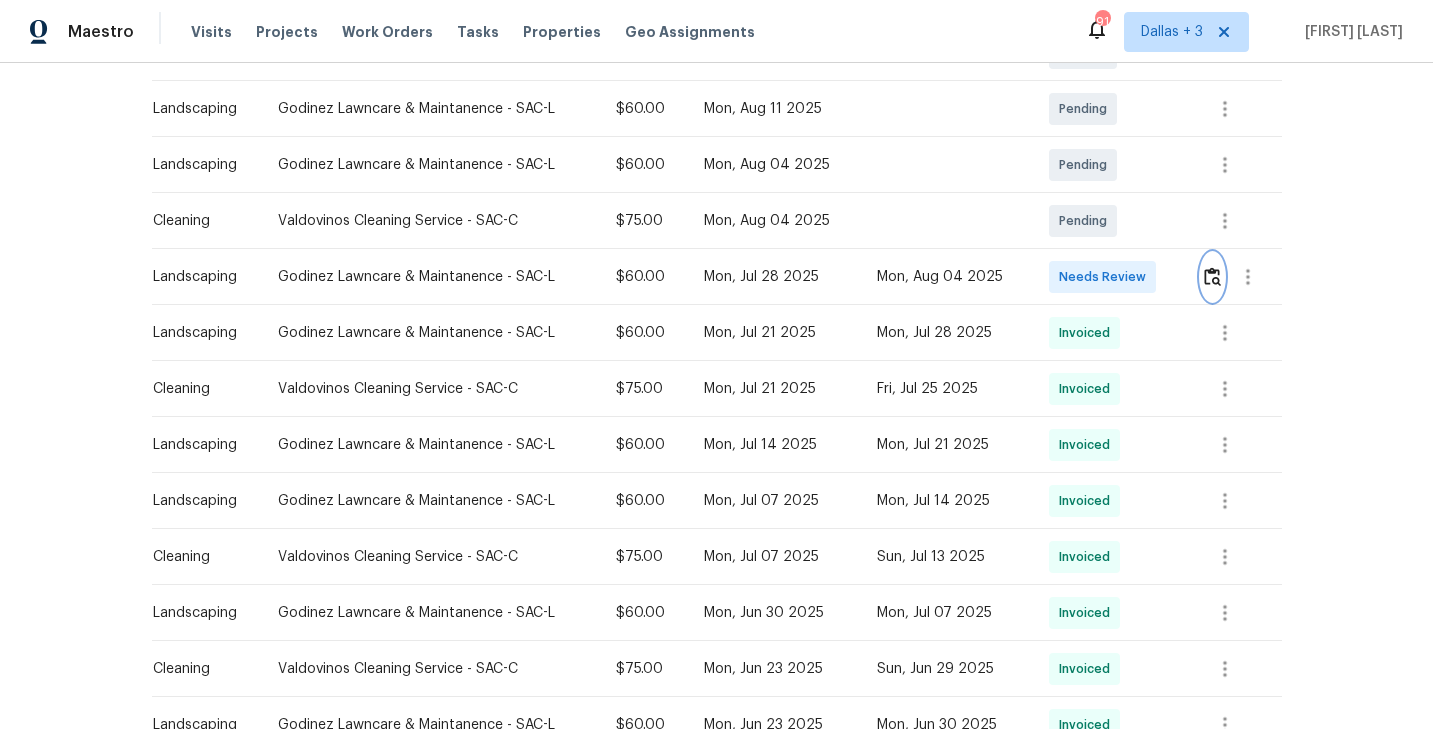 scroll, scrollTop: 0, scrollLeft: 0, axis: both 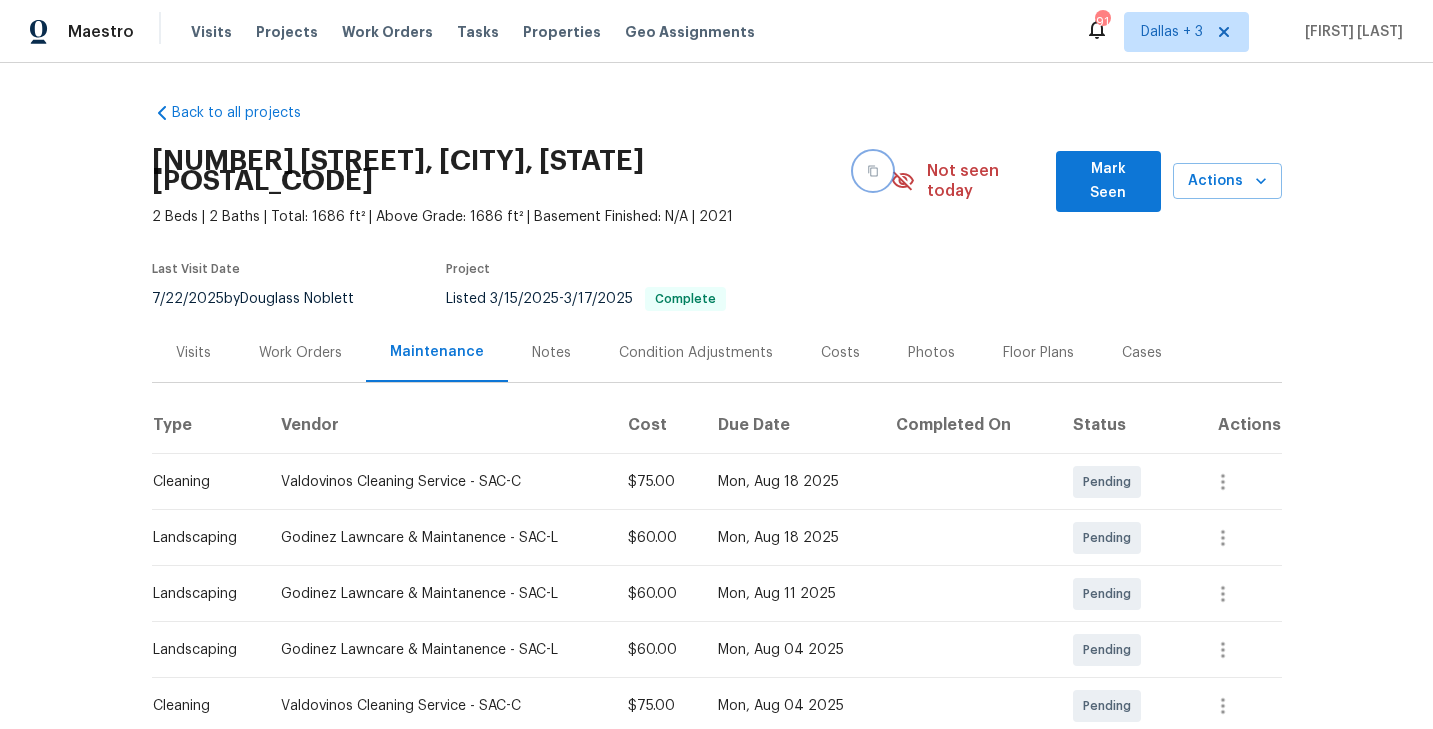 click at bounding box center [873, 171] 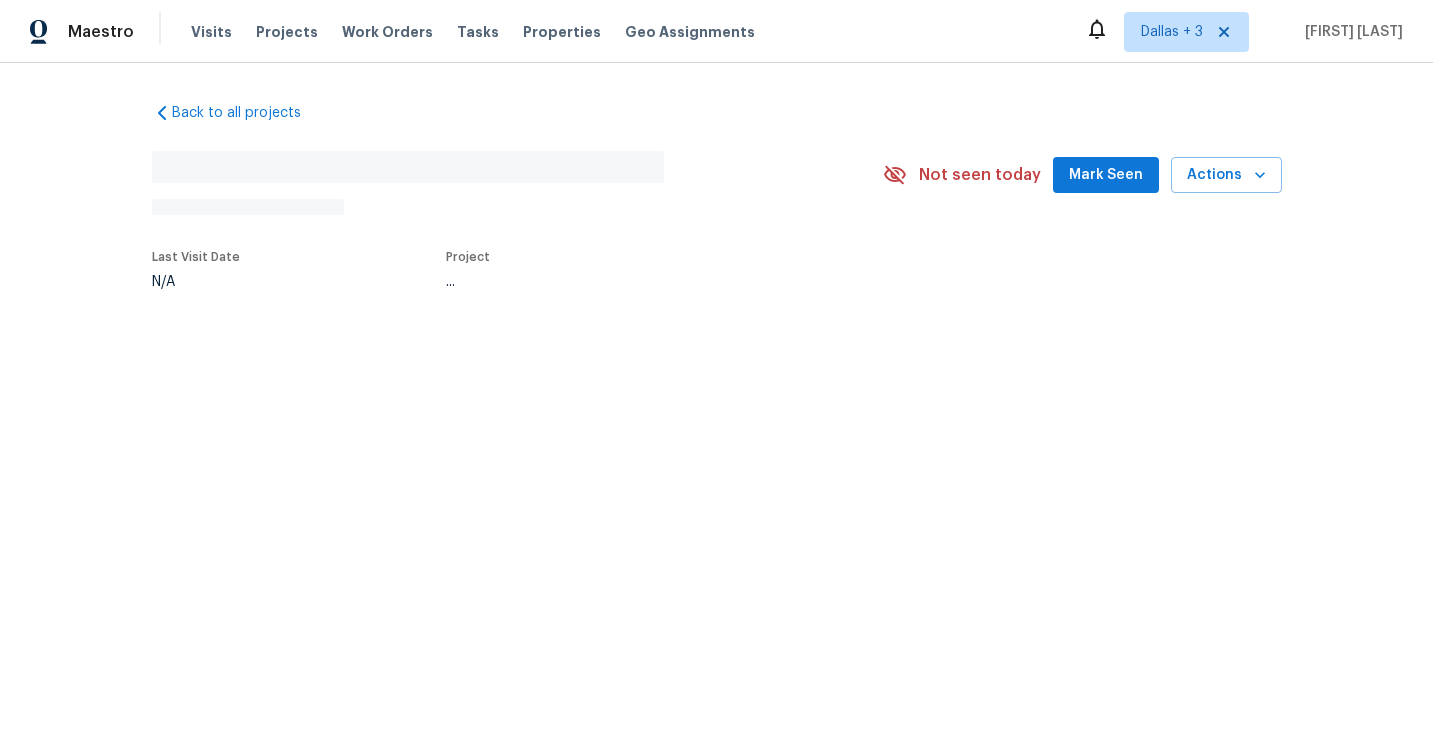 scroll, scrollTop: 0, scrollLeft: 0, axis: both 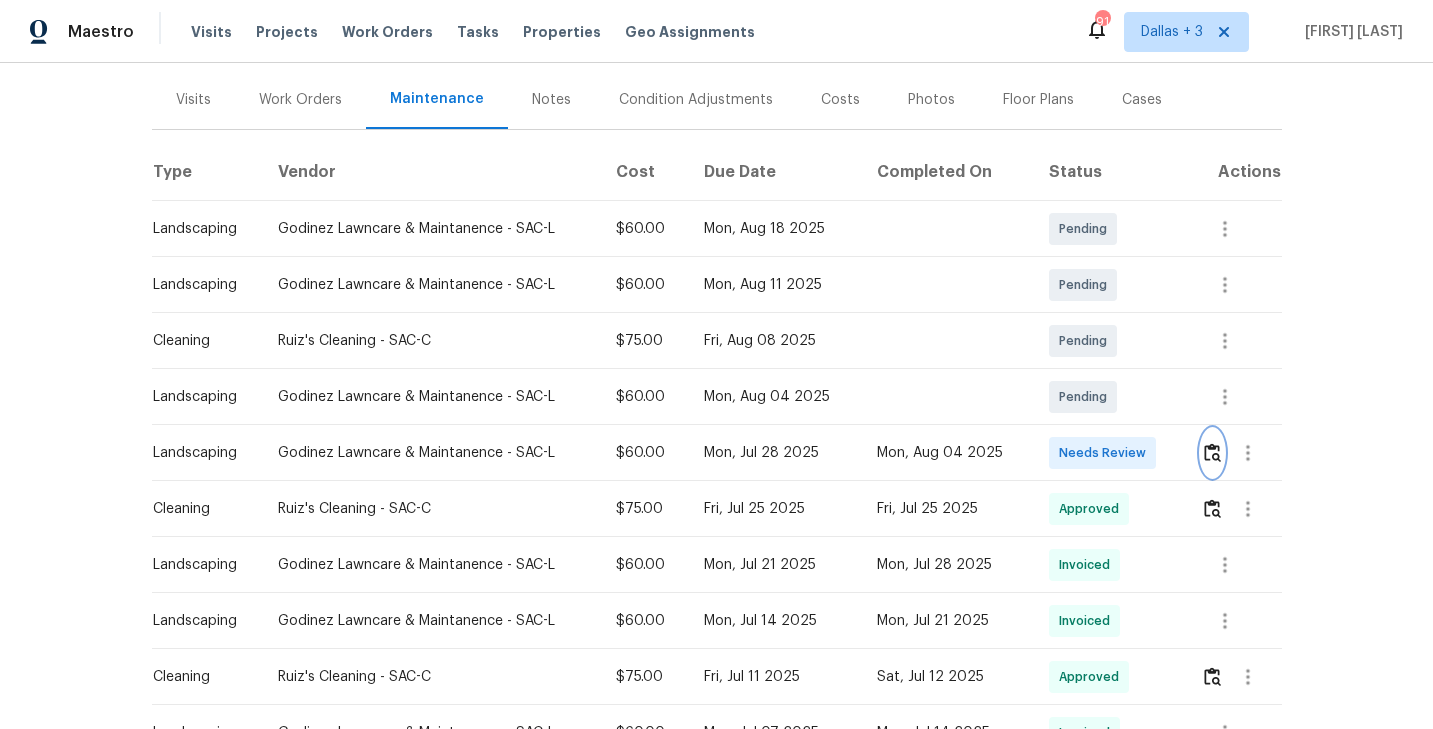 click at bounding box center [1212, 452] 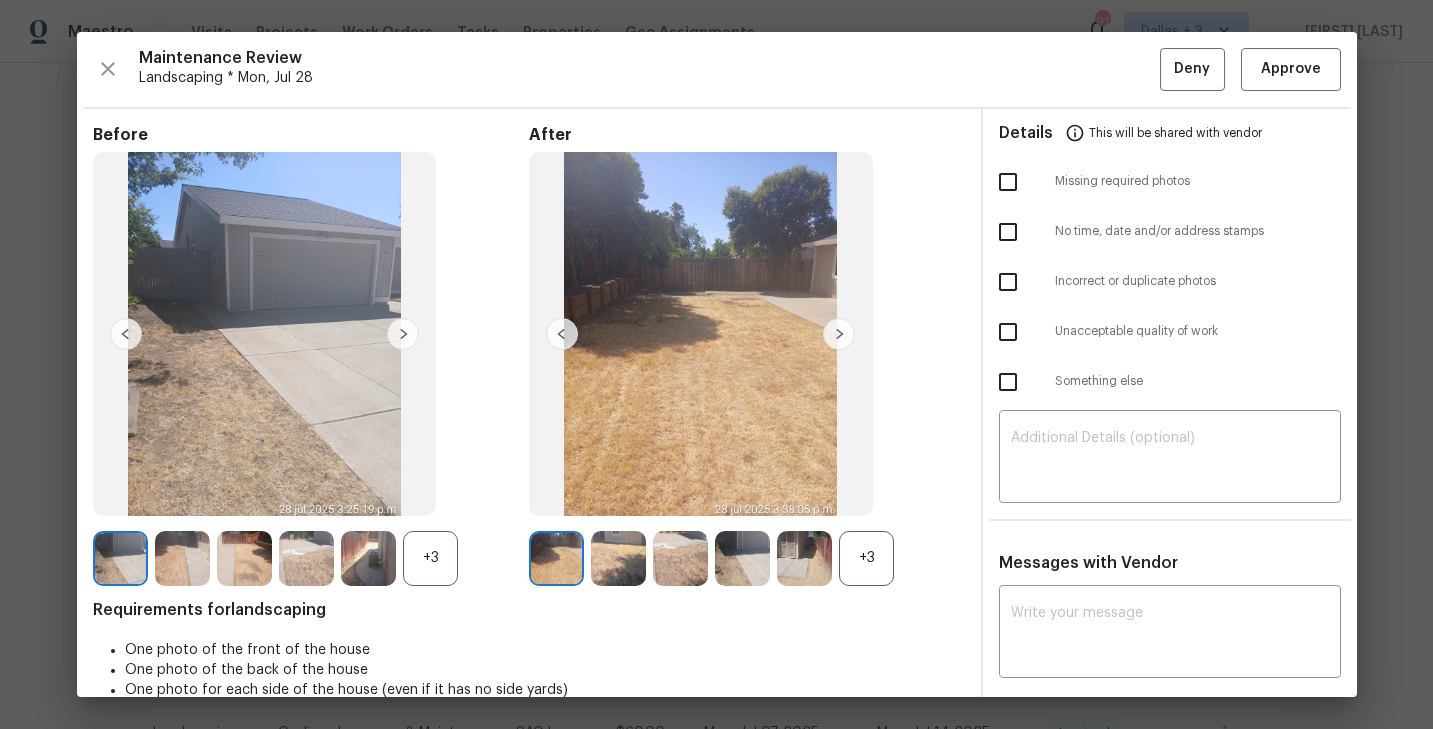 click on "+3" at bounding box center [866, 558] 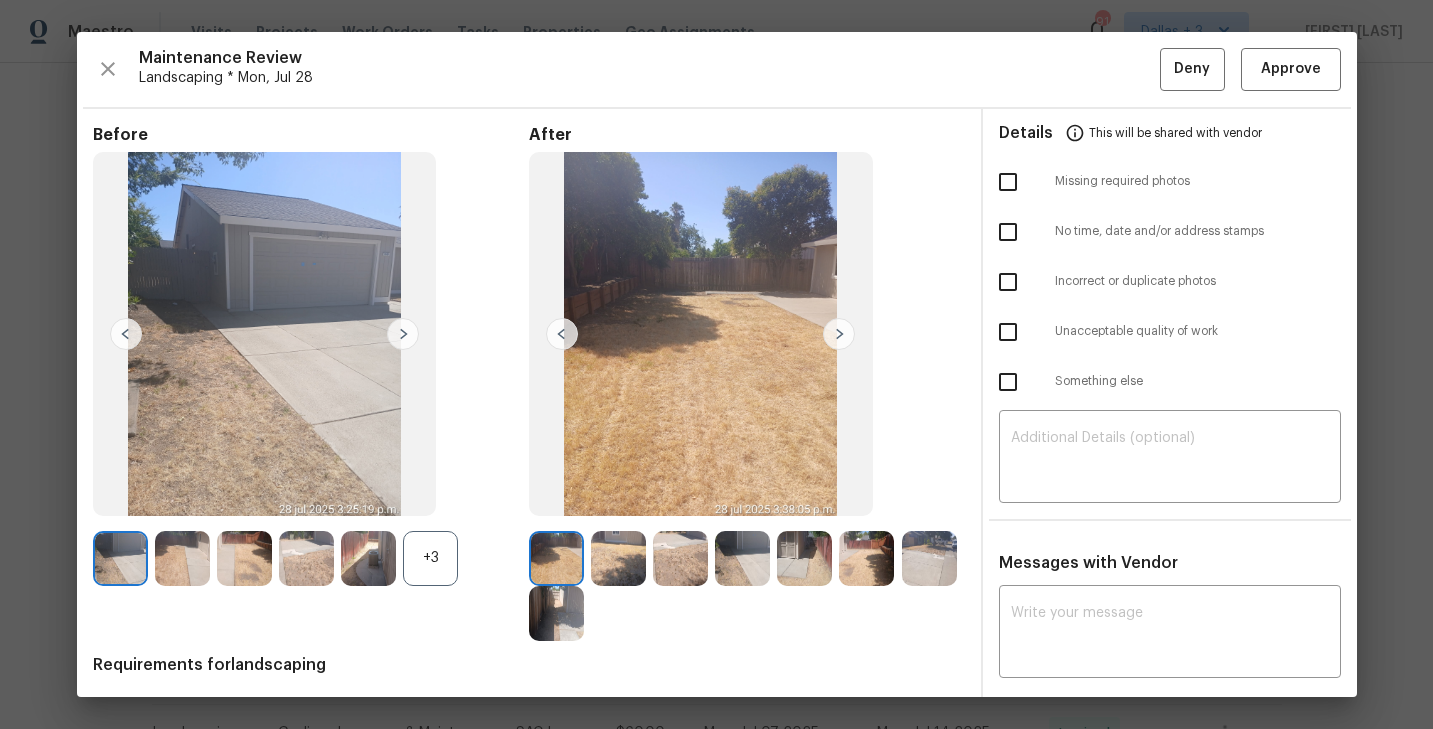 click on "+3" at bounding box center (430, 558) 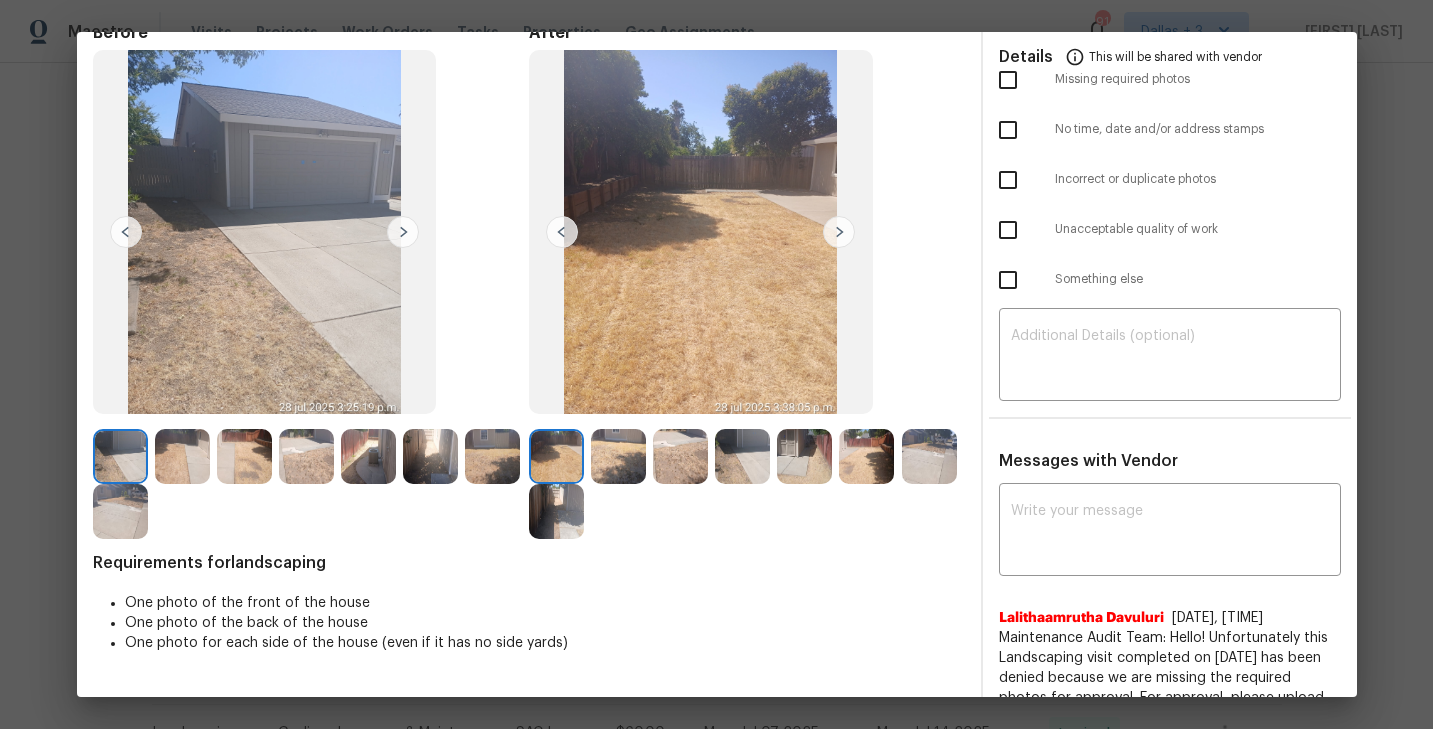 scroll, scrollTop: 0, scrollLeft: 0, axis: both 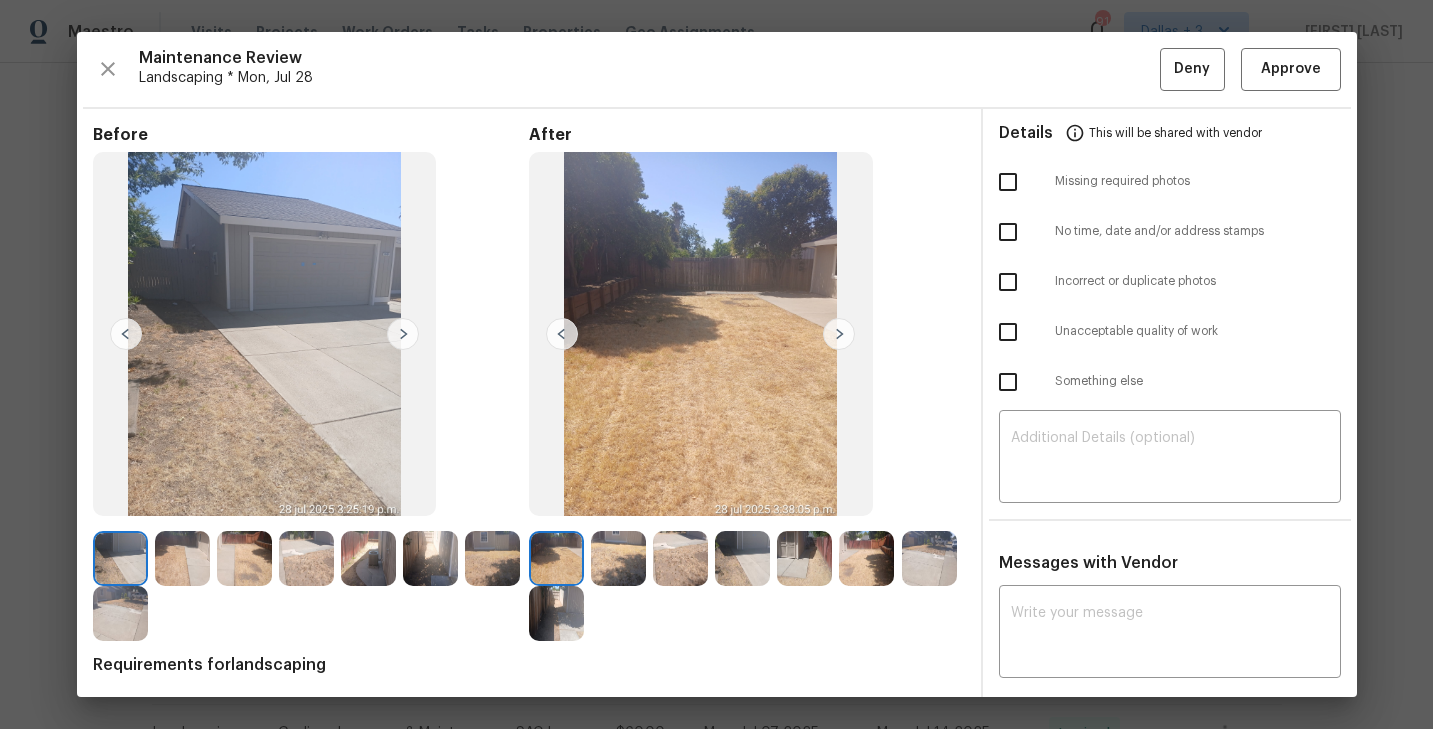 click at bounding box center [839, 334] 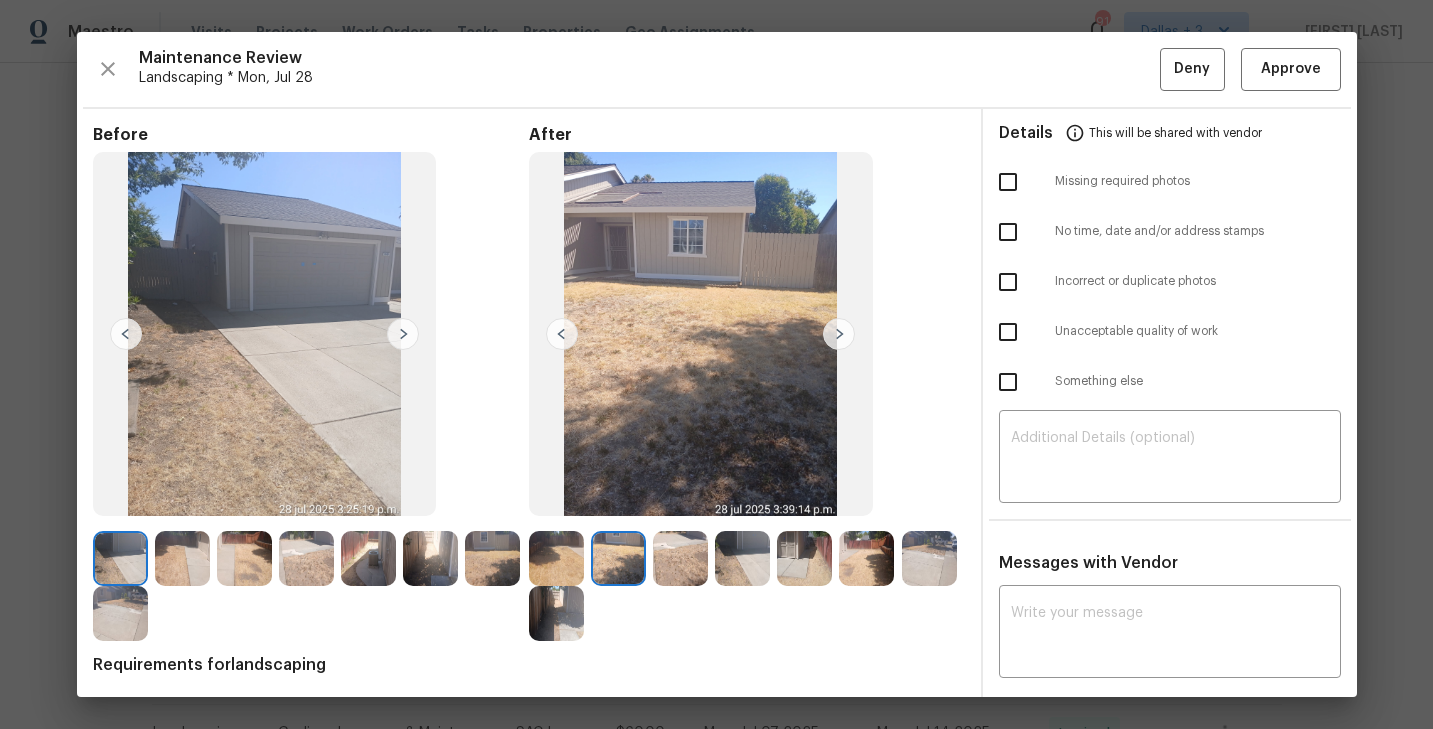 click at bounding box center (839, 334) 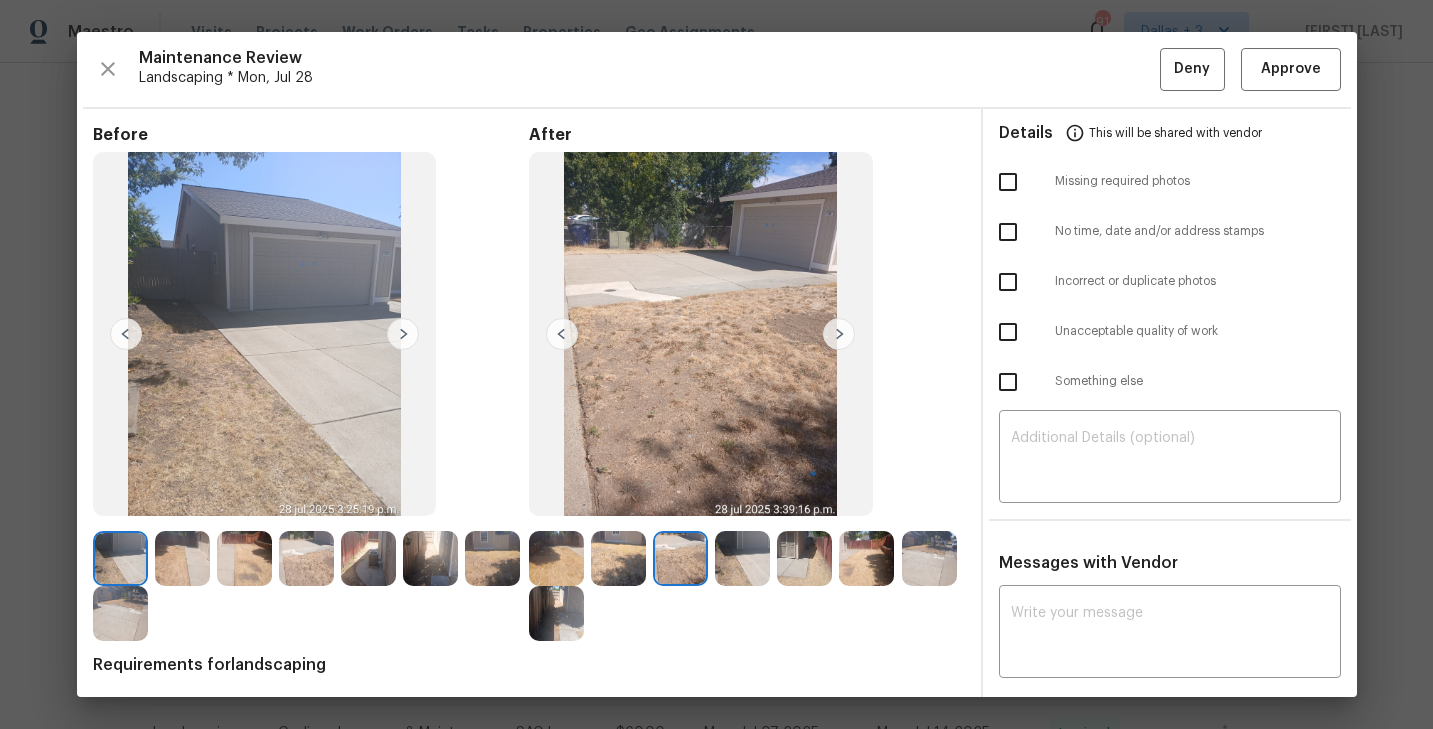 click at bounding box center [839, 334] 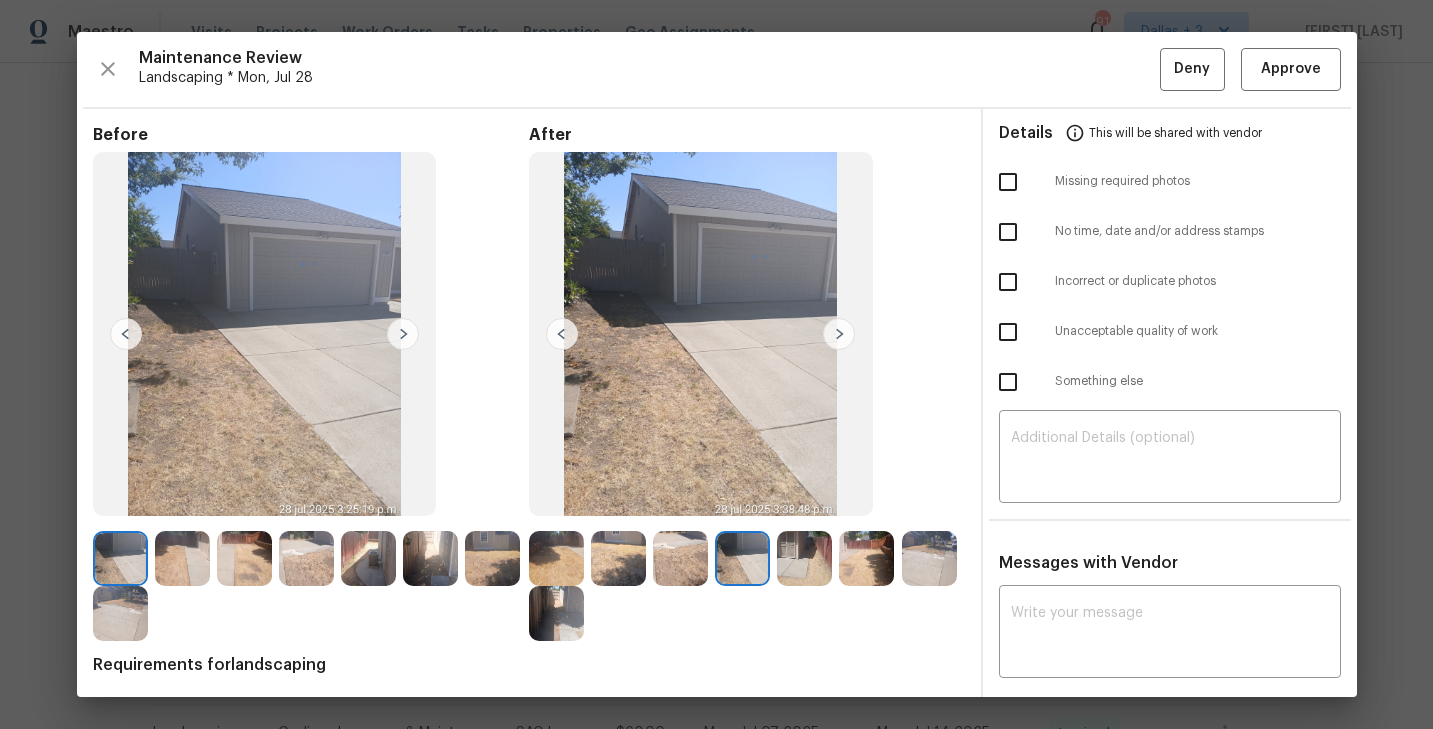 scroll, scrollTop: 1, scrollLeft: 0, axis: vertical 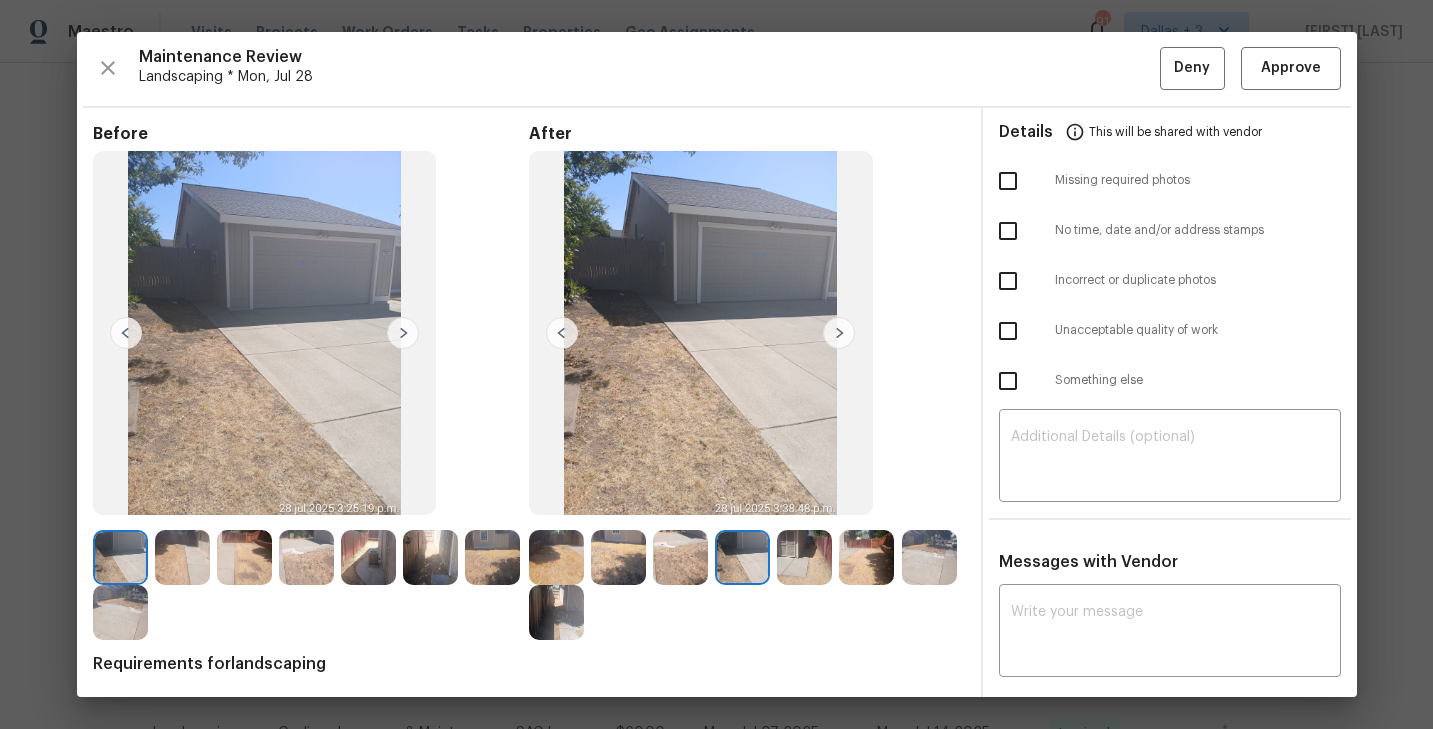 click at bounding box center (556, 557) 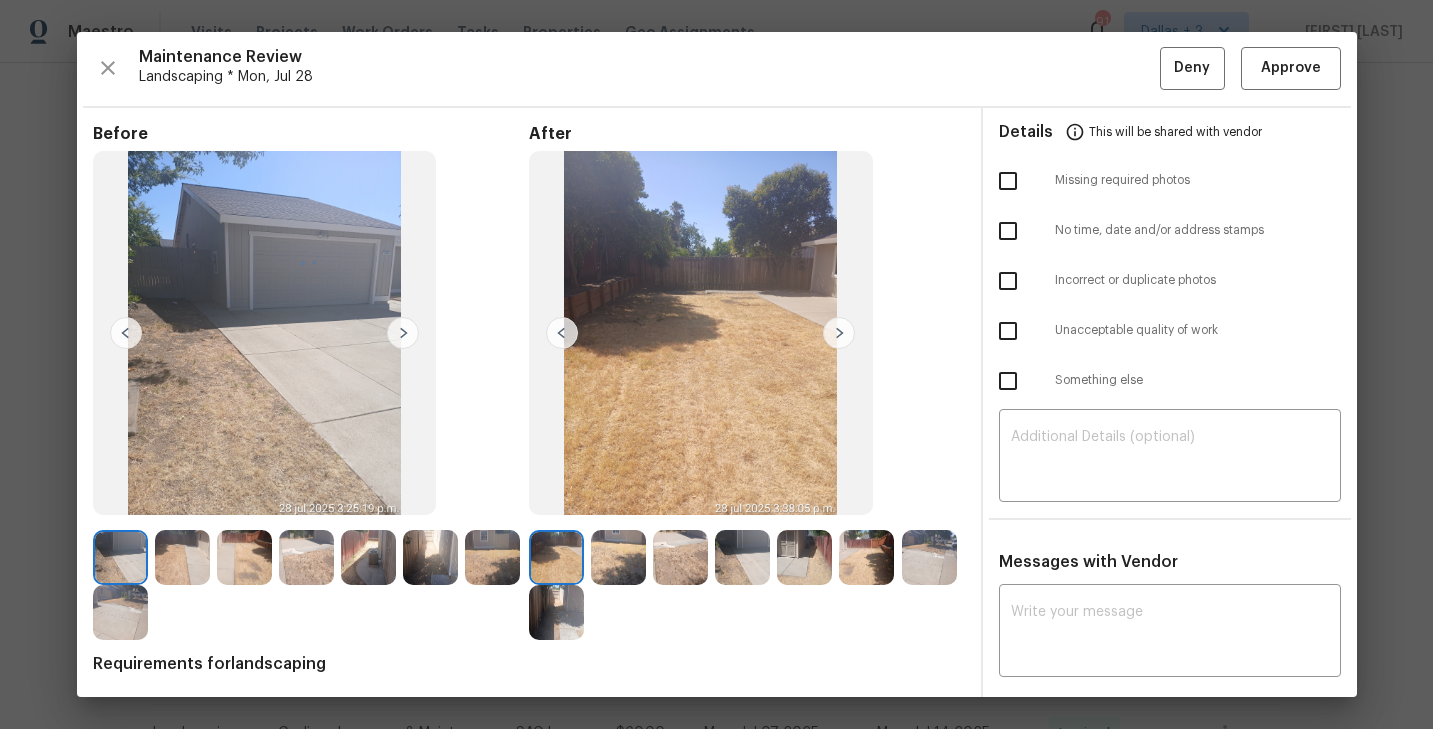 click at bounding box center [839, 333] 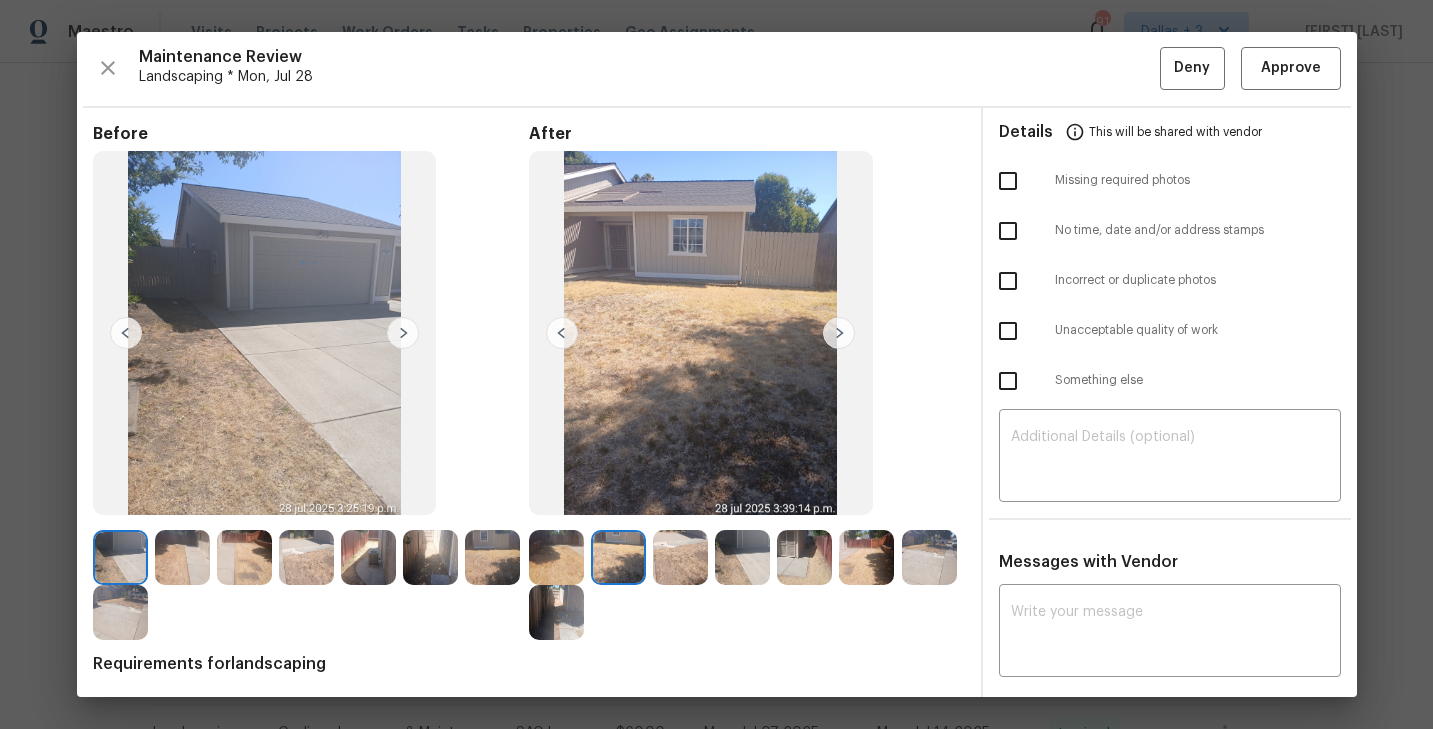 click at bounding box center (556, 557) 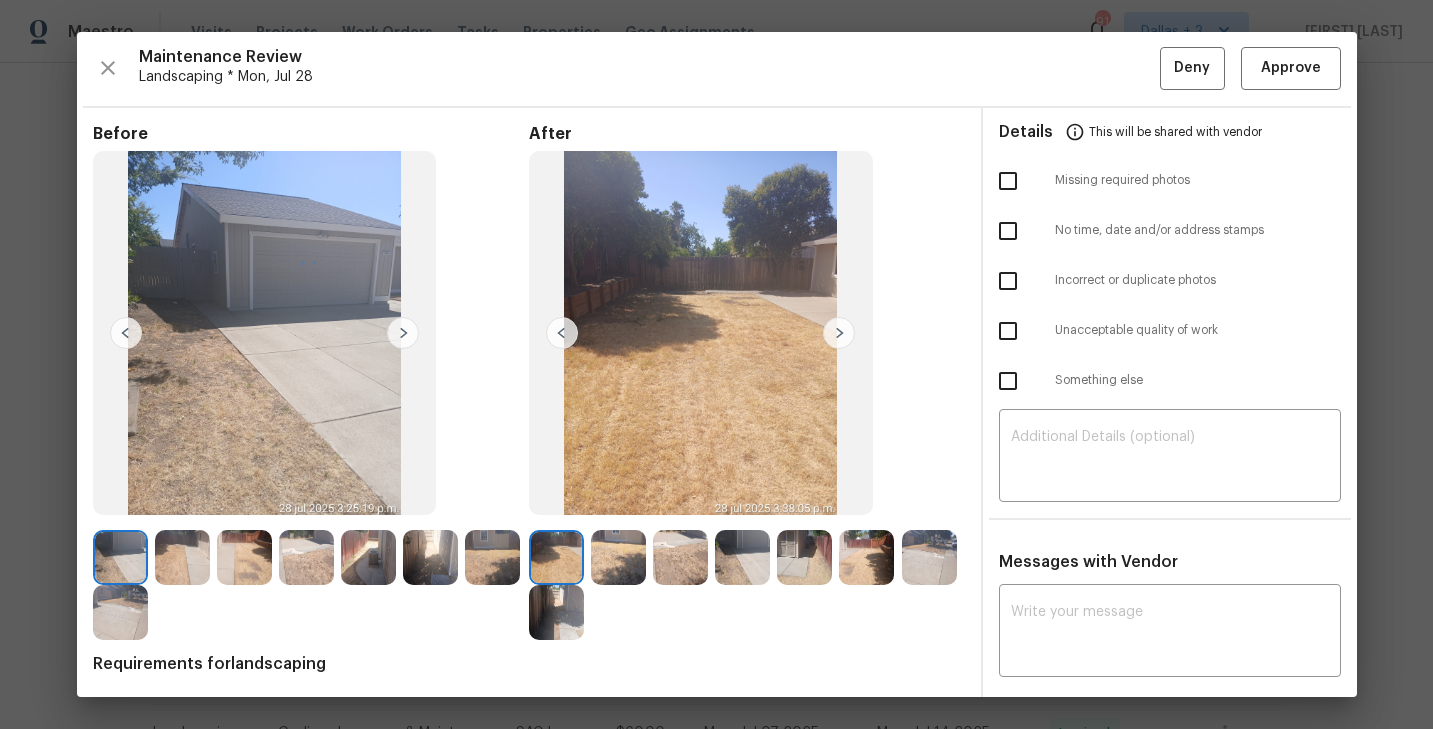 click at bounding box center [839, 333] 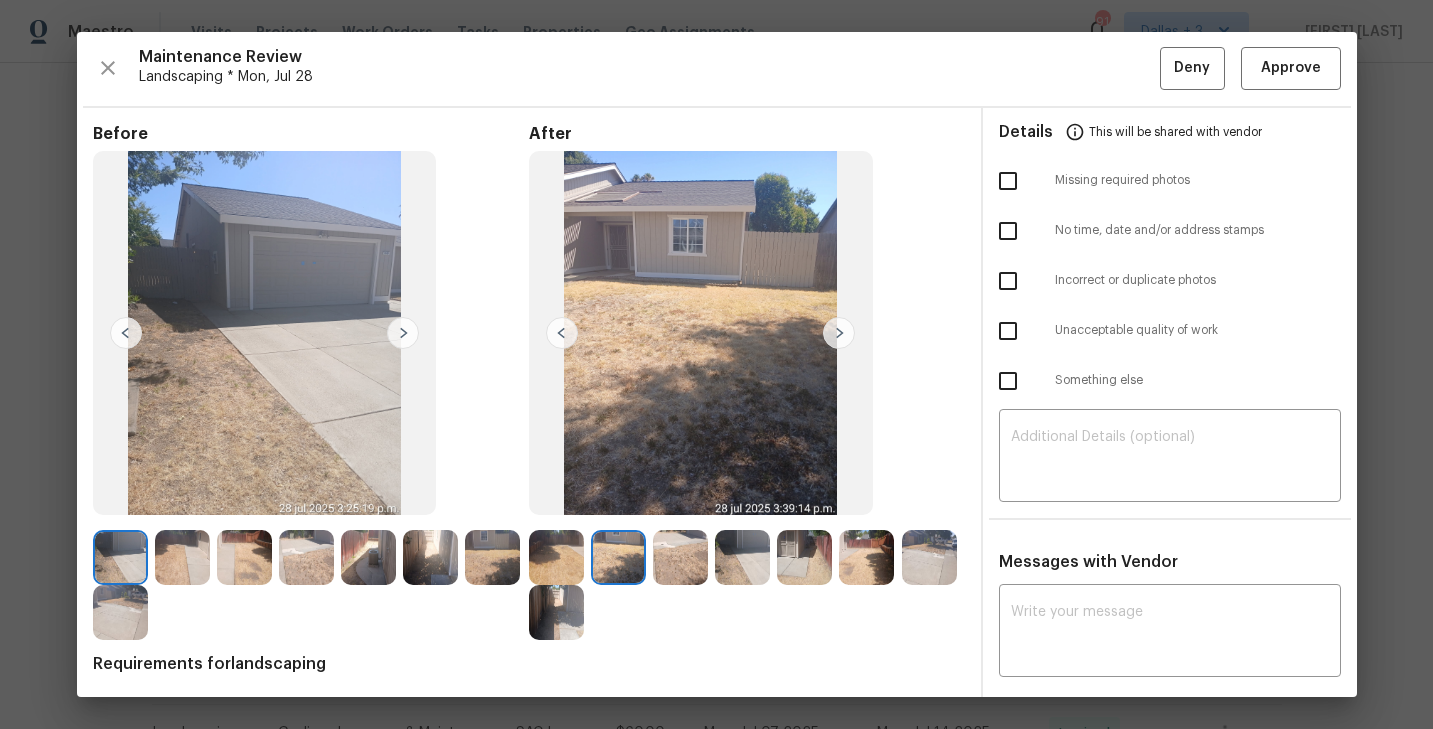 click at bounding box center [839, 333] 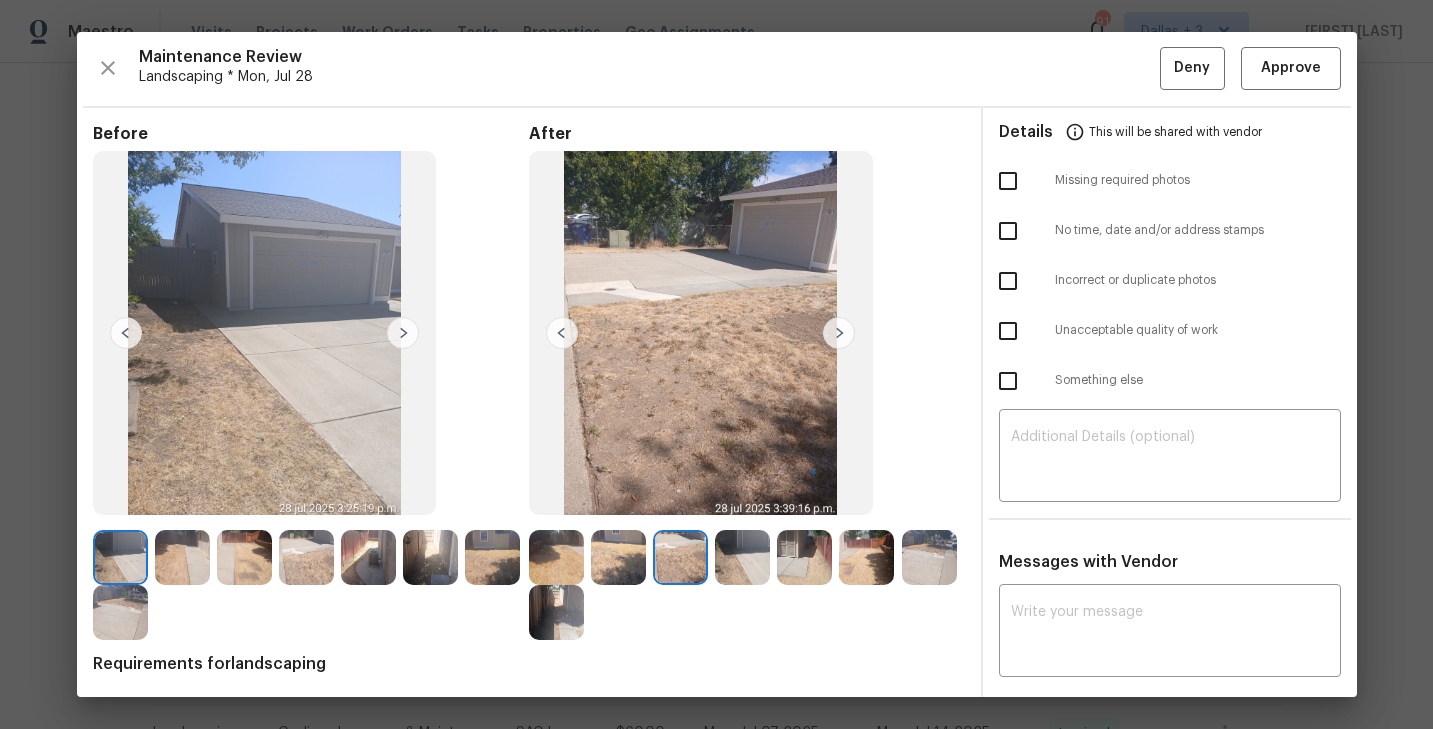 click at bounding box center (839, 333) 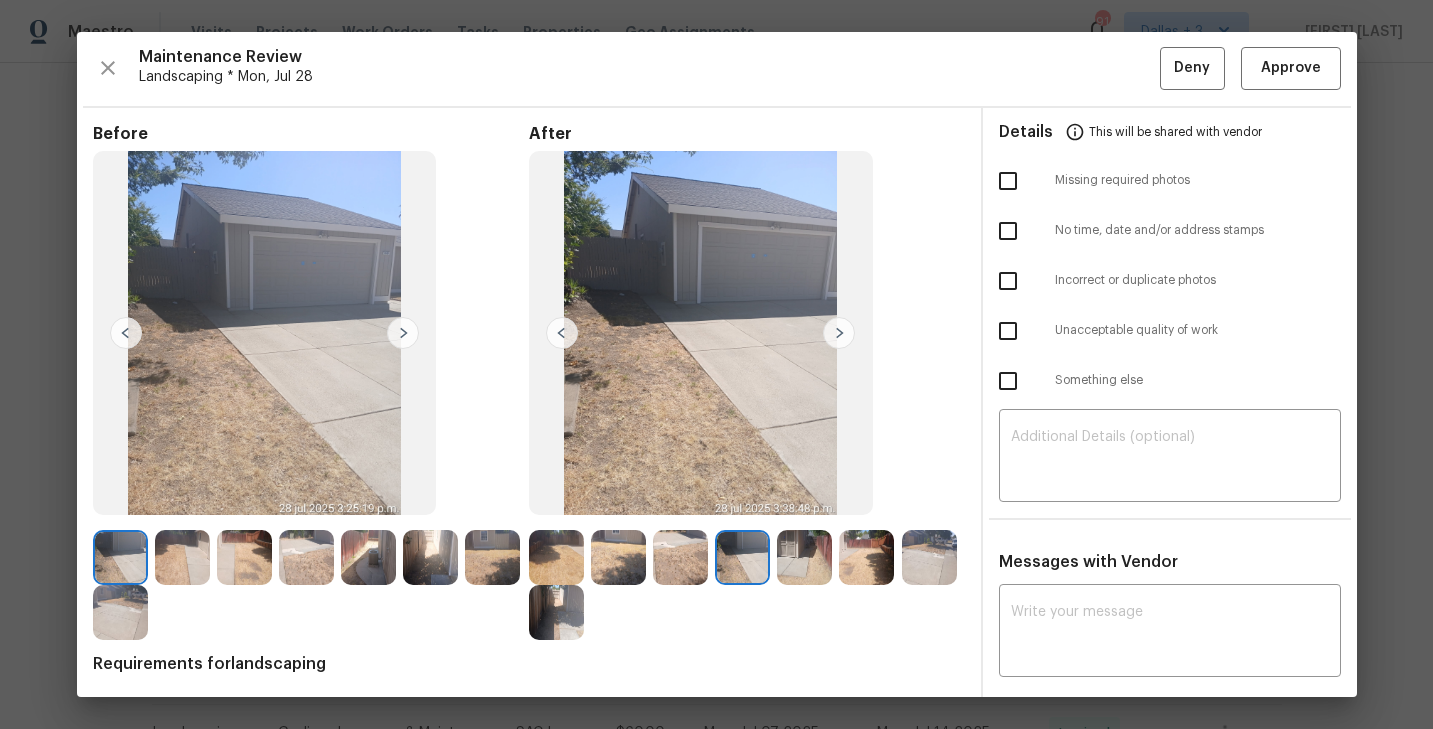 click at bounding box center [839, 333] 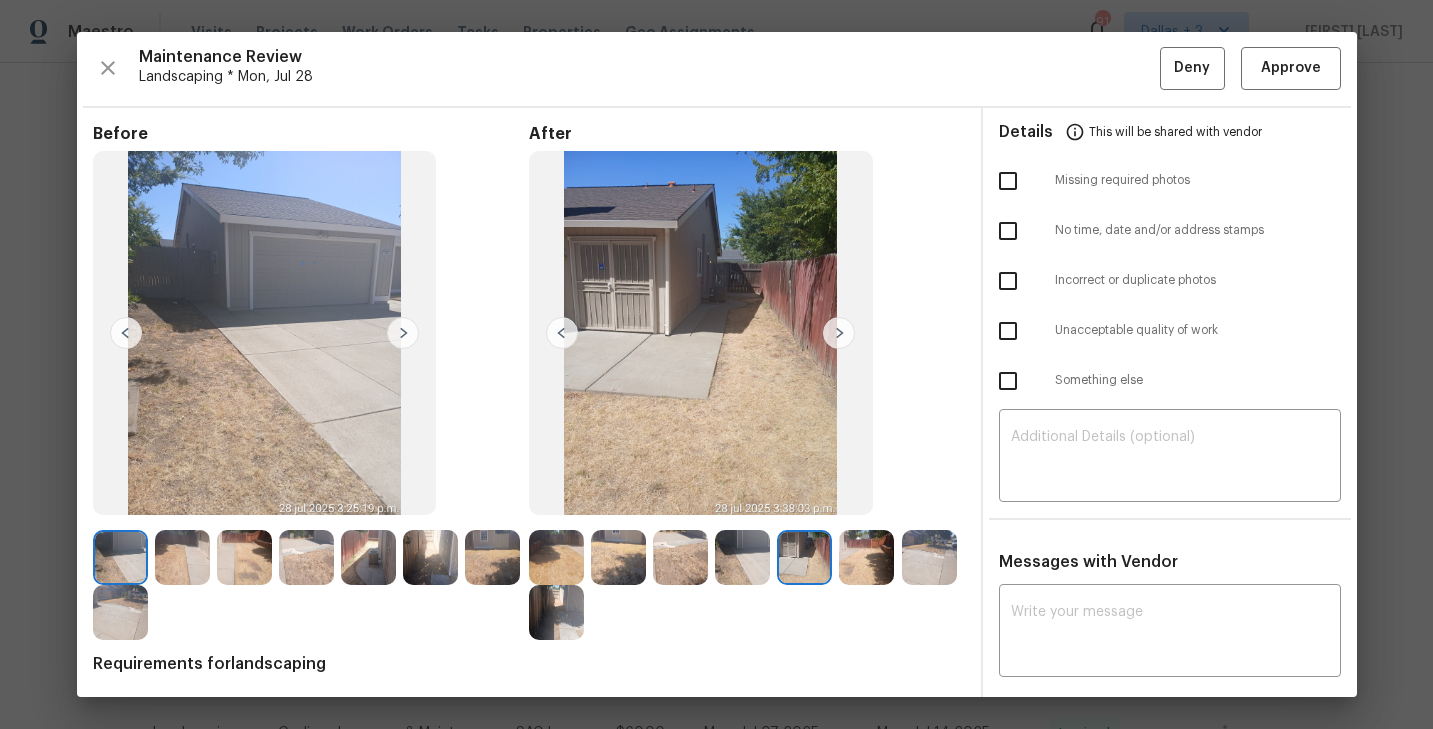 click at bounding box center [839, 333] 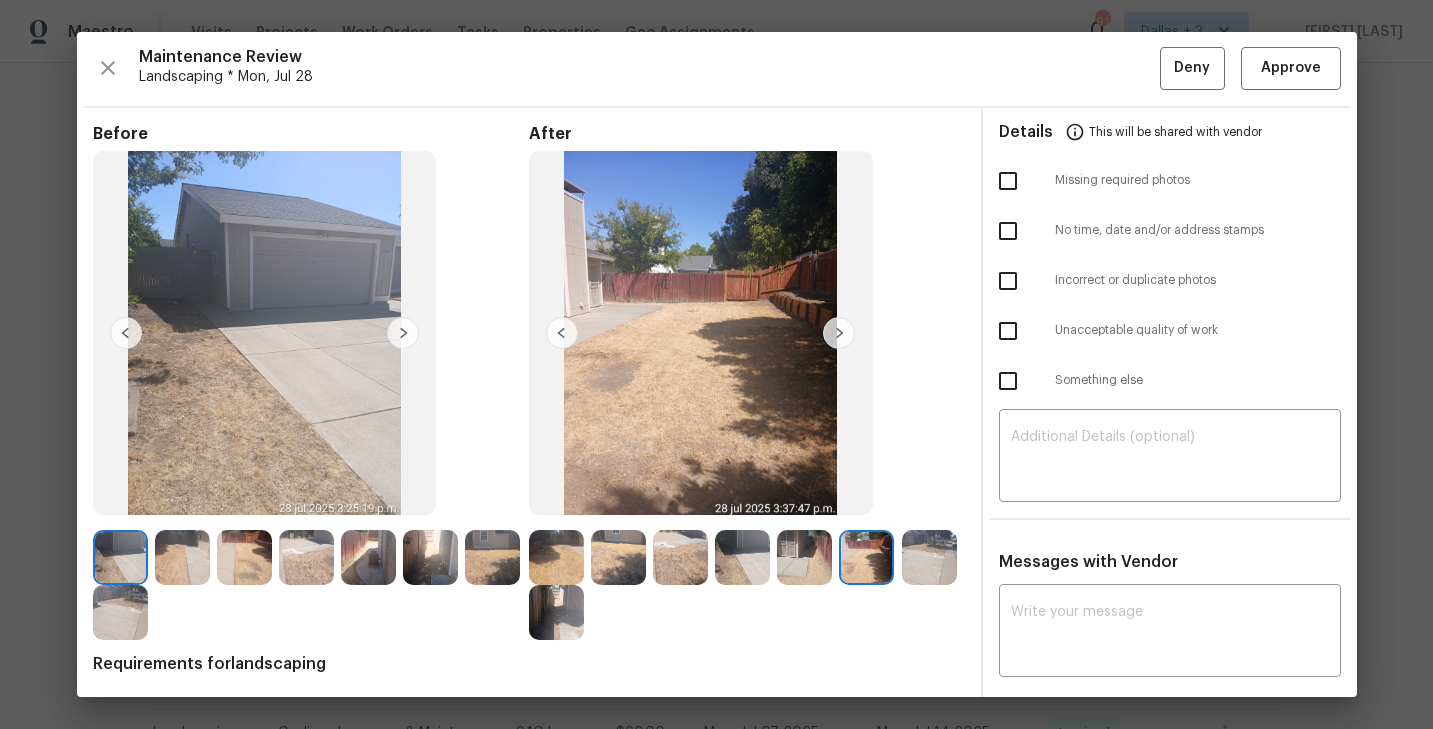 click at bounding box center [839, 333] 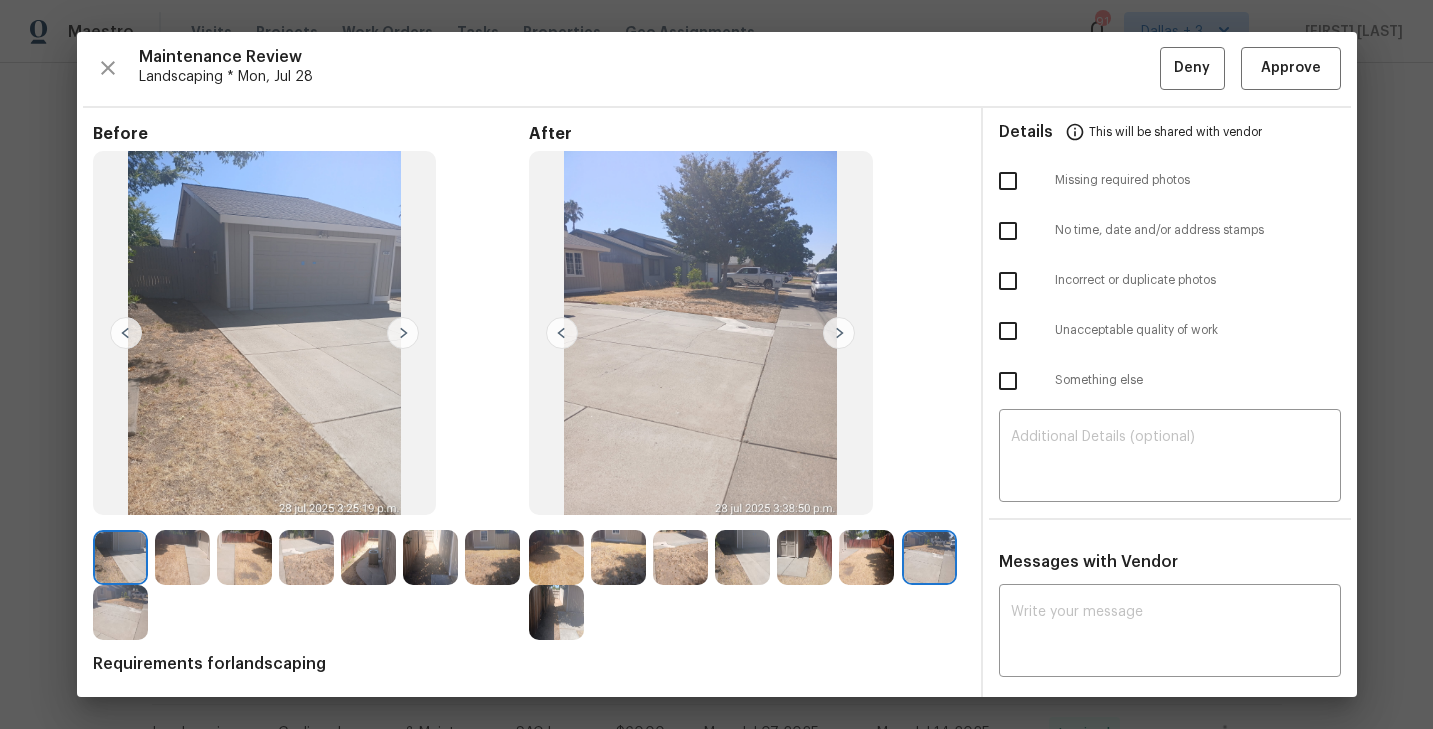 click at bounding box center [839, 333] 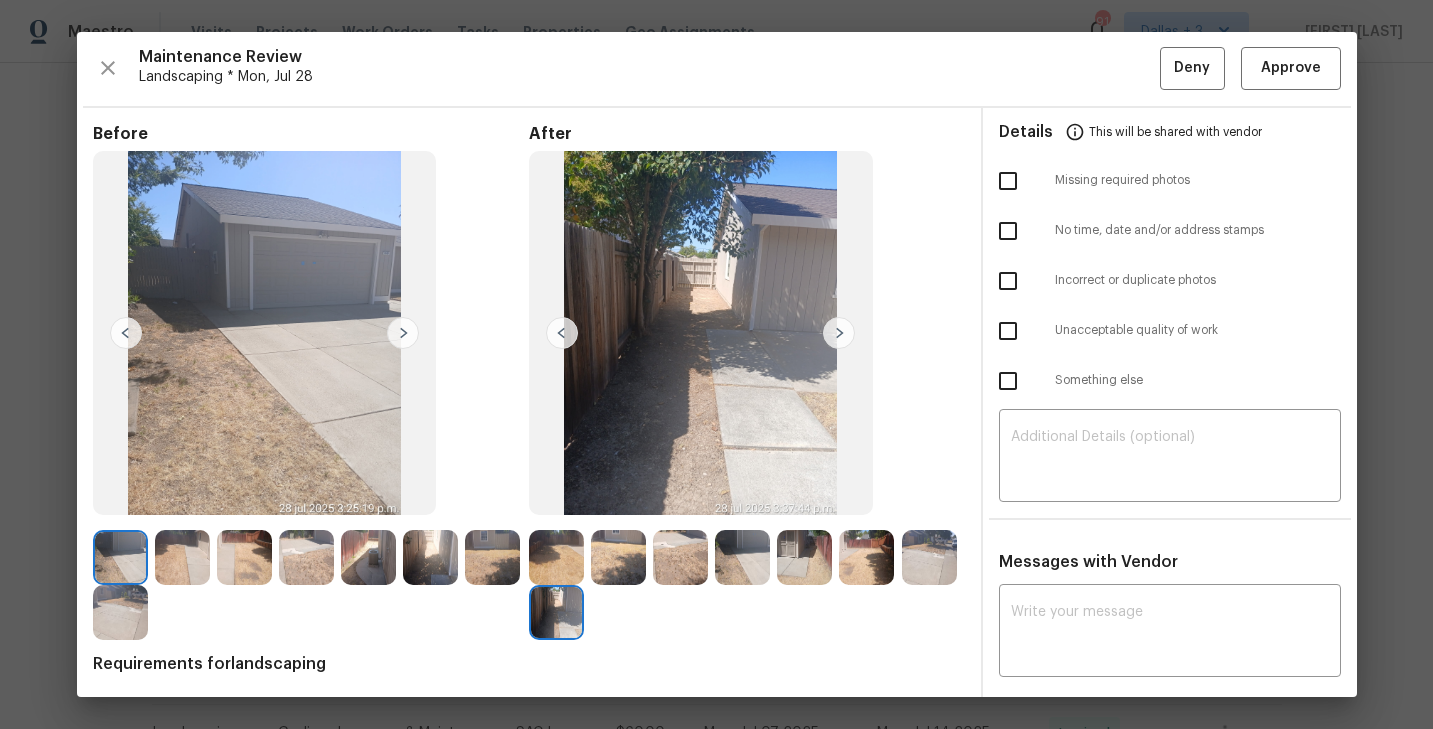 click at bounding box center [556, 557] 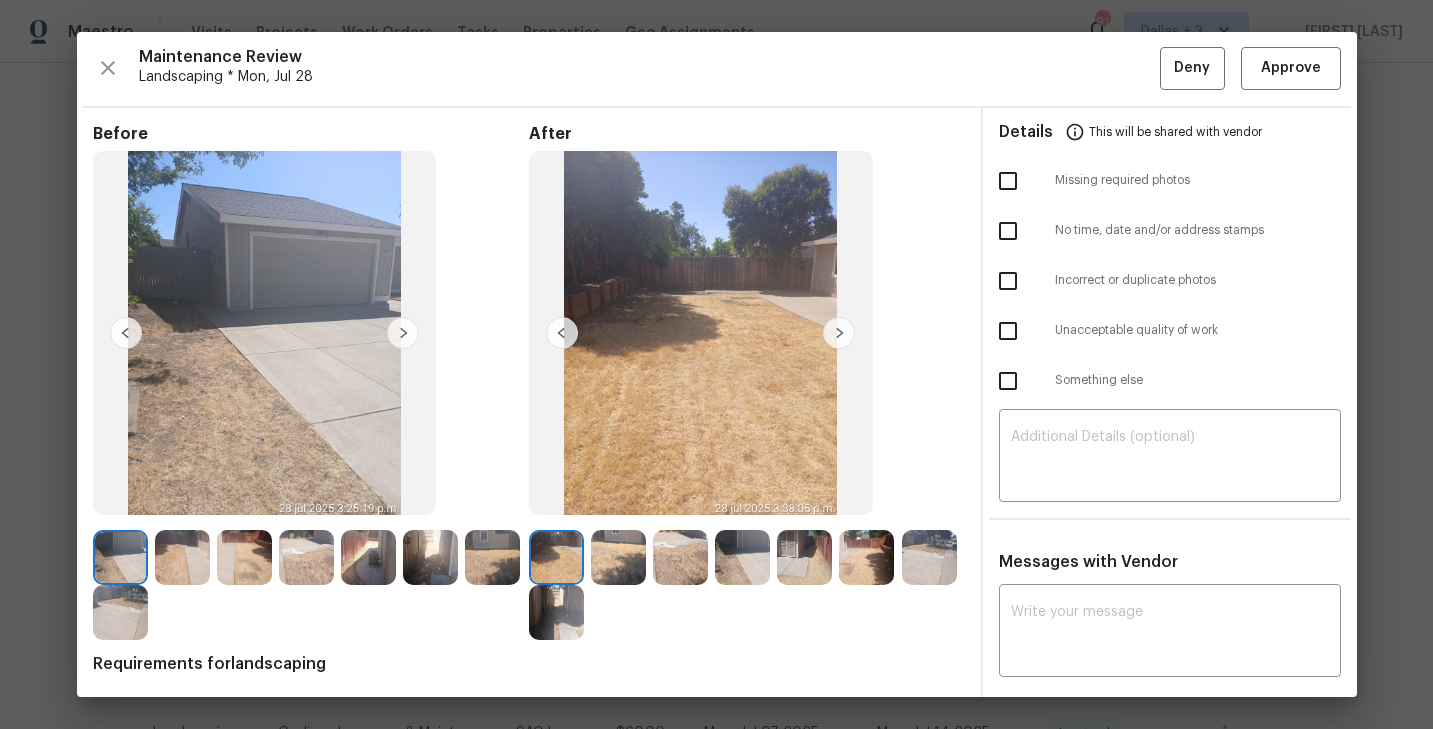 click at bounding box center [839, 333] 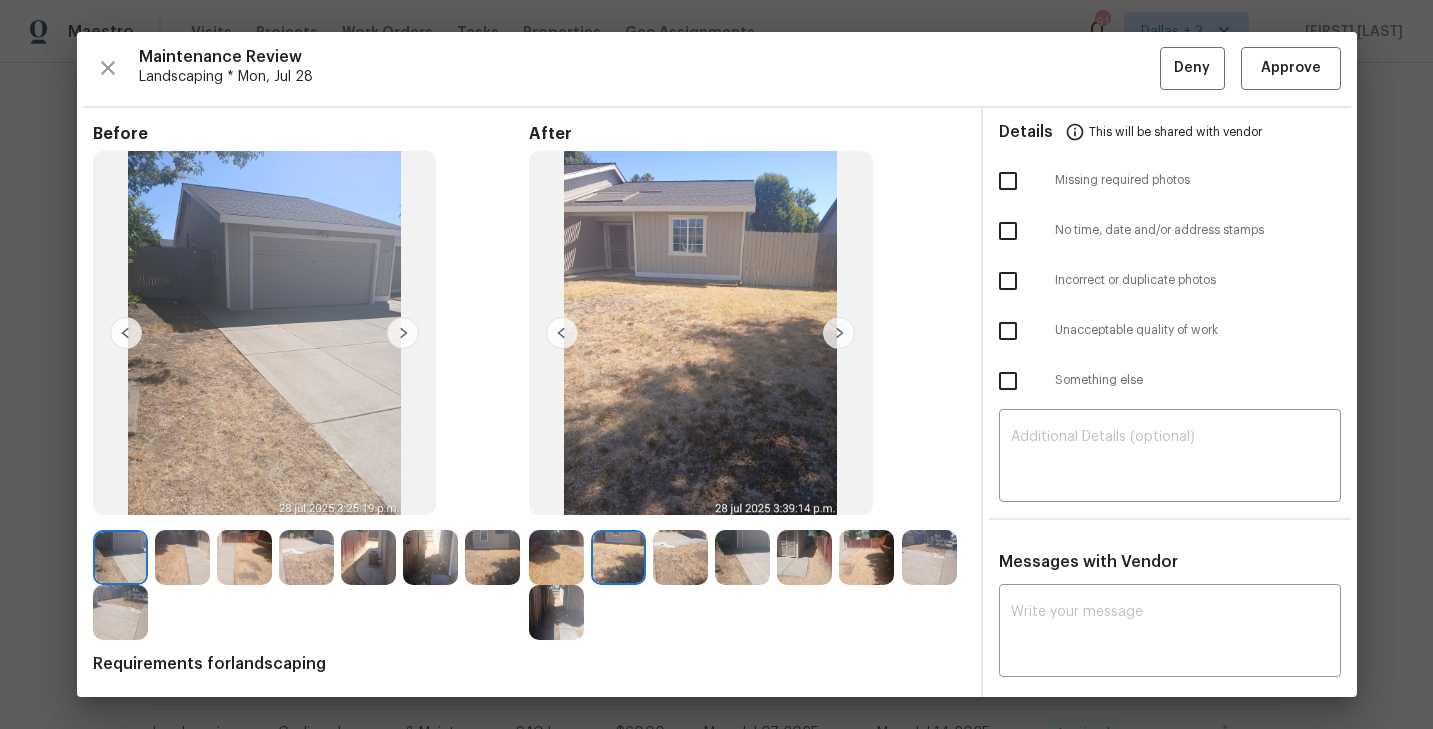 click at bounding box center [839, 333] 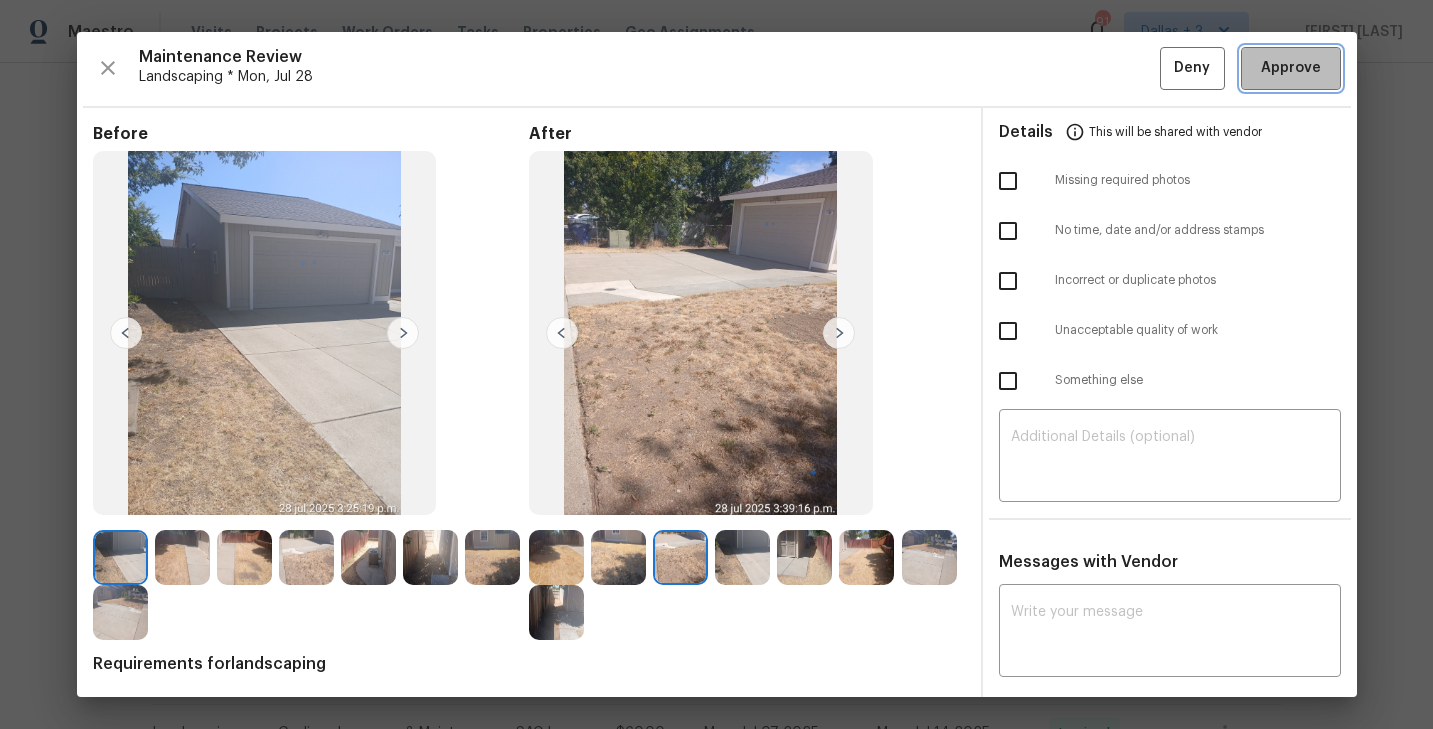 click on "Approve" at bounding box center [1291, 68] 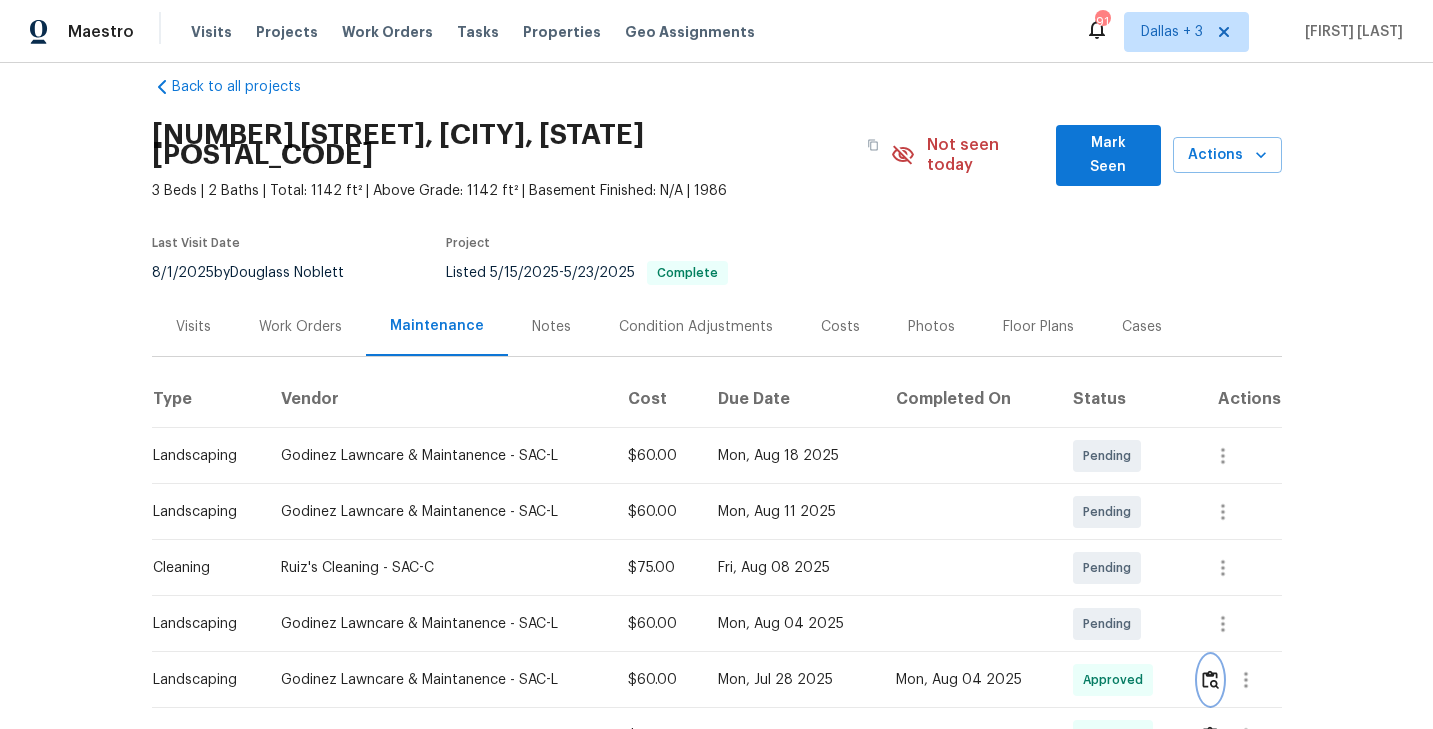 scroll, scrollTop: 0, scrollLeft: 0, axis: both 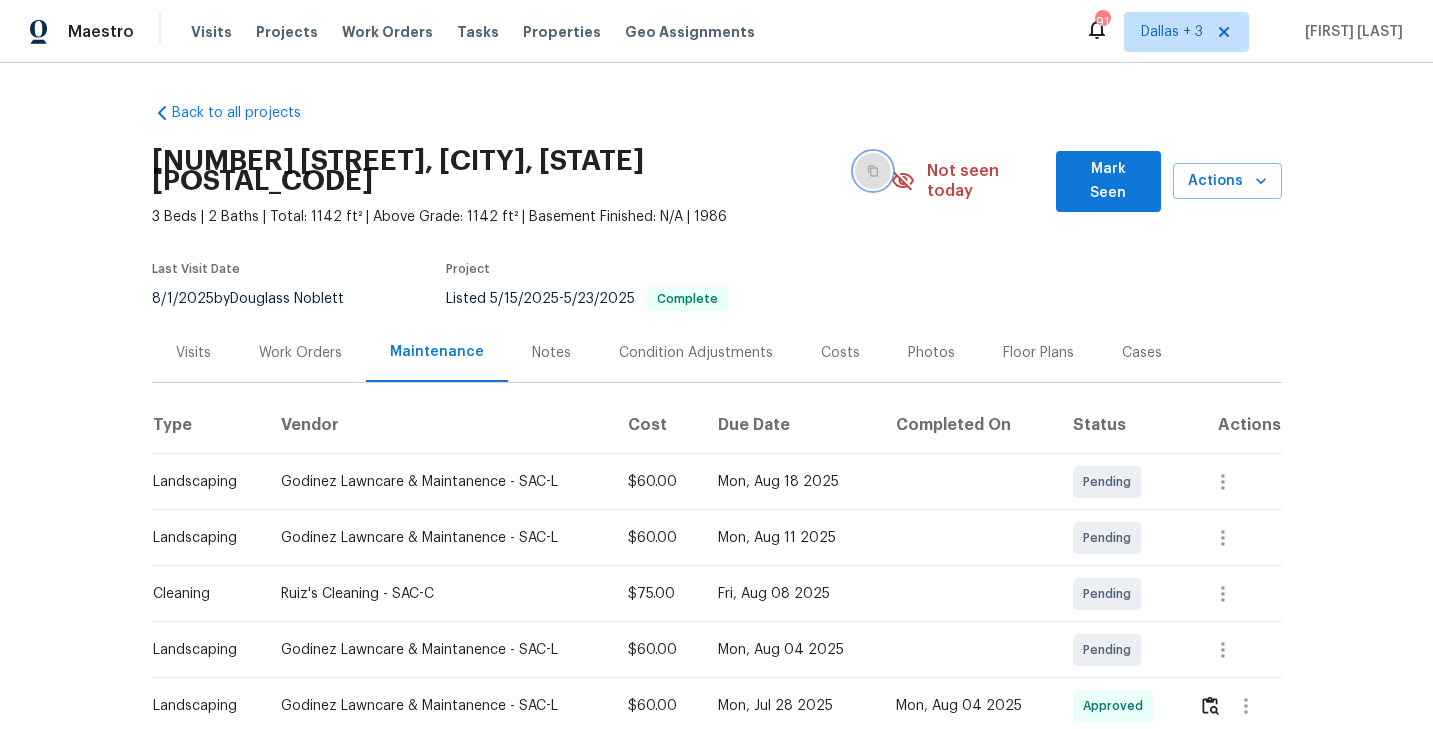 click 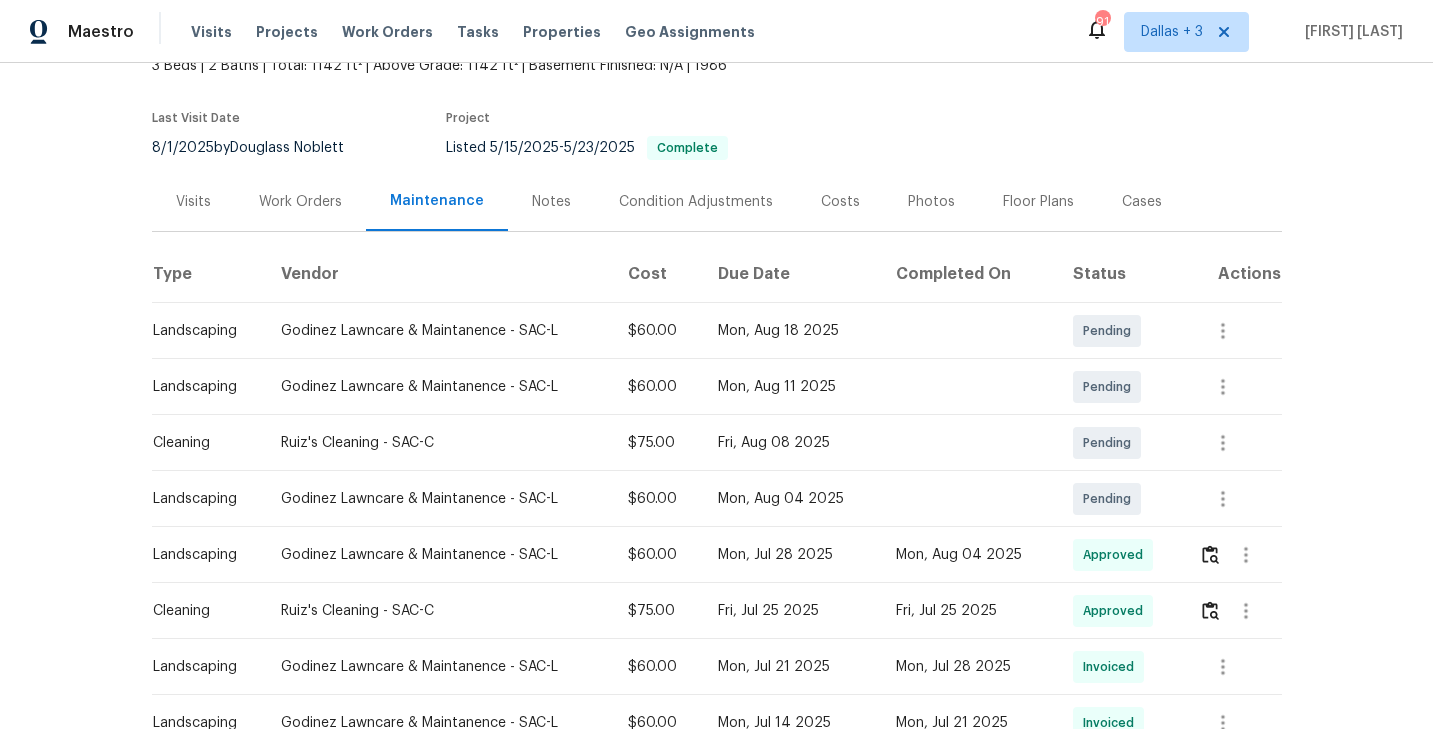 scroll, scrollTop: 0, scrollLeft: 0, axis: both 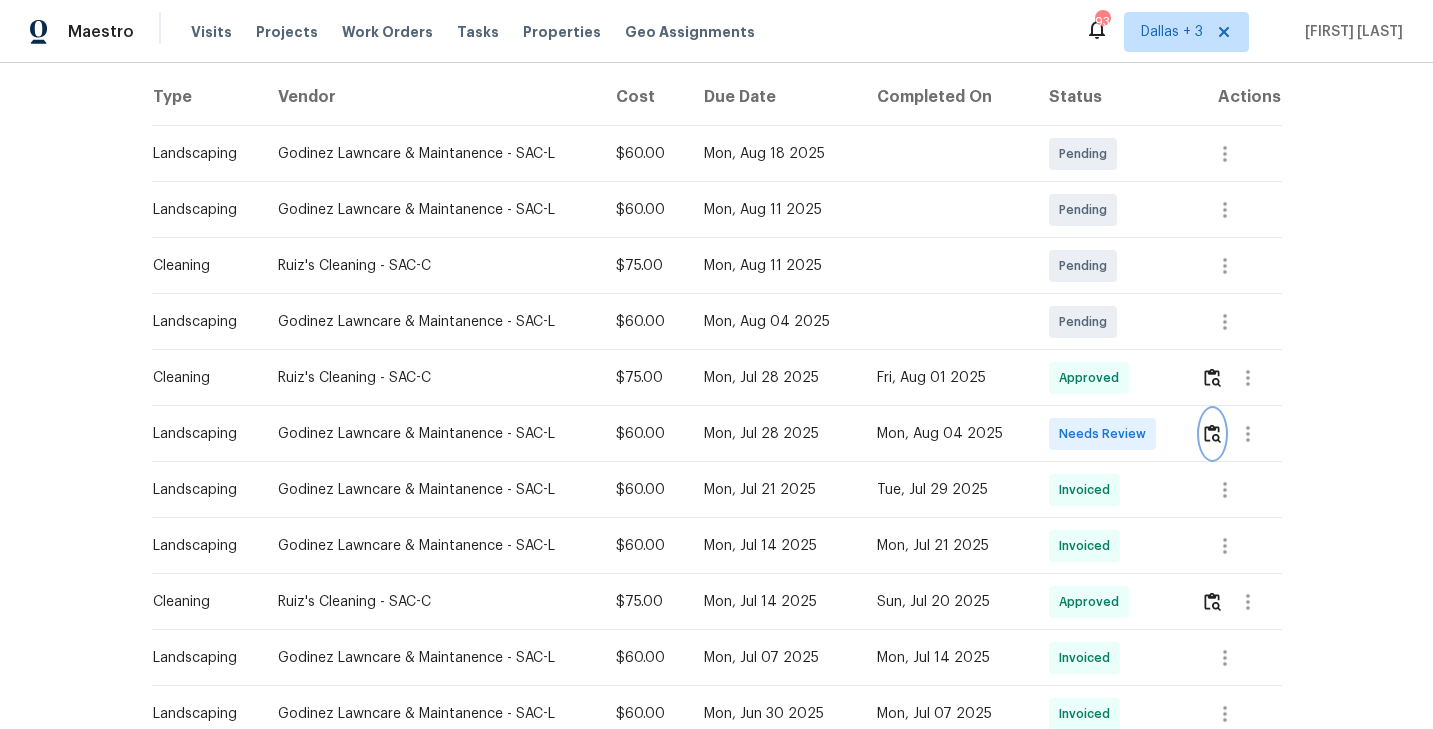 click at bounding box center (1212, 433) 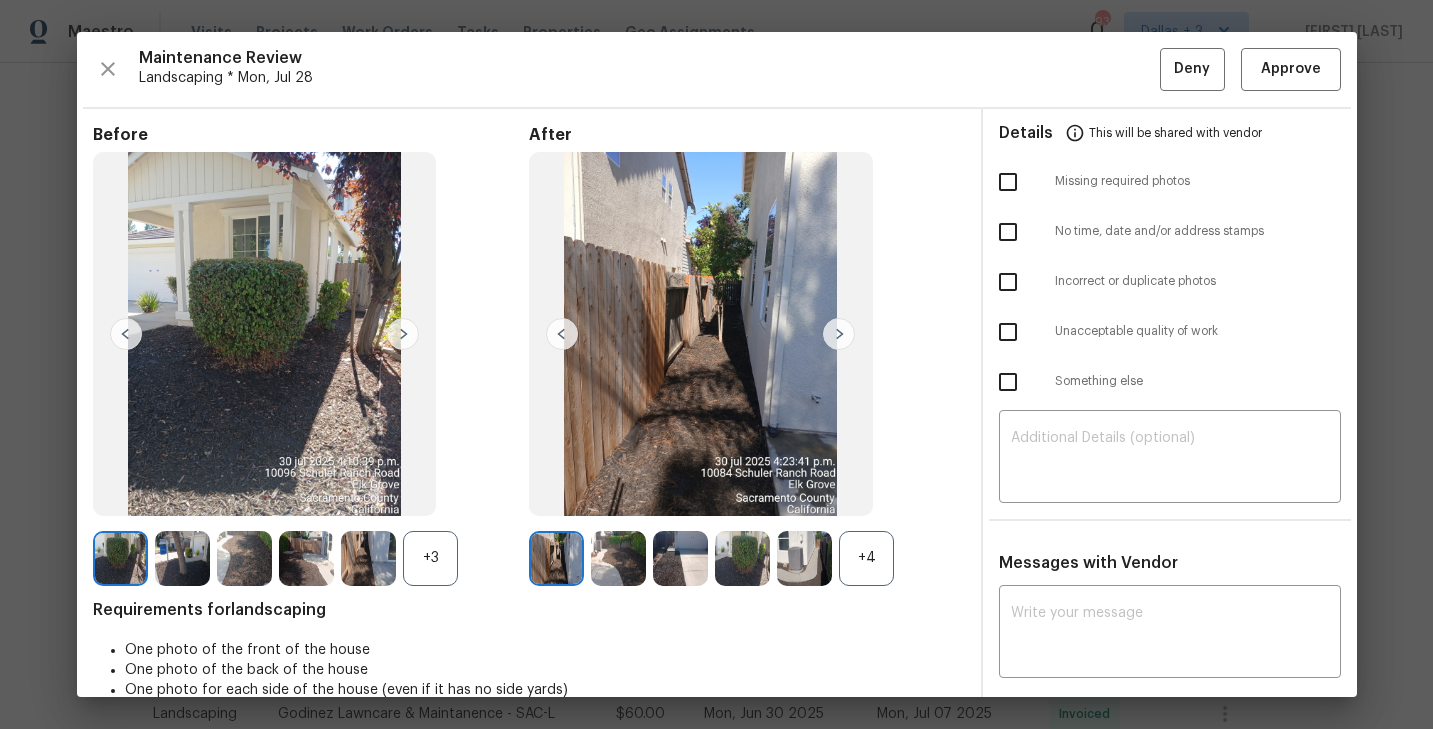 click on "Before  +3" at bounding box center (311, 355) 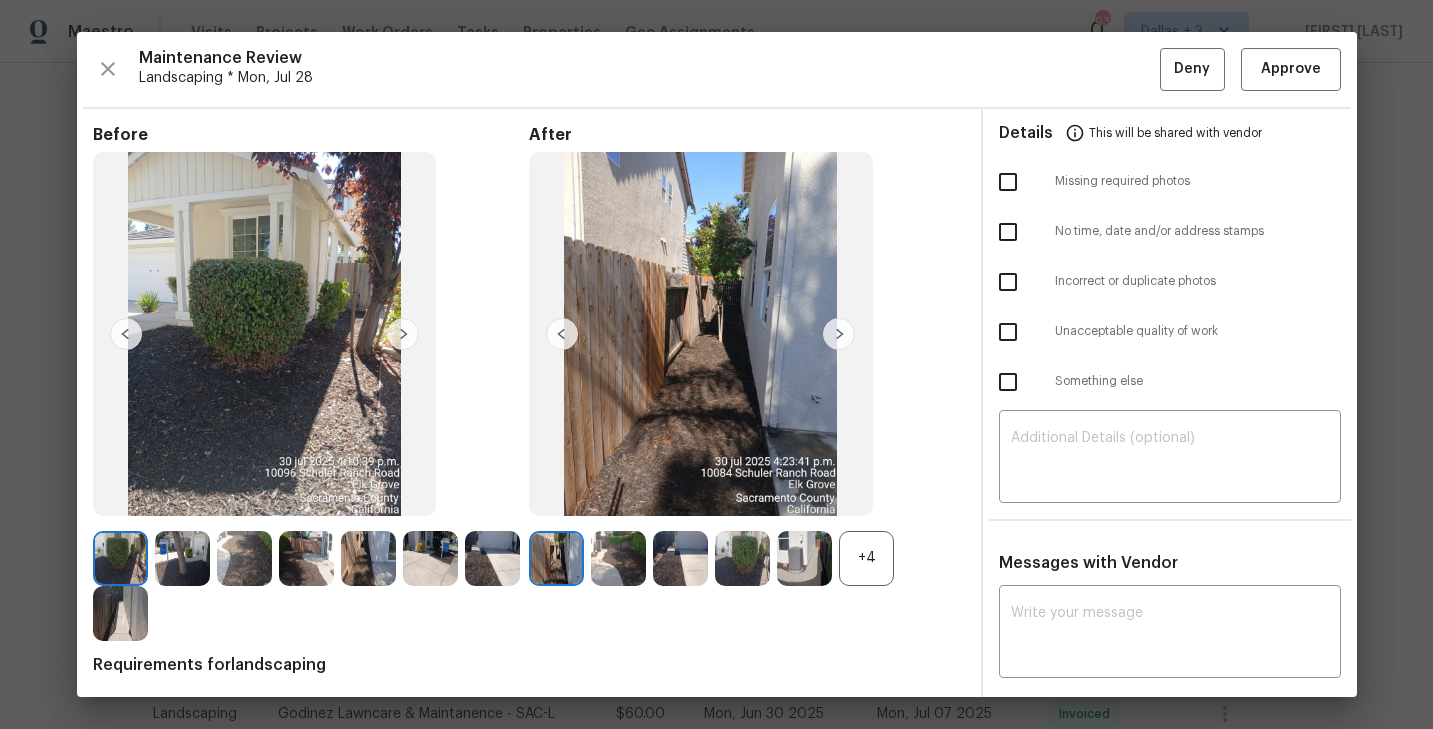 click on "+4" at bounding box center (866, 558) 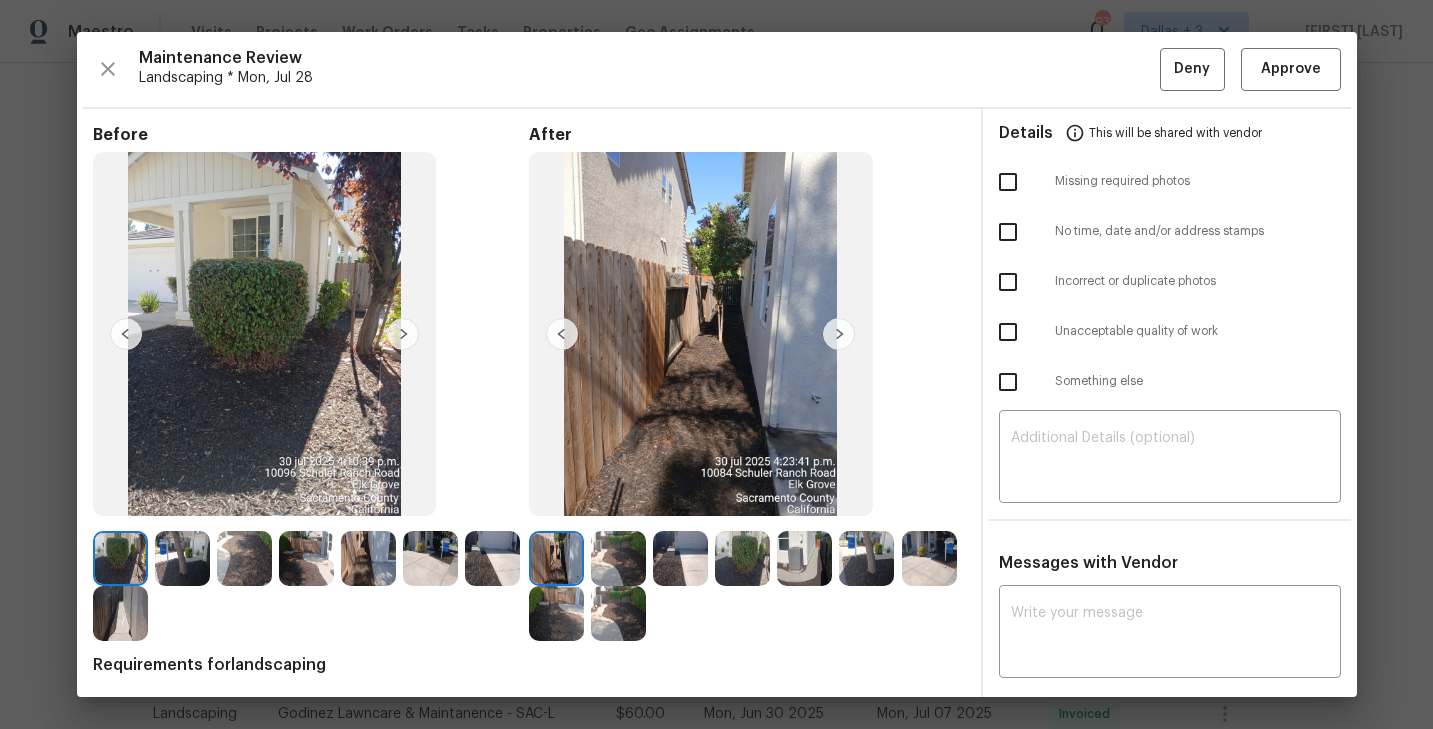 click at bounding box center [839, 334] 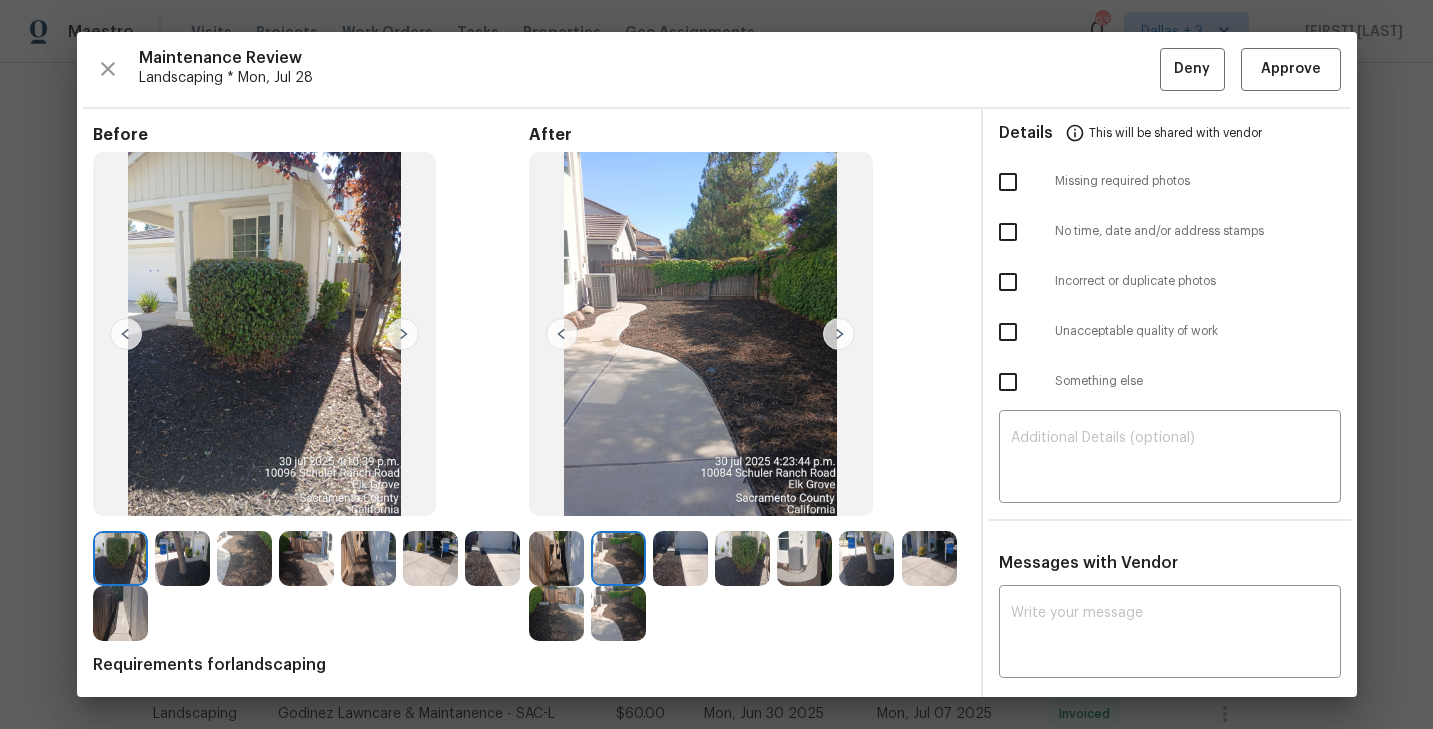 click at bounding box center (839, 334) 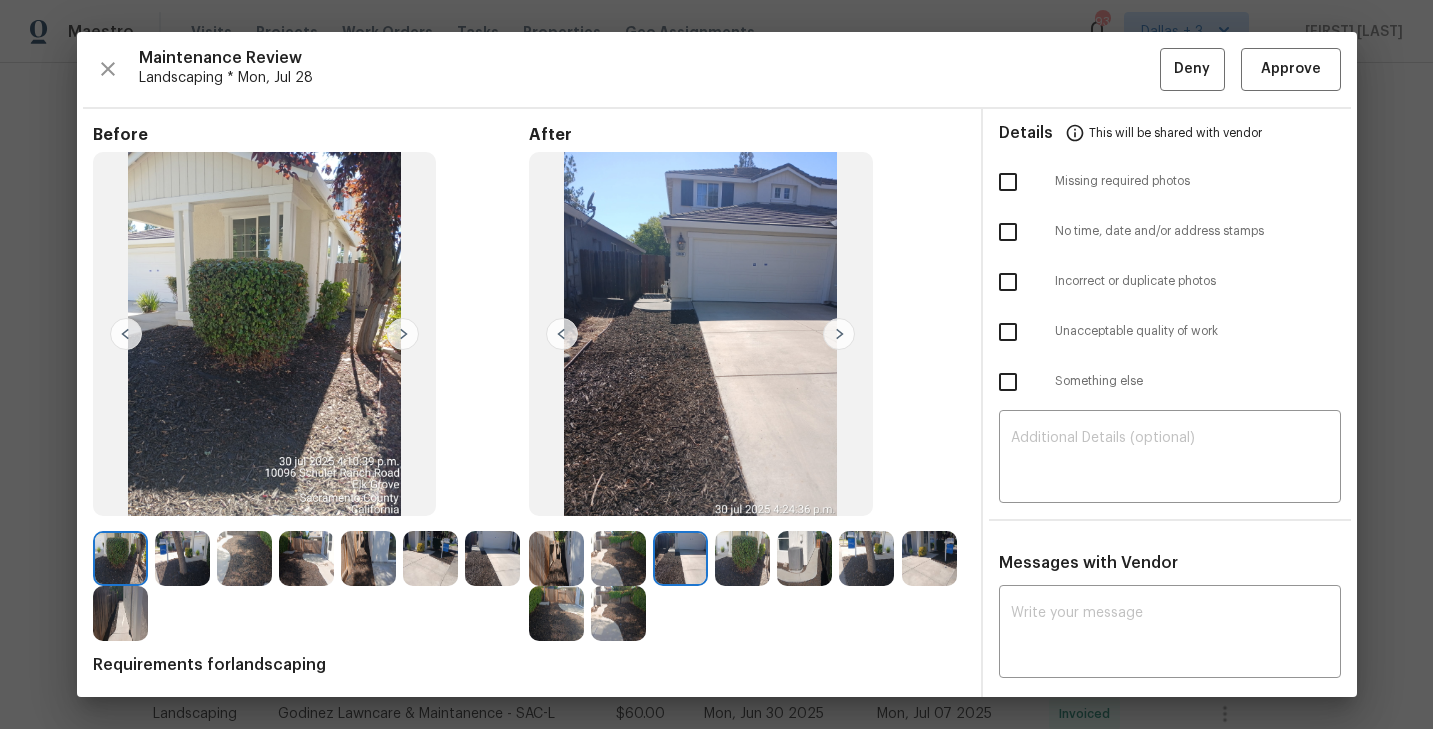 click at bounding box center [556, 558] 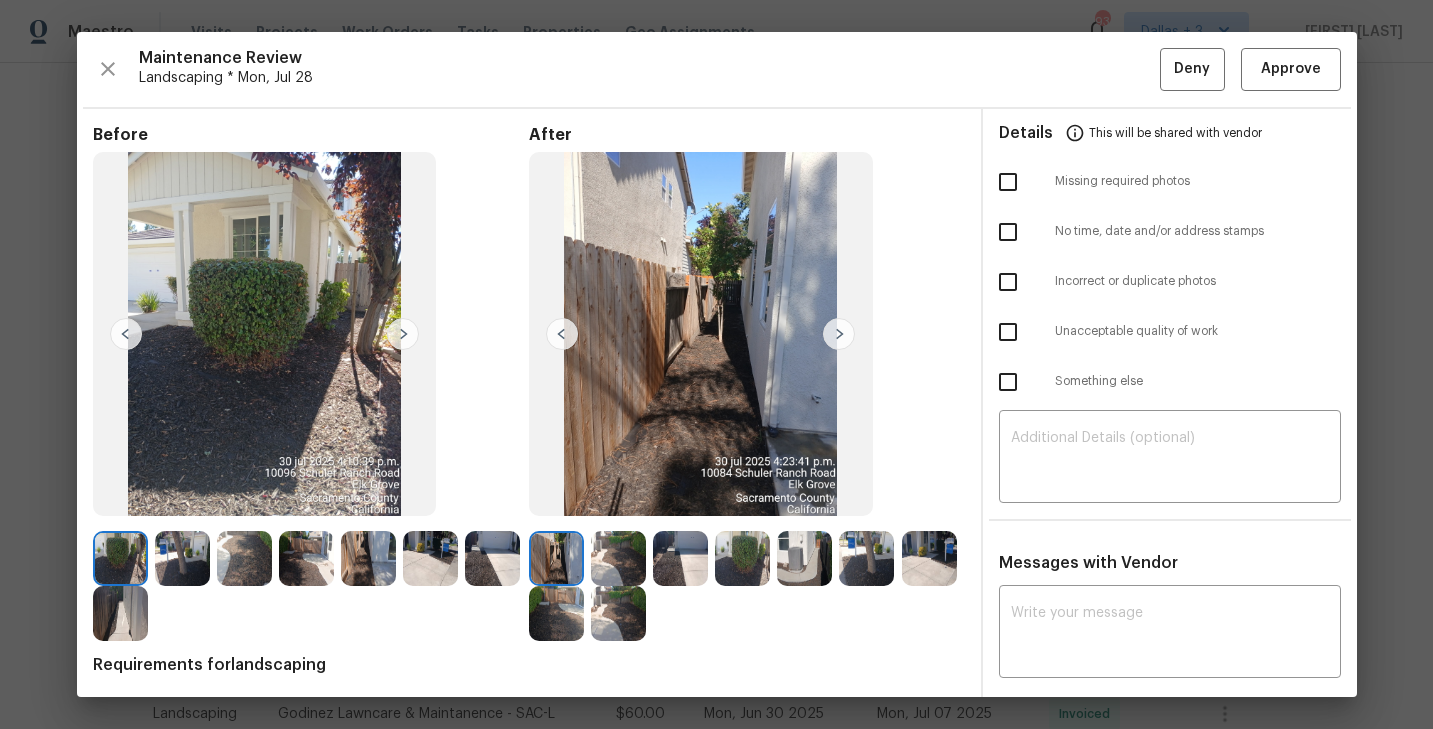 click at bounding box center (618, 558) 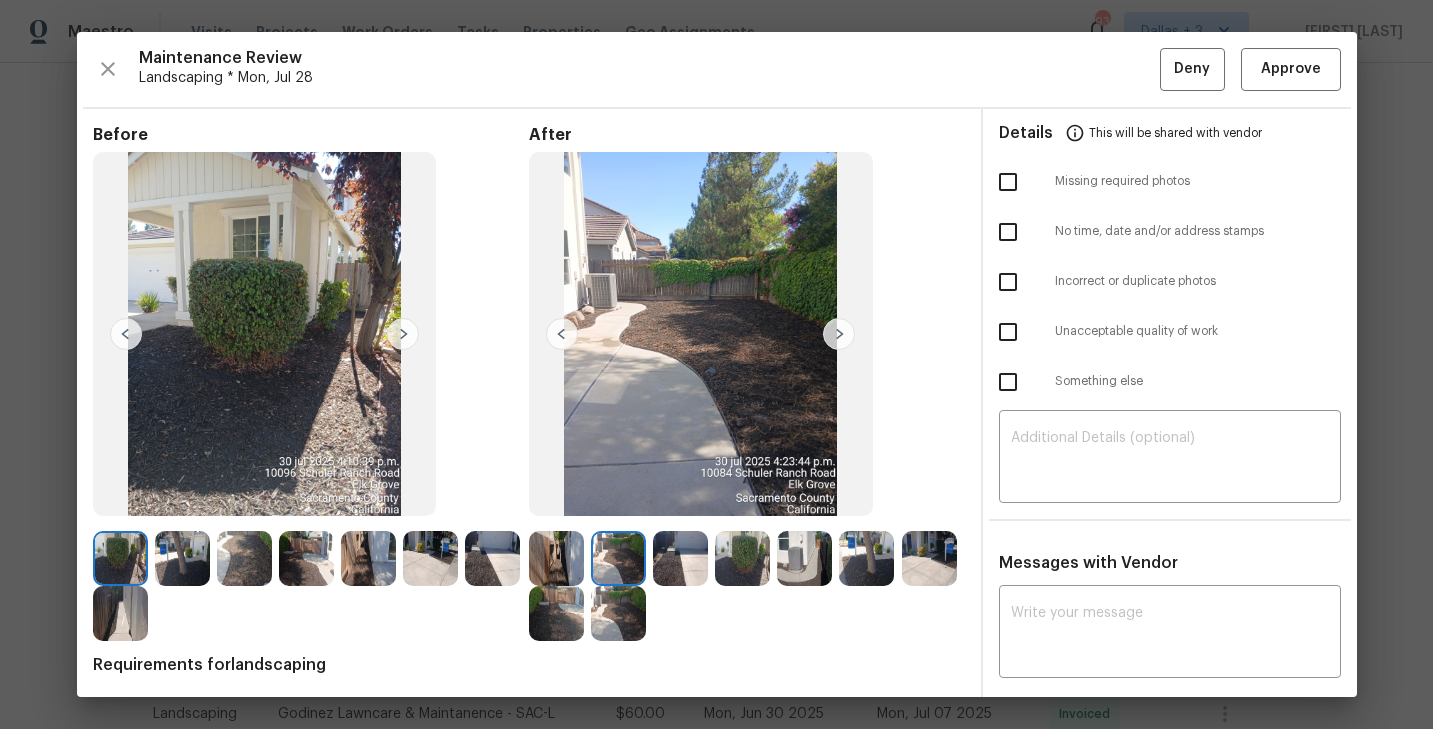click at bounding box center [839, 334] 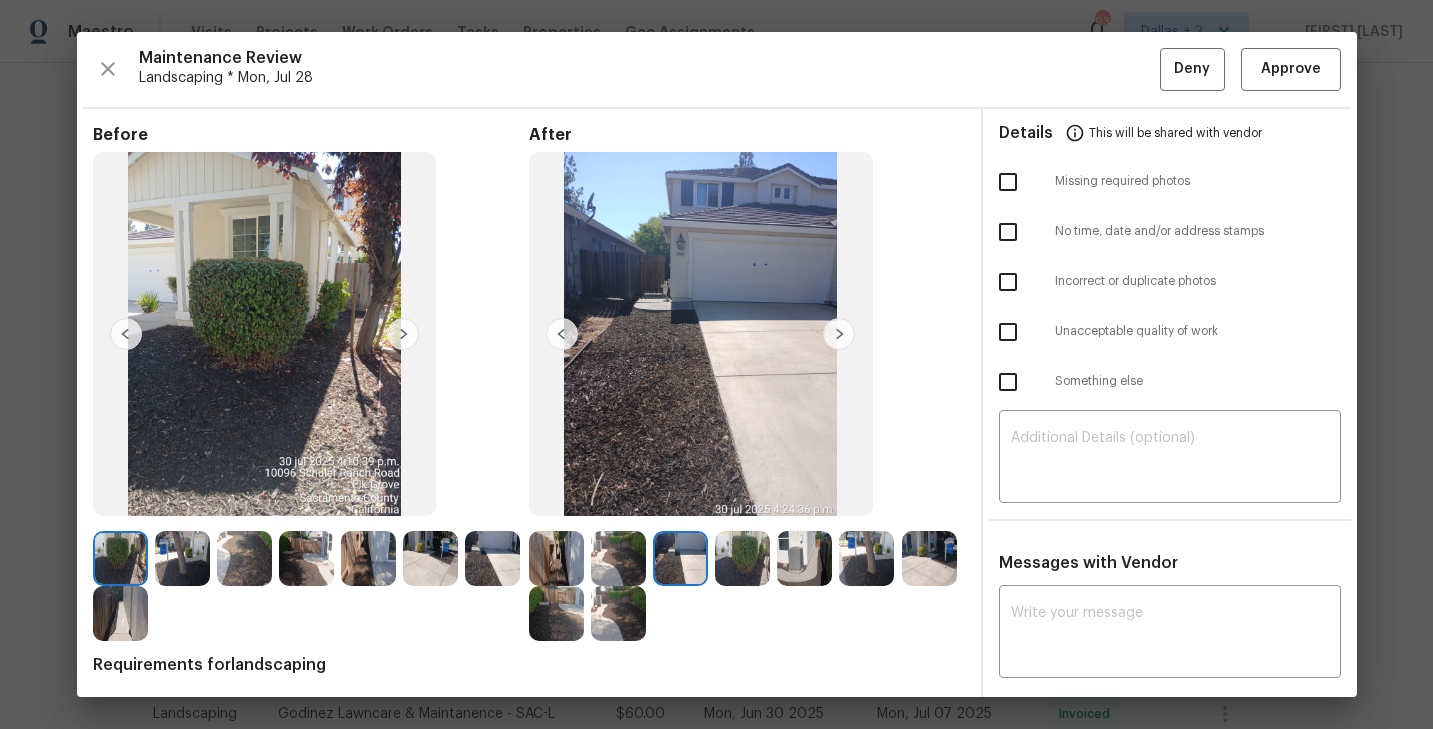 click at bounding box center [839, 334] 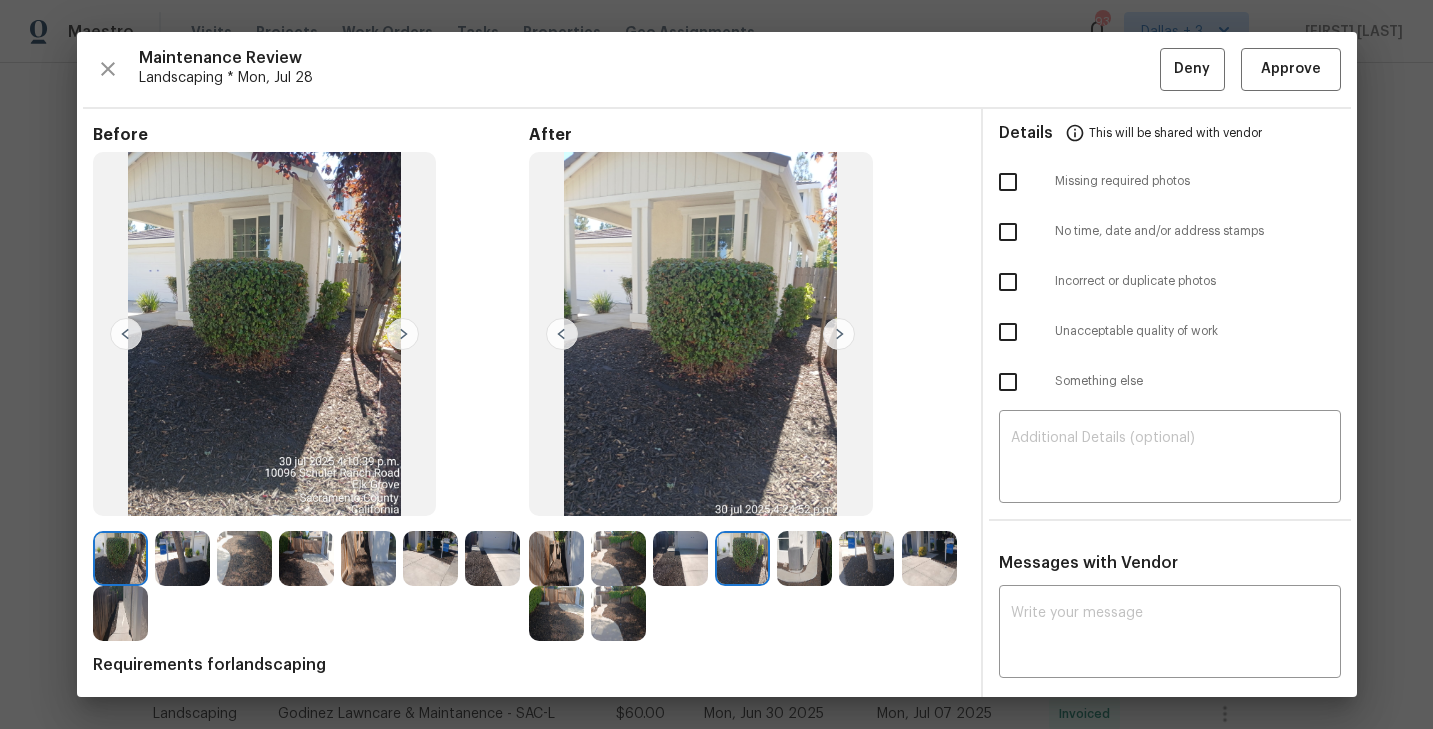 click at bounding box center (839, 334) 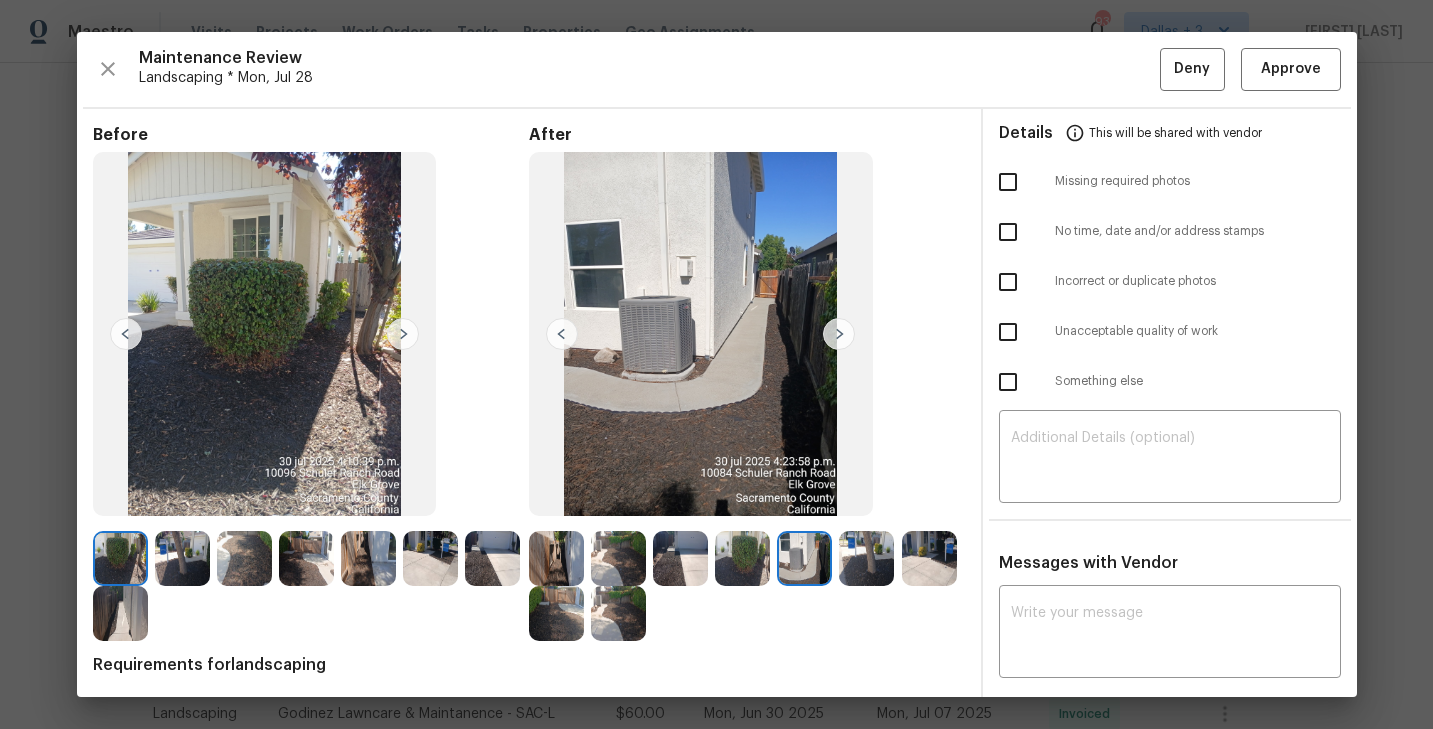 click at bounding box center [839, 334] 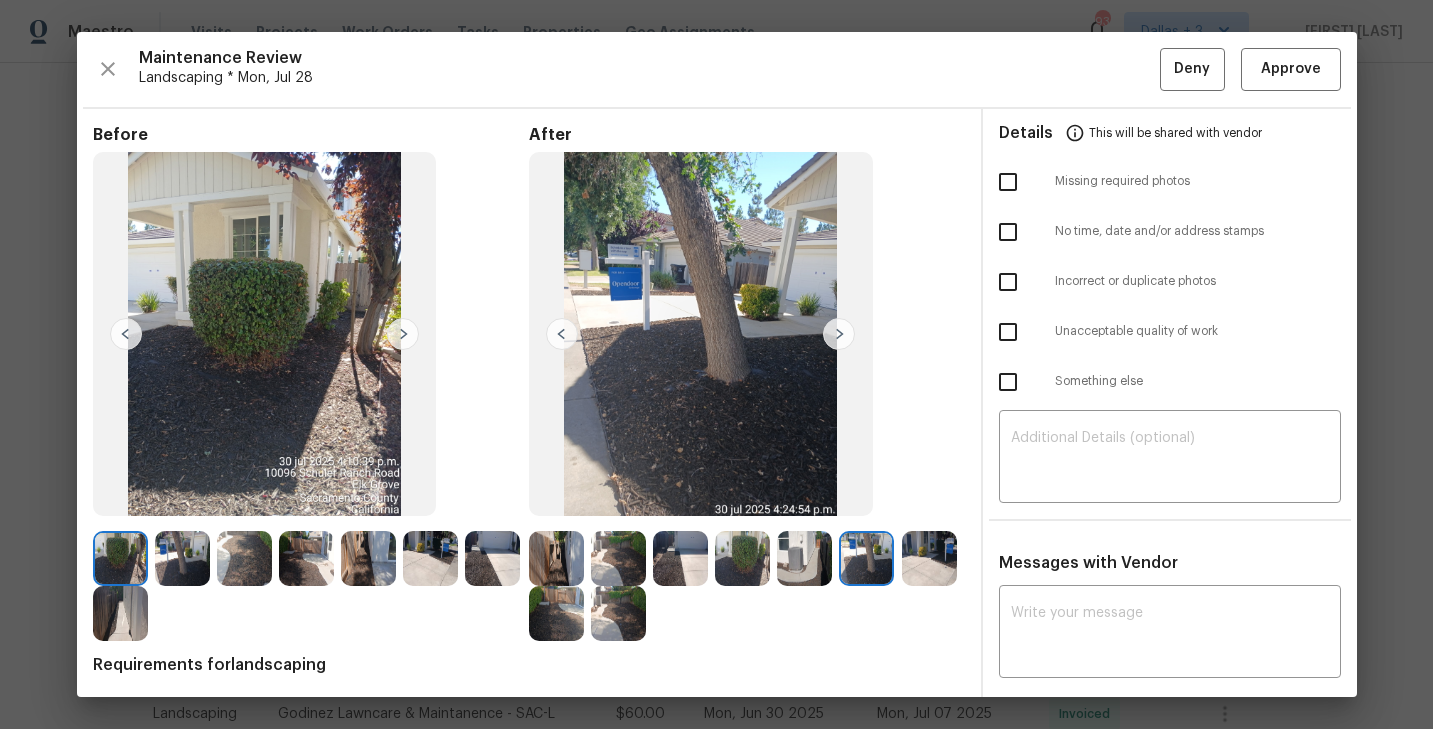 click at bounding box center [839, 334] 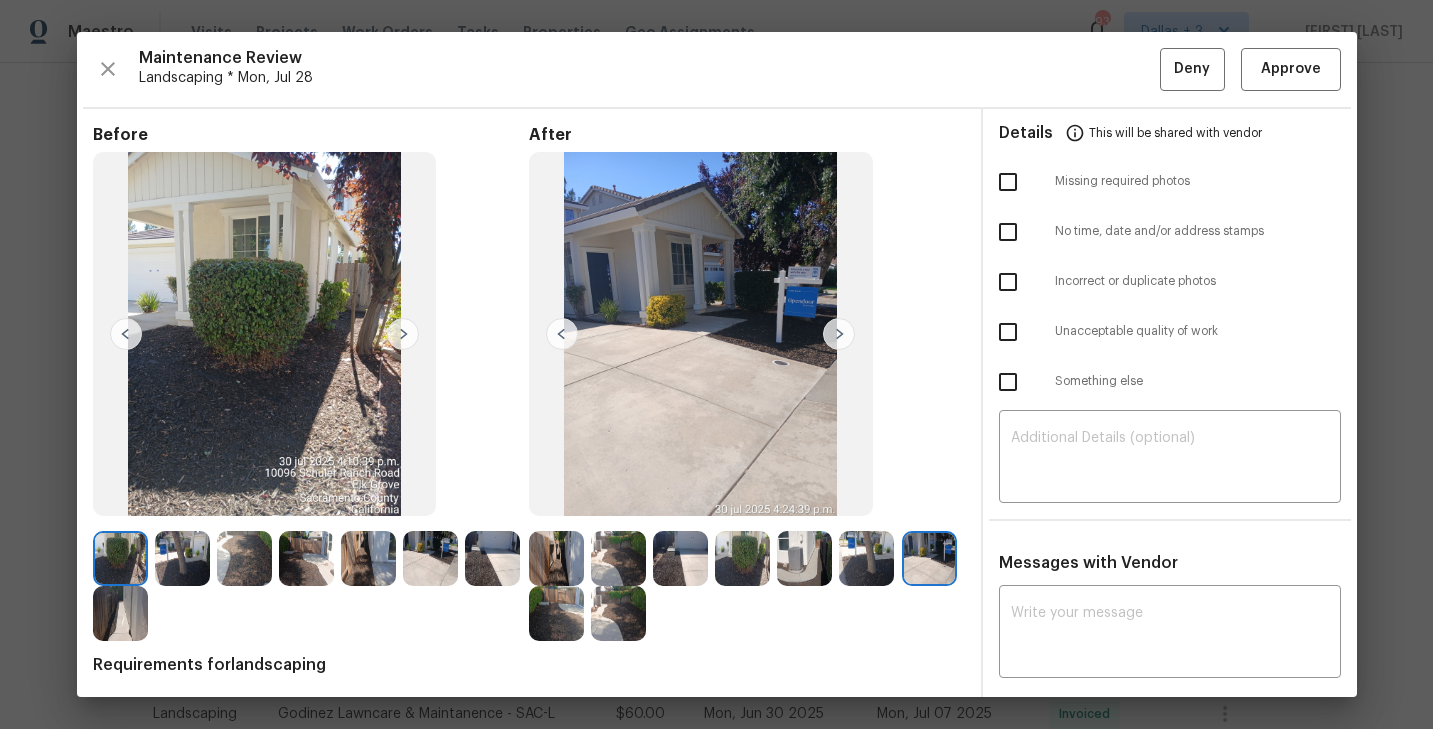 click at bounding box center [701, 334] 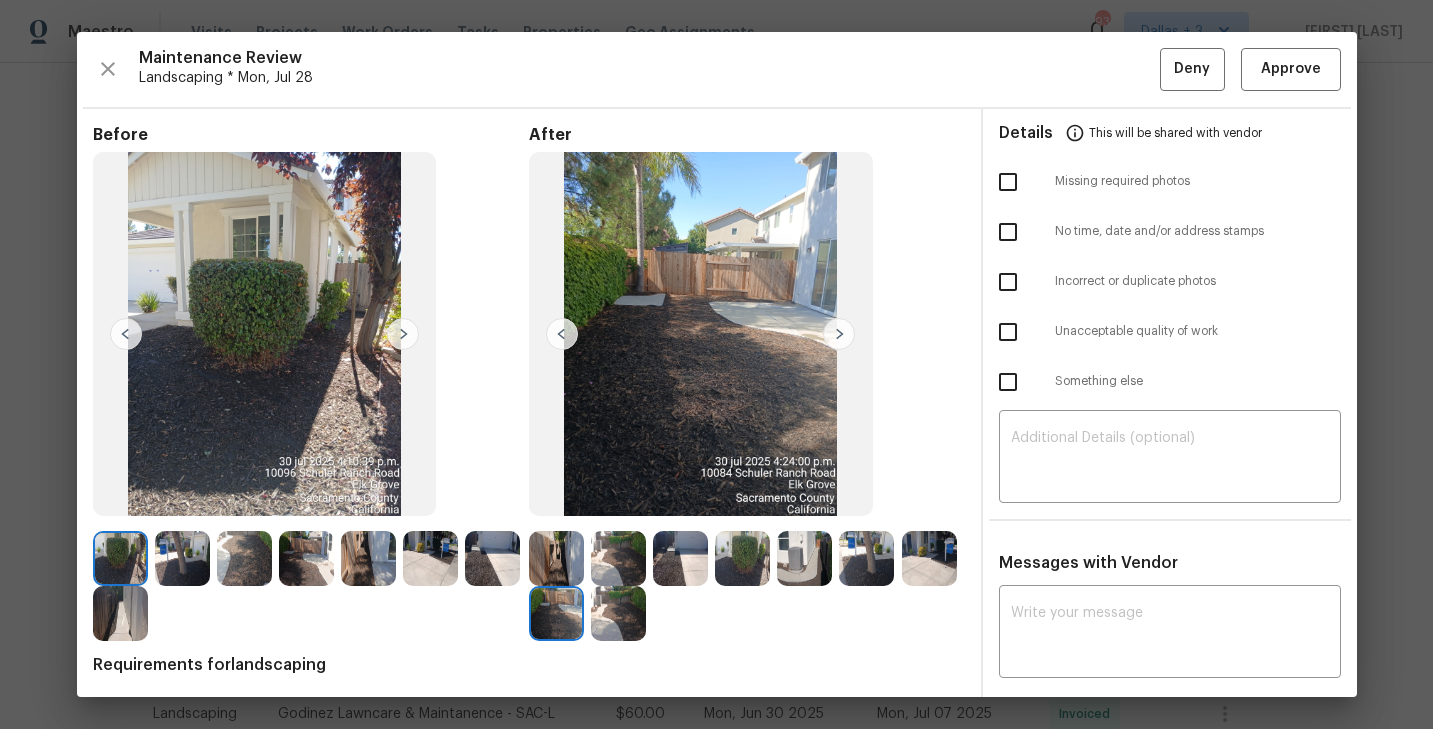 click at bounding box center [556, 558] 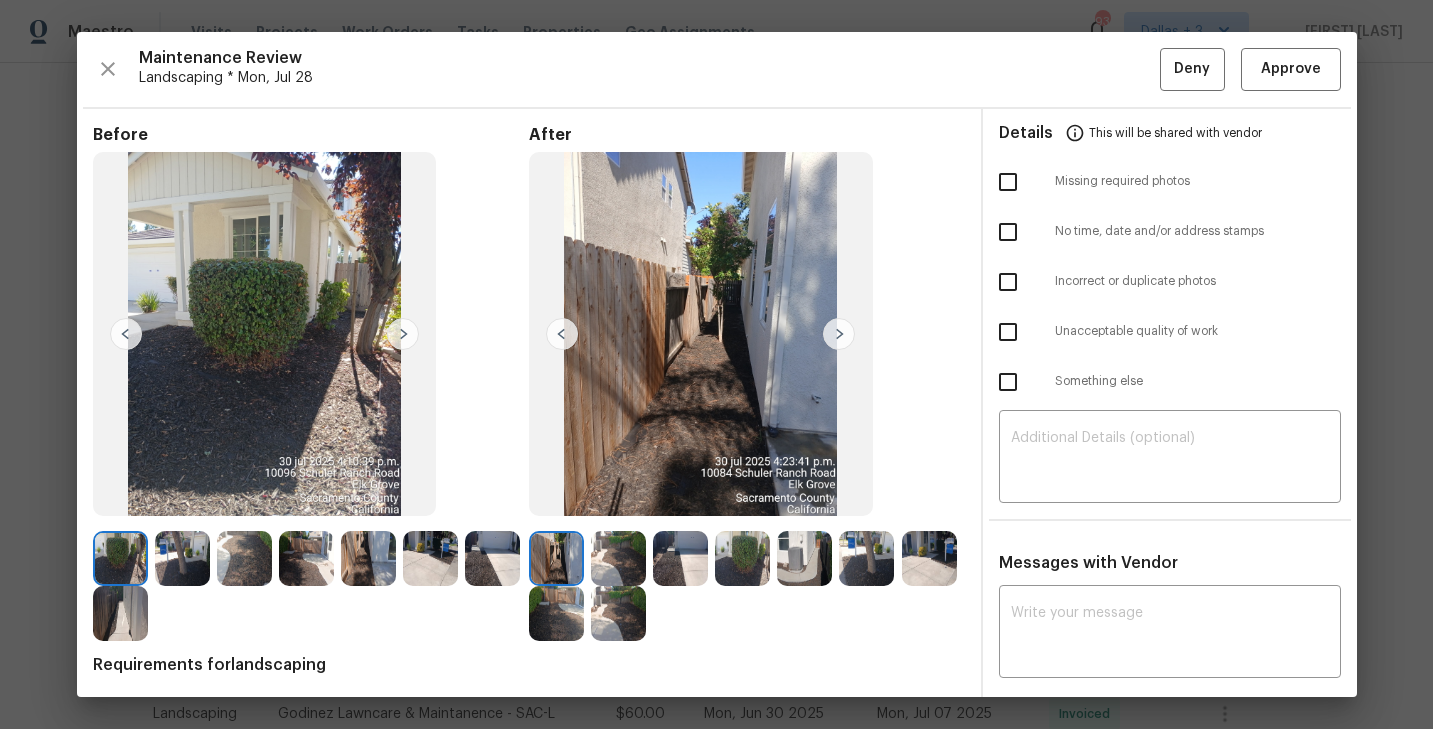 click at bounding box center (839, 334) 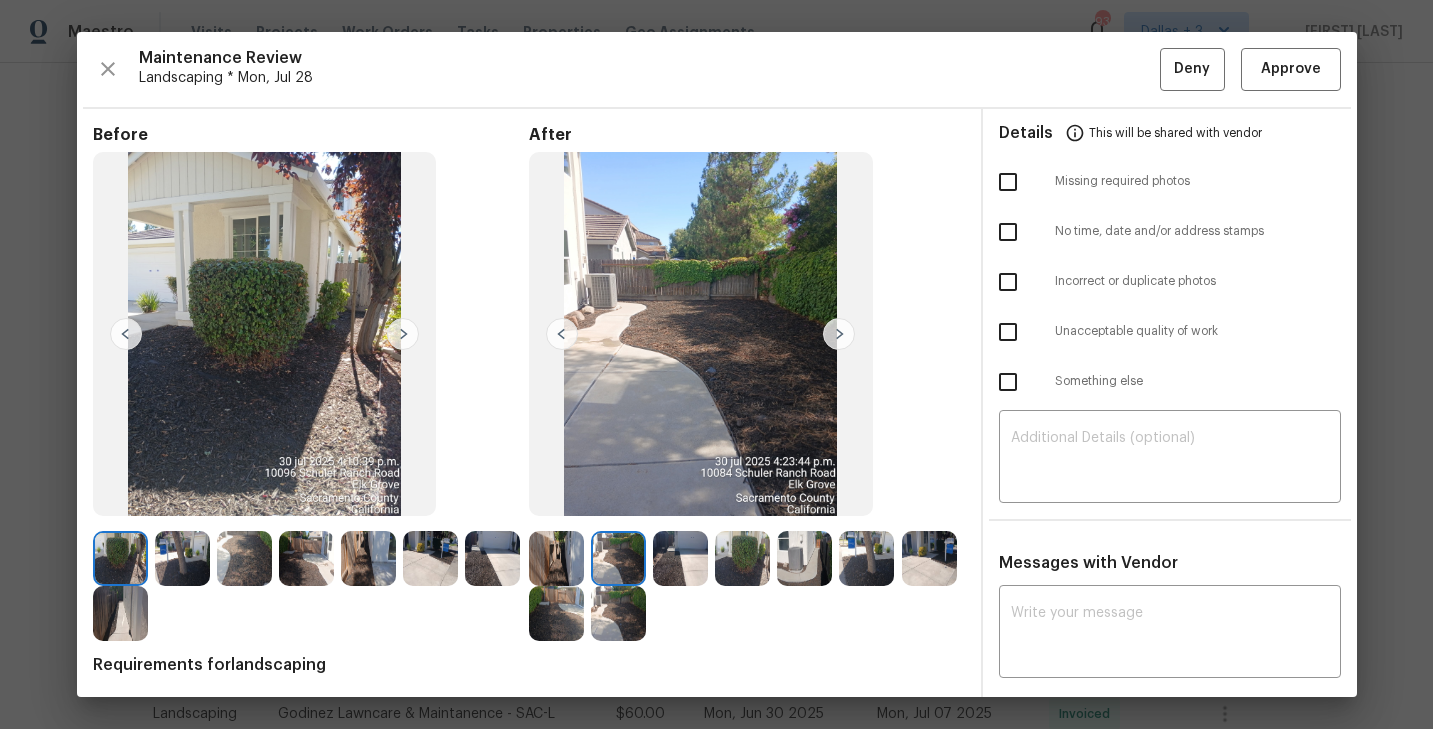 click at bounding box center (839, 334) 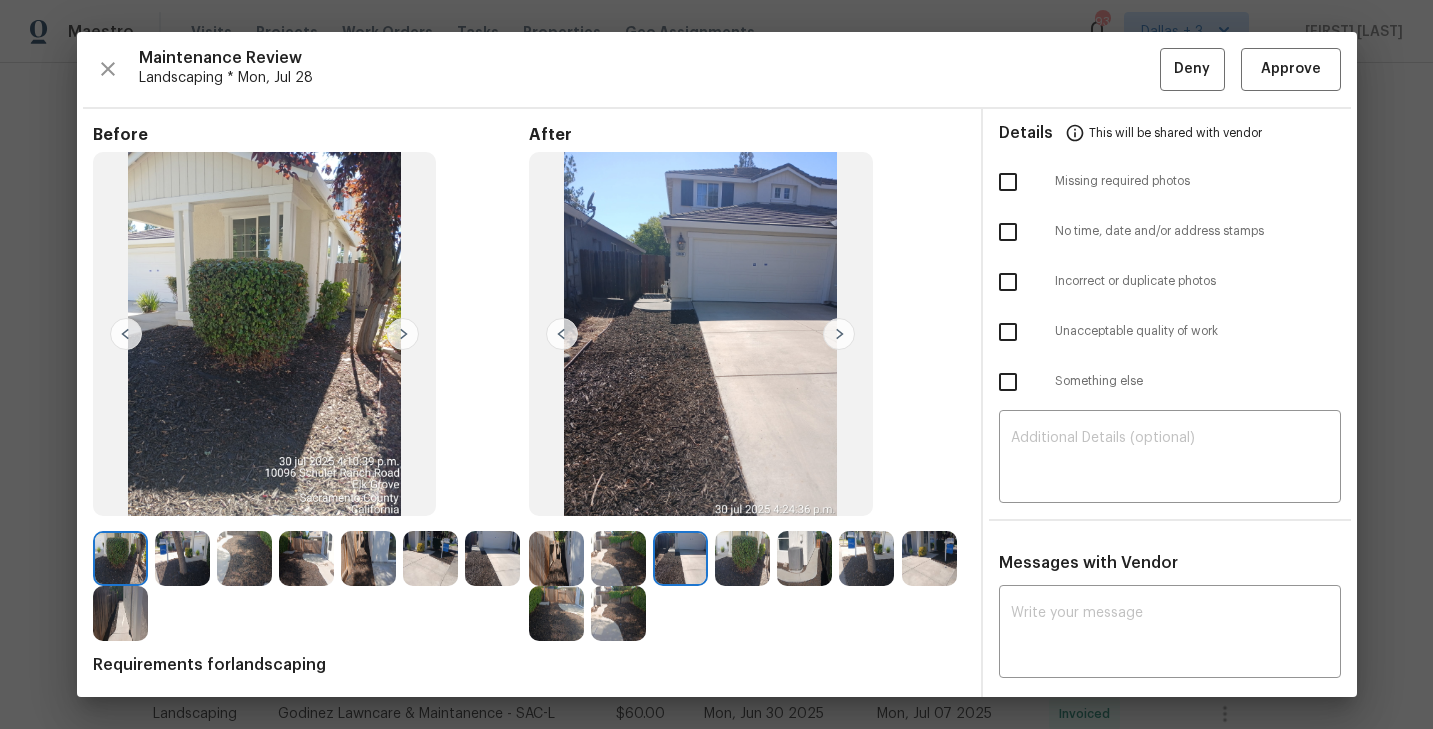 click at bounding box center [839, 334] 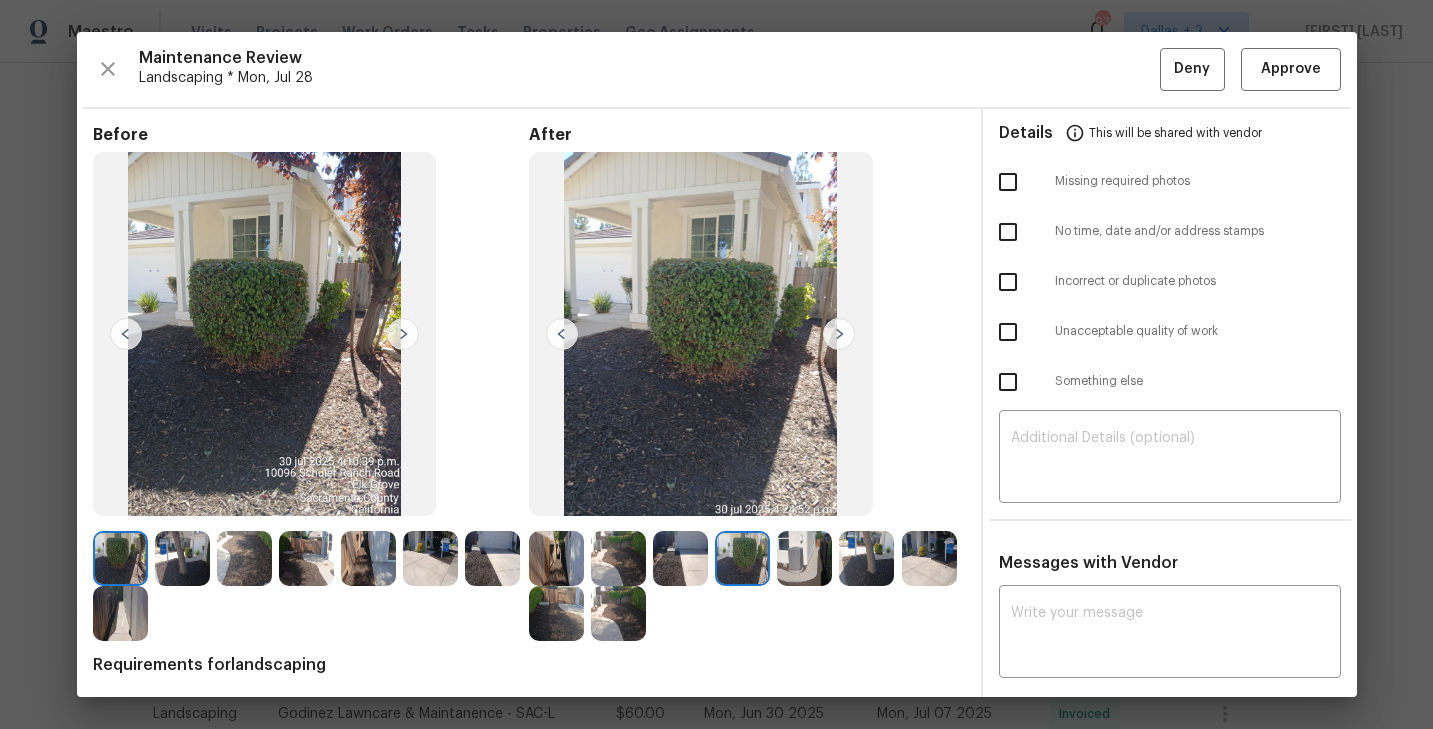 click at bounding box center (562, 334) 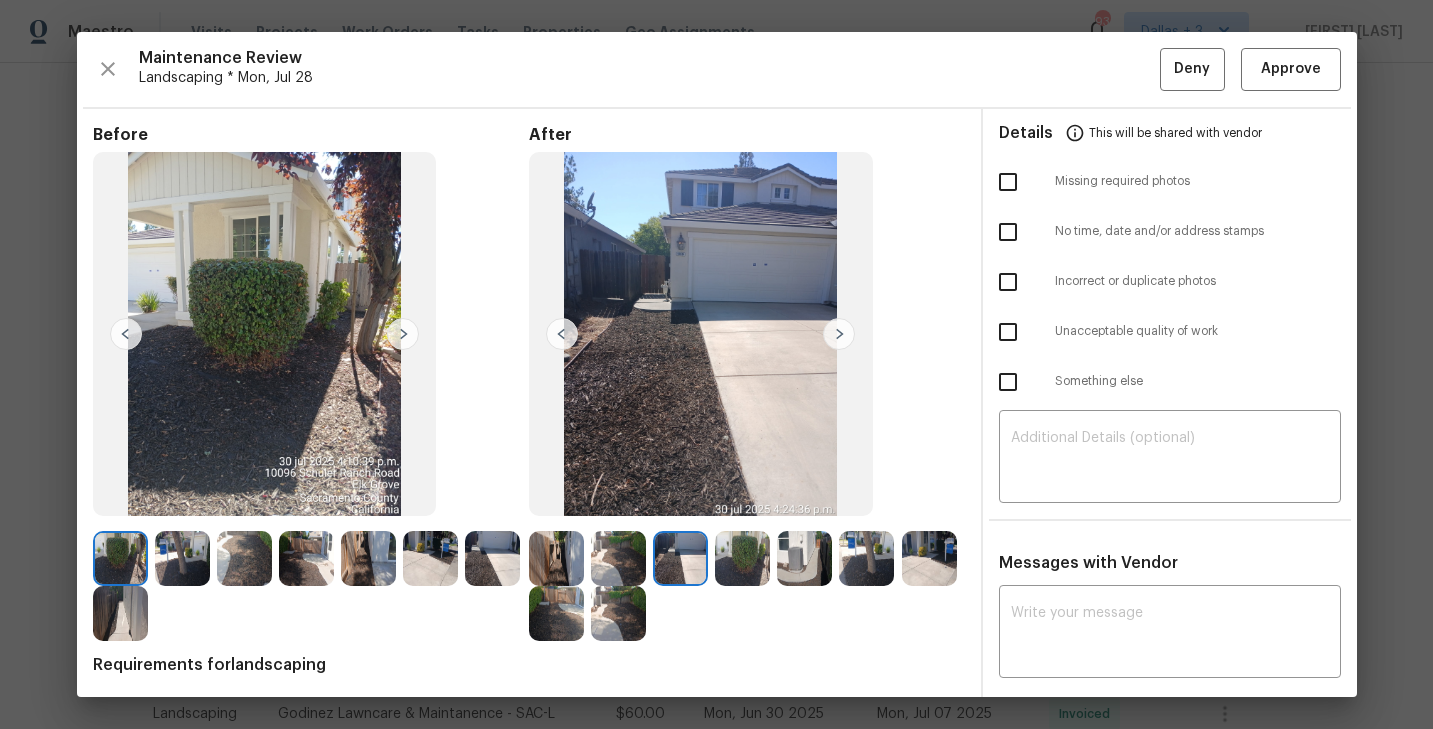 click at bounding box center (839, 334) 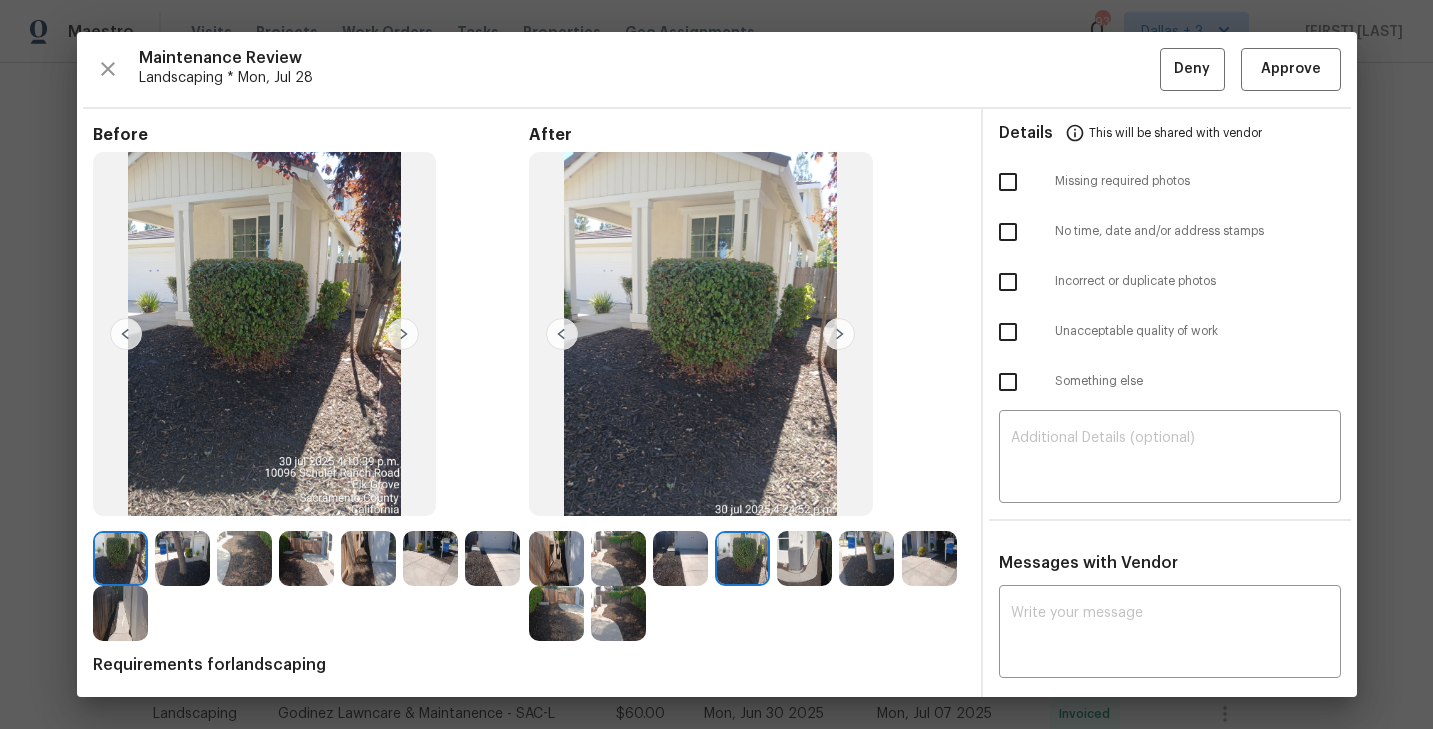 click at bounding box center (839, 334) 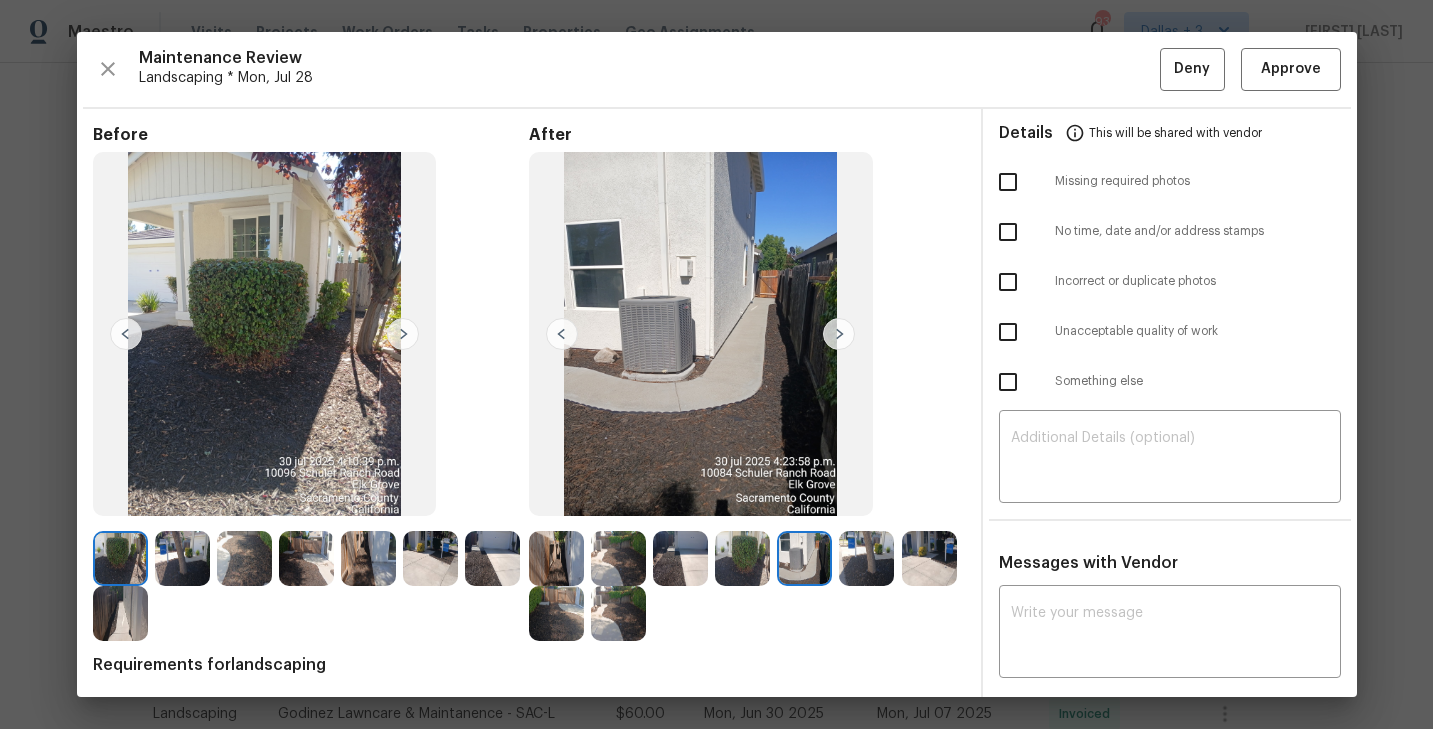 click at bounding box center [839, 334] 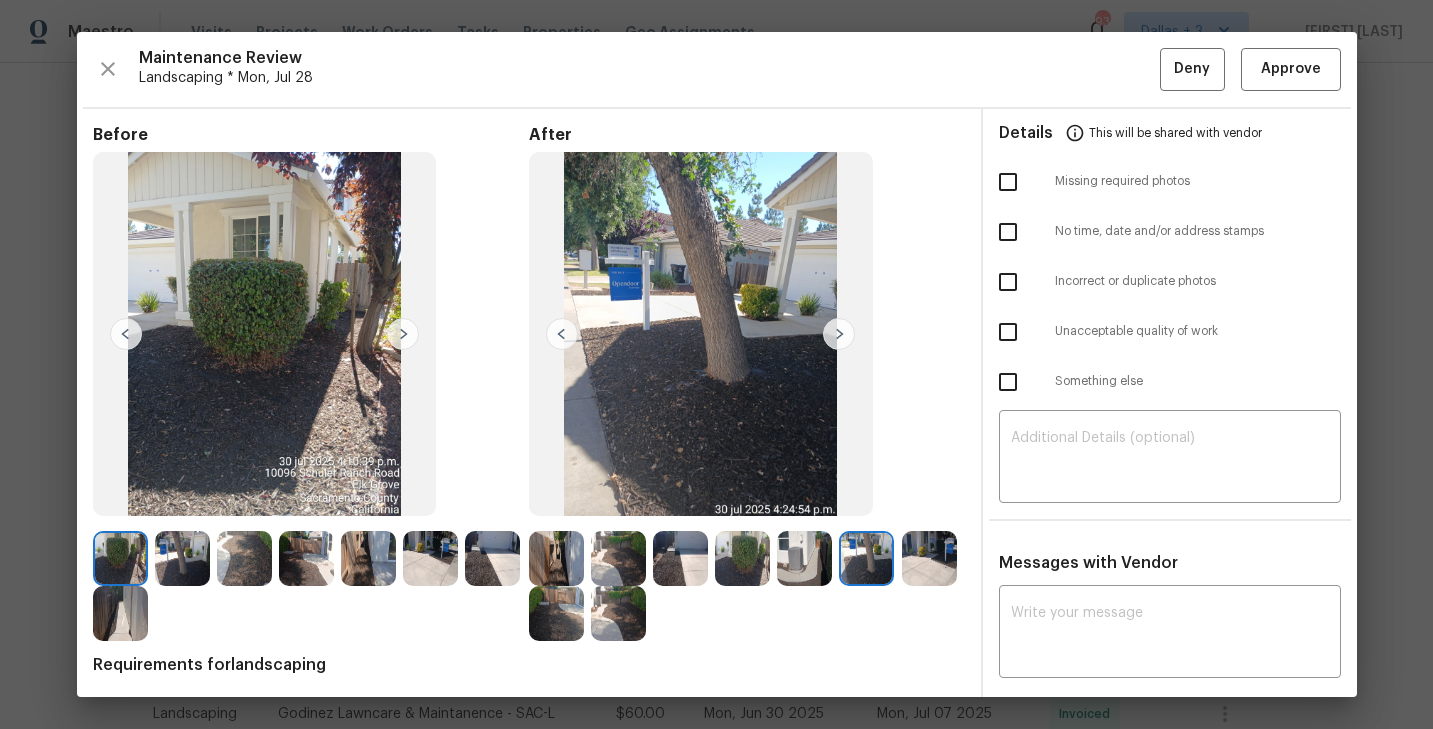 click at bounding box center [839, 334] 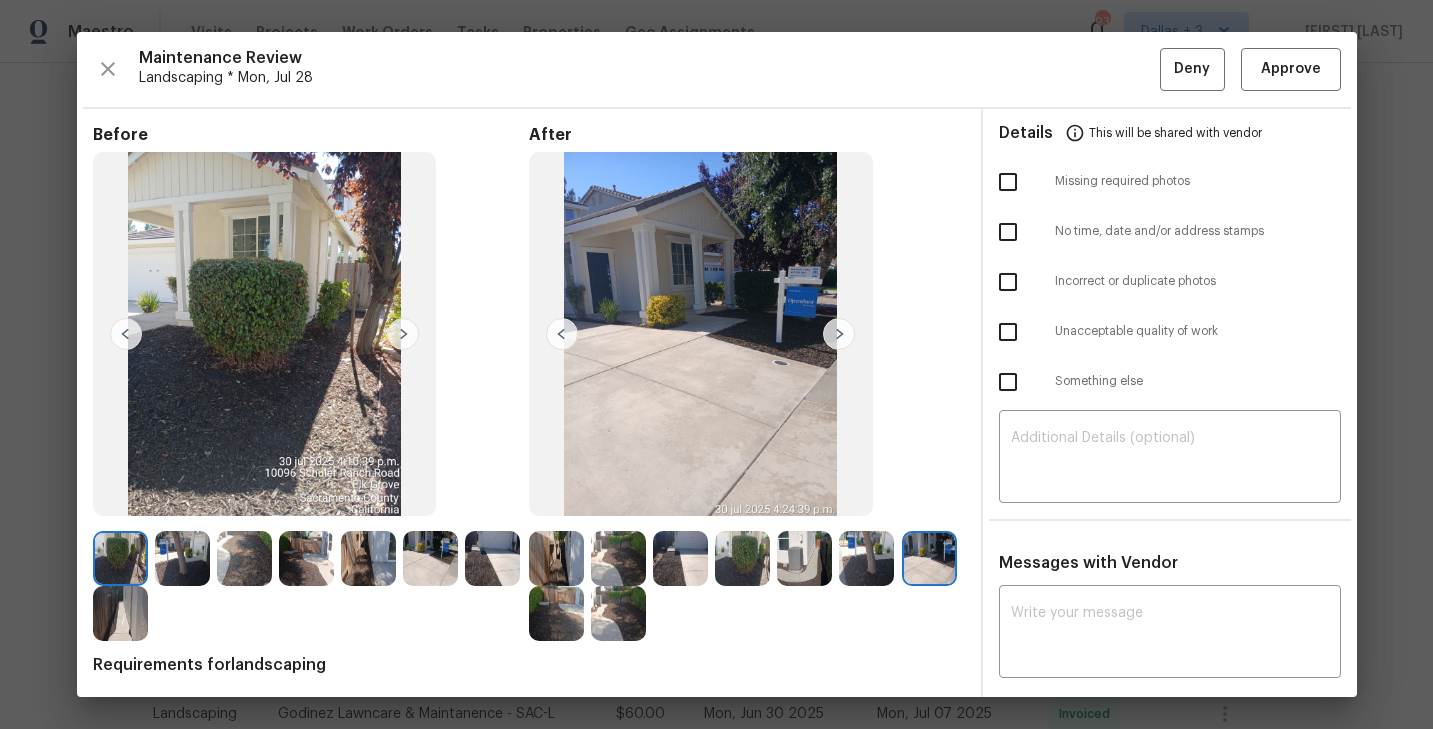 click at bounding box center [839, 334] 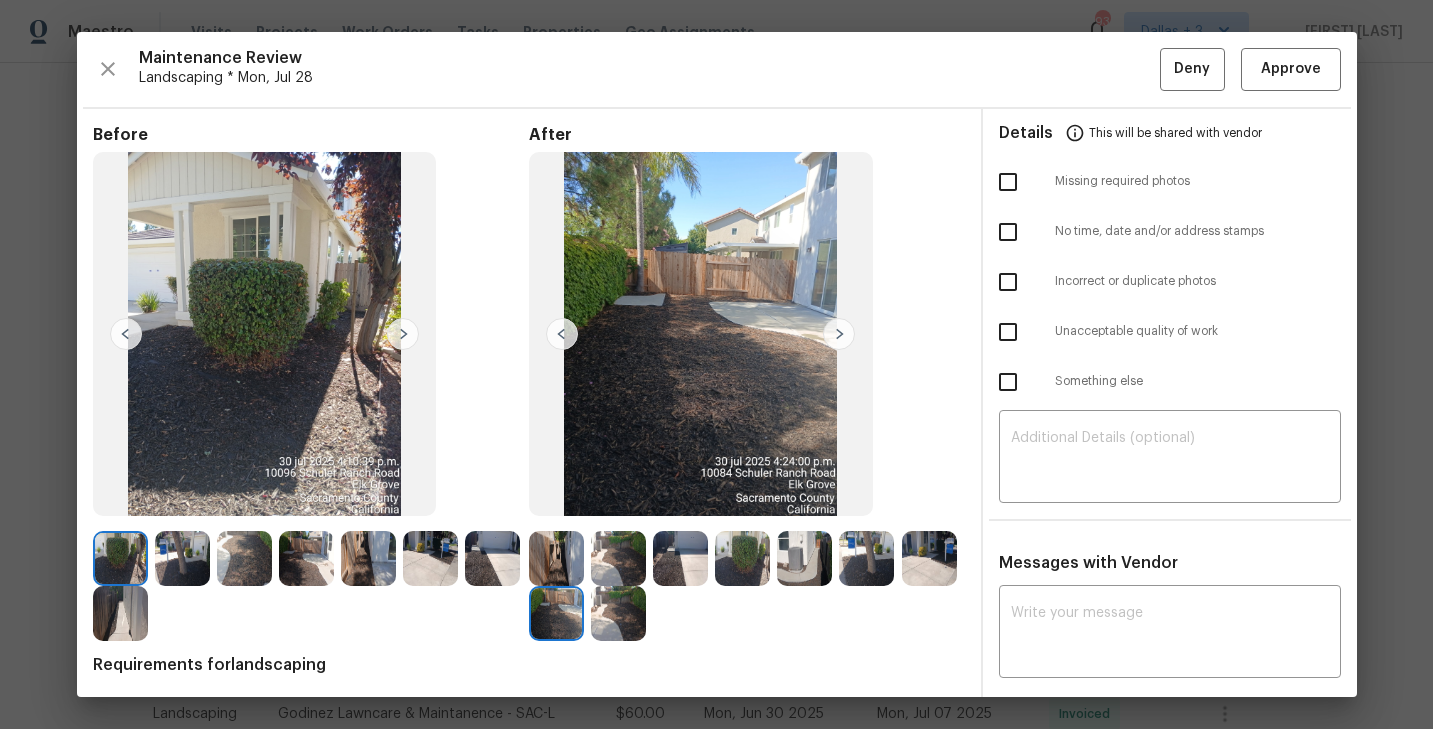 click at bounding box center (839, 334) 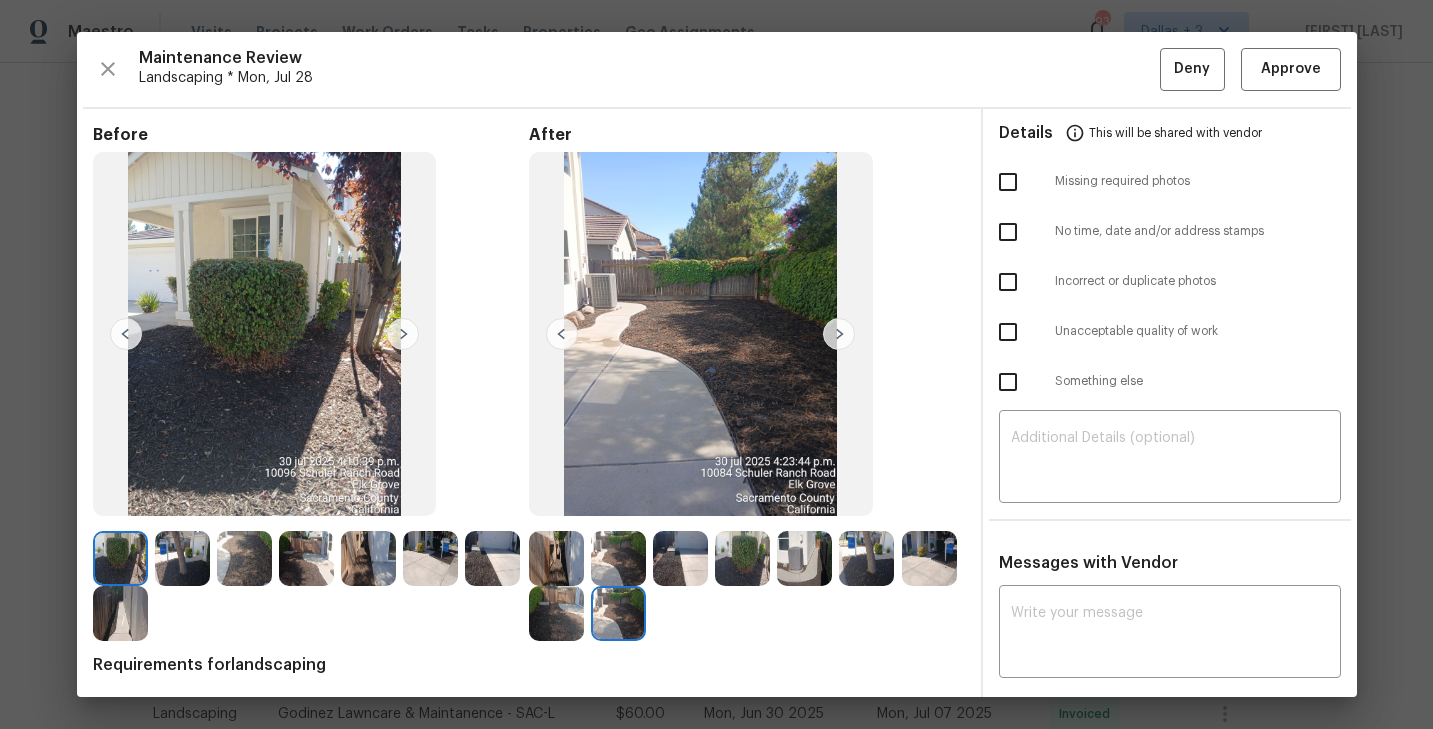 click at bounding box center (120, 558) 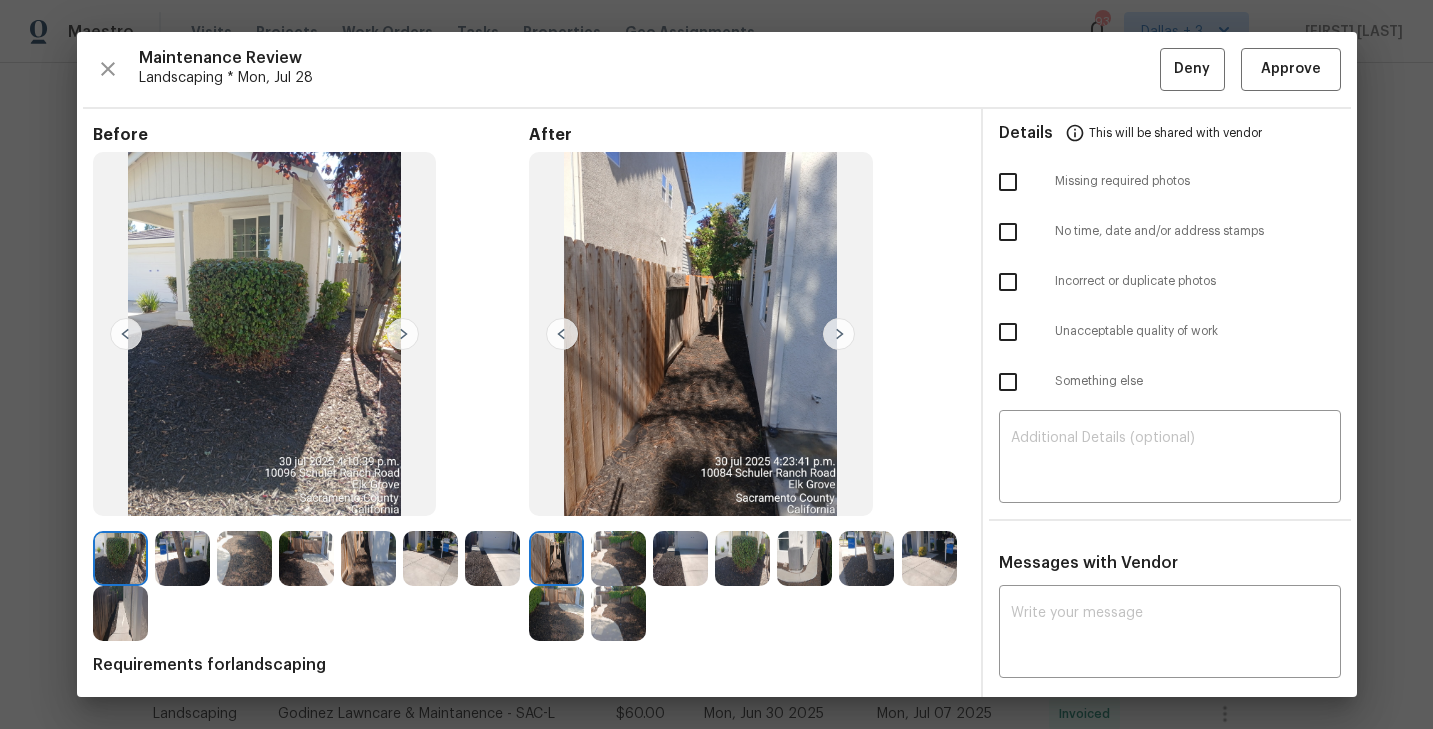 click at bounding box center (839, 334) 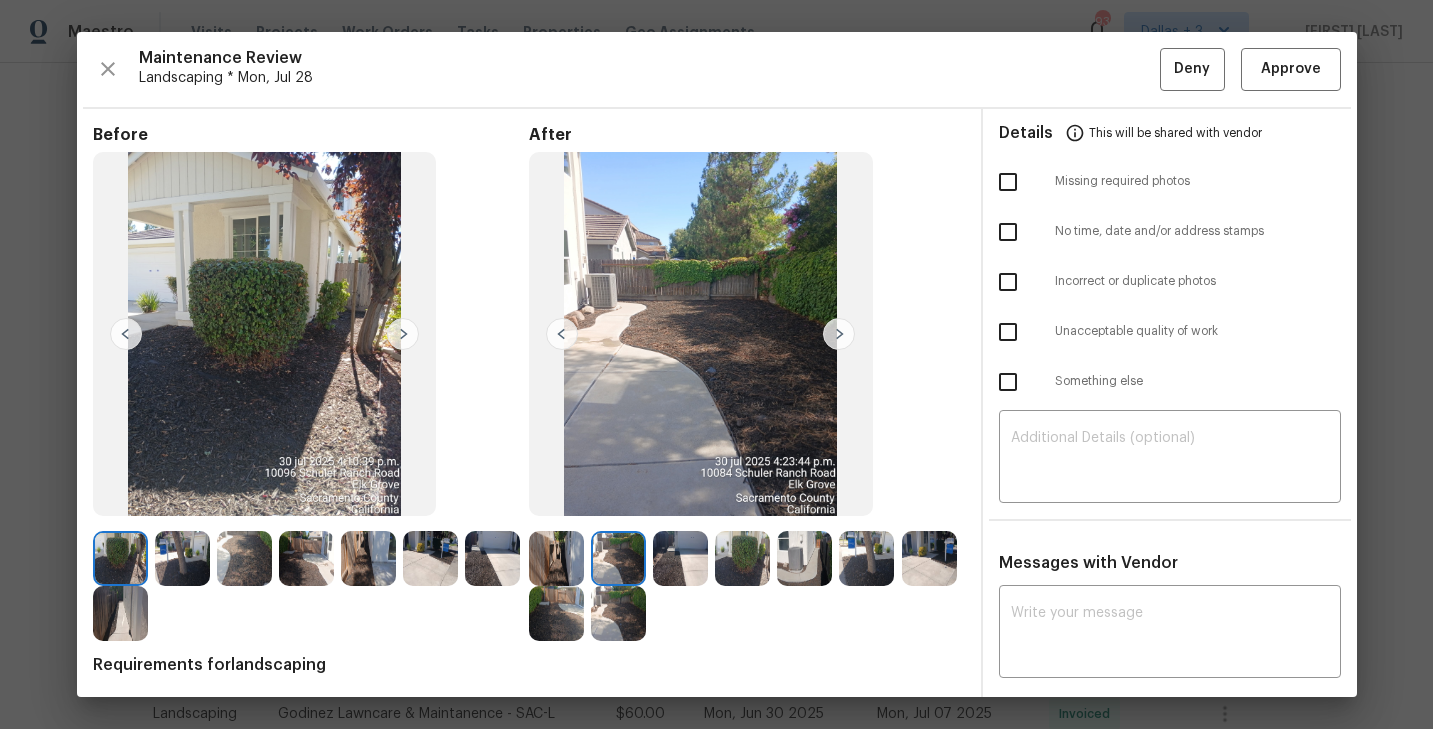 click at bounding box center [839, 334] 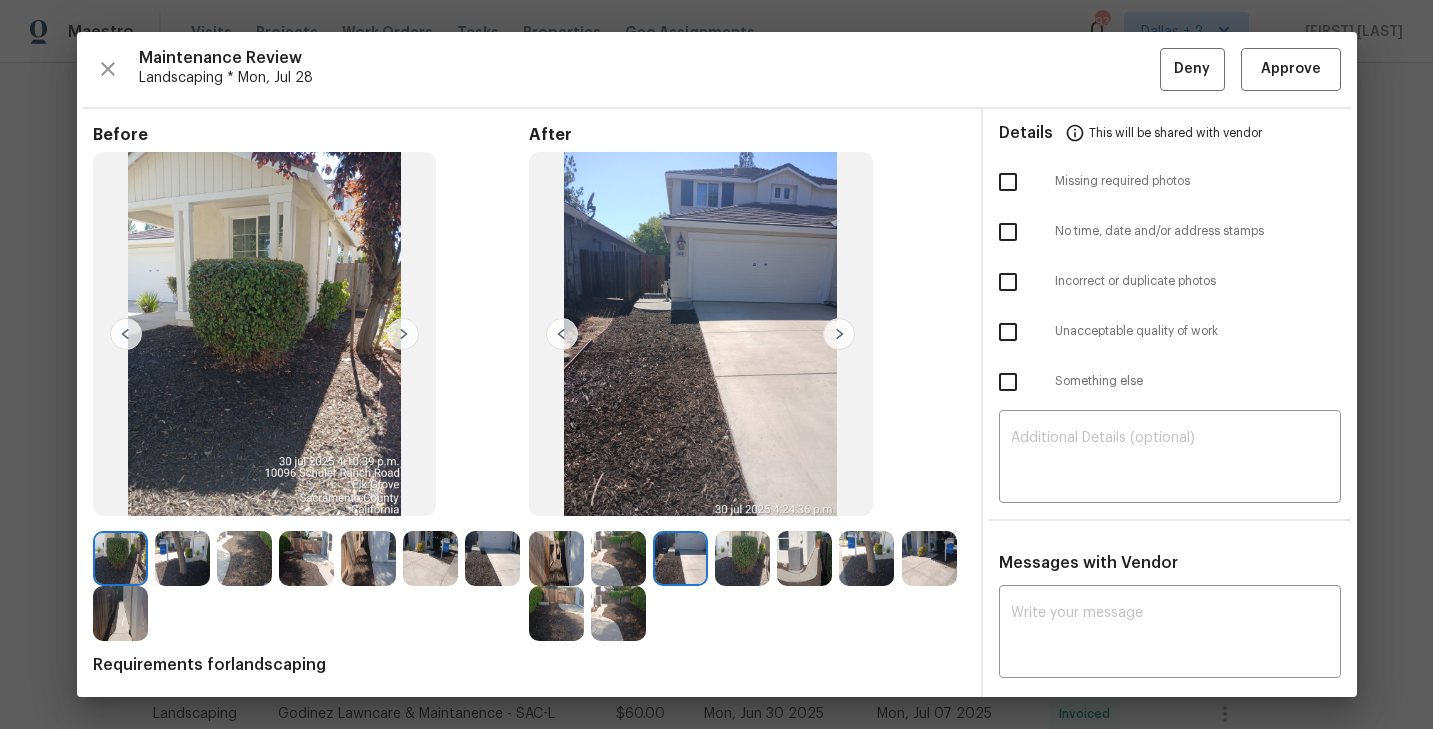 click at bounding box center (839, 334) 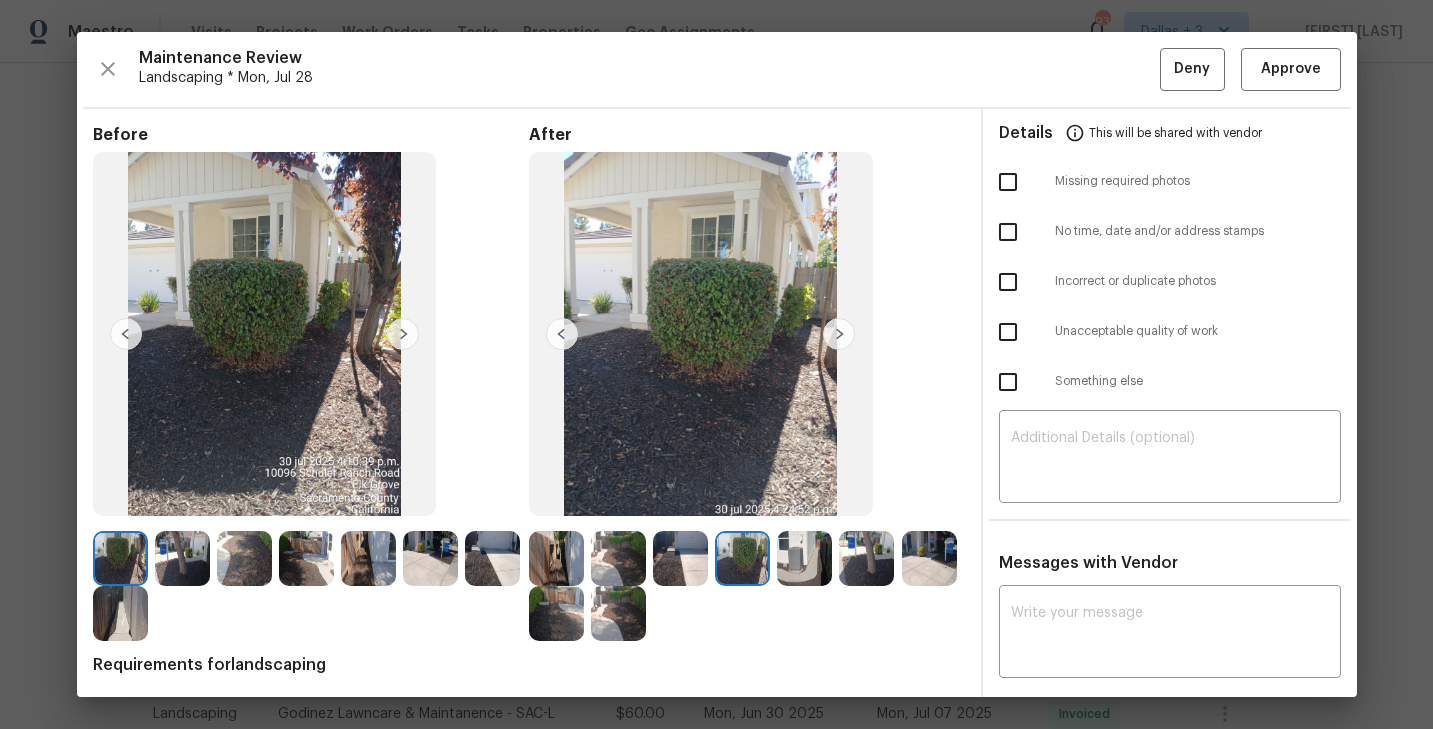 click at bounding box center [839, 334] 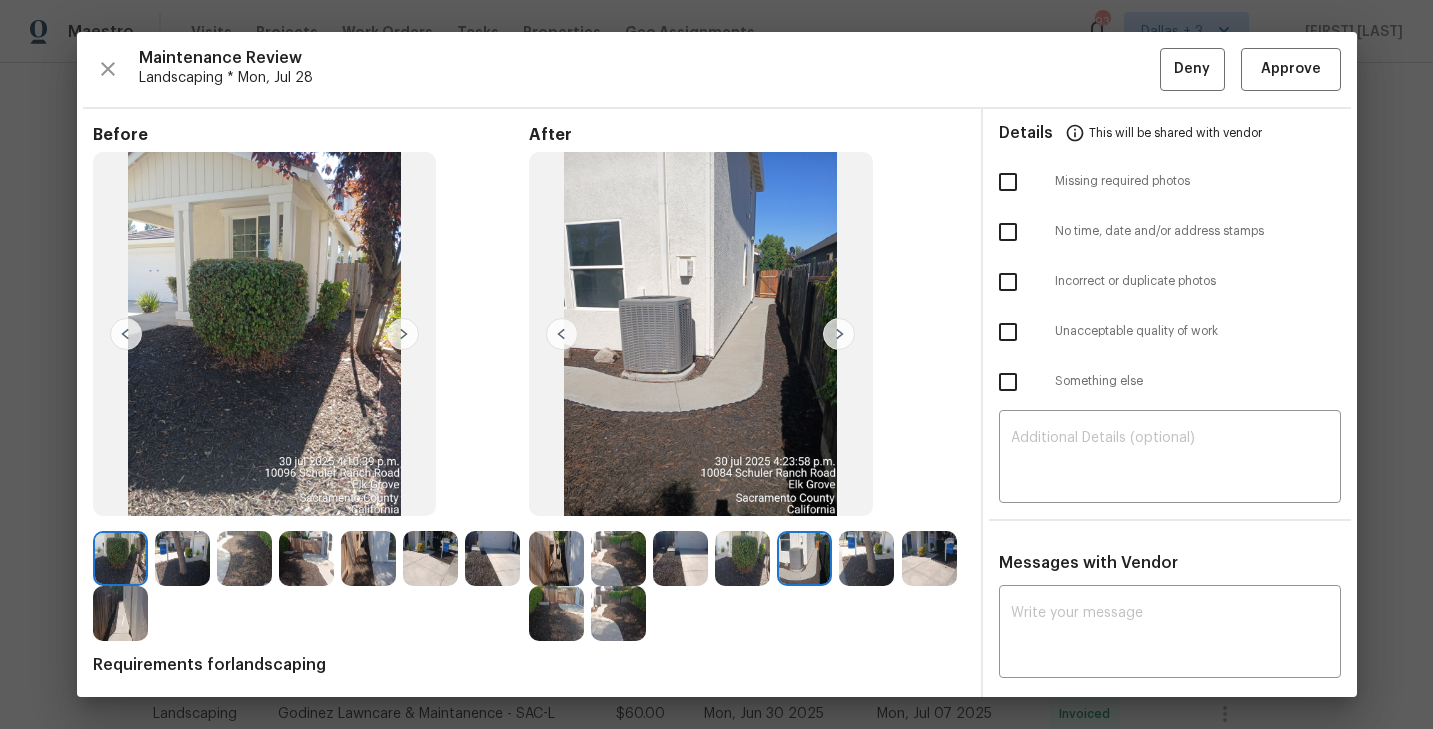click at bounding box center [839, 334] 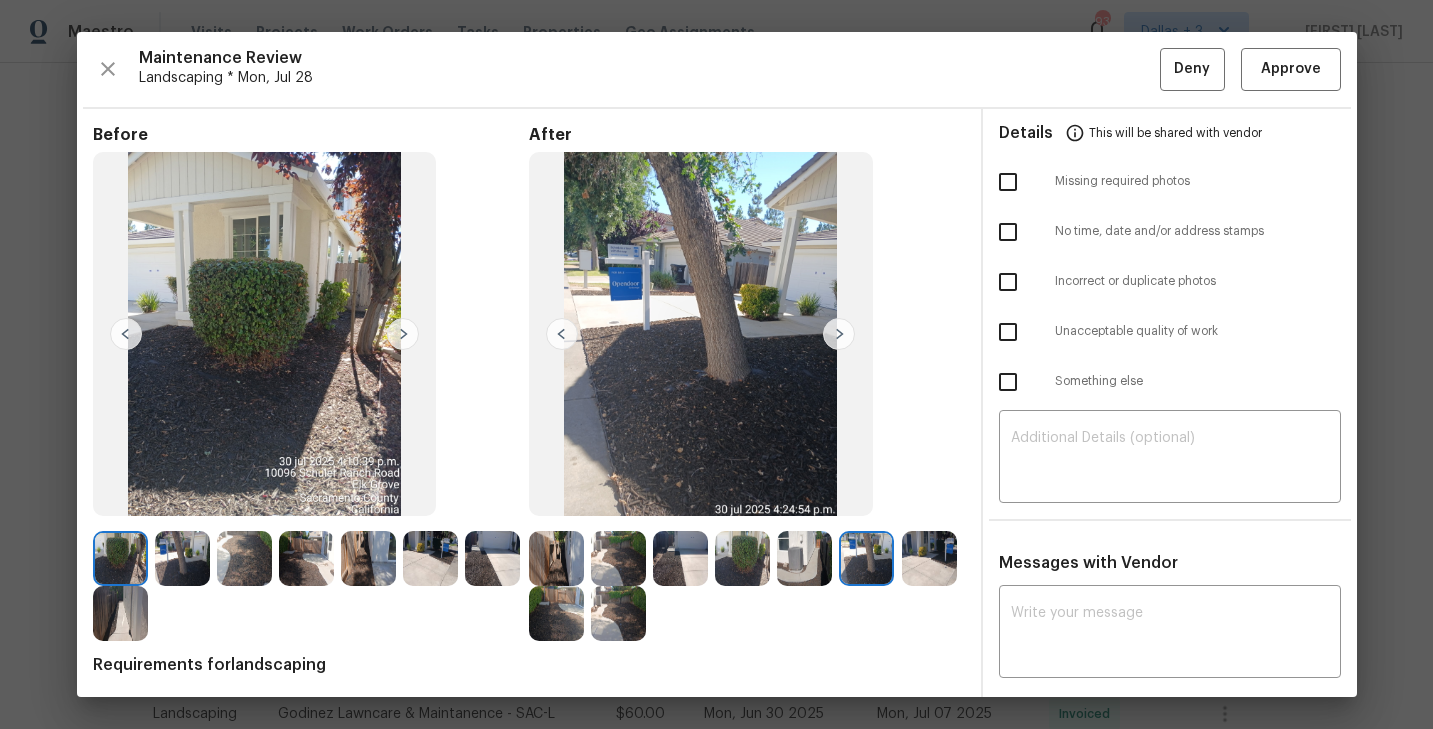 click at bounding box center (839, 334) 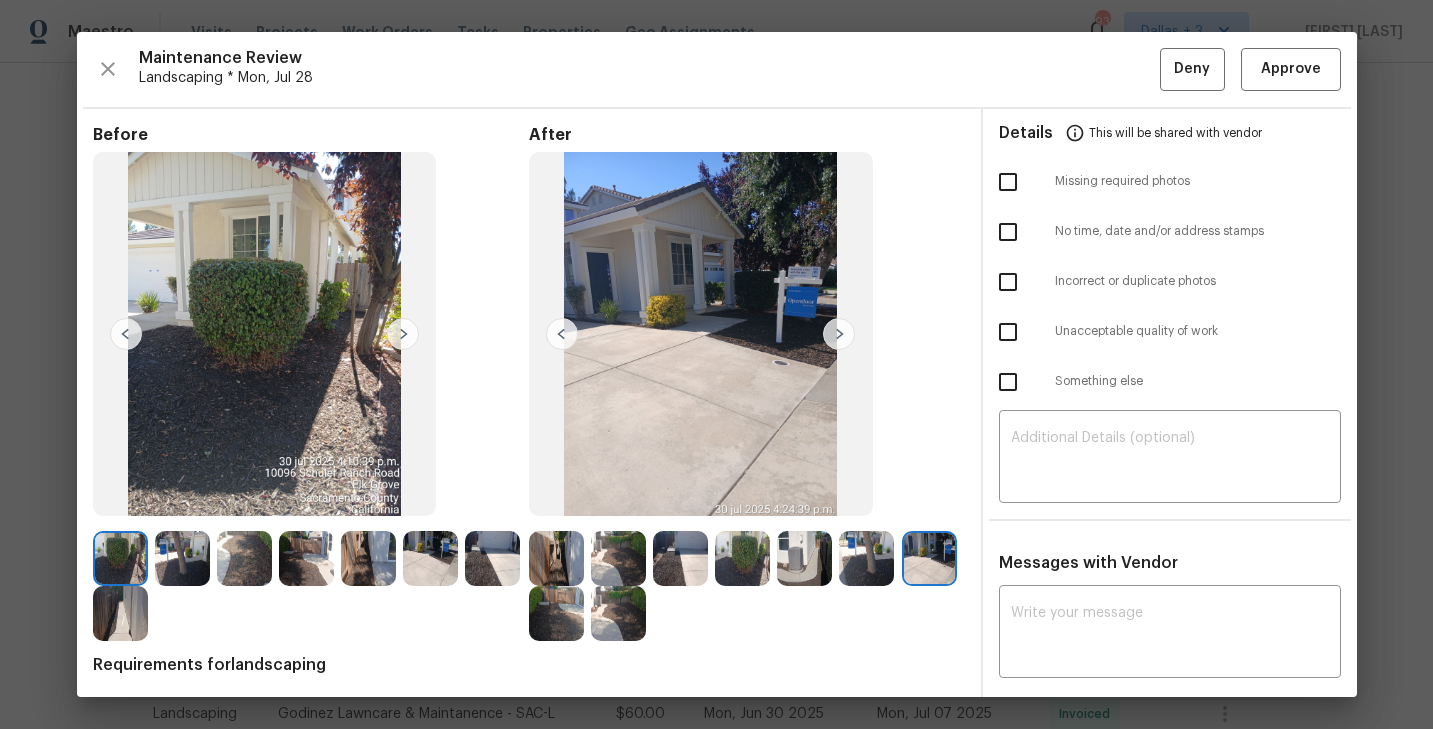 click at bounding box center [839, 334] 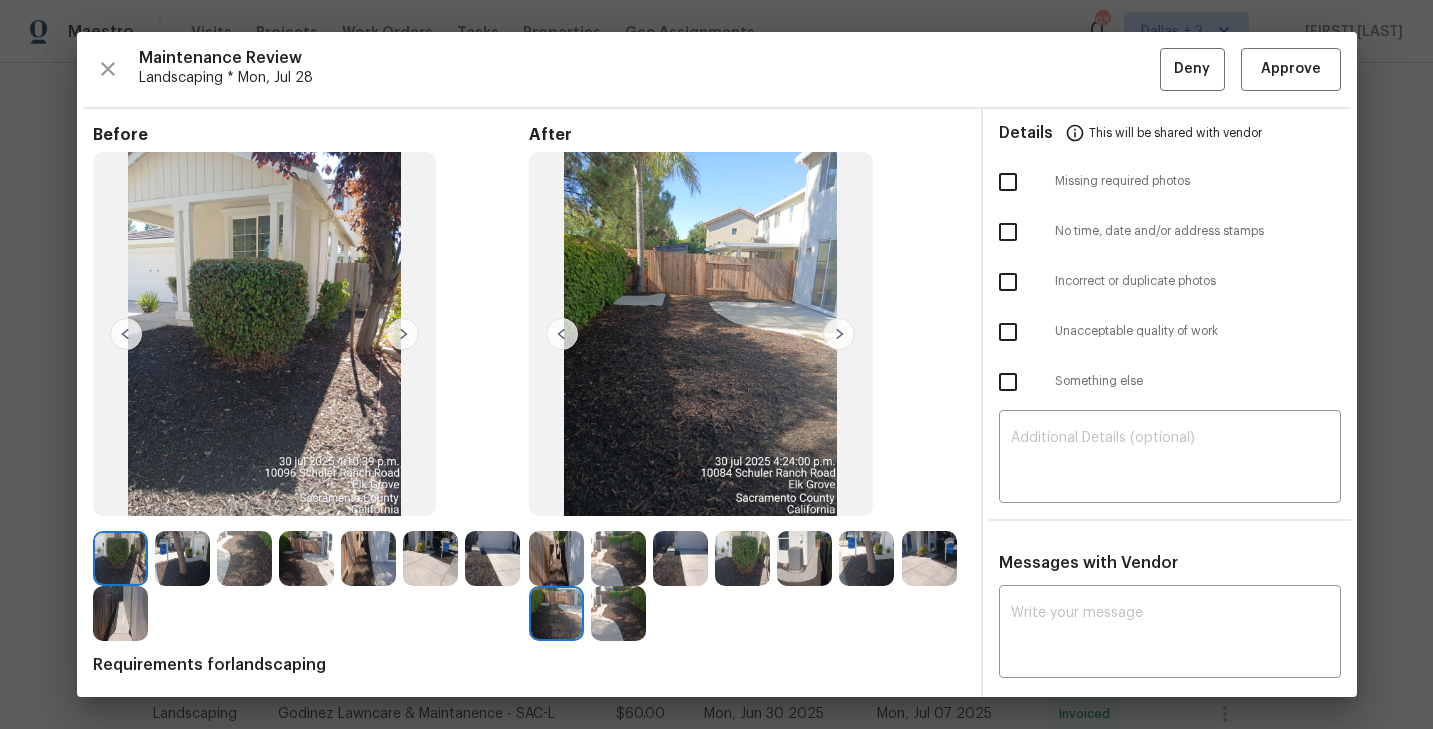 click at bounding box center [839, 334] 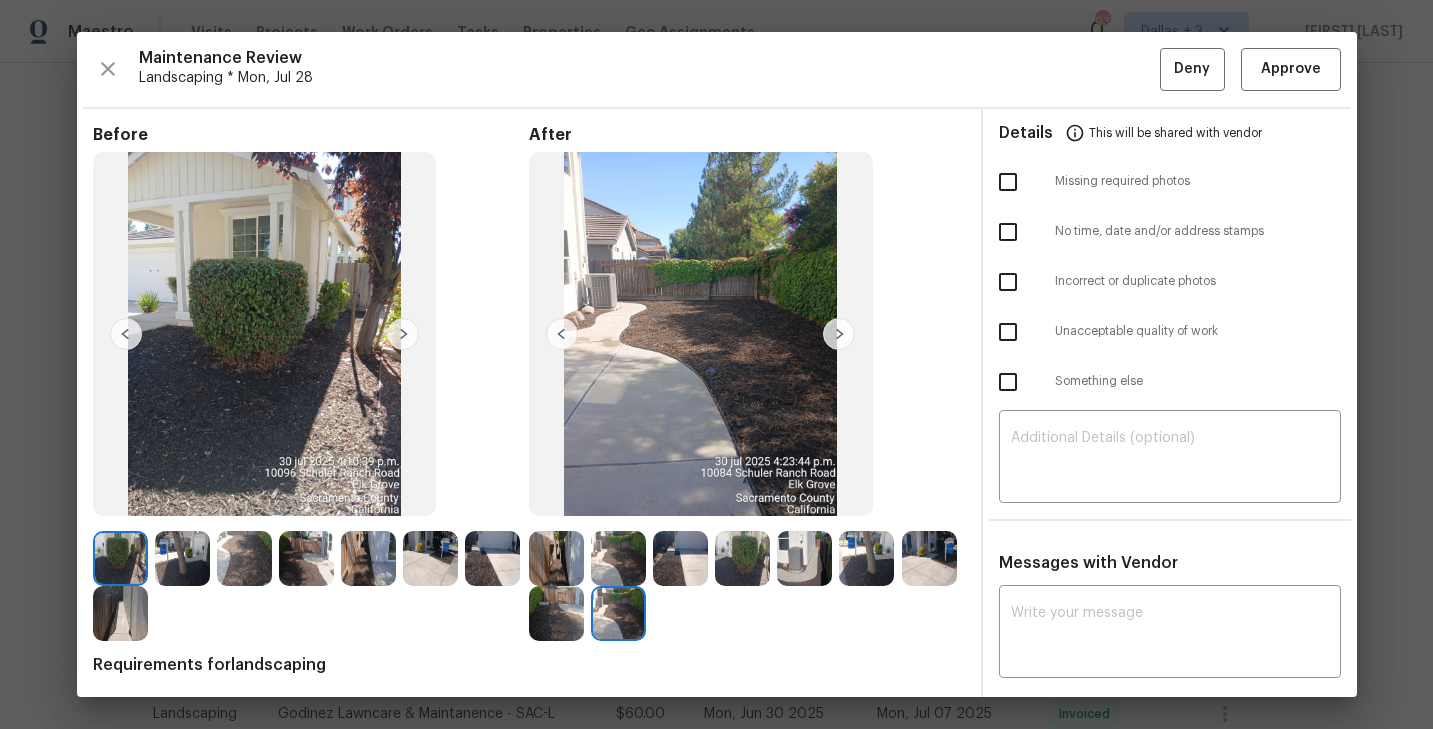 click at bounding box center [839, 334] 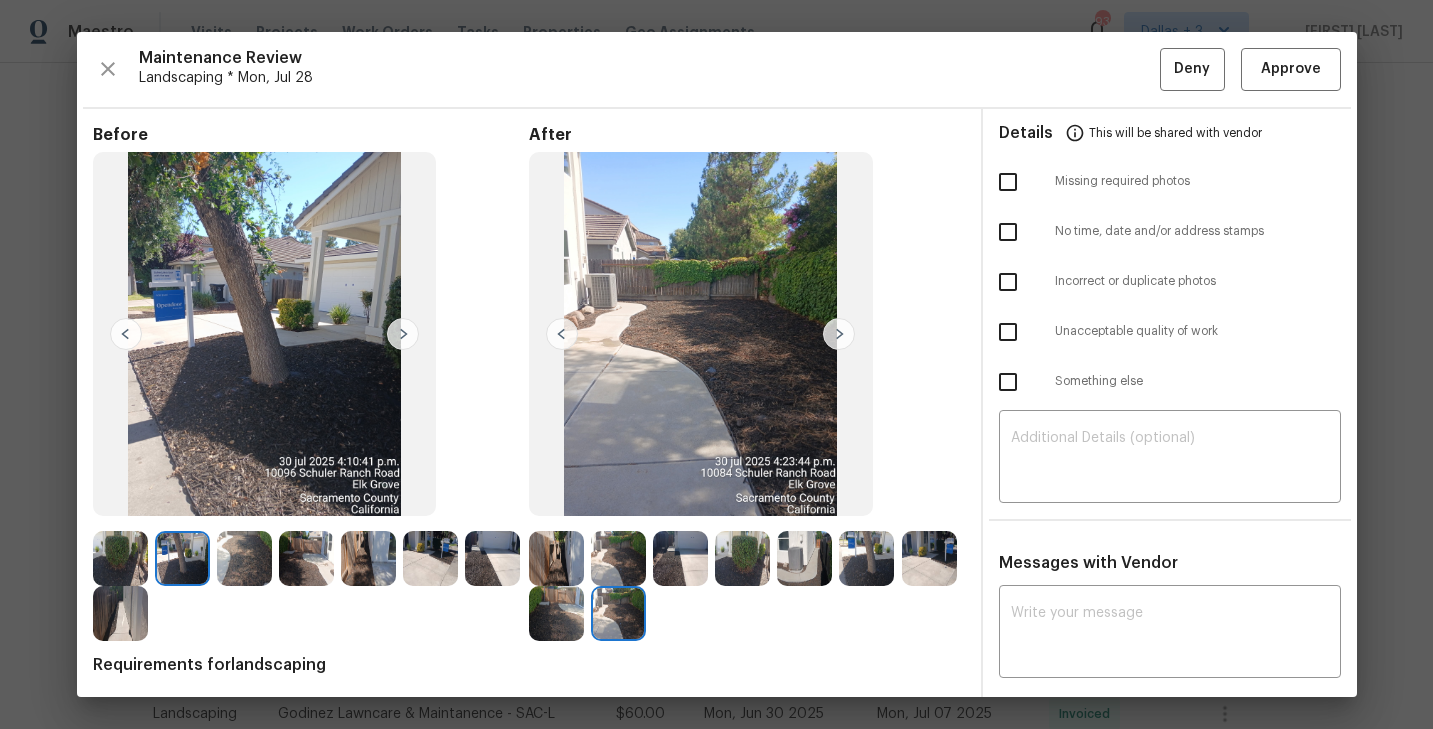 click at bounding box center [403, 334] 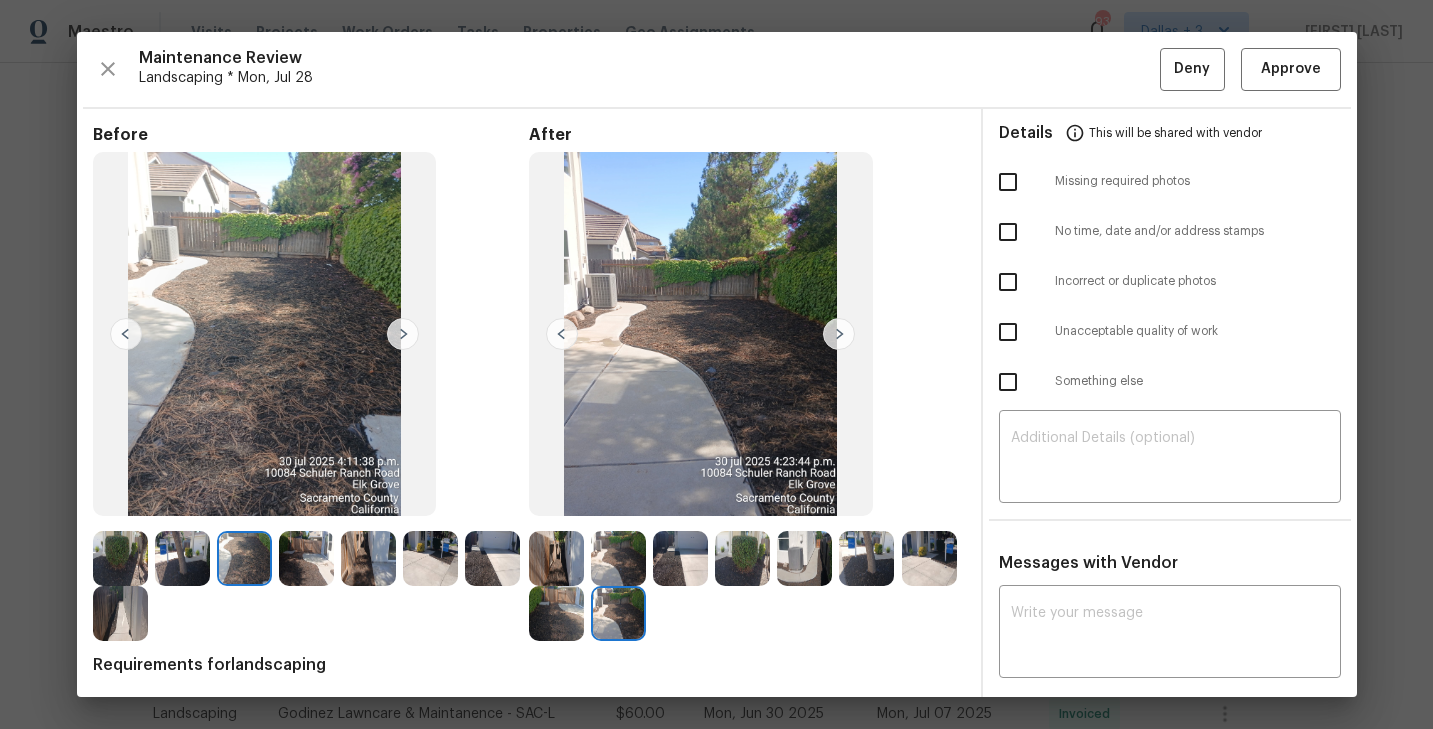click at bounding box center [556, 558] 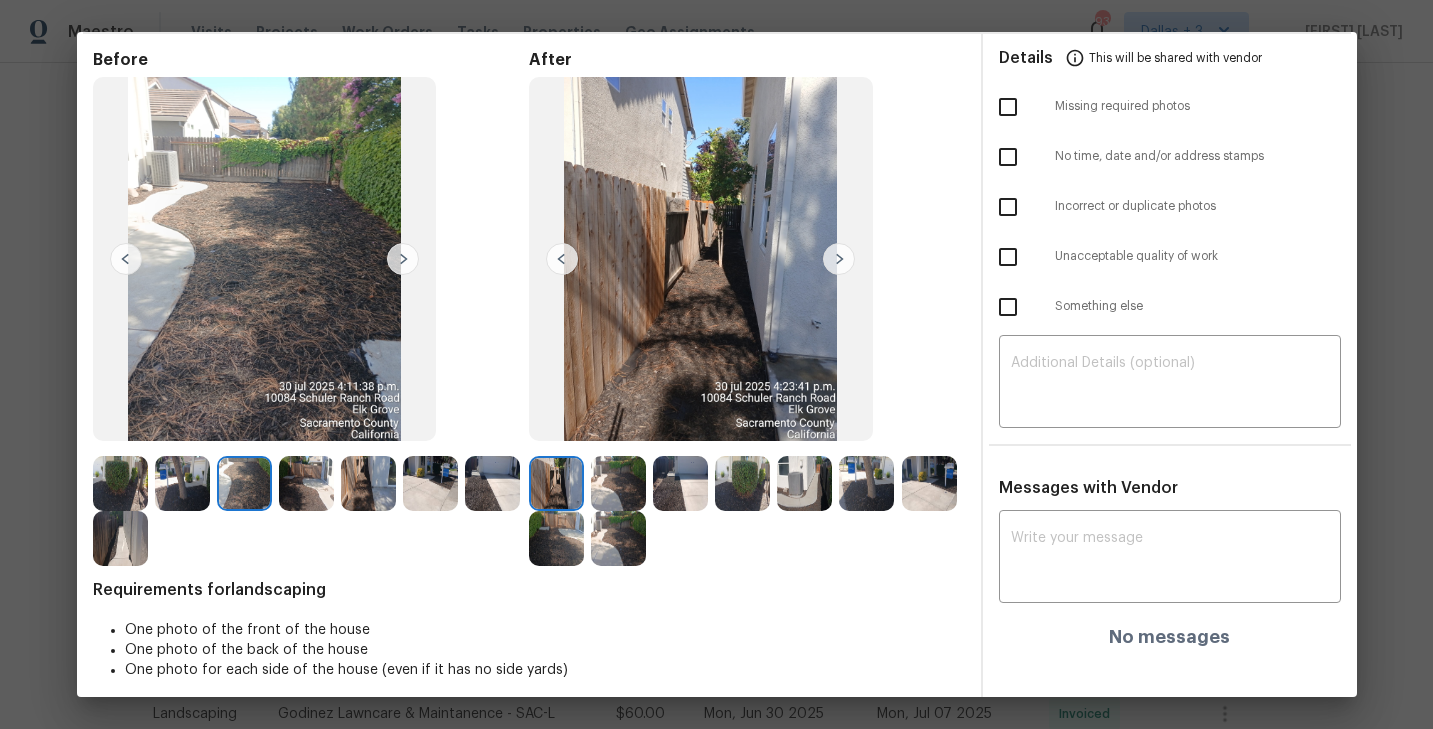 scroll, scrollTop: 79, scrollLeft: 0, axis: vertical 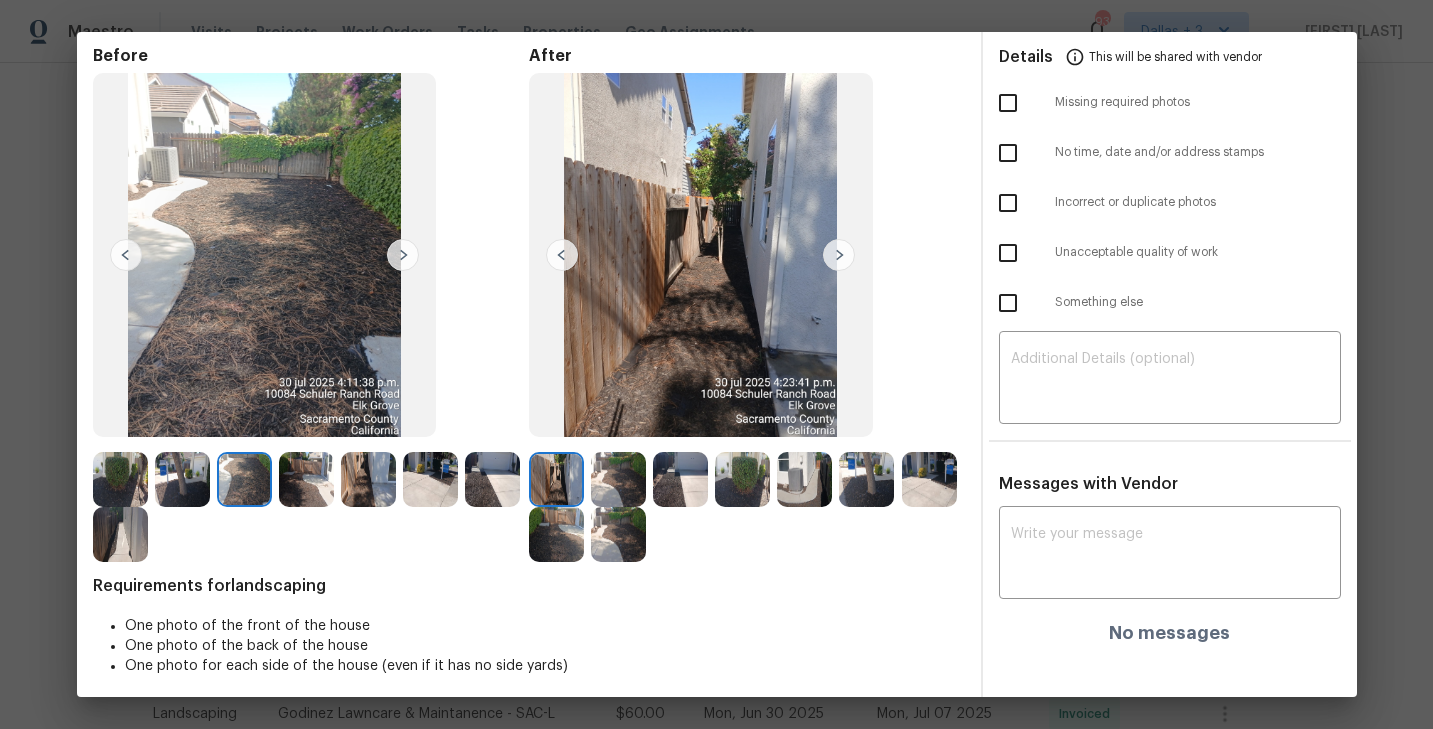click at bounding box center (120, 479) 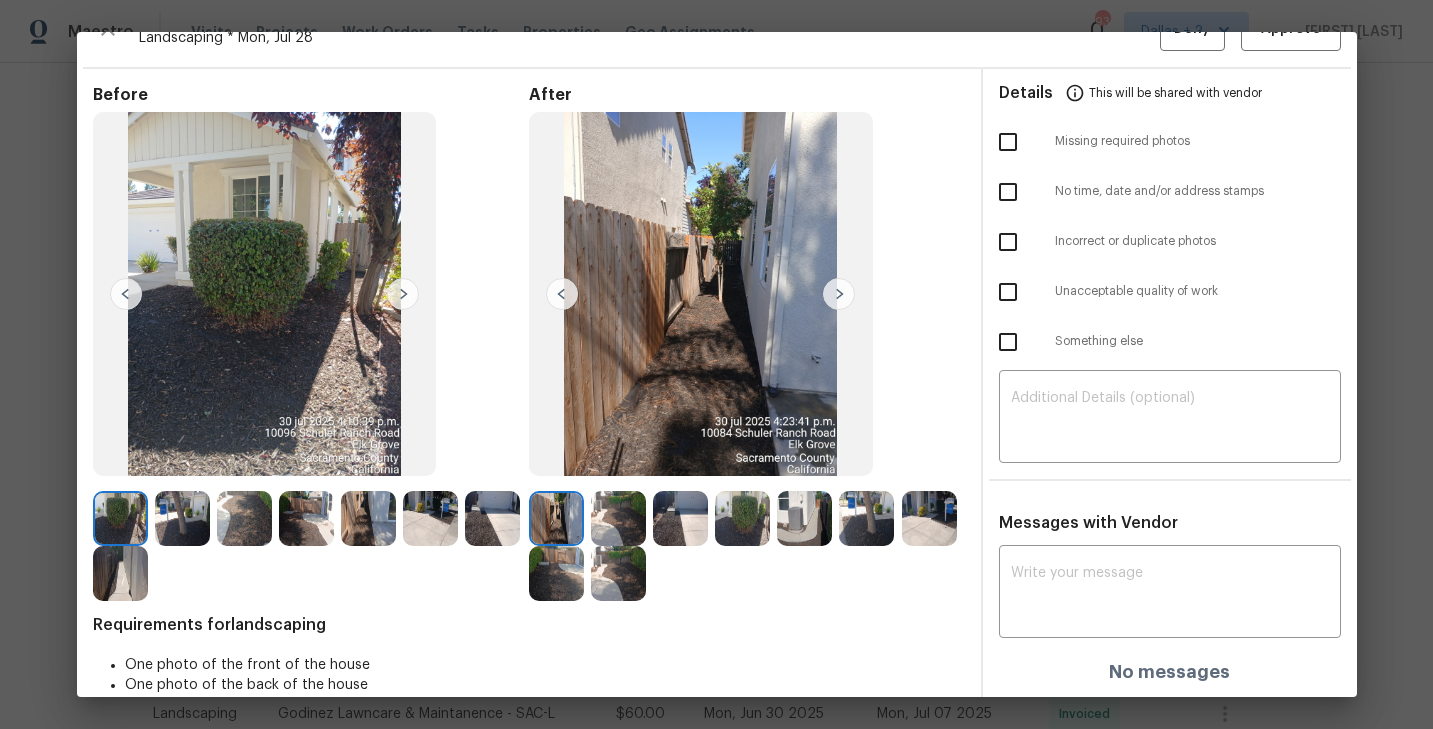 scroll, scrollTop: 32, scrollLeft: 0, axis: vertical 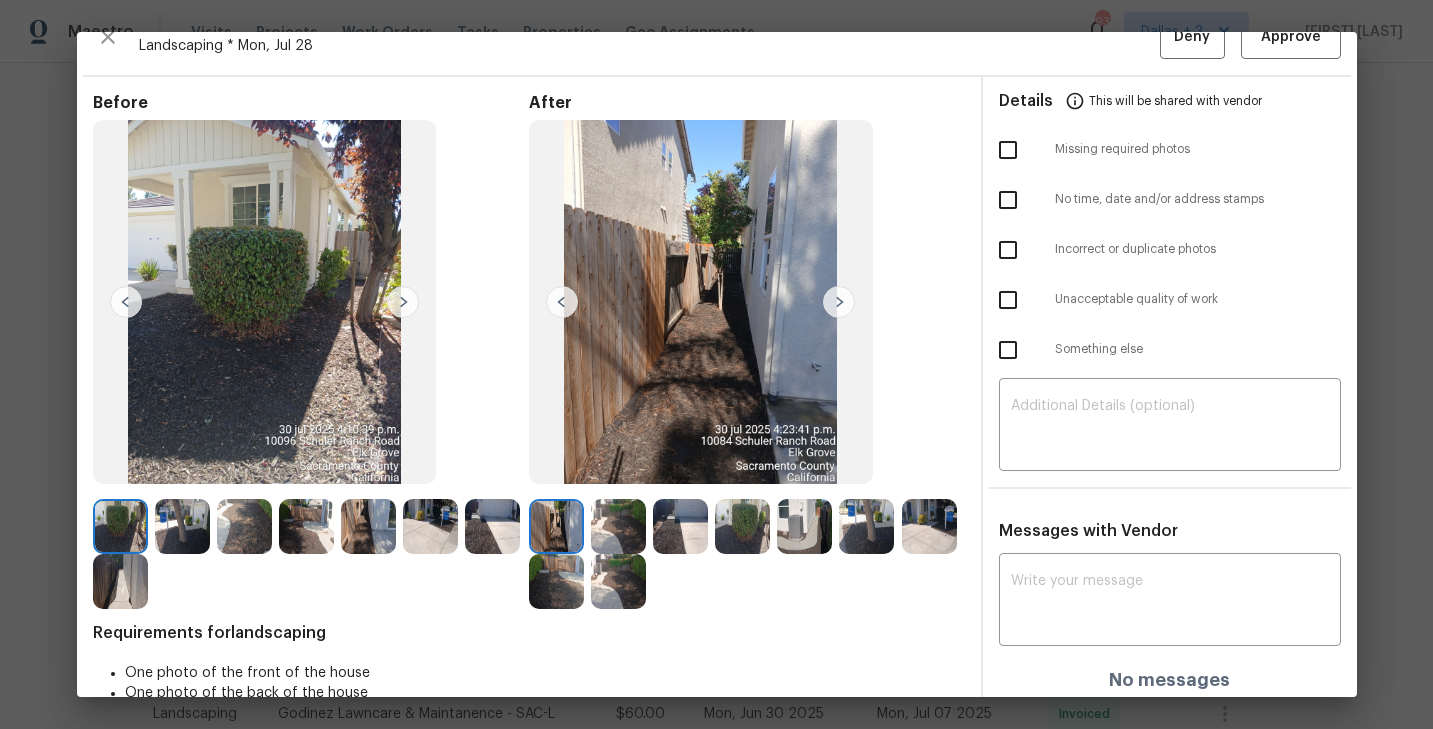 click at bounding box center (403, 302) 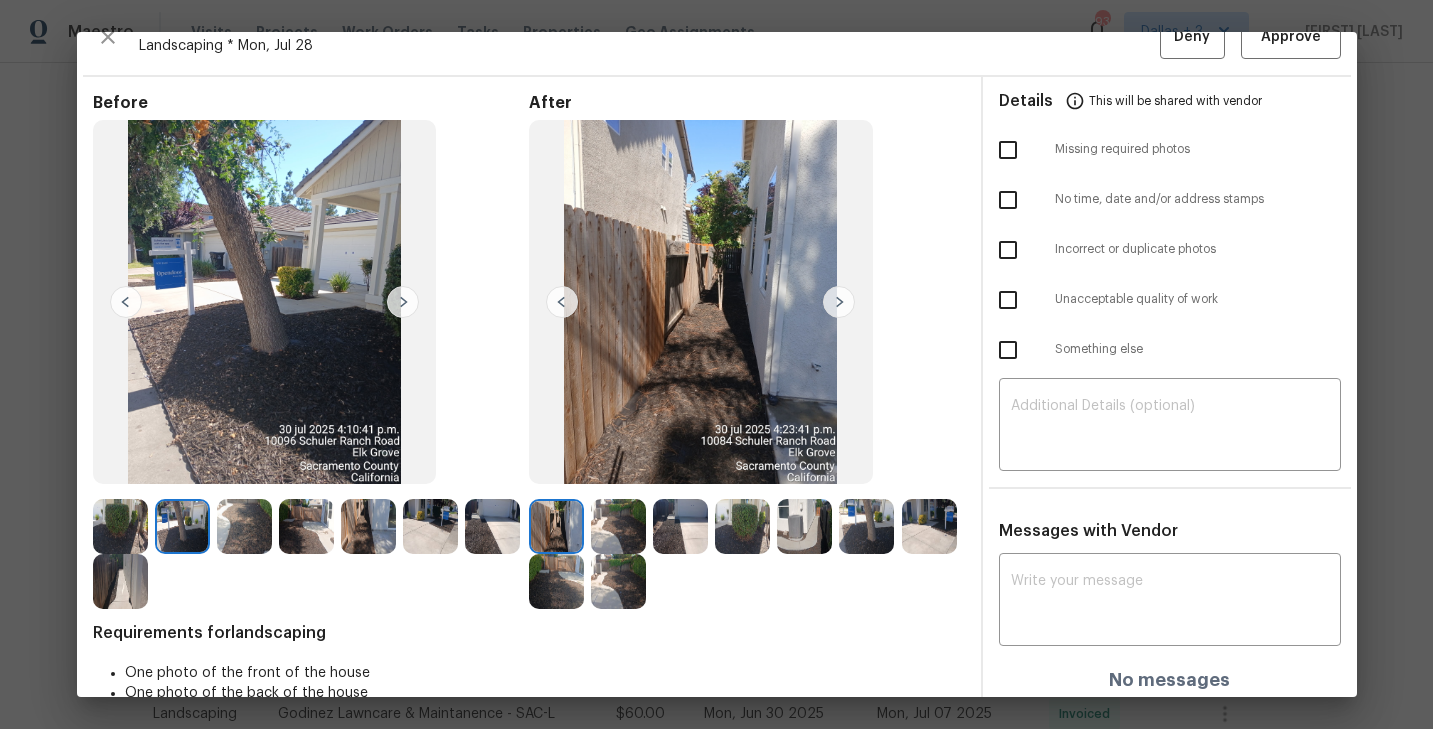 click at bounding box center [403, 302] 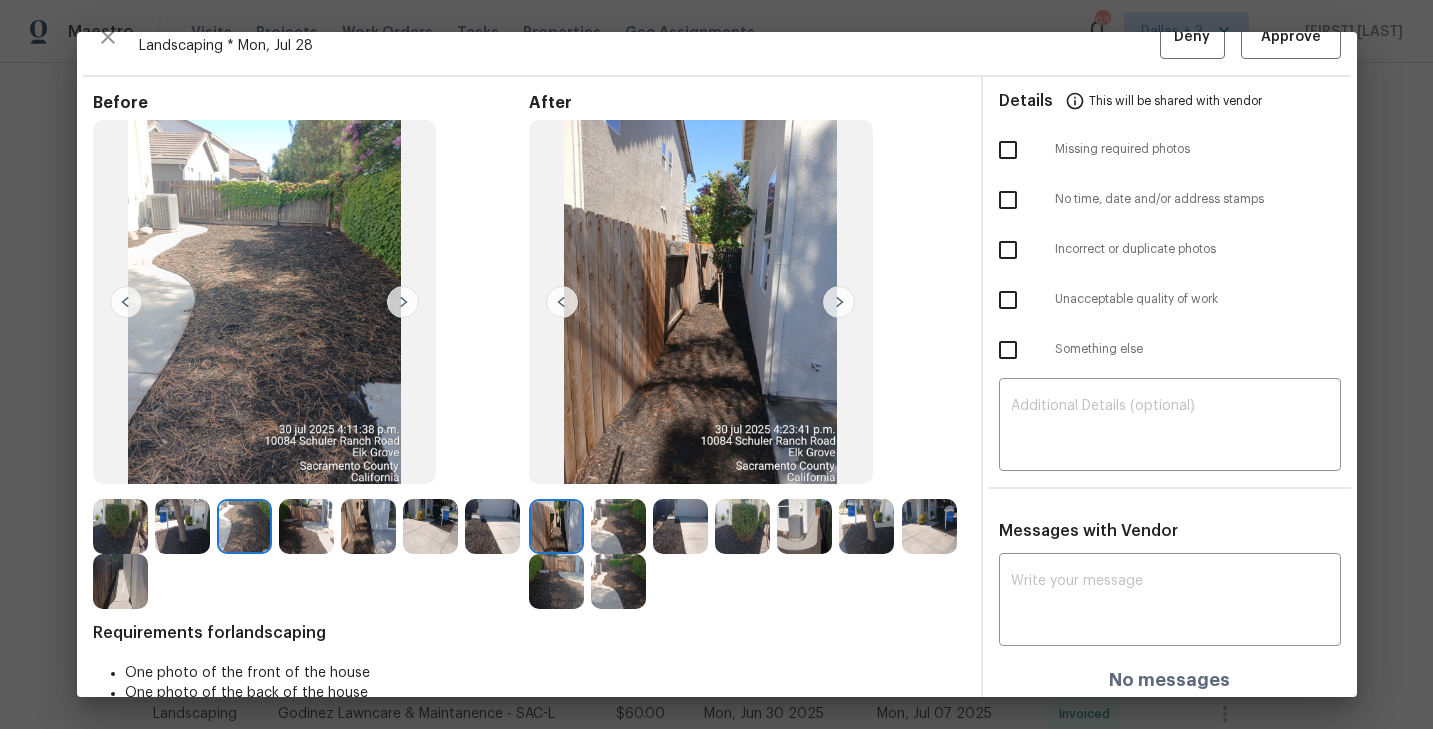 click at bounding box center (403, 302) 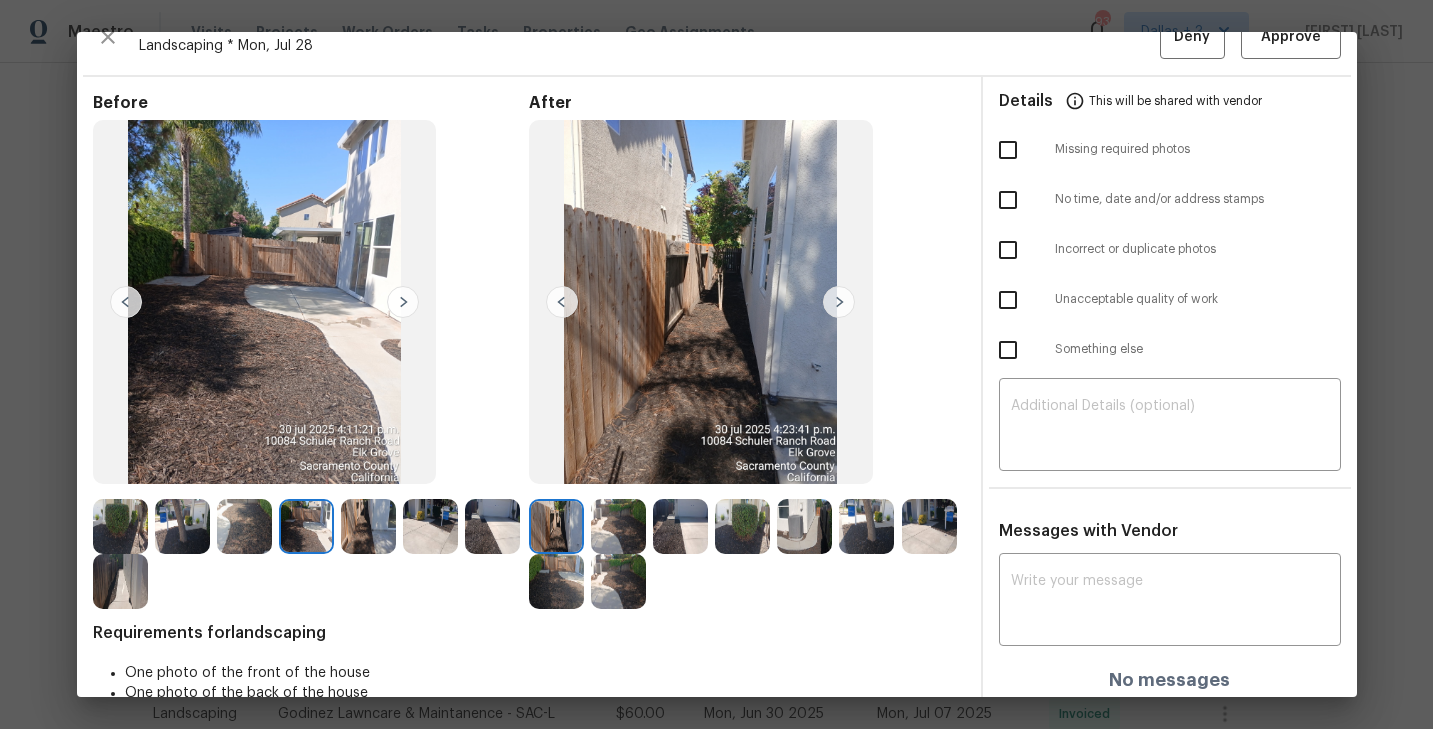 click at bounding box center (403, 302) 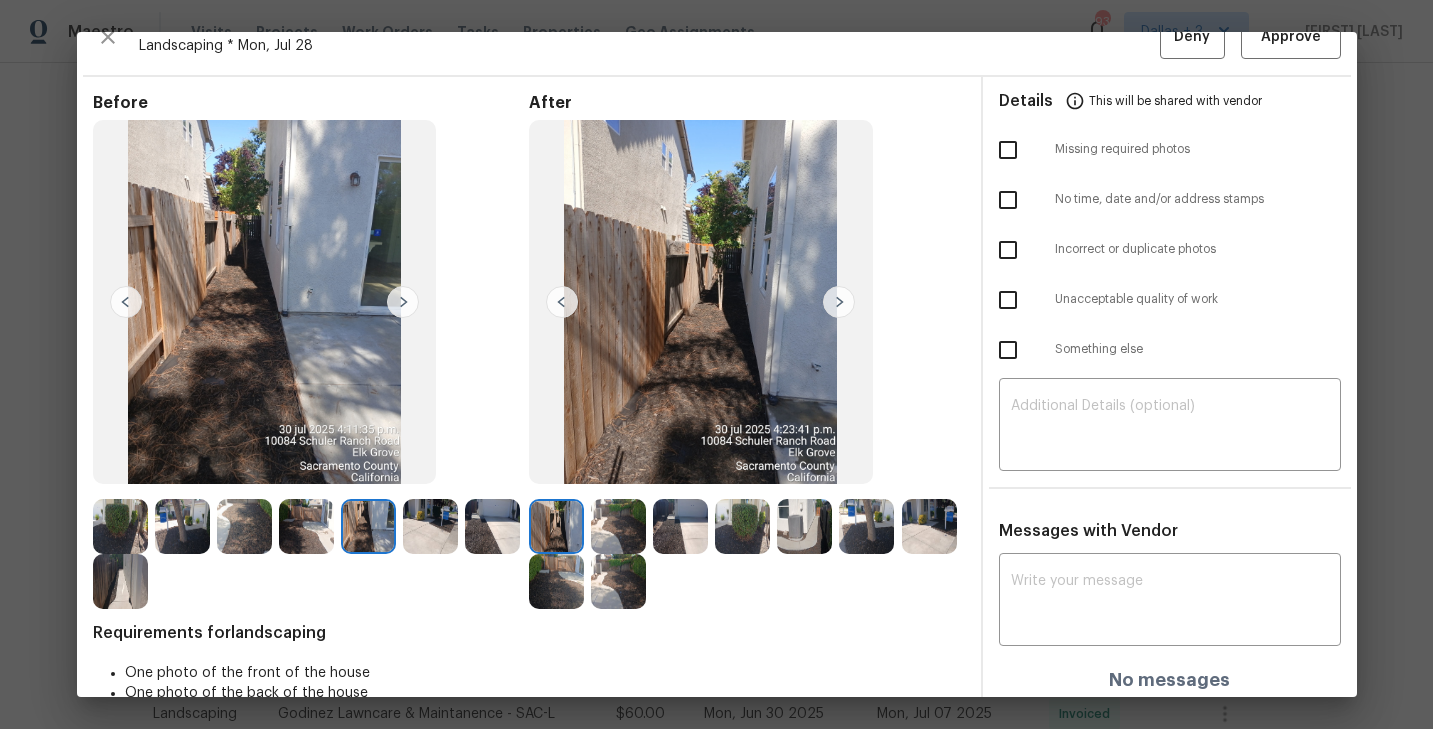 click at bounding box center [403, 302] 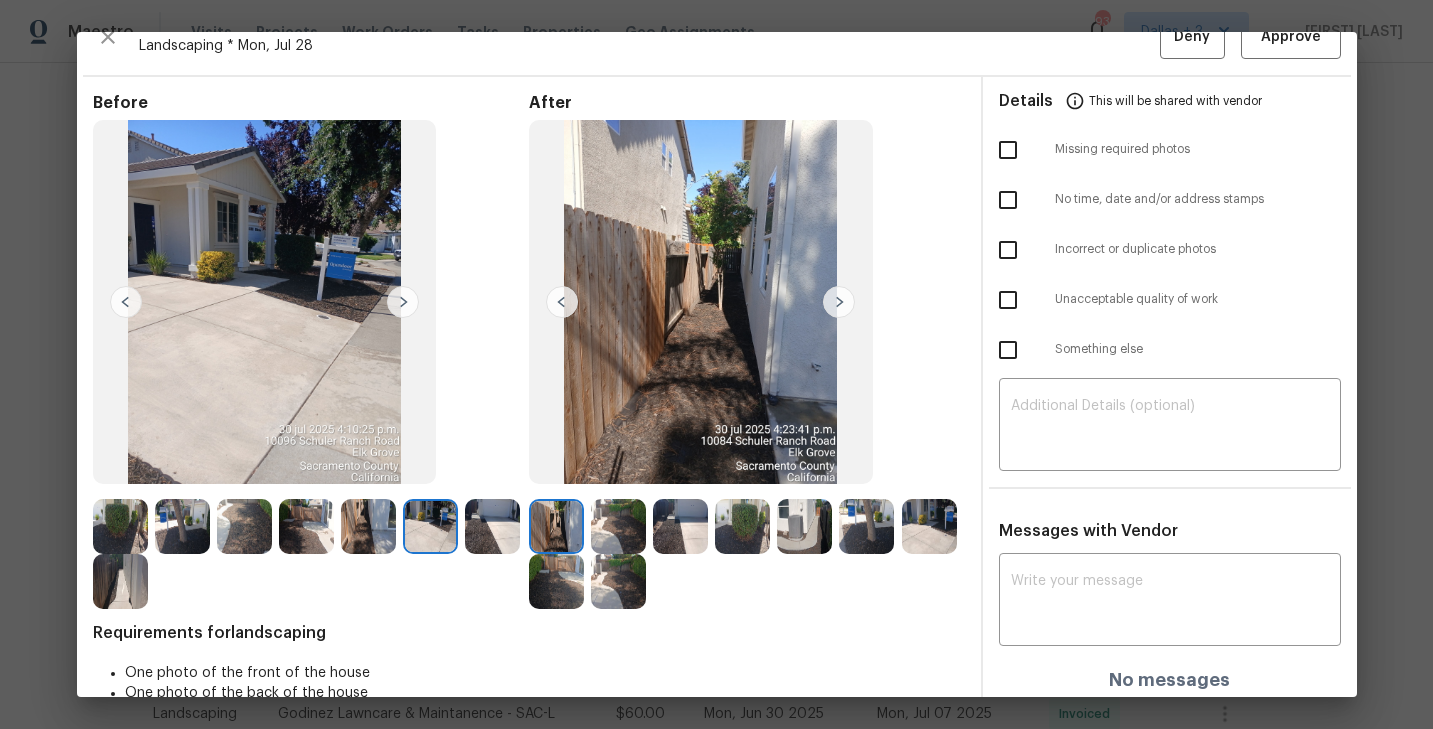 click at bounding box center [403, 302] 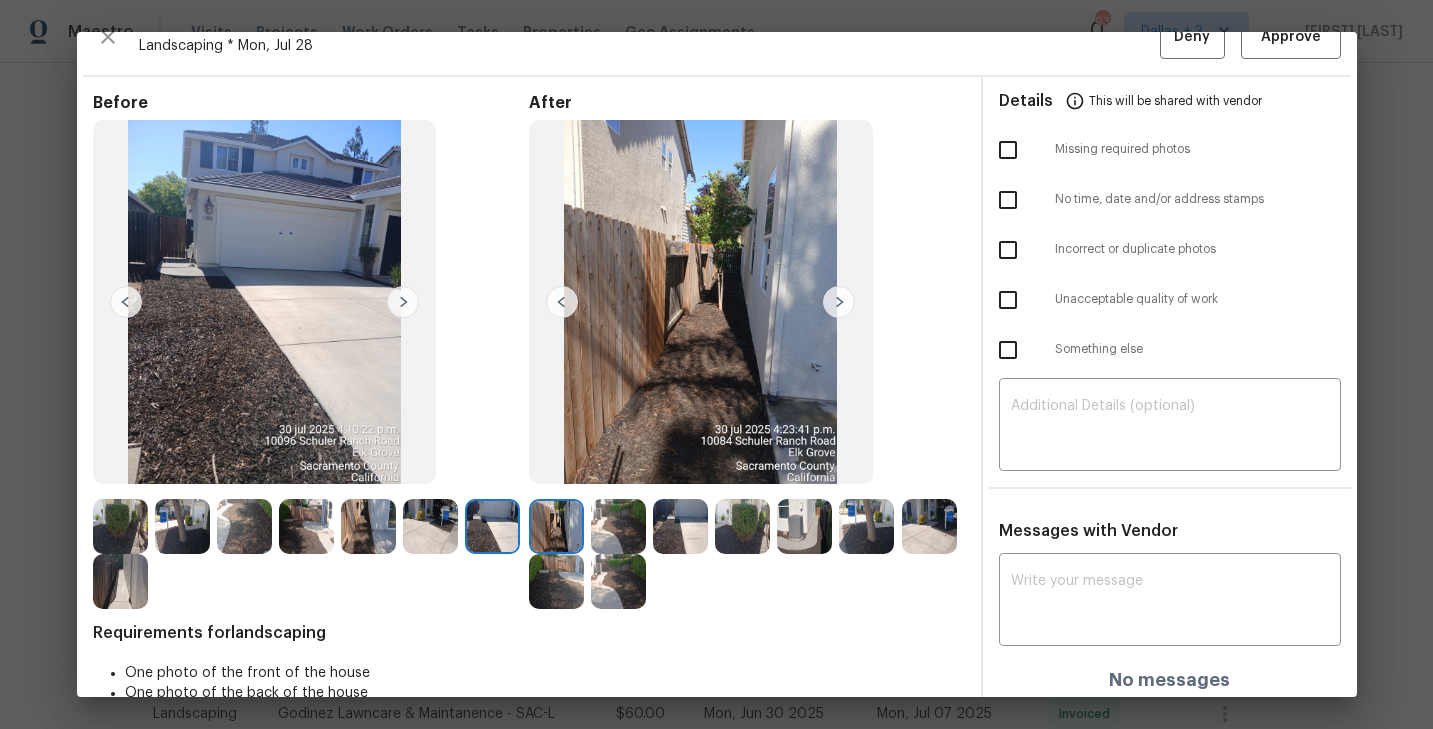 click on "Before" at bounding box center (311, 351) 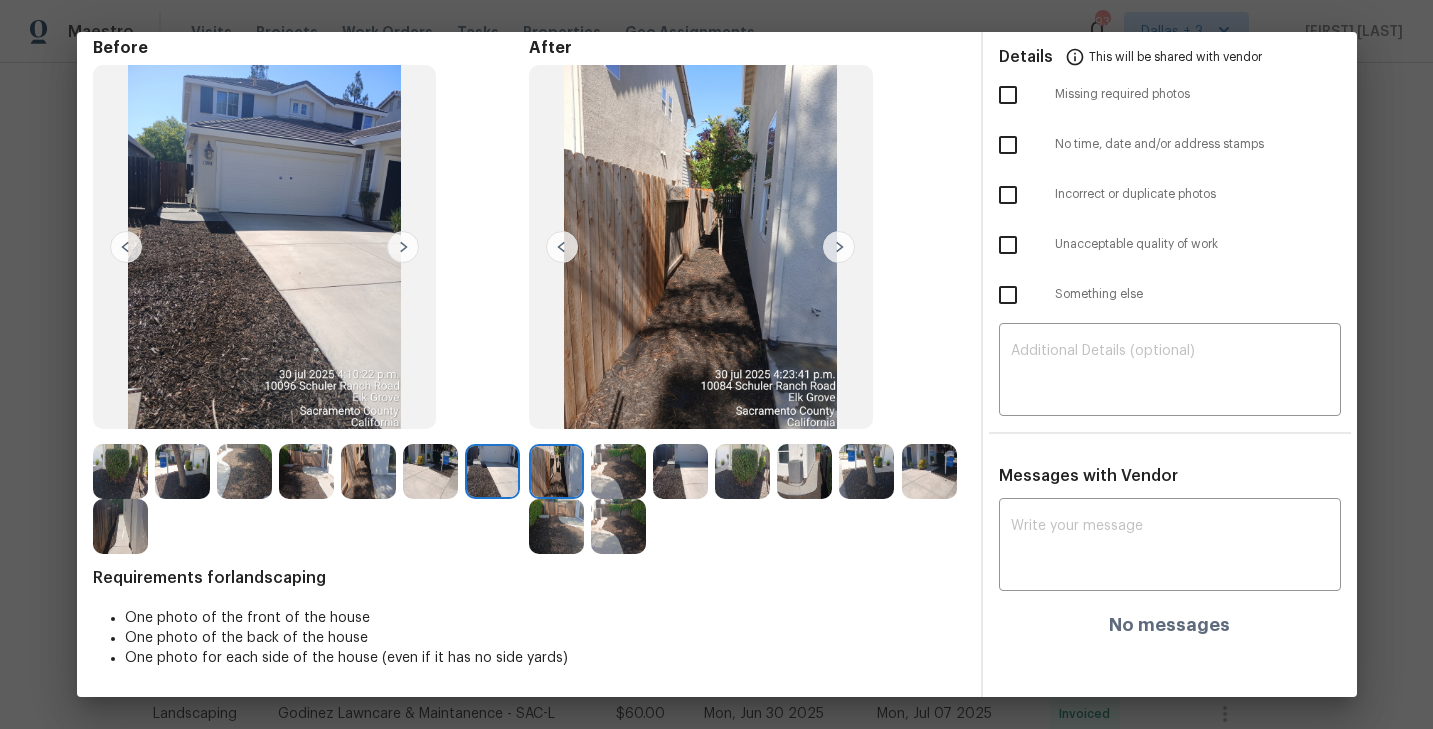 scroll, scrollTop: 0, scrollLeft: 0, axis: both 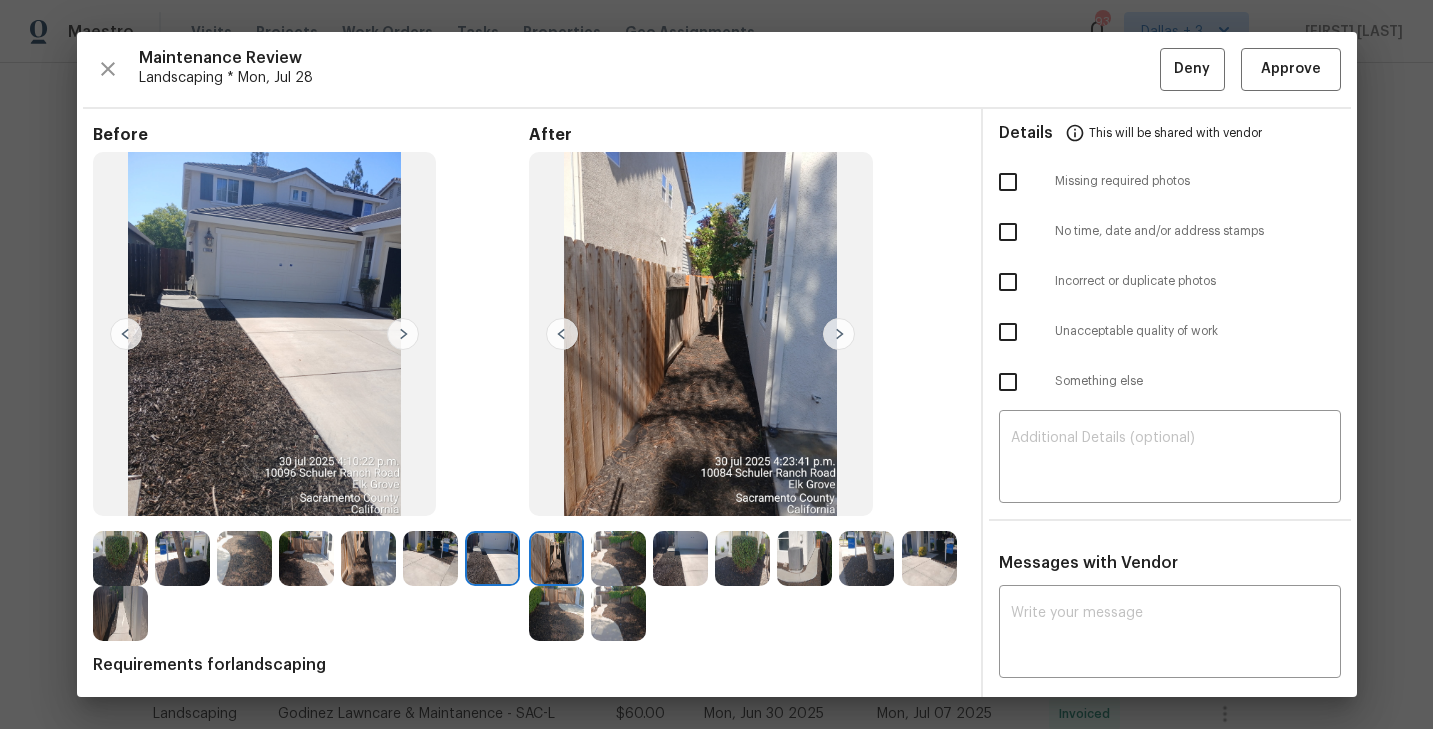 click at bounding box center (556, 558) 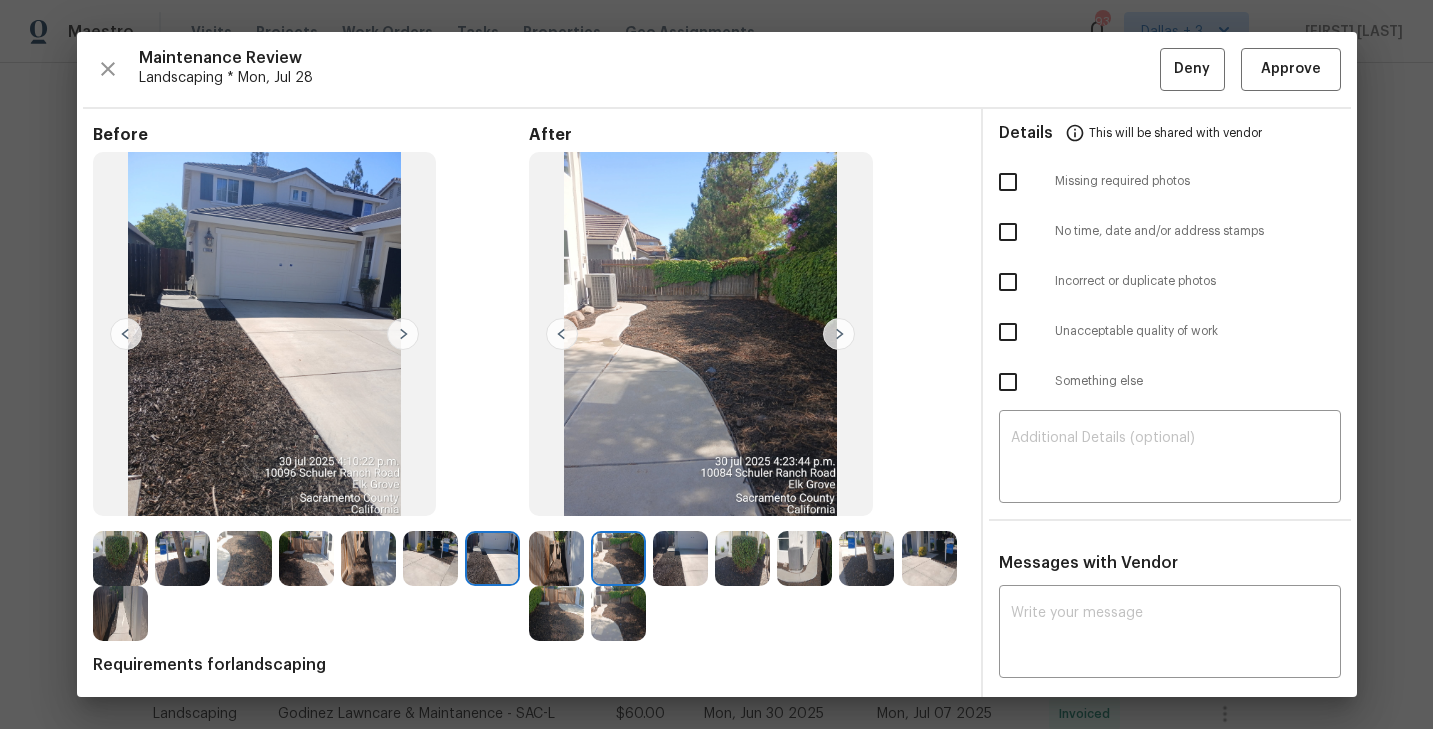 click at bounding box center (839, 334) 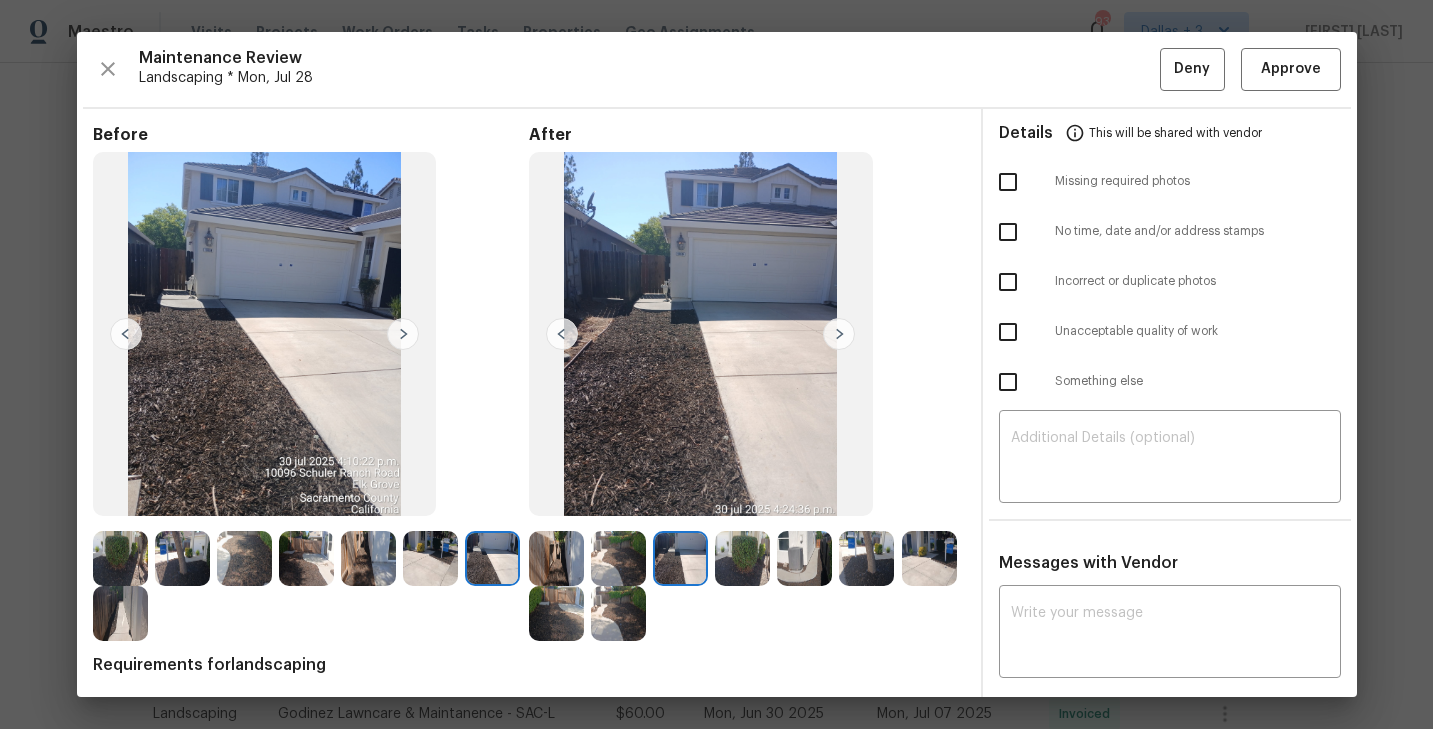 click at bounding box center [839, 334] 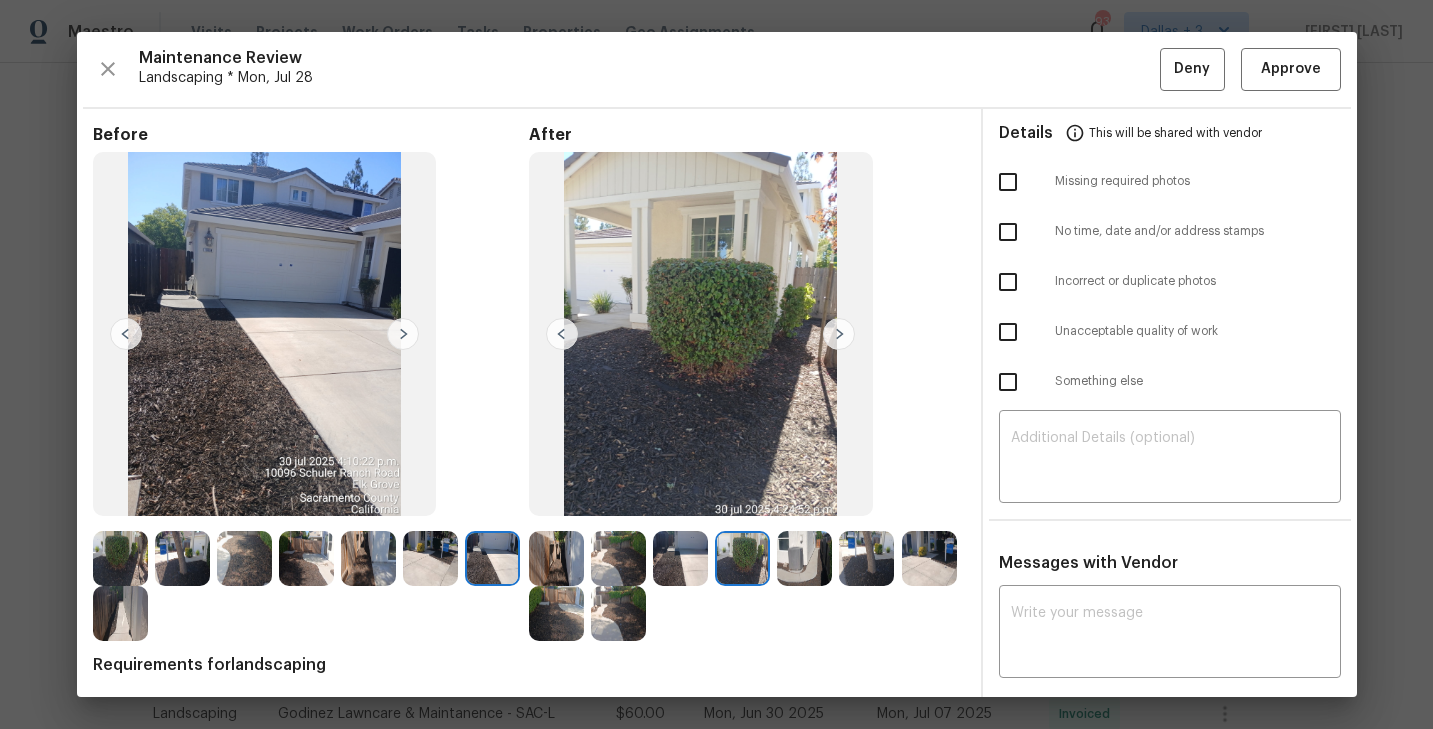 click at bounding box center (839, 334) 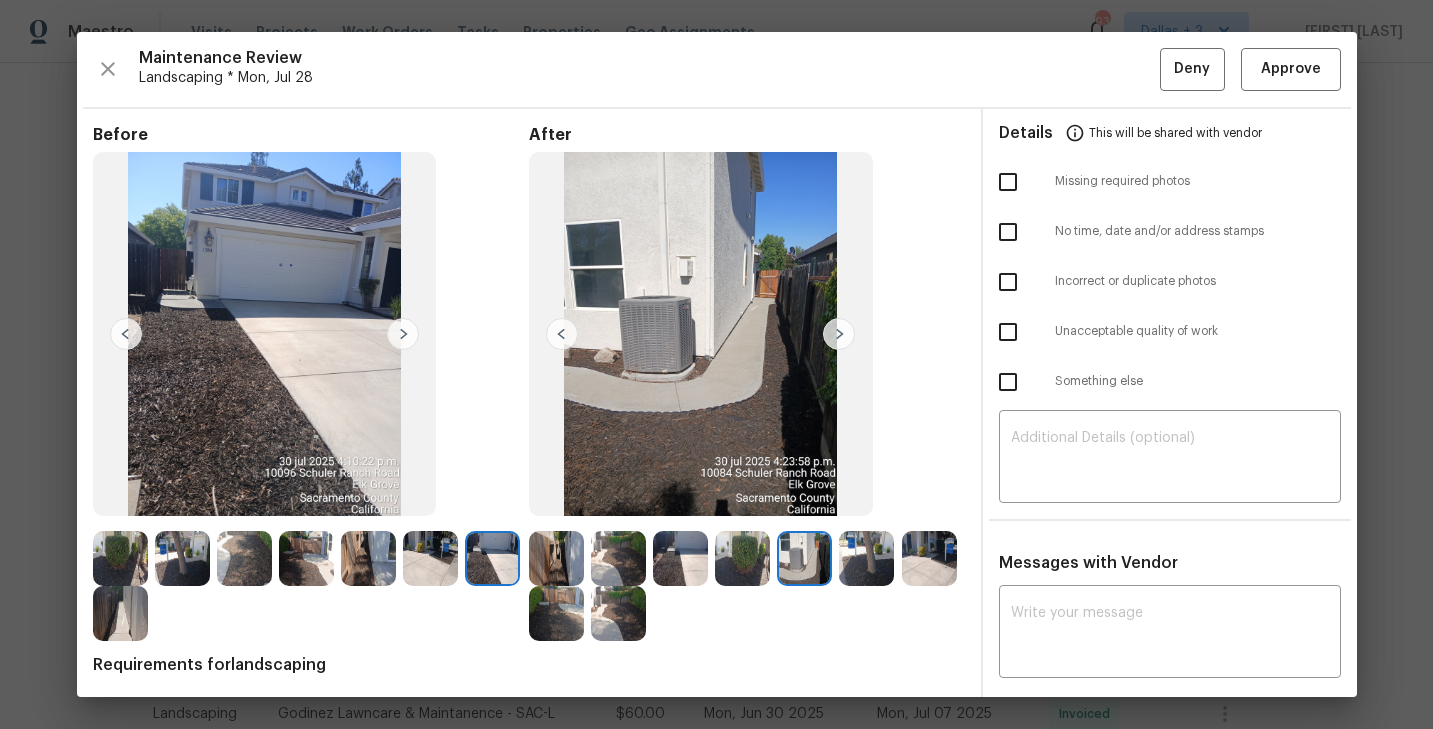 click at bounding box center [839, 334] 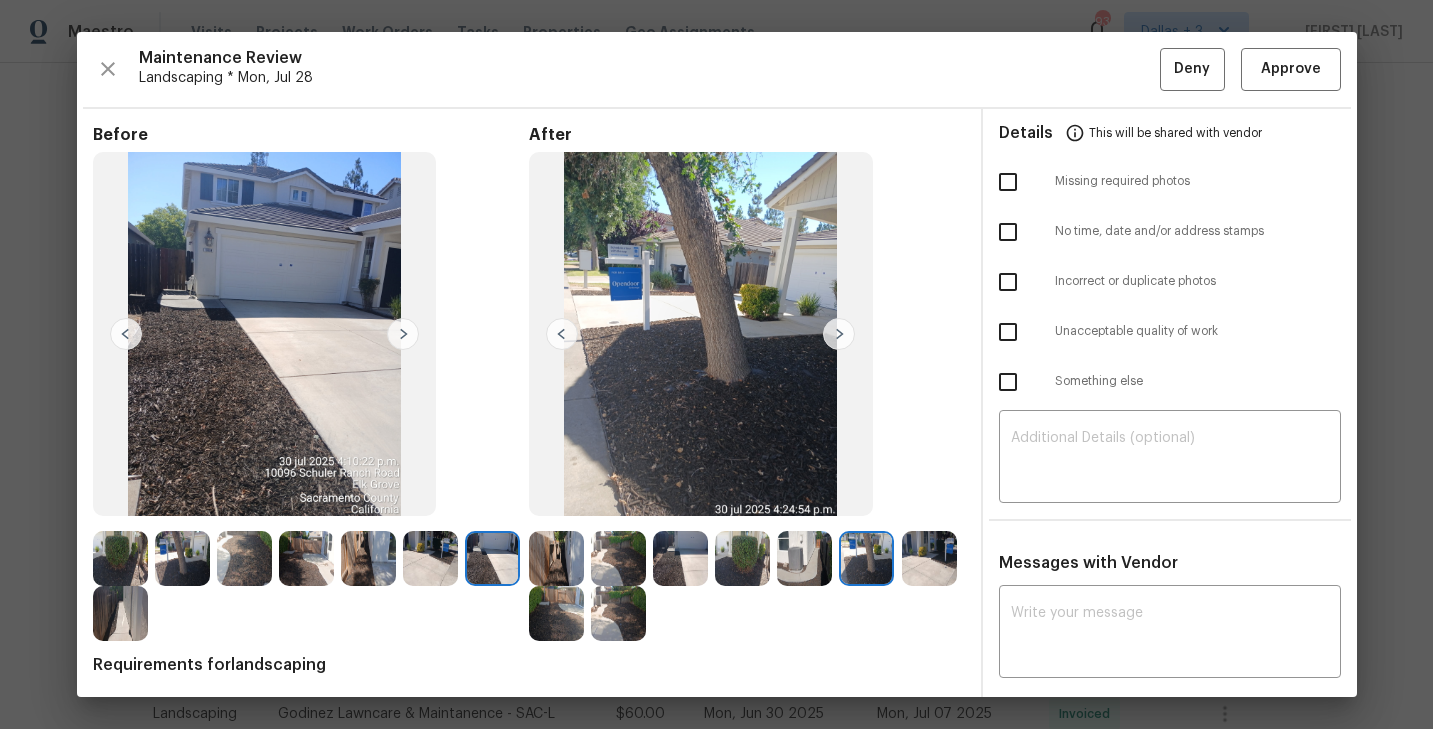 click at bounding box center [839, 334] 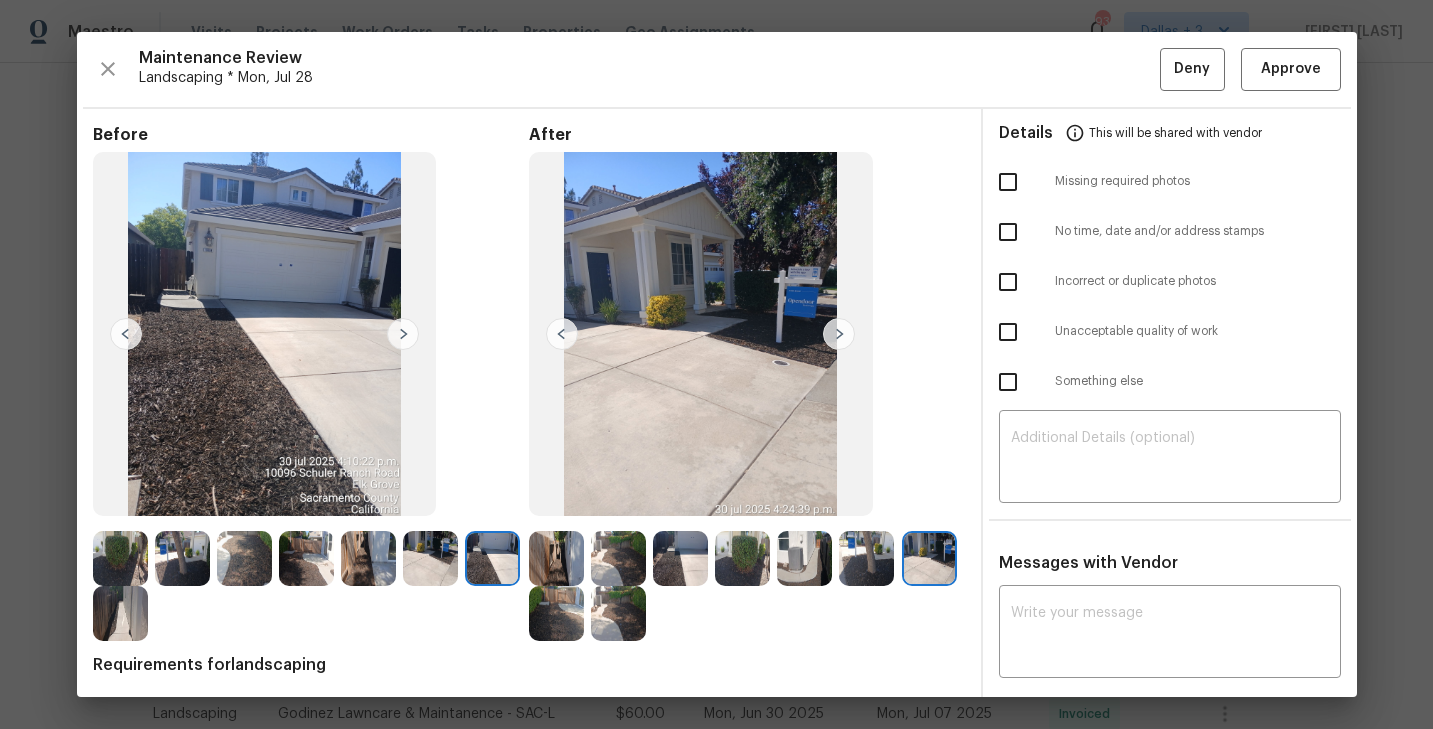 click at bounding box center [839, 334] 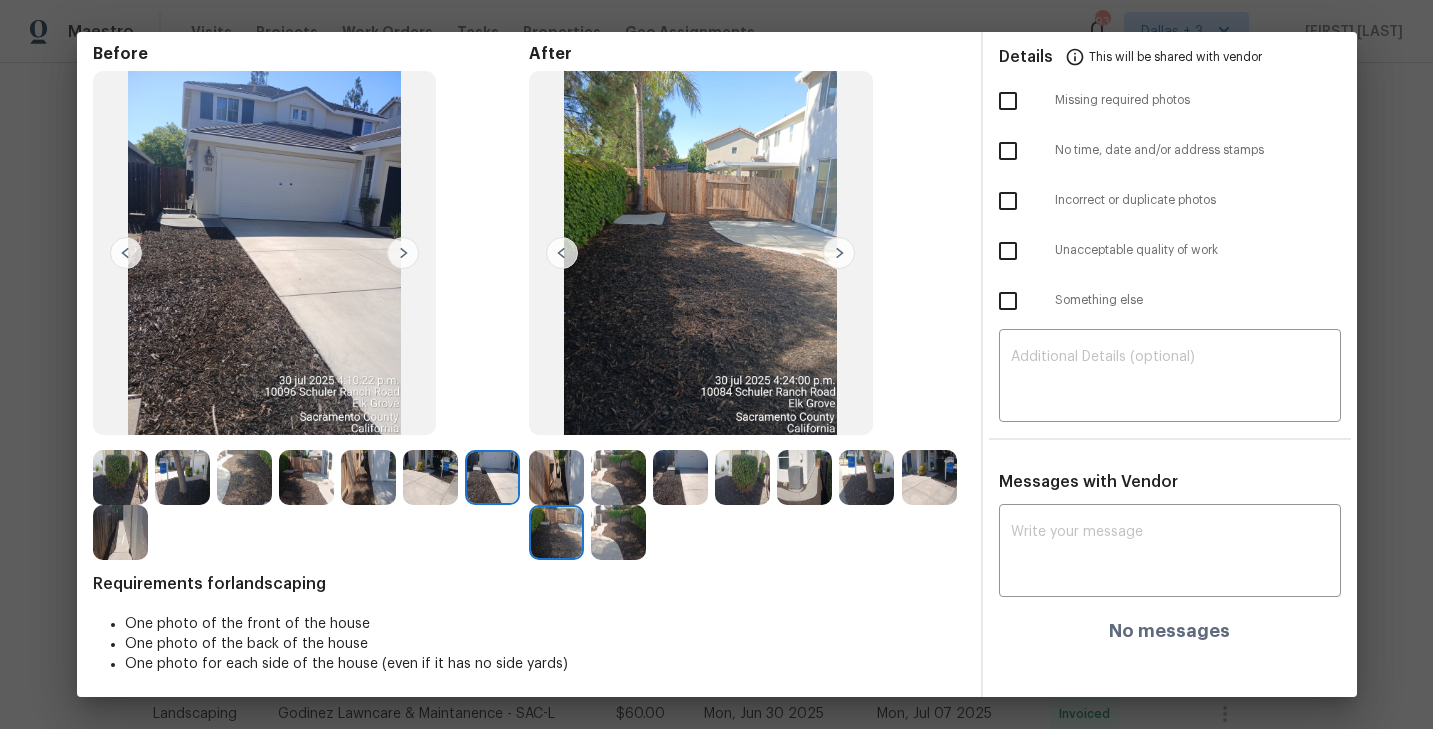 scroll, scrollTop: 87, scrollLeft: 0, axis: vertical 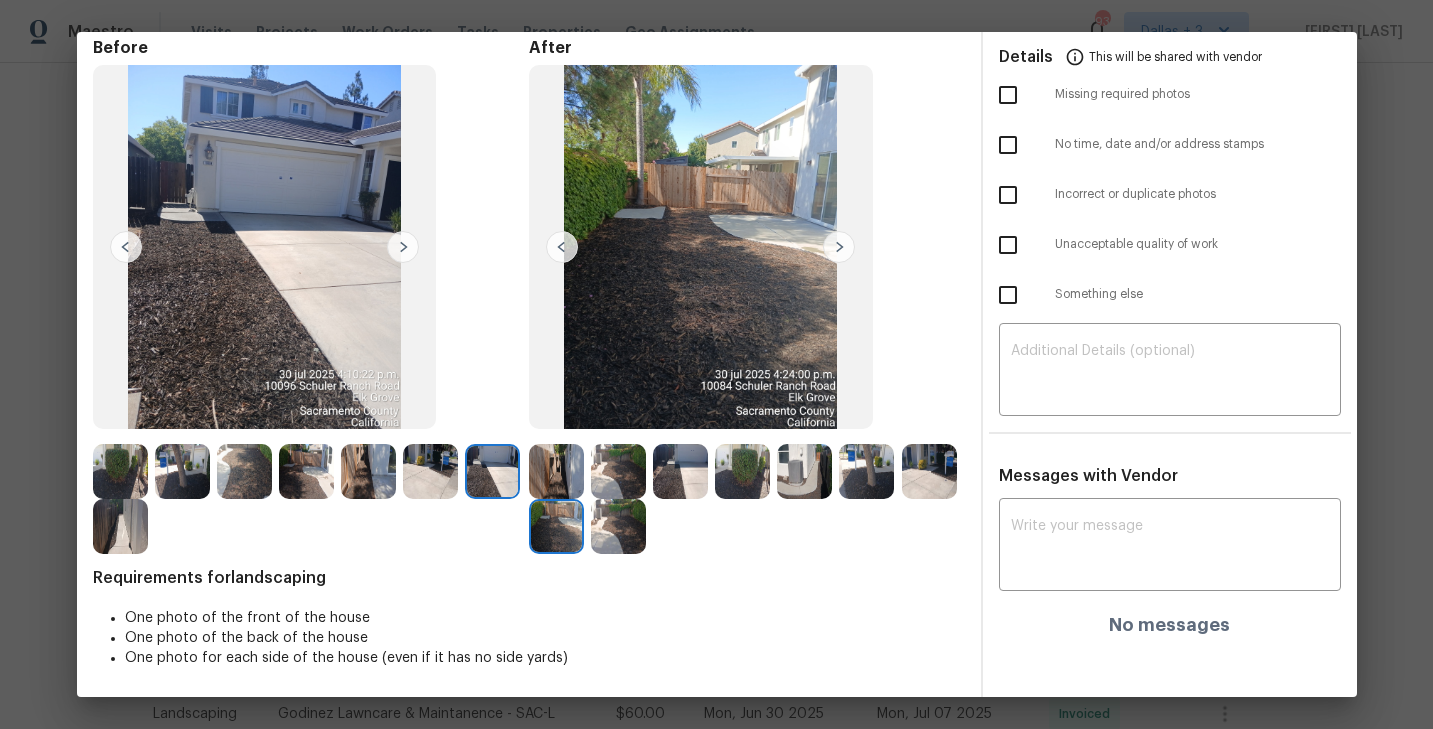 click at bounding box center [839, 247] 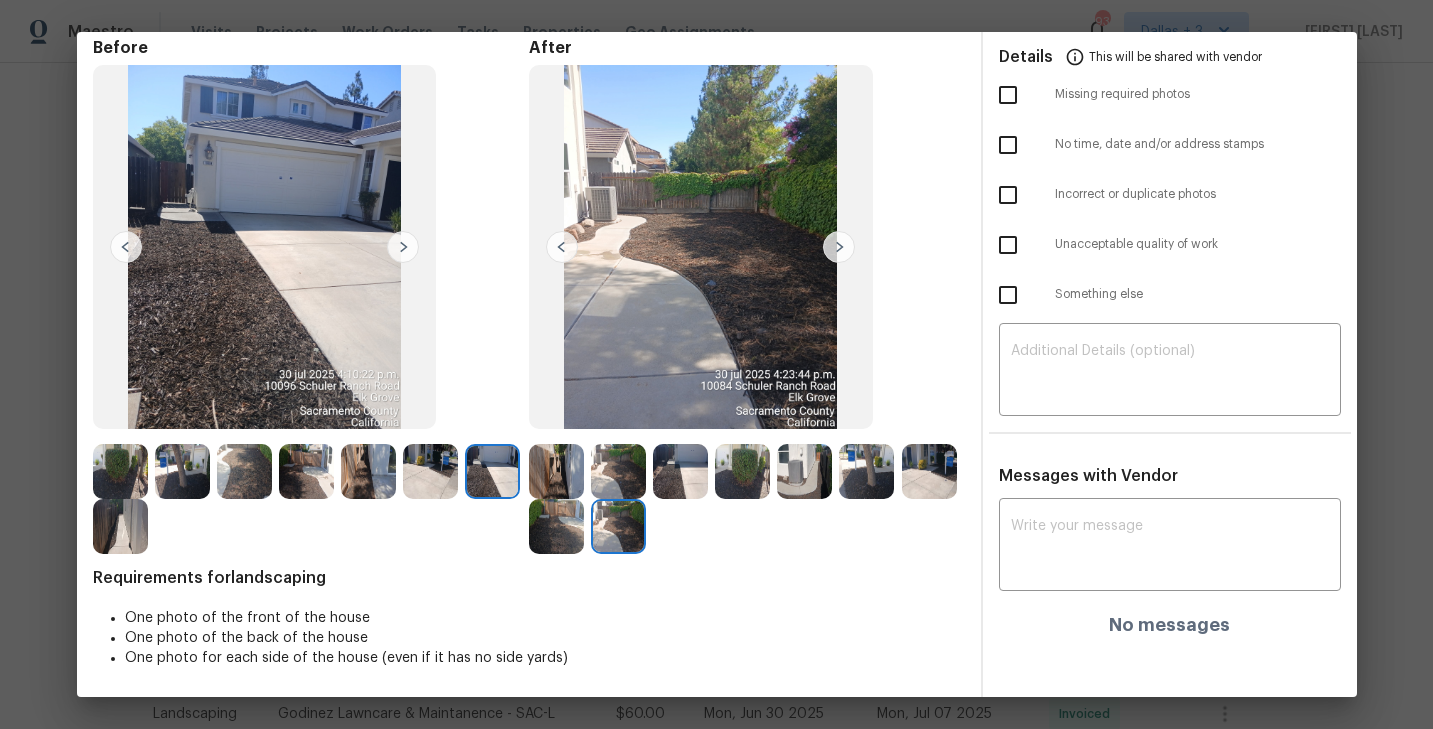 click at bounding box center [839, 247] 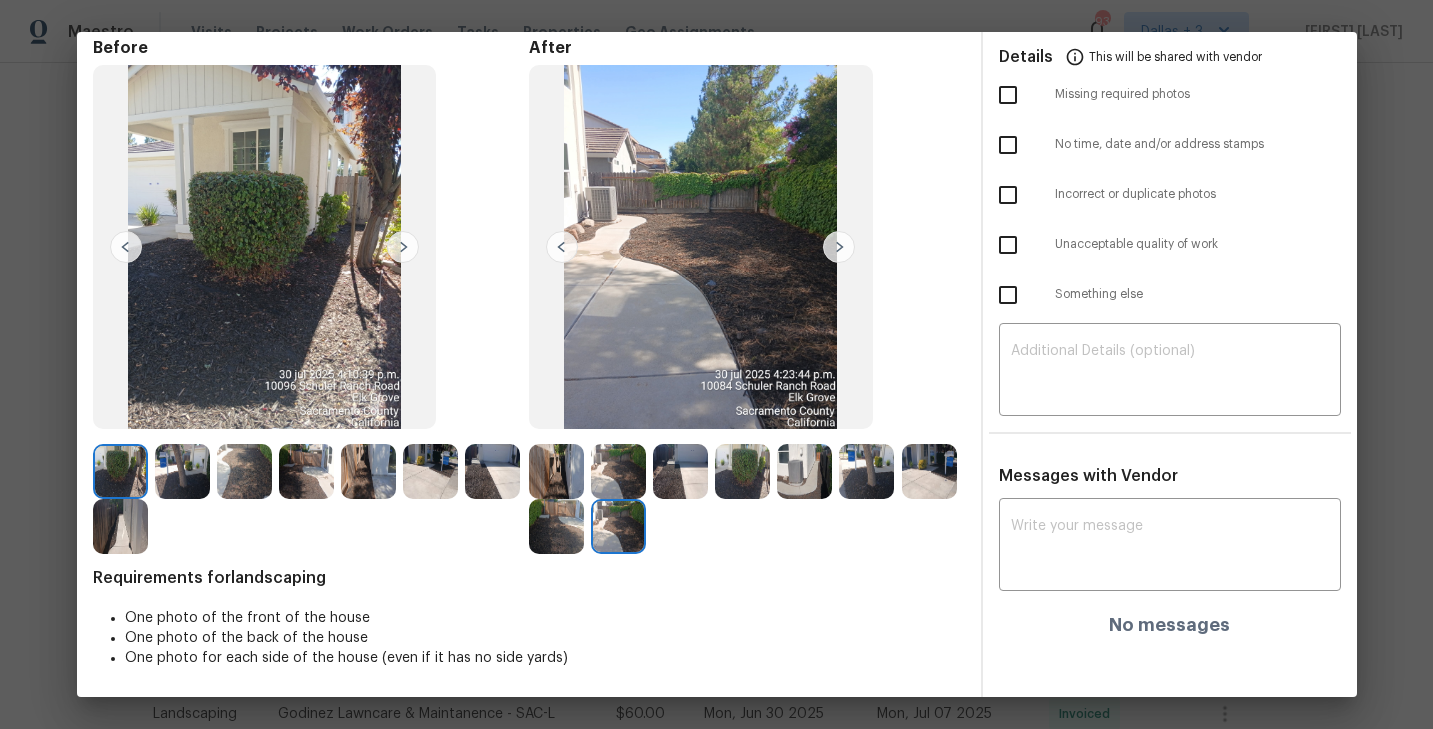 click at bounding box center (403, 247) 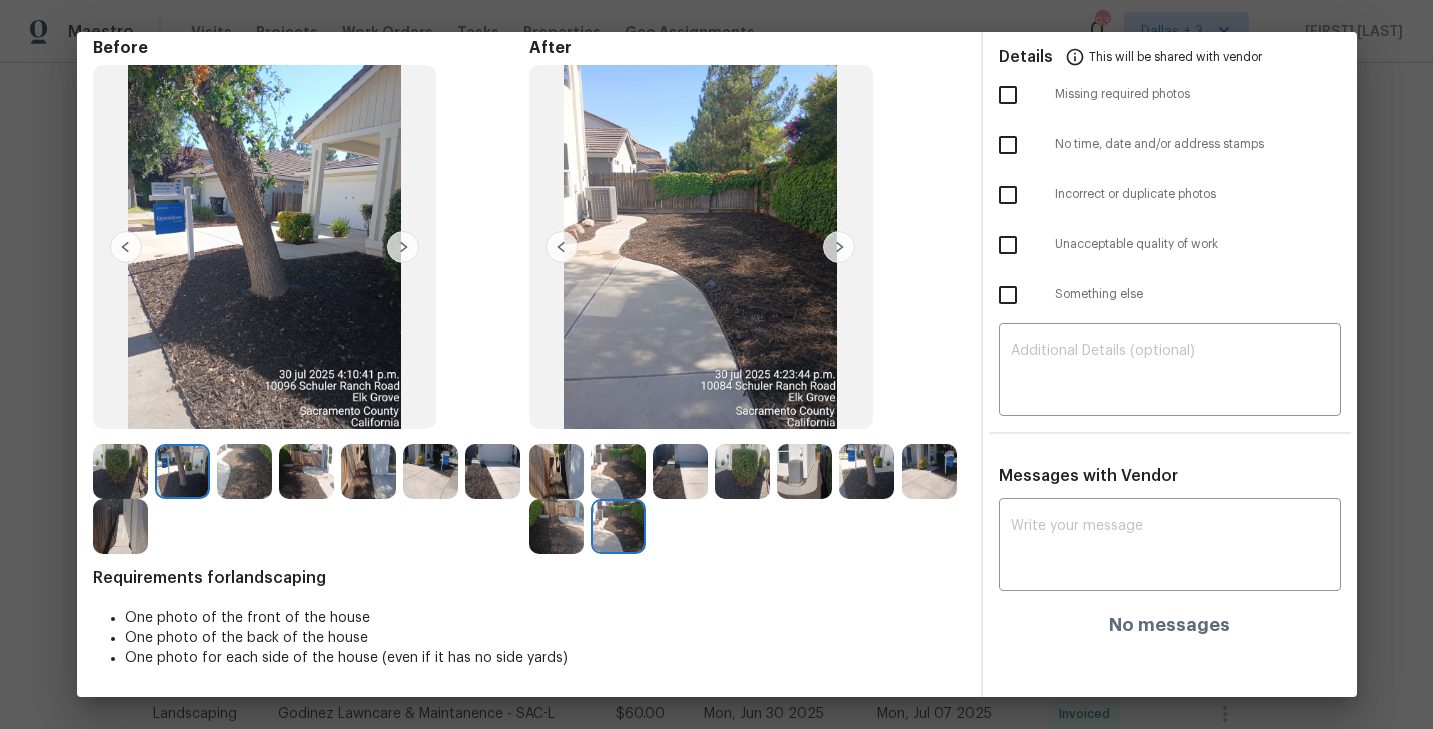 click at bounding box center (403, 247) 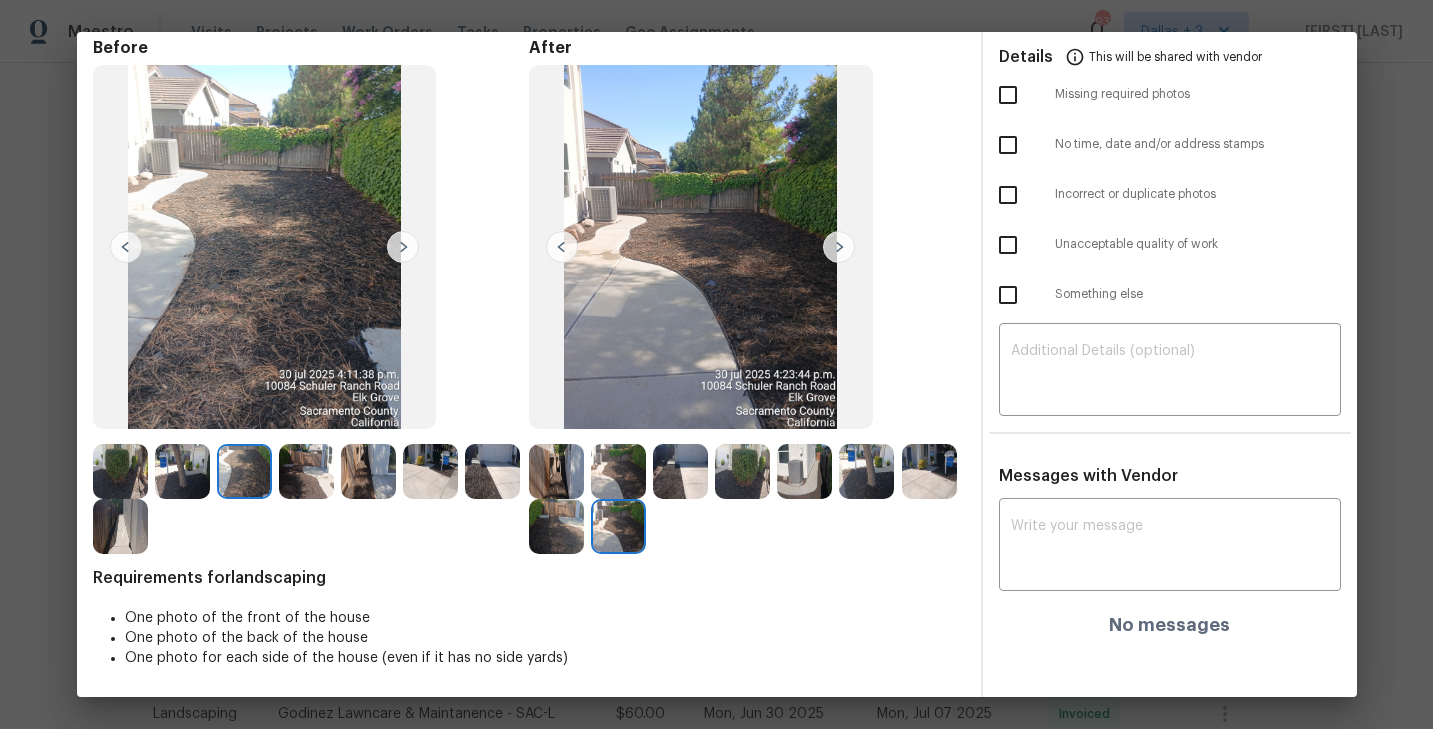 click at bounding box center [126, 247] 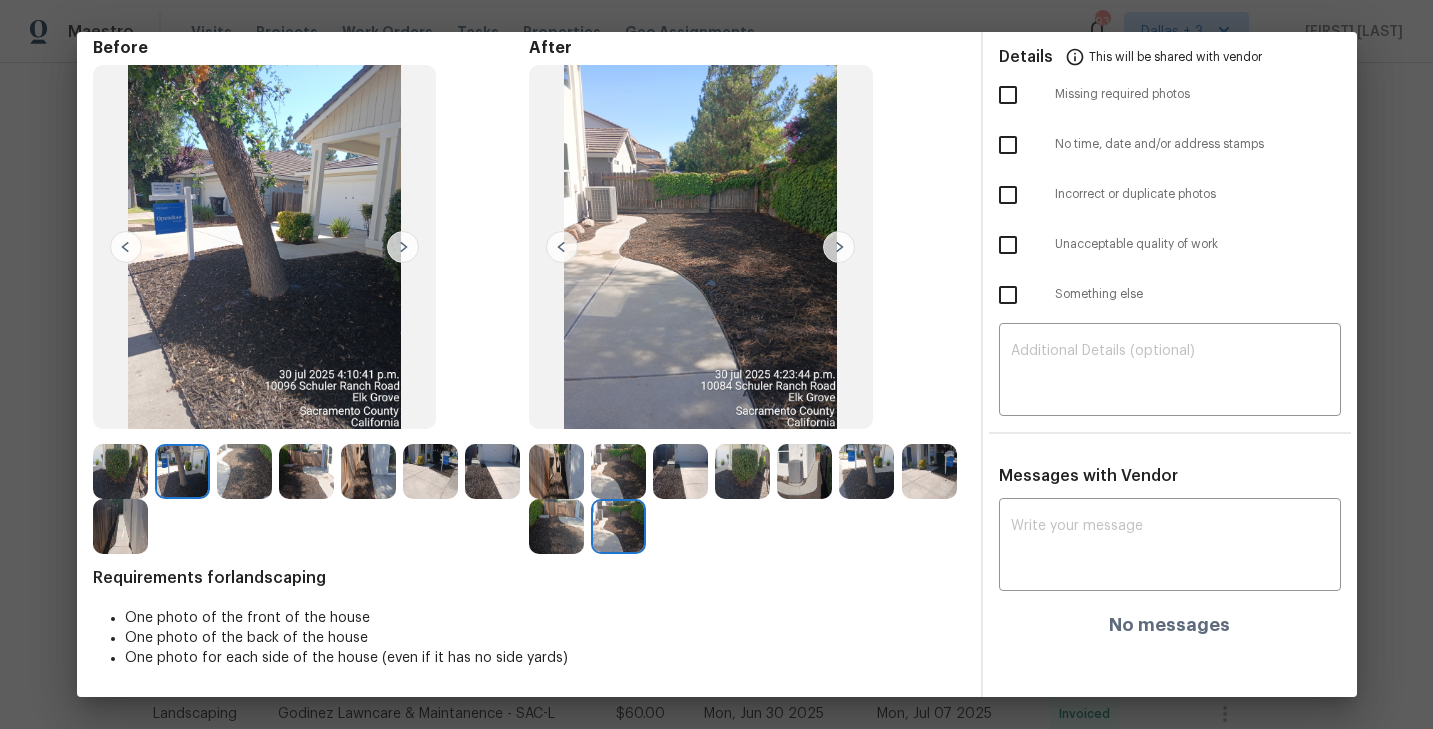 click at bounding box center [403, 247] 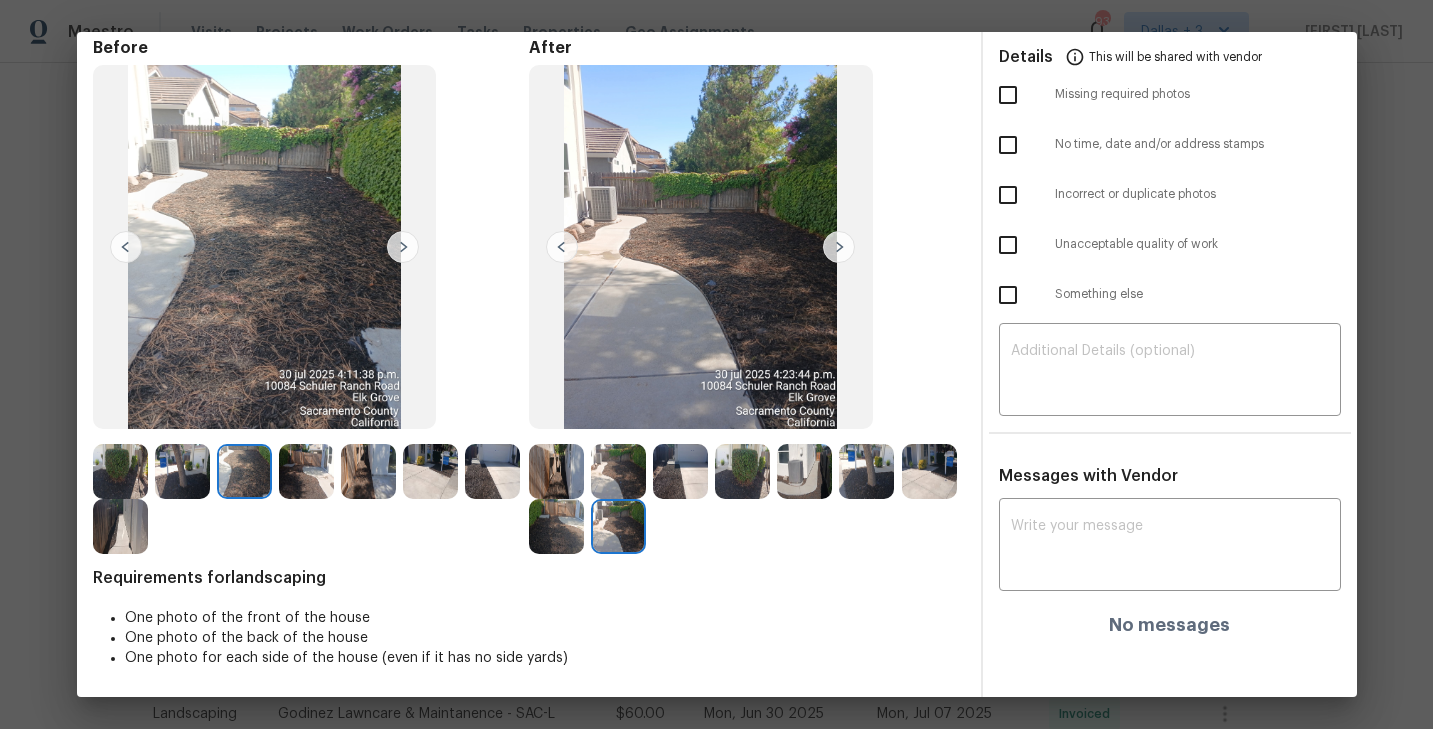 click at bounding box center (403, 247) 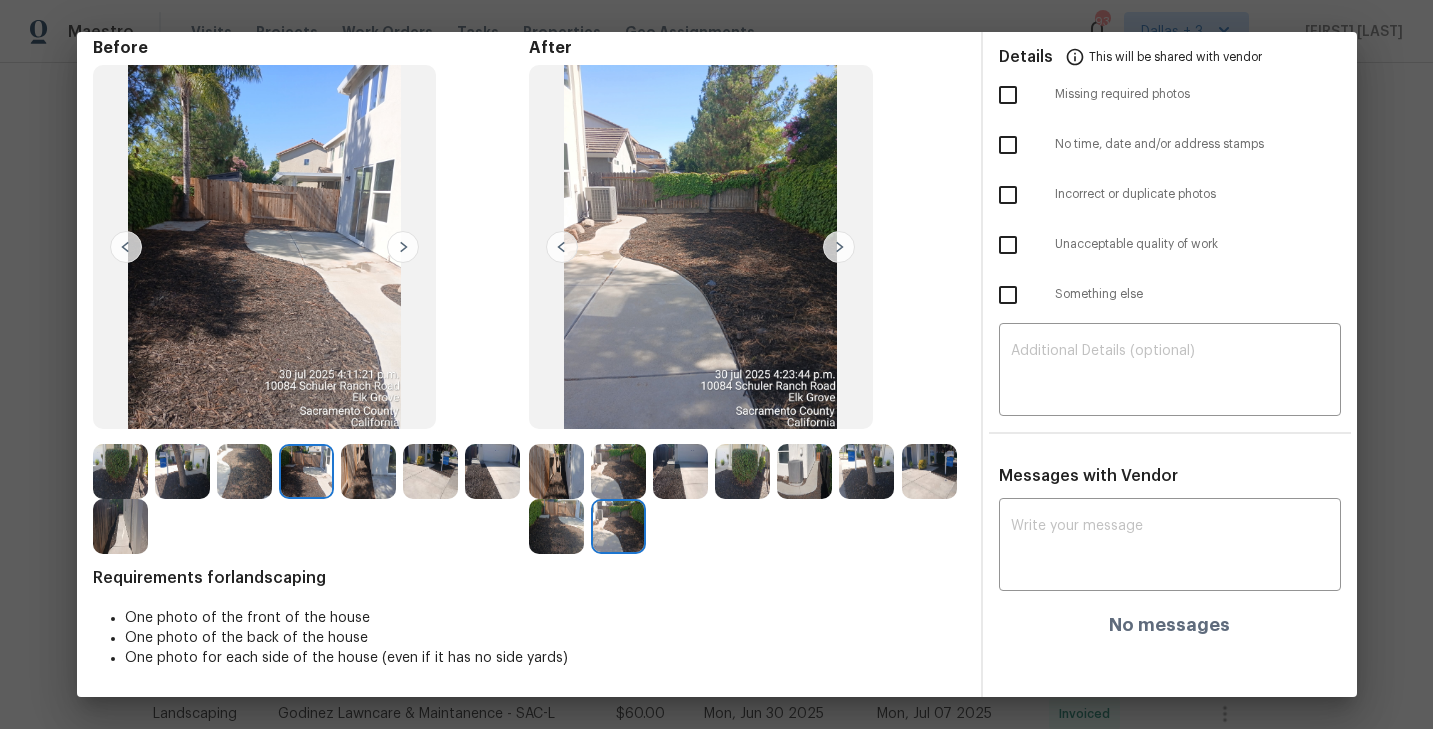 click at bounding box center [403, 247] 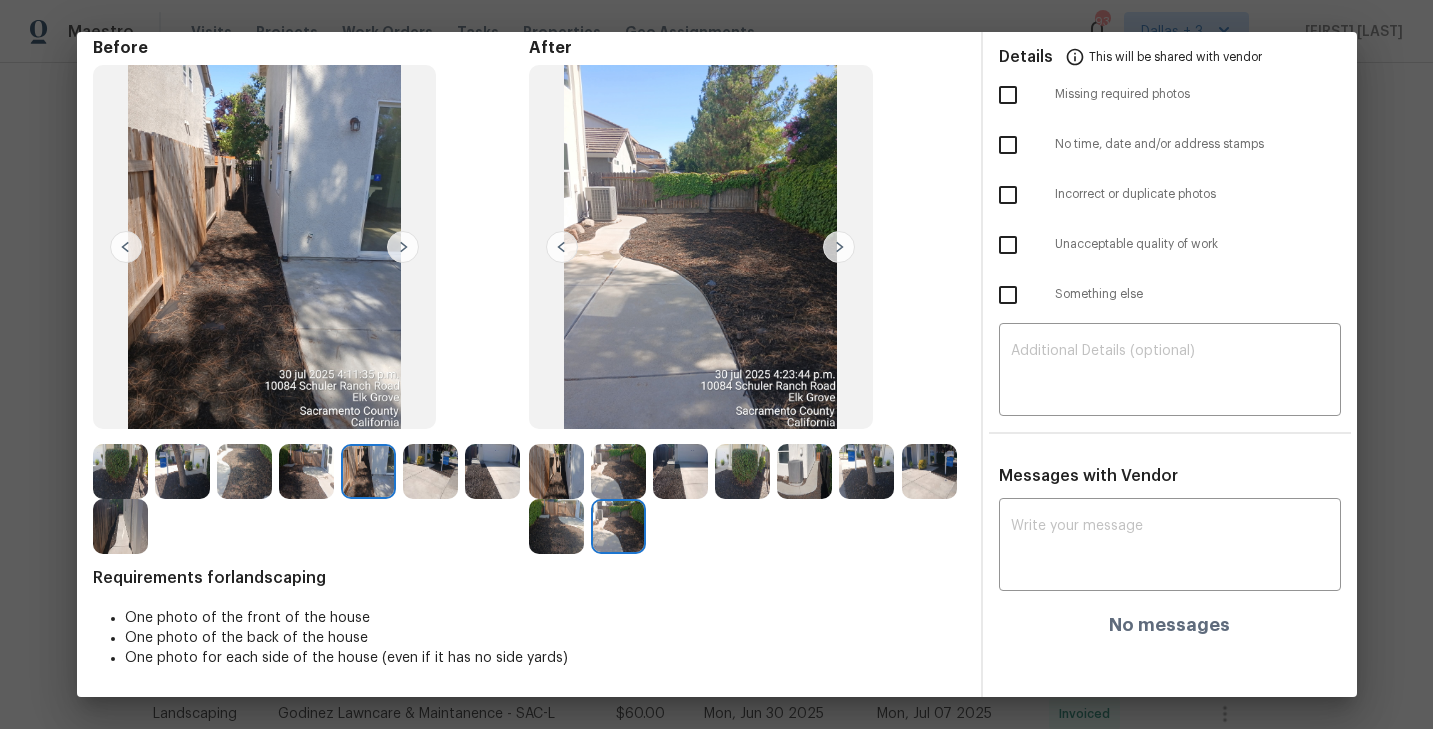 click at bounding box center (403, 247) 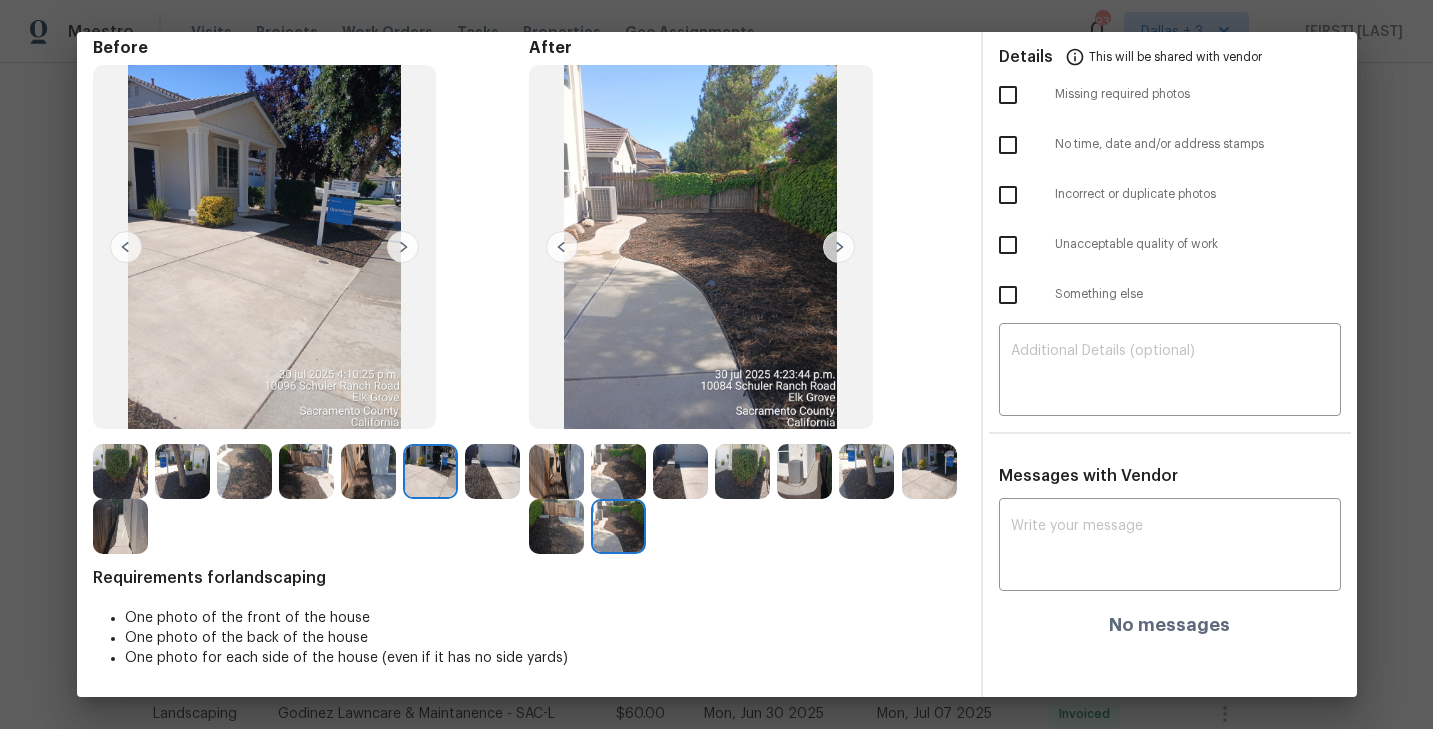 click at bounding box center (403, 247) 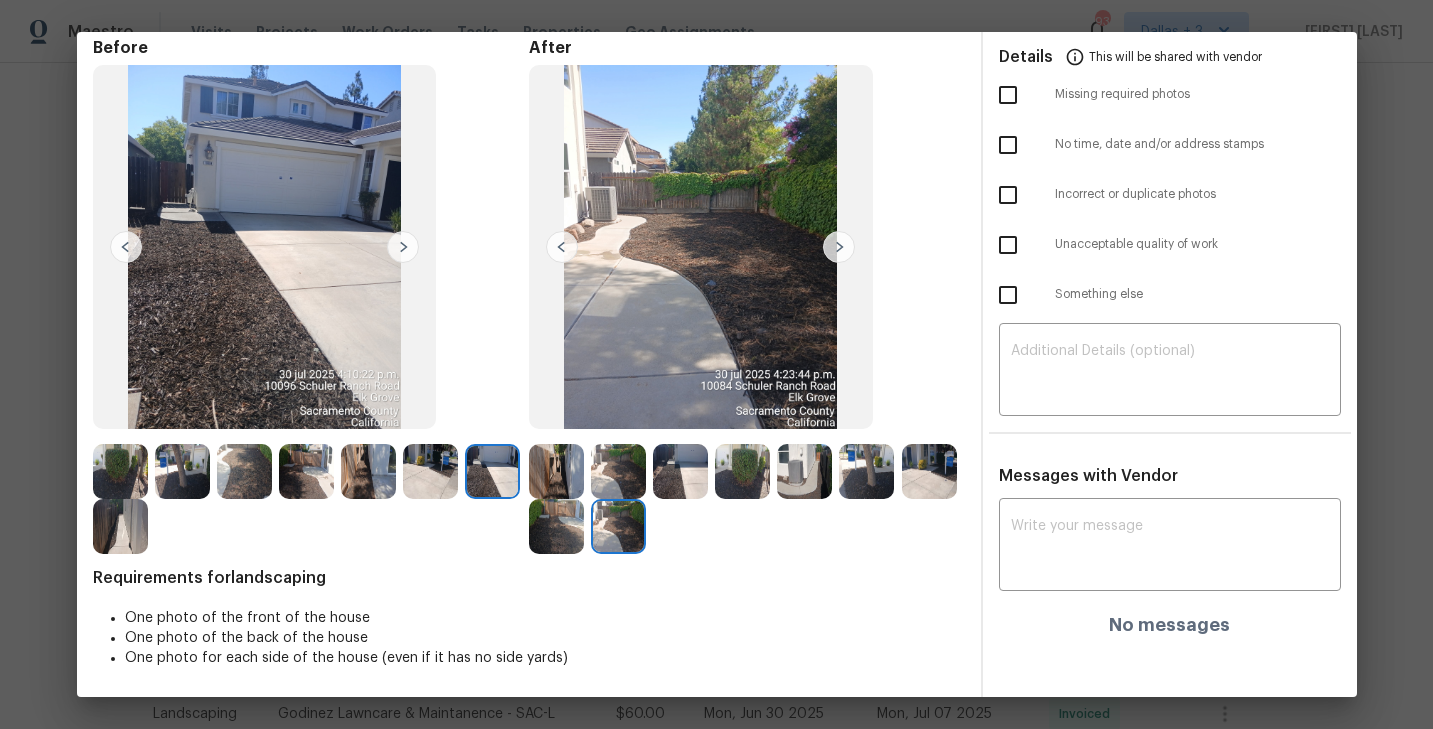 click at bounding box center (403, 247) 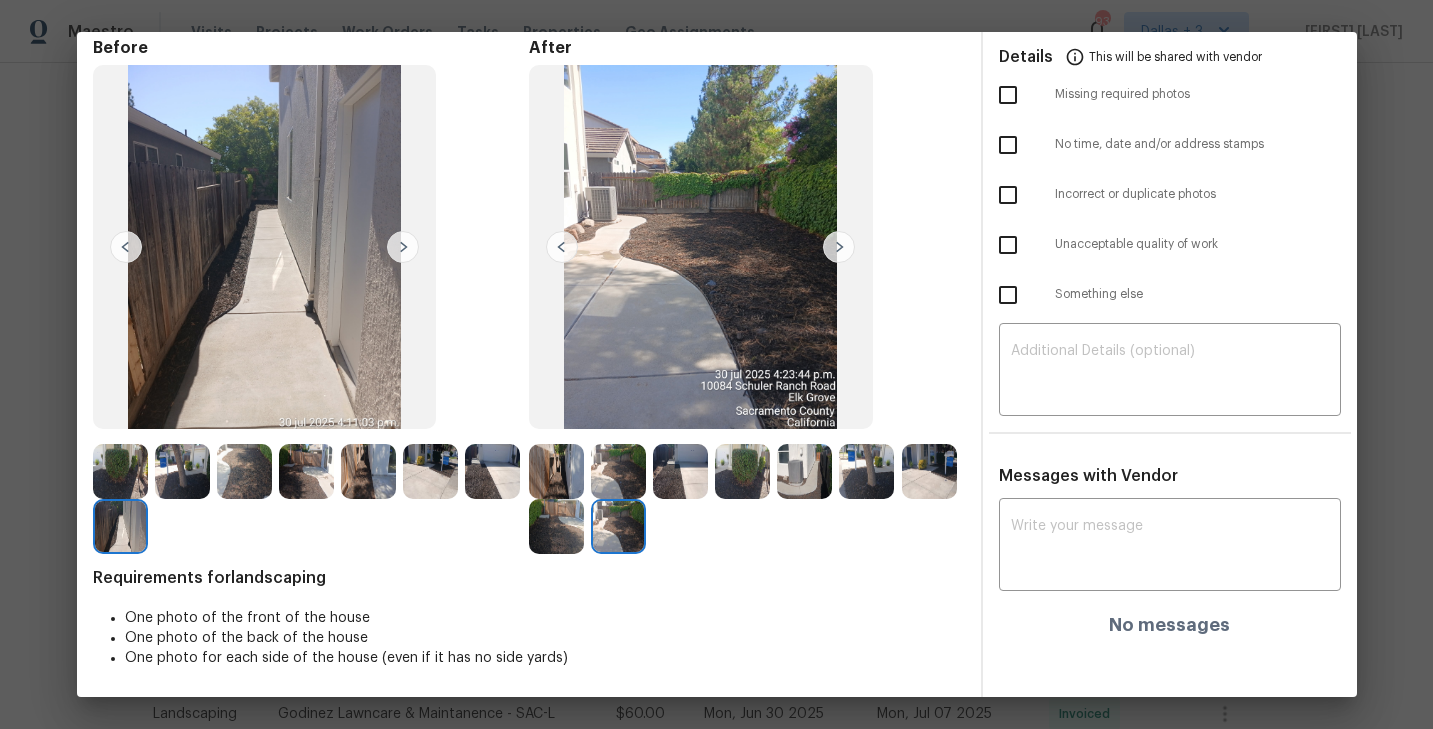 click at bounding box center [556, 471] 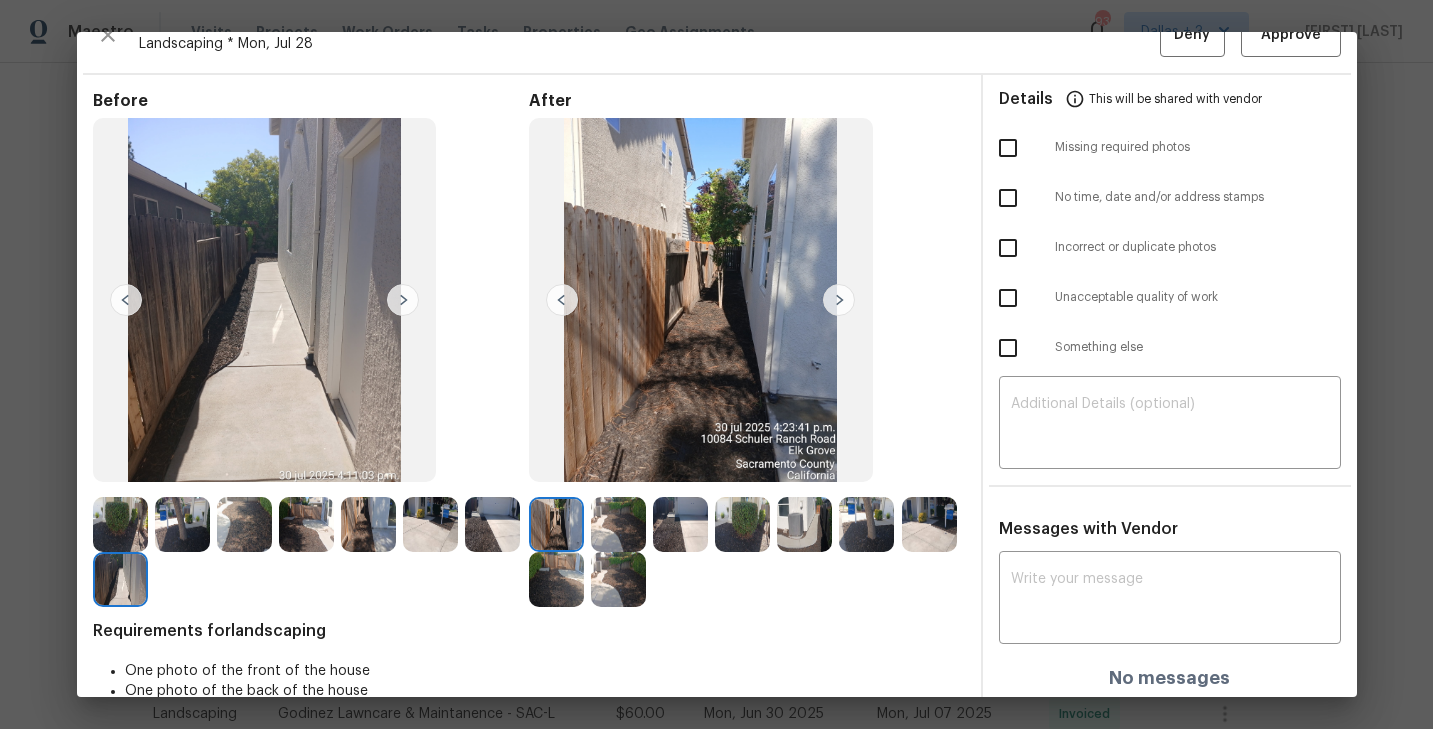 scroll, scrollTop: 30, scrollLeft: 0, axis: vertical 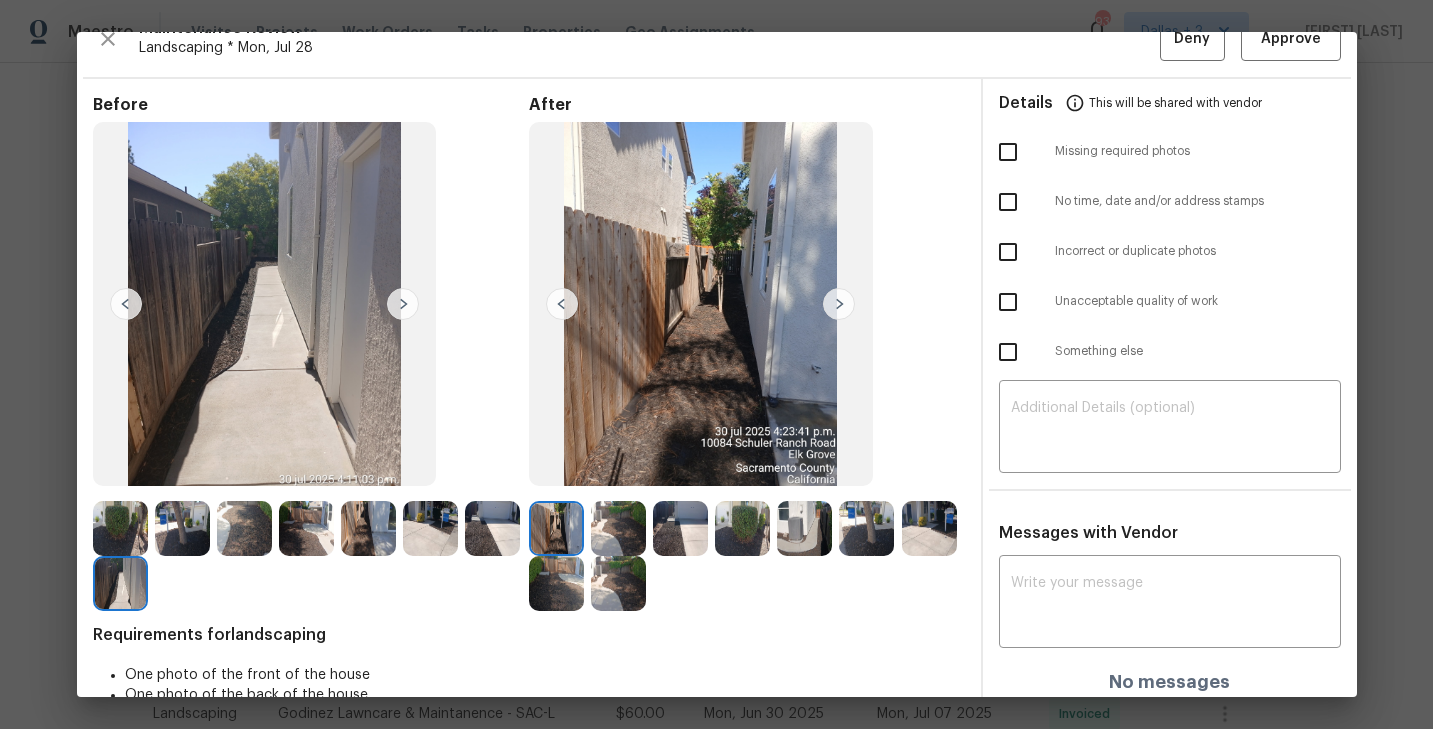 click at bounding box center (839, 304) 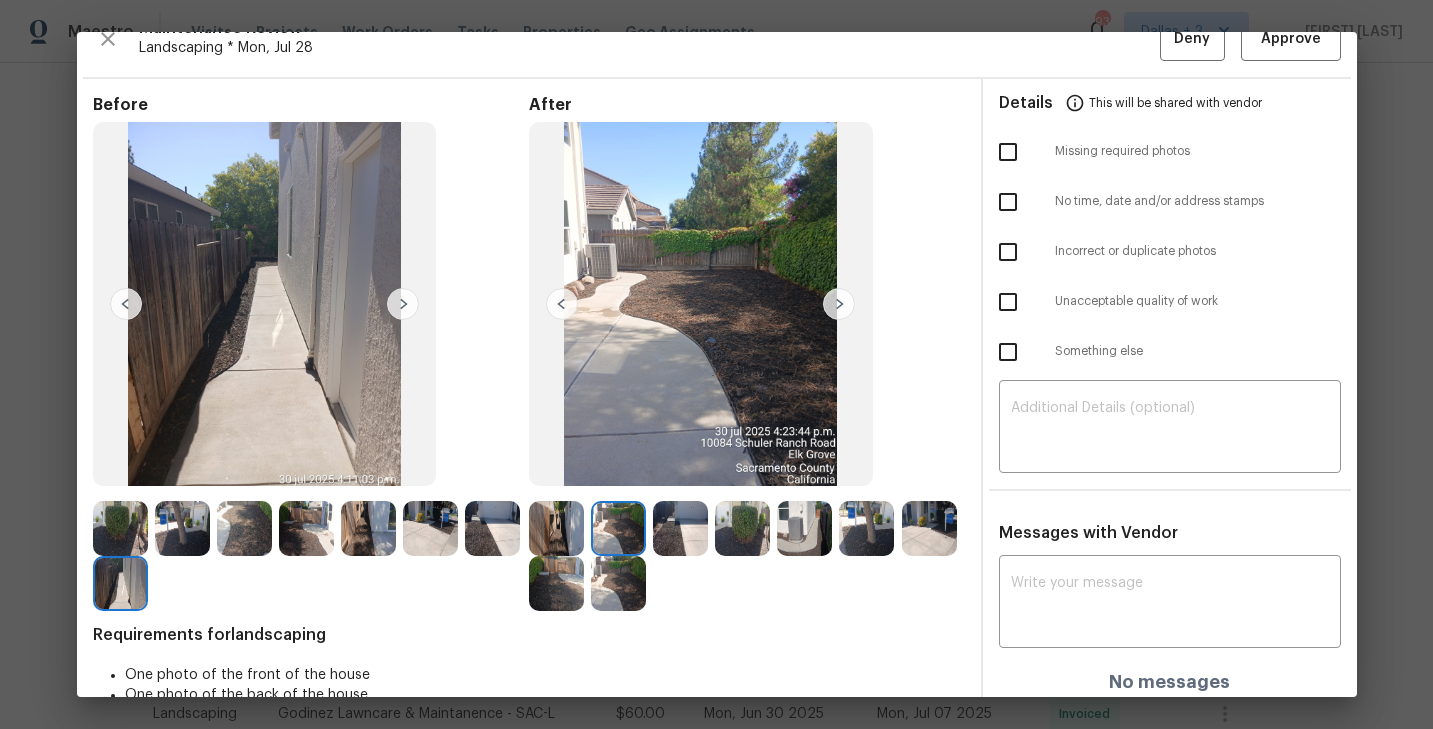 click at bounding box center (839, 304) 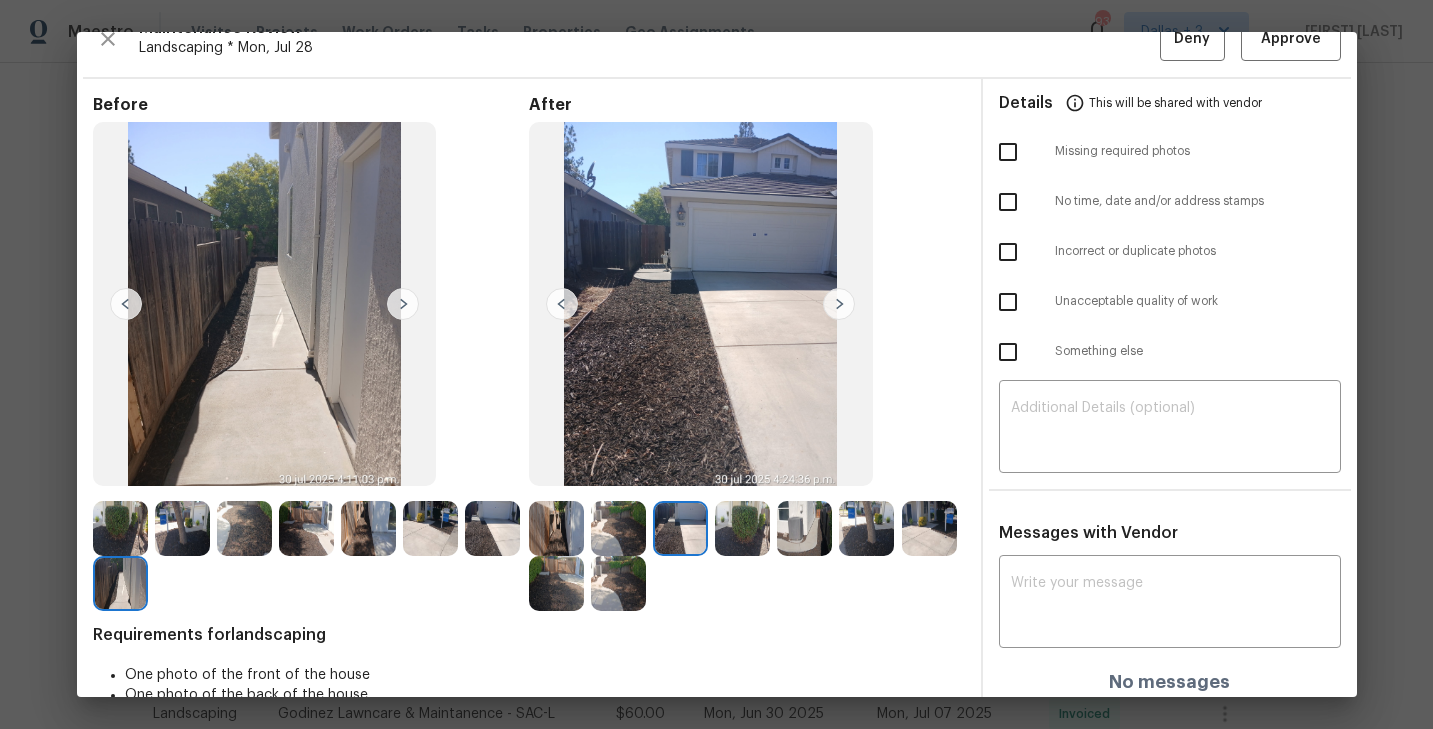 click at bounding box center [839, 304] 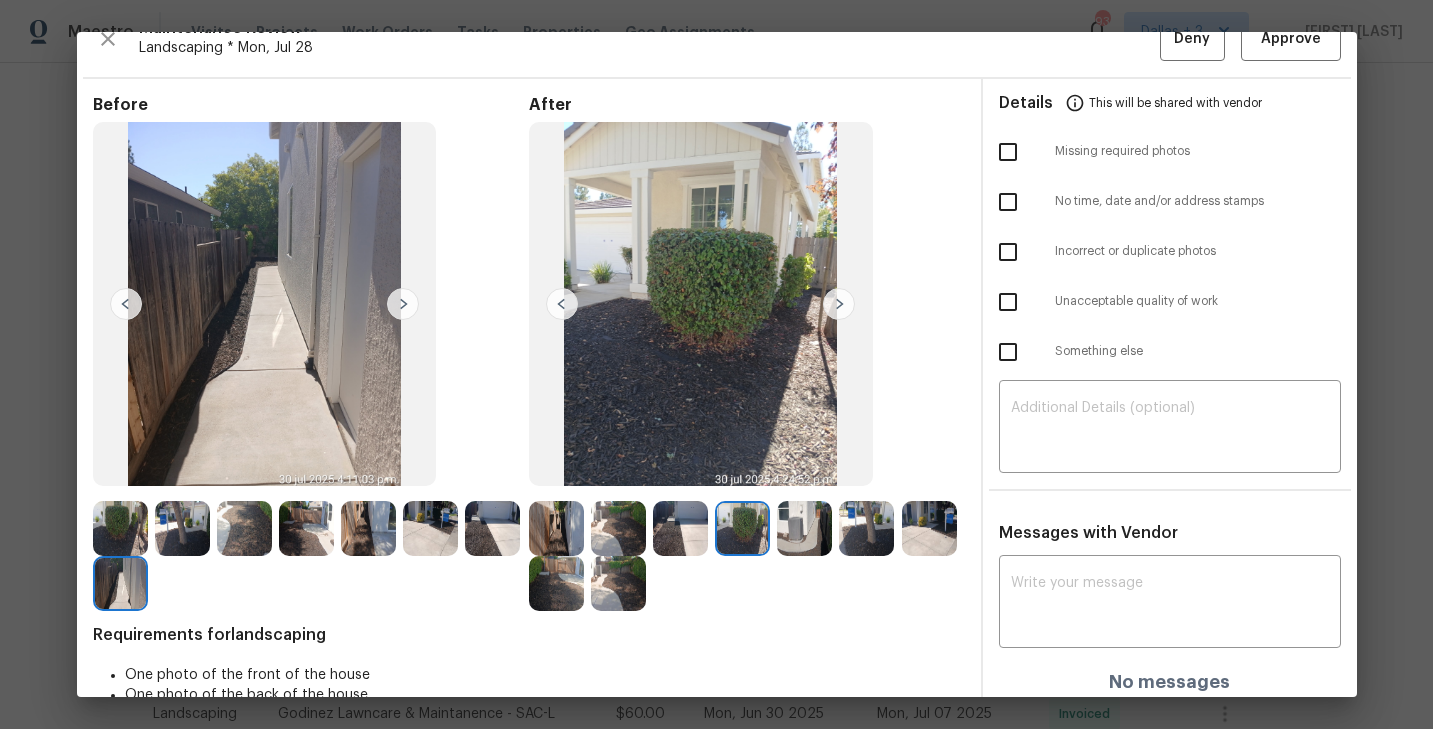 click at bounding box center (839, 304) 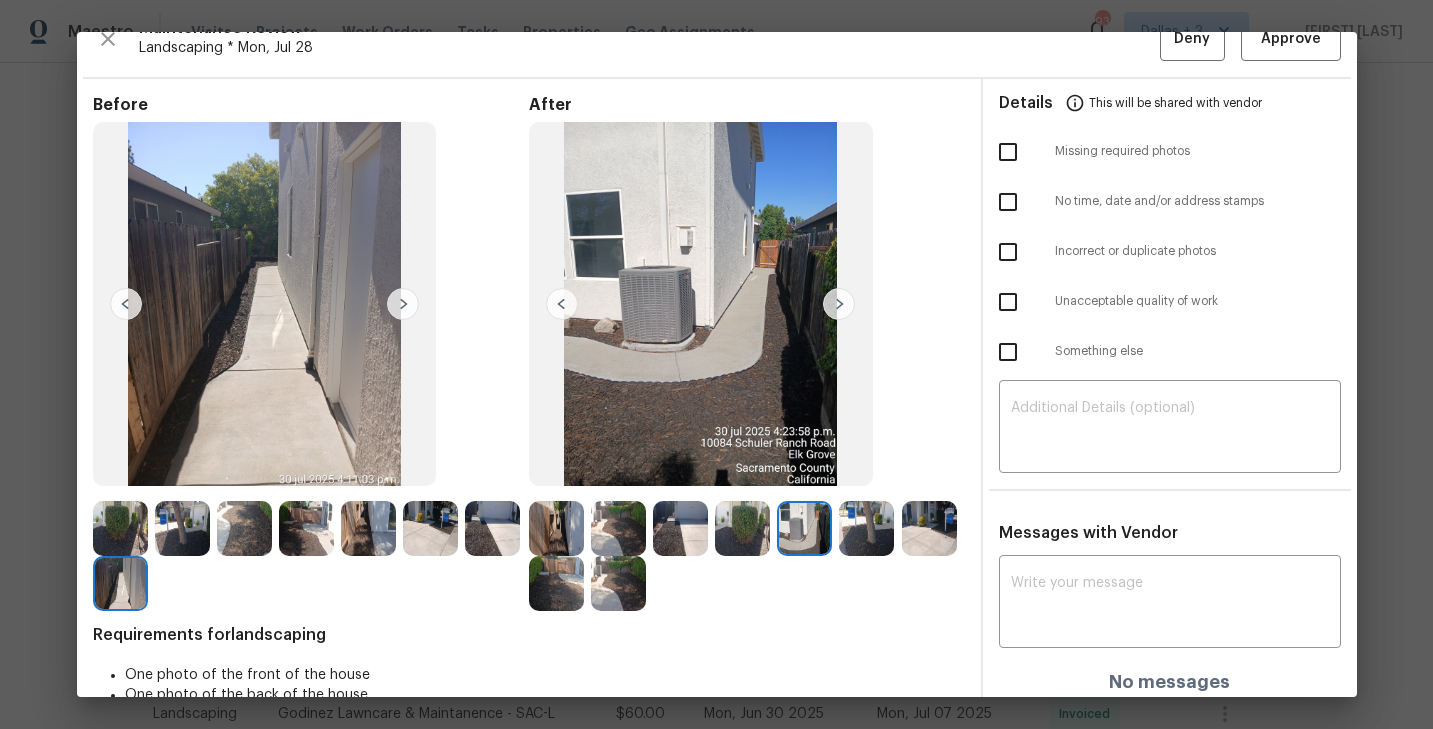 click at bounding box center [556, 528] 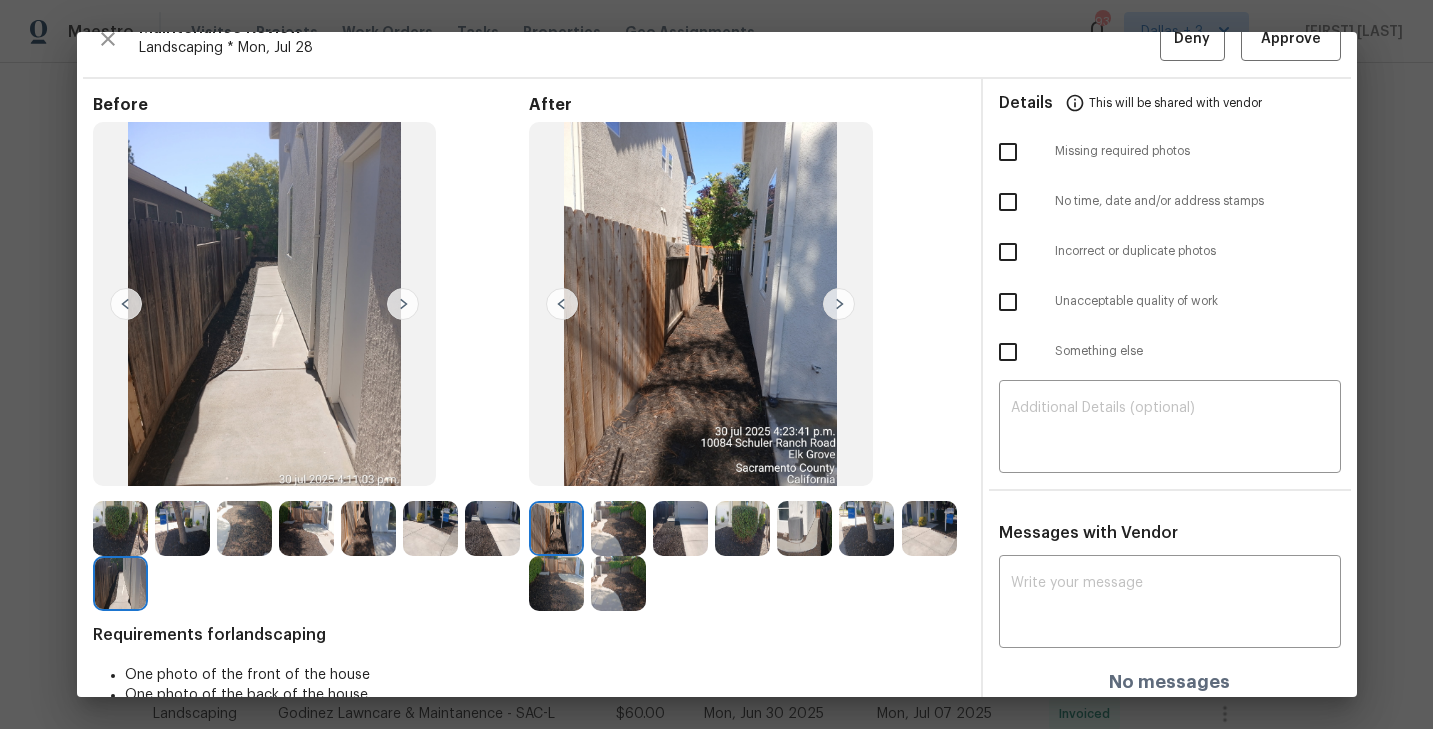 click at bounding box center (839, 304) 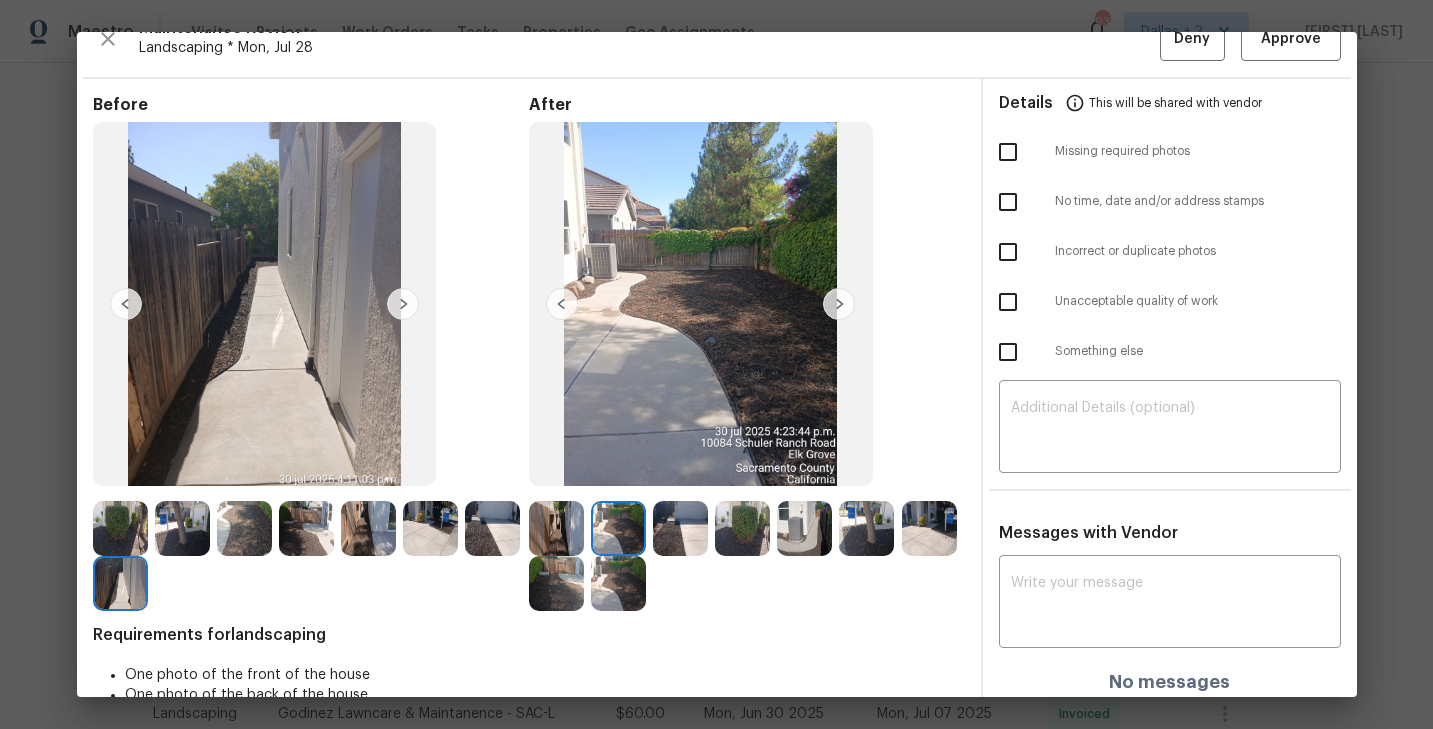 click at bounding box center (839, 304) 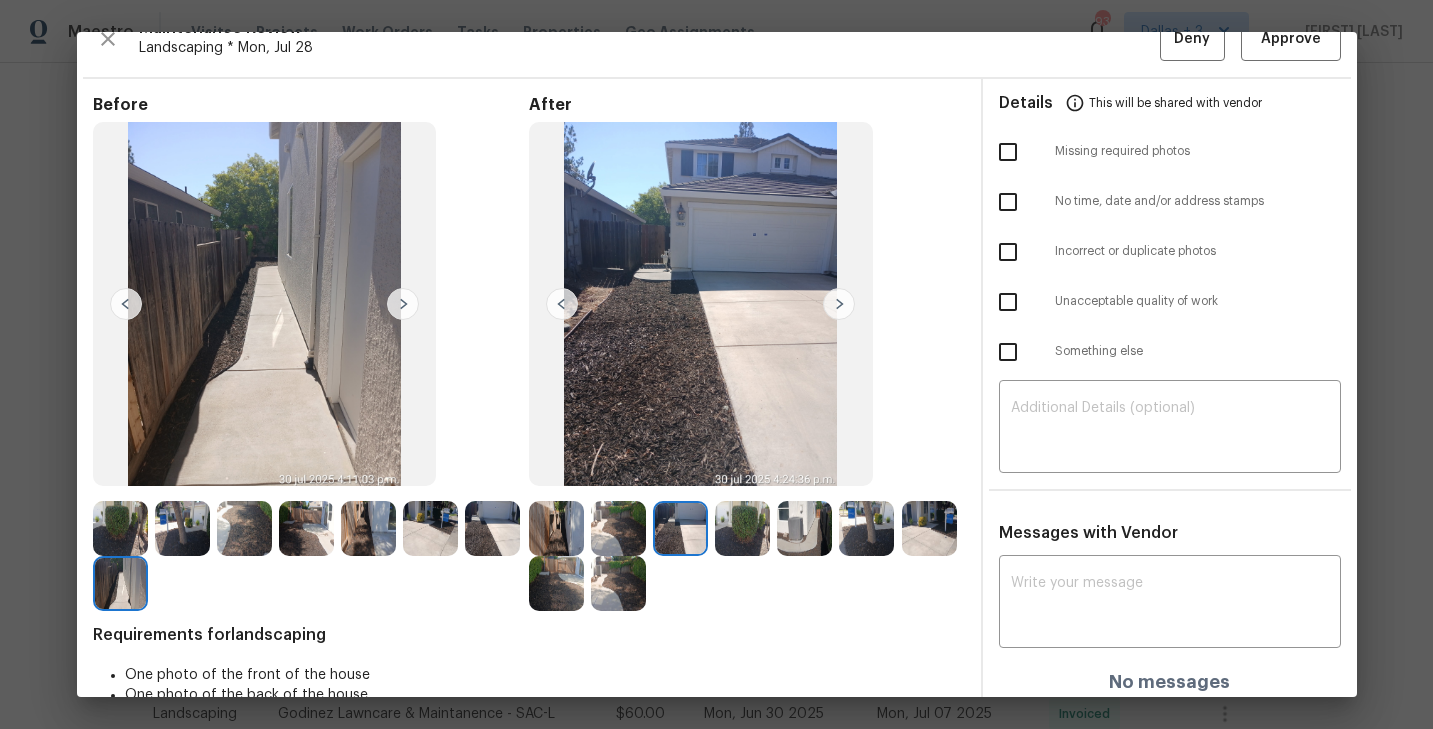click at bounding box center [839, 304] 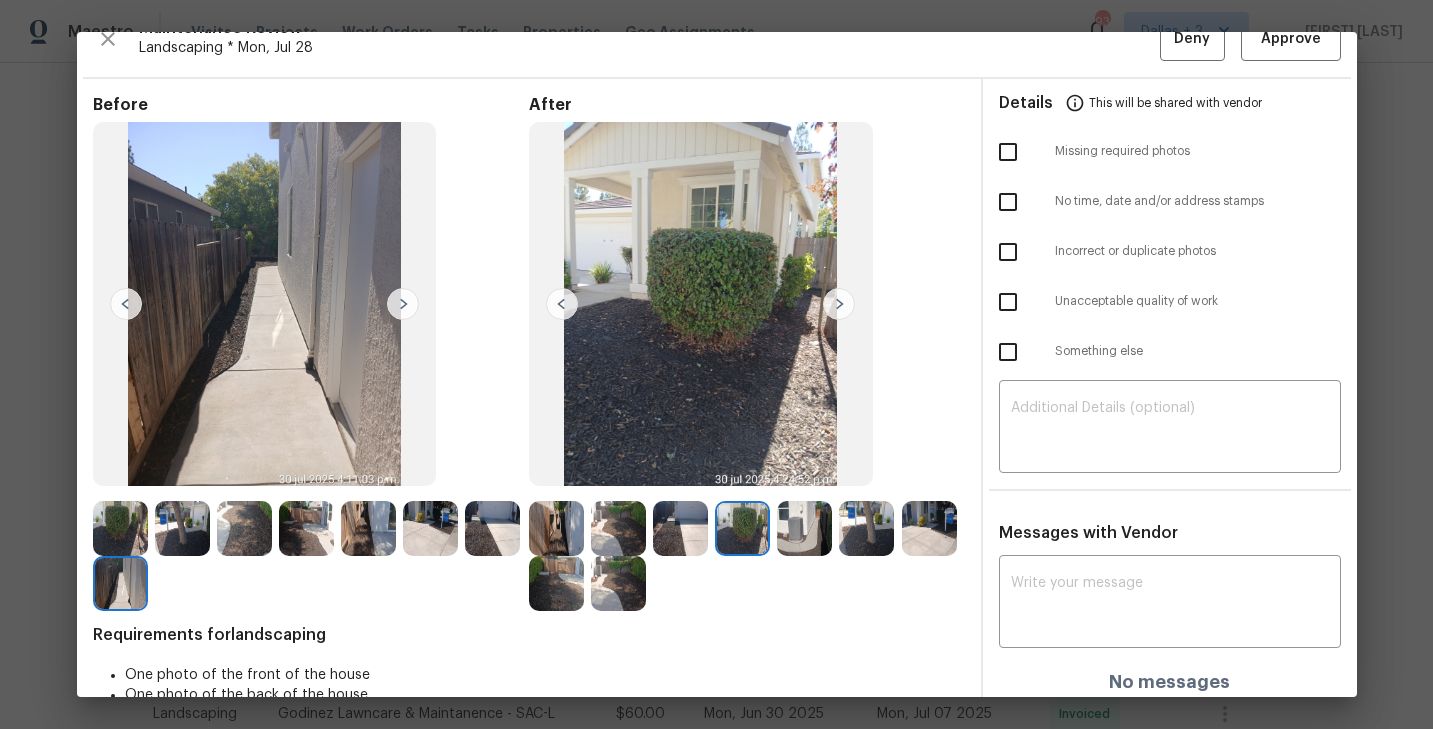 click at bounding box center [839, 304] 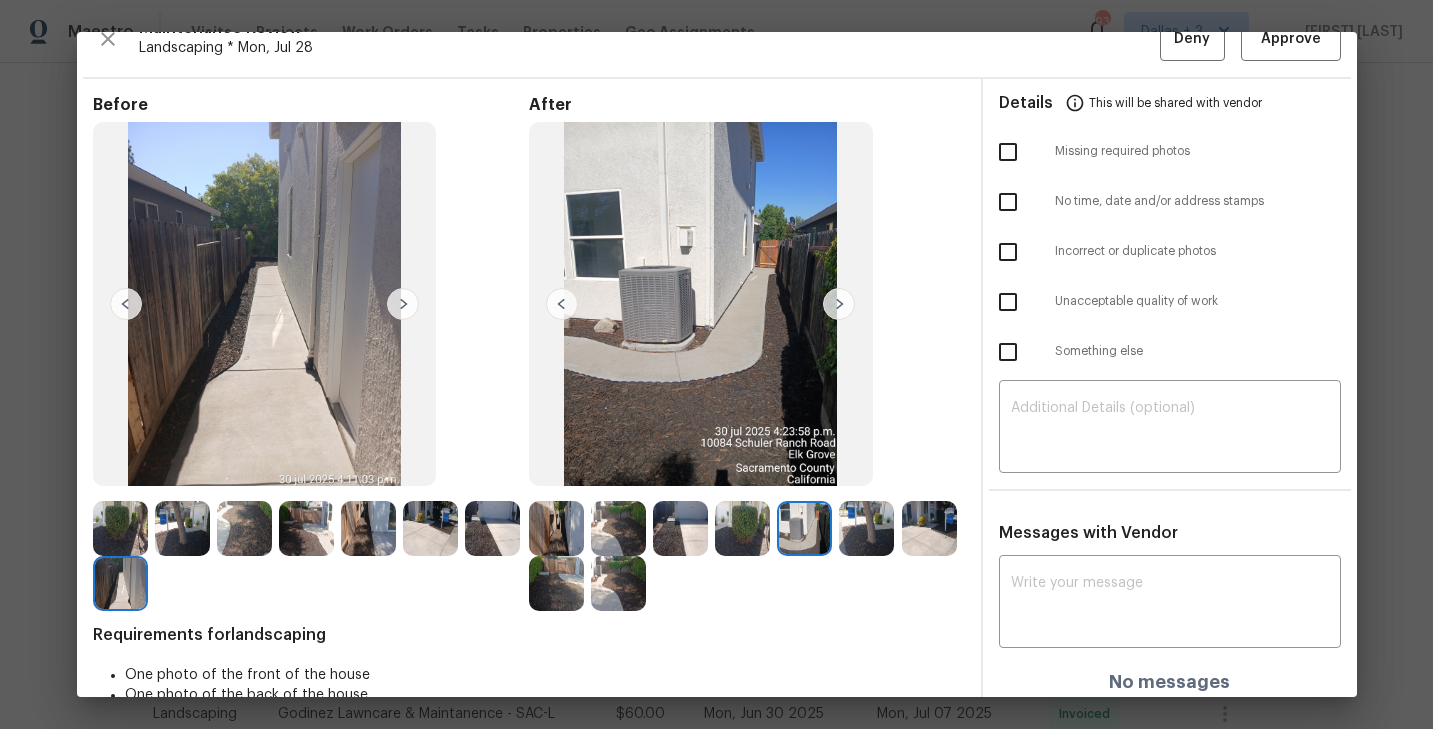 click at bounding box center (839, 304) 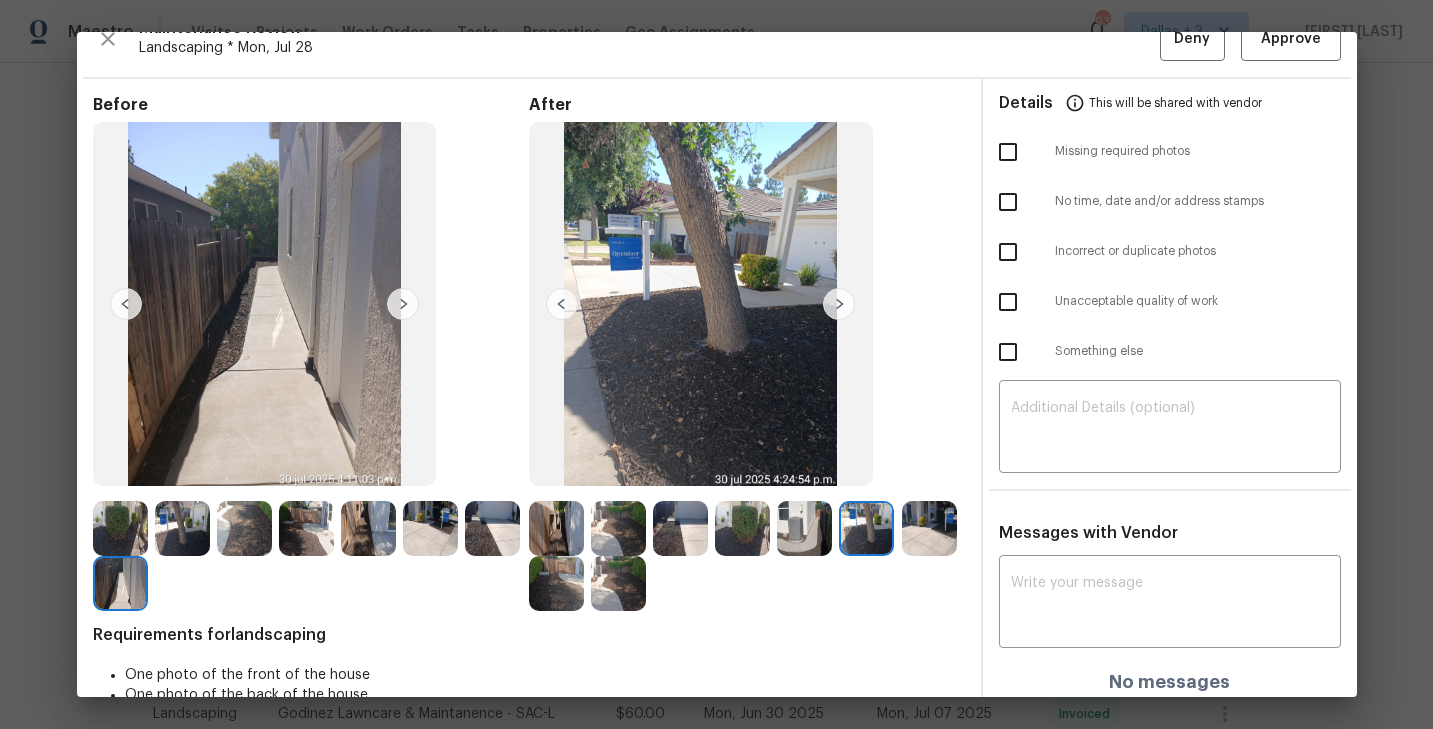 click at bounding box center [839, 304] 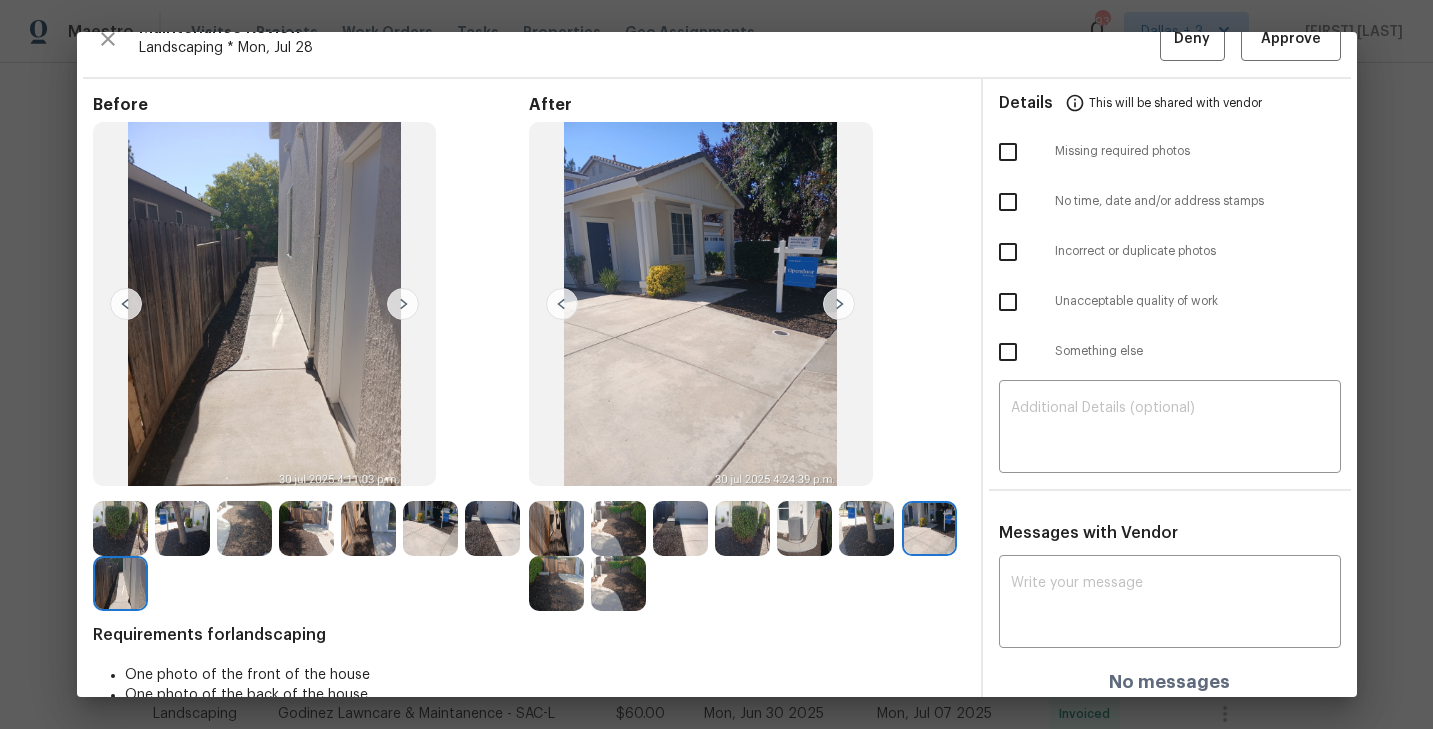 click at bounding box center [839, 304] 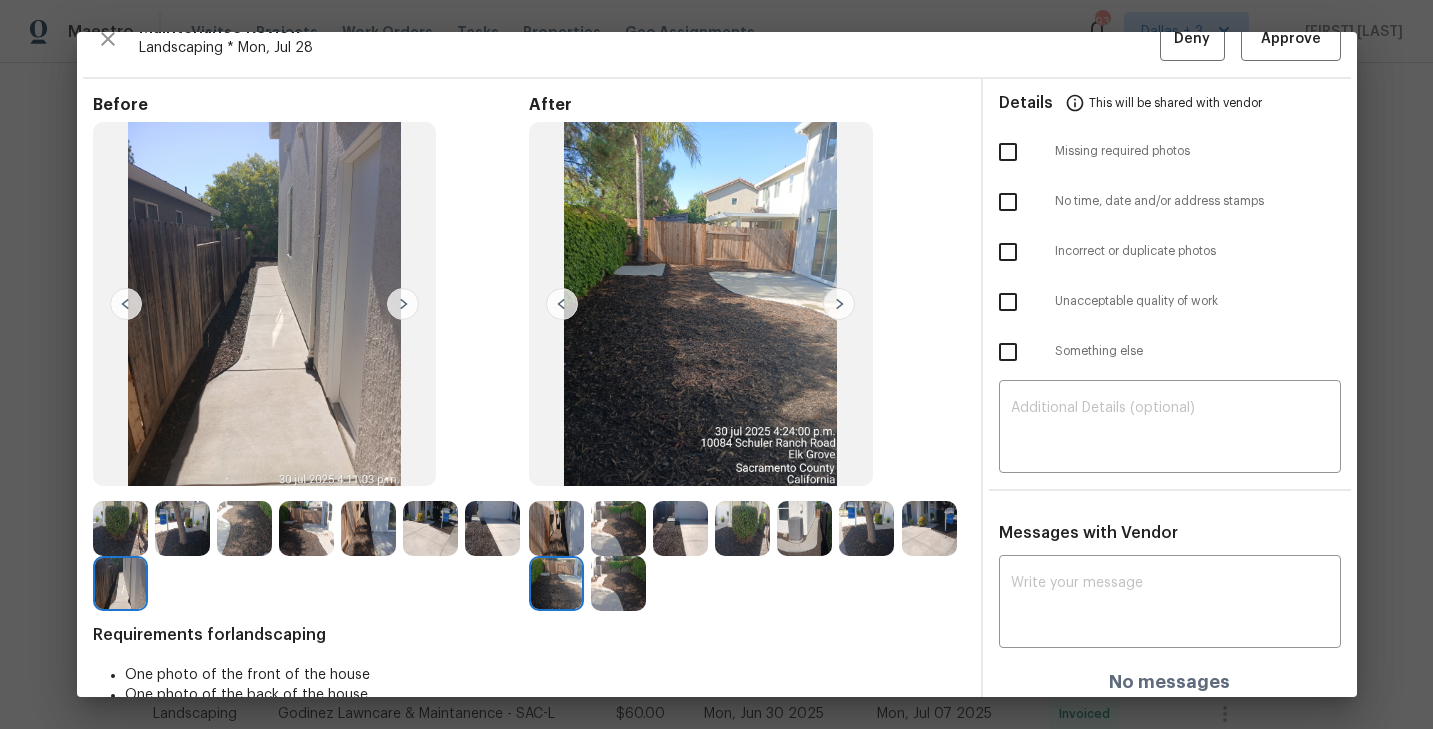 click at bounding box center (839, 304) 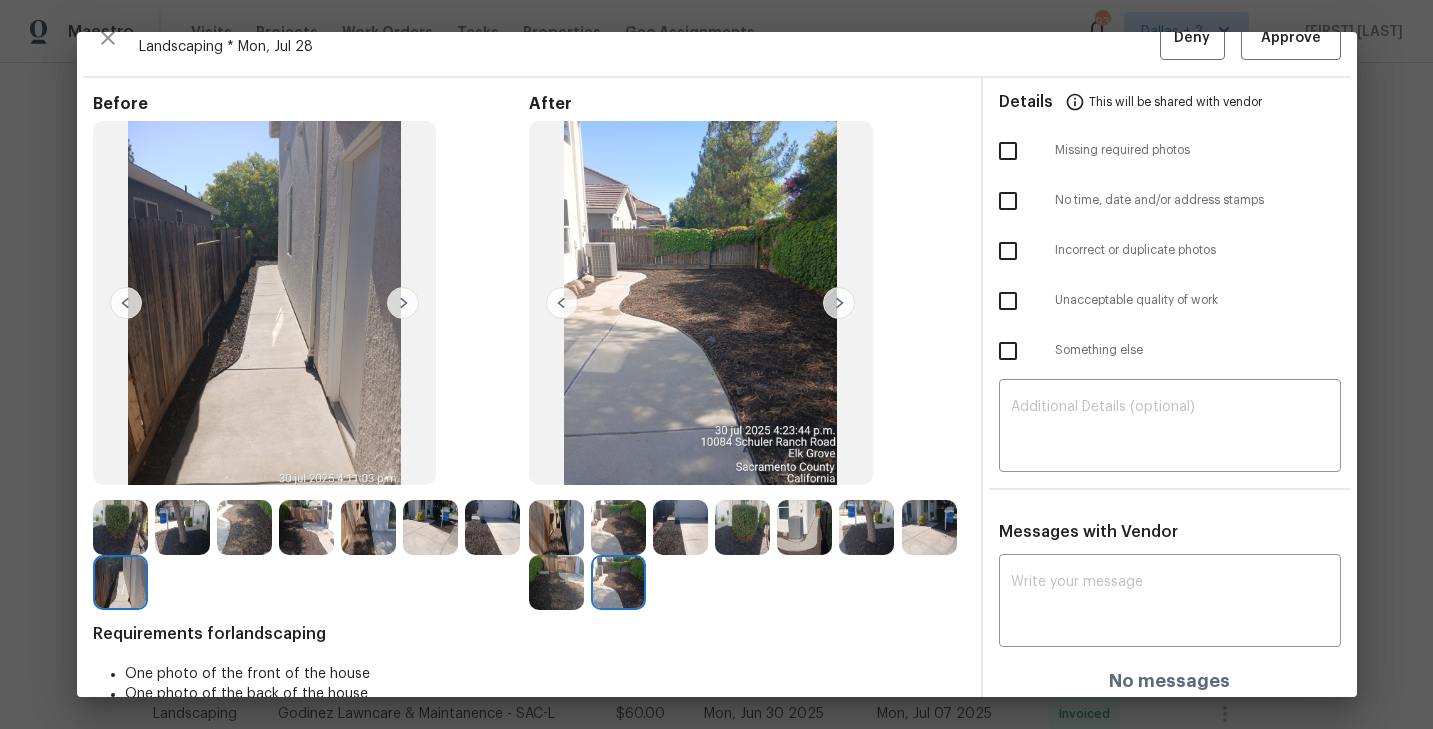 scroll, scrollTop: 32, scrollLeft: 0, axis: vertical 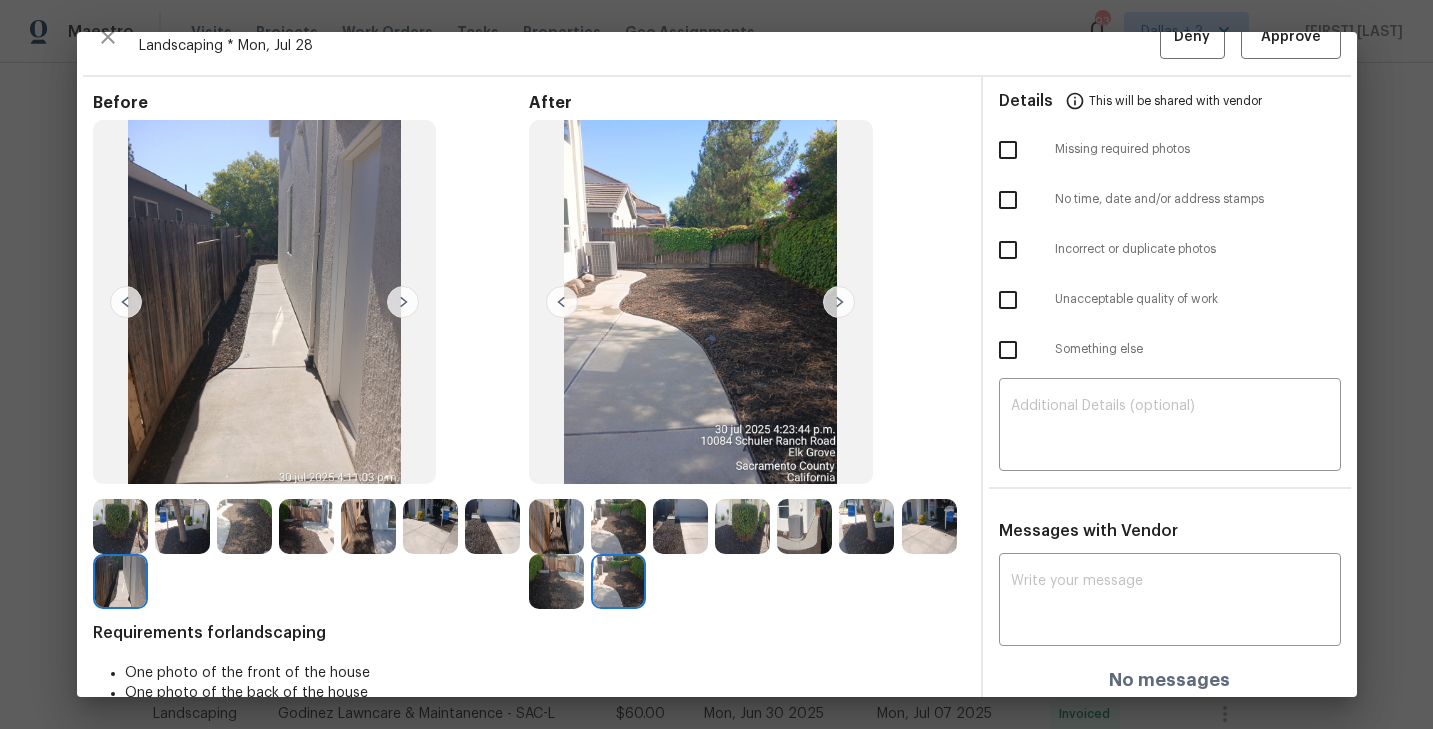 click at bounding box center [560, 526] 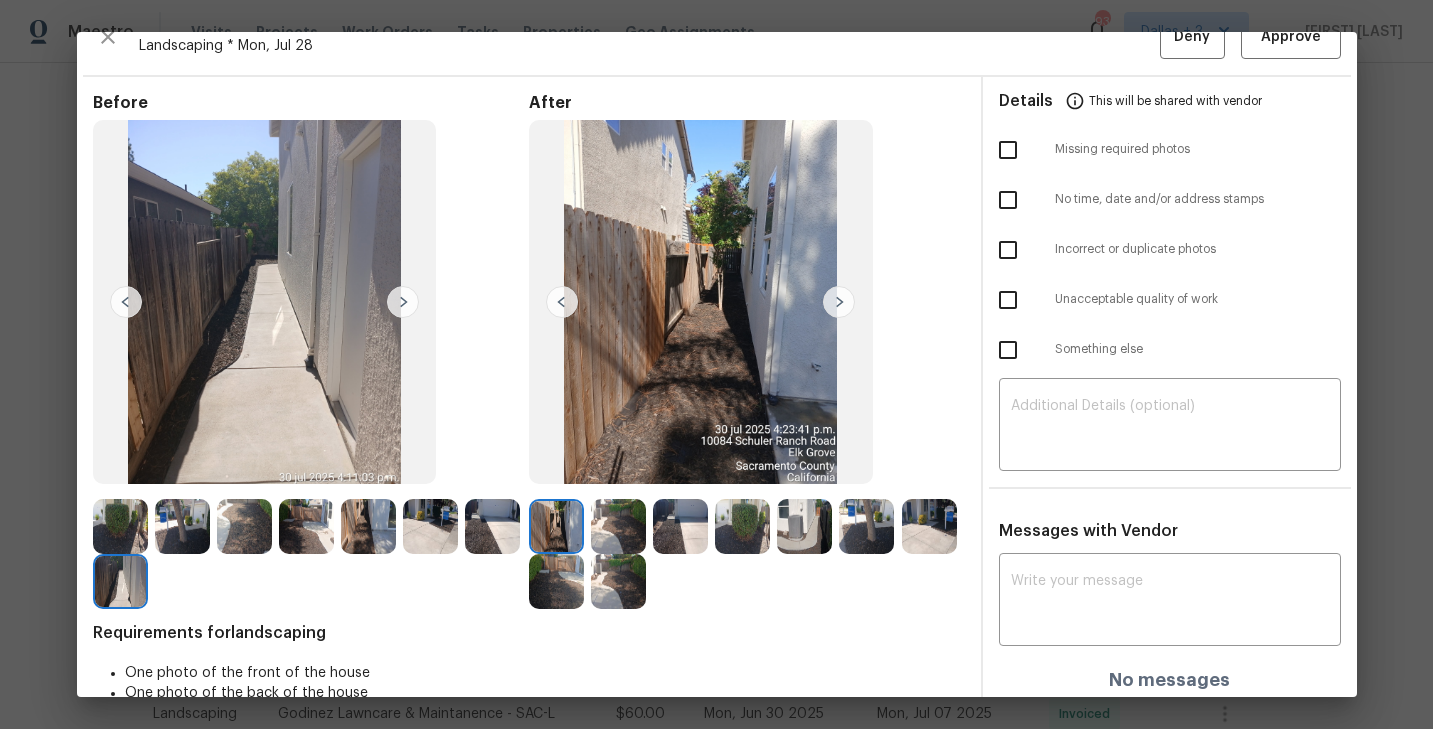 click at bounding box center [839, 302] 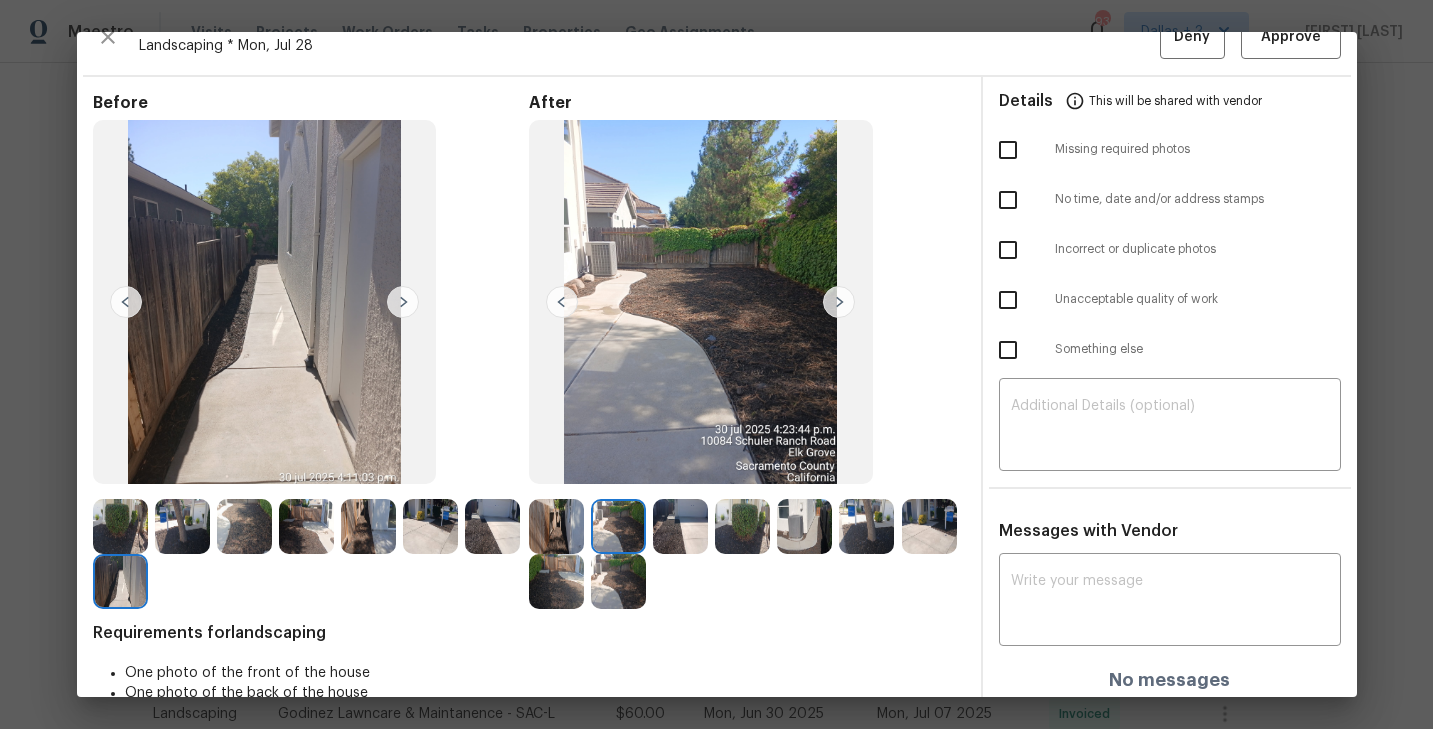 click at bounding box center [839, 302] 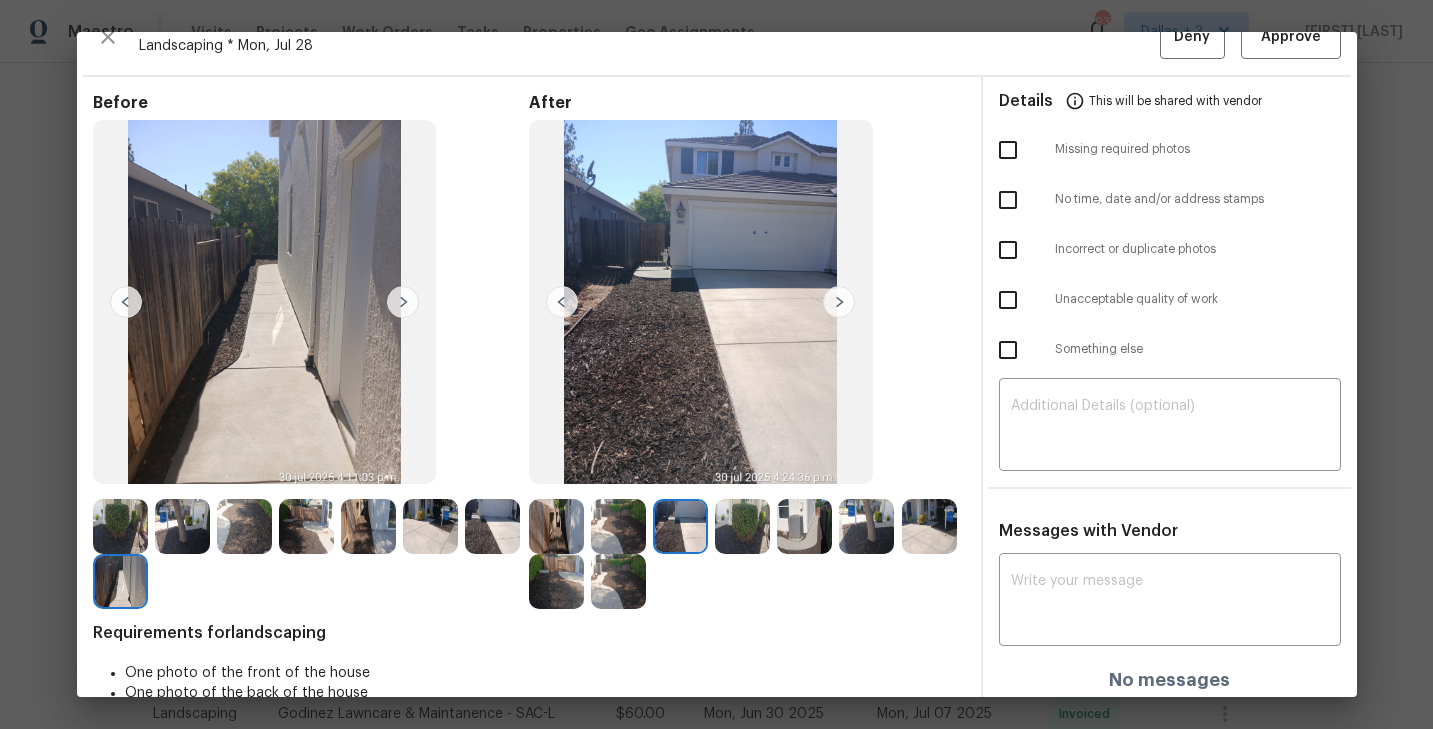click at bounding box center [839, 302] 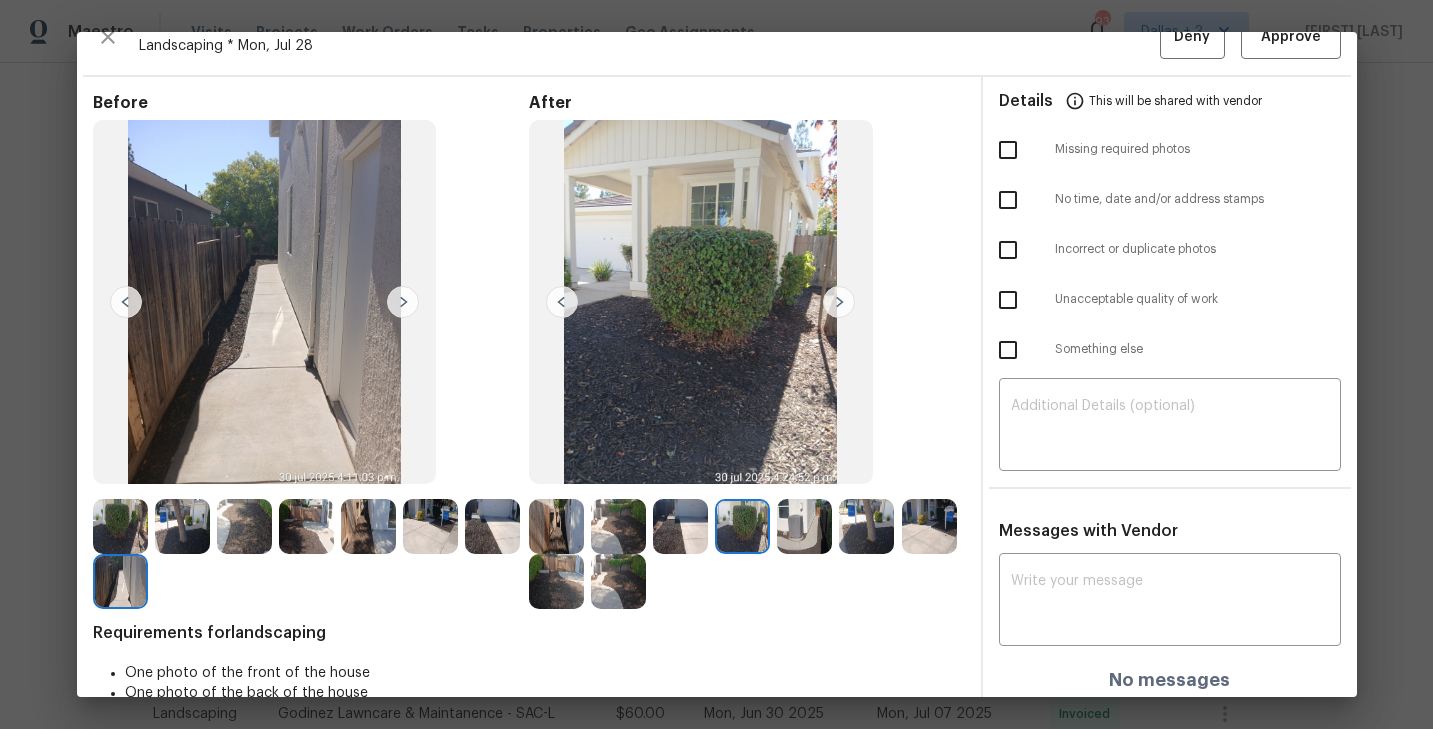 click at bounding box center (562, 302) 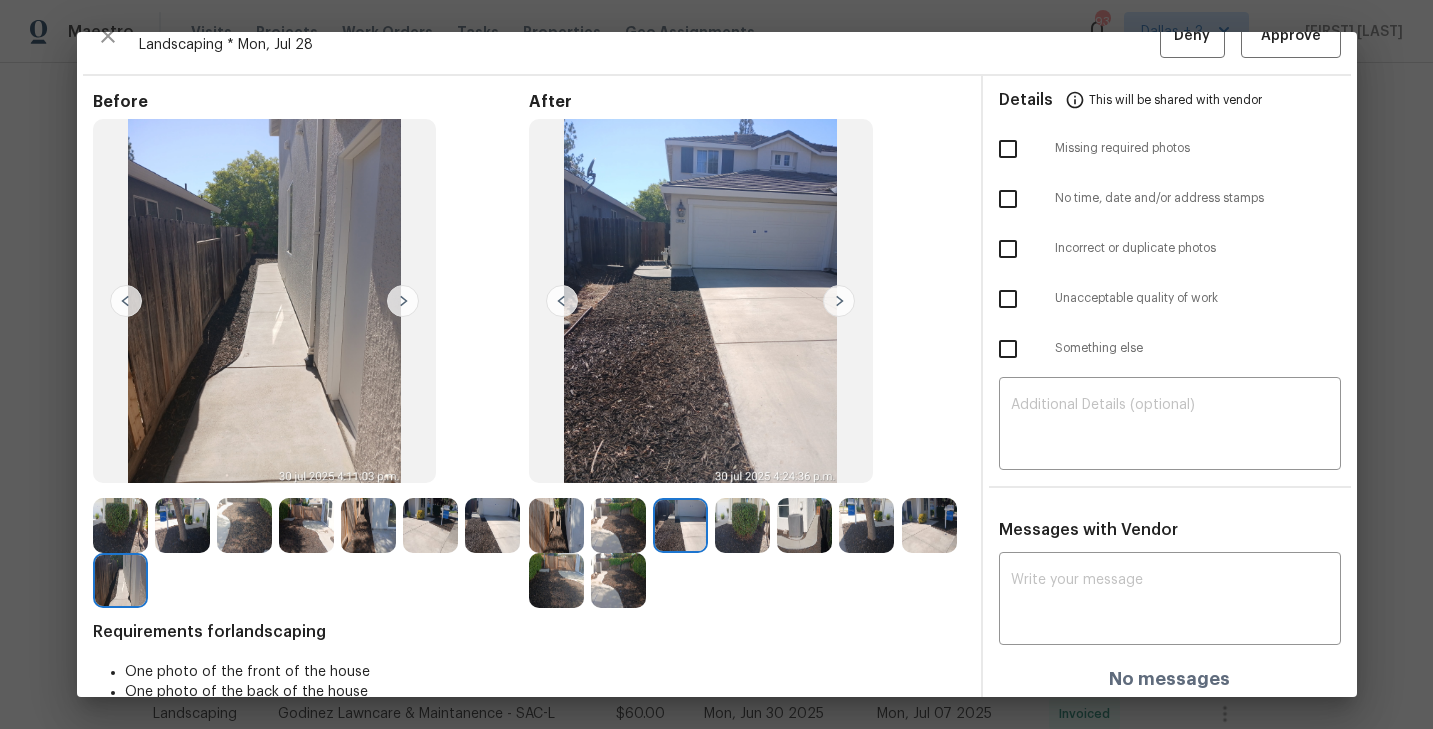 scroll, scrollTop: 34, scrollLeft: 0, axis: vertical 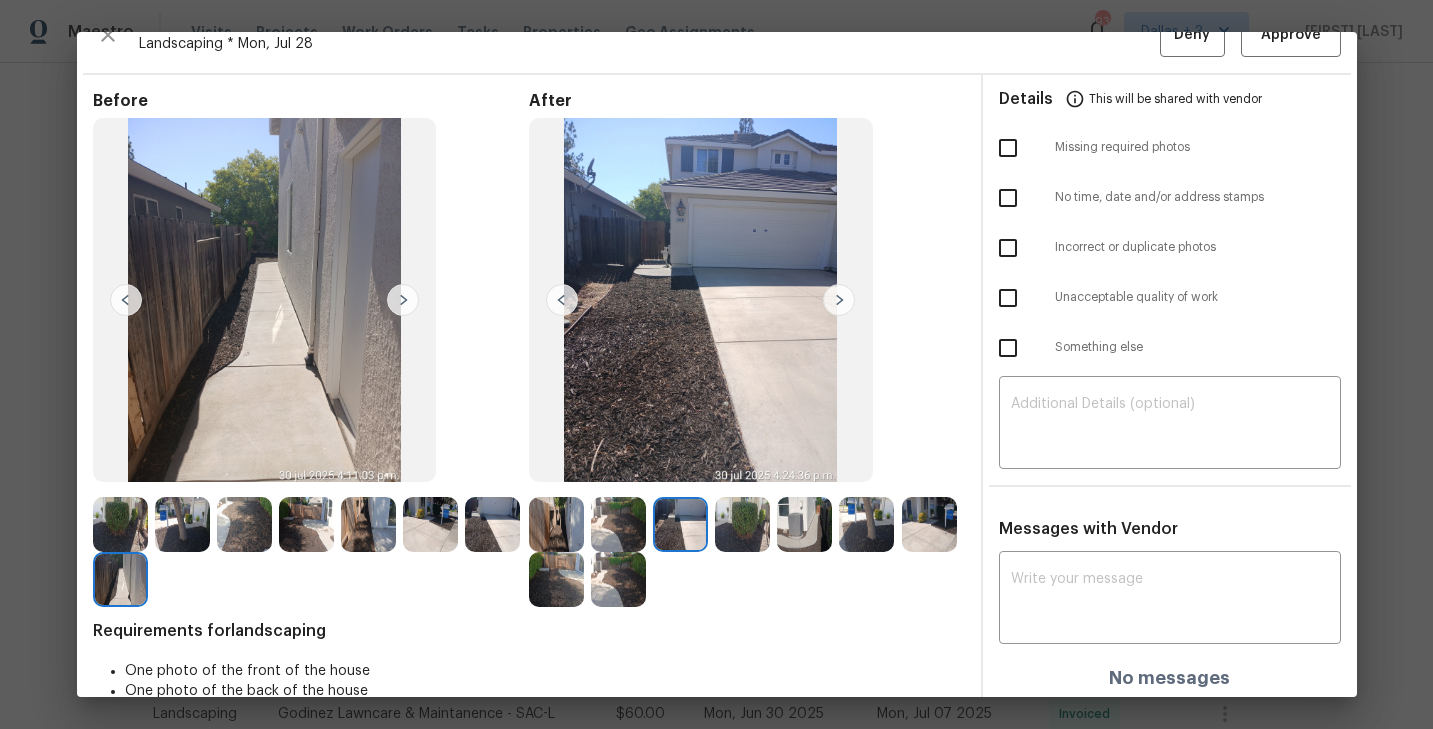 click at bounding box center [839, 300] 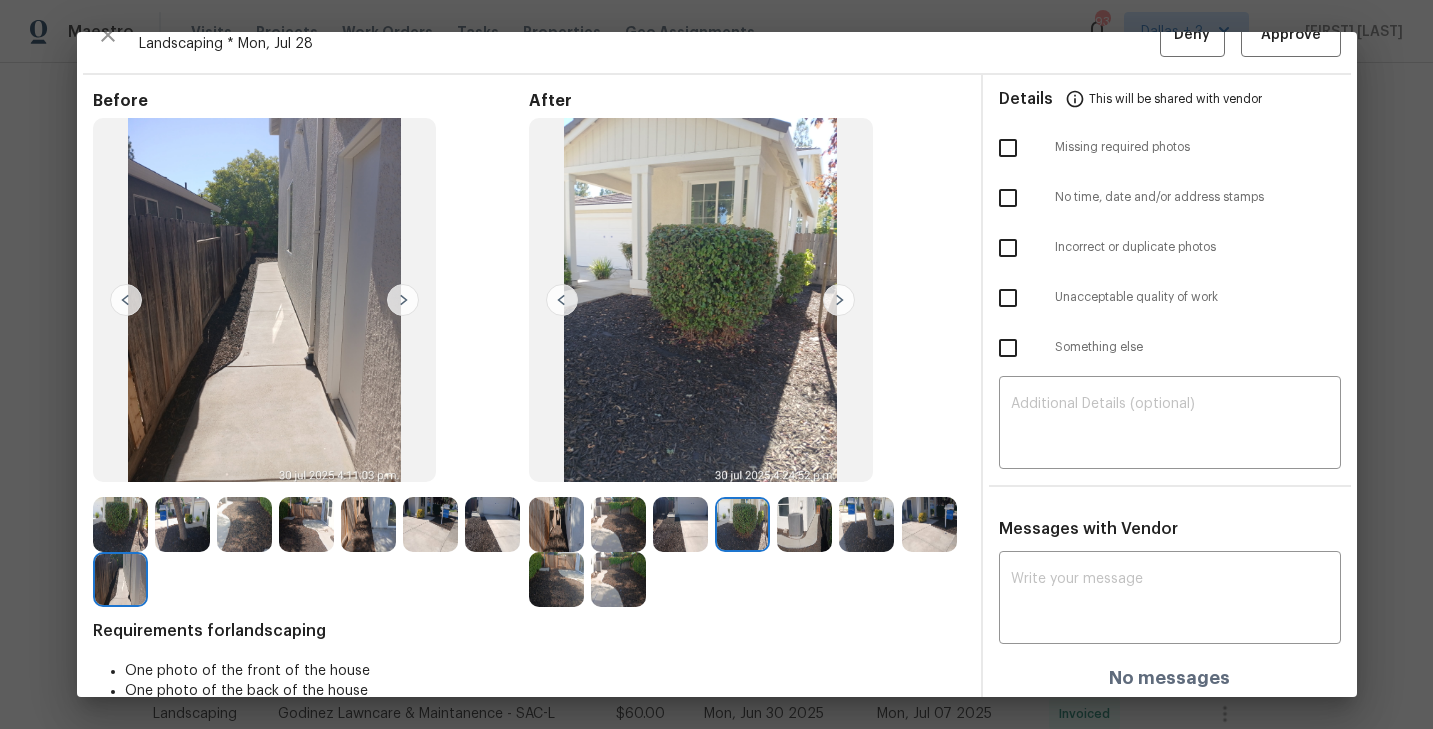 click at bounding box center [839, 300] 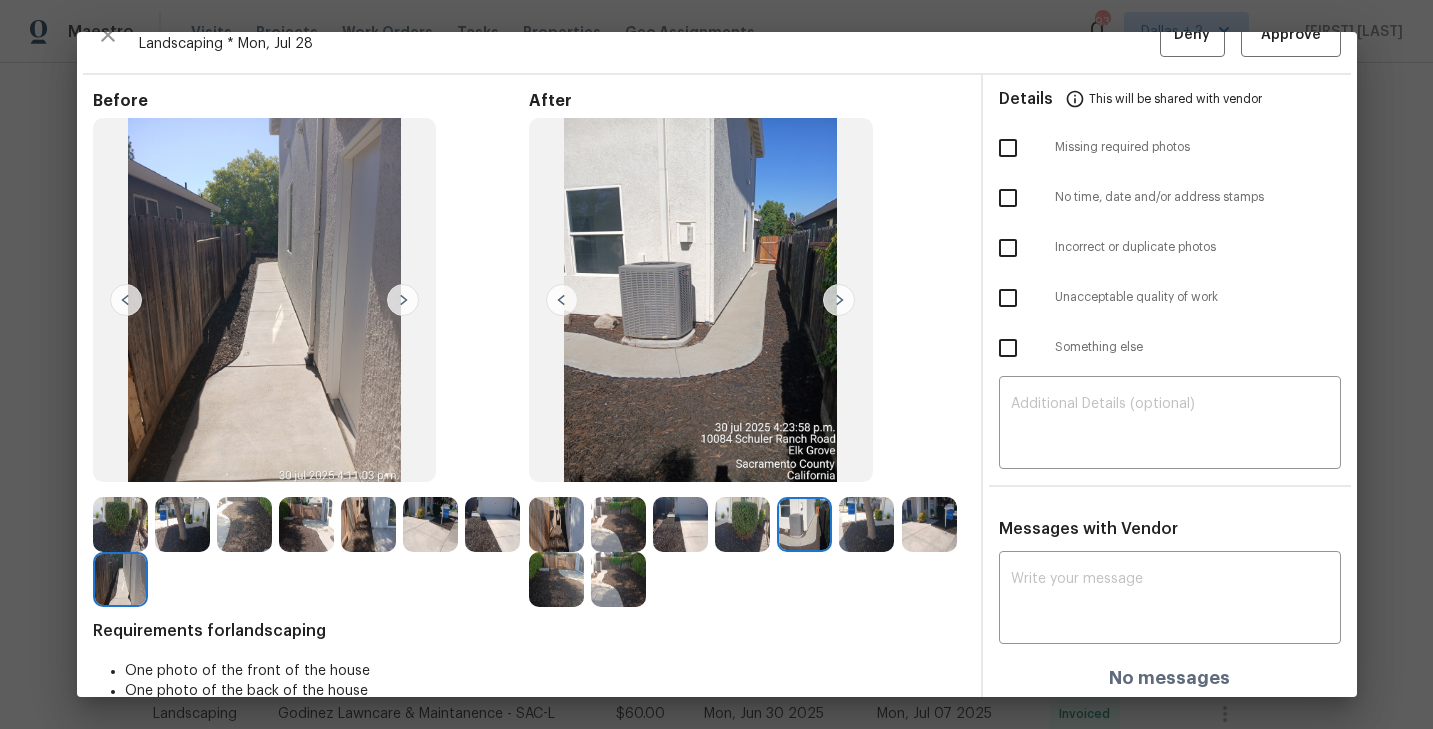 click at bounding box center [839, 300] 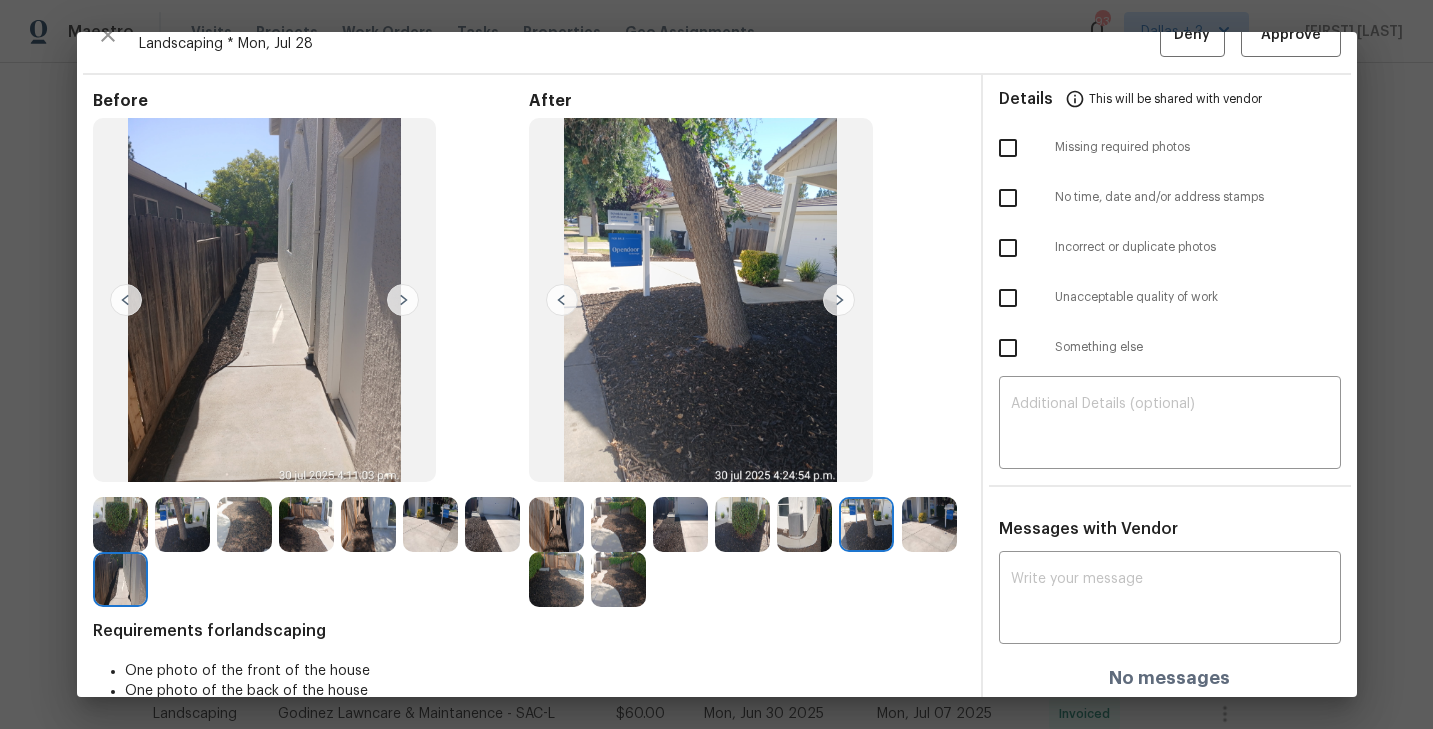 click at bounding box center [839, 300] 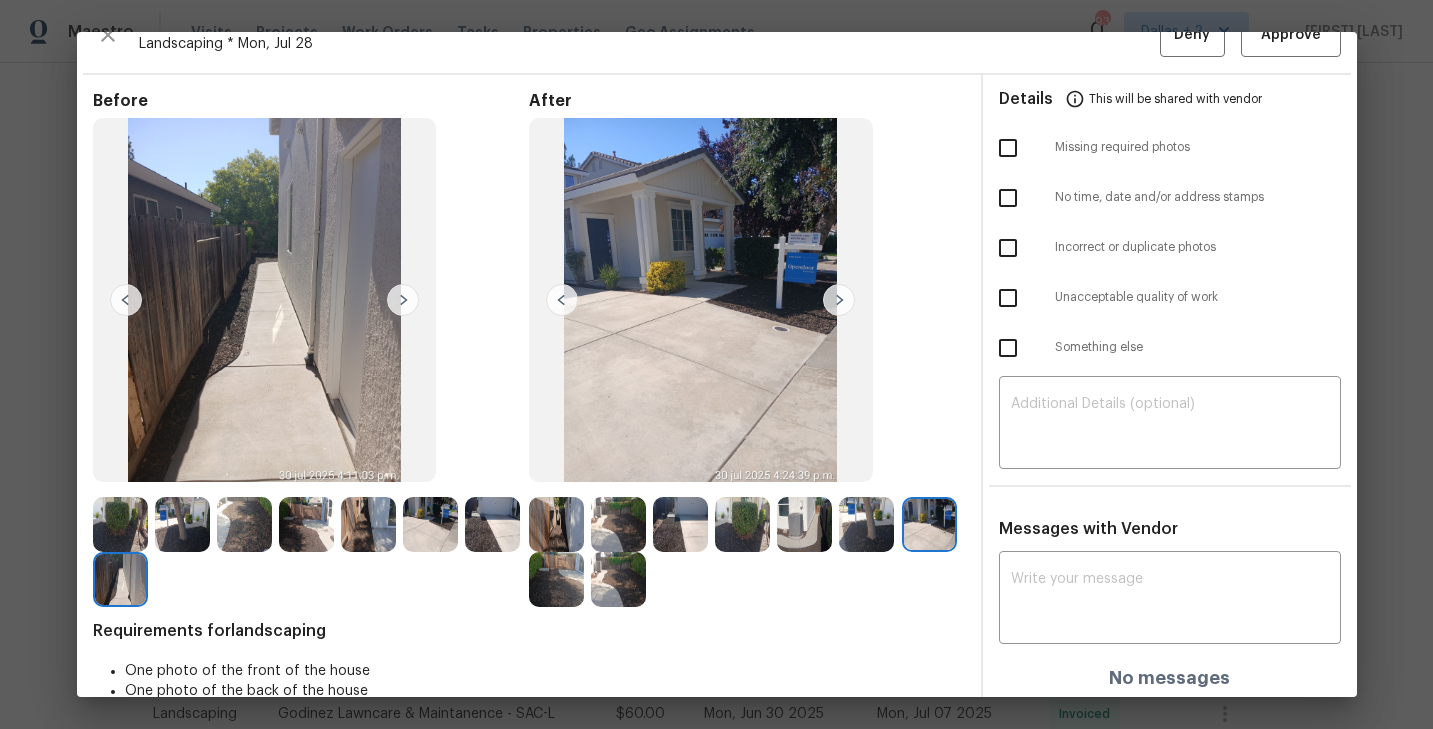 click at bounding box center (839, 300) 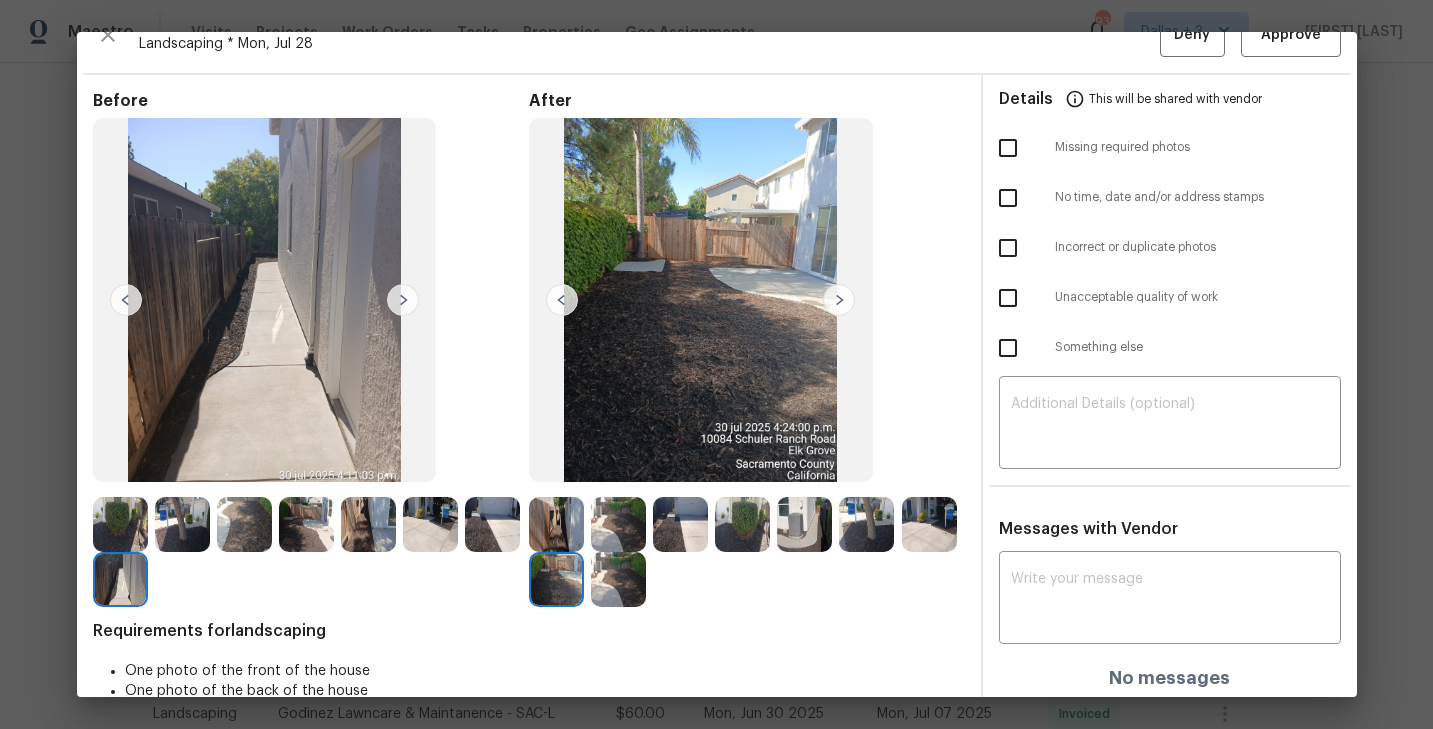 click at bounding box center (839, 300) 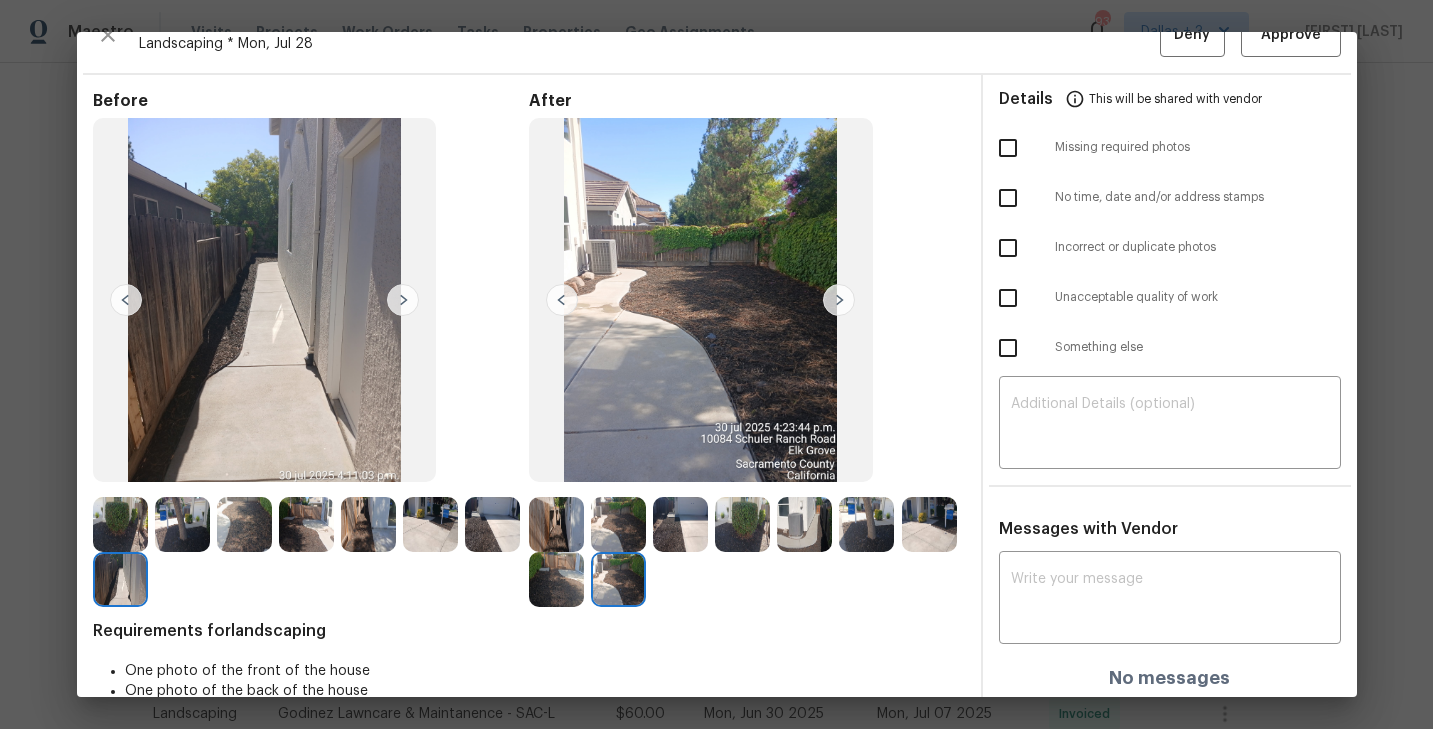 click at bounding box center [839, 300] 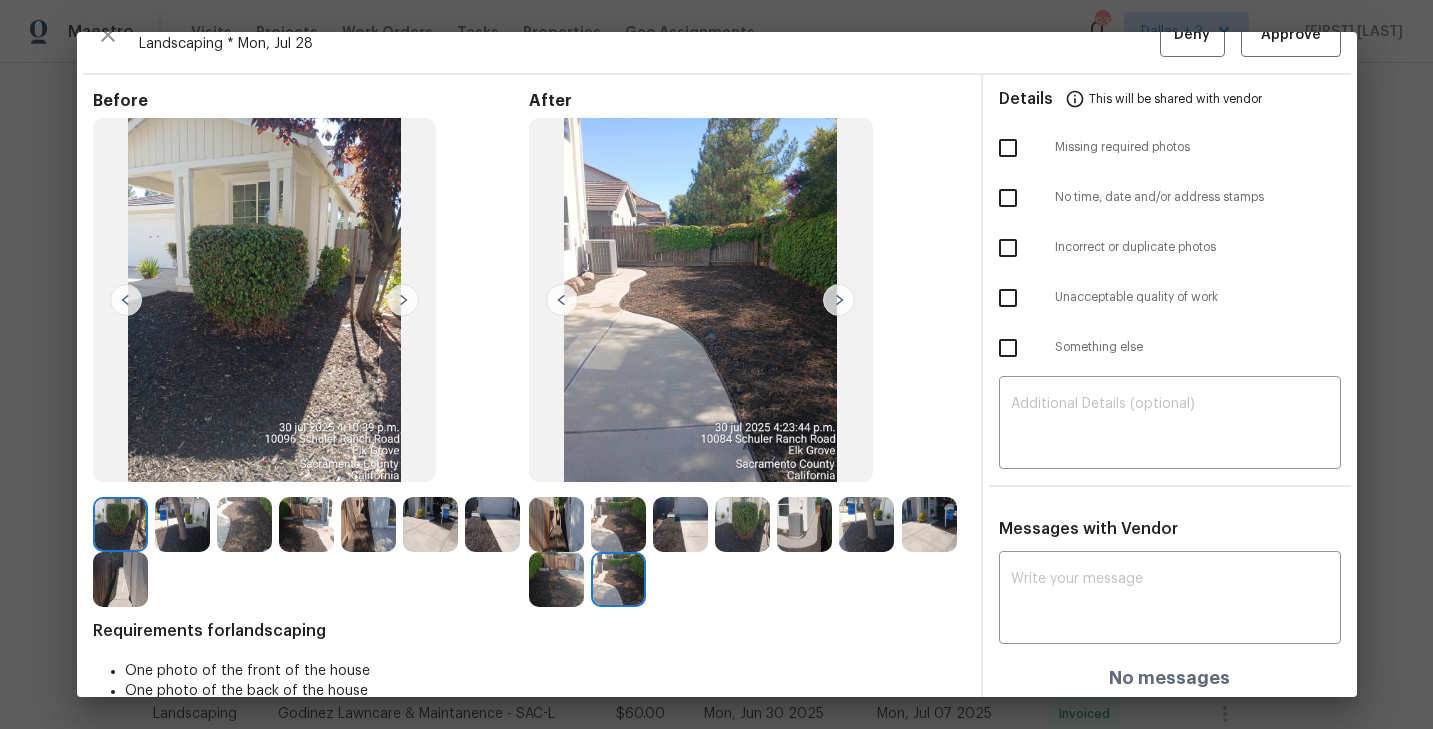 click at bounding box center (403, 300) 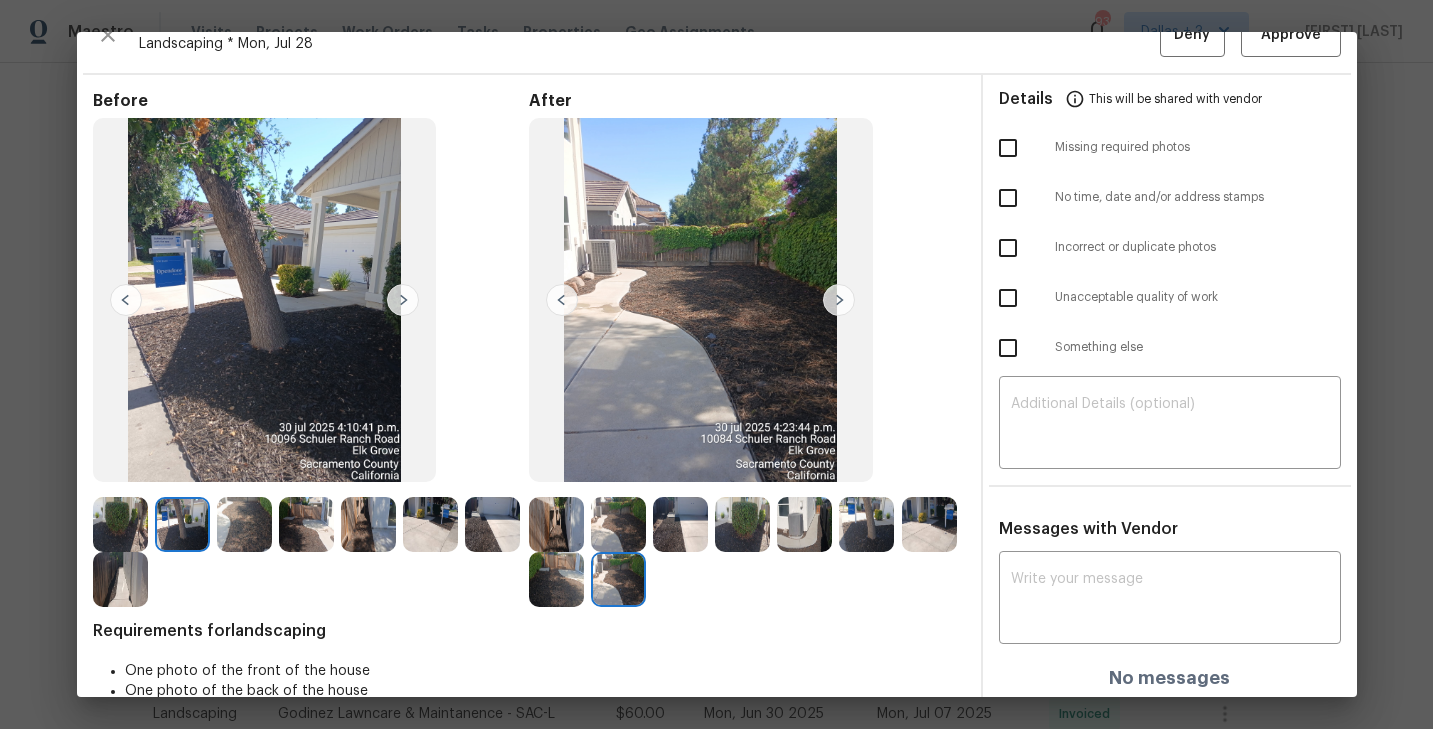 click at bounding box center [403, 300] 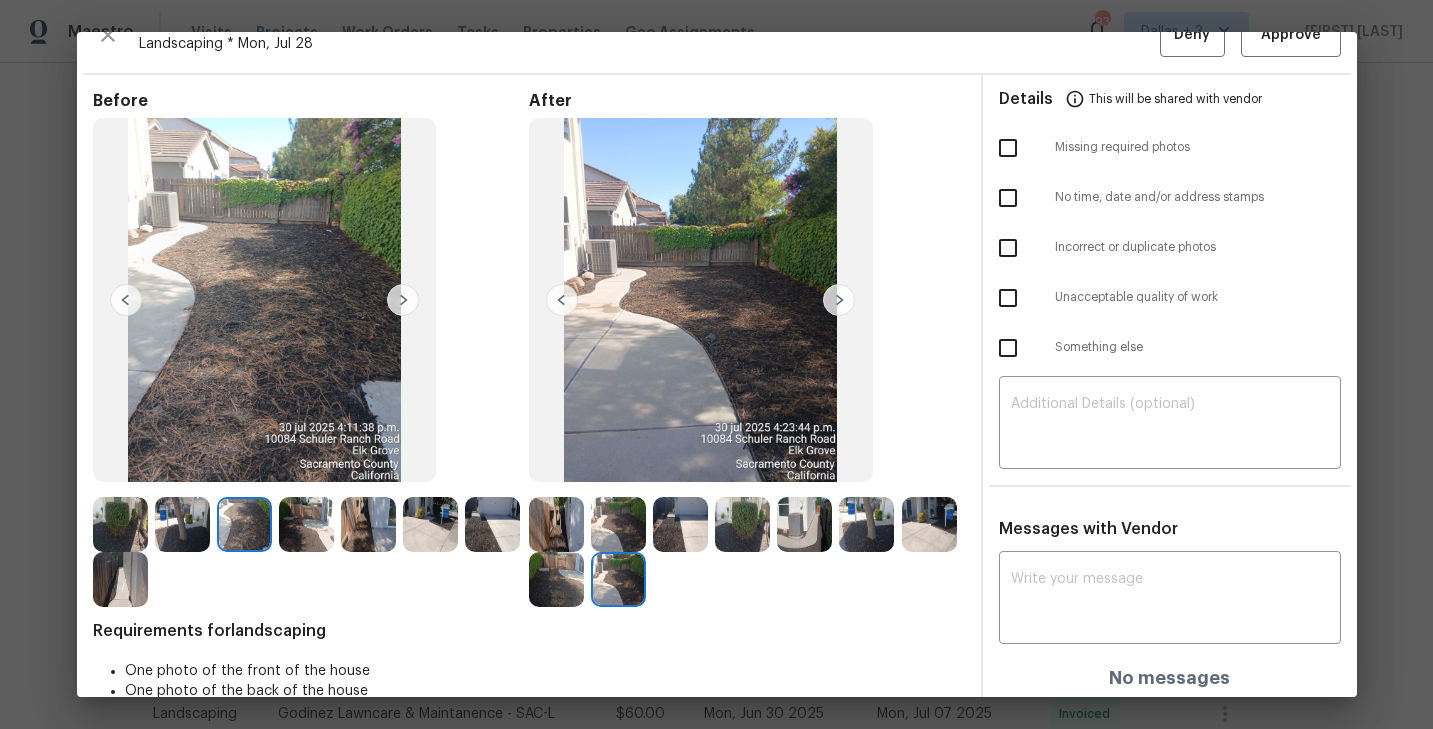 click at bounding box center (403, 300) 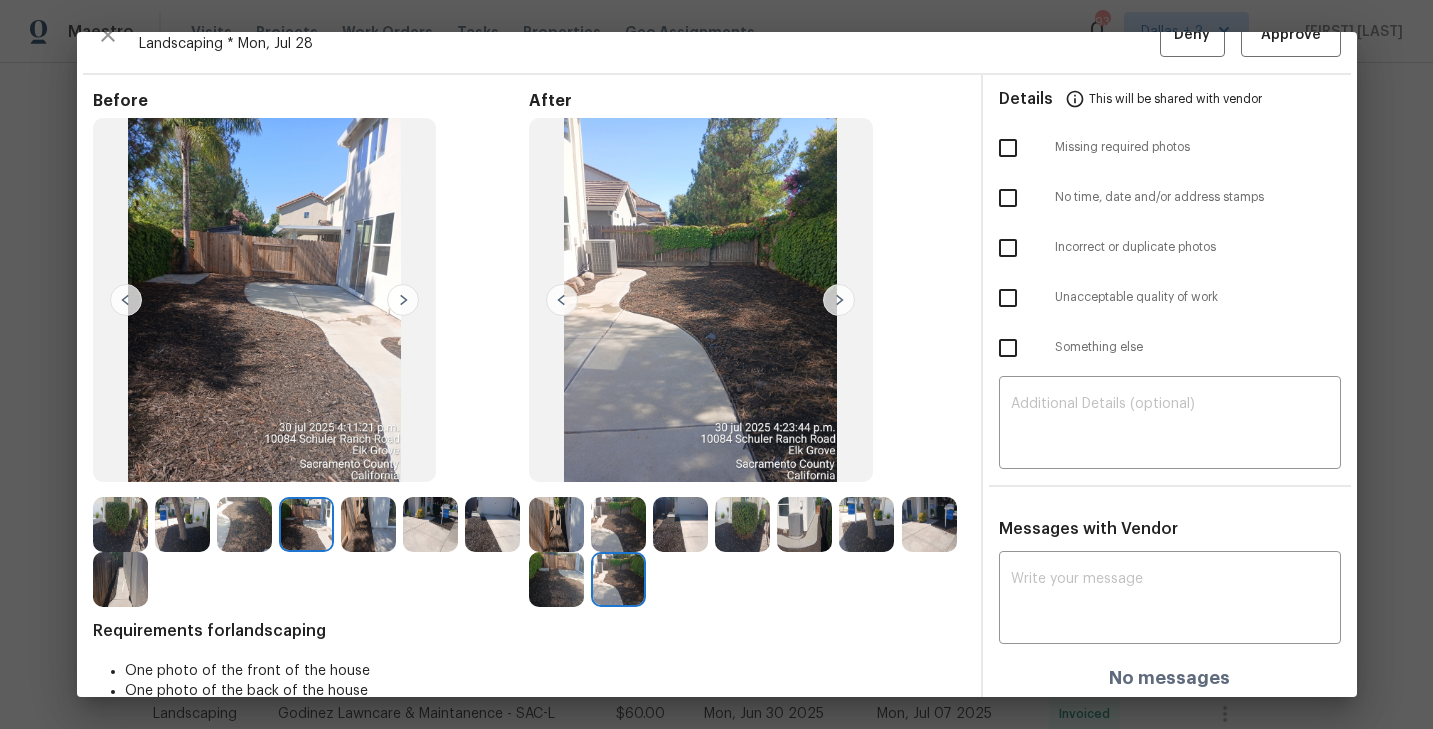 click at bounding box center (403, 300) 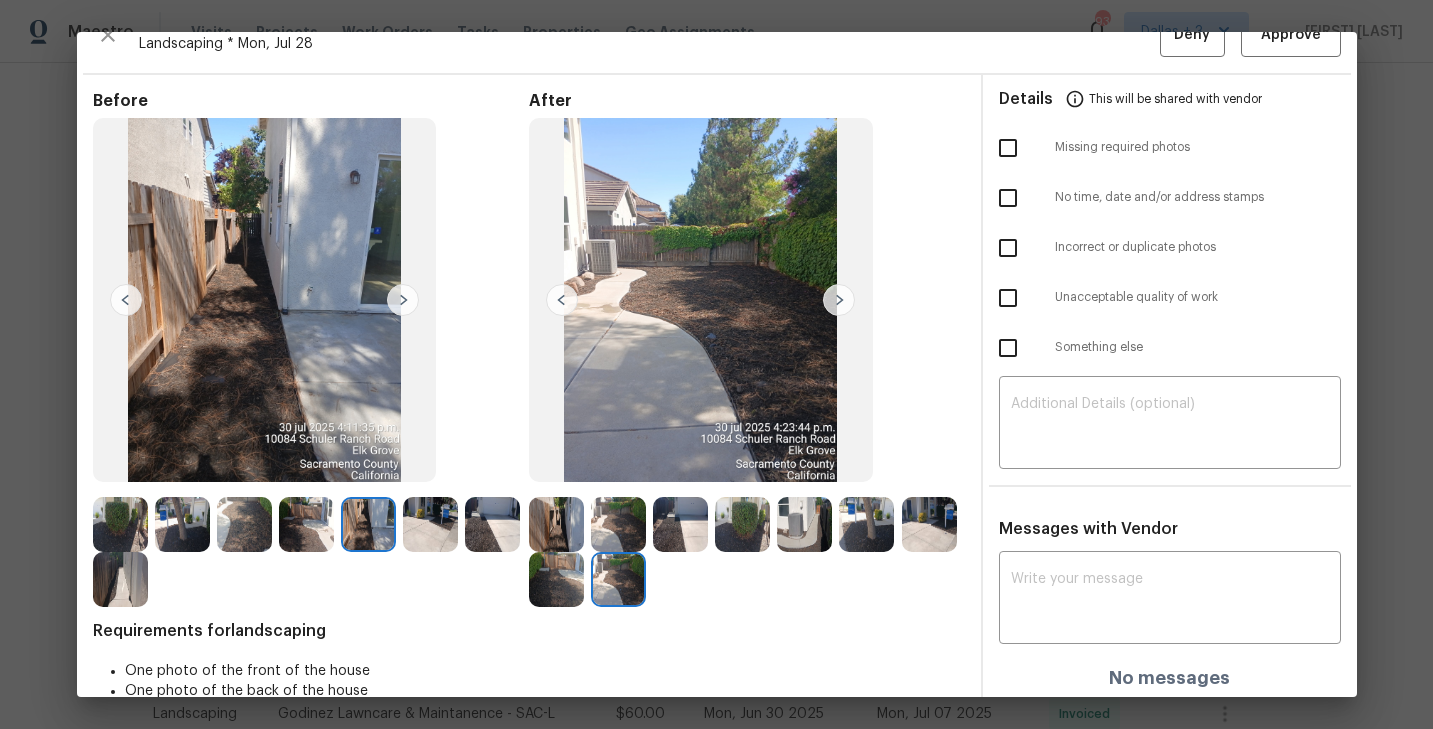 click at bounding box center (403, 300) 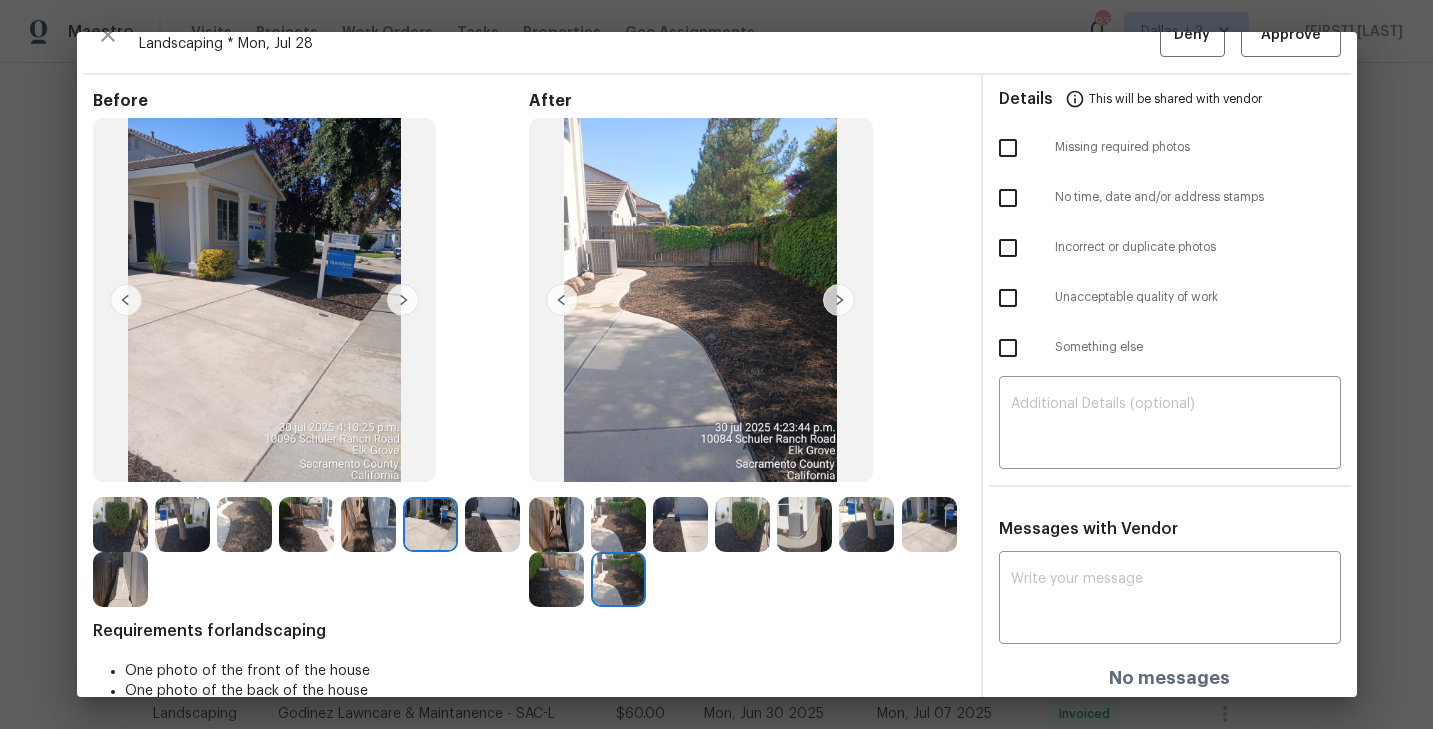 click at bounding box center [403, 300] 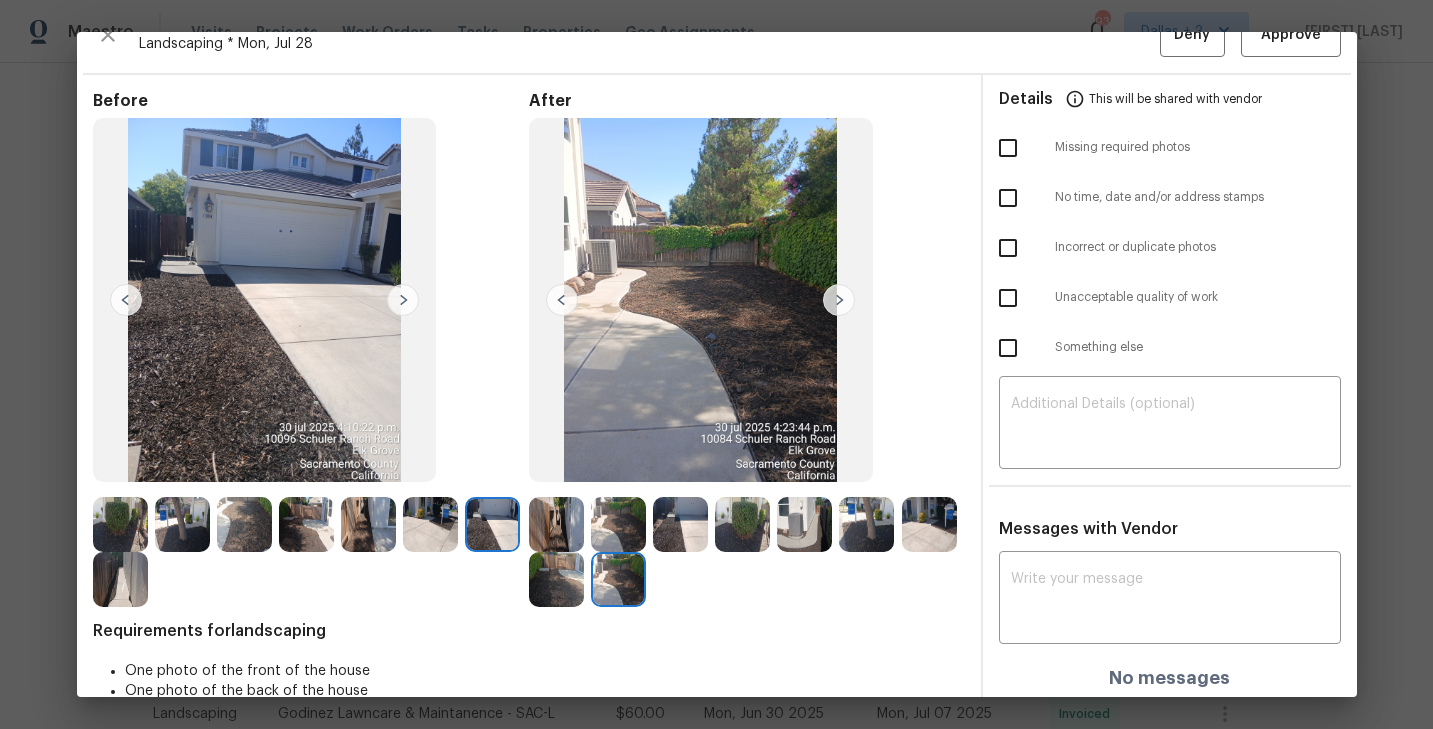 click at bounding box center [403, 300] 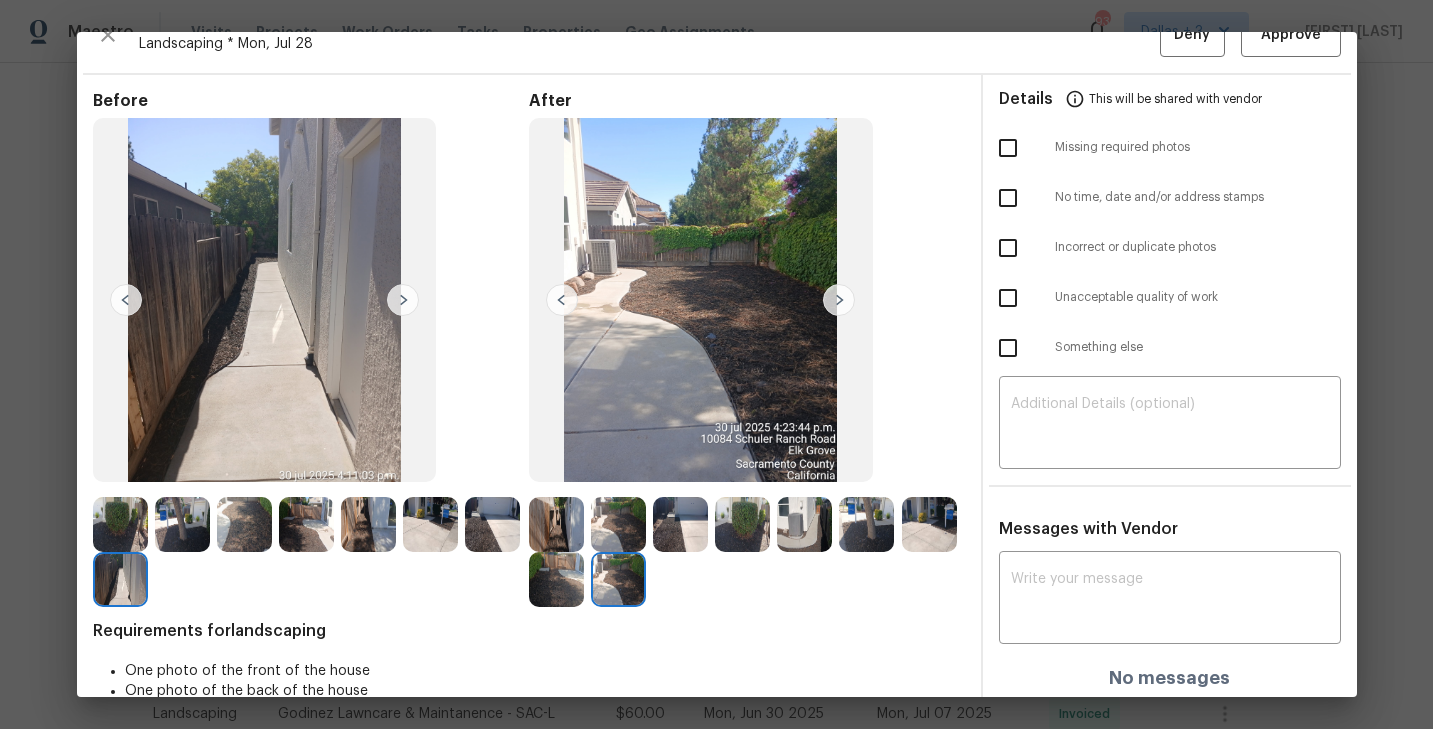 click at bounding box center (403, 300) 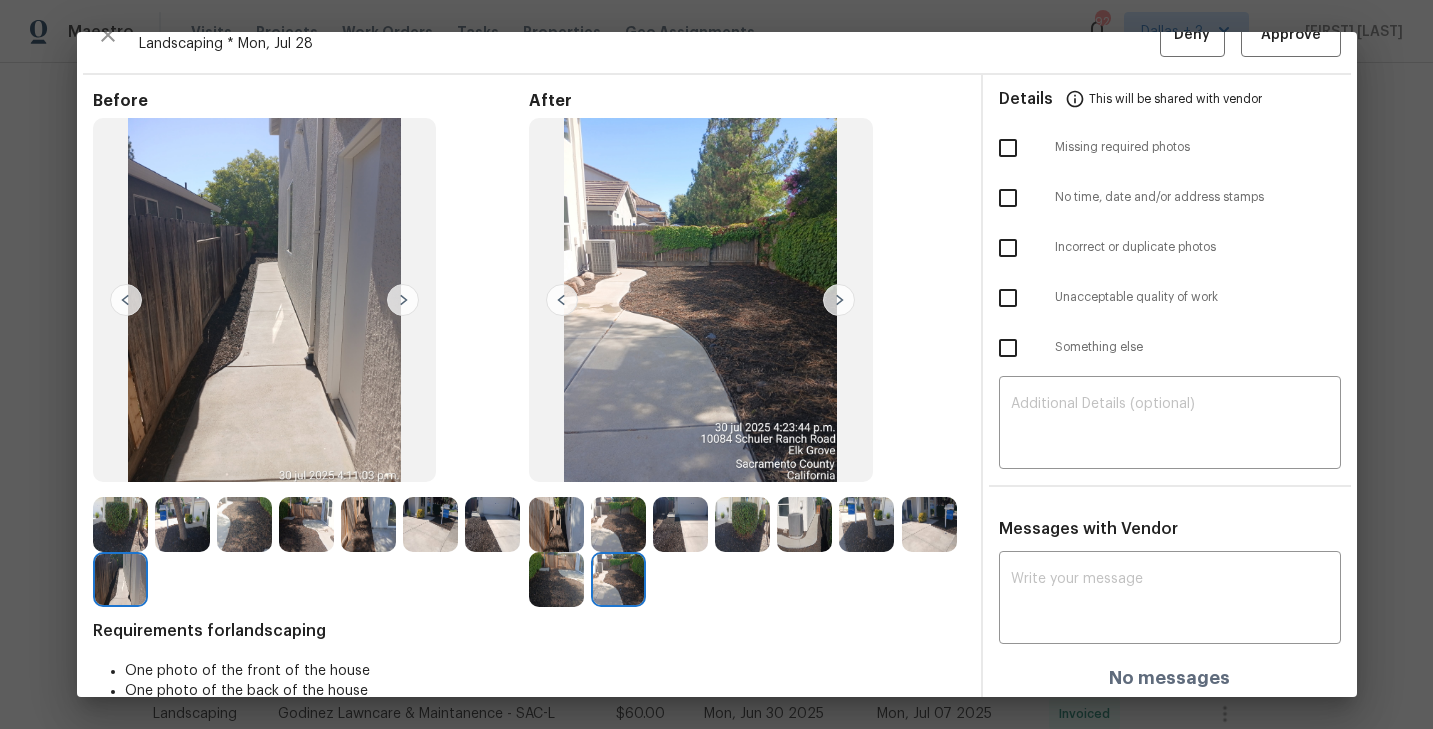click at bounding box center (120, 524) 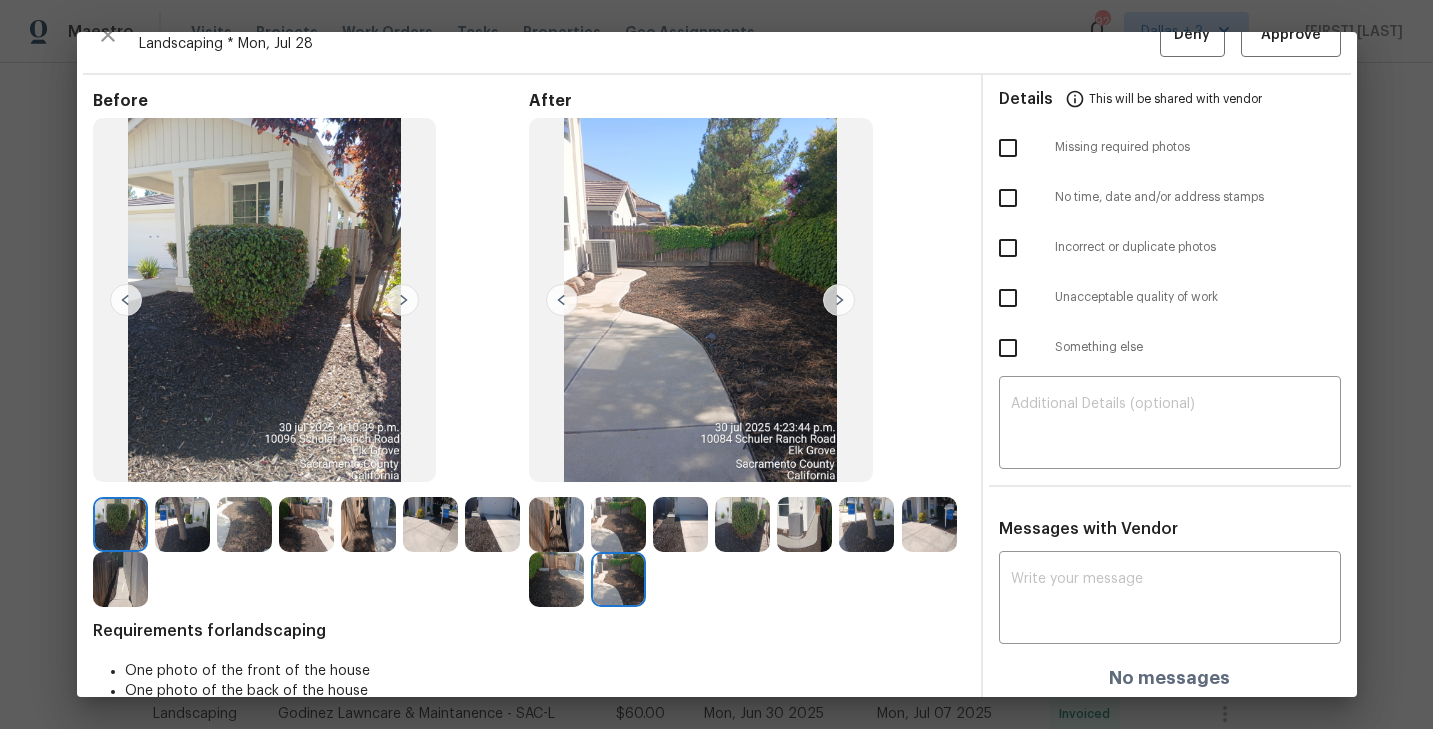 click at bounding box center (182, 524) 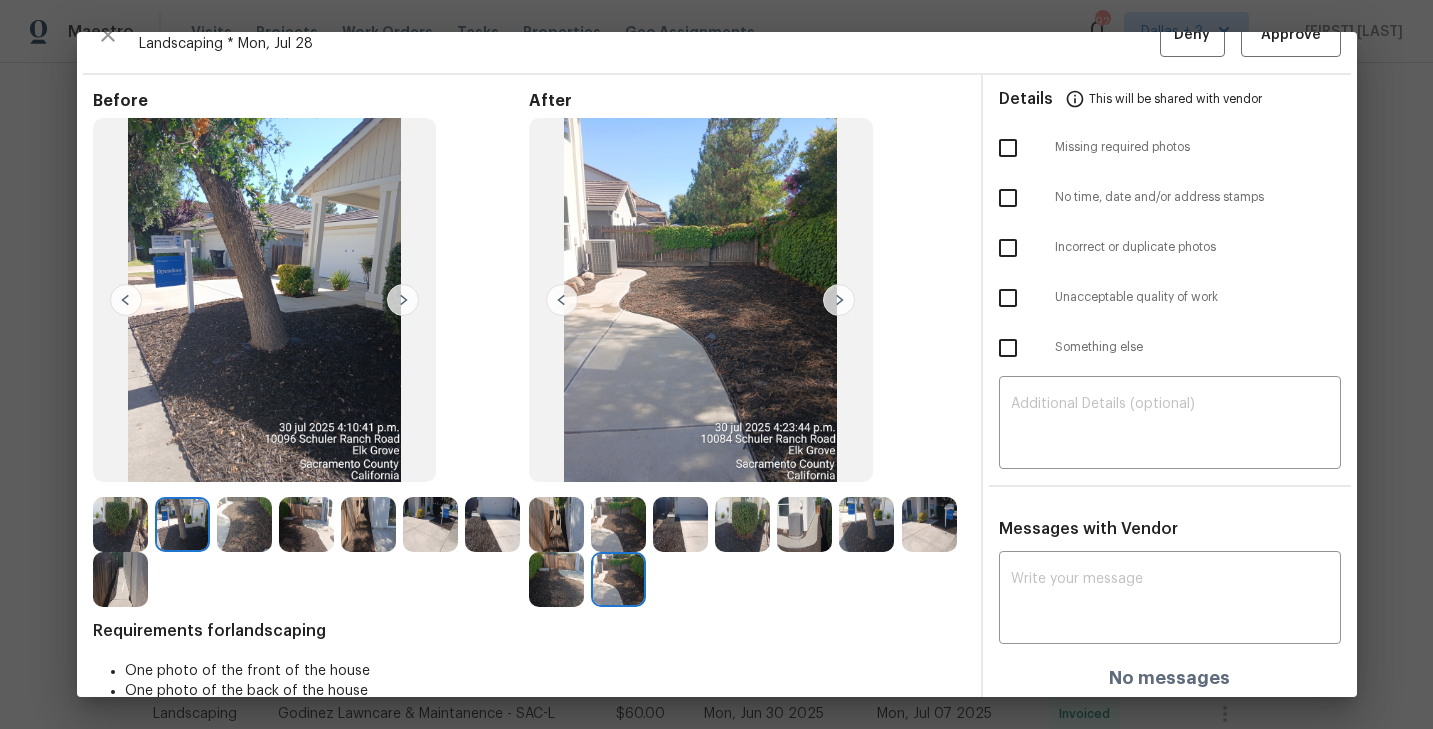 click at bounding box center (186, 524) 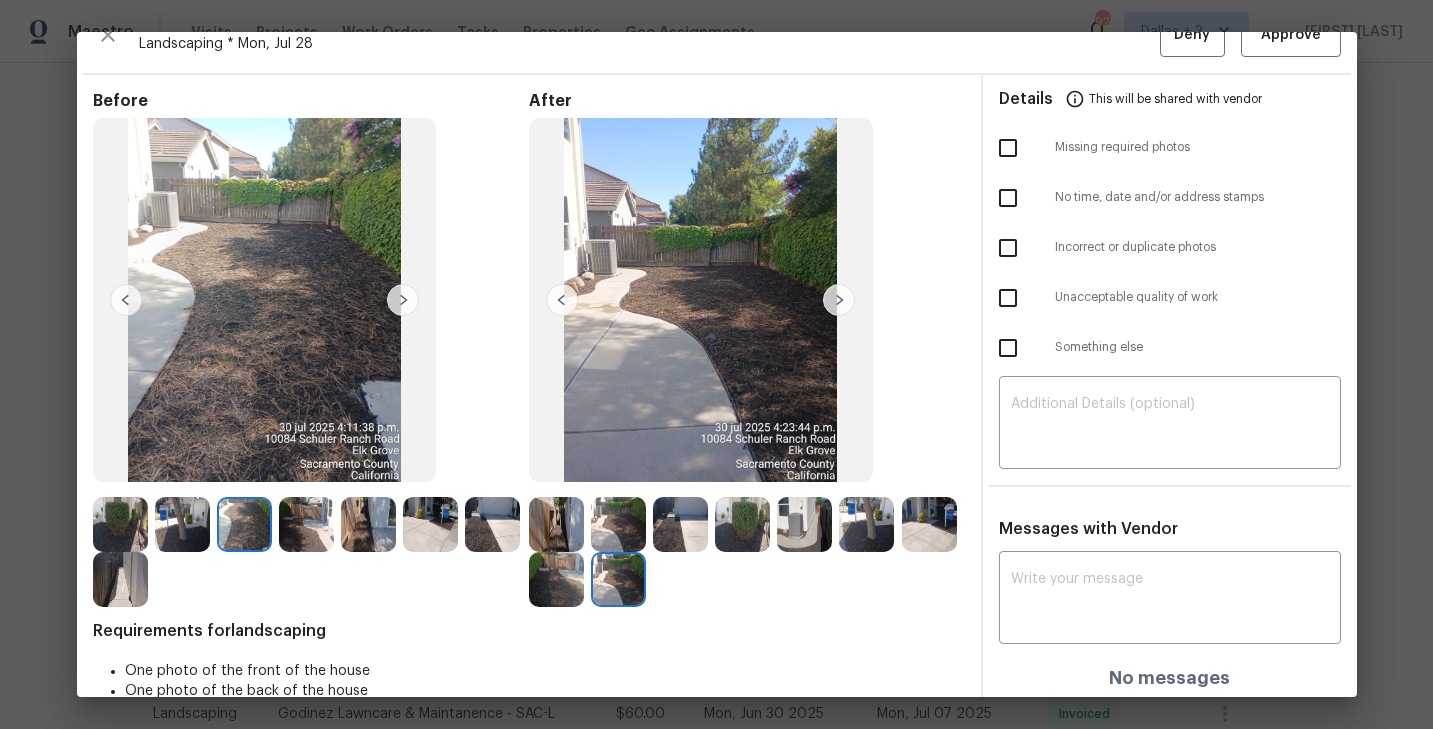 click at bounding box center (306, 524) 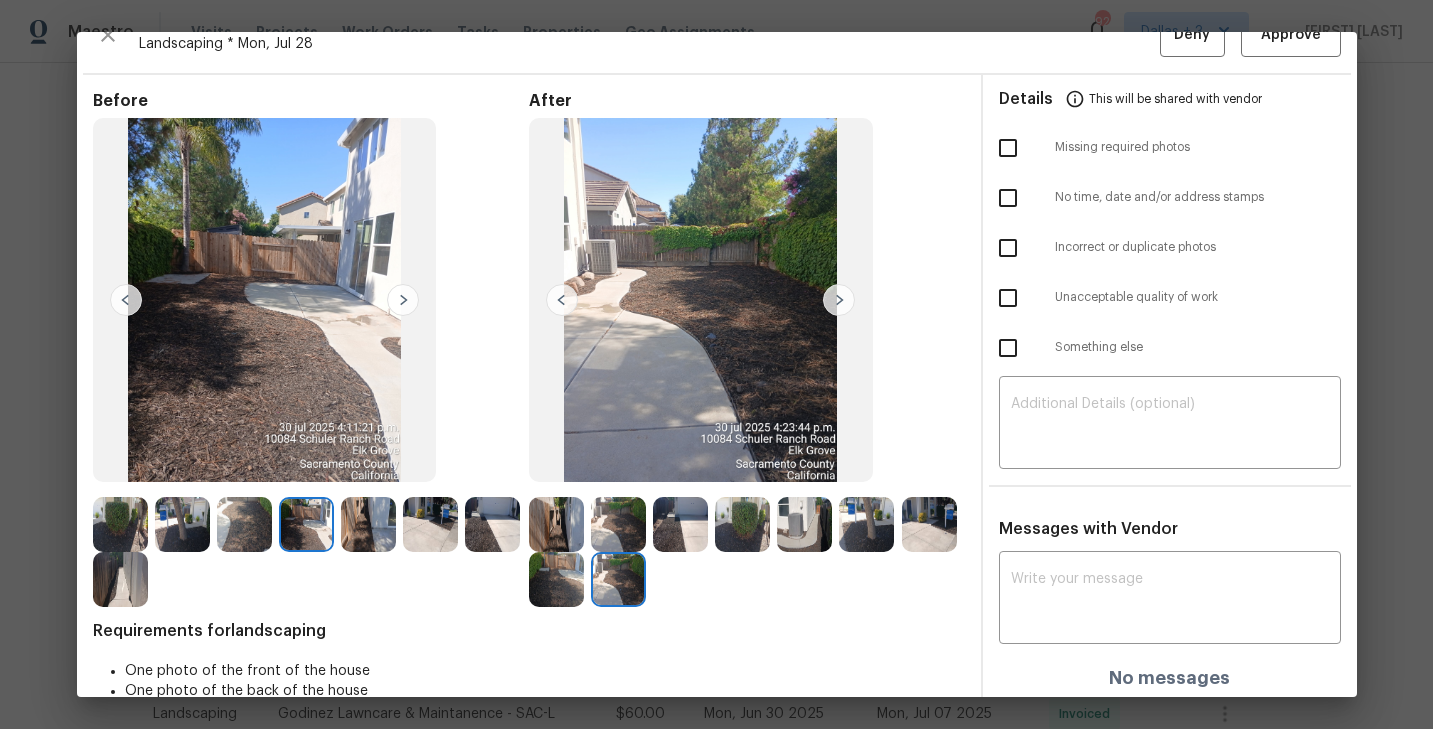 click at bounding box center (368, 524) 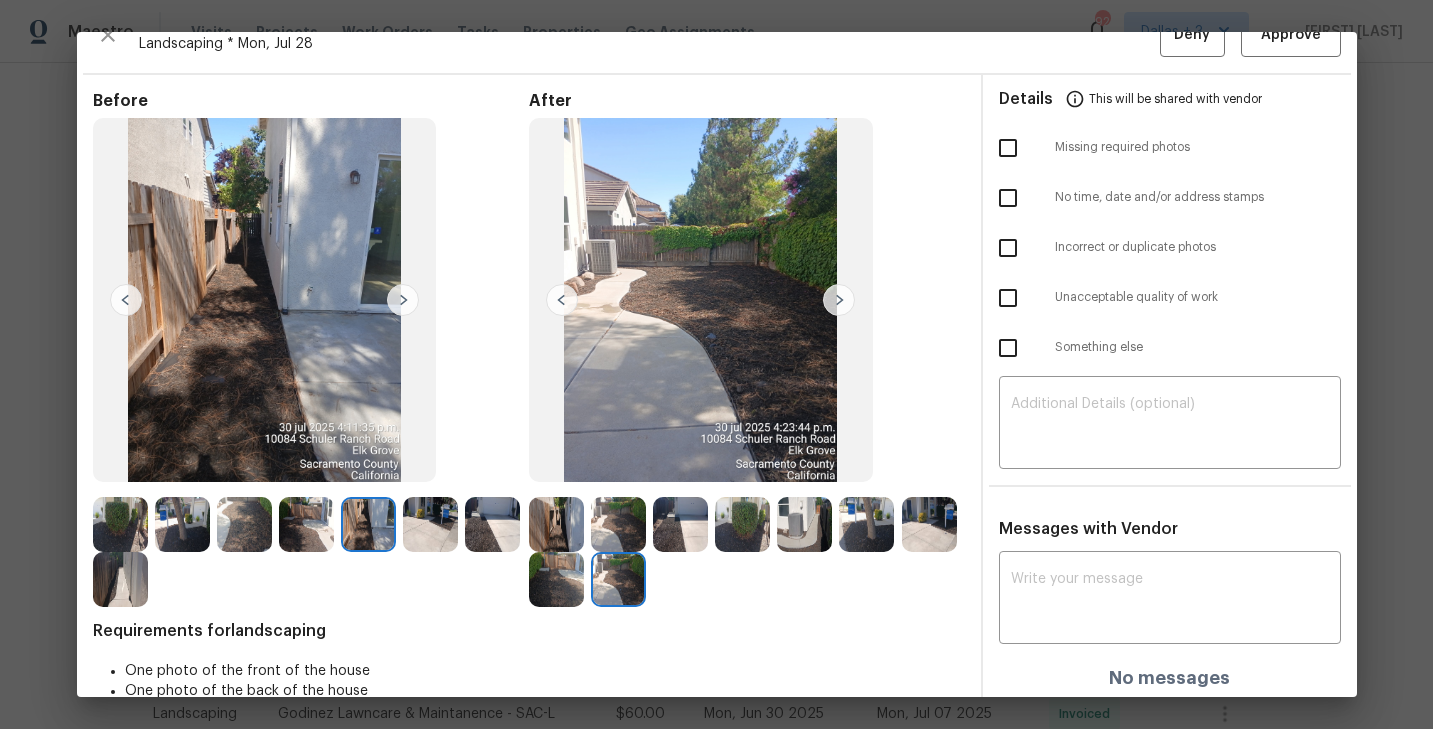 click at bounding box center [430, 524] 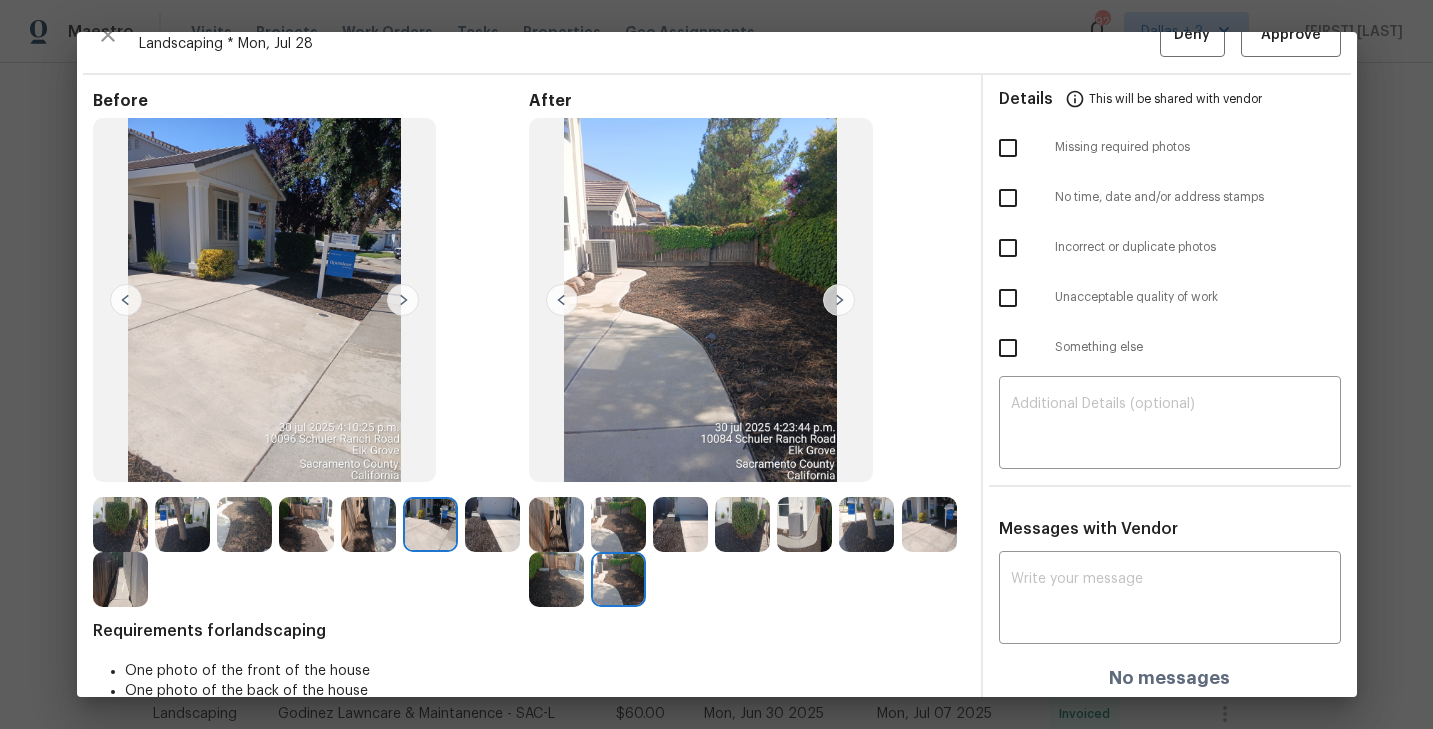 click at bounding box center (492, 524) 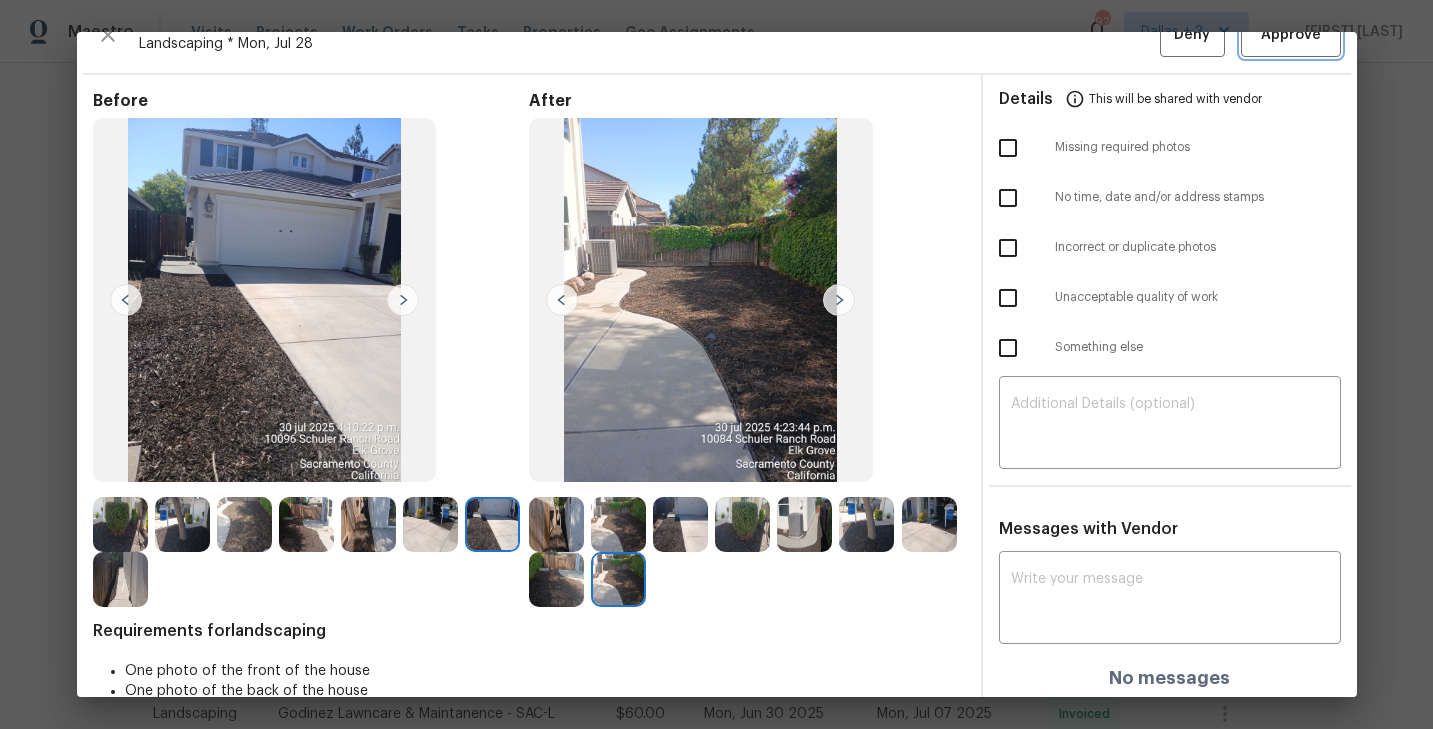 click on "Approve" at bounding box center (1291, 35) 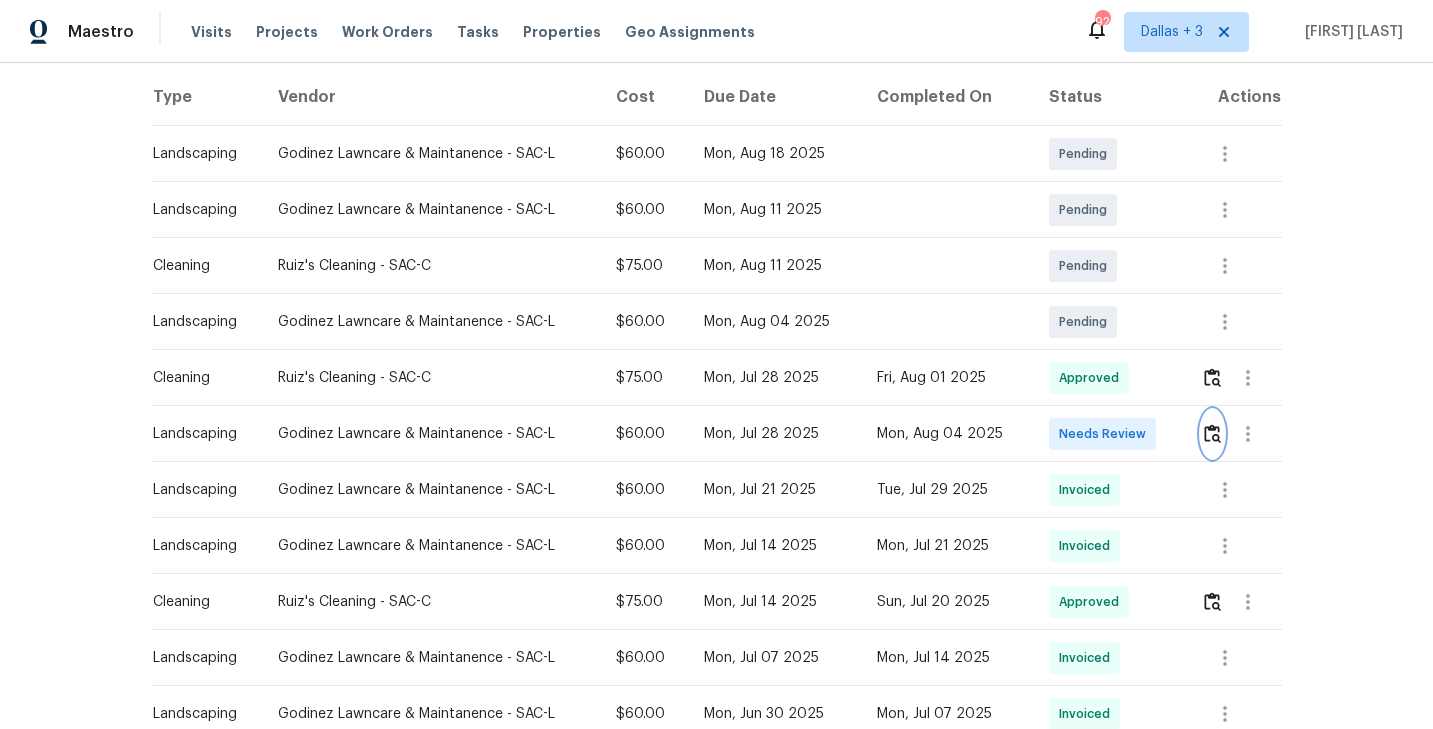 scroll, scrollTop: 0, scrollLeft: 0, axis: both 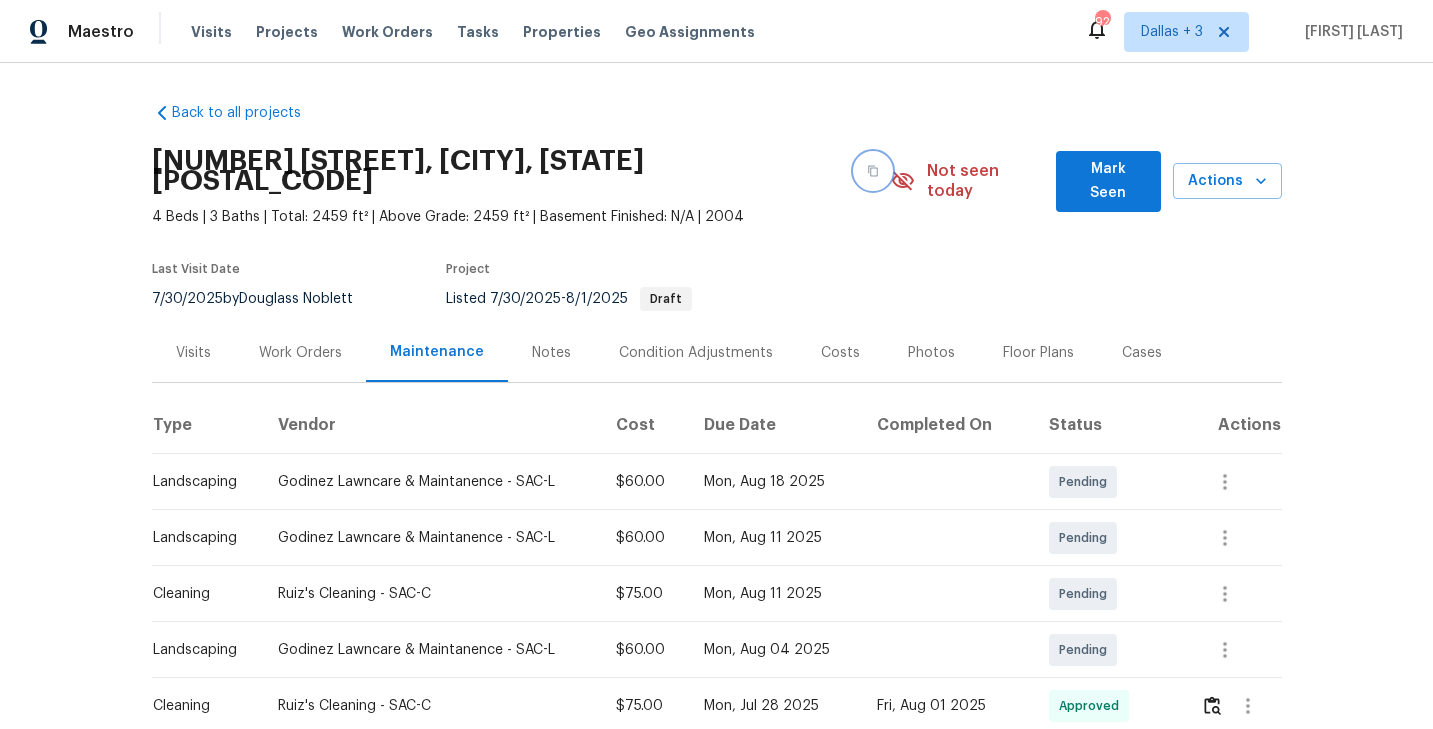 click 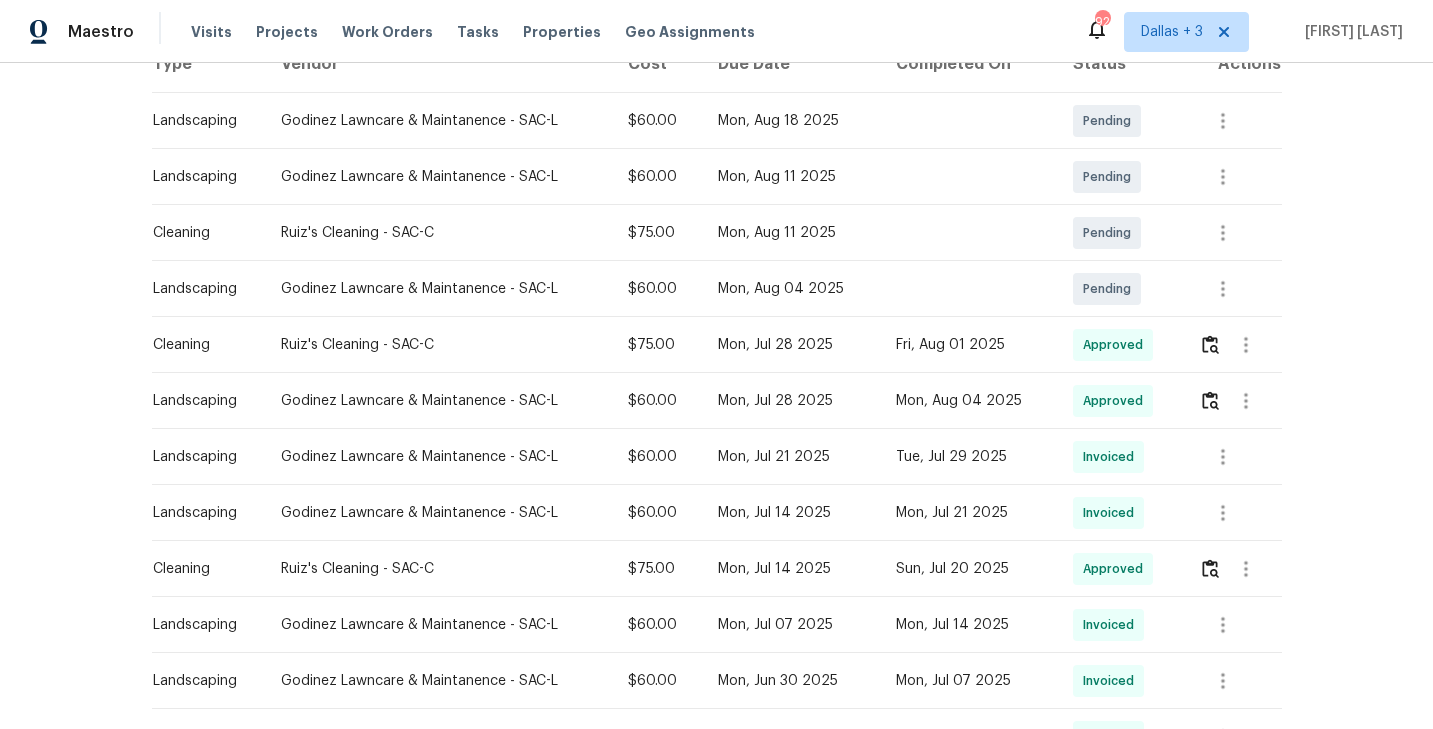 scroll, scrollTop: 0, scrollLeft: 0, axis: both 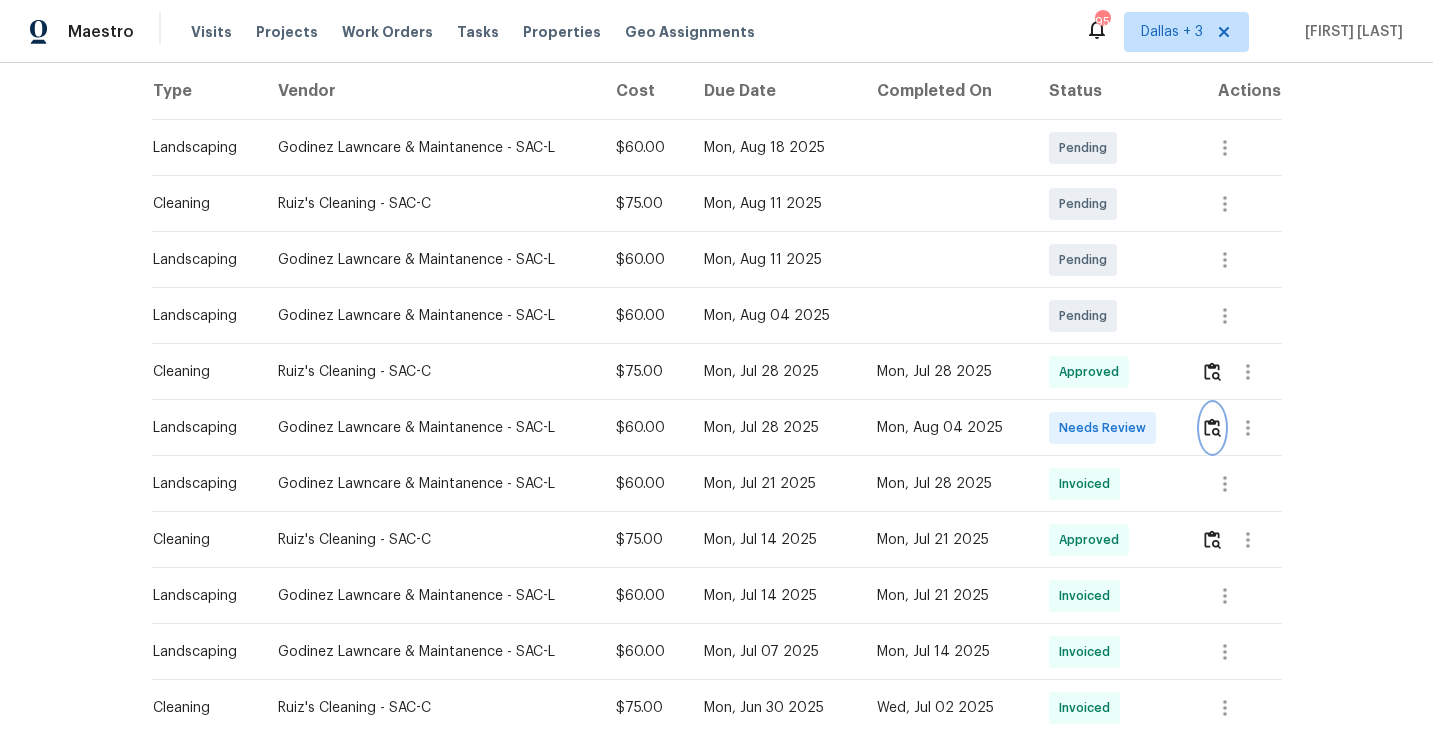 click at bounding box center [1212, 427] 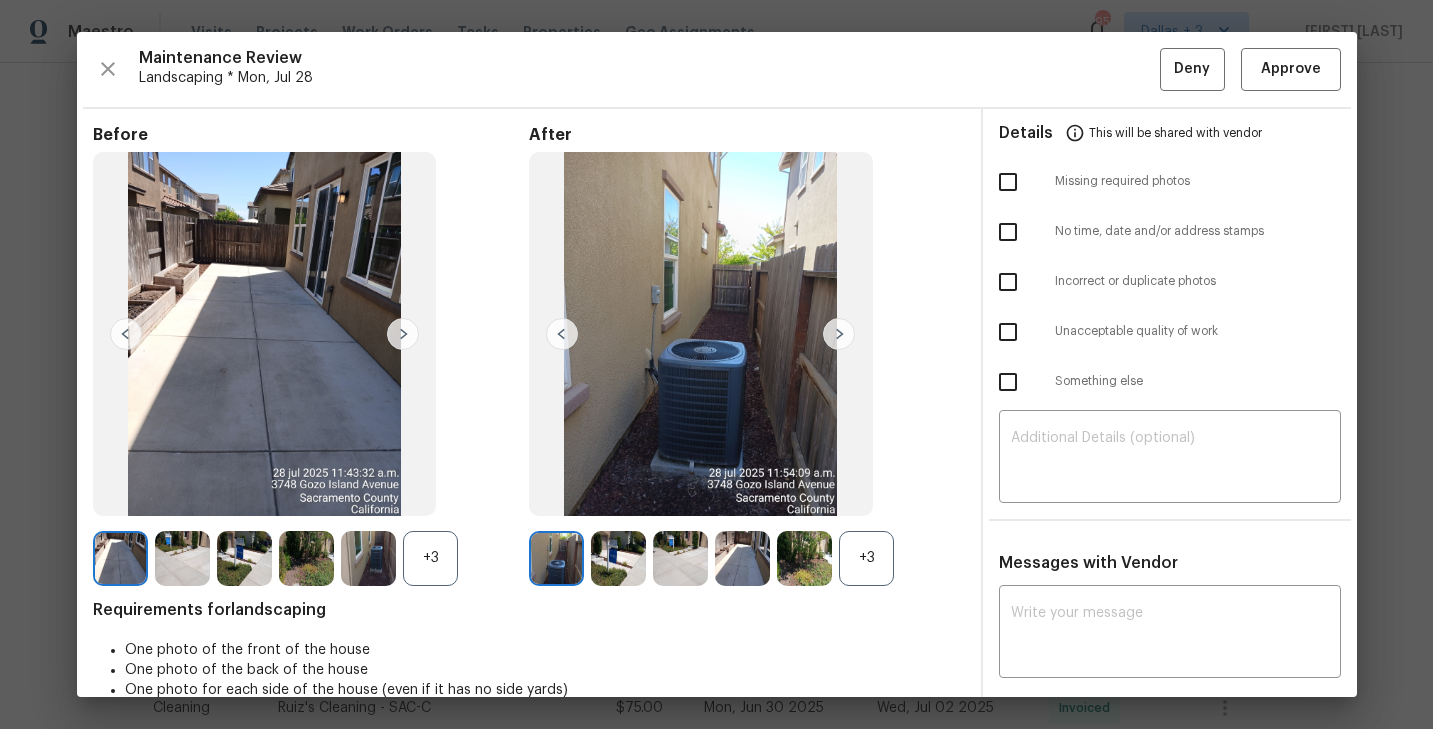 click on "+3" at bounding box center [866, 558] 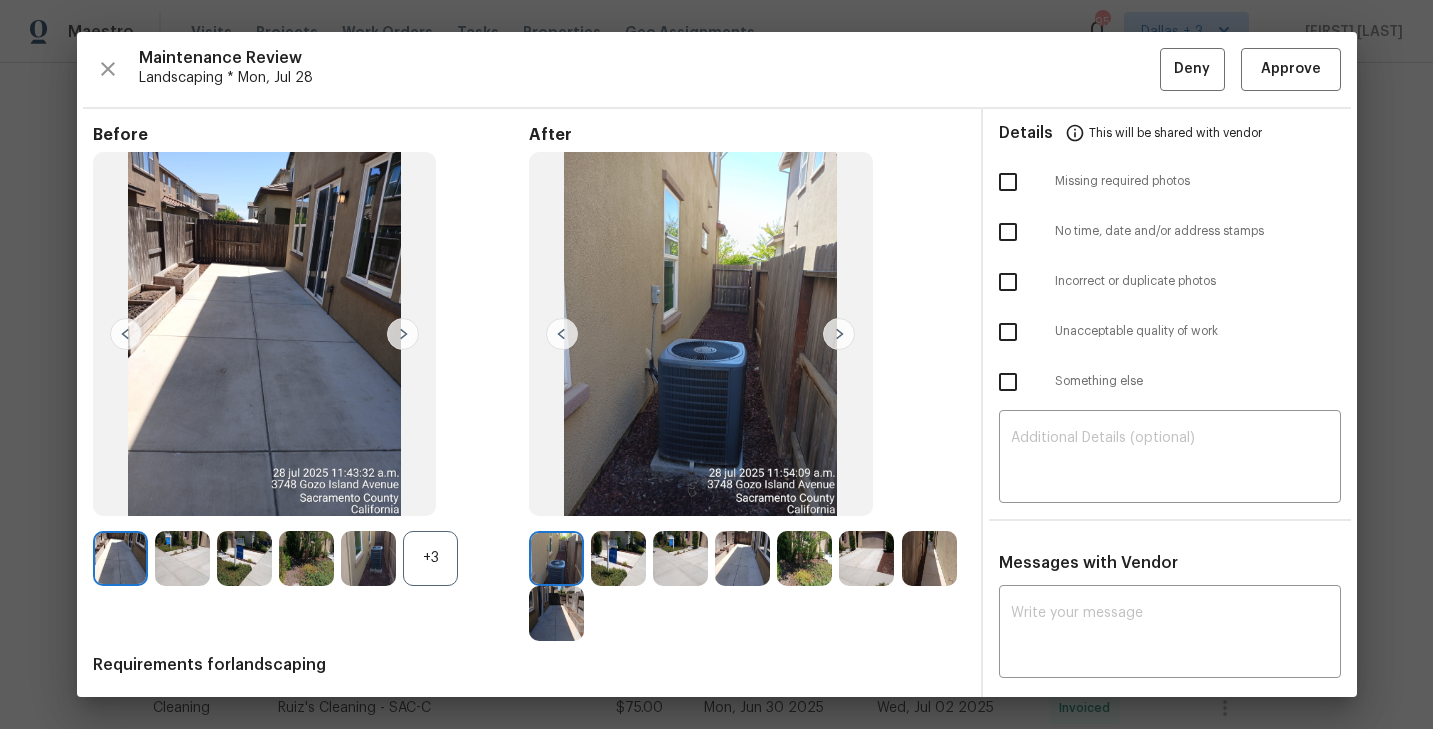 click on "+3" at bounding box center [430, 558] 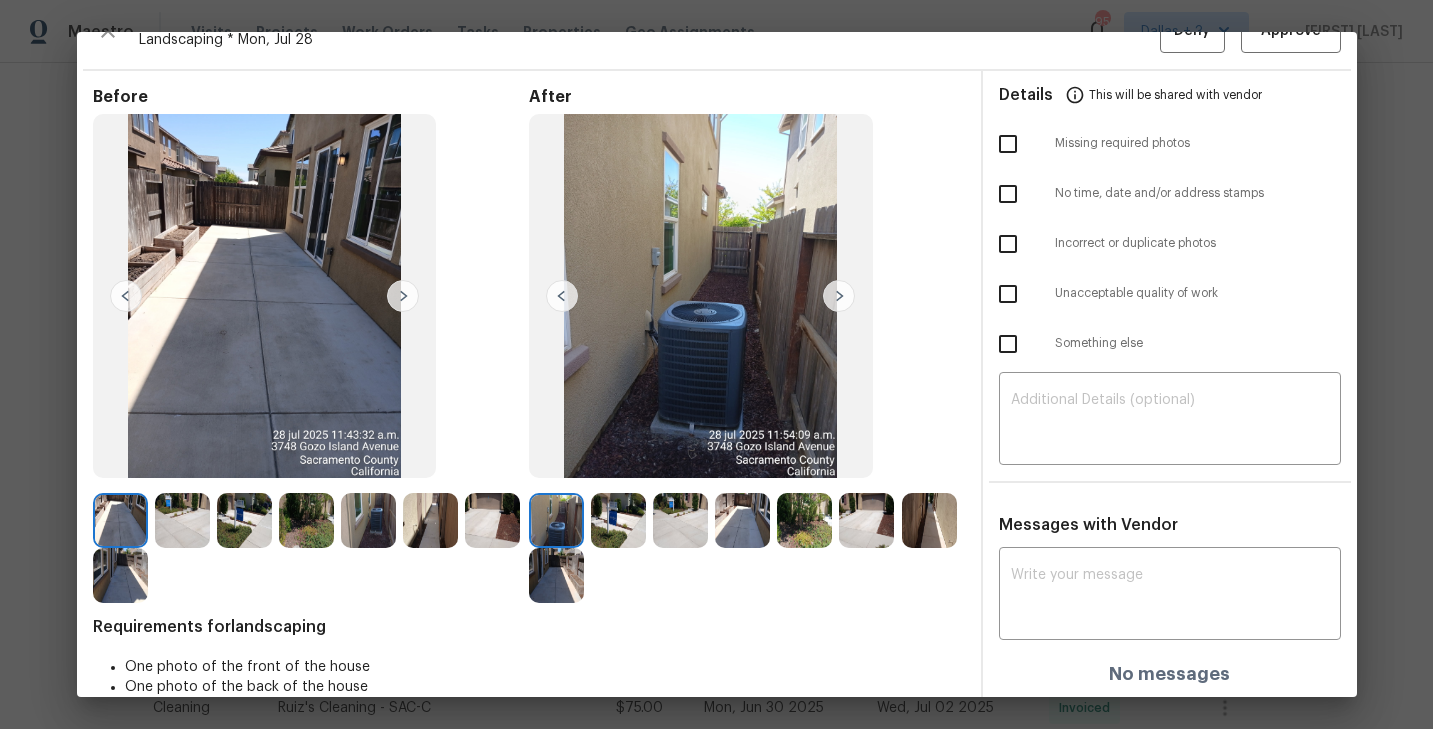 scroll, scrollTop: 53, scrollLeft: 0, axis: vertical 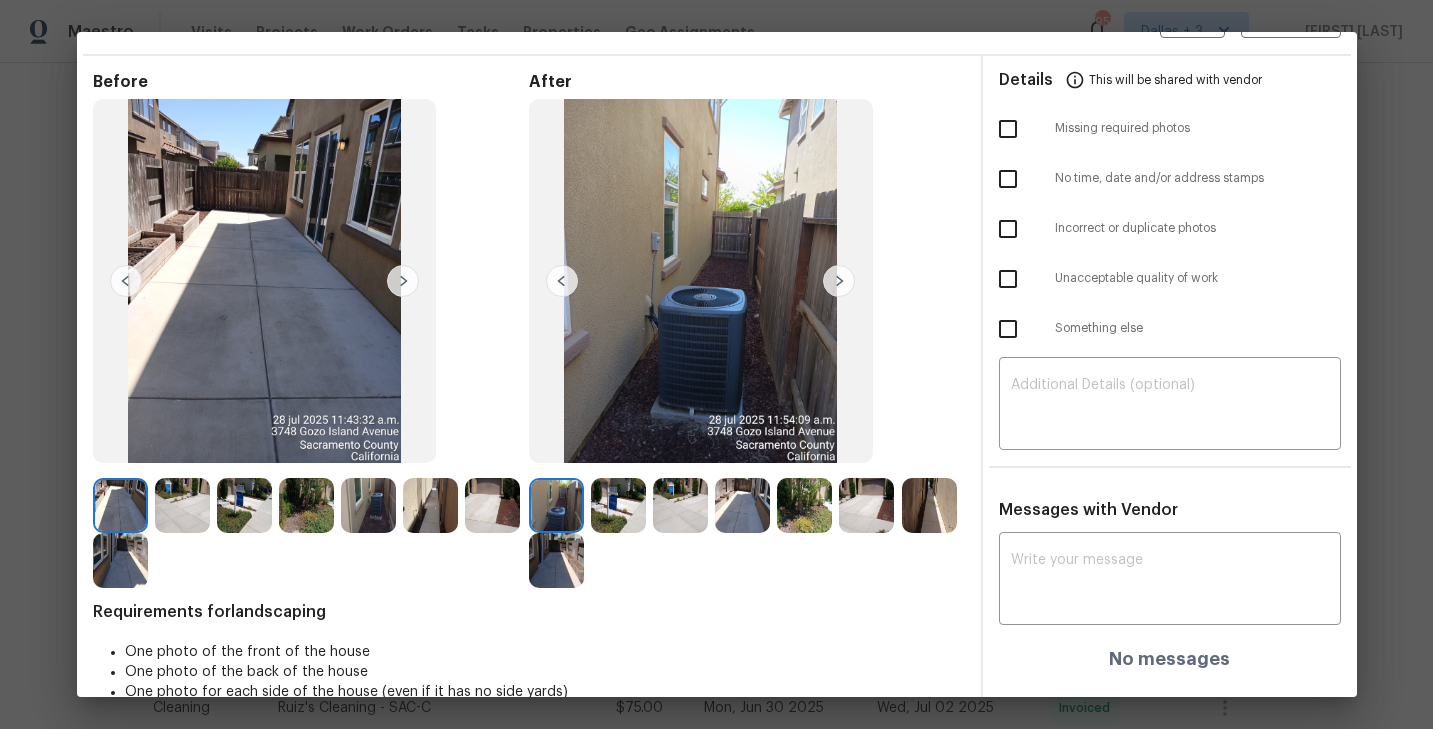 click at bounding box center [839, 281] 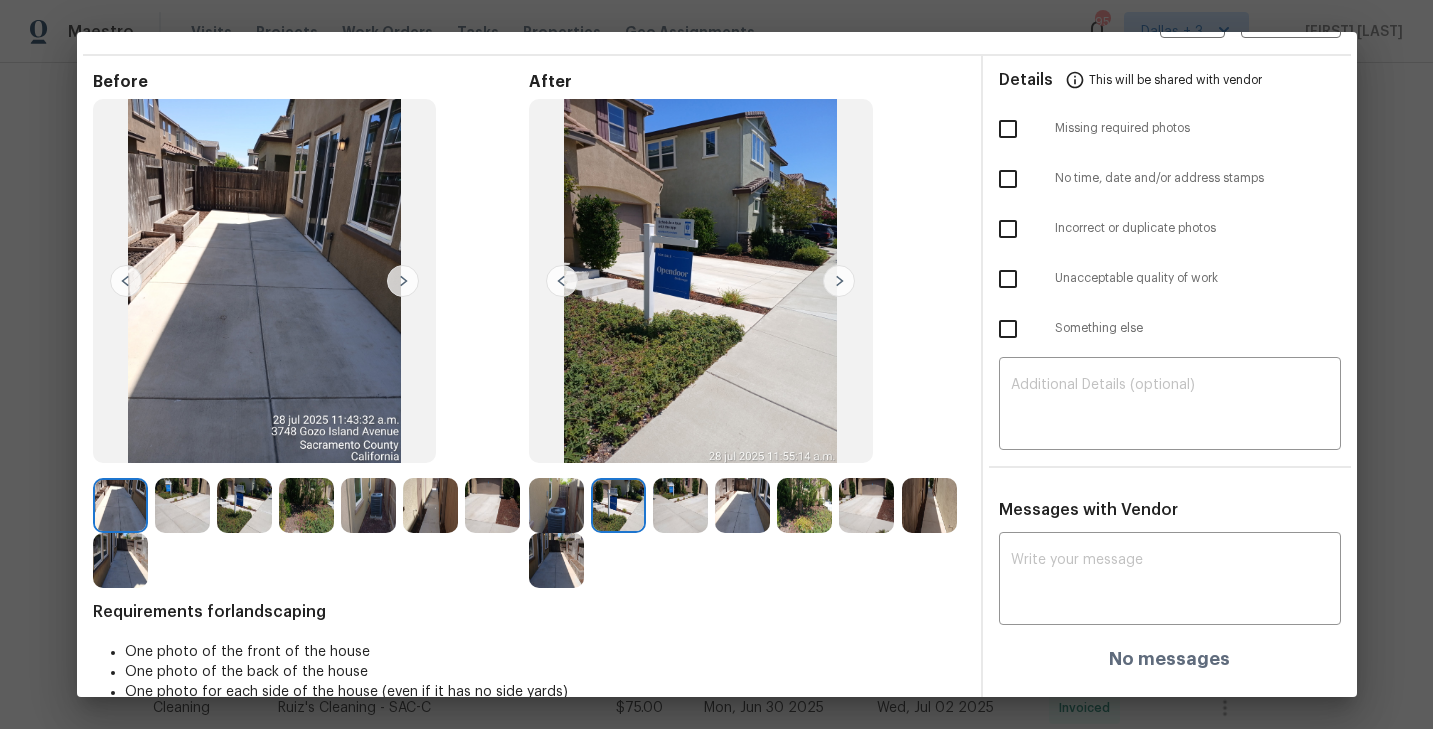 click at bounding box center [839, 281] 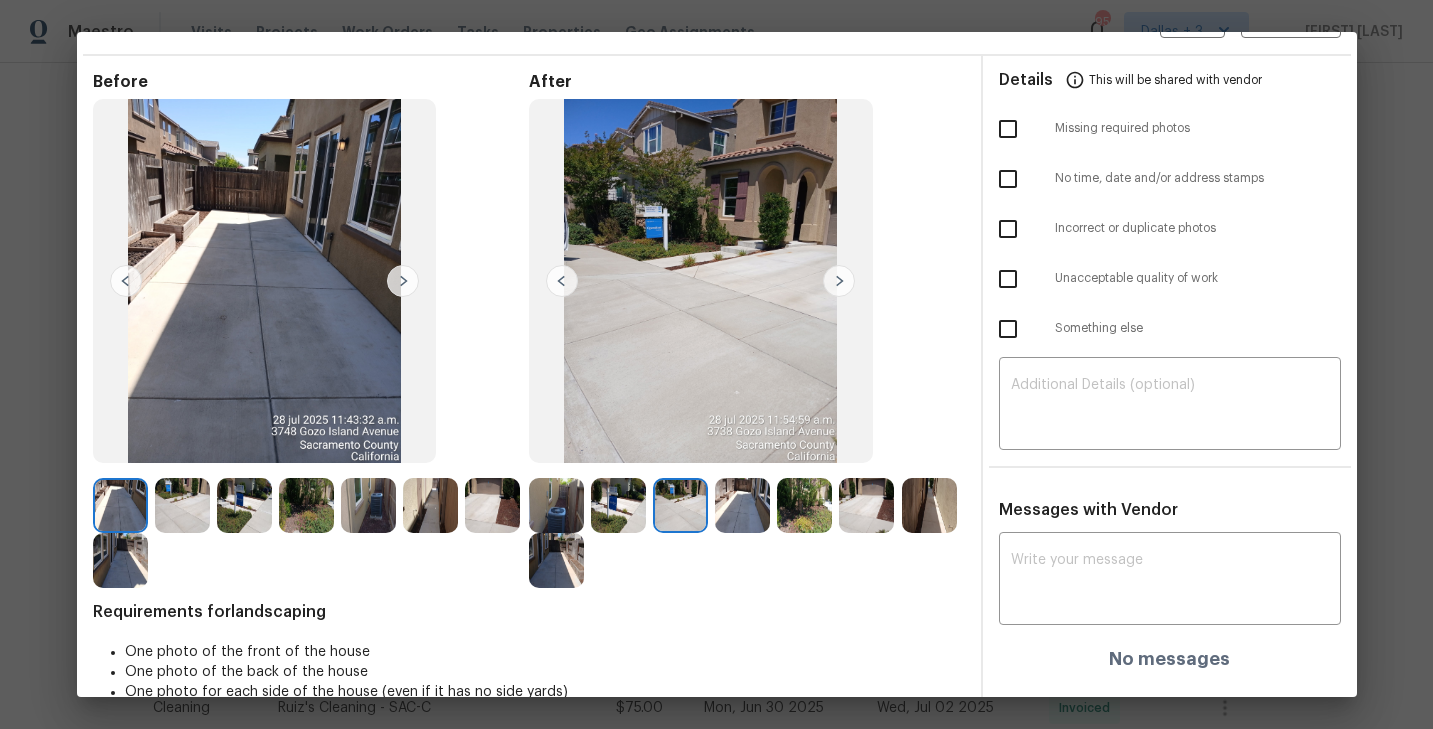 click at bounding box center (839, 281) 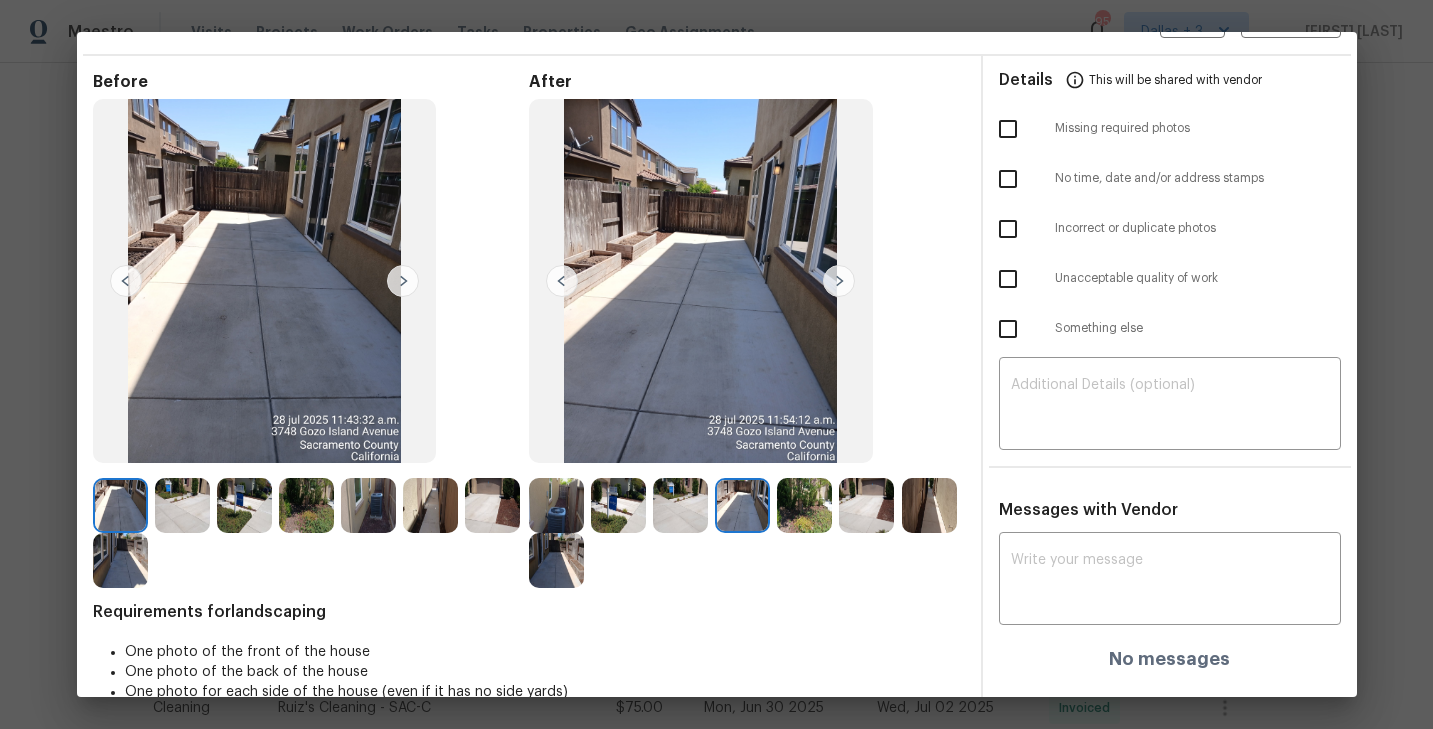 click at bounding box center (839, 281) 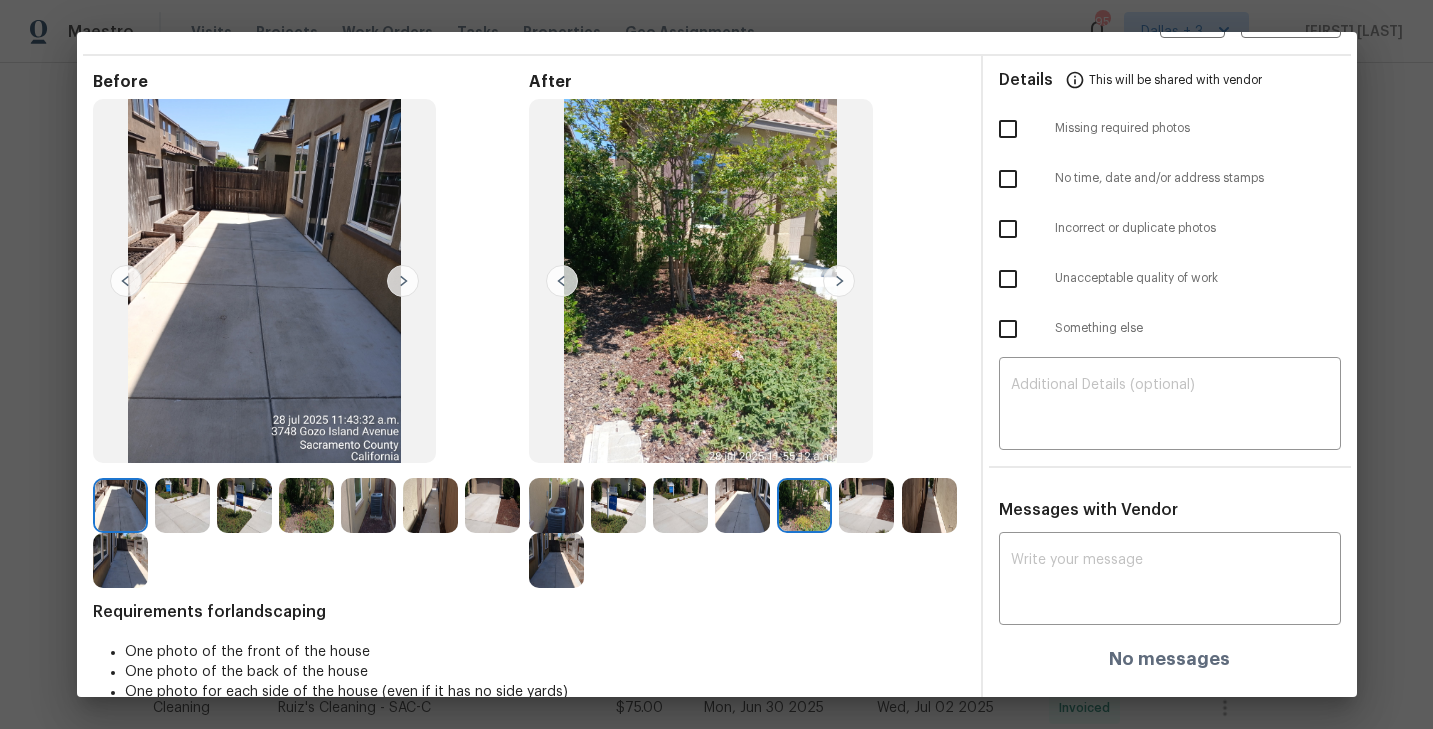 click at bounding box center (839, 281) 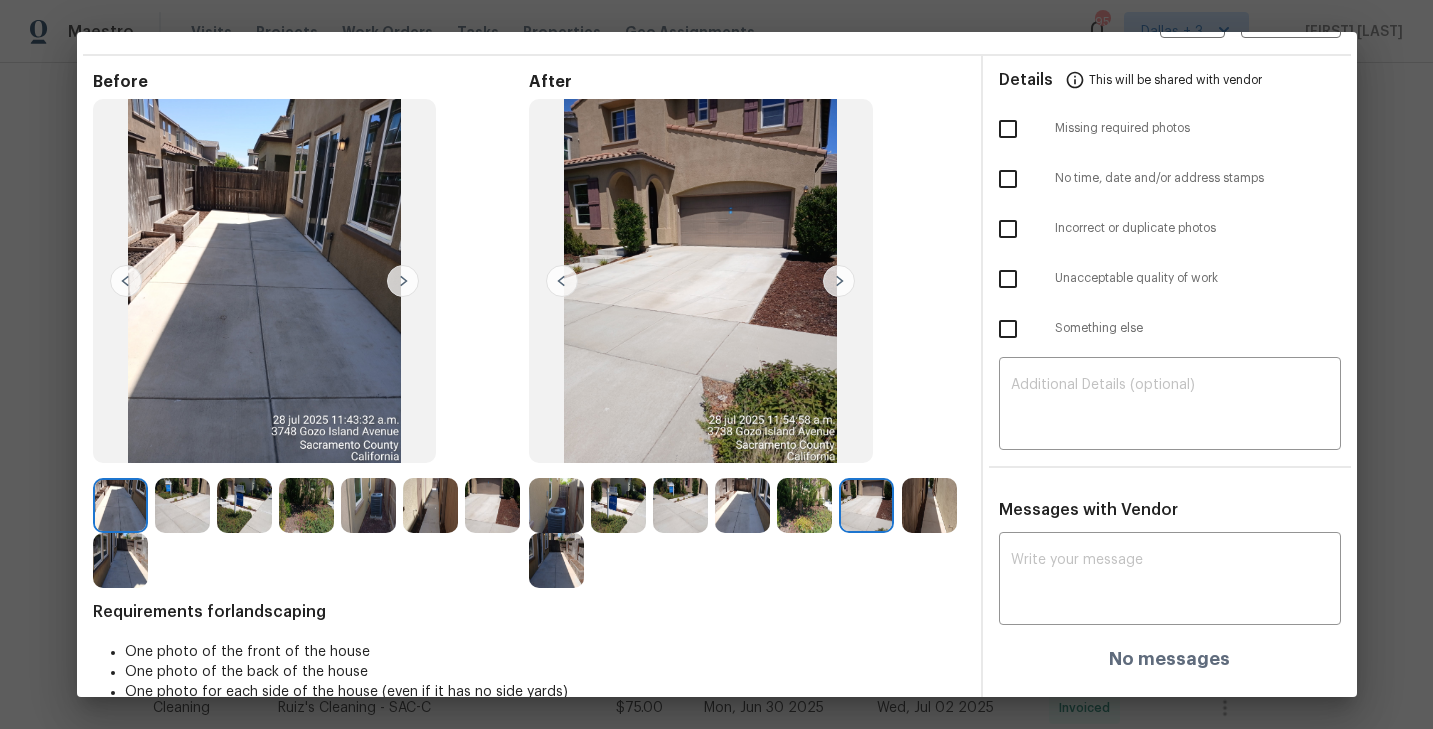 click at bounding box center (556, 505) 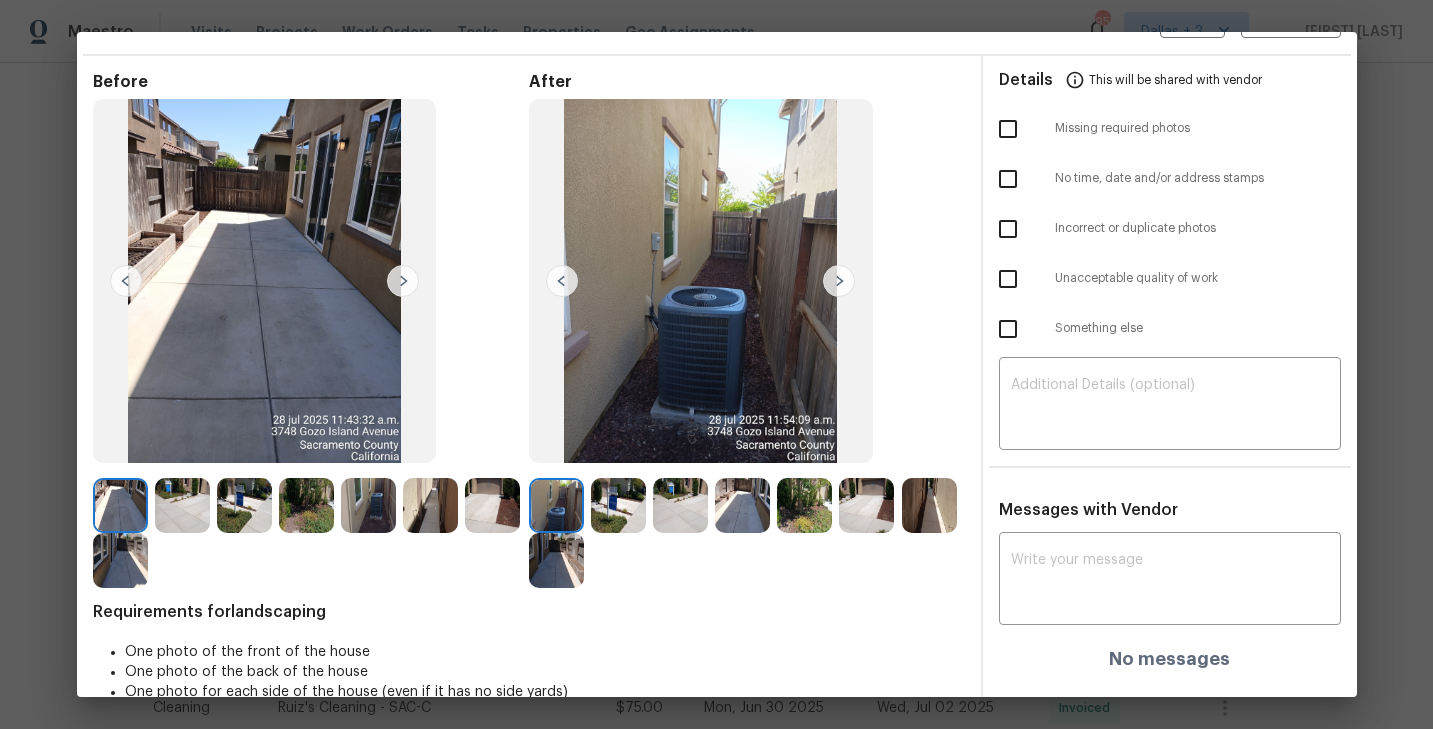 click at bounding box center (701, 281) 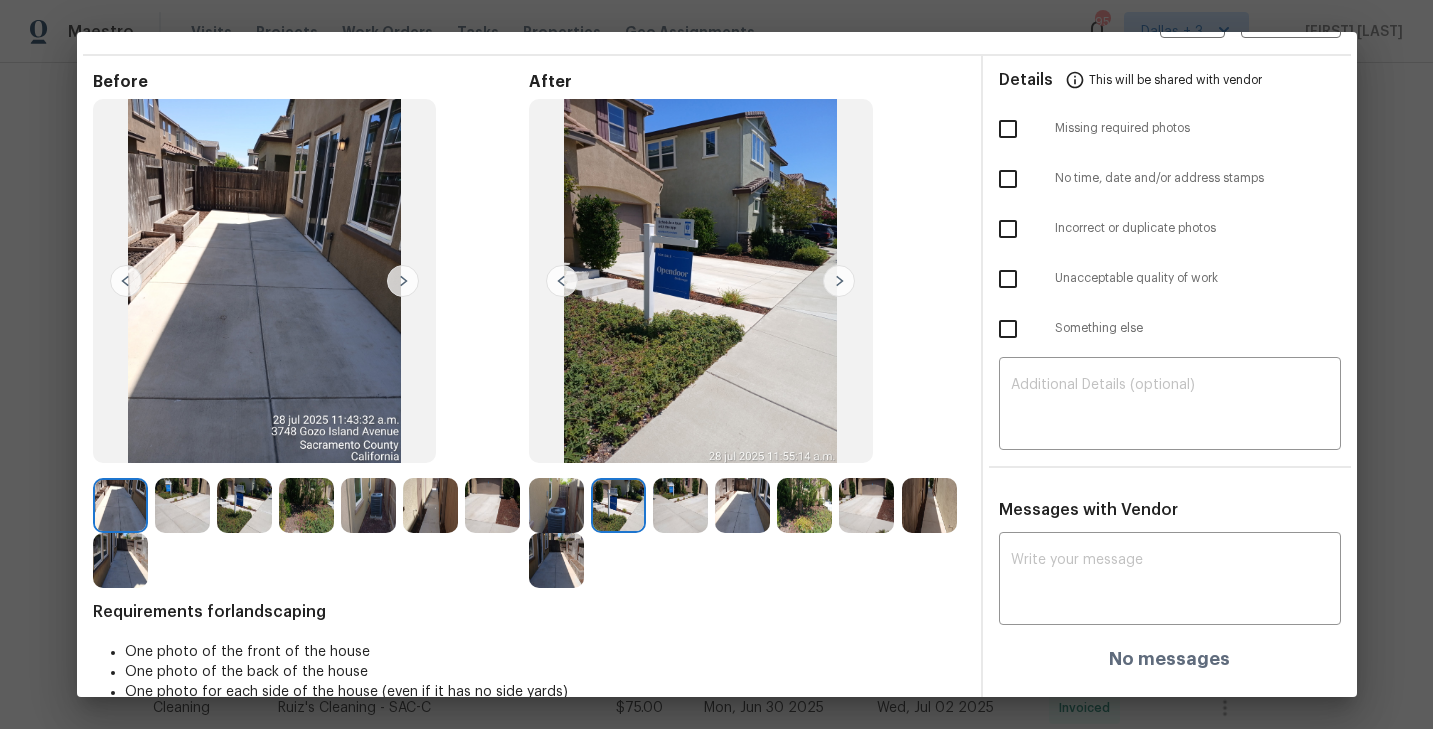 click at bounding box center [556, 505] 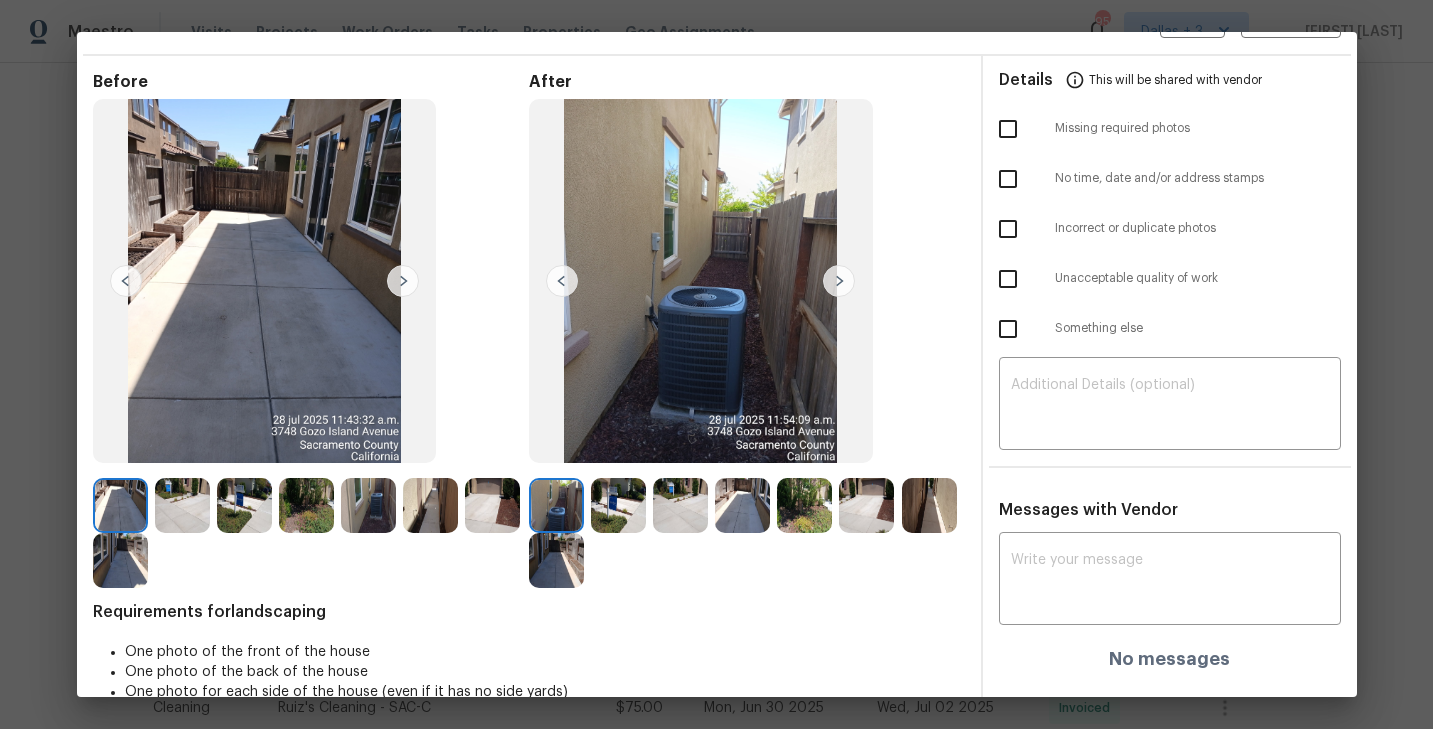 click at bounding box center [839, 281] 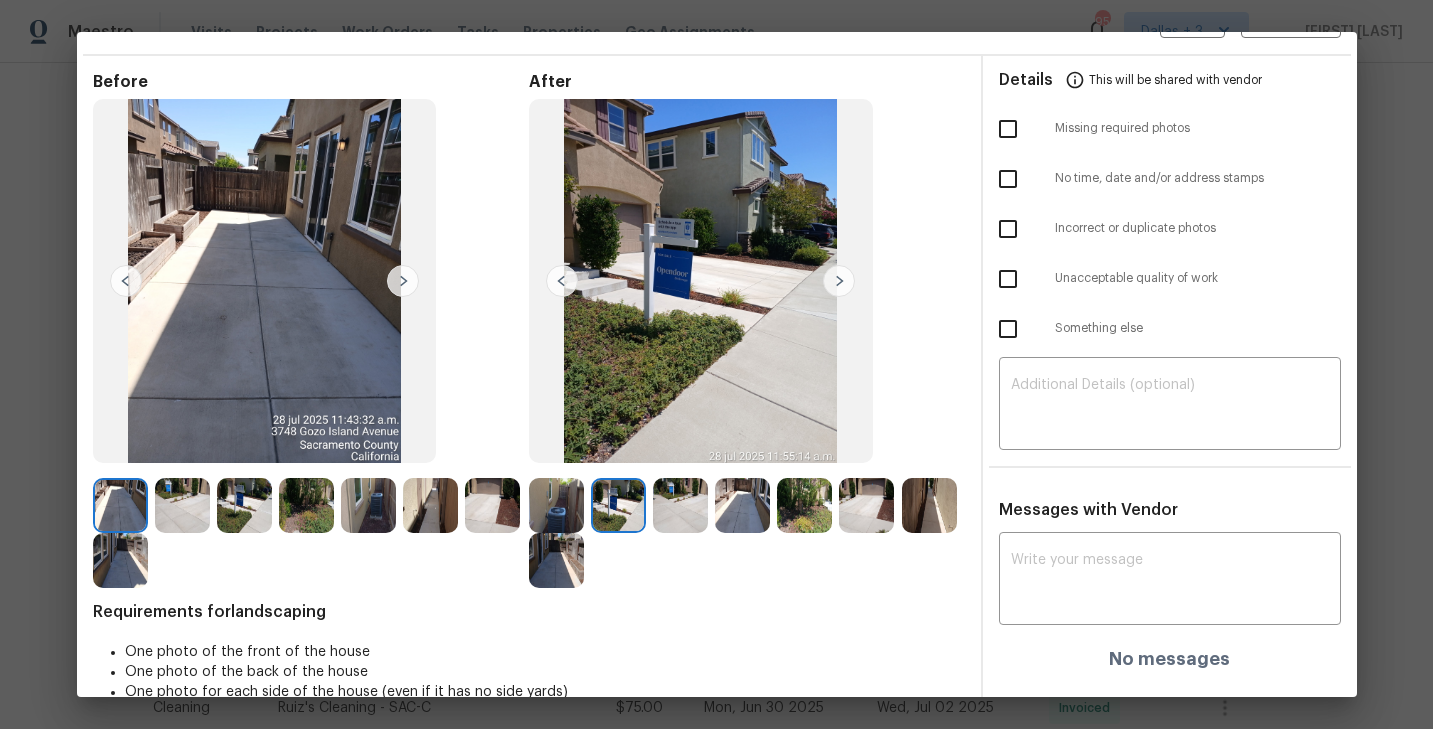 click at bounding box center (839, 281) 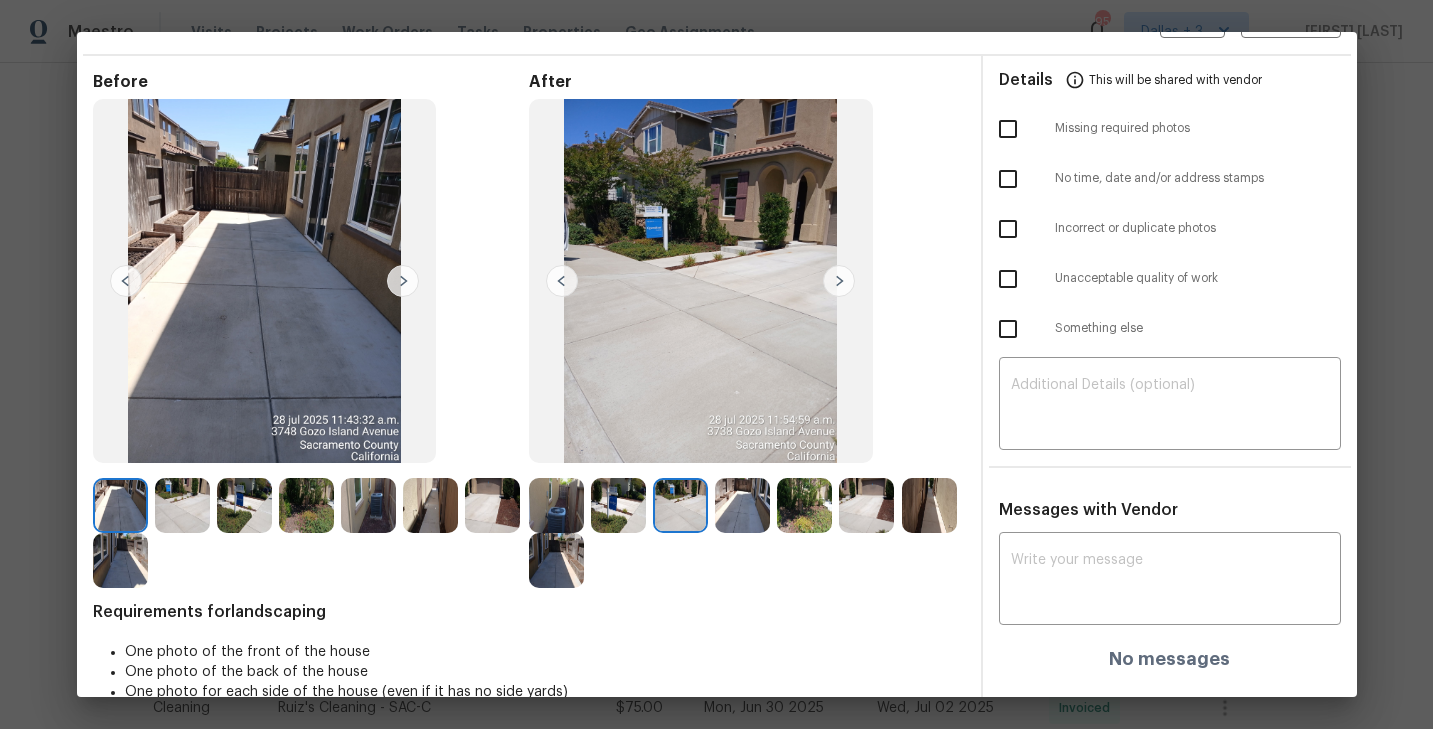 click at bounding box center [839, 281] 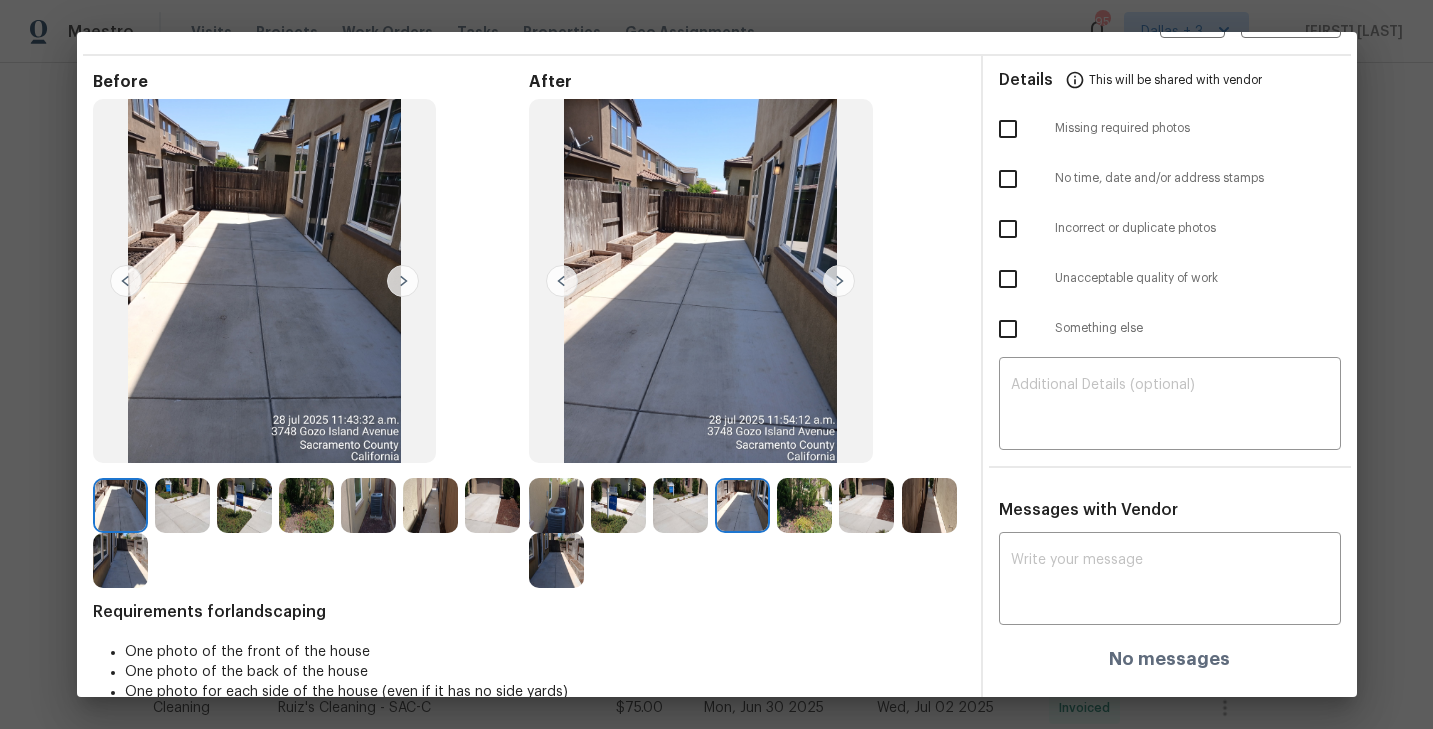 click at bounding box center [839, 281] 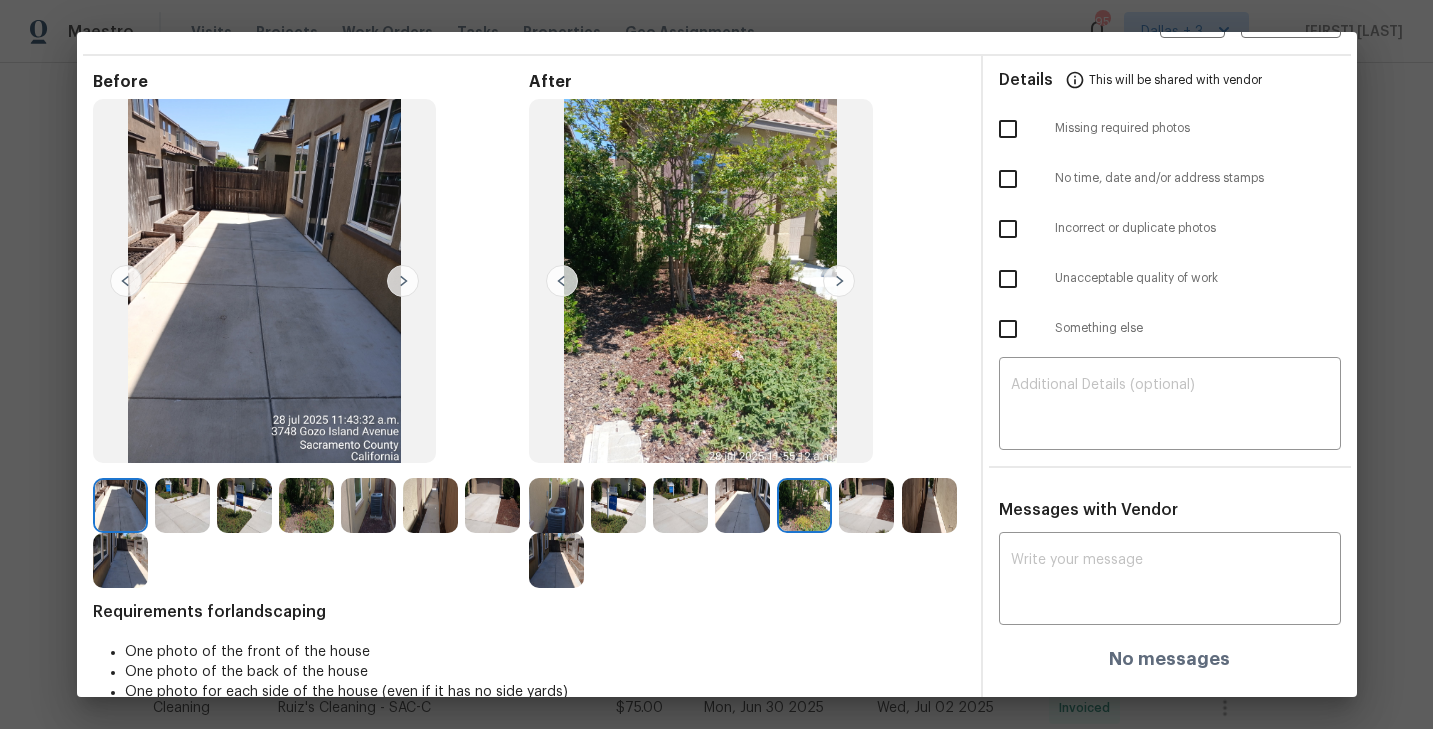 click at bounding box center [839, 281] 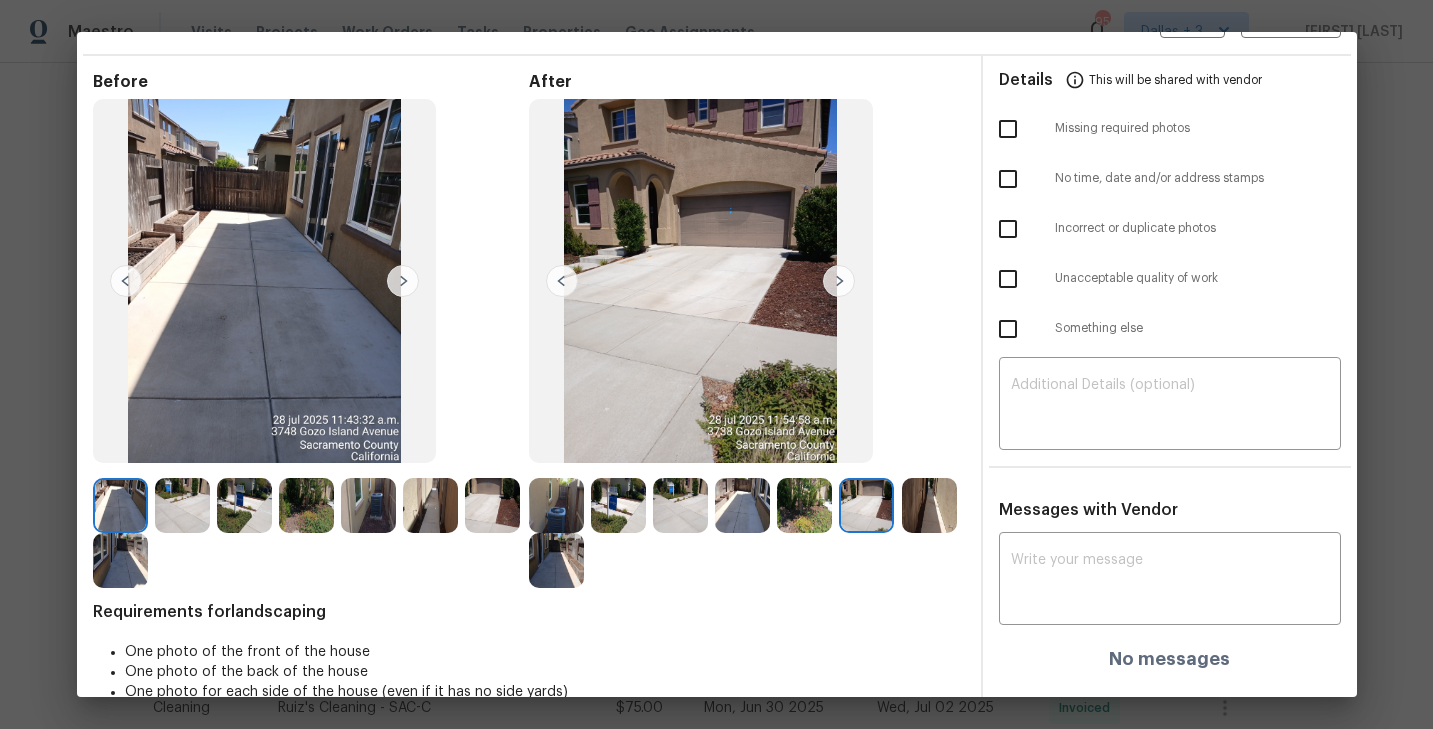 click at bounding box center [839, 281] 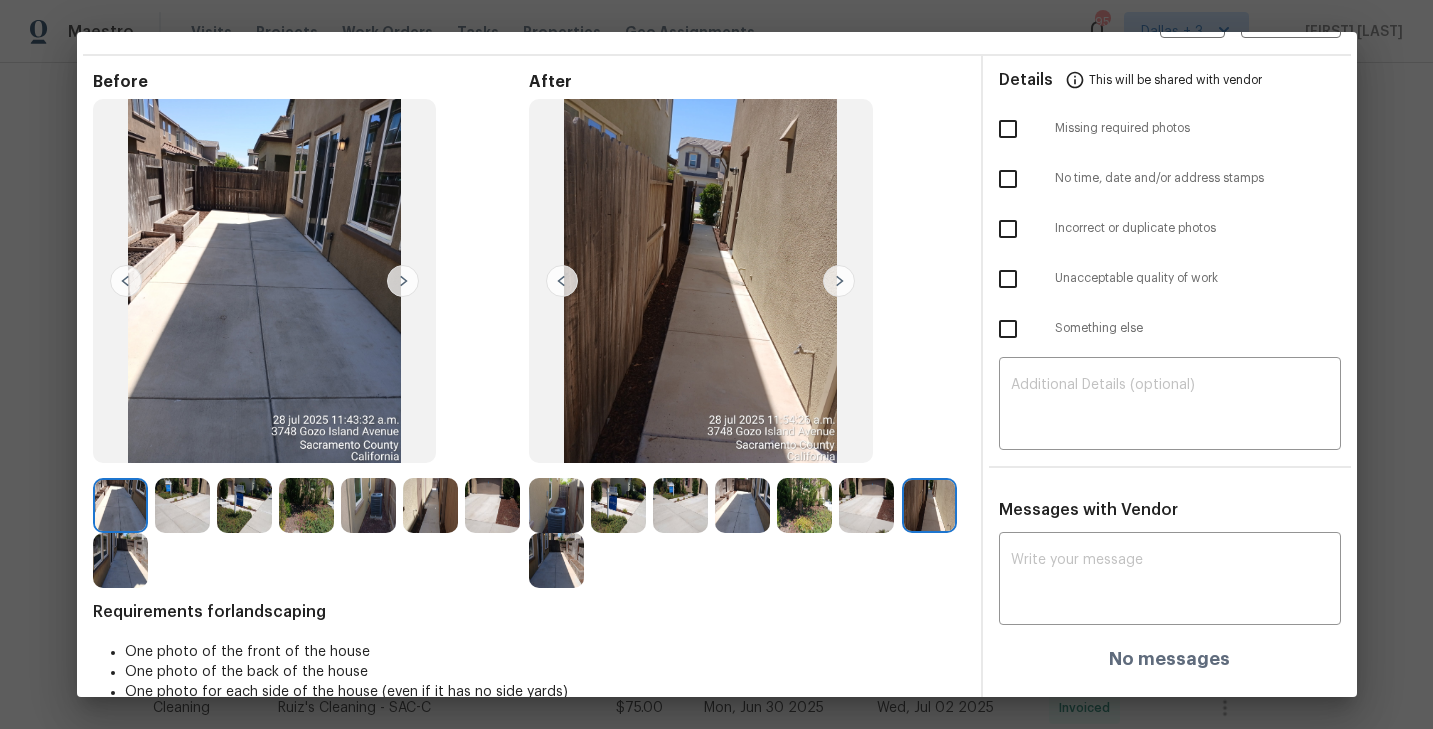 click at bounding box center [839, 281] 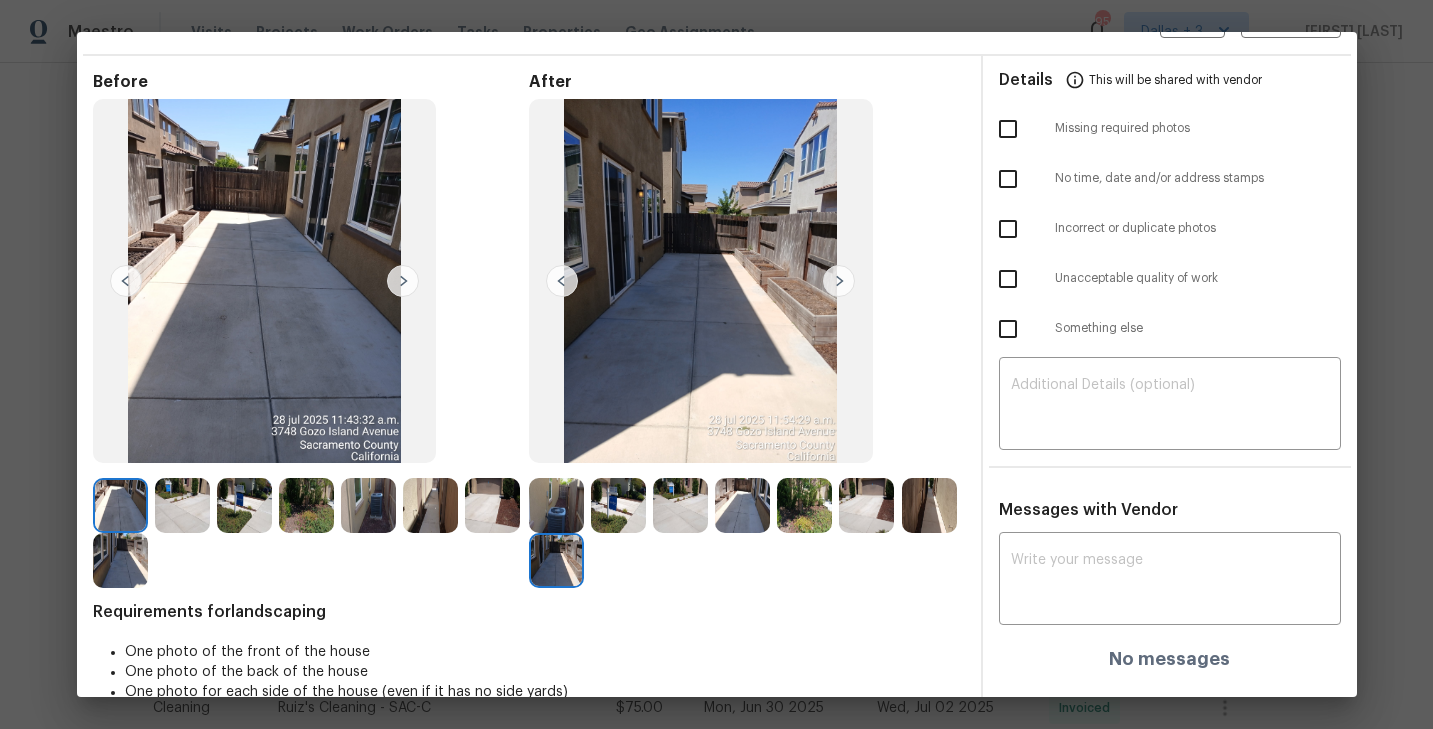 click at bounding box center [556, 560] 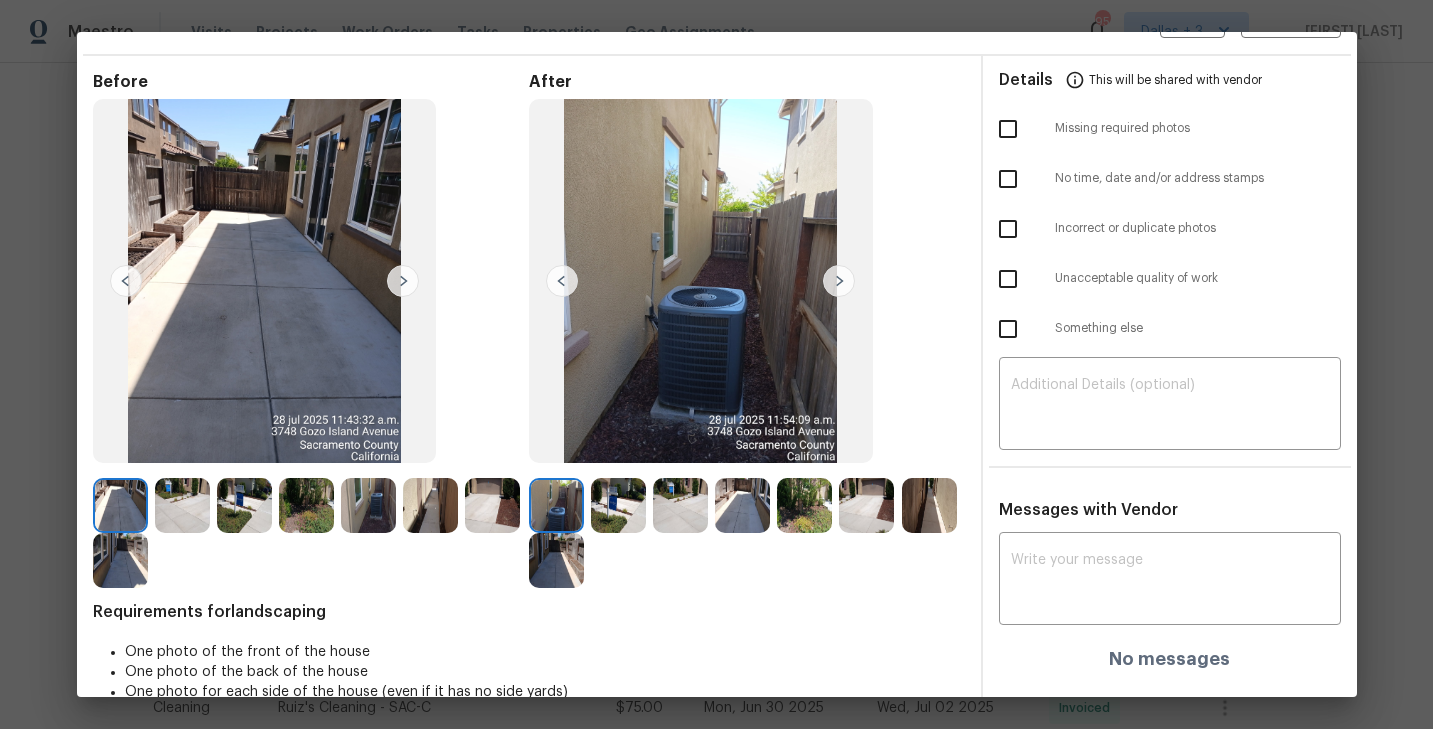 click at bounding box center [839, 281] 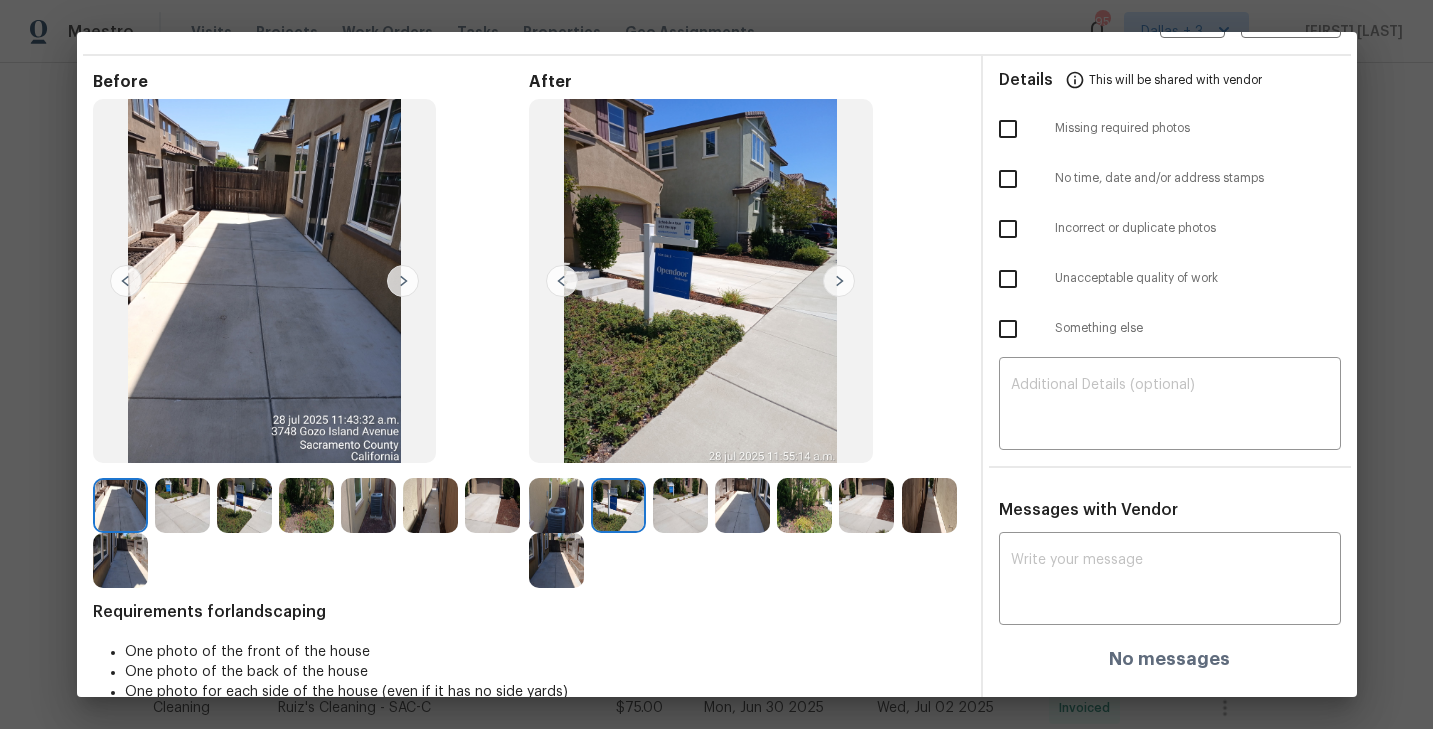 click at bounding box center (839, 281) 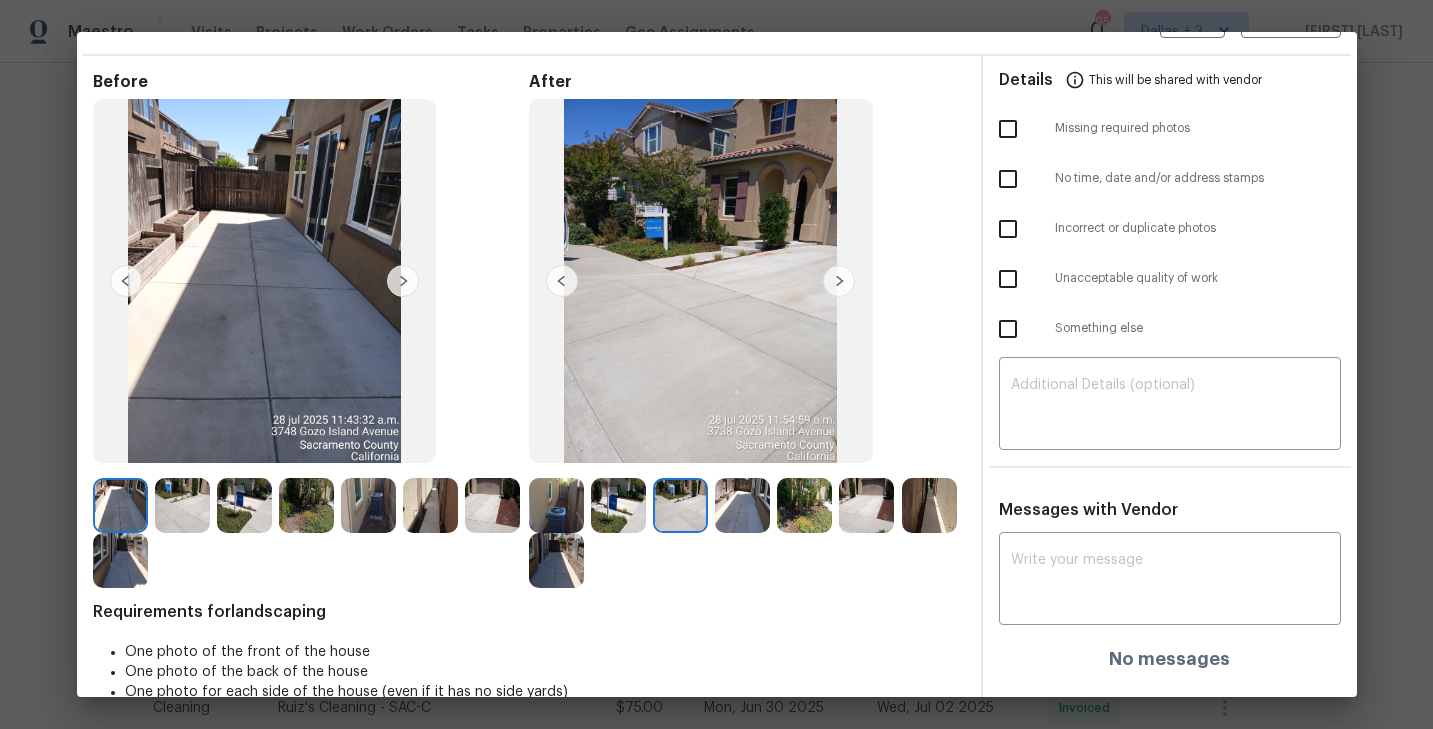 click at bounding box center [839, 281] 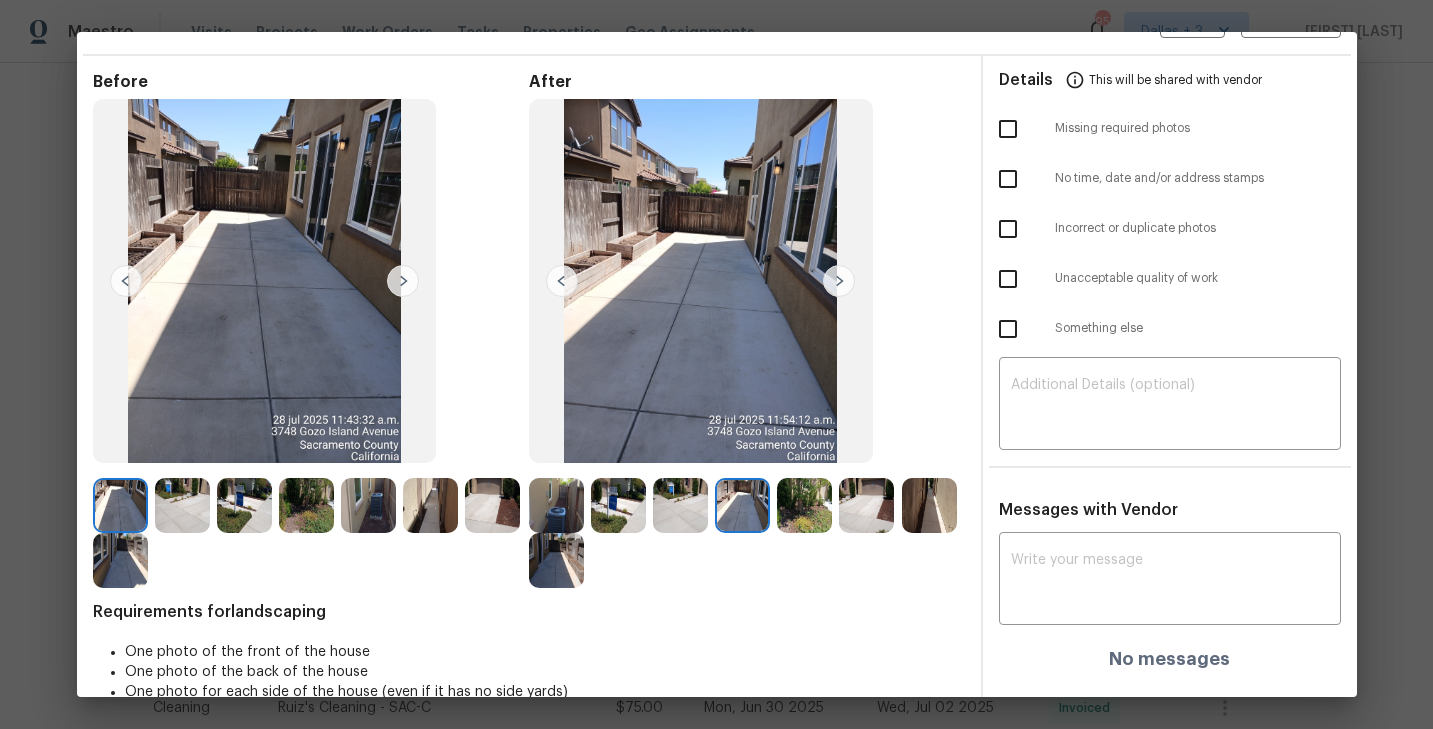 click at bounding box center [839, 281] 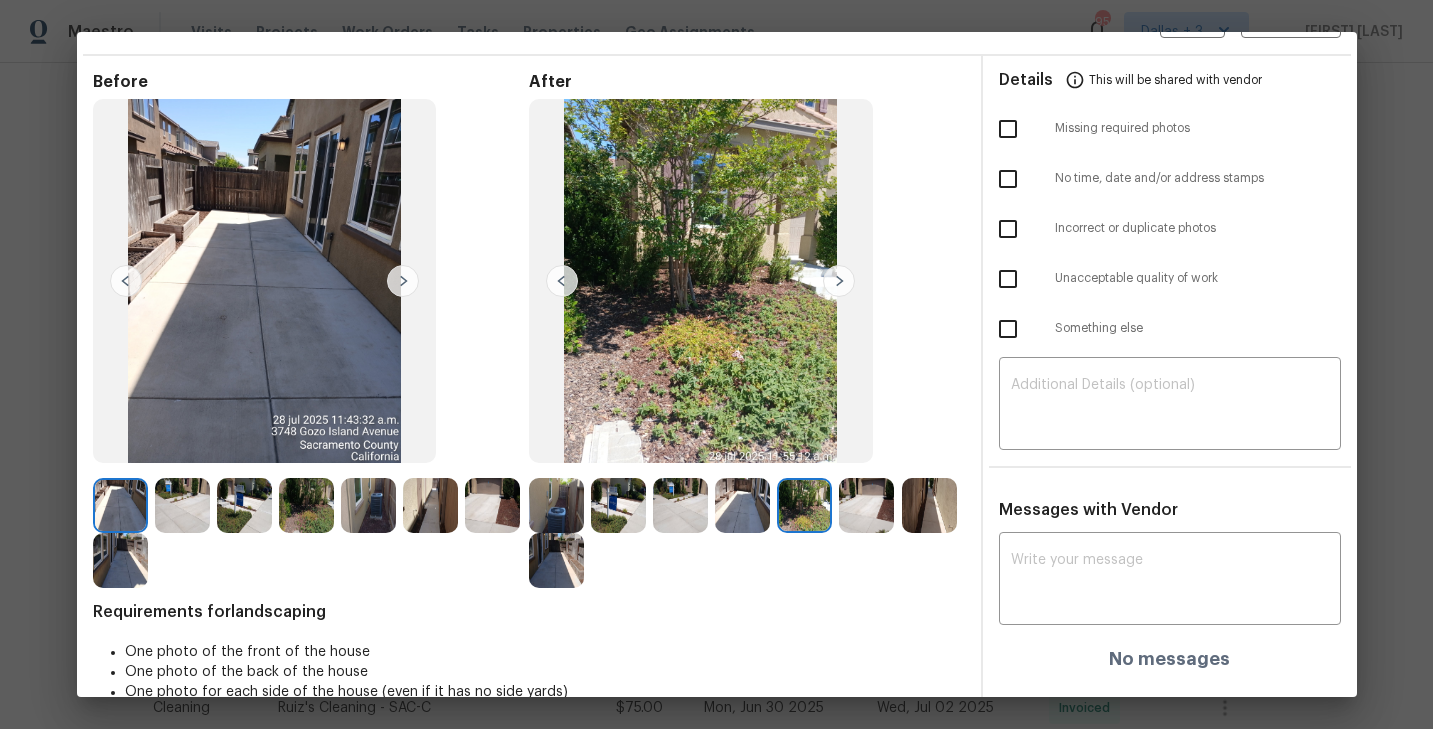 click at bounding box center (839, 281) 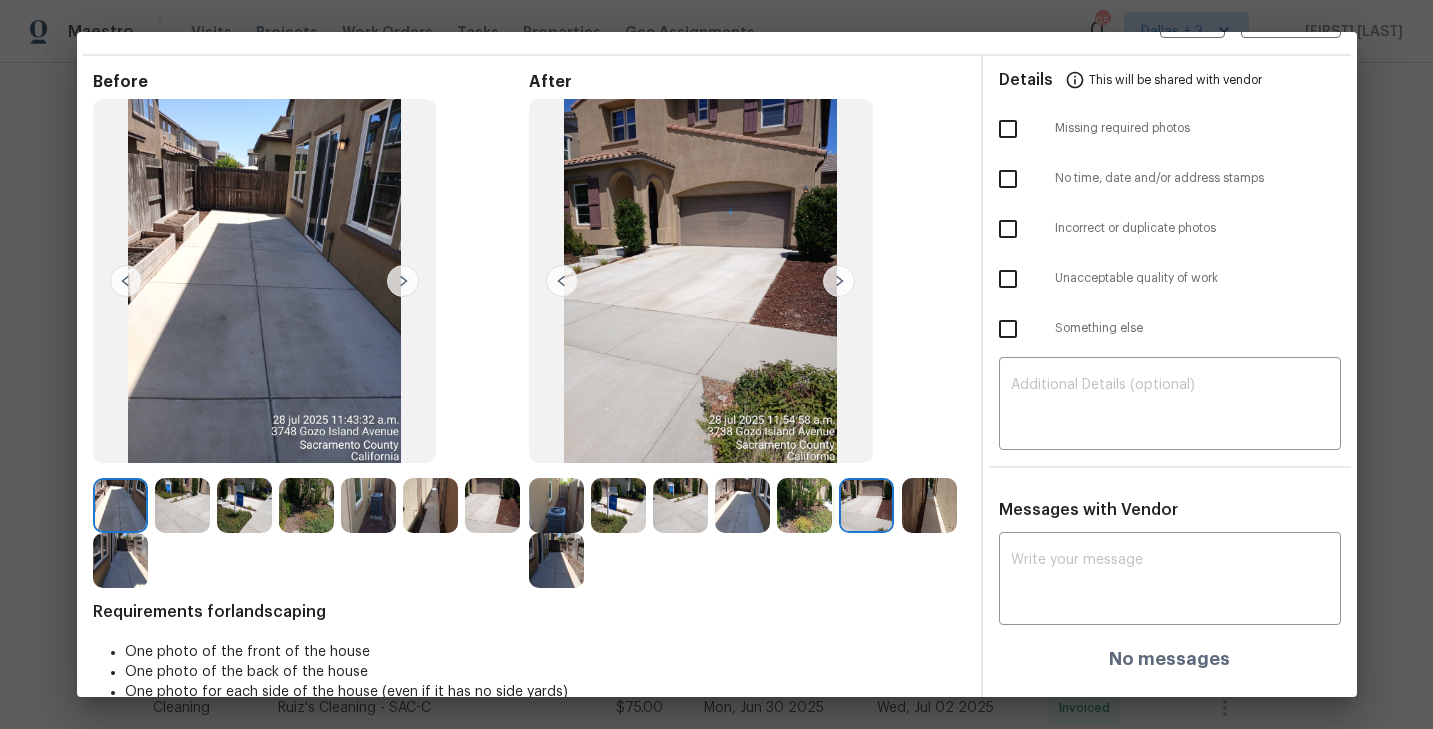 click at bounding box center [839, 281] 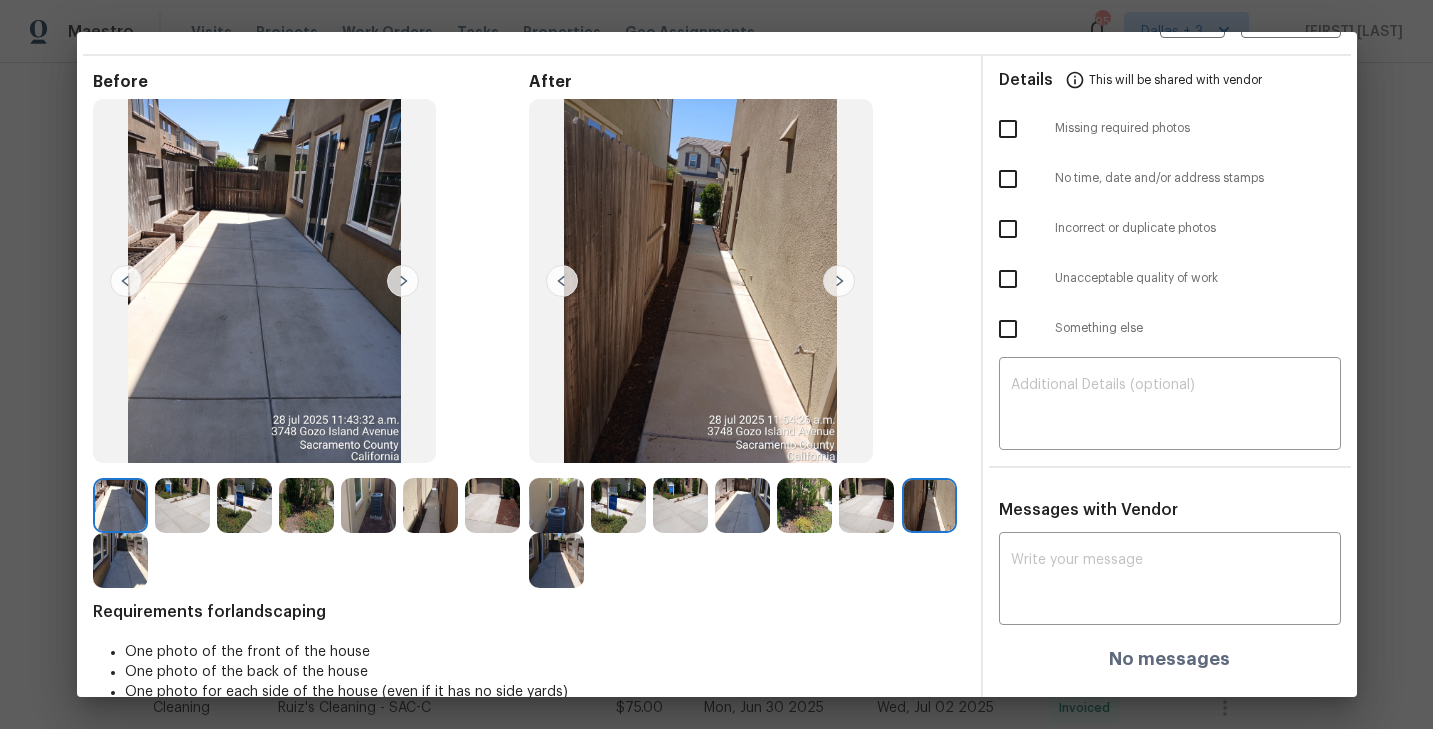 click at bounding box center [839, 281] 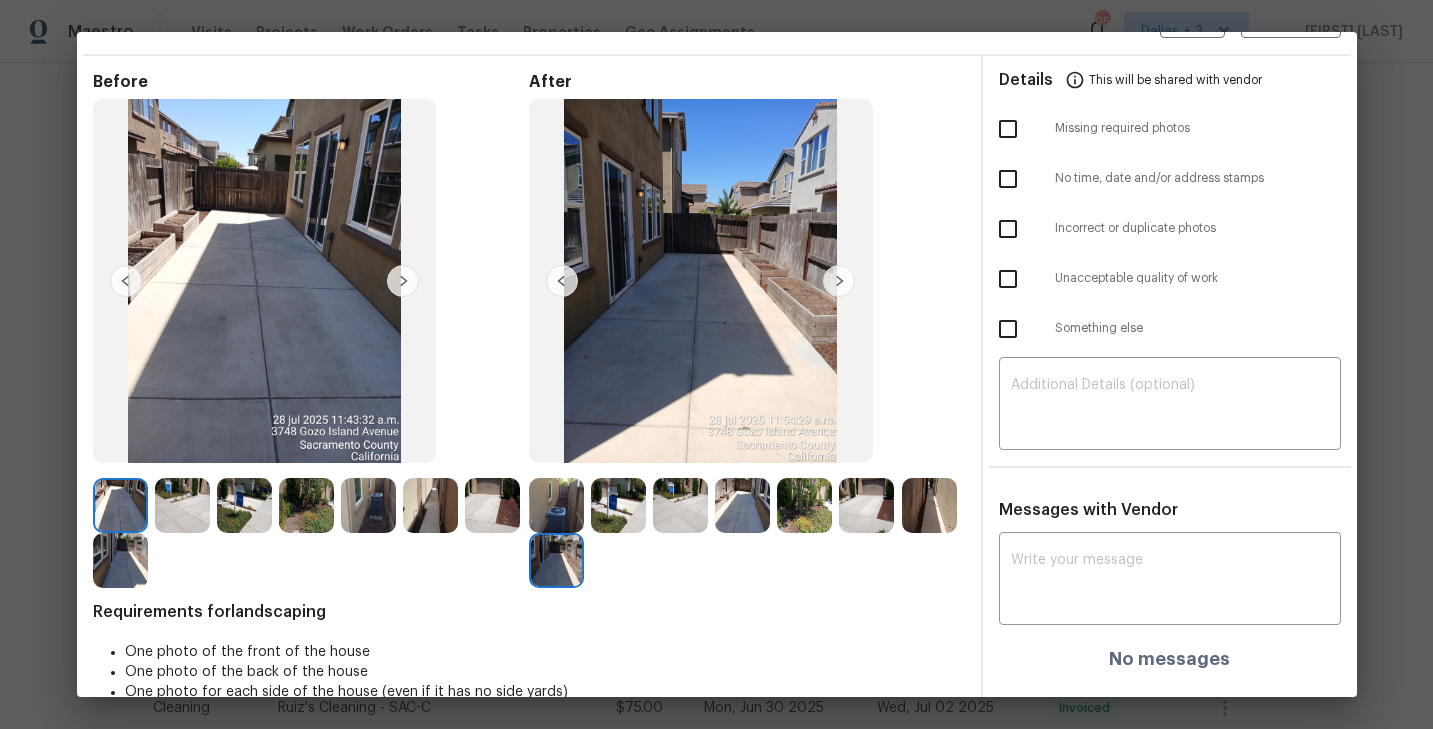 click at bounding box center (839, 281) 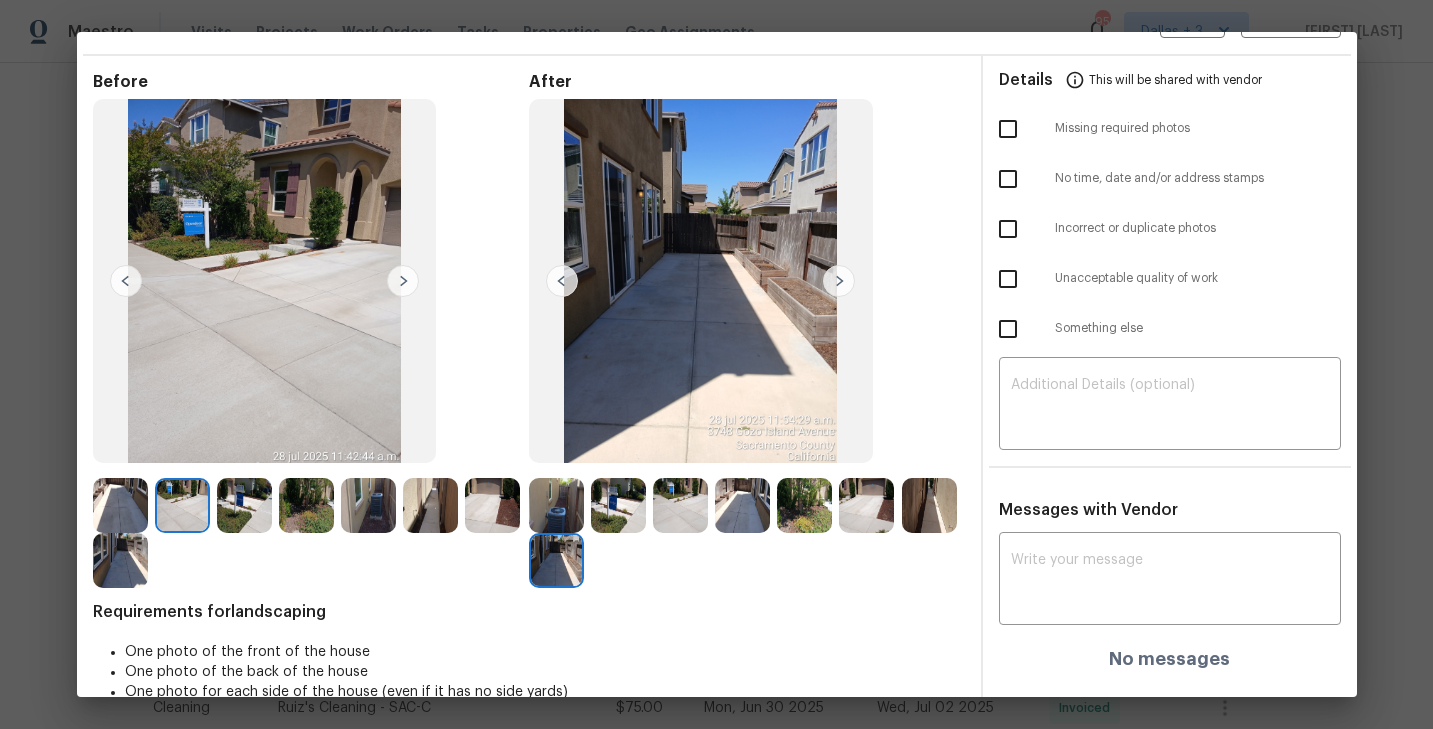 click at bounding box center (403, 281) 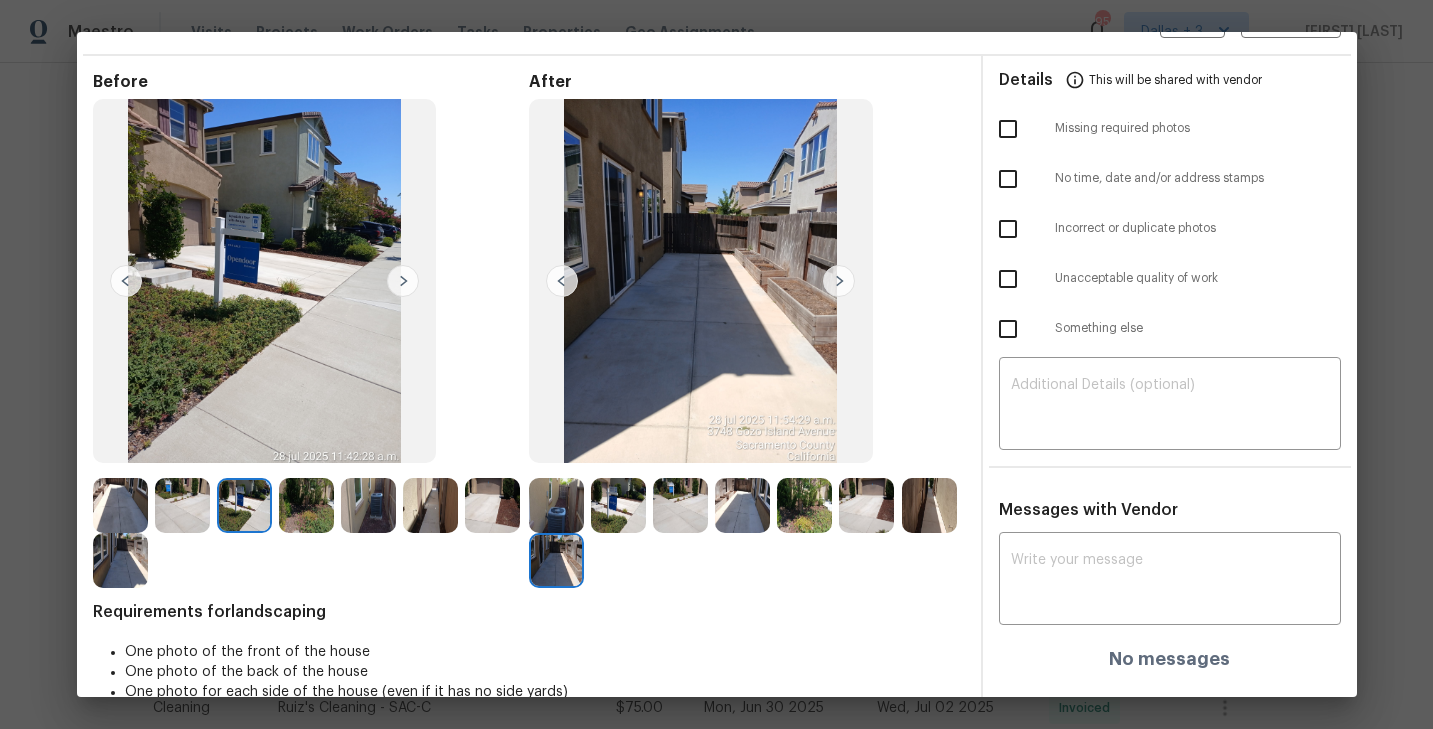 click at bounding box center (120, 505) 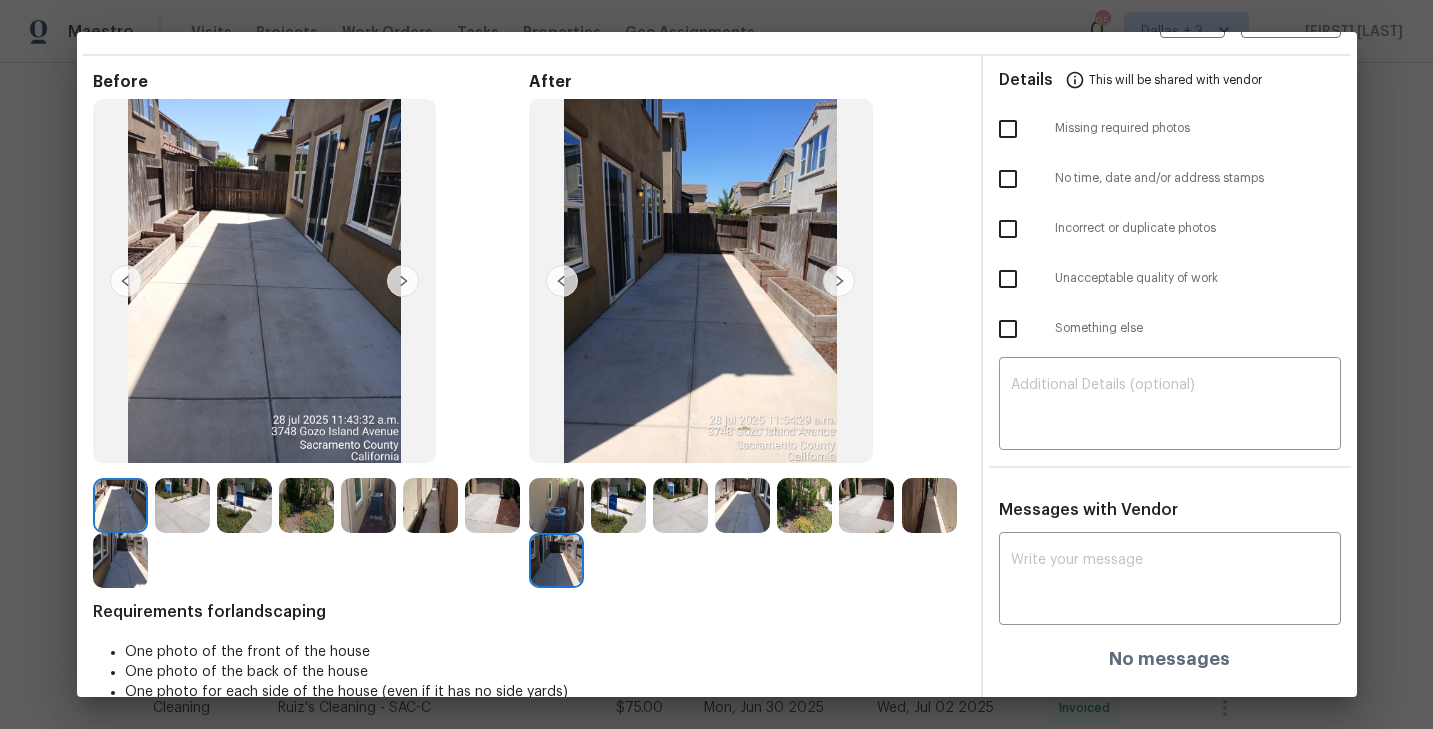 click at bounding box center (403, 281) 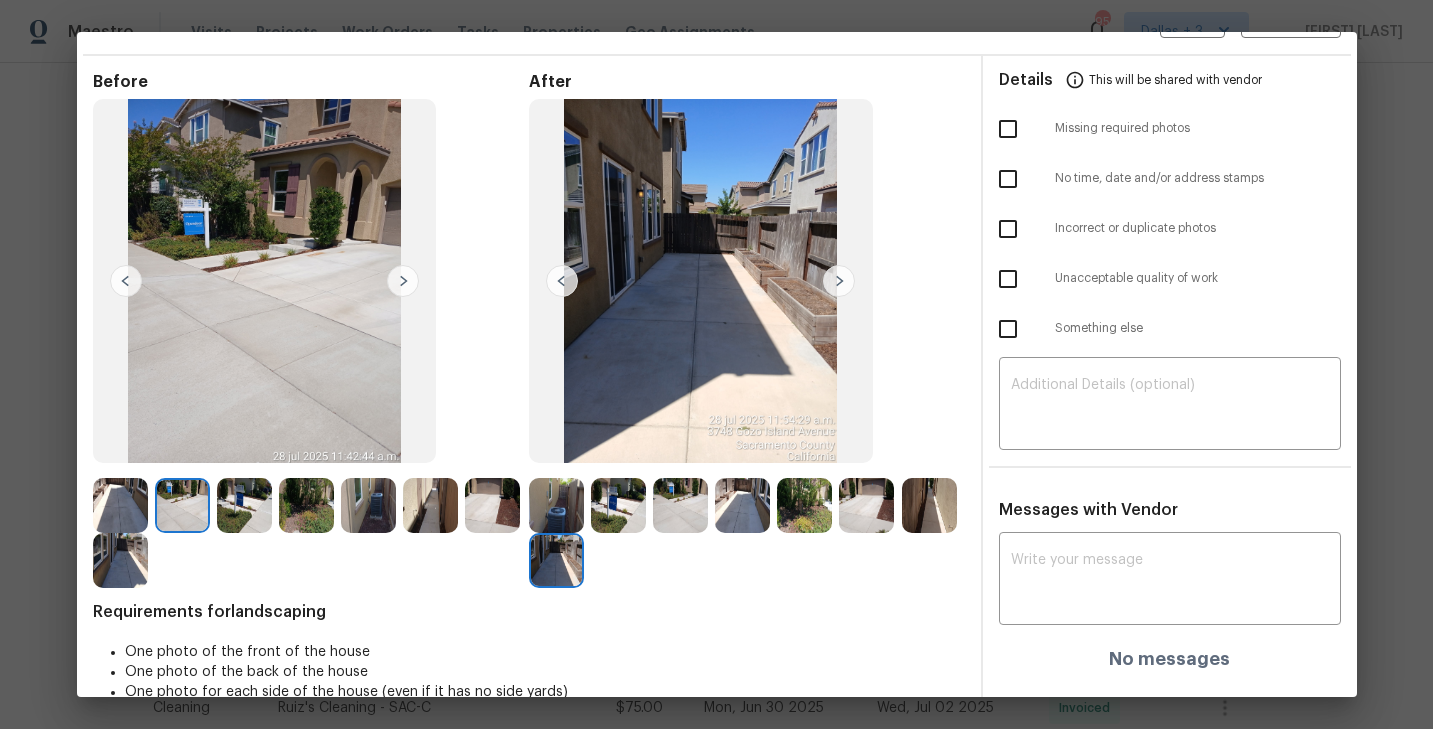 click at bounding box center (403, 281) 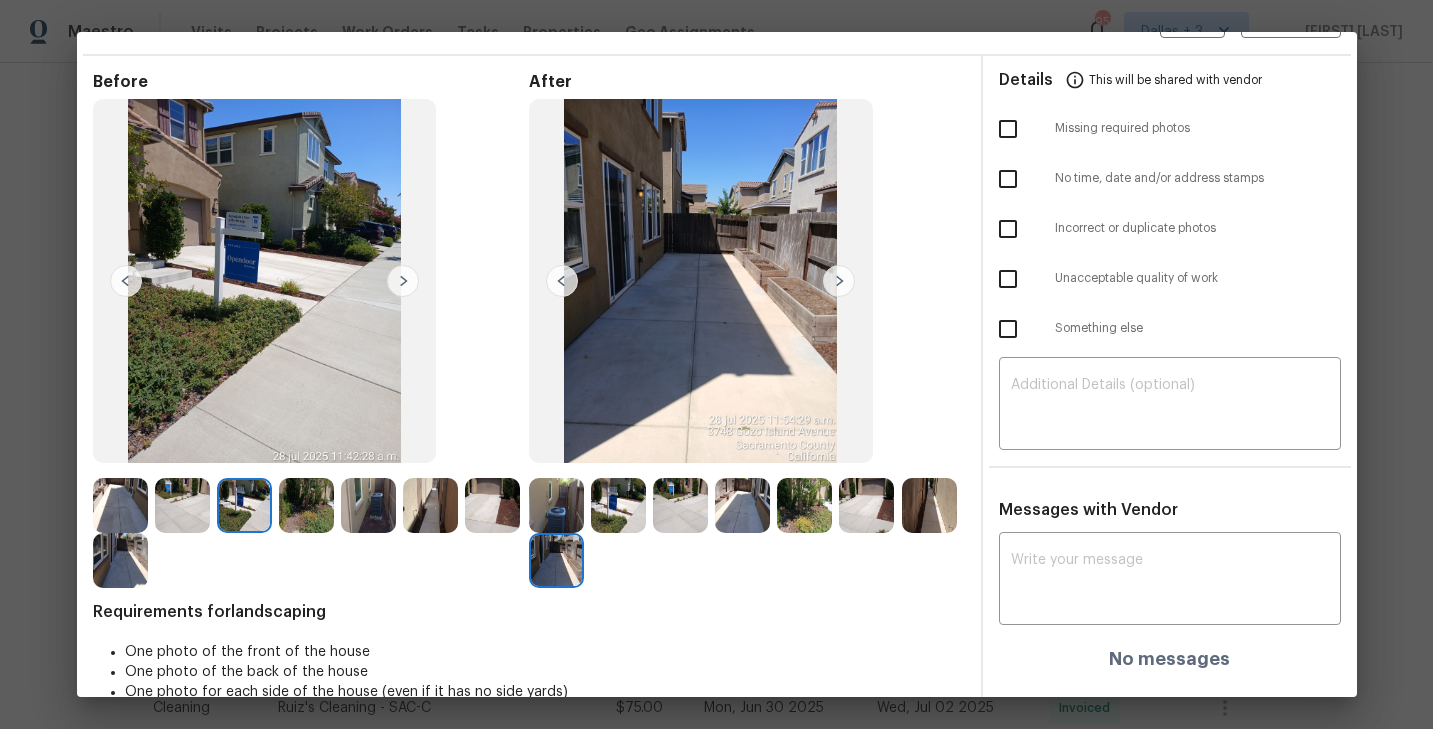 click at bounding box center [403, 281] 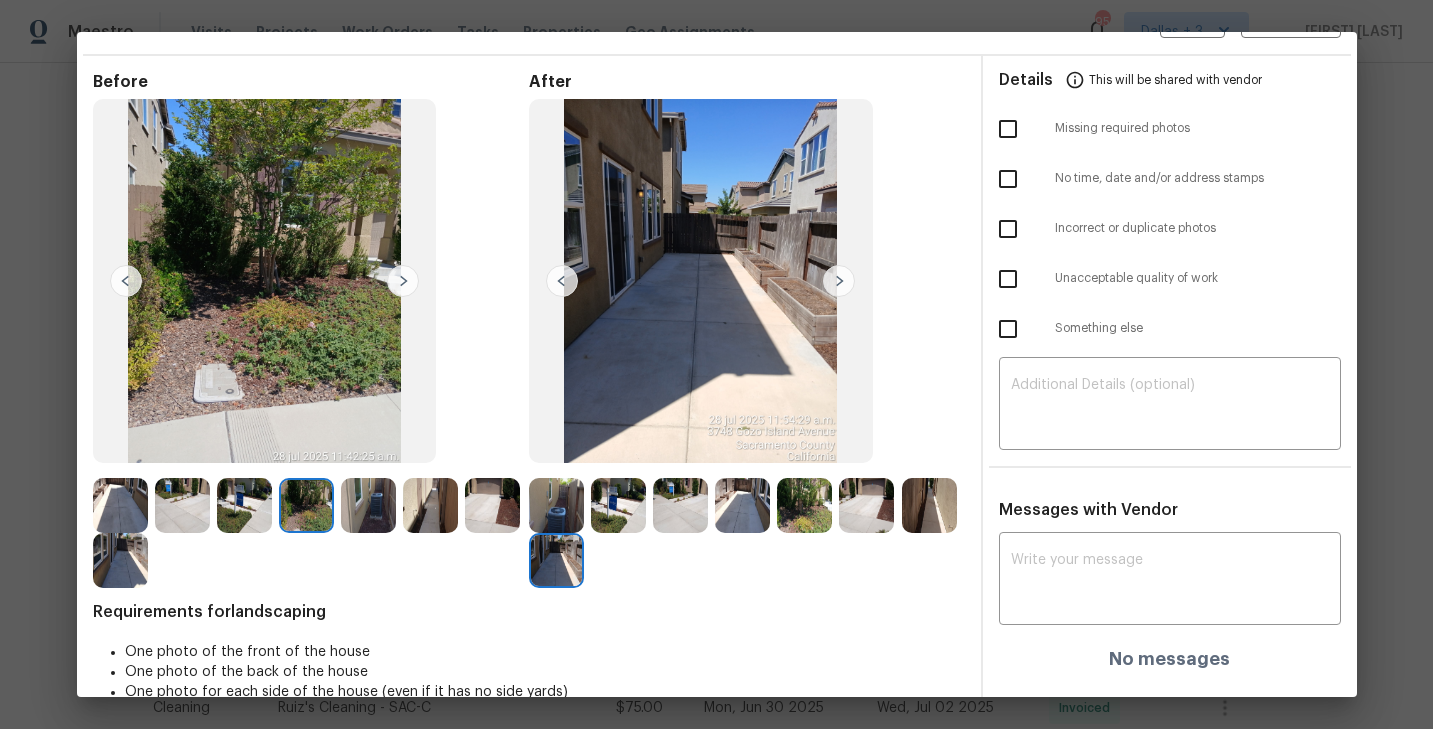 click at bounding box center [120, 505] 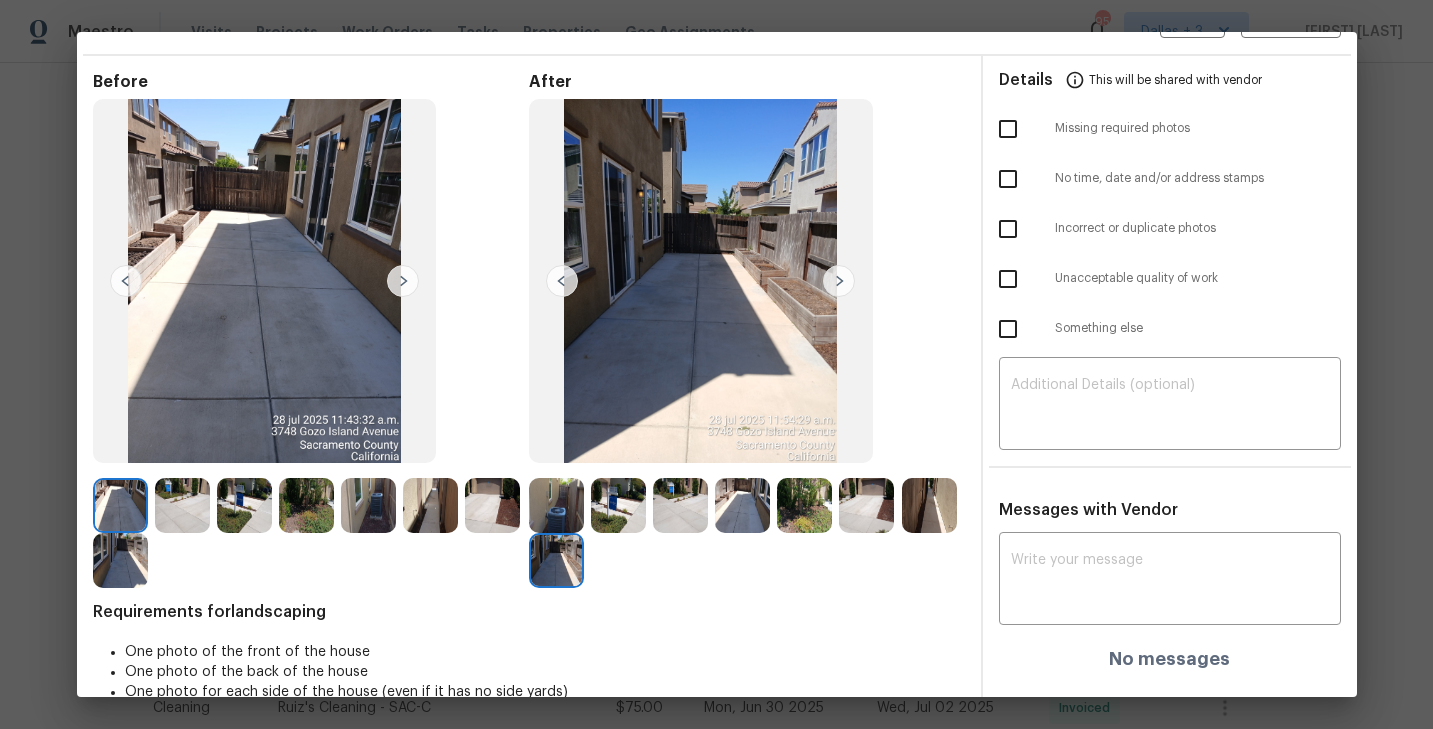 click at bounding box center (701, 281) 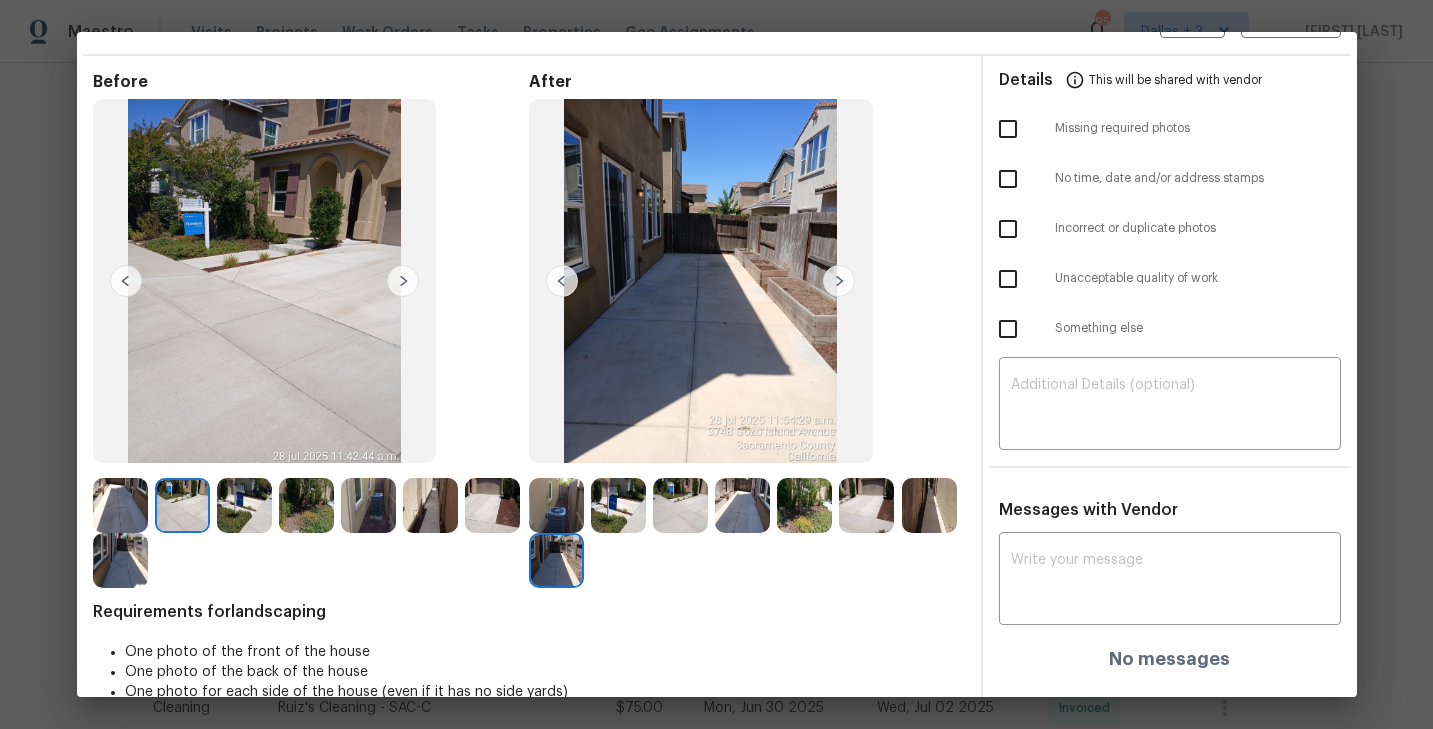 click at bounding box center (403, 281) 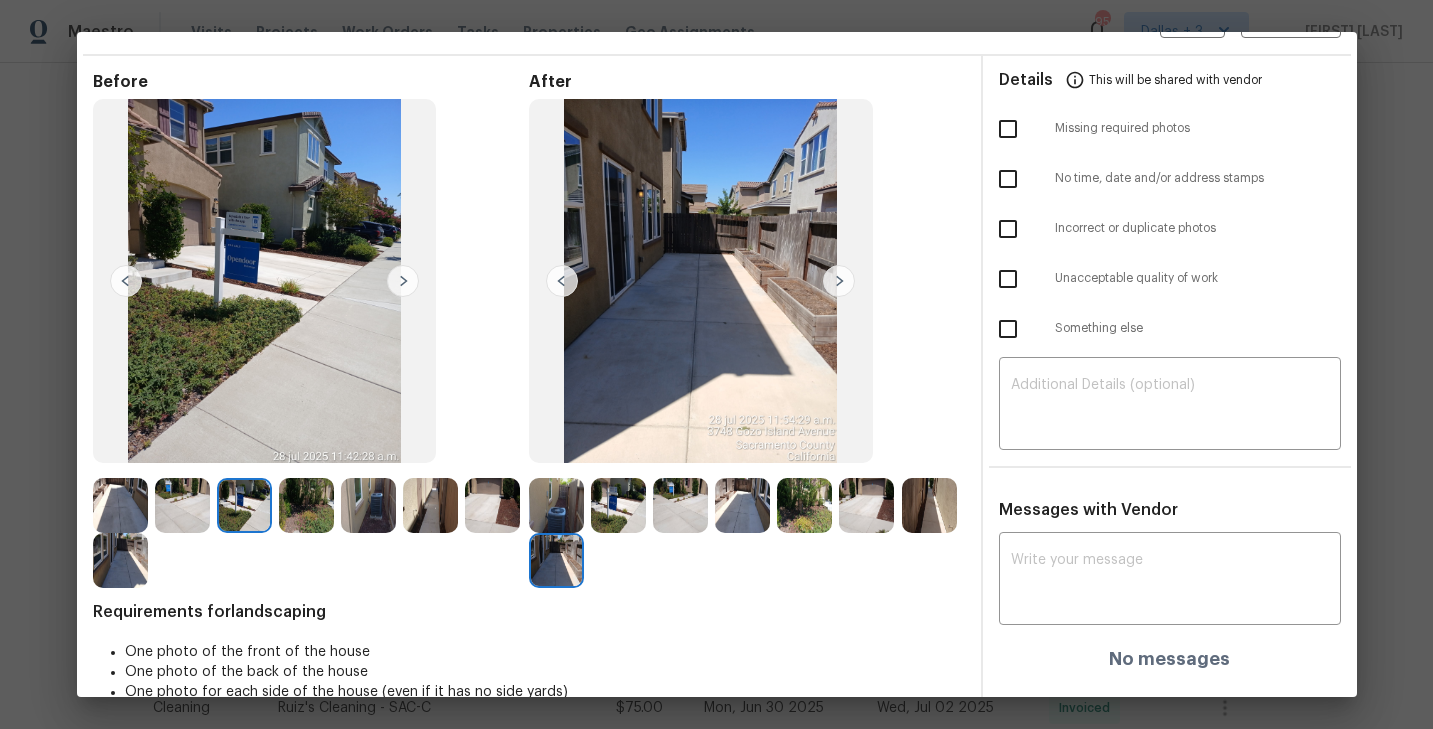 click at bounding box center [120, 505] 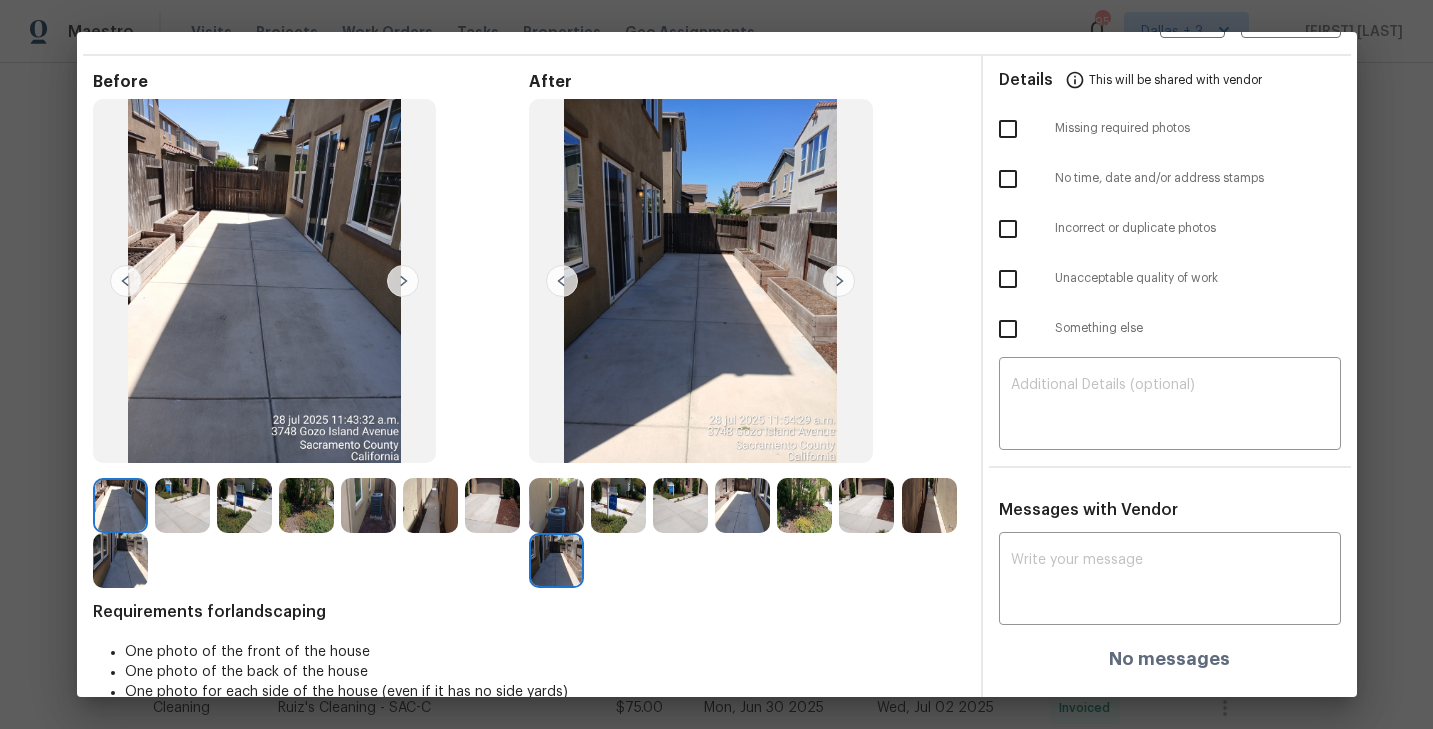click at bounding box center (182, 505) 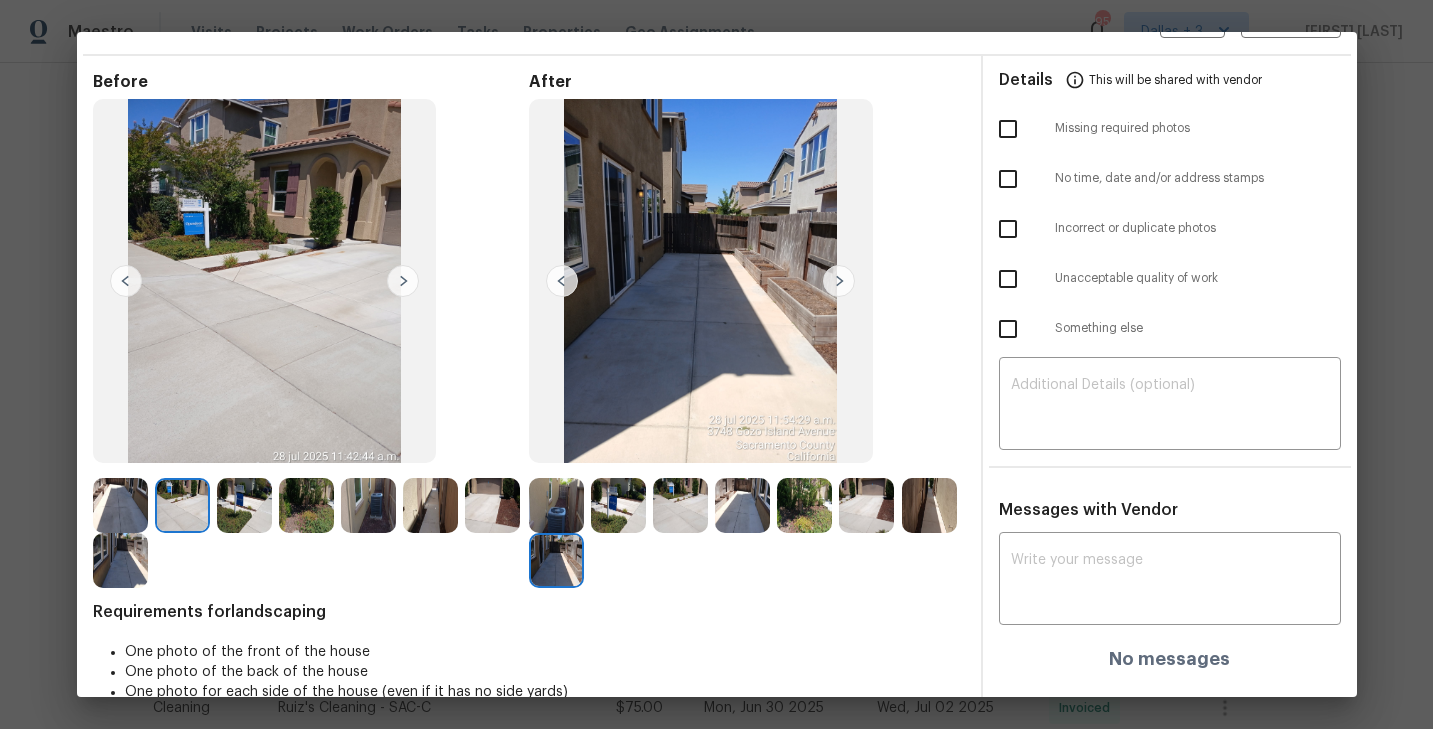 click on "Before" at bounding box center [311, 330] 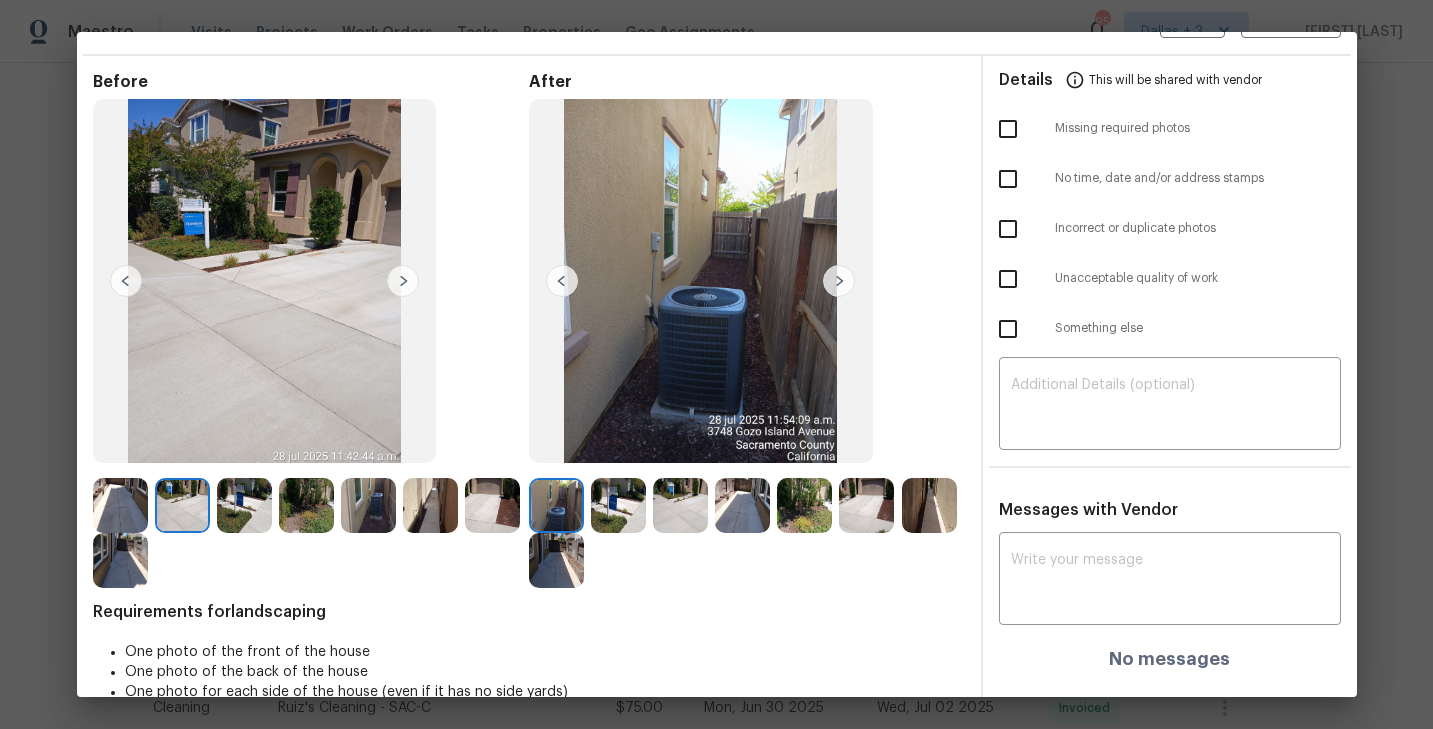 click at bounding box center [618, 505] 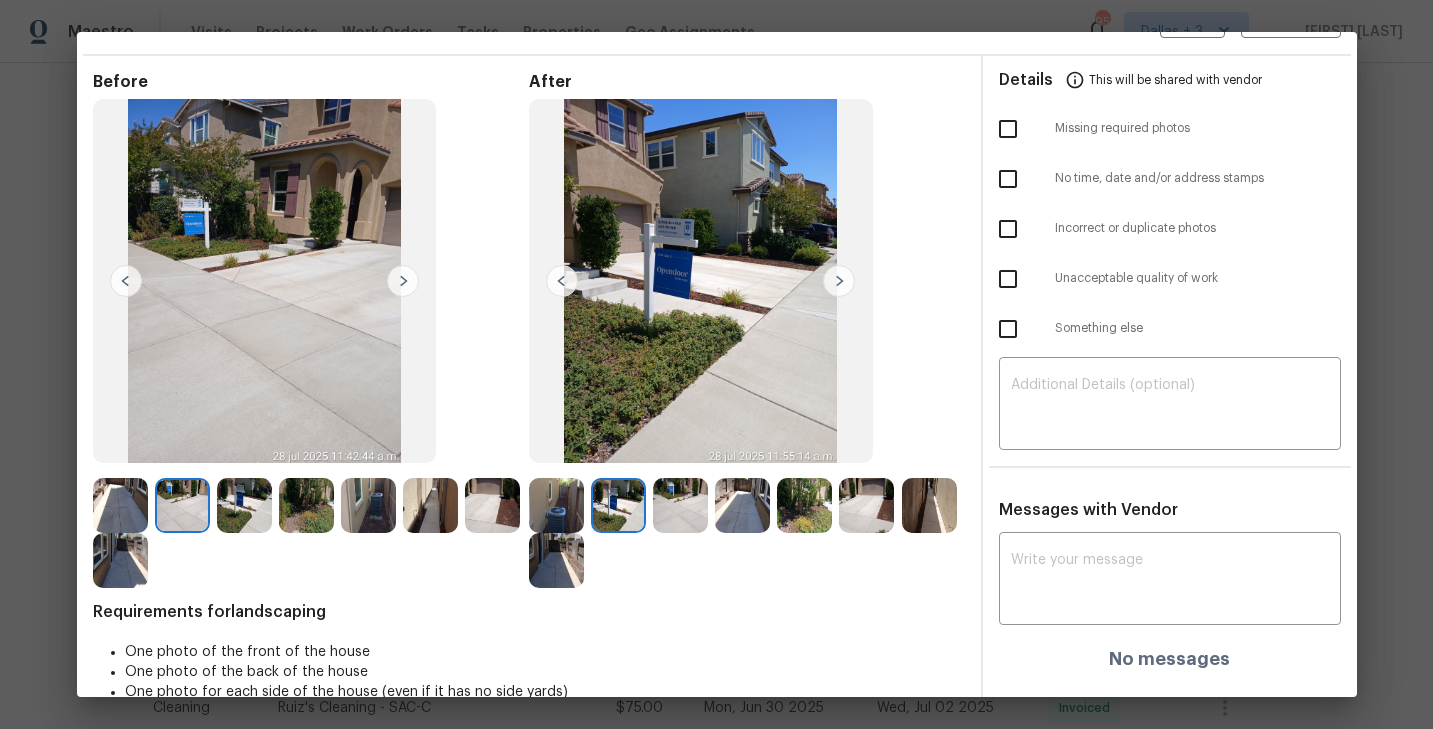 click at bounding box center (680, 505) 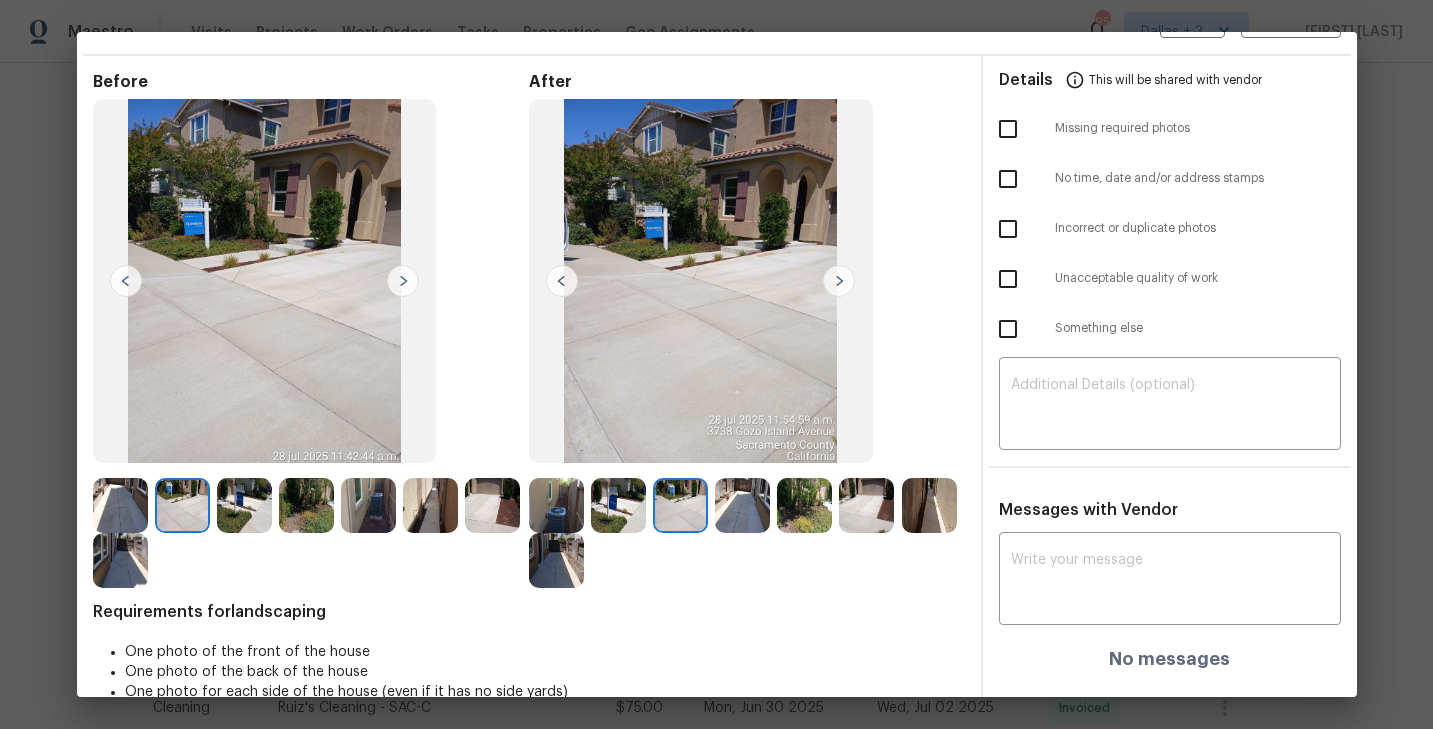 click at bounding box center (742, 505) 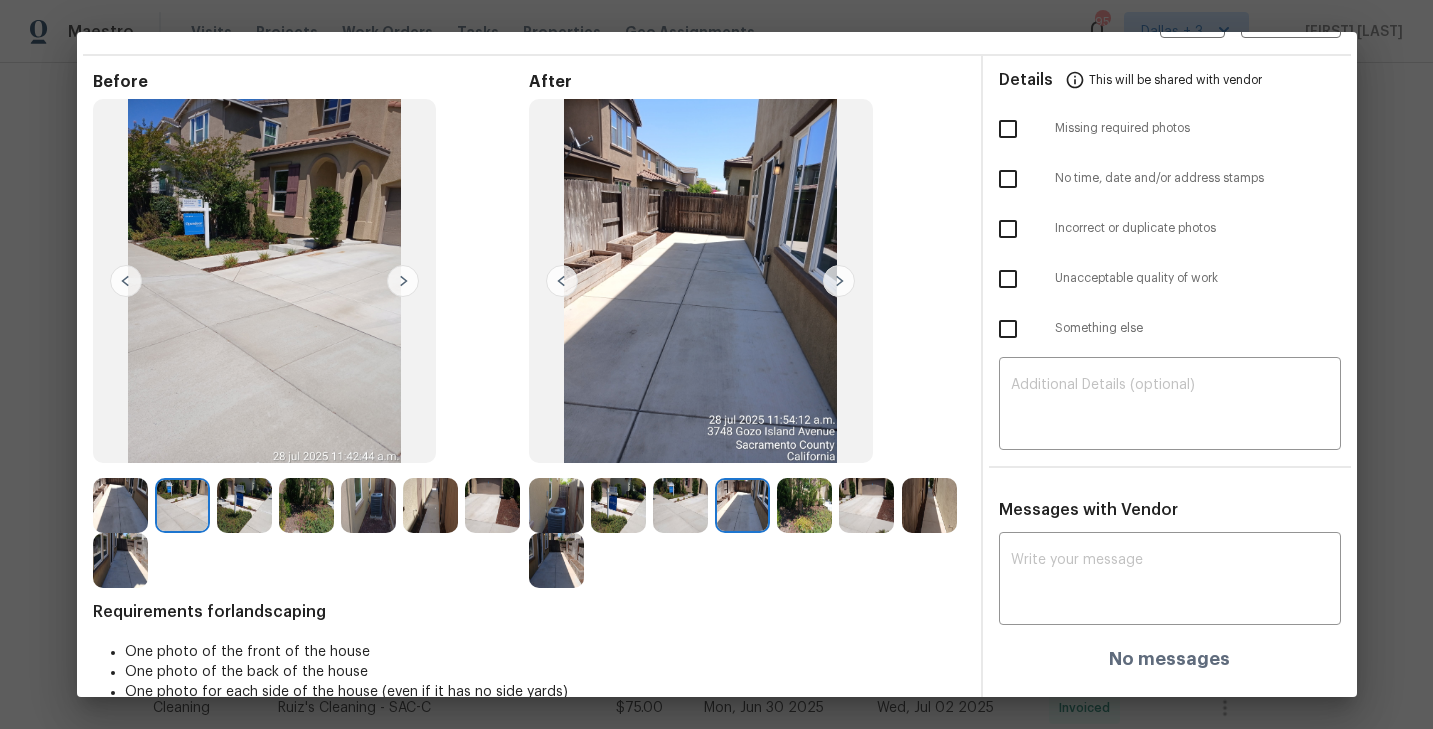 click at bounding box center [804, 505] 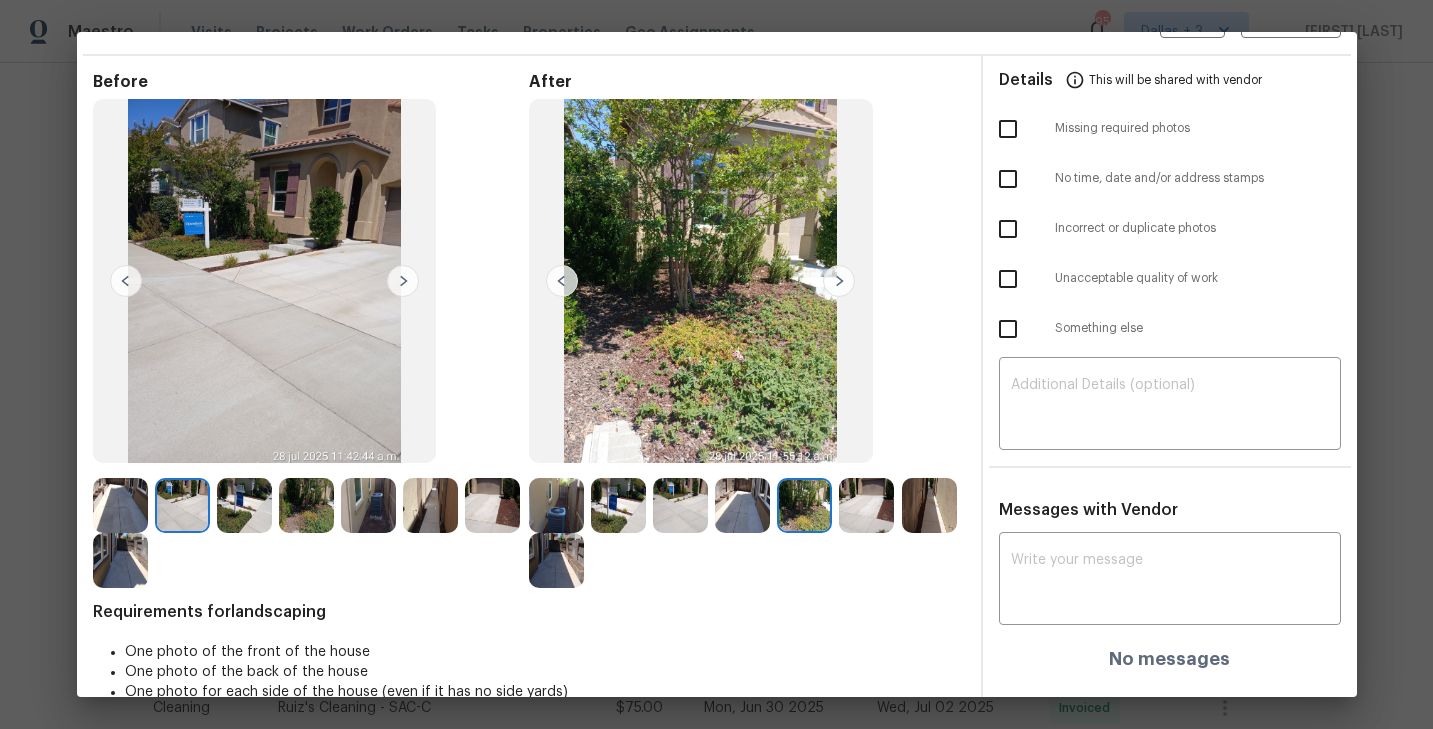 click at bounding box center (866, 505) 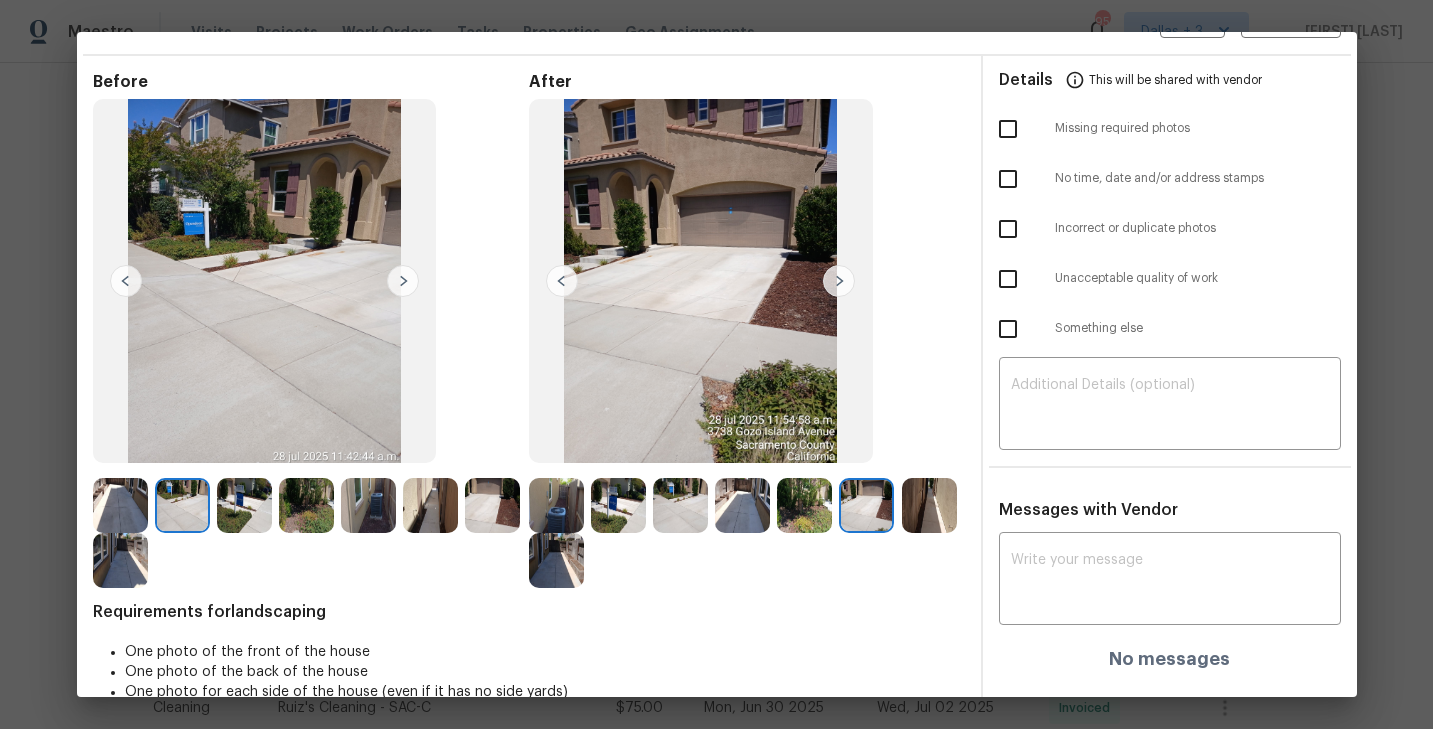 click at bounding box center (929, 505) 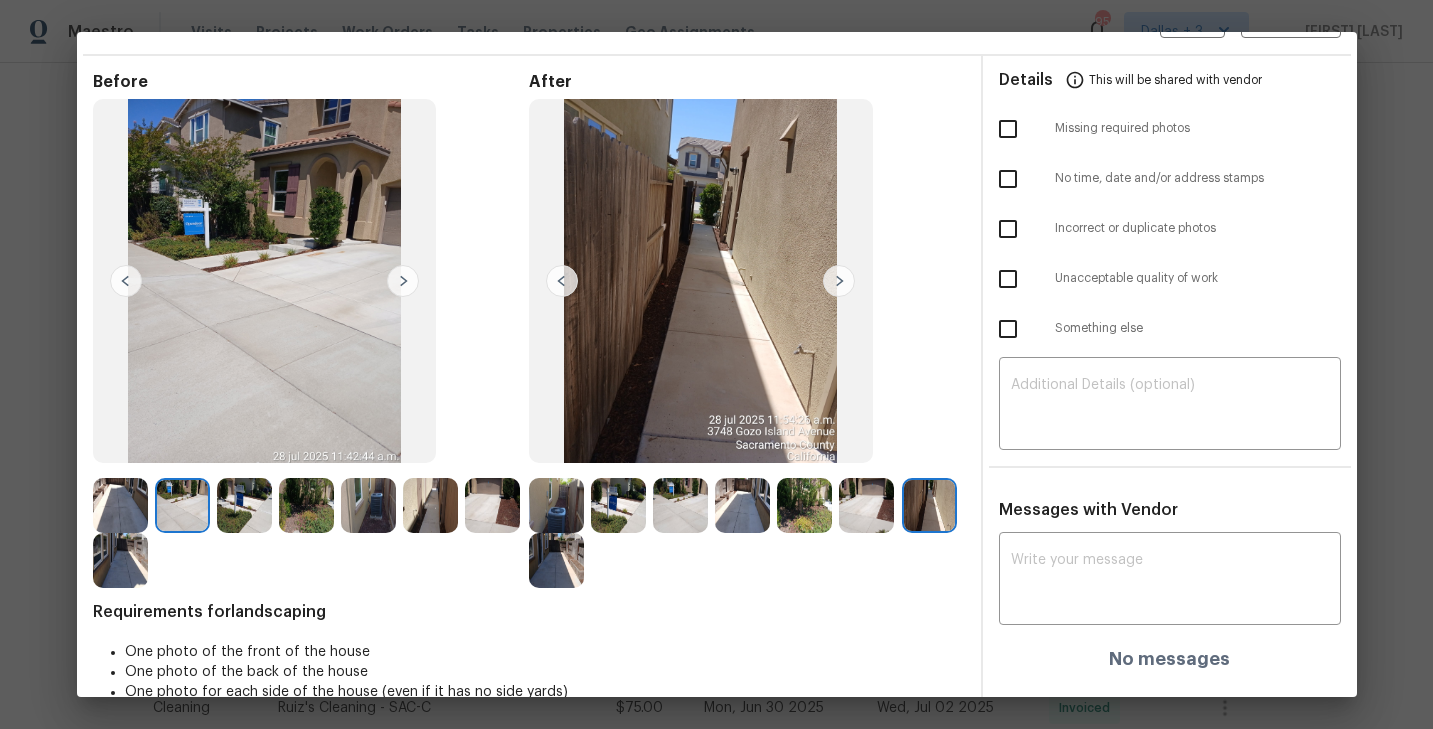 click at bounding box center [556, 560] 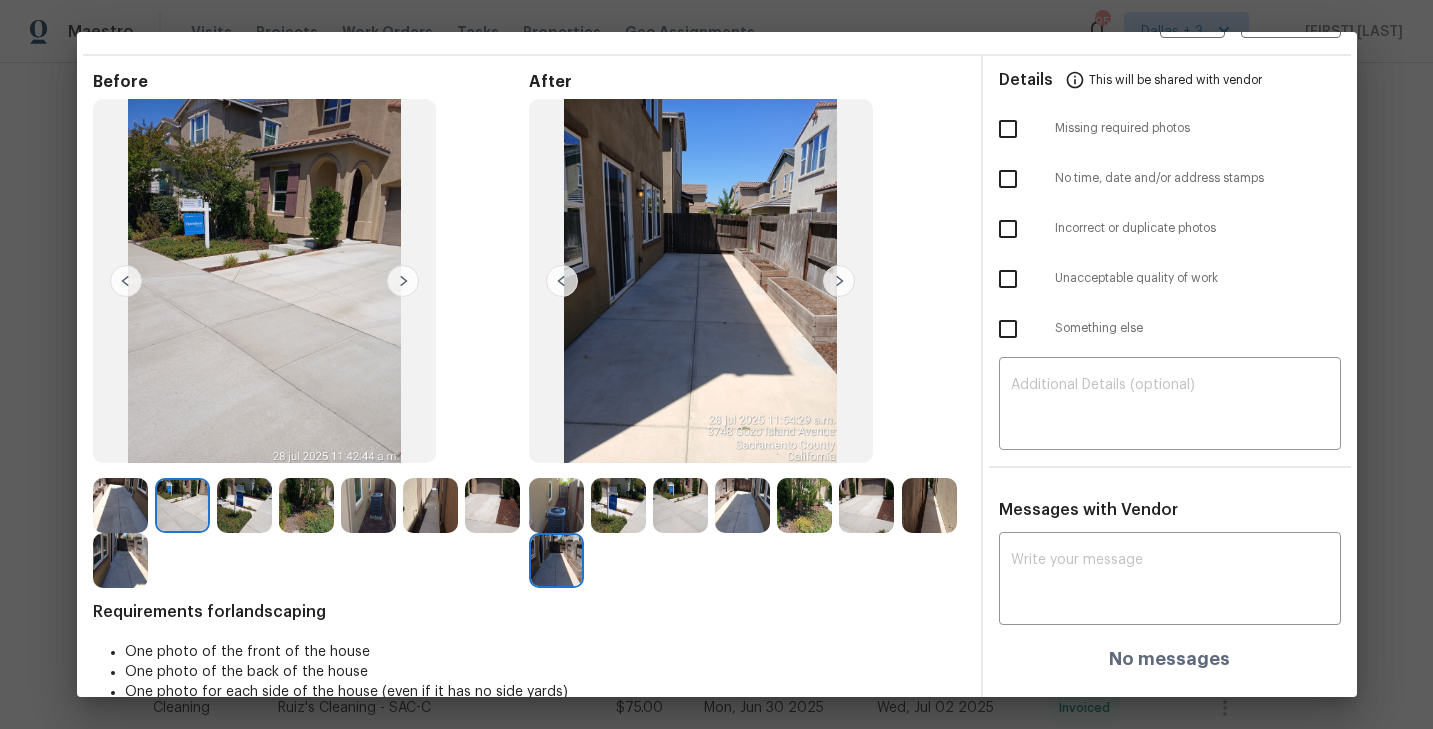 click at bounding box center [120, 505] 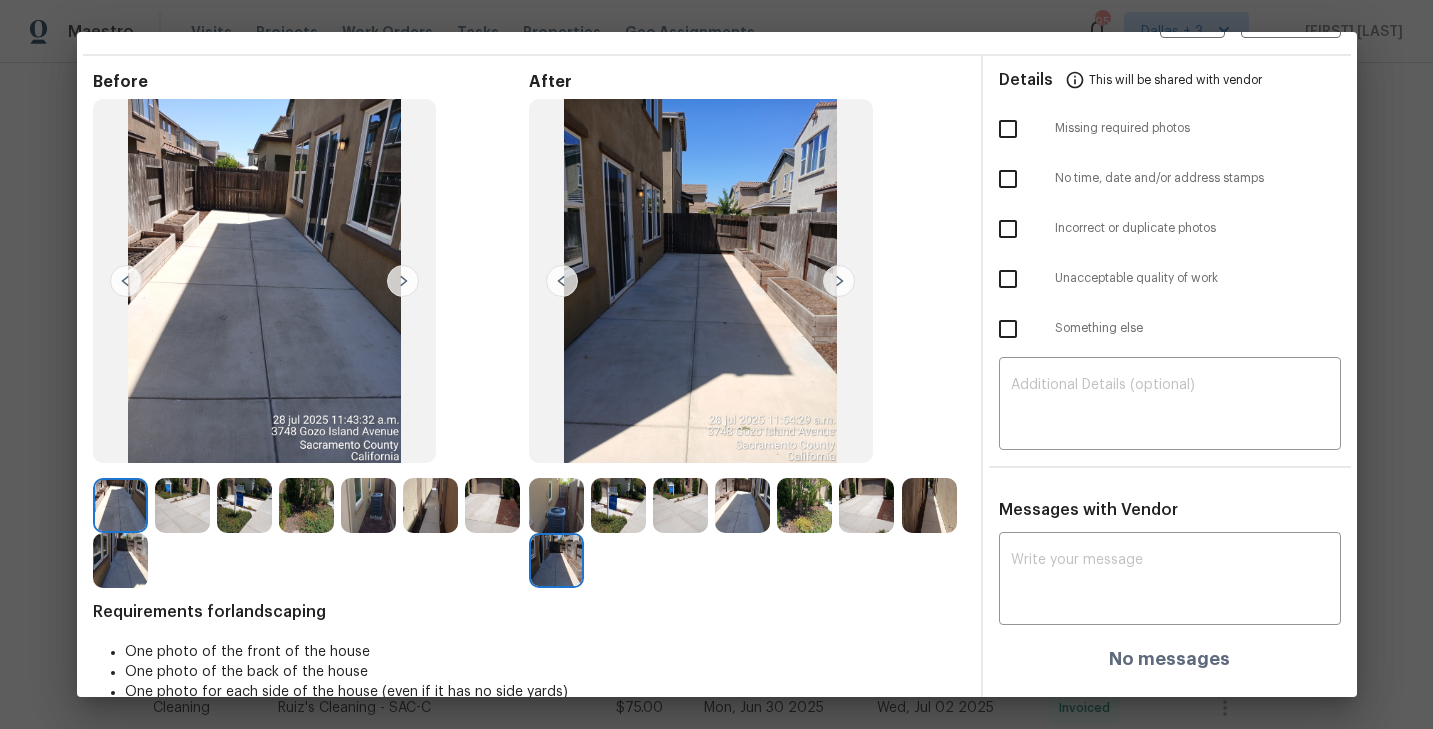 click at bounding box center (120, 505) 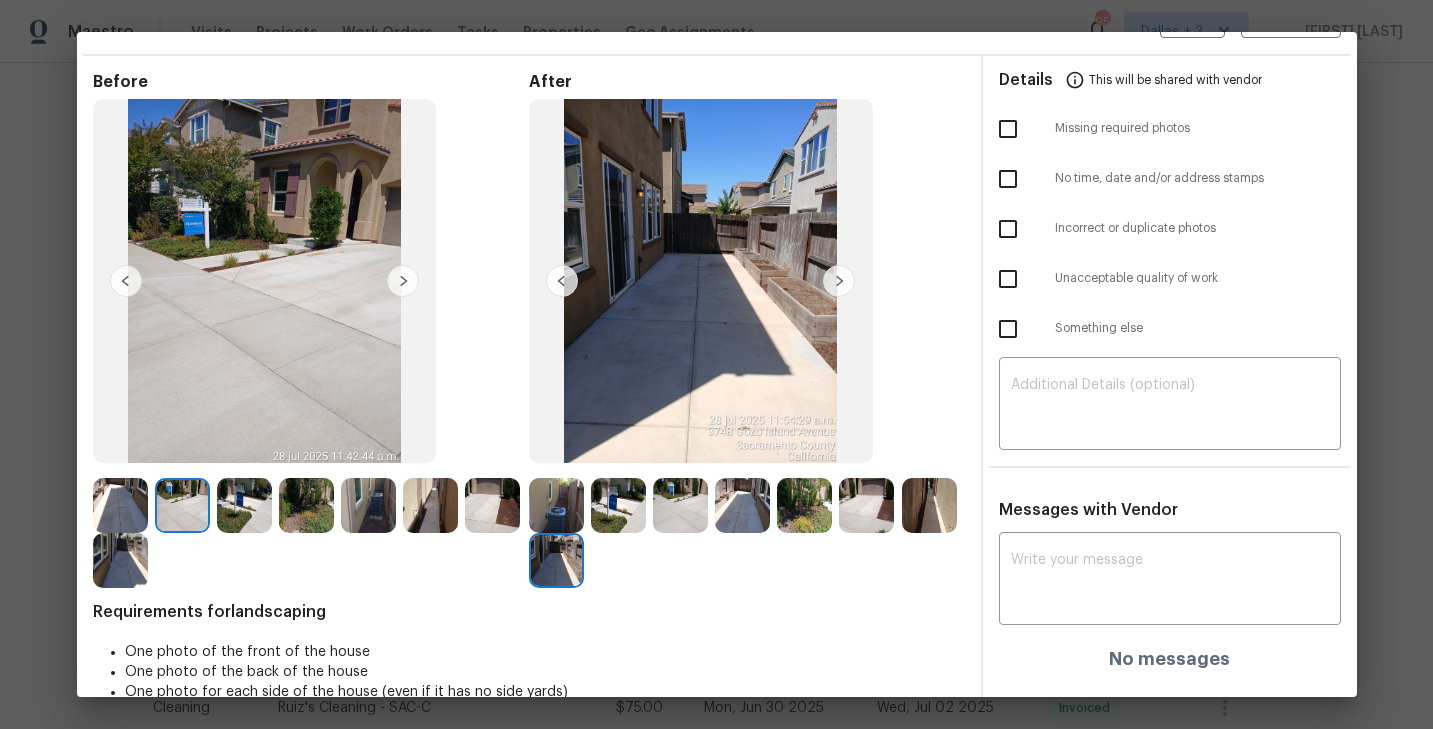 click at bounding box center (403, 281) 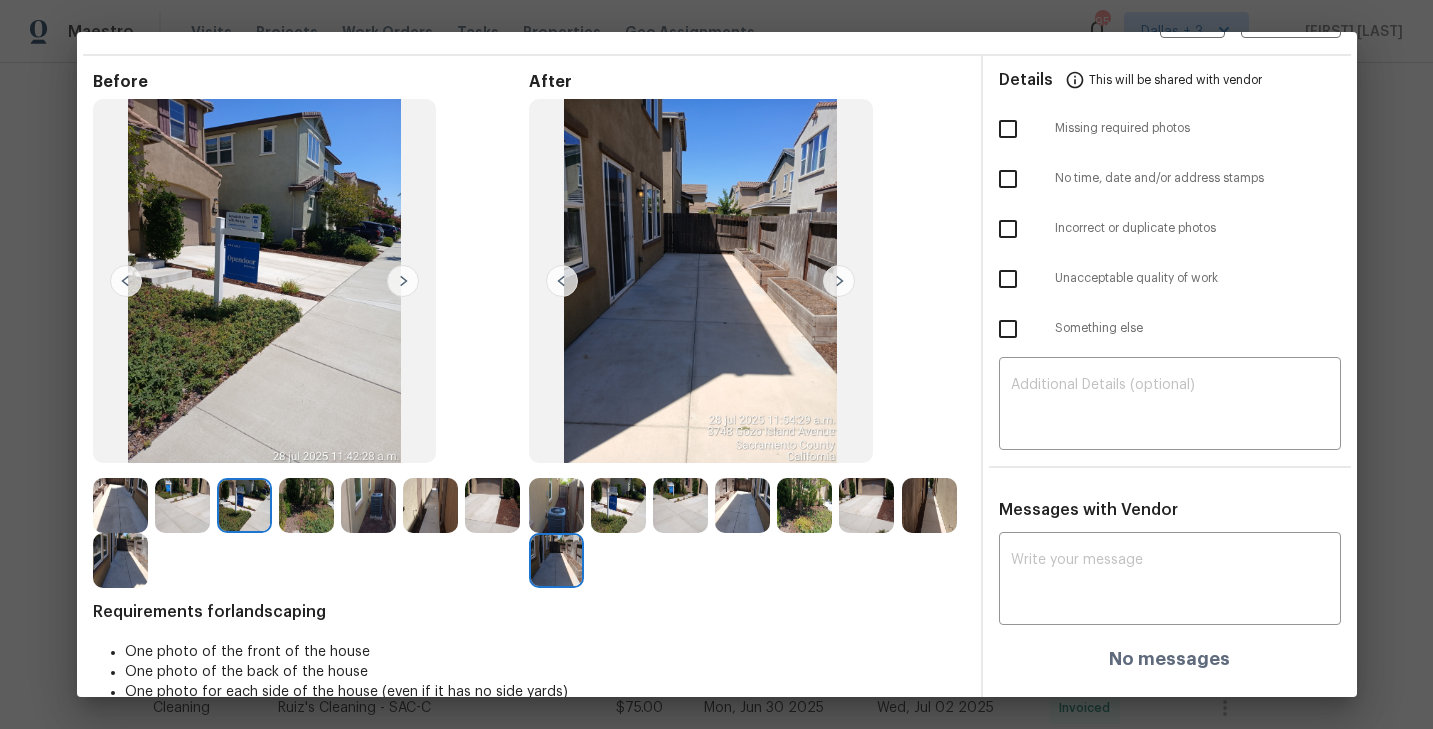 click at bounding box center [556, 505] 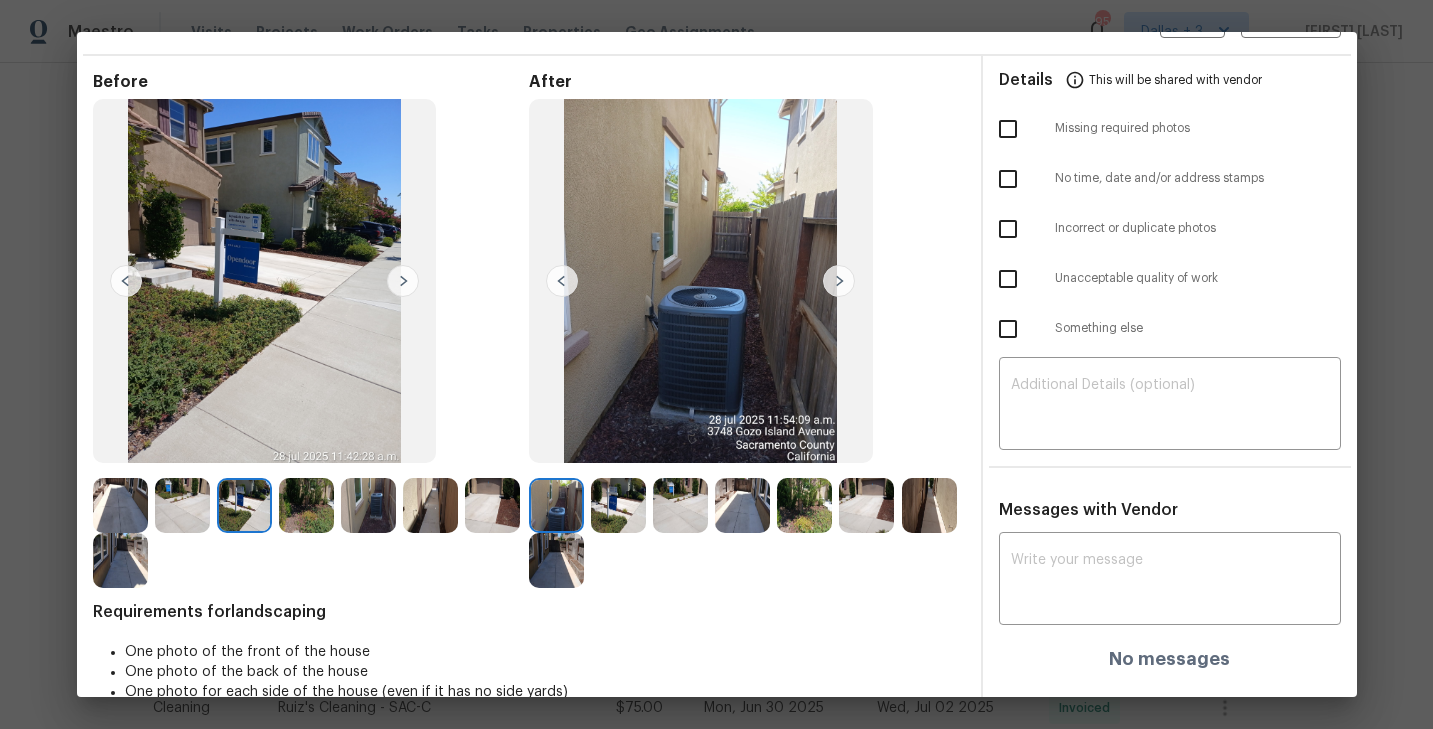 click at bounding box center (839, 281) 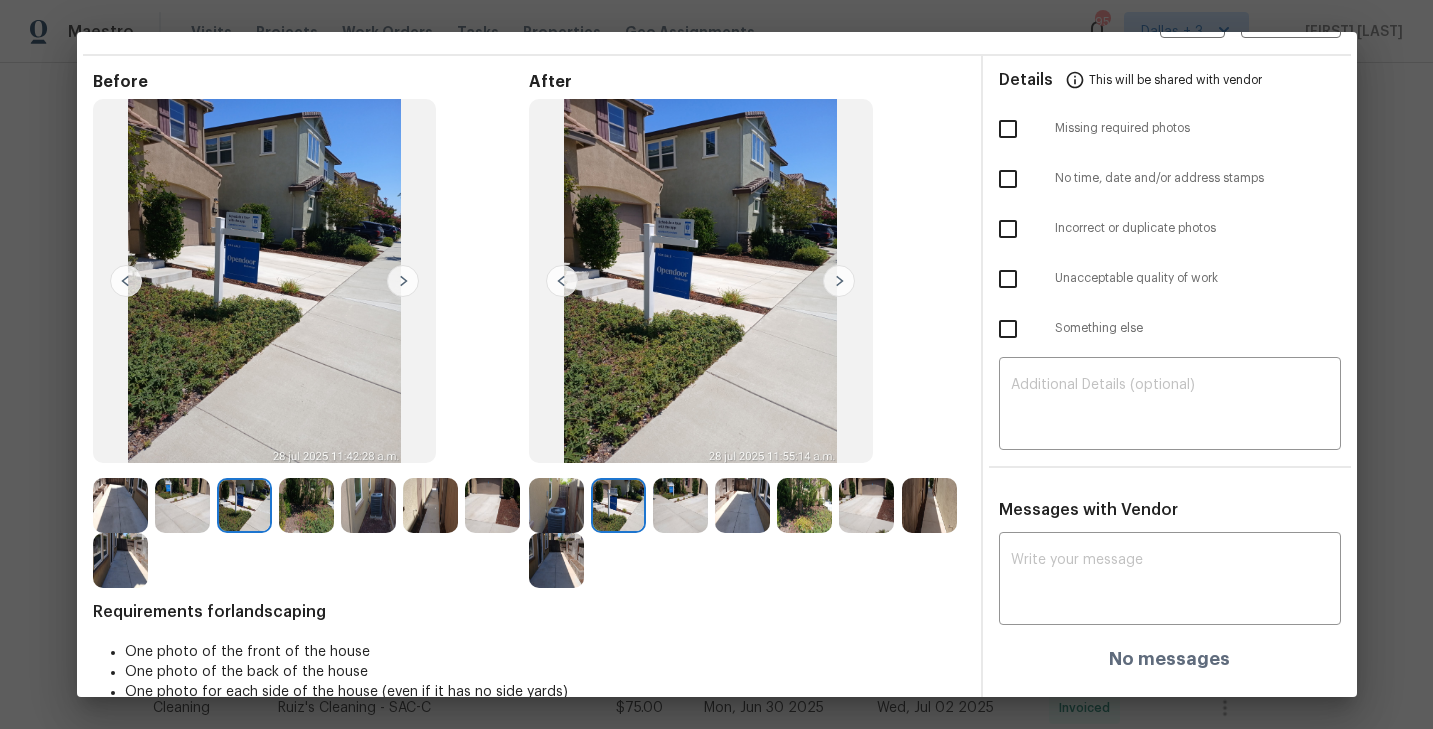 click at bounding box center (839, 281) 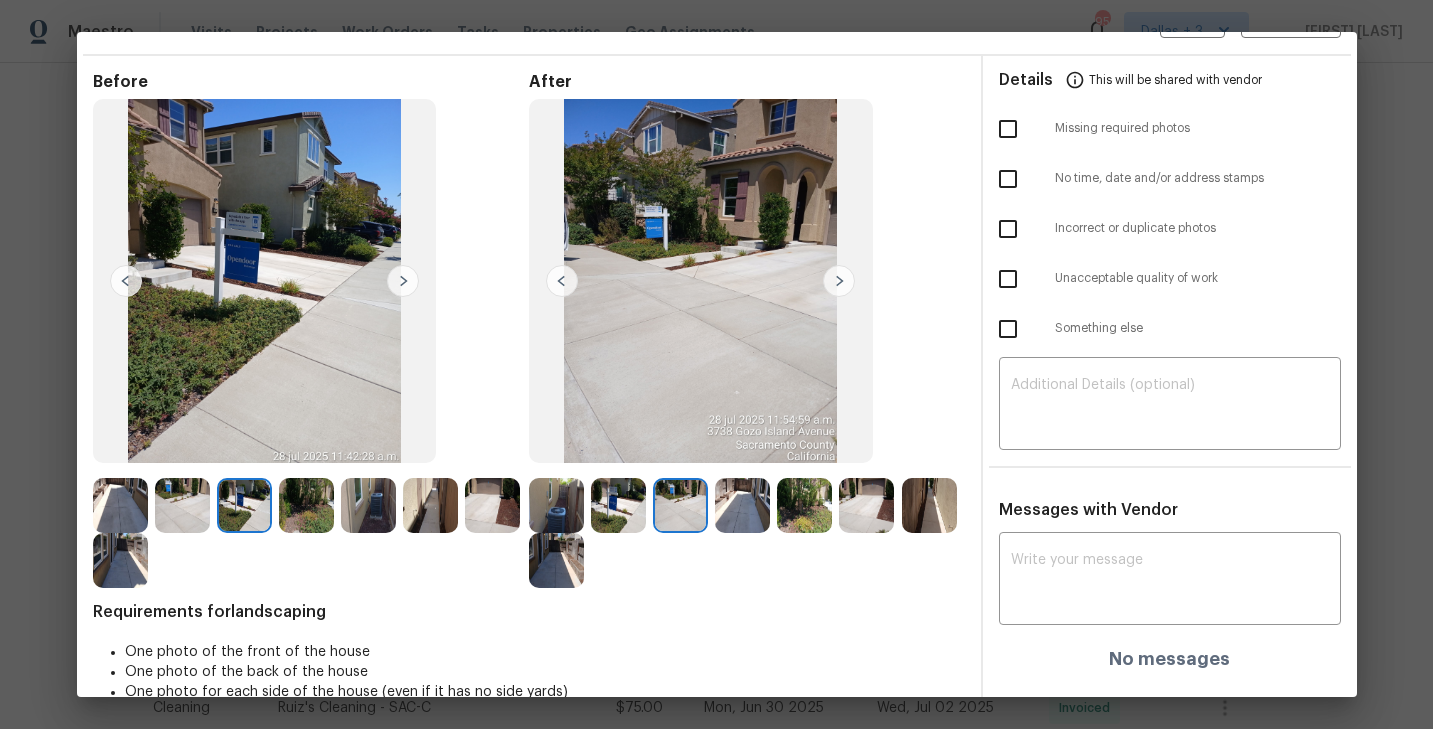 click at bounding box center [839, 281] 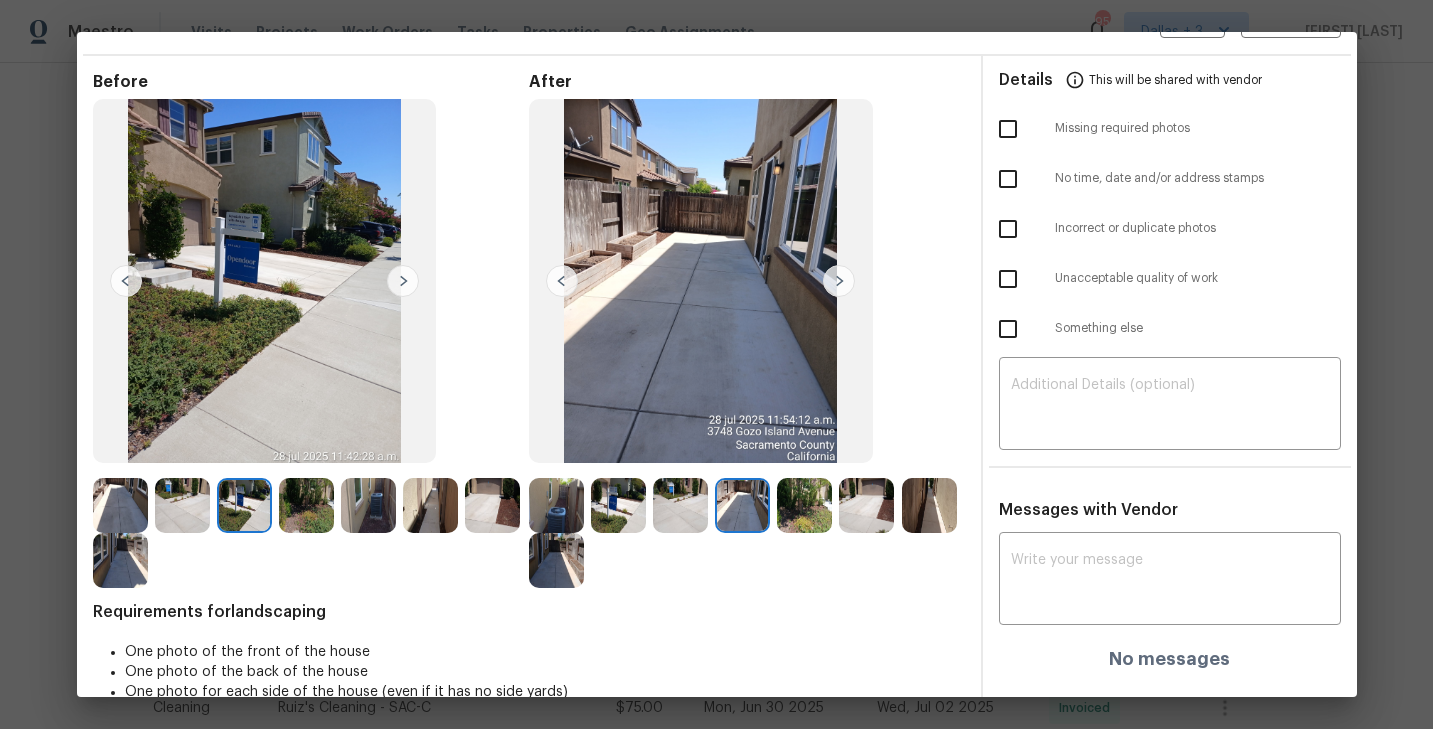 click at bounding box center [839, 281] 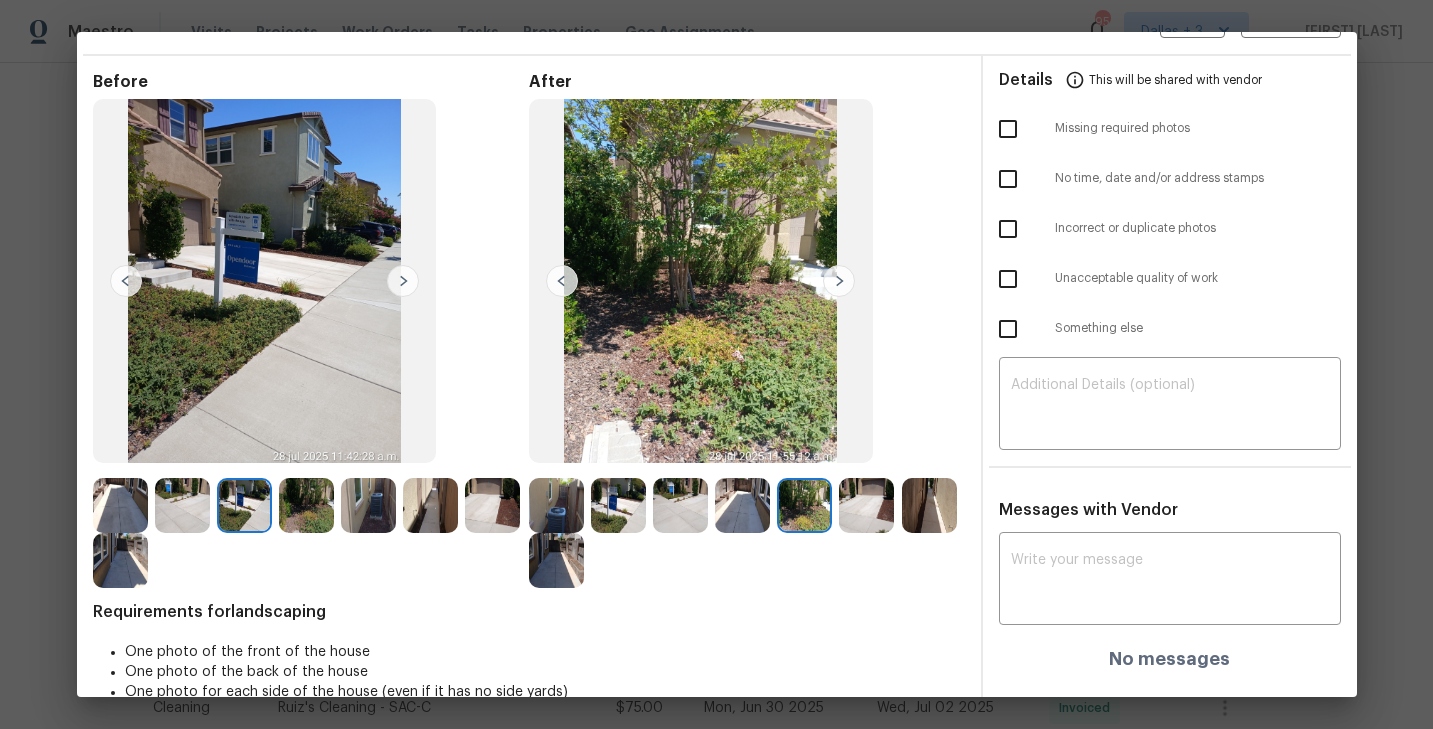 click at bounding box center (839, 281) 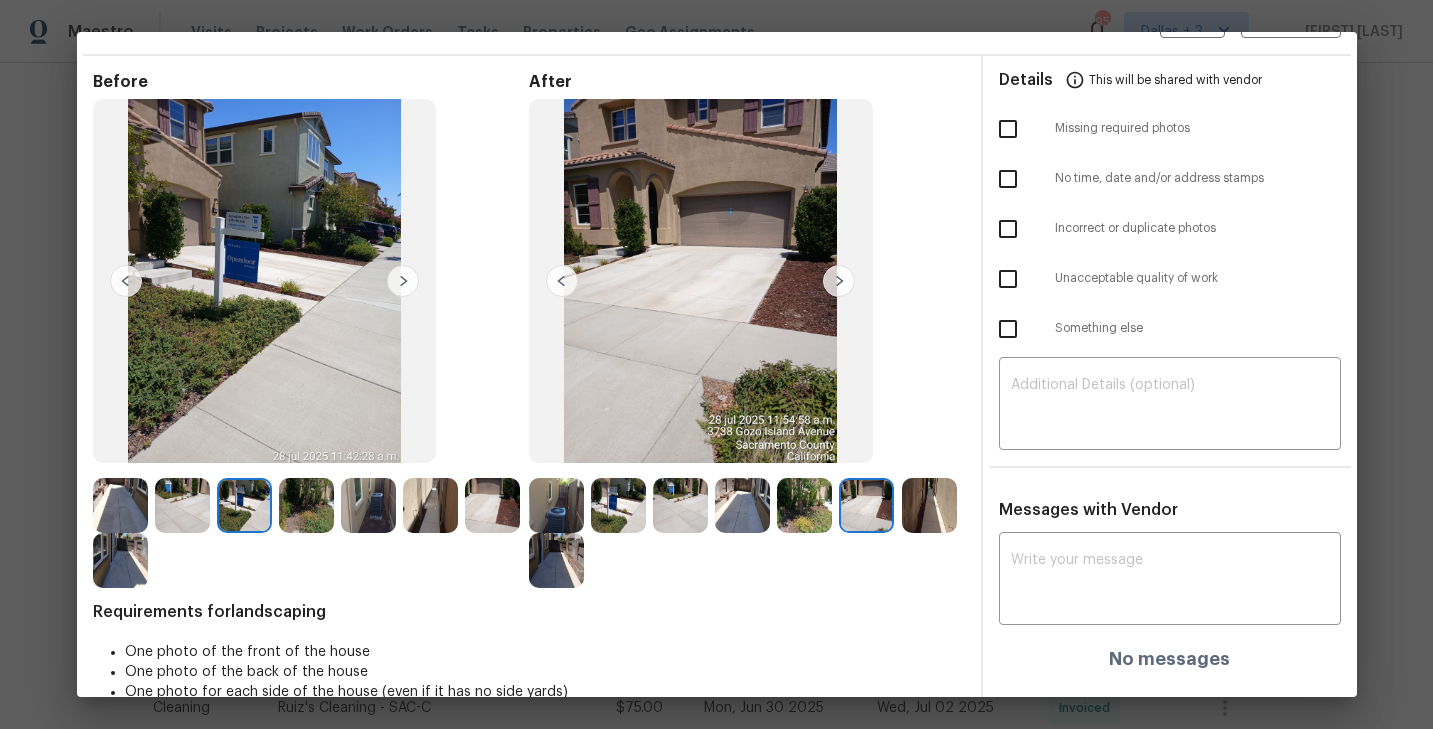 click at bounding box center (929, 505) 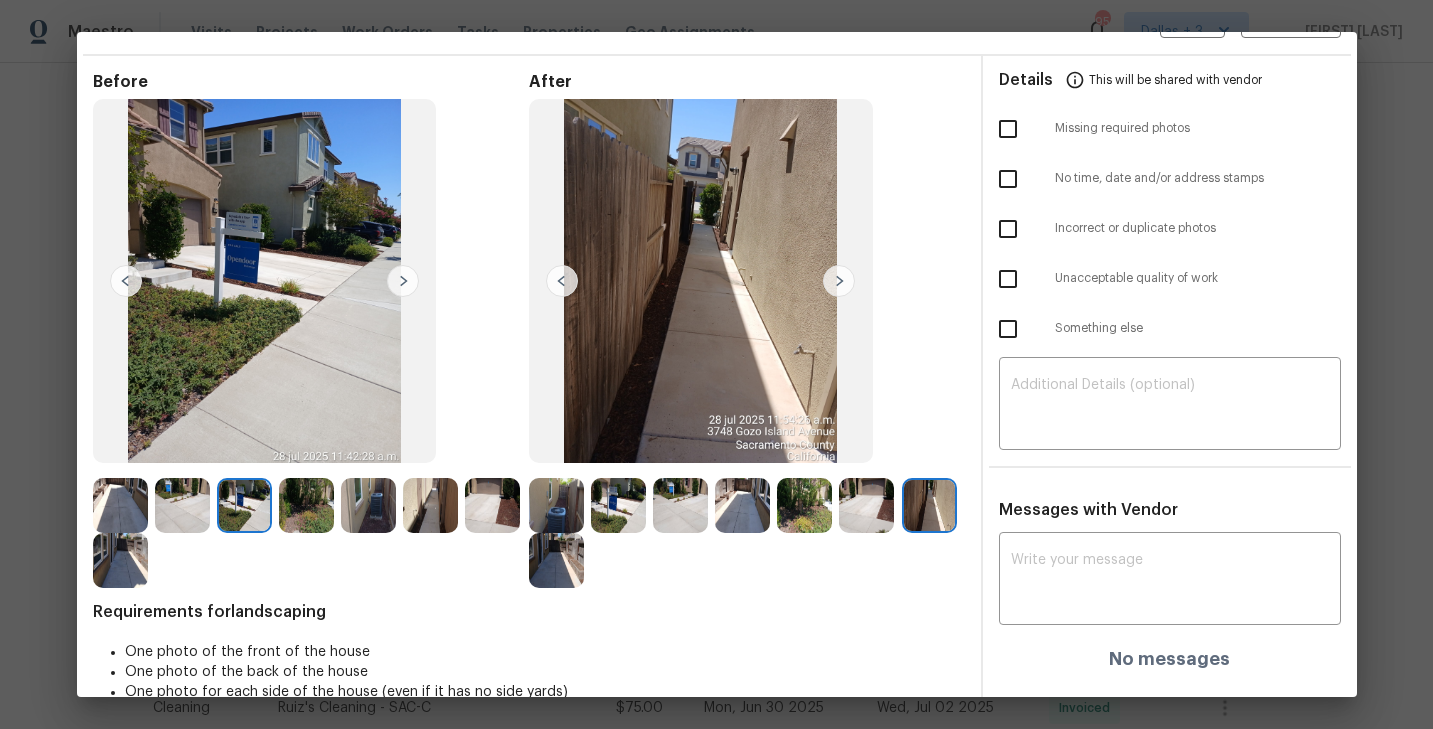 click at bounding box center (556, 560) 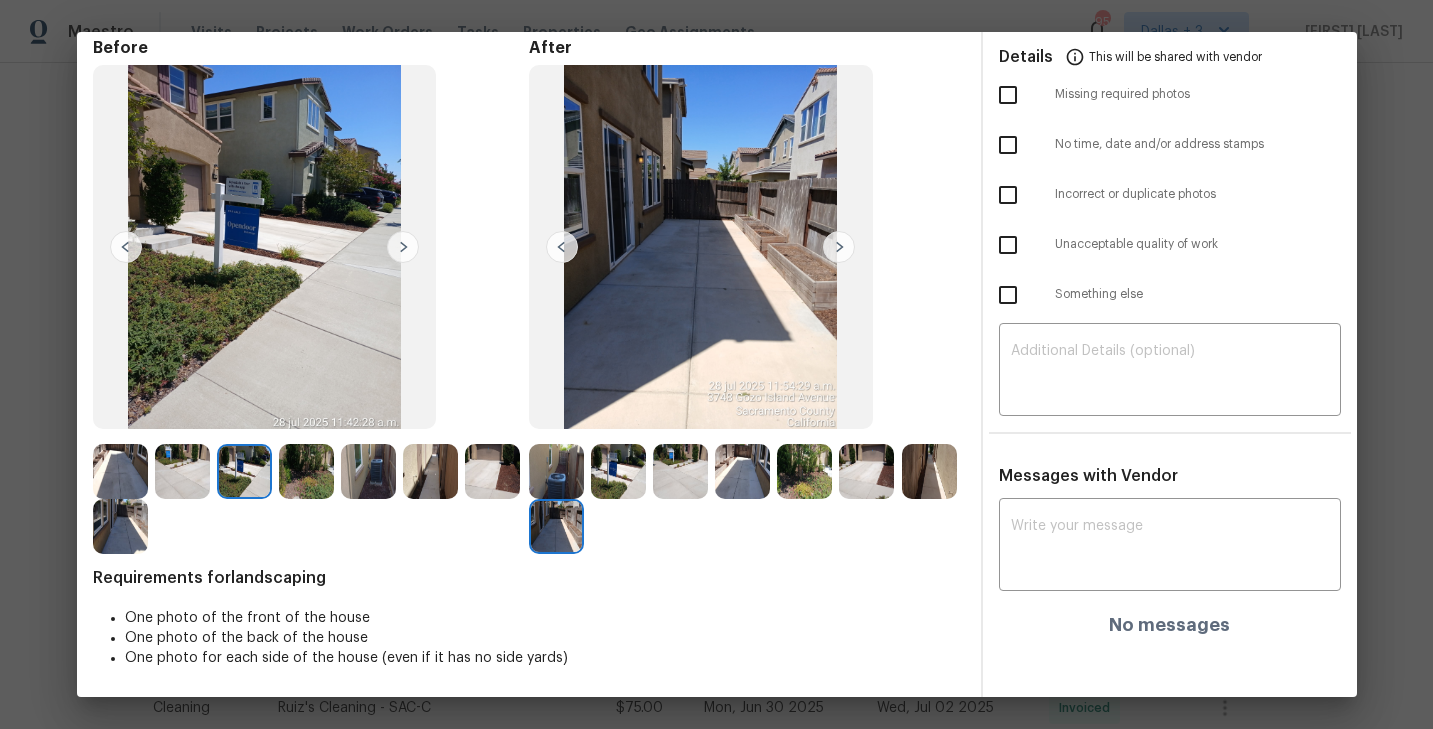 scroll, scrollTop: 0, scrollLeft: 0, axis: both 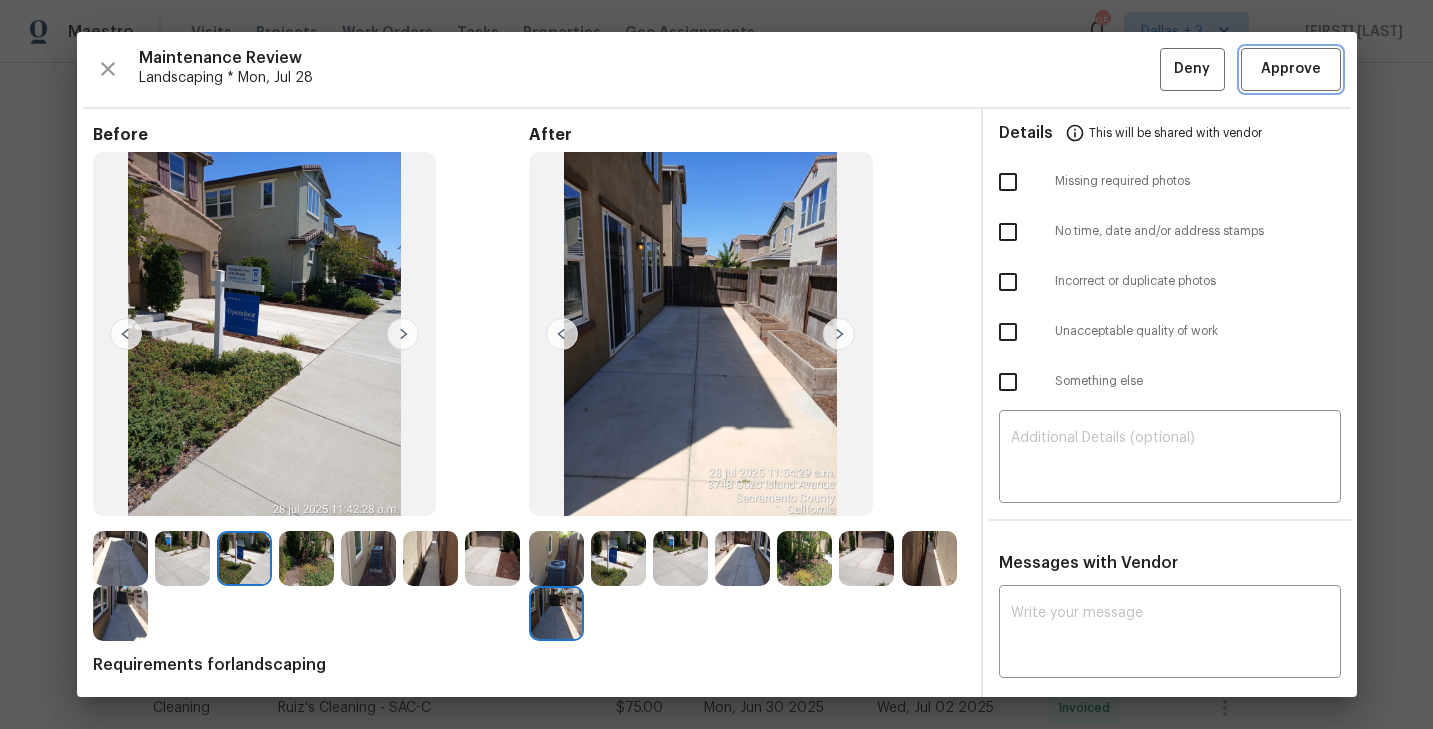 click on "Approve" at bounding box center [1291, 69] 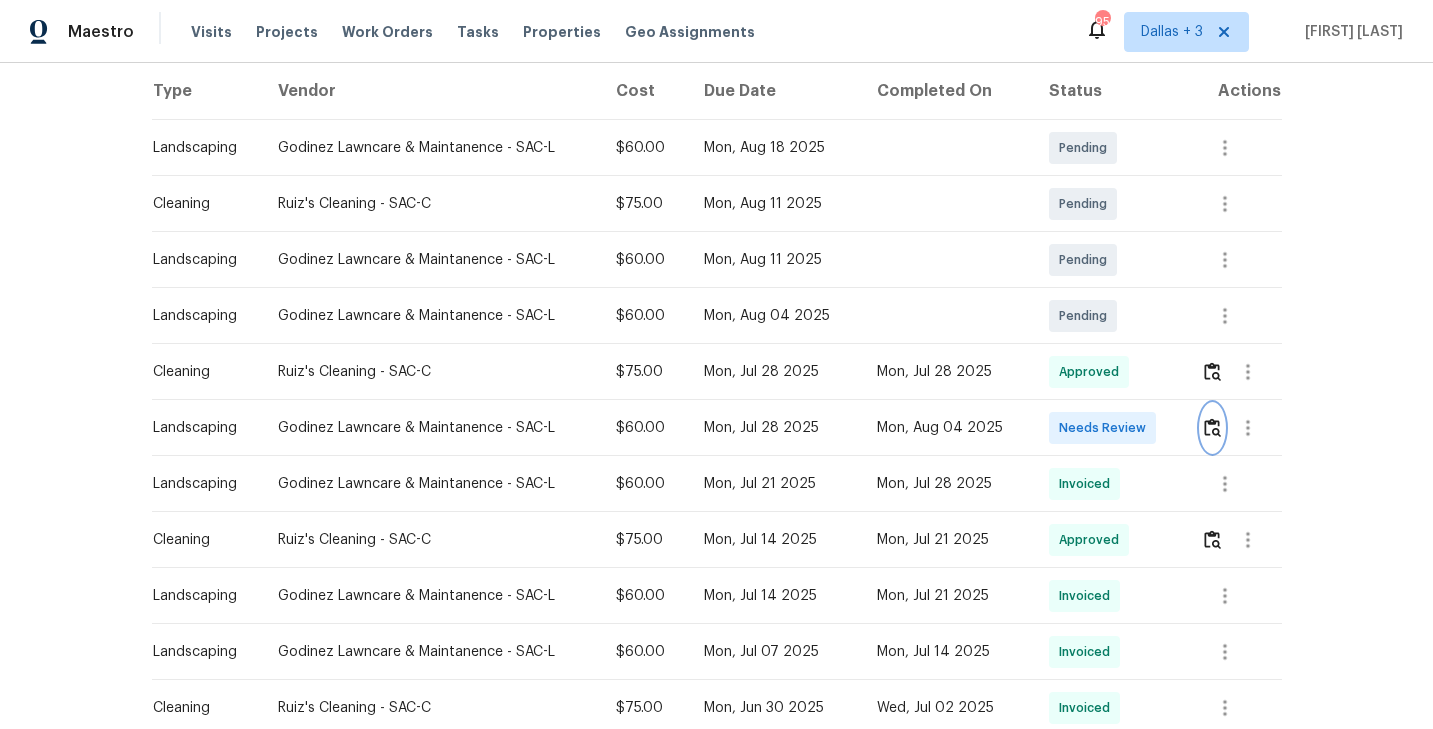 scroll, scrollTop: 0, scrollLeft: 0, axis: both 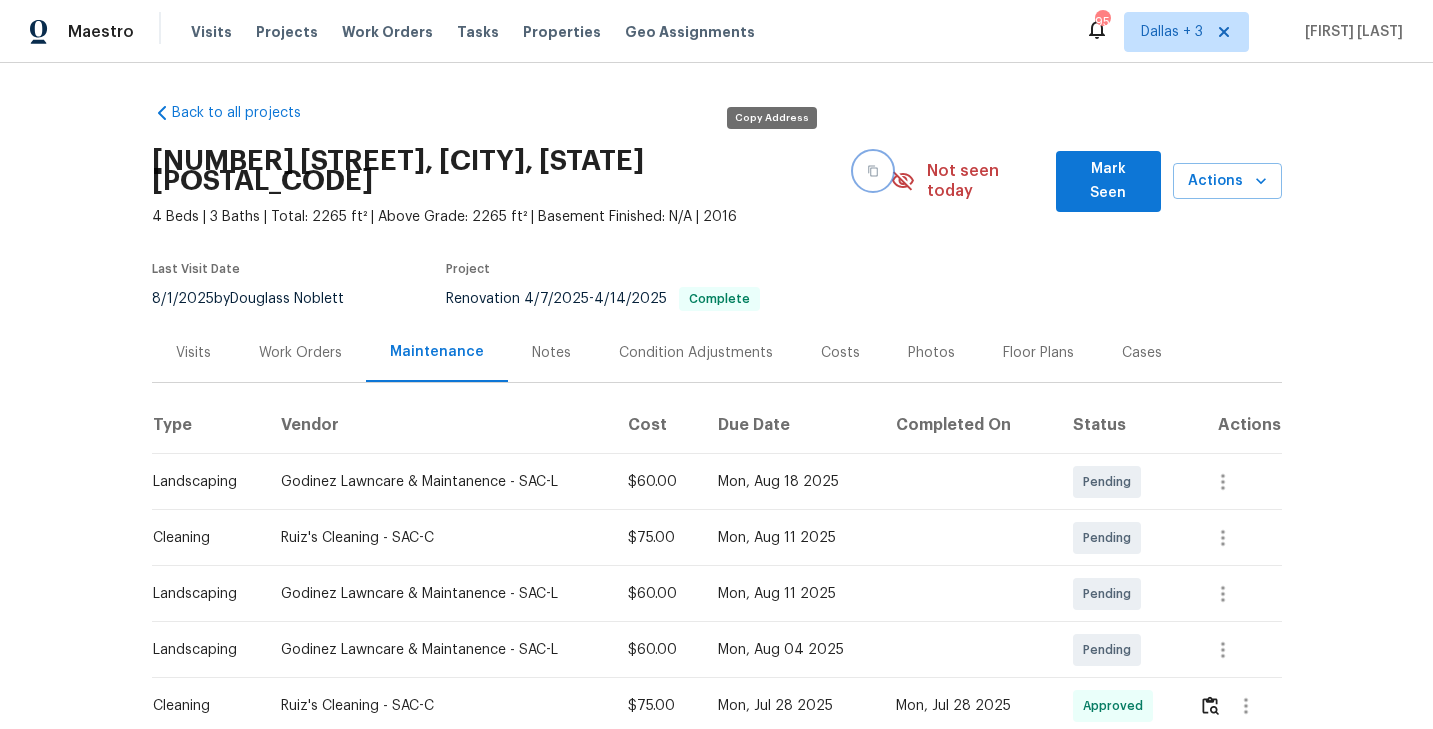 click at bounding box center [873, 171] 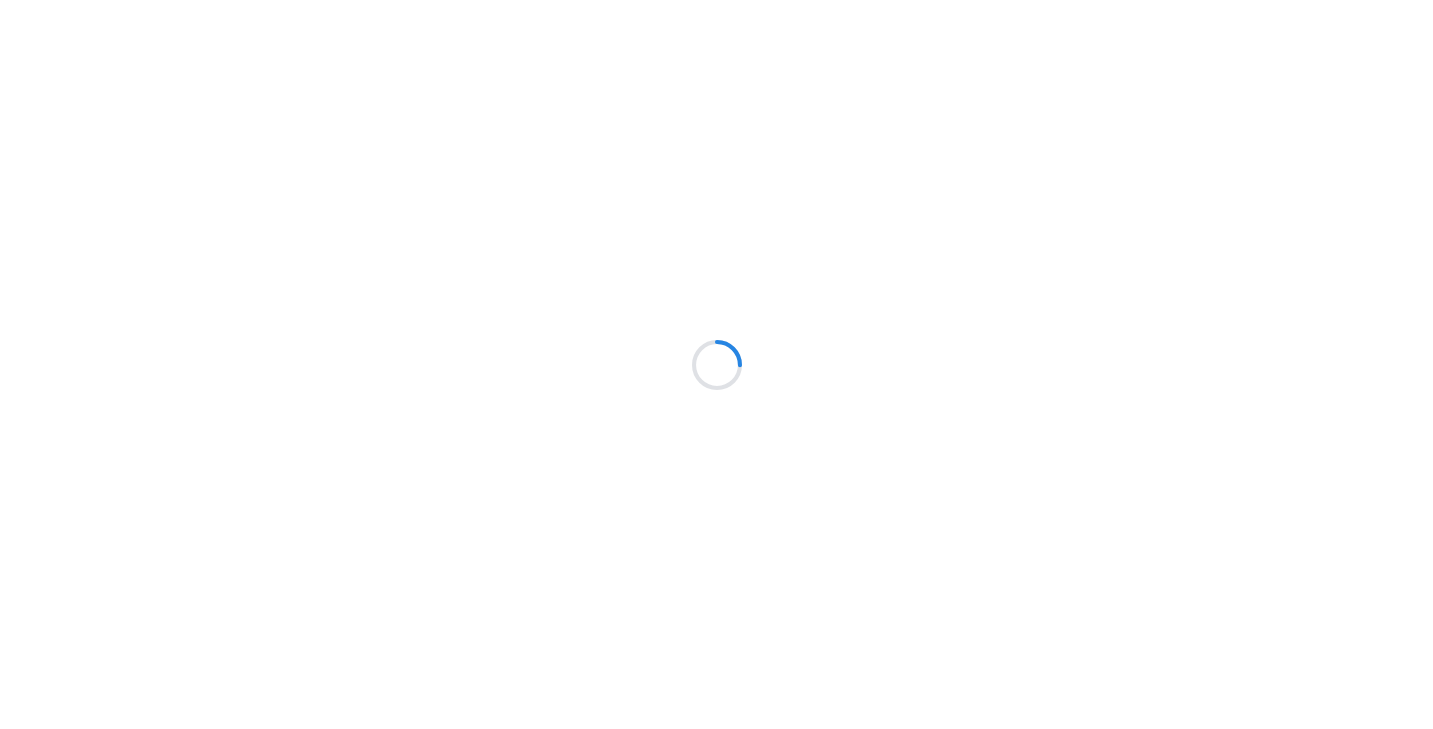 scroll, scrollTop: 0, scrollLeft: 0, axis: both 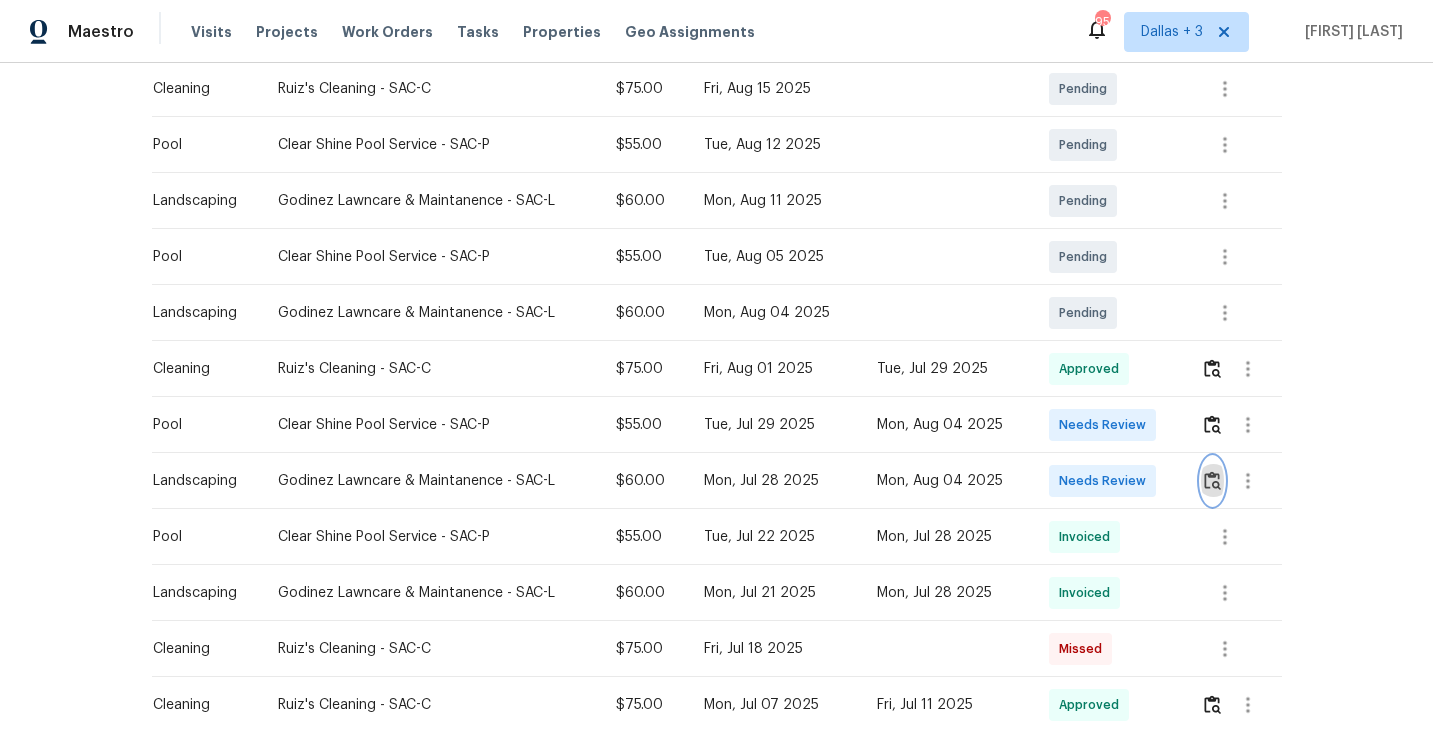 click at bounding box center [1212, 481] 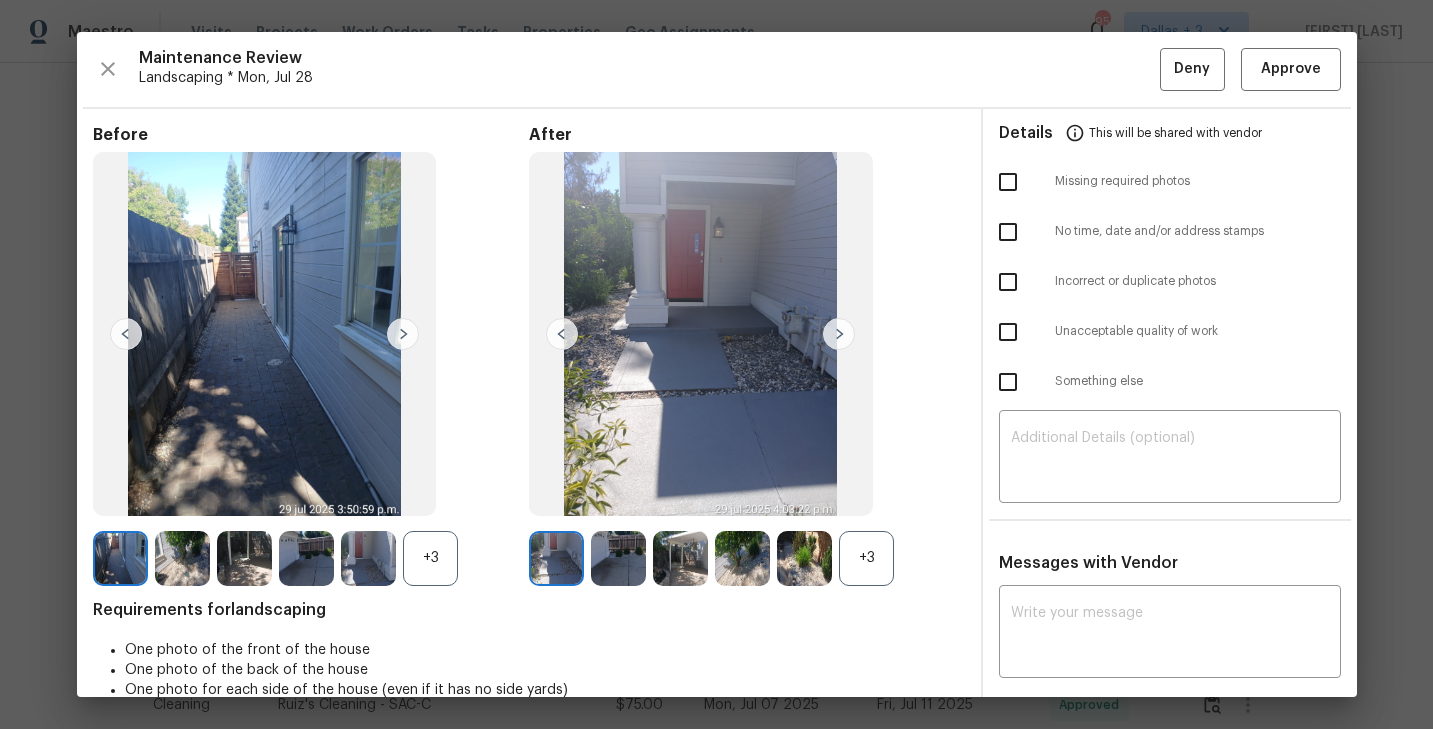 click on "+3" at bounding box center (866, 558) 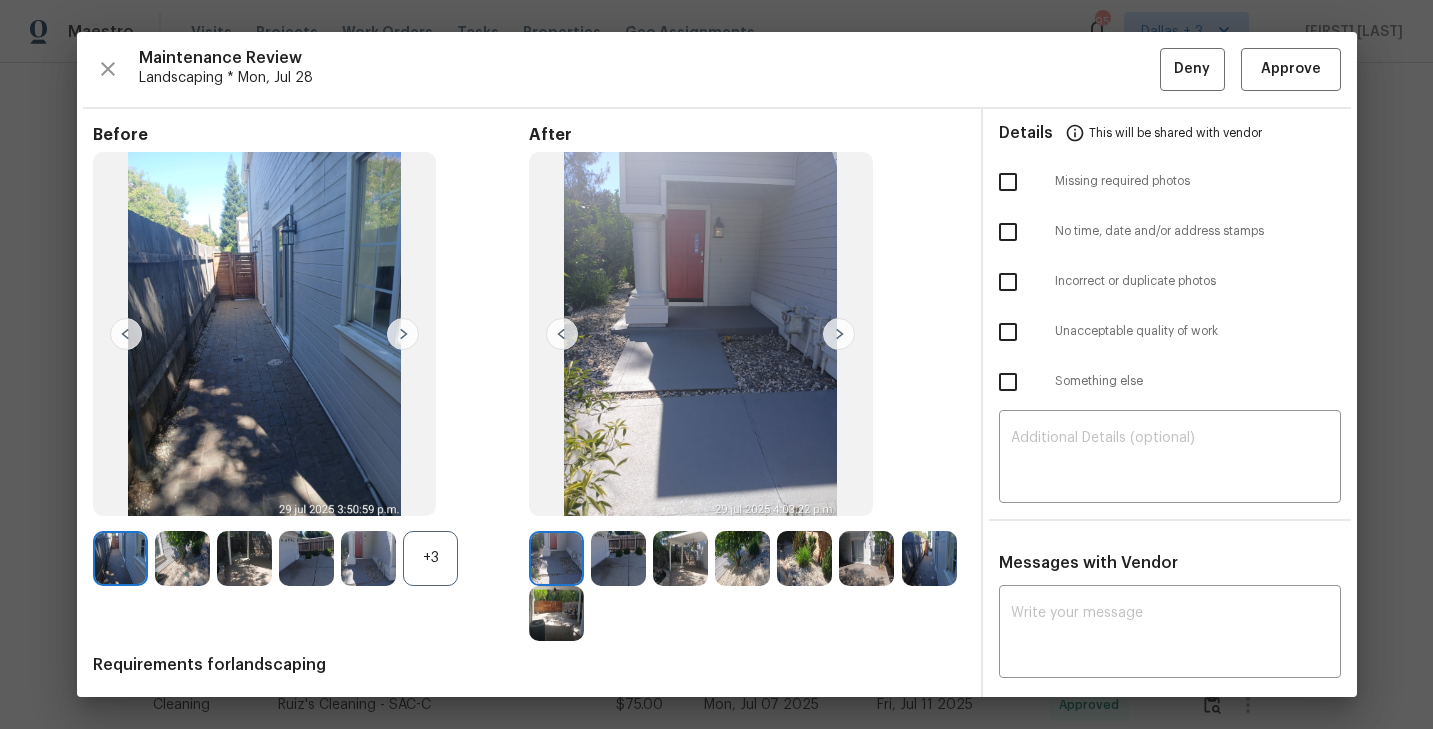 click on "+3" at bounding box center [430, 558] 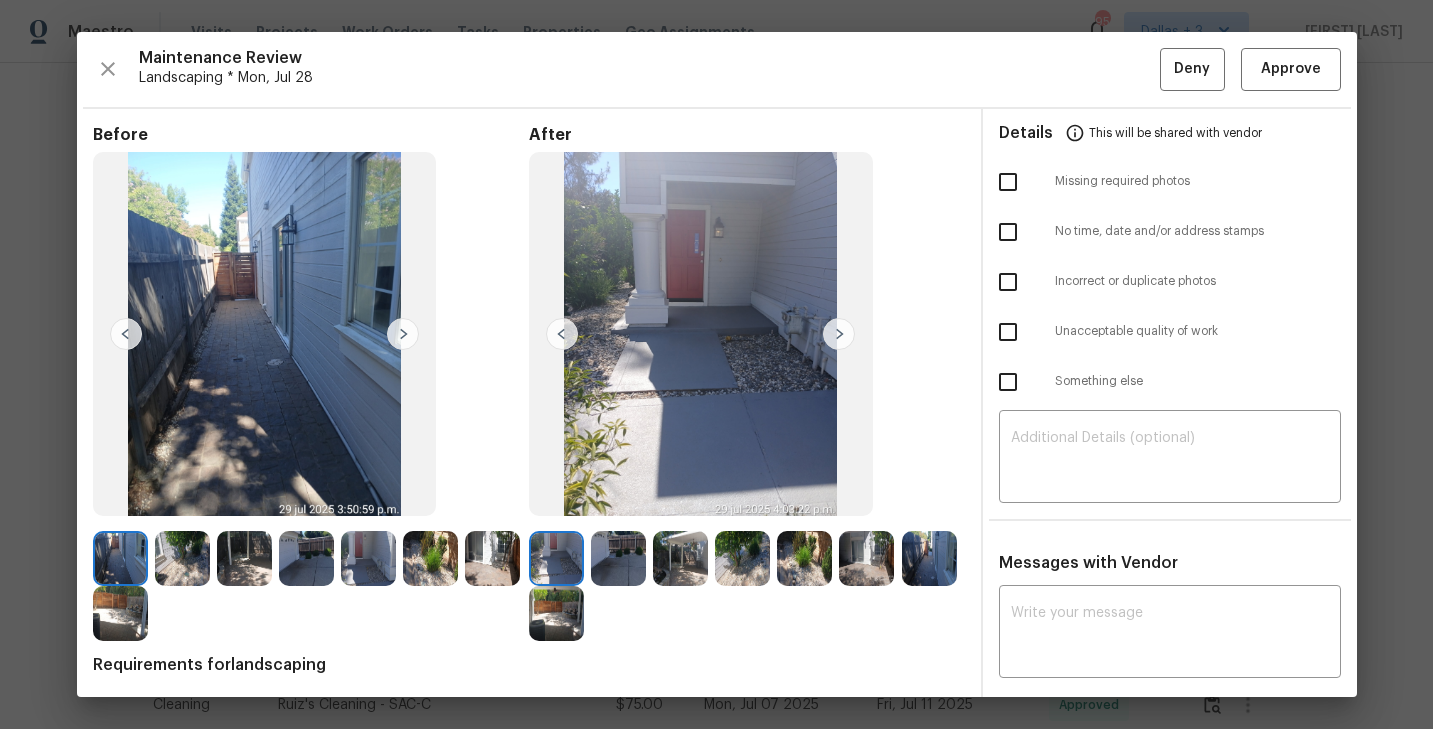 click at bounding box center [618, 558] 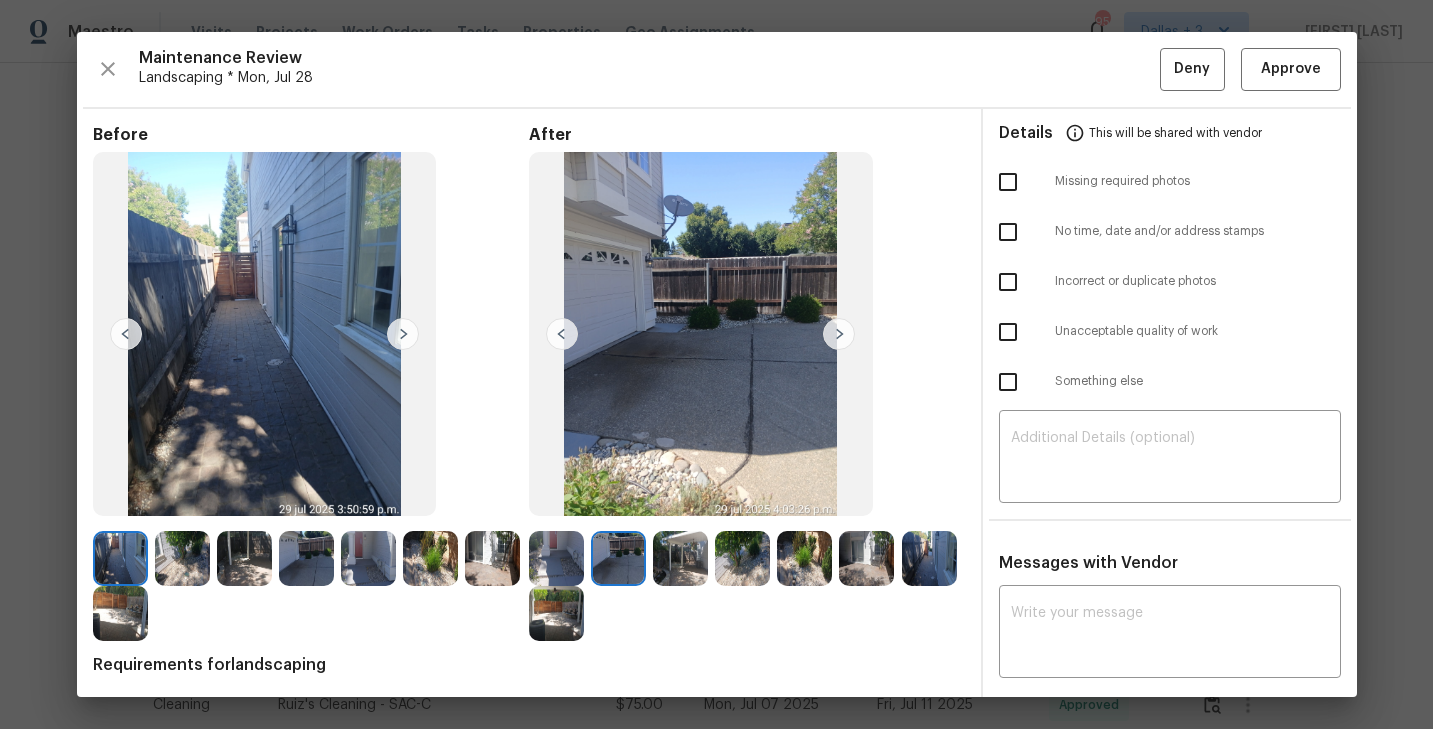 click at bounding box center (680, 558) 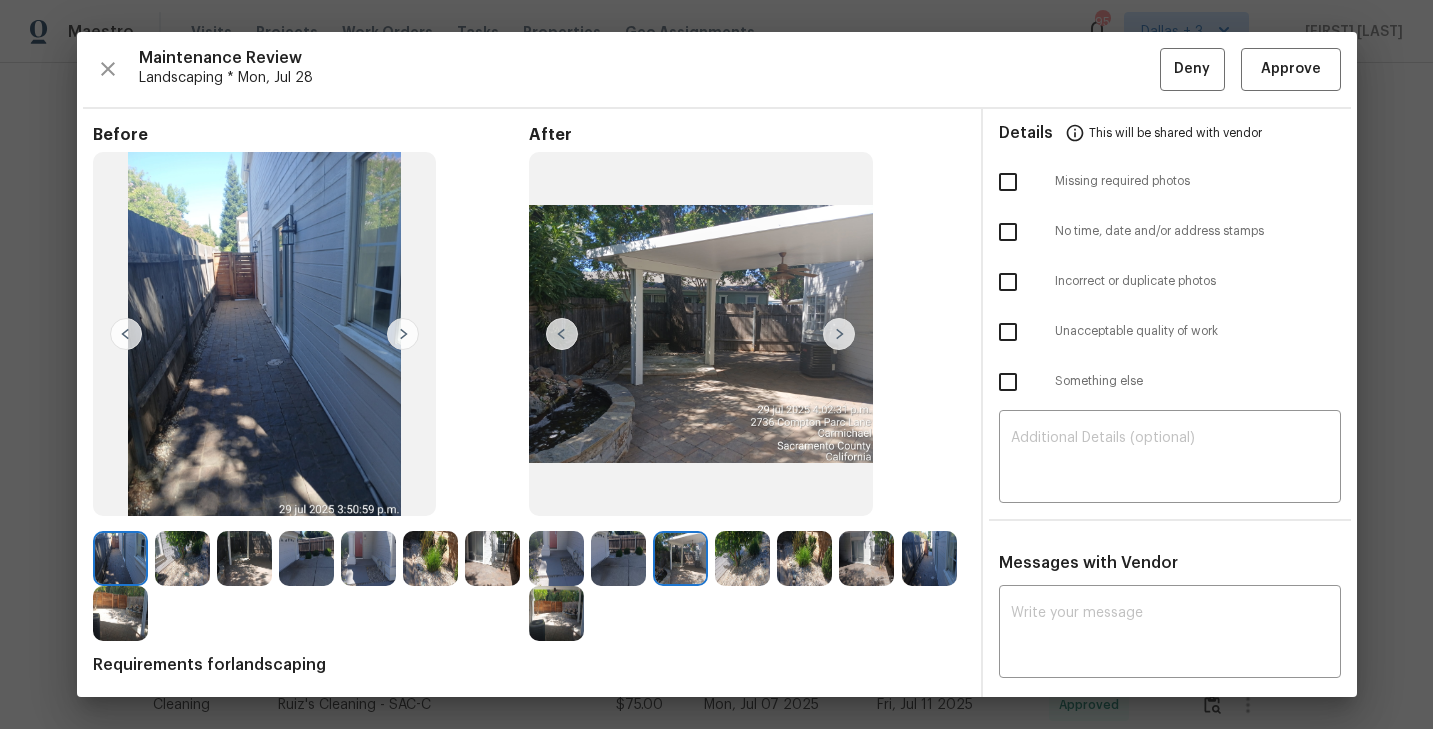 click at bounding box center [839, 334] 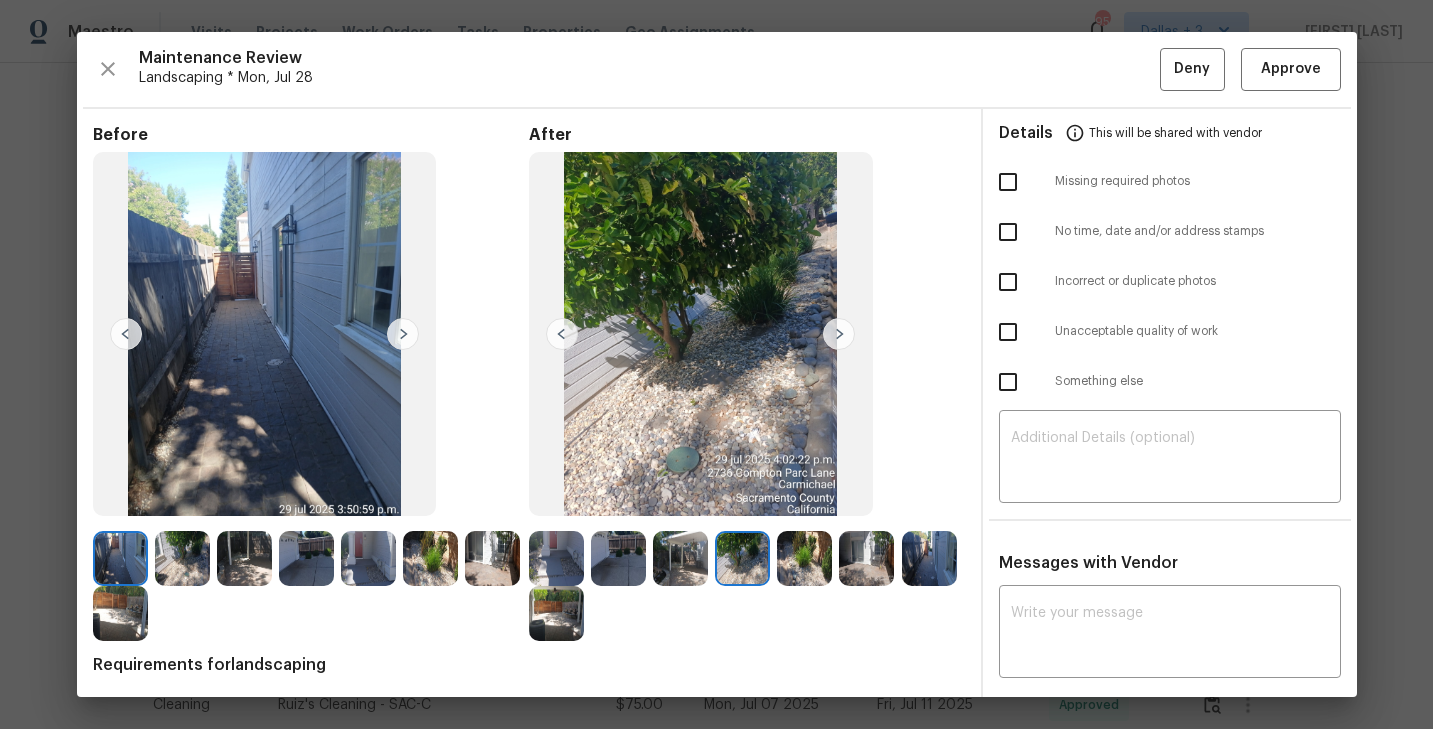 click at bounding box center (839, 334) 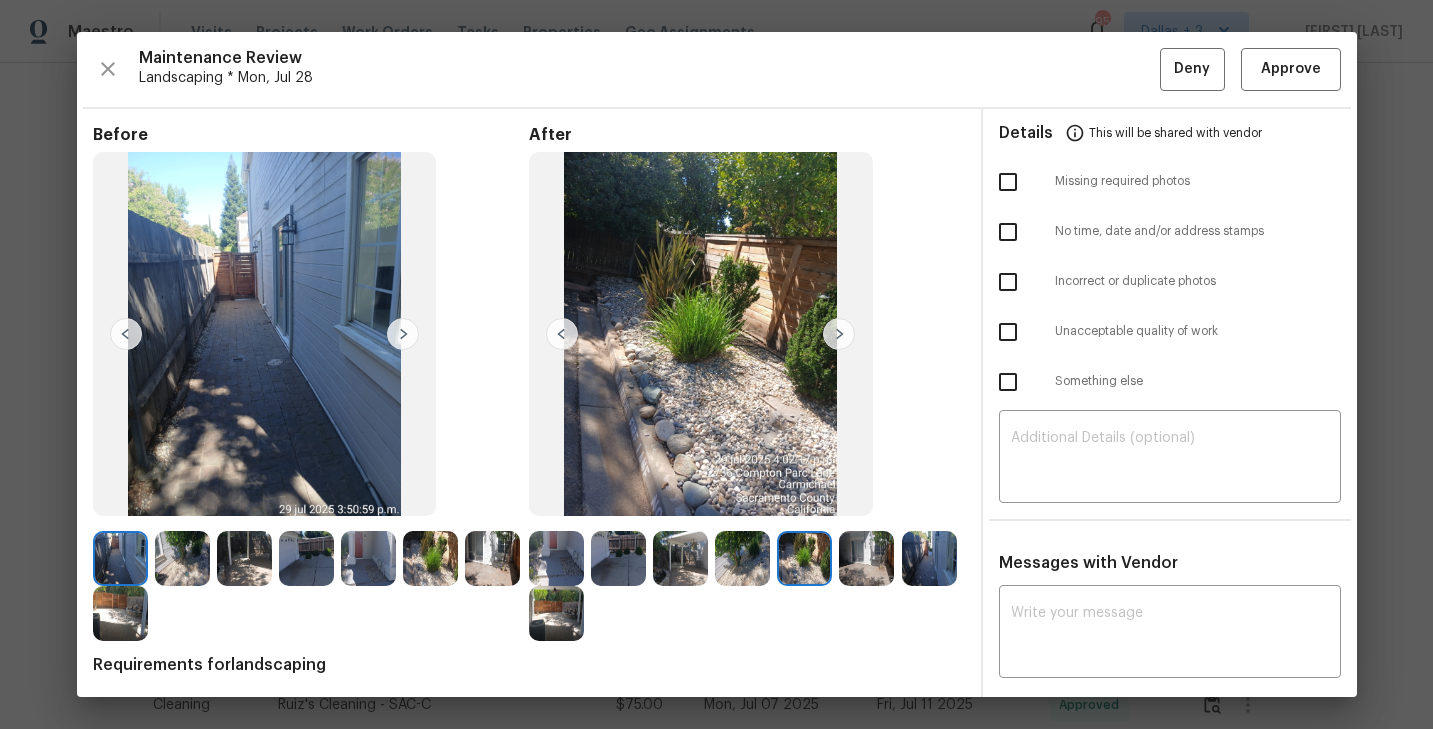 click at bounding box center [839, 334] 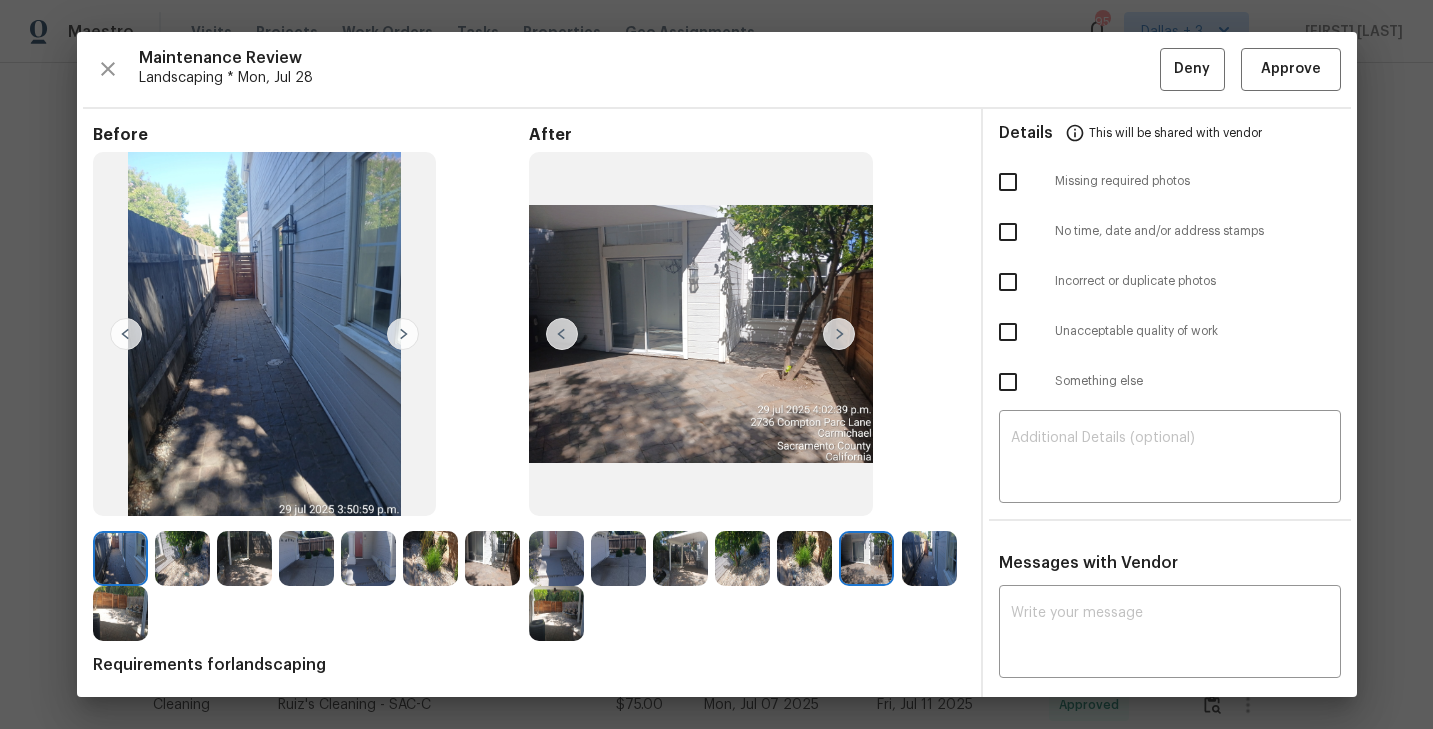 click at bounding box center (556, 558) 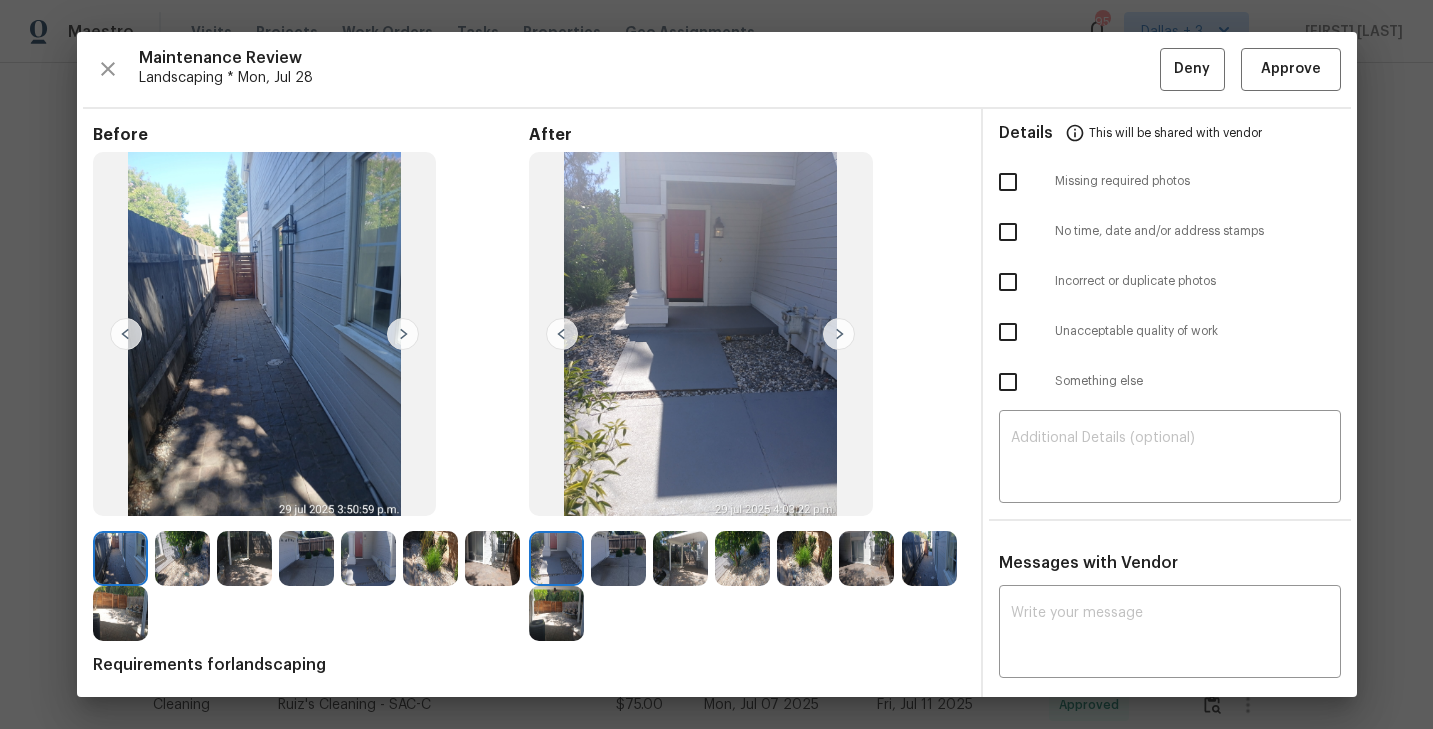 click at bounding box center (839, 334) 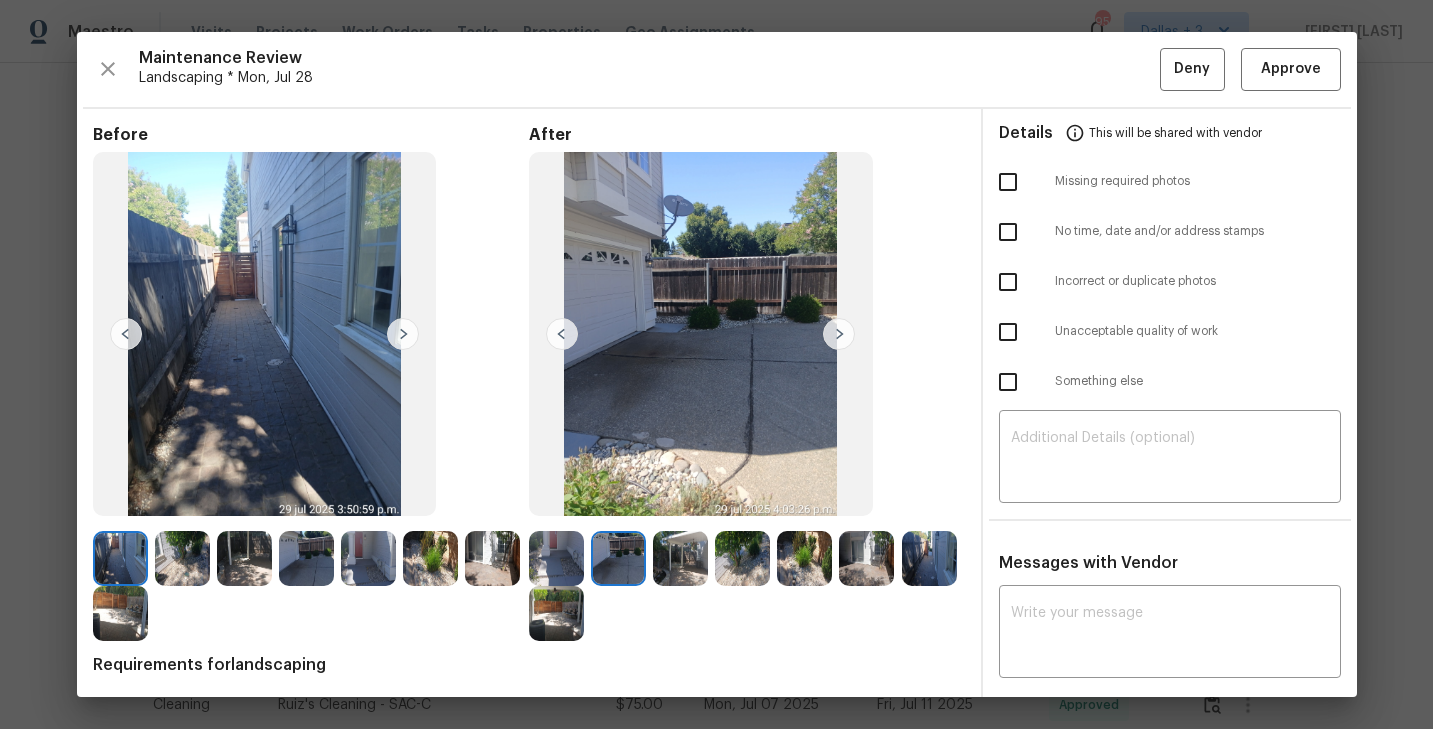 click at bounding box center [562, 334] 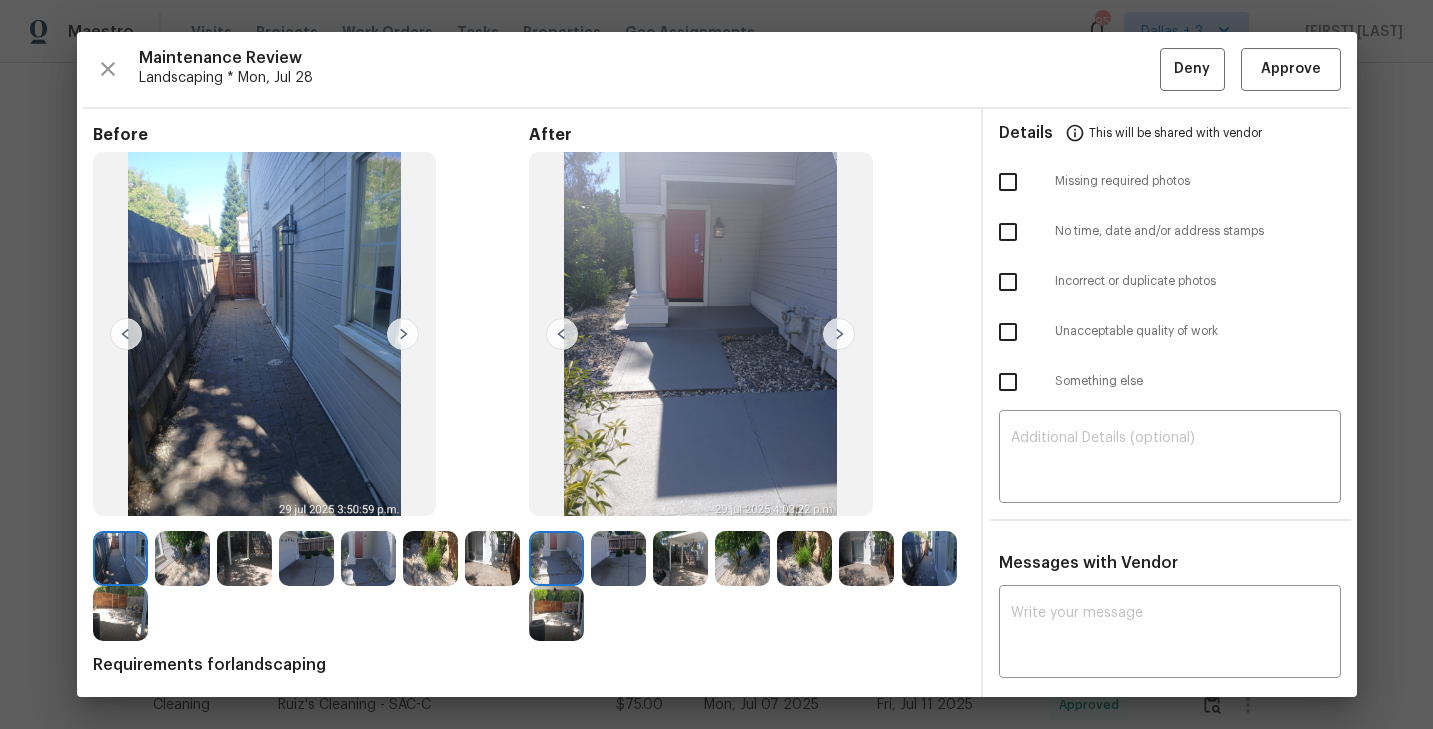 click at bounding box center [839, 334] 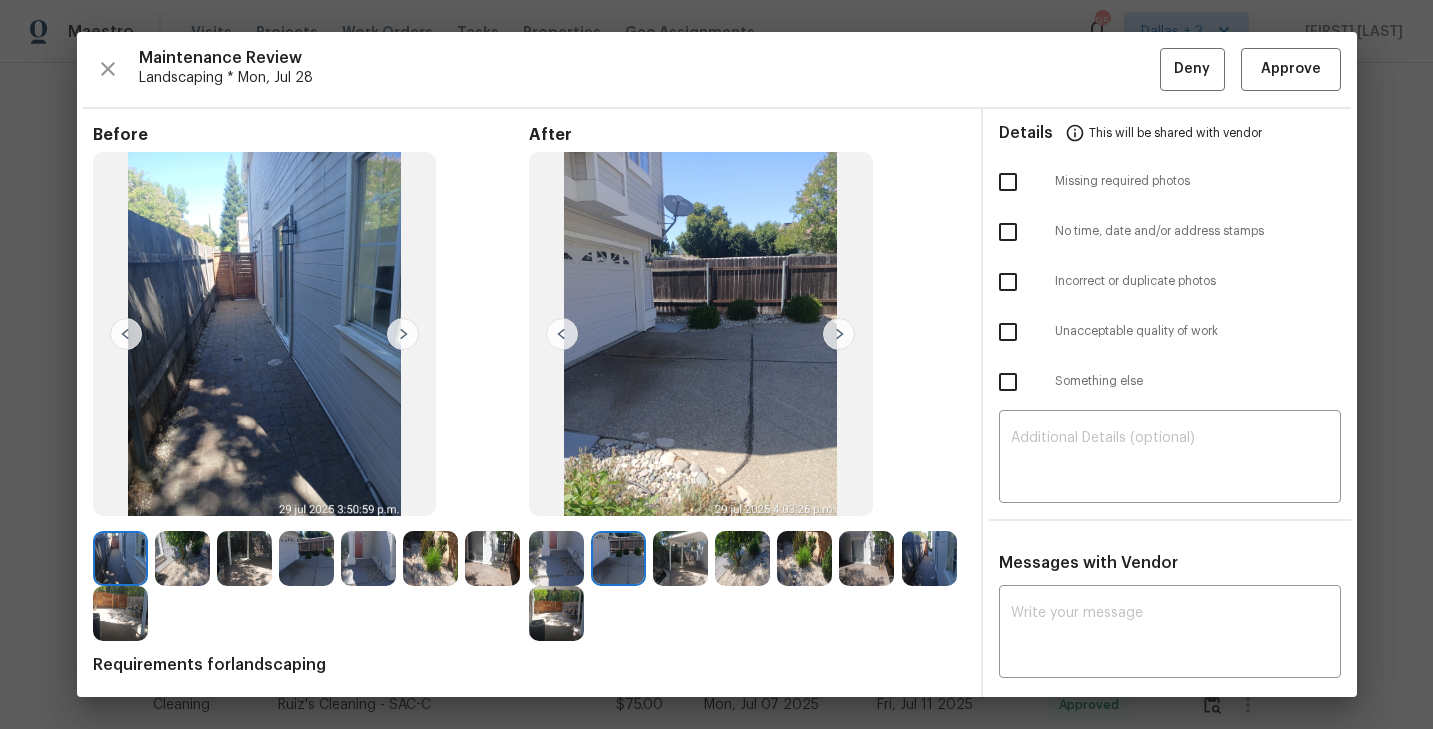 click at bounding box center [839, 334] 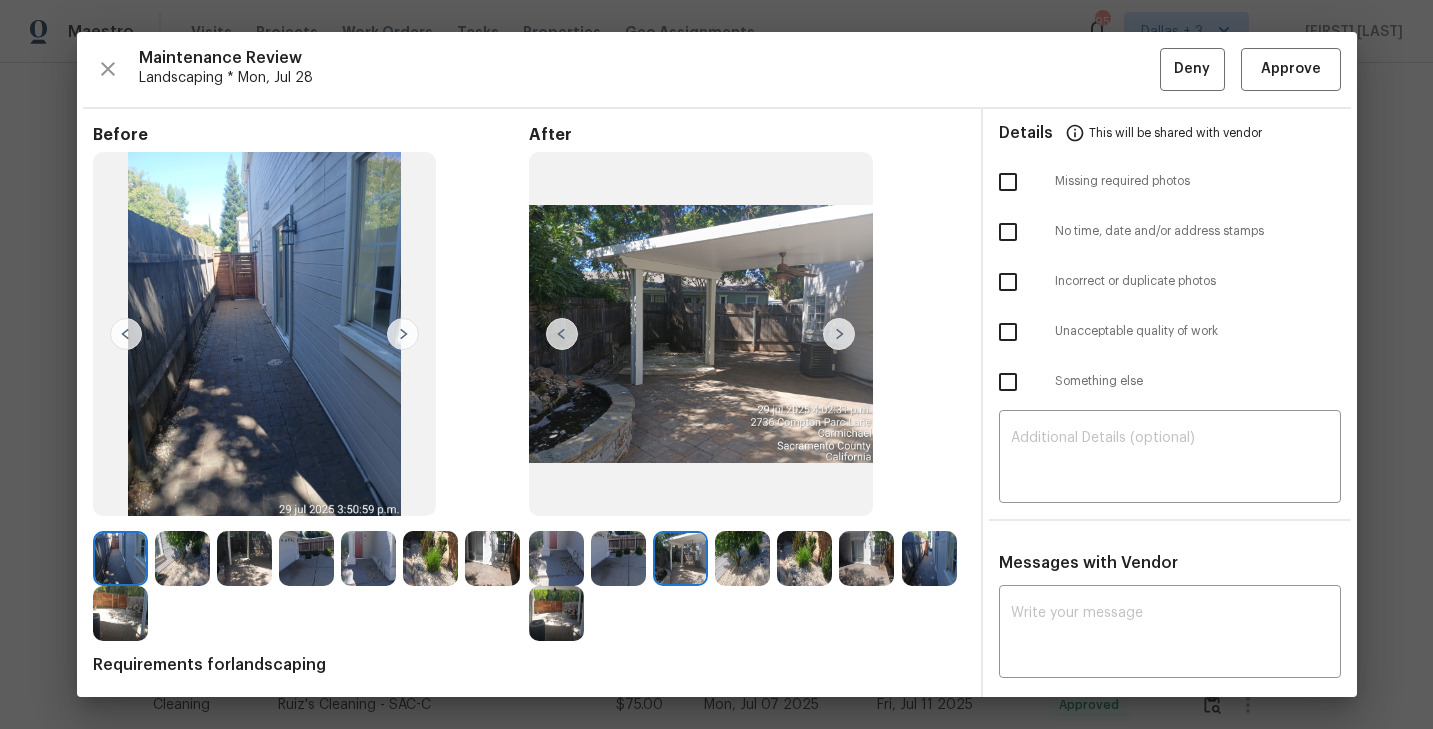 click at bounding box center (839, 334) 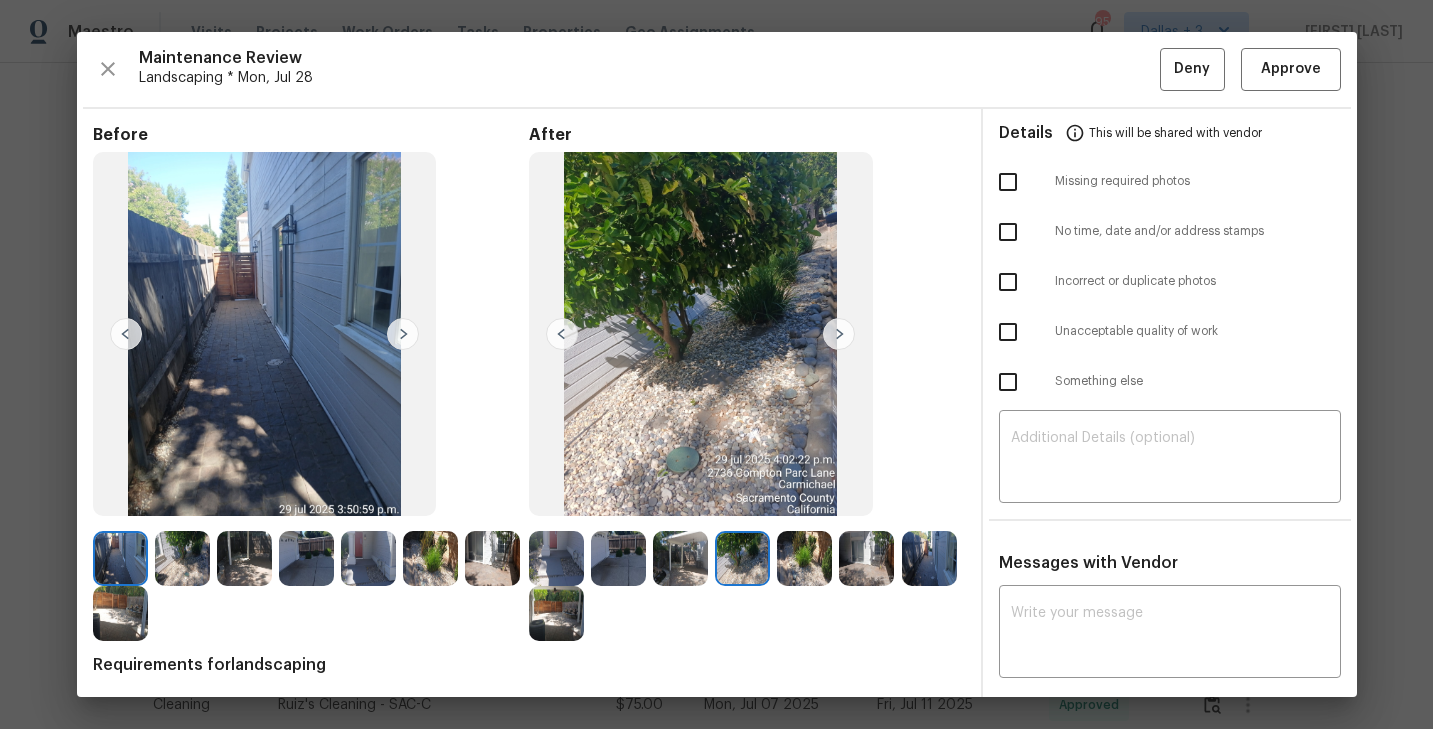 click at bounding box center [839, 334] 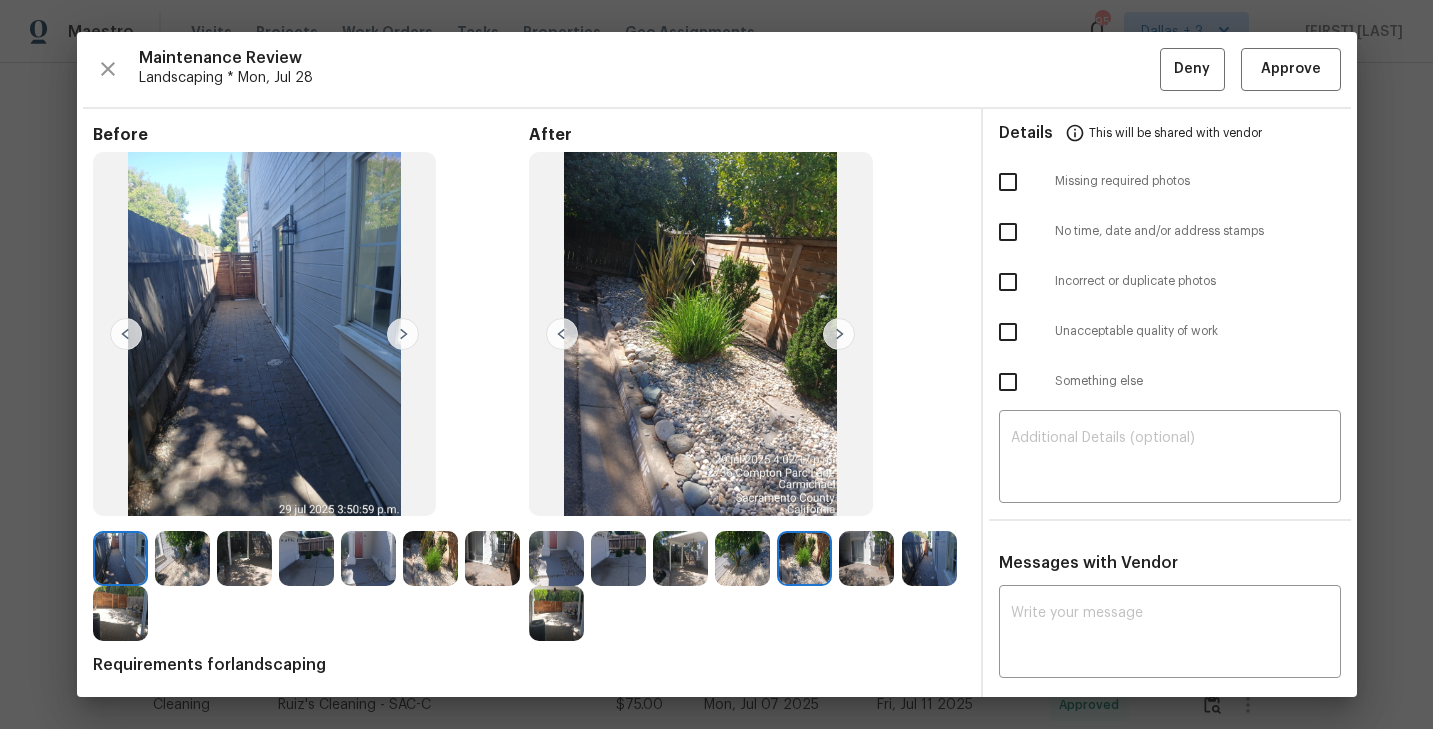 click at bounding box center (839, 334) 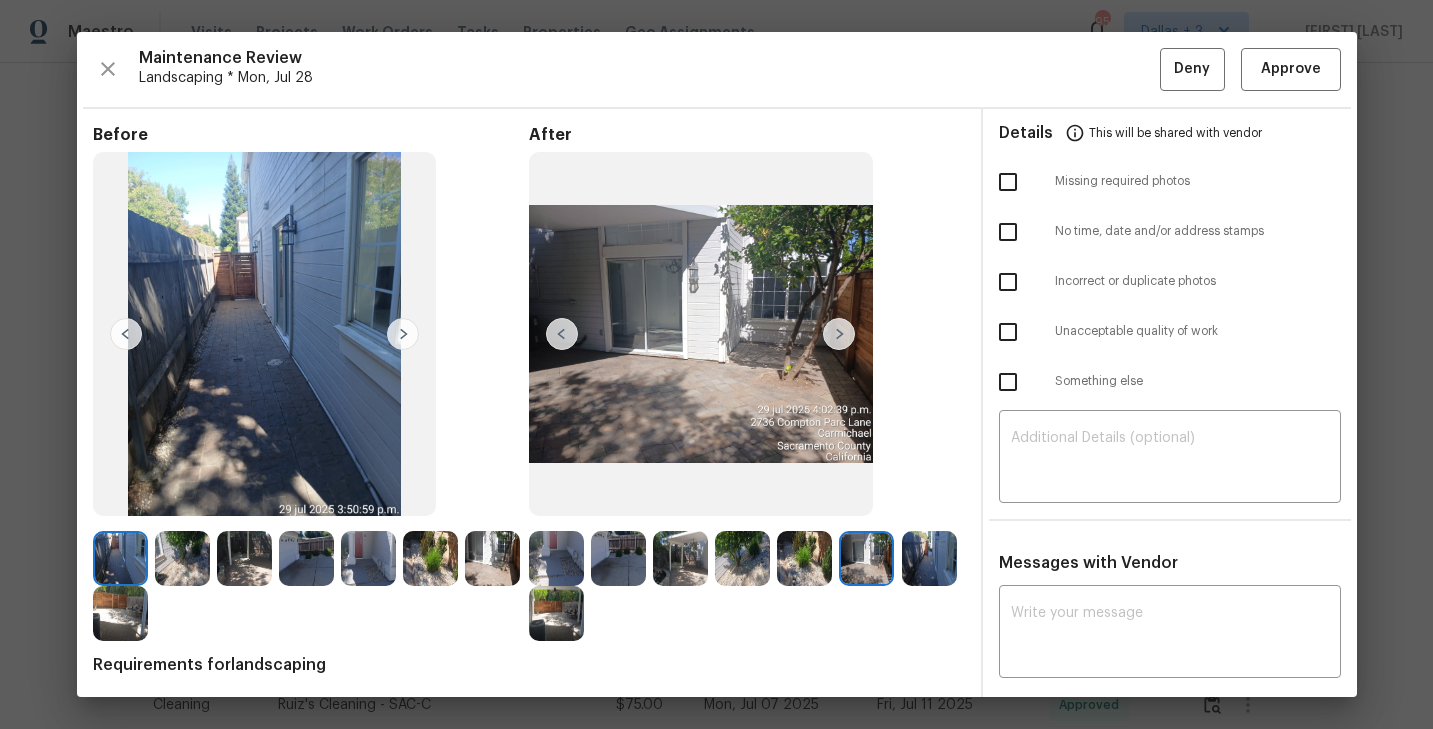 click at bounding box center (839, 334) 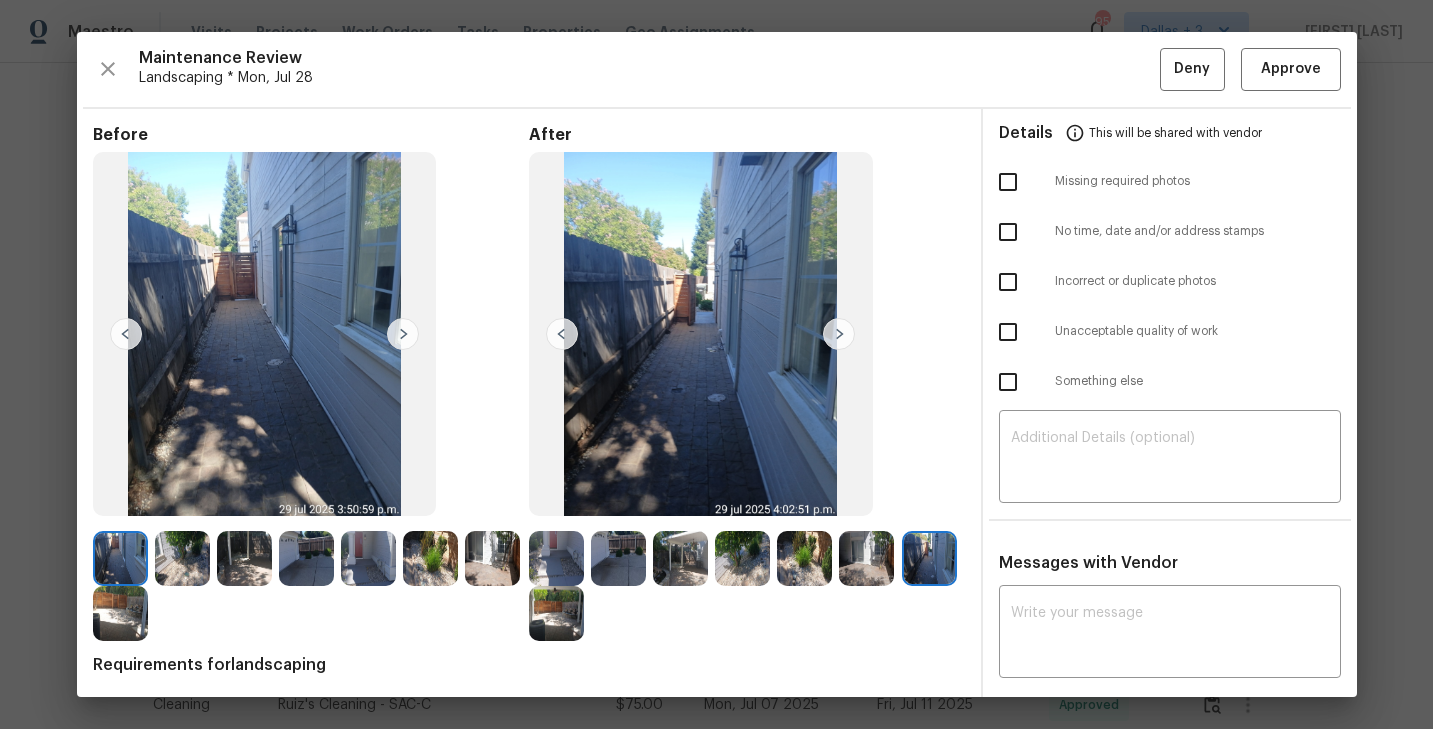 click at bounding box center (839, 334) 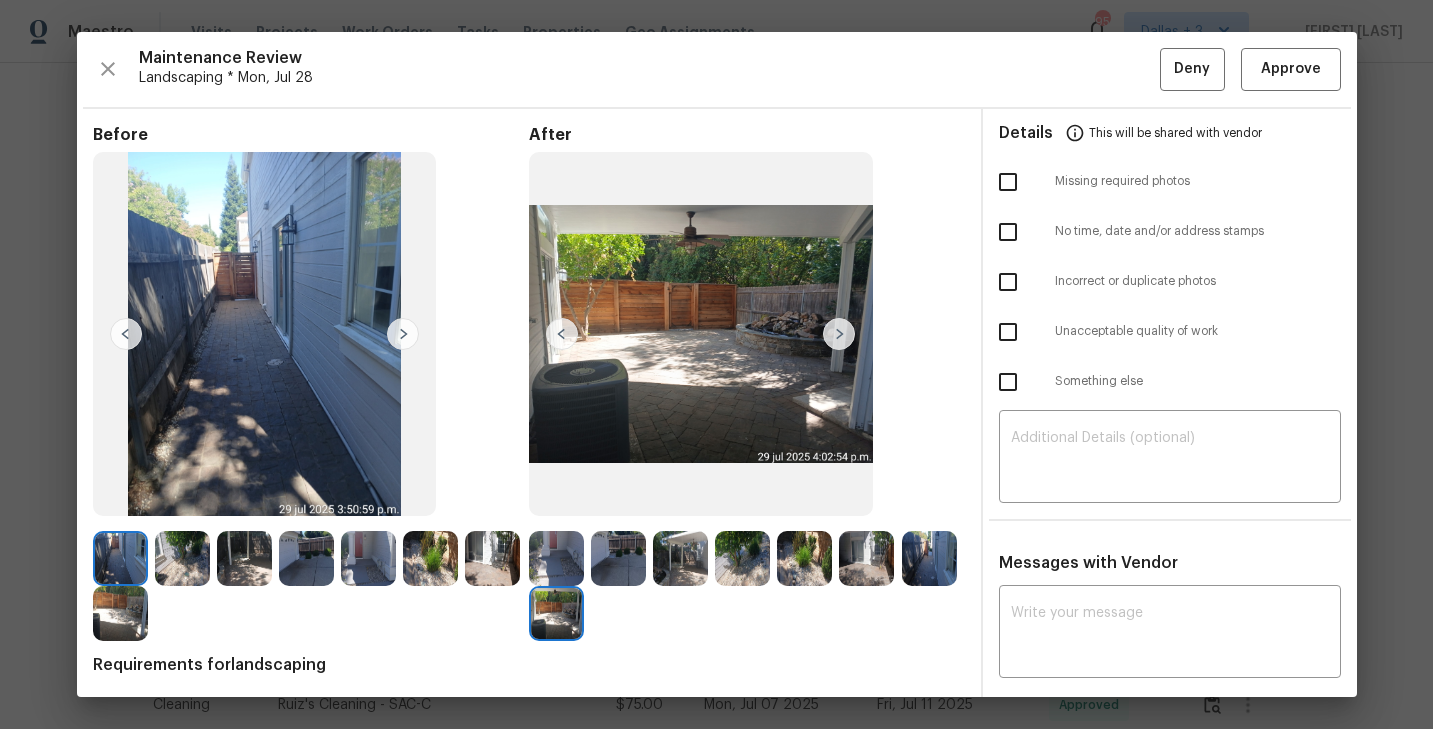 click at bounding box center [556, 558] 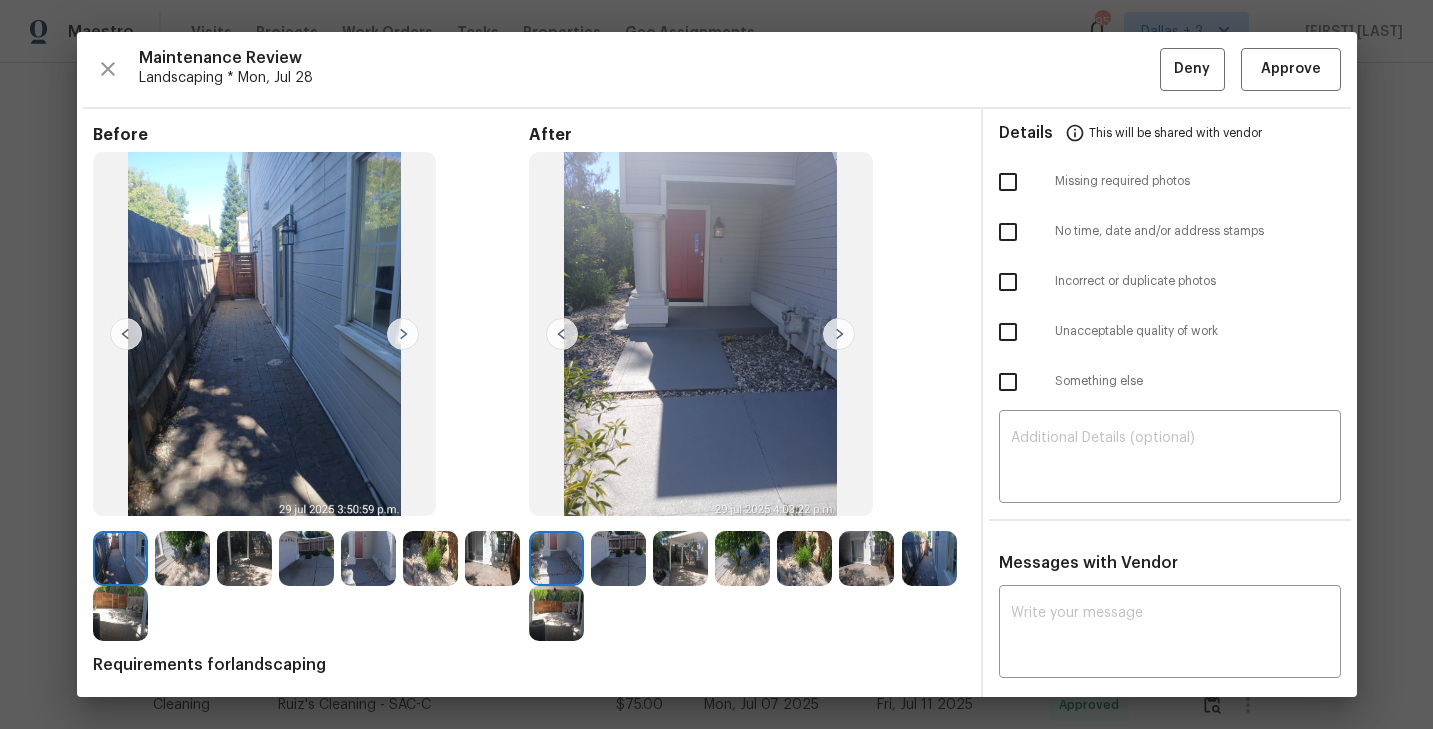 click at bounding box center [839, 334] 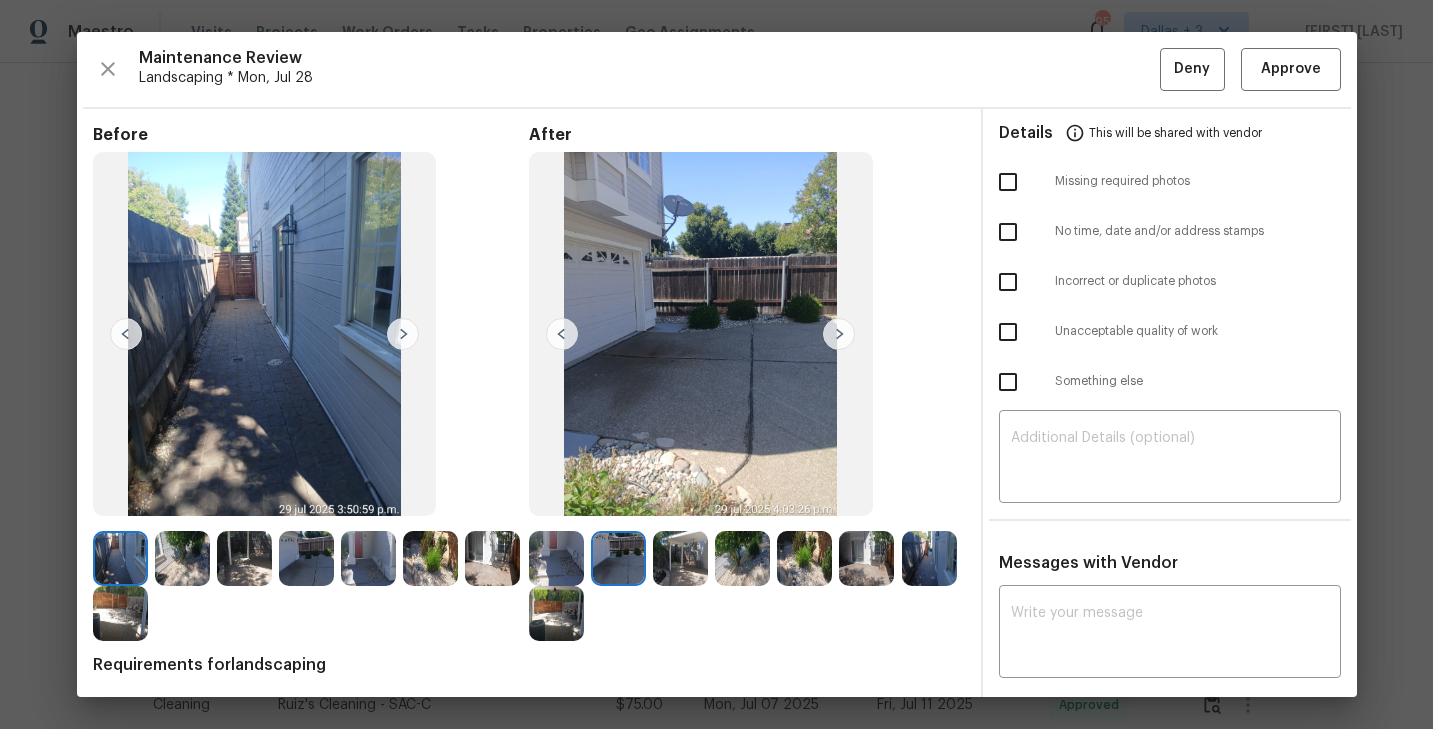 click at bounding box center (839, 334) 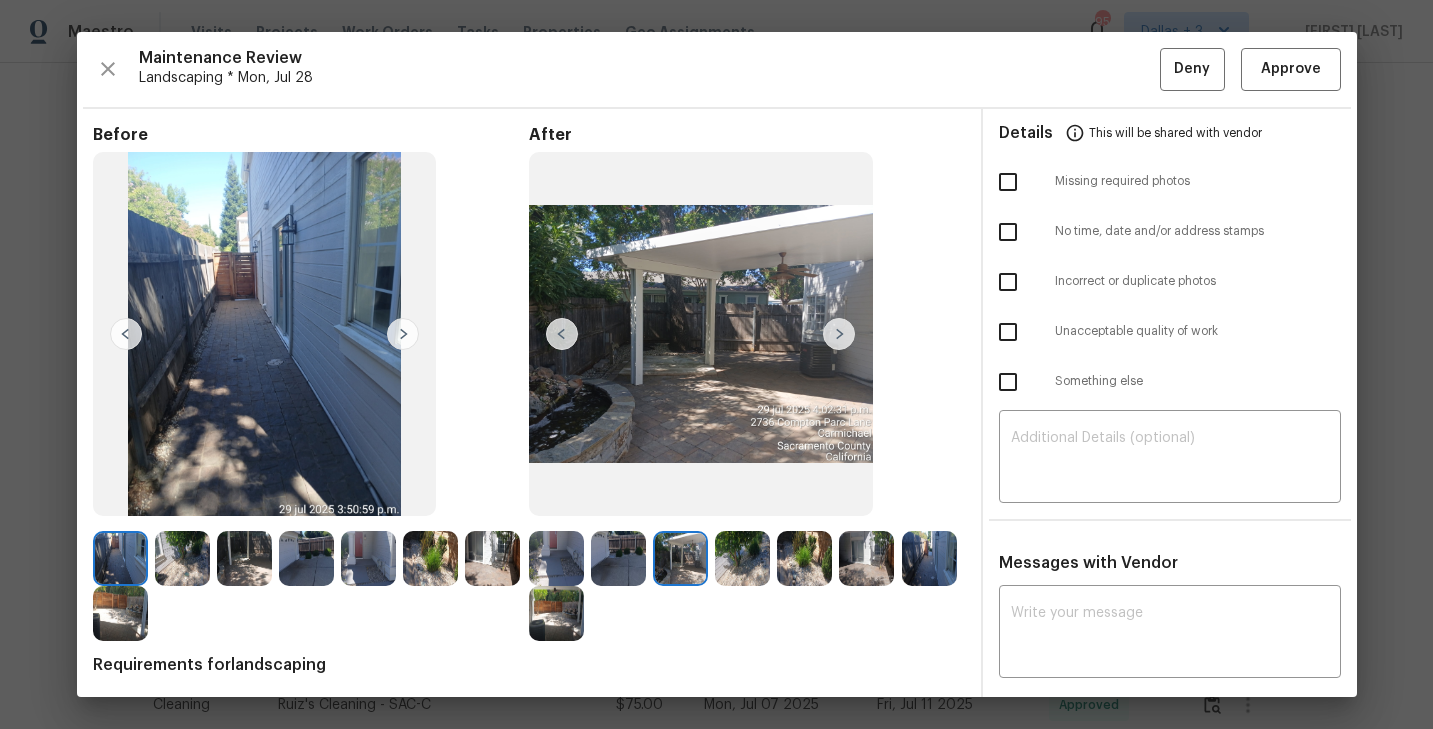 click at bounding box center [839, 334] 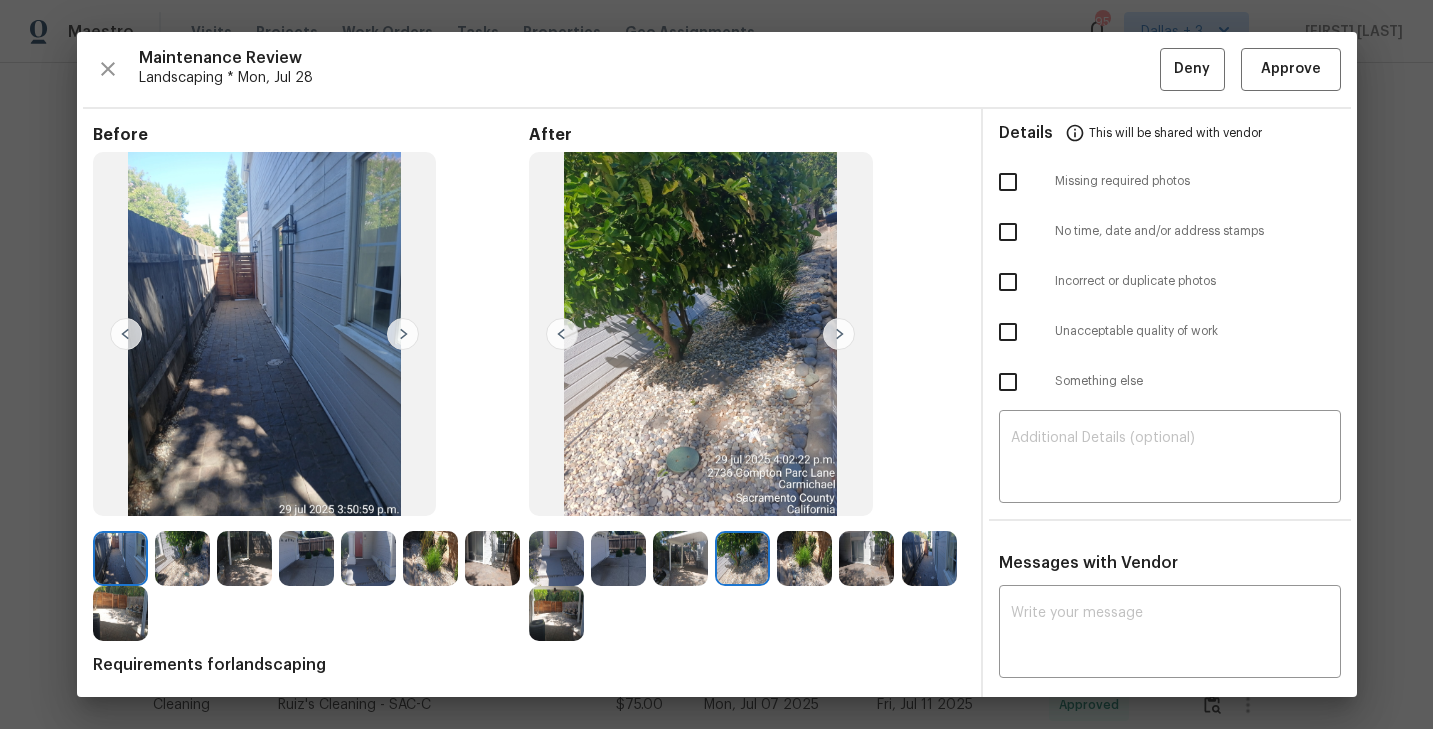 click at bounding box center [839, 334] 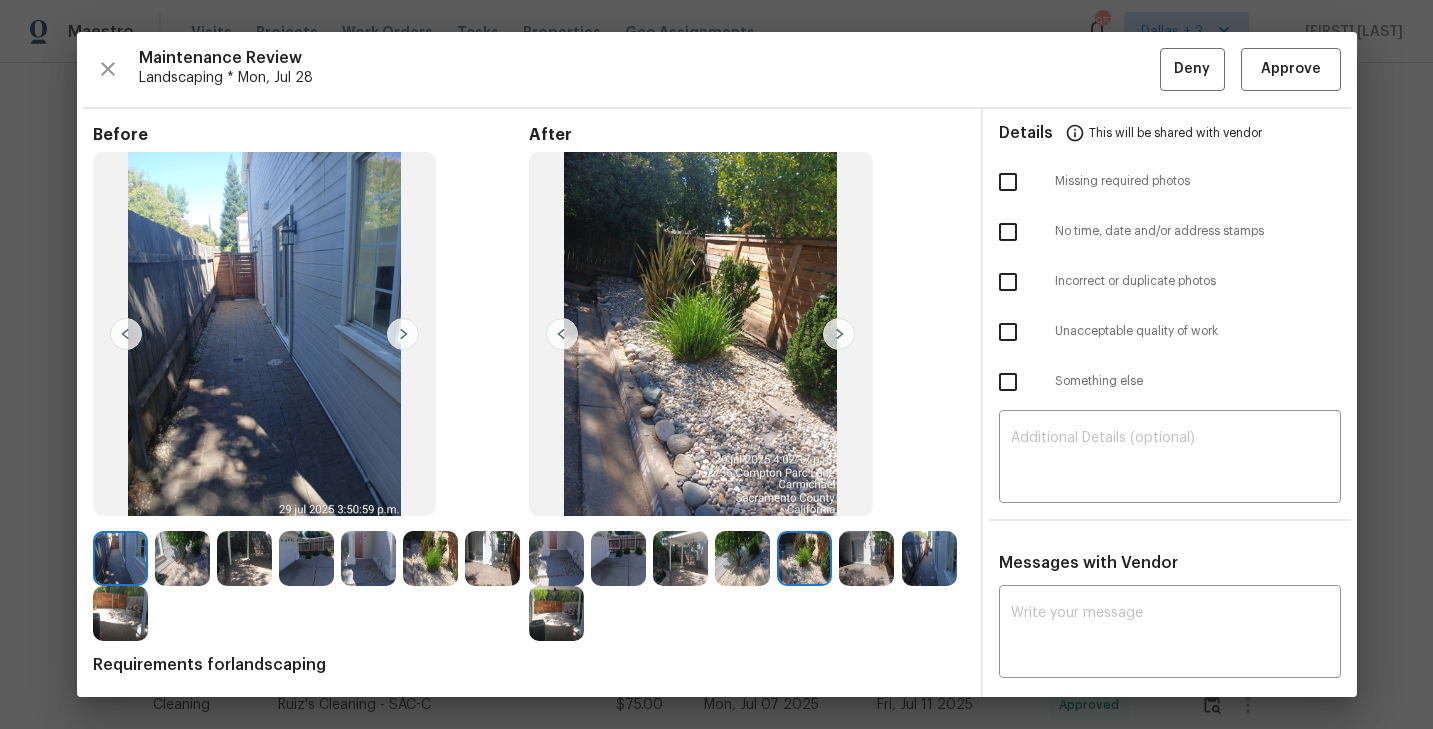 click at bounding box center (839, 334) 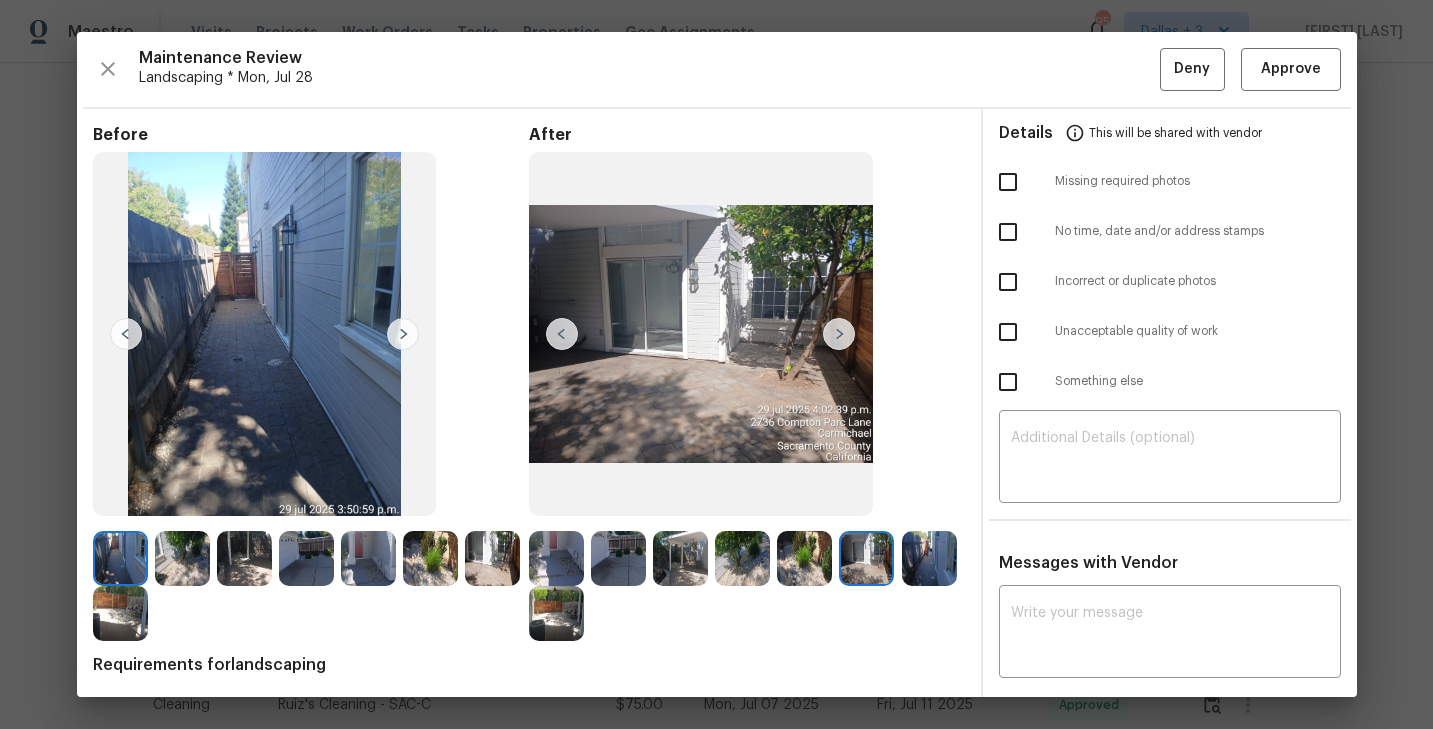 click at bounding box center [839, 334] 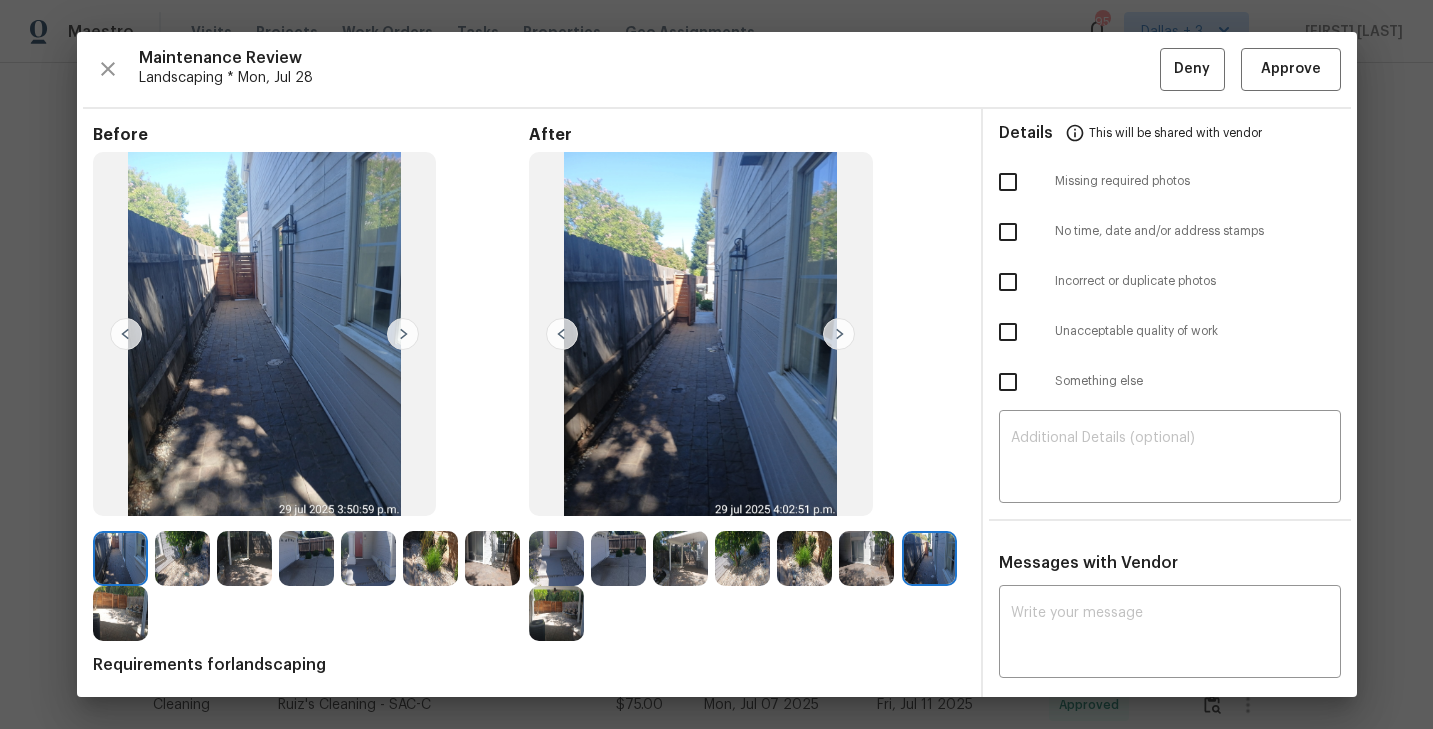 click at bounding box center (839, 334) 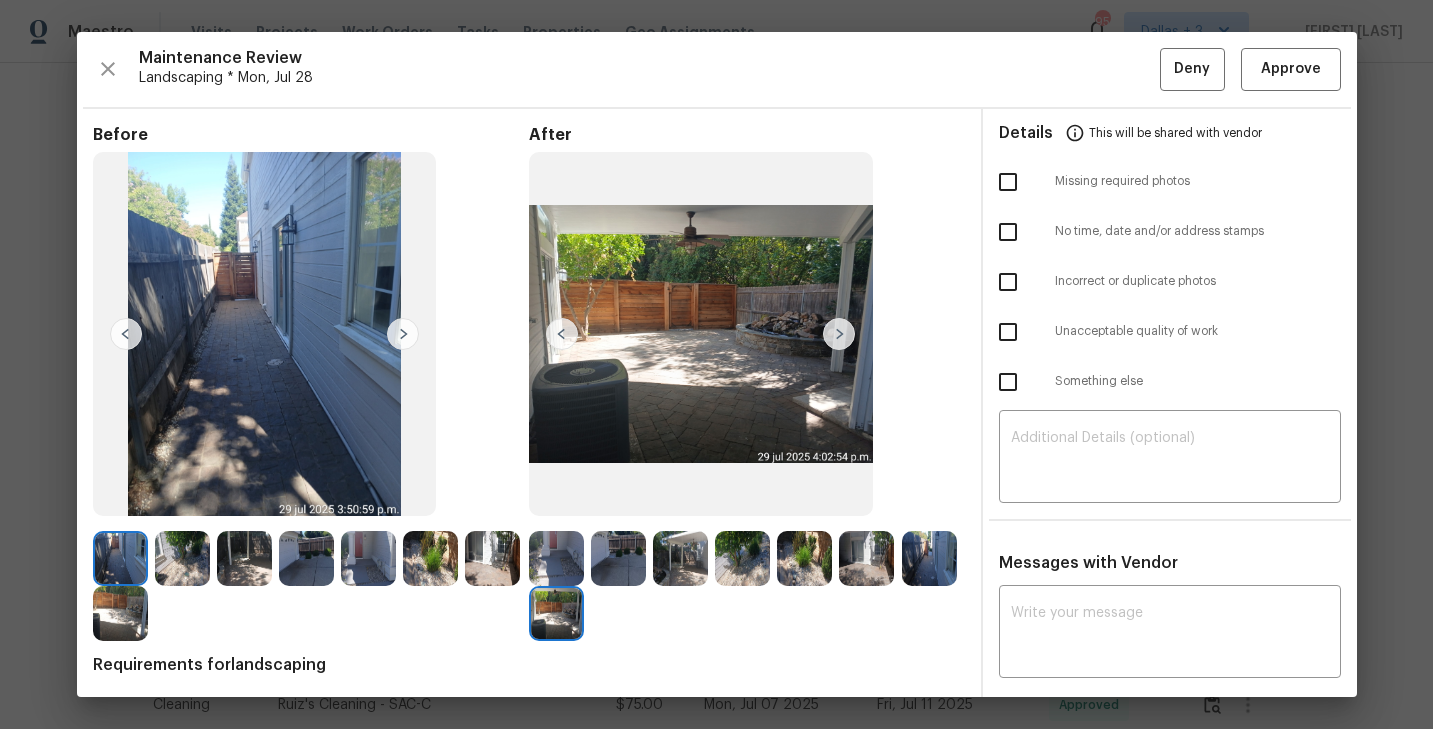 click at bounding box center (839, 334) 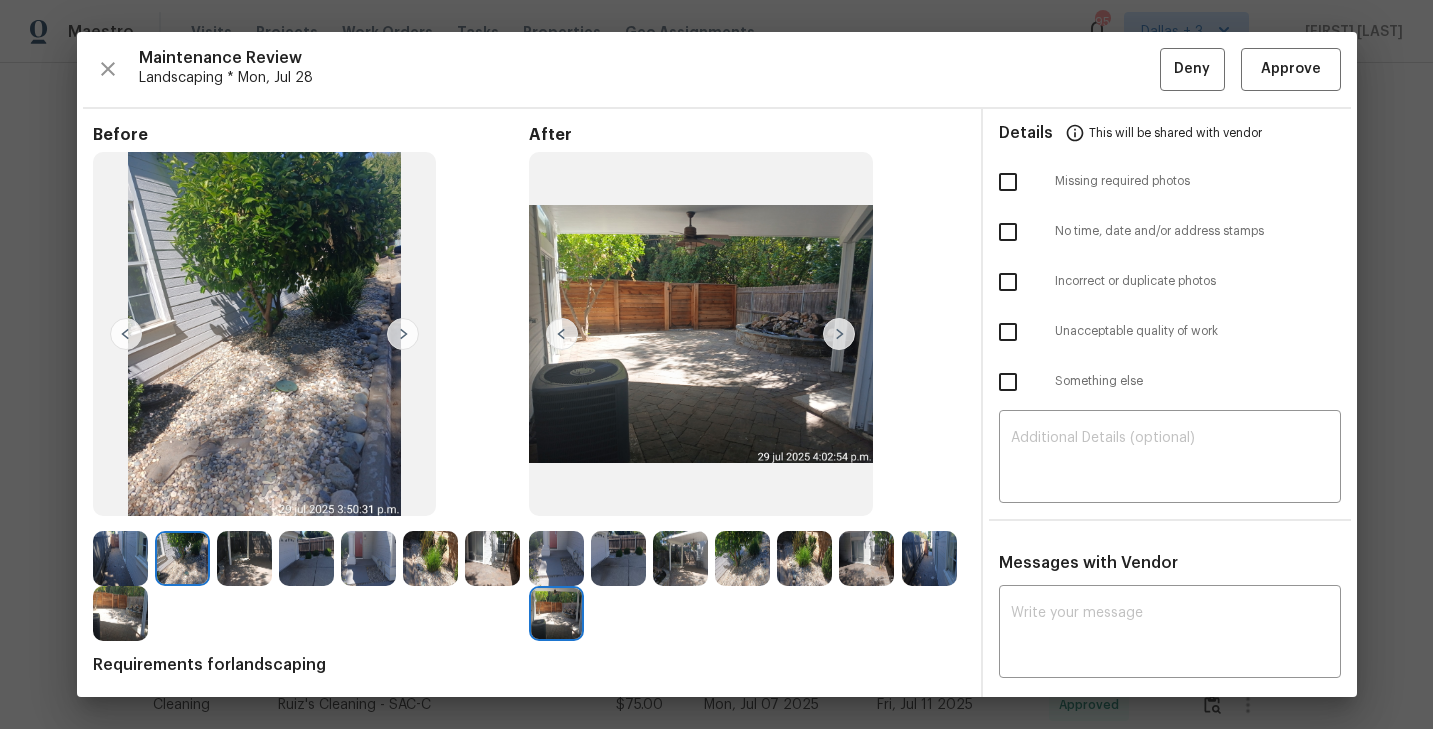 click at bounding box center (403, 334) 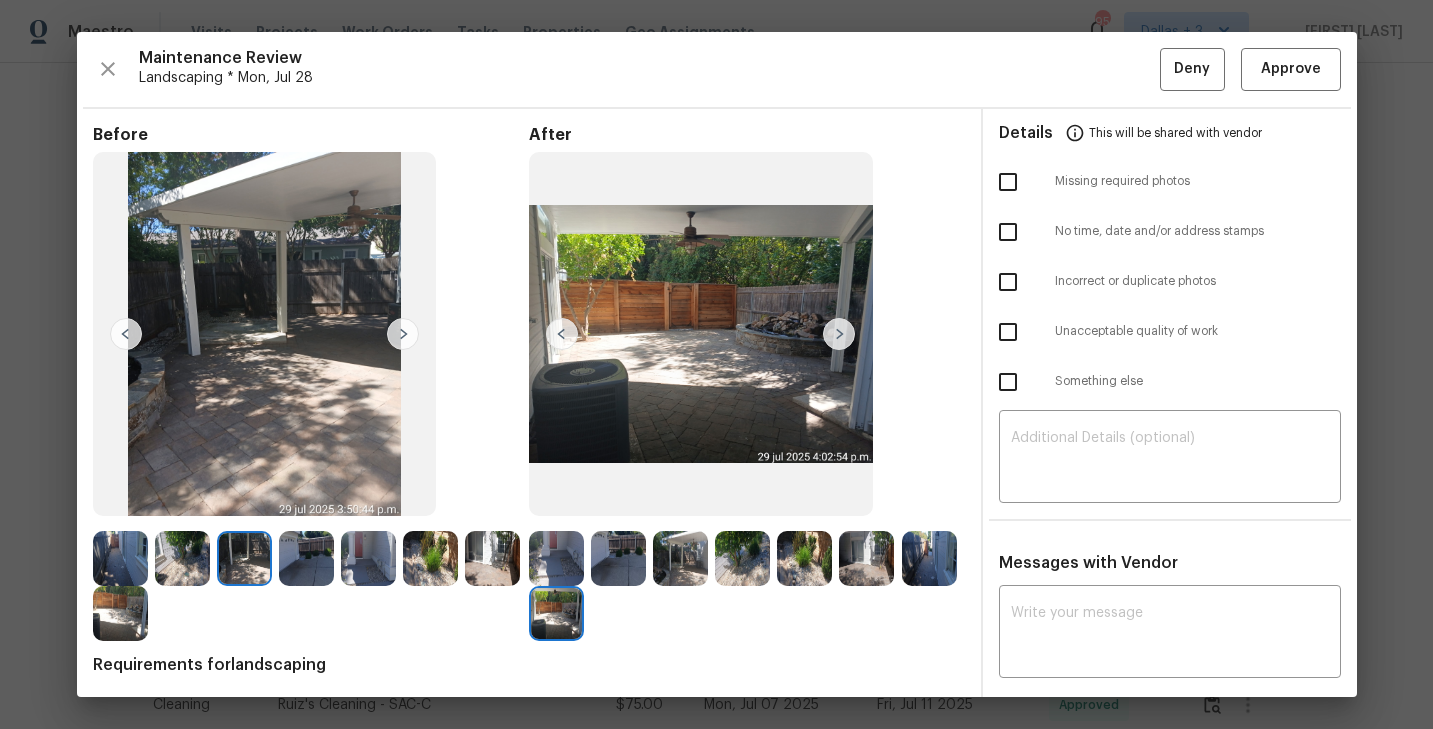 click at bounding box center [403, 334] 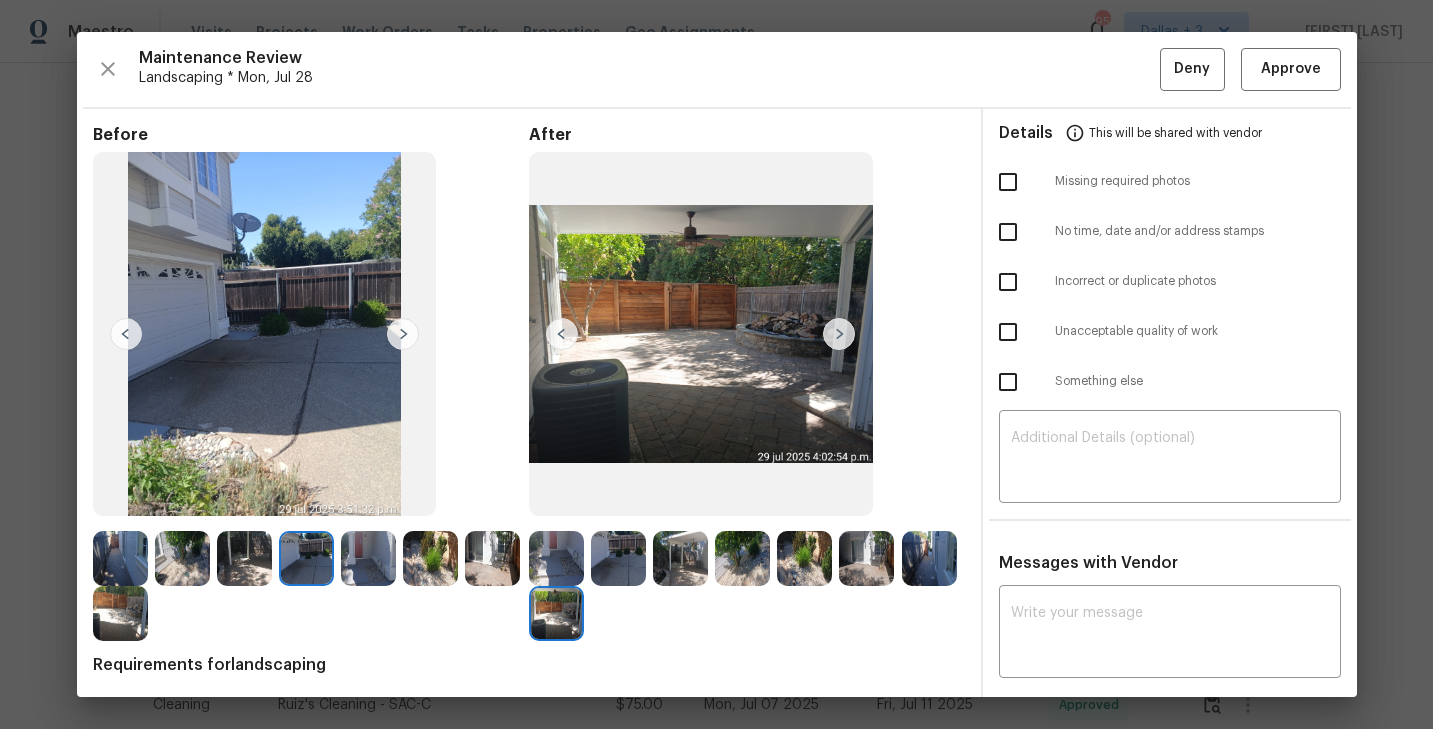 click at bounding box center (403, 334) 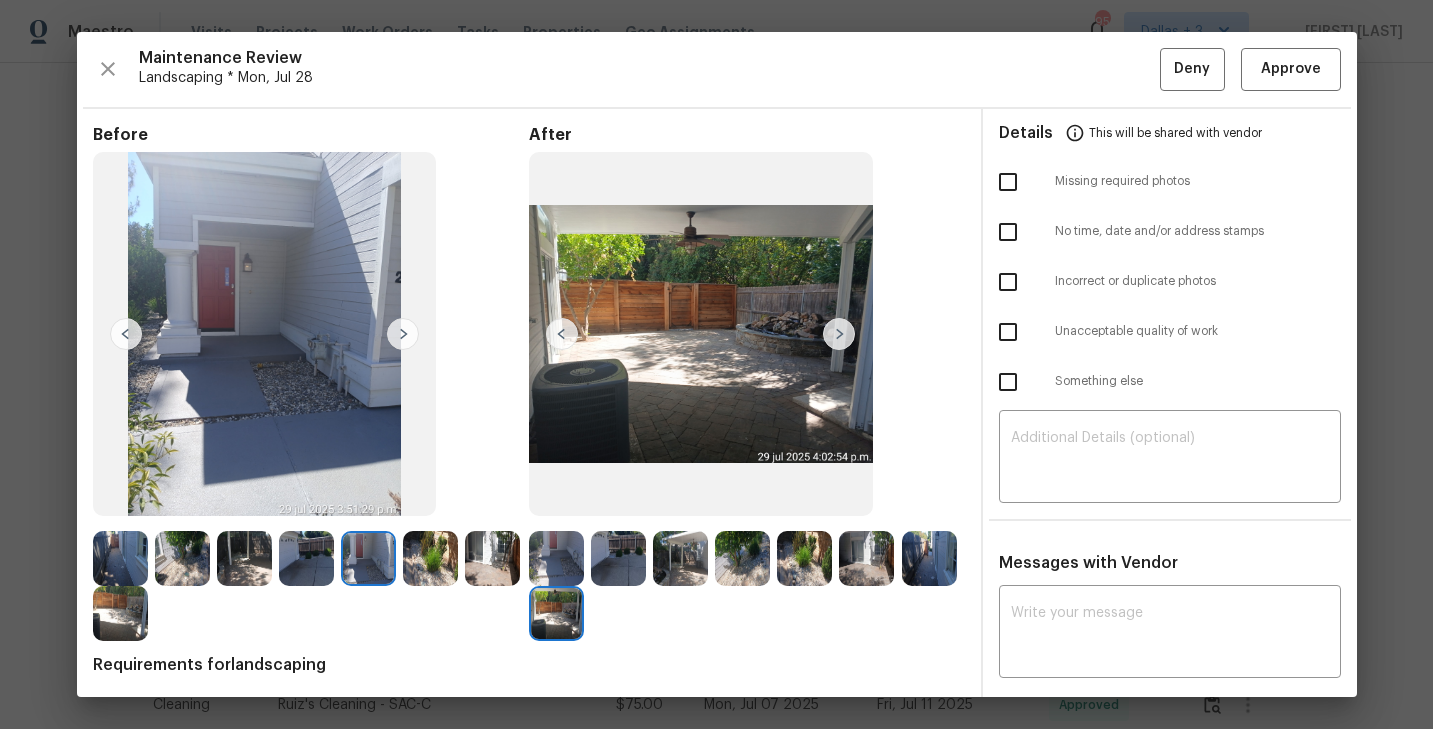 click at bounding box center [556, 558] 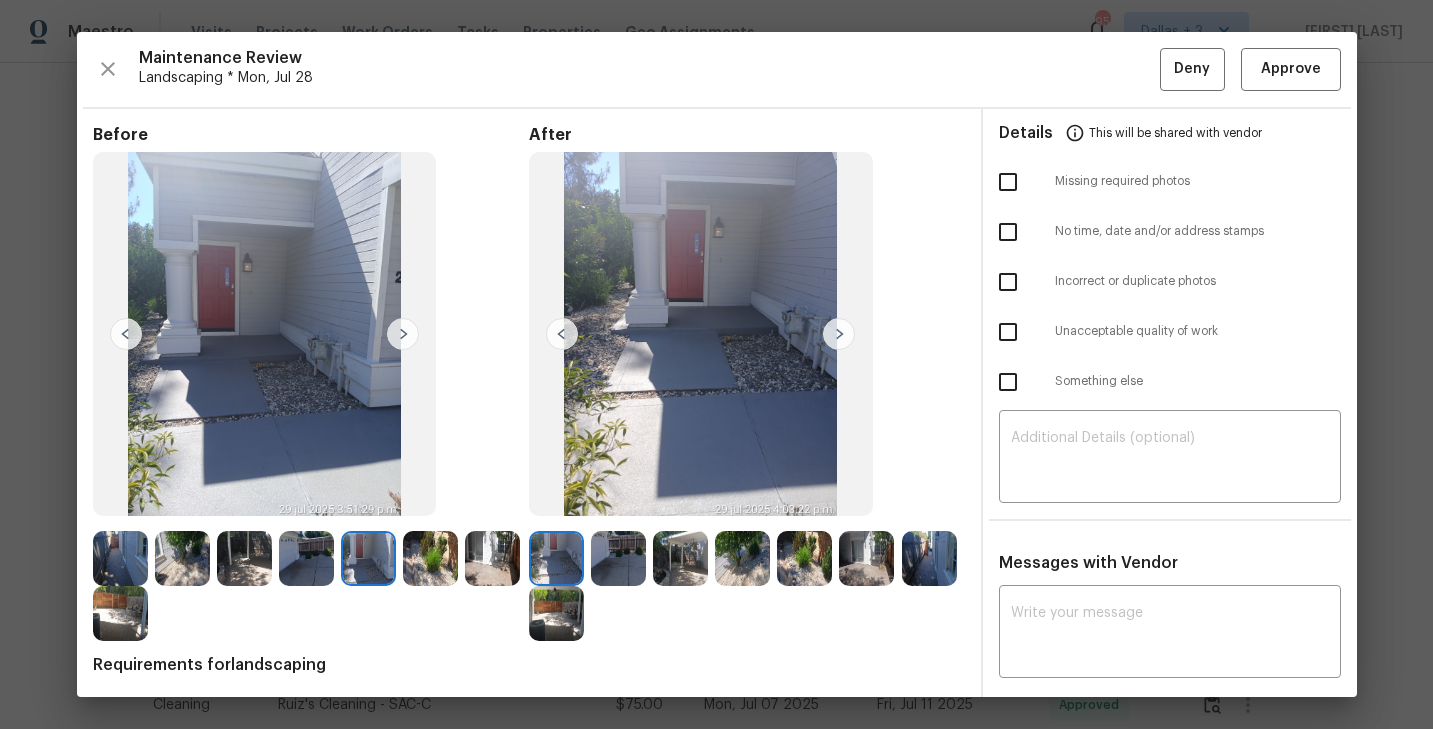 click at bounding box center [618, 558] 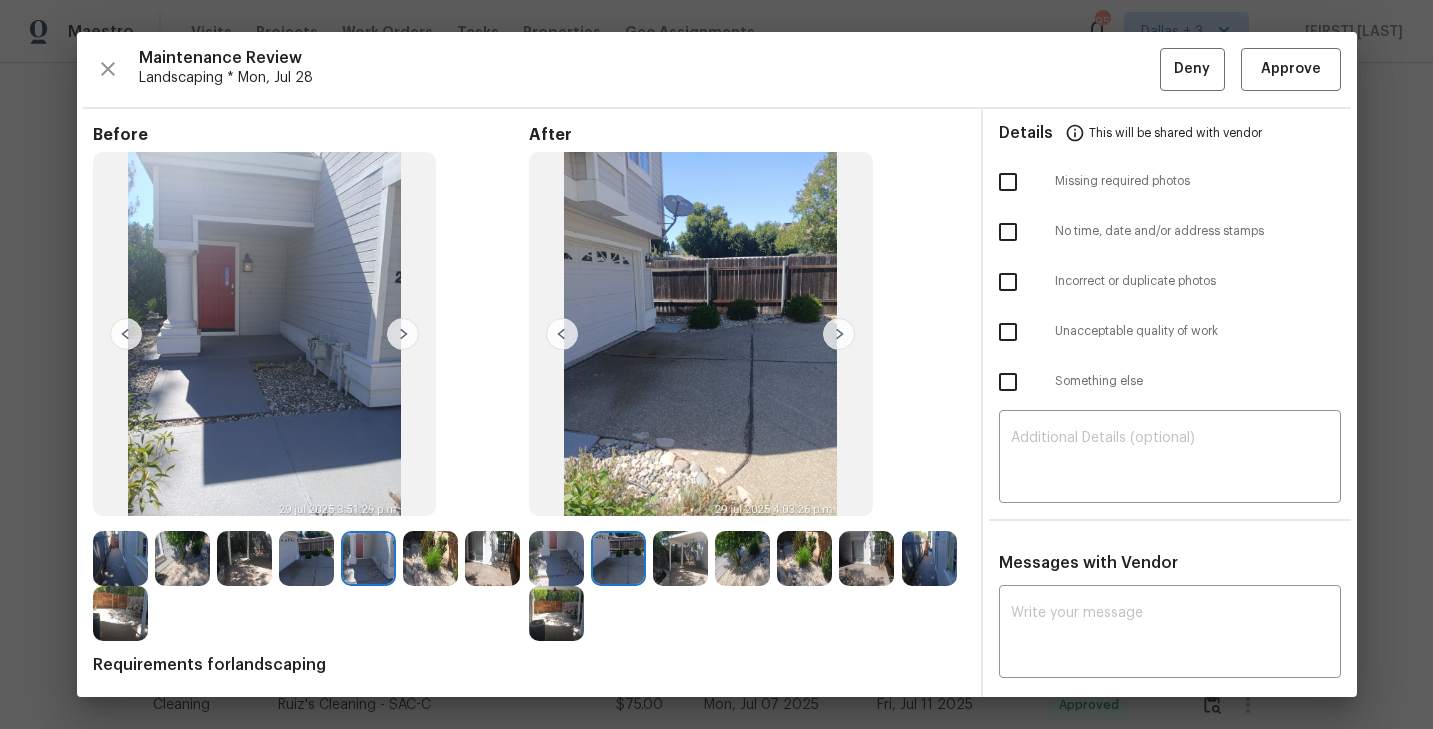 click at bounding box center [680, 558] 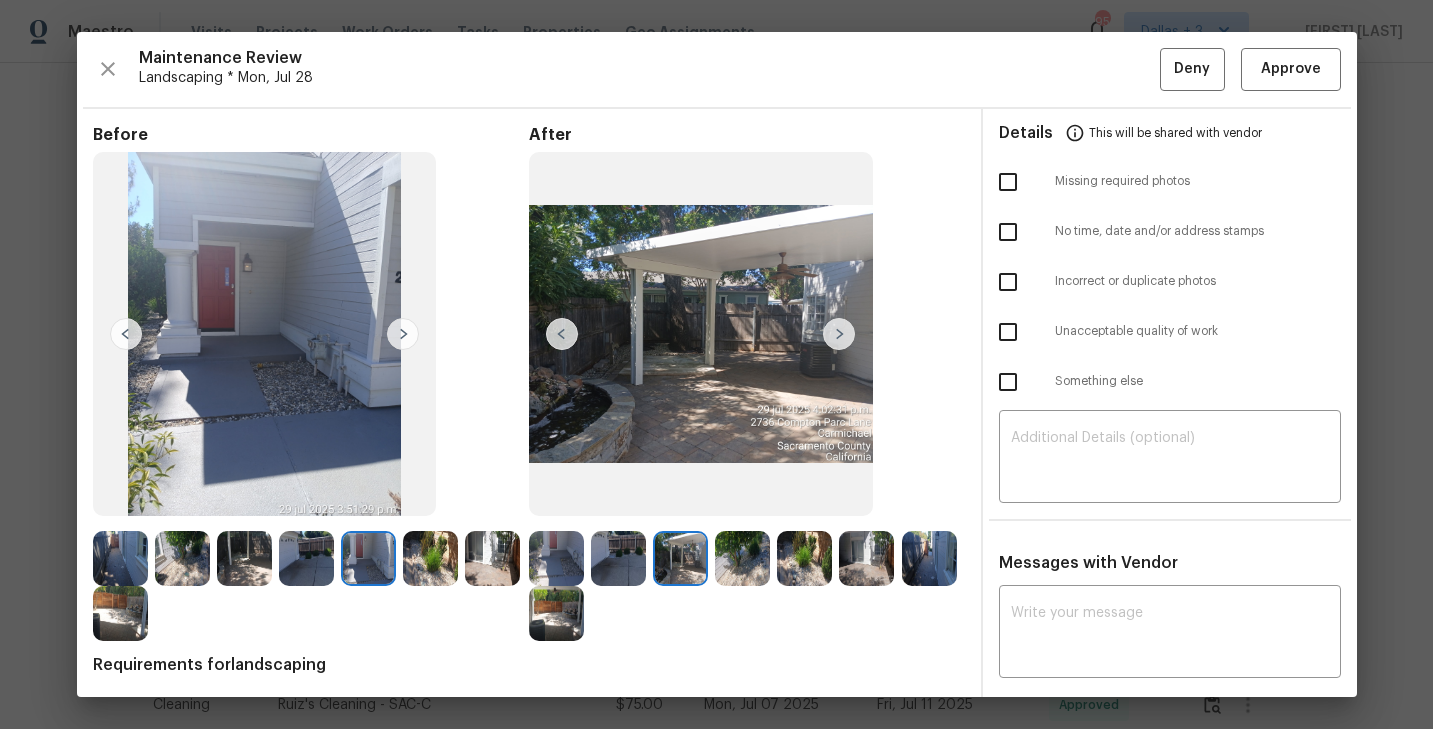 click at bounding box center (742, 558) 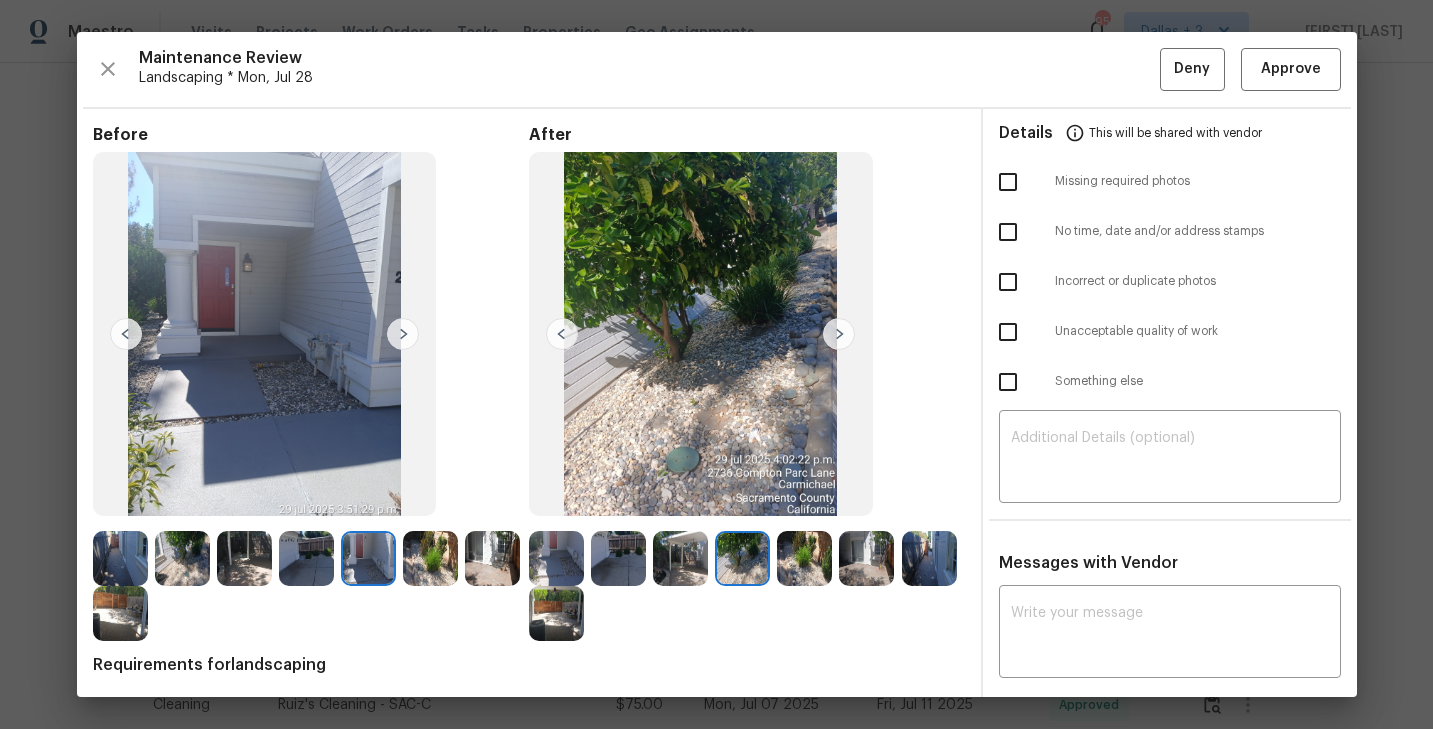 click at bounding box center [804, 558] 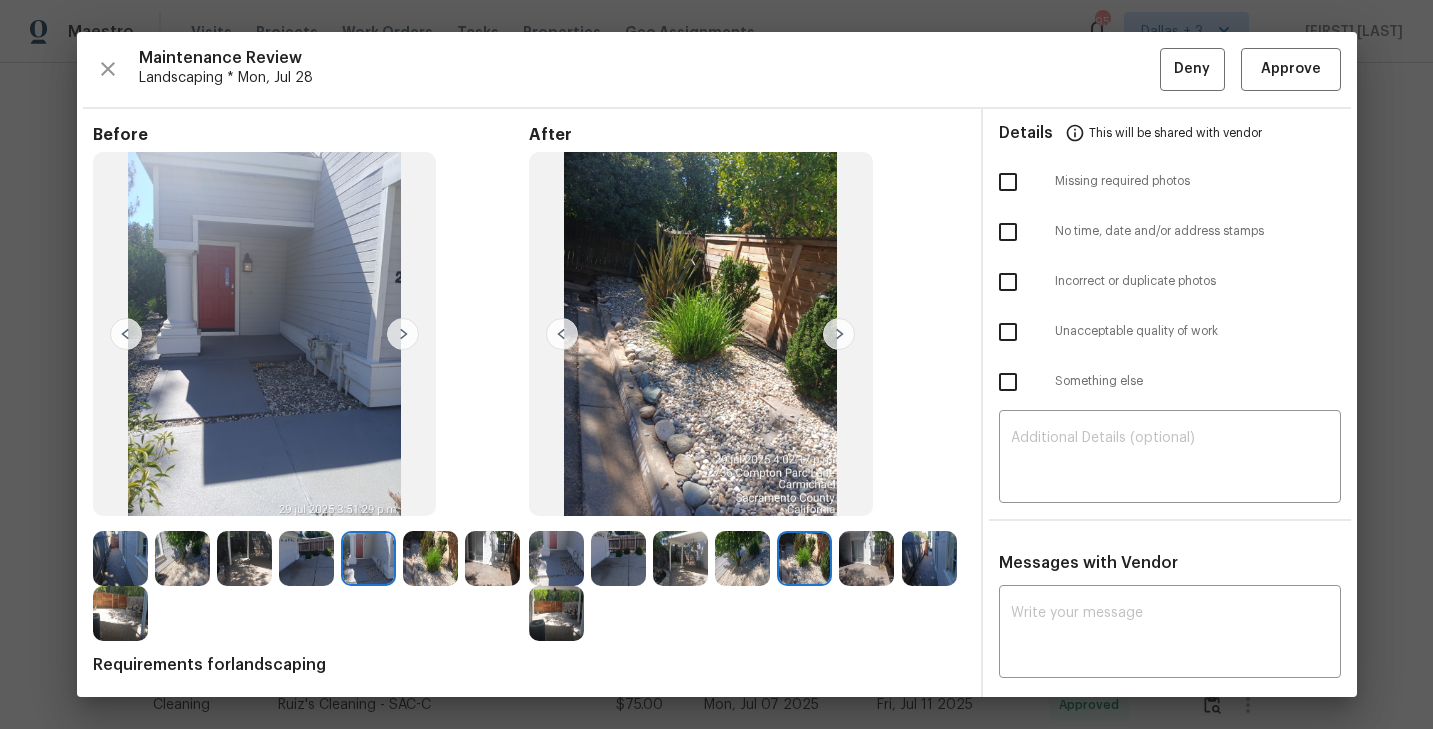 click at bounding box center [808, 558] 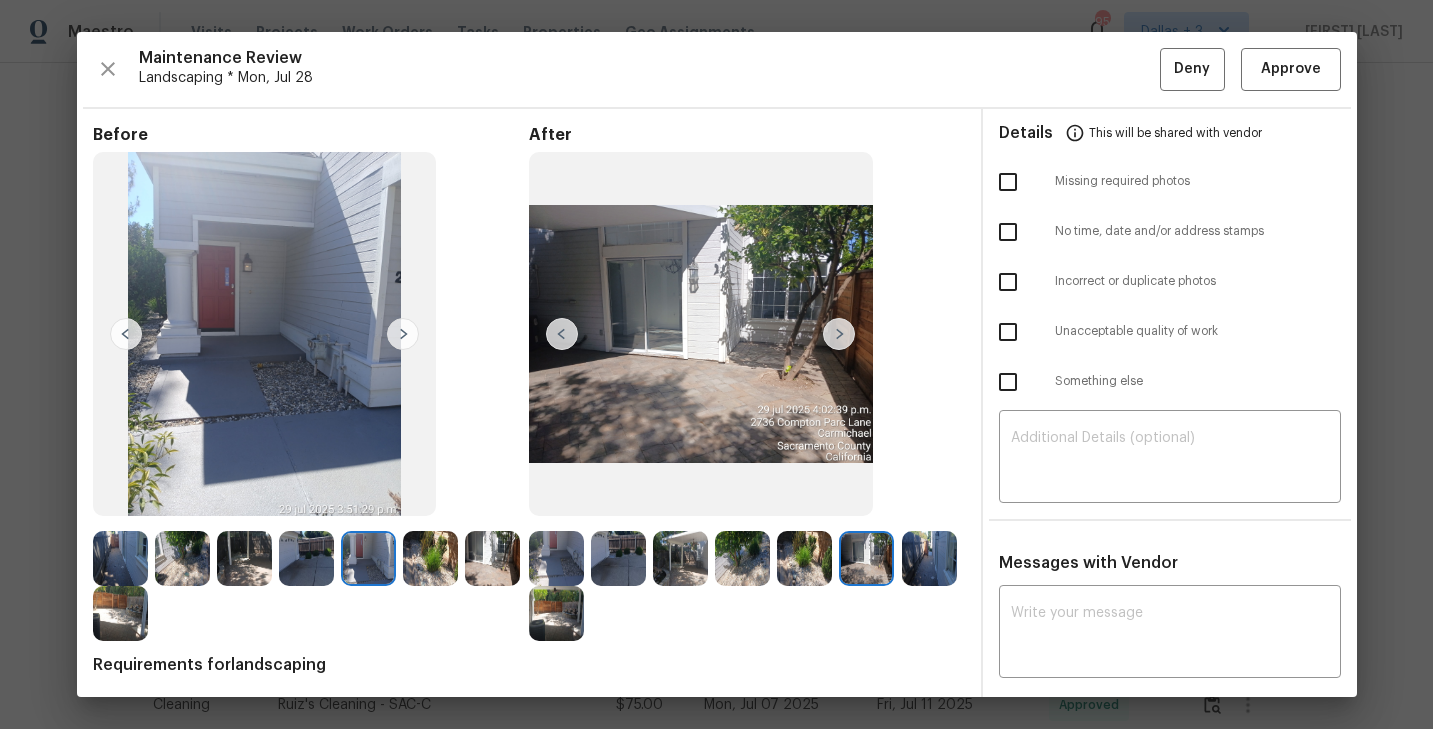 click at bounding box center (839, 334) 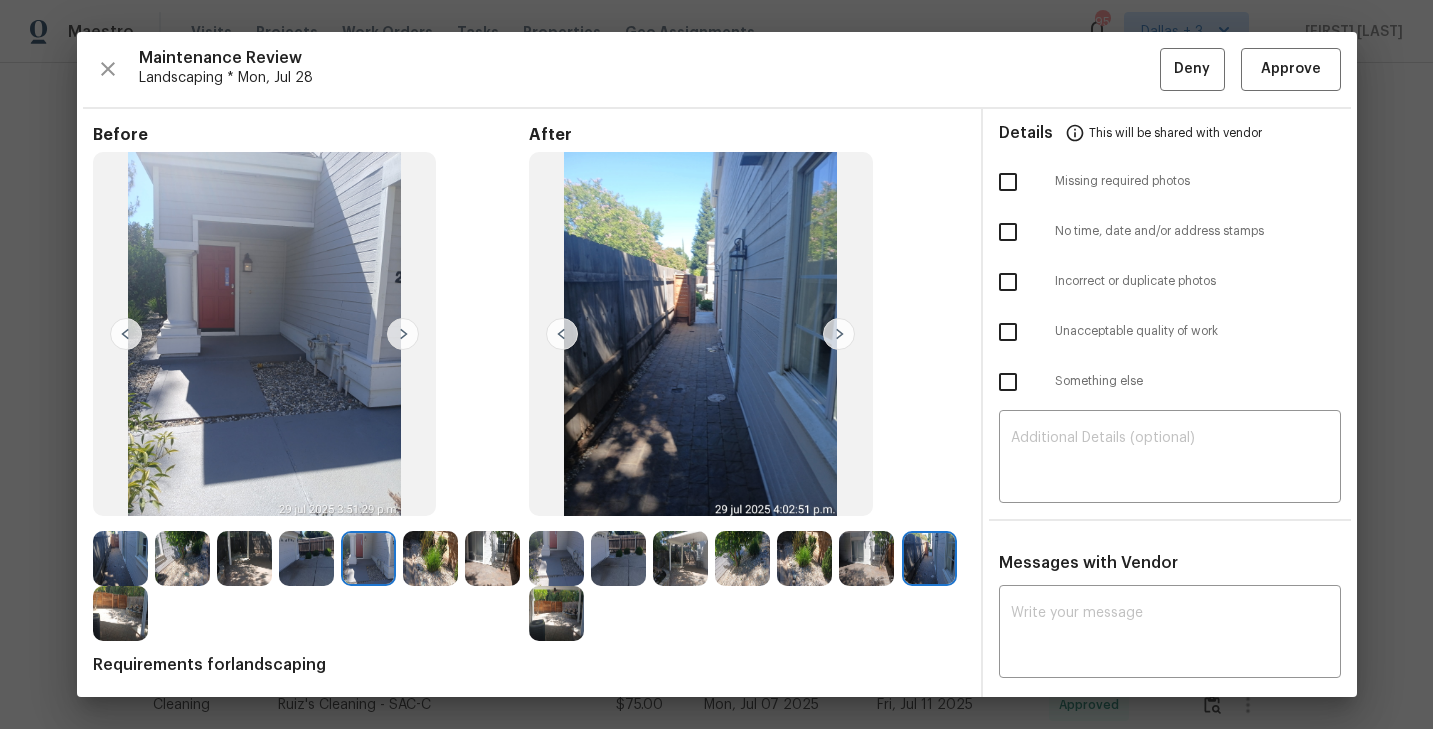 click at bounding box center (839, 334) 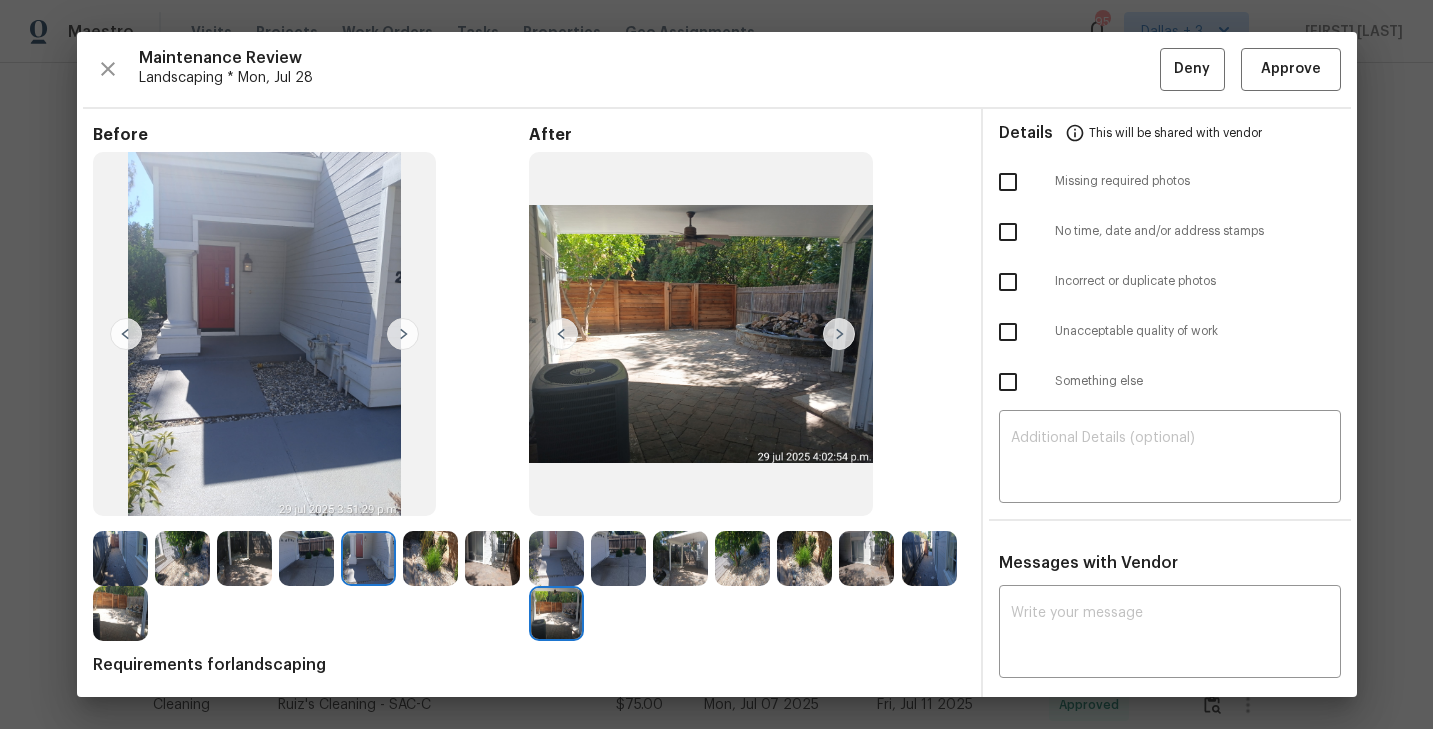 click at bounding box center [839, 334] 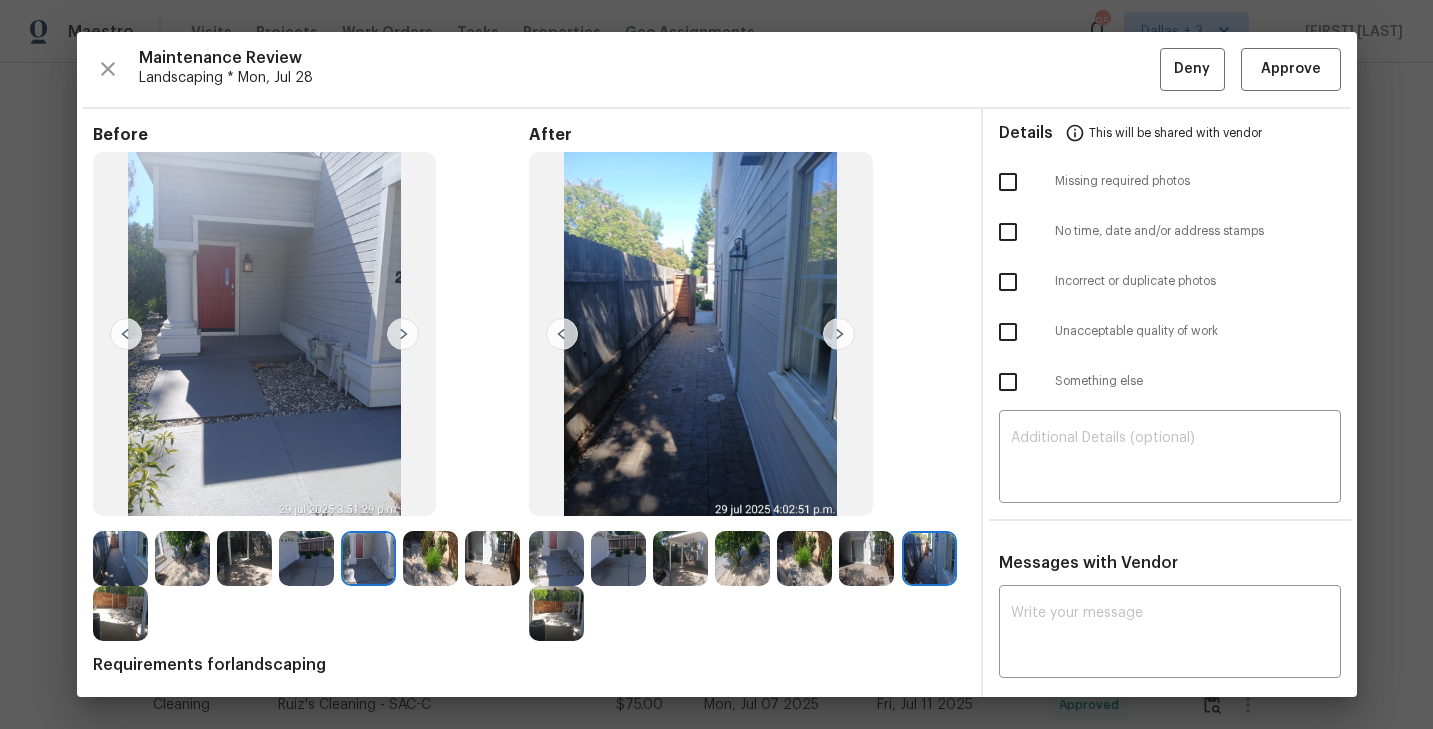 click at bounding box center (265, 334) 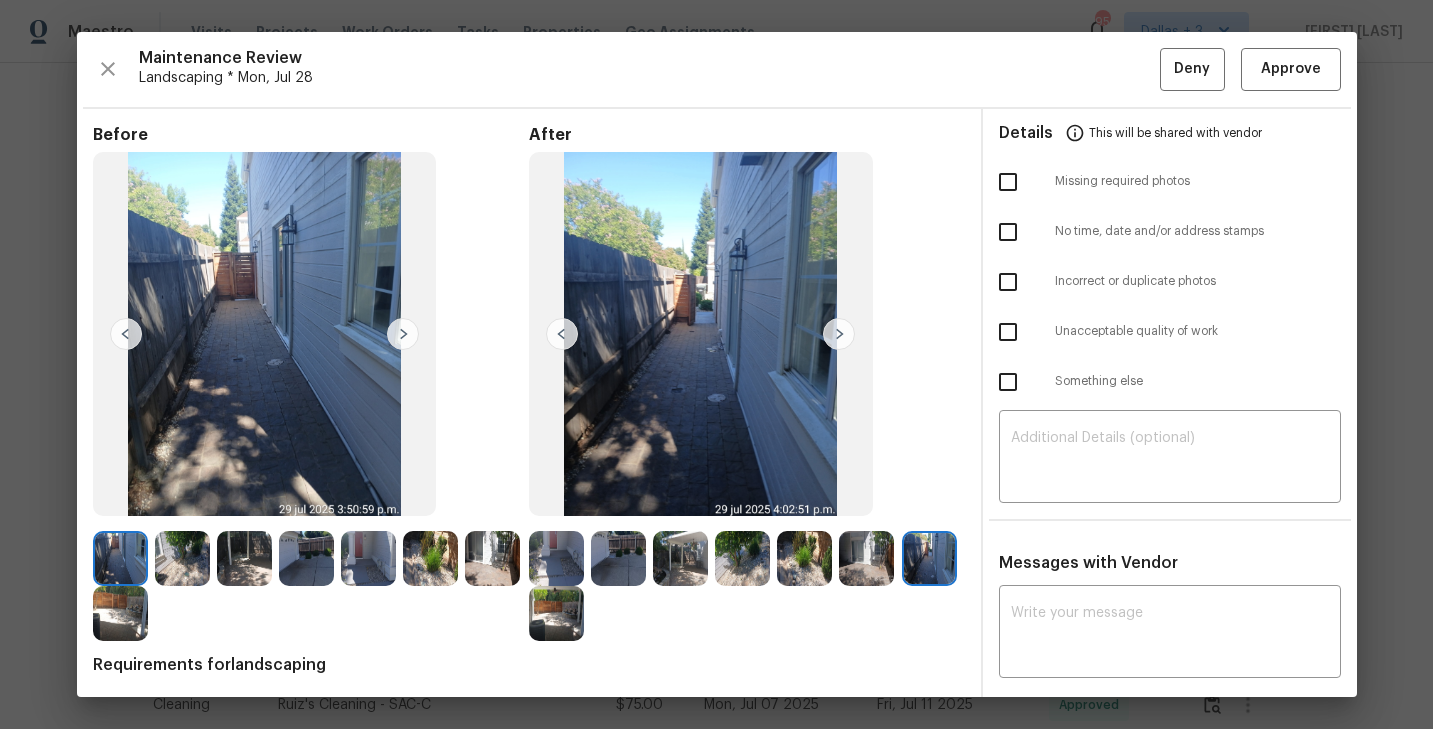 click at bounding box center [403, 334] 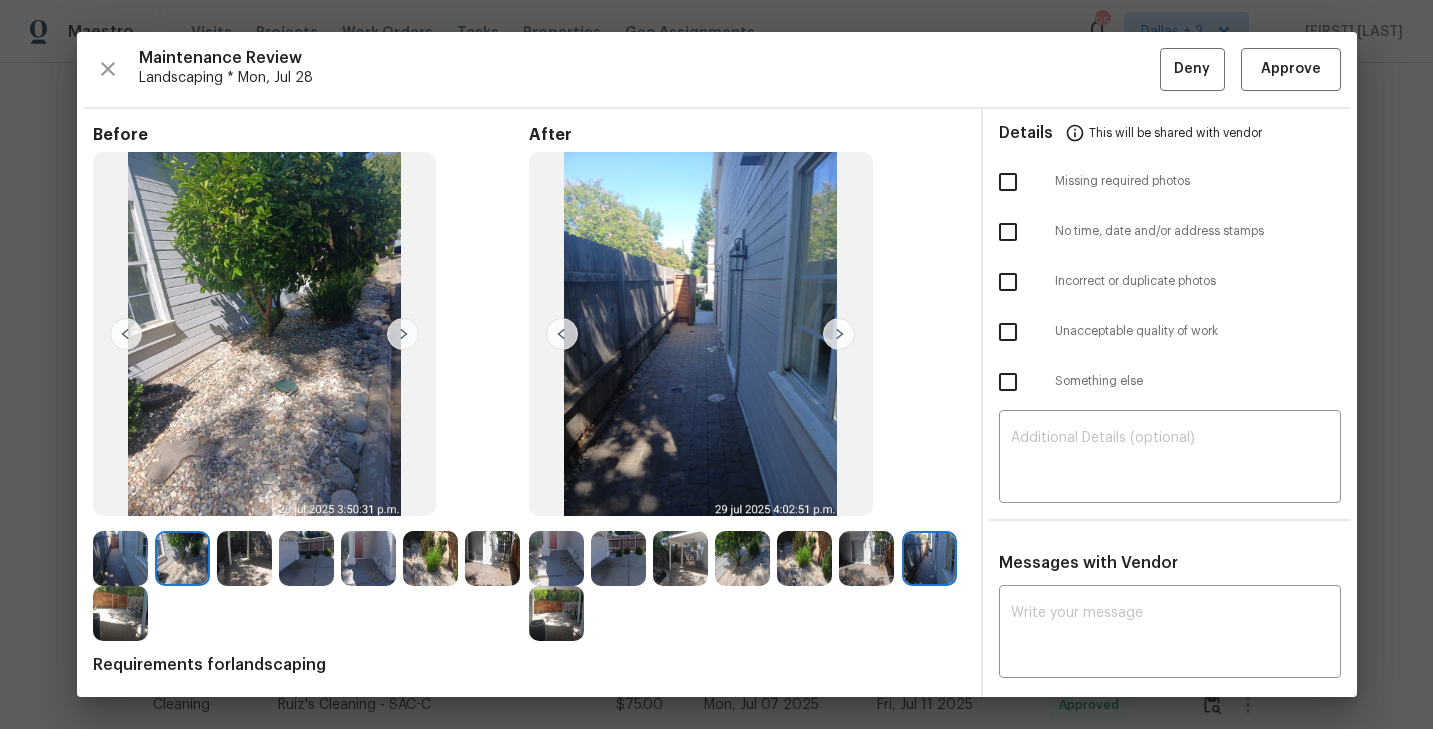 click at bounding box center [403, 334] 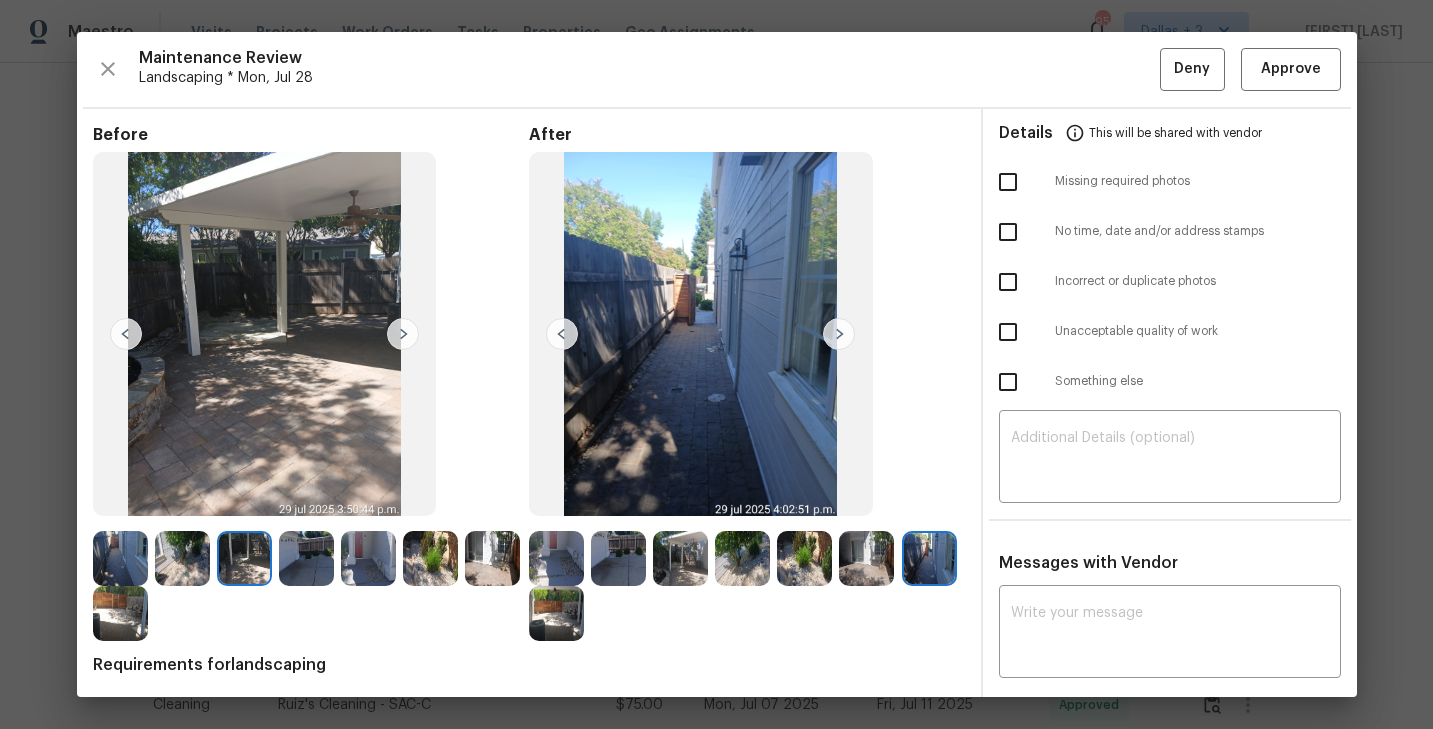 click at bounding box center (403, 334) 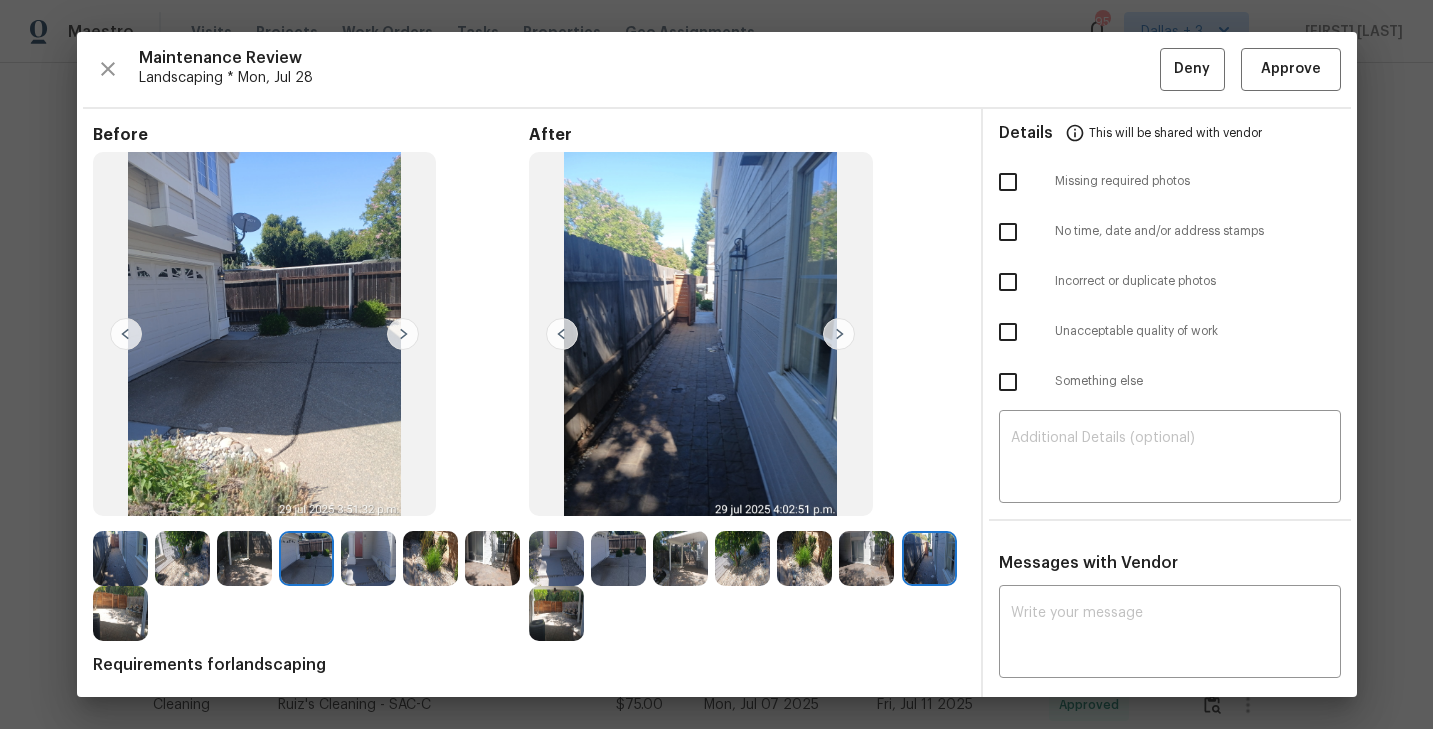 click at bounding box center [403, 334] 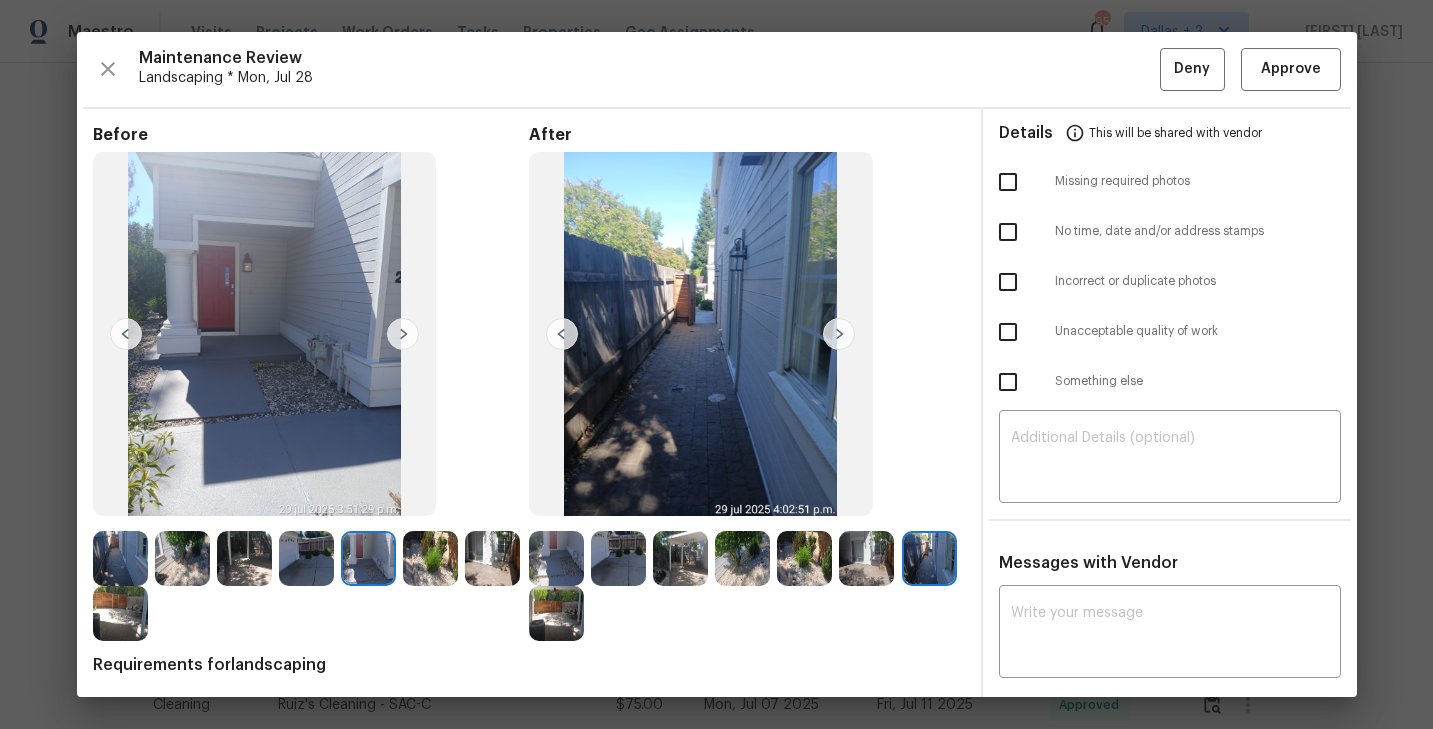 click at bounding box center [403, 334] 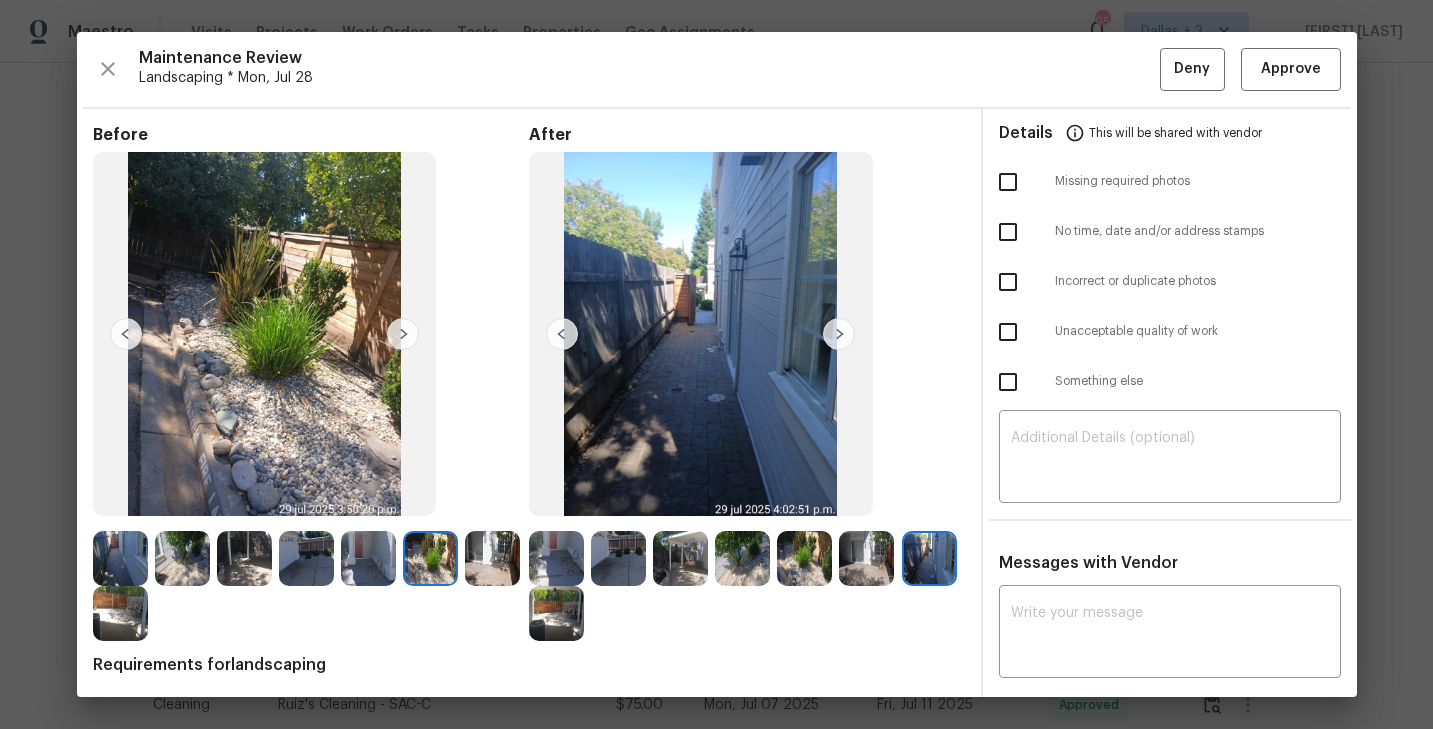 click at bounding box center (120, 558) 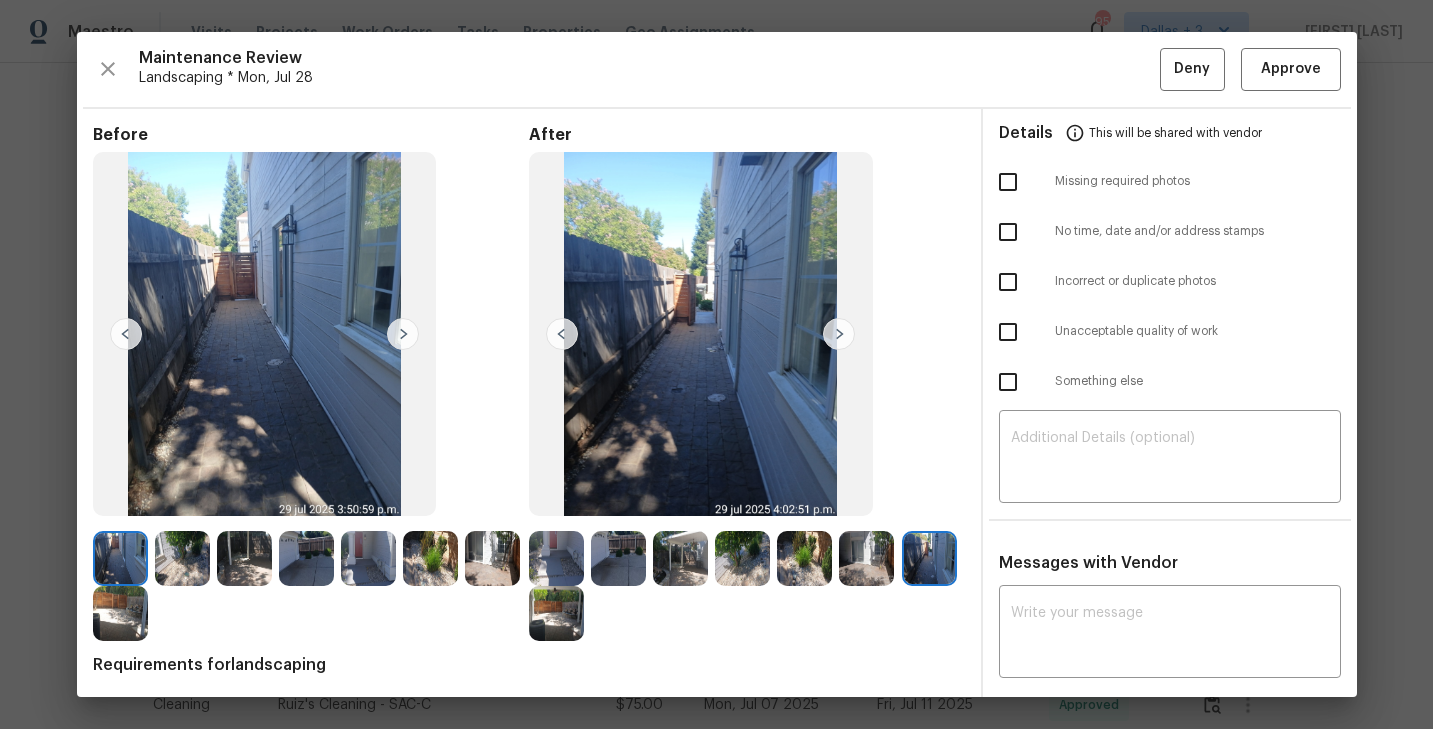 click at bounding box center (403, 334) 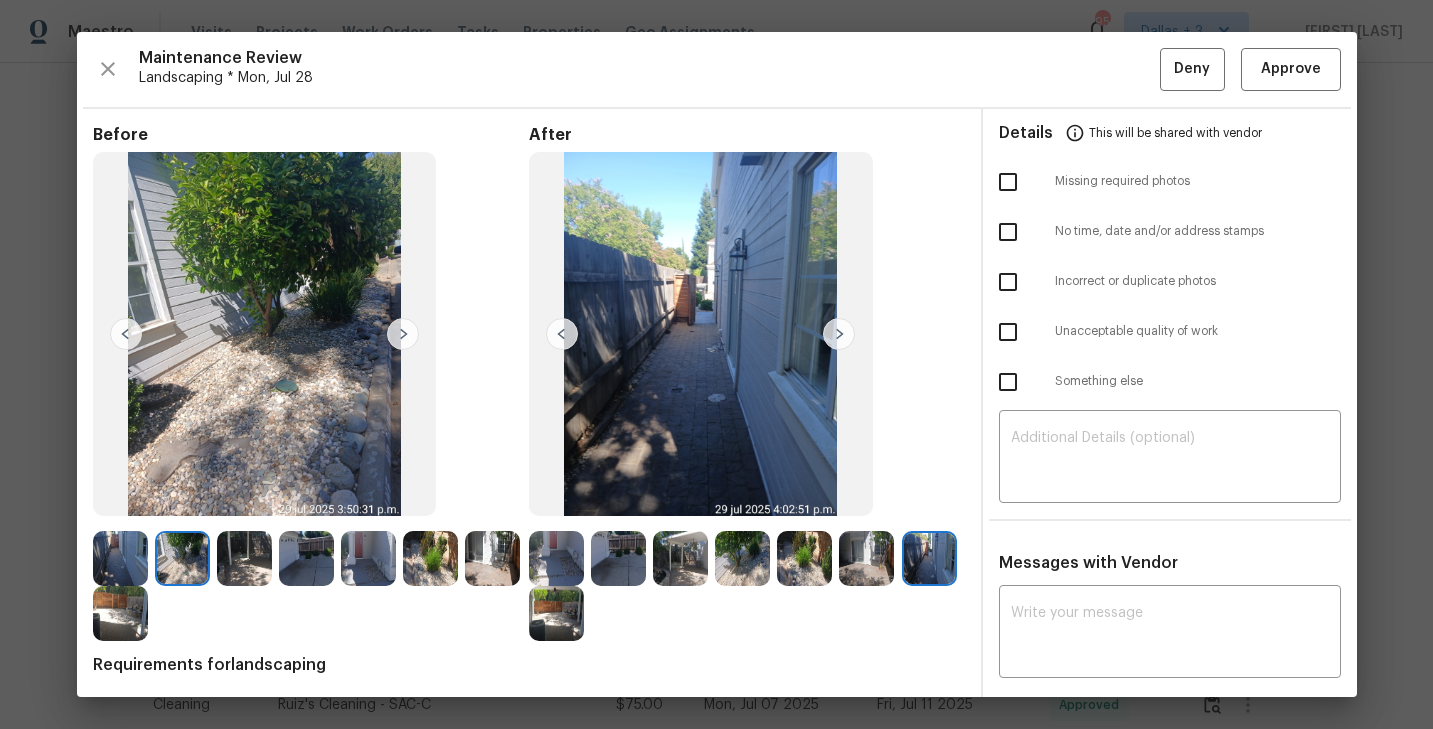 click at bounding box center (403, 334) 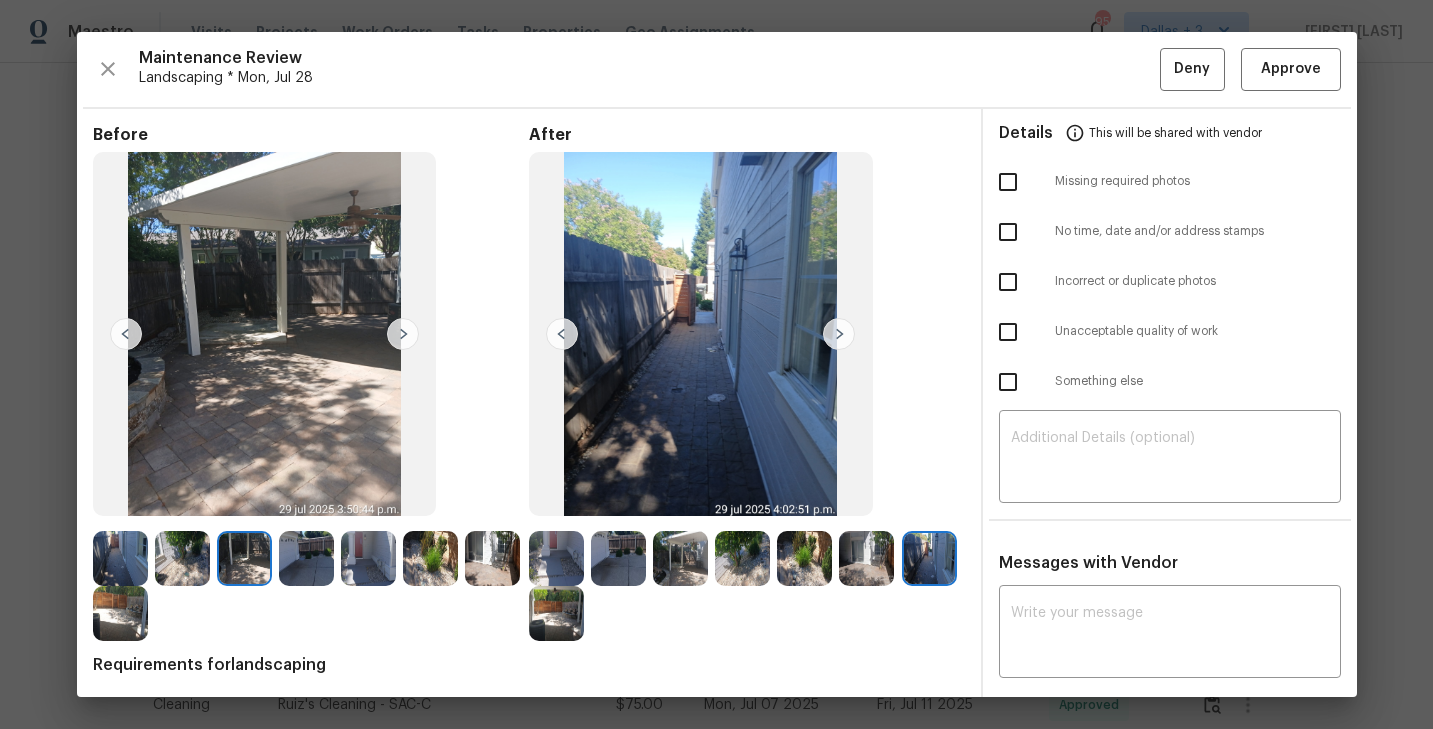 click at bounding box center (403, 334) 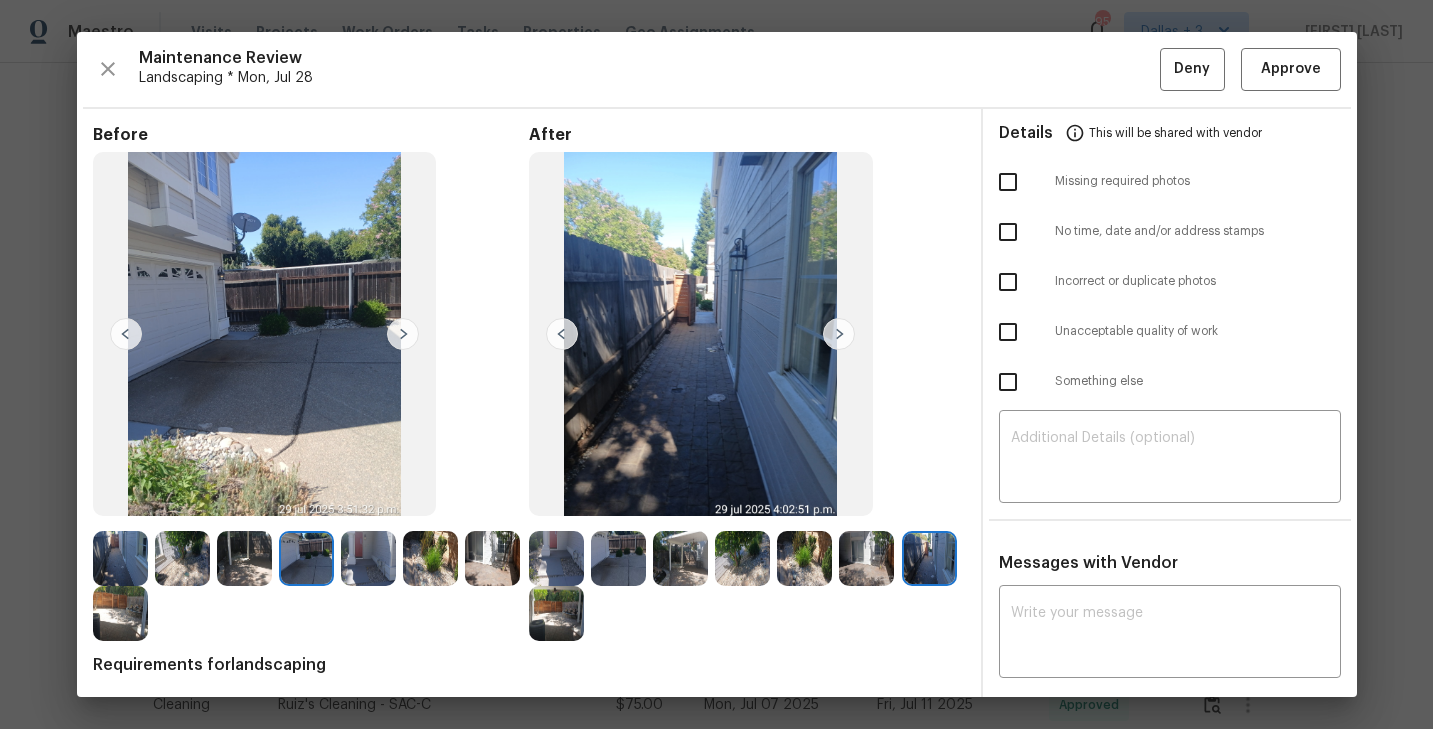 click at bounding box center [403, 334] 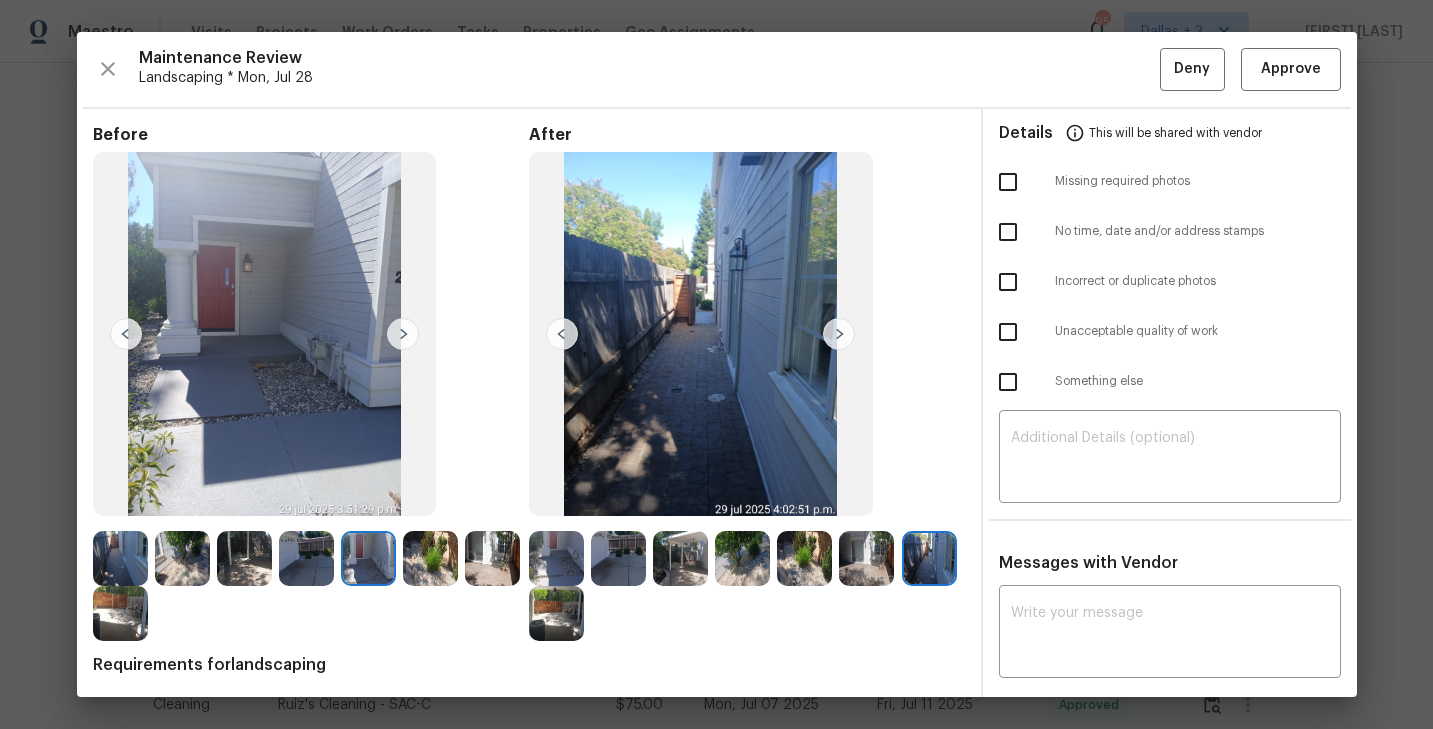 click at bounding box center (403, 334) 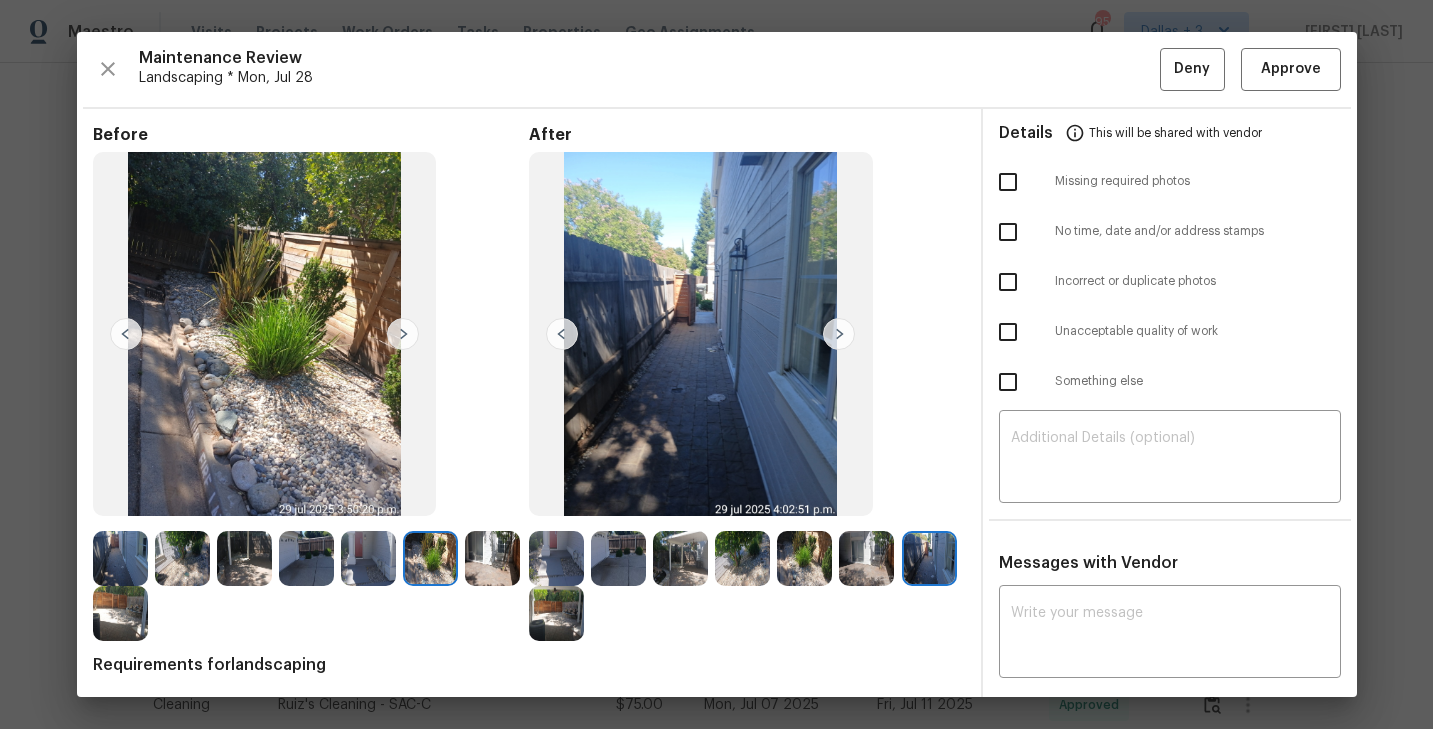 click at bounding box center (403, 334) 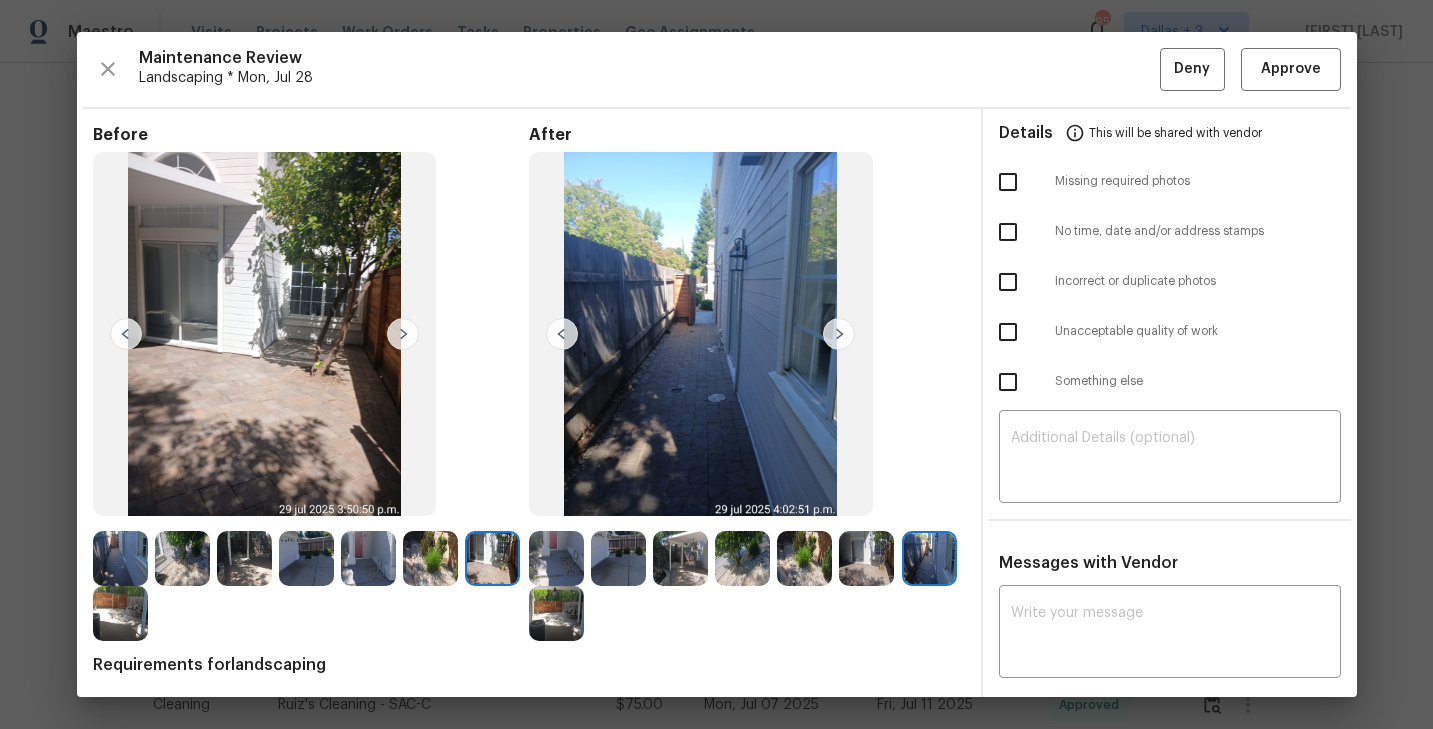 click at bounding box center (403, 334) 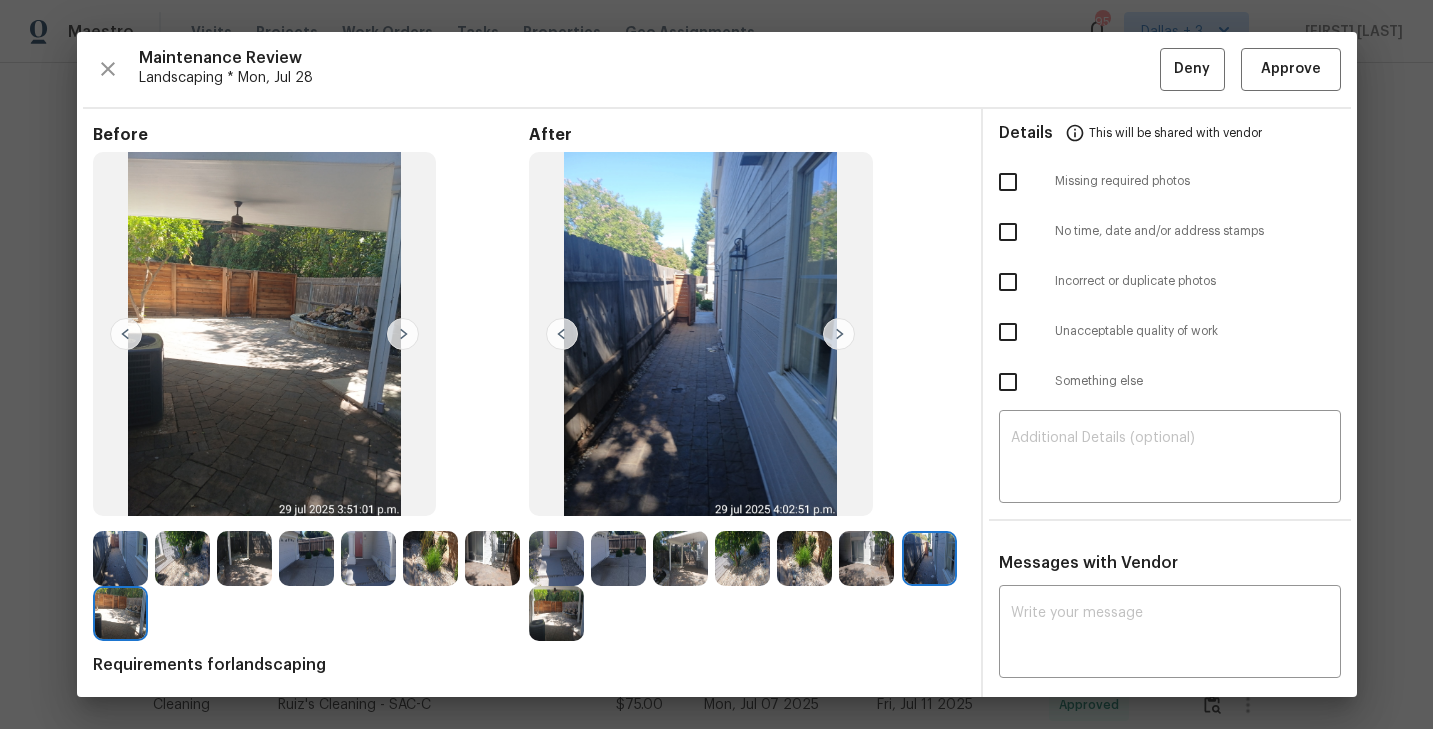 click at bounding box center (556, 558) 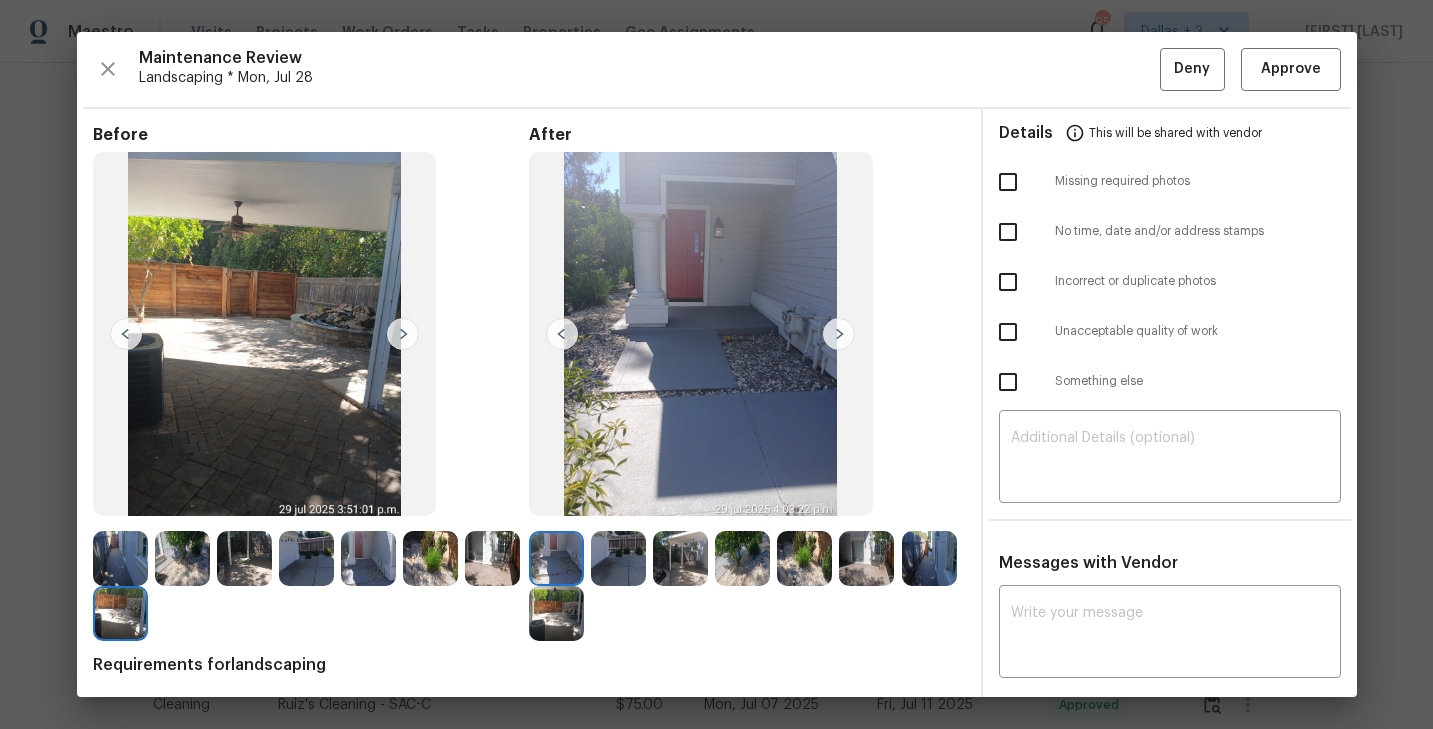 click at bounding box center (556, 558) 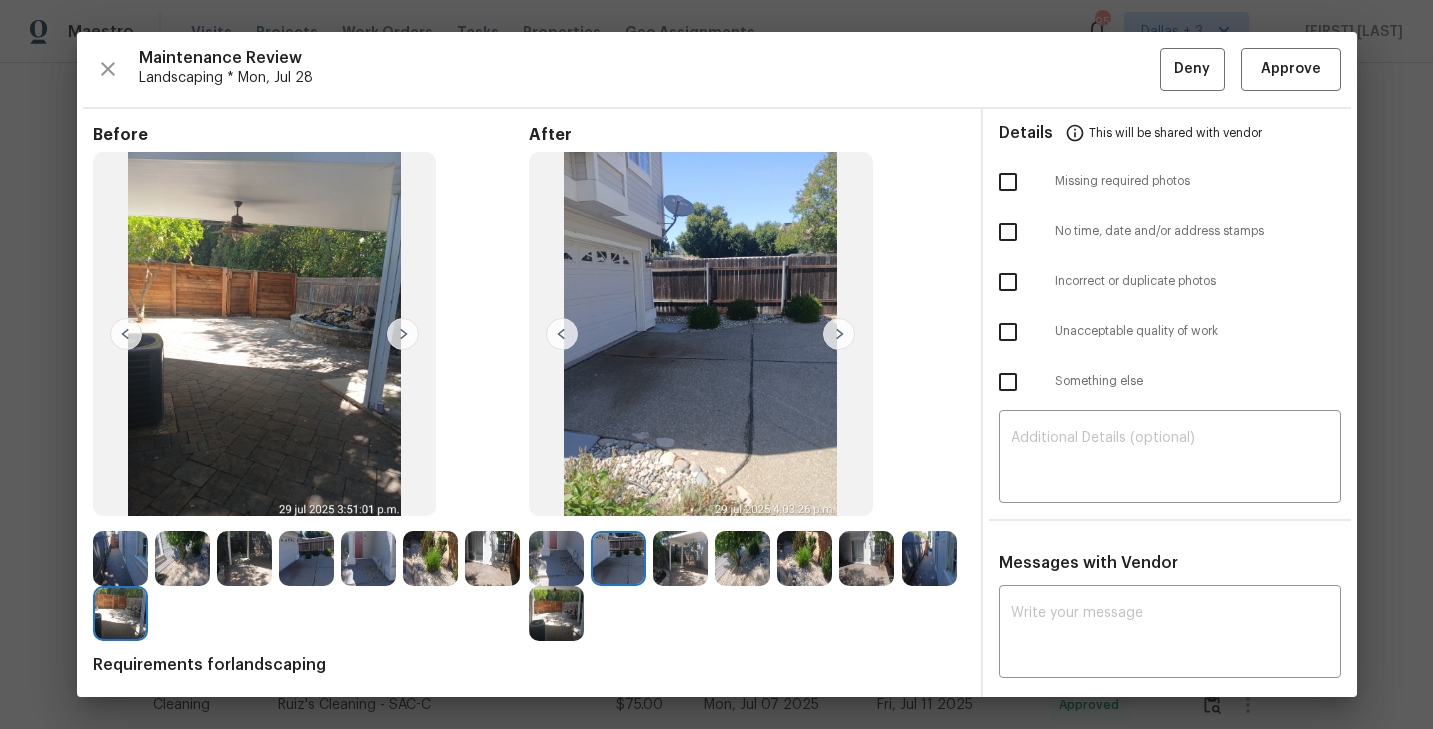 click at bounding box center (680, 558) 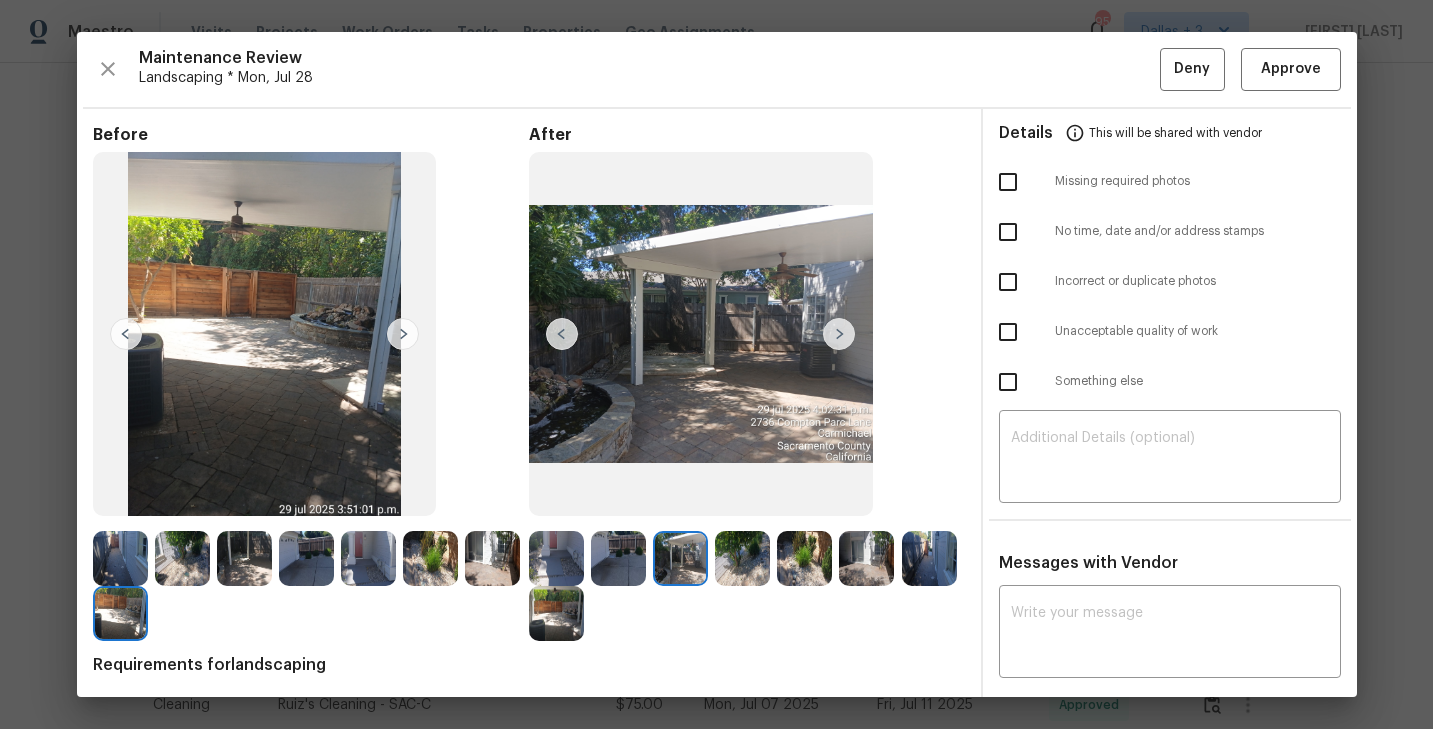 click at bounding box center (680, 558) 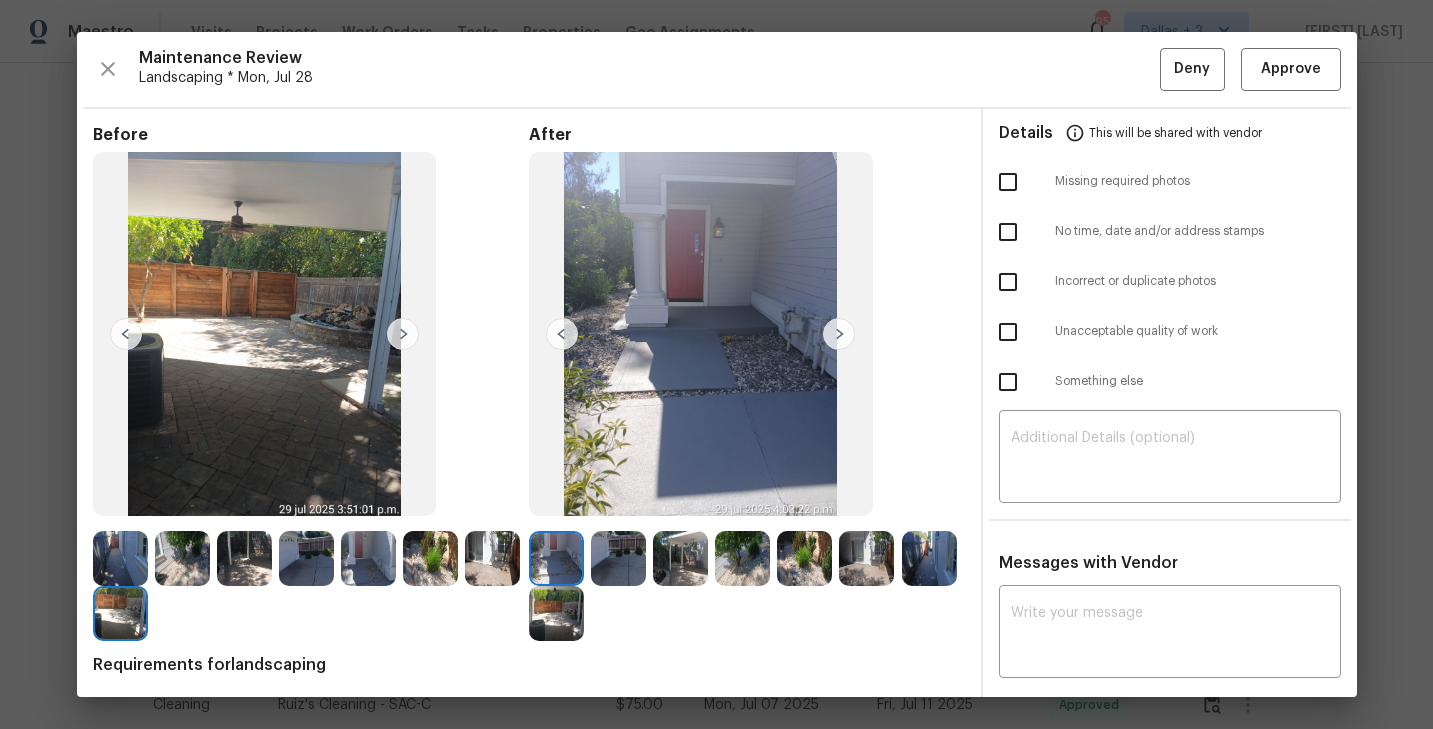 click at bounding box center (839, 334) 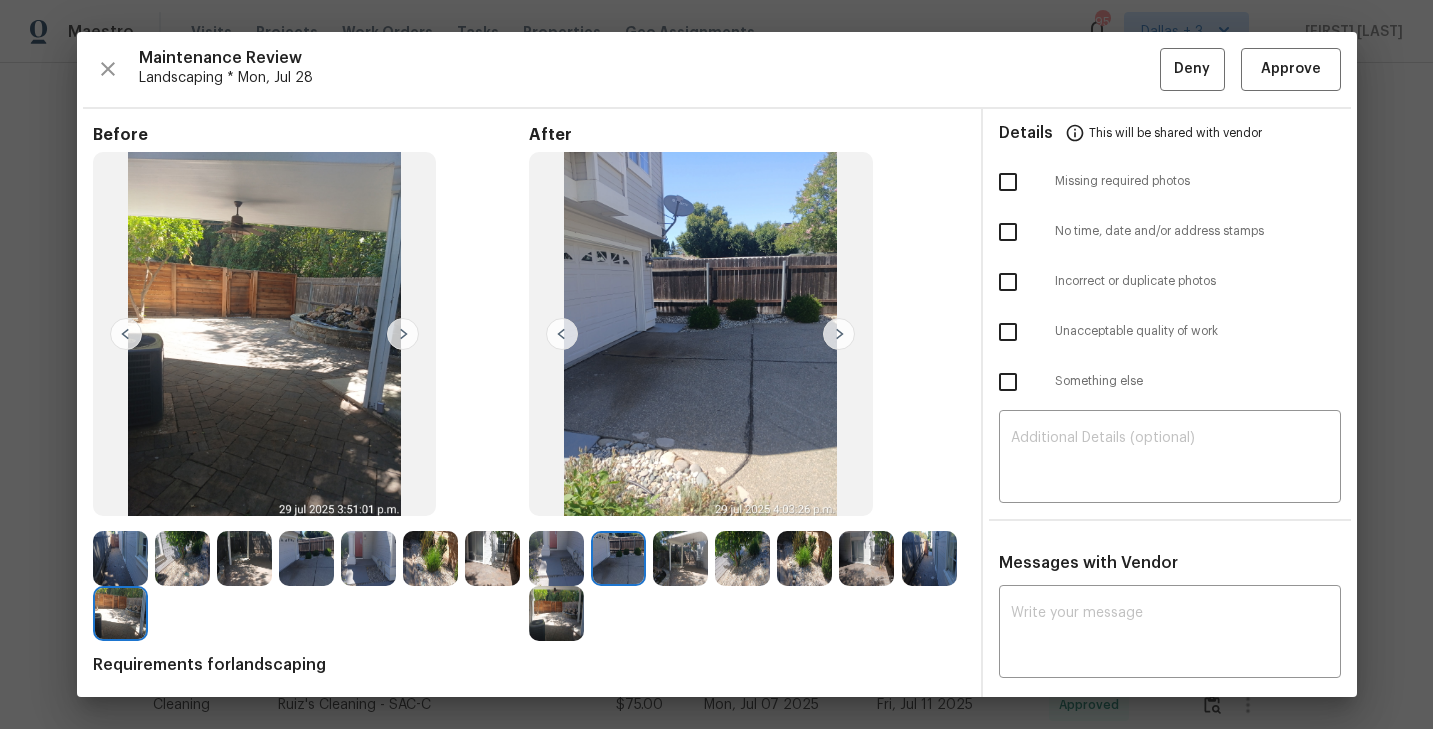 click at bounding box center (839, 334) 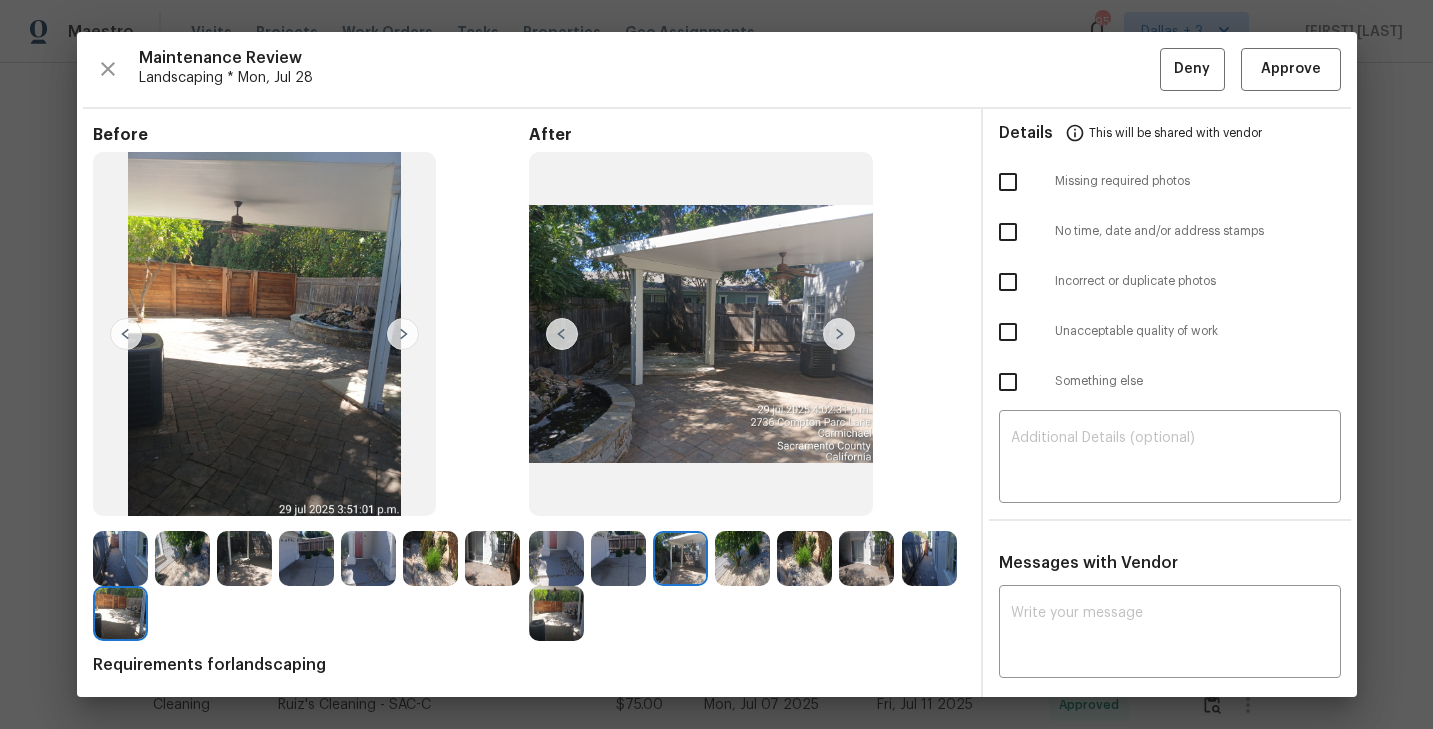 click at bounding box center (839, 334) 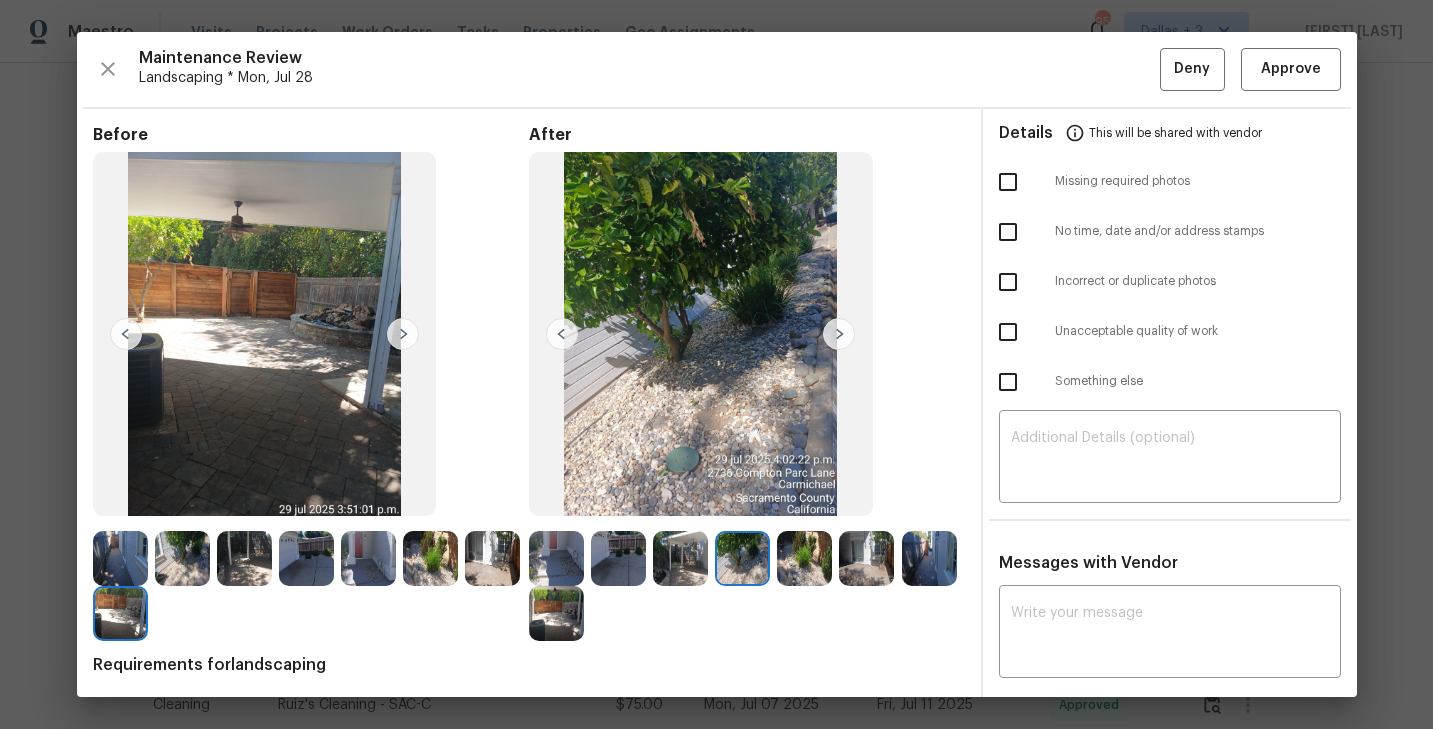 click at bounding box center [839, 334] 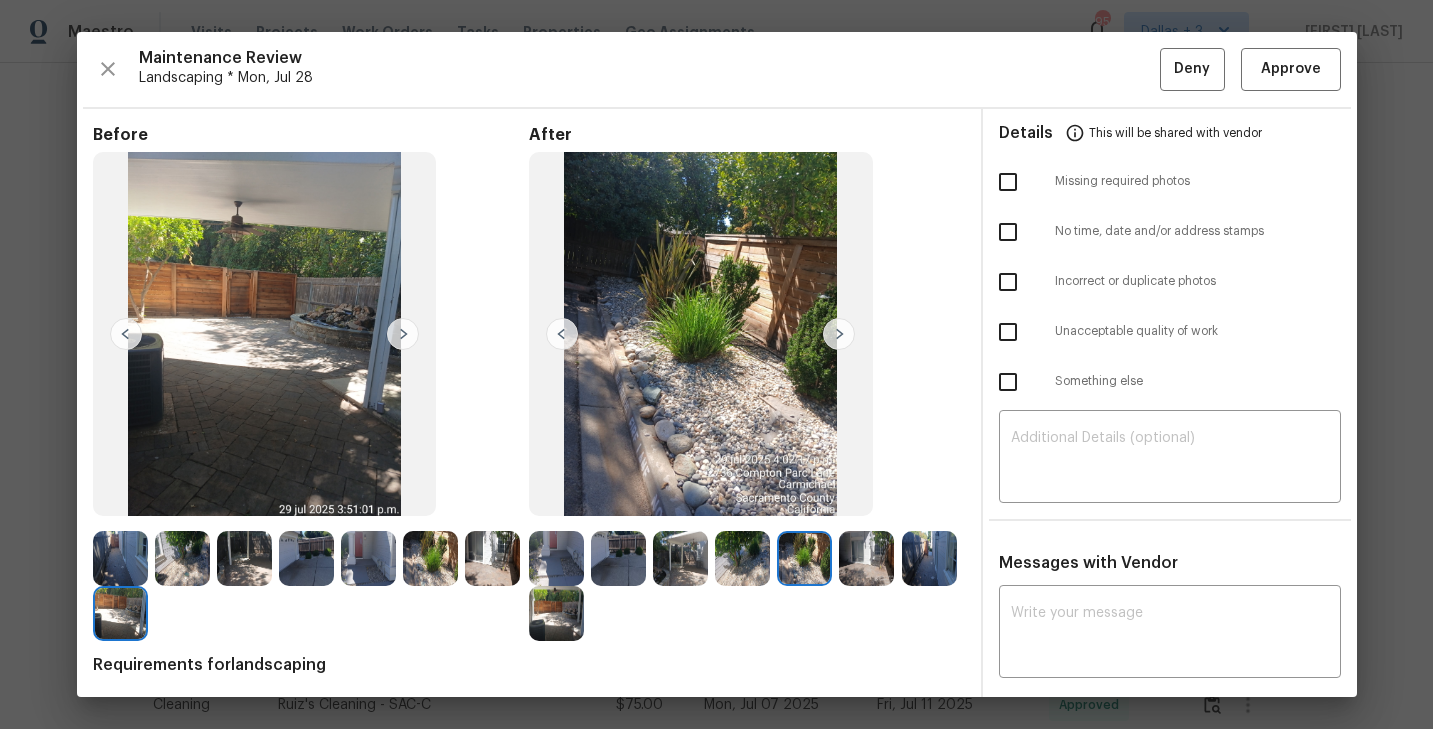 click at bounding box center [839, 334] 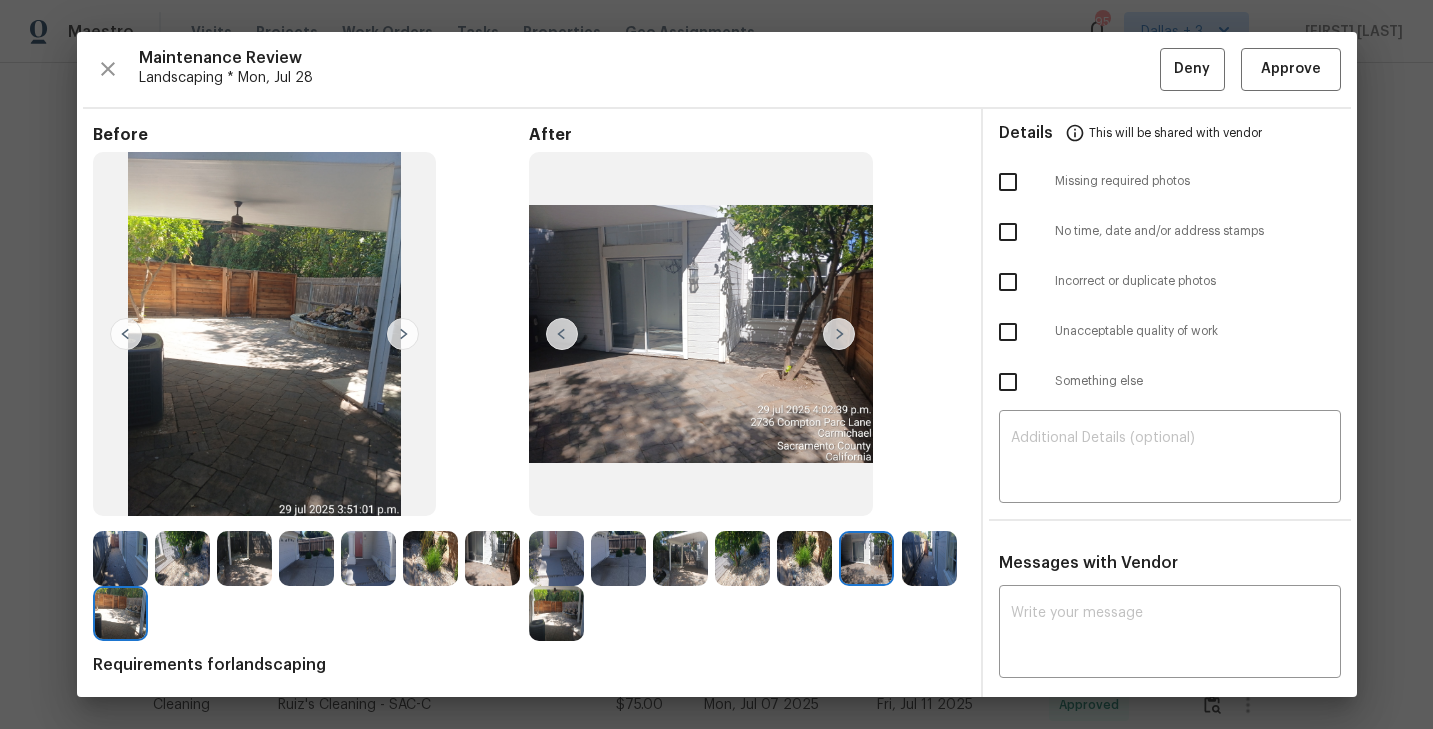 click at bounding box center [839, 334] 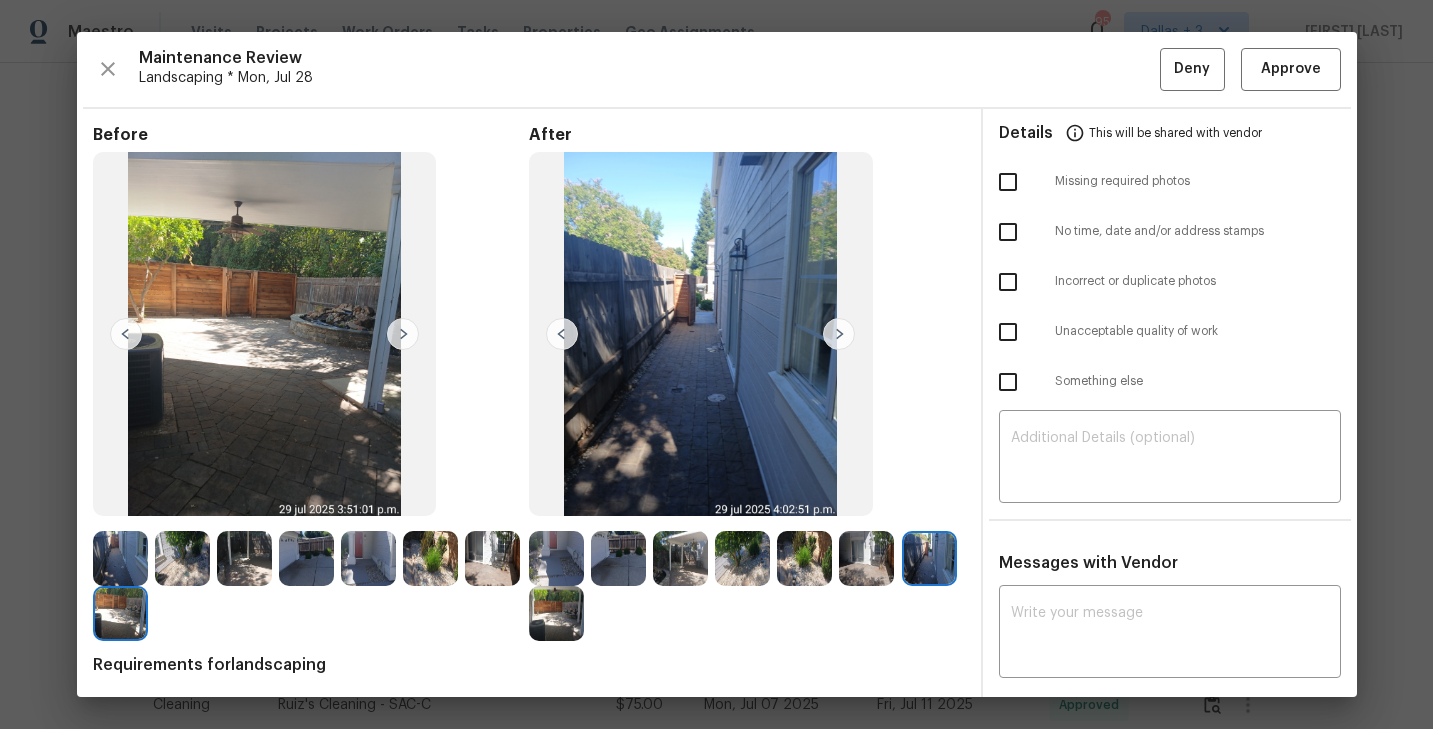 click at bounding box center [839, 334] 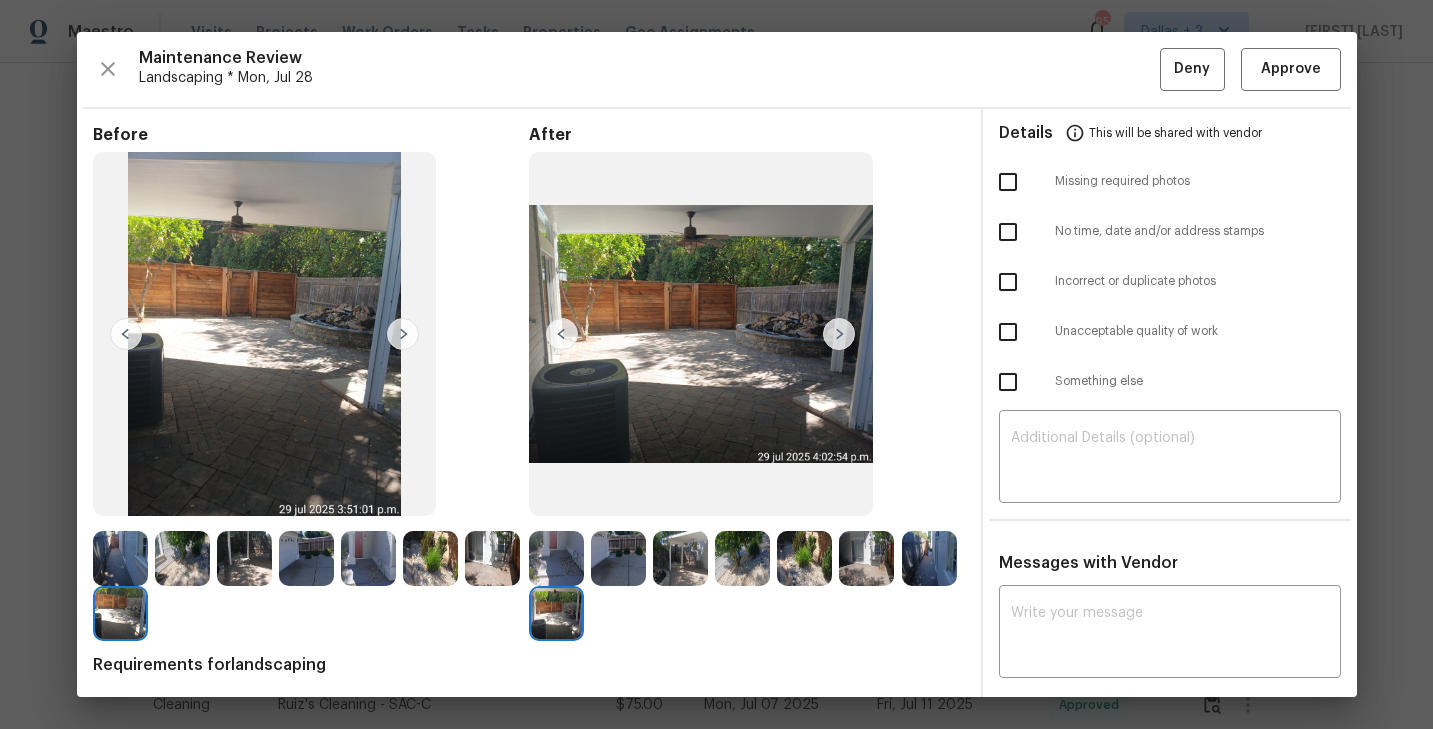 click at bounding box center (839, 334) 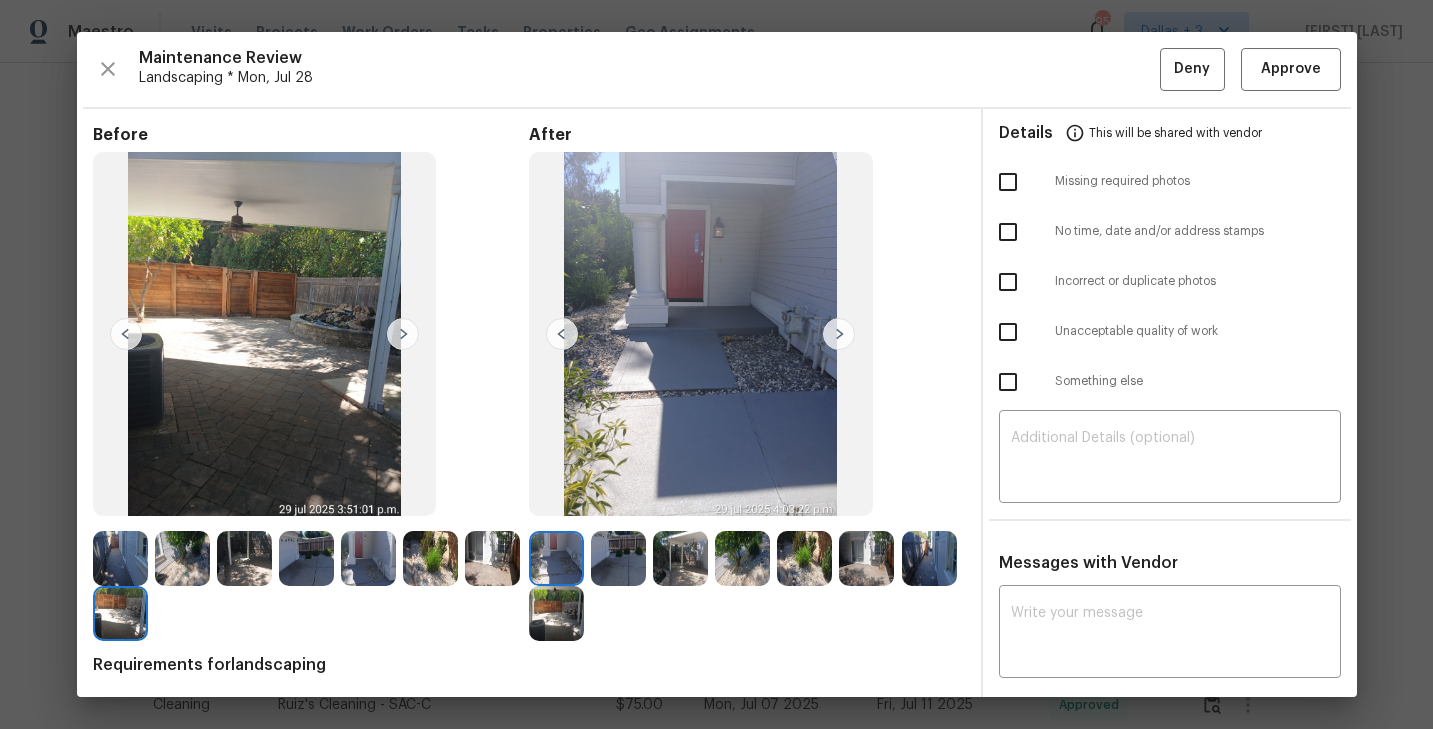 click at bounding box center (839, 334) 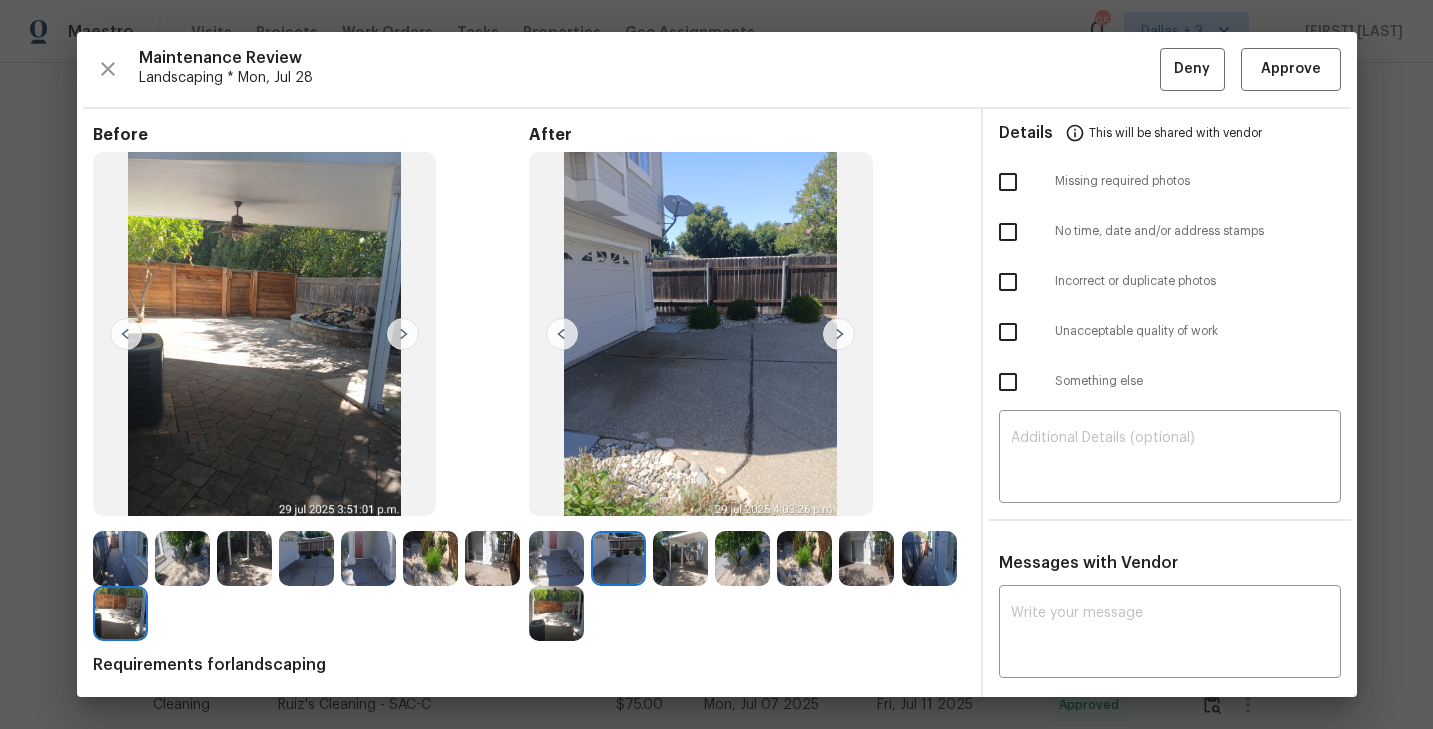 click at bounding box center (839, 334) 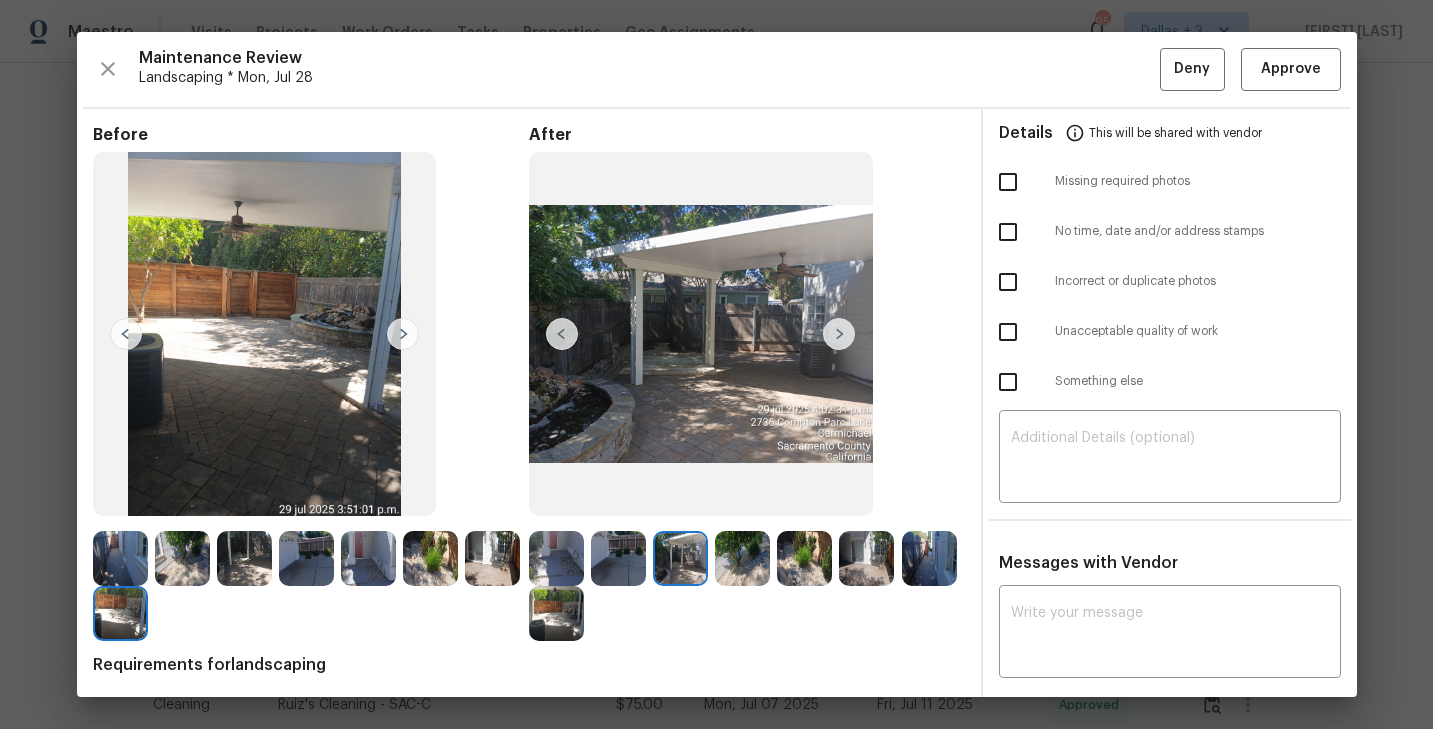 click at bounding box center [839, 334] 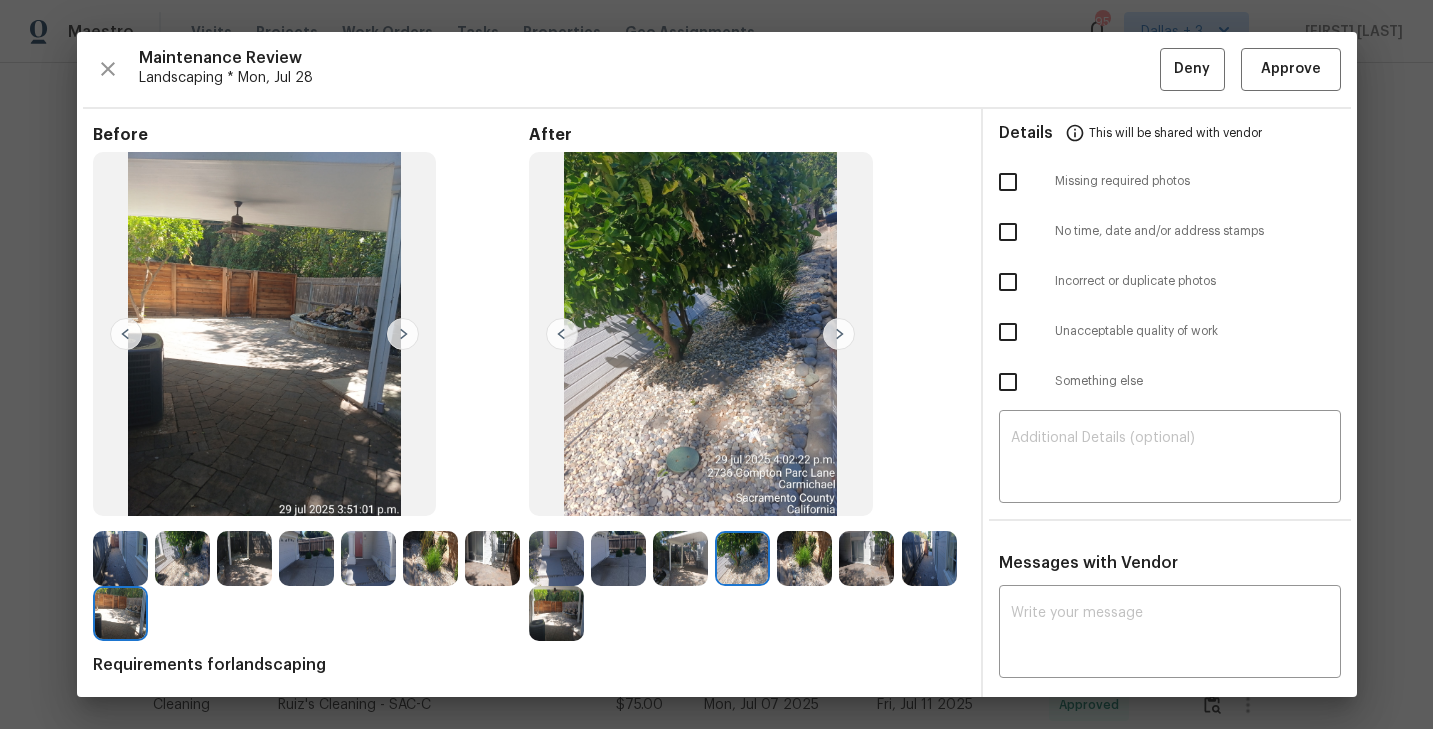 click at bounding box center [839, 334] 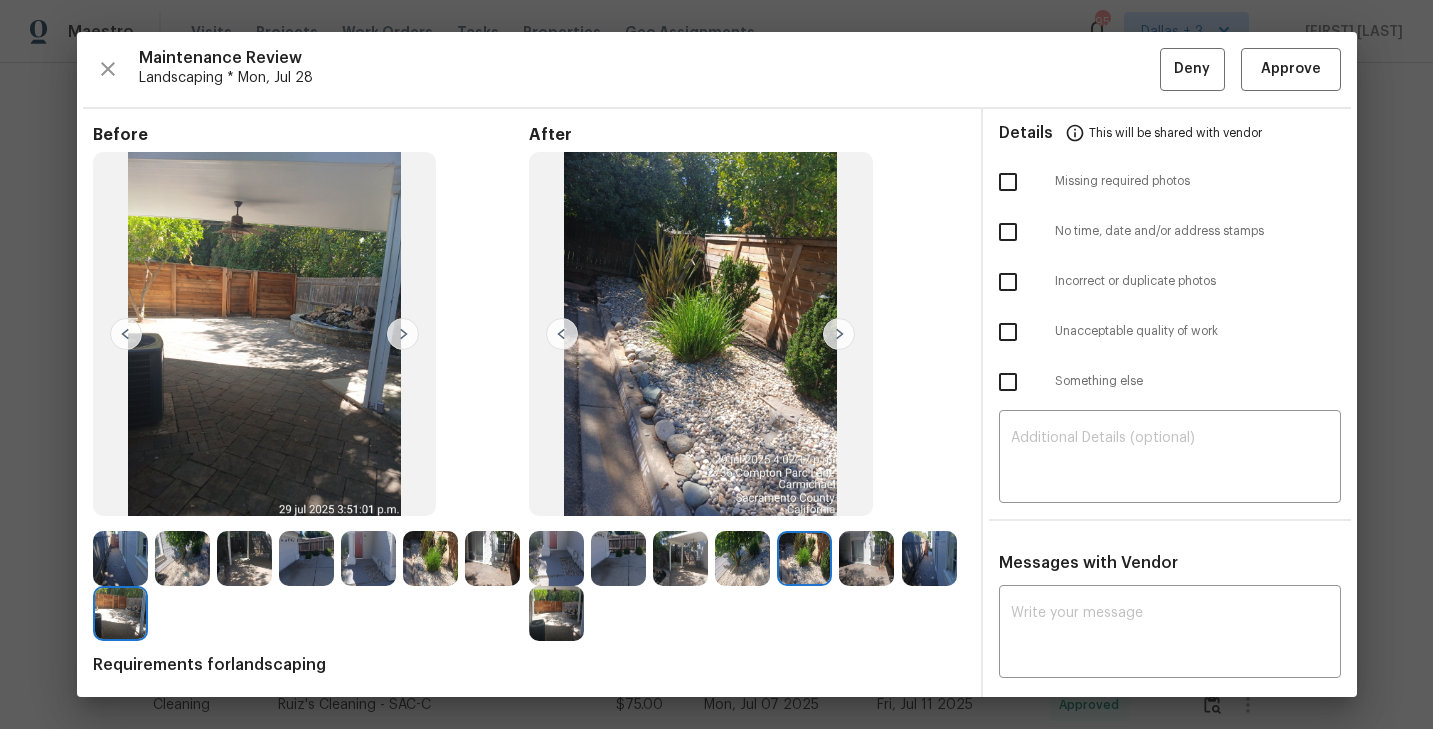 click at bounding box center [839, 334] 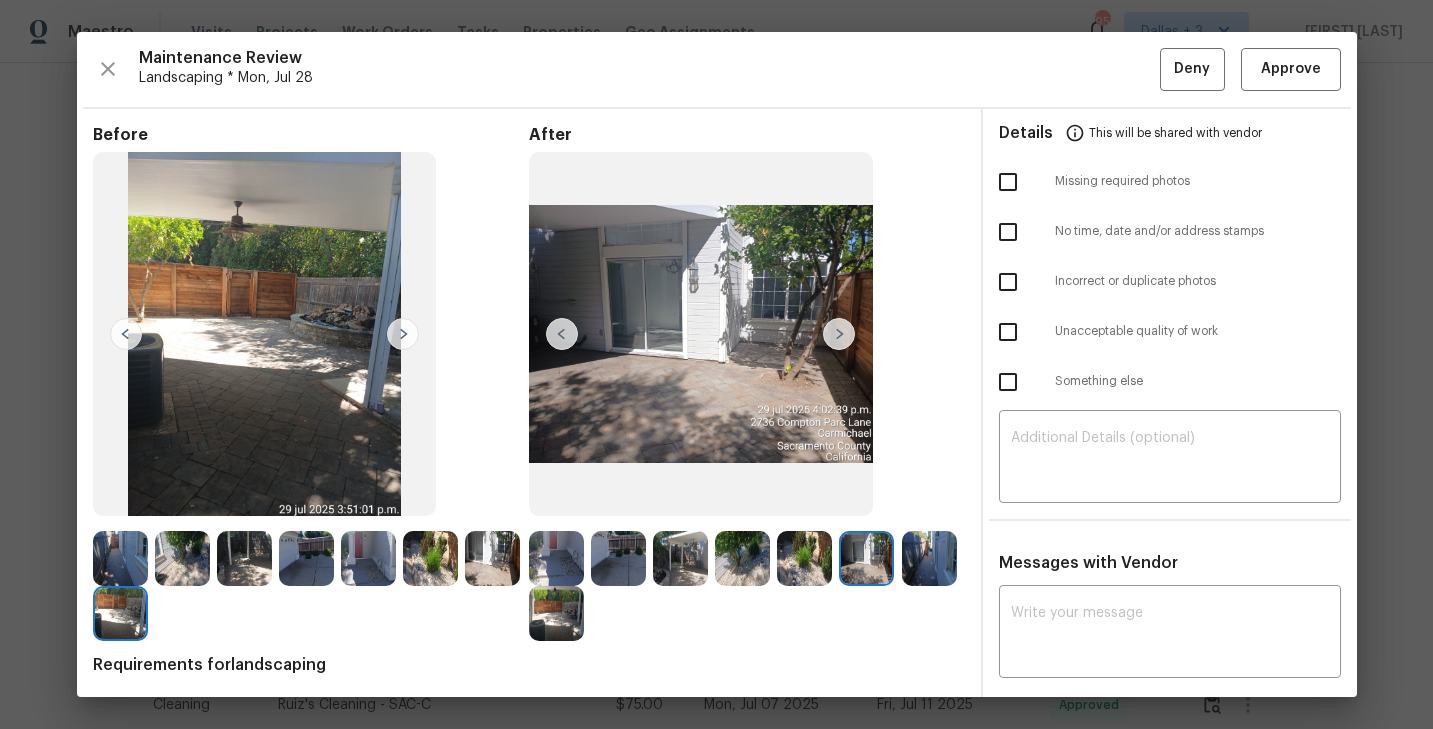 click at bounding box center [839, 334] 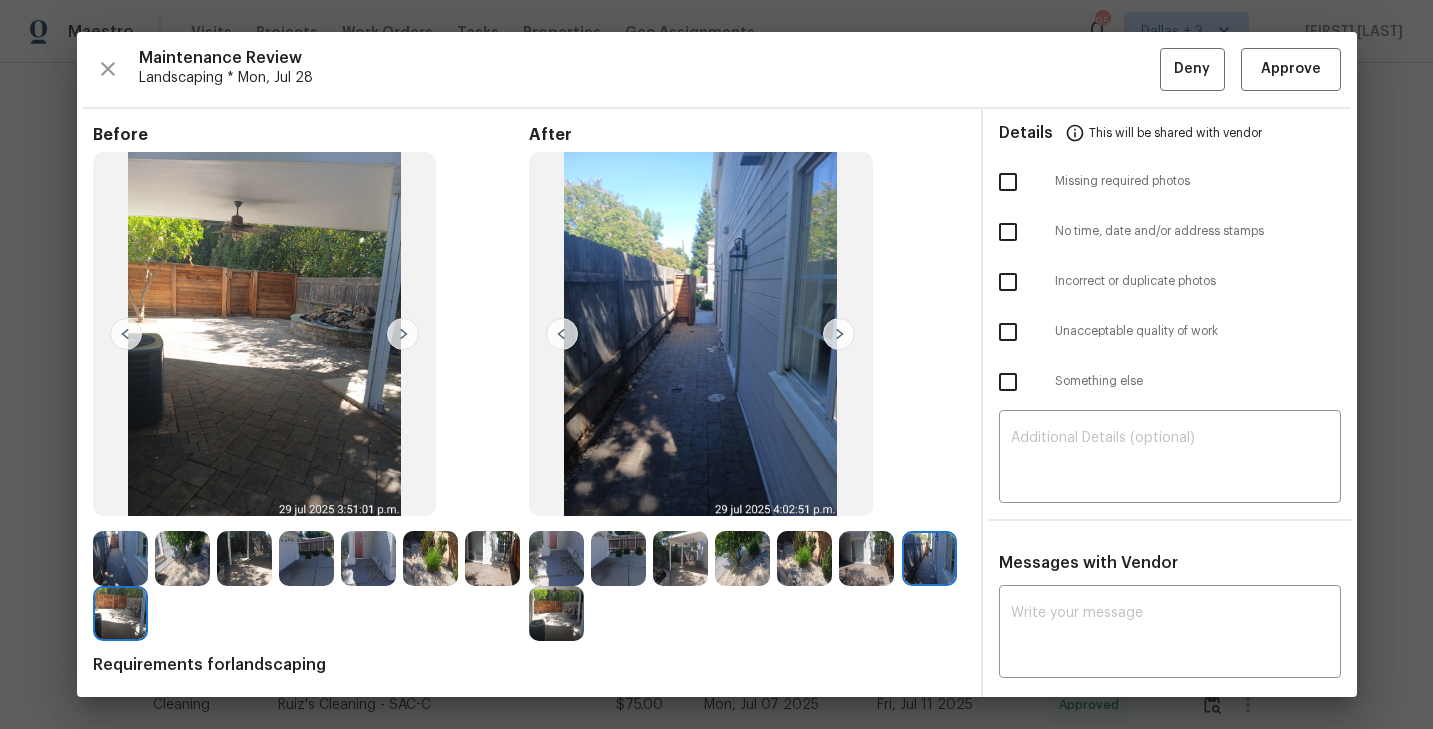 click at bounding box center (562, 334) 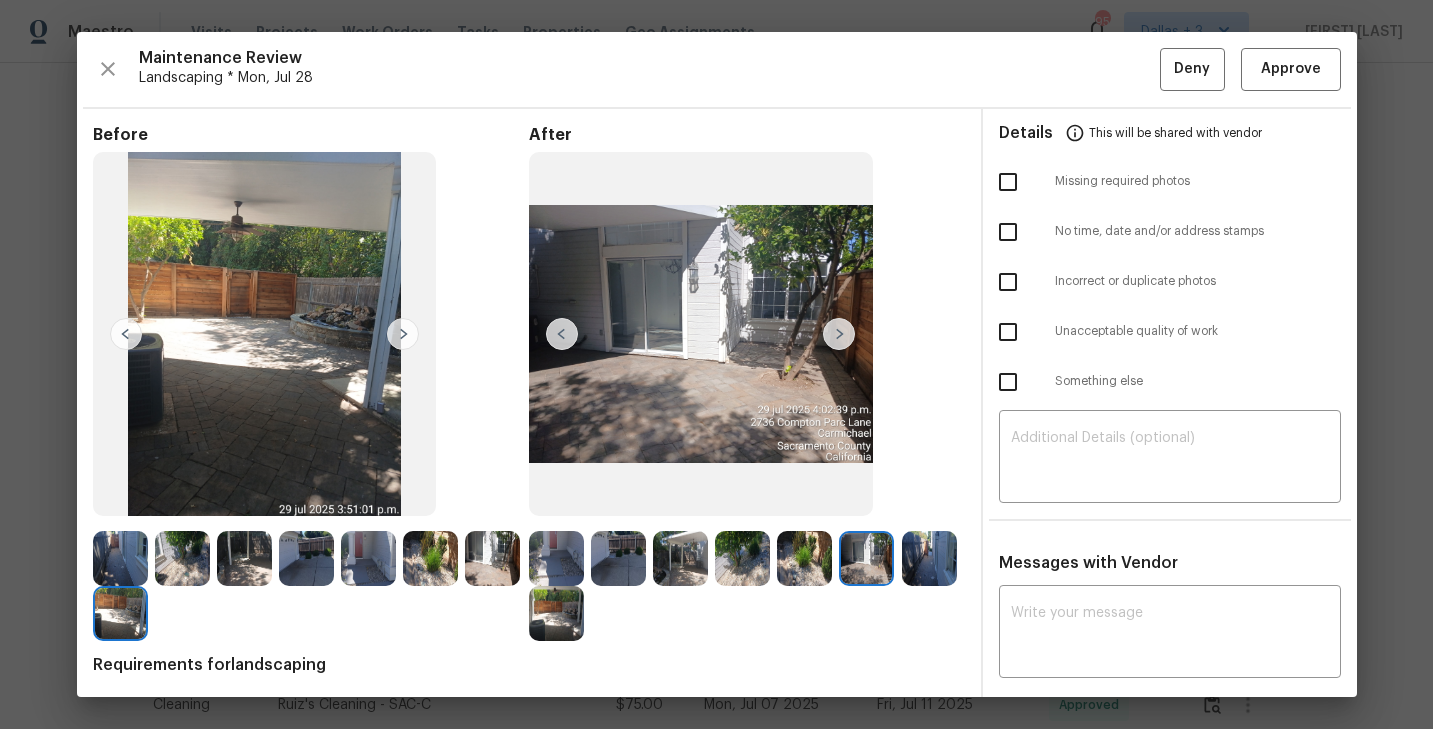 click at bounding box center [839, 334] 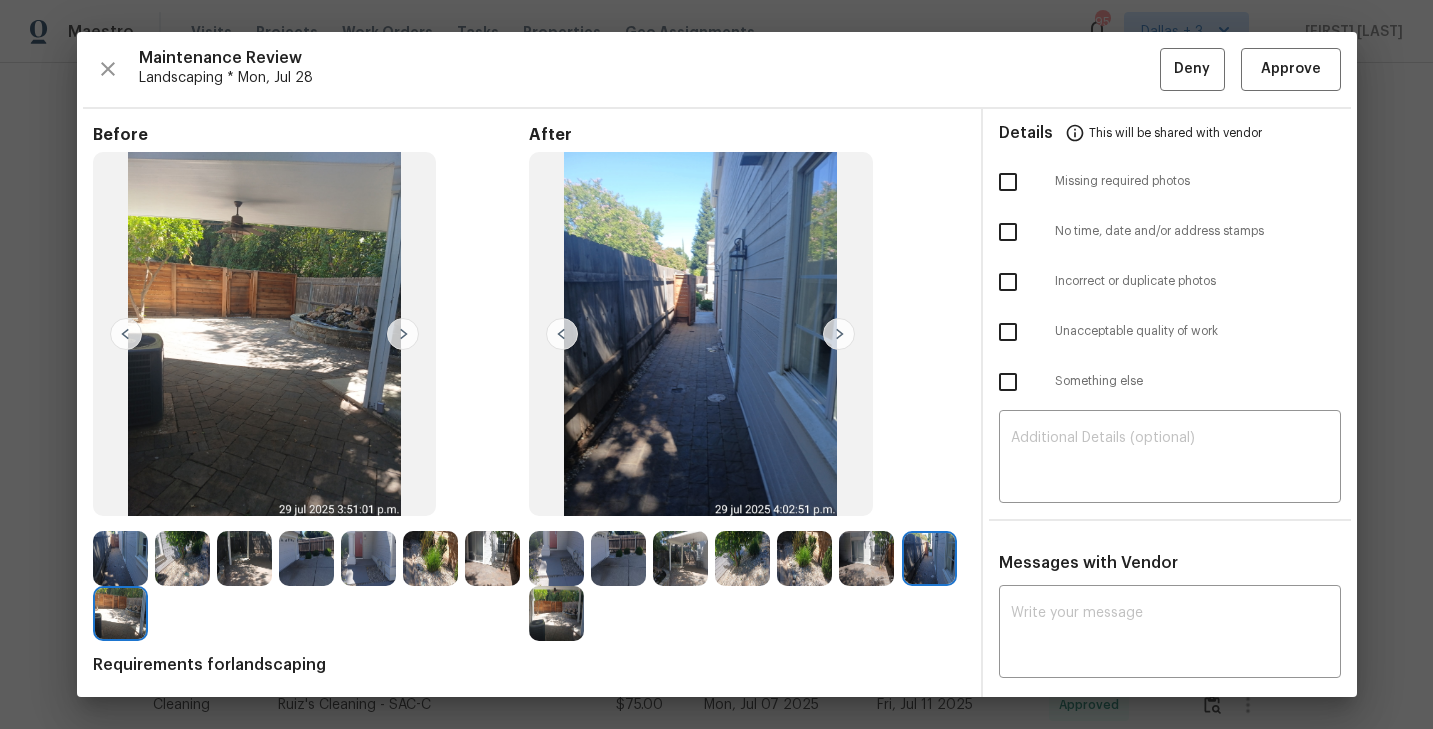 click at bounding box center [839, 334] 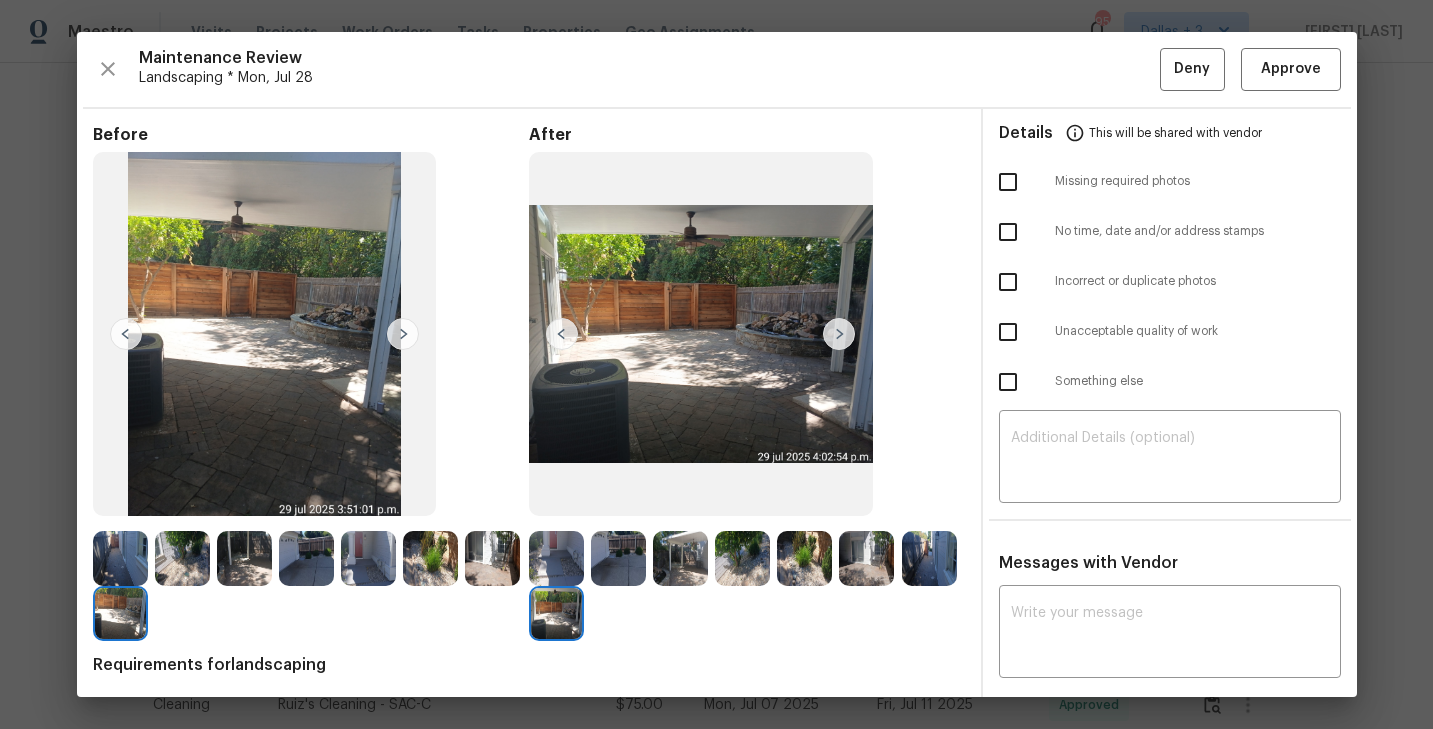 click at bounding box center [839, 334] 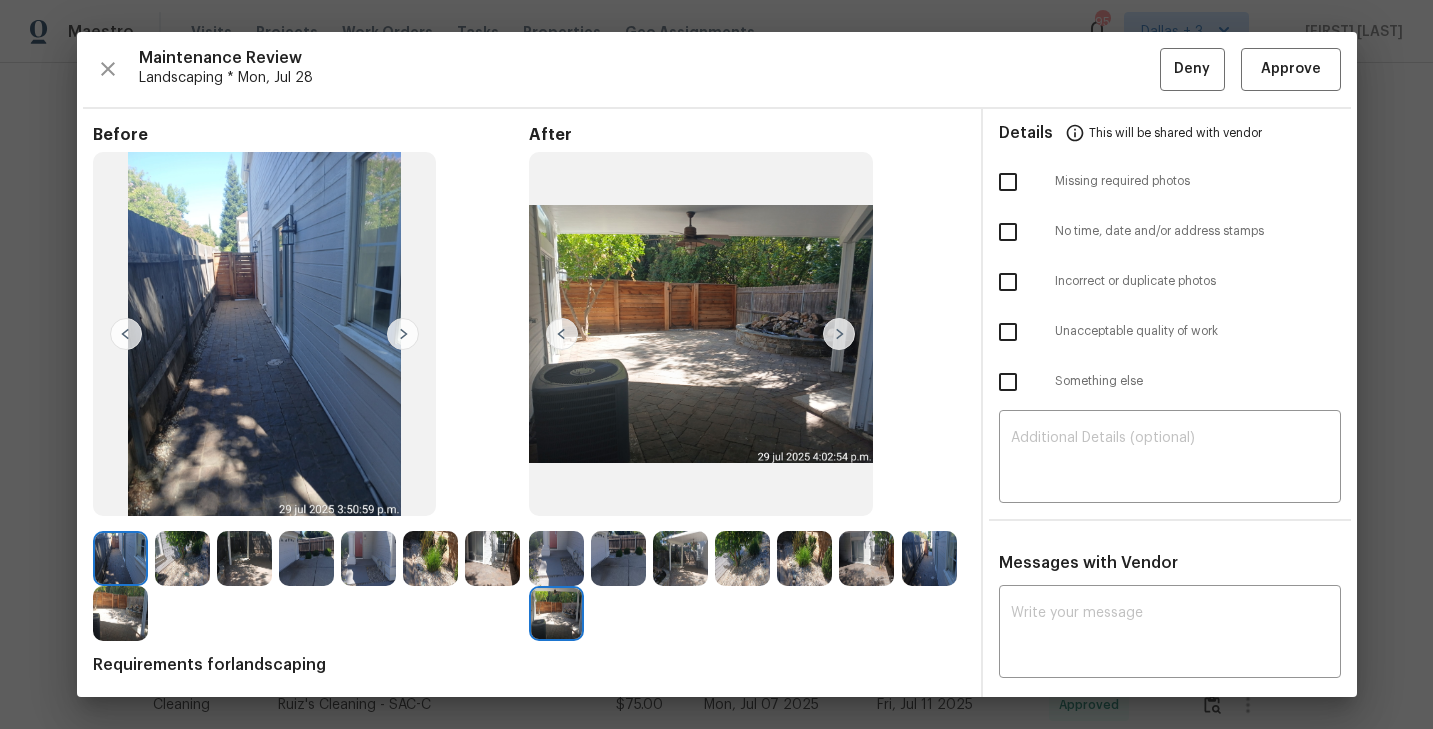 click at bounding box center (403, 334) 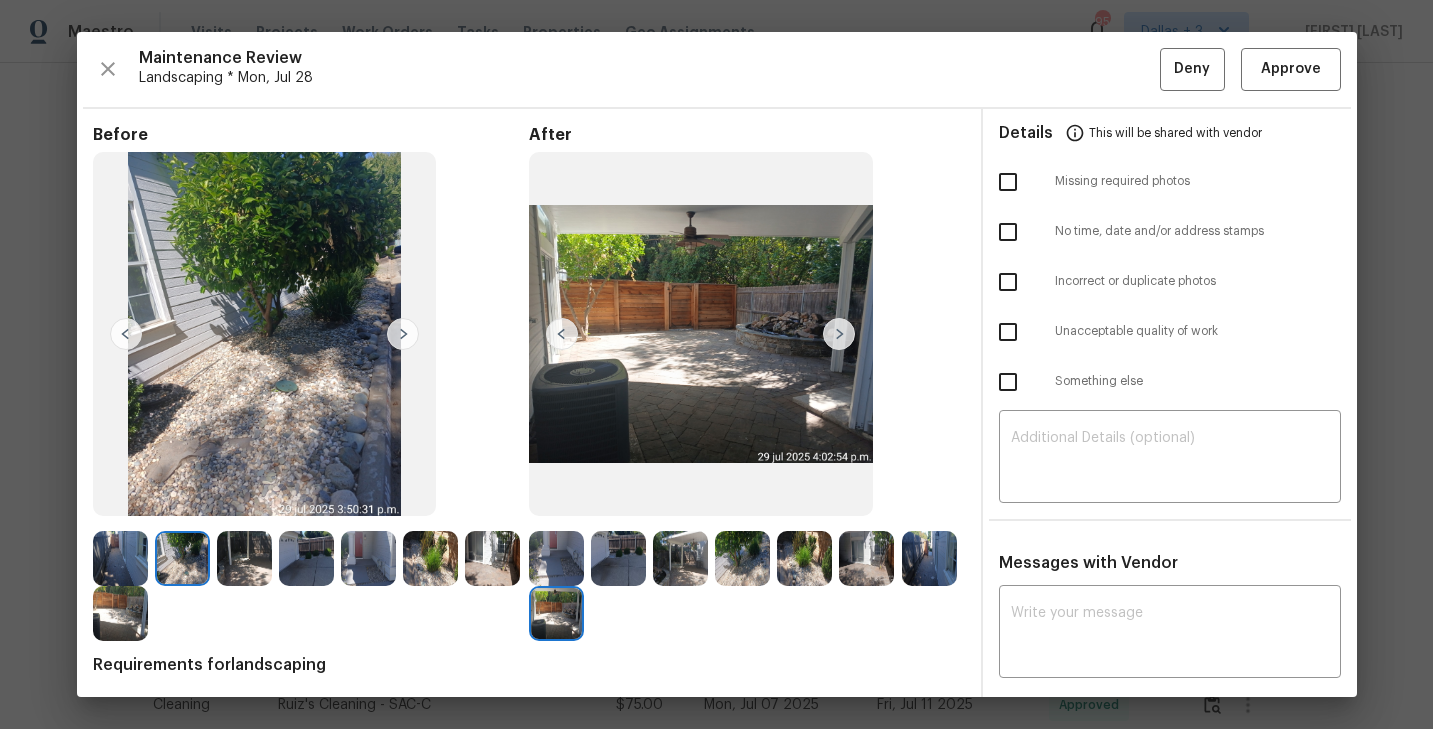 click at bounding box center (403, 334) 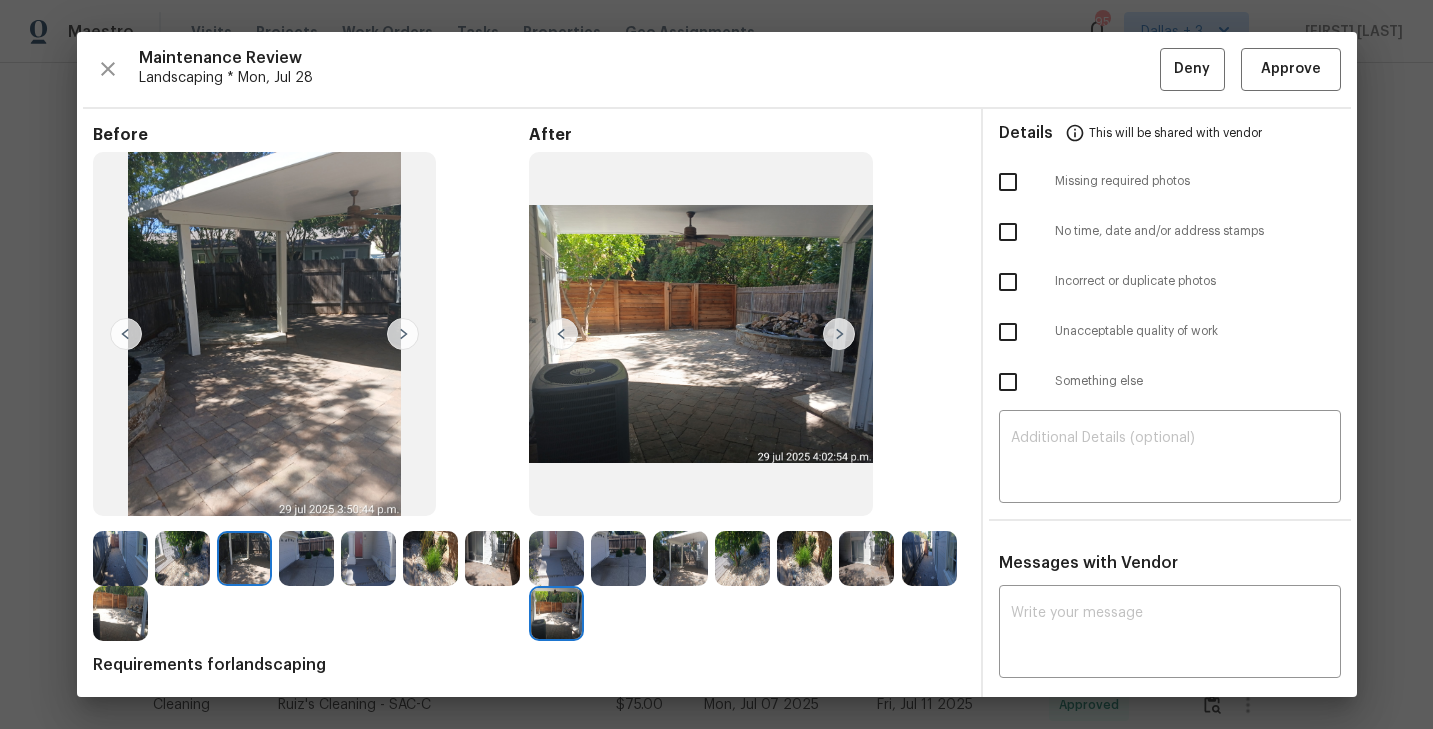 click at bounding box center (403, 334) 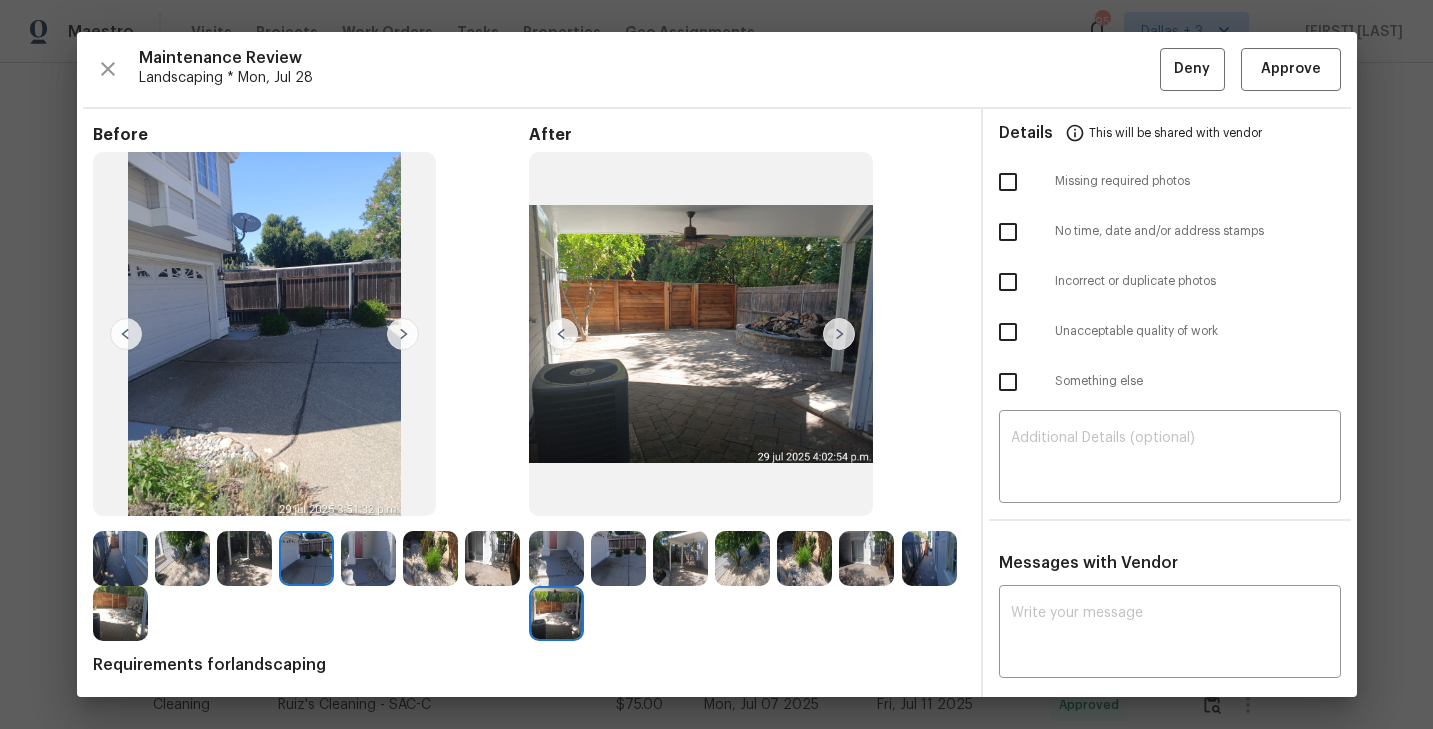 click at bounding box center [403, 334] 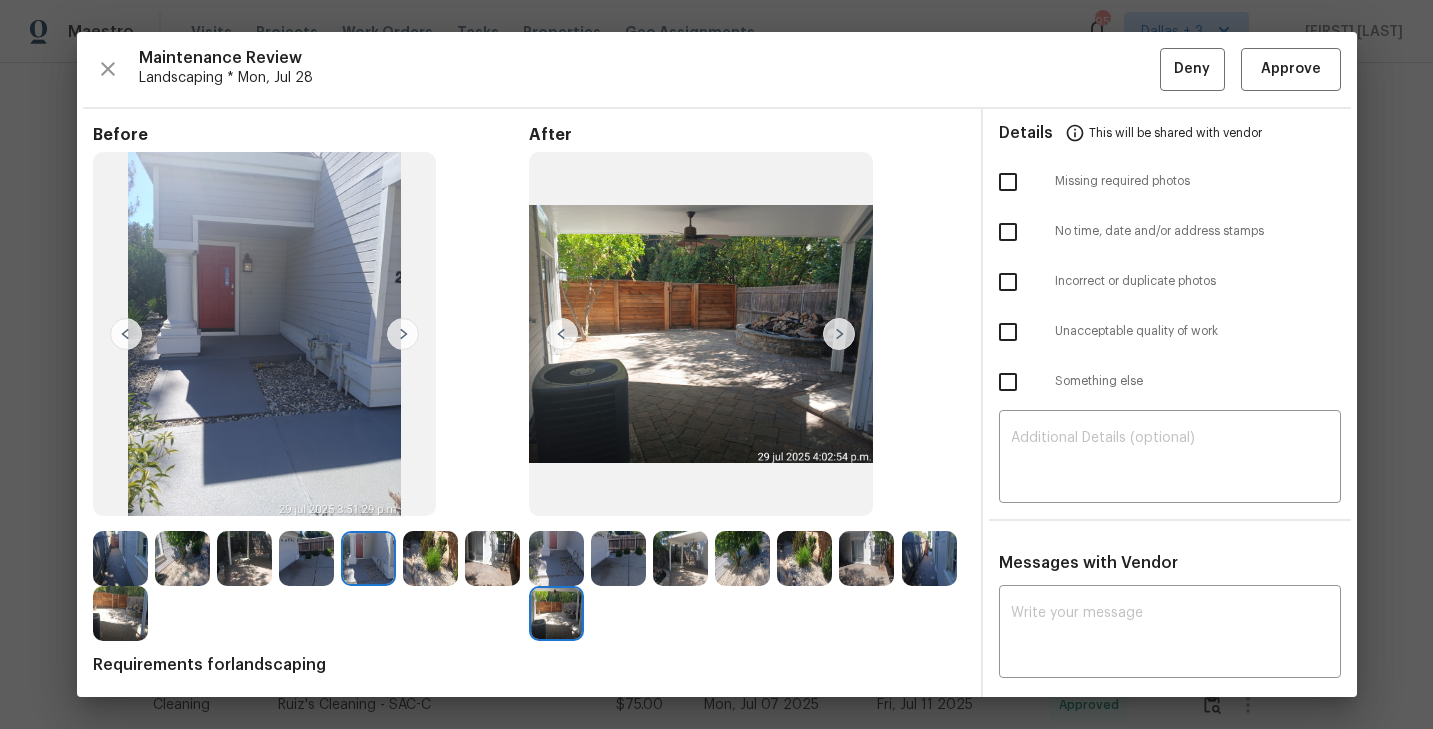 click at bounding box center (403, 334) 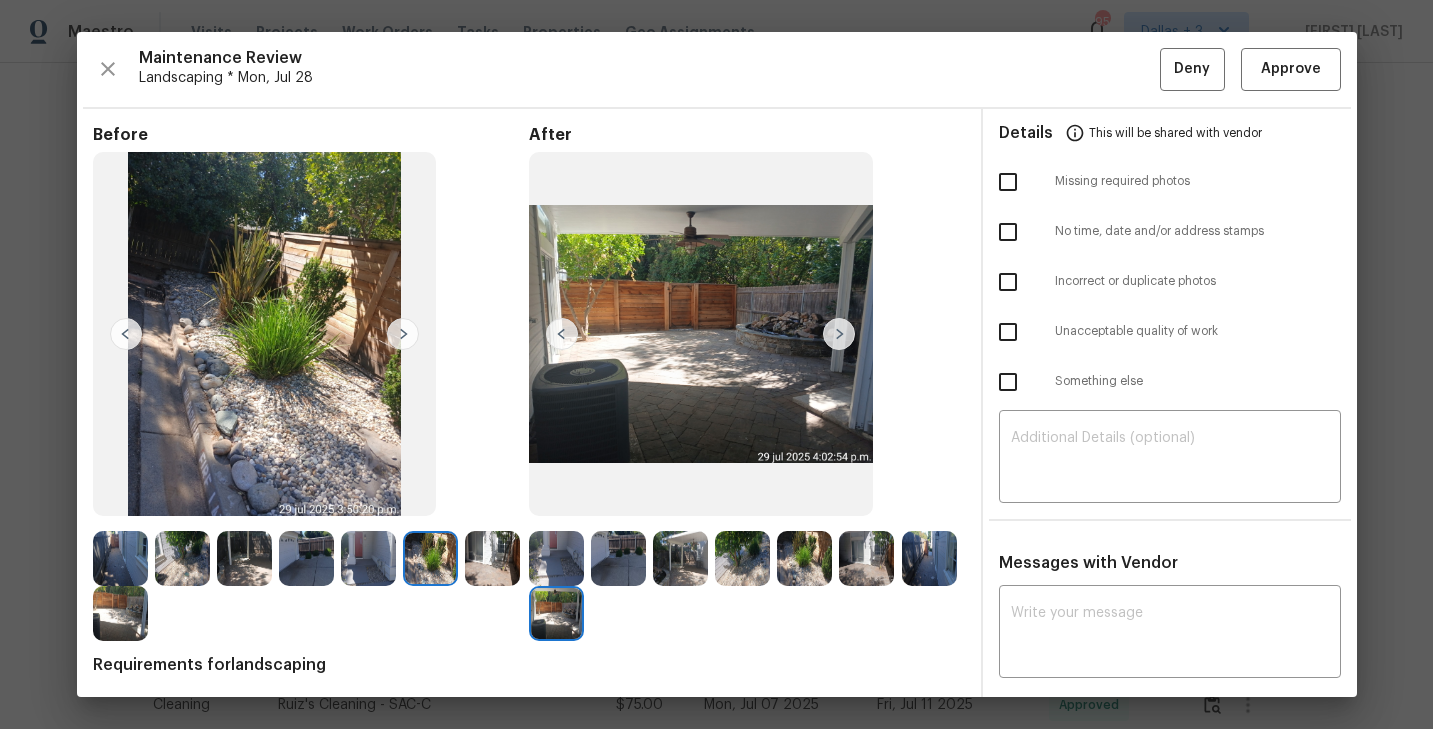 click at bounding box center (403, 334) 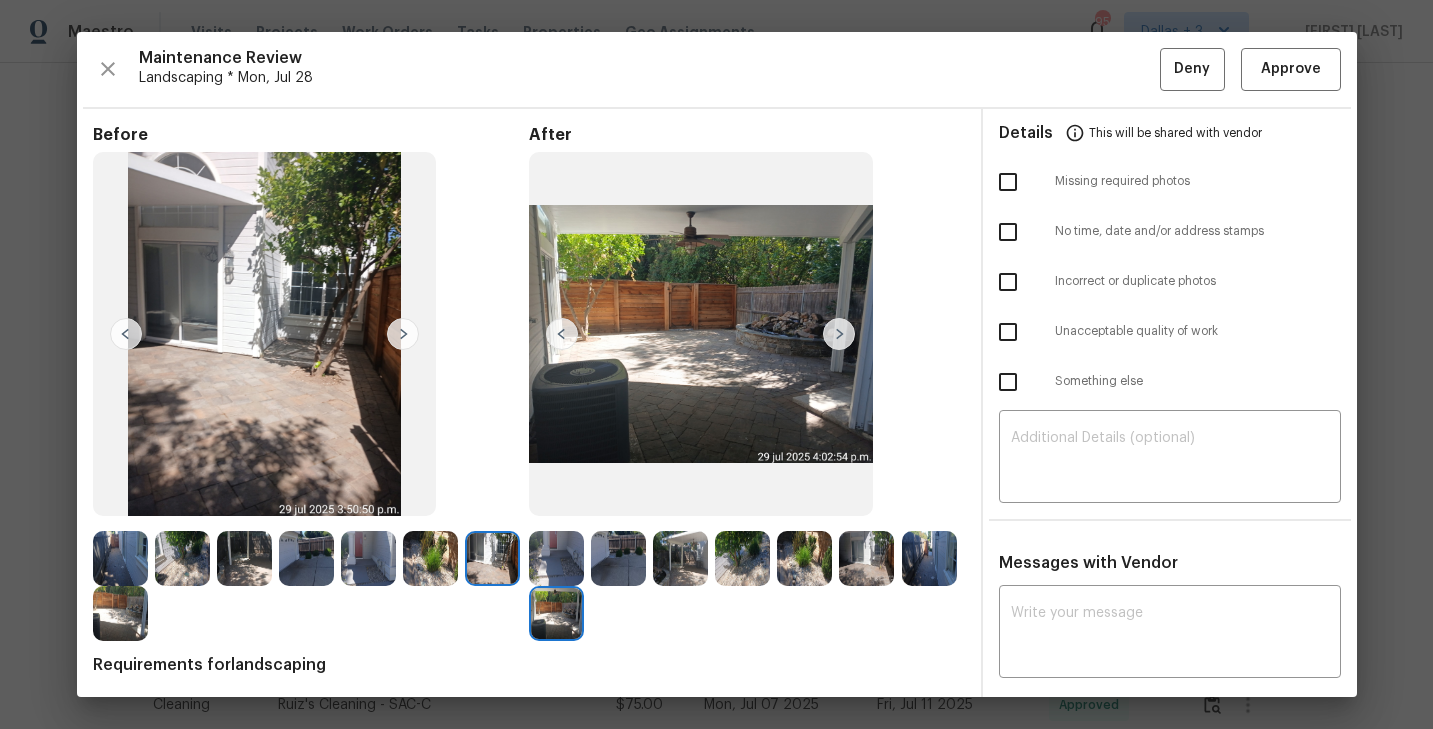 click at bounding box center [403, 334] 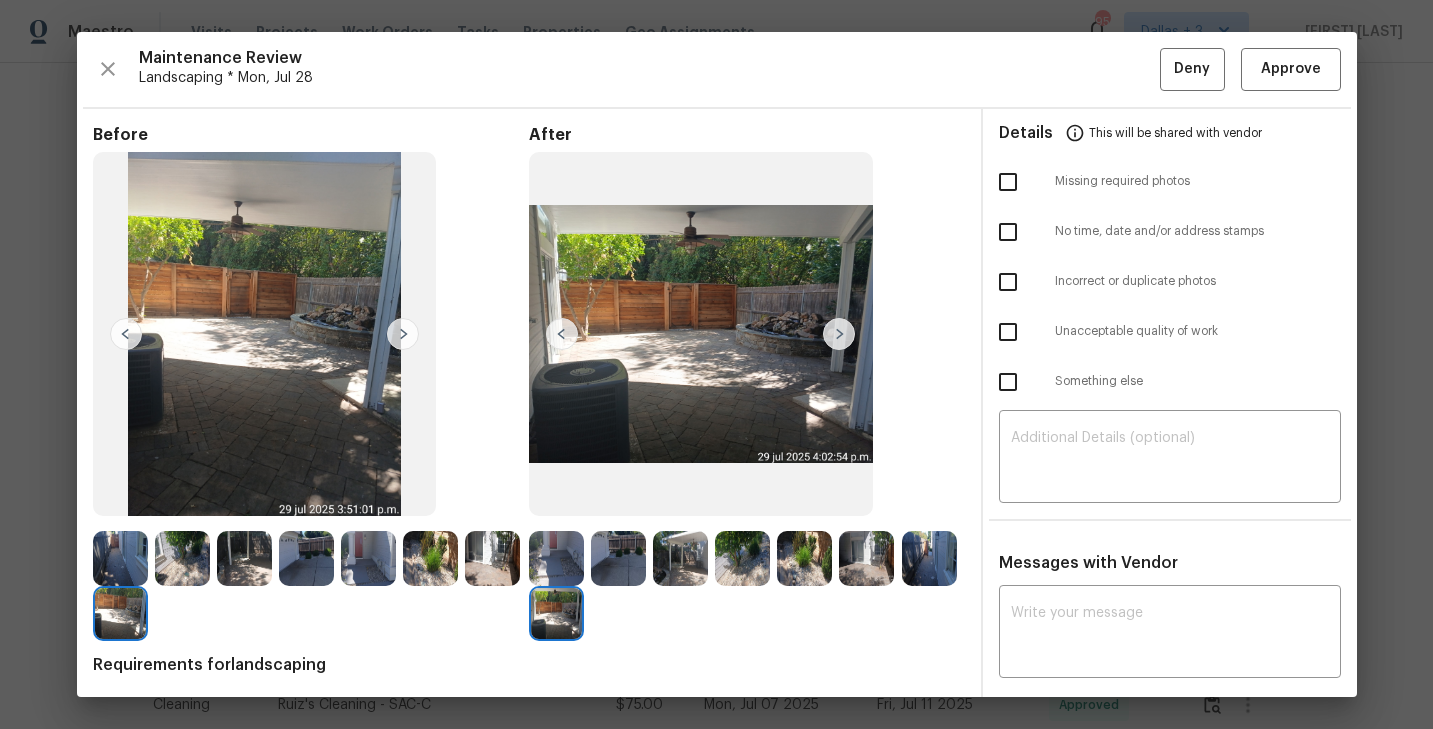 click at bounding box center [403, 334] 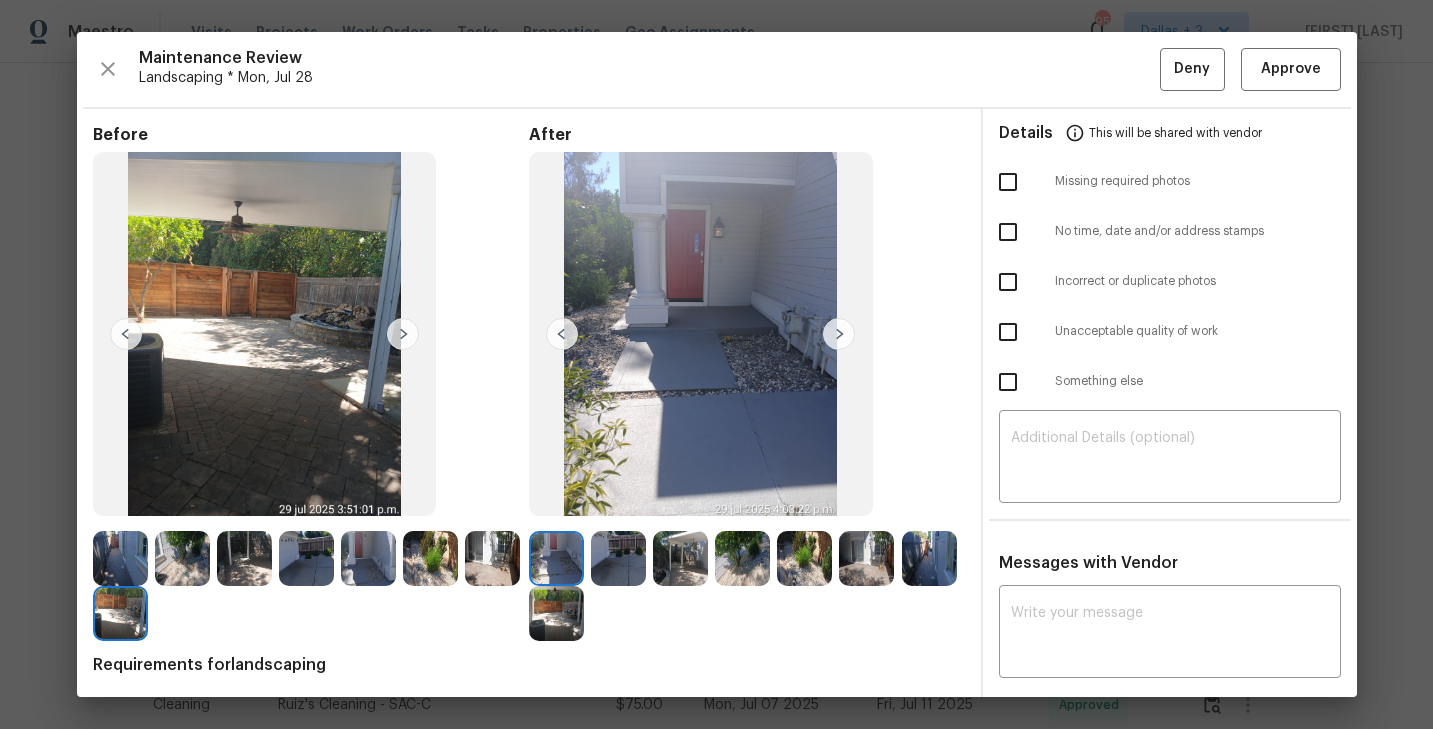 click at bounding box center [839, 334] 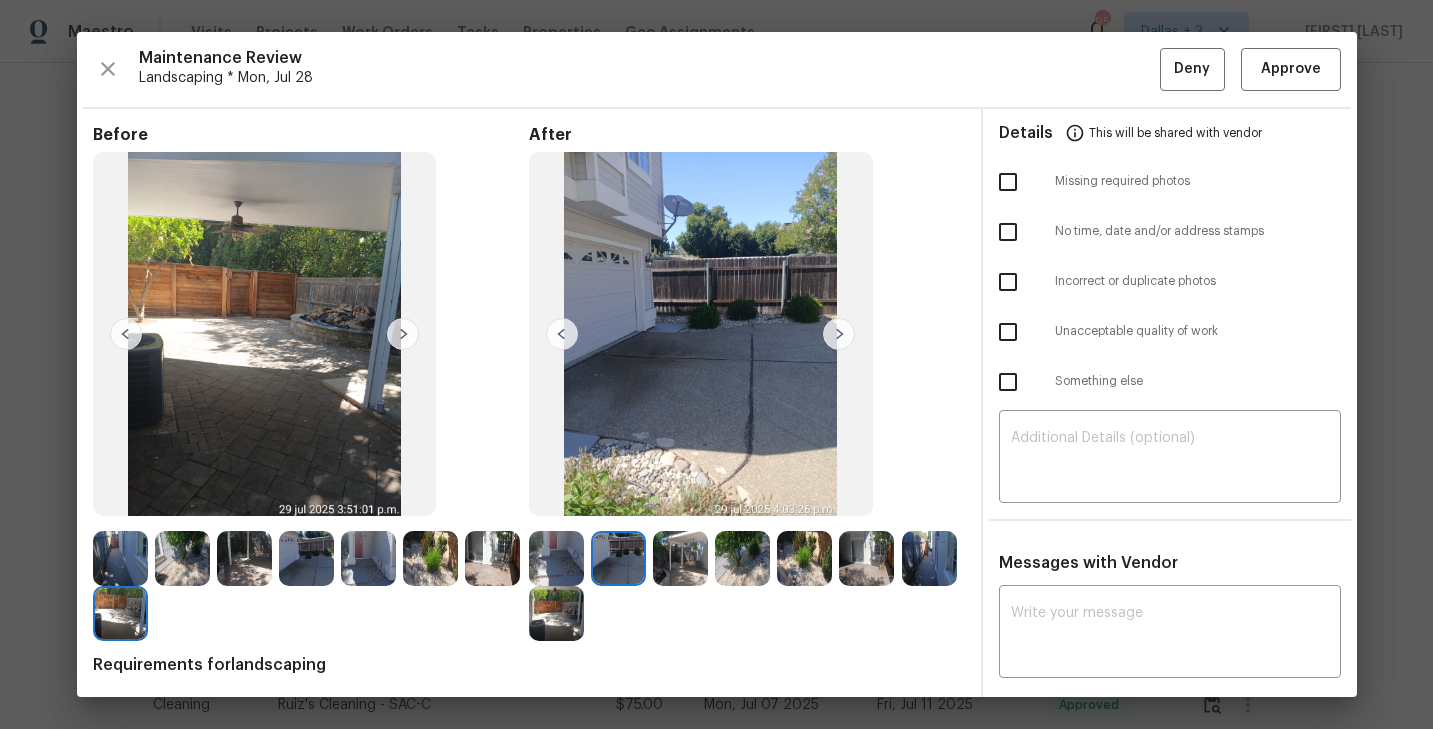 click at bounding box center (839, 334) 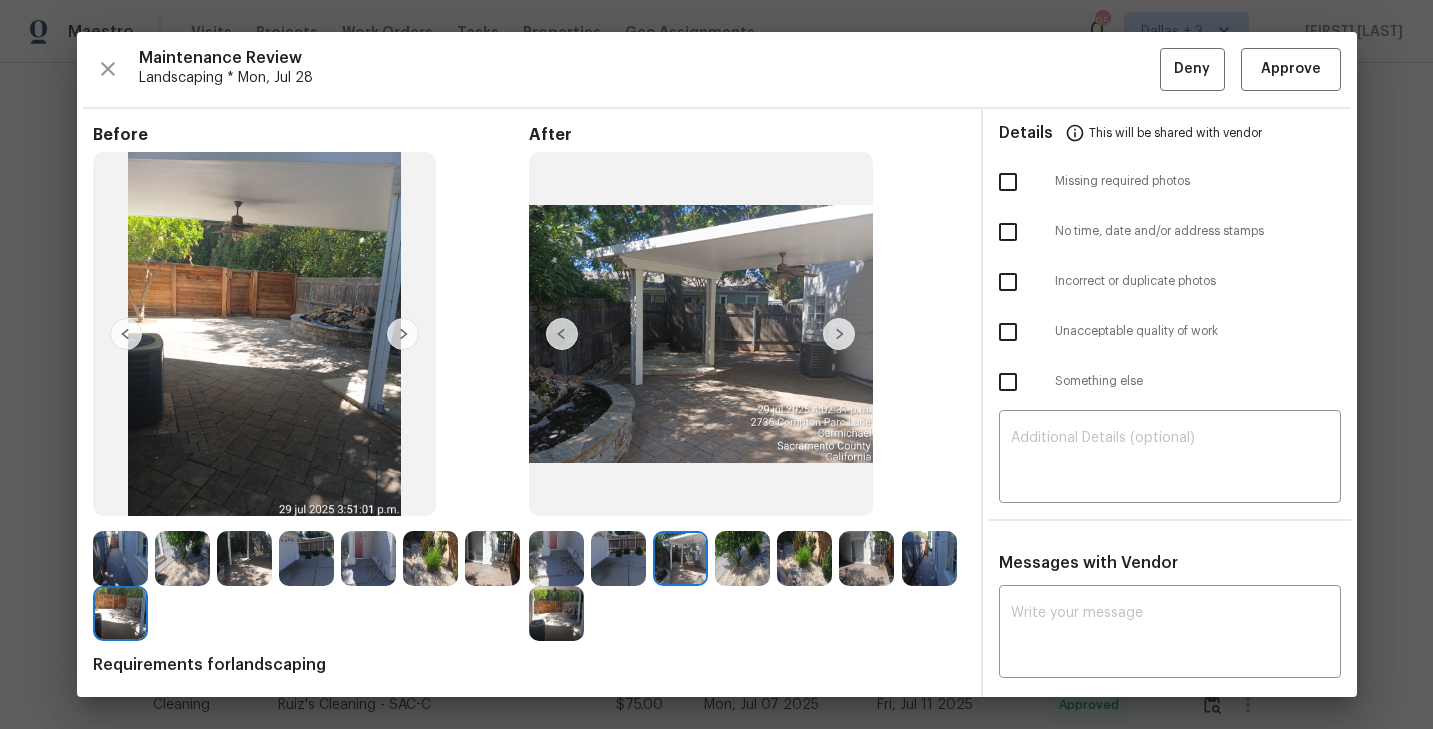 click at bounding box center (839, 334) 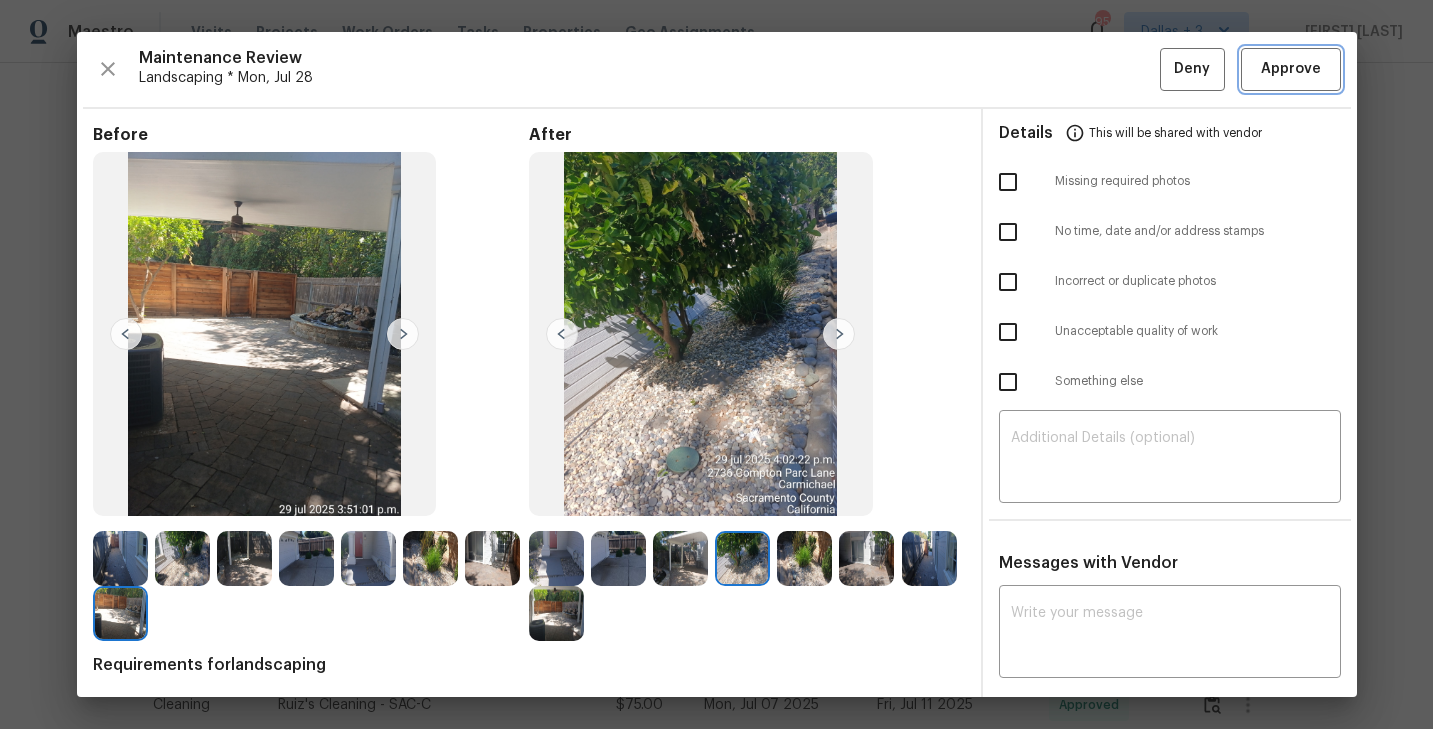 click on "Approve" at bounding box center (1291, 69) 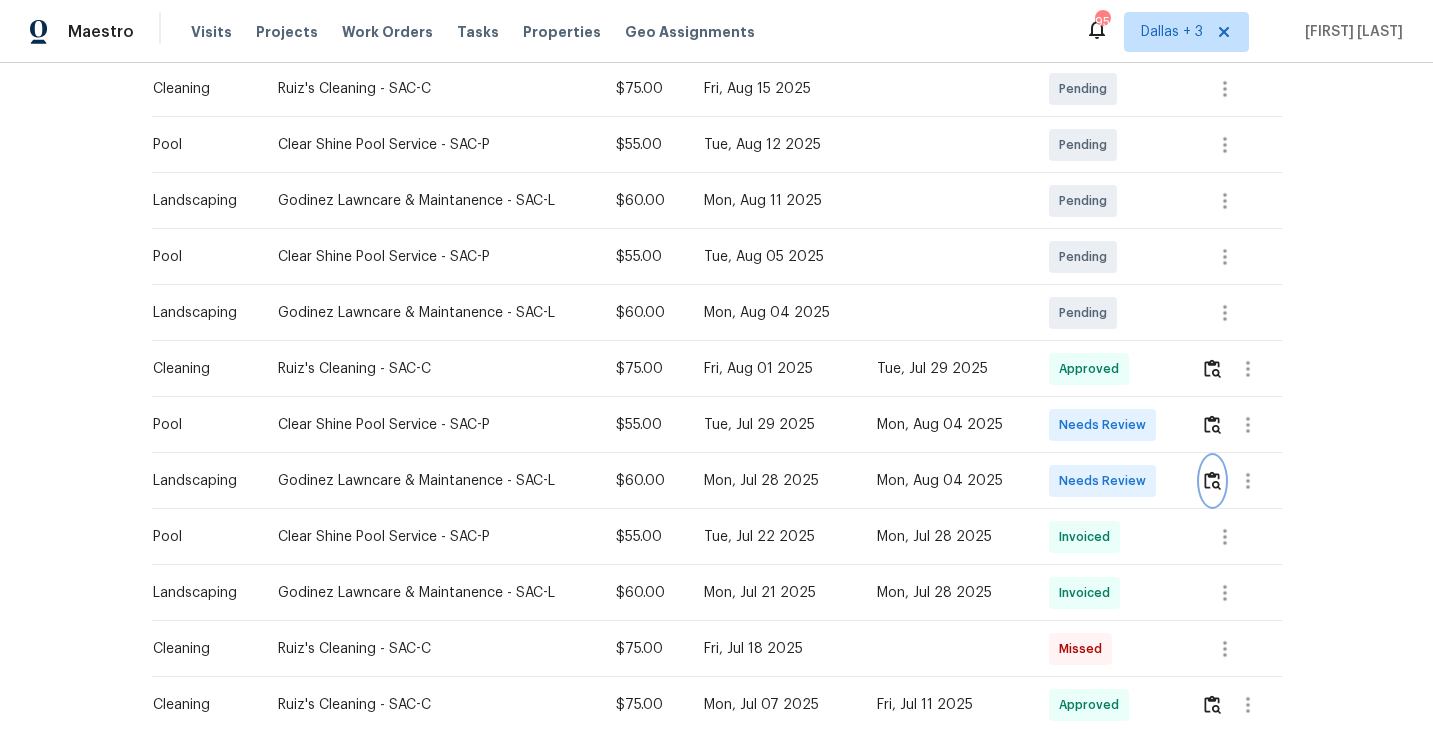 scroll, scrollTop: 0, scrollLeft: 0, axis: both 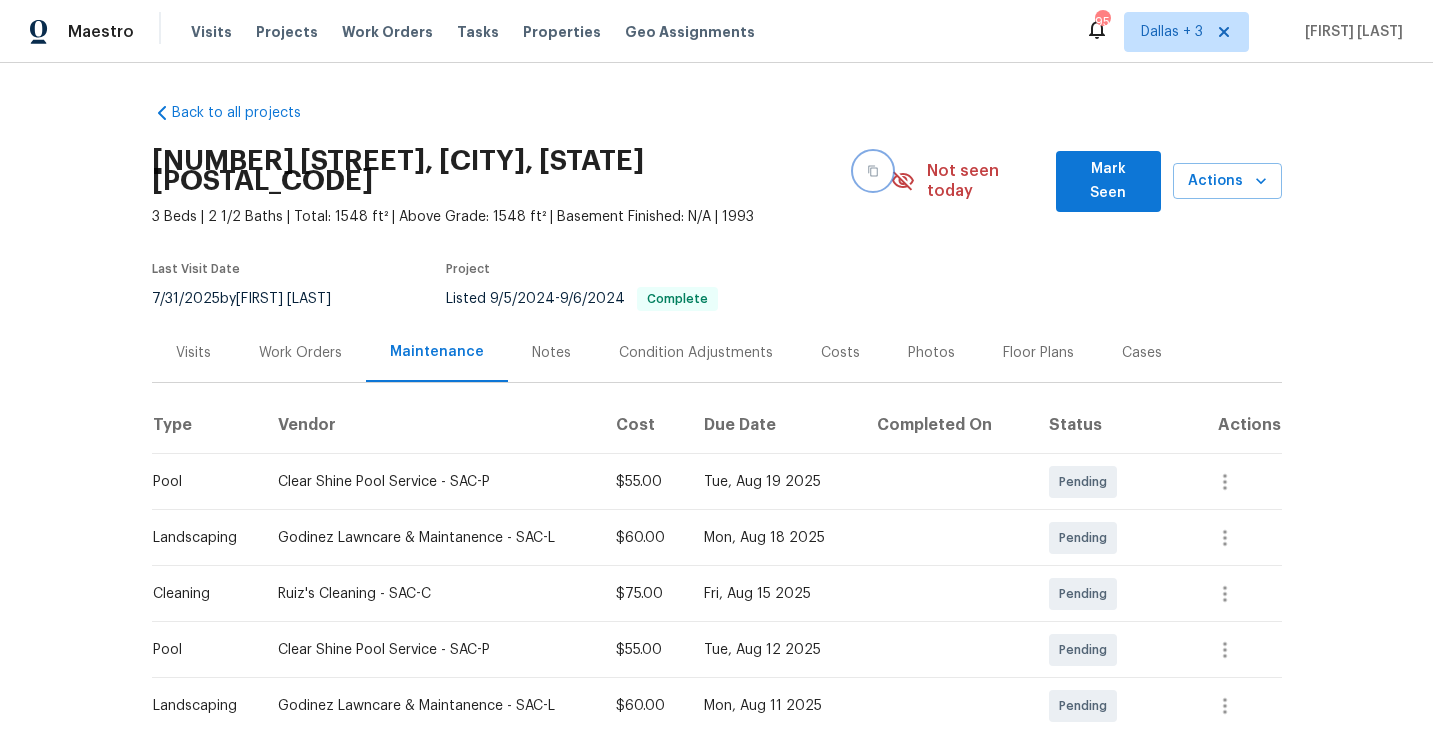 click 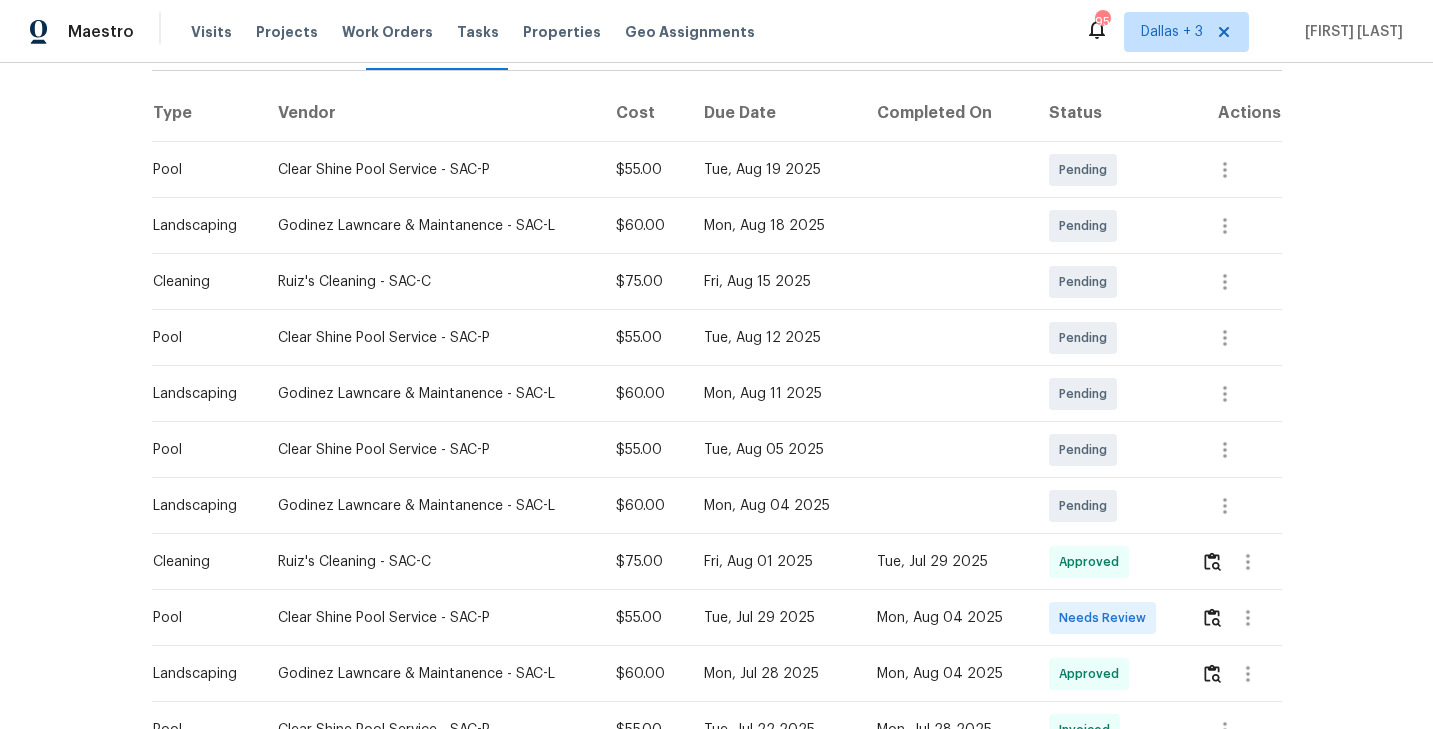 scroll, scrollTop: 0, scrollLeft: 0, axis: both 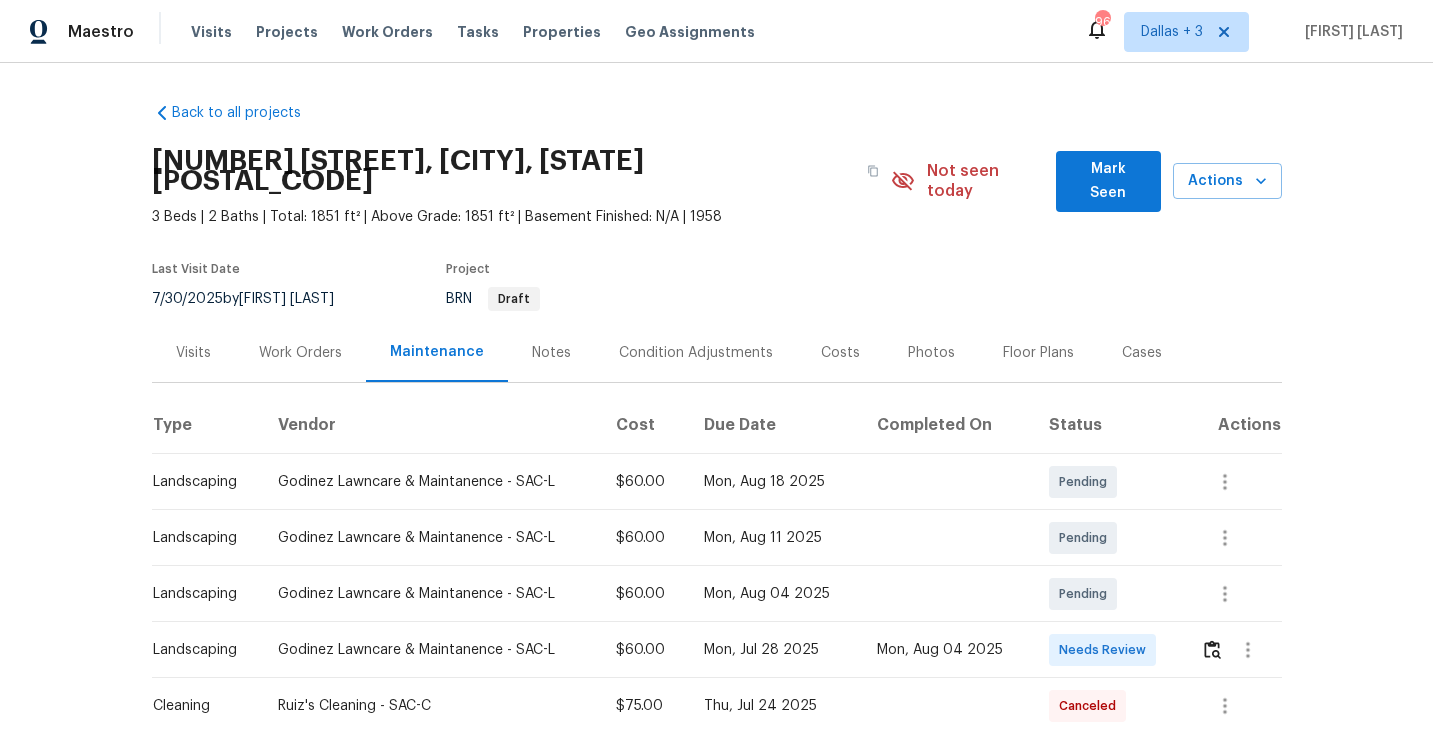 click on "Condition Adjustments" at bounding box center (696, 352) 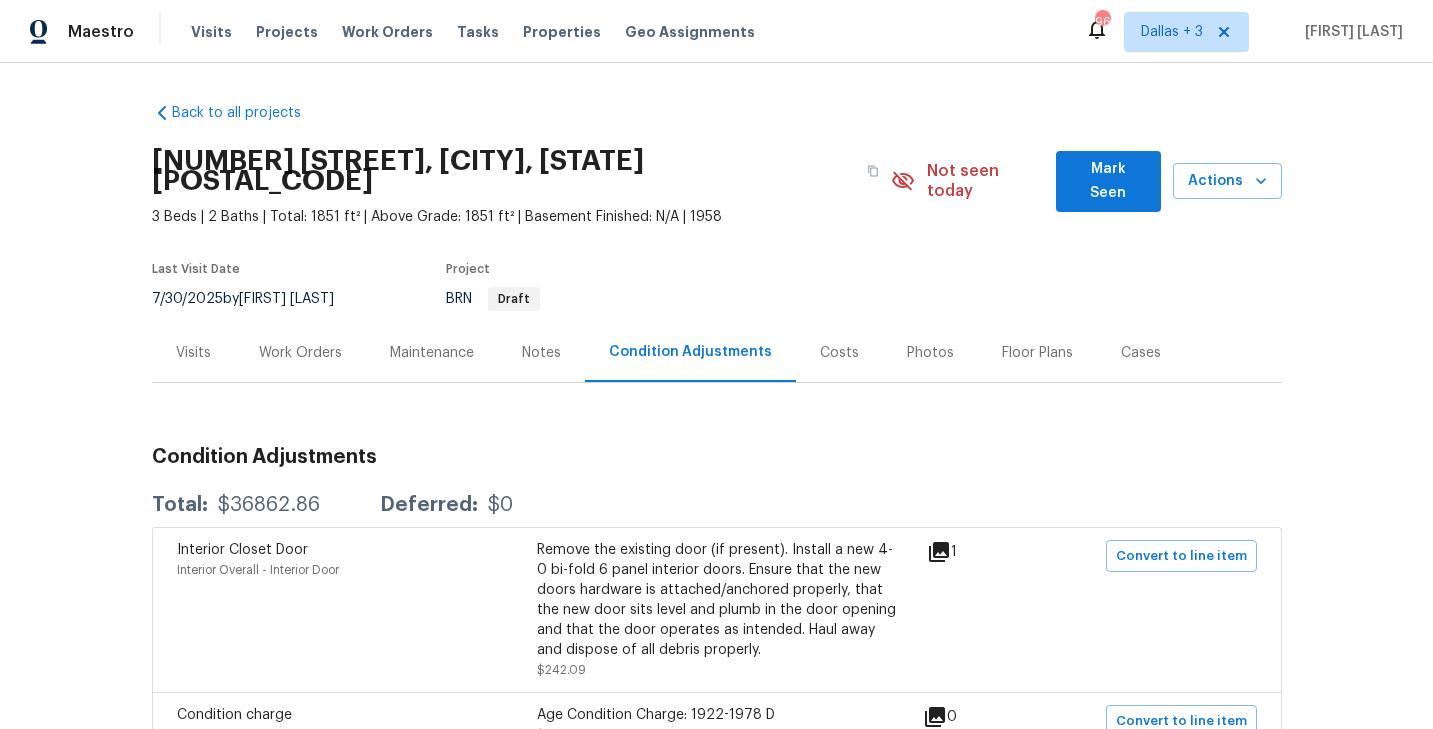 click on "Visits" at bounding box center [193, 352] 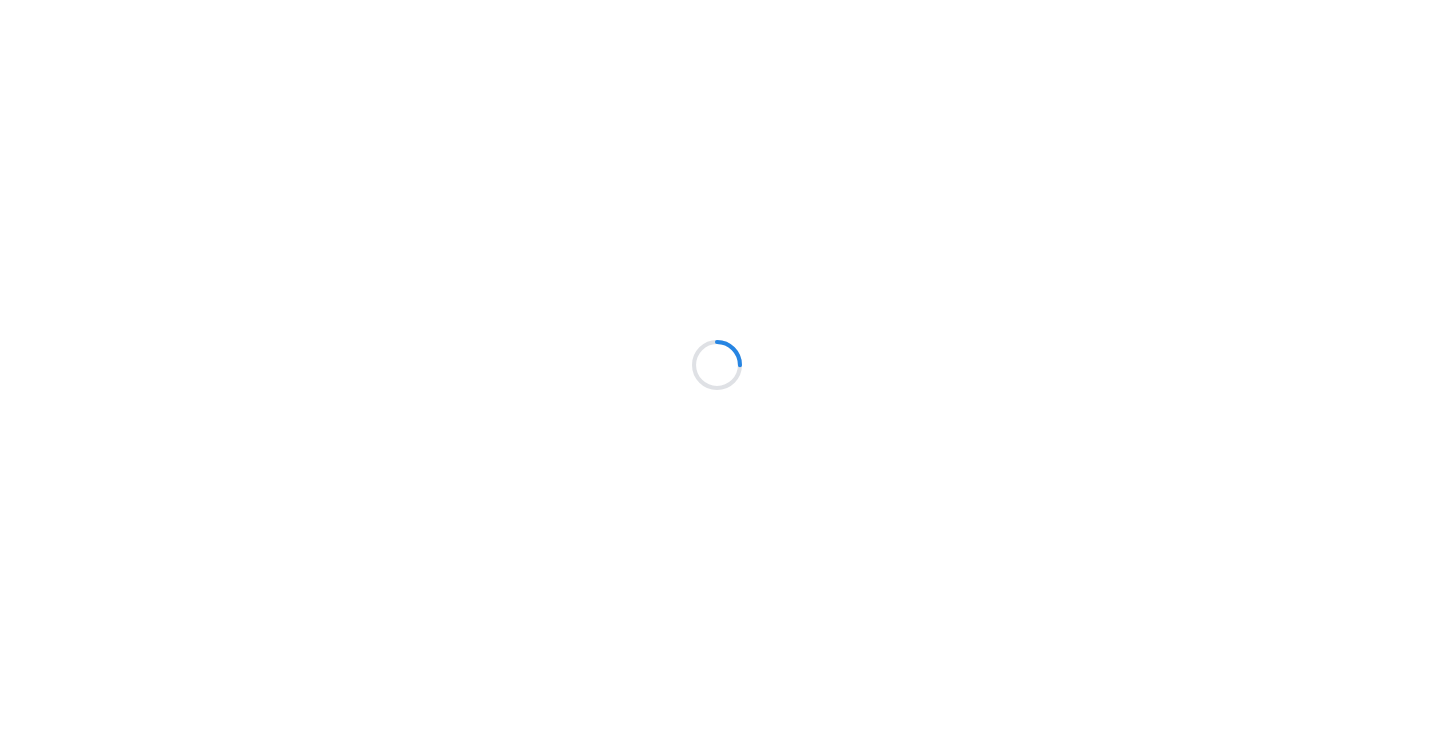 scroll, scrollTop: 0, scrollLeft: 0, axis: both 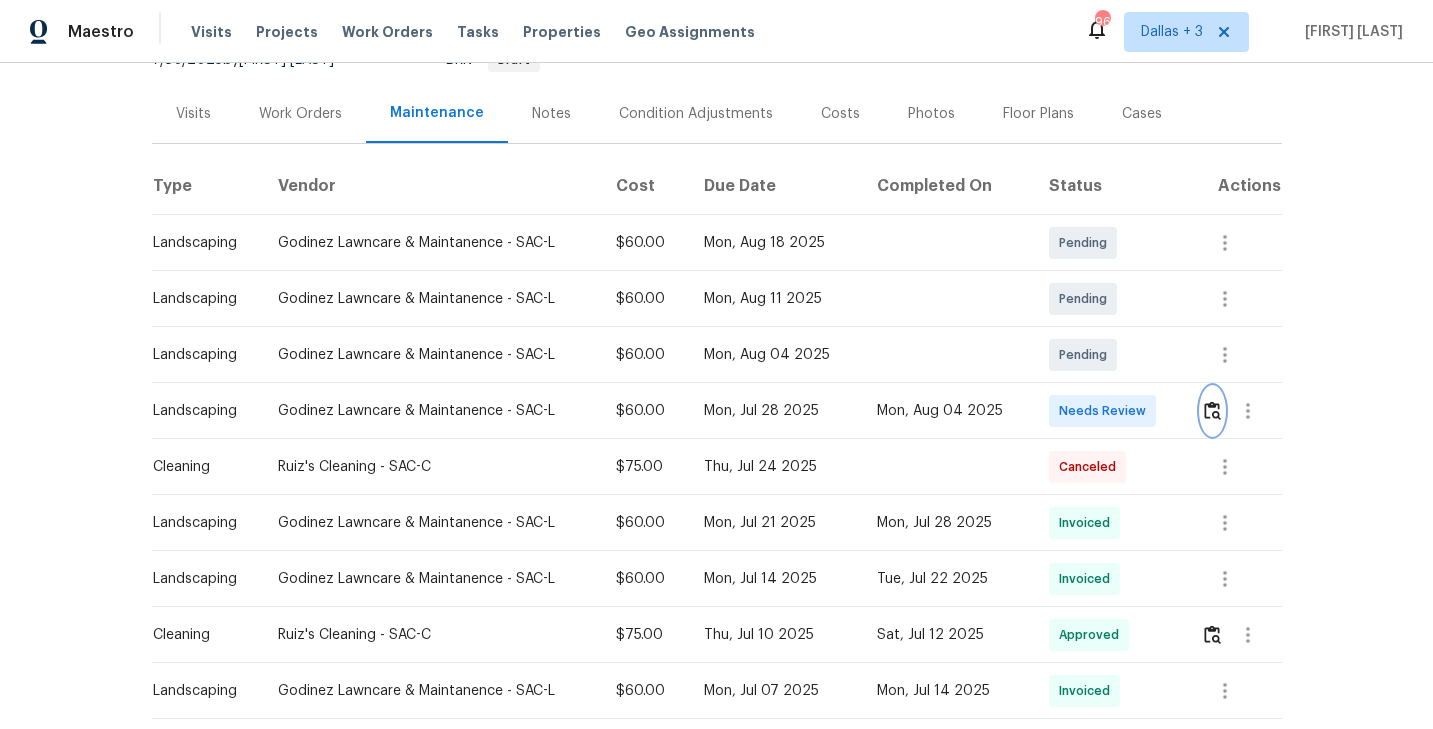 click at bounding box center [1212, 410] 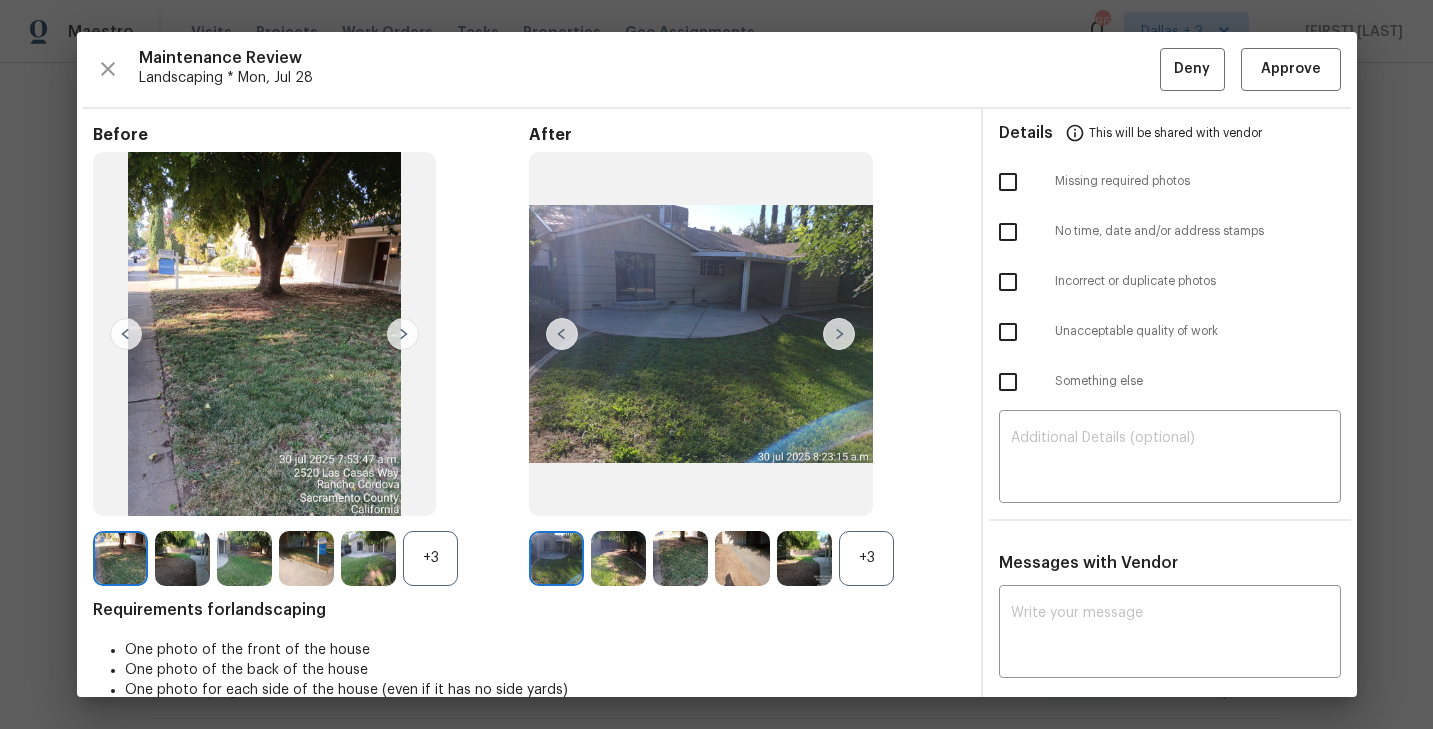click on "+3" at bounding box center (430, 558) 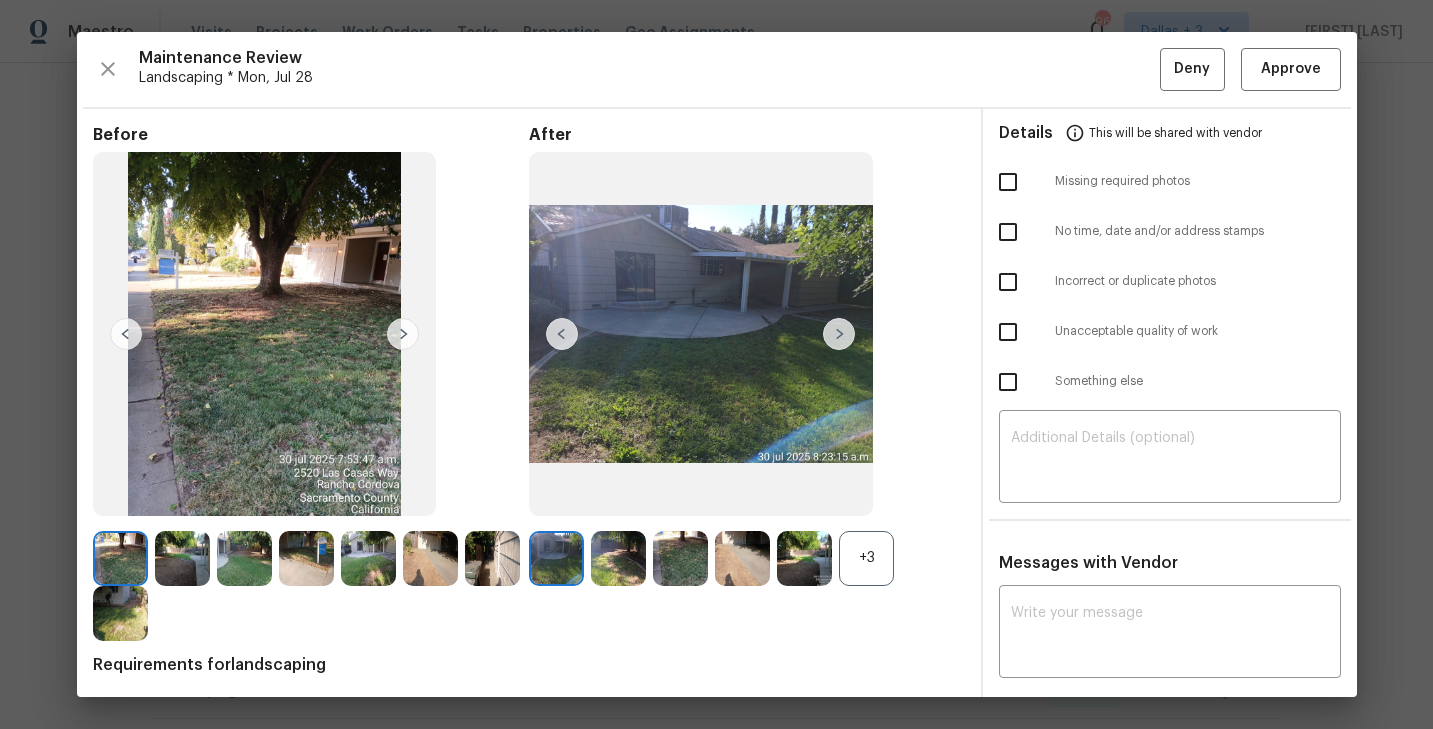 click on "+3" at bounding box center [866, 558] 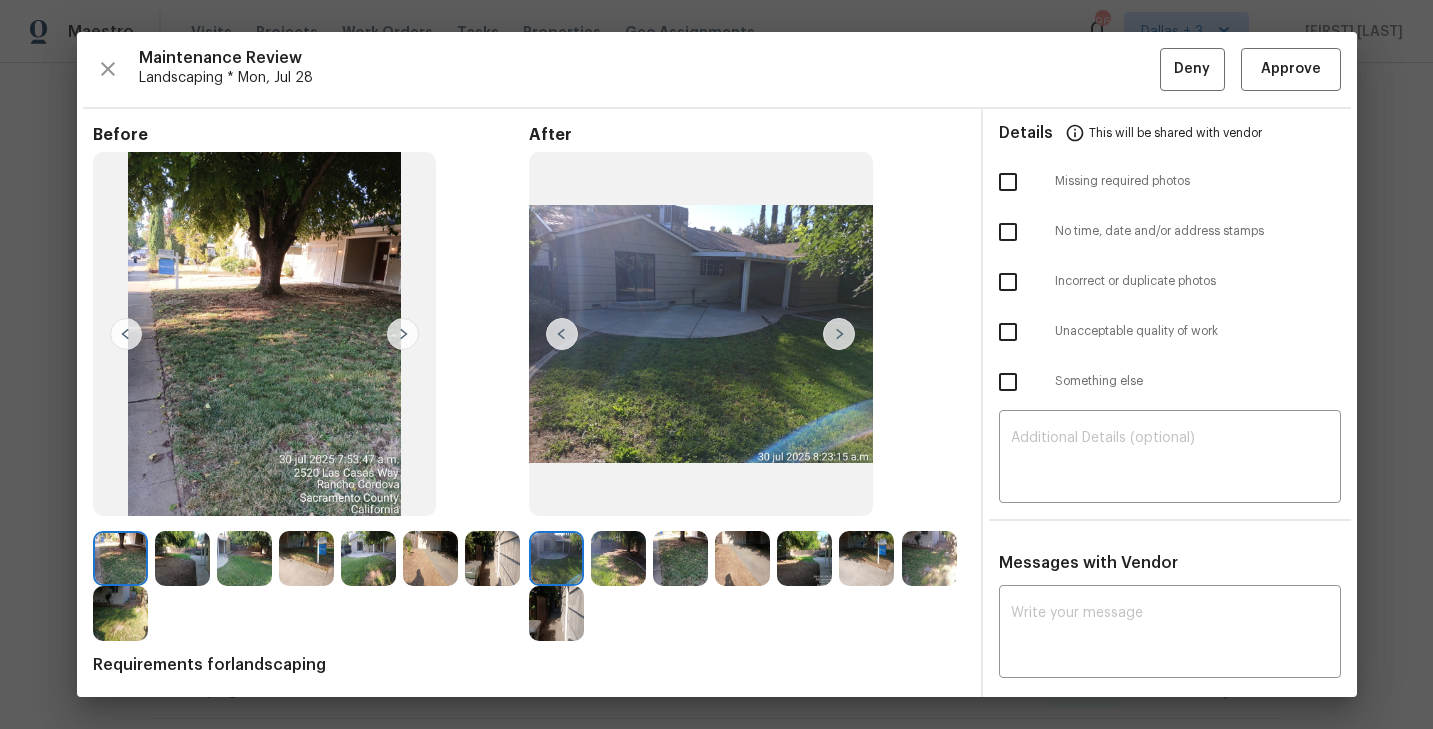 click at bounding box center (182, 558) 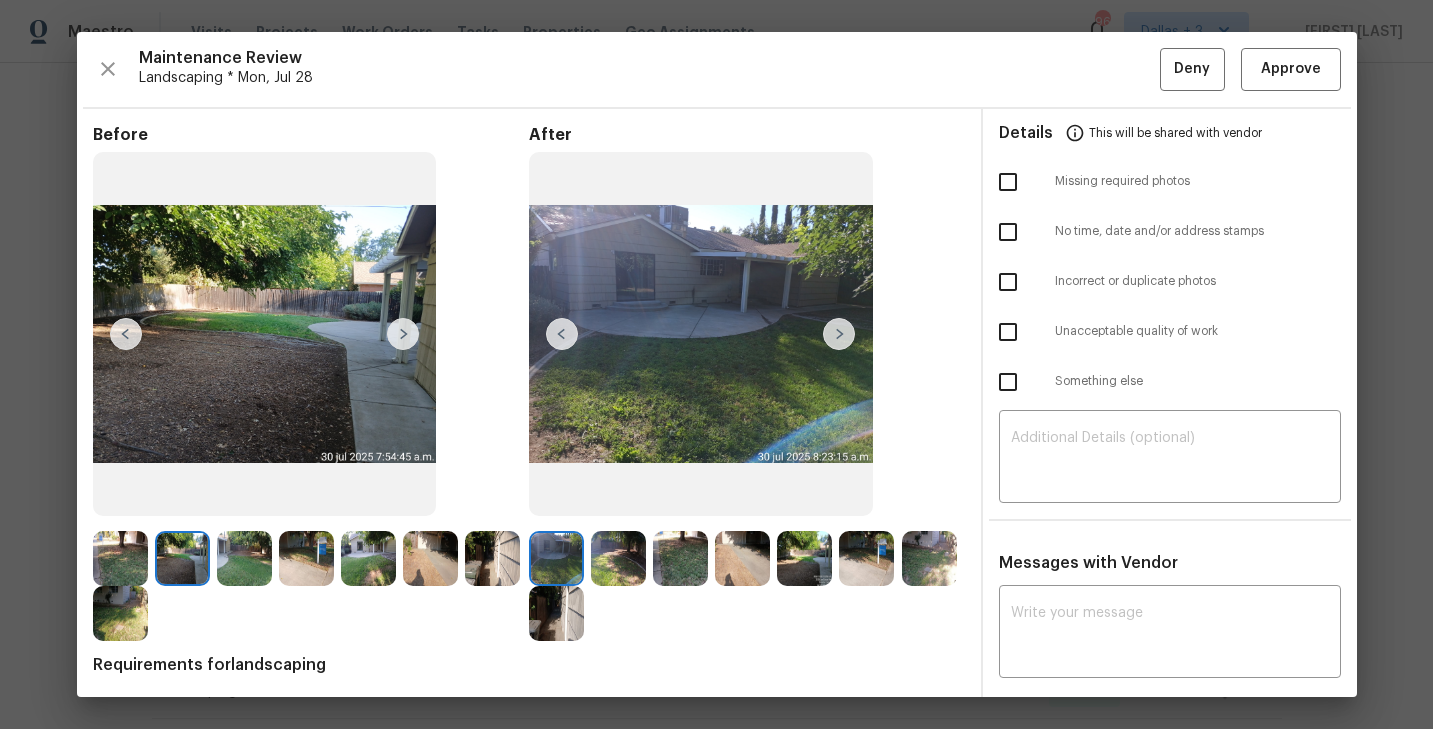 click at bounding box center [120, 558] 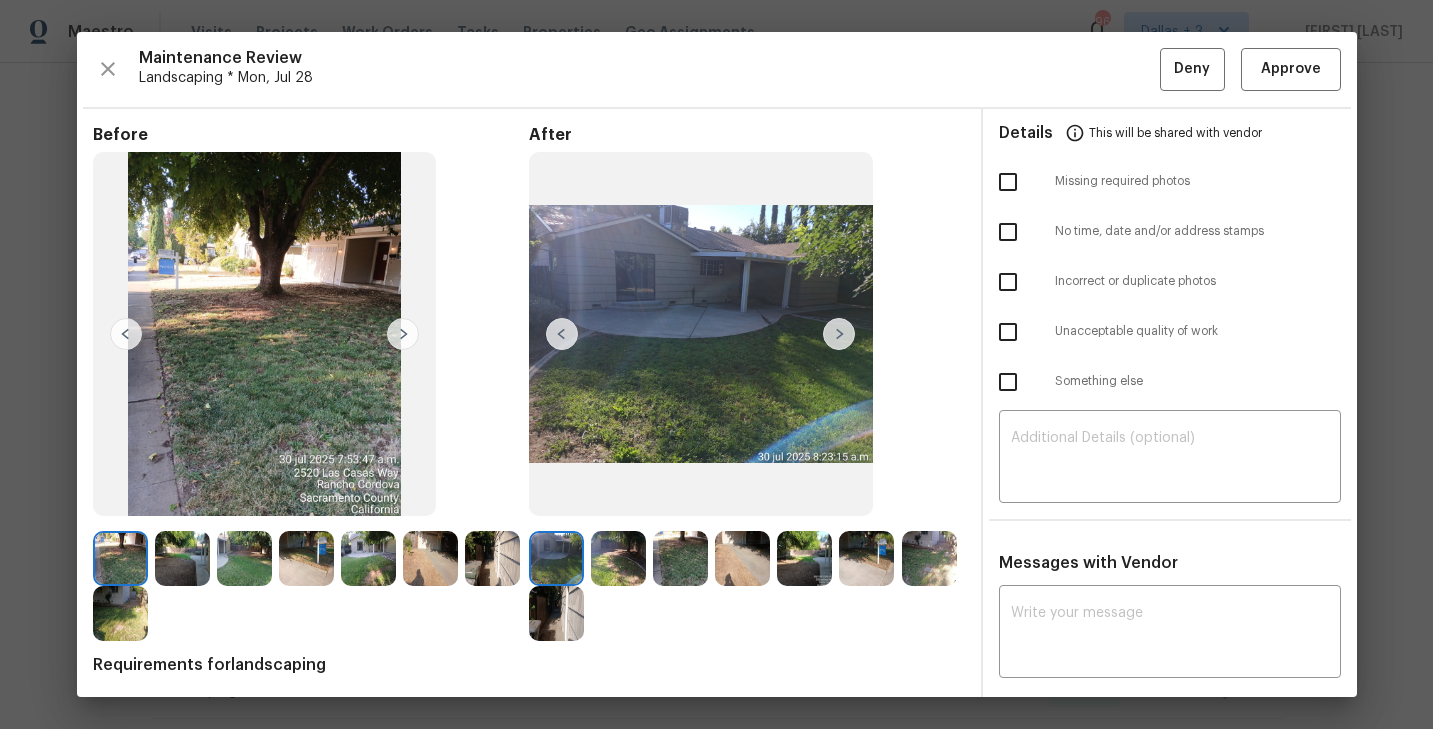 click at bounding box center (403, 334) 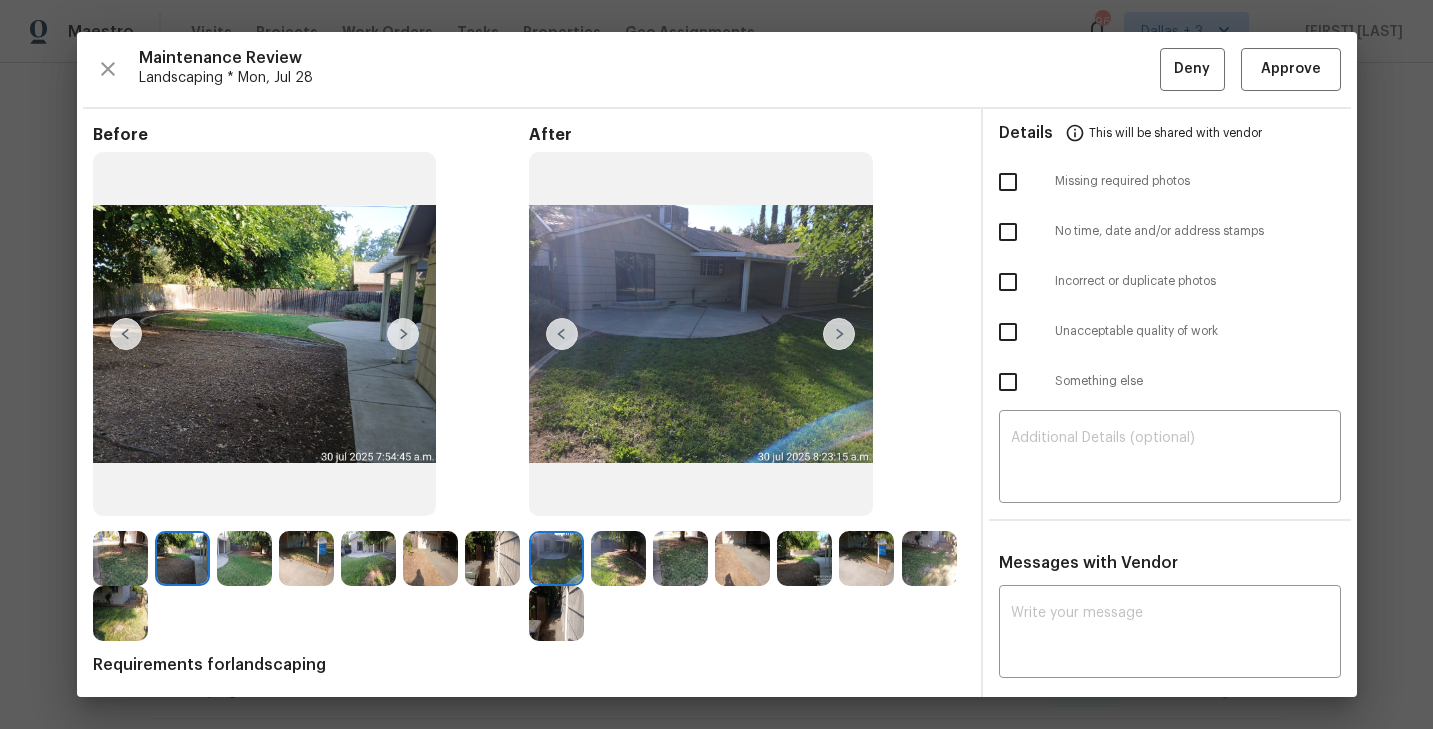 click at bounding box center [244, 558] 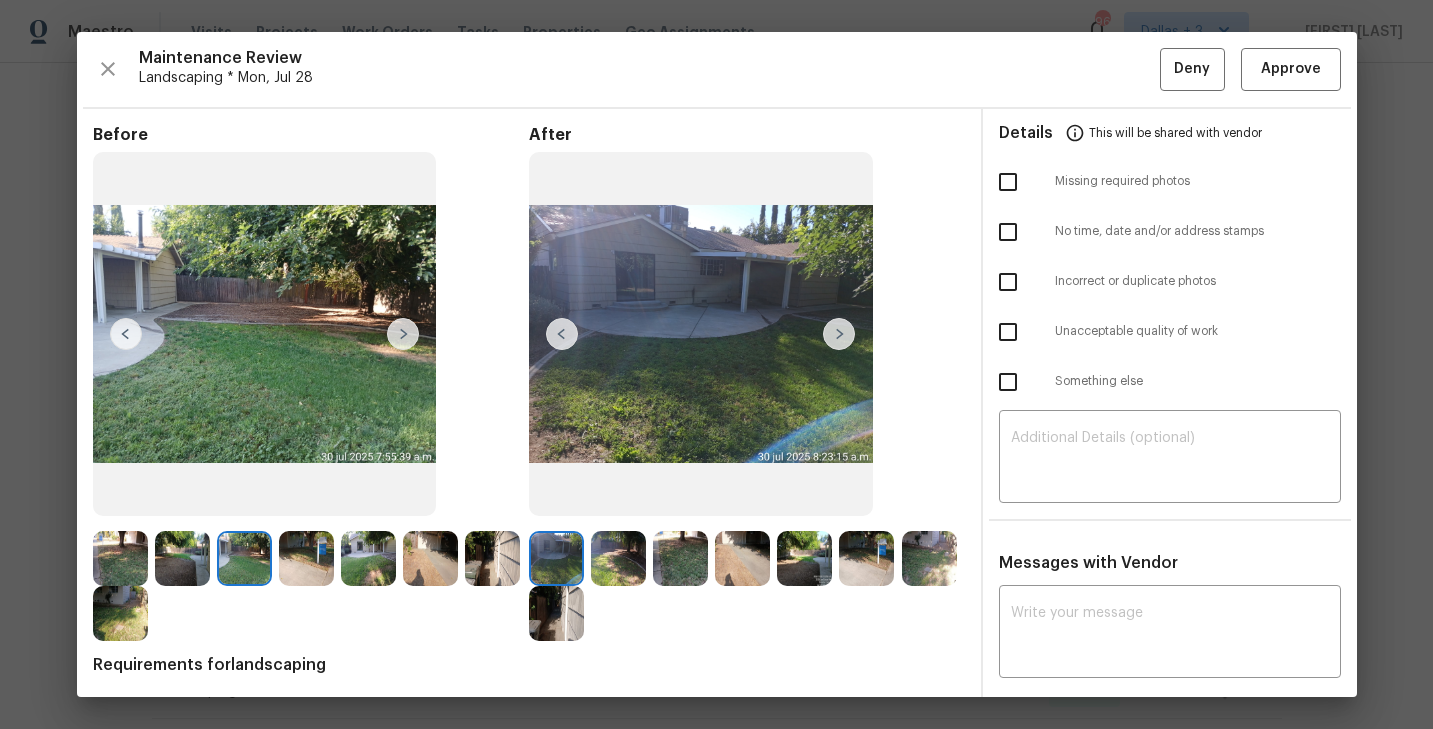 click at bounding box center (310, 558) 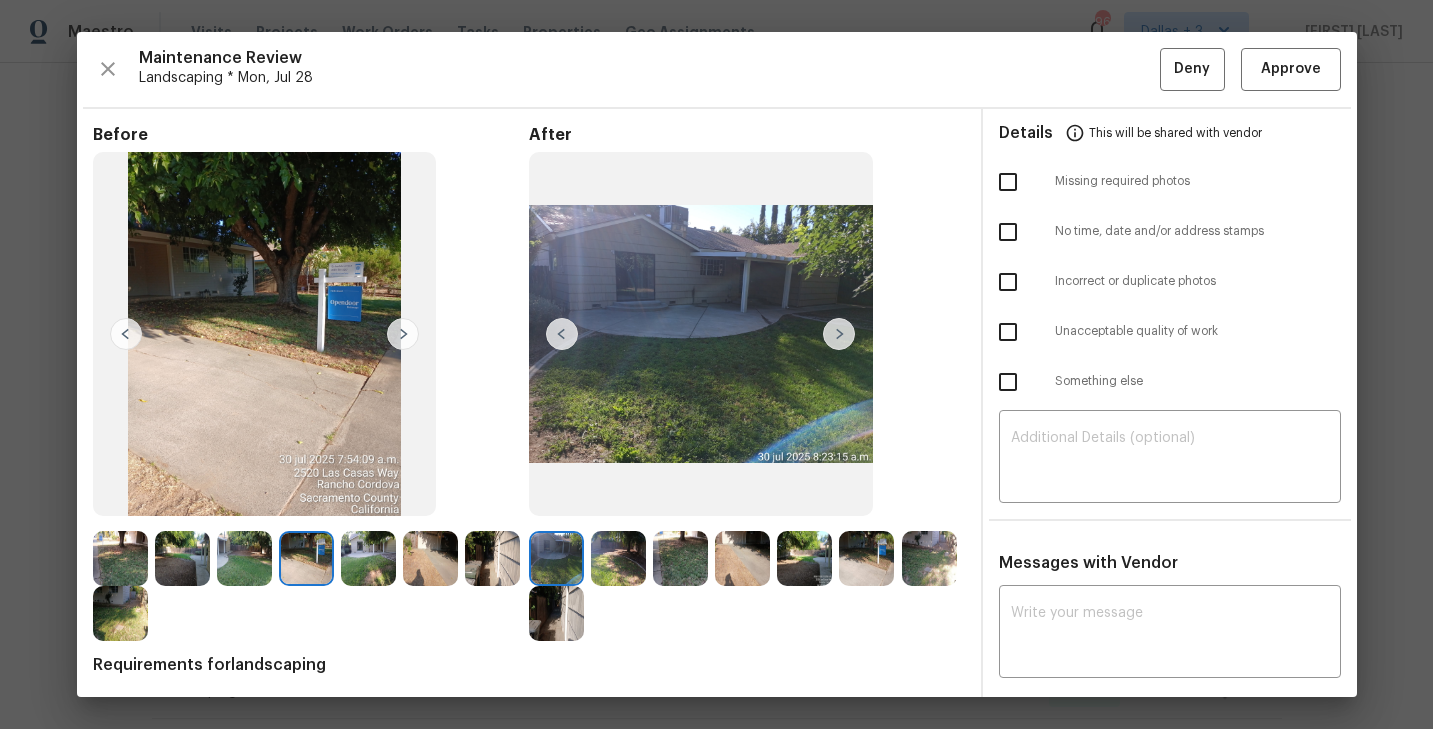 click at bounding box center [556, 558] 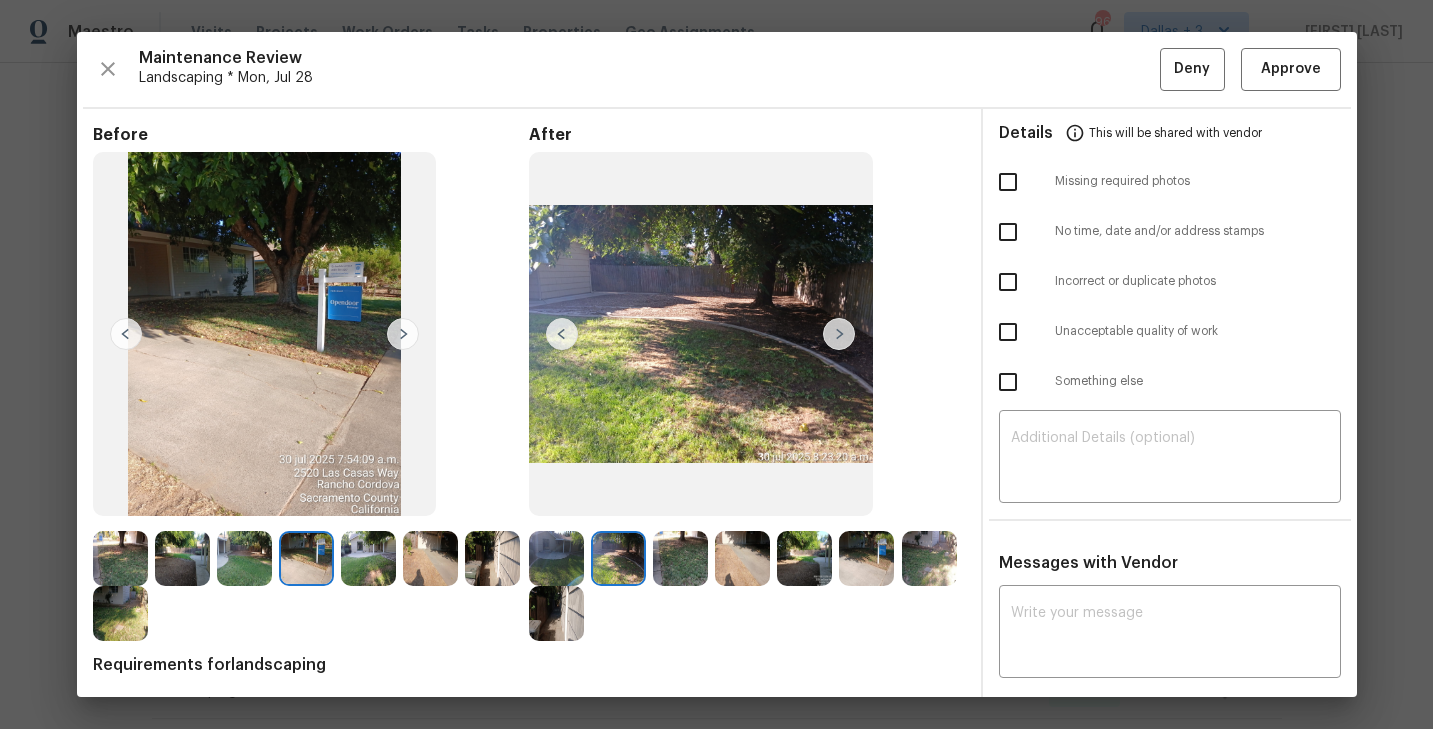 click at bounding box center [839, 334] 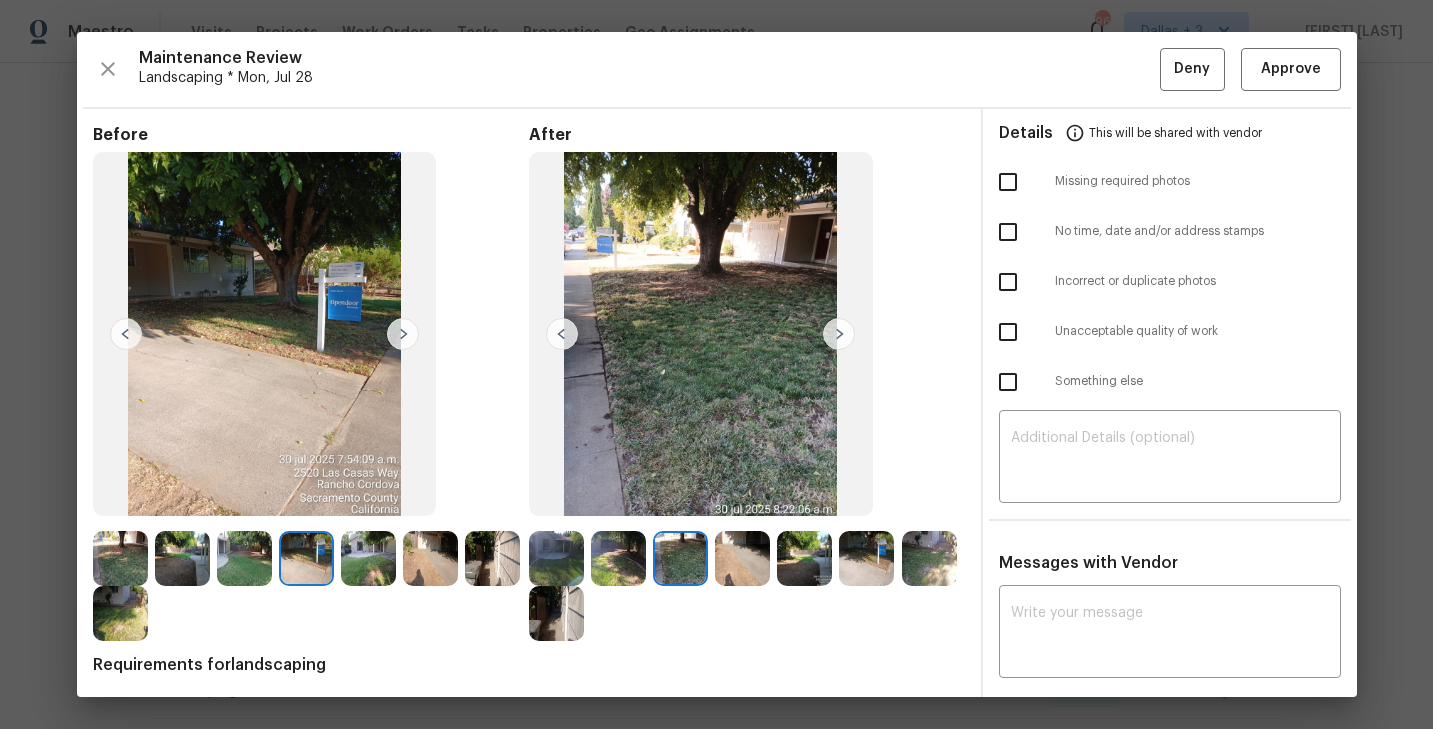 click at bounding box center [839, 334] 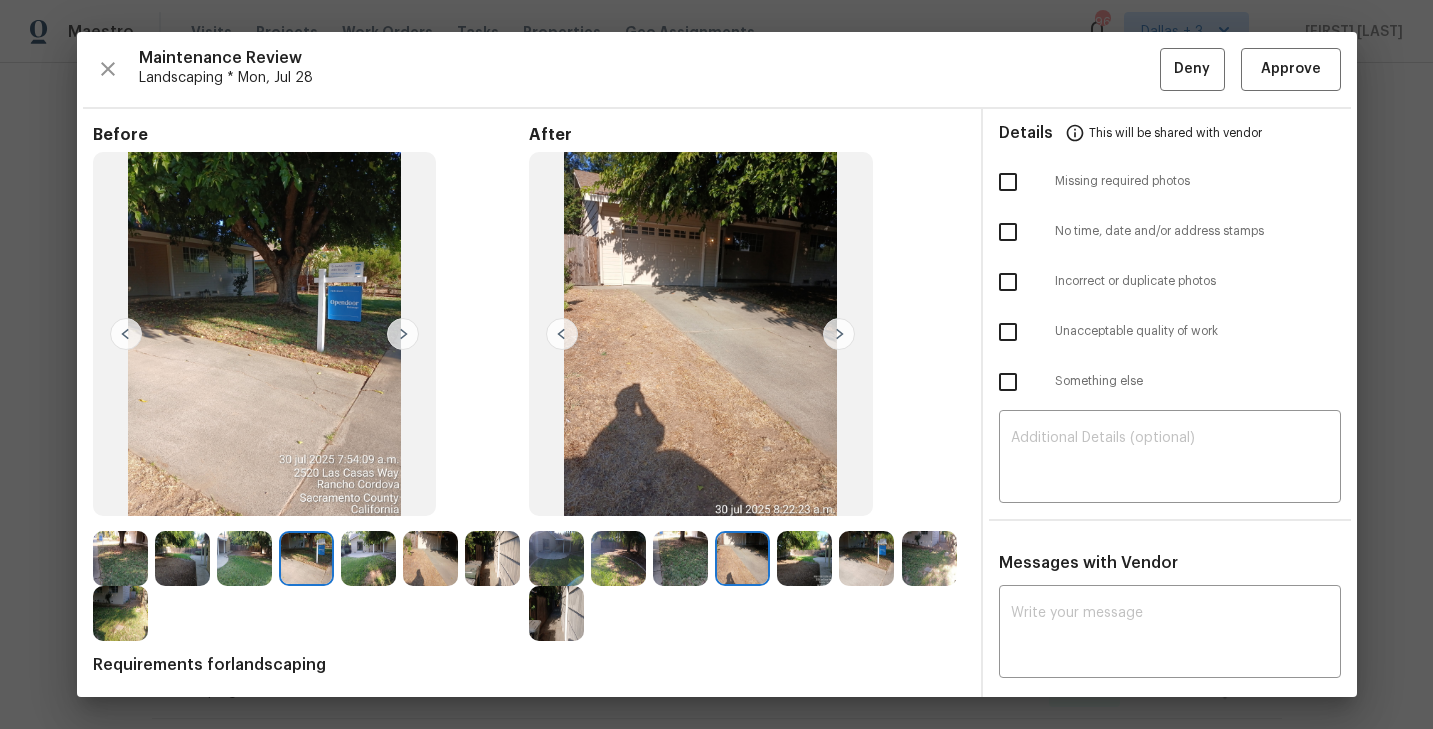 click at bounding box center (804, 558) 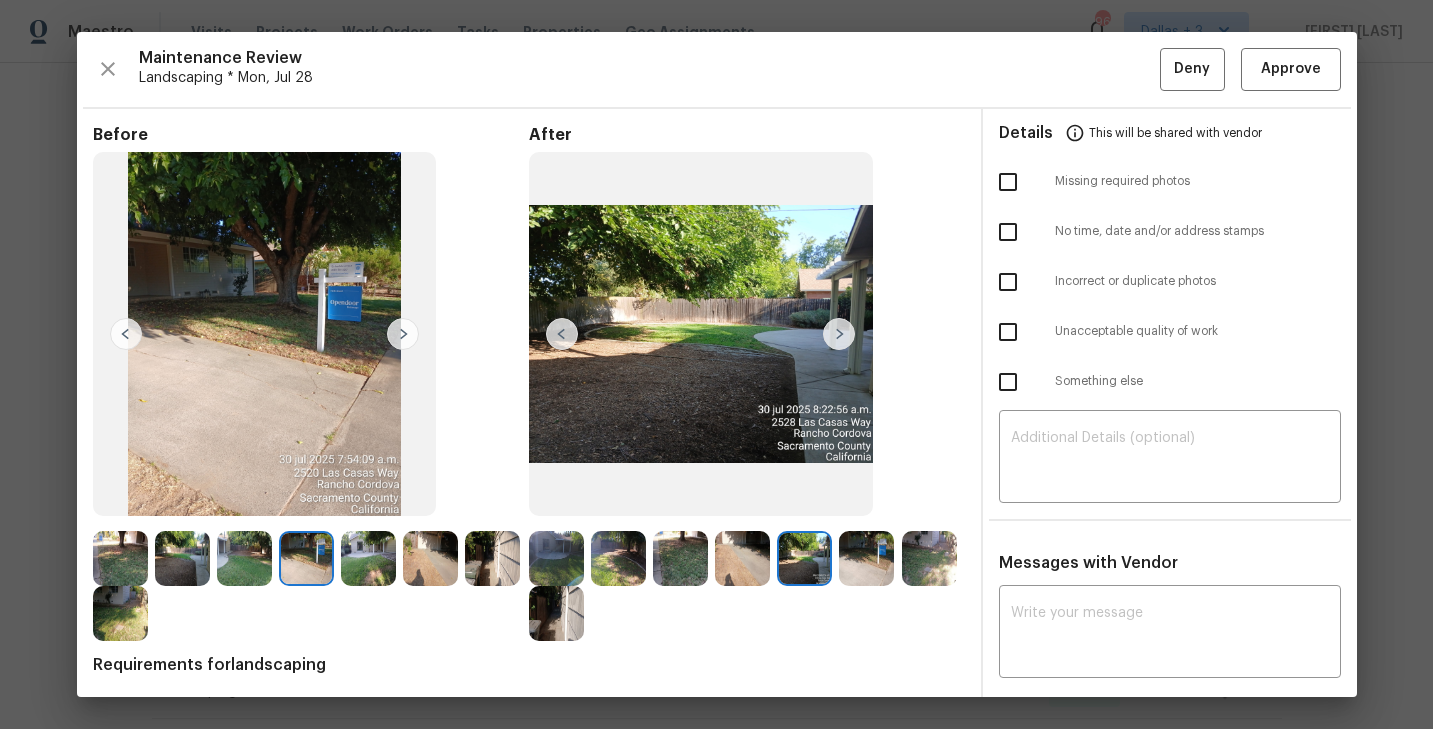 click at bounding box center (866, 558) 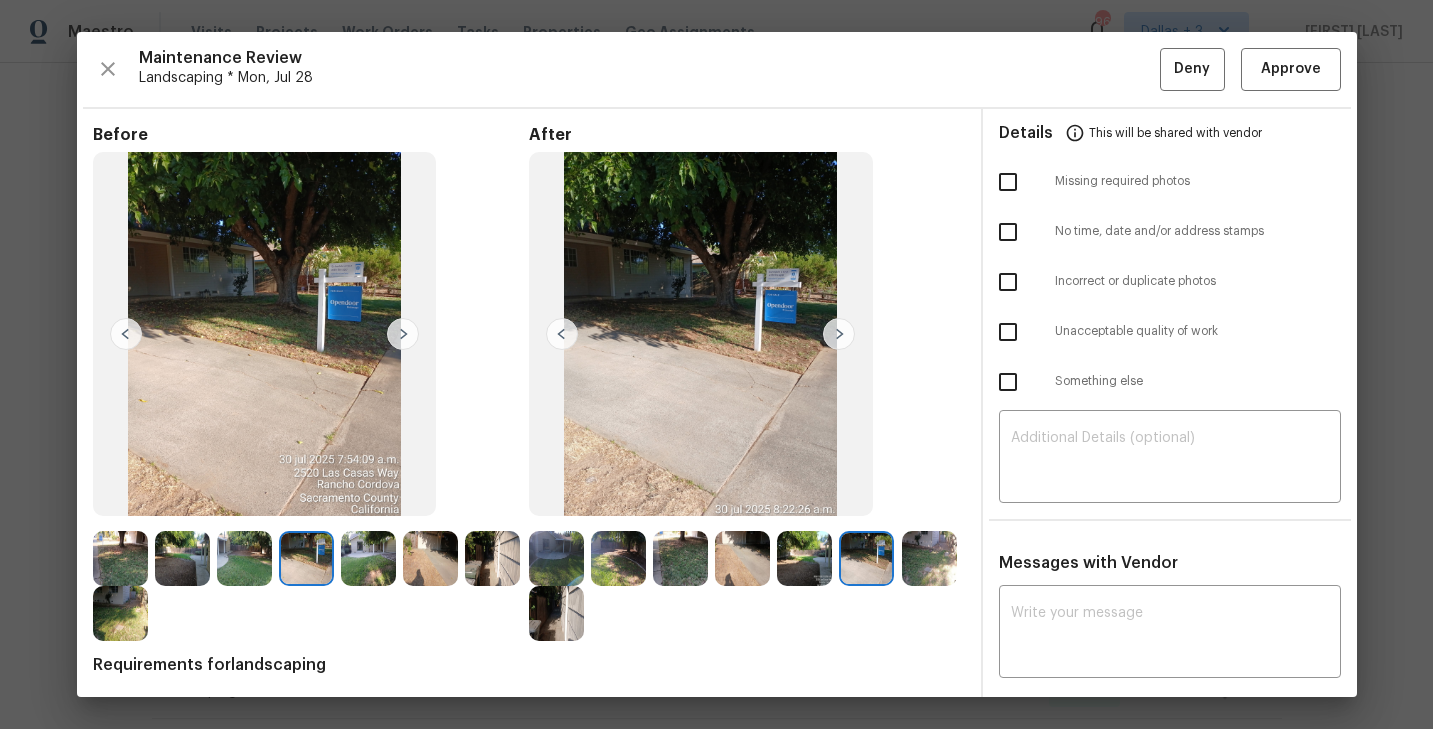 click at bounding box center (929, 558) 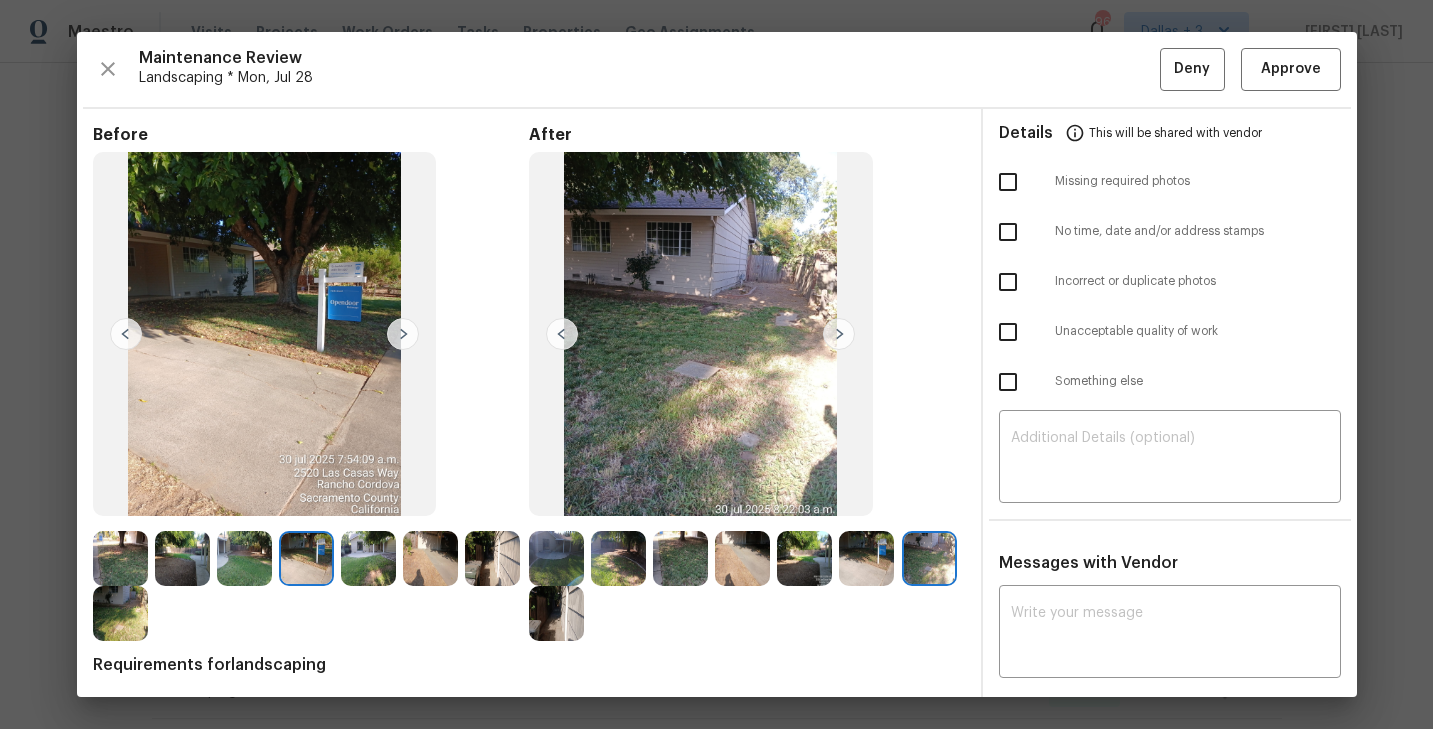 click at bounding box center [556, 613] 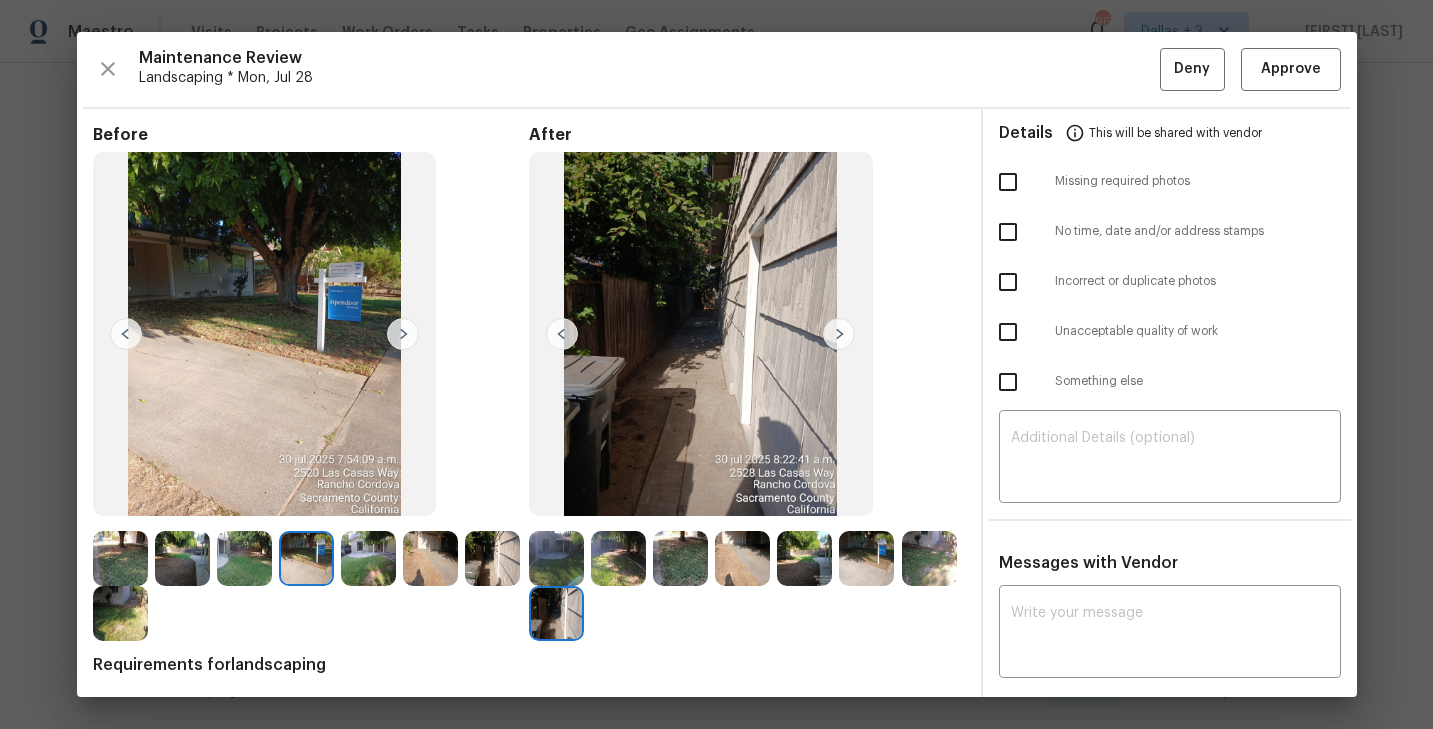 click at bounding box center [839, 334] 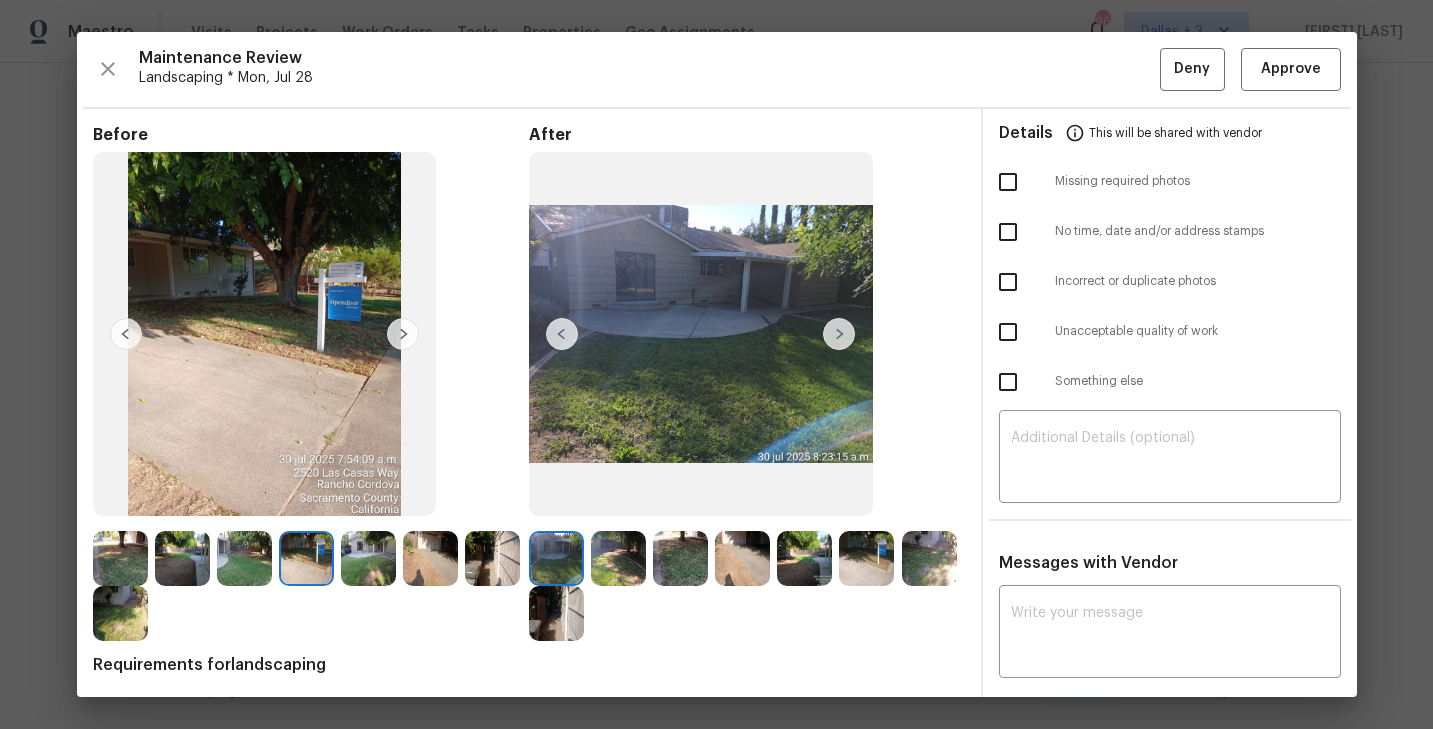 click at bounding box center [618, 558] 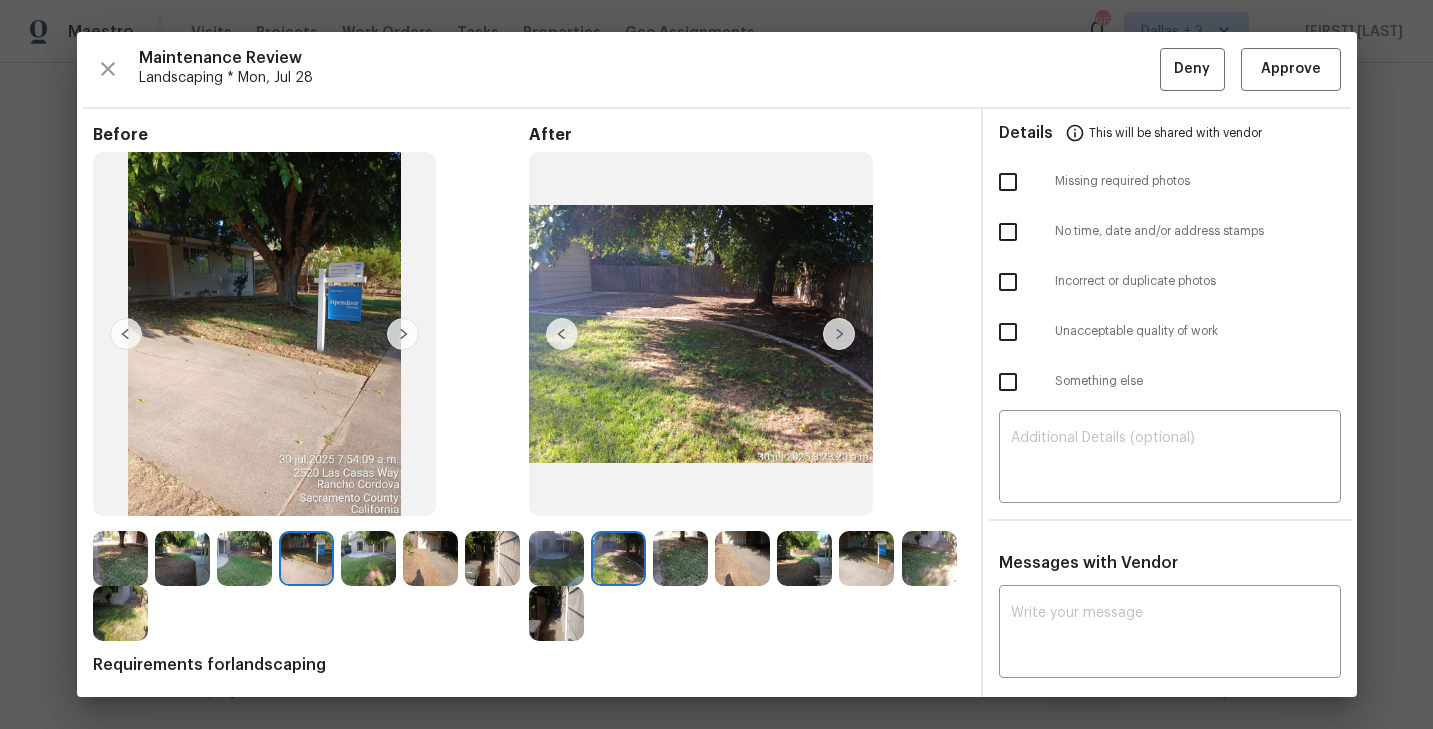 click at bounding box center (556, 558) 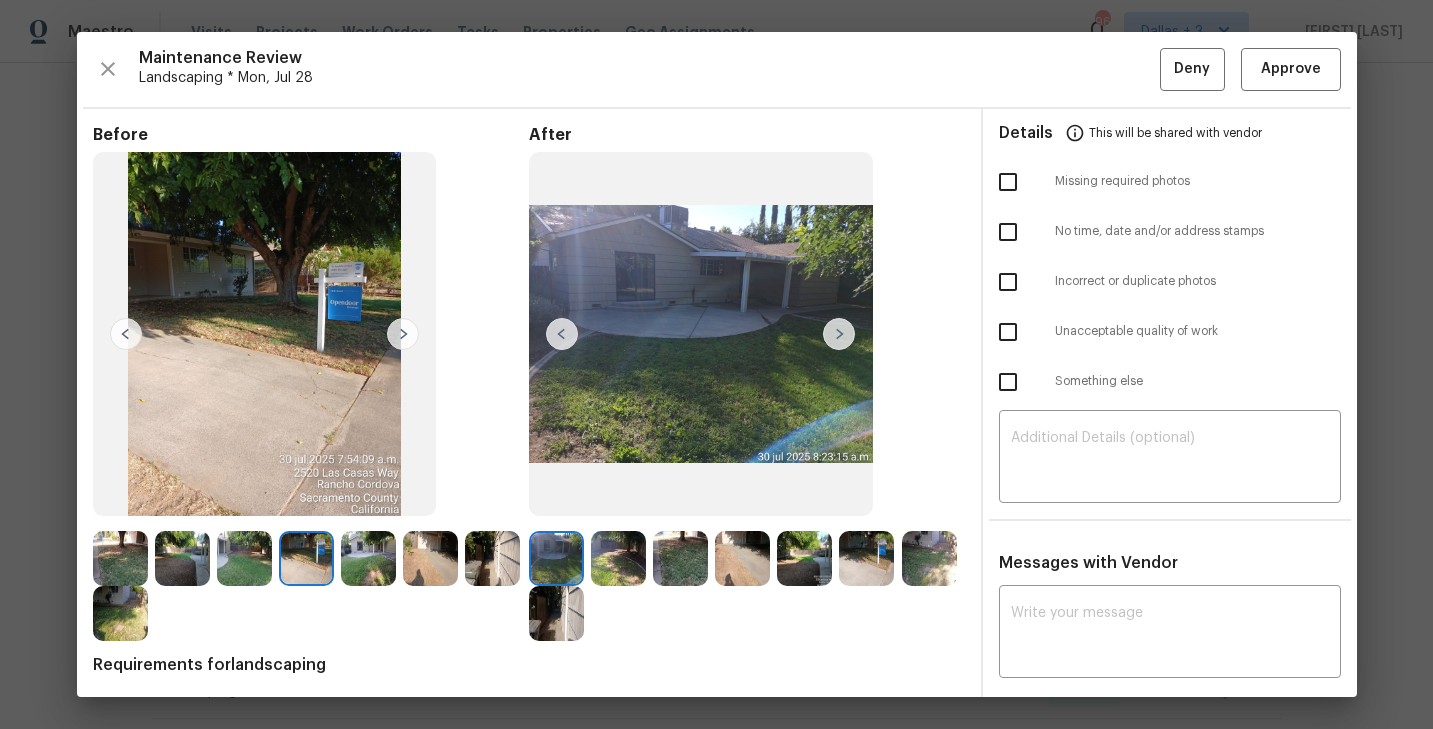 click at bounding box center [492, 558] 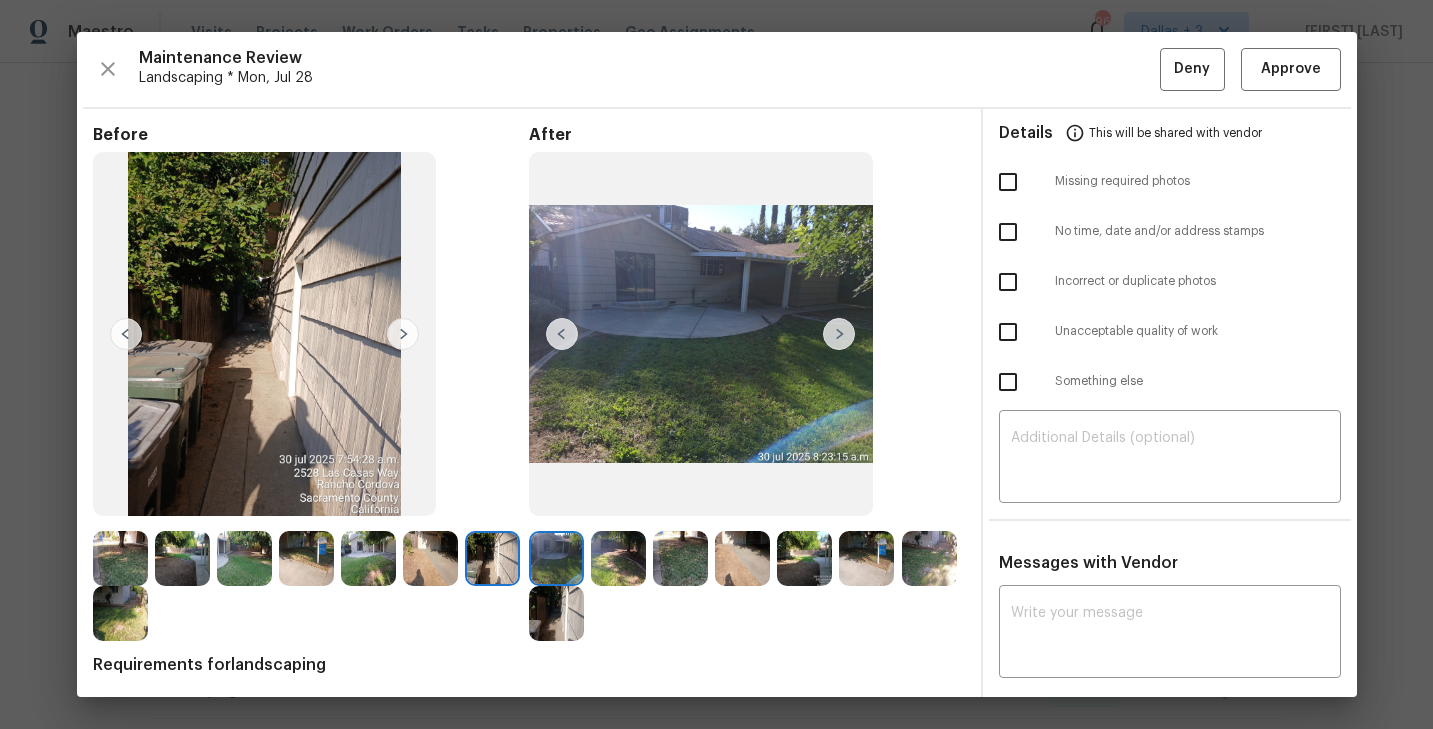 click at bounding box center (430, 558) 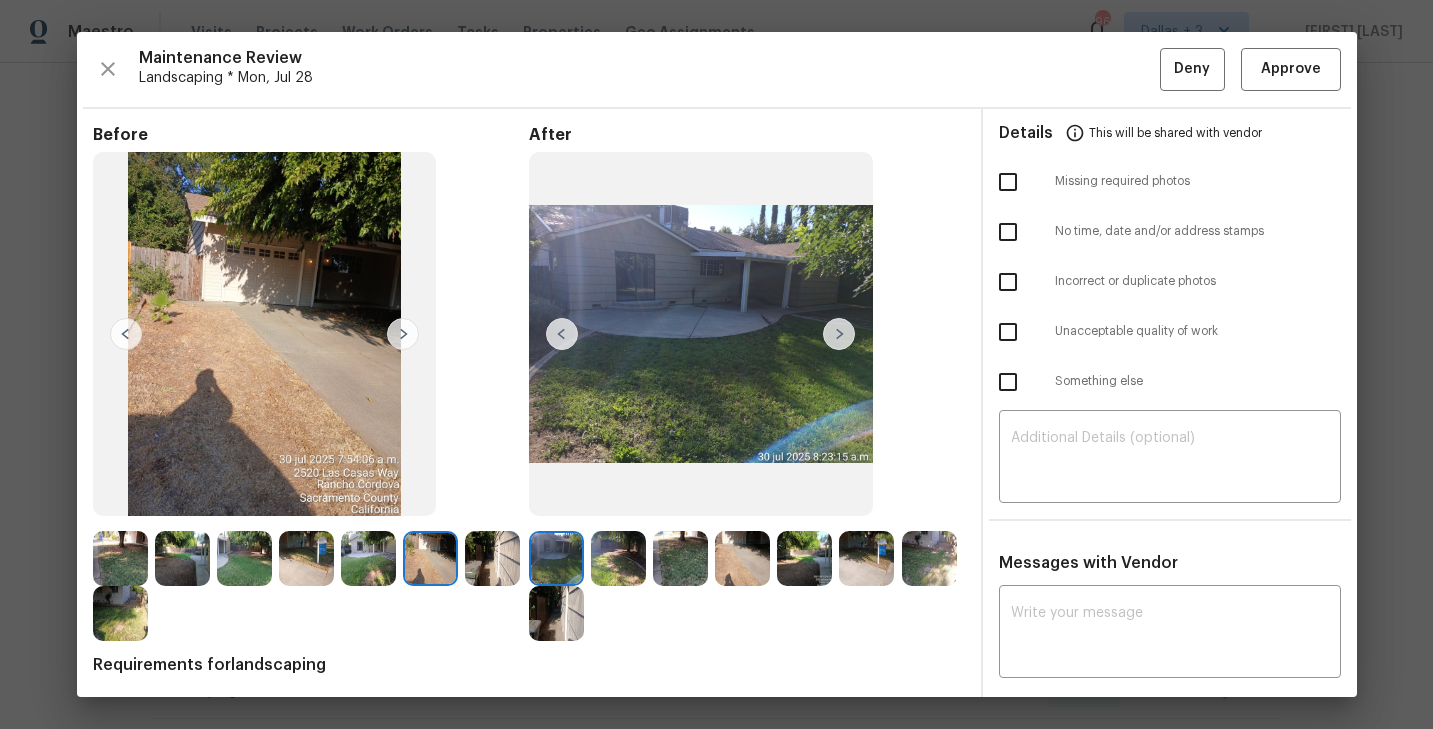 click at bounding box center [368, 558] 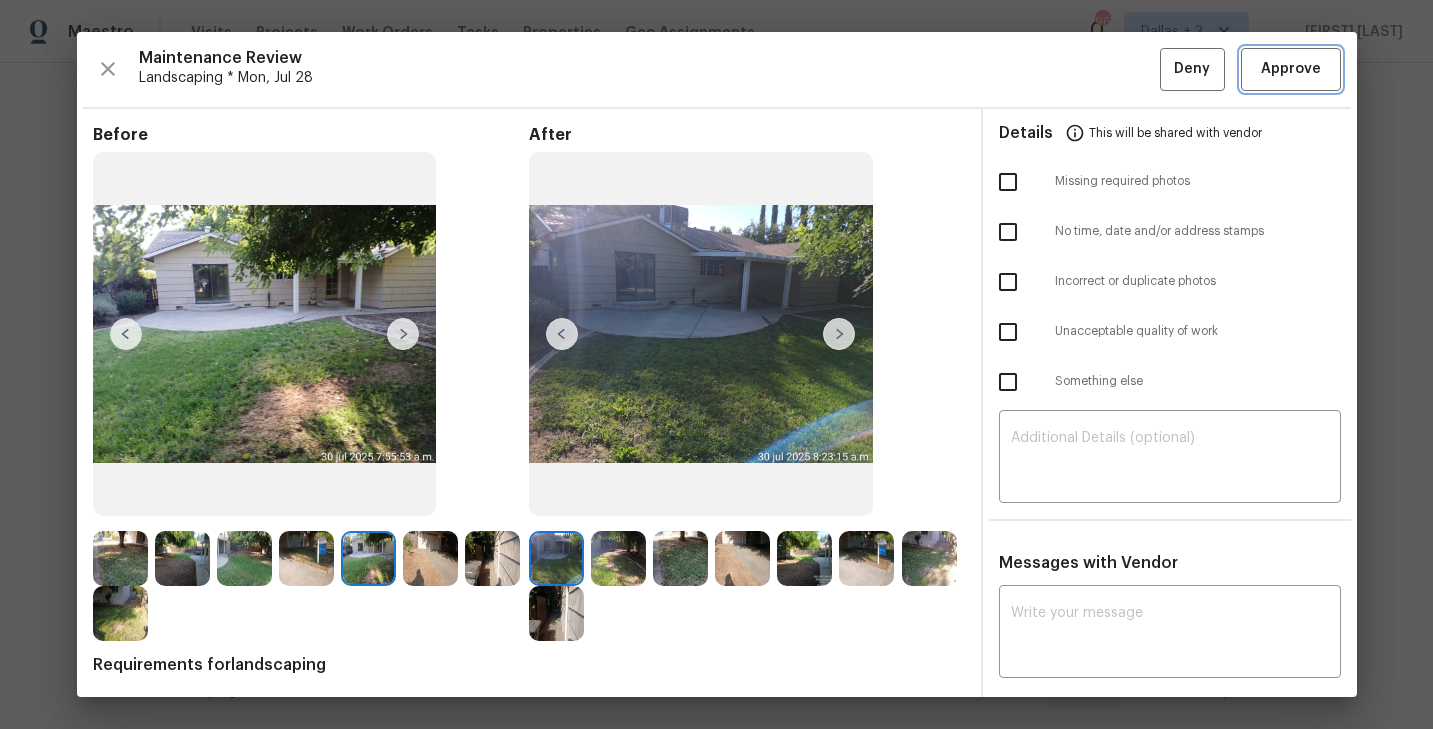 click on "Approve" at bounding box center (1291, 69) 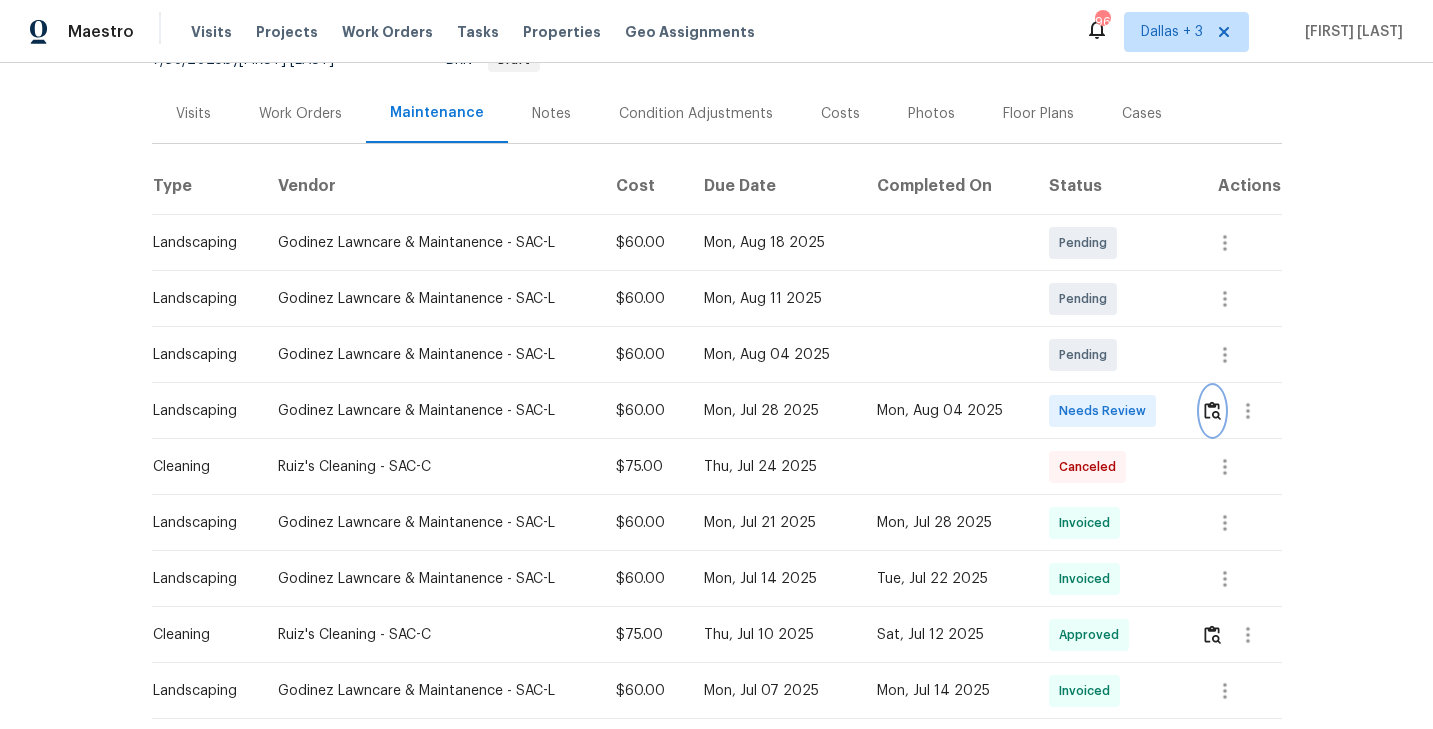 scroll, scrollTop: 0, scrollLeft: 0, axis: both 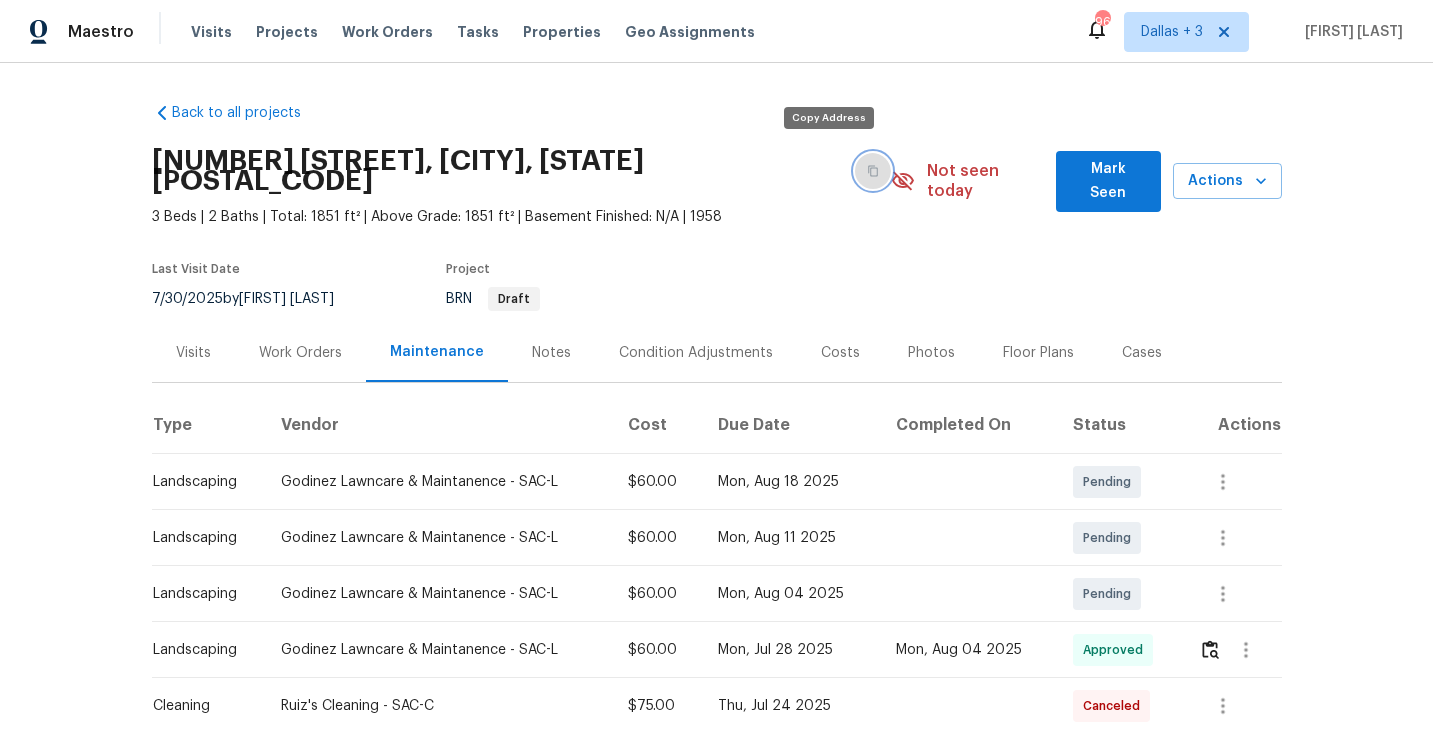 click 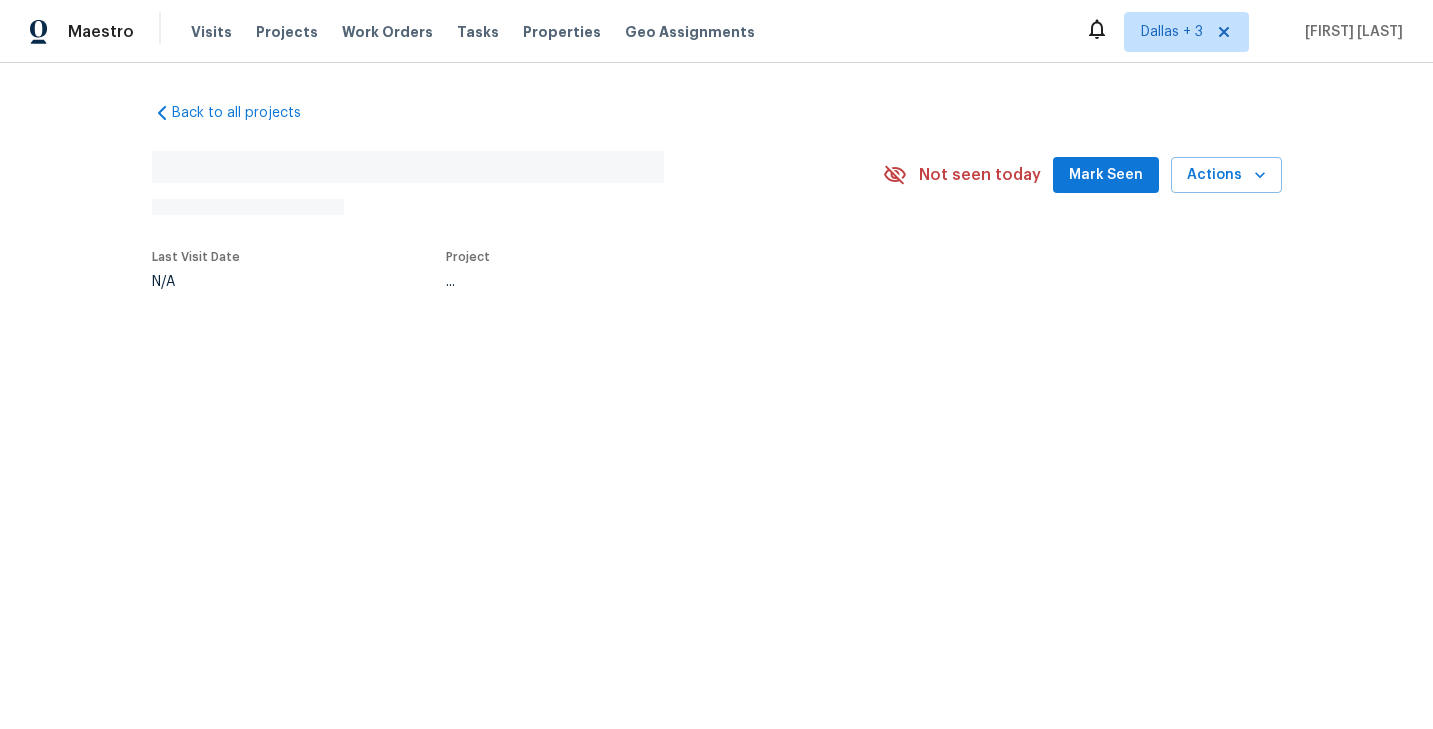 scroll, scrollTop: 0, scrollLeft: 0, axis: both 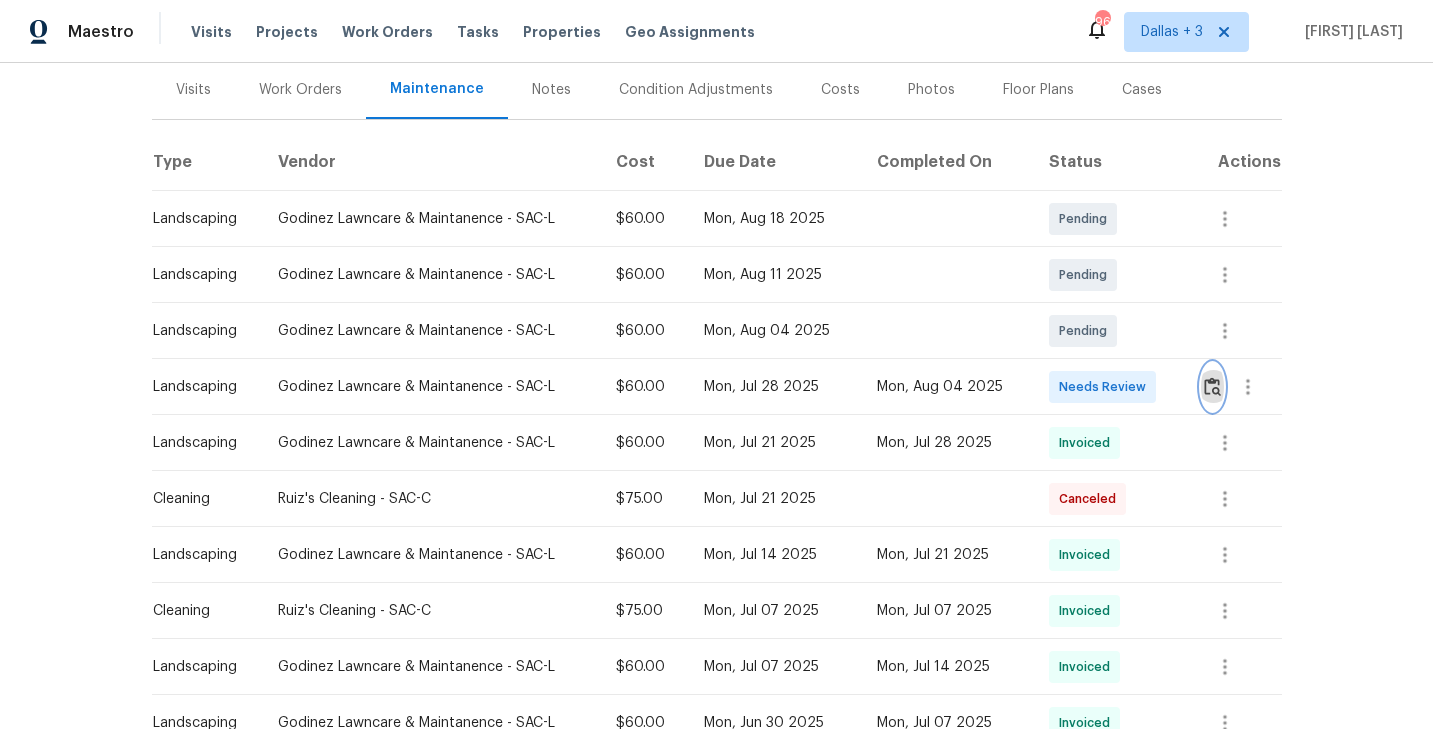 click at bounding box center [1212, 387] 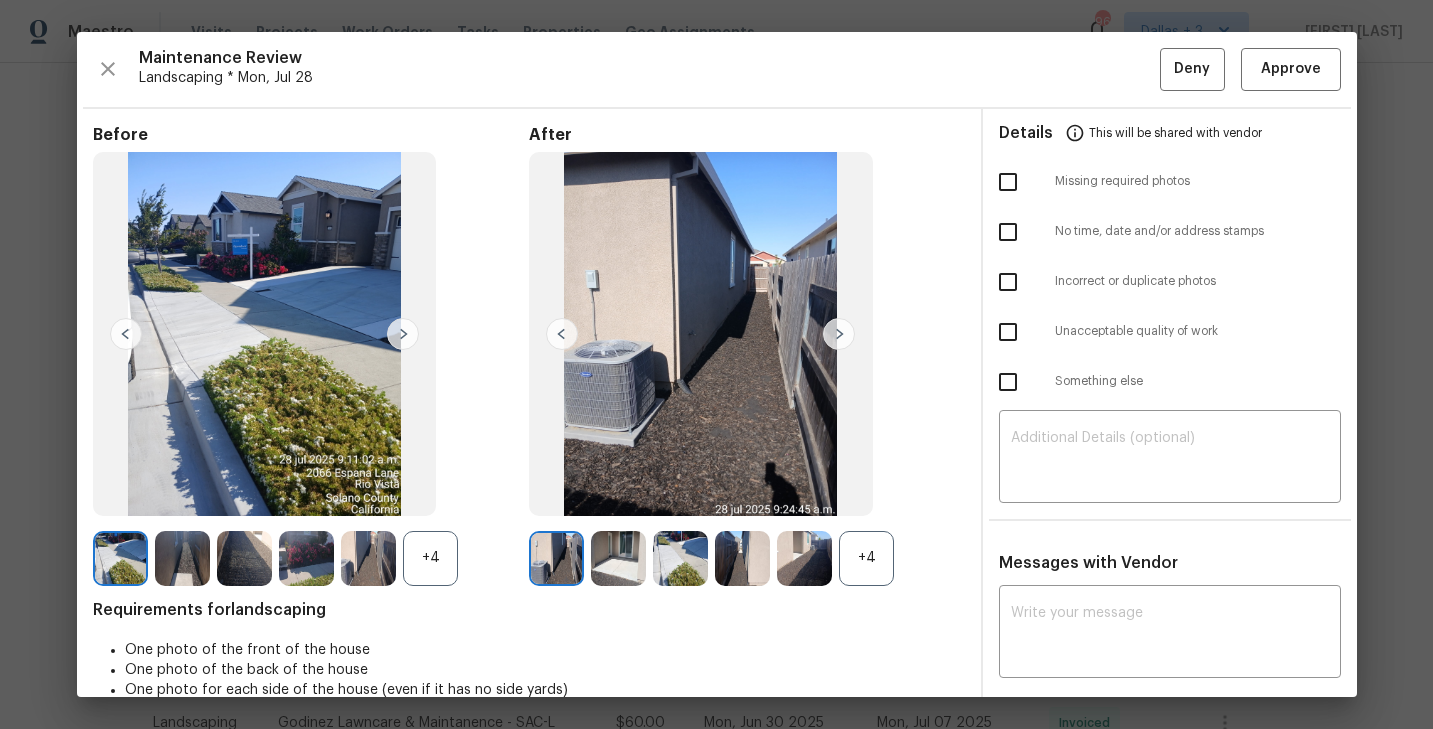click on "+4" at bounding box center (866, 558) 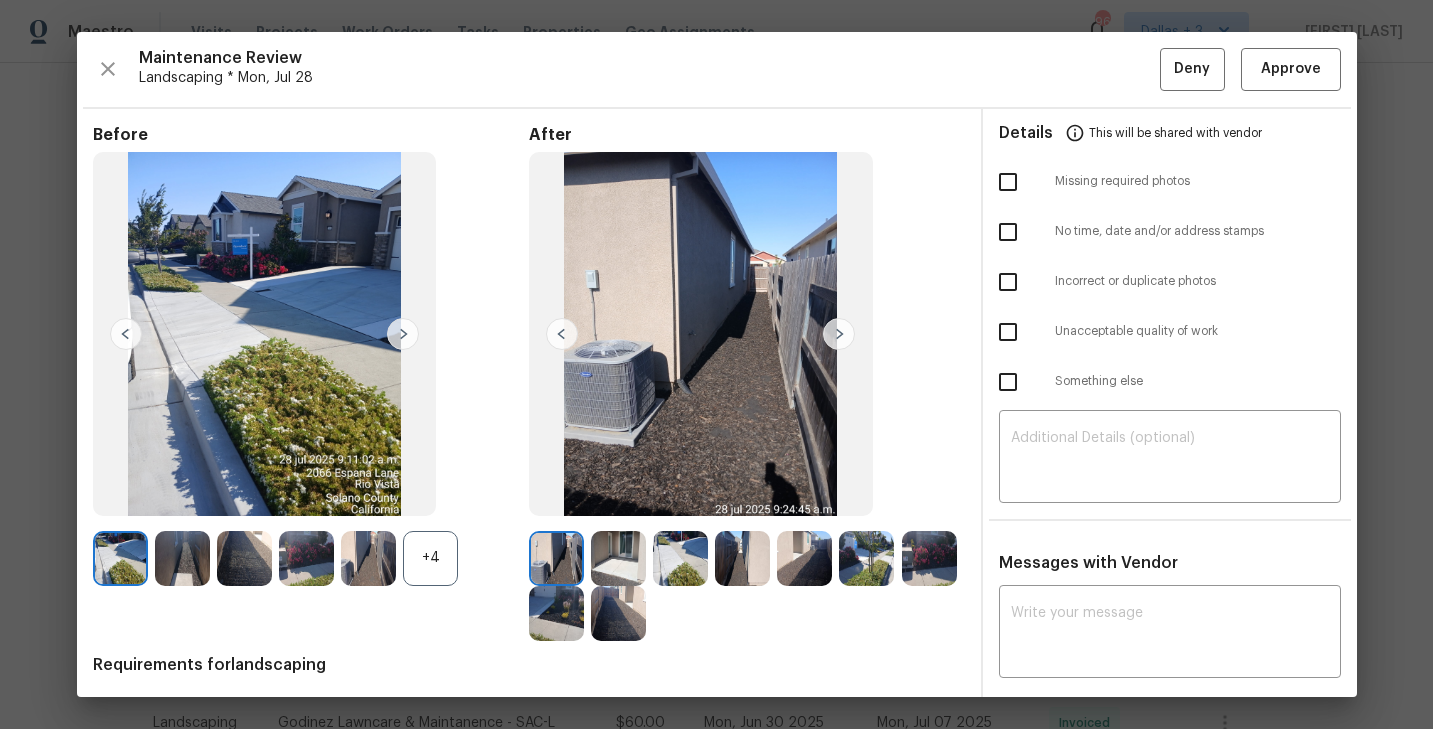 click on "+4" at bounding box center [430, 558] 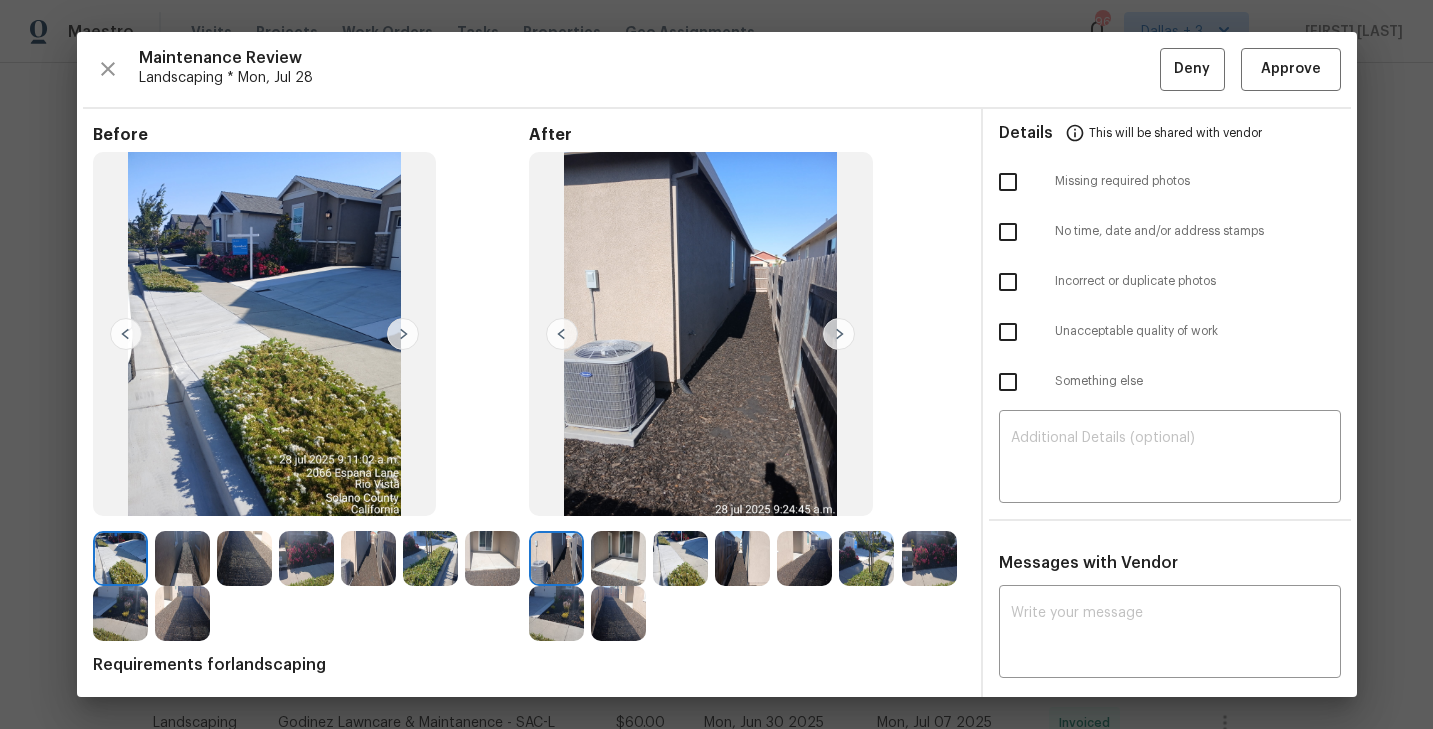 click at bounding box center (403, 334) 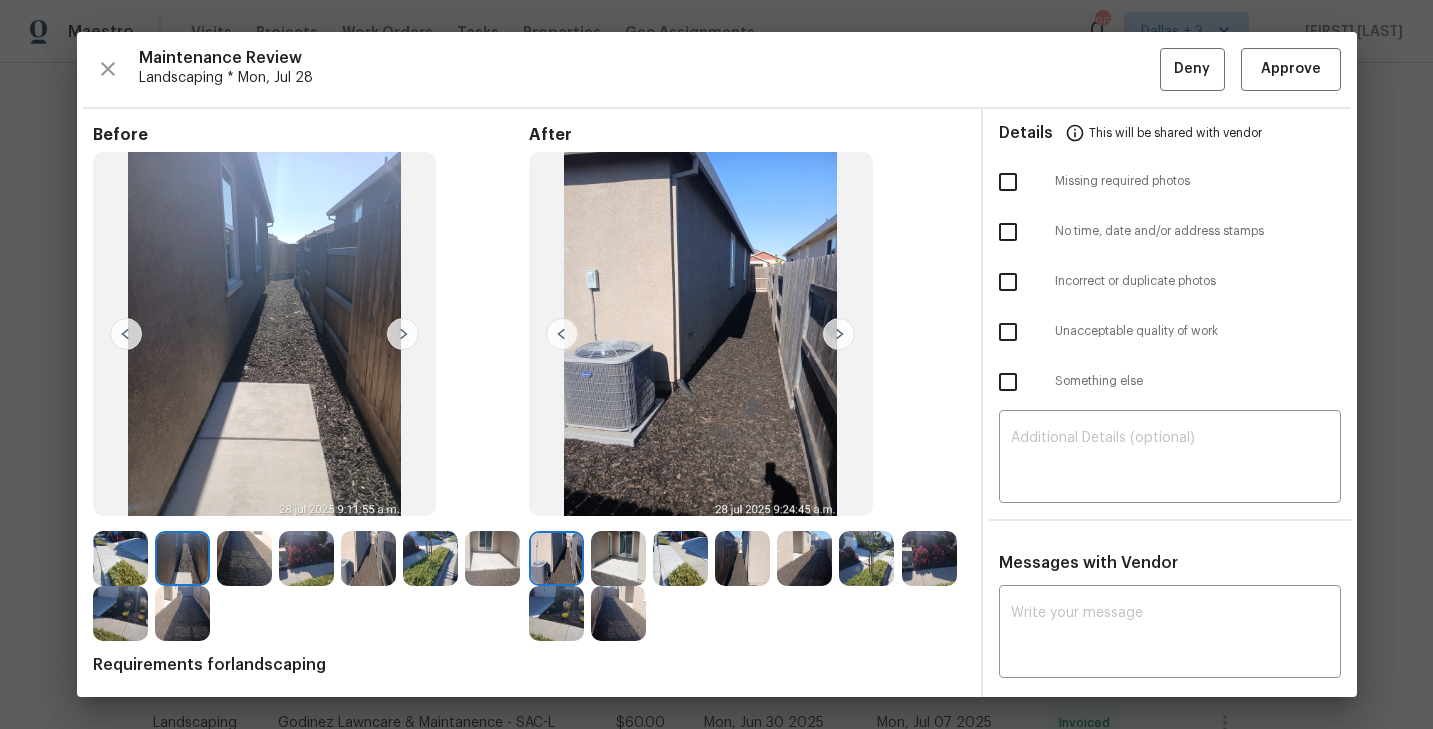 click at bounding box center (839, 334) 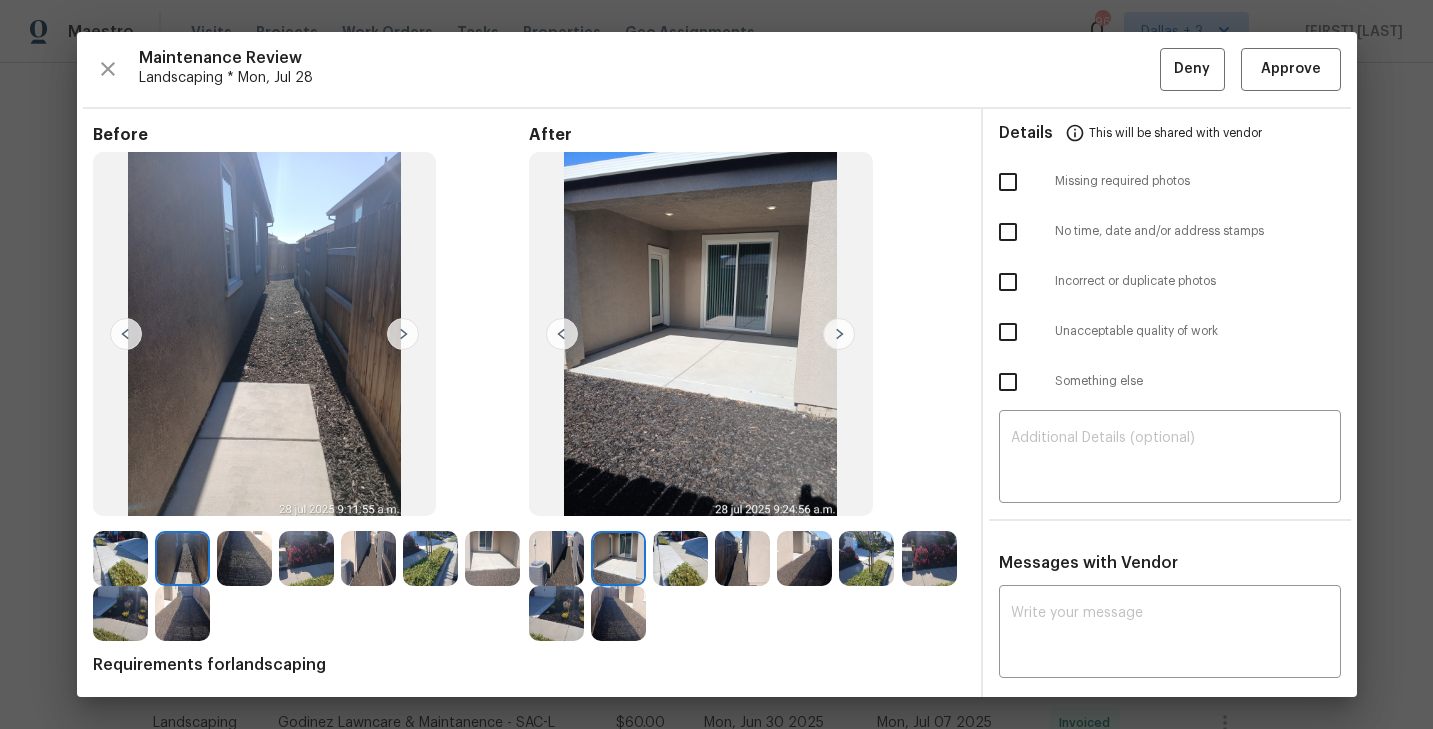 click at bounding box center [839, 334] 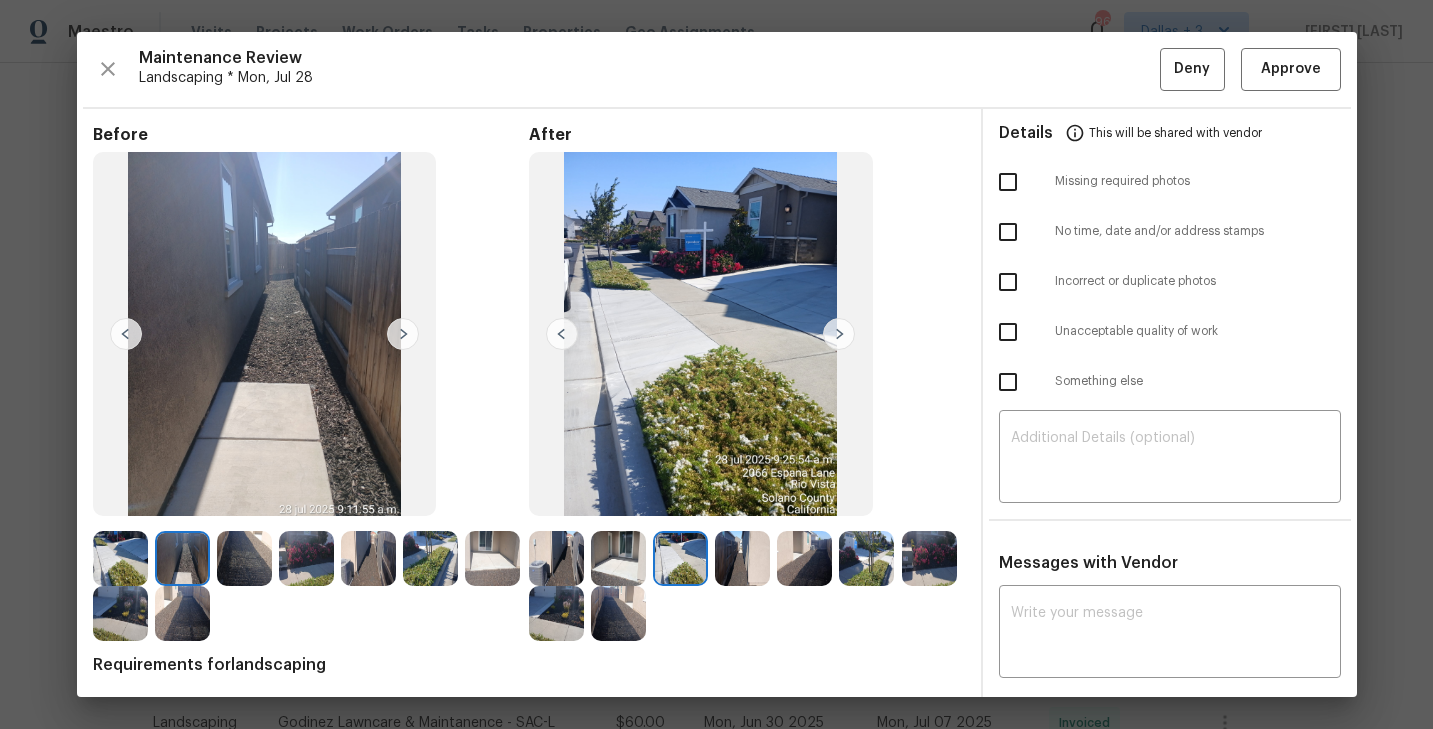 click at bounding box center [839, 334] 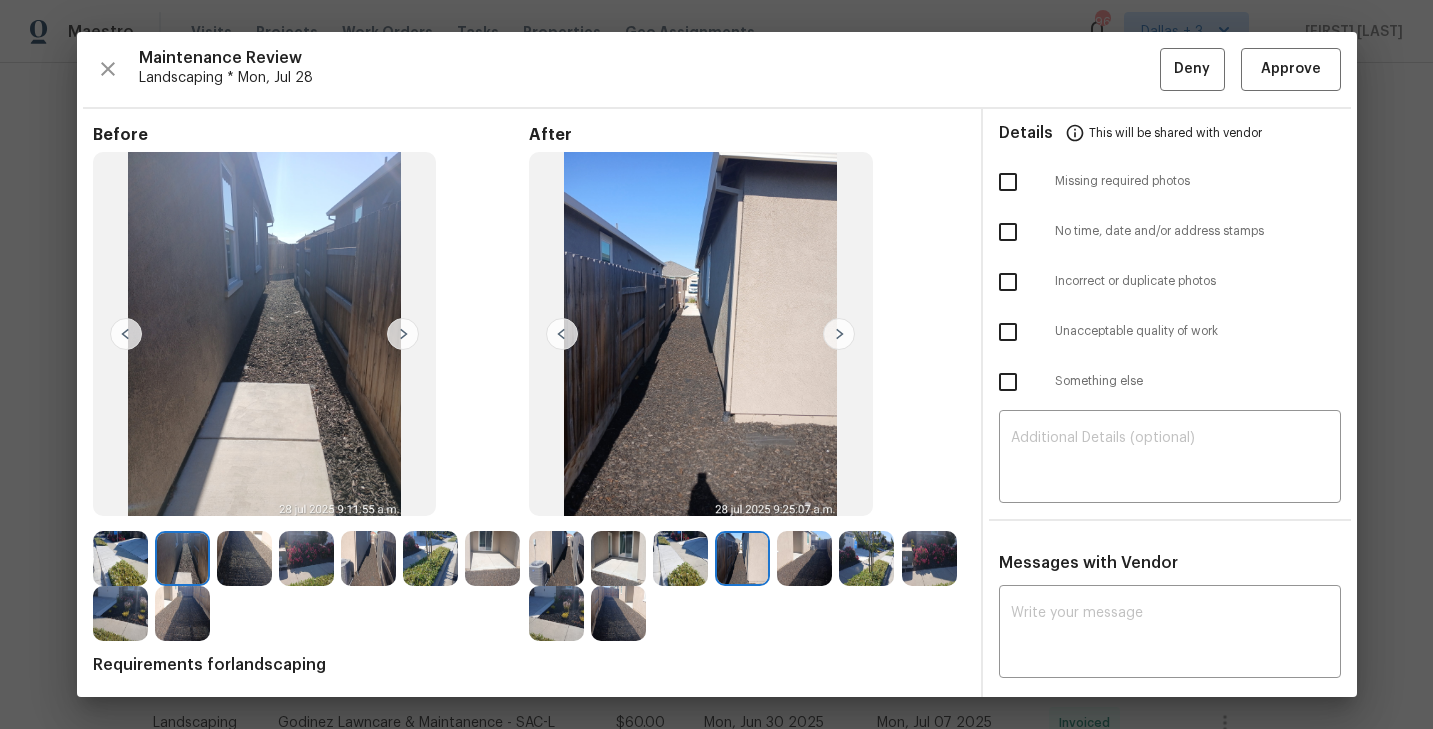 click at bounding box center [120, 558] 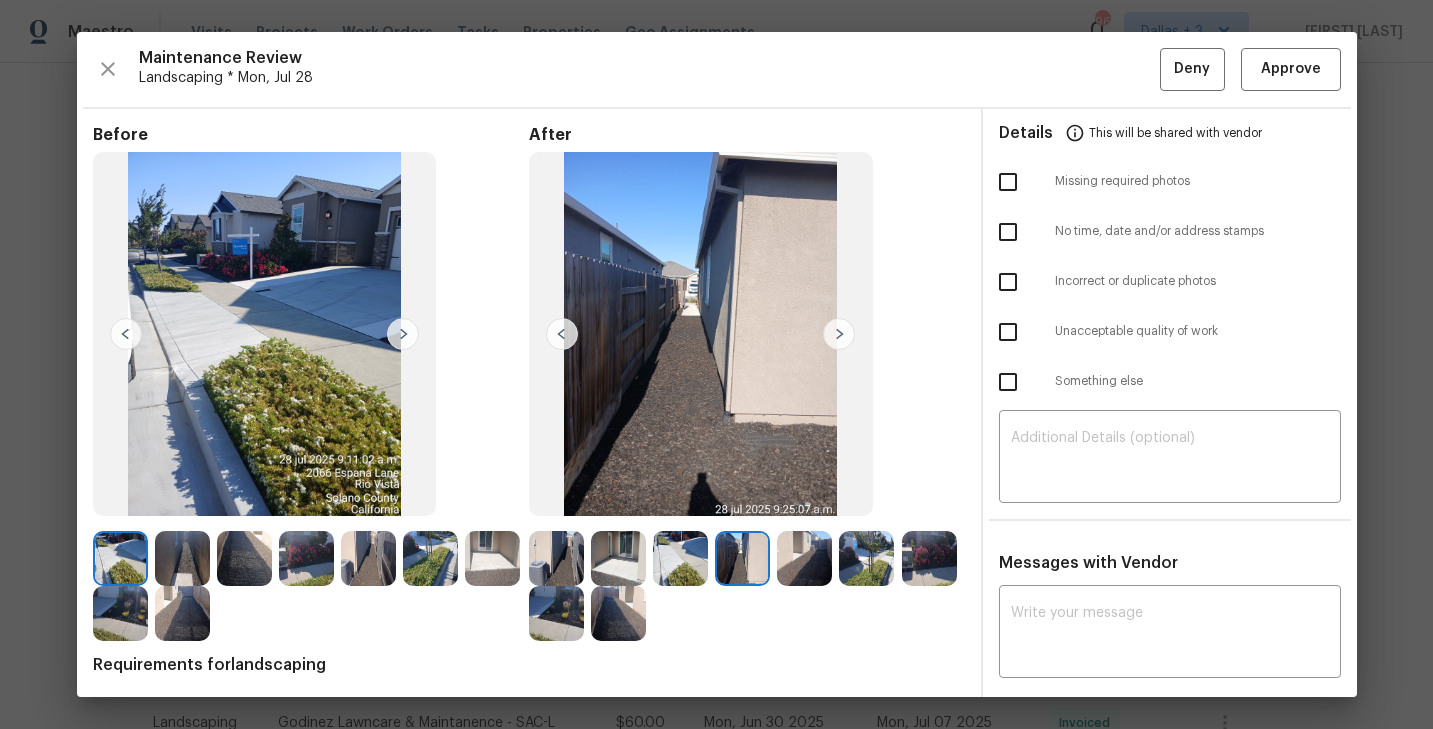 click at bounding box center (403, 334) 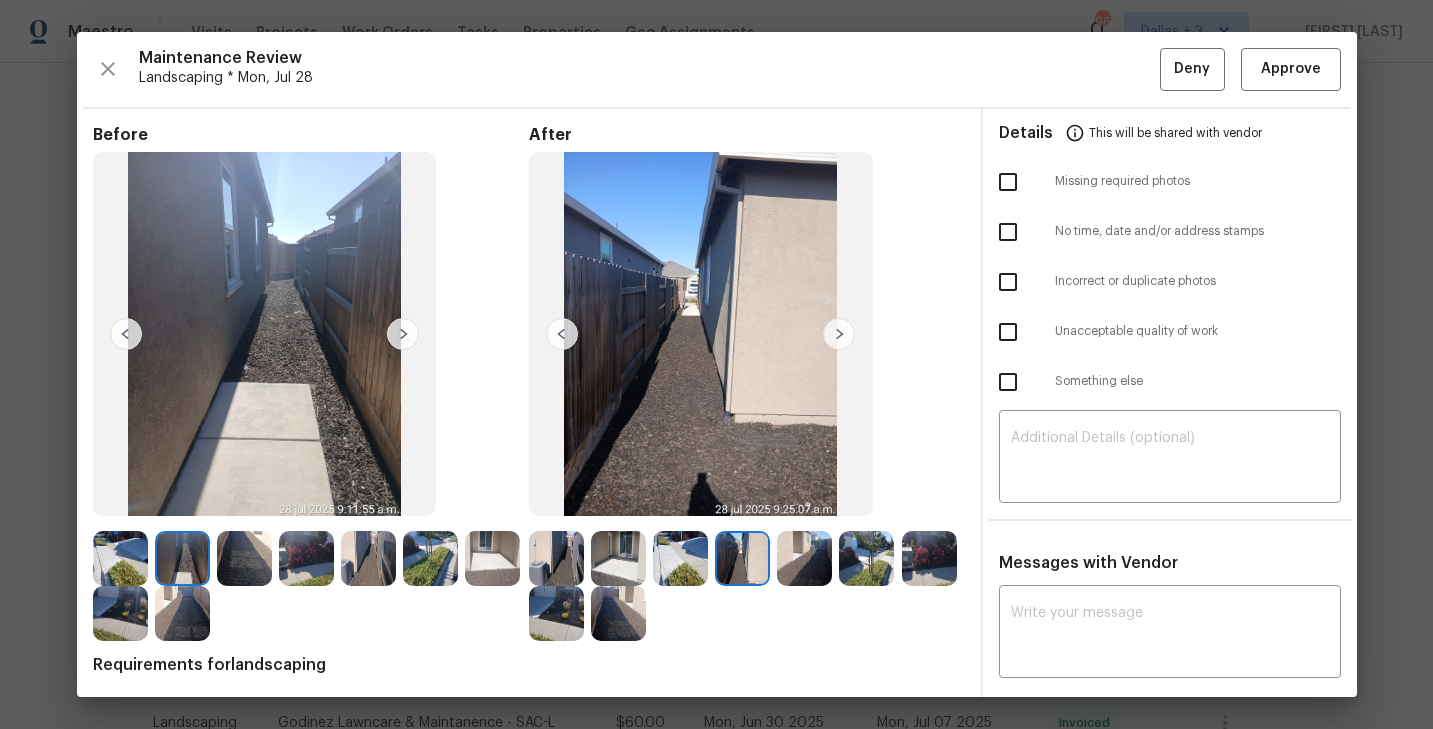 click at bounding box center (403, 334) 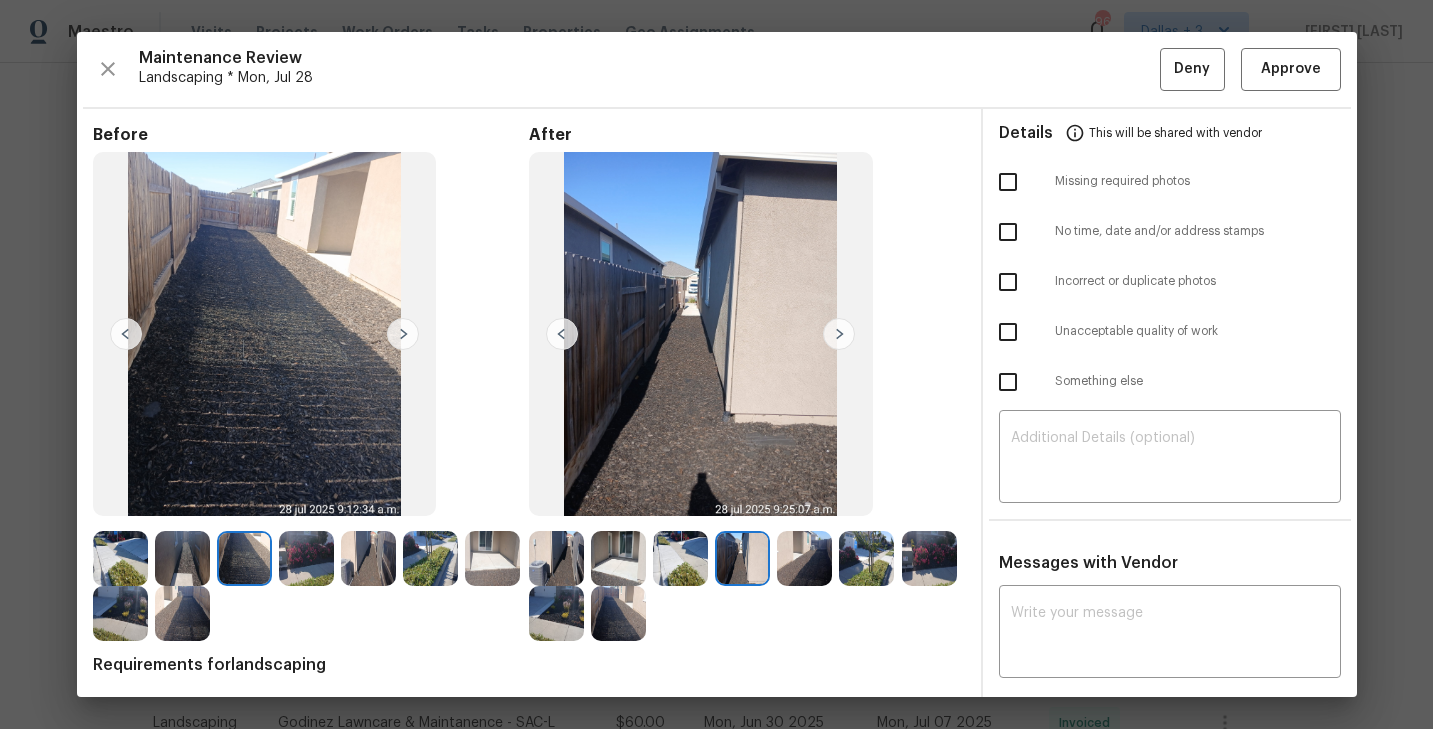 click at bounding box center (403, 334) 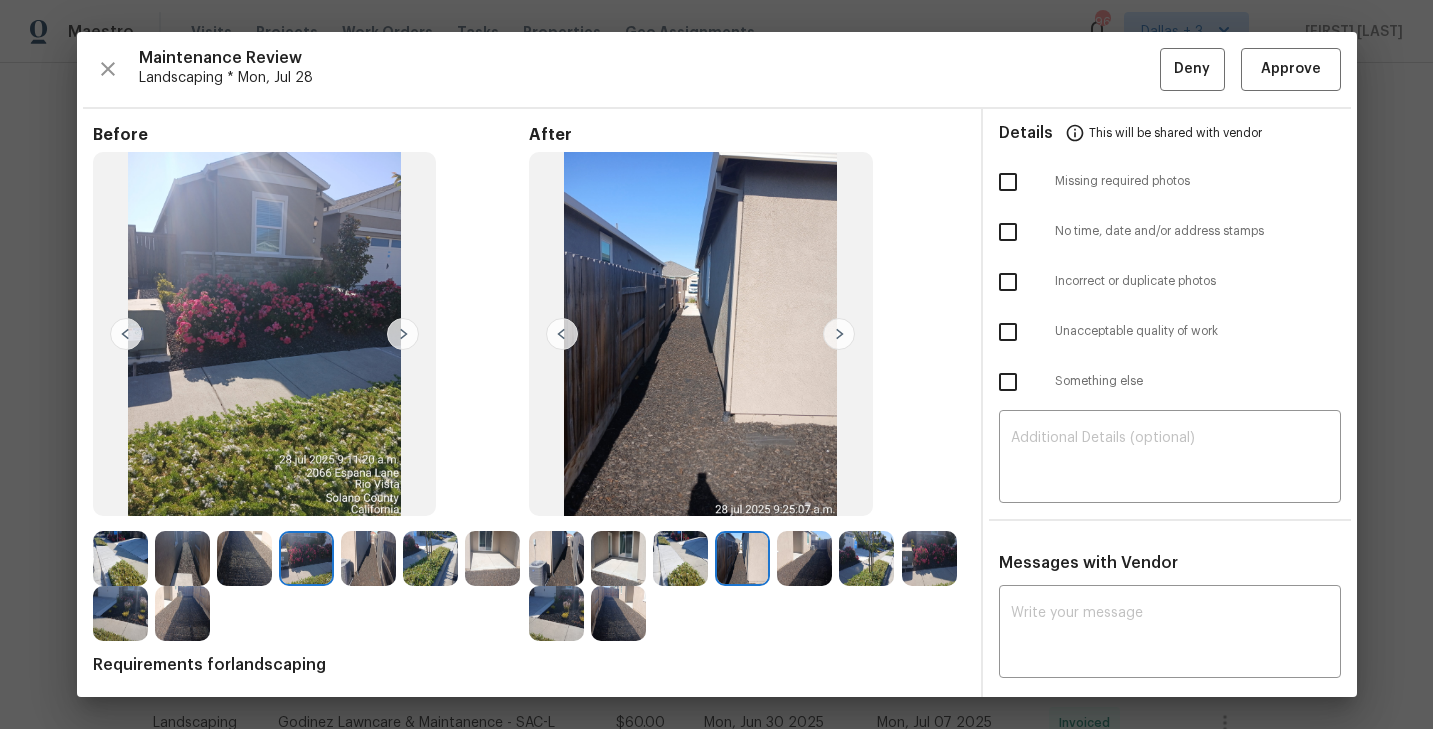 click at bounding box center [403, 334] 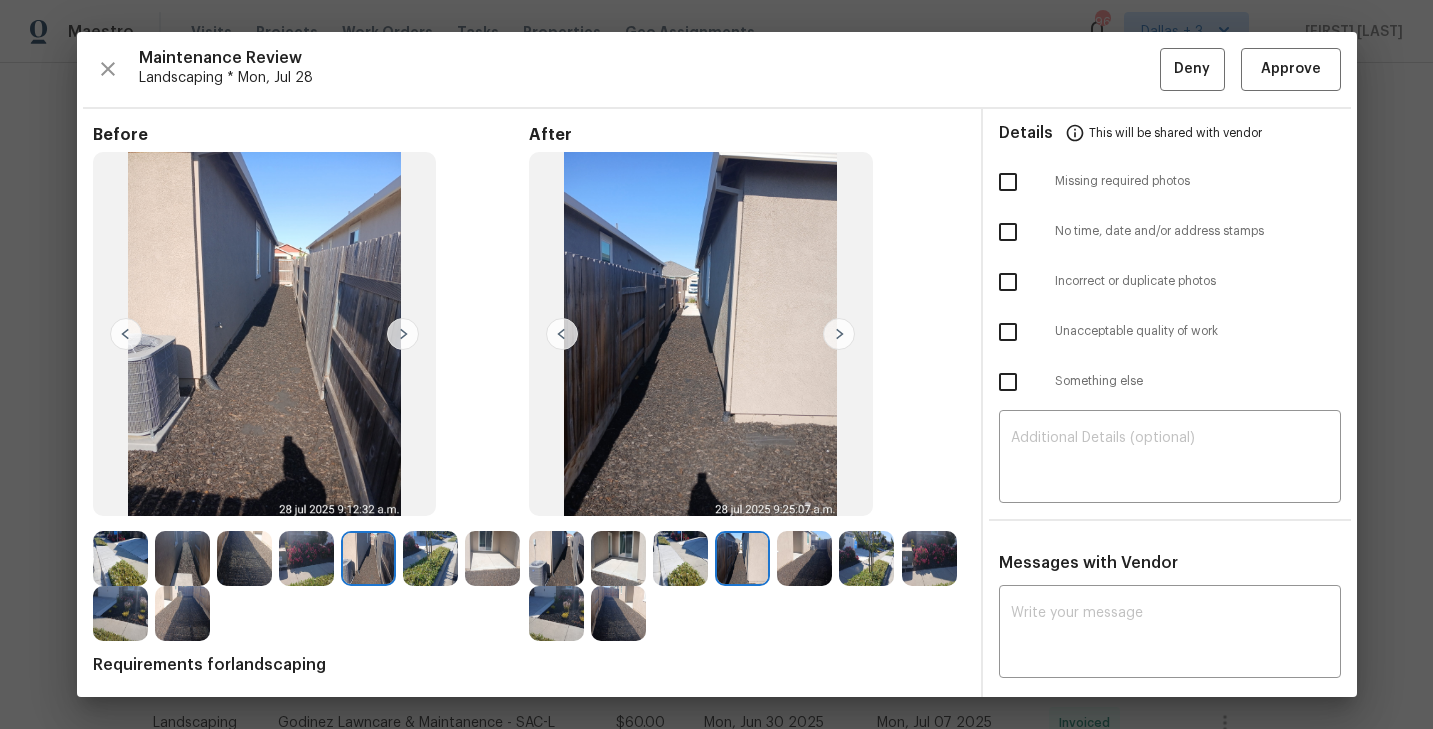 click at bounding box center [556, 558] 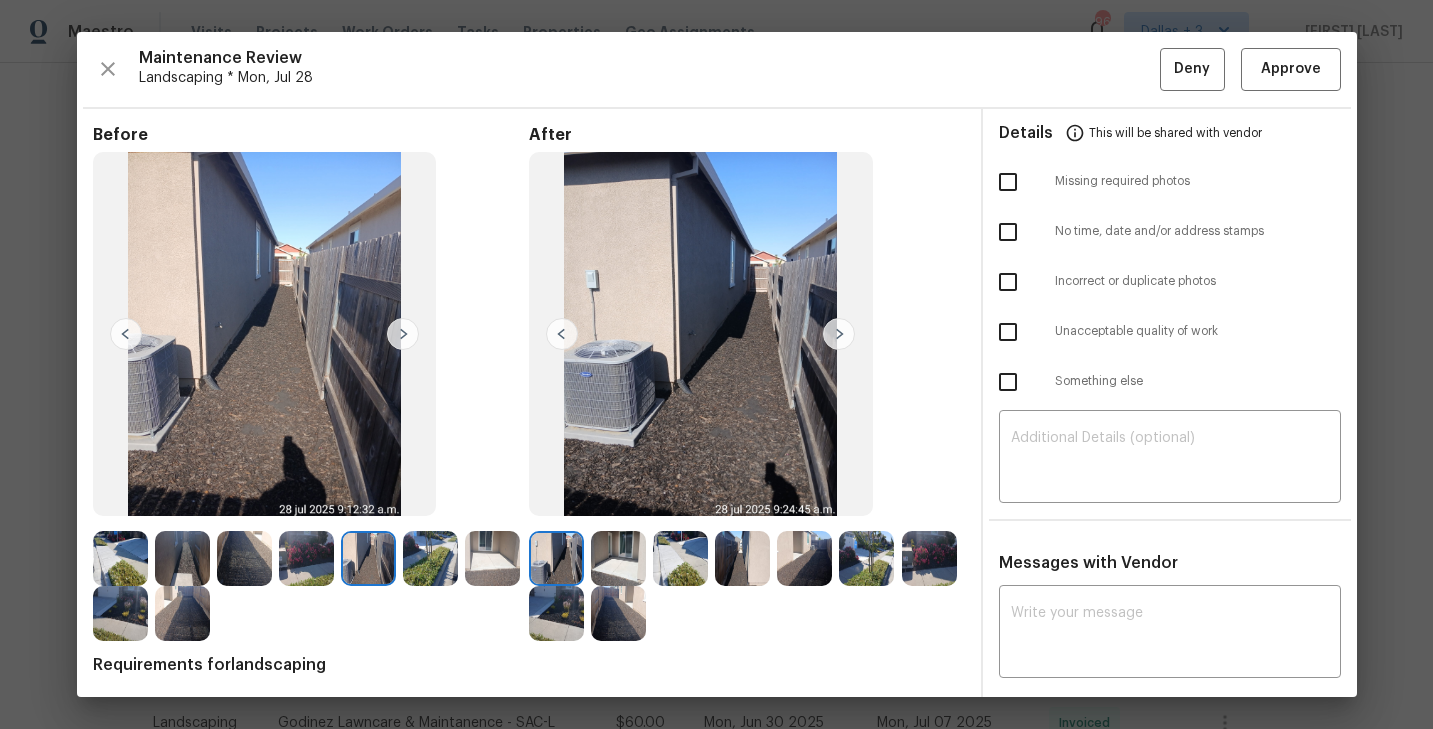click at bounding box center [839, 334] 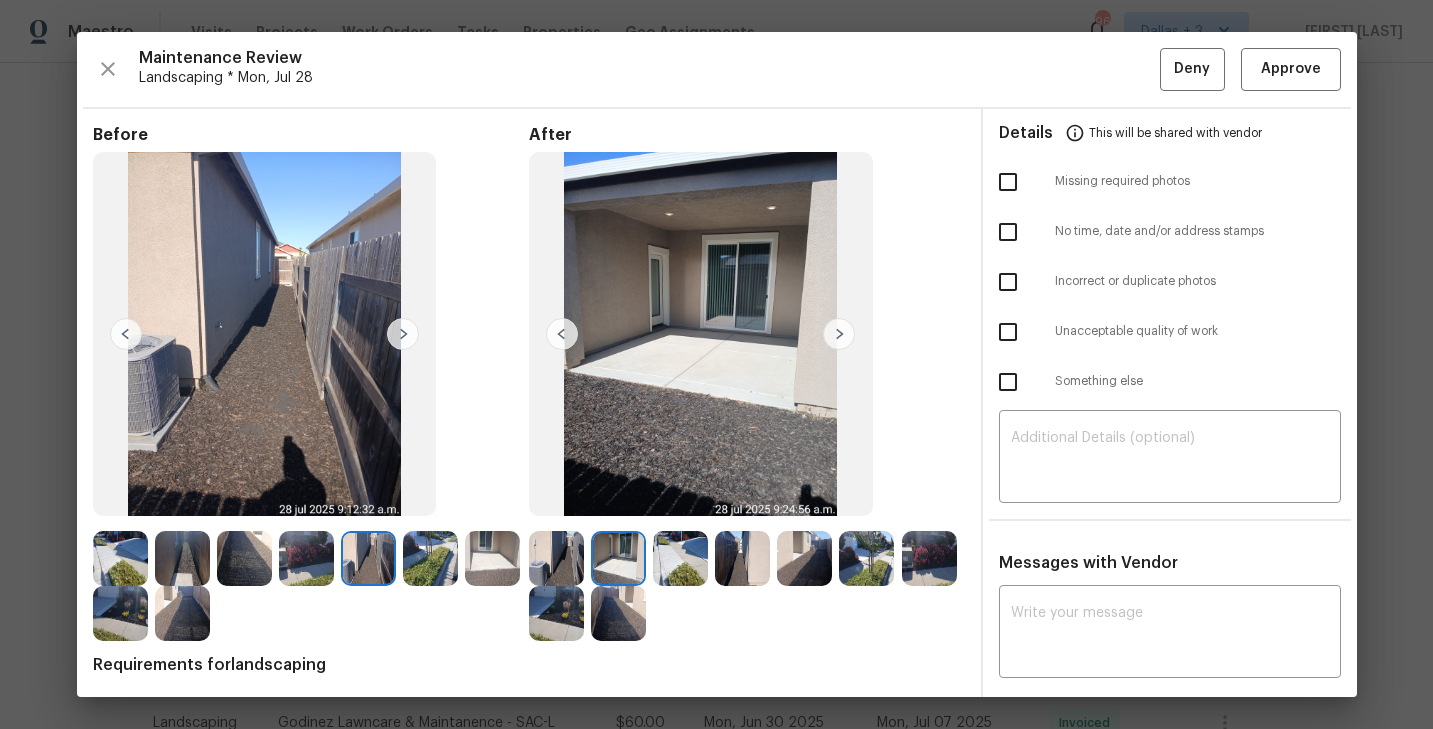 click at bounding box center [839, 334] 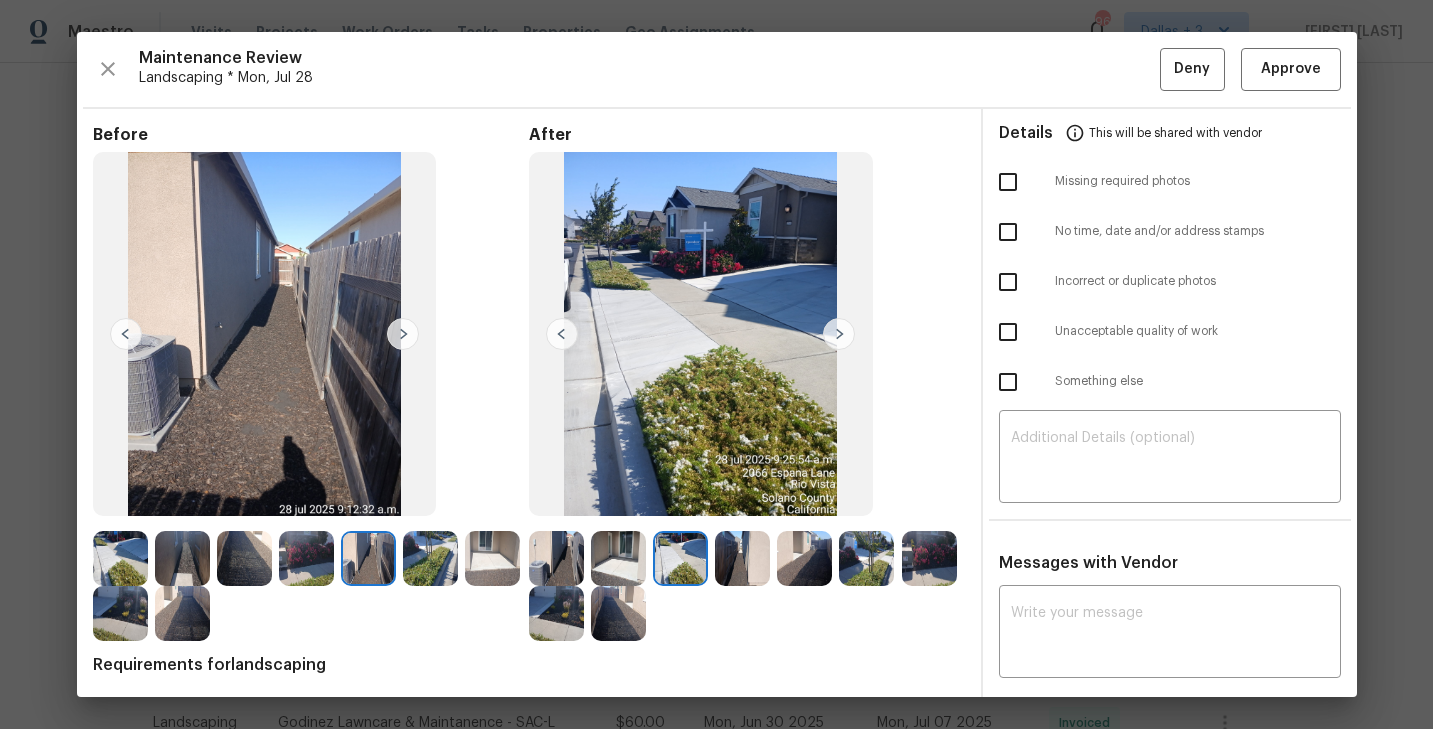 click at bounding box center [839, 334] 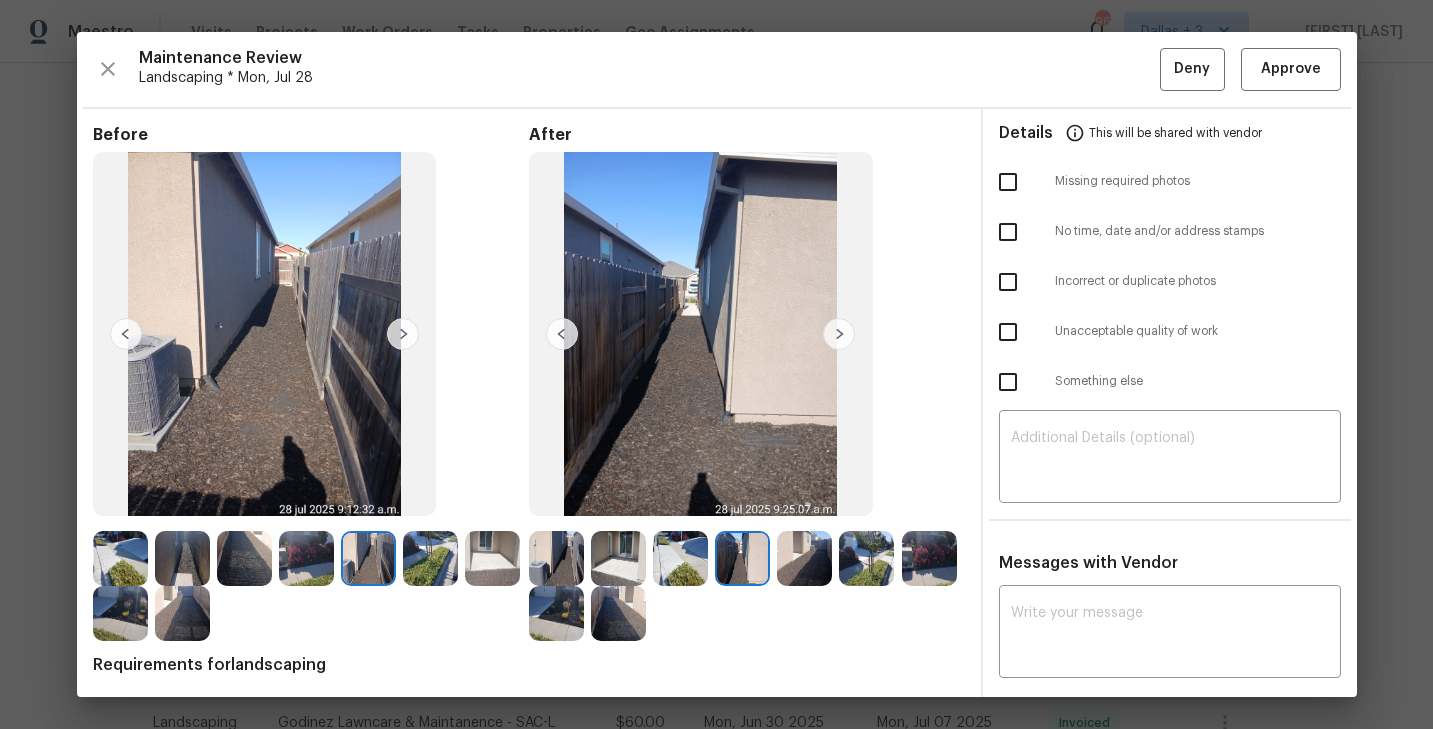 click at bounding box center [839, 334] 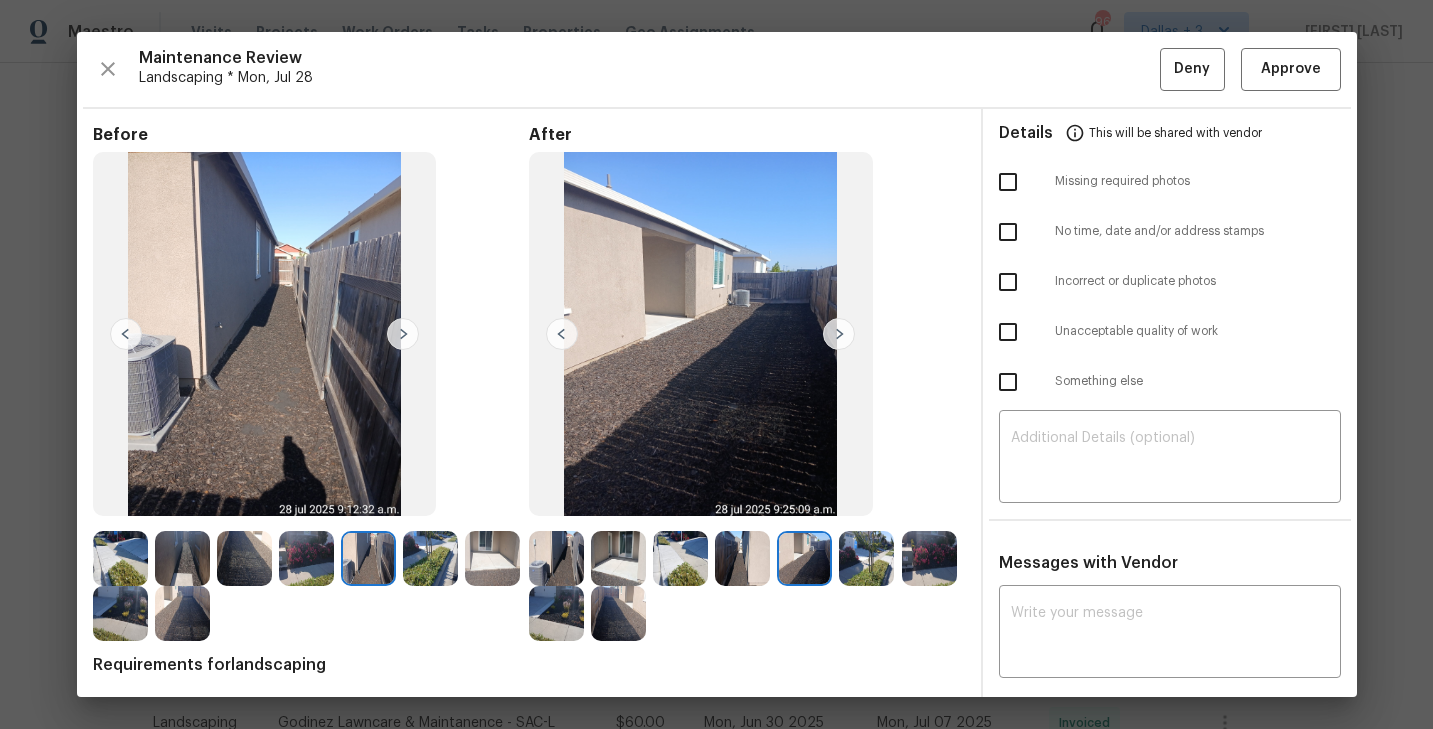 click at bounding box center (839, 334) 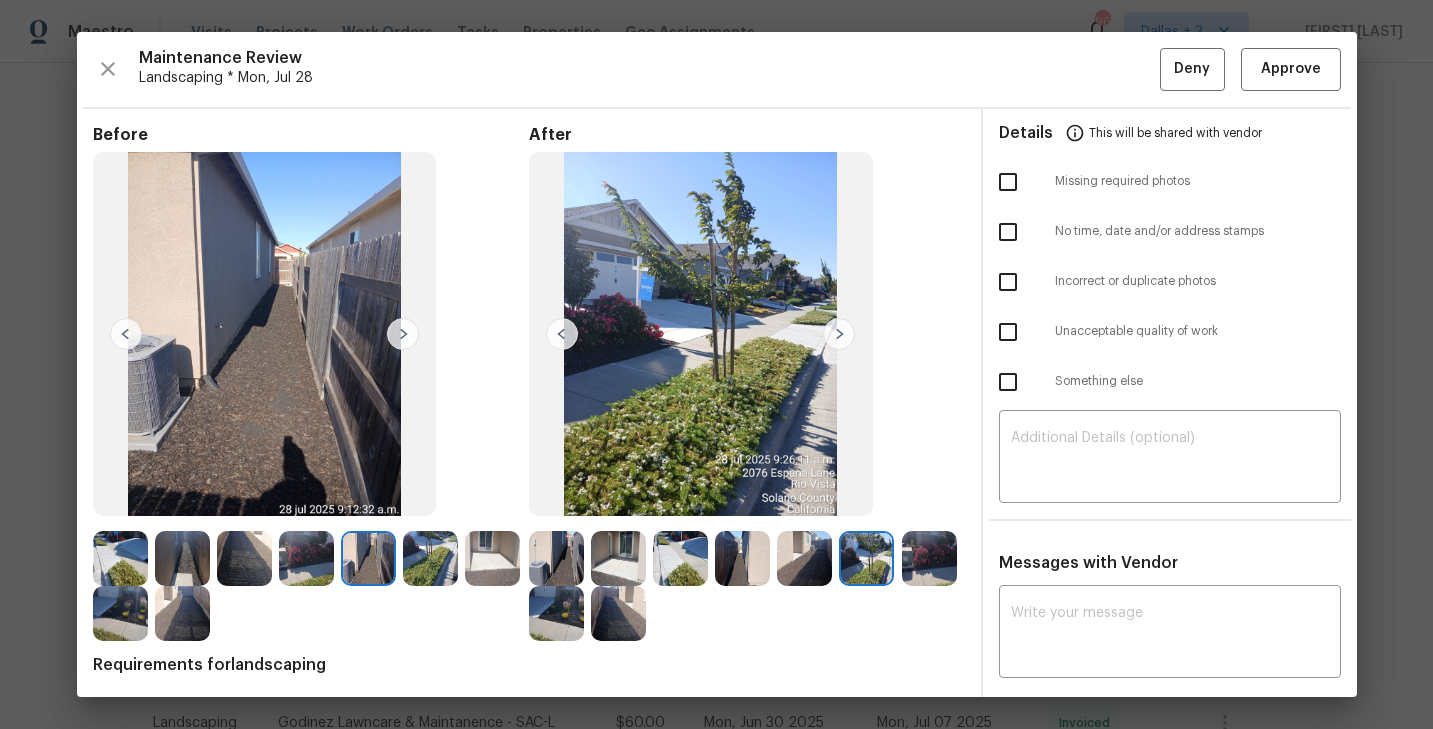 click at bounding box center [839, 334] 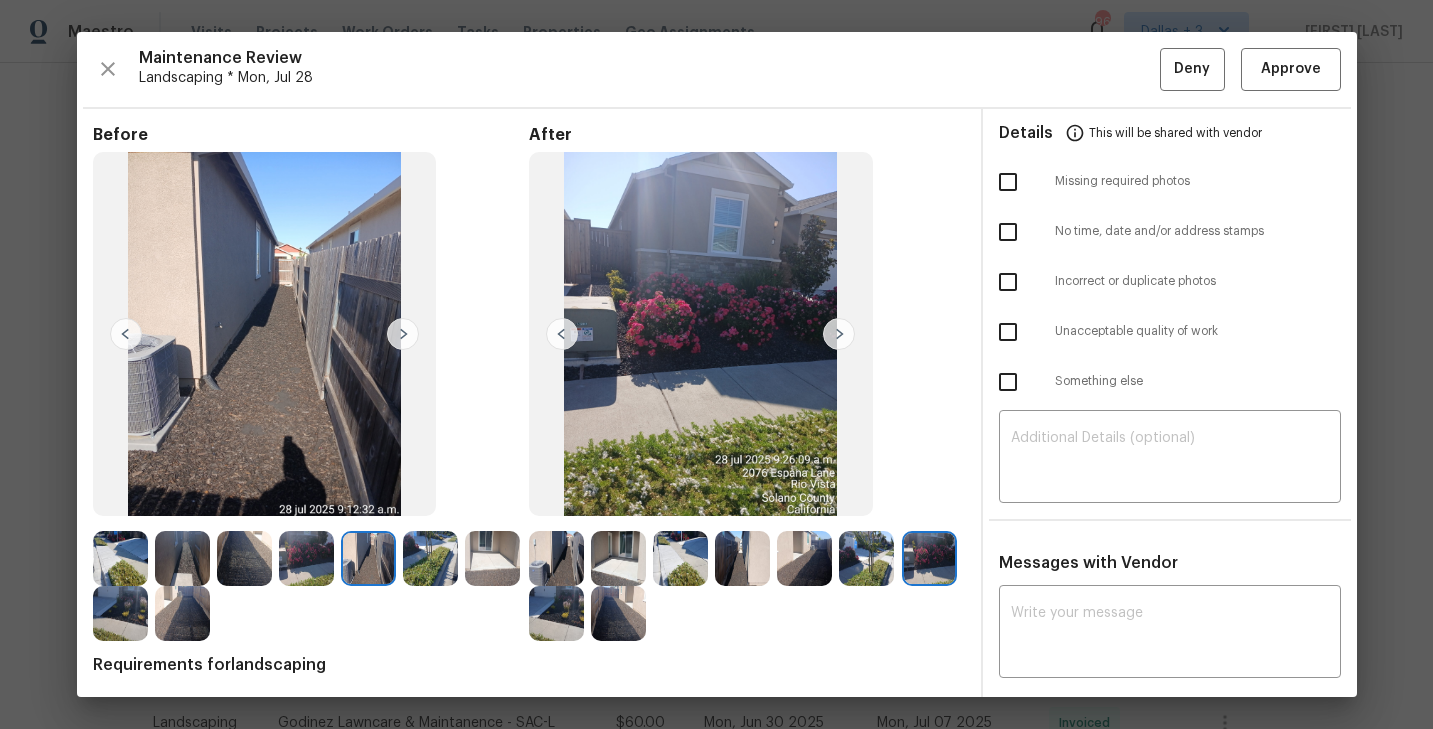 click at bounding box center (556, 558) 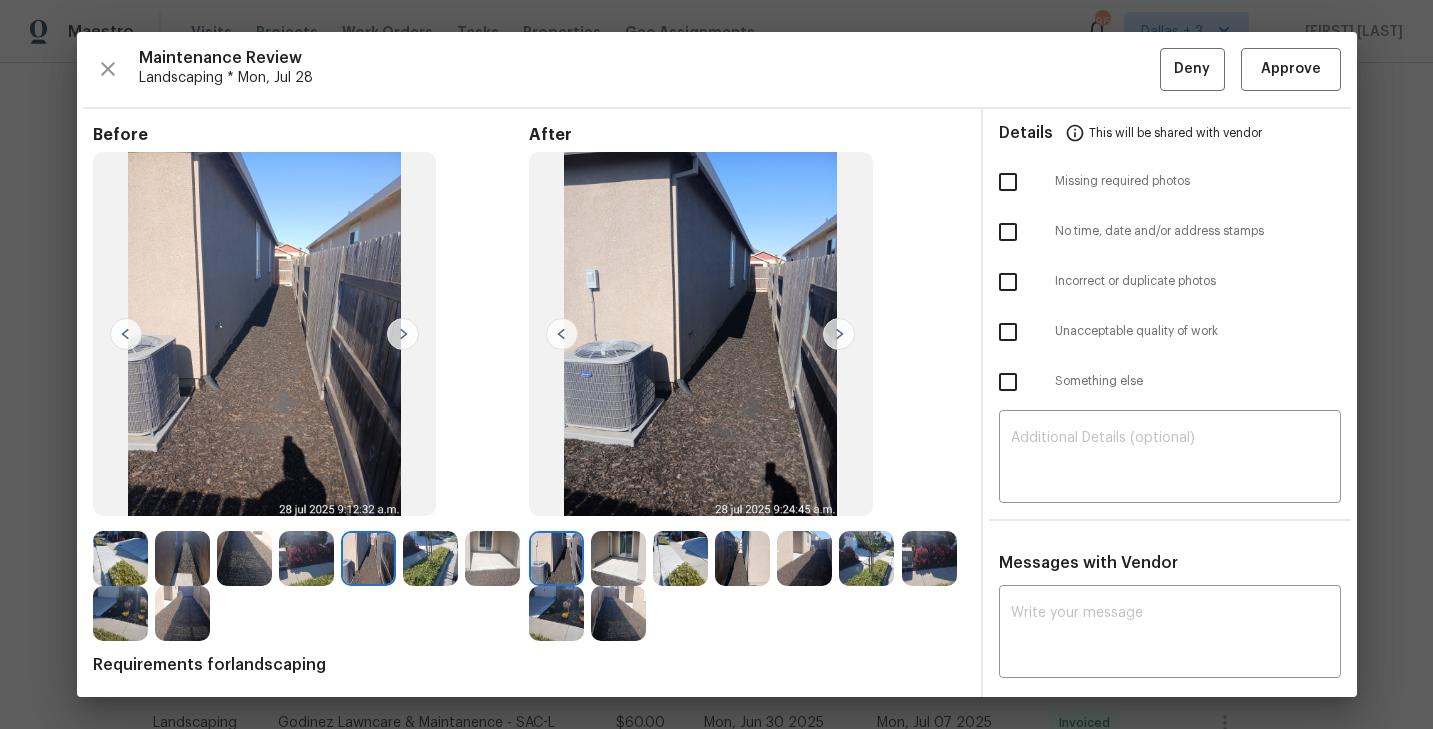 click at bounding box center (839, 334) 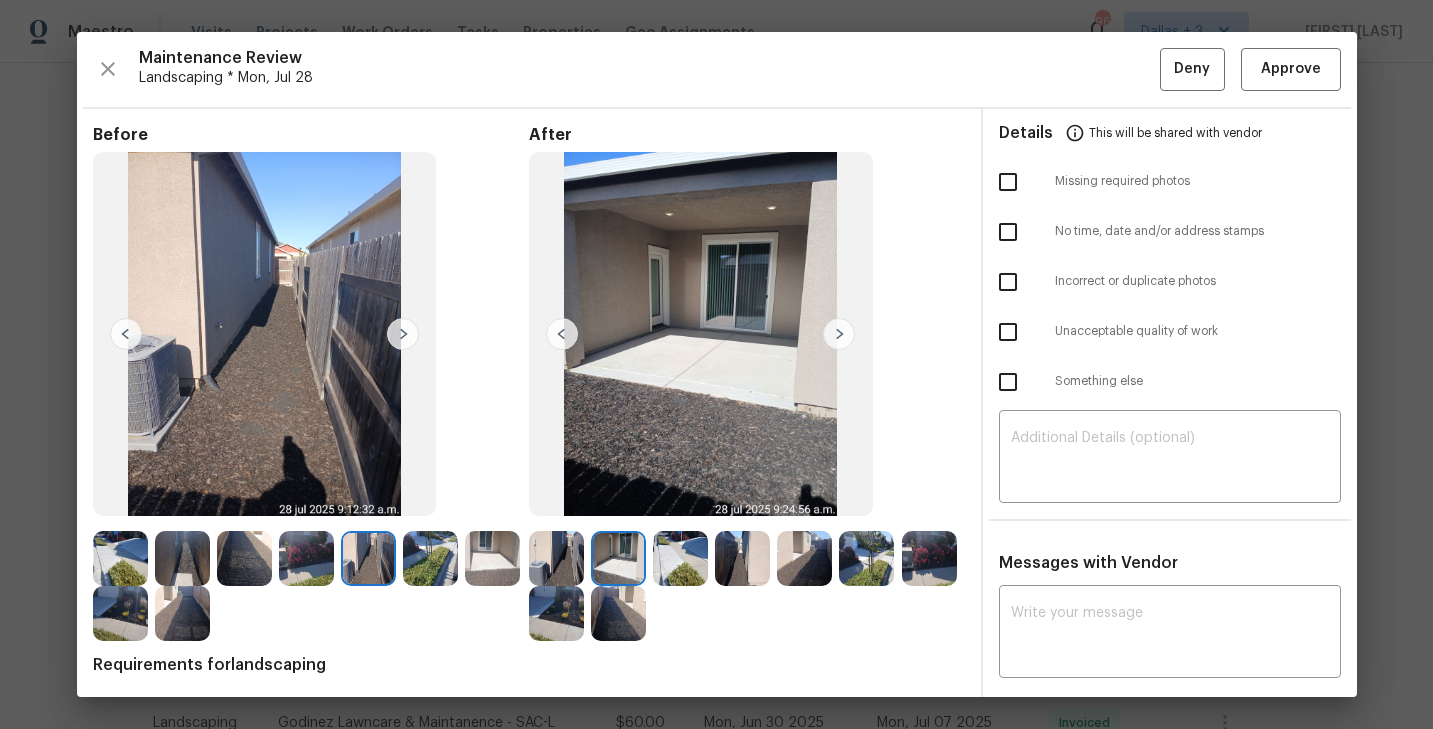 click at bounding box center [839, 334] 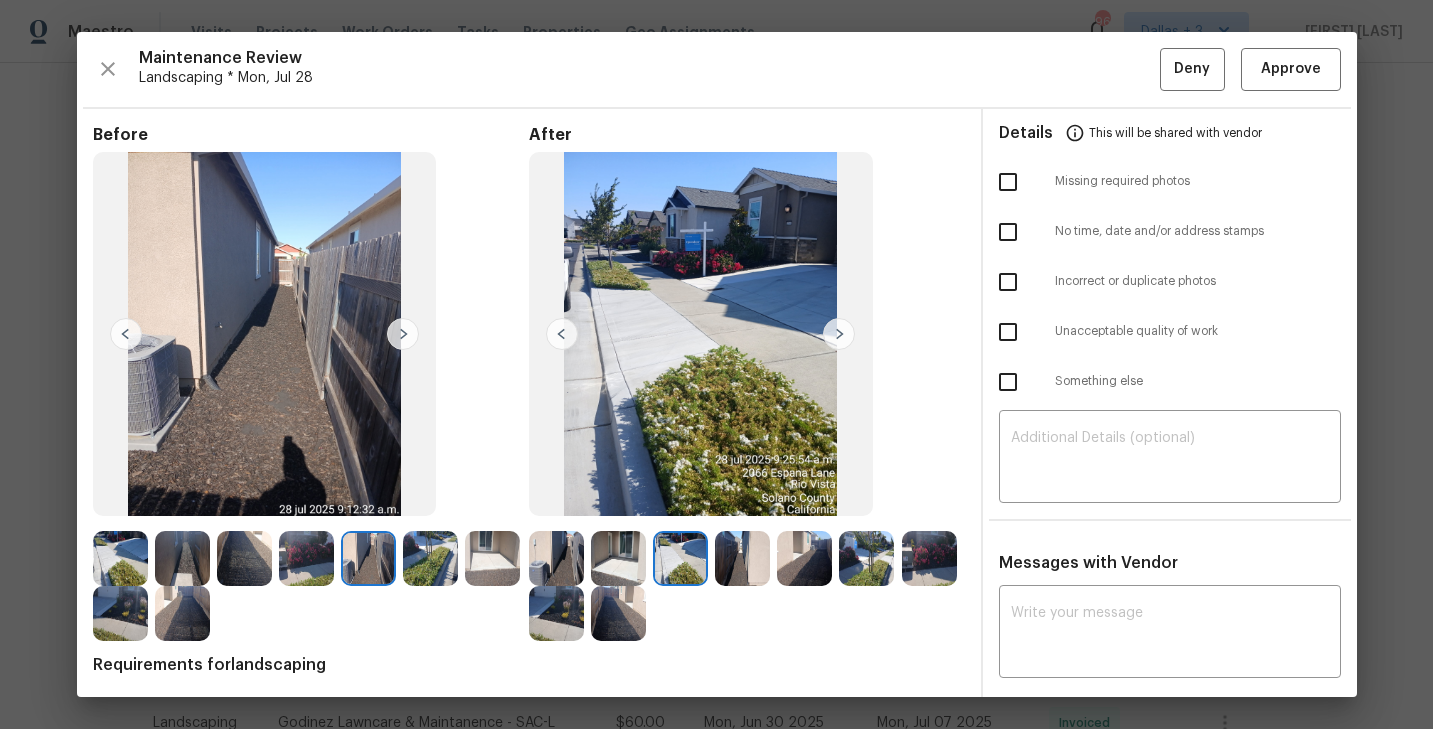 click at bounding box center (839, 334) 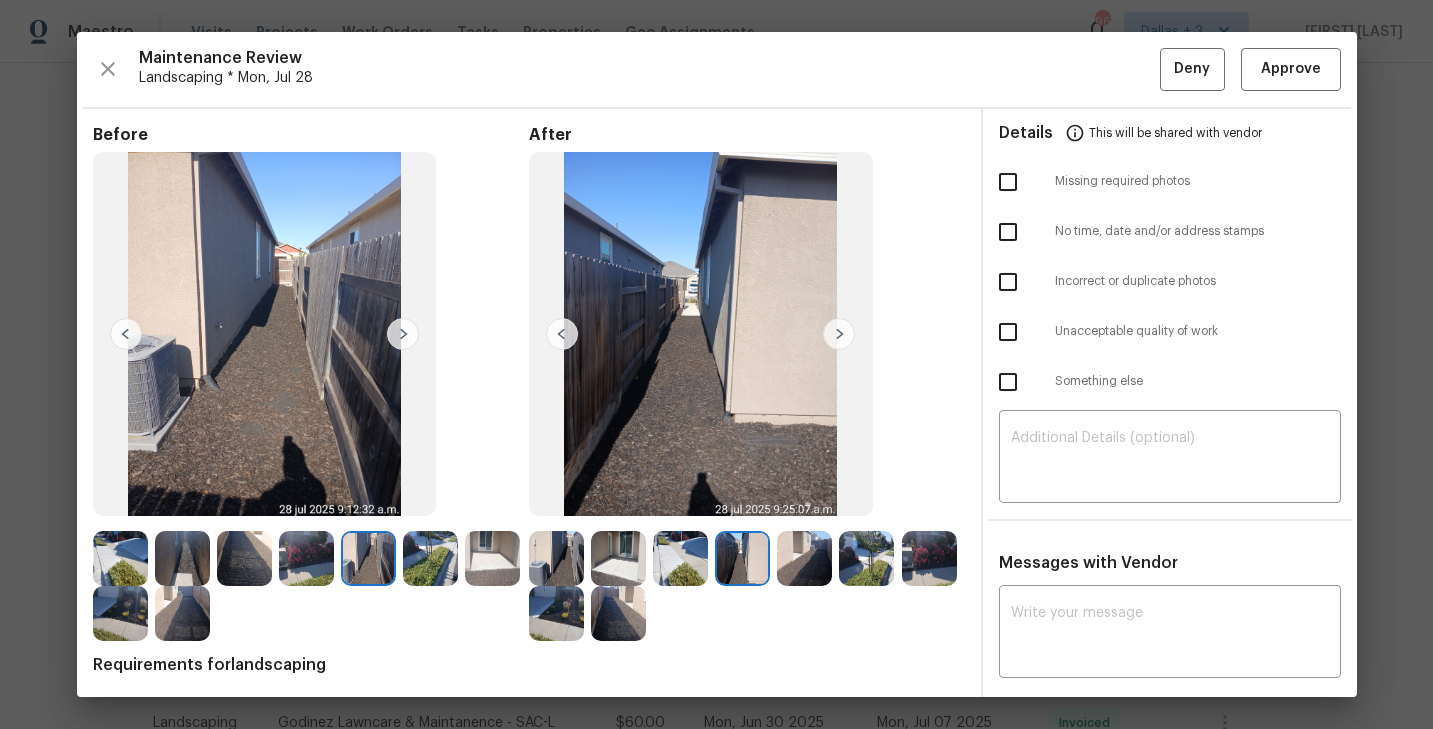 click at bounding box center (839, 334) 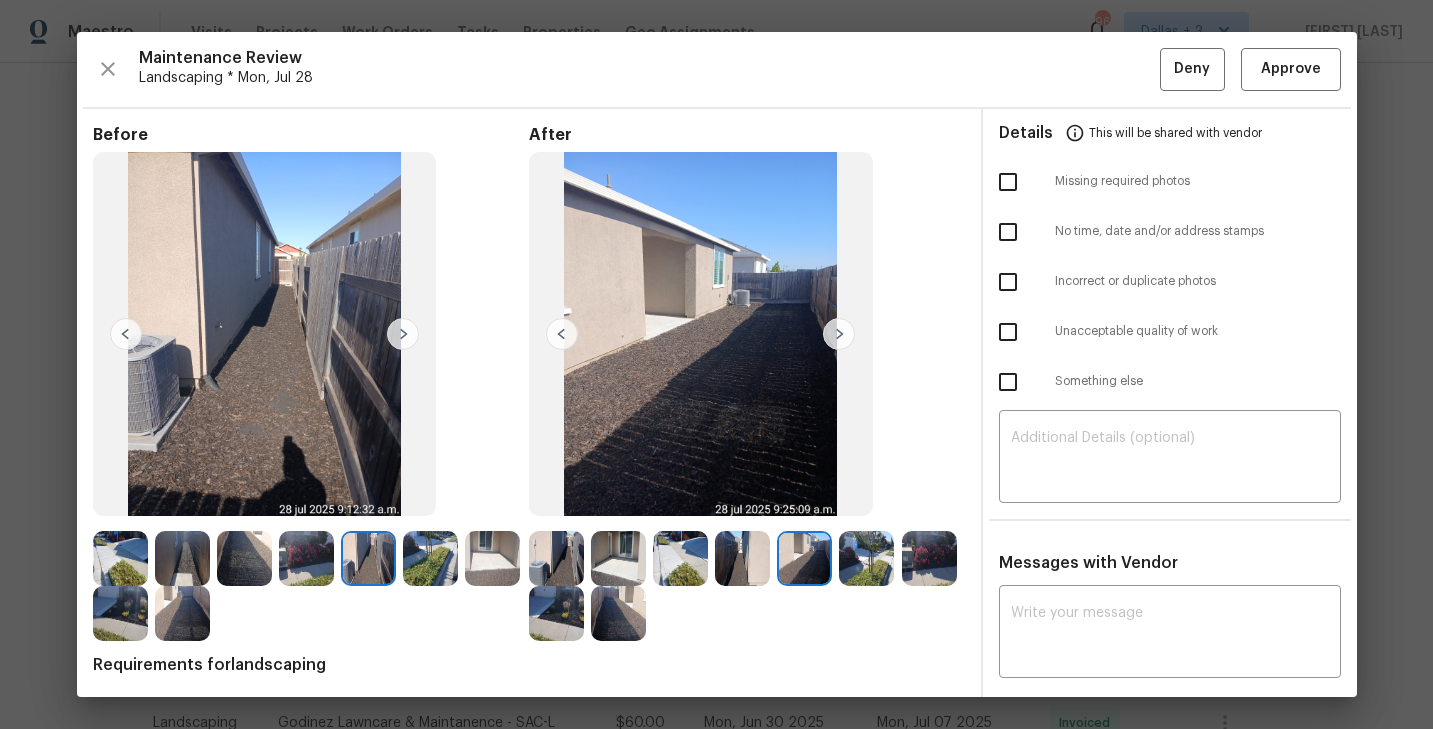 click at bounding box center (839, 334) 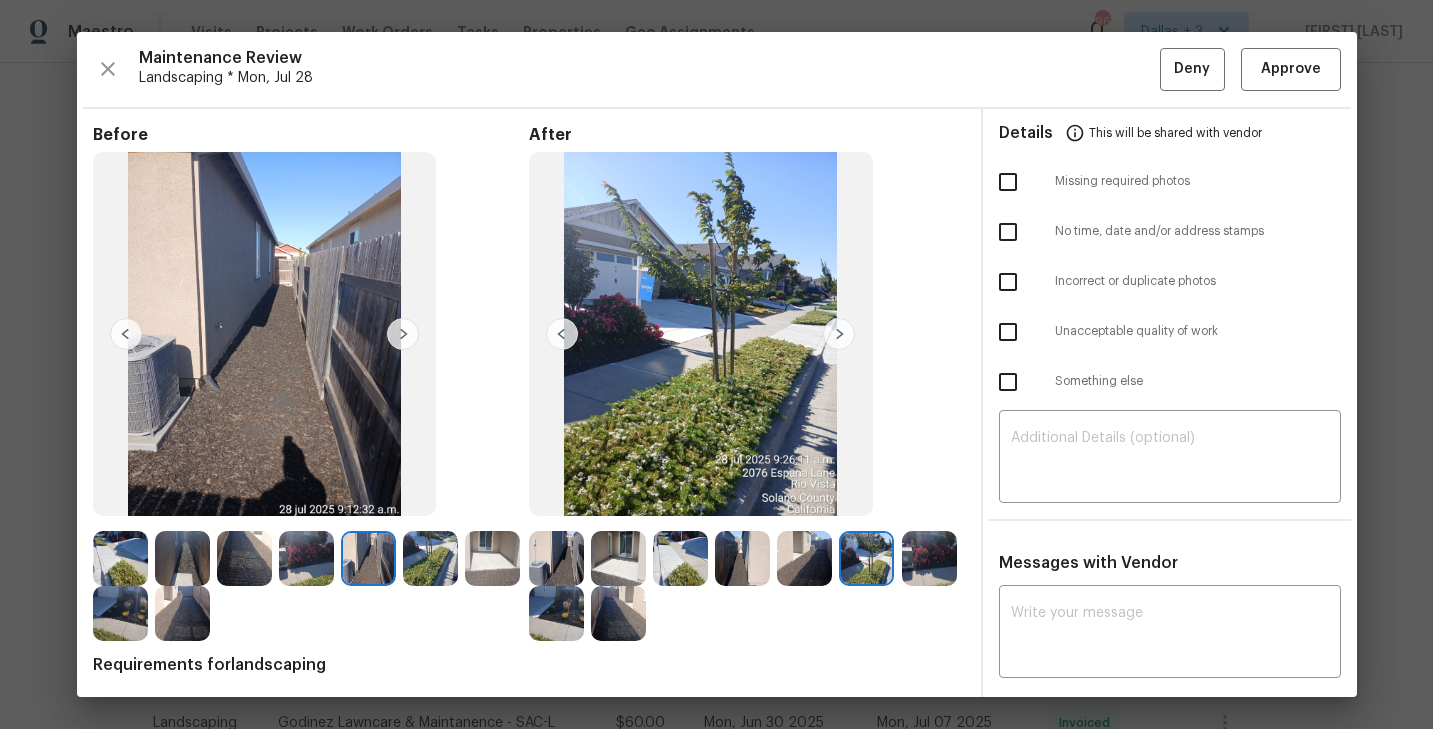 click at bounding box center [839, 334] 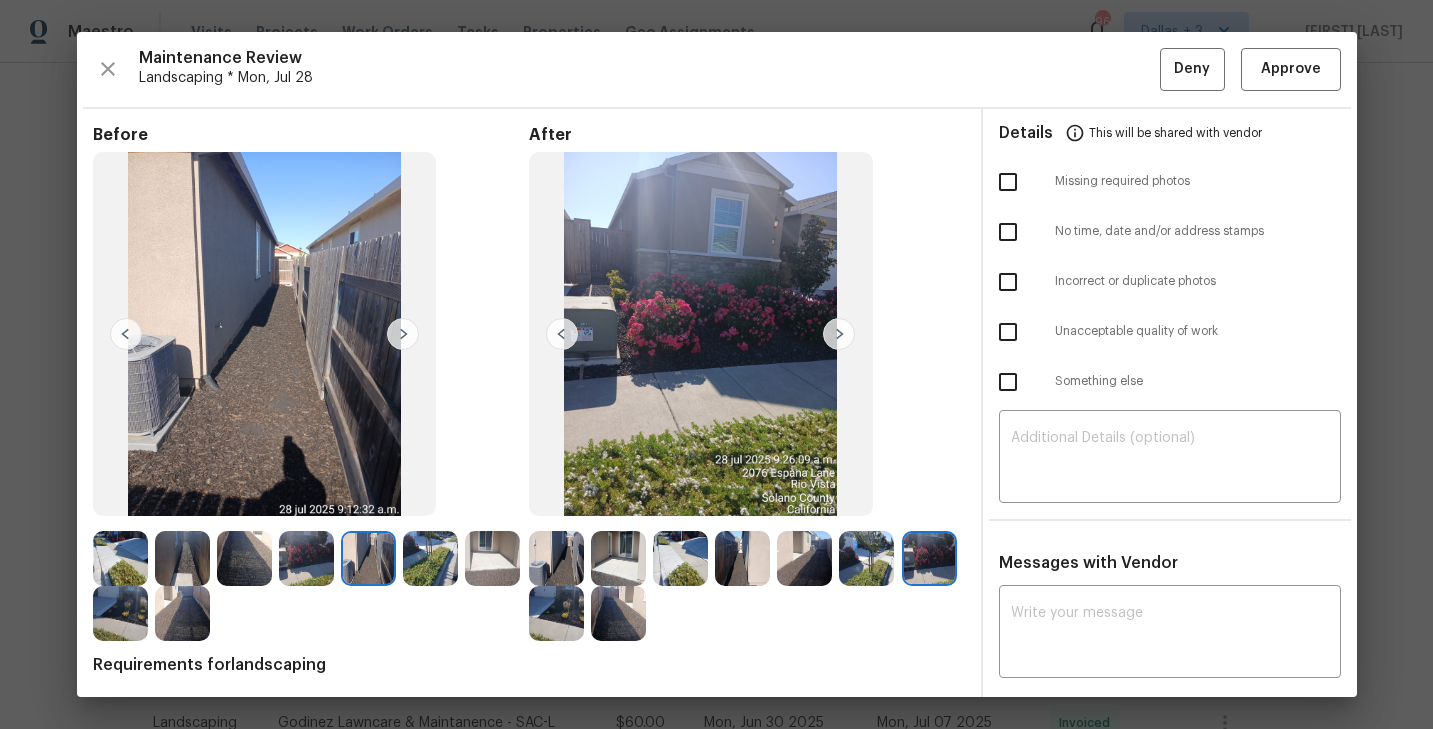 click at bounding box center (839, 334) 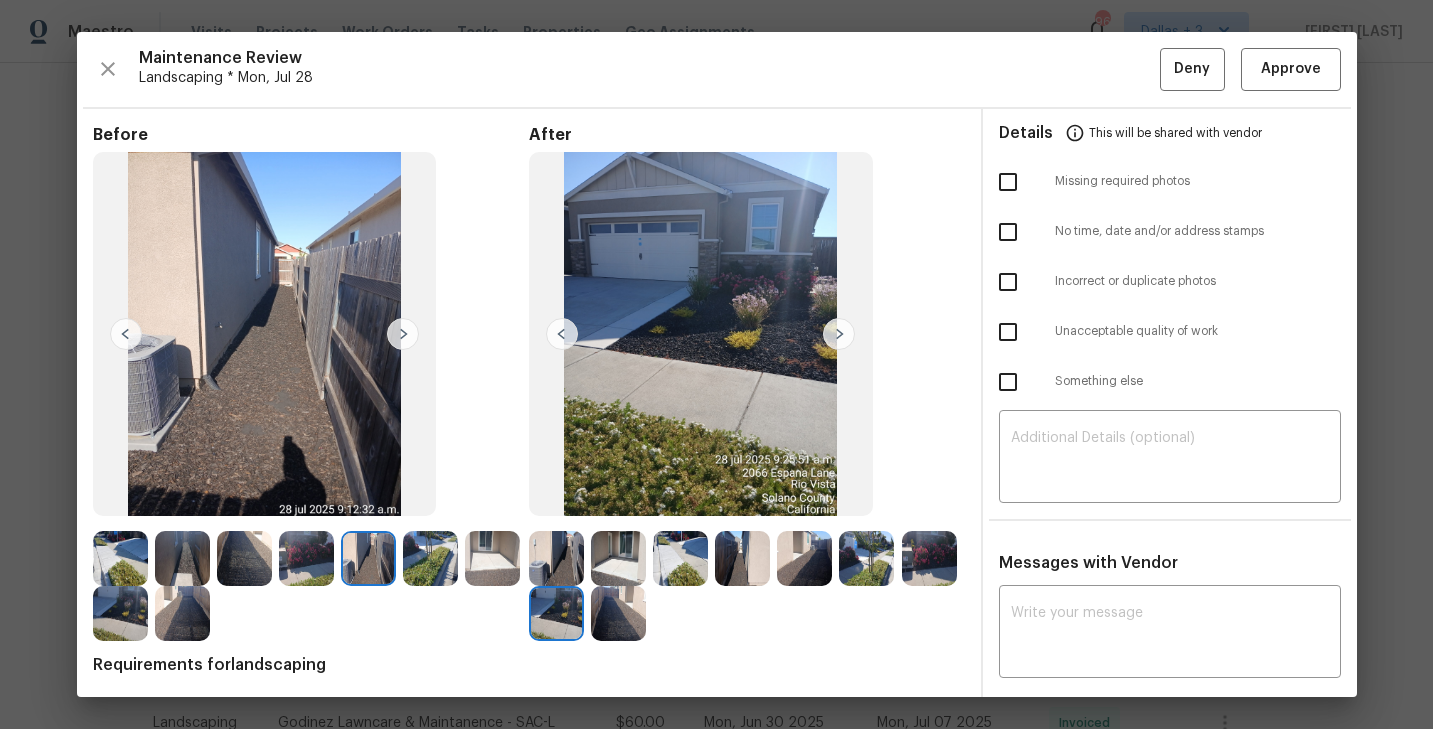 click at bounding box center [839, 334] 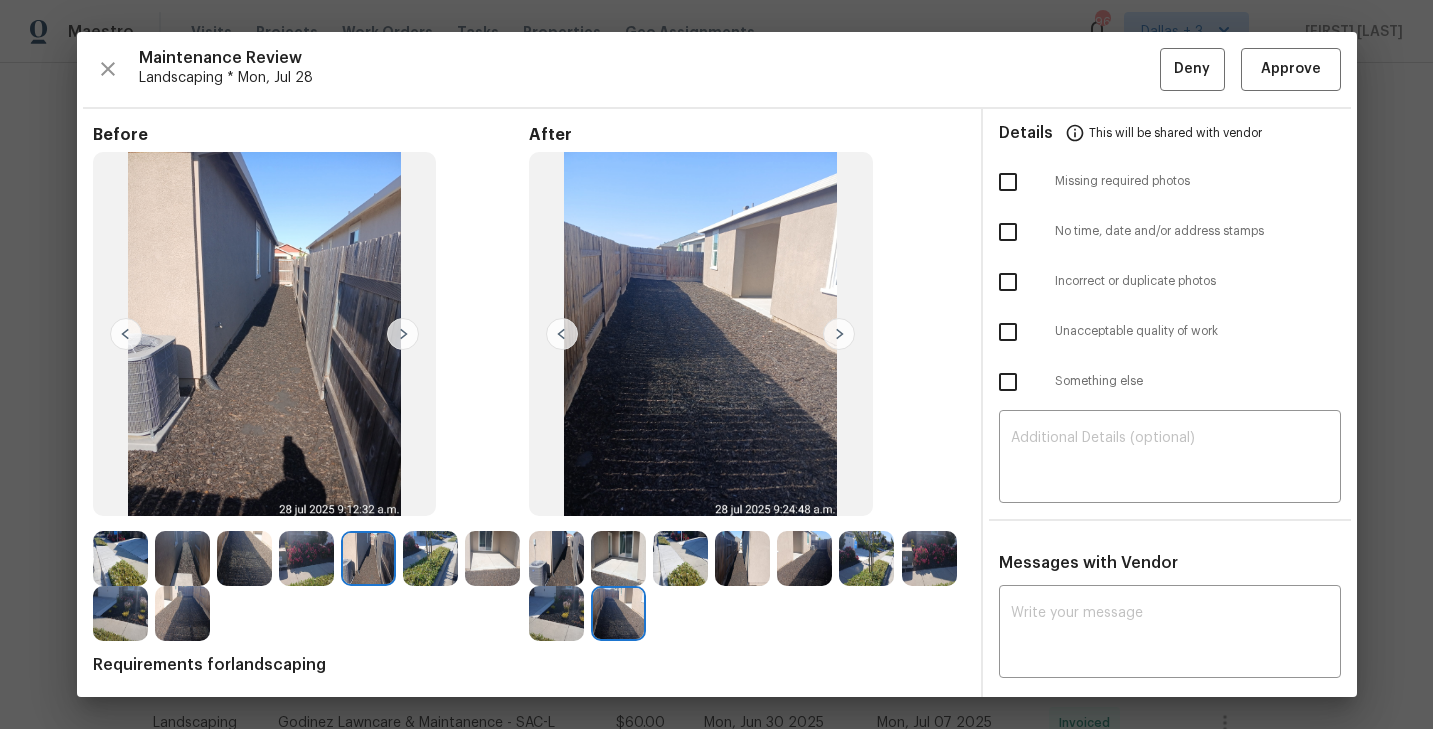 click at bounding box center [120, 558] 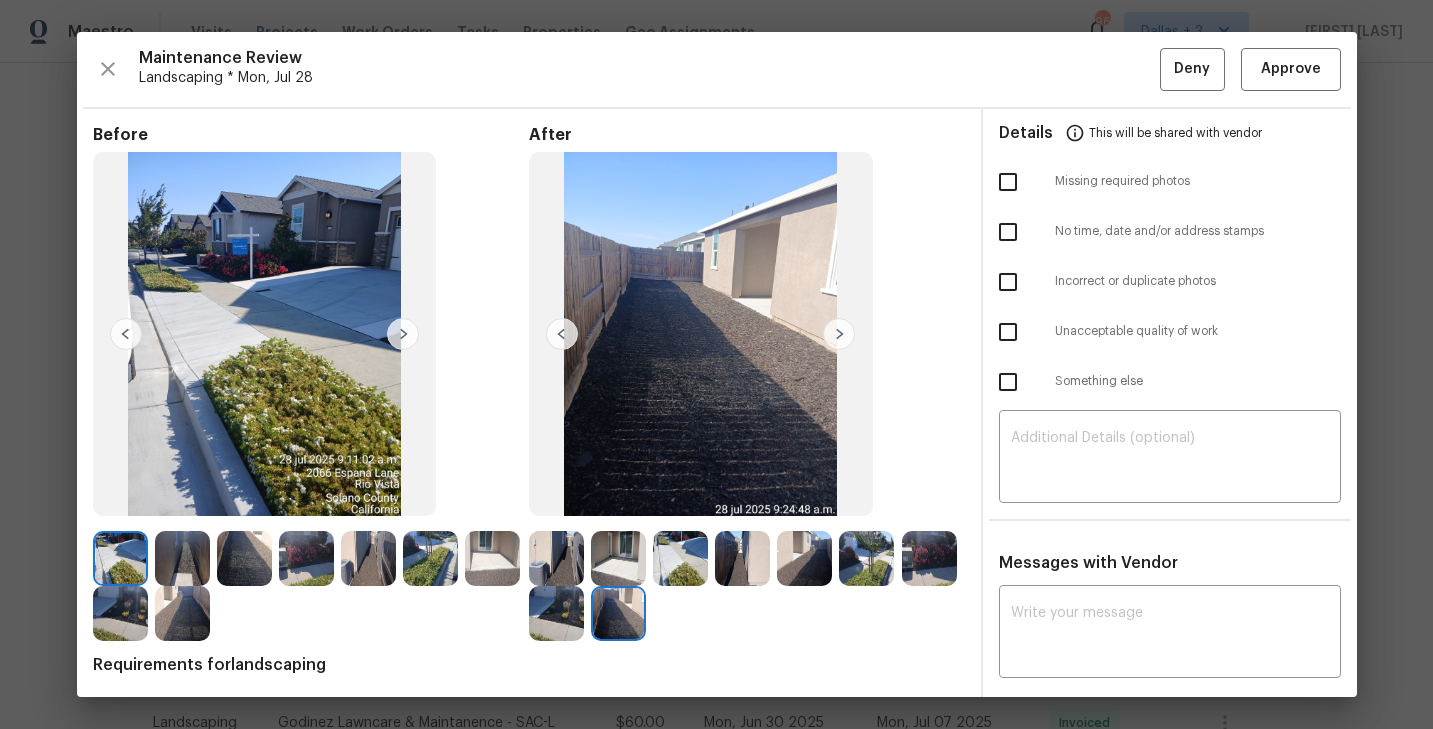 click at bounding box center [403, 334] 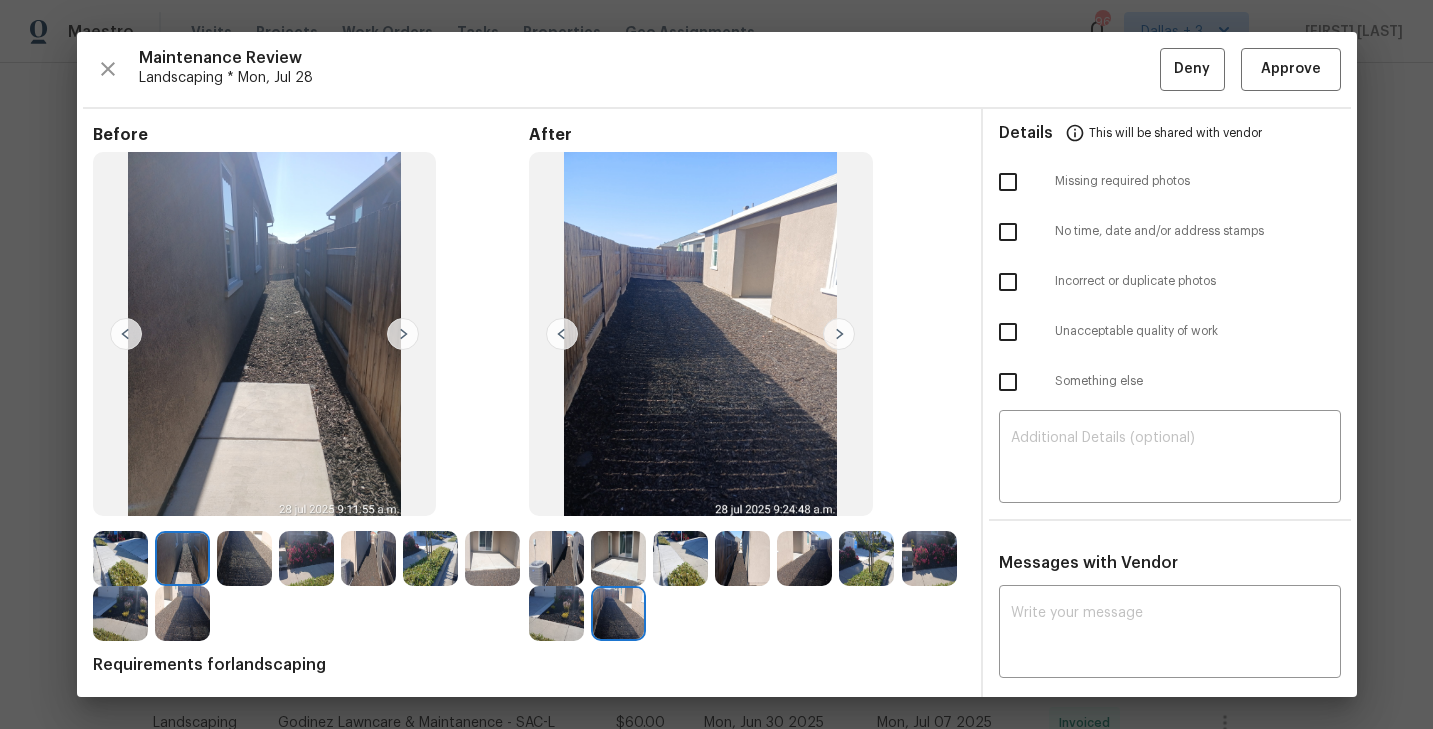 click at bounding box center [403, 334] 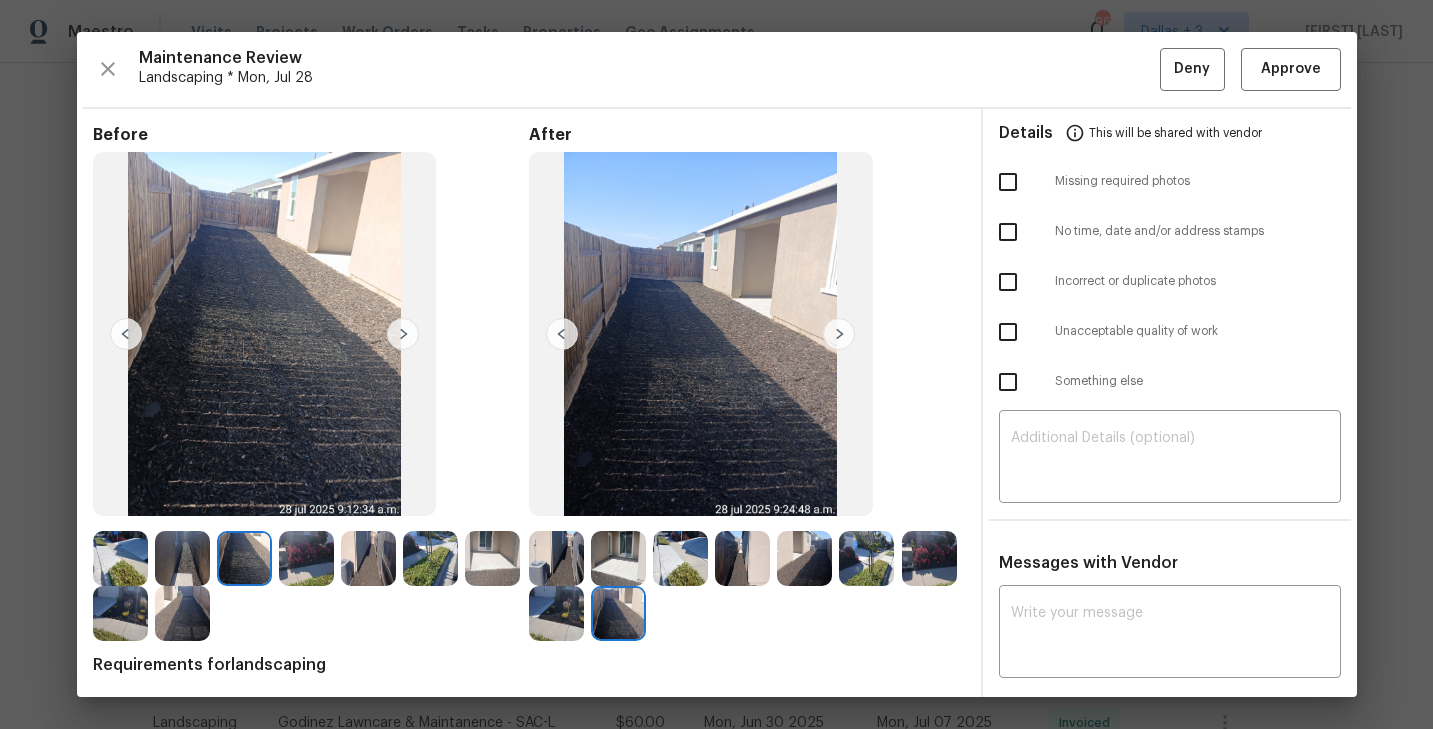 click at bounding box center (403, 334) 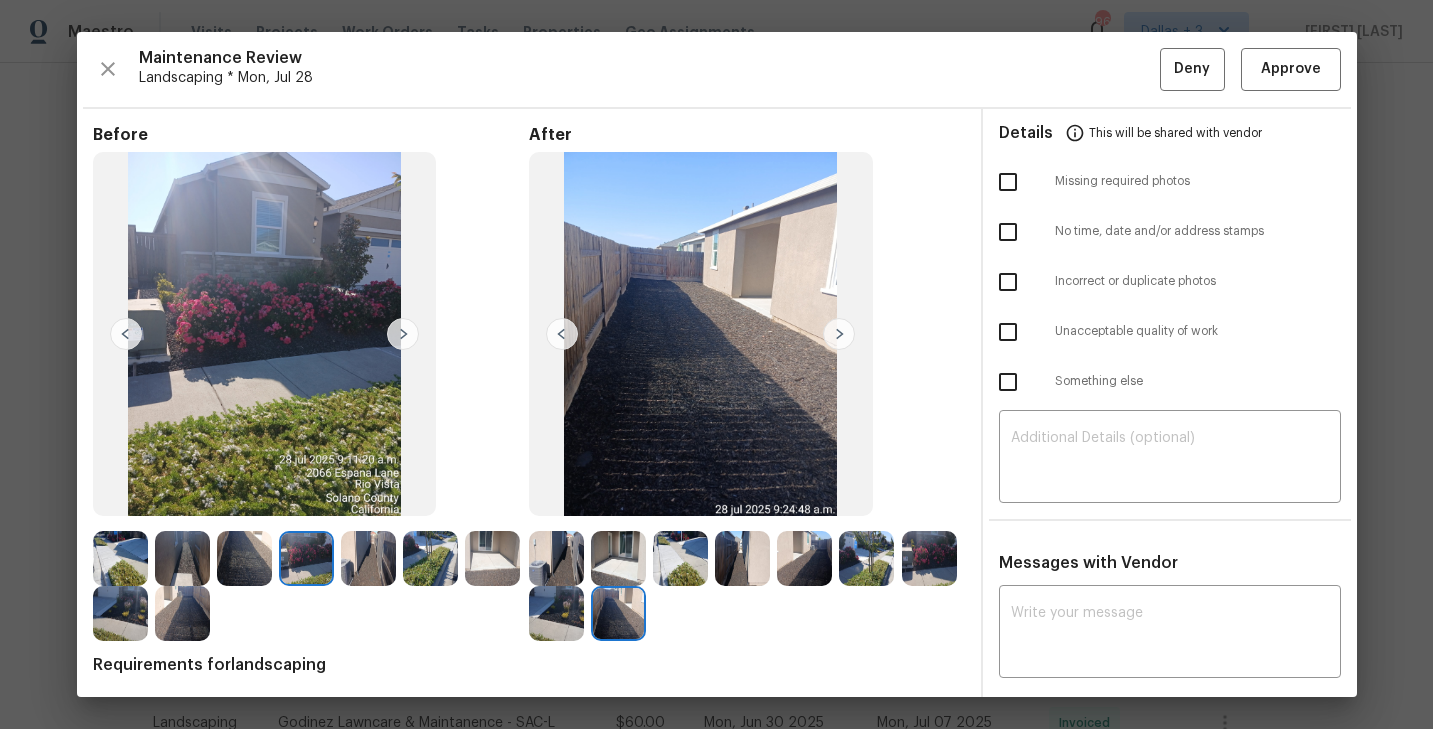 click at bounding box center (403, 334) 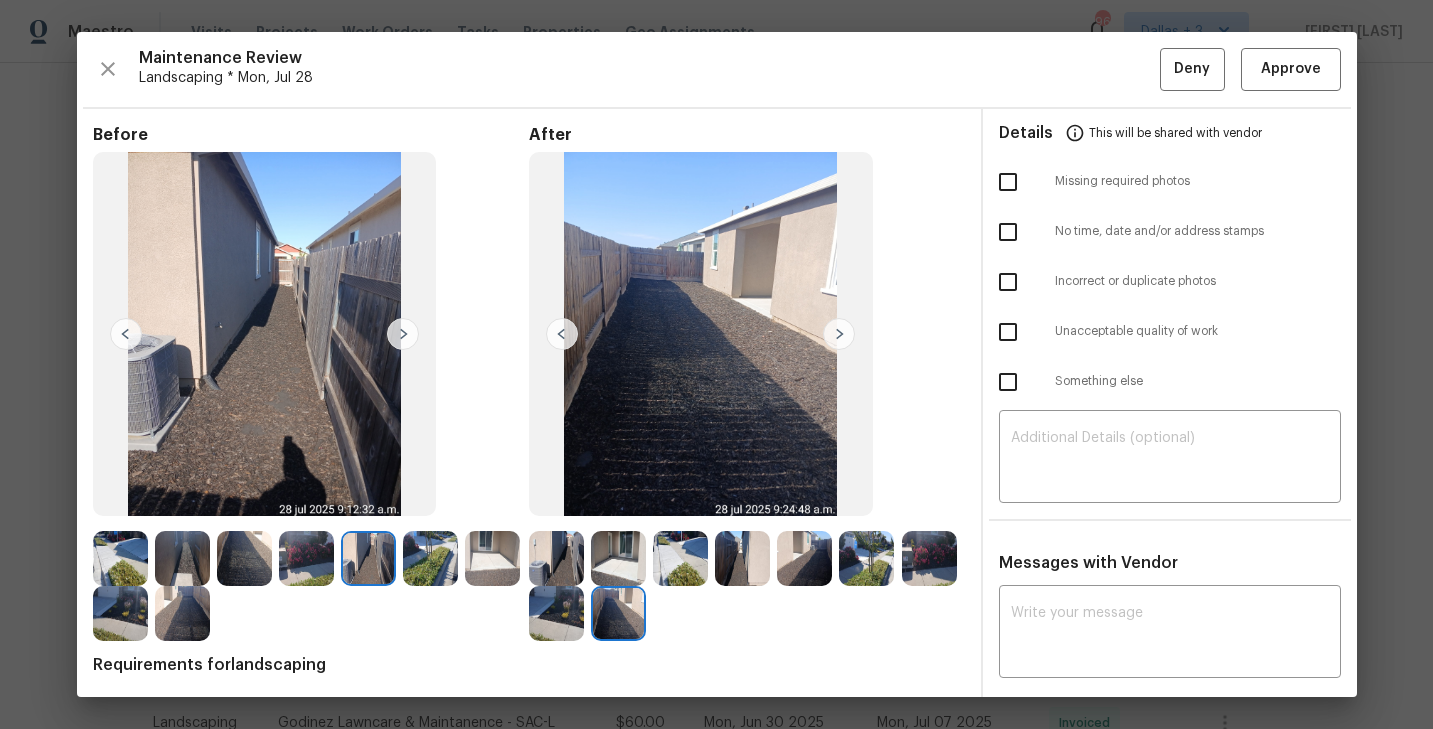 click at bounding box center [403, 334] 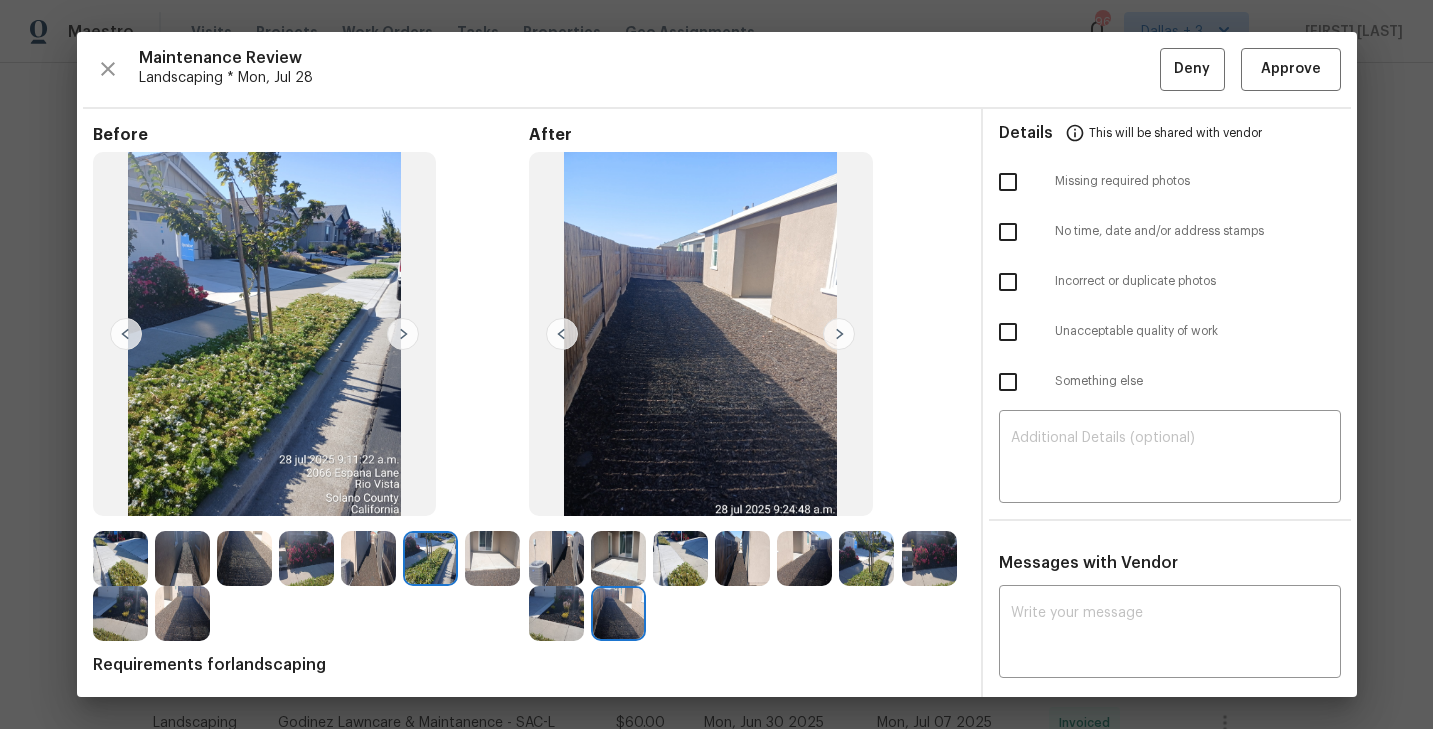click at bounding box center [403, 334] 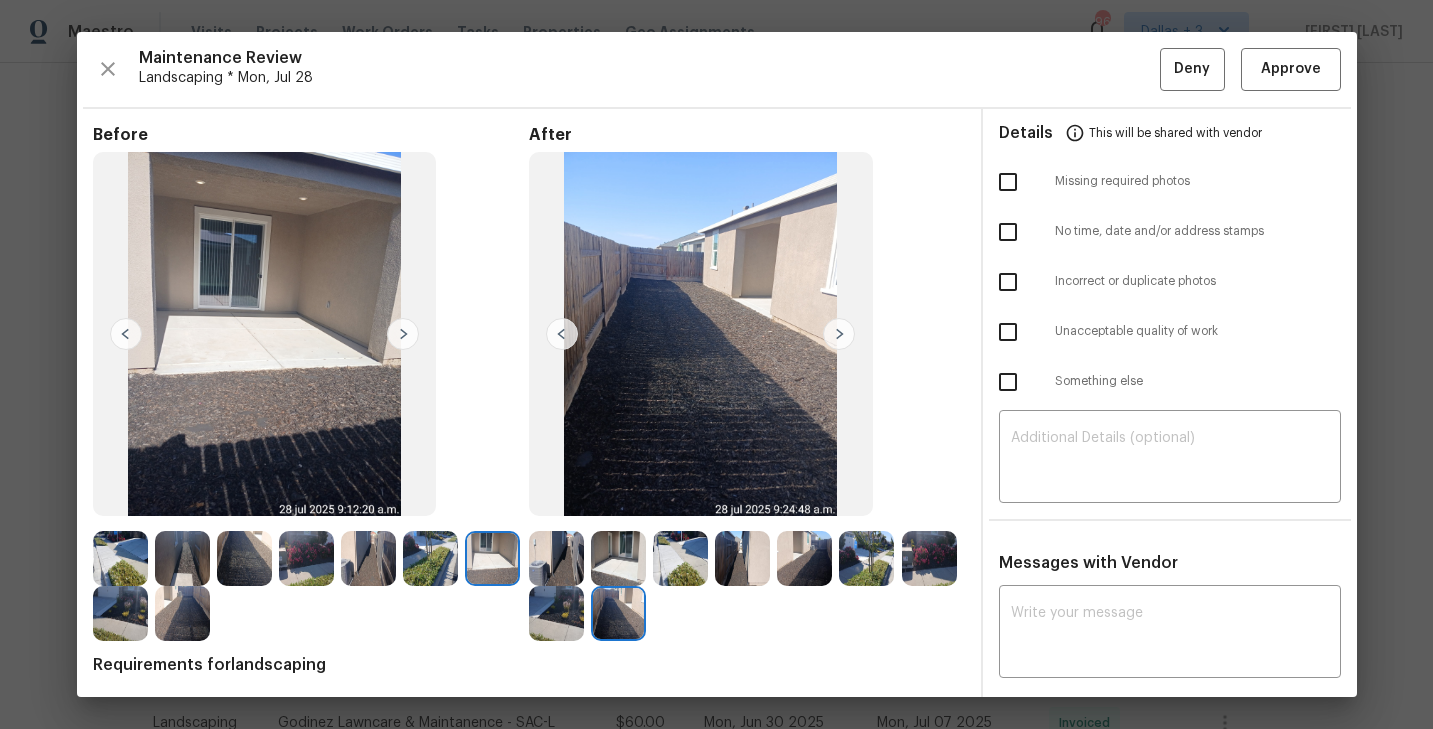 click at bounding box center [403, 334] 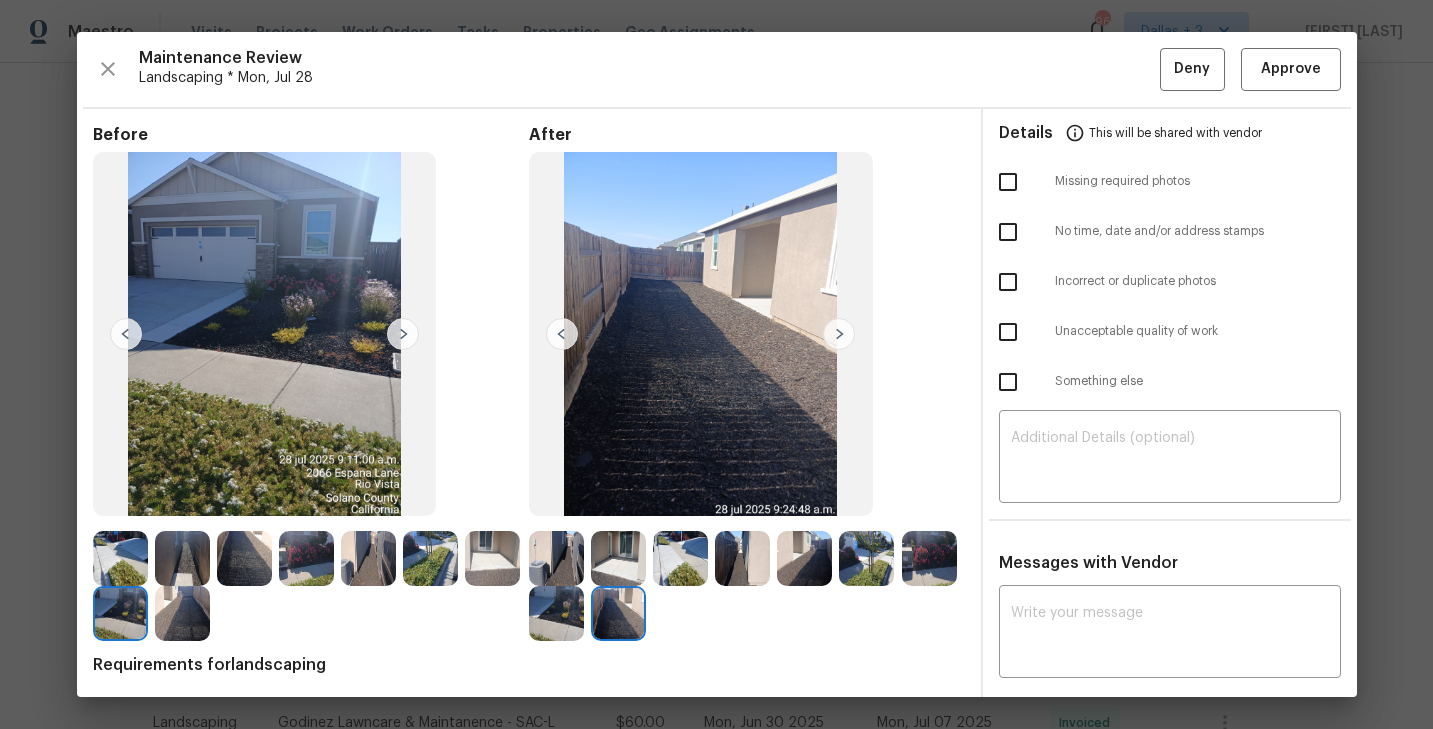 click at bounding box center [120, 558] 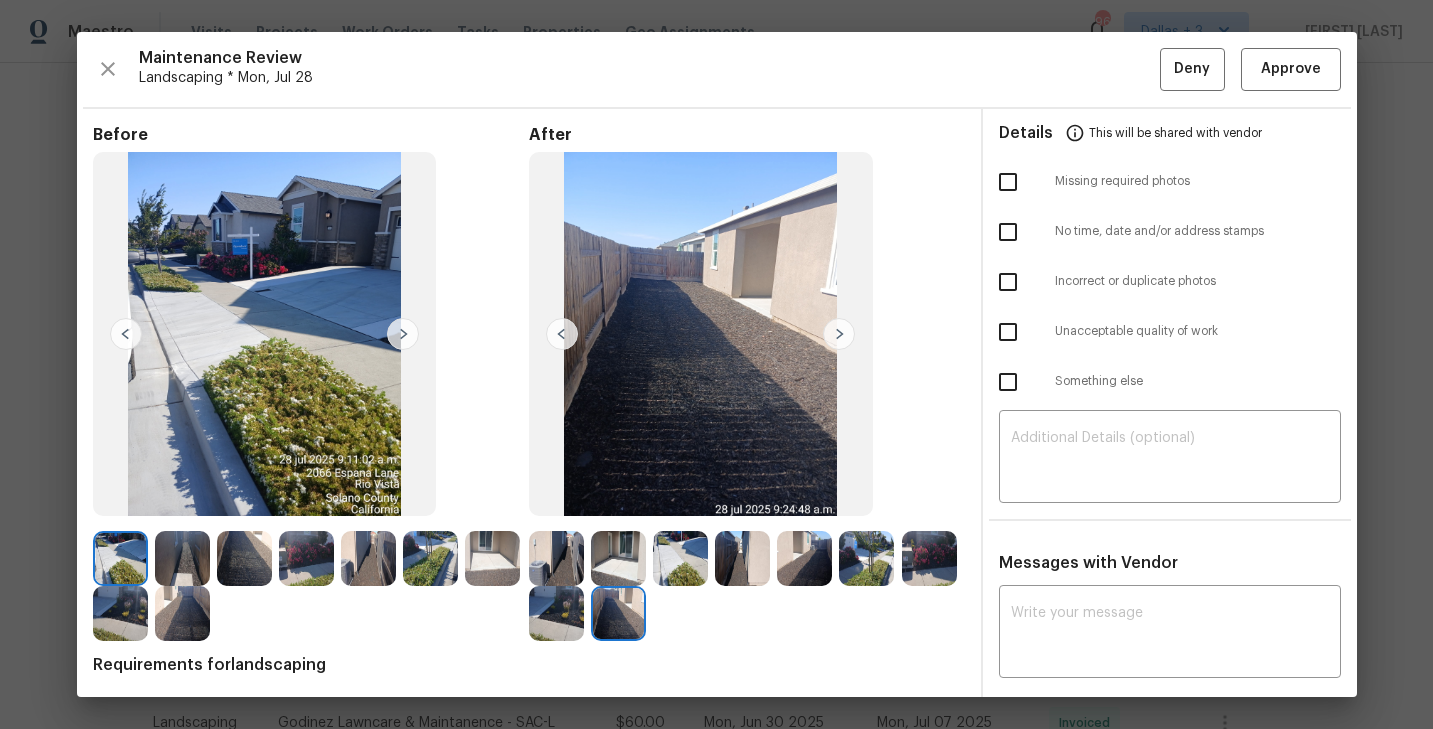click at bounding box center (403, 334) 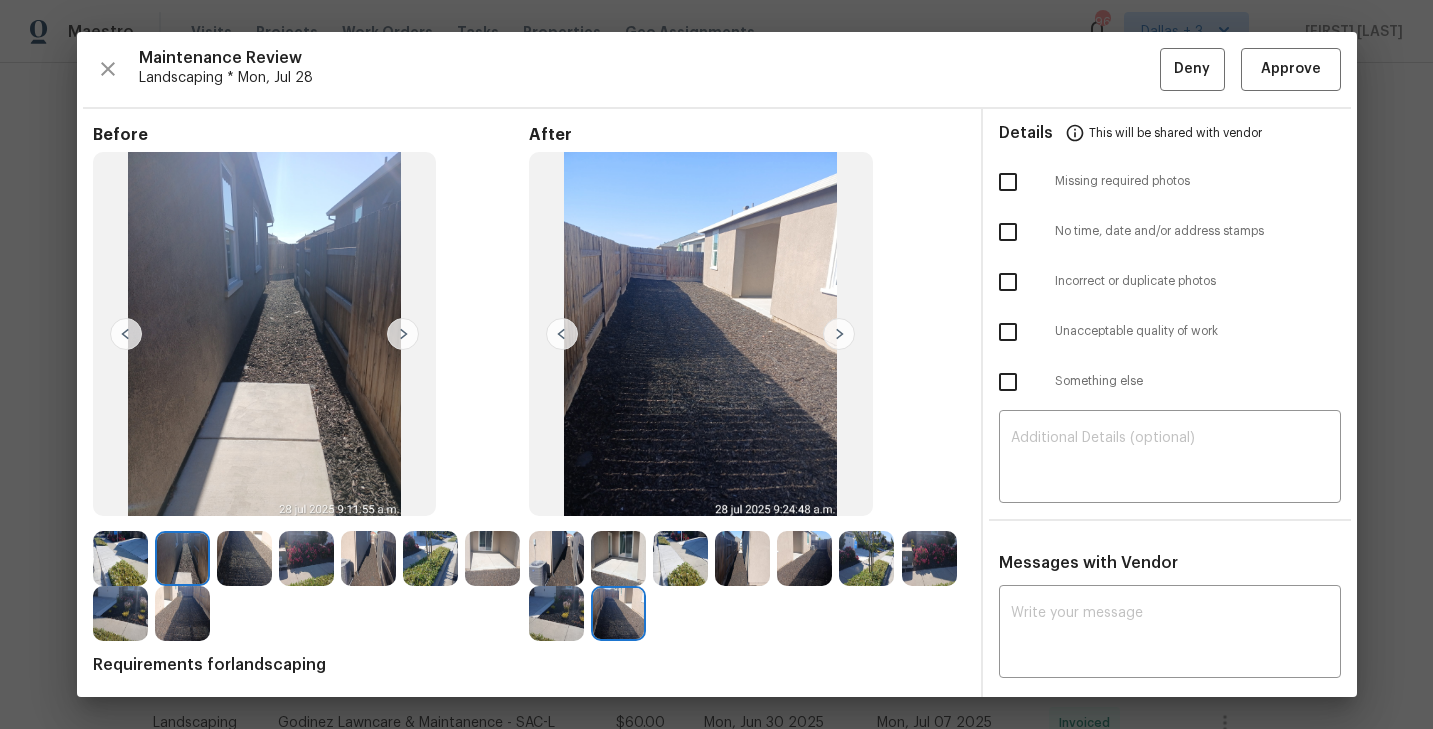 click at bounding box center [403, 334] 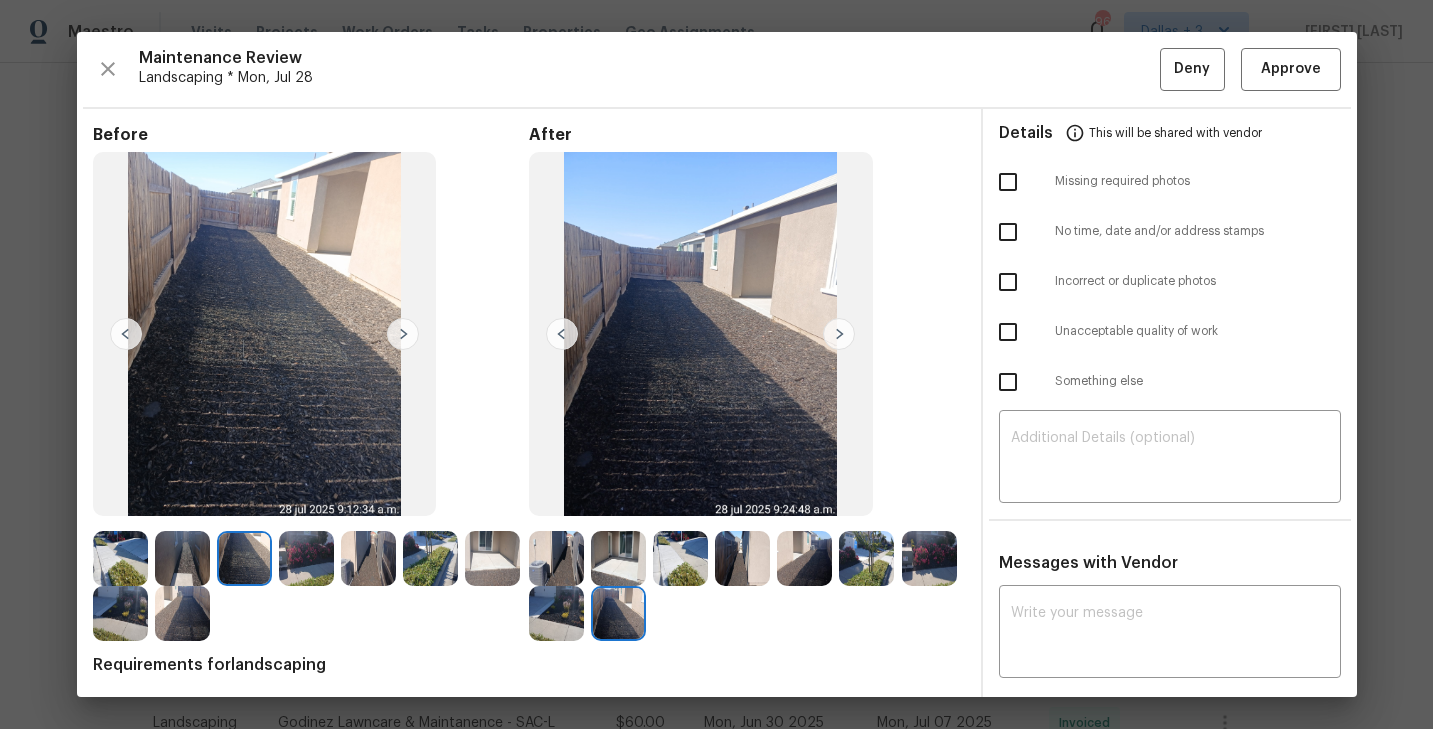 click at bounding box center (403, 334) 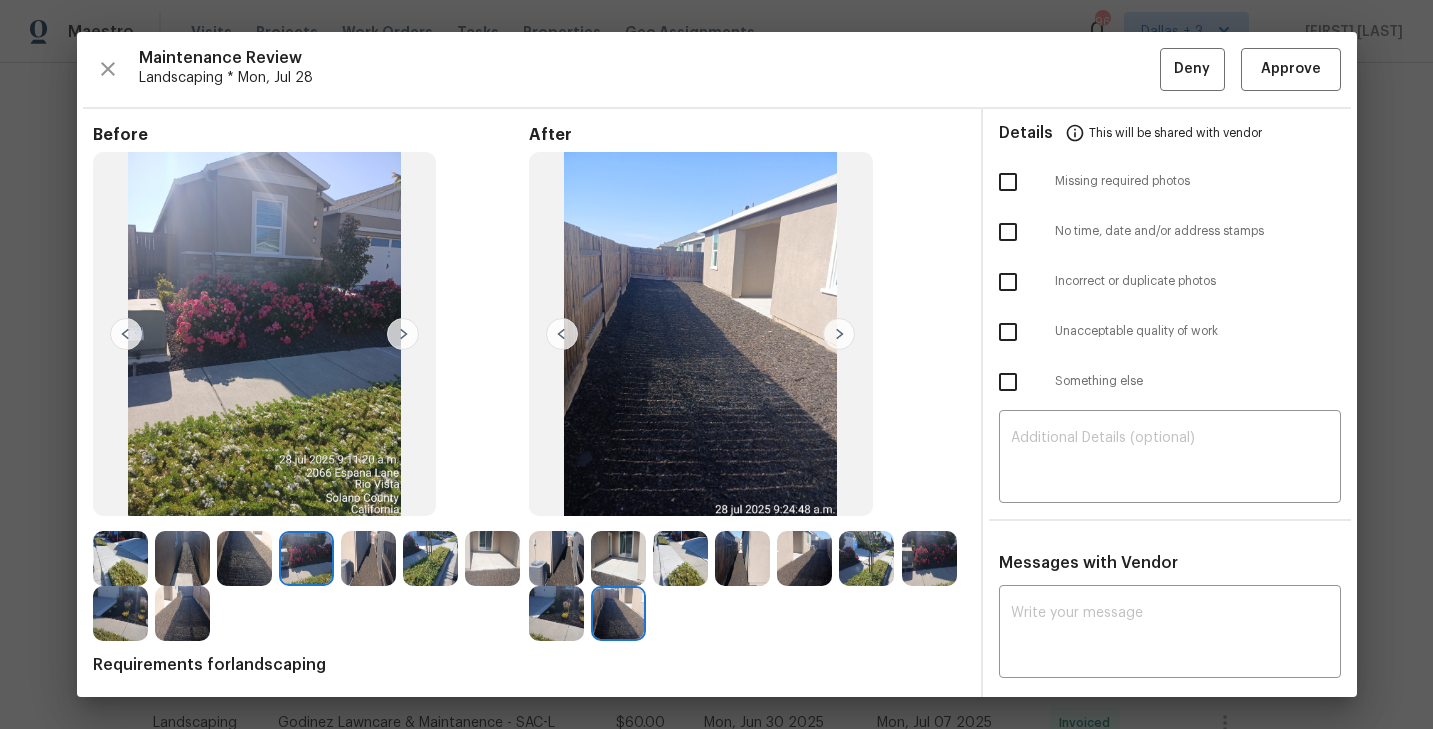 click at bounding box center (403, 334) 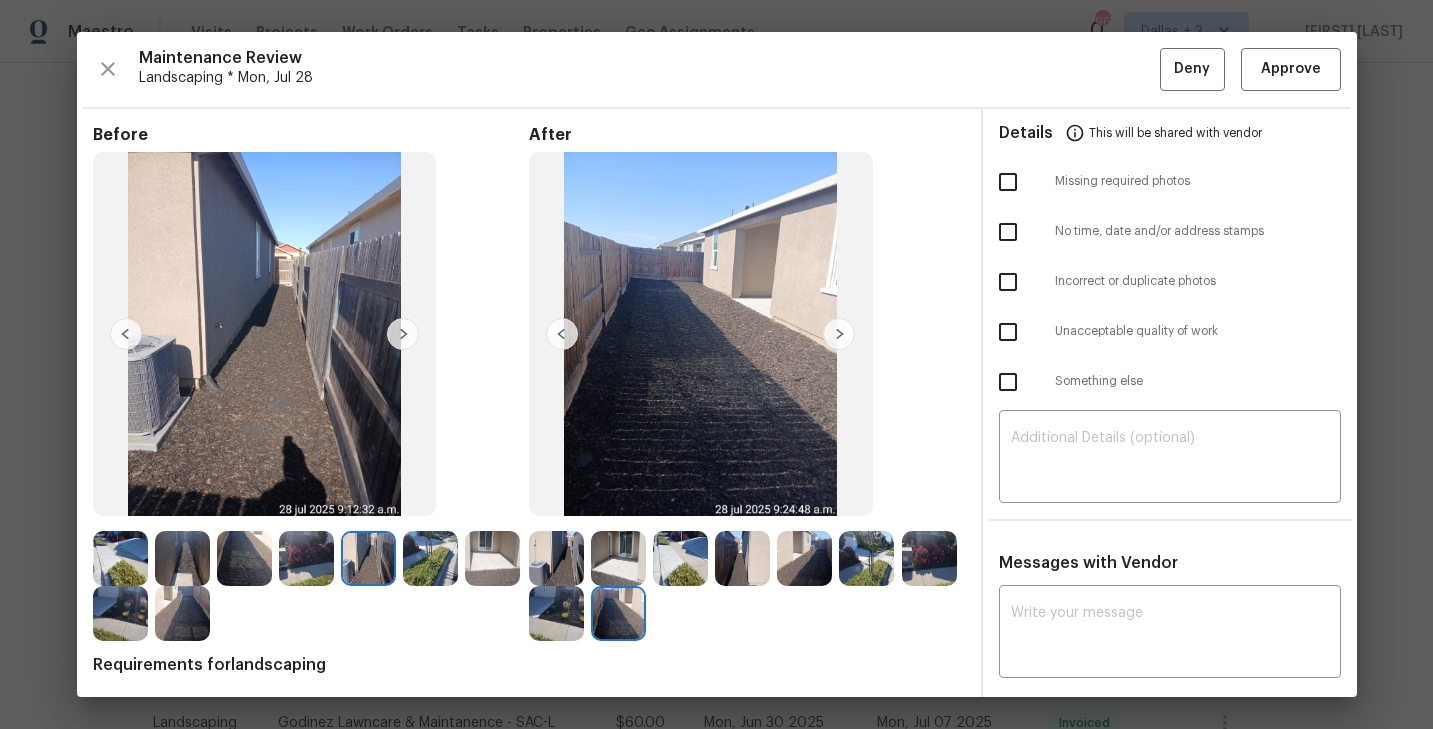 click at bounding box center [403, 334] 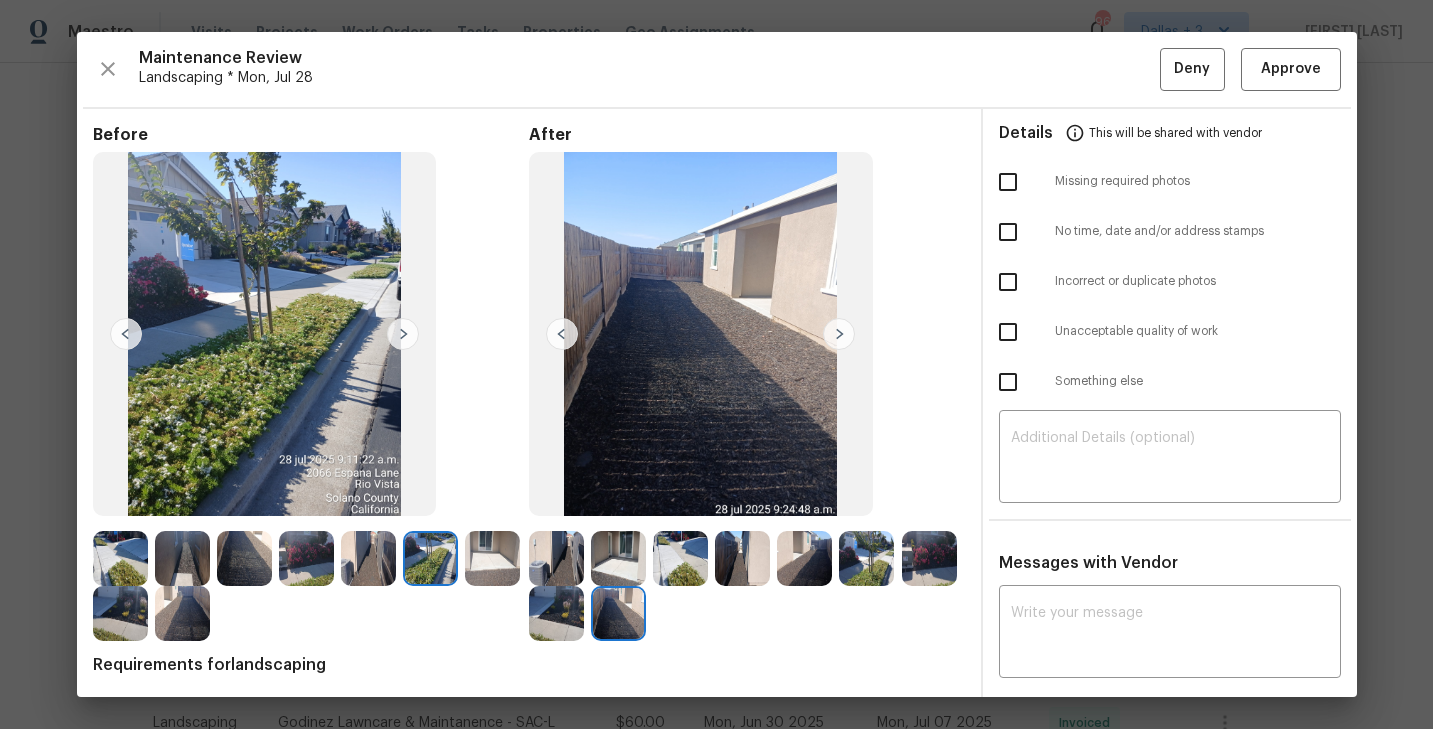 click at bounding box center [403, 334] 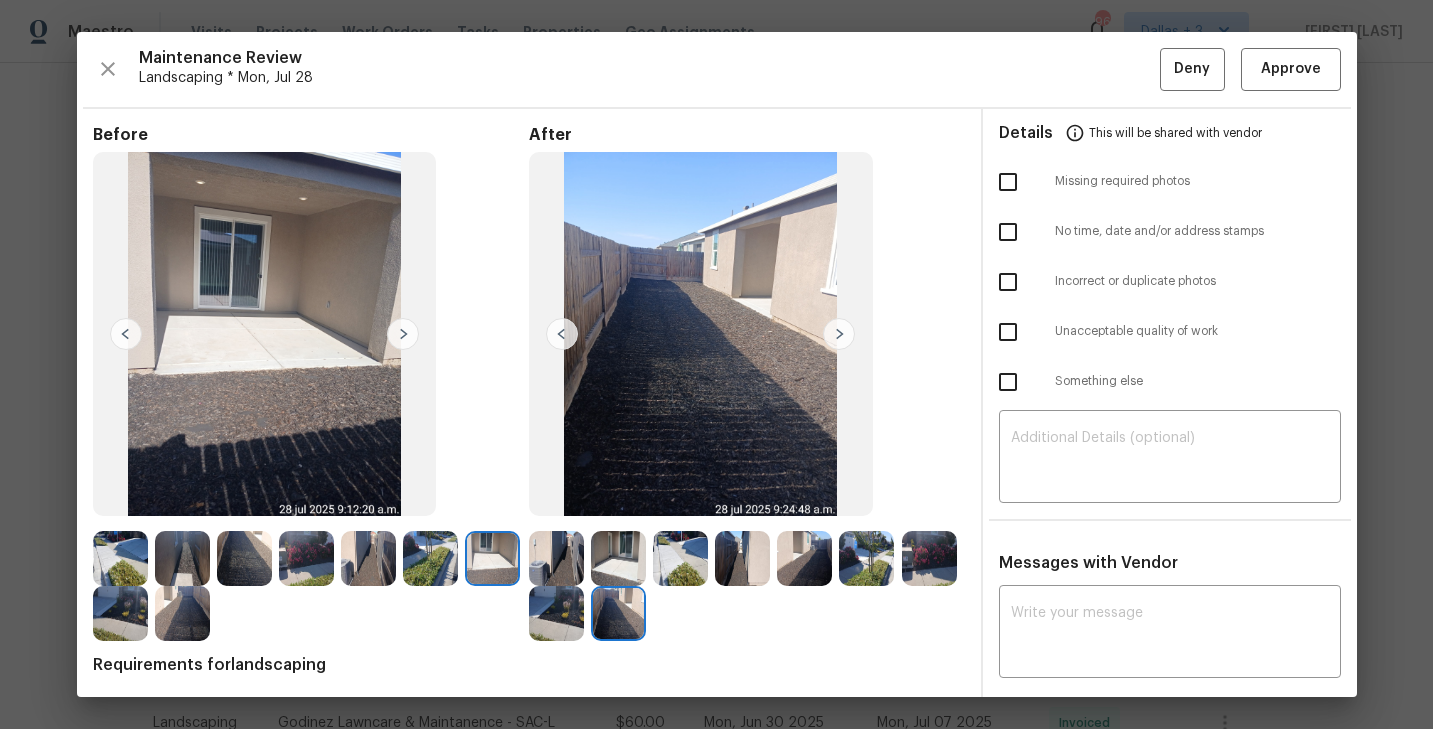 click at bounding box center [403, 334] 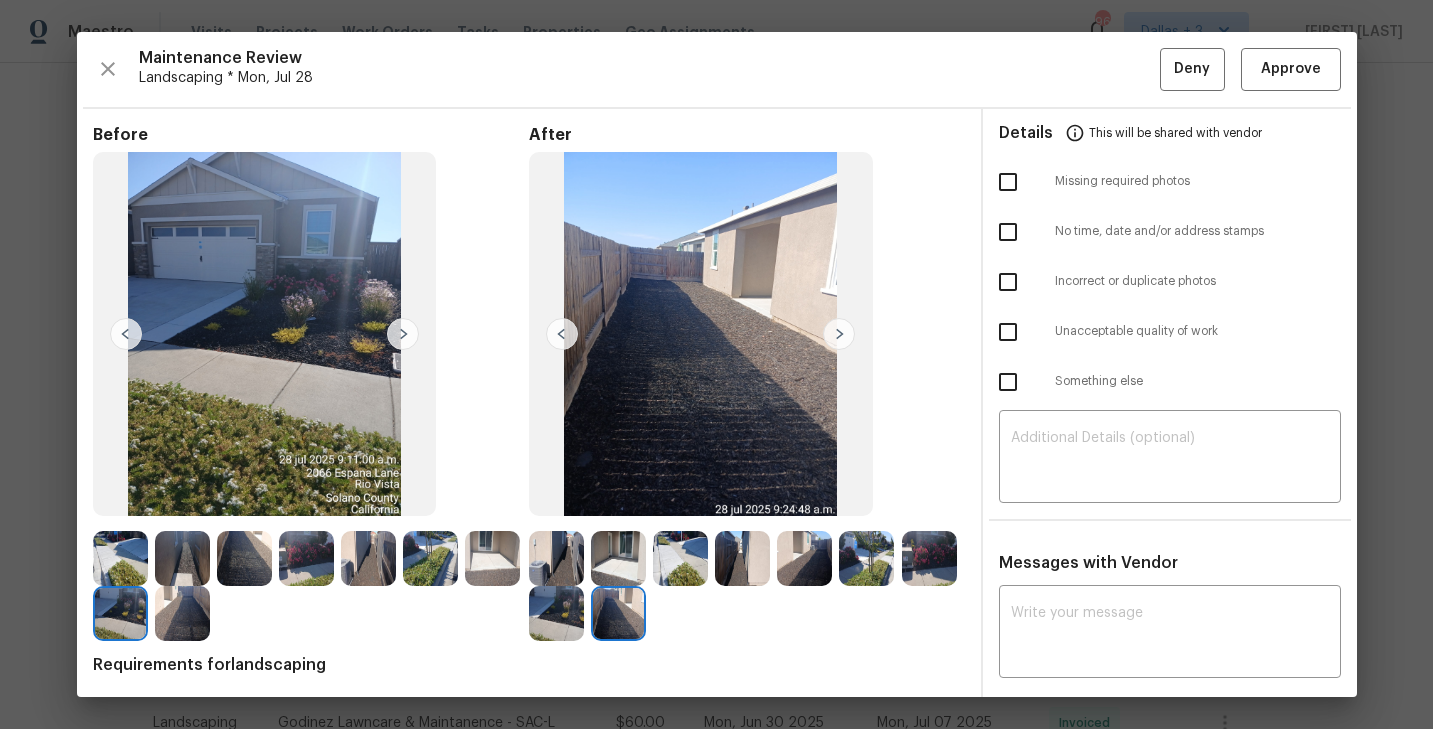 click at bounding box center (556, 558) 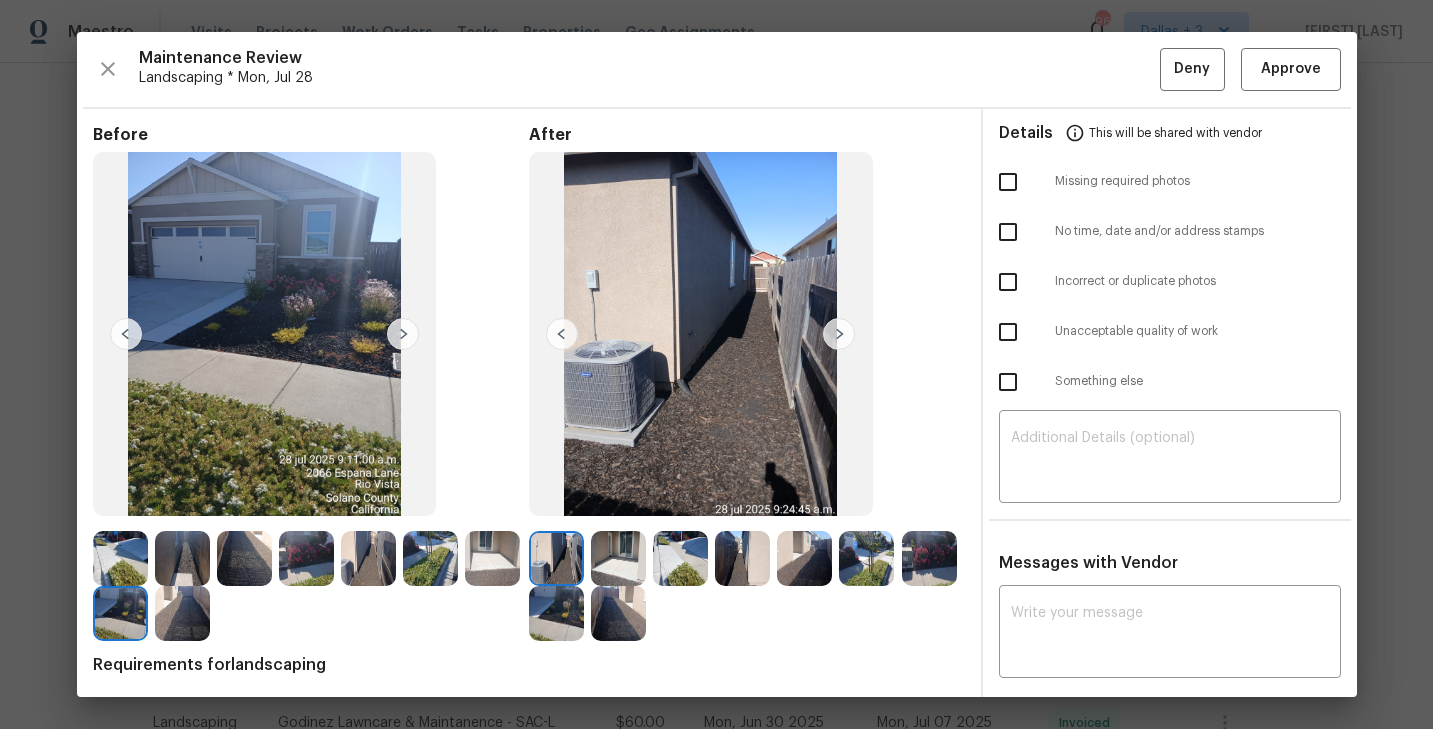 click at bounding box center (839, 334) 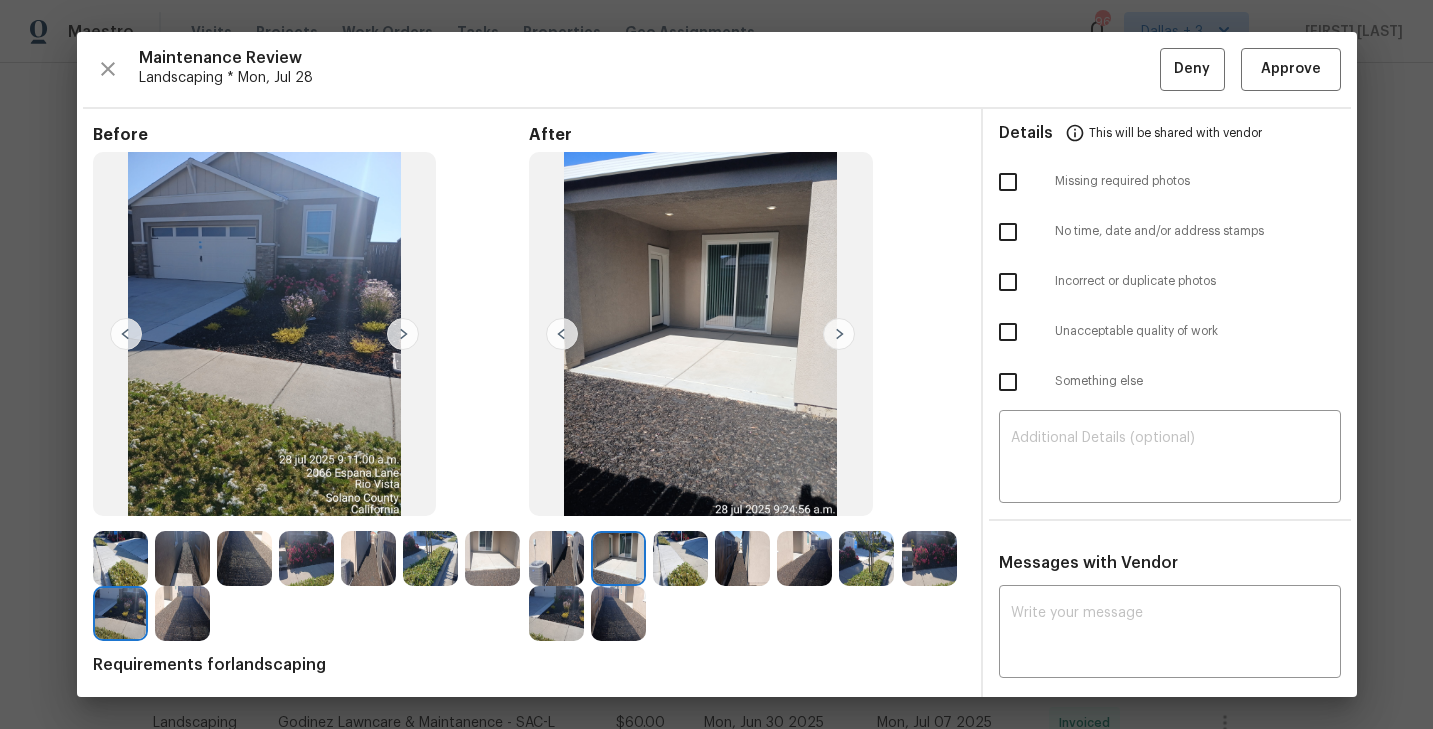 click at bounding box center (839, 334) 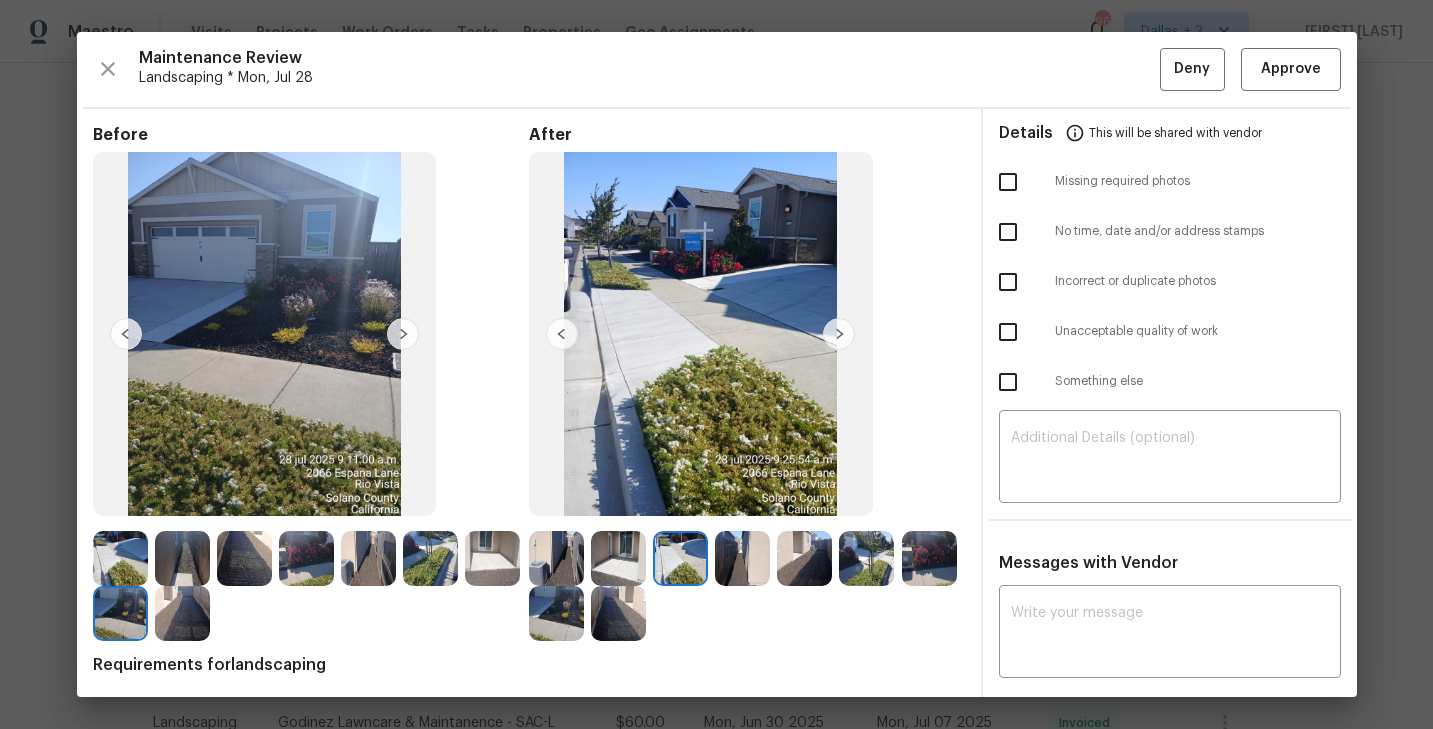 click at bounding box center (839, 334) 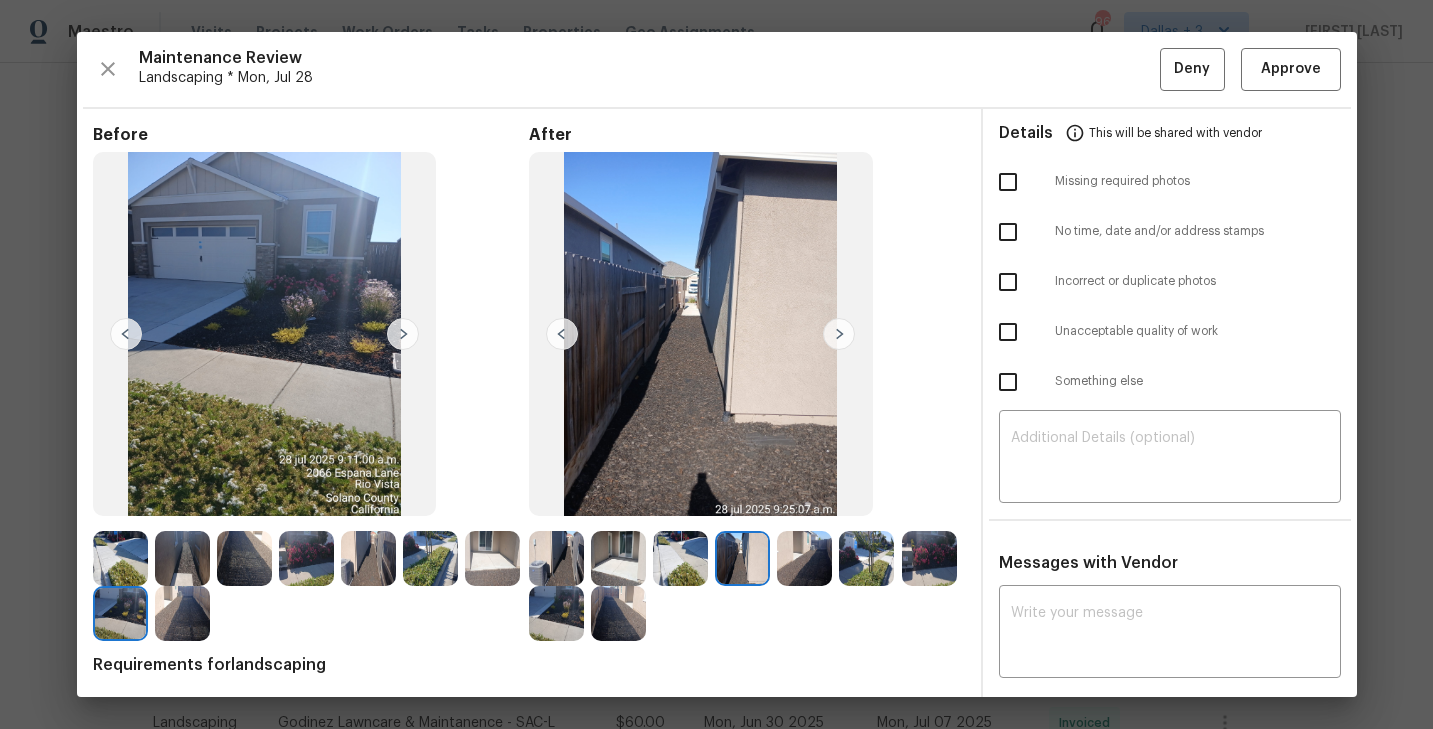 click at bounding box center [839, 334] 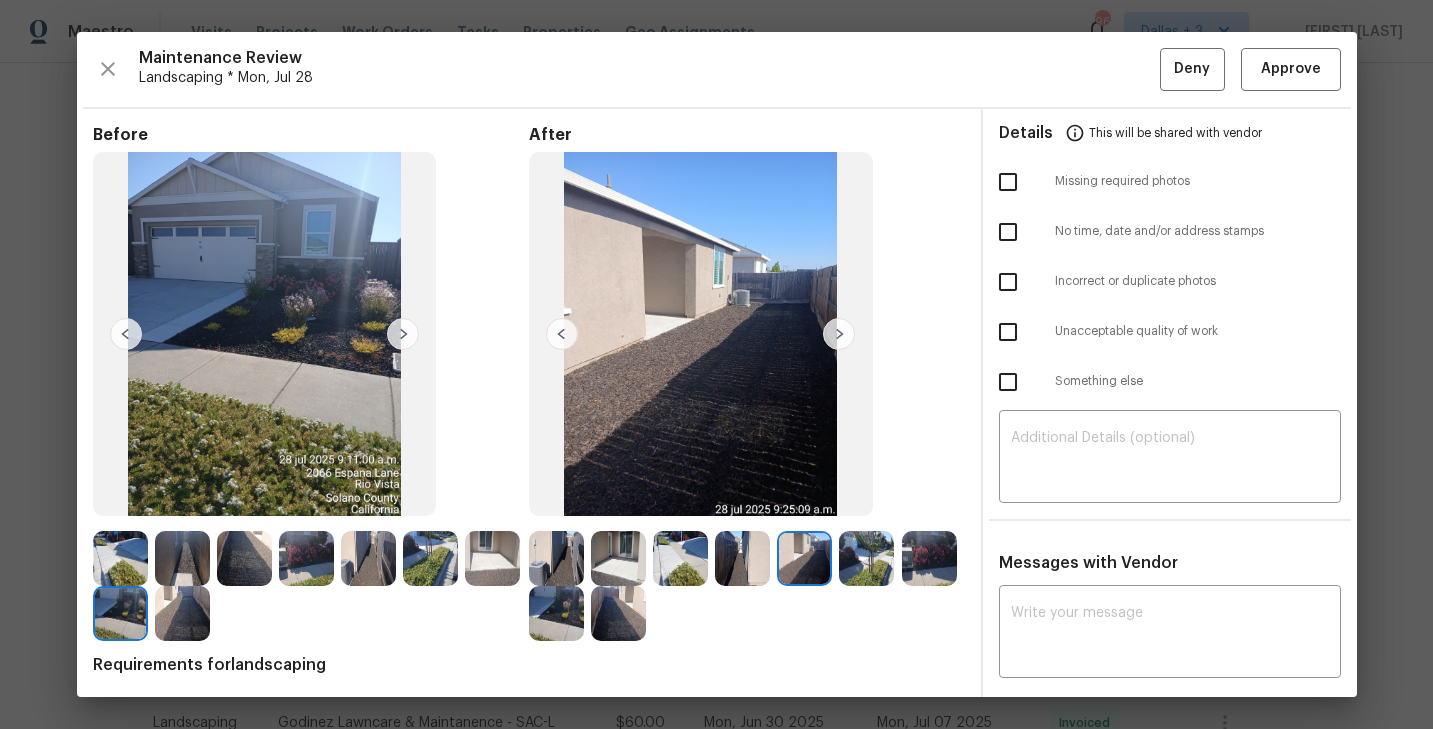 click at bounding box center (839, 334) 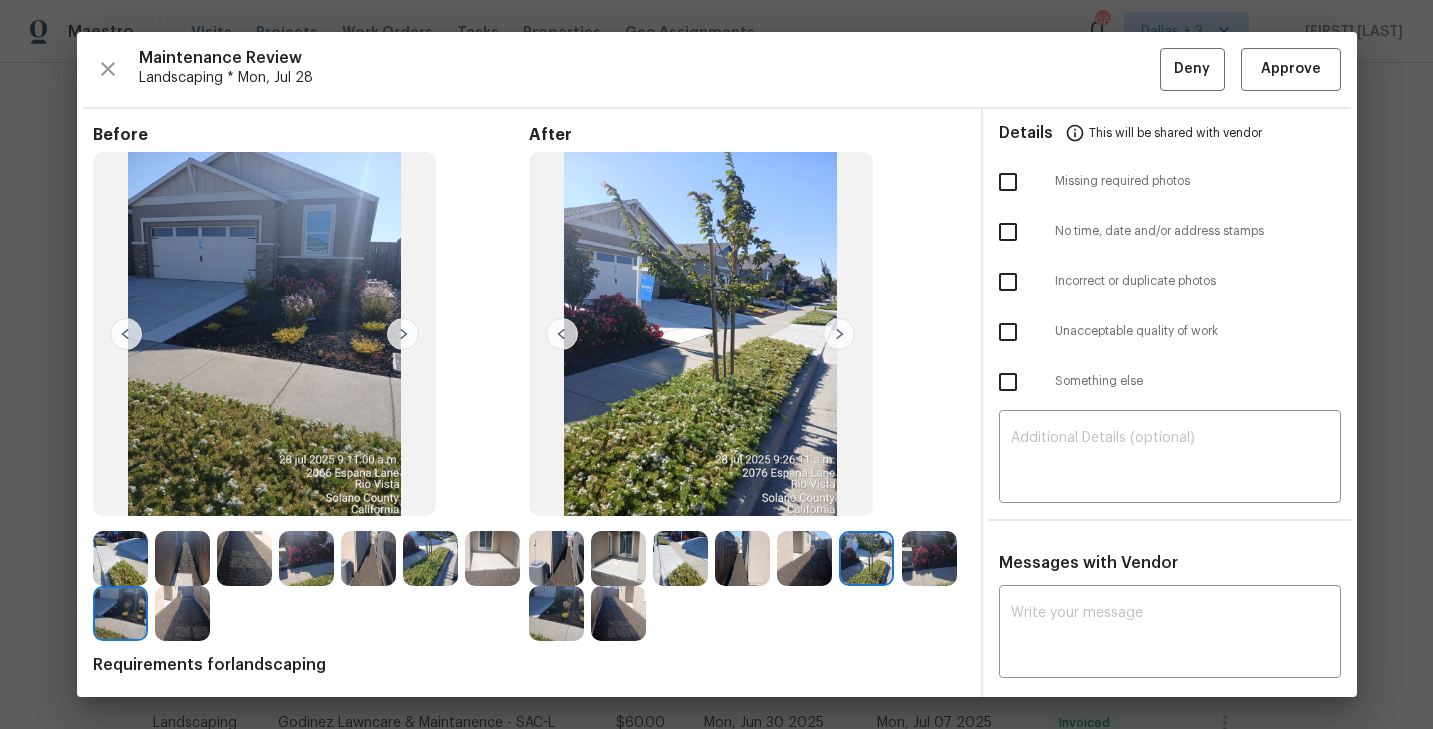 click at bounding box center (839, 334) 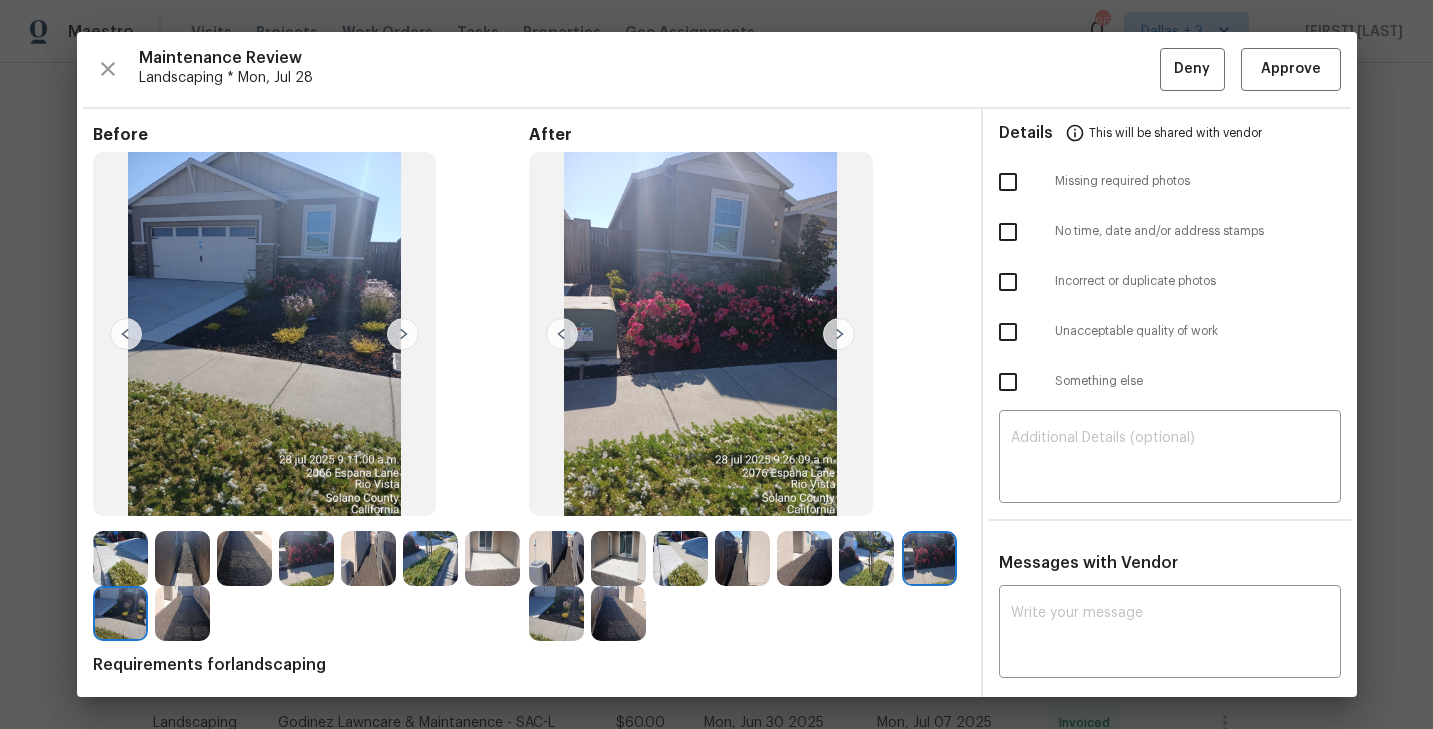 click at bounding box center [839, 334] 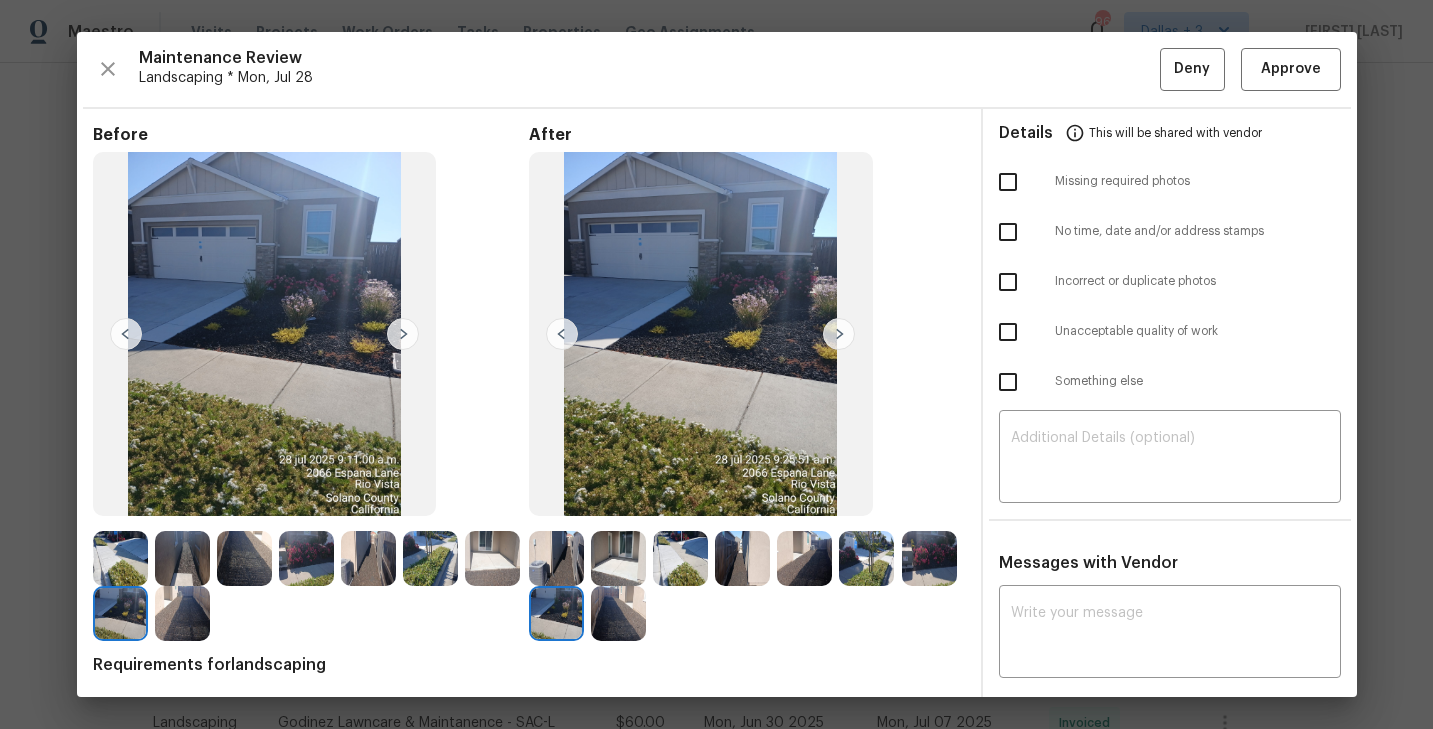 click at bounding box center (839, 334) 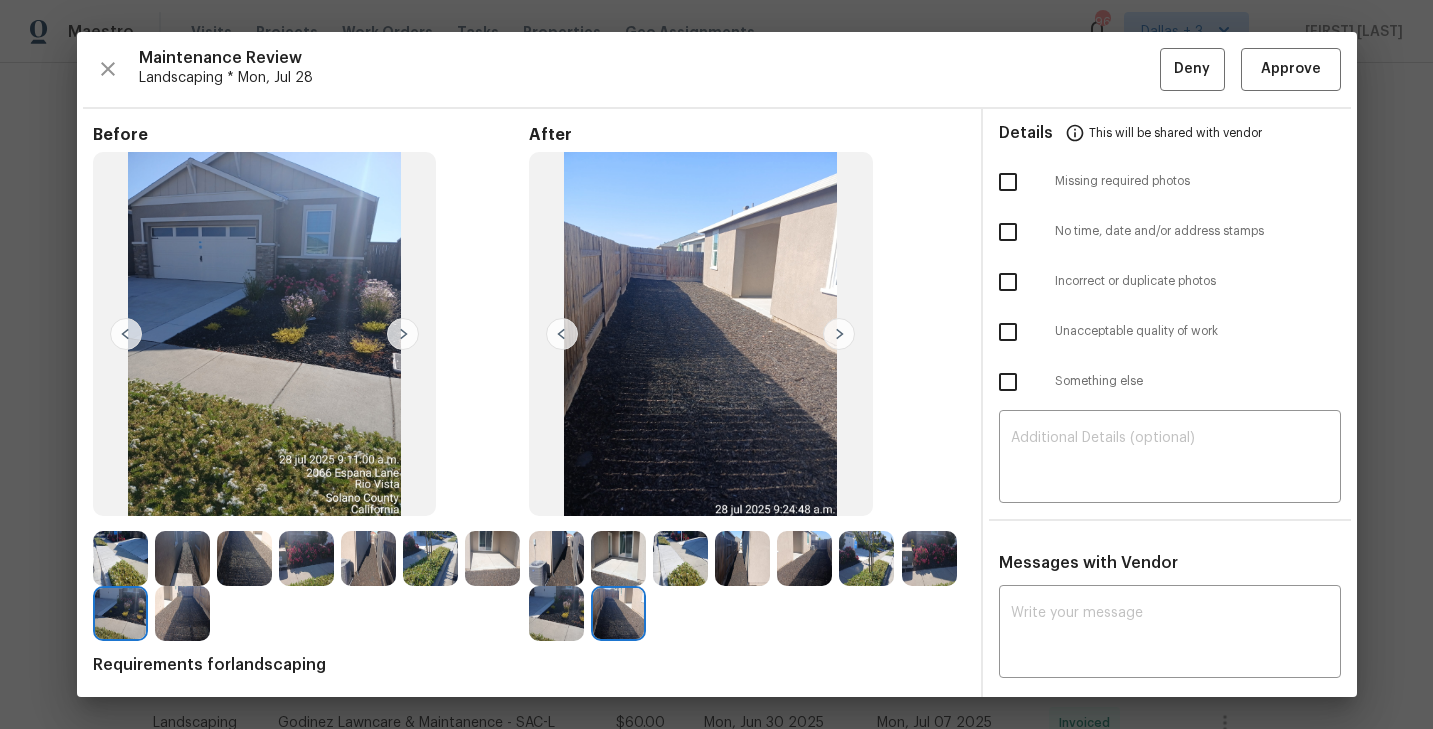 click at bounding box center (839, 334) 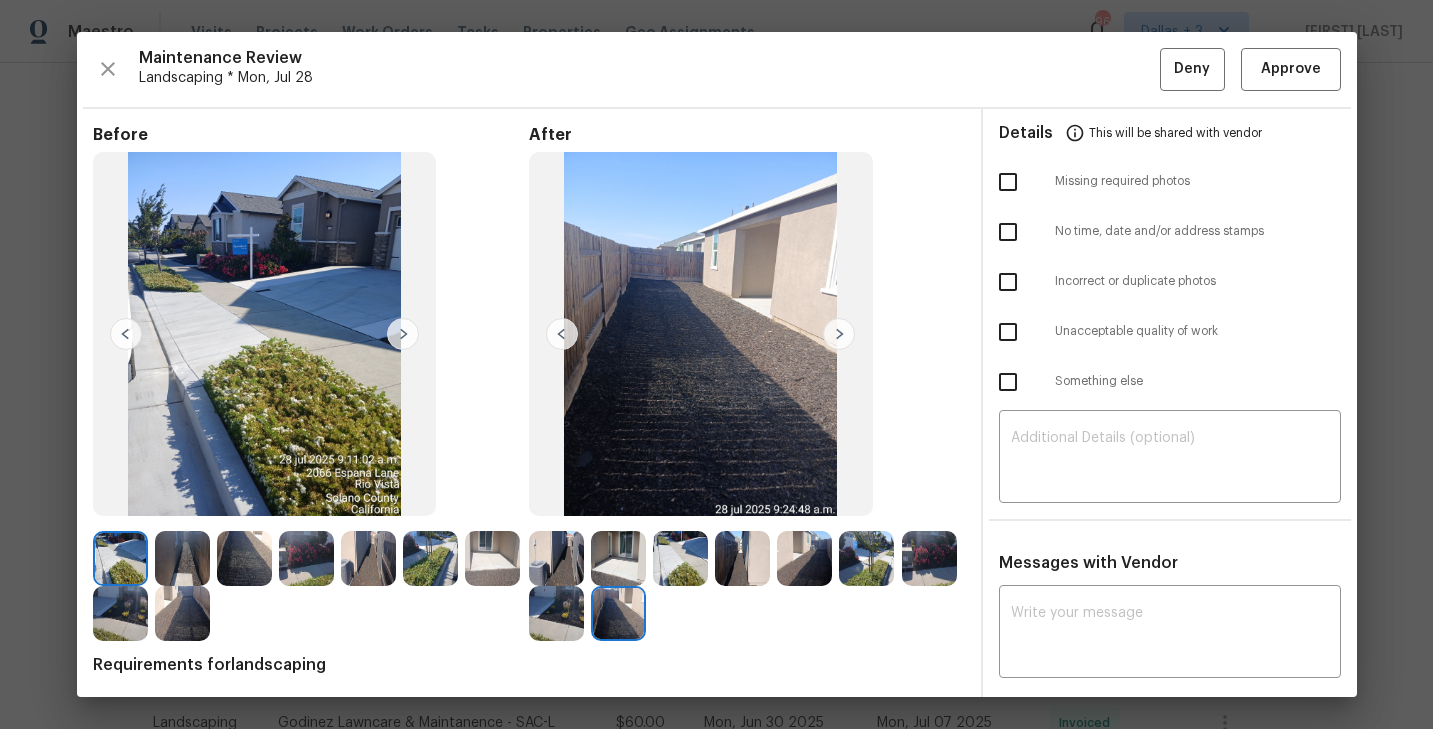 click at bounding box center [403, 334] 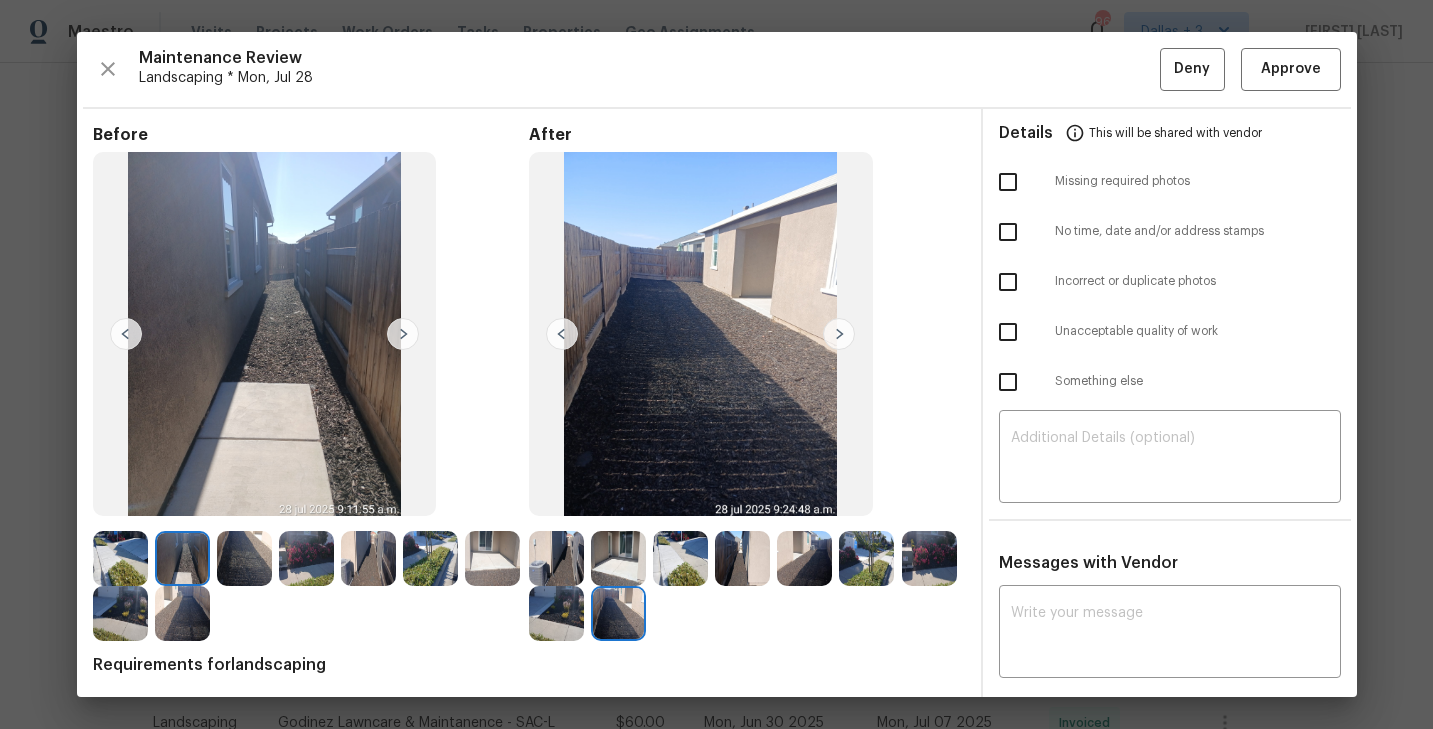 click at bounding box center (403, 334) 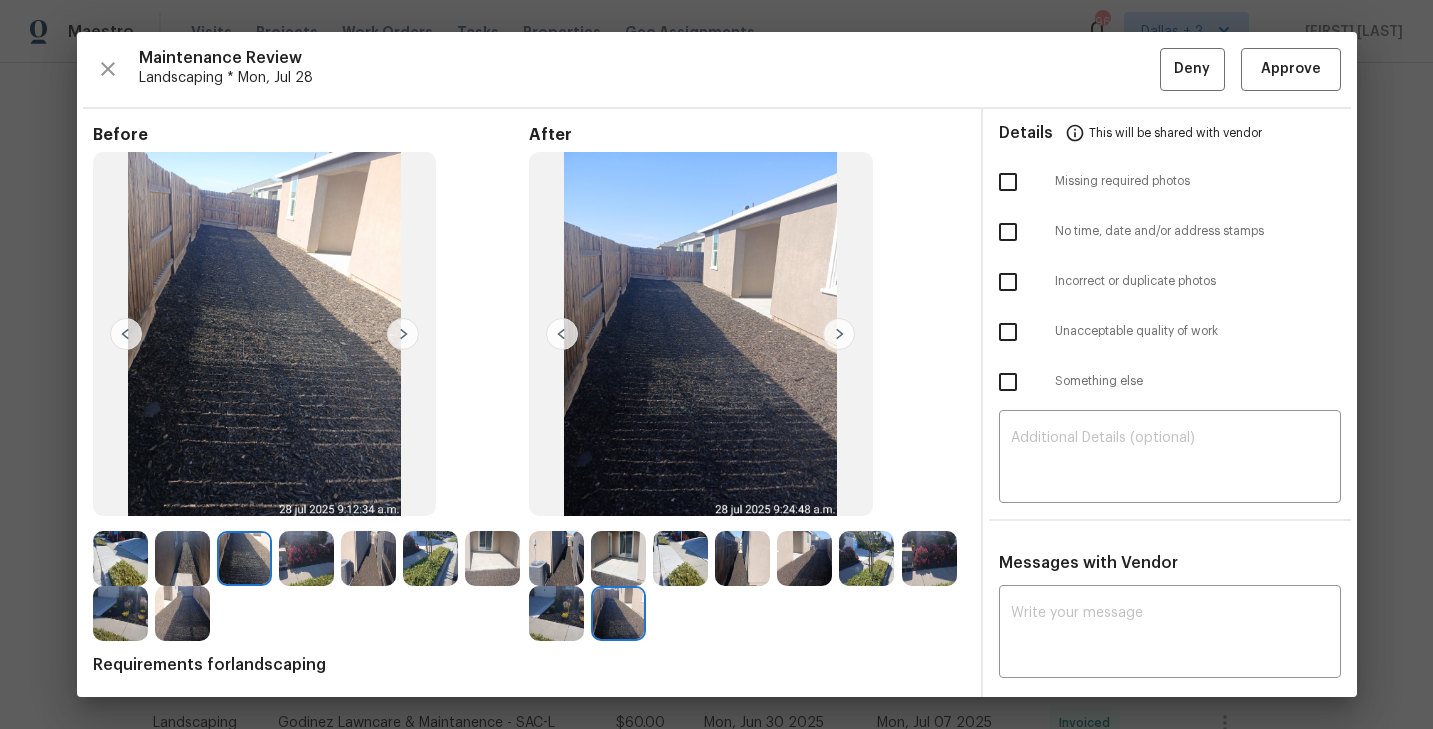 click at bounding box center [403, 334] 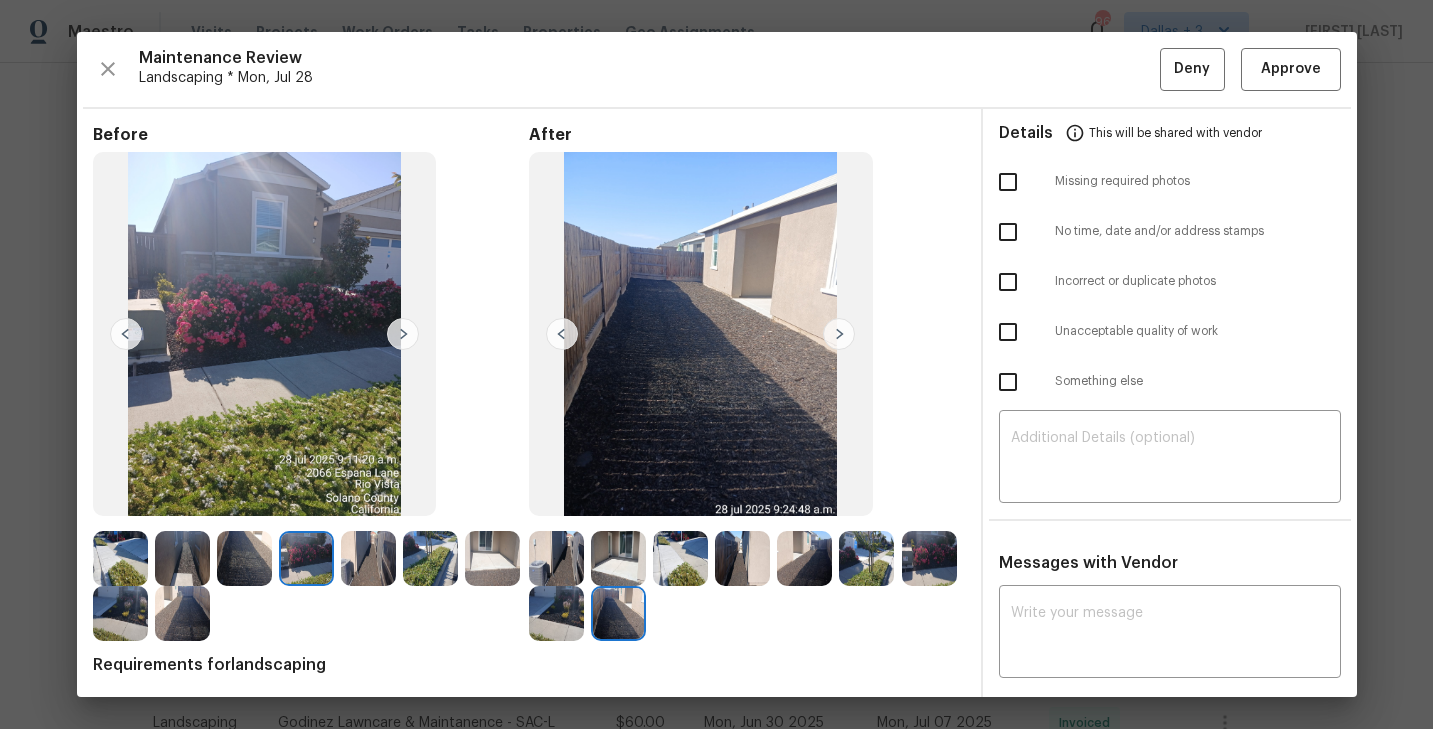 click at bounding box center (403, 334) 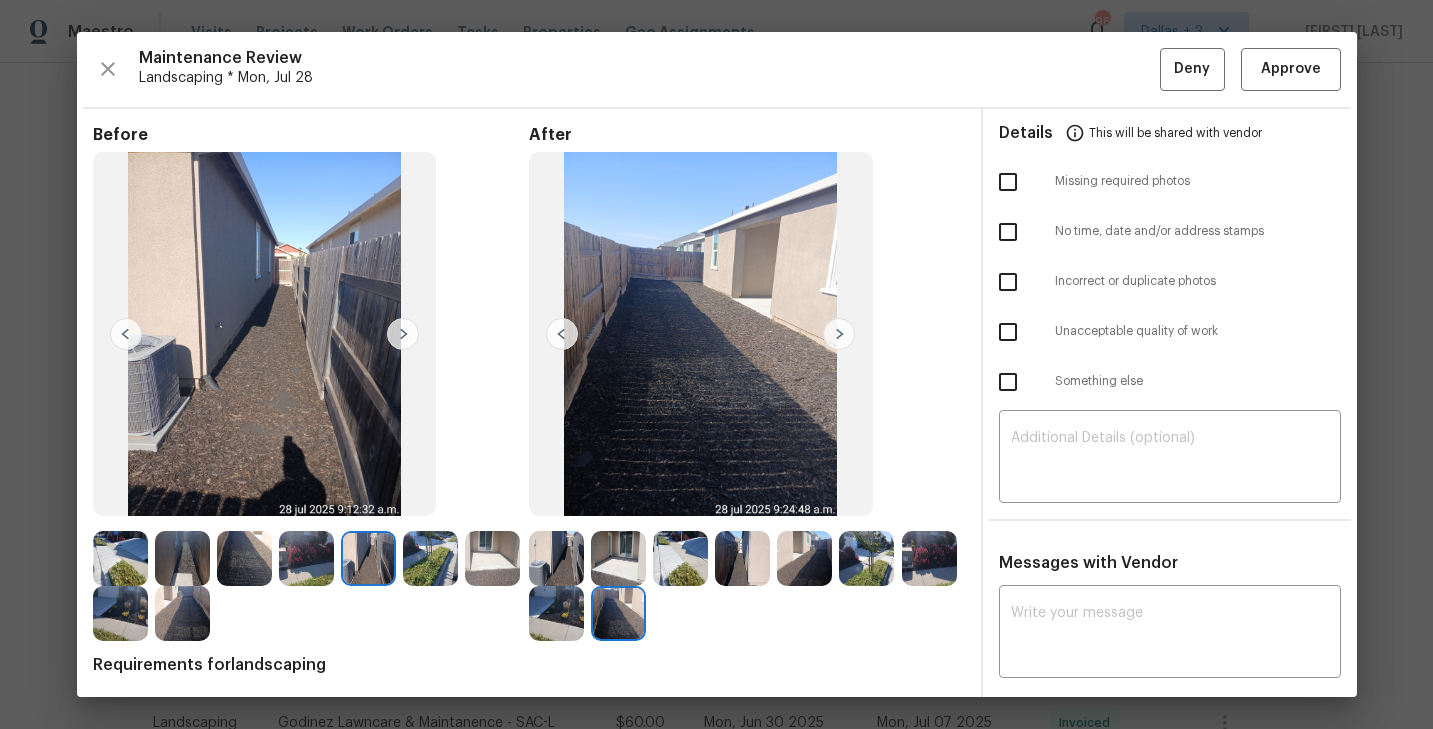 click at bounding box center [403, 334] 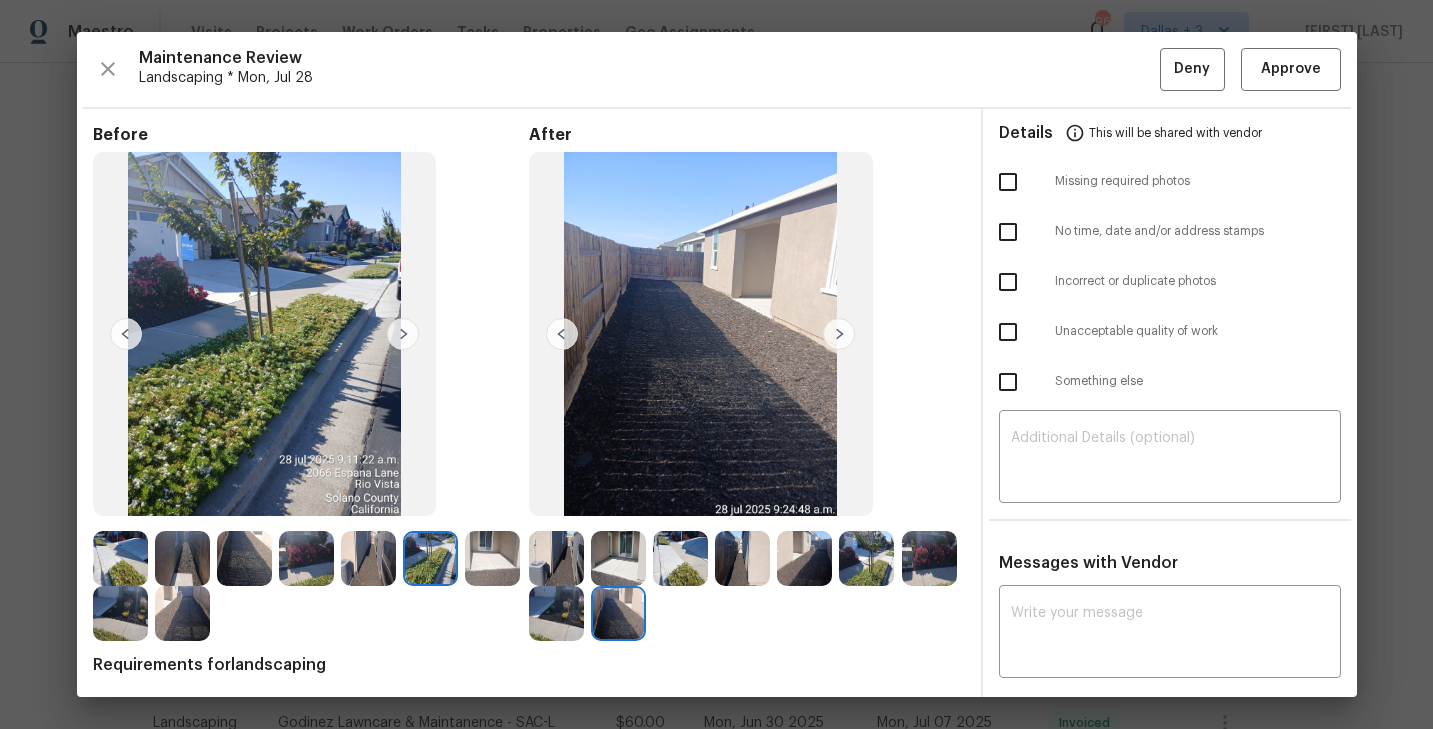 click at bounding box center [403, 334] 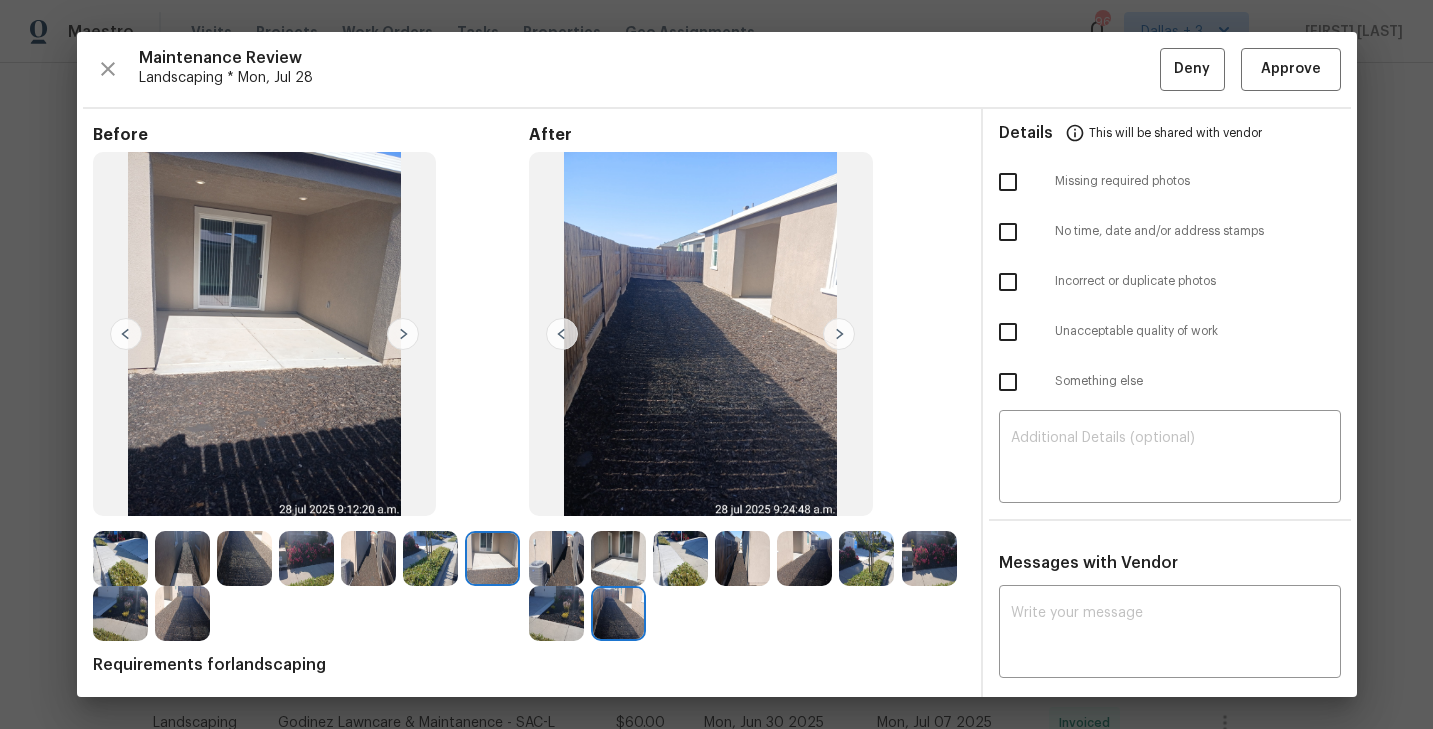 click at bounding box center (556, 558) 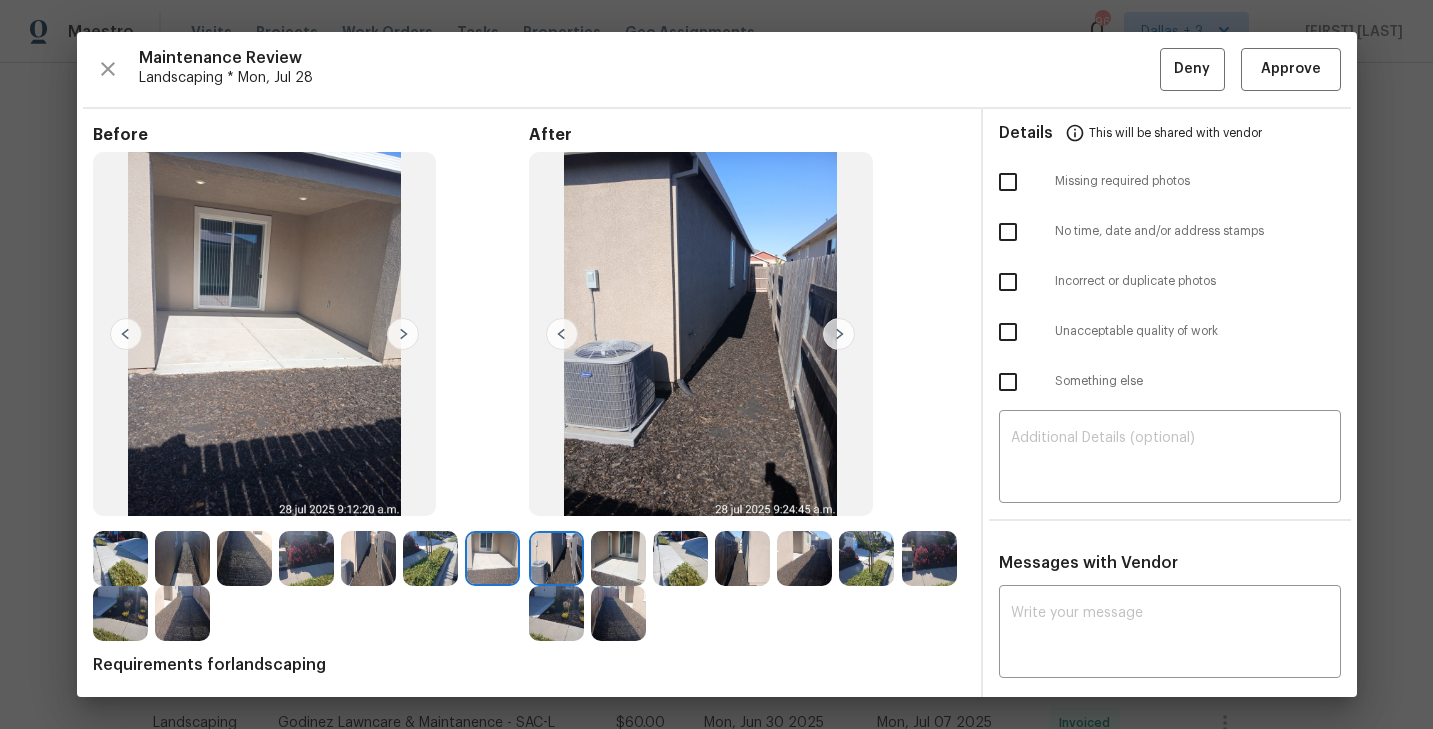 click at bounding box center [839, 334] 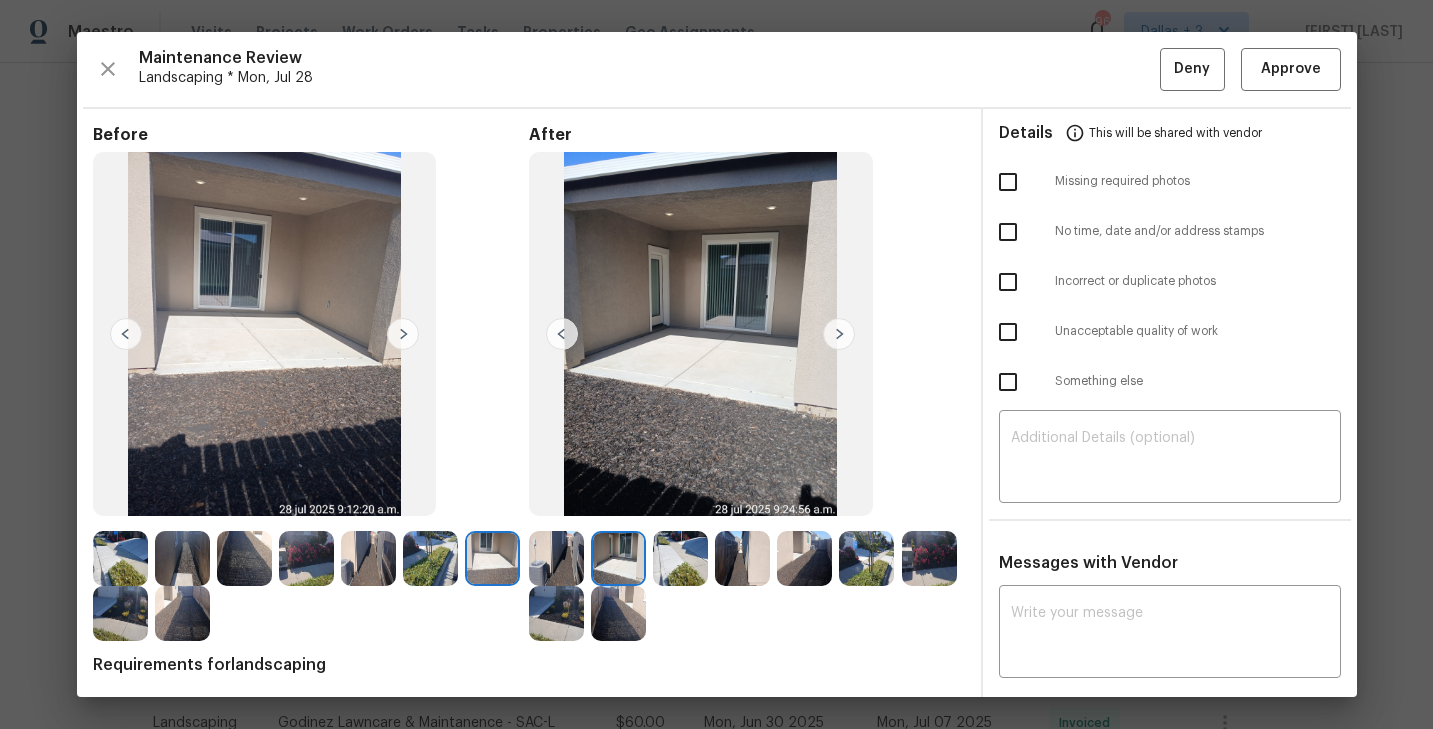 click at bounding box center [839, 334] 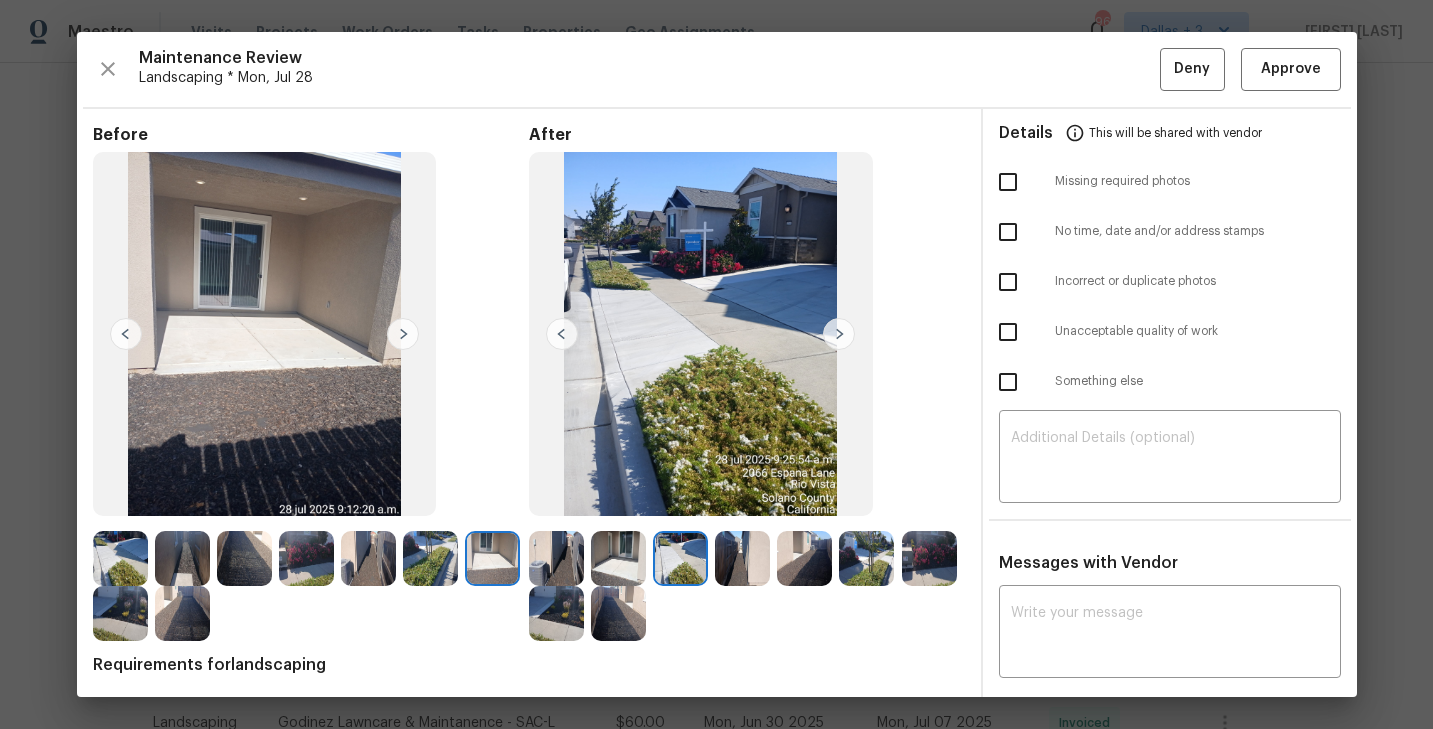 click at bounding box center [839, 334] 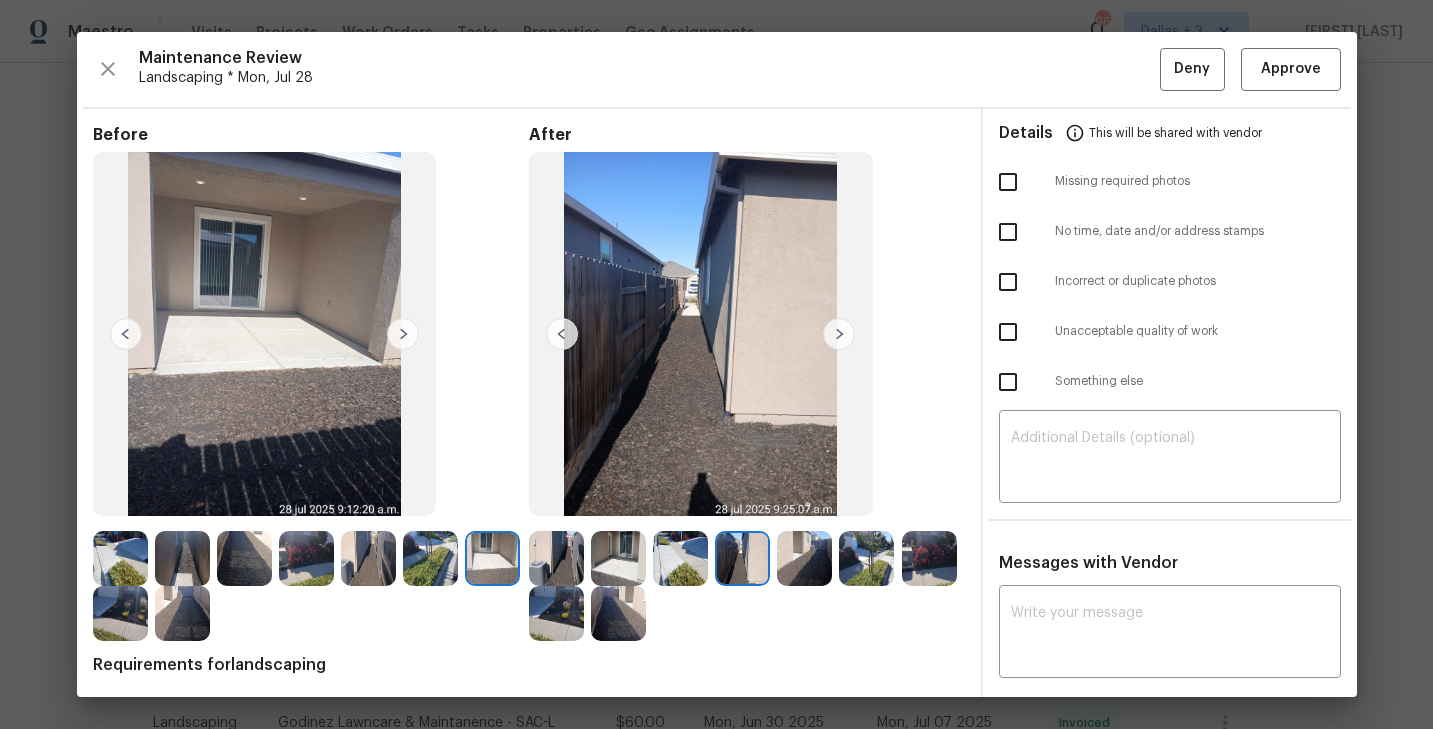 click at bounding box center (839, 334) 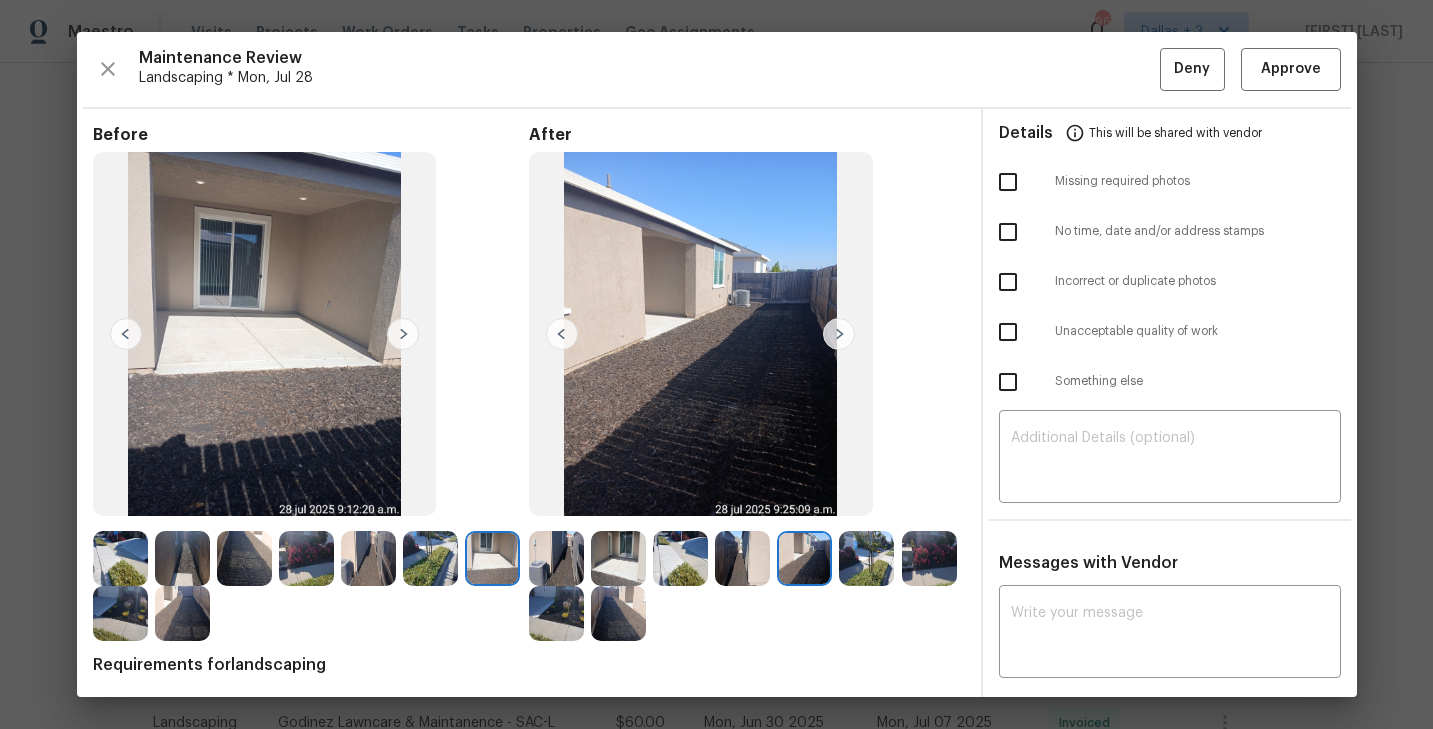 click at bounding box center [839, 334] 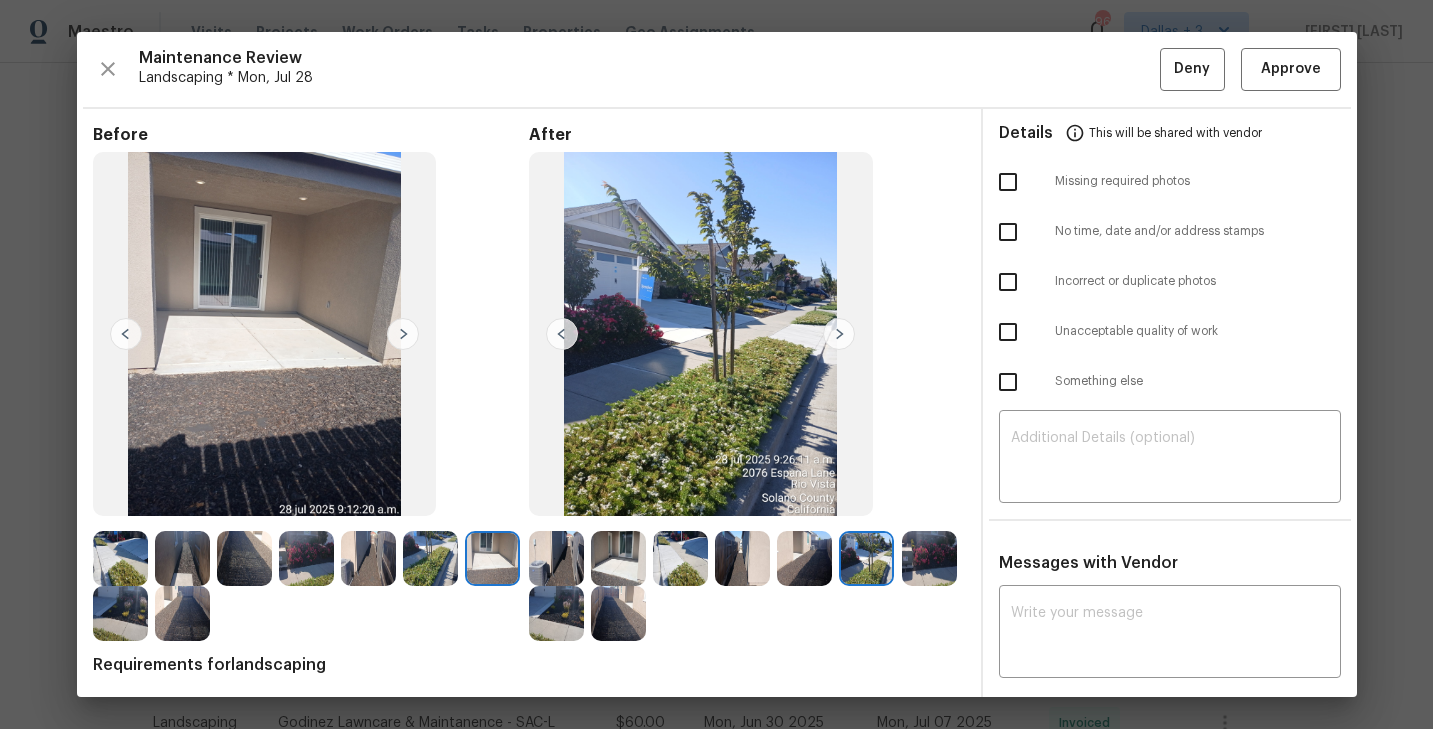 click at bounding box center [839, 334] 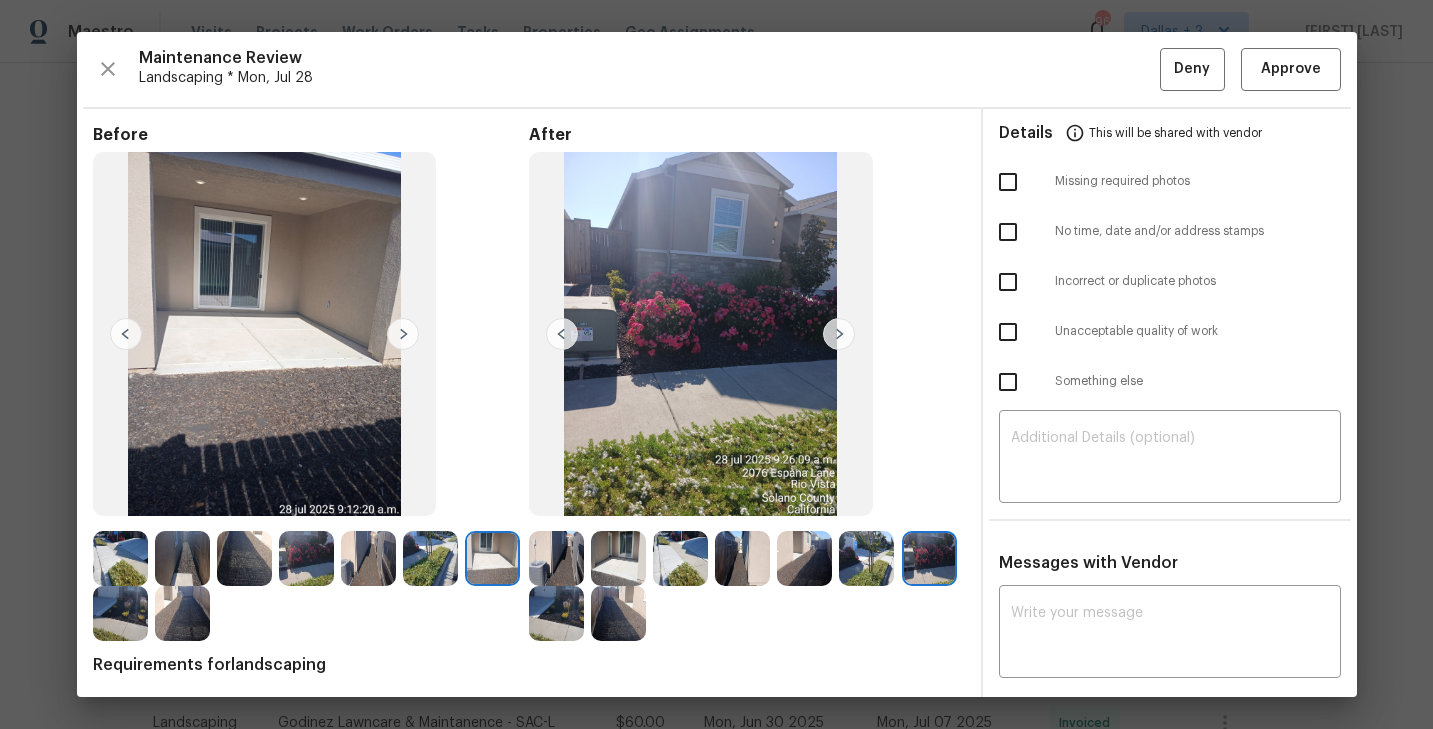 click at bounding box center (839, 334) 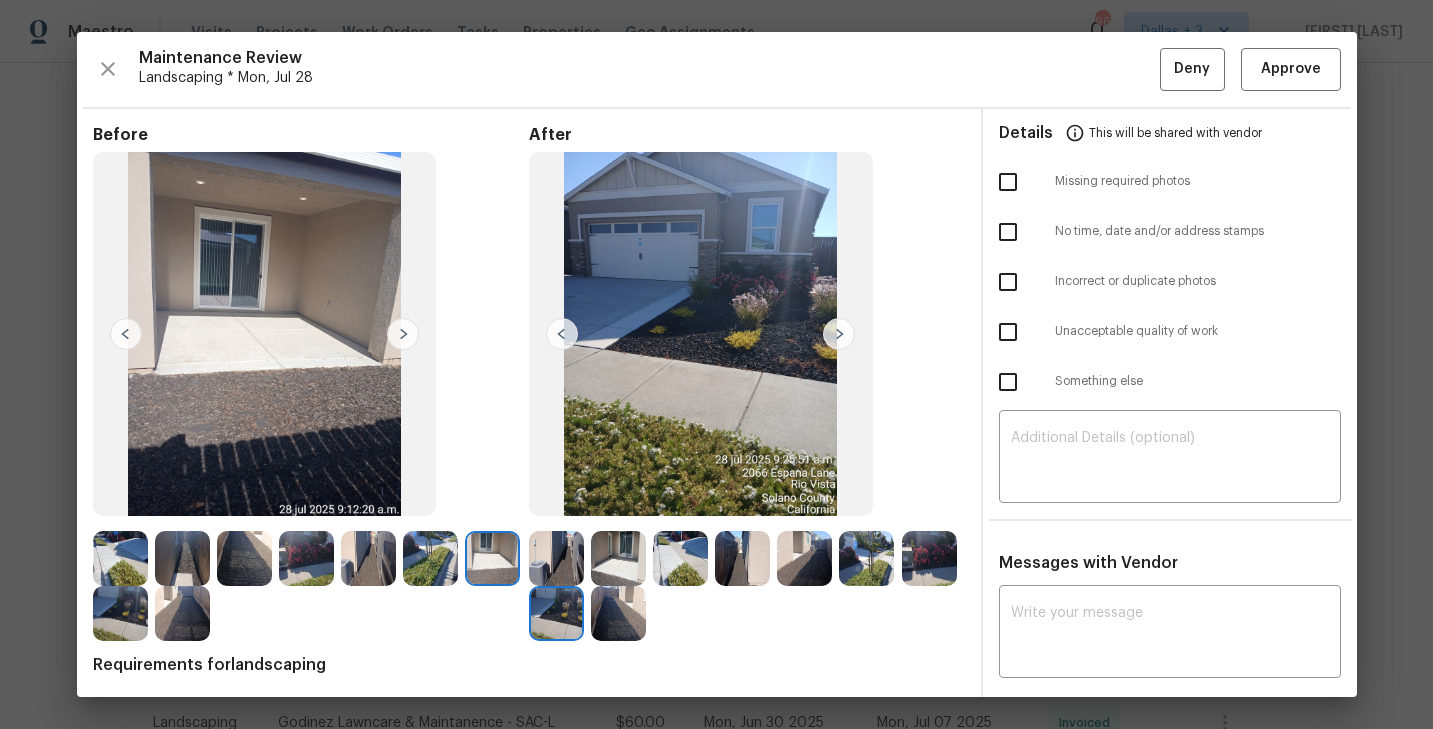 click at bounding box center [618, 613] 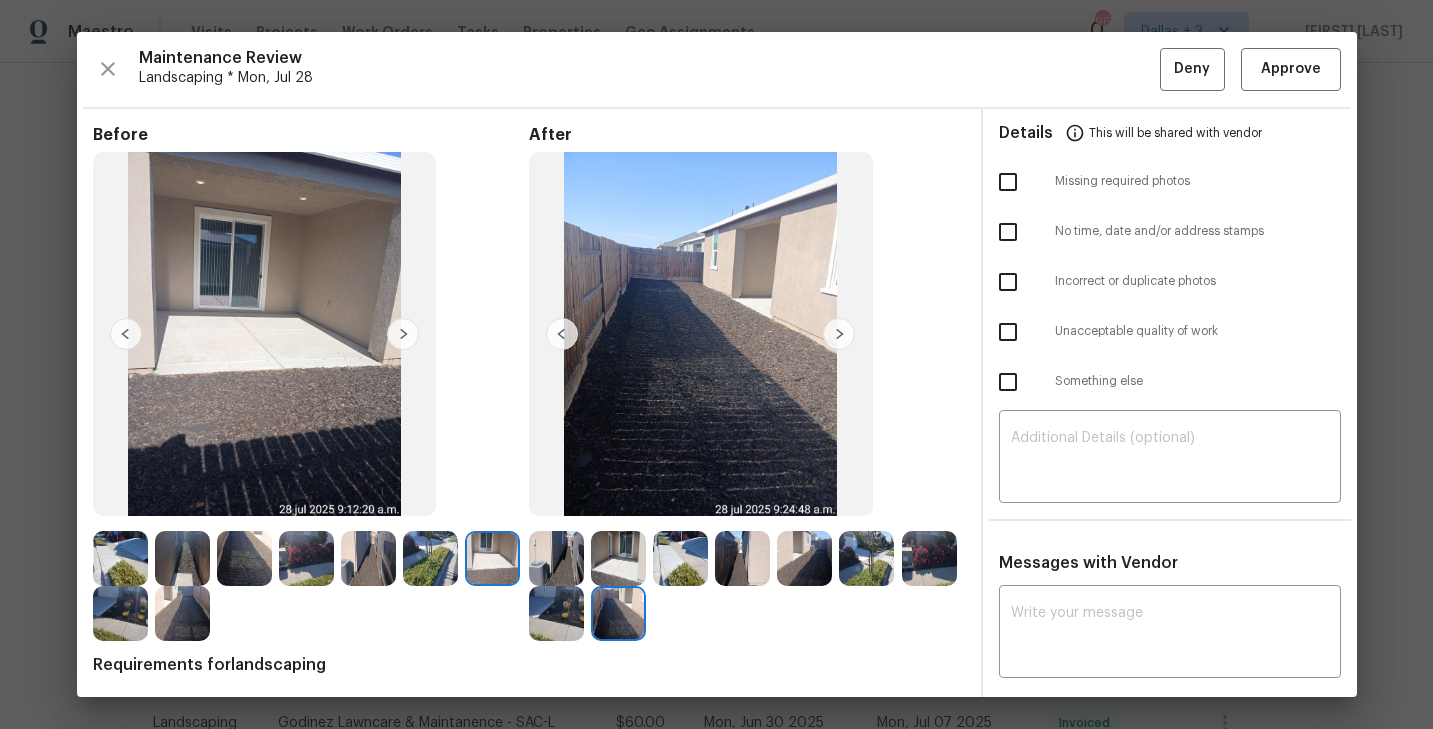 click at bounding box center (556, 613) 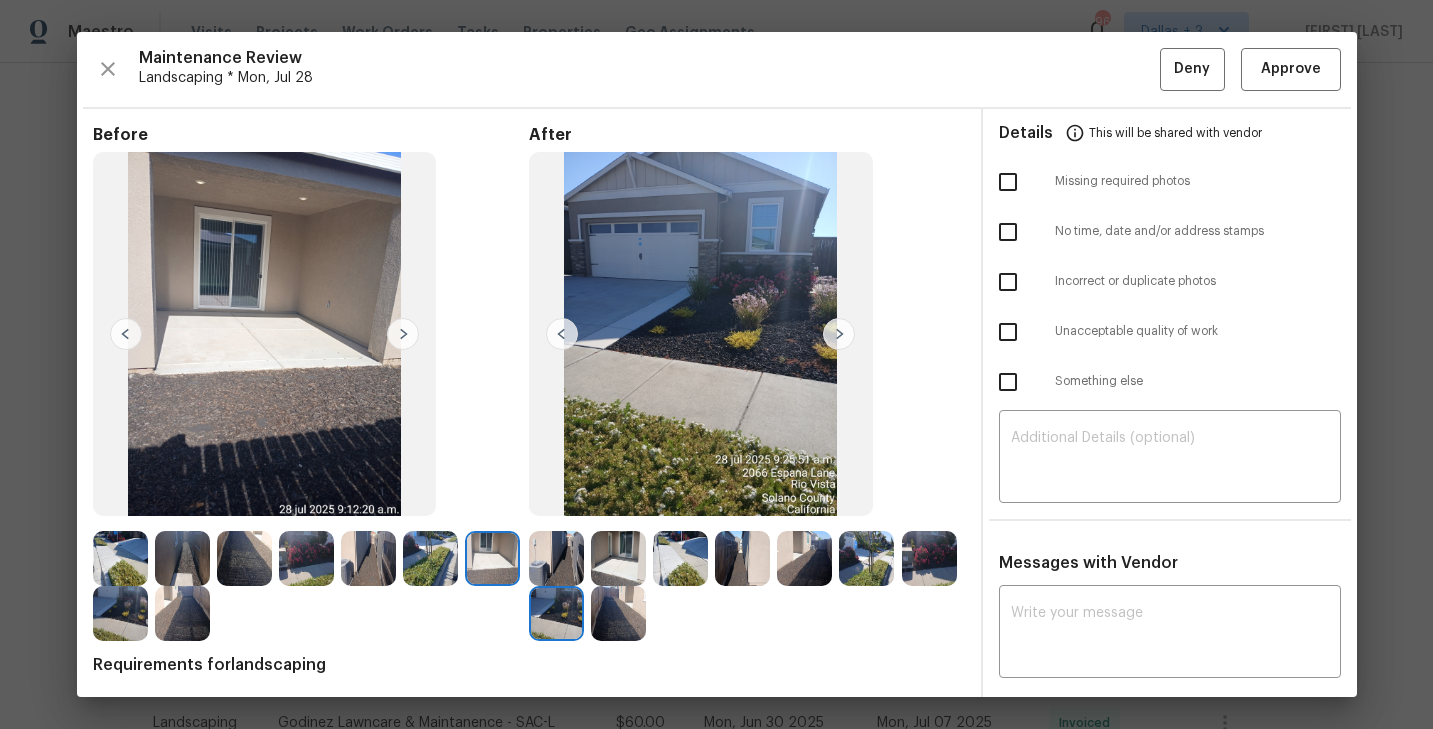 click at bounding box center [562, 334] 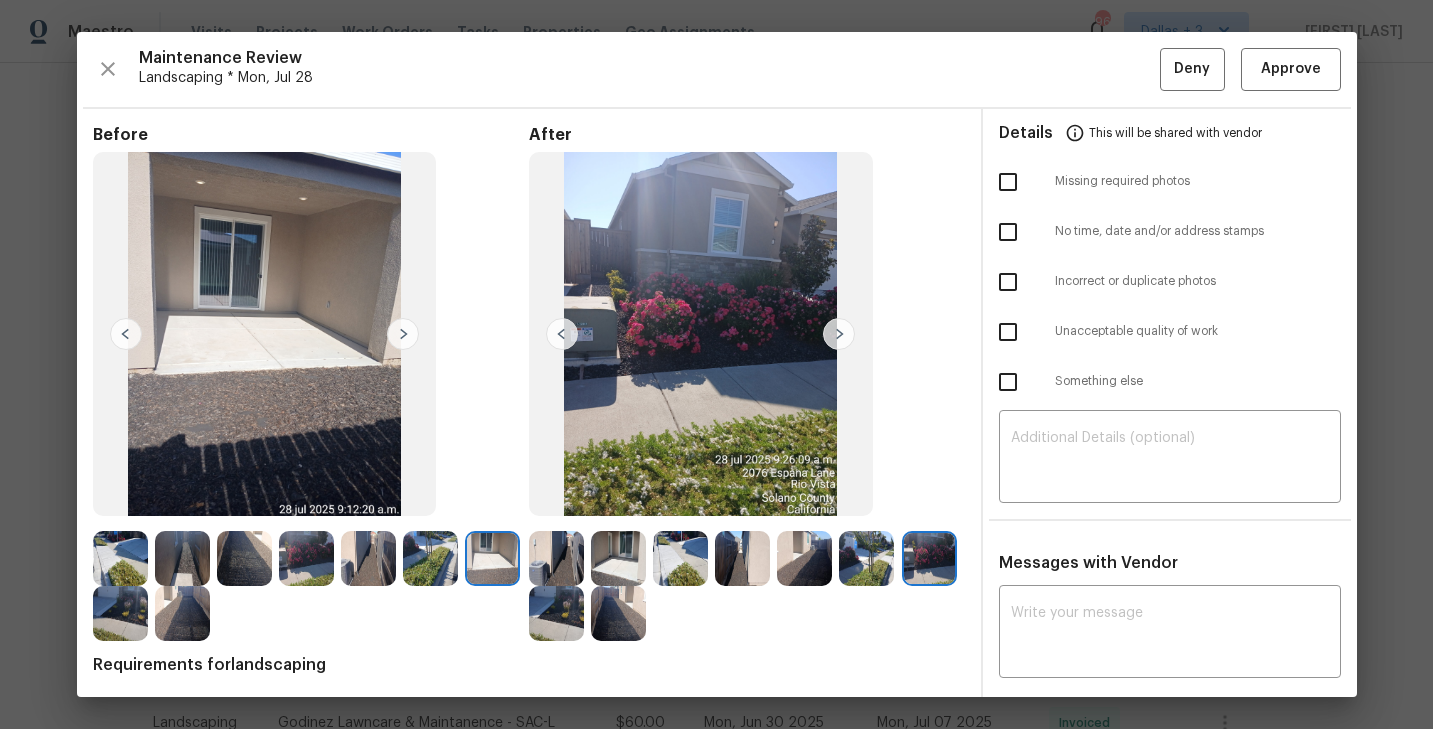 click at bounding box center [562, 334] 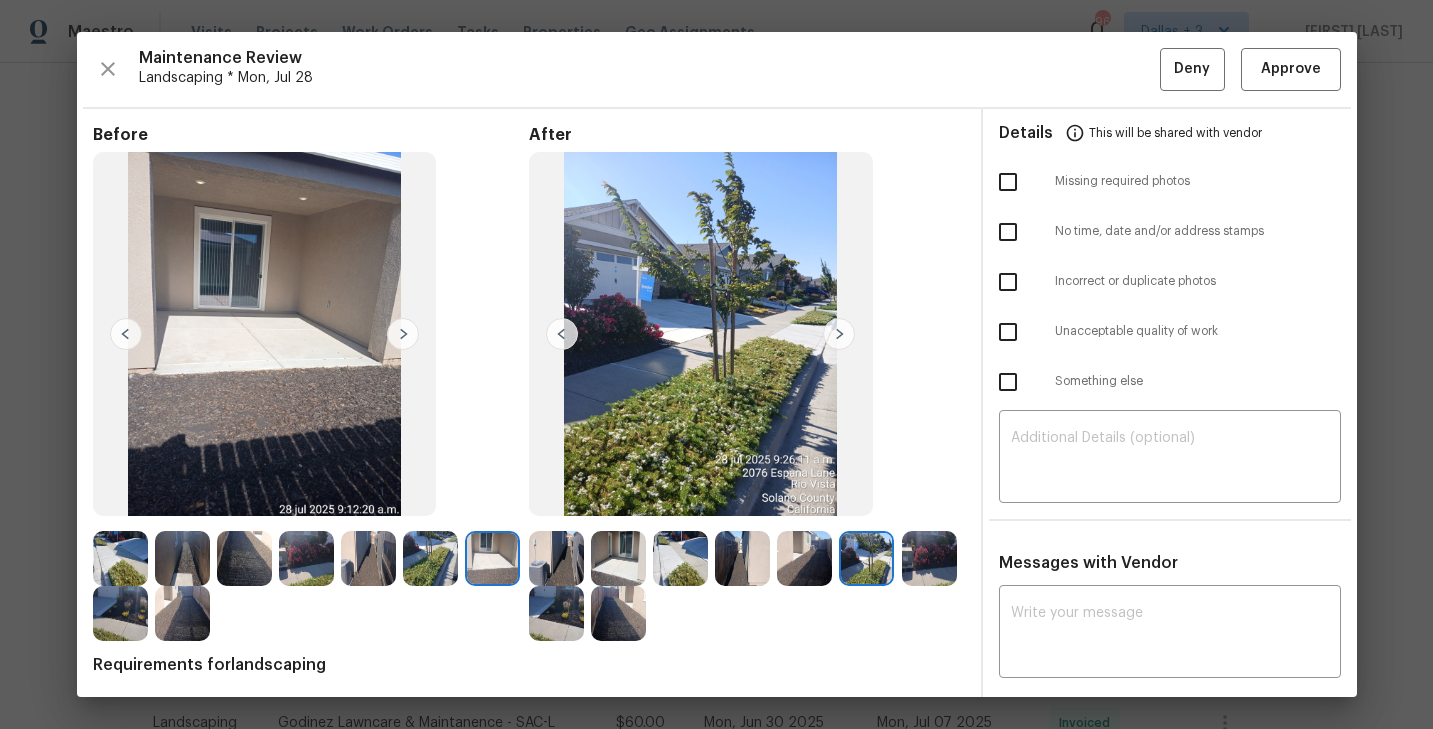 click at bounding box center [562, 334] 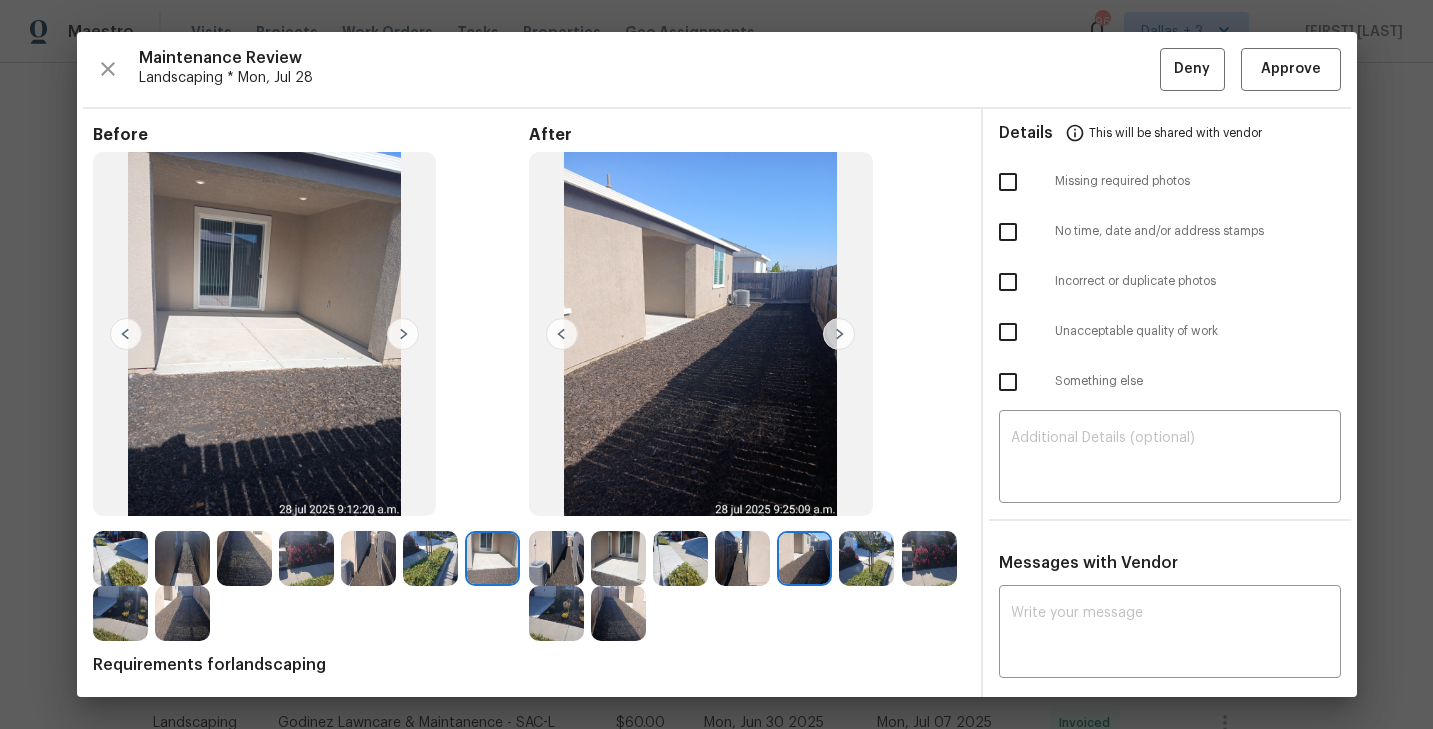 click at bounding box center (562, 334) 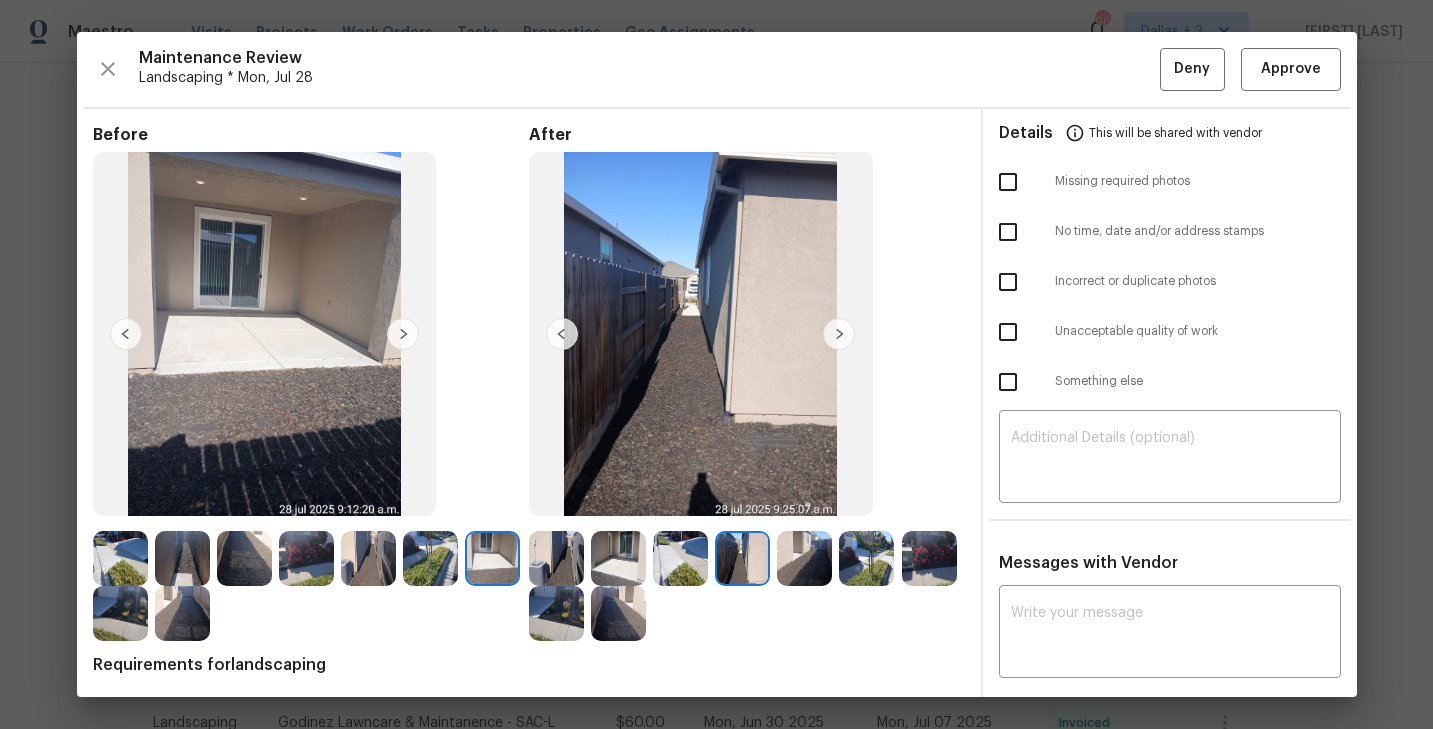 click at bounding box center (562, 334) 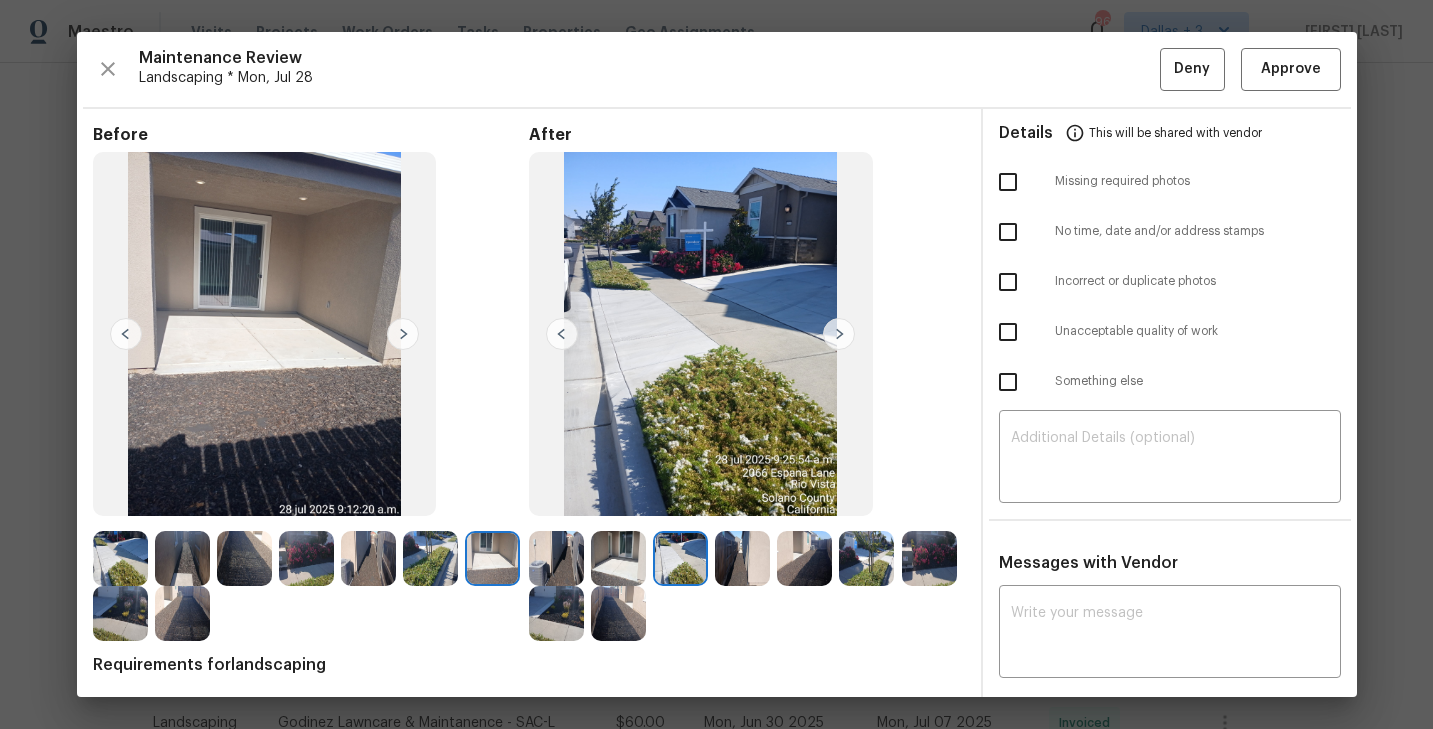 click at bounding box center [562, 334] 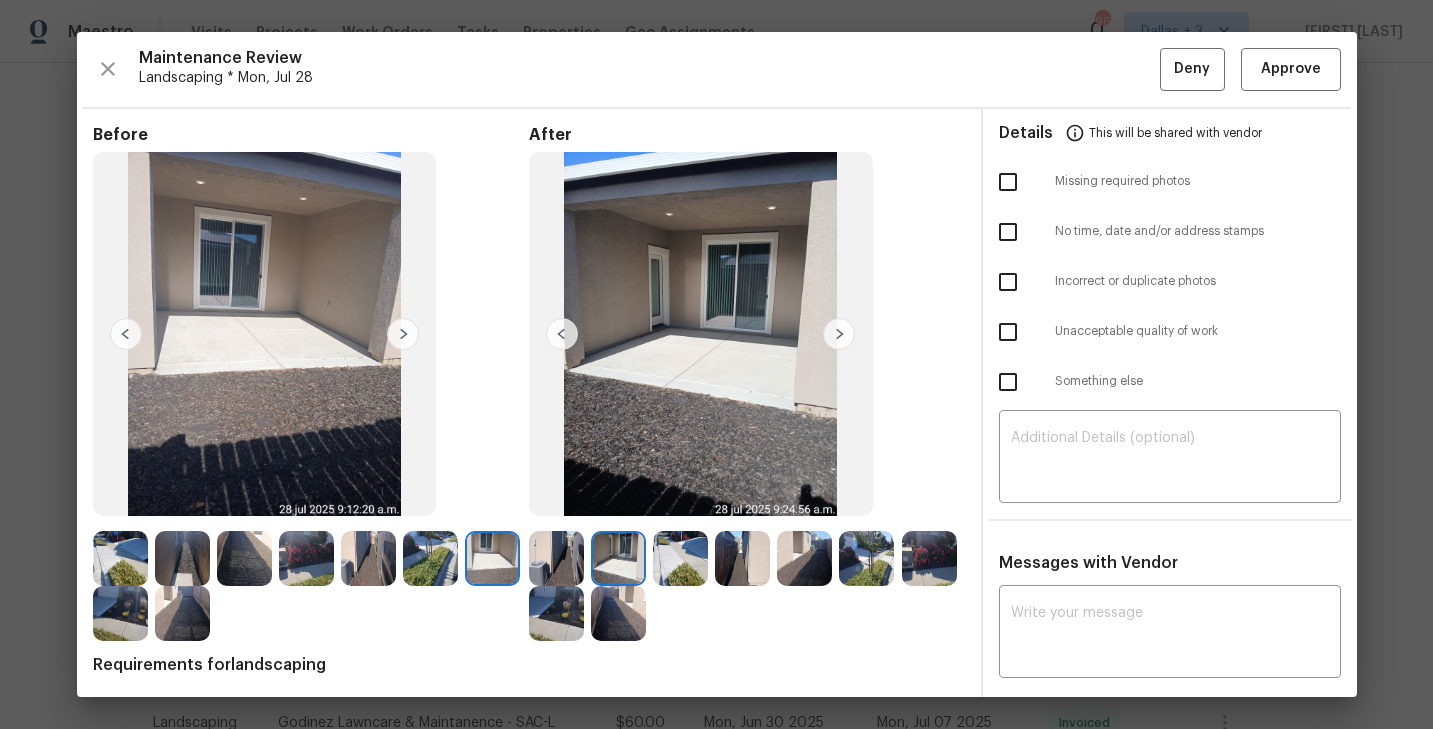 click at bounding box center [562, 334] 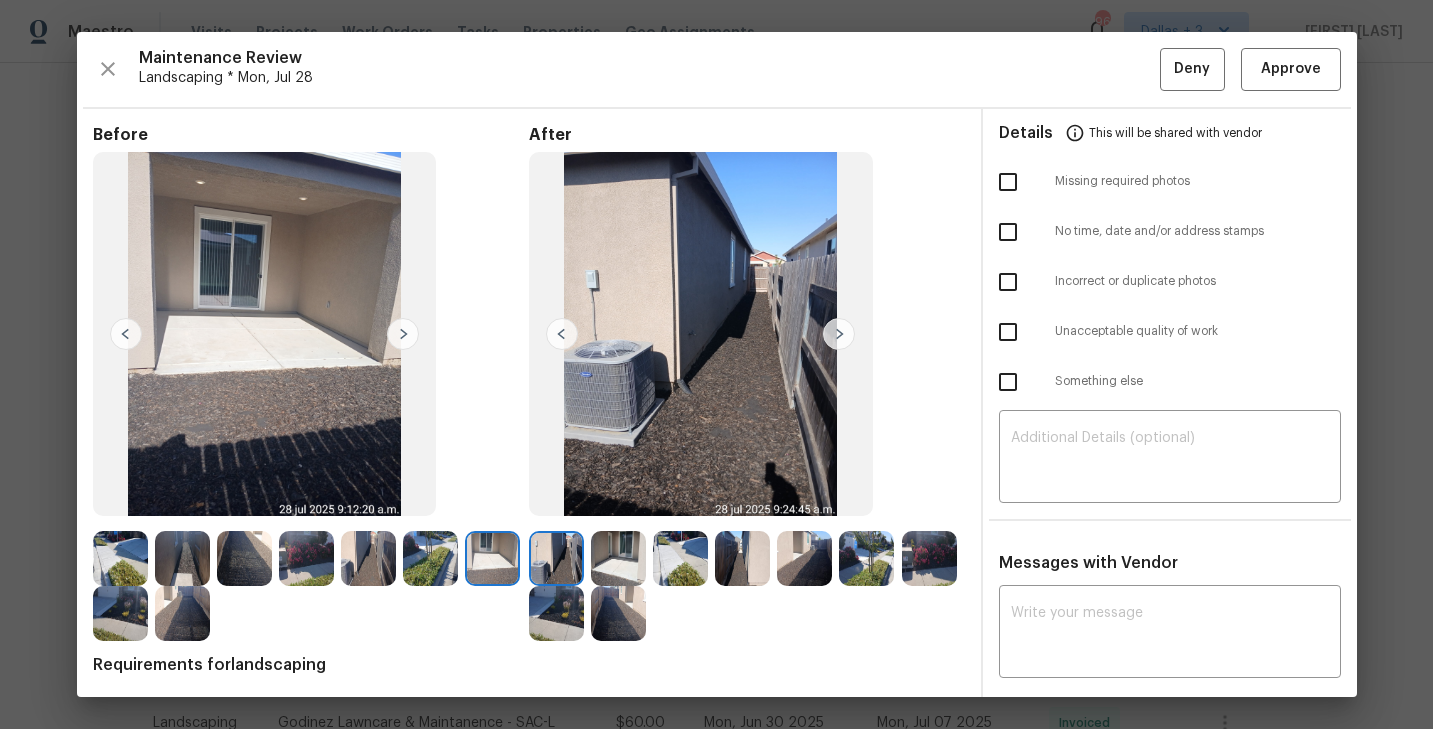 click at bounding box center (562, 334) 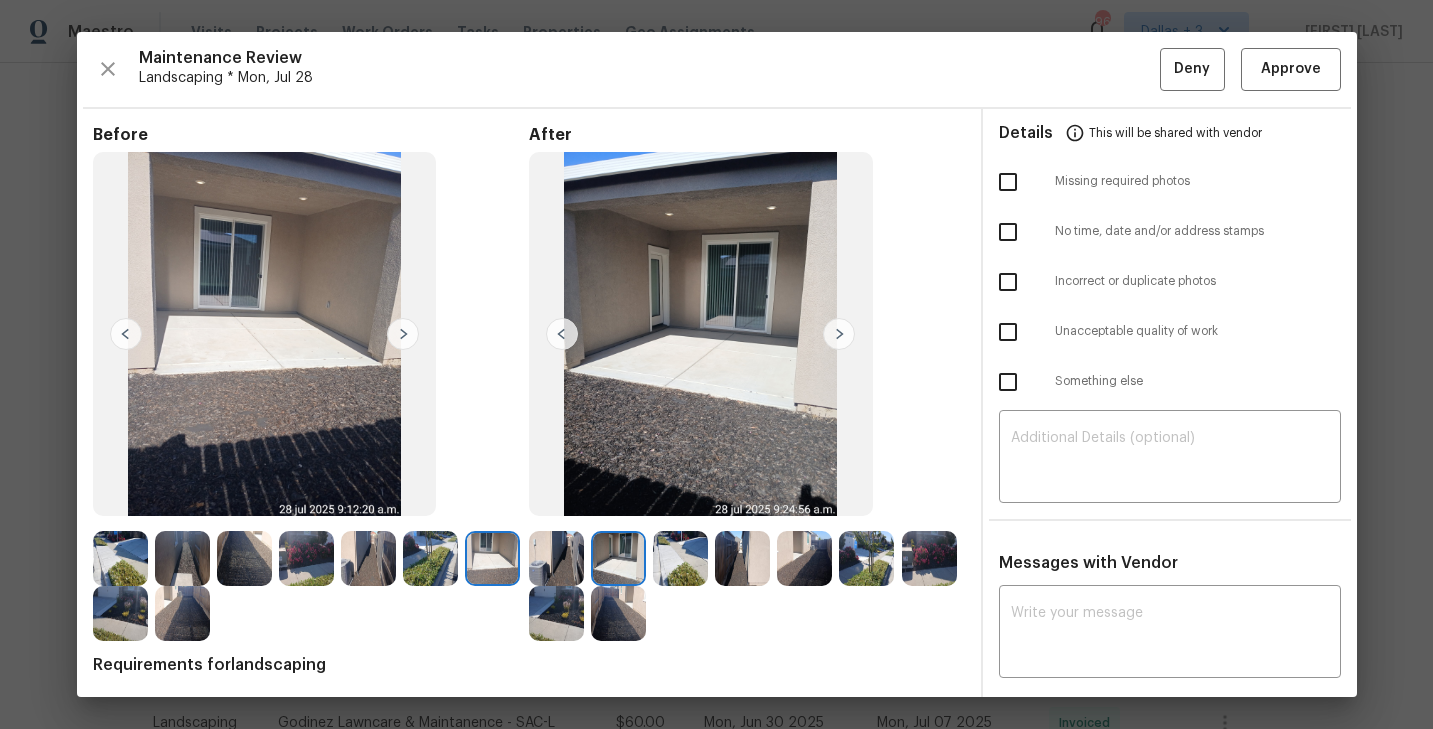 click at bounding box center [839, 334] 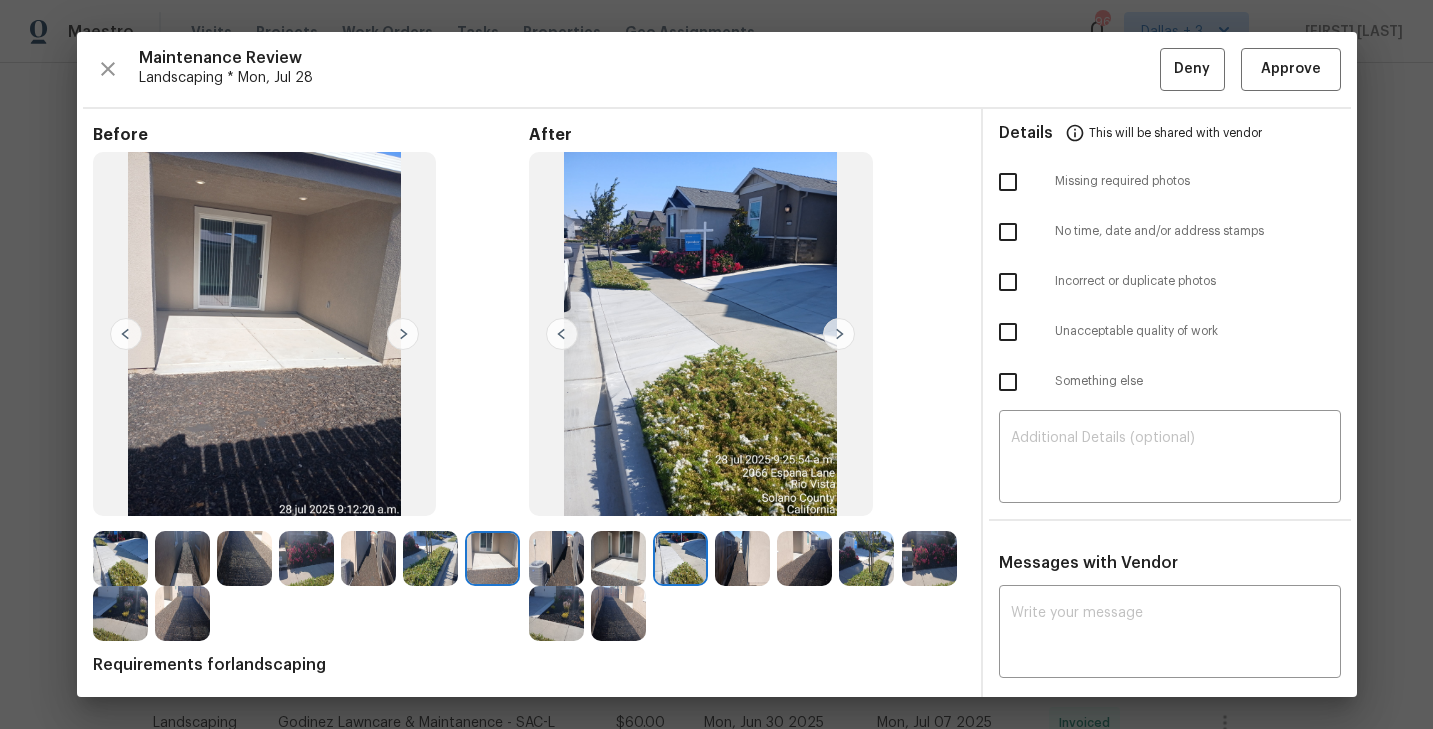 click at bounding box center [839, 334] 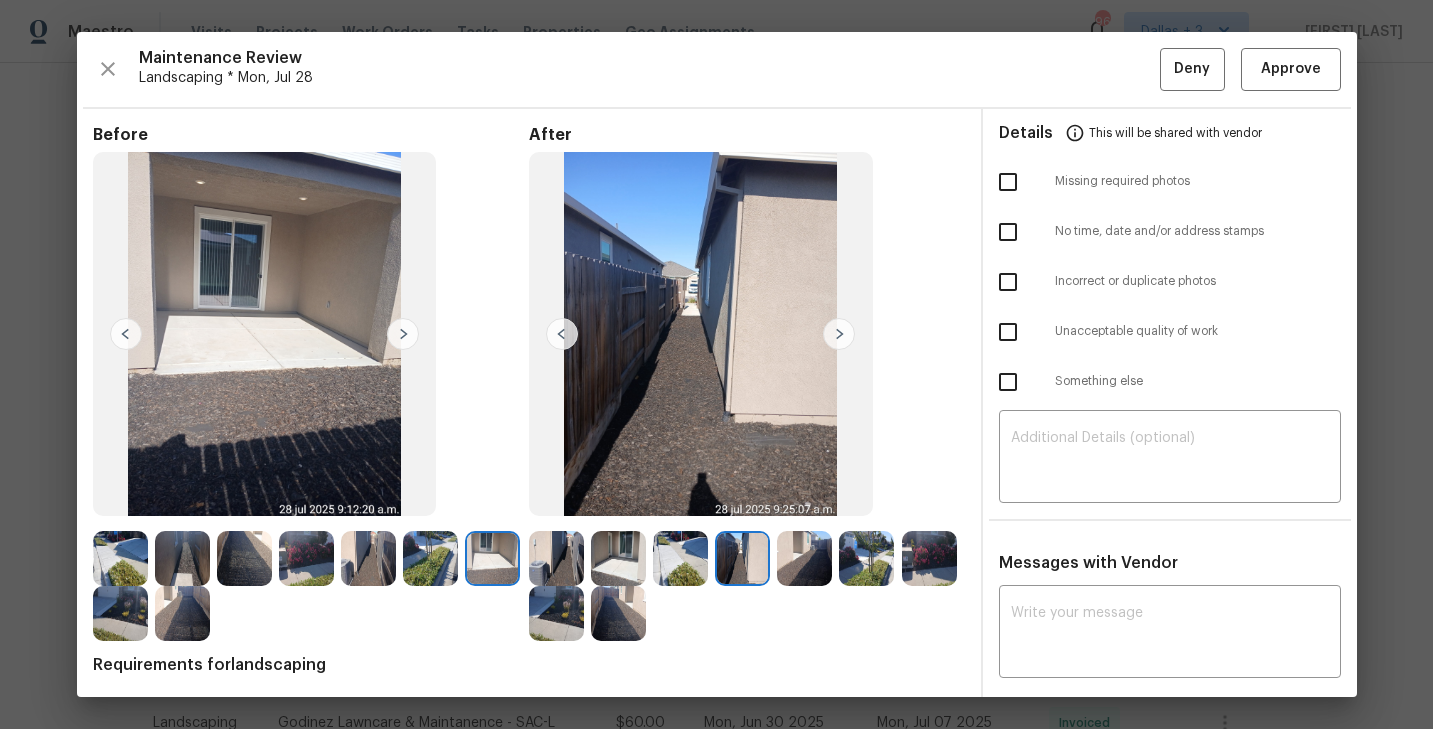 click at bounding box center (839, 334) 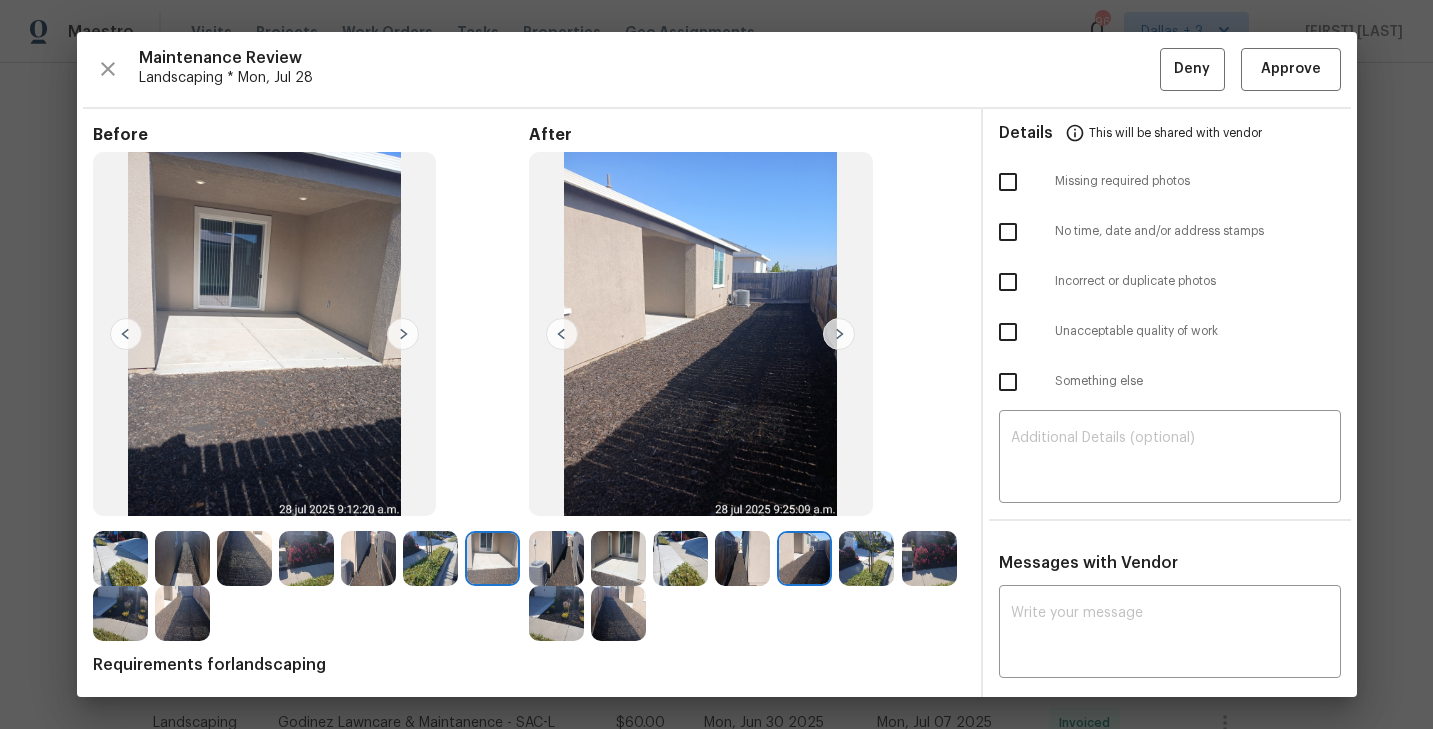 click at bounding box center (839, 334) 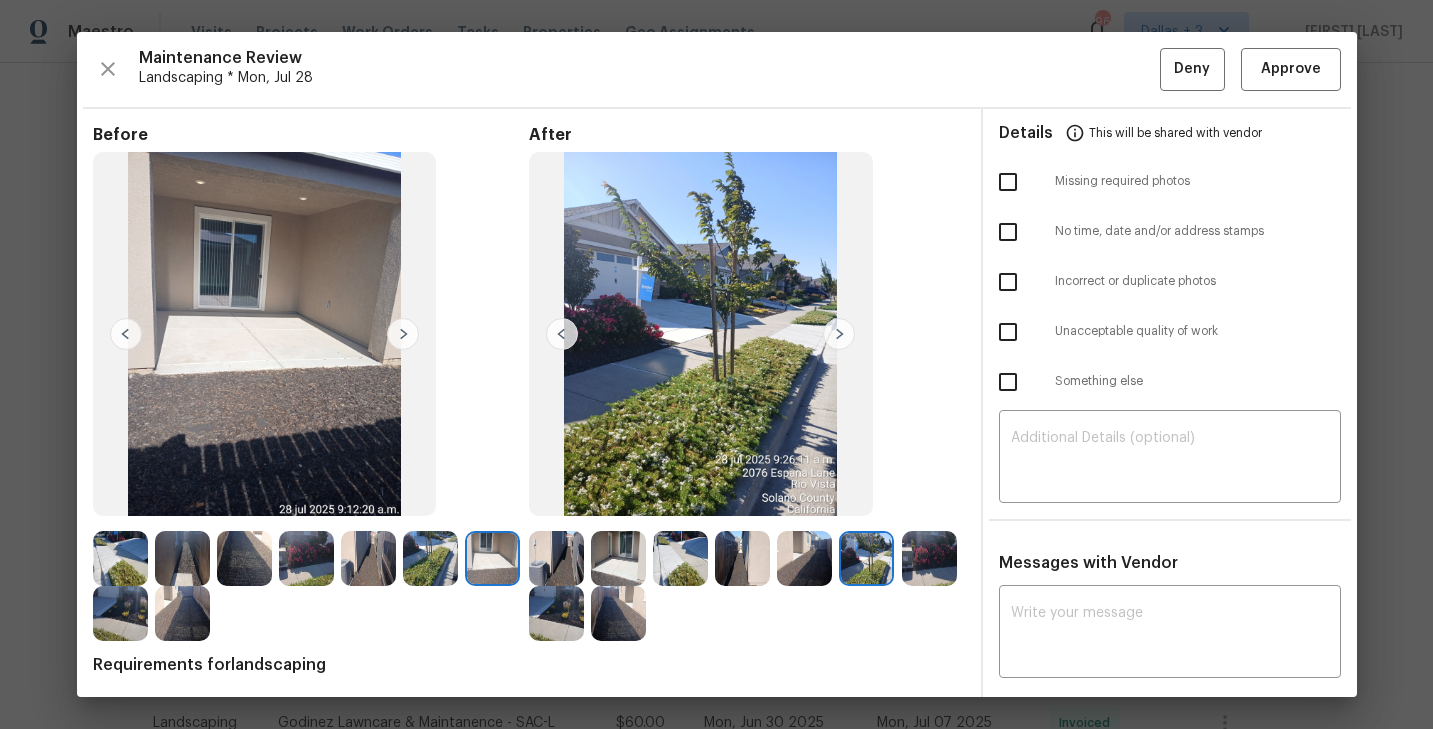 click at bounding box center [839, 334] 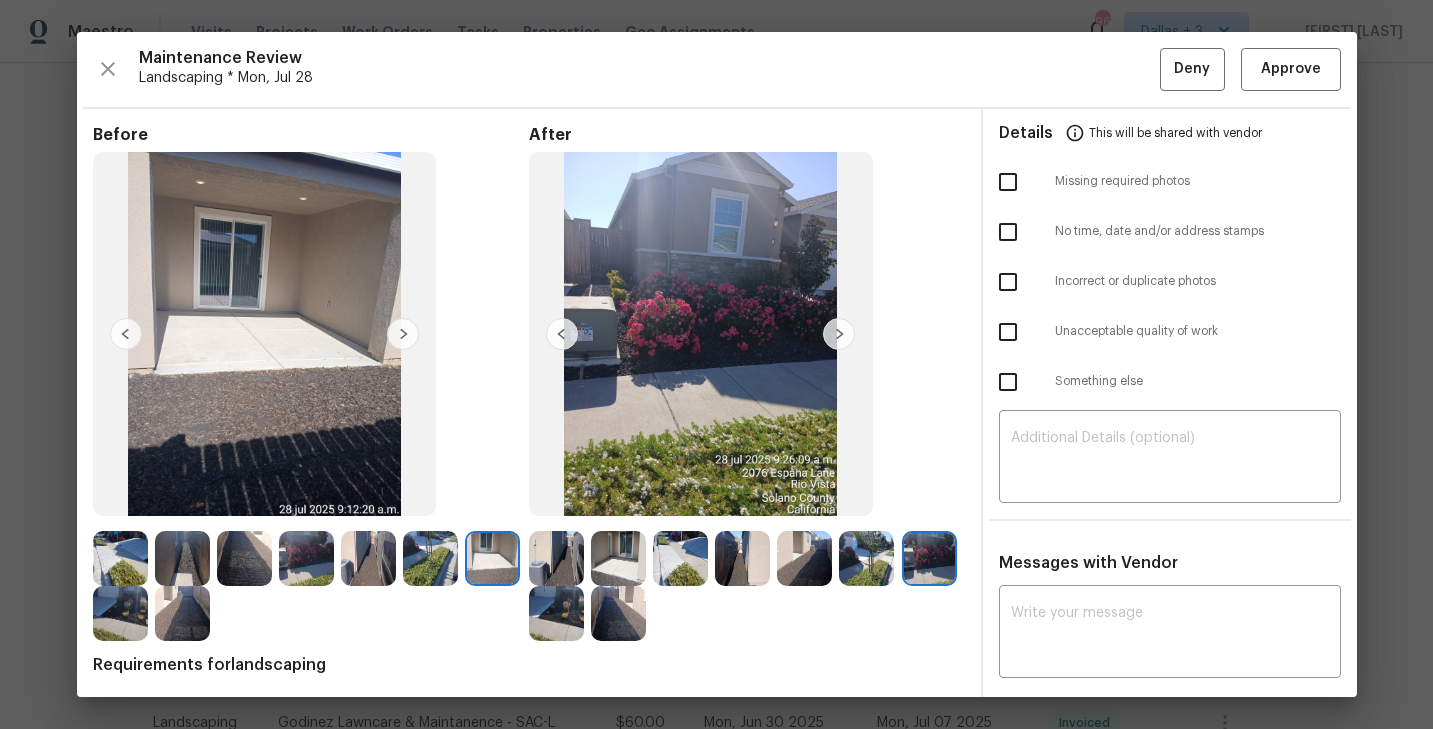 click at bounding box center (839, 334) 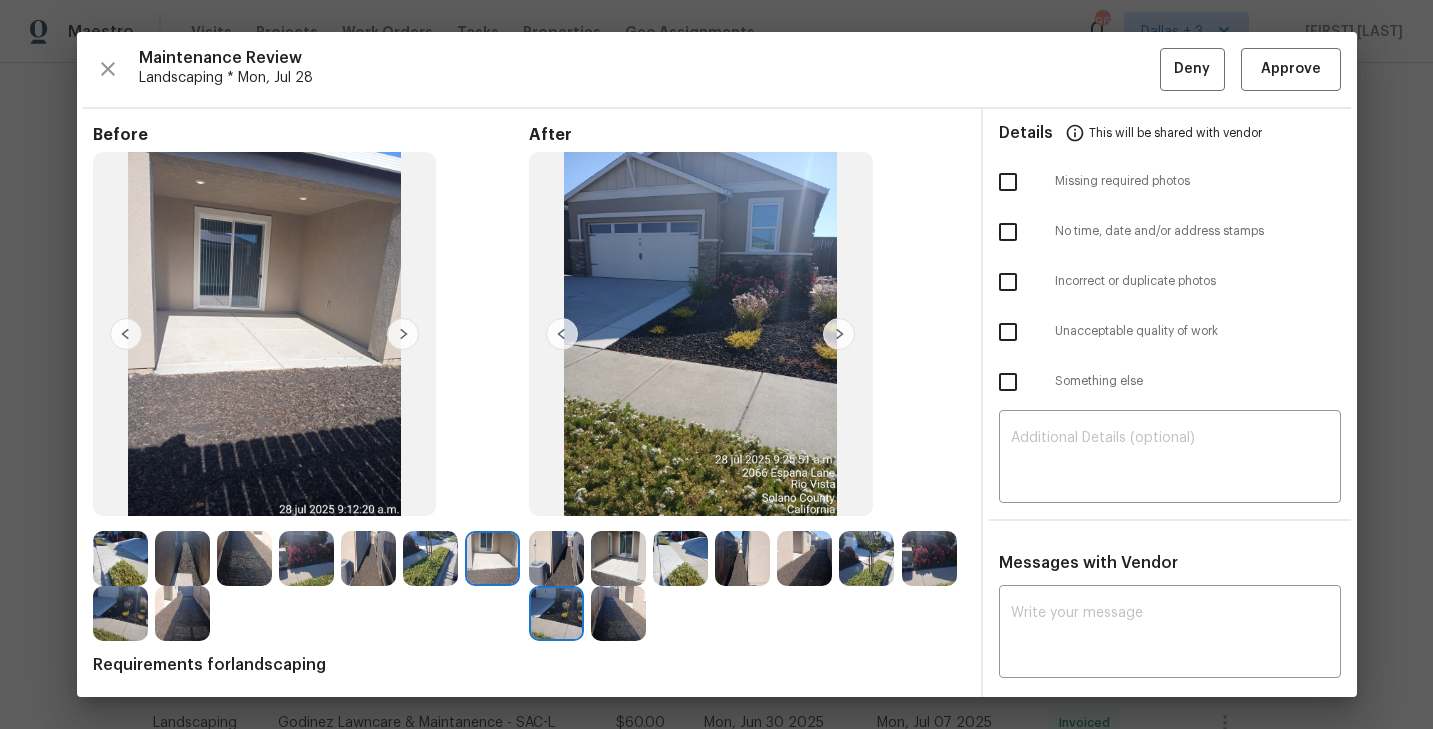 click at bounding box center (839, 334) 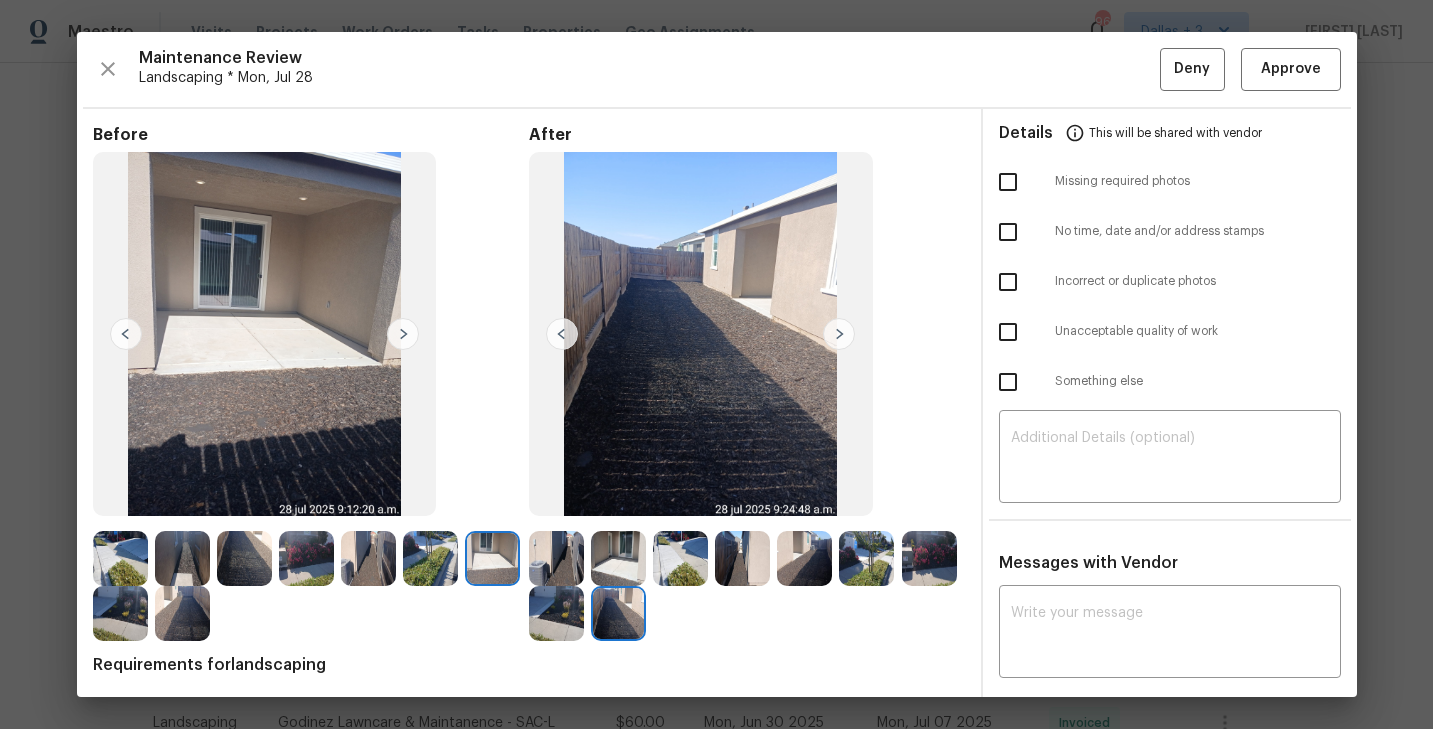 click at bounding box center (839, 334) 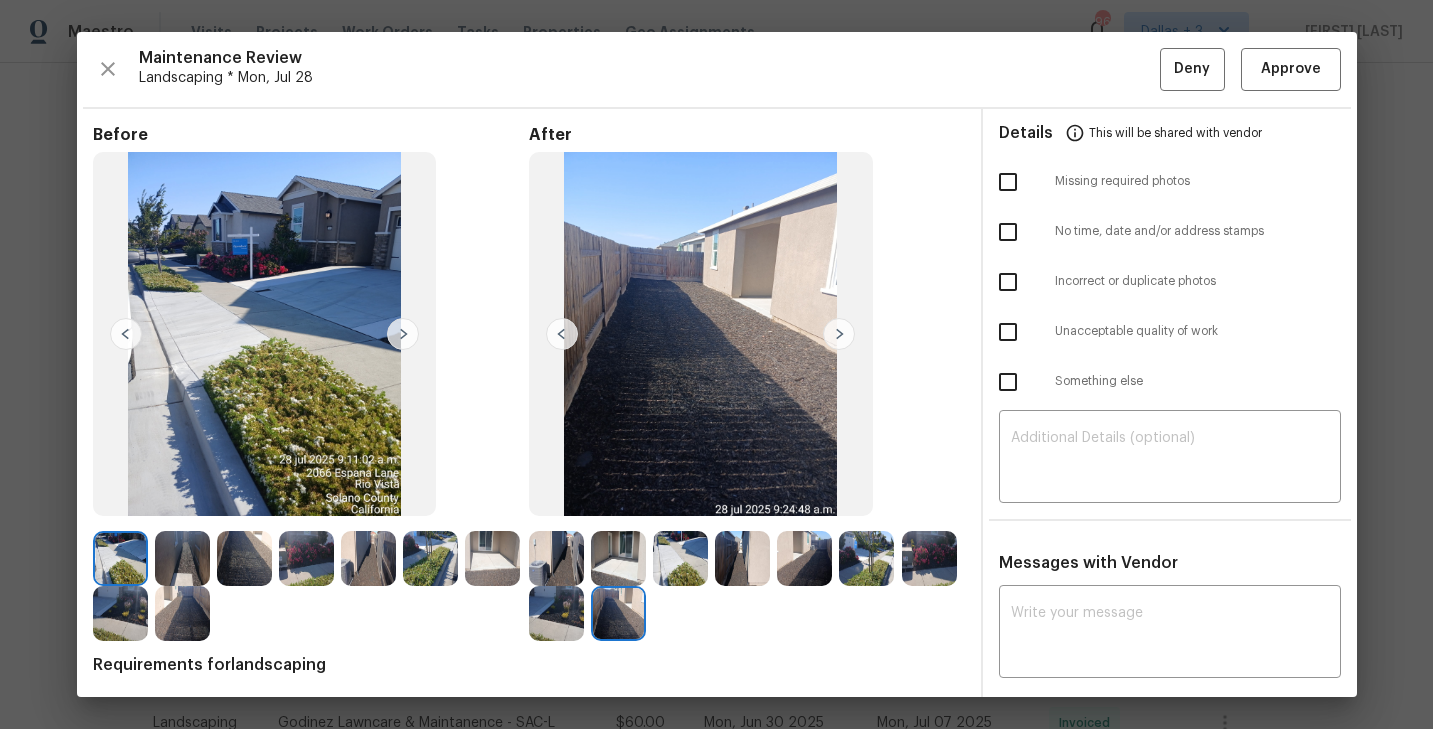 click at bounding box center (403, 334) 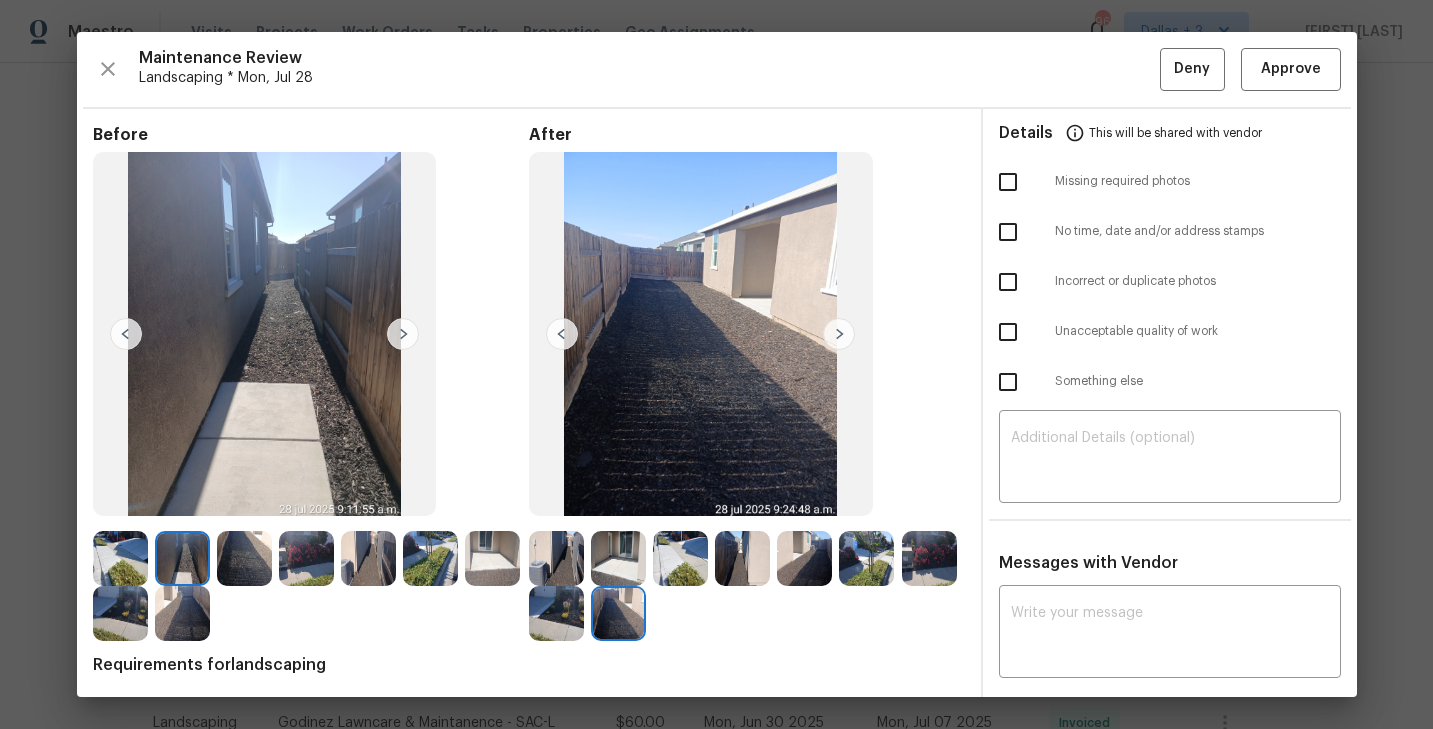 click at bounding box center (403, 334) 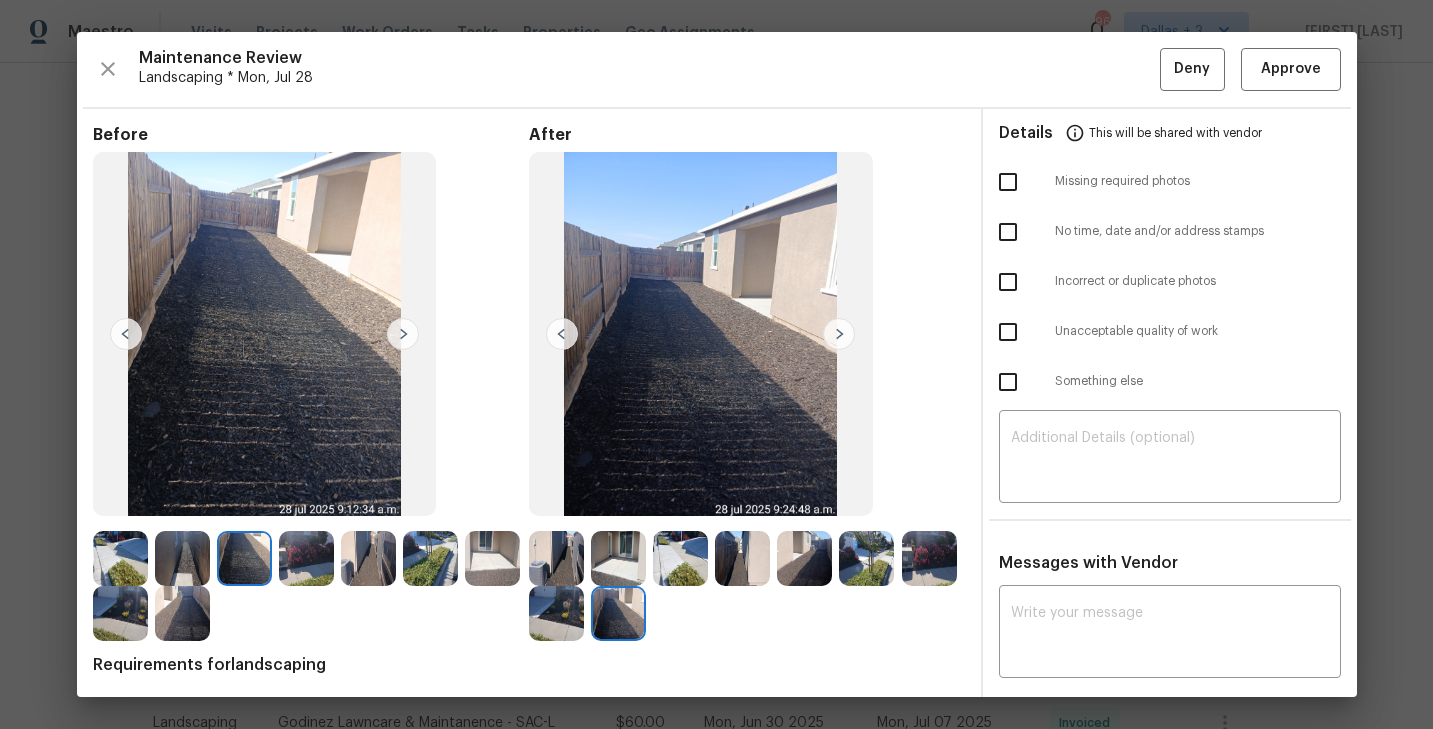 click at bounding box center [403, 334] 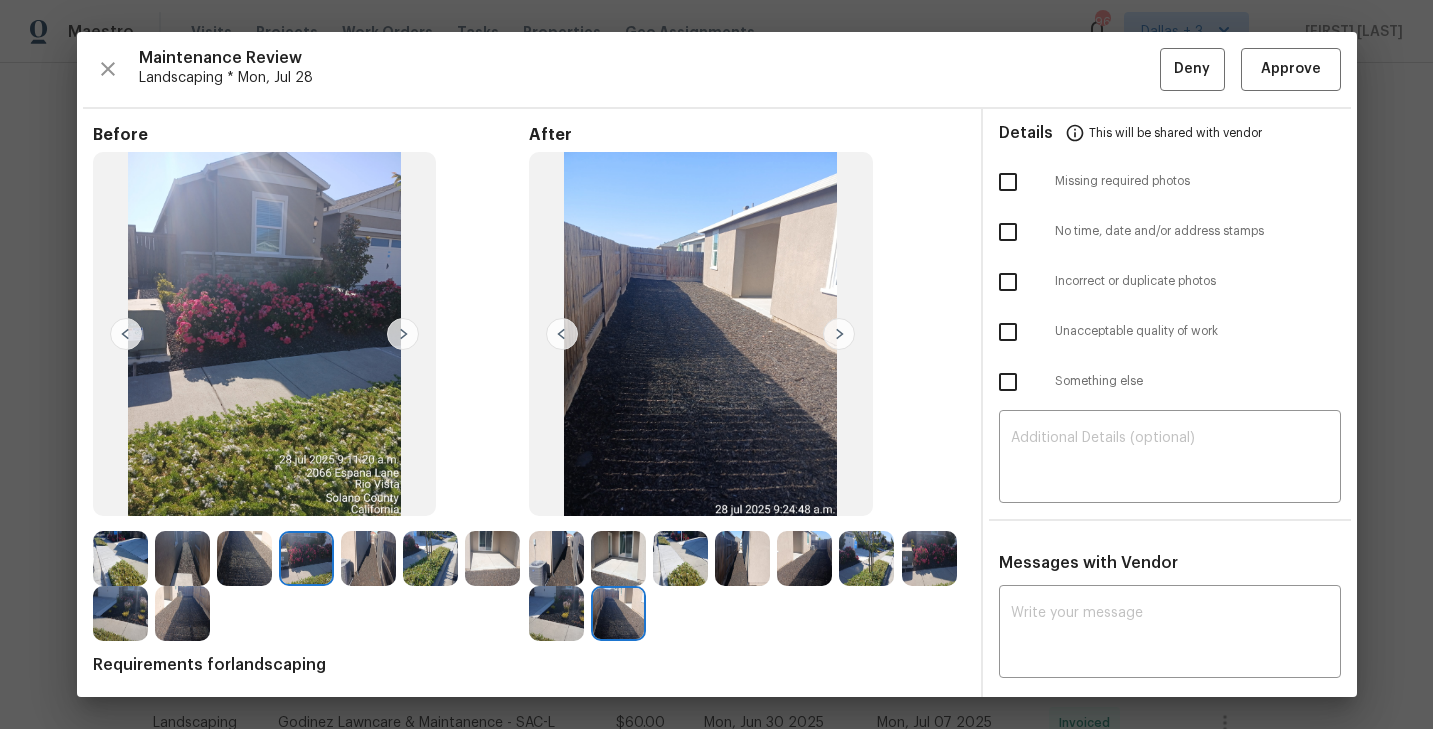 click at bounding box center [403, 334] 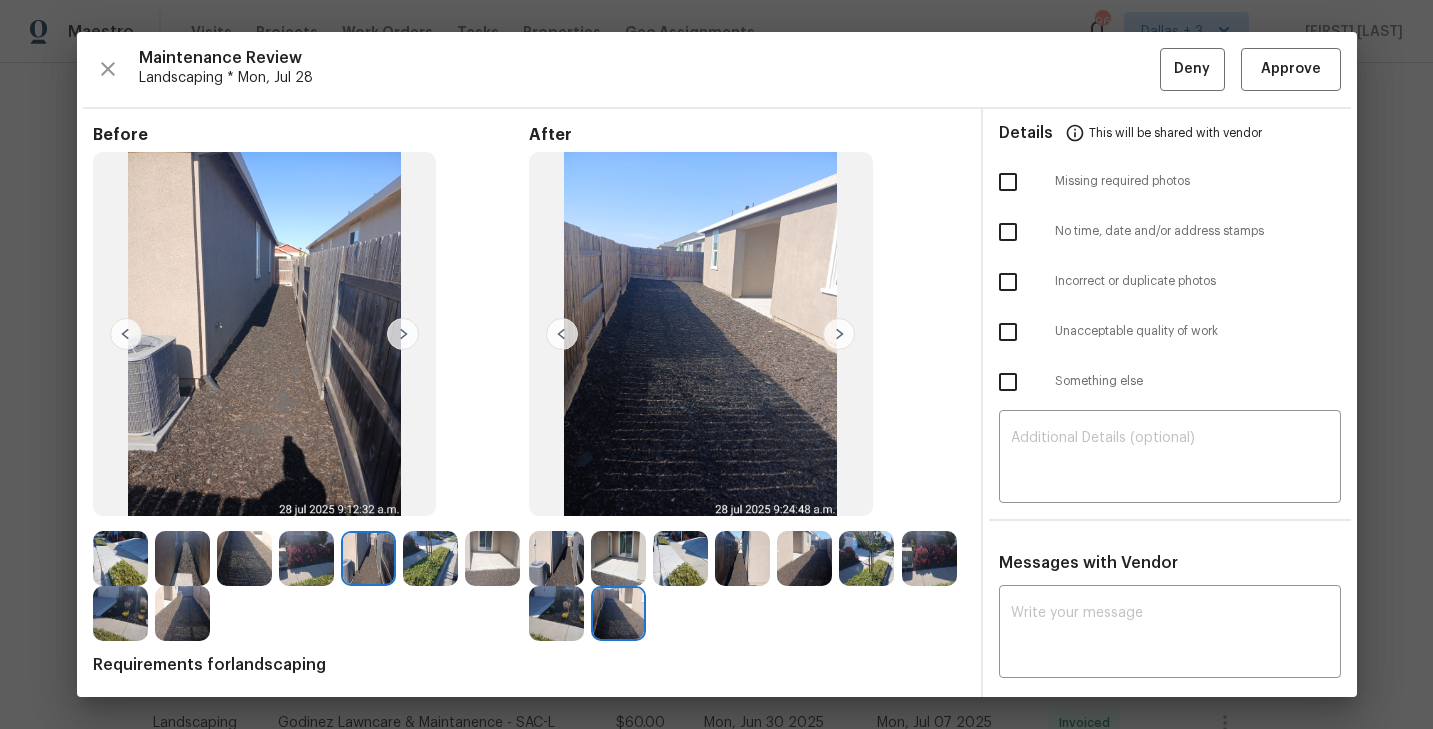 click at bounding box center [403, 334] 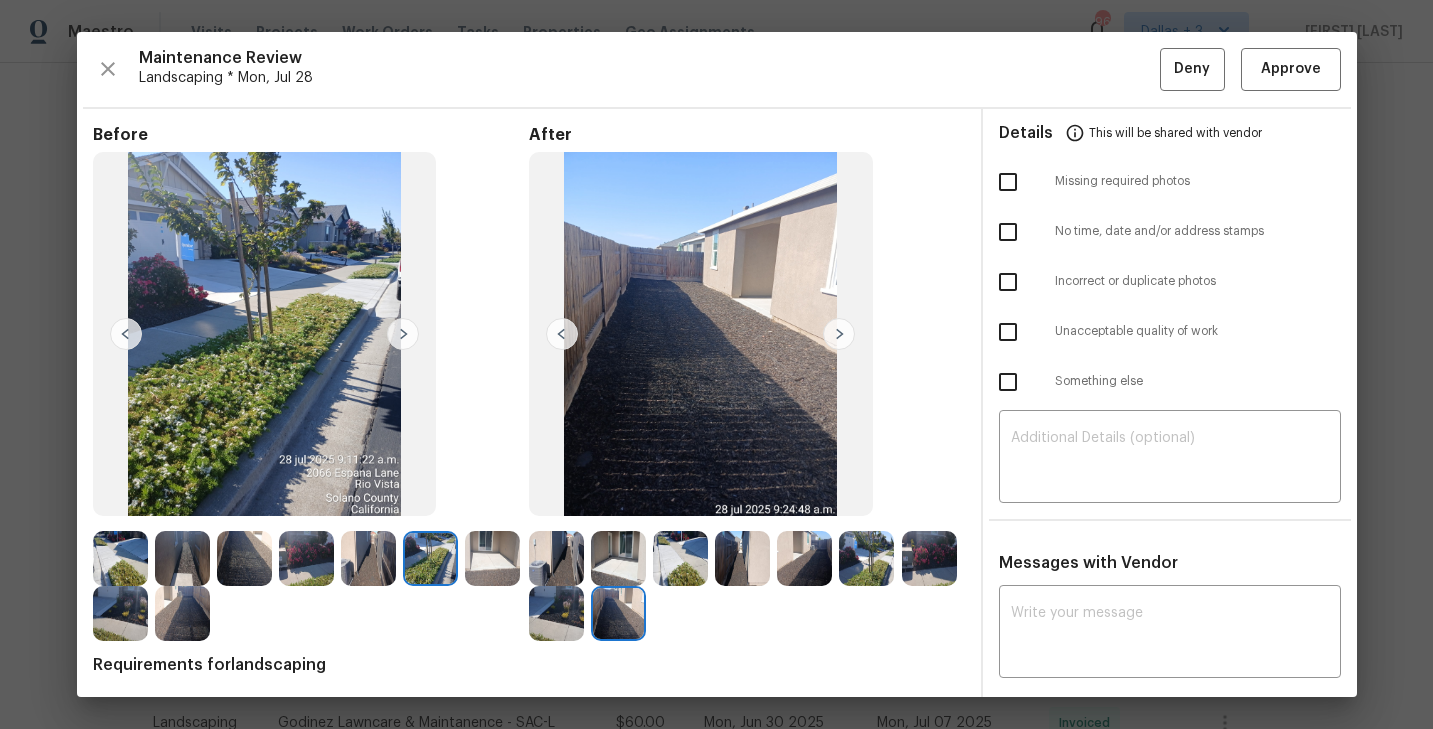 click at bounding box center (403, 334) 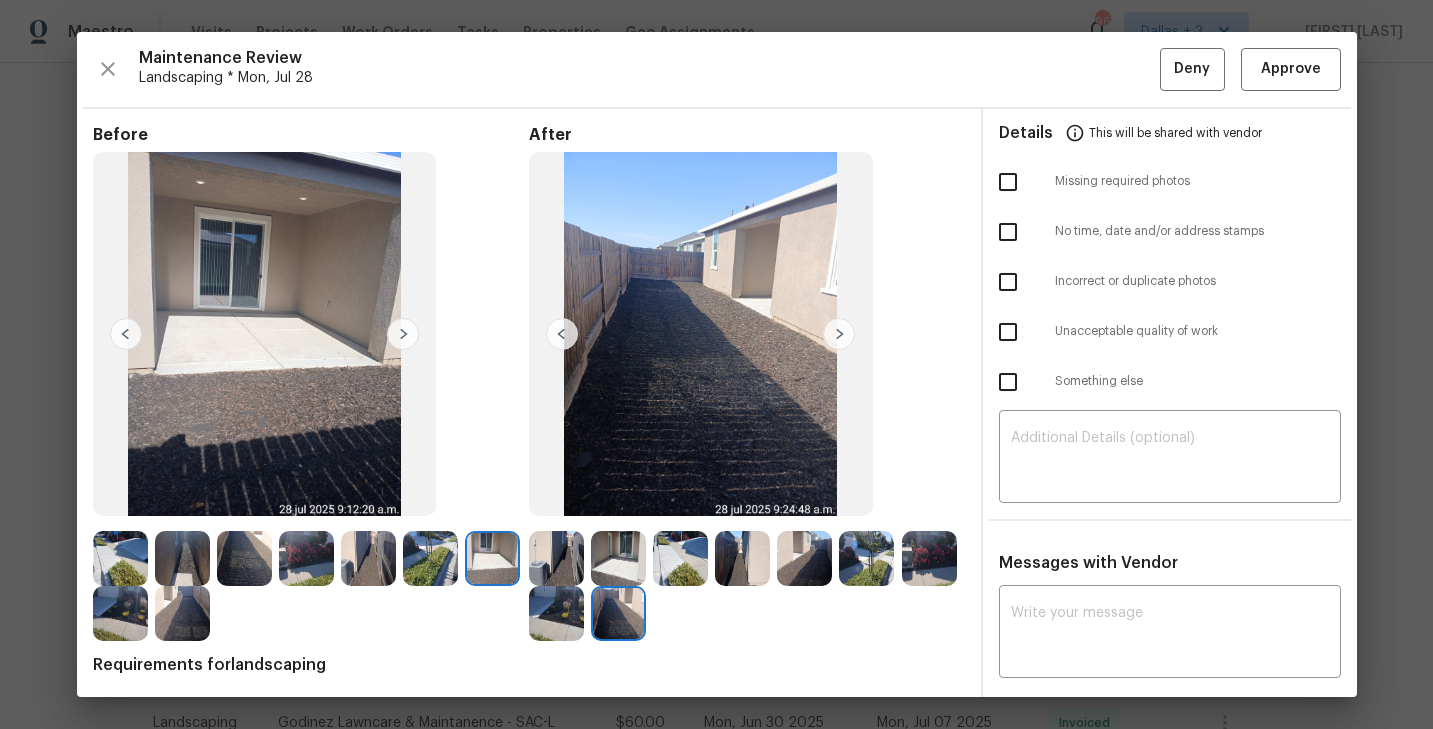 click at bounding box center [403, 334] 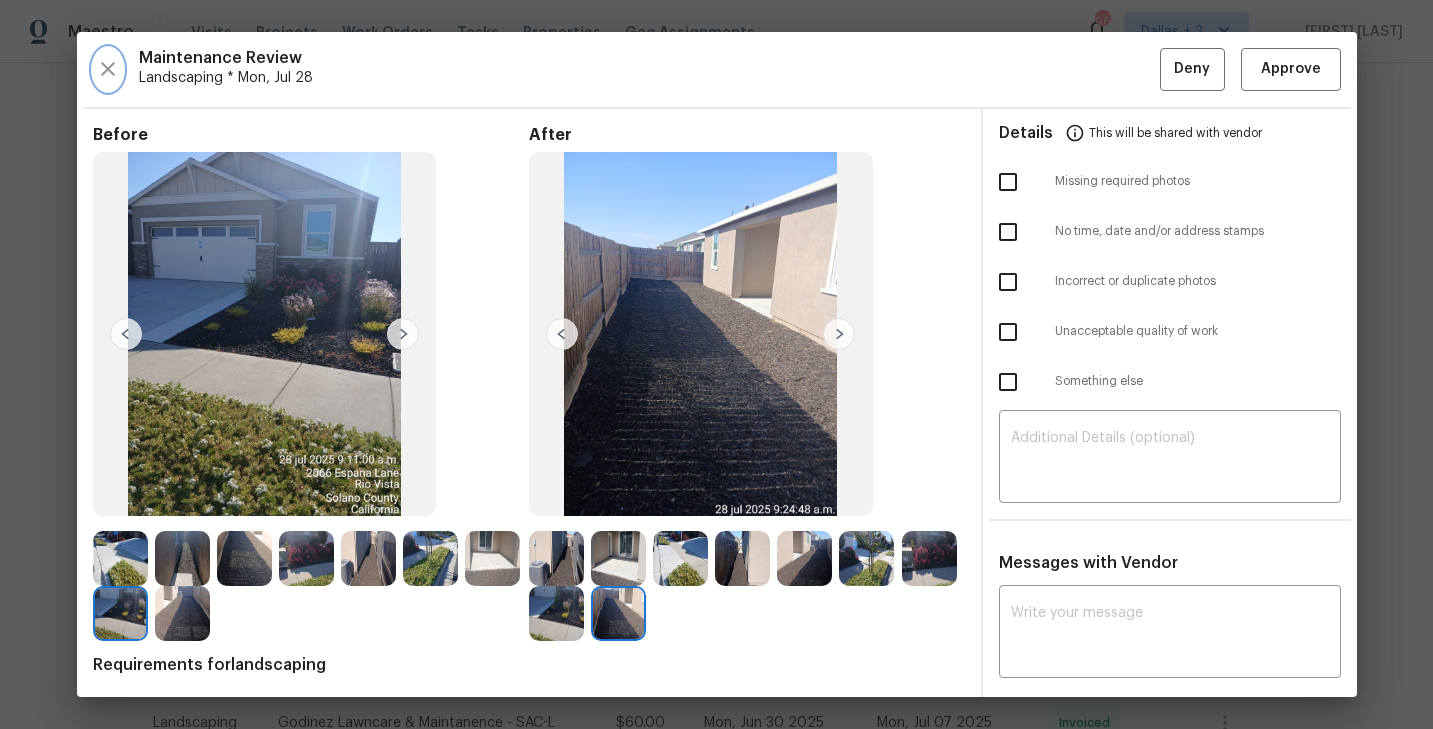 click 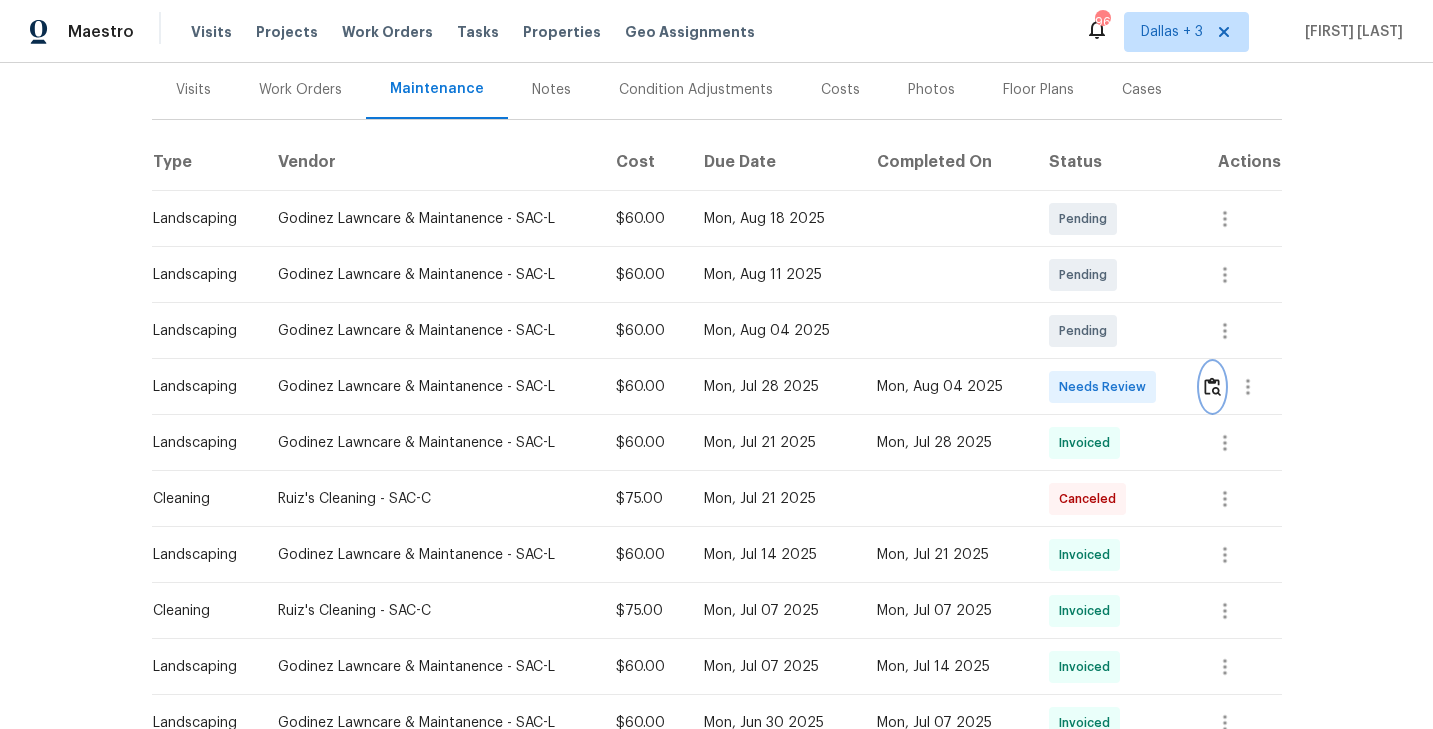 scroll, scrollTop: 0, scrollLeft: 0, axis: both 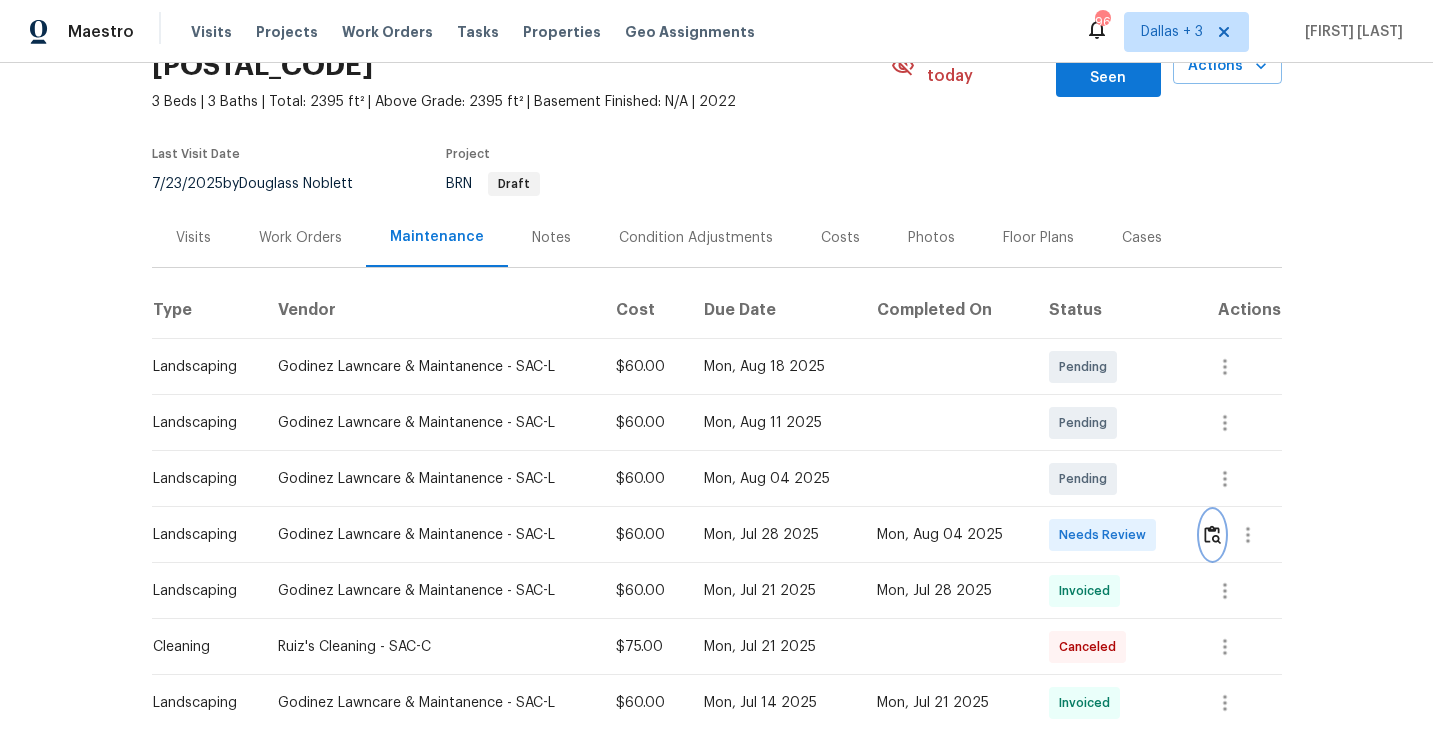 click at bounding box center (1212, 534) 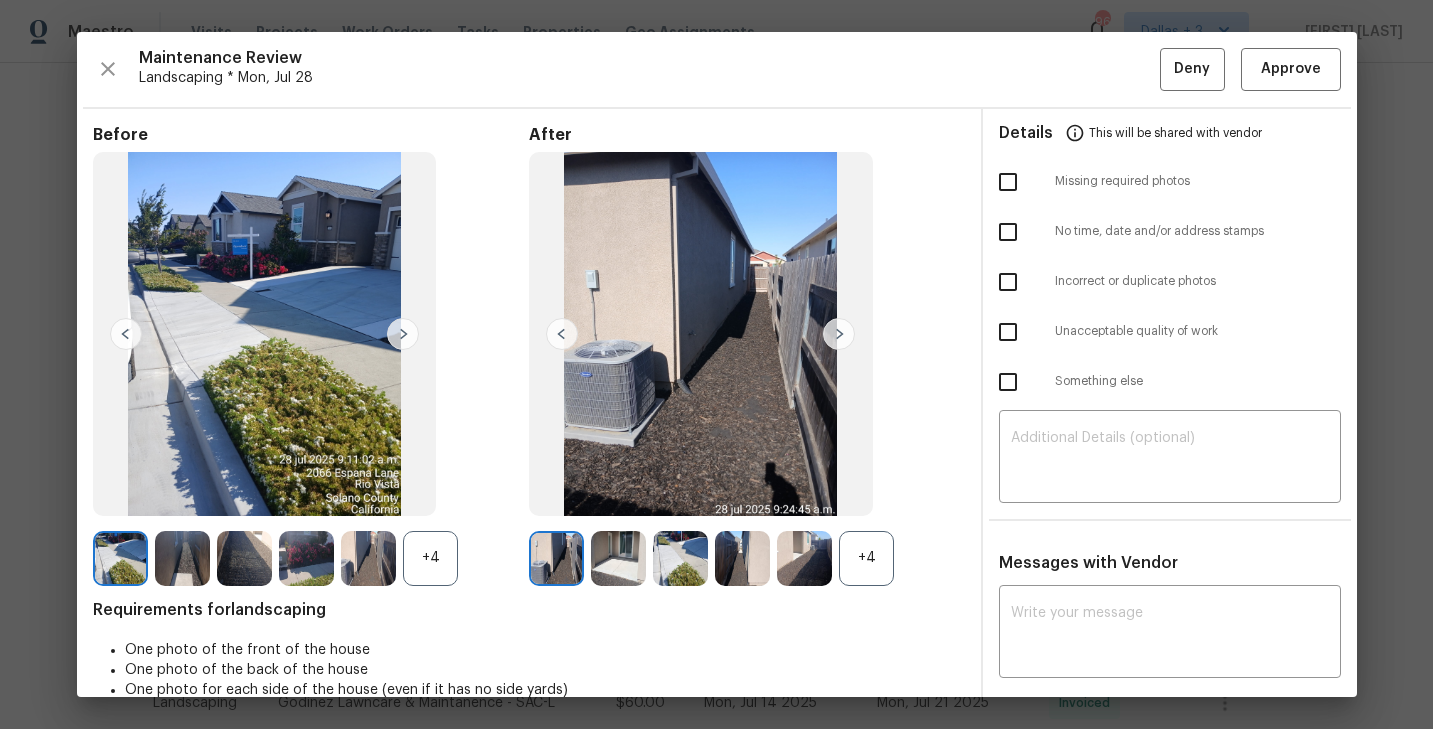 click on "+4" at bounding box center [866, 558] 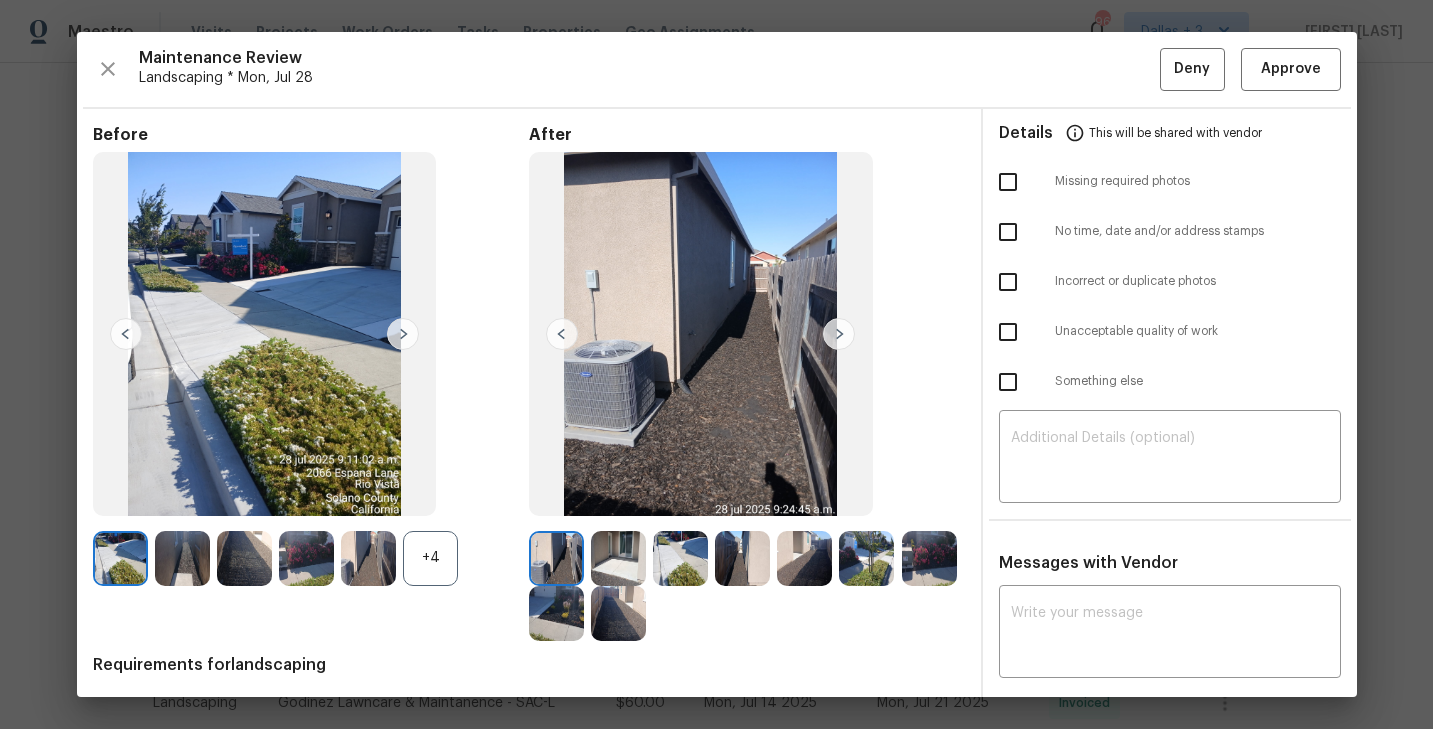 click at bounding box center [556, 558] 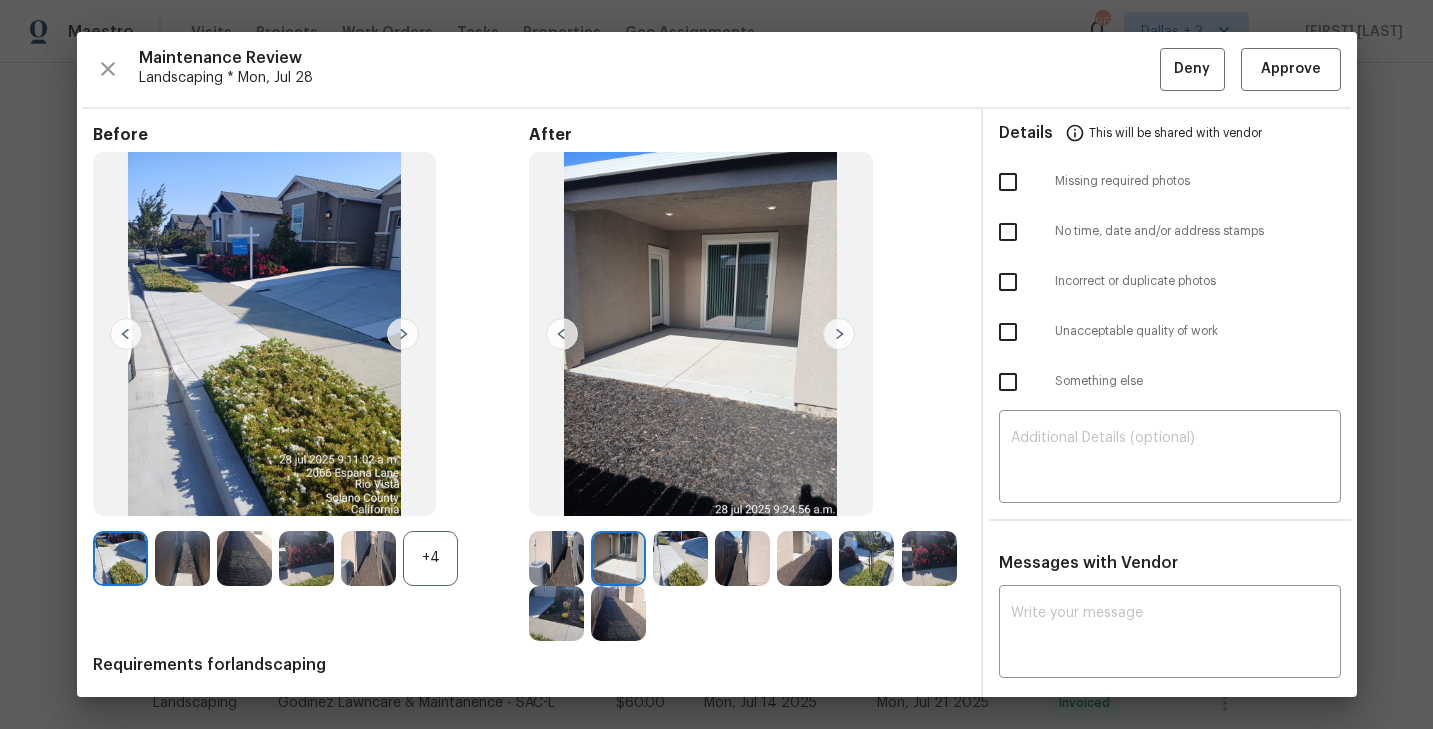 click at bounding box center (680, 558) 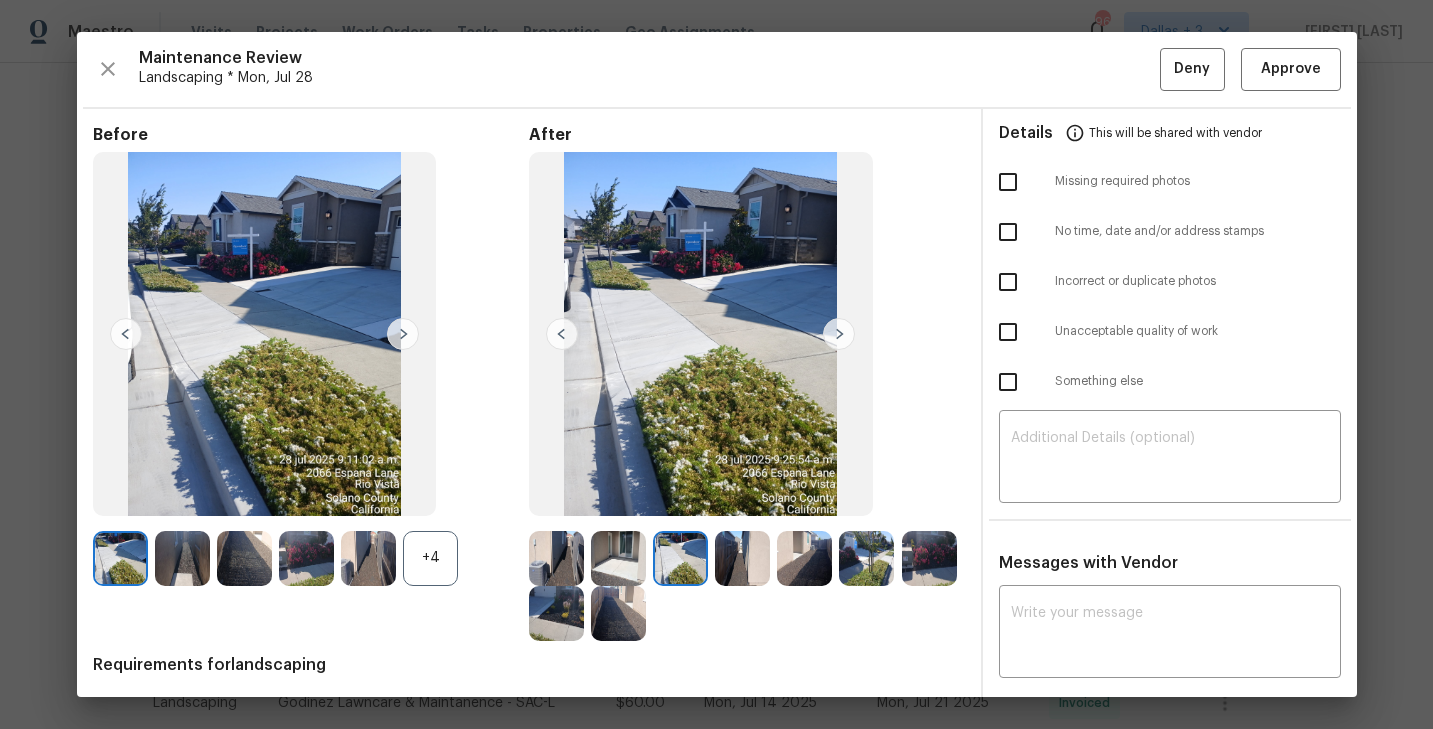 click at bounding box center [742, 558] 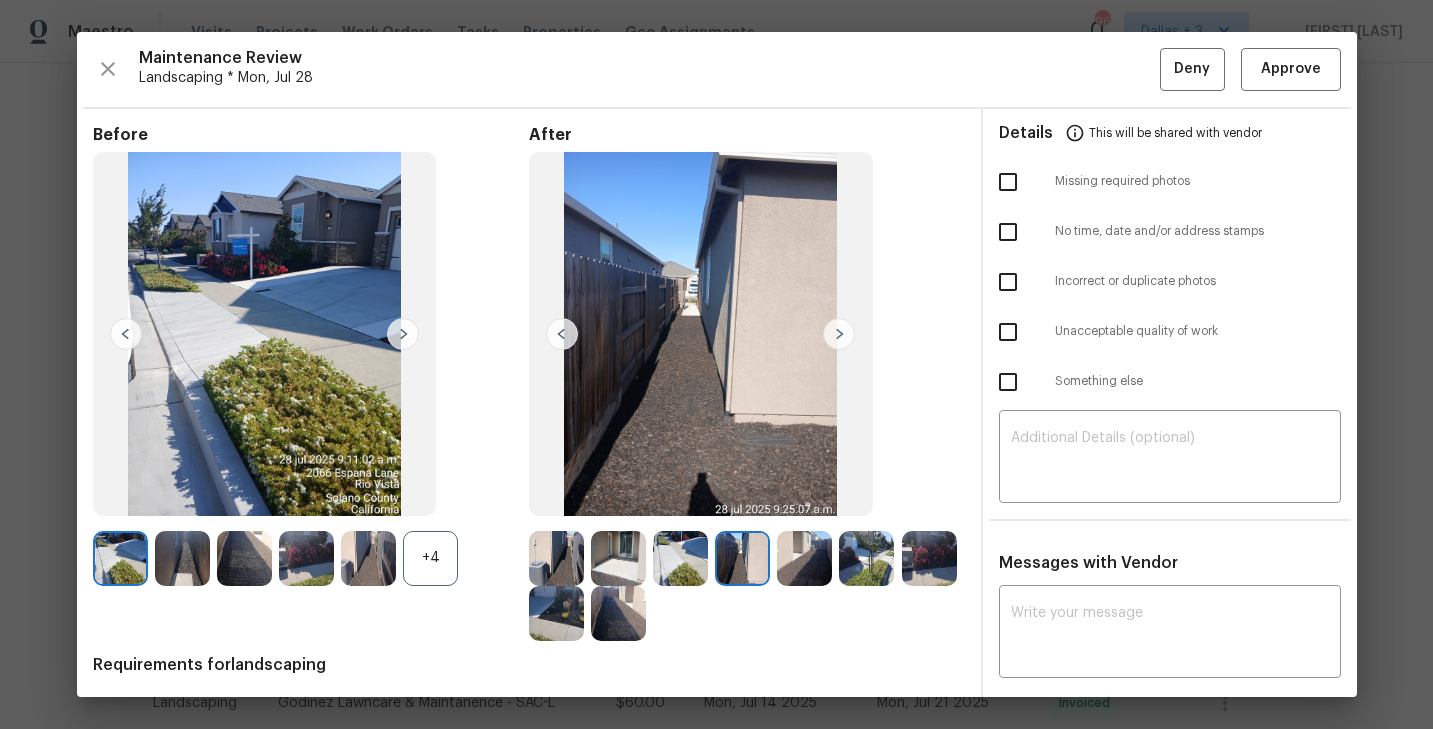 click at bounding box center [804, 558] 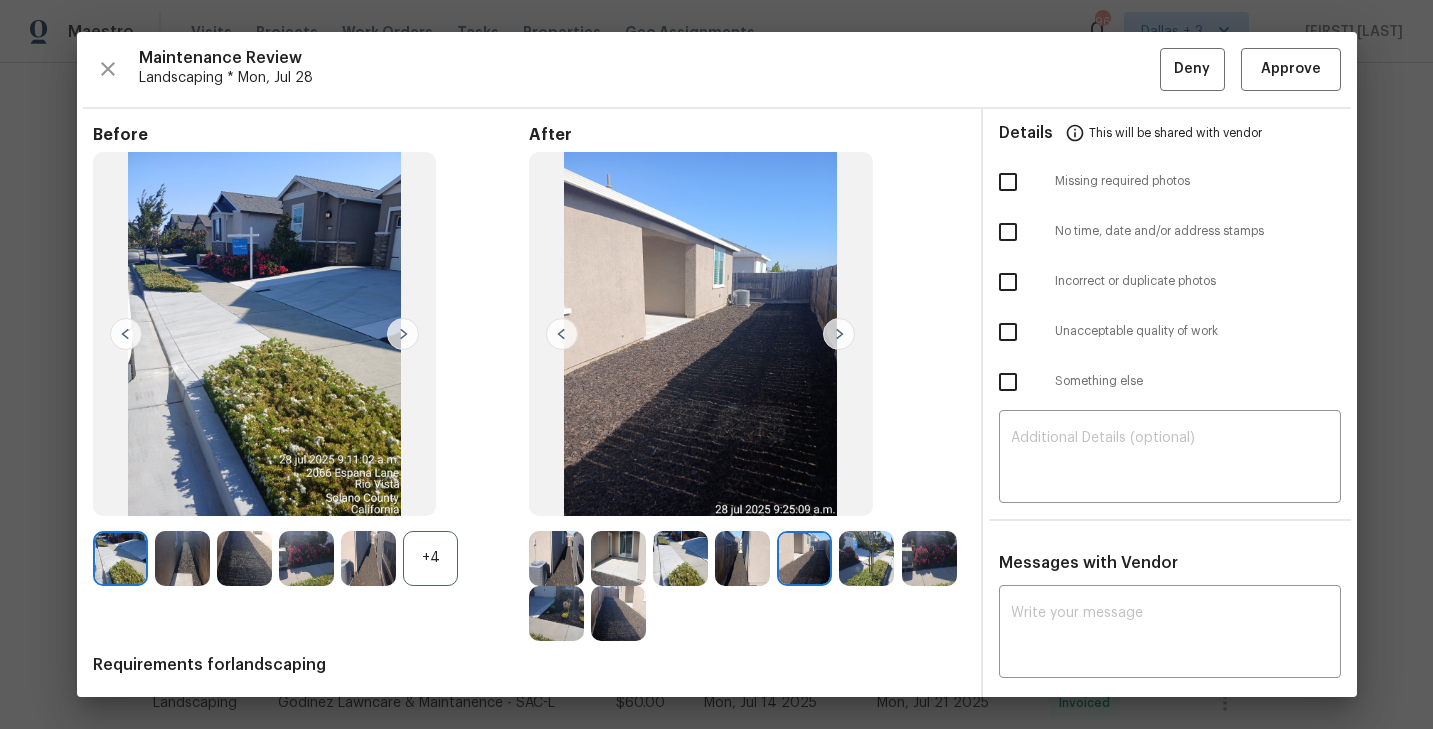 click at bounding box center (866, 558) 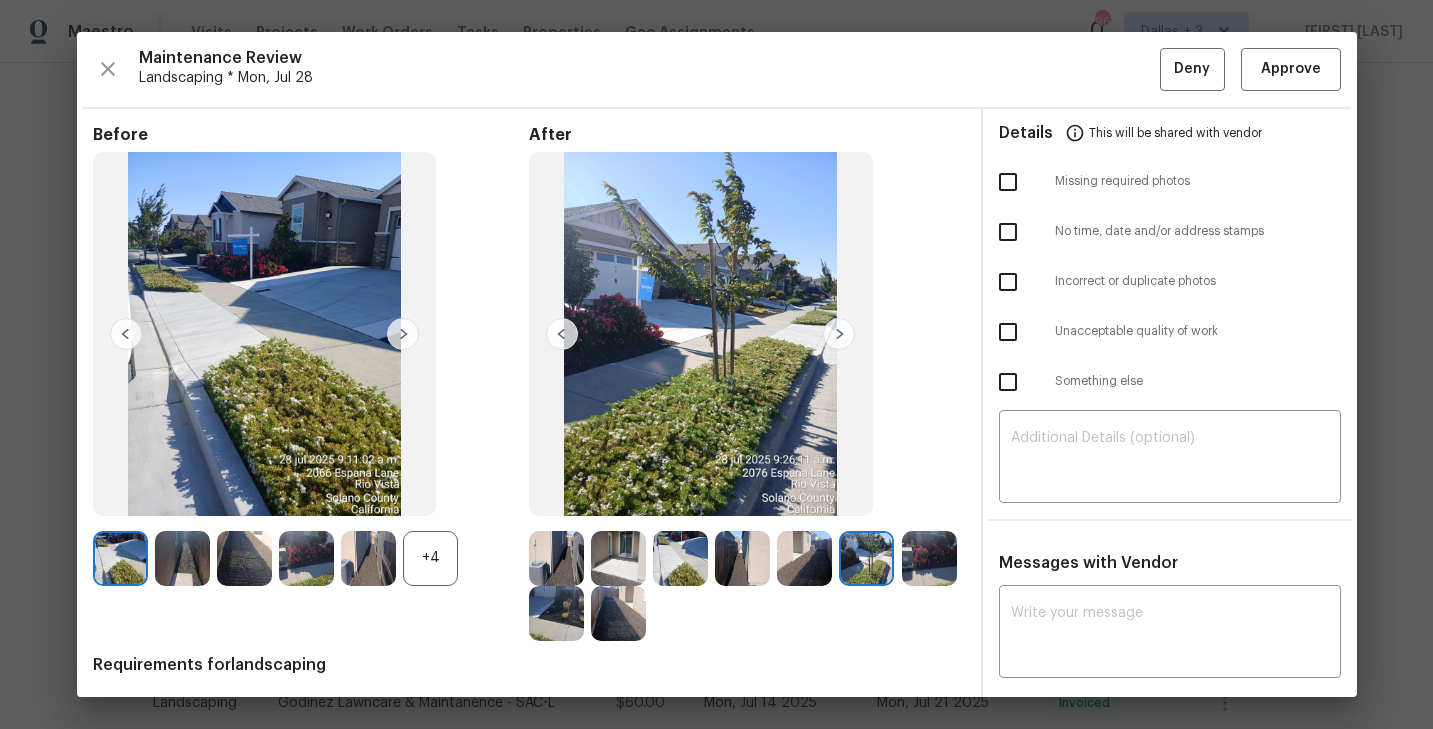 click at bounding box center [929, 558] 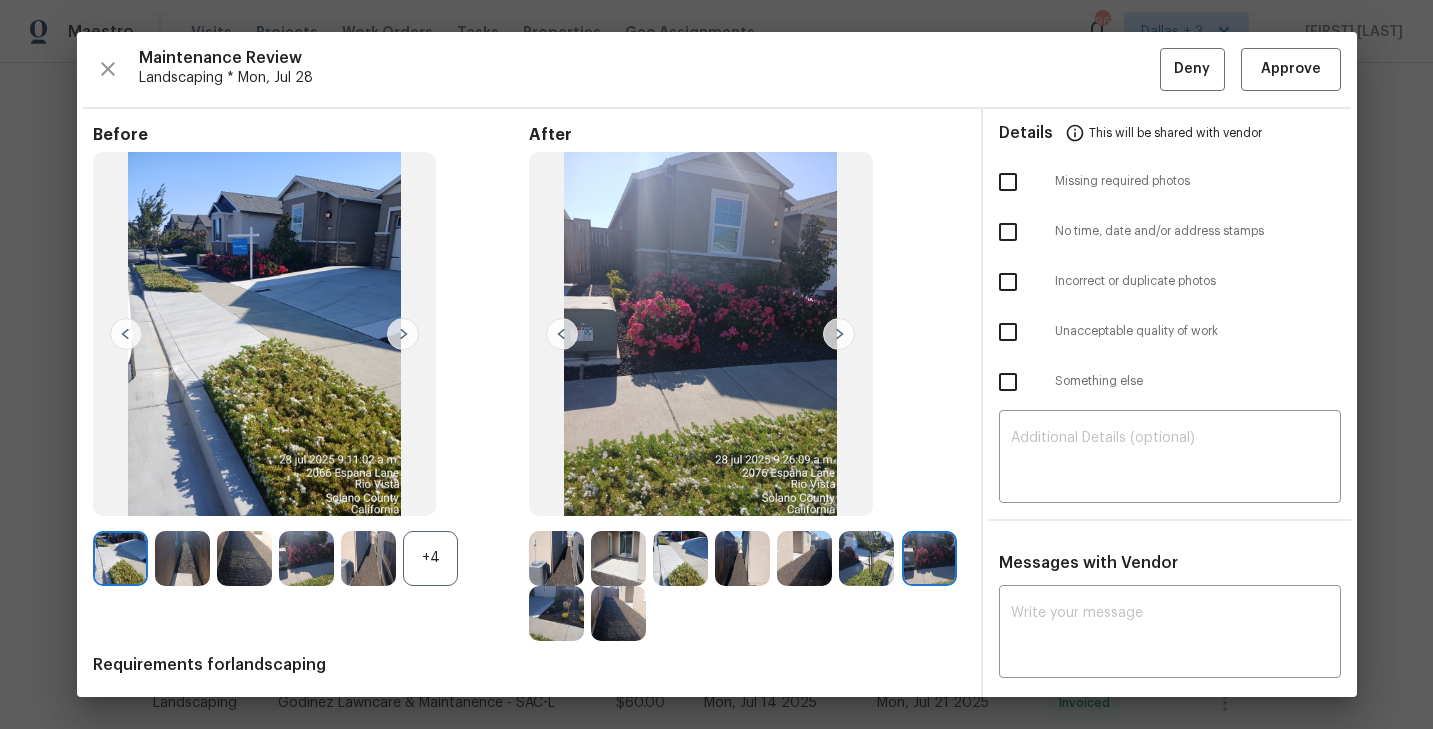 click at bounding box center [556, 613] 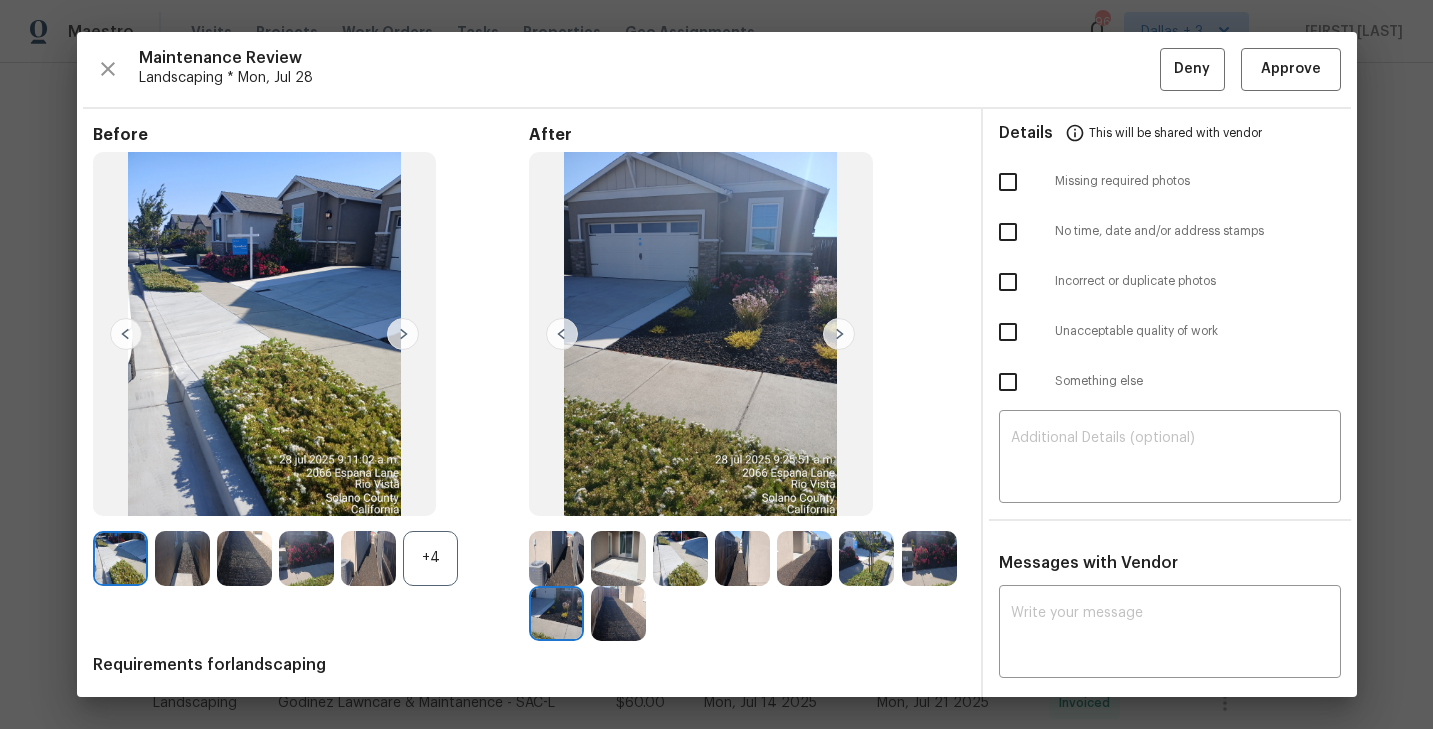 click at bounding box center (618, 613) 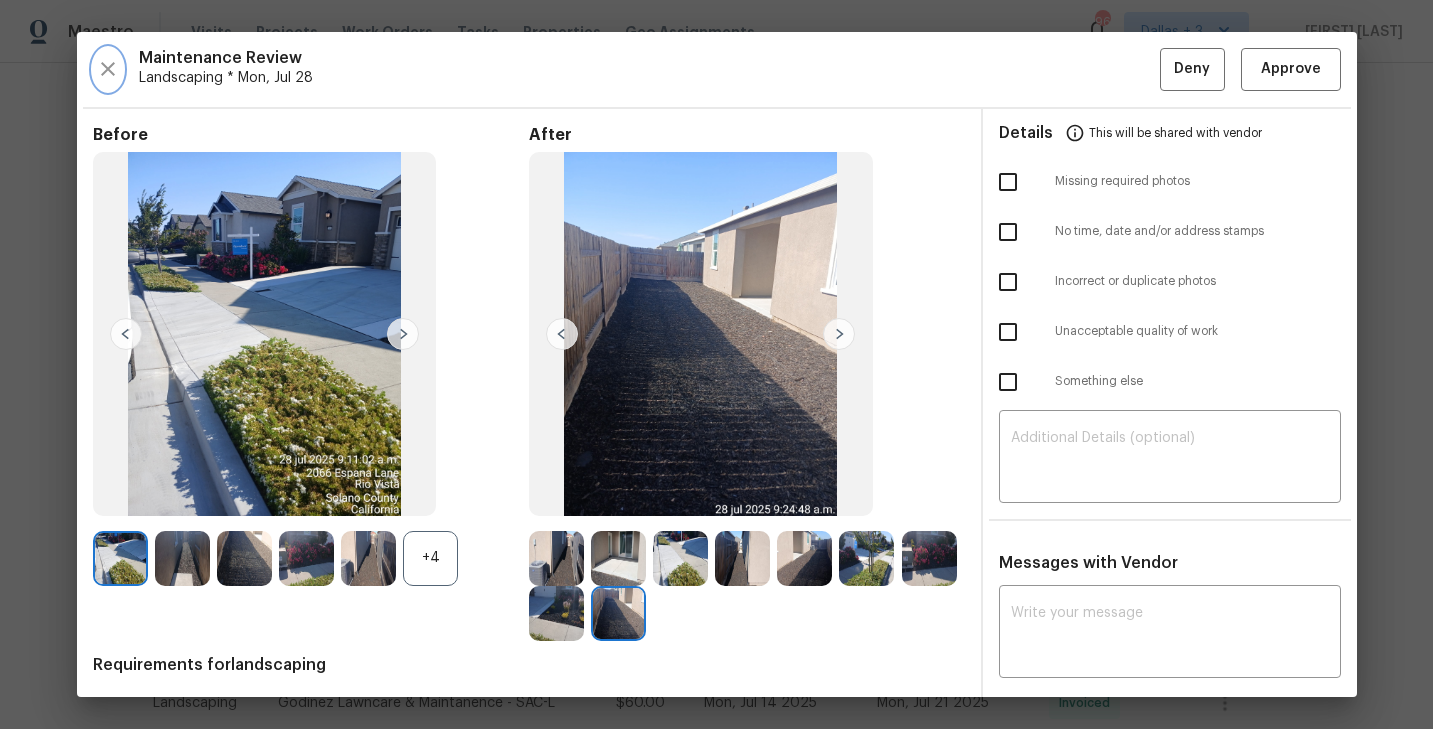 click 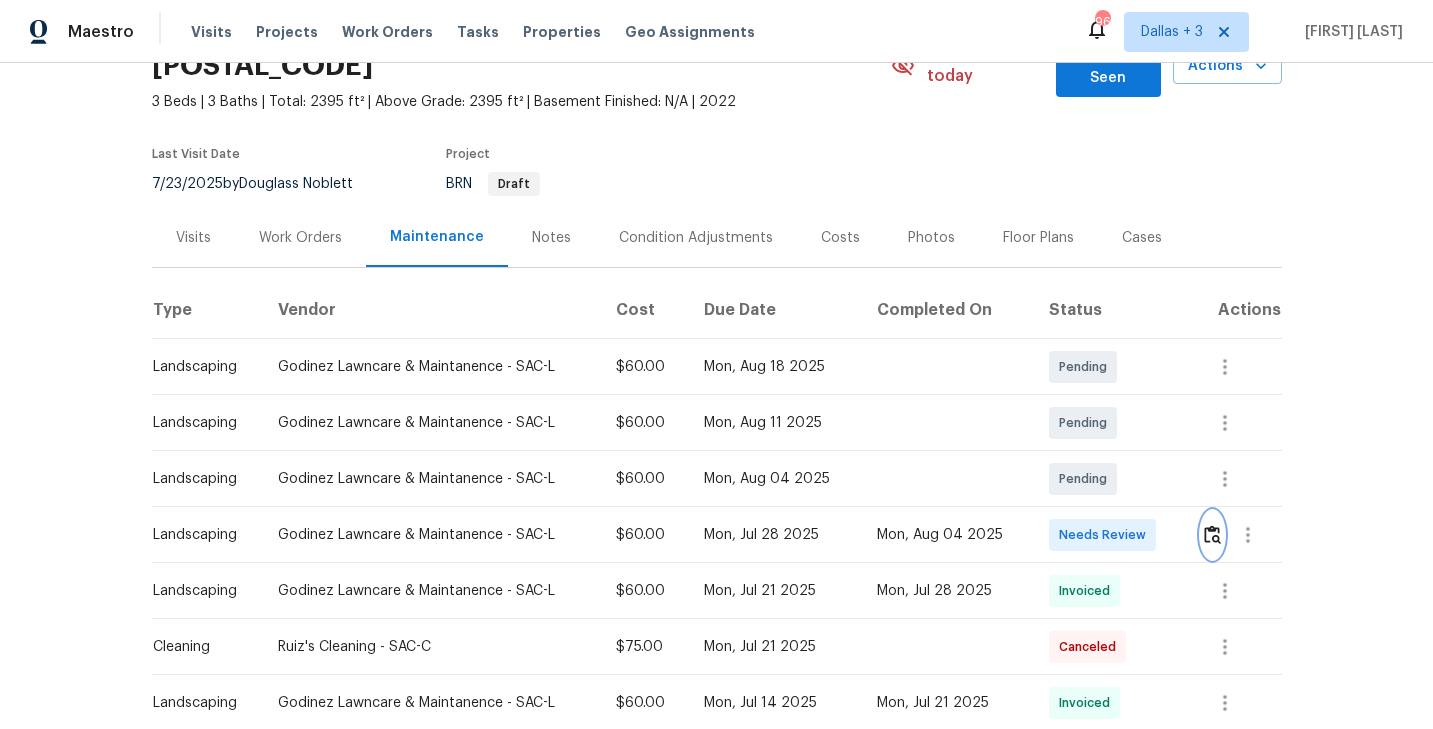 scroll, scrollTop: 0, scrollLeft: 0, axis: both 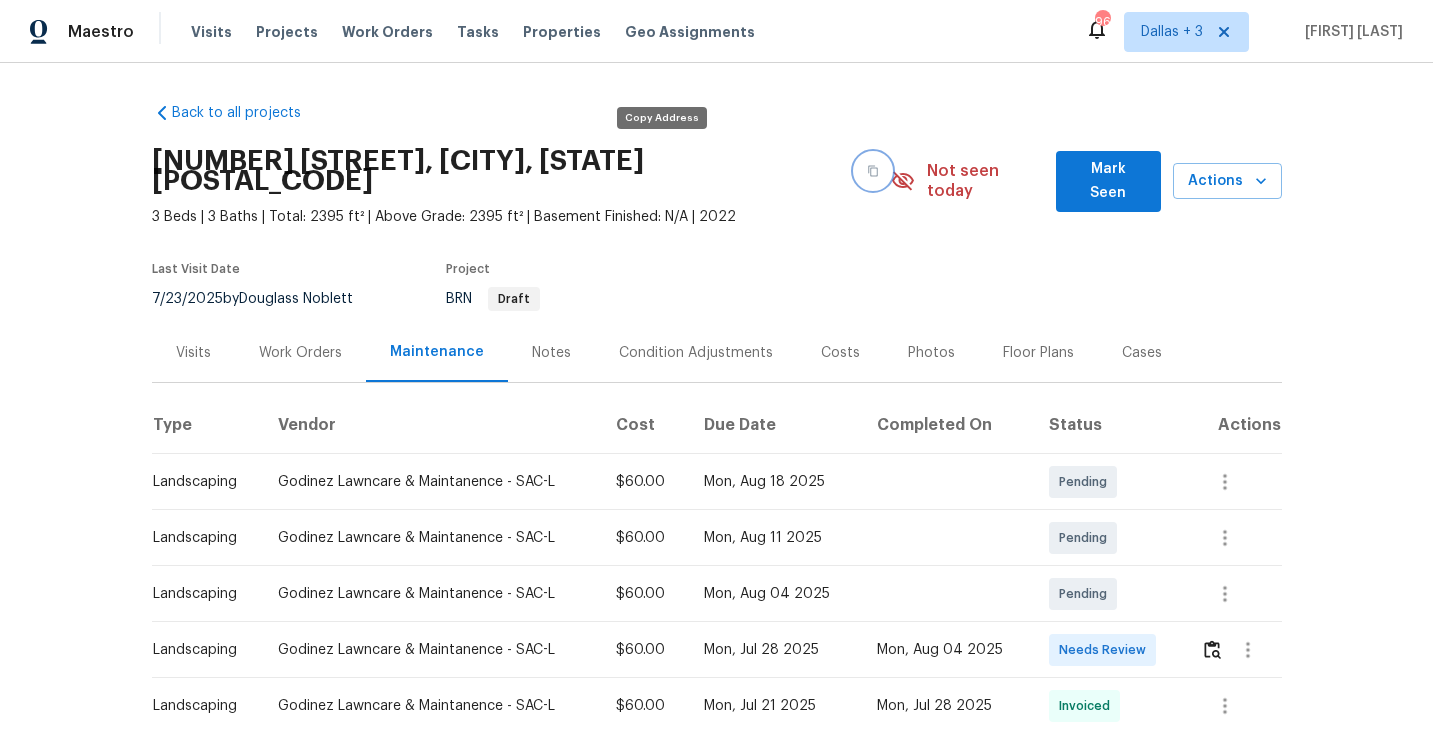 click at bounding box center [873, 171] 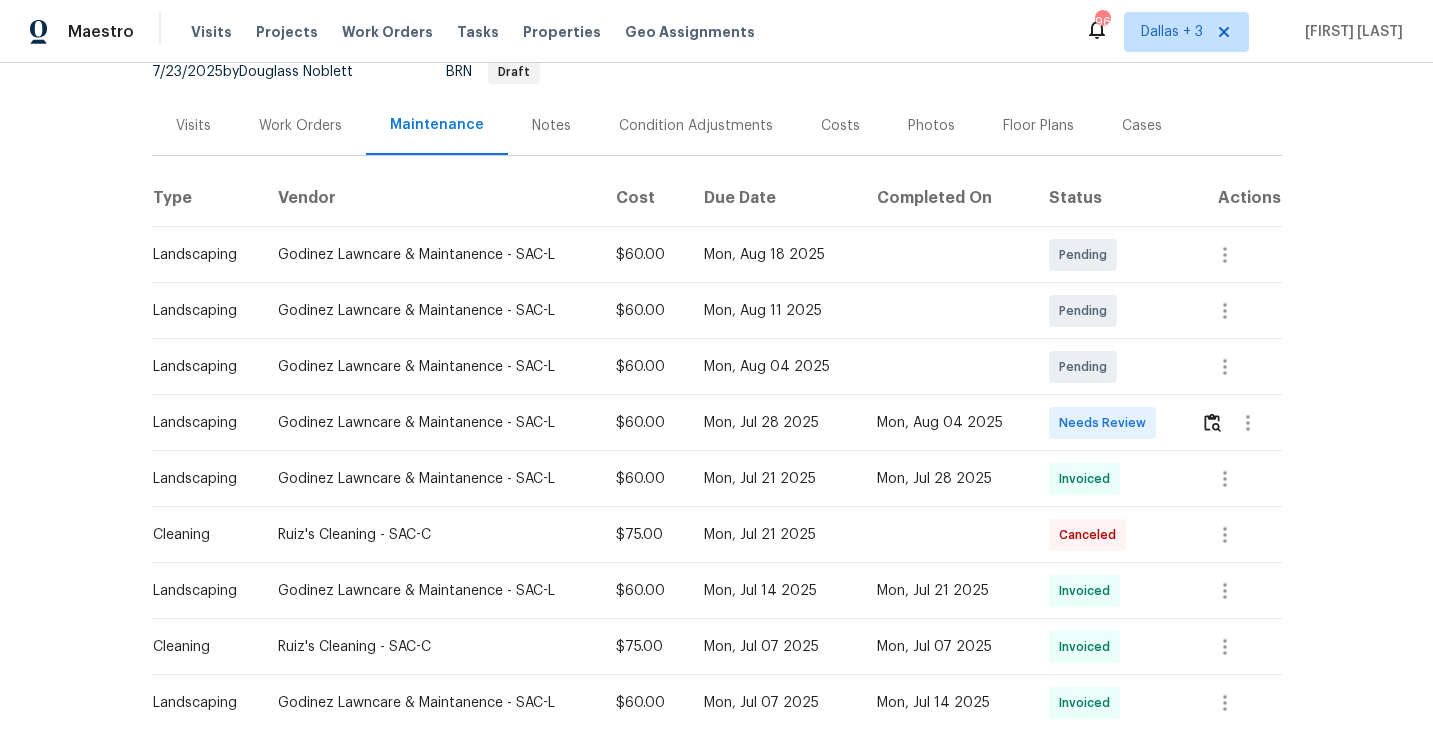 scroll, scrollTop: 233, scrollLeft: 0, axis: vertical 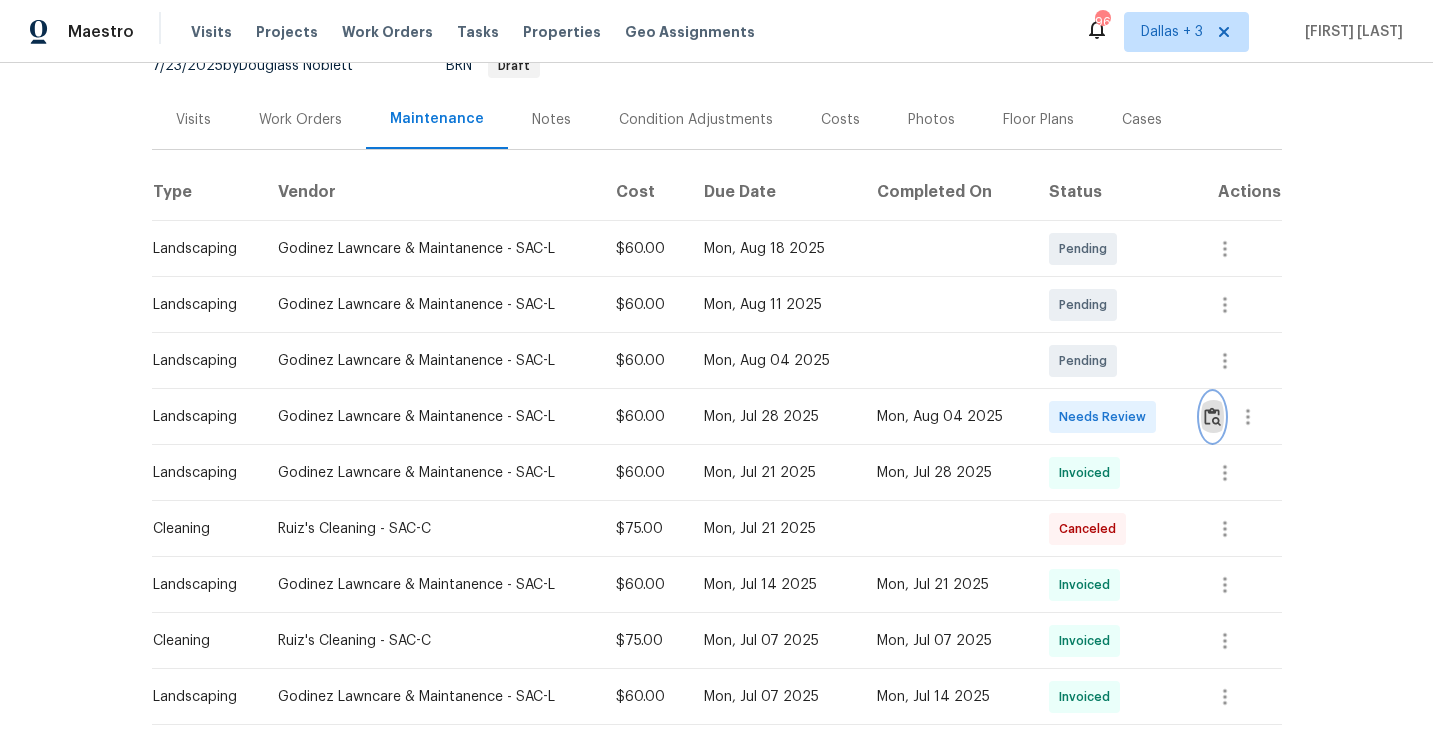 click at bounding box center (1212, 417) 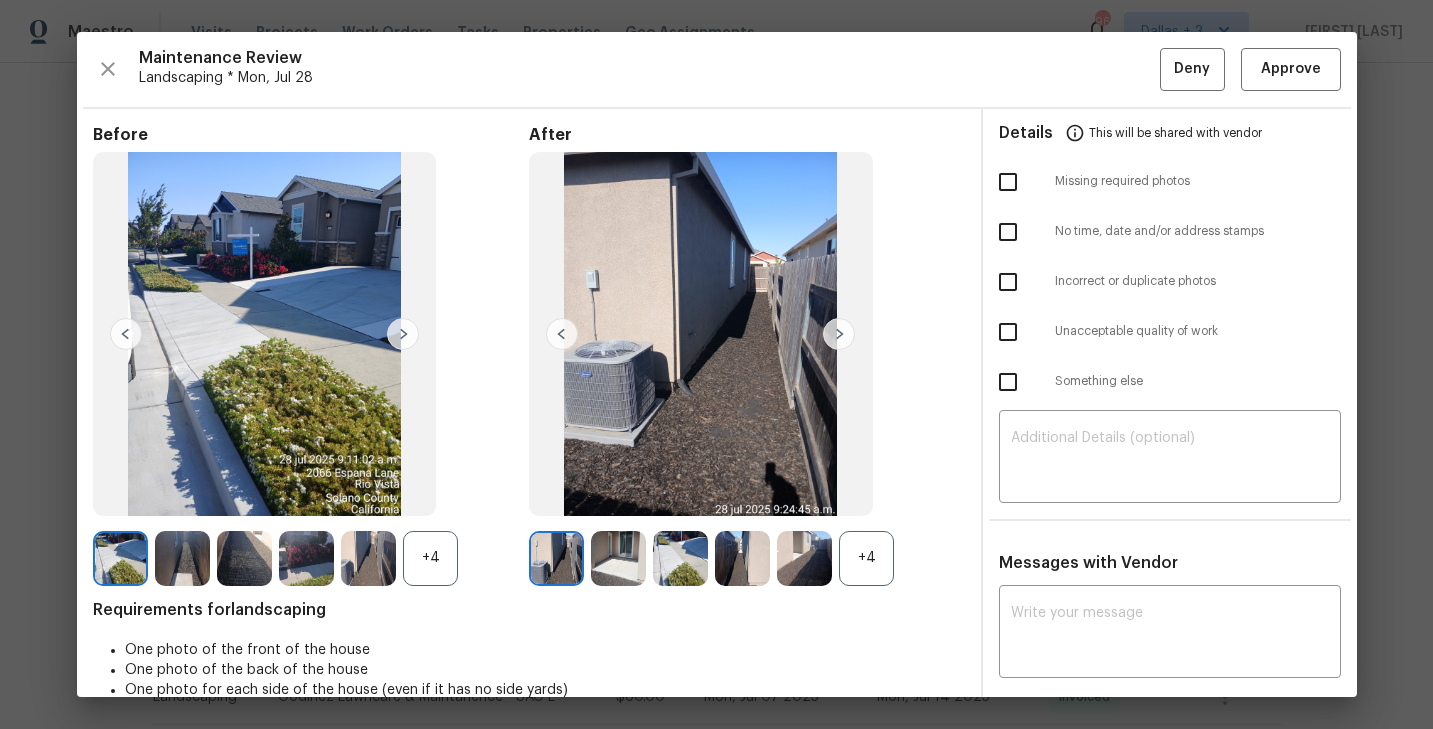 click at bounding box center (120, 558) 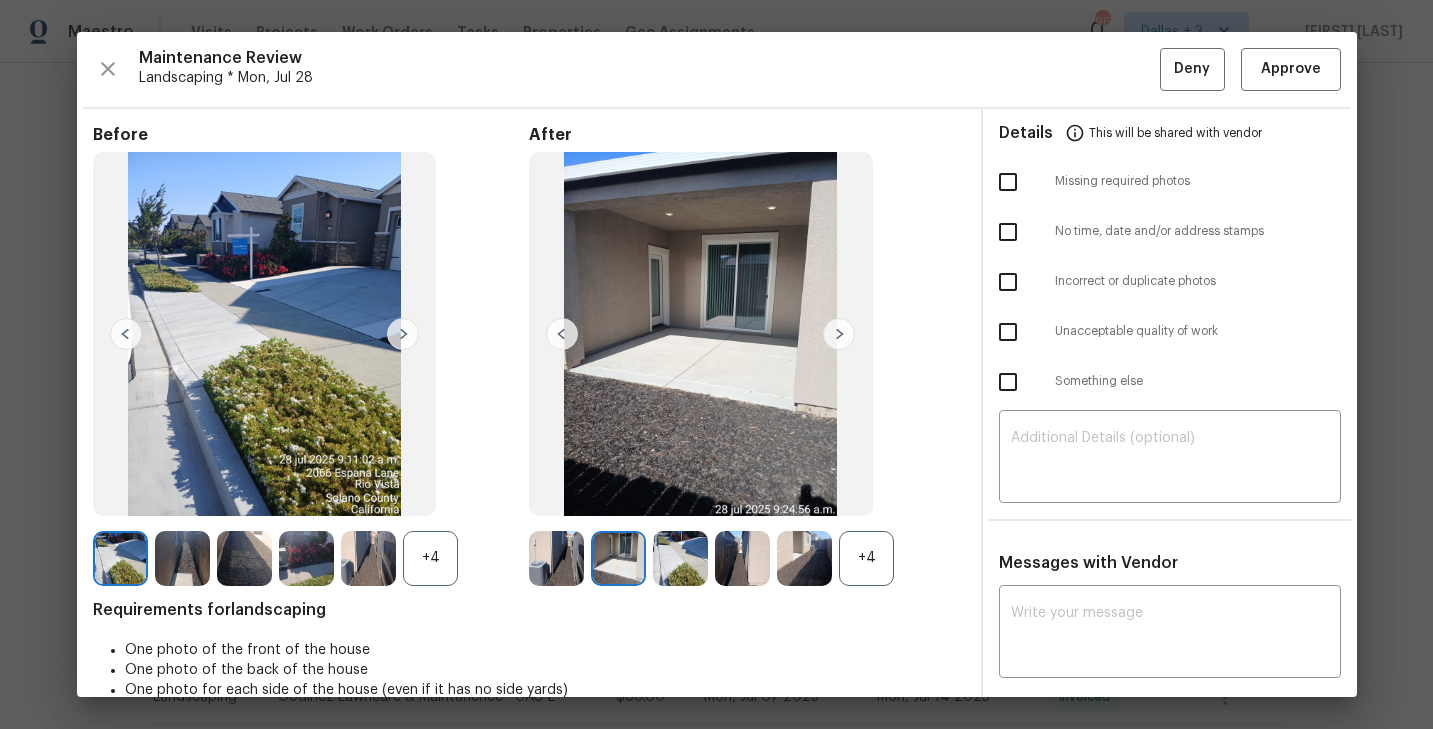 click at bounding box center [839, 334] 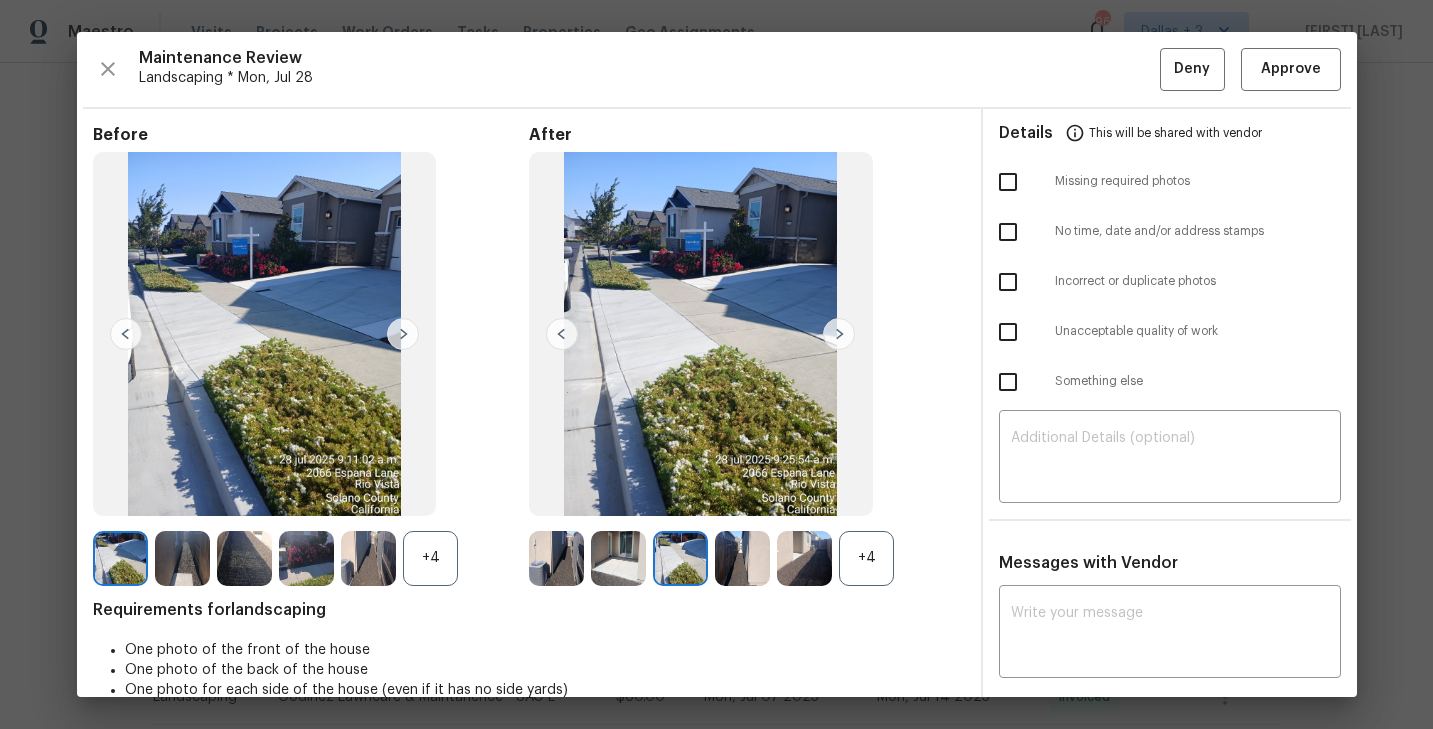 click at bounding box center [839, 334] 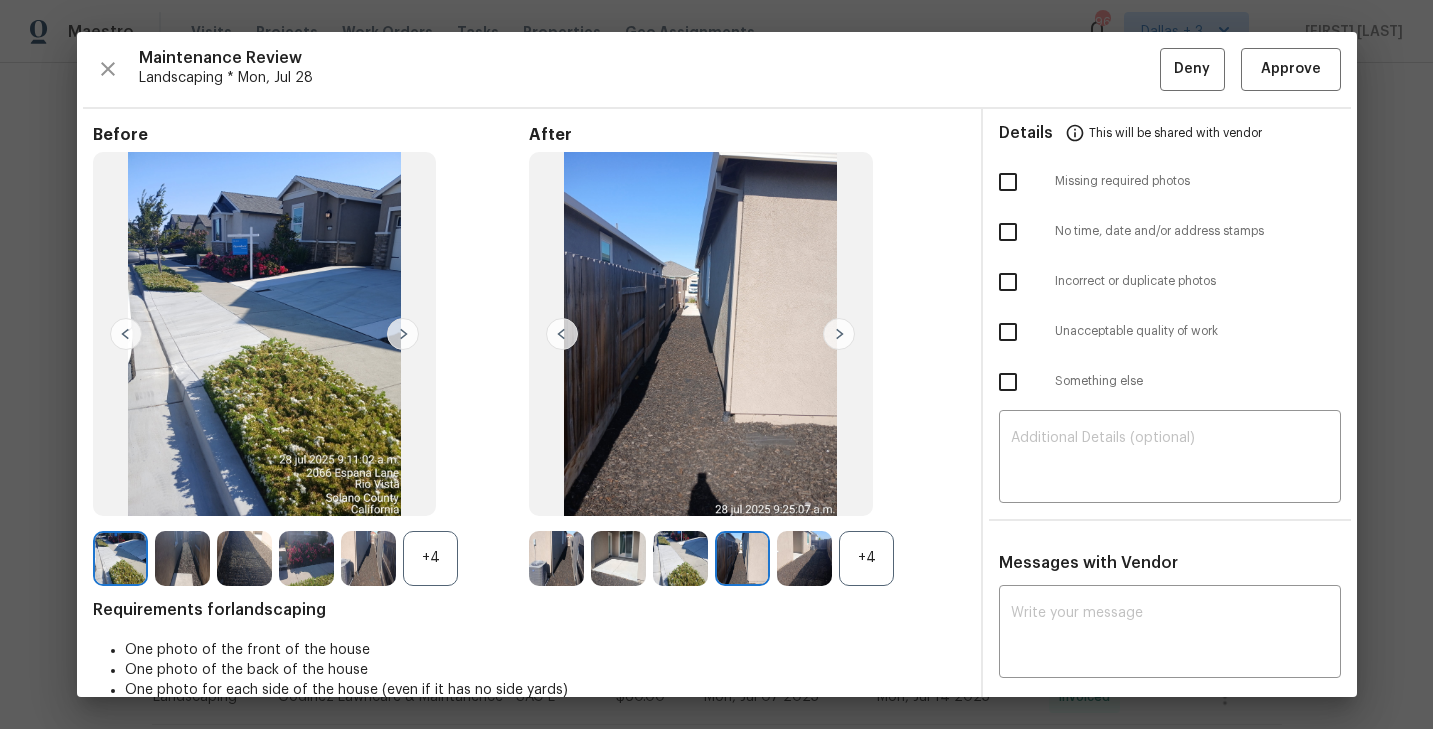 click at bounding box center (839, 334) 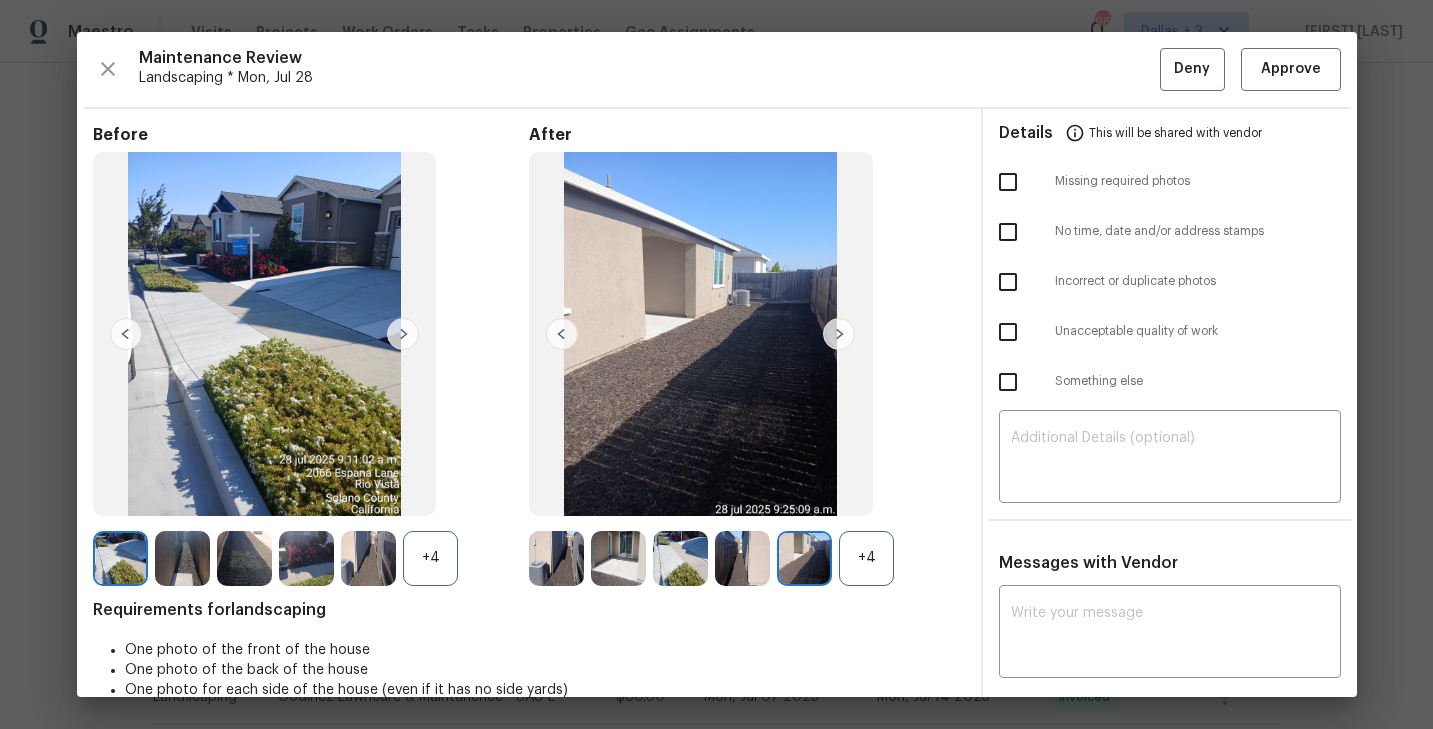 click at bounding box center (839, 334) 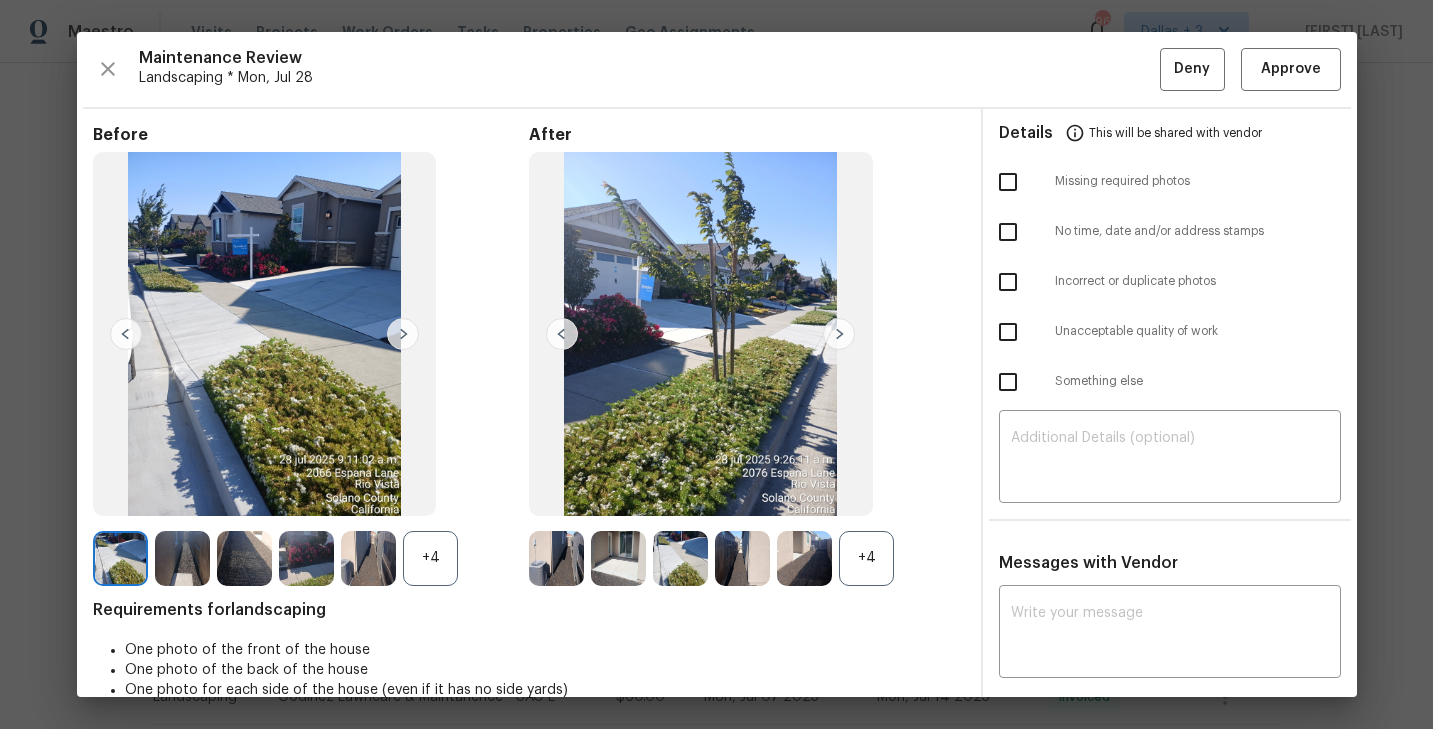 click at bounding box center [562, 334] 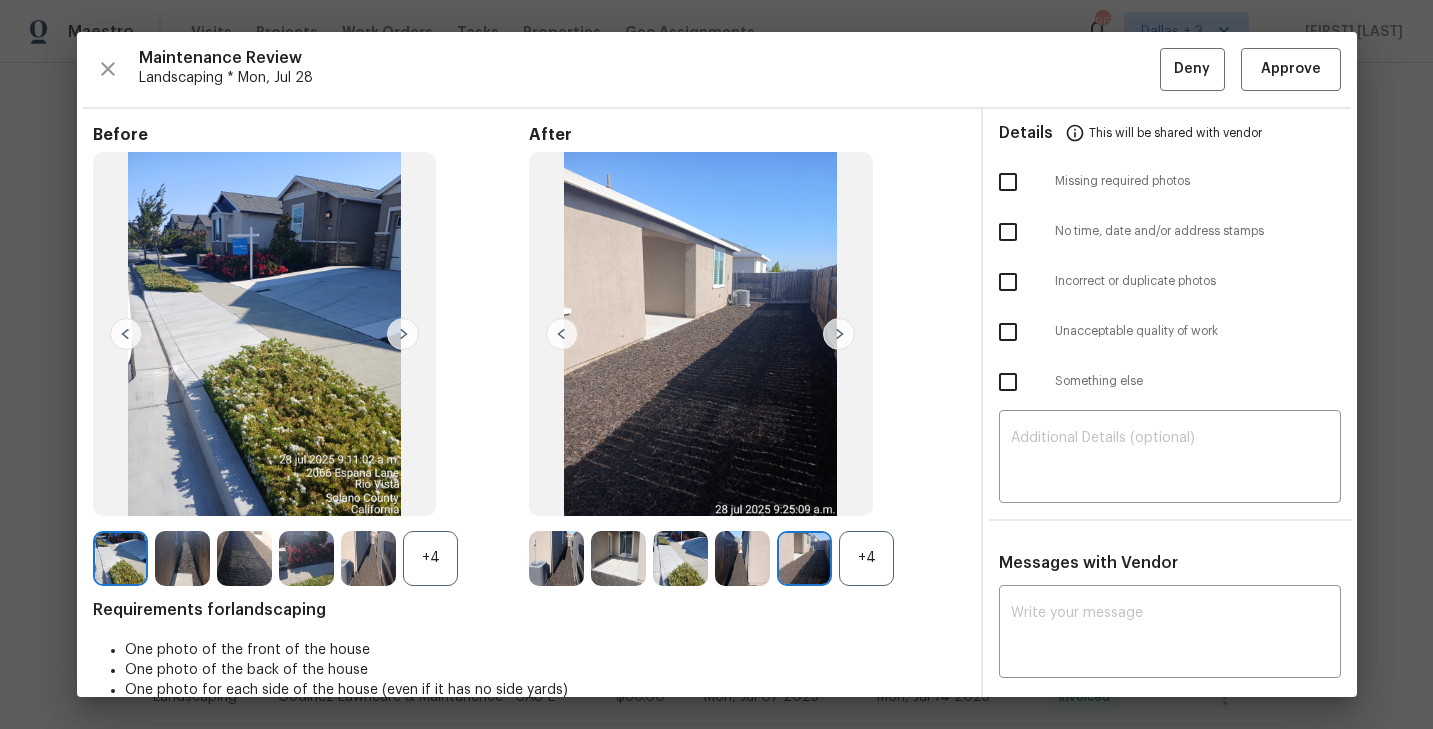 click at bounding box center [839, 334] 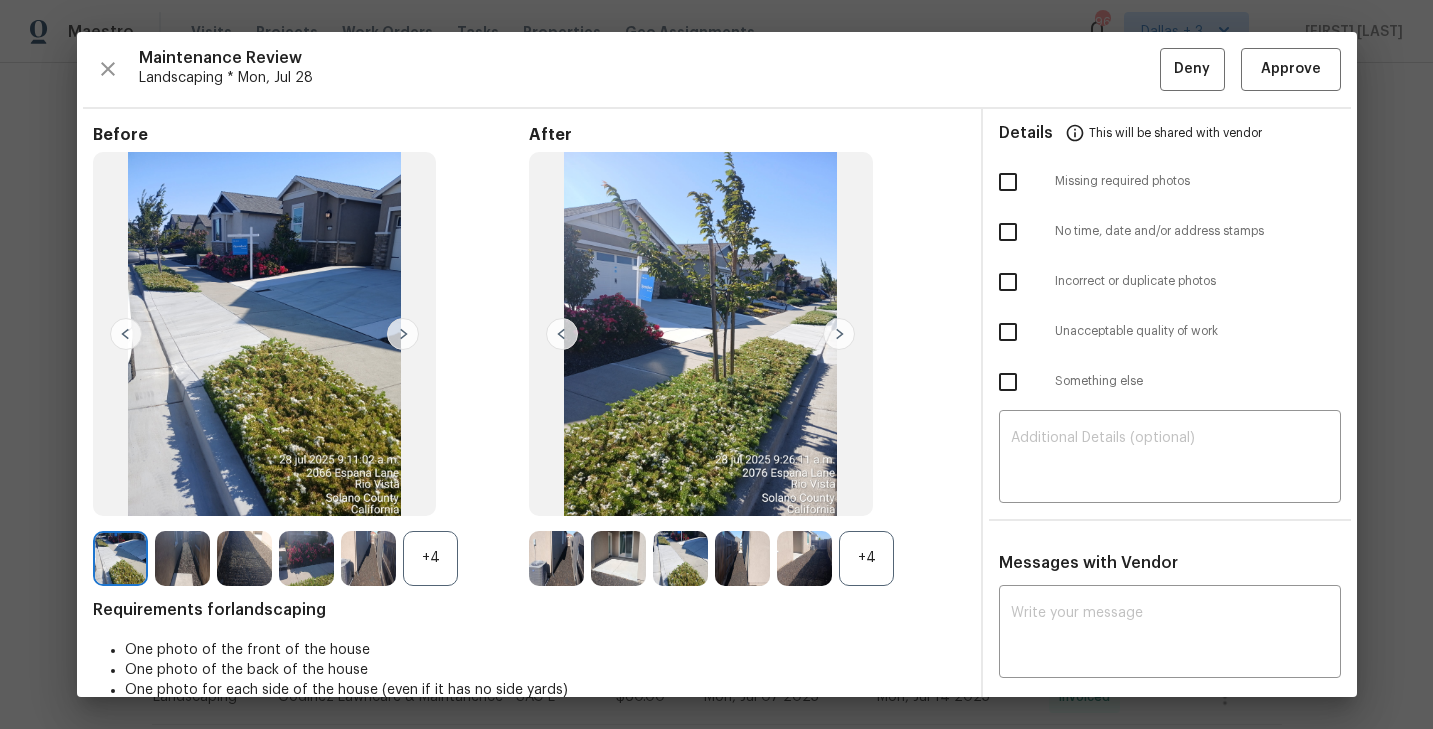 click at bounding box center [839, 334] 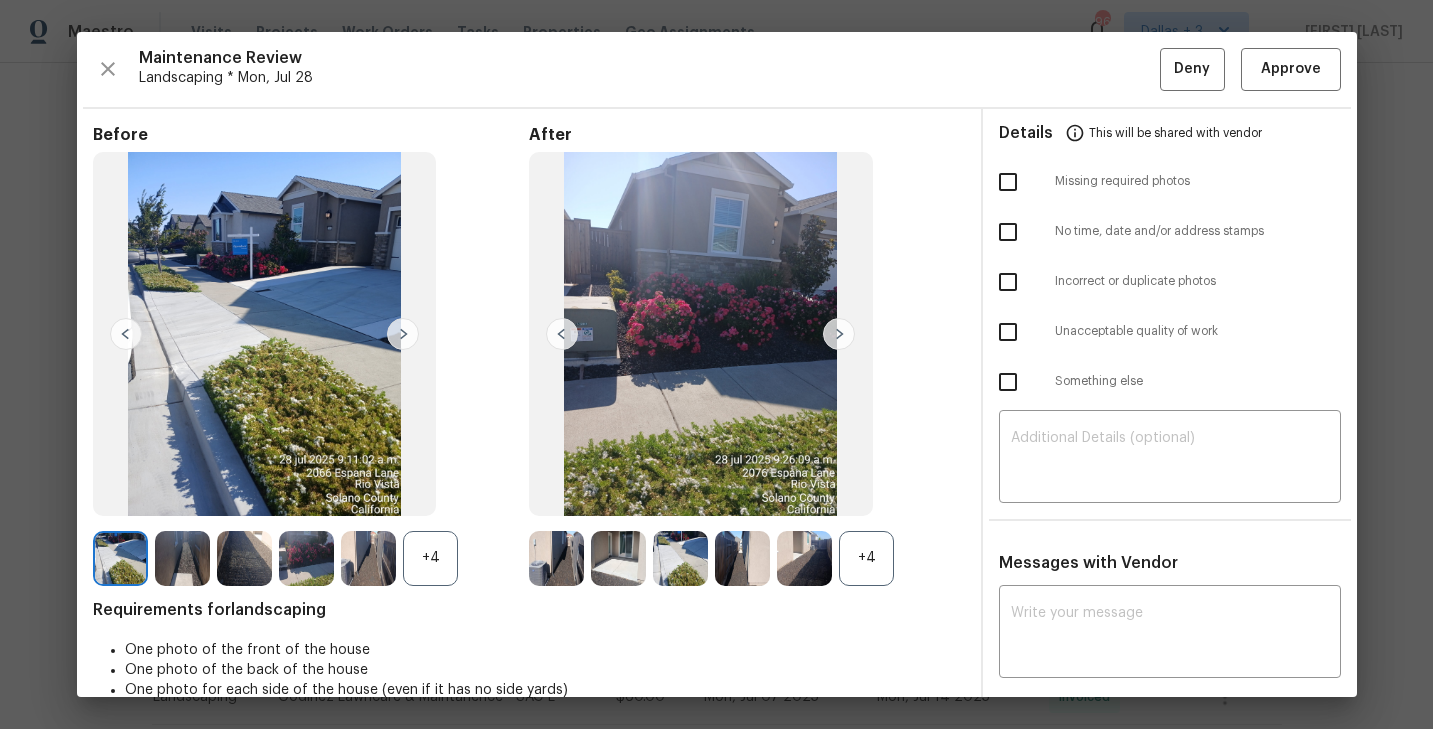 click at bounding box center (839, 334) 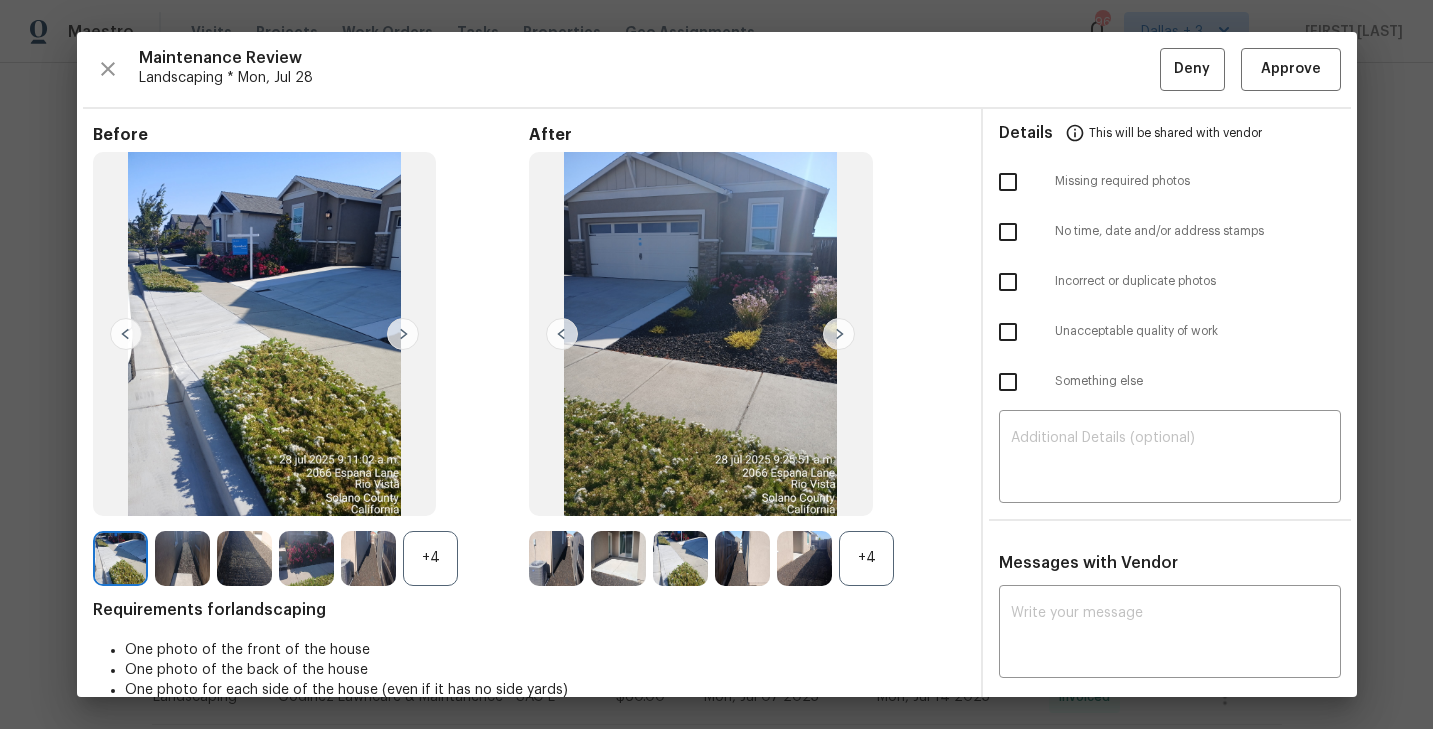 click at bounding box center (839, 334) 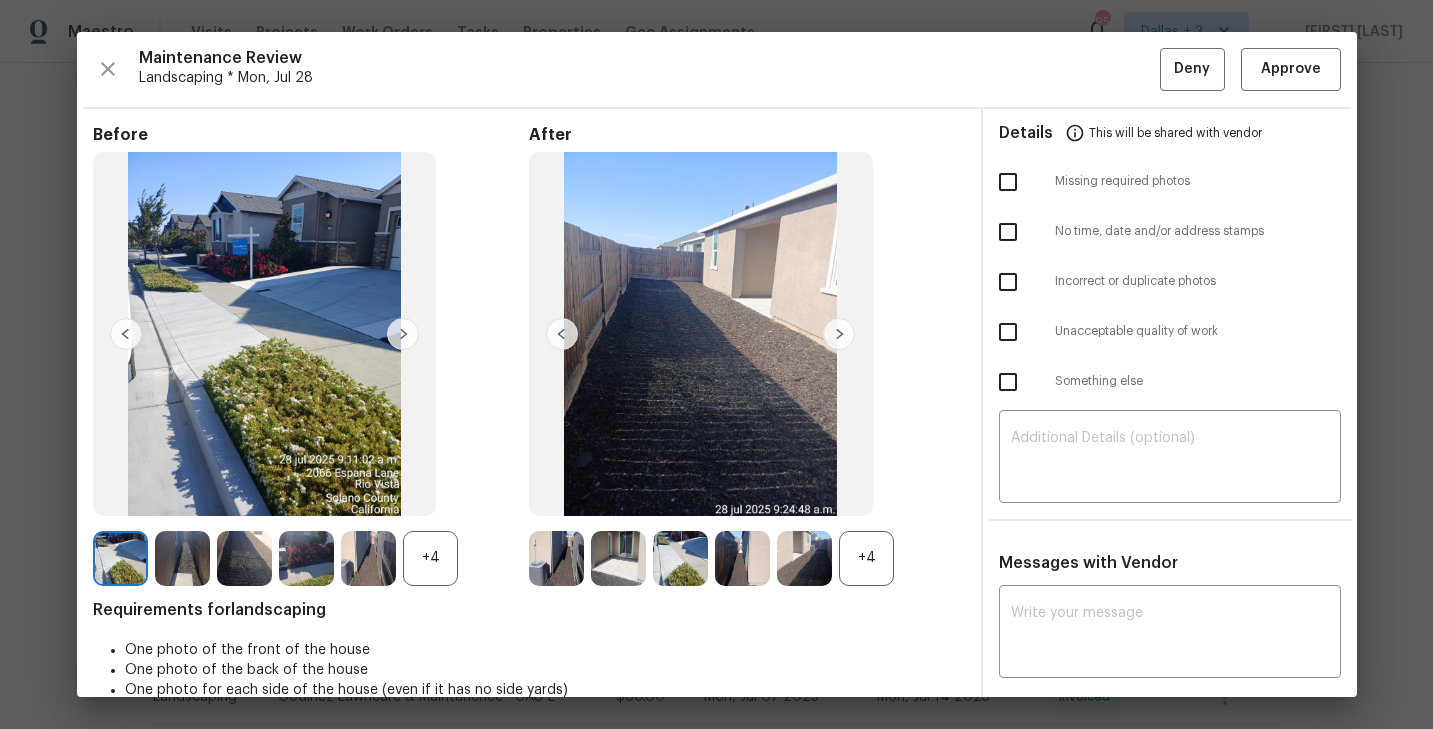 click on "+4" at bounding box center [866, 558] 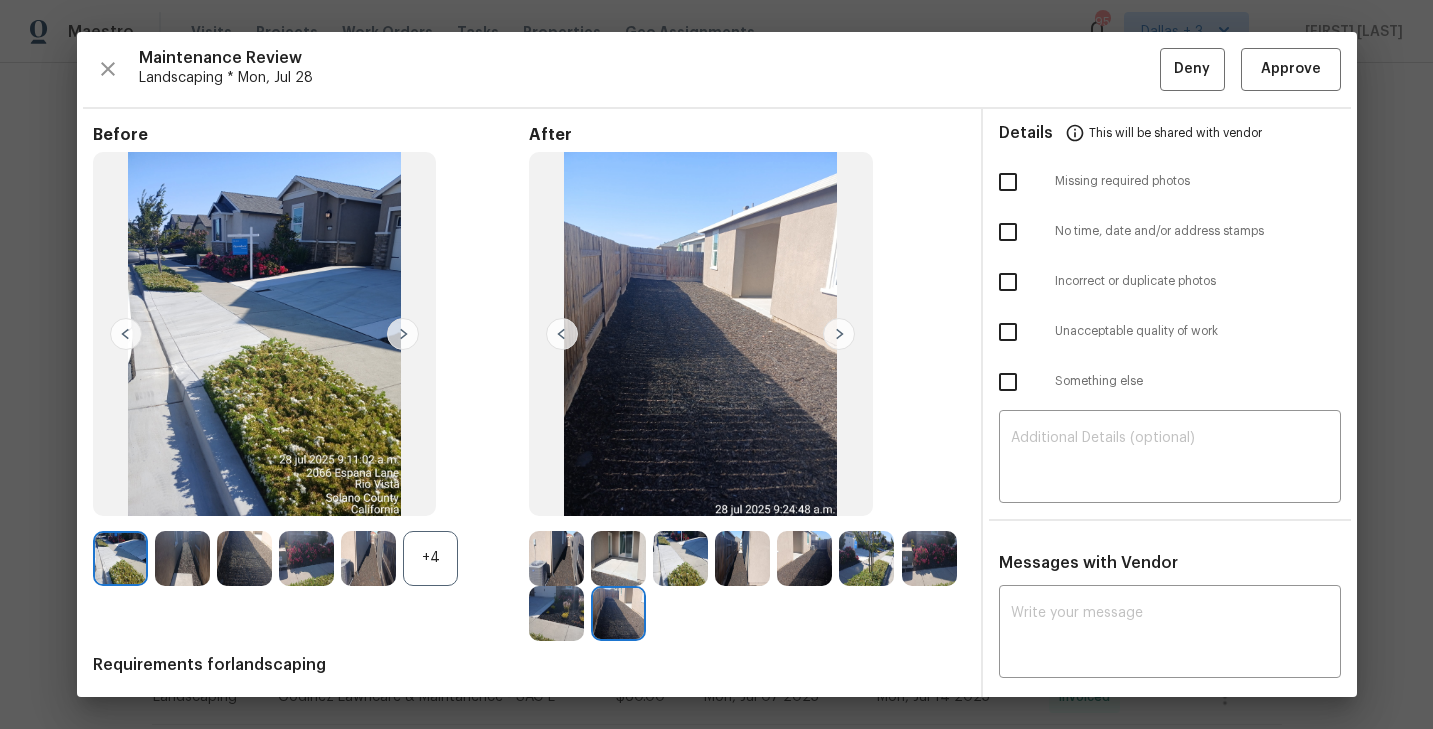 click at bounding box center (839, 334) 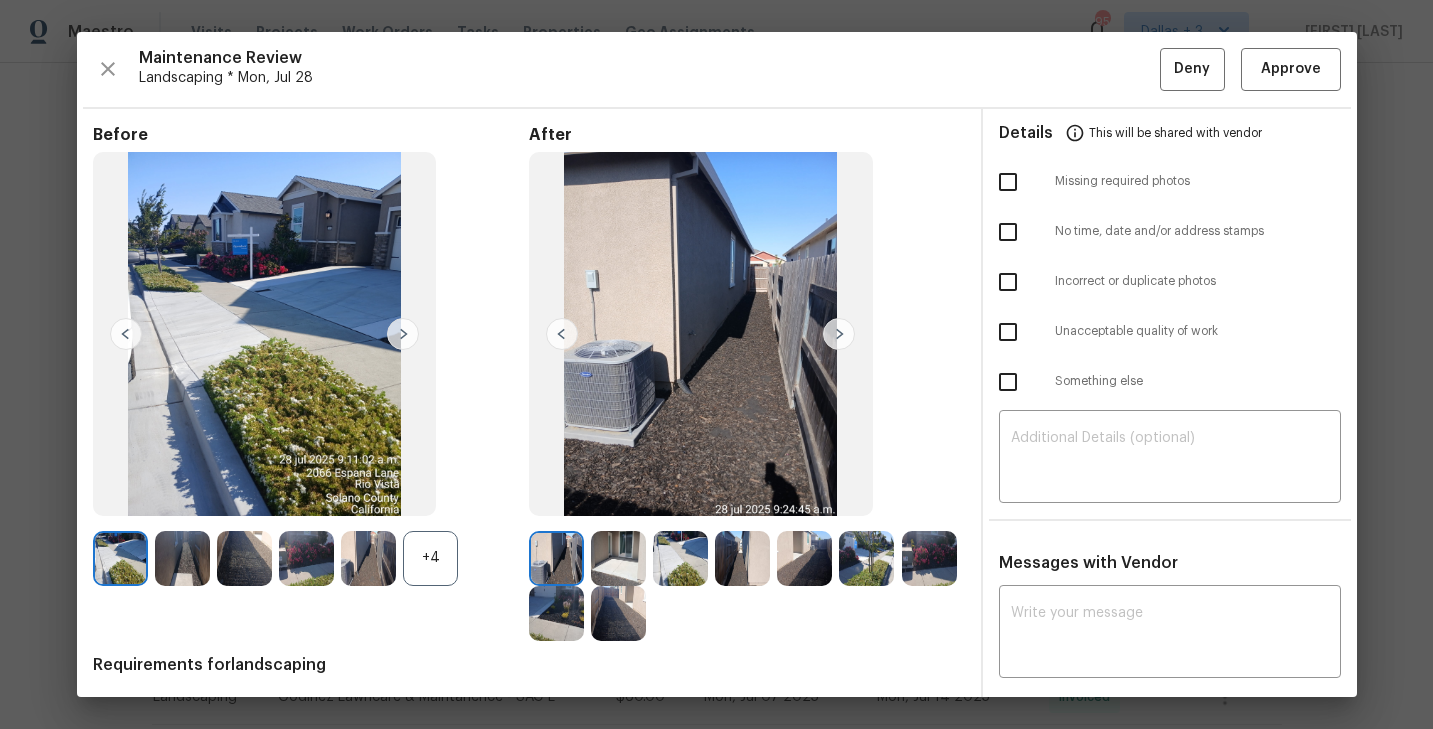 click at bounding box center (618, 558) 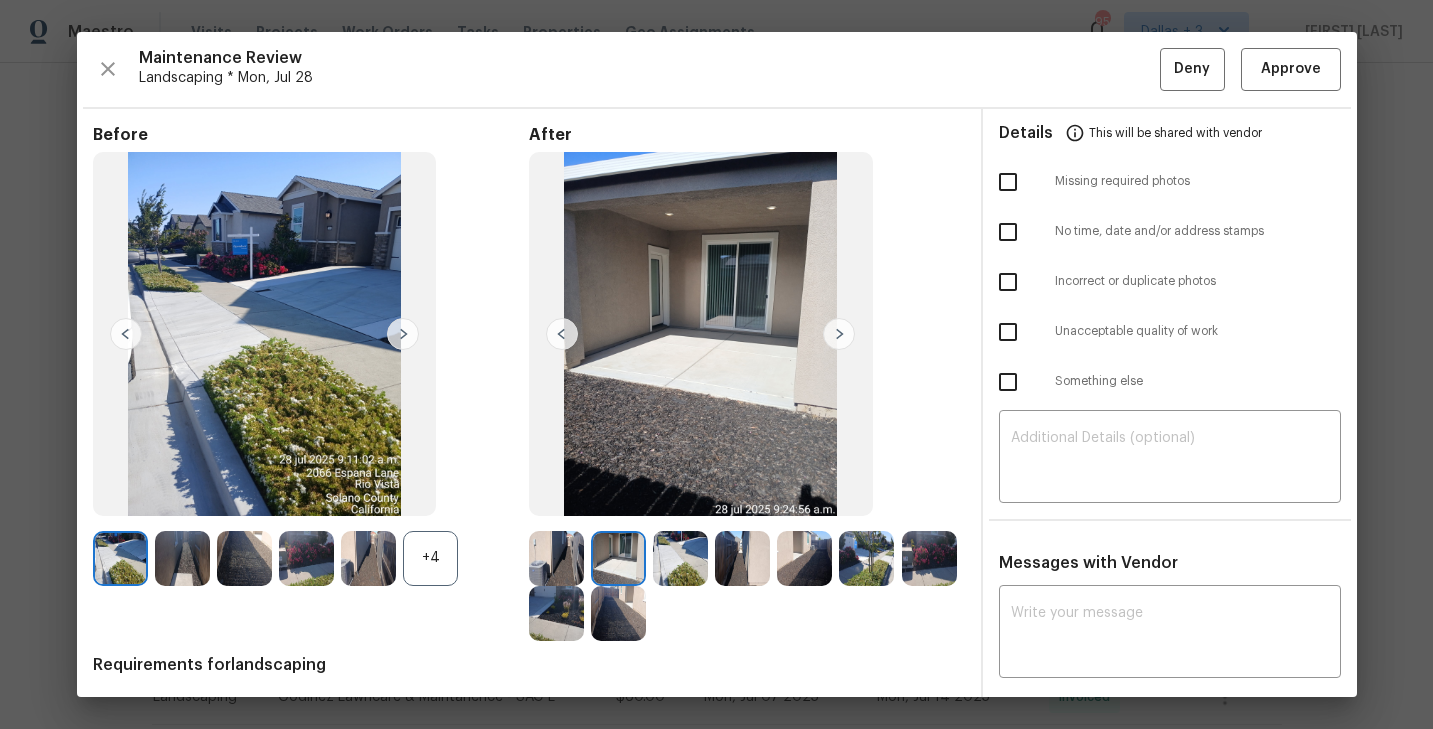 click at bounding box center [680, 558] 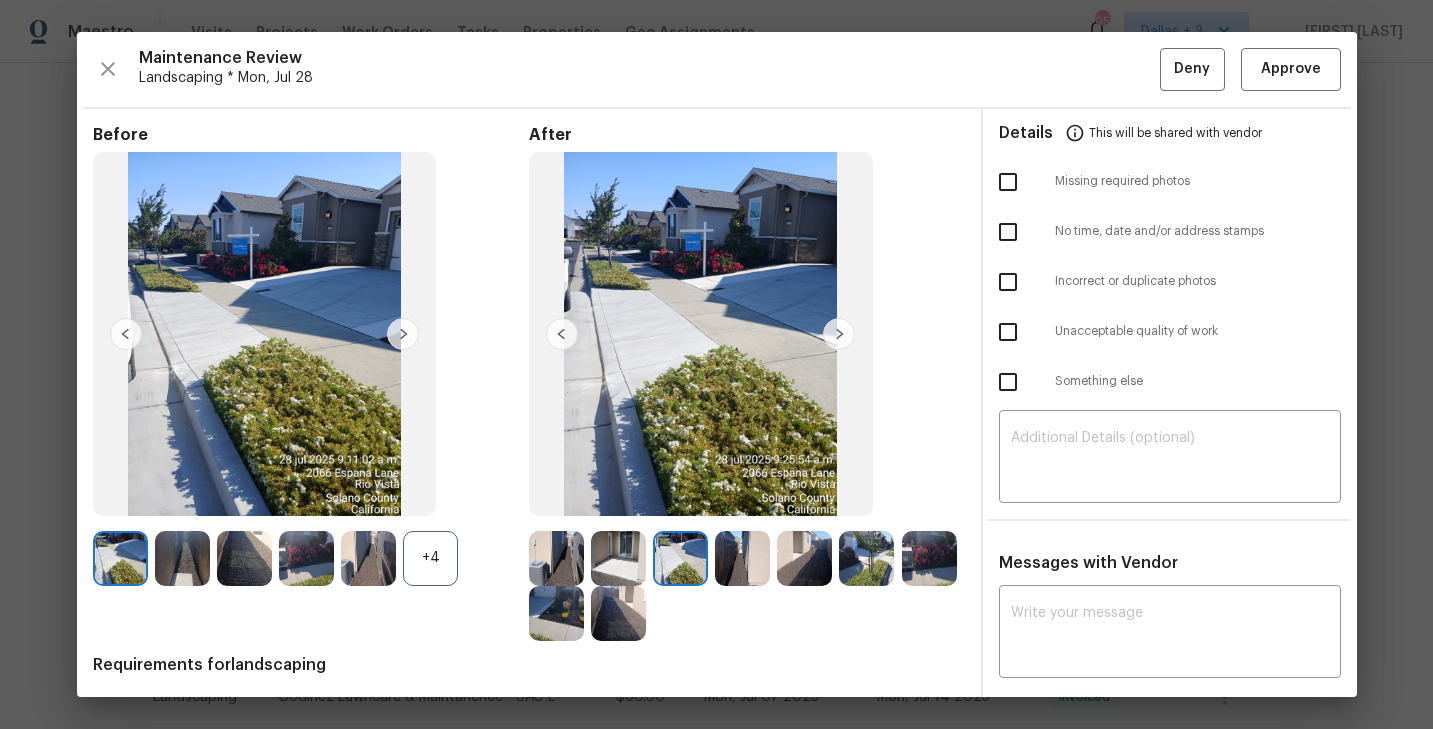 click at bounding box center (742, 558) 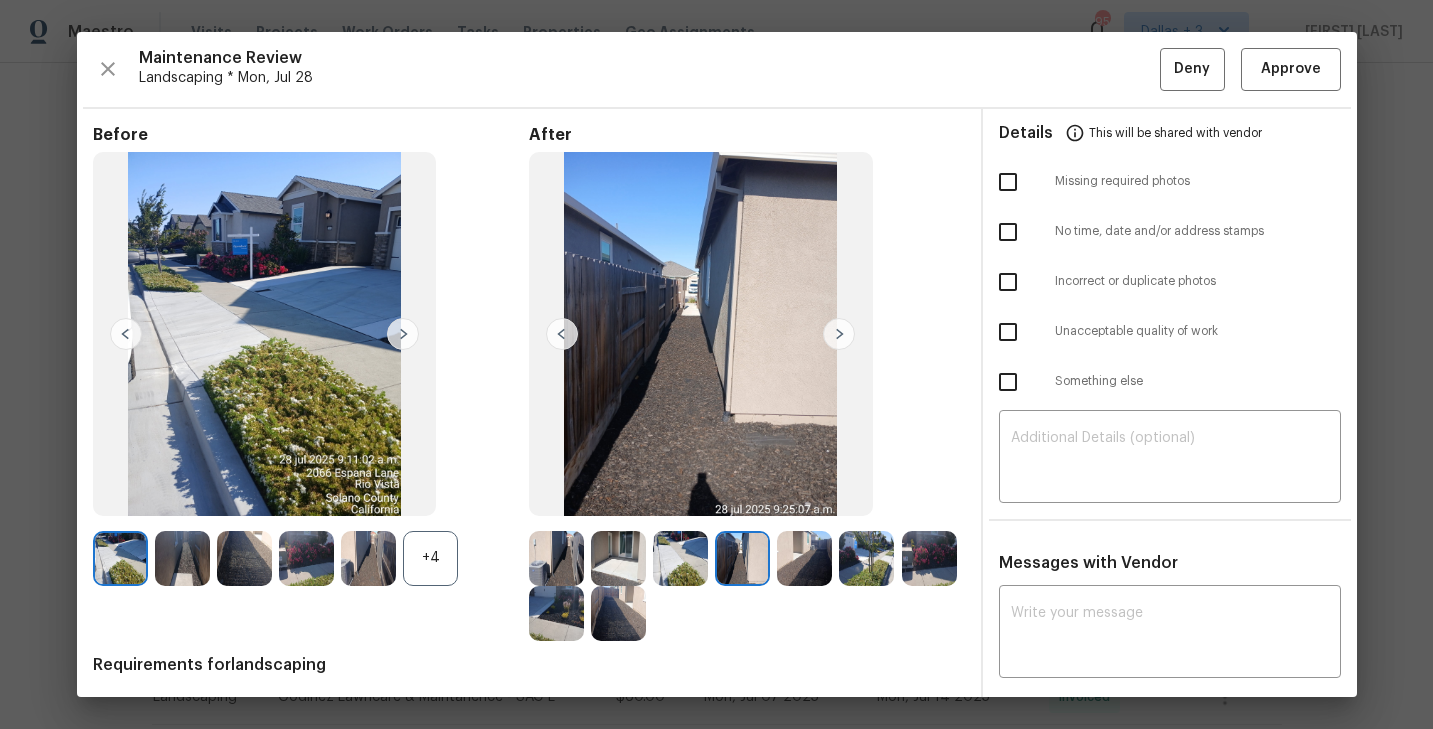 click at bounding box center (804, 558) 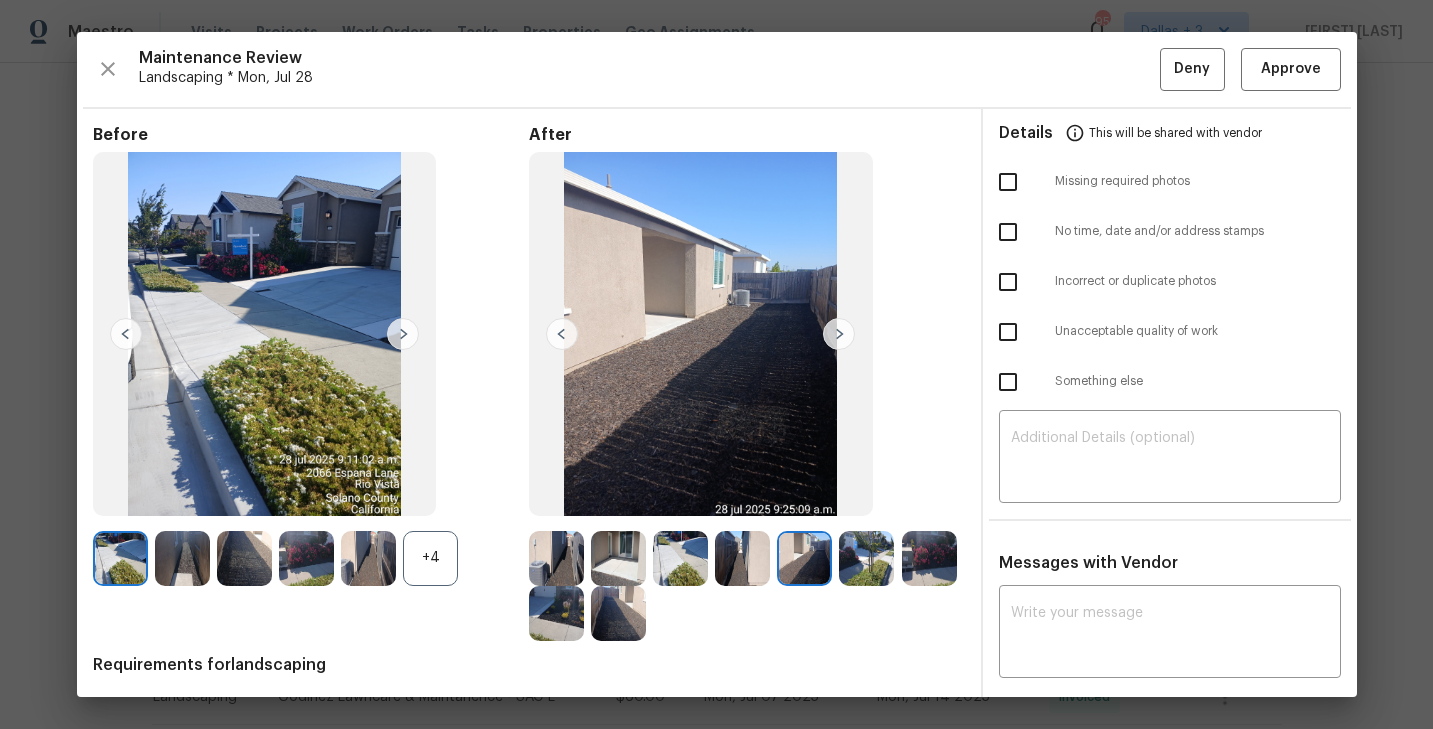 click at bounding box center [866, 558] 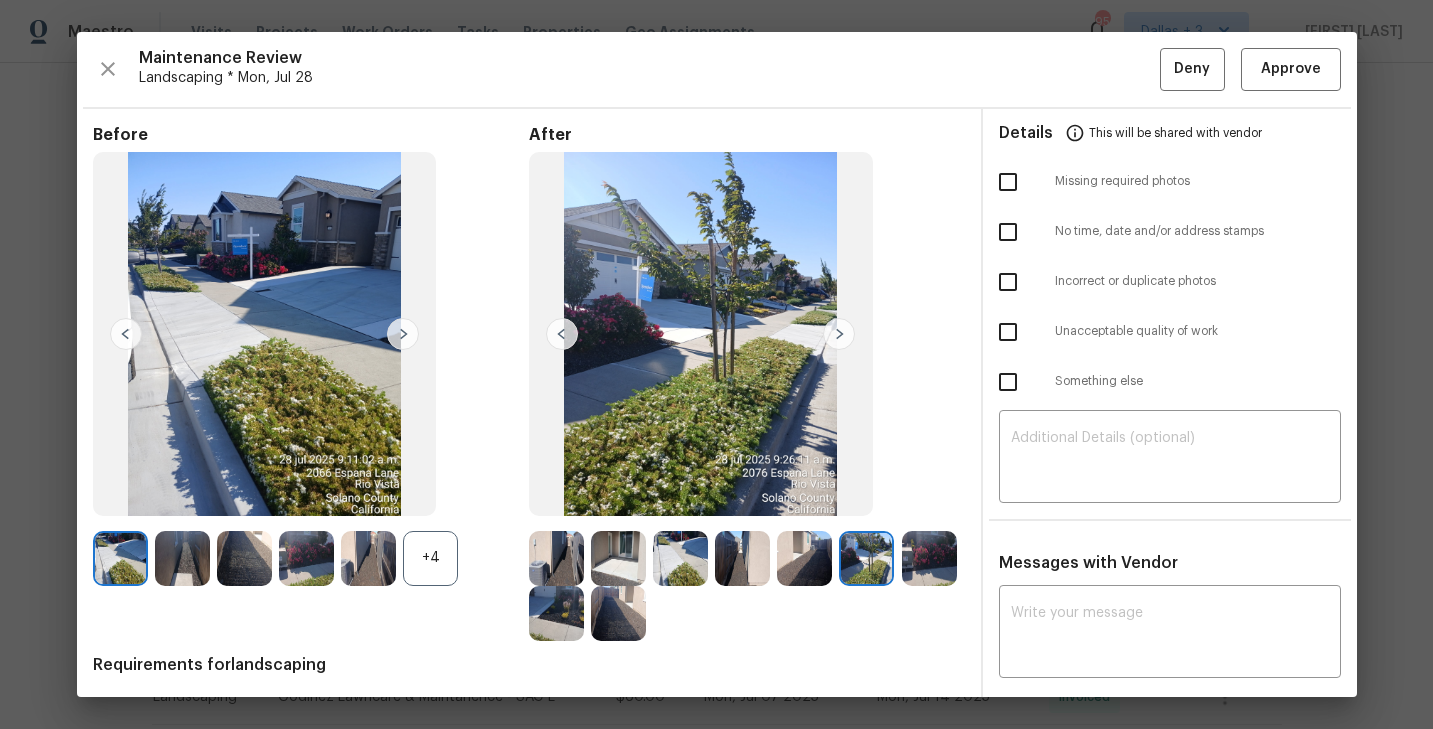 click at bounding box center (929, 558) 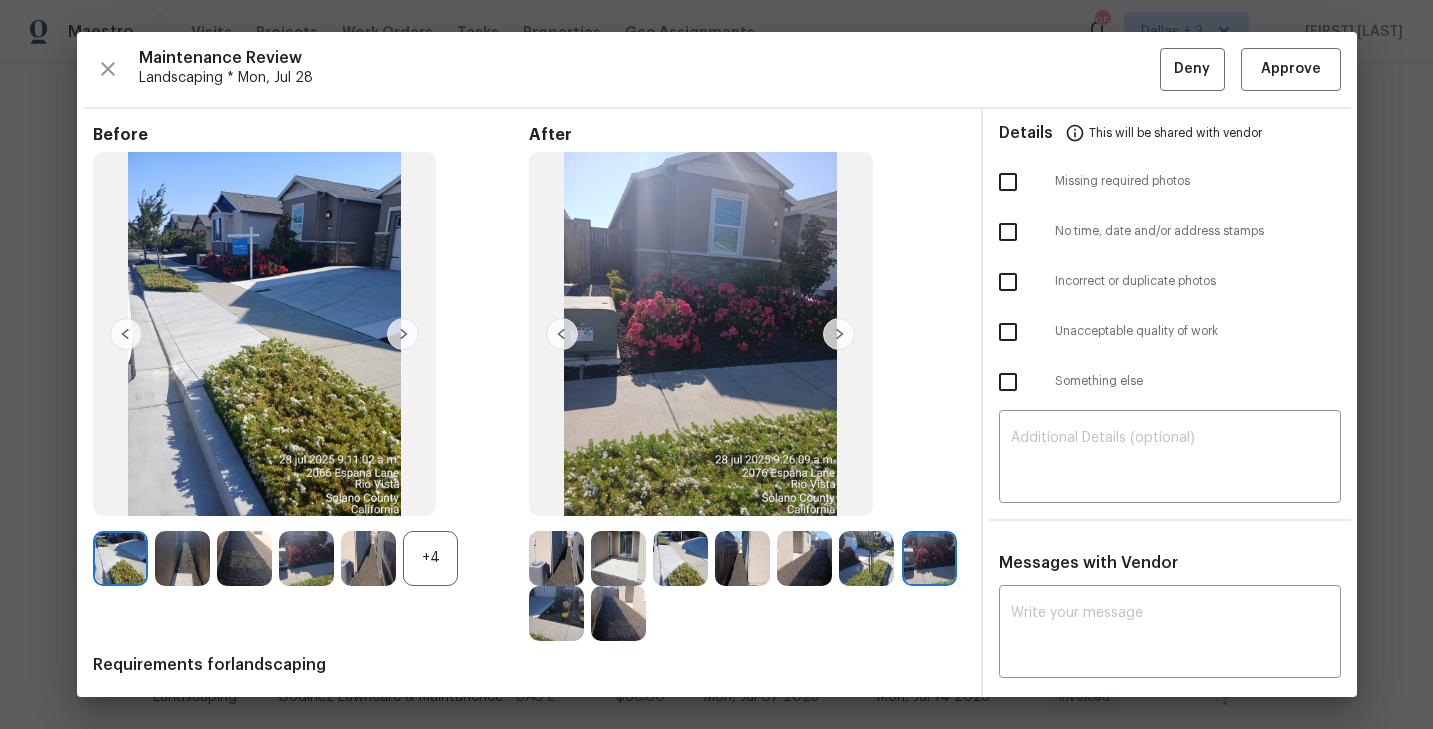 click at bounding box center [556, 613] 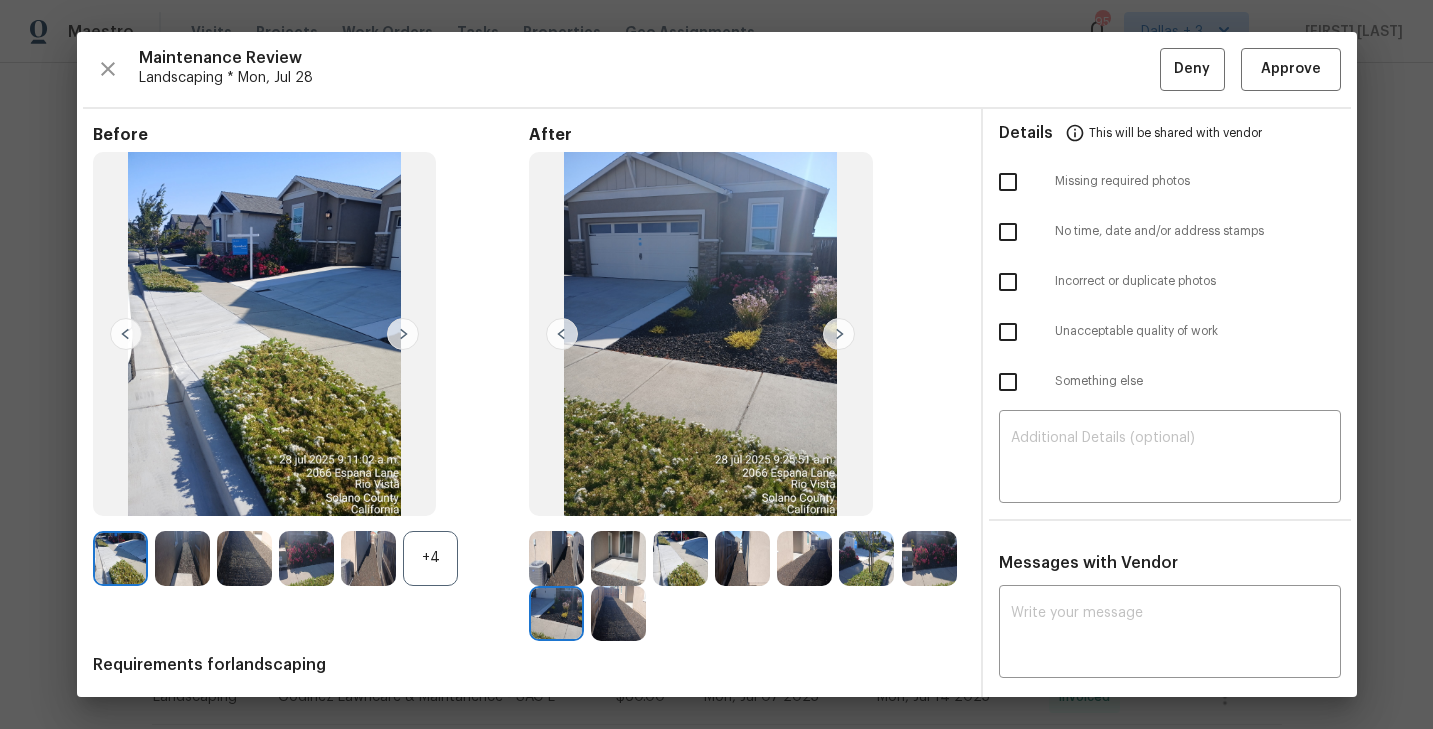 click at bounding box center (618, 613) 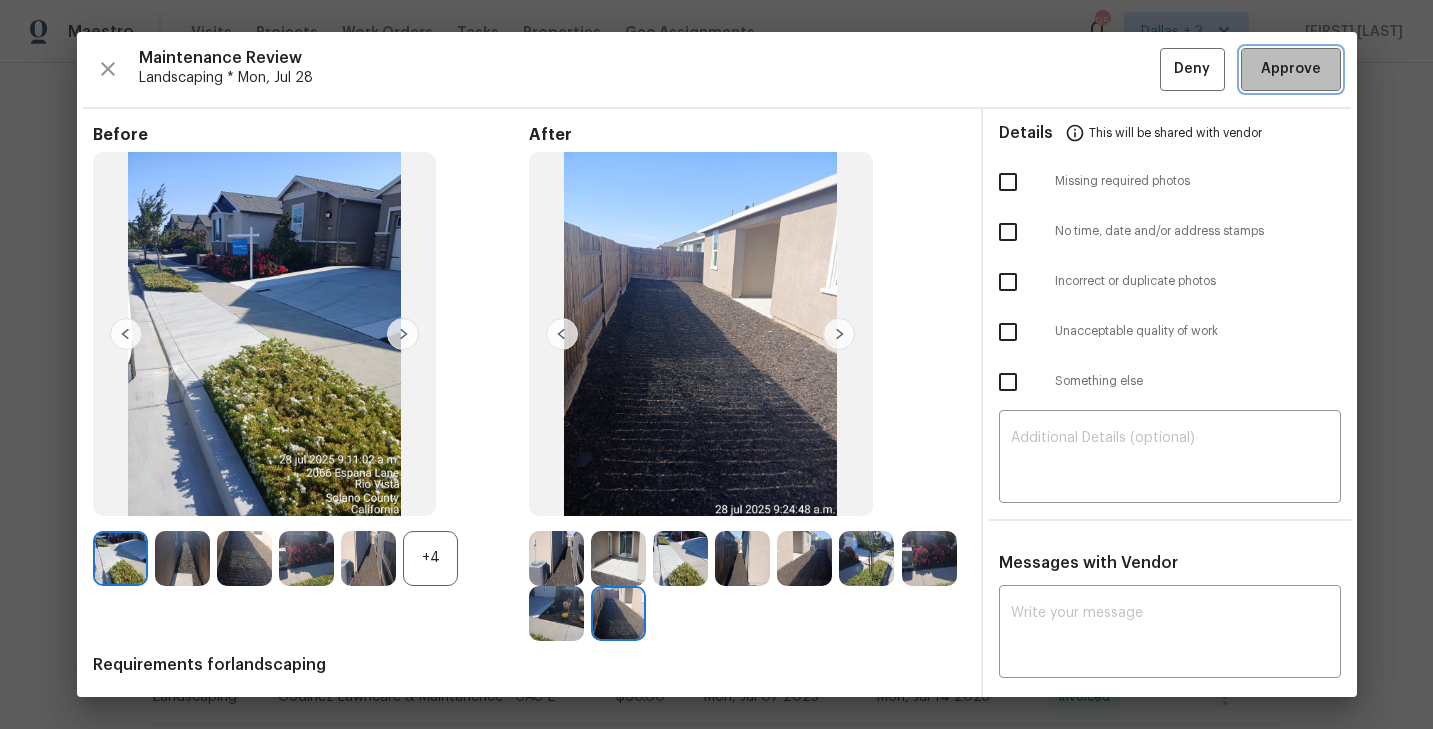 click on "Approve" at bounding box center [1291, 69] 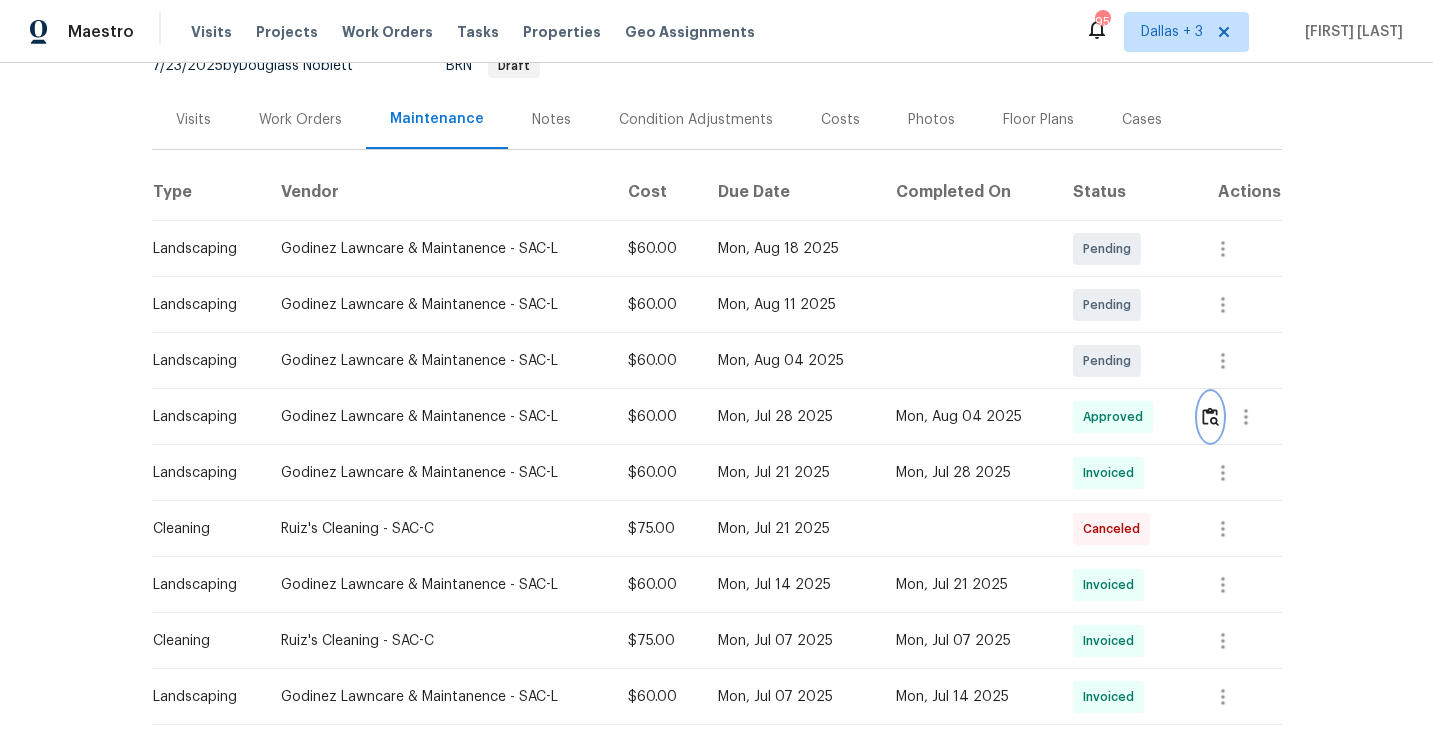 scroll, scrollTop: 0, scrollLeft: 0, axis: both 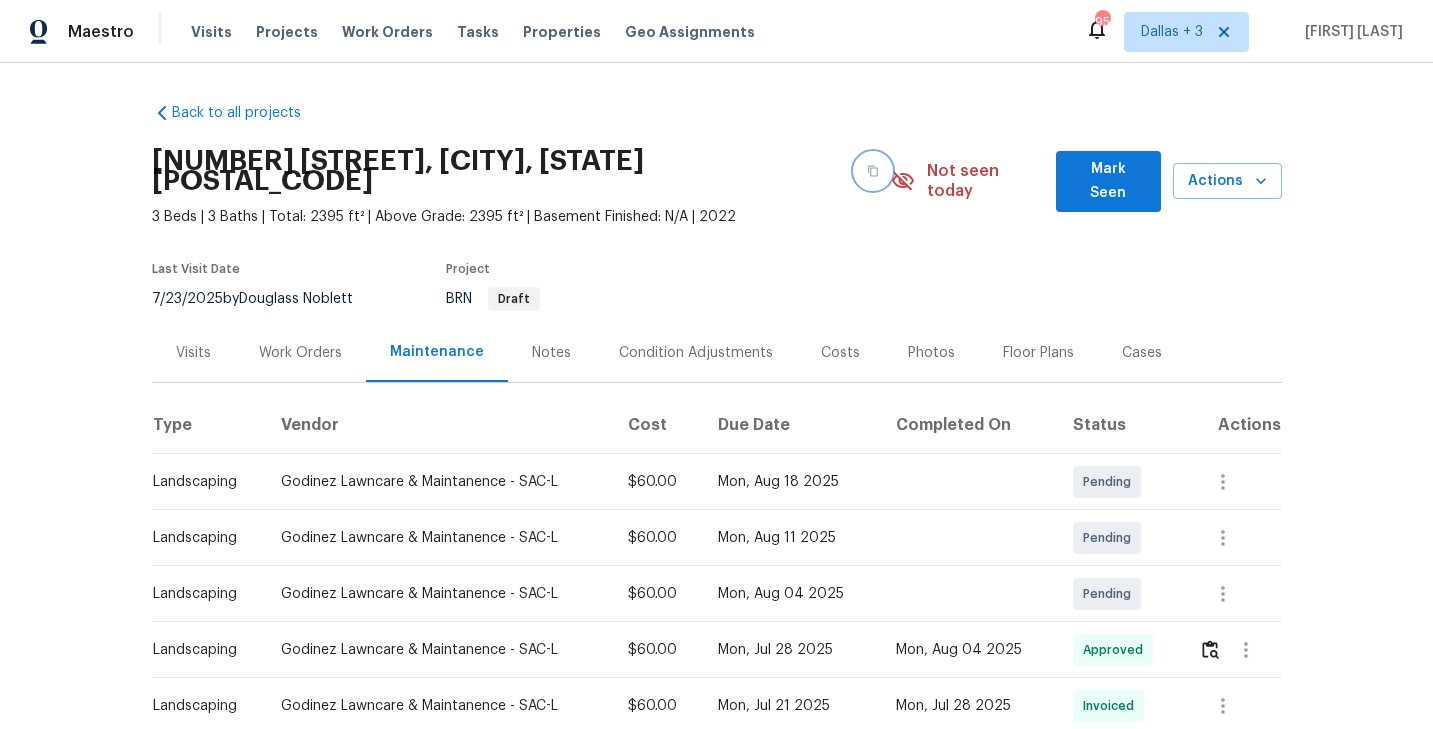 click at bounding box center [873, 171] 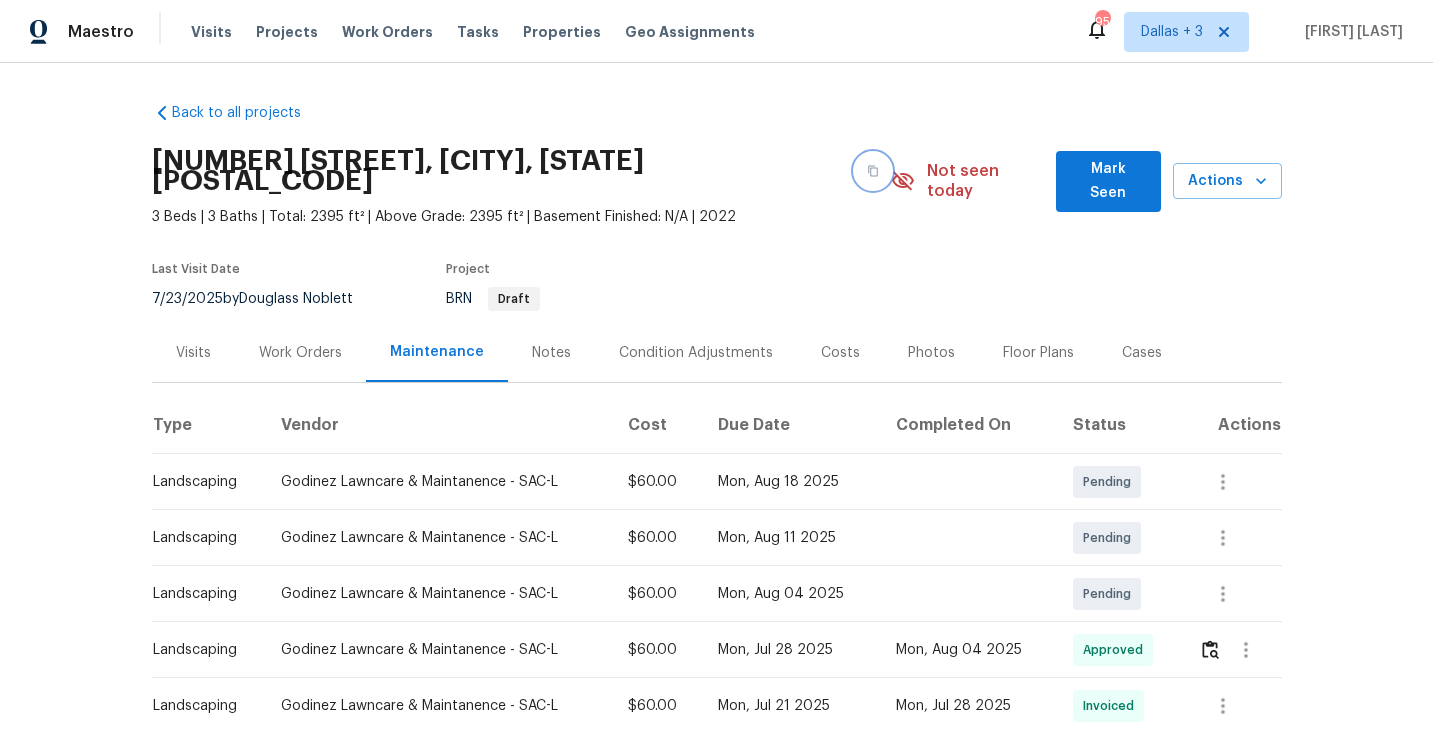 click at bounding box center [873, 171] 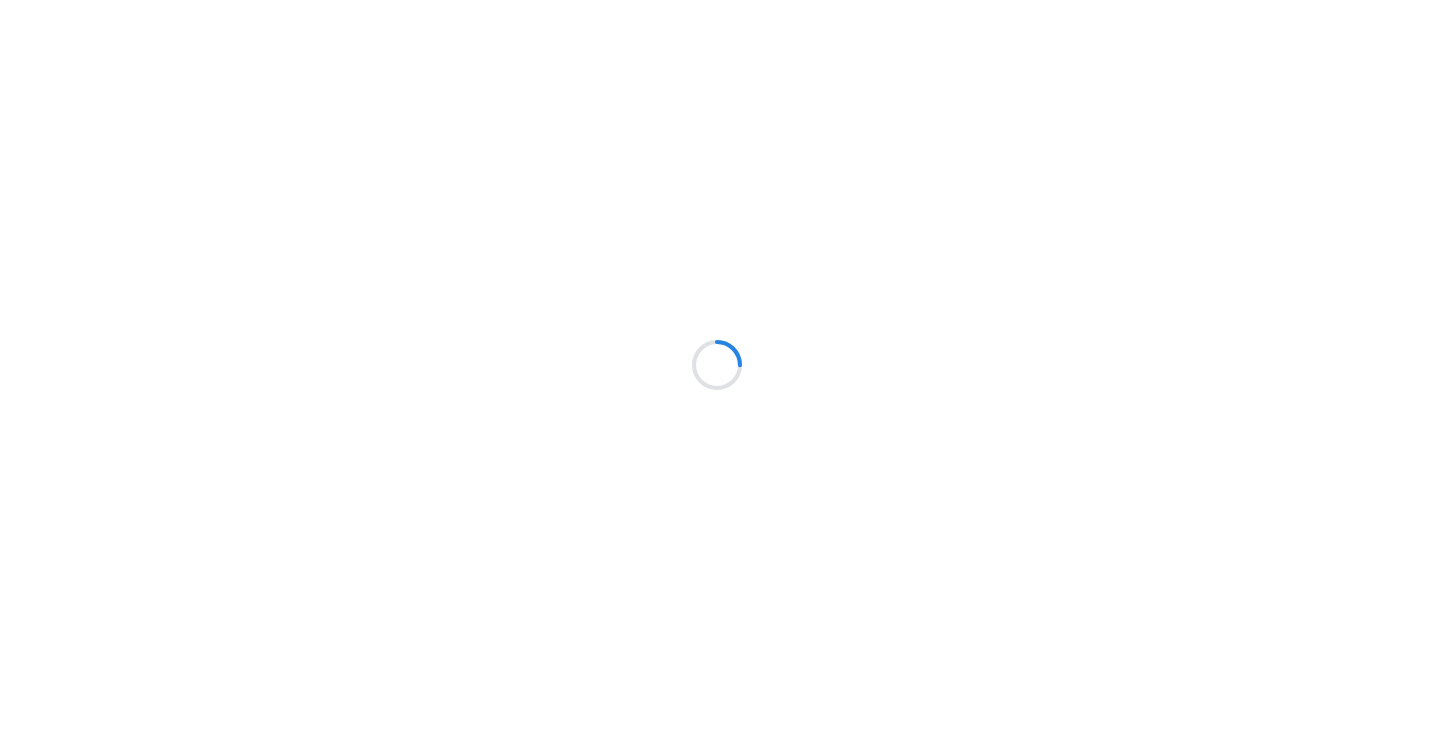 scroll, scrollTop: 0, scrollLeft: 0, axis: both 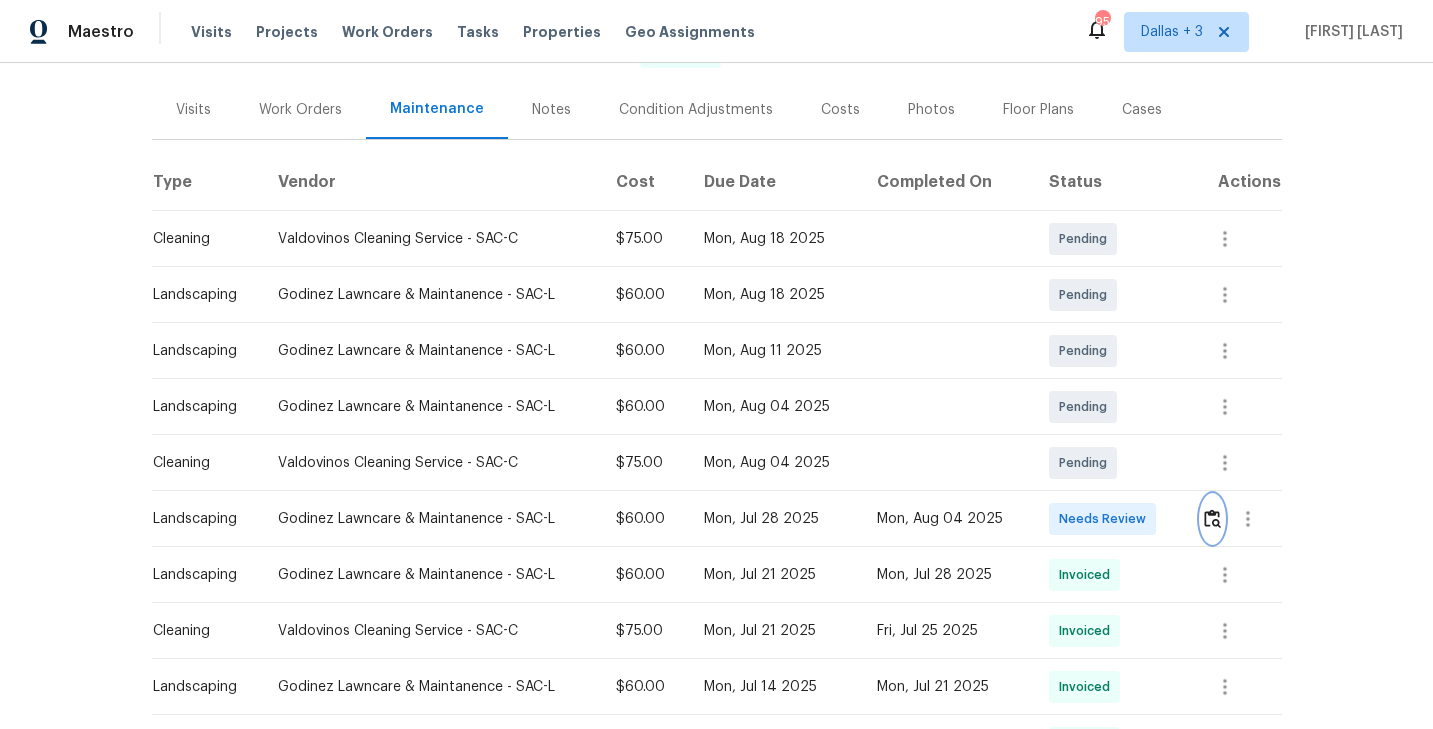 click at bounding box center (1212, 518) 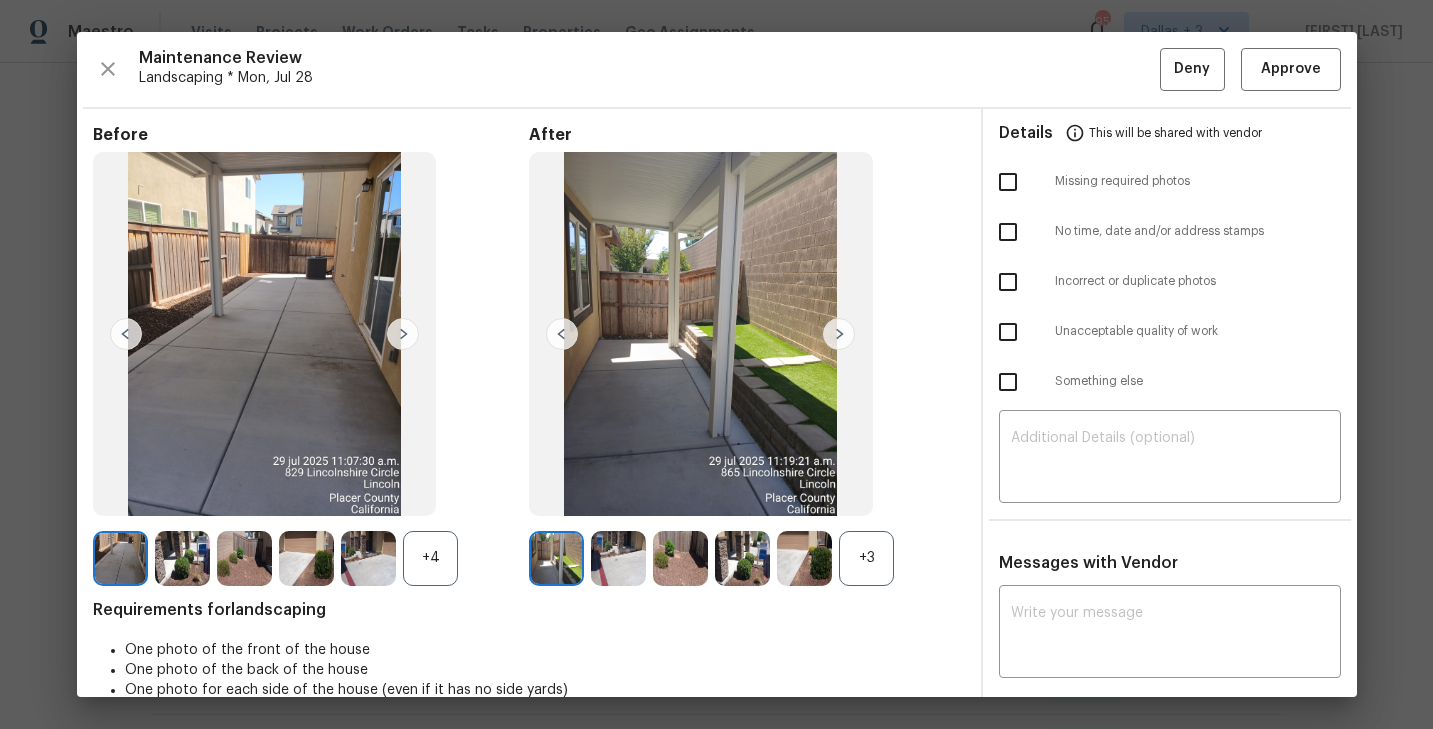 click on "+3" at bounding box center [747, 558] 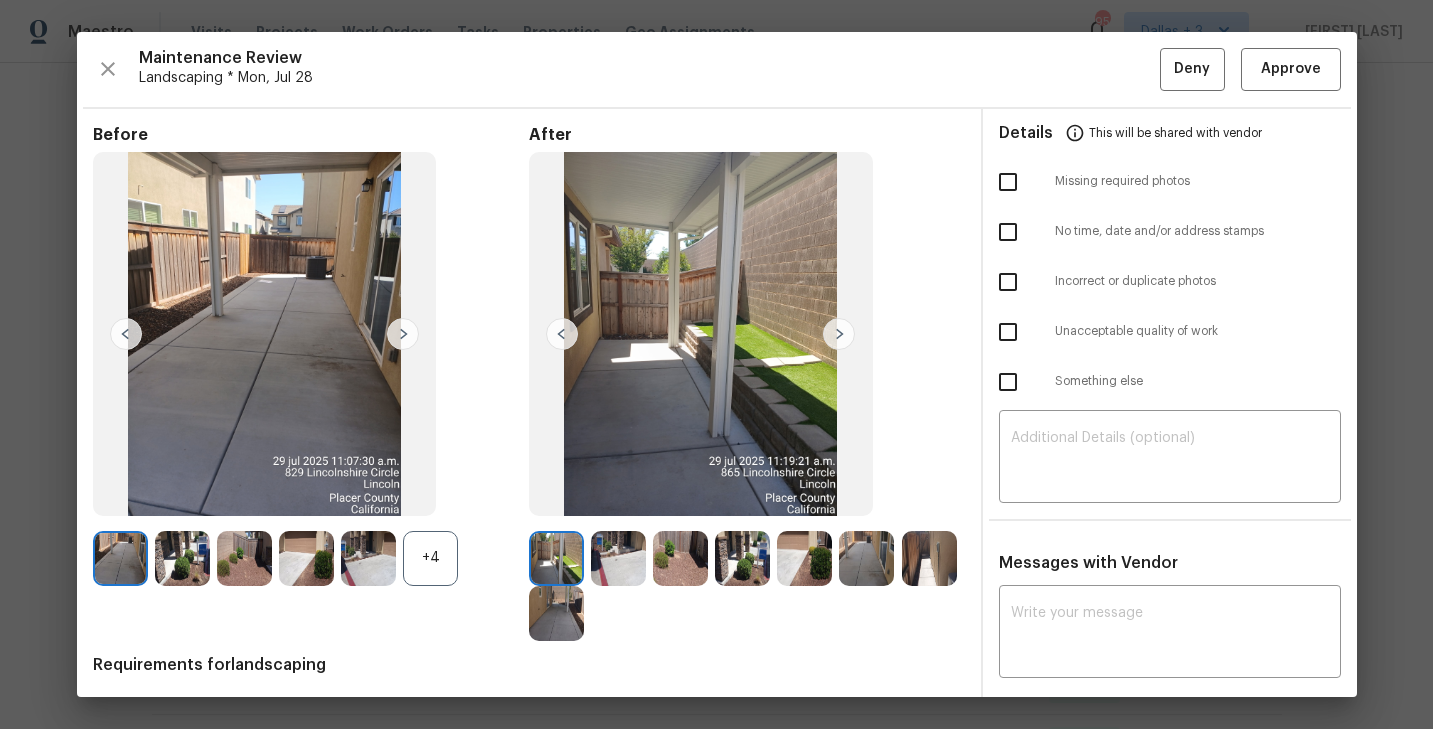click on "+4" at bounding box center [430, 558] 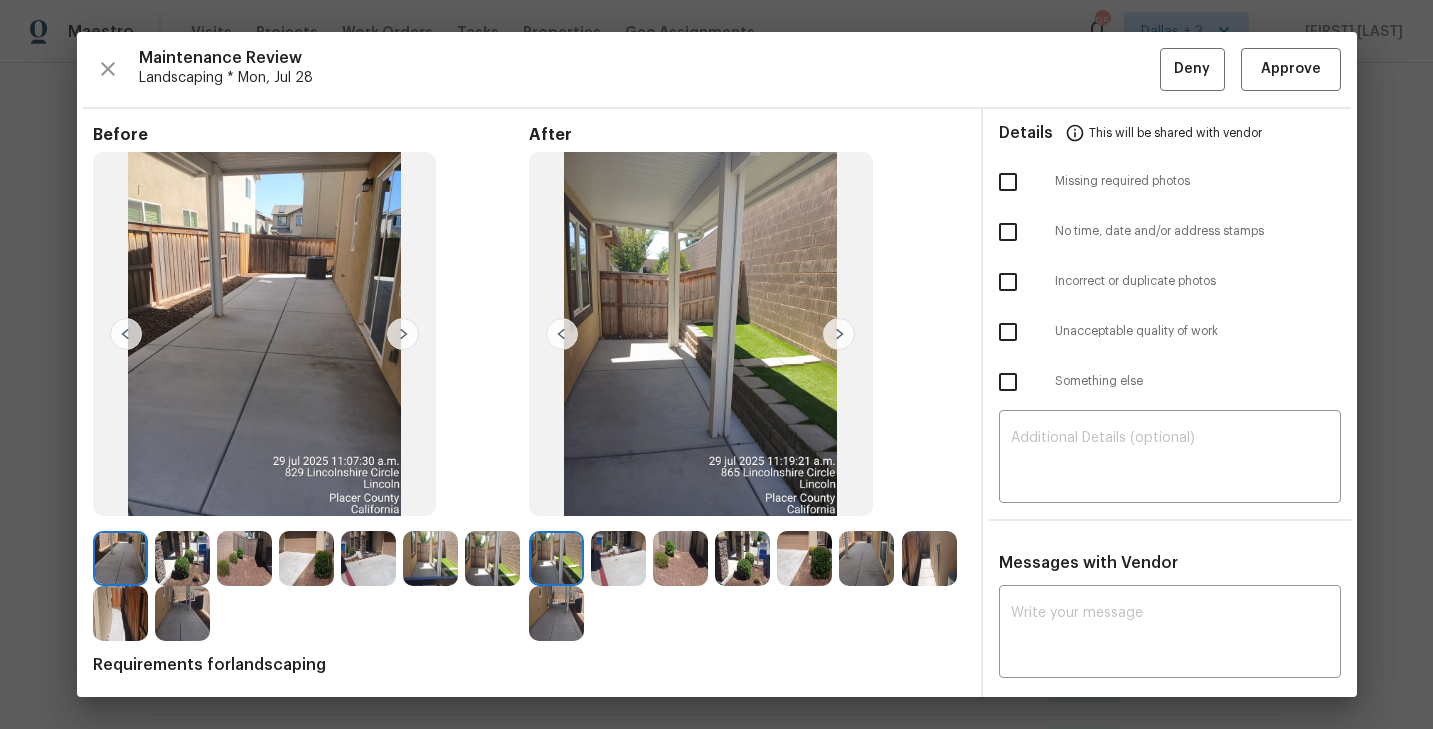 scroll, scrollTop: 87, scrollLeft: 0, axis: vertical 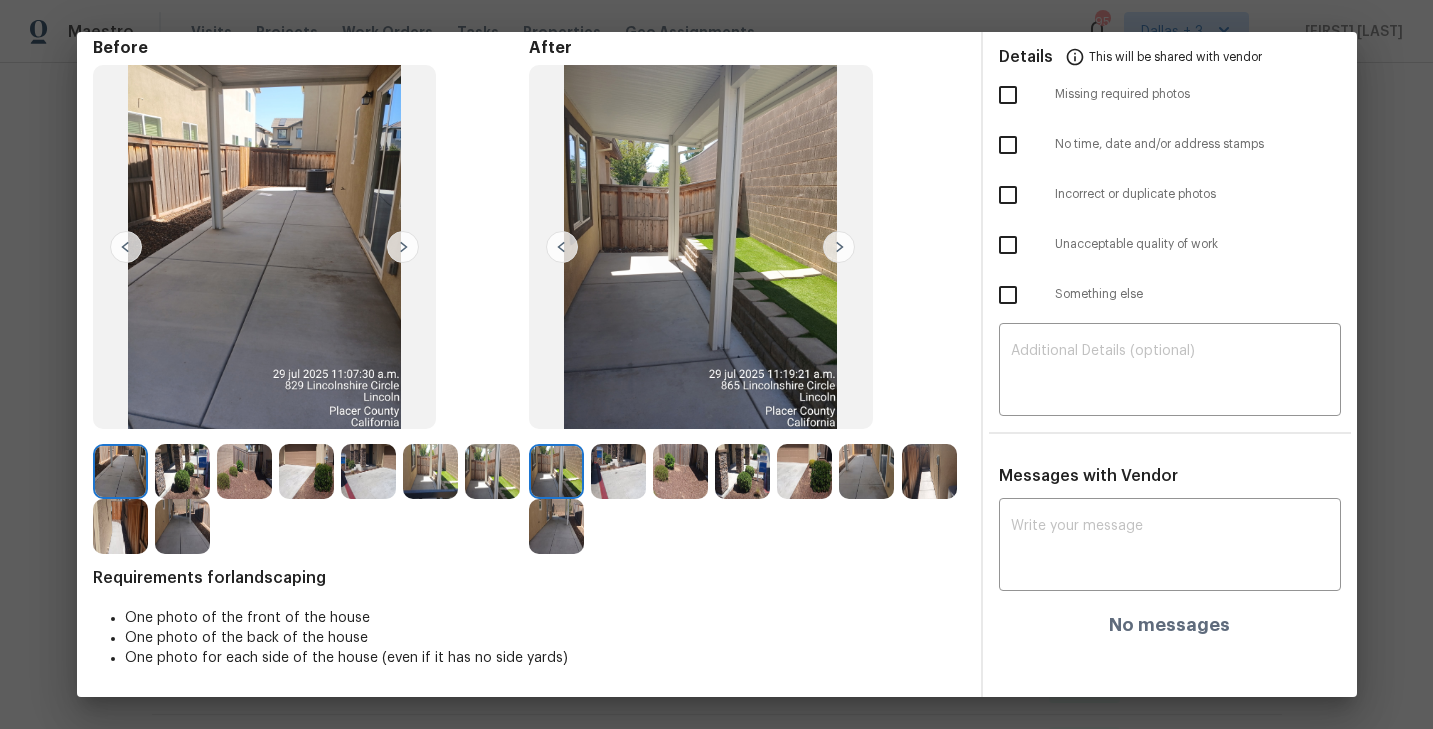 click at bounding box center (839, 247) 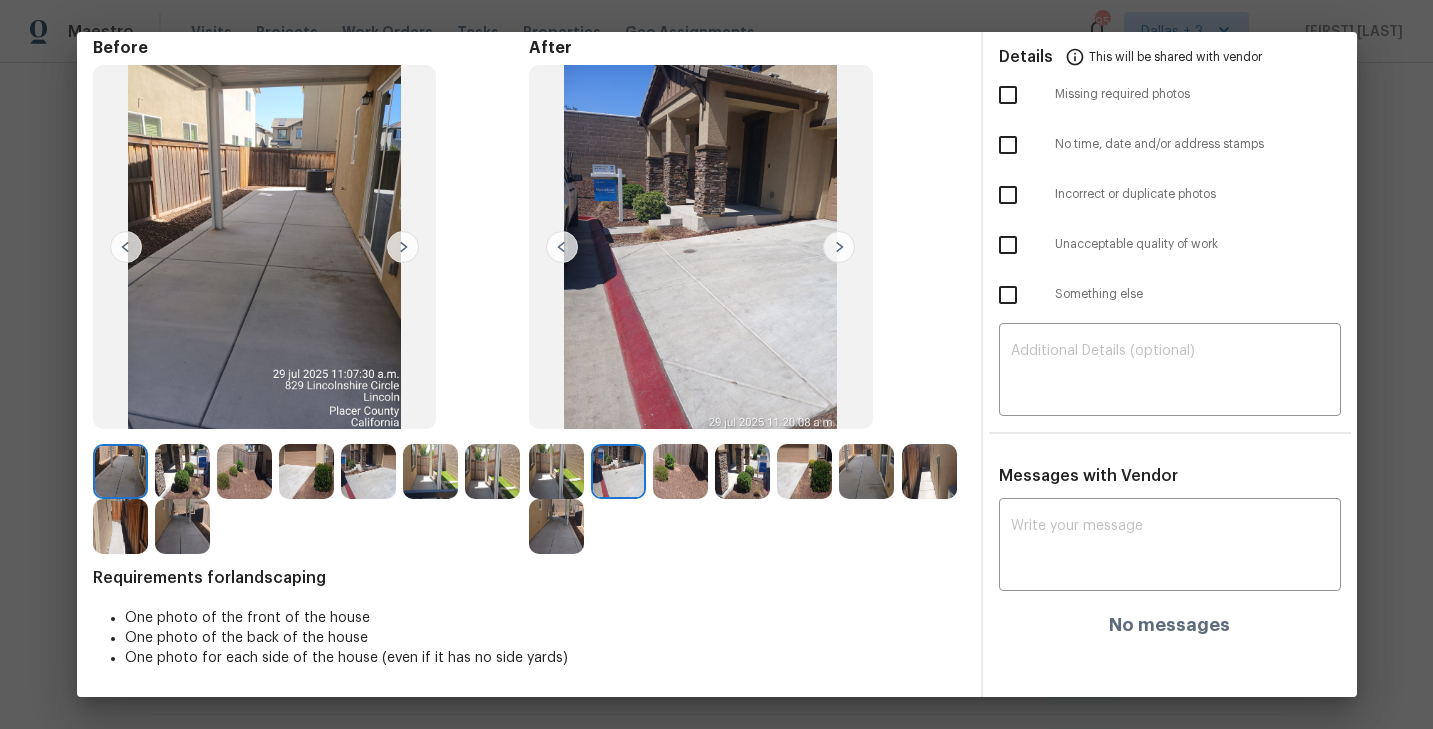 click at bounding box center (839, 247) 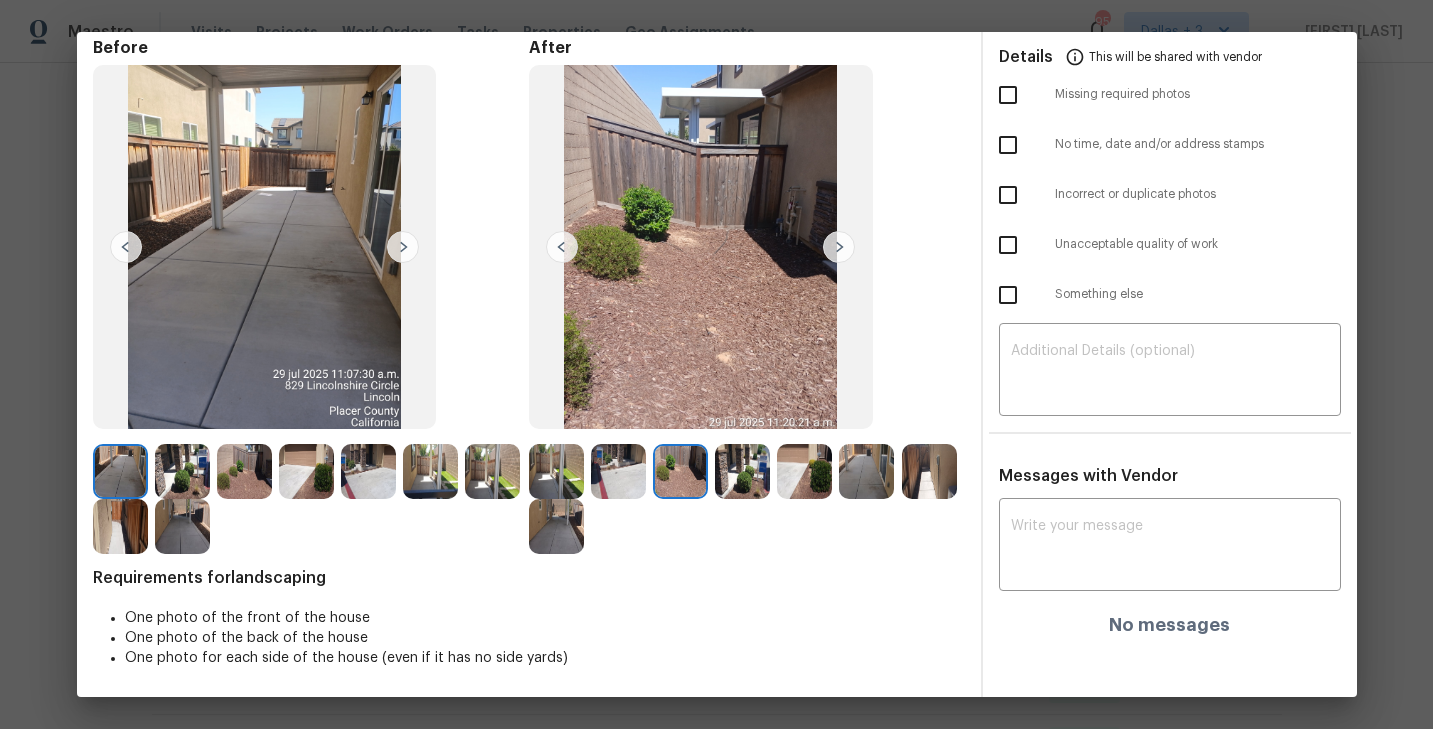 click at bounding box center (839, 247) 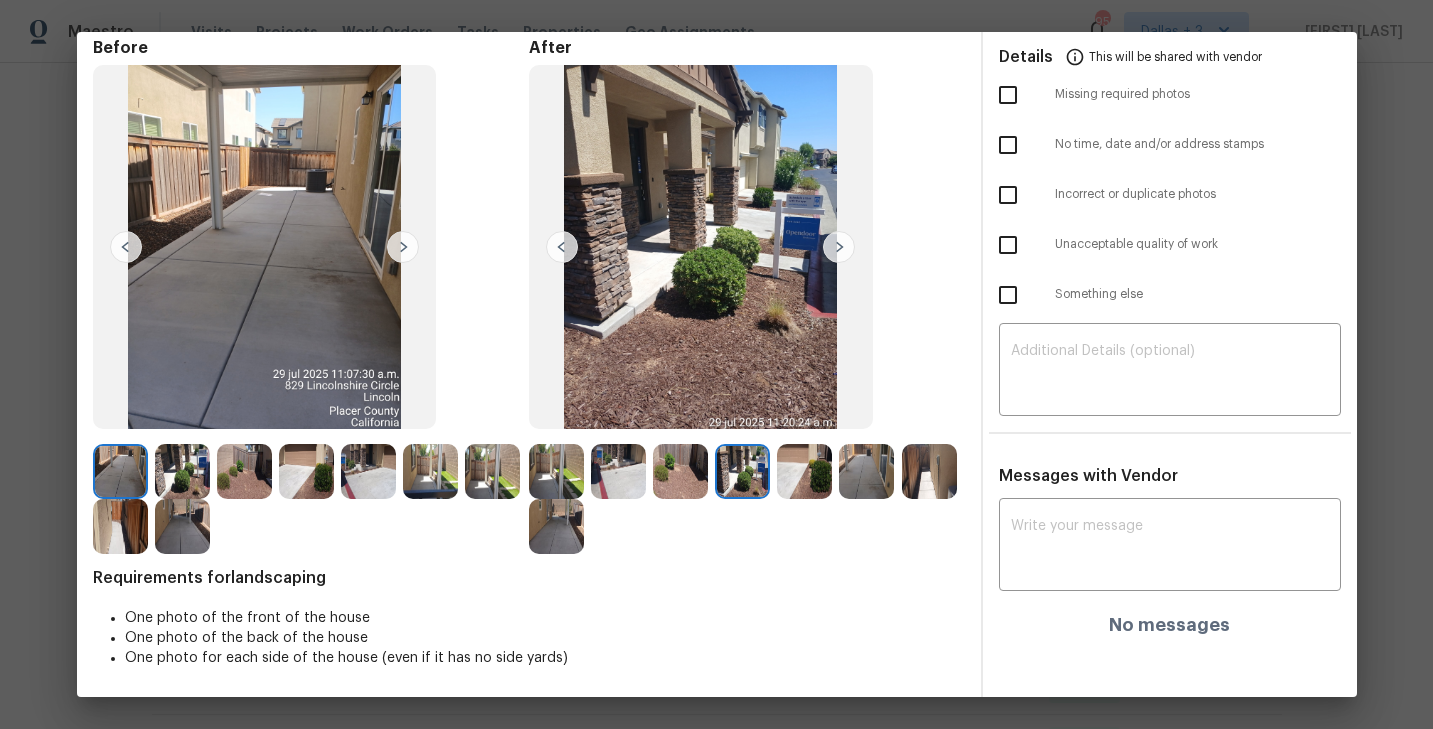 click at bounding box center [839, 247] 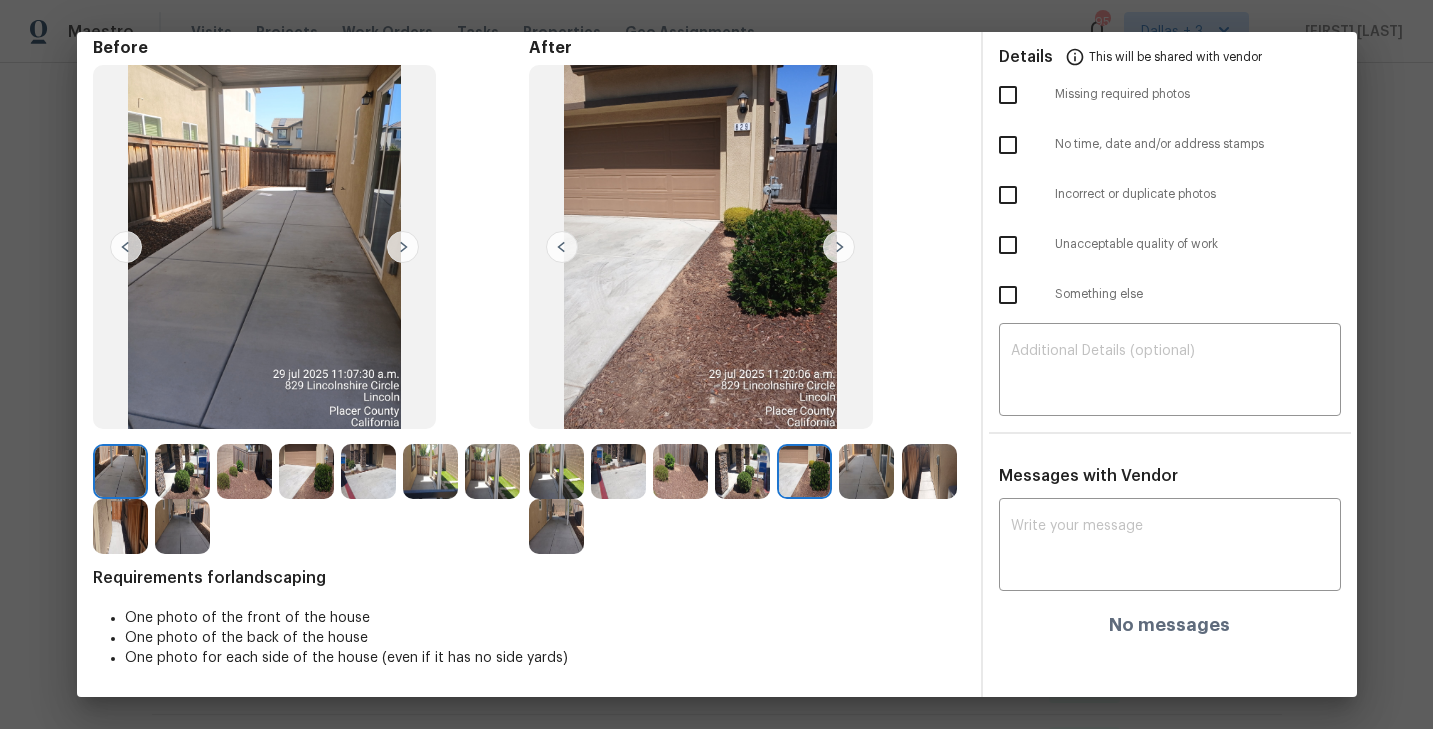 click at bounding box center [839, 247] 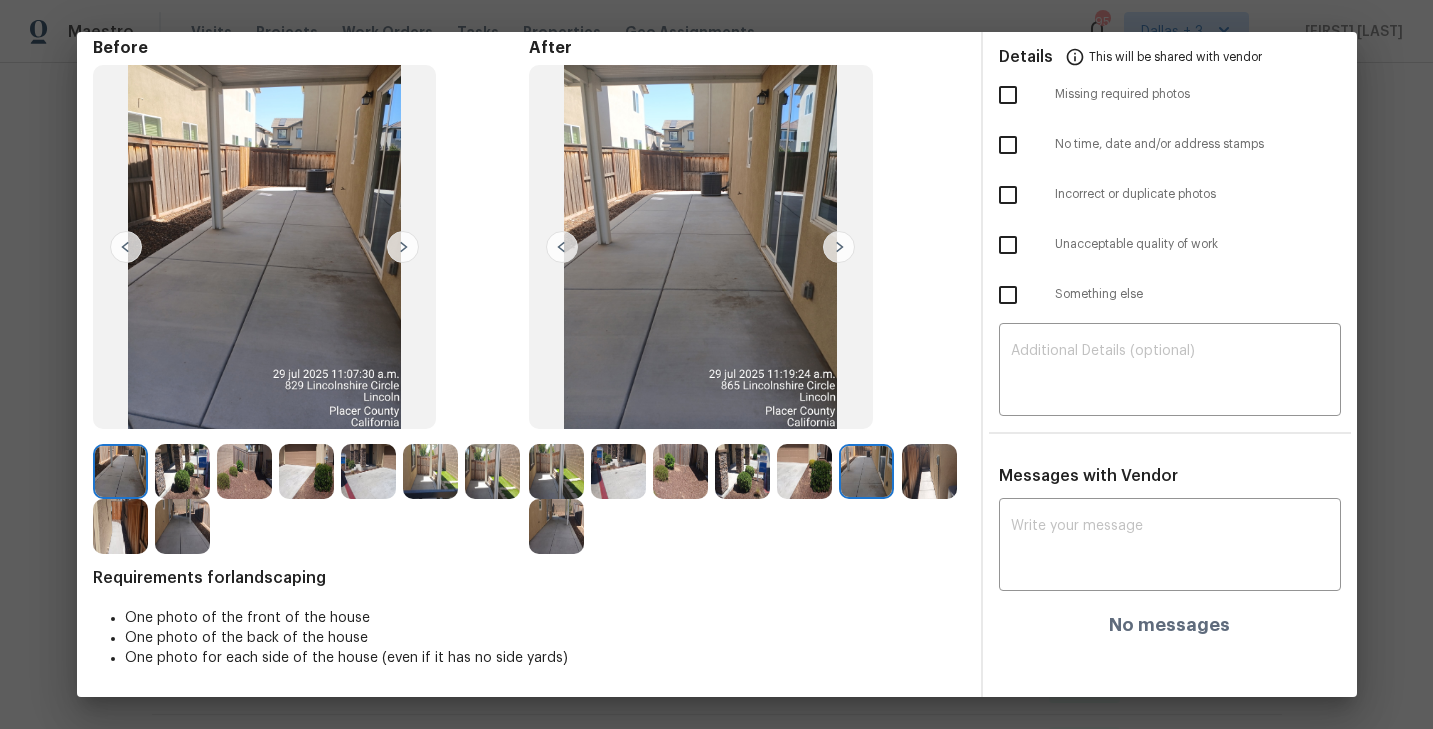 scroll, scrollTop: 0, scrollLeft: 0, axis: both 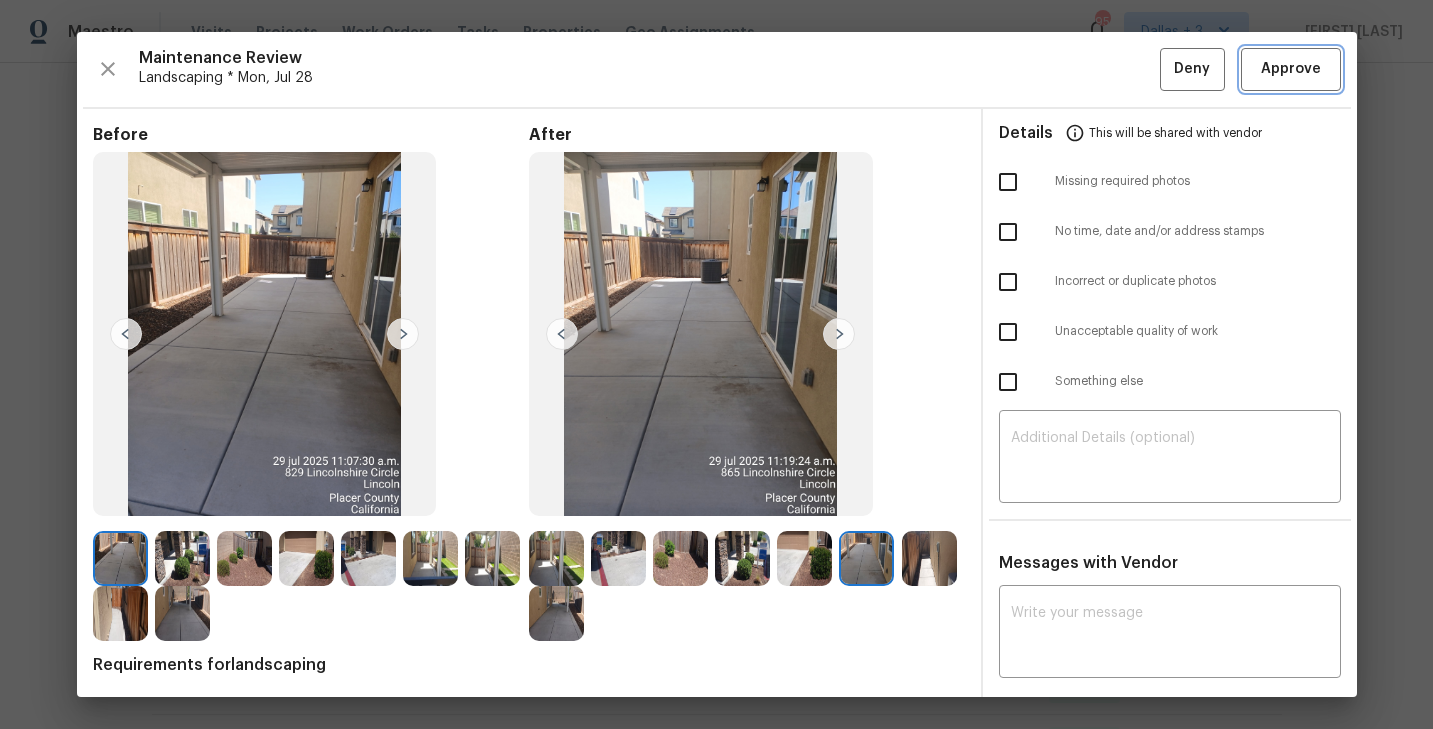 click on "Approve" at bounding box center [1291, 69] 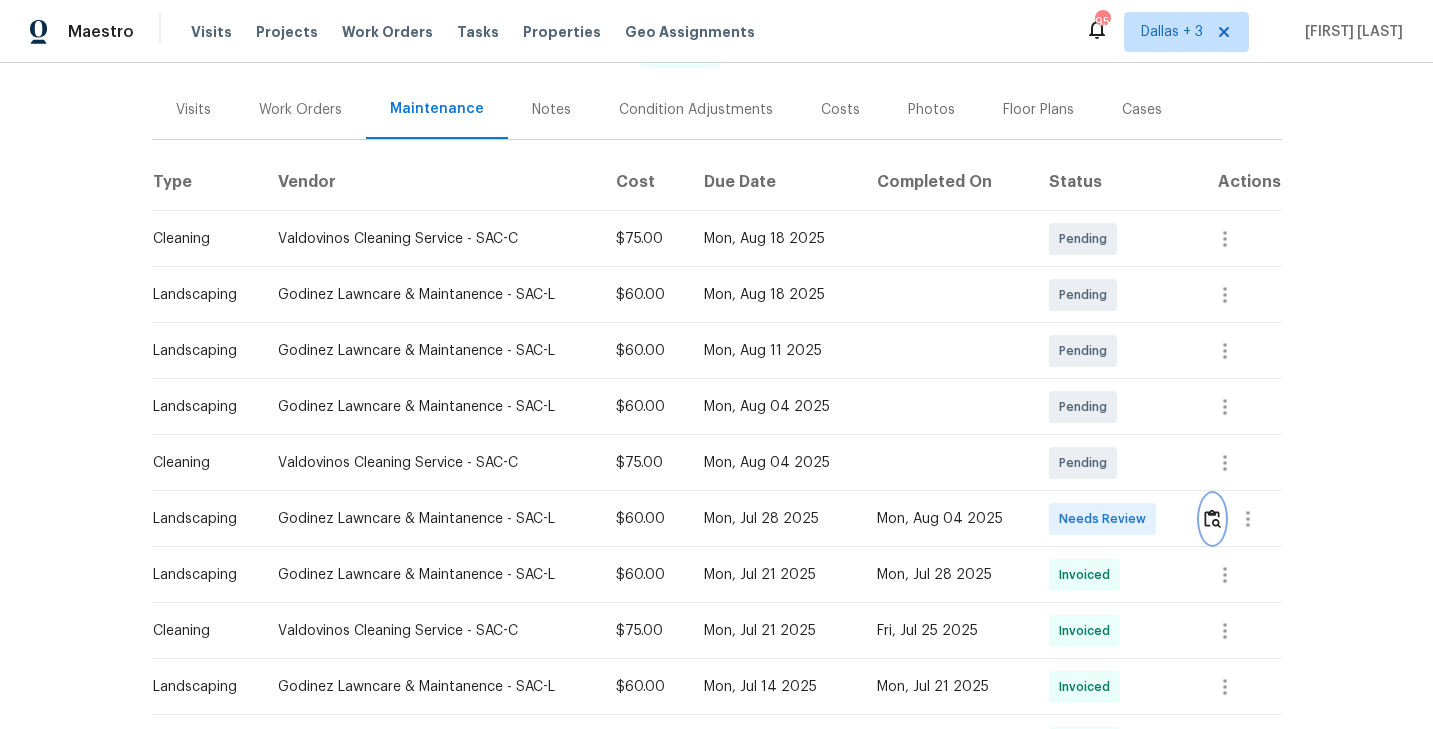 scroll, scrollTop: 0, scrollLeft: 0, axis: both 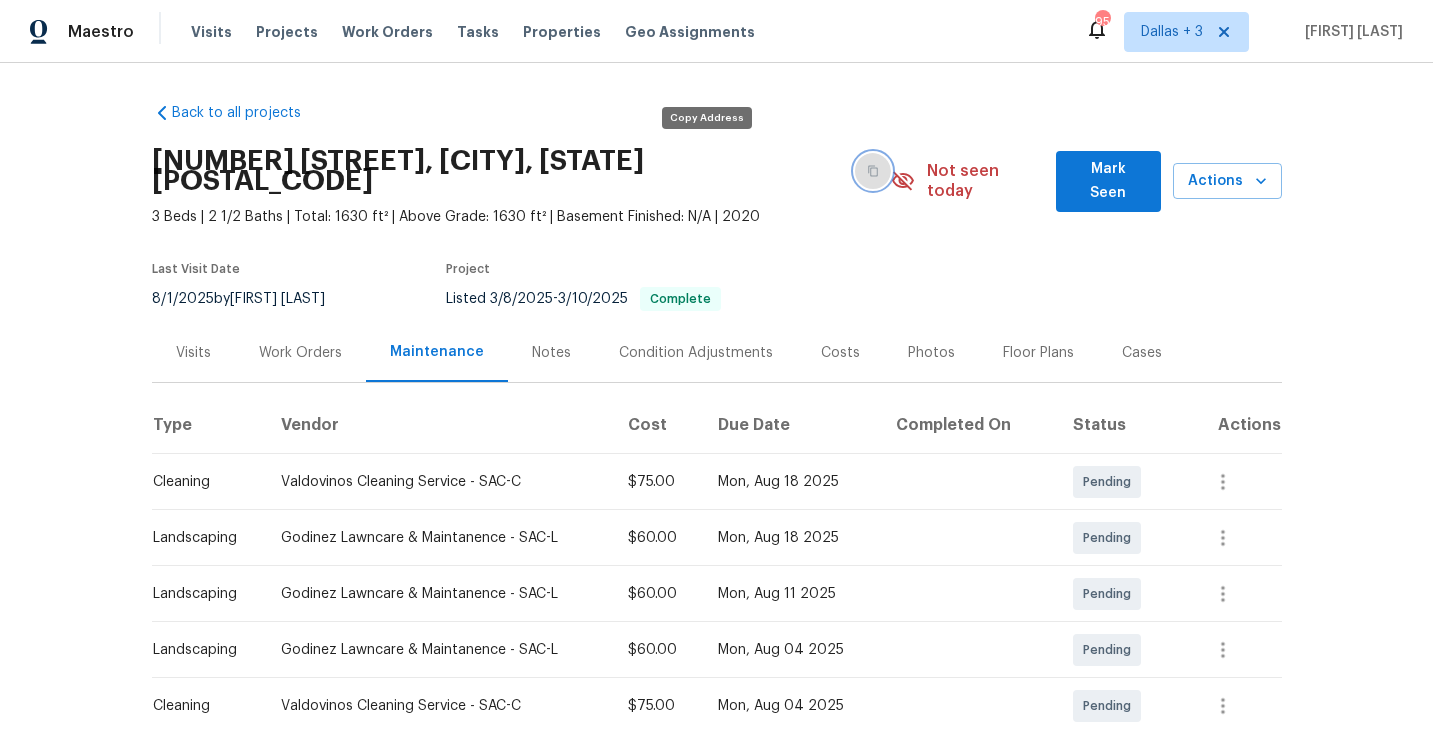 click at bounding box center (873, 171) 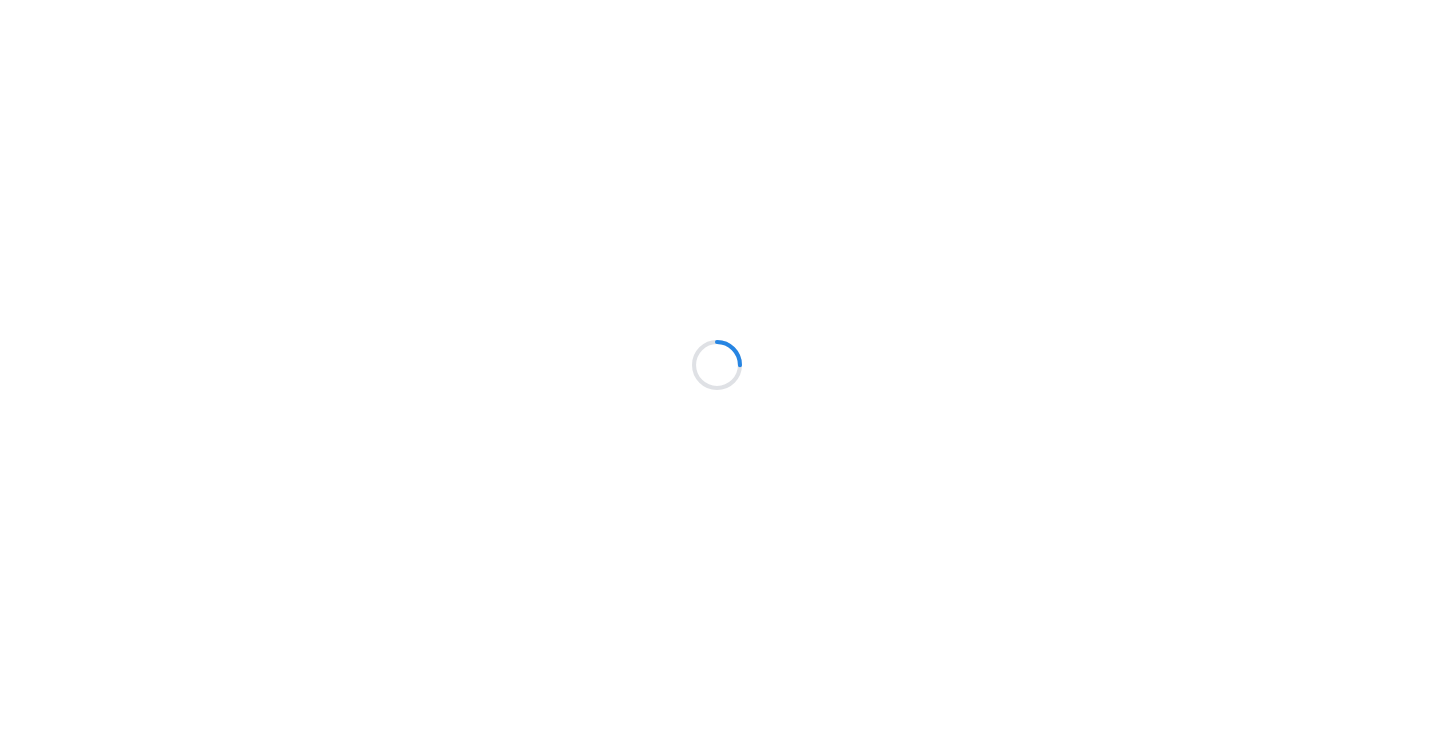 scroll, scrollTop: 0, scrollLeft: 0, axis: both 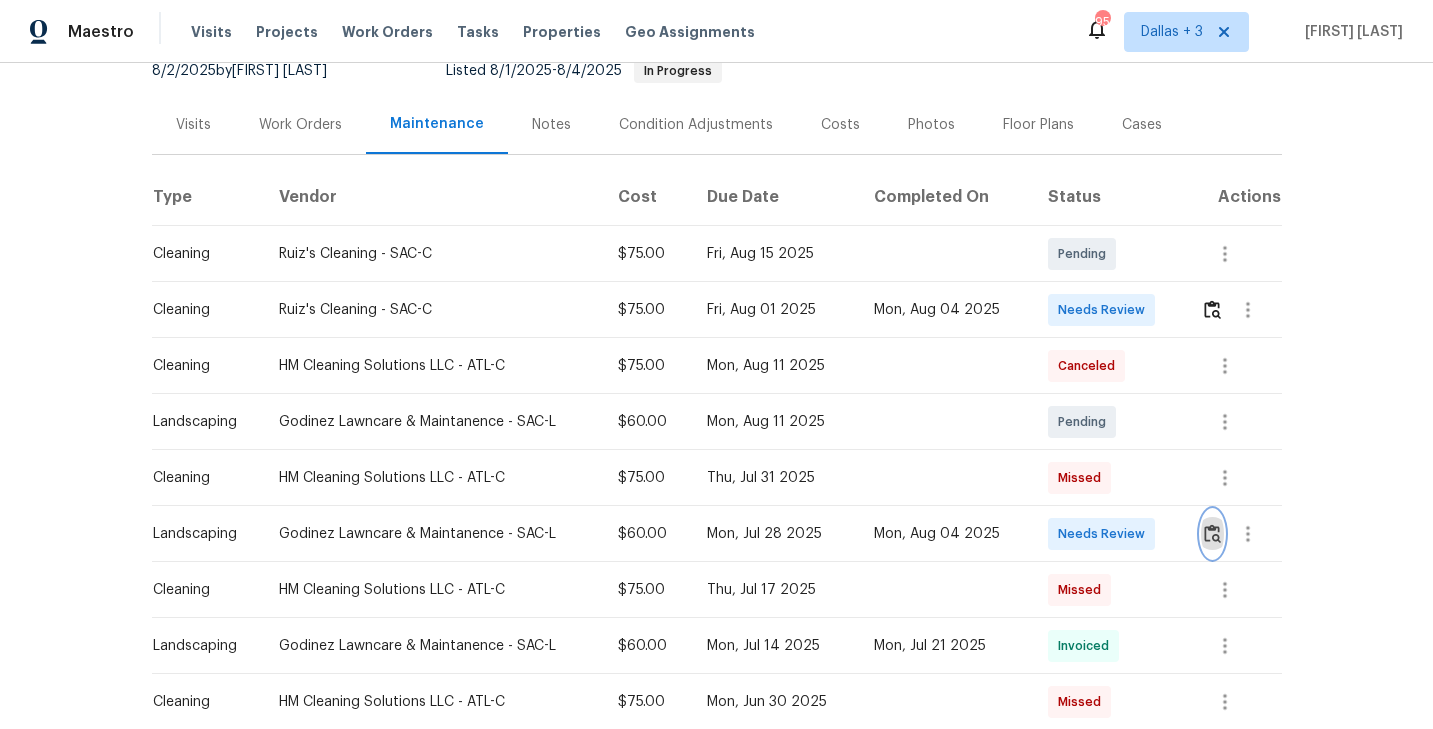 click at bounding box center (1212, 533) 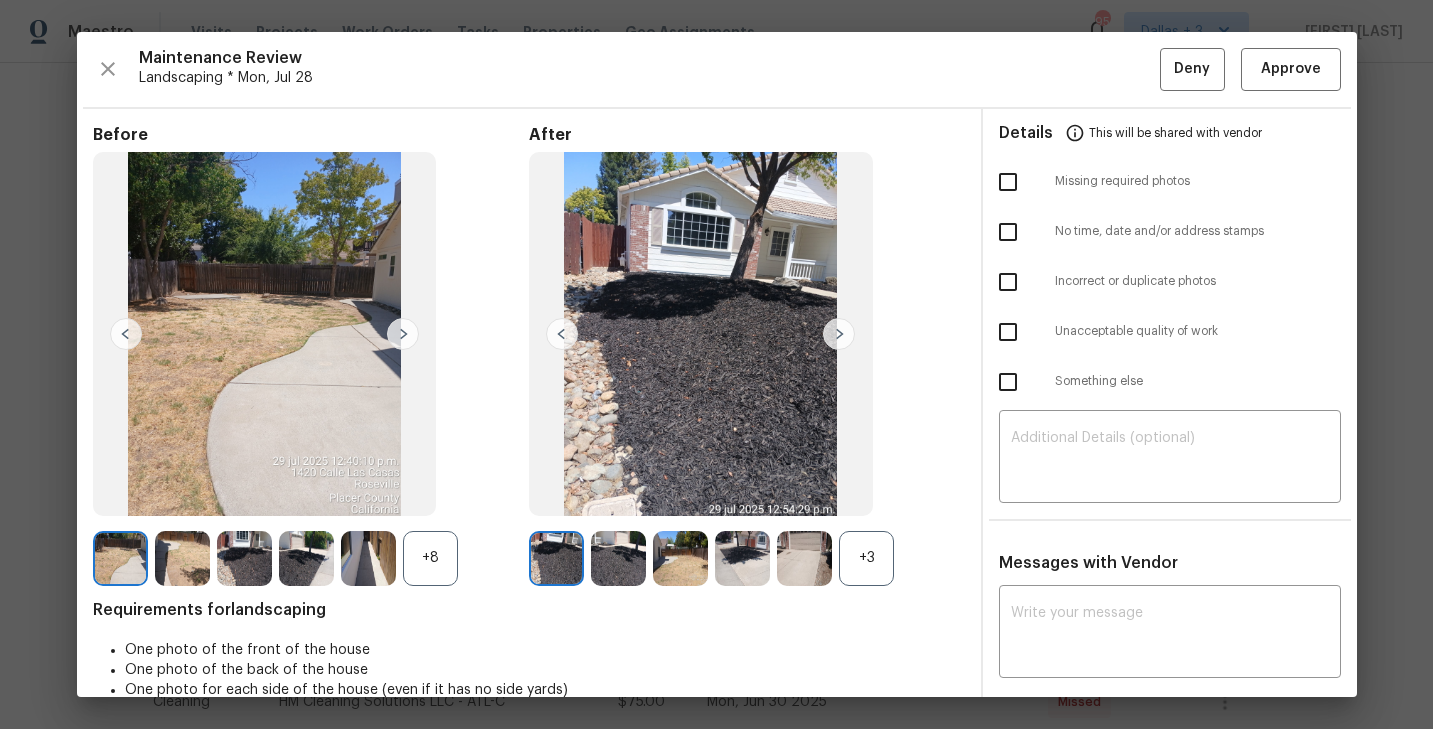 click on "+3" at bounding box center (747, 558) 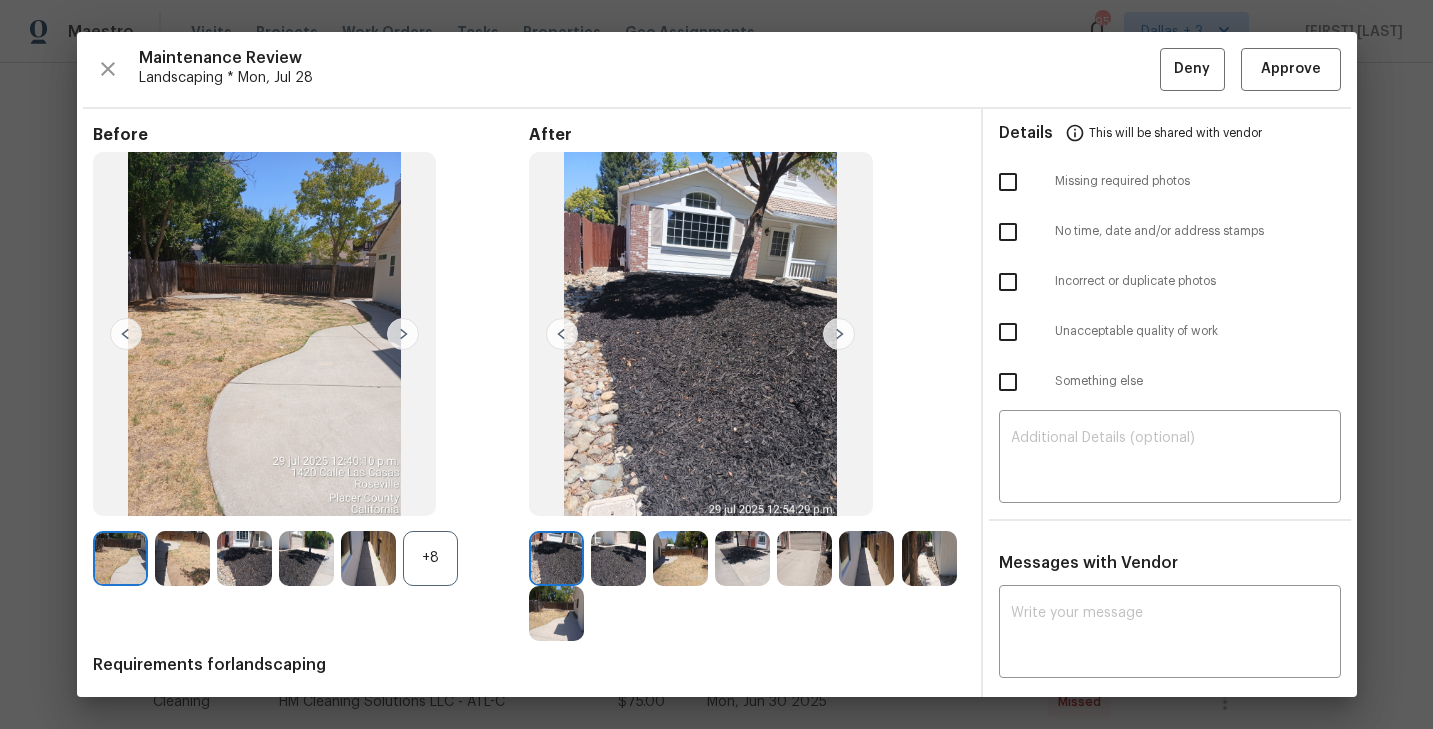 click on "+8" at bounding box center [430, 558] 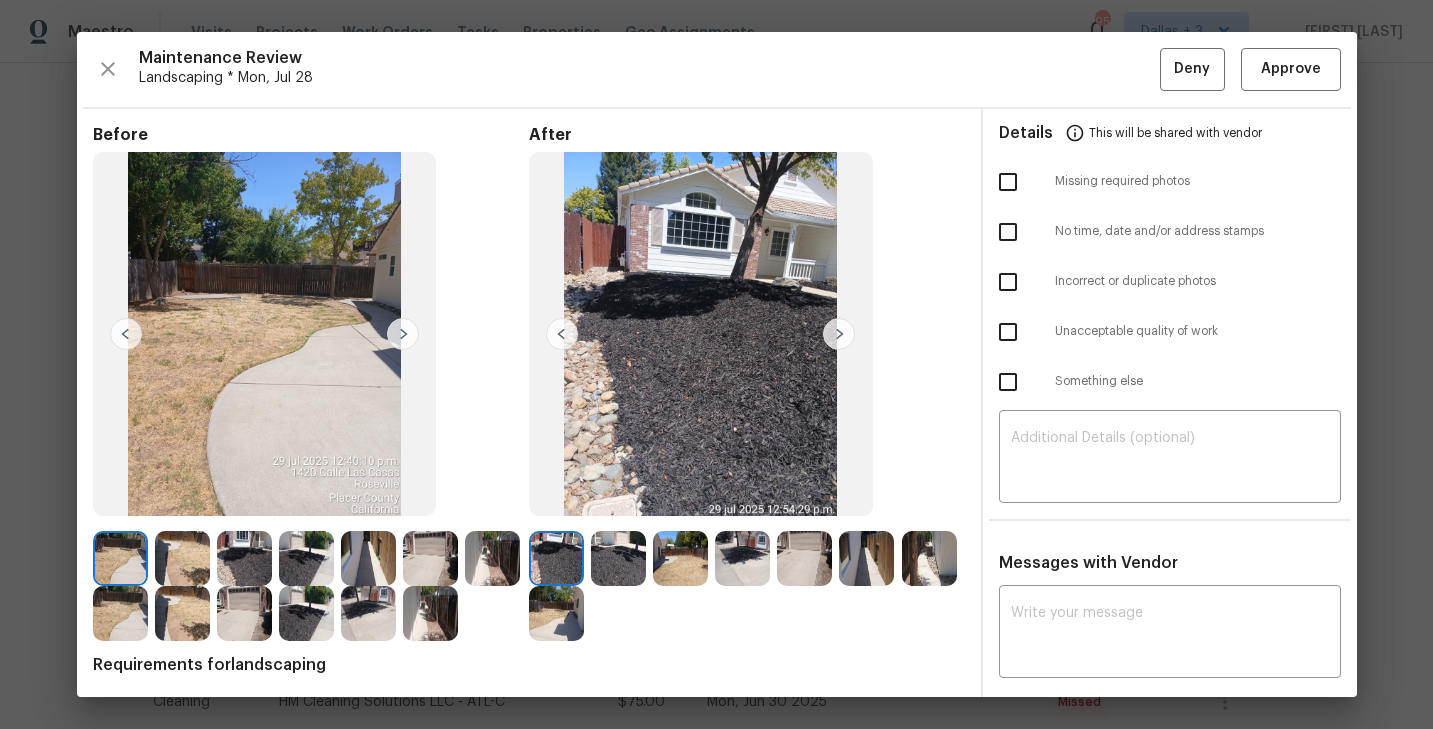 click at bounding box center (839, 334) 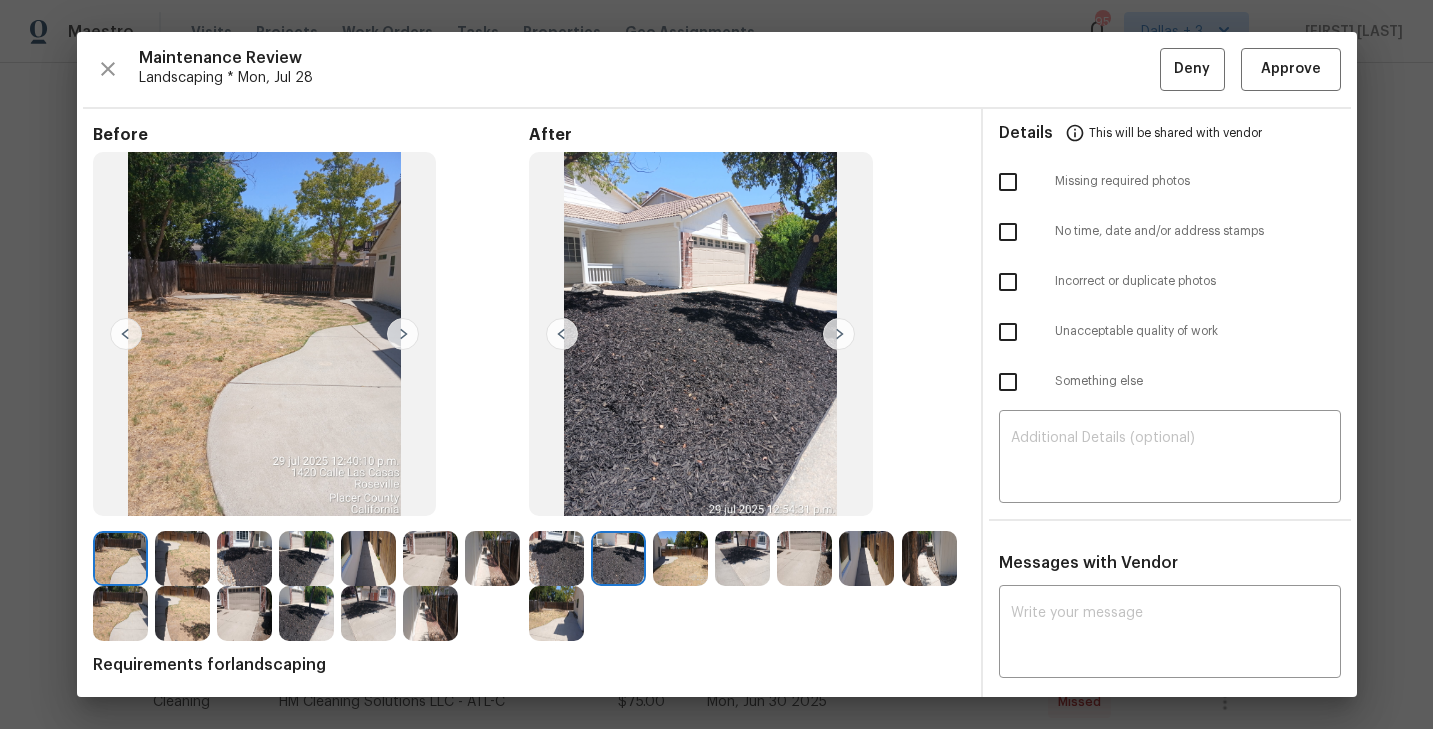 click at bounding box center (556, 558) 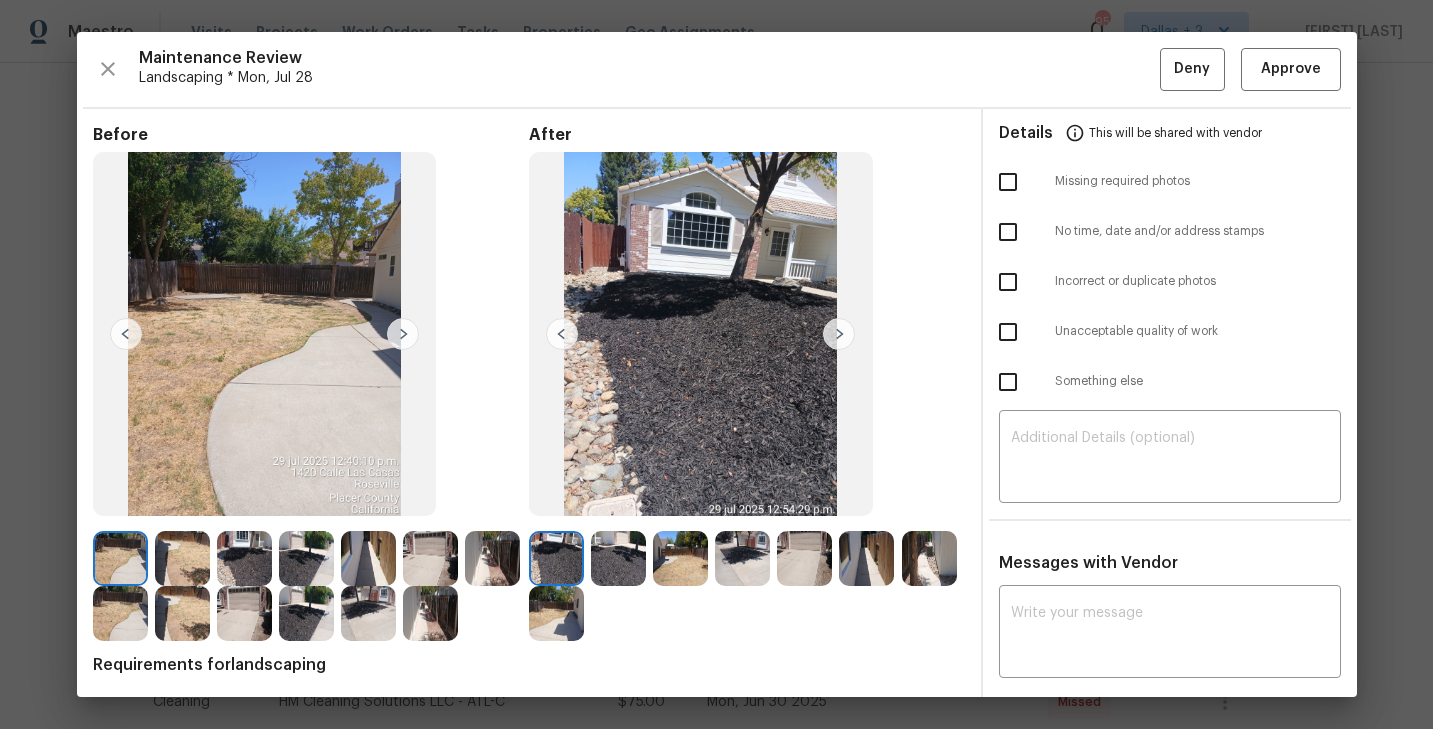 click at bounding box center [618, 558] 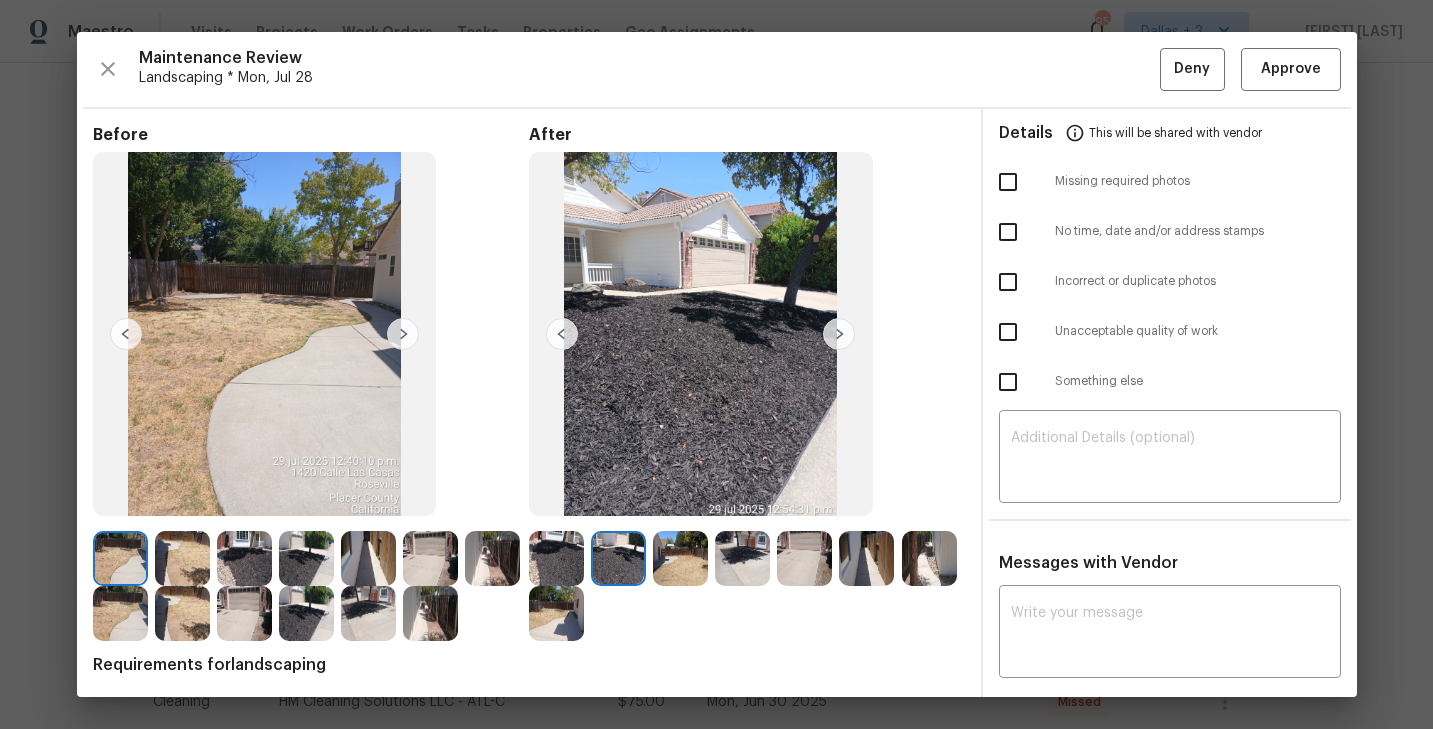 click at bounding box center [839, 334] 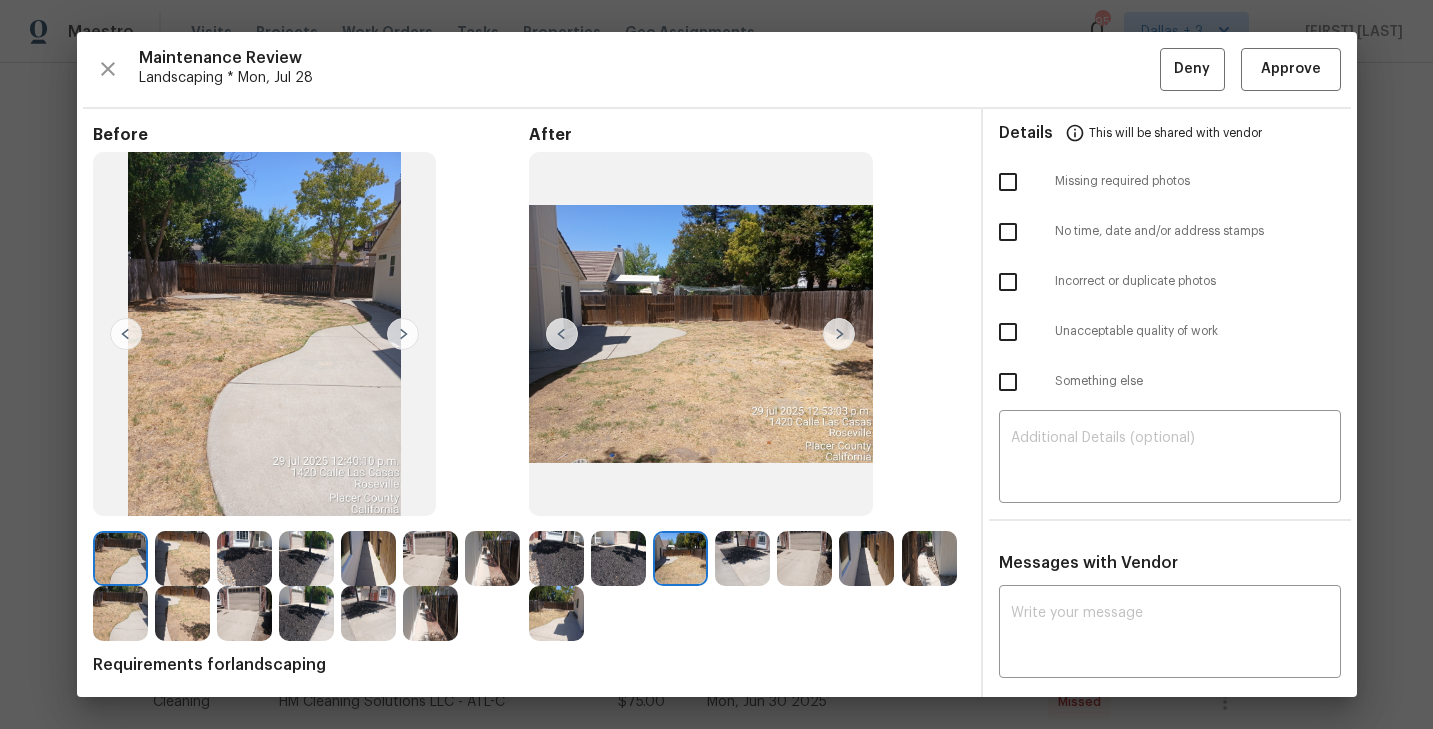click at bounding box center (839, 334) 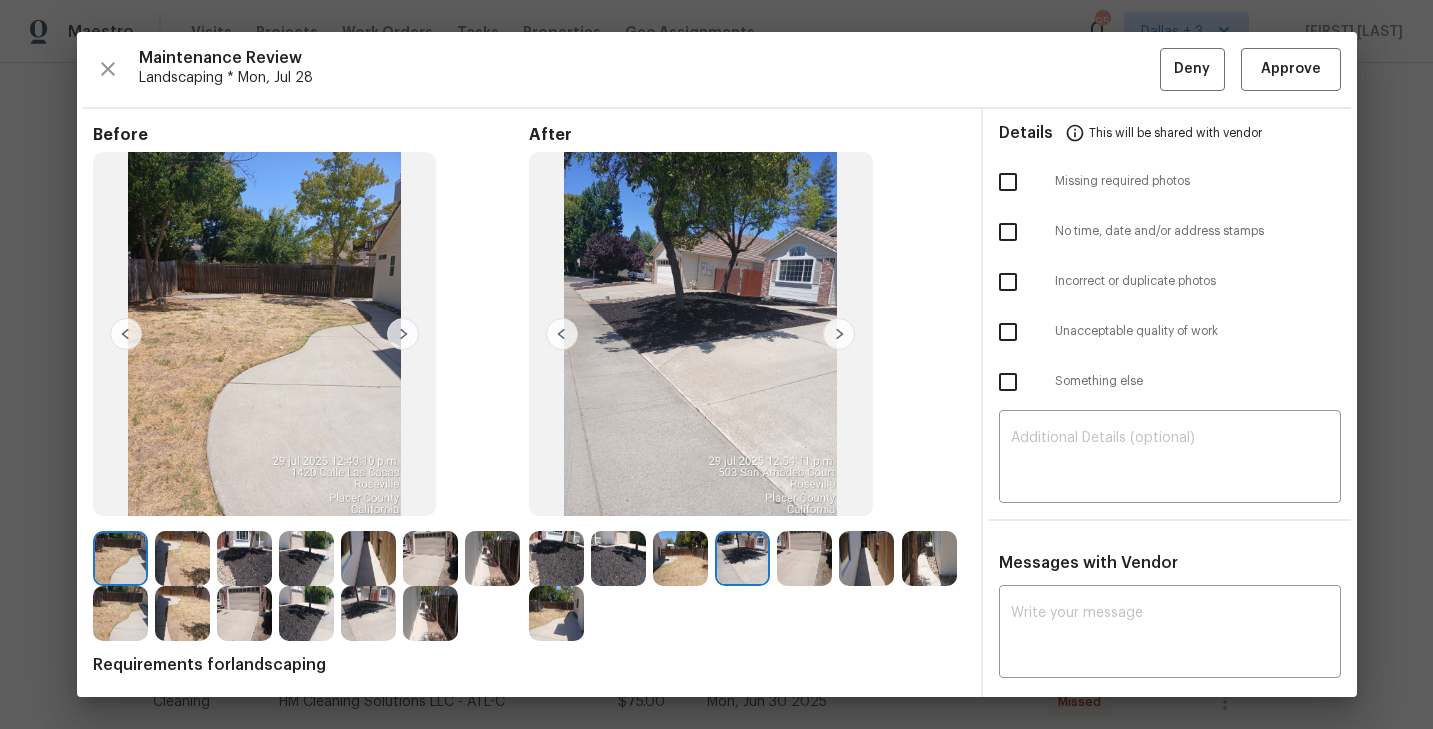 click at bounding box center (556, 558) 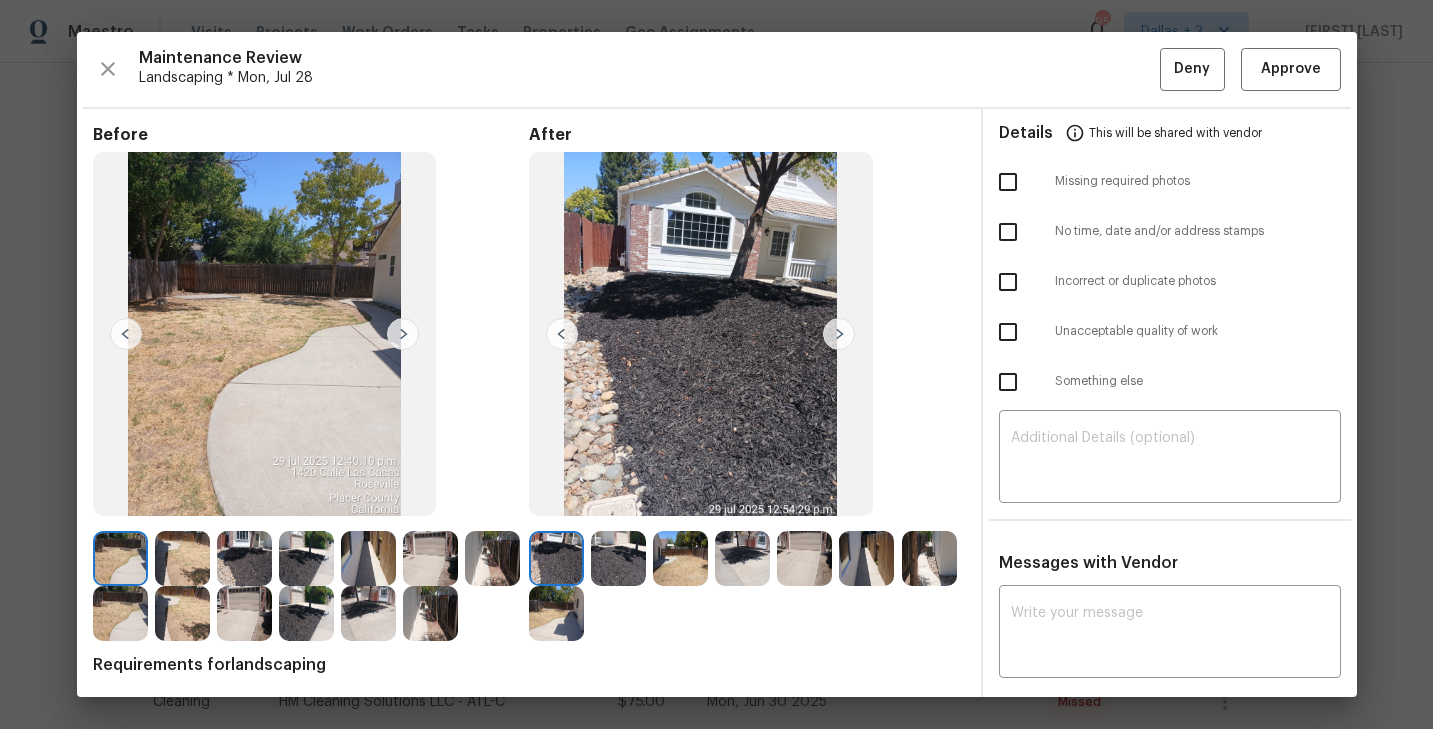 click at bounding box center [839, 334] 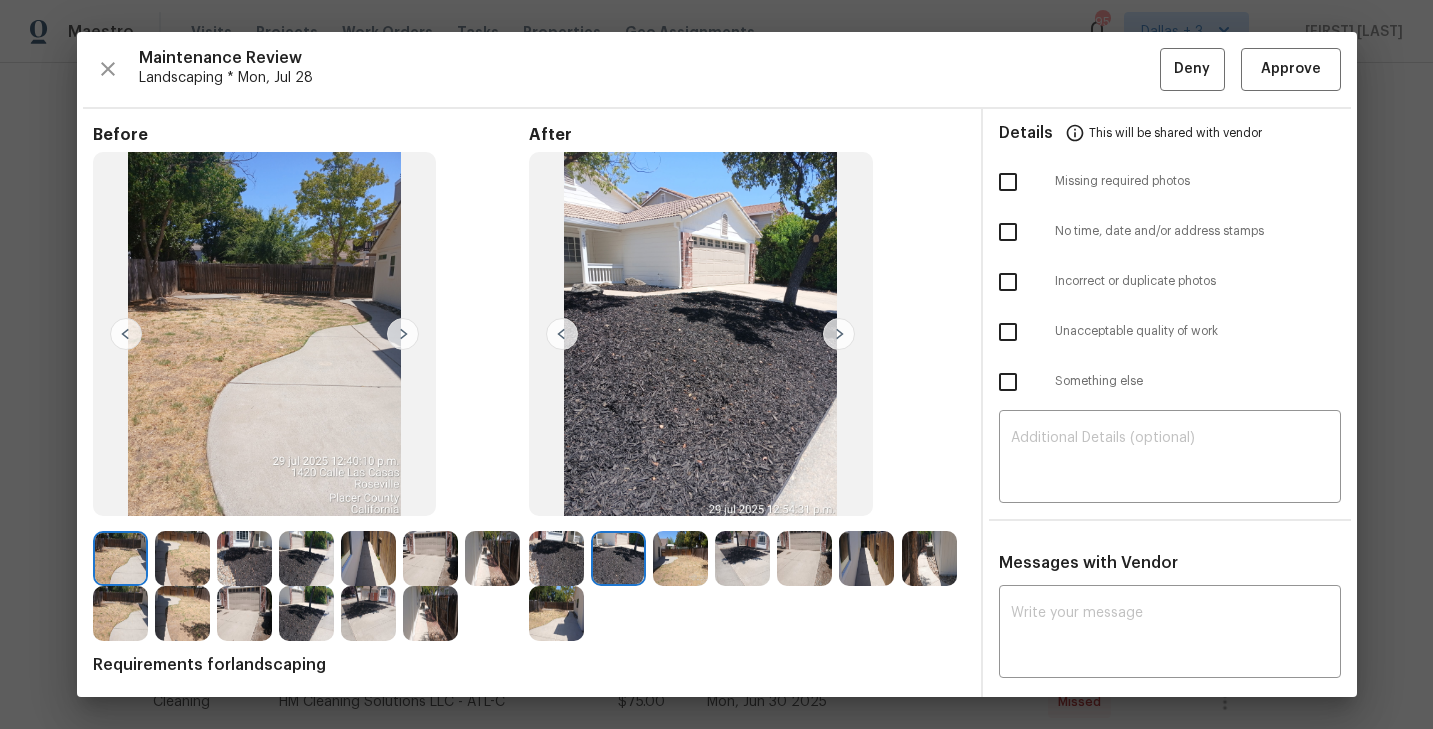click at bounding box center [839, 334] 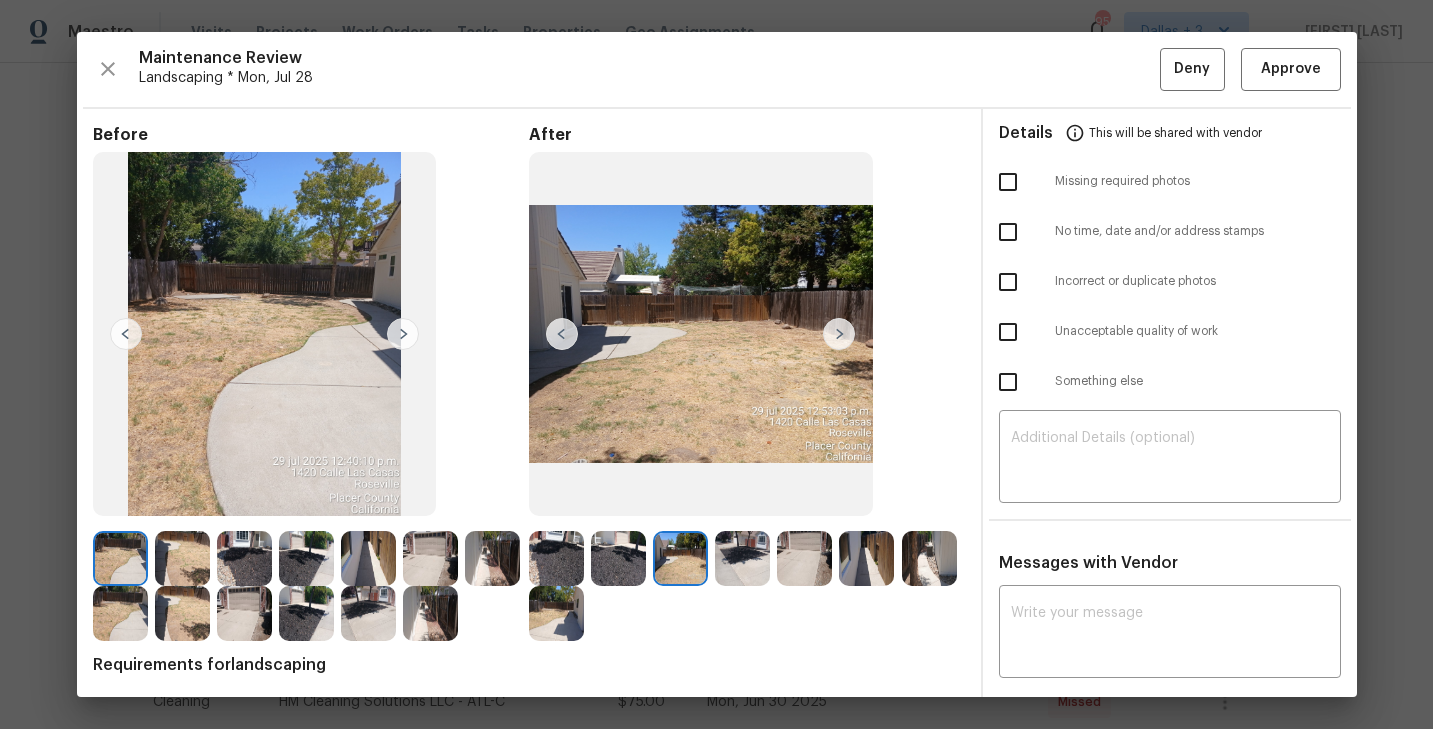 click at bounding box center [839, 334] 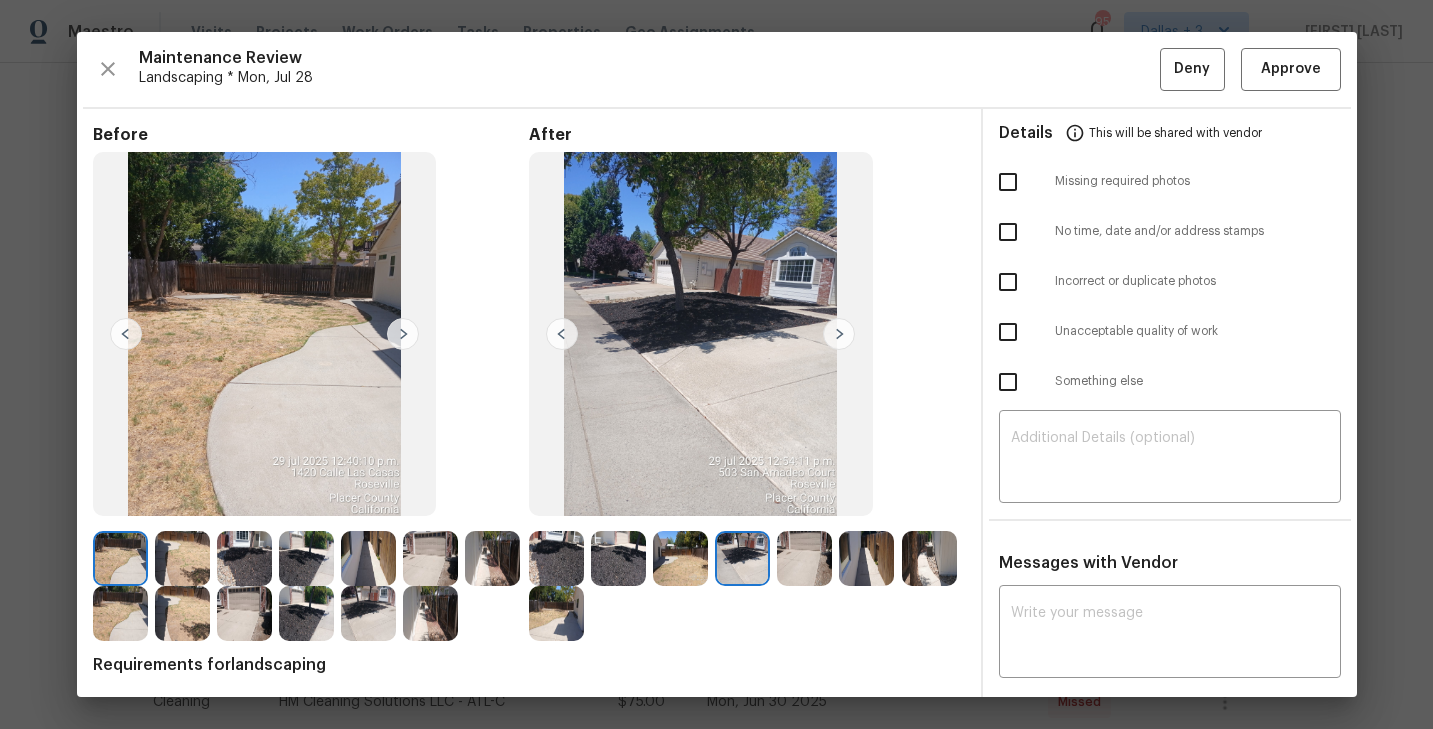 click at bounding box center [839, 334] 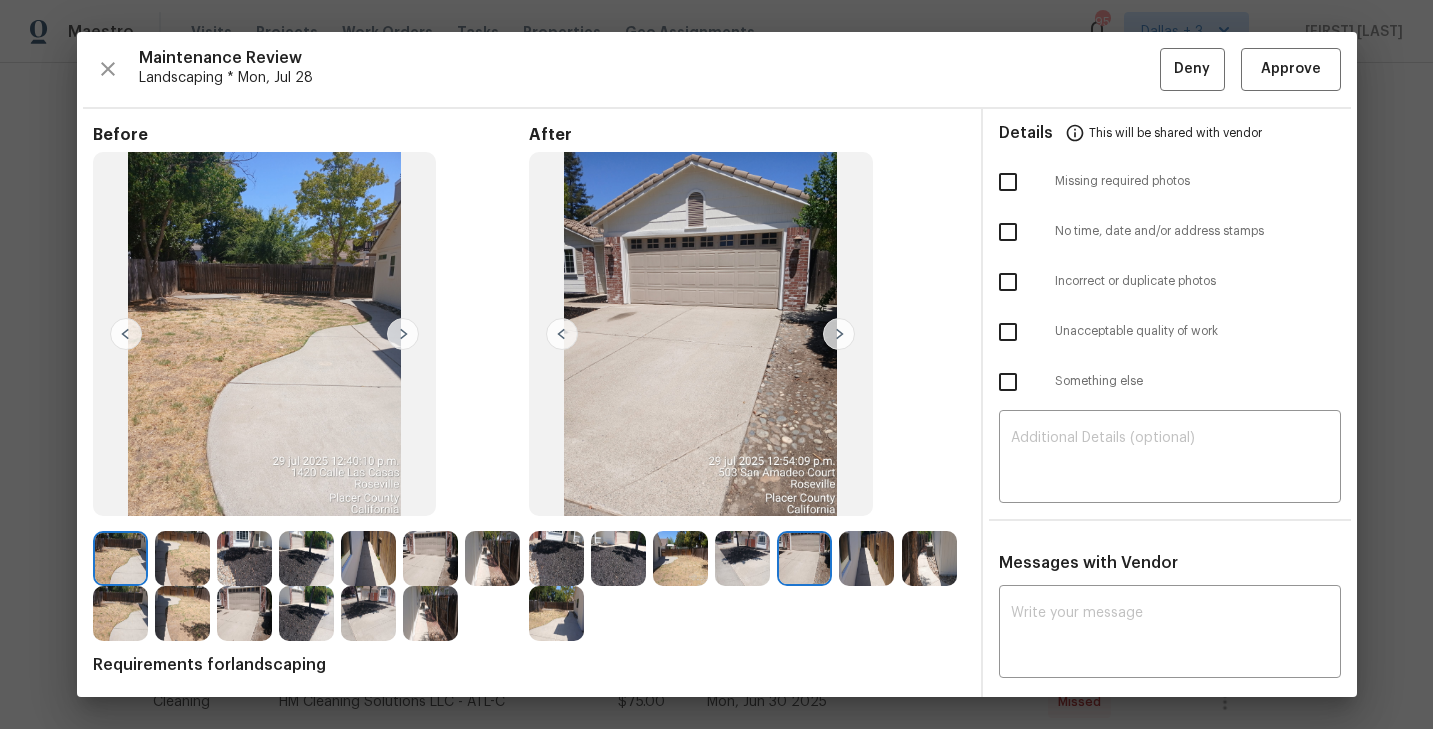 click at bounding box center [839, 334] 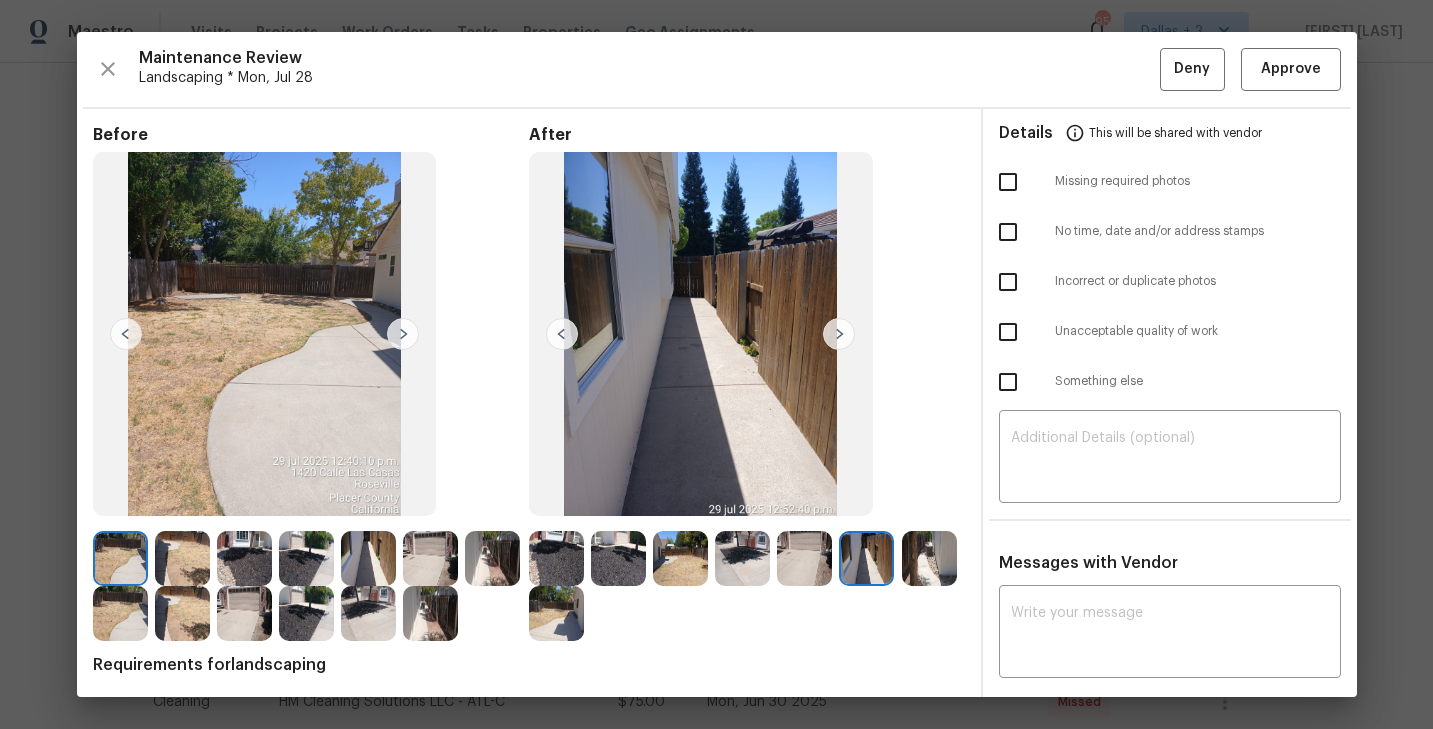 click at bounding box center [839, 334] 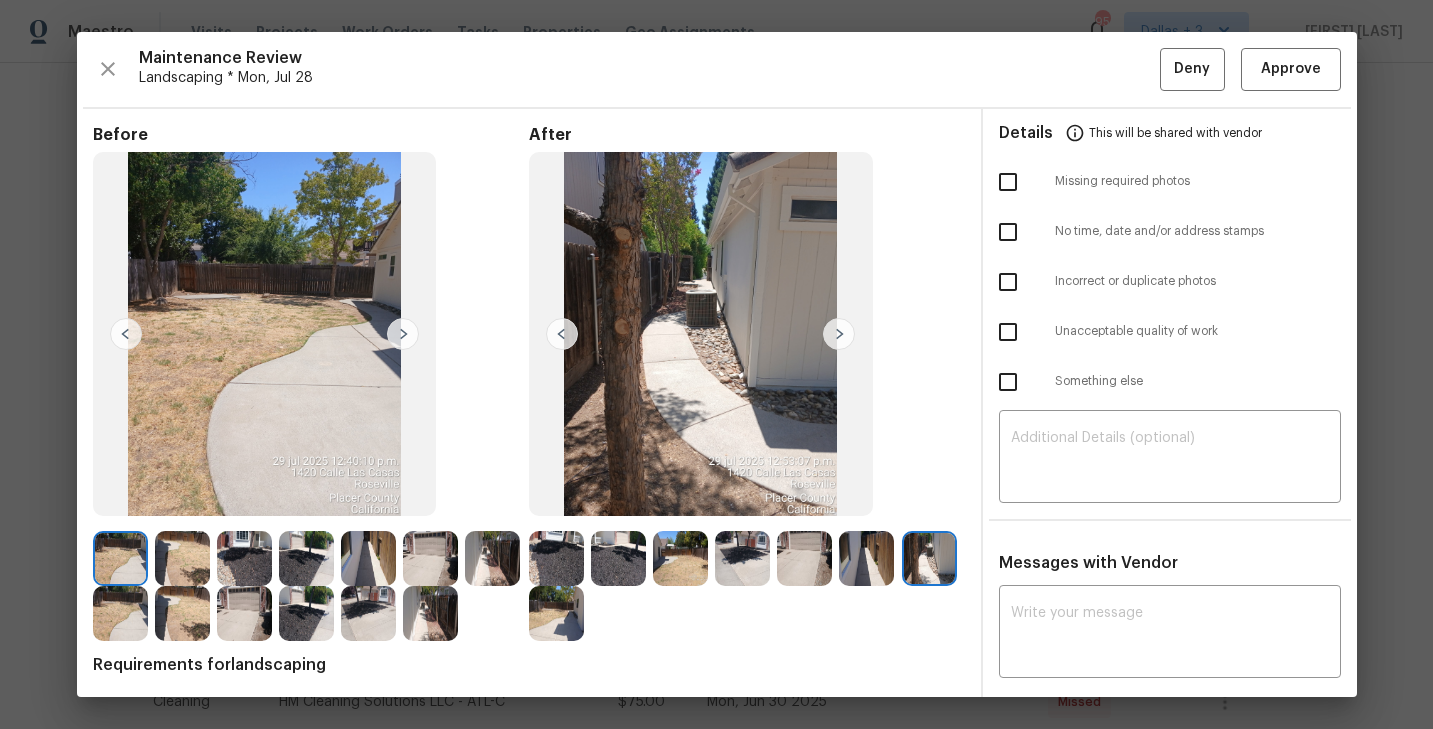 click at bounding box center (839, 334) 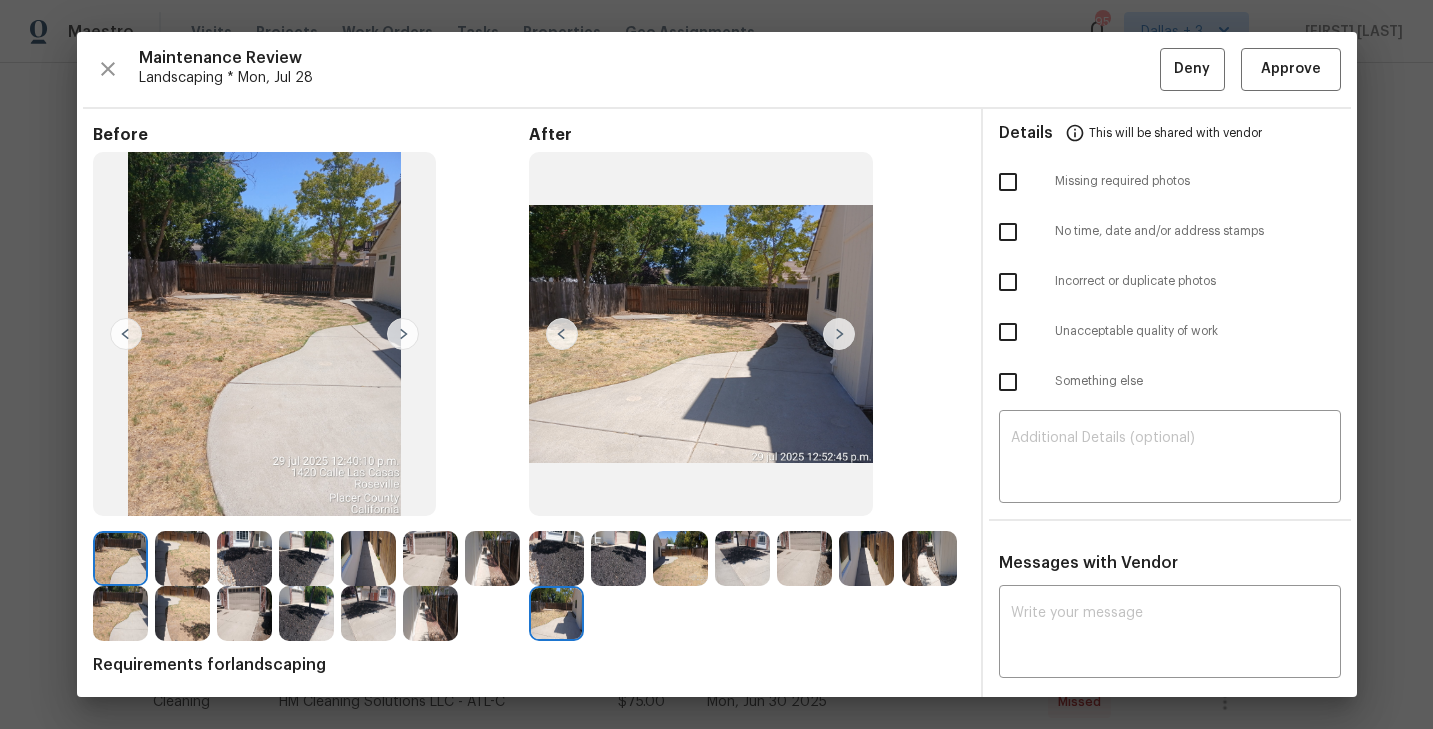 click at bounding box center (556, 558) 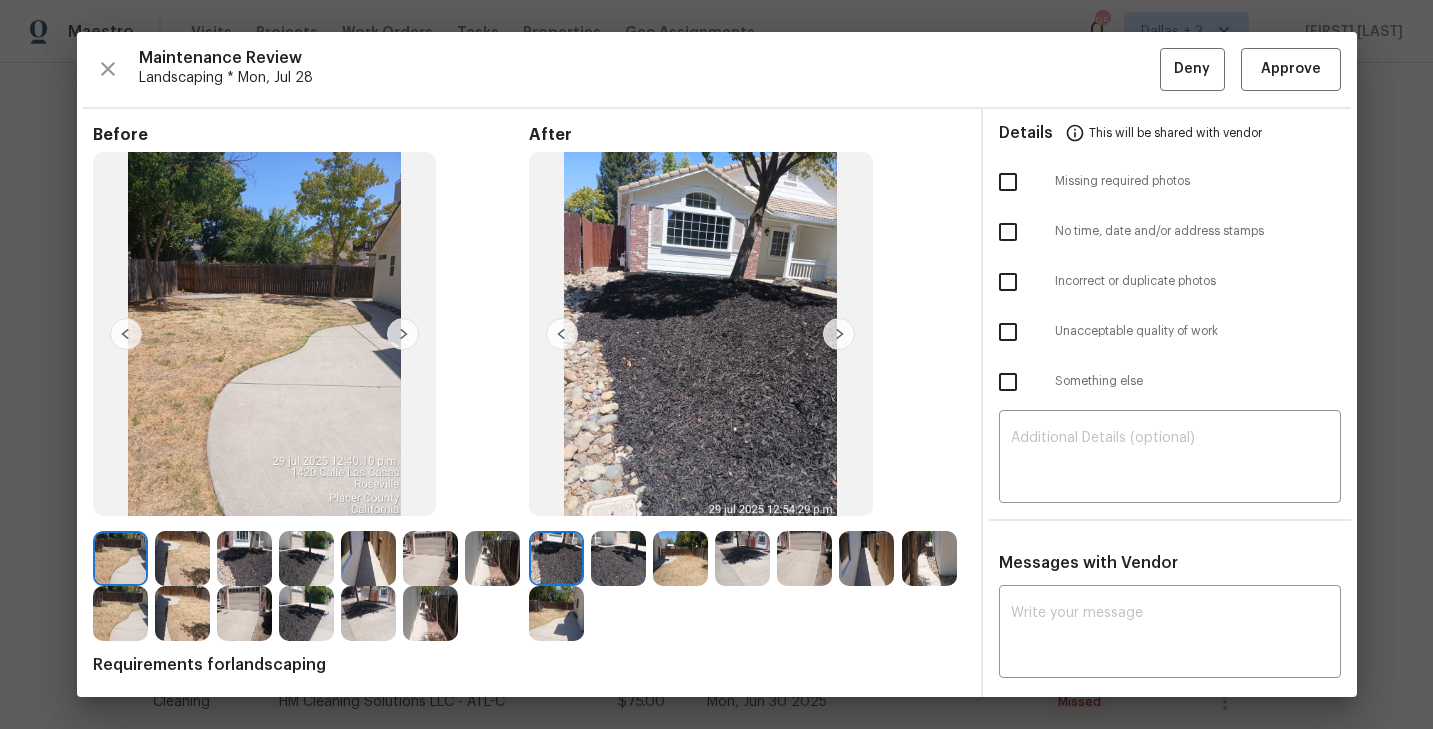 click at bounding box center (618, 558) 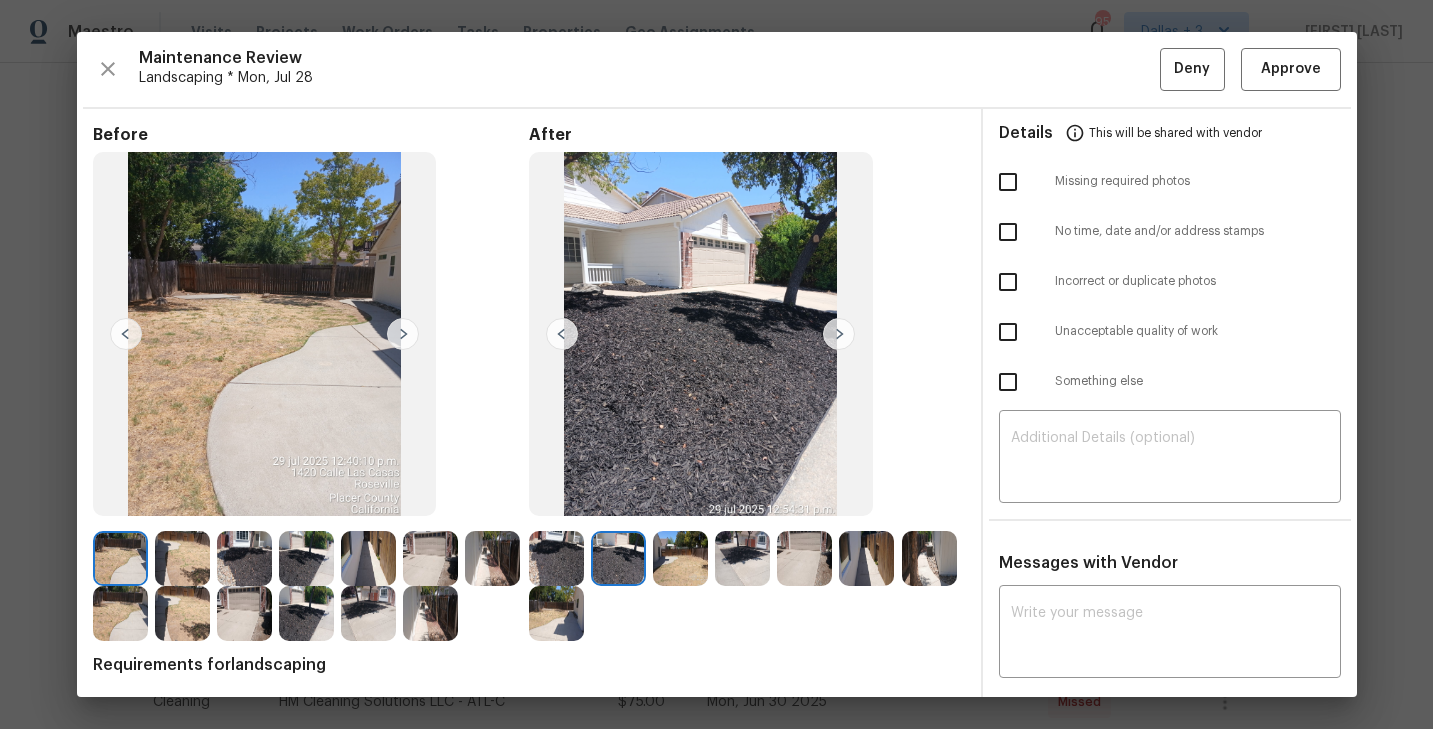 click at bounding box center (839, 334) 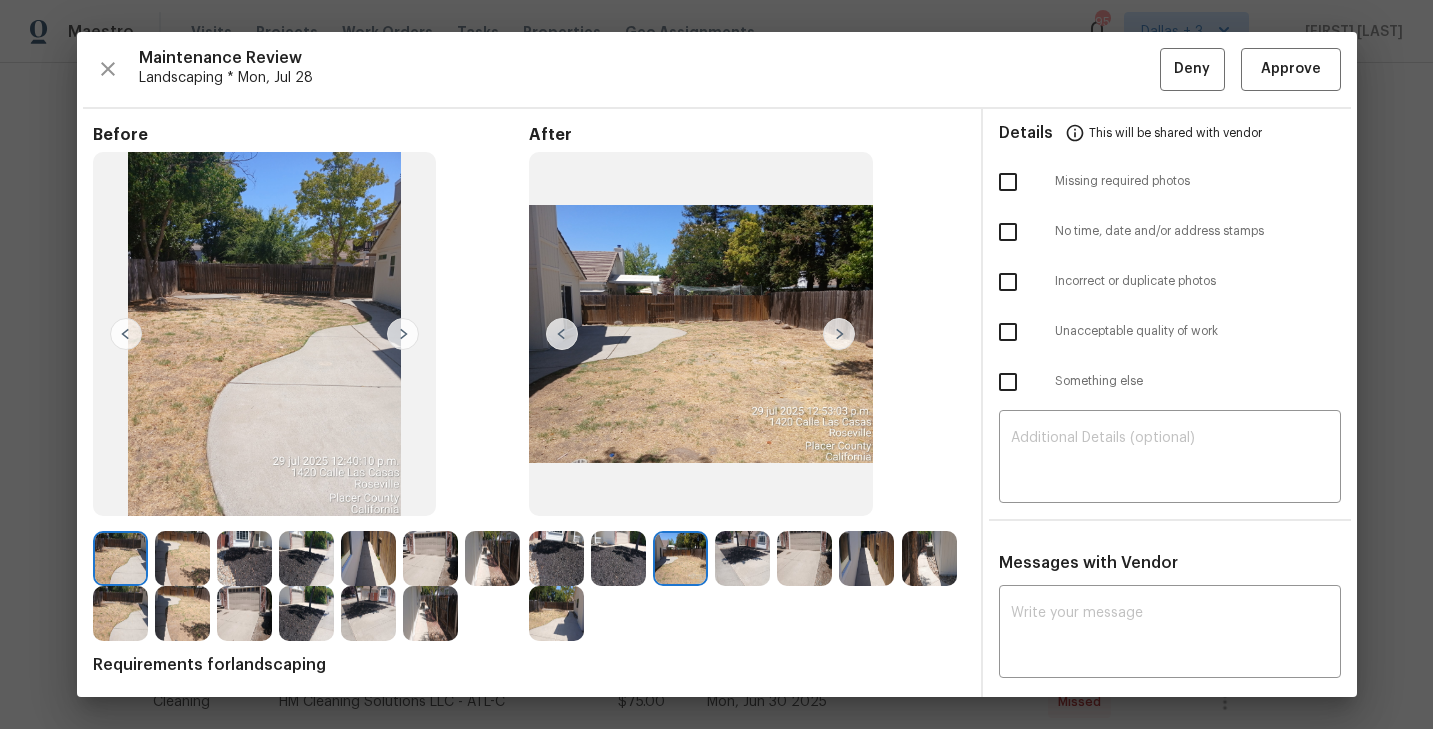 click at bounding box center (839, 334) 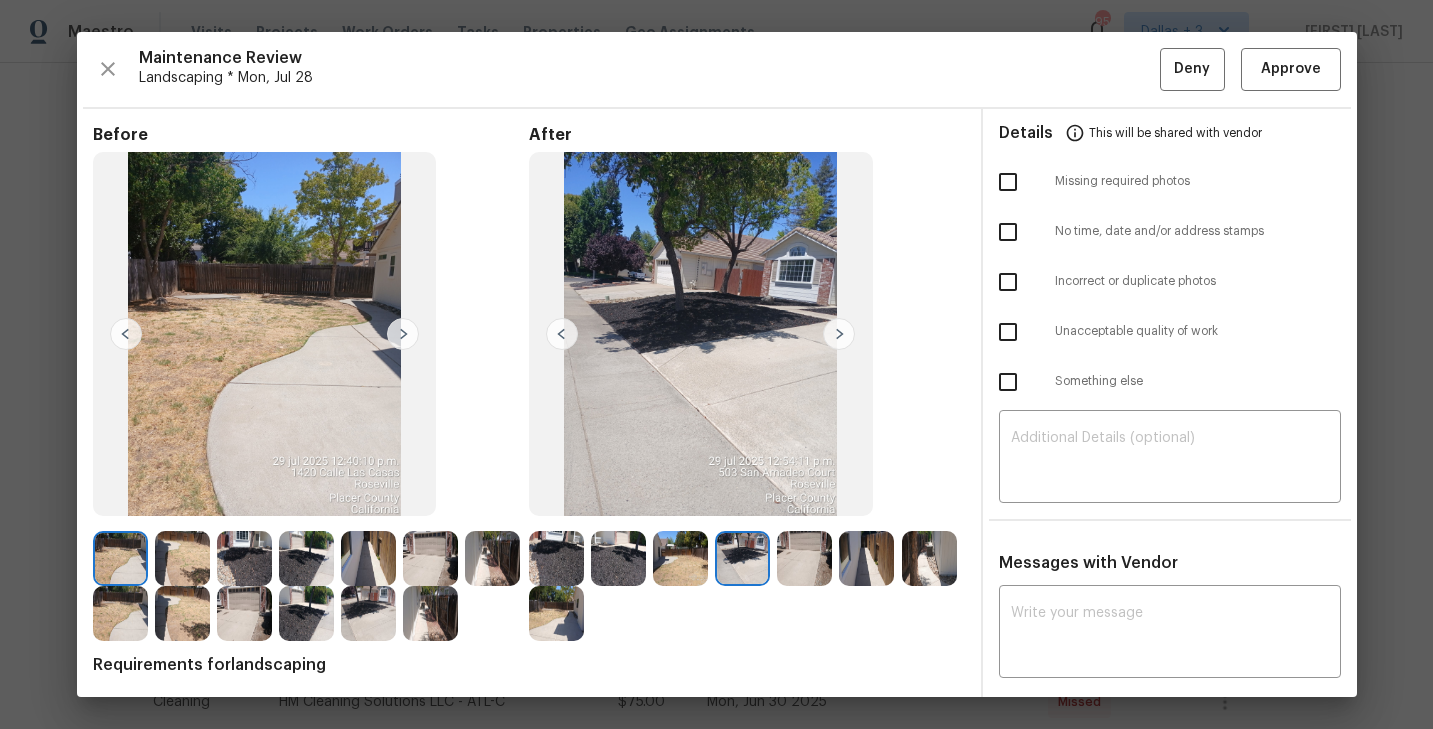 click at bounding box center [839, 334] 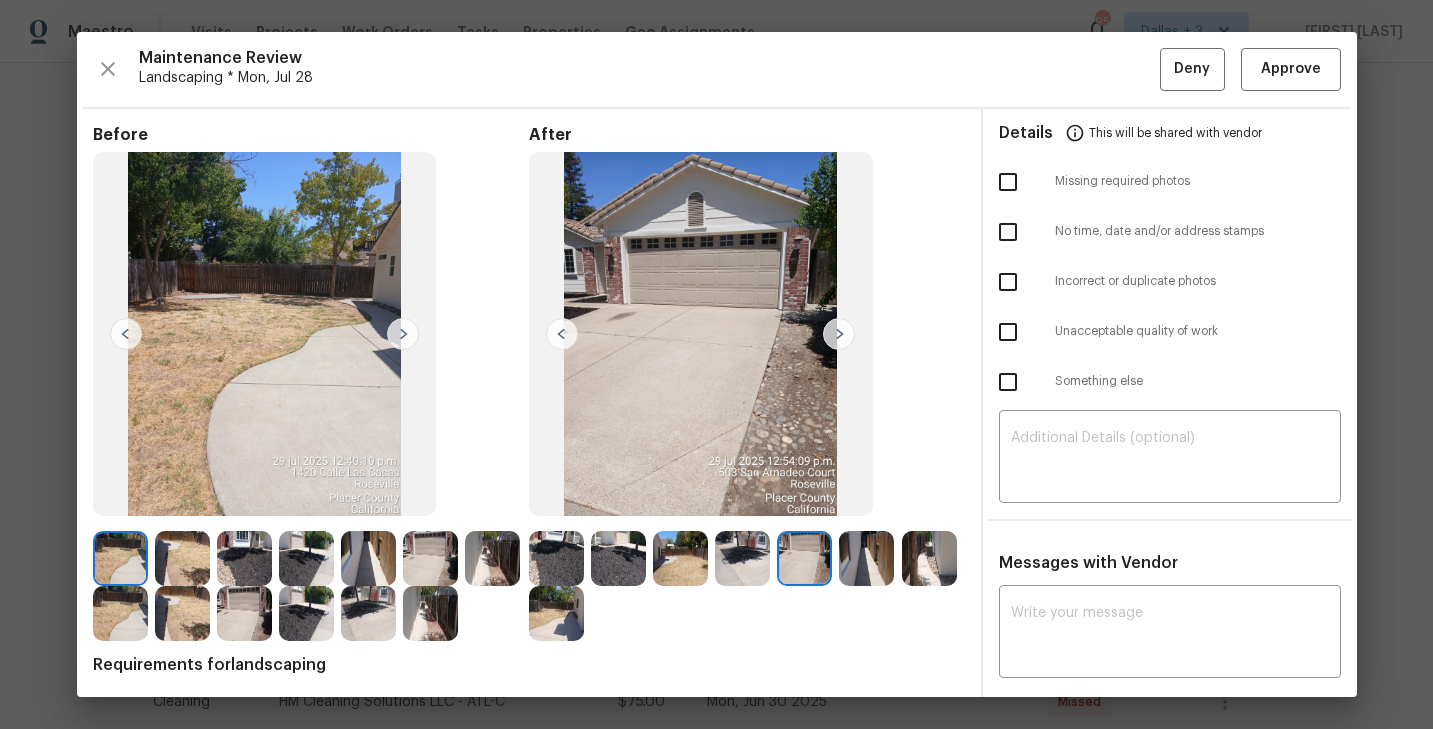 click at bounding box center [839, 334] 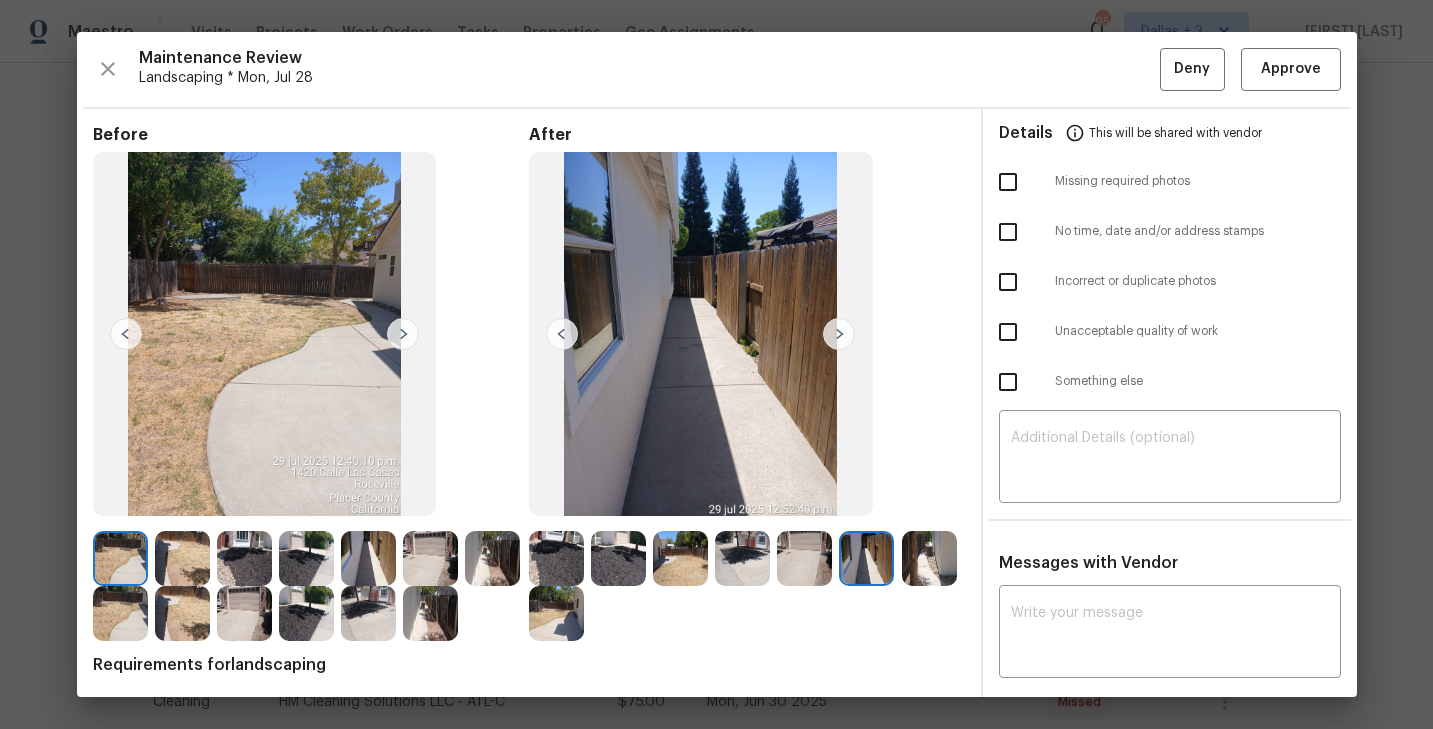 click at bounding box center (562, 334) 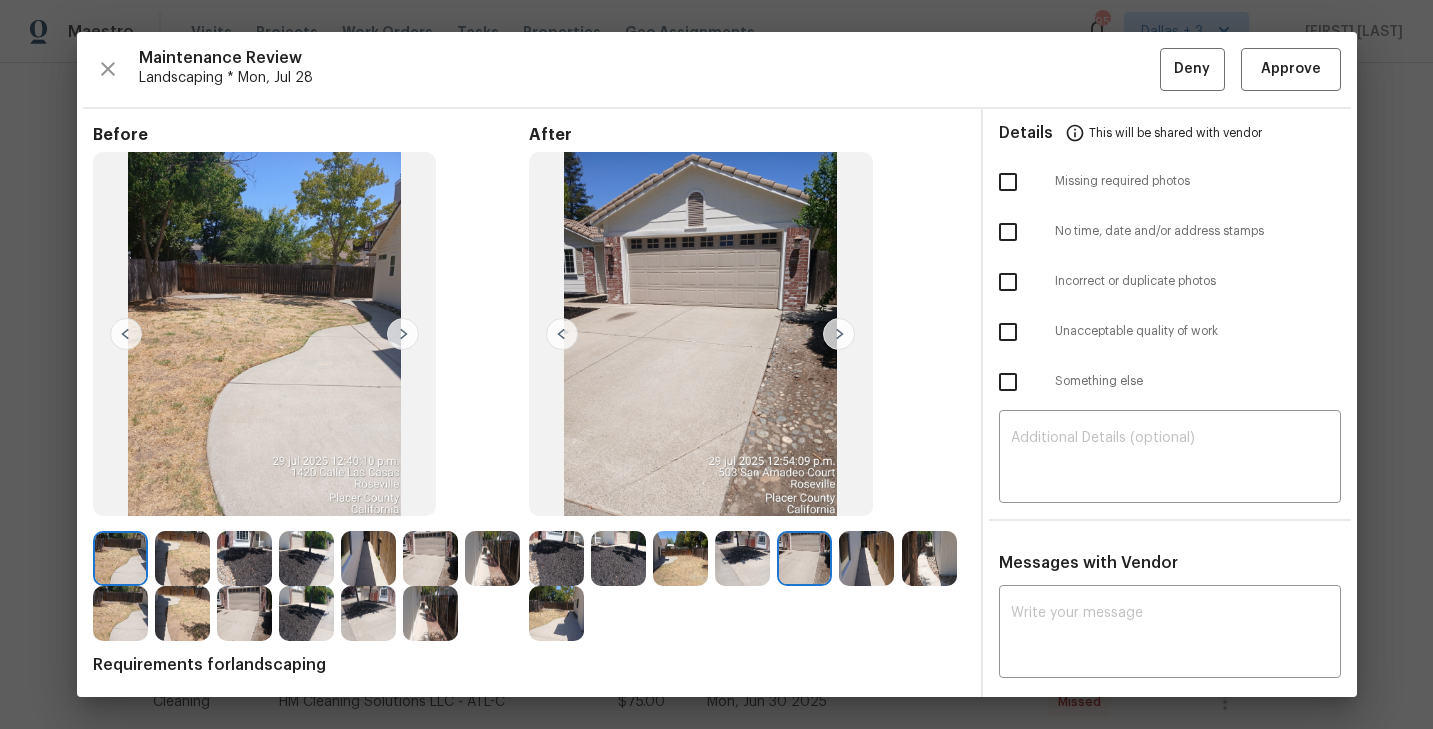 click at bounding box center [839, 334] 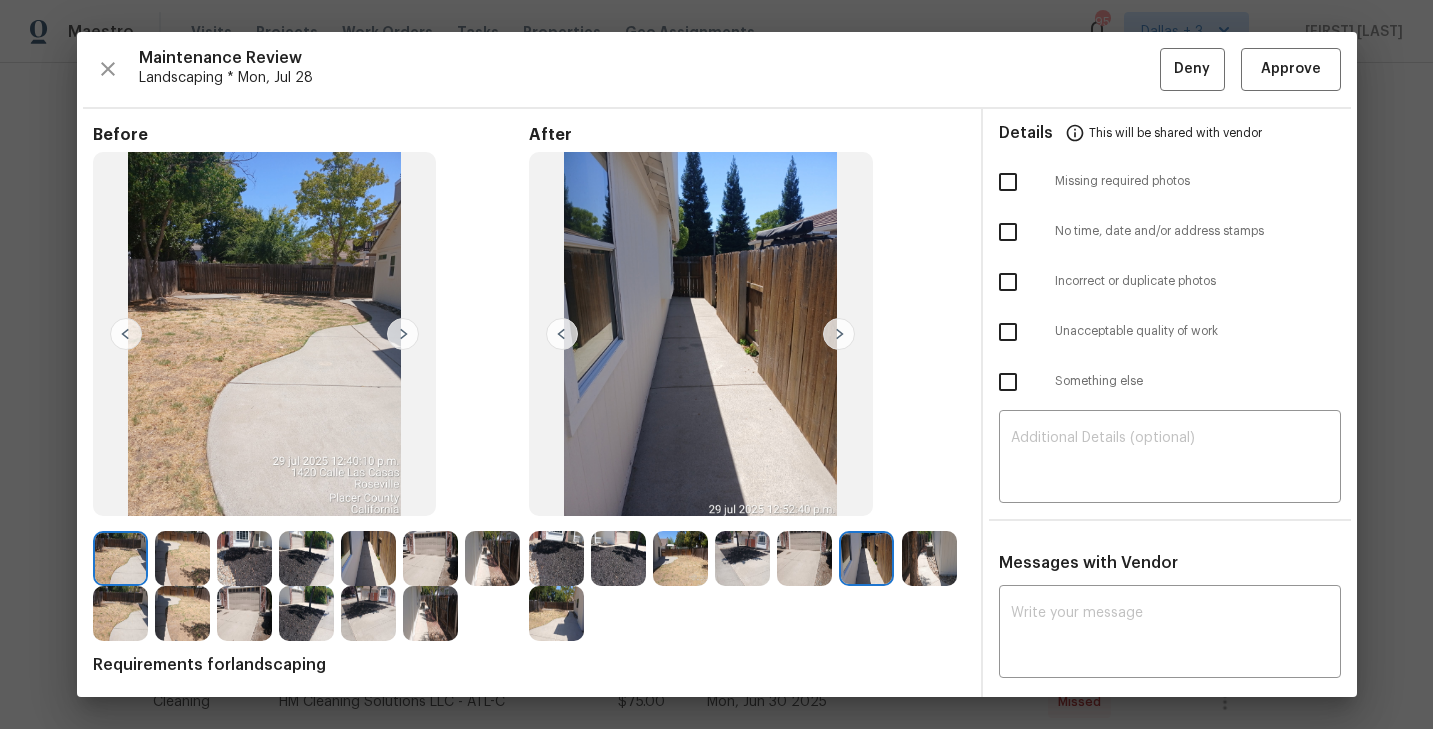 click at bounding box center [839, 334] 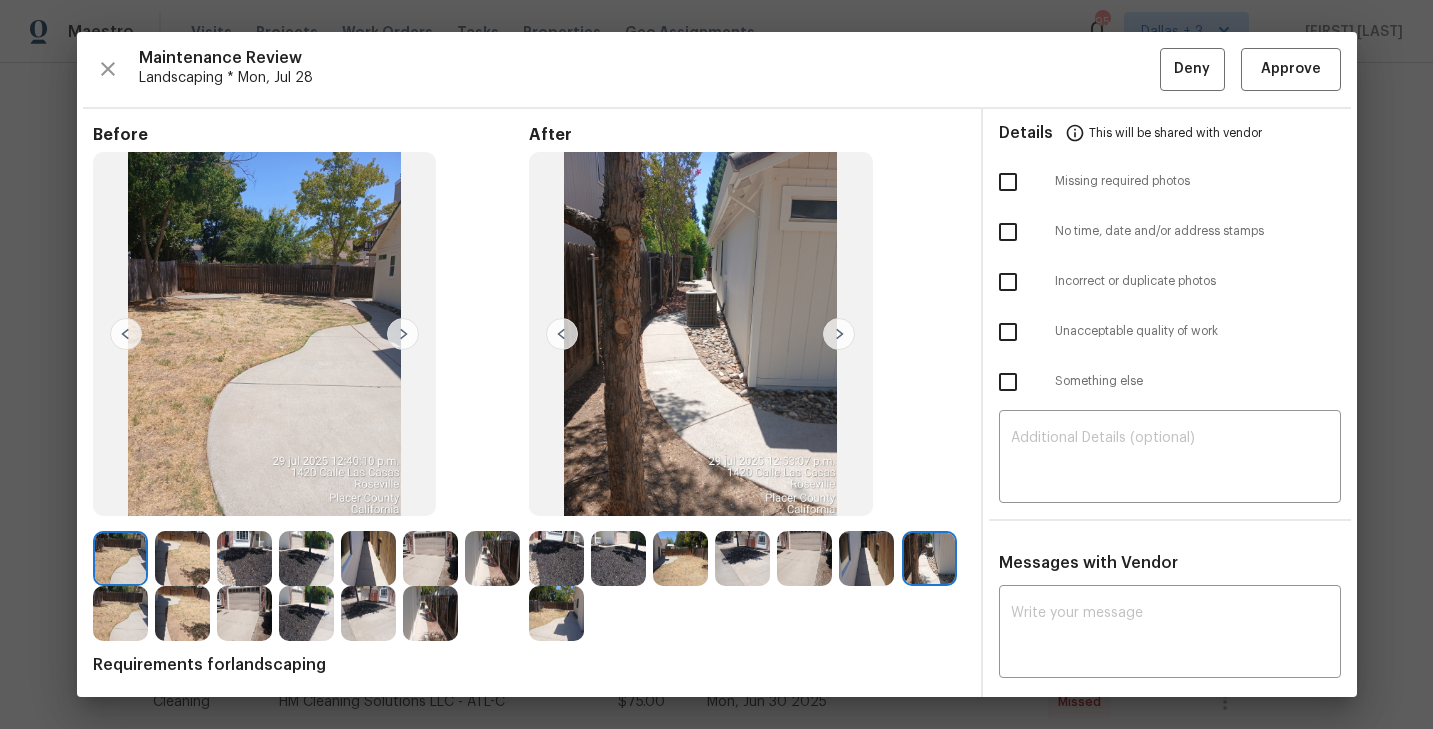 click at bounding box center [839, 334] 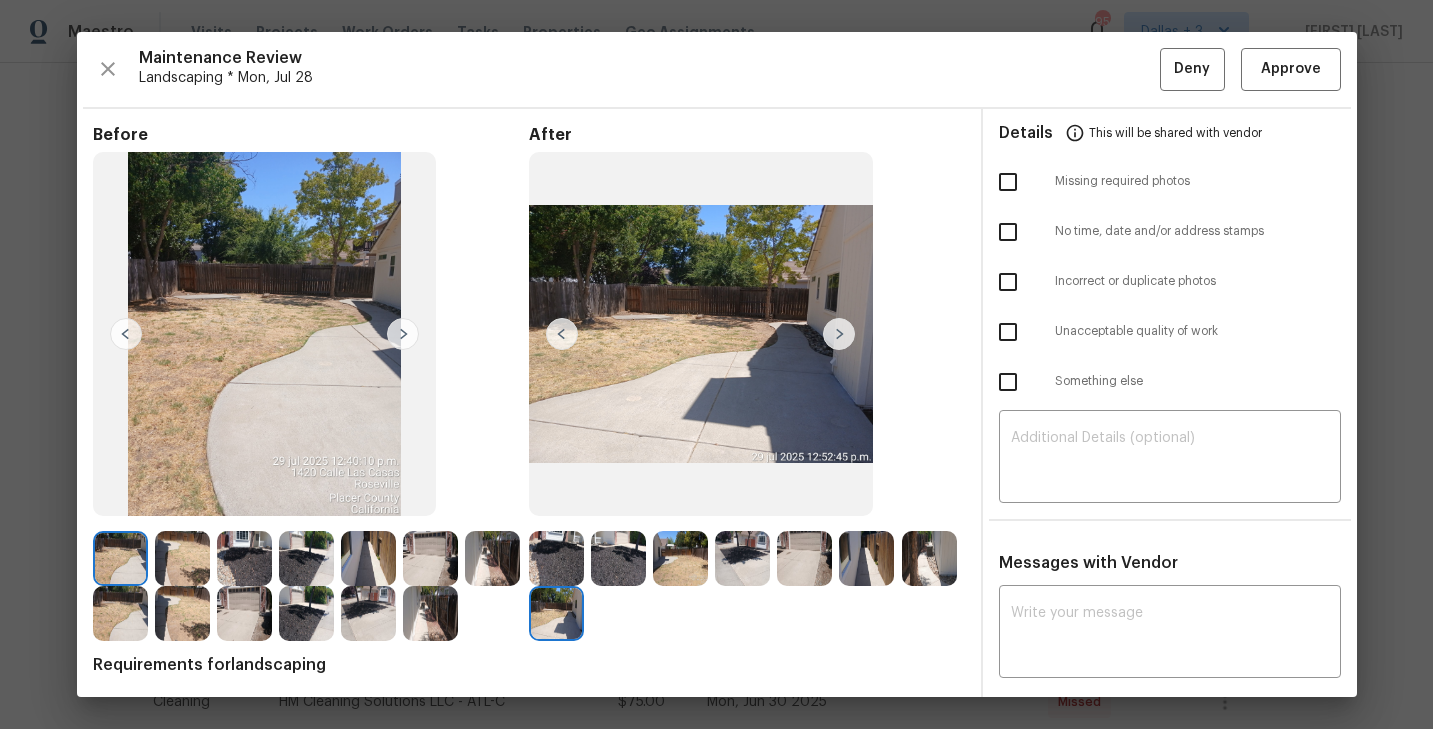 click at bounding box center [556, 558] 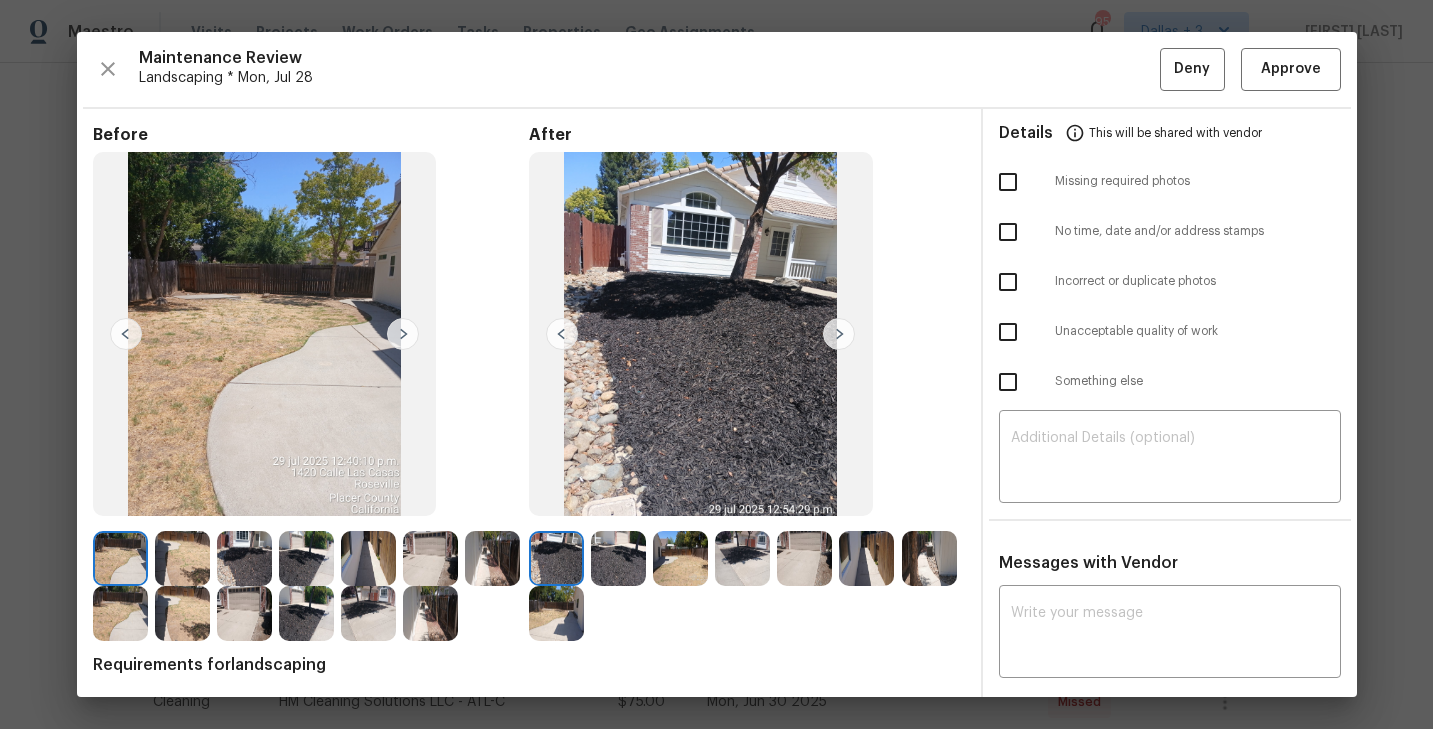 click at bounding box center [182, 558] 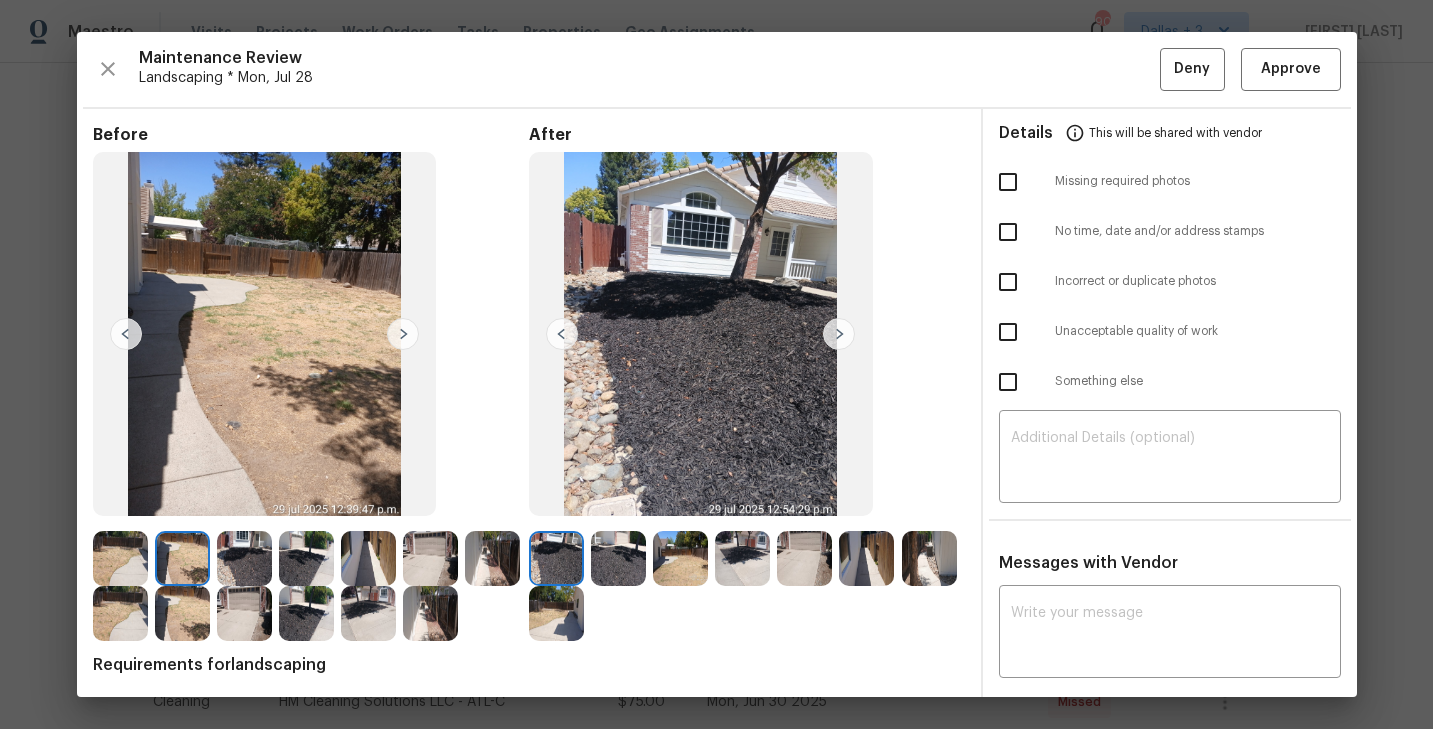 click at bounding box center [839, 334] 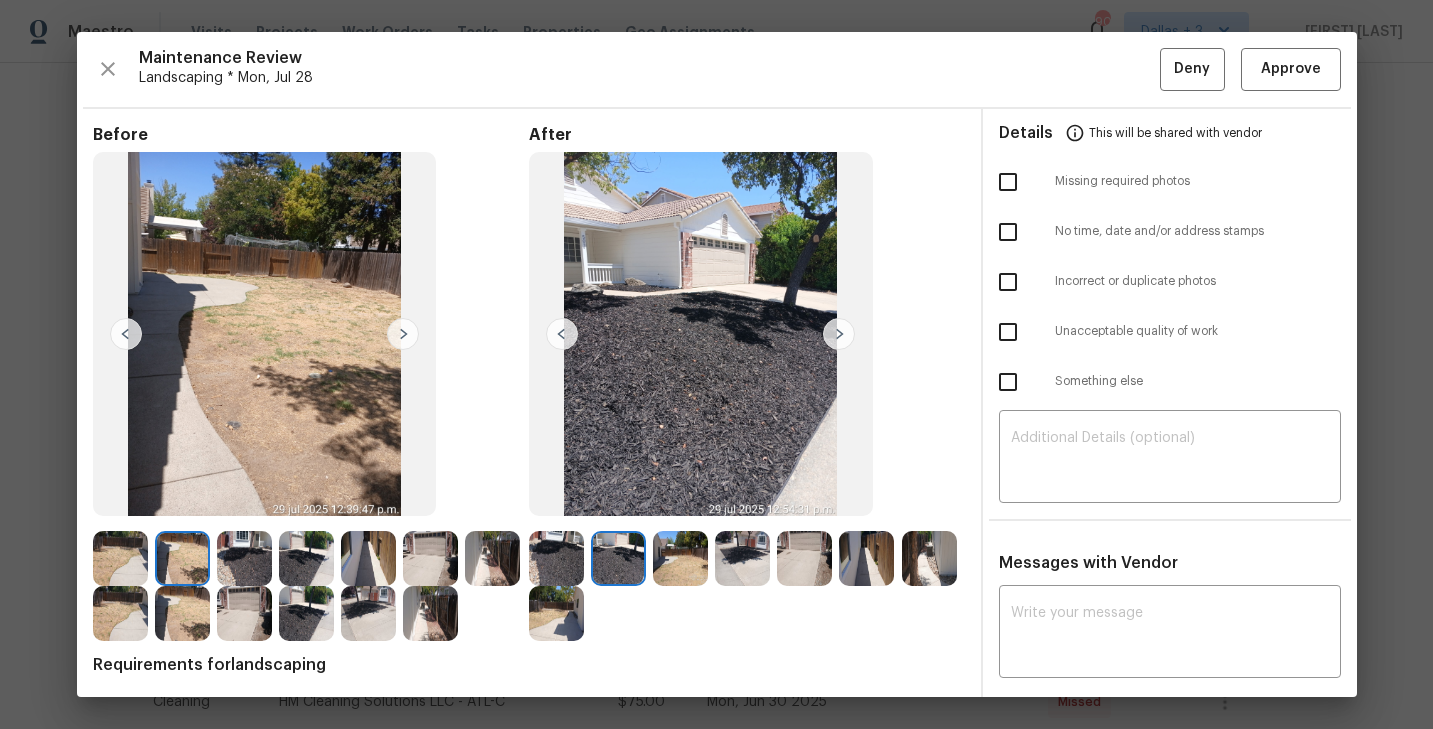 click at bounding box center [839, 334] 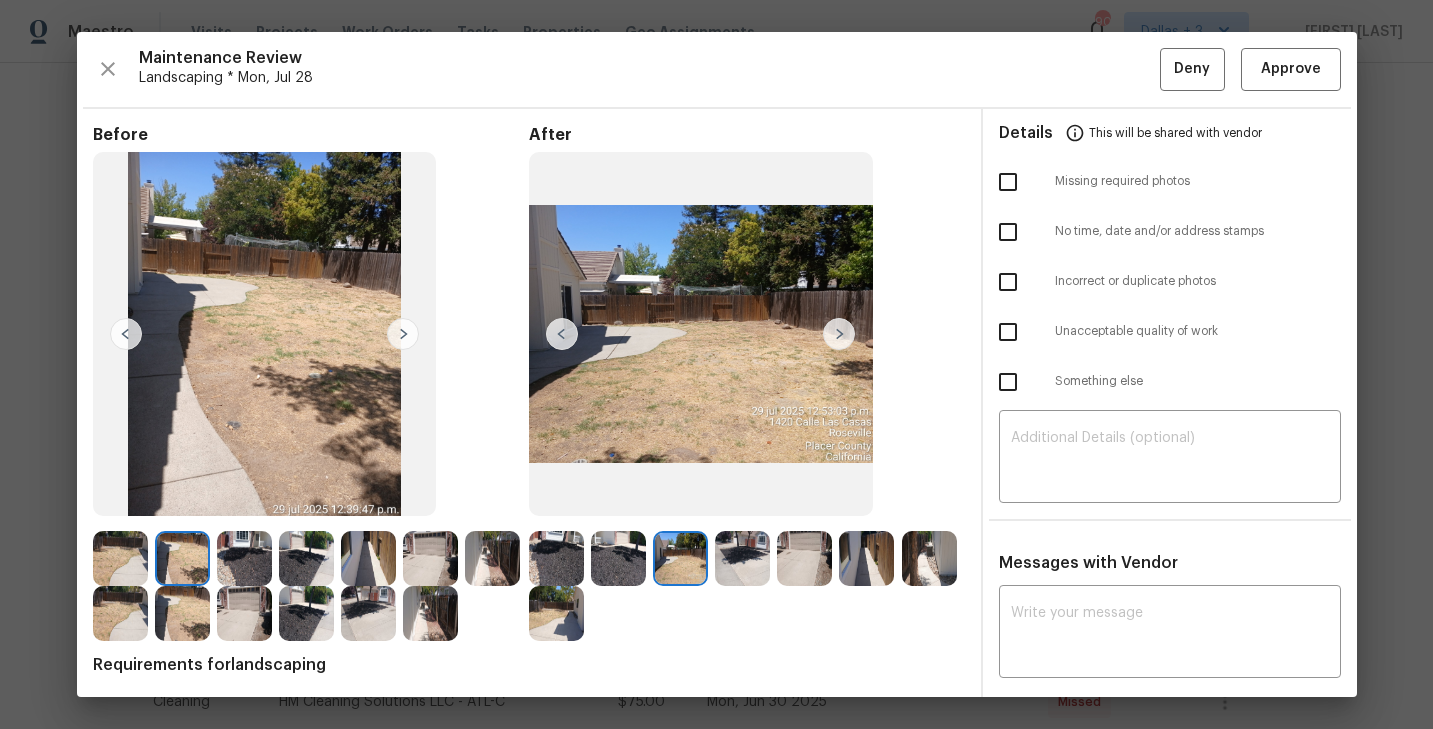 click at bounding box center (839, 334) 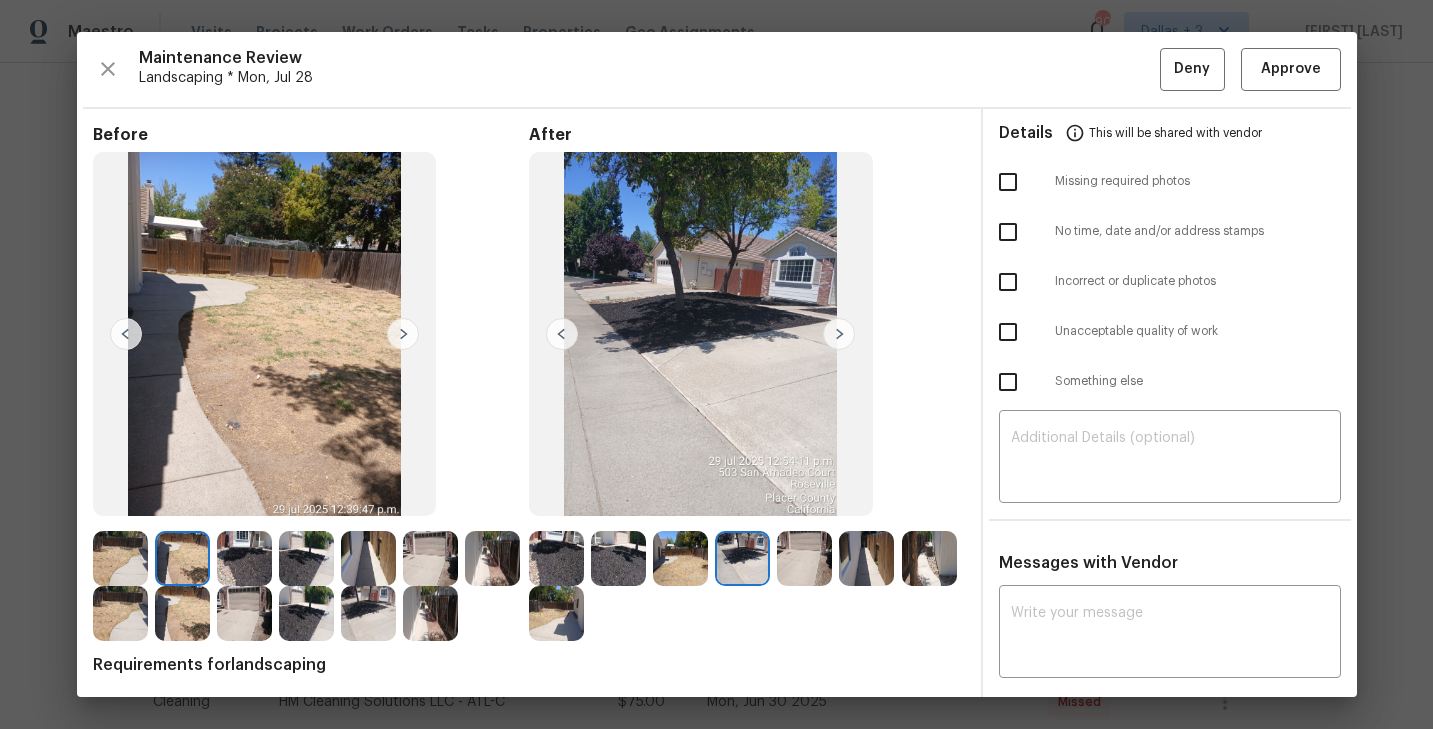 click at bounding box center (839, 334) 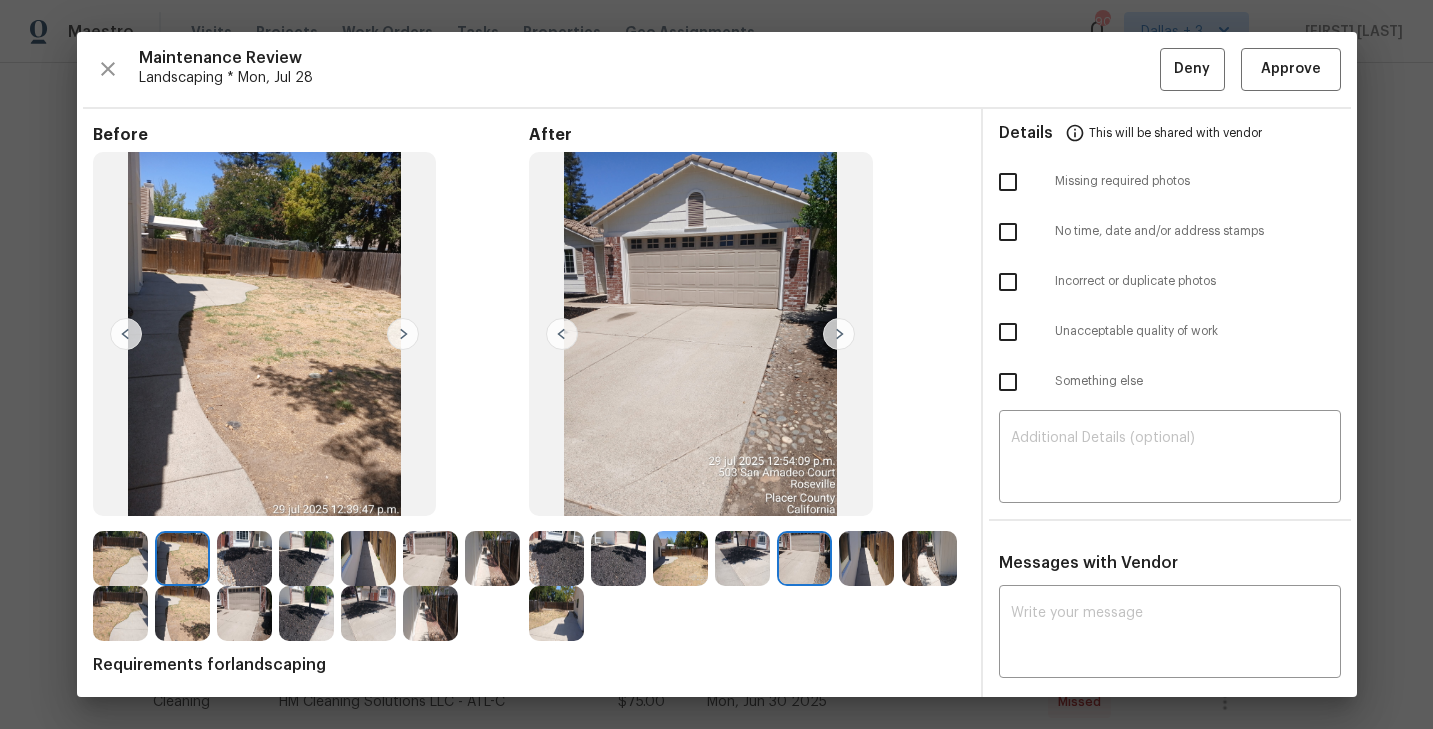 click at bounding box center [839, 334] 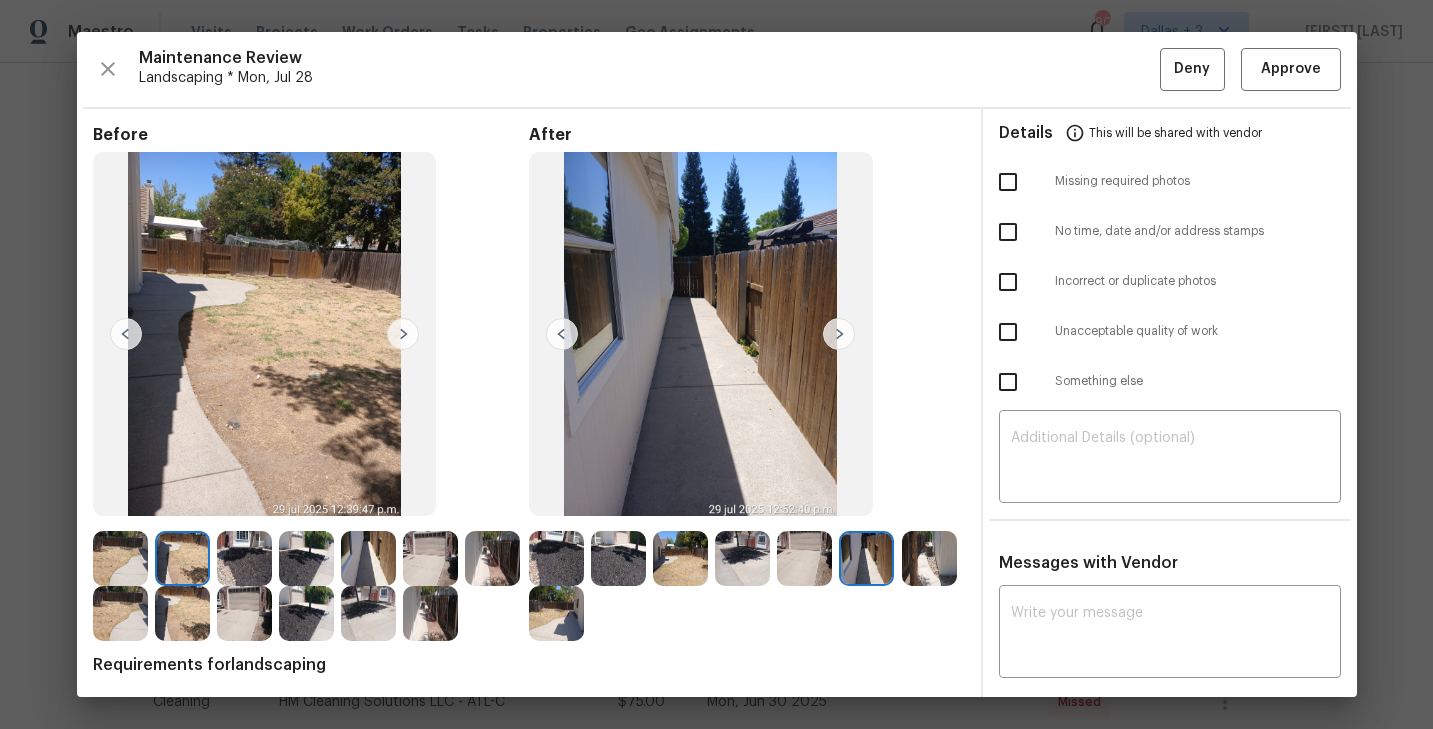 click at bounding box center [839, 334] 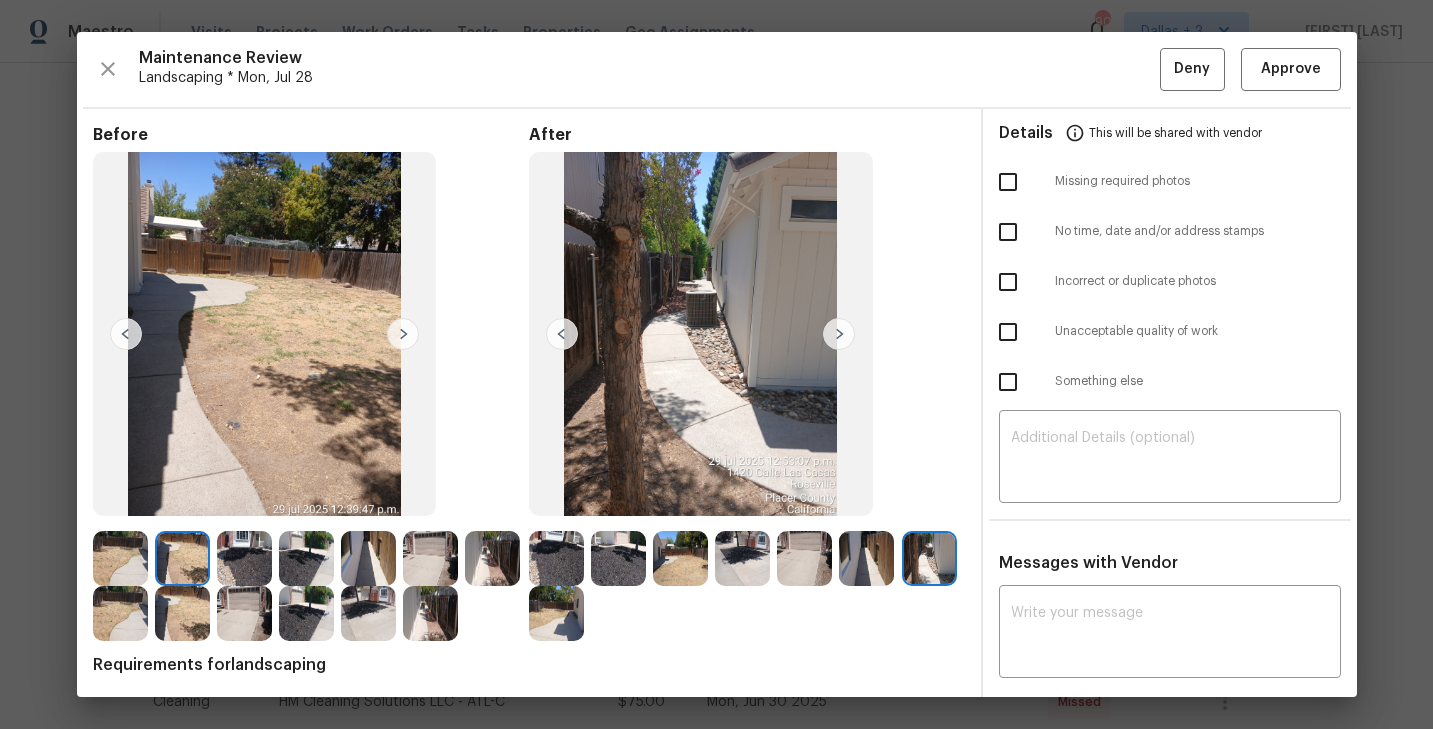 click at bounding box center [839, 334] 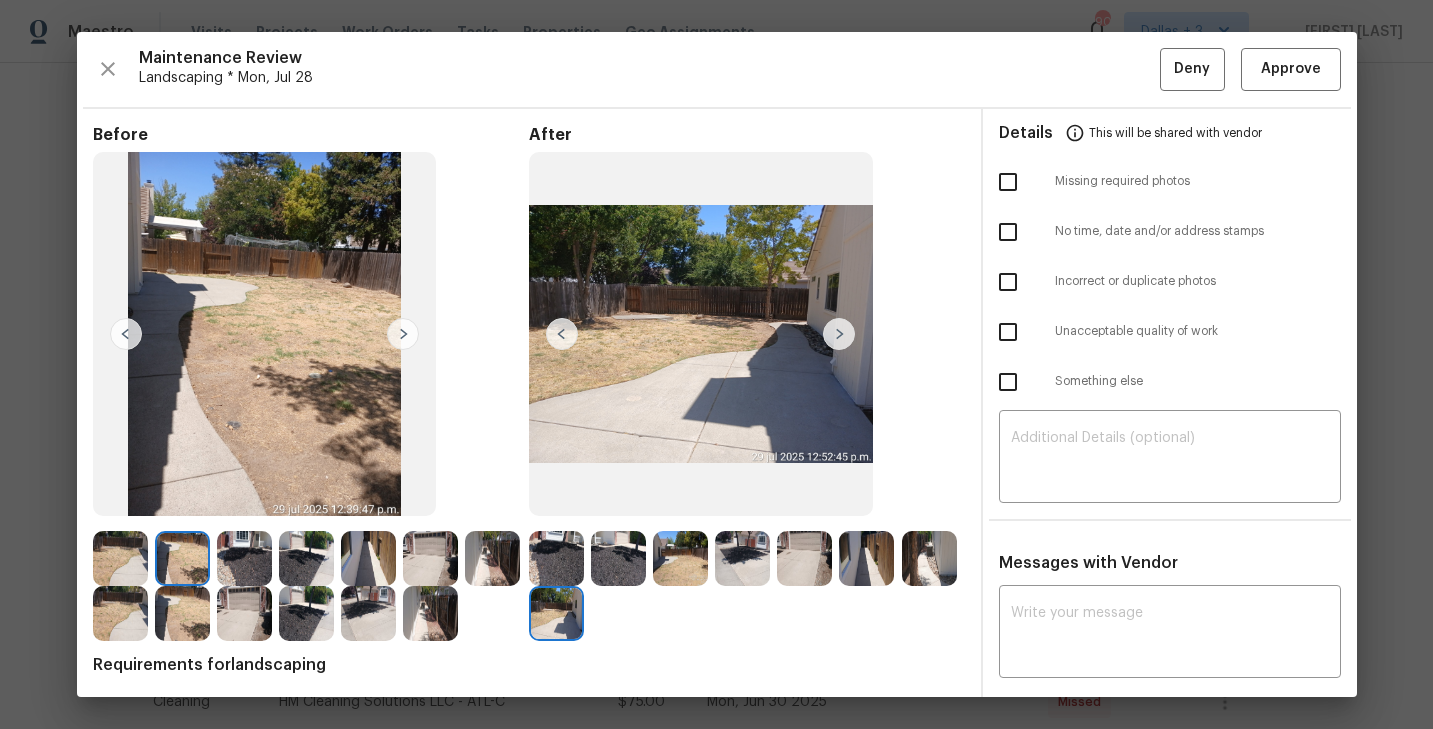 click at bounding box center [839, 334] 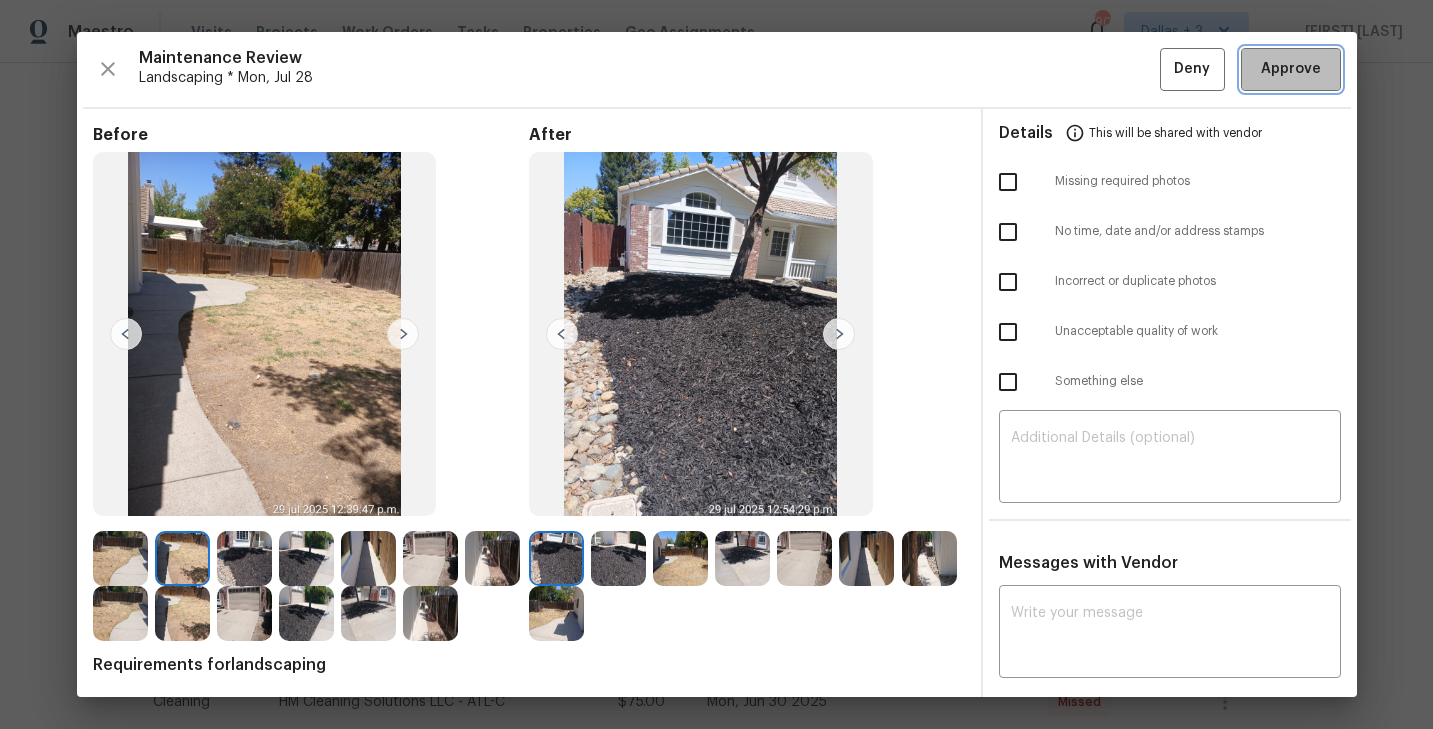 click on "Approve" at bounding box center [1291, 69] 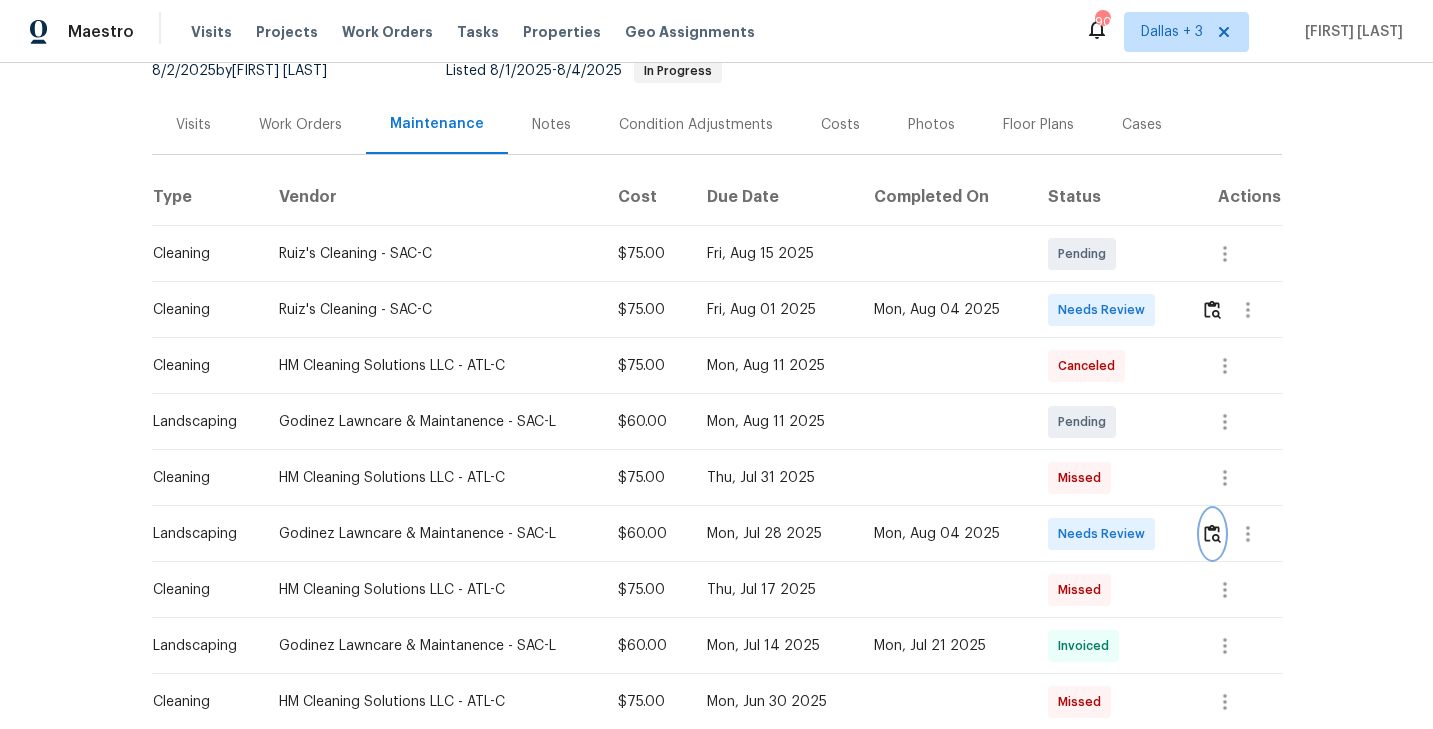 scroll, scrollTop: 0, scrollLeft: 0, axis: both 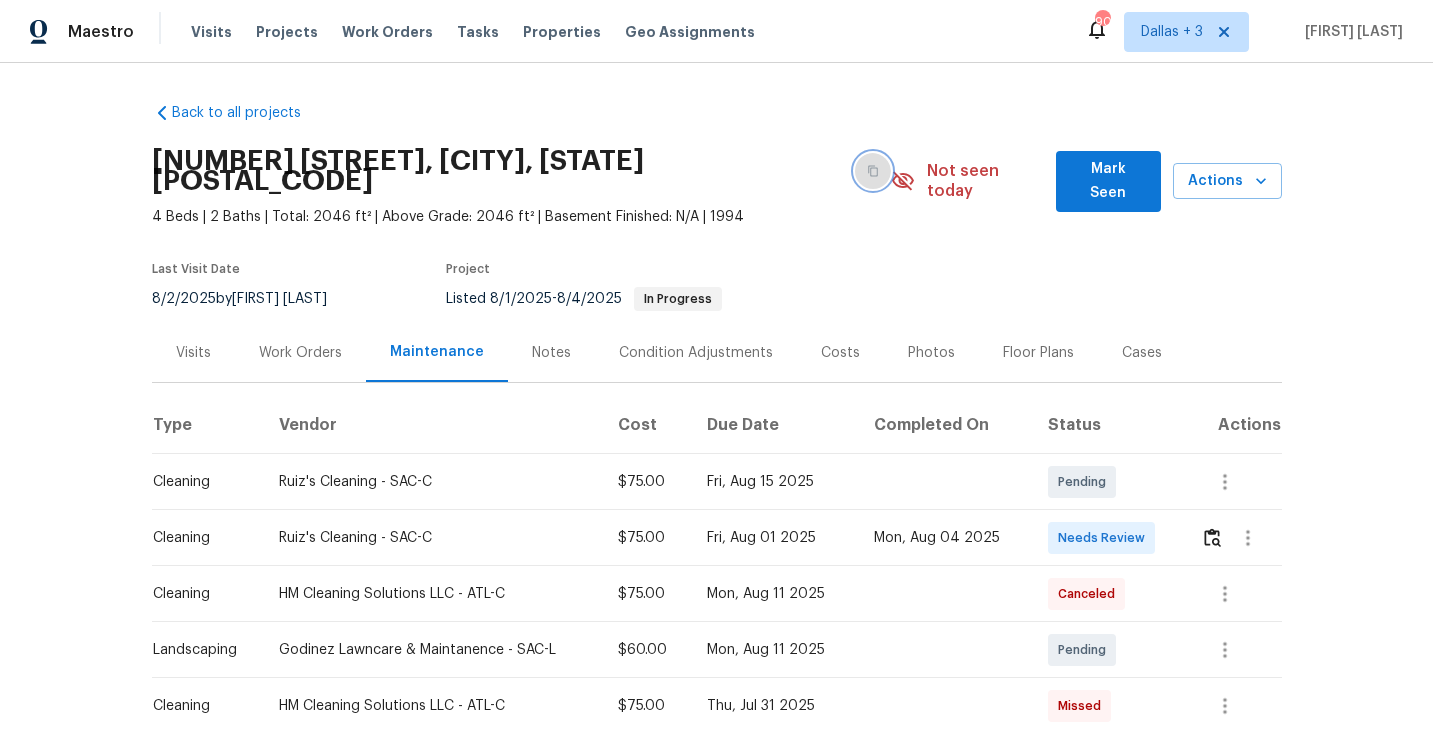 click at bounding box center [873, 171] 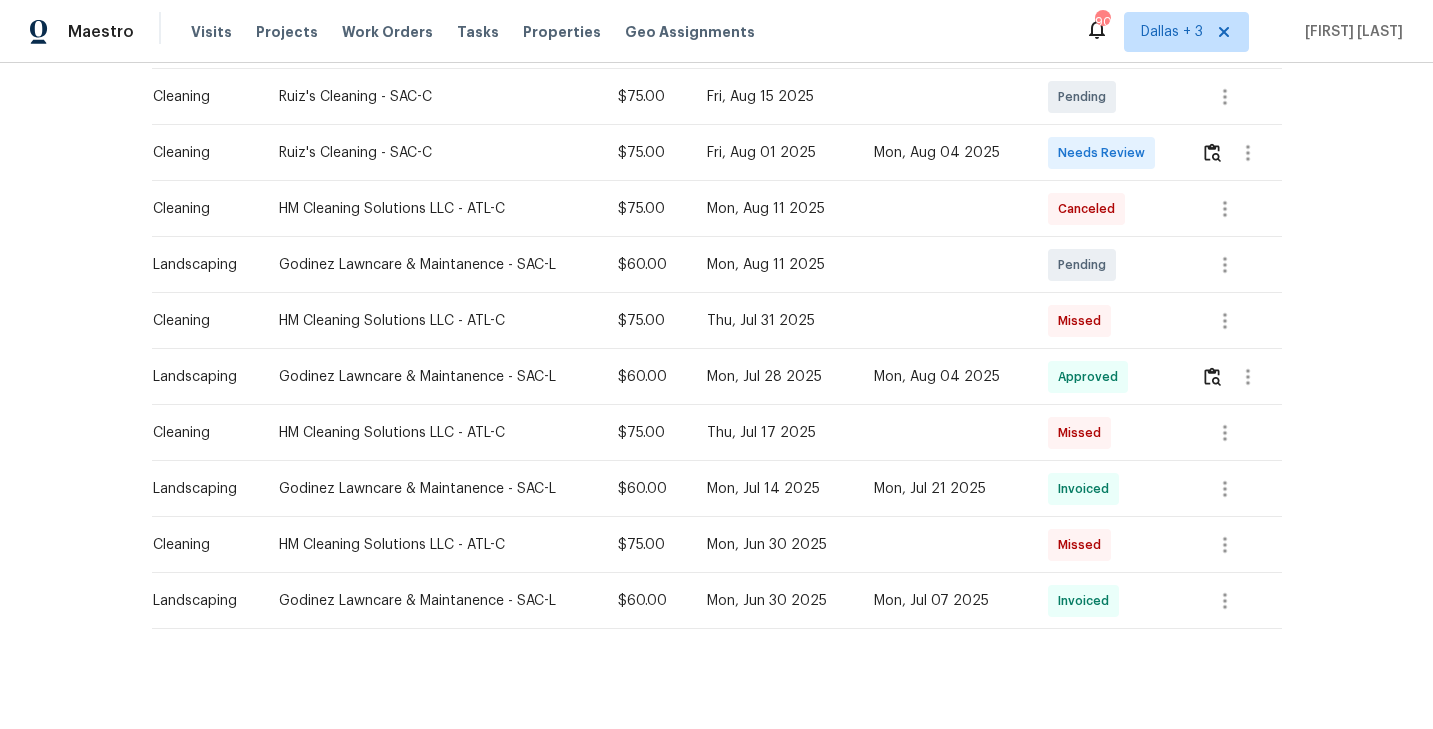 scroll, scrollTop: 0, scrollLeft: 0, axis: both 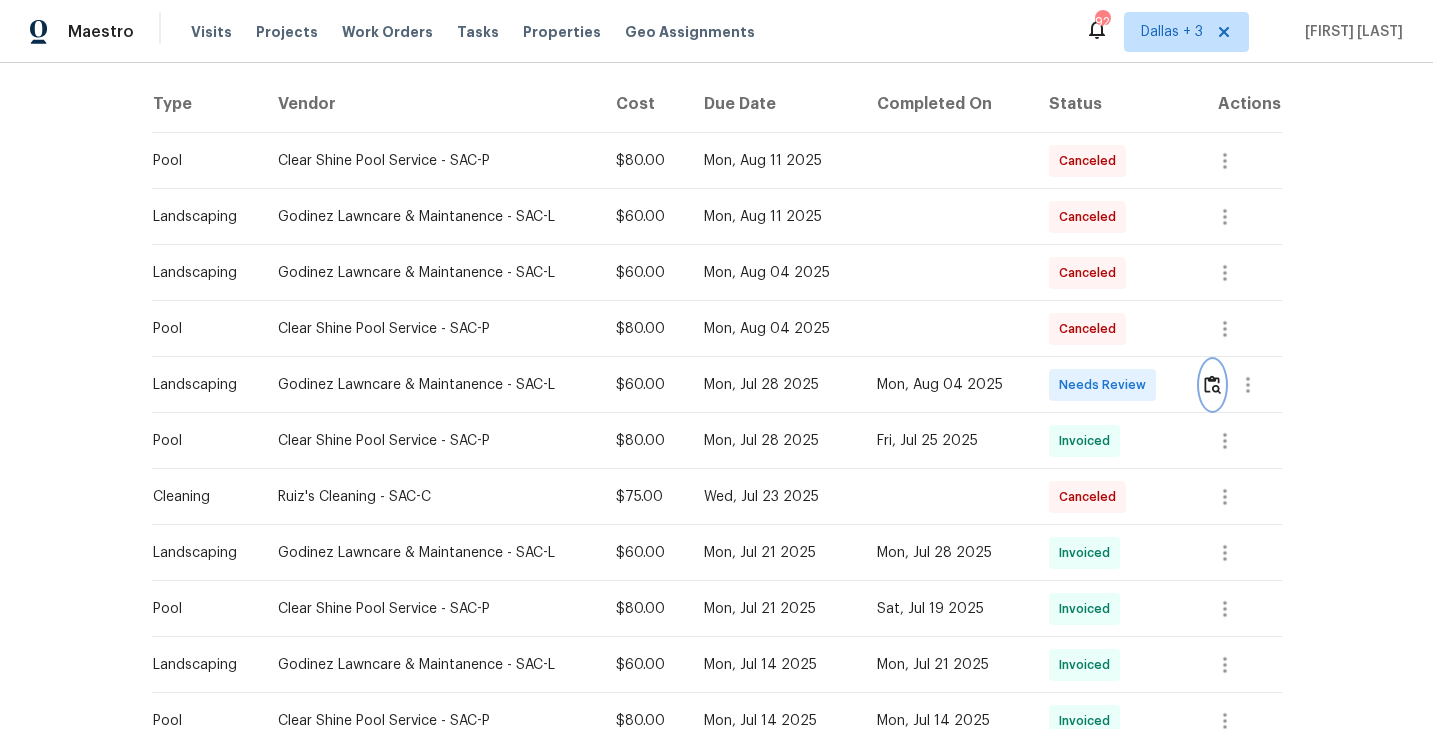 click at bounding box center [1212, 384] 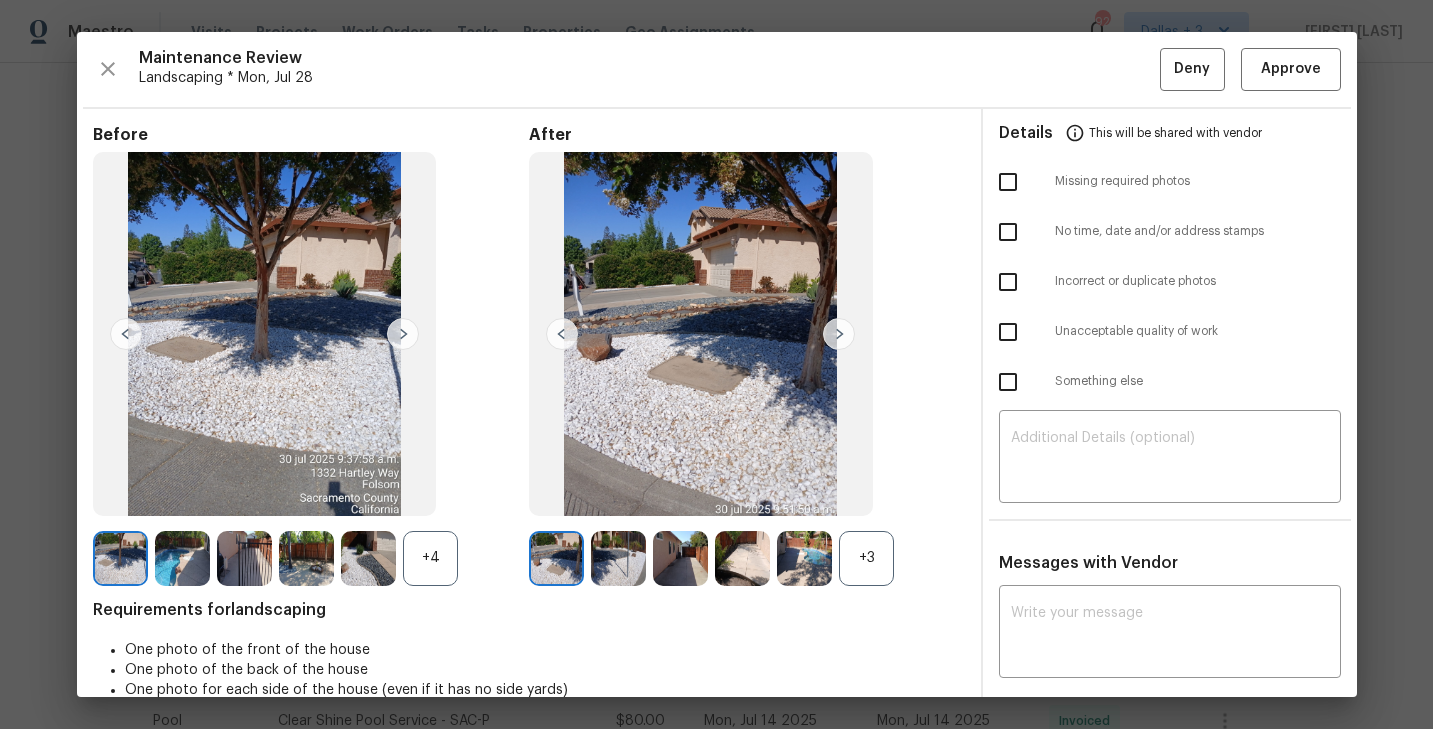 click on "+3" at bounding box center (866, 558) 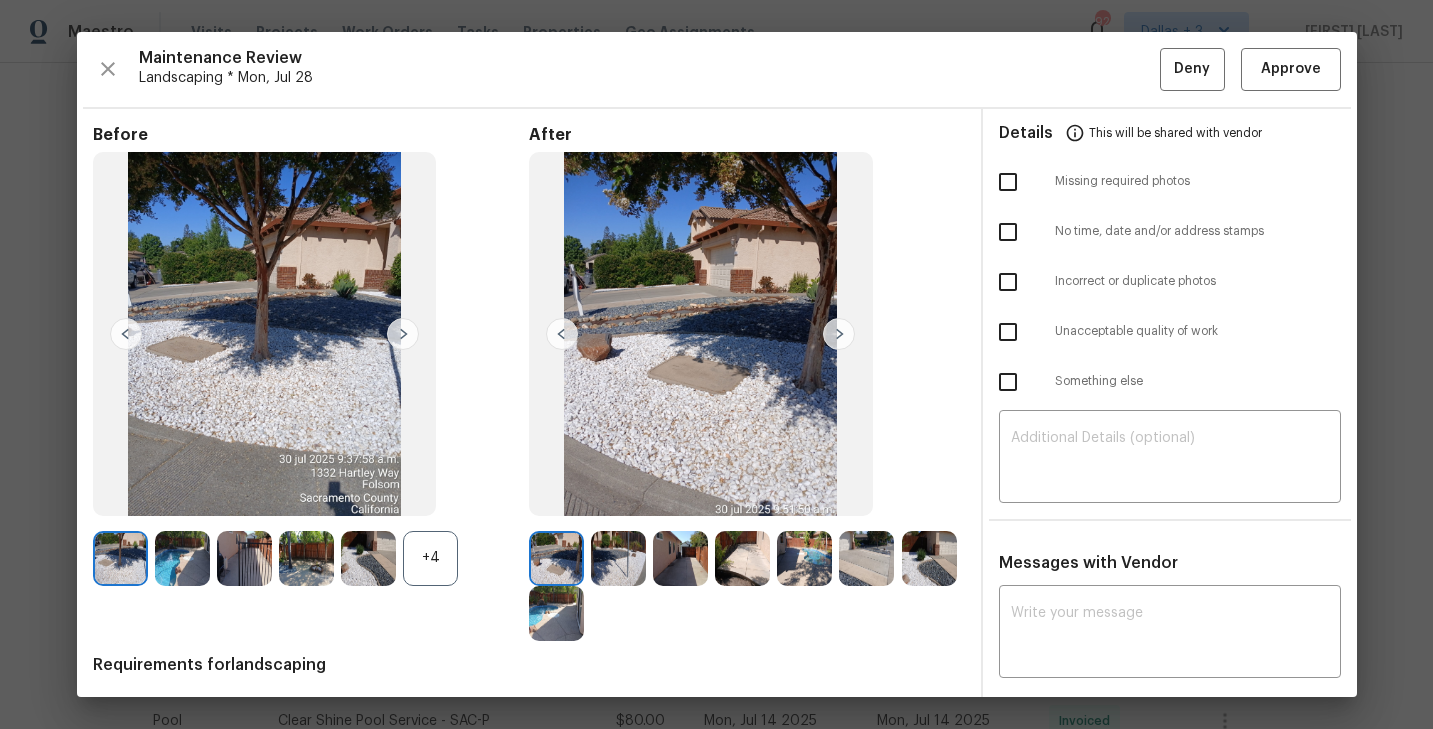 click on "+4" at bounding box center [430, 558] 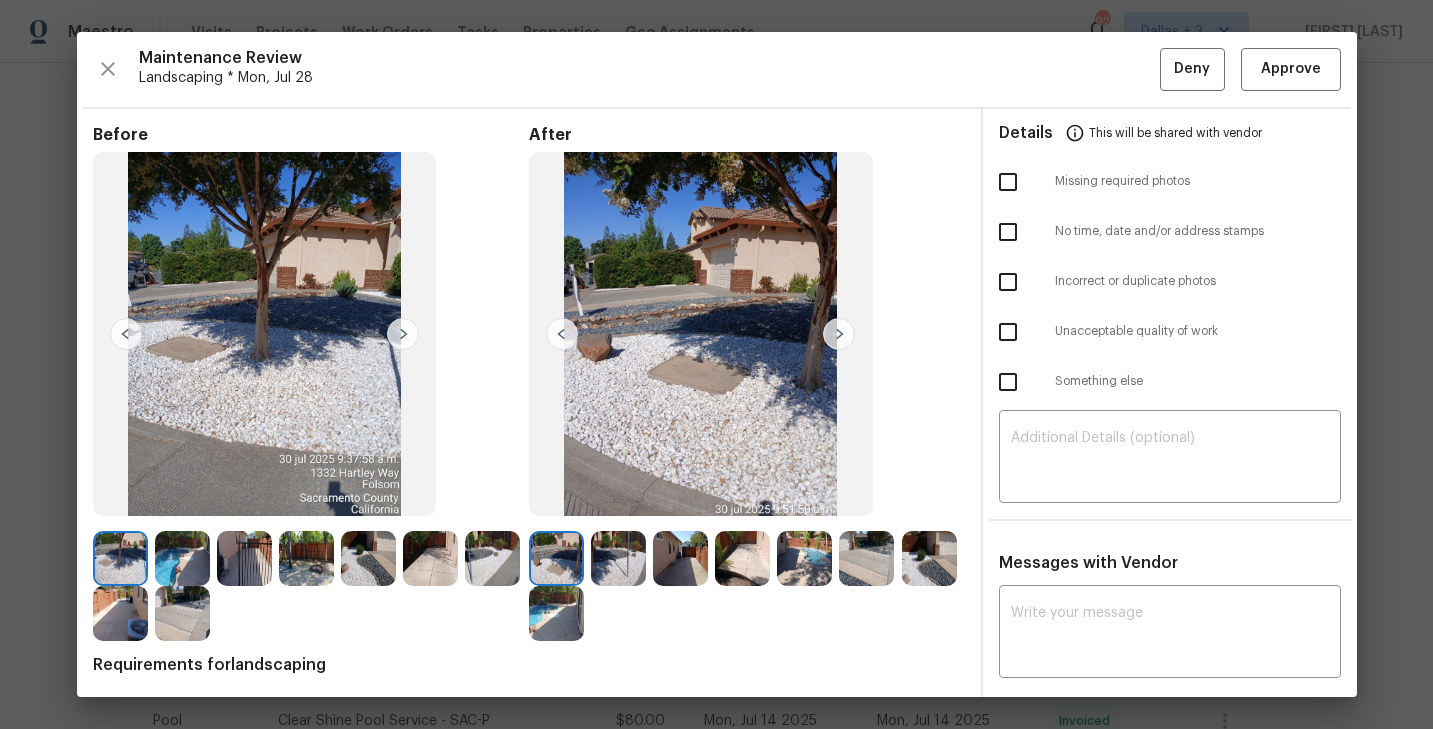 click at bounding box center (618, 558) 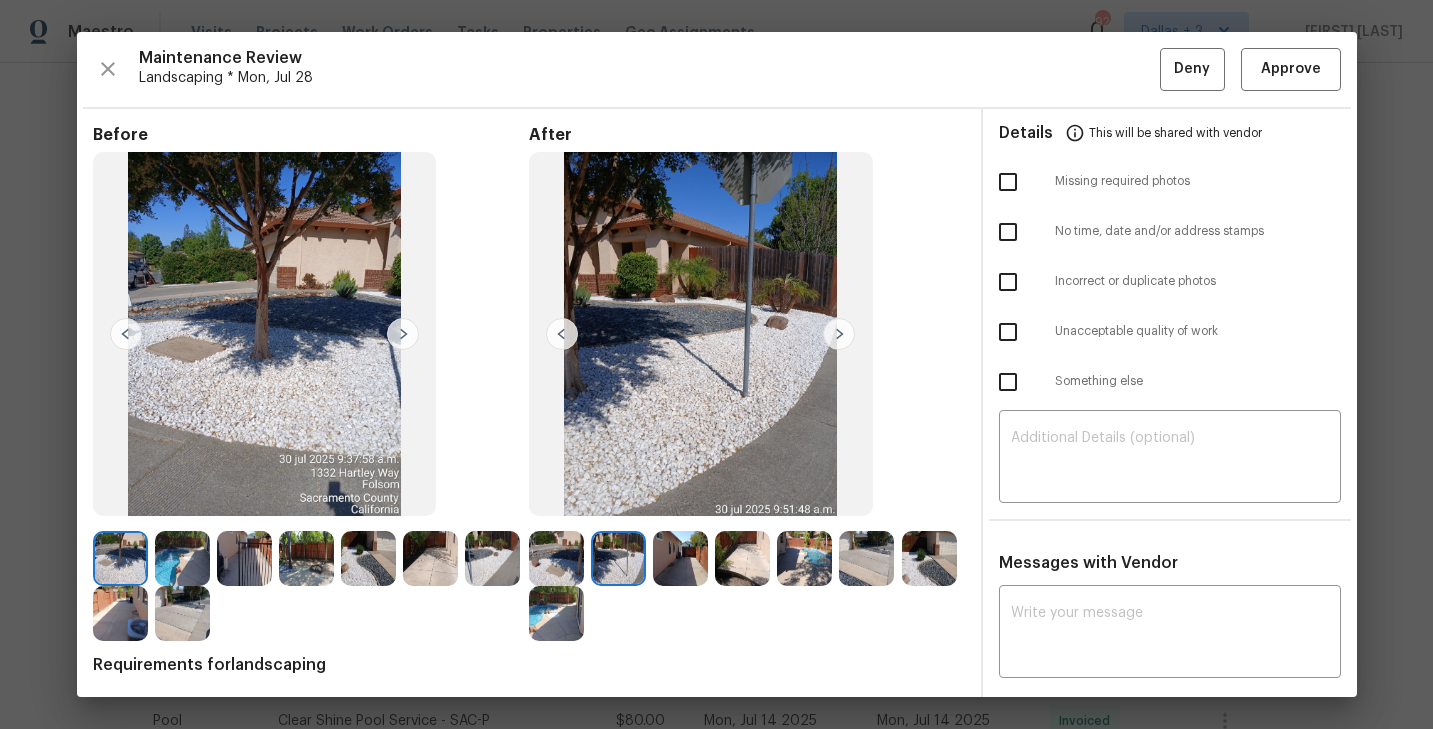 click at bounding box center [742, 558] 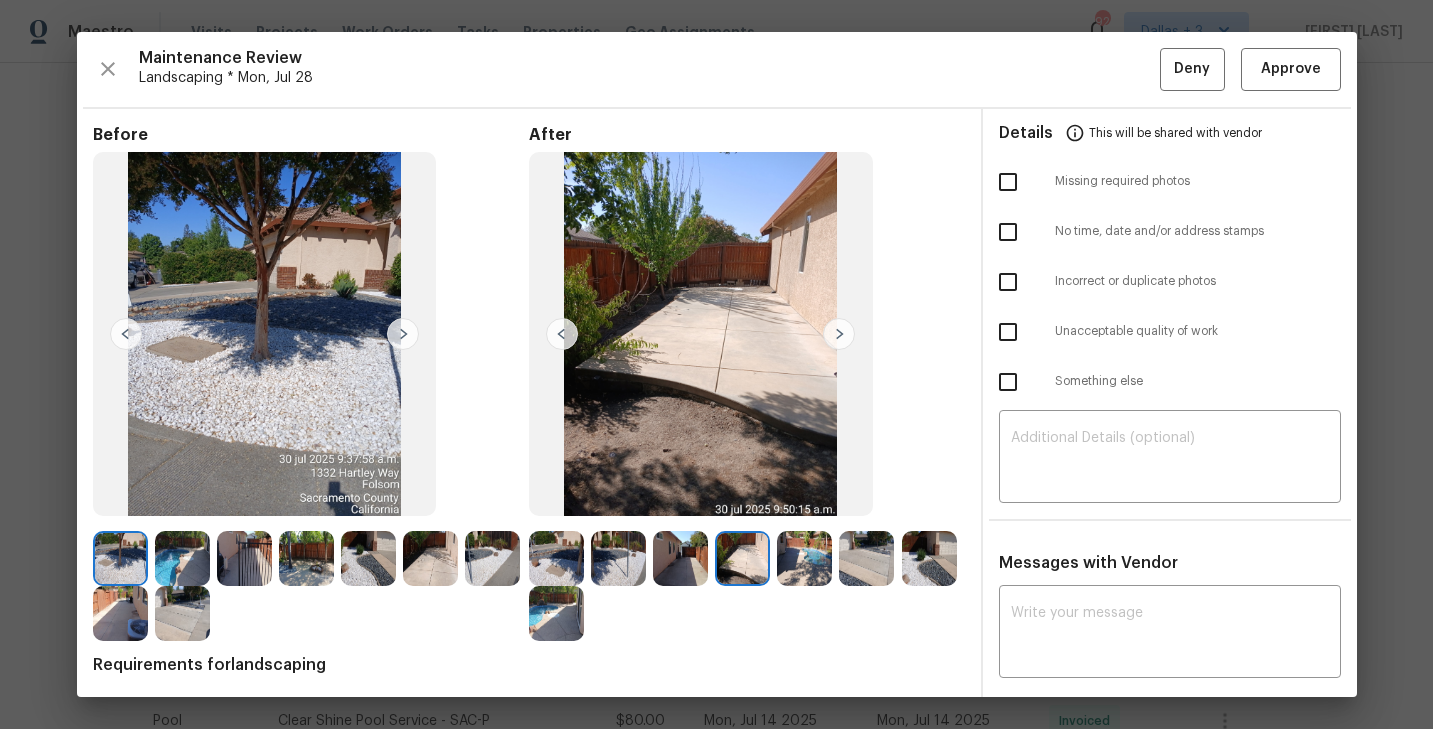 click at bounding box center [804, 558] 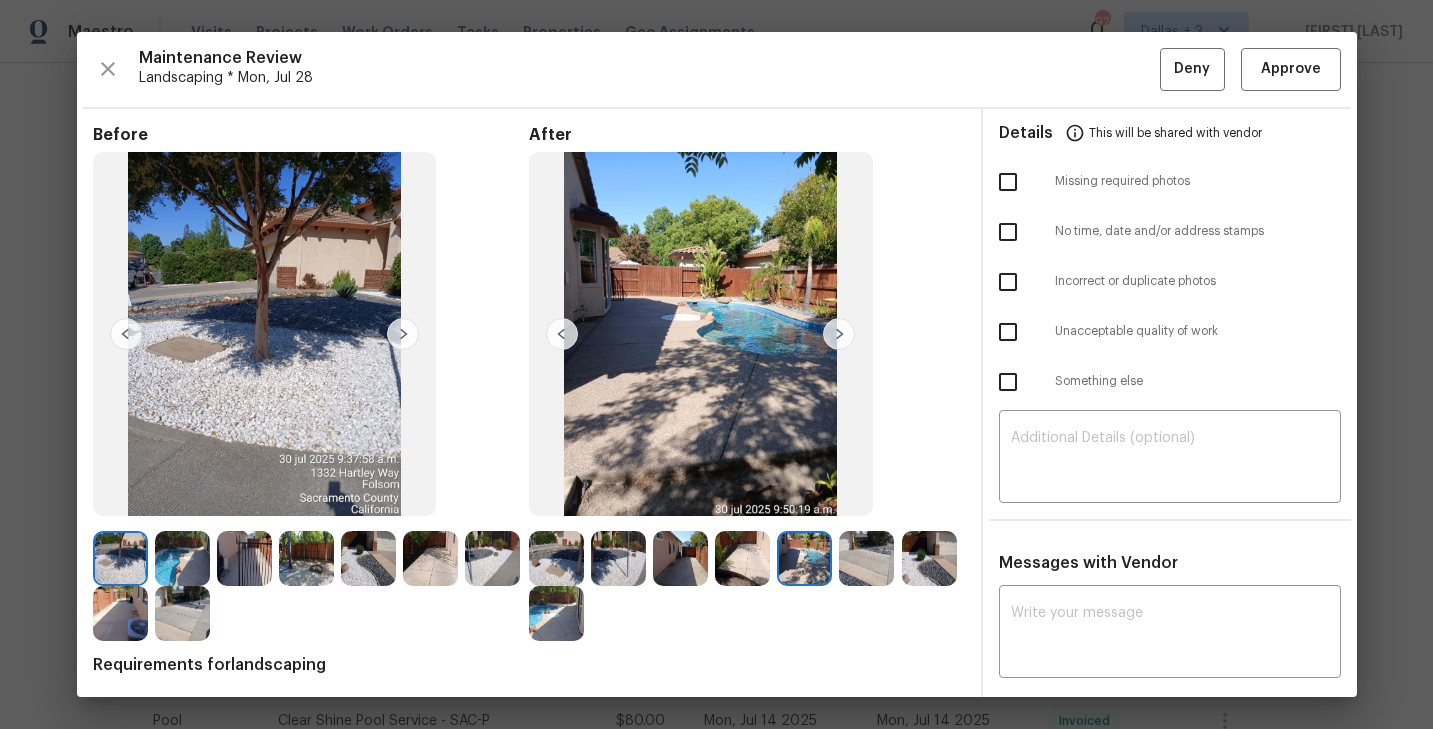 click at bounding box center (866, 558) 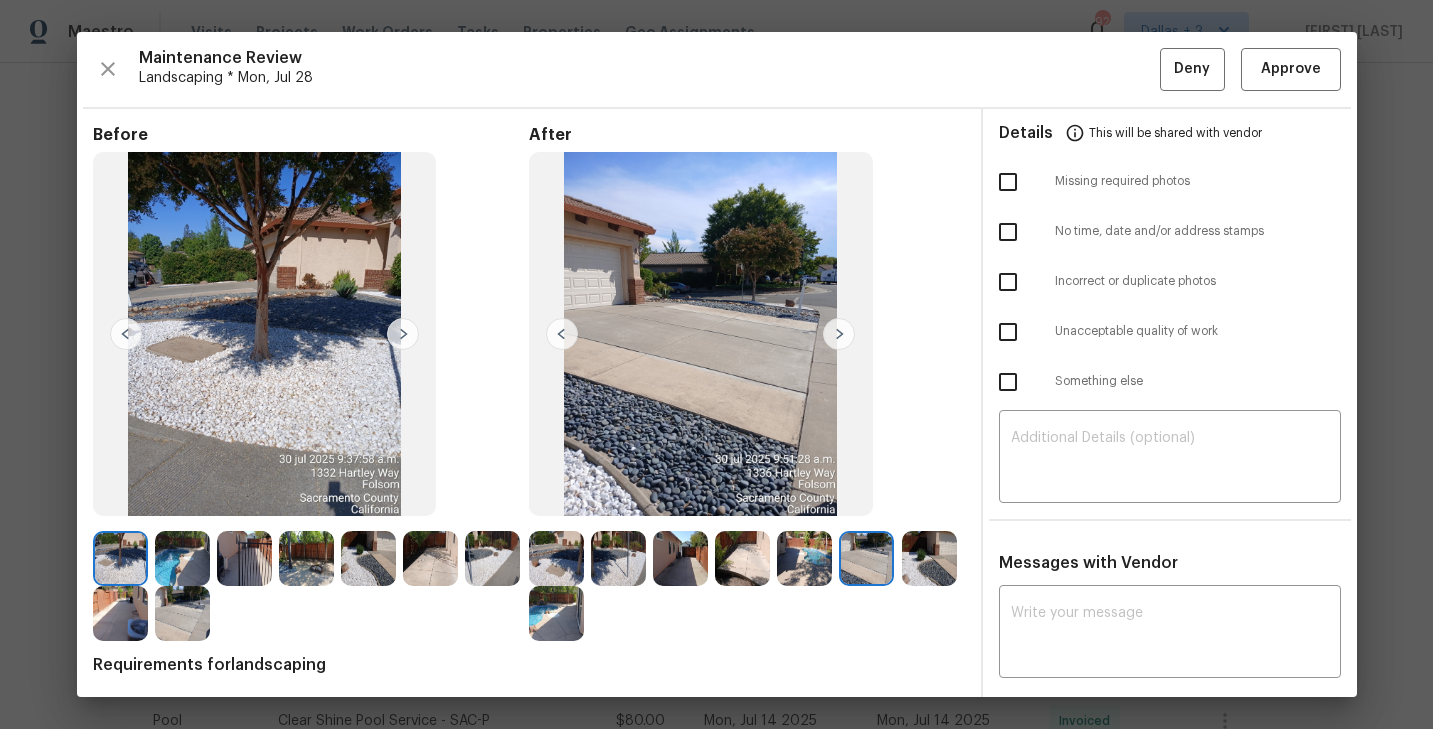 click at bounding box center [929, 558] 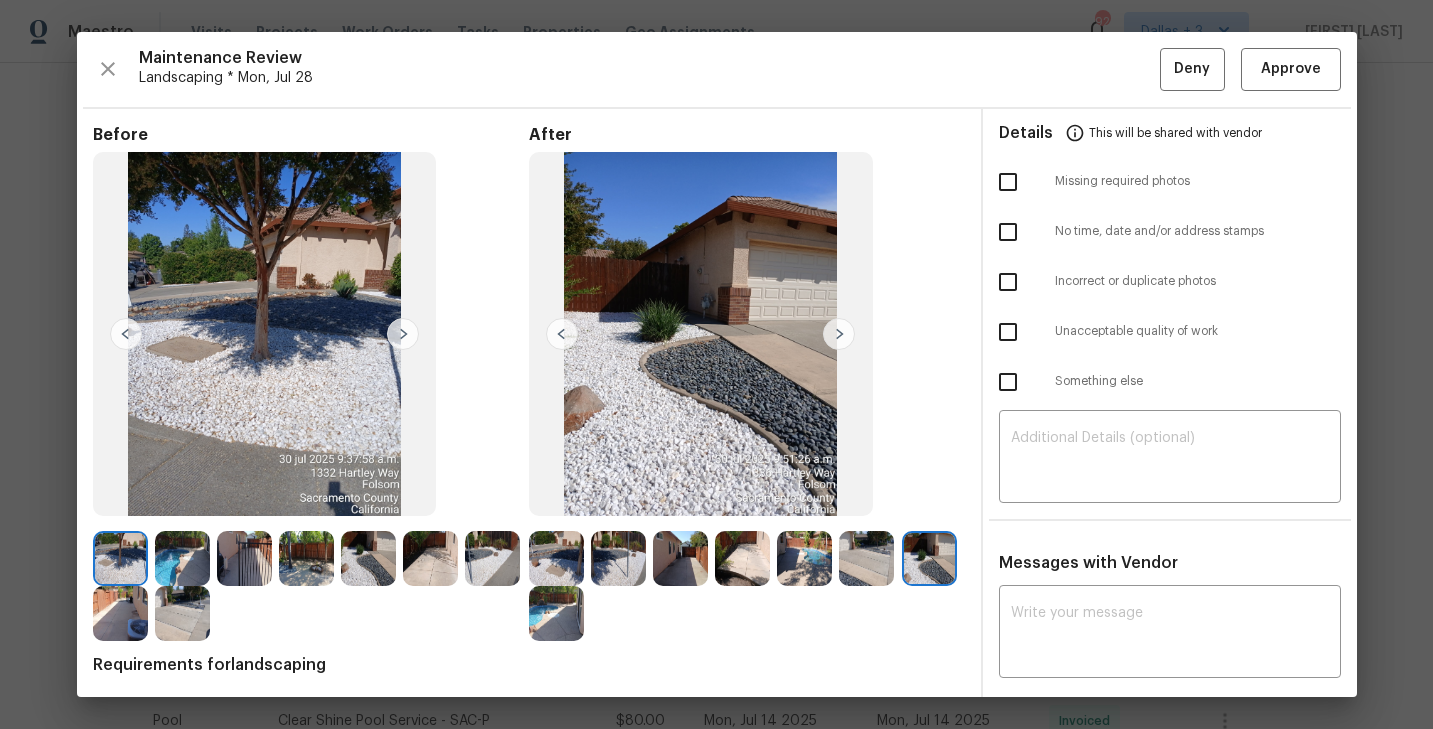 click at bounding box center [556, 613] 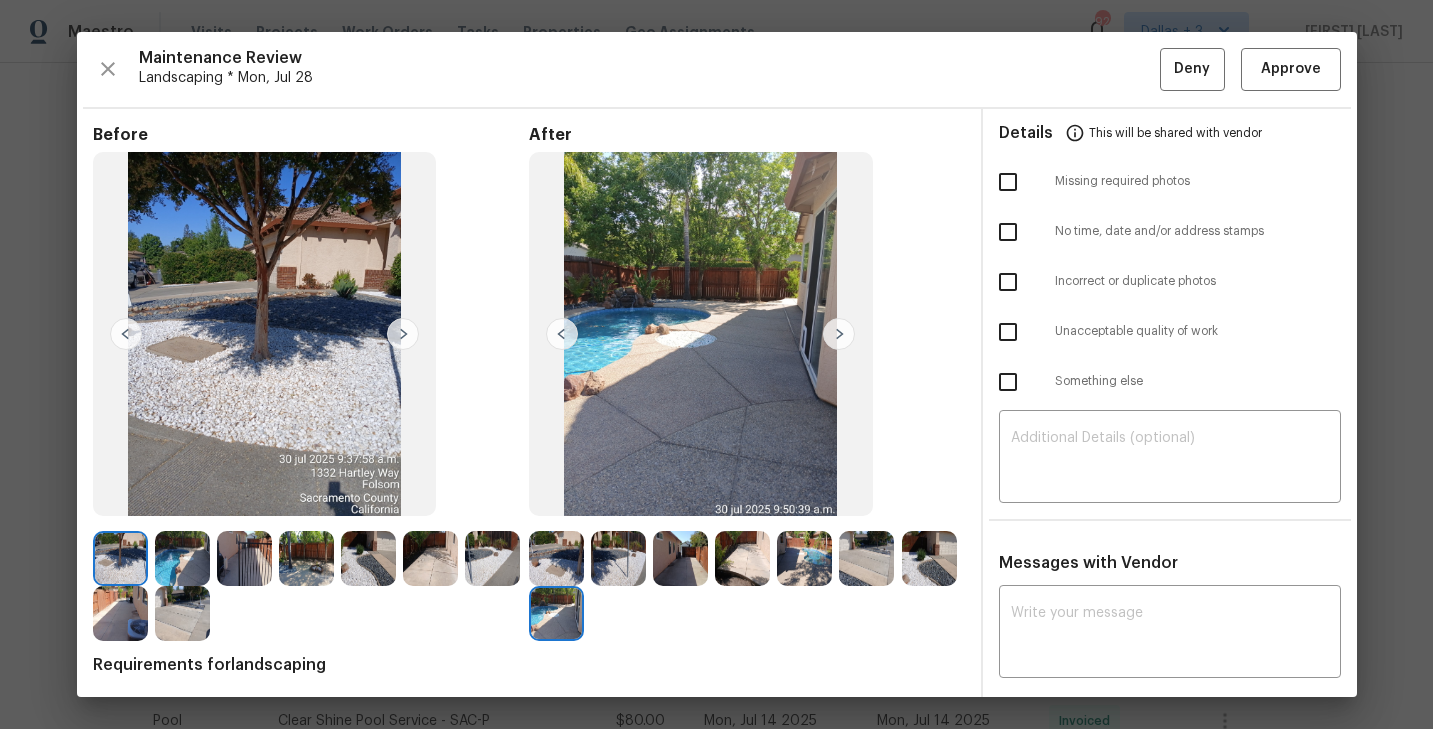 click at bounding box center [929, 558] 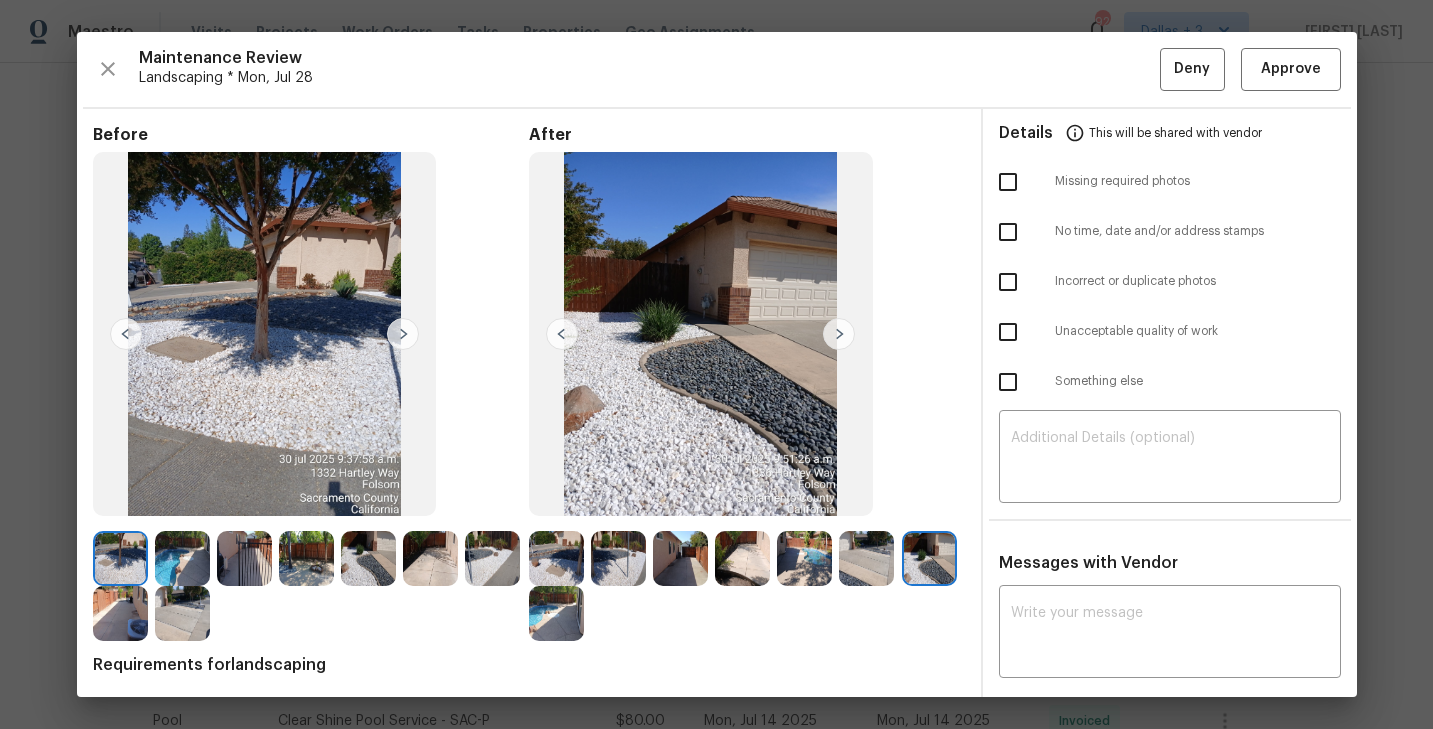 click at bounding box center [866, 558] 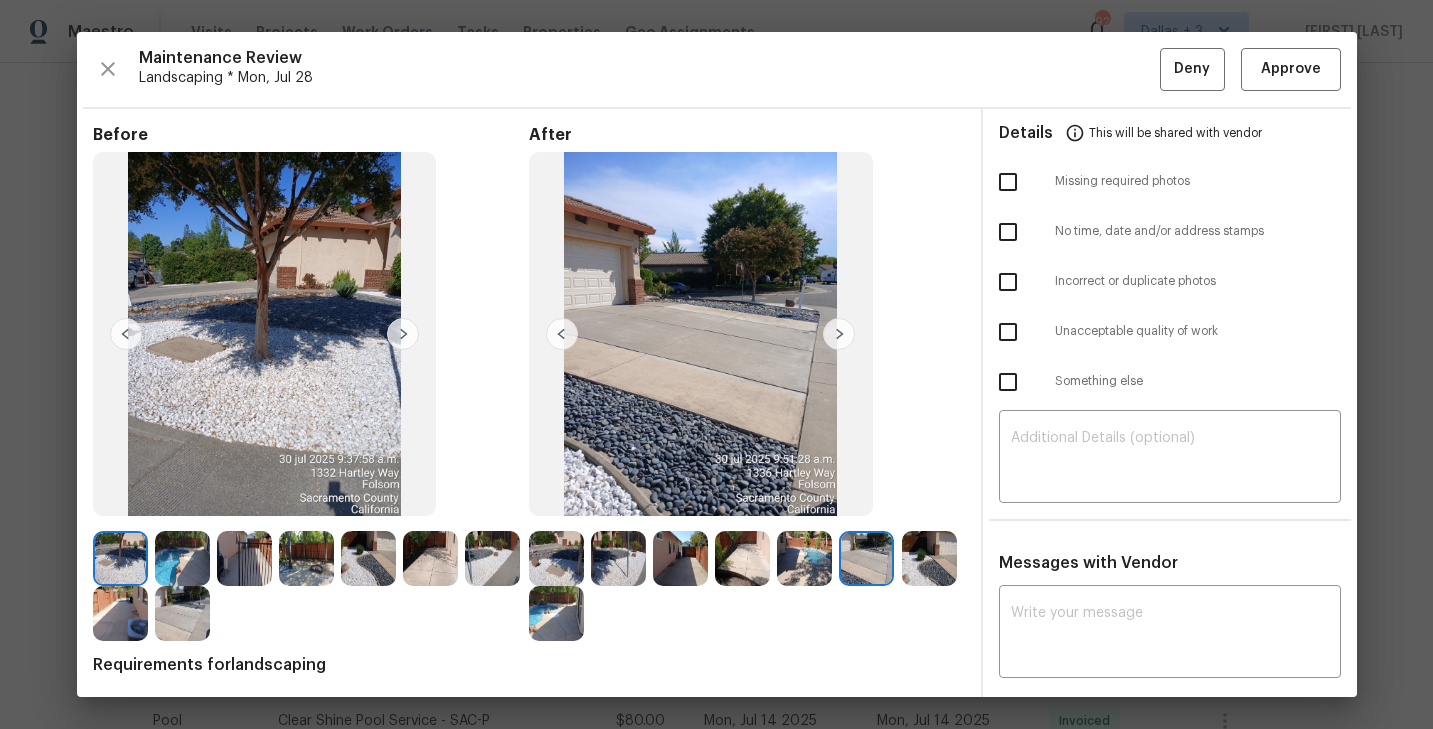 click at bounding box center (804, 558) 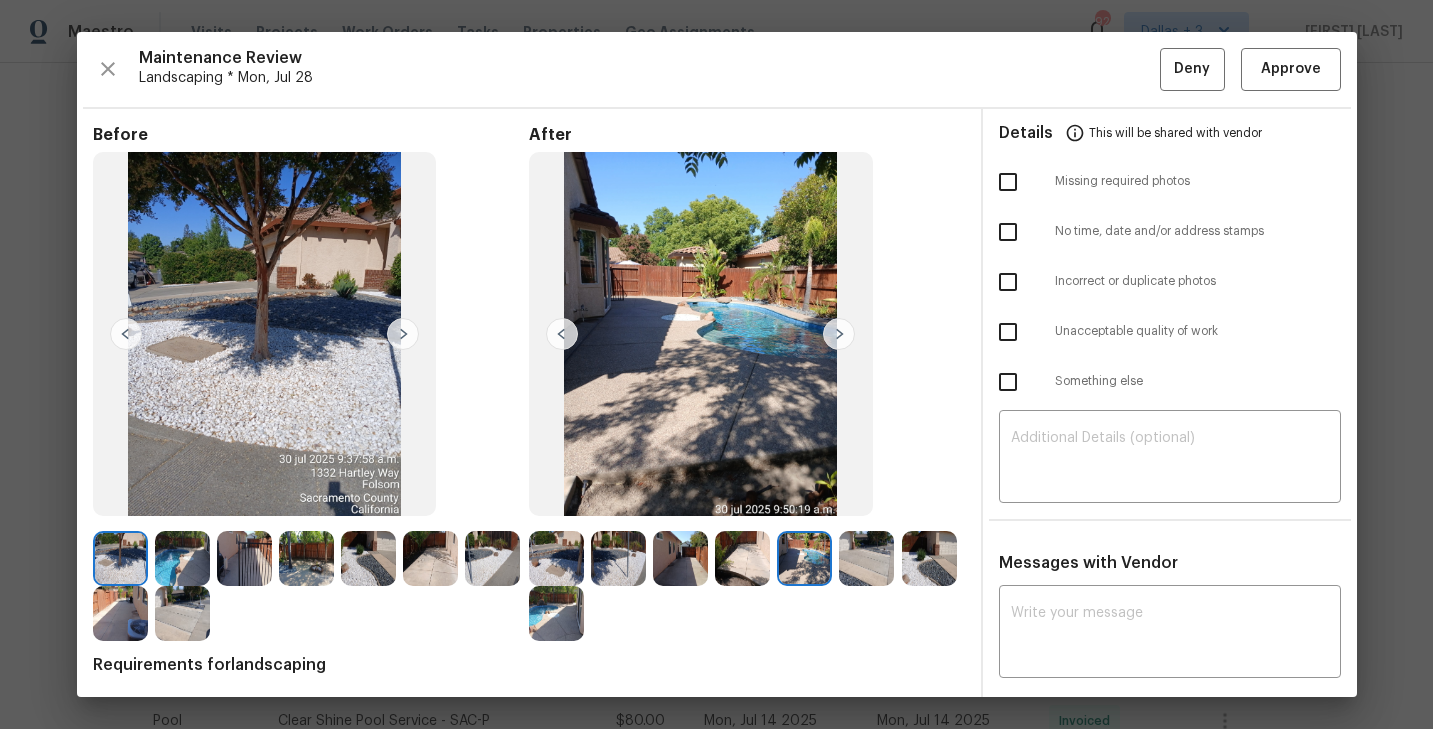 click at bounding box center [804, 558] 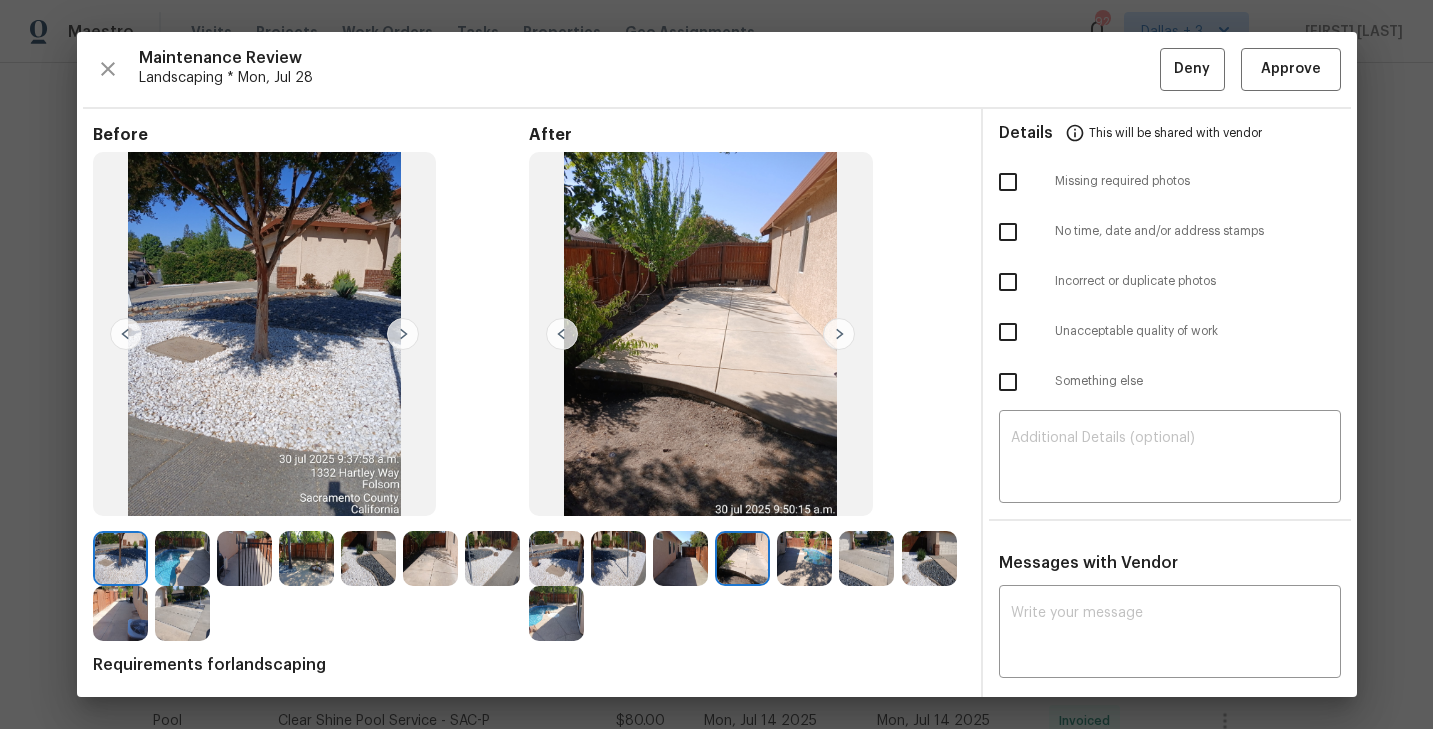 click at bounding box center [680, 558] 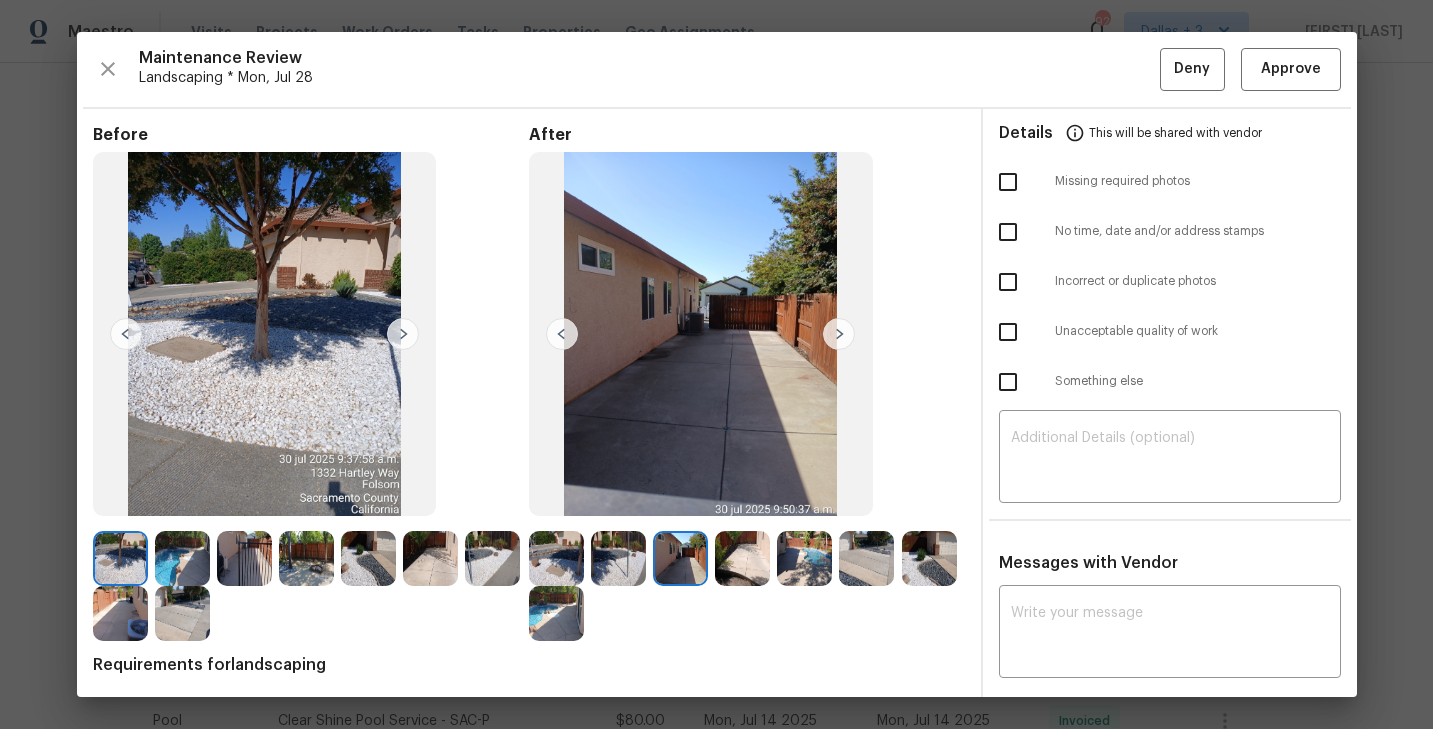 click at bounding box center [618, 558] 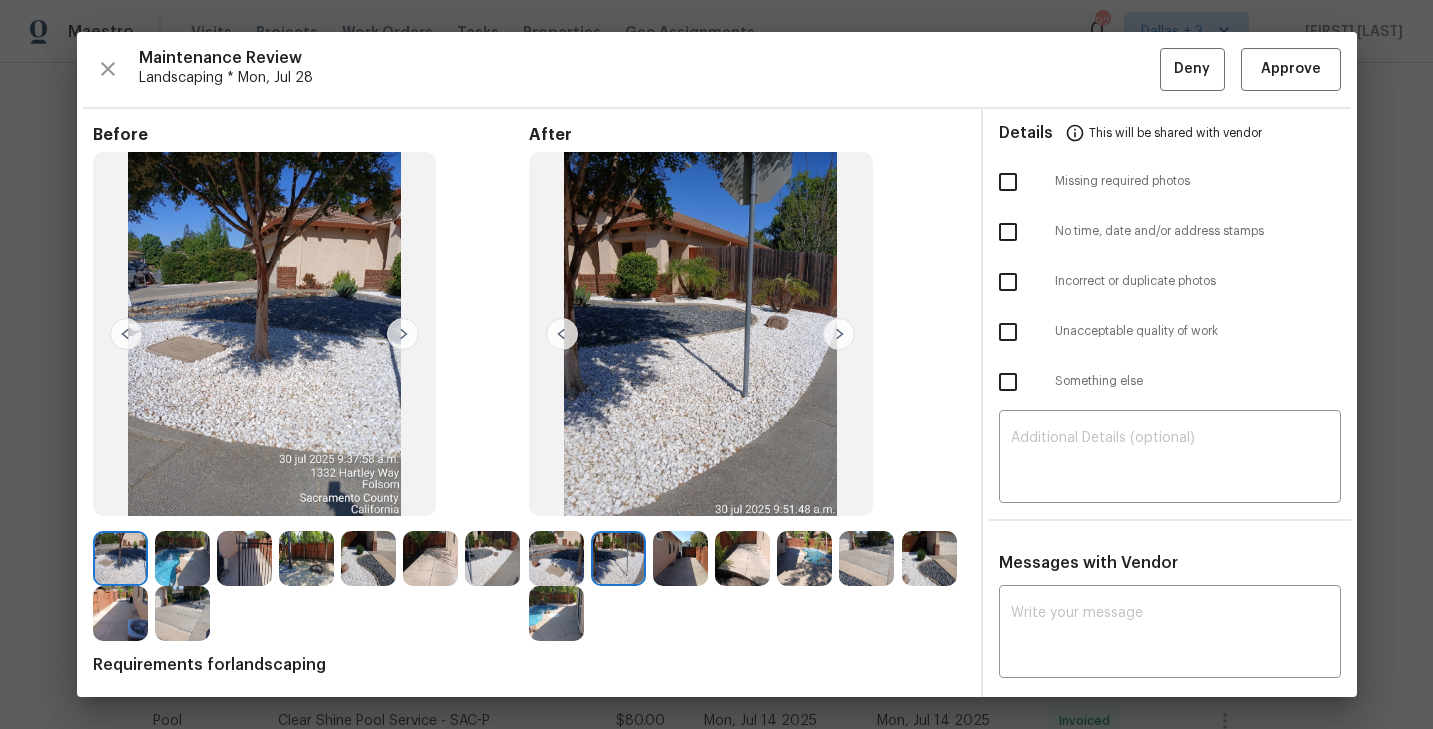 click at bounding box center [556, 558] 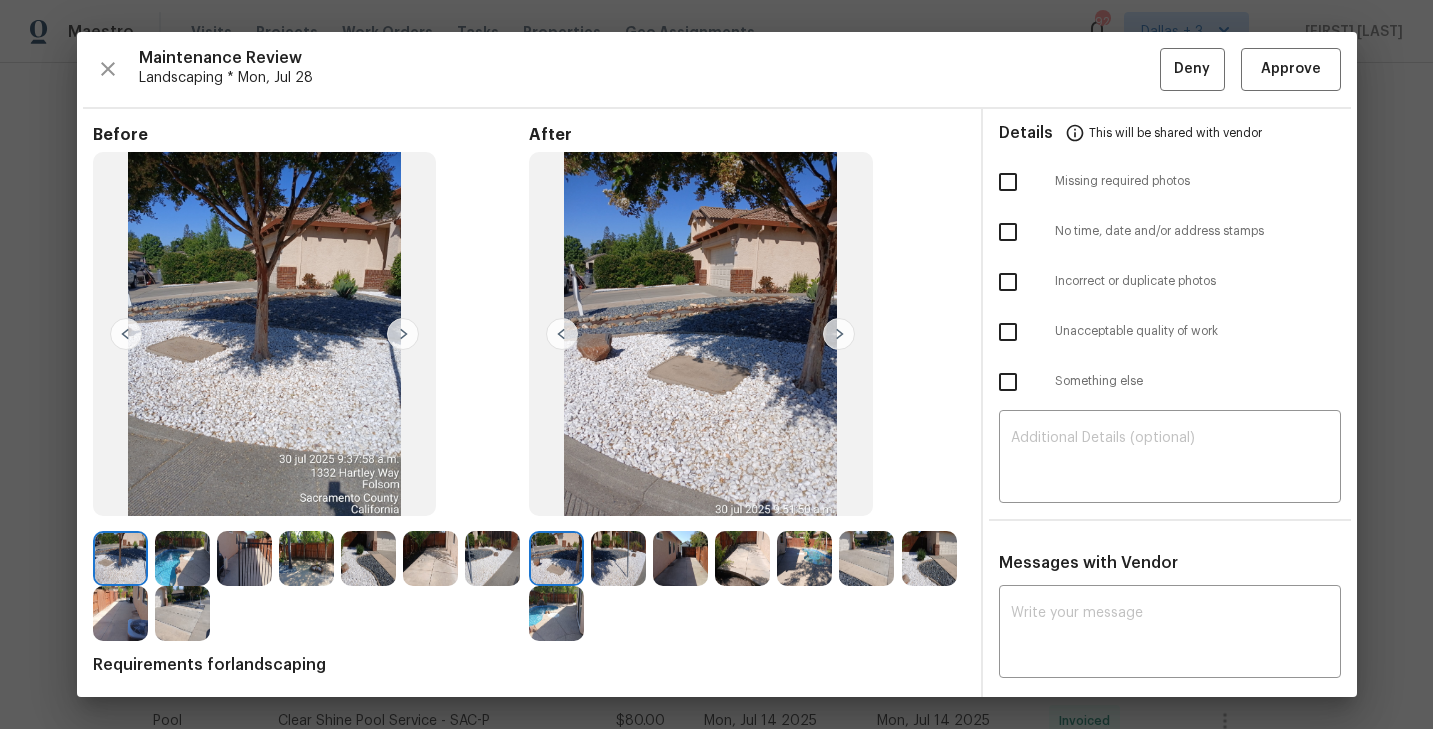 click at bounding box center (120, 558) 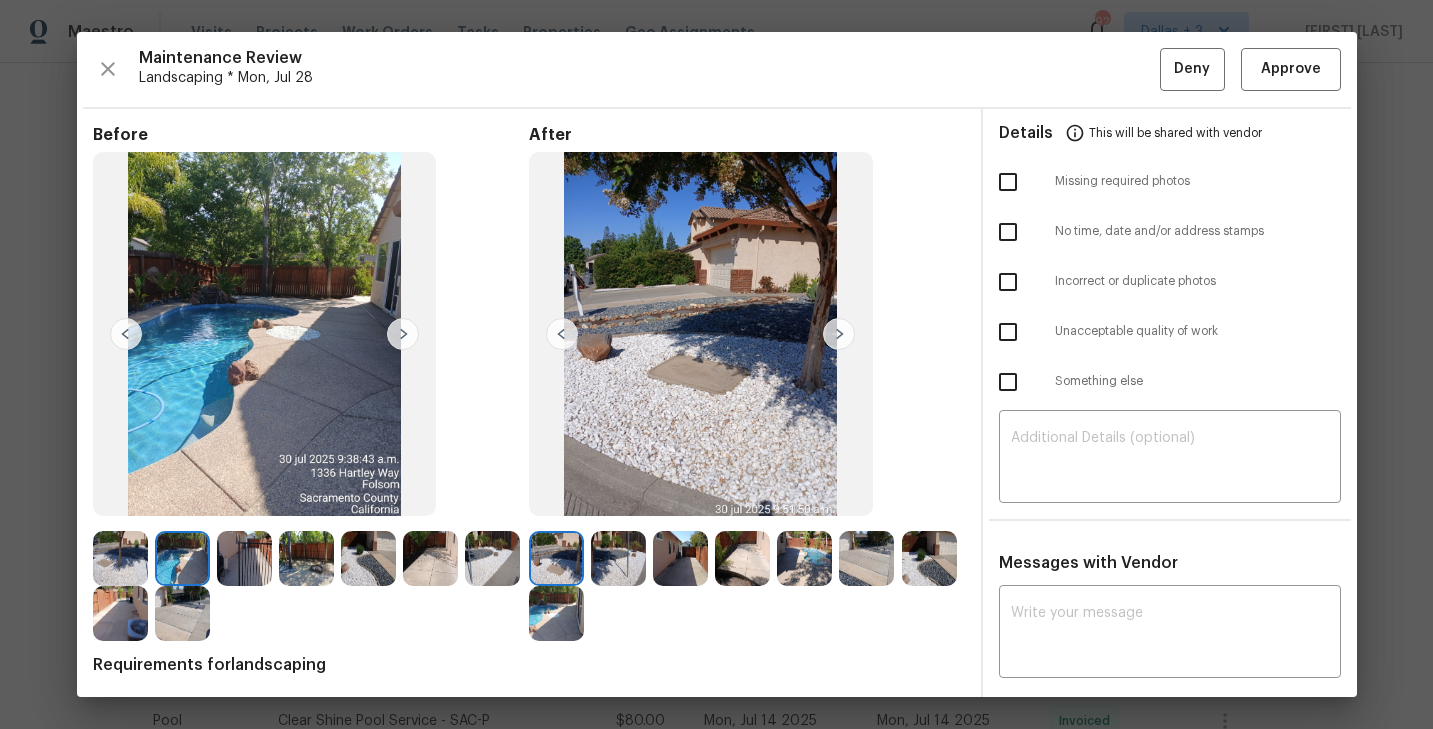 click at bounding box center [182, 558] 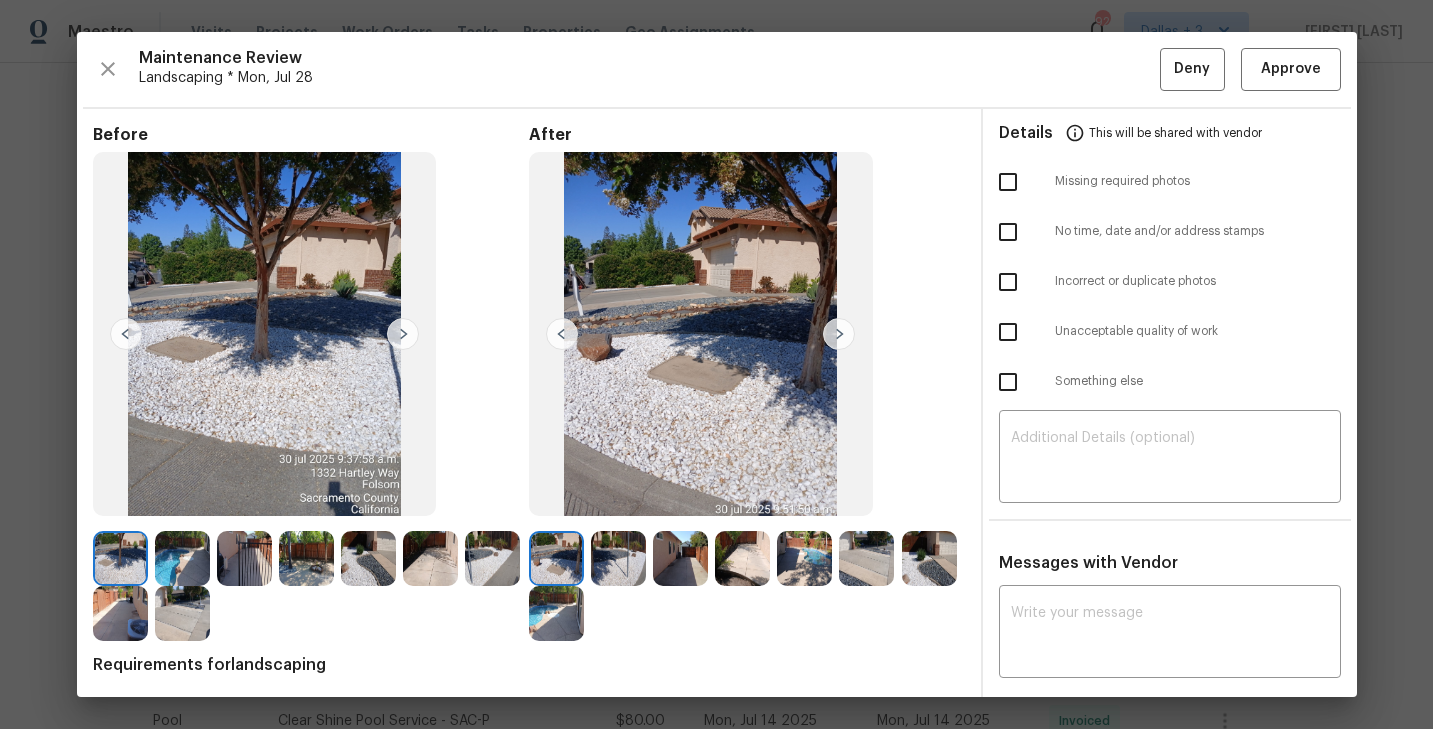 click at bounding box center (182, 558) 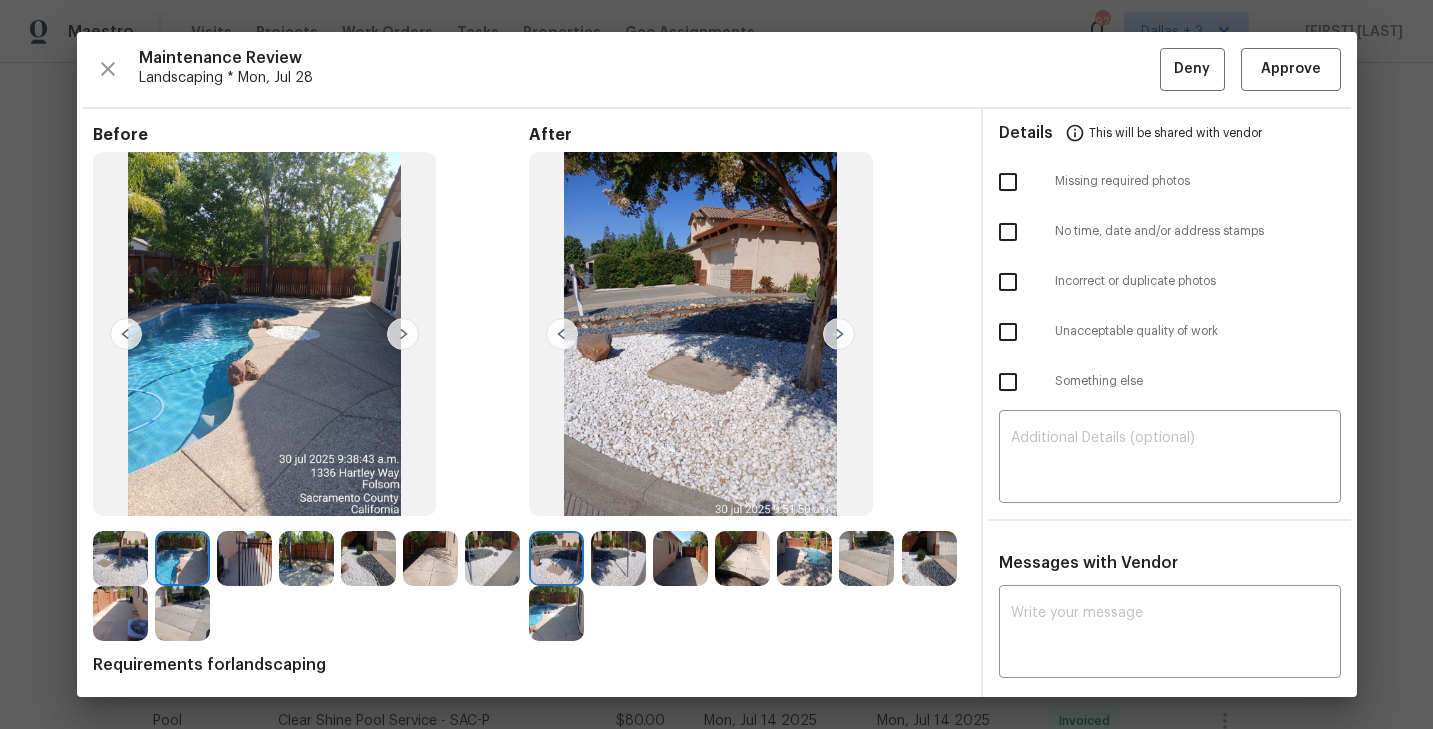 click at bounding box center [244, 558] 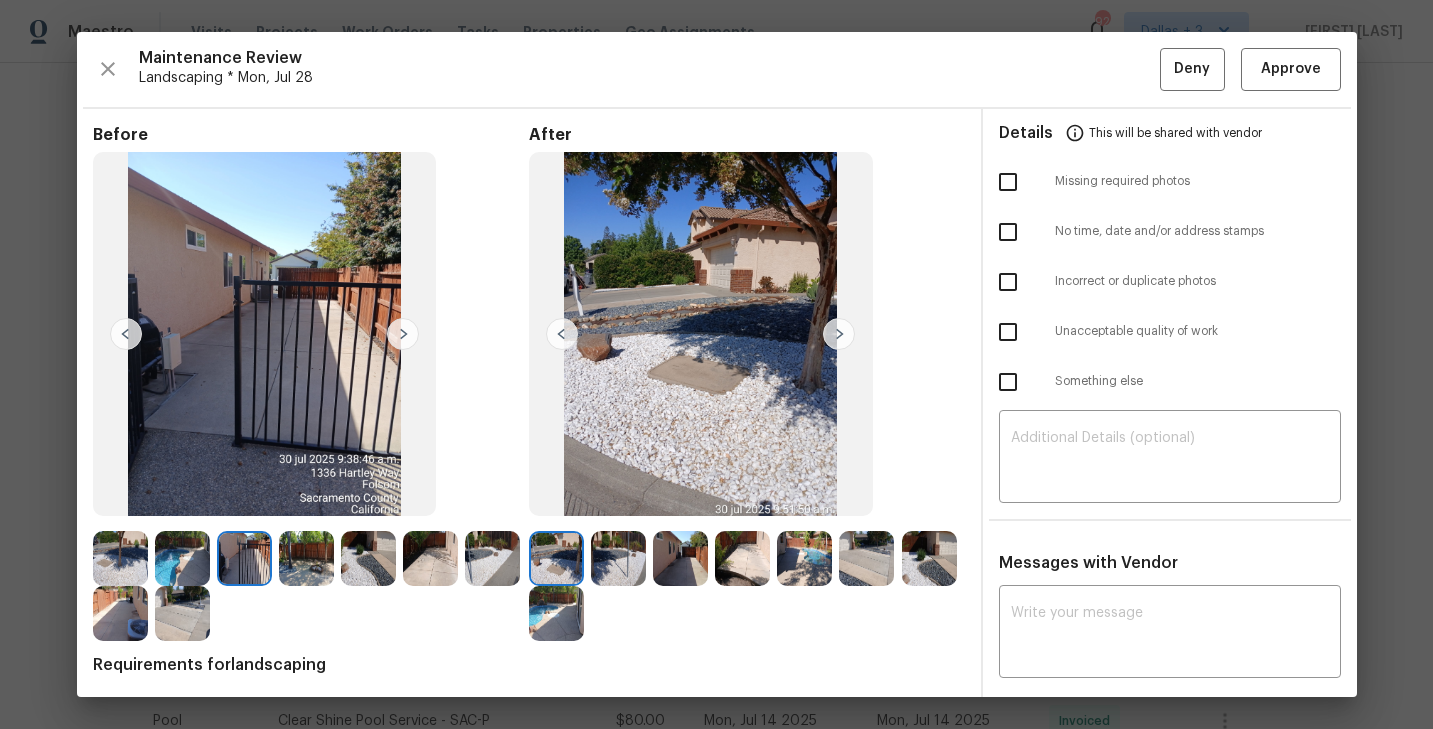 click at bounding box center (556, 558) 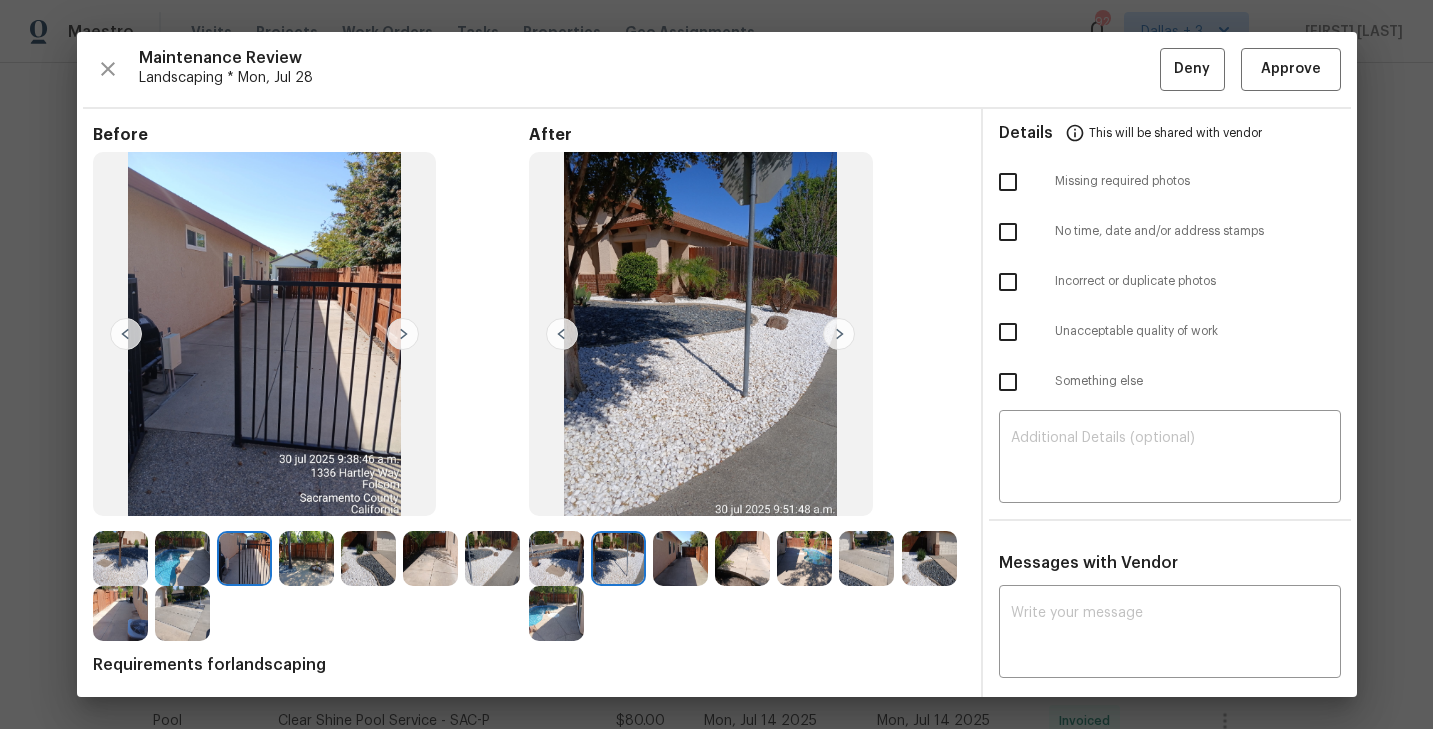 click at bounding box center [839, 334] 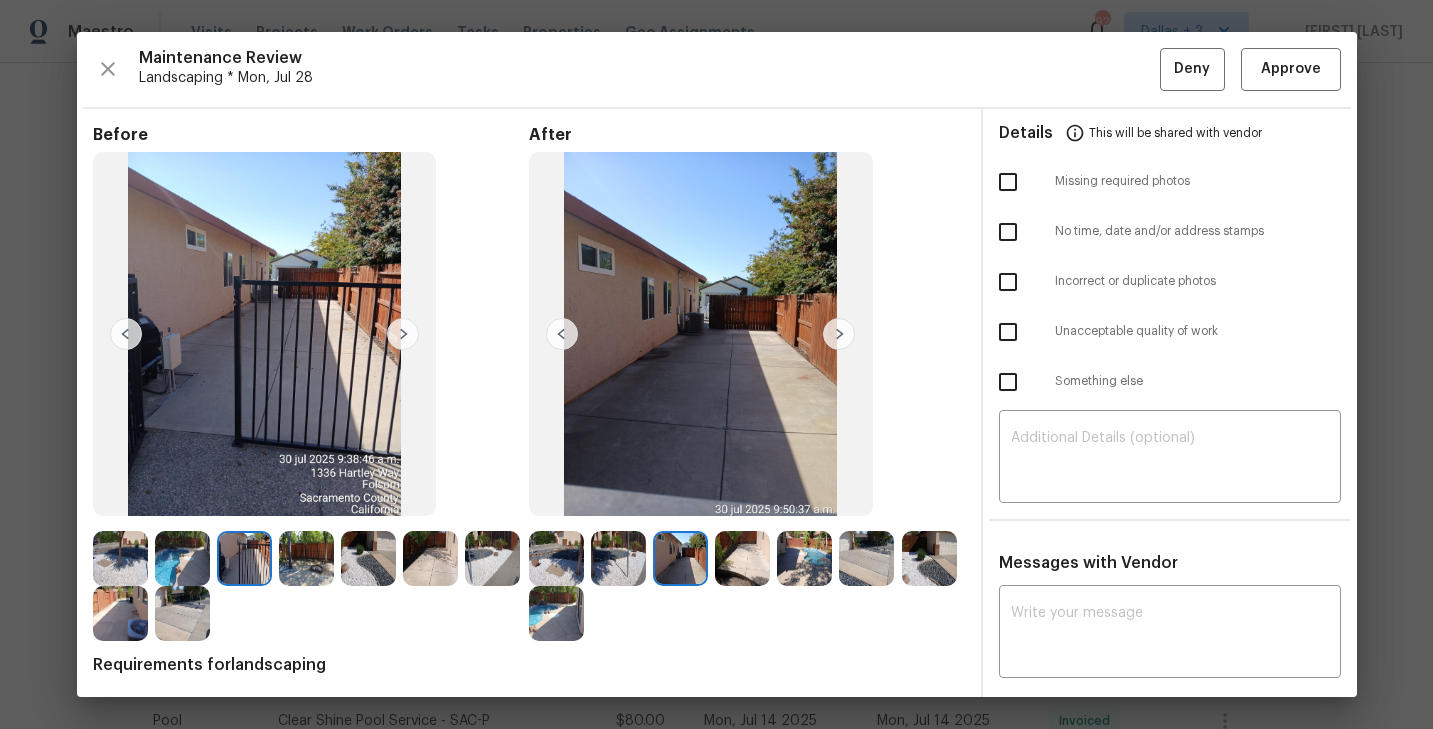 click at bounding box center [839, 334] 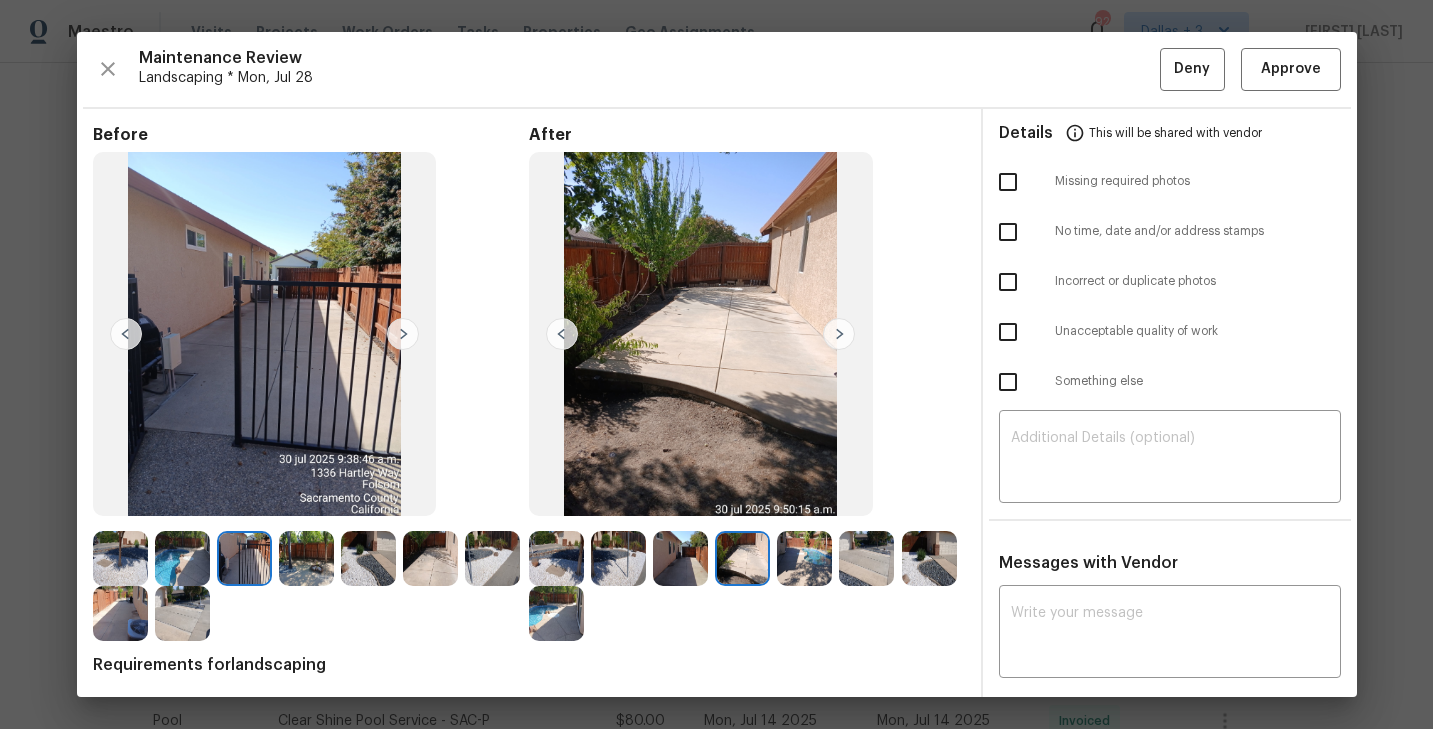 click at bounding box center (839, 334) 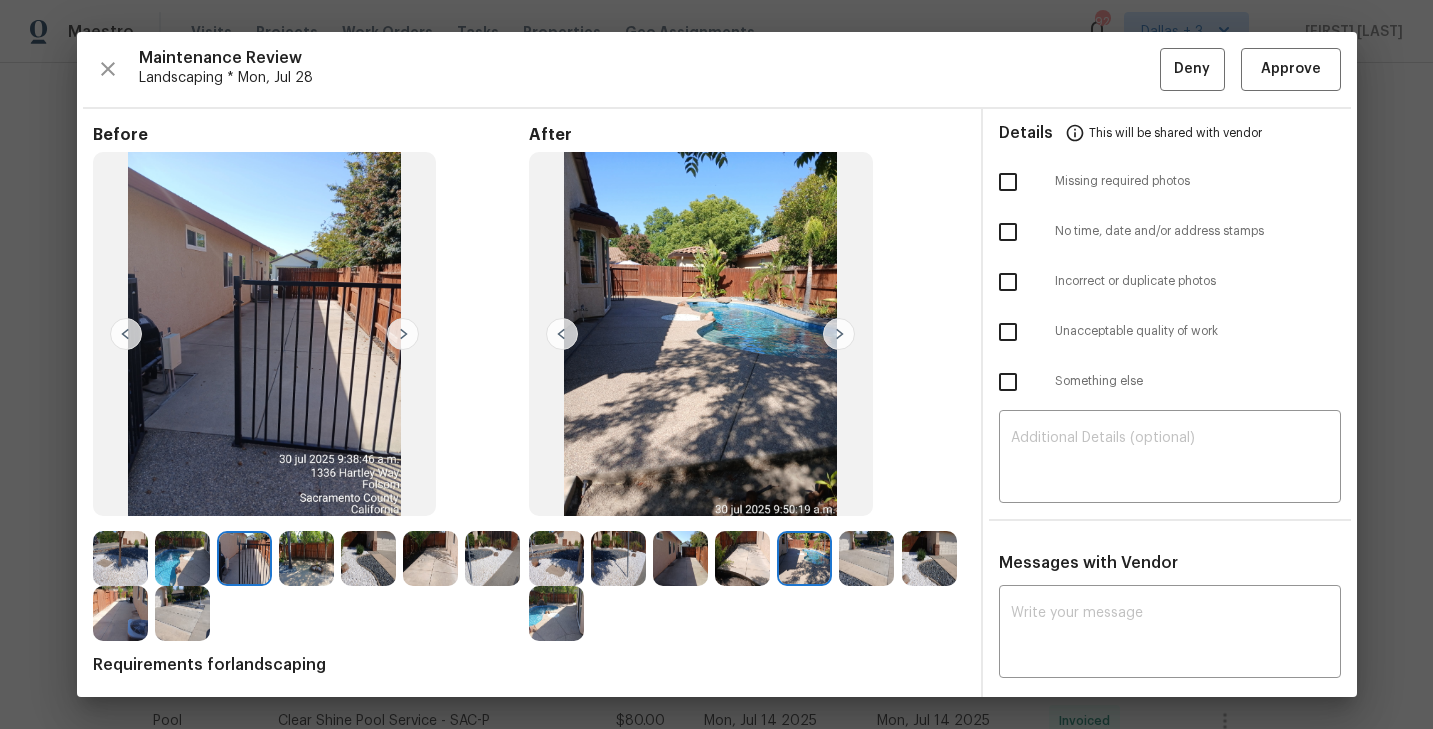 click at bounding box center [839, 334] 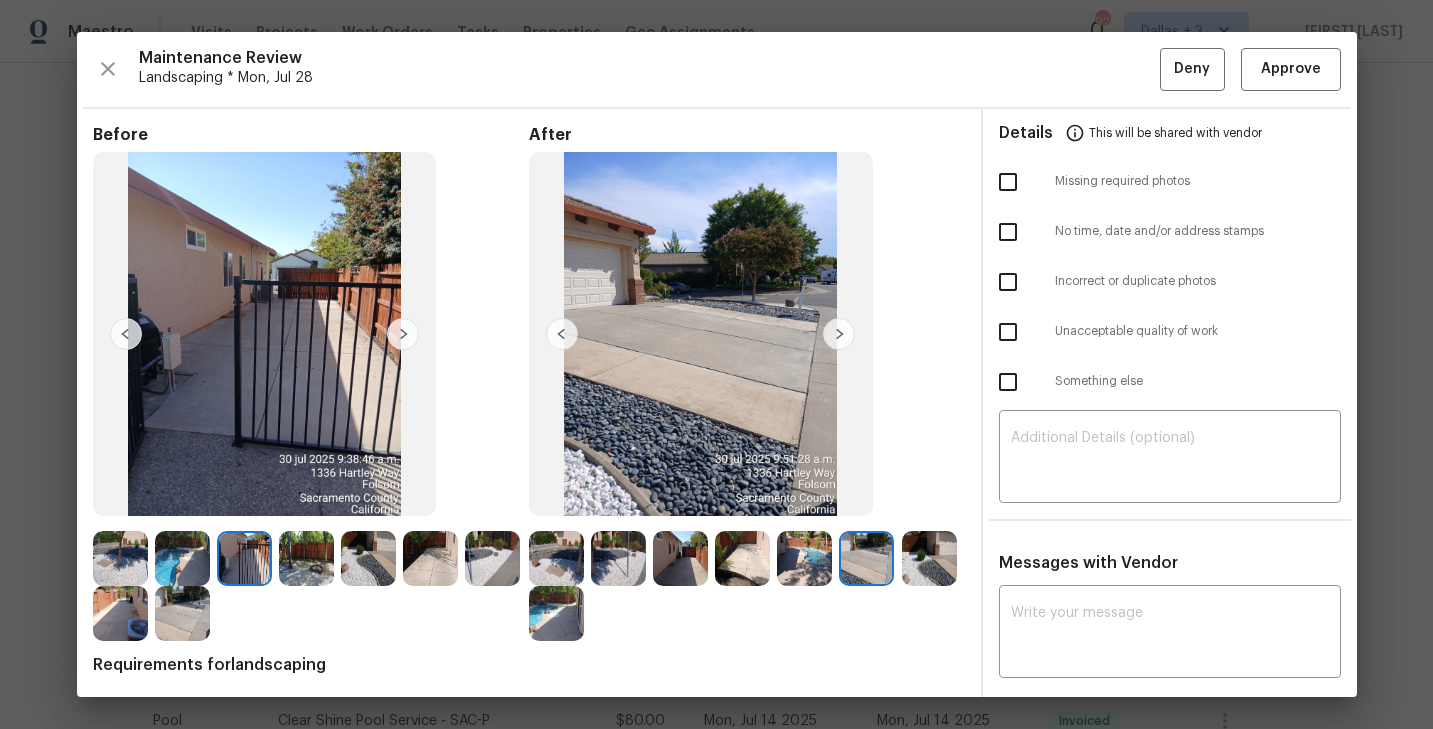 click at bounding box center (839, 334) 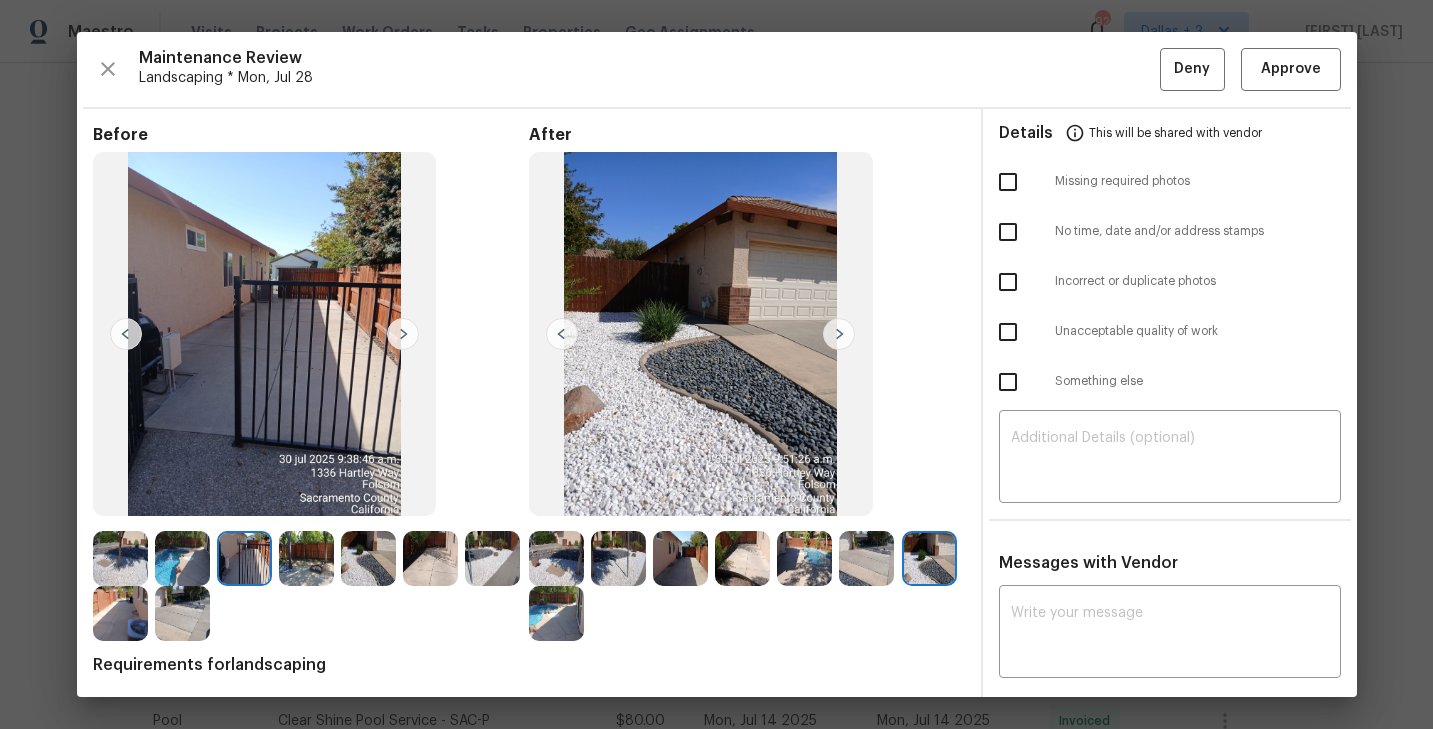 click at bounding box center [562, 334] 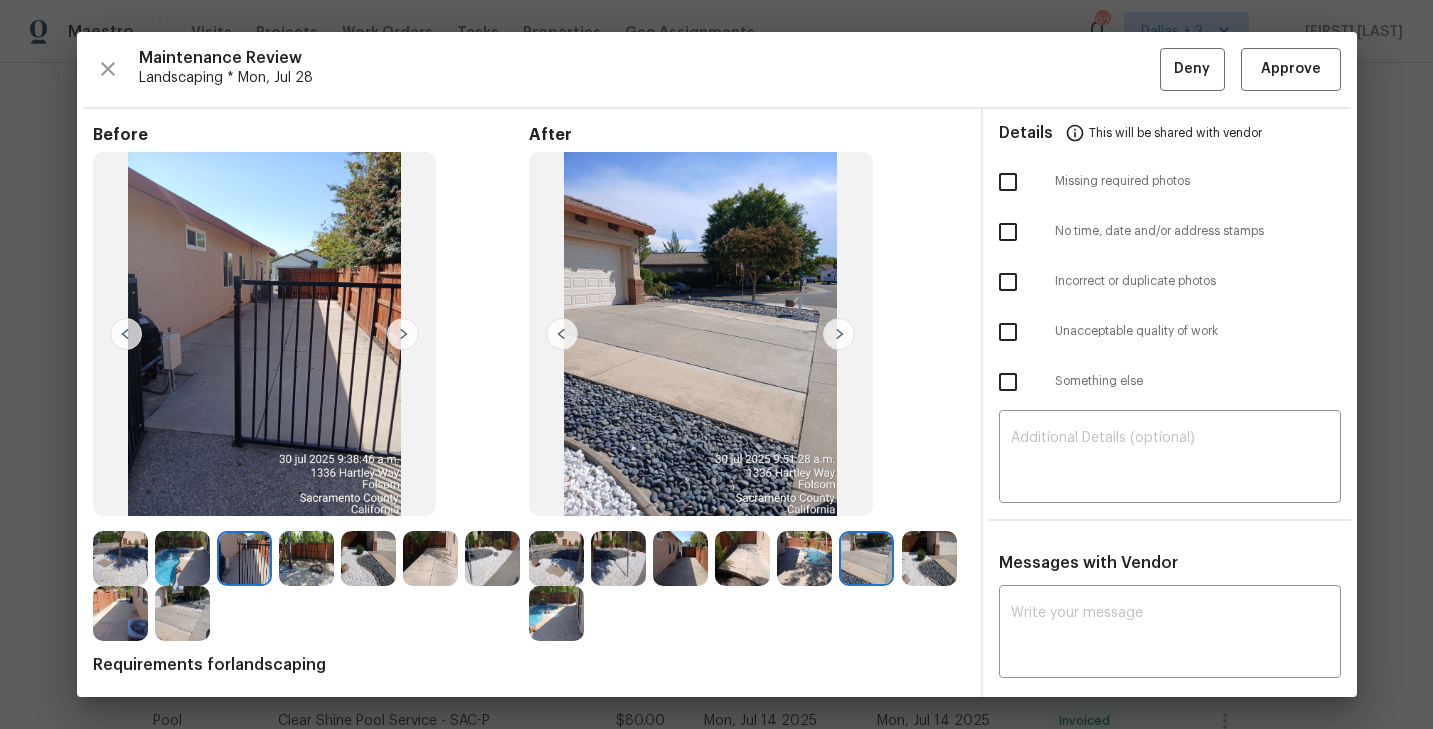 click at bounding box center [556, 558] 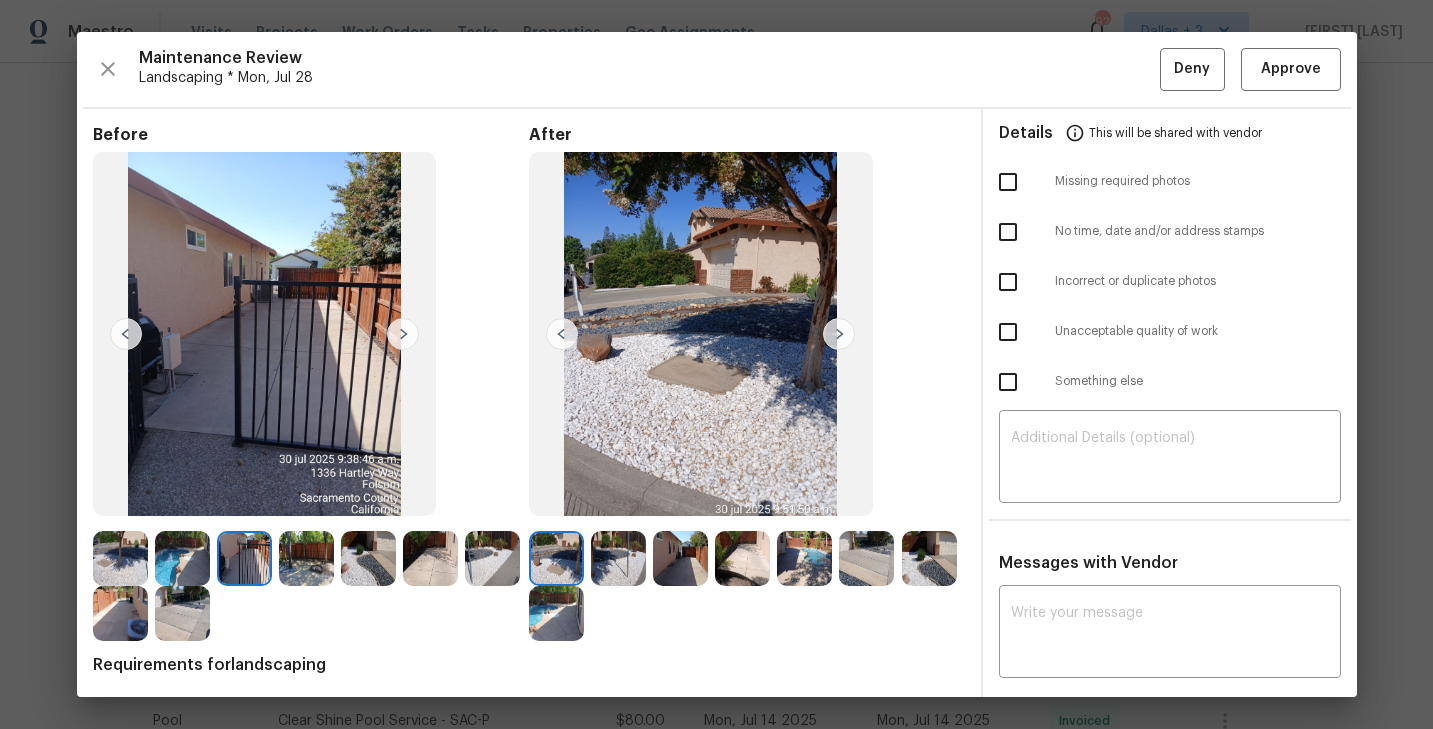 click at bounding box center [839, 334] 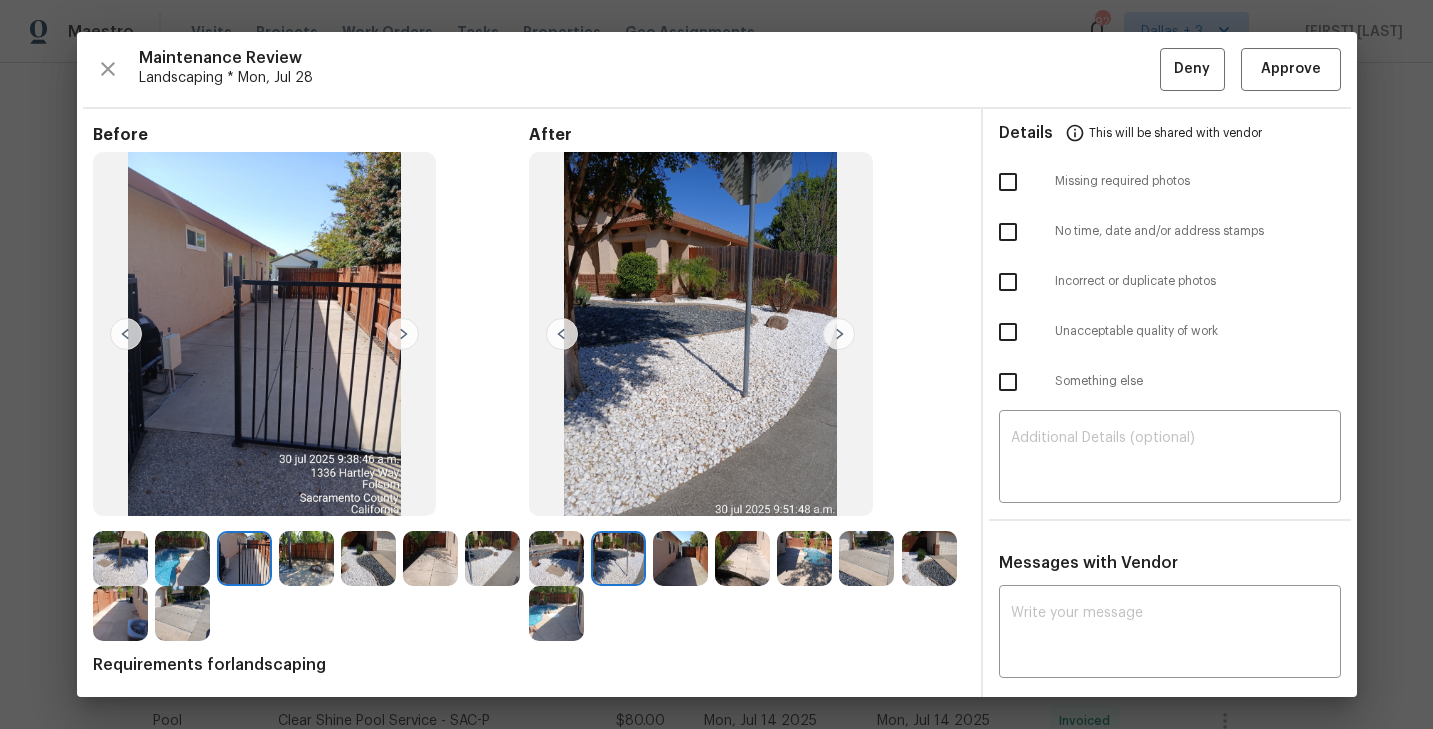 click at bounding box center (839, 334) 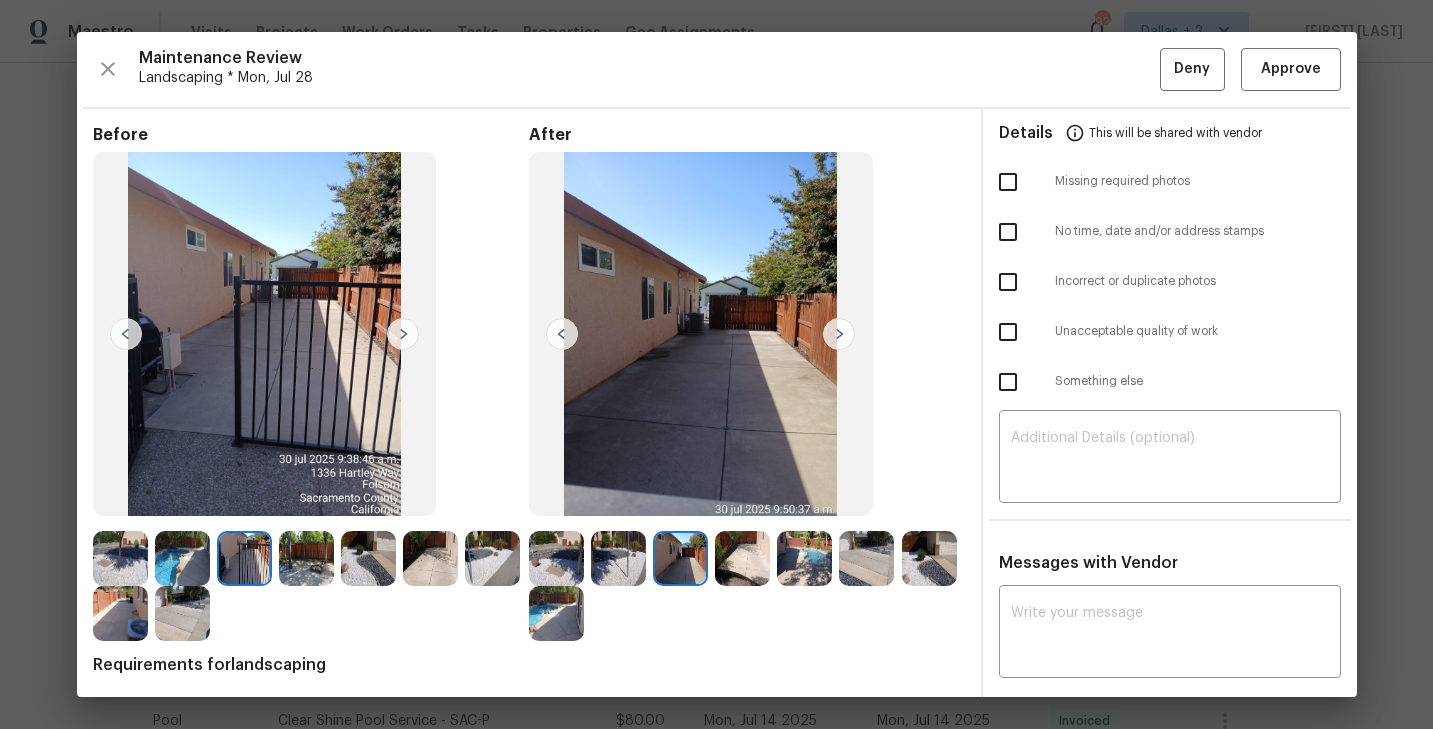 click at bounding box center (839, 334) 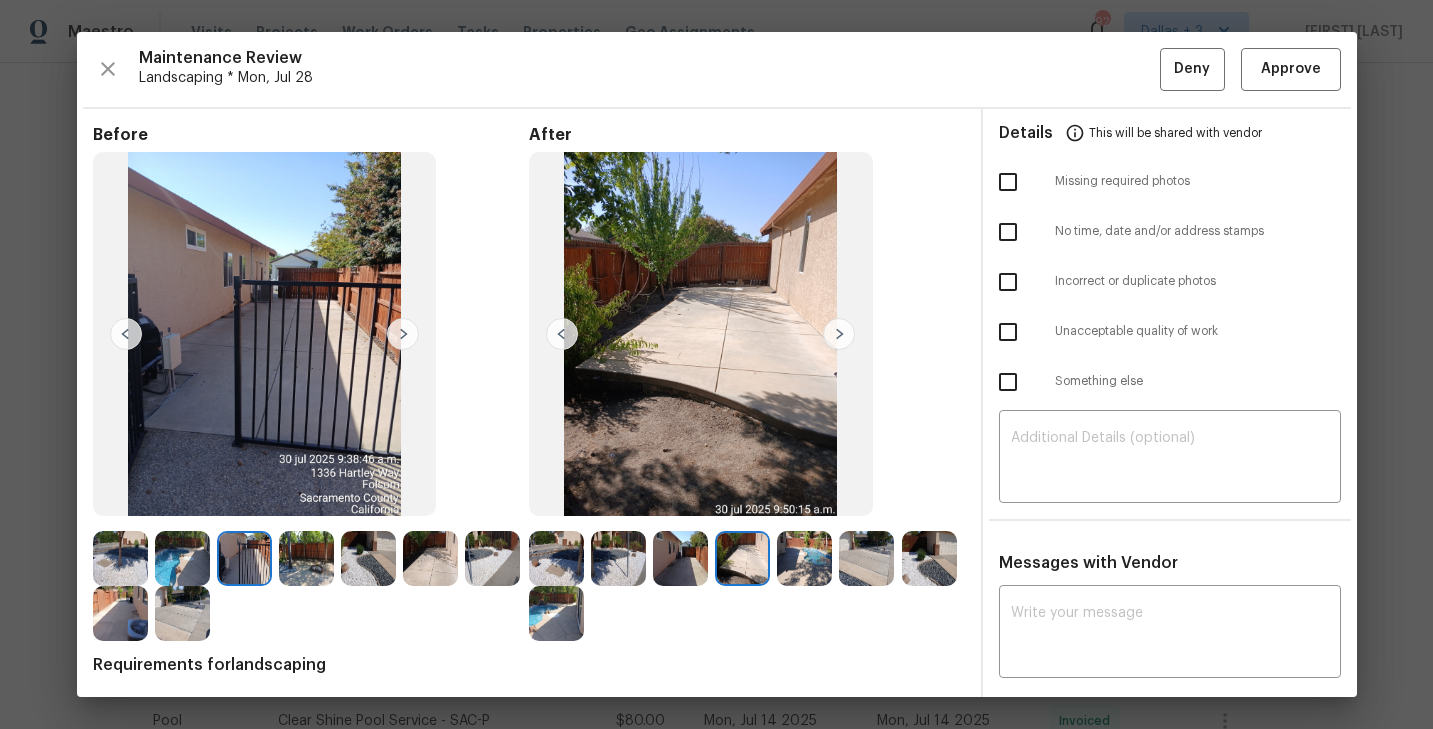 click at bounding box center (839, 334) 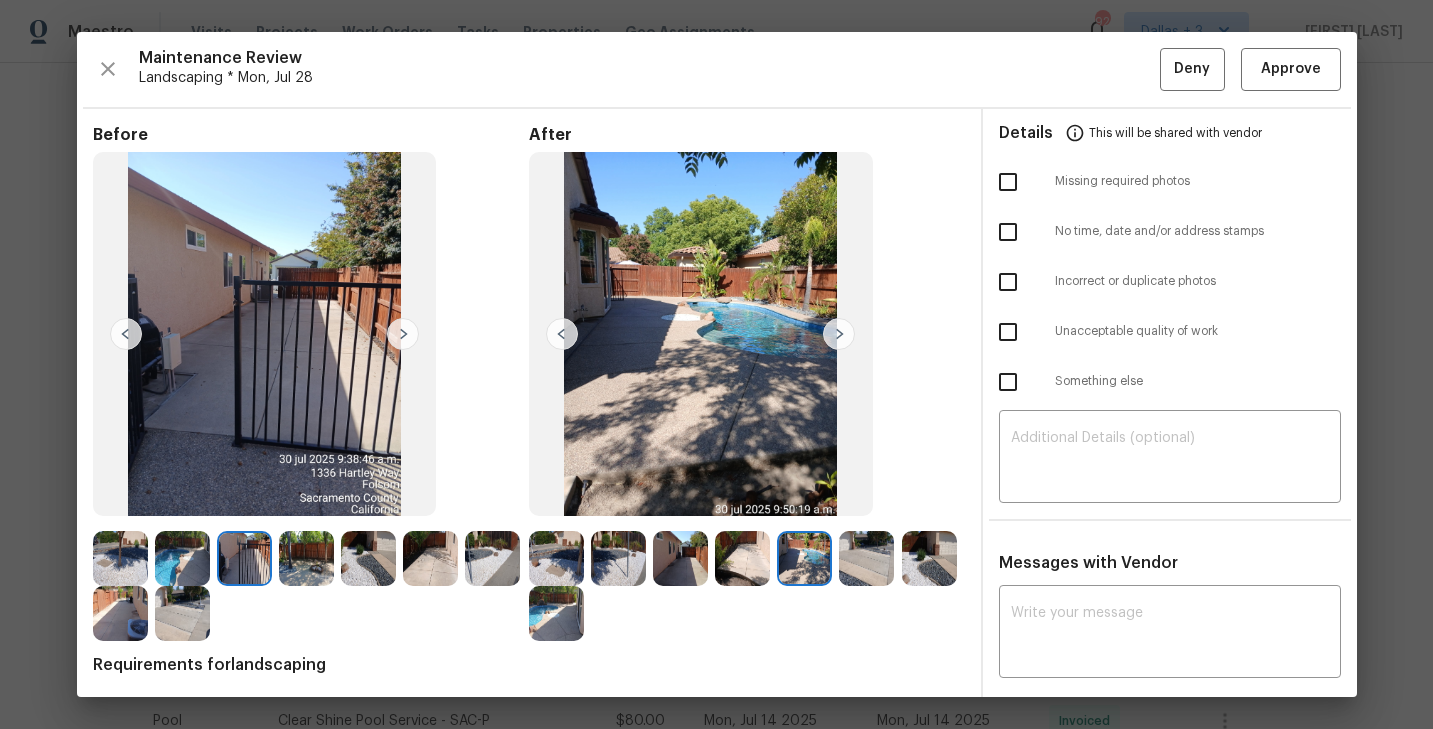 click at bounding box center (839, 334) 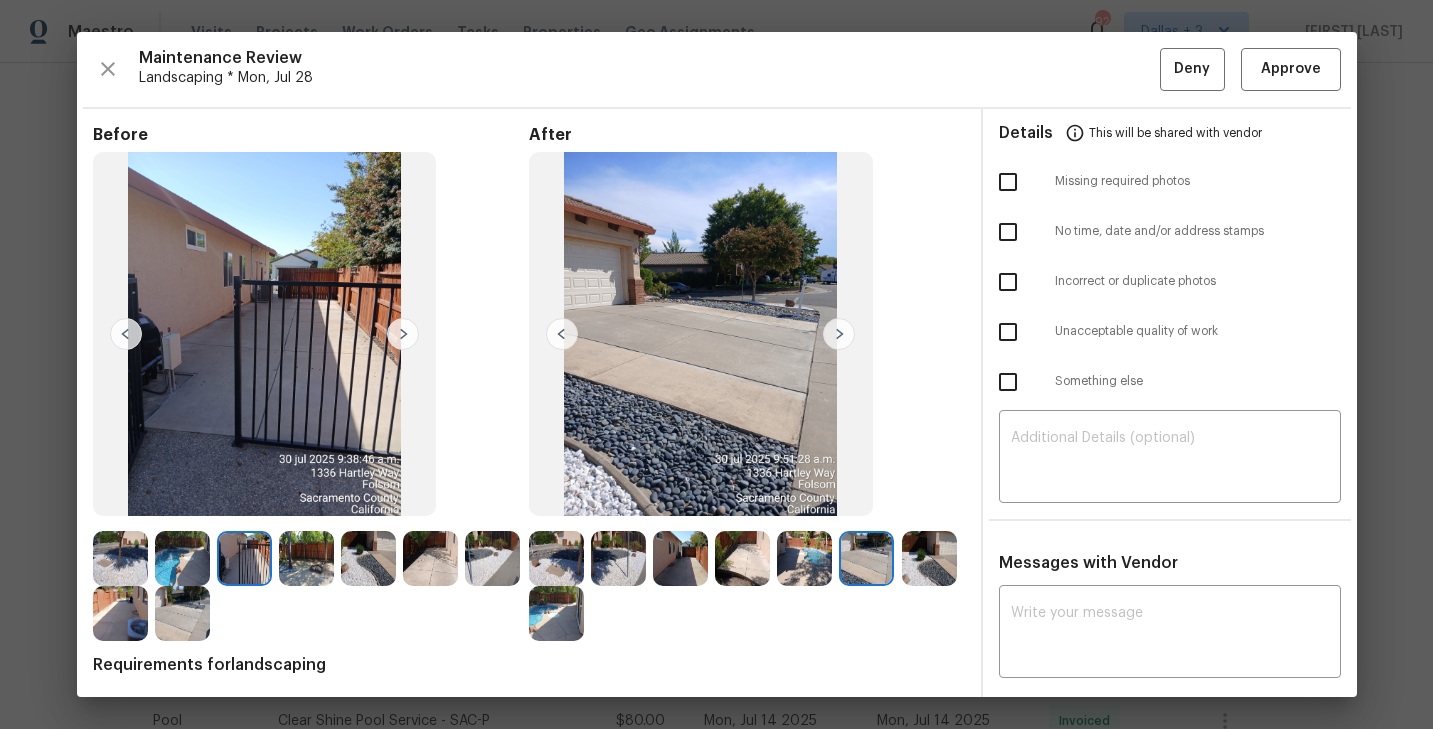 click at bounding box center [839, 334] 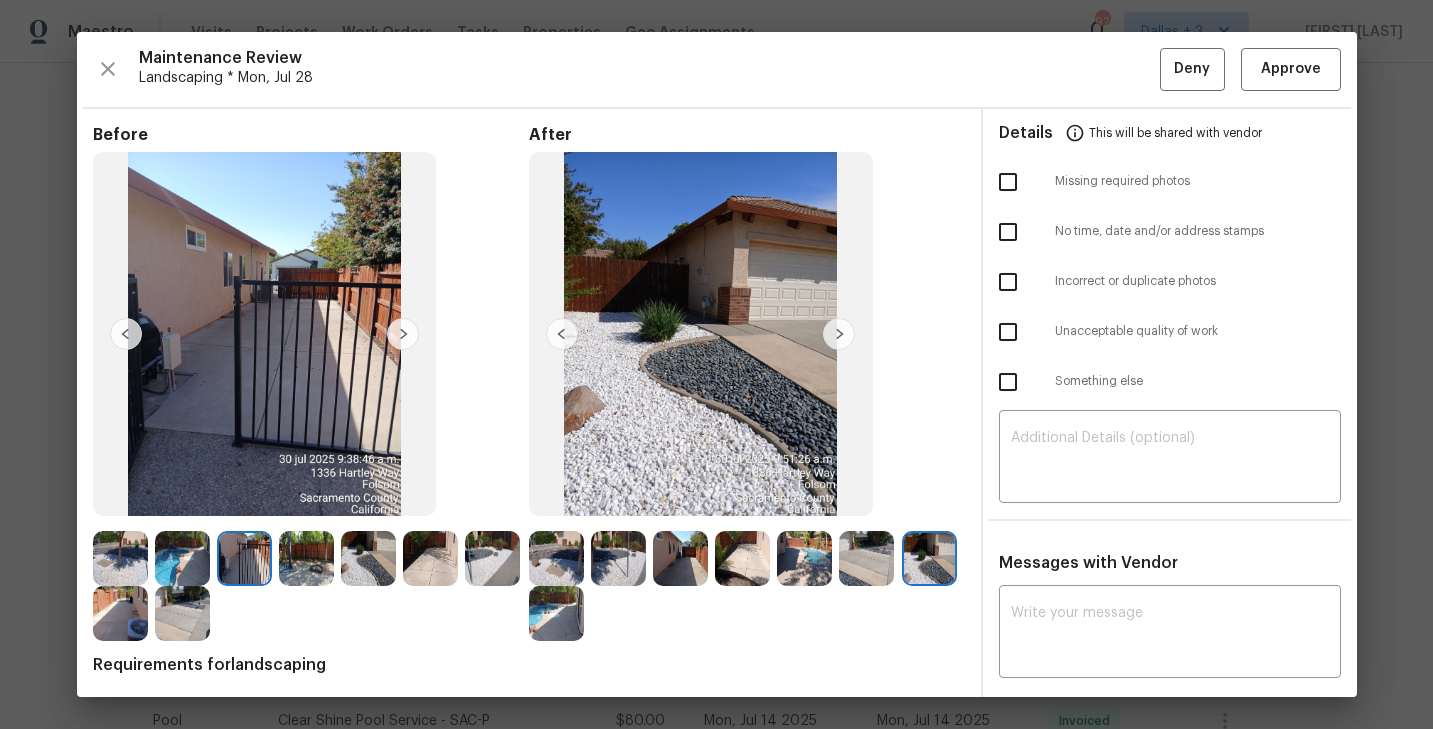 click at bounding box center [839, 334] 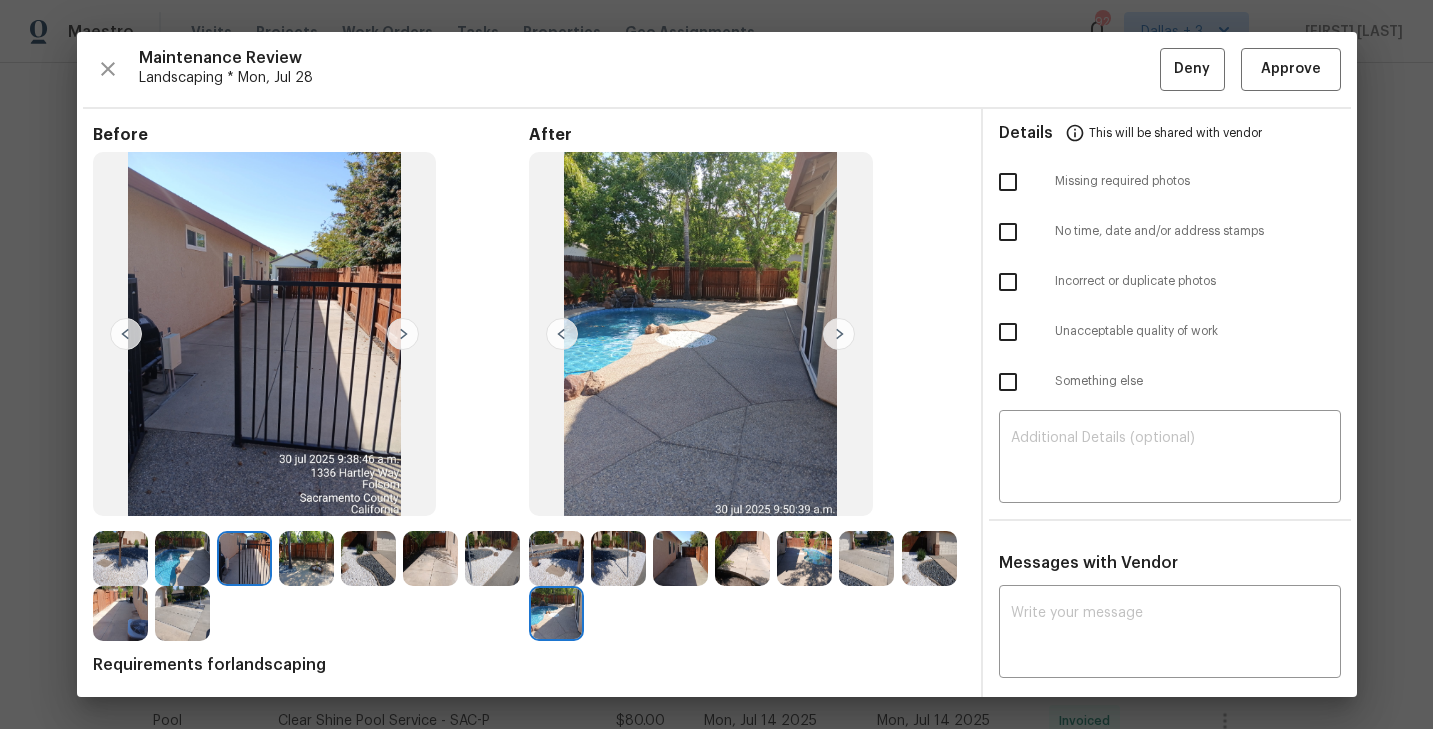 click at bounding box center (839, 334) 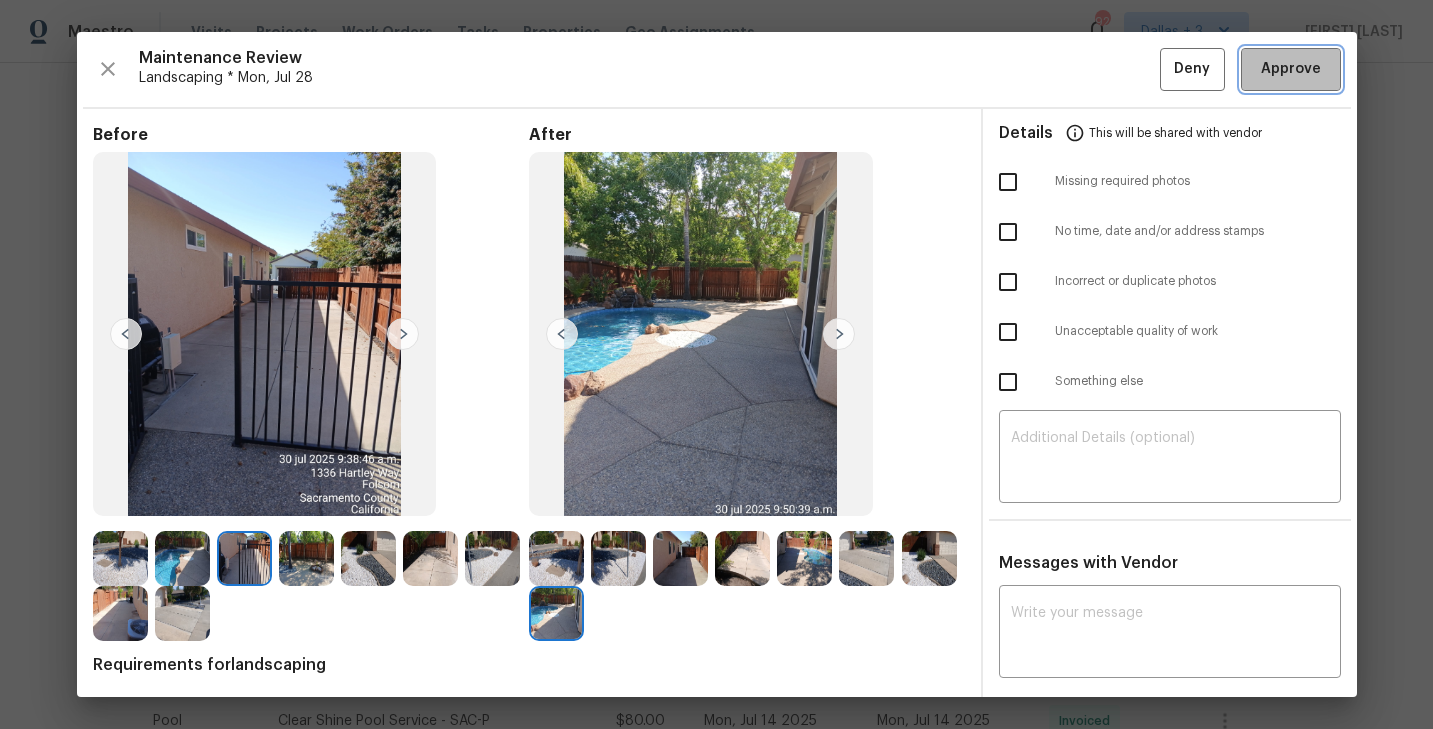 click on "Approve" at bounding box center [1291, 69] 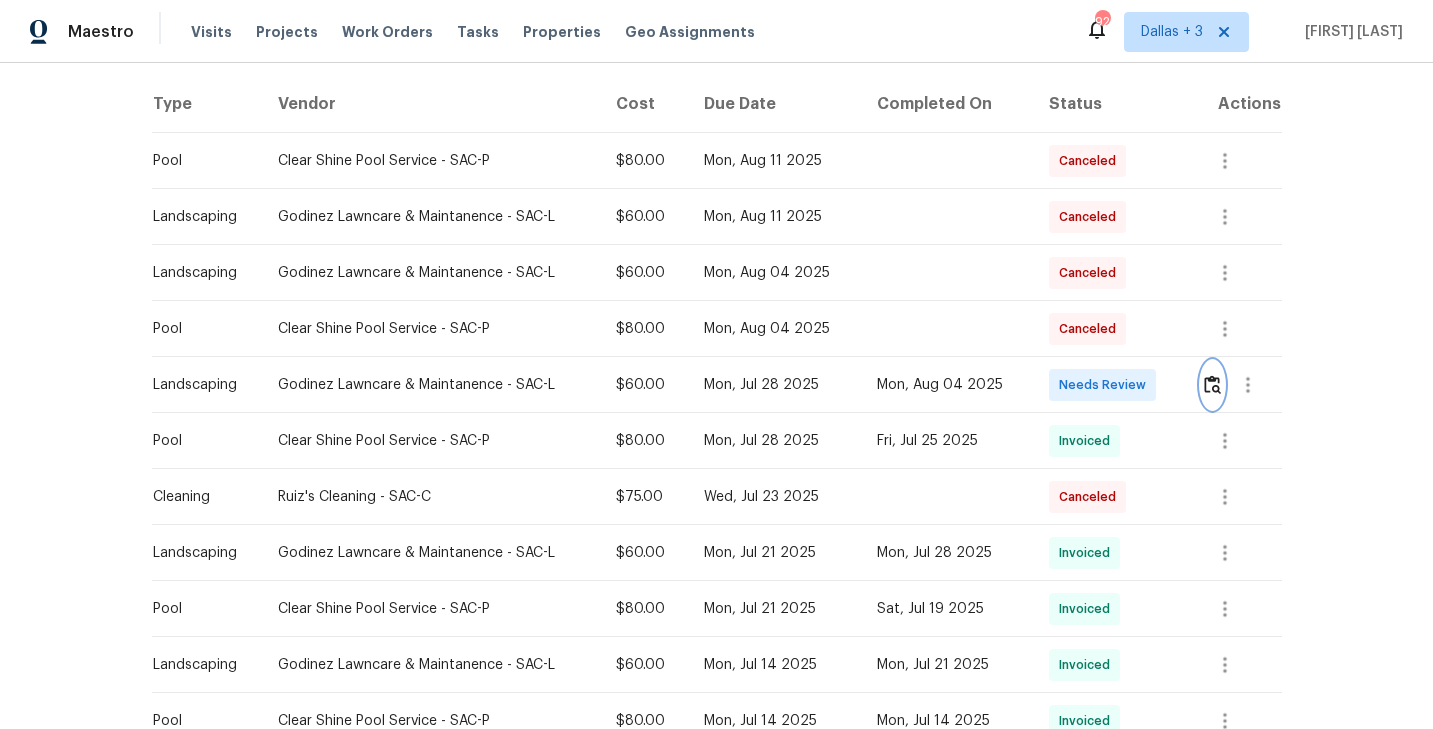 scroll, scrollTop: 0, scrollLeft: 0, axis: both 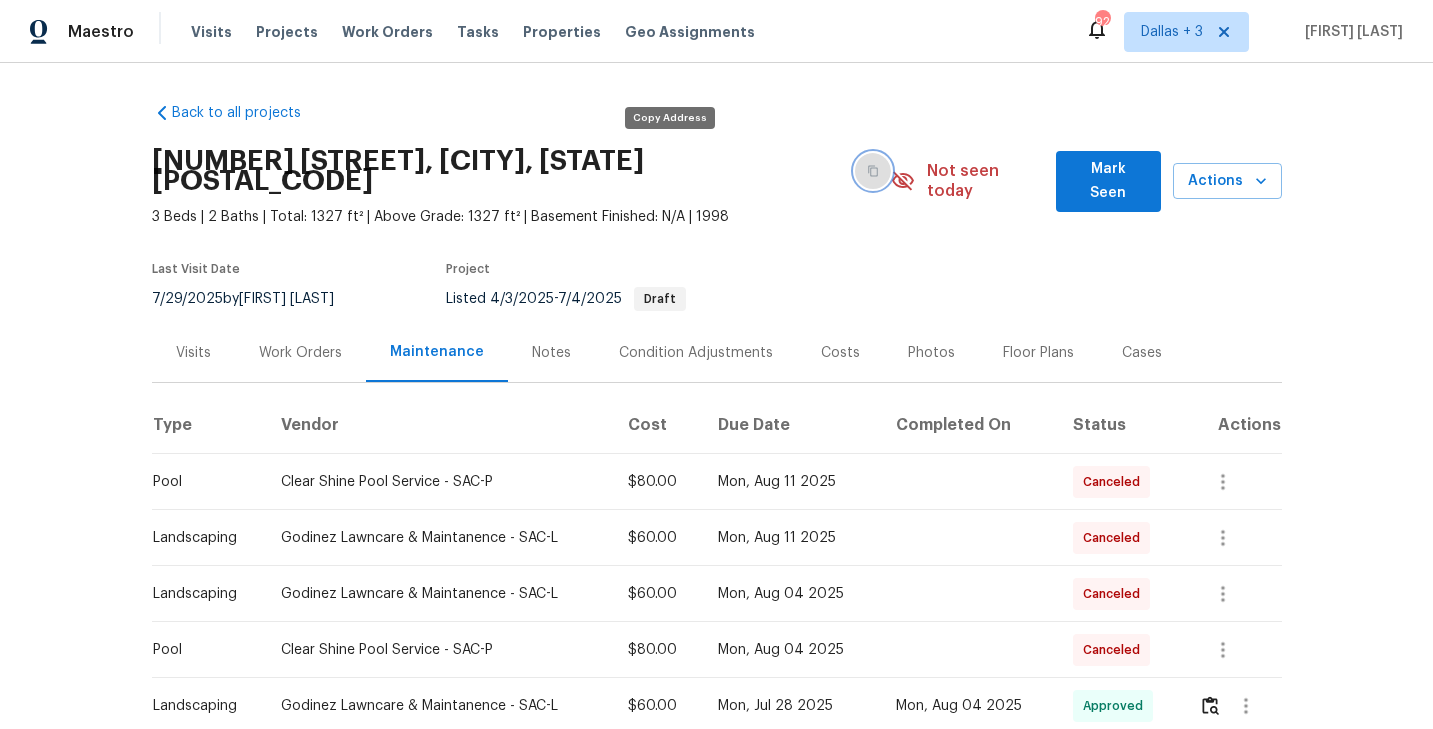 click at bounding box center [873, 171] 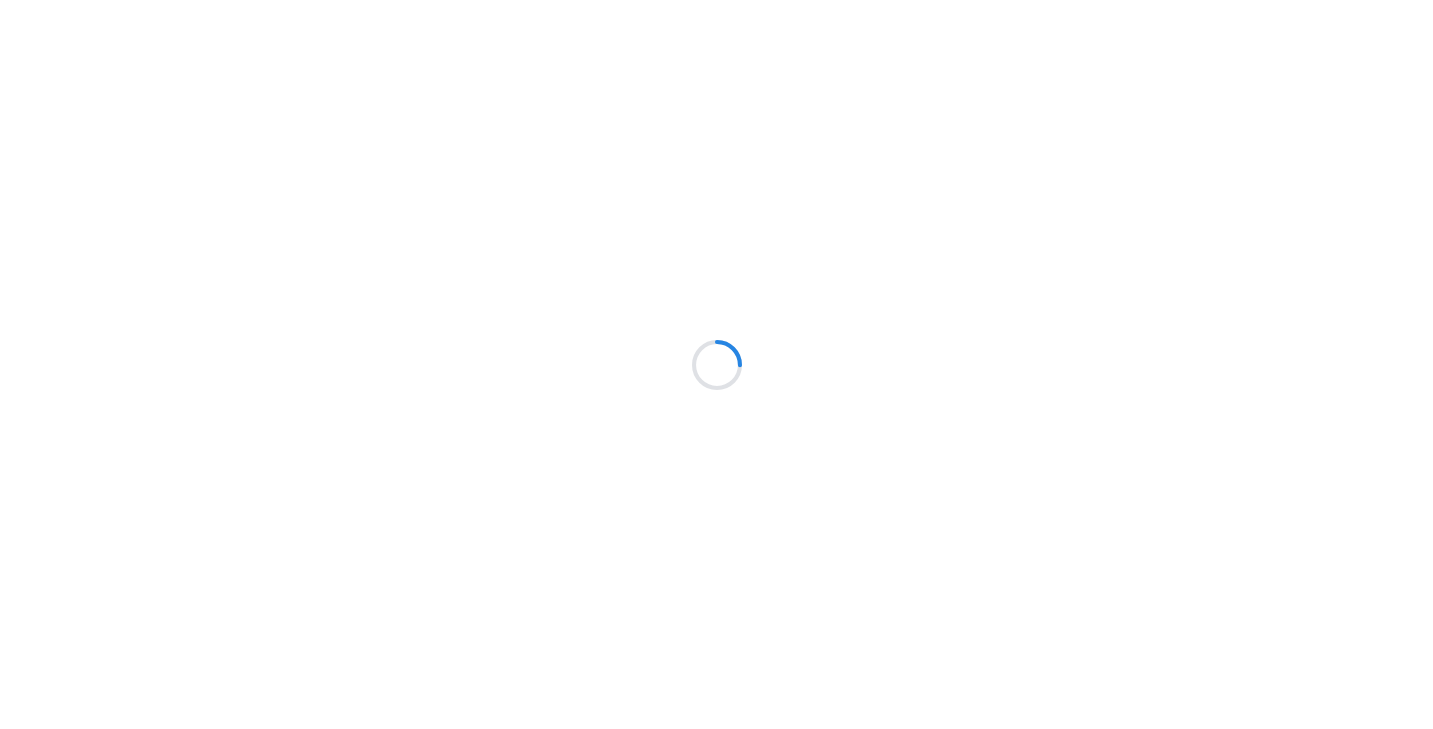 scroll, scrollTop: 0, scrollLeft: 0, axis: both 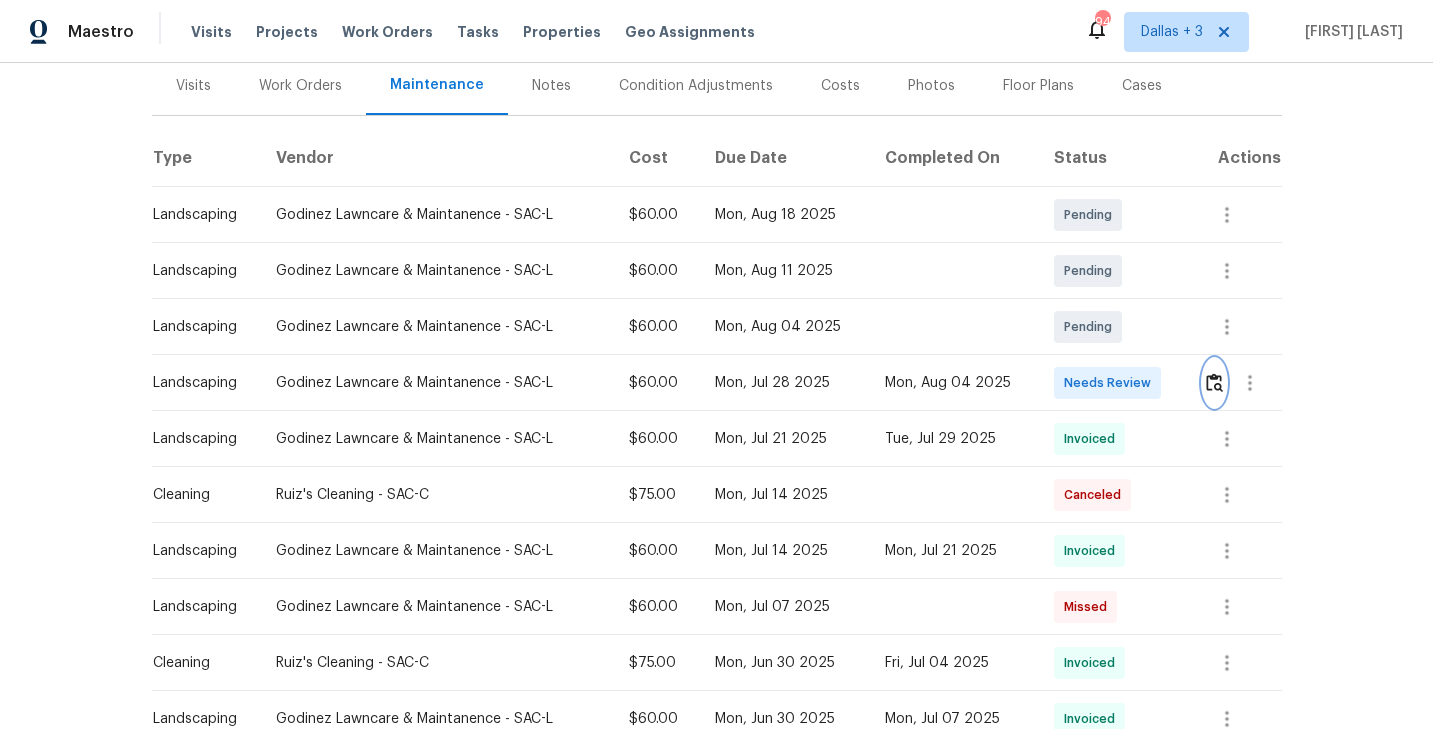 click at bounding box center [1214, 382] 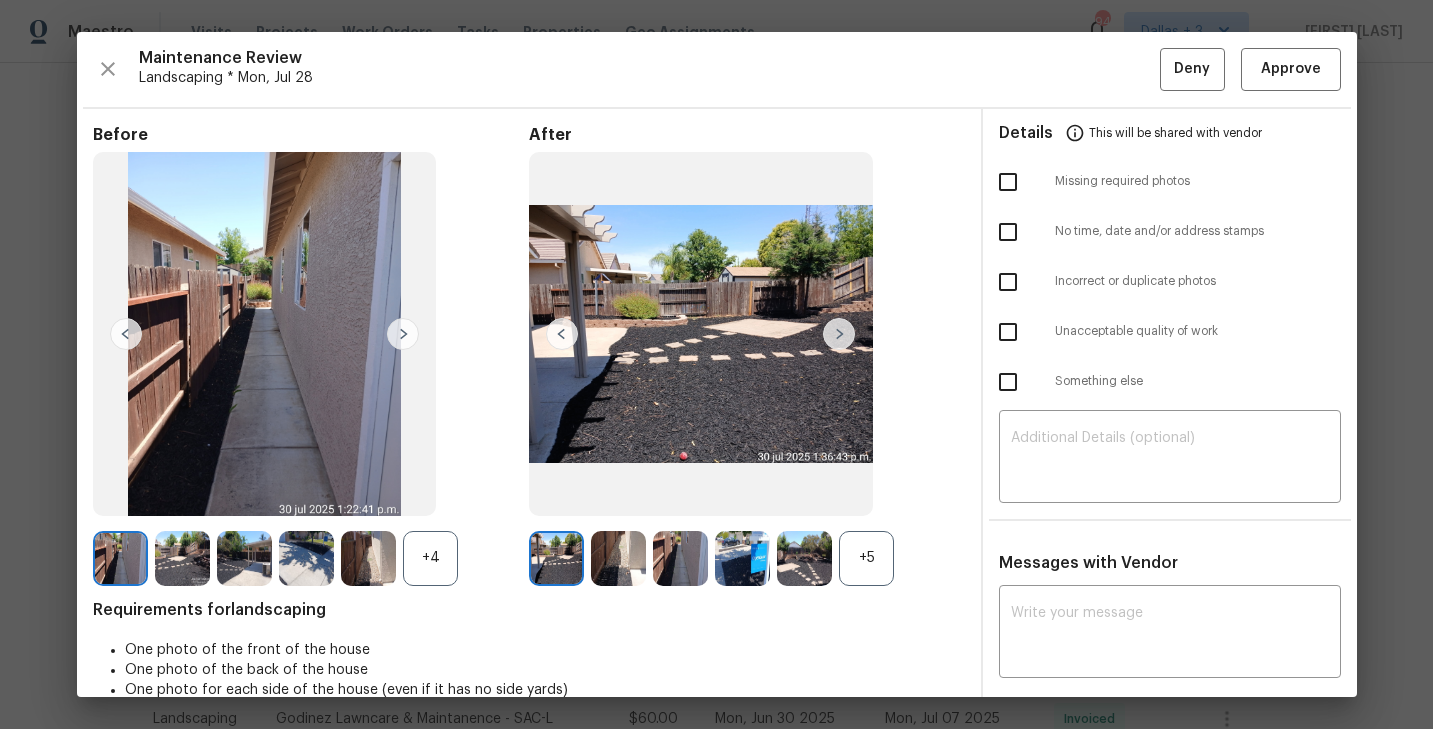 click on "+5" at bounding box center (747, 558) 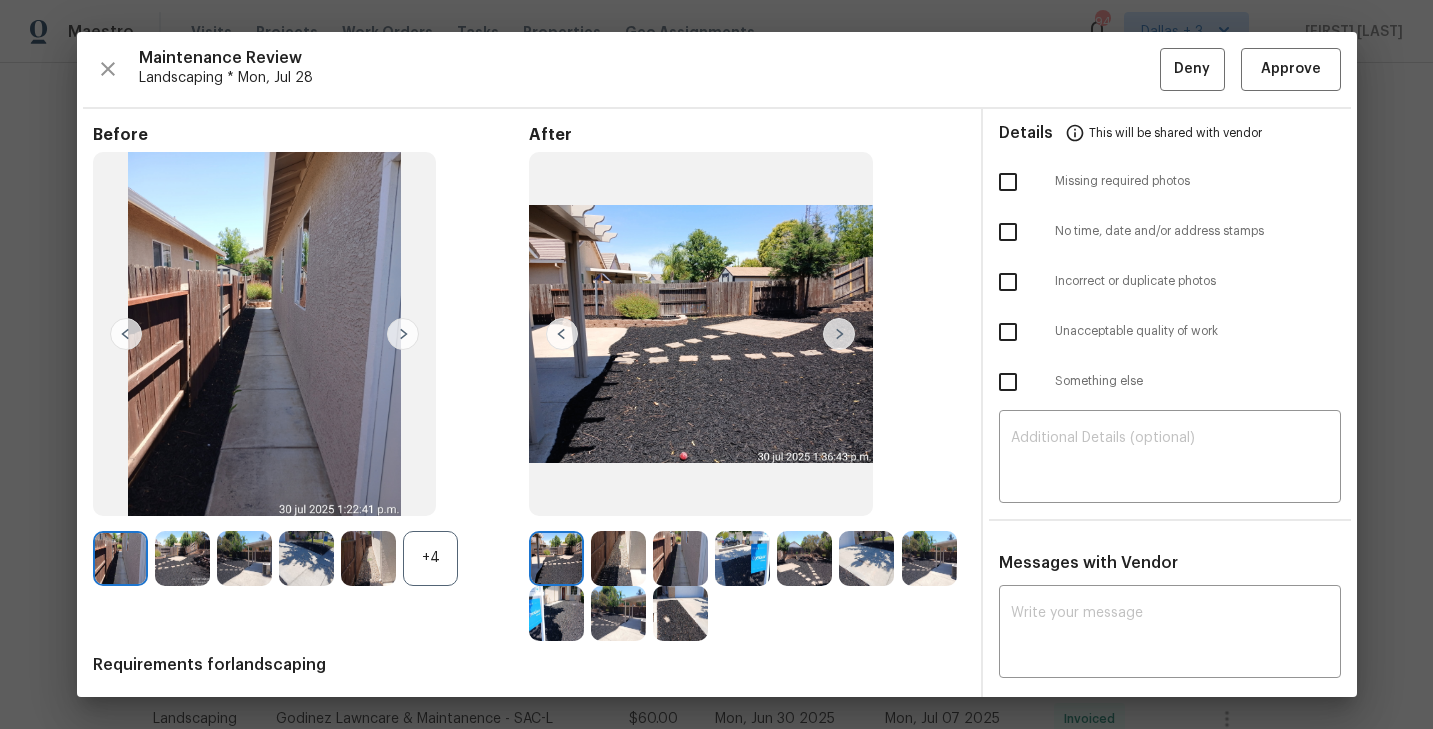 click on "+4" at bounding box center (430, 558) 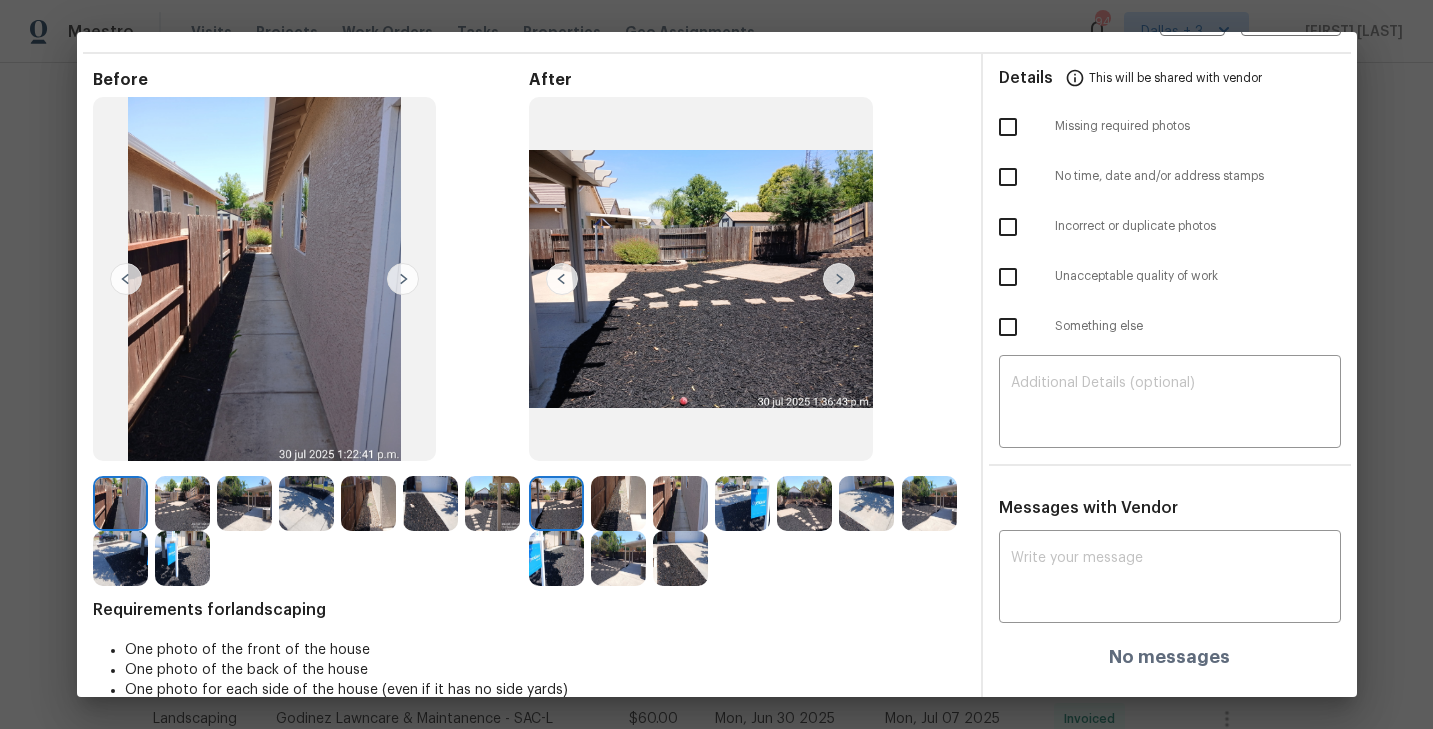 scroll, scrollTop: 87, scrollLeft: 0, axis: vertical 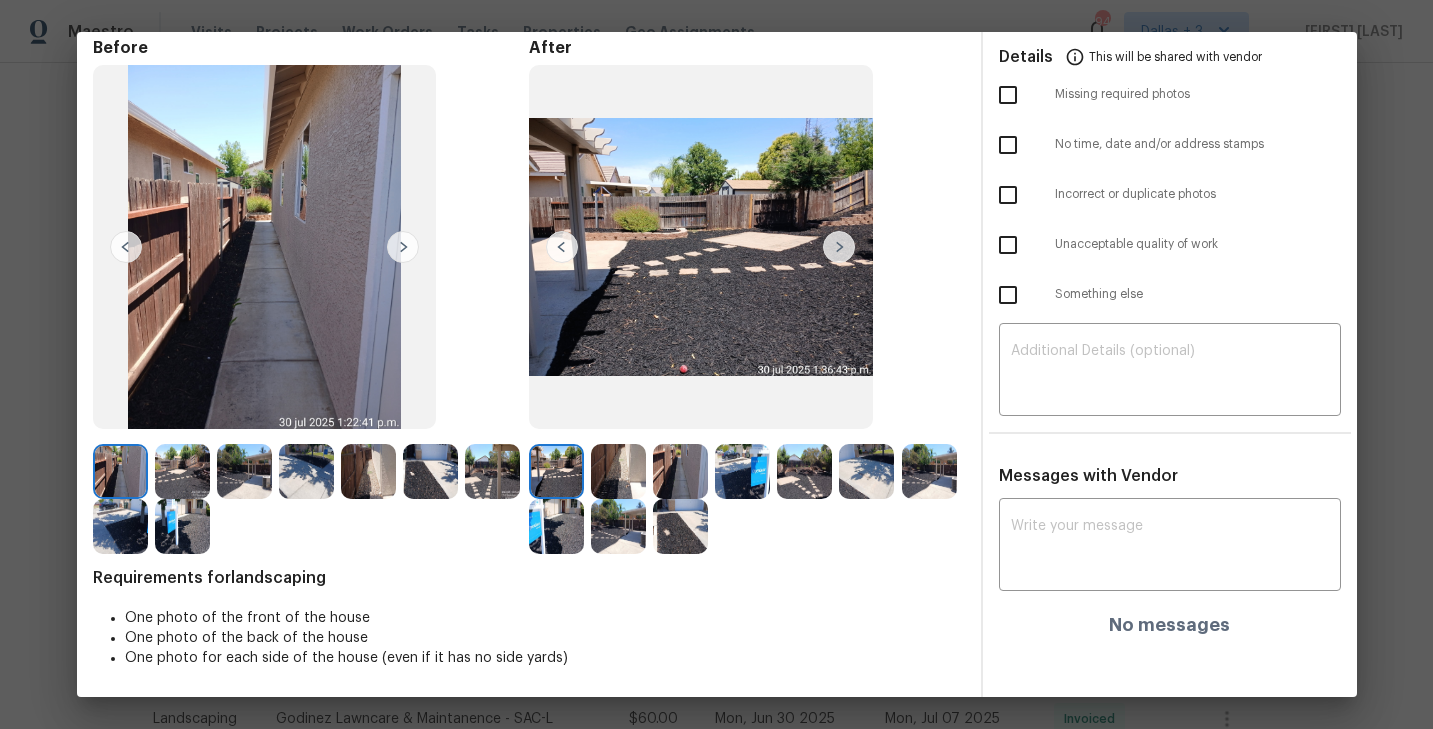 click at bounding box center (839, 247) 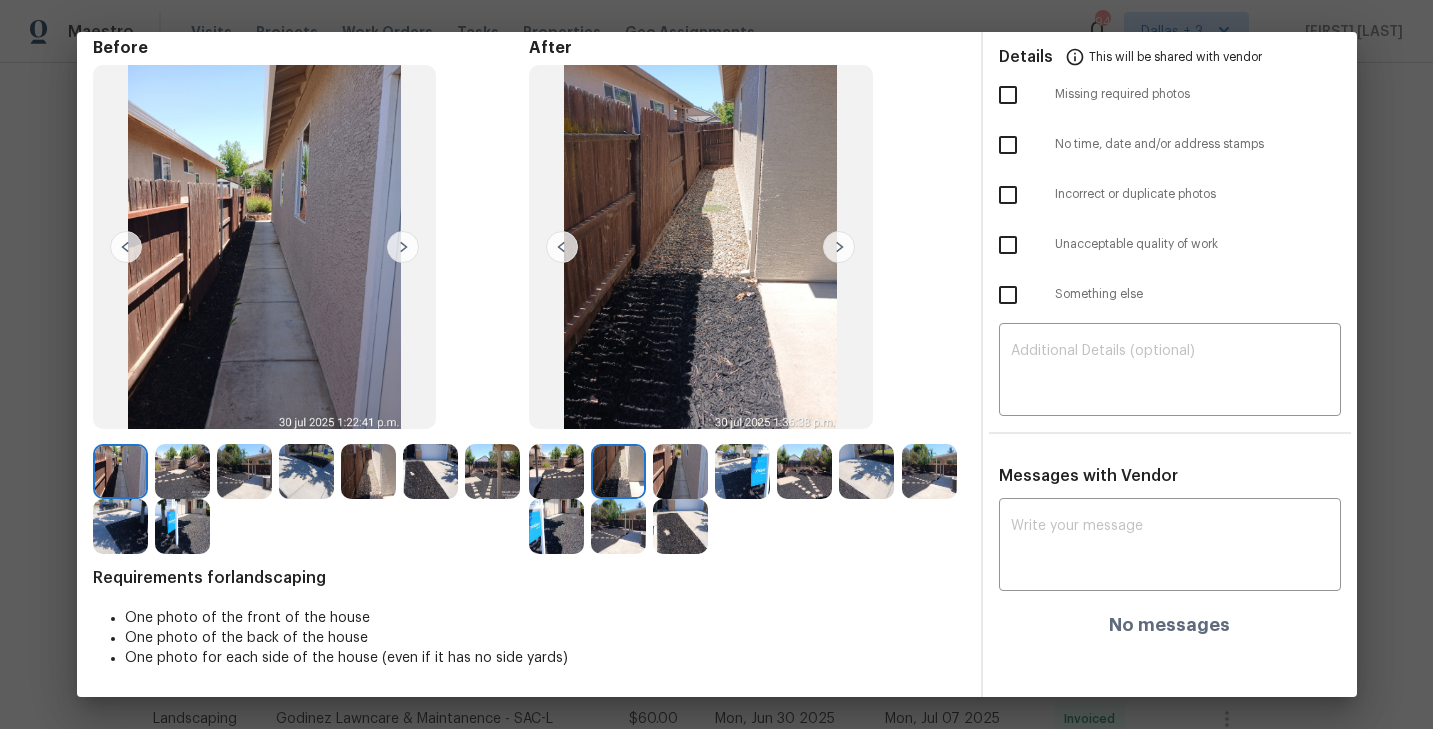 click at bounding box center [556, 471] 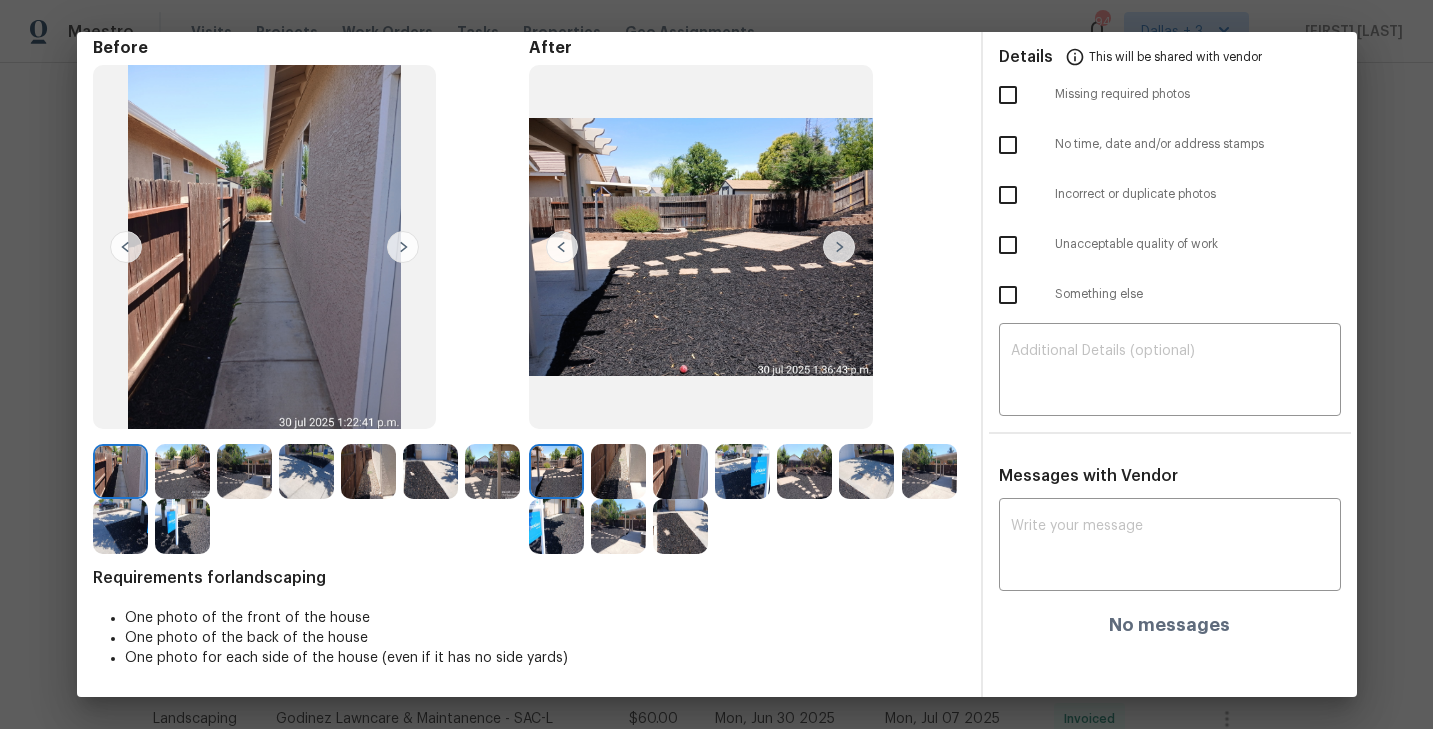 click at bounding box center (839, 247) 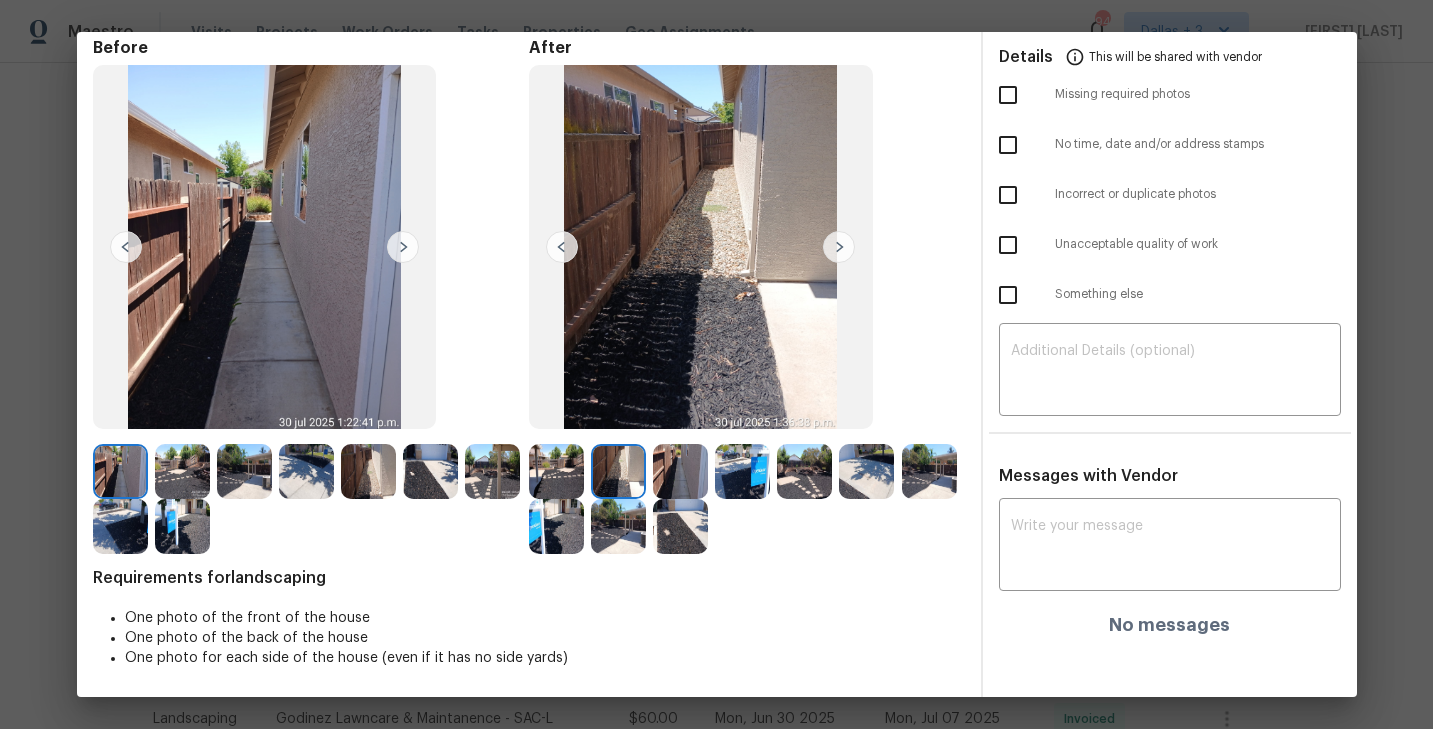 click at bounding box center [839, 247] 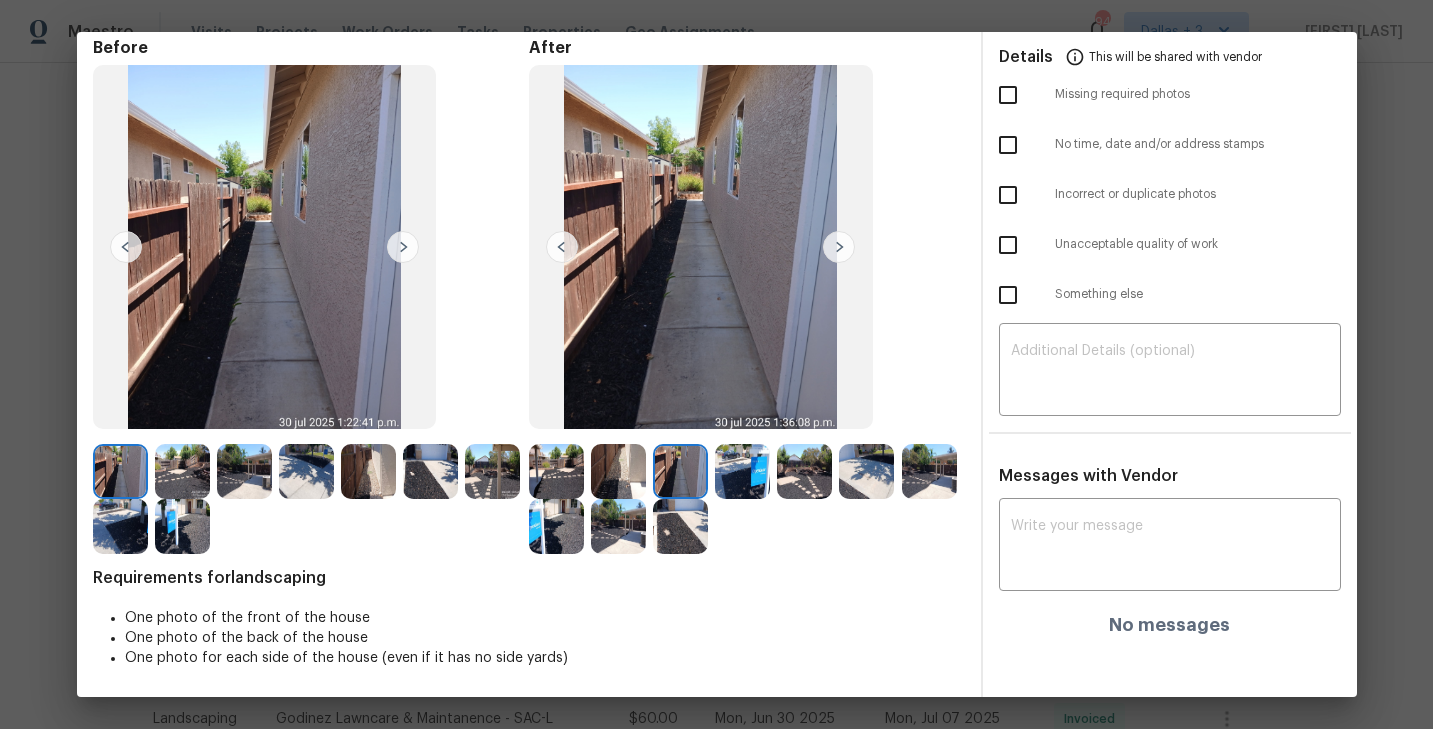 click at bounding box center (839, 247) 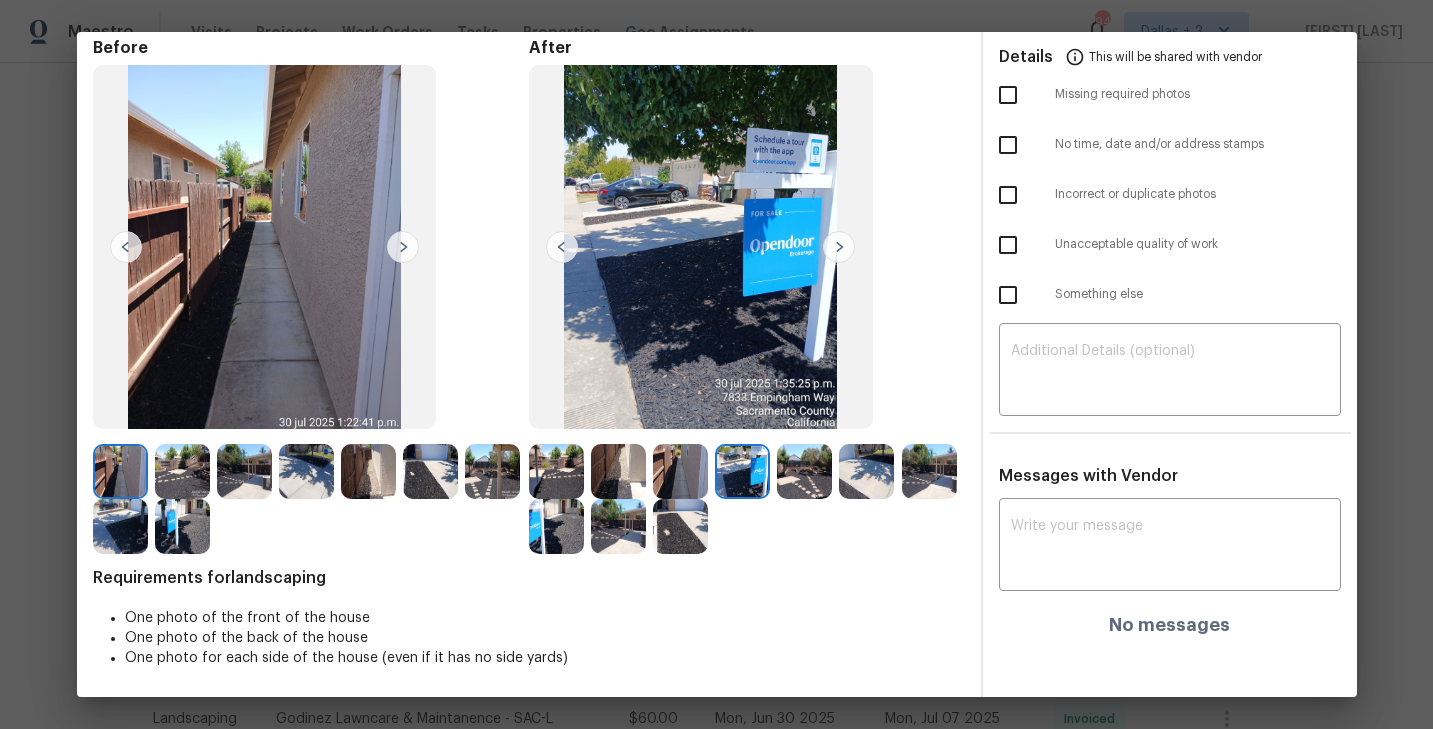 click at bounding box center [839, 247] 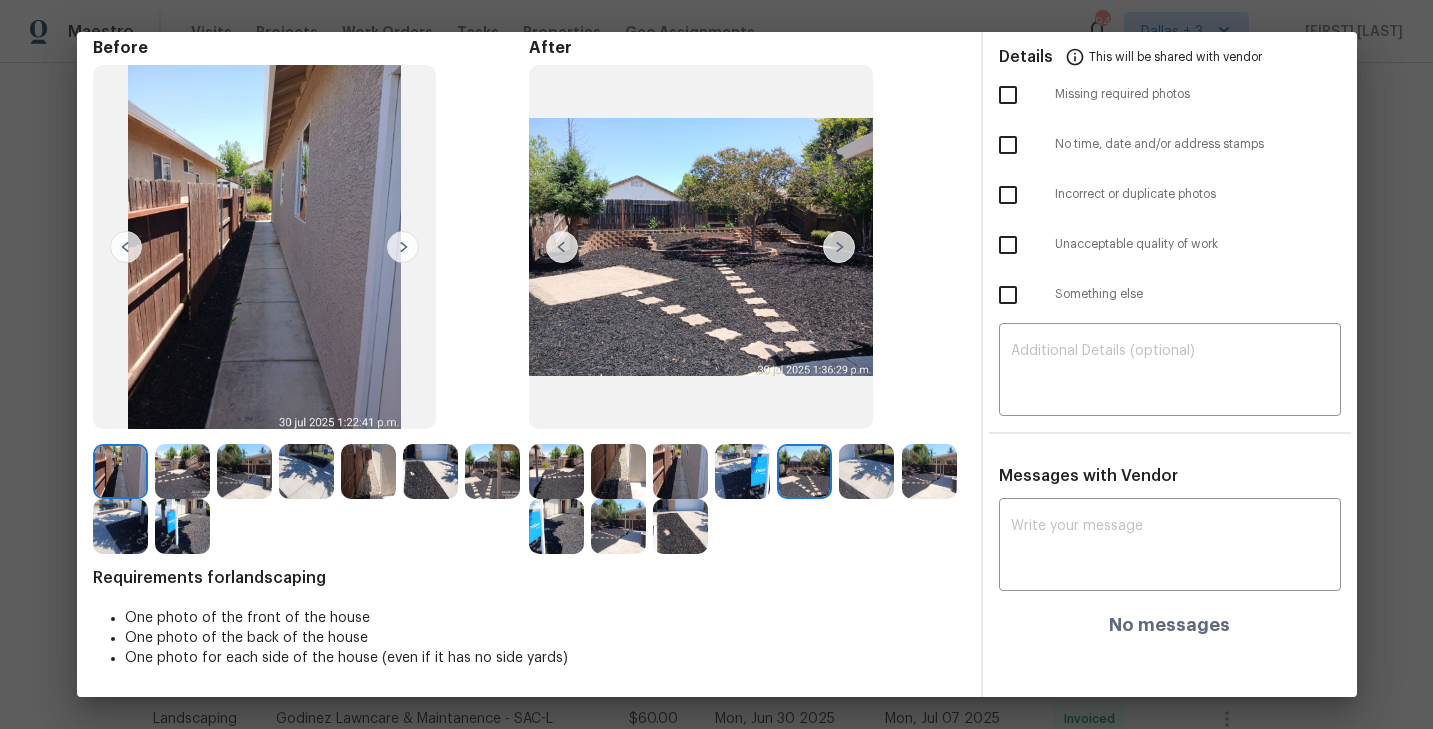 click at bounding box center [839, 247] 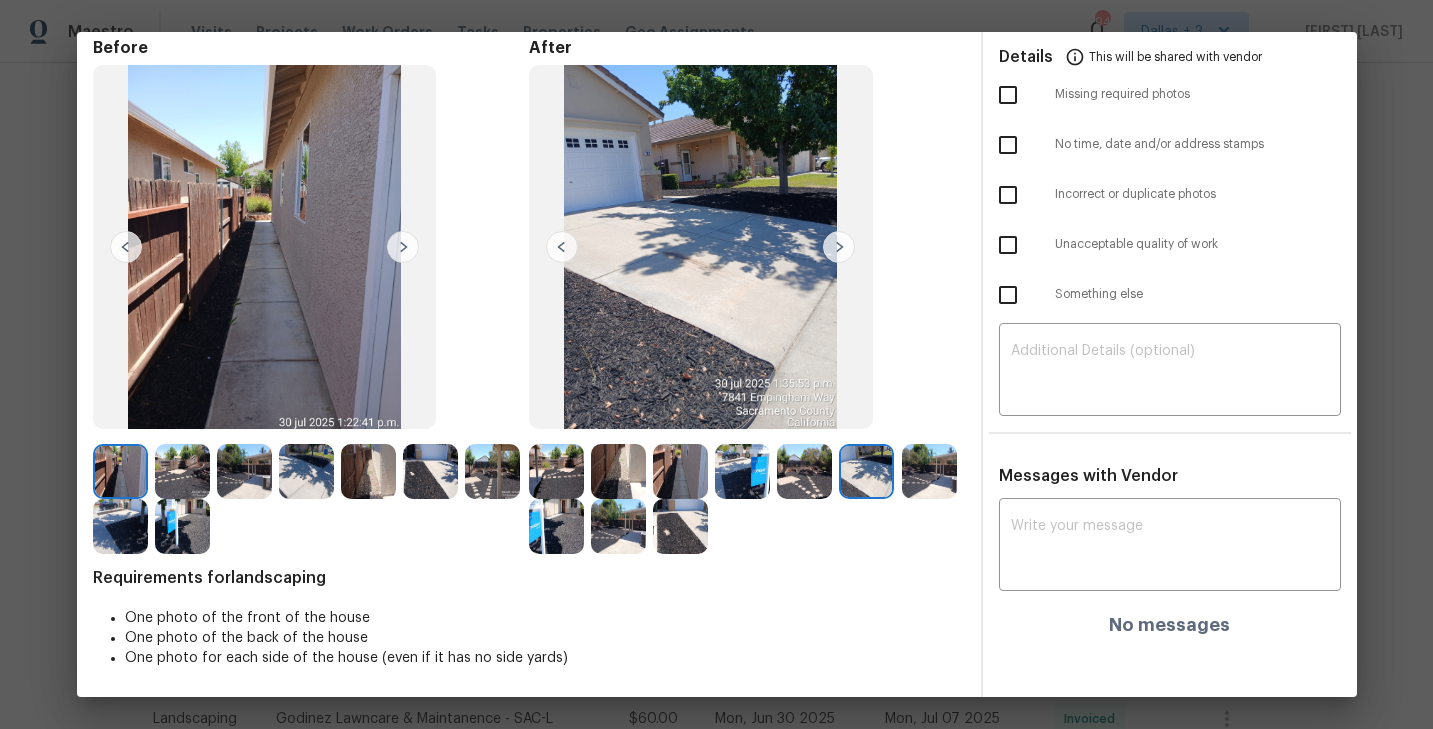 click at bounding box center (839, 247) 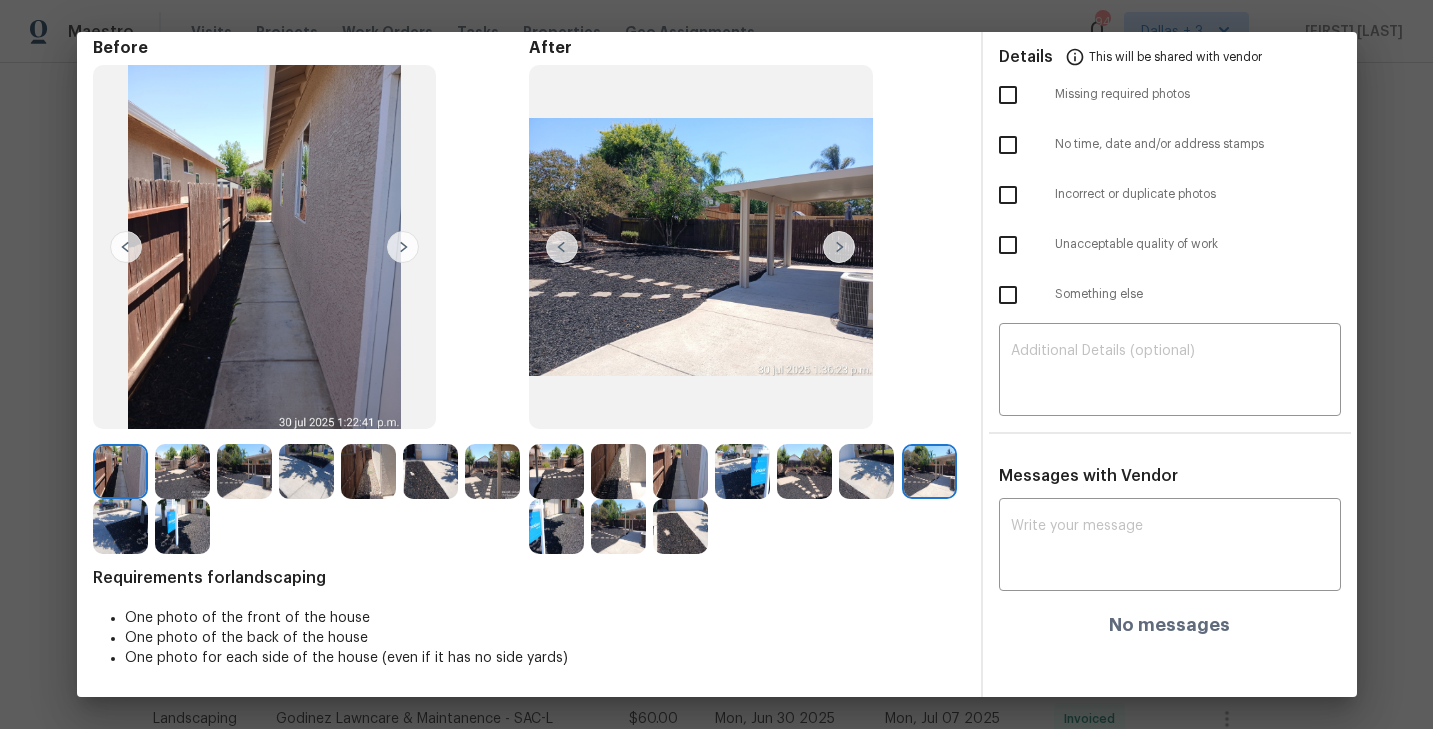 click at bounding box center [839, 247] 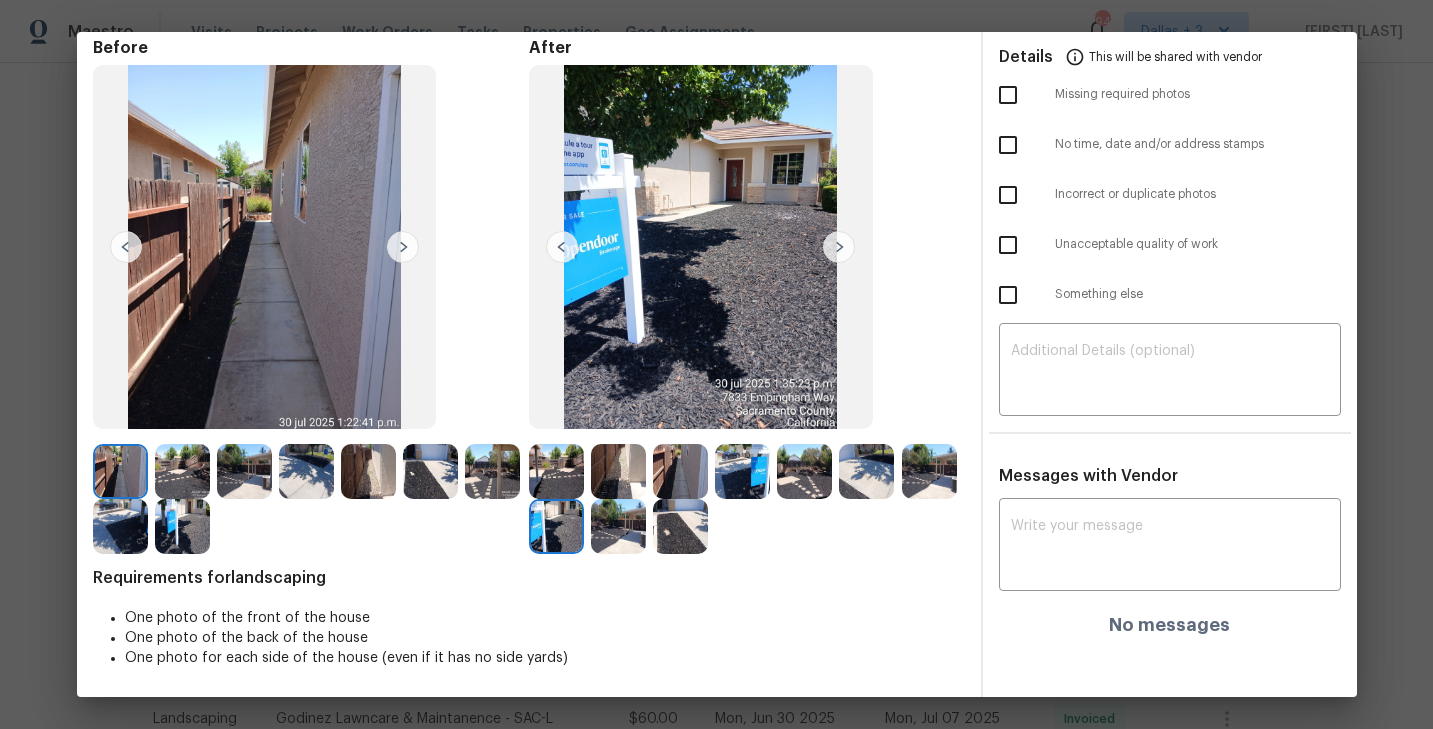 click at bounding box center (556, 471) 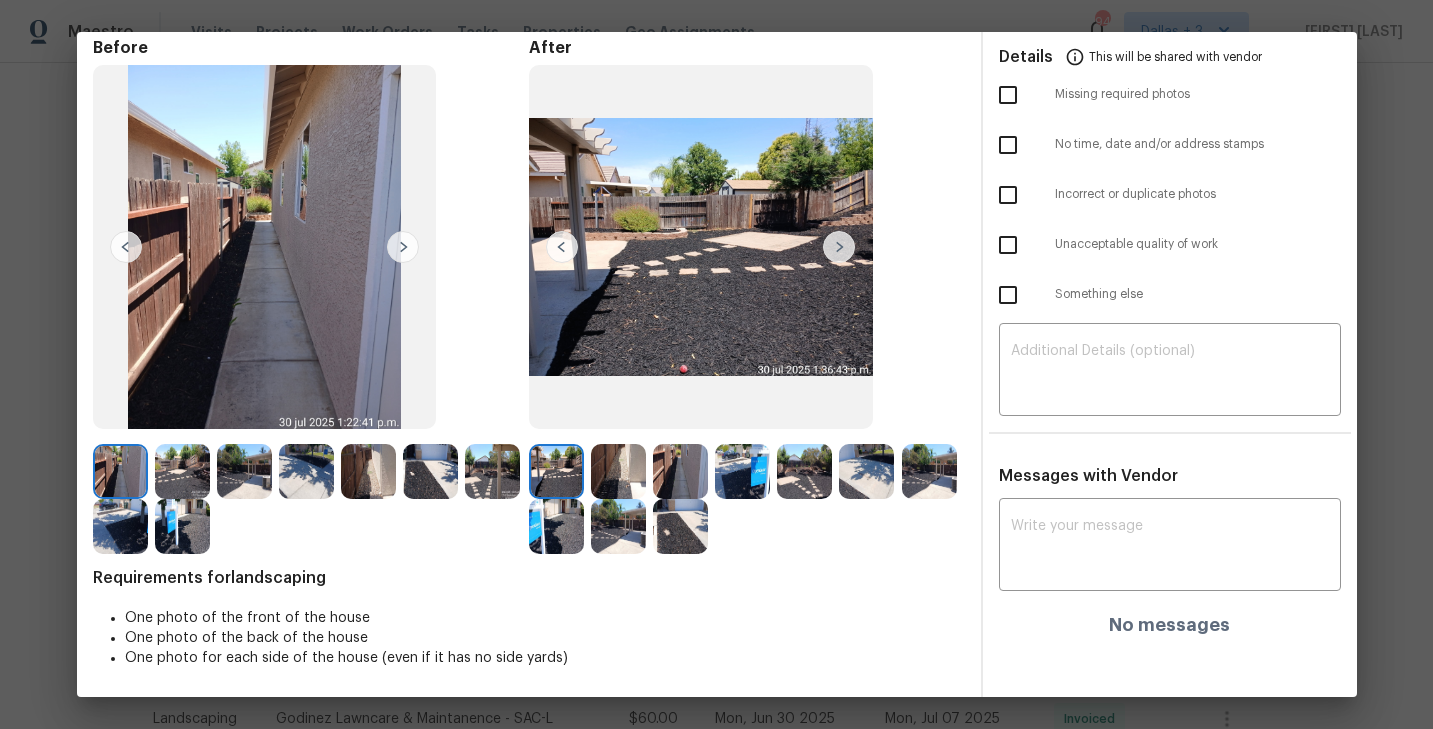 scroll, scrollTop: 0, scrollLeft: 0, axis: both 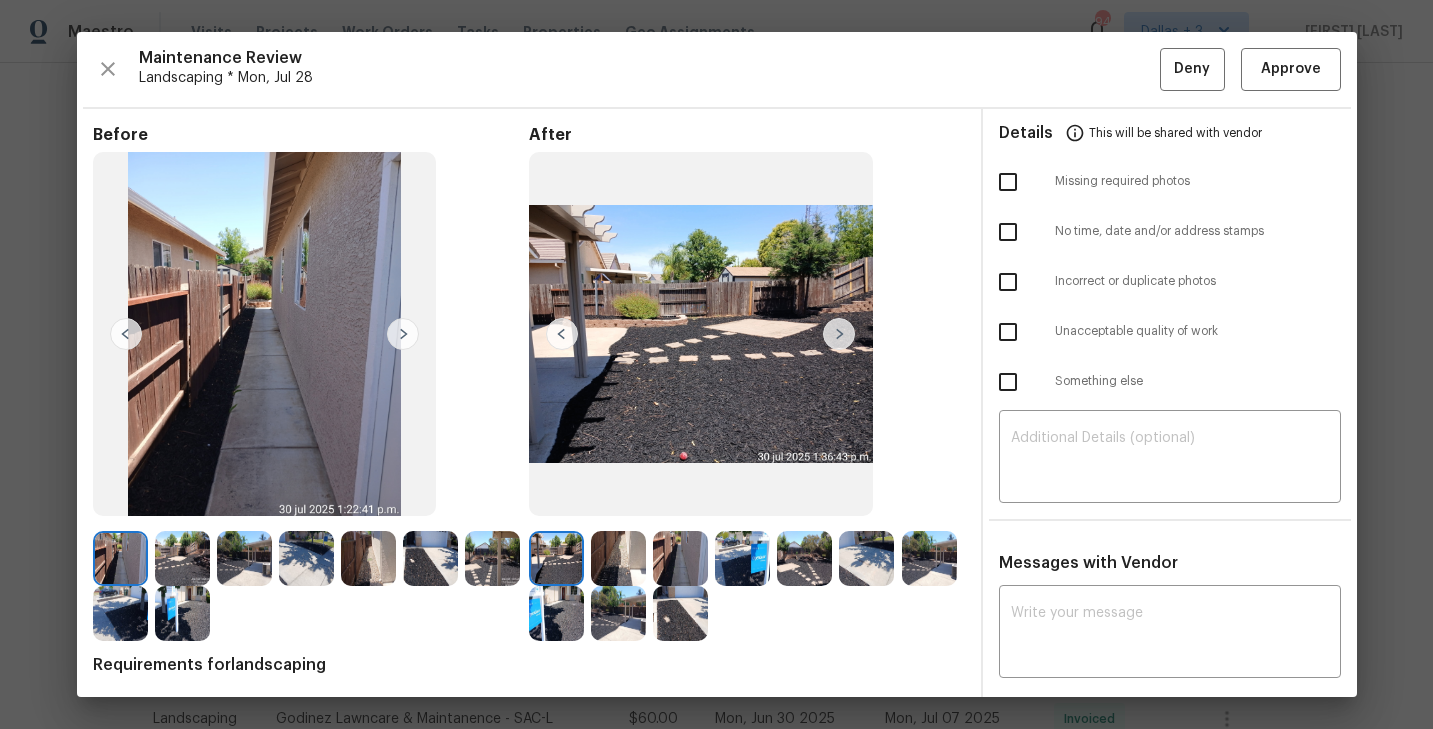 click at bounding box center (839, 334) 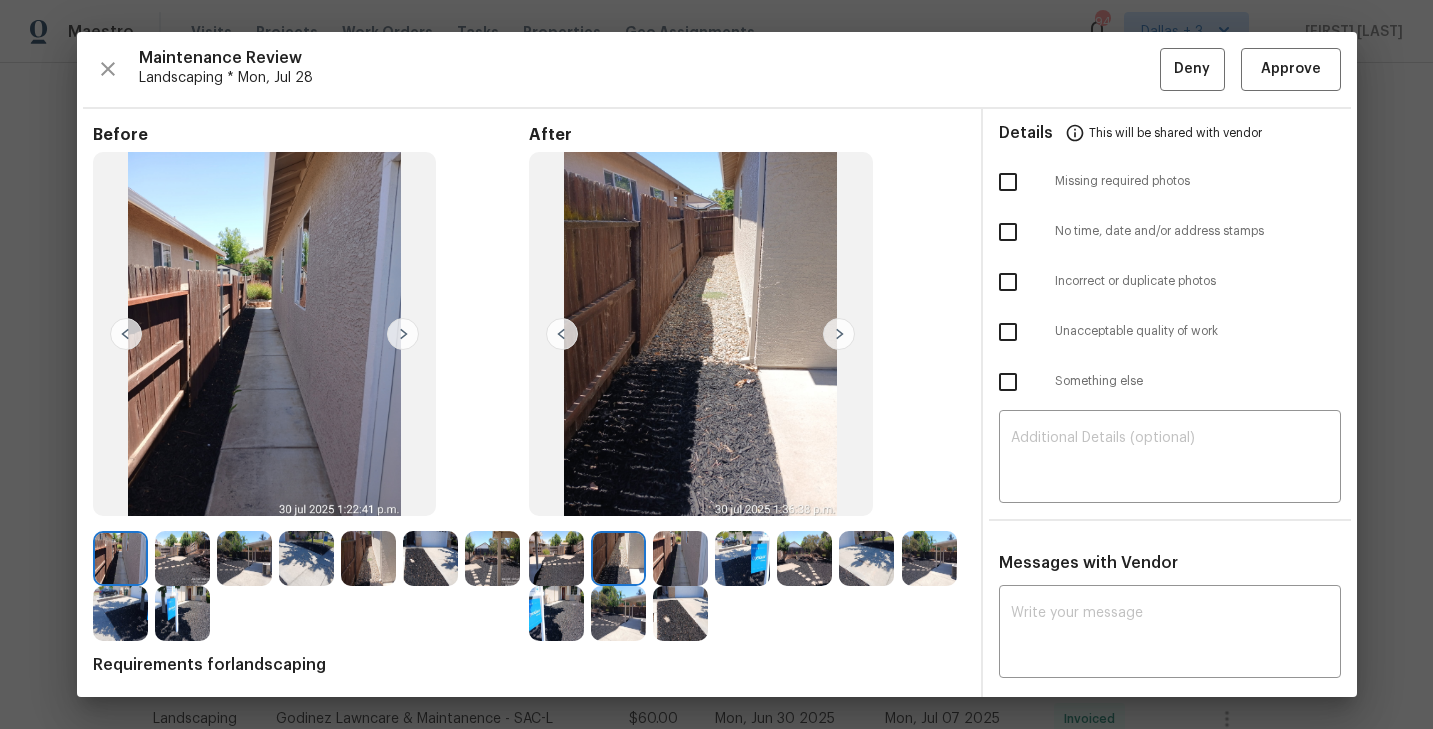 click at bounding box center [839, 334] 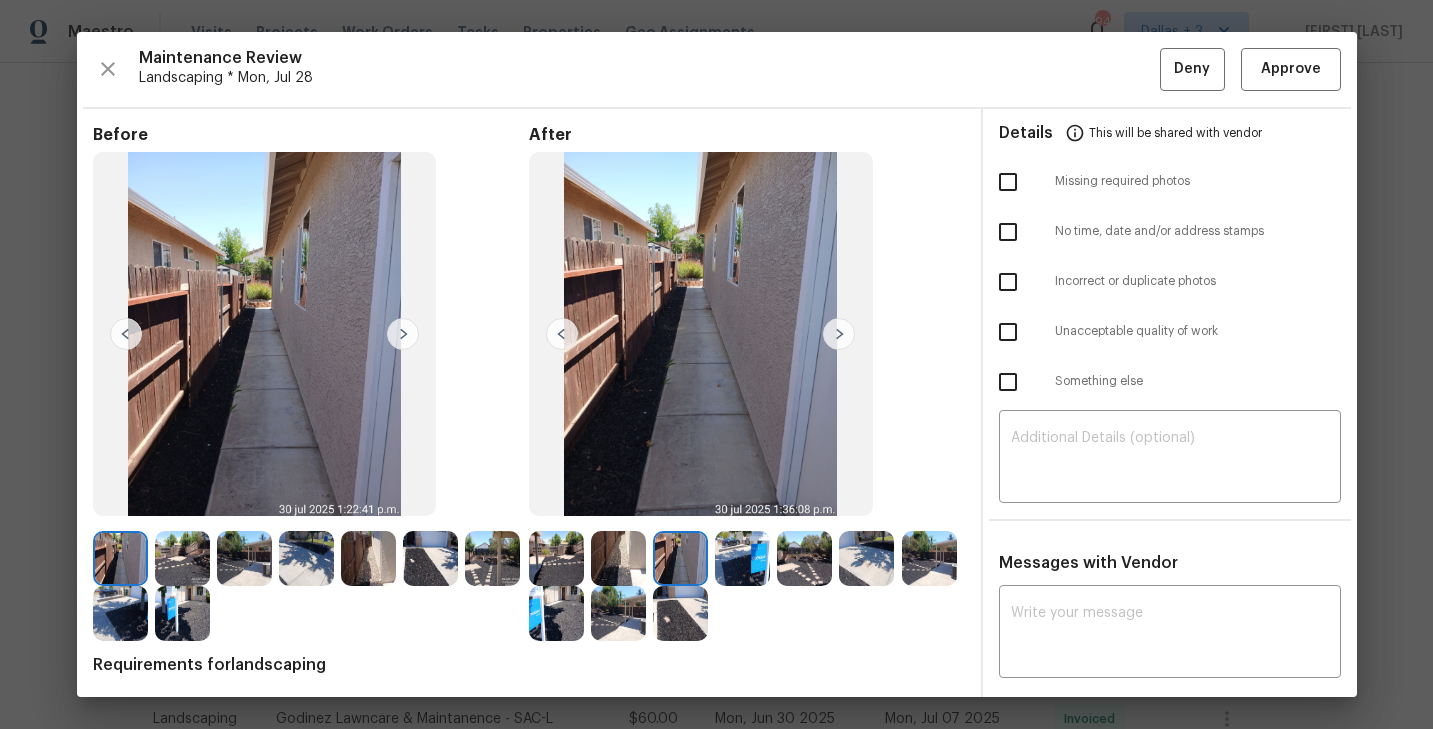 click at bounding box center (839, 334) 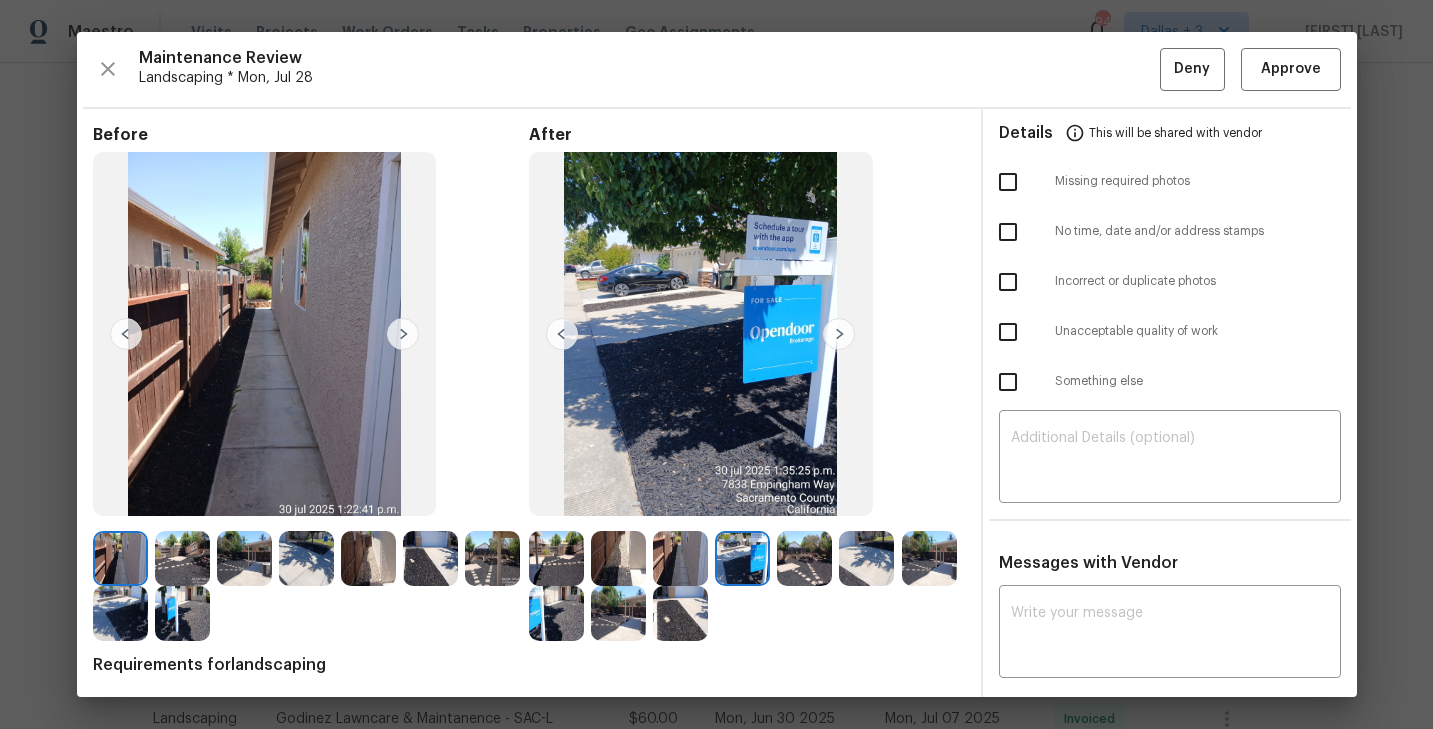 click at bounding box center (839, 334) 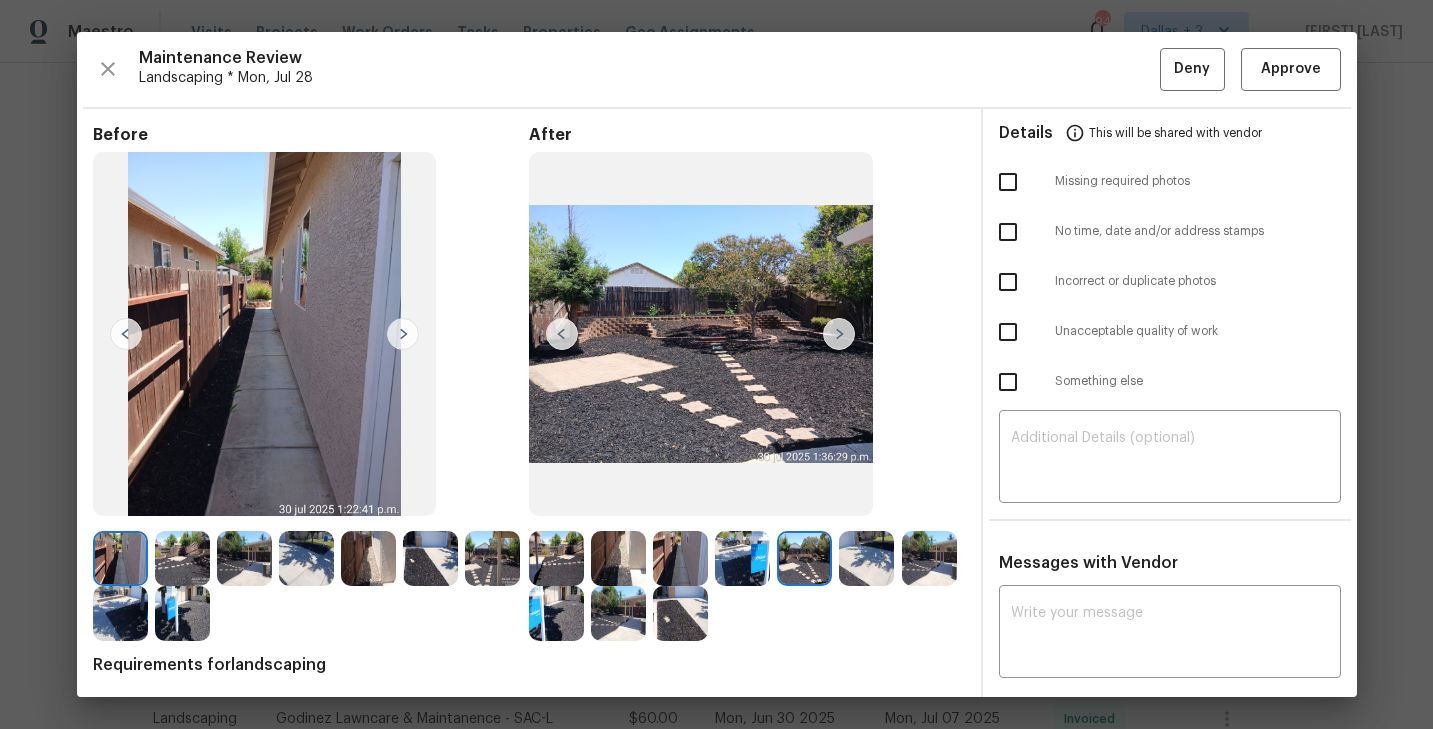 click at bounding box center (839, 334) 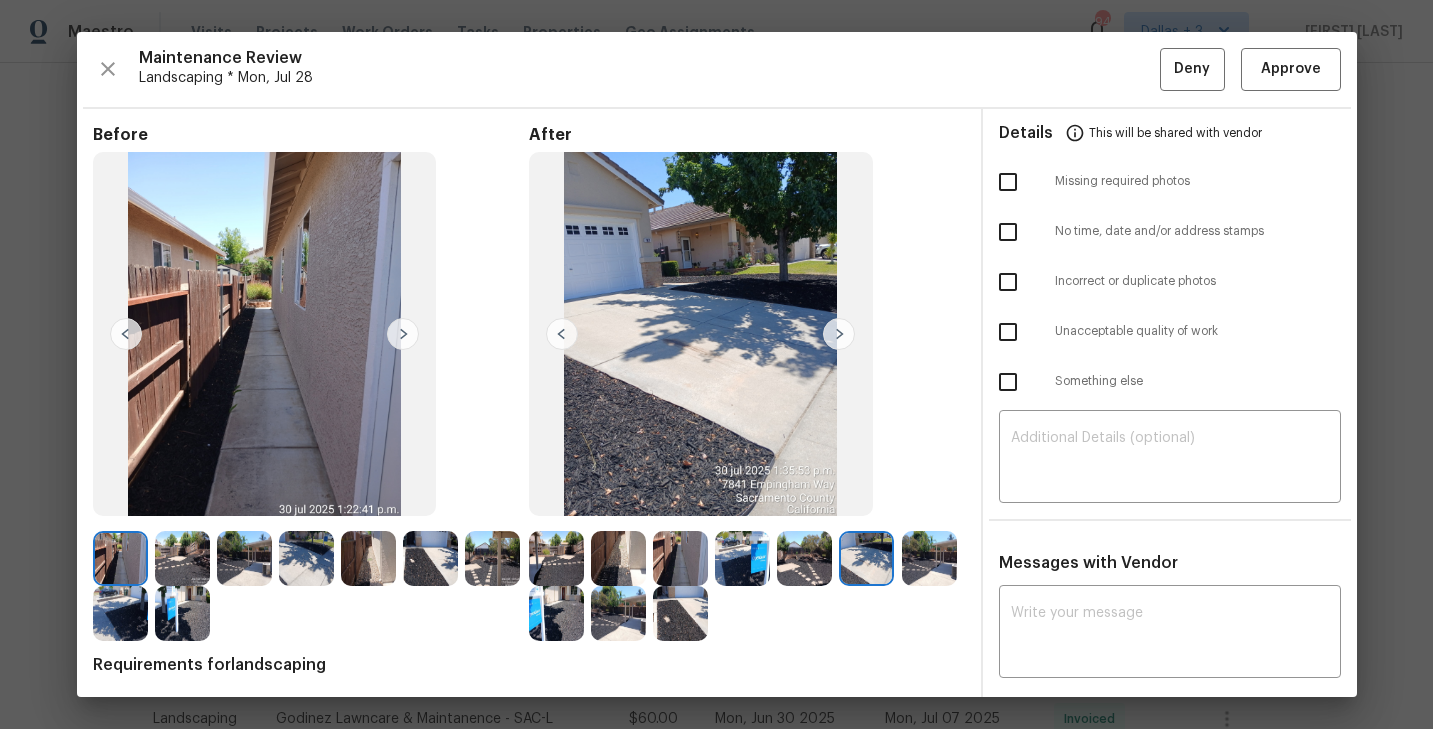 click at bounding box center (839, 334) 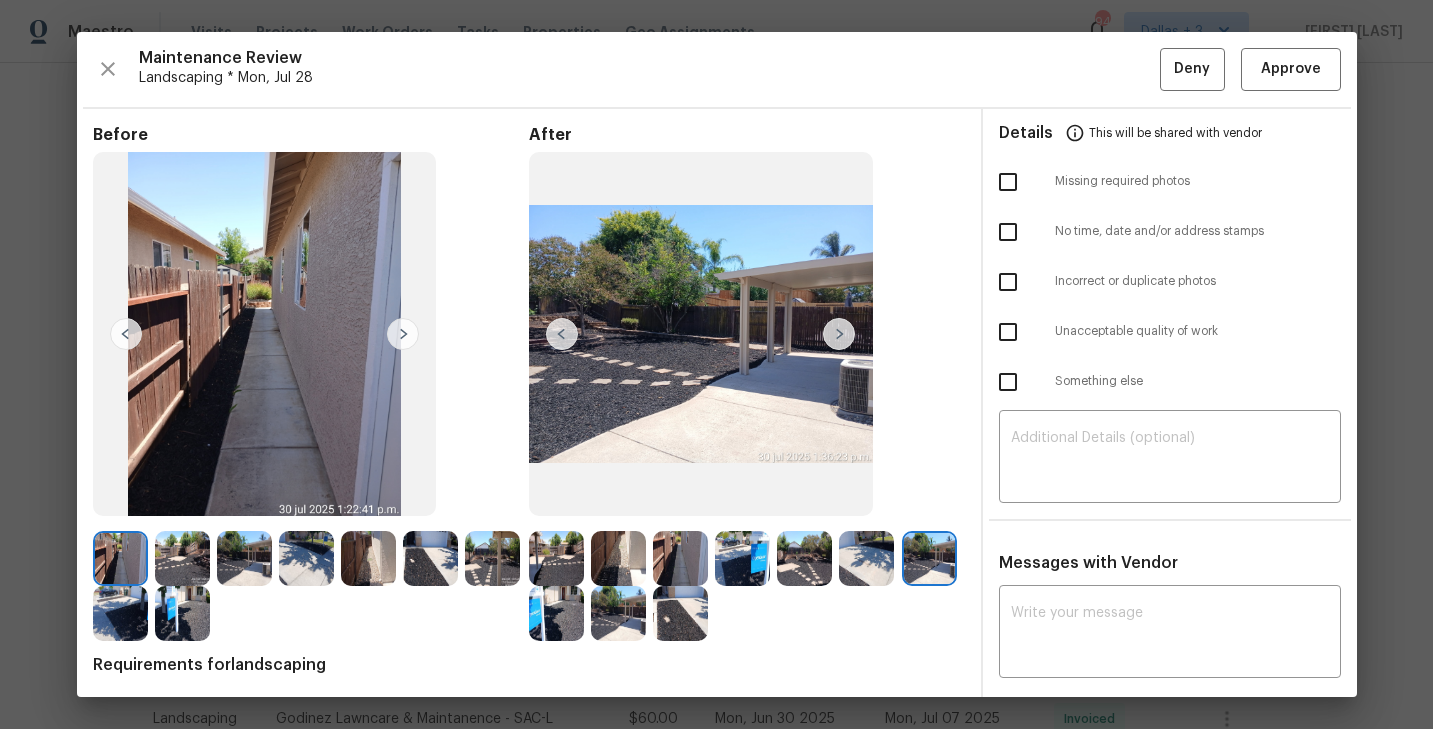 click at bounding box center [839, 334] 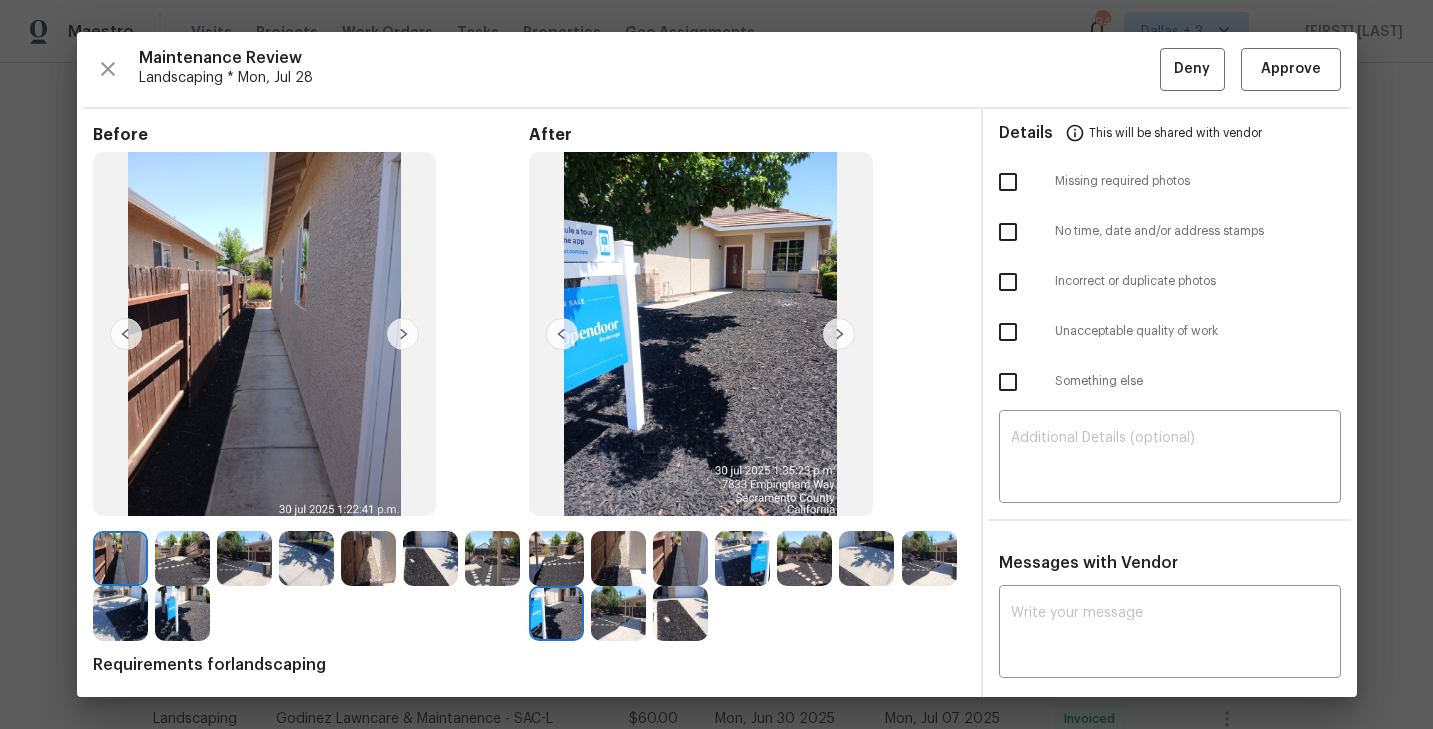 click at bounding box center (839, 334) 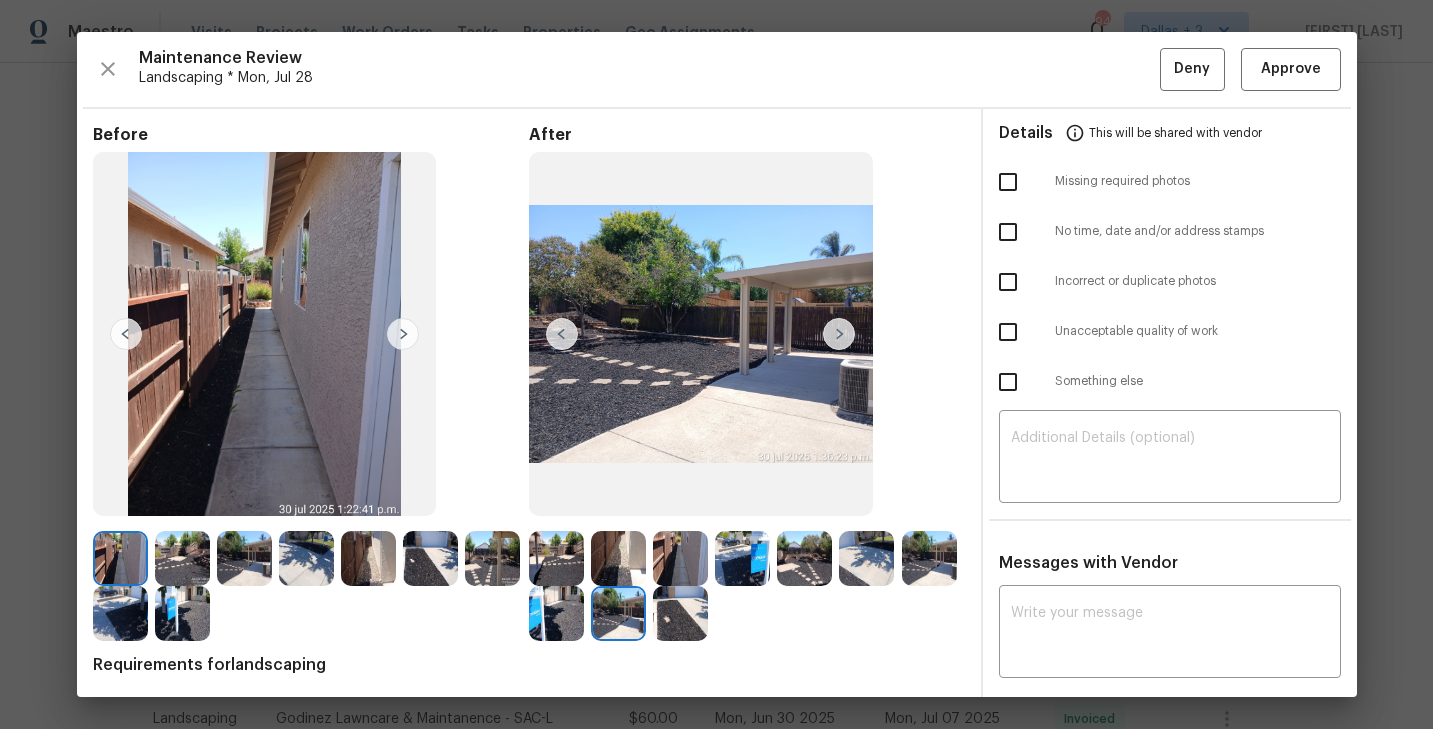 click at bounding box center (680, 613) 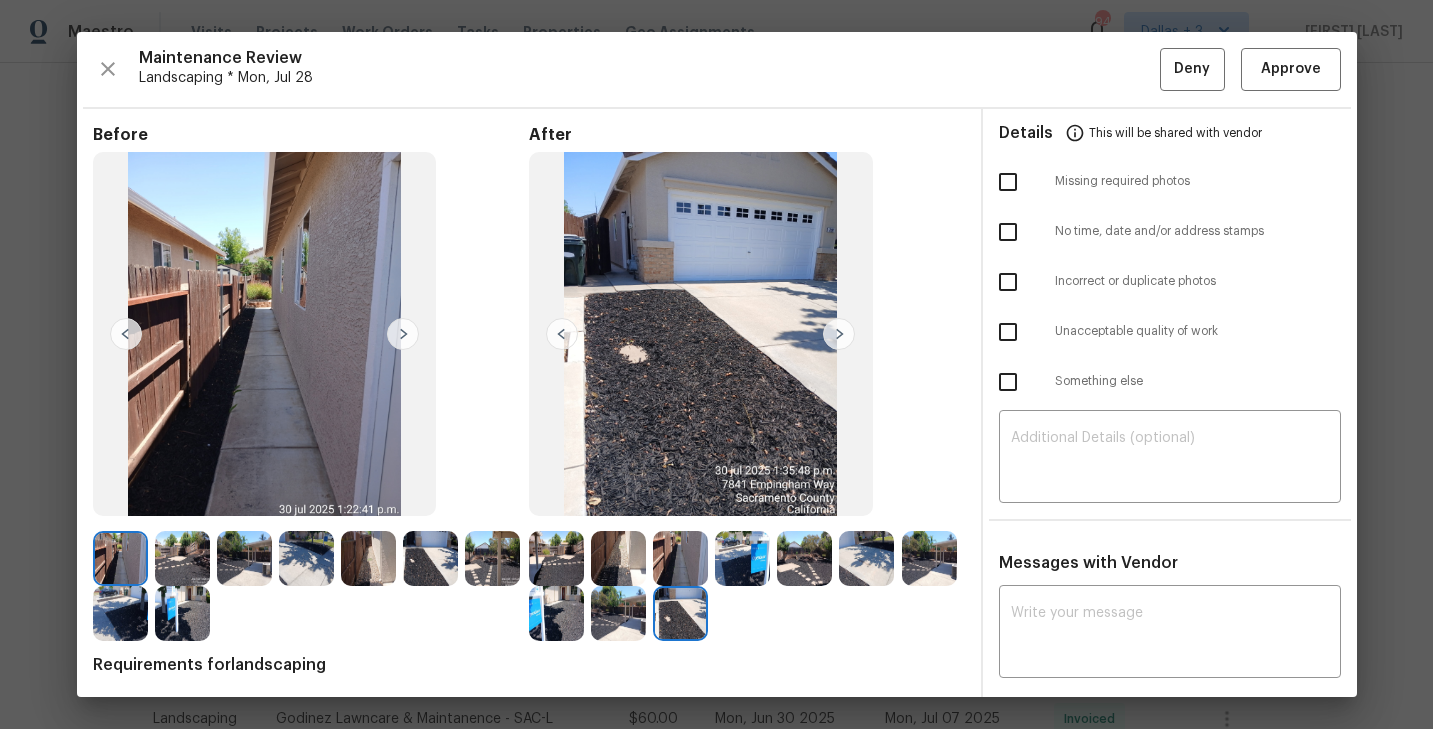 click at bounding box center (562, 334) 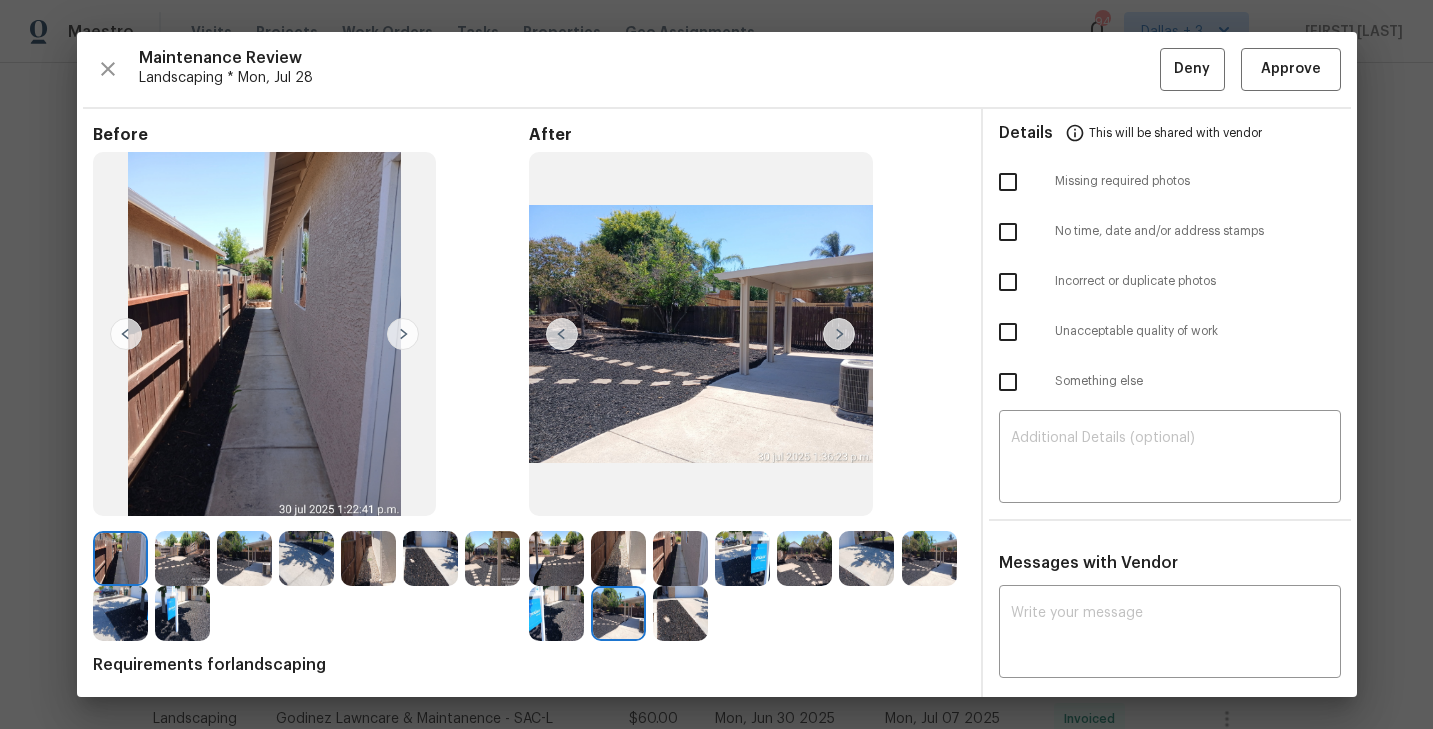 click at bounding box center [562, 334] 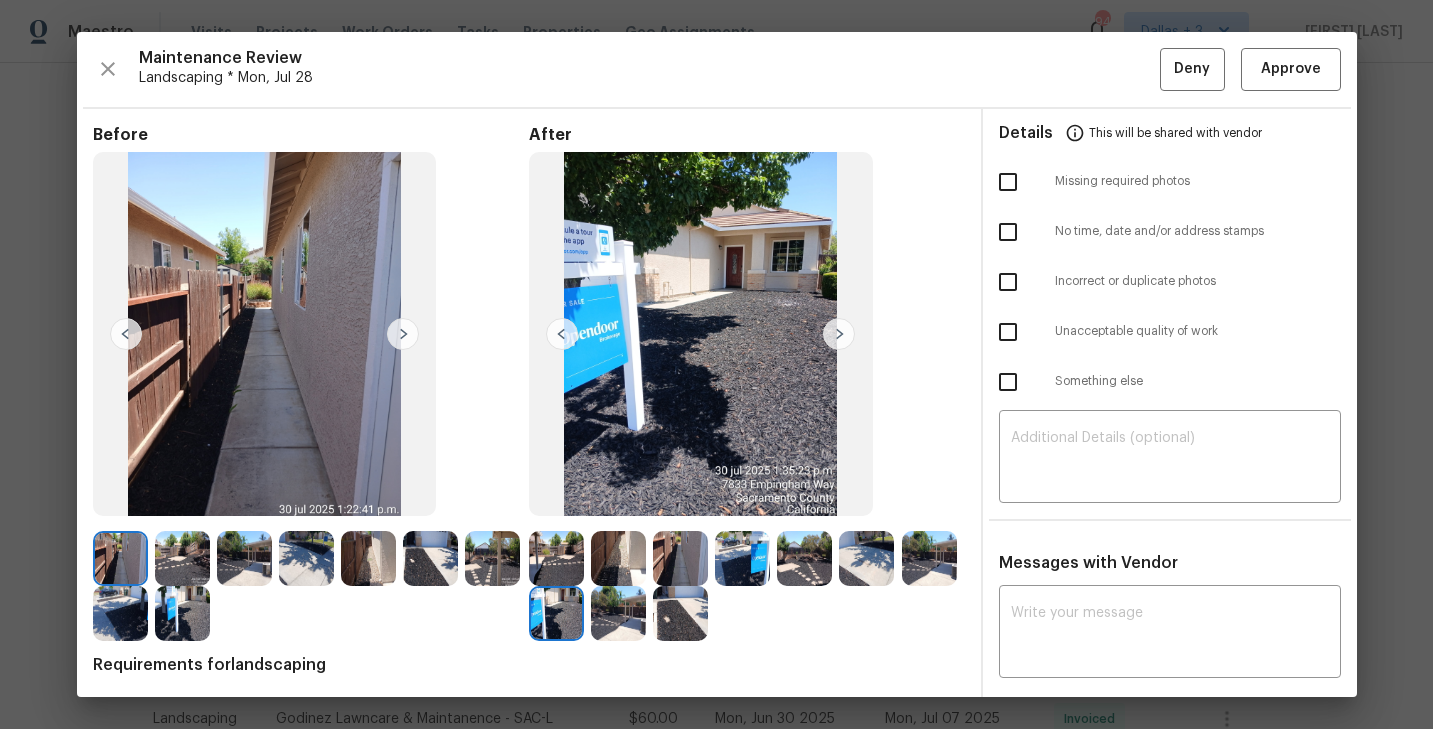 click at bounding box center (562, 334) 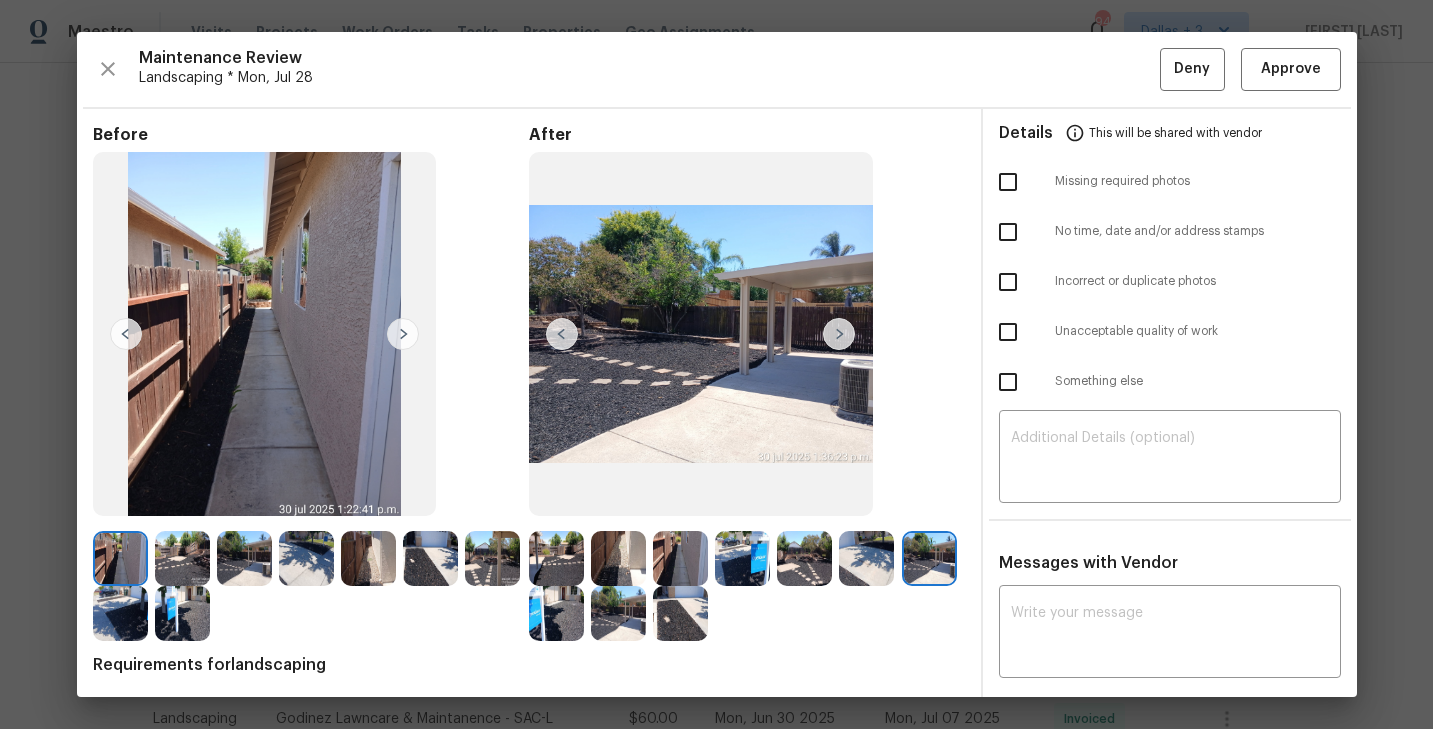 click at bounding box center (562, 334) 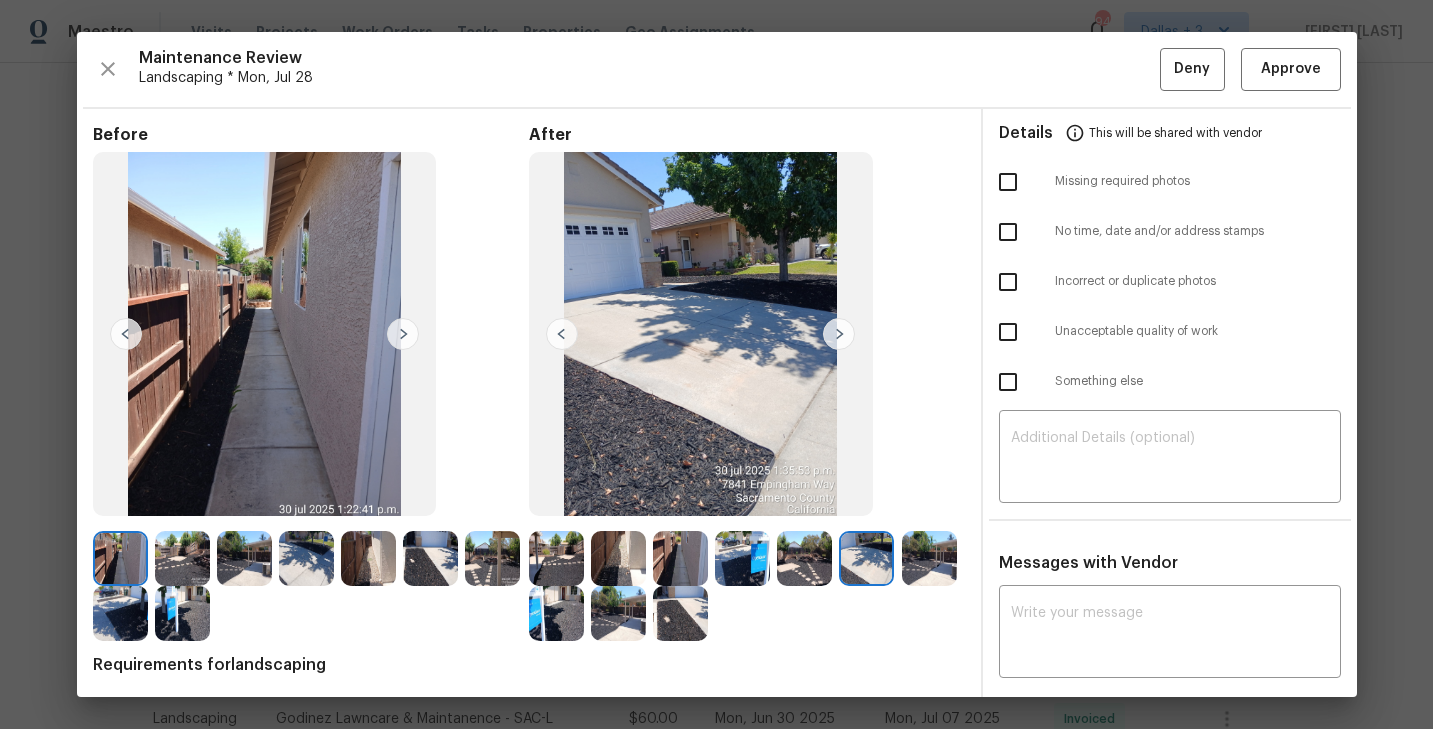 click at bounding box center [562, 334] 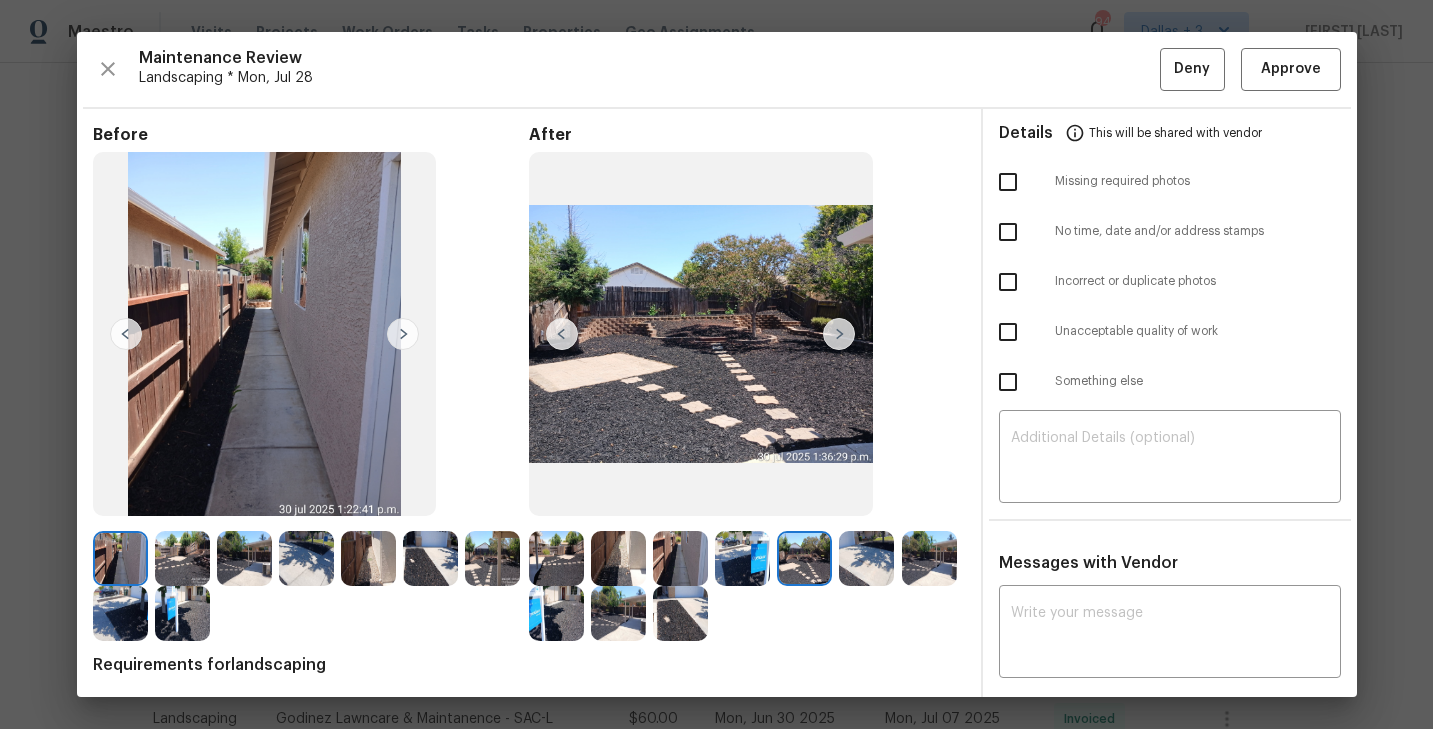 click at bounding box center (562, 334) 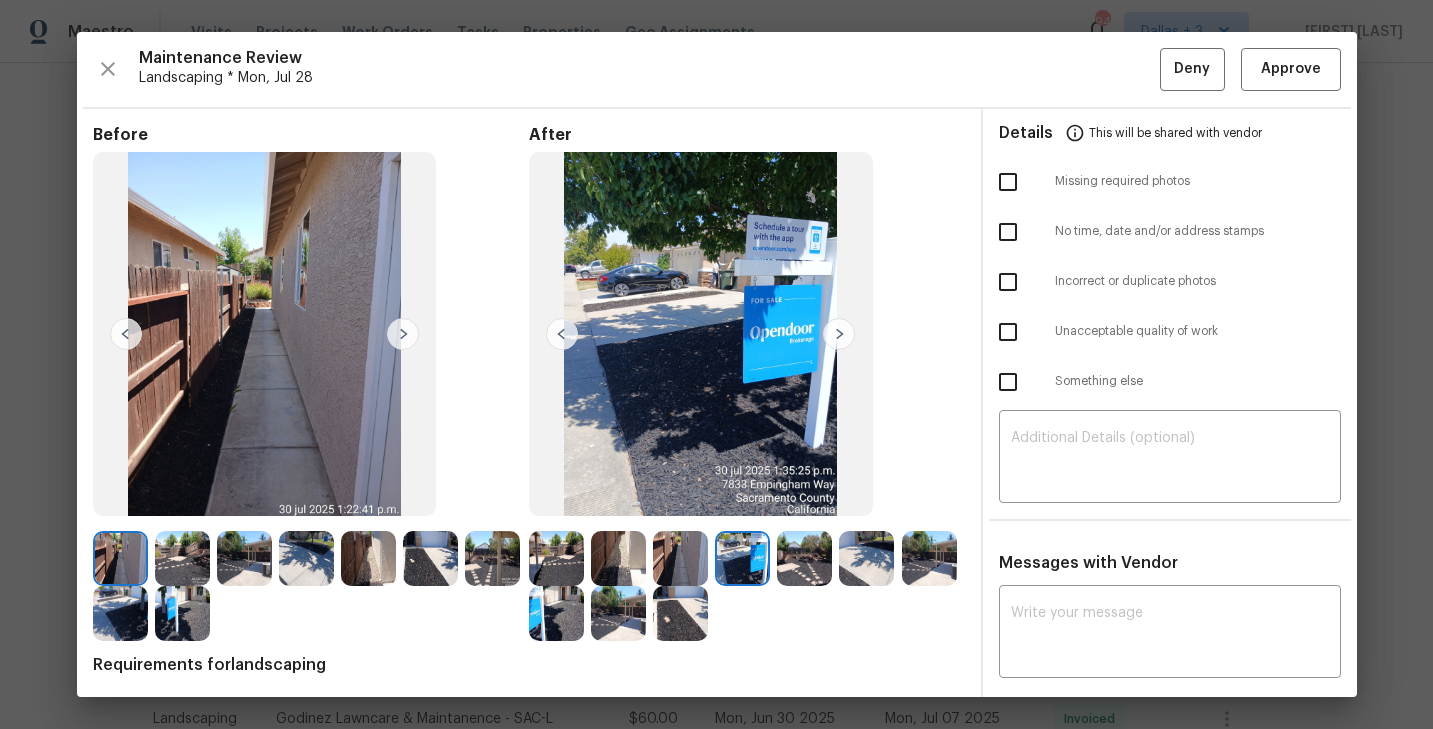 click at bounding box center [562, 334] 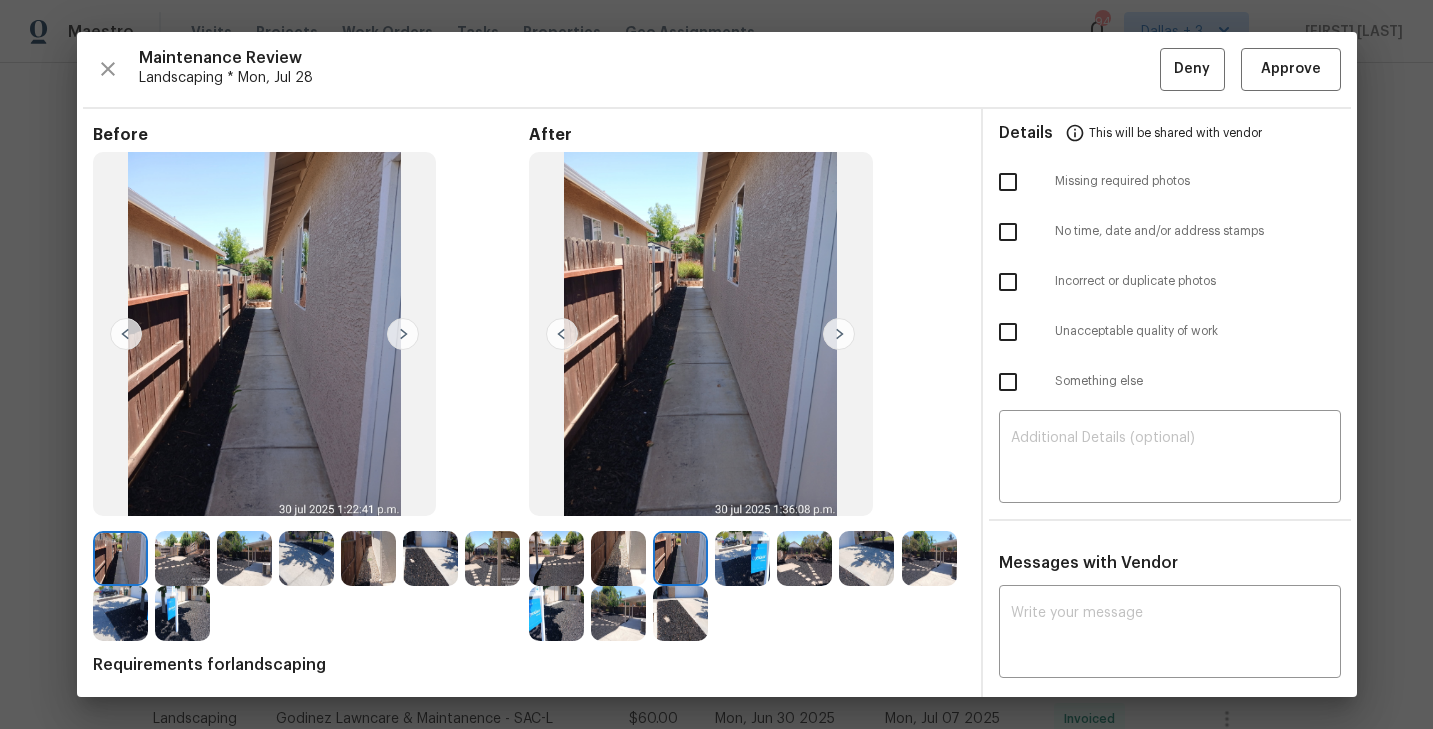 click at bounding box center [562, 334] 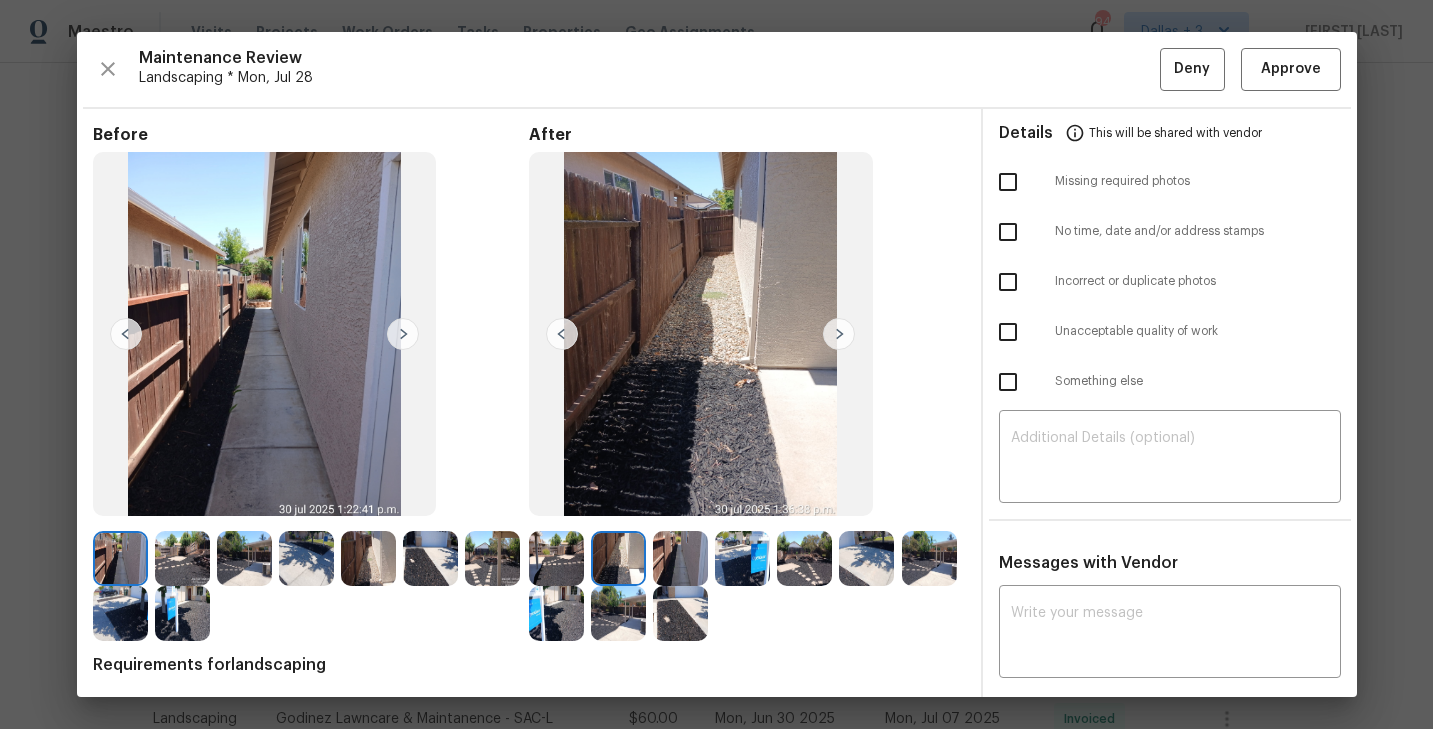 click at bounding box center (562, 334) 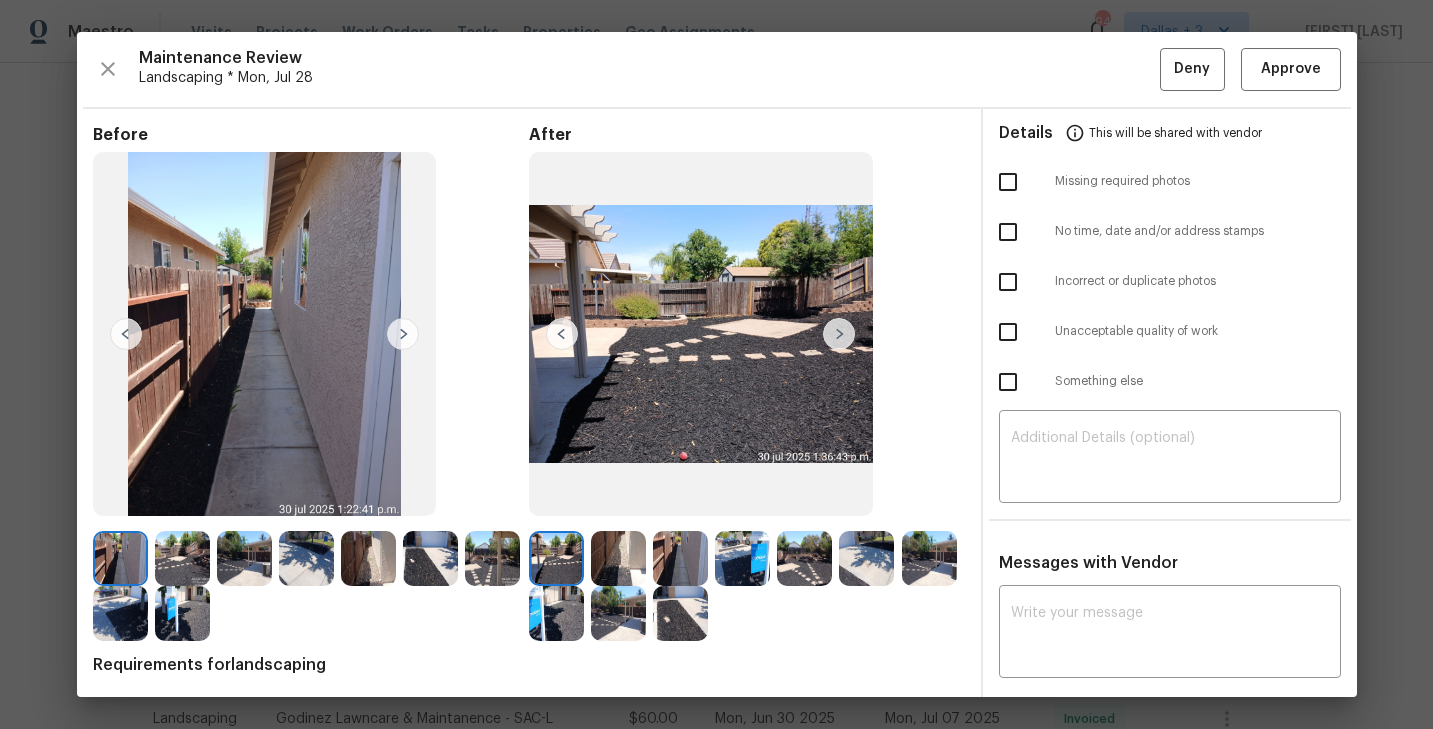 click at bounding box center [562, 334] 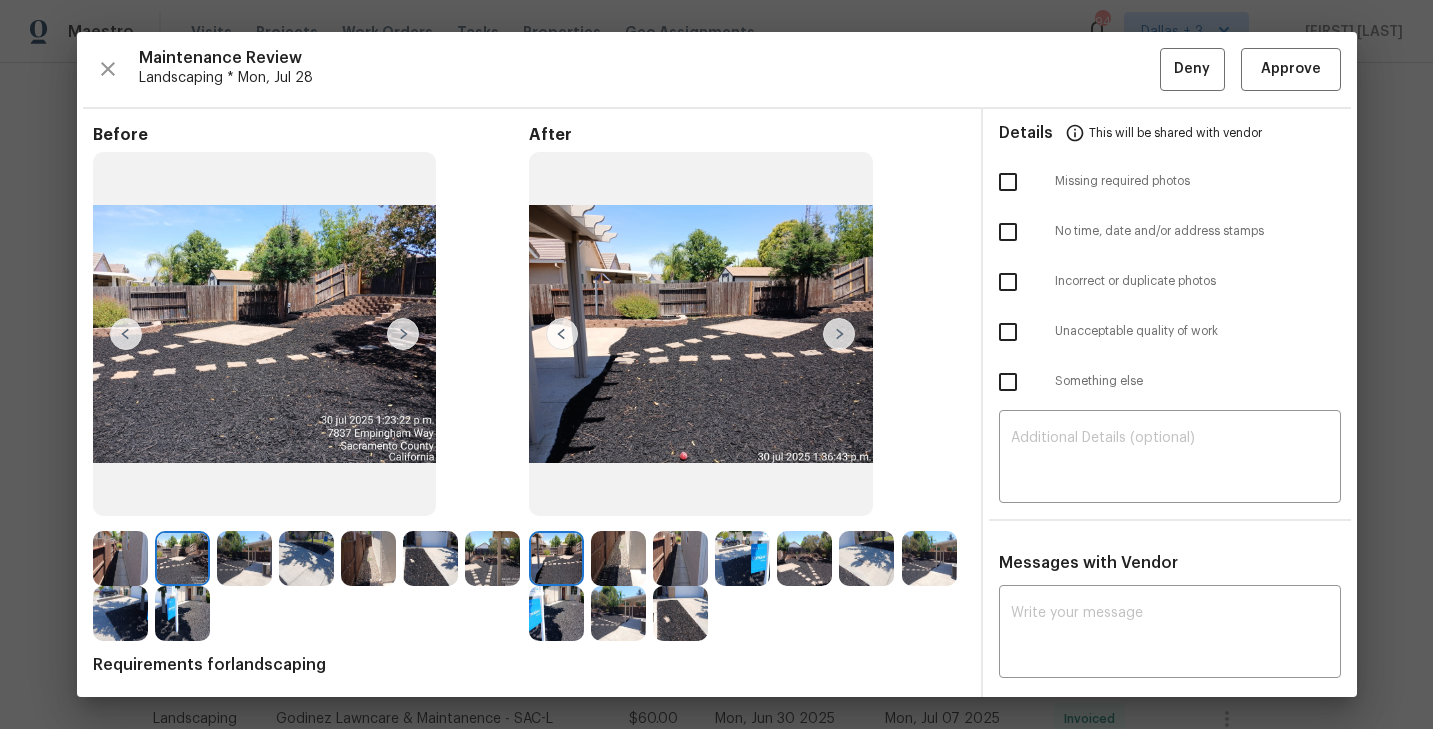 click at bounding box center [839, 334] 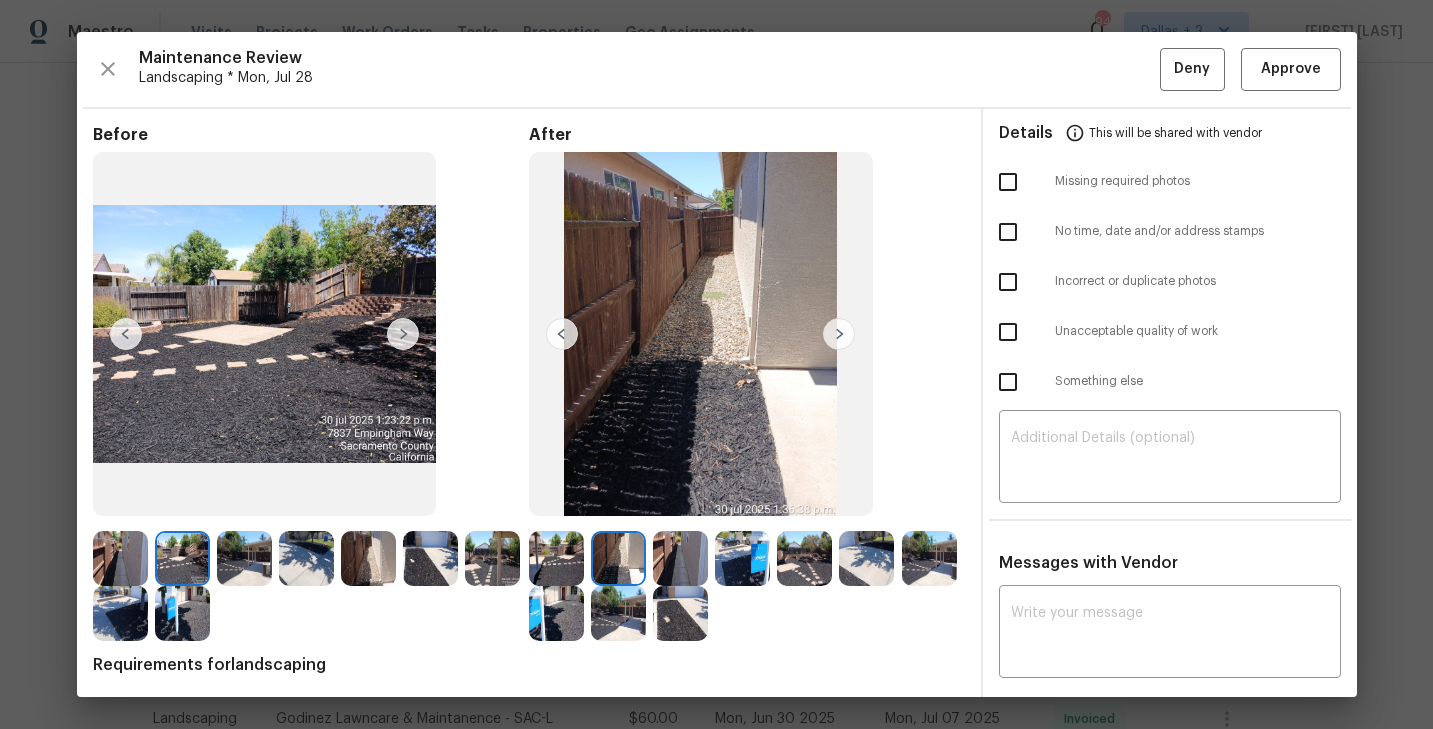 click at bounding box center (839, 334) 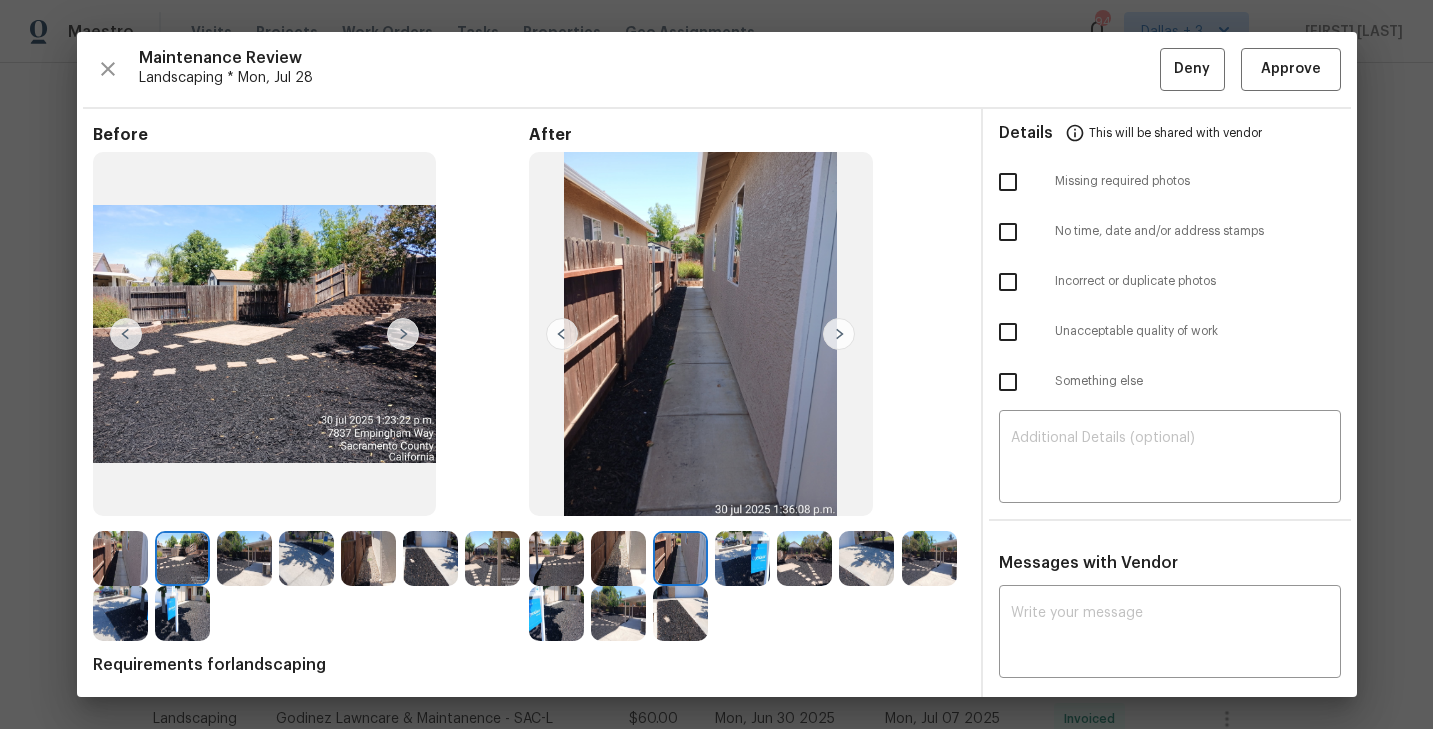 click at bounding box center [839, 334] 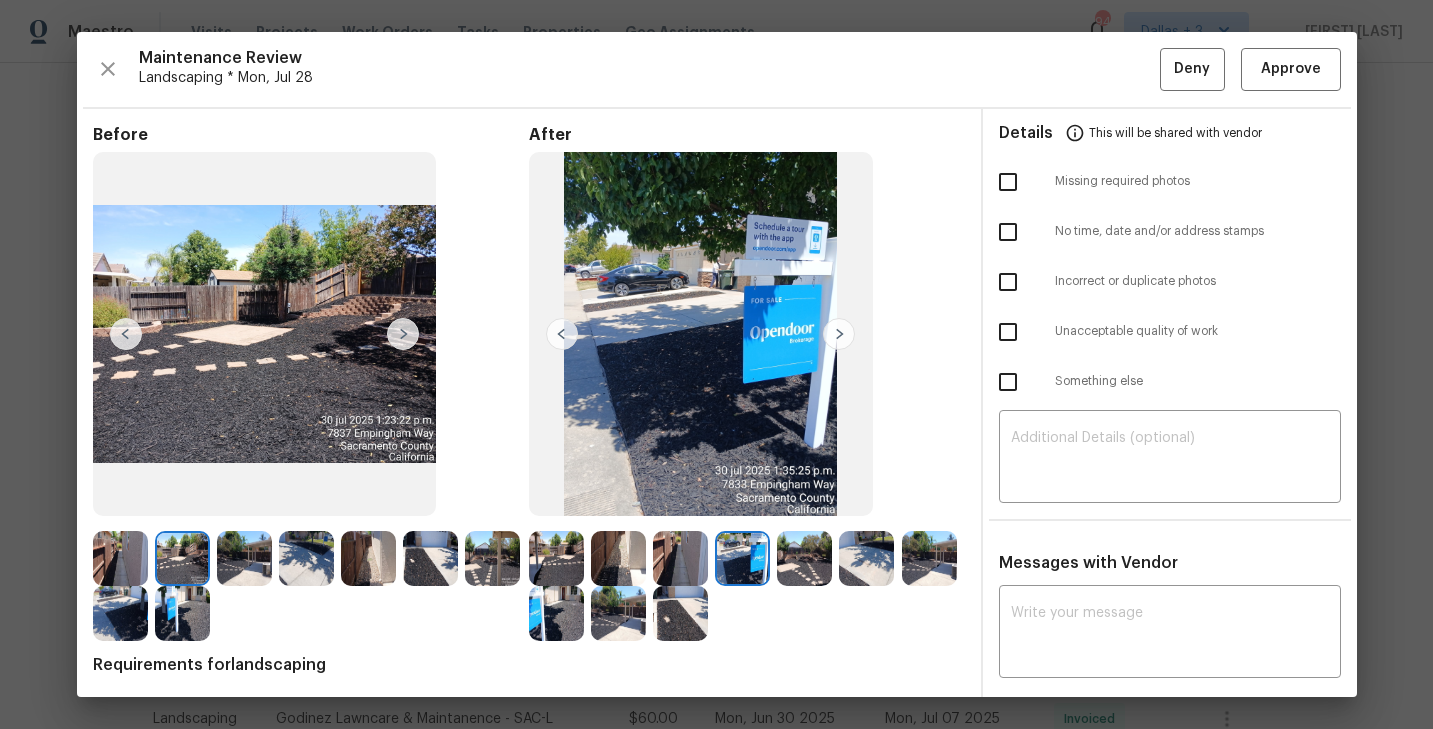 click at bounding box center [839, 334] 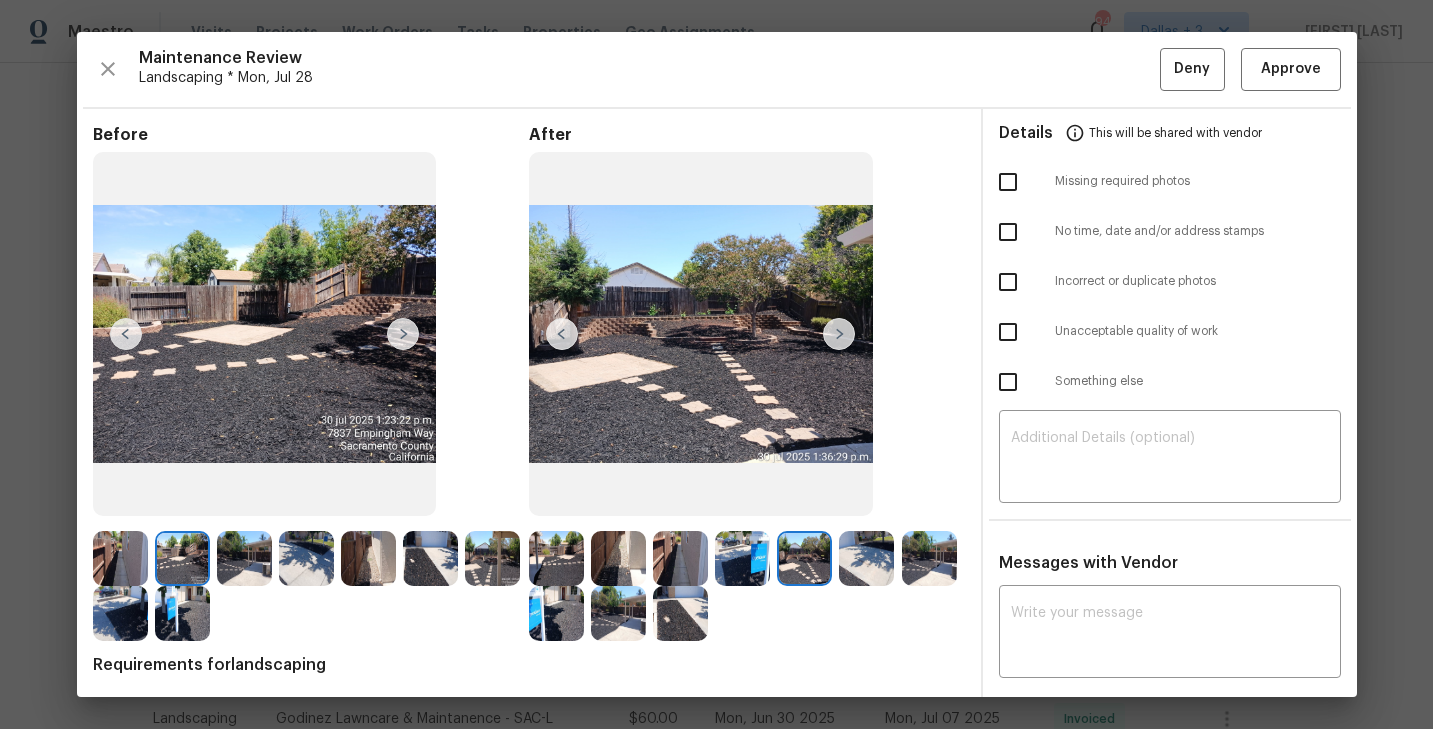 click at bounding box center [839, 334] 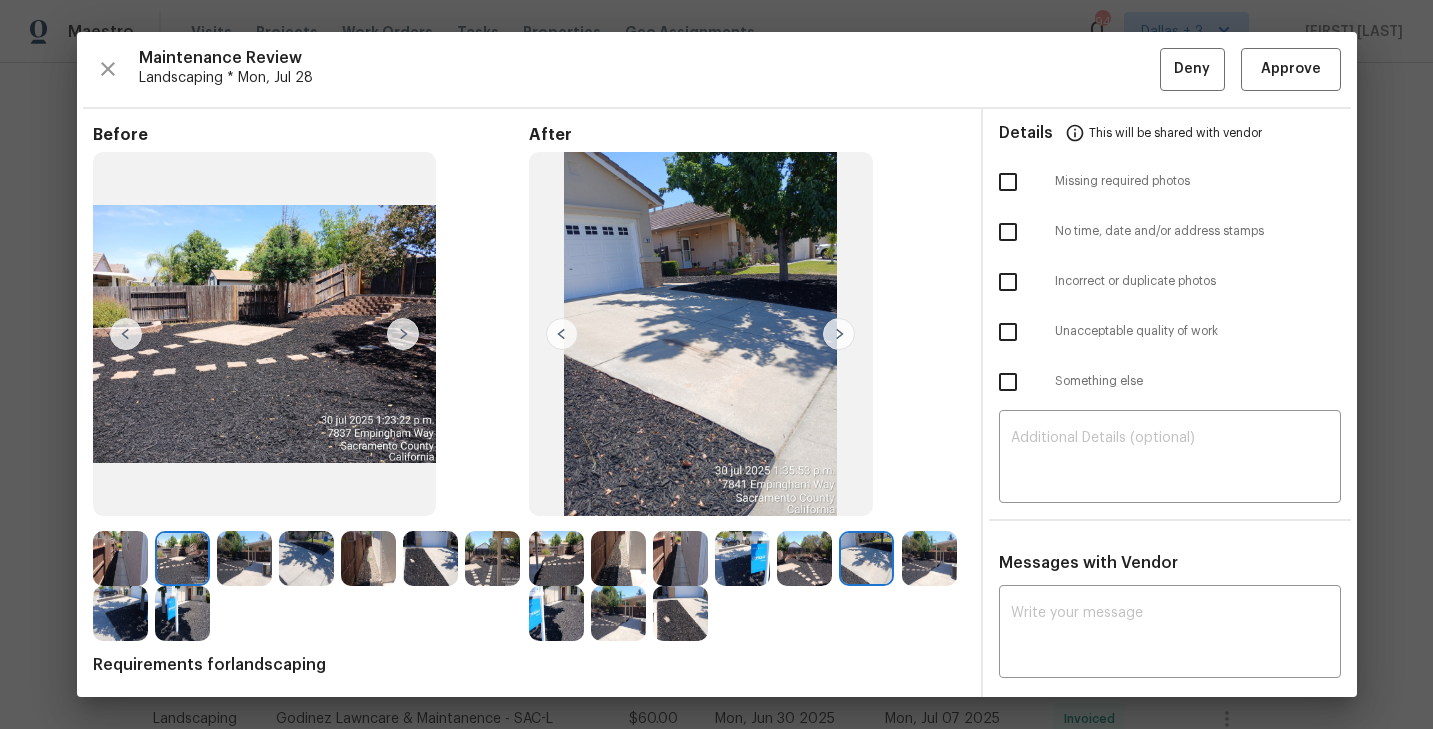 click at bounding box center [839, 334] 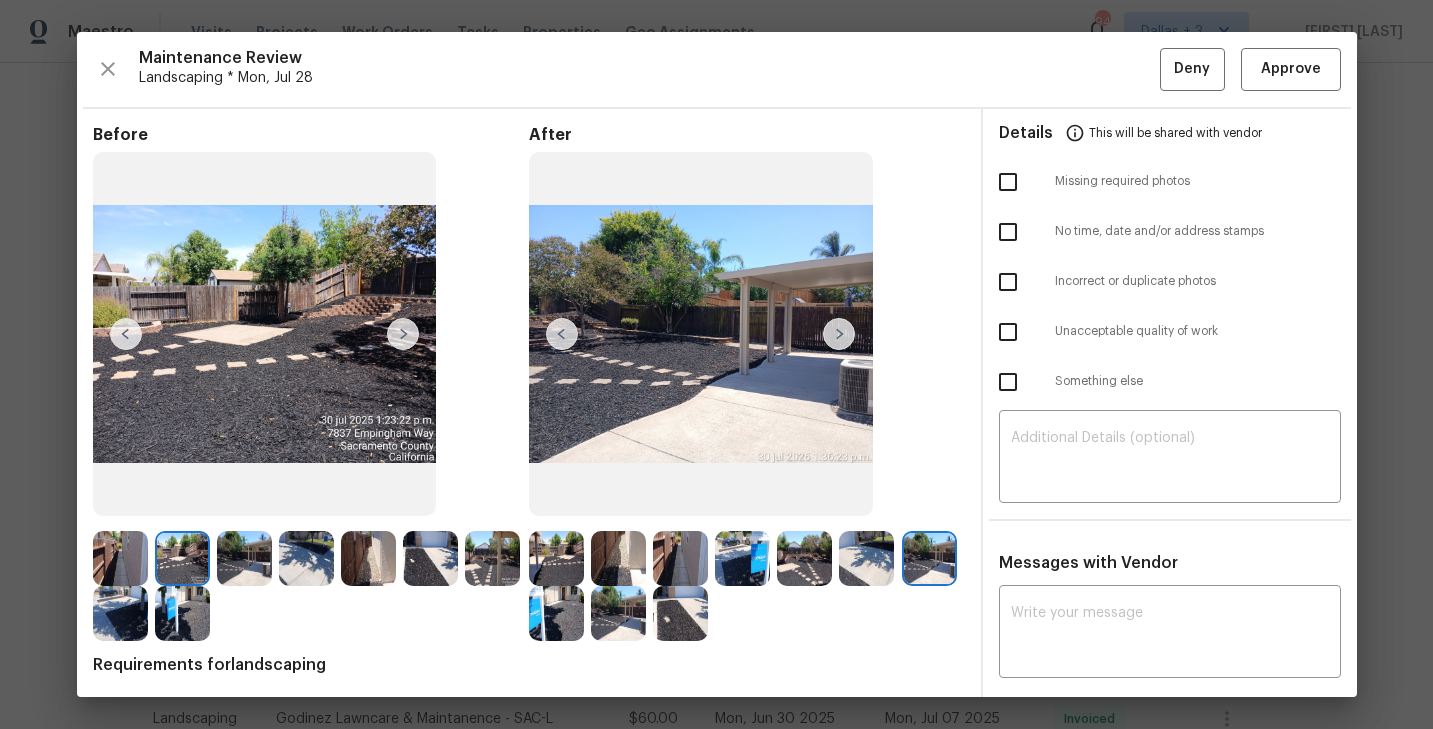 click at bounding box center [839, 334] 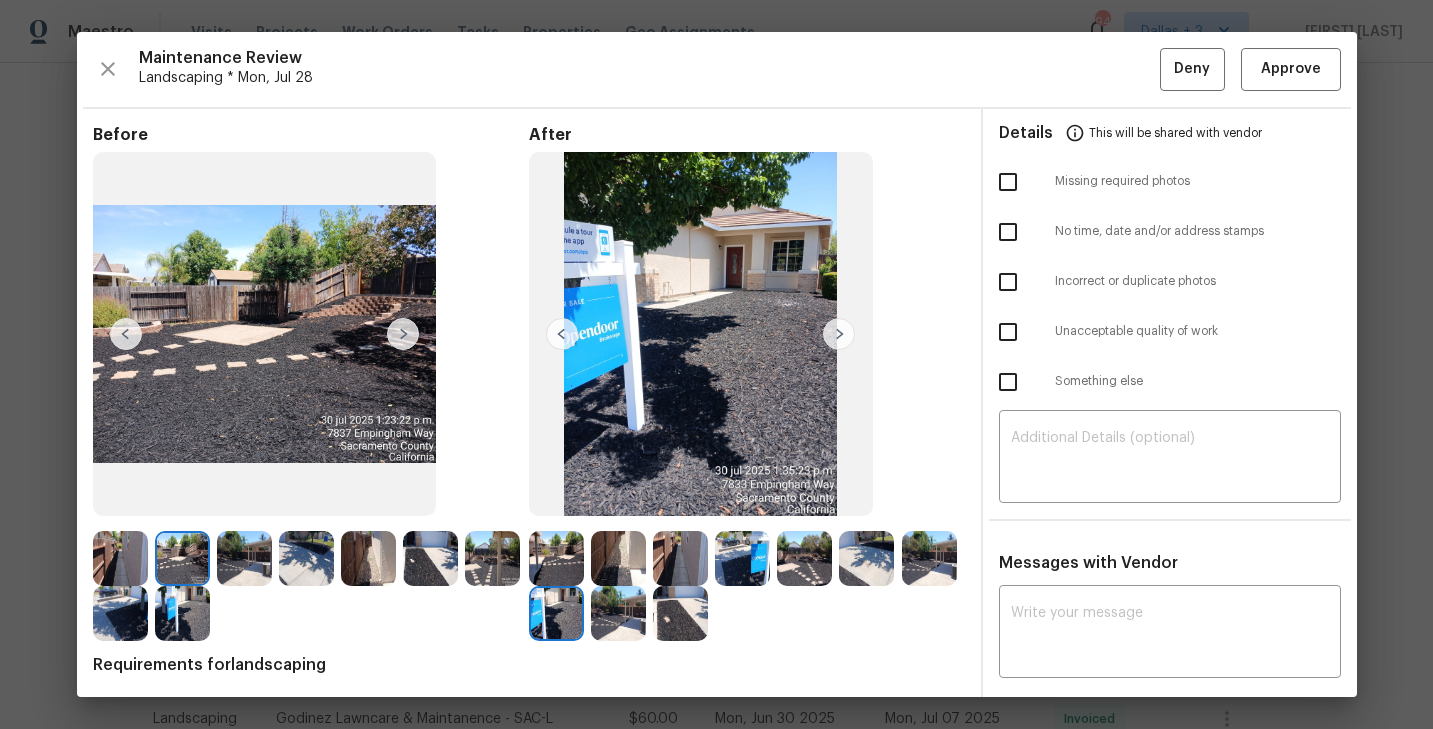 click at bounding box center [839, 334] 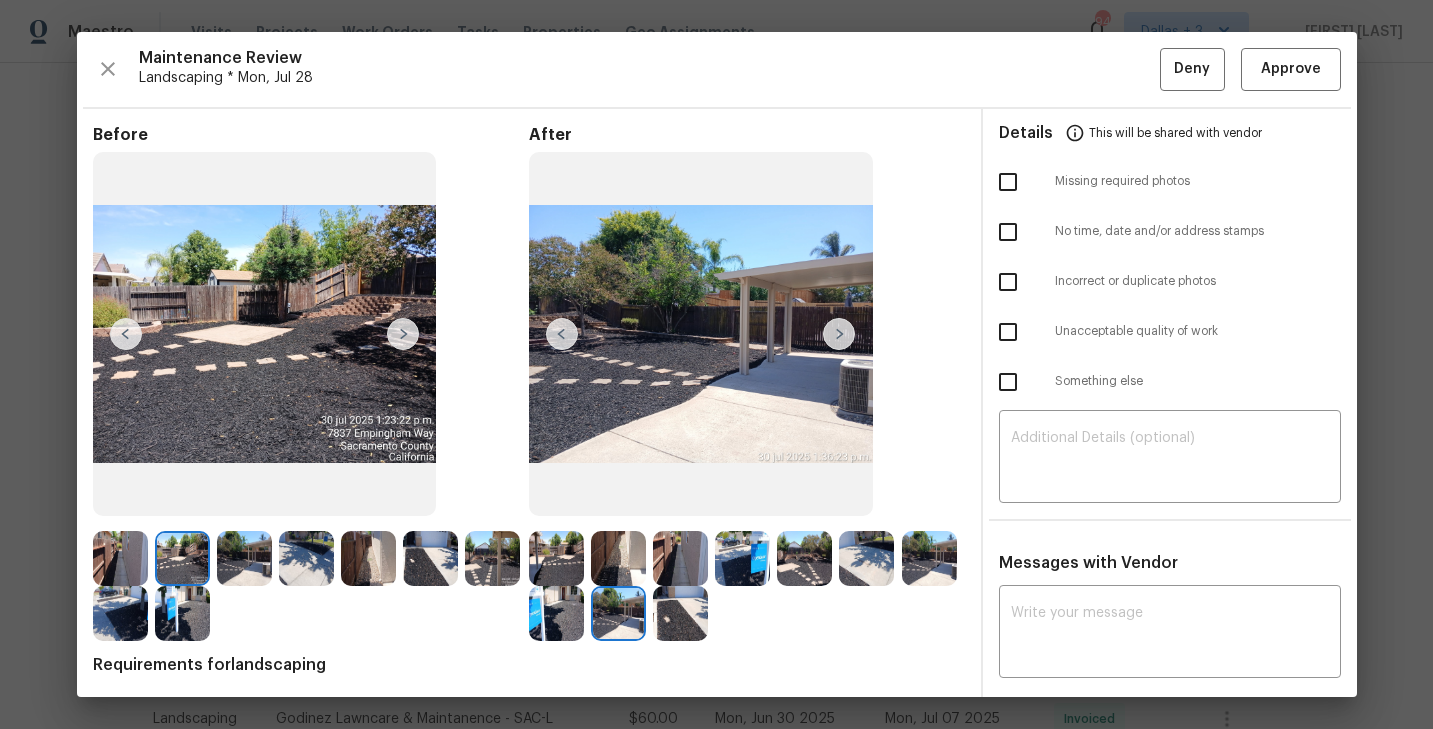 click at bounding box center [839, 334] 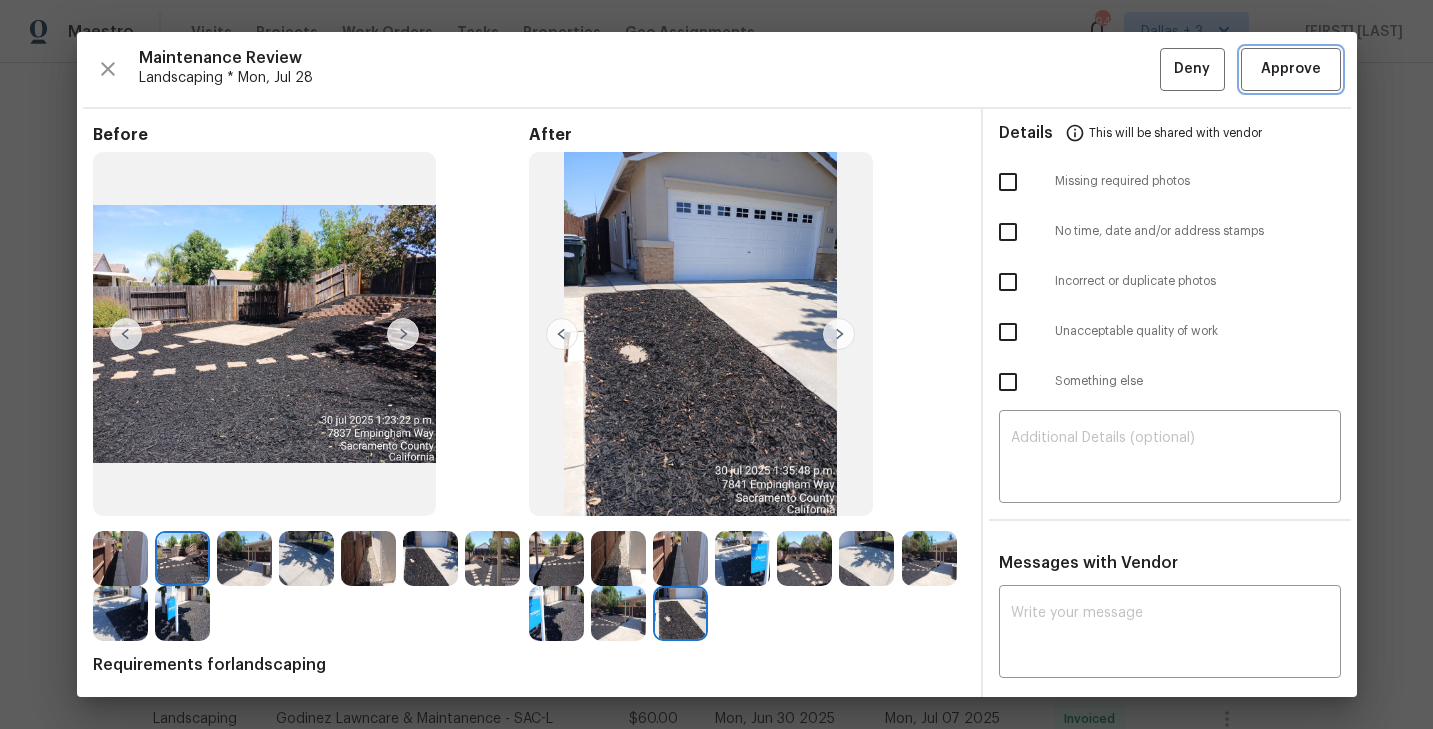 click on "Approve" at bounding box center (1291, 69) 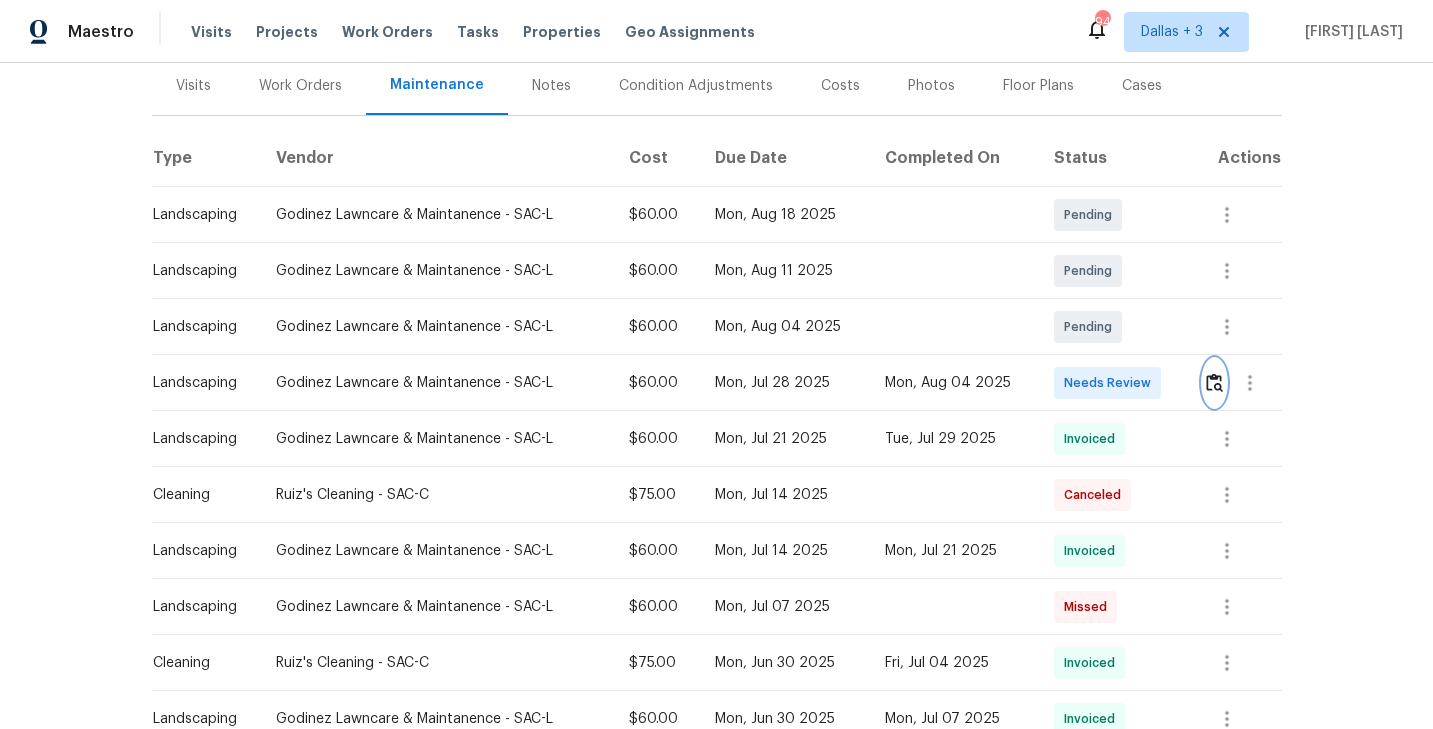 scroll, scrollTop: 0, scrollLeft: 0, axis: both 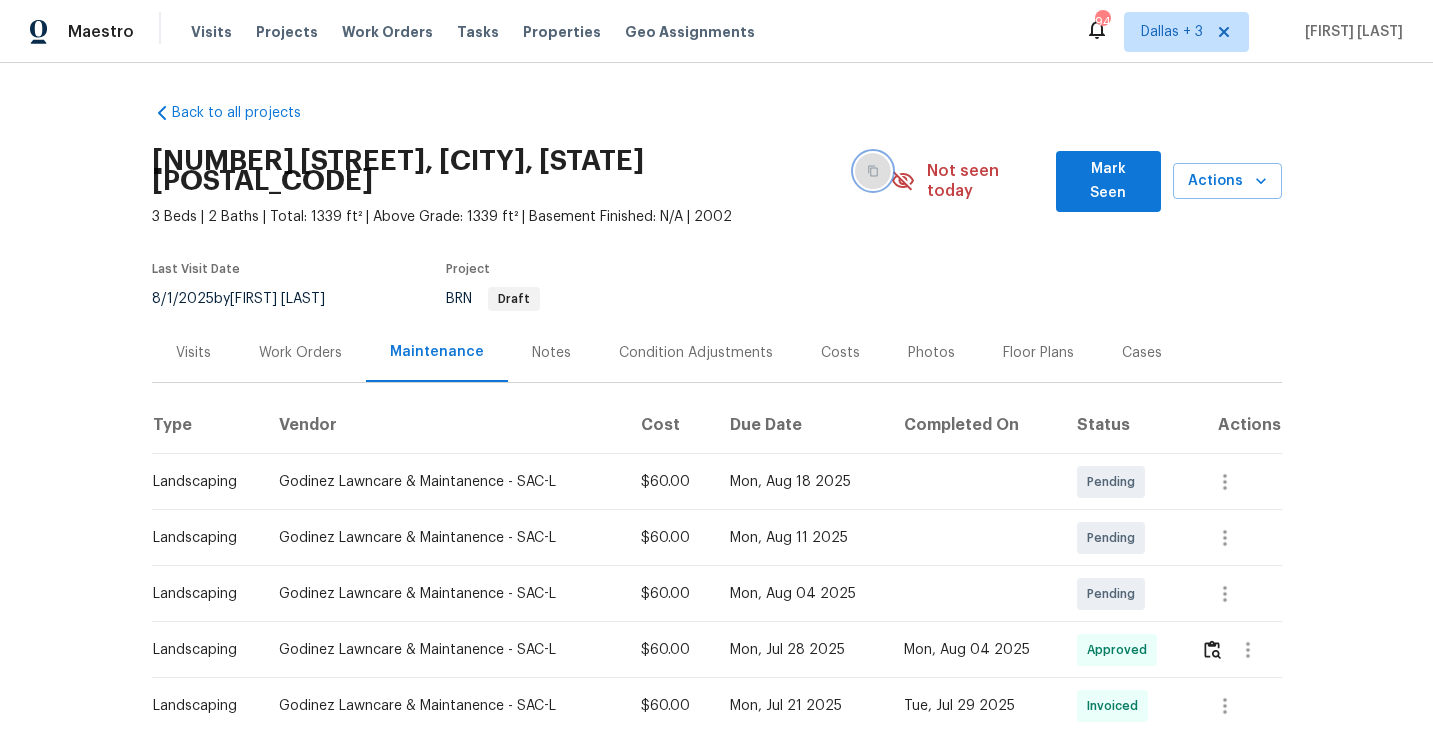click 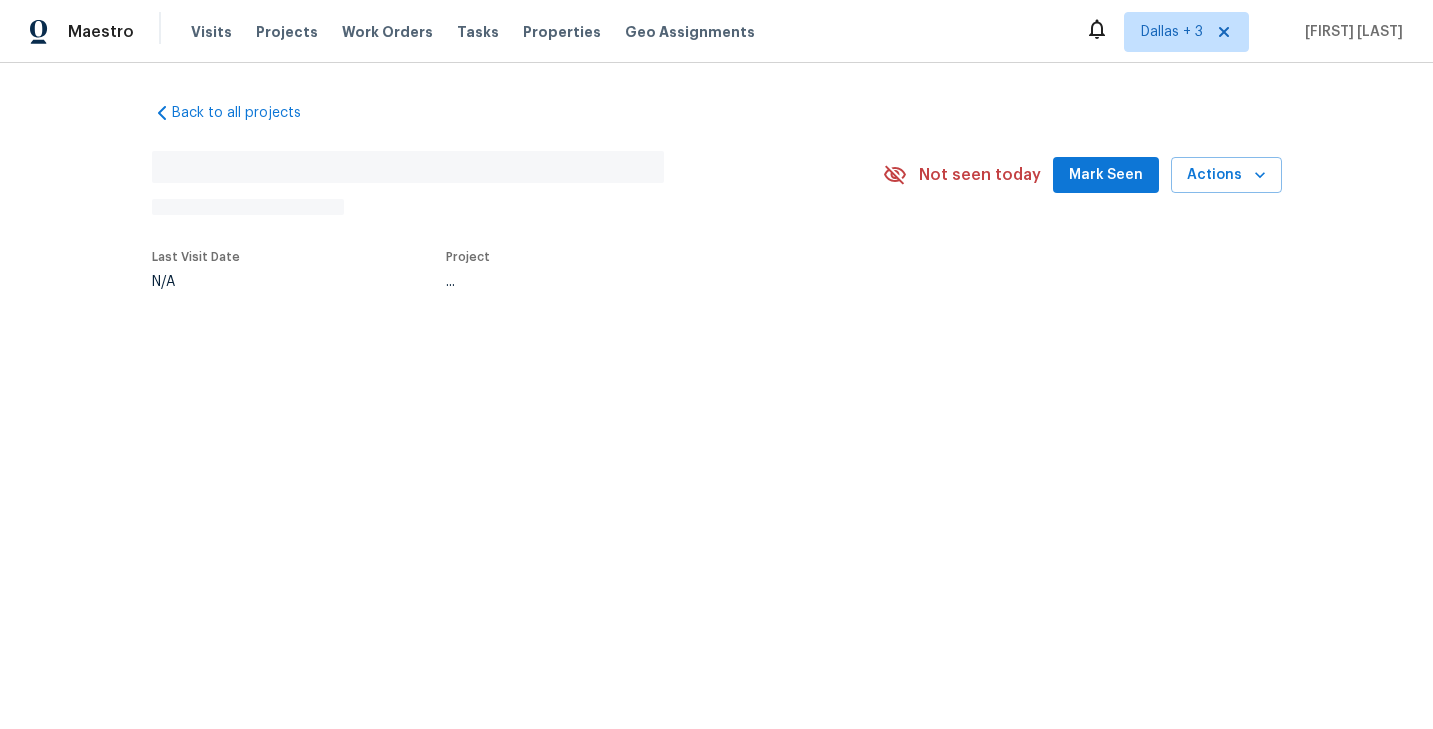 scroll, scrollTop: 0, scrollLeft: 0, axis: both 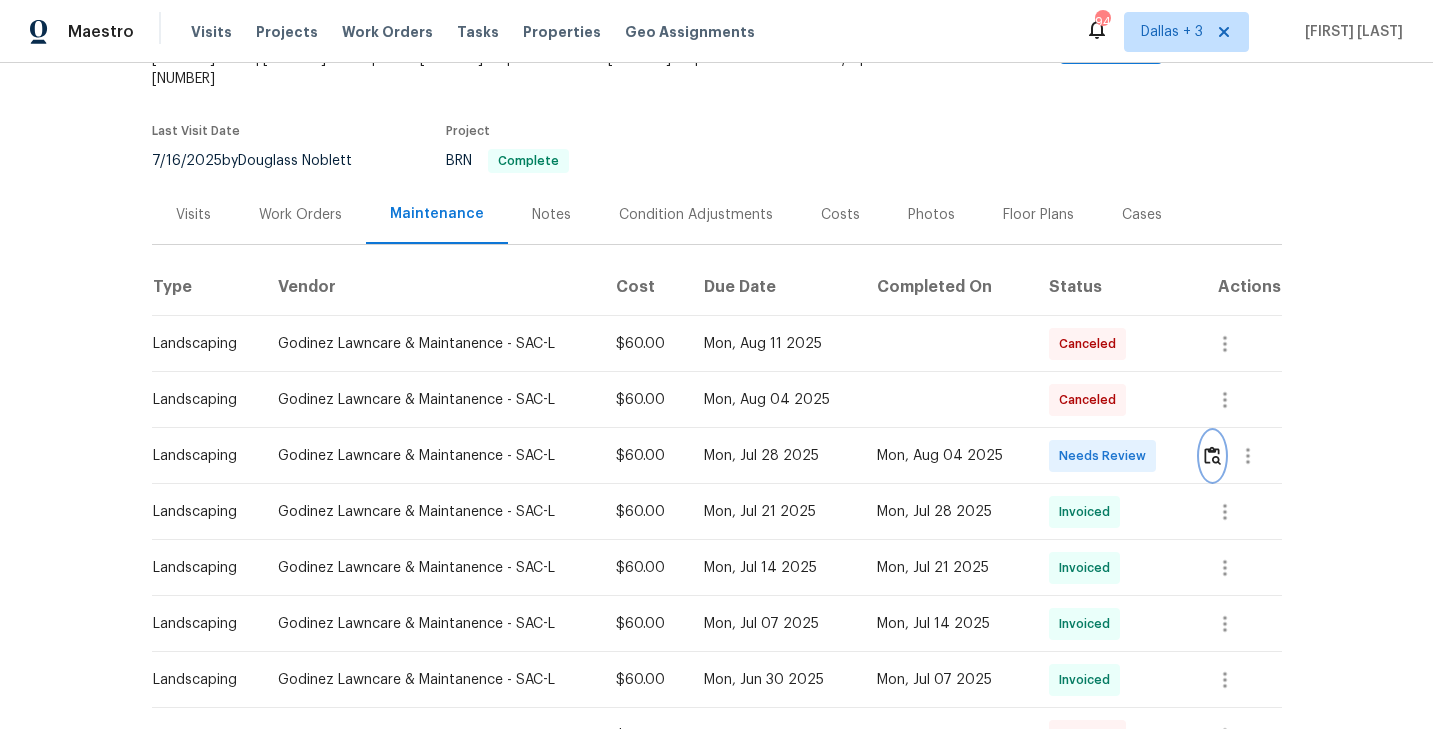 click at bounding box center [1212, 455] 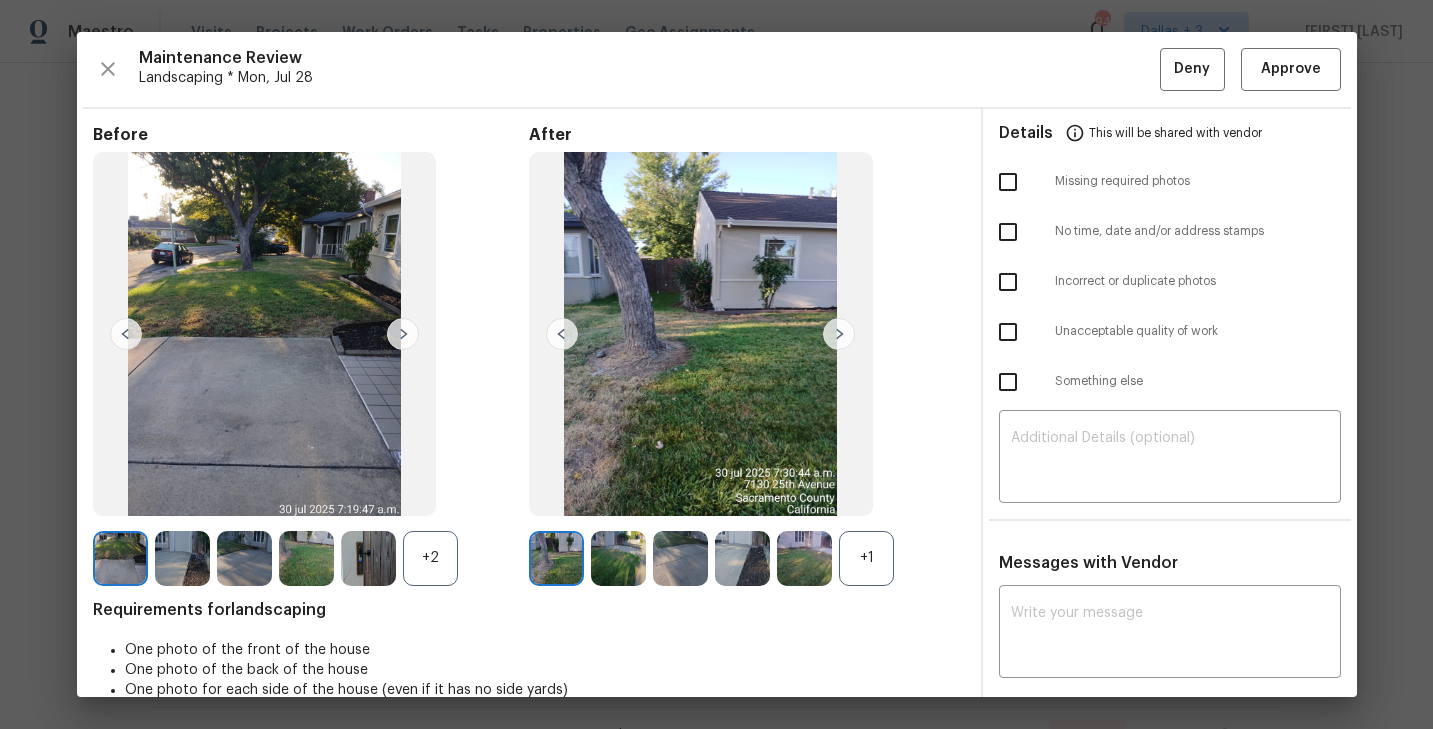 click on "+1" at bounding box center (866, 558) 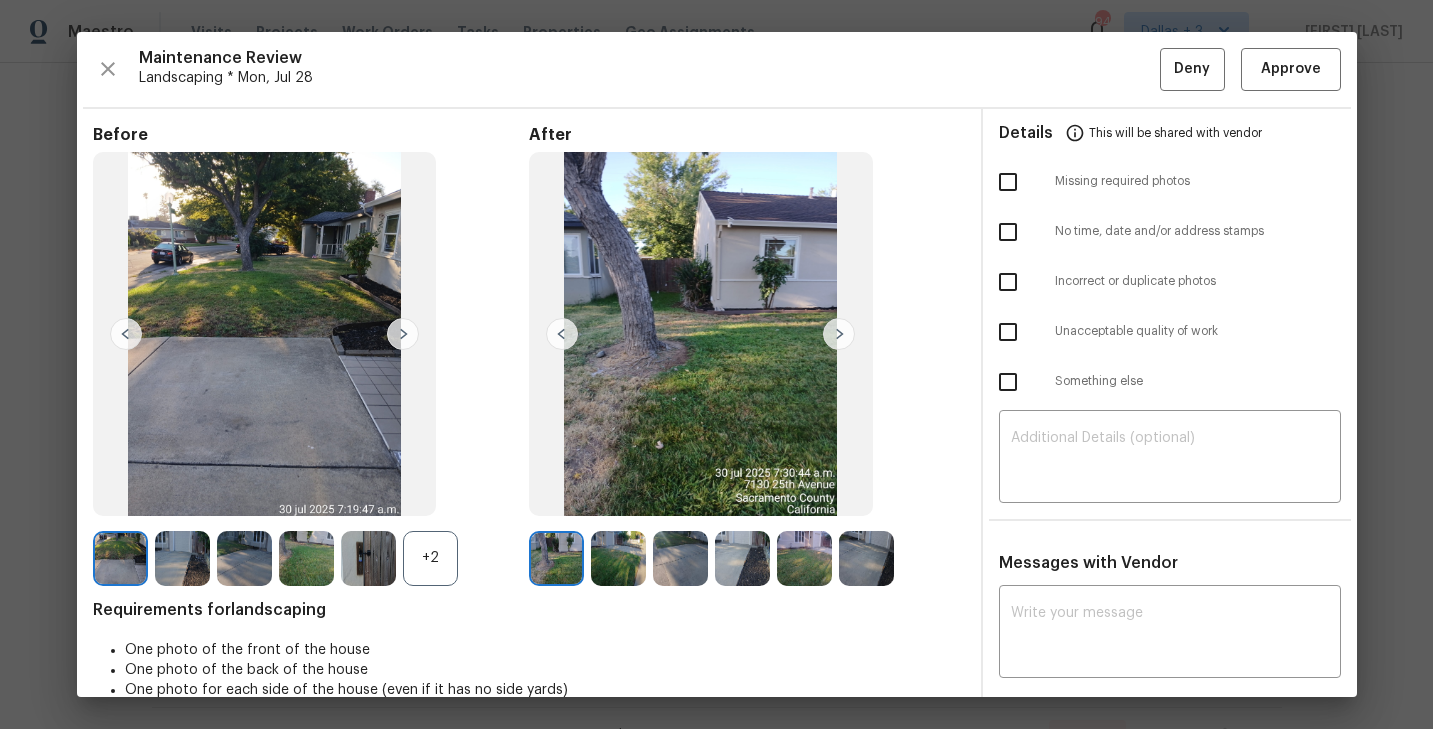 click on "+2" at bounding box center (430, 558) 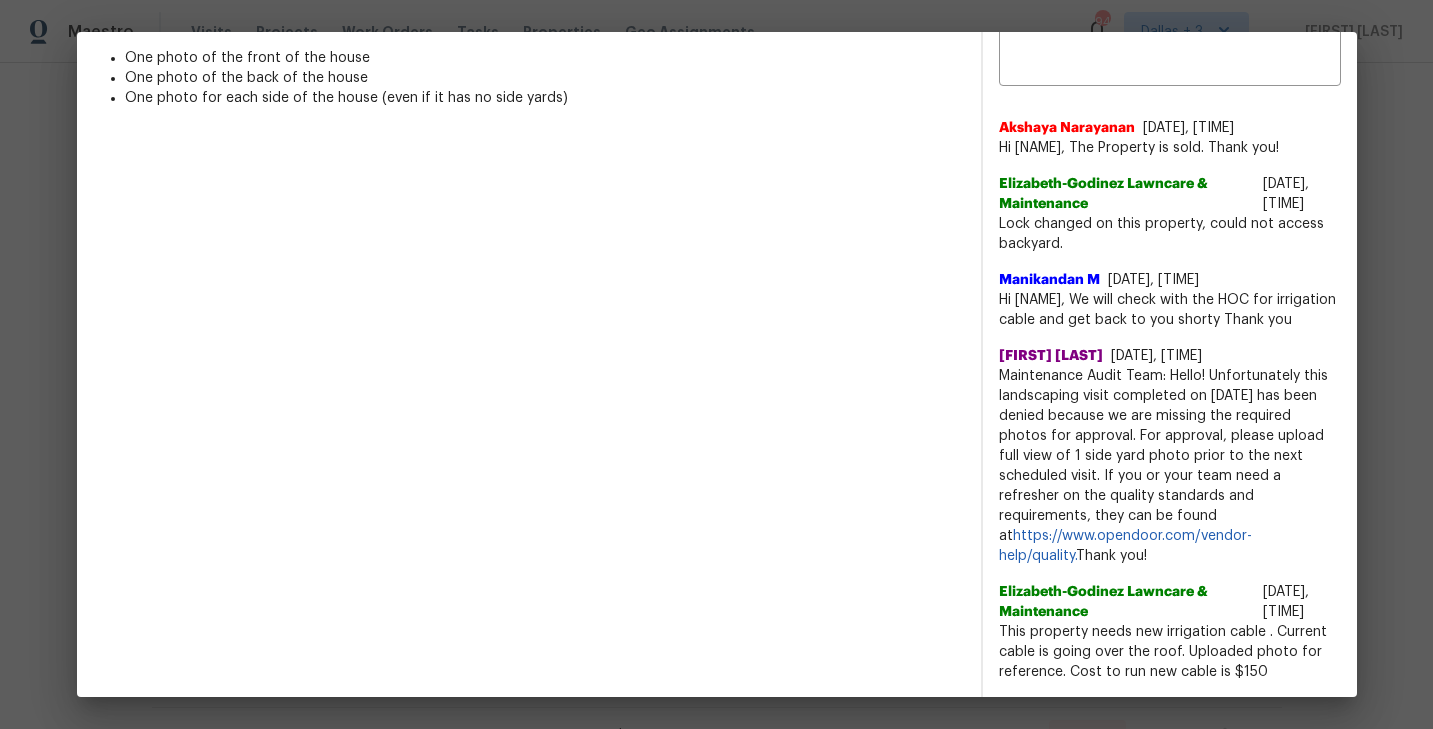 scroll, scrollTop: 0, scrollLeft: 0, axis: both 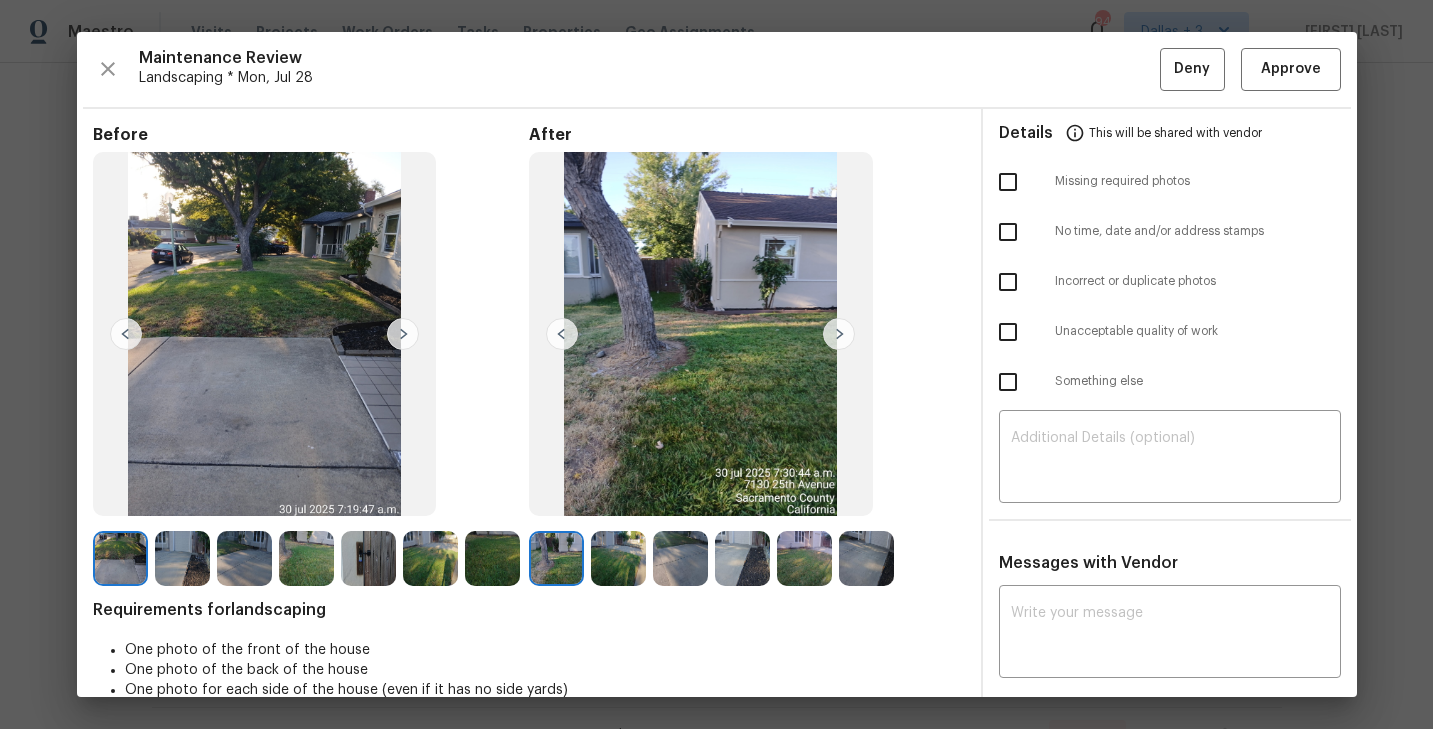 click at bounding box center [839, 334] 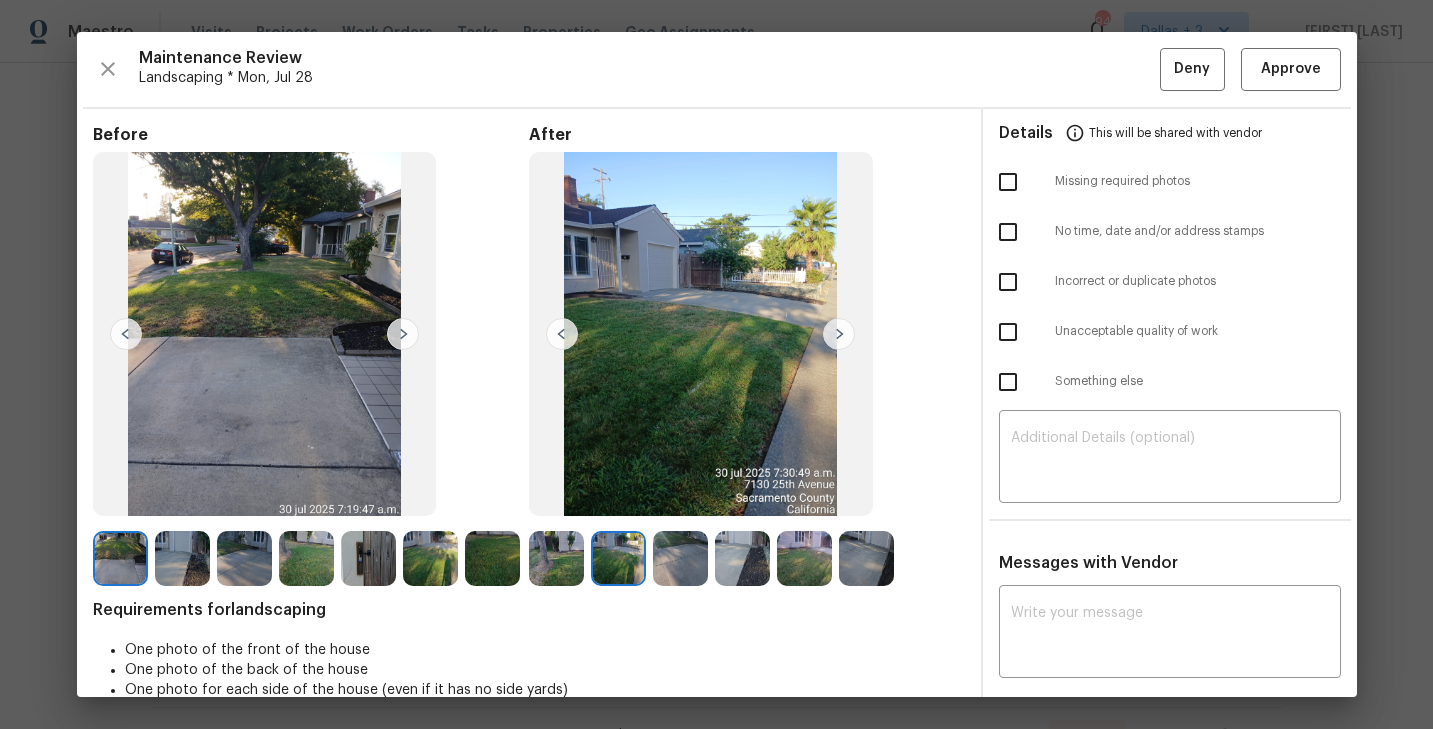 click at bounding box center [839, 334] 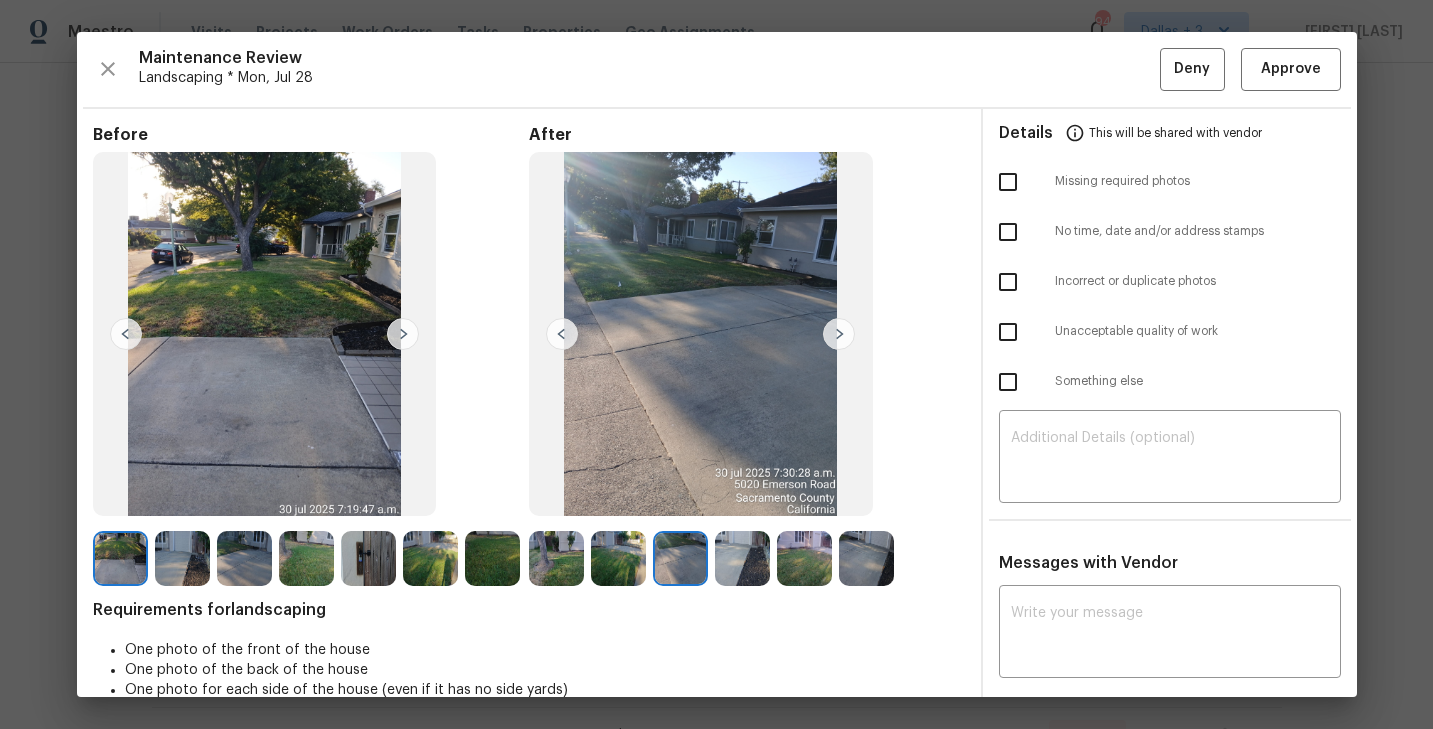 click at bounding box center (839, 334) 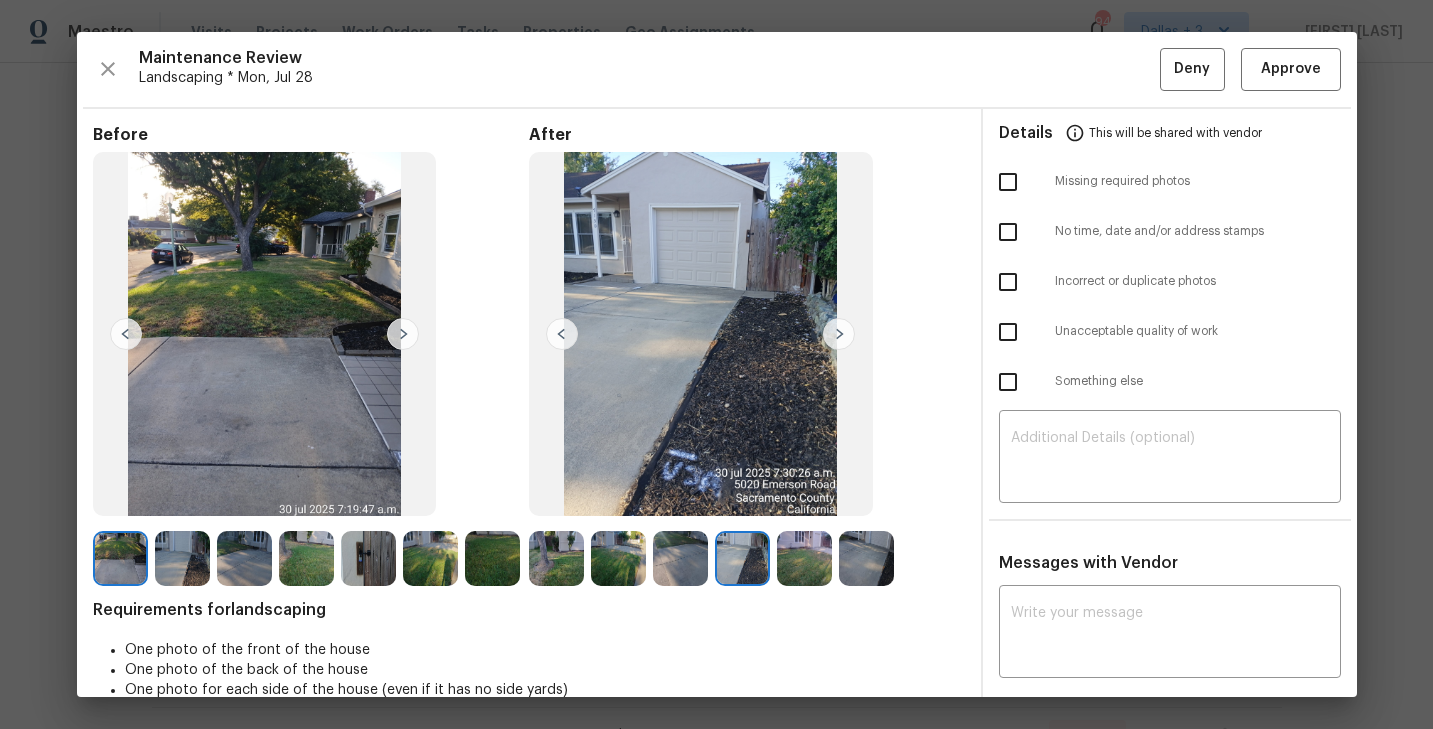 click at bounding box center (839, 334) 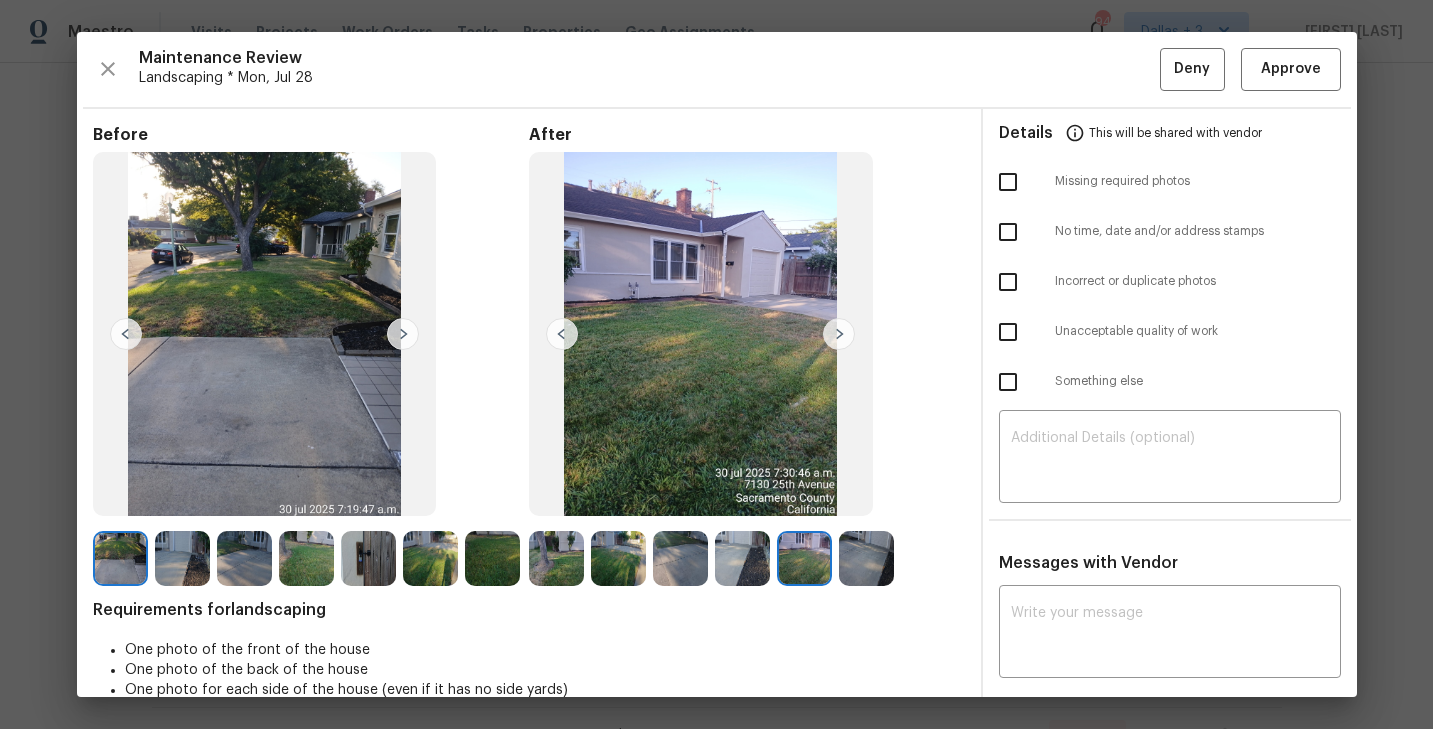 click at bounding box center [839, 334] 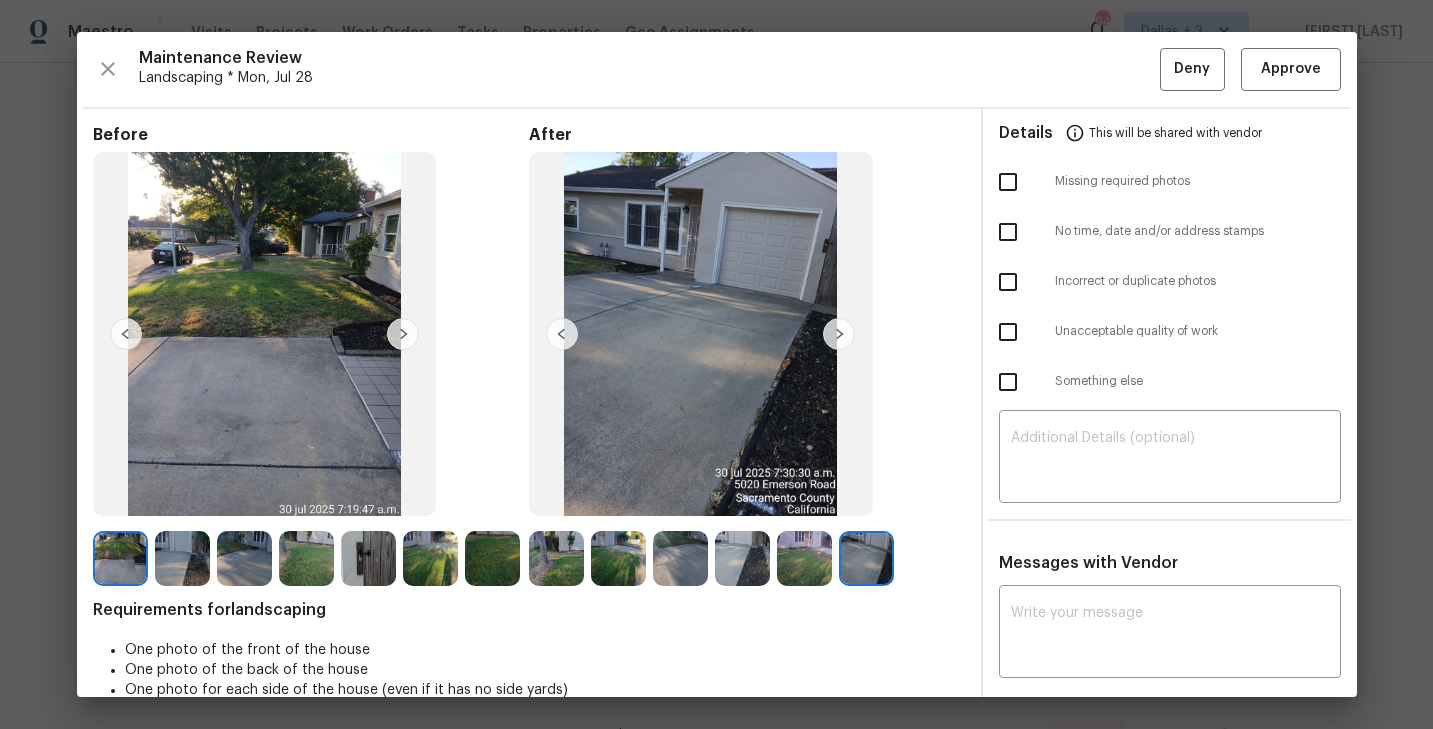 click at bounding box center (839, 334) 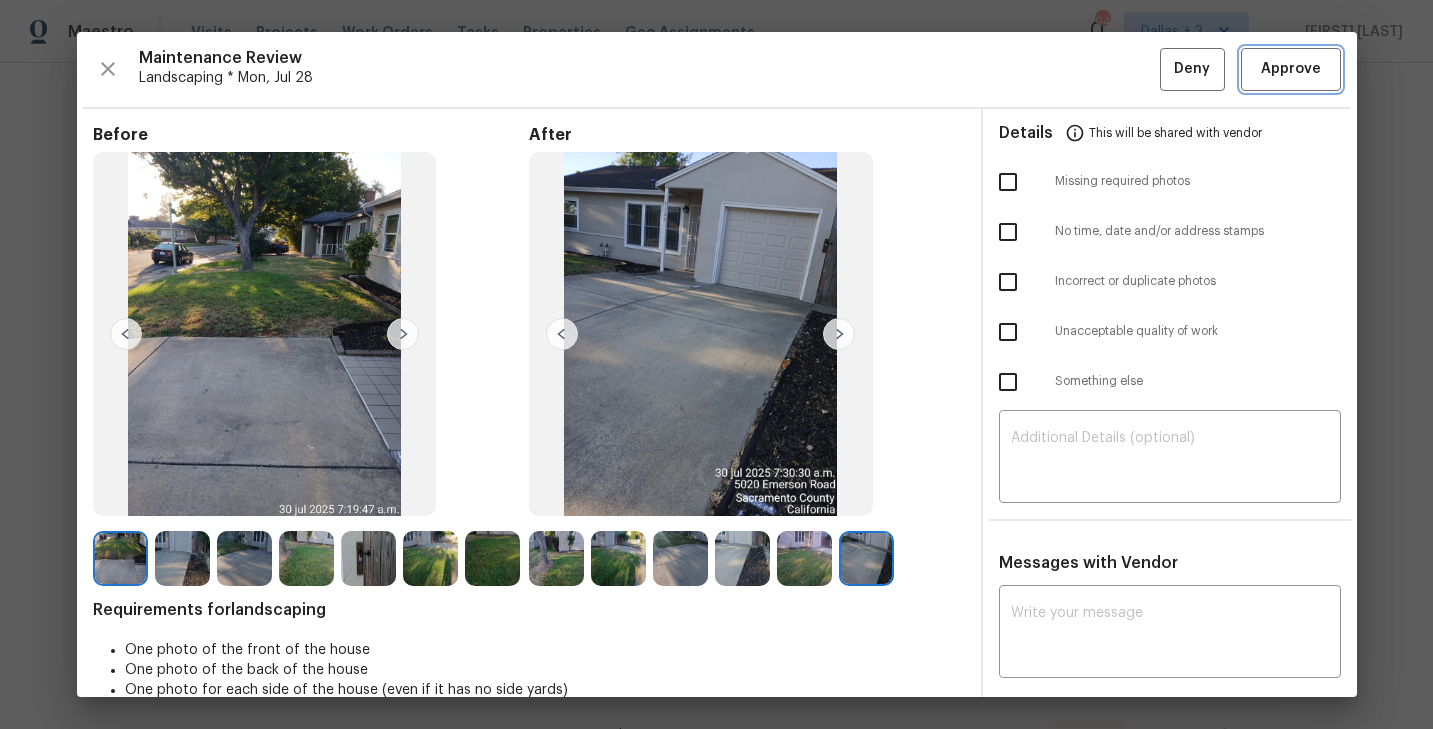 click on "Approve" at bounding box center (1291, 69) 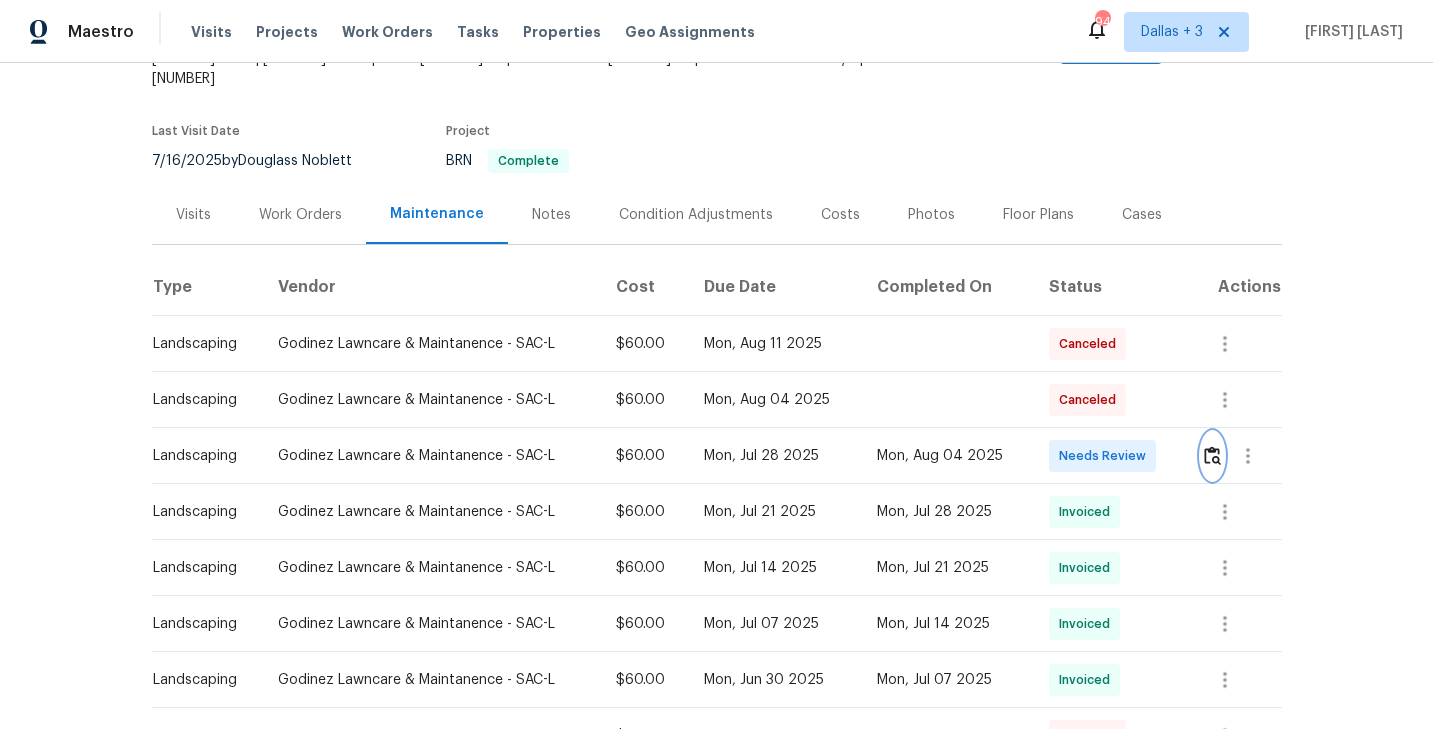 scroll, scrollTop: 0, scrollLeft: 0, axis: both 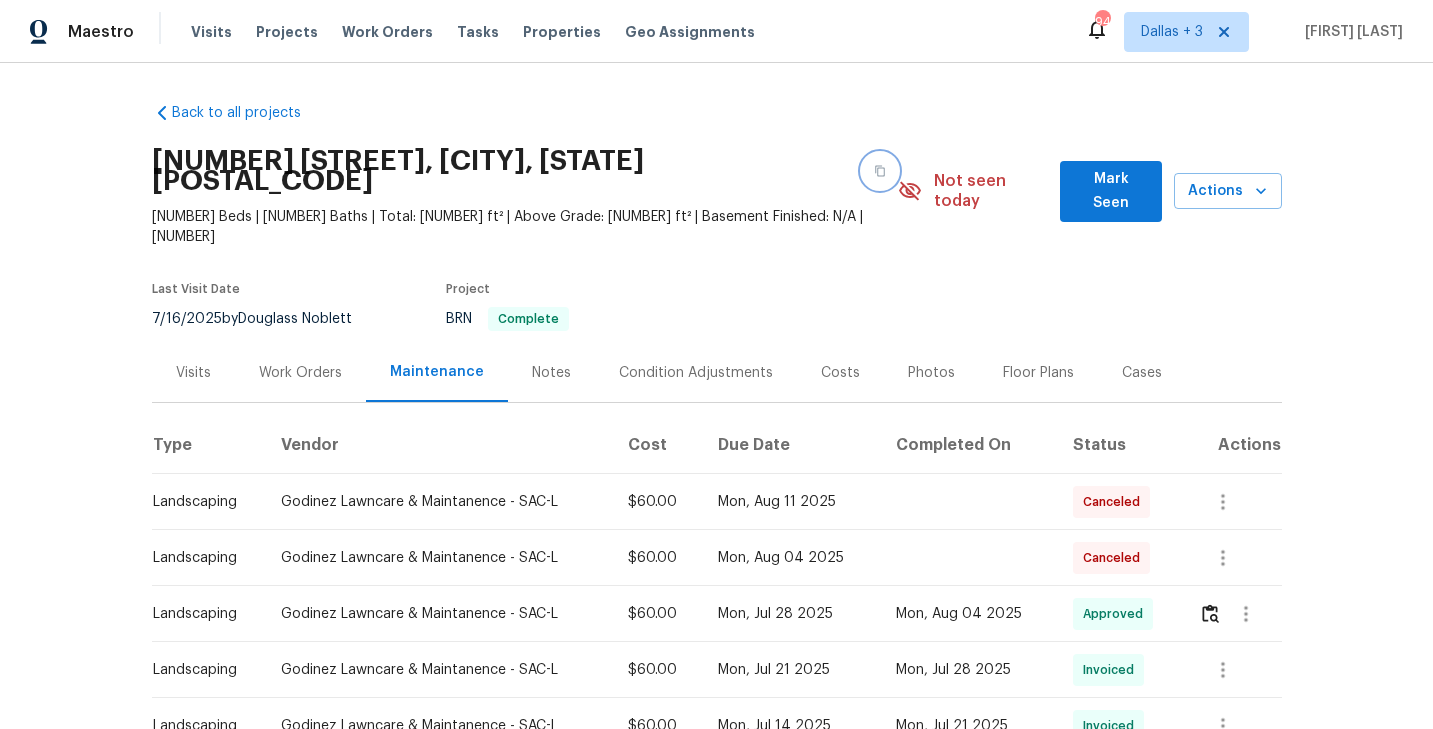 click 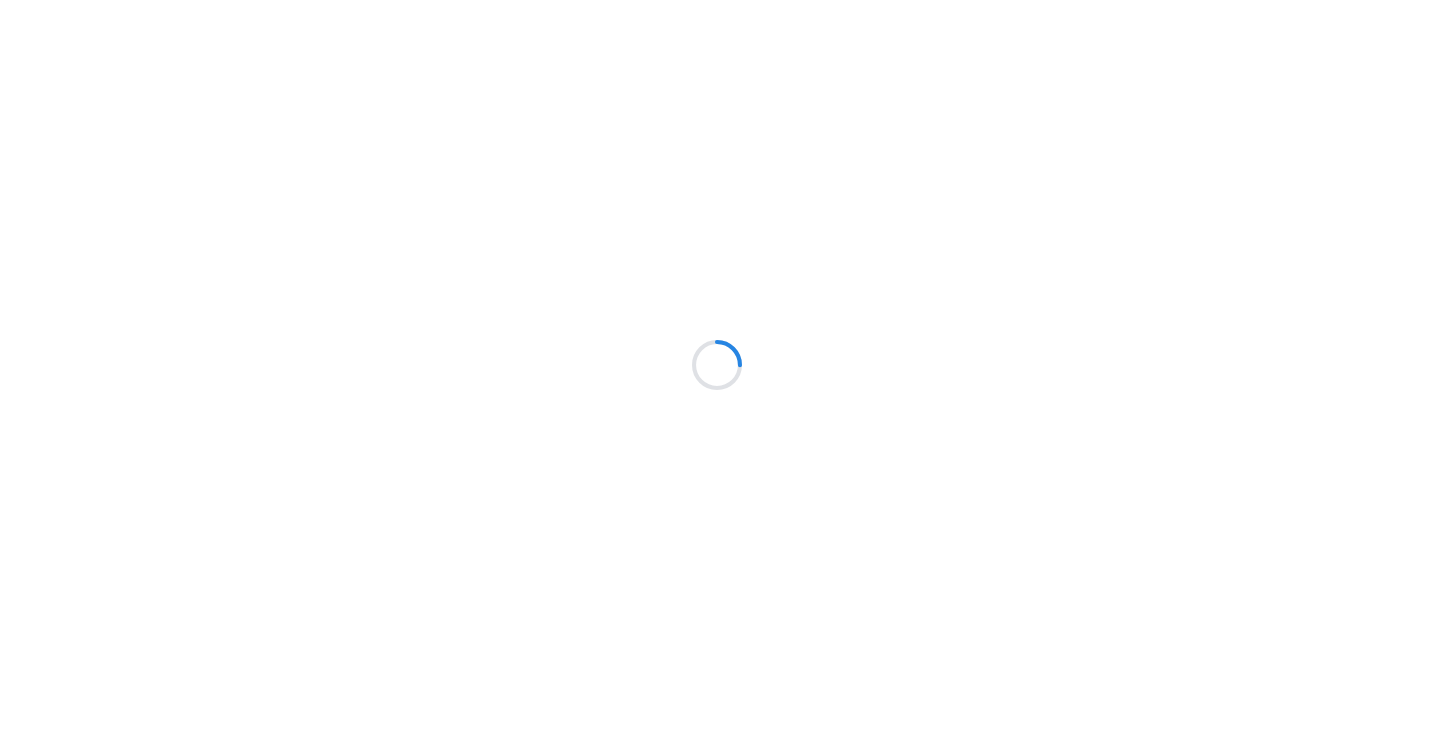 scroll, scrollTop: 0, scrollLeft: 0, axis: both 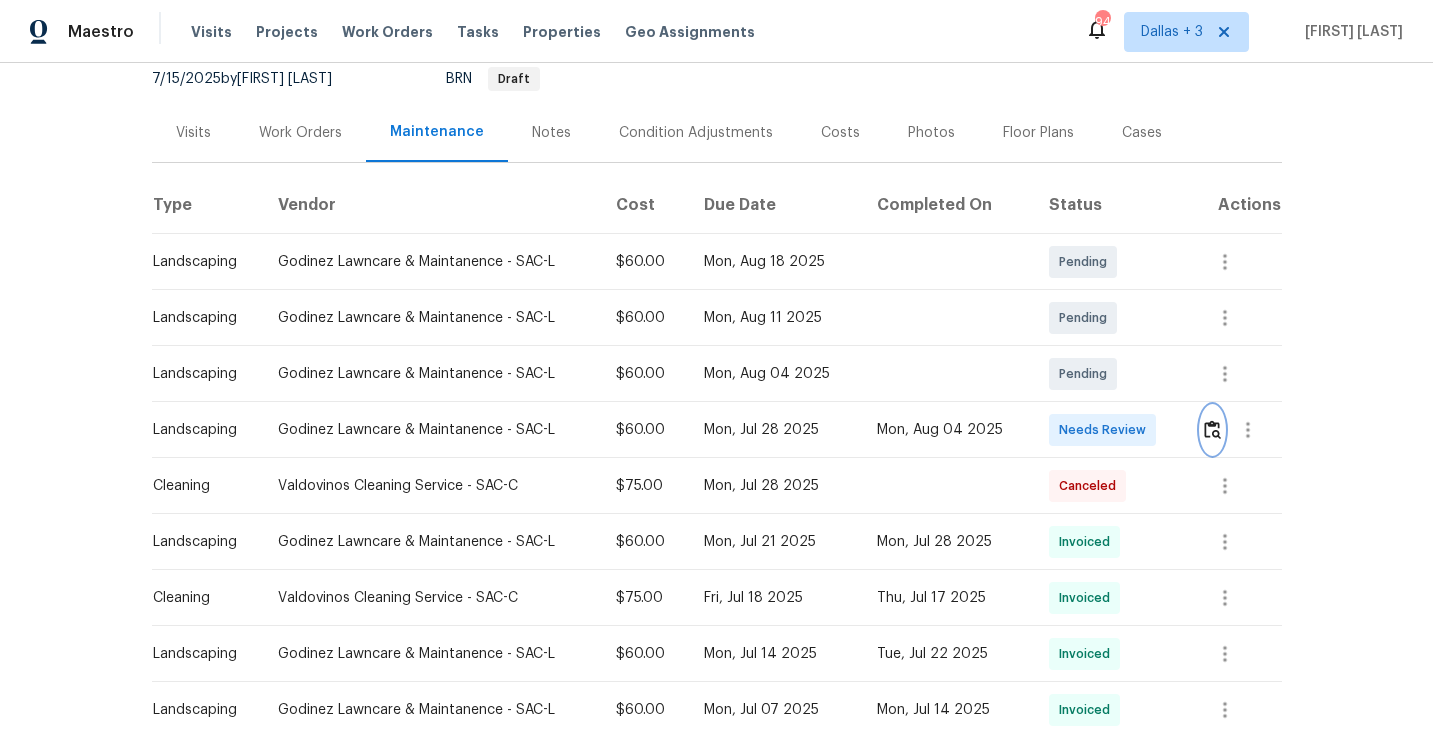 click at bounding box center [1212, 430] 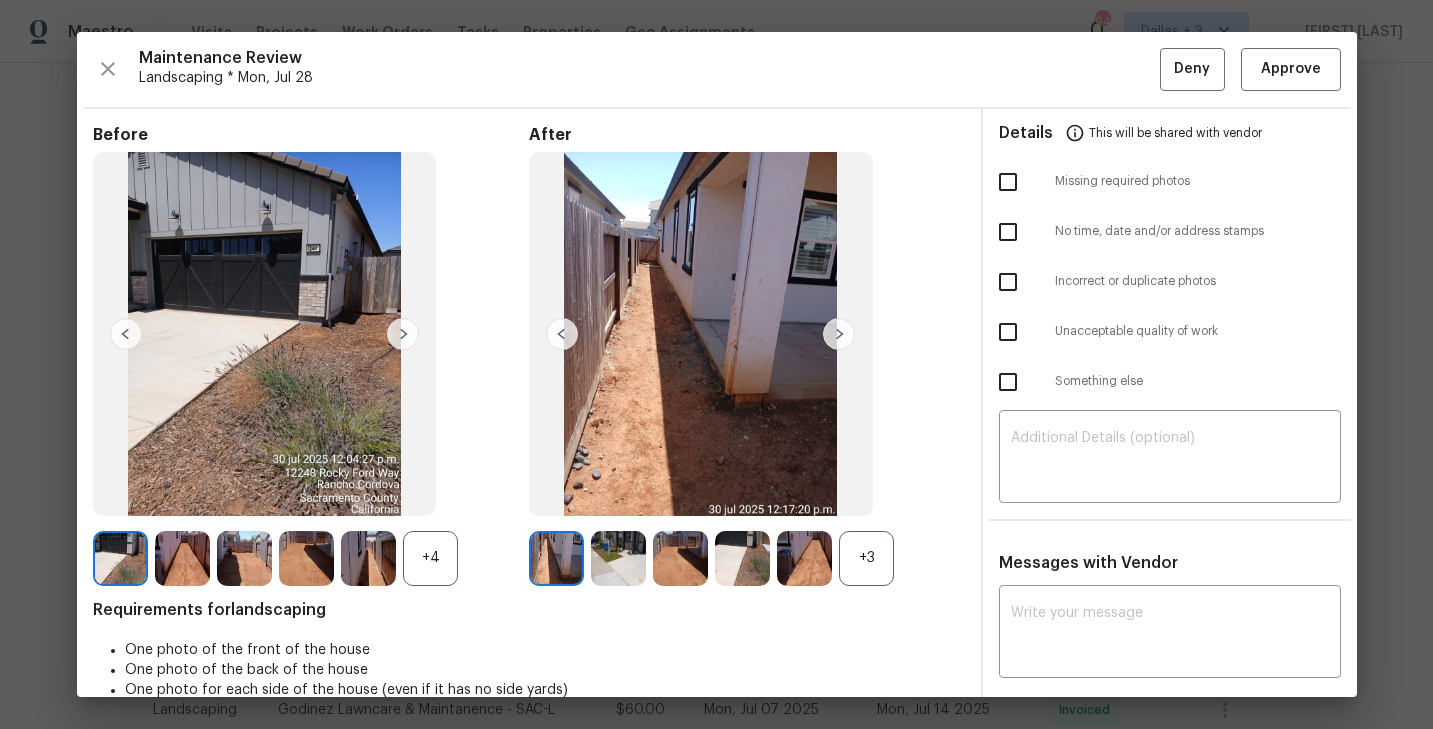 click on "+3" at bounding box center [866, 558] 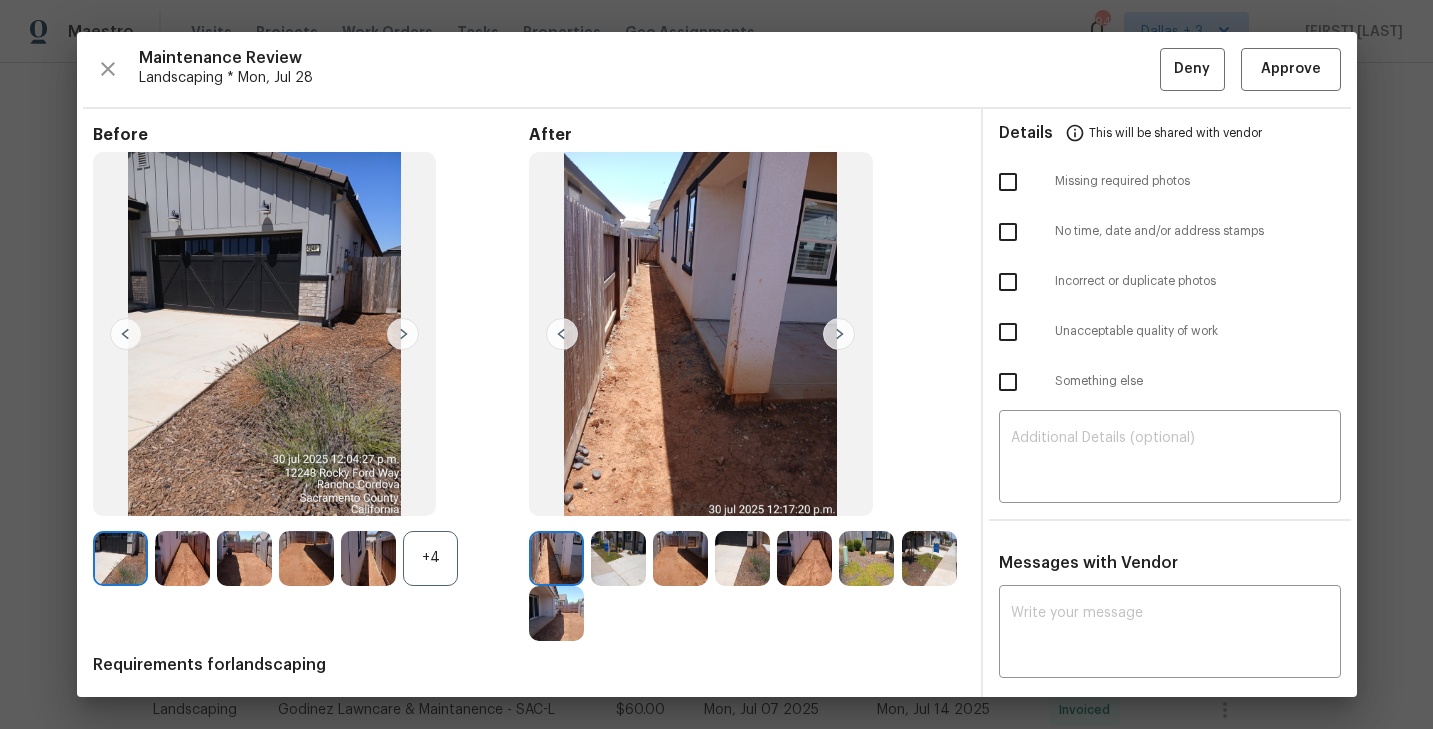 click on "+4" at bounding box center (430, 558) 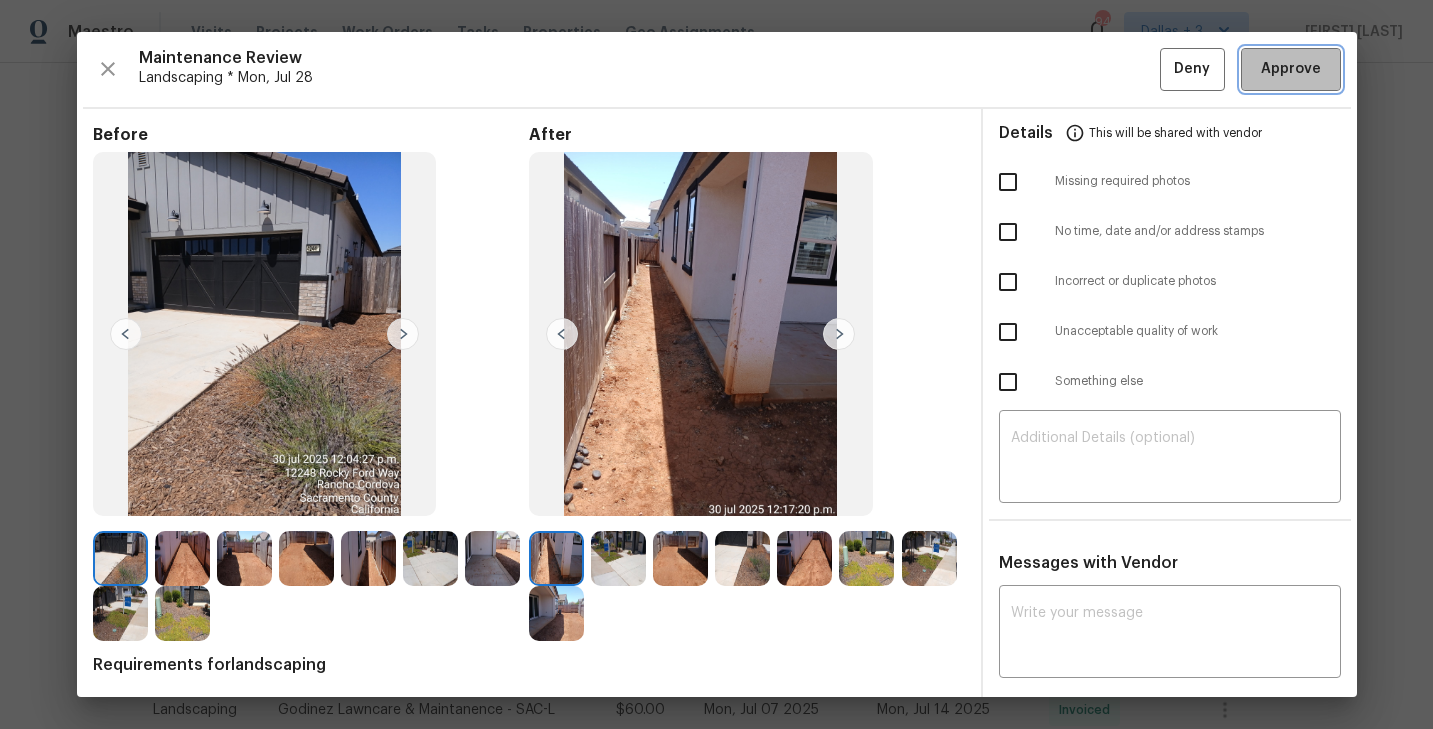 click on "Approve" at bounding box center (1291, 69) 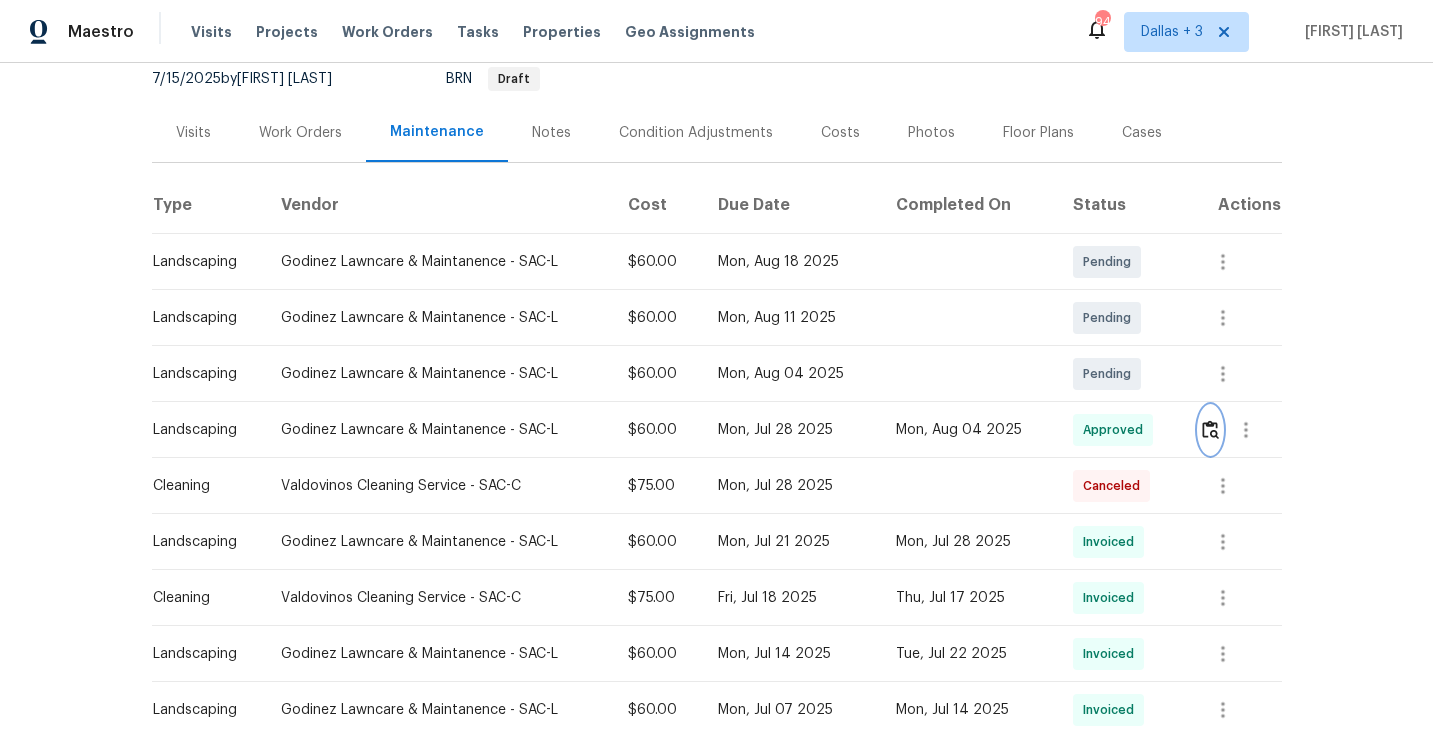 scroll, scrollTop: 0, scrollLeft: 0, axis: both 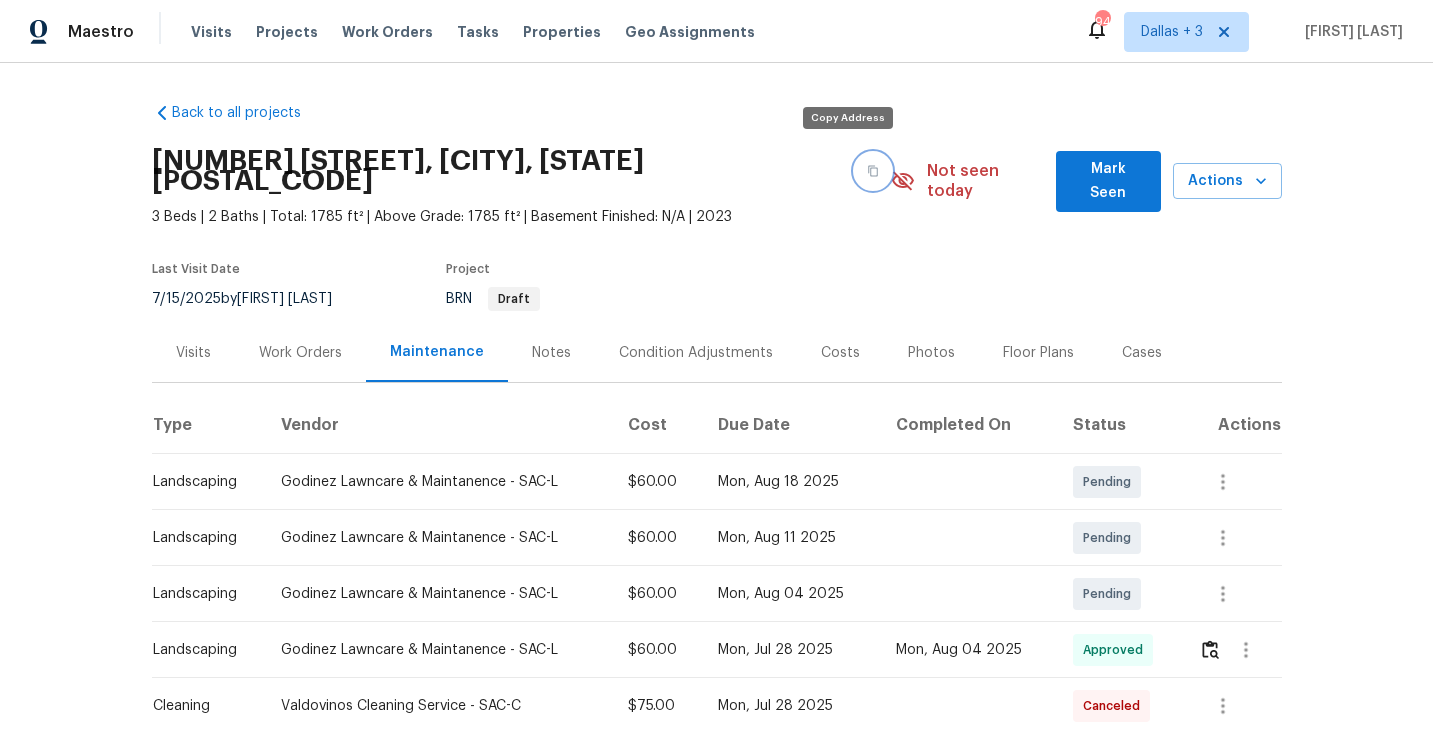 click at bounding box center (873, 171) 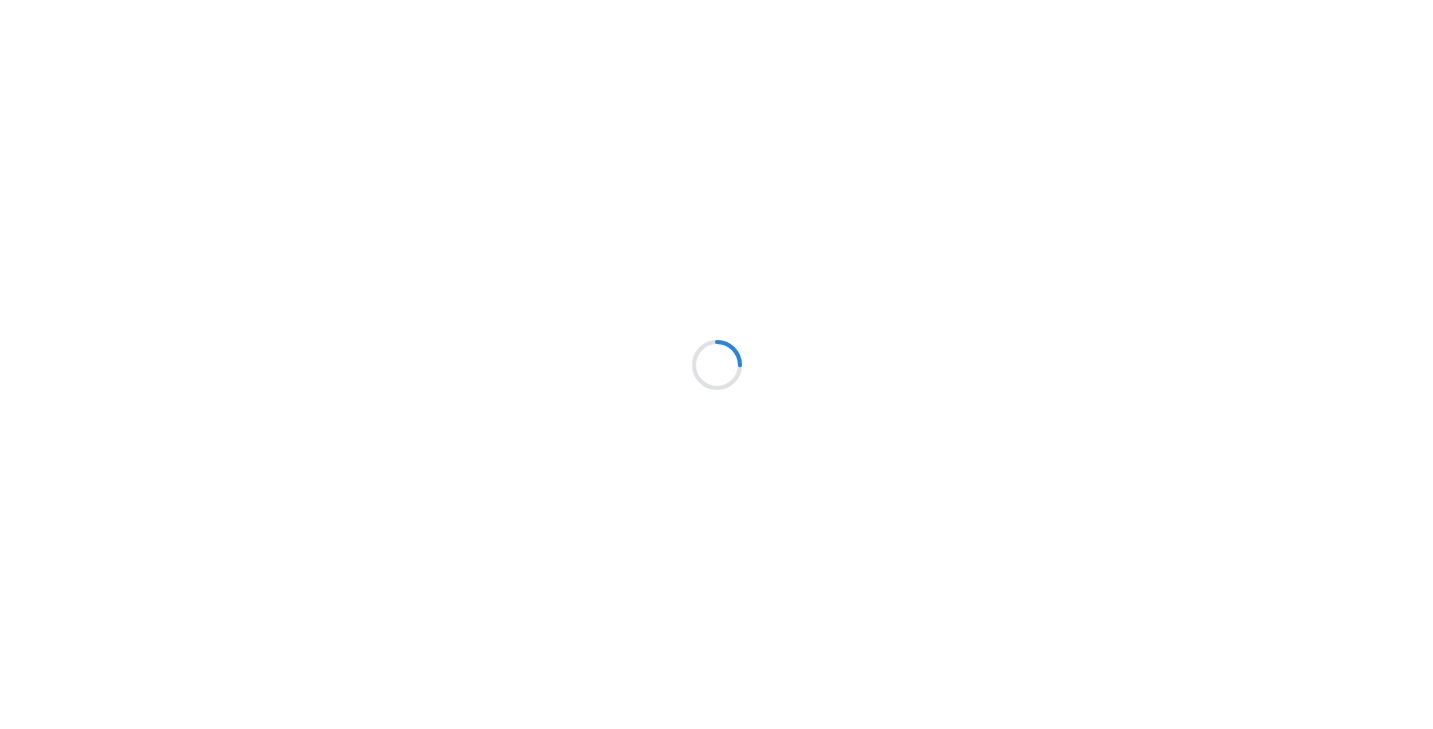 scroll, scrollTop: 0, scrollLeft: 0, axis: both 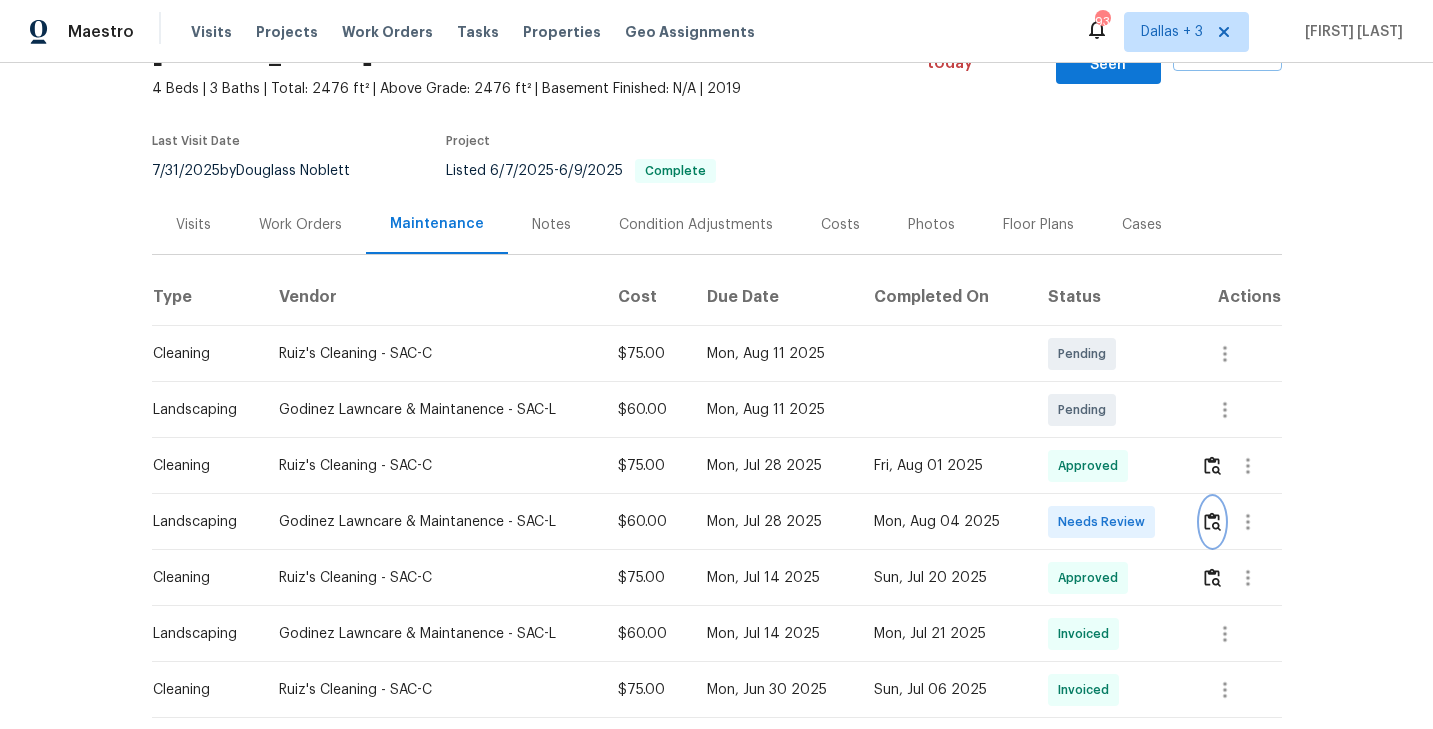 click at bounding box center (1212, 521) 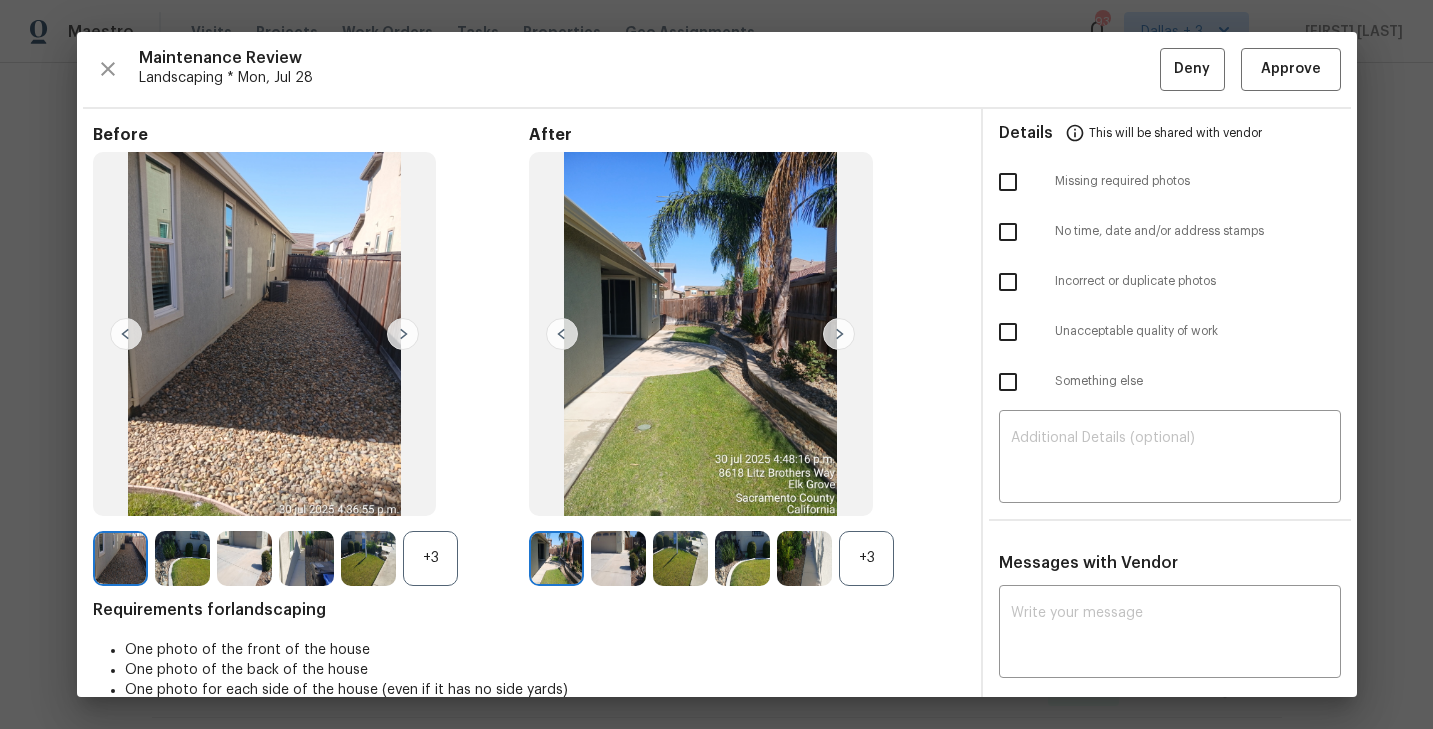 click on "+3" at bounding box center (866, 558) 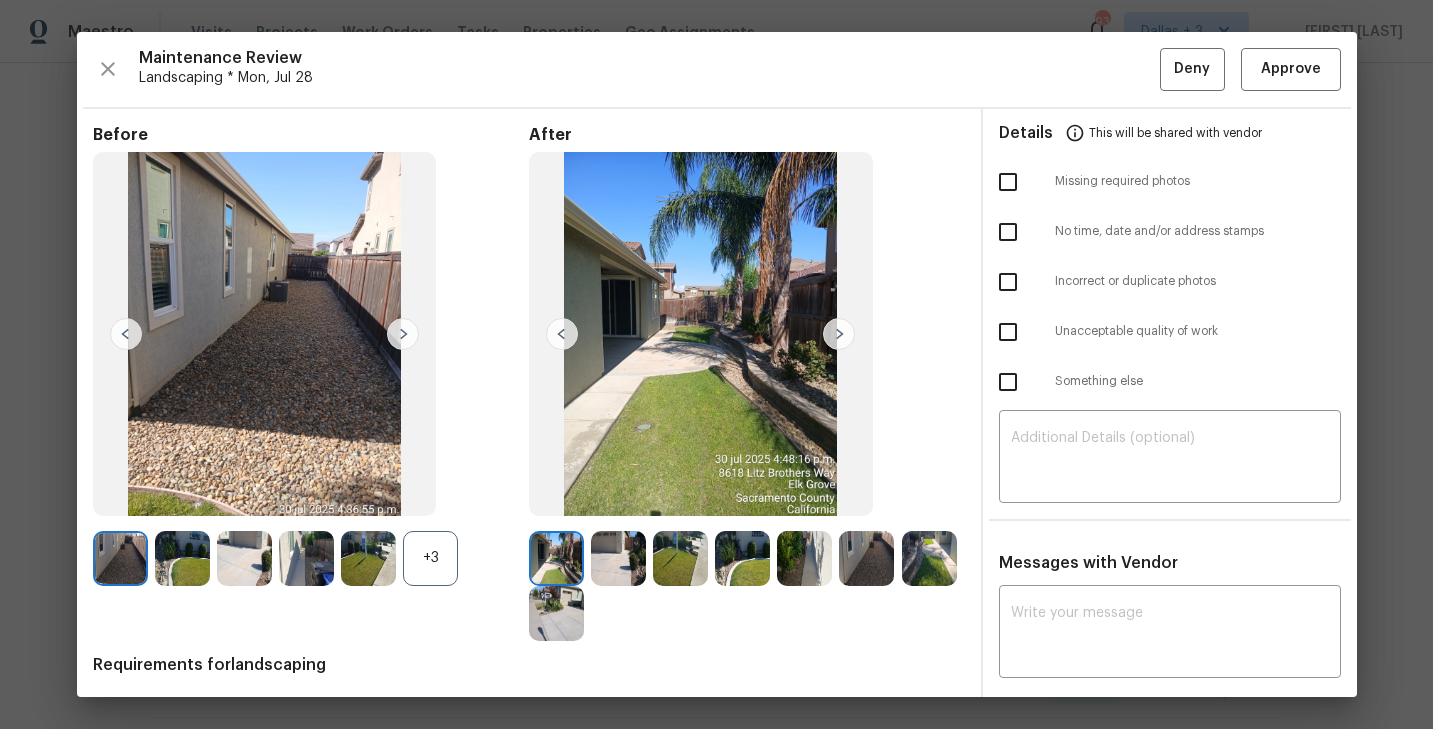 click on "+3" at bounding box center (430, 558) 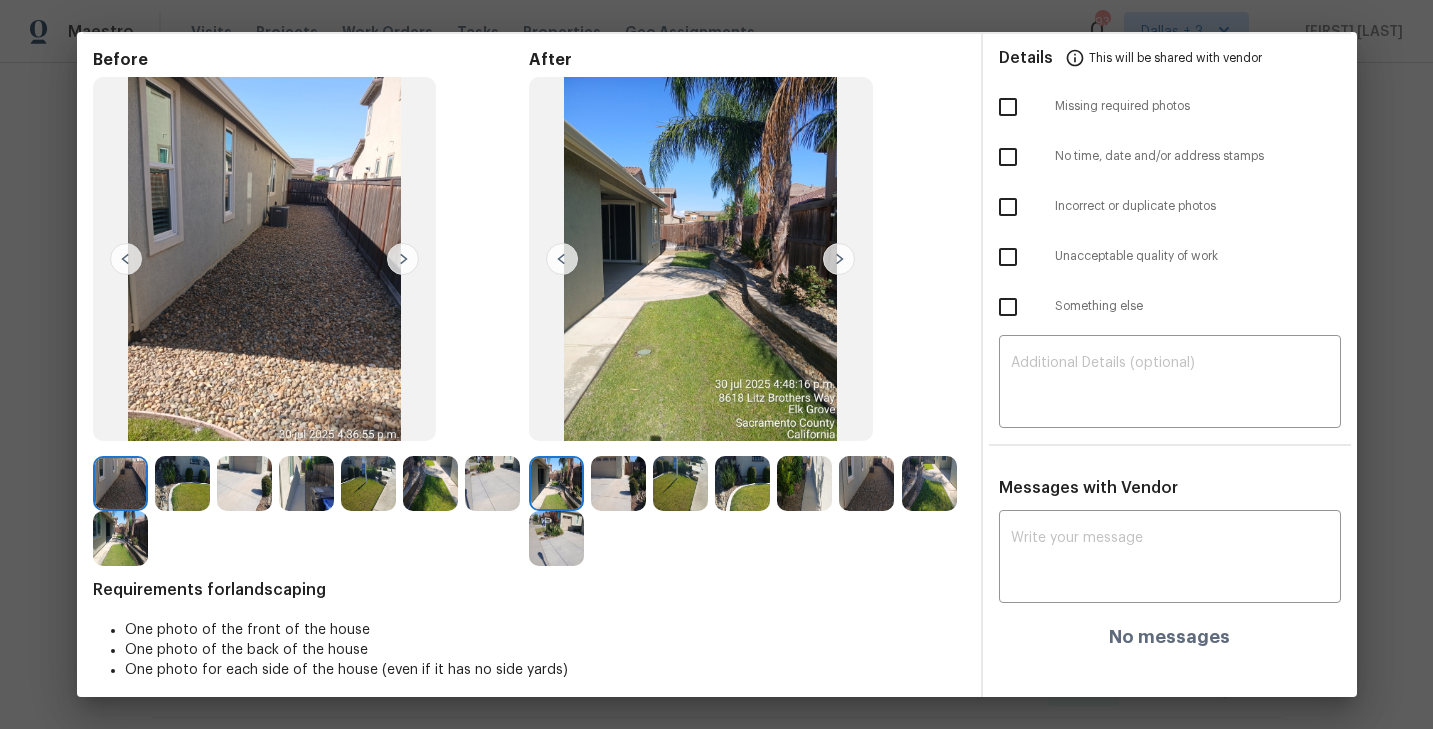 scroll, scrollTop: 83, scrollLeft: 0, axis: vertical 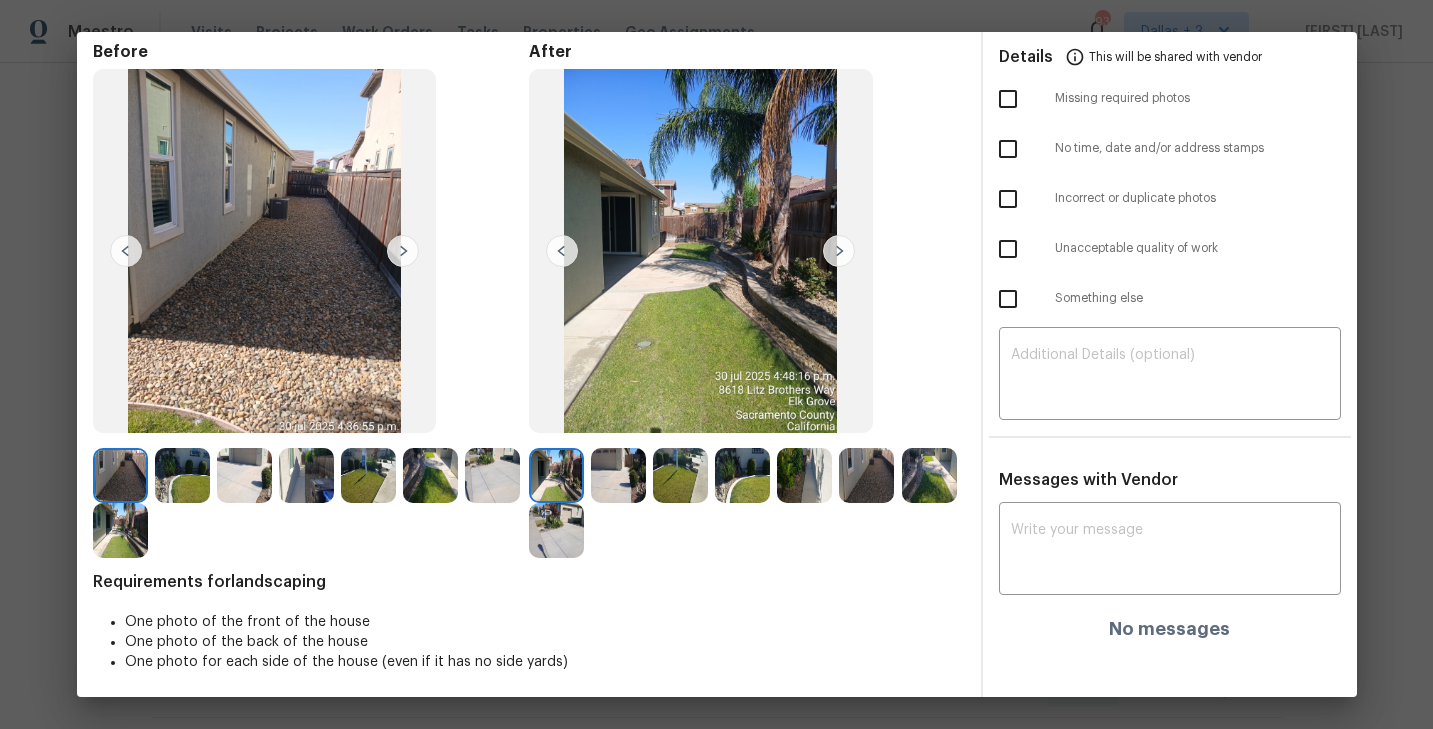 click at bounding box center [839, 251] 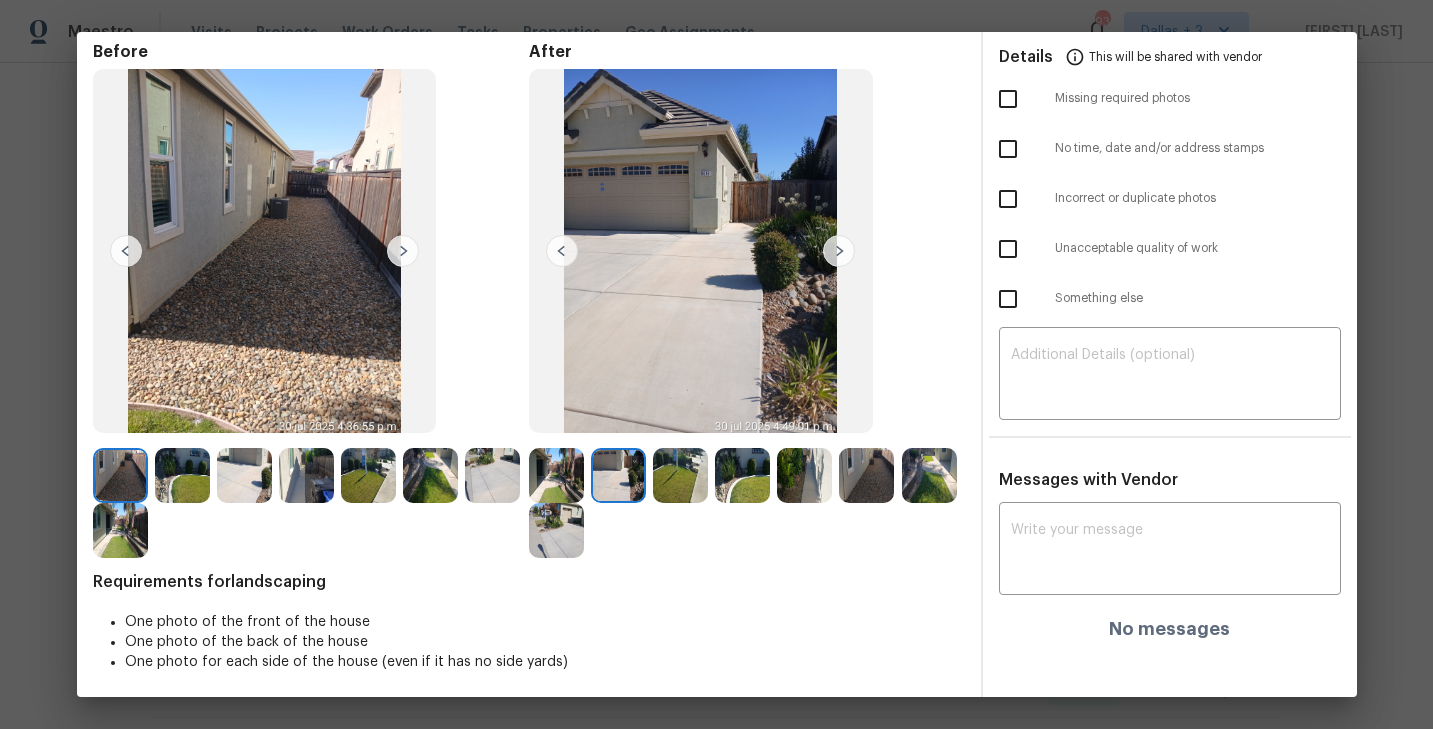 click at bounding box center [839, 251] 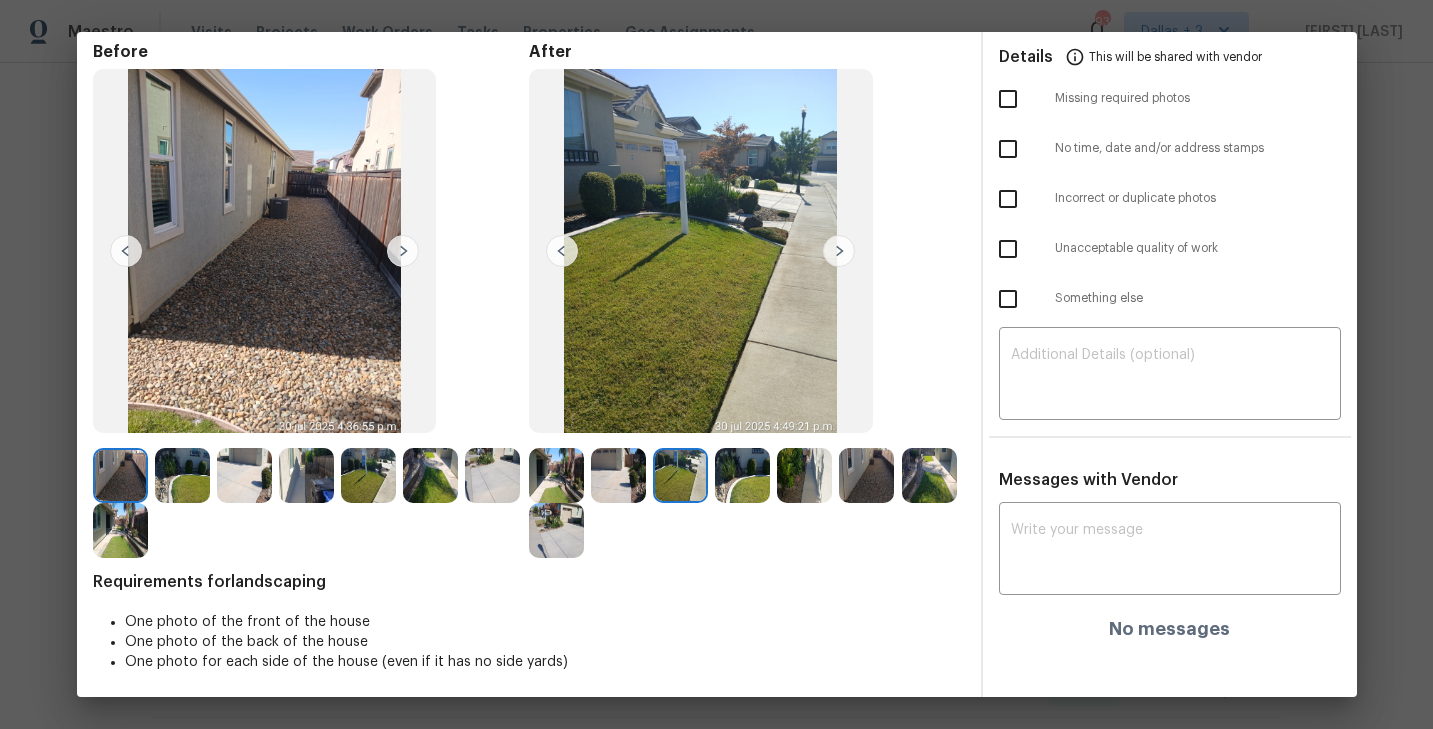 click at bounding box center [839, 251] 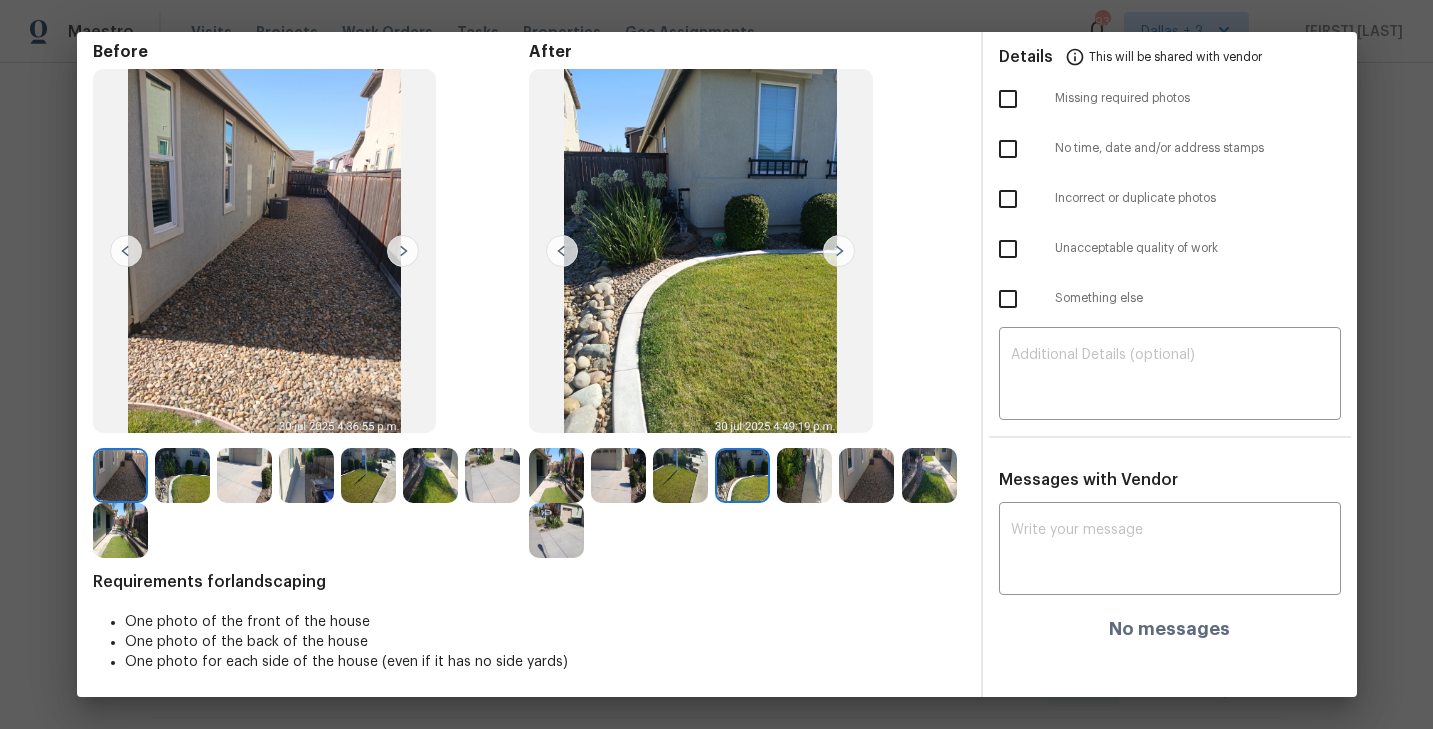 click at bounding box center (839, 251) 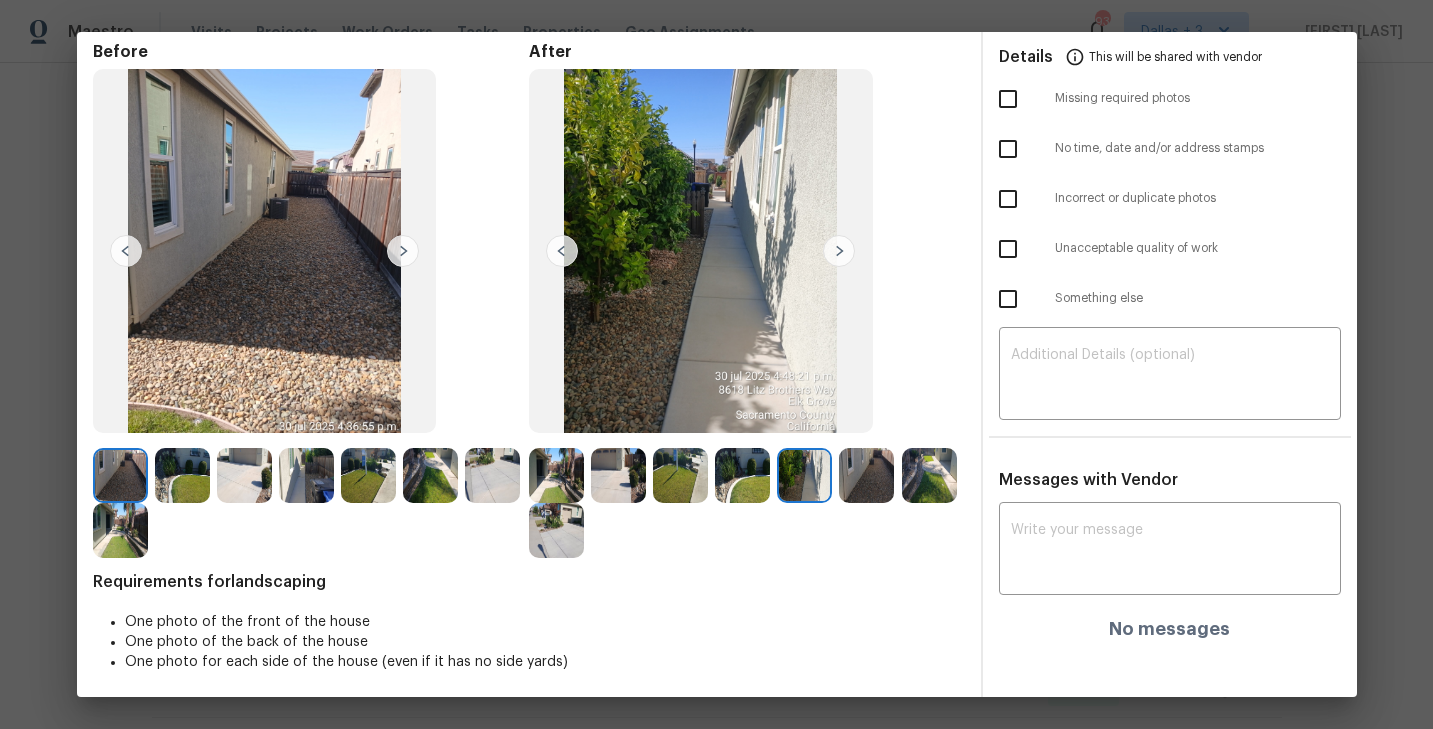 click at bounding box center (839, 251) 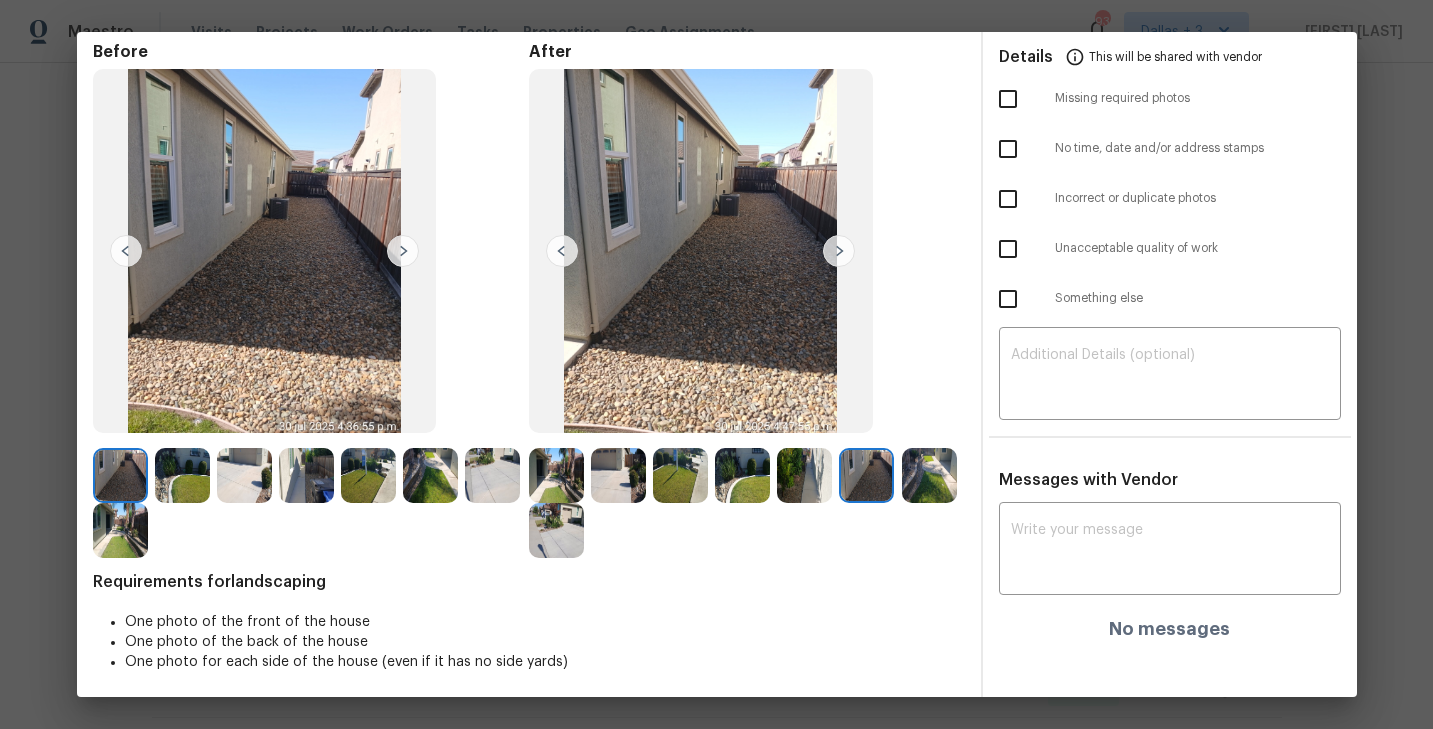 click at bounding box center [120, 475] 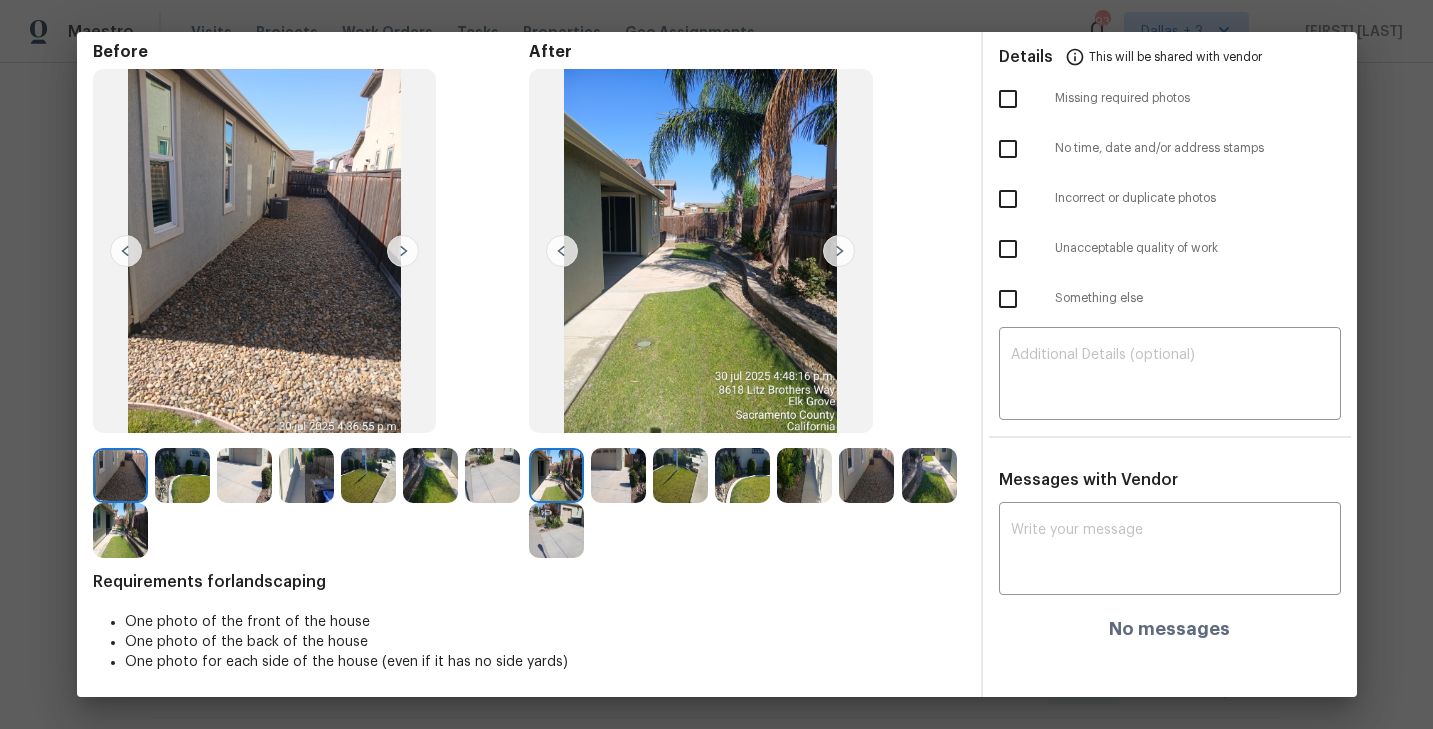 click at bounding box center [839, 251] 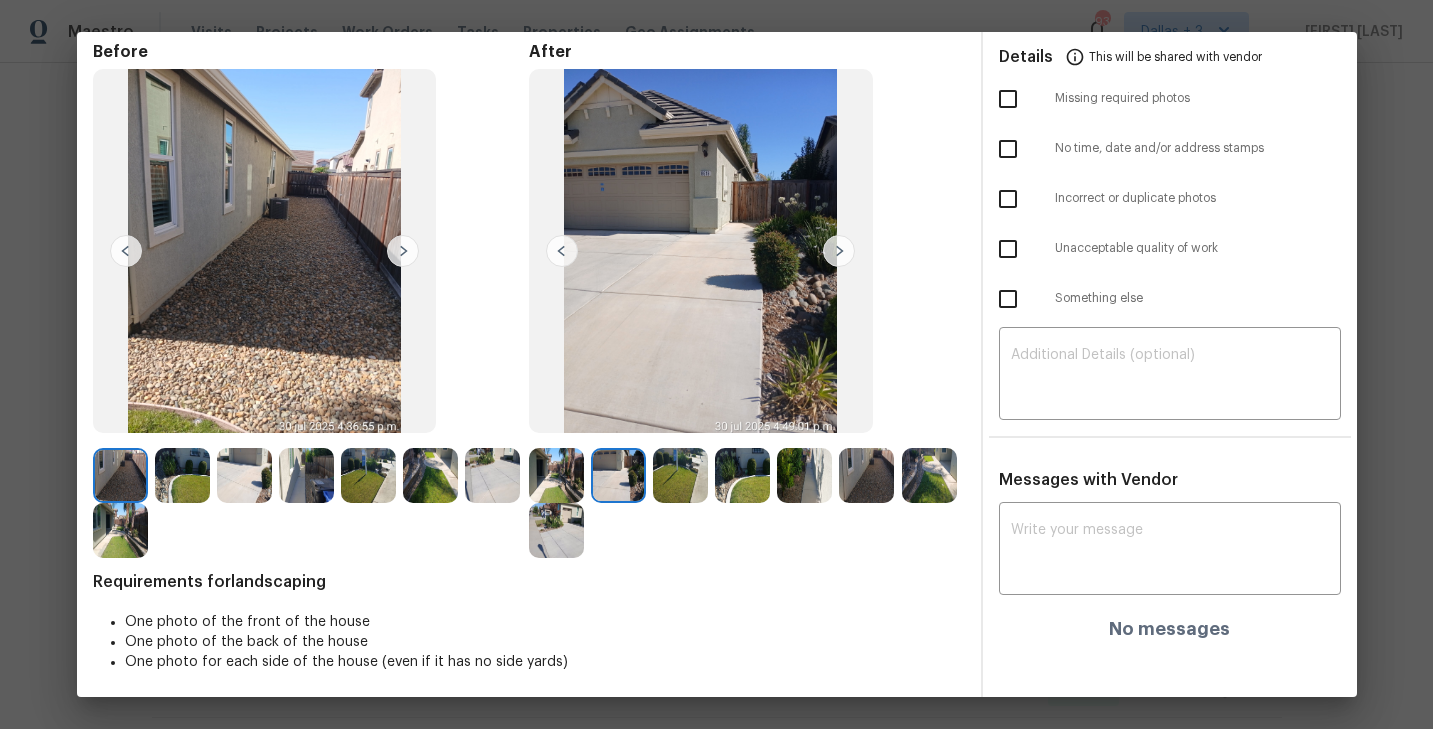 click at bounding box center (839, 251) 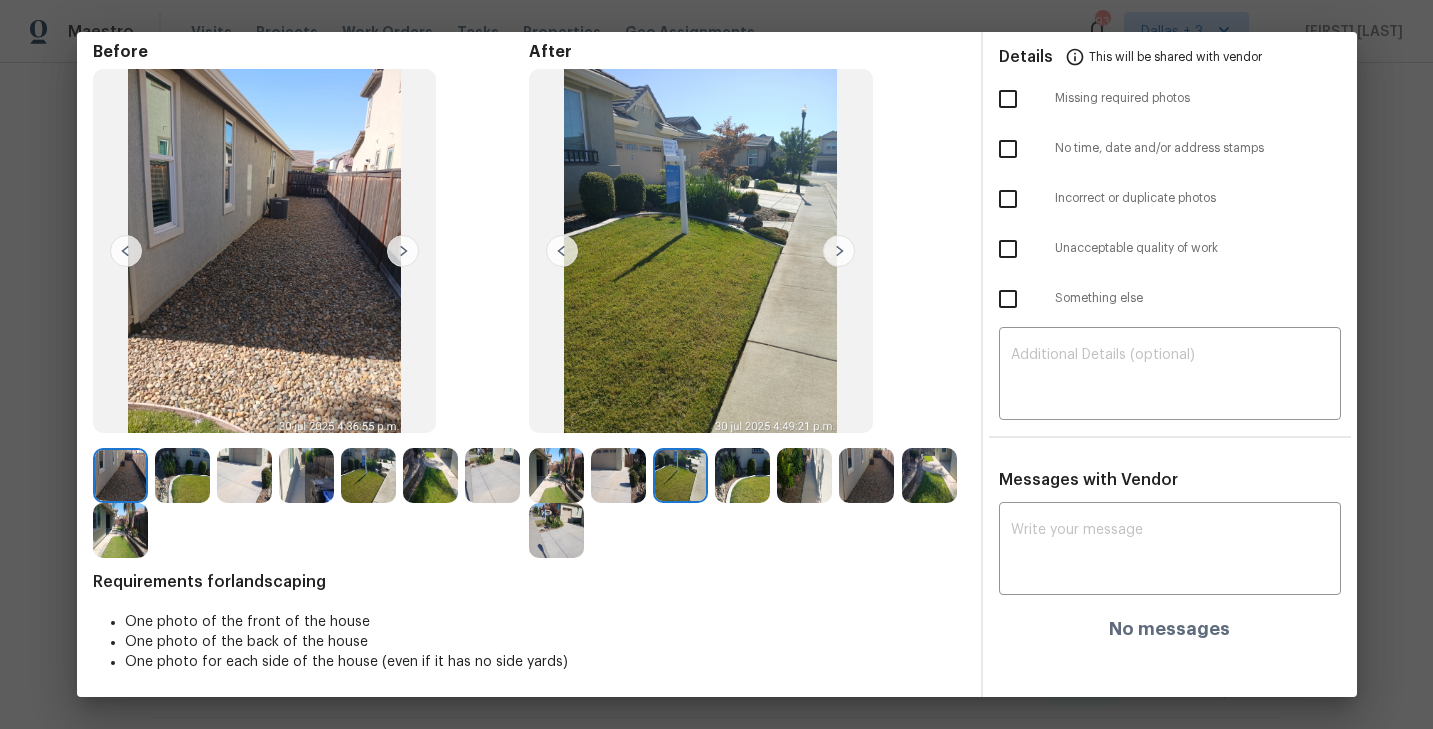 click at bounding box center [701, 251] 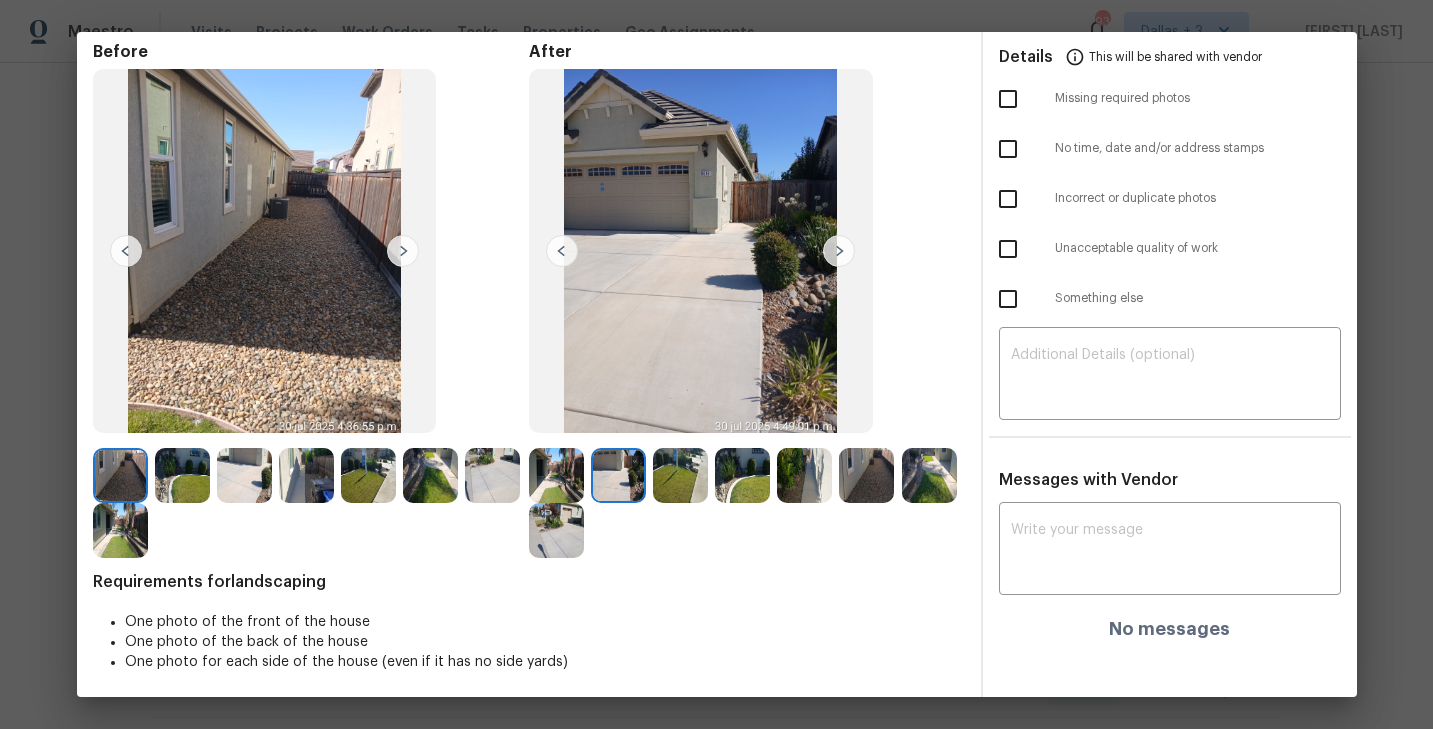 scroll, scrollTop: 0, scrollLeft: 0, axis: both 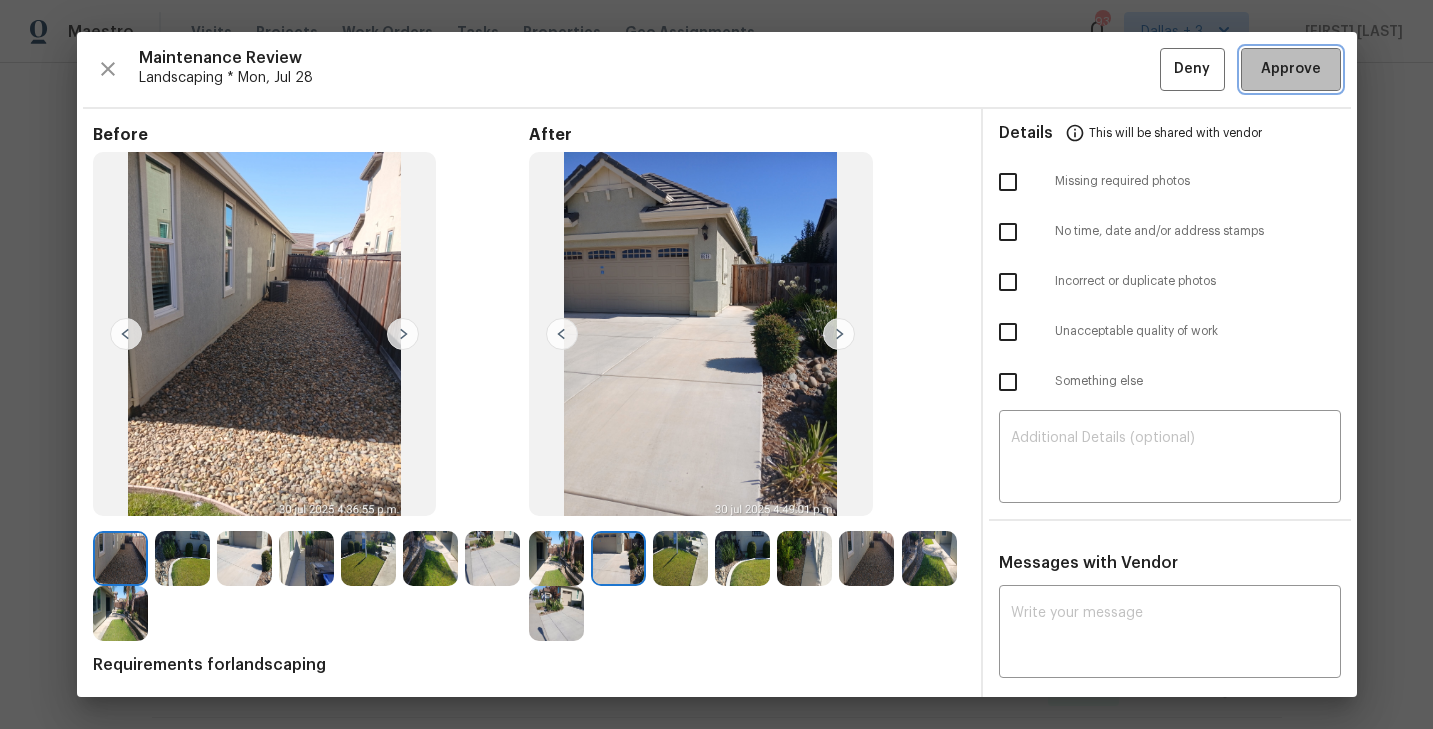 click on "Approve" at bounding box center [1291, 69] 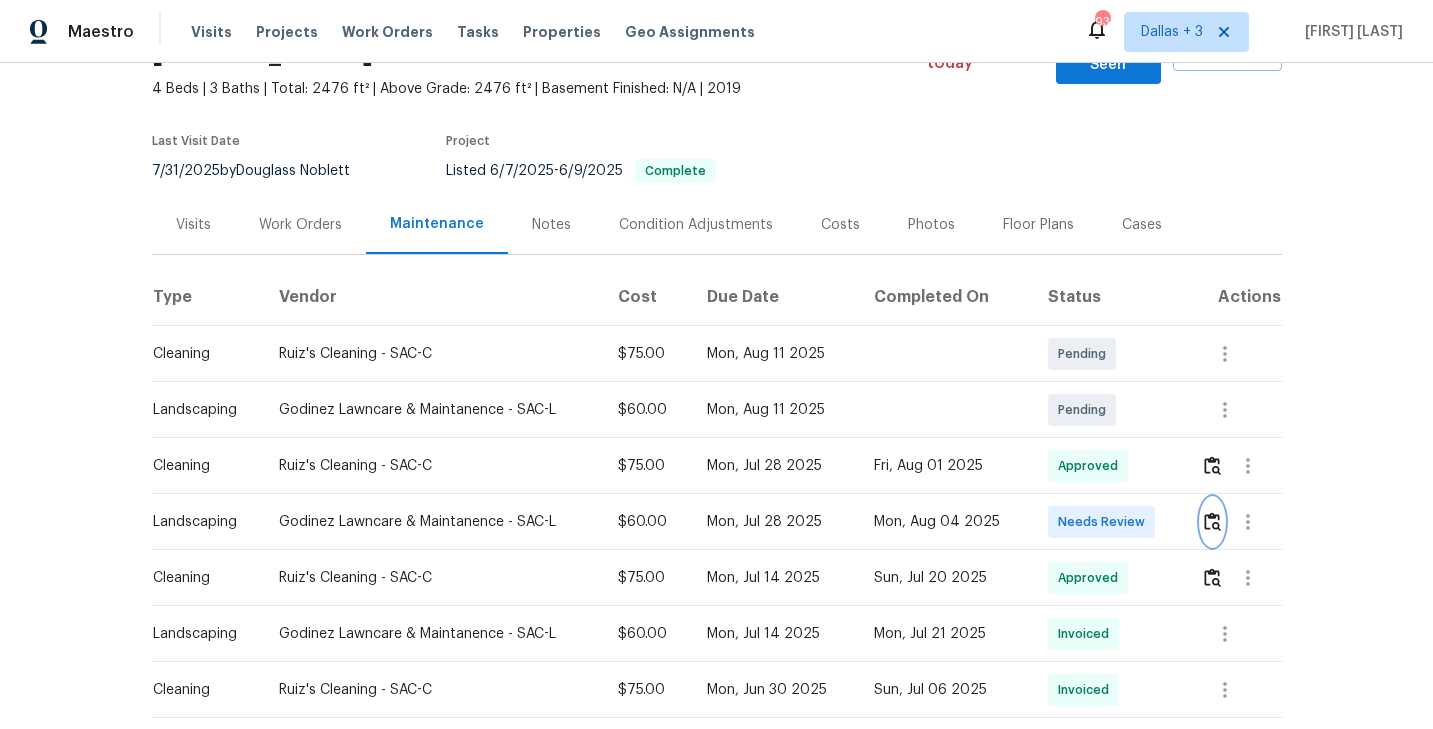 scroll, scrollTop: 0, scrollLeft: 0, axis: both 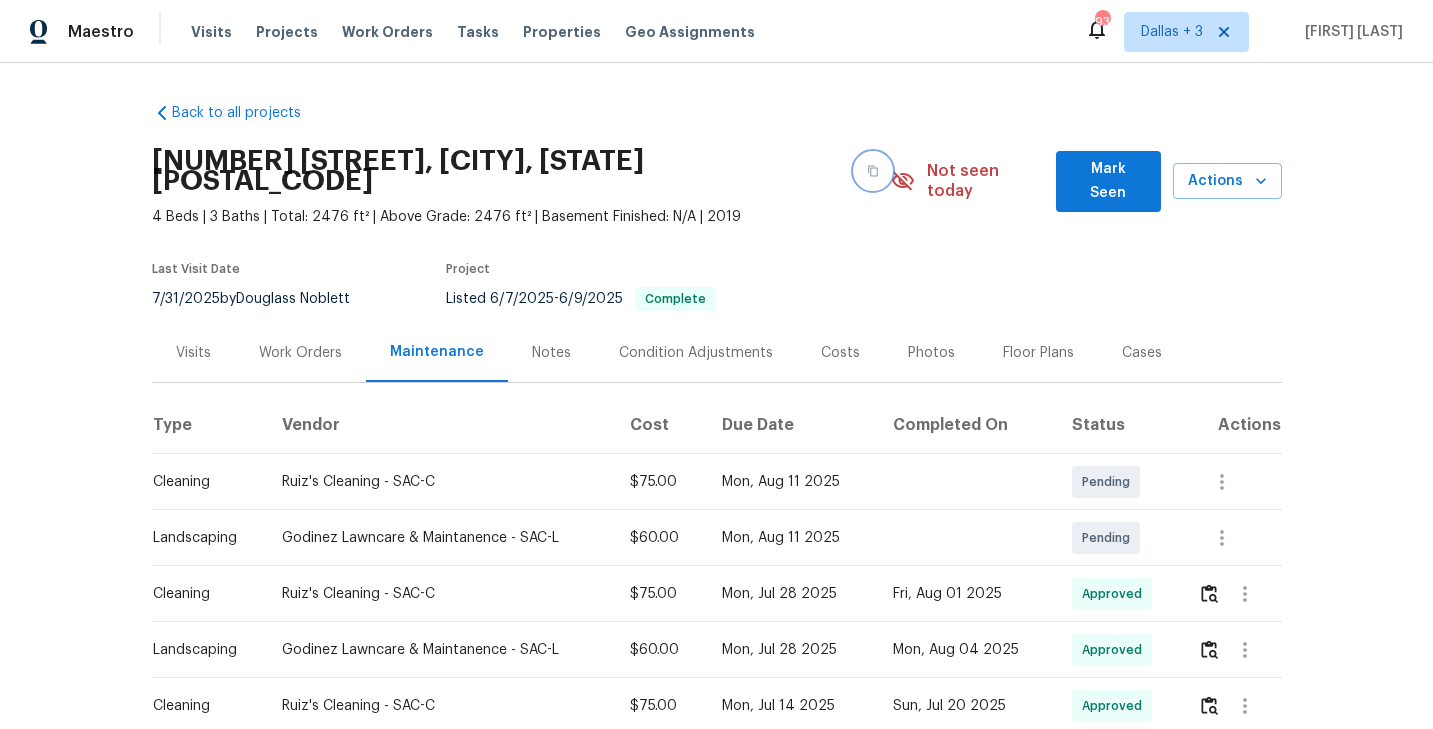 click at bounding box center [873, 171] 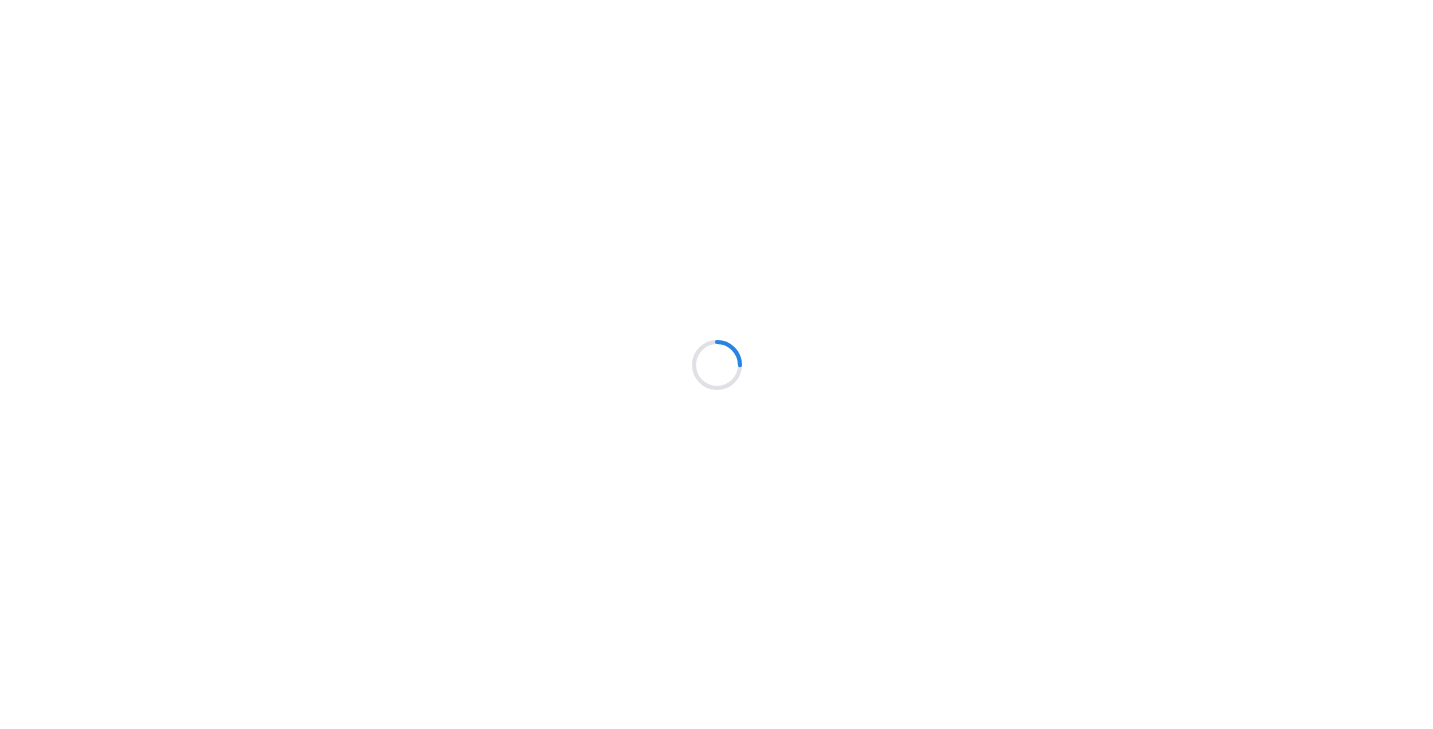 scroll, scrollTop: 0, scrollLeft: 0, axis: both 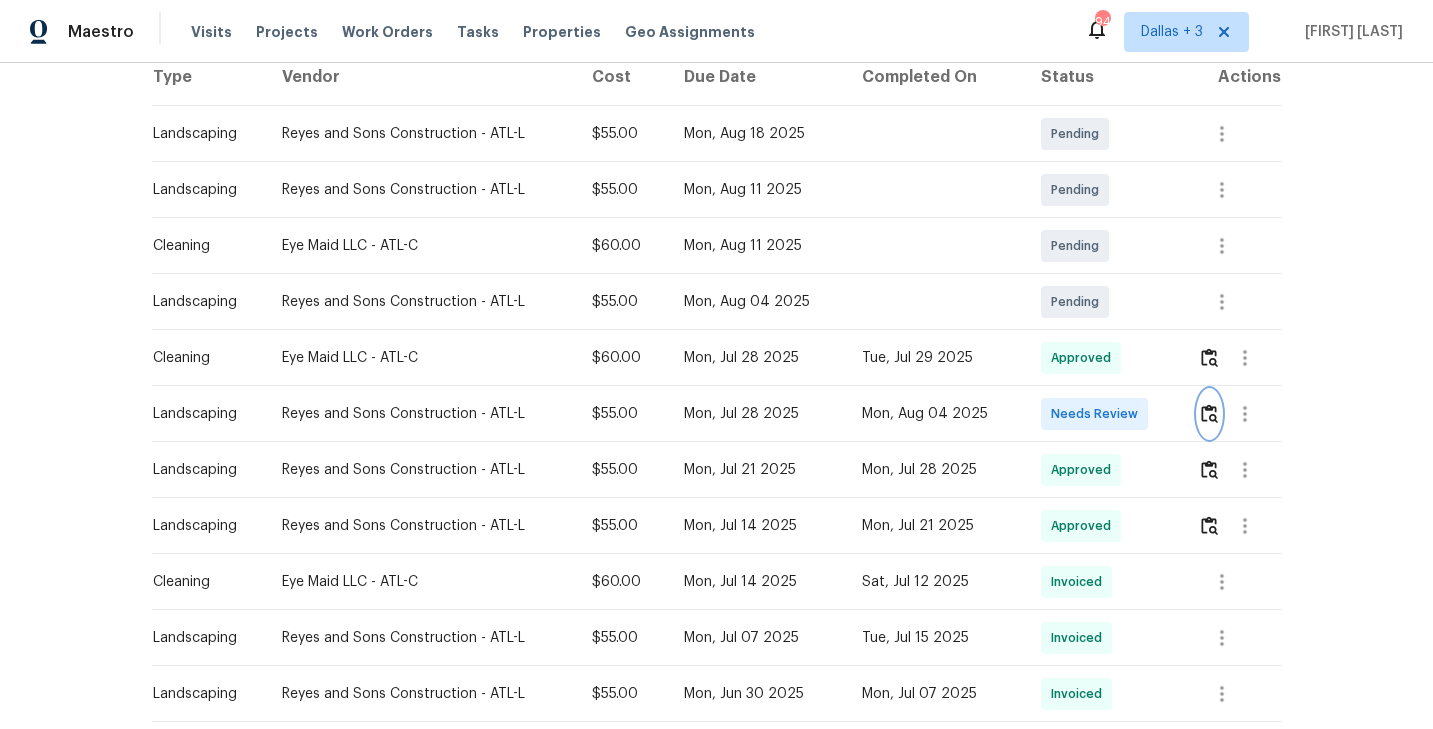 click at bounding box center [1209, 413] 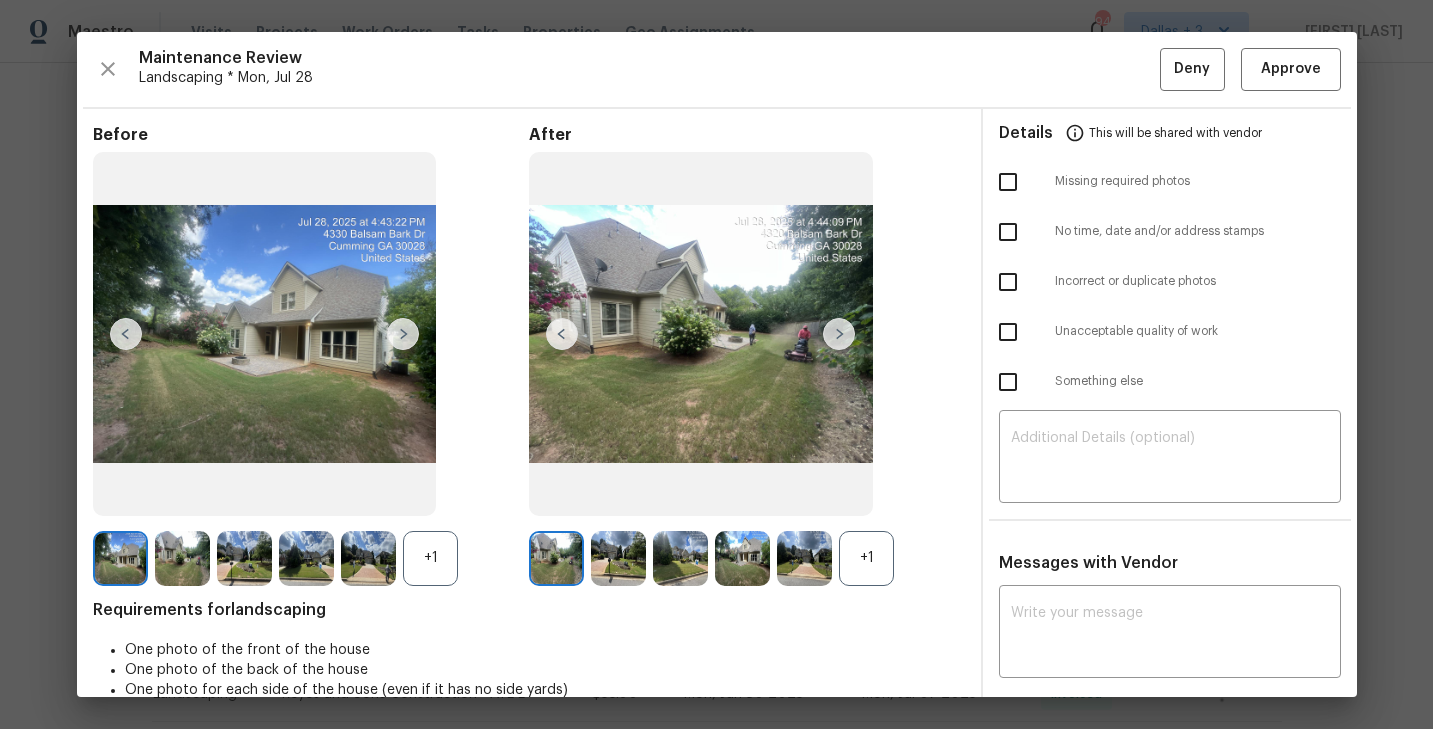 click on "+1" at bounding box center (866, 558) 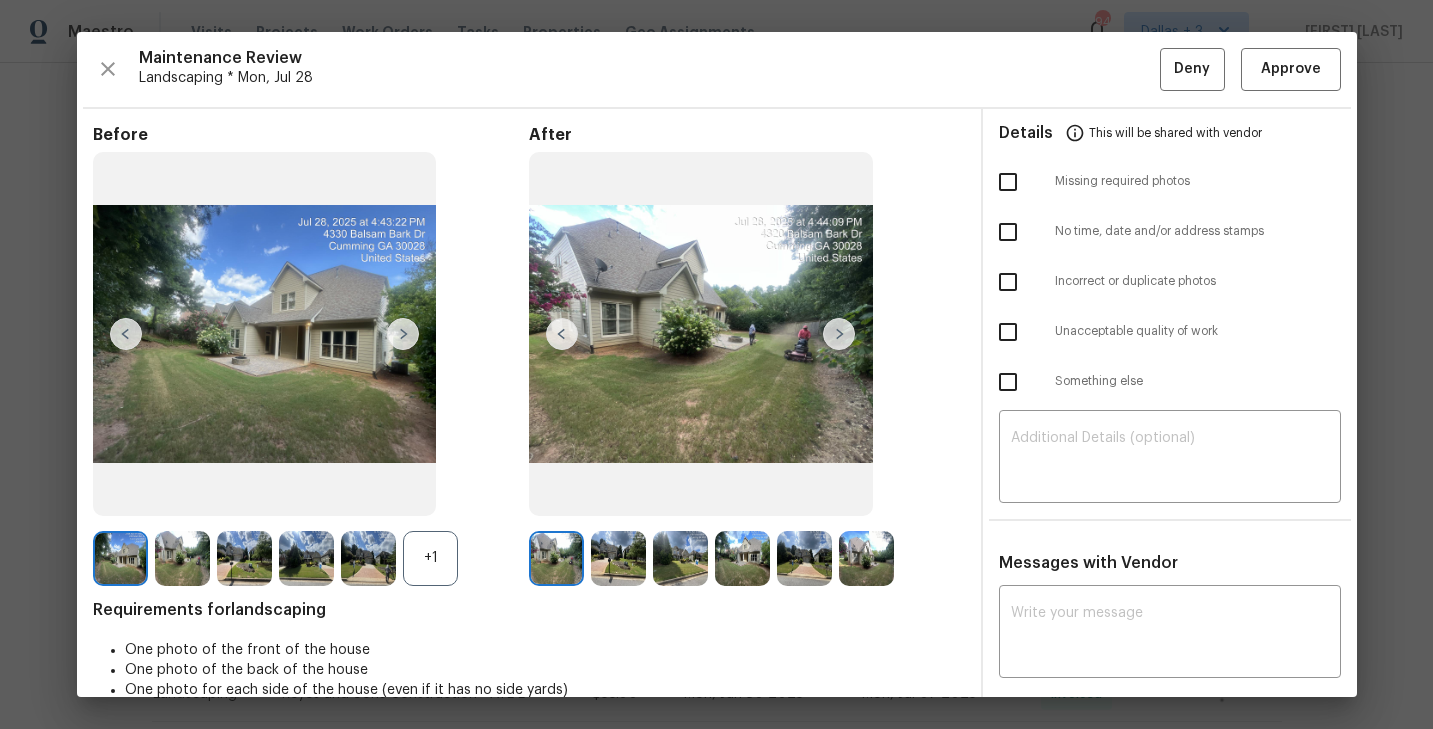 click on "+1" at bounding box center (430, 558) 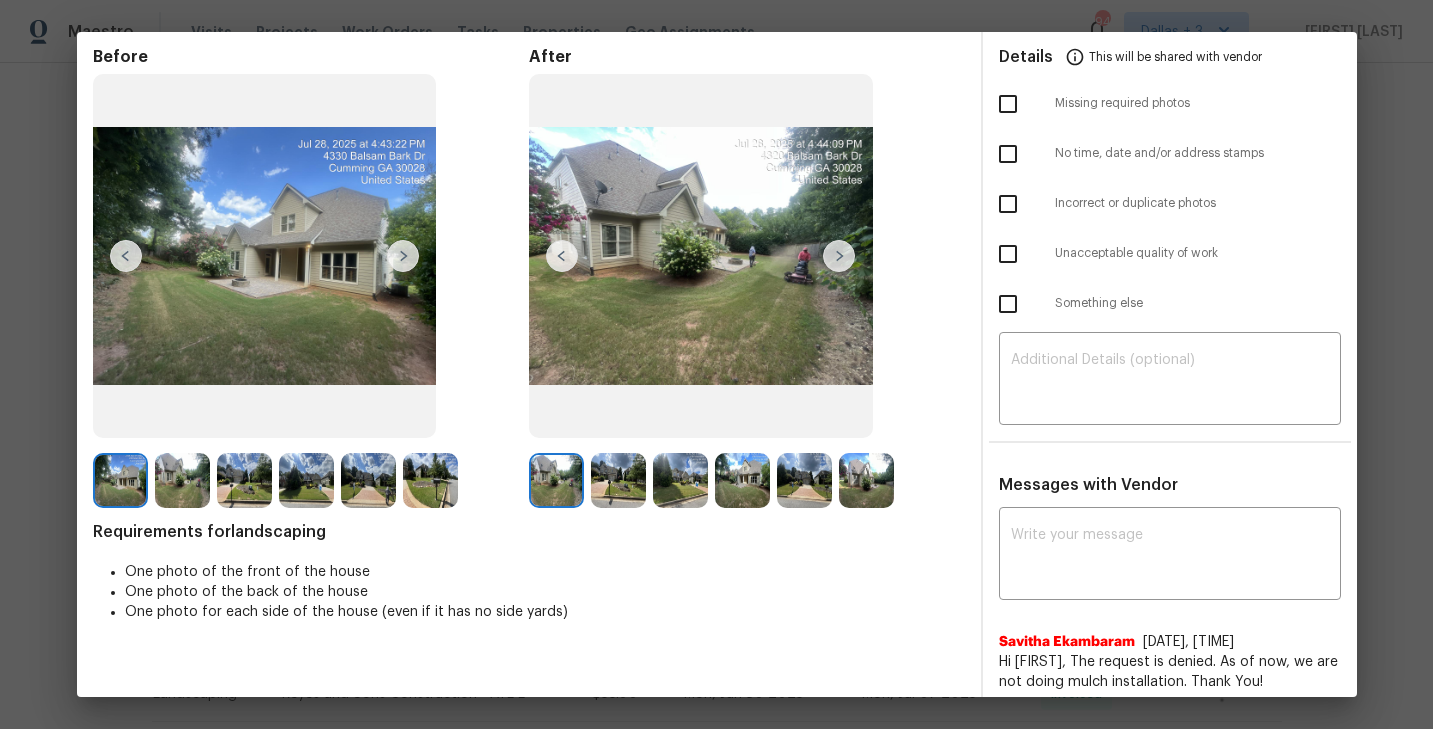scroll, scrollTop: 79, scrollLeft: 0, axis: vertical 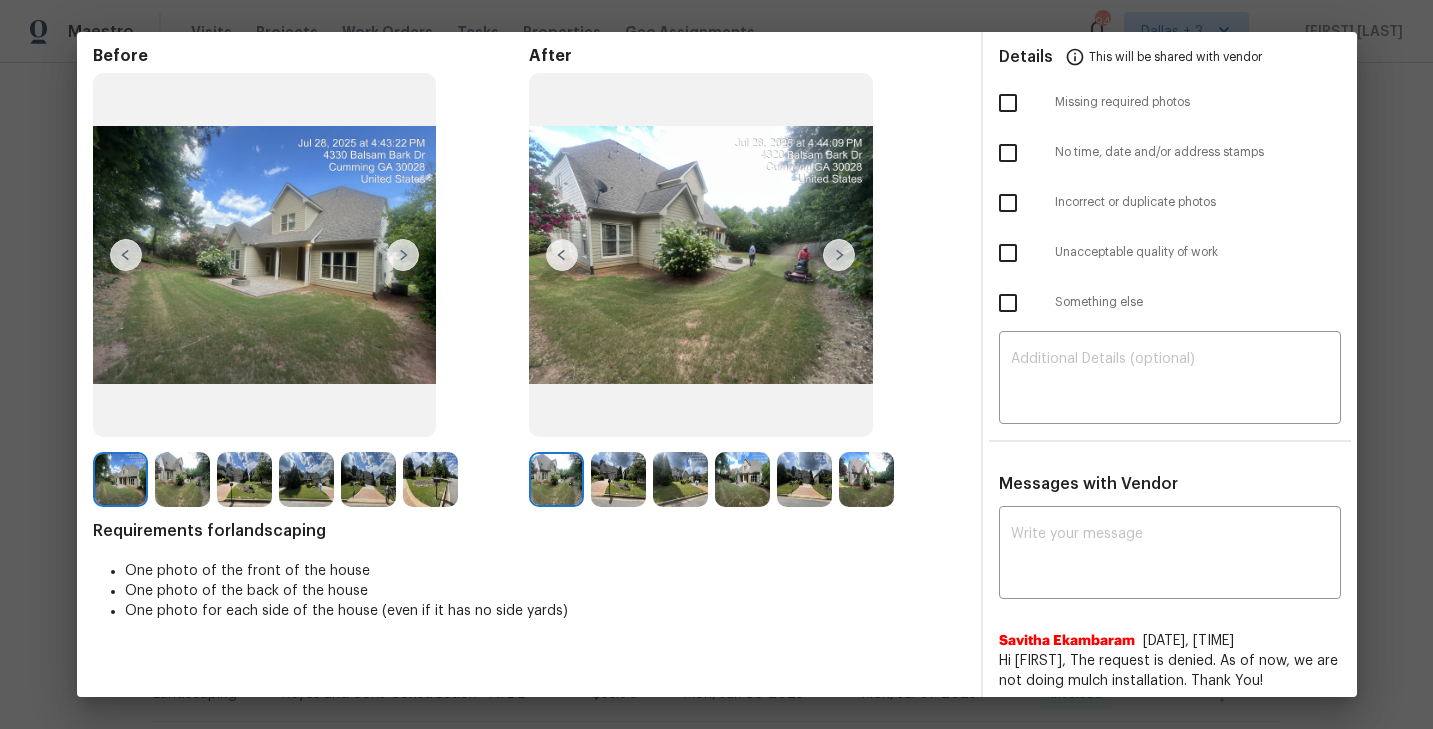 click at bounding box center (839, 255) 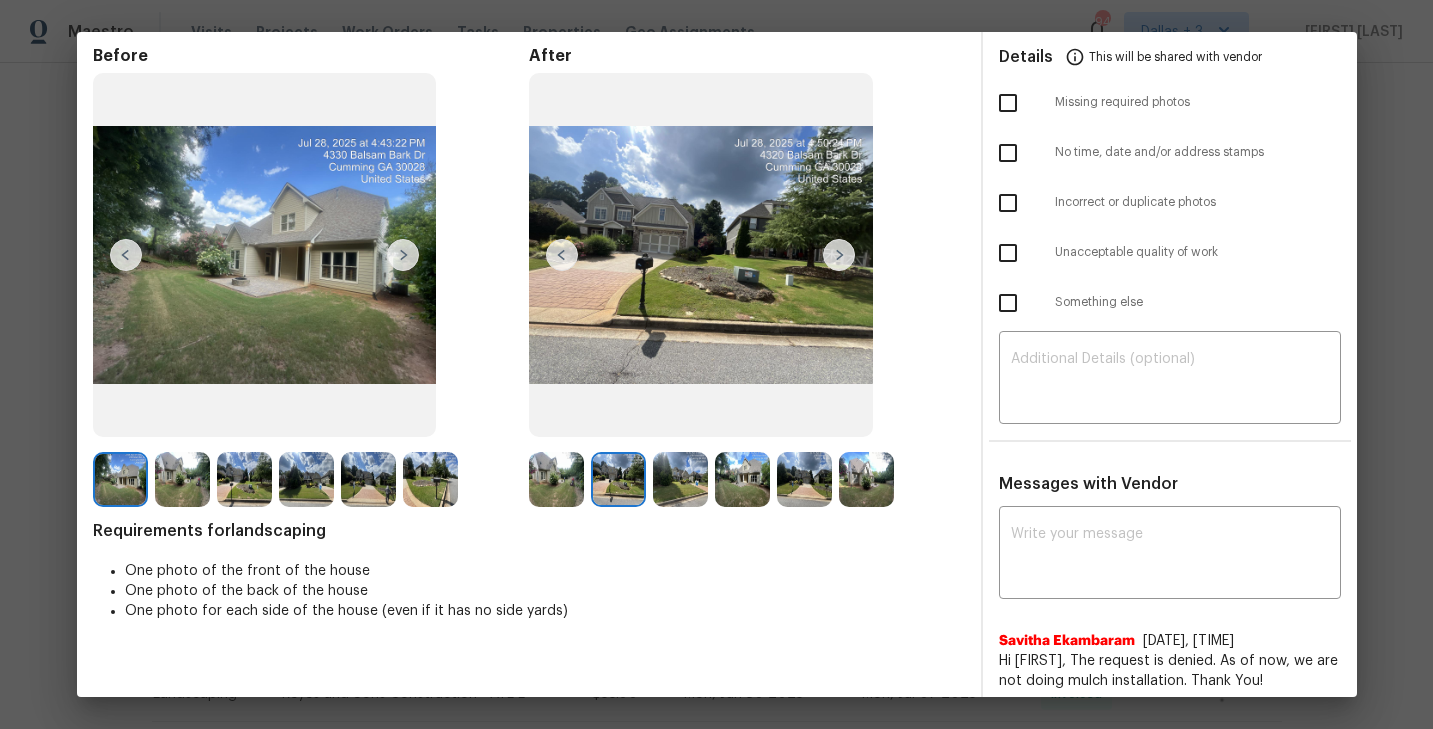 click at bounding box center [839, 255] 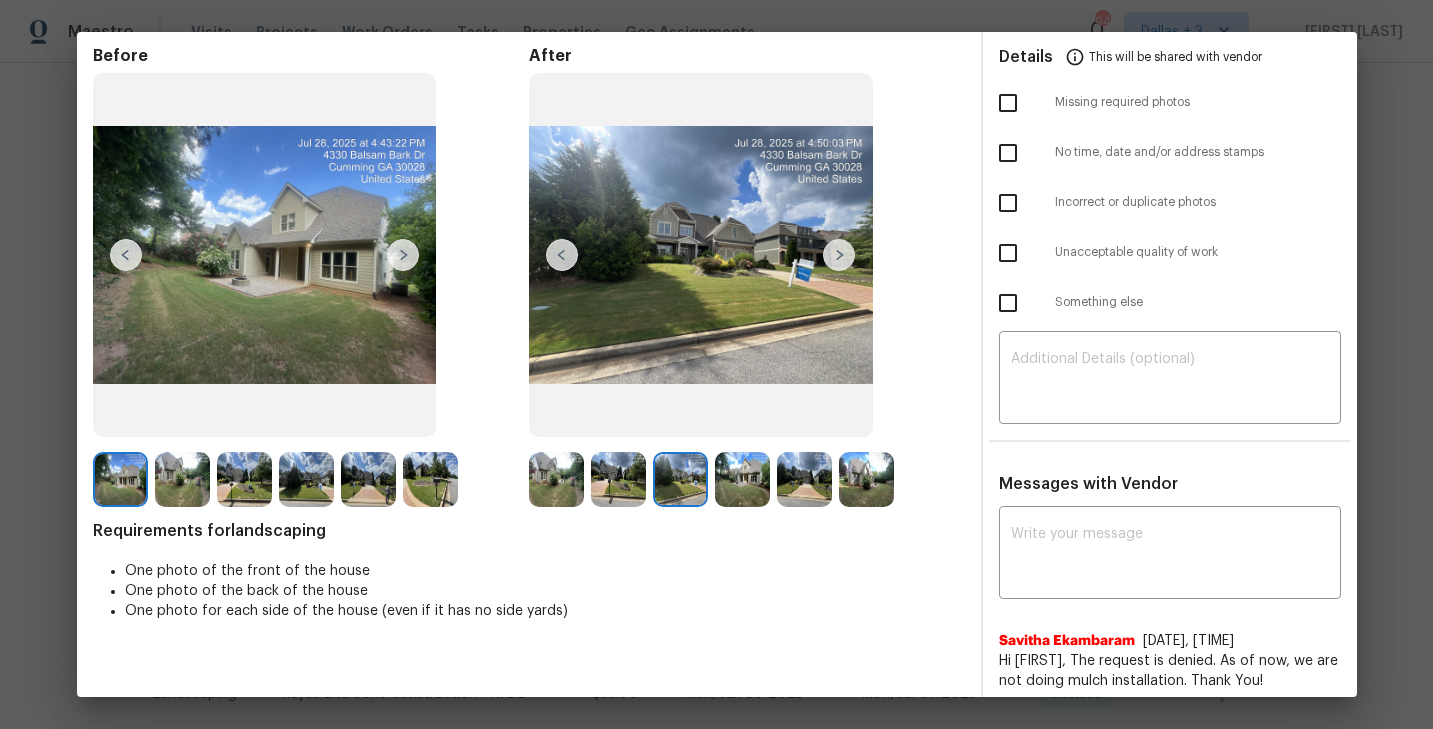 click at bounding box center (839, 255) 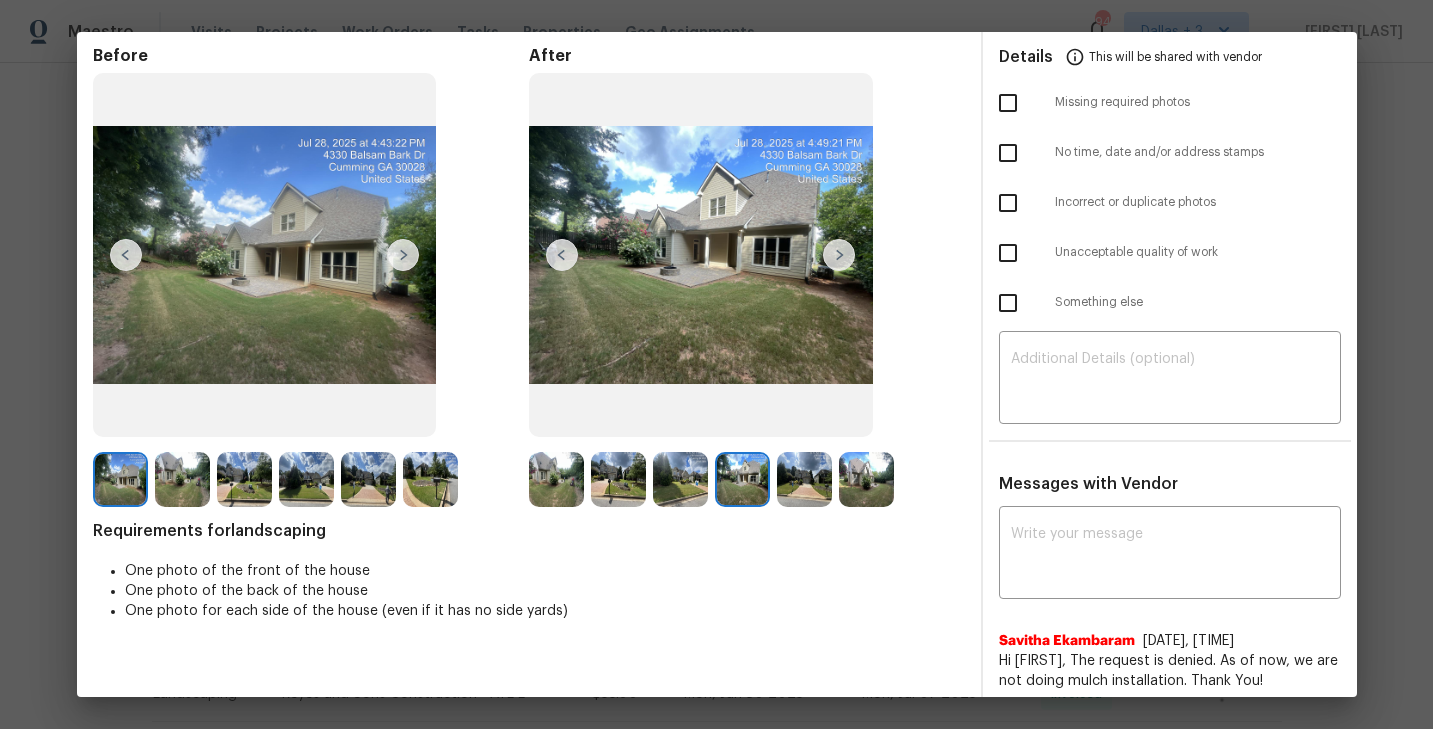 click at bounding box center (839, 255) 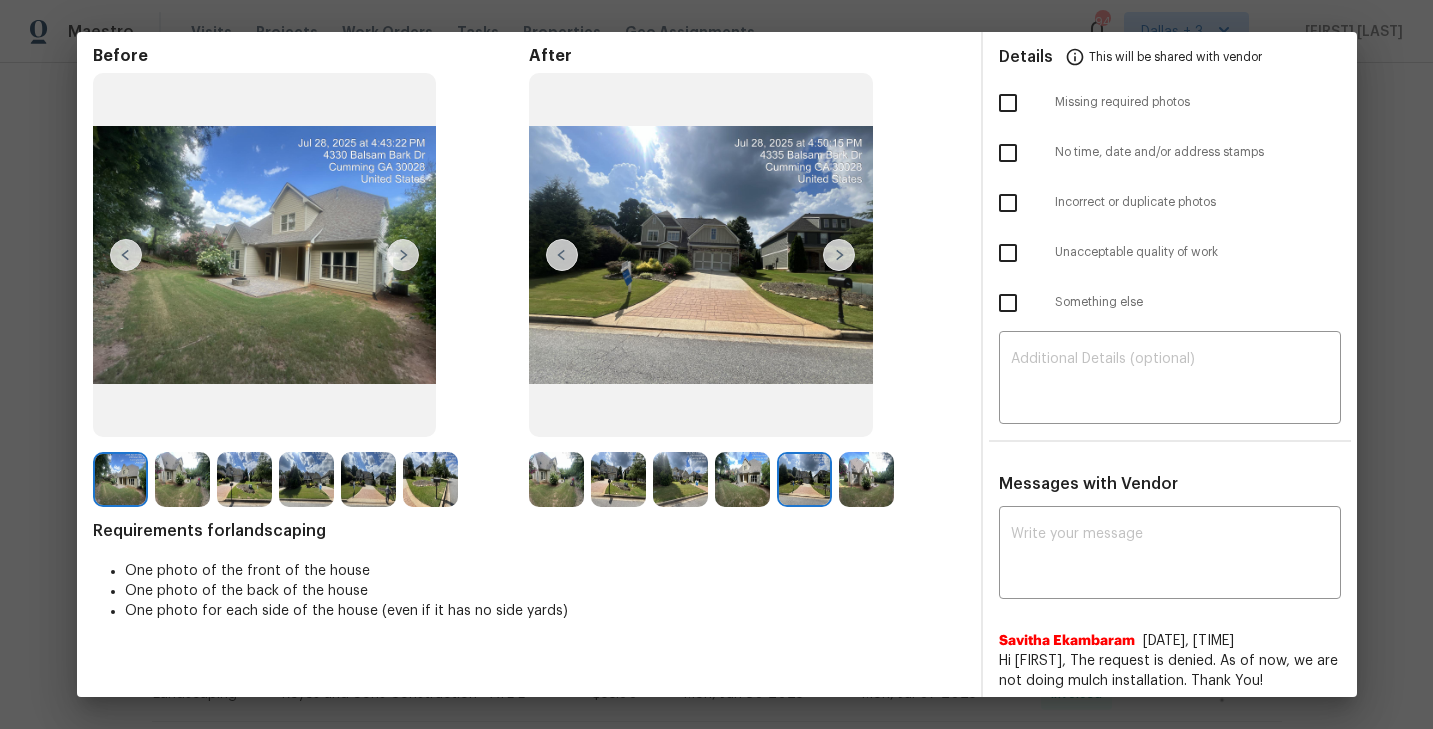 click at bounding box center [866, 479] 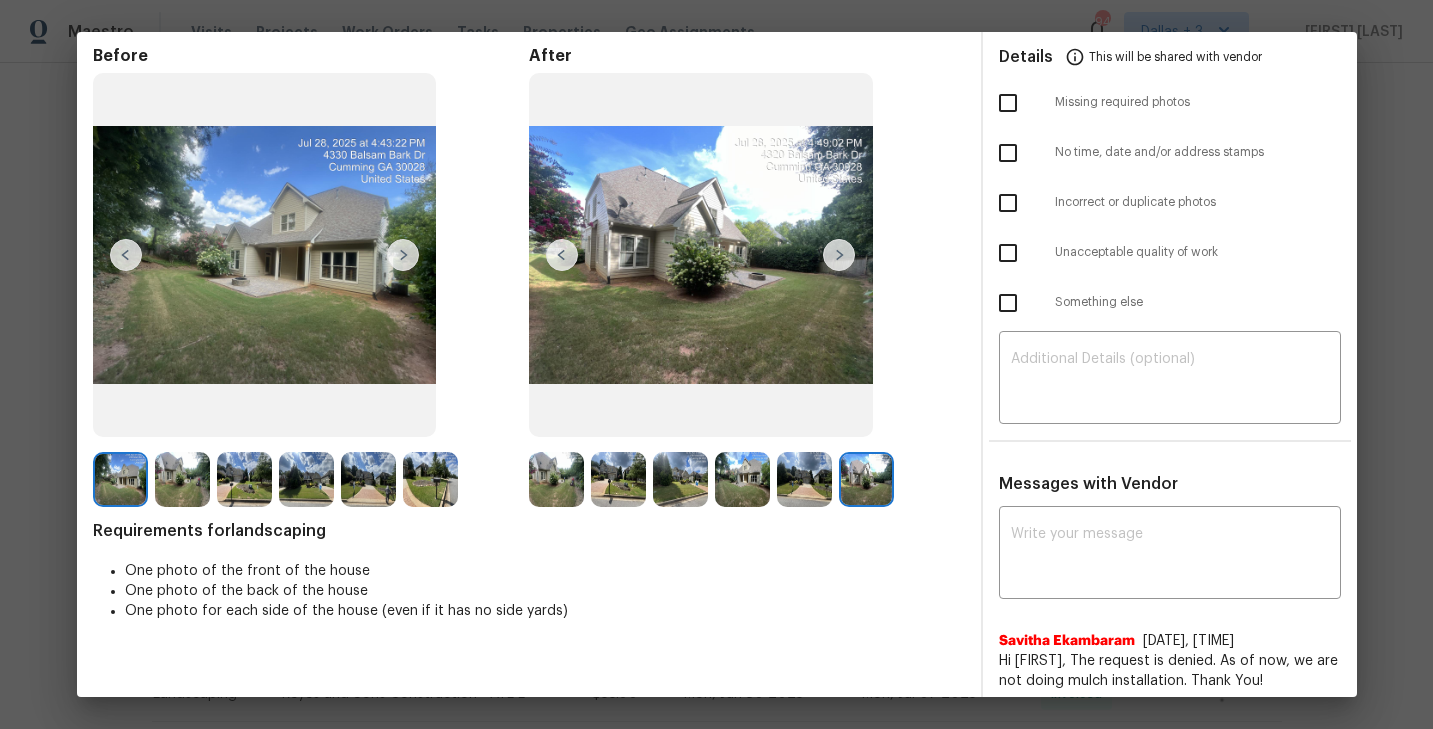 click at bounding box center (120, 479) 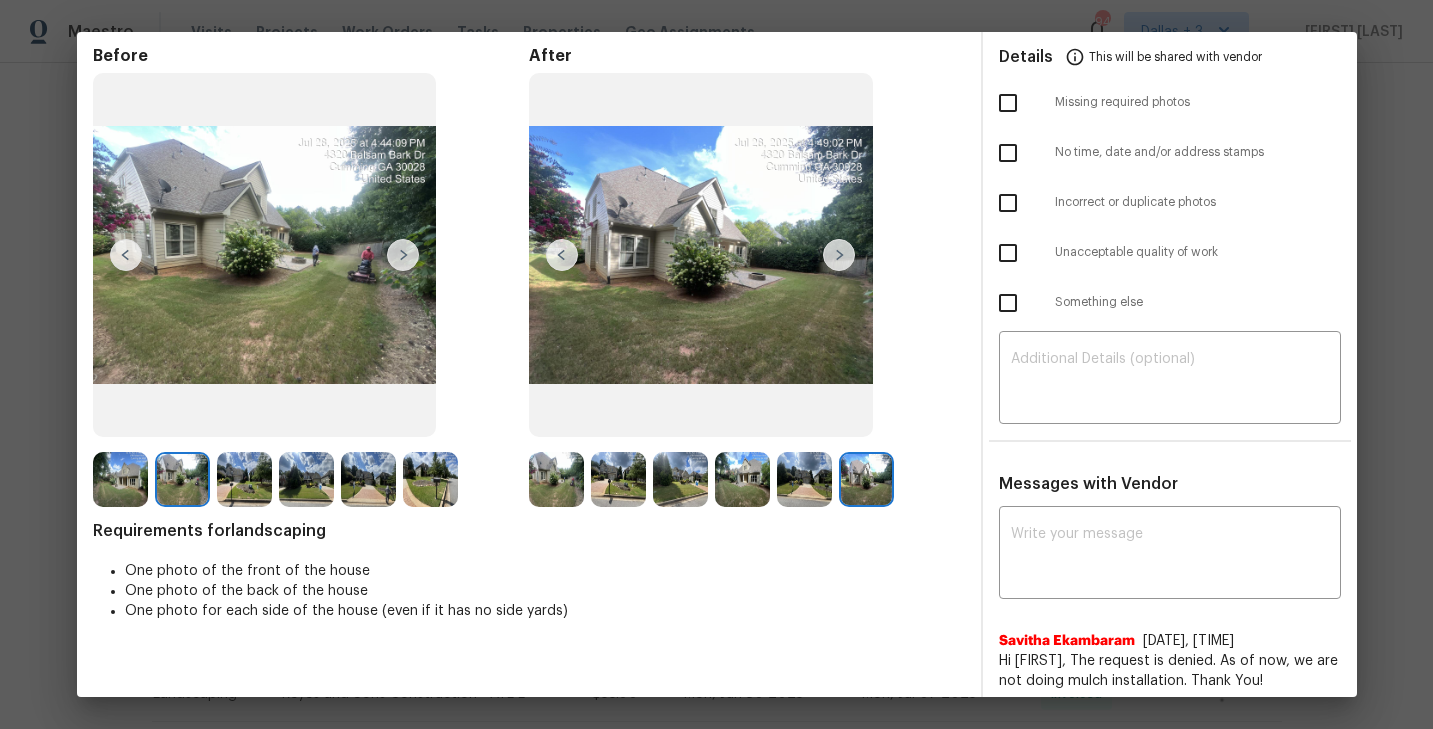 click at bounding box center [403, 255] 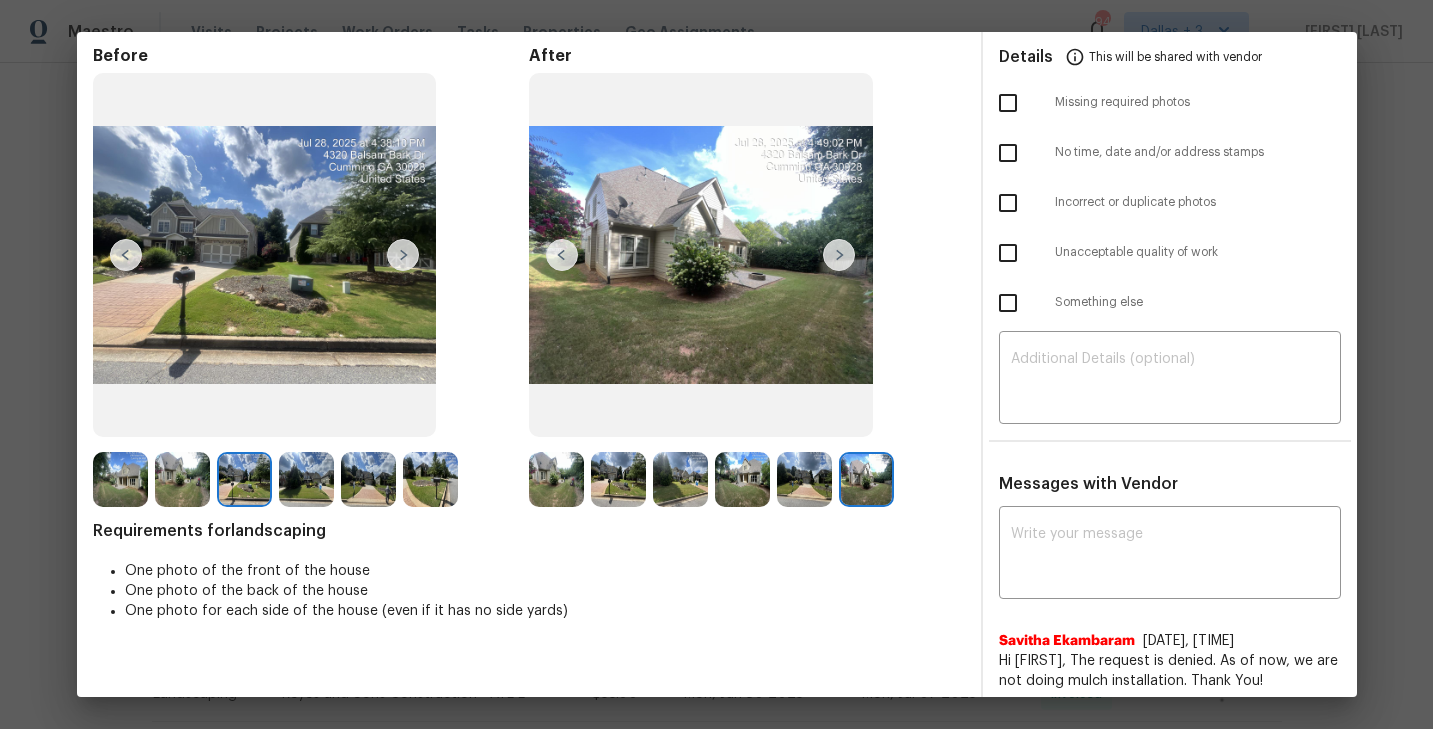 click at bounding box center (403, 255) 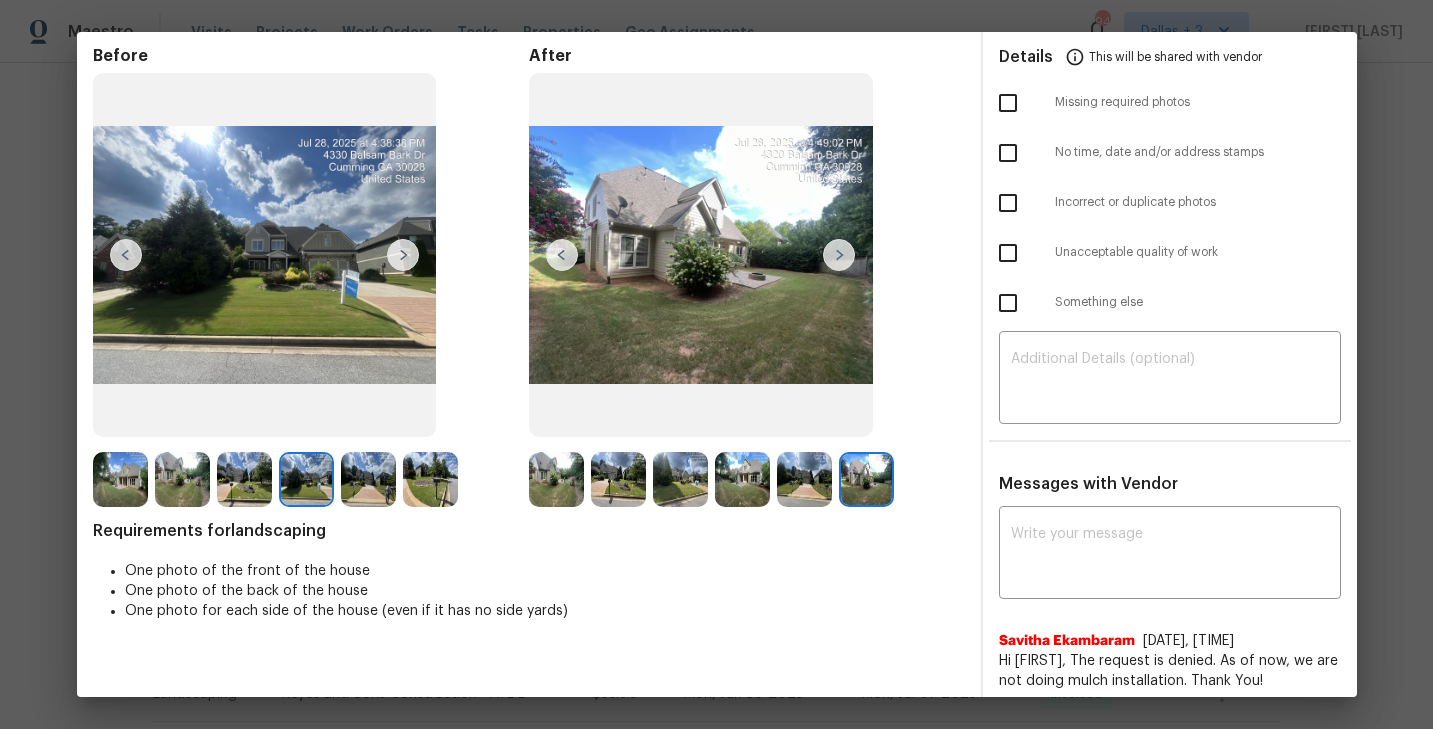 click at bounding box center (403, 255) 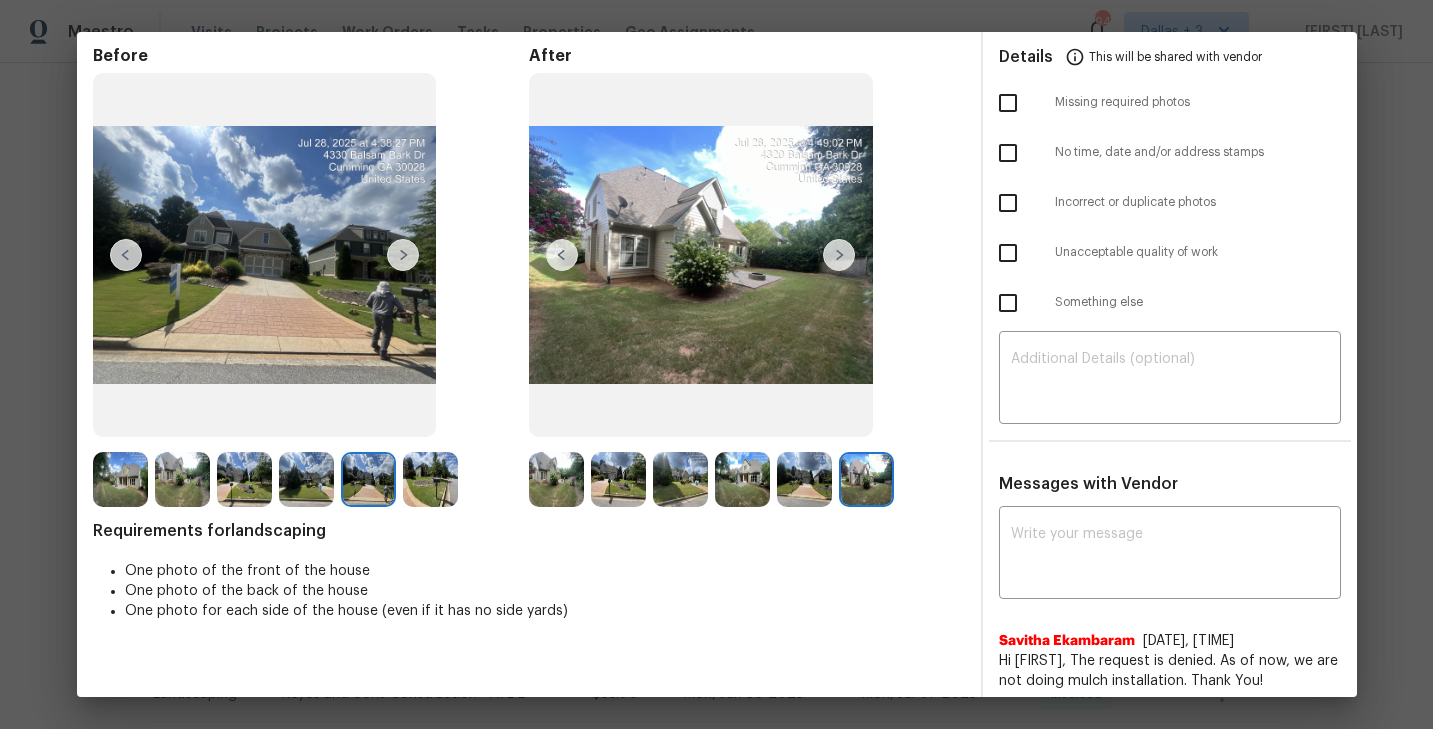 click at bounding box center [403, 255] 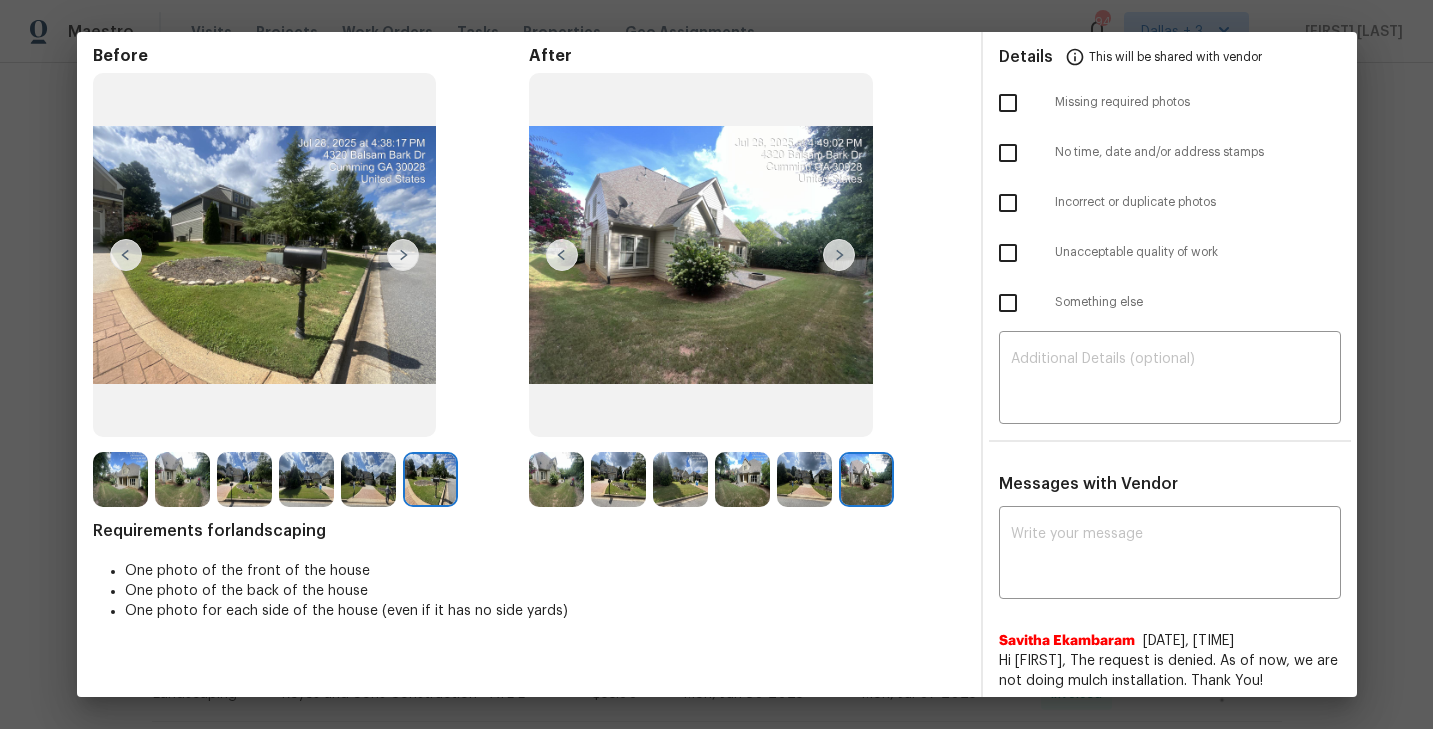 click at bounding box center [403, 255] 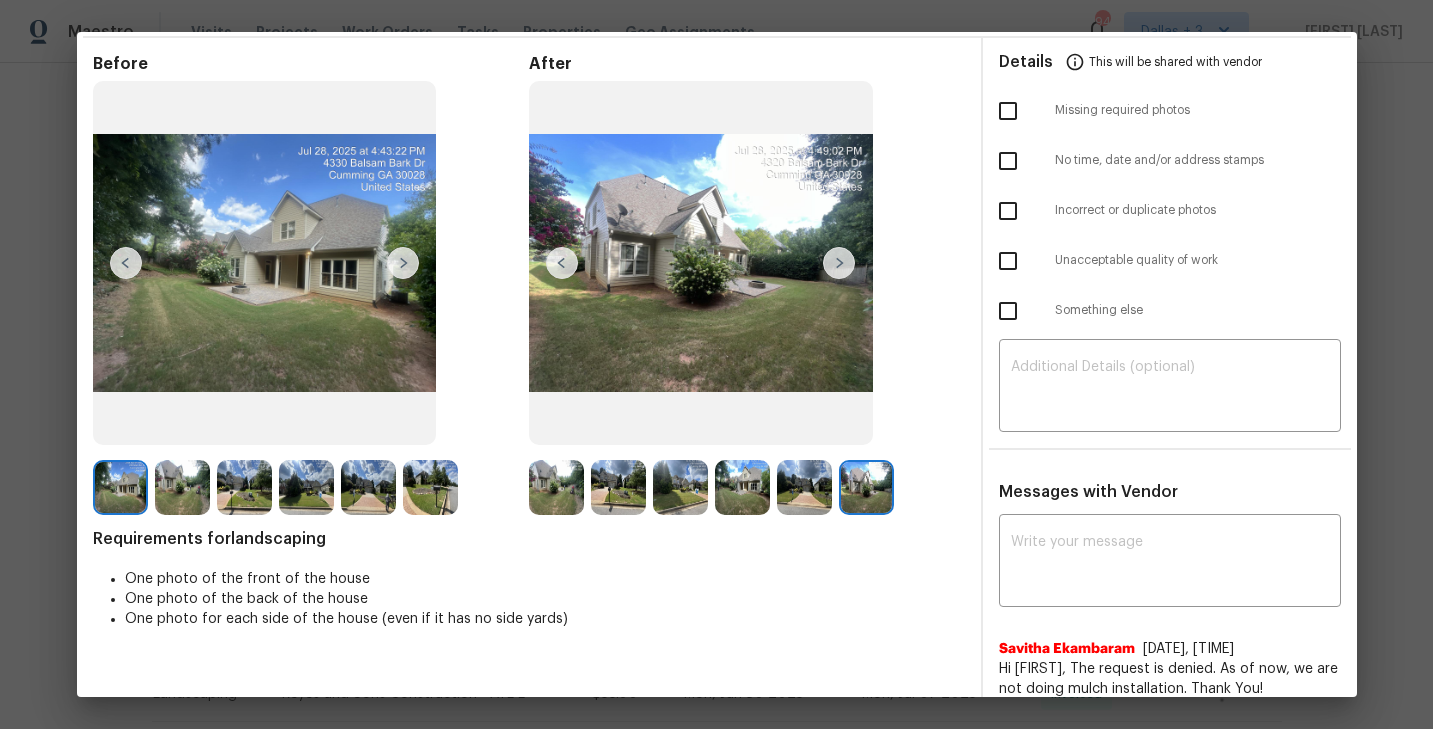 scroll, scrollTop: 26, scrollLeft: 0, axis: vertical 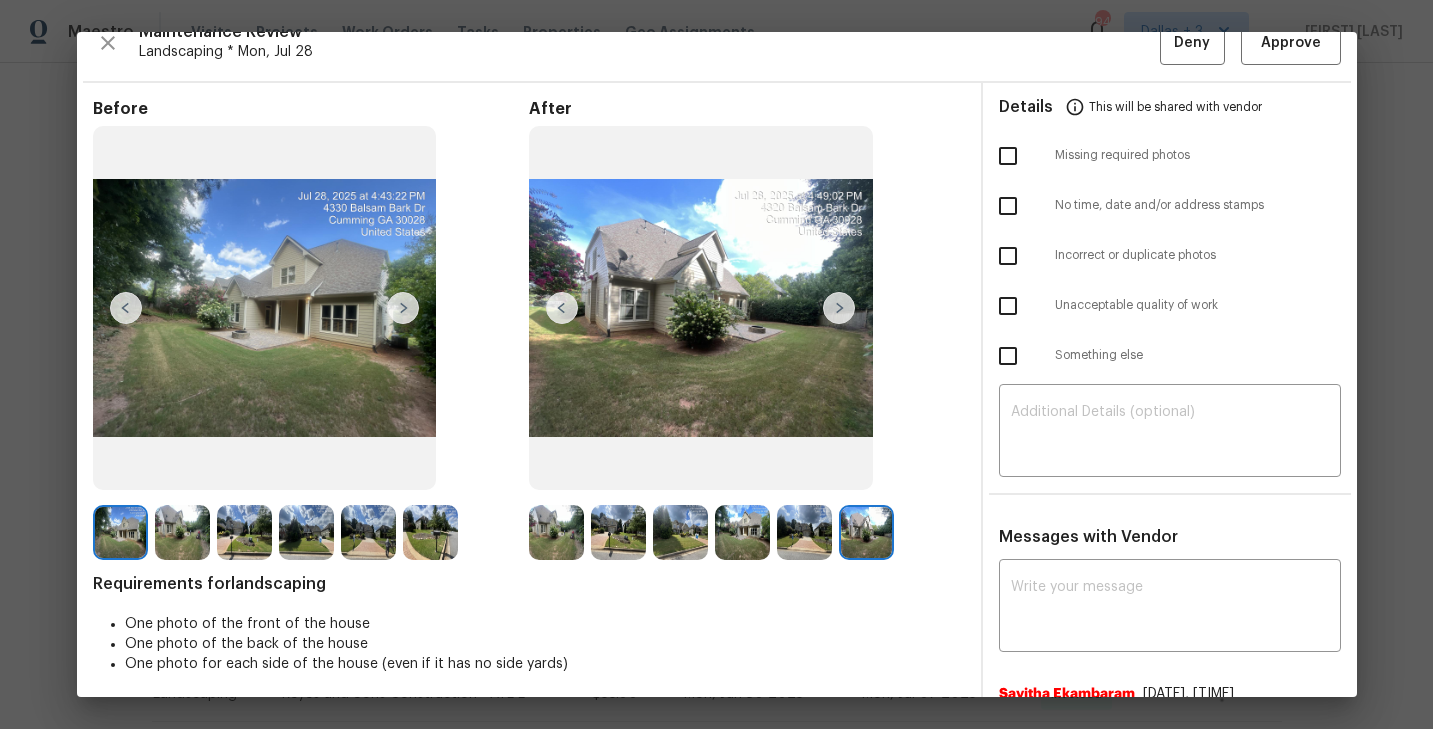 click at bounding box center (556, 532) 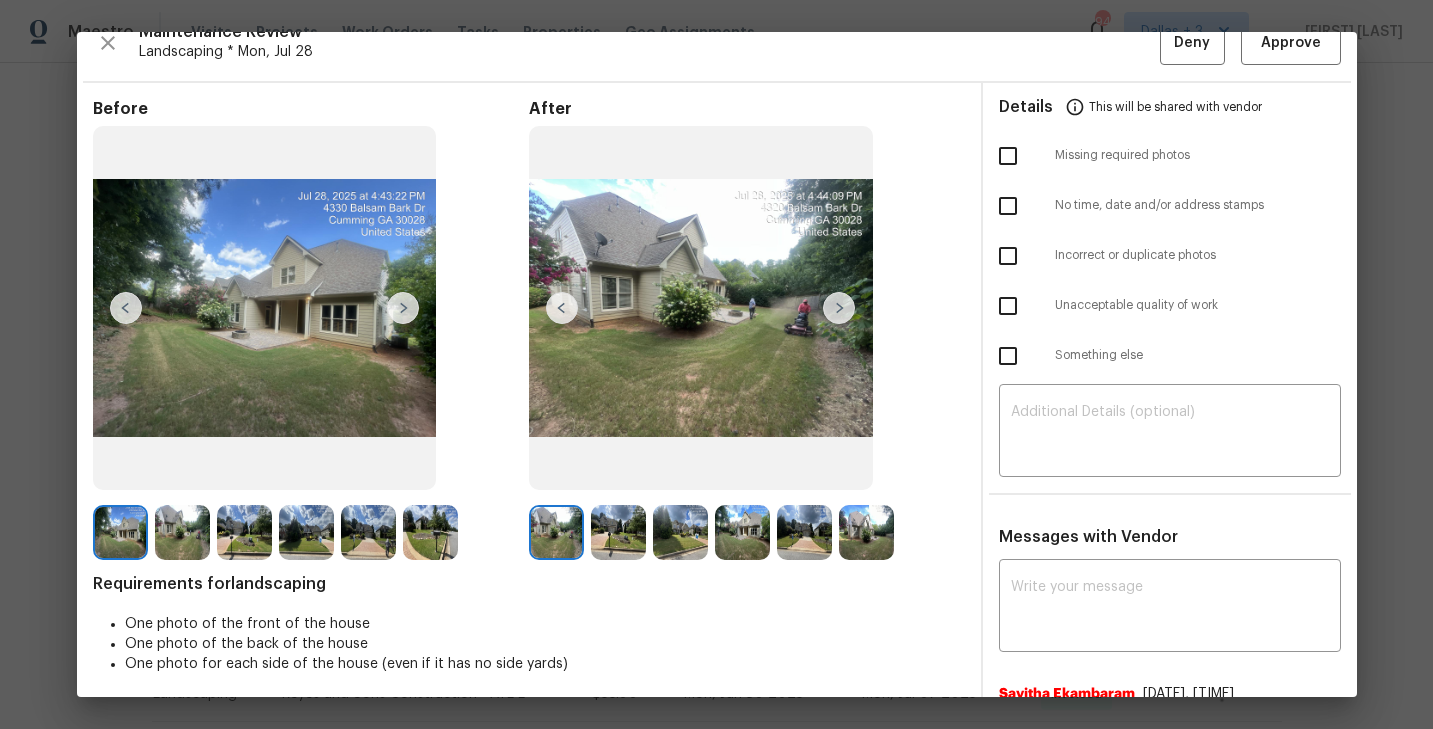 click at bounding box center (120, 532) 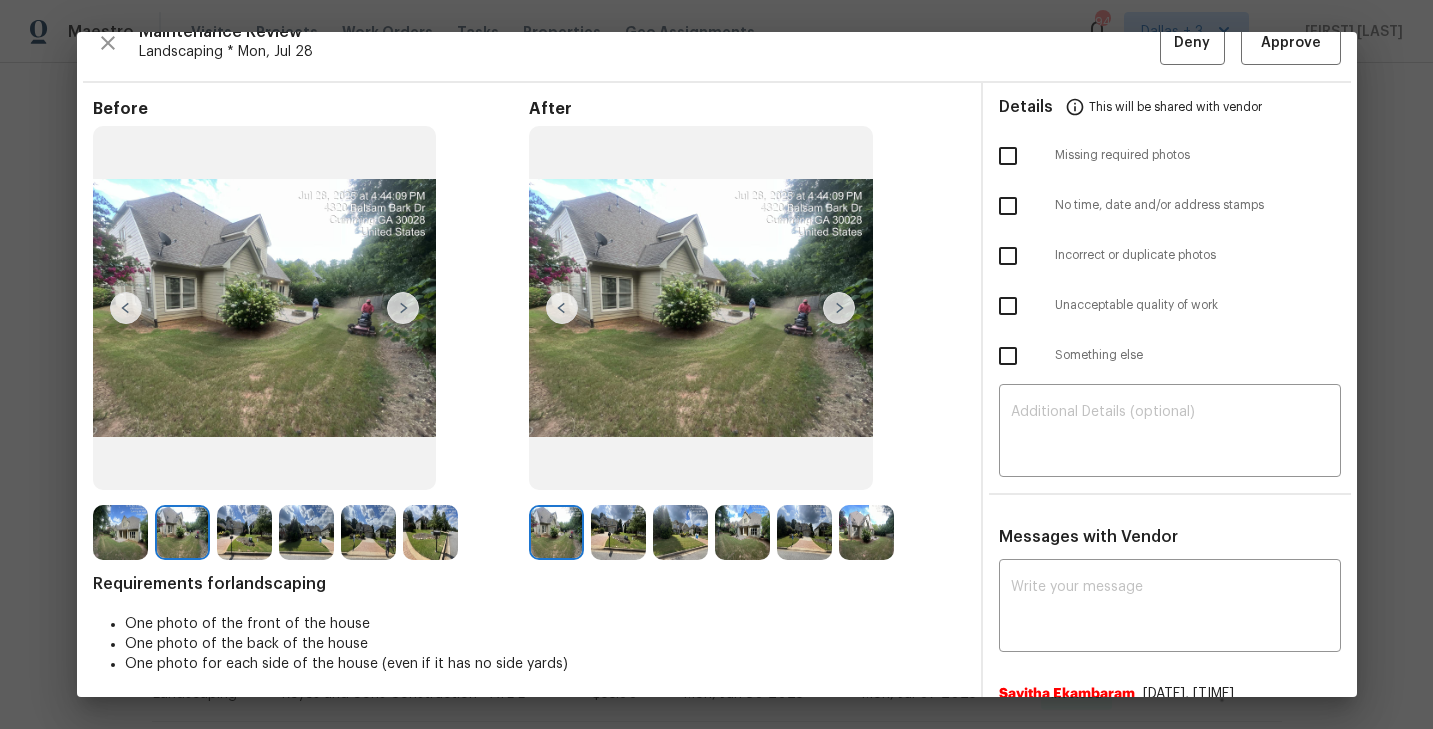 click at bounding box center (403, 308) 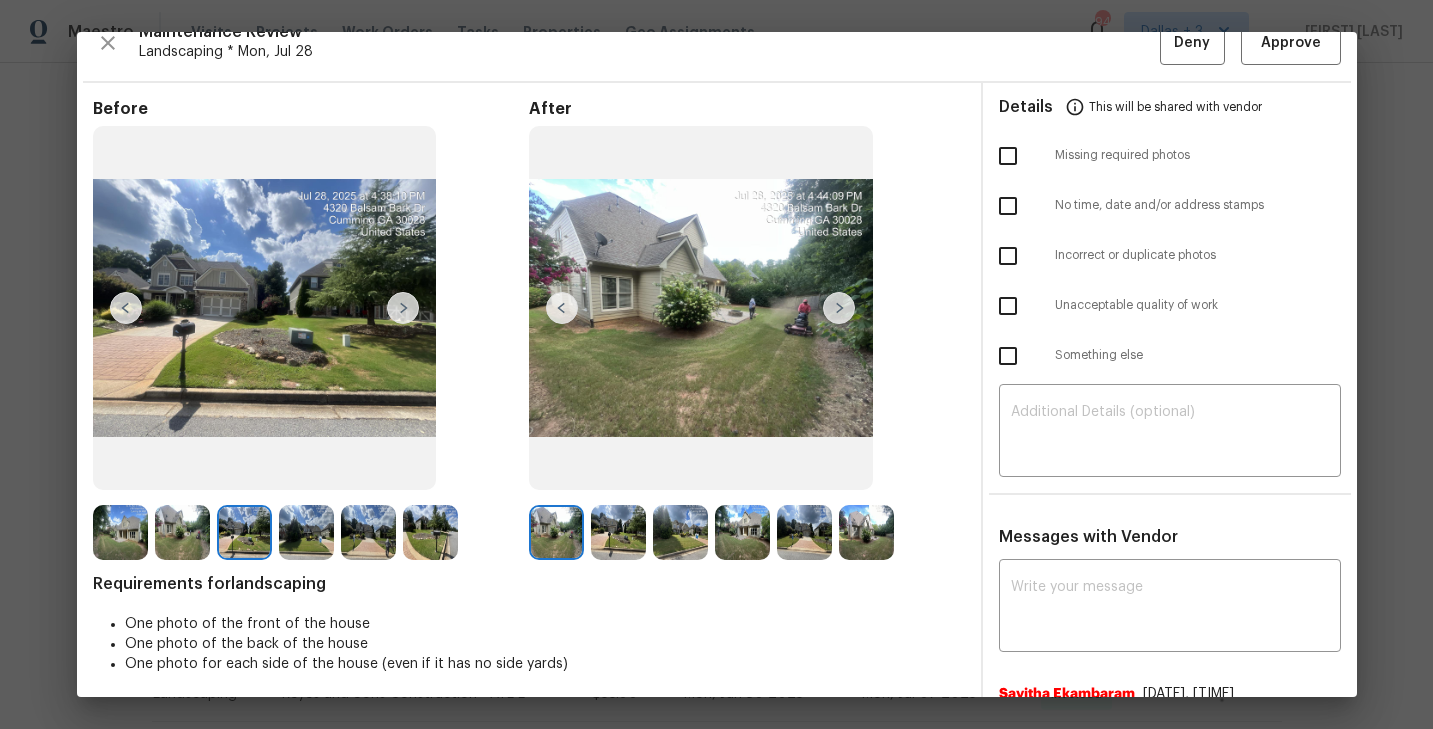 scroll, scrollTop: 0, scrollLeft: 0, axis: both 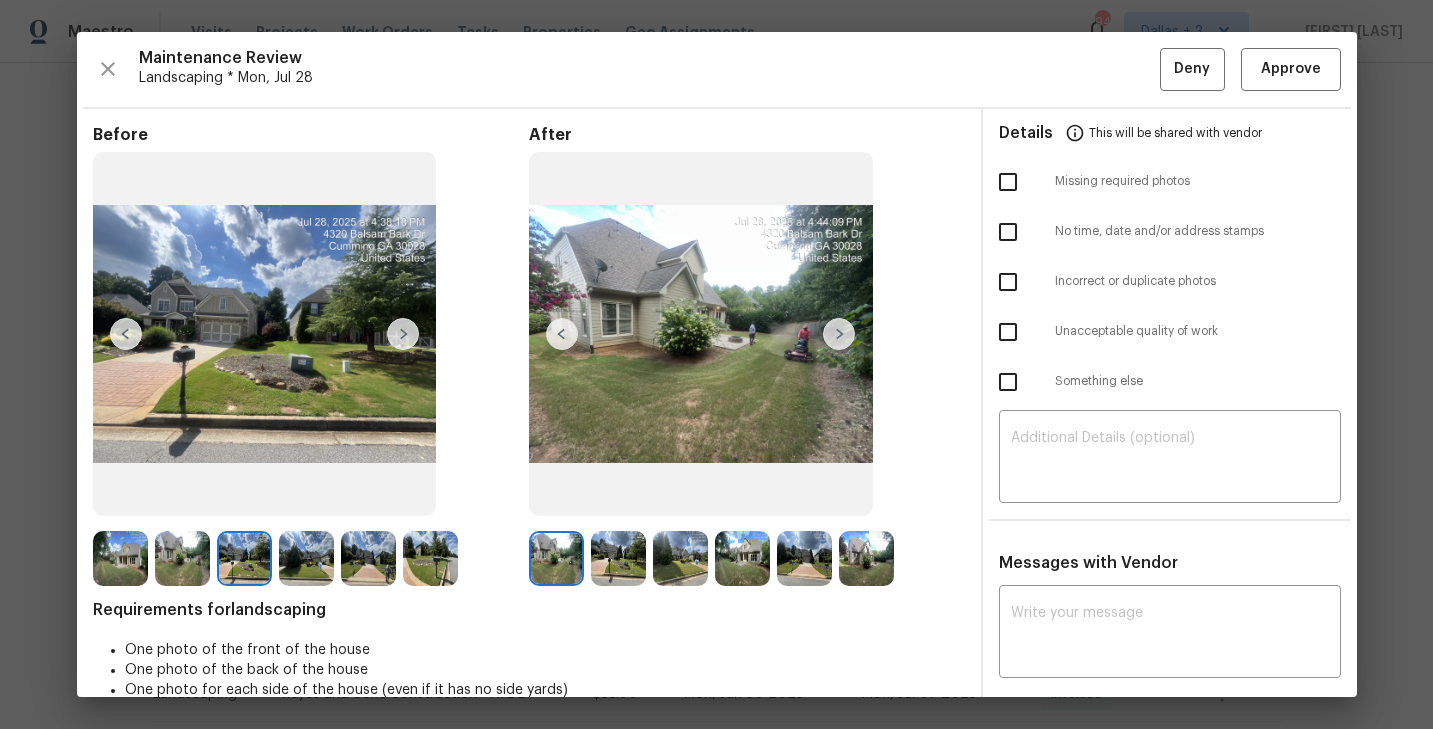 click on "Maintenance Review Landscaping * Mon, Jul 28 Deny Approve" at bounding box center [717, 69] 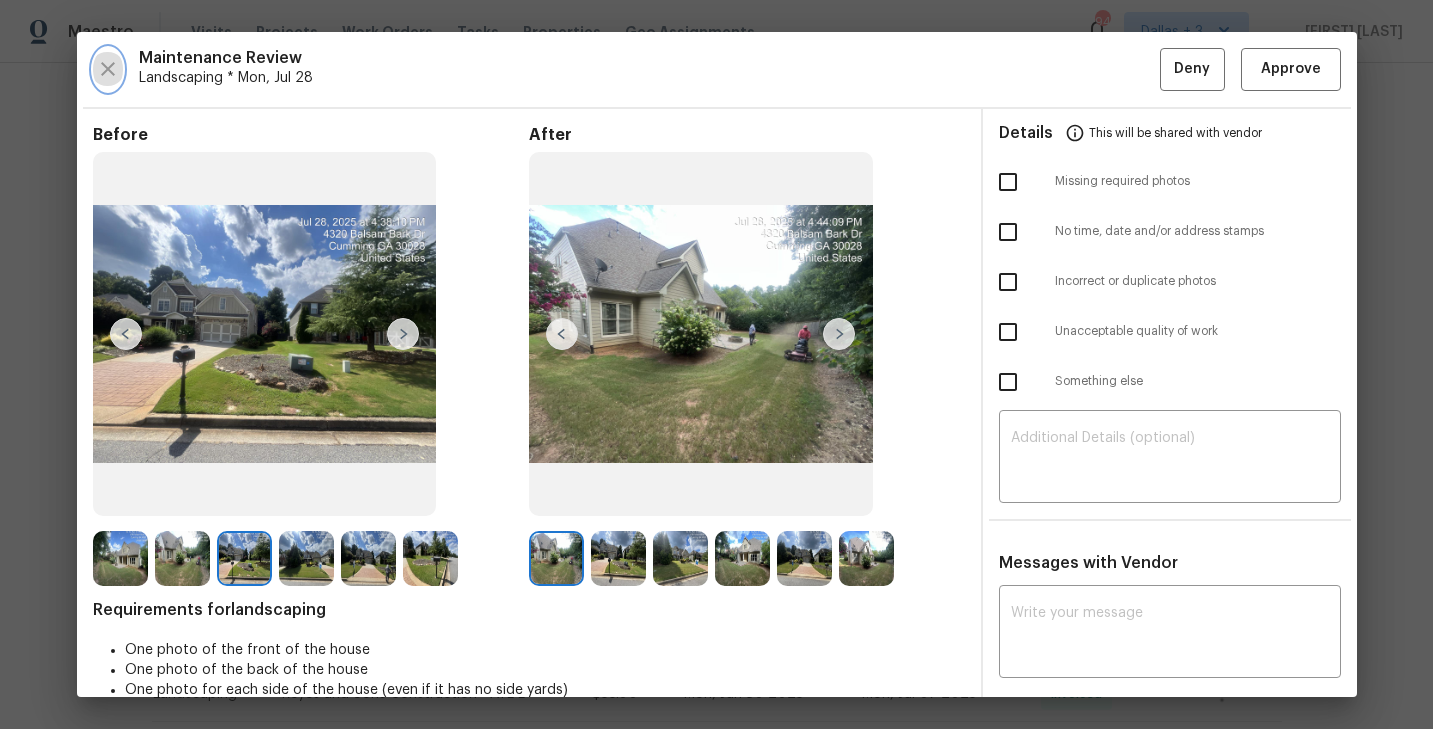 click 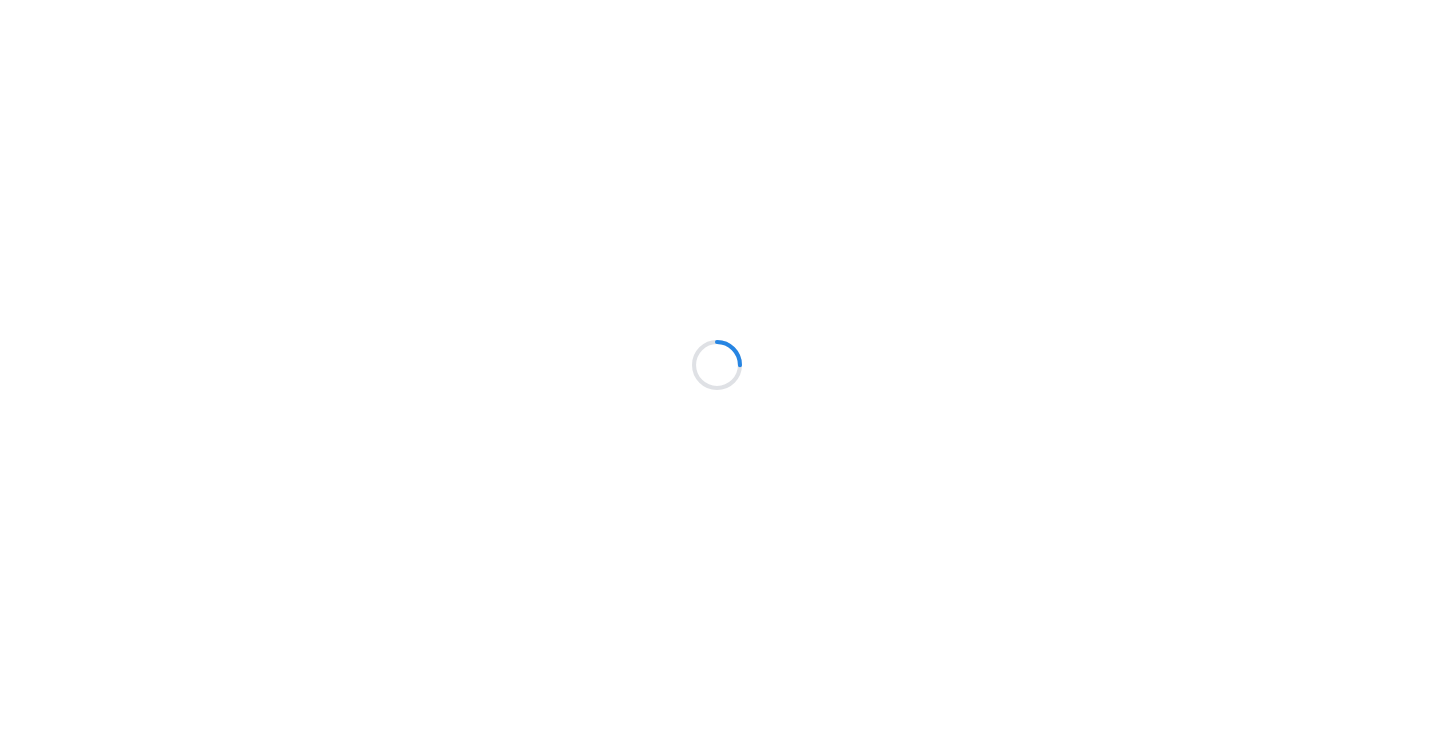 scroll, scrollTop: 0, scrollLeft: 0, axis: both 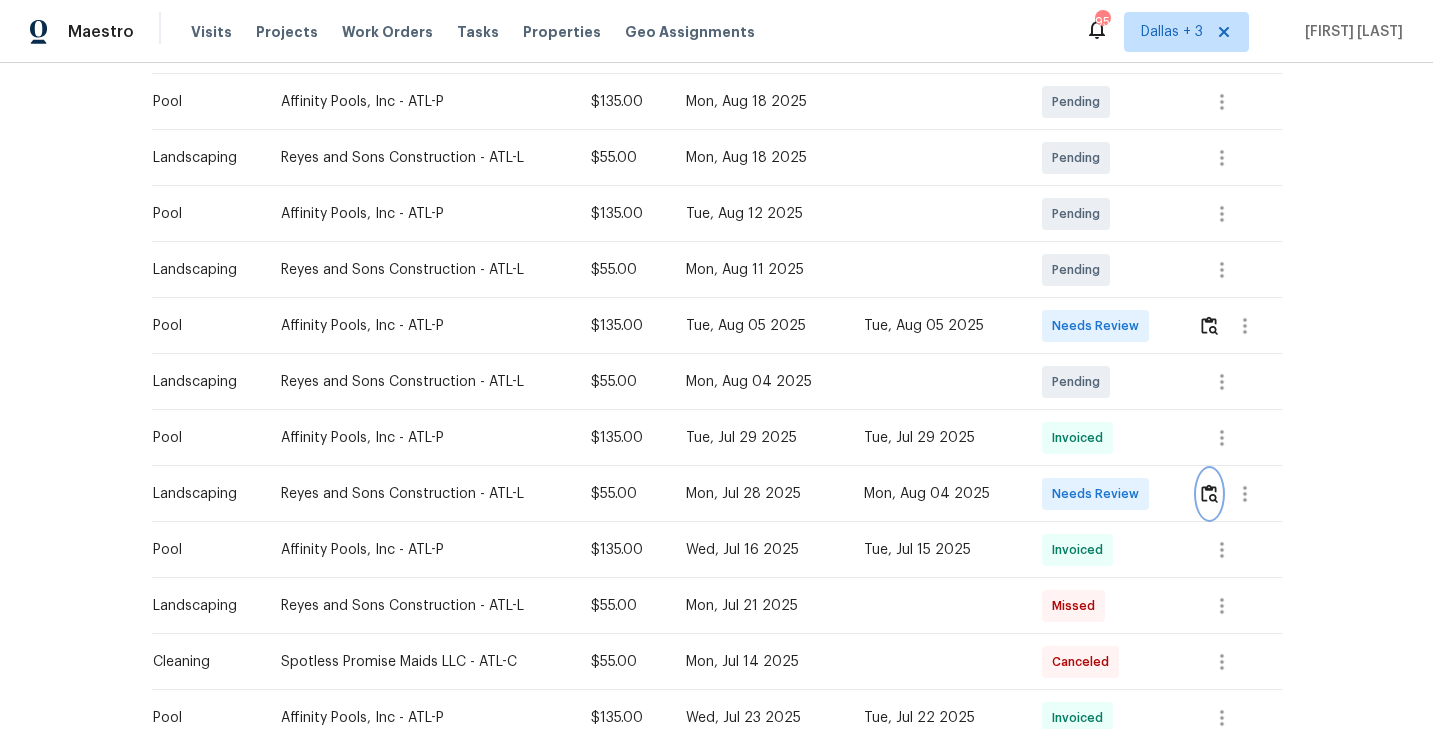 click at bounding box center (1209, 493) 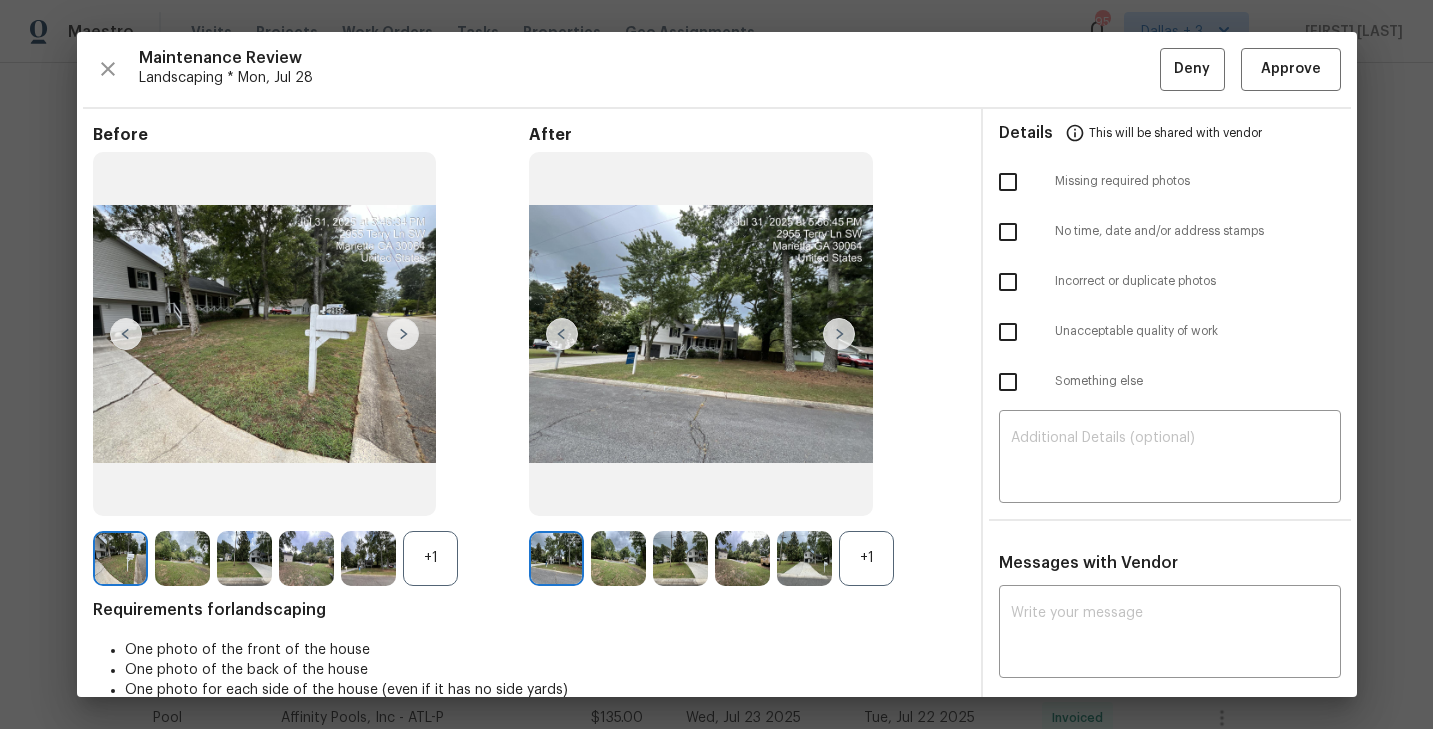 click at bounding box center (839, 334) 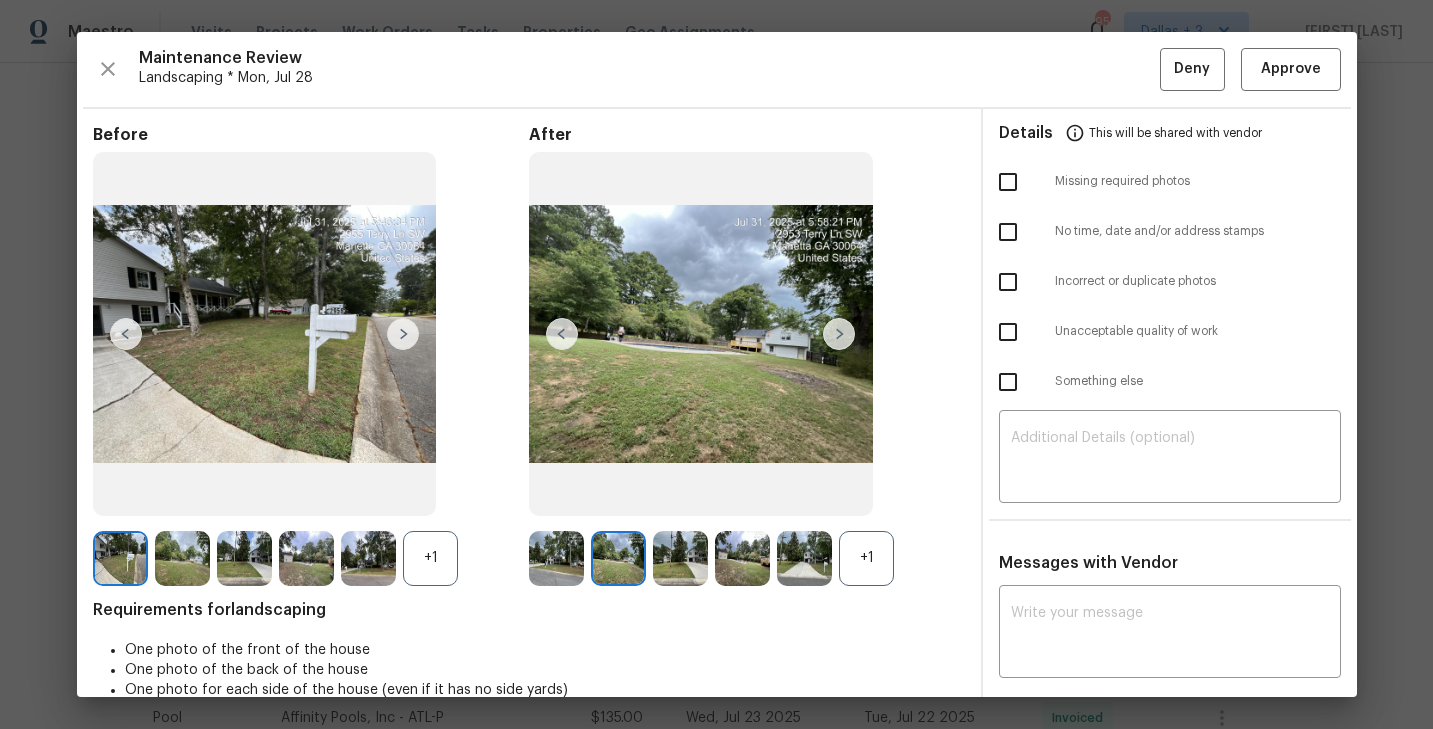 click at bounding box center (680, 558) 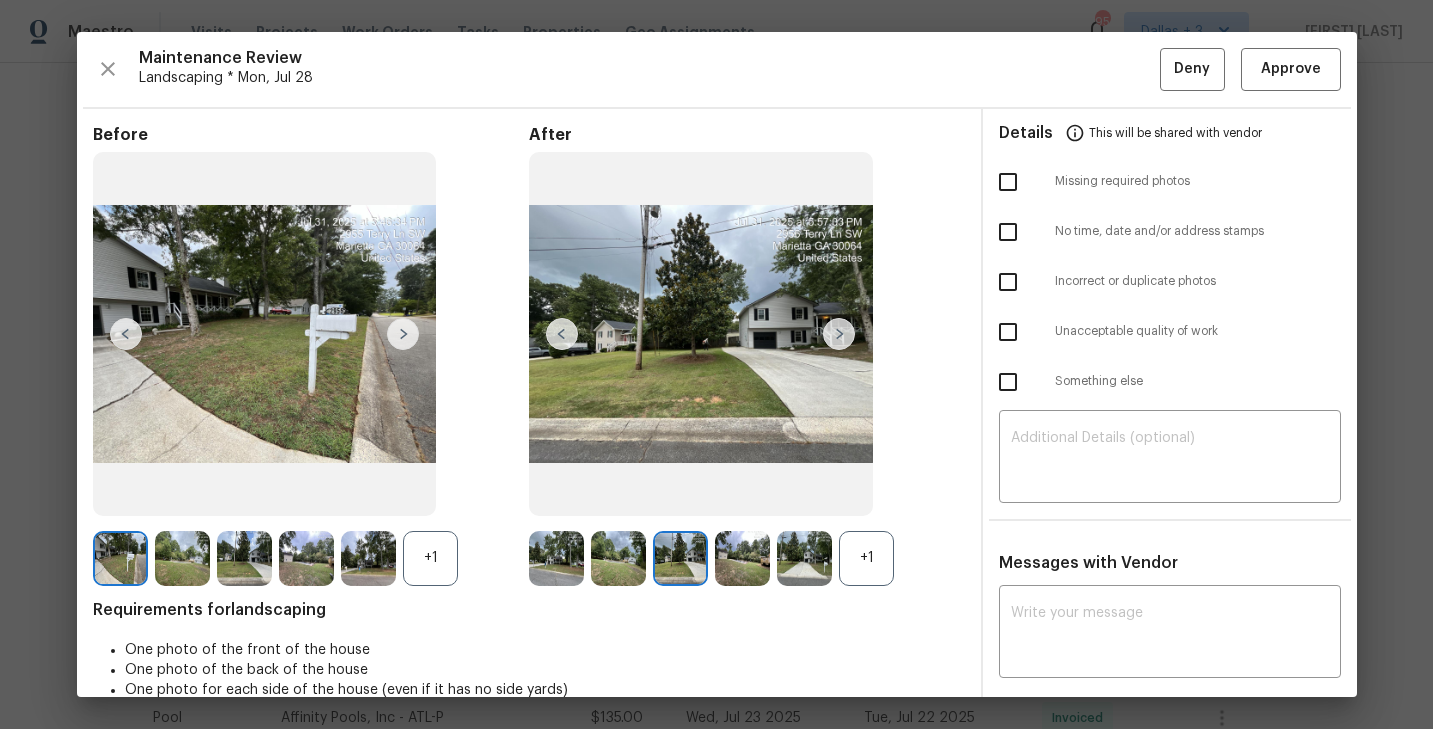 click at bounding box center [742, 558] 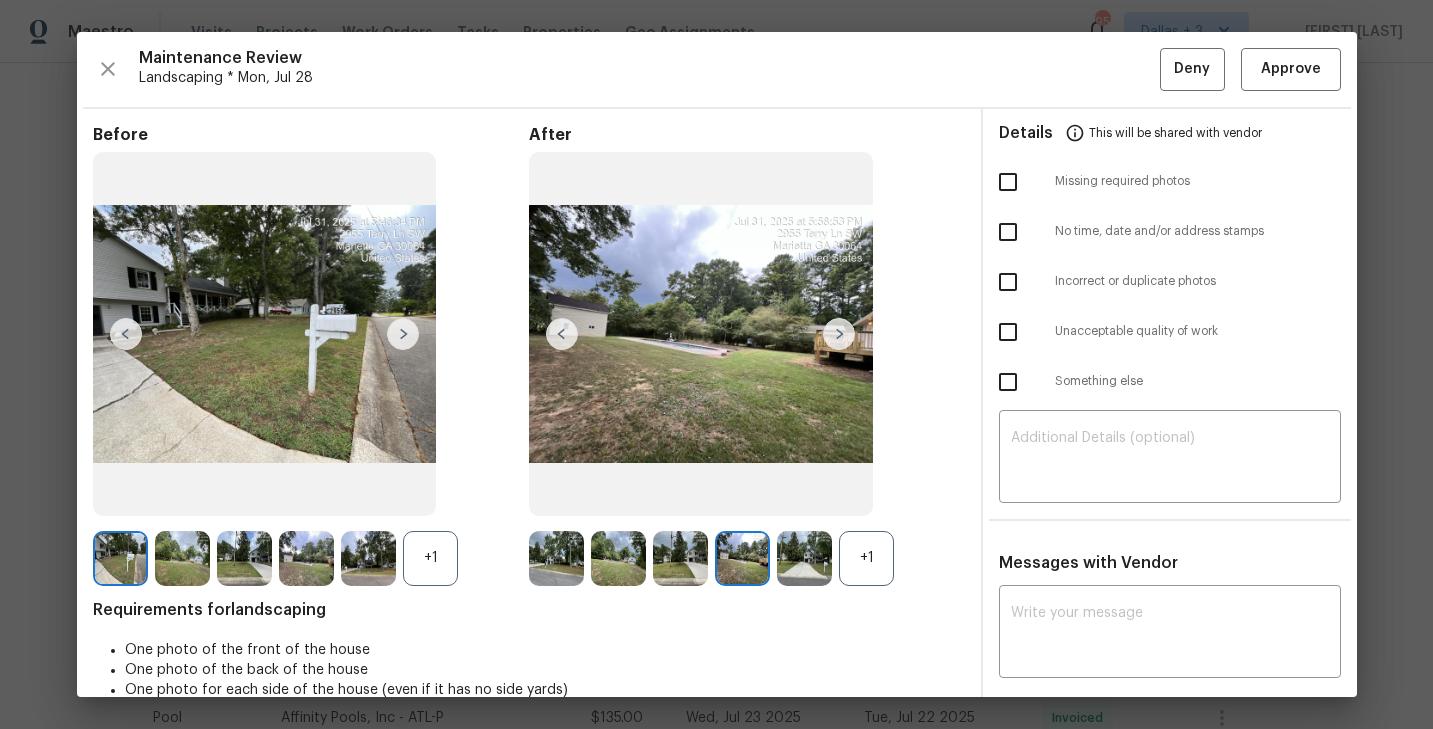 click at bounding box center [804, 558] 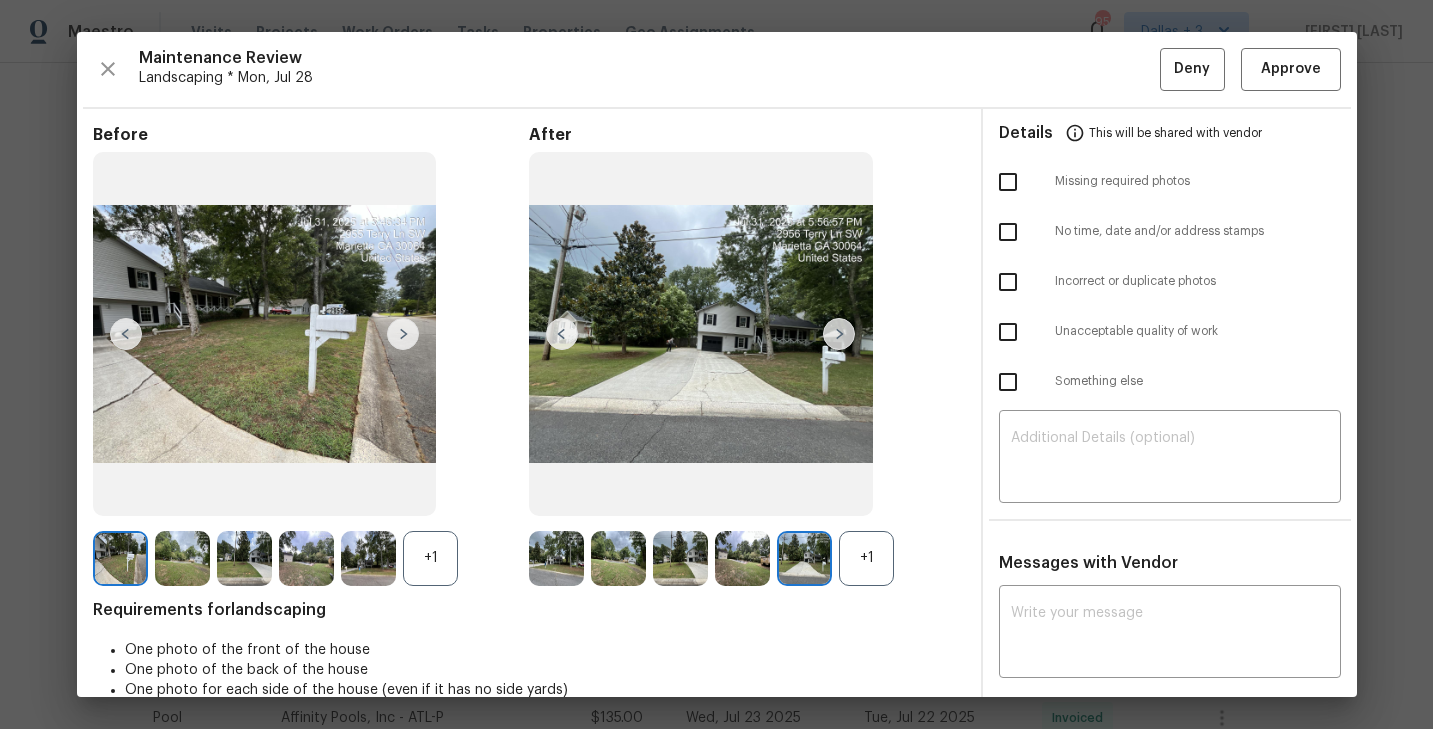click on "+1" at bounding box center (866, 558) 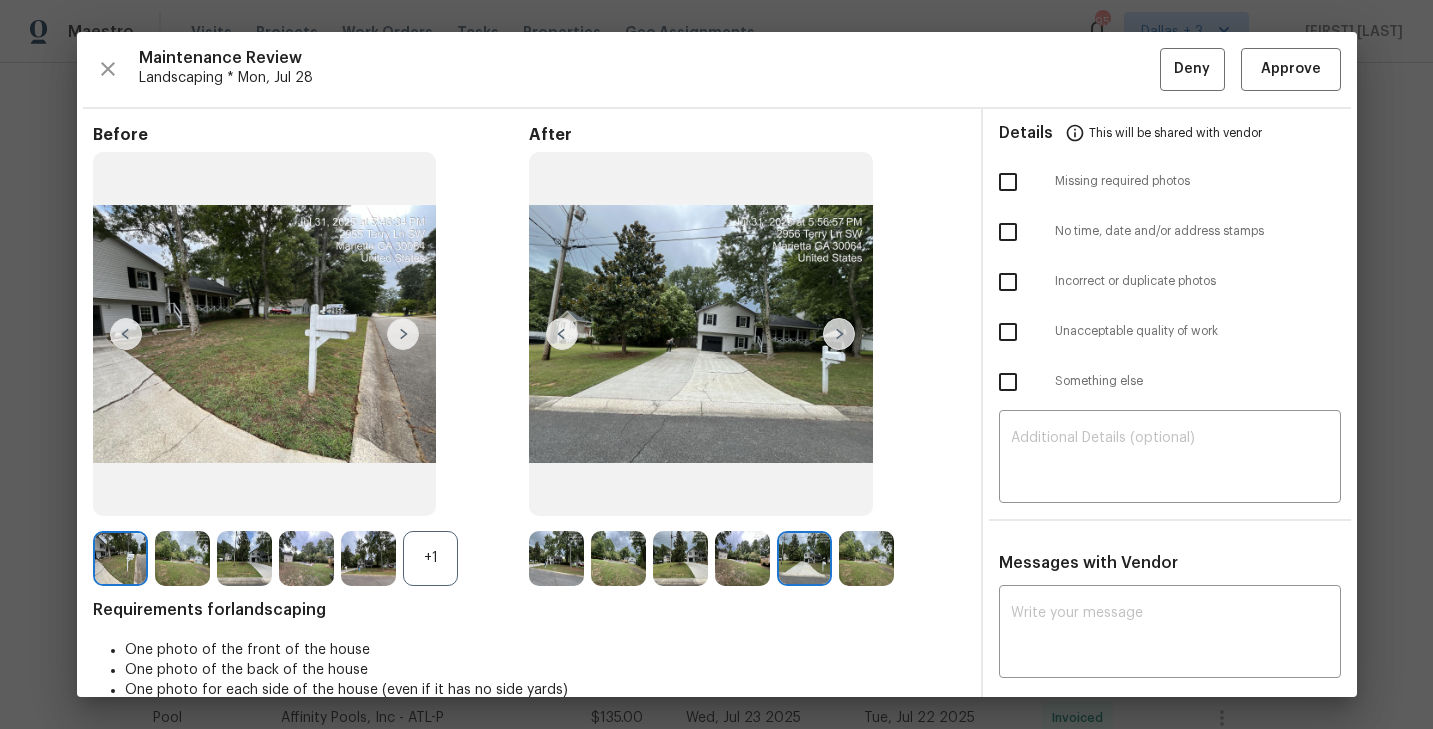 click at bounding box center [556, 558] 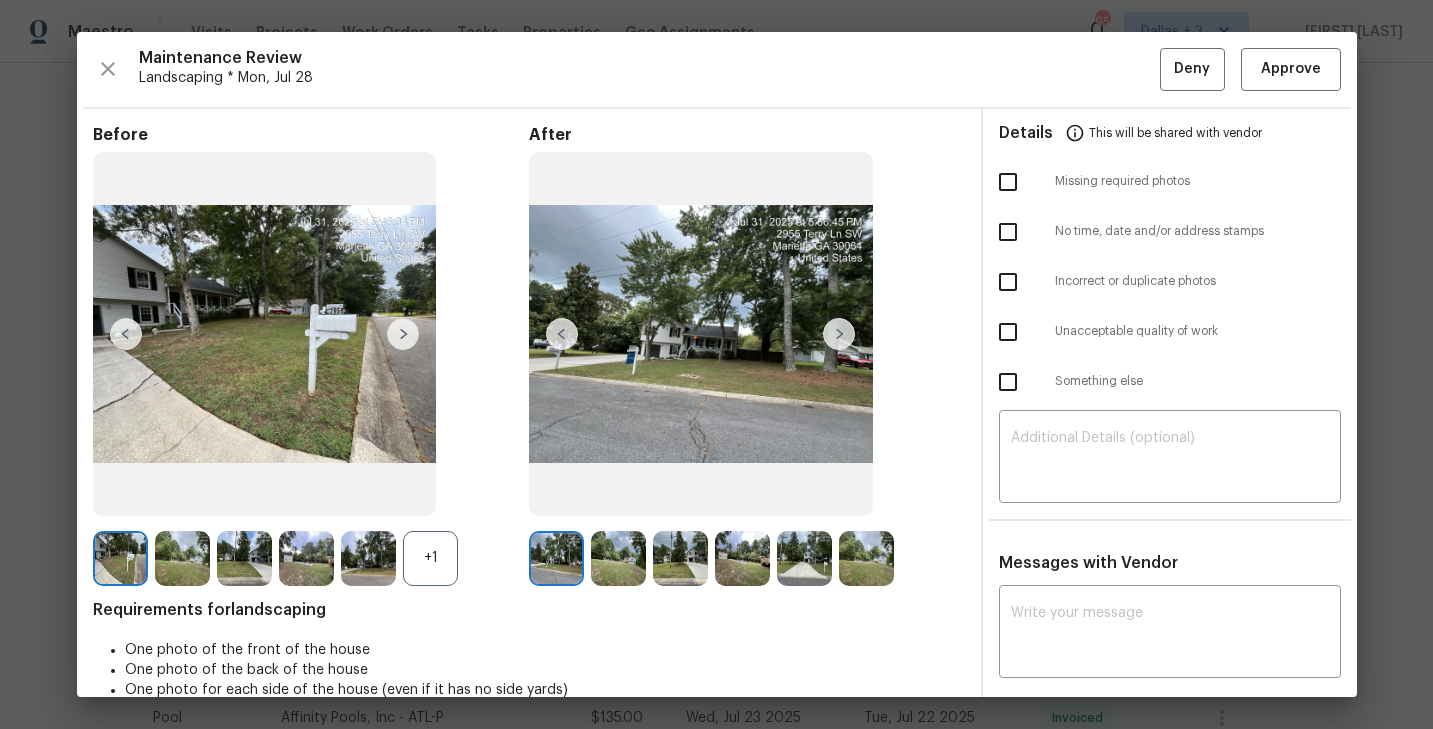 click at bounding box center (839, 334) 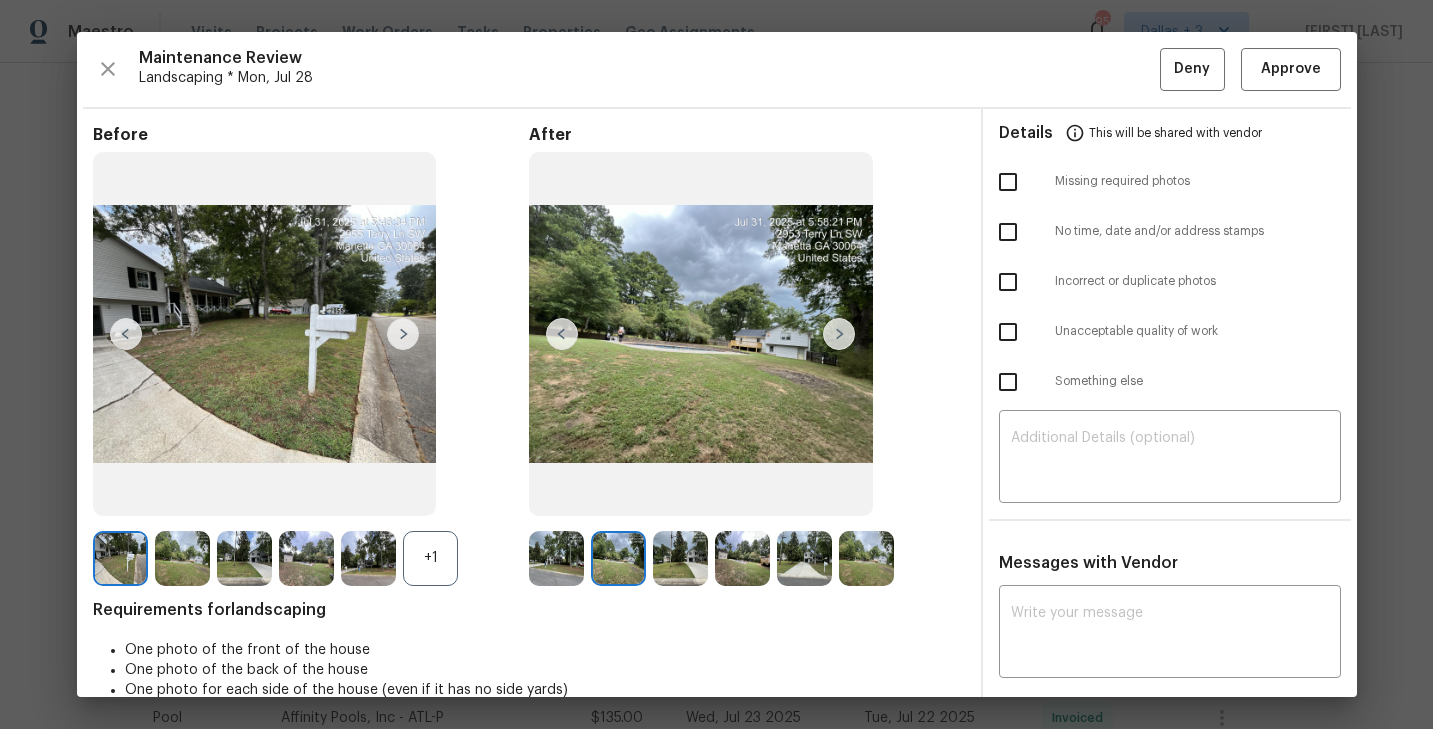 click at bounding box center (839, 334) 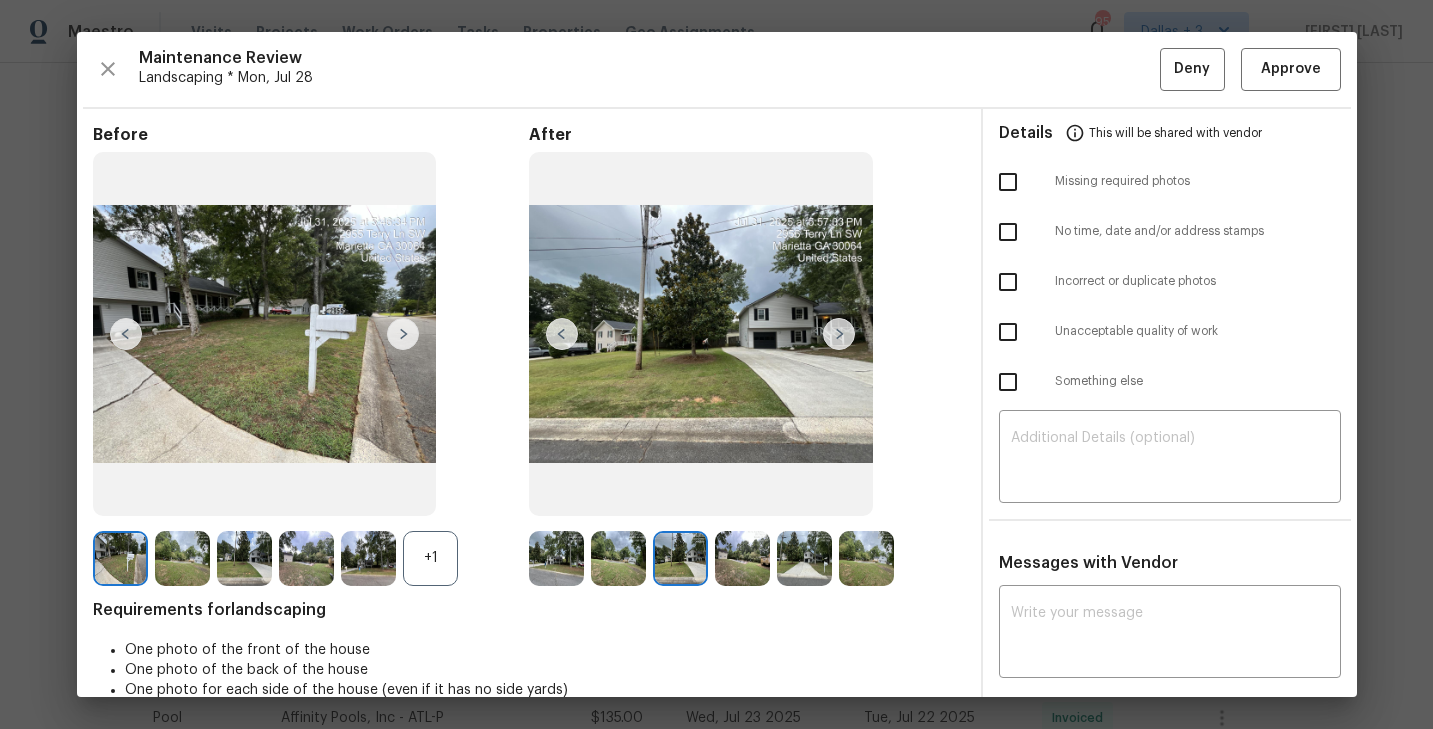 click at bounding box center [839, 334] 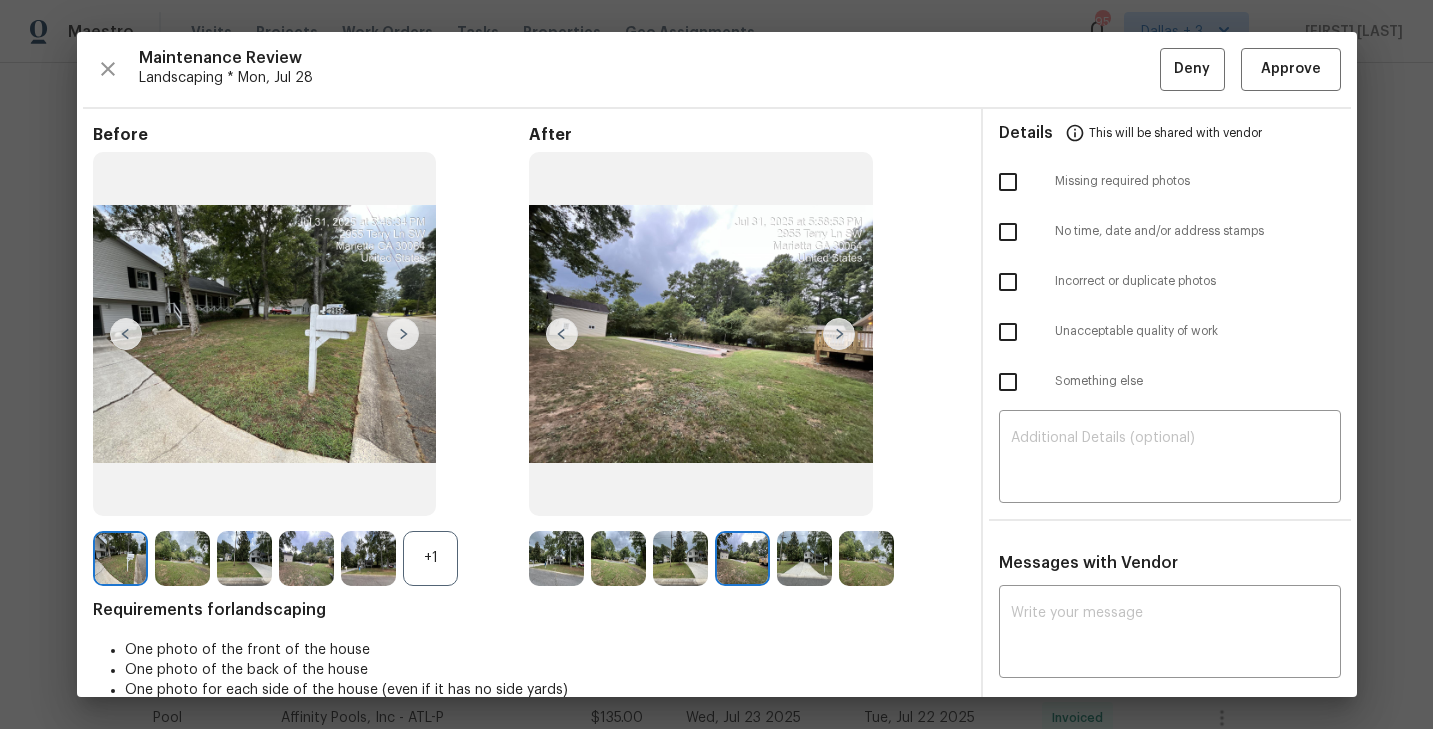 click at bounding box center [839, 334] 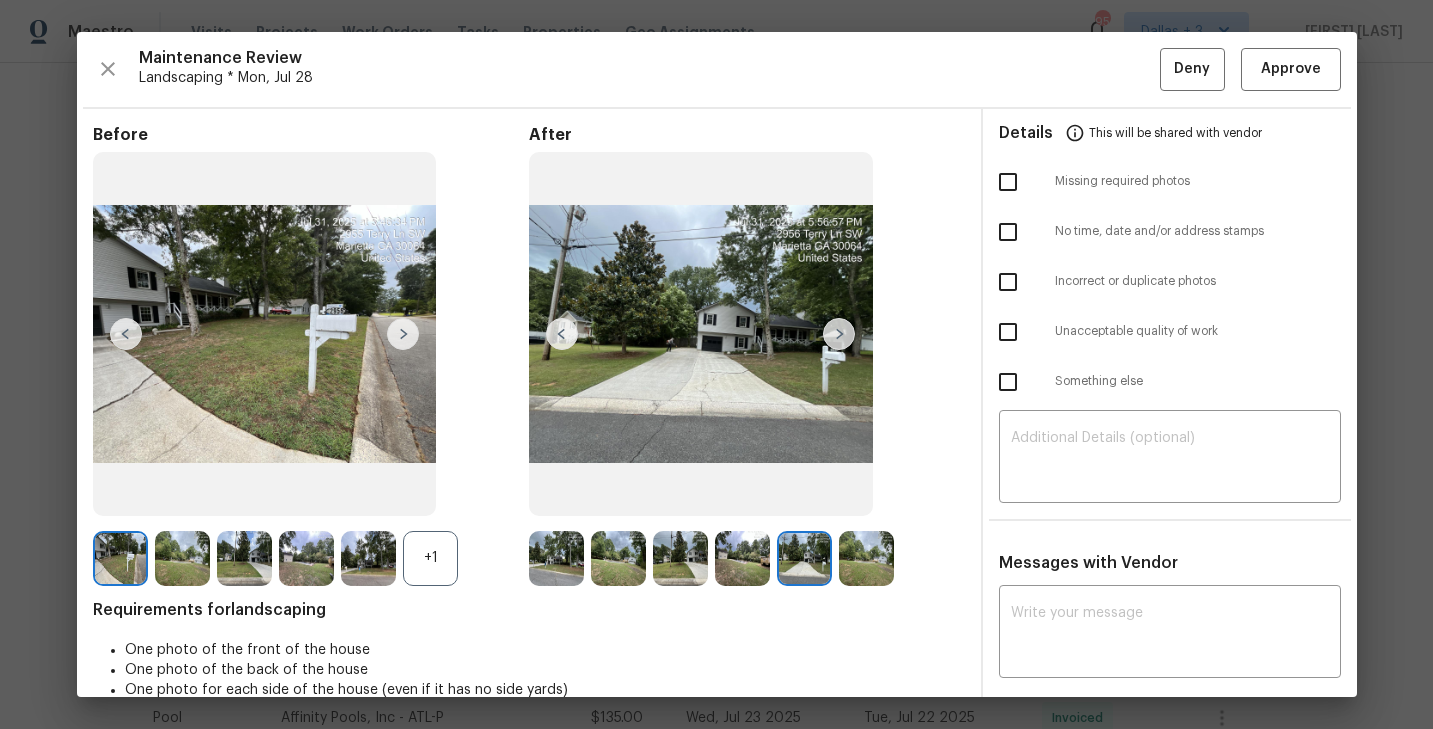click at bounding box center (839, 334) 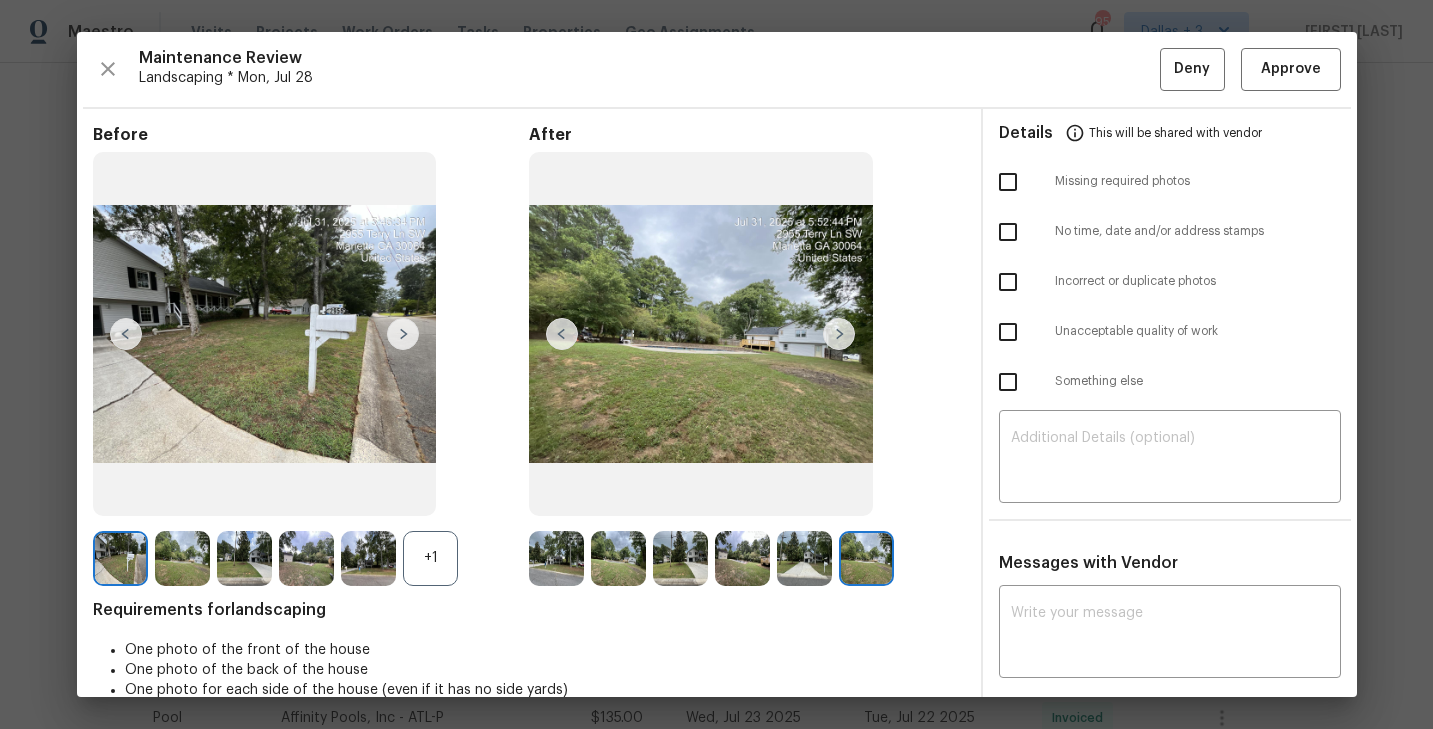 click at bounding box center [866, 558] 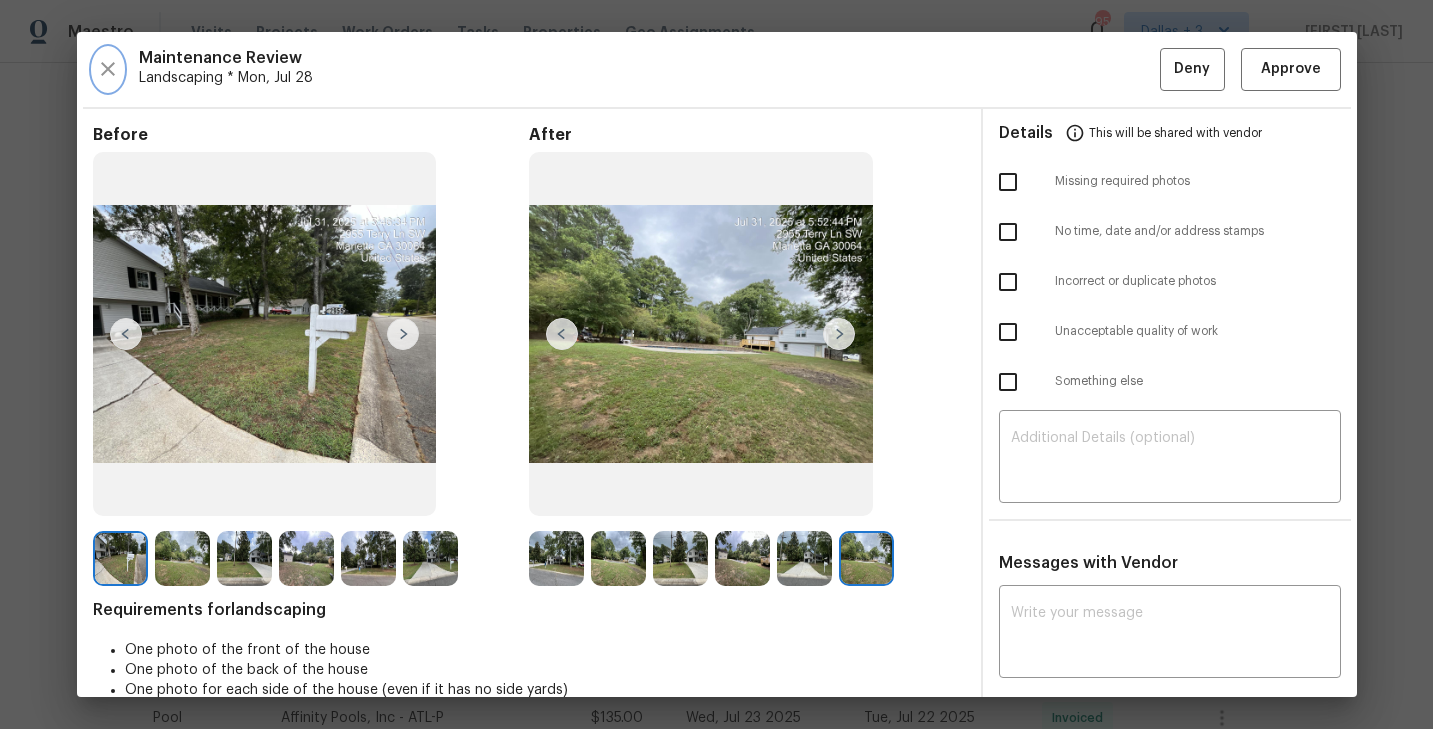 click at bounding box center (108, 69) 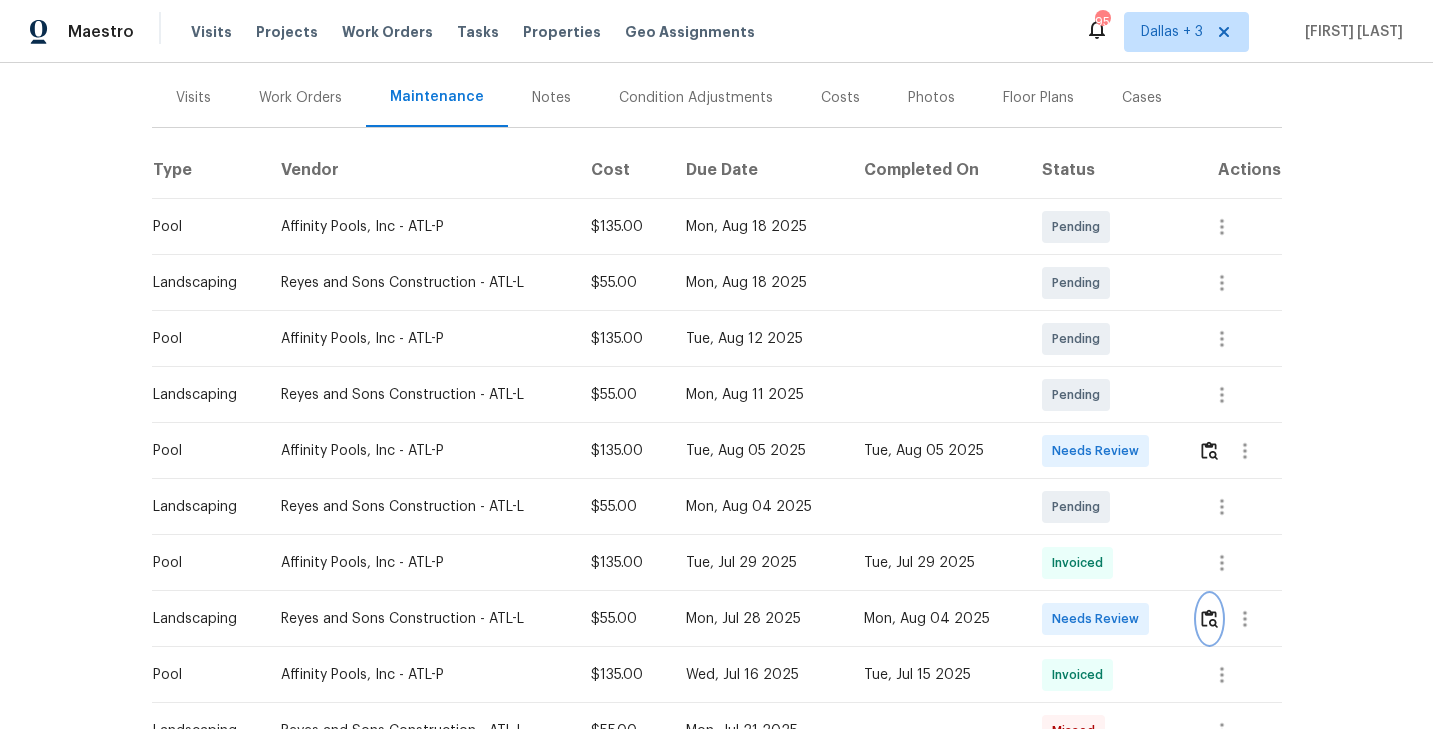 scroll, scrollTop: 268, scrollLeft: 0, axis: vertical 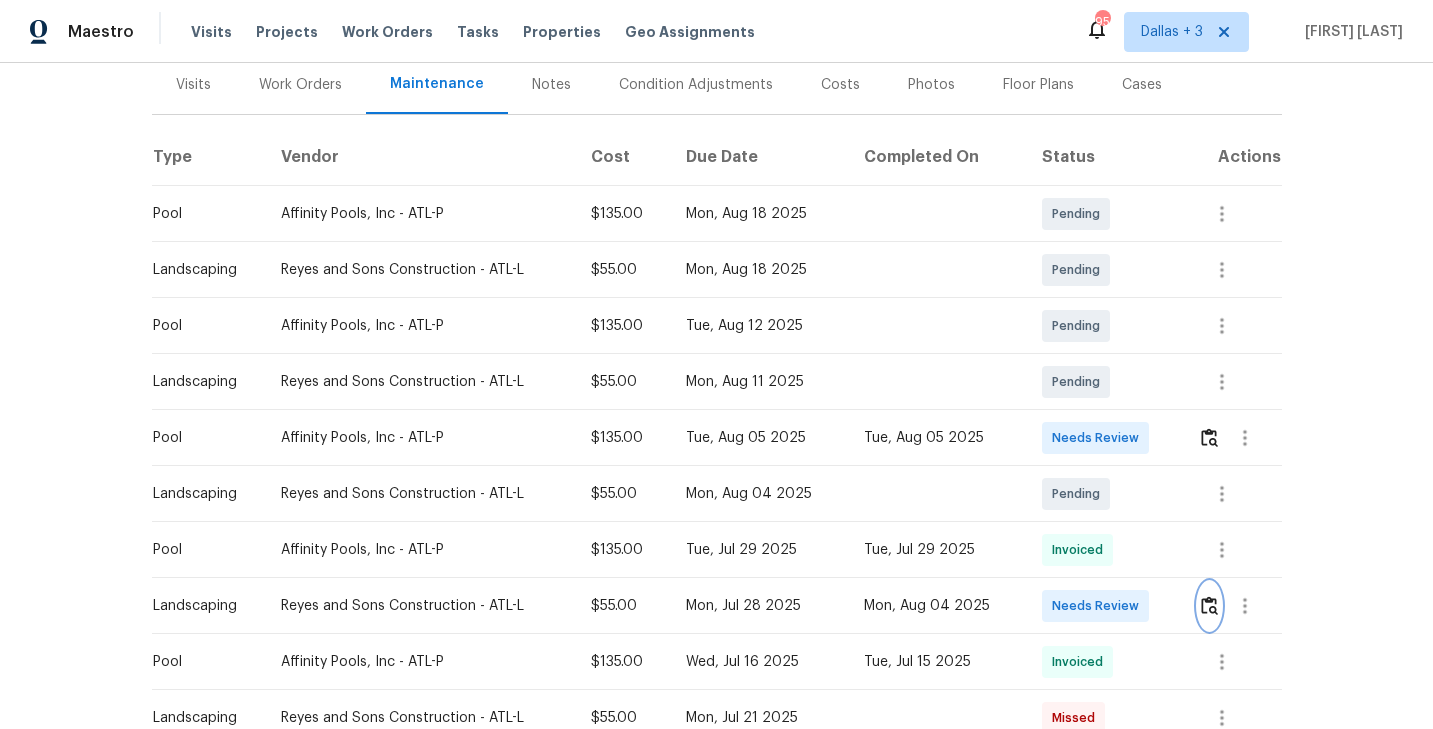 click at bounding box center (1209, 605) 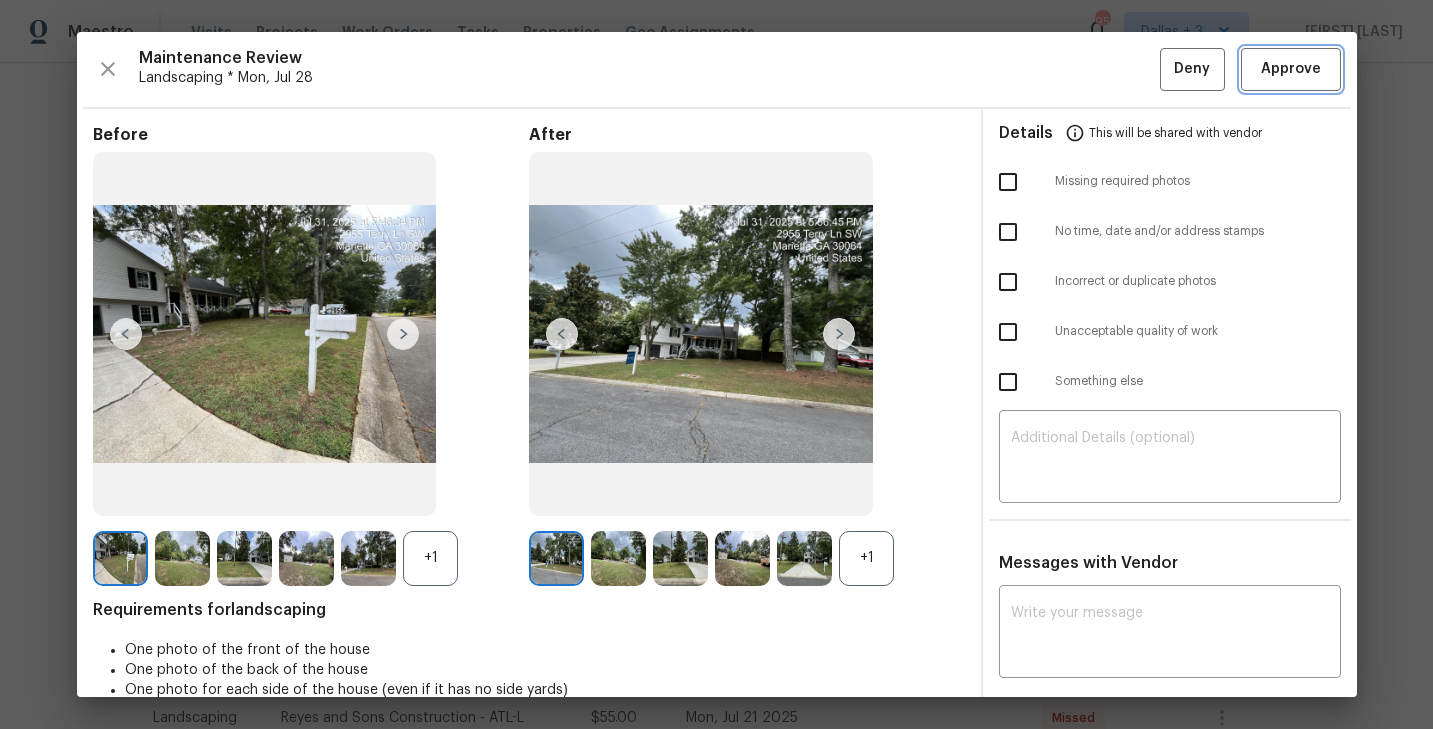 click on "Approve" at bounding box center (1291, 69) 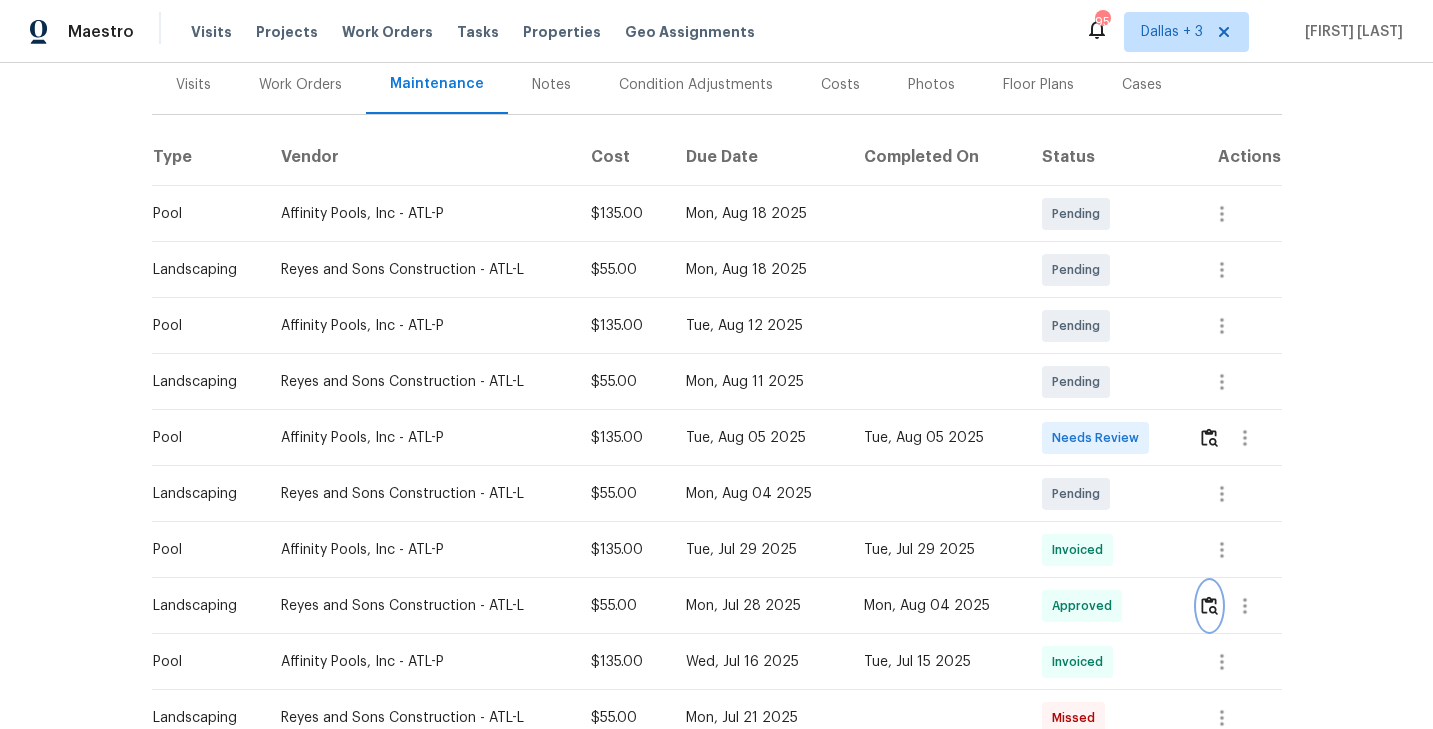 scroll, scrollTop: 0, scrollLeft: 0, axis: both 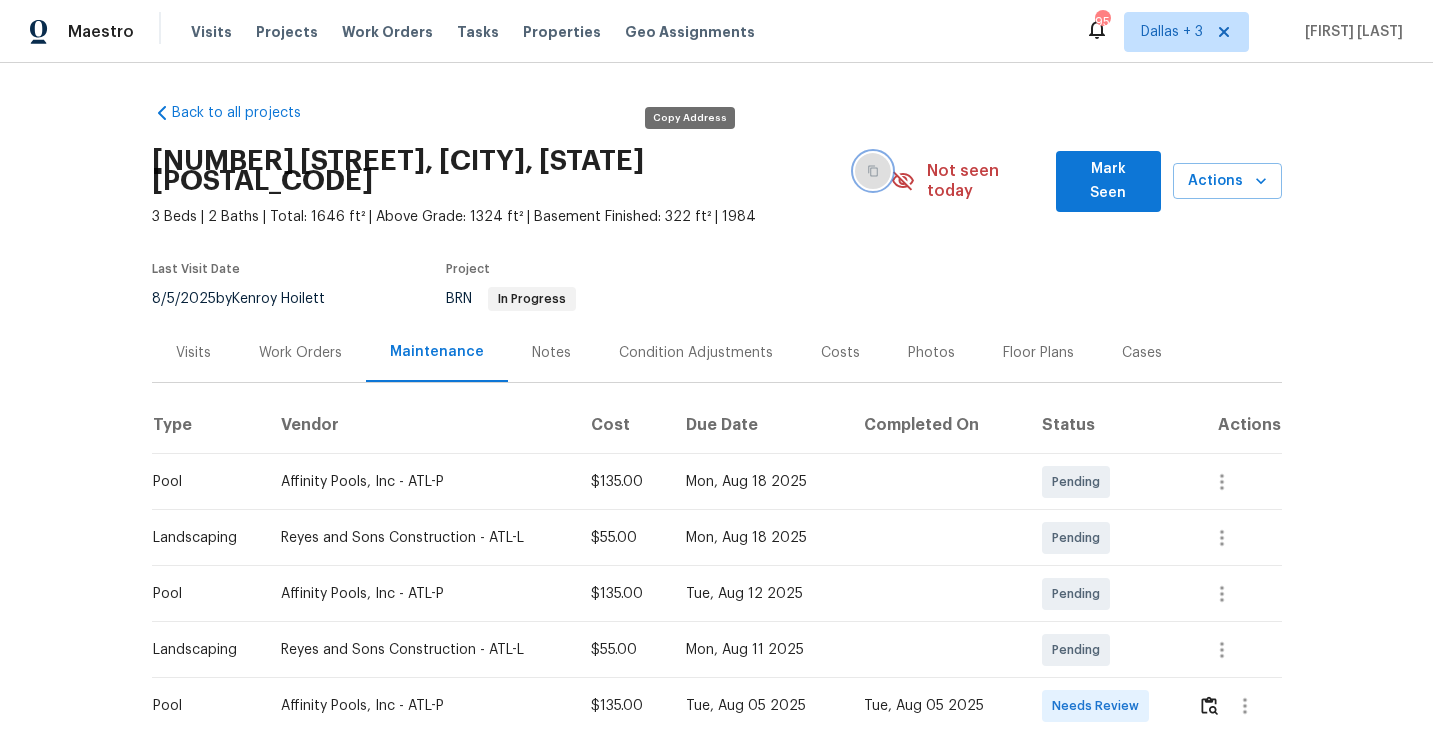 click 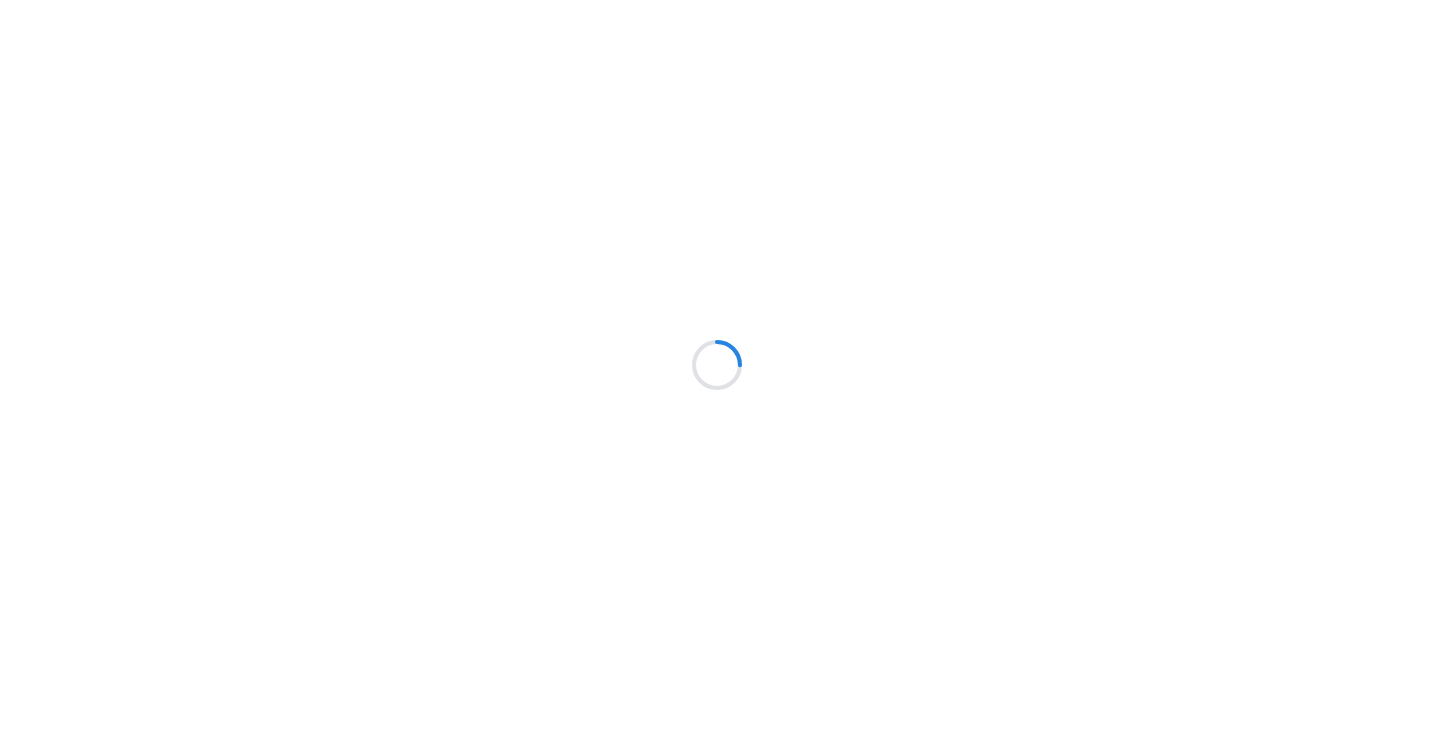 scroll, scrollTop: 0, scrollLeft: 0, axis: both 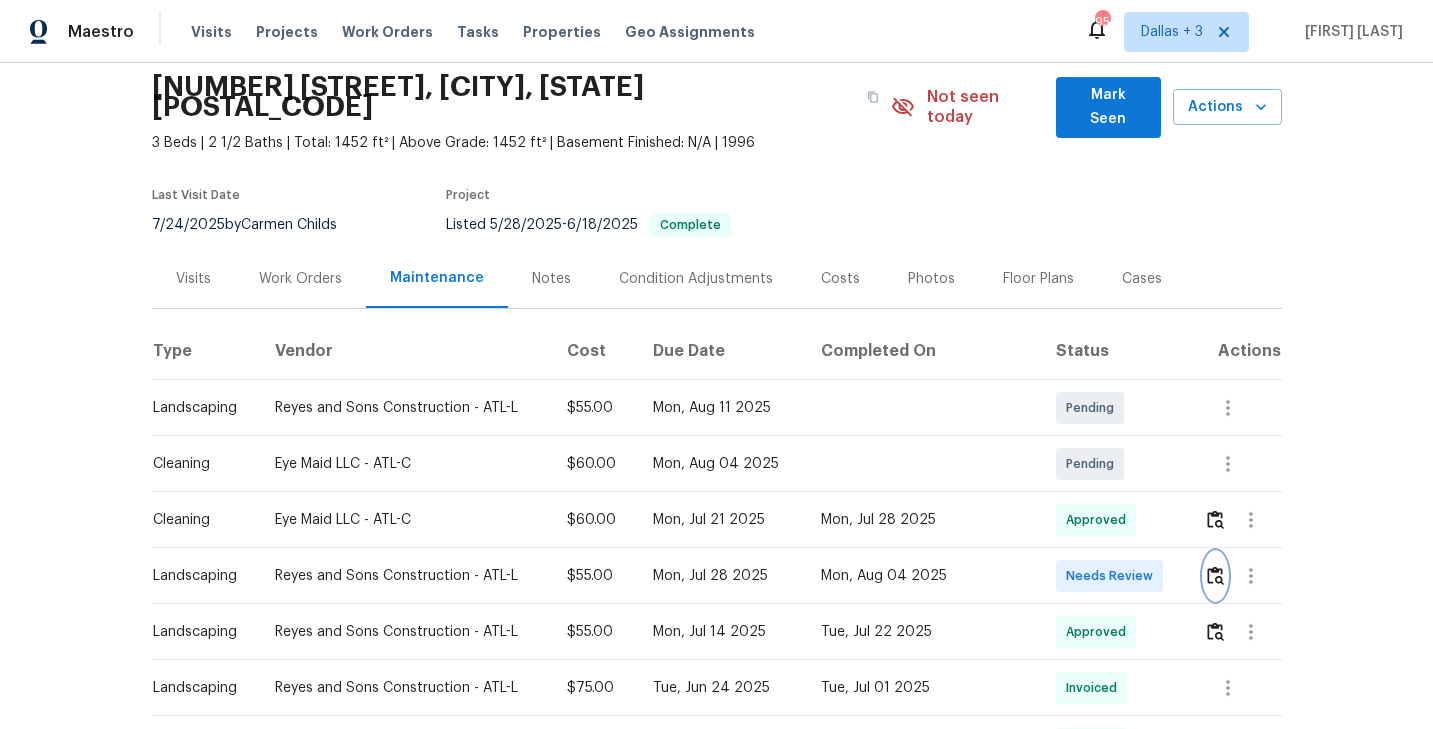 click at bounding box center [1215, 575] 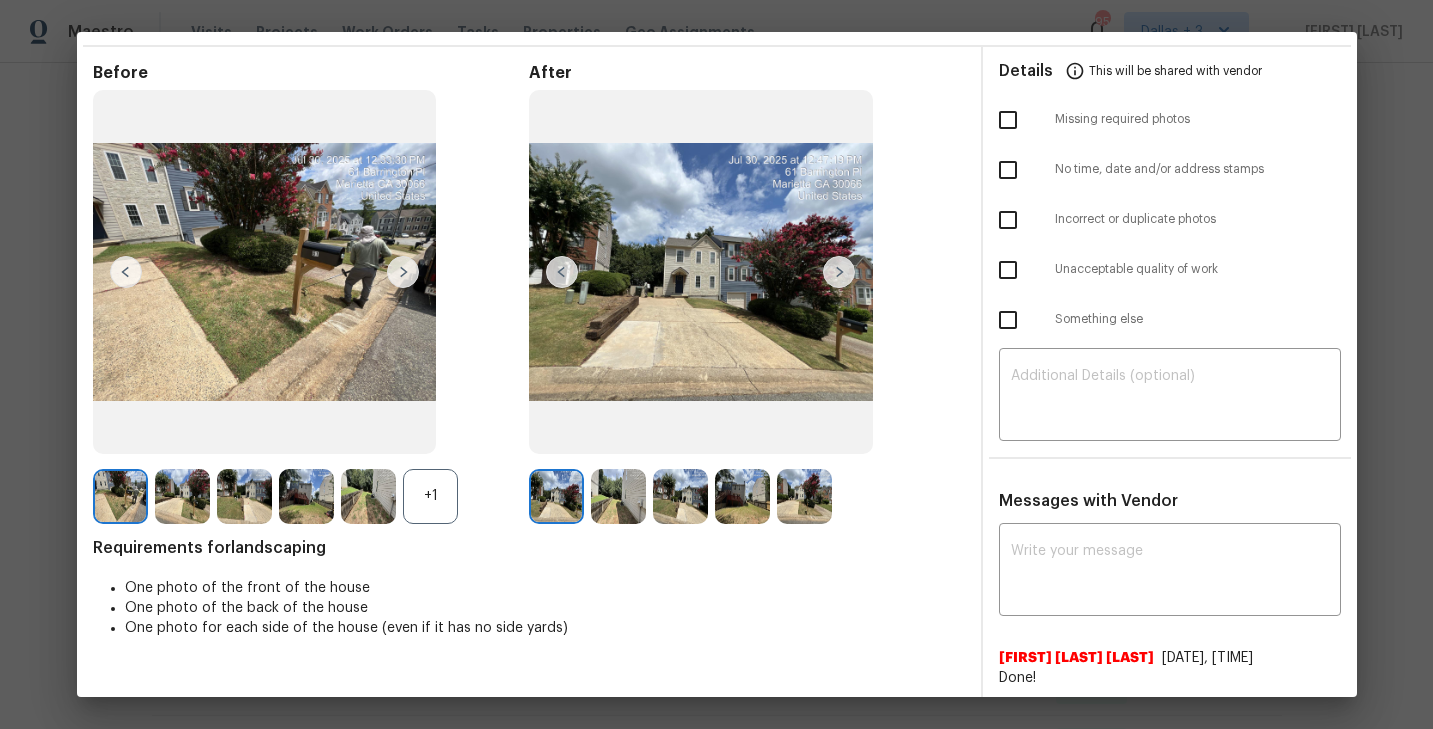scroll, scrollTop: 0, scrollLeft: 0, axis: both 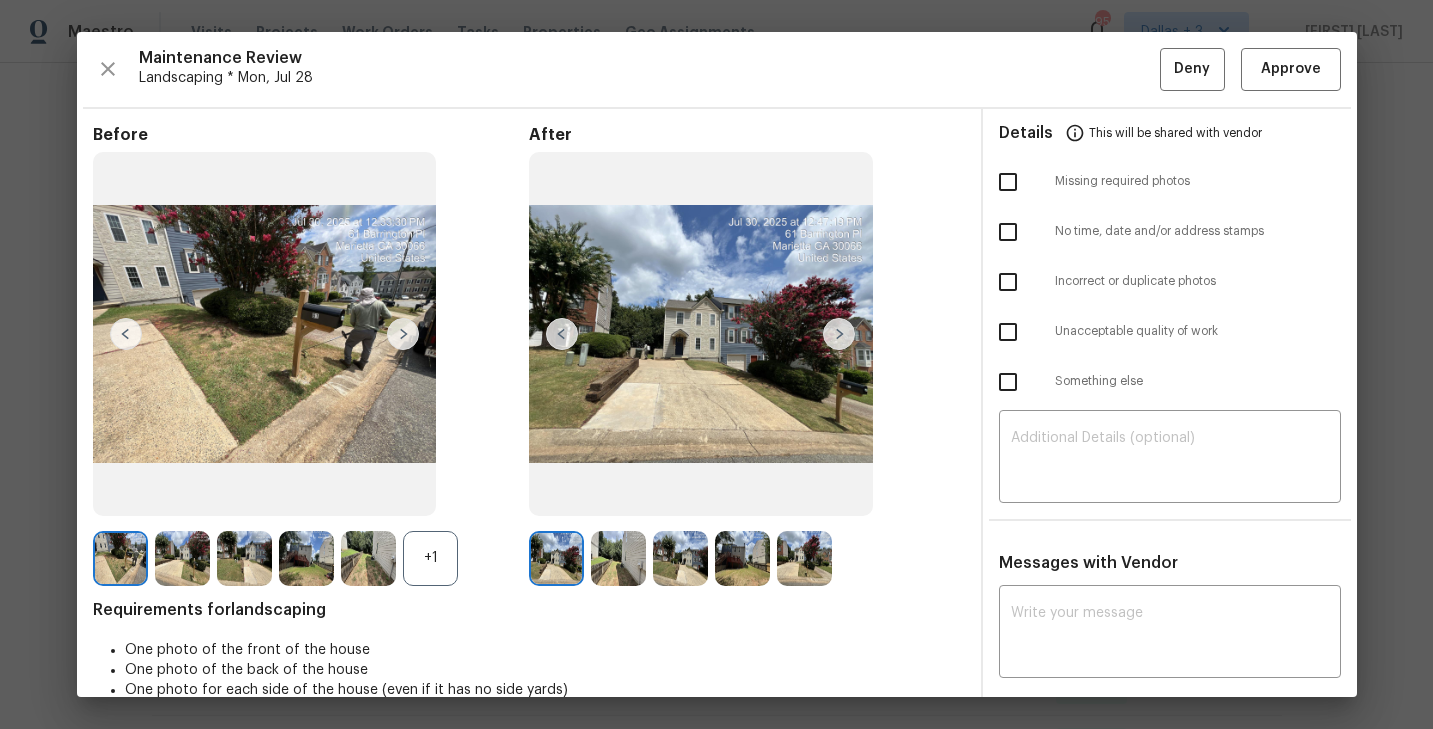 click at bounding box center (839, 334) 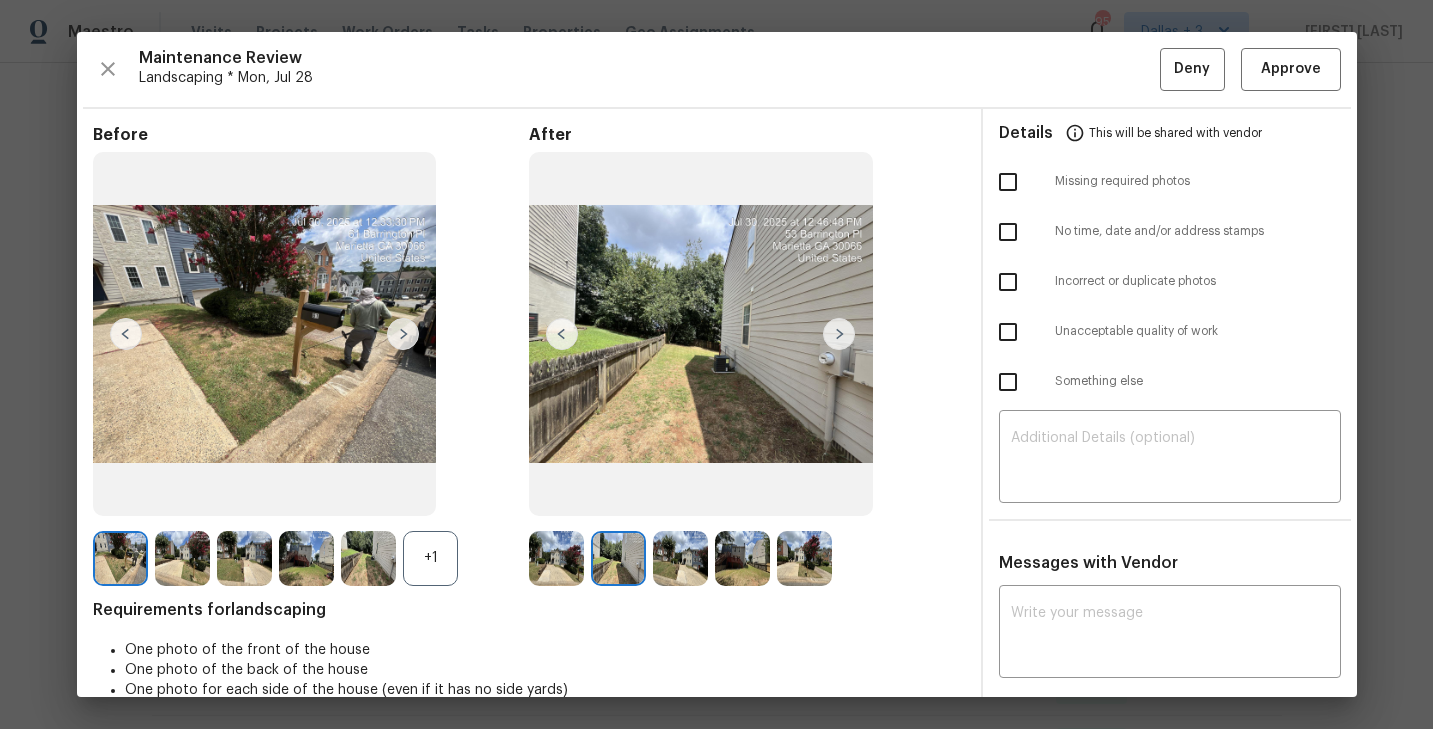 click at bounding box center [839, 334] 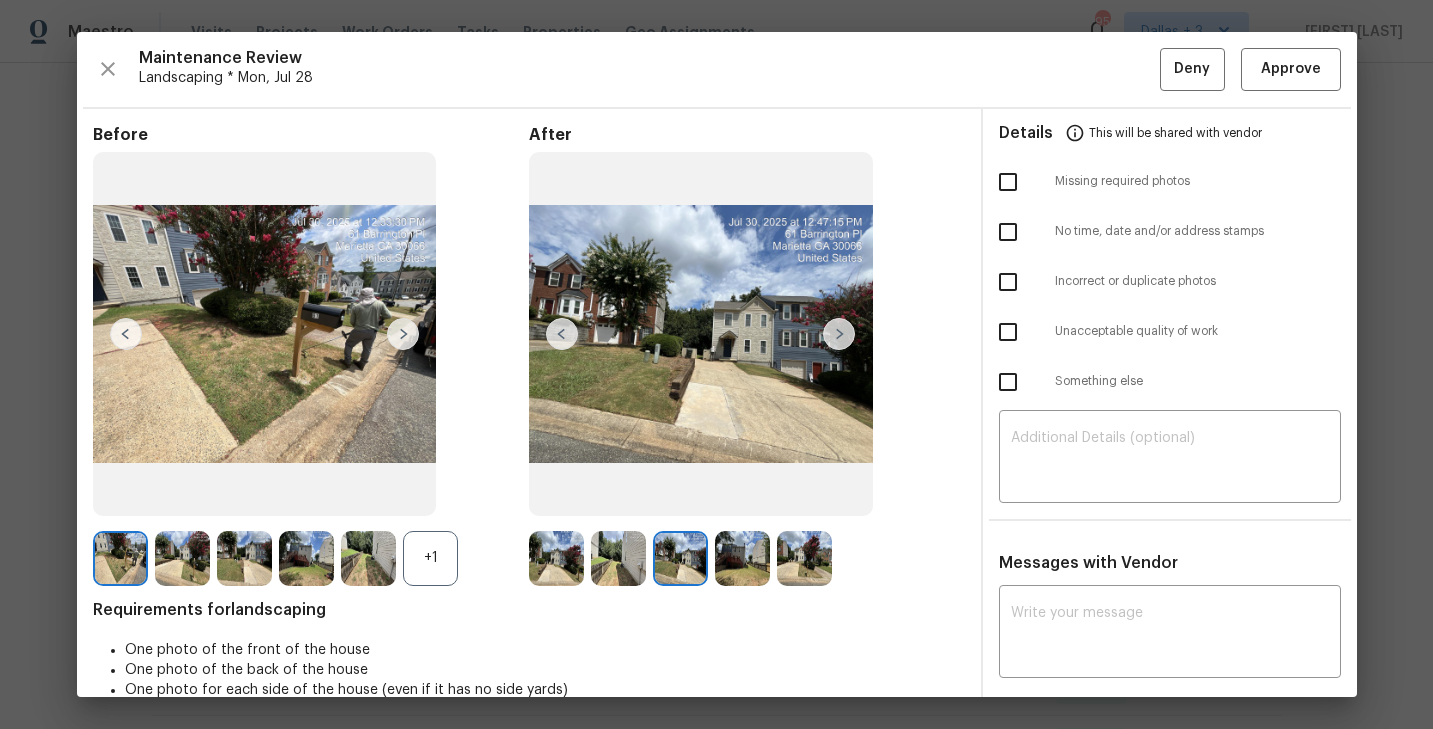 click at bounding box center [839, 334] 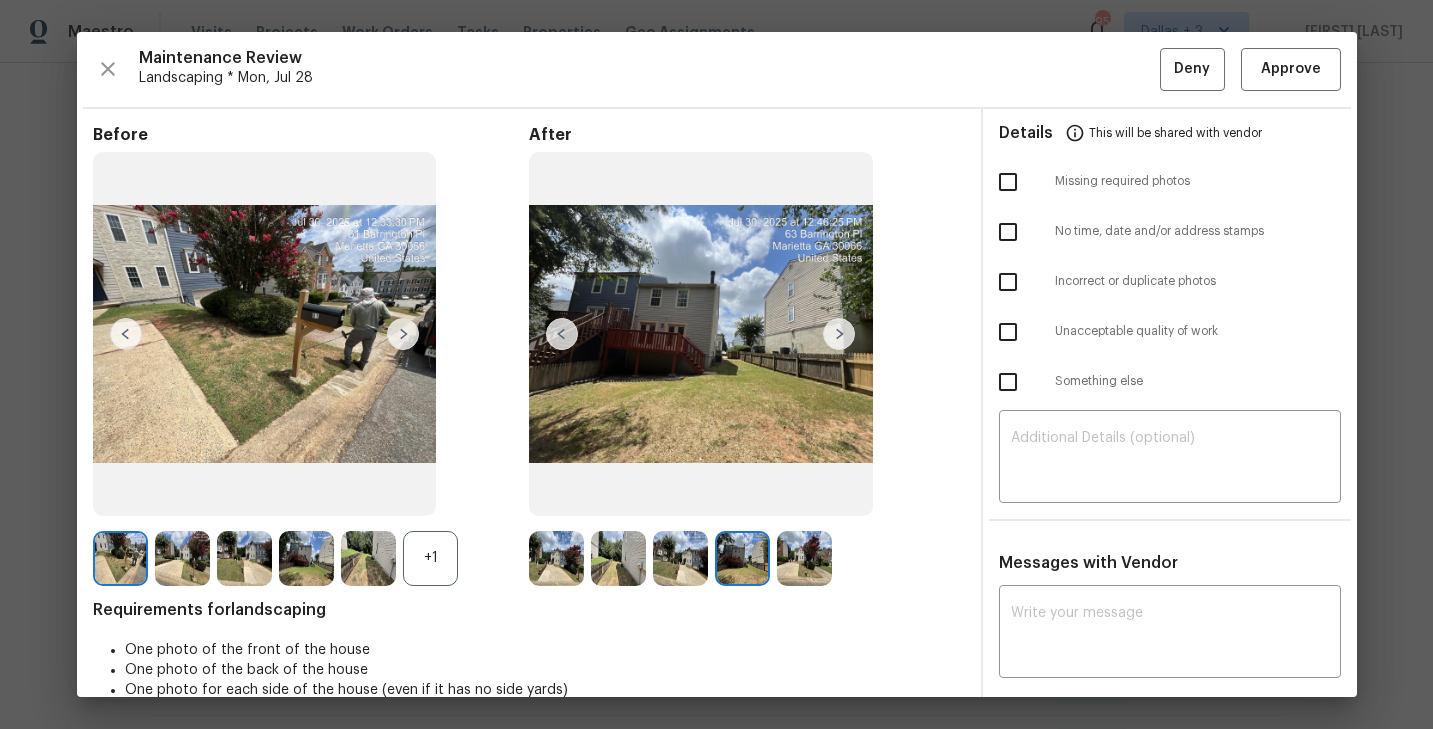 click at bounding box center (839, 334) 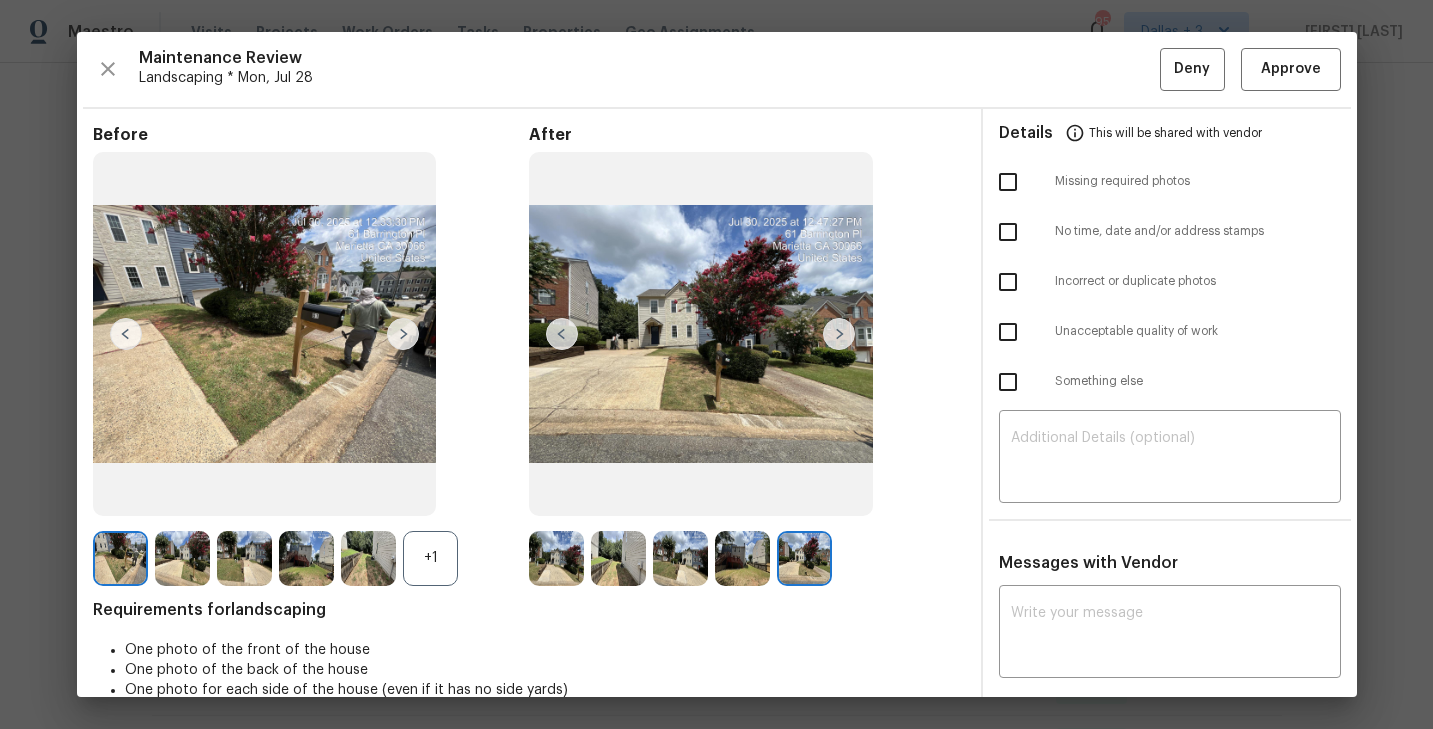 click at bounding box center (839, 334) 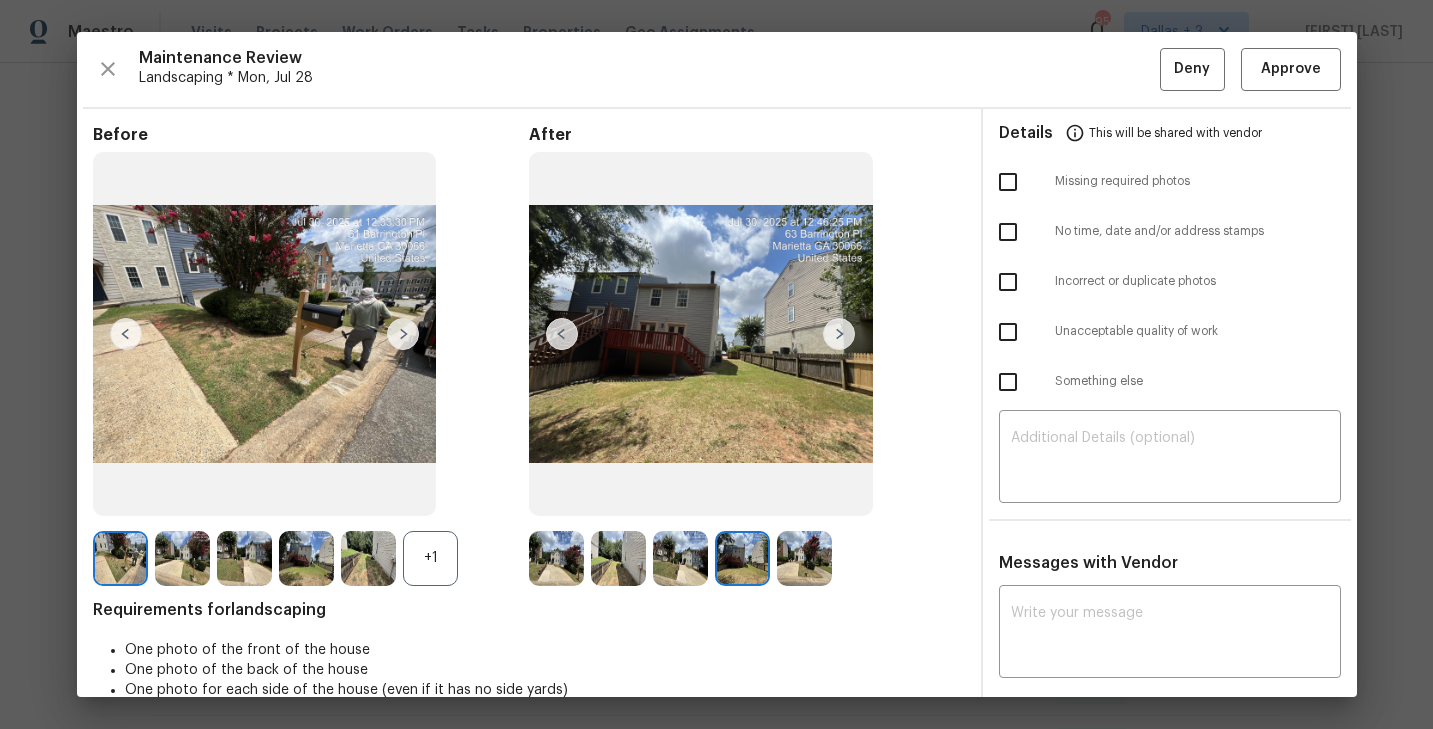 click at bounding box center (839, 334) 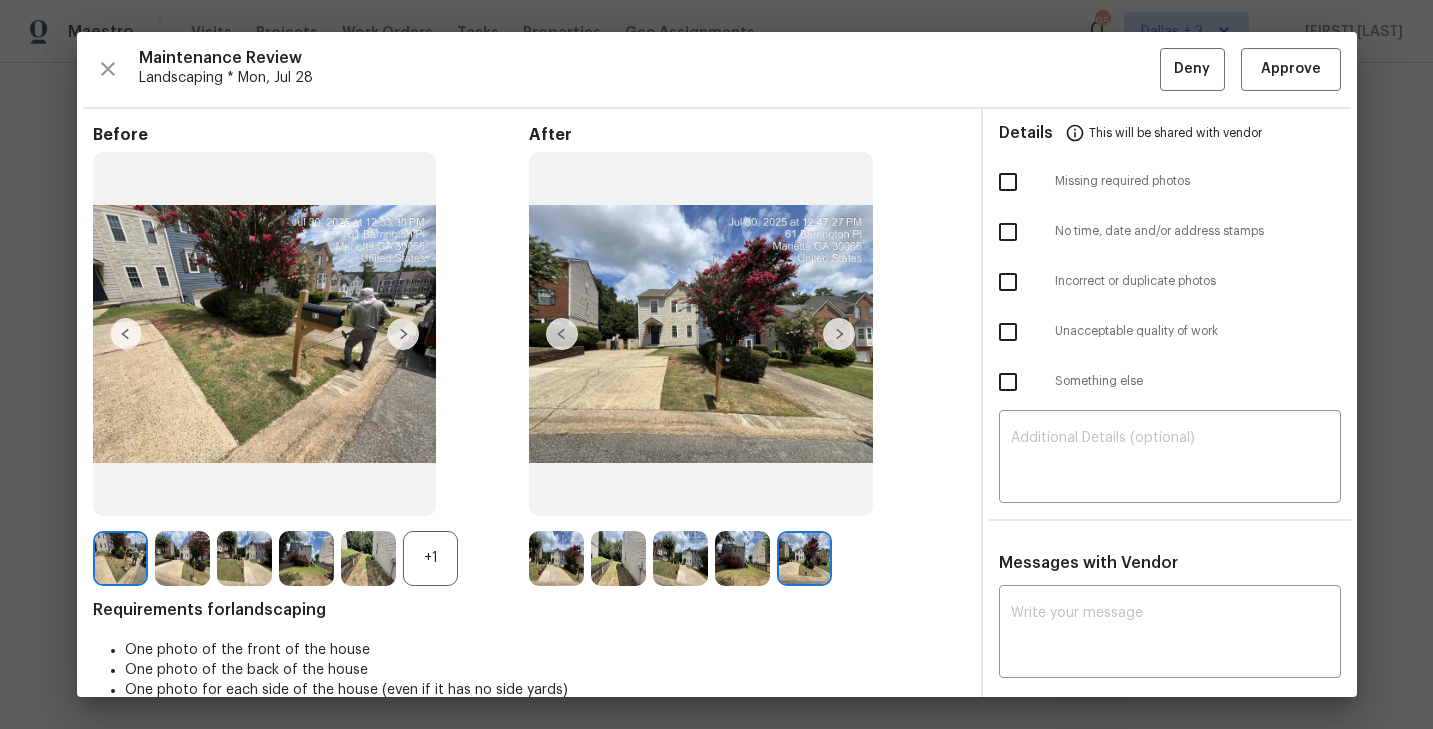 click at bounding box center (701, 334) 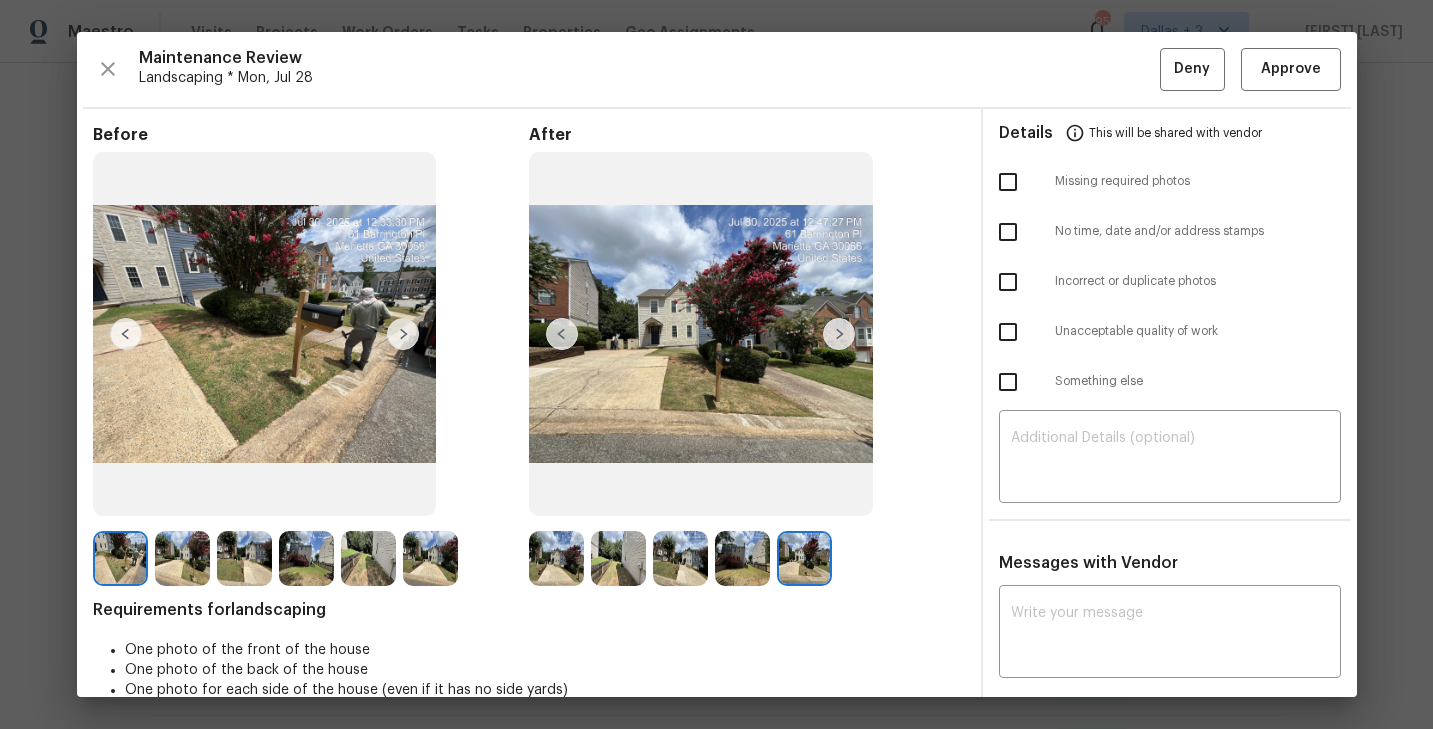 click at bounding box center (120, 558) 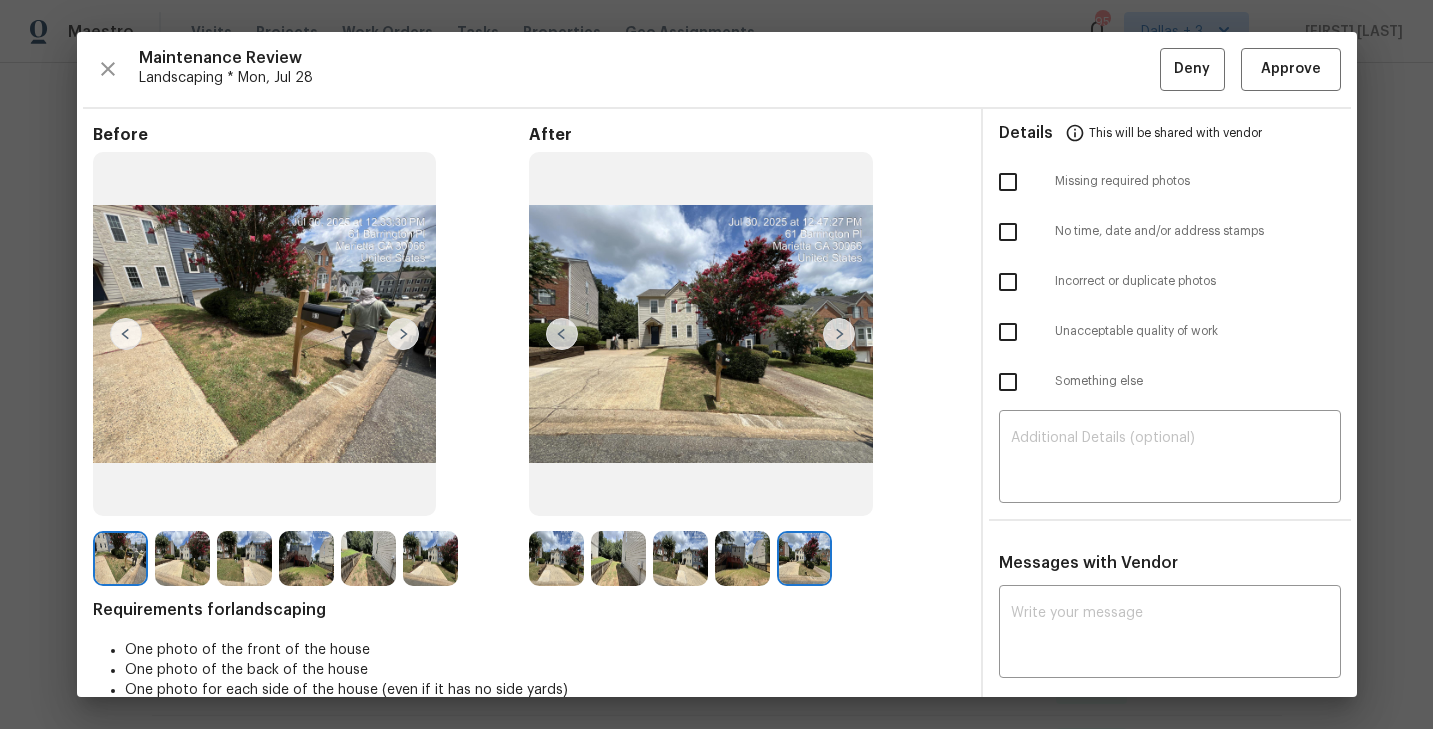 click at bounding box center (403, 334) 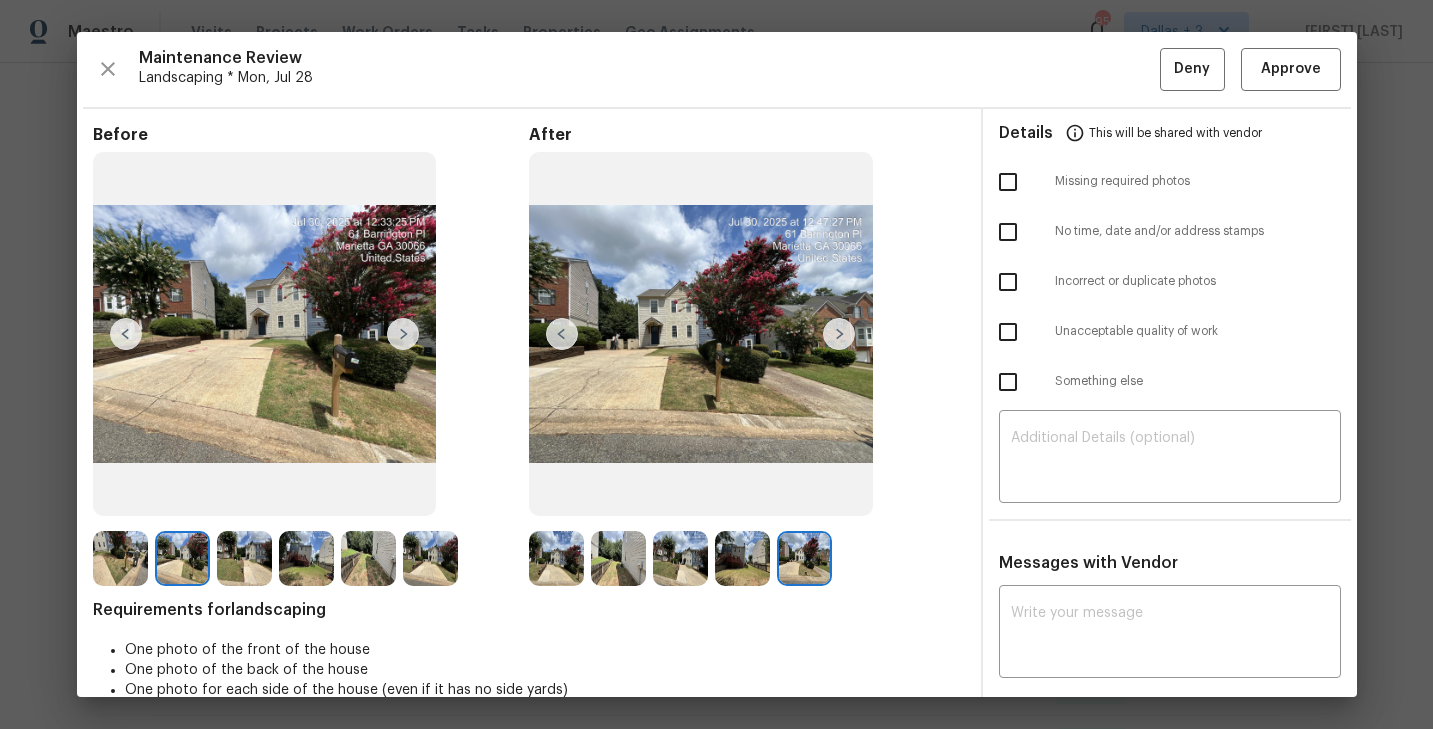 click at bounding box center (403, 334) 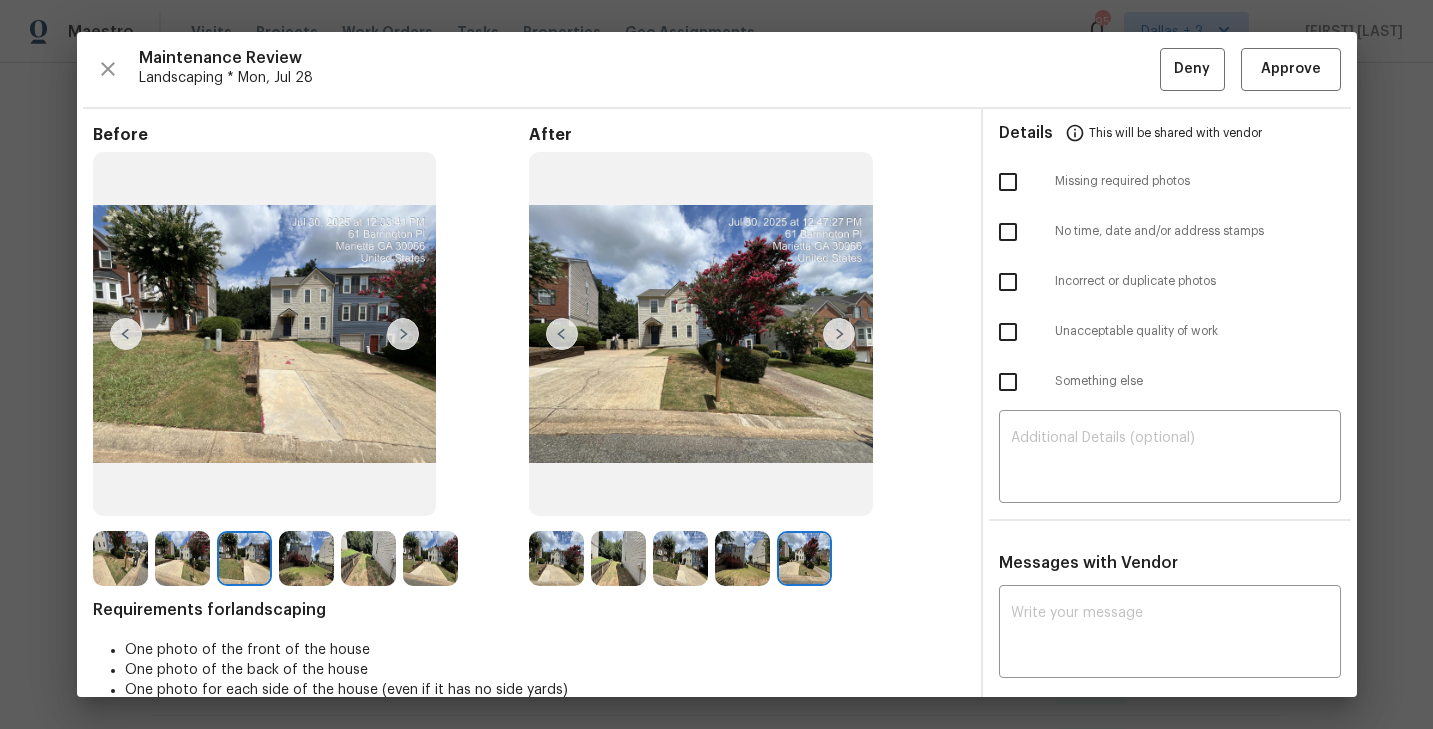 click at bounding box center [403, 334] 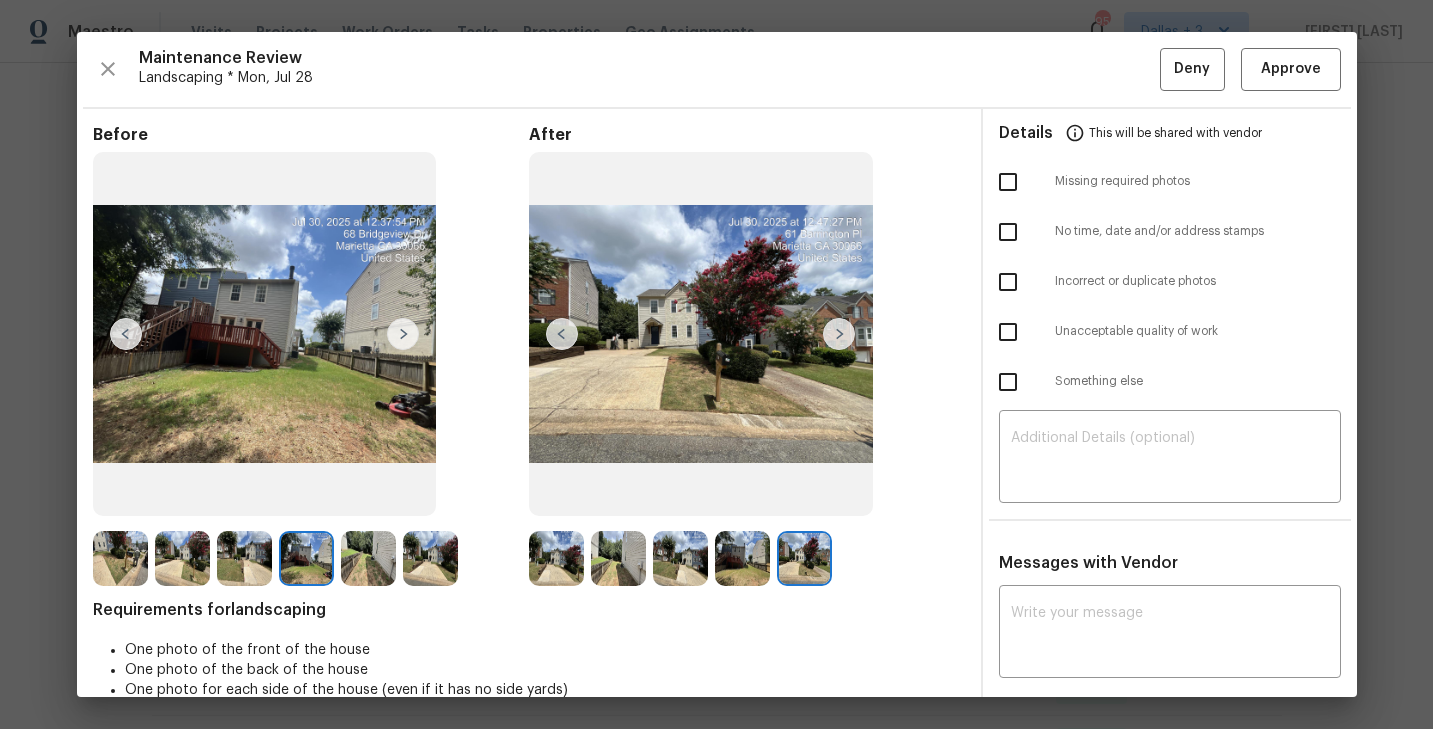 click at bounding box center [403, 334] 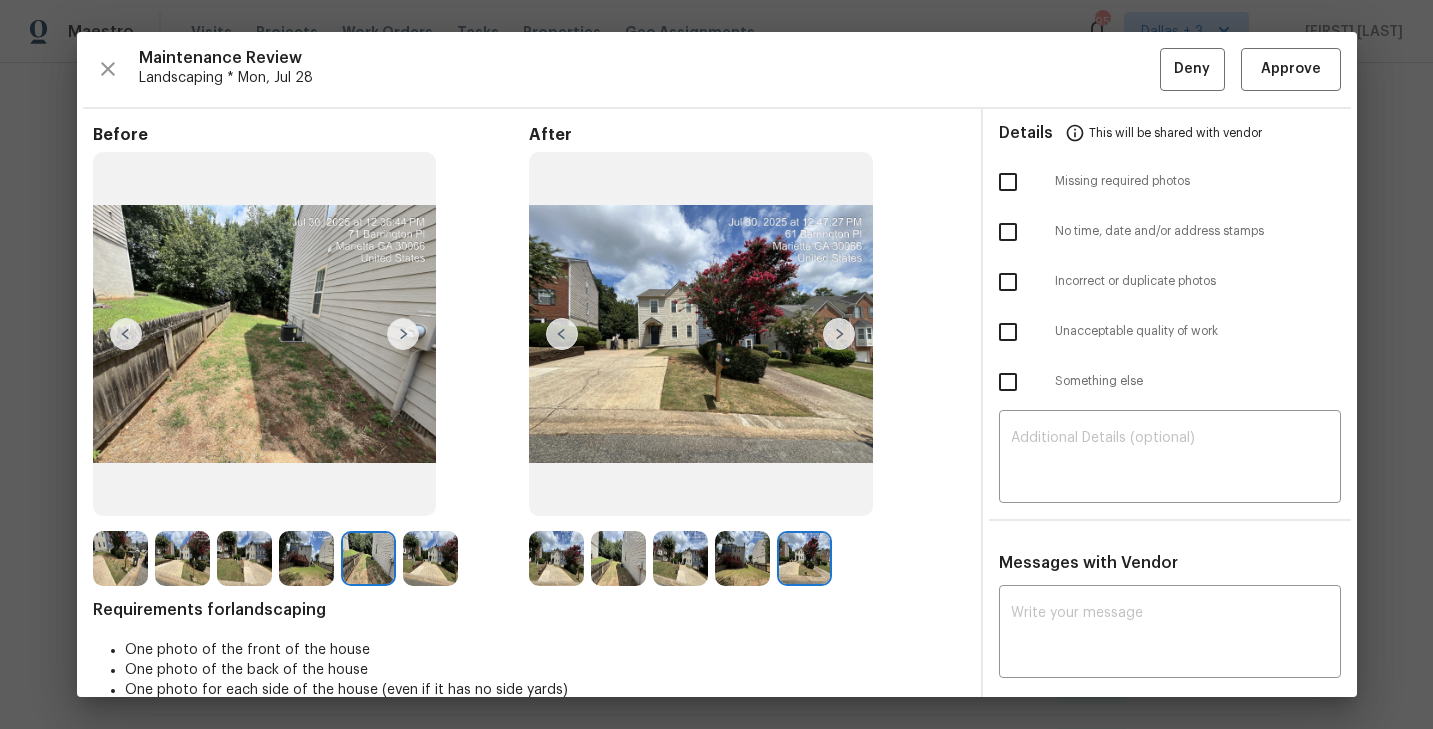 click at bounding box center (120, 558) 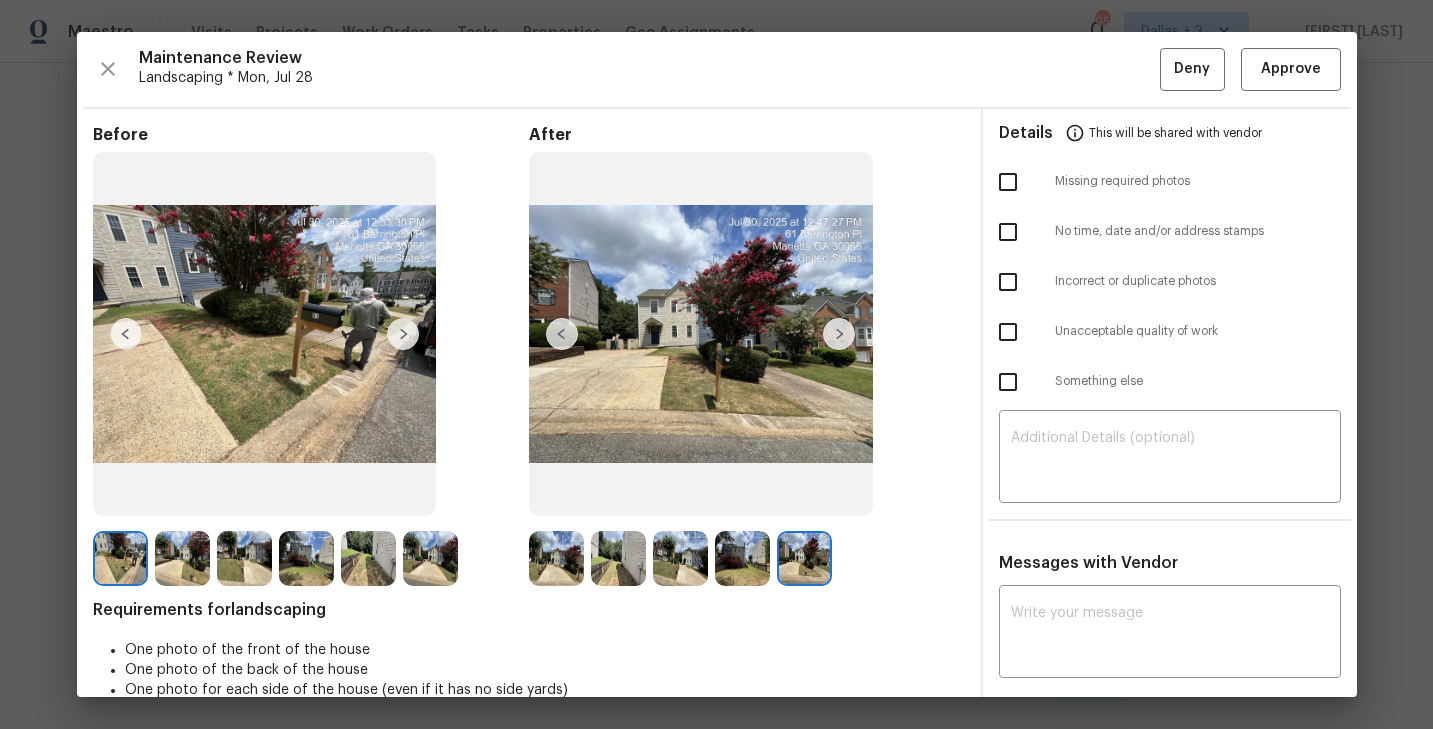 click at bounding box center [403, 334] 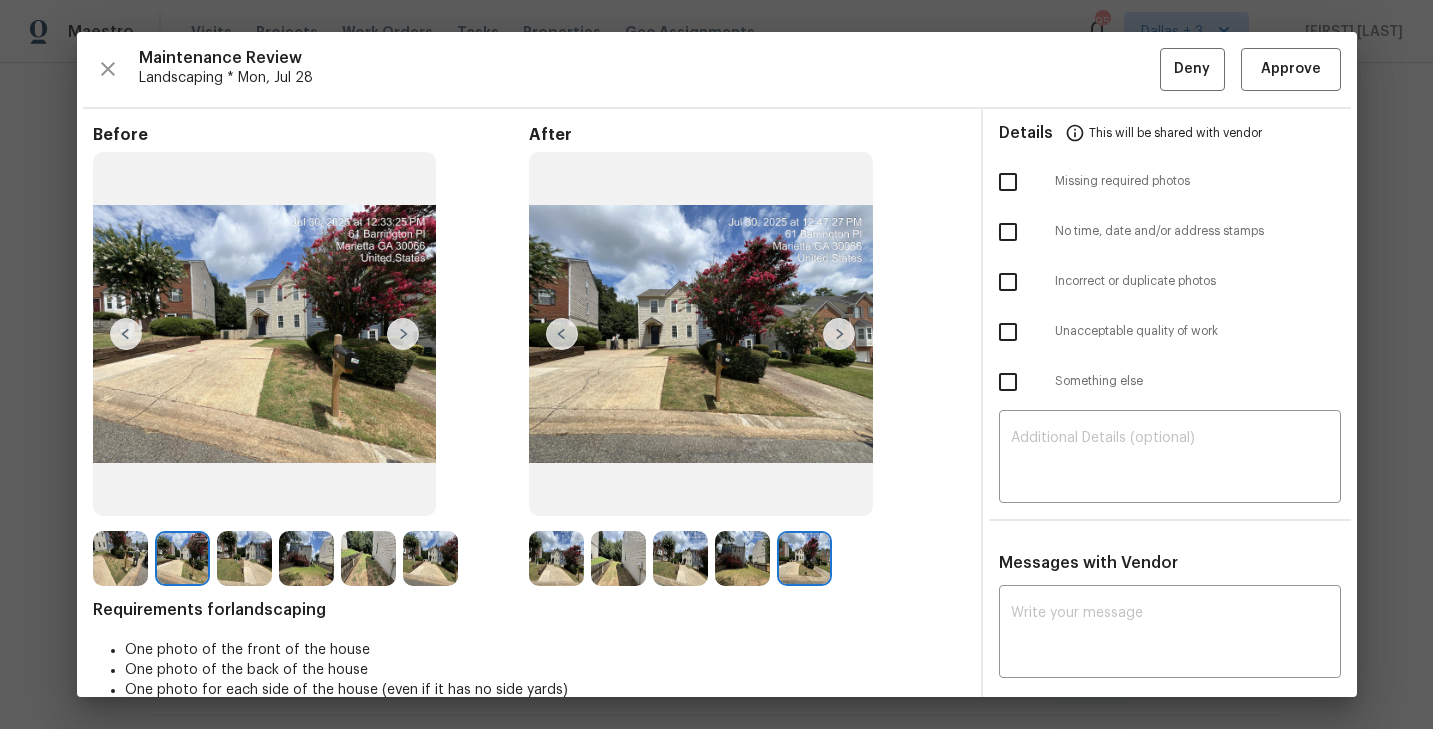click at bounding box center [403, 334] 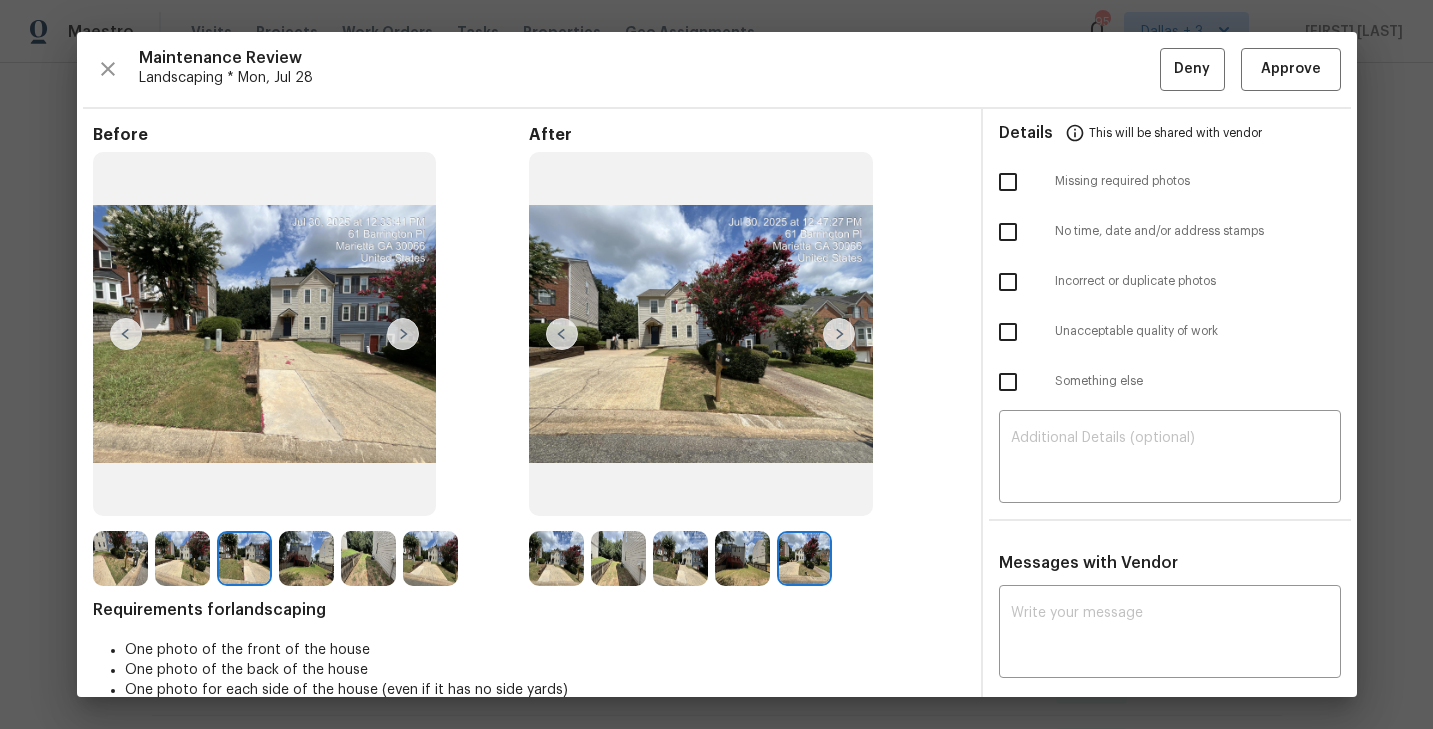 click at bounding box center (403, 334) 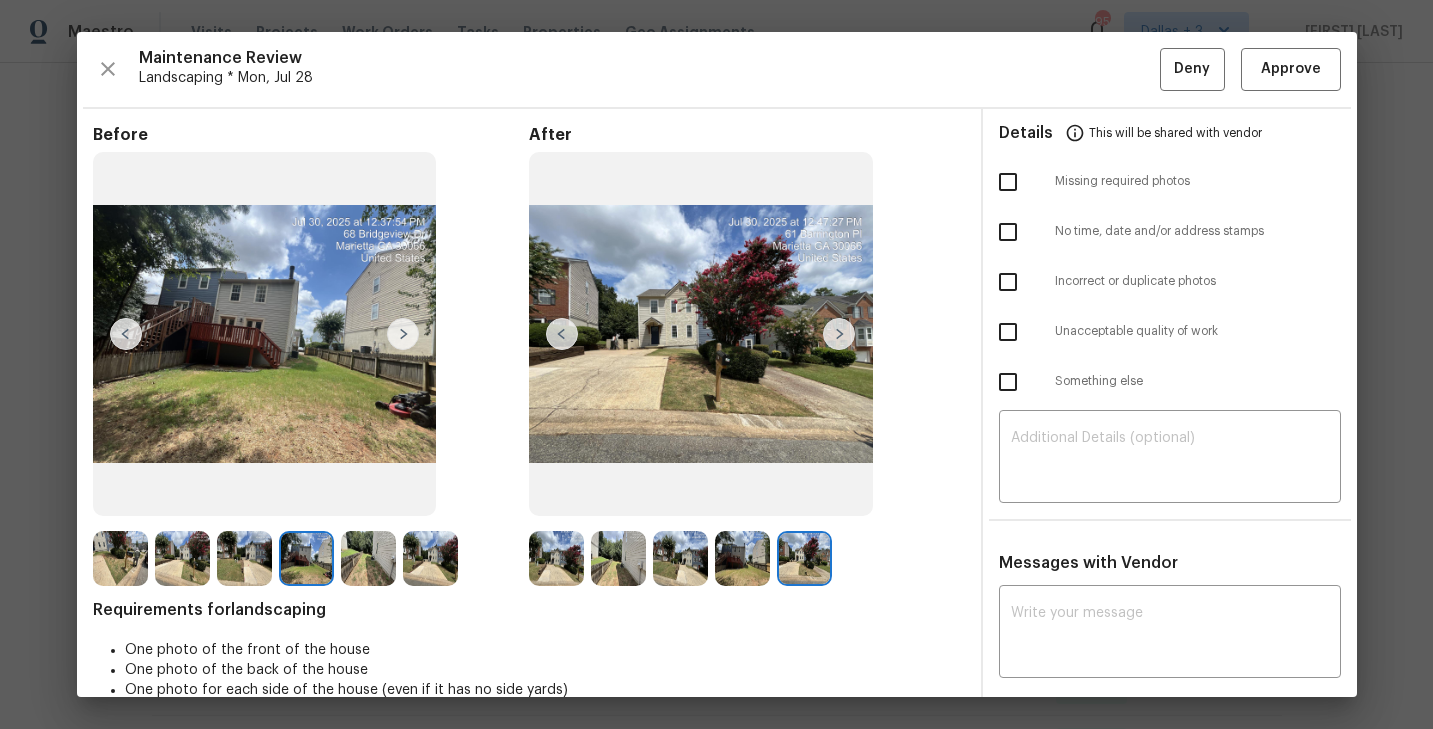 click at bounding box center [403, 334] 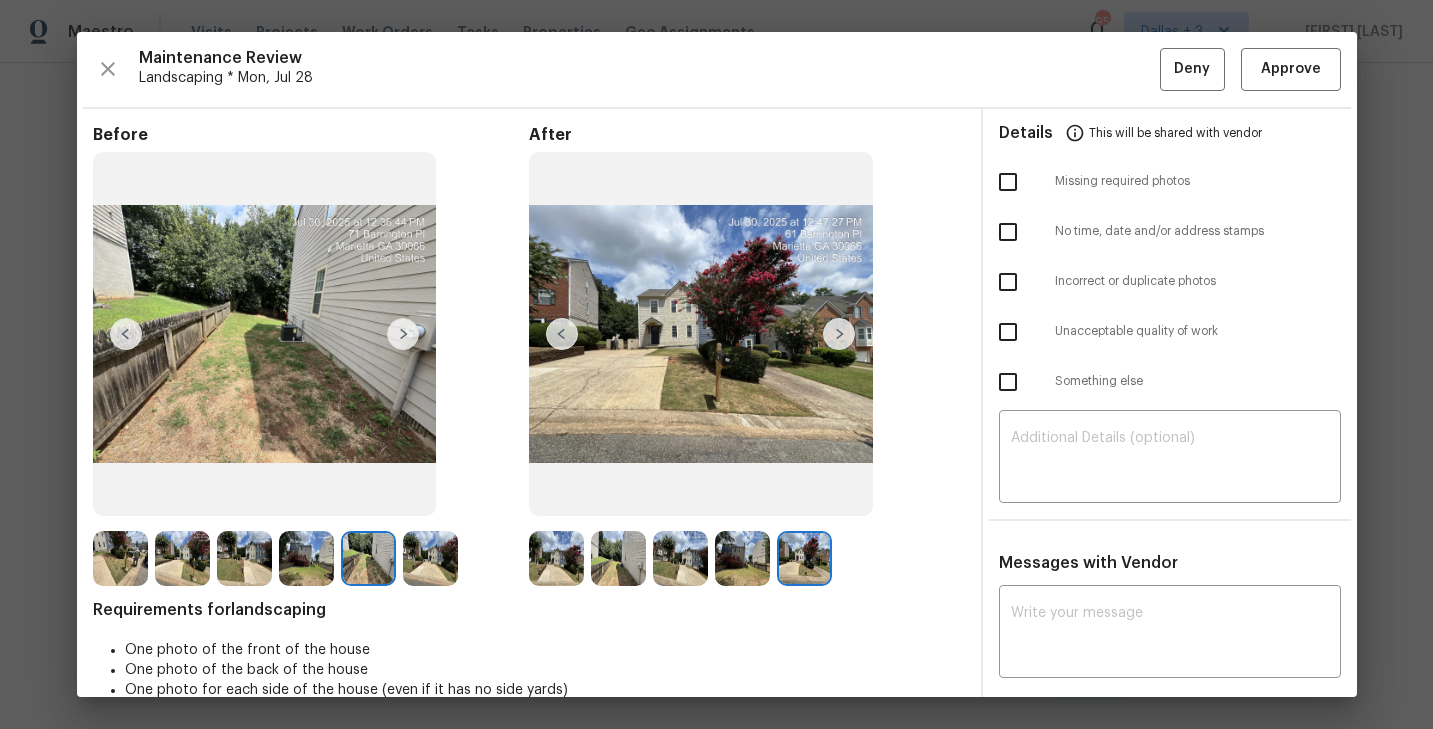 click at bounding box center [403, 334] 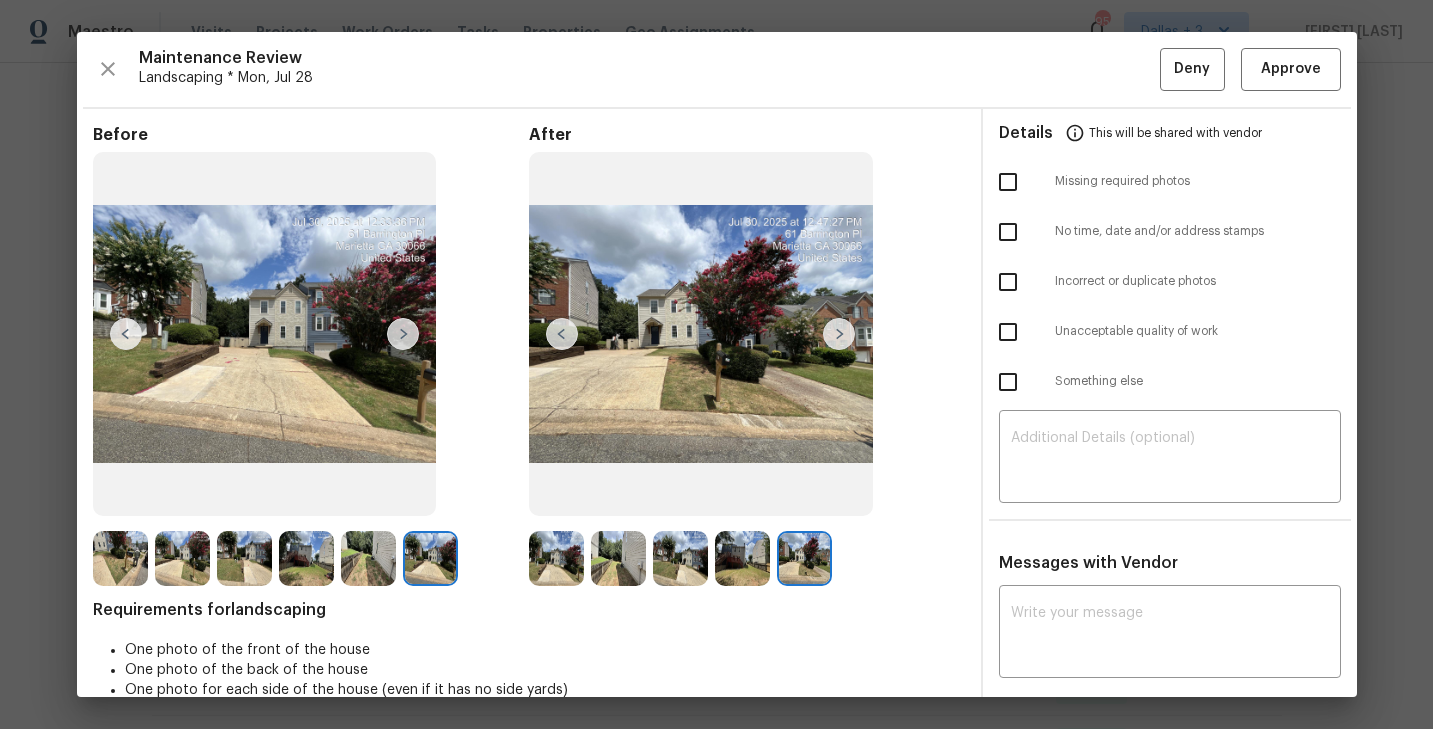 click at bounding box center [120, 558] 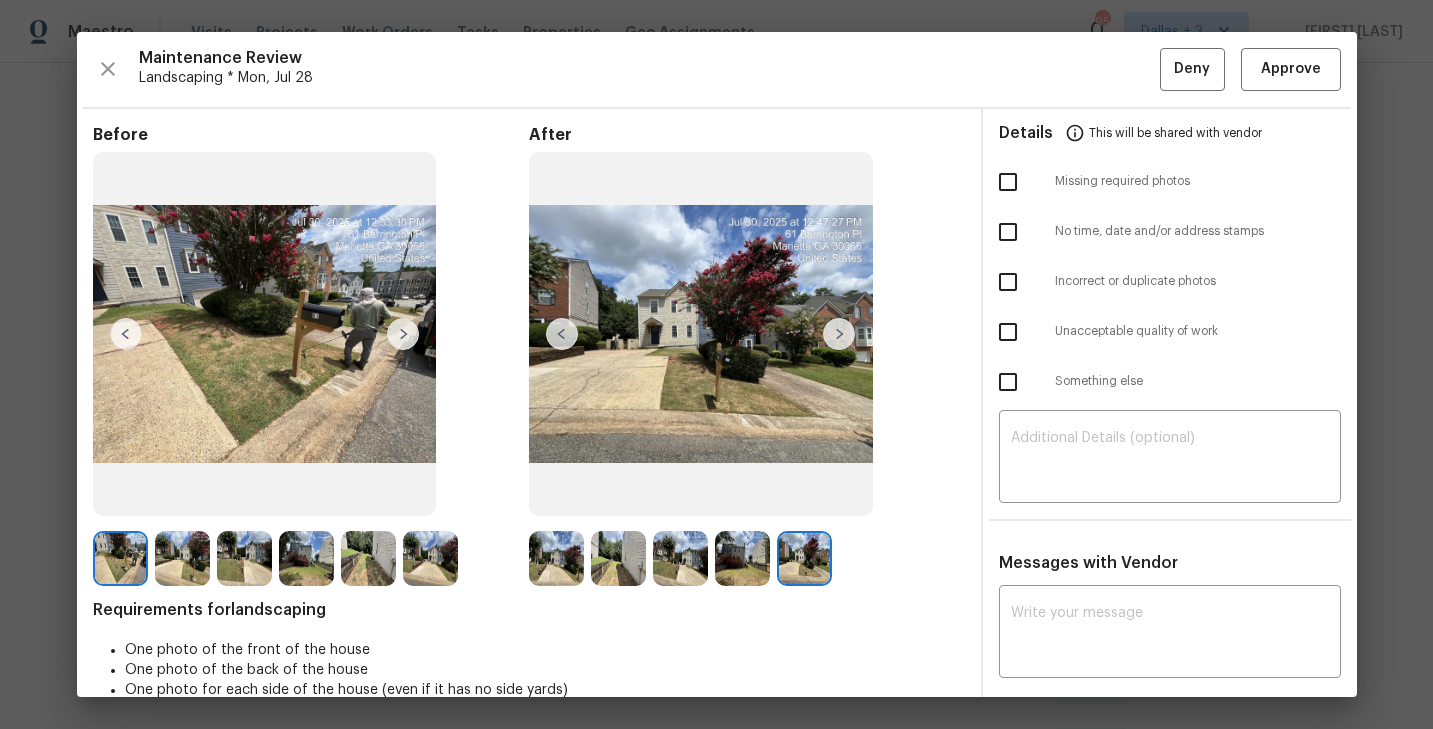 click at bounding box center [403, 334] 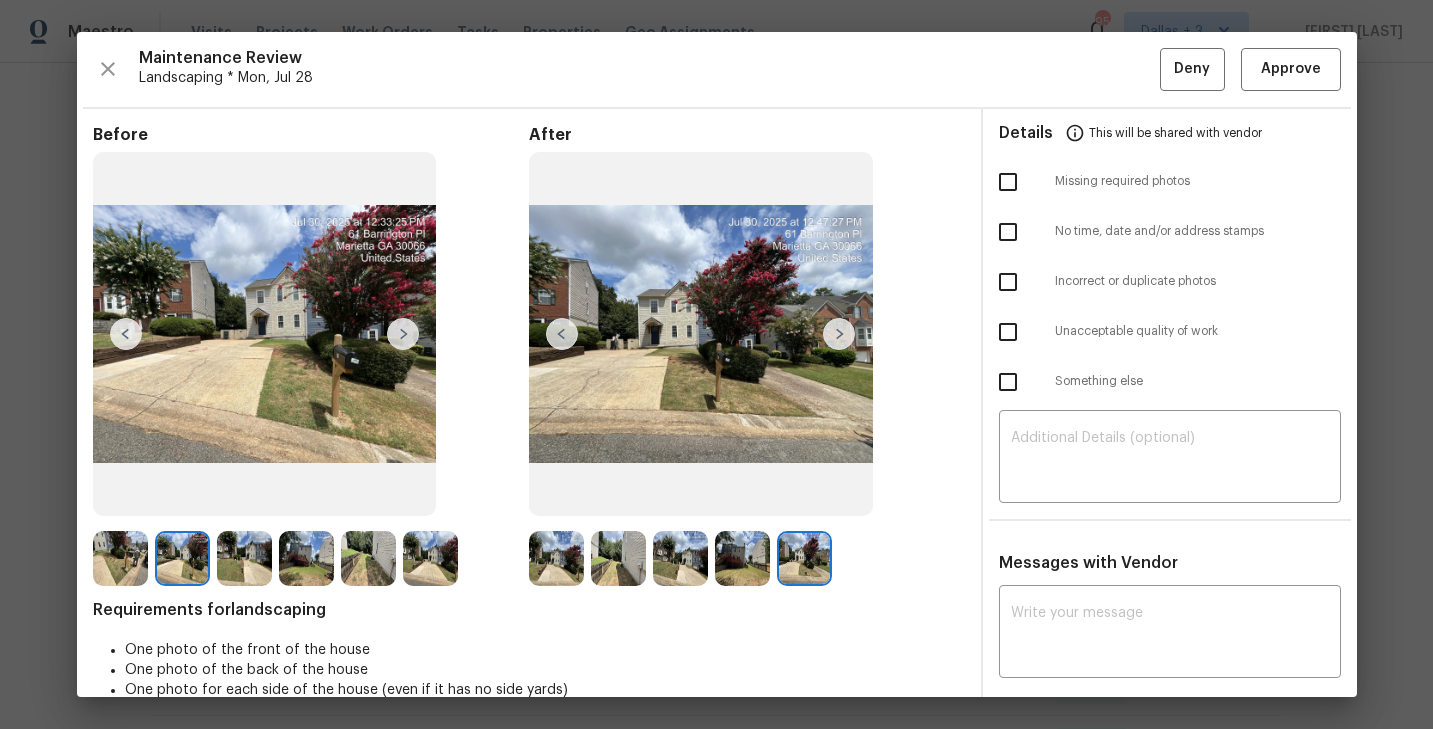 click at bounding box center [403, 334] 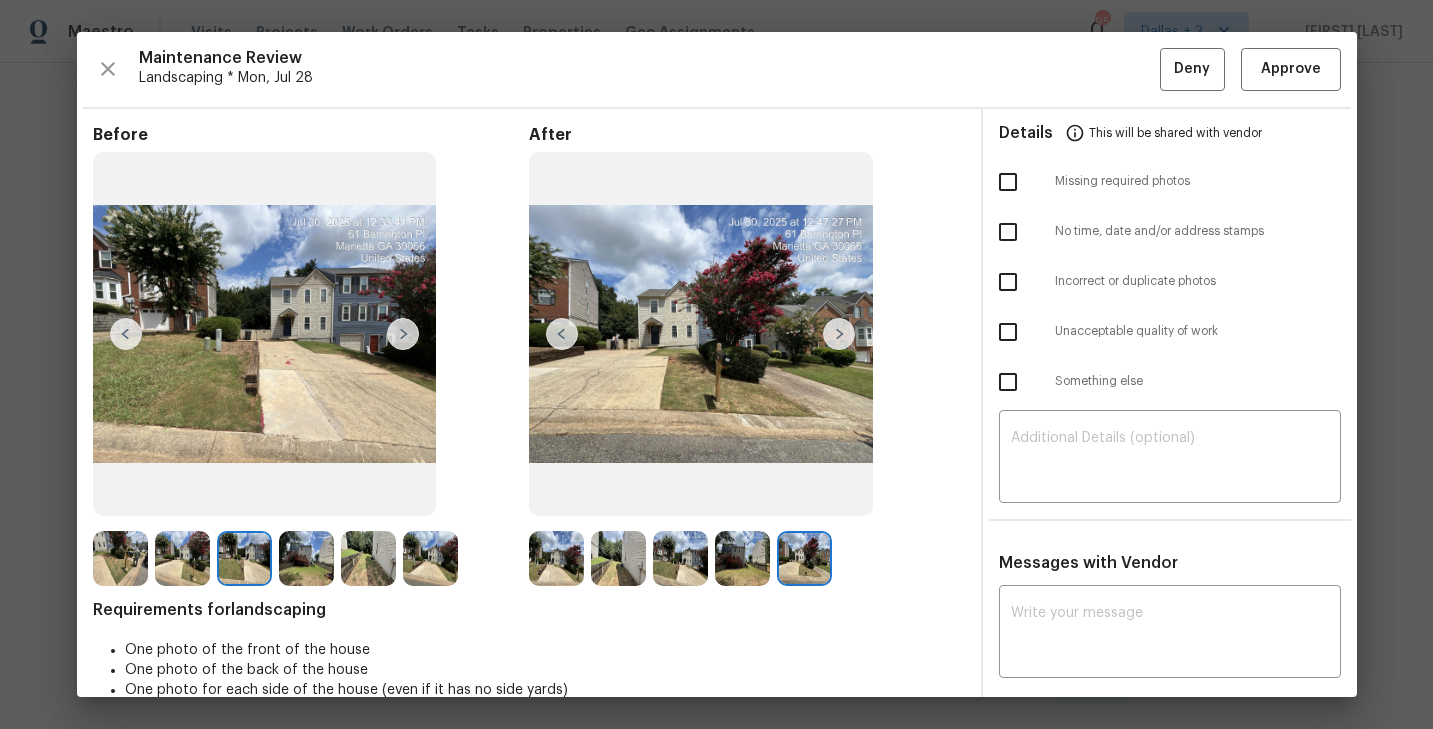 click at bounding box center [403, 334] 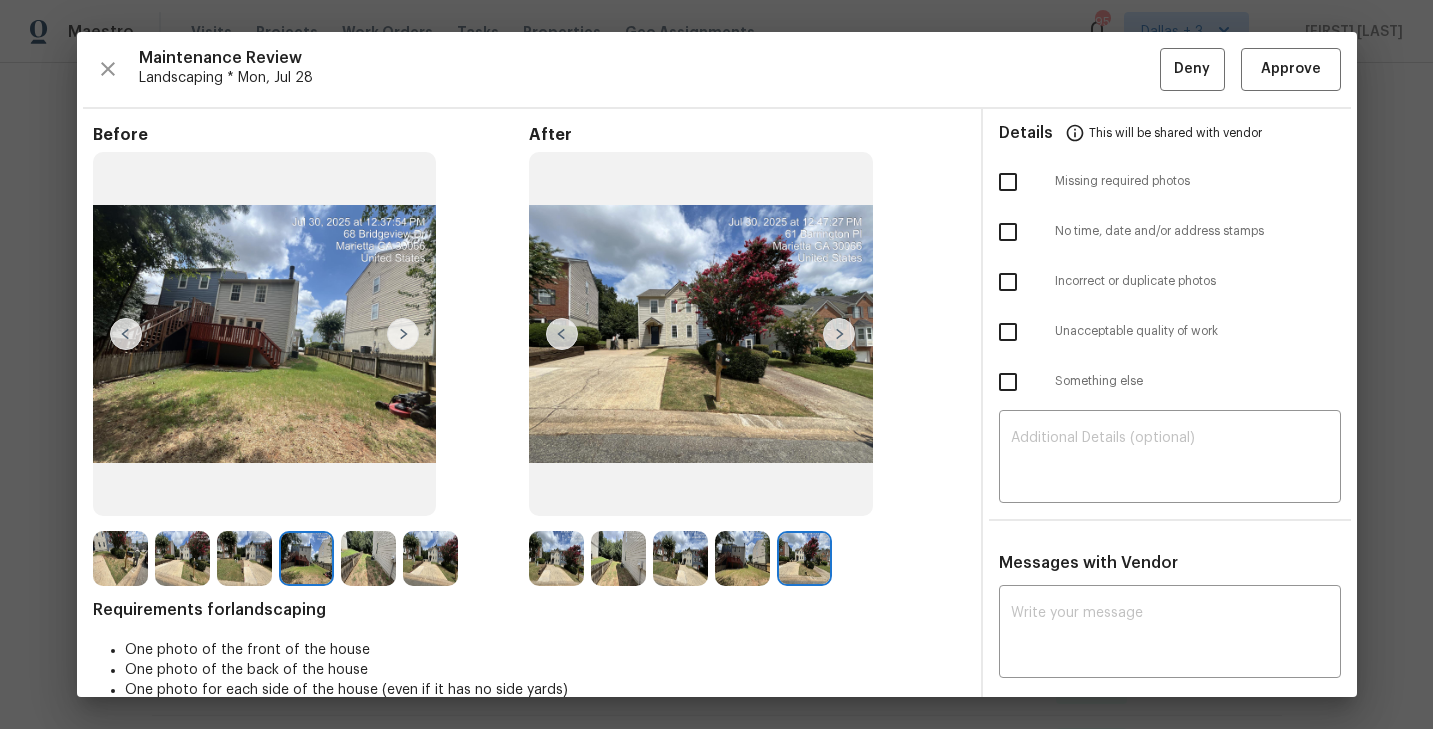 click at bounding box center (403, 334) 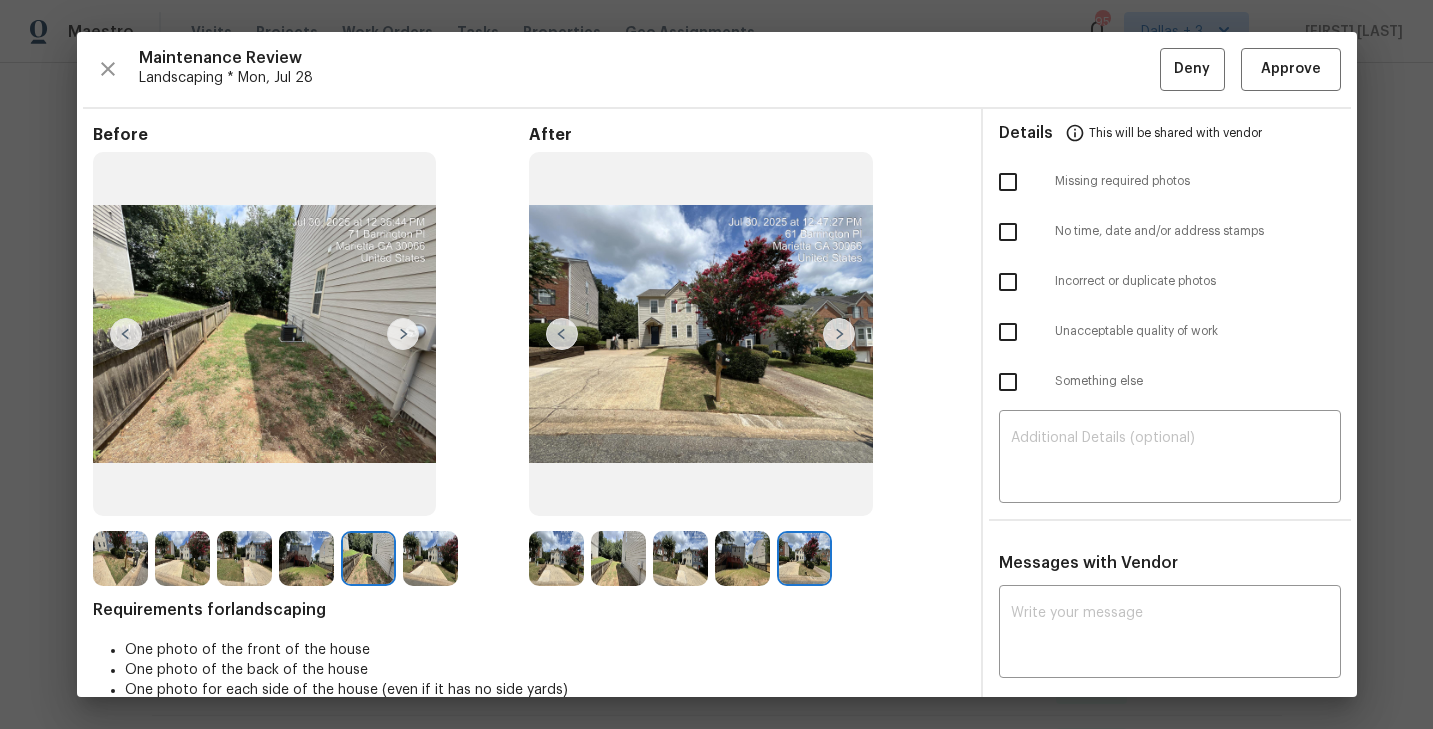 click at bounding box center [403, 334] 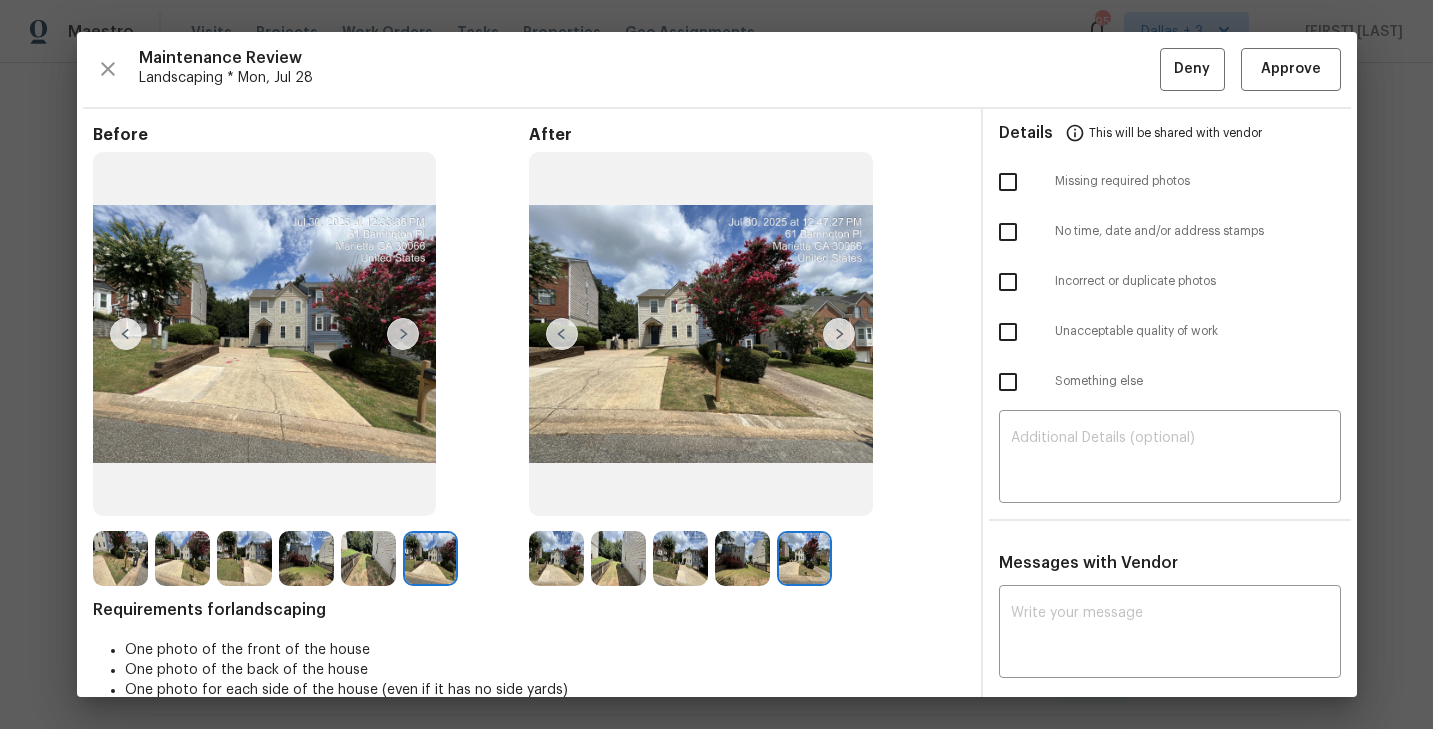 click at bounding box center (556, 558) 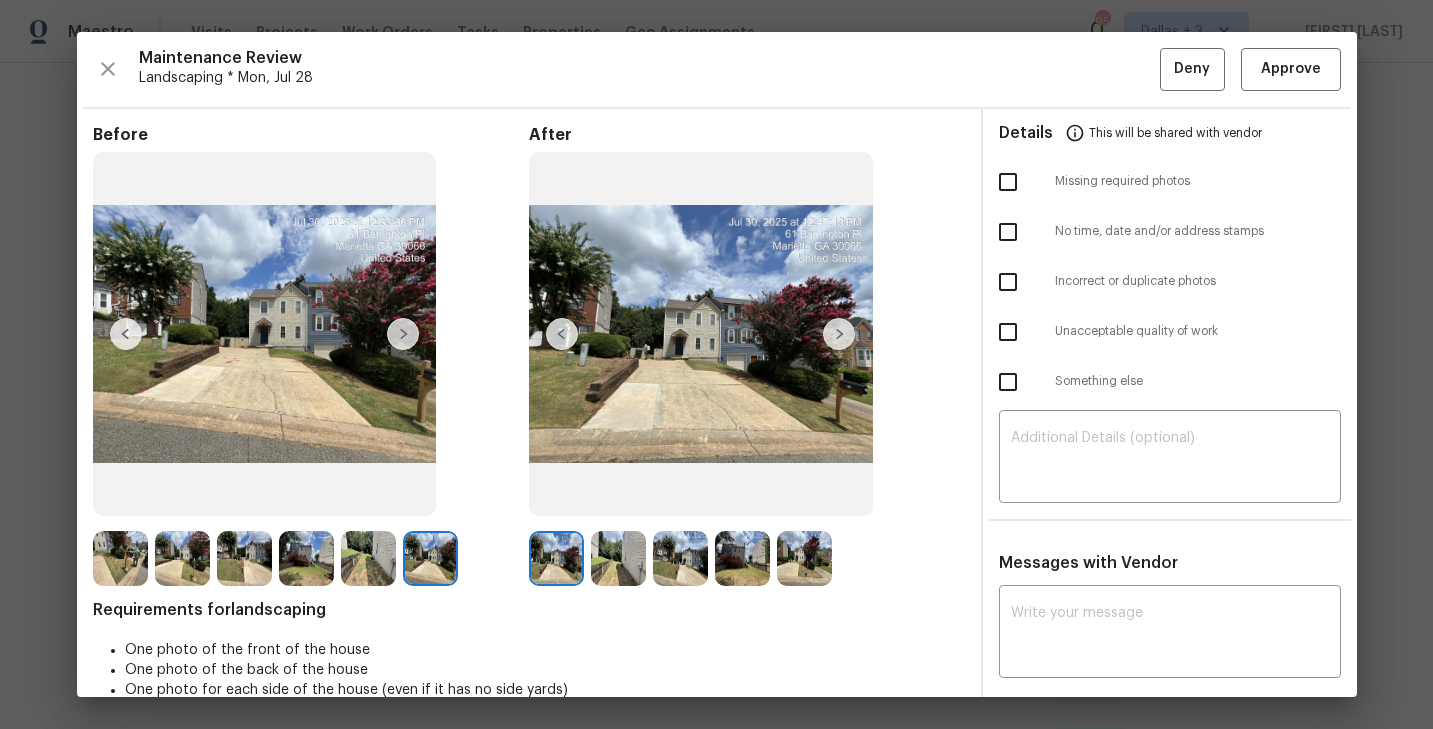 click at bounding box center [839, 334] 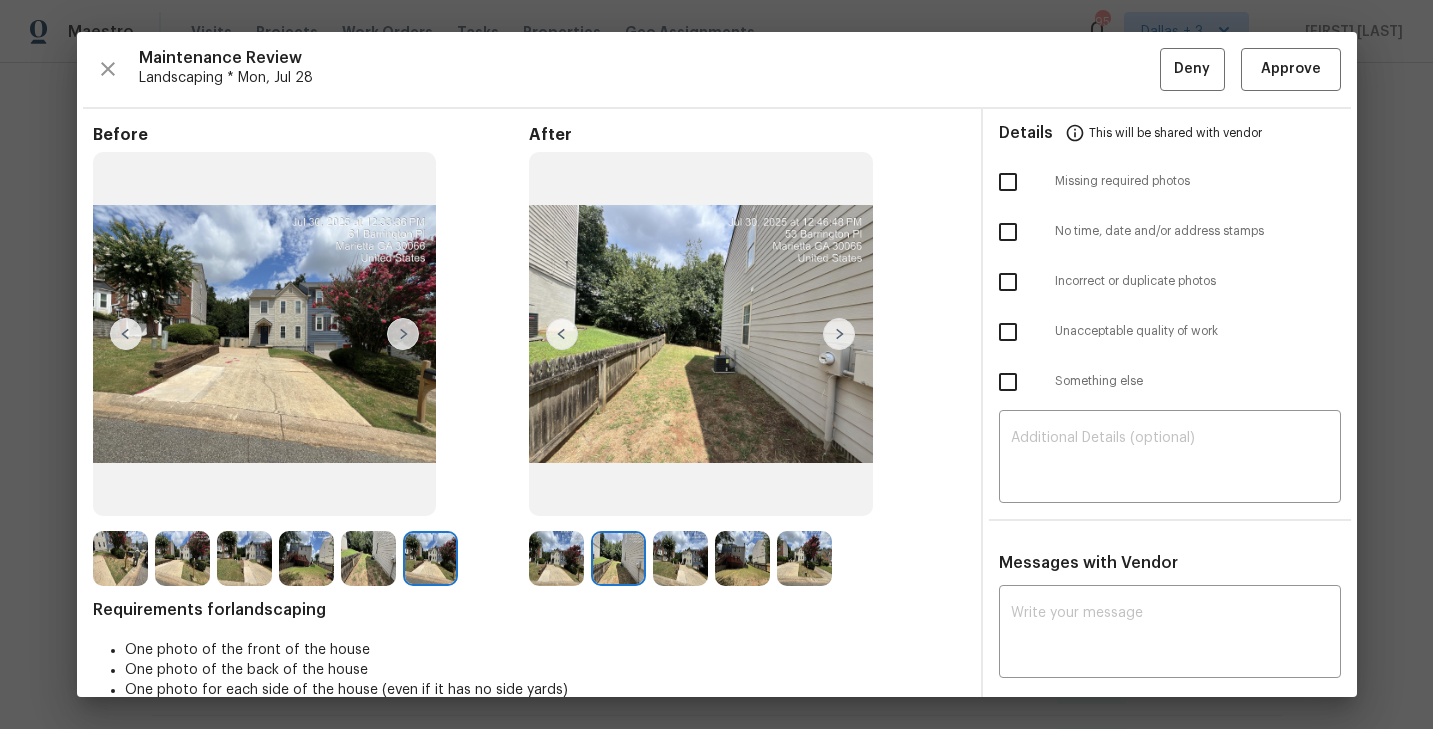 click at bounding box center [839, 334] 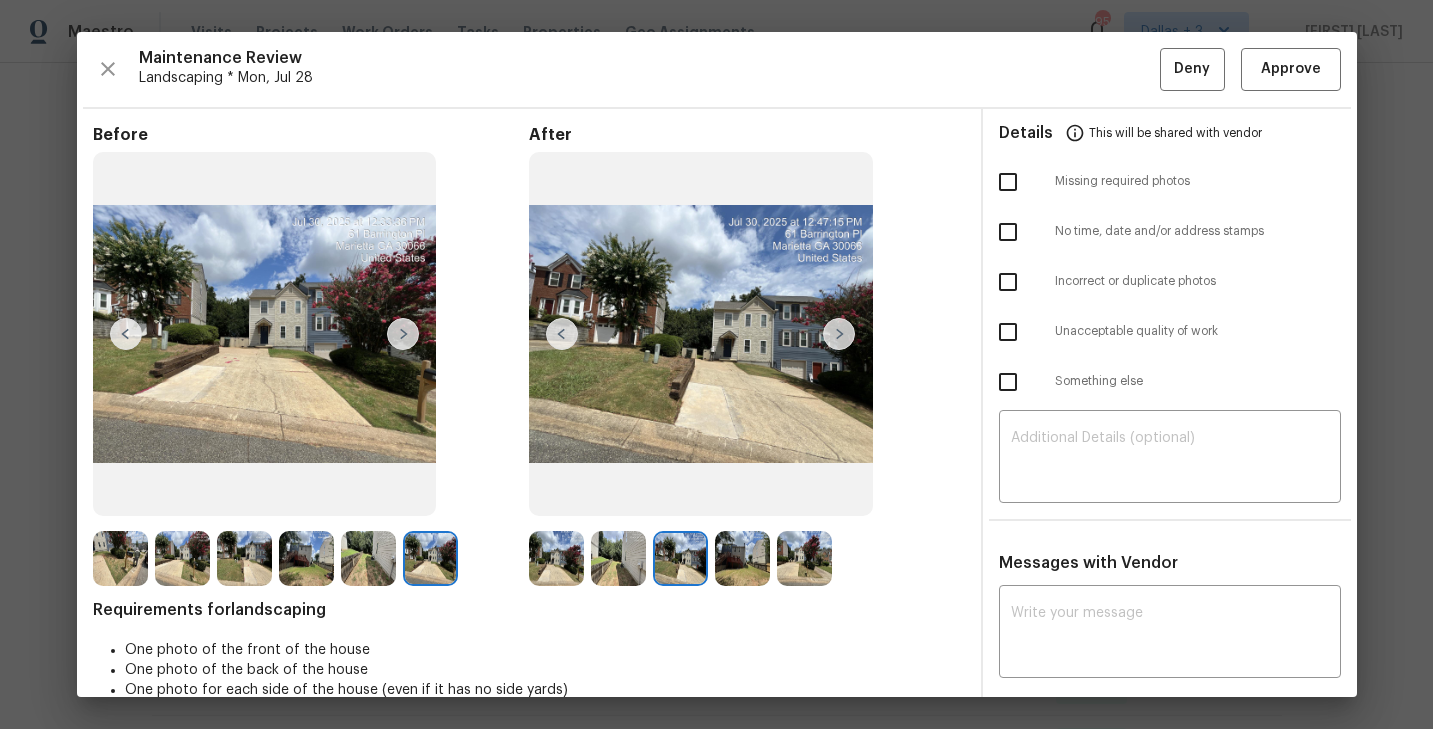 click at bounding box center [839, 334] 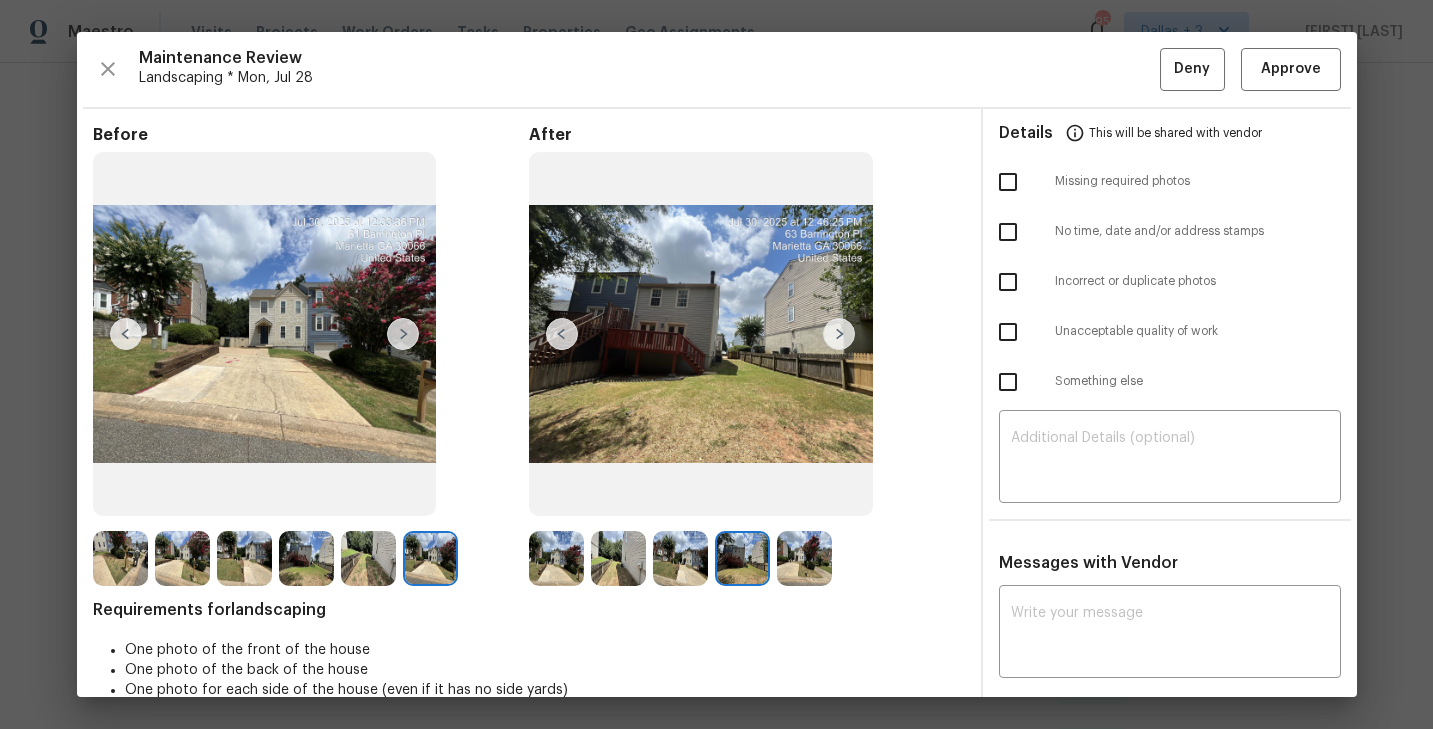click at bounding box center (839, 334) 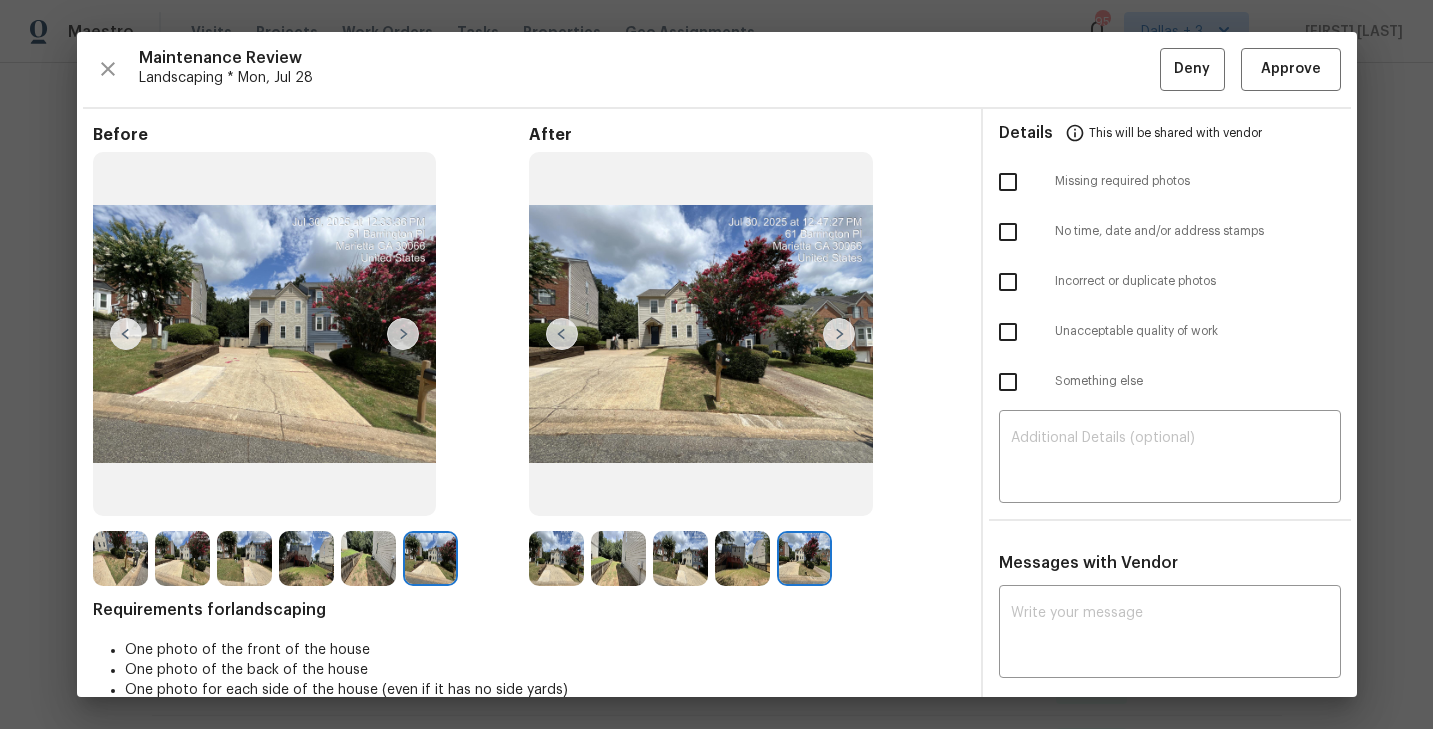click at bounding box center (839, 334) 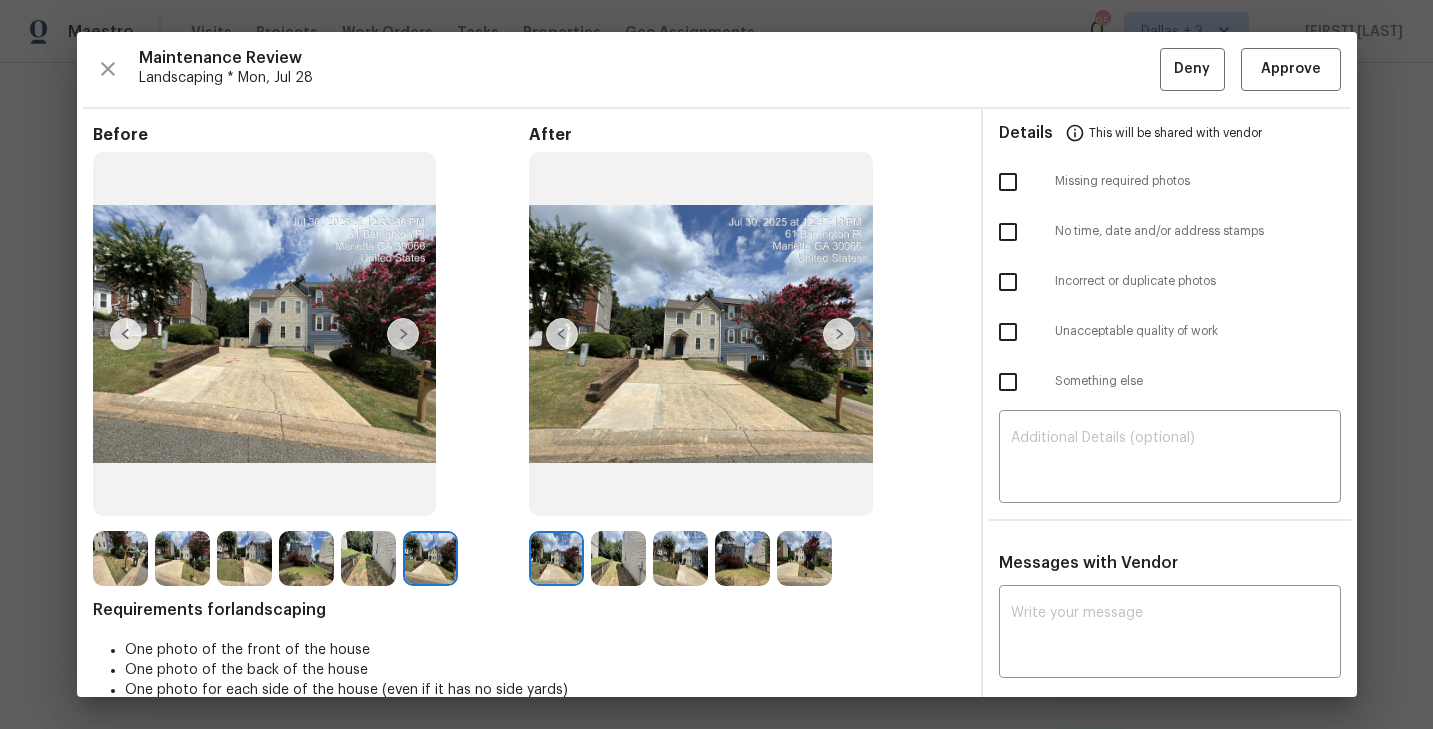 click at bounding box center [839, 334] 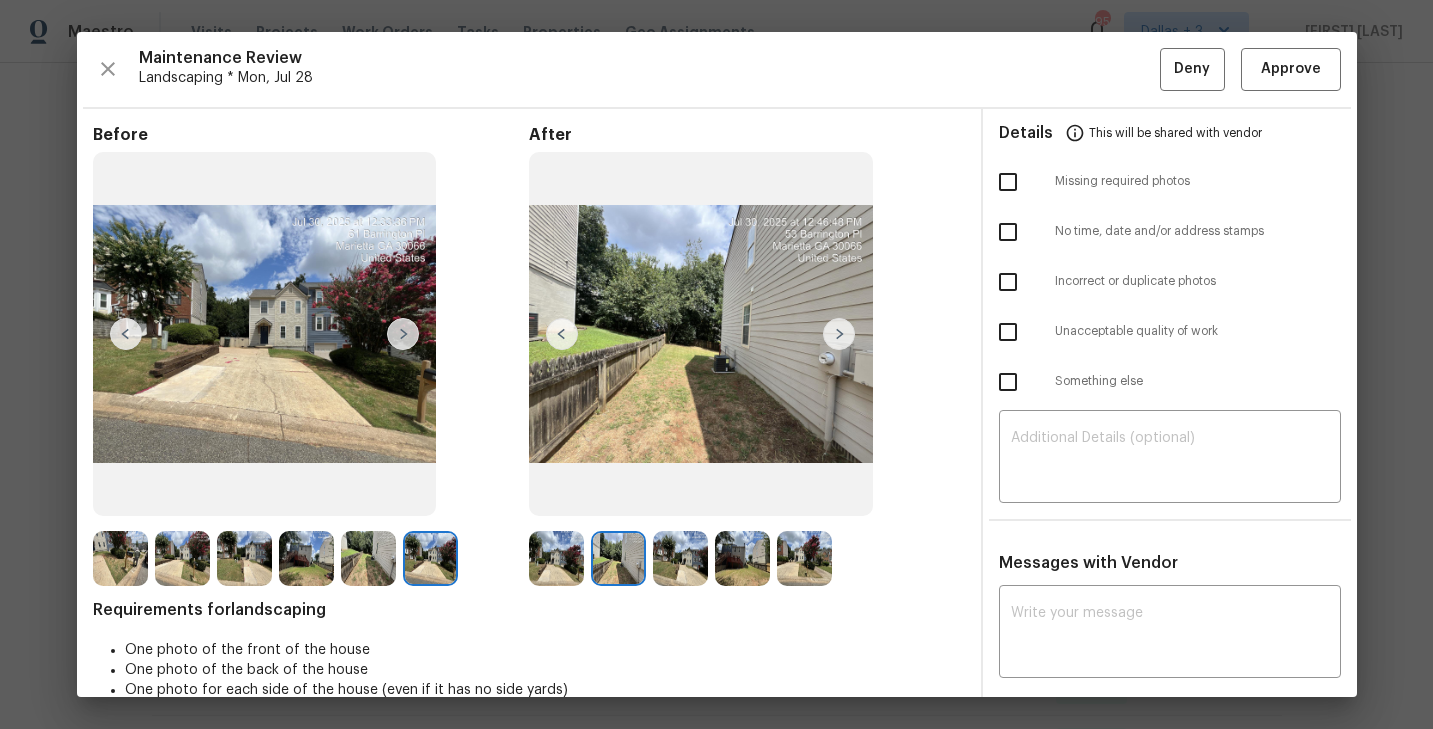 click at bounding box center [839, 334] 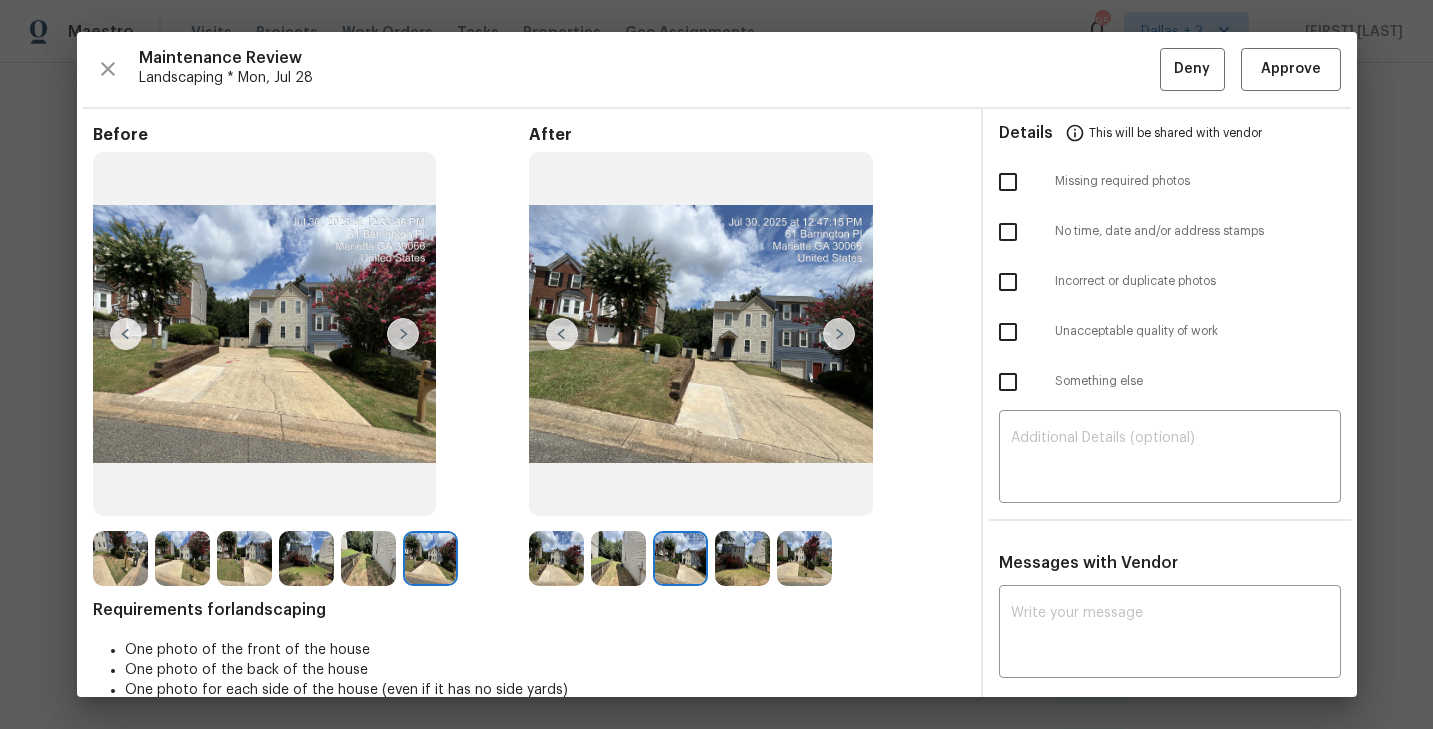 click at bounding box center (839, 334) 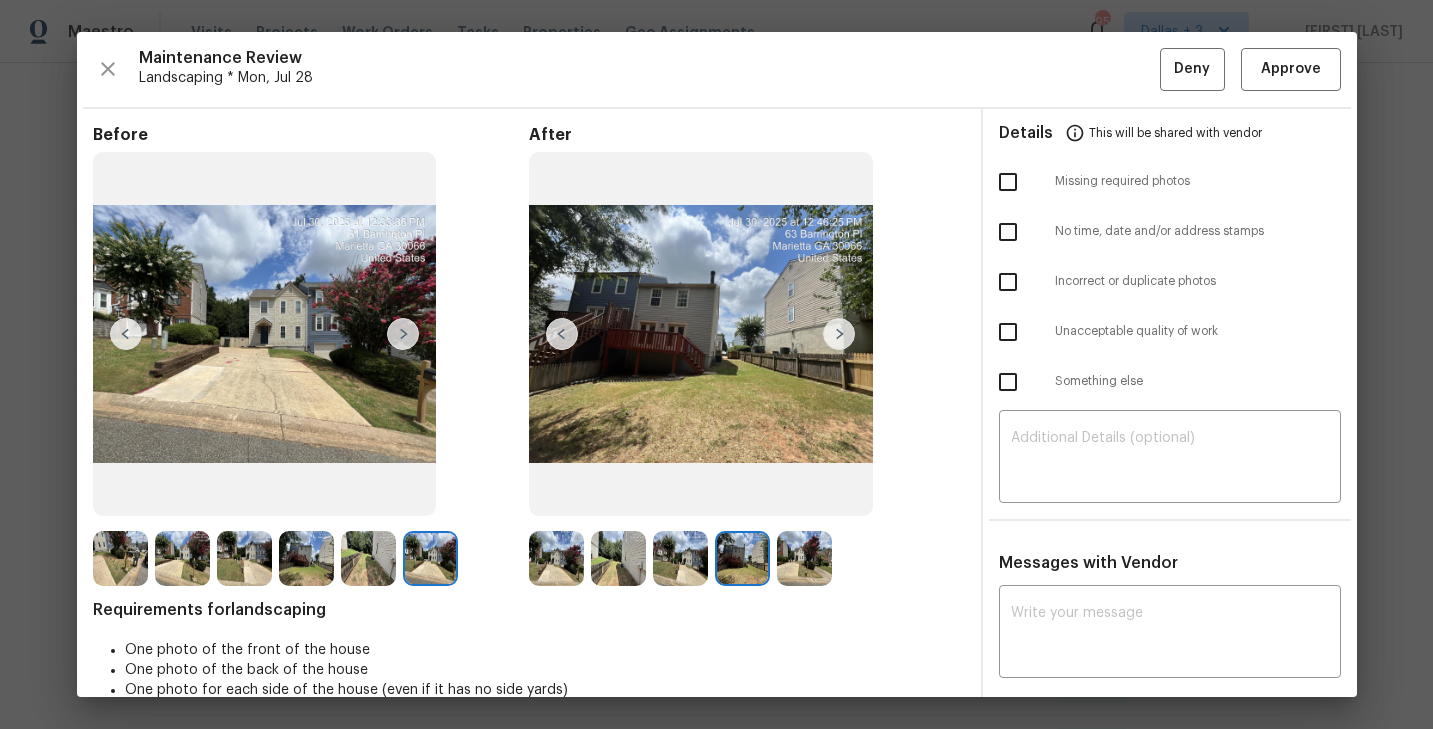 click at bounding box center [839, 334] 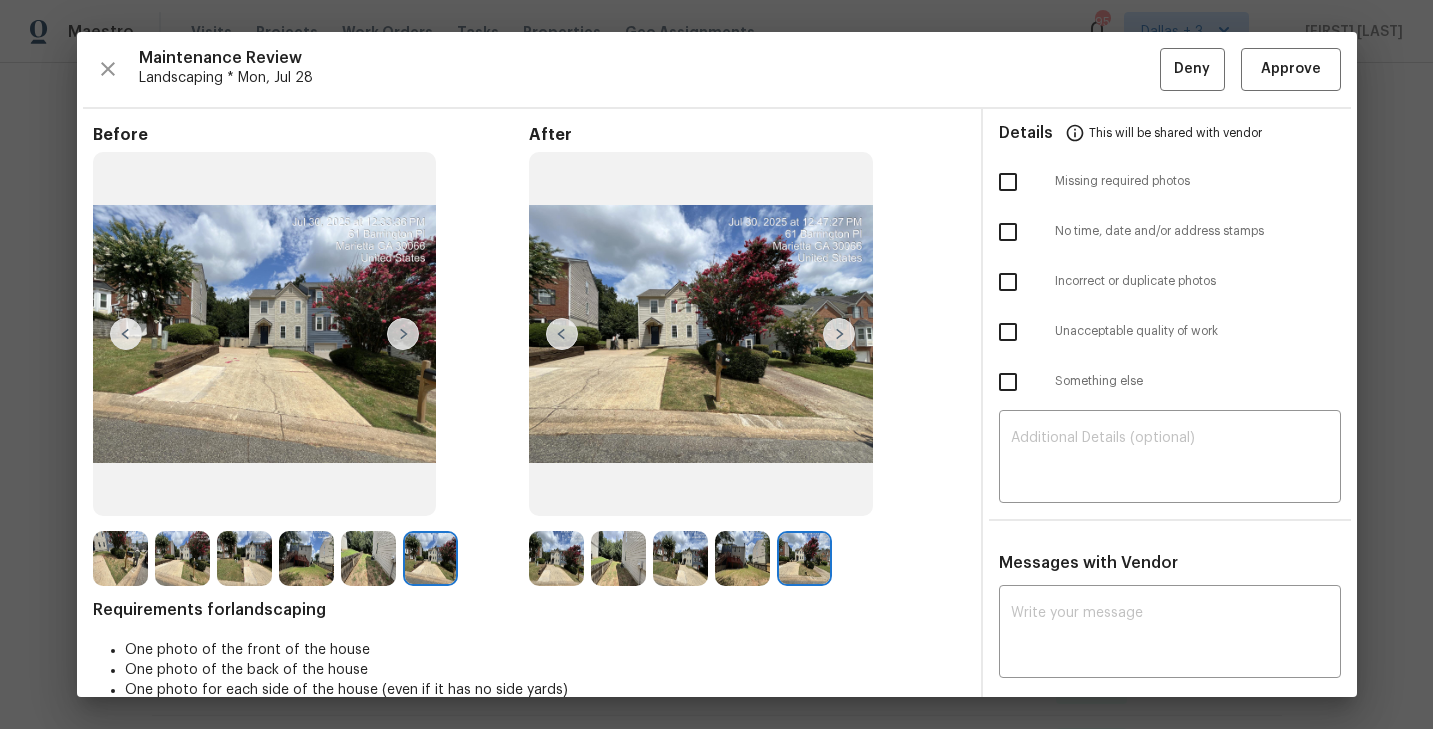 click at bounding box center (839, 334) 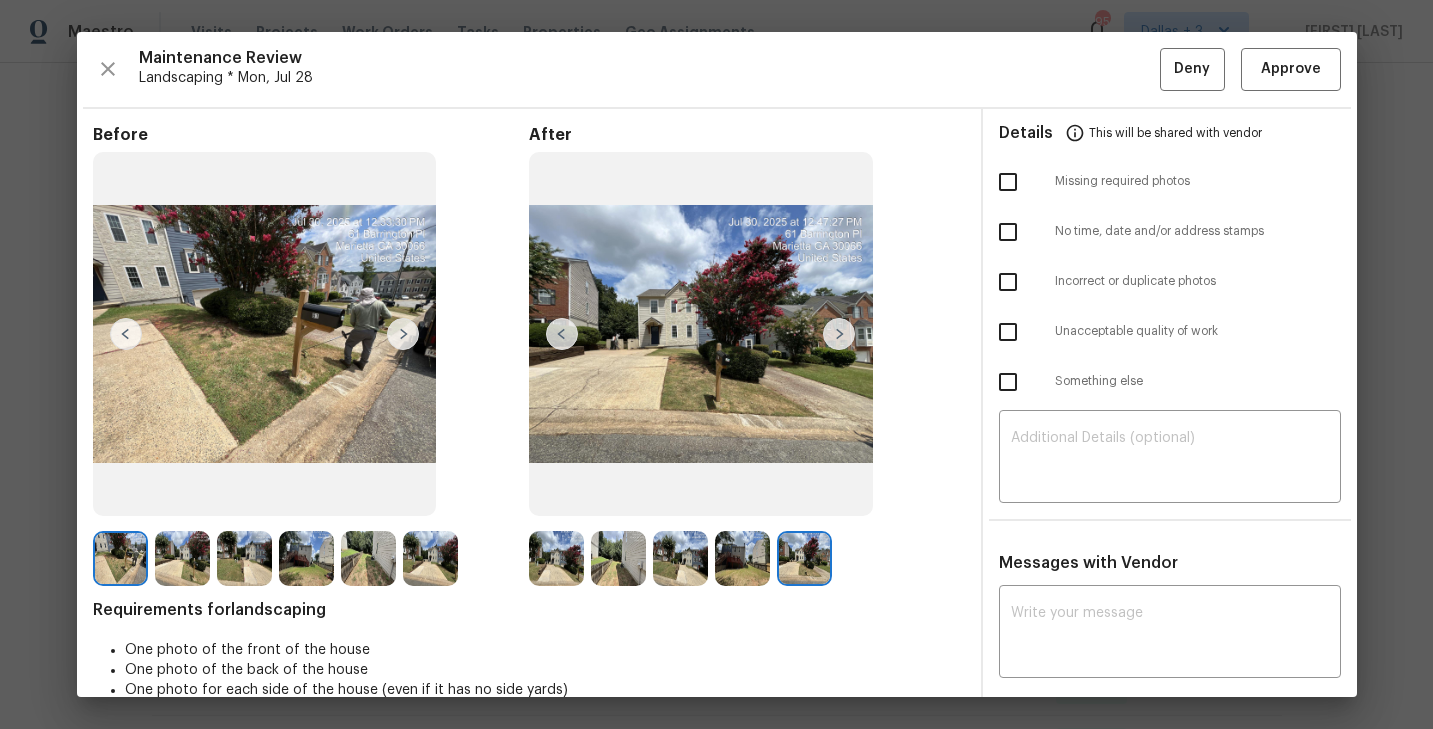 click at bounding box center (403, 334) 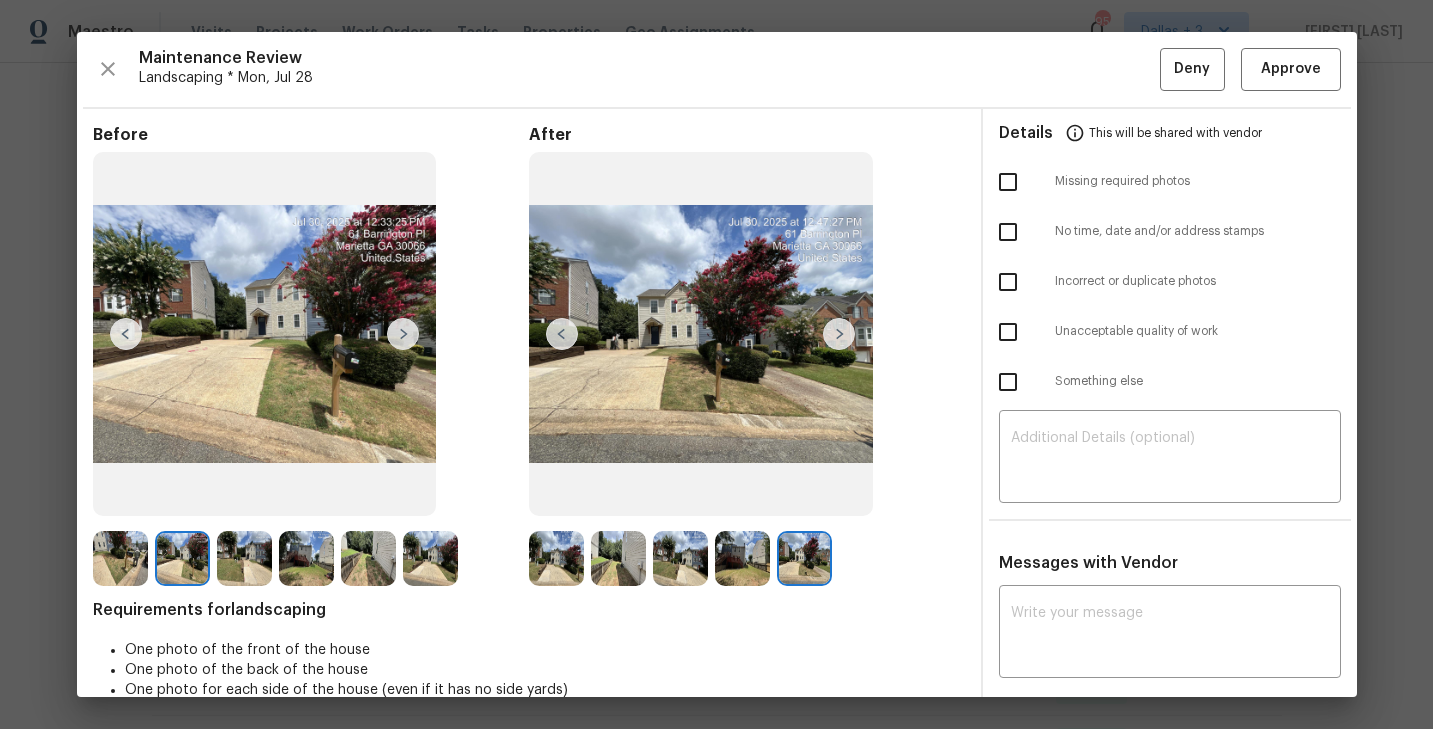 click at bounding box center (556, 558) 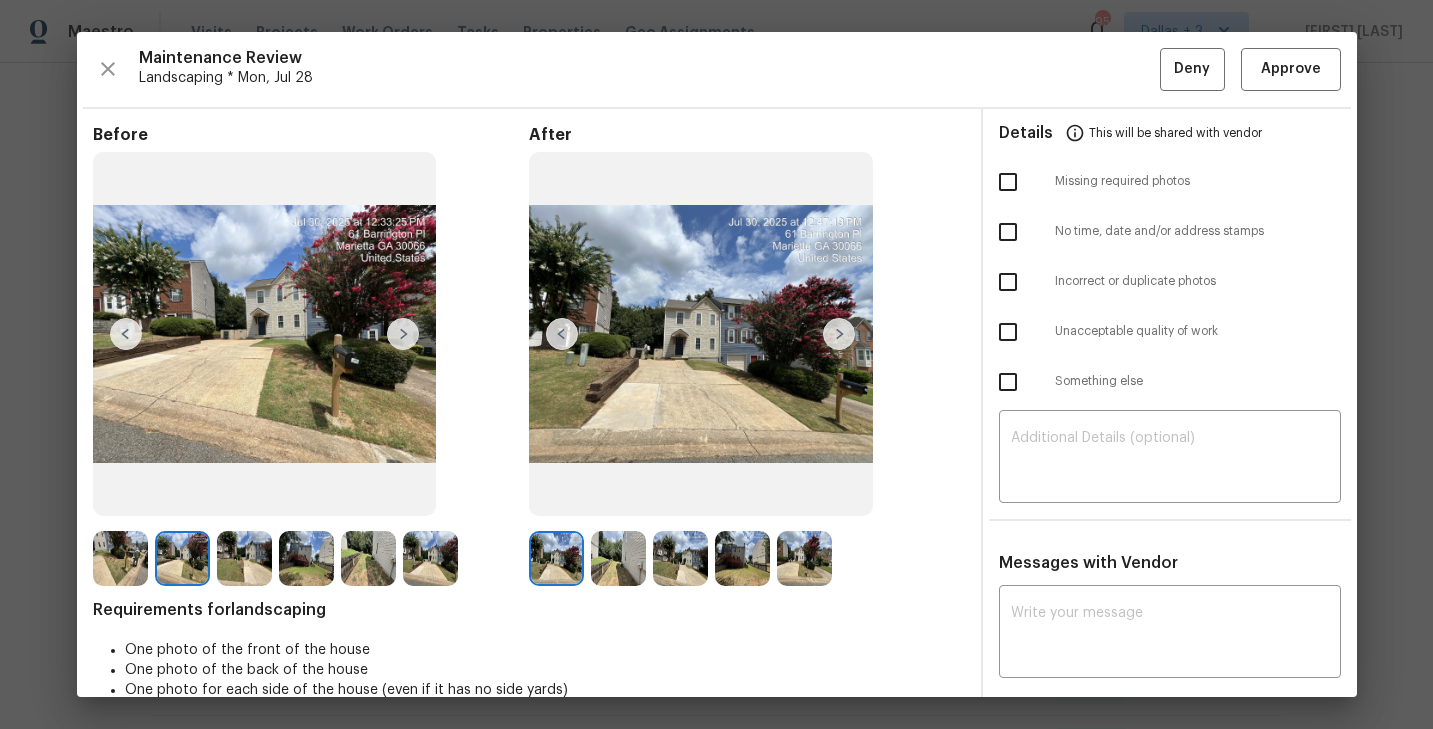 click at bounding box center (839, 334) 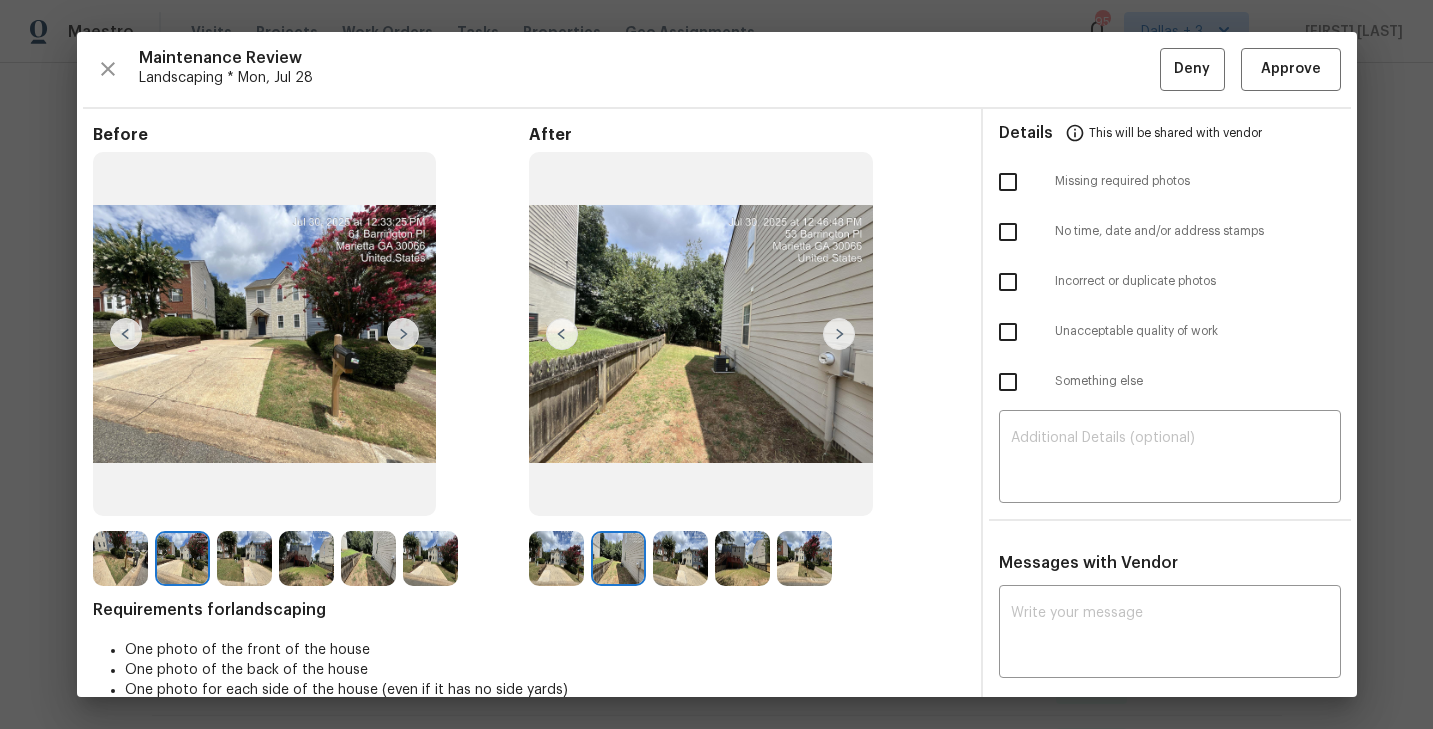 click at bounding box center [839, 334] 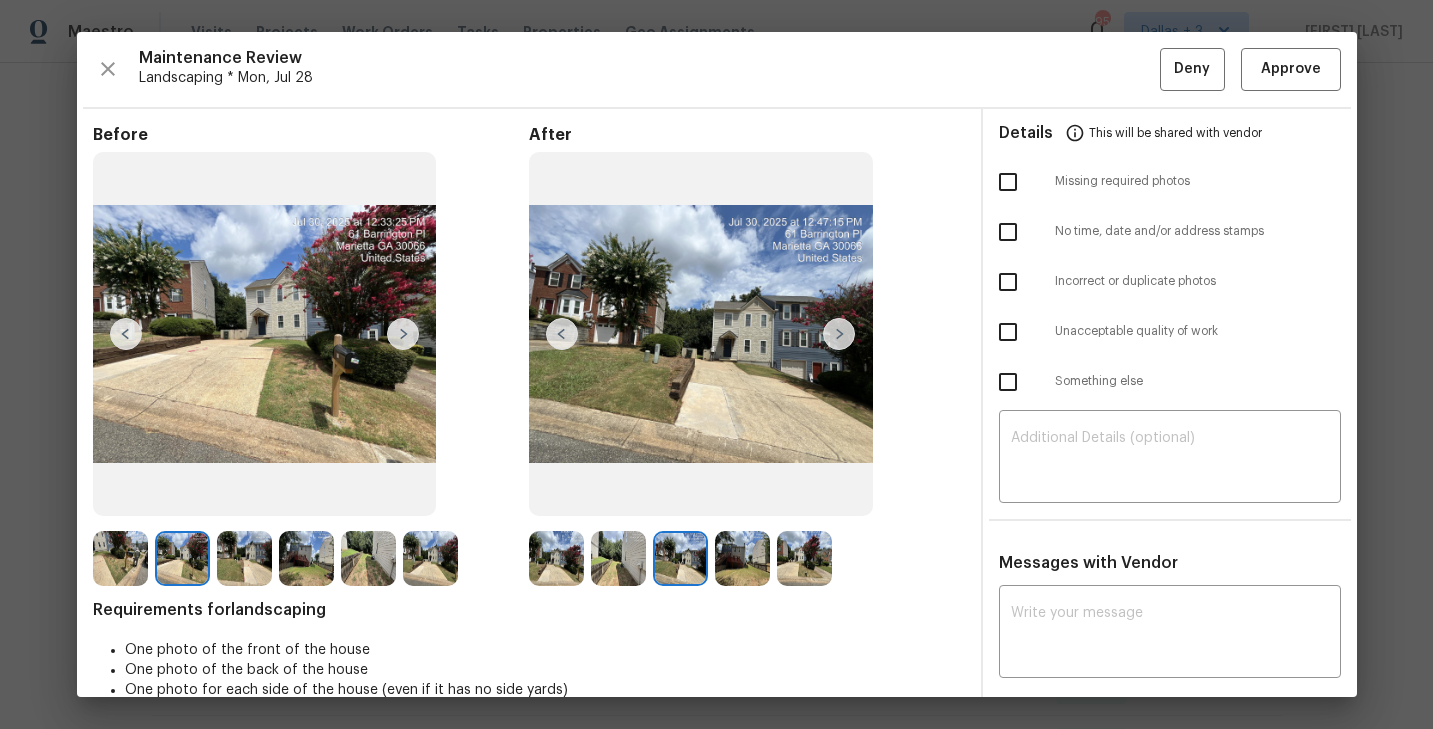 click at bounding box center [839, 334] 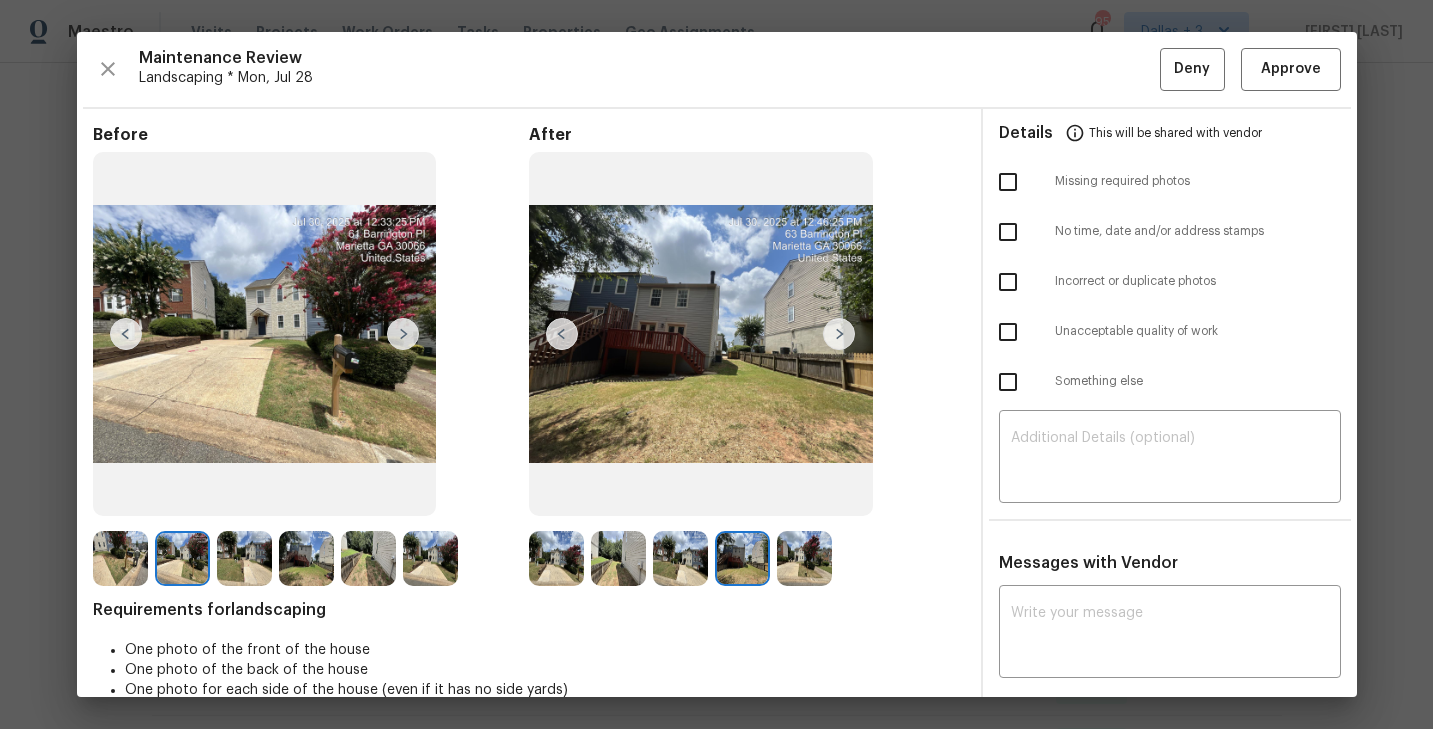 click at bounding box center [839, 334] 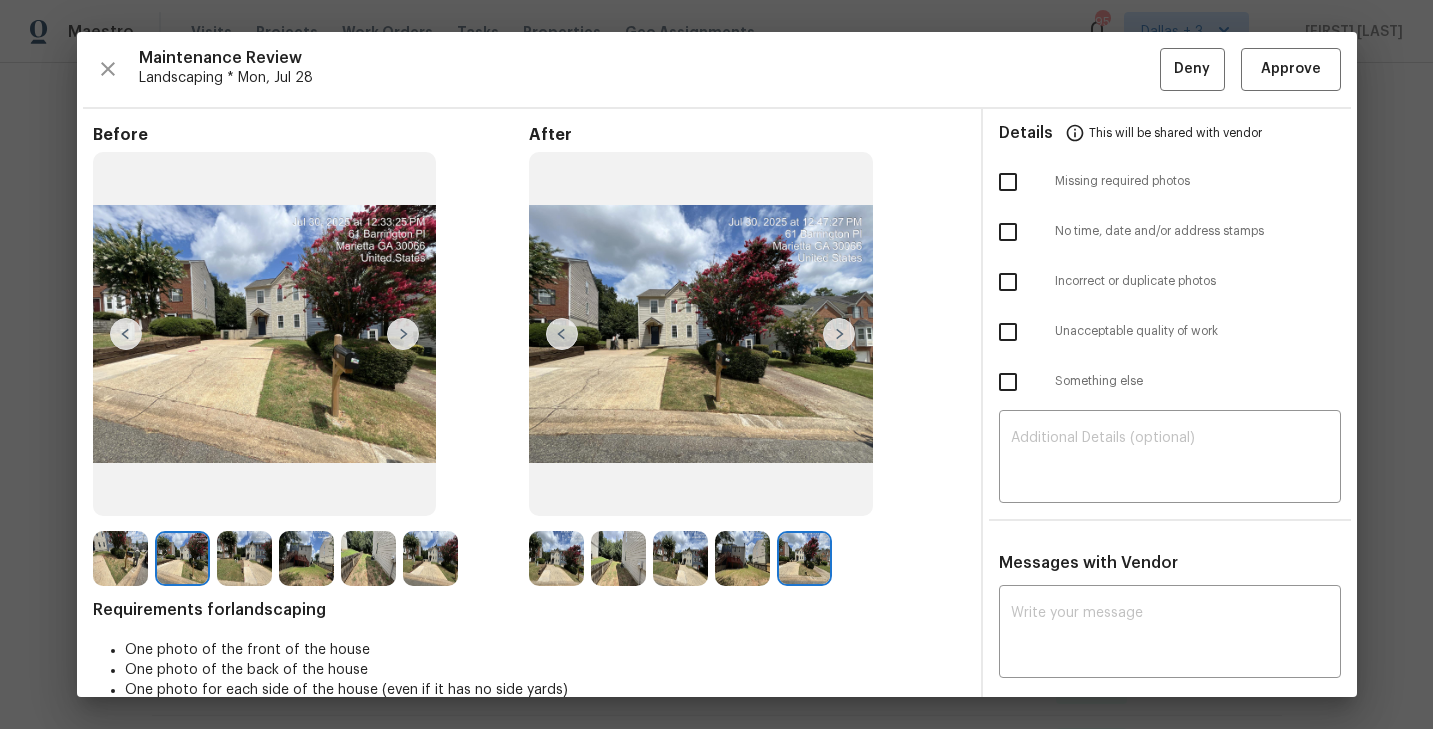 click at bounding box center [556, 558] 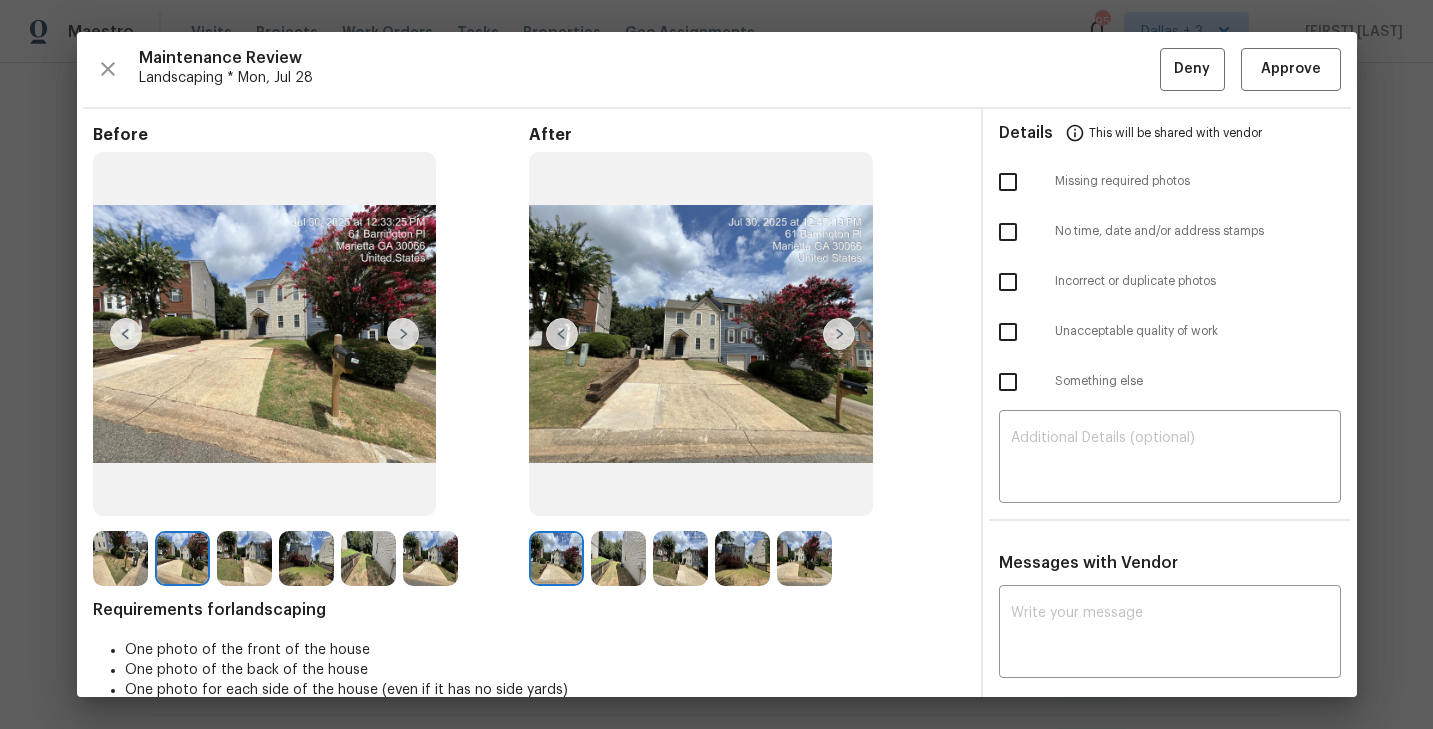 click at bounding box center (839, 334) 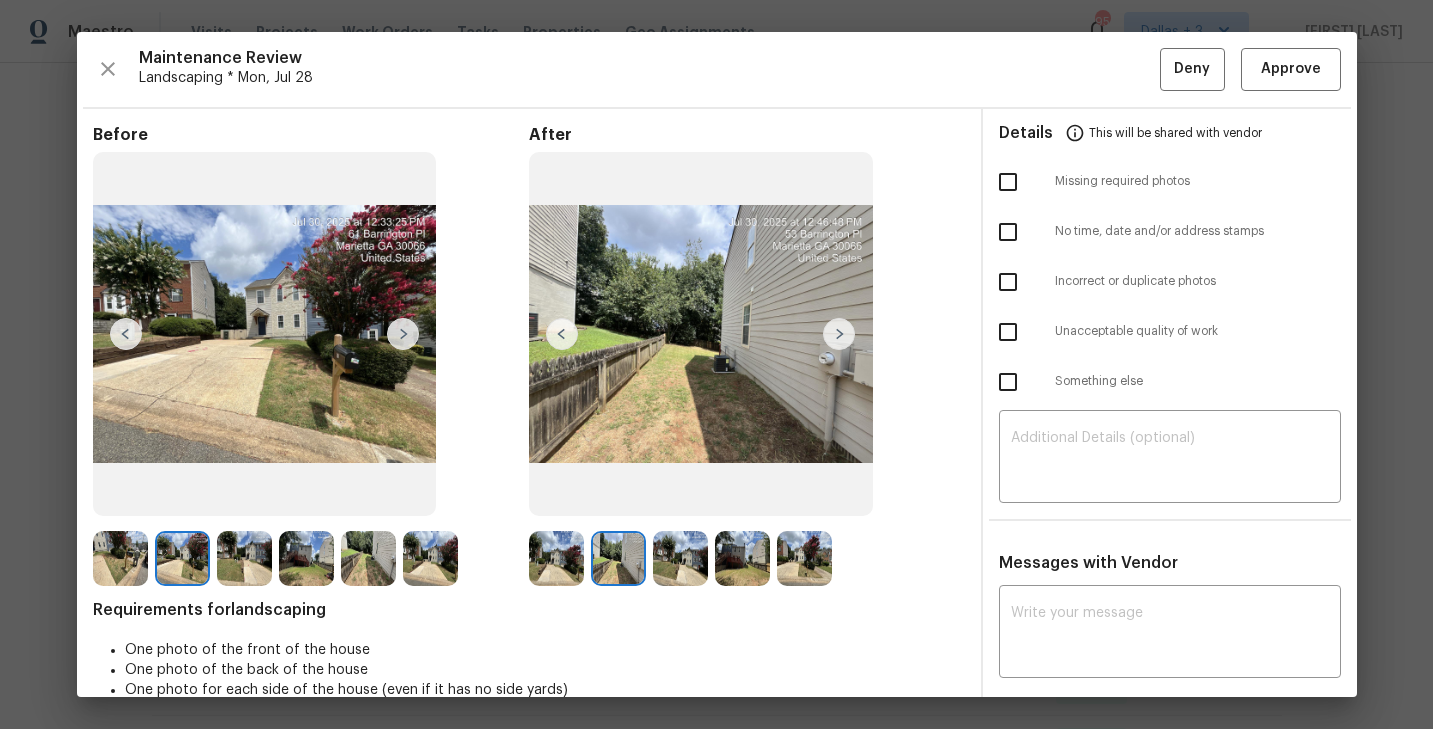 click at bounding box center (839, 334) 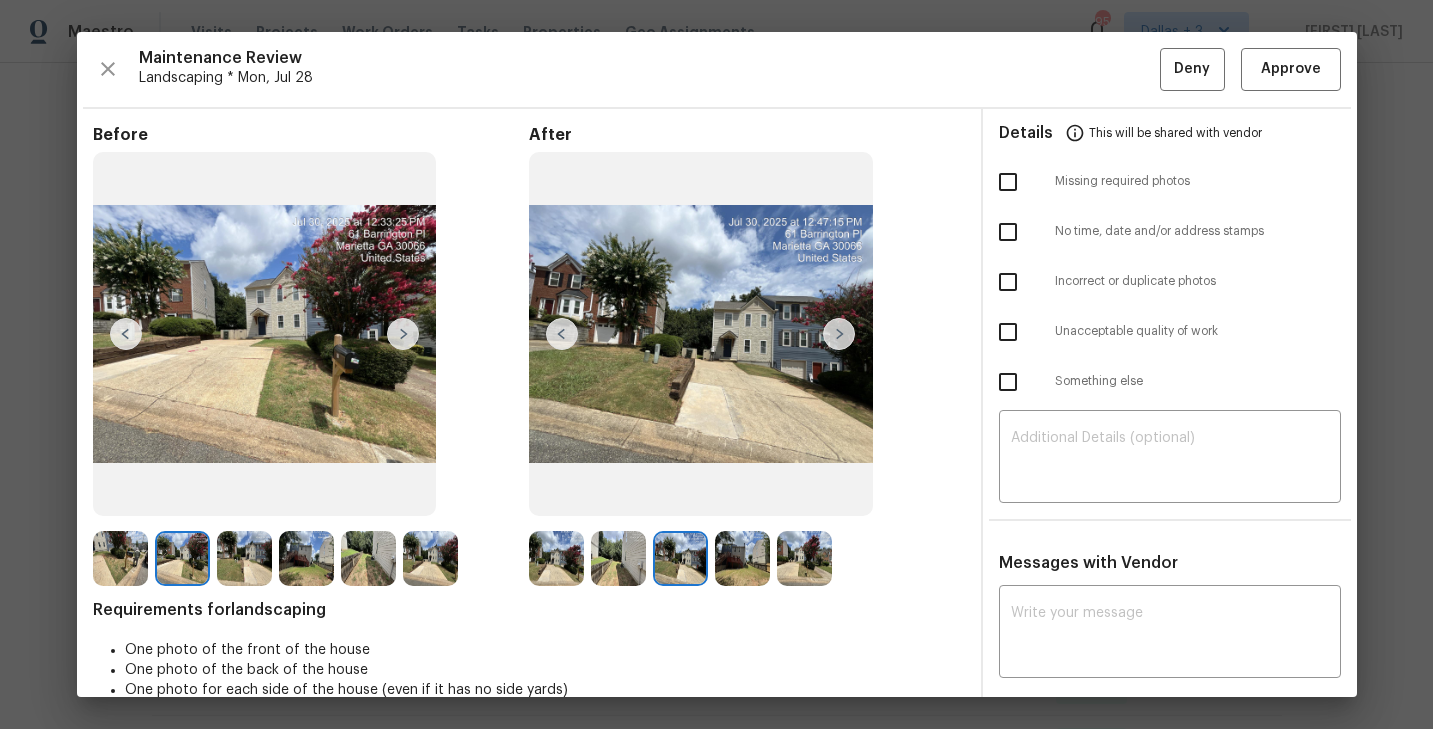 click at bounding box center (839, 334) 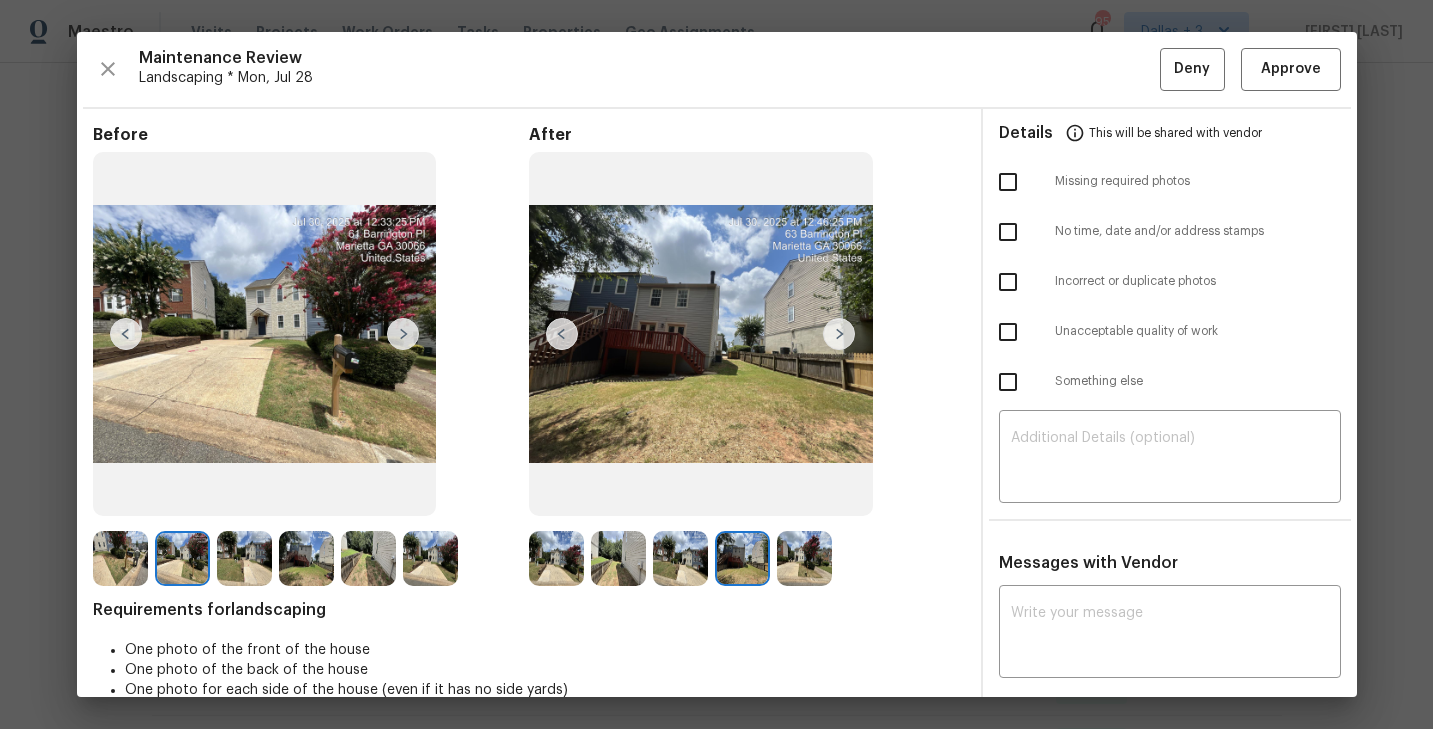 click at bounding box center (839, 334) 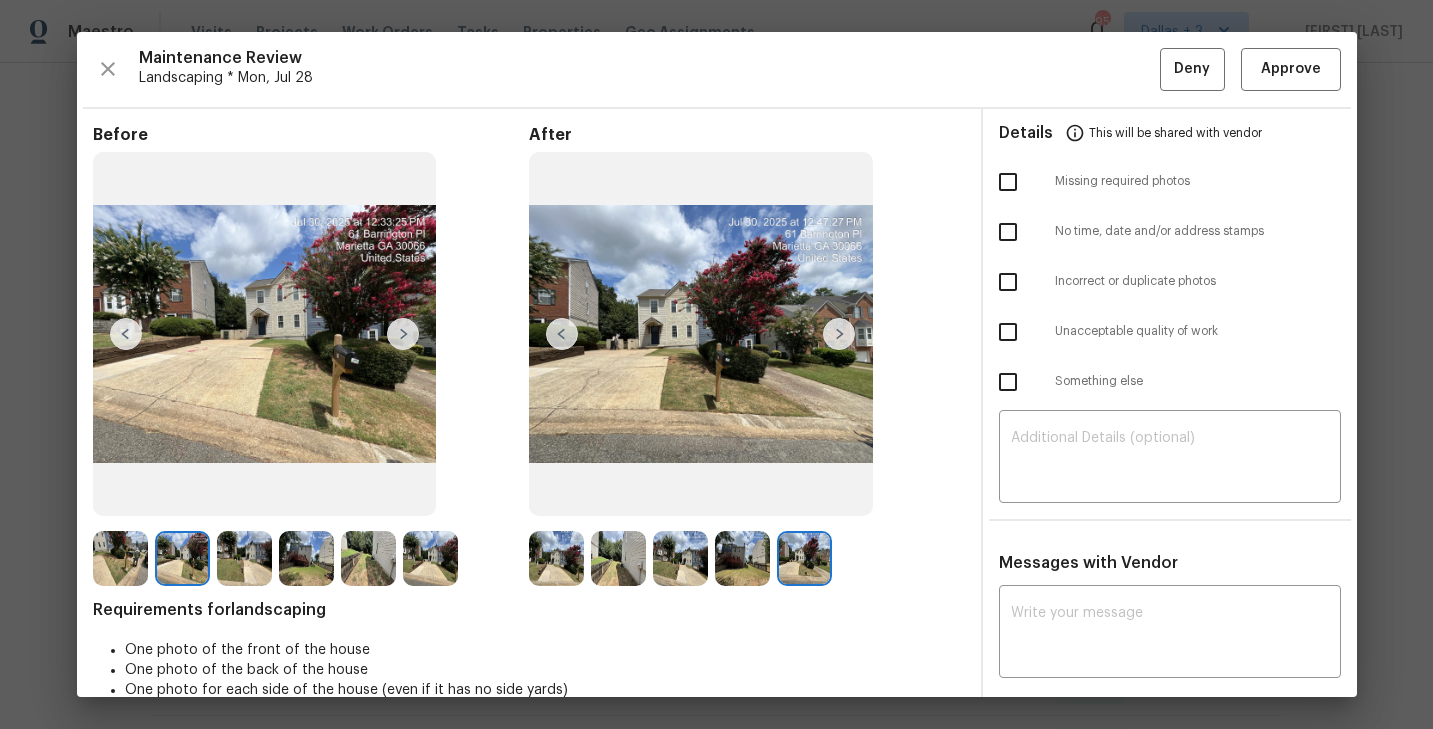 click at bounding box center [839, 334] 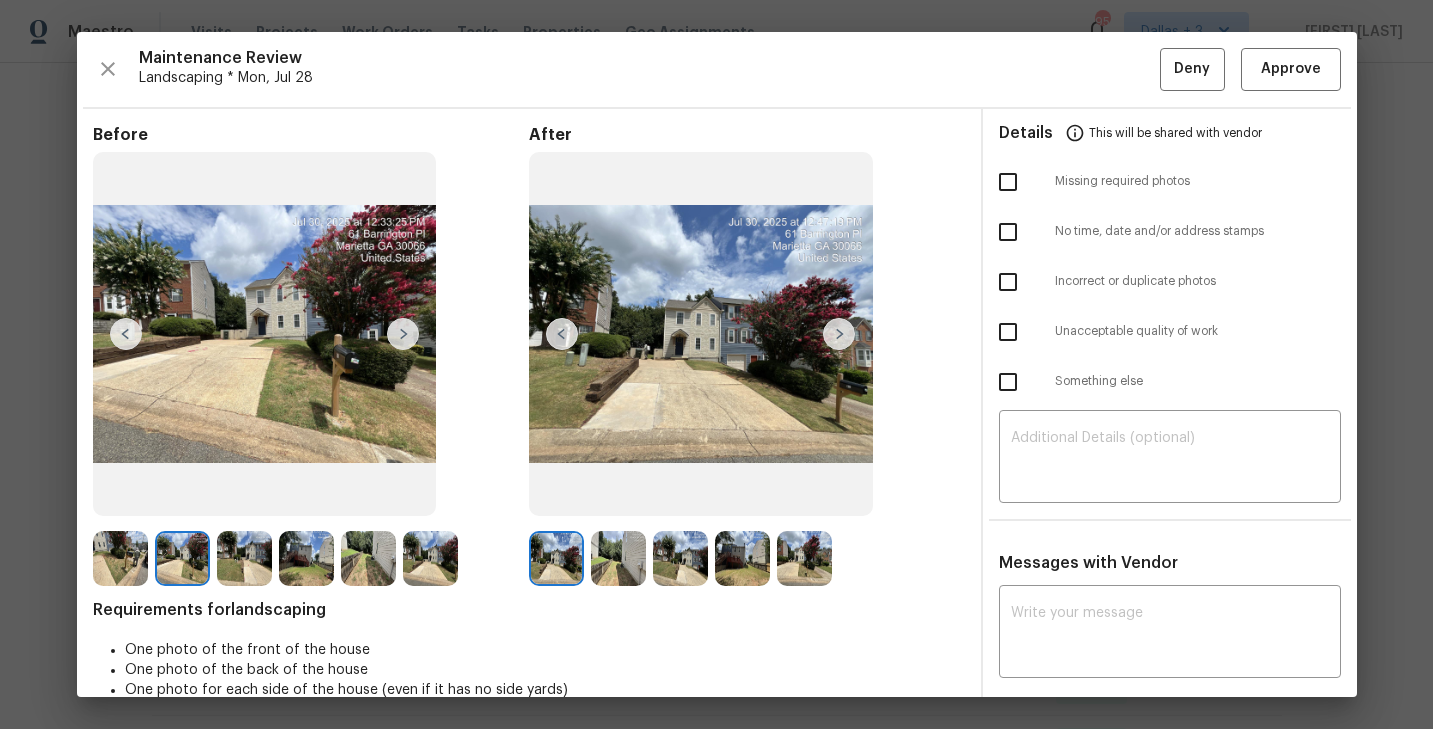 click at bounding box center (839, 334) 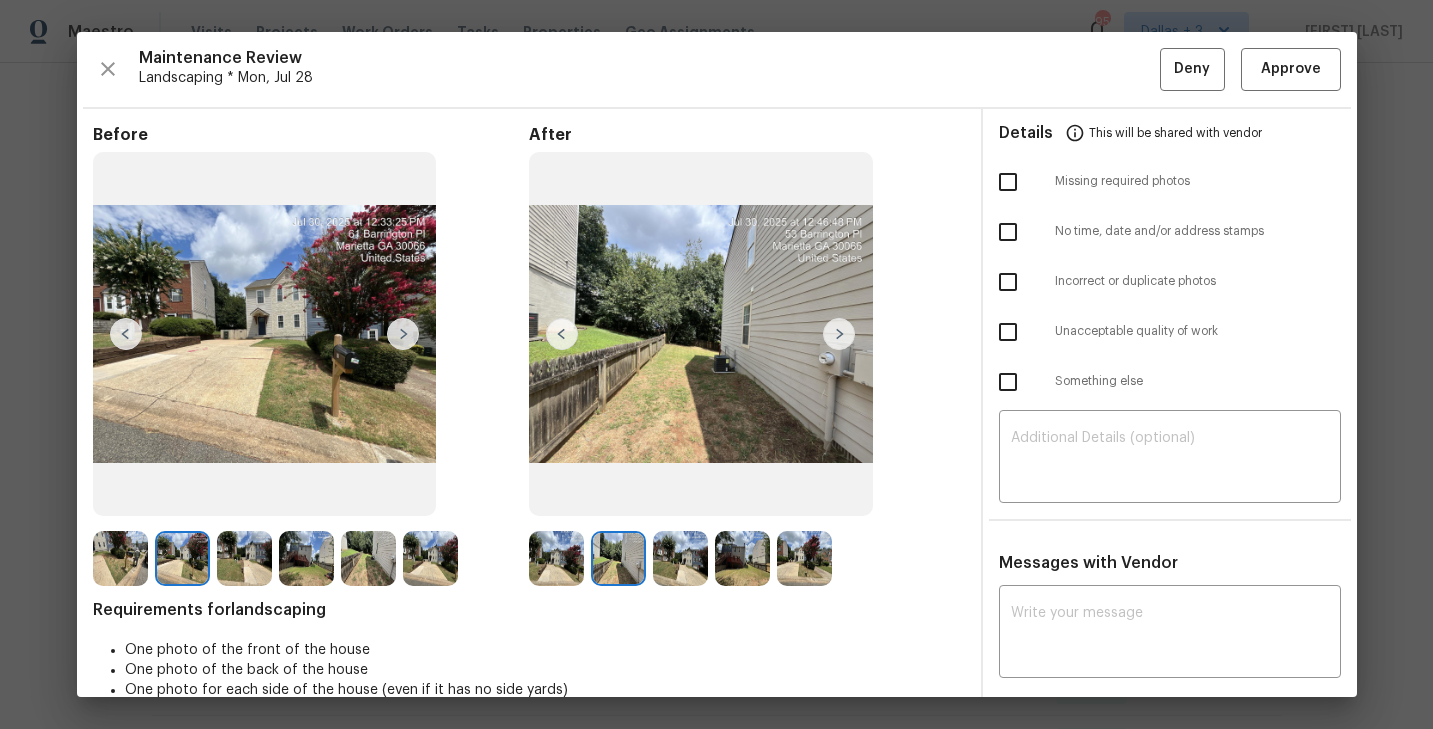 click at bounding box center [839, 334] 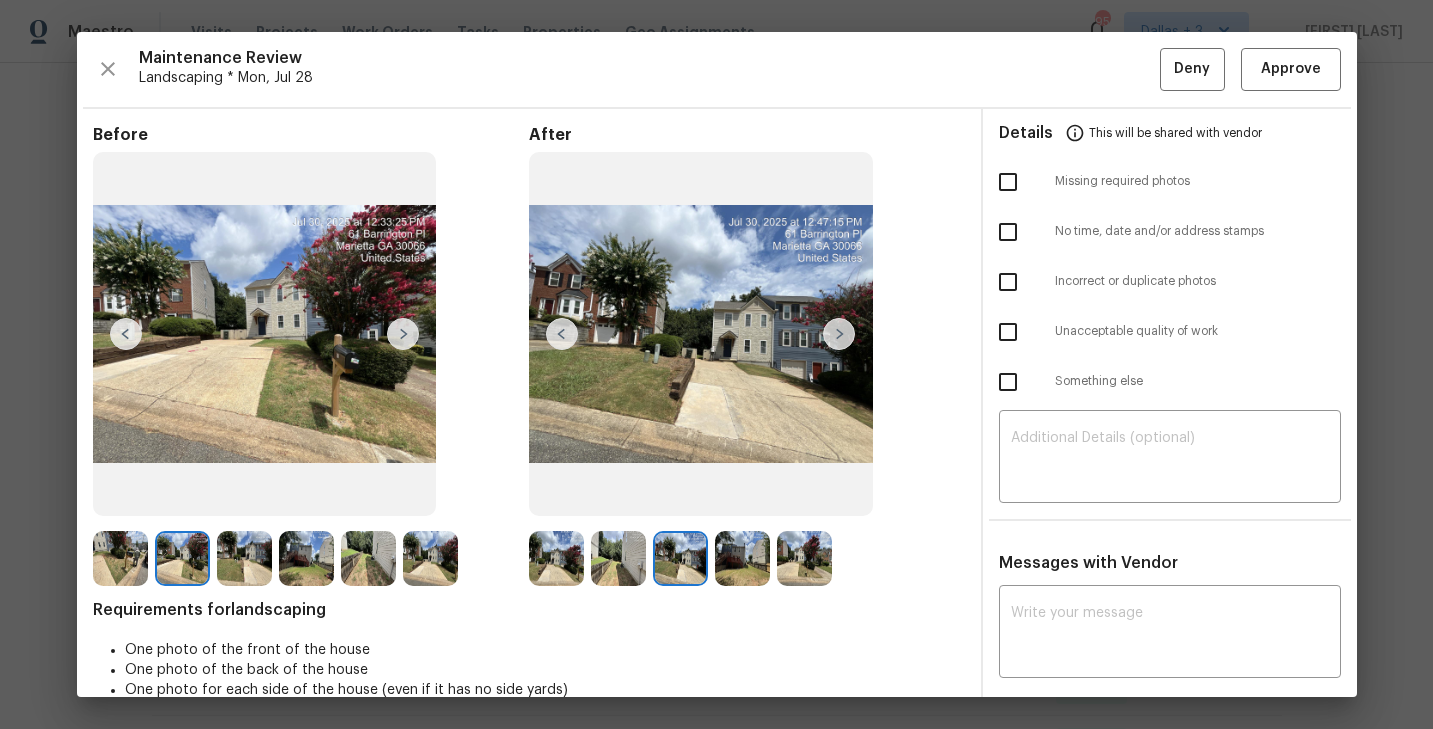 click at bounding box center [839, 334] 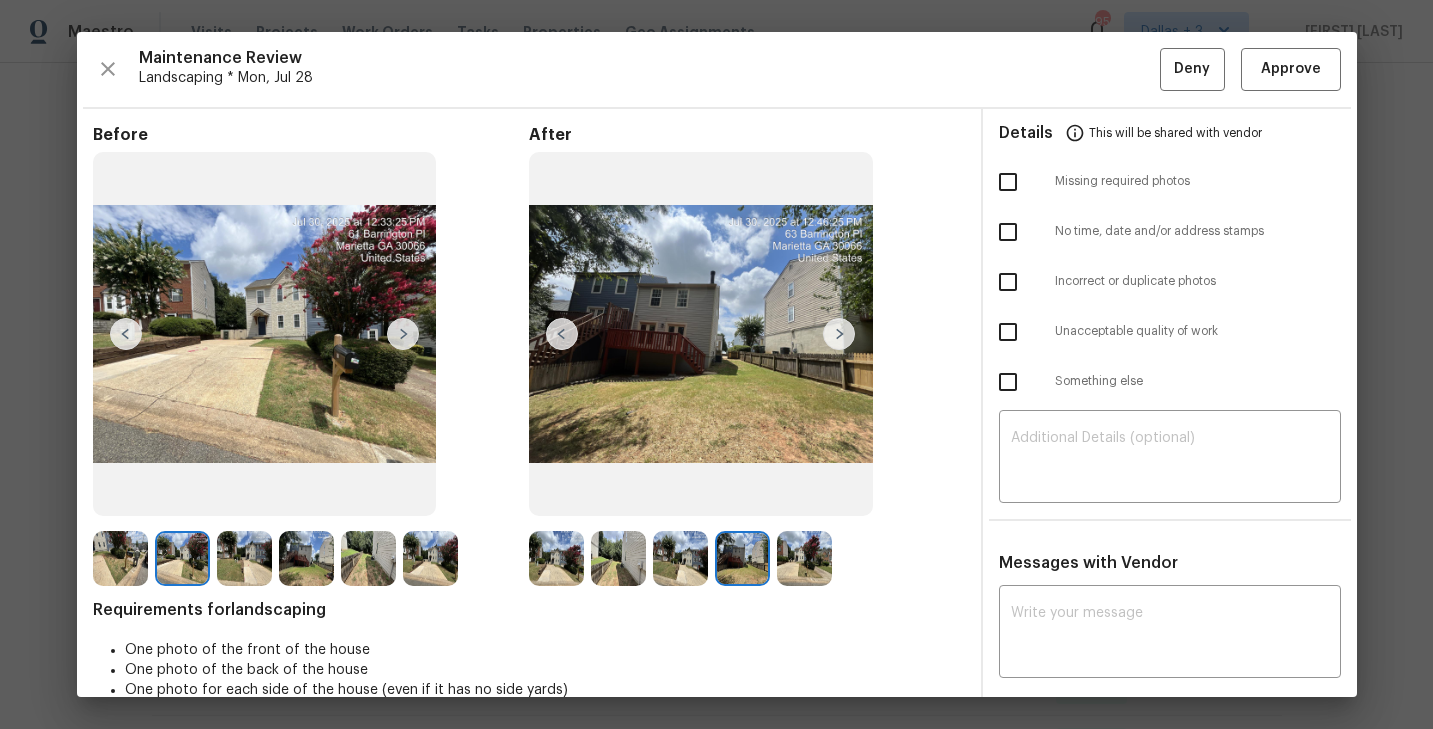 click at bounding box center (839, 334) 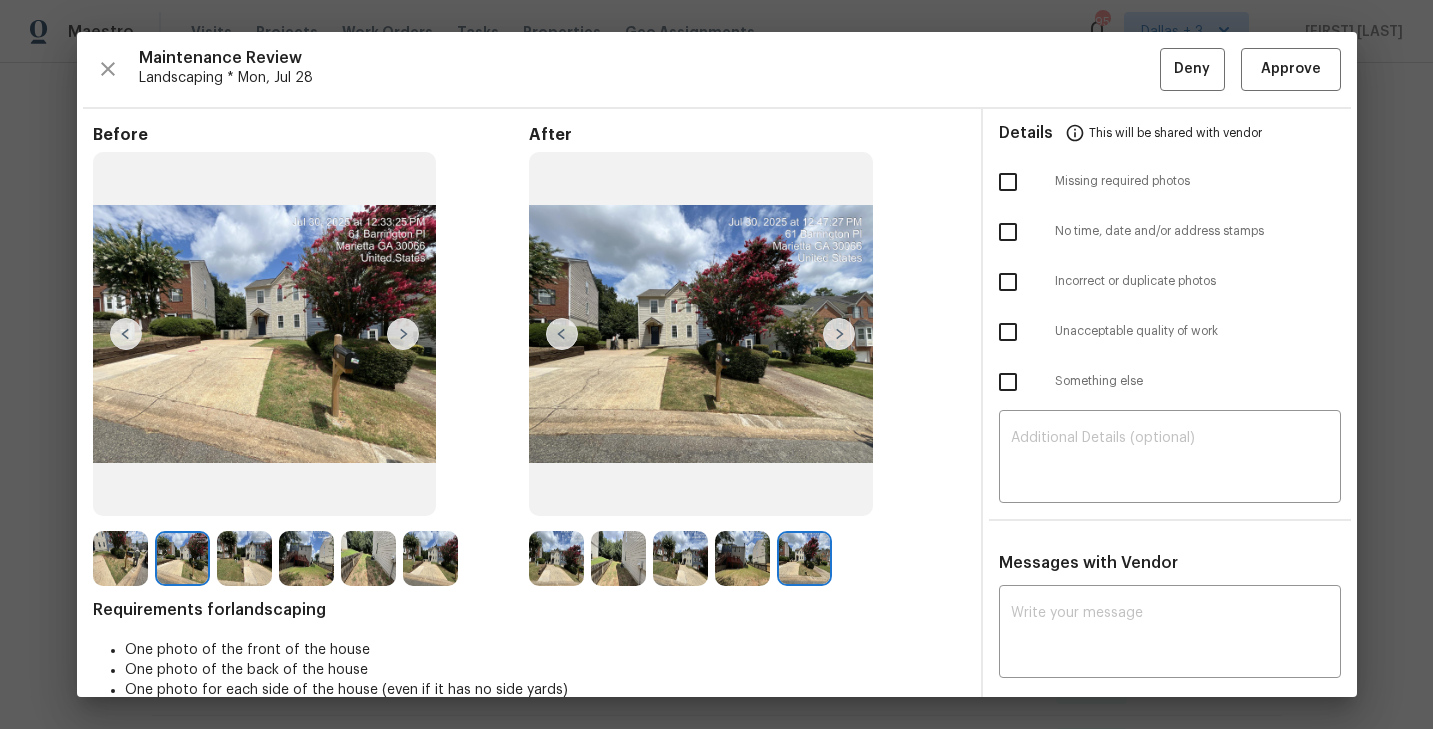 click at bounding box center (839, 334) 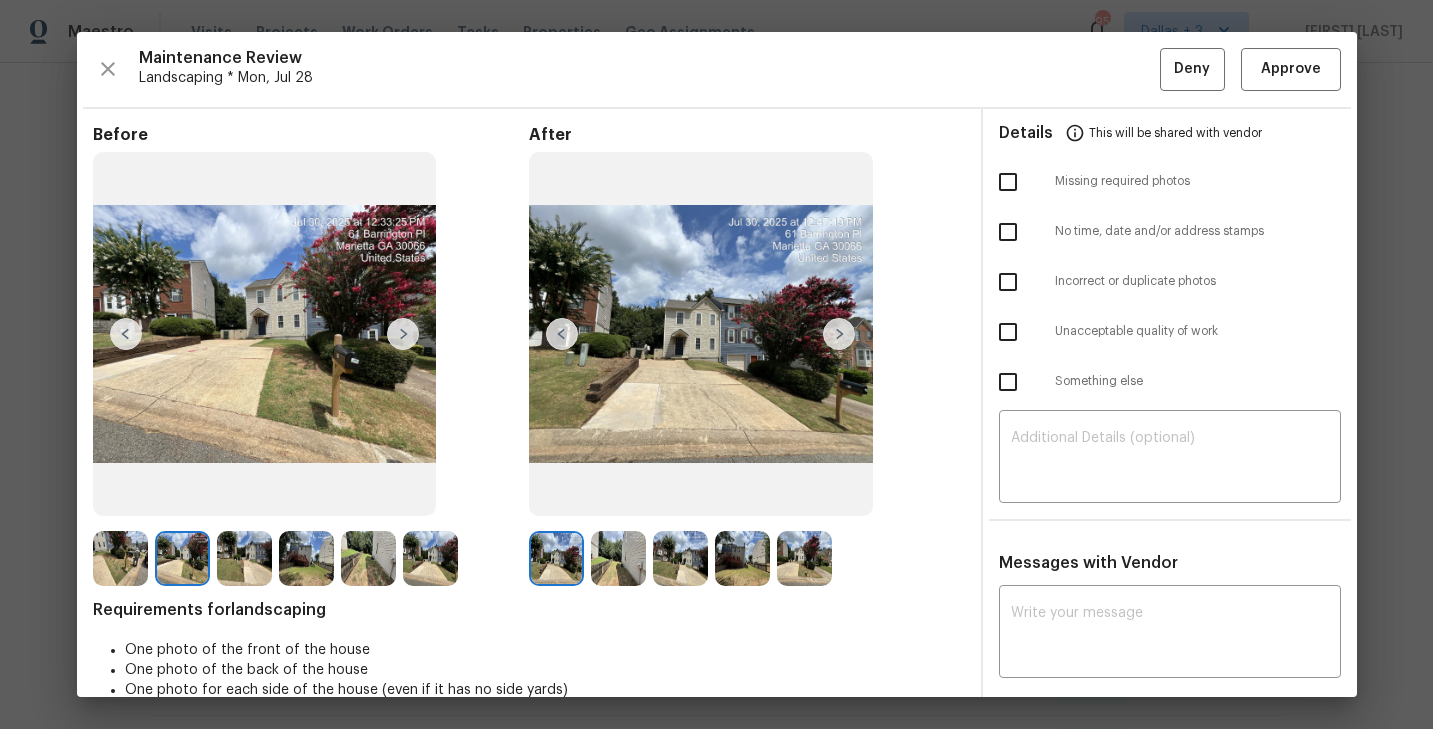 click at bounding box center [839, 334] 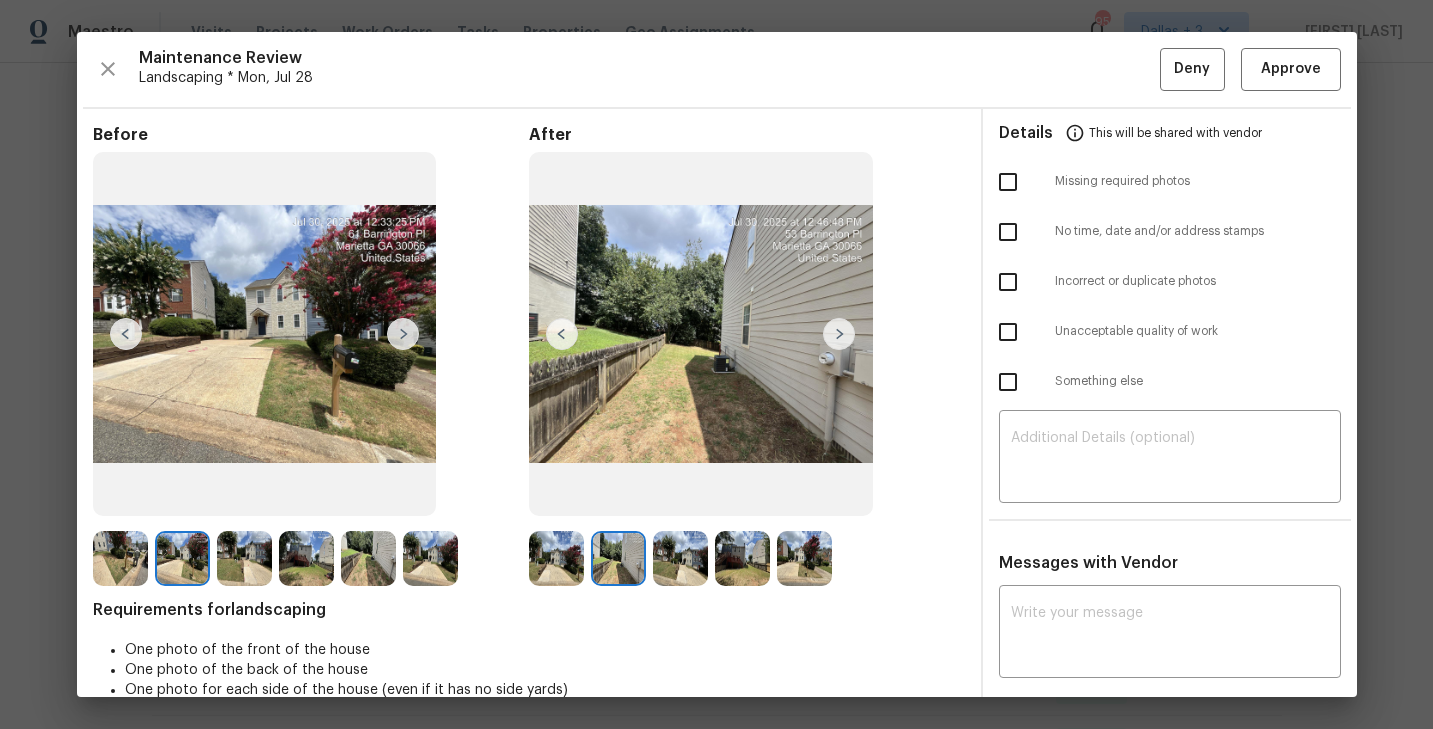 click at bounding box center [839, 334] 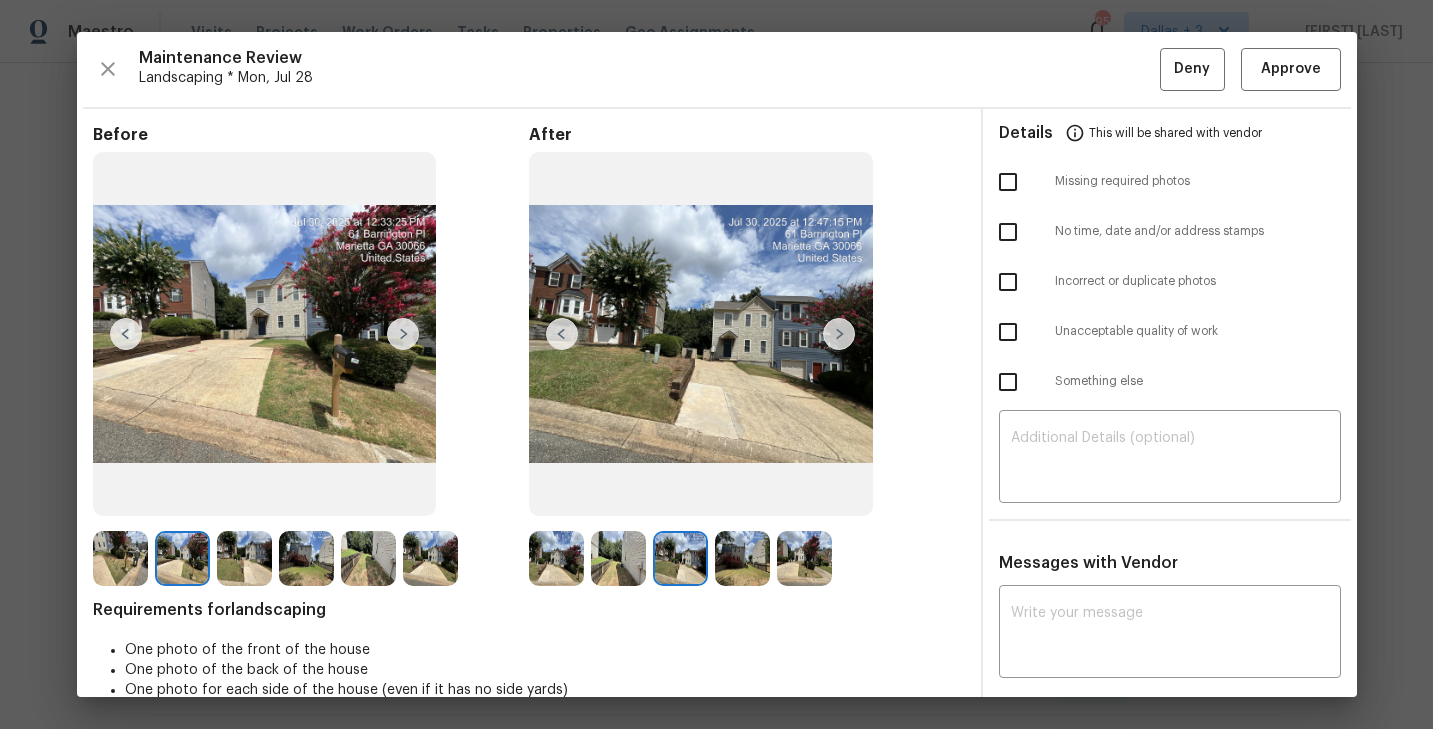 click at bounding box center [839, 334] 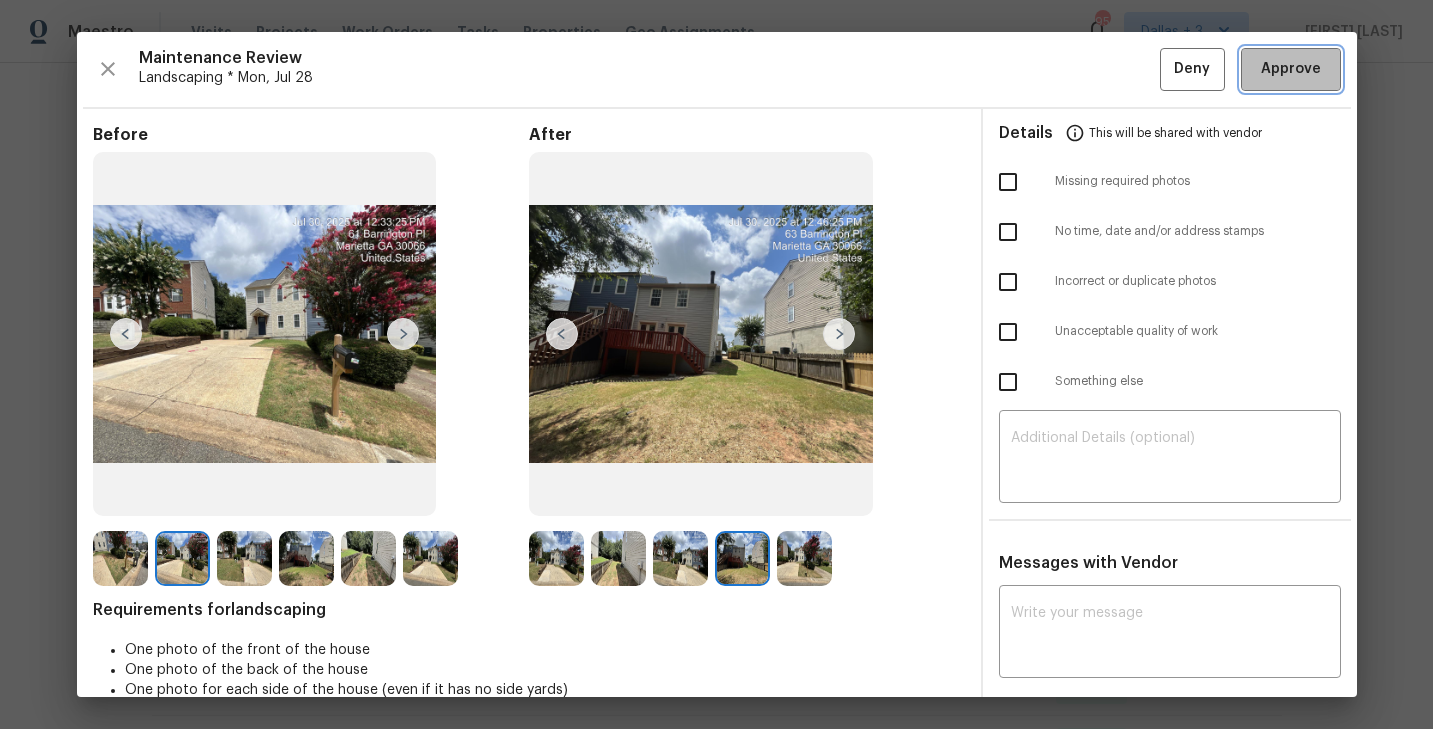 click on "Approve" at bounding box center [1291, 69] 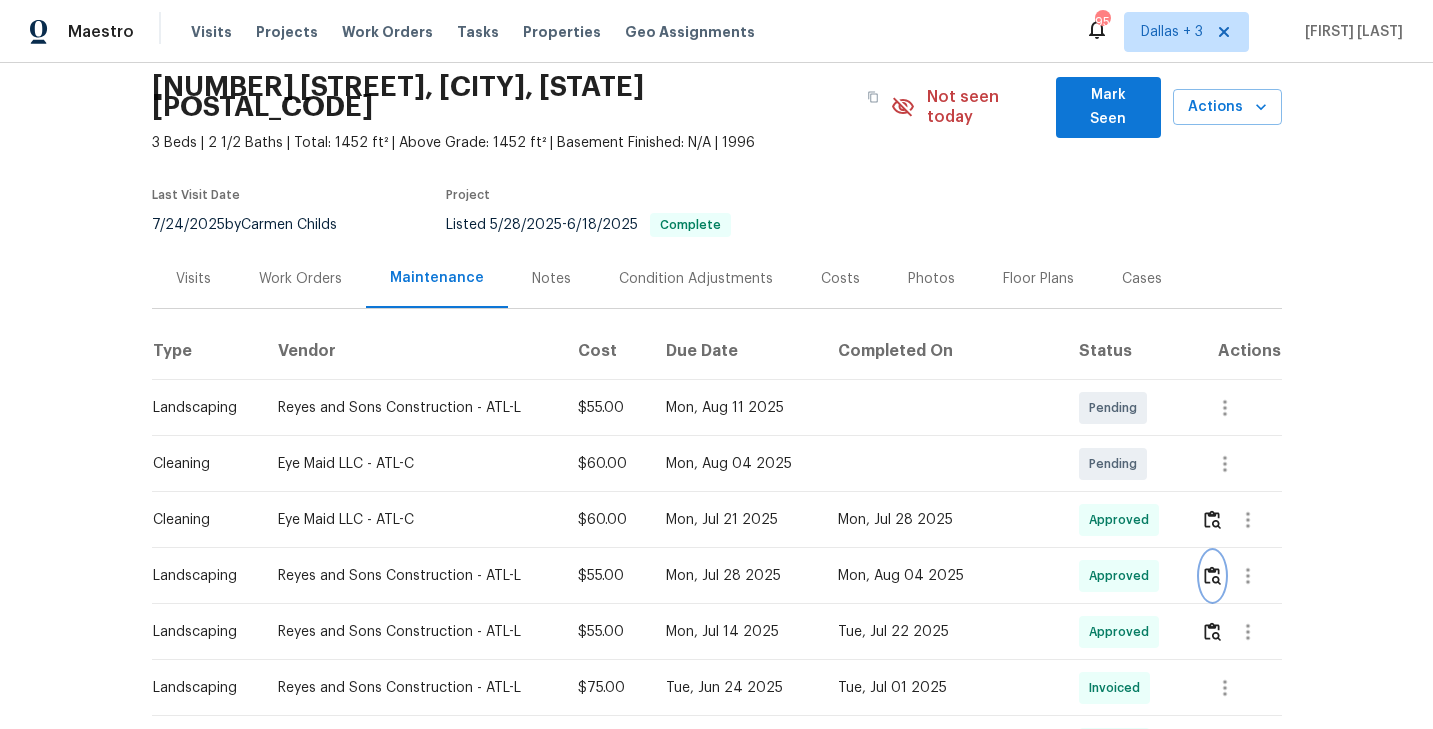 scroll, scrollTop: 0, scrollLeft: 0, axis: both 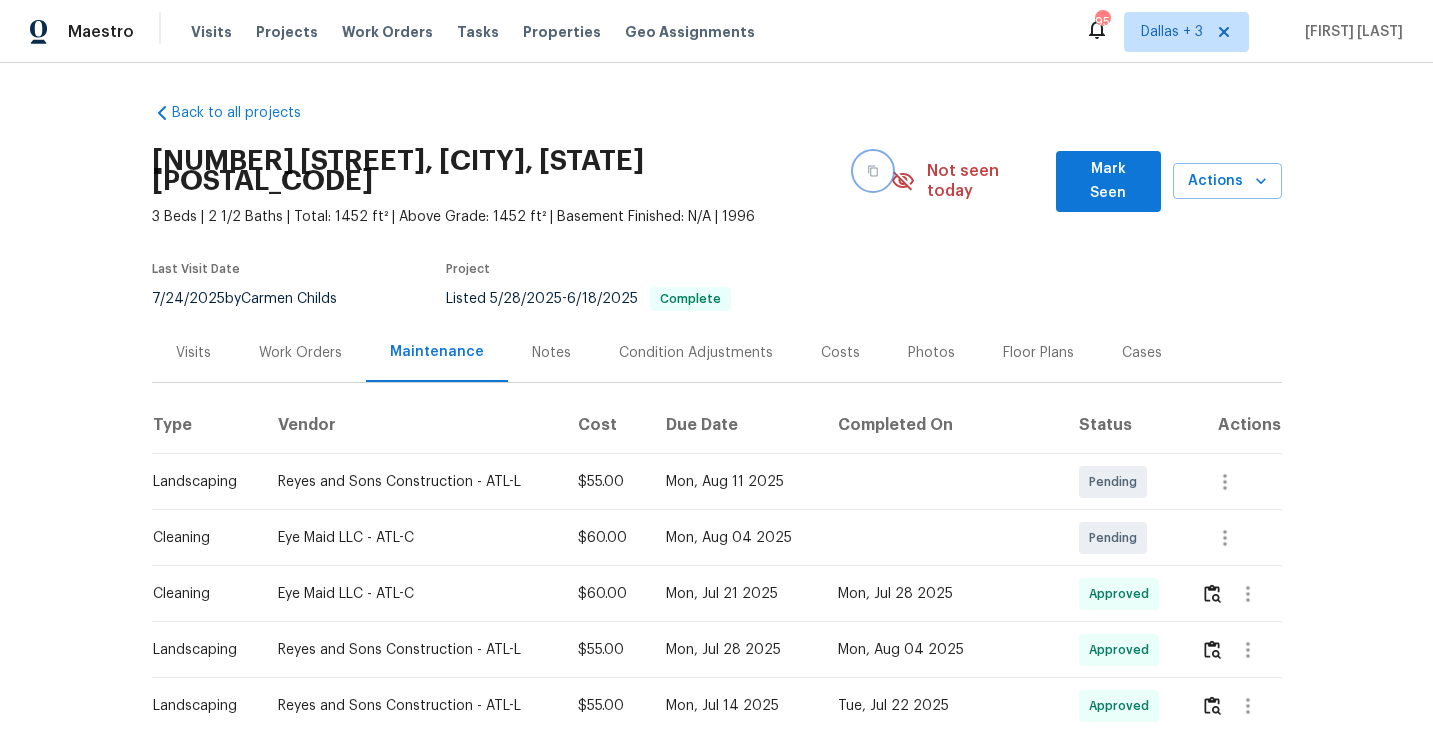 click 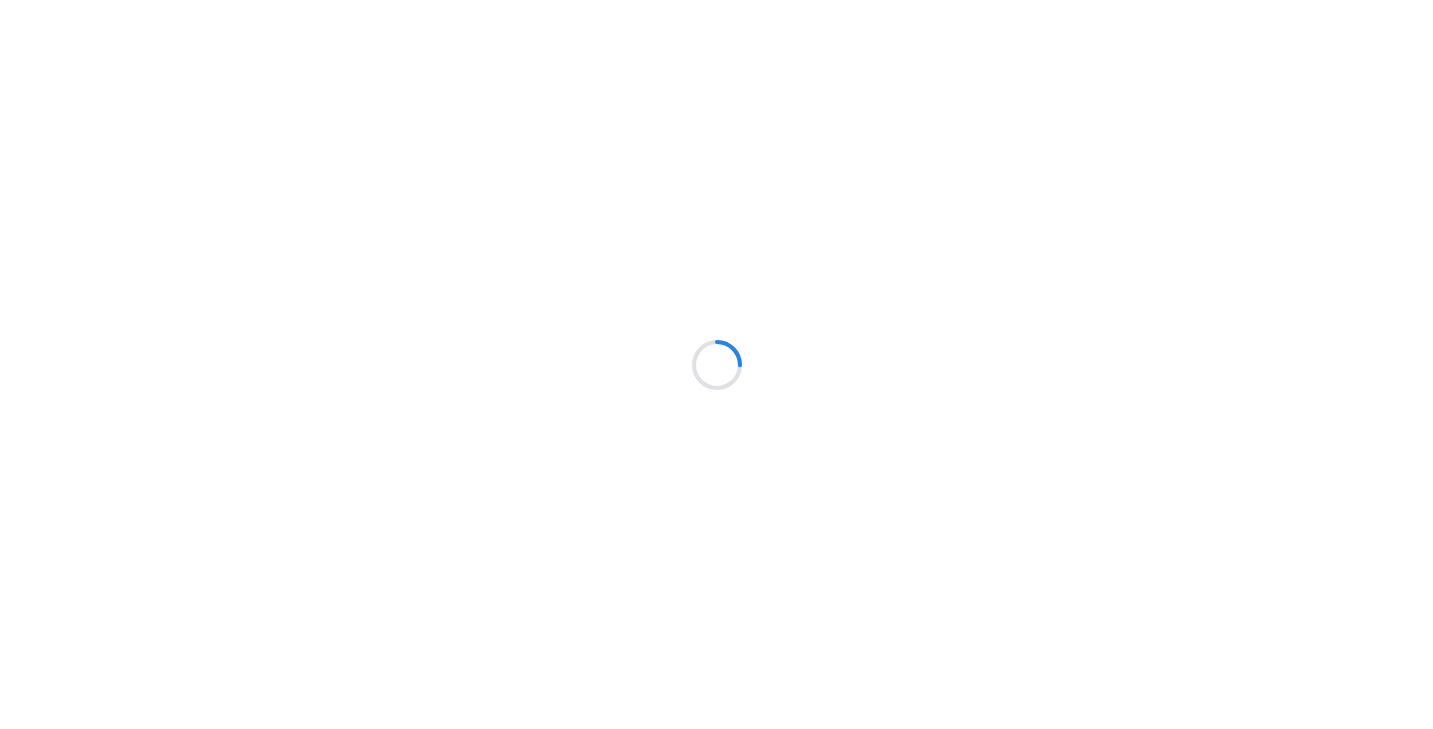 scroll, scrollTop: 0, scrollLeft: 0, axis: both 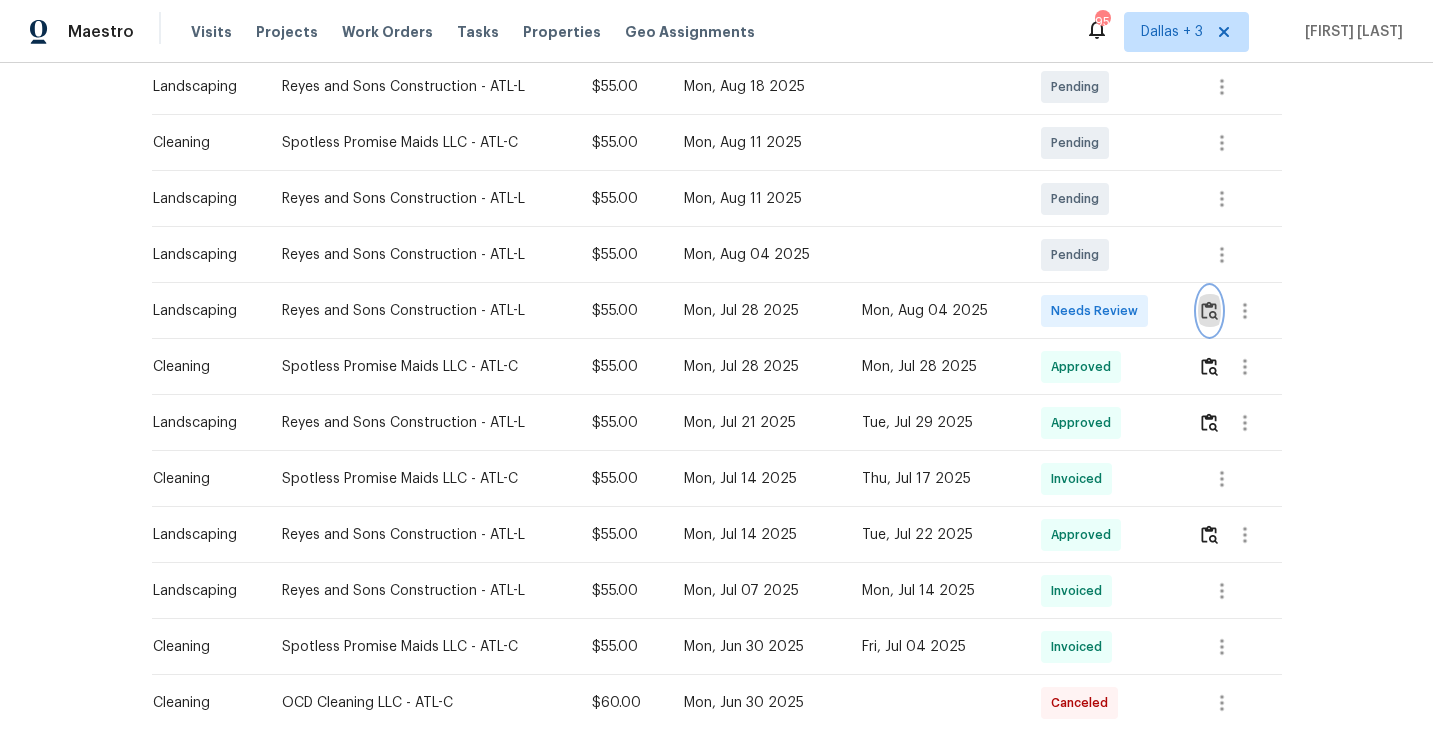 click at bounding box center [1209, 310] 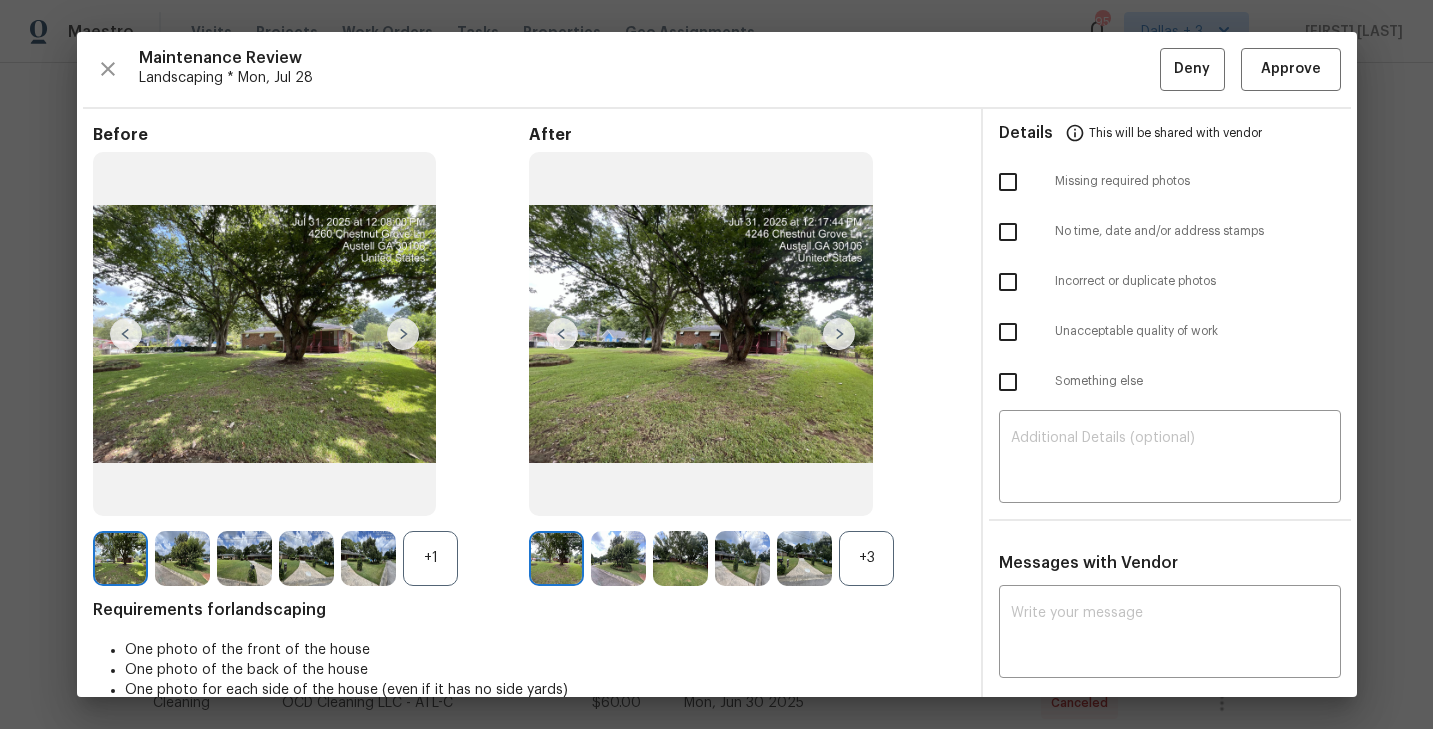 click on "+3" at bounding box center (866, 558) 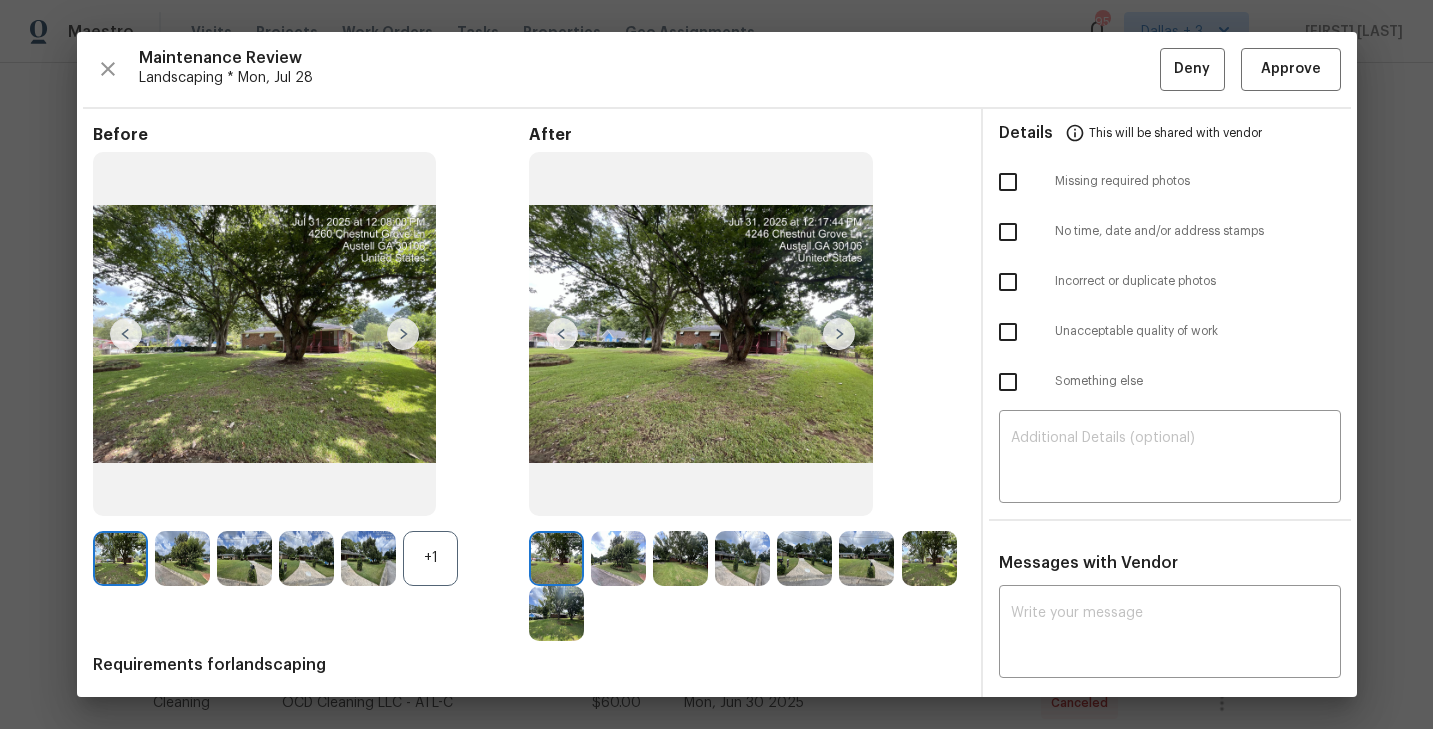 click on "+1" at bounding box center [430, 558] 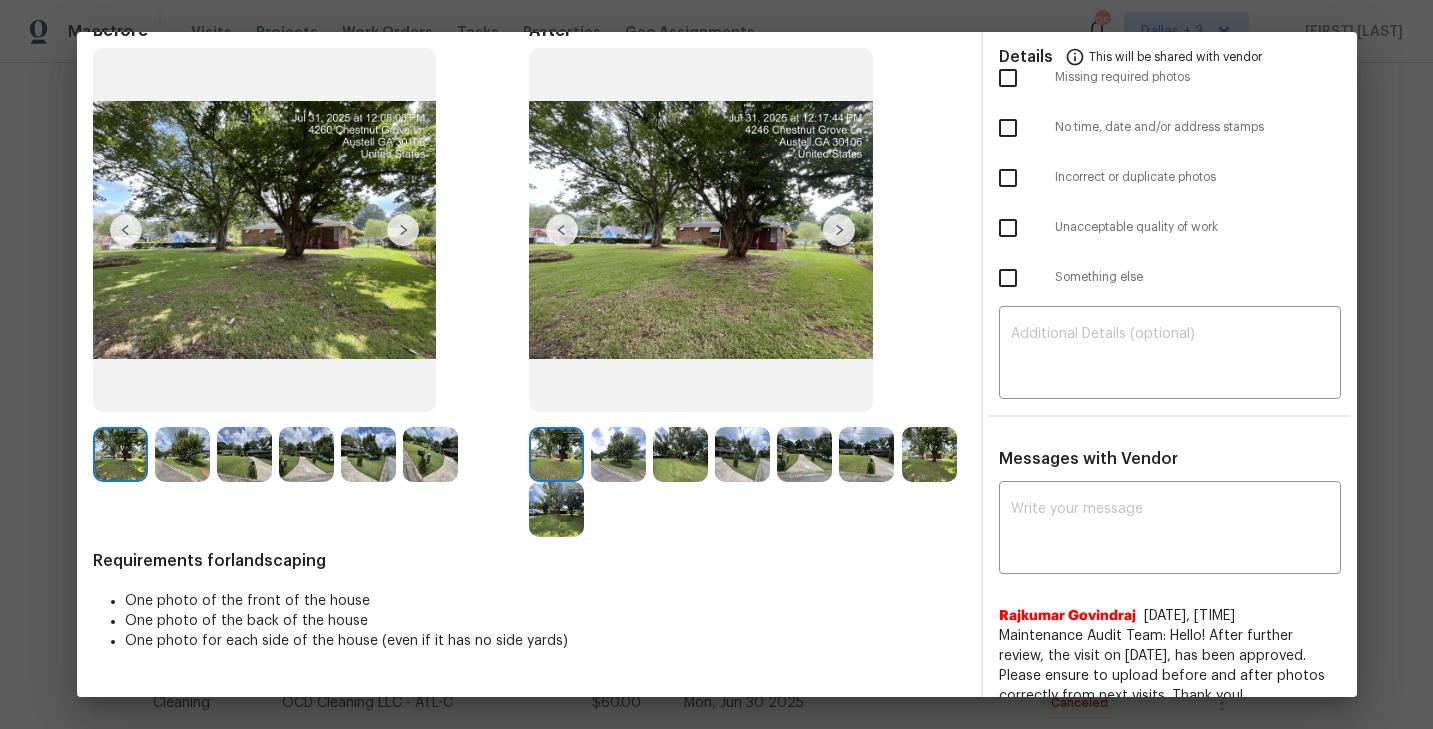 scroll, scrollTop: 128, scrollLeft: 0, axis: vertical 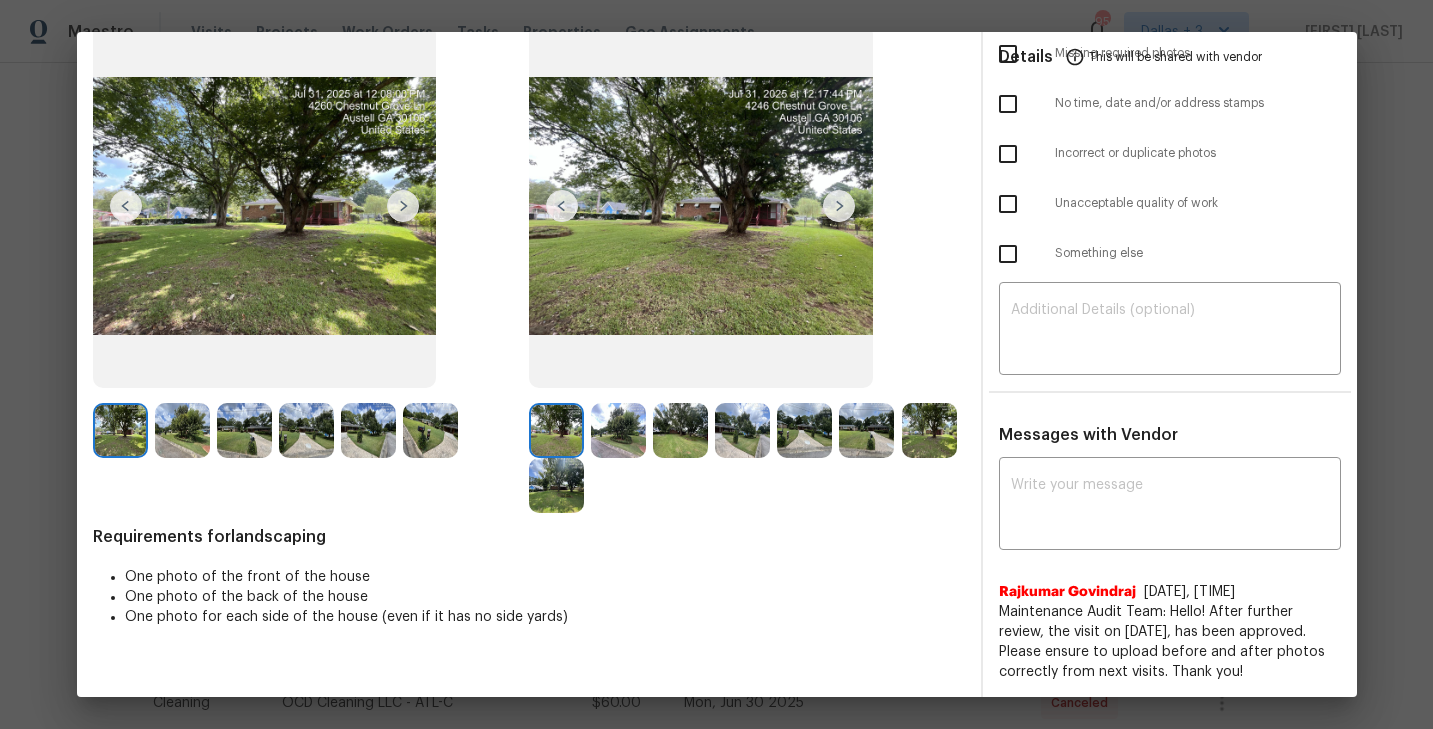 click at bounding box center [839, 206] 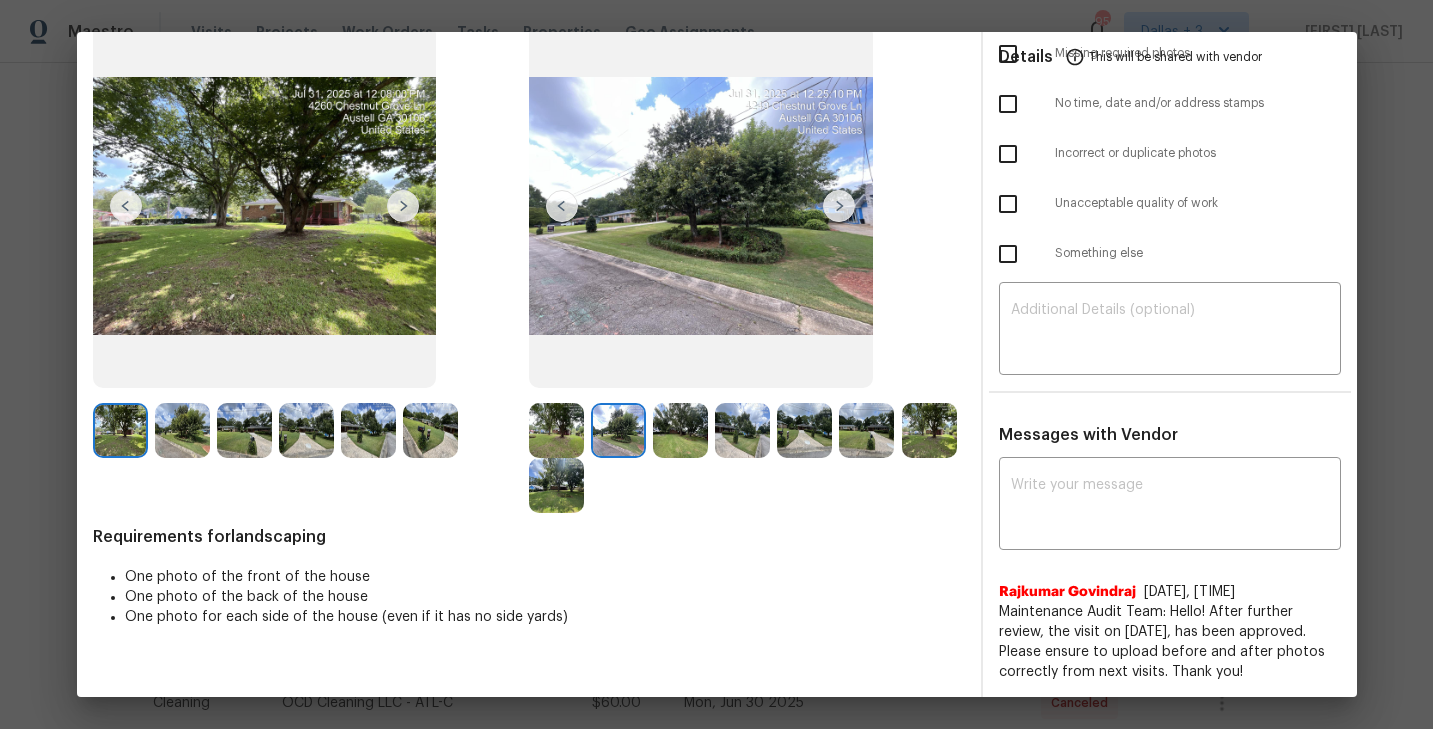 click at bounding box center (839, 206) 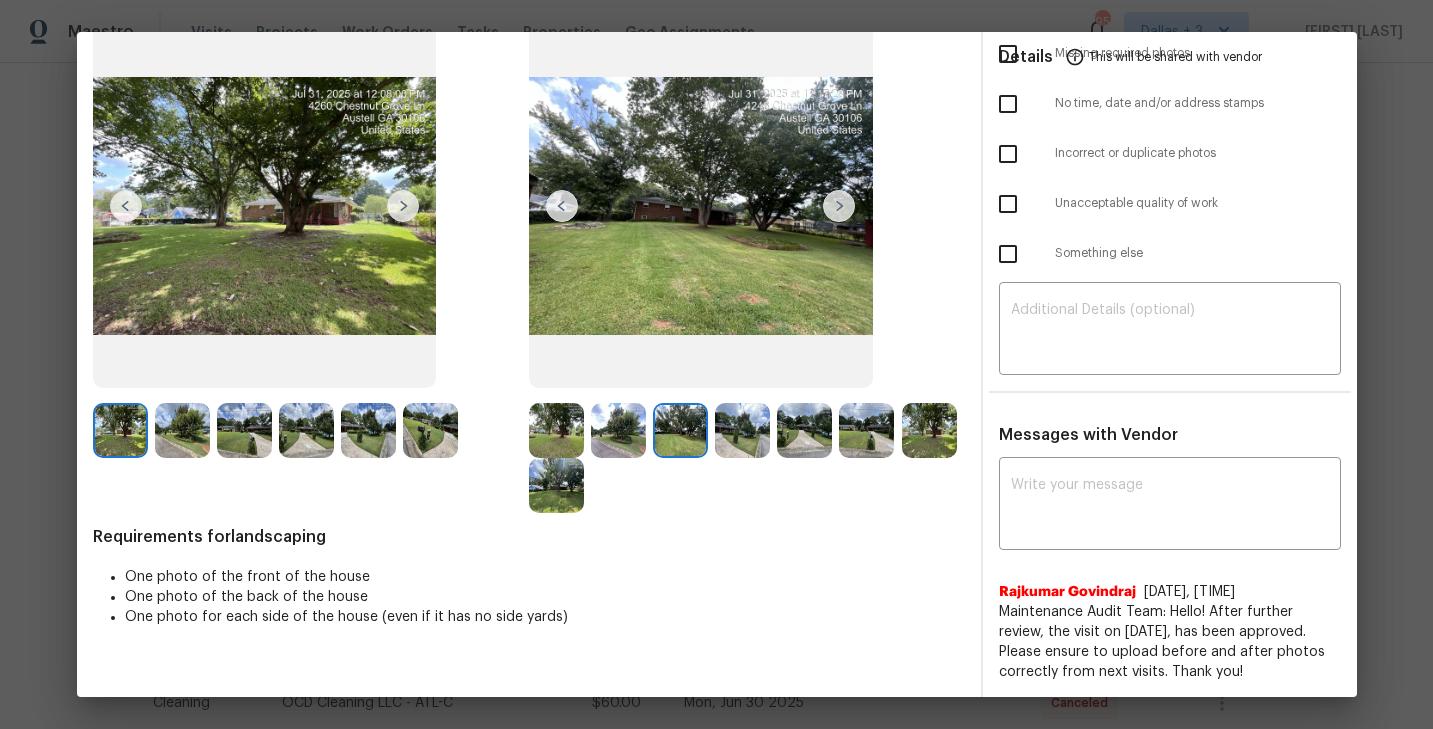 click at bounding box center [839, 206] 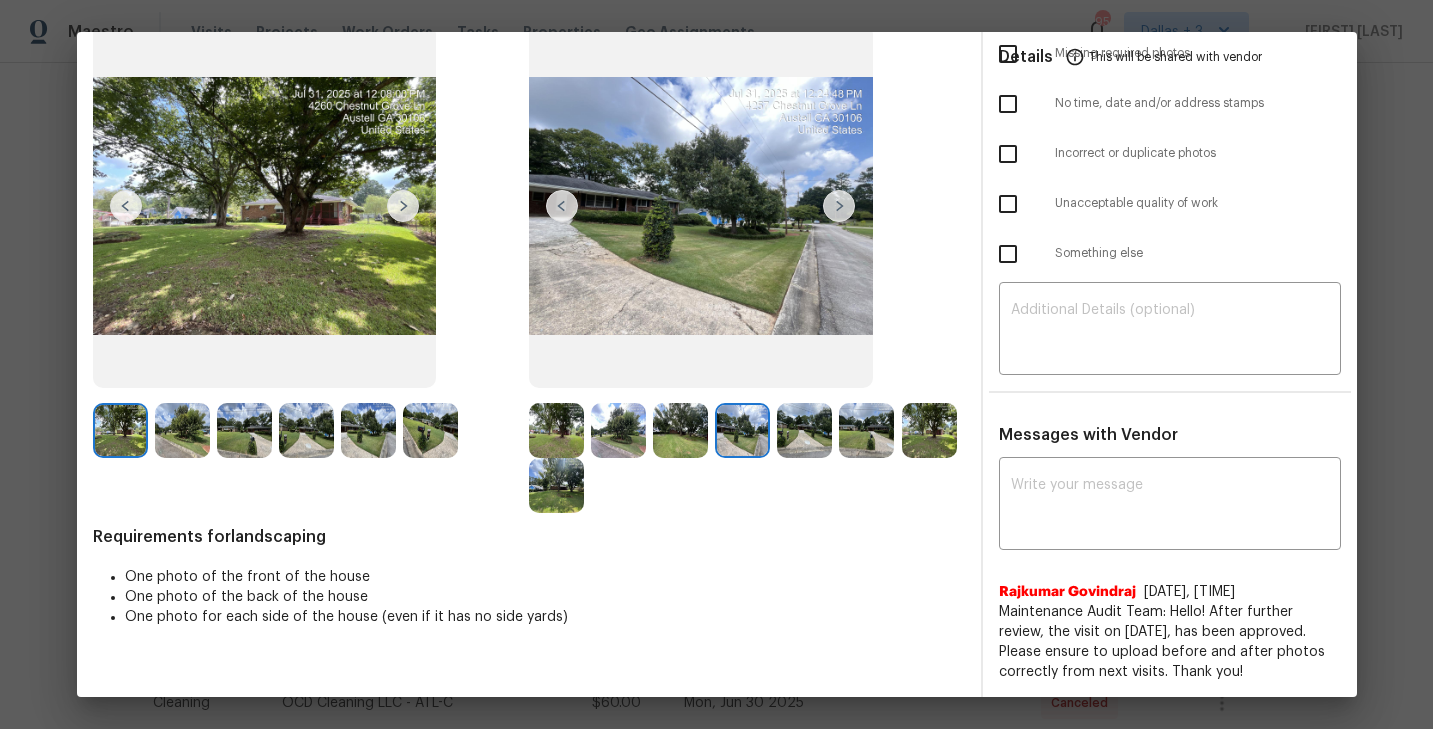 click at bounding box center [839, 206] 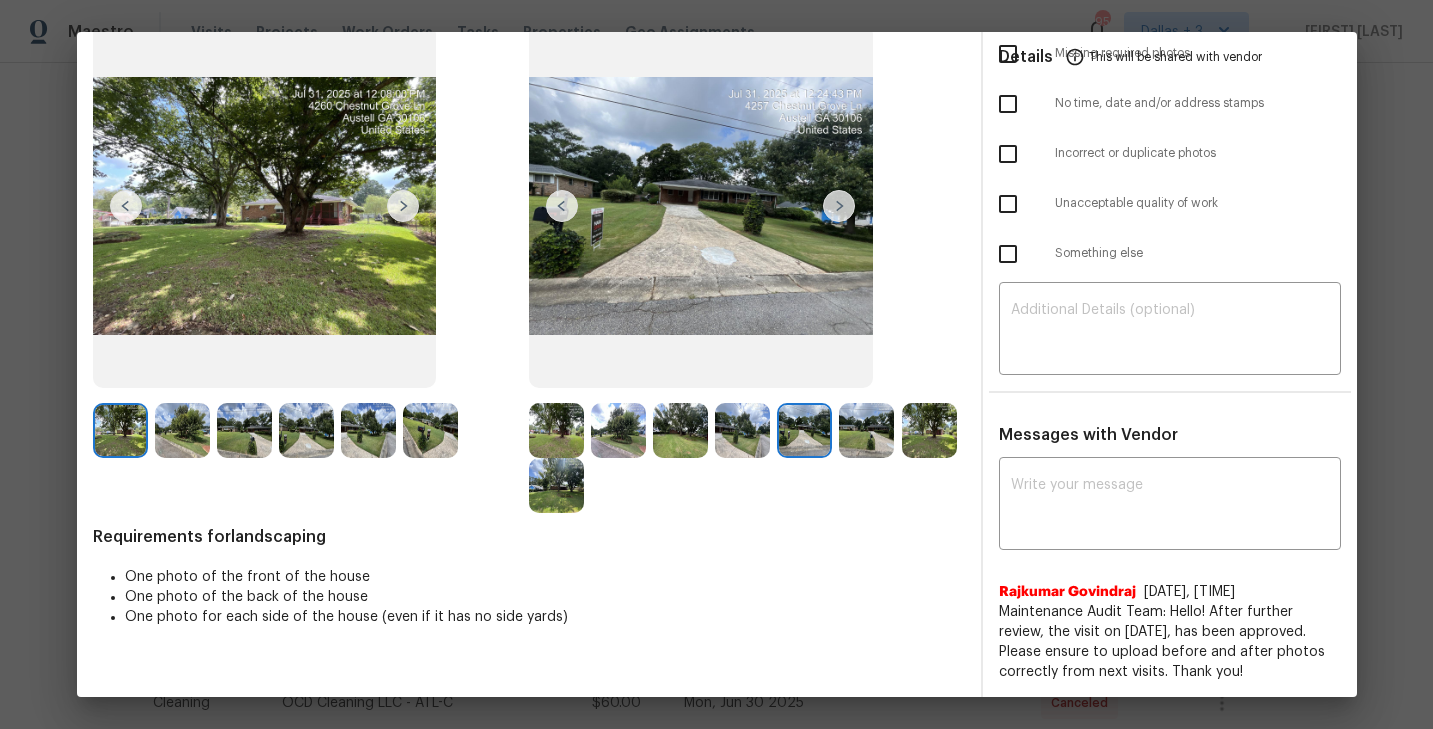 click at bounding box center (839, 206) 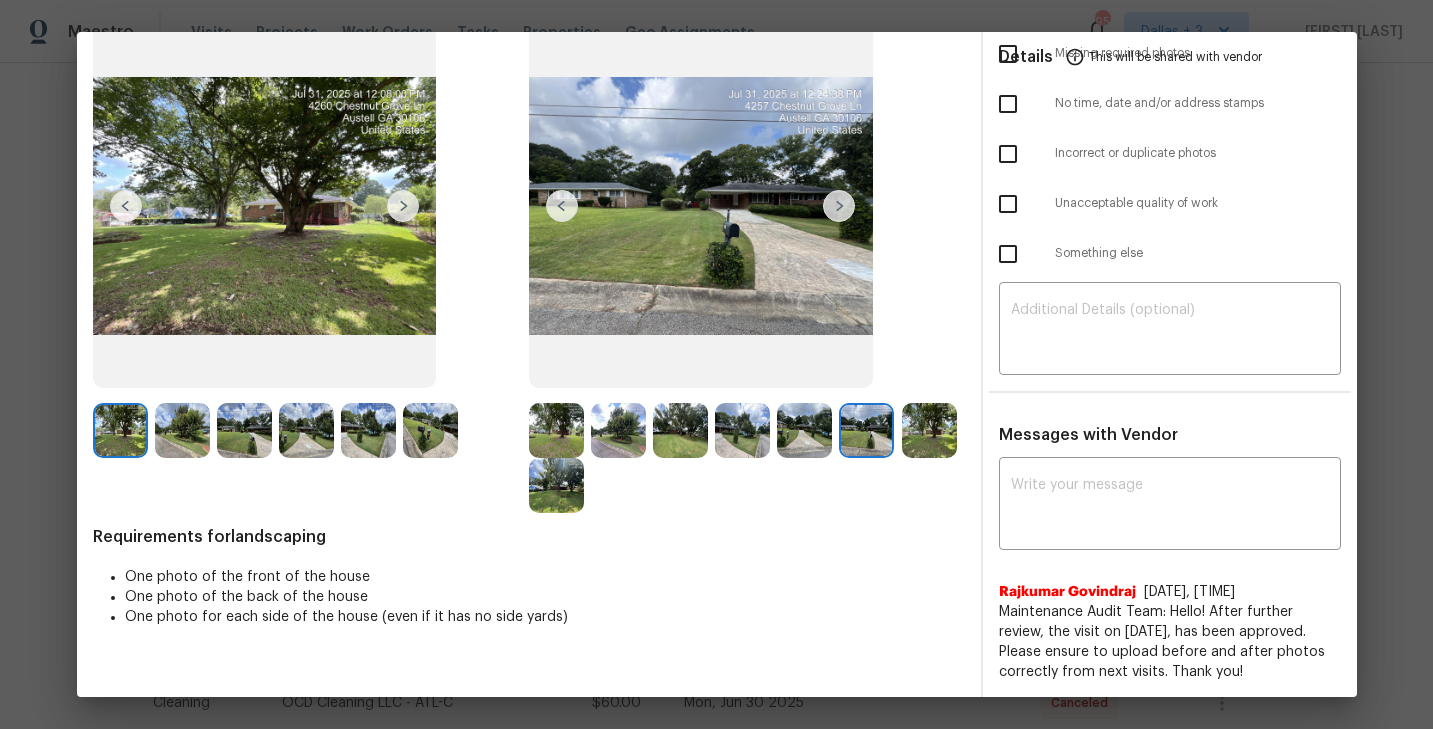 click at bounding box center (929, 430) 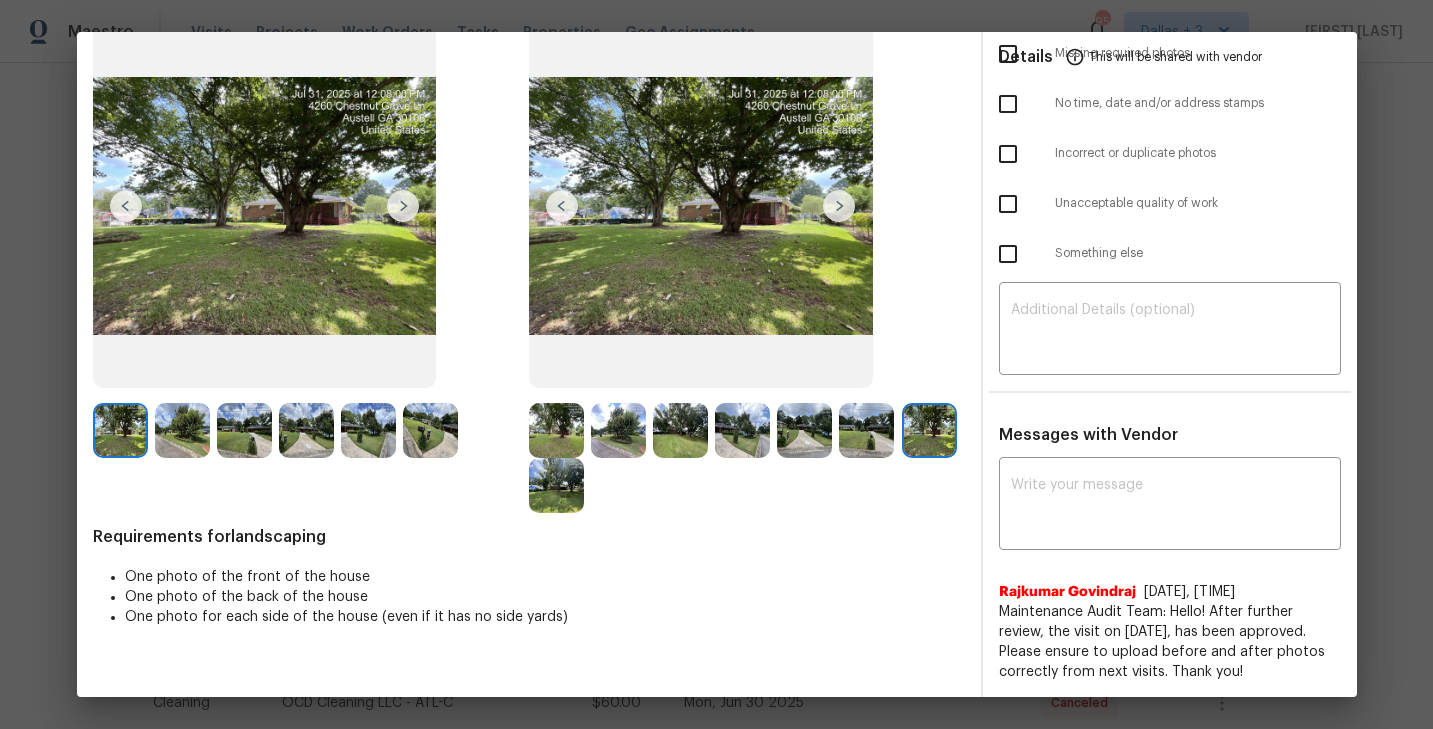 click at bounding box center (556, 430) 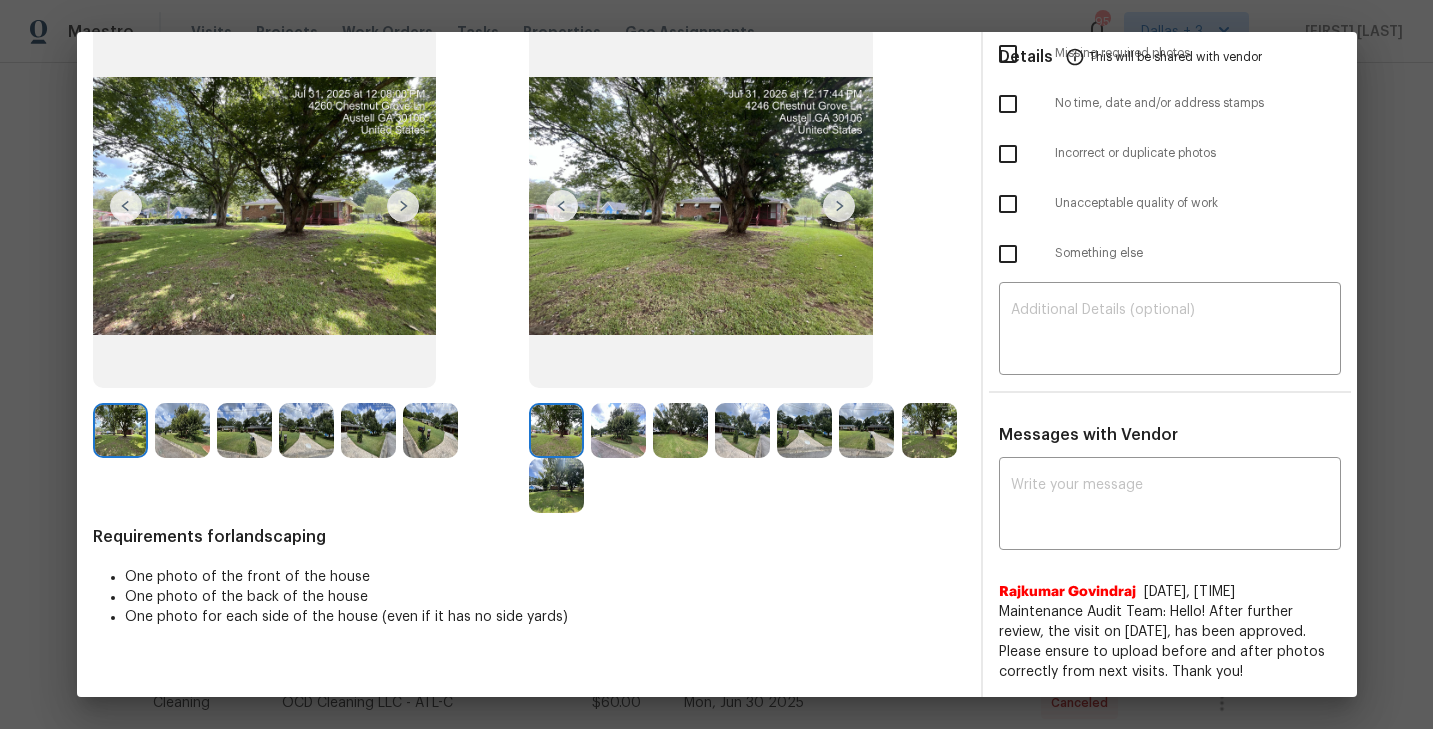 click at bounding box center [839, 206] 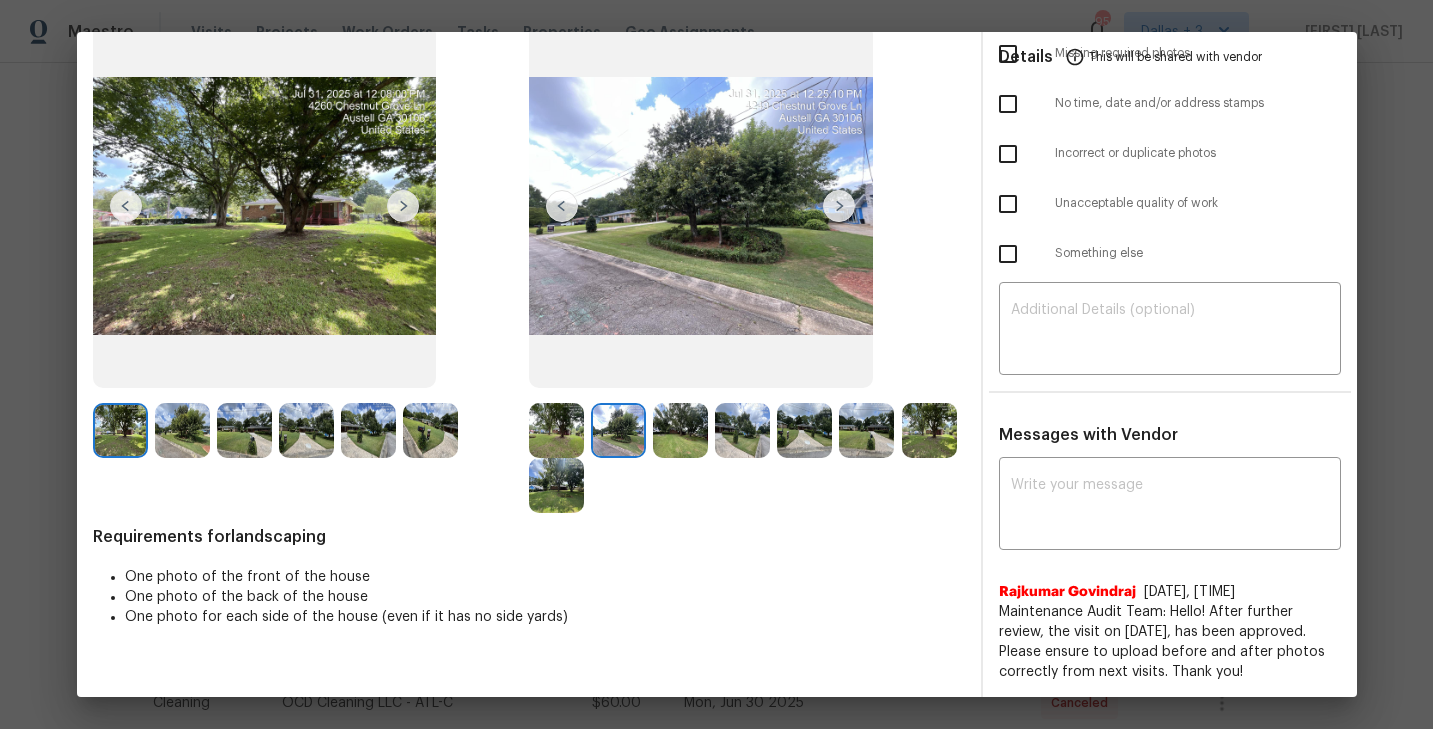 click at bounding box center [839, 206] 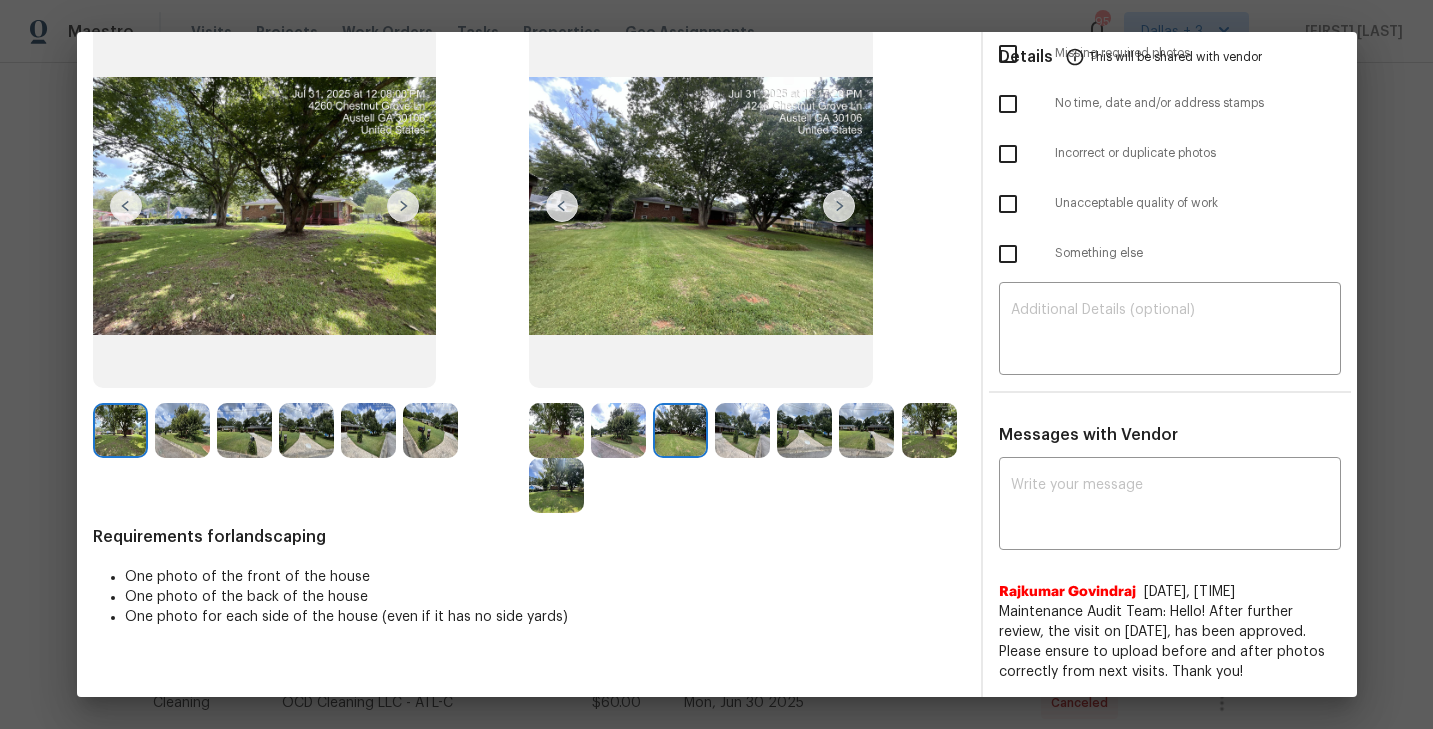 click at bounding box center (839, 206) 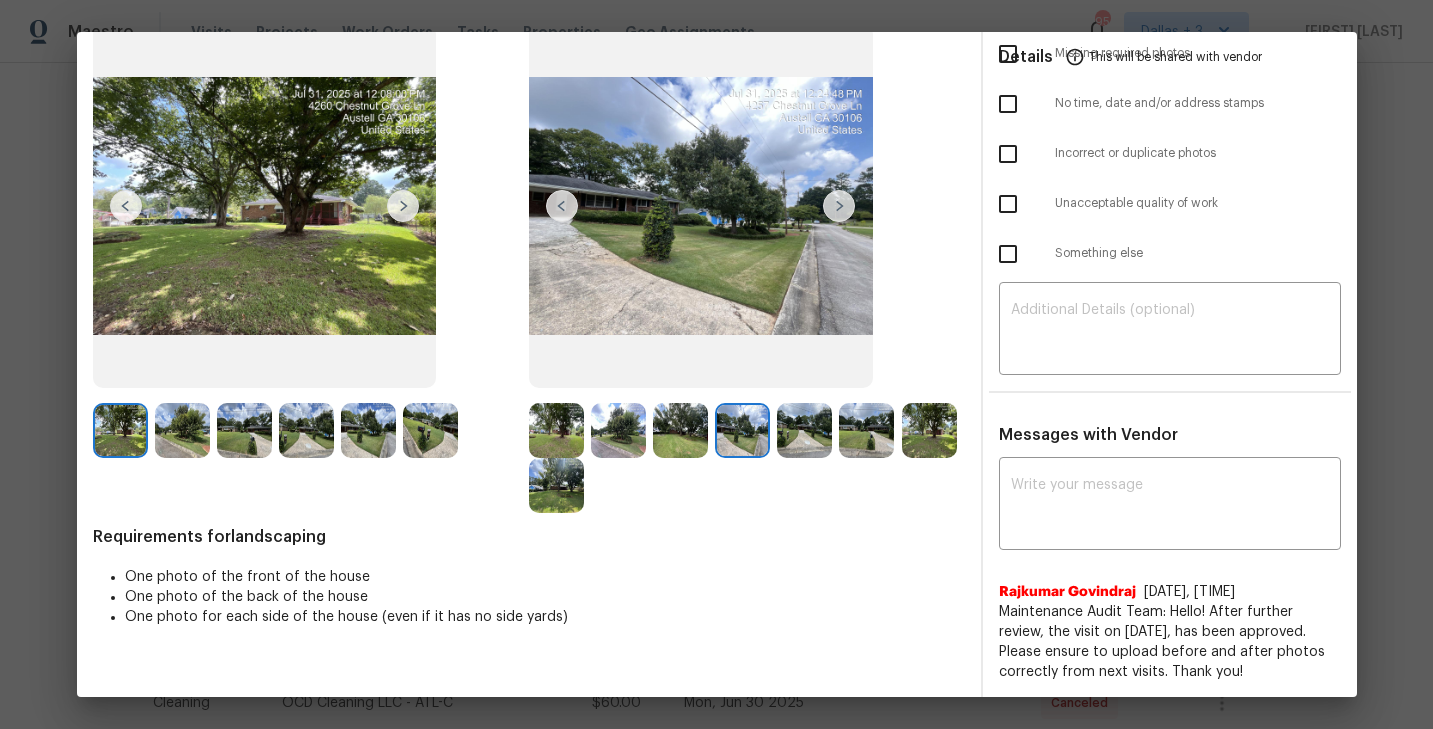 click at bounding box center (839, 206) 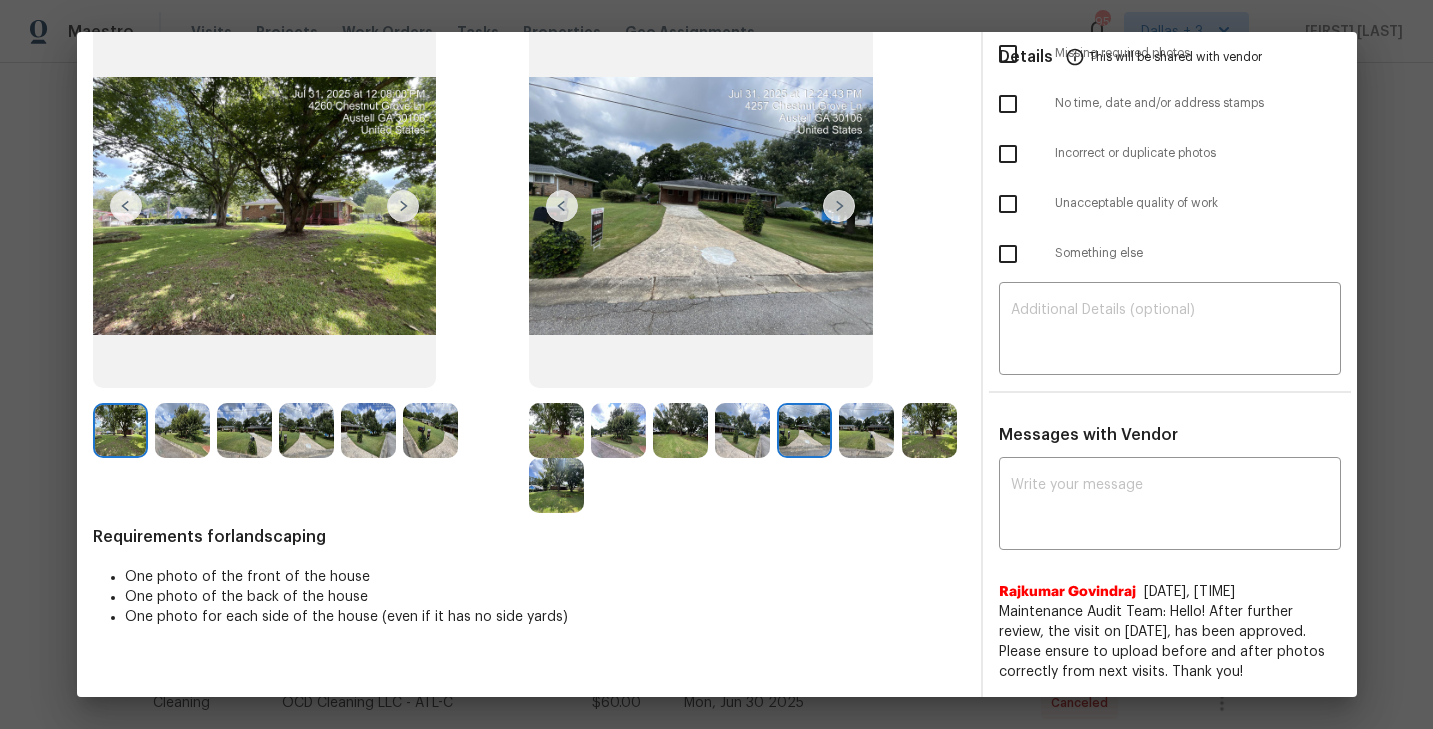 click at bounding box center (839, 206) 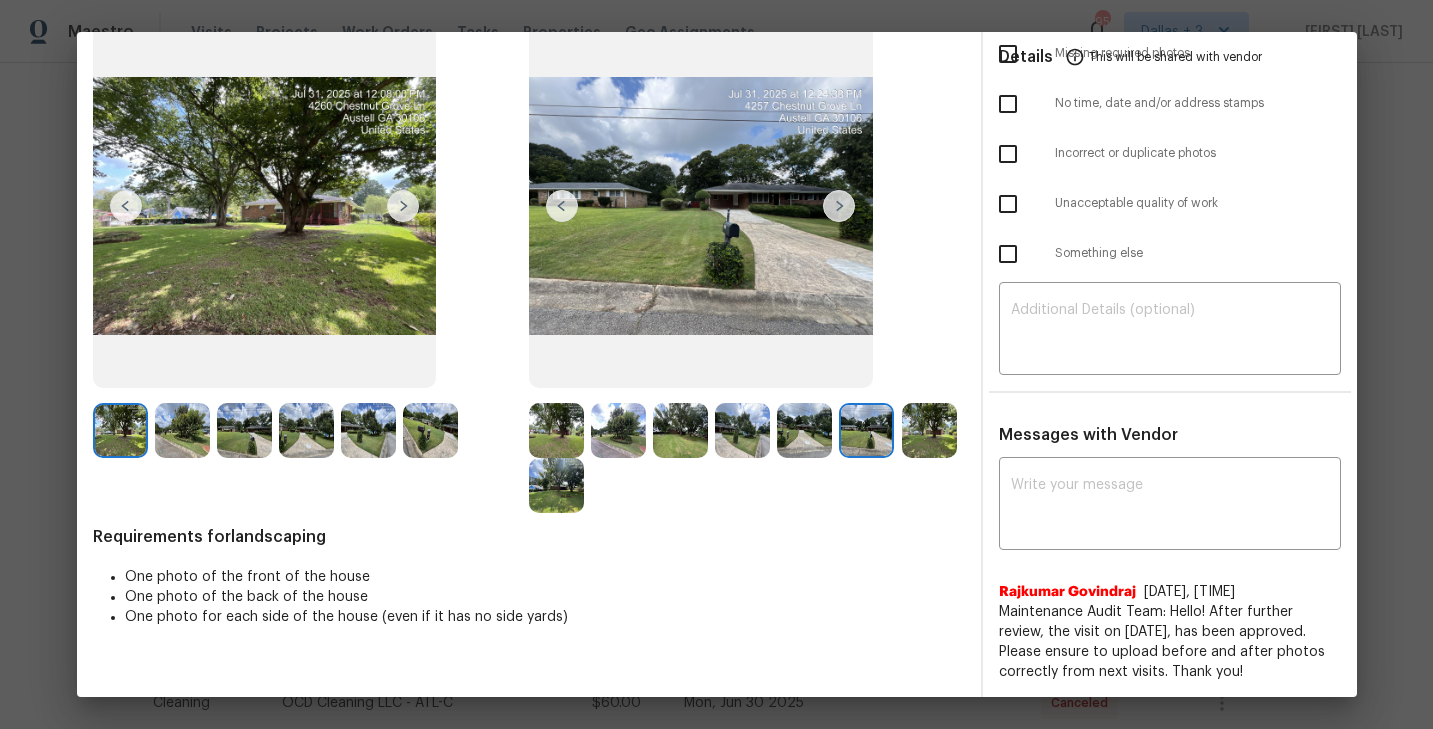 click at bounding box center (839, 206) 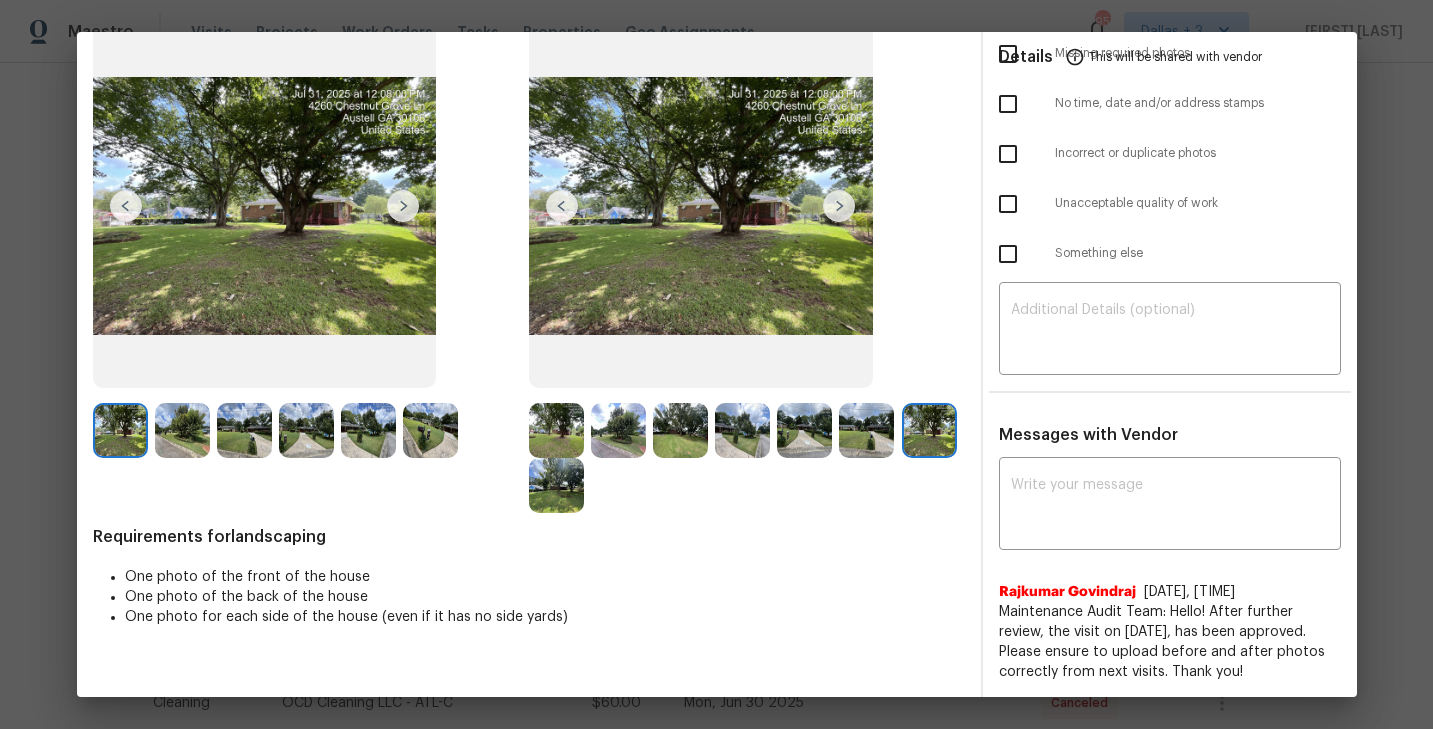 click at bounding box center (839, 206) 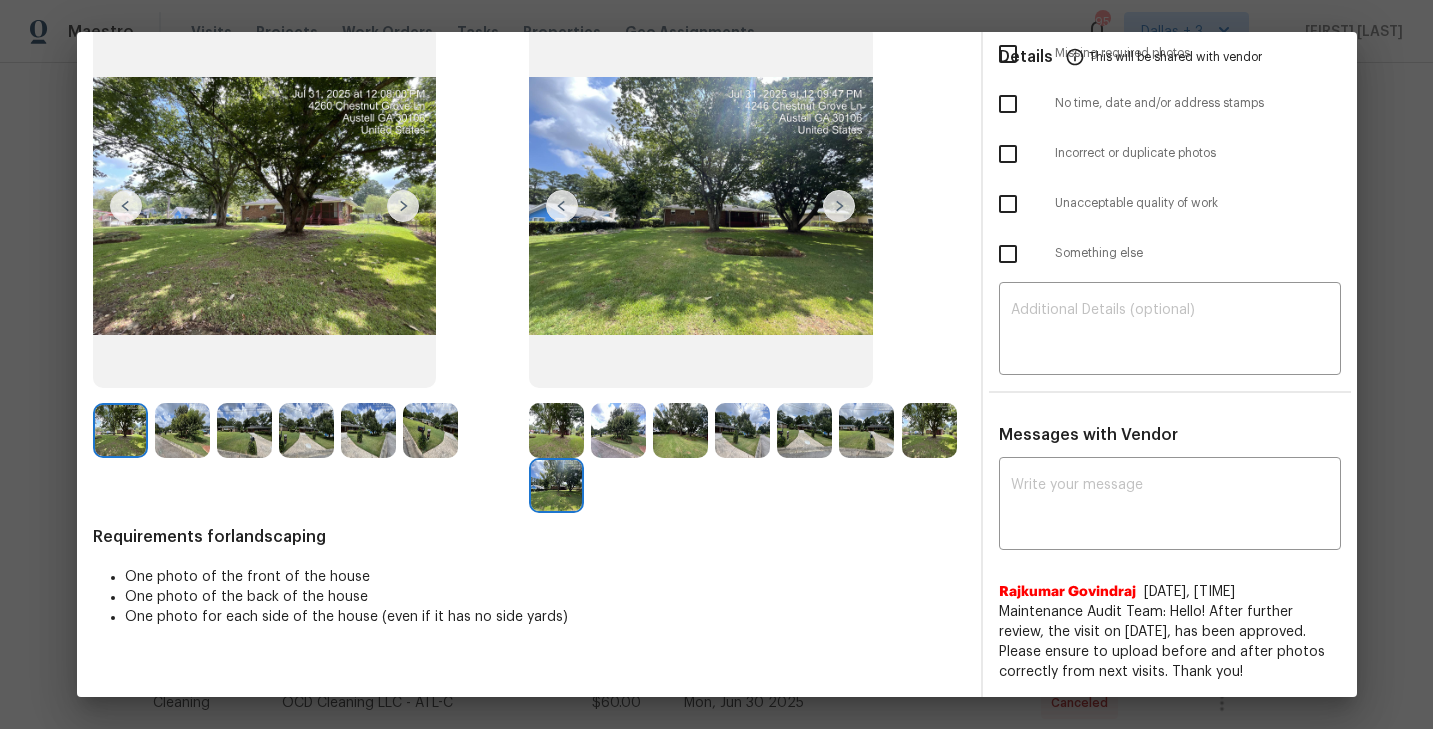 click at bounding box center [556, 485] 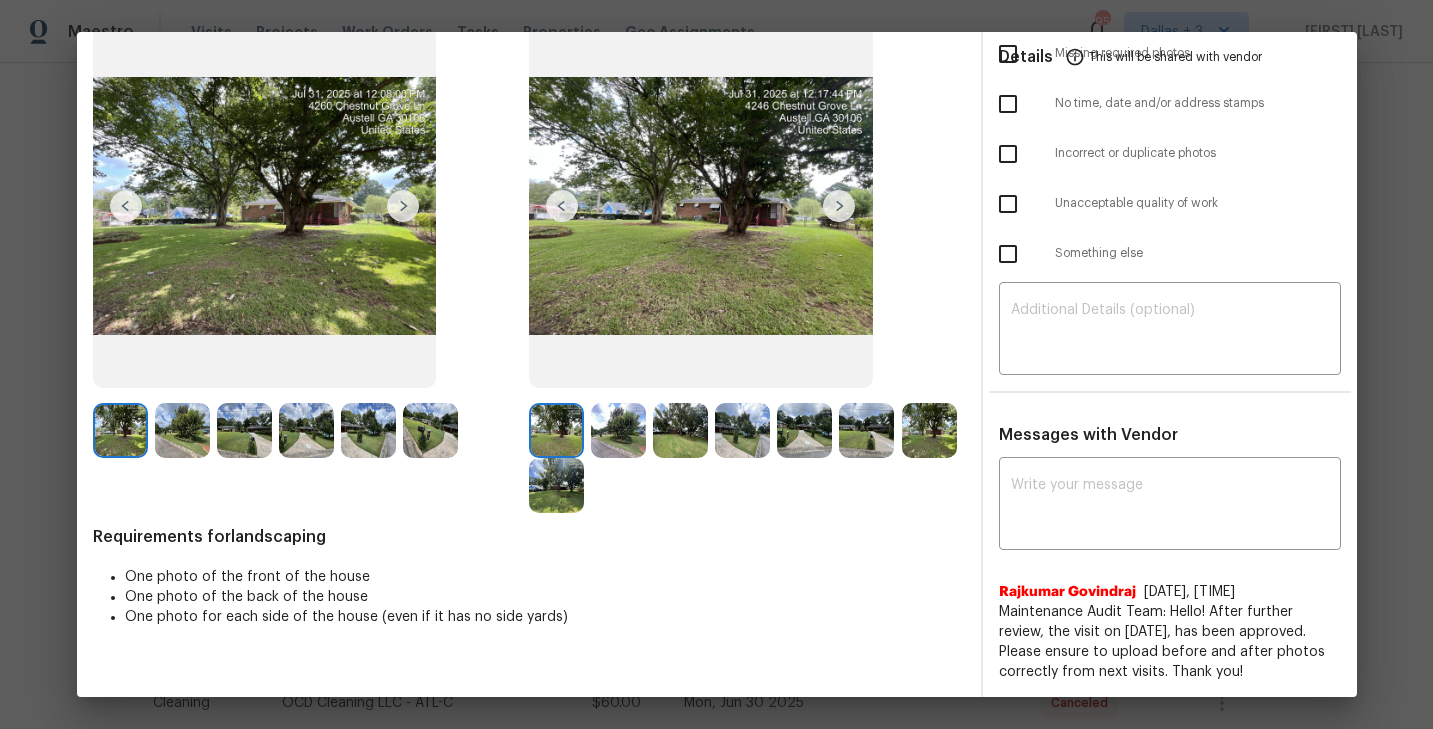 click at bounding box center (839, 206) 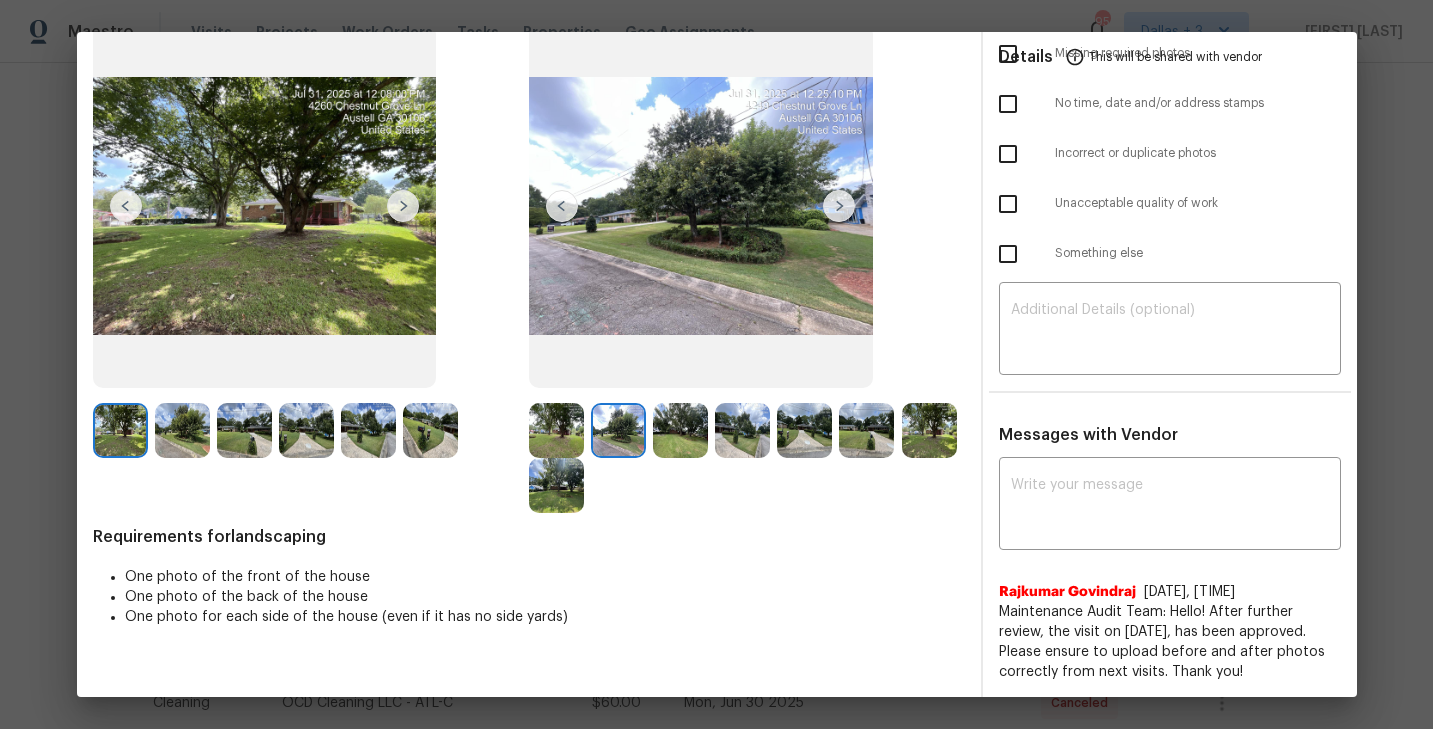 click at bounding box center (839, 206) 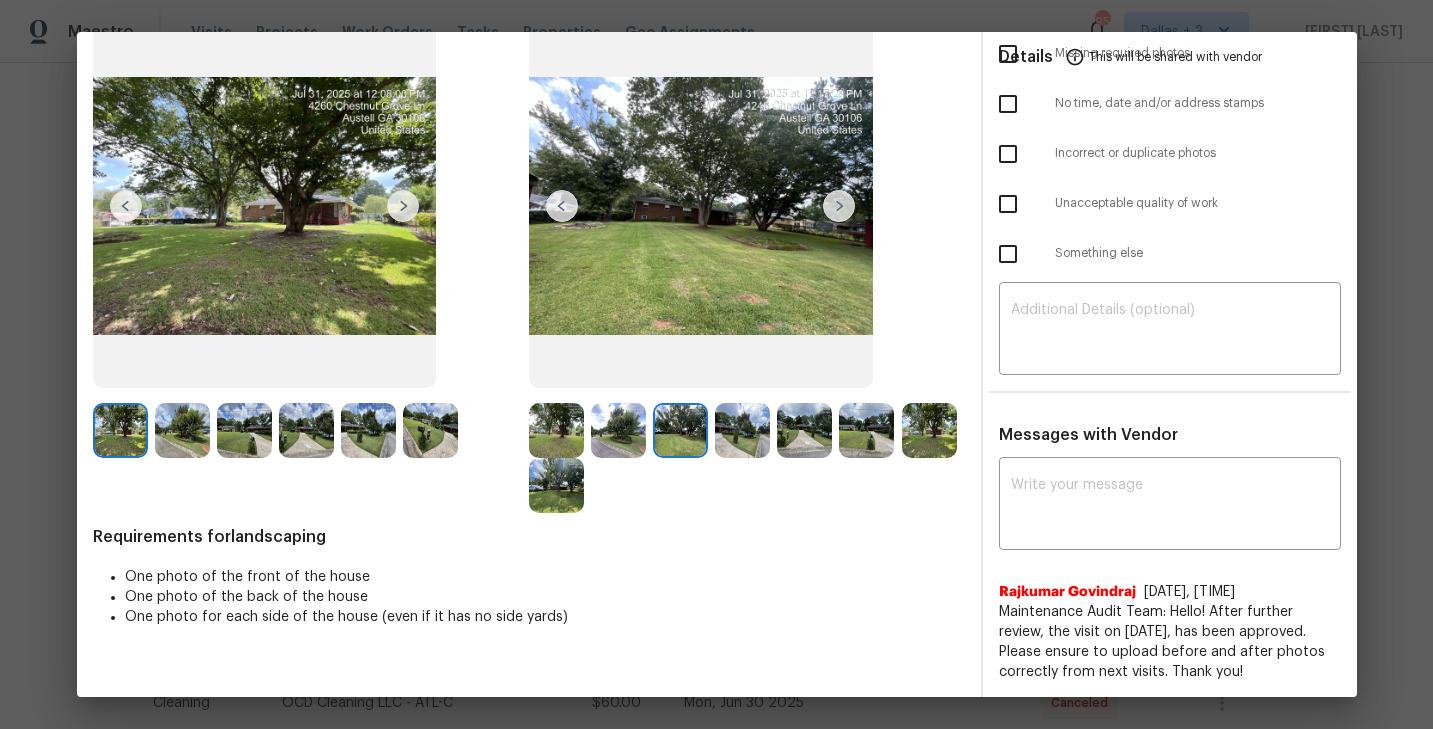 click at bounding box center (839, 206) 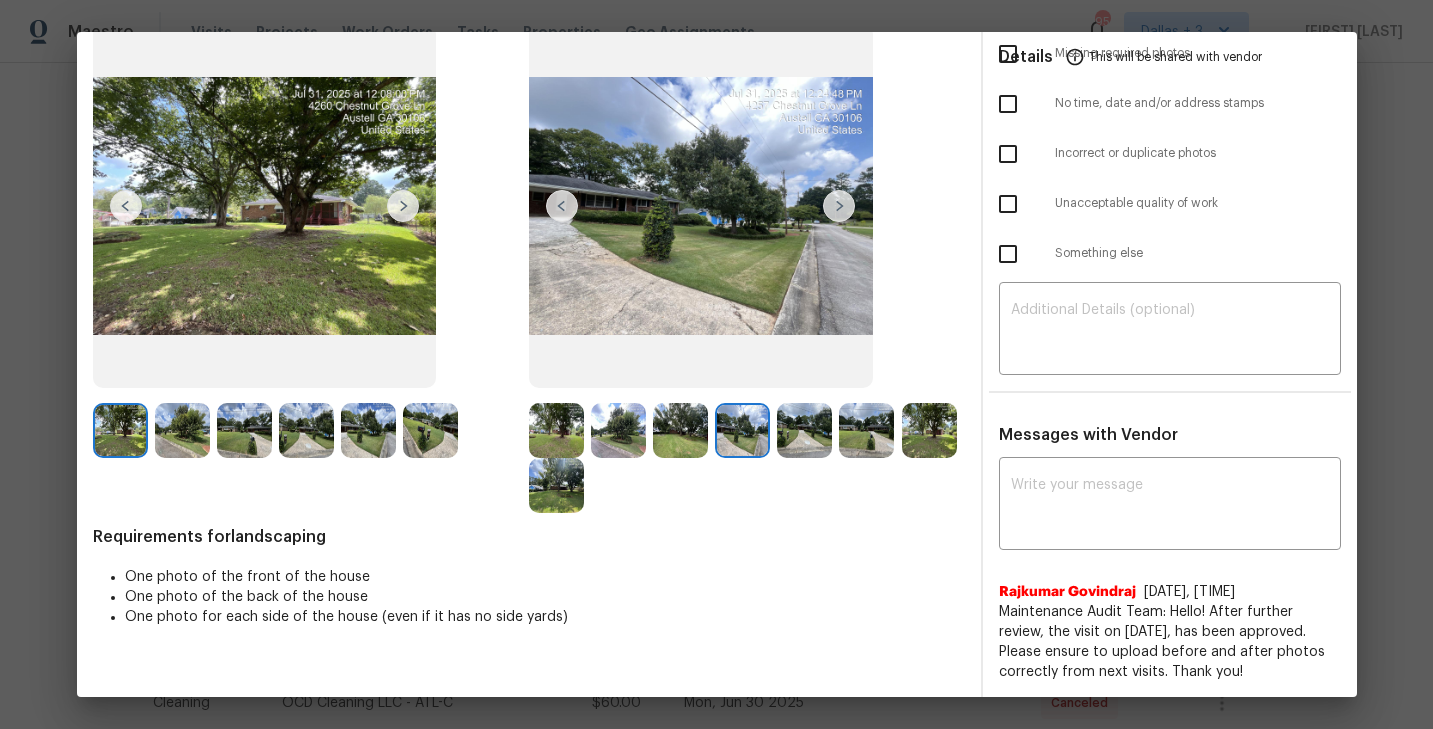 click at bounding box center [839, 206] 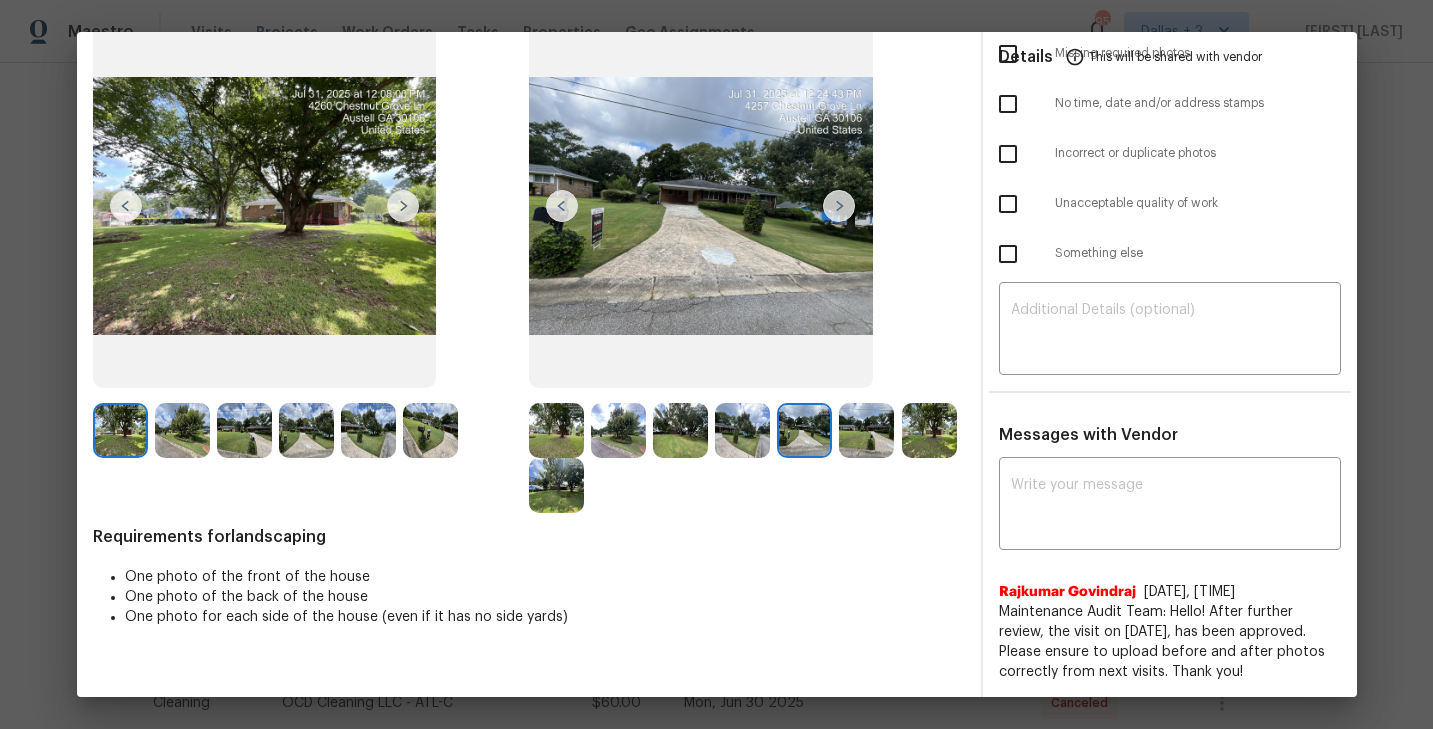 click at bounding box center [839, 206] 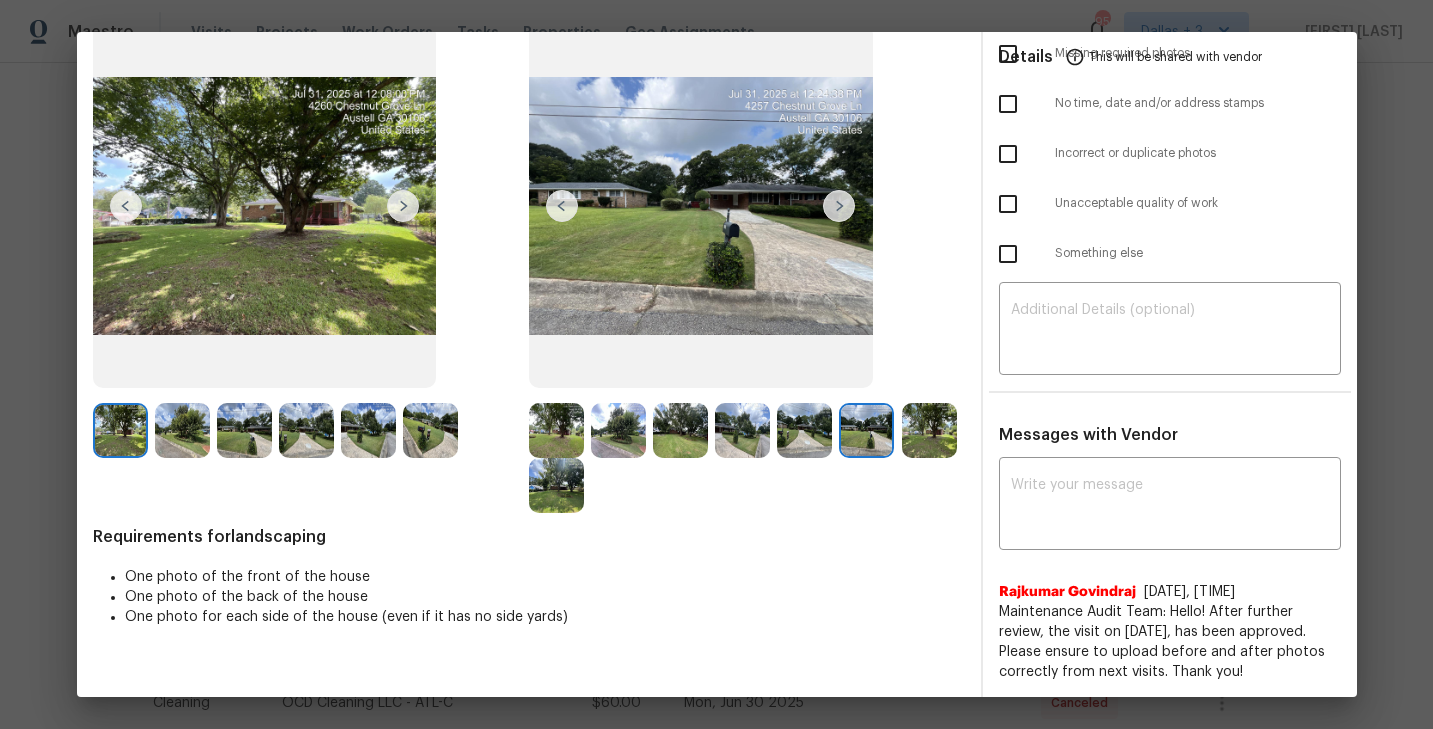 click at bounding box center [839, 206] 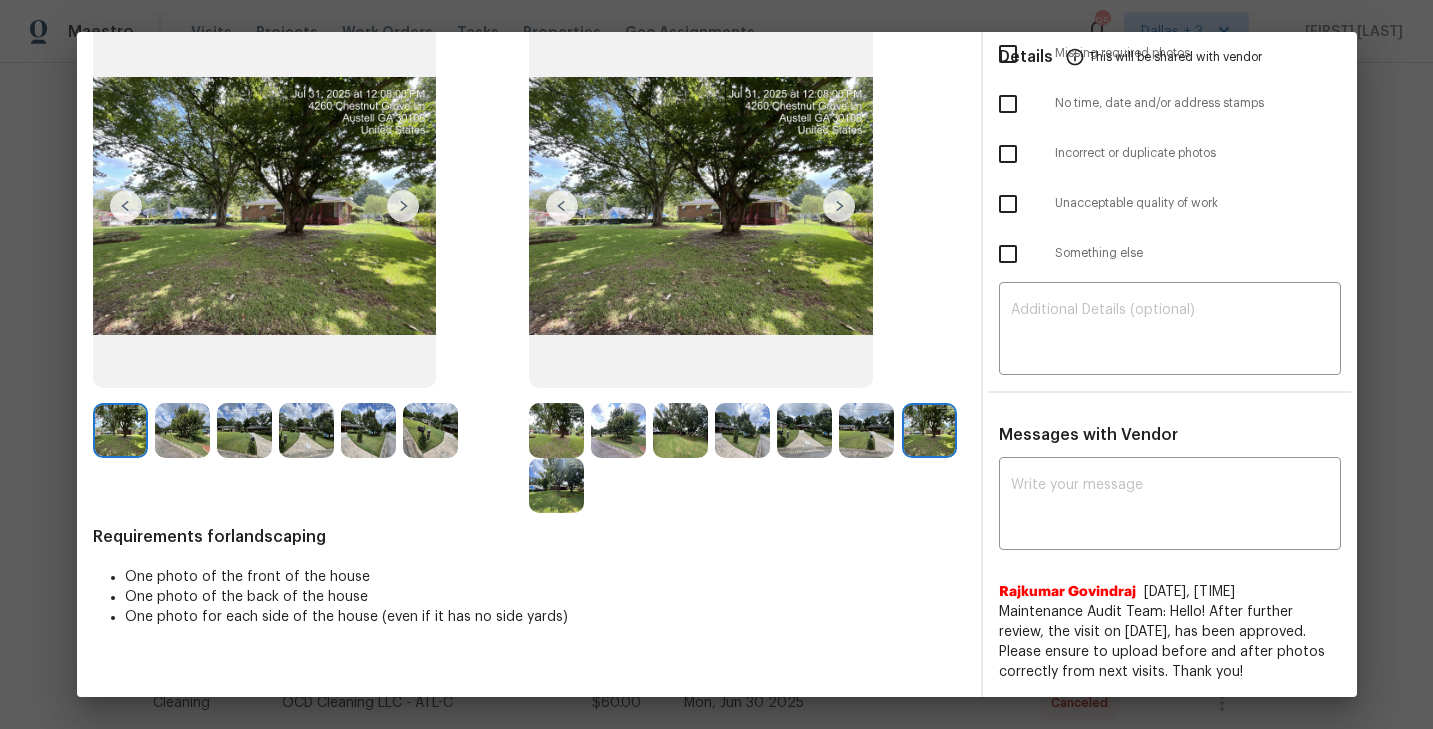click at bounding box center [556, 430] 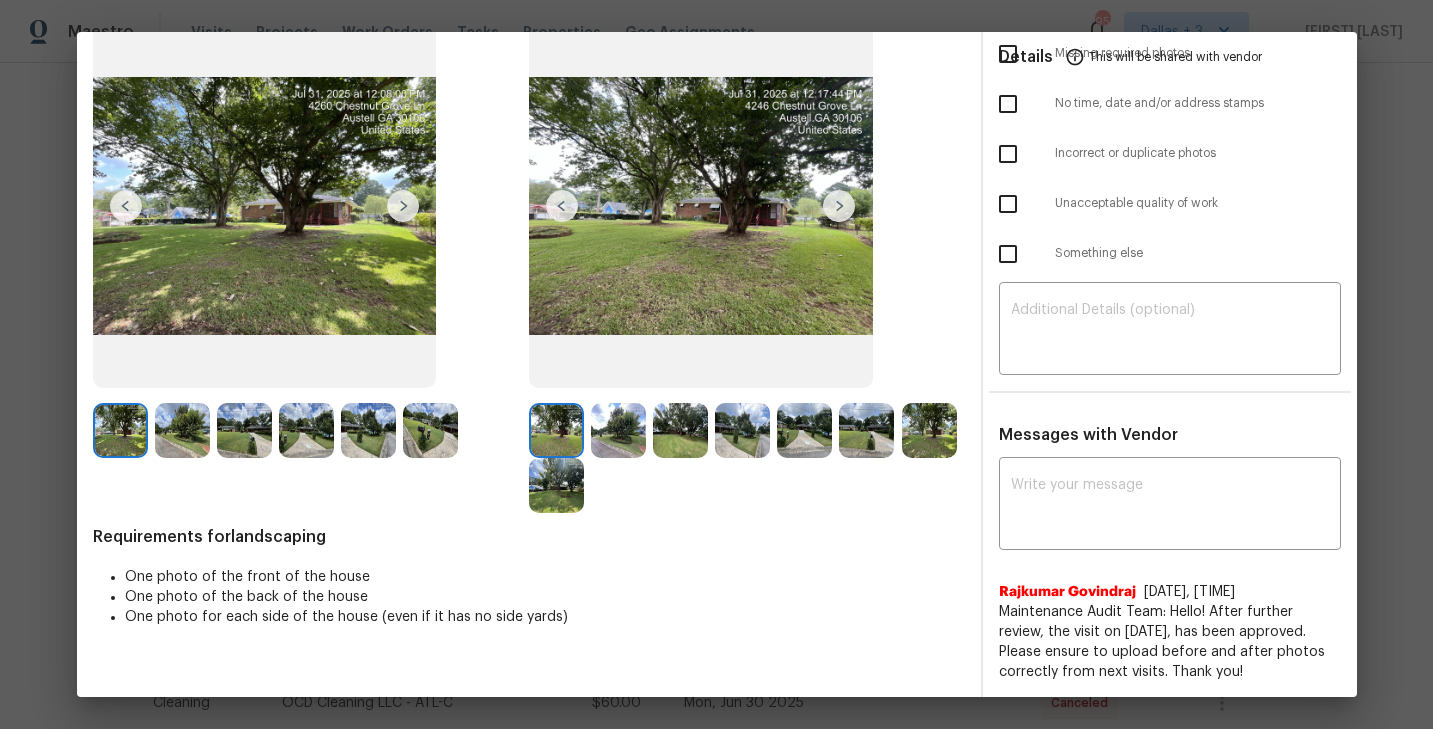 click at bounding box center (839, 206) 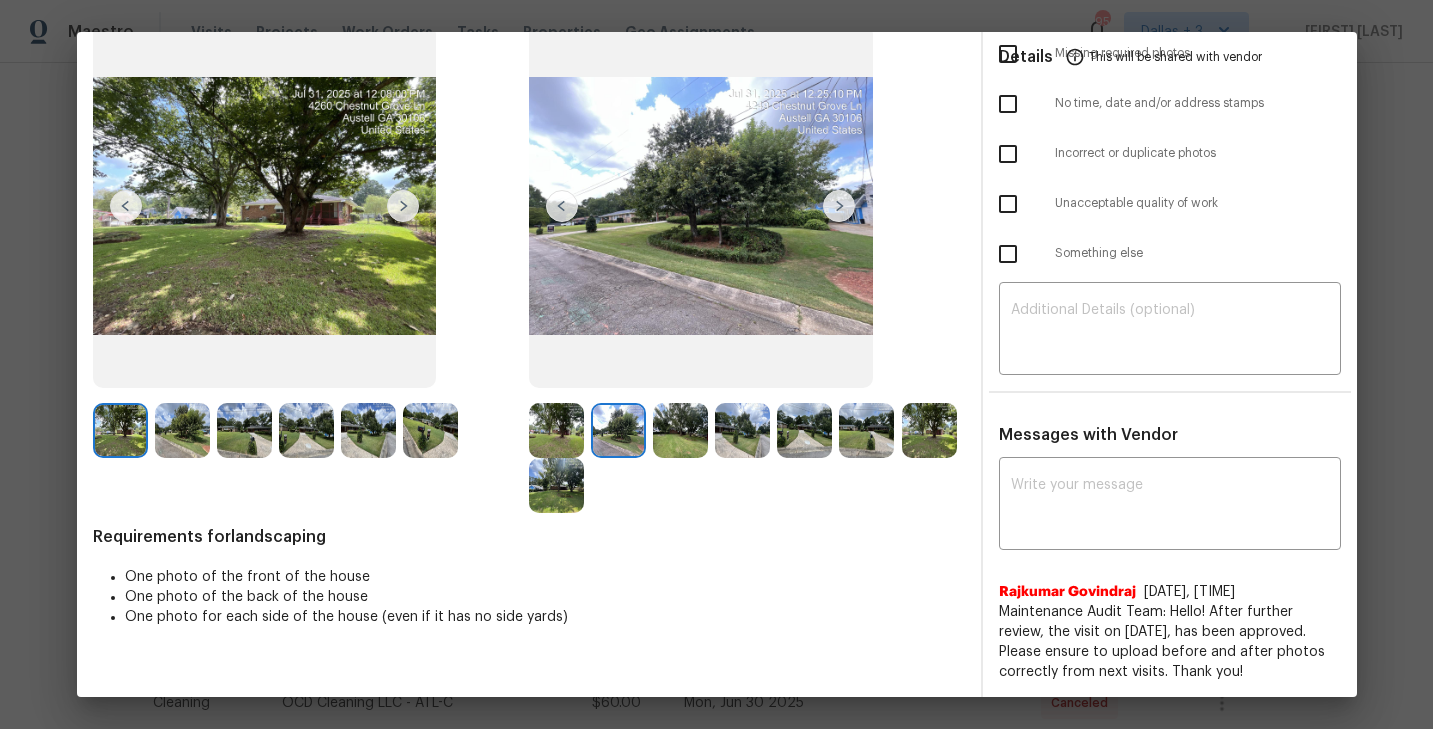 click at bounding box center [839, 206] 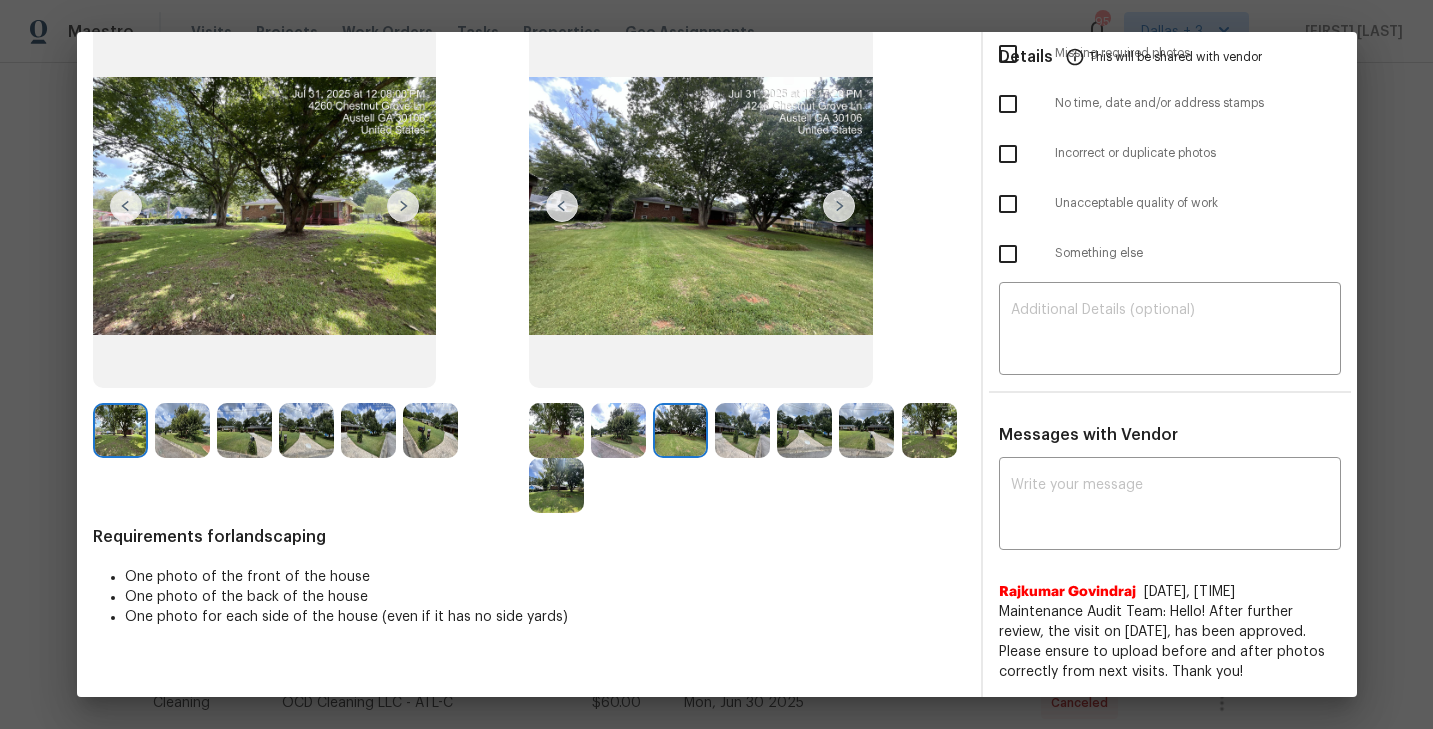click at bounding box center (839, 206) 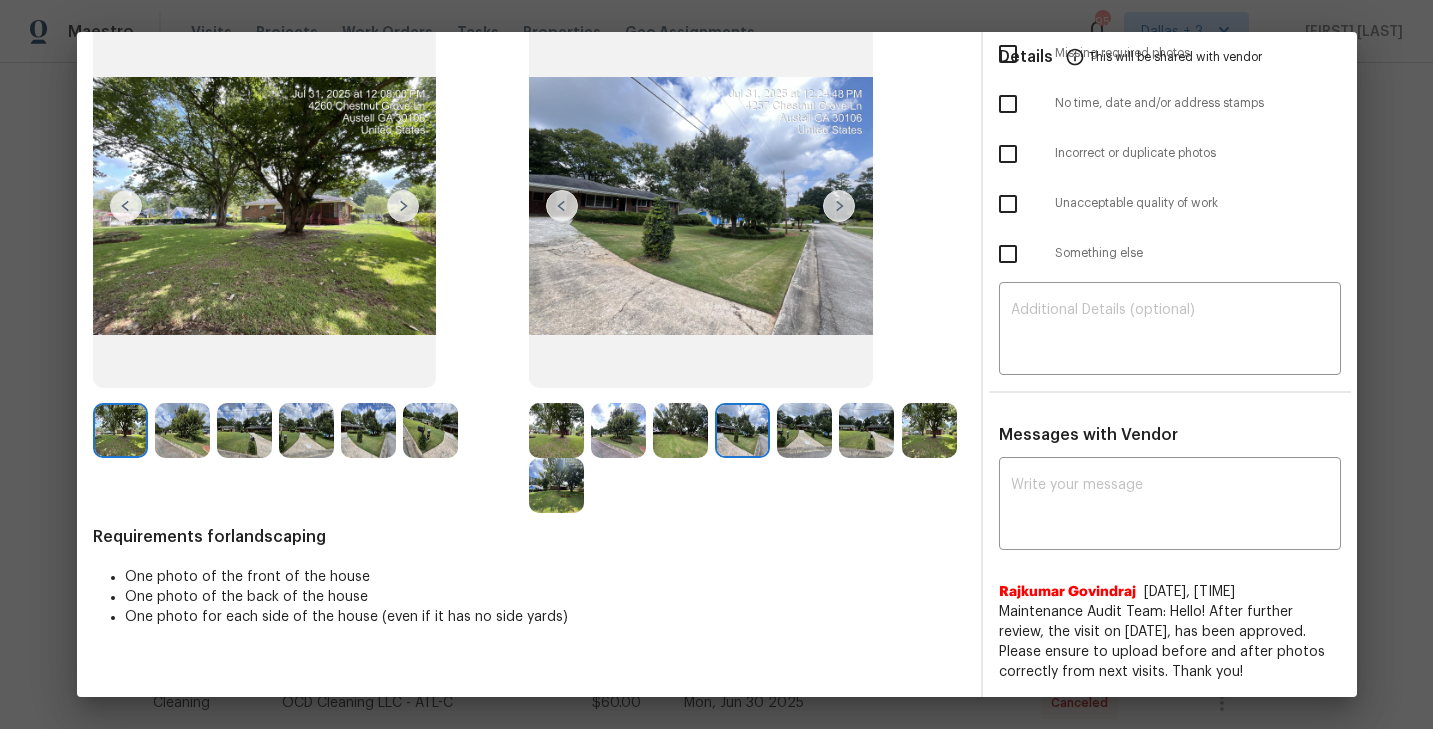 click at bounding box center (556, 430) 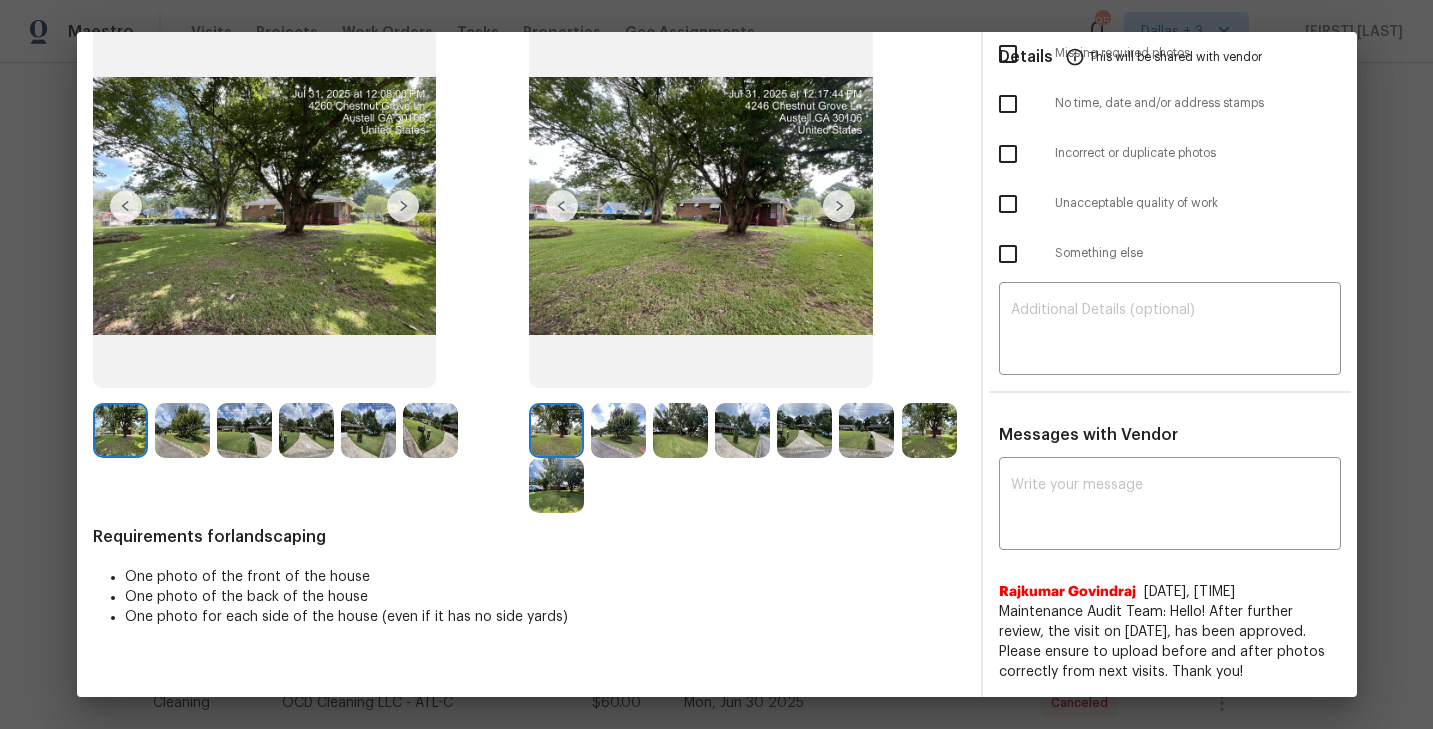 click at bounding box center (839, 206) 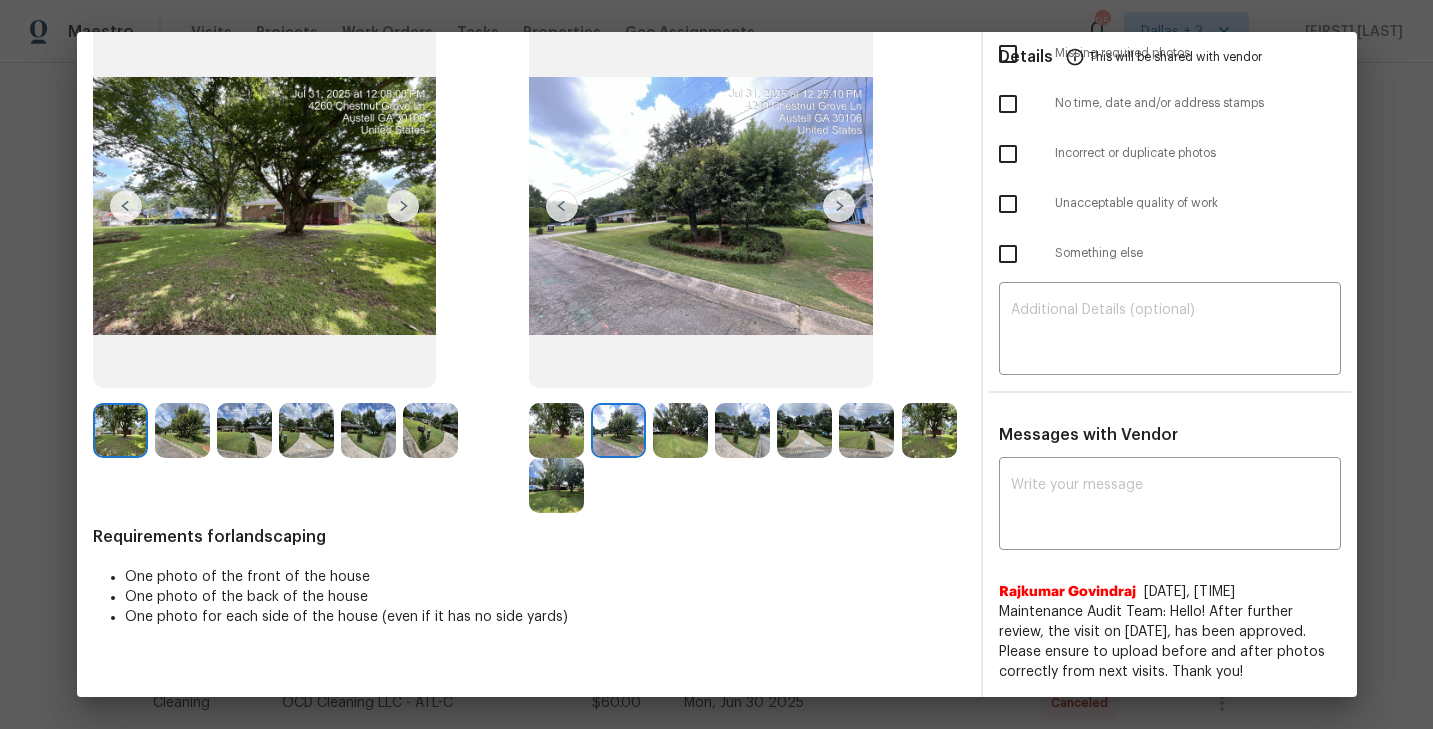 click at bounding box center [839, 206] 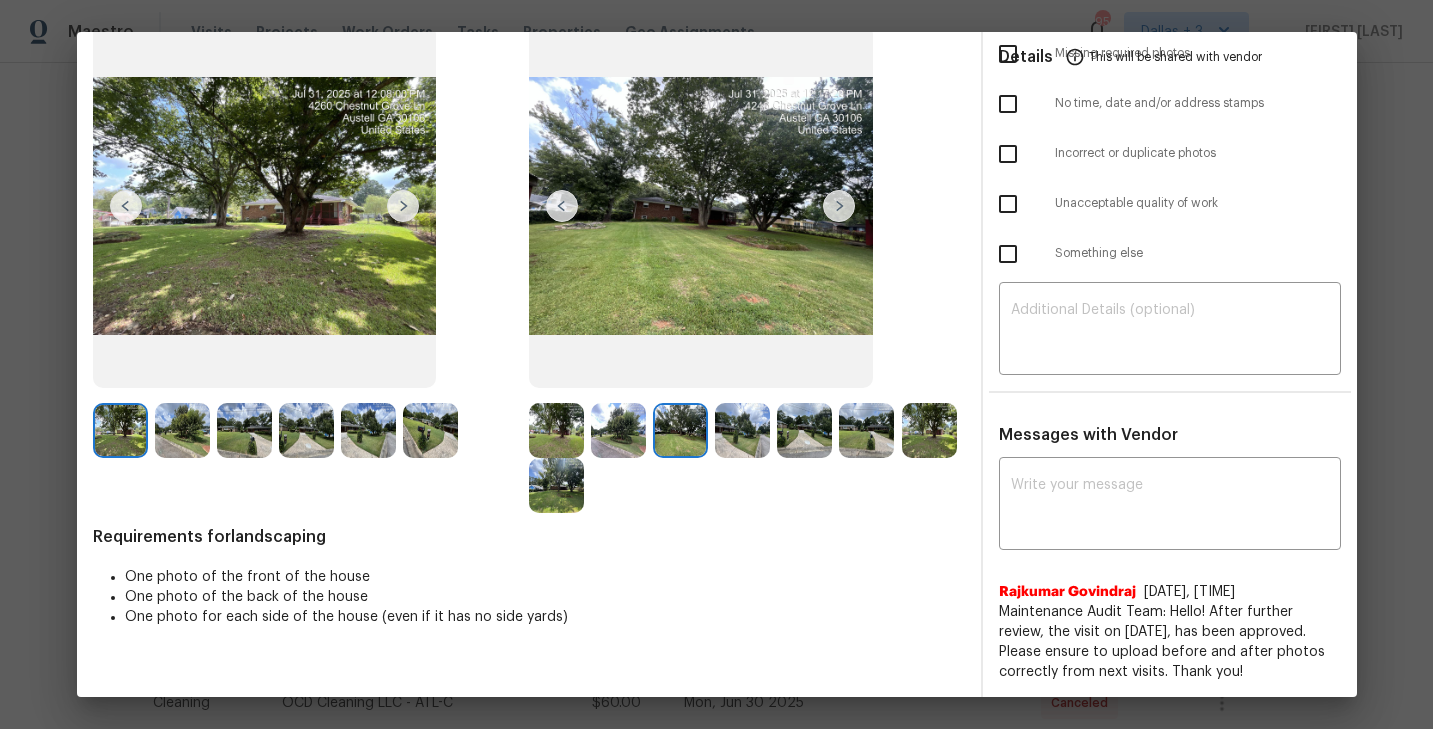 click at bounding box center [839, 206] 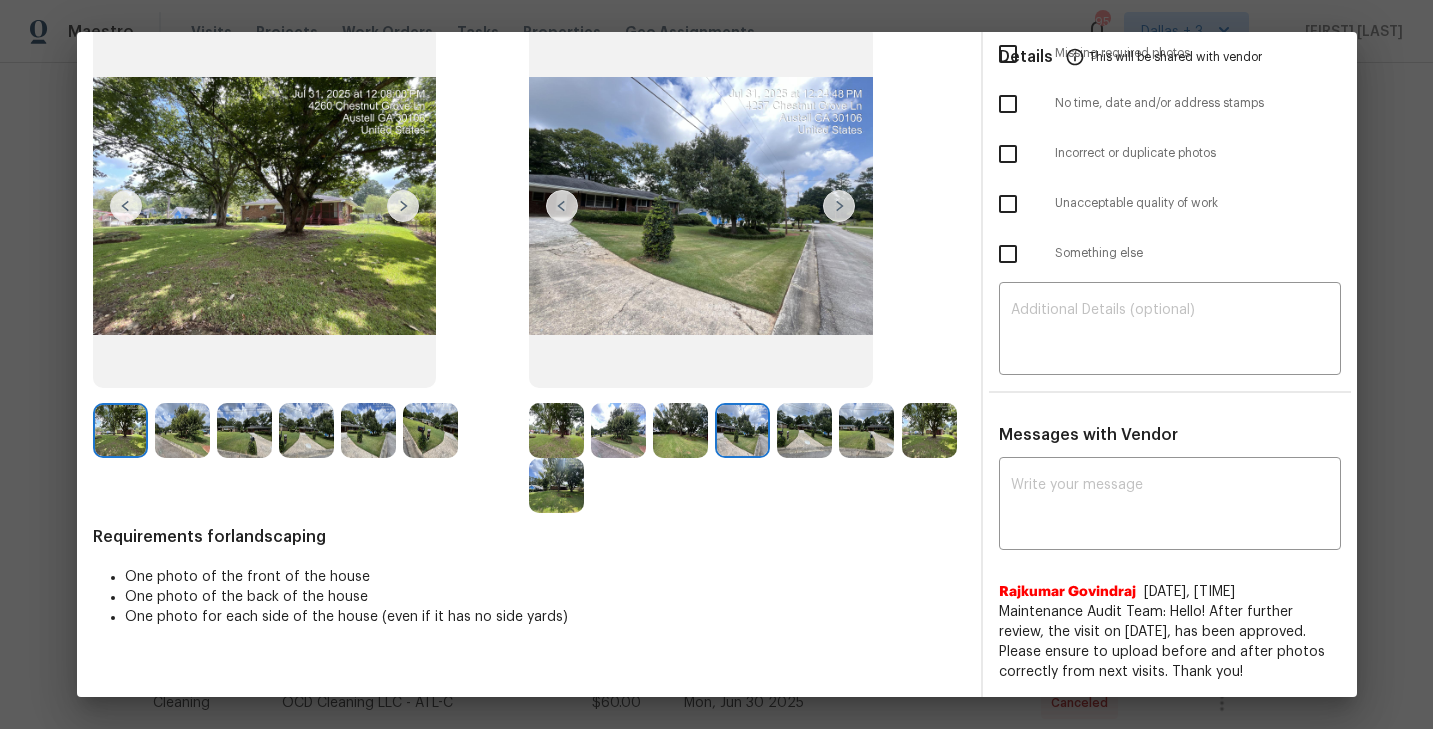 click at bounding box center (839, 206) 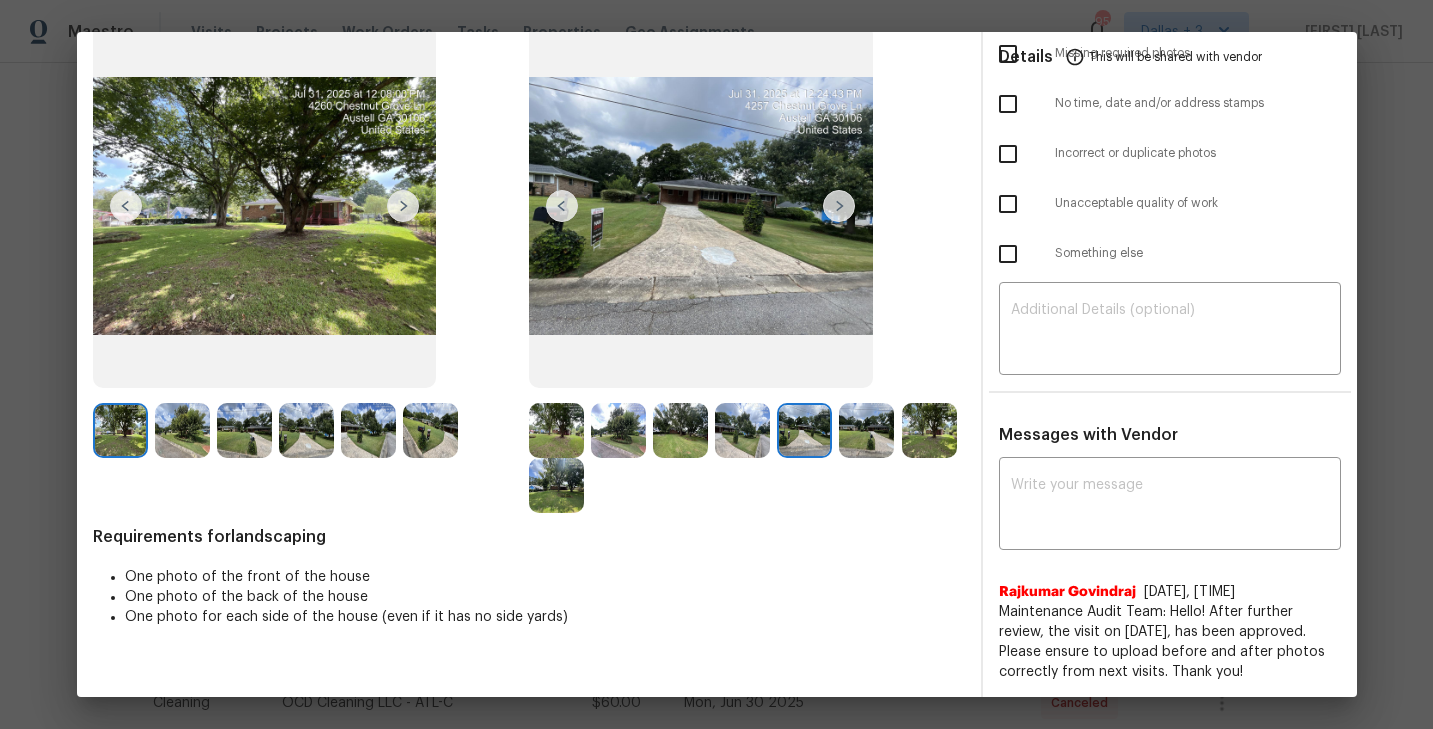 click at bounding box center (839, 206) 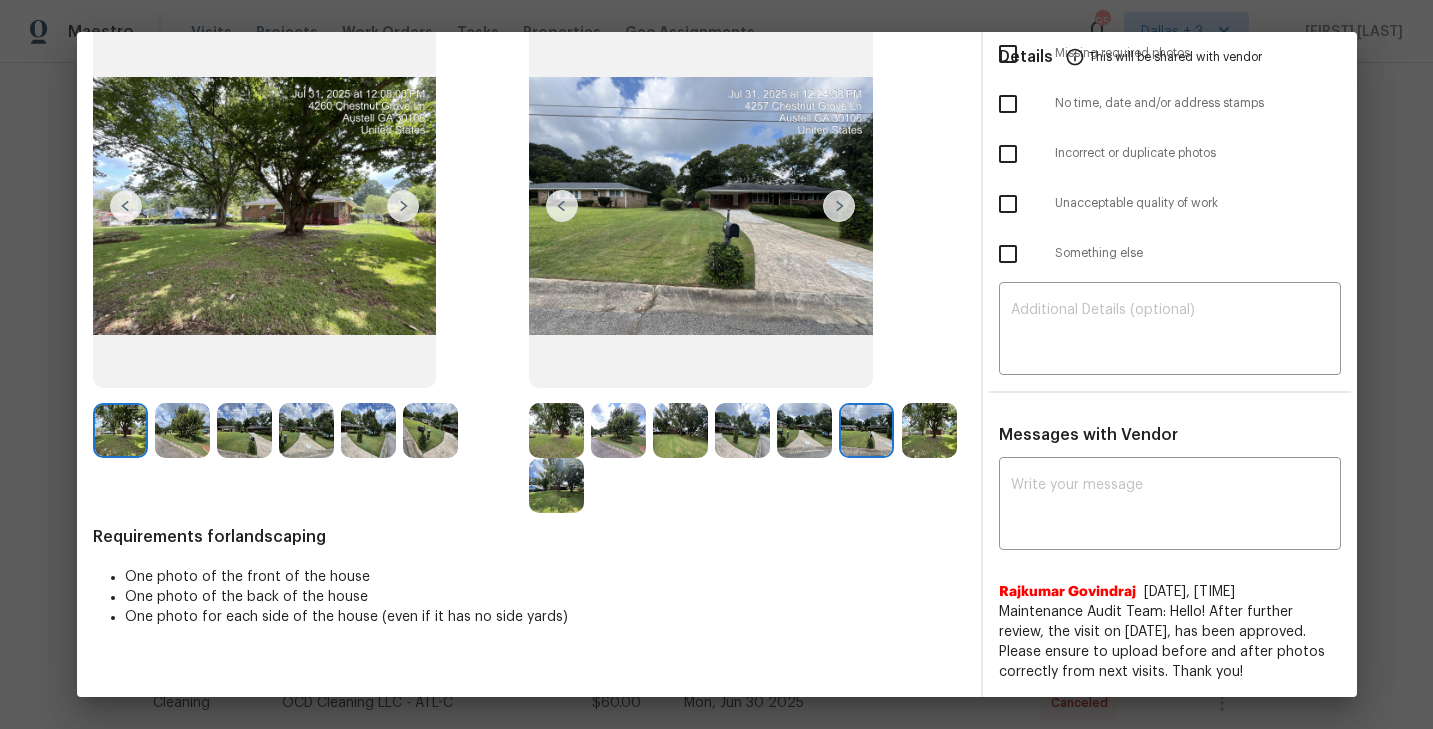 click at bounding box center [839, 206] 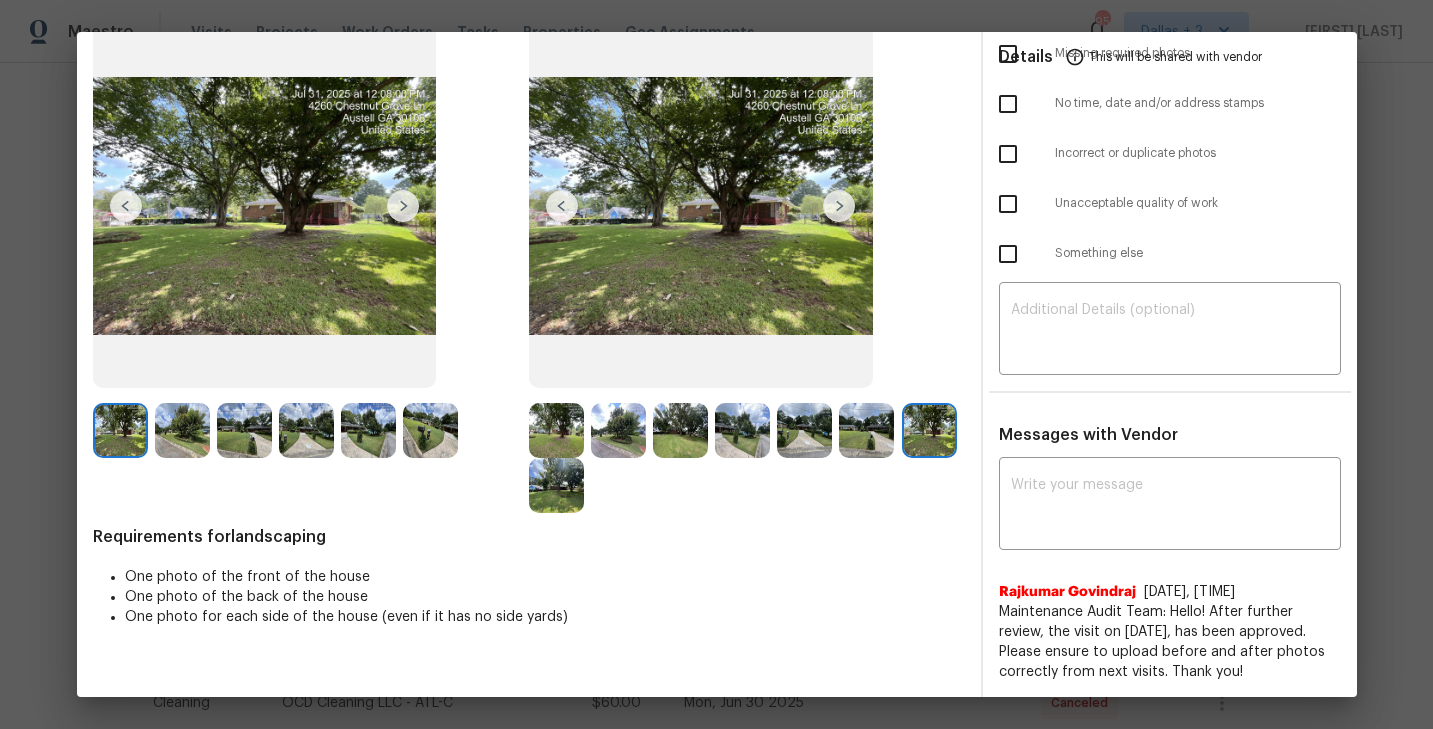 click at bounding box center [839, 206] 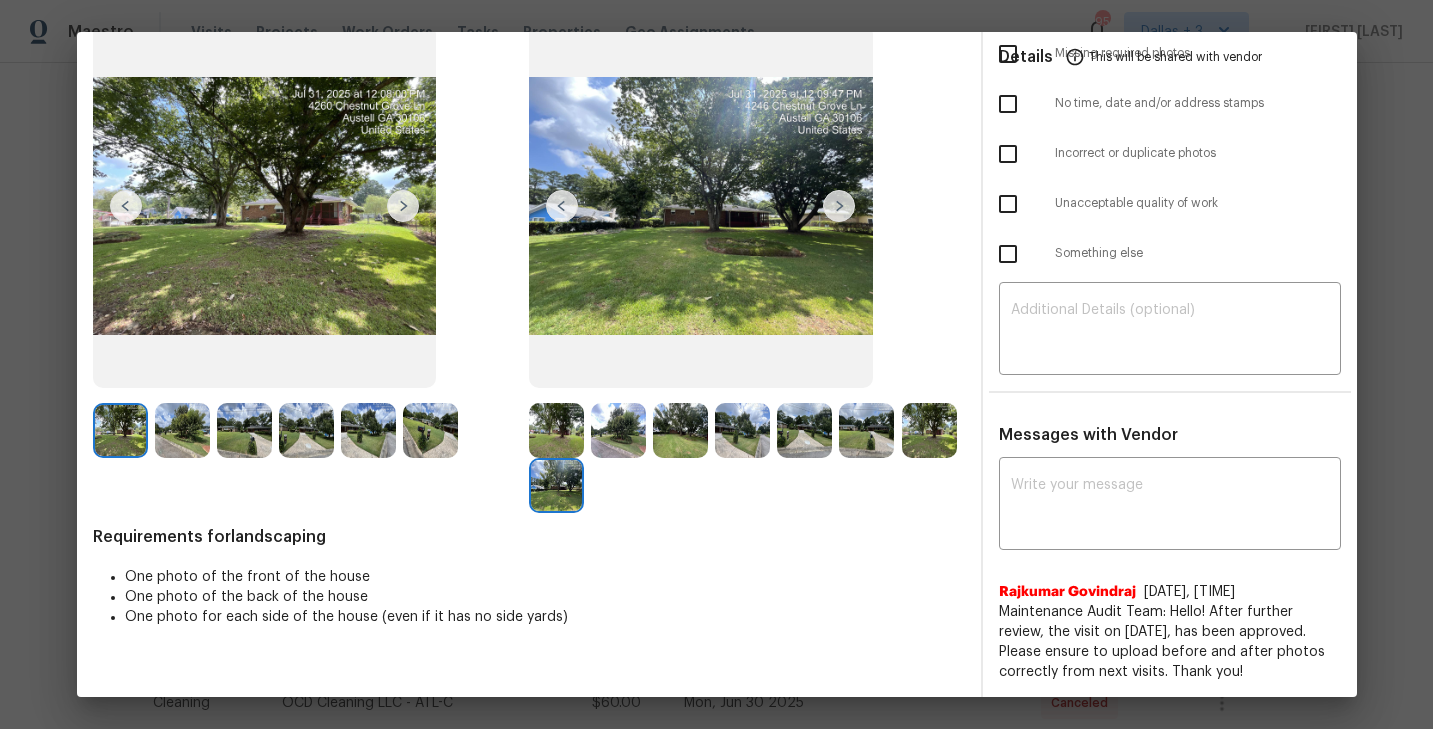 click at bounding box center (839, 206) 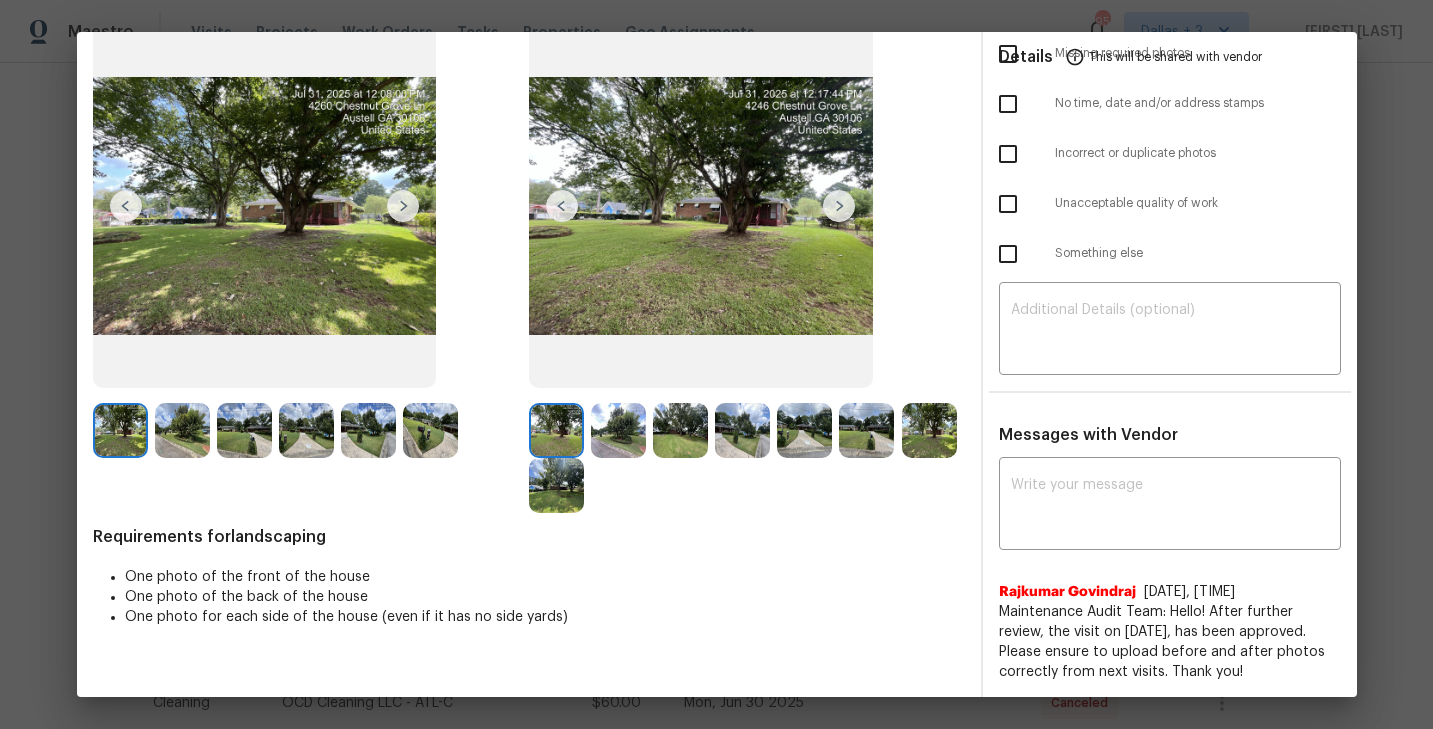 click at bounding box center (839, 206) 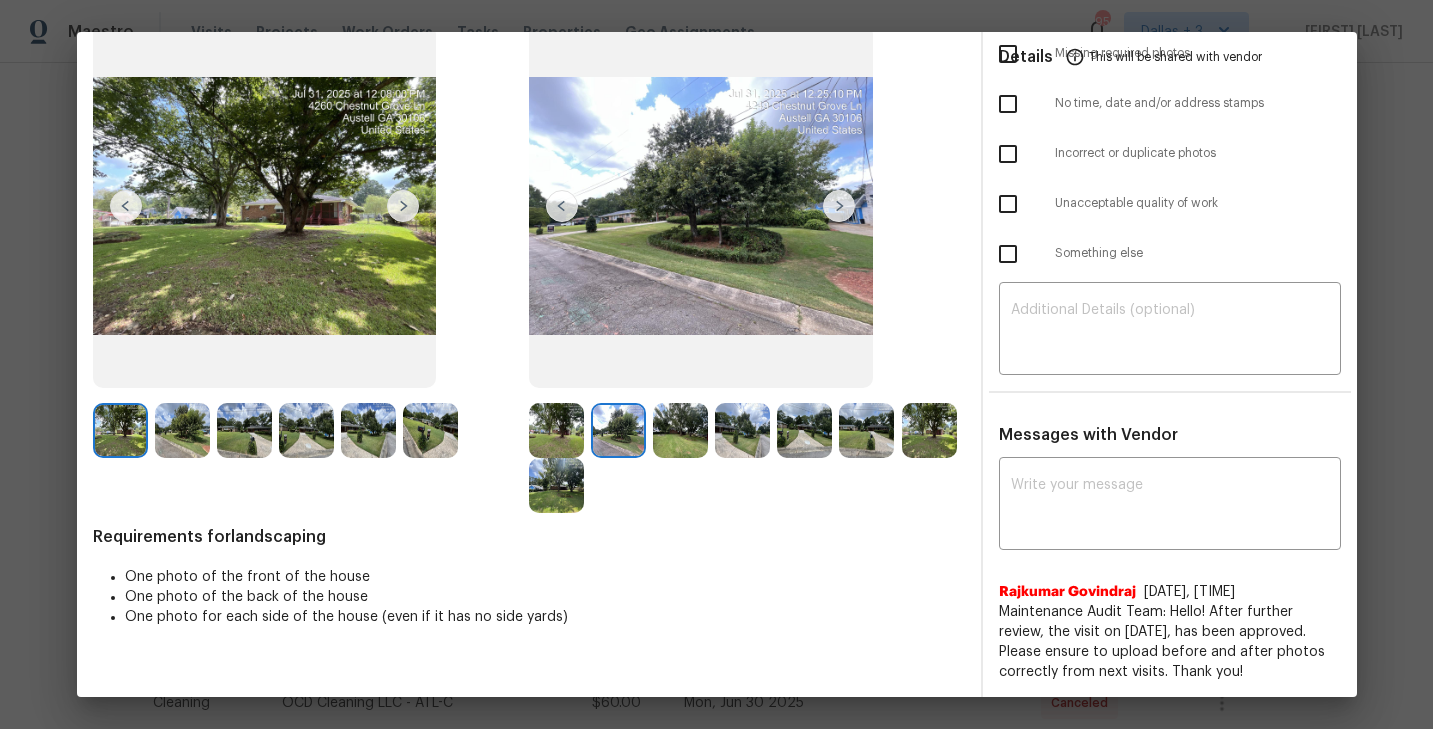 click at bounding box center [839, 206] 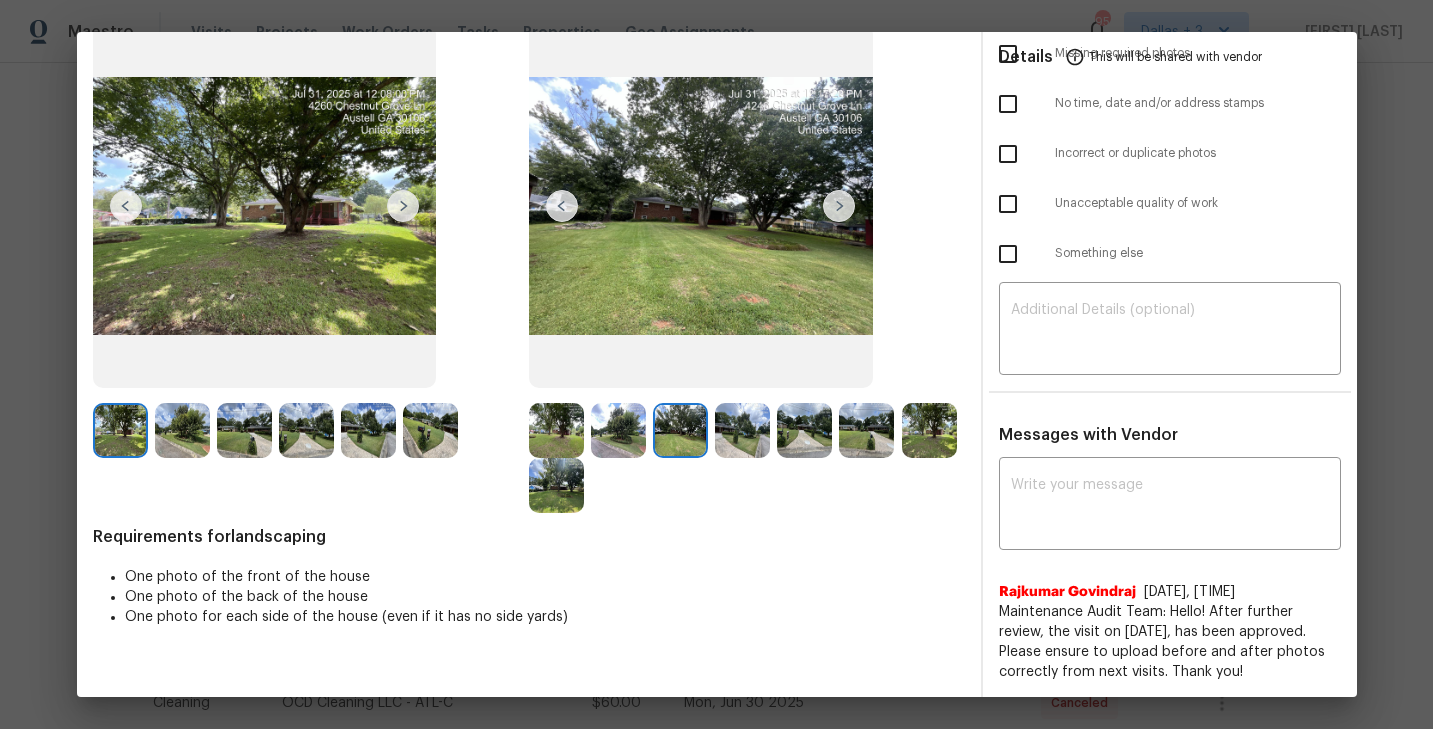 click at bounding box center [839, 206] 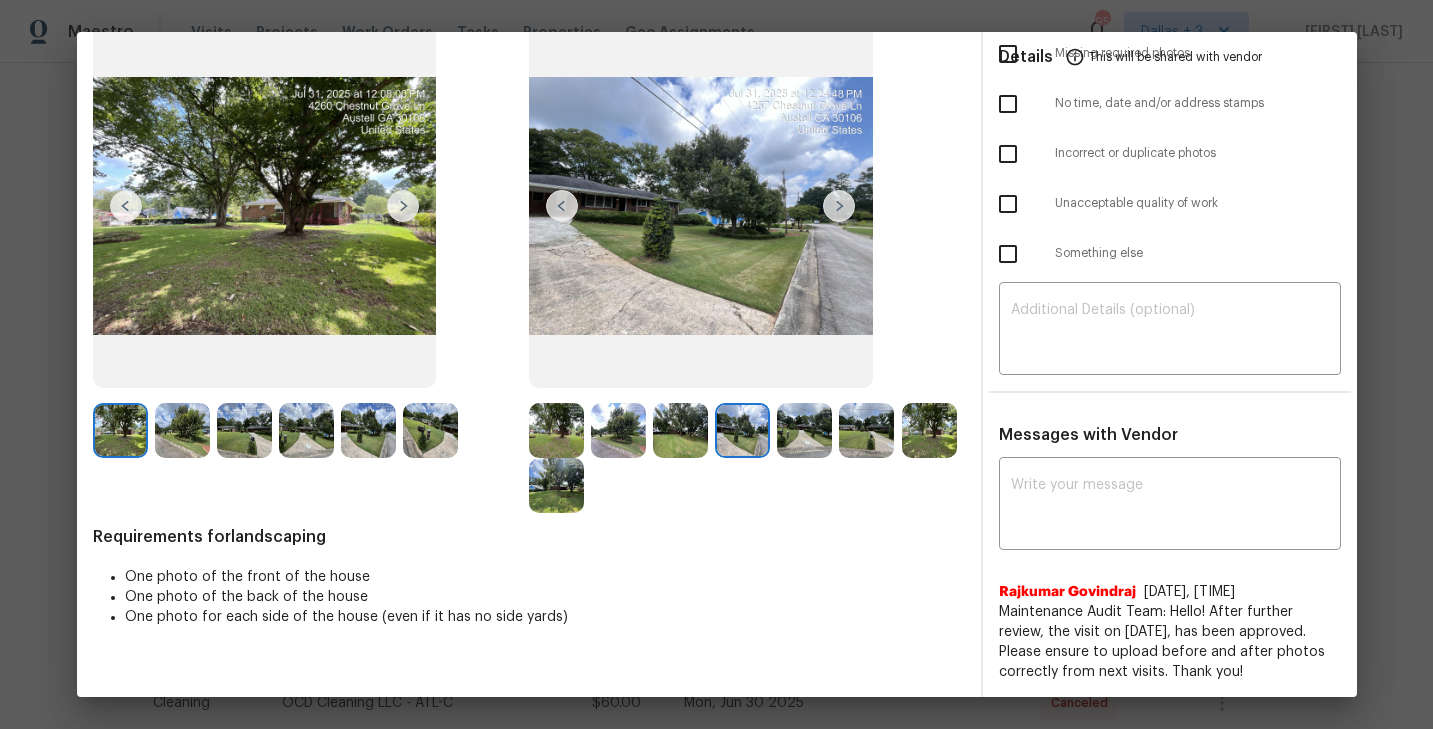 click at bounding box center (839, 206) 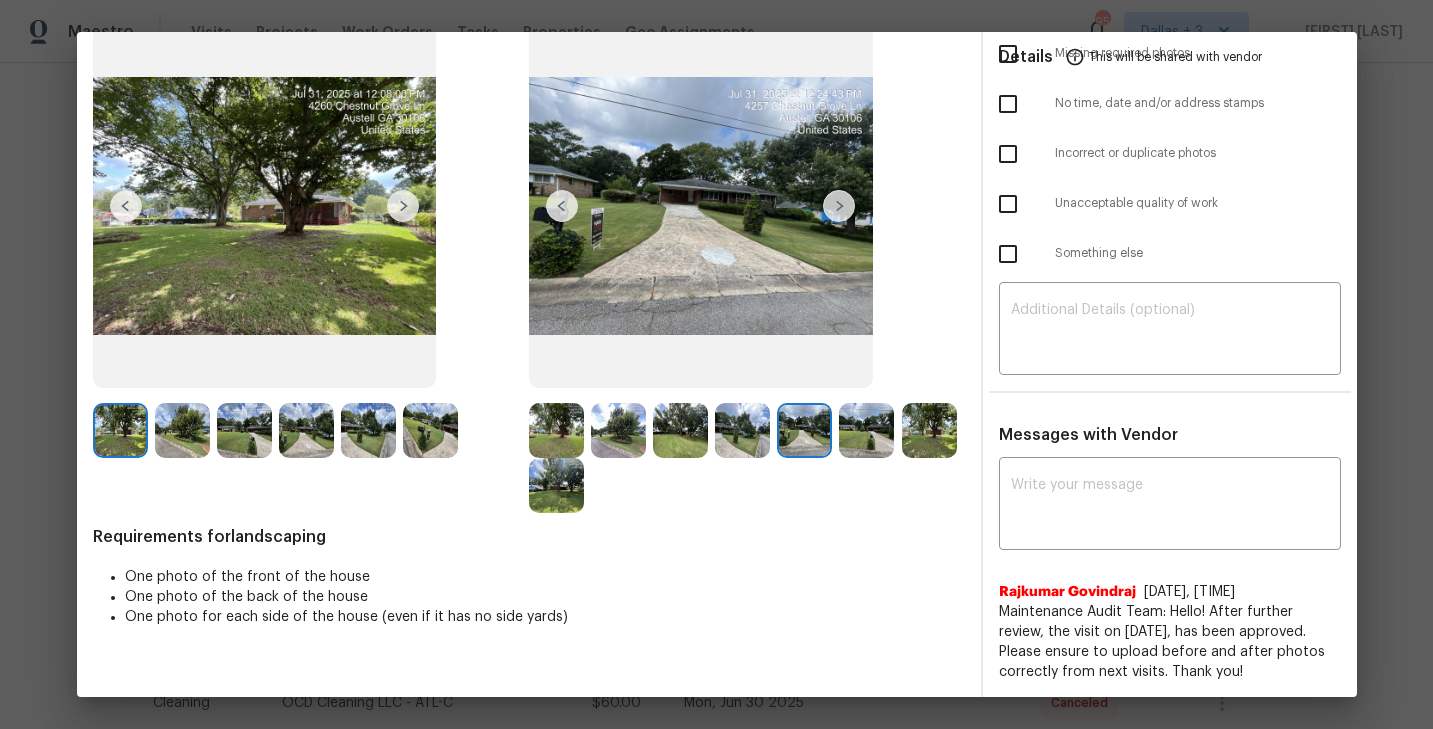 click at bounding box center (839, 206) 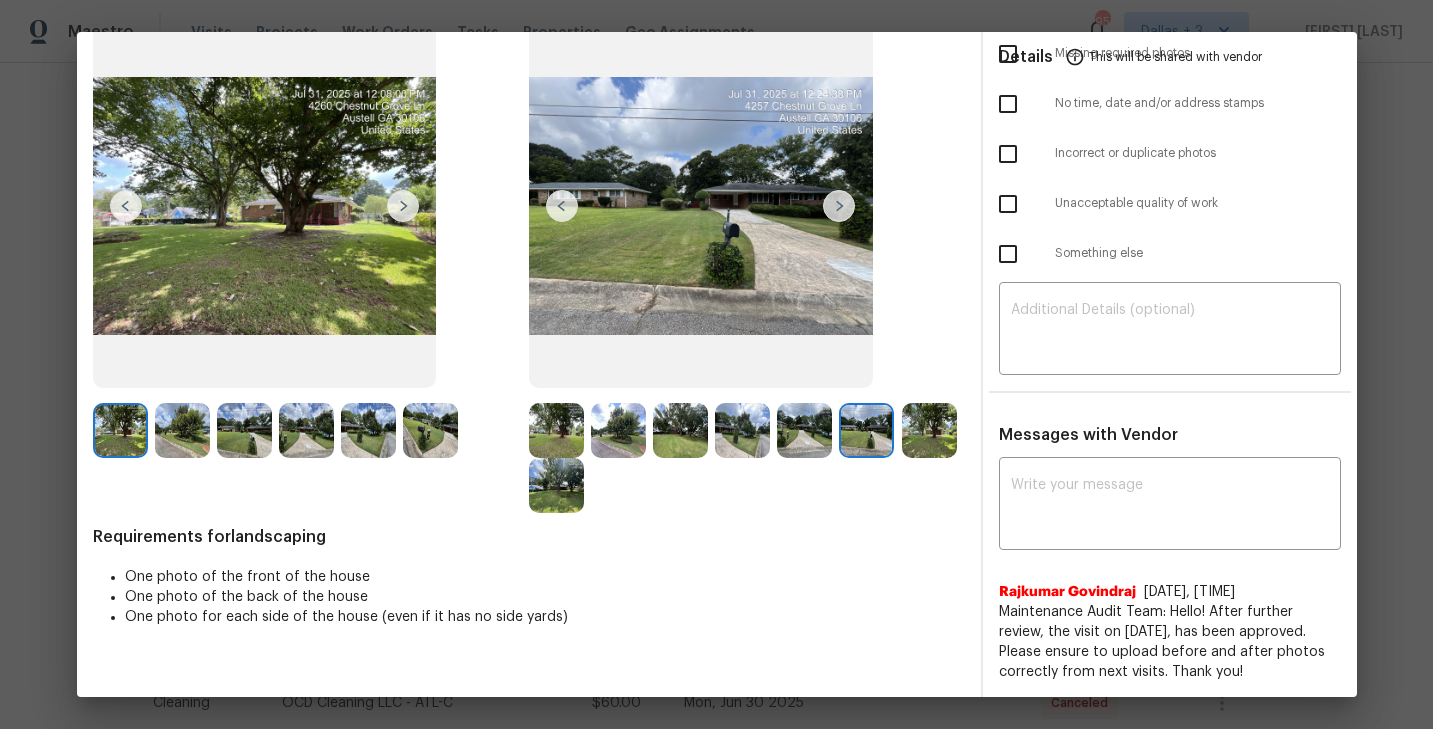 click at bounding box center [839, 206] 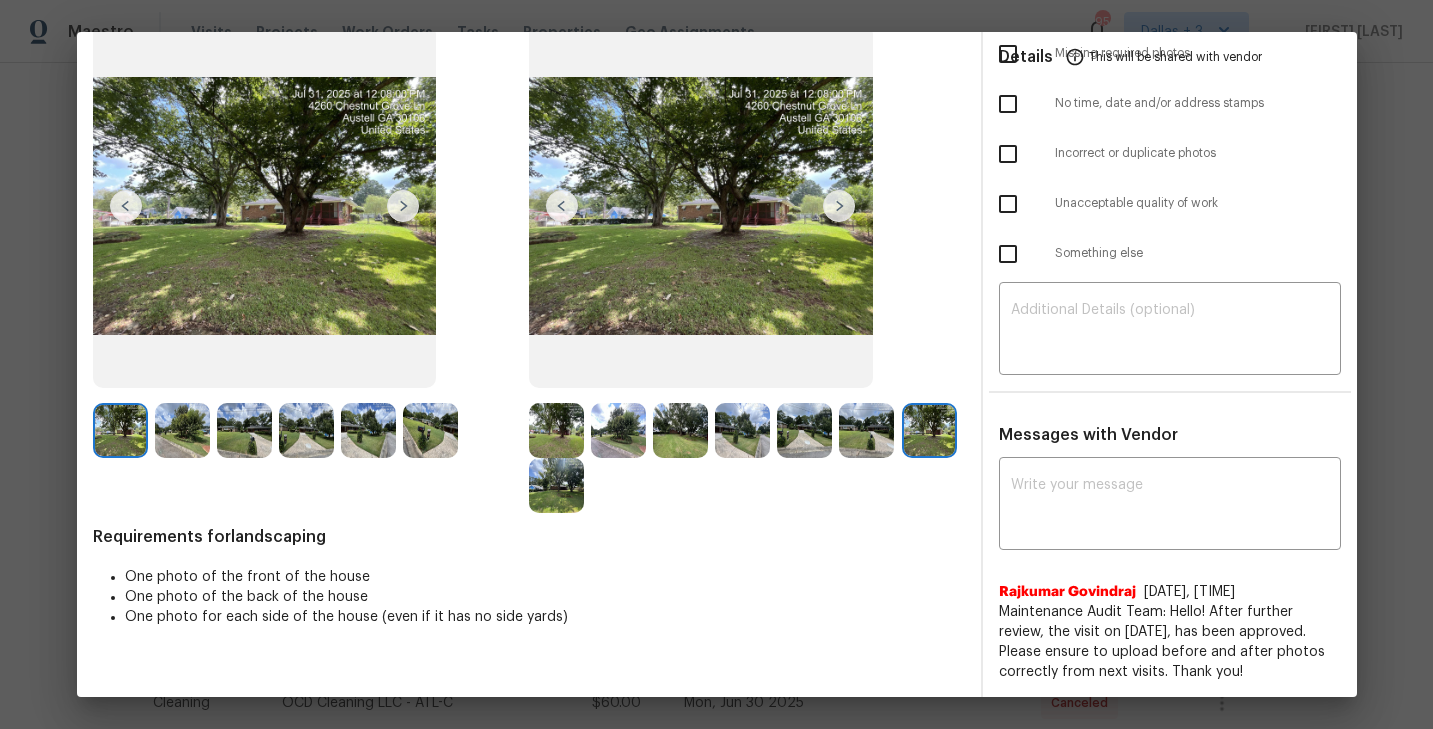 click at bounding box center [839, 206] 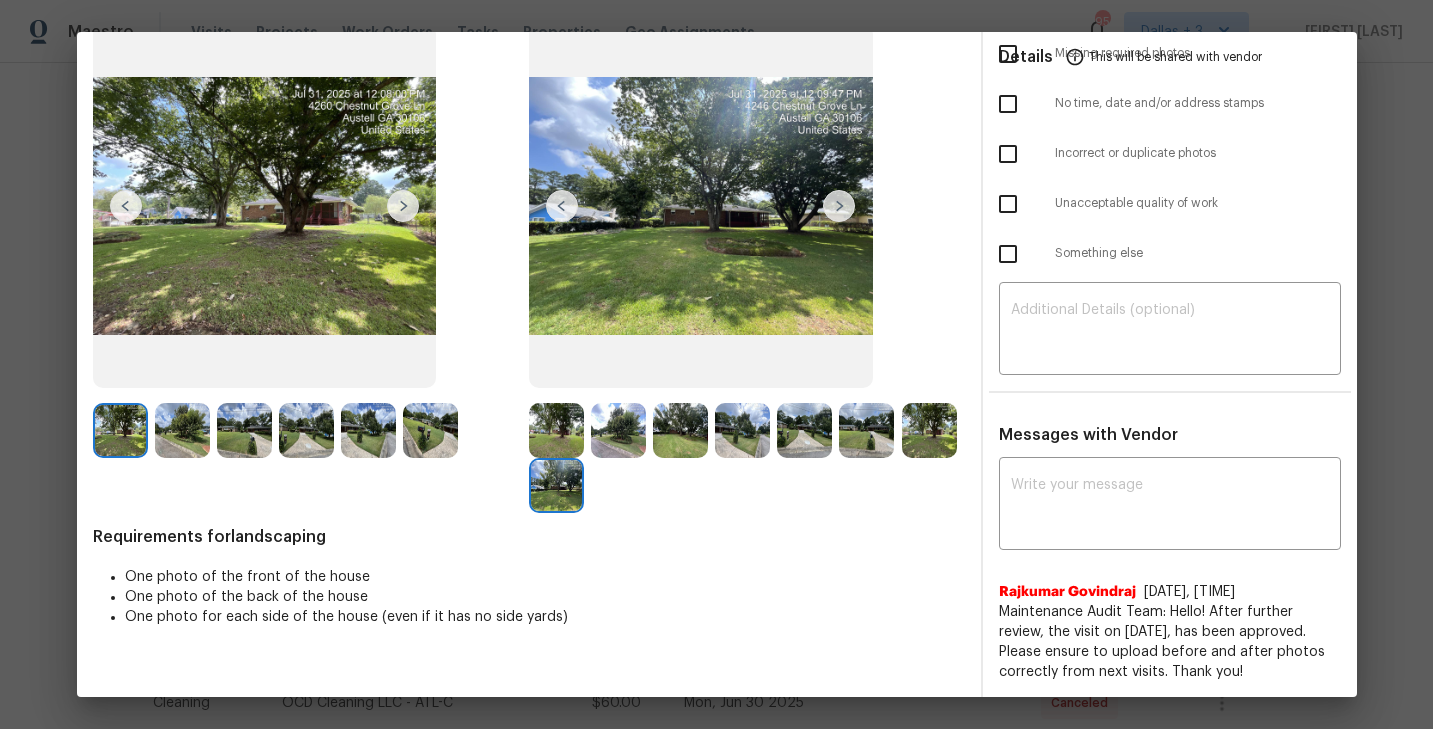 click at bounding box center [556, 430] 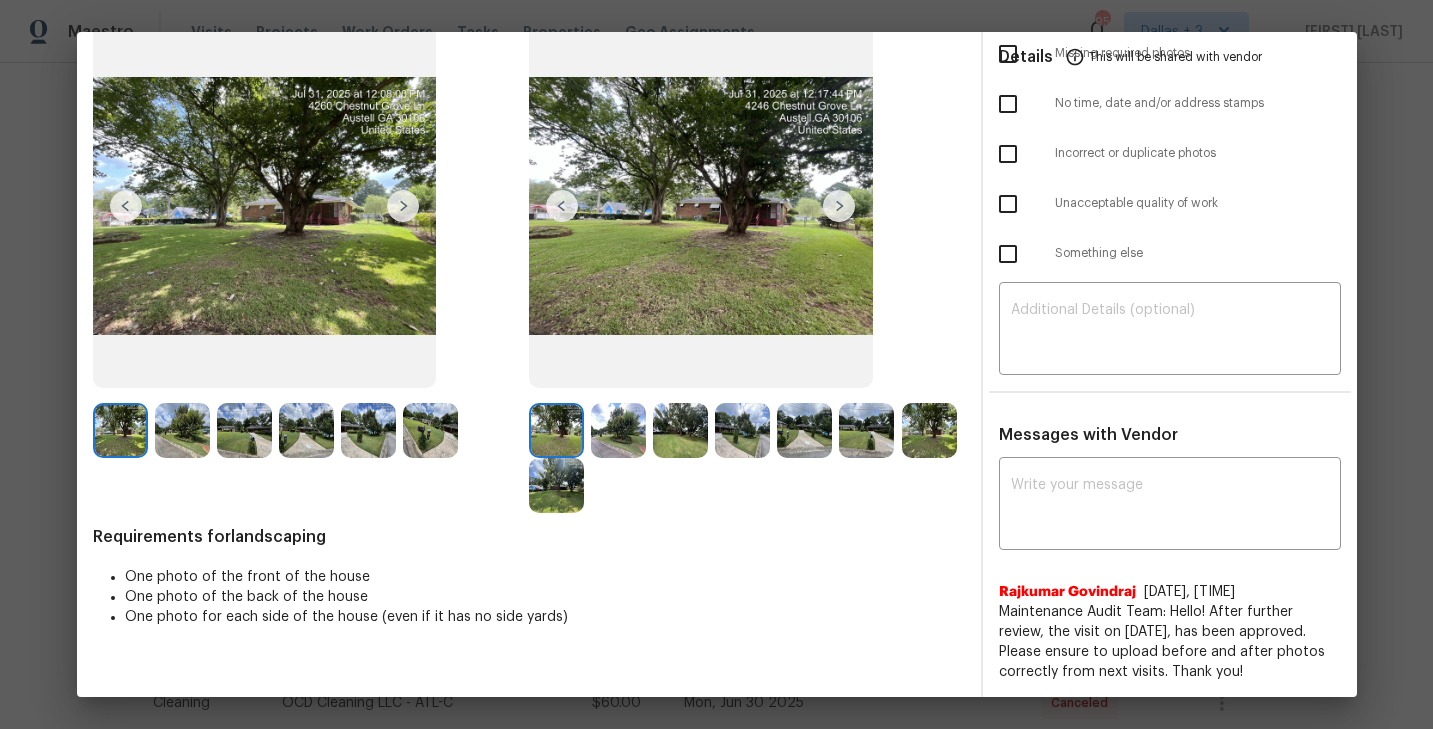 click at bounding box center (839, 206) 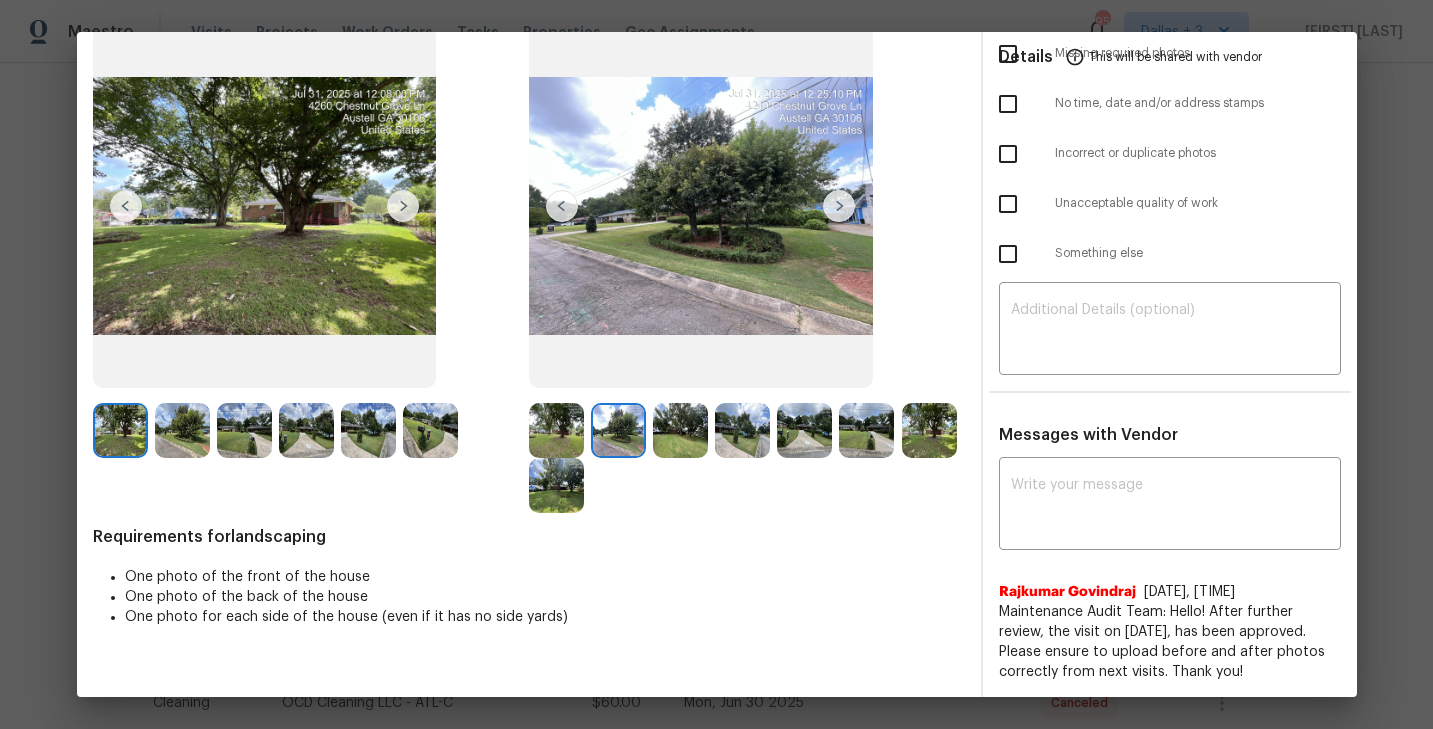 click at bounding box center [839, 206] 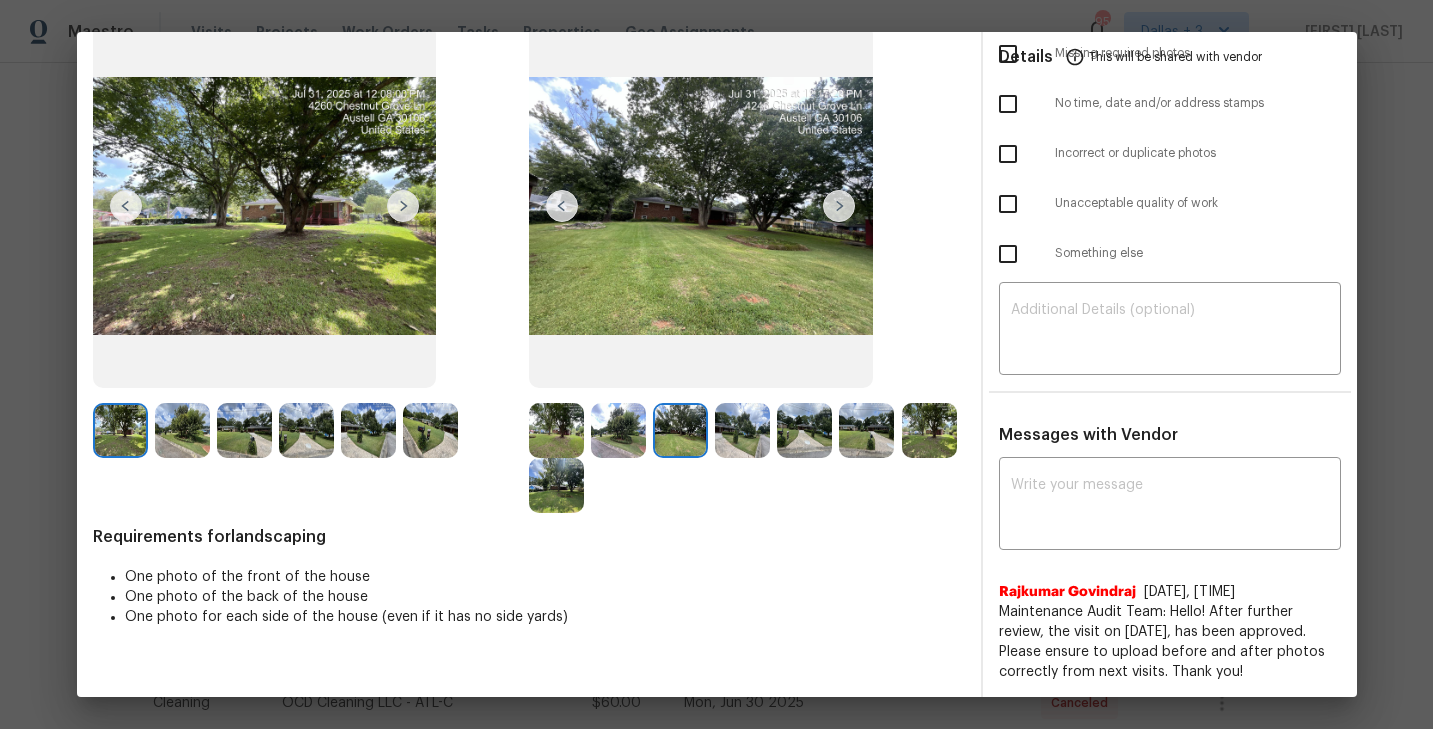 click at bounding box center (120, 430) 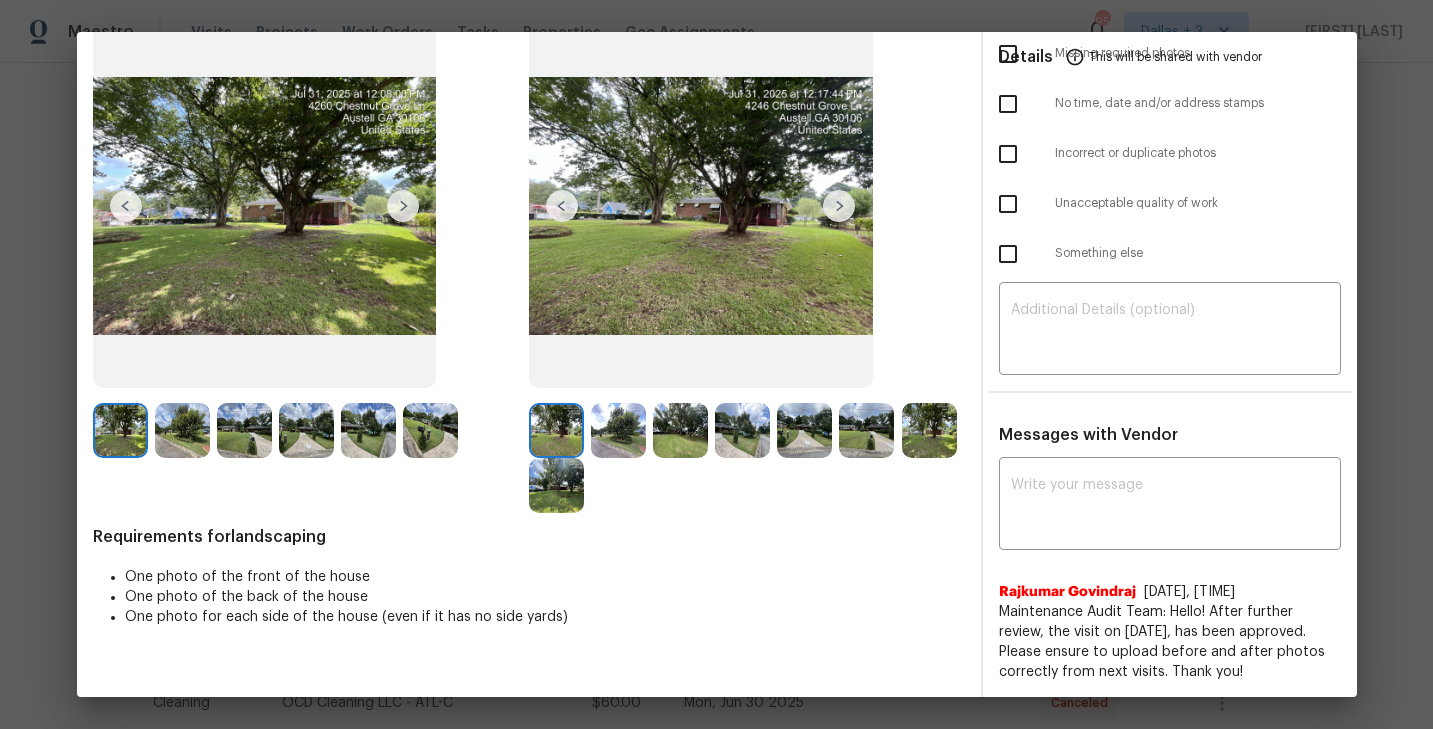 click at bounding box center [839, 206] 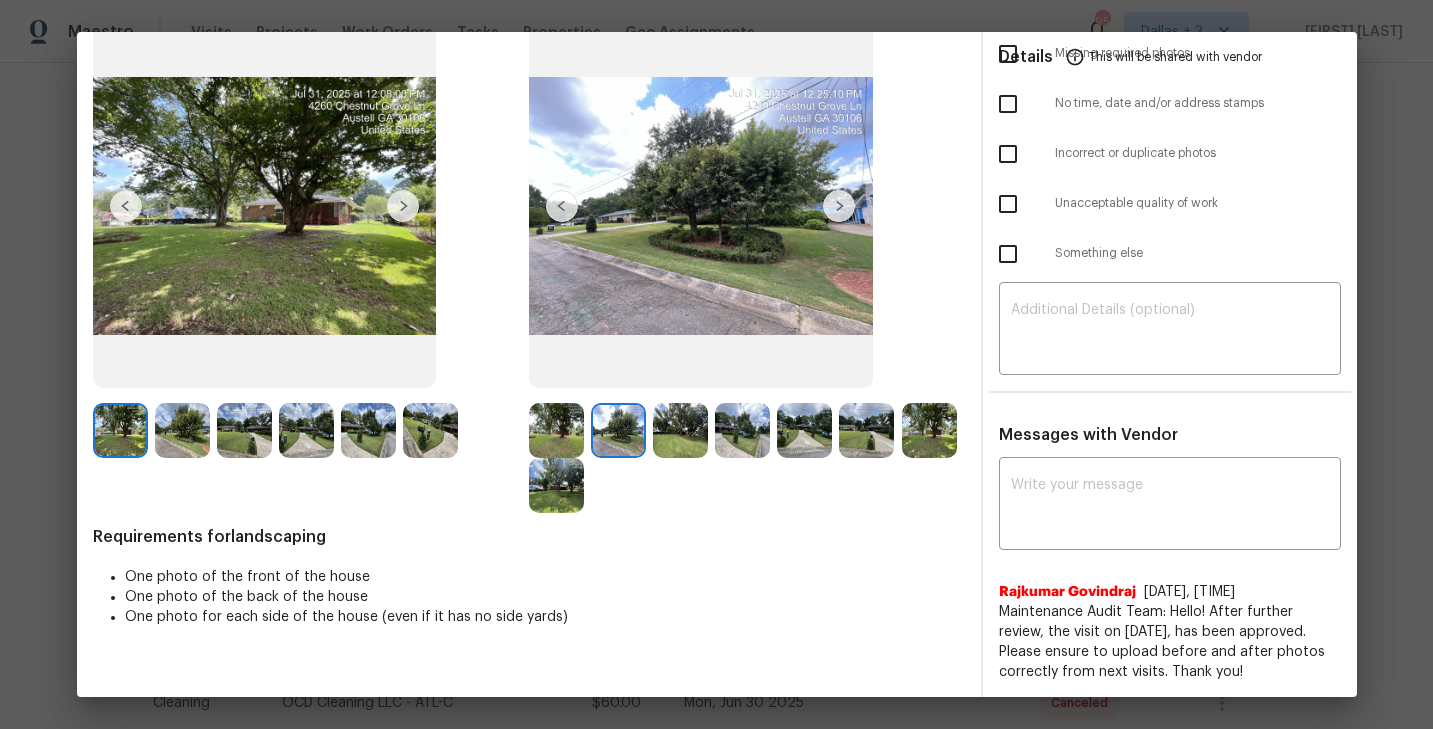 click at bounding box center (839, 206) 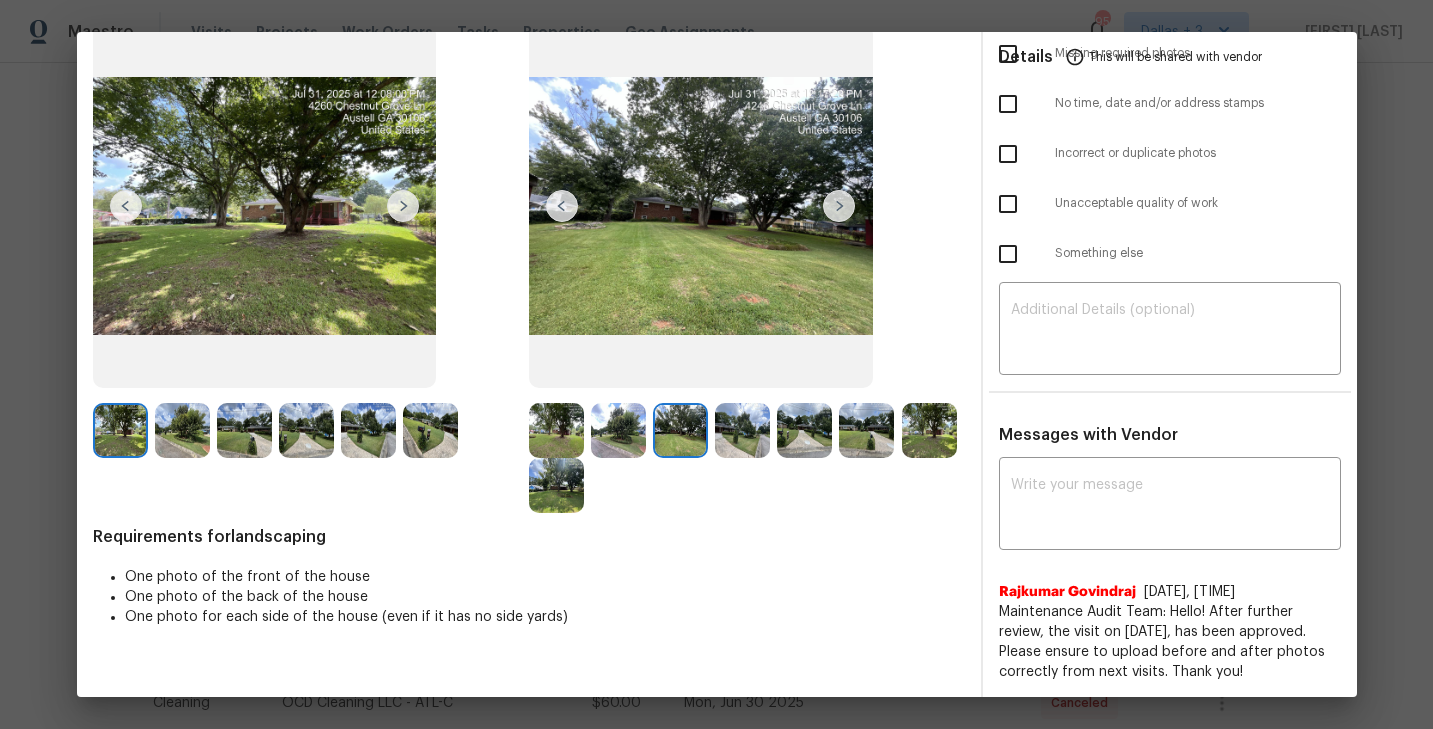 click at bounding box center [839, 206] 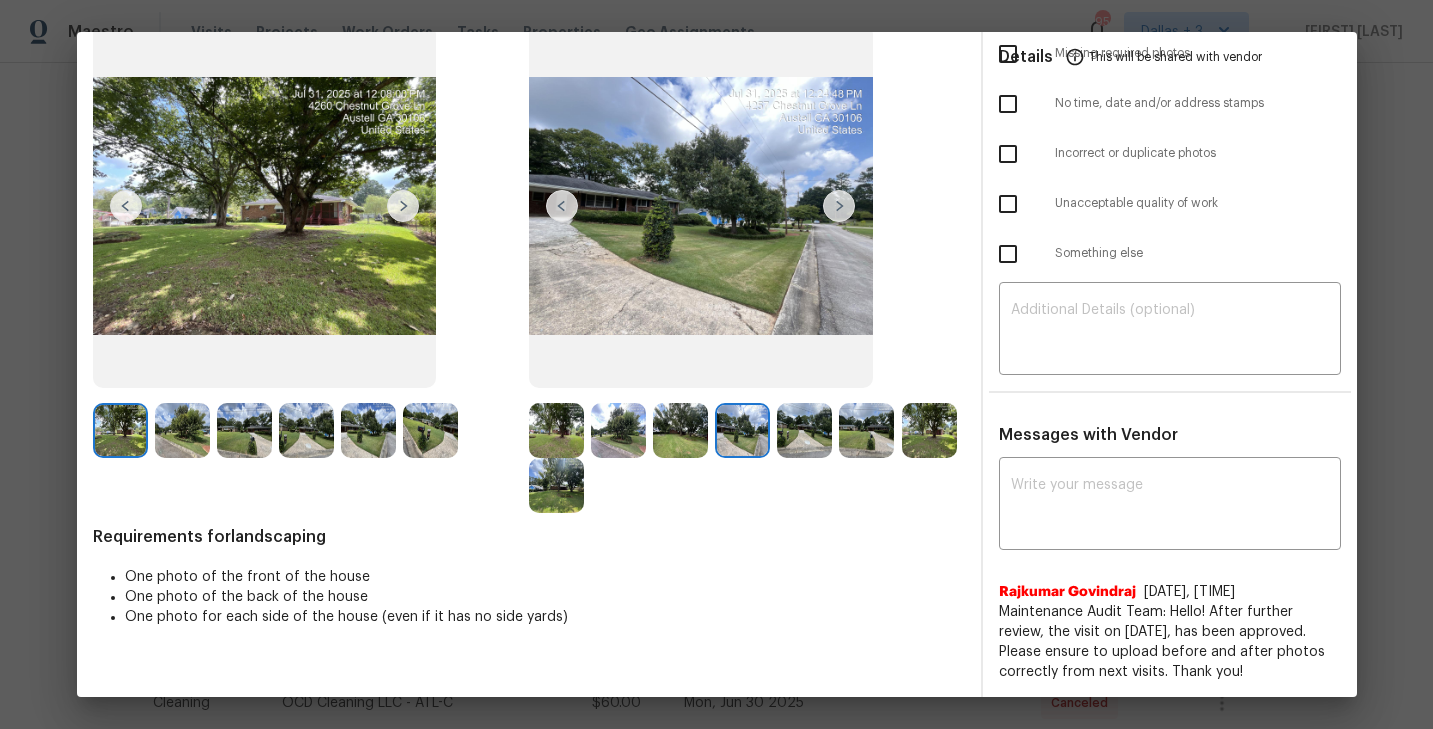 click at bounding box center (839, 206) 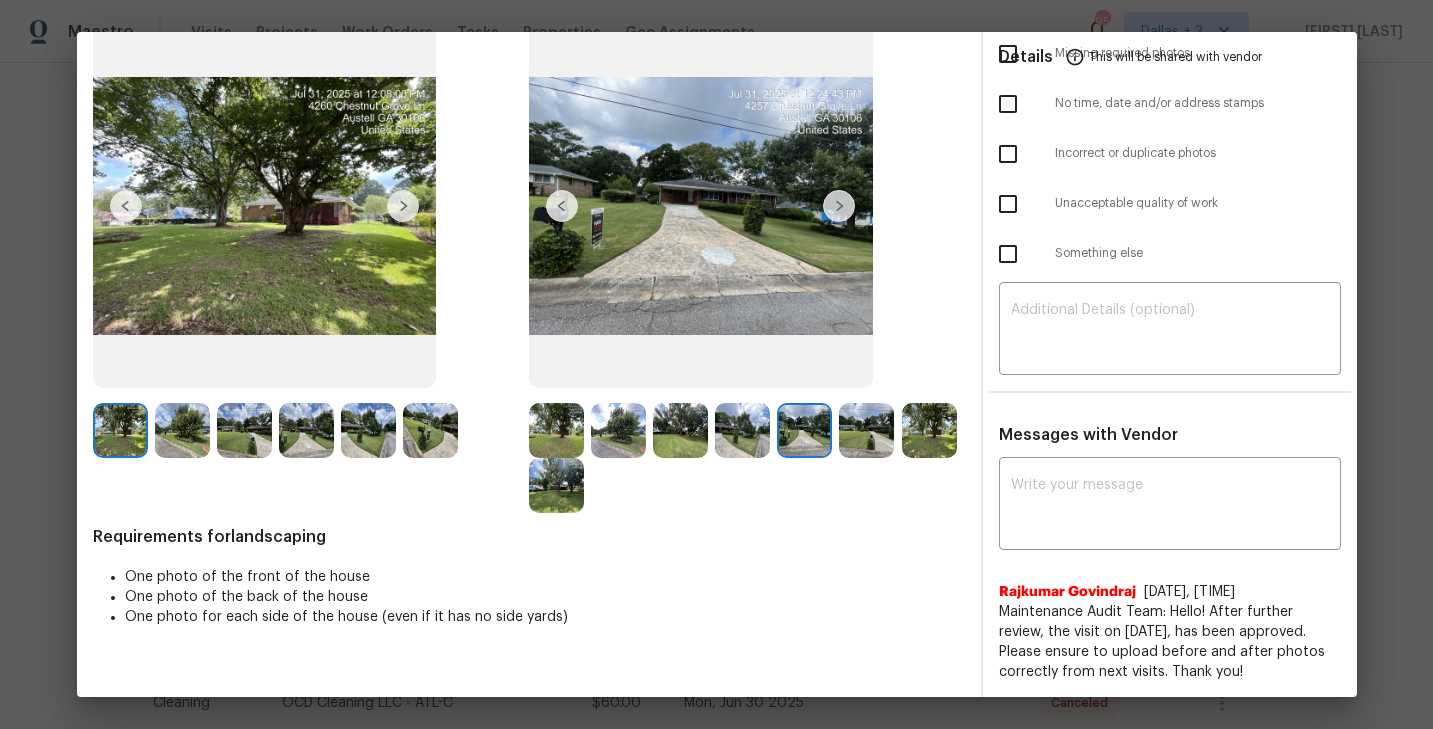 click at bounding box center (839, 206) 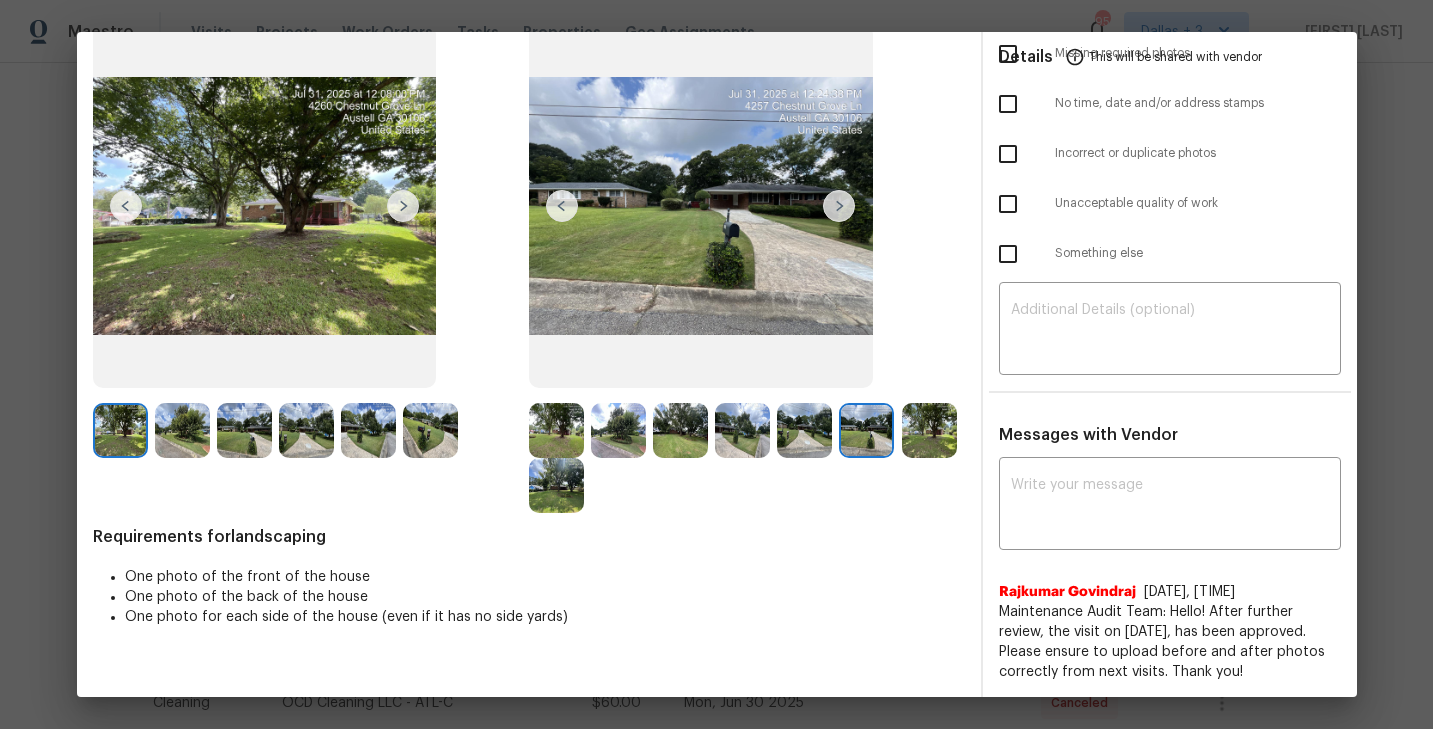 click at bounding box center (839, 206) 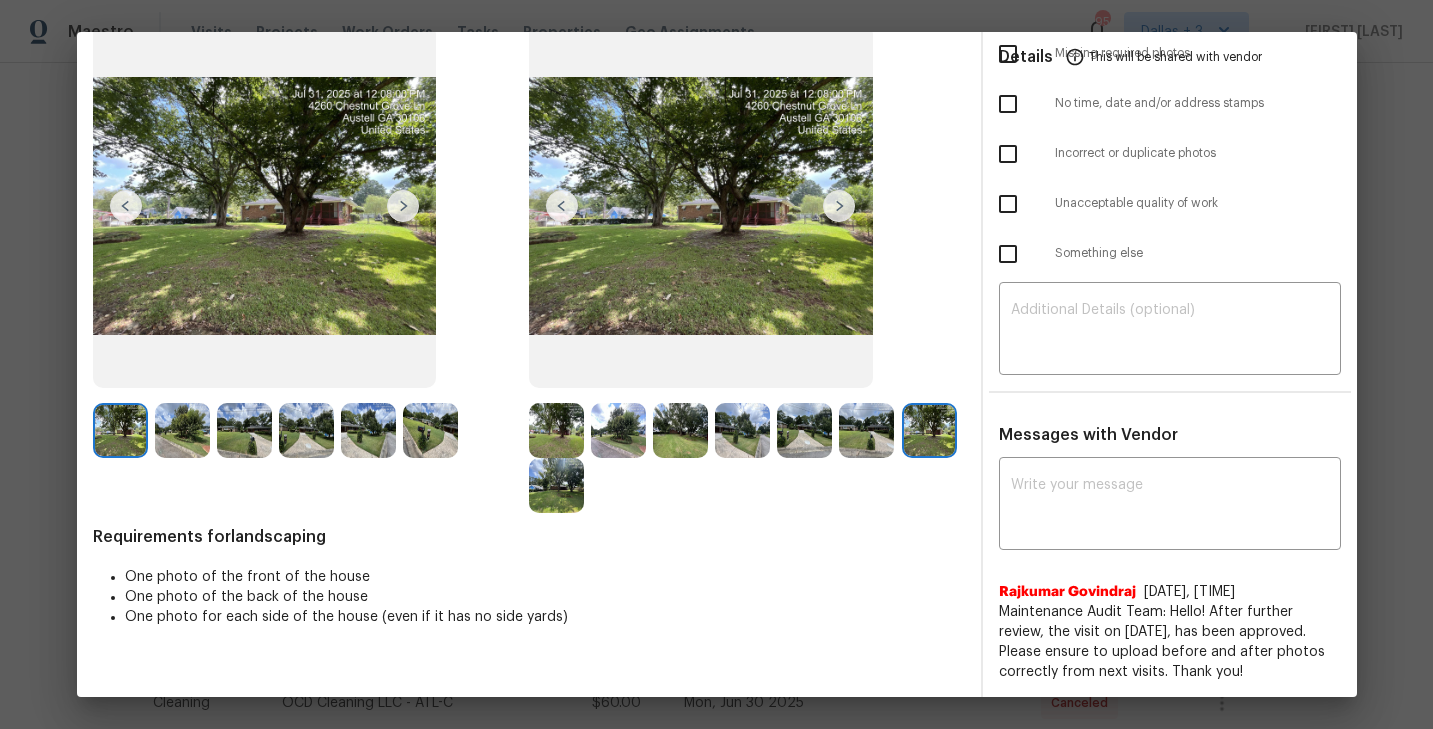 click at bounding box center [839, 206] 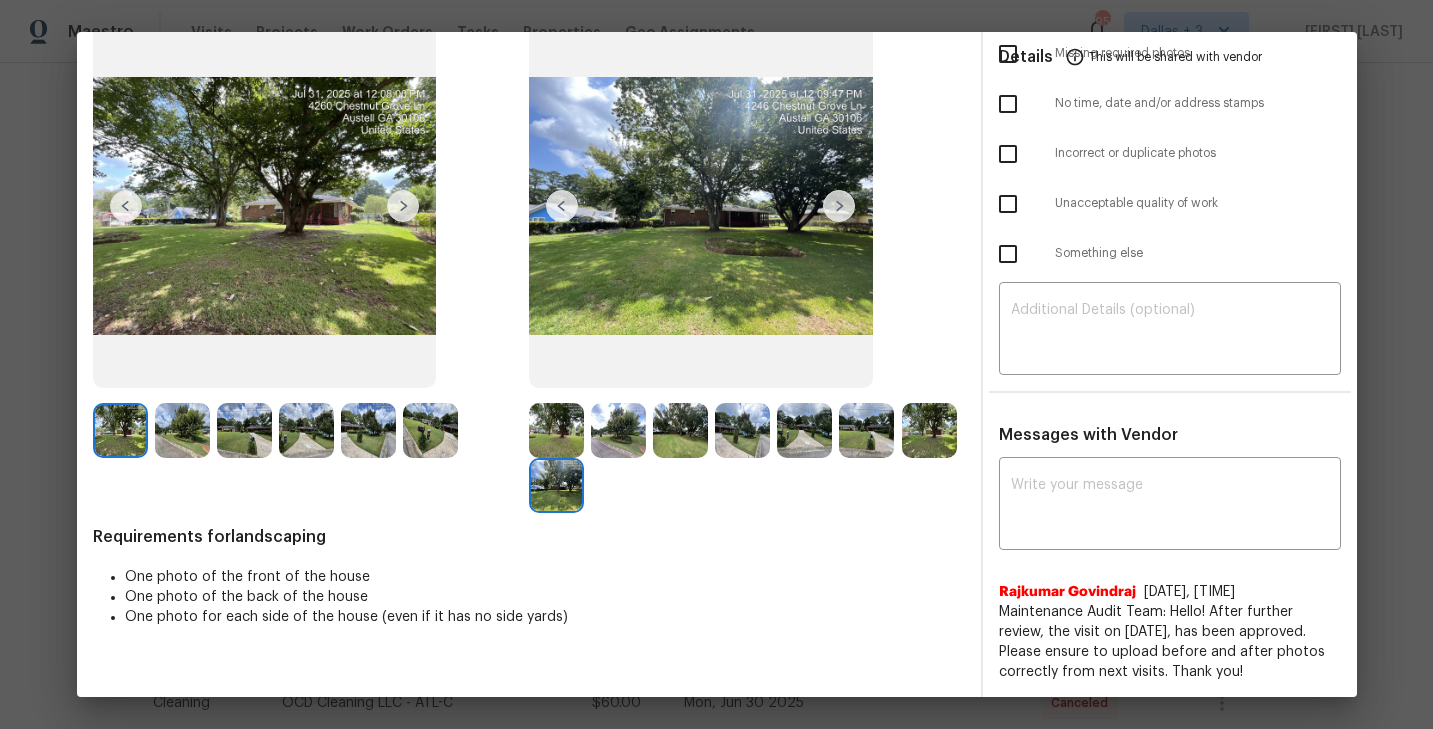 click at bounding box center (839, 206) 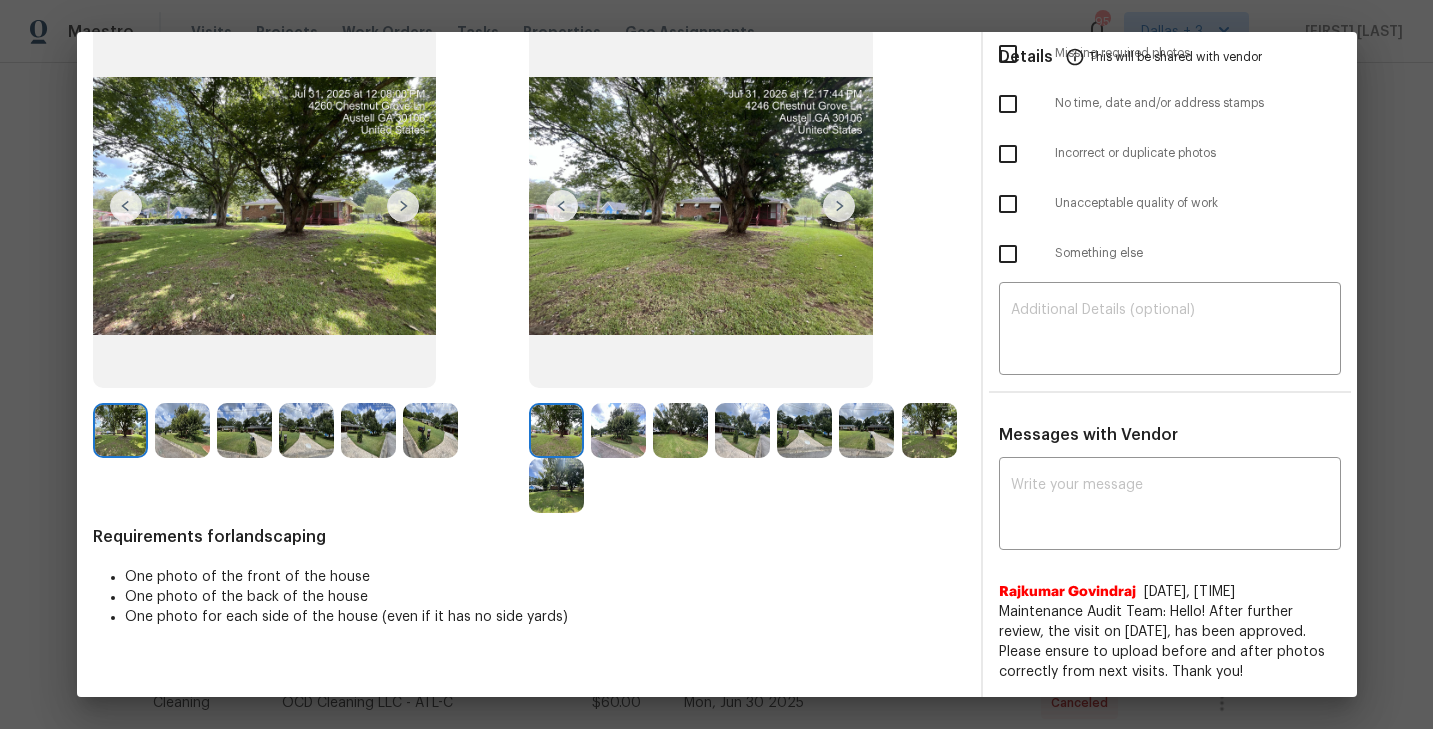 click at bounding box center [618, 430] 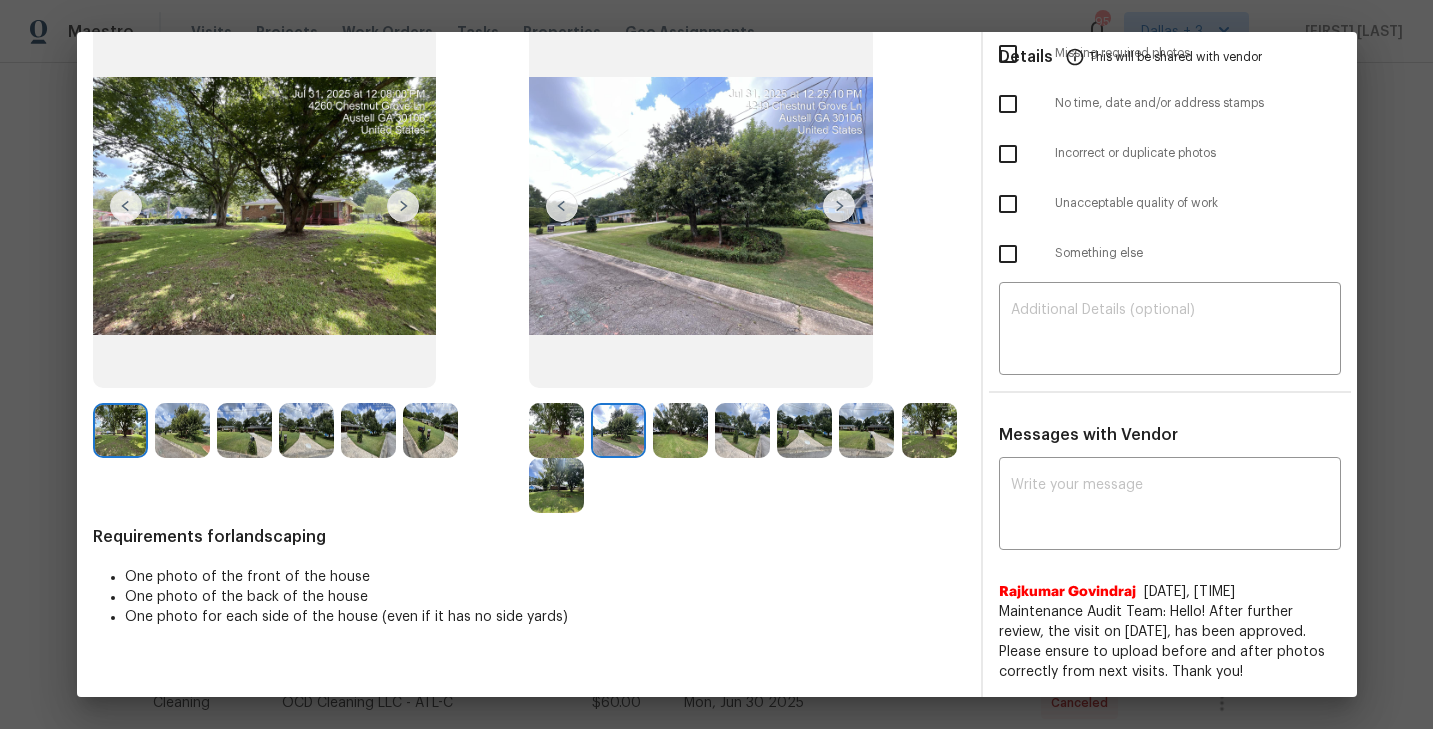 click at bounding box center (680, 430) 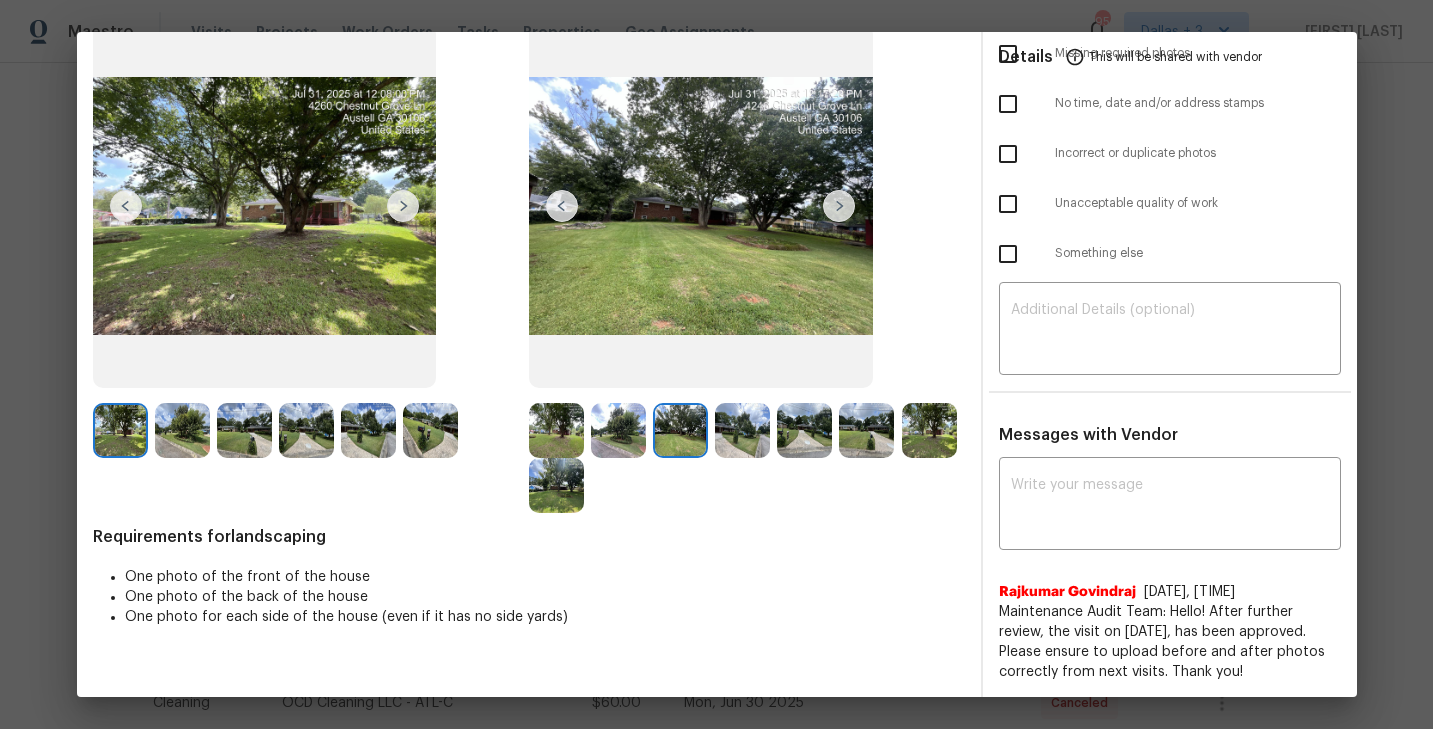 click at bounding box center (742, 430) 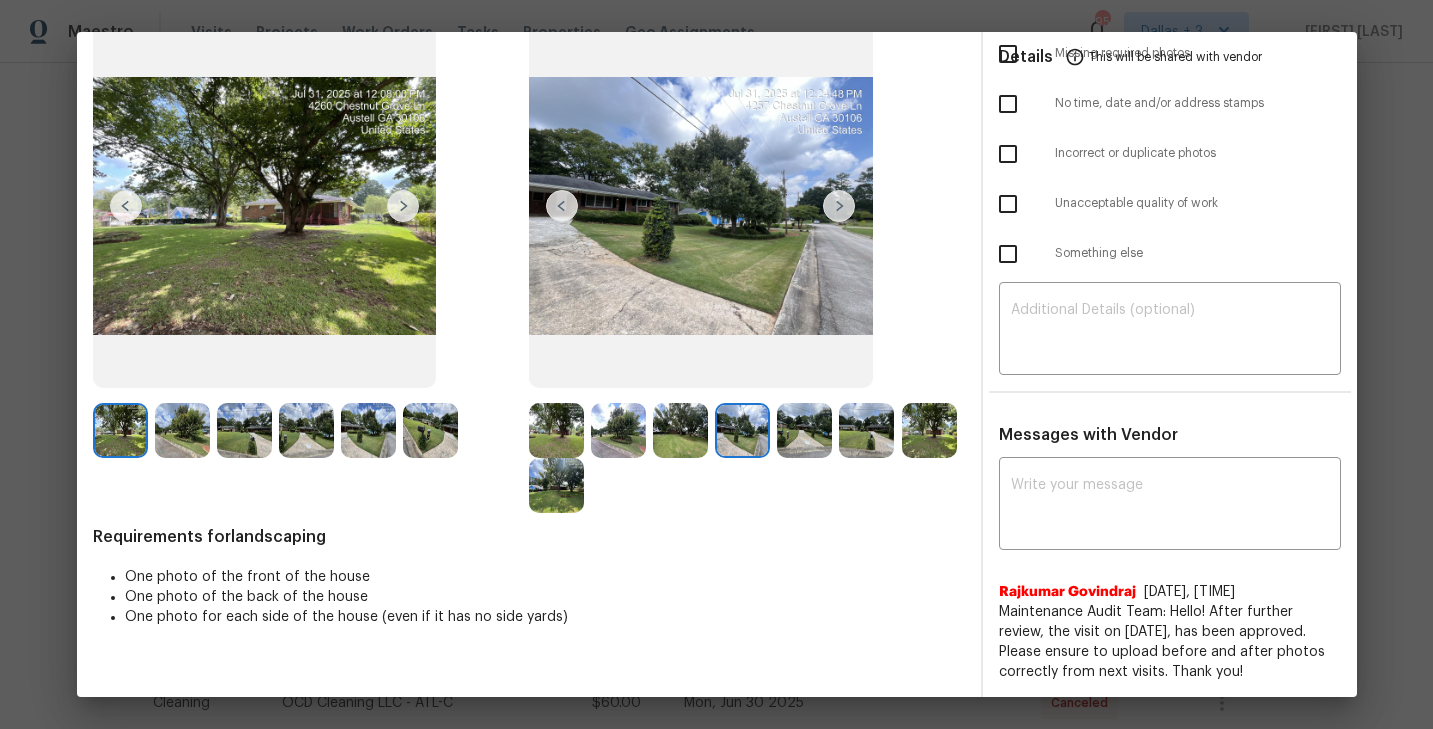 click at bounding box center (804, 430) 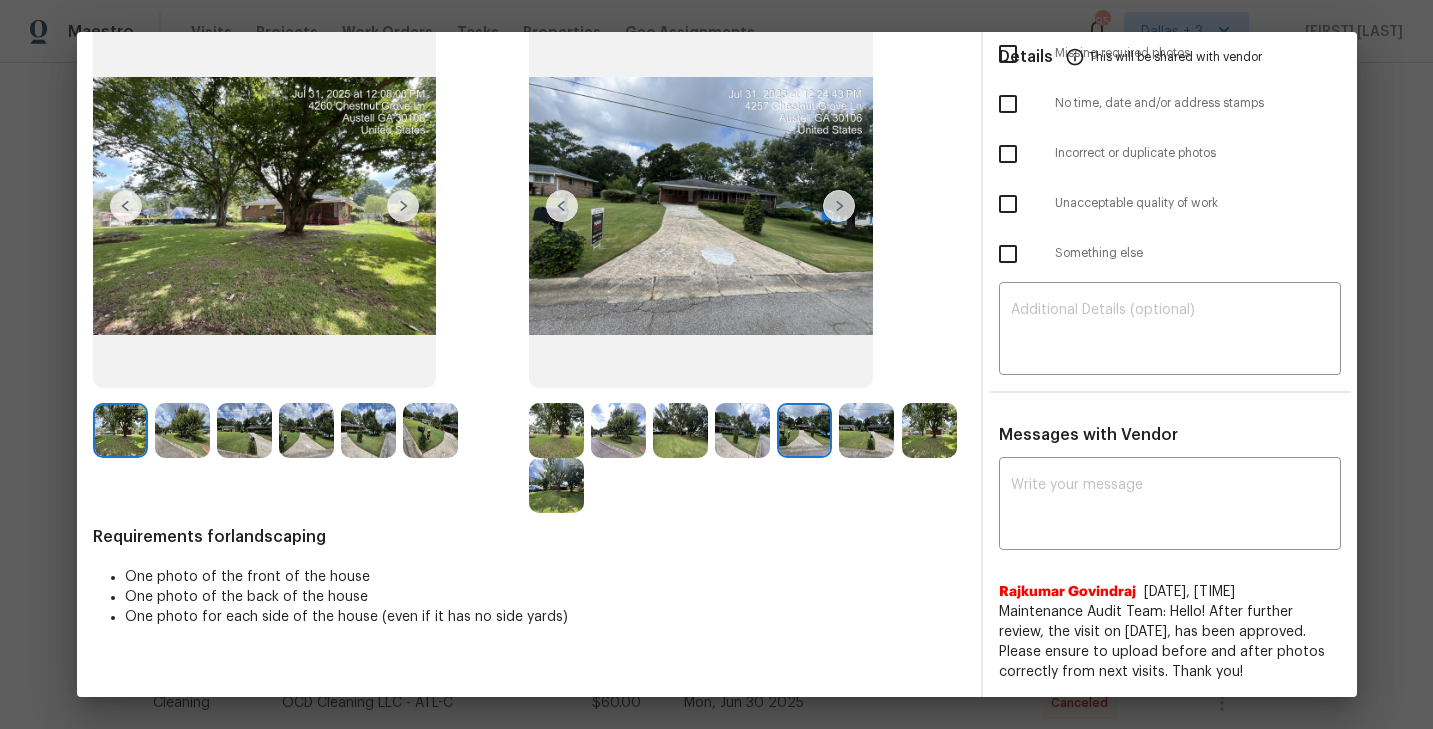 click at bounding box center [866, 430] 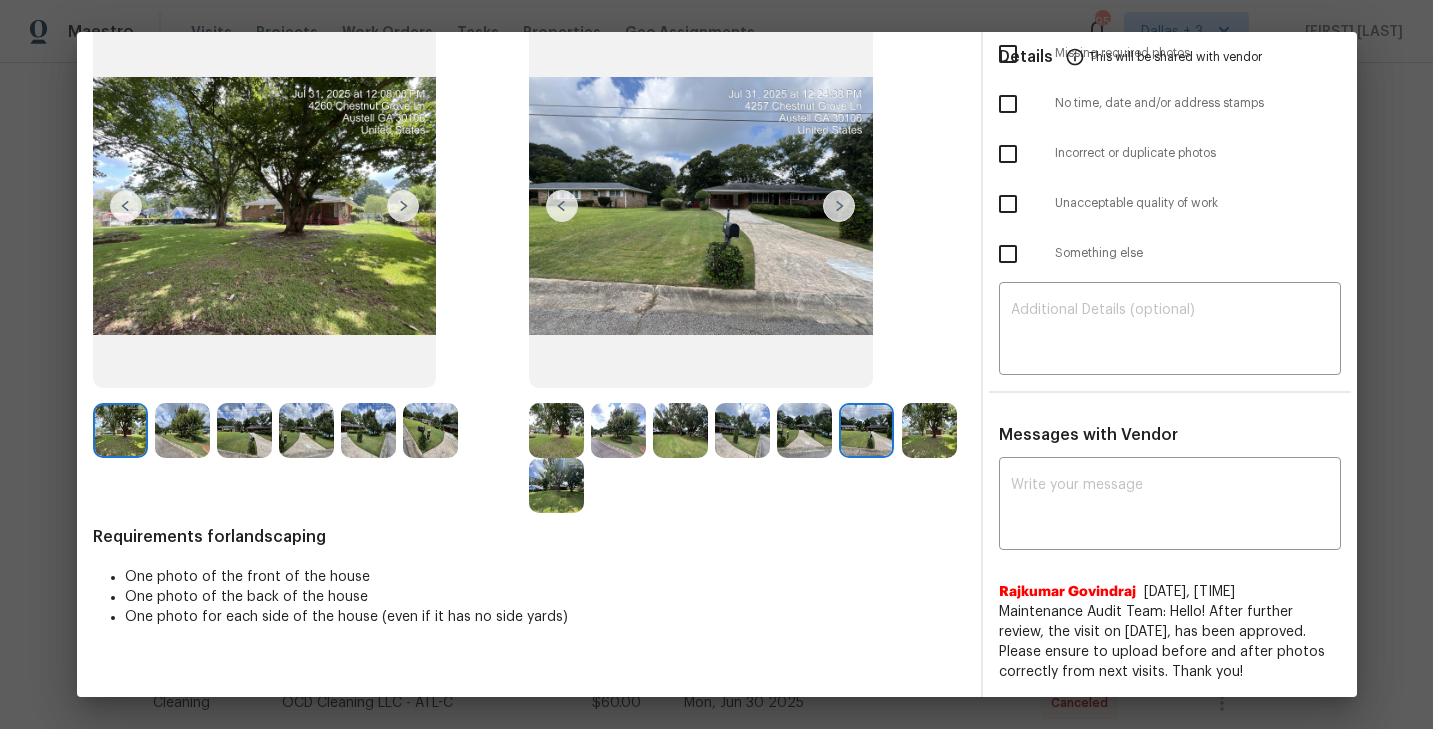 click at bounding box center (929, 430) 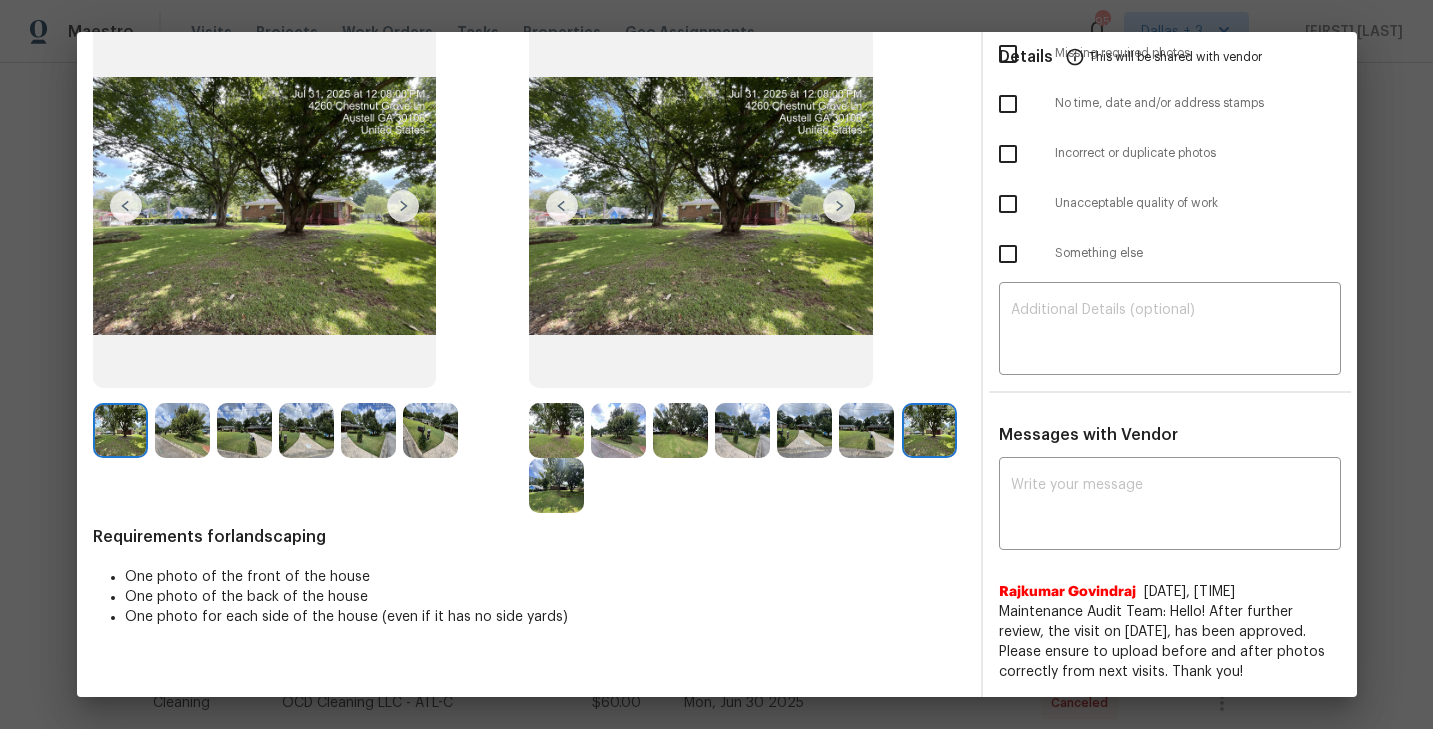click at bounding box center [556, 430] 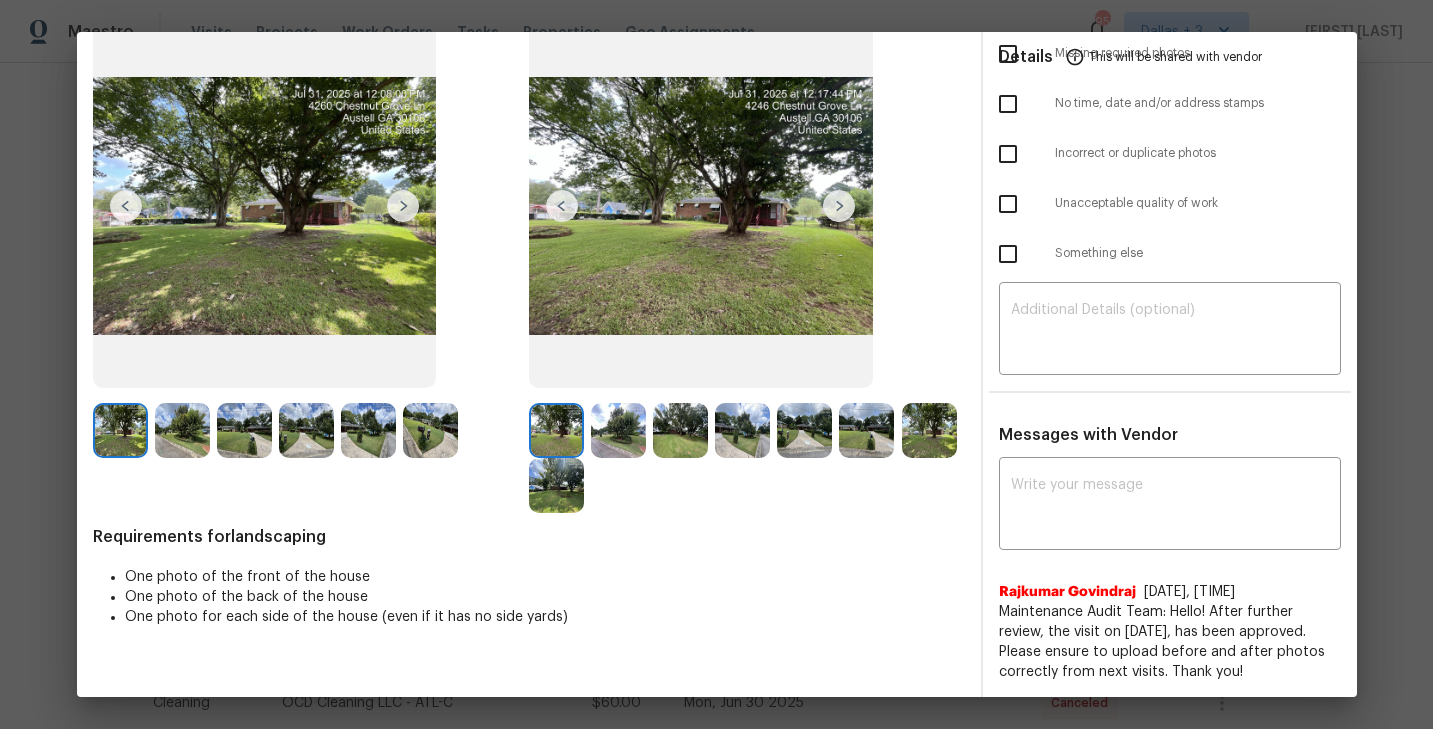 click at bounding box center [839, 206] 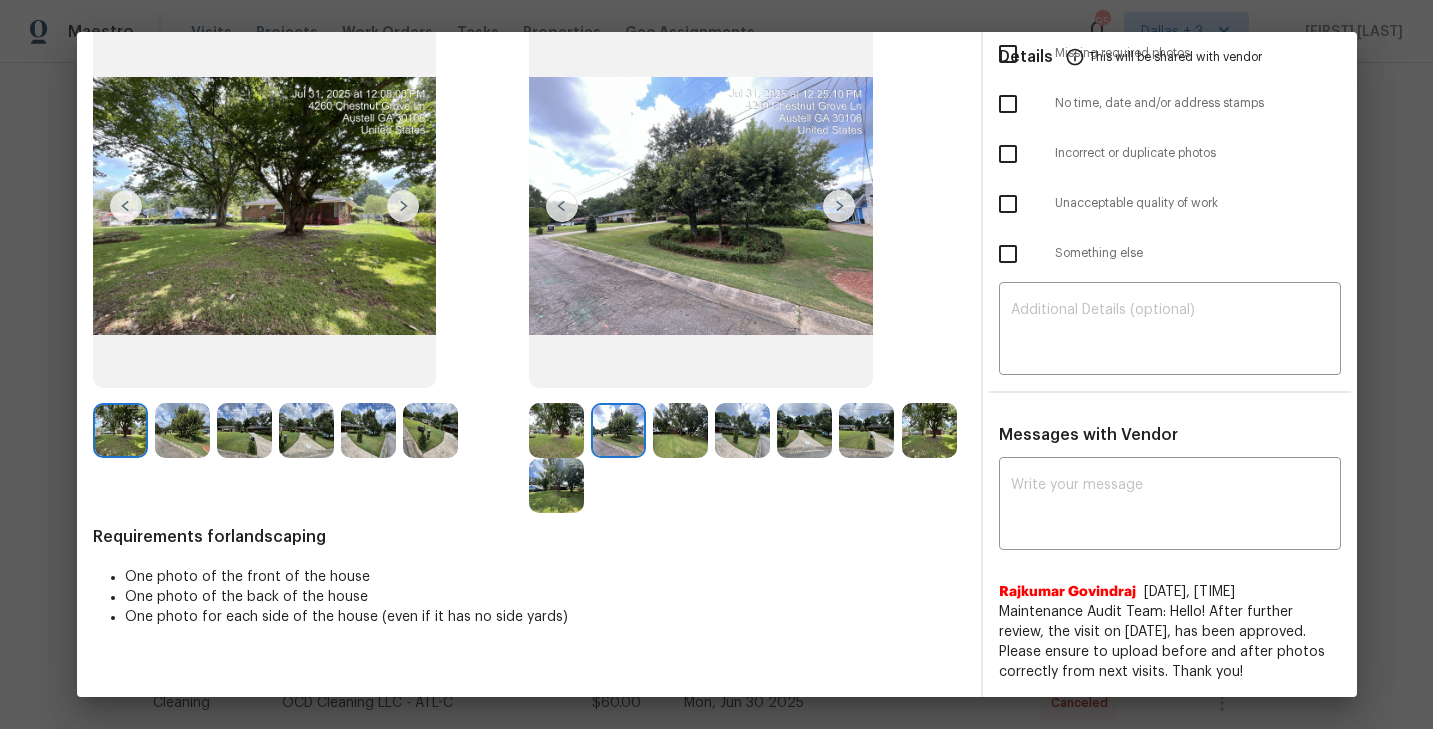 click at bounding box center [839, 206] 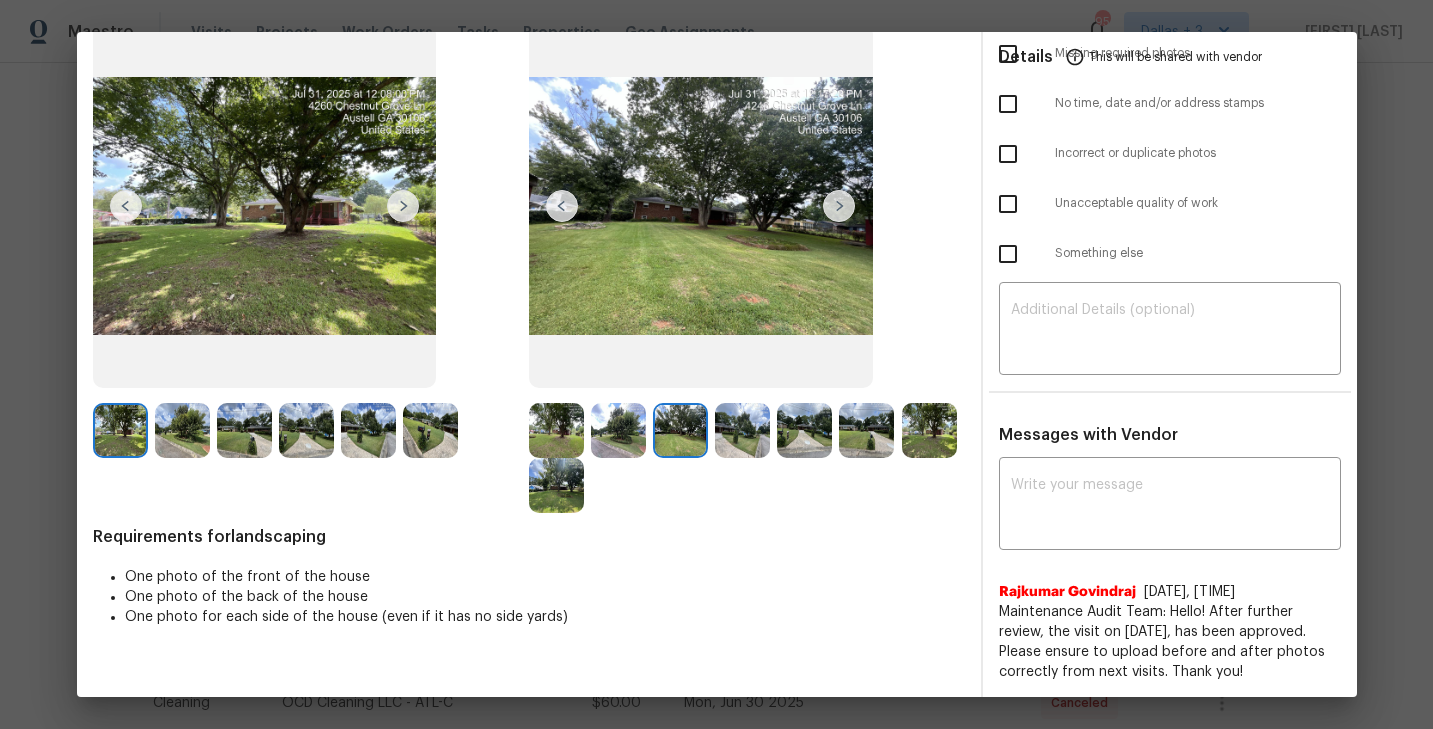 click at bounding box center [839, 206] 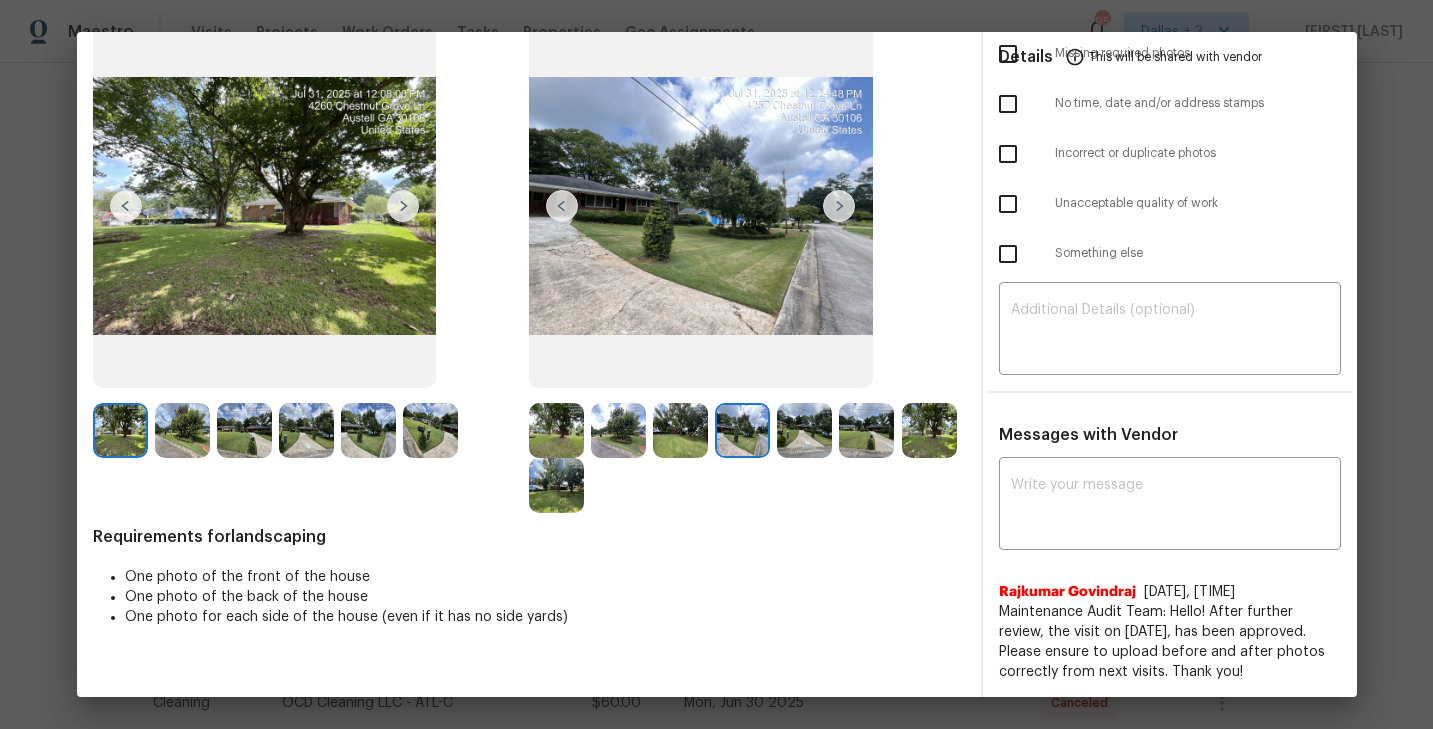 click at bounding box center [839, 206] 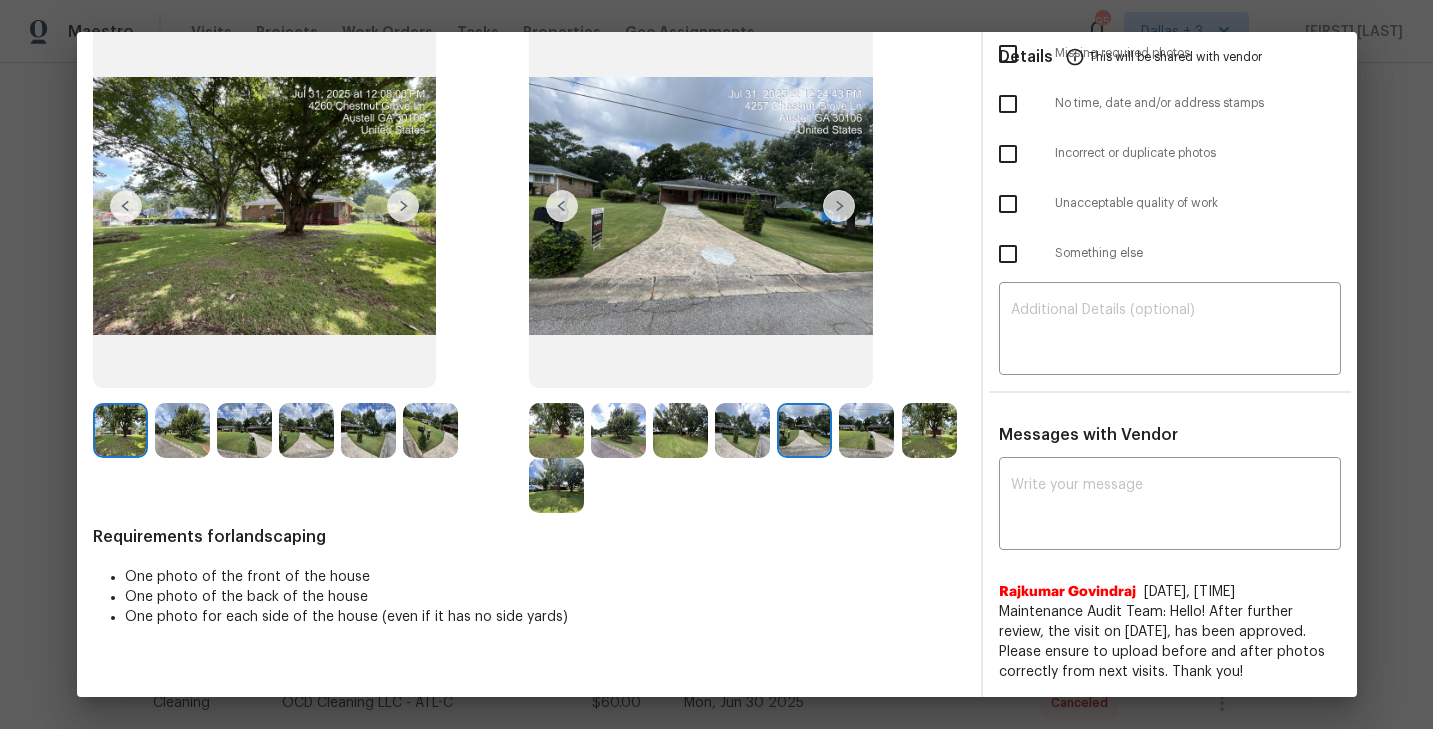 click at bounding box center (839, 206) 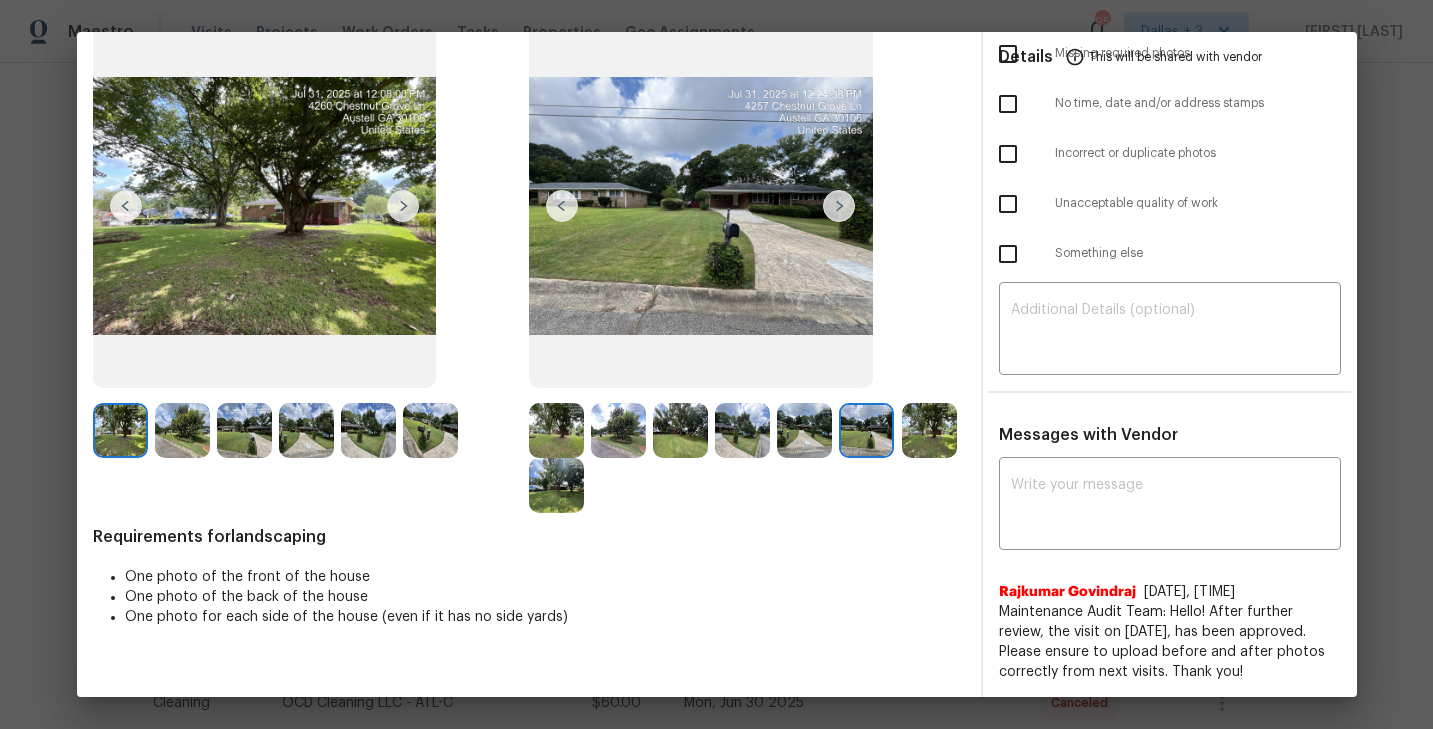 click at bounding box center [839, 206] 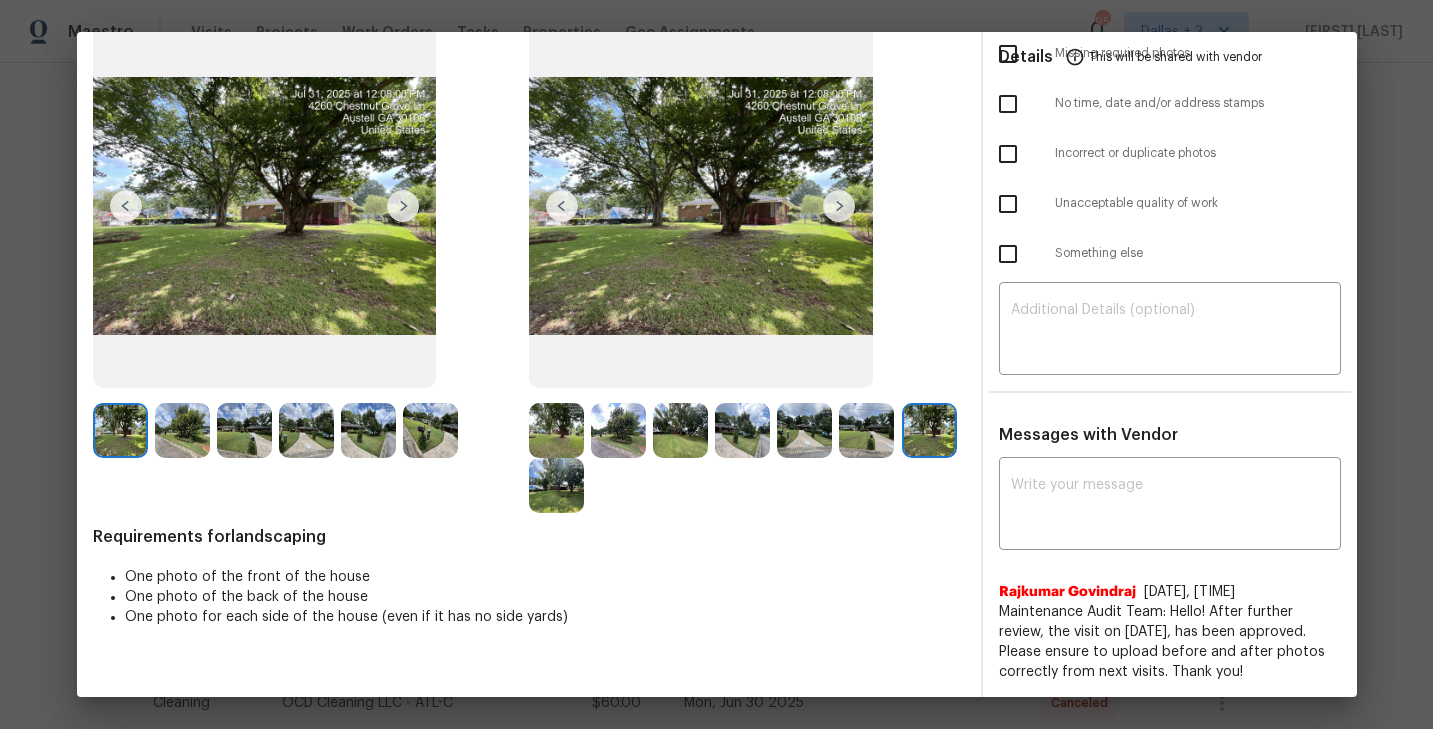 click at bounding box center [120, 430] 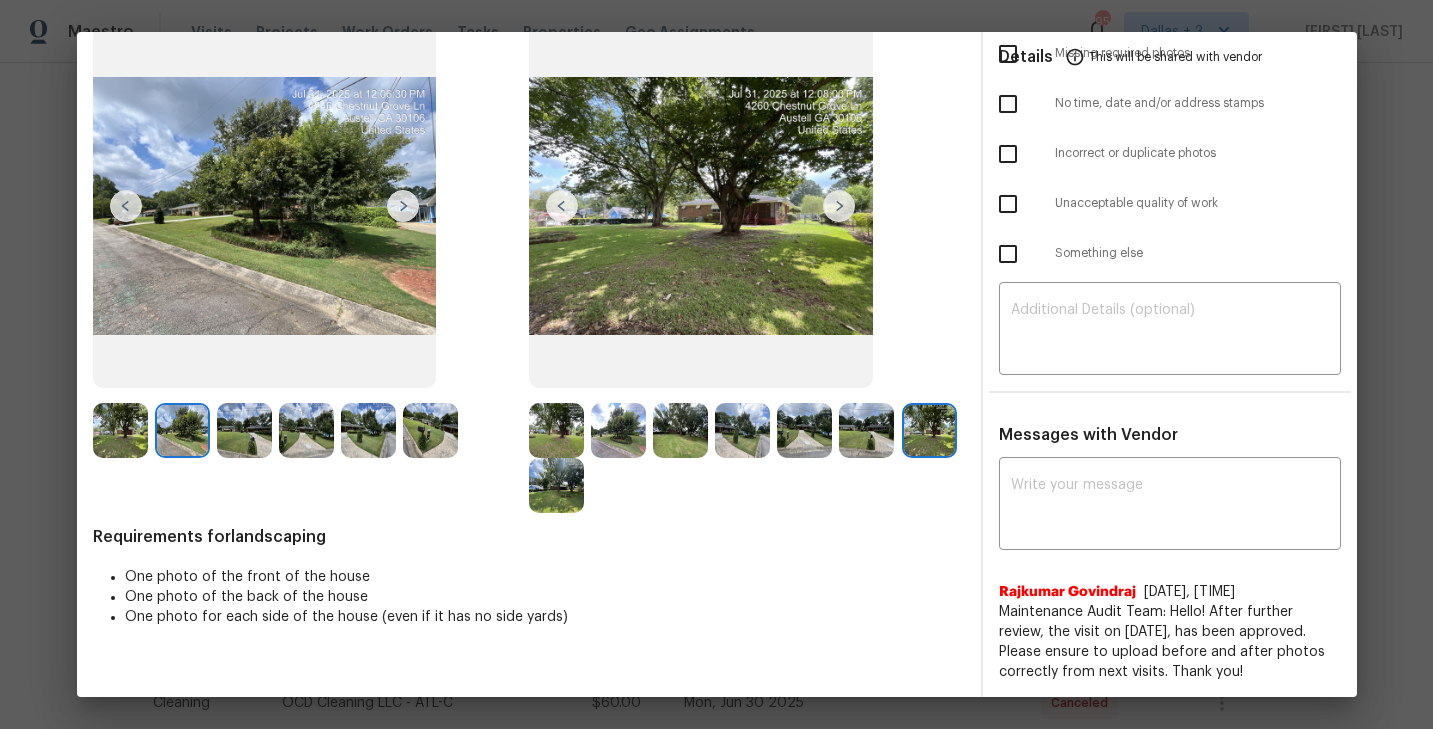 click at bounding box center [120, 430] 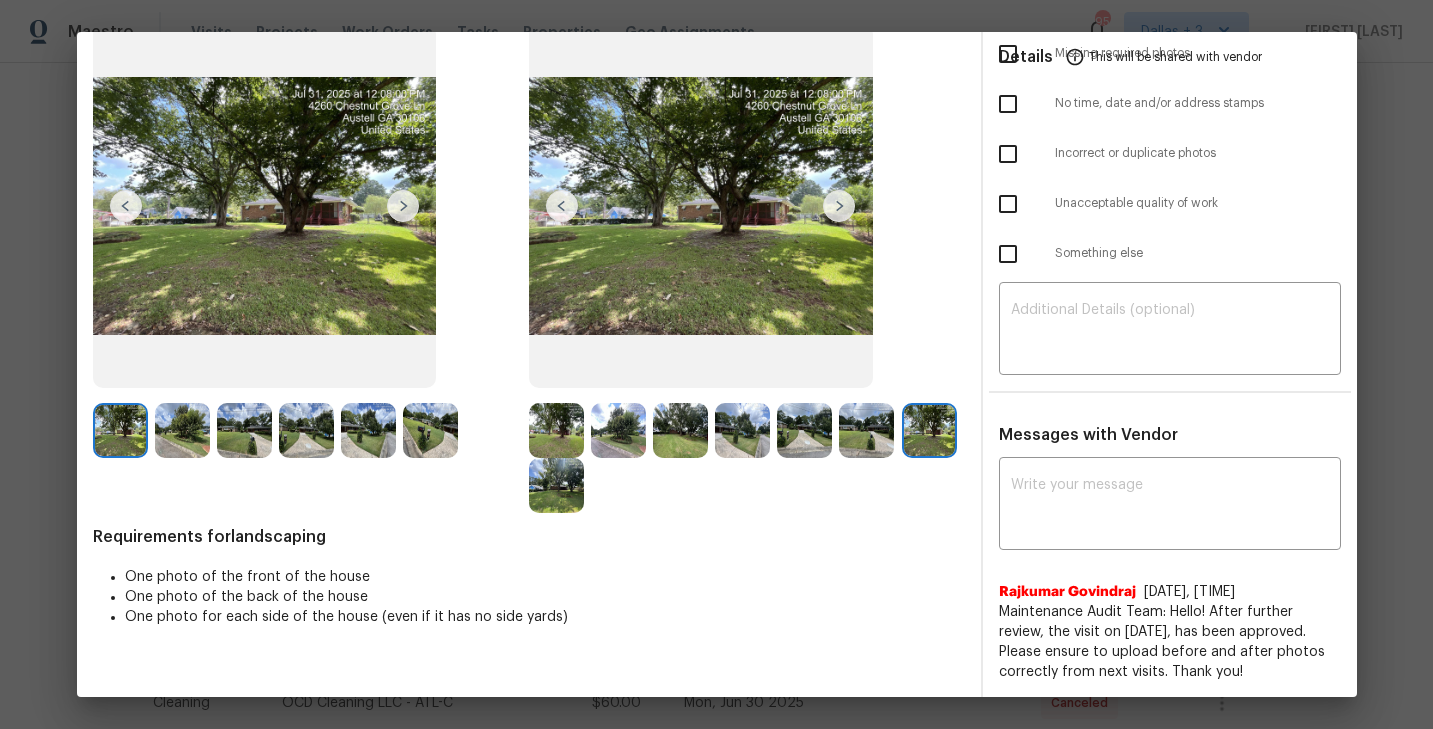 click at bounding box center [182, 430] 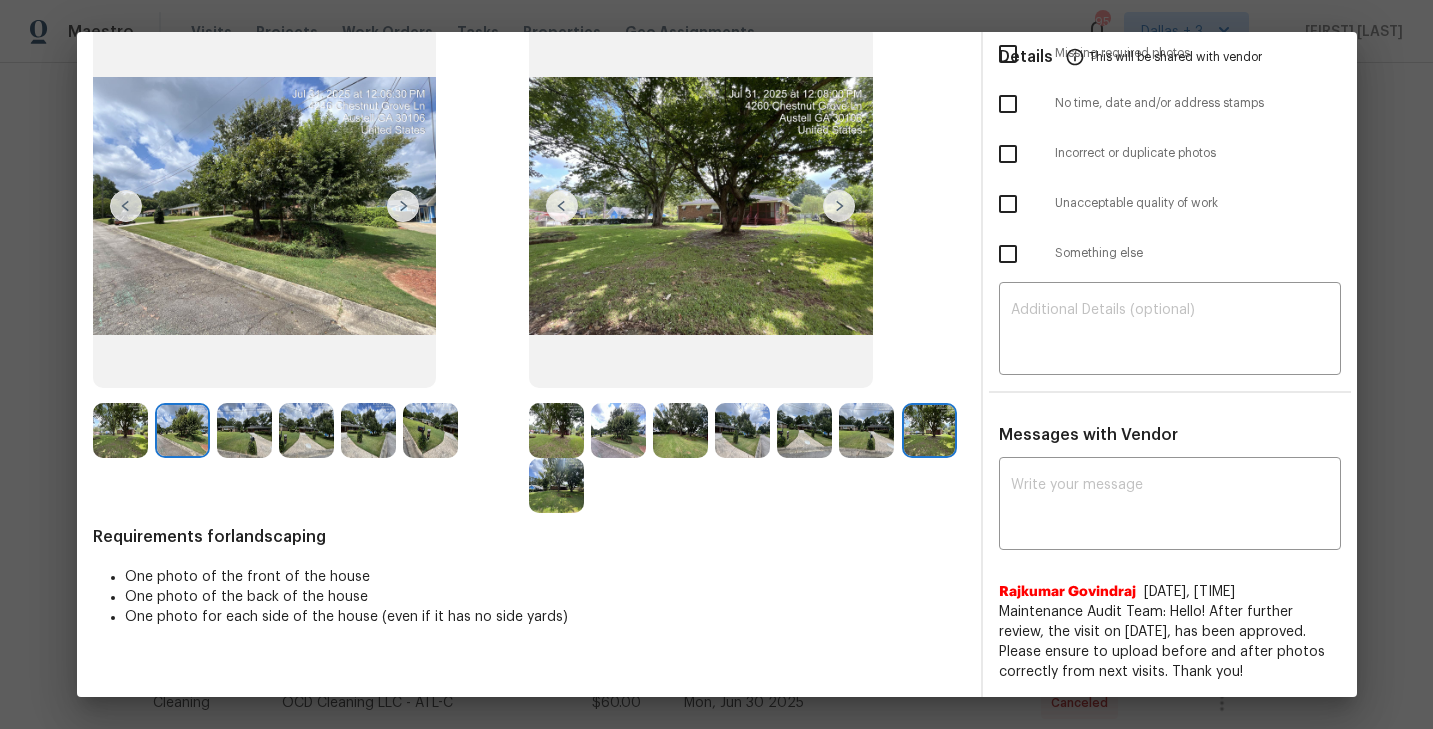 click at bounding box center [244, 430] 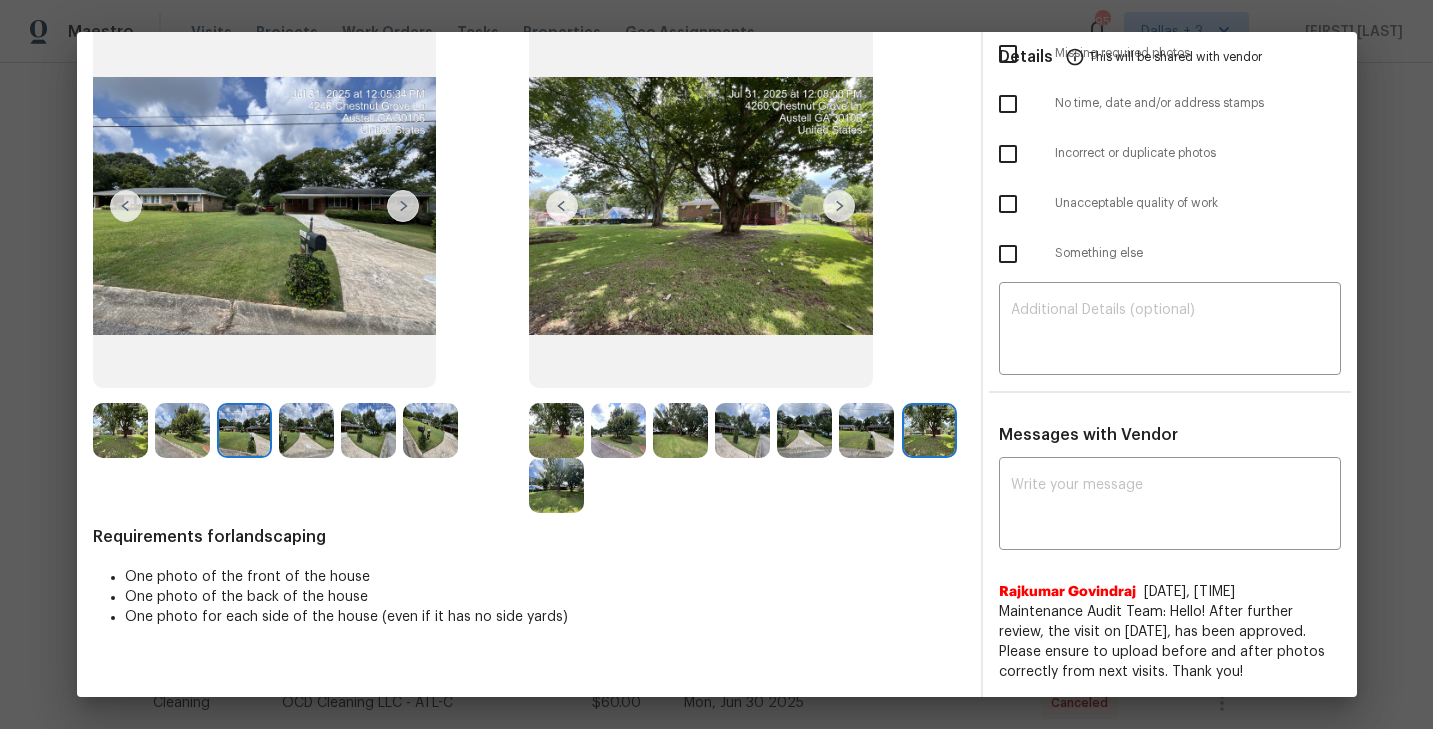 click at bounding box center (306, 430) 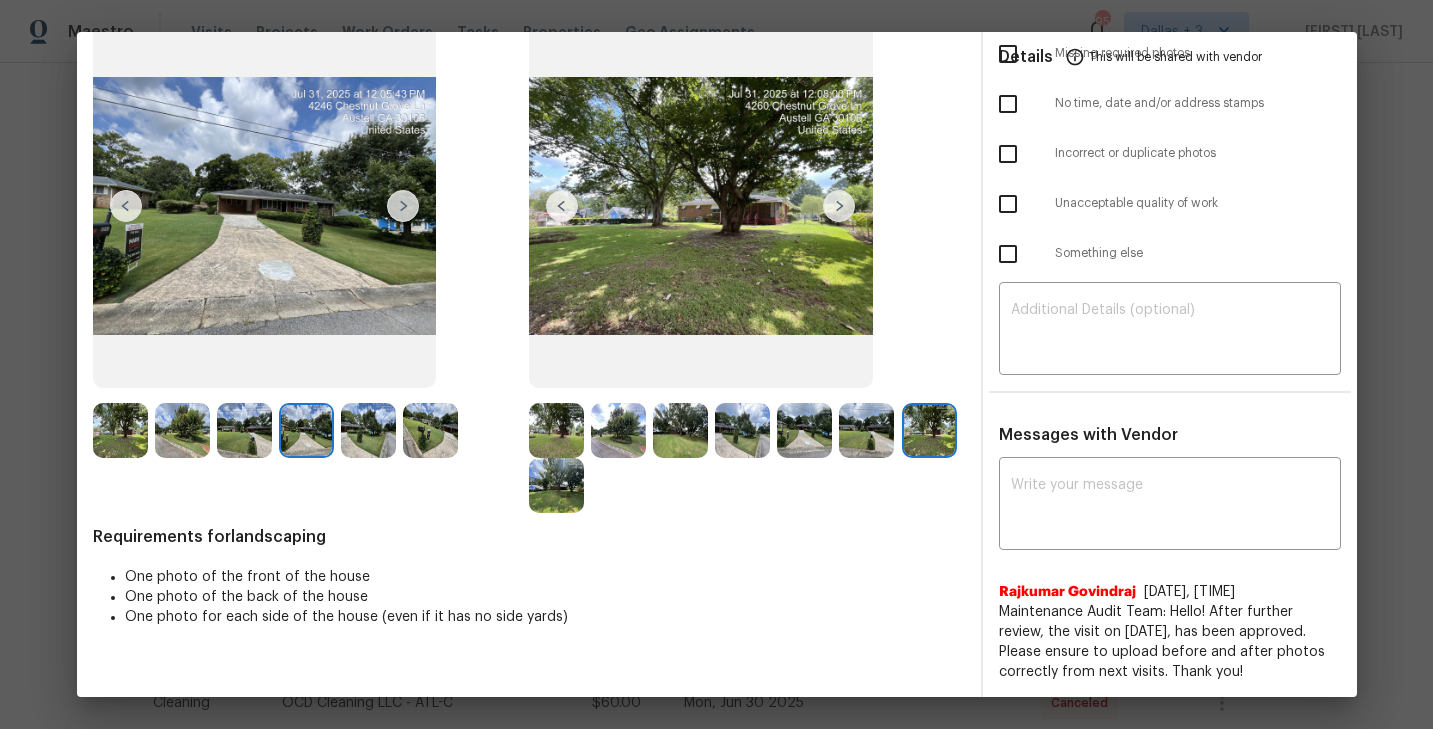 click at bounding box center (244, 430) 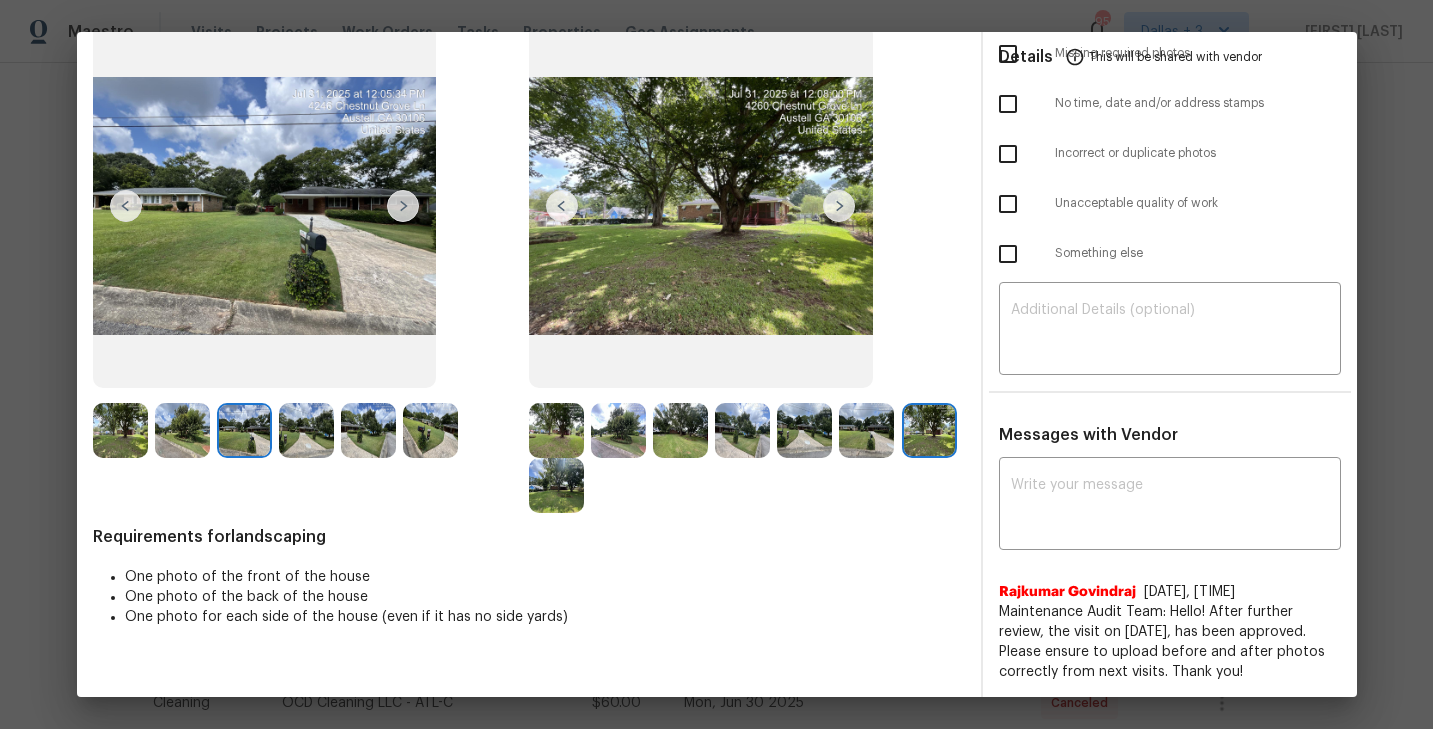 click at bounding box center (120, 430) 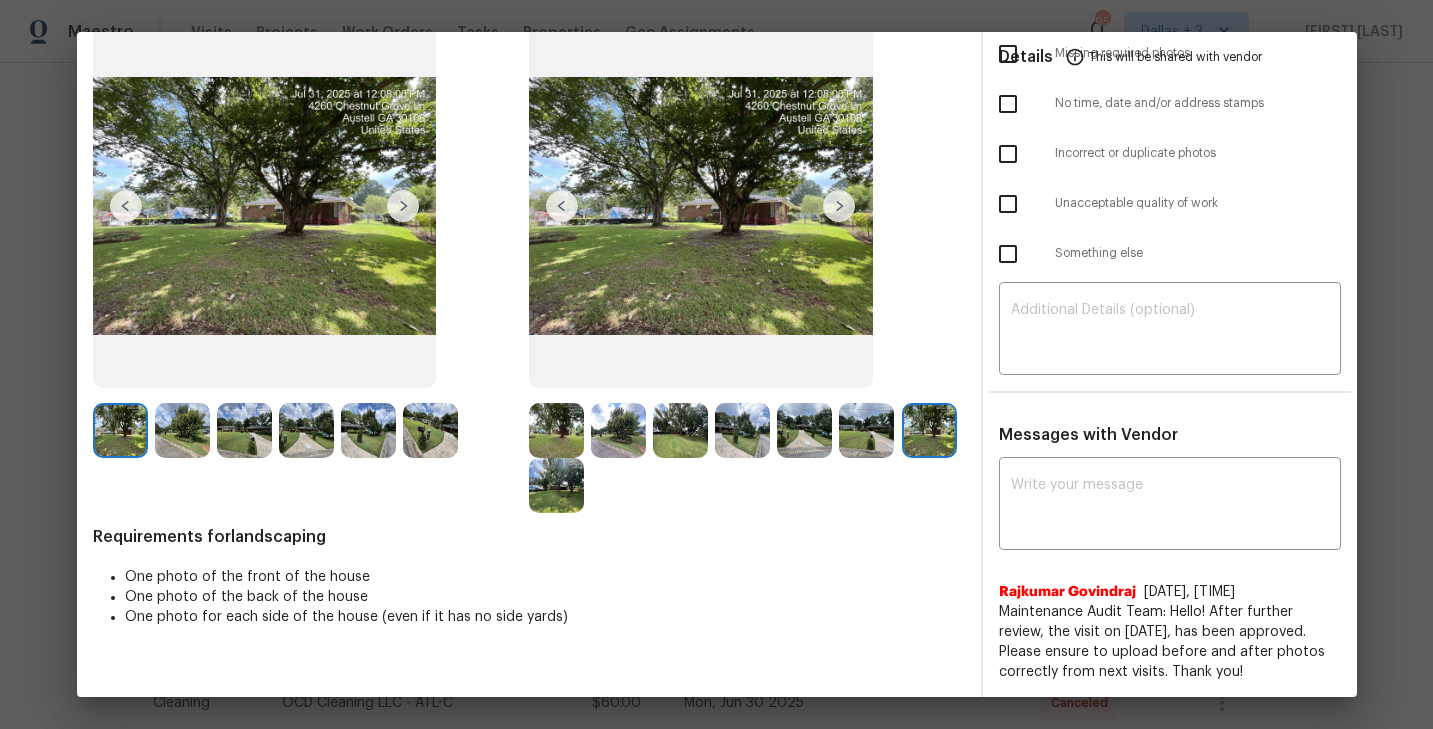 click at bounding box center [403, 206] 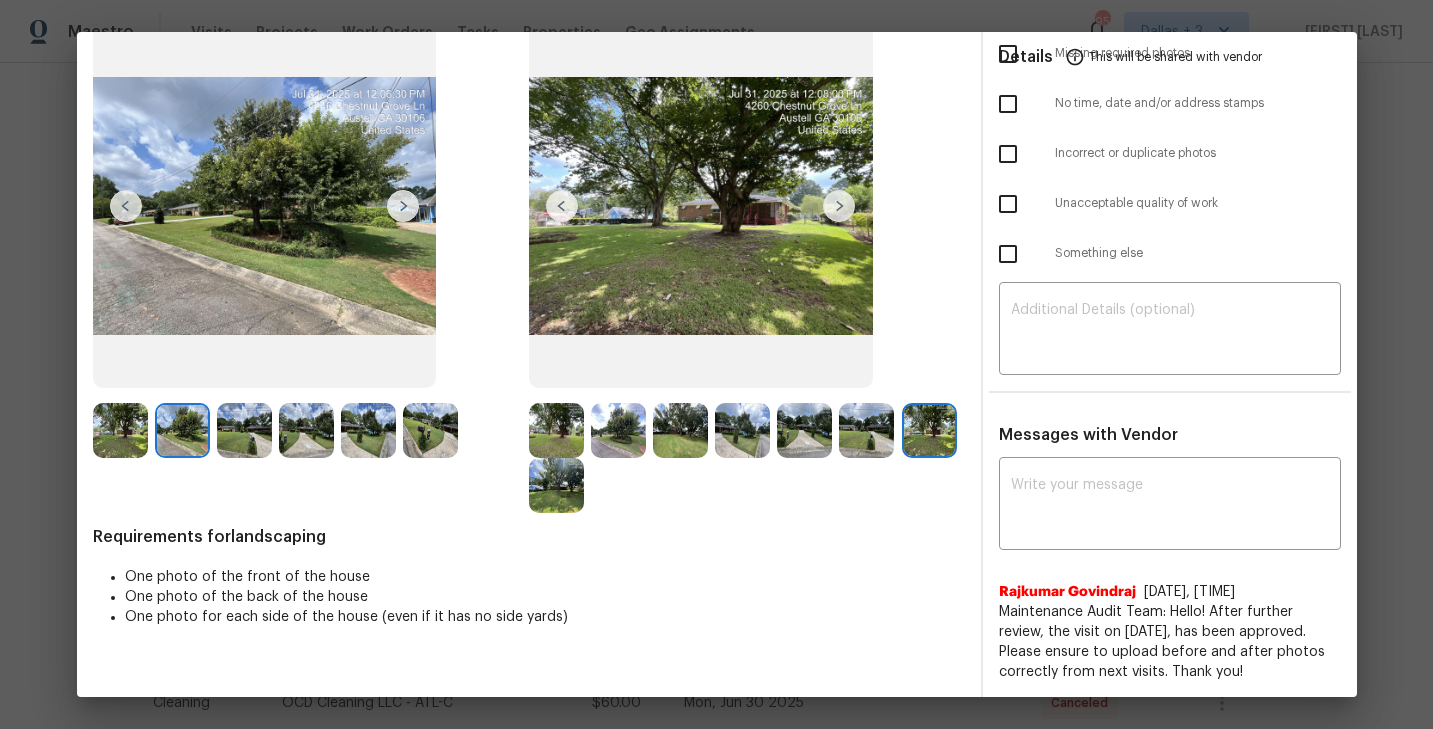 click at bounding box center (403, 206) 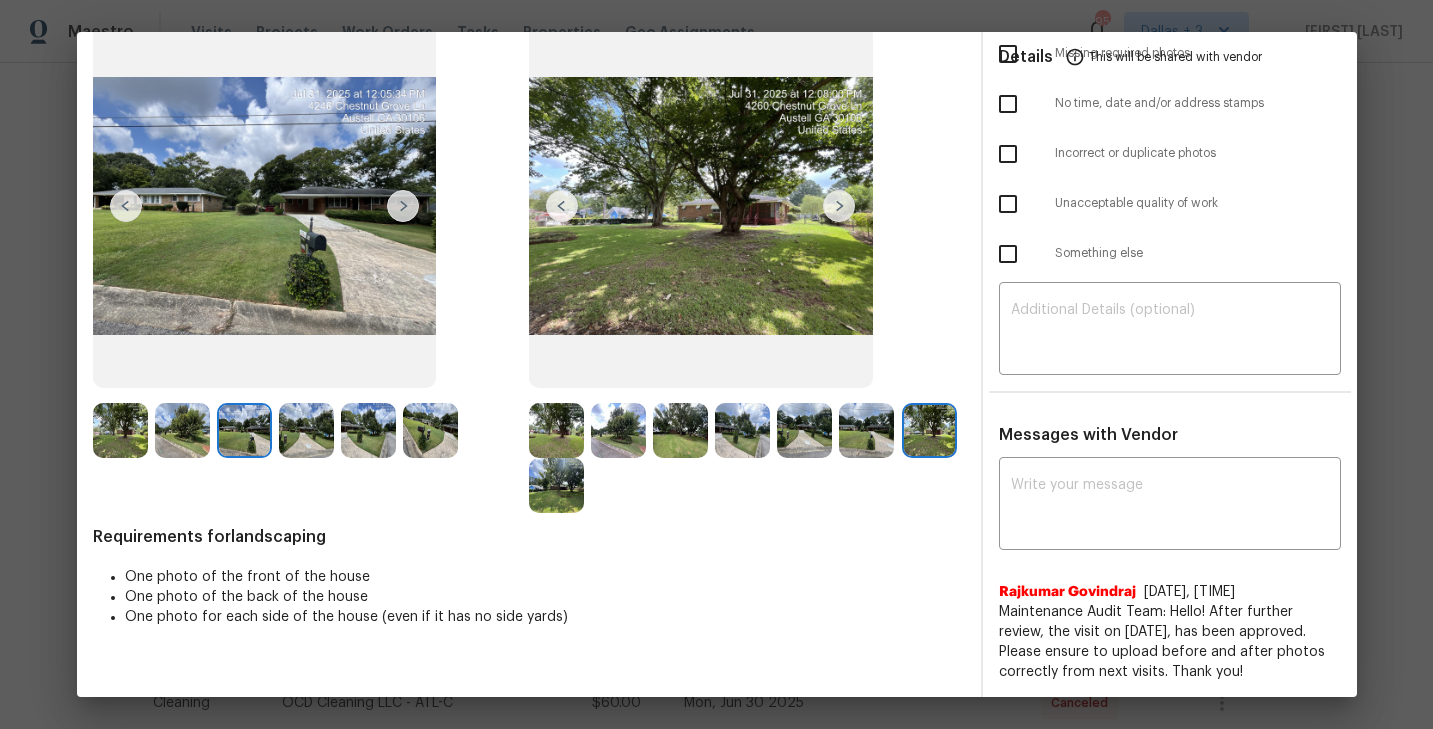 click at bounding box center (403, 206) 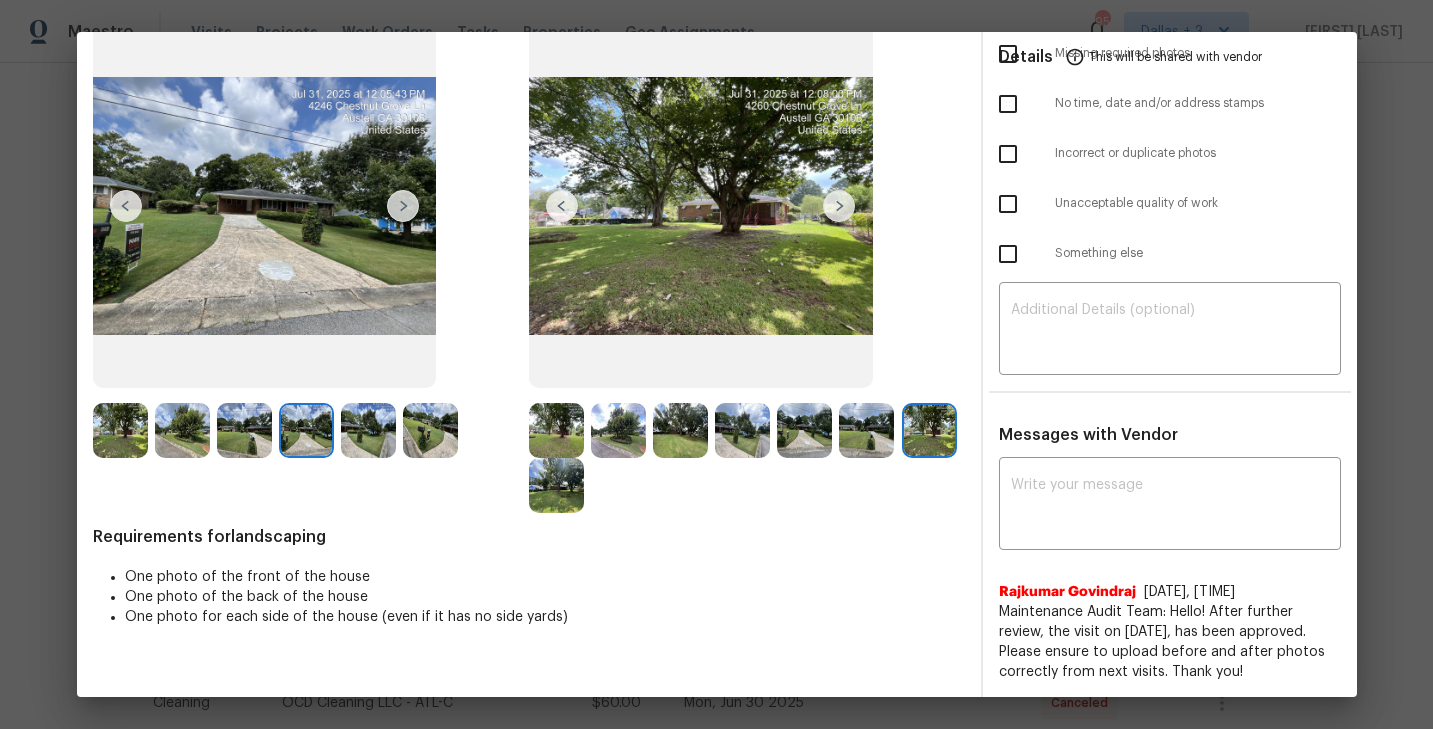 click at bounding box center [126, 206] 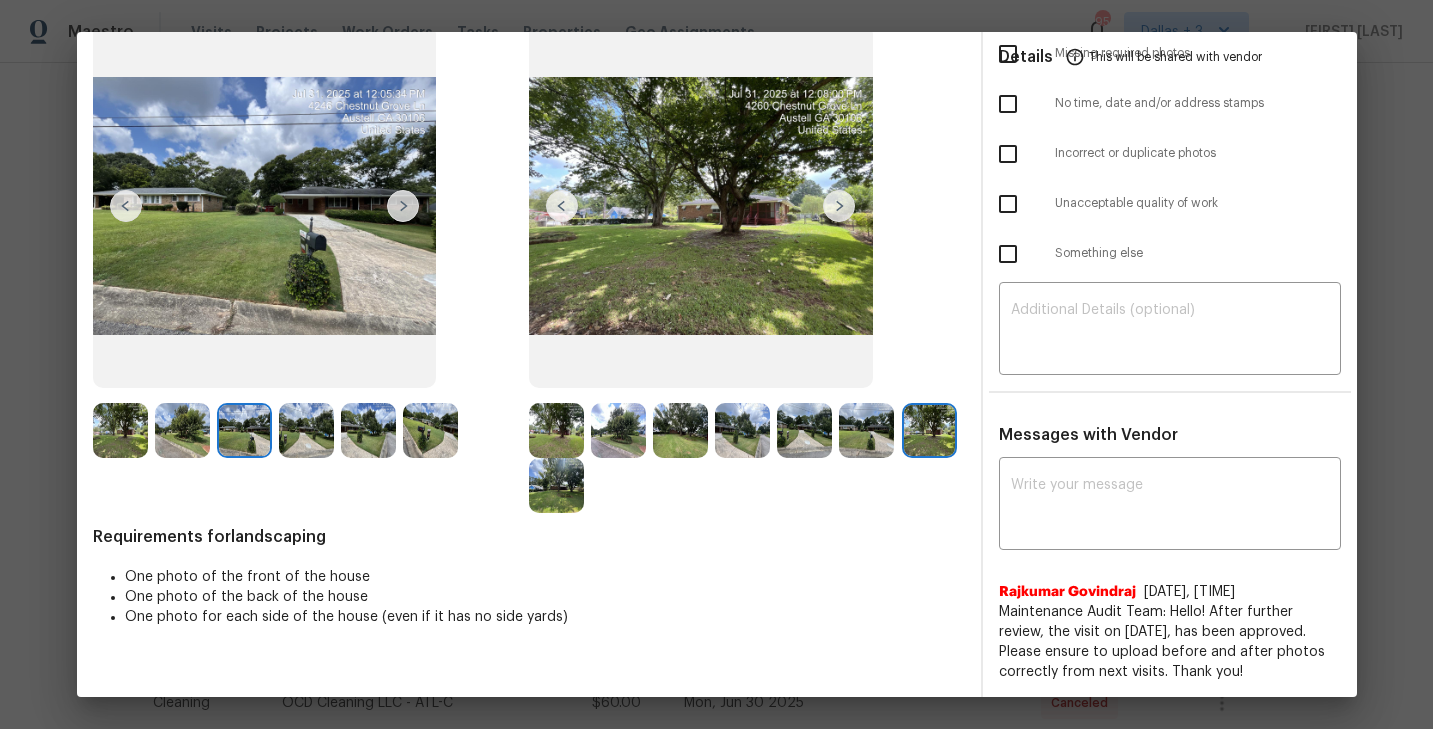 scroll, scrollTop: 0, scrollLeft: 0, axis: both 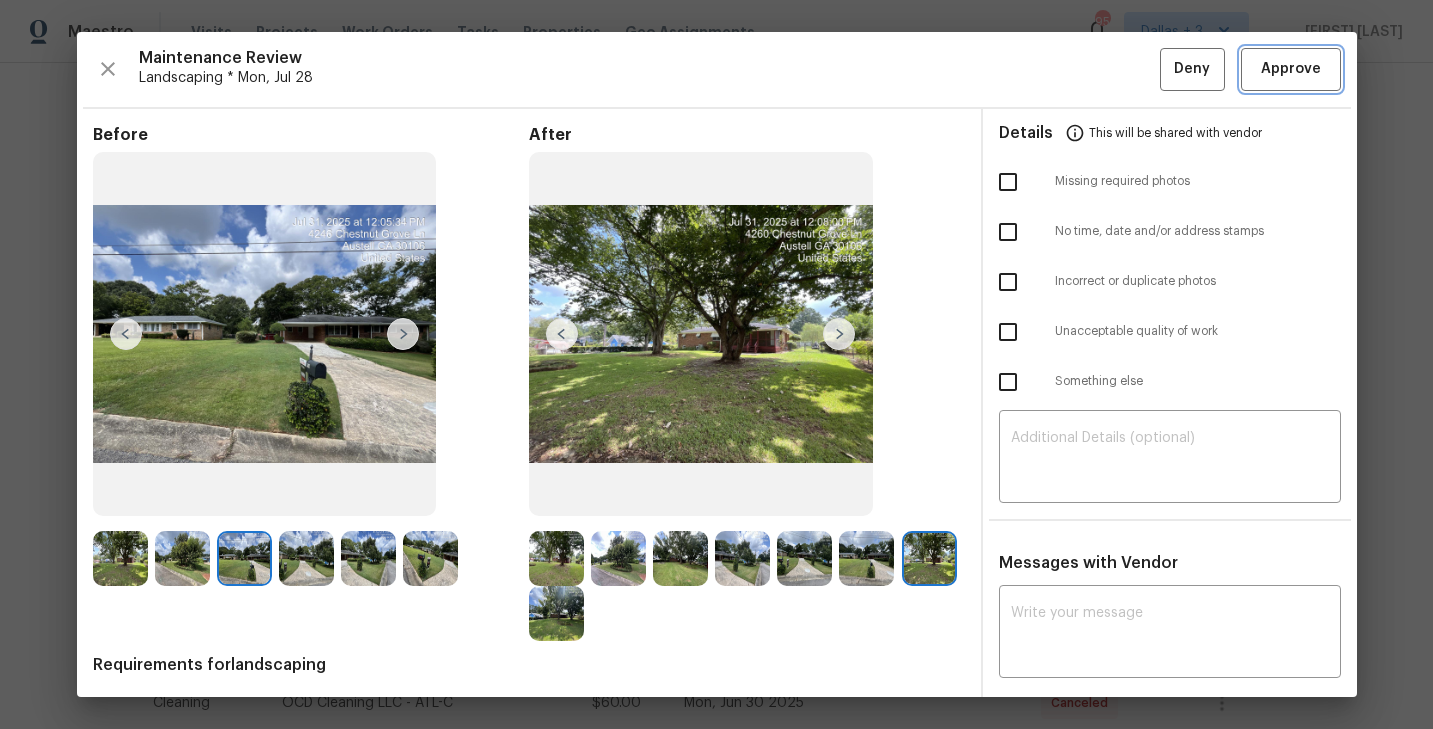 click on "Approve" at bounding box center (1291, 69) 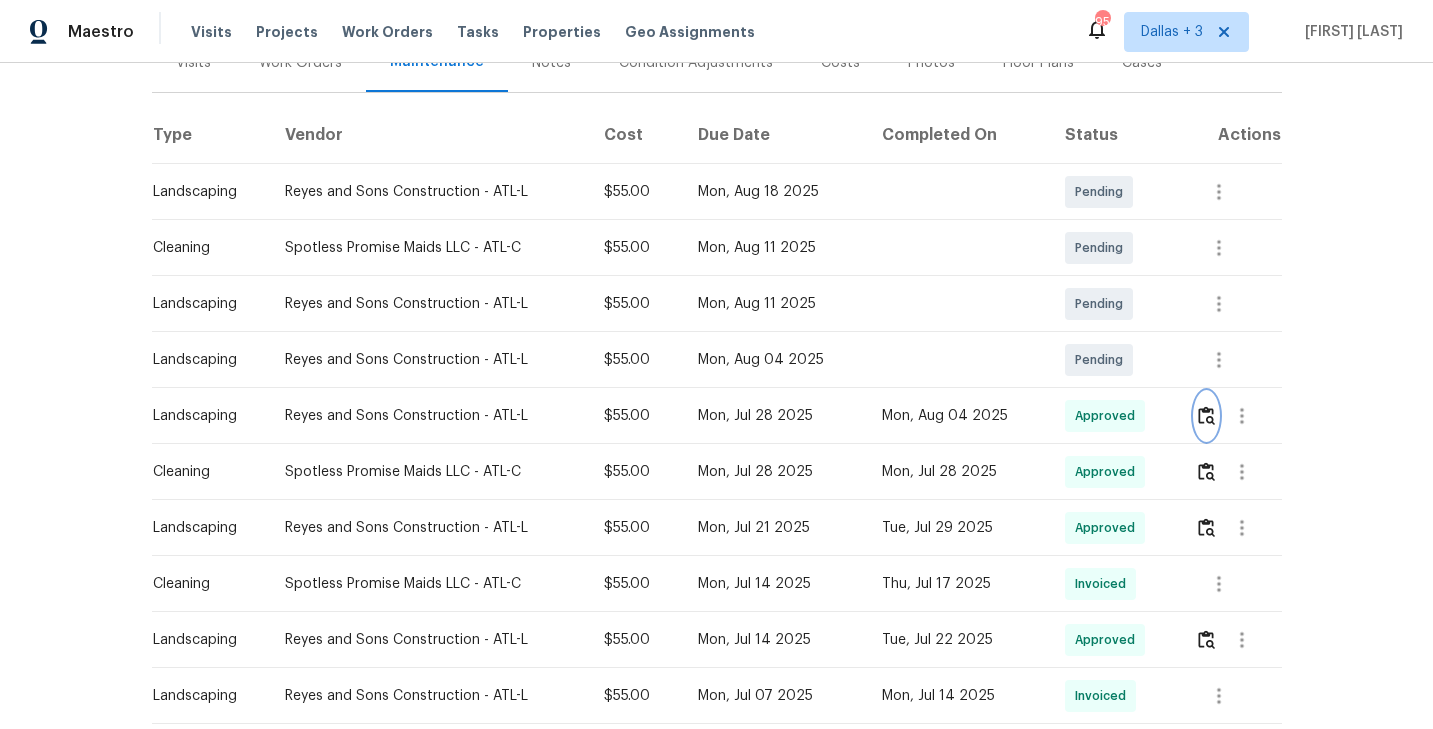 scroll, scrollTop: 328, scrollLeft: 0, axis: vertical 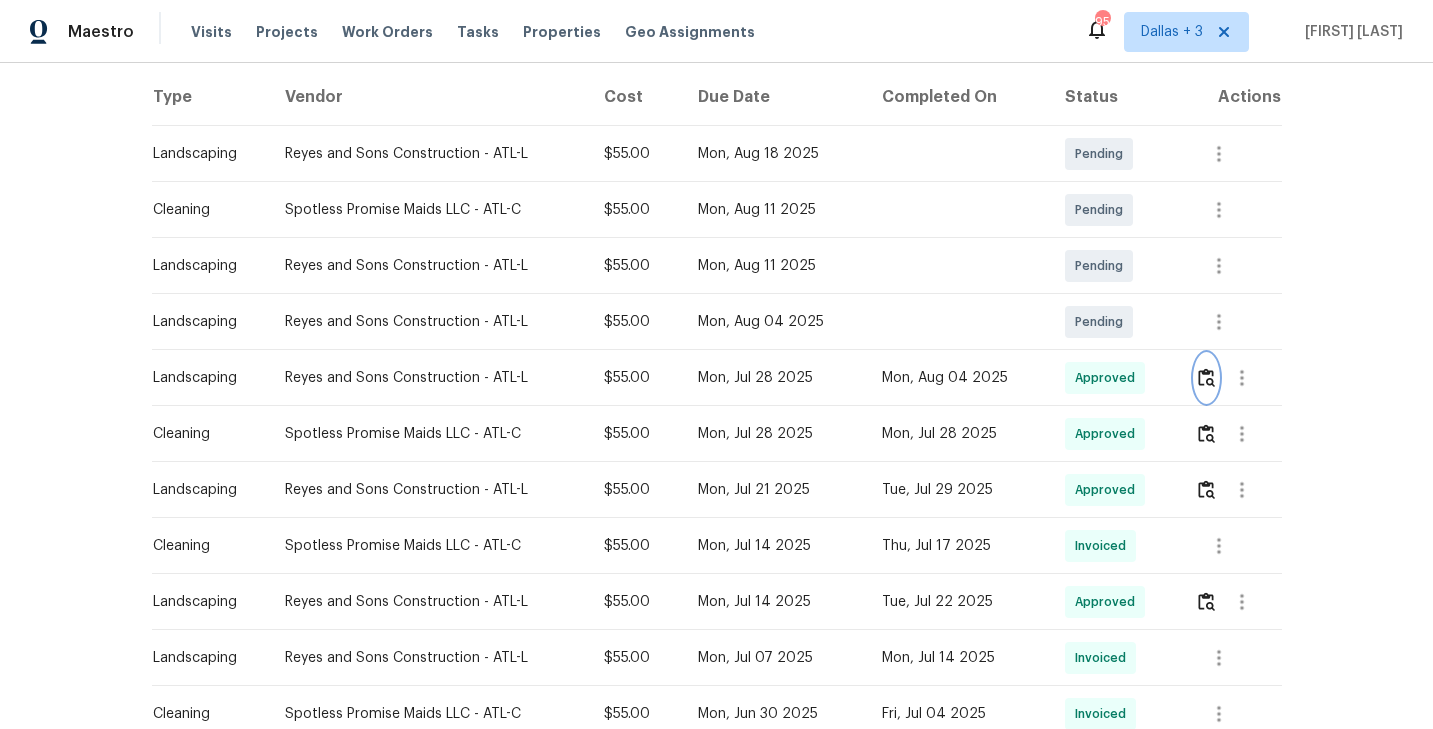 click at bounding box center [1206, 377] 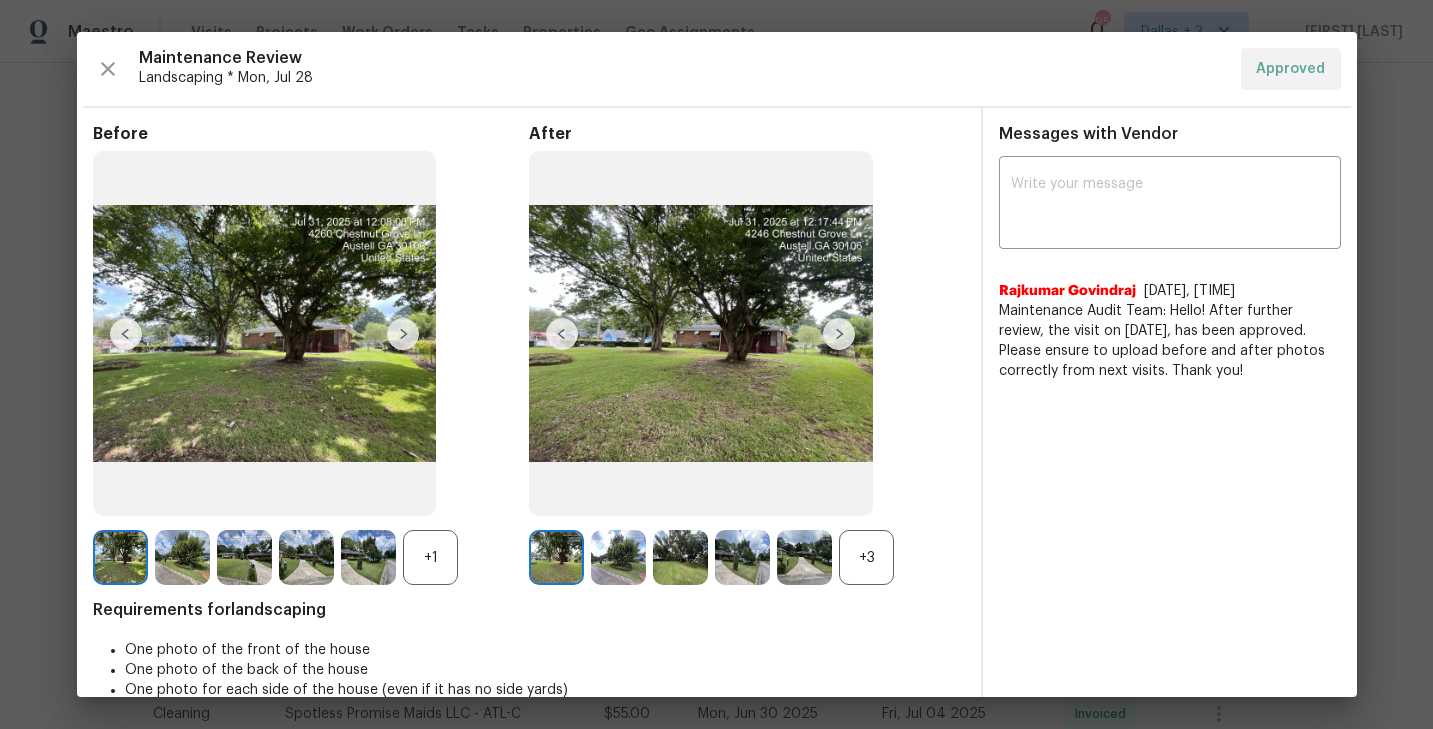 click at bounding box center [618, 557] 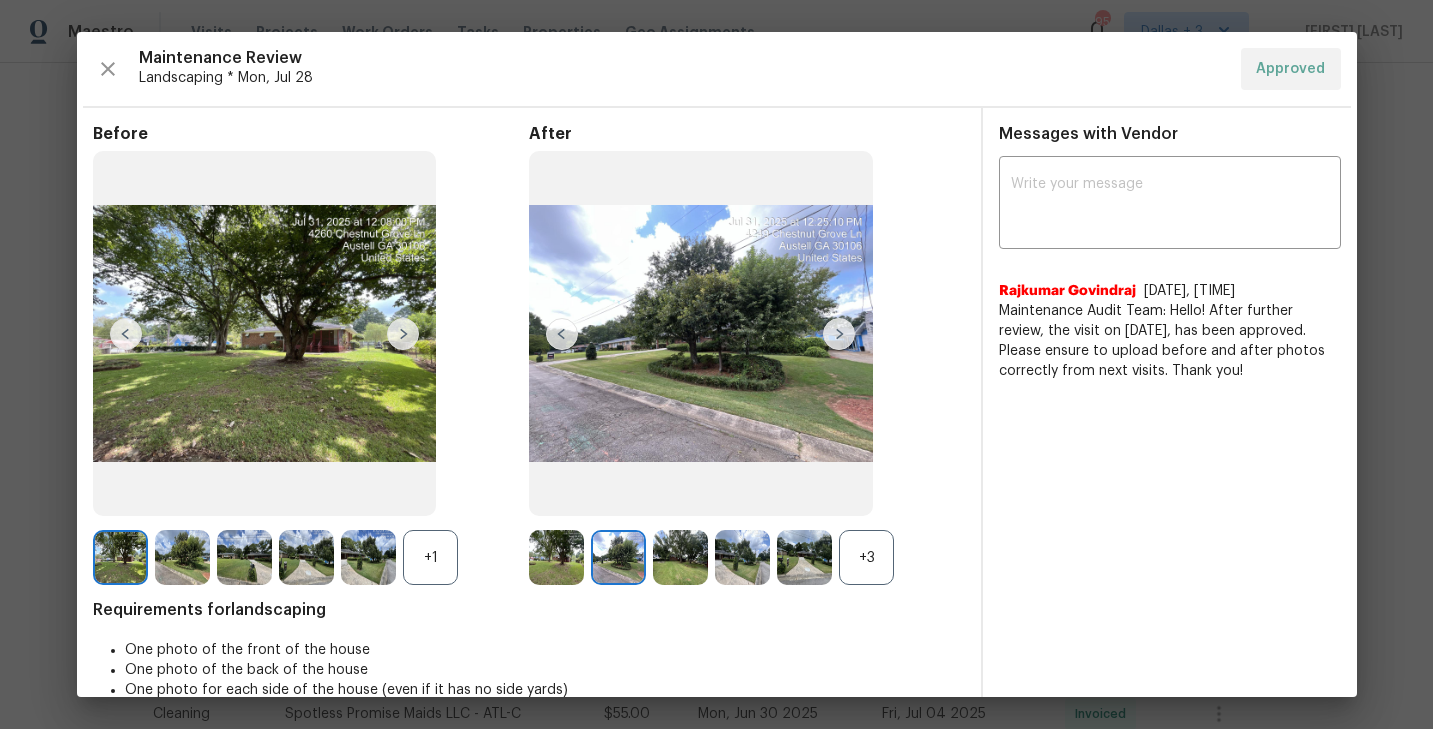 click at bounding box center (680, 557) 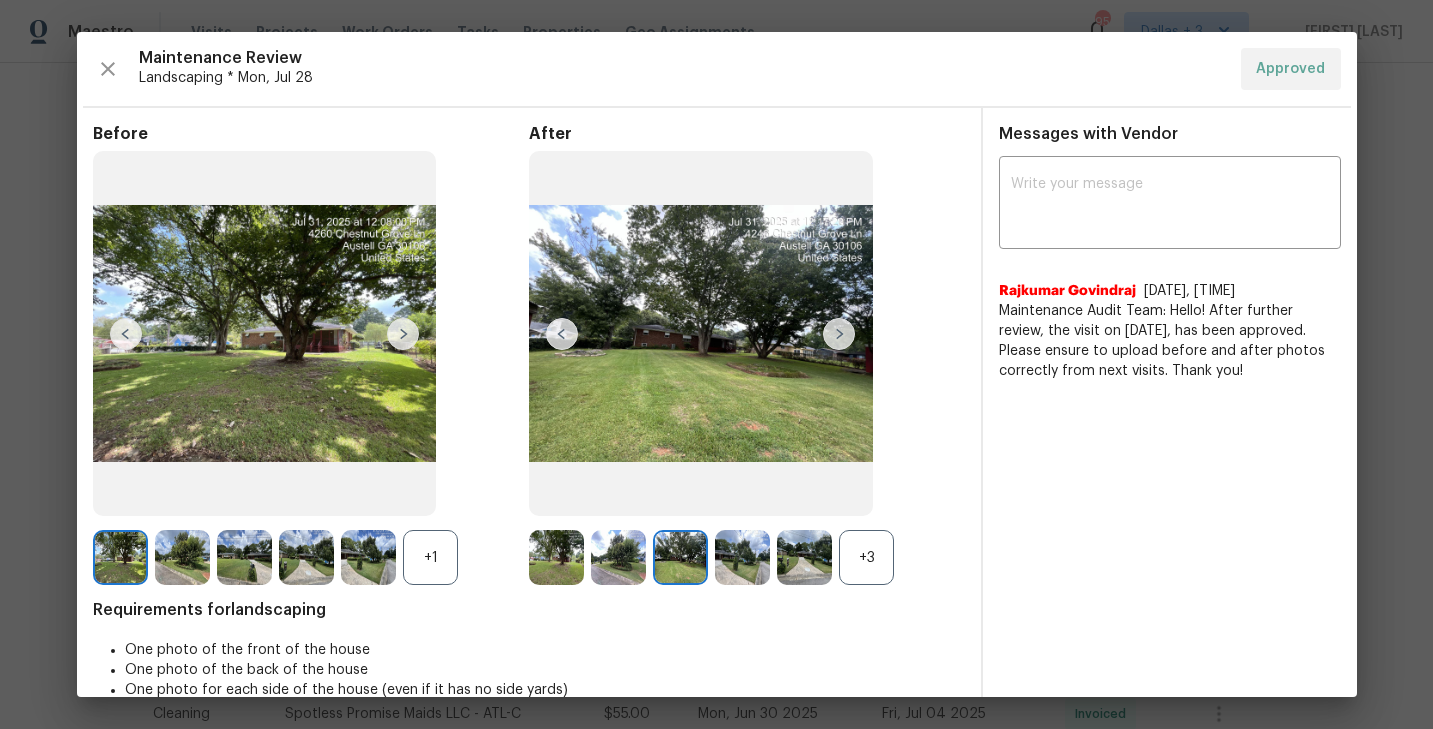 click at bounding box center (742, 557) 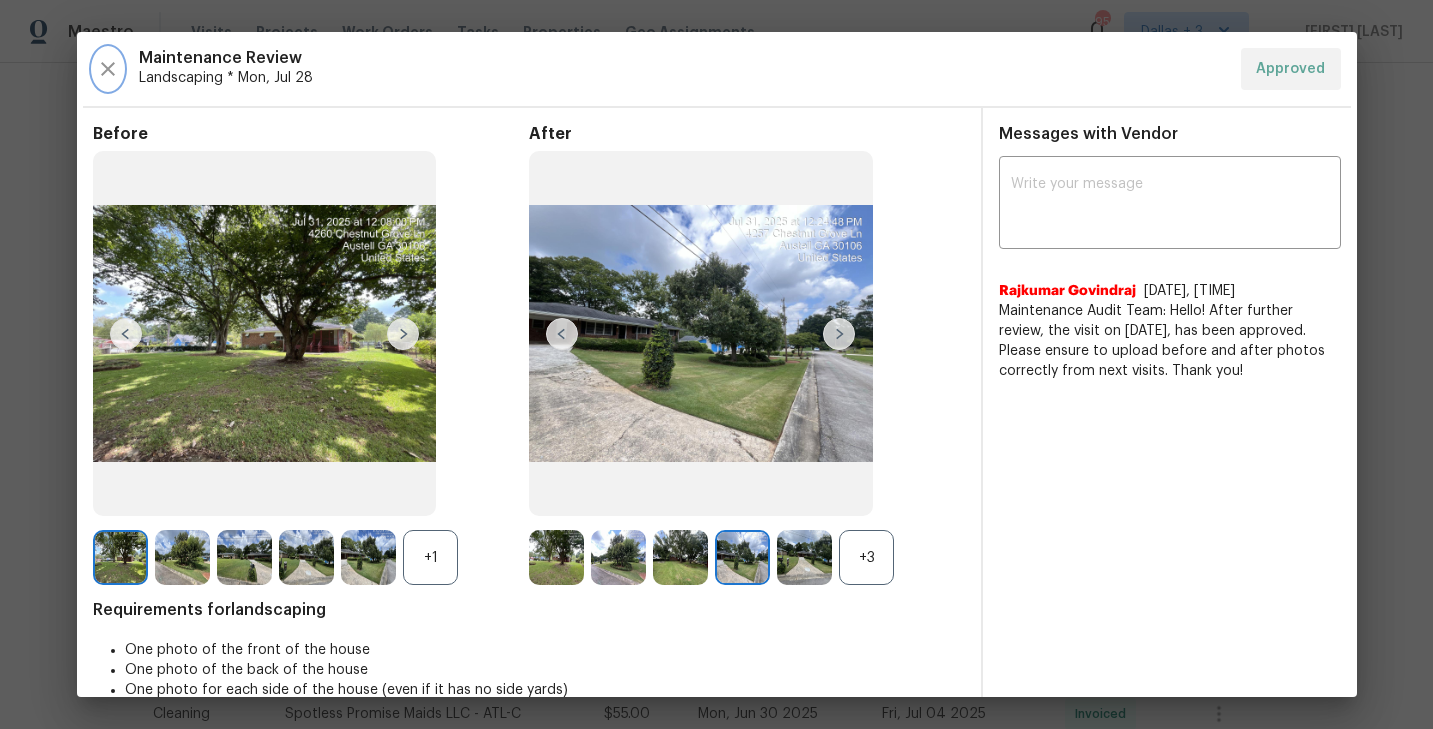 click 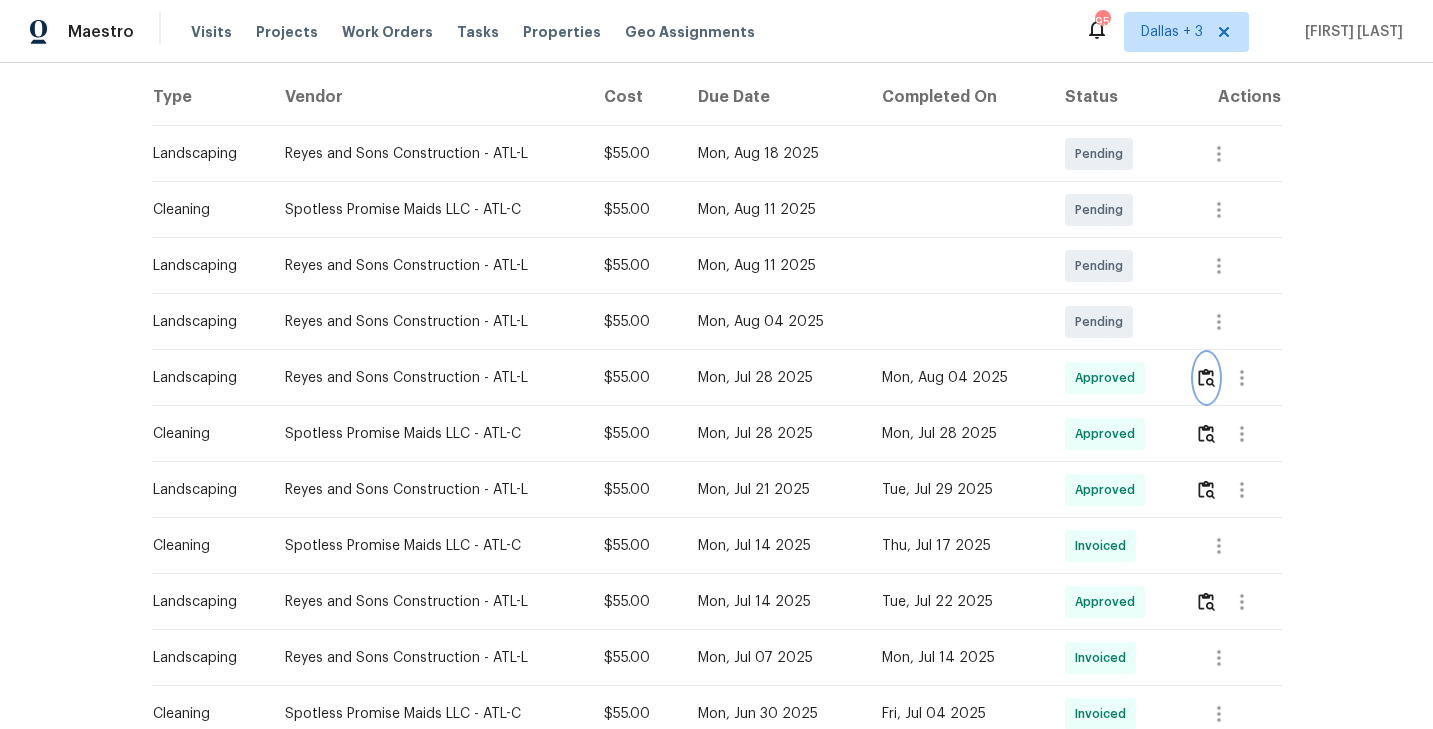 scroll, scrollTop: 0, scrollLeft: 0, axis: both 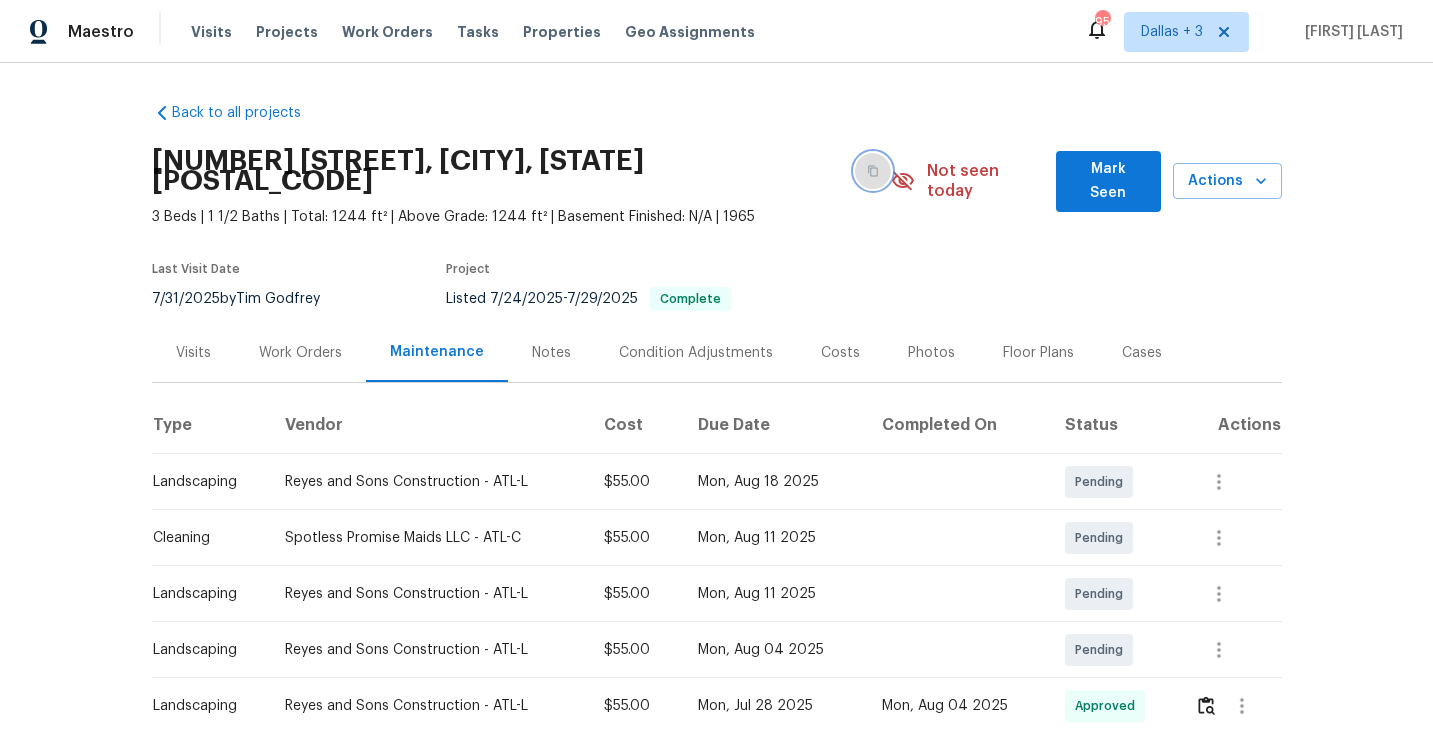 click 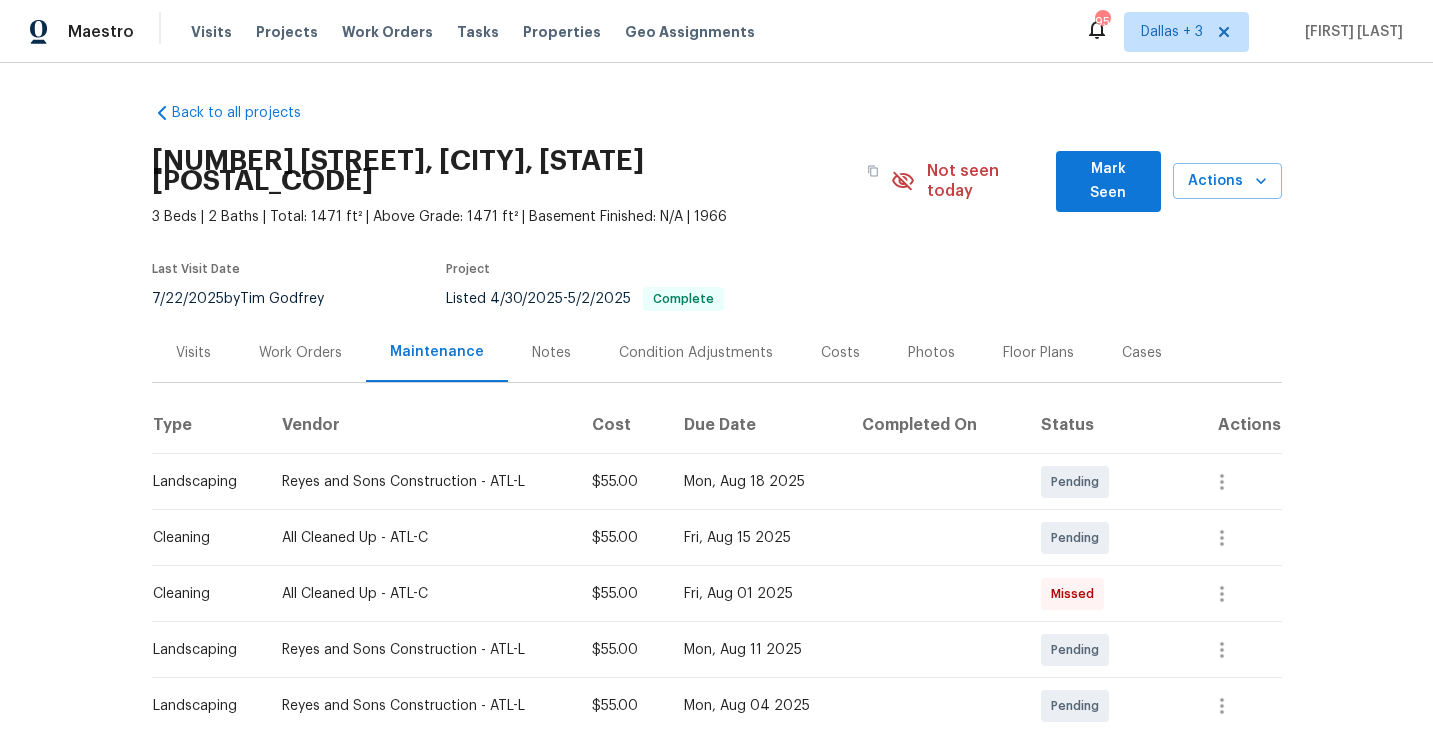 scroll, scrollTop: 0, scrollLeft: 0, axis: both 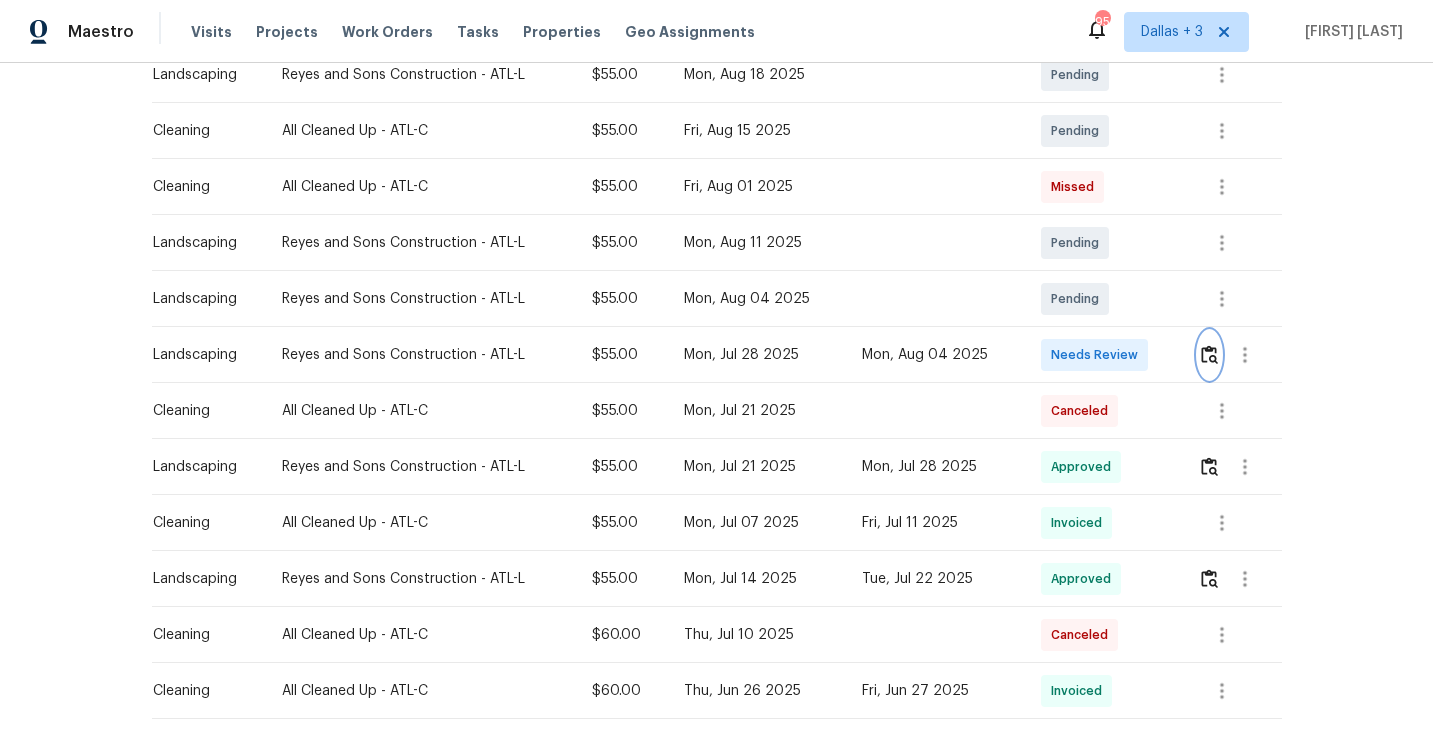 click at bounding box center (1209, 355) 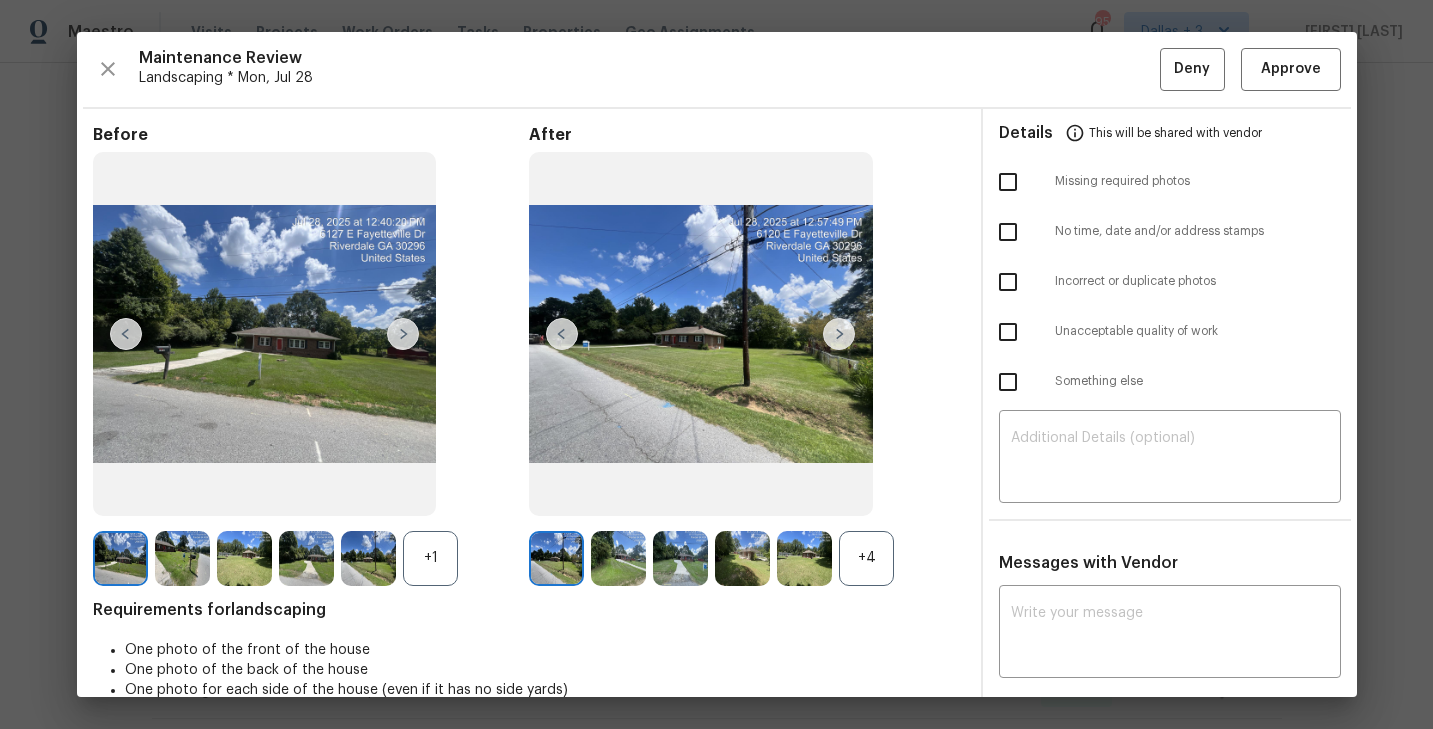 click on "+4" at bounding box center [866, 558] 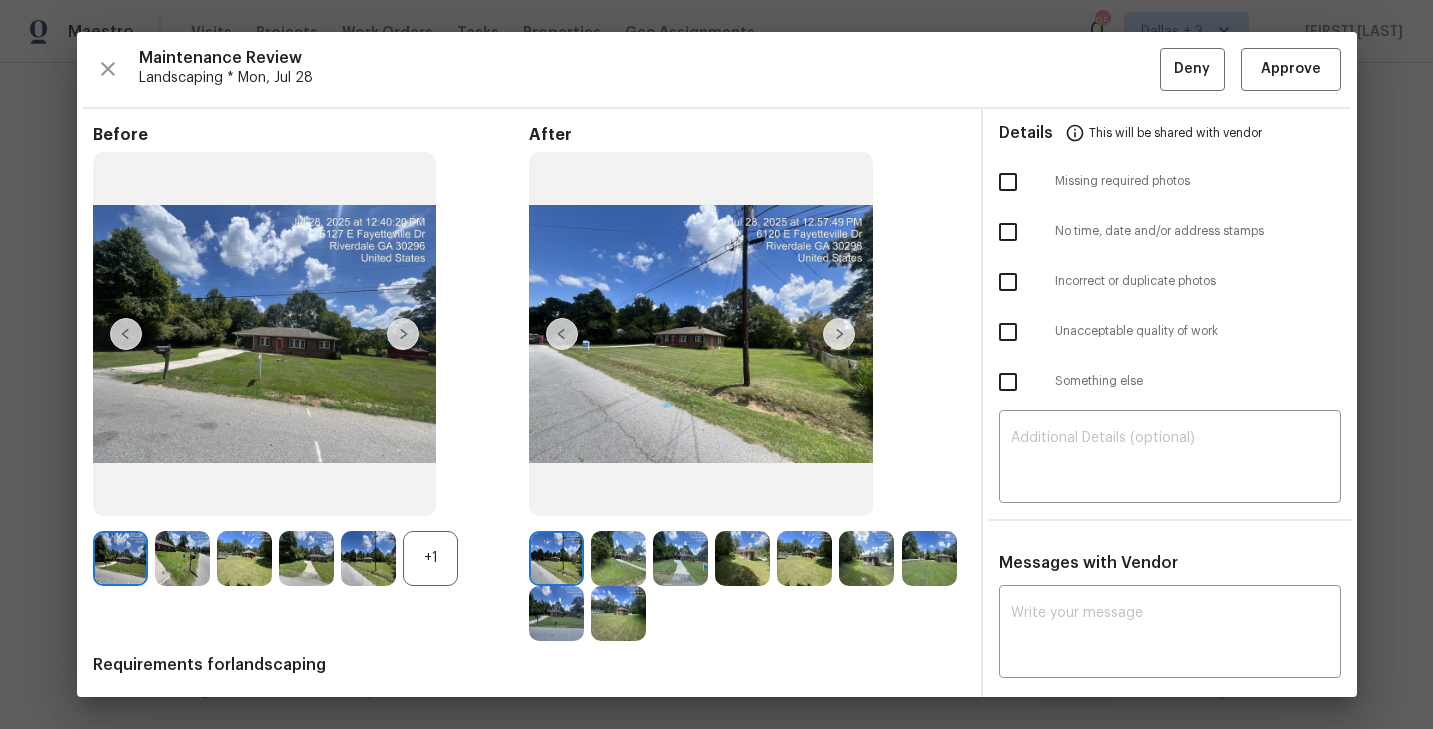 click on "+1" at bounding box center [430, 558] 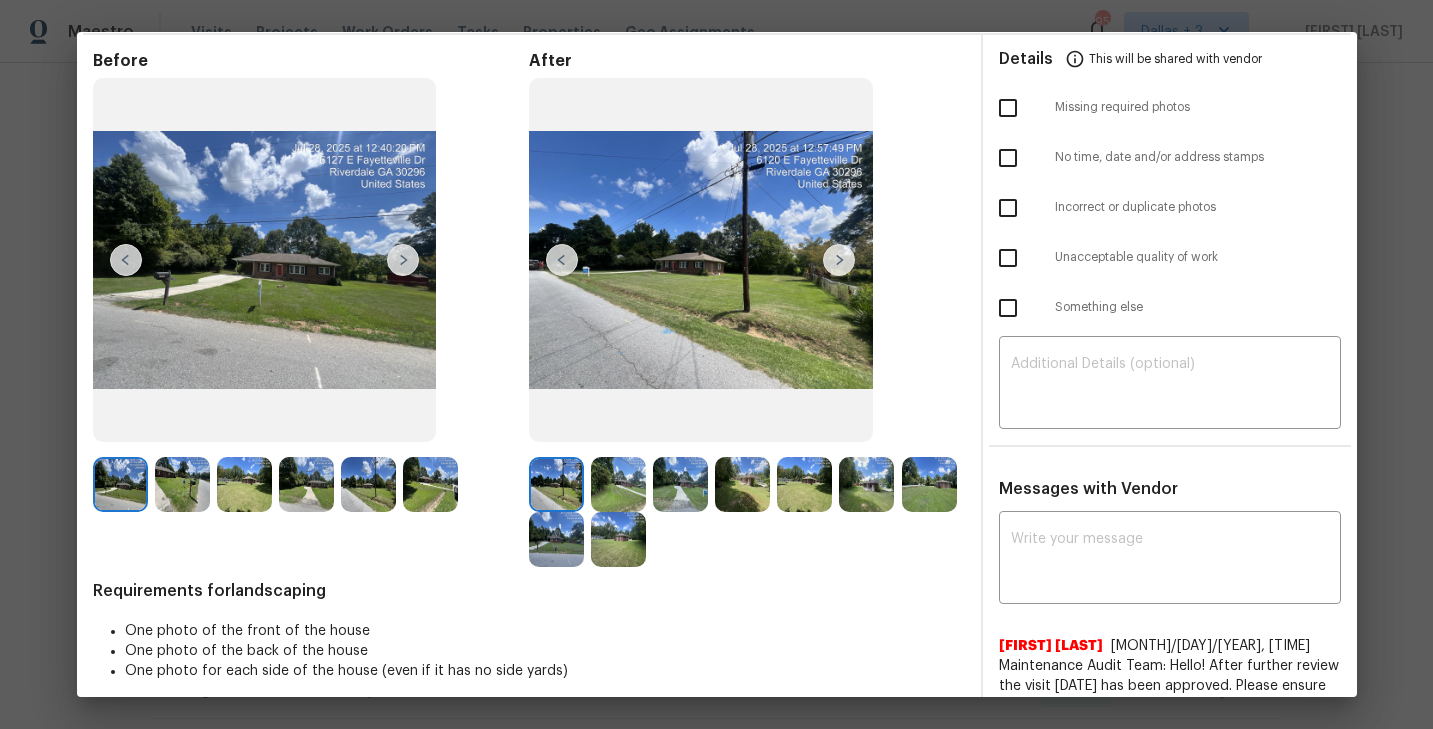 scroll, scrollTop: 128, scrollLeft: 0, axis: vertical 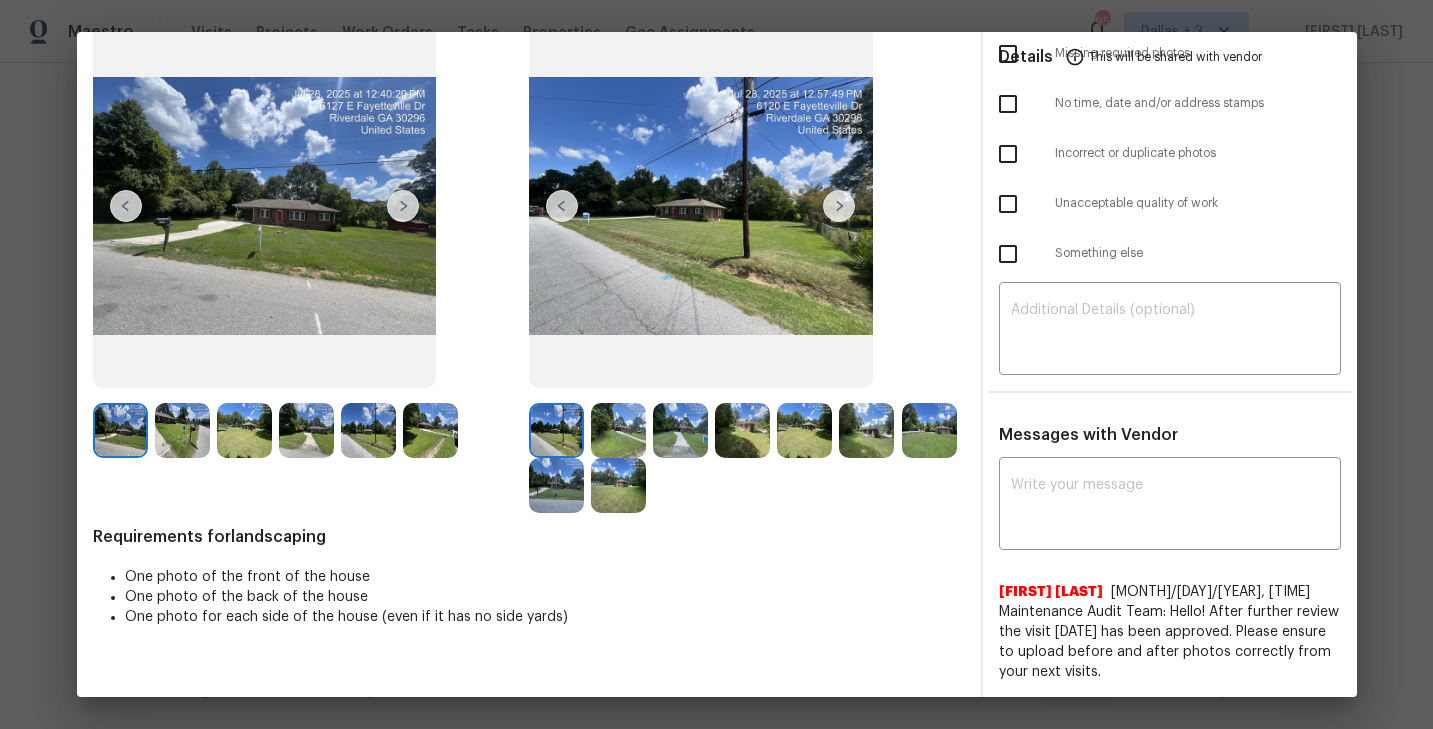 click at bounding box center [839, 206] 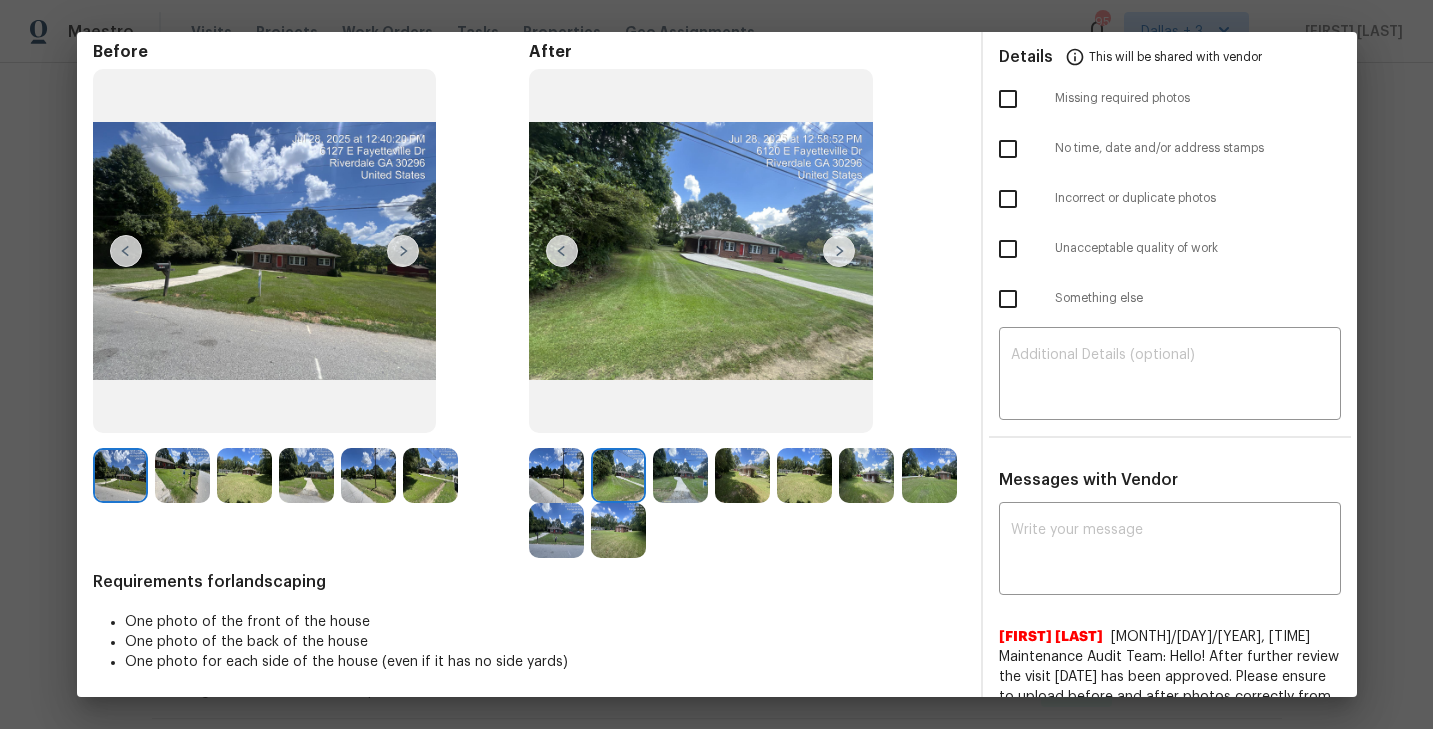 scroll, scrollTop: 77, scrollLeft: 0, axis: vertical 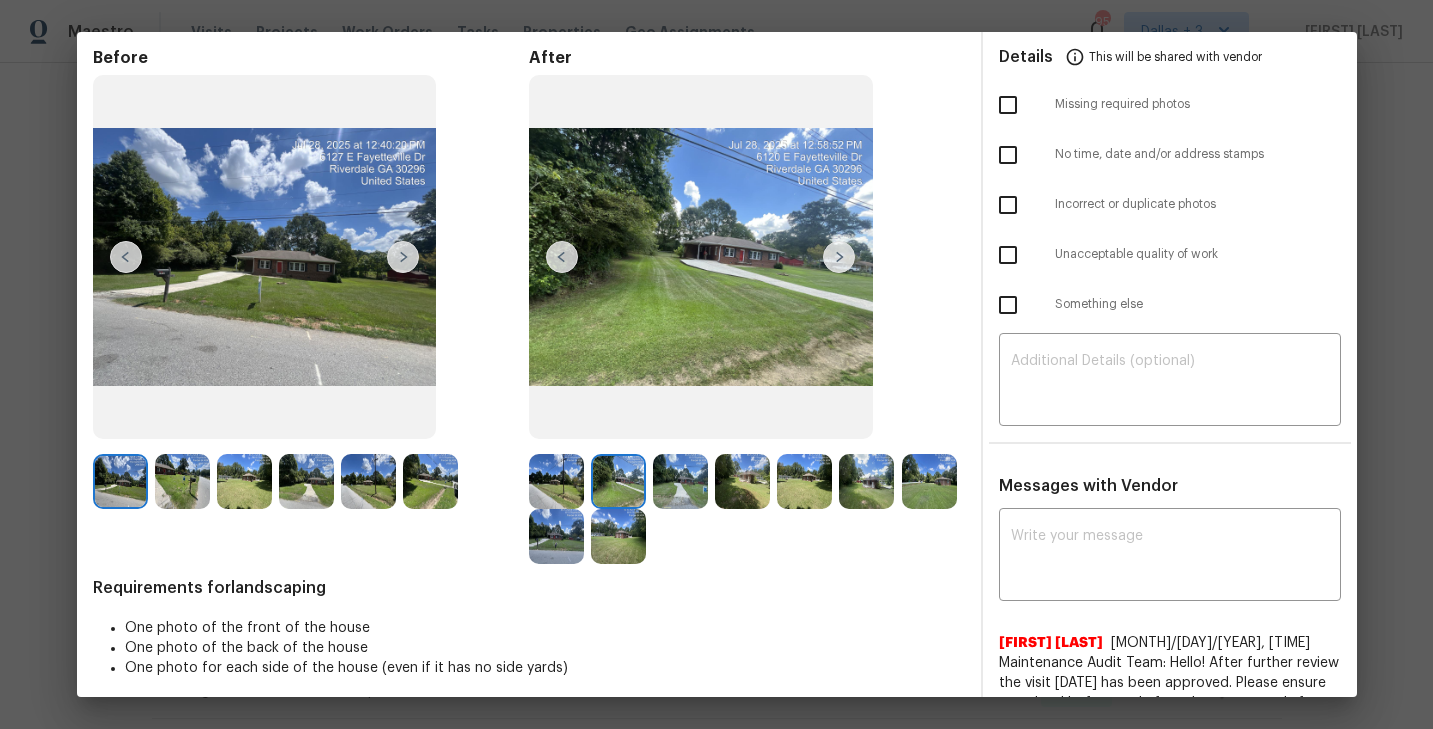 click at bounding box center (182, 481) 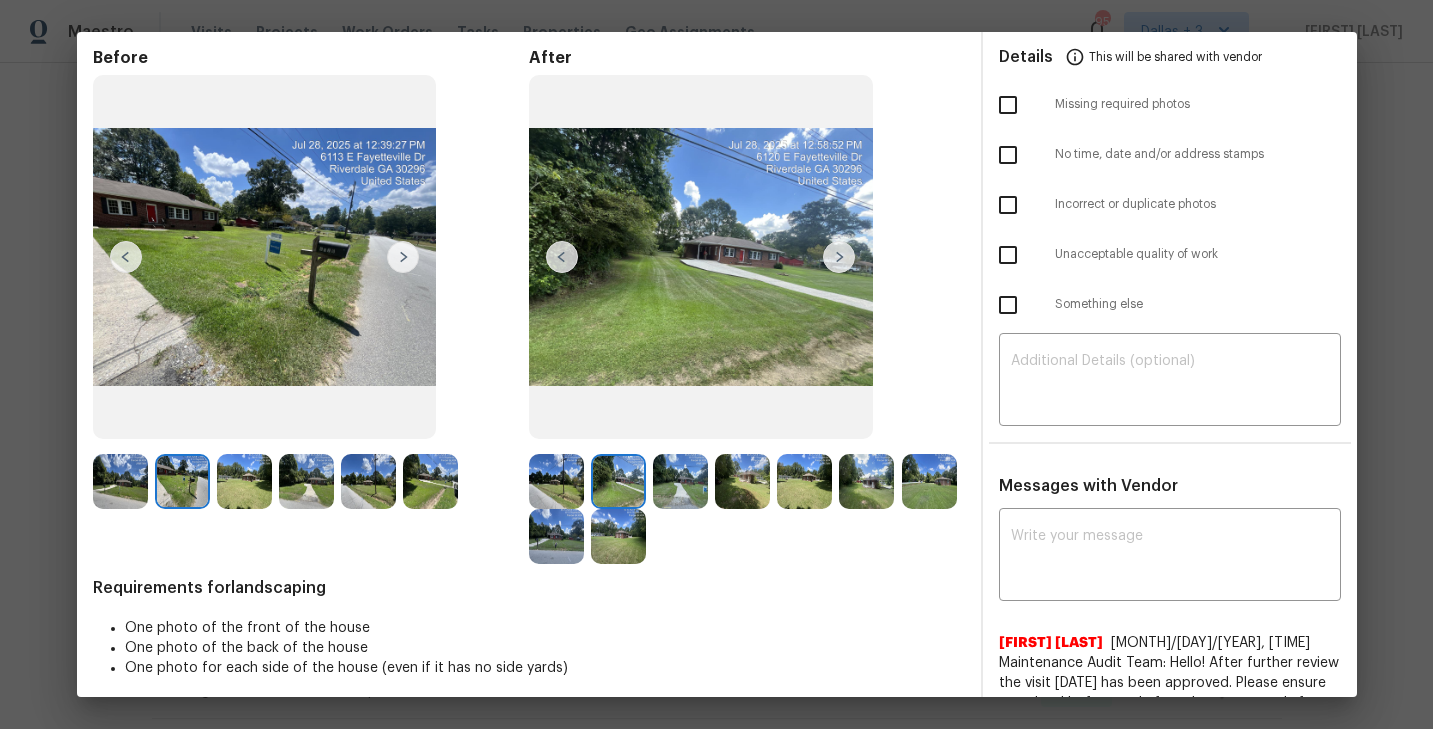 click at bounding box center (839, 257) 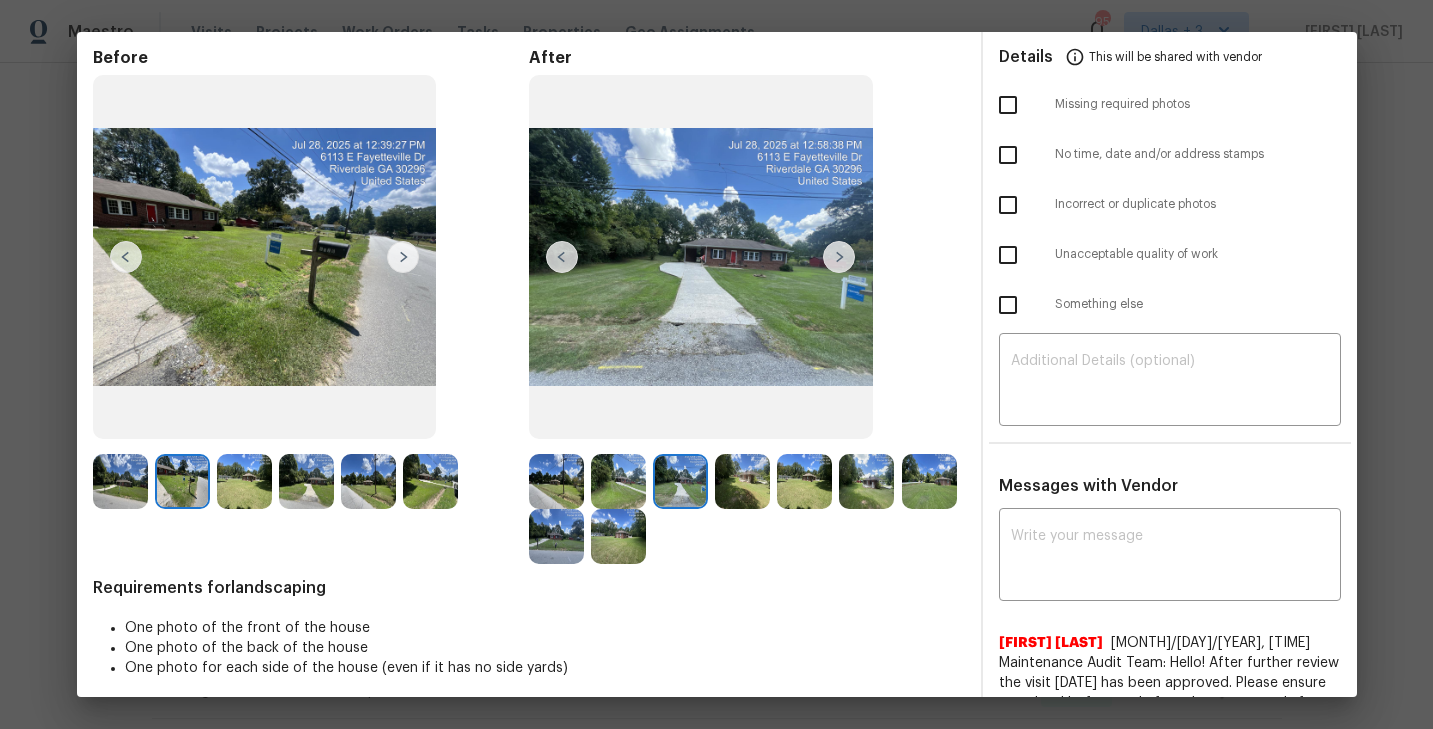 click at bounding box center (839, 257) 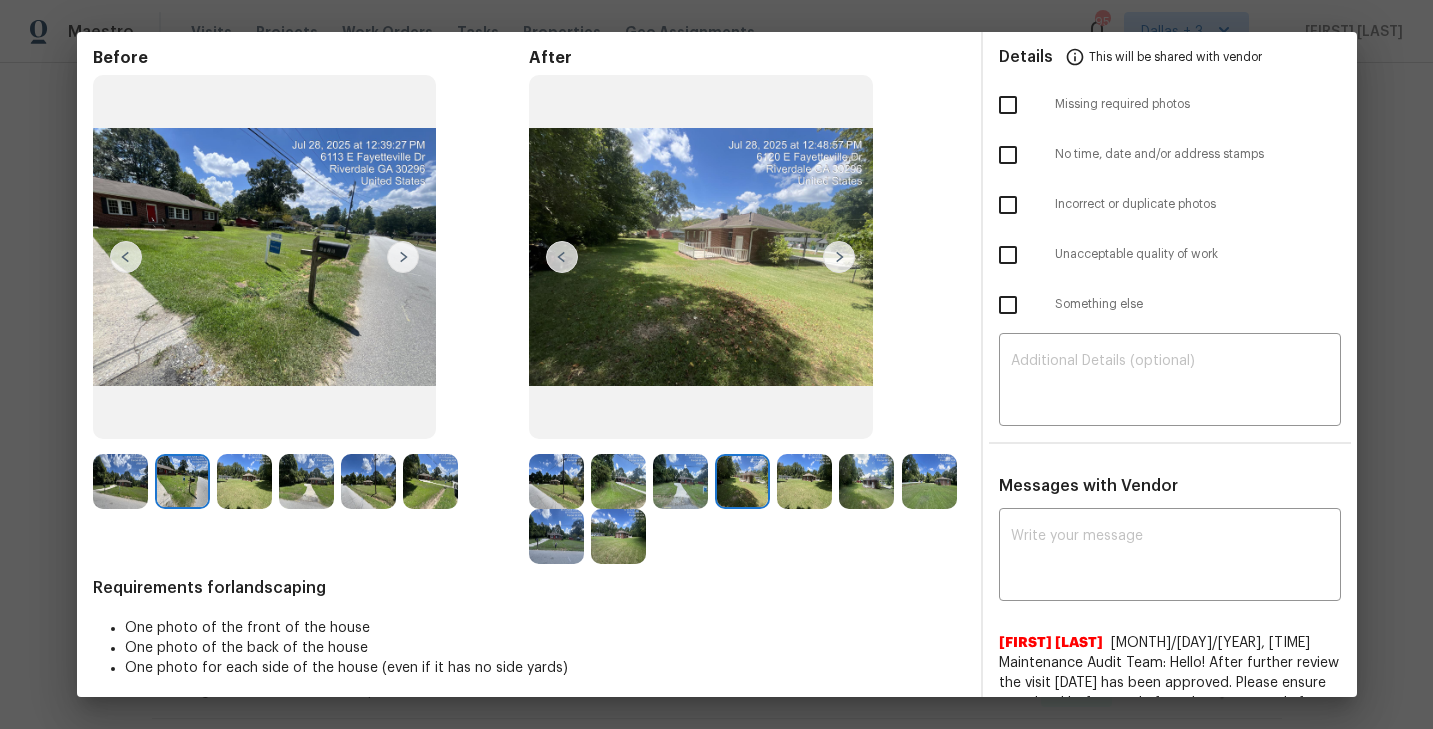 click at bounding box center [556, 481] 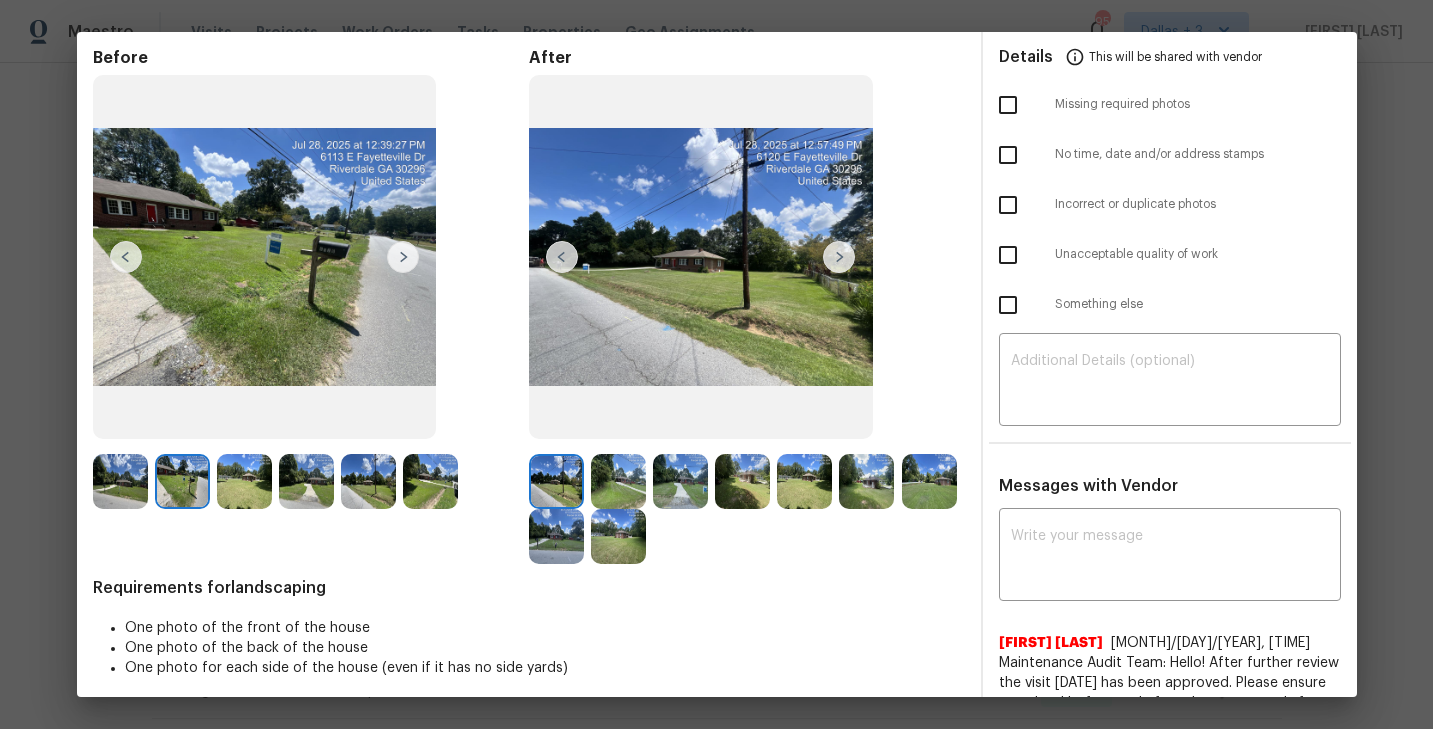 click at bounding box center (839, 257) 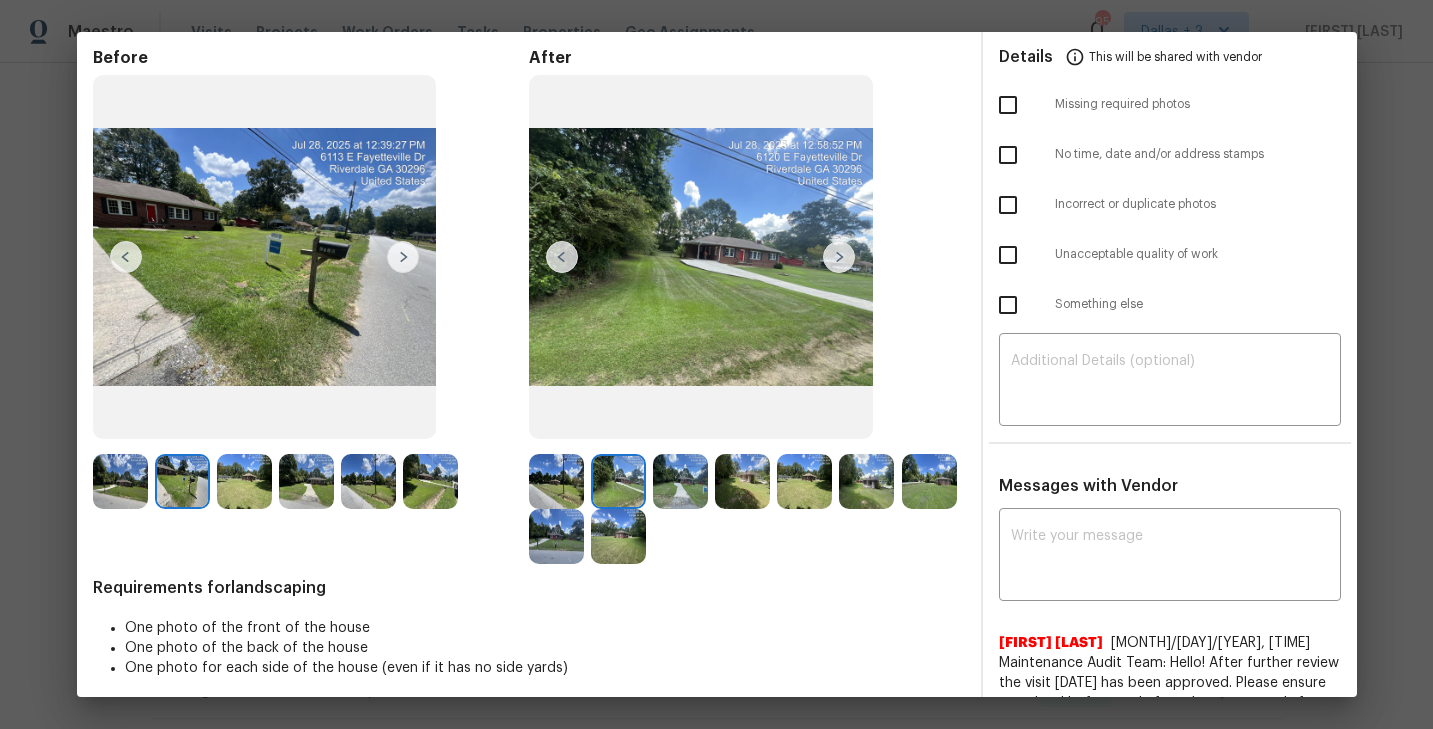 click at bounding box center (839, 257) 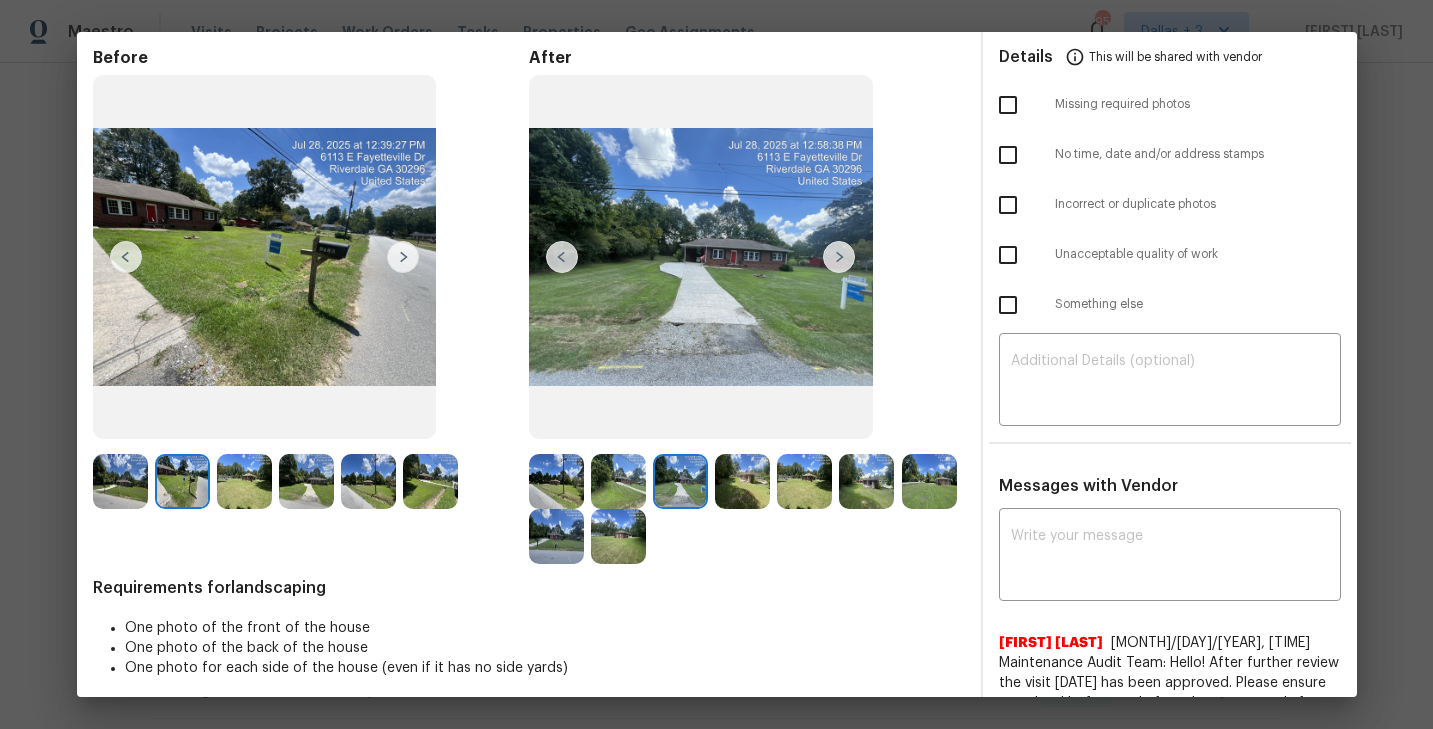 click at bounding box center [839, 257] 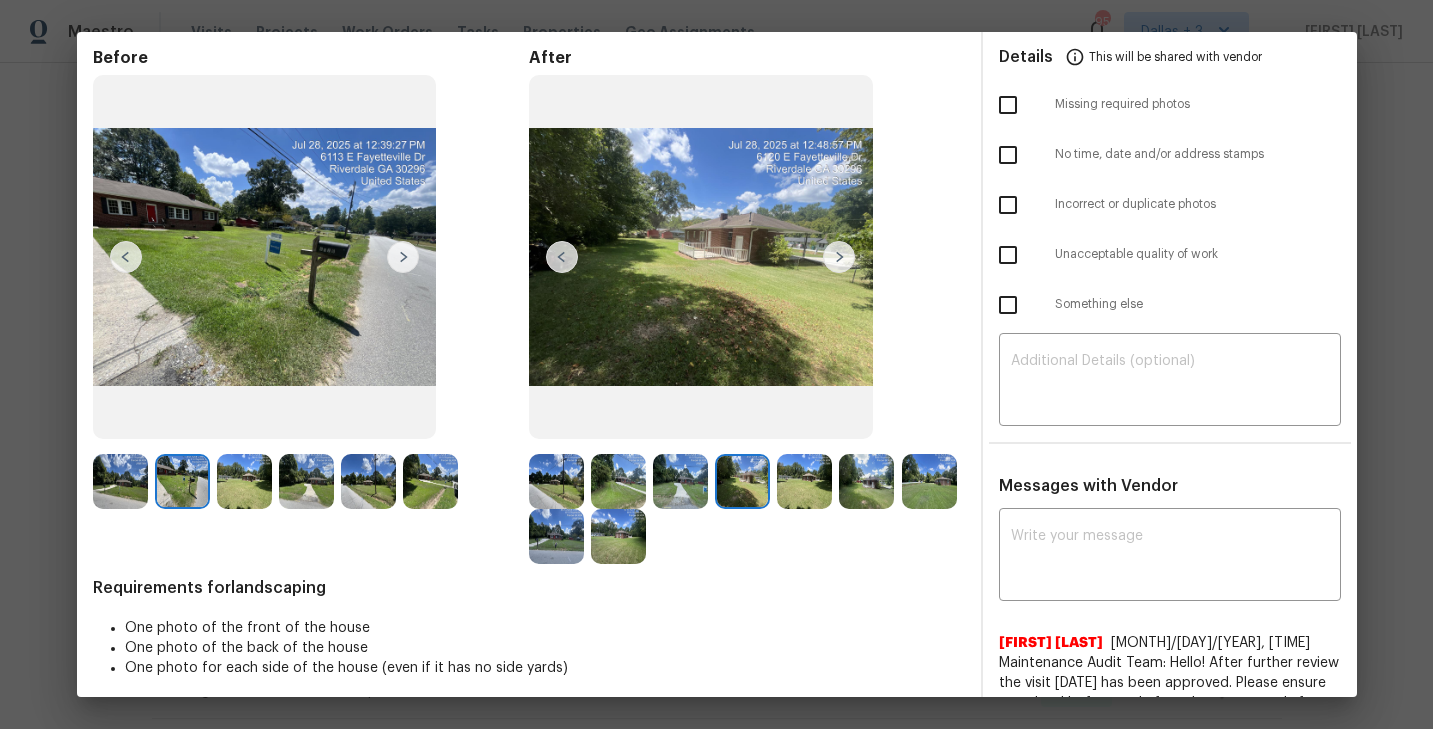 click at bounding box center (839, 257) 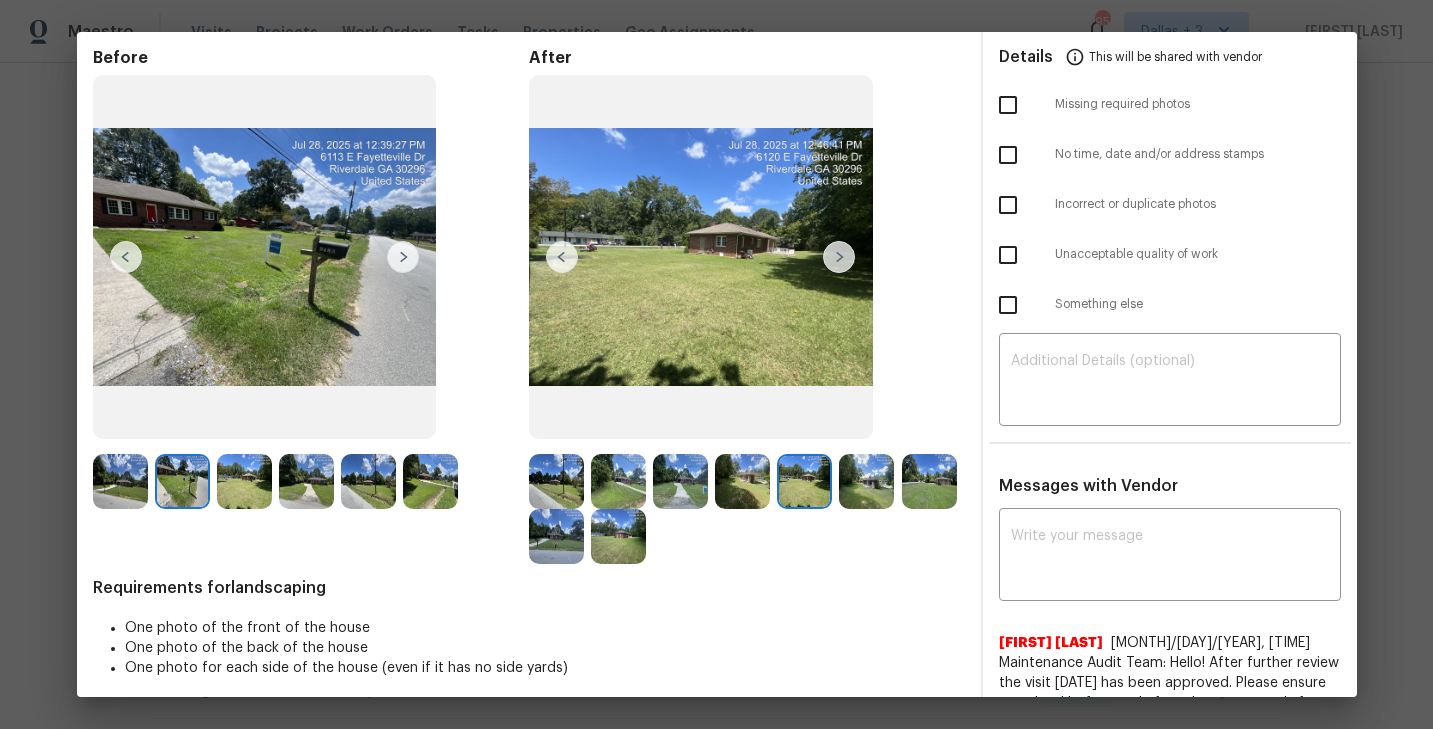 click at bounding box center [804, 481] 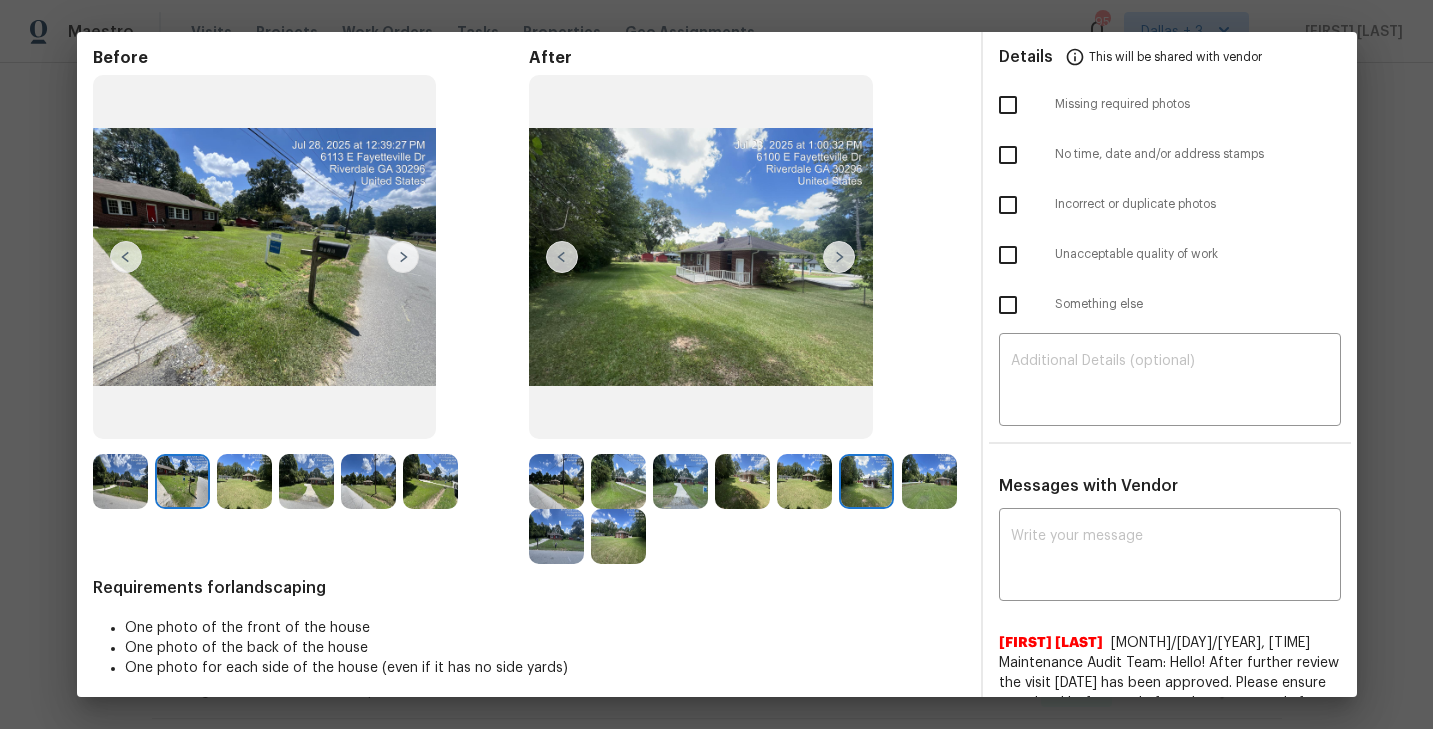 click at bounding box center [929, 481] 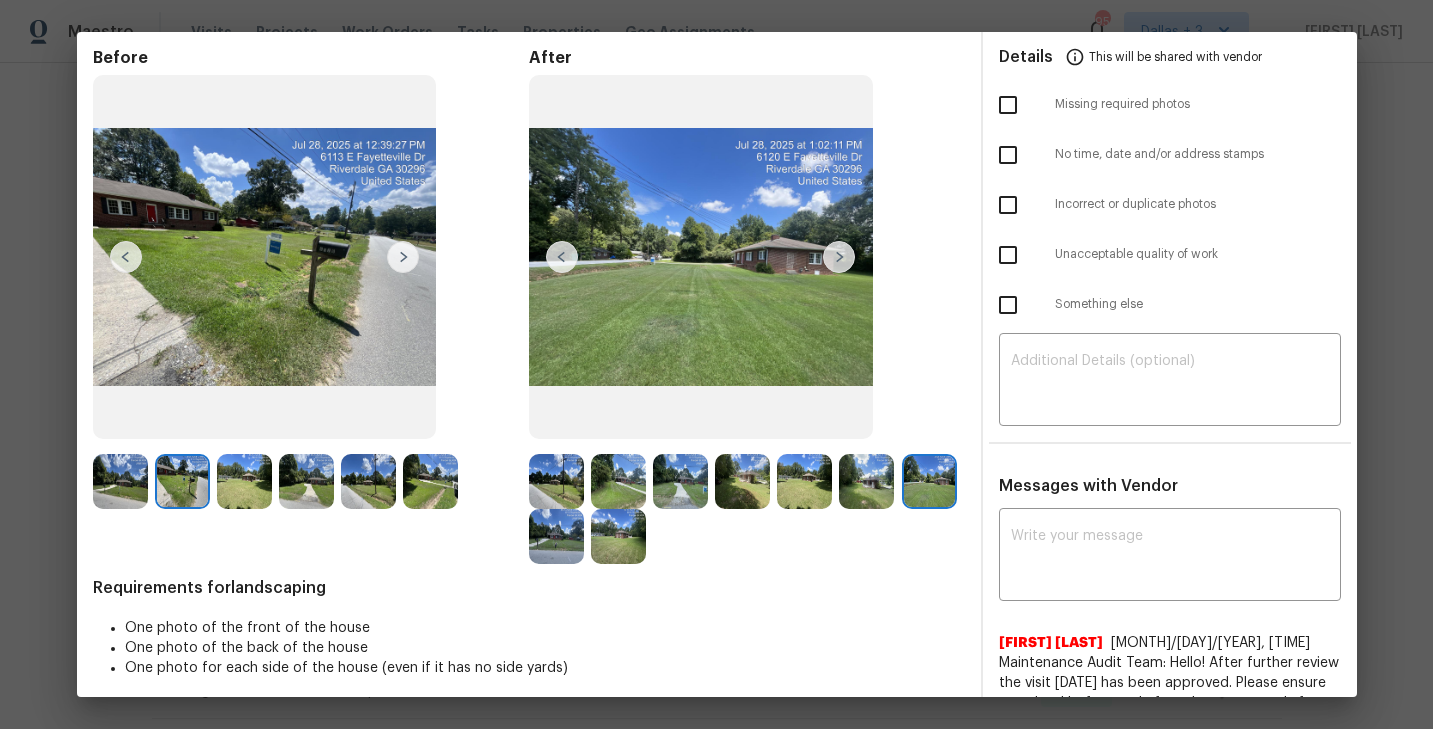 click at bounding box center [556, 481] 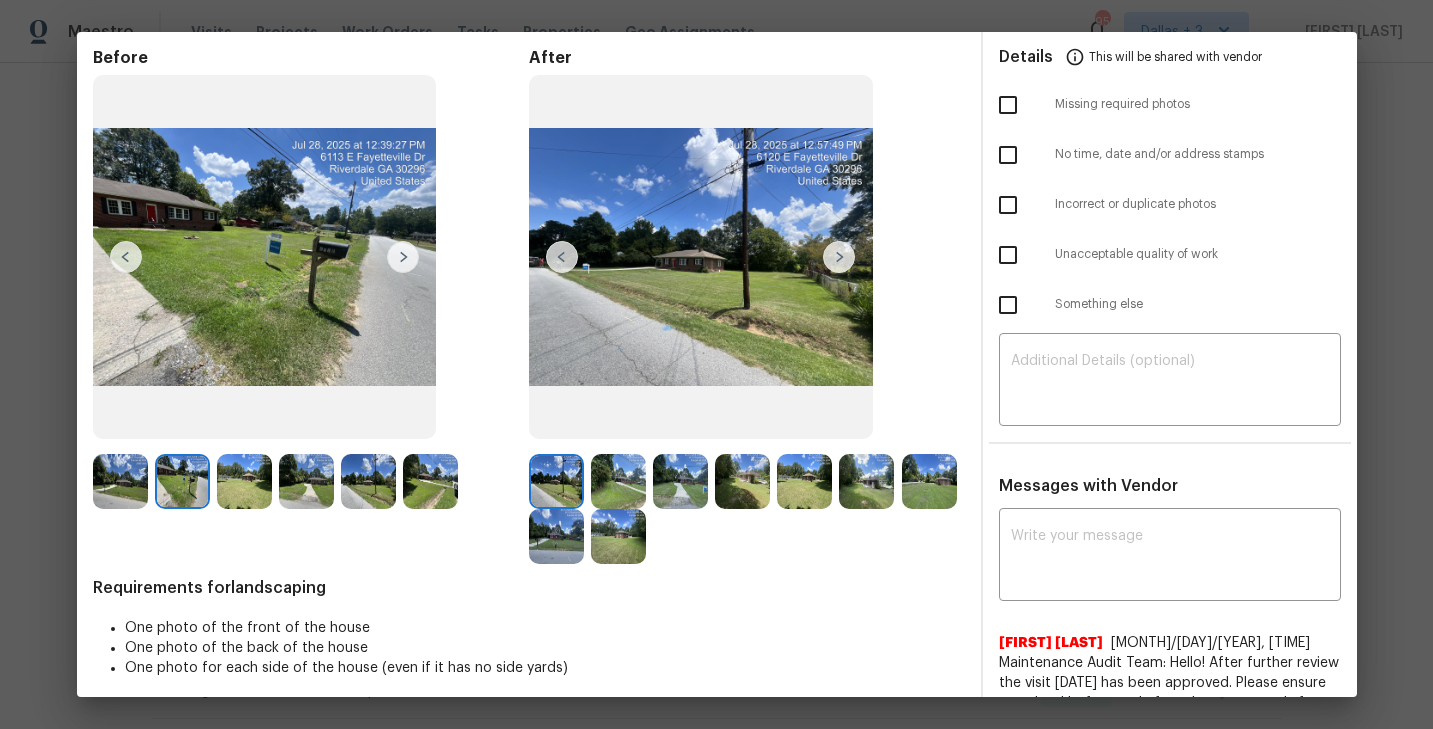 click at bounding box center (618, 481) 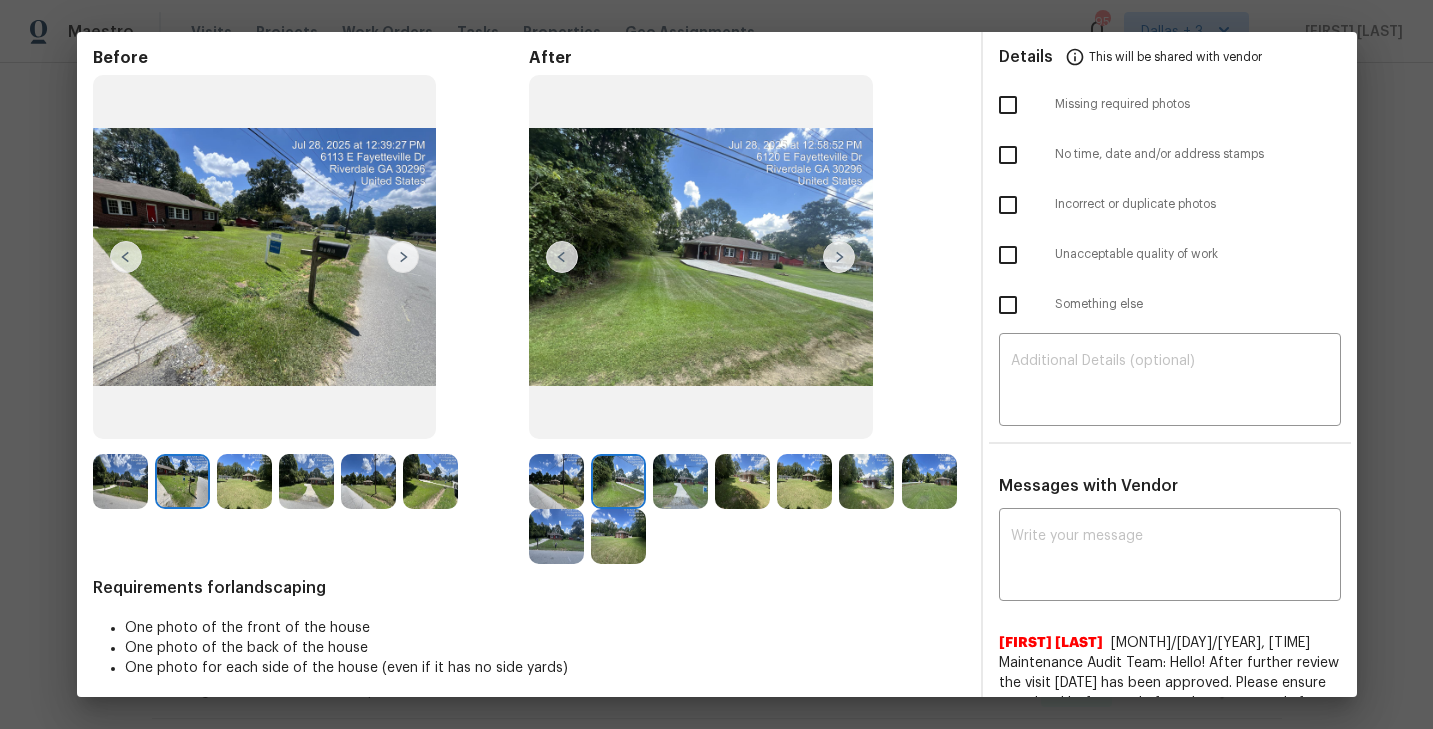 scroll, scrollTop: 0, scrollLeft: 0, axis: both 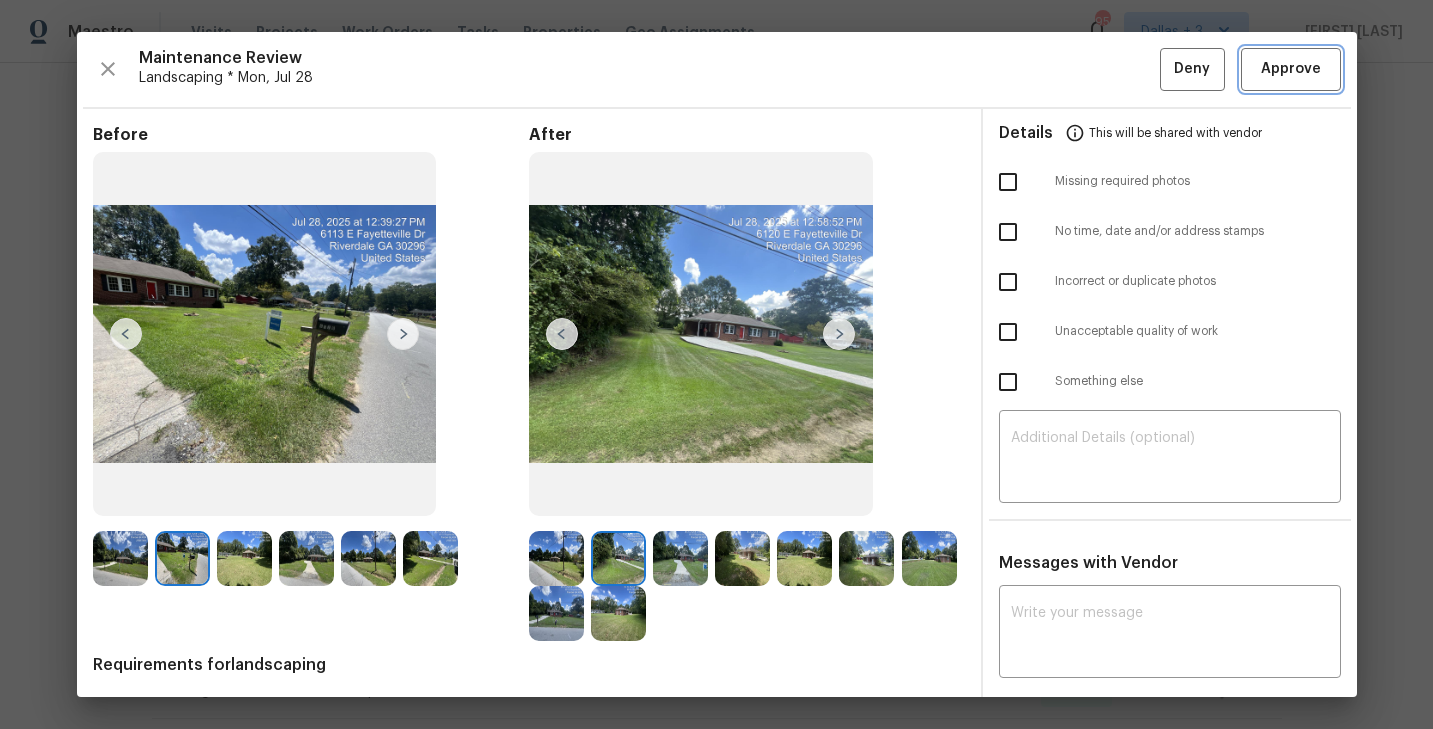 click on "Approve" at bounding box center [1291, 69] 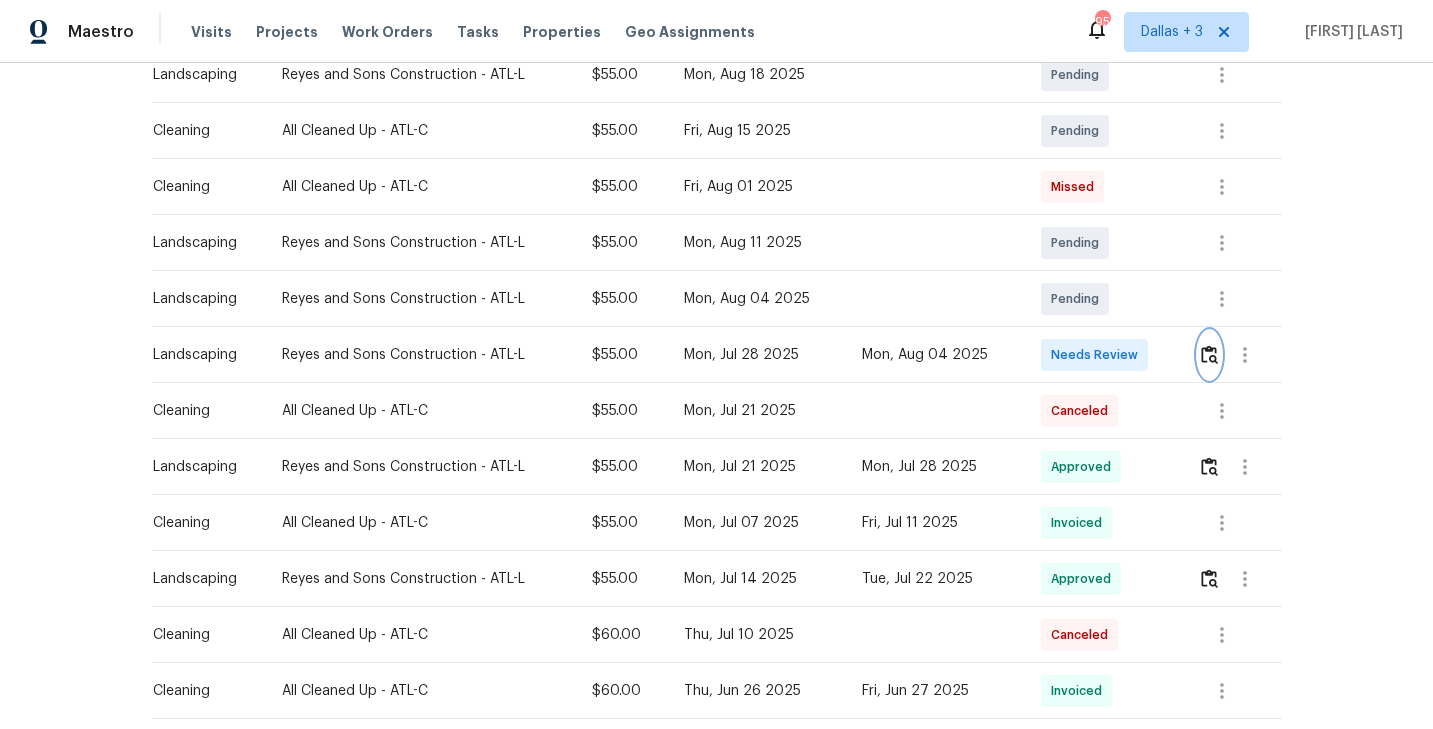 scroll, scrollTop: 0, scrollLeft: 0, axis: both 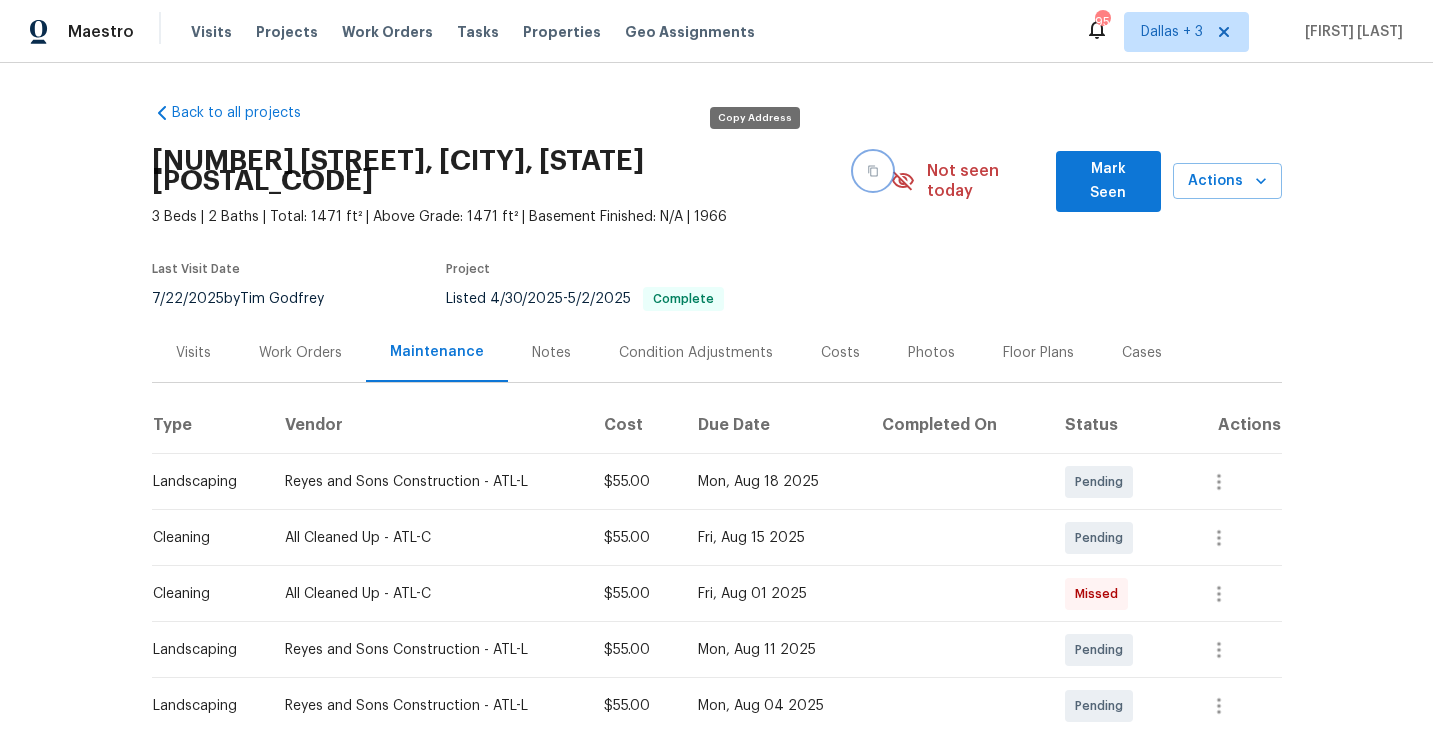 click 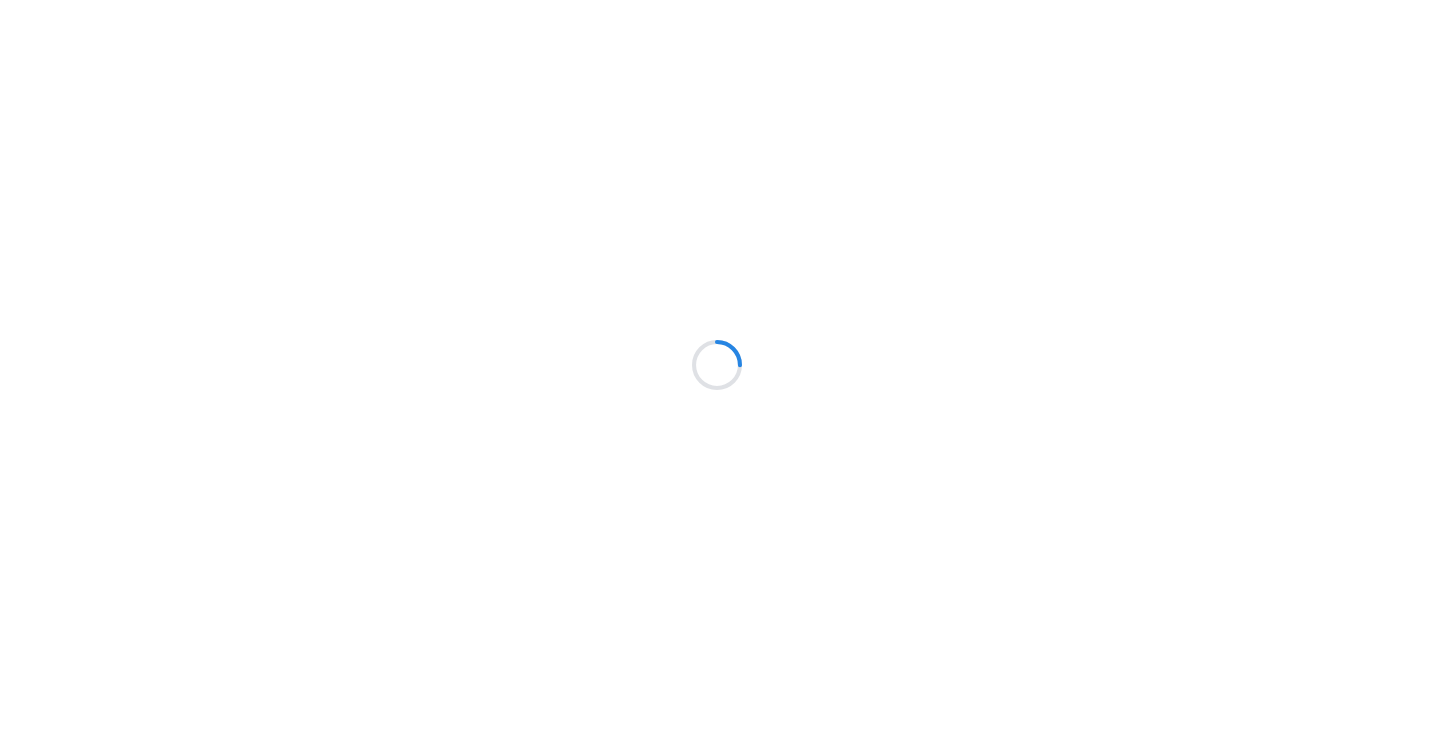 scroll, scrollTop: 0, scrollLeft: 0, axis: both 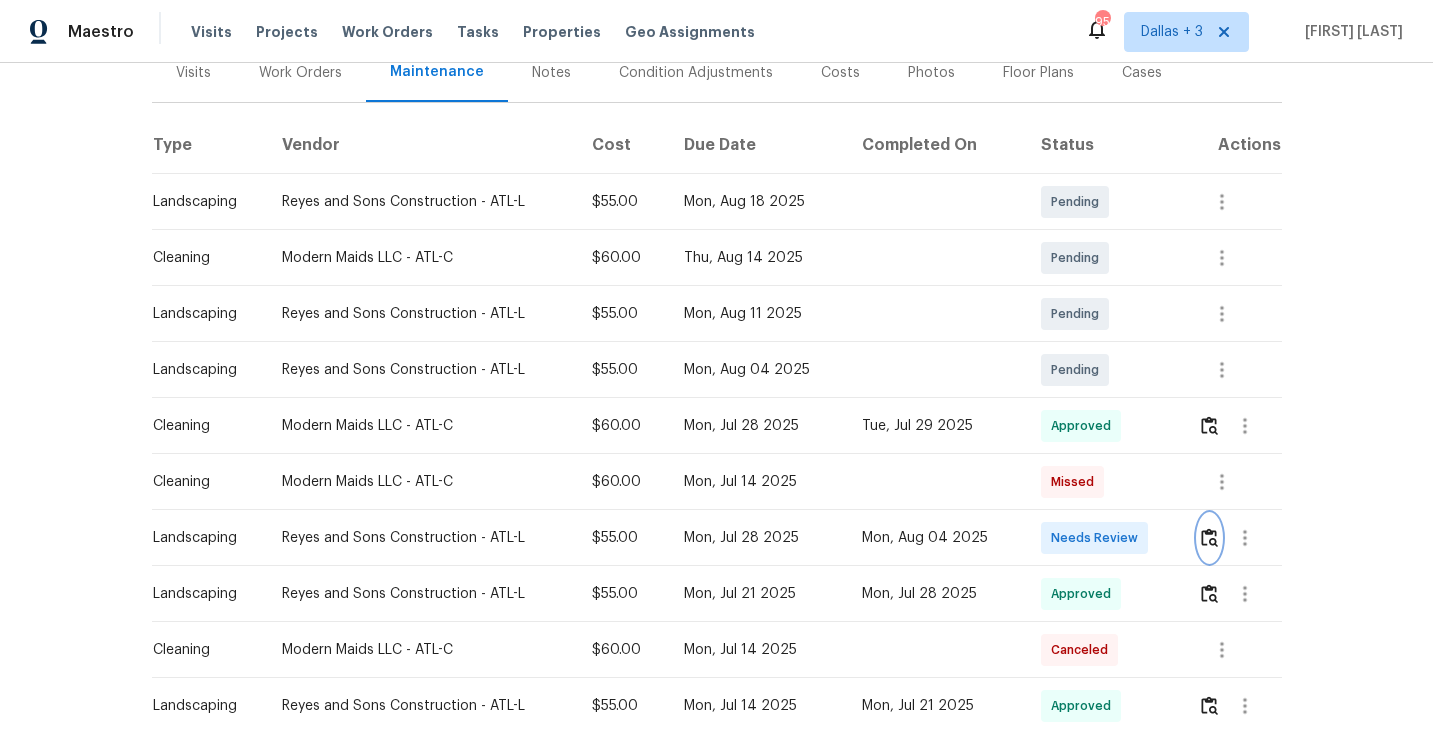 click at bounding box center [1209, 538] 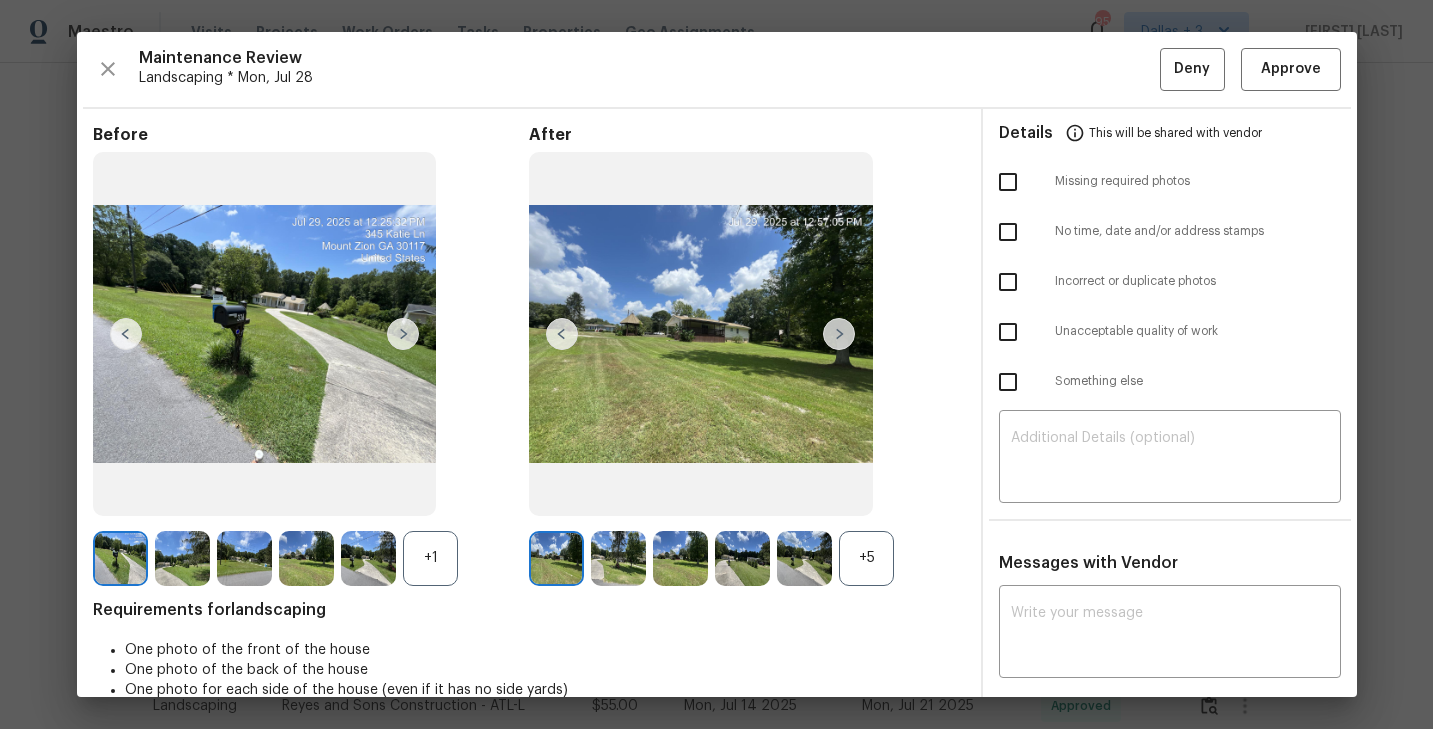 click on "+5" at bounding box center [866, 558] 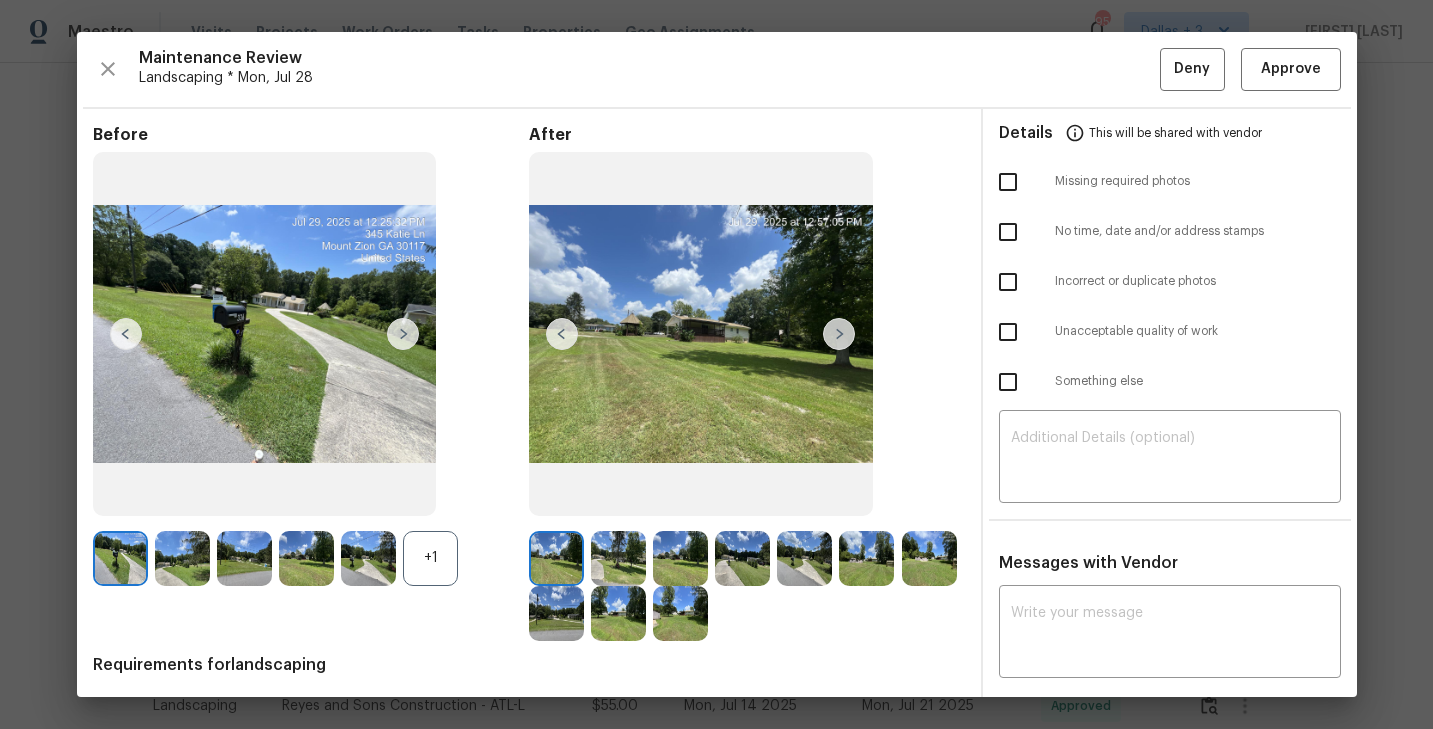 click on "+1" at bounding box center (430, 558) 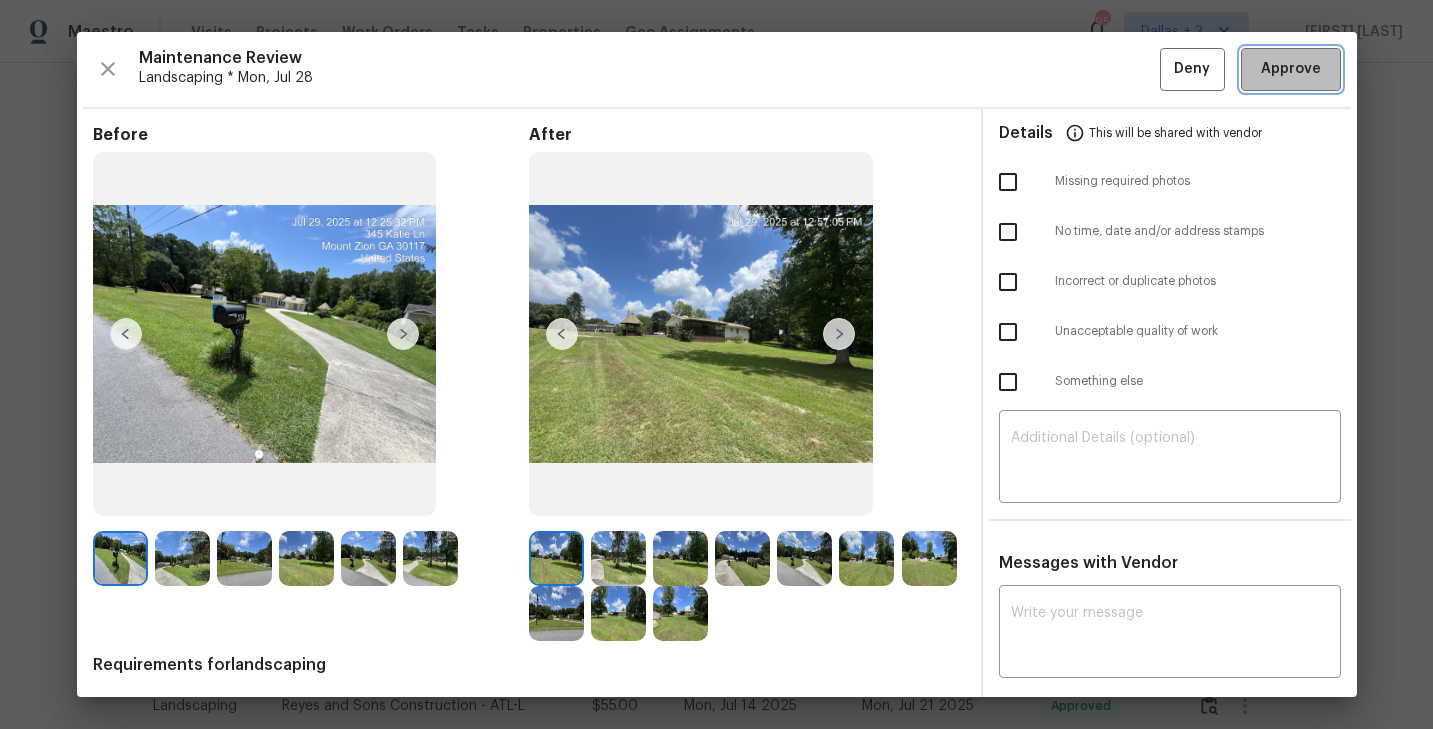 click on "Approve" at bounding box center (1291, 69) 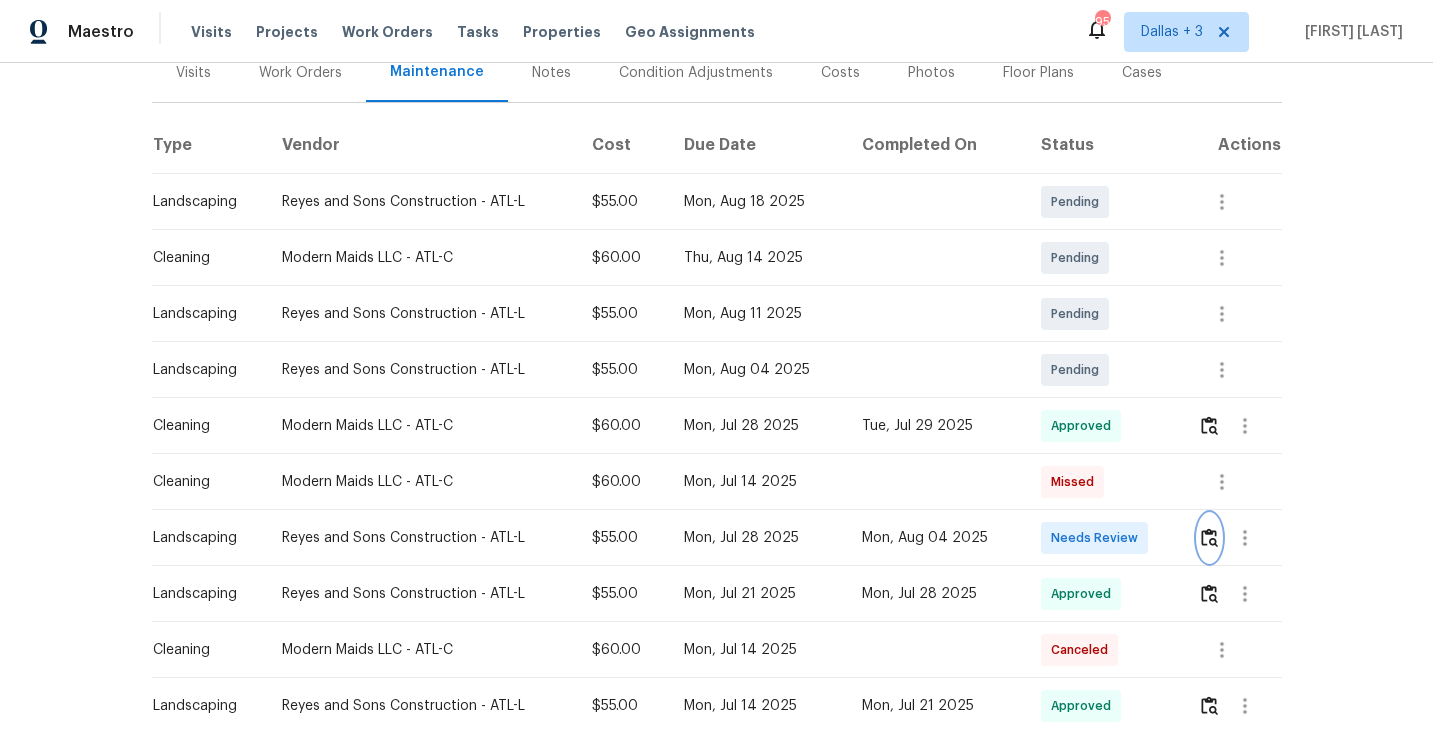 scroll, scrollTop: 0, scrollLeft: 0, axis: both 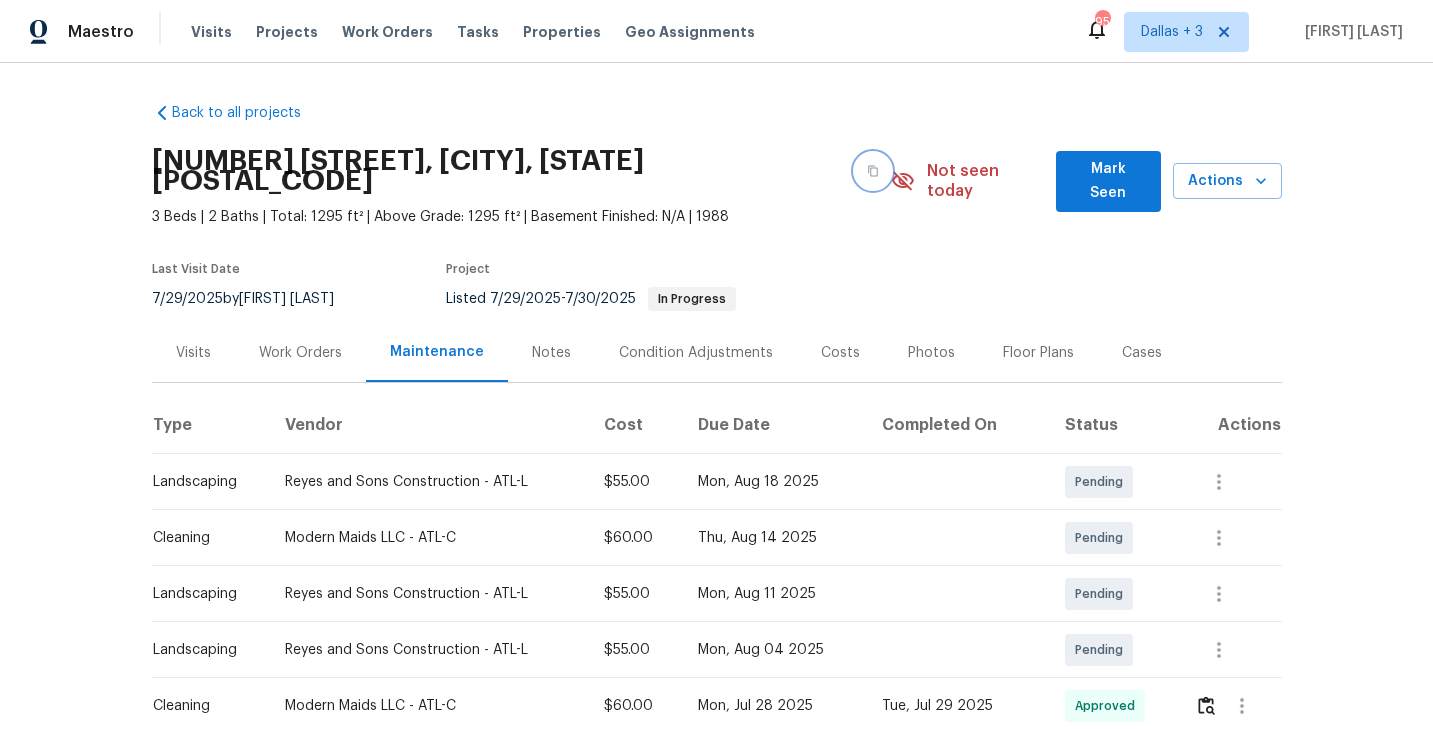 click 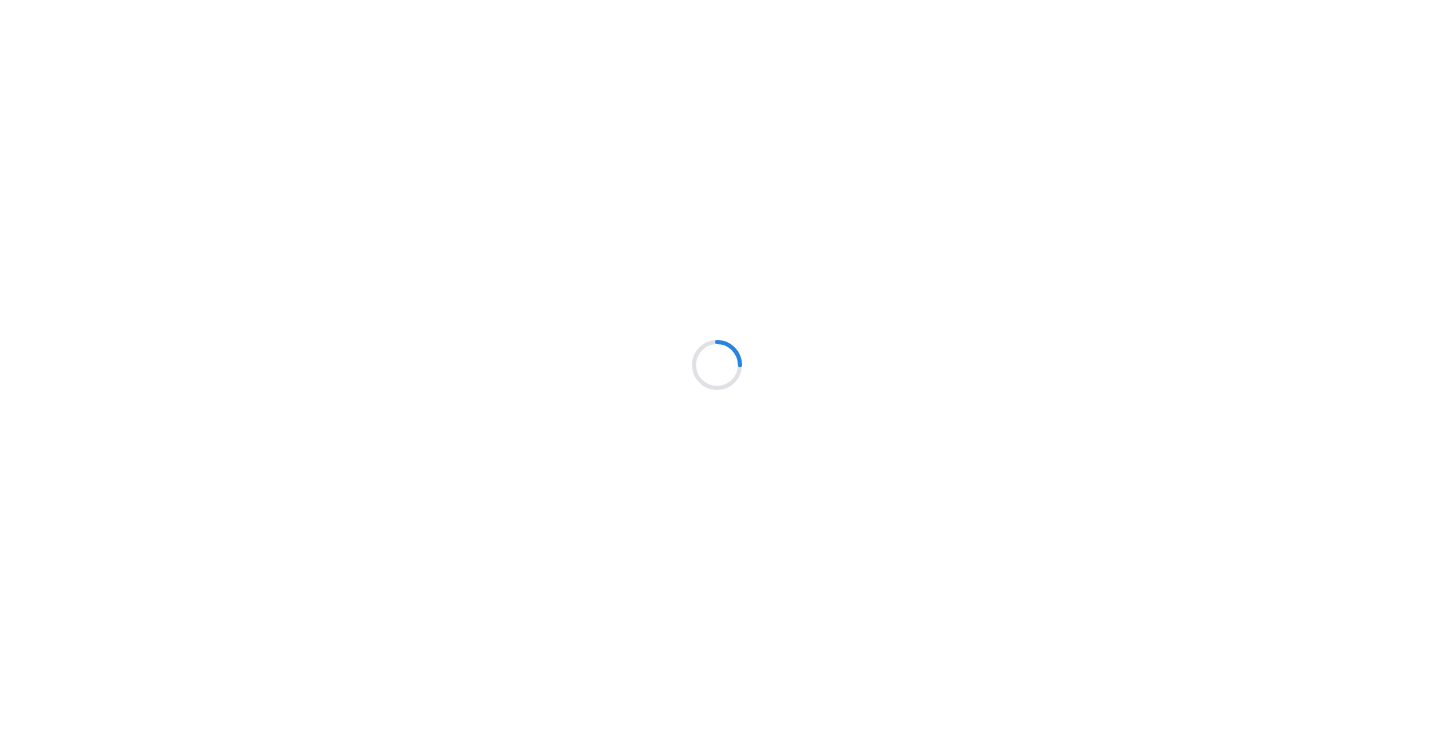 scroll, scrollTop: 0, scrollLeft: 0, axis: both 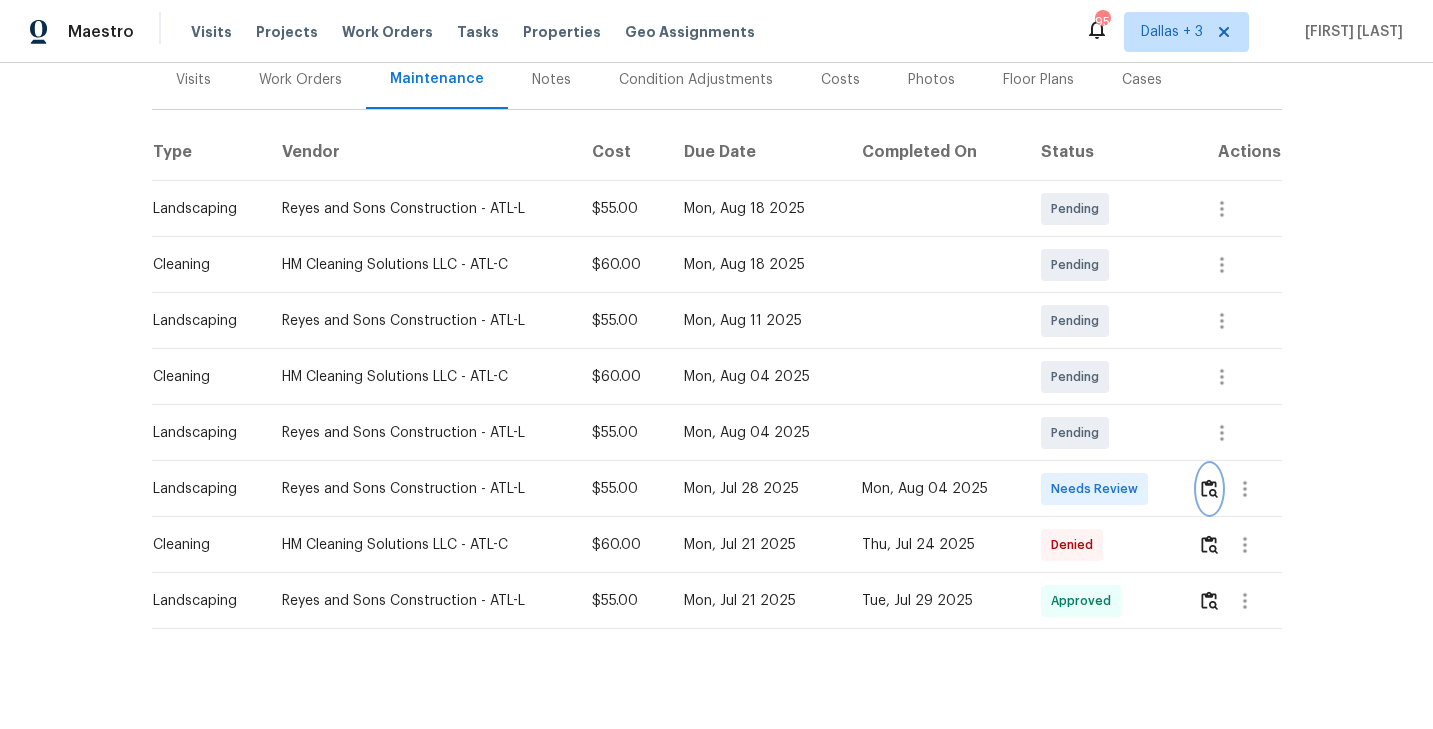 click at bounding box center [1209, 488] 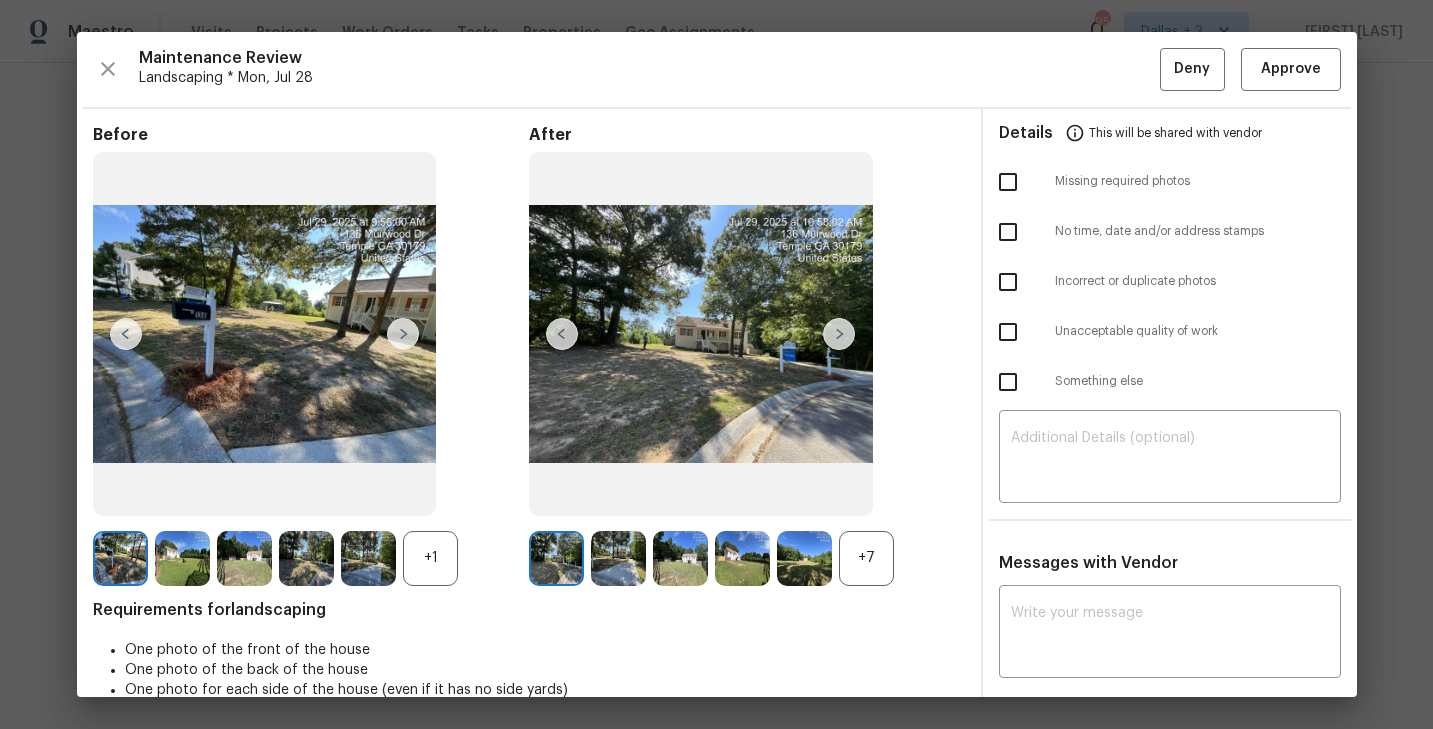 click on "+1" at bounding box center (430, 558) 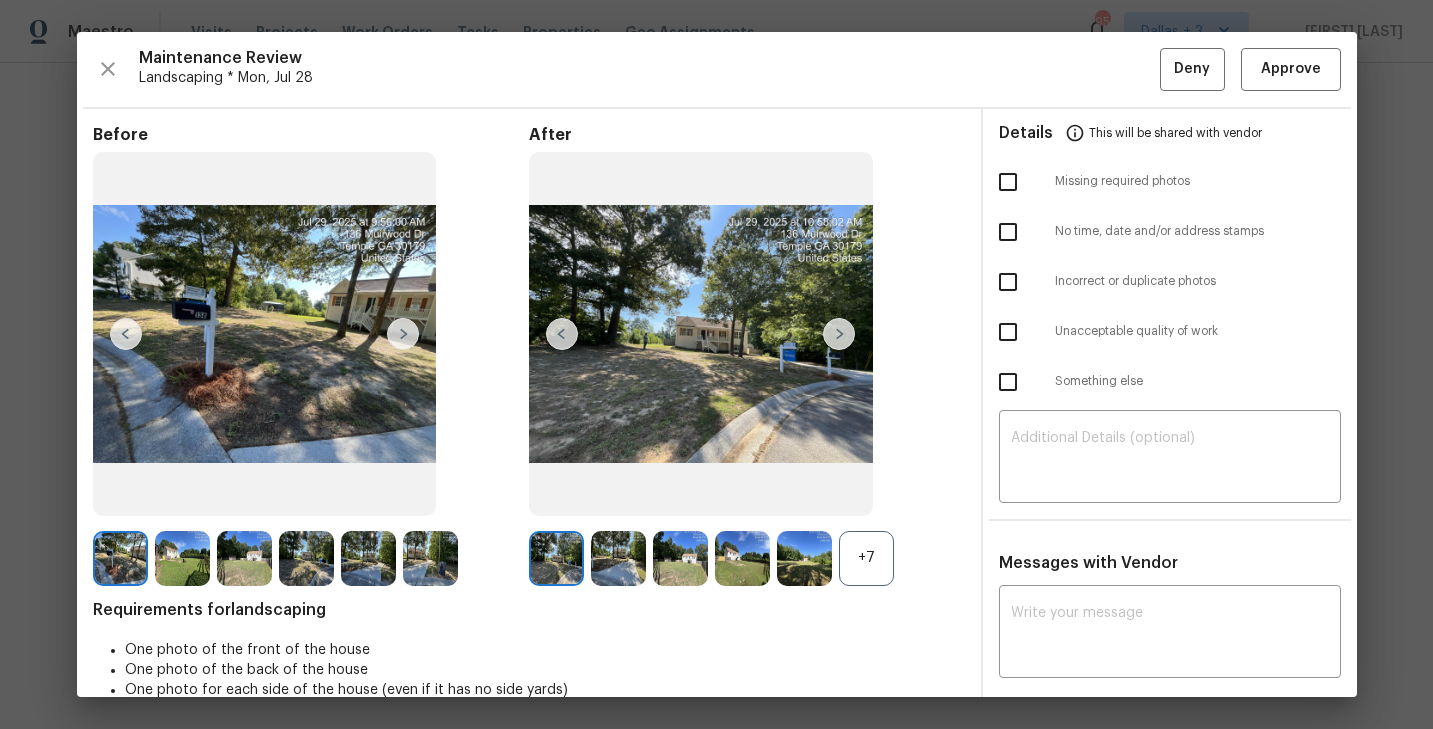 click on "+7" at bounding box center [866, 558] 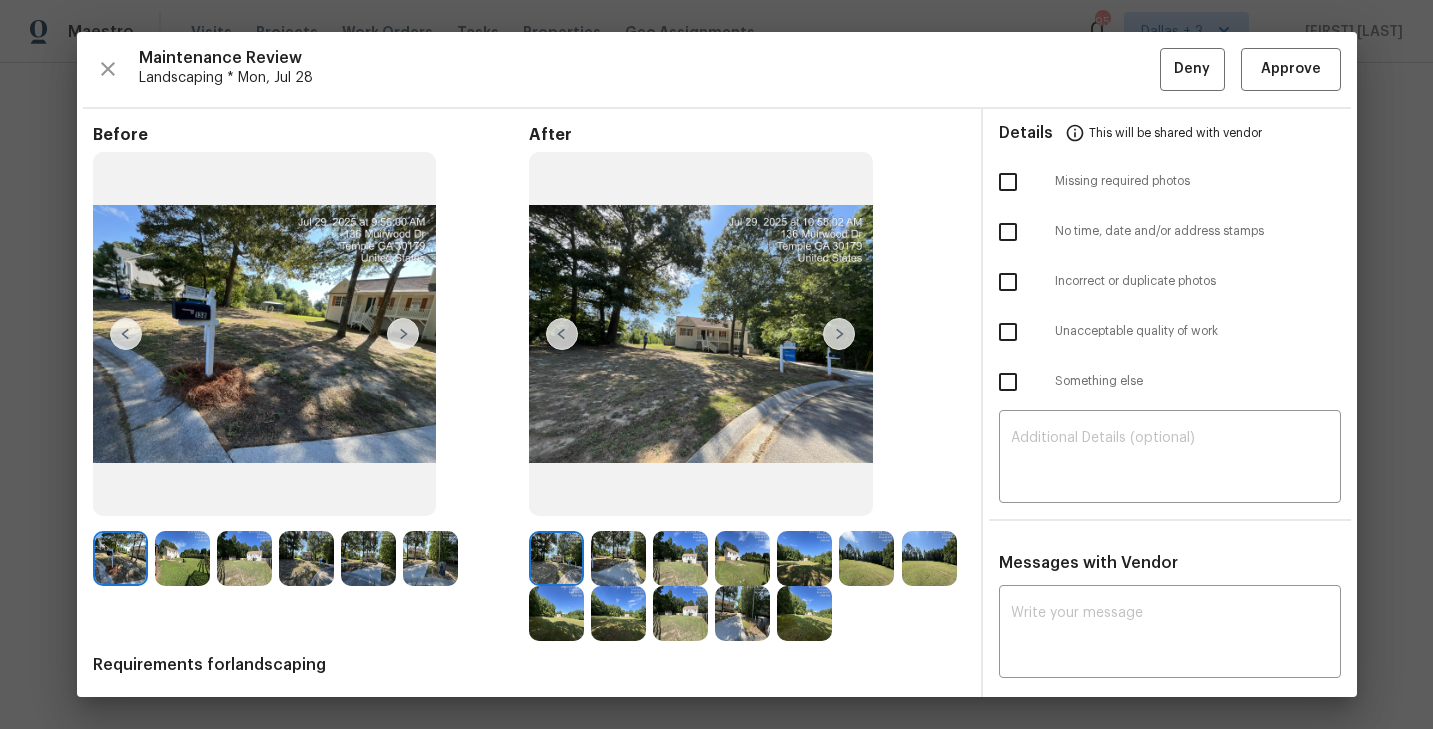 click at bounding box center (556, 558) 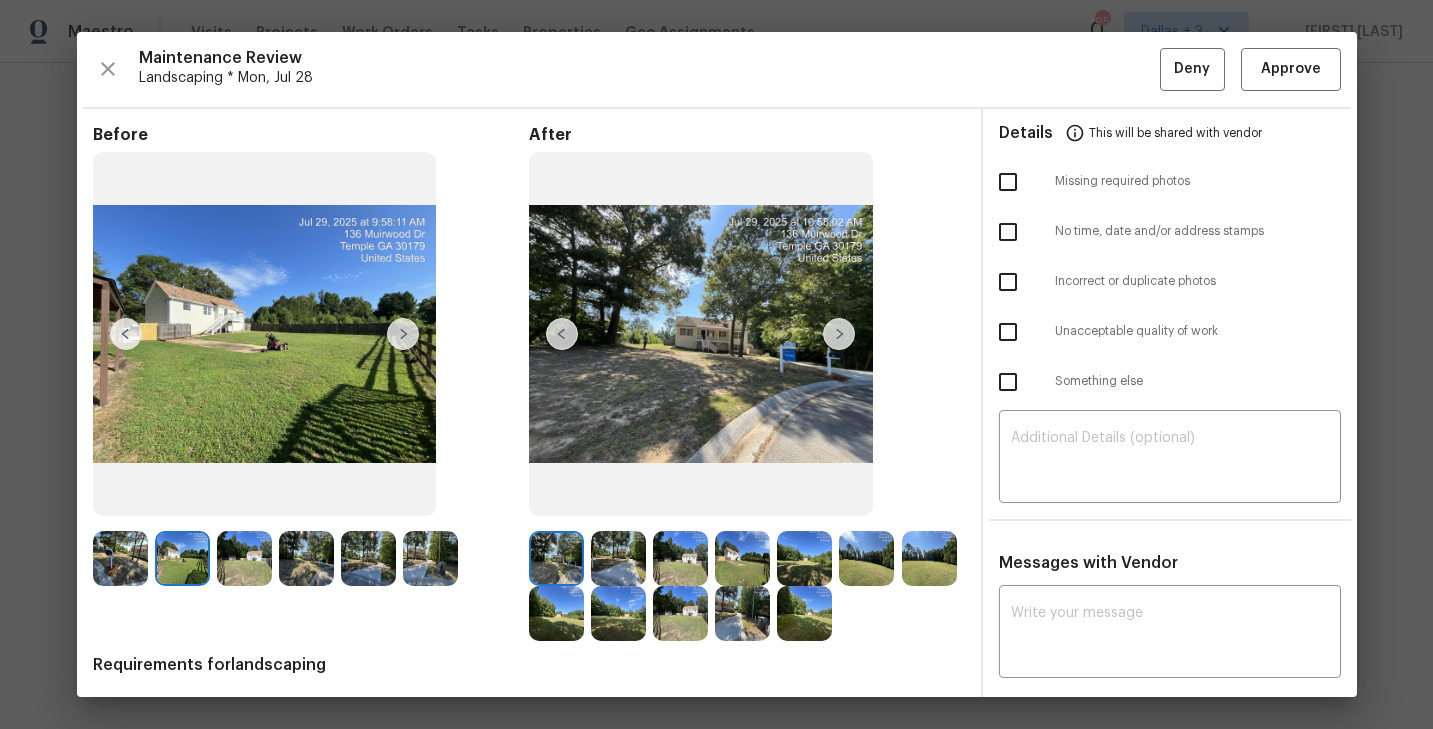 click on "Before" at bounding box center [311, 383] 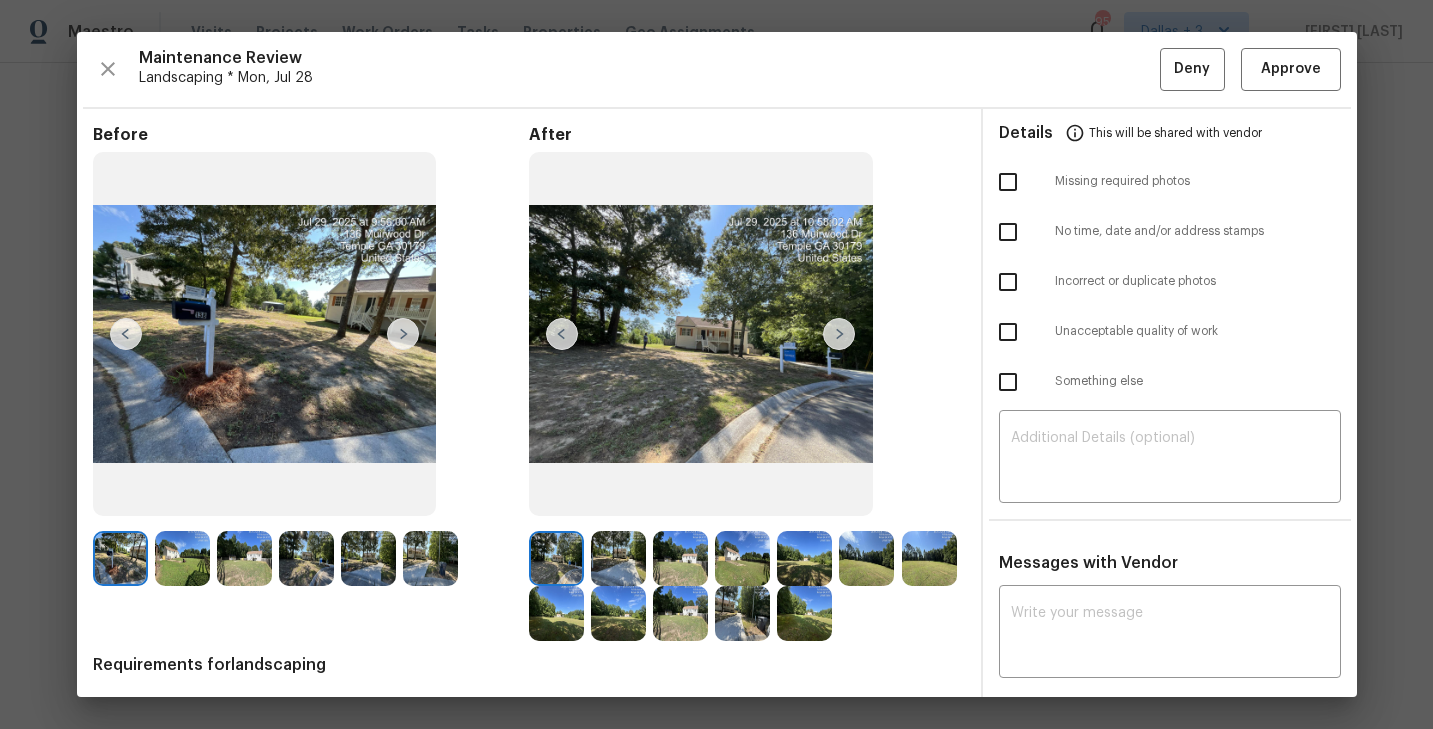 click at bounding box center [839, 334] 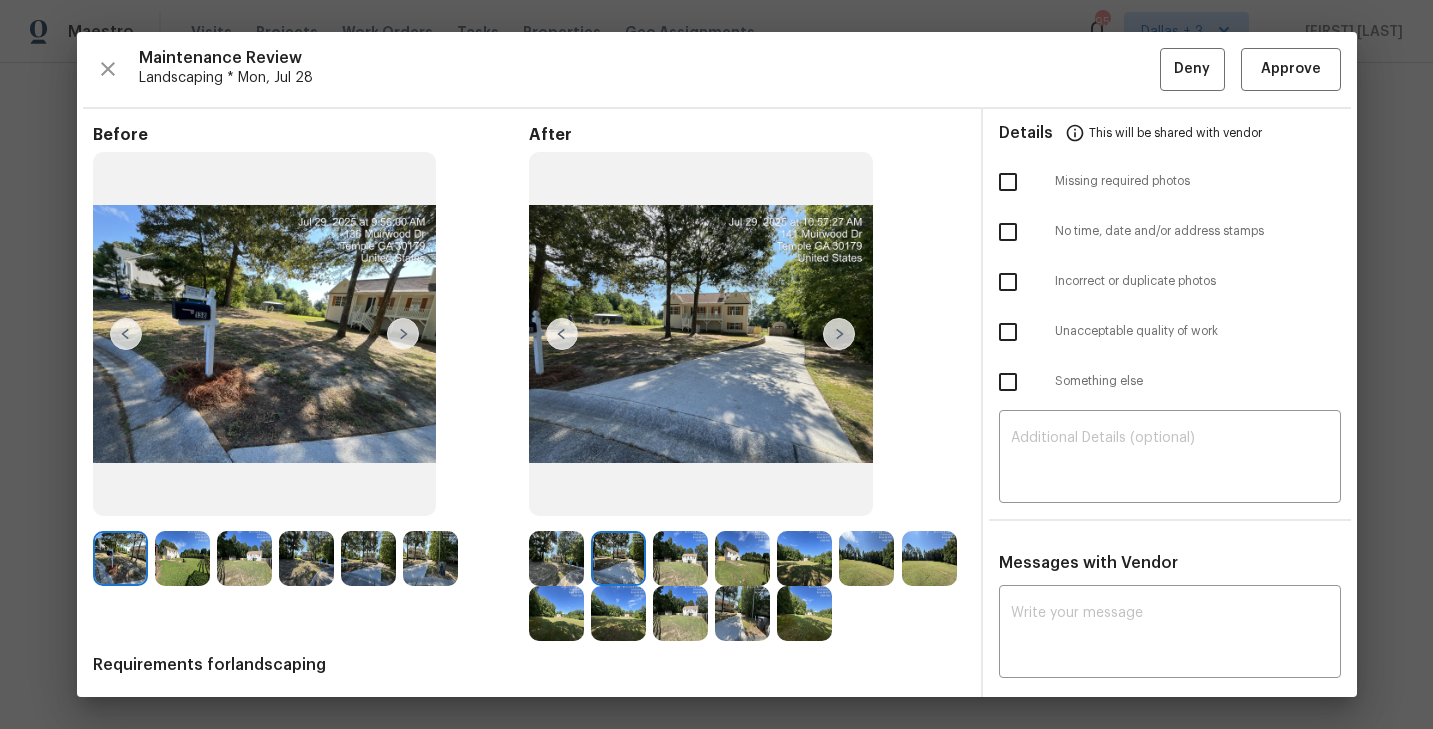 click at bounding box center [839, 334] 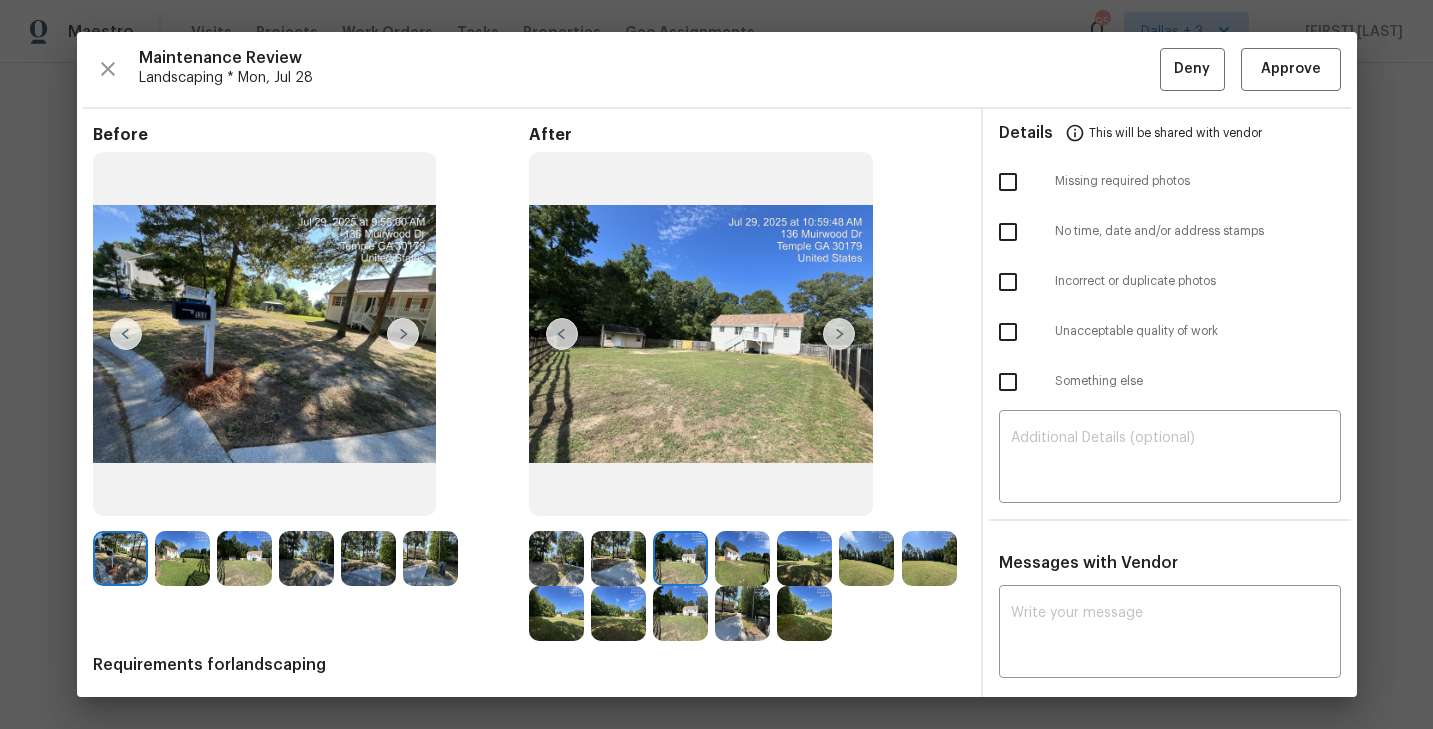 click at bounding box center [839, 334] 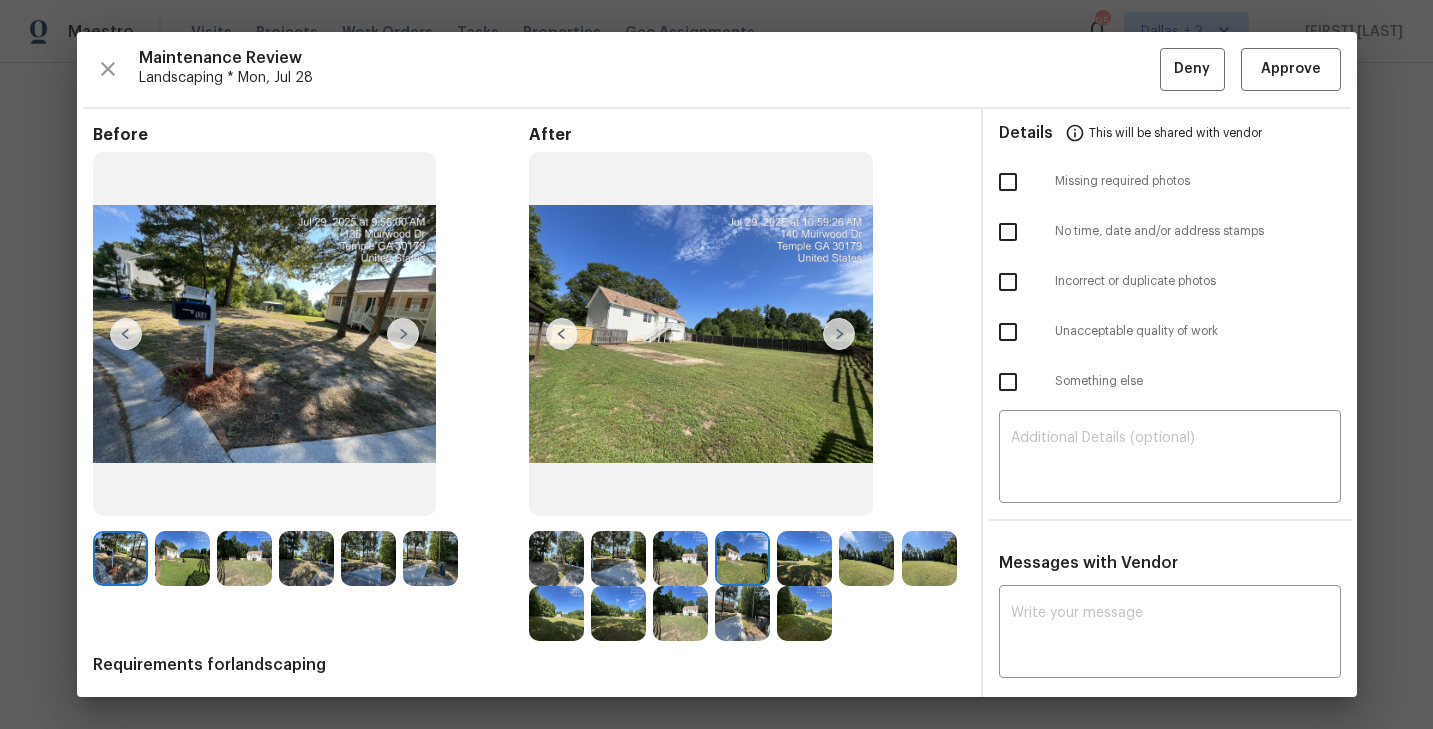 click at bounding box center (839, 334) 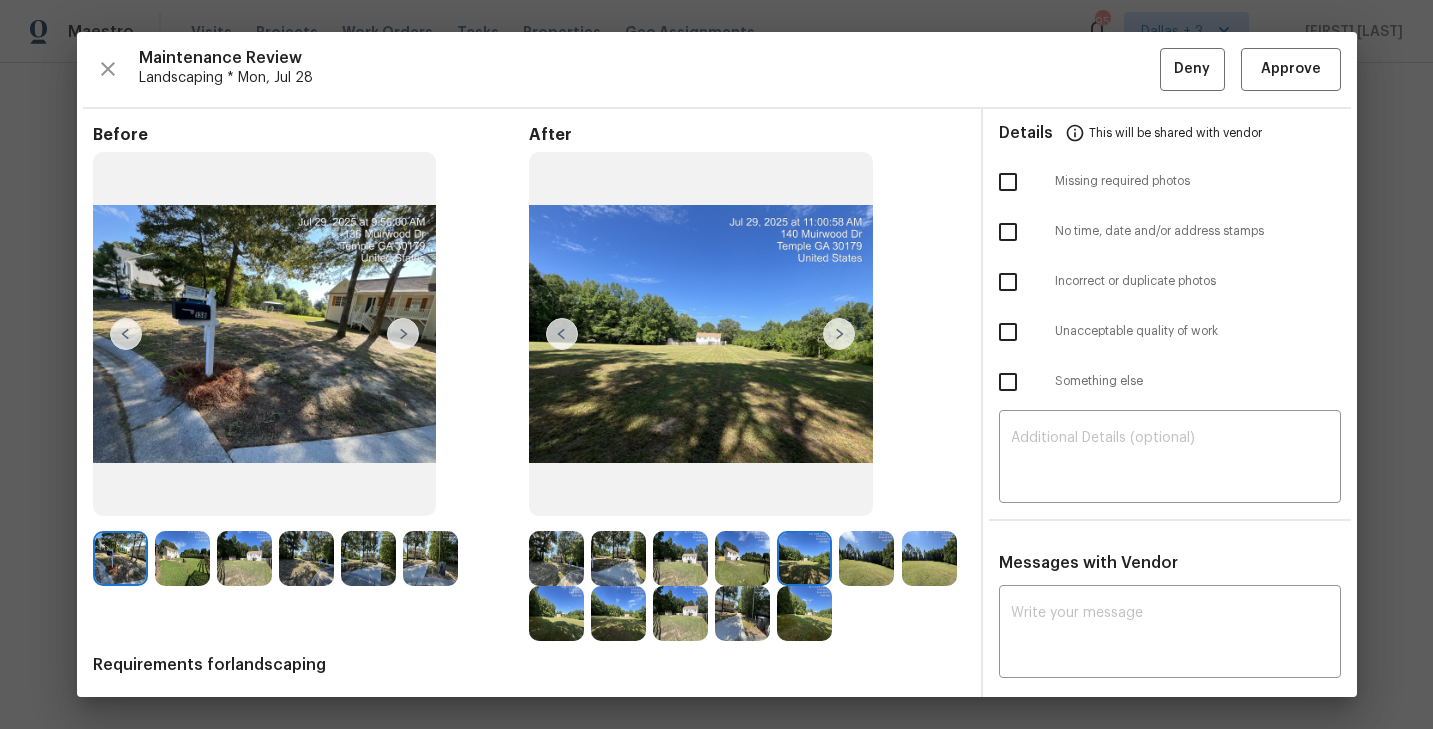 click at bounding box center [839, 334] 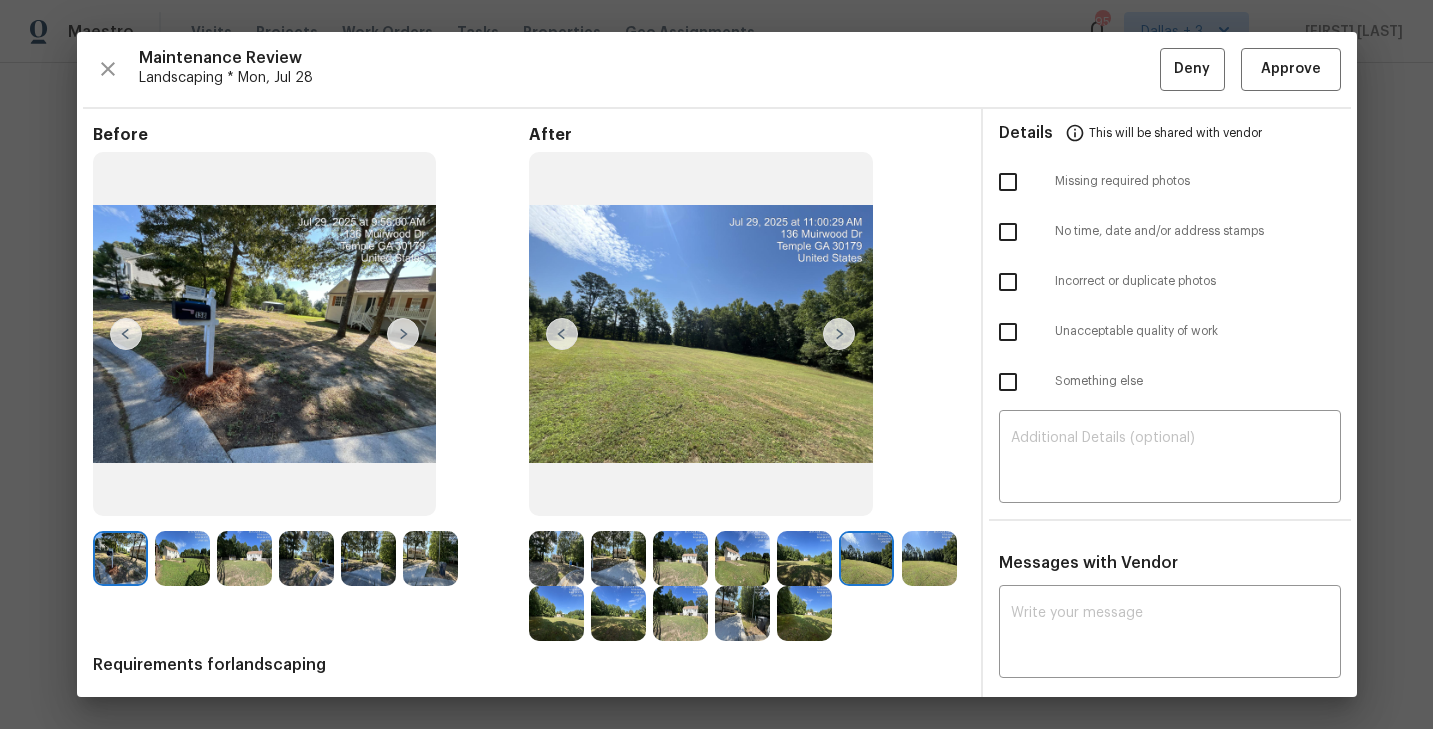 click at bounding box center [839, 334] 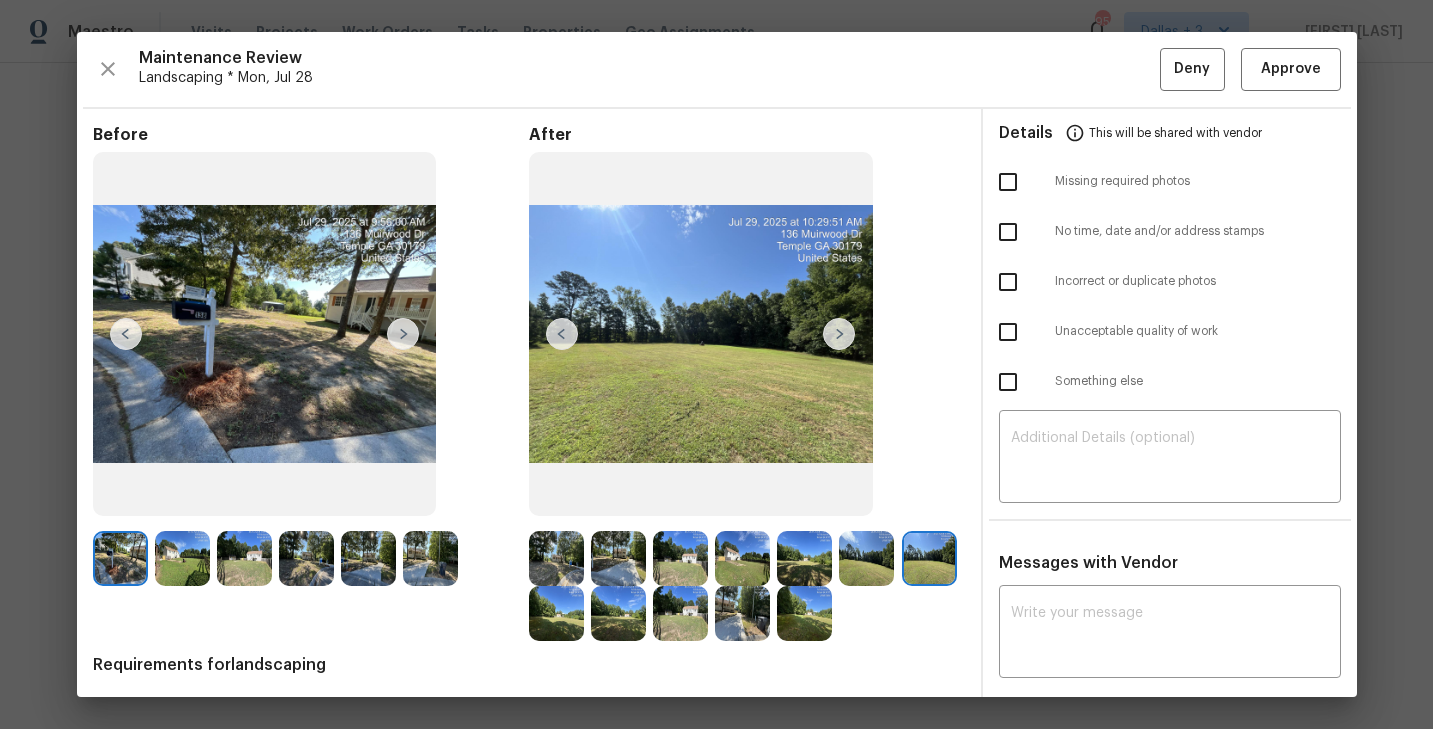 click at bounding box center [839, 334] 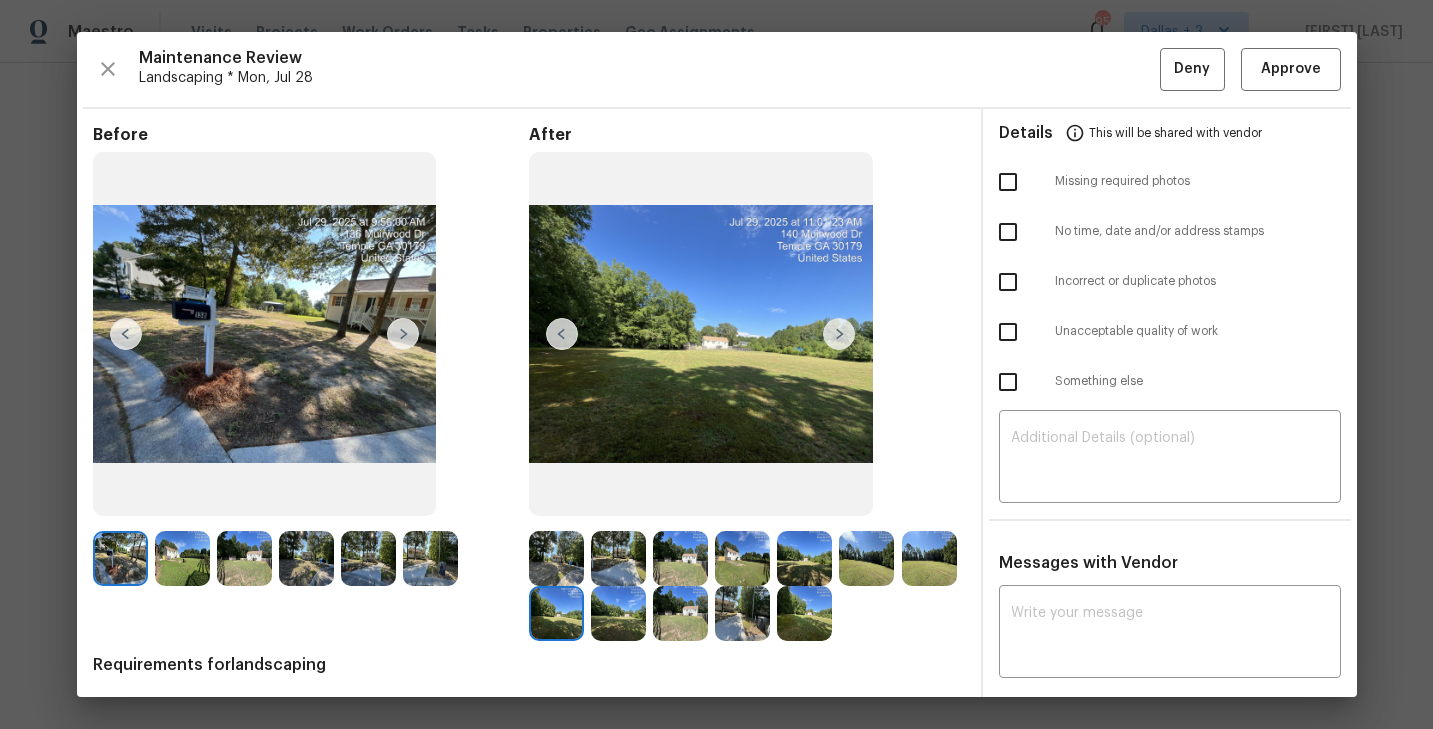click at bounding box center [839, 334] 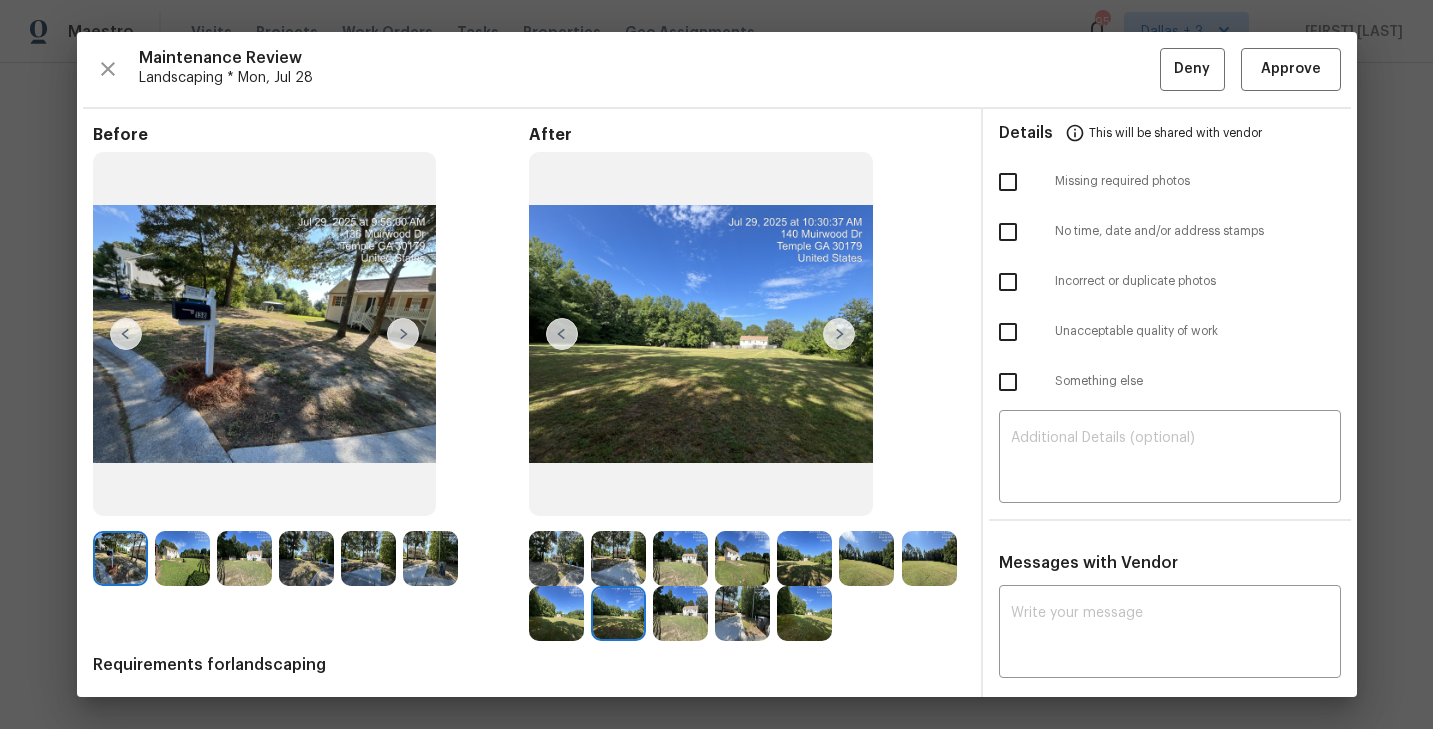click at bounding box center [839, 334] 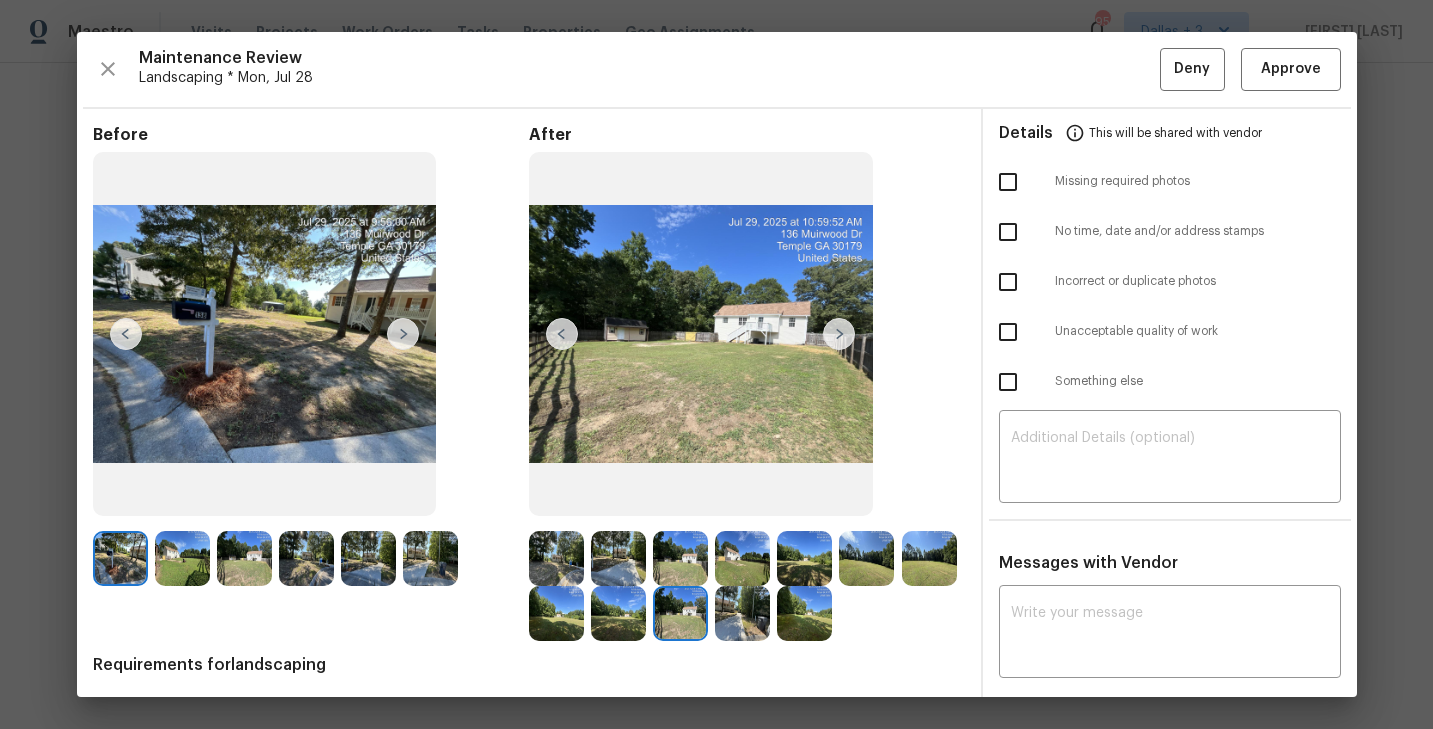 click at bounding box center [839, 334] 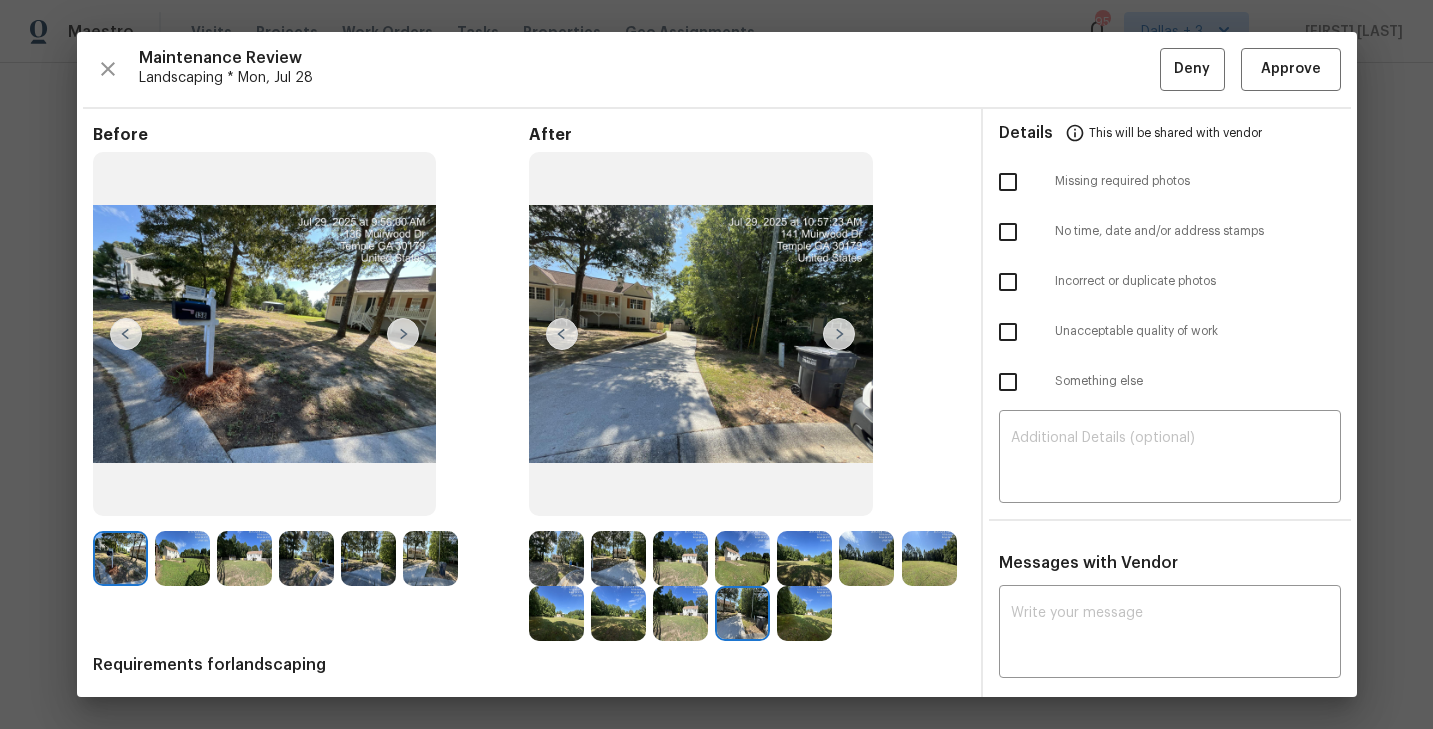 click at bounding box center (839, 334) 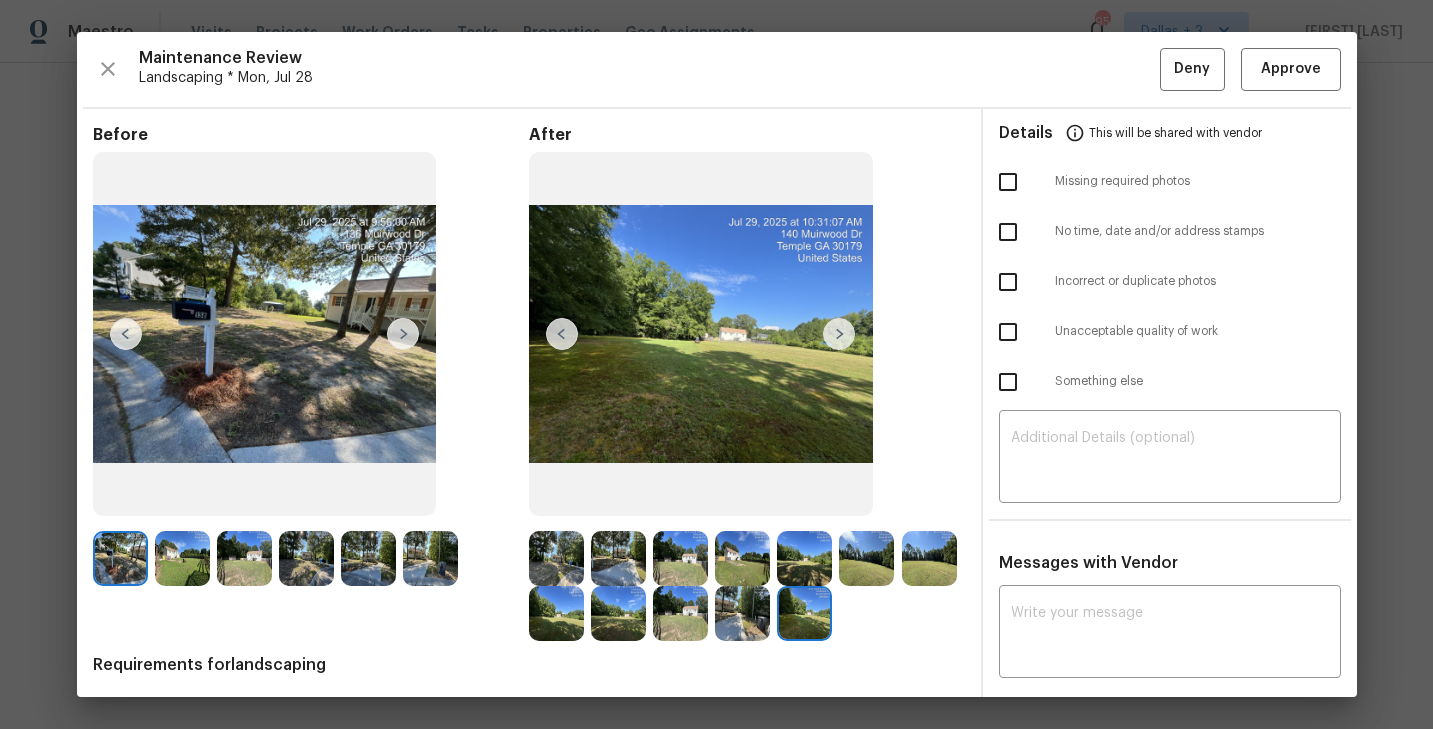 click at bounding box center [839, 334] 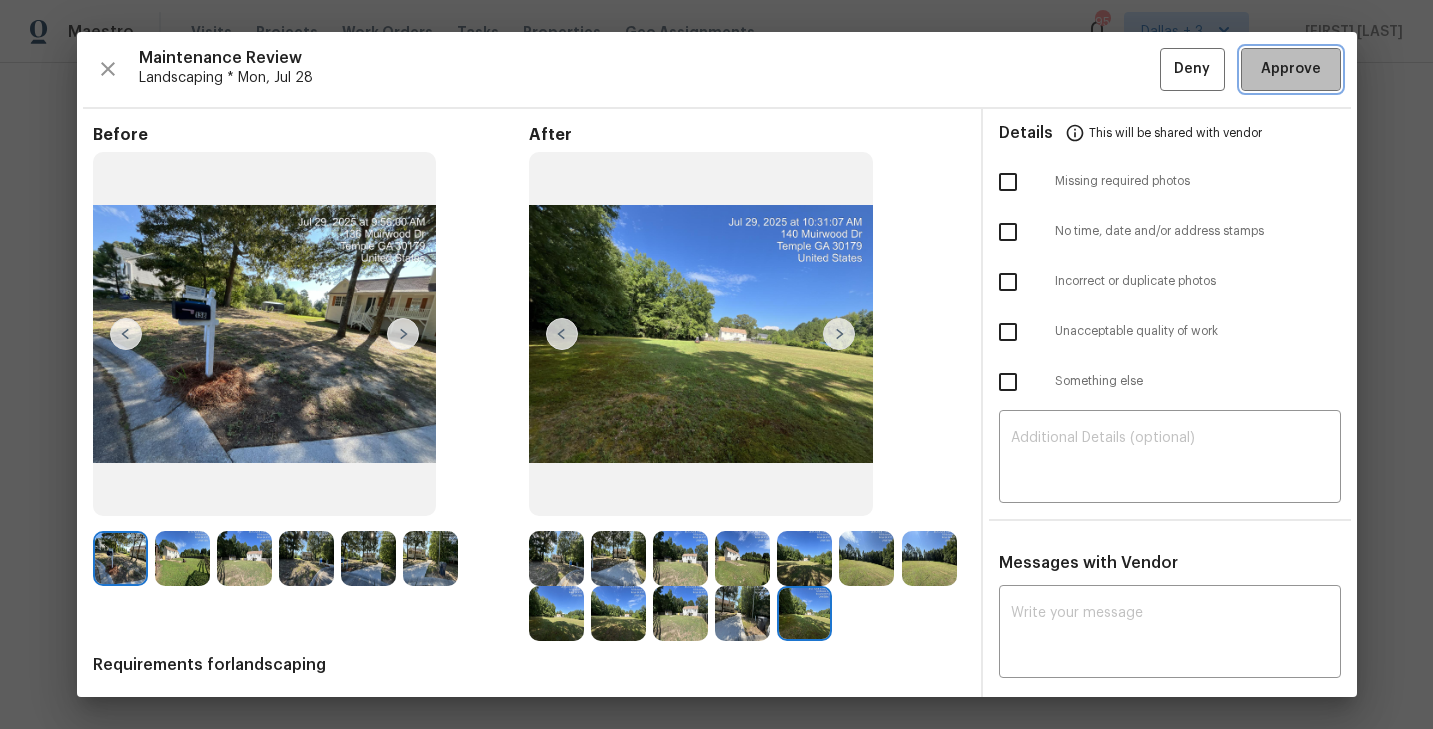 click on "Approve" at bounding box center [1291, 69] 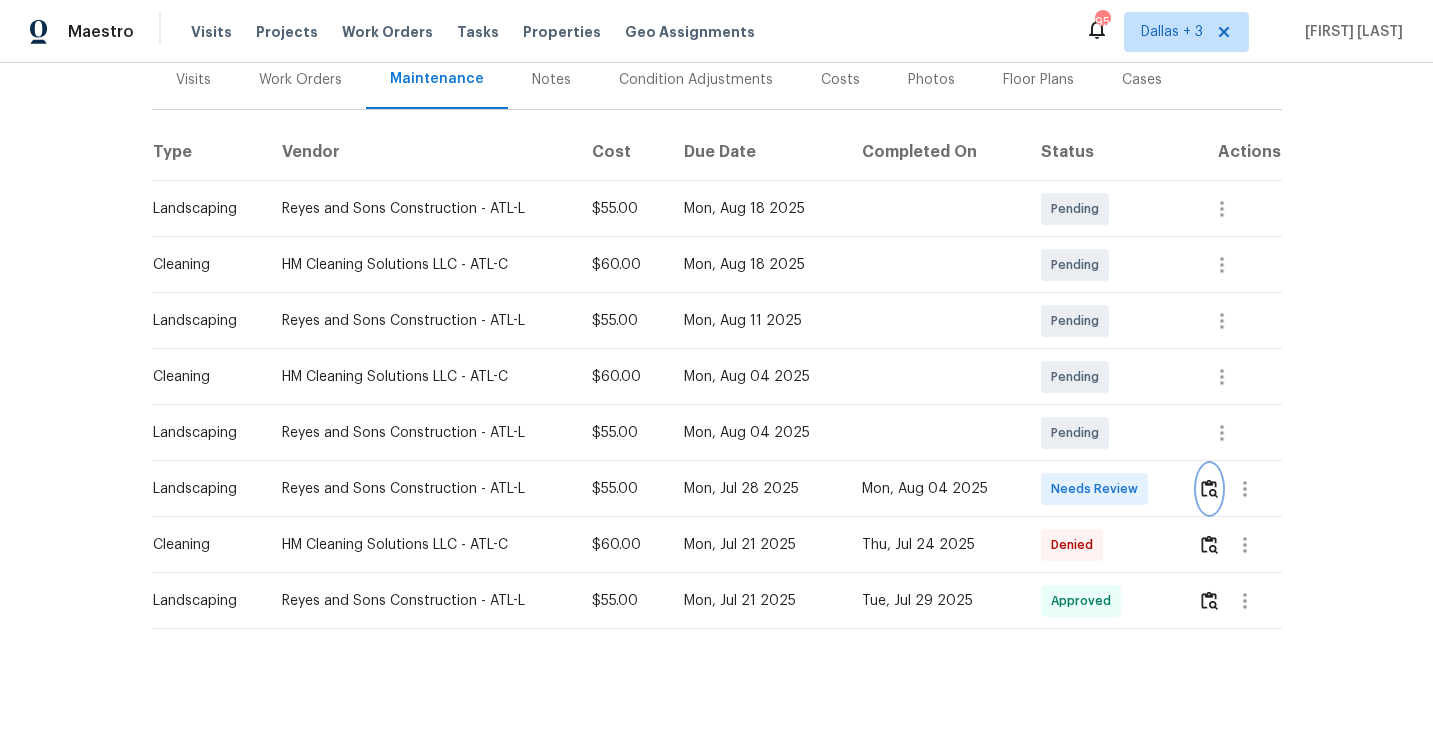 scroll, scrollTop: 0, scrollLeft: 0, axis: both 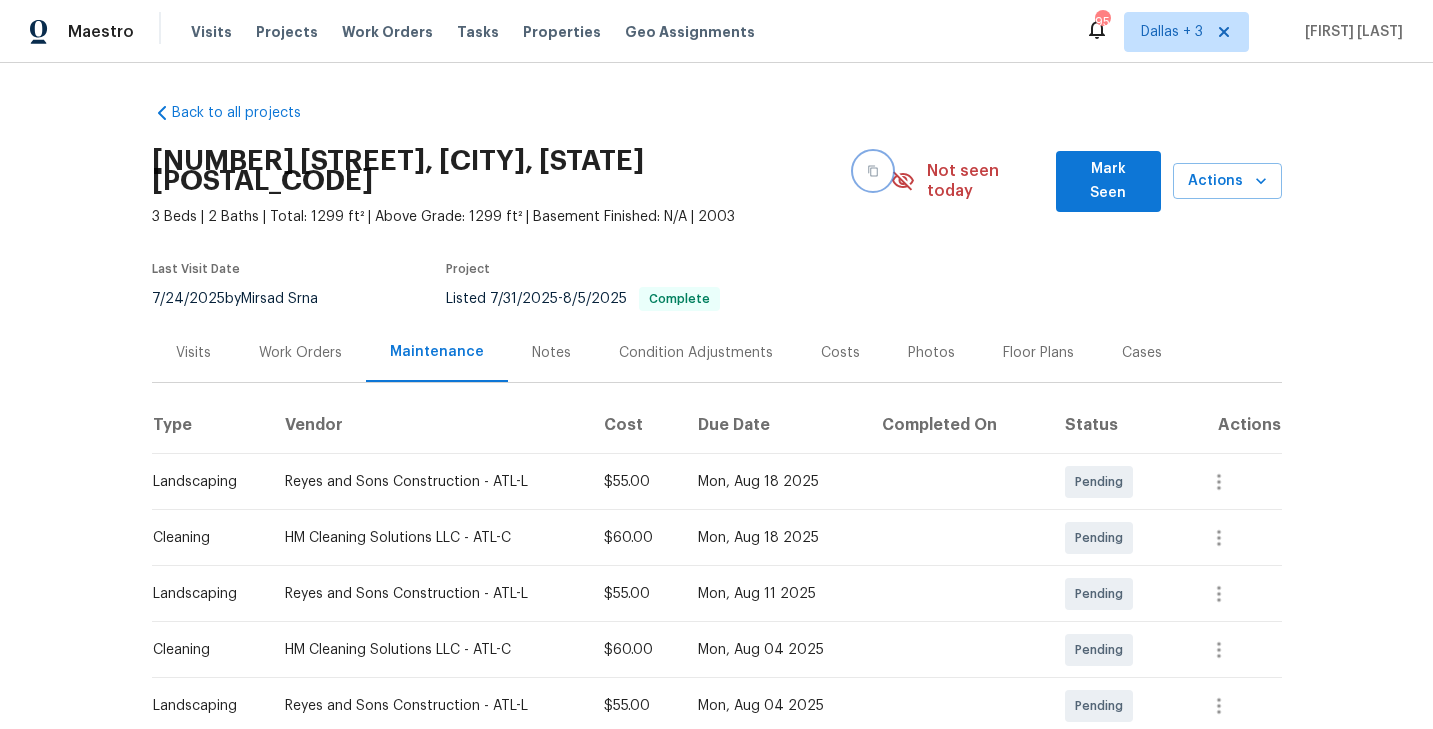 click at bounding box center [873, 171] 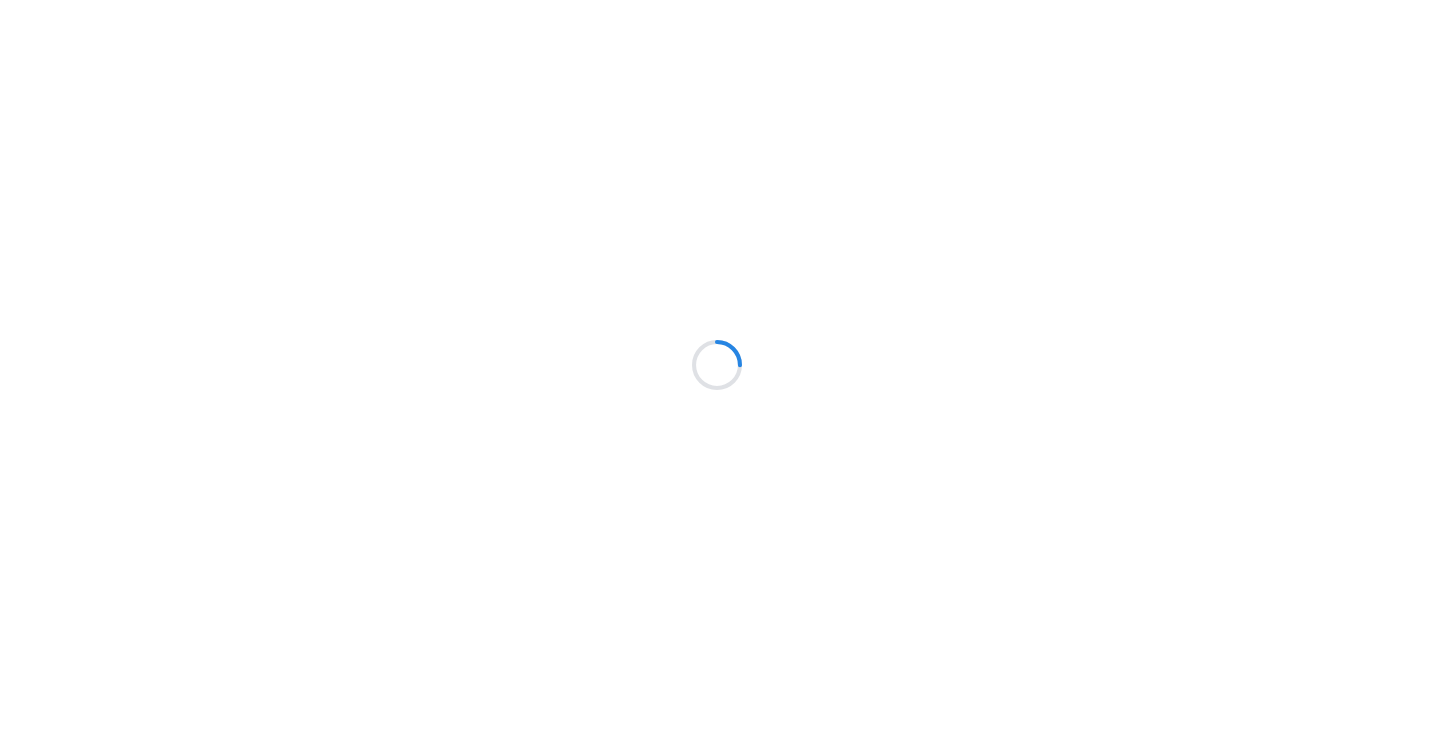 scroll, scrollTop: 0, scrollLeft: 0, axis: both 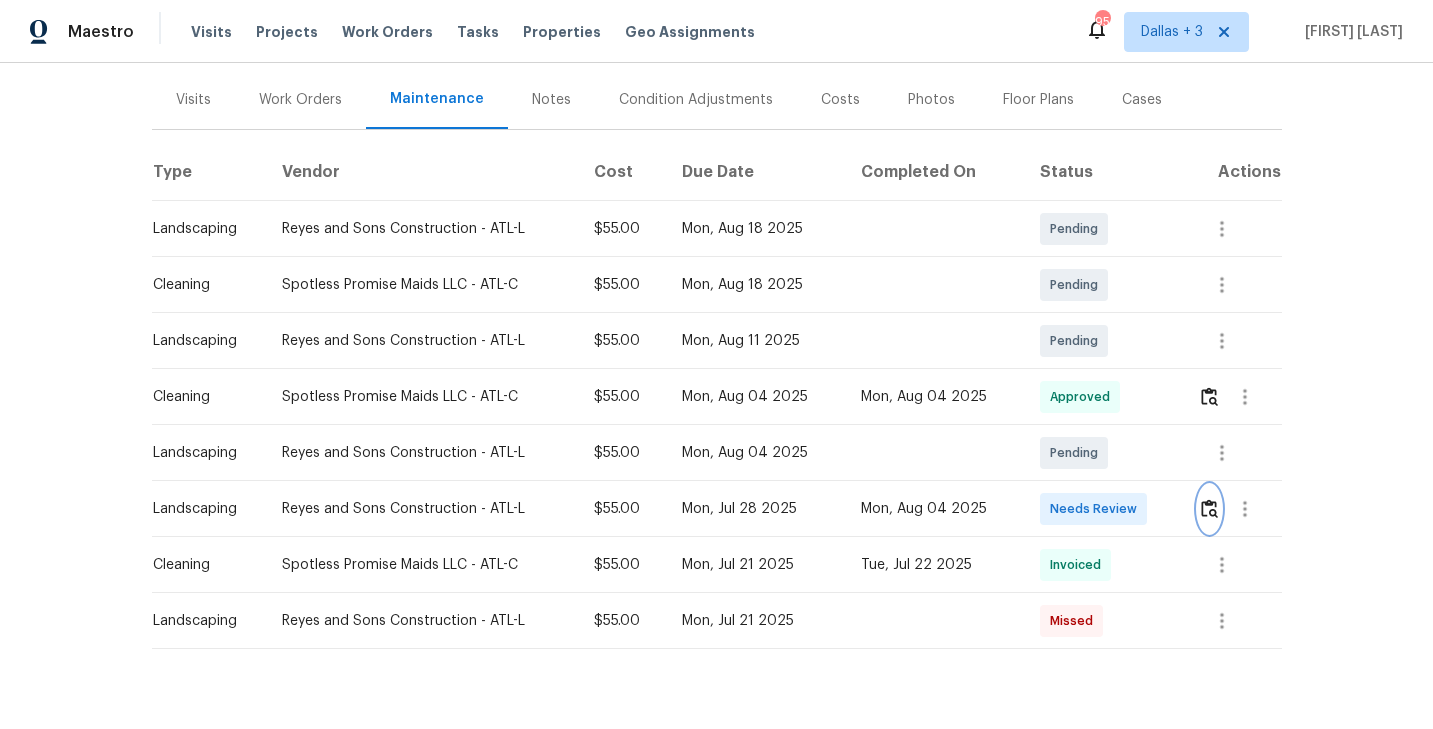 click at bounding box center (1209, 509) 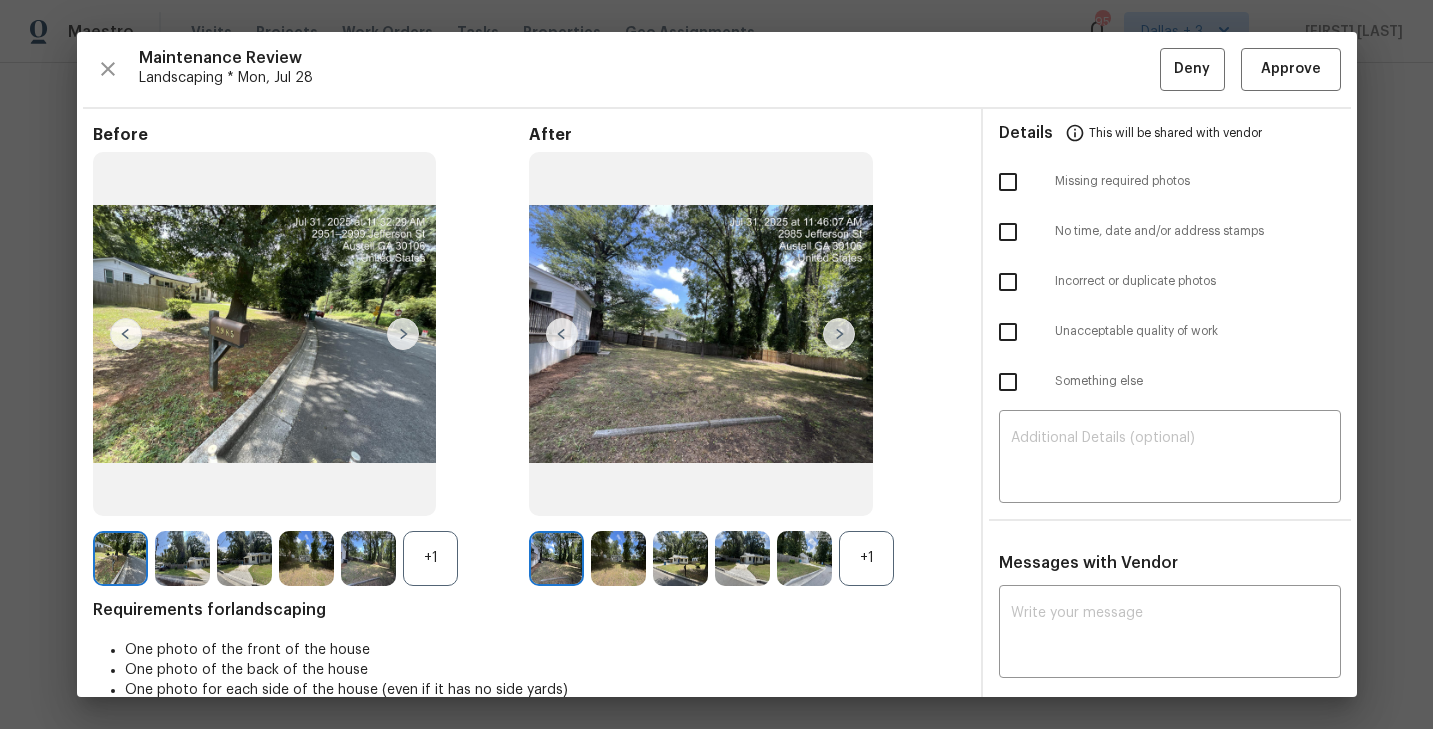 click on "+1" at bounding box center (747, 558) 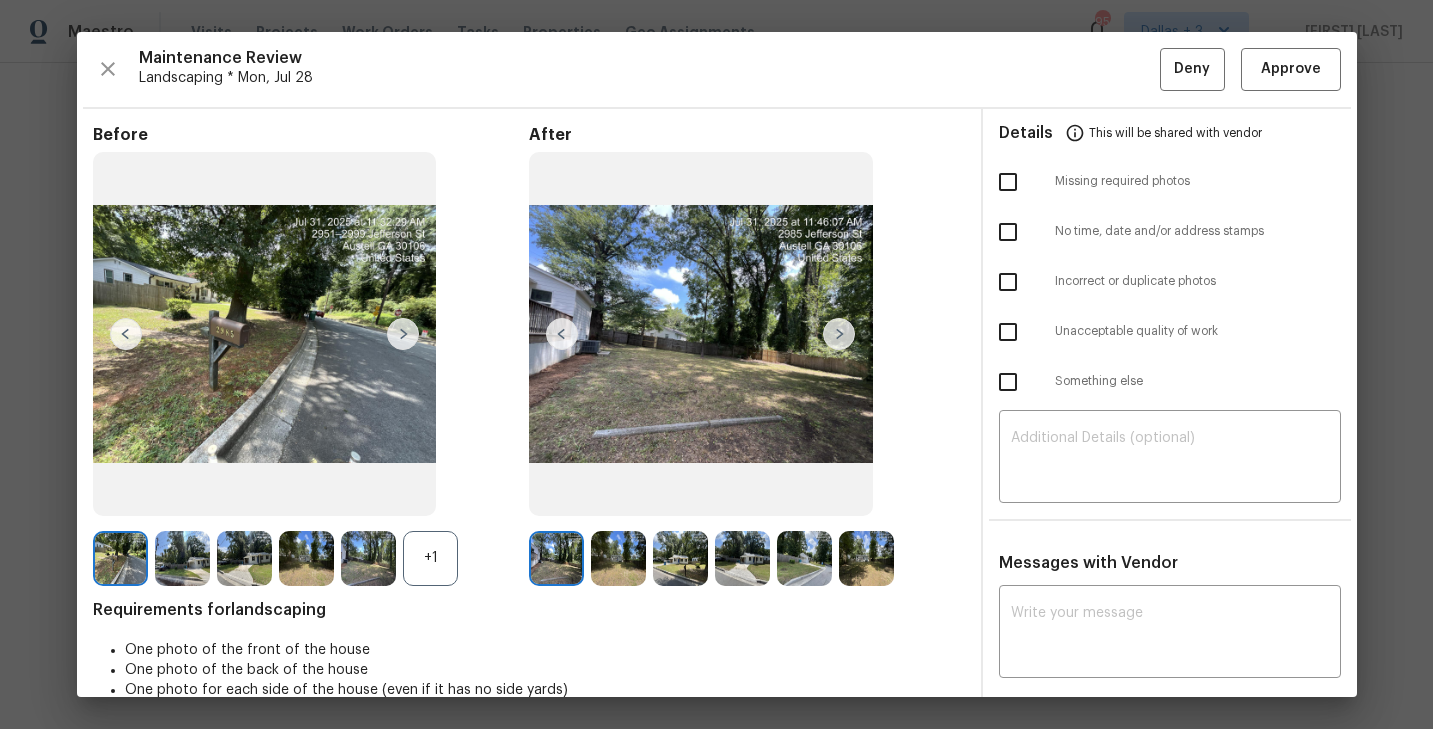 click on "+1" at bounding box center [430, 558] 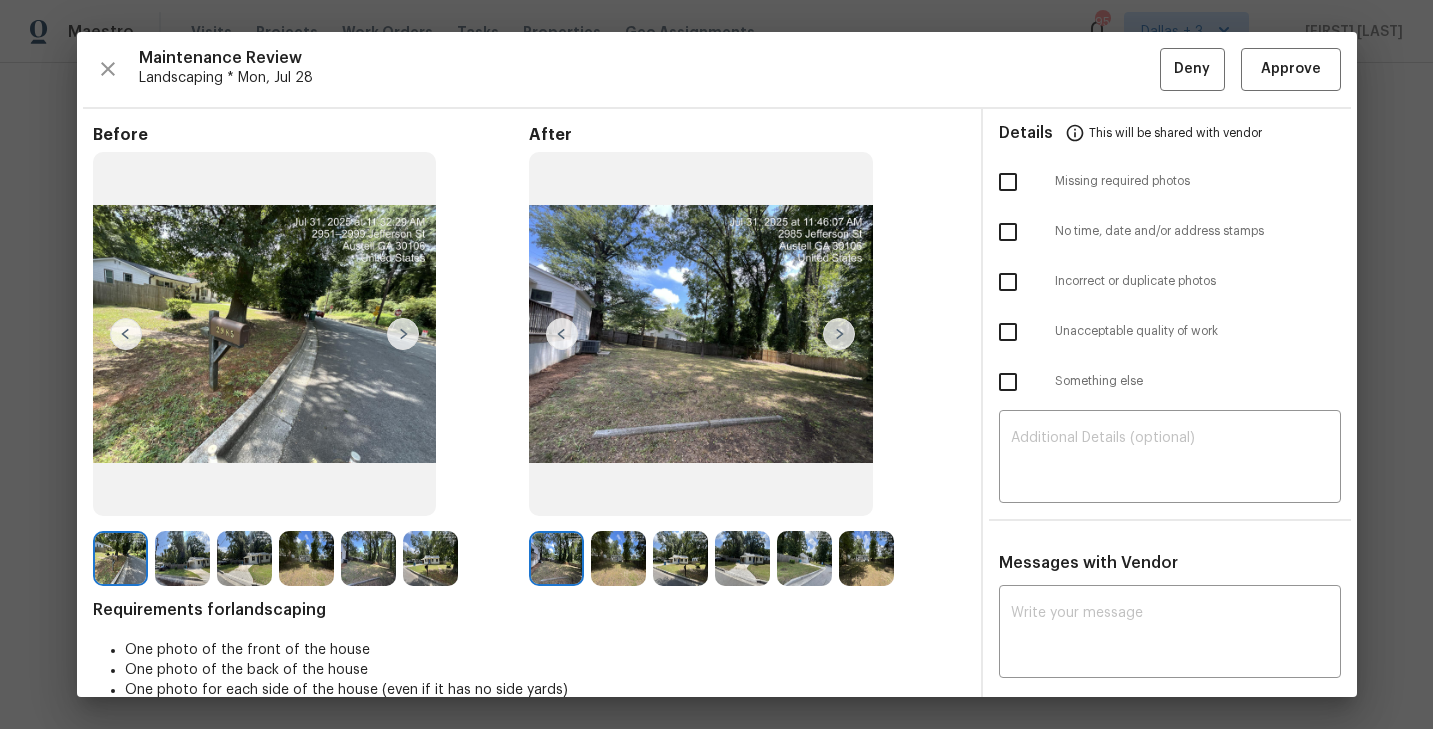 click at bounding box center (839, 334) 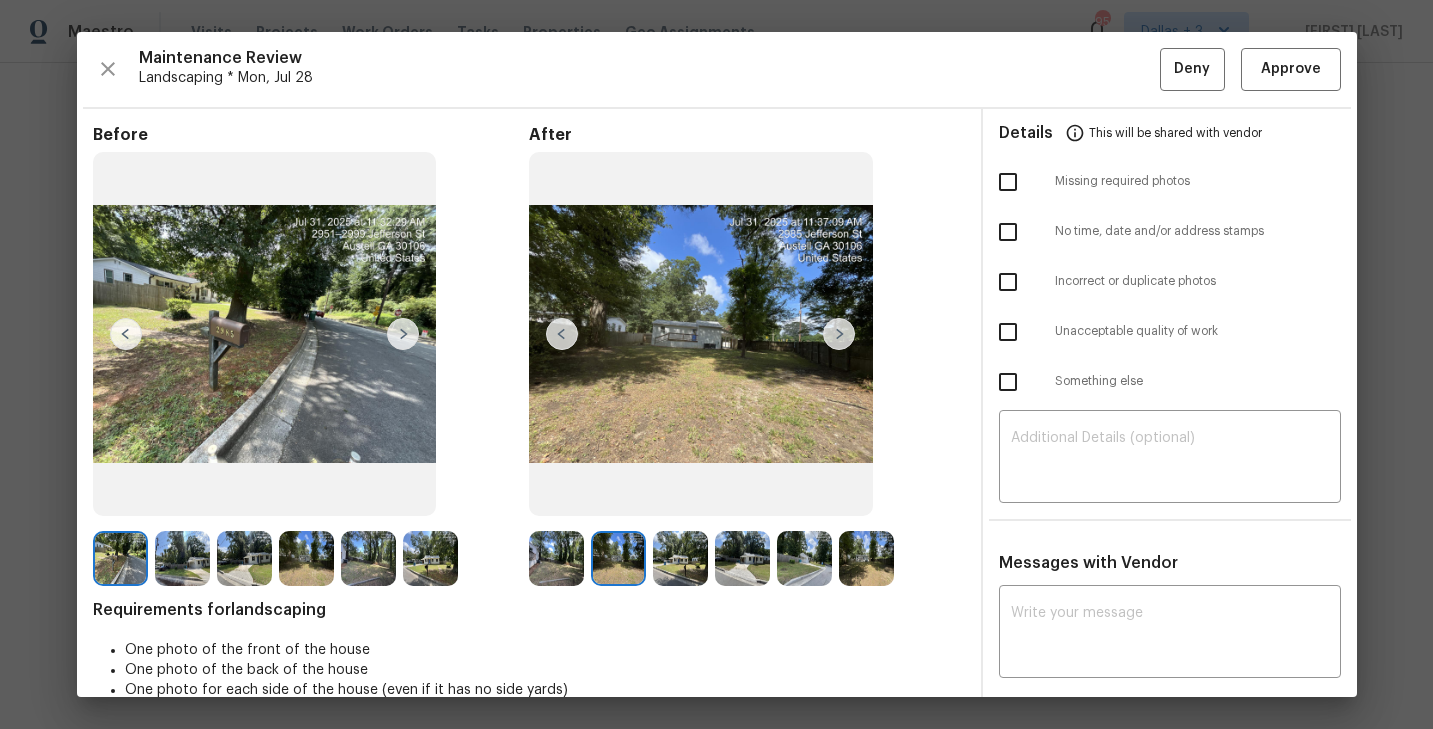 click at bounding box center (839, 334) 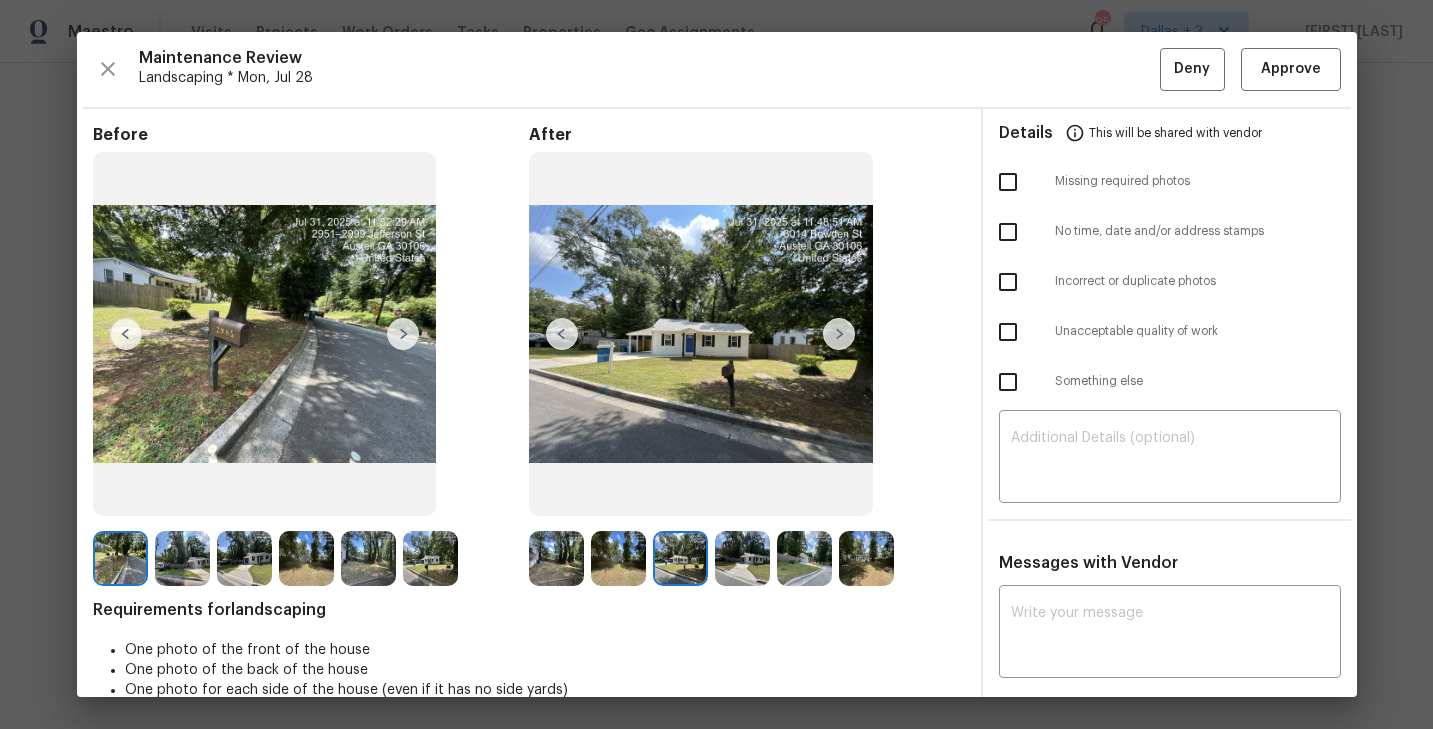 click at bounding box center [839, 334] 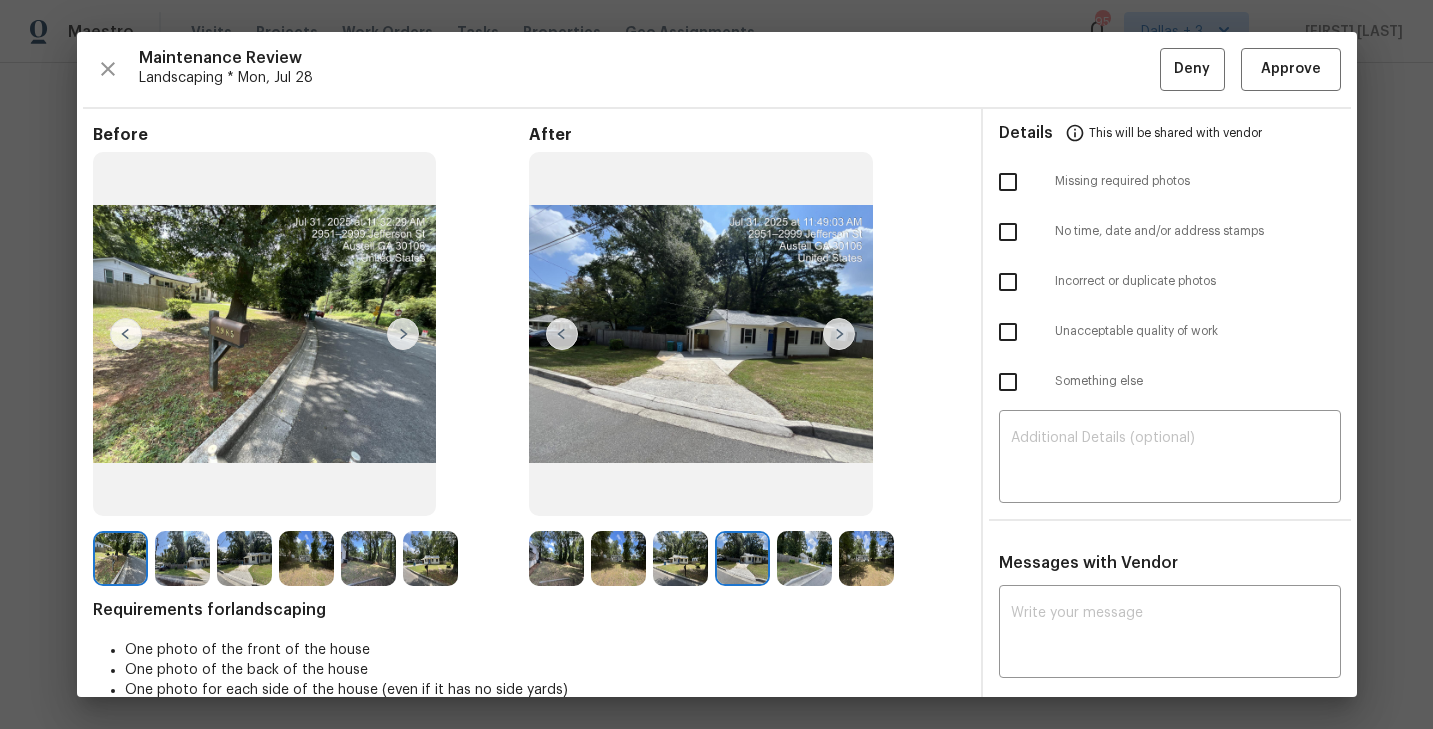 click at bounding box center (839, 334) 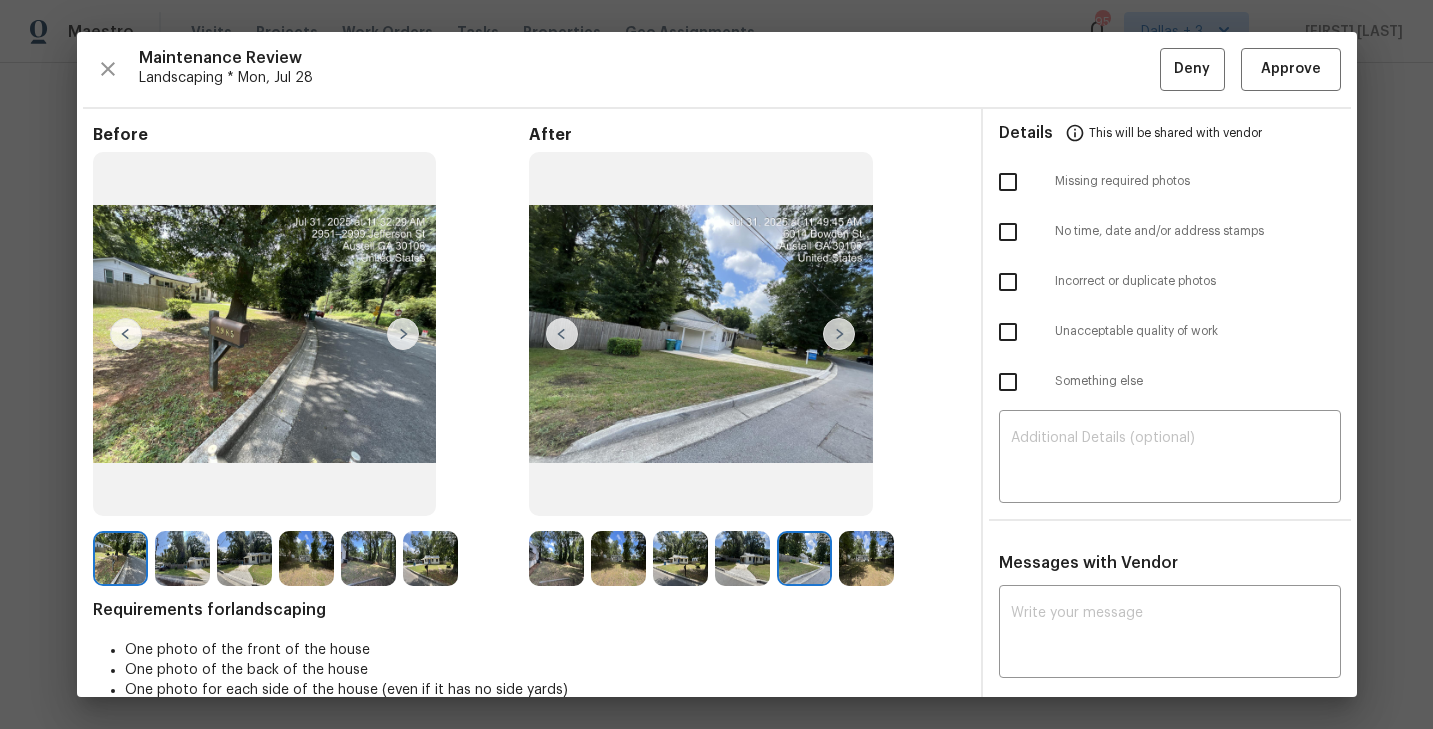 click at bounding box center (839, 334) 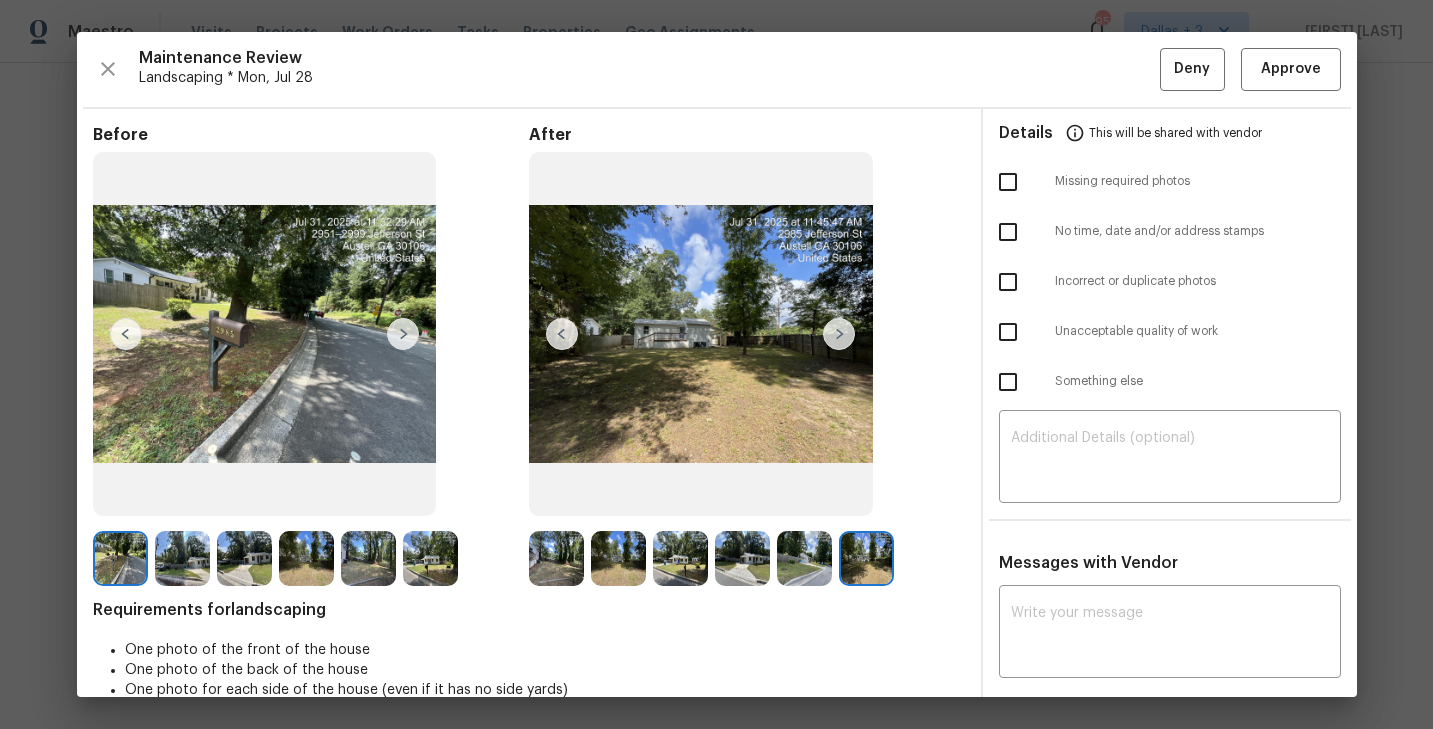 click at bounding box center (839, 334) 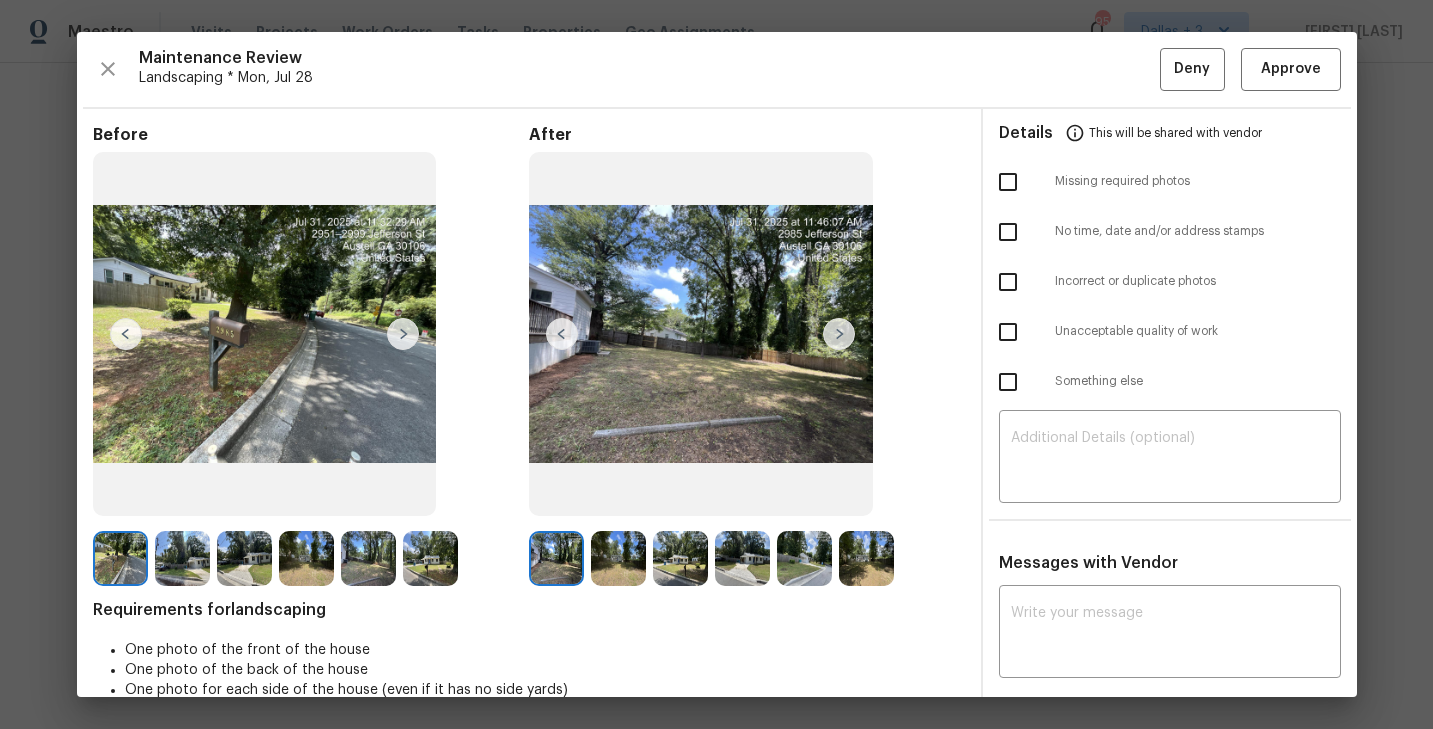 click at bounding box center [839, 334] 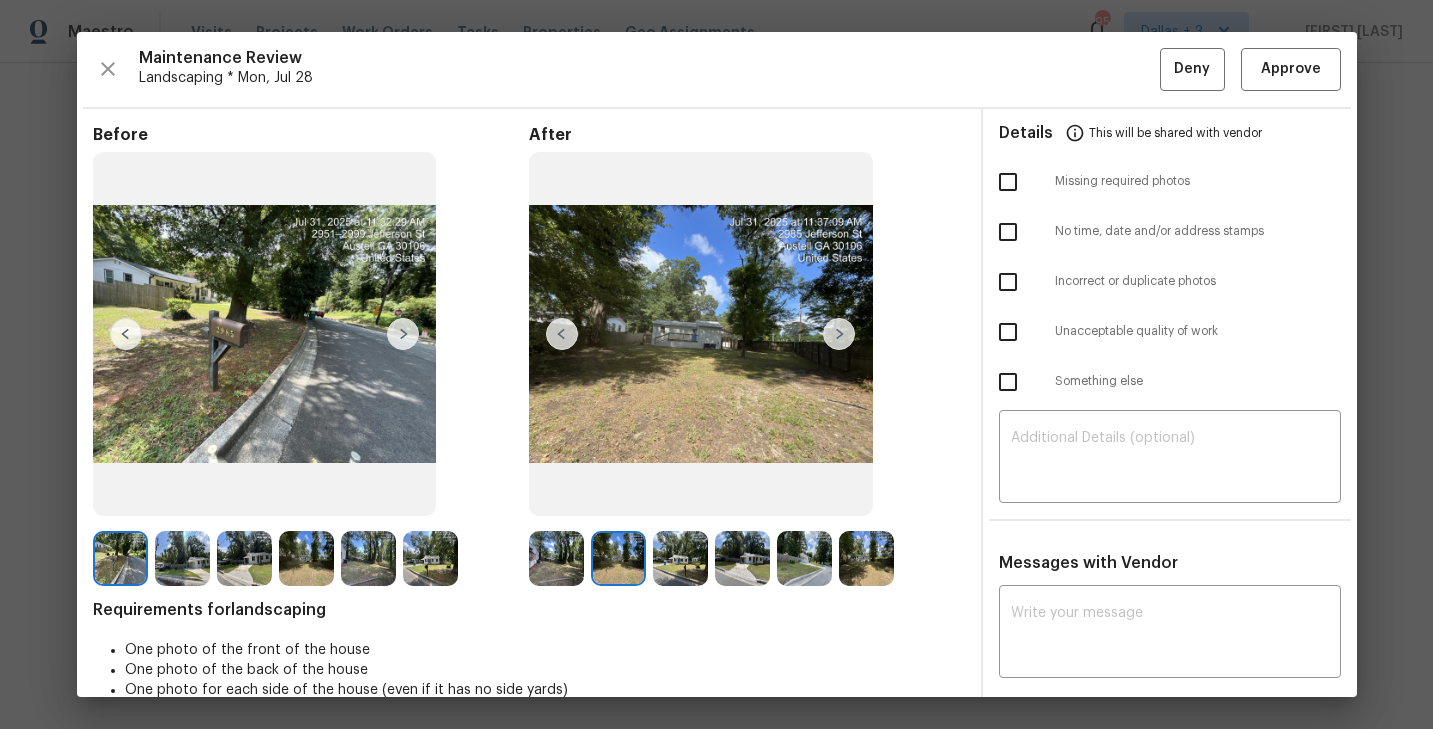 click at bounding box center [839, 334] 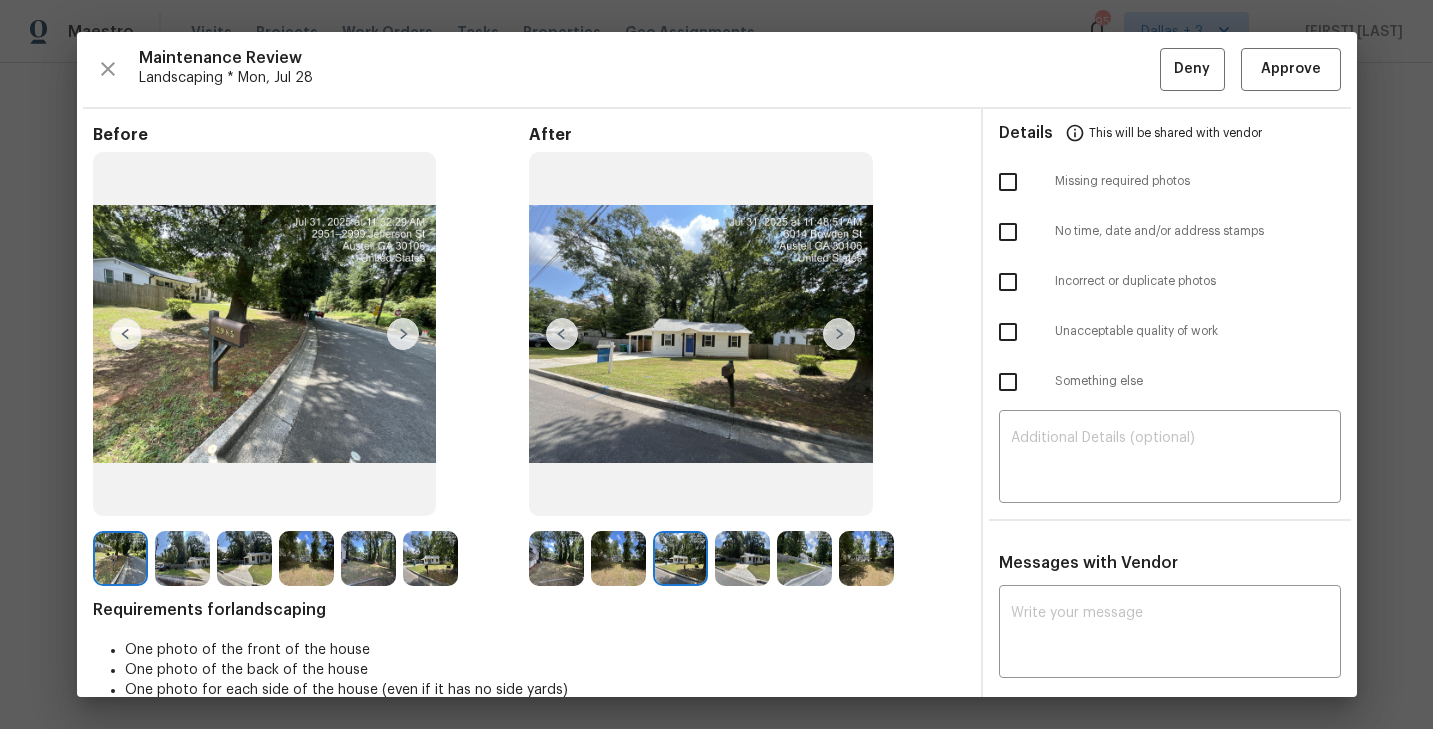 click at bounding box center [839, 334] 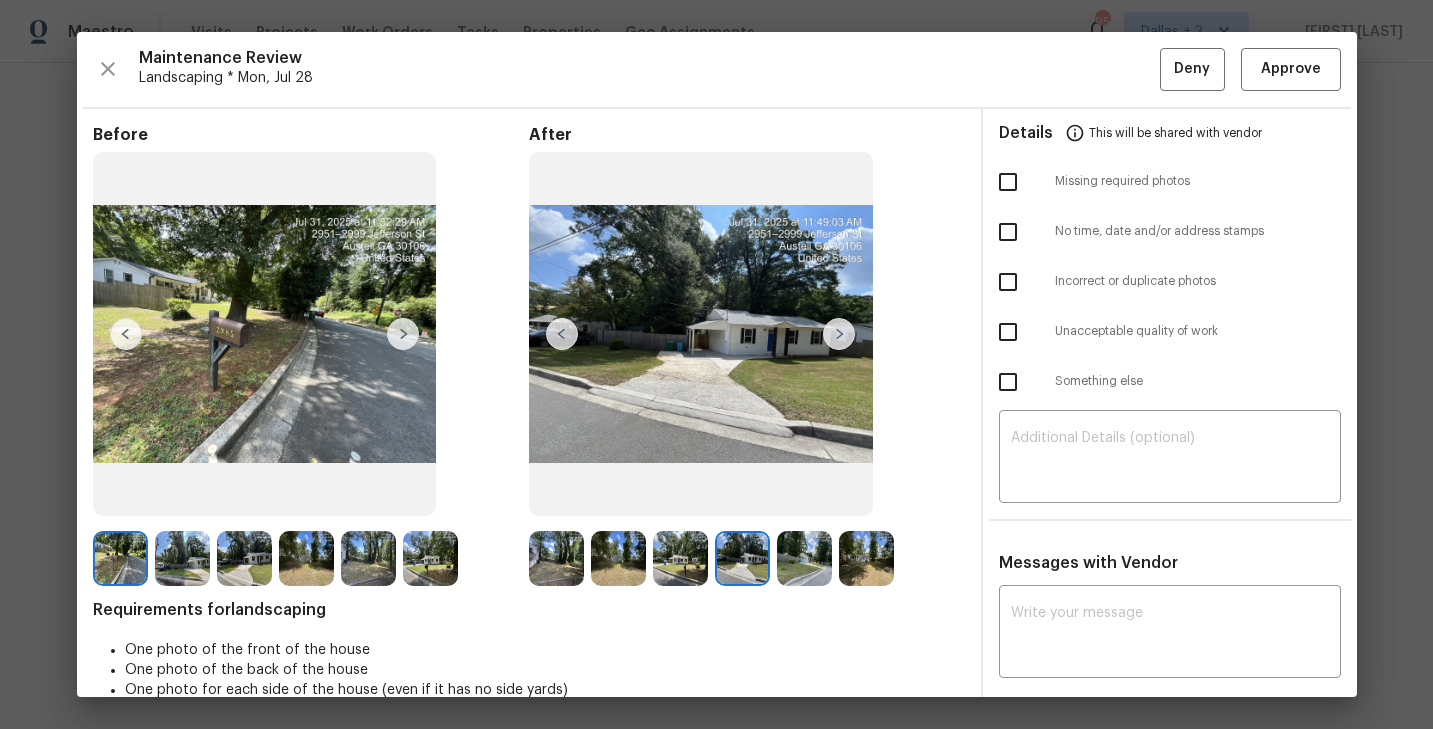 click at bounding box center (562, 334) 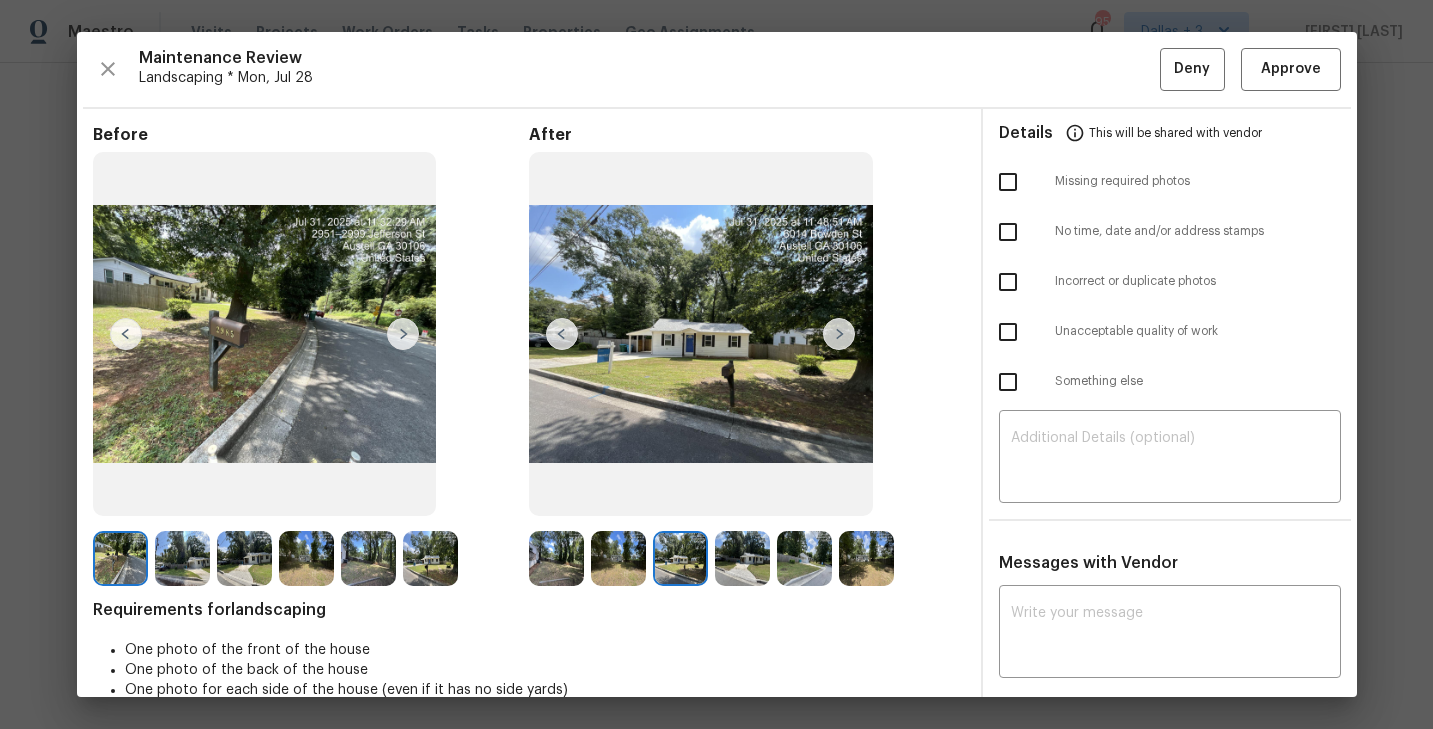 click at bounding box center [120, 558] 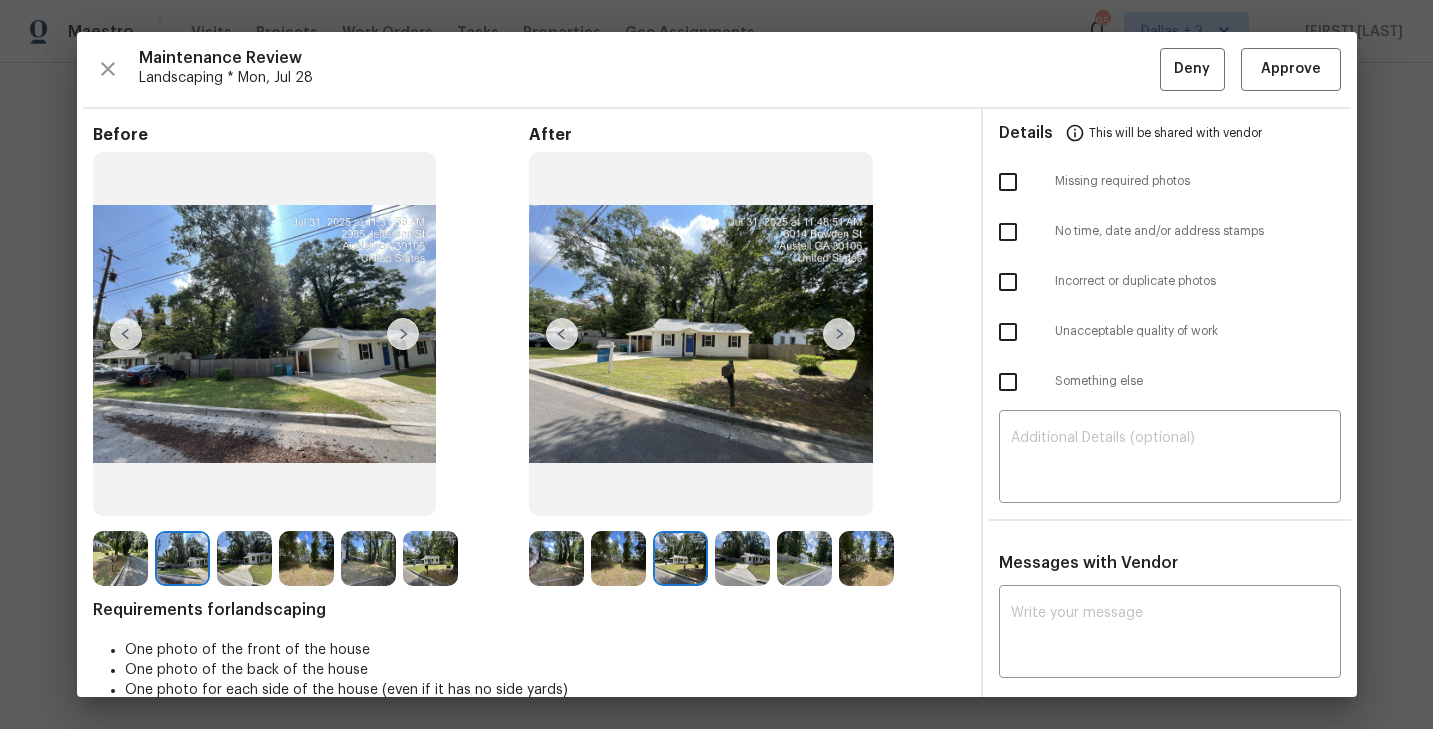 click at bounding box center [126, 334] 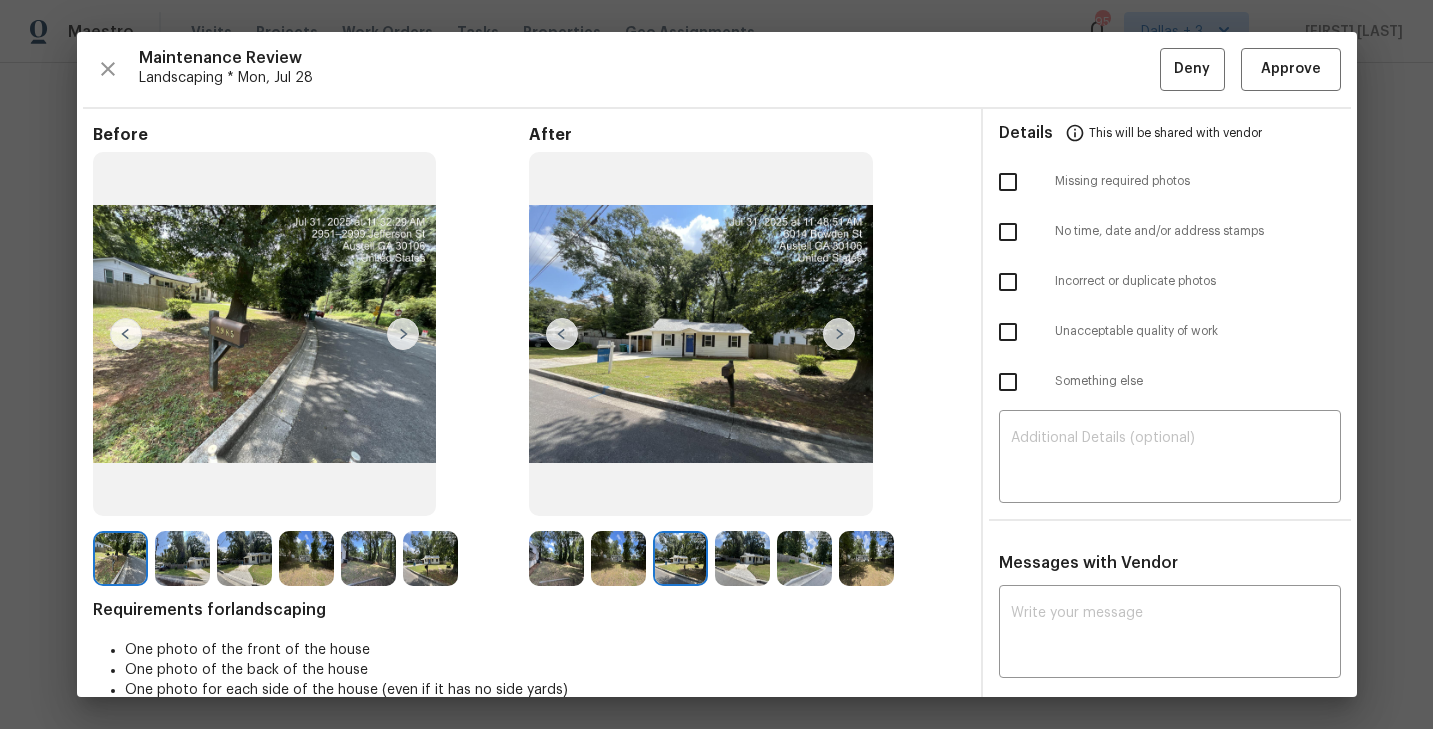click at bounding box center (120, 558) 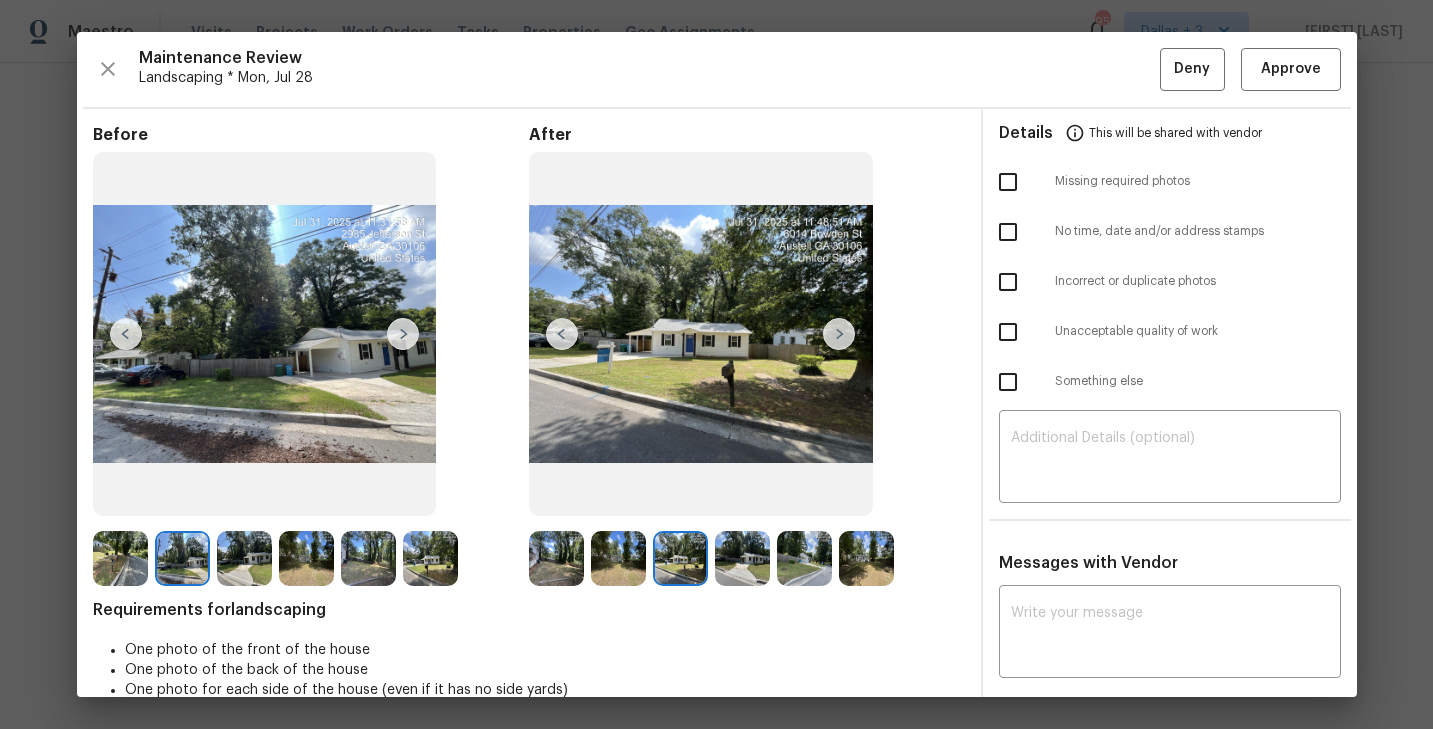 click at bounding box center (244, 558) 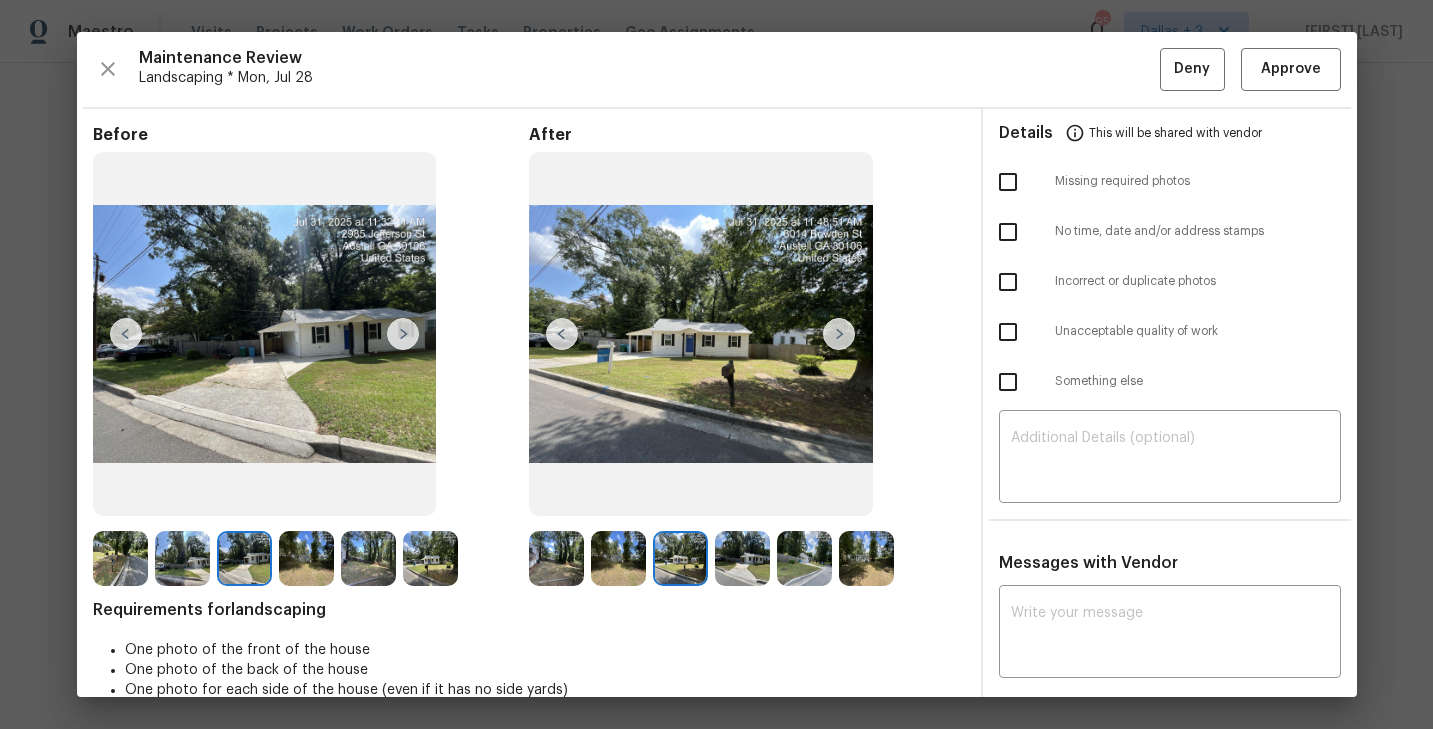 click on "Before After Requirements for  landscaping One photo of the front of the house One photo of the back of the house One photo for each side of the house (even if it has no side yards)" at bounding box center [529, 431] 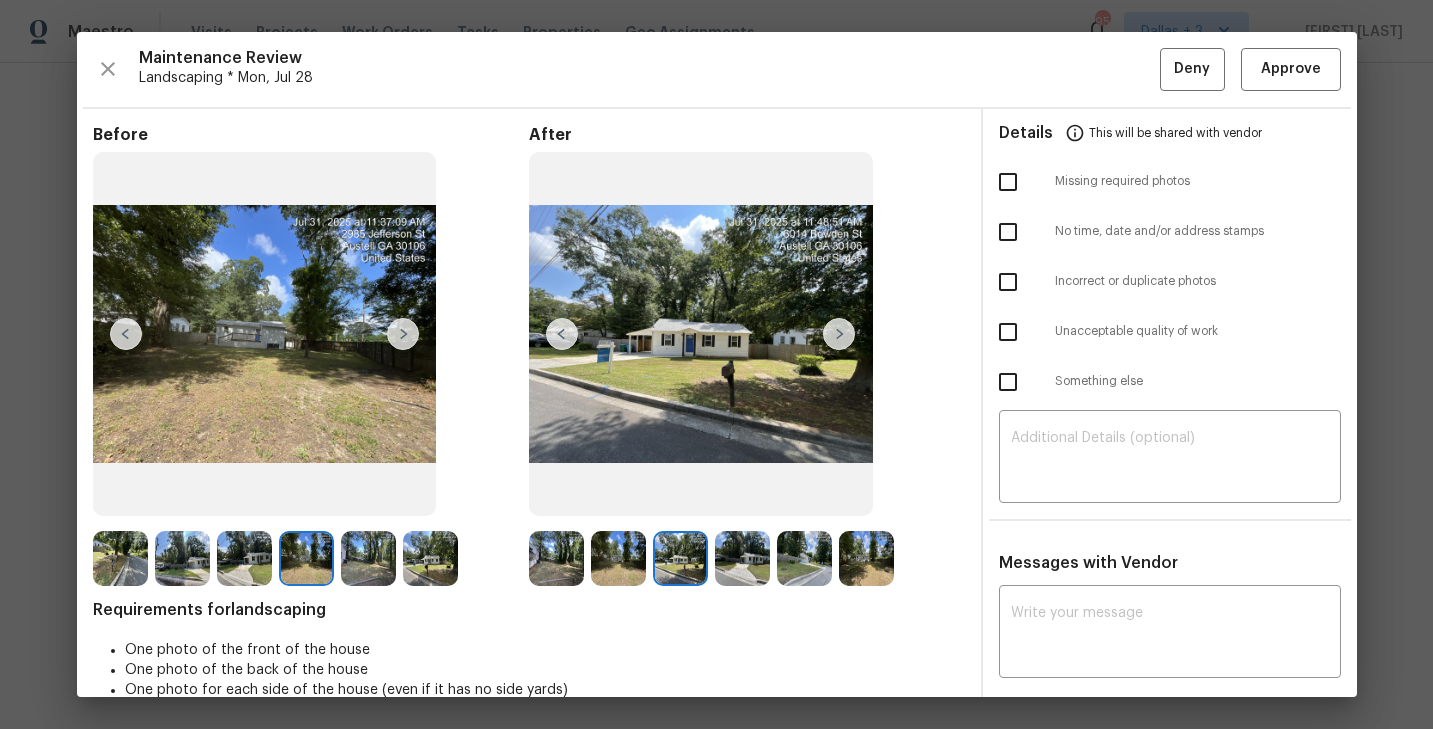 click at bounding box center [368, 558] 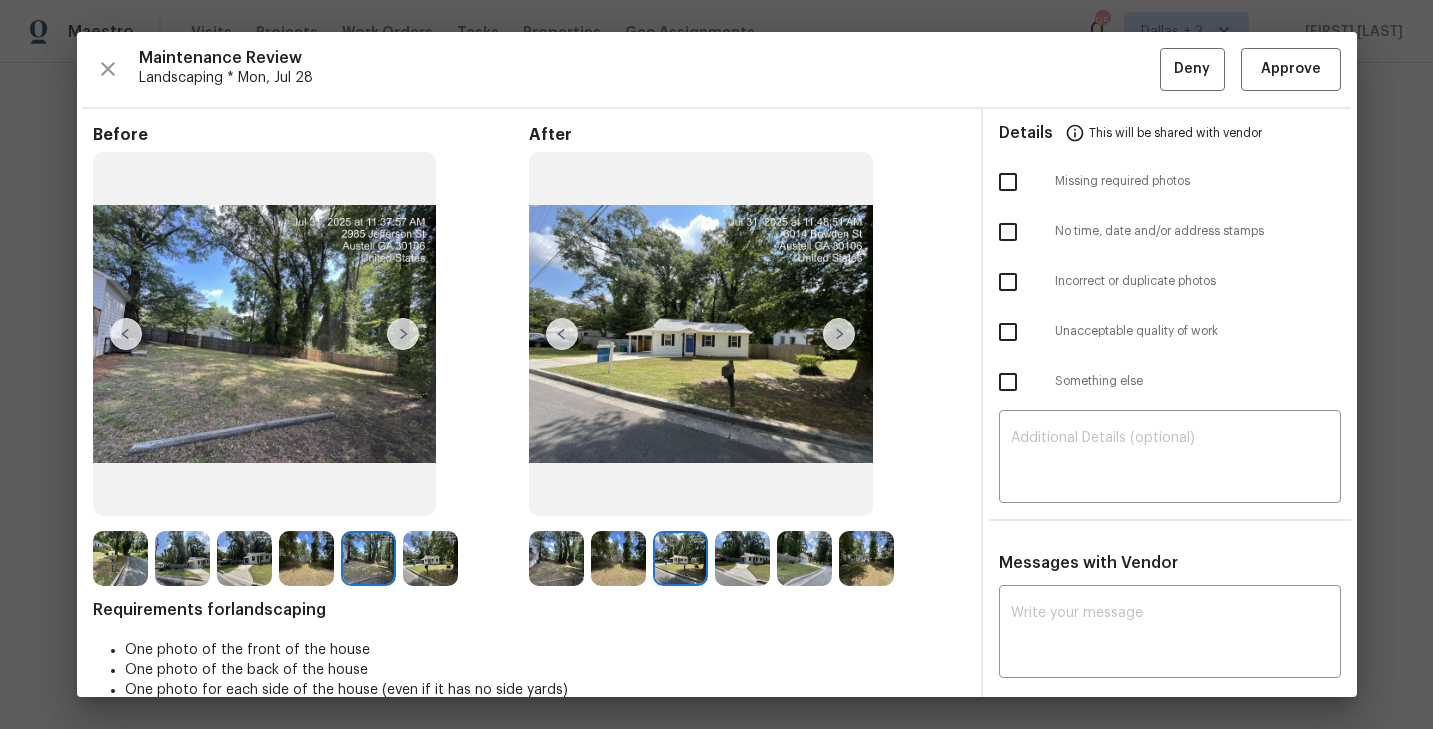 click at bounding box center [430, 558] 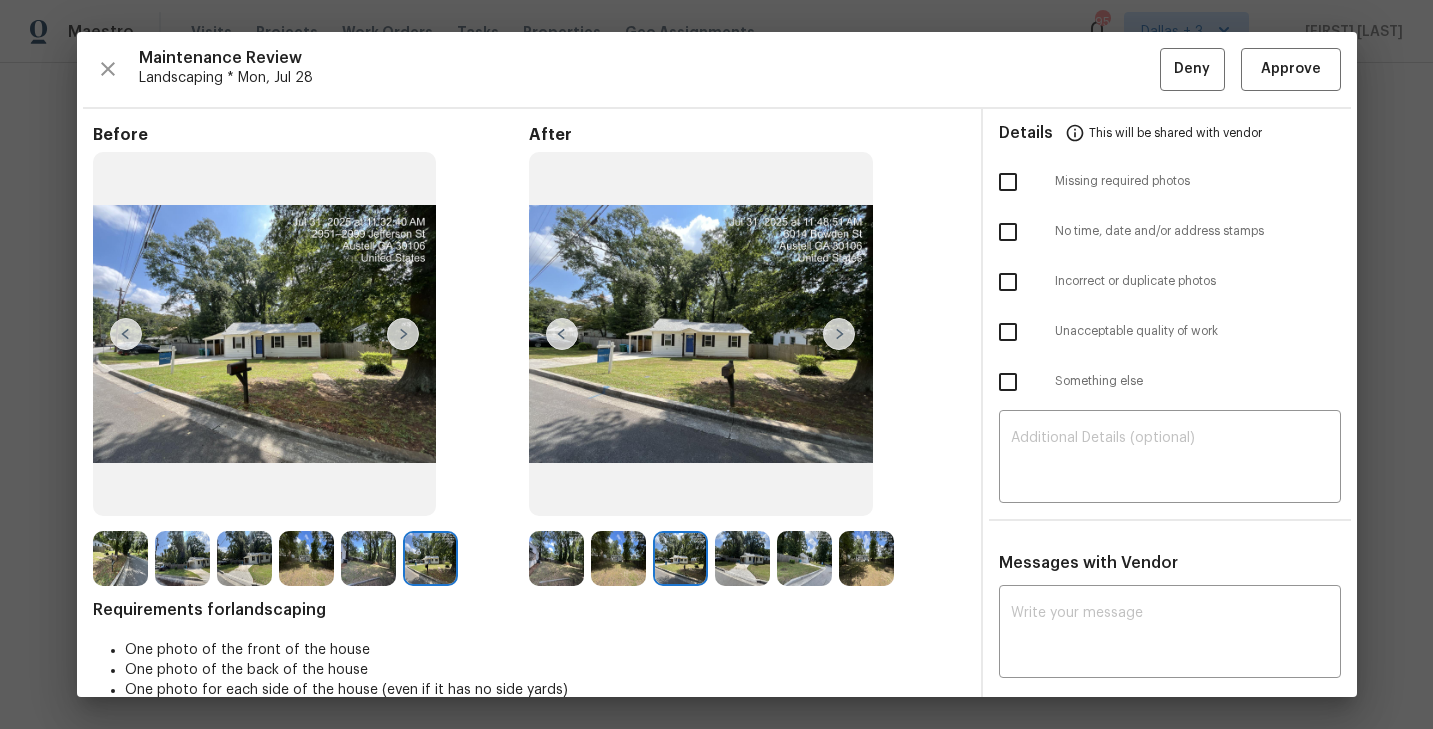 click on "Maintenance Review Landscaping * Mon, Jul 28 Deny Approve Before After Requirements for  landscaping One photo of the front of the house One photo of the back of the house One photo for each side of the house (even if it has no side yards) Details This will be shared with vendor Missing required photos No time, date and/or address stamps Incorrect or duplicate photos Unacceptable quality of work Something else ​   Messages with Vendor   x ​ No messages" at bounding box center (717, 364) 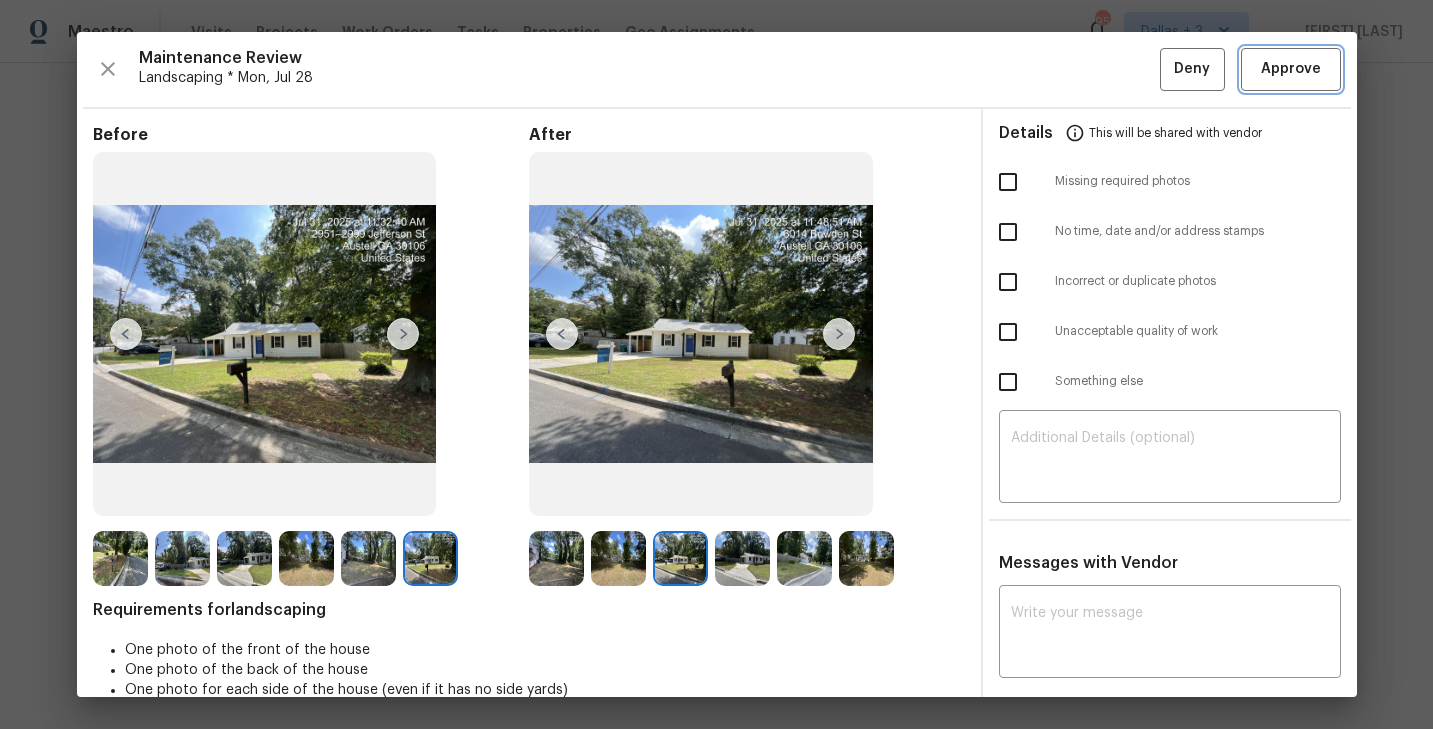 click on "Approve" at bounding box center (1291, 69) 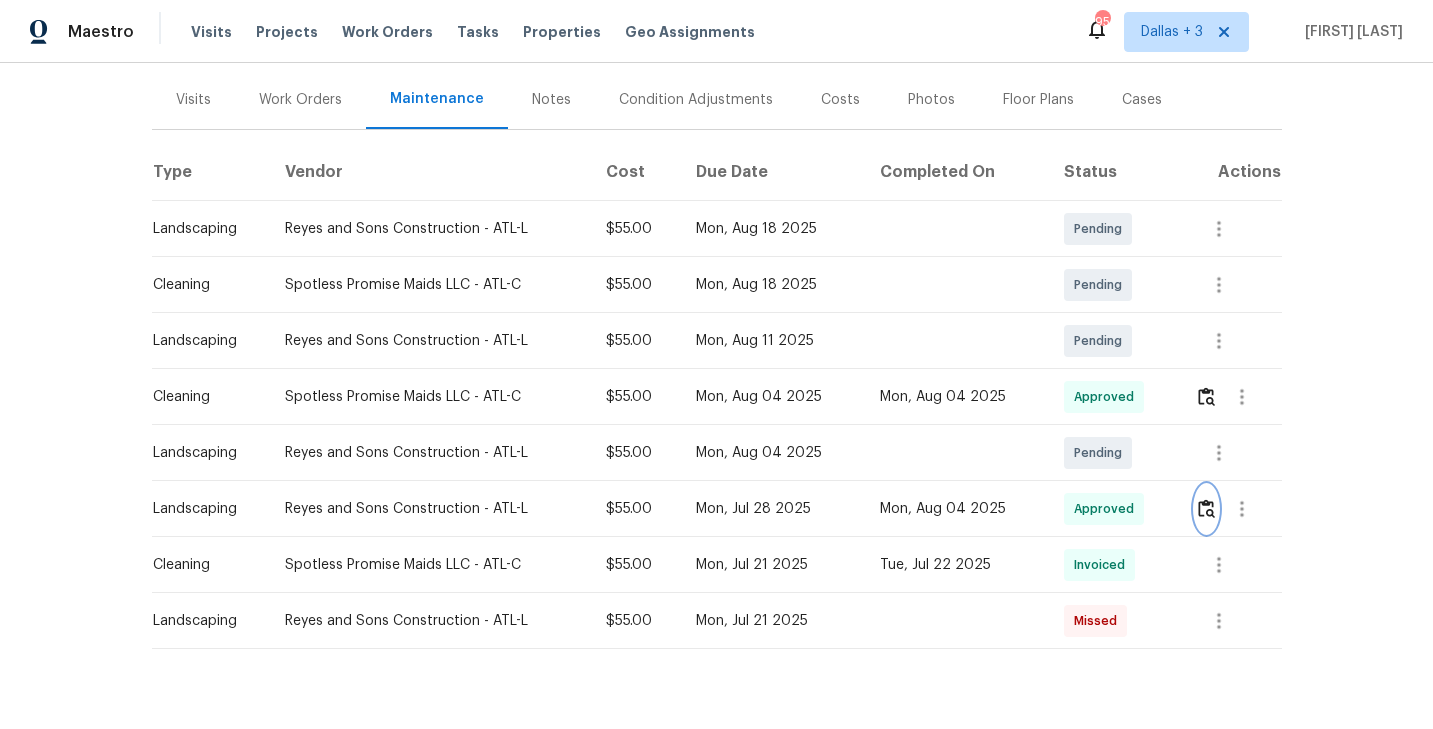 scroll, scrollTop: 0, scrollLeft: 0, axis: both 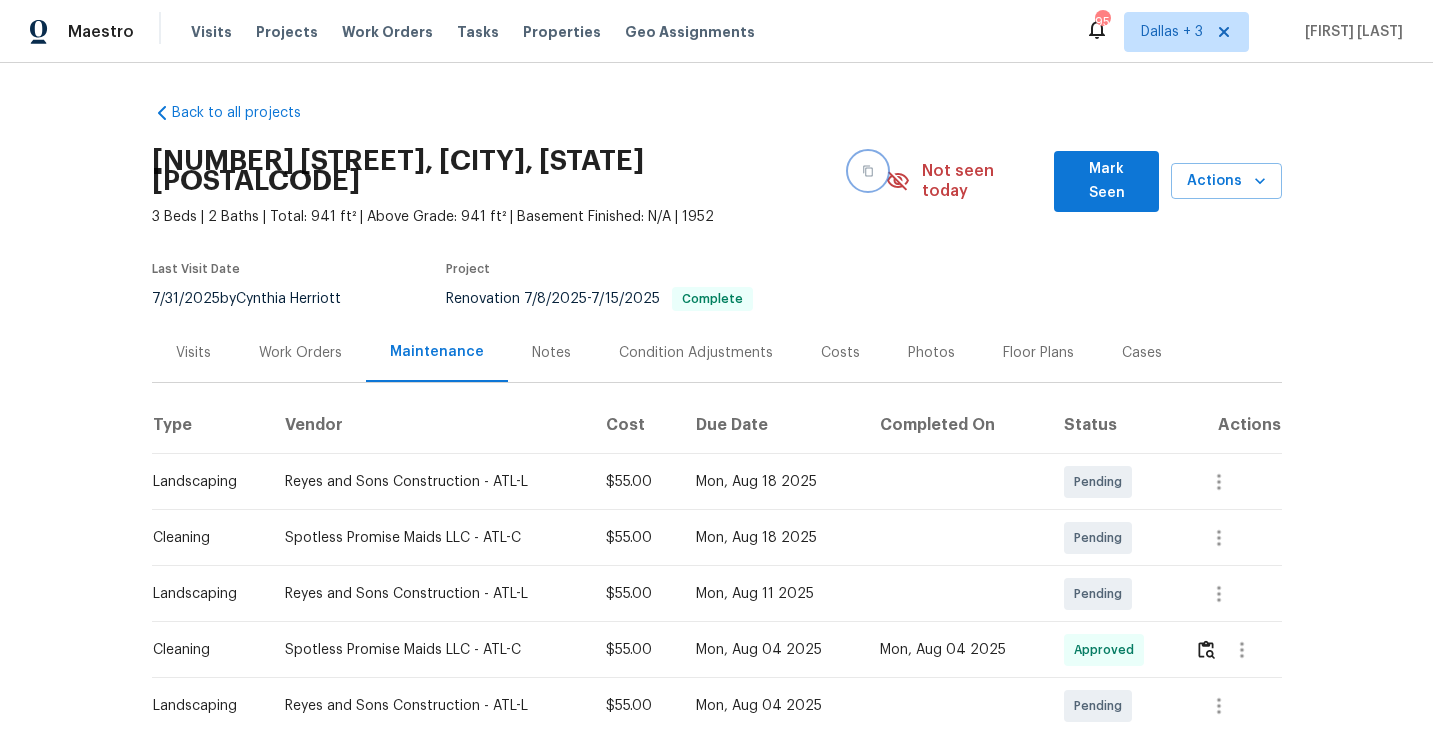 click at bounding box center [868, 171] 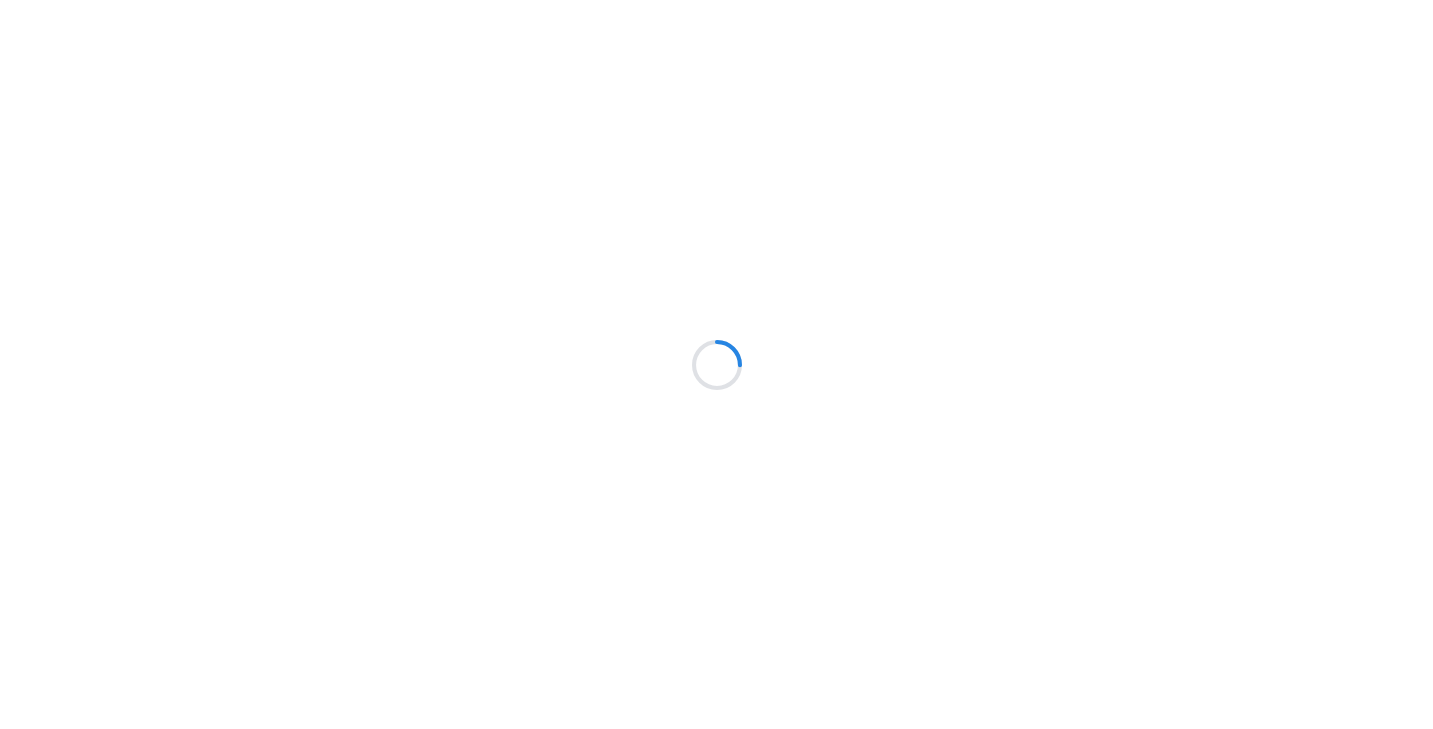scroll, scrollTop: 0, scrollLeft: 0, axis: both 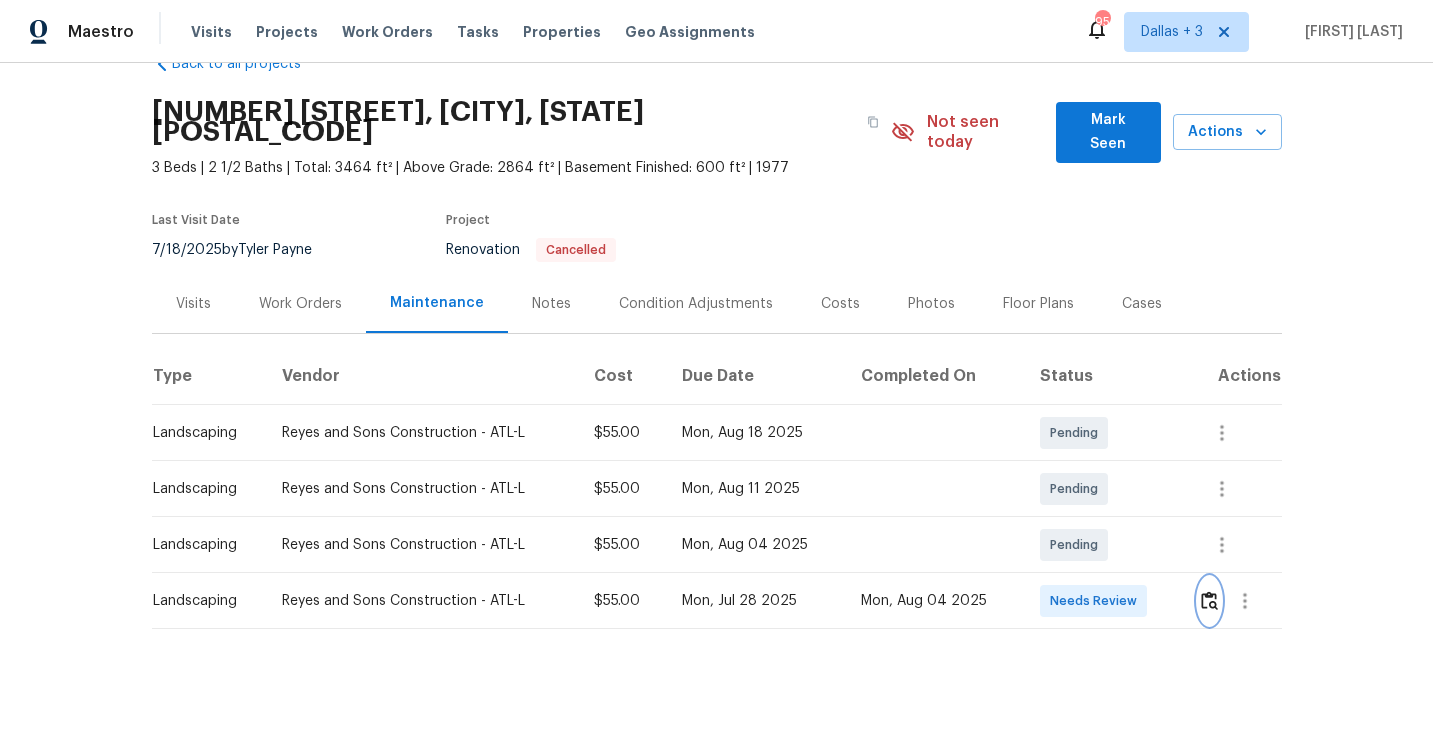 click at bounding box center (1209, 600) 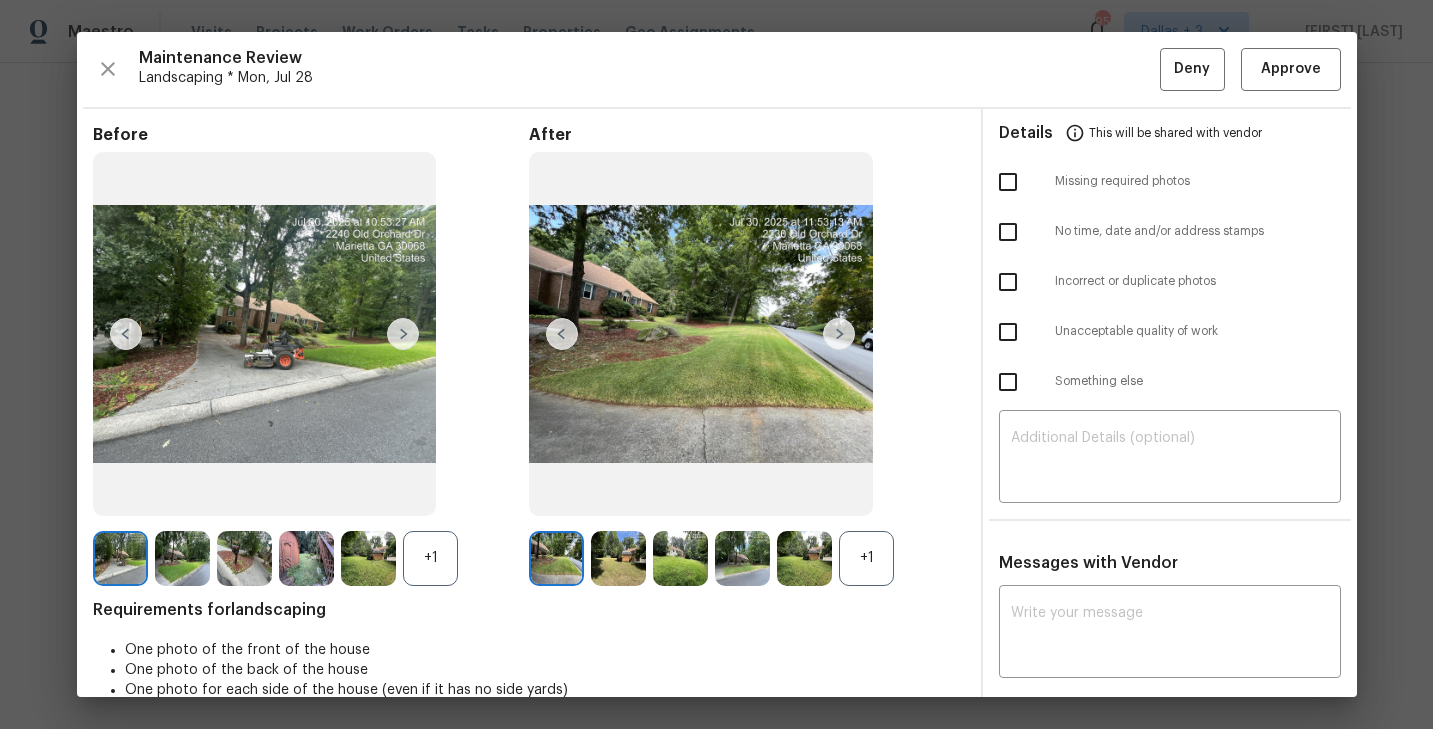 click on "+1" at bounding box center [866, 558] 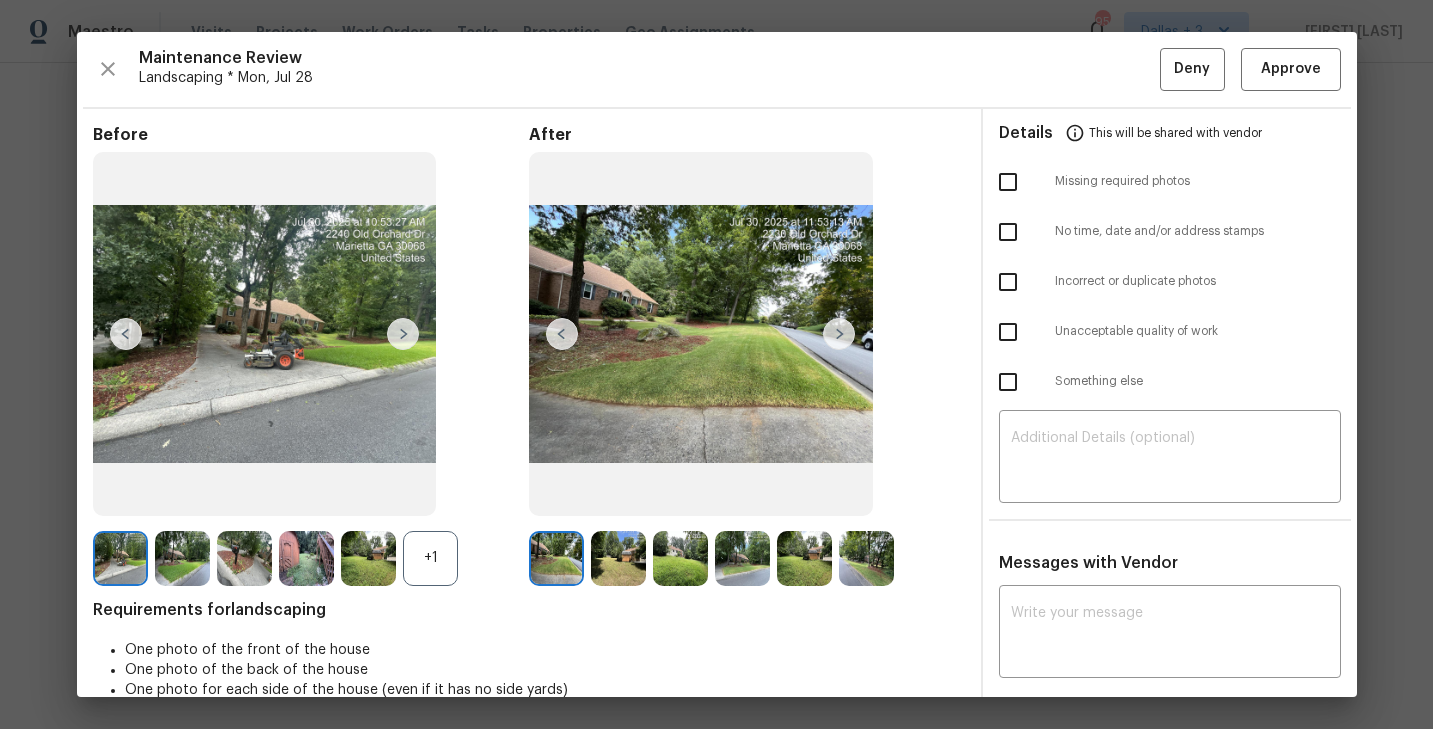 click on "+1" at bounding box center [430, 558] 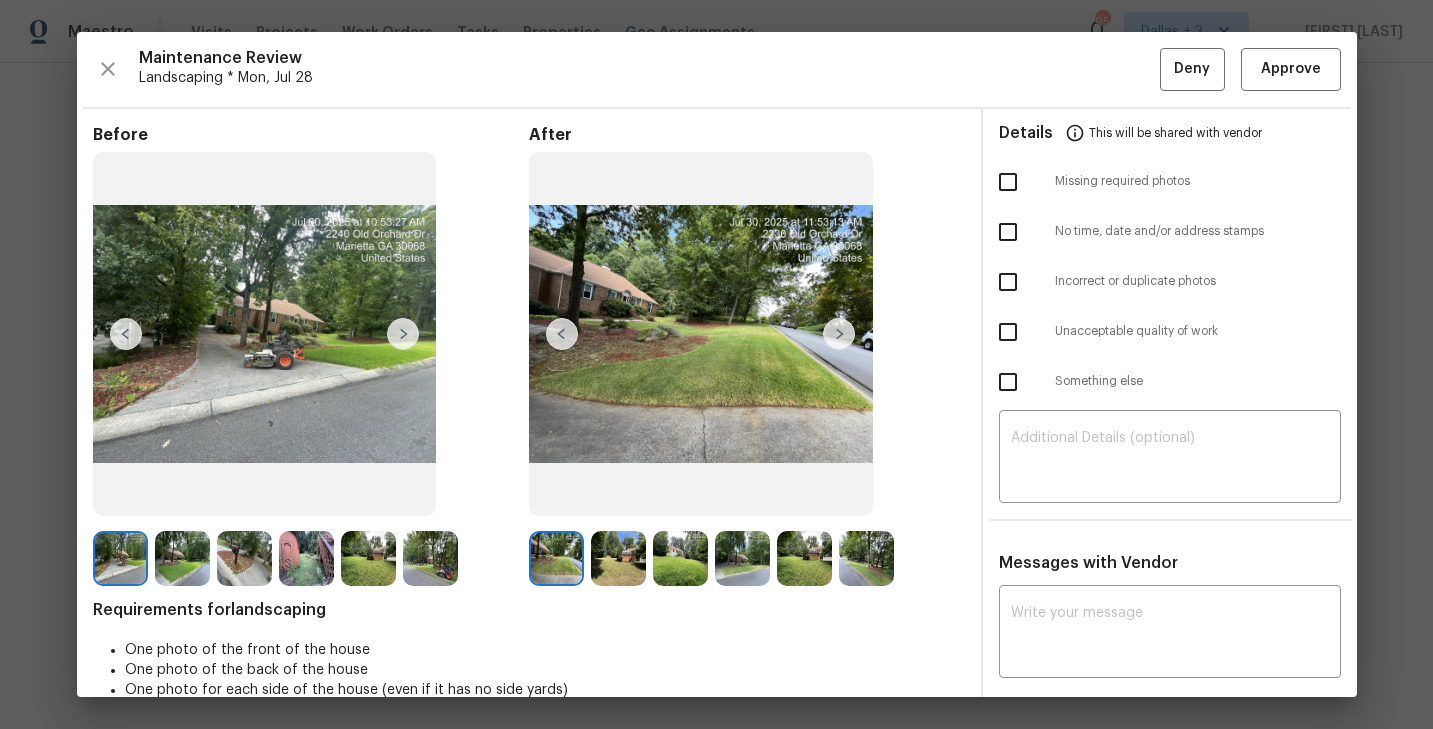 click at bounding box center (556, 558) 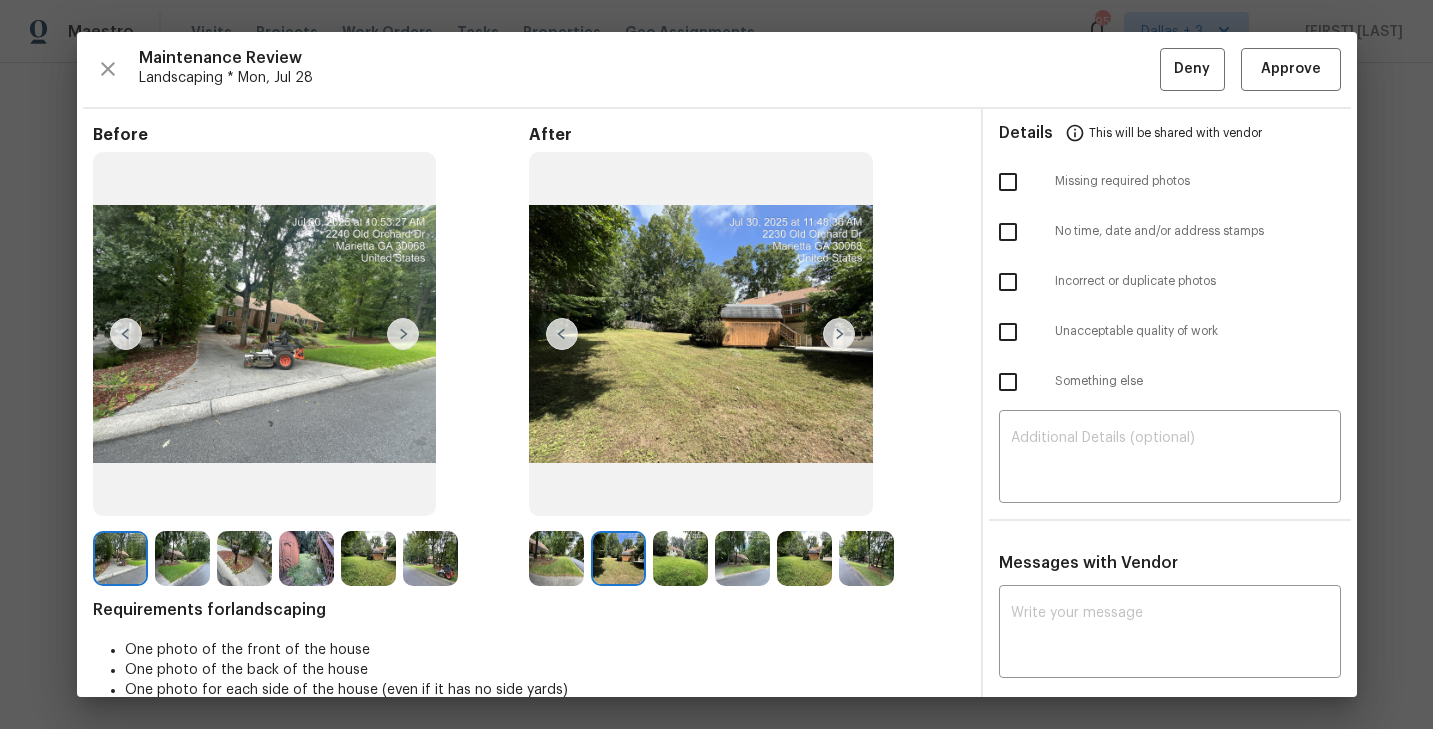 click at bounding box center [680, 558] 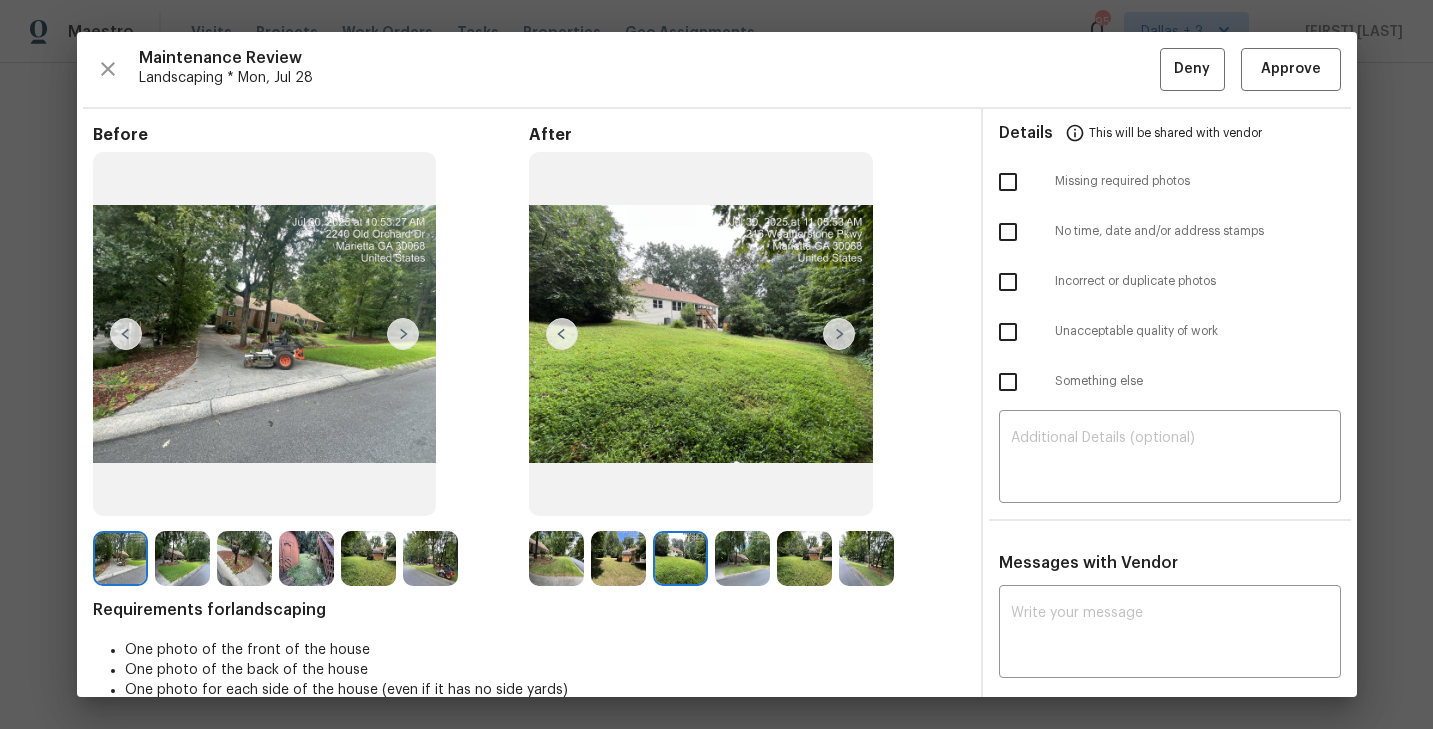 click at bounding box center (742, 558) 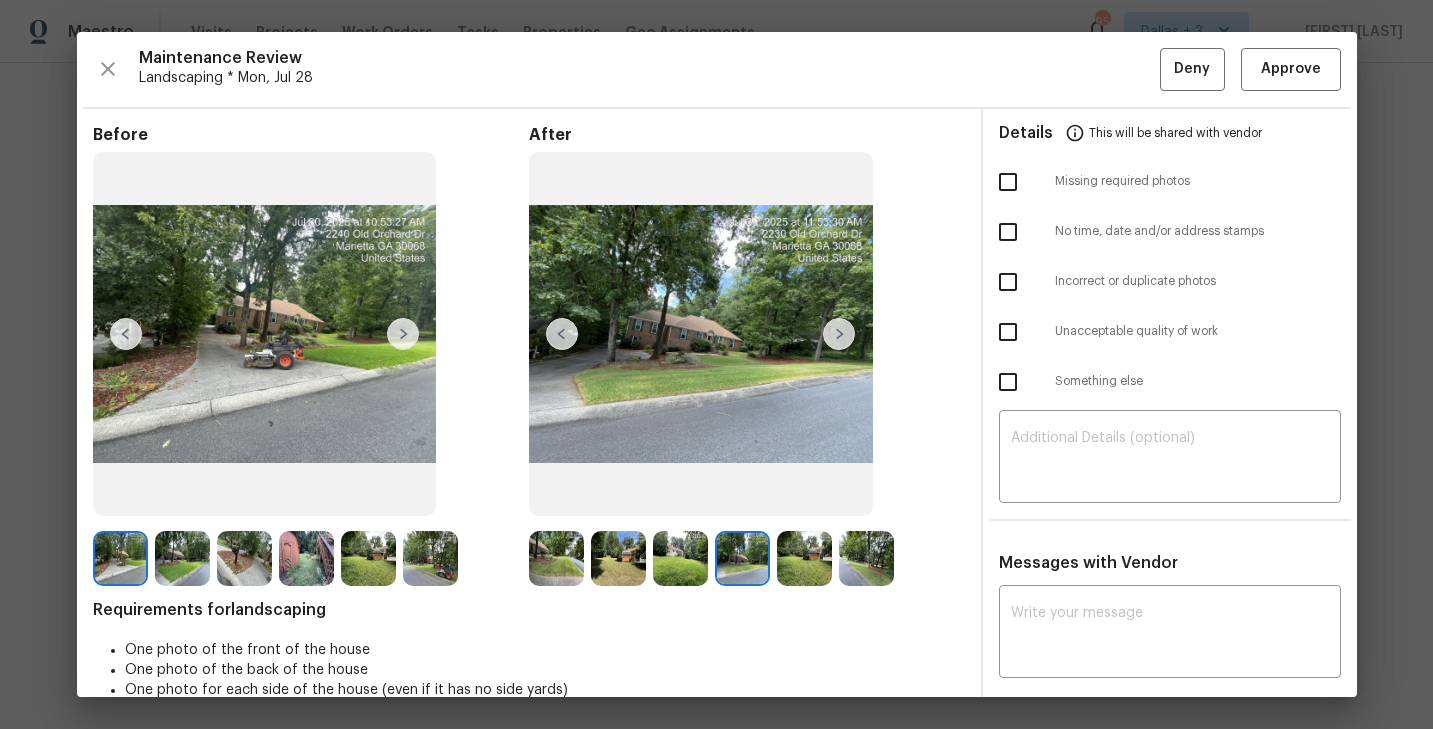 click at bounding box center (804, 558) 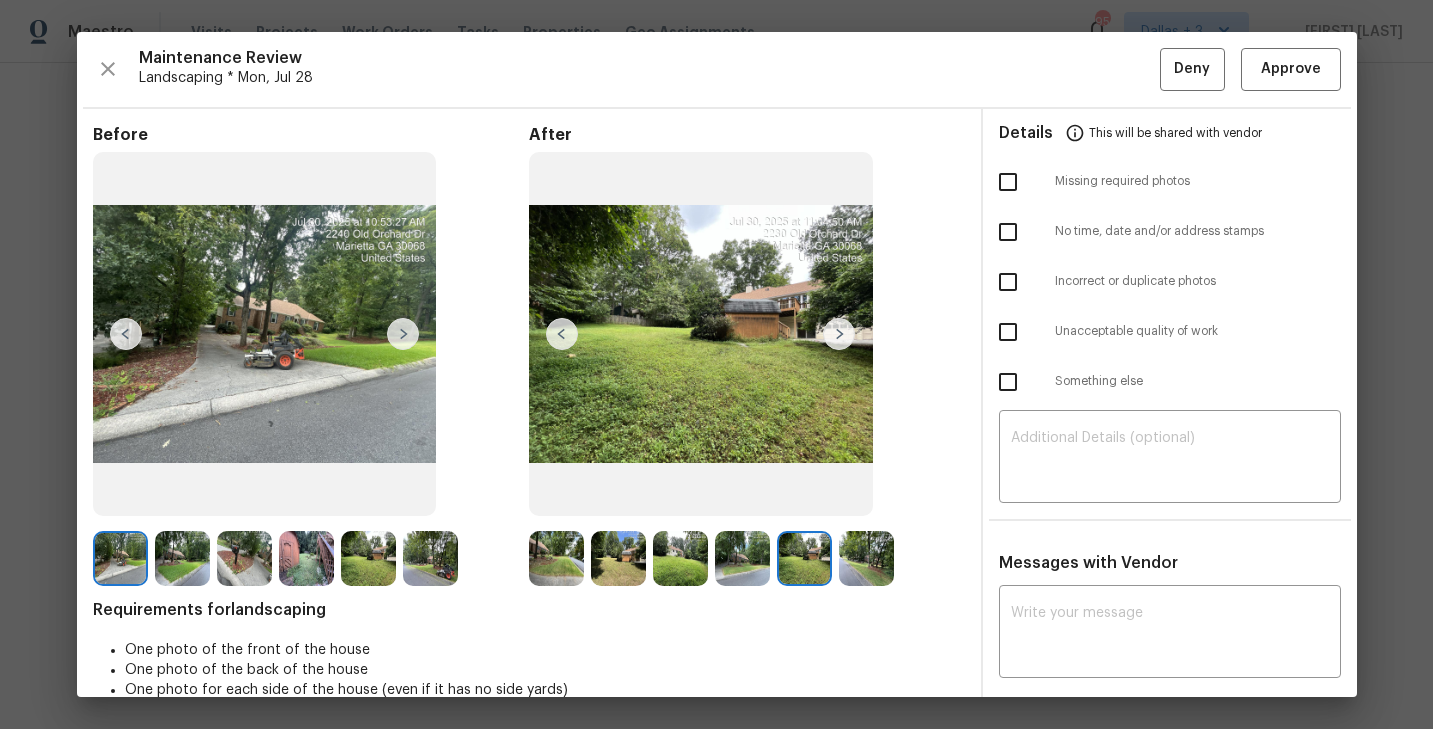 click at bounding box center (866, 558) 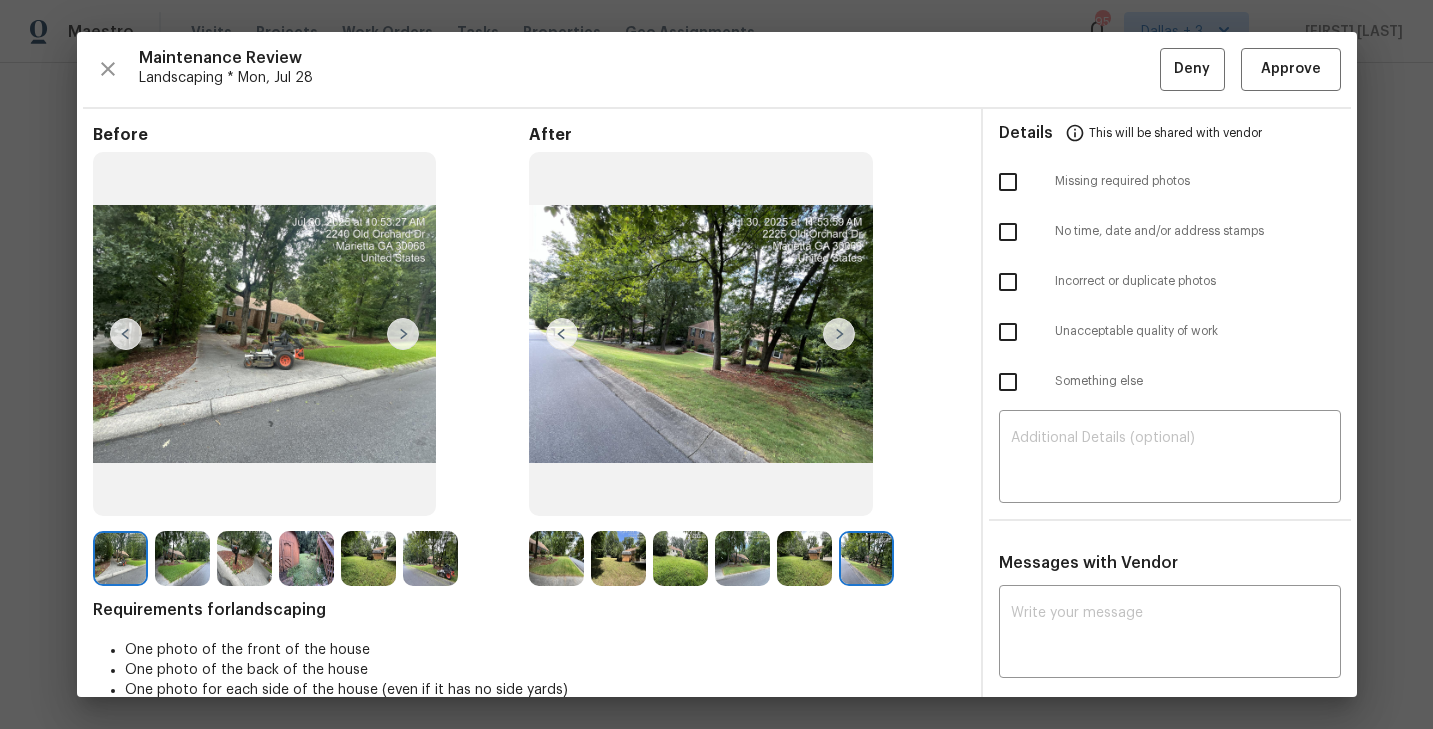 click at bounding box center [120, 558] 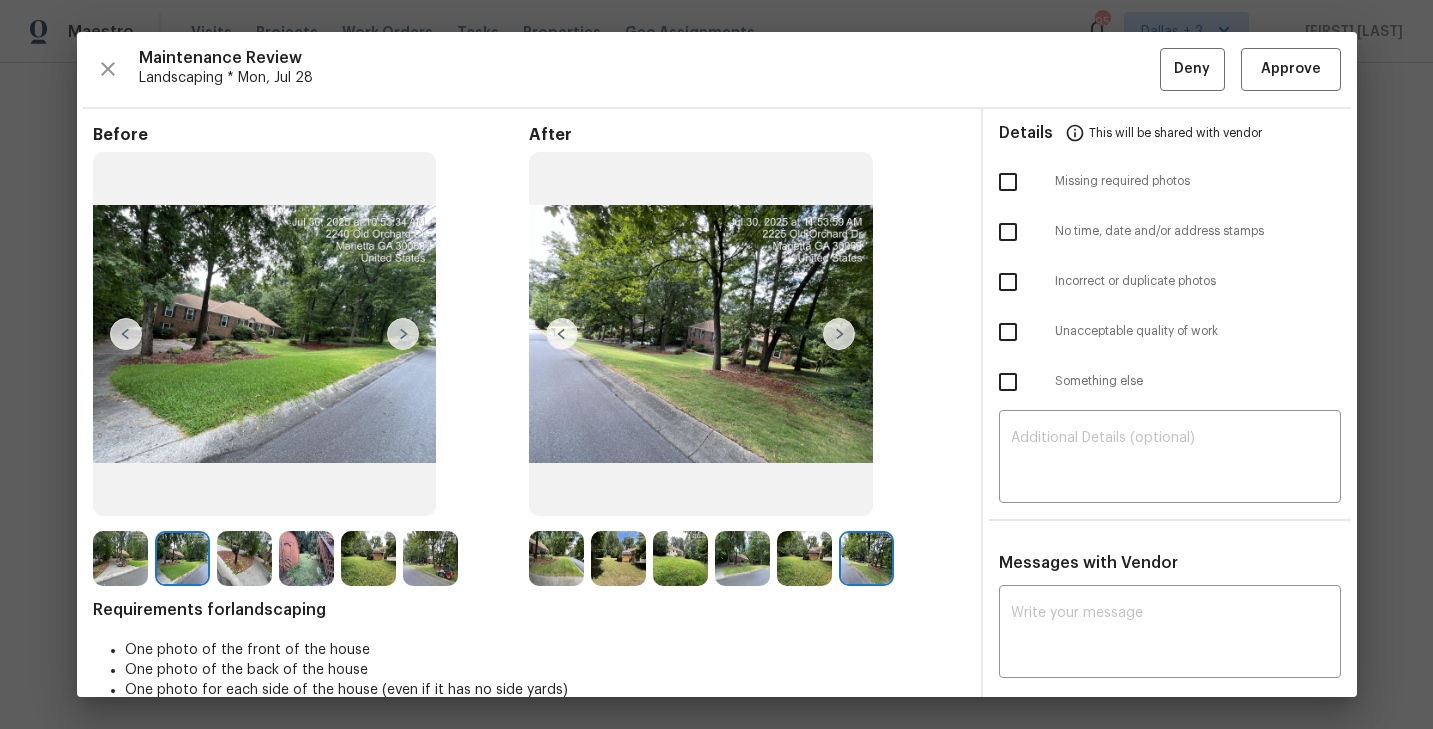 click on "After" at bounding box center [747, 355] 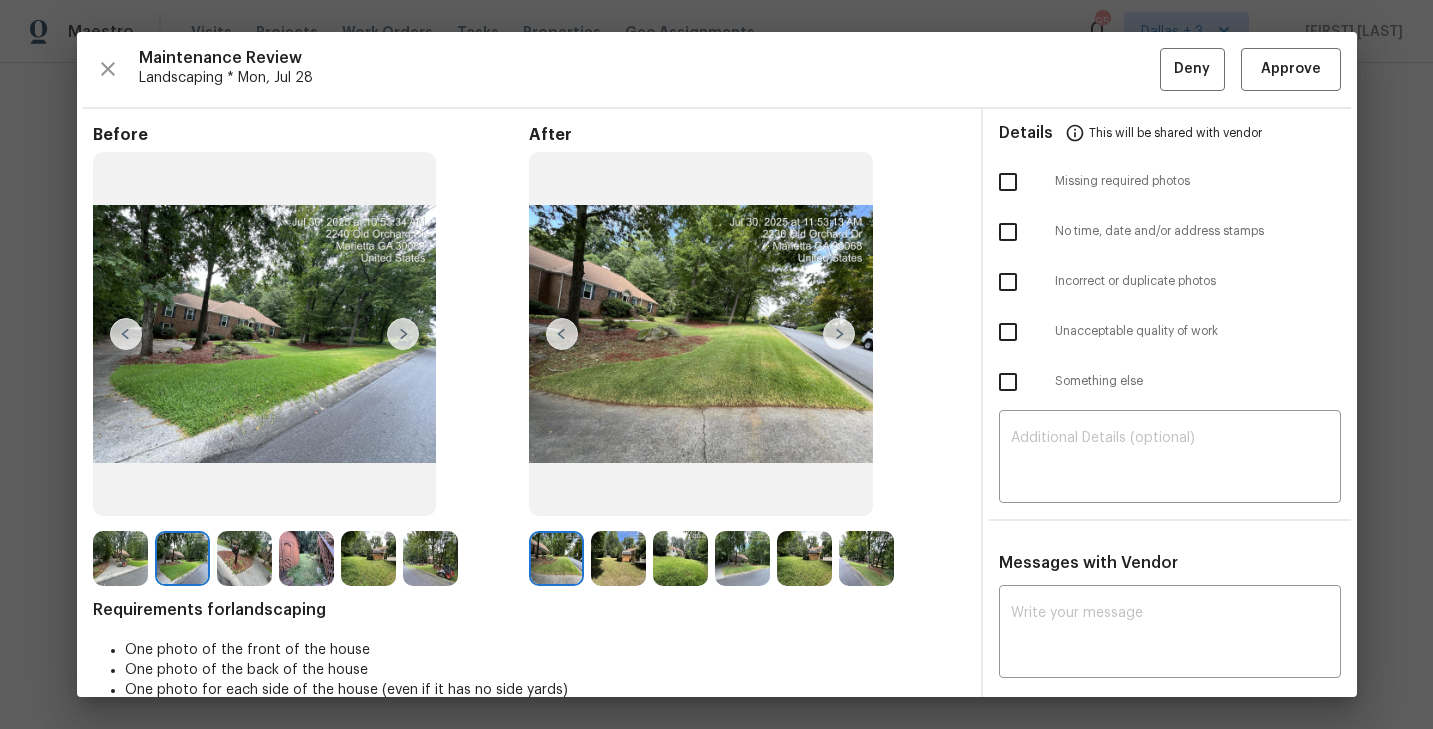 click at bounding box center (839, 334) 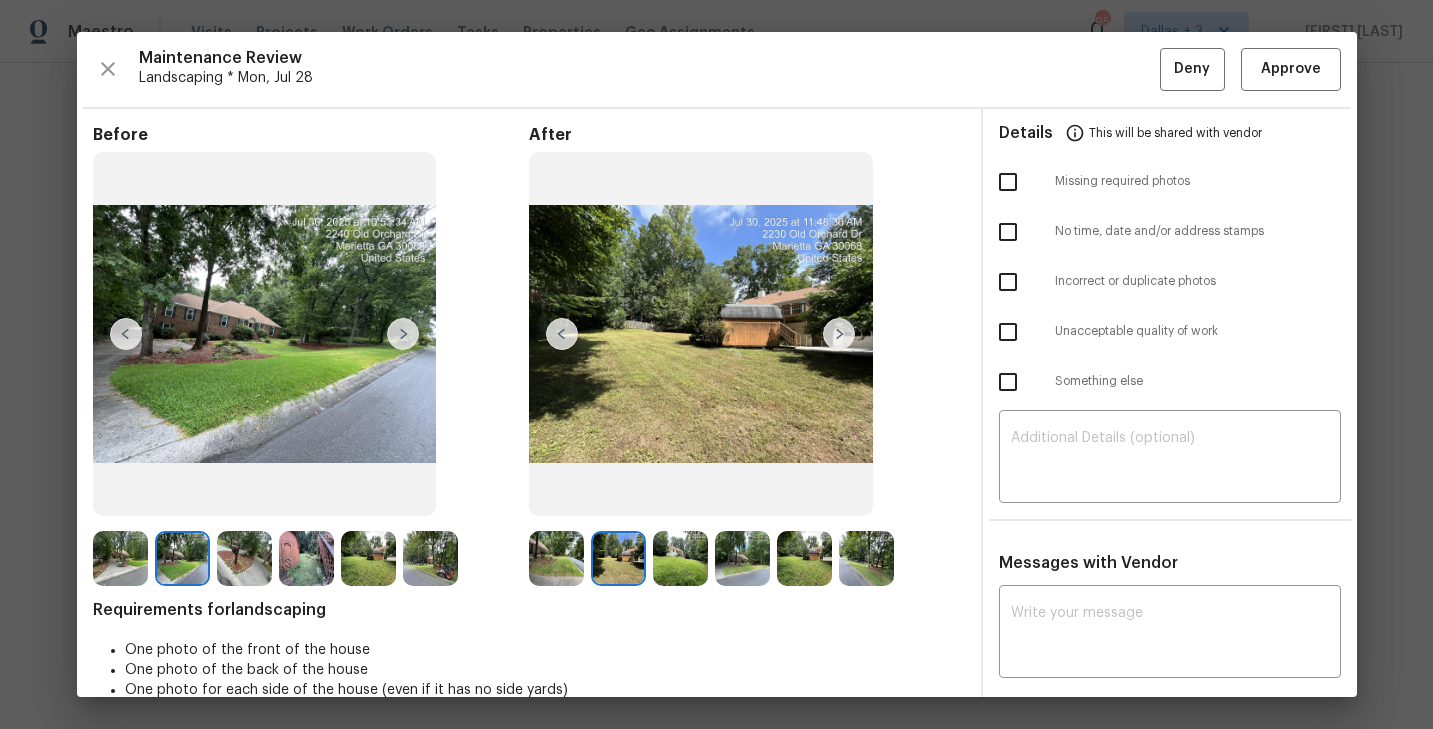 click at bounding box center [839, 334] 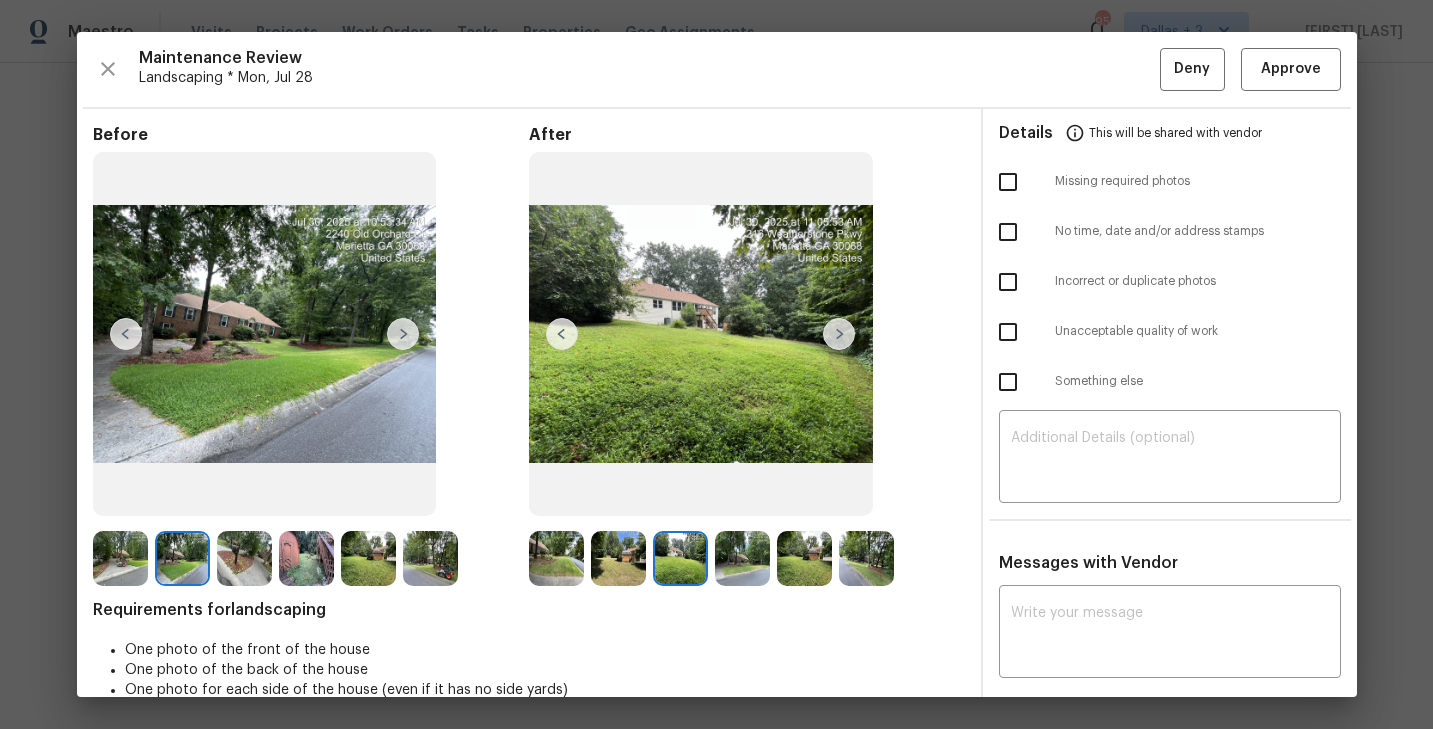 click at bounding box center (839, 334) 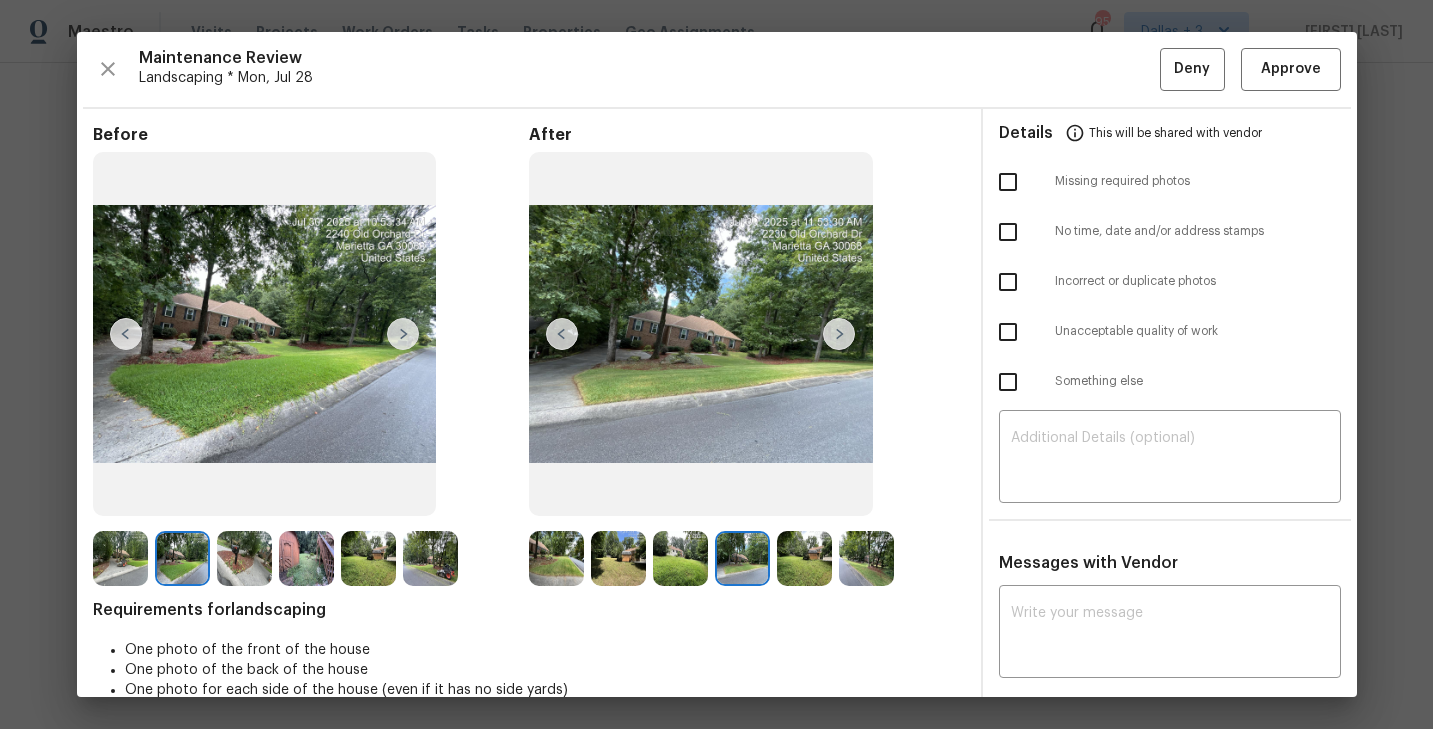 click at bounding box center [839, 334] 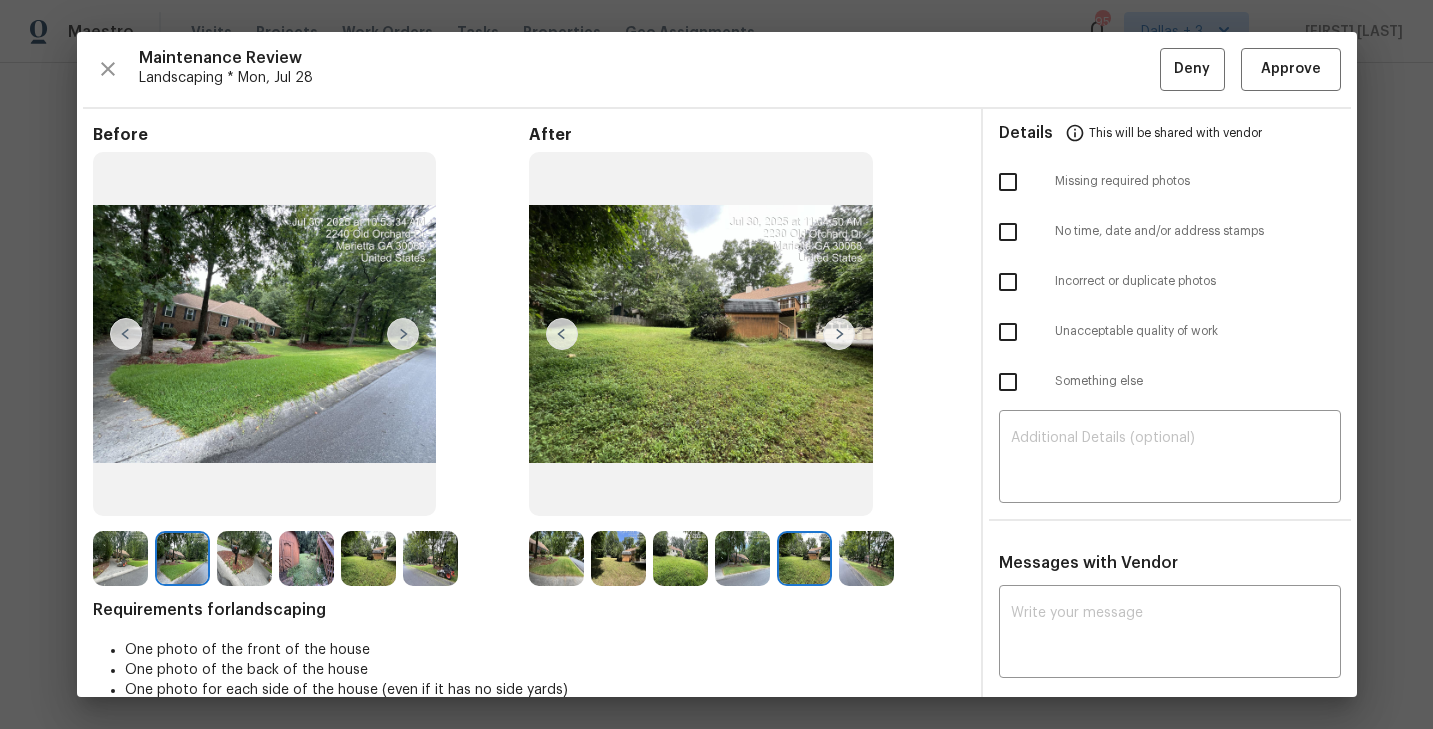 click at bounding box center [839, 334] 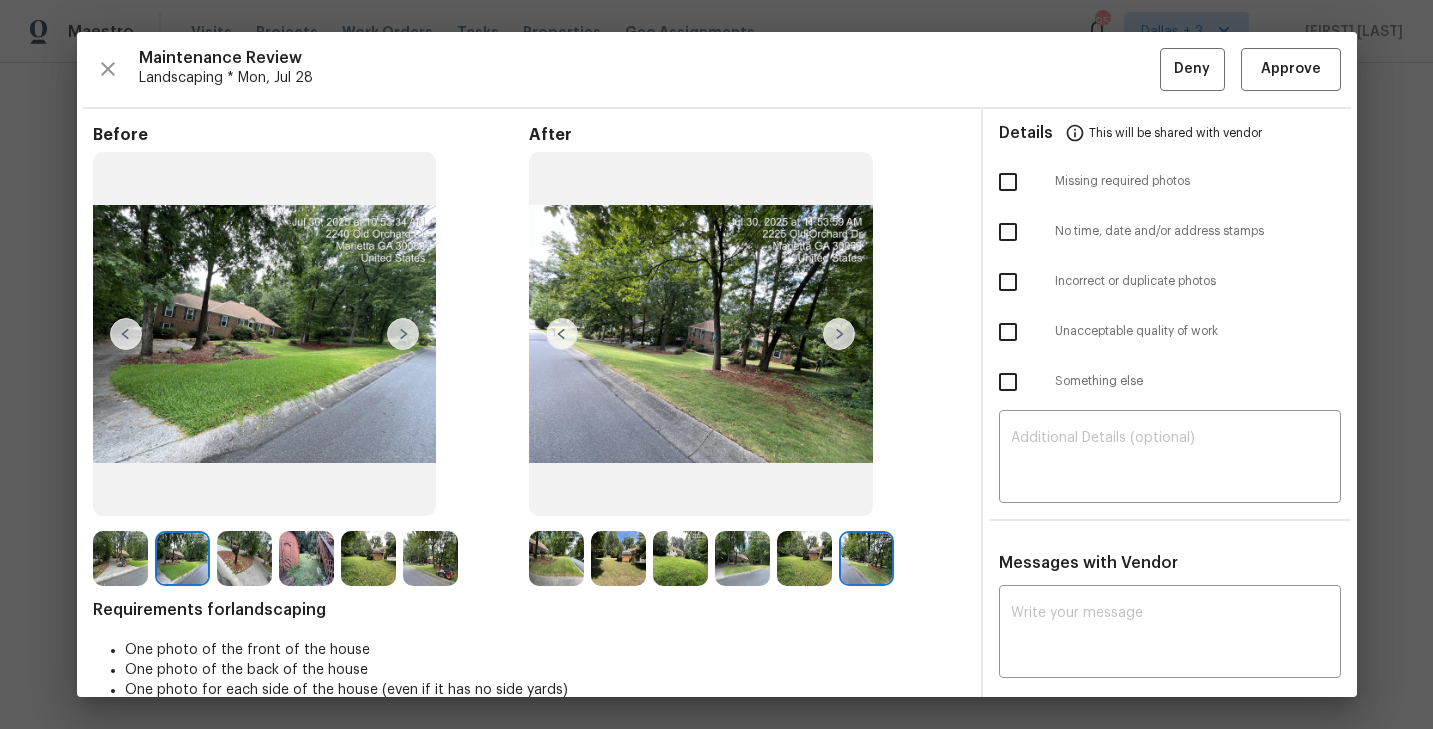 click at bounding box center (839, 334) 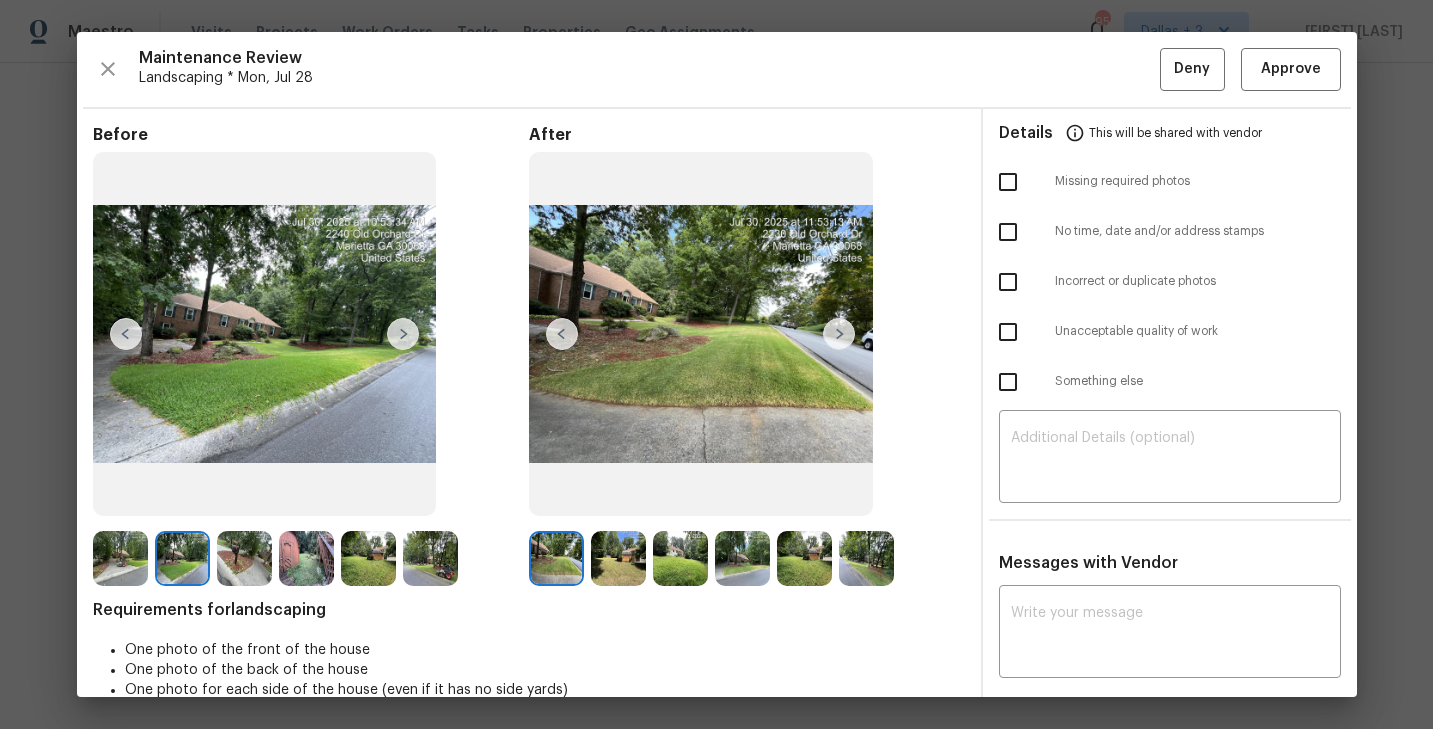 click at bounding box center [839, 334] 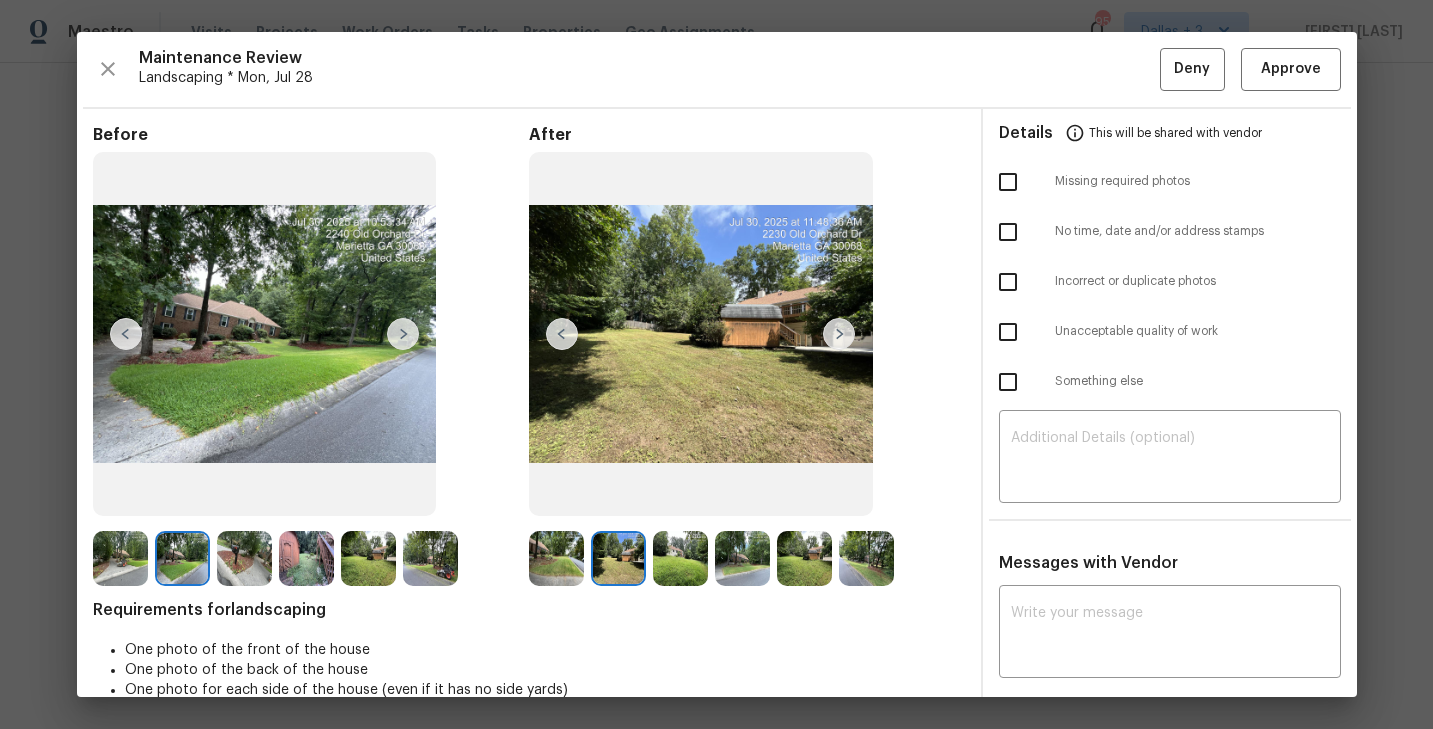 click at bounding box center [839, 334] 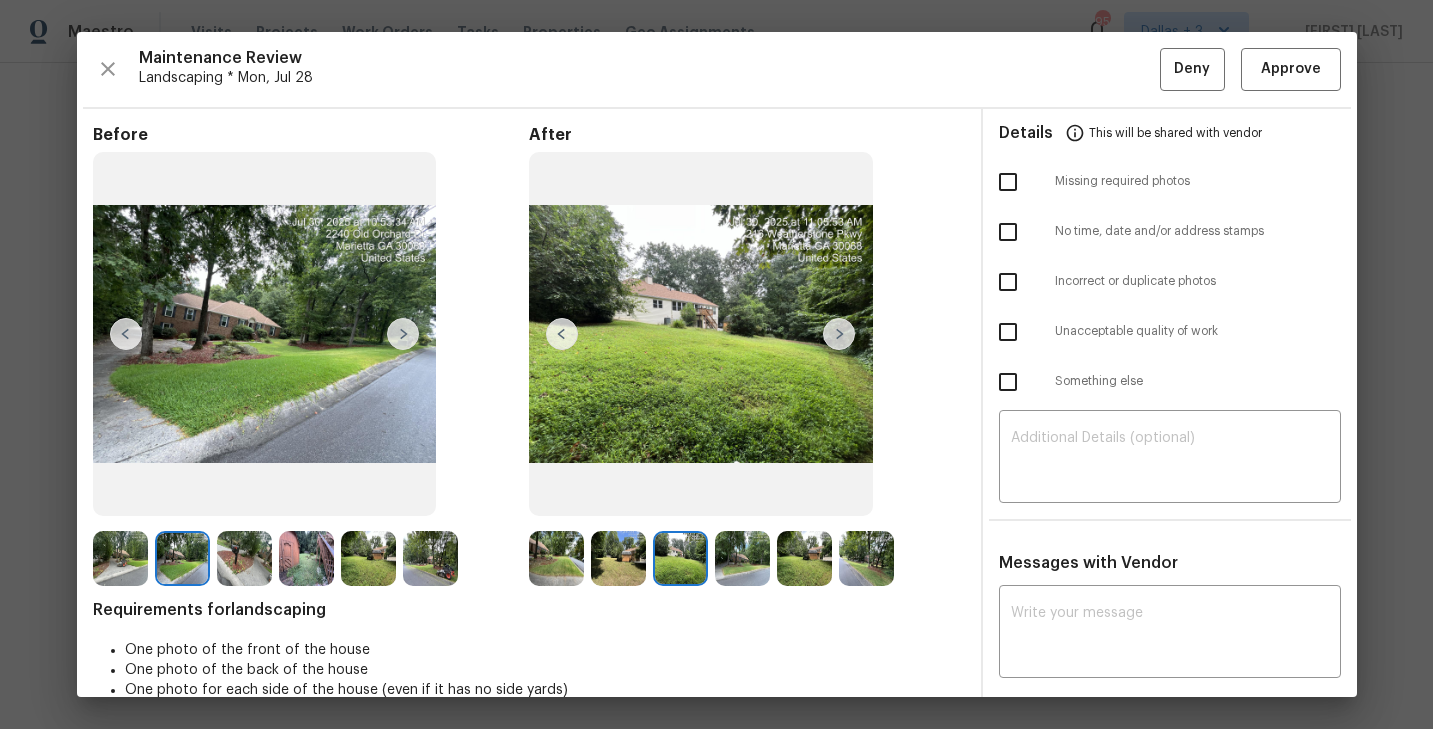 click at bounding box center [839, 334] 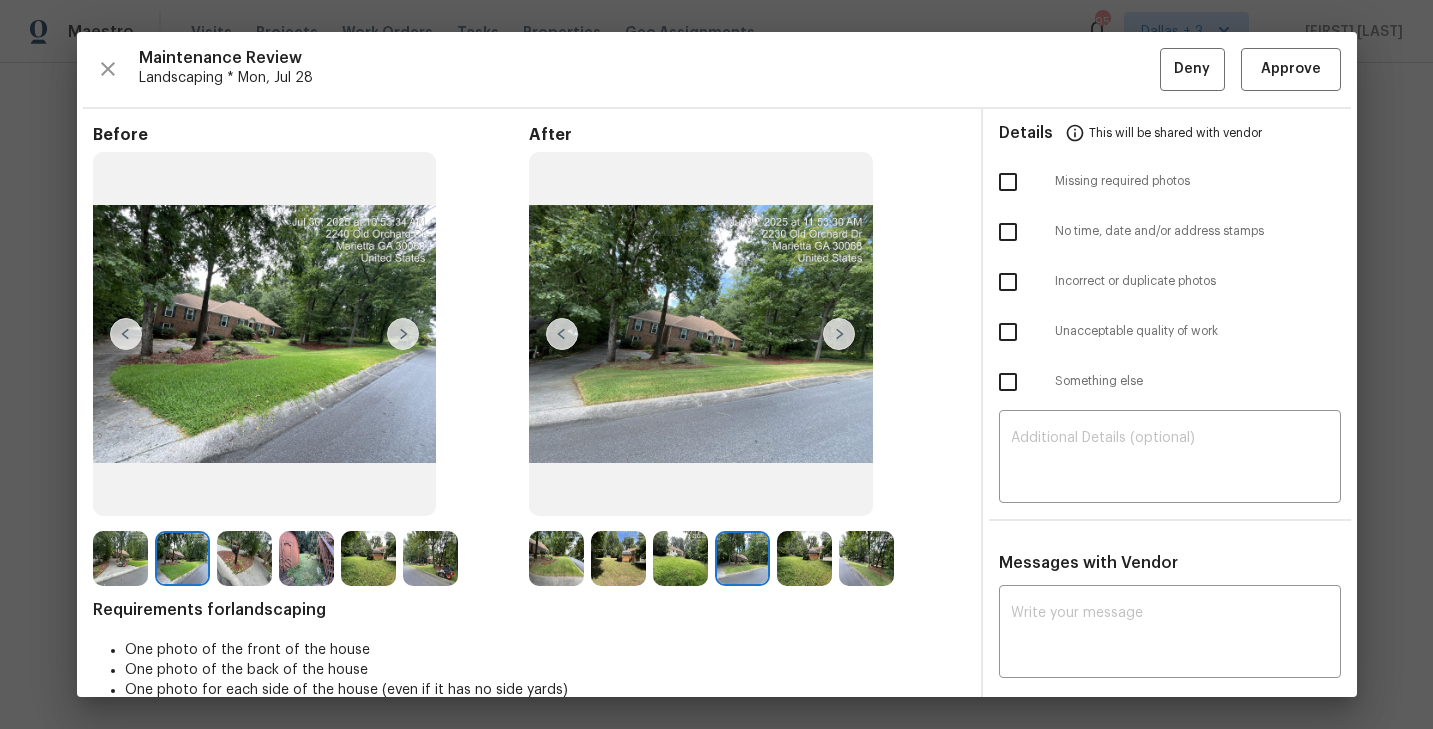 click at bounding box center (839, 334) 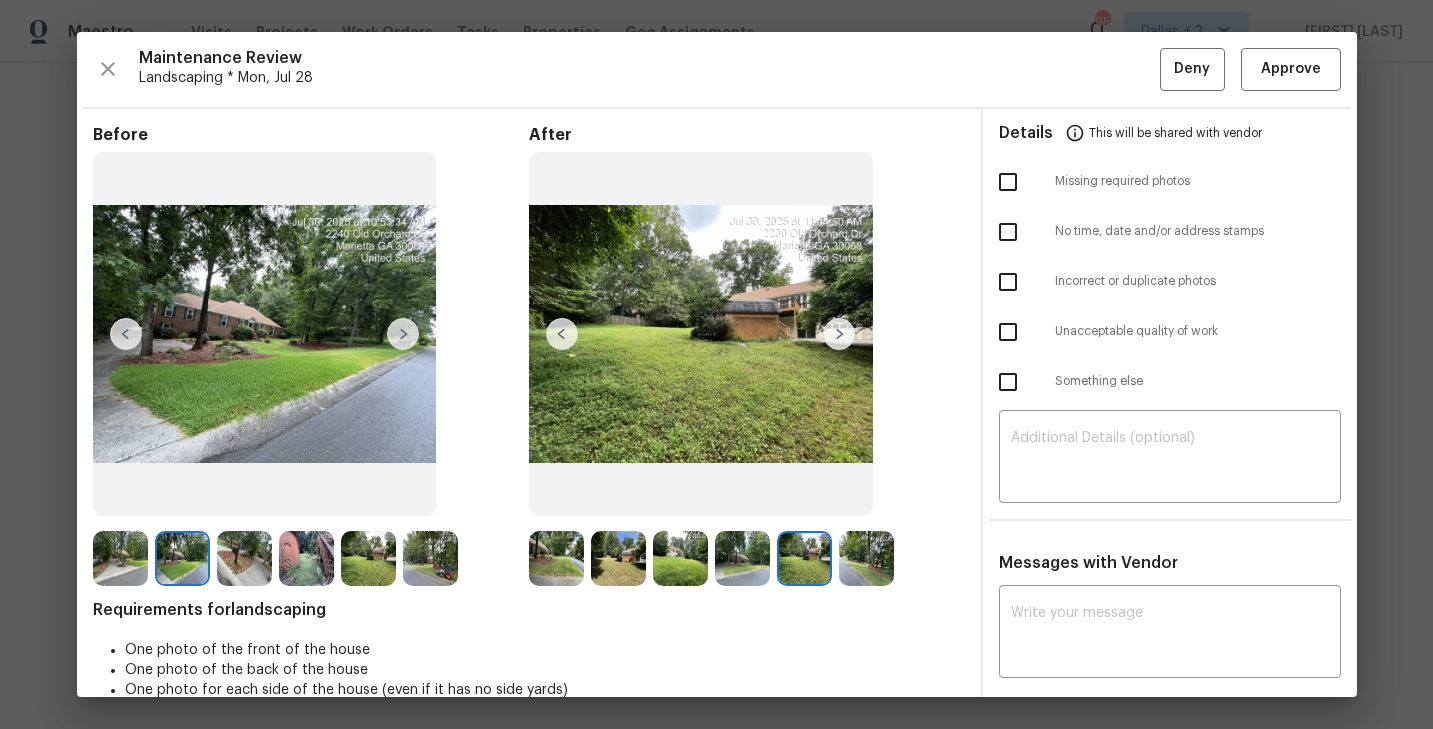 click at bounding box center (701, 334) 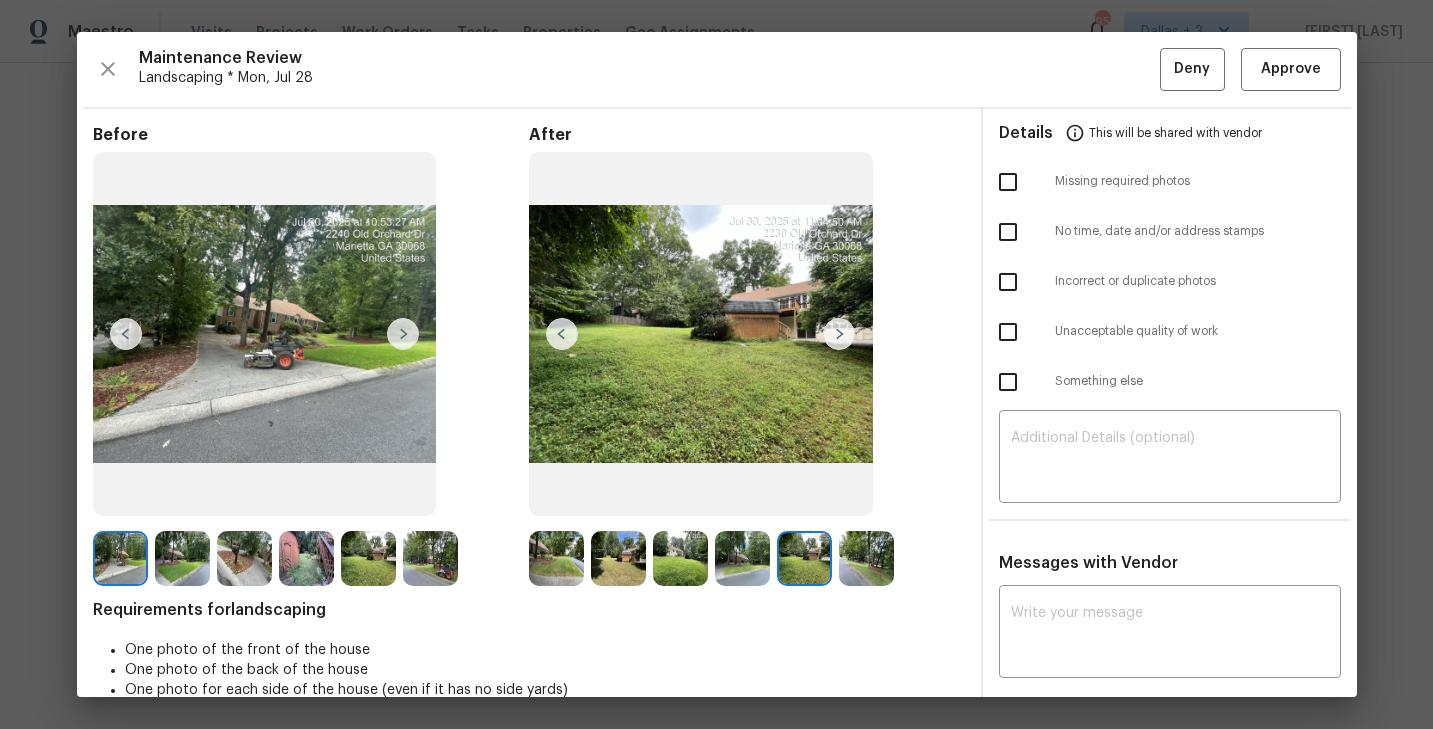 click at bounding box center (403, 334) 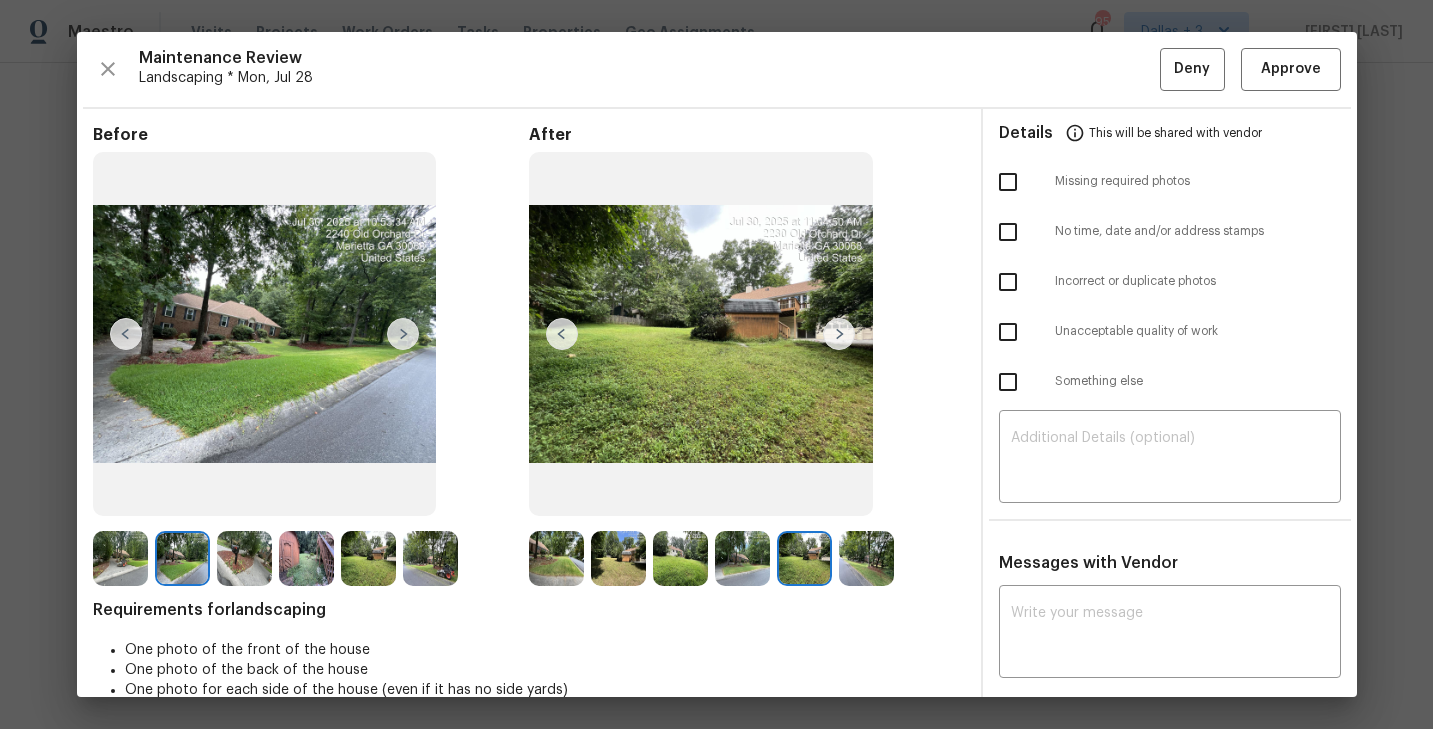 click at bounding box center [403, 334] 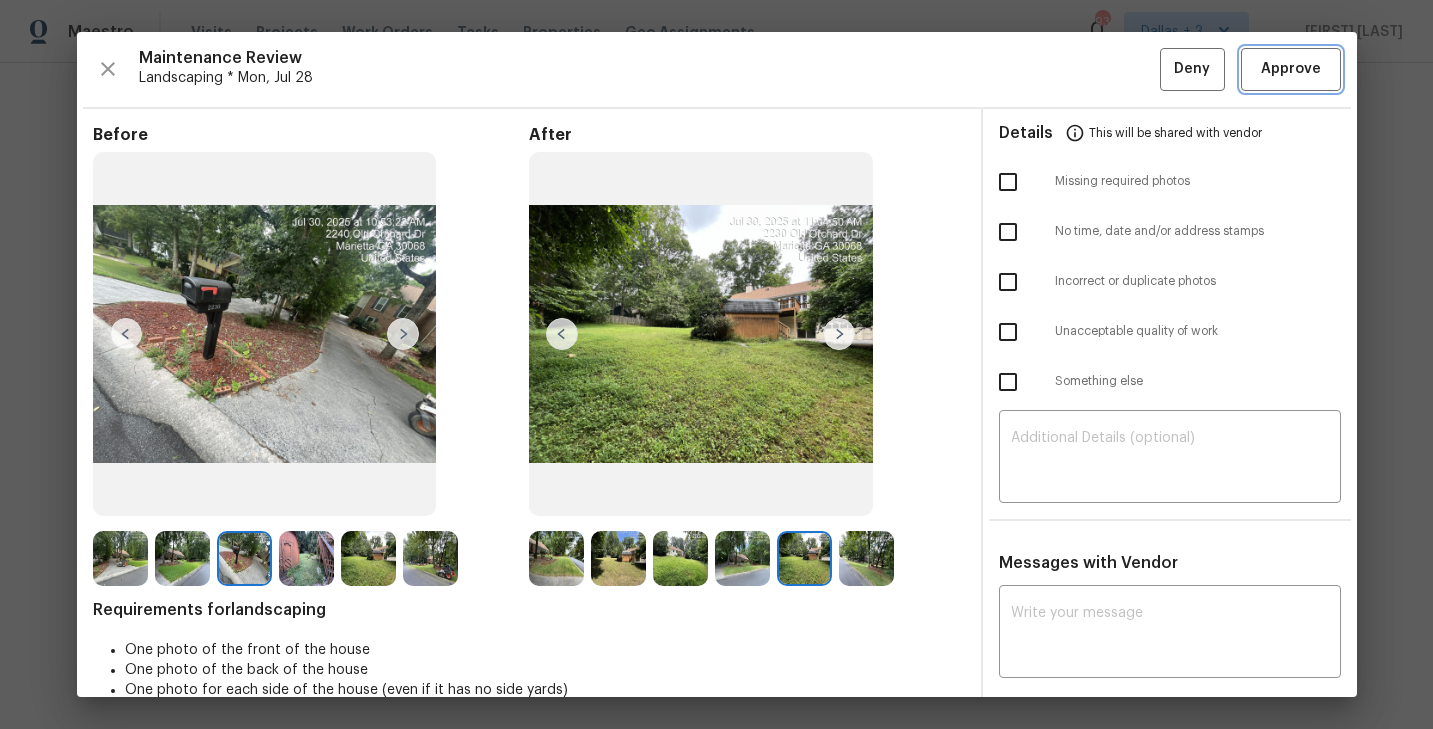 click on "Approve" at bounding box center (1291, 69) 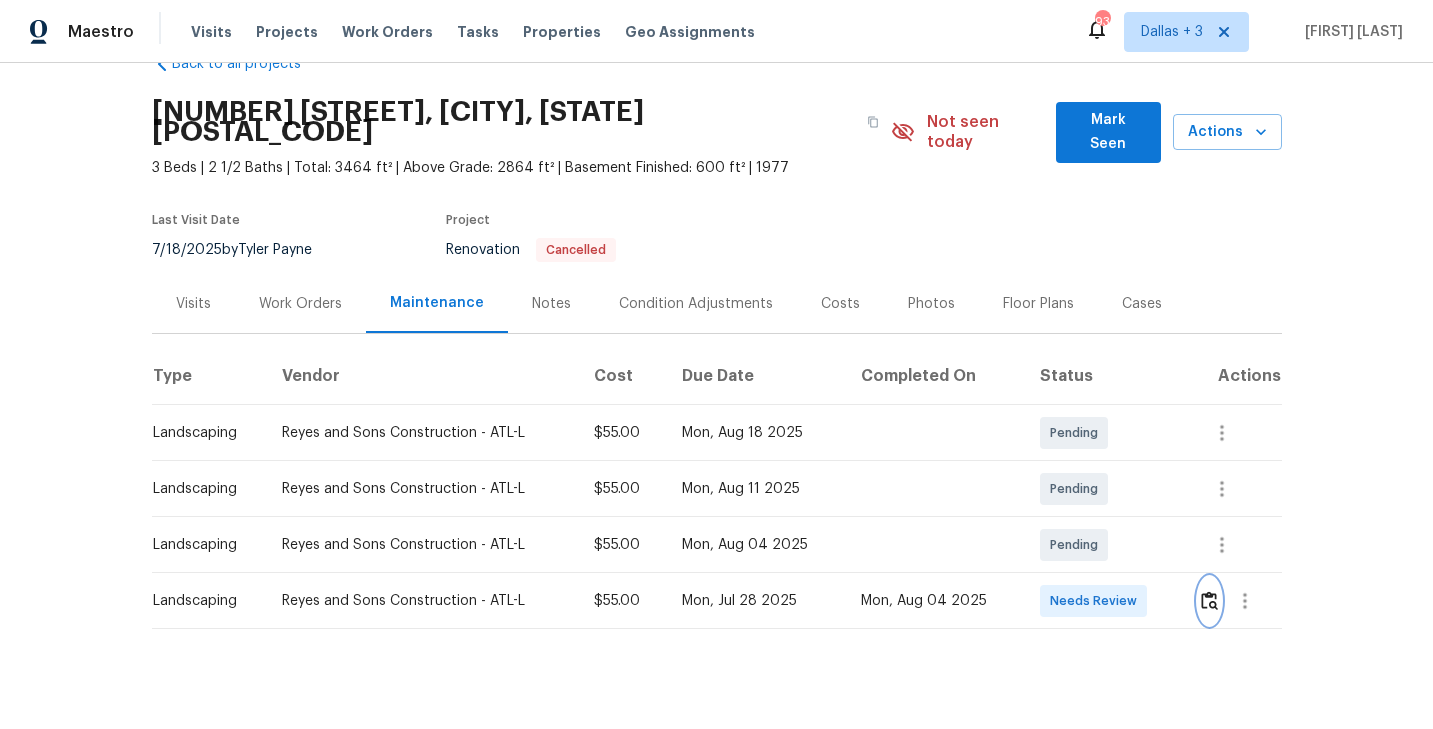 scroll, scrollTop: 0, scrollLeft: 0, axis: both 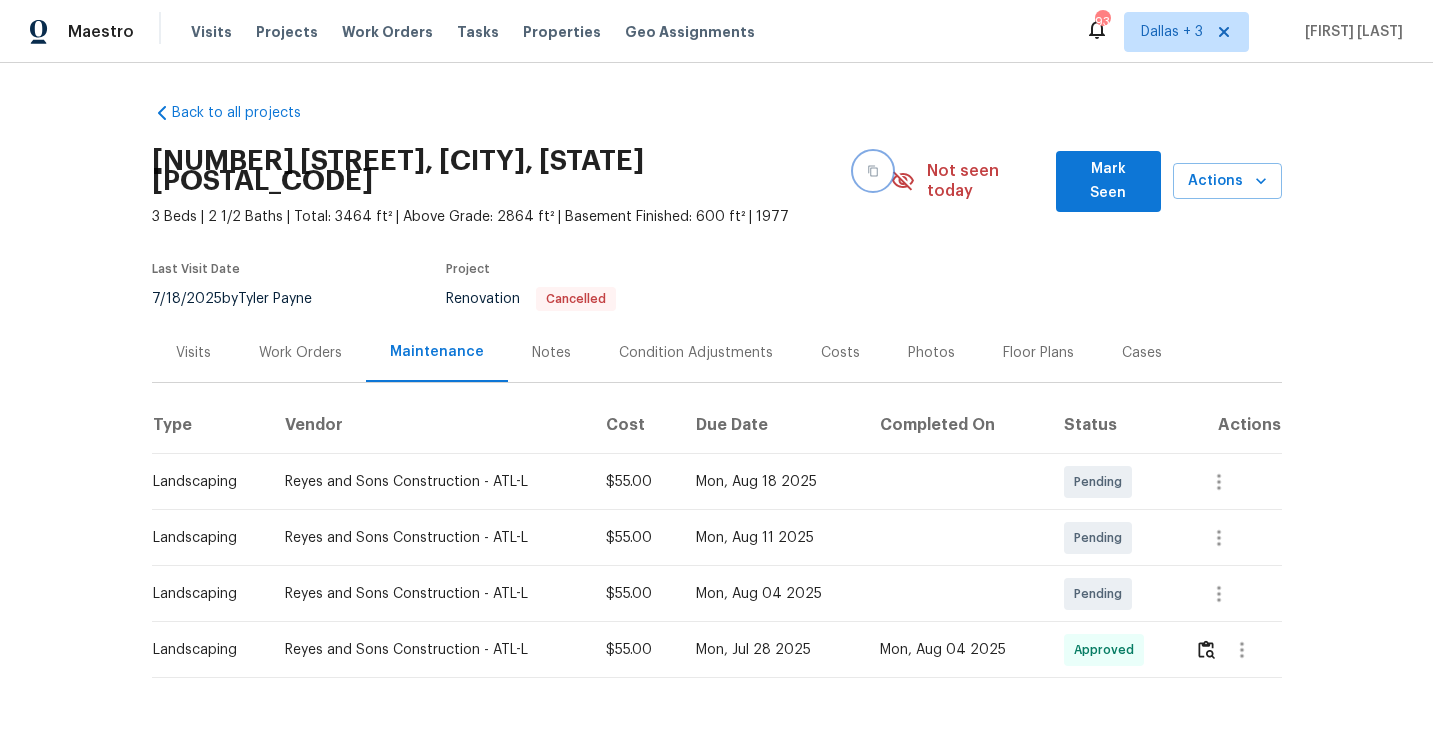 click 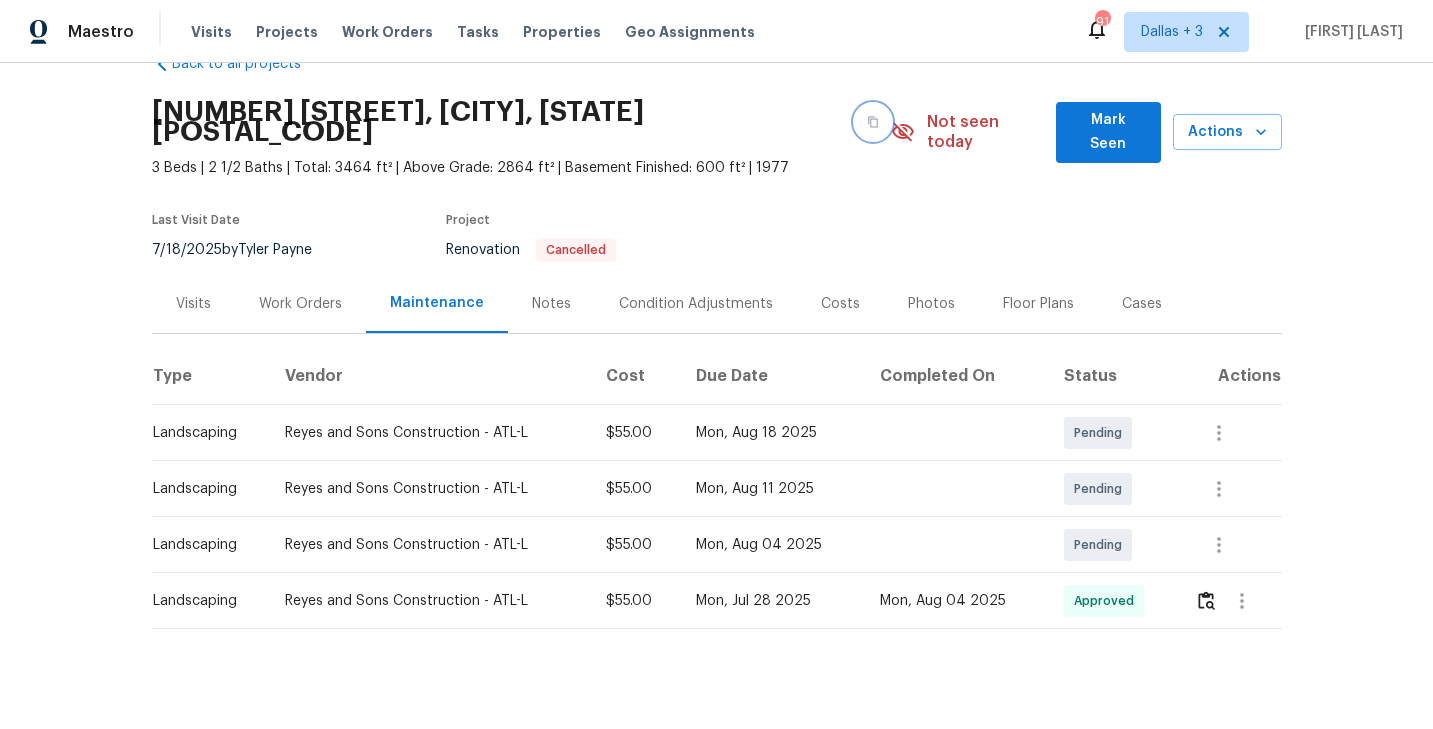 scroll, scrollTop: 0, scrollLeft: 0, axis: both 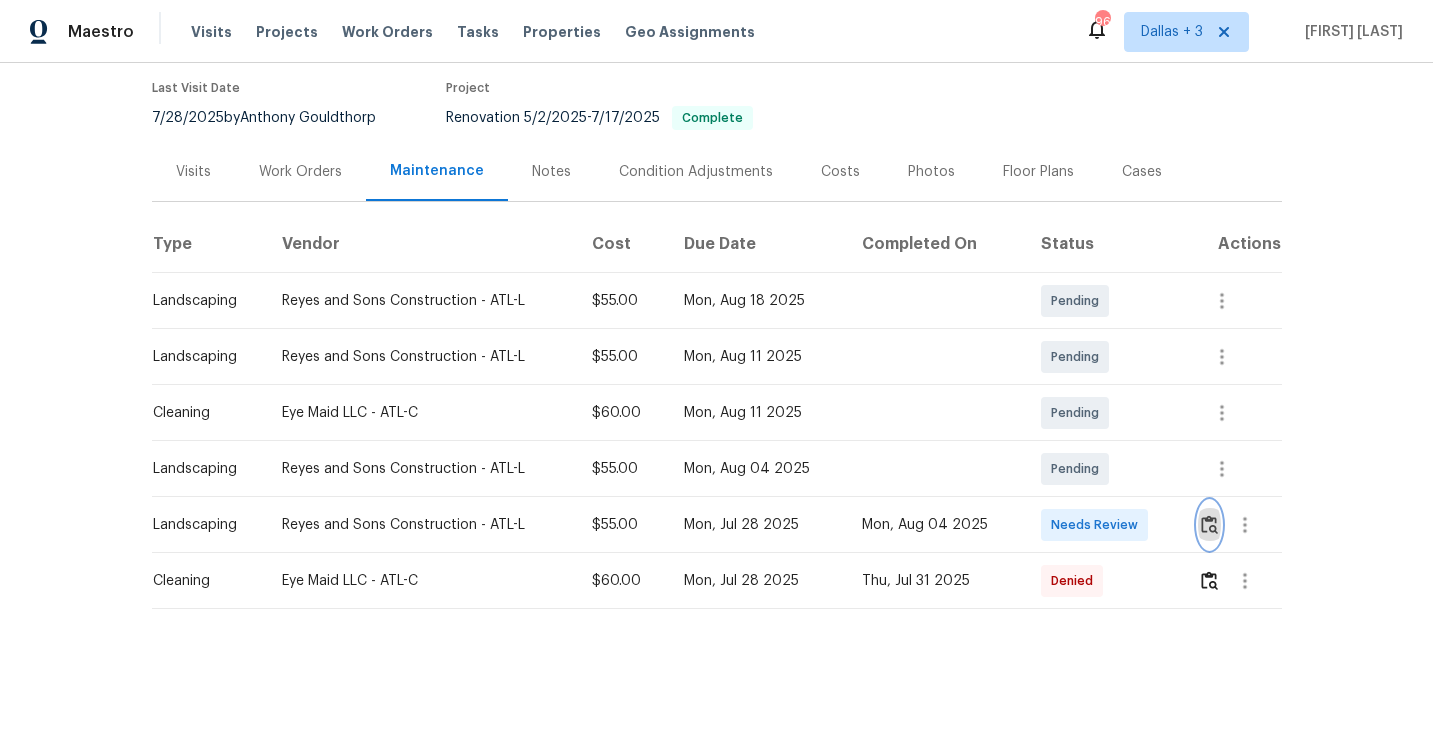 click at bounding box center [1209, 524] 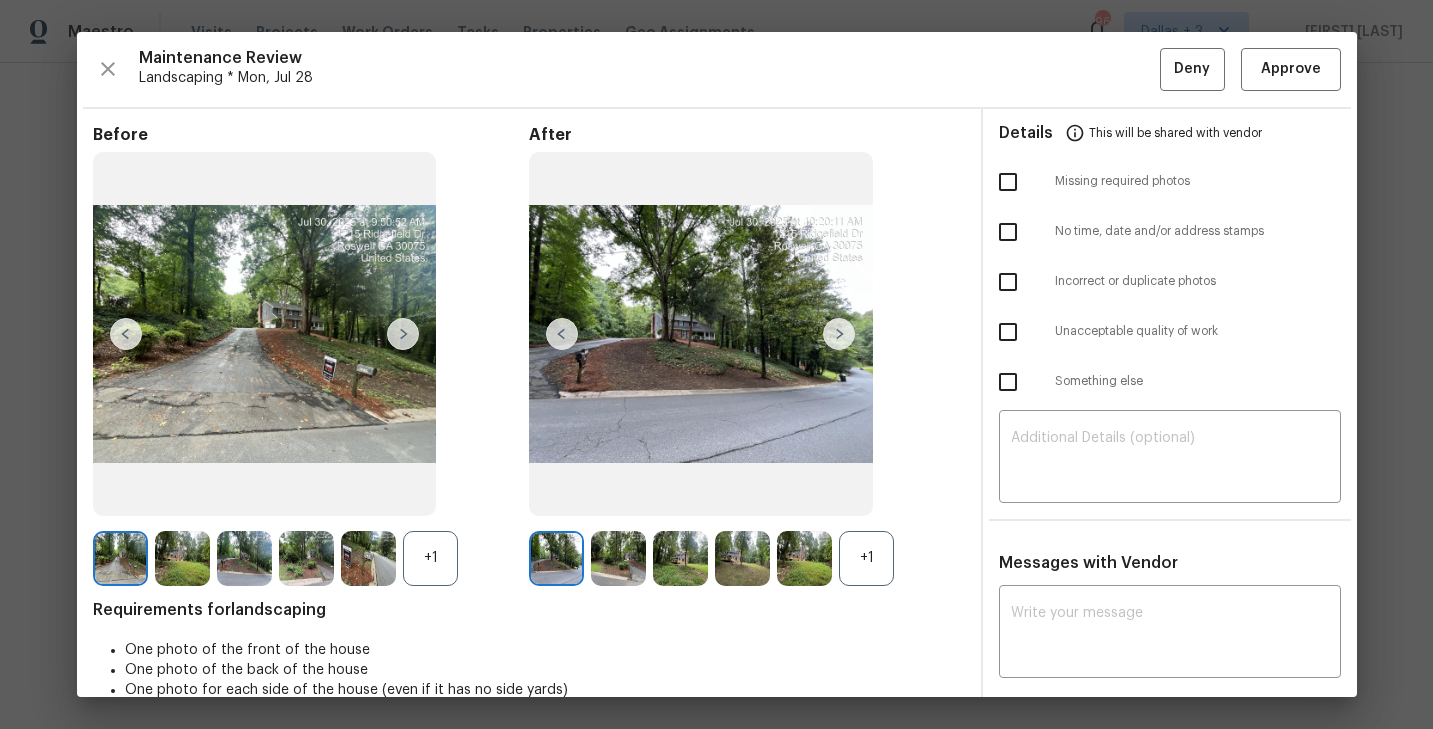 click on "+1" at bounding box center (866, 558) 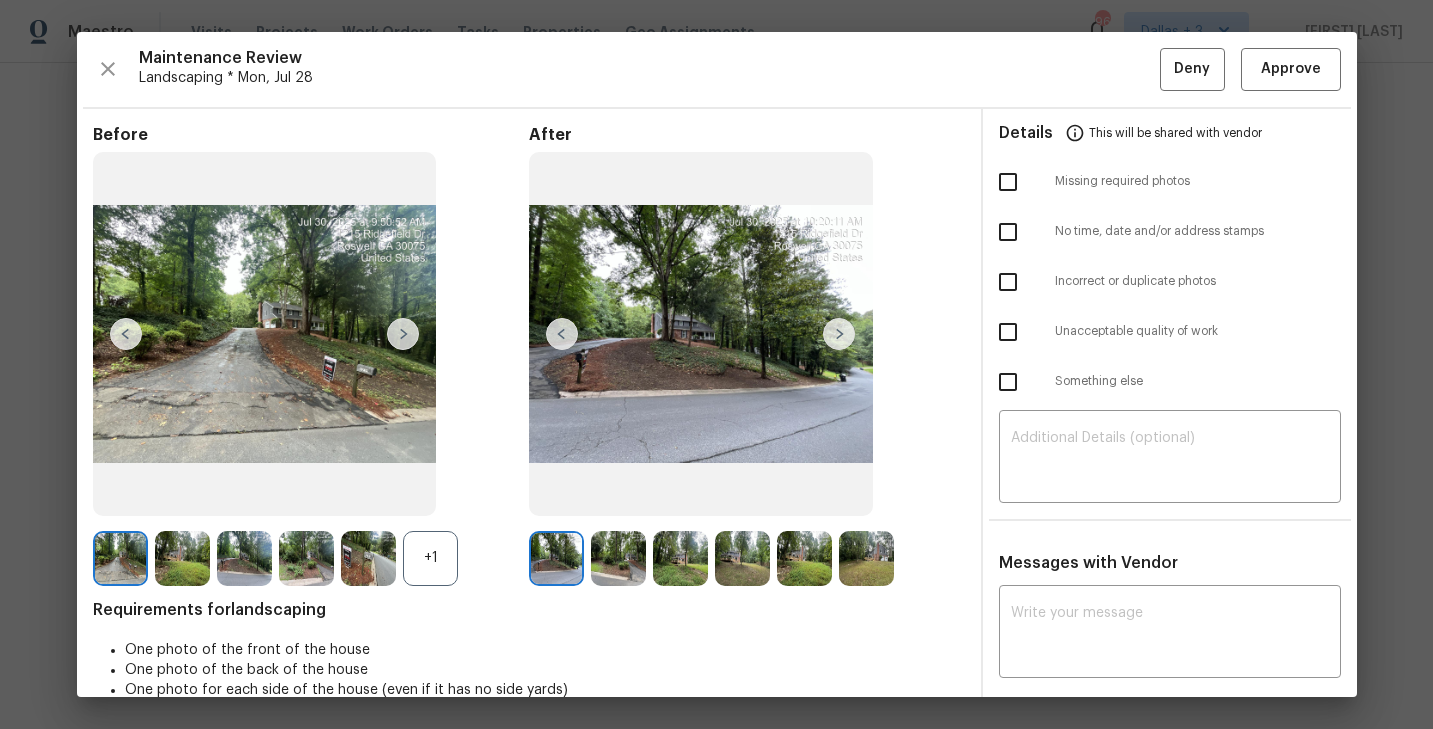 click on "+1" at bounding box center (430, 558) 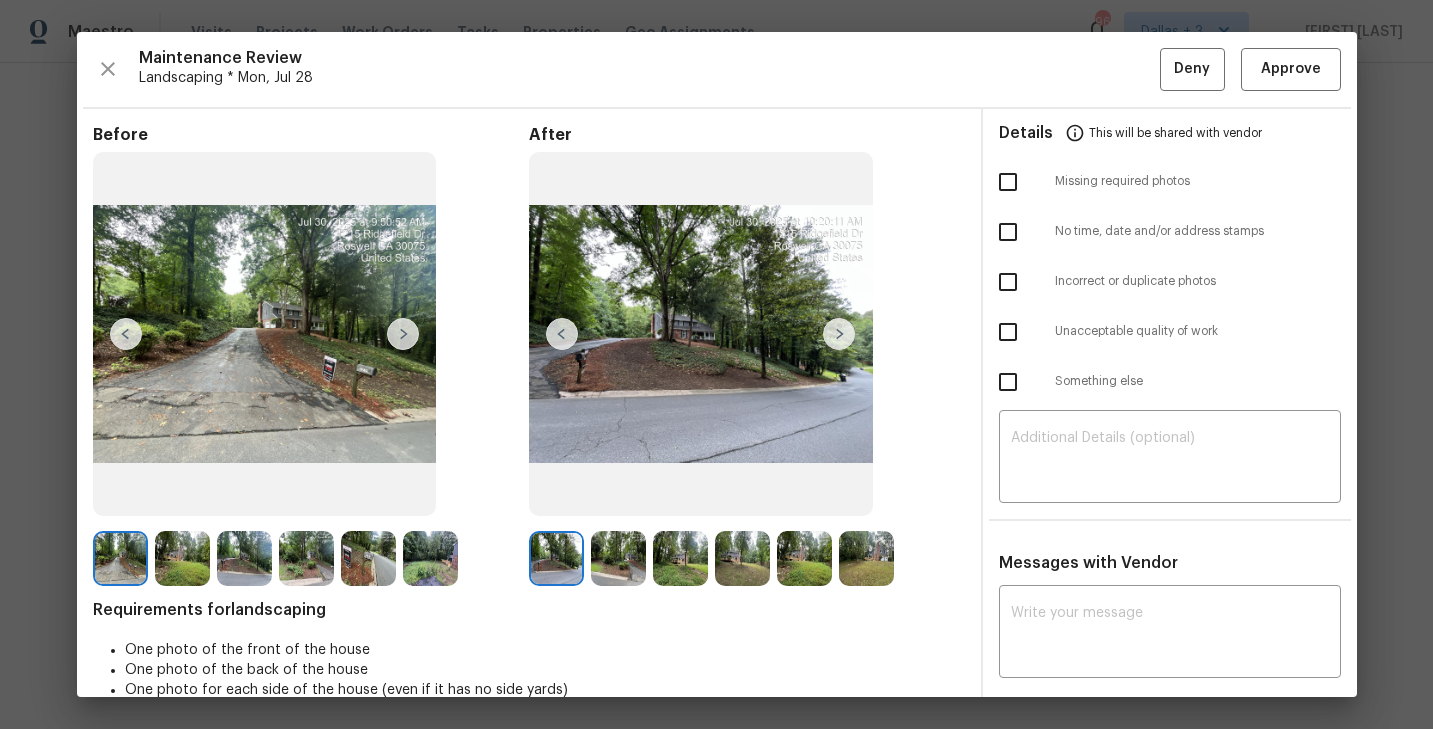 click at bounding box center [839, 334] 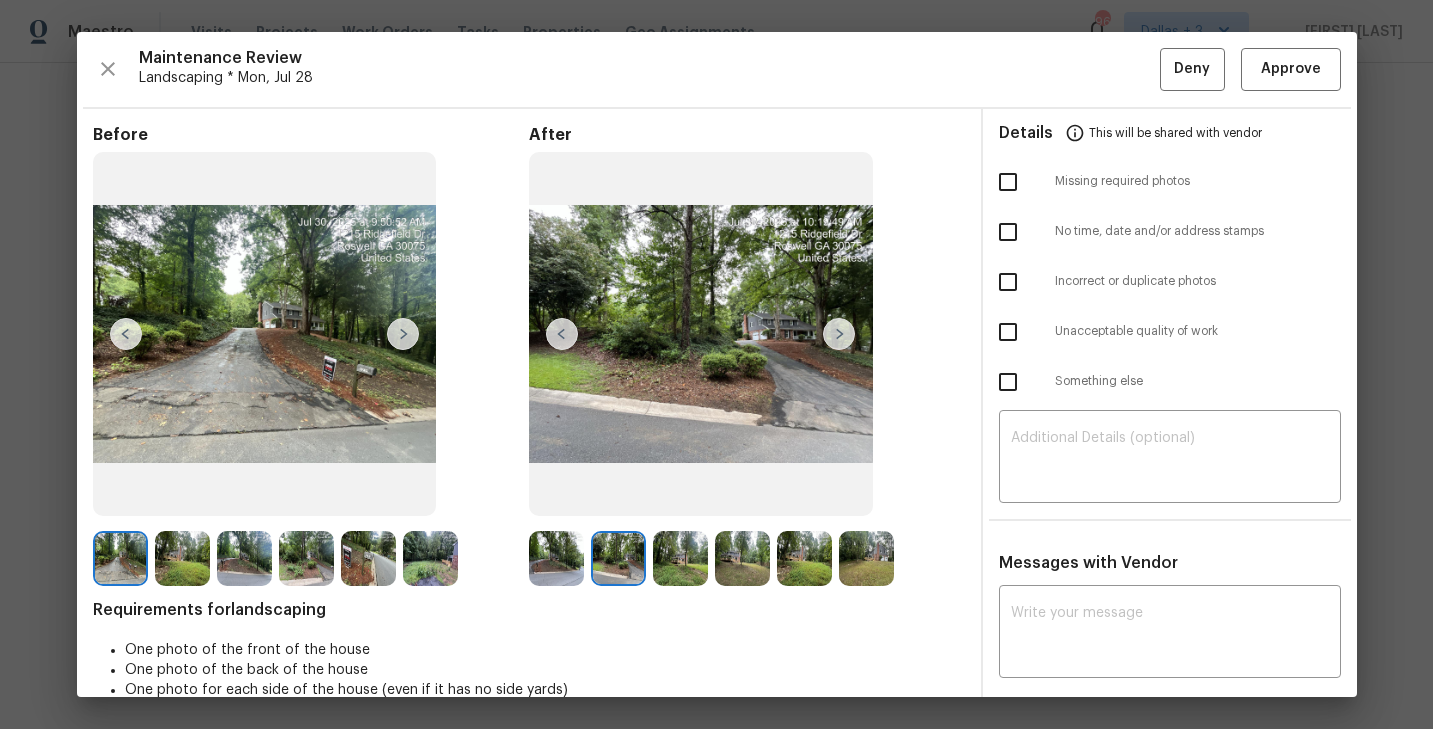 click at bounding box center (839, 334) 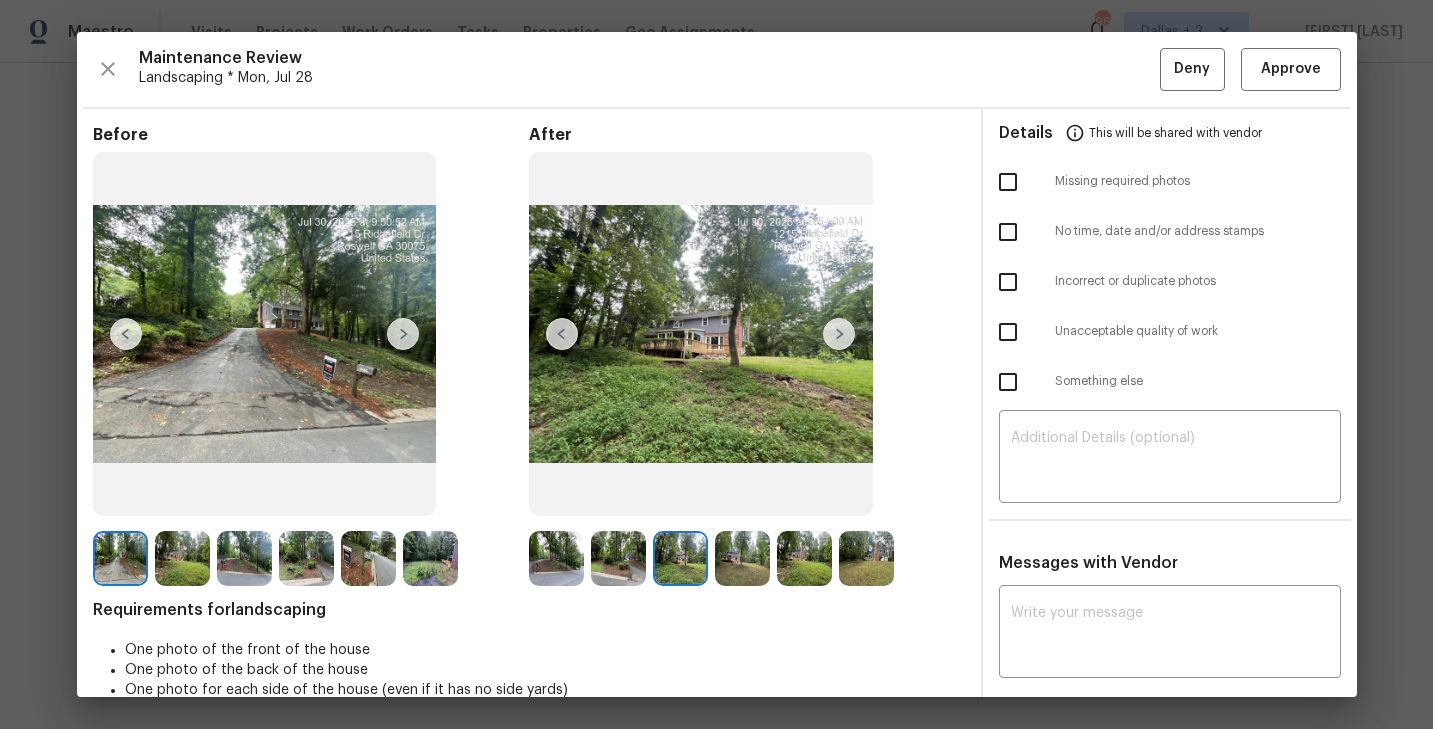 click at bounding box center [839, 334] 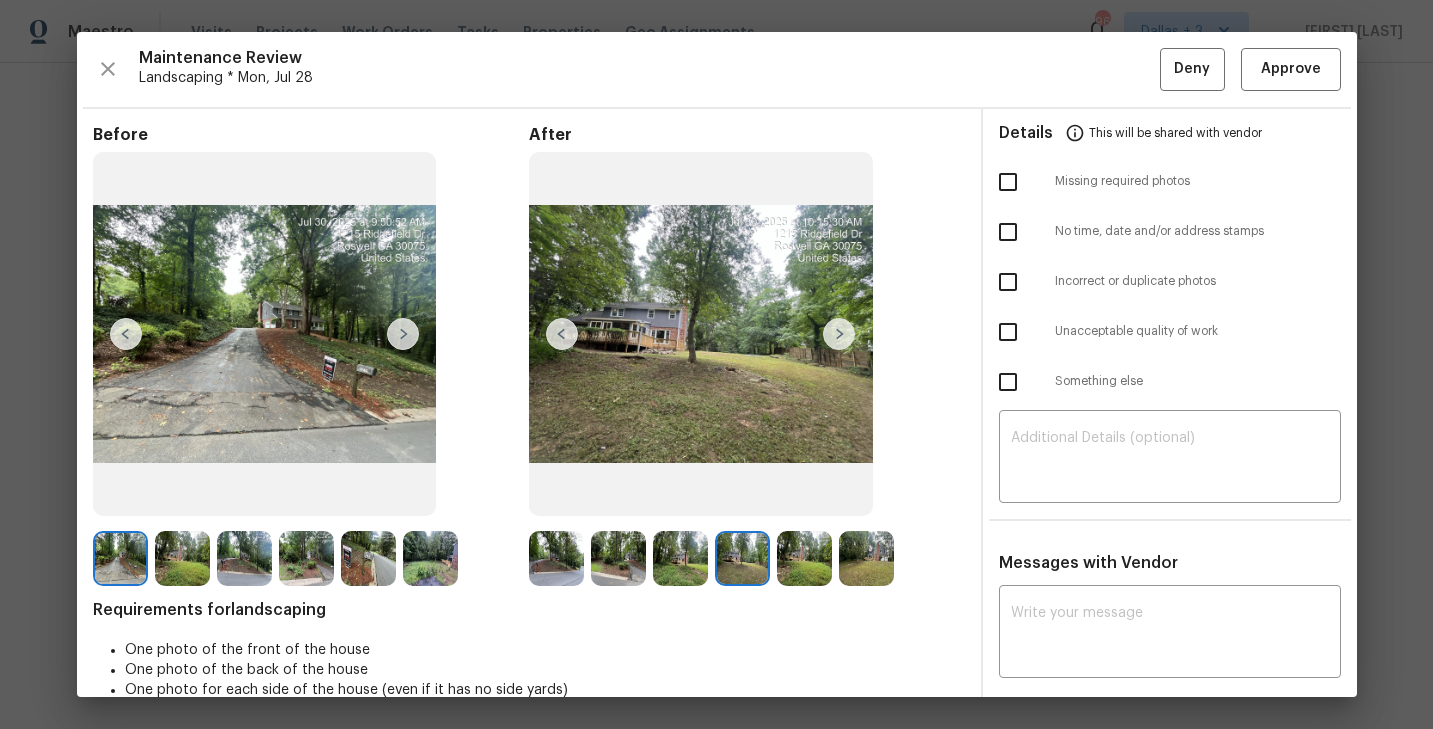 click at bounding box center [839, 334] 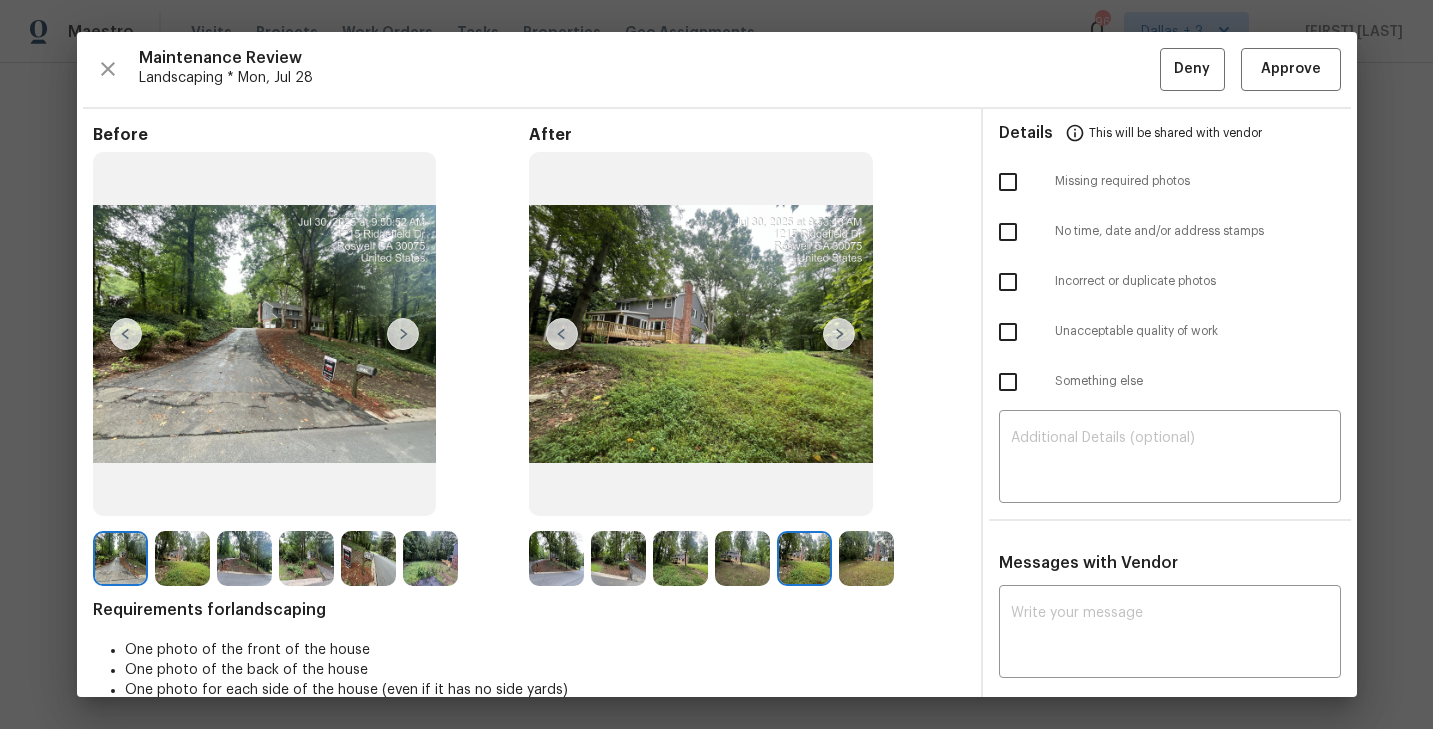 click at bounding box center [839, 334] 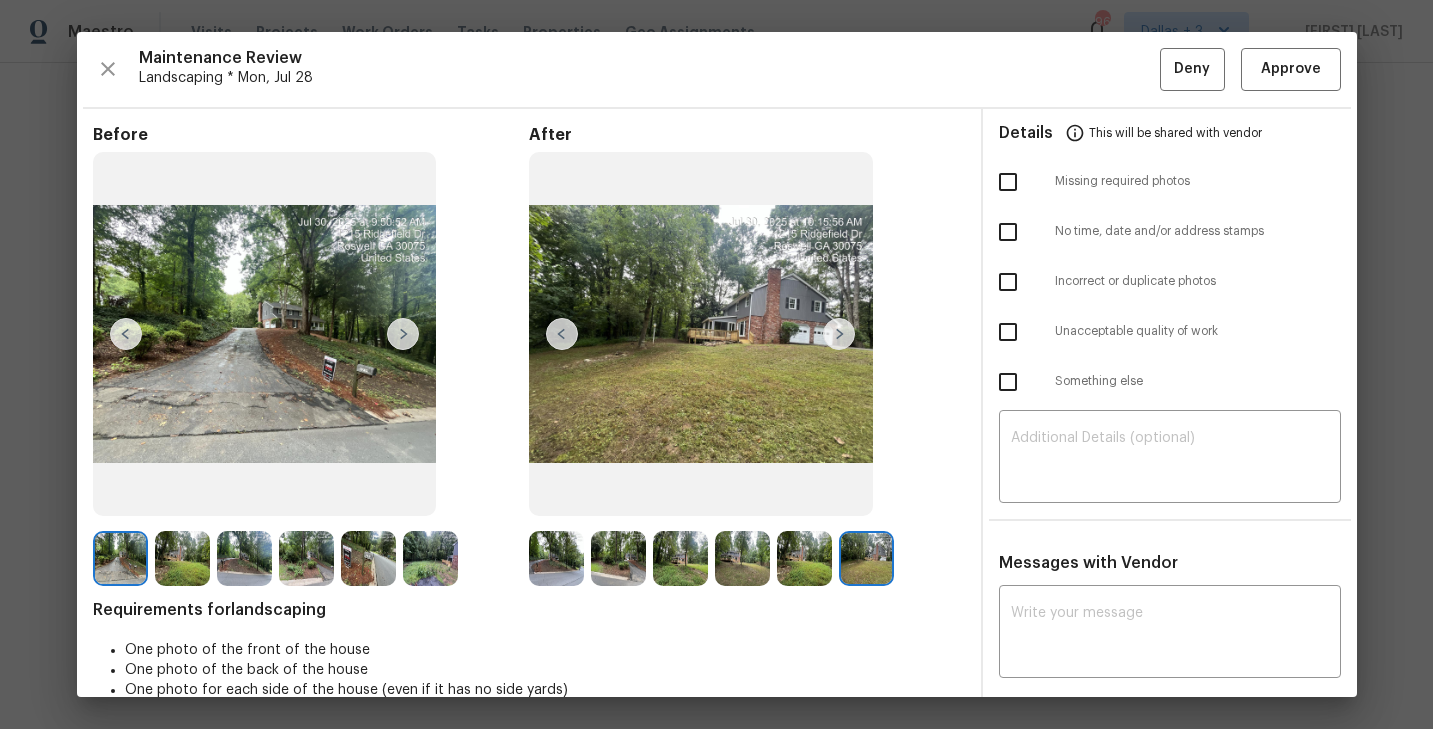 click at bounding box center (556, 558) 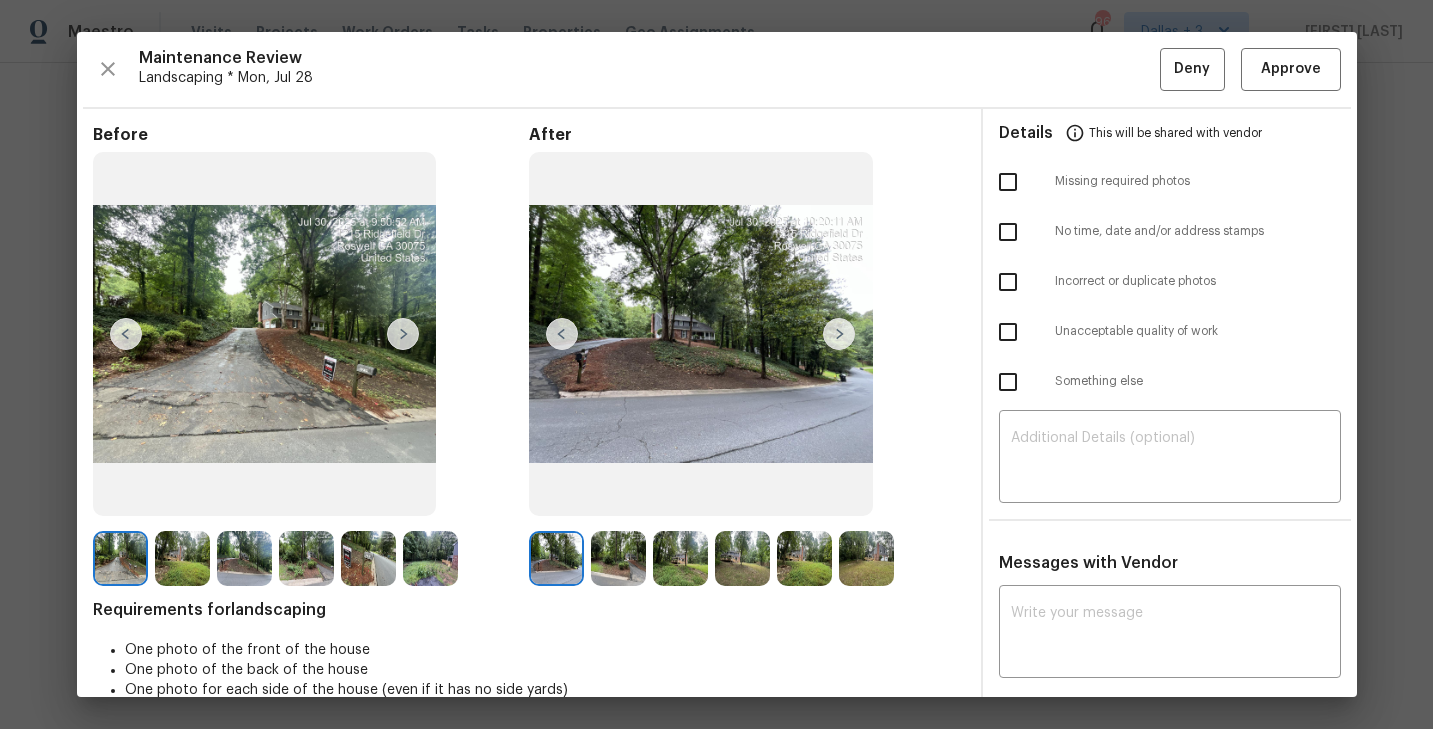 click at bounding box center [618, 558] 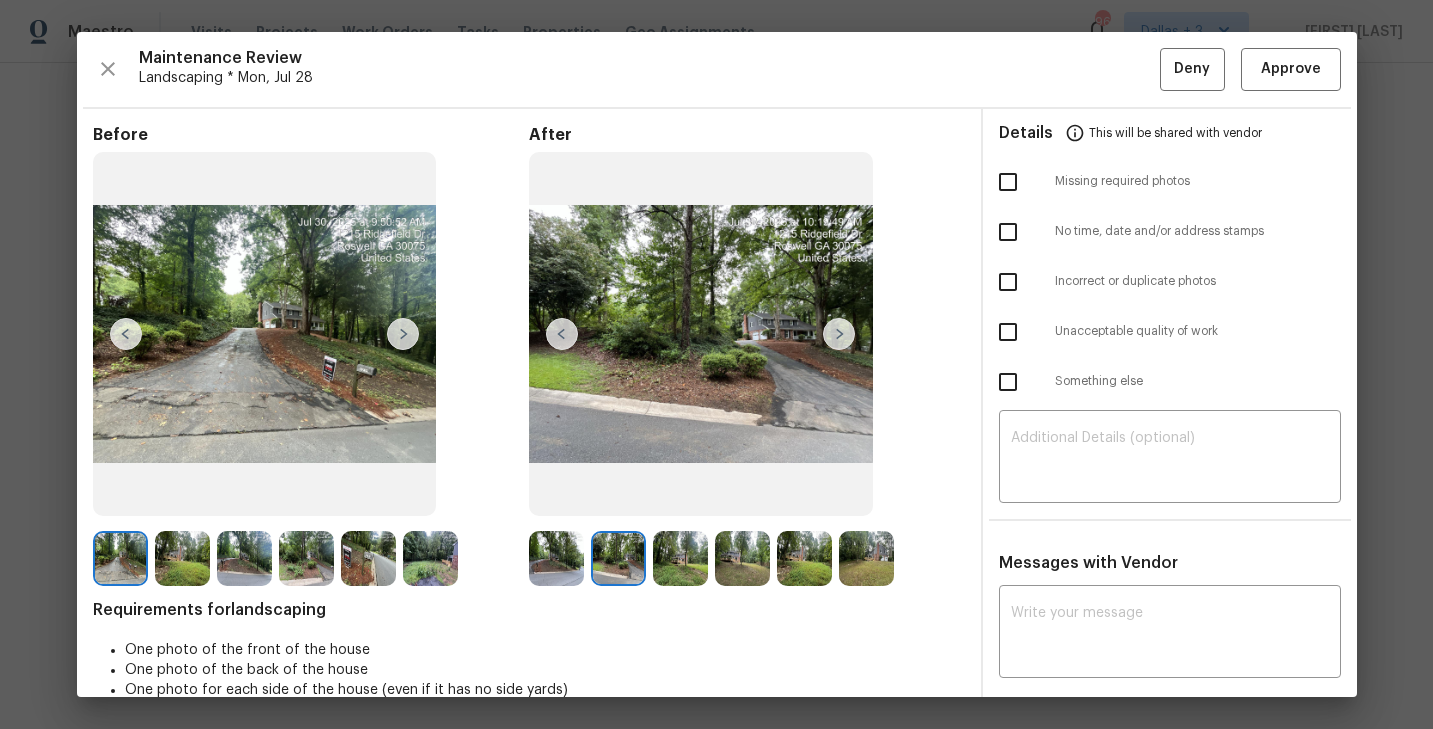 click at bounding box center [680, 558] 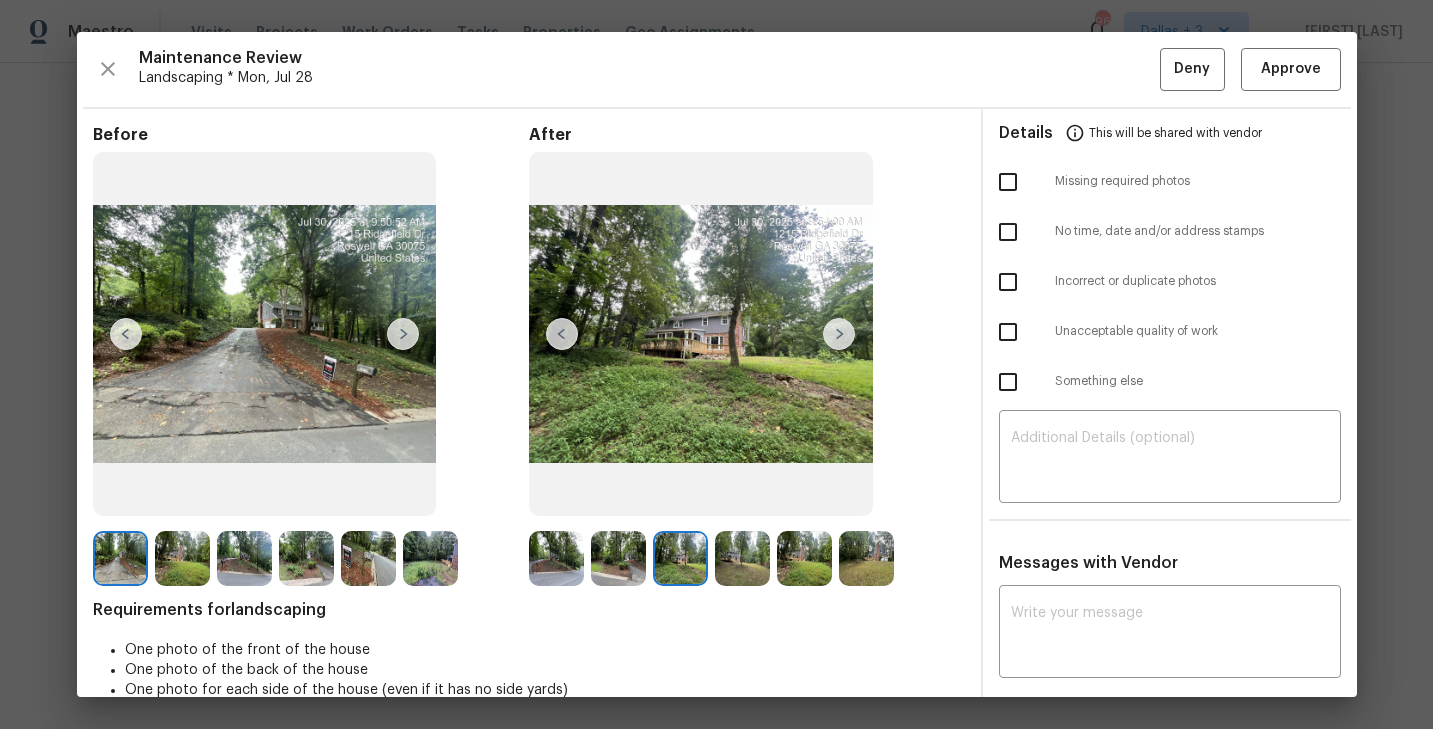 click at bounding box center (742, 558) 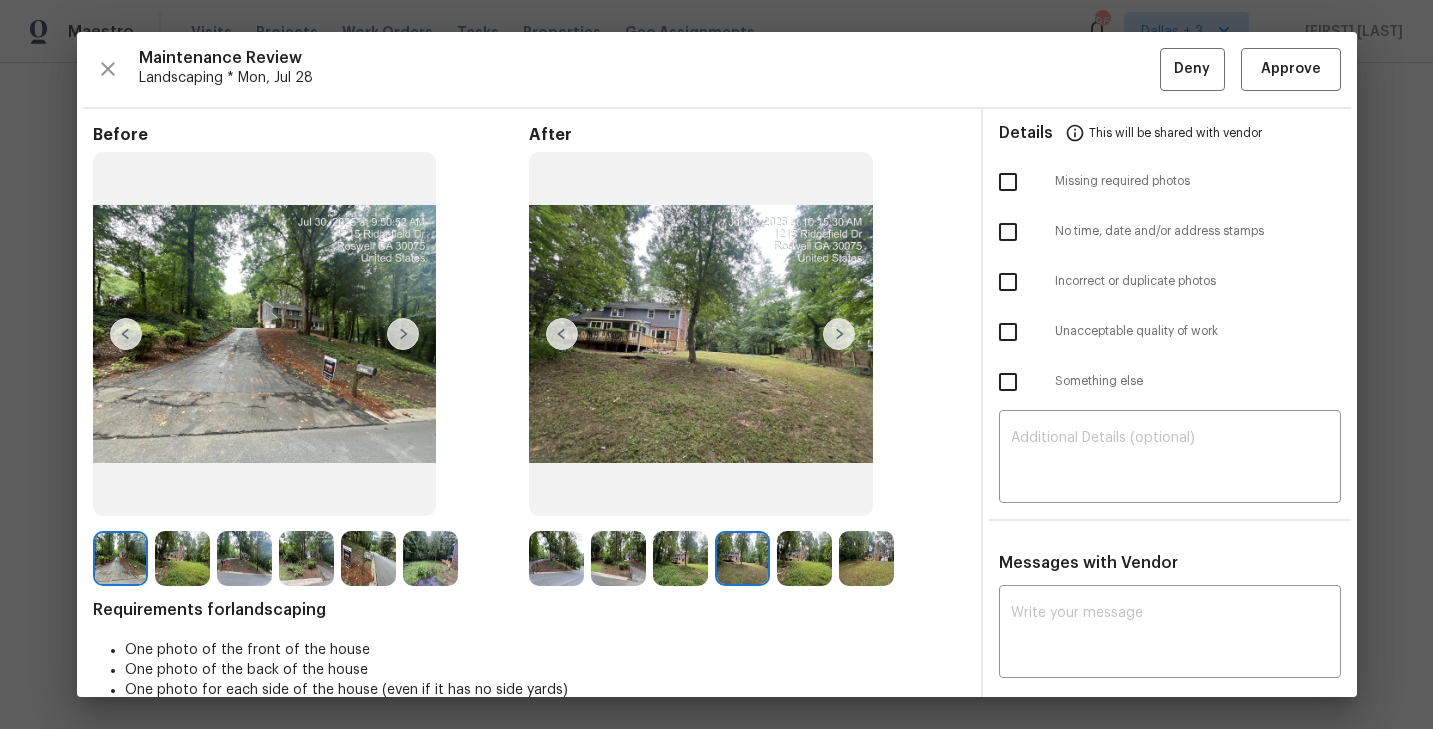 click at bounding box center [804, 558] 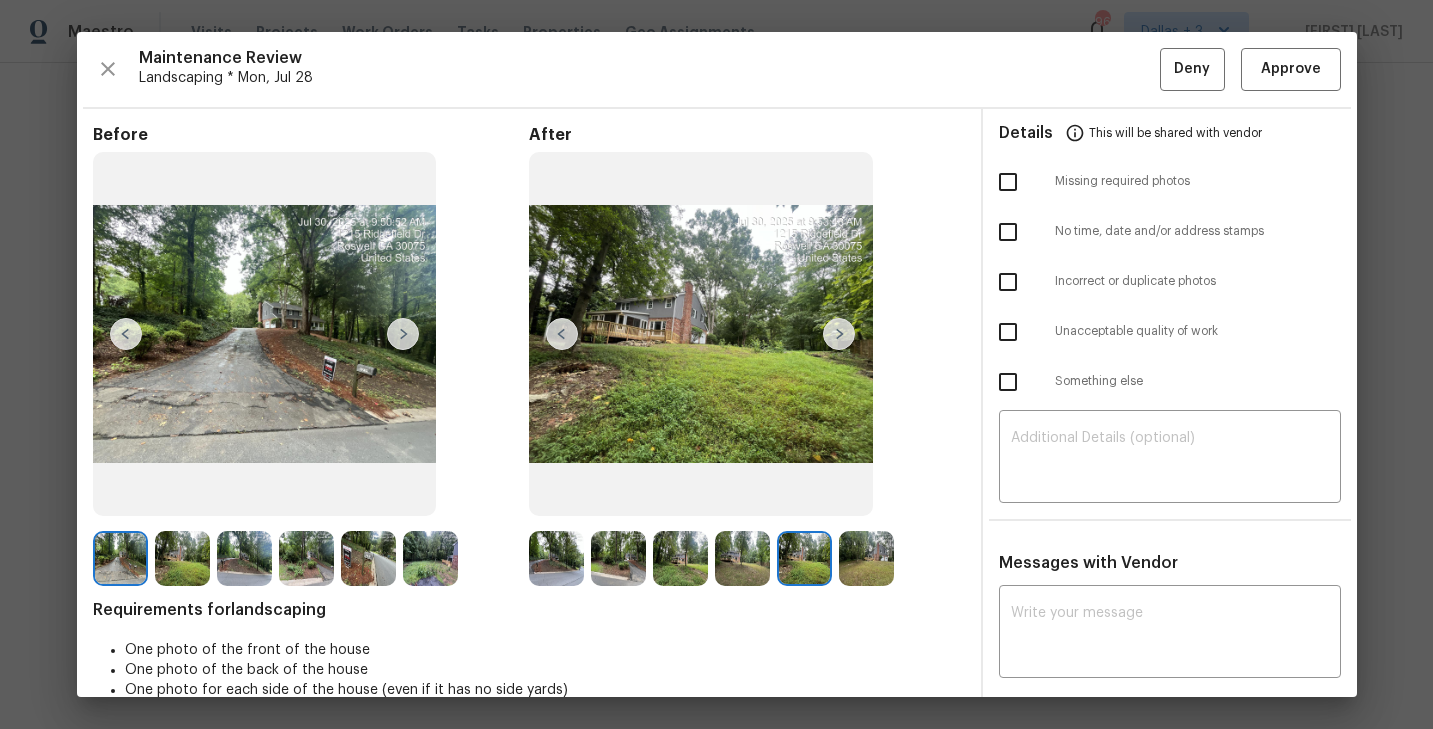 click at bounding box center [866, 558] 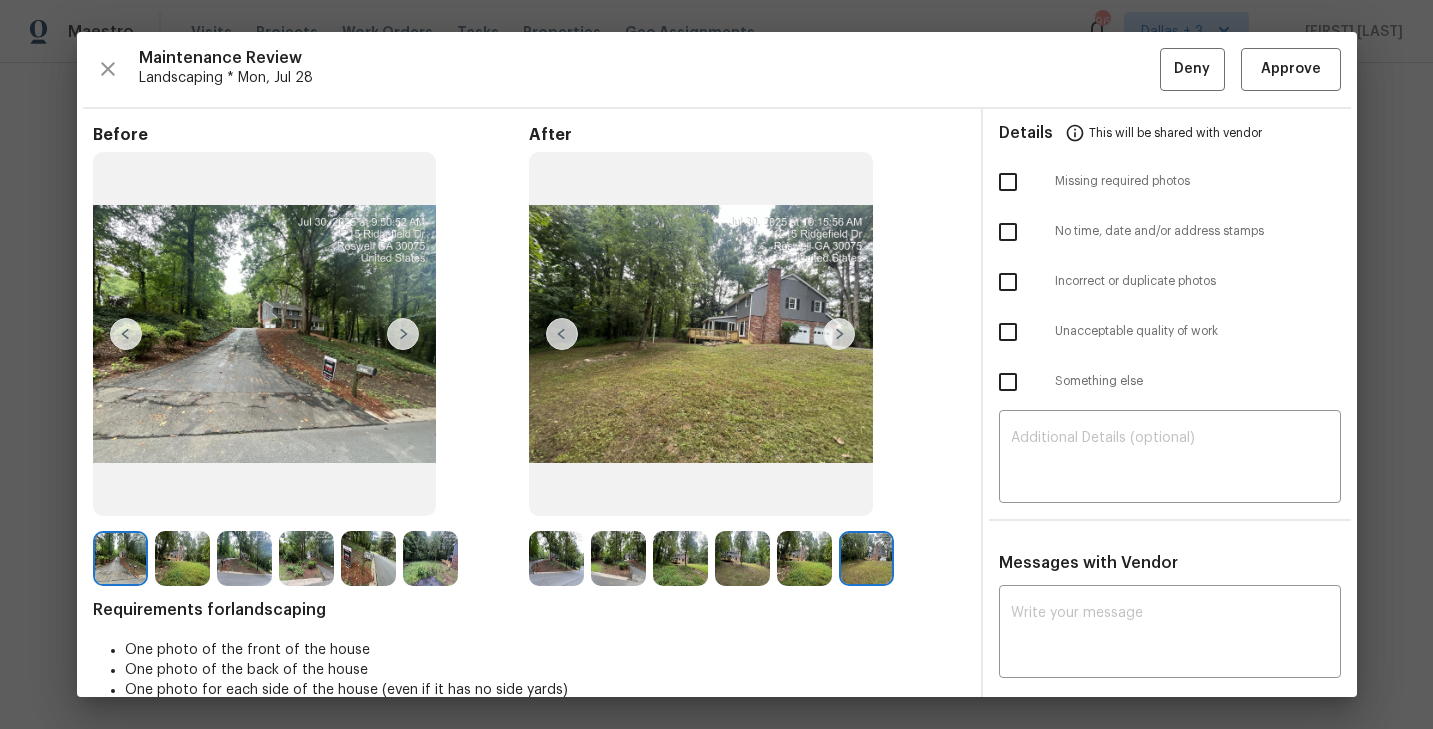 click at bounding box center (556, 558) 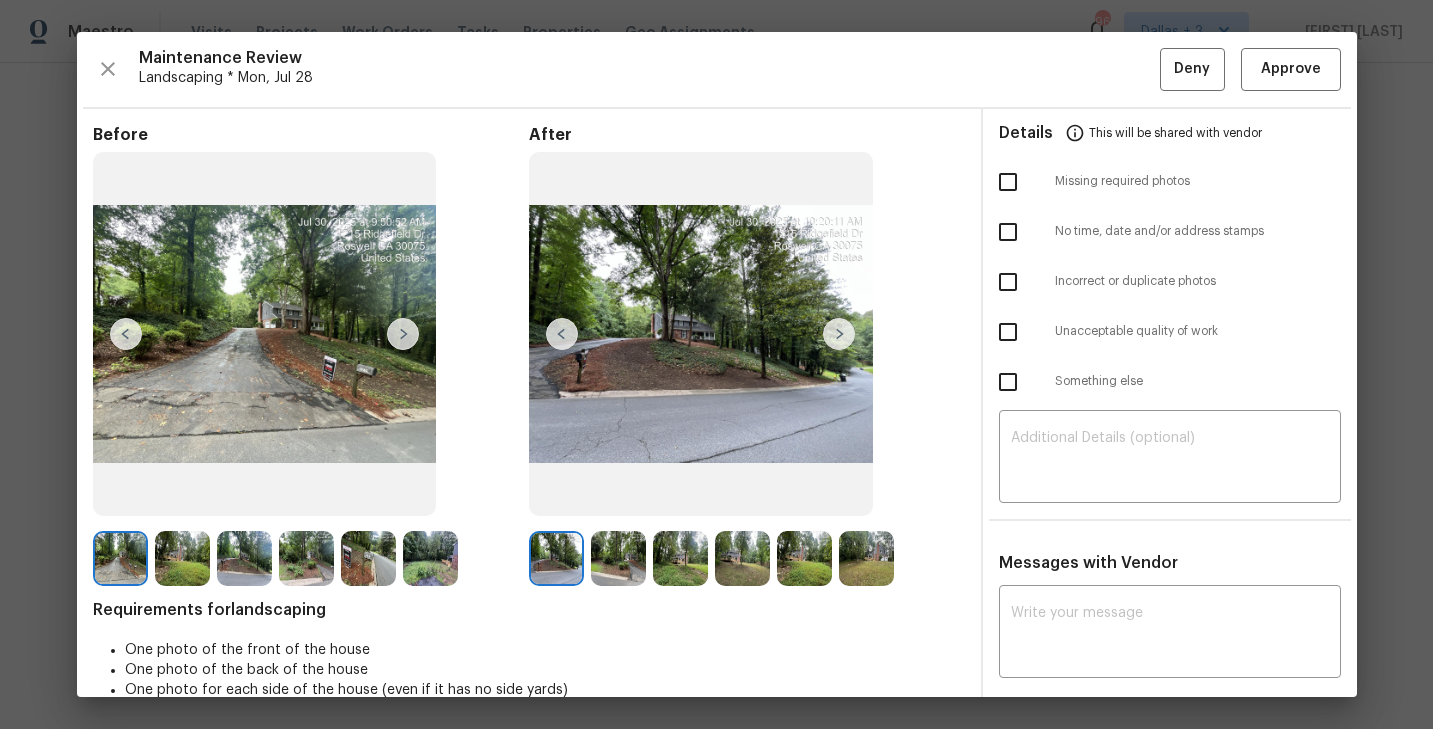 click at bounding box center (120, 558) 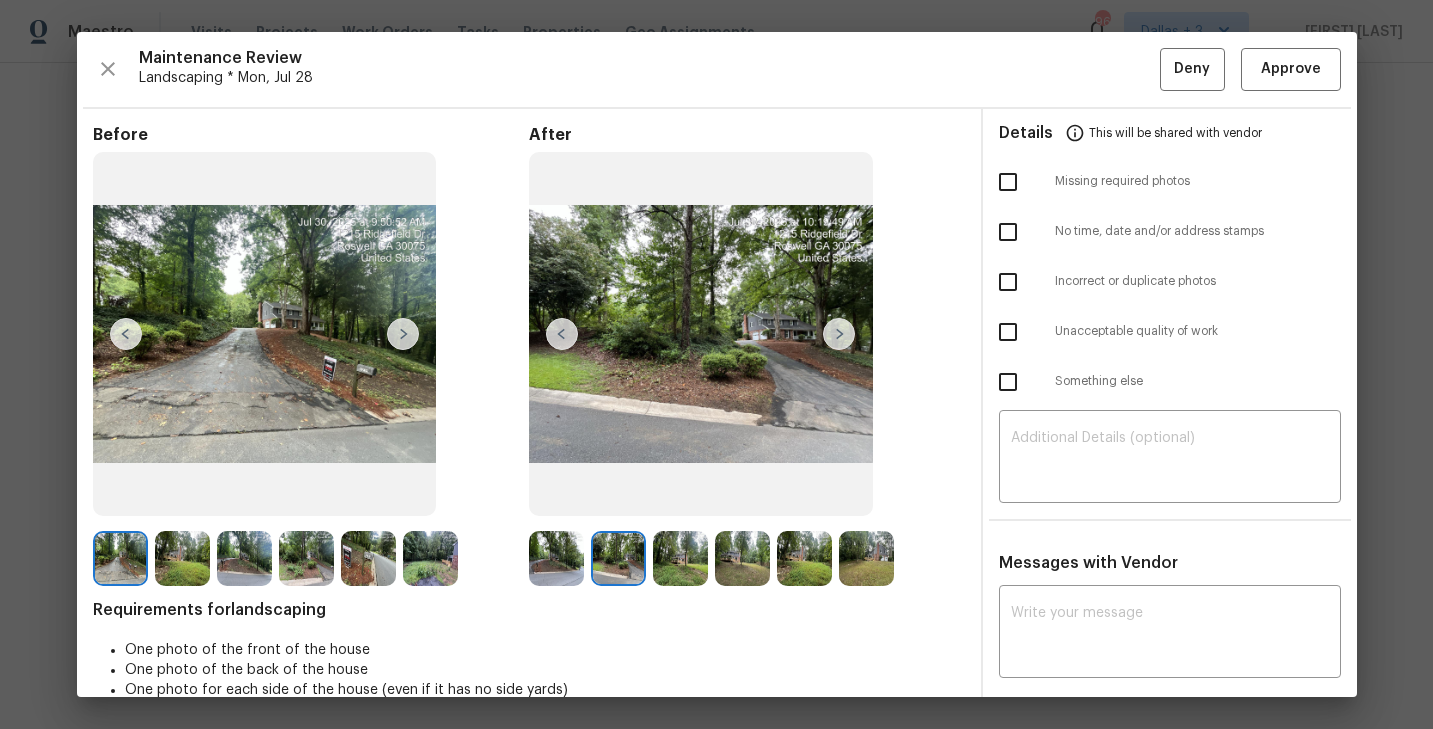 click at bounding box center (680, 558) 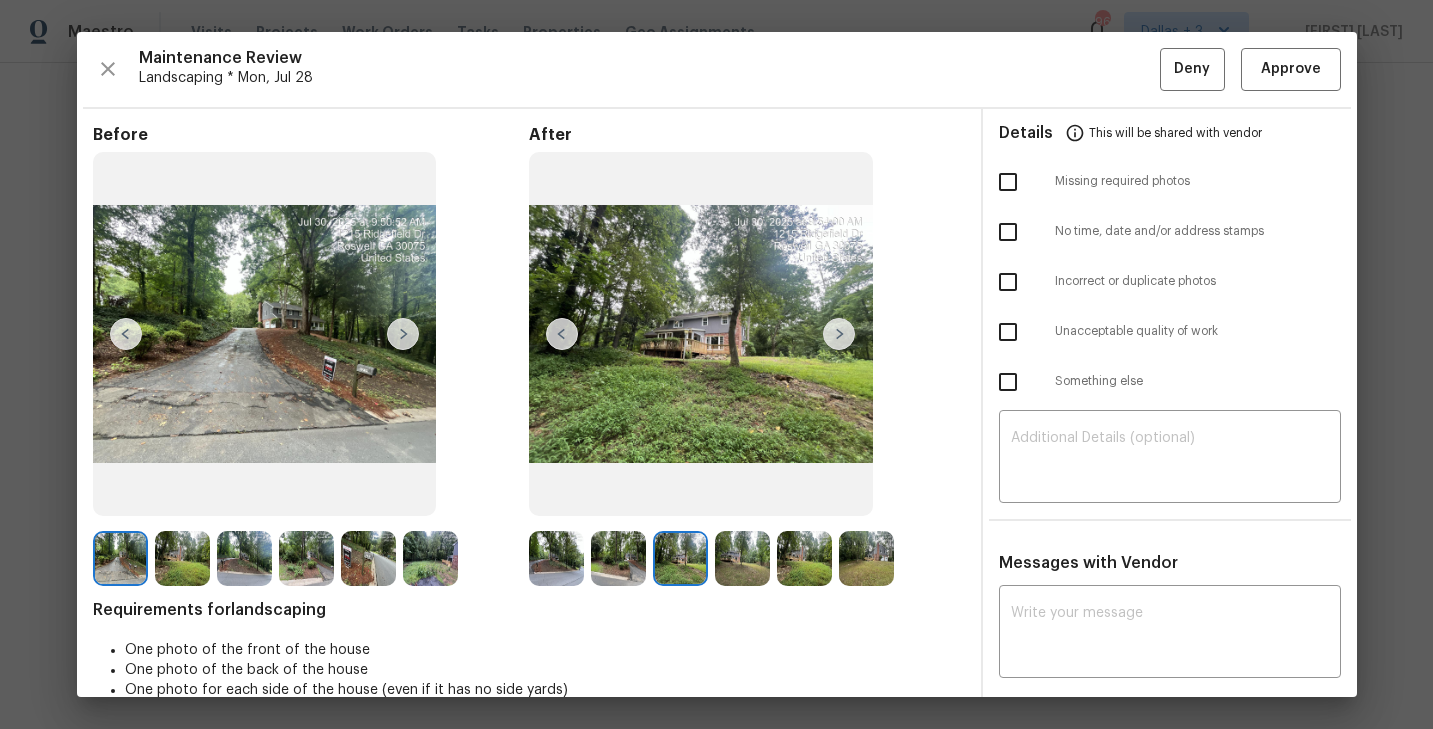 click at bounding box center [742, 558] 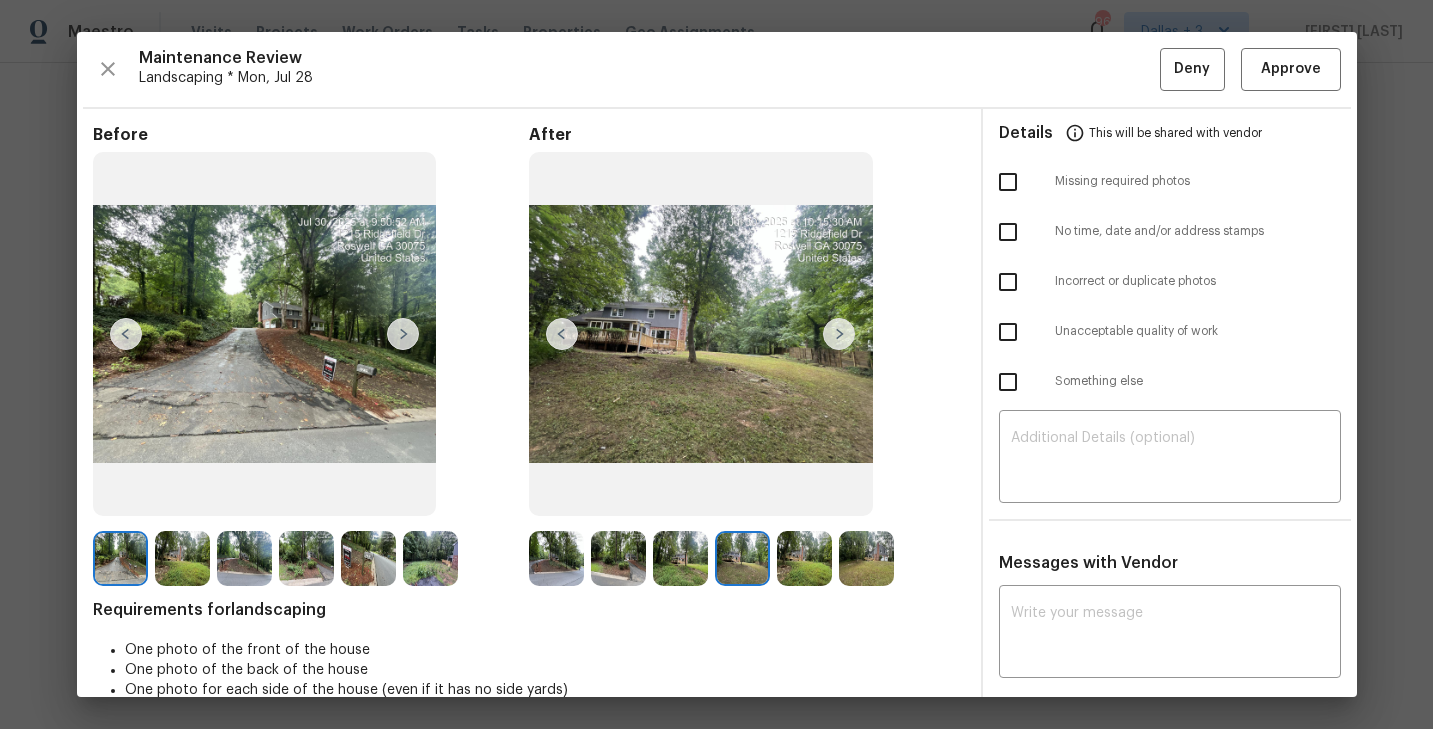 click at bounding box center (742, 558) 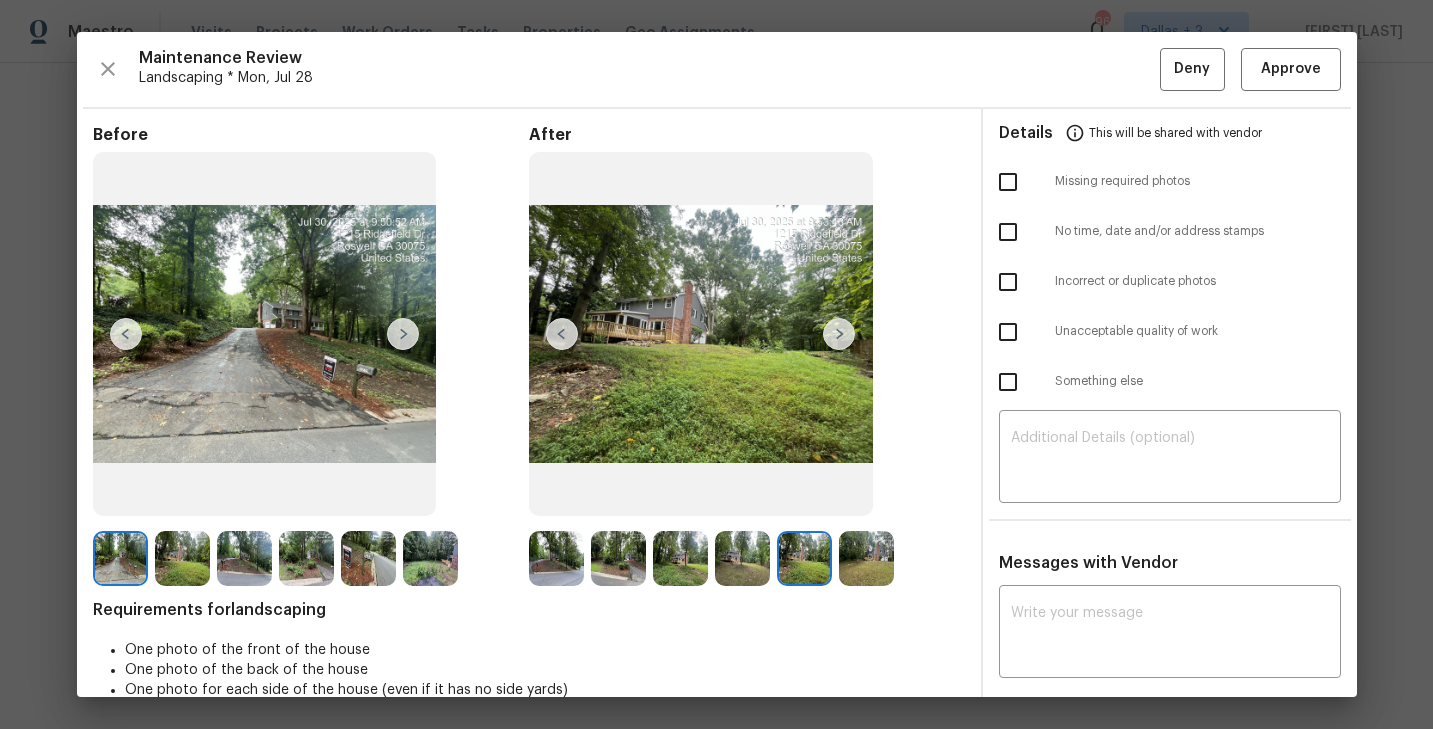 click at bounding box center (866, 558) 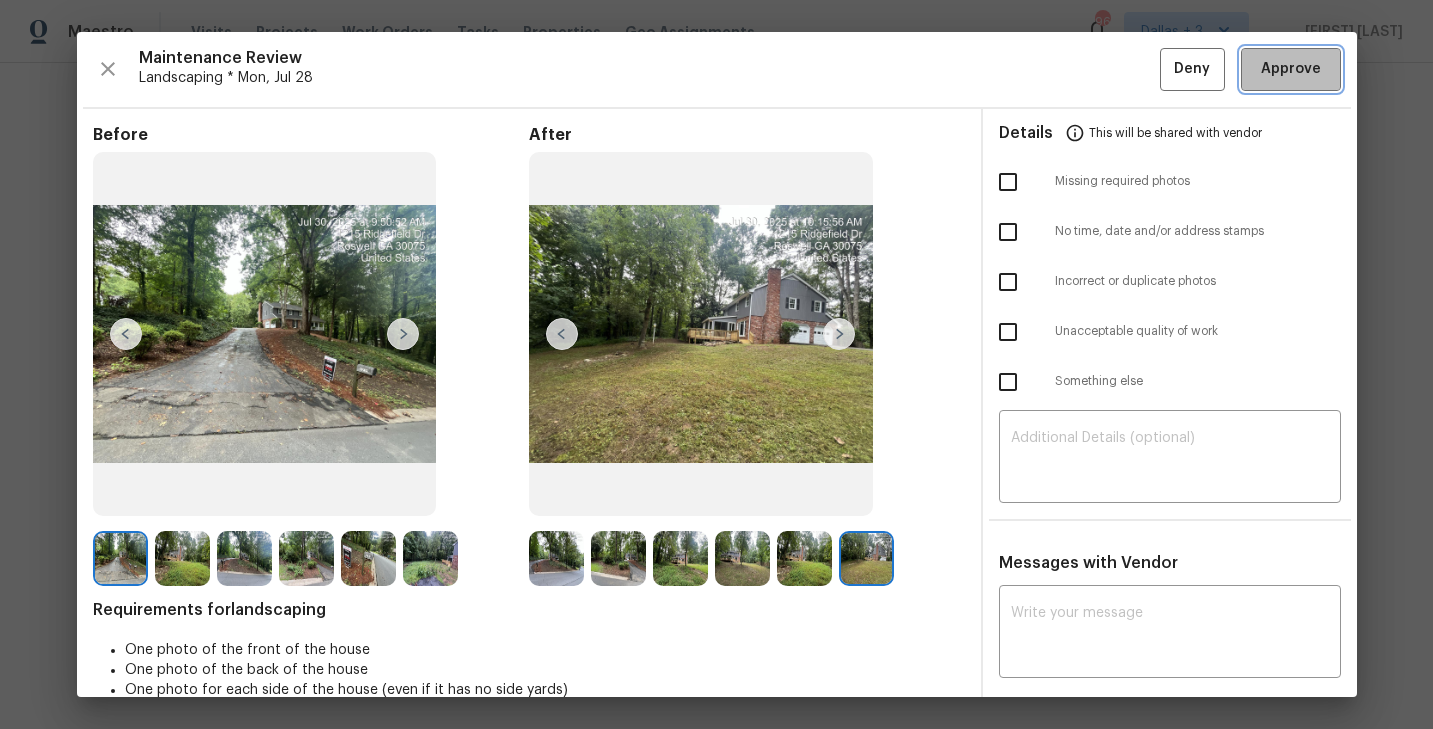 click on "Approve" at bounding box center [1291, 69] 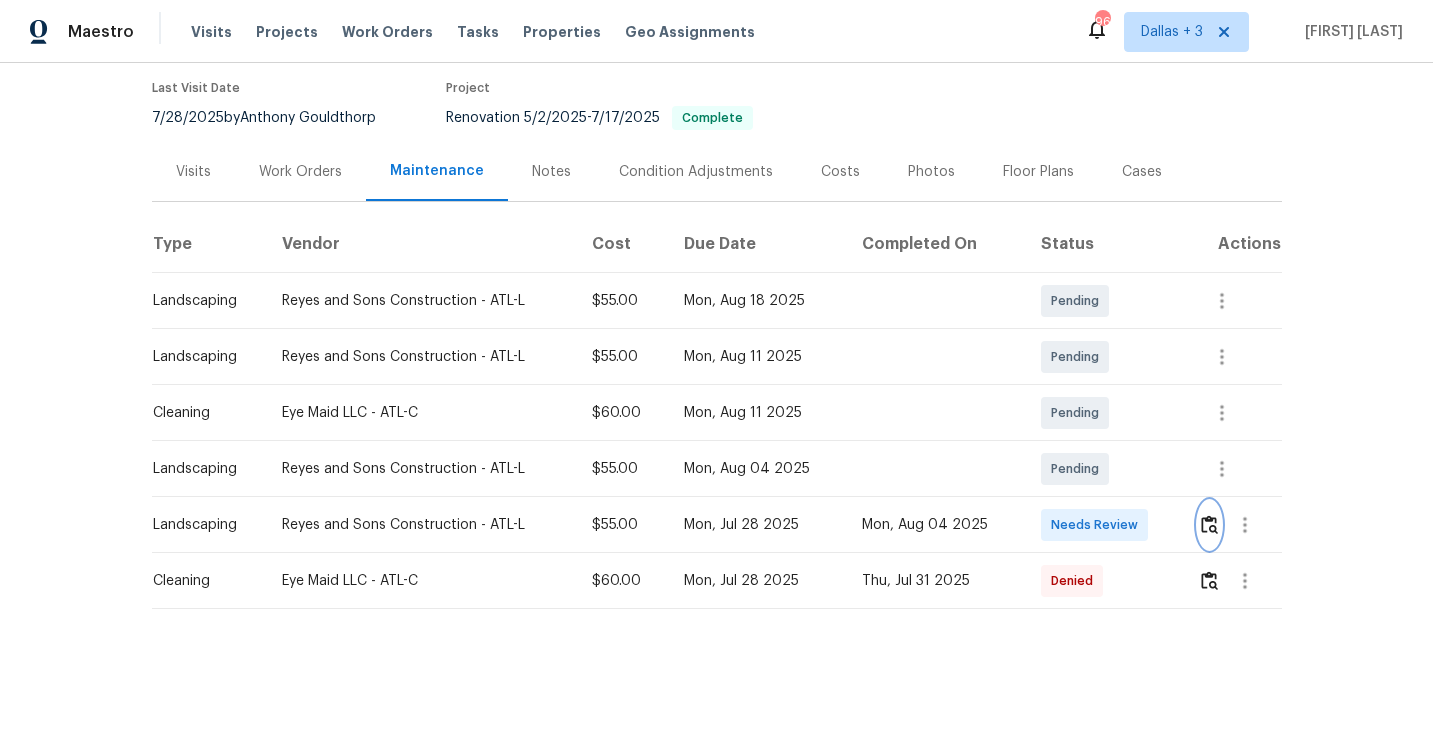 scroll, scrollTop: 0, scrollLeft: 0, axis: both 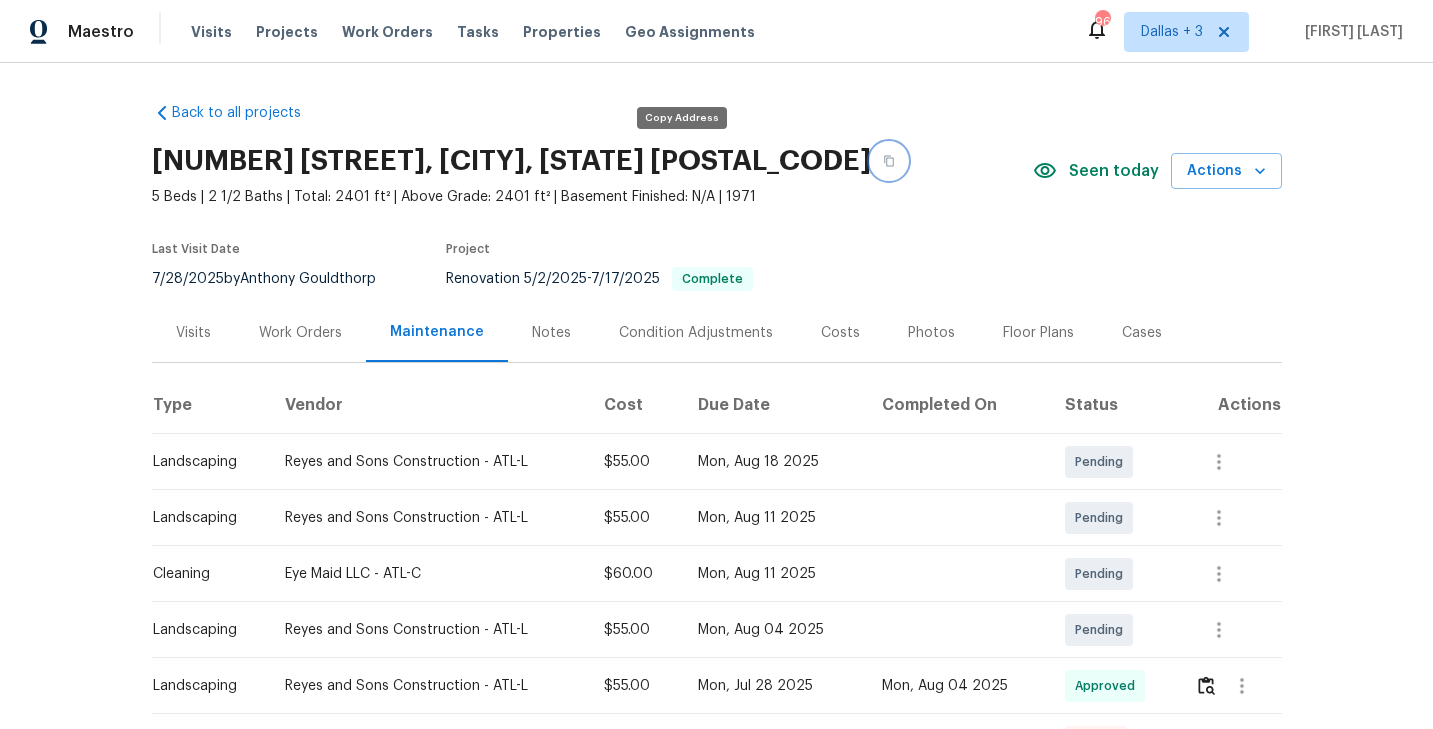 click 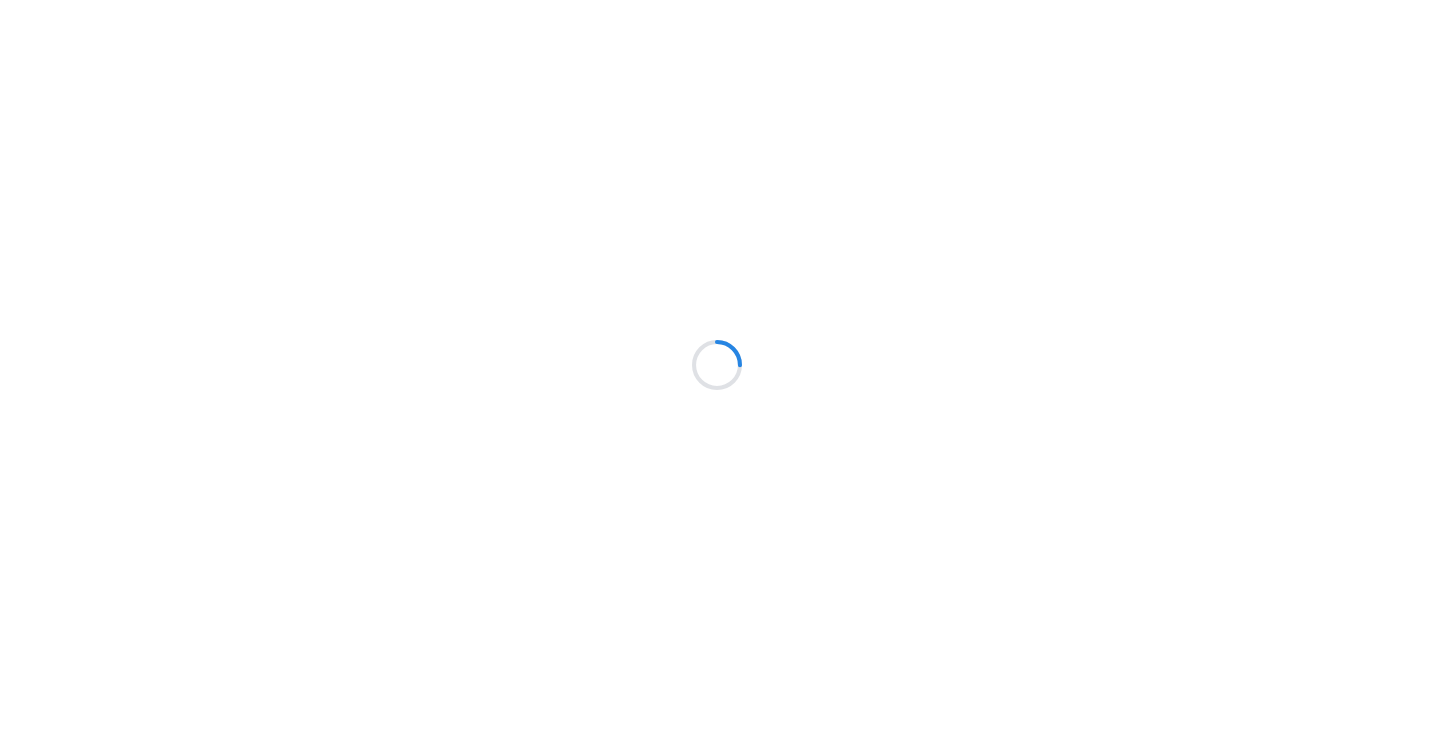 scroll, scrollTop: 0, scrollLeft: 0, axis: both 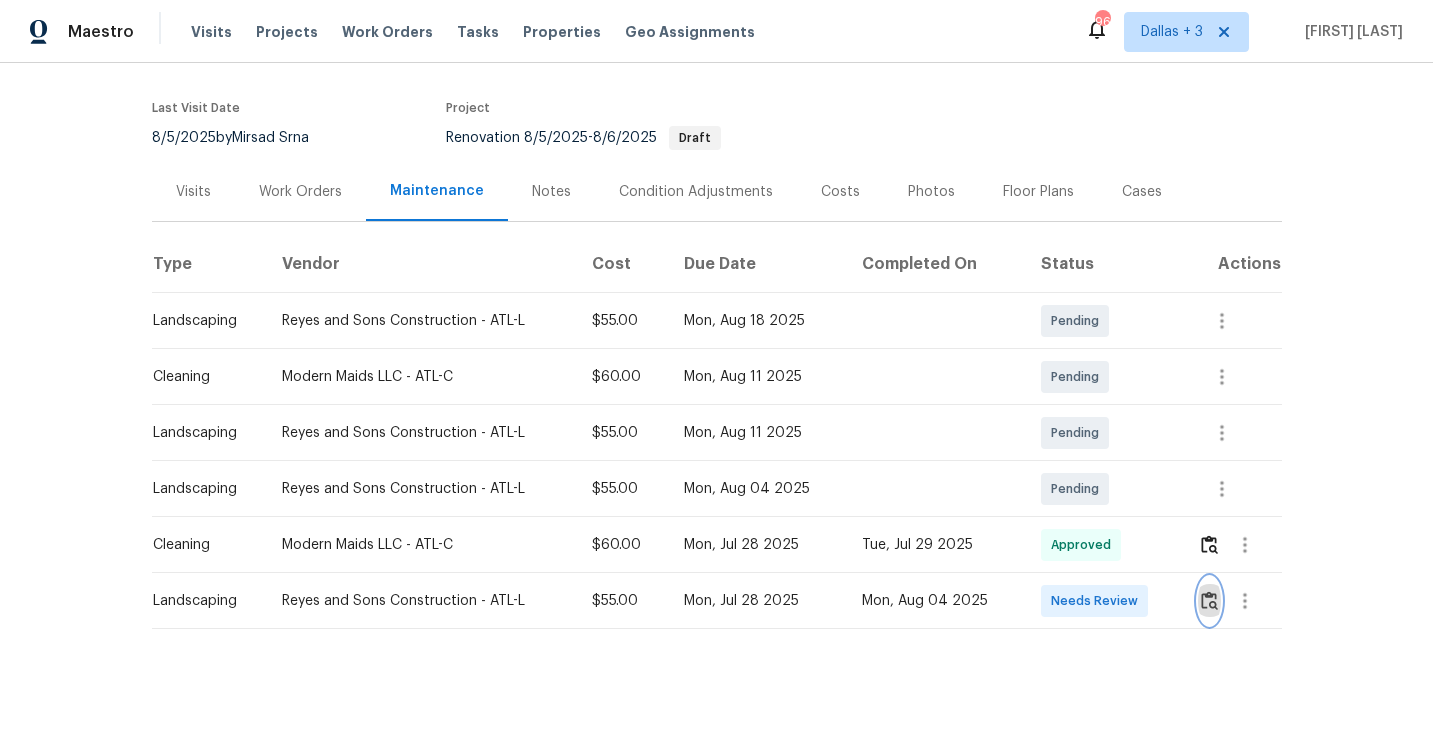 click at bounding box center [1209, 600] 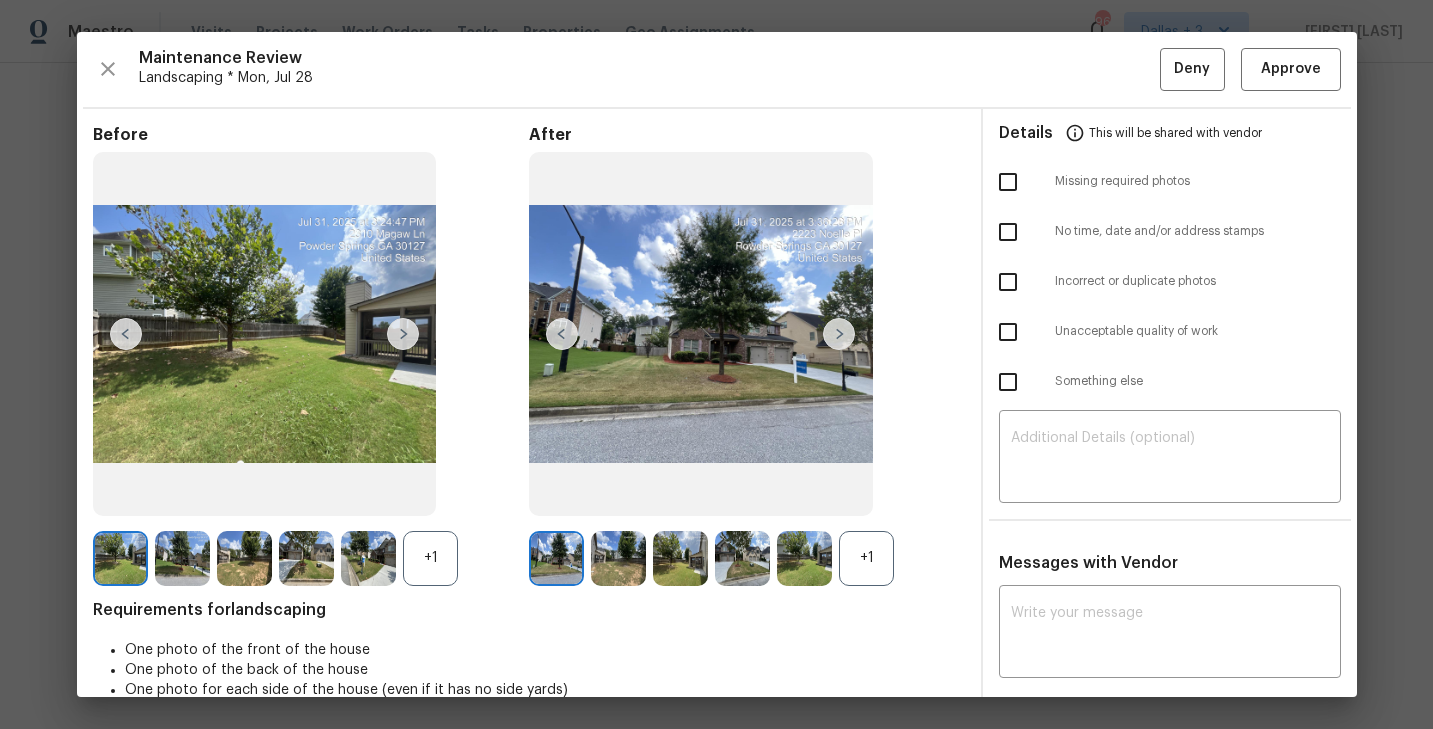 click on "+1" at bounding box center (866, 558) 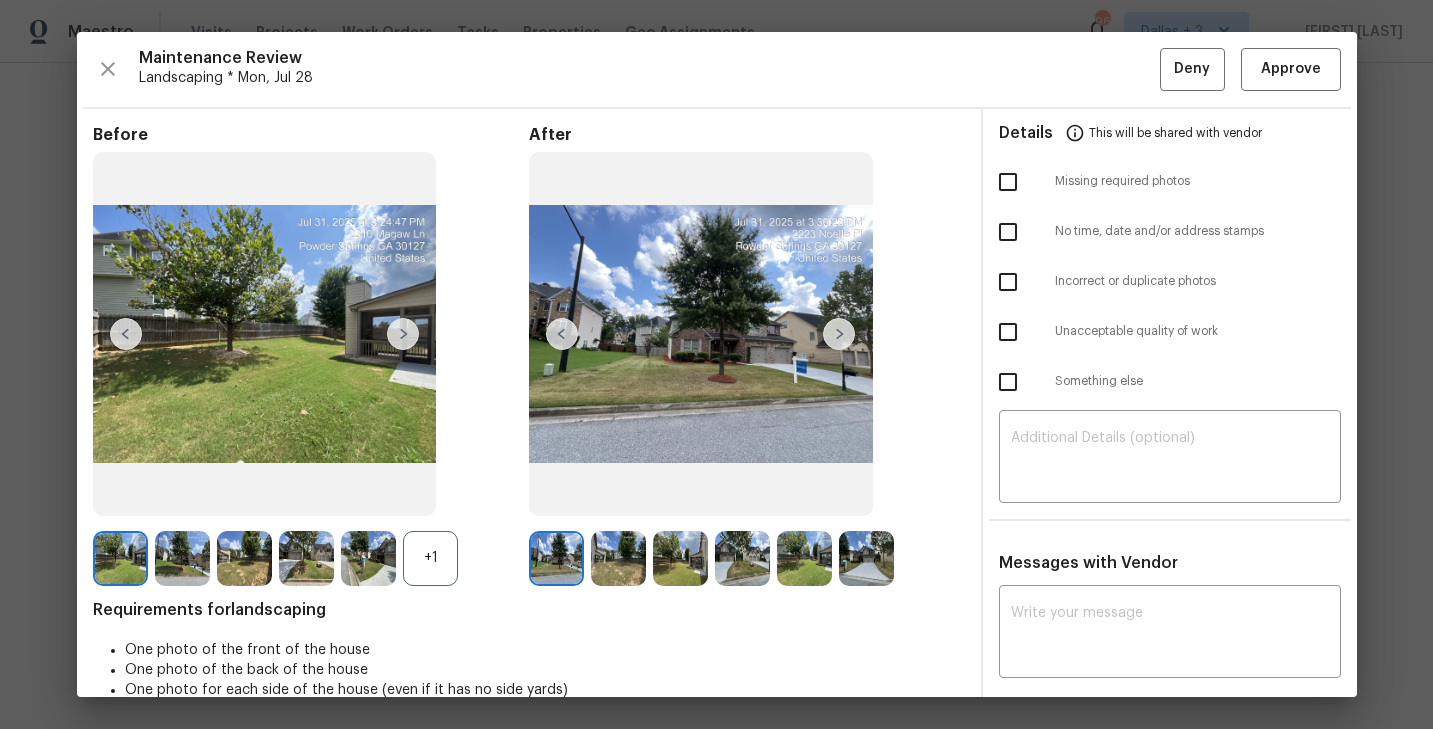 click on "+1" at bounding box center (430, 558) 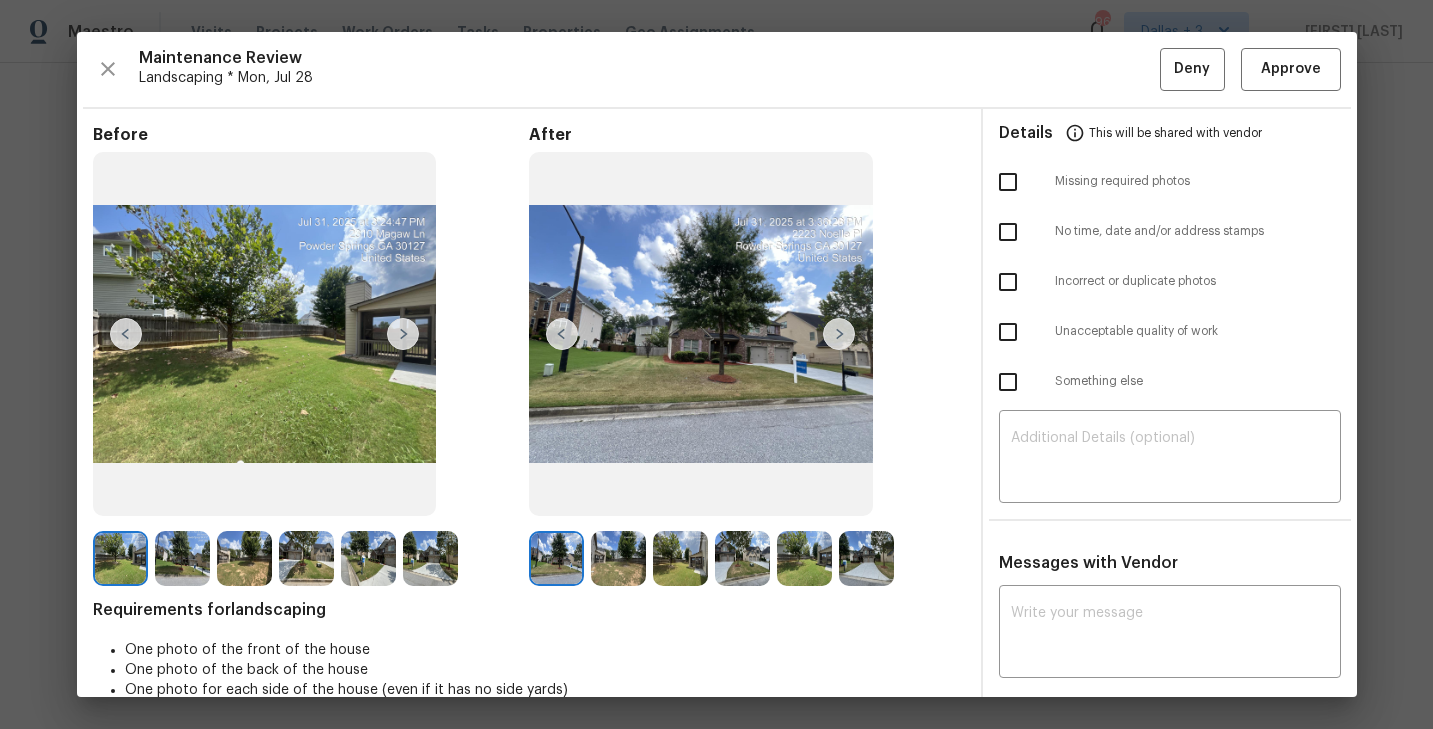 scroll, scrollTop: 40, scrollLeft: 0, axis: vertical 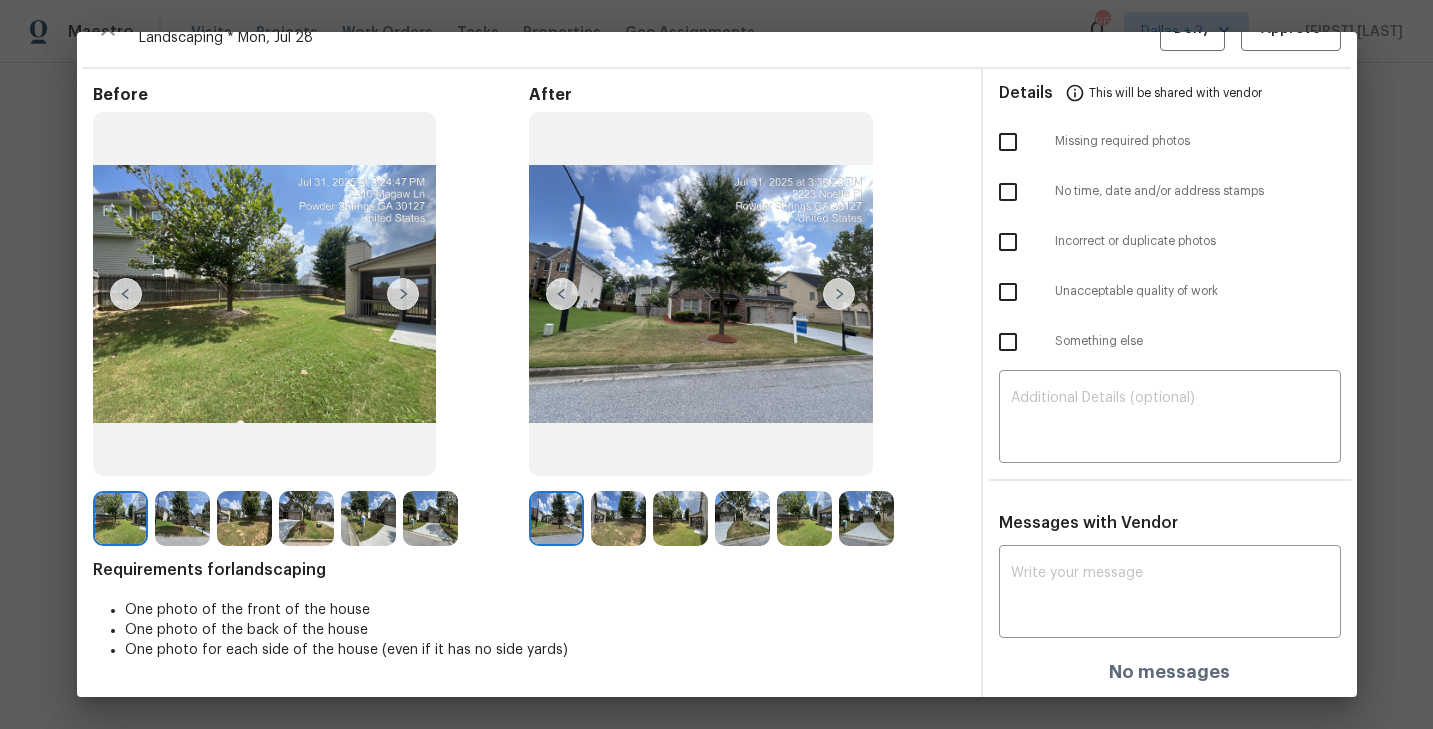 click at bounding box center [839, 294] 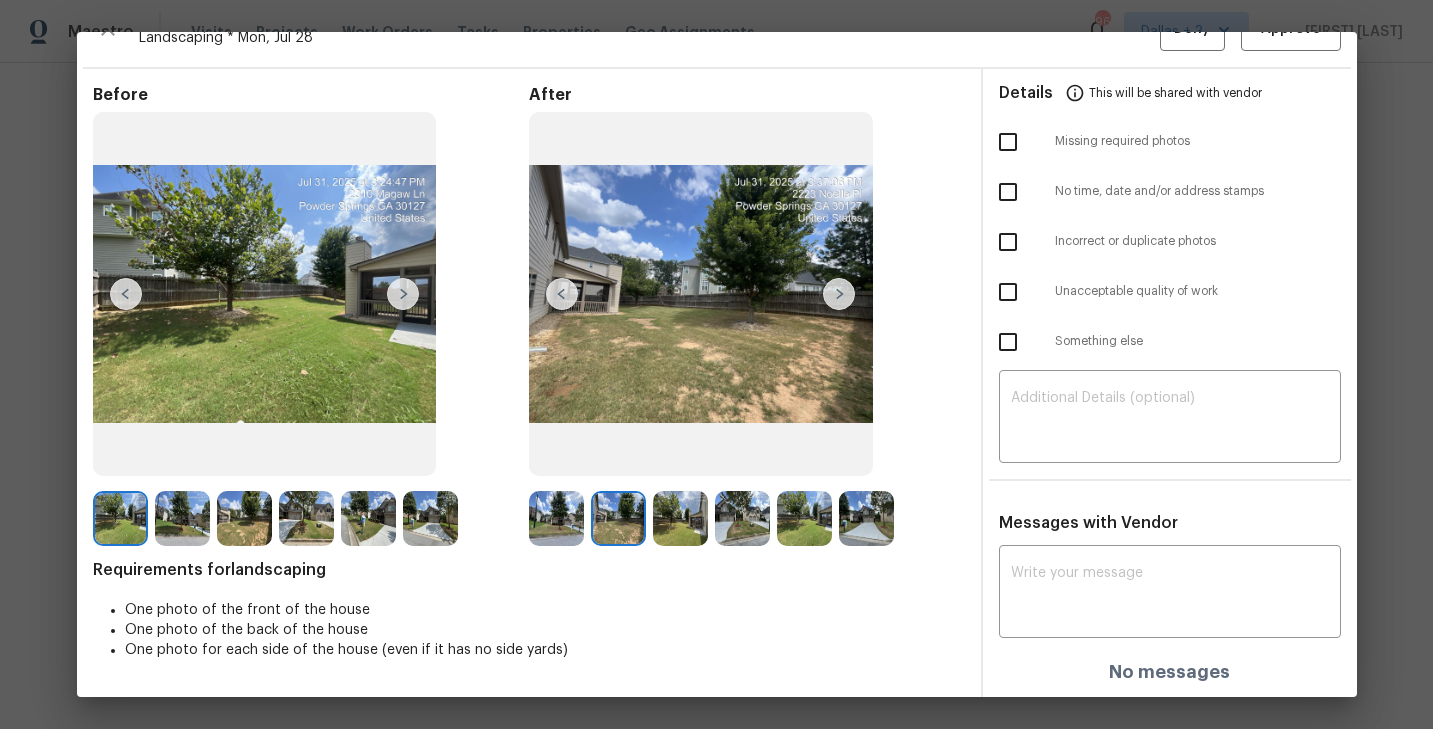 click at bounding box center [839, 294] 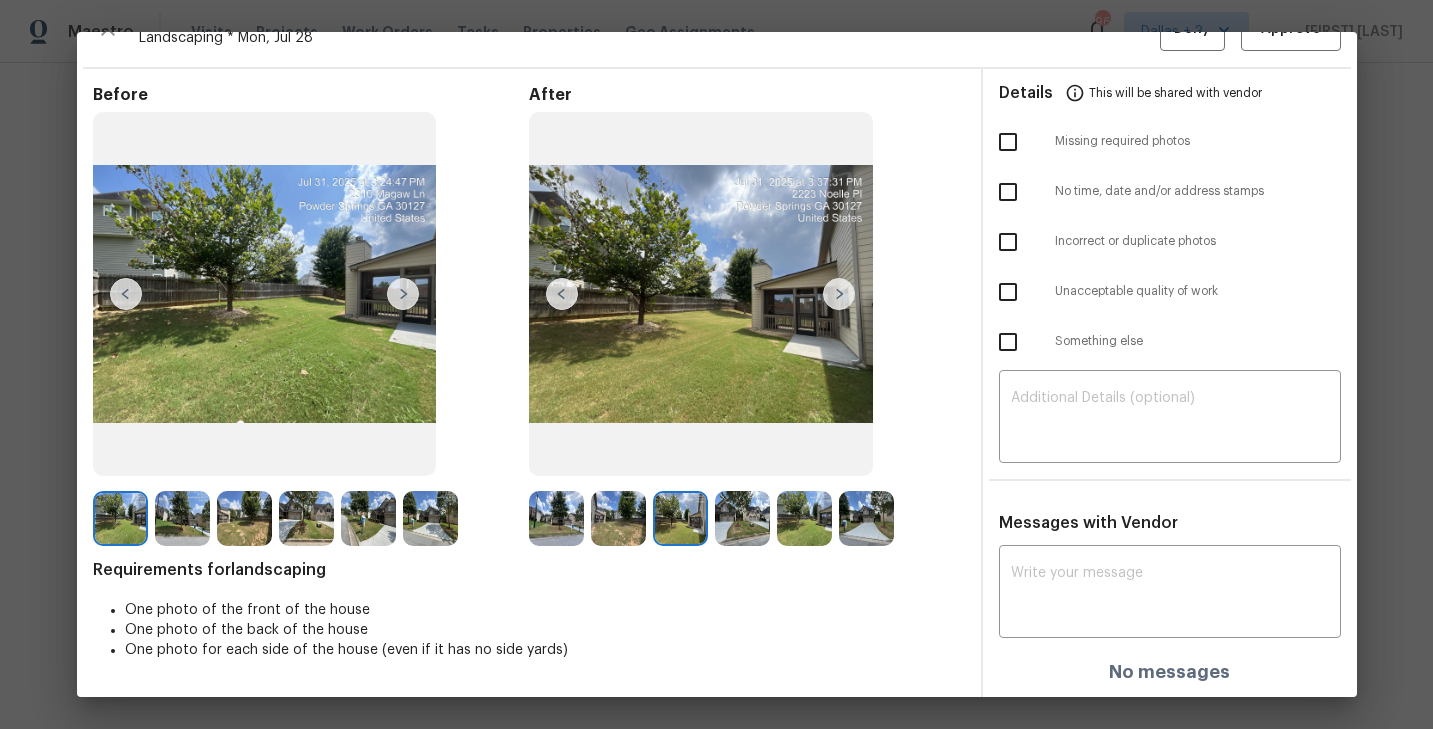 click at bounding box center (839, 294) 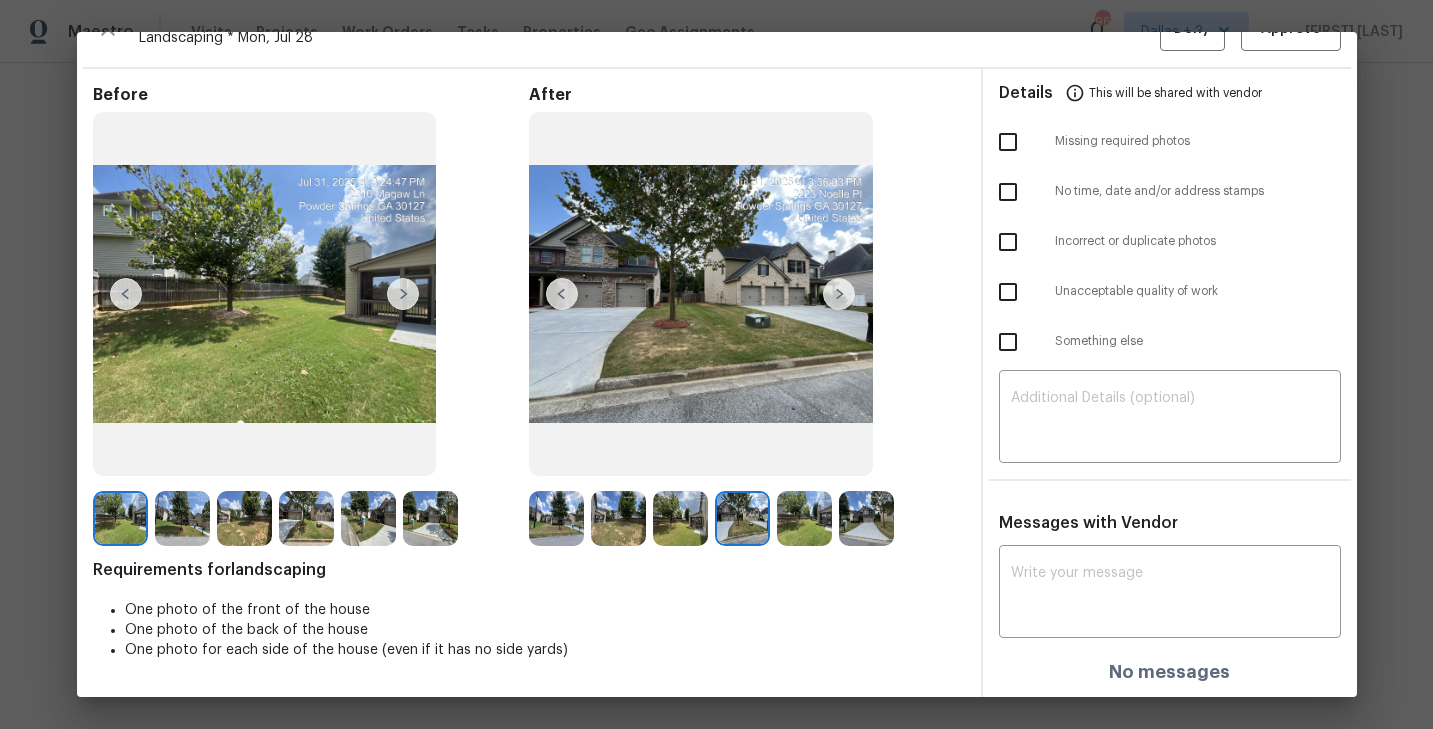 click at bounding box center (839, 294) 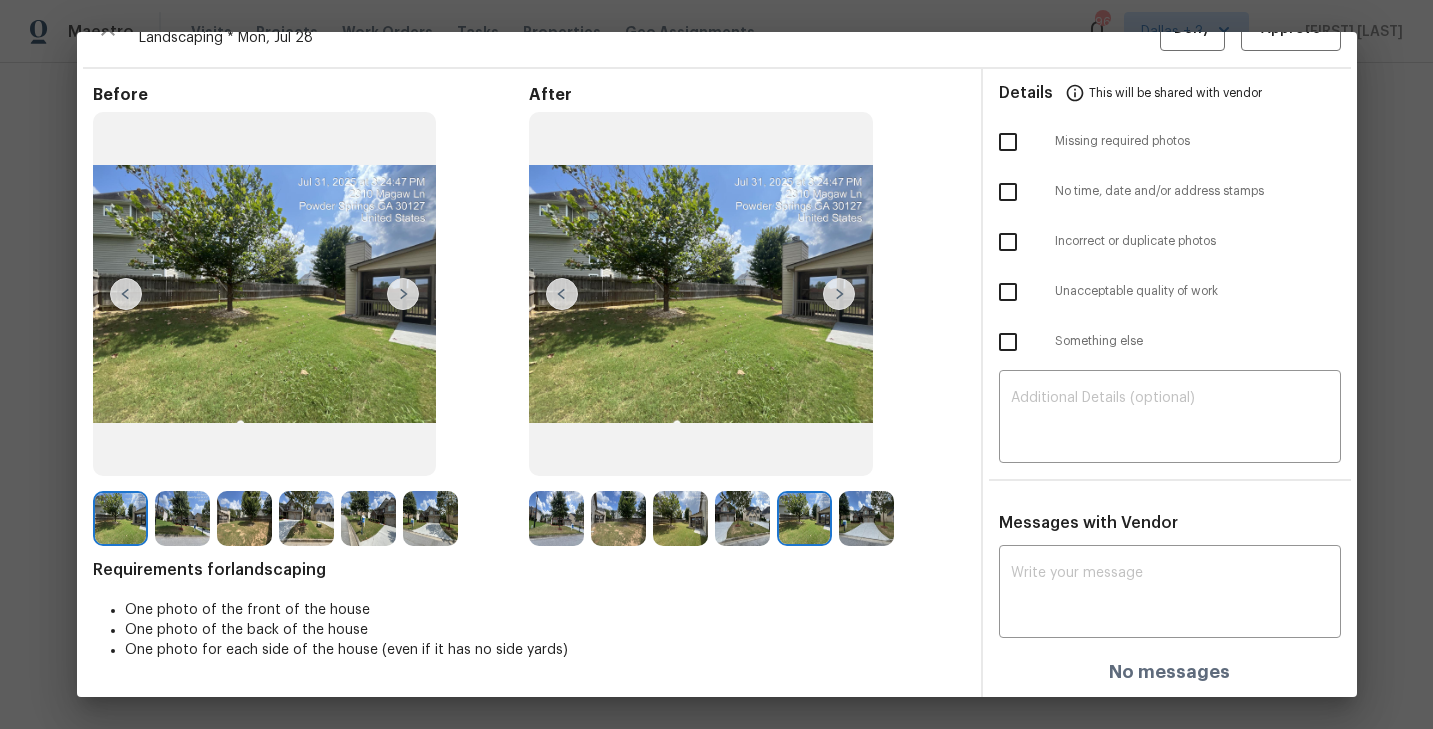click at bounding box center (839, 294) 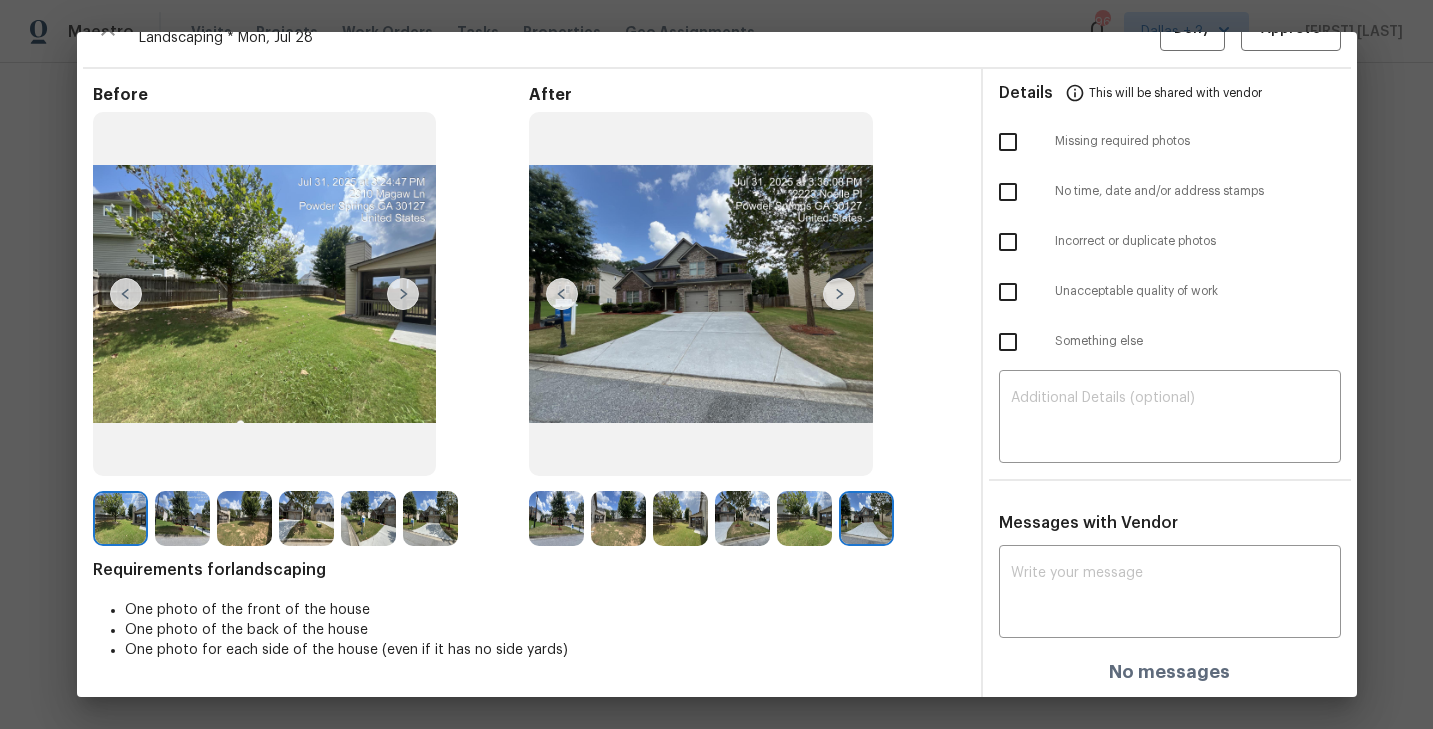 click at bounding box center [839, 294] 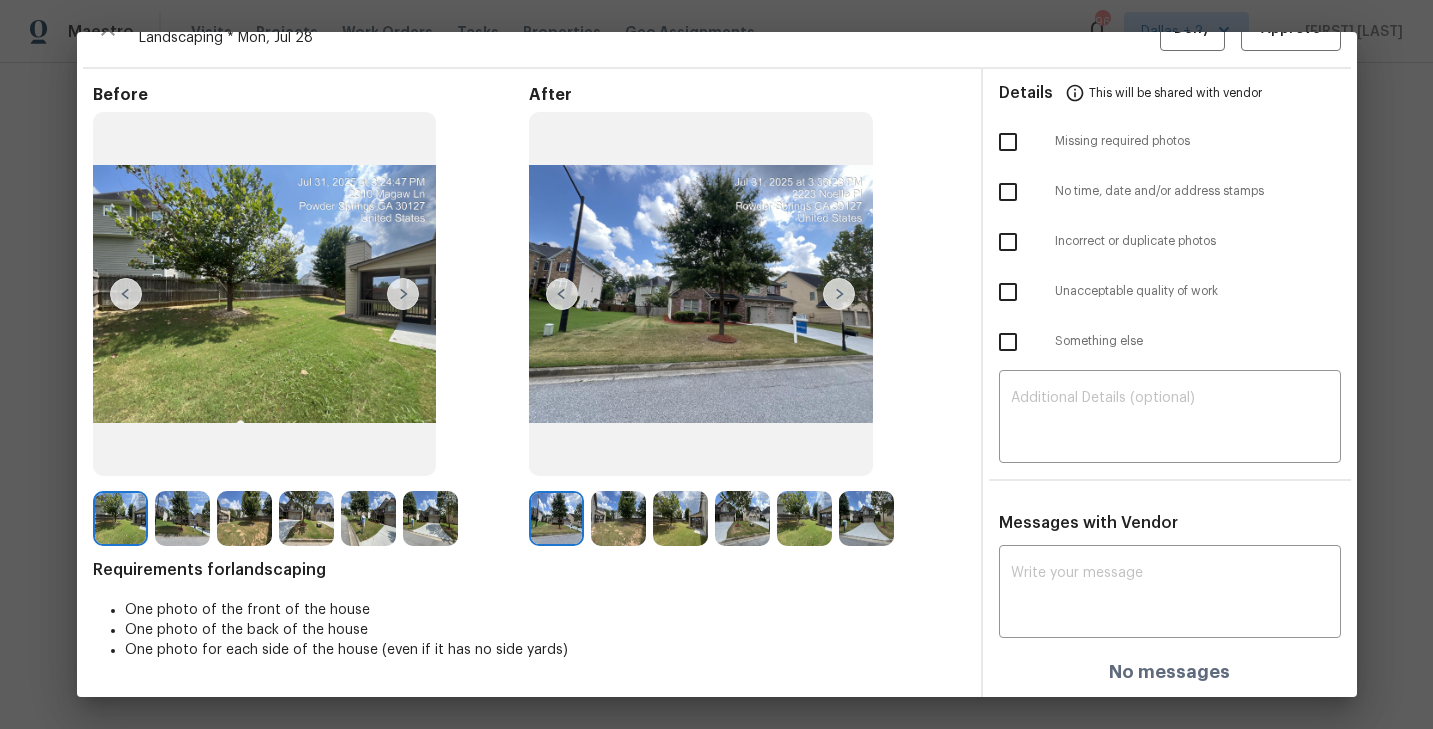 click at bounding box center (839, 294) 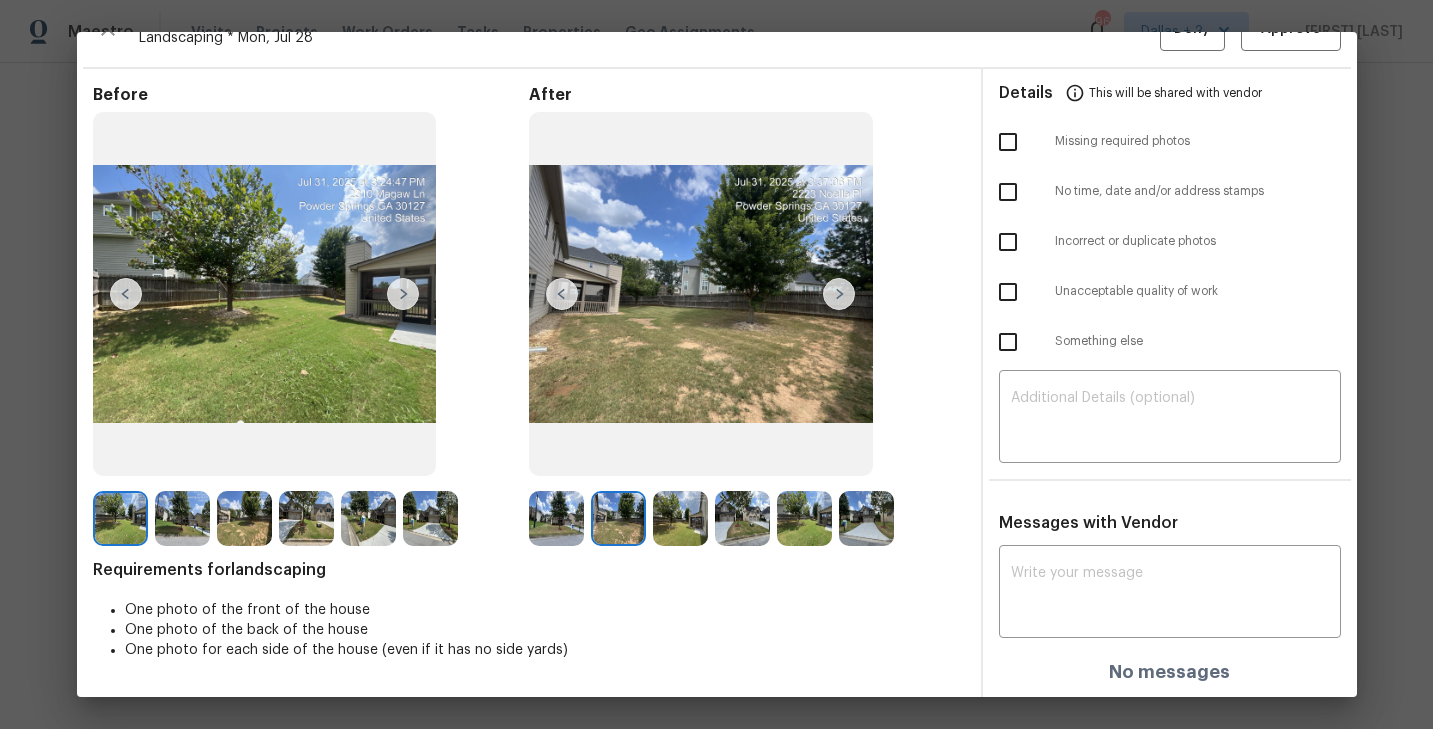 click at bounding box center [839, 294] 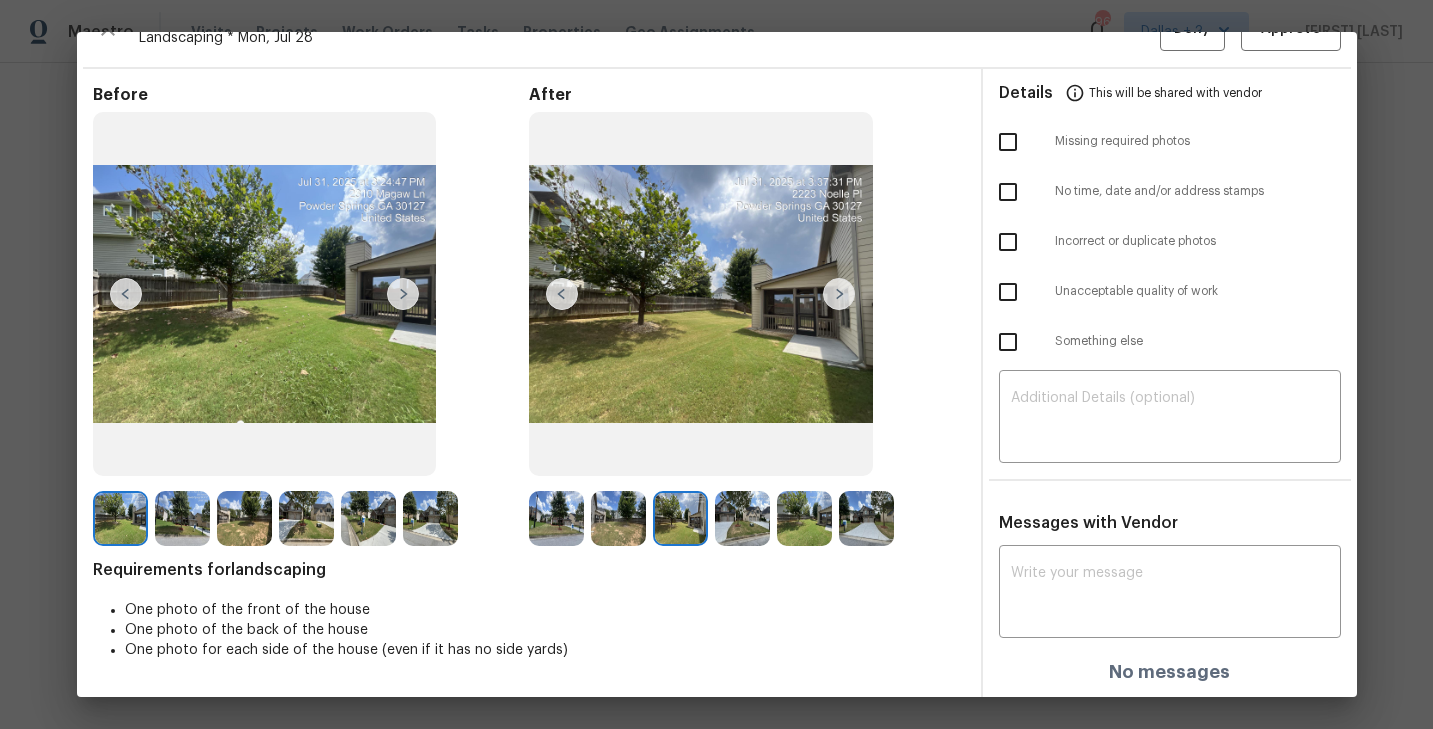 click at bounding box center (839, 294) 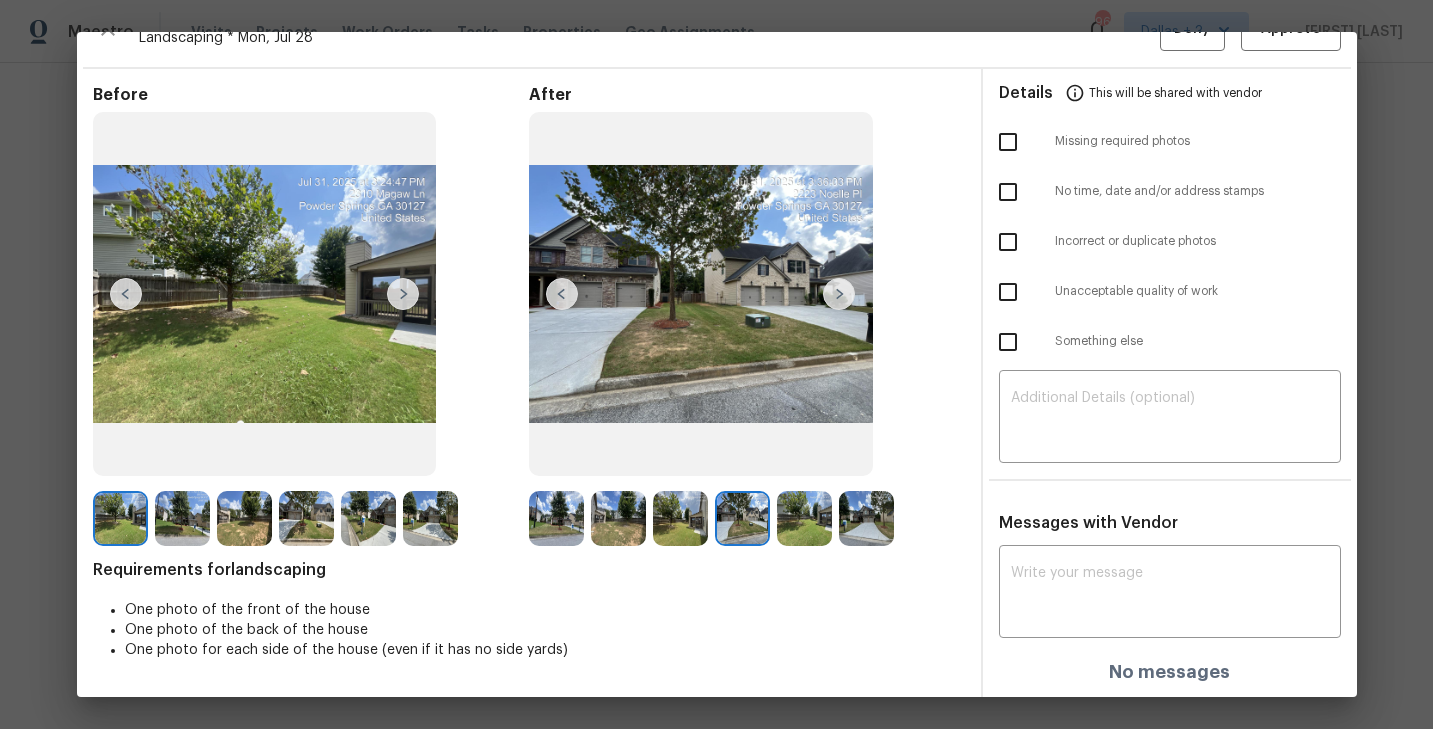 click at bounding box center (839, 294) 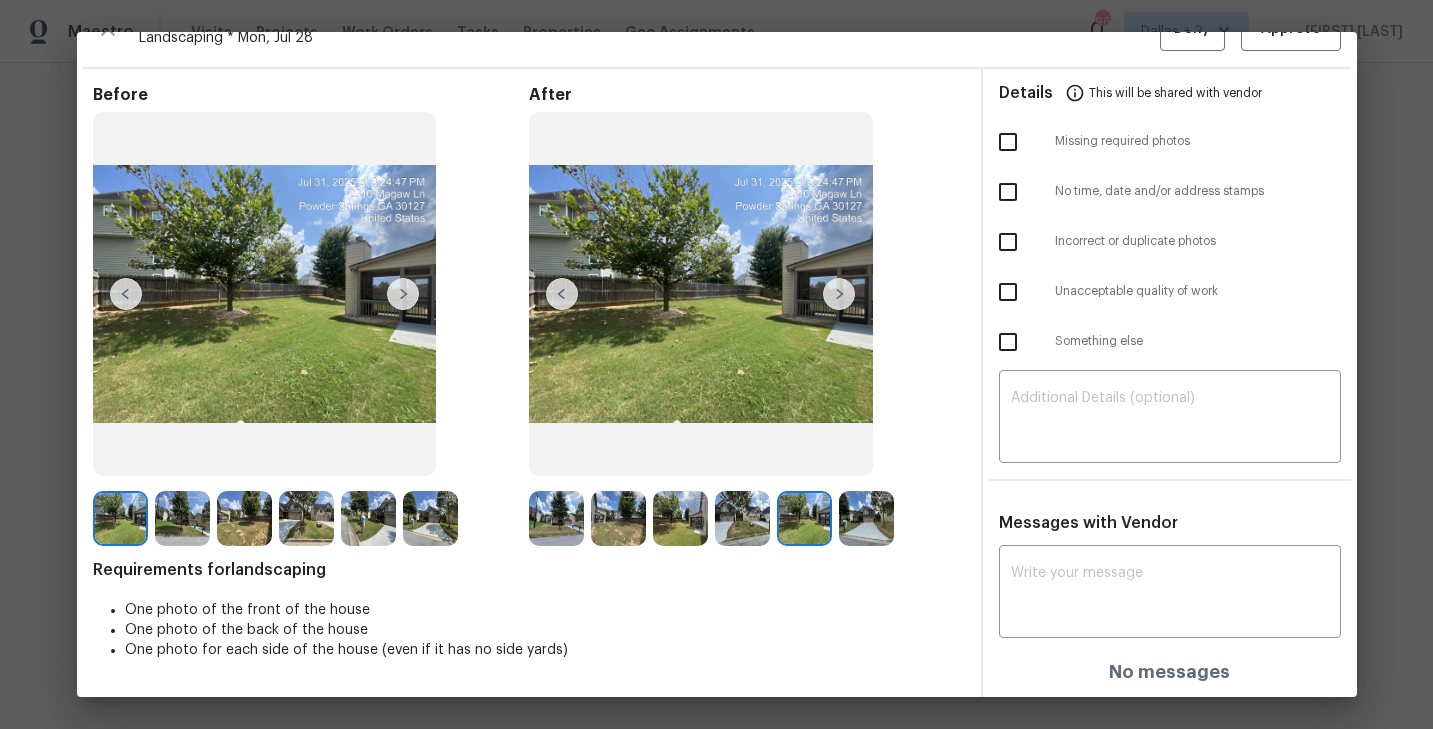 click at bounding box center (839, 294) 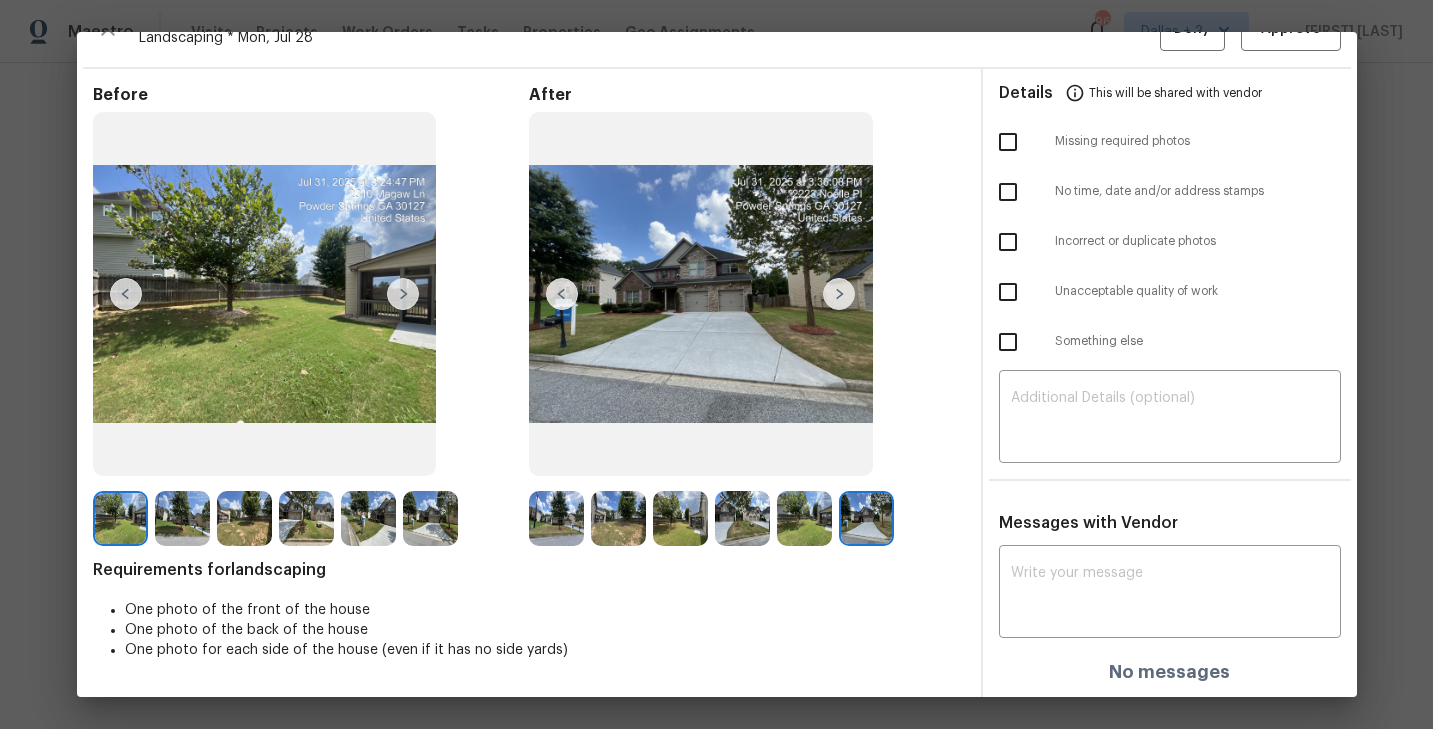 click at bounding box center (839, 294) 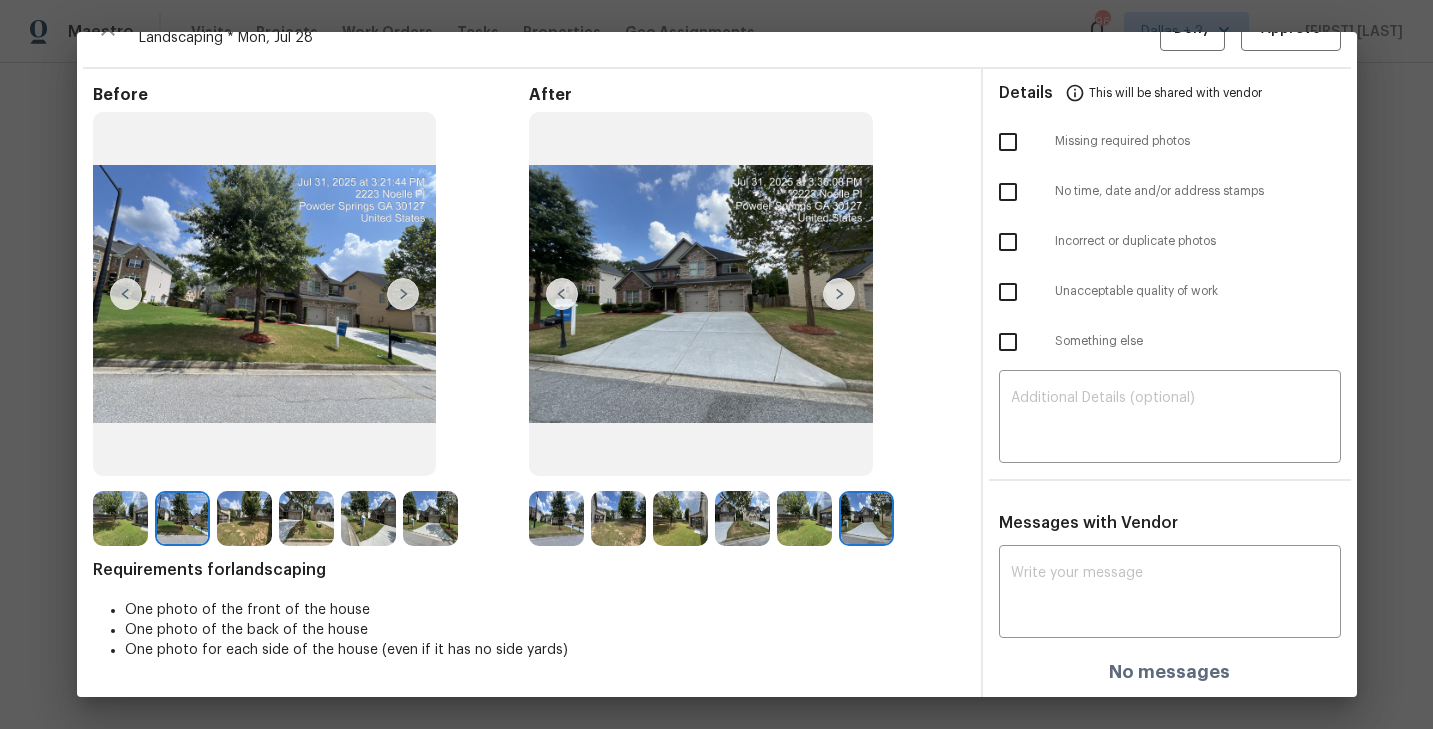 click at bounding box center (403, 294) 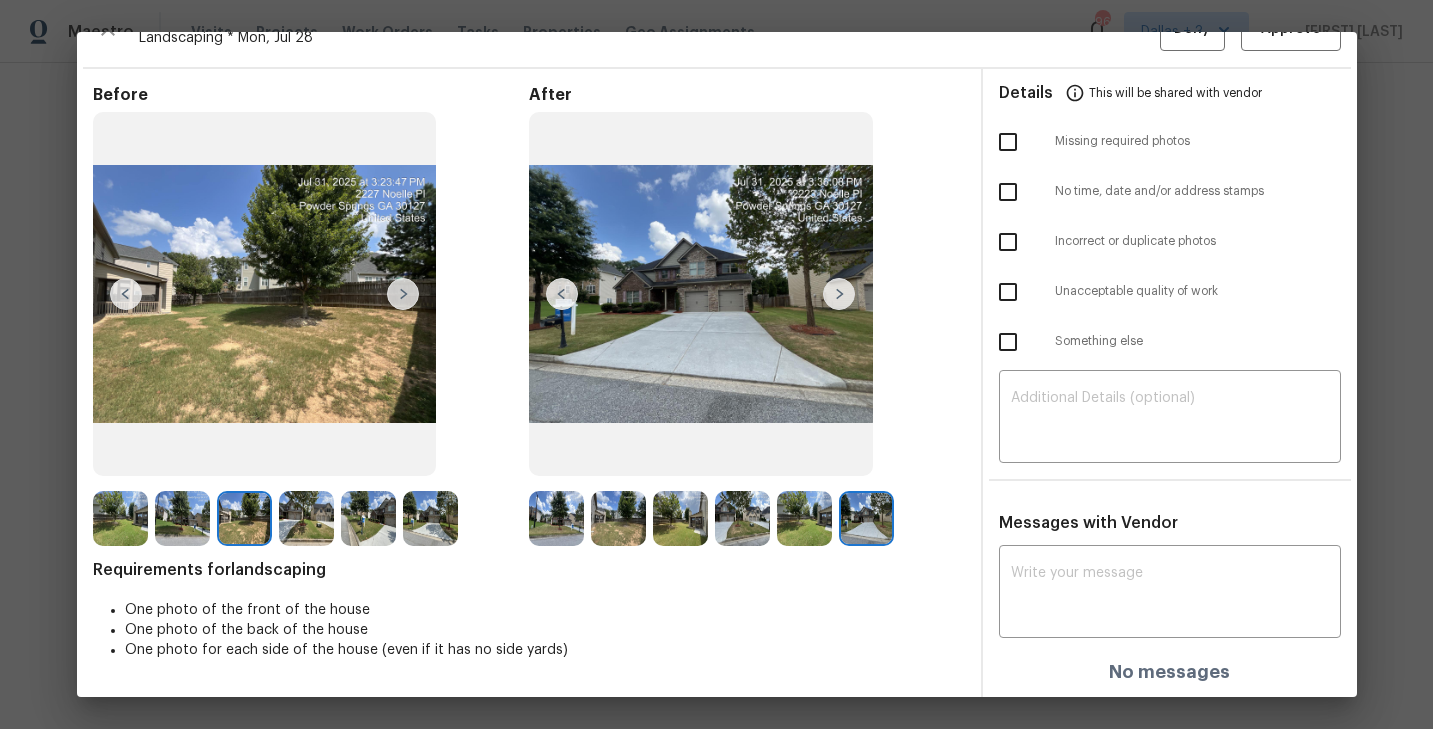 click at bounding box center [403, 294] 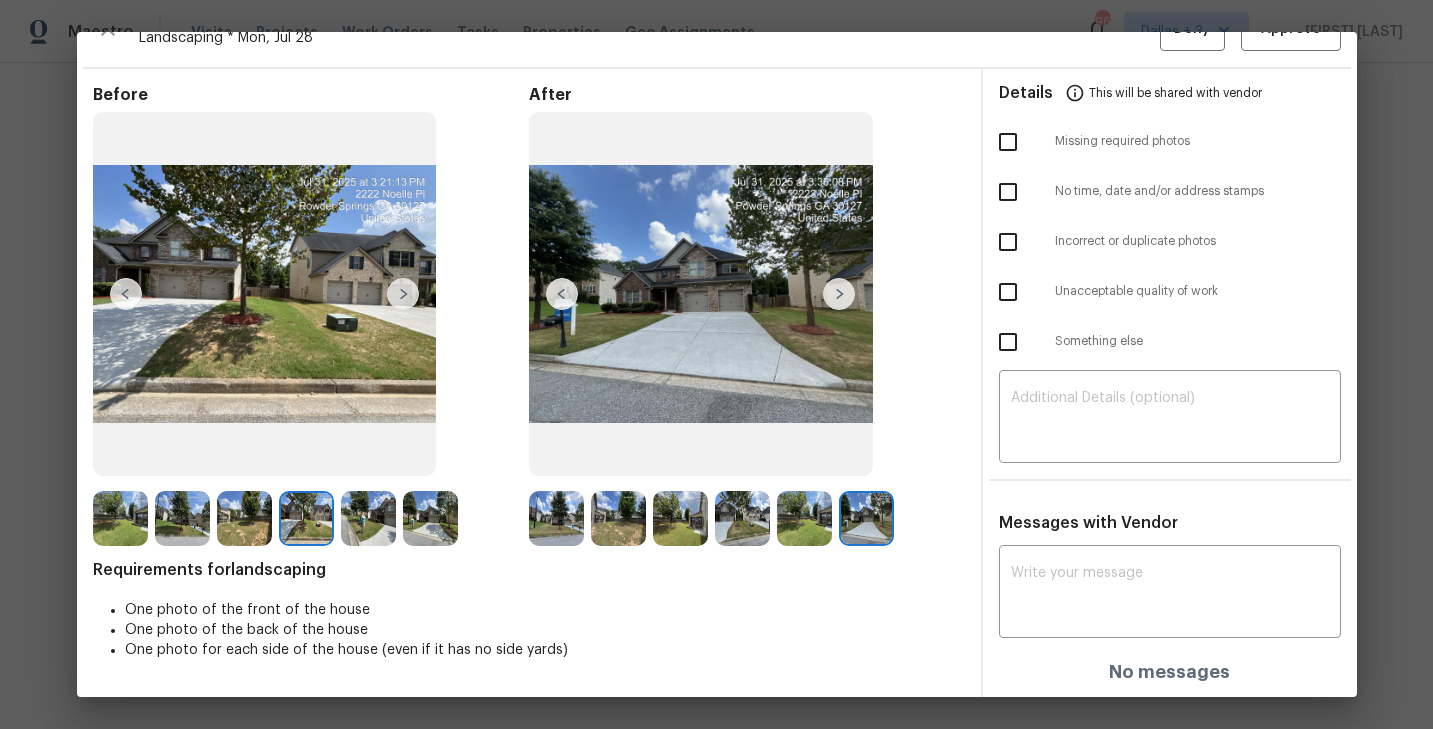 click on "Before After Requirements for  landscaping One photo of the front of the house One photo of the back of the house One photo for each side of the house (even if it has no side yards) Details This will be shared with vendor Missing required photos No time, date and/or address stamps Incorrect or duplicate photos Unacceptable quality of work Something else ​   Messages with Vendor   x ​ No messages" at bounding box center (717, 383) 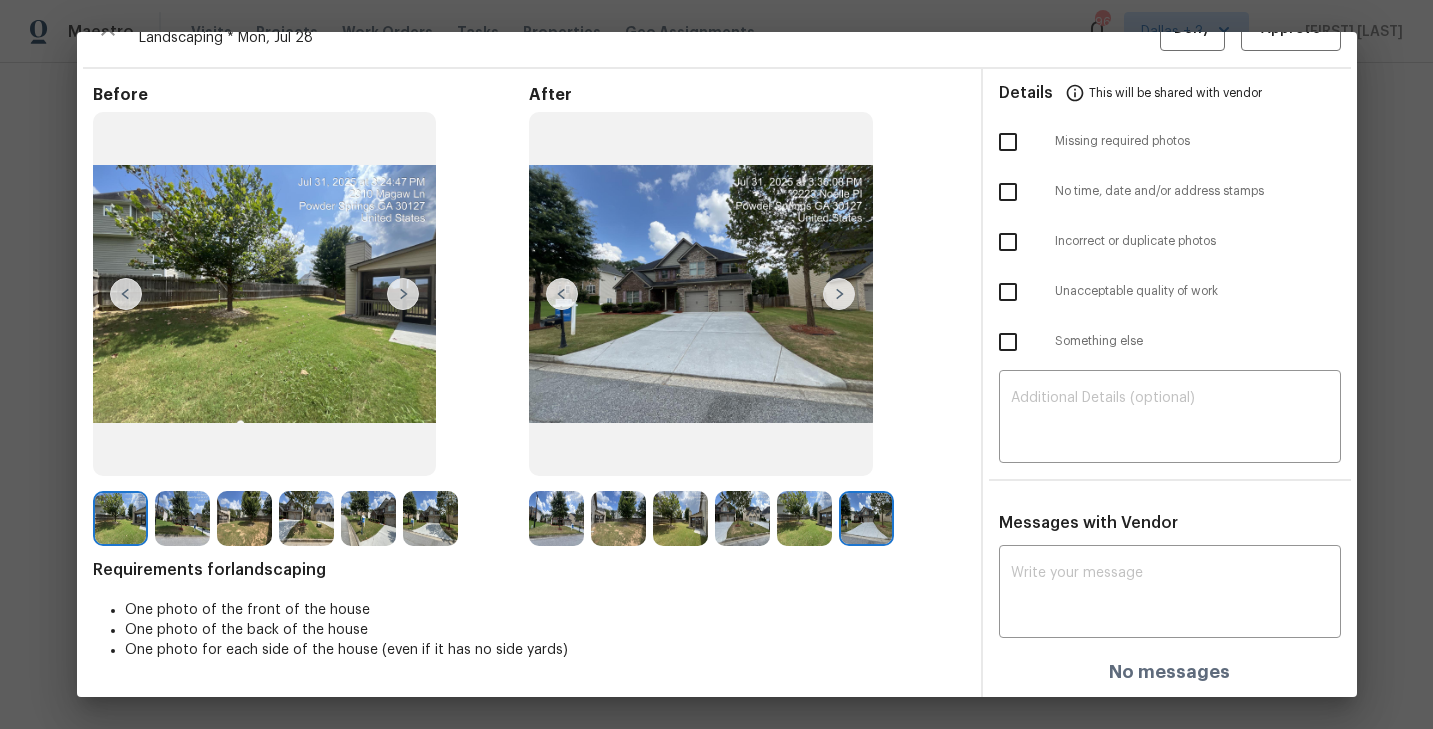 click at bounding box center (403, 294) 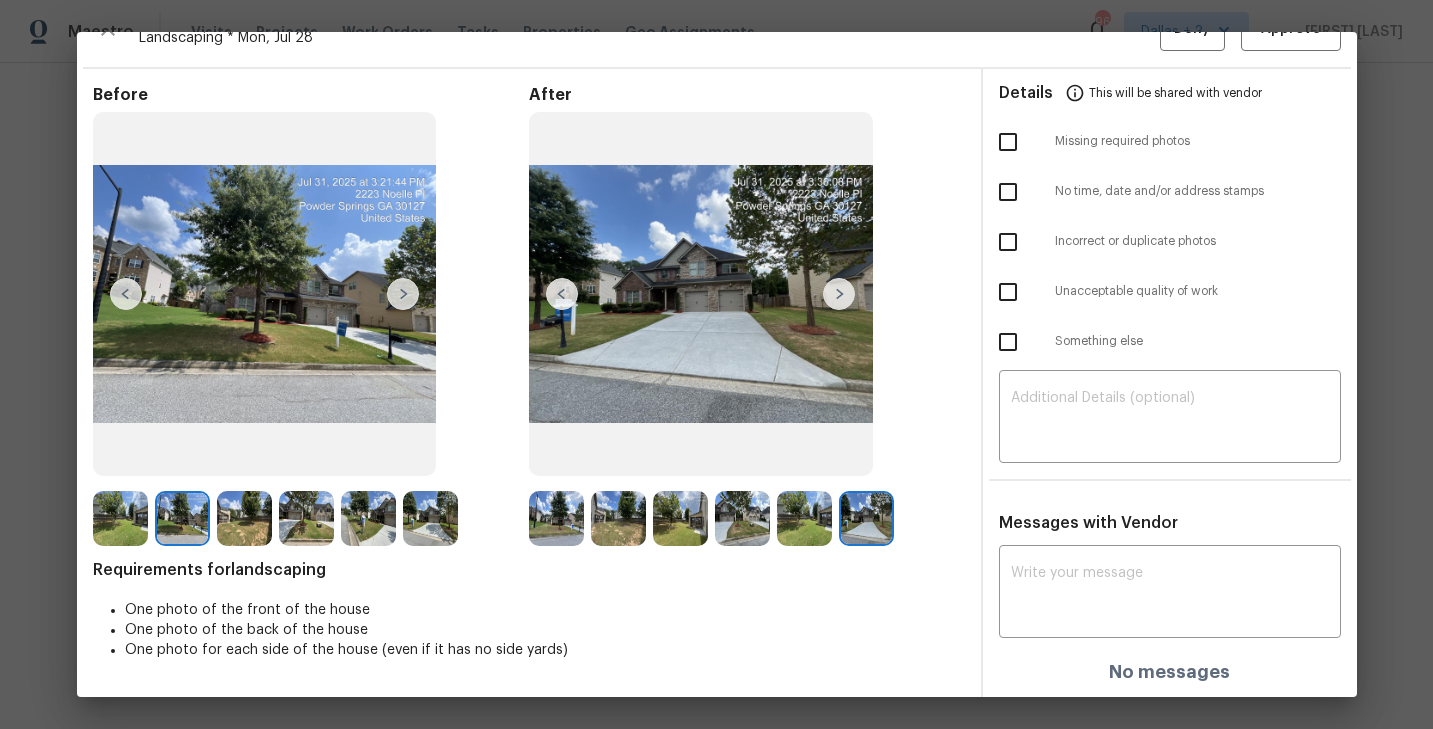 click at bounding box center [120, 518] 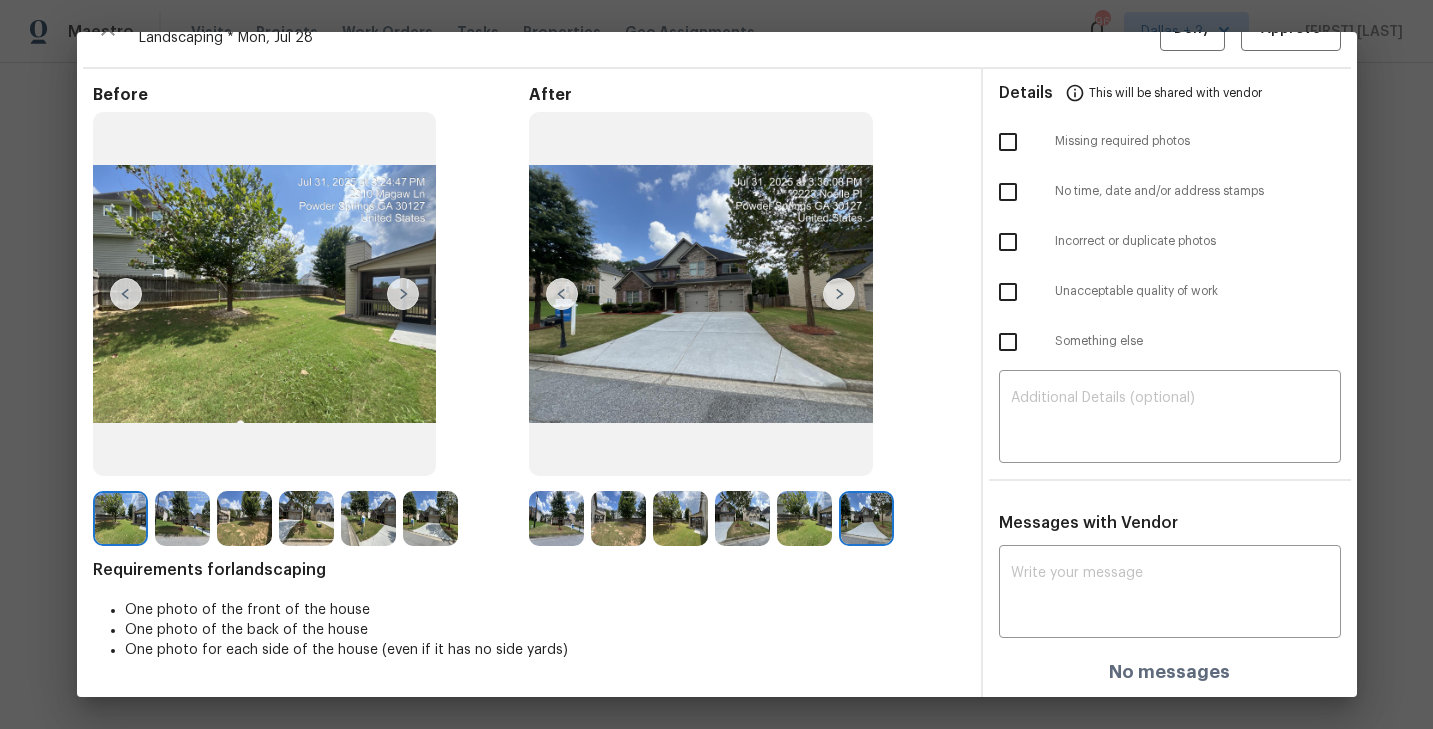 click at bounding box center (120, 518) 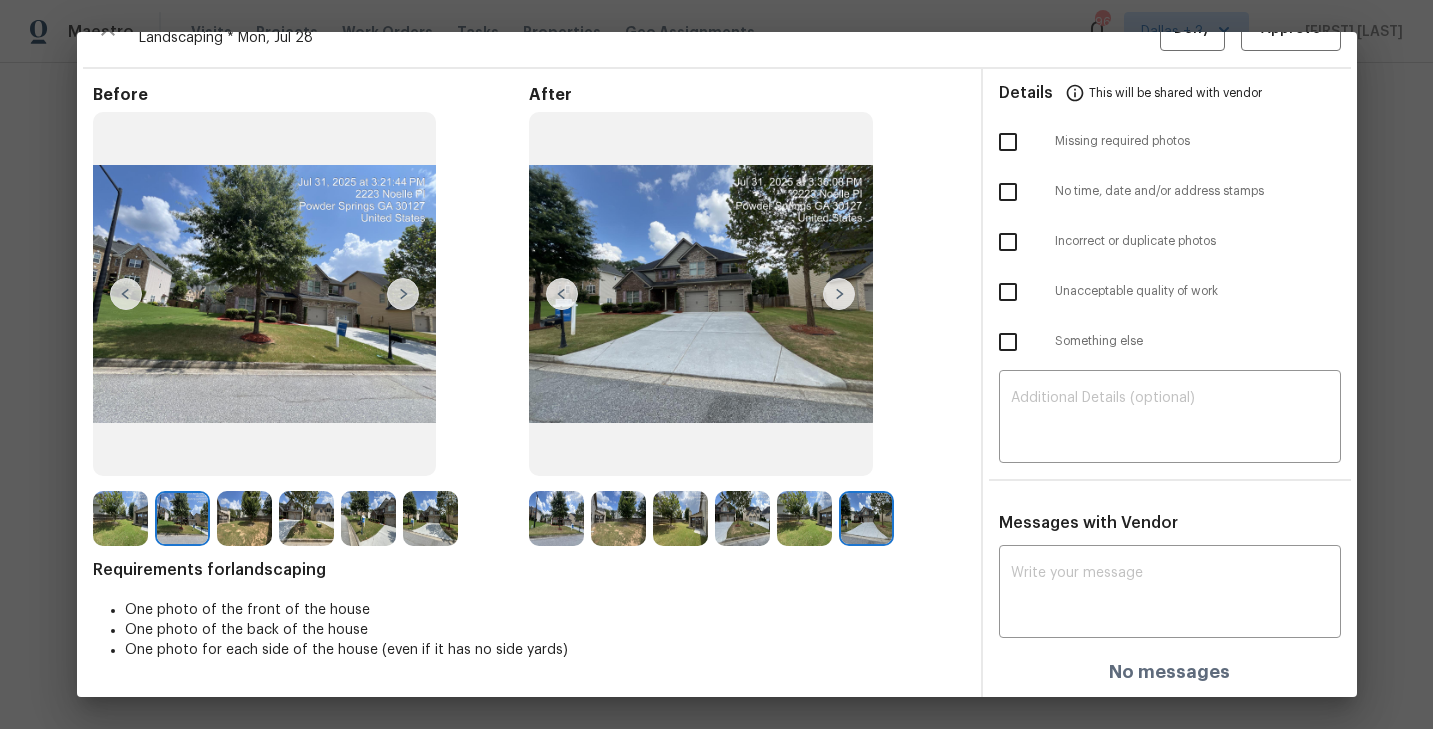 click at bounding box center [403, 294] 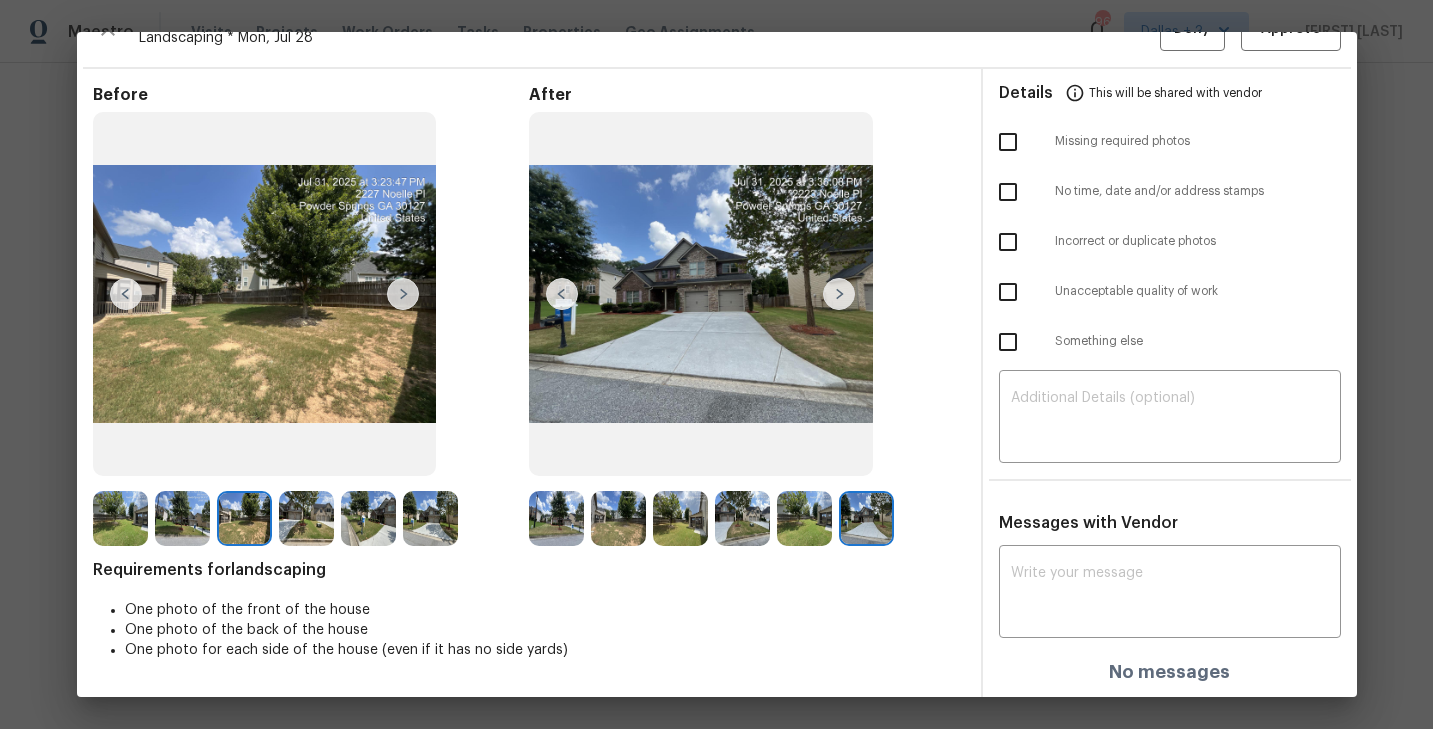 click at bounding box center [403, 294] 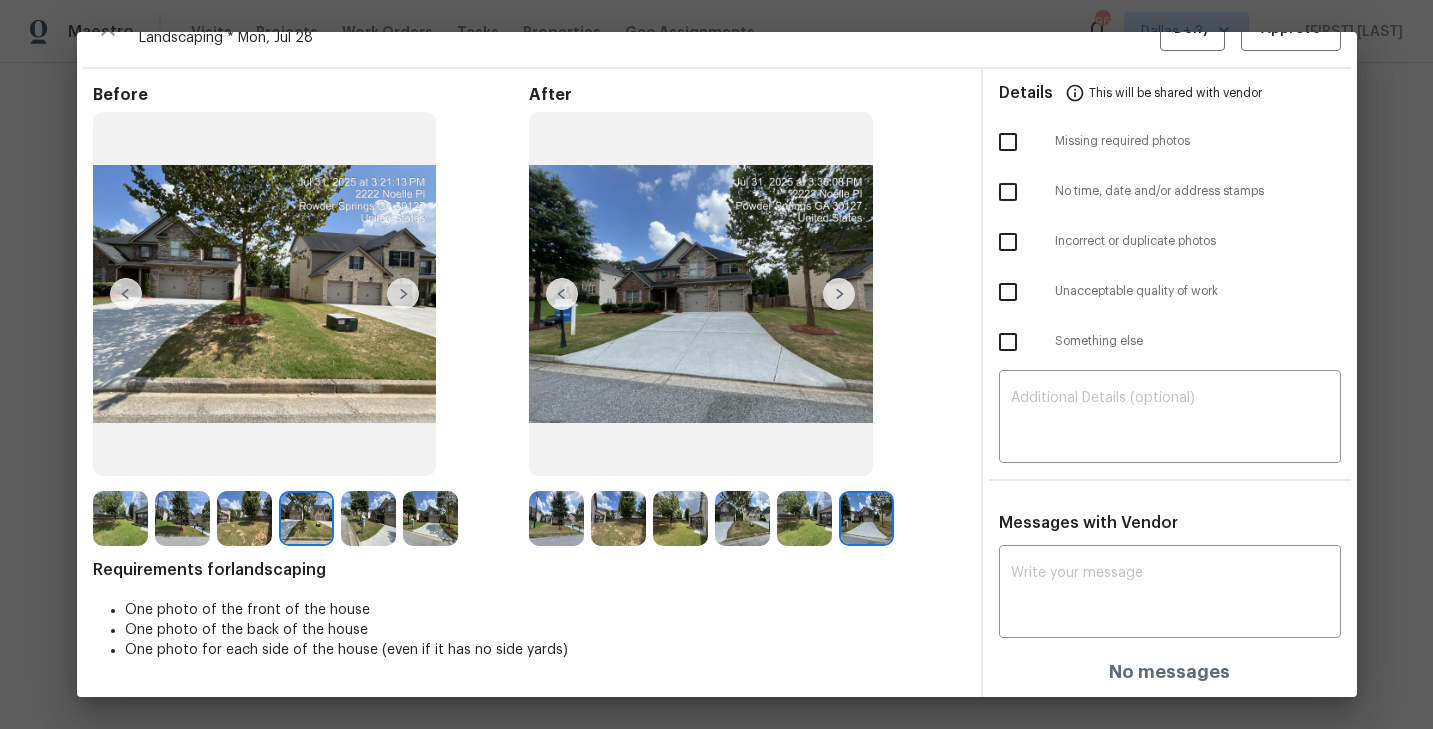 click at bounding box center (403, 294) 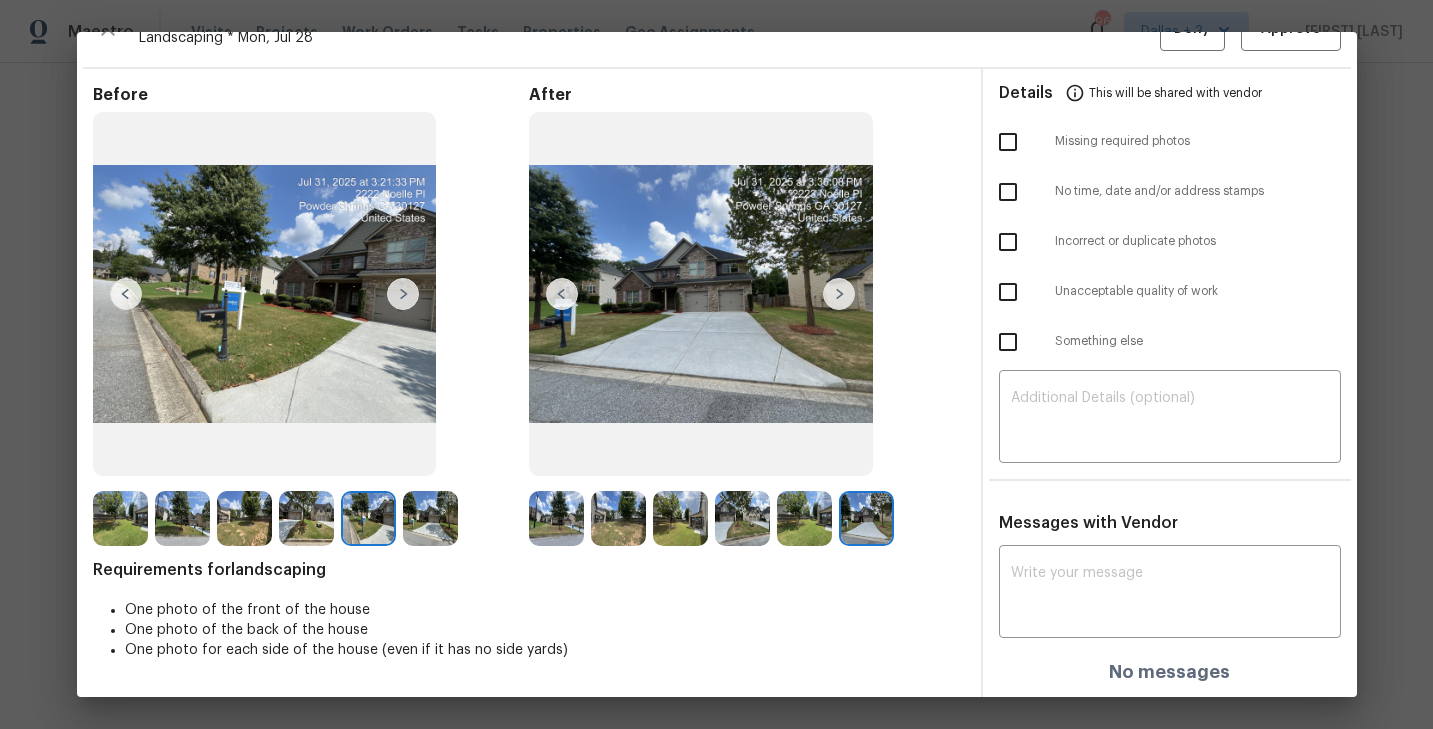 click at bounding box center [403, 294] 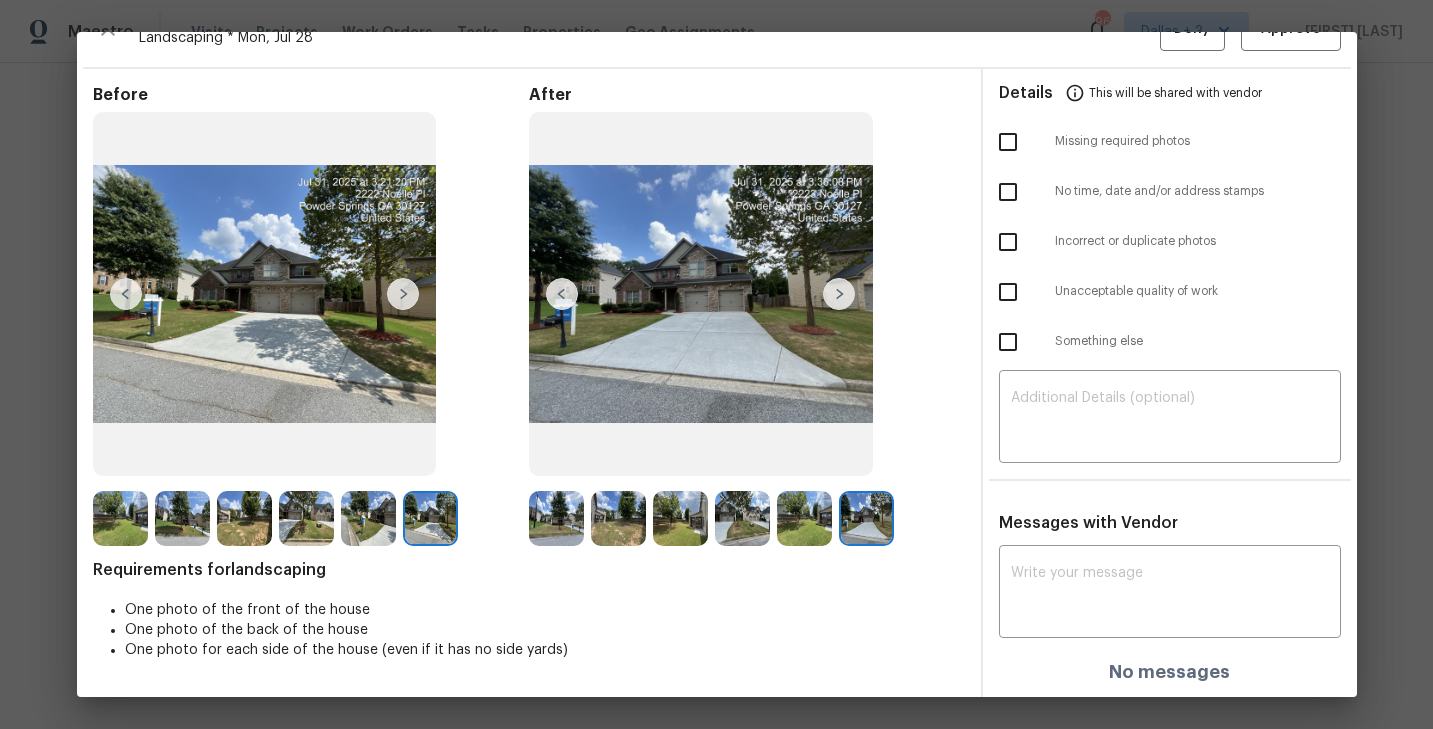 click at bounding box center (556, 518) 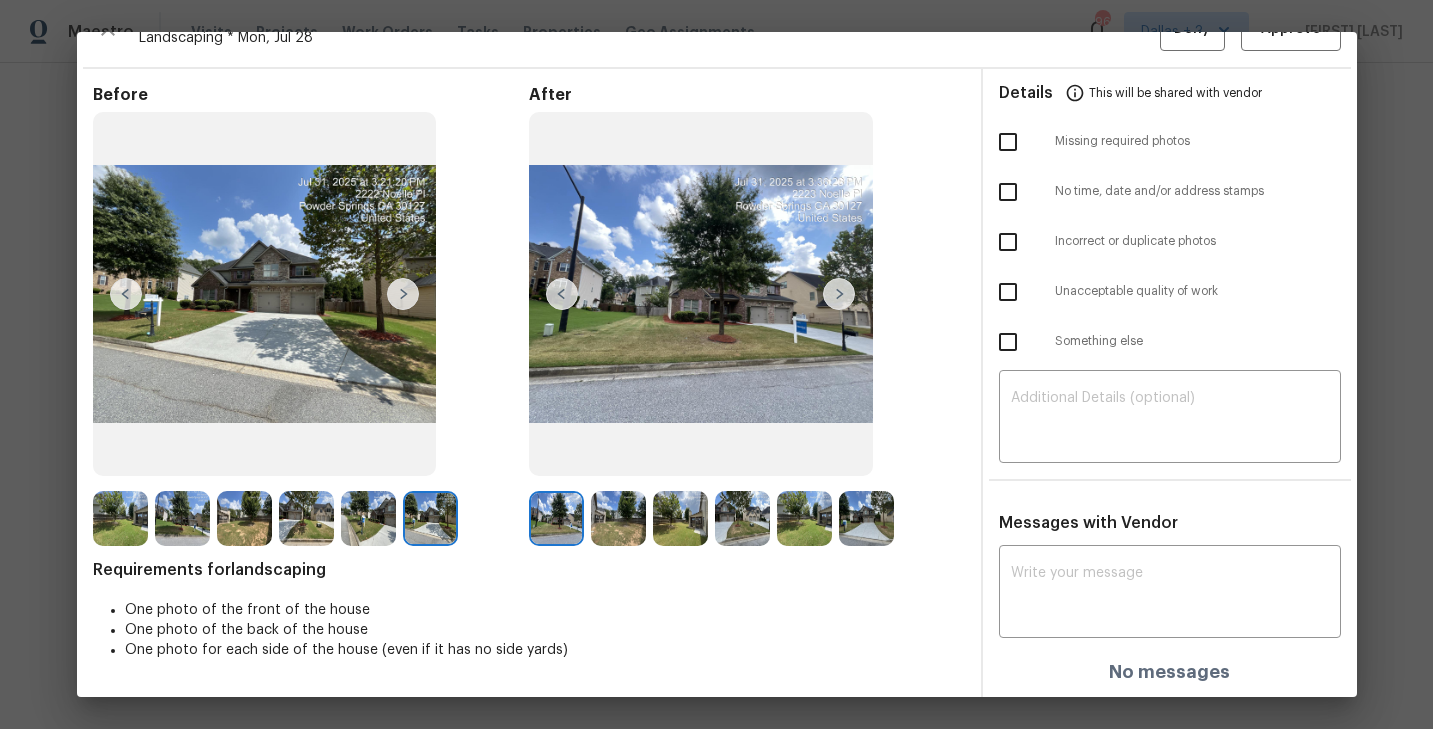 click at bounding box center [839, 294] 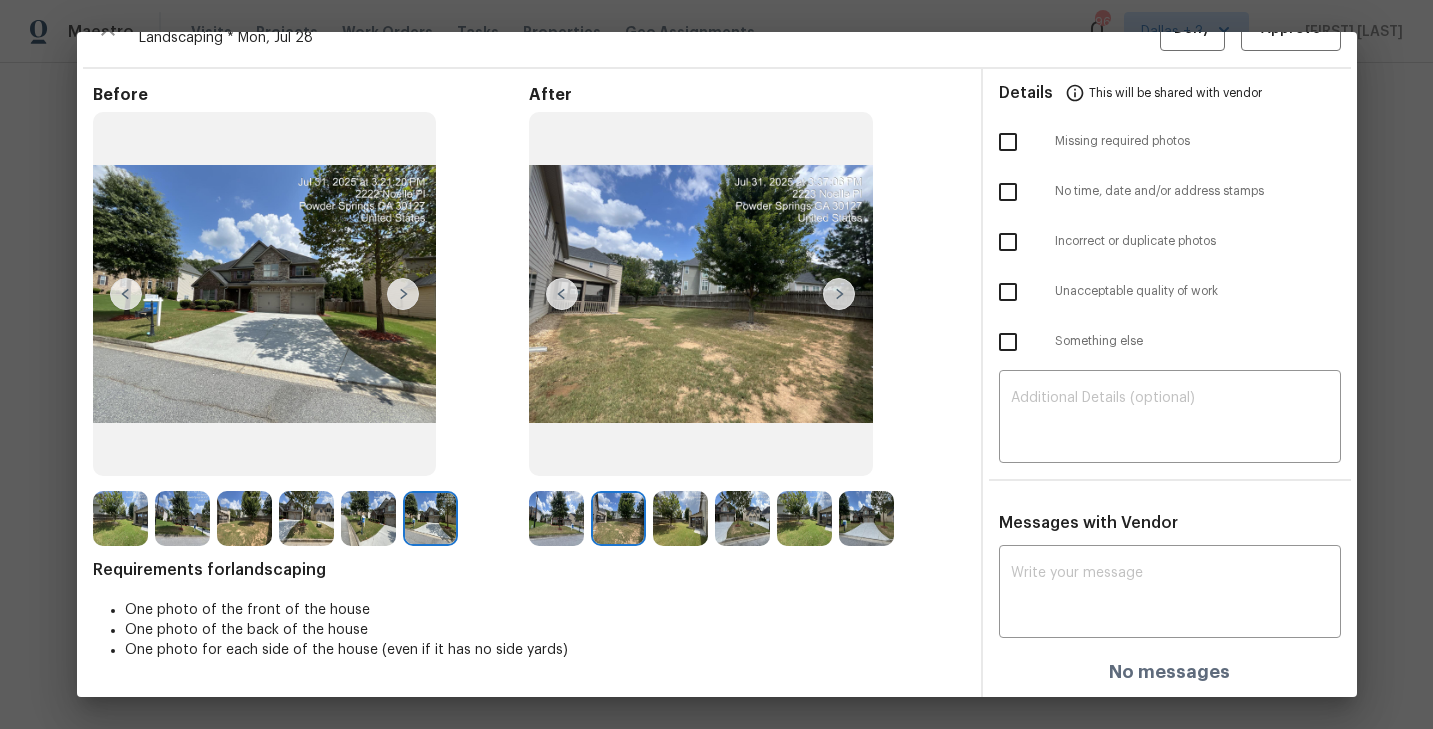 click at bounding box center [839, 294] 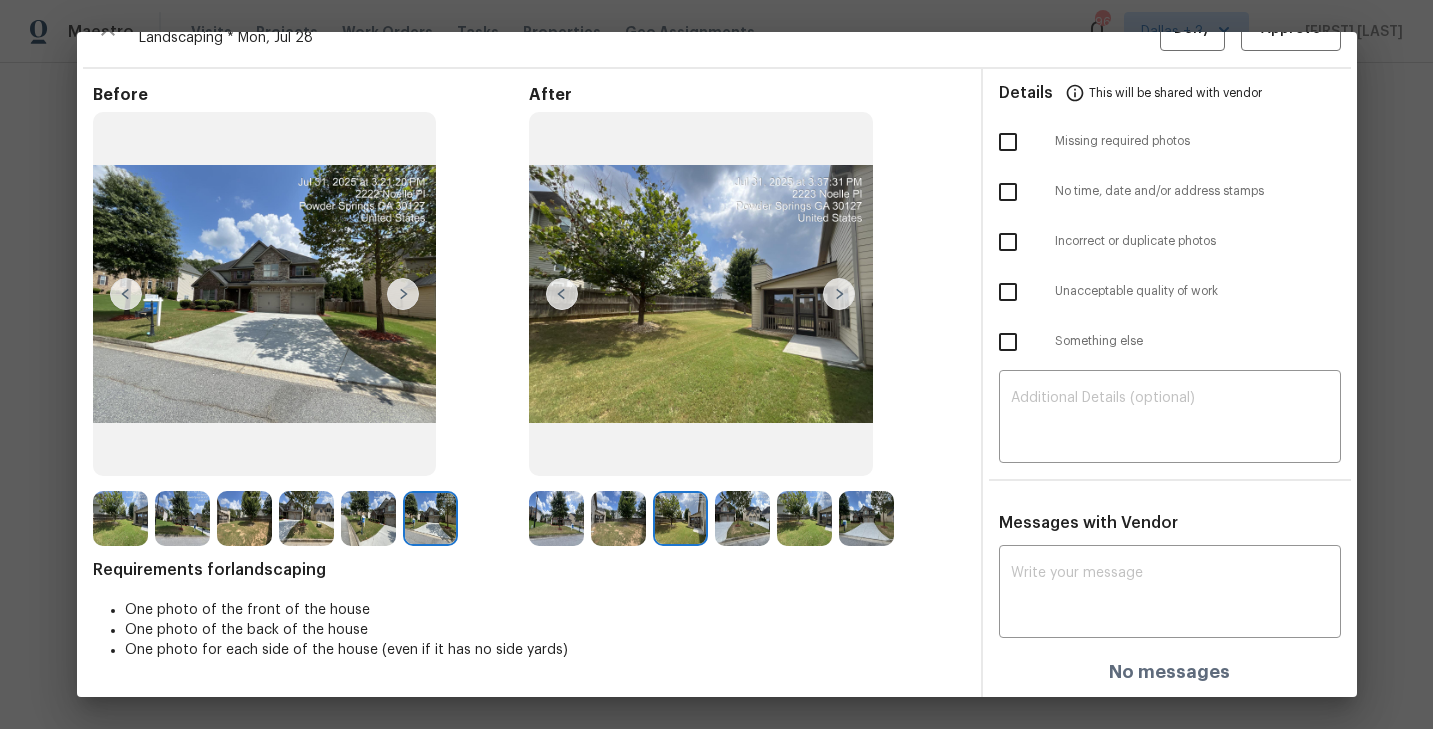 click at bounding box center [839, 294] 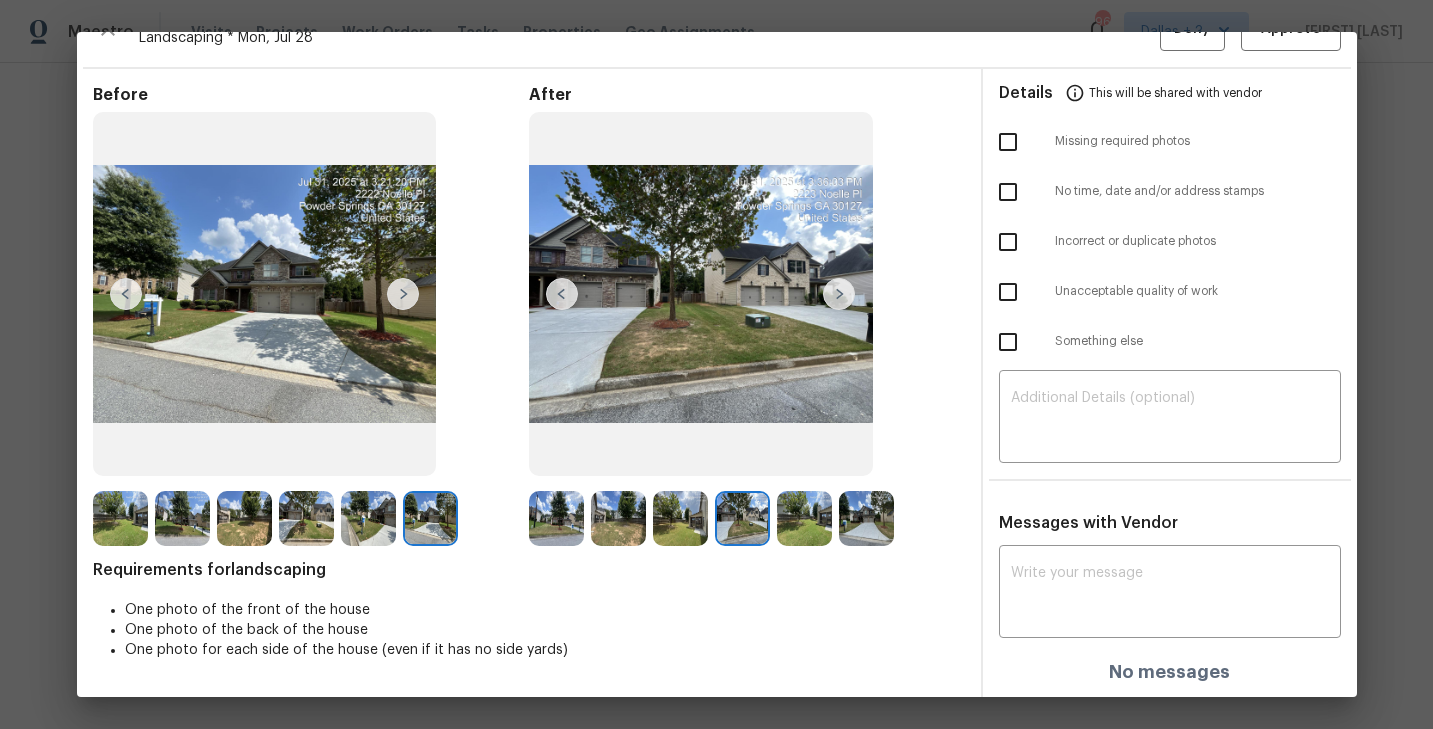 click at bounding box center [839, 294] 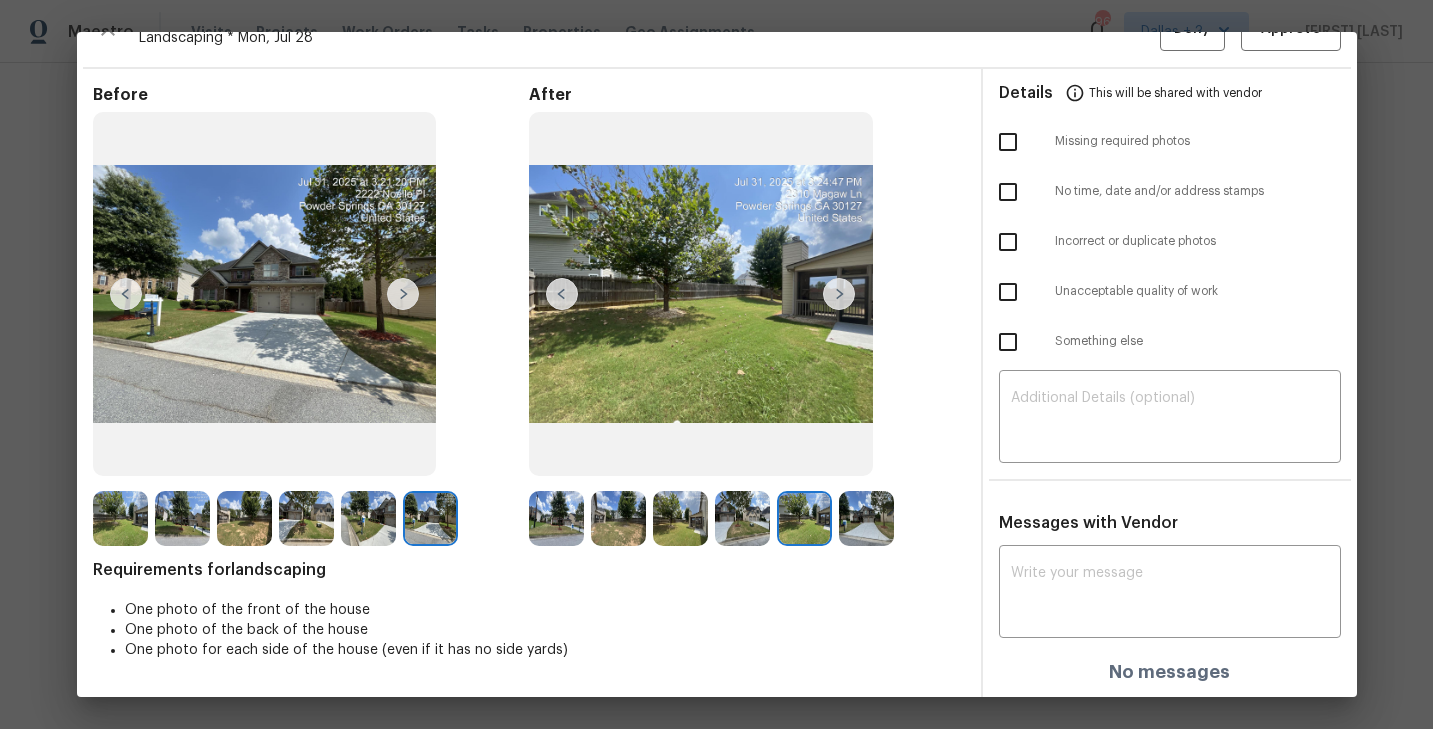 click at bounding box center [839, 294] 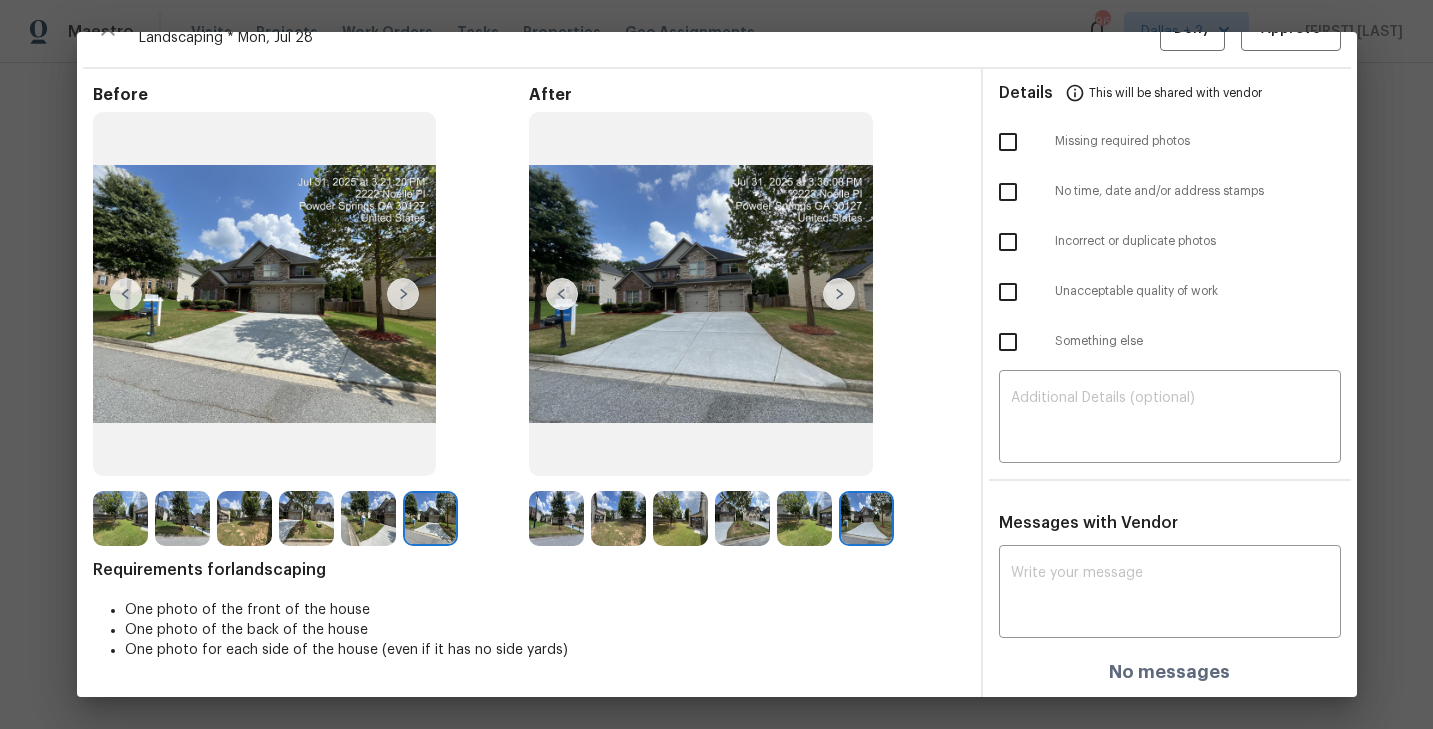 click at bounding box center (120, 518) 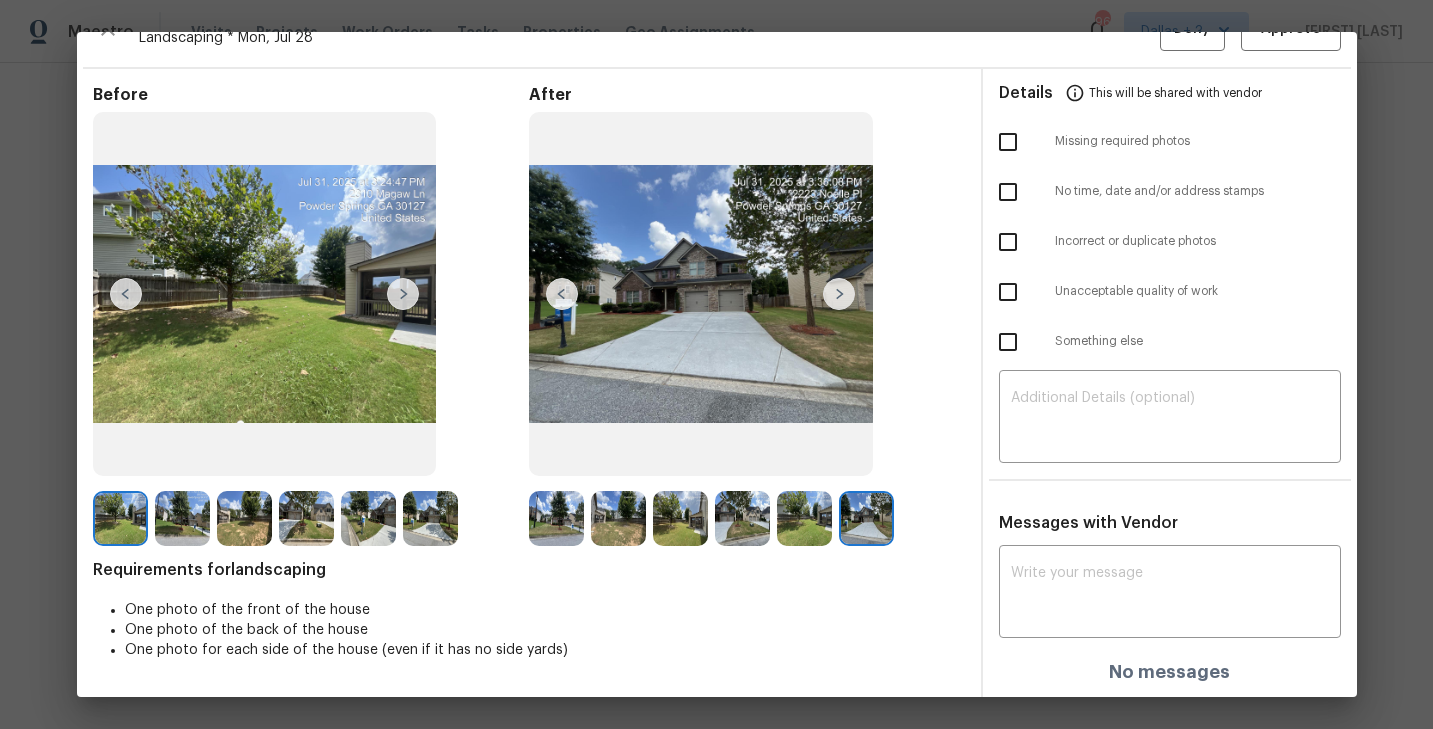 click at bounding box center (403, 294) 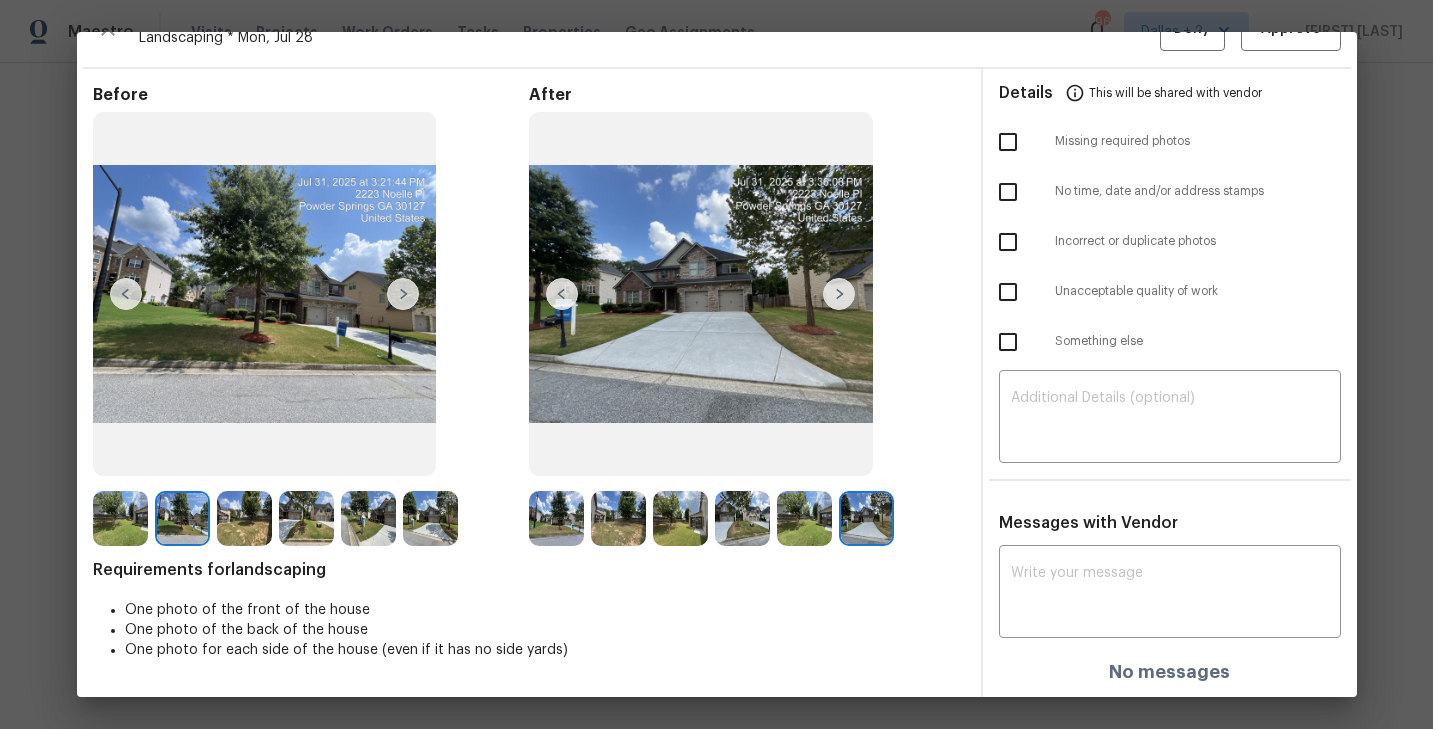 click at bounding box center [556, 518] 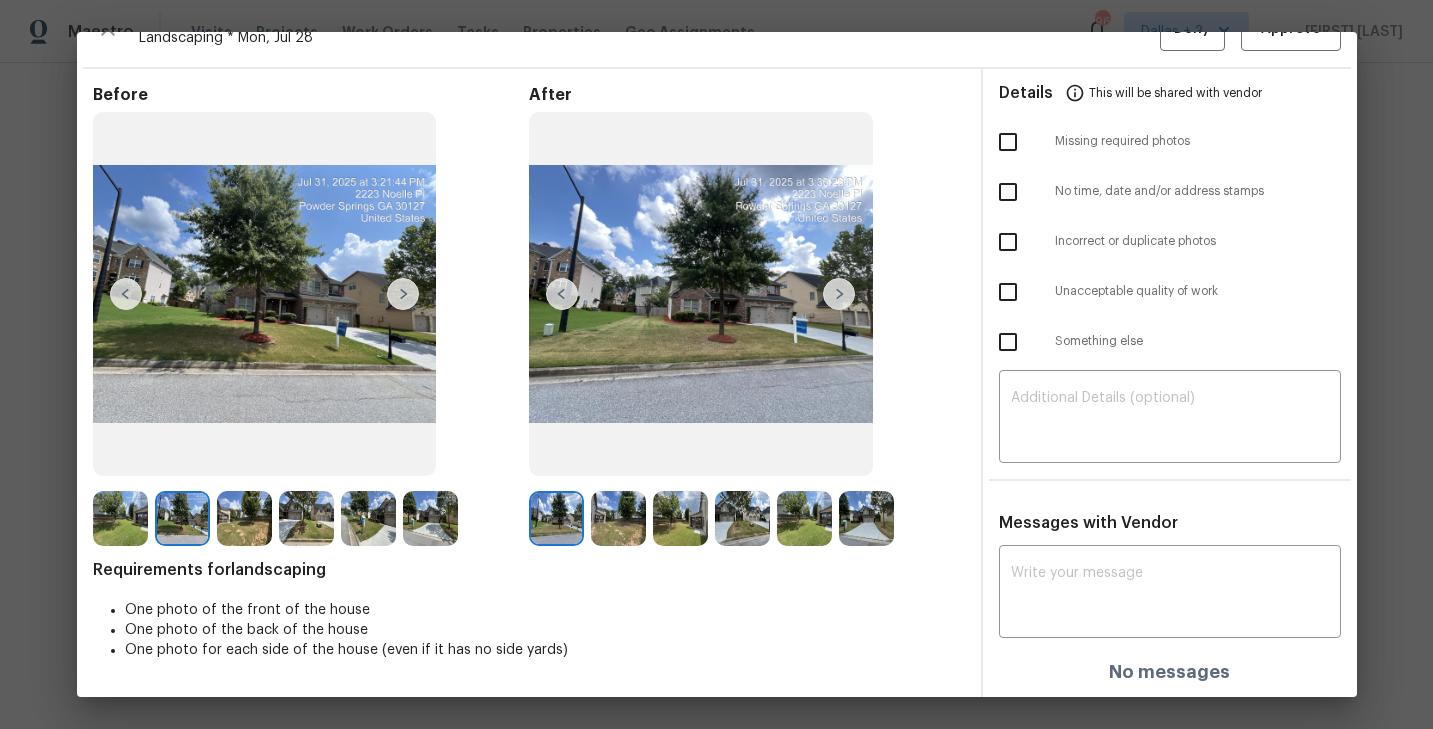 click at bounding box center [556, 518] 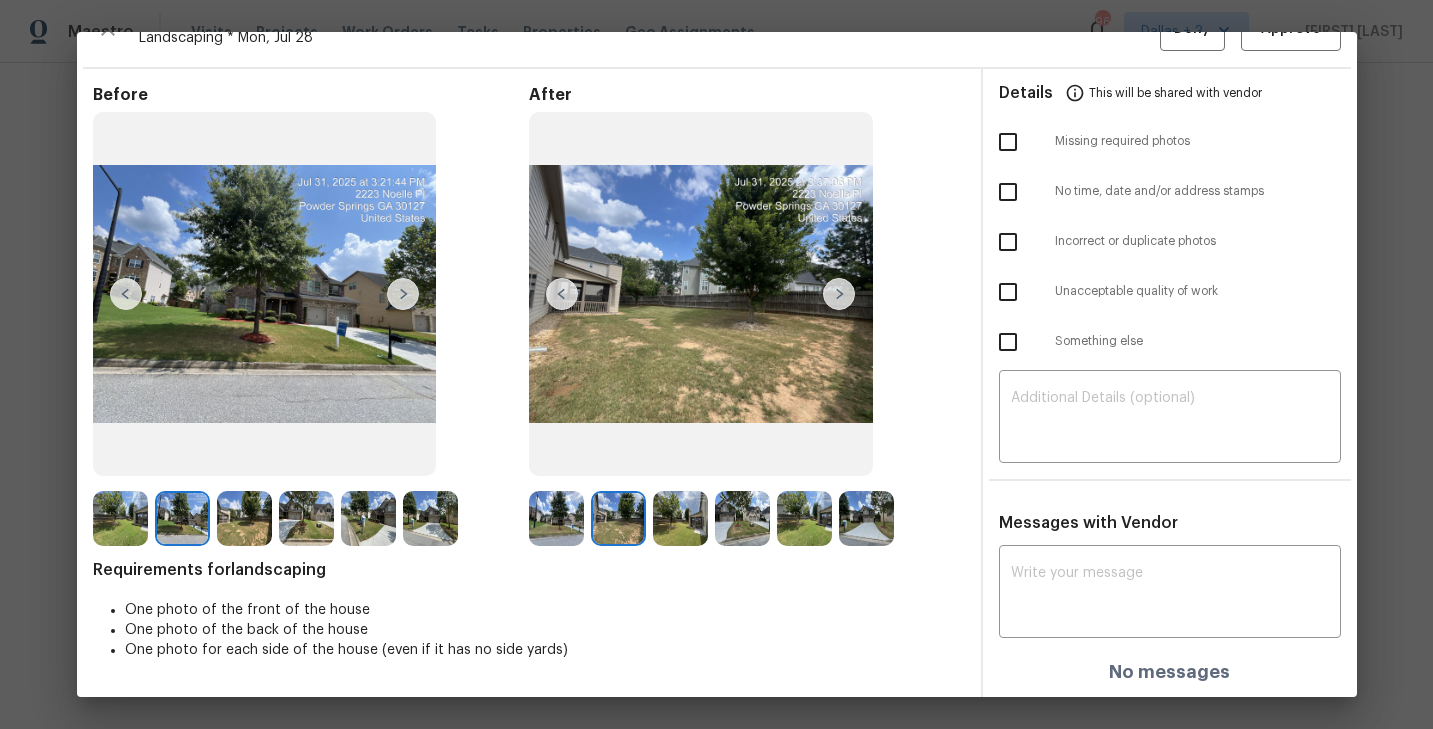 click at bounding box center [680, 518] 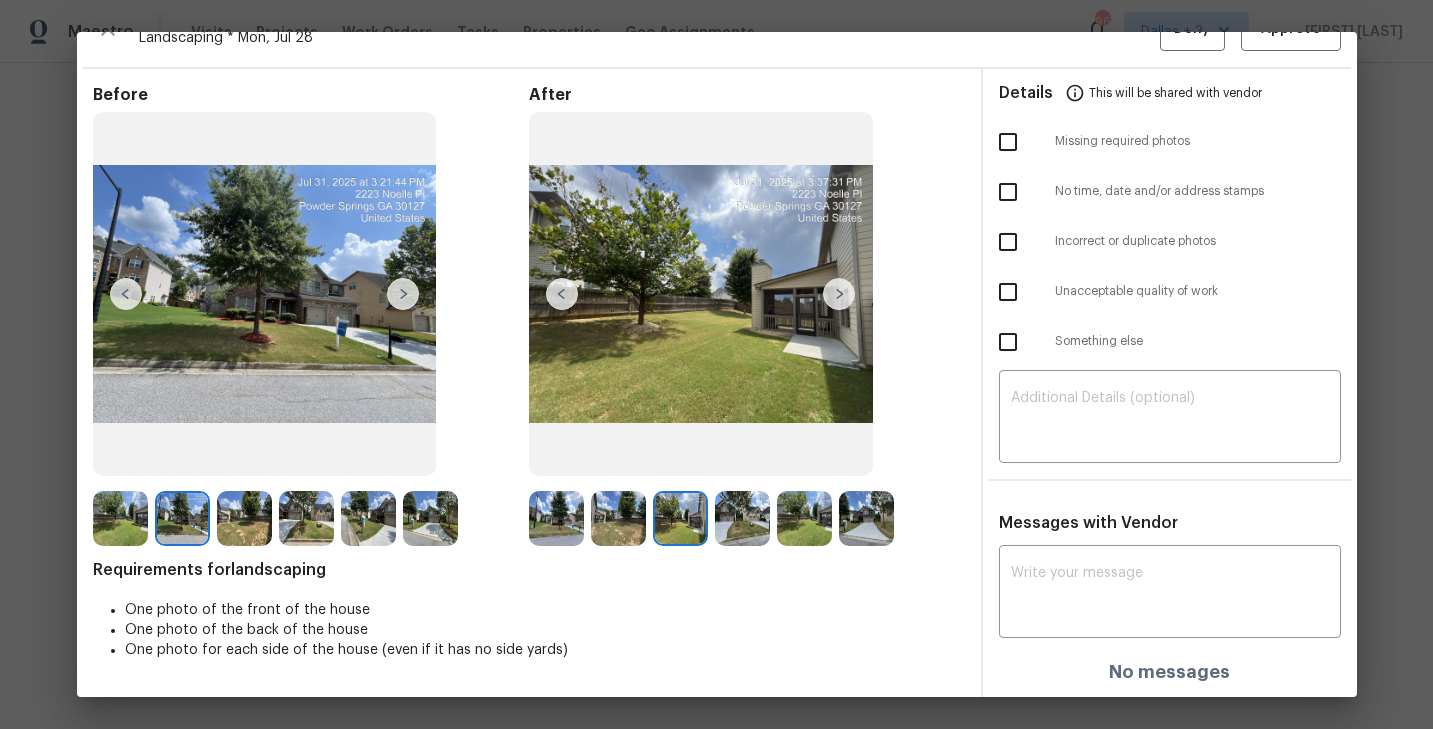 click at bounding box center (120, 518) 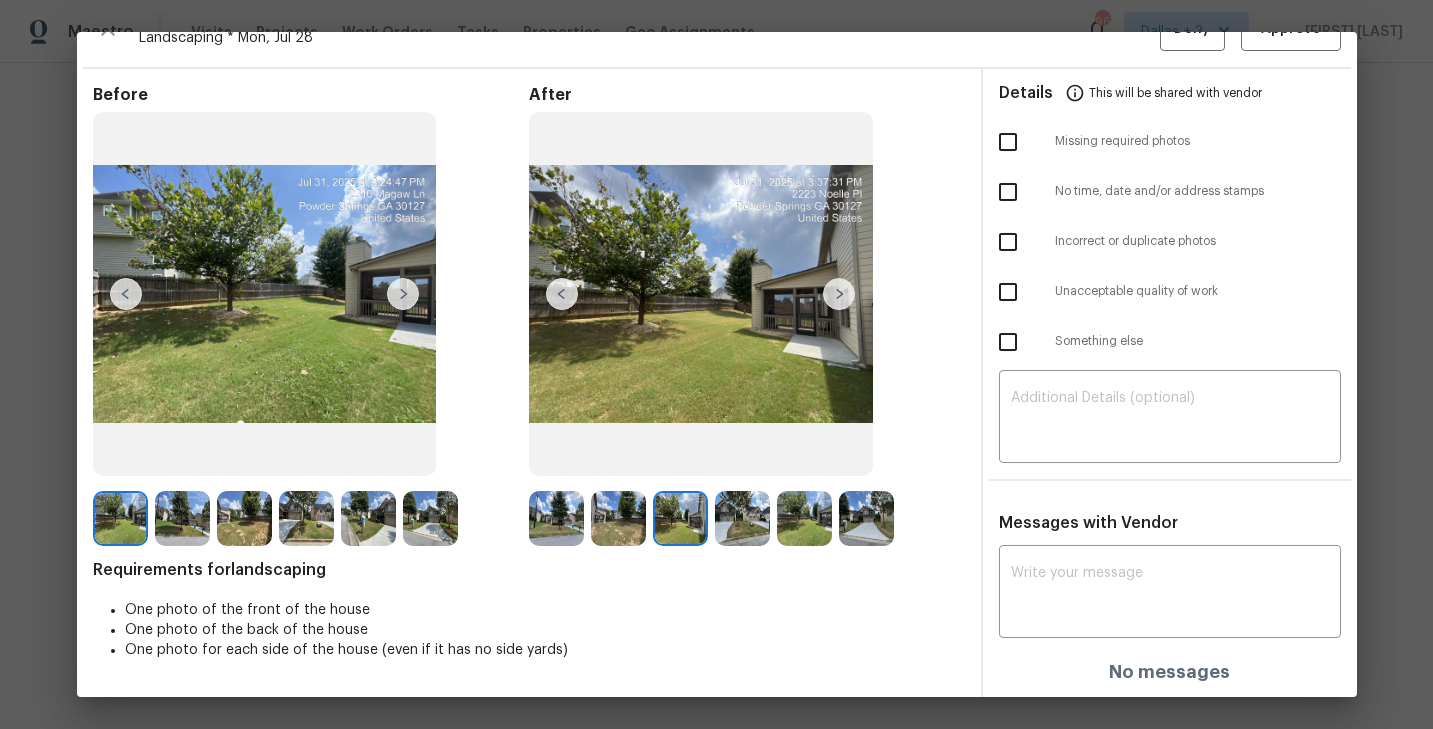 click at bounding box center (403, 294) 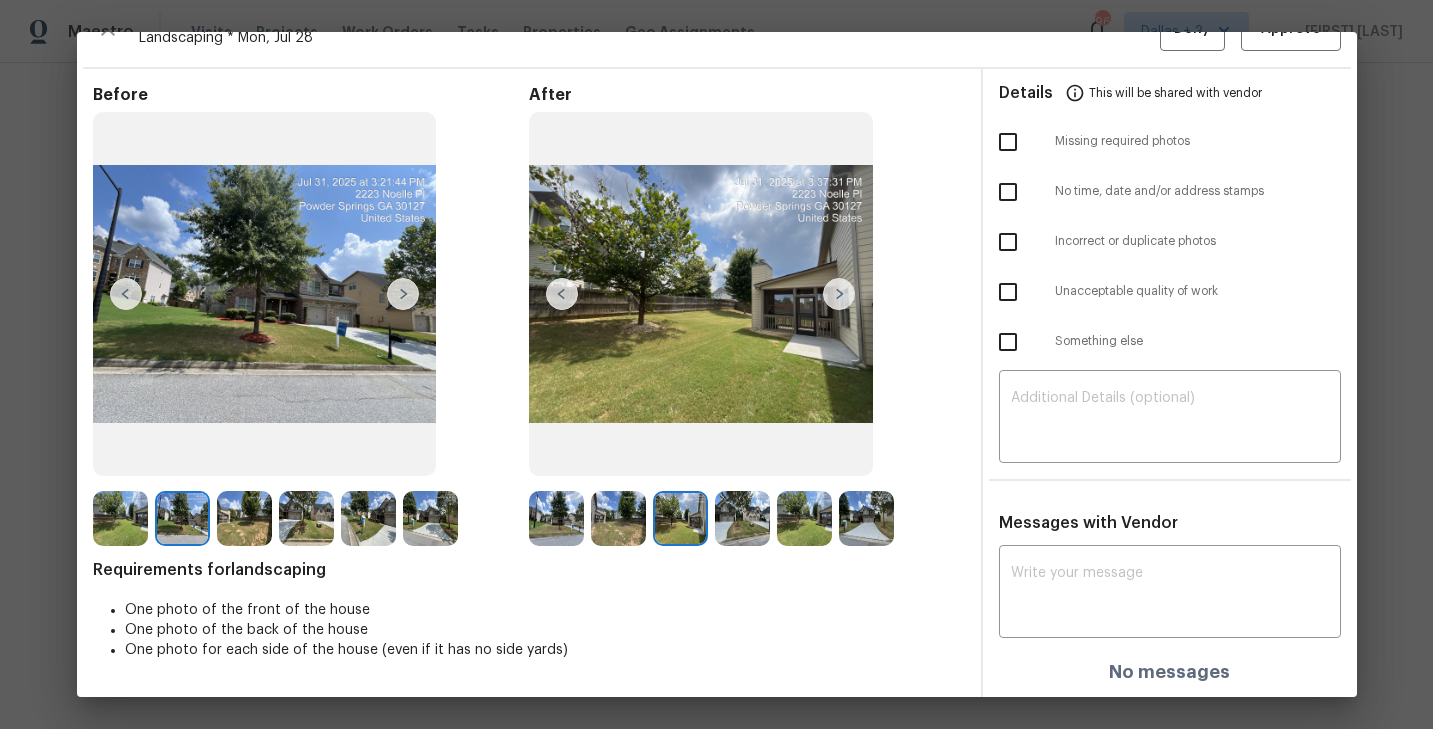 click at bounding box center [403, 294] 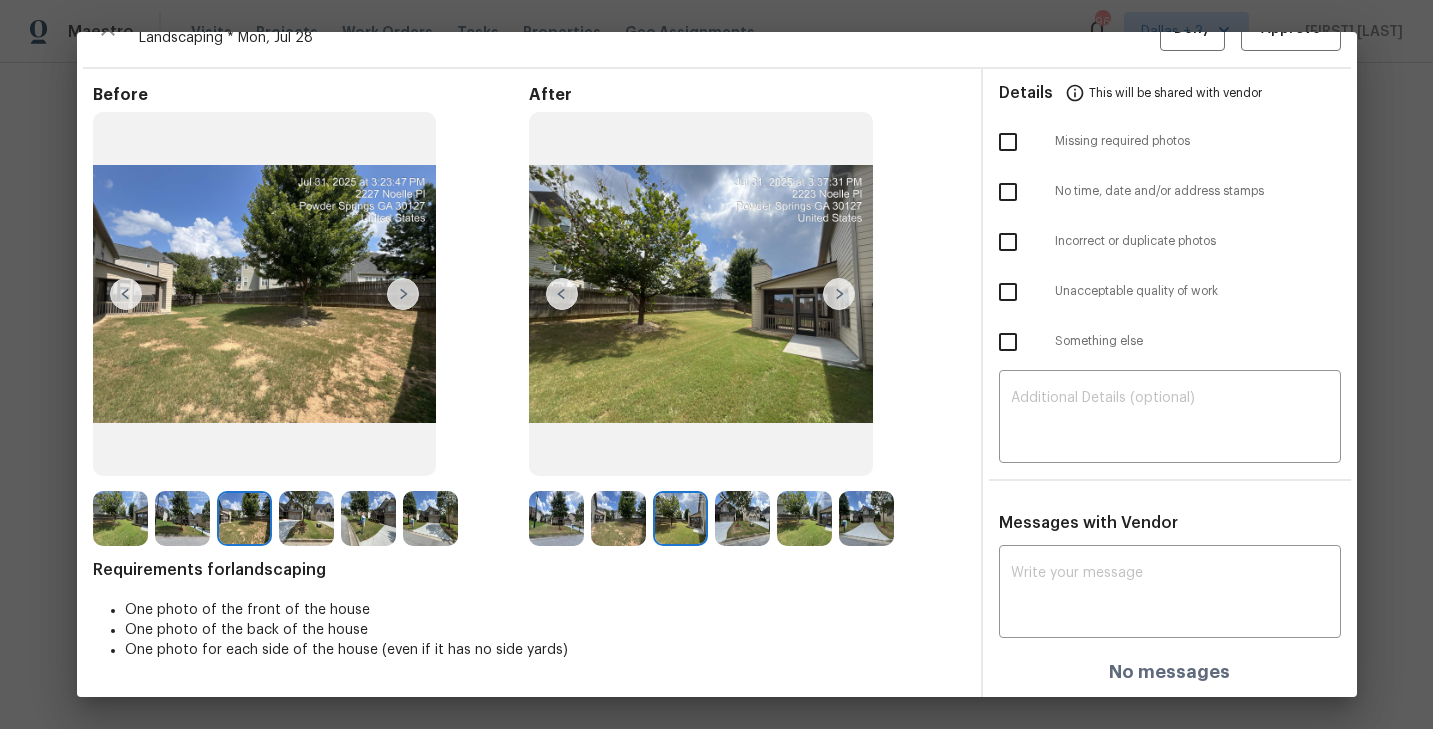 click at bounding box center [265, 294] 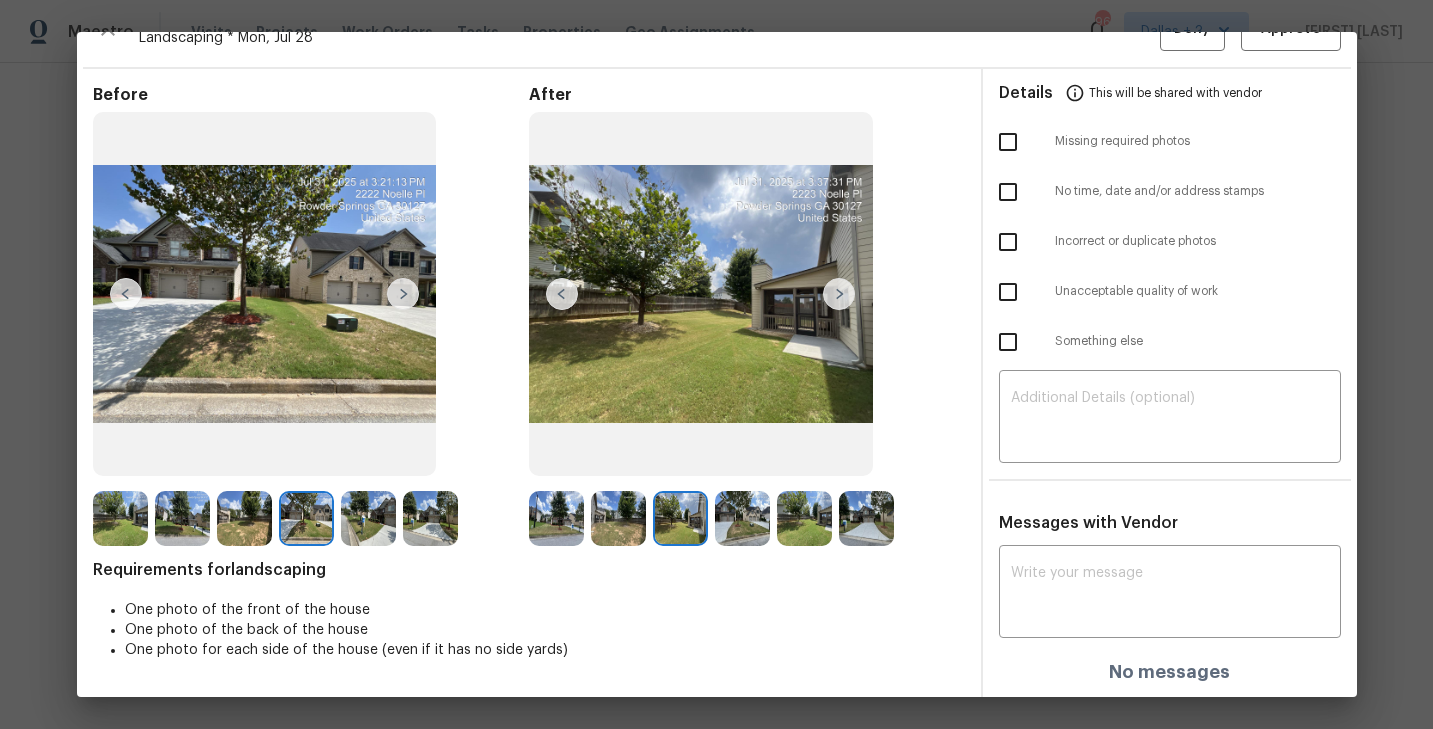 click at bounding box center [403, 294] 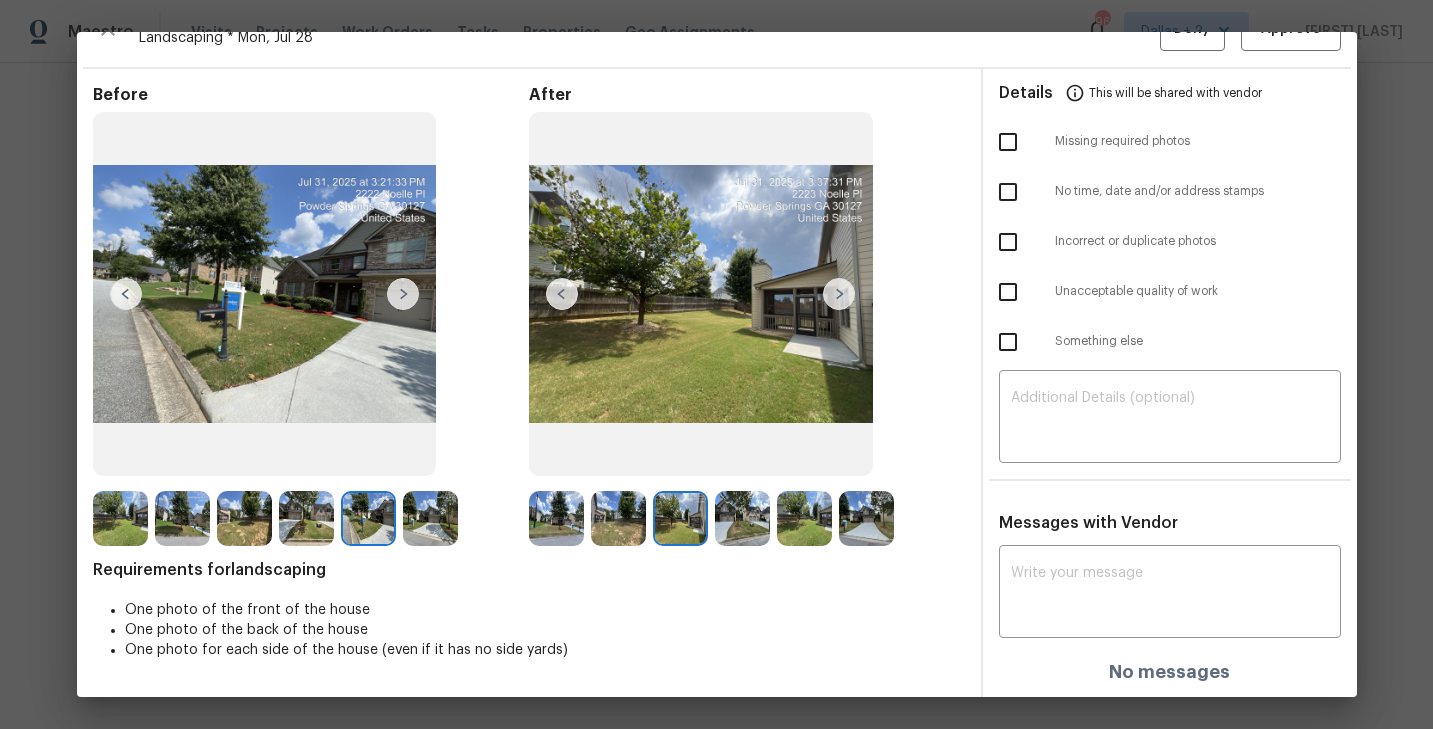 click at bounding box center (403, 294) 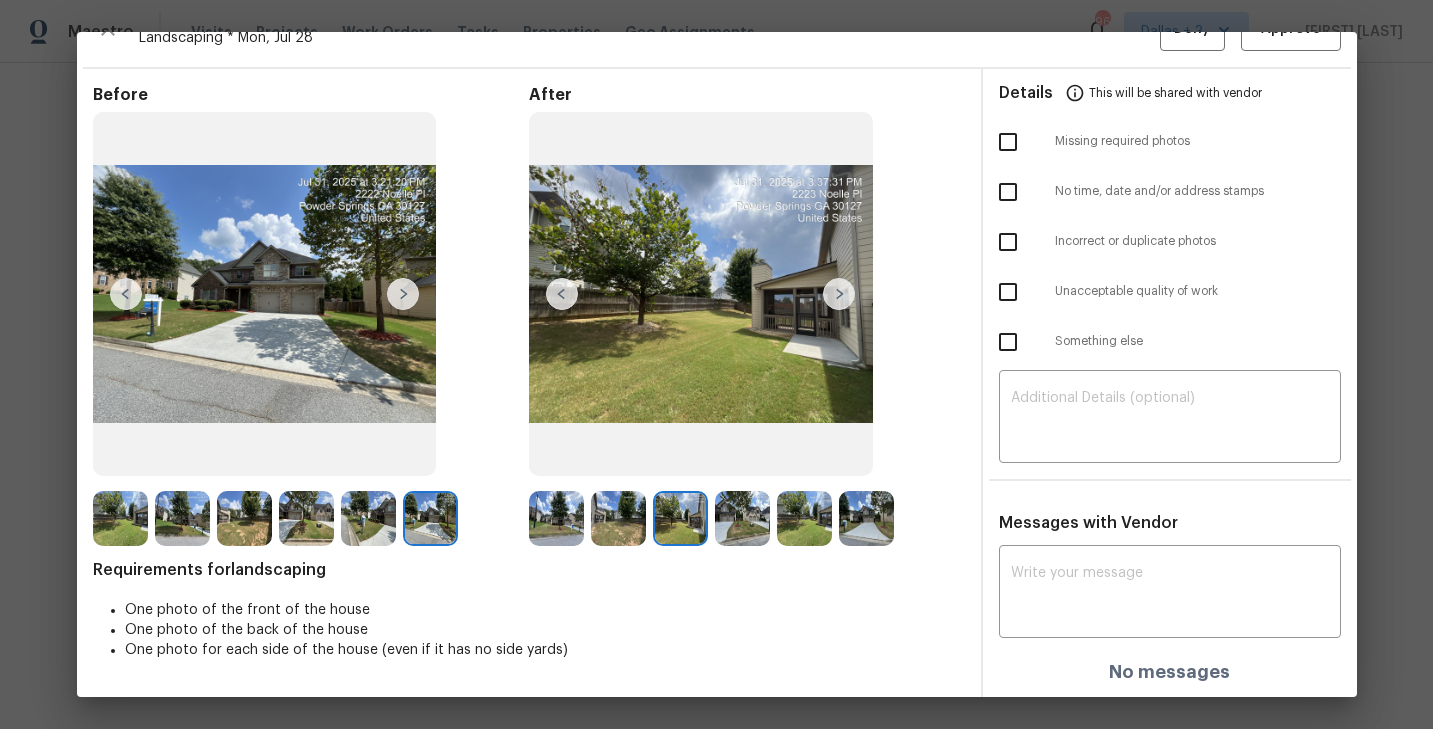 click at bounding box center (403, 294) 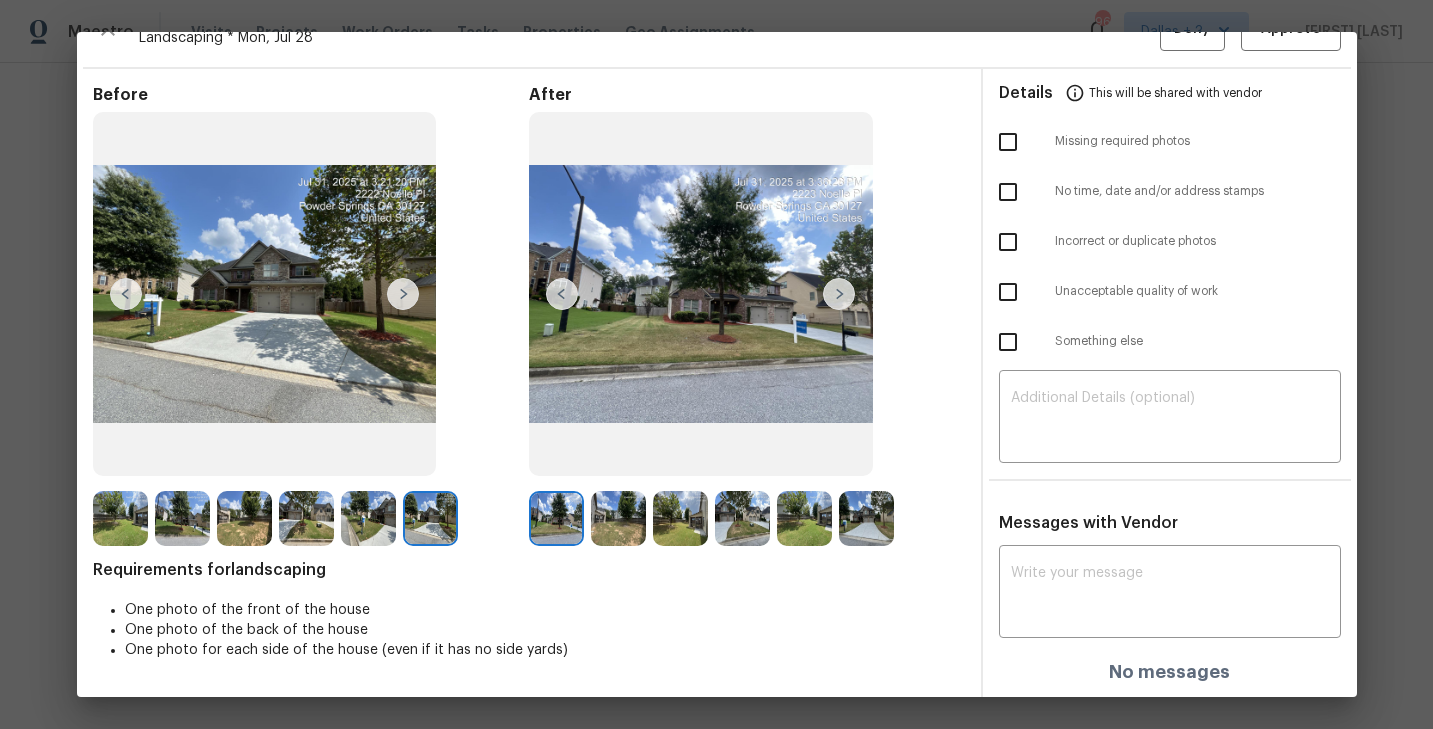 click at bounding box center (839, 294) 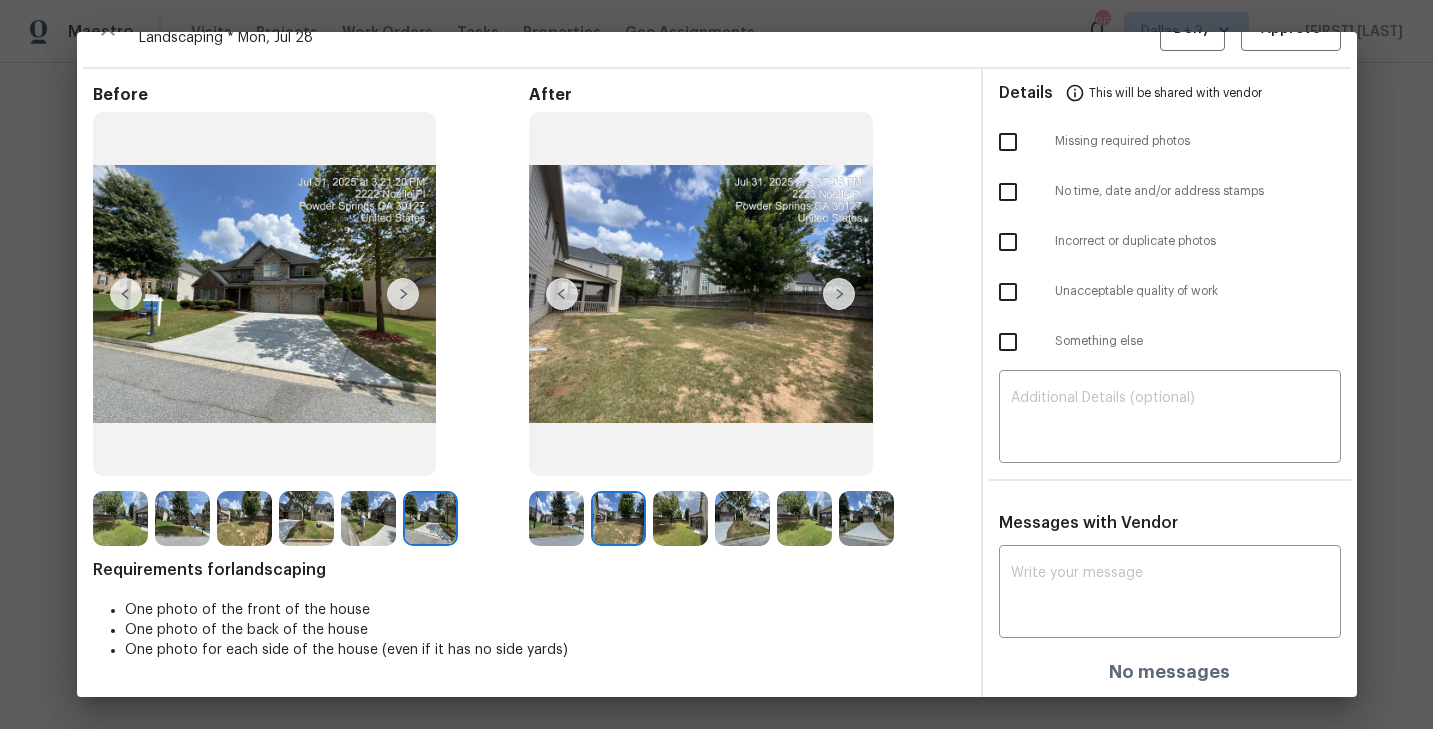 click at bounding box center [839, 294] 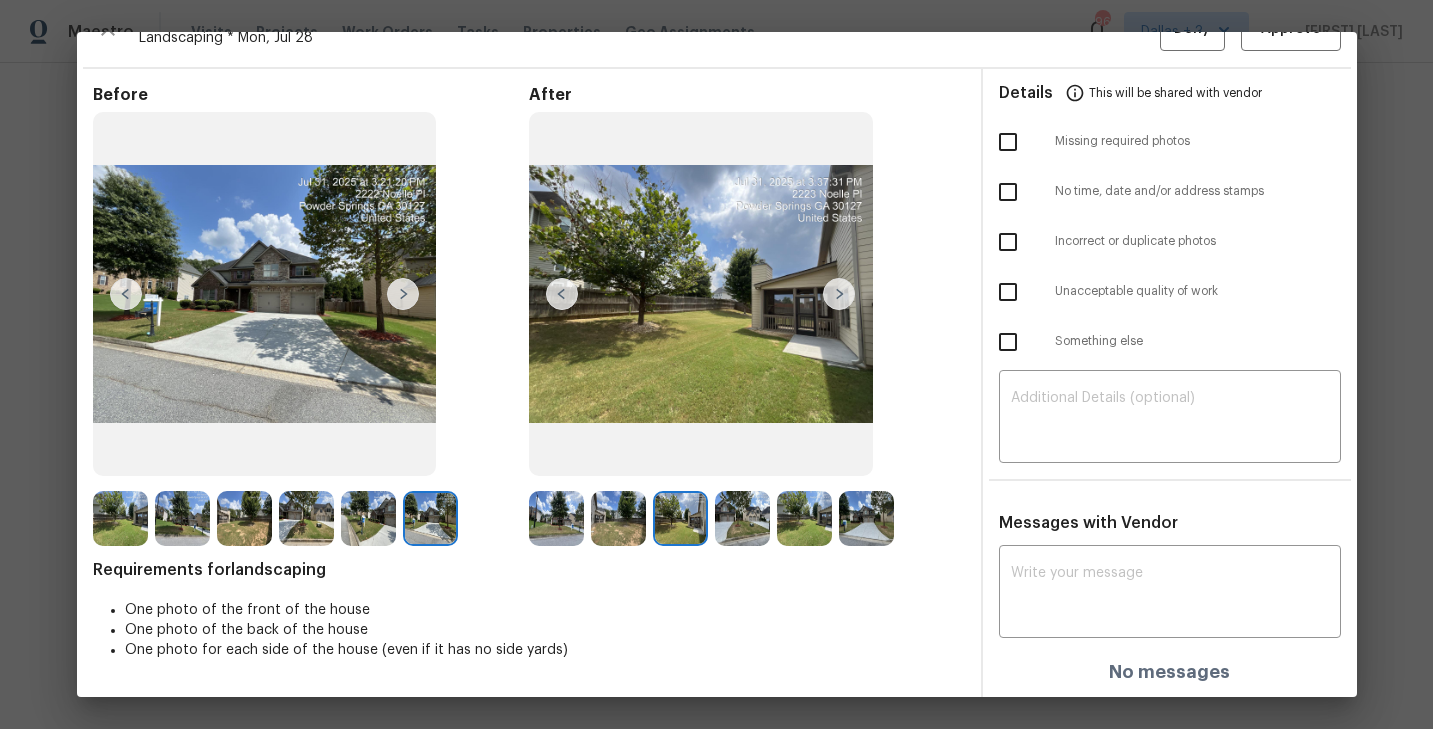 click at bounding box center (839, 294) 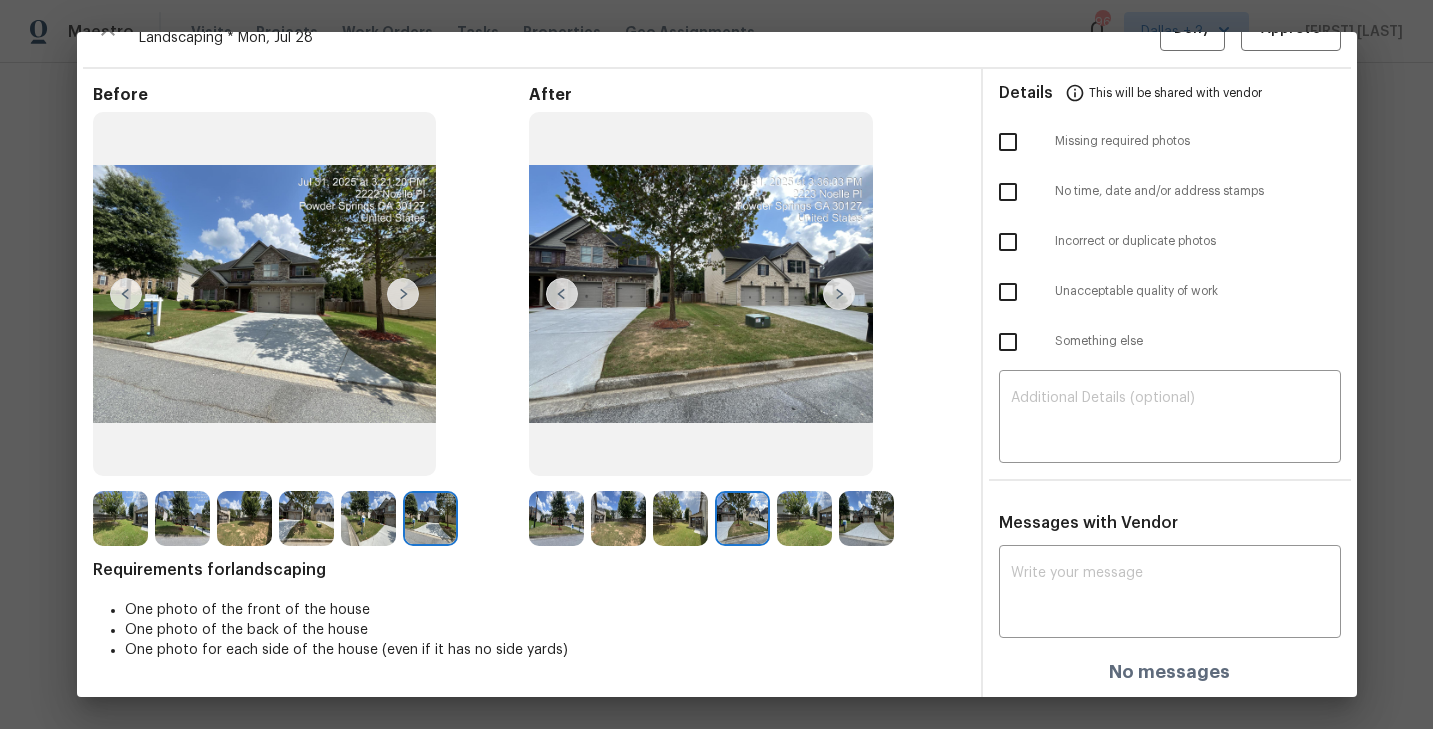 click at bounding box center (839, 294) 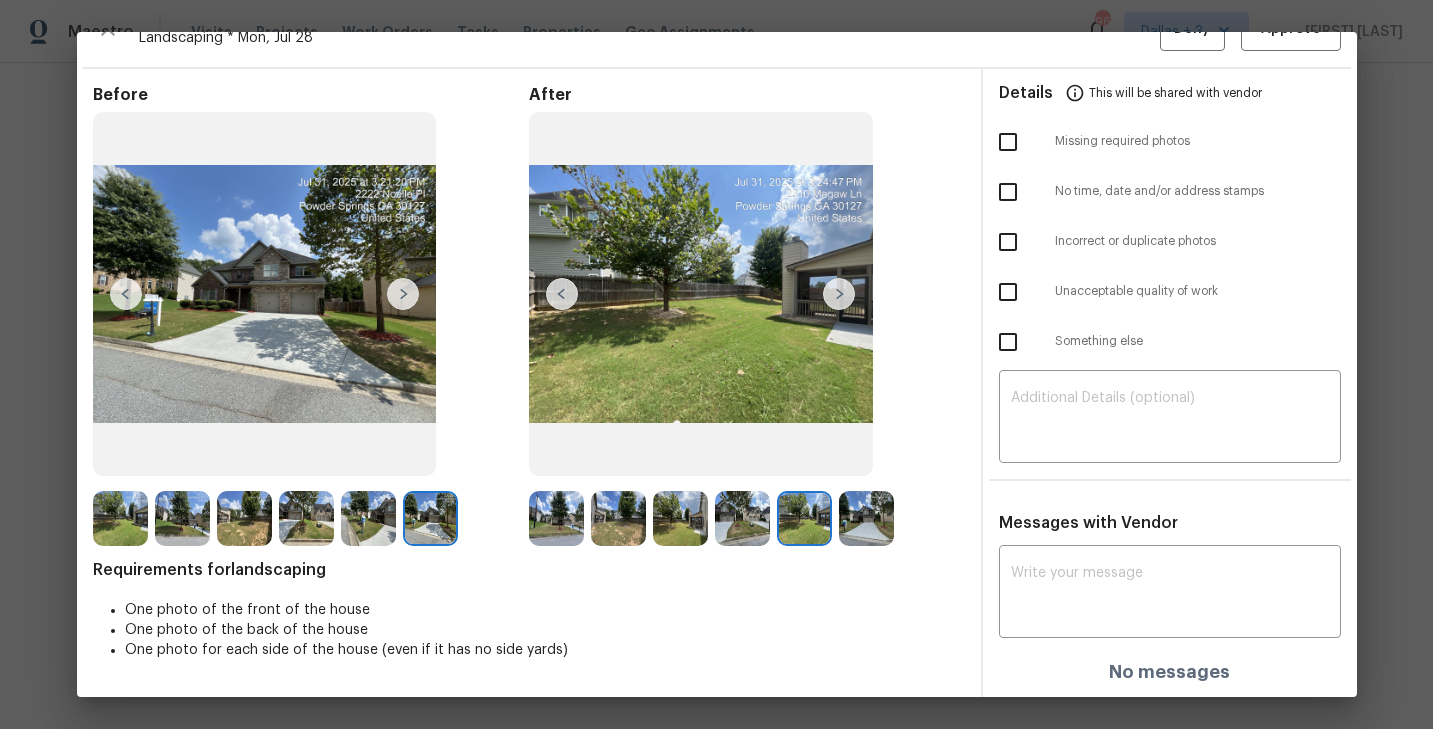click at bounding box center (839, 294) 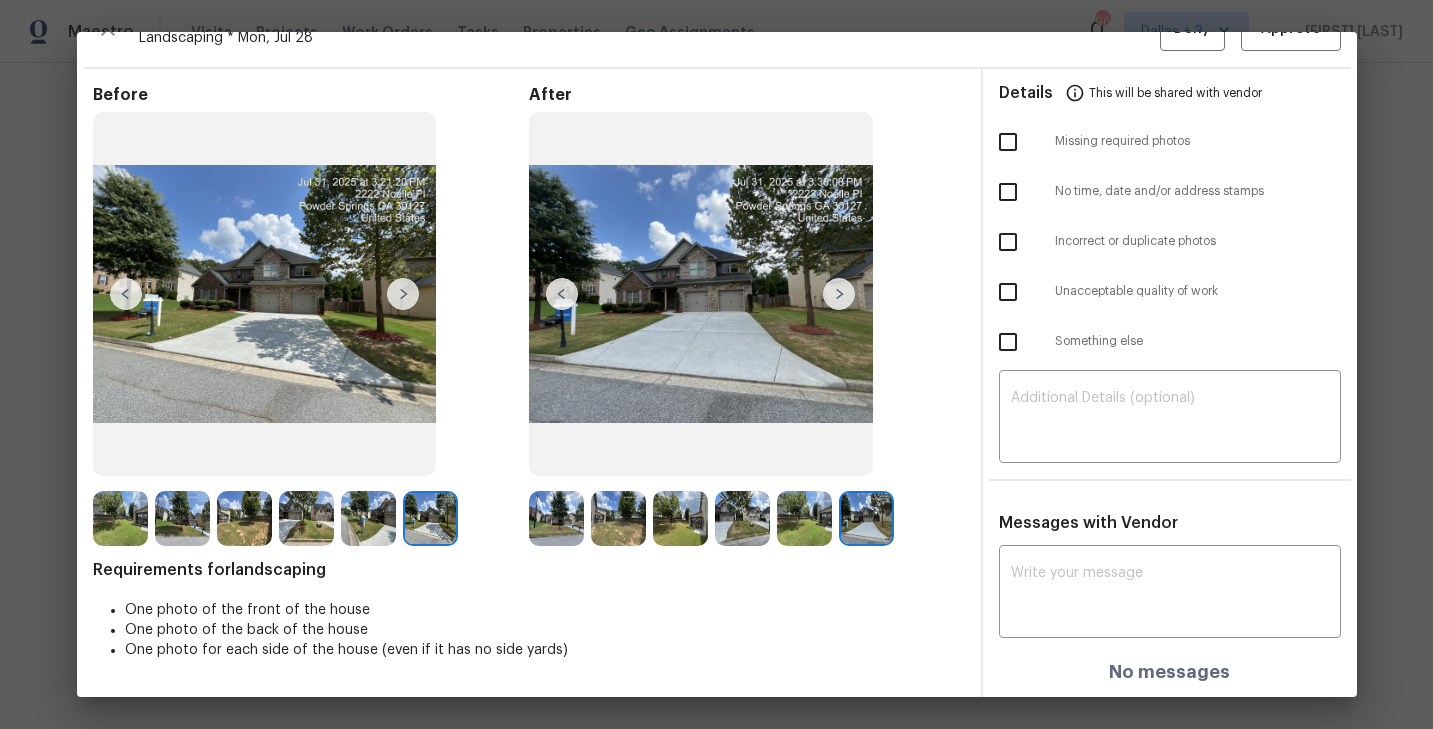 click at bounding box center [839, 294] 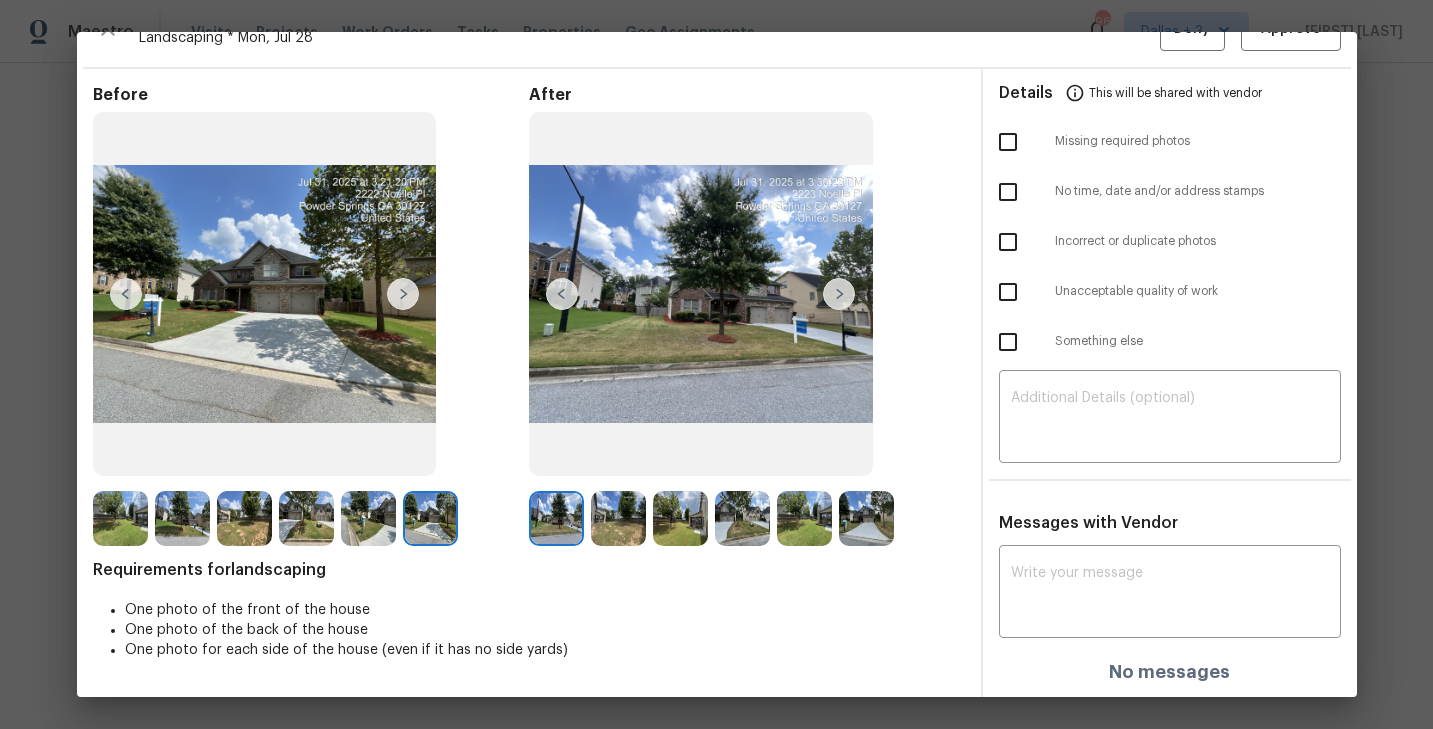 click at bounding box center [839, 294] 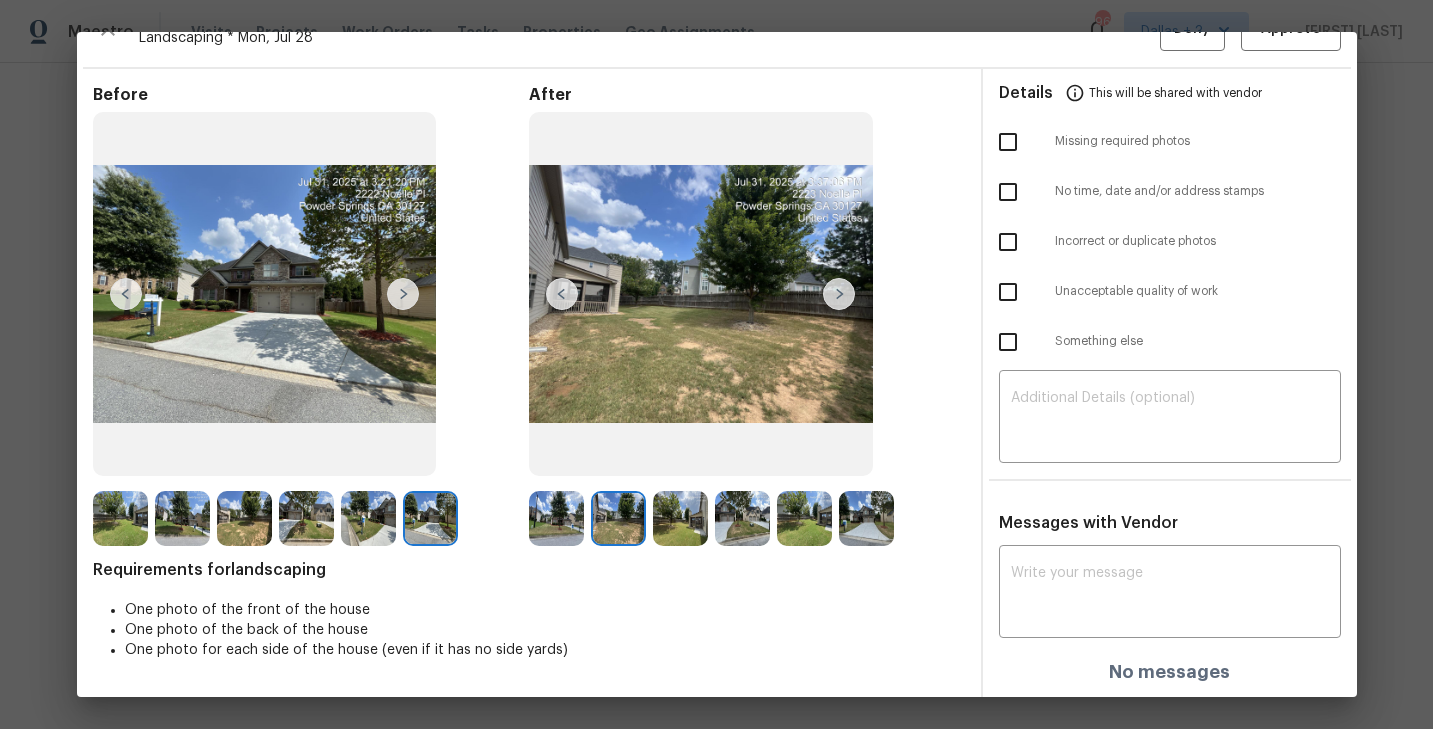 click at bounding box center (839, 294) 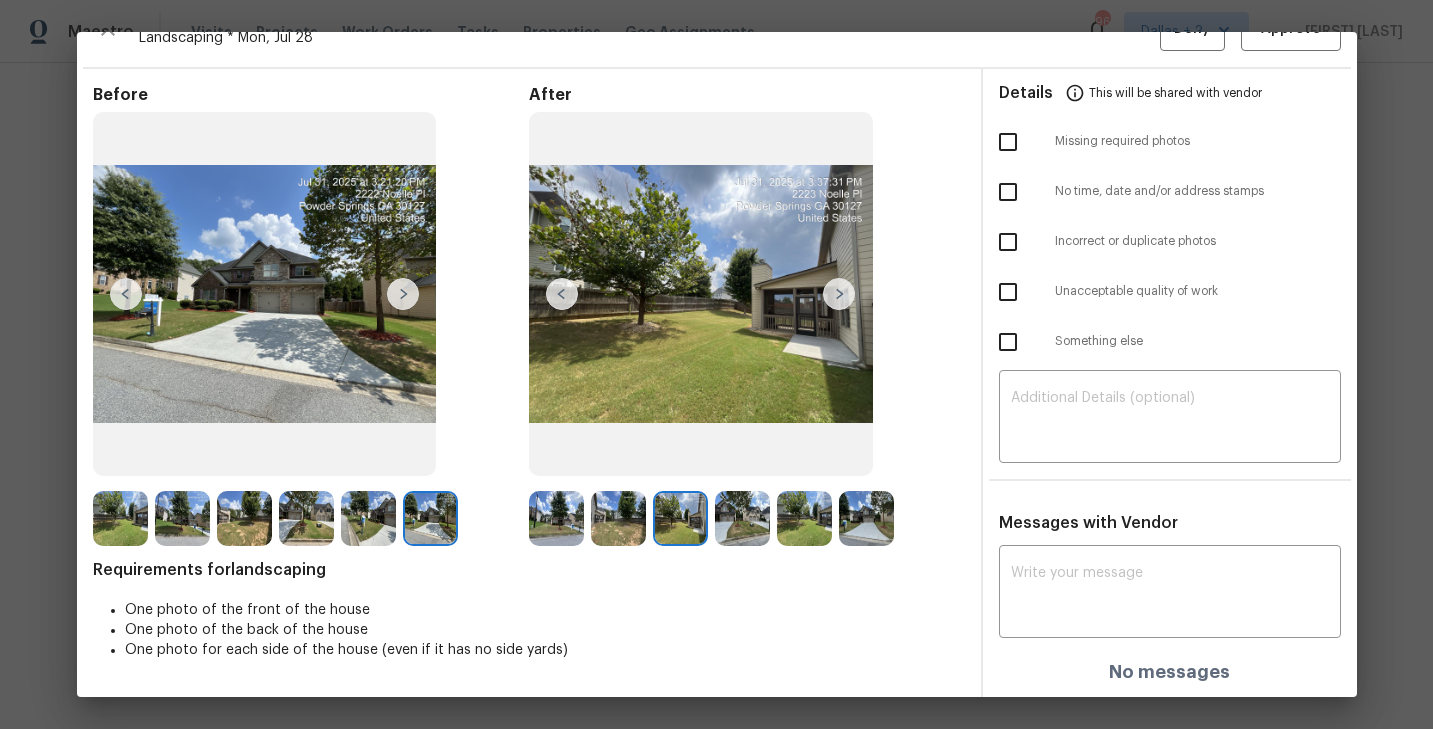 click at bounding box center [839, 294] 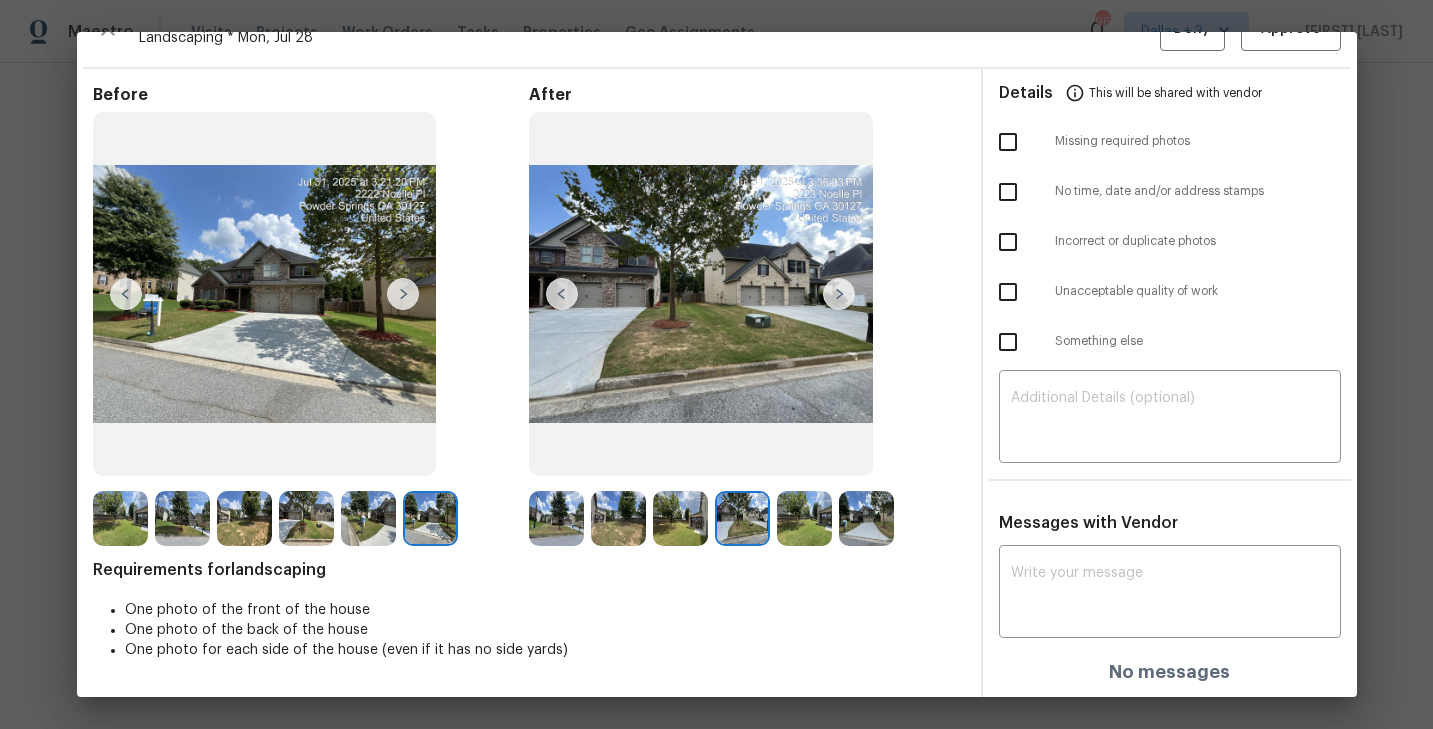 click at bounding box center (839, 294) 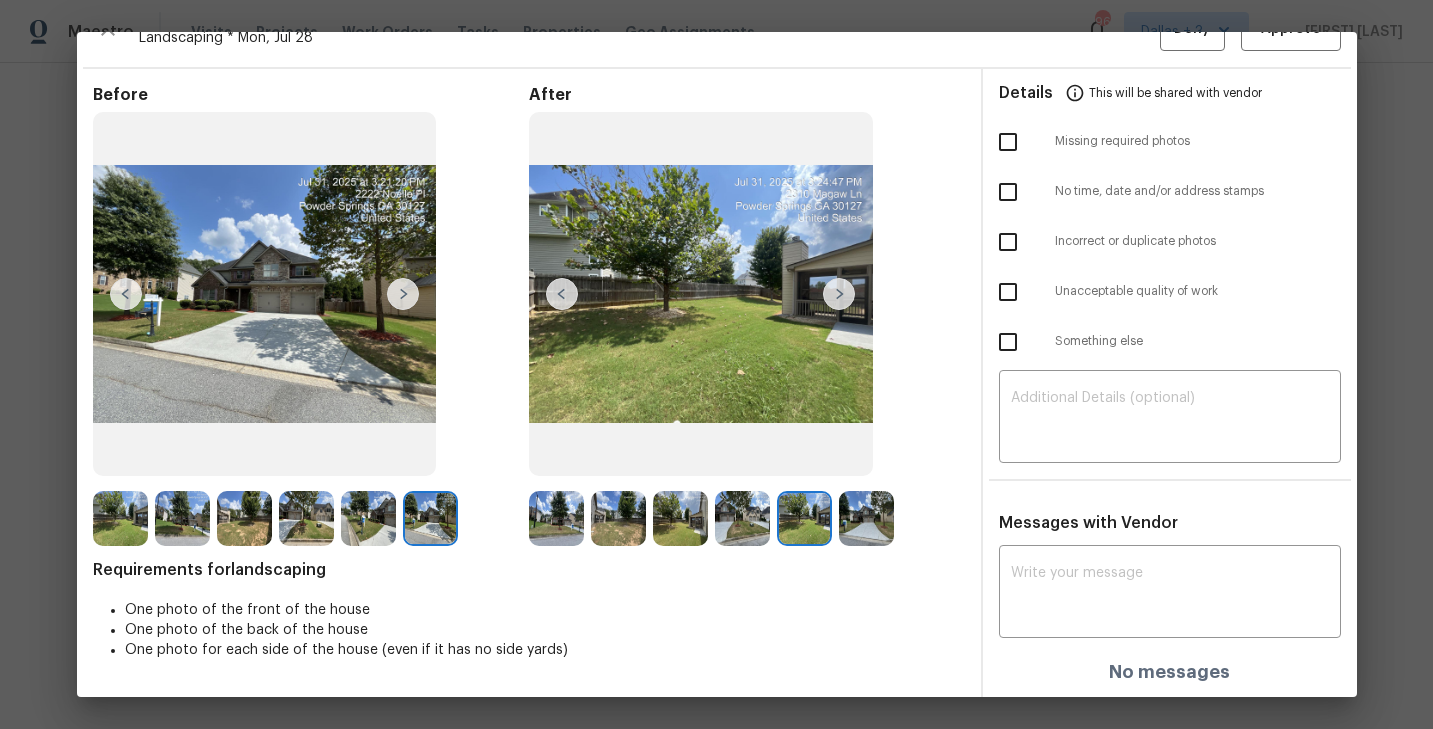 click at bounding box center [839, 294] 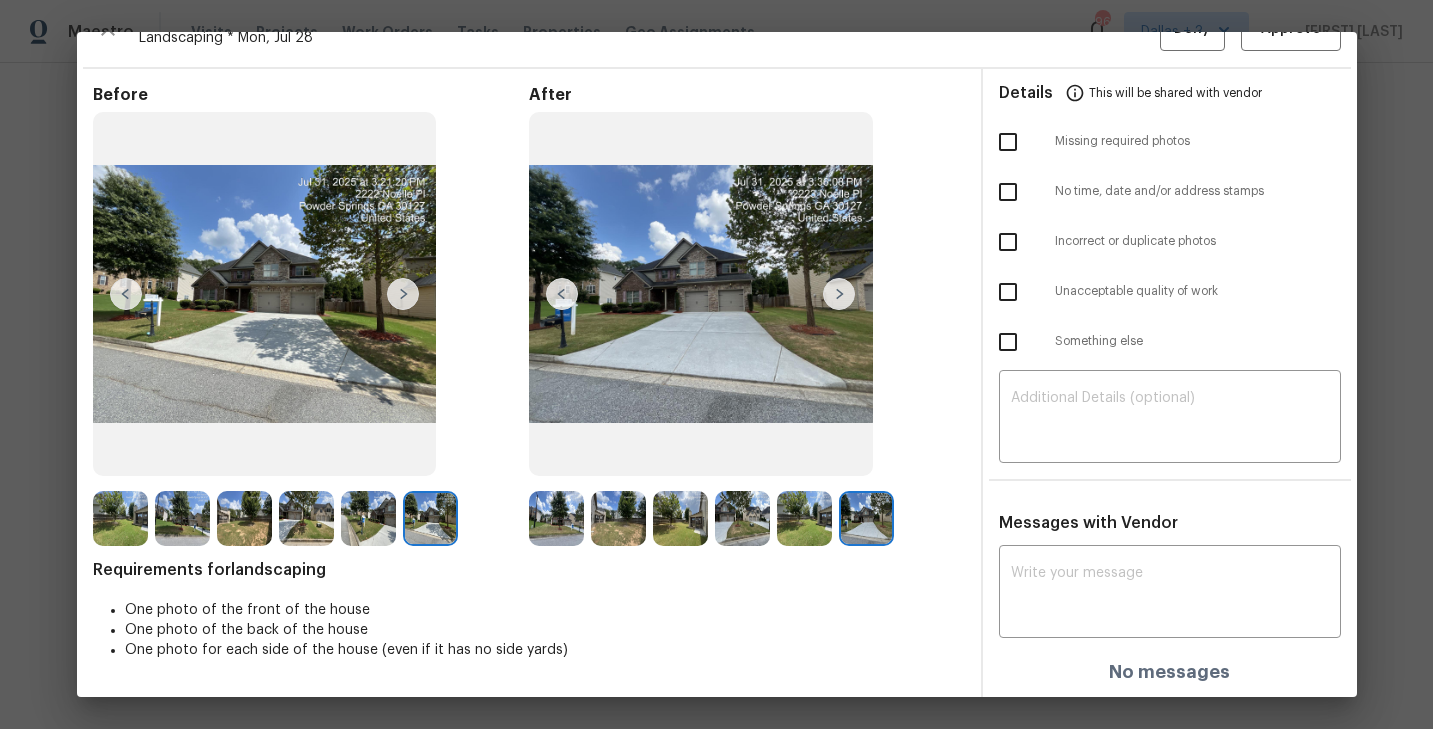 click at bounding box center (839, 294) 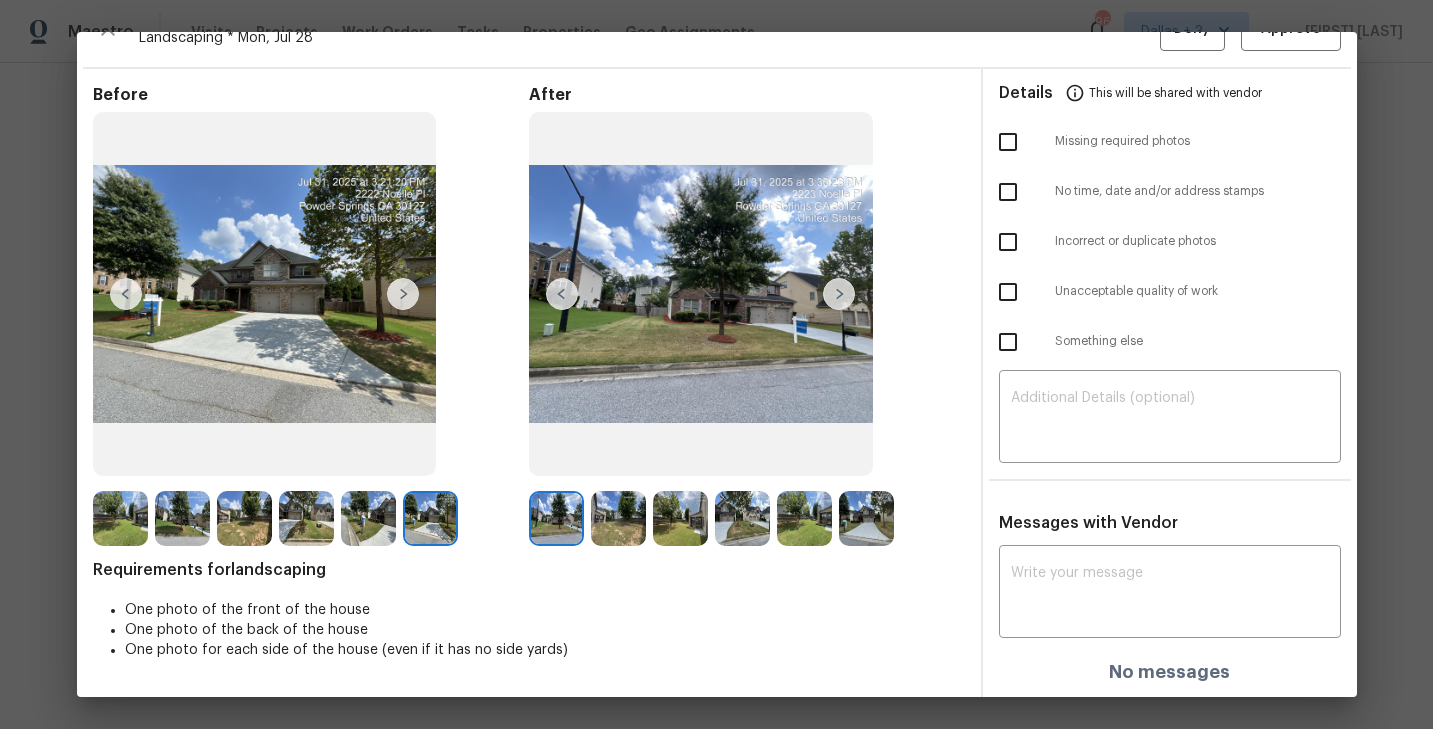 click at bounding box center [839, 294] 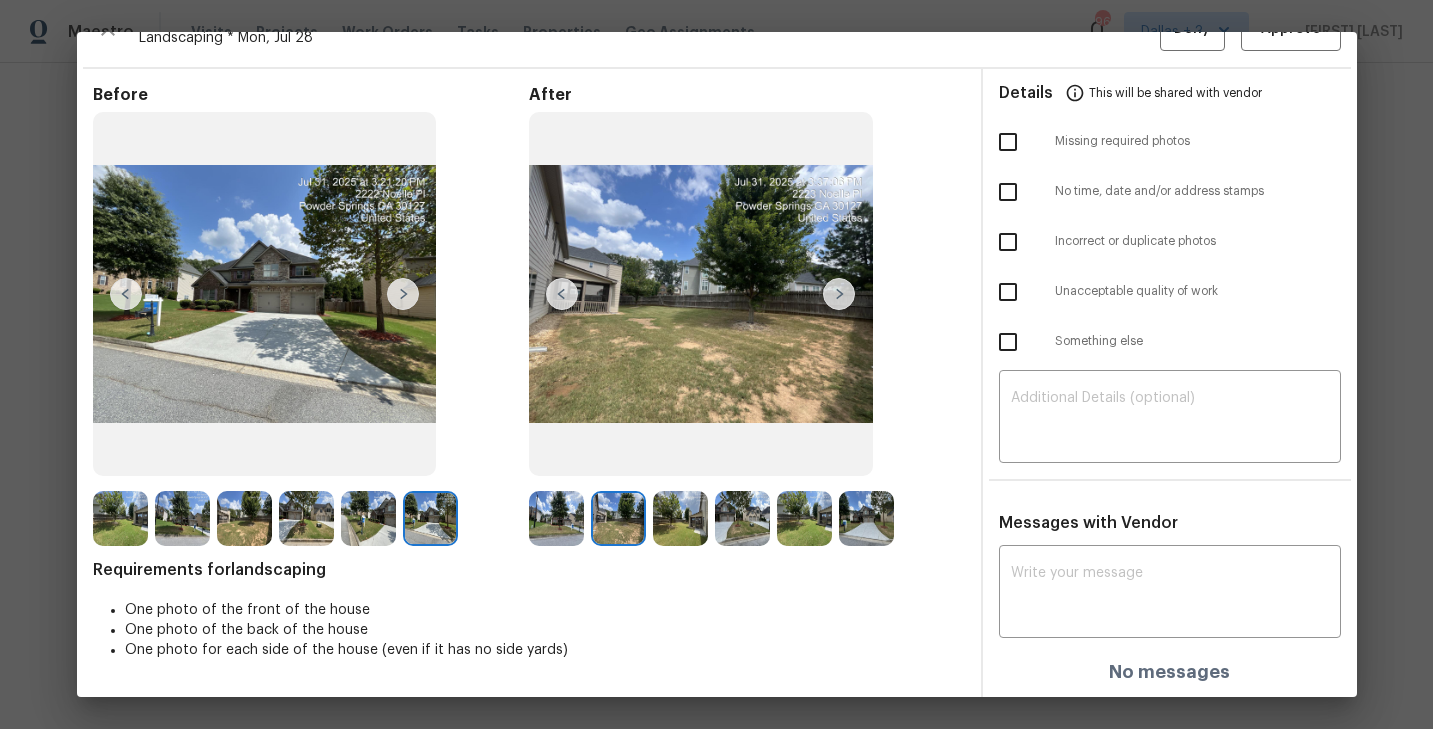 click at bounding box center [839, 294] 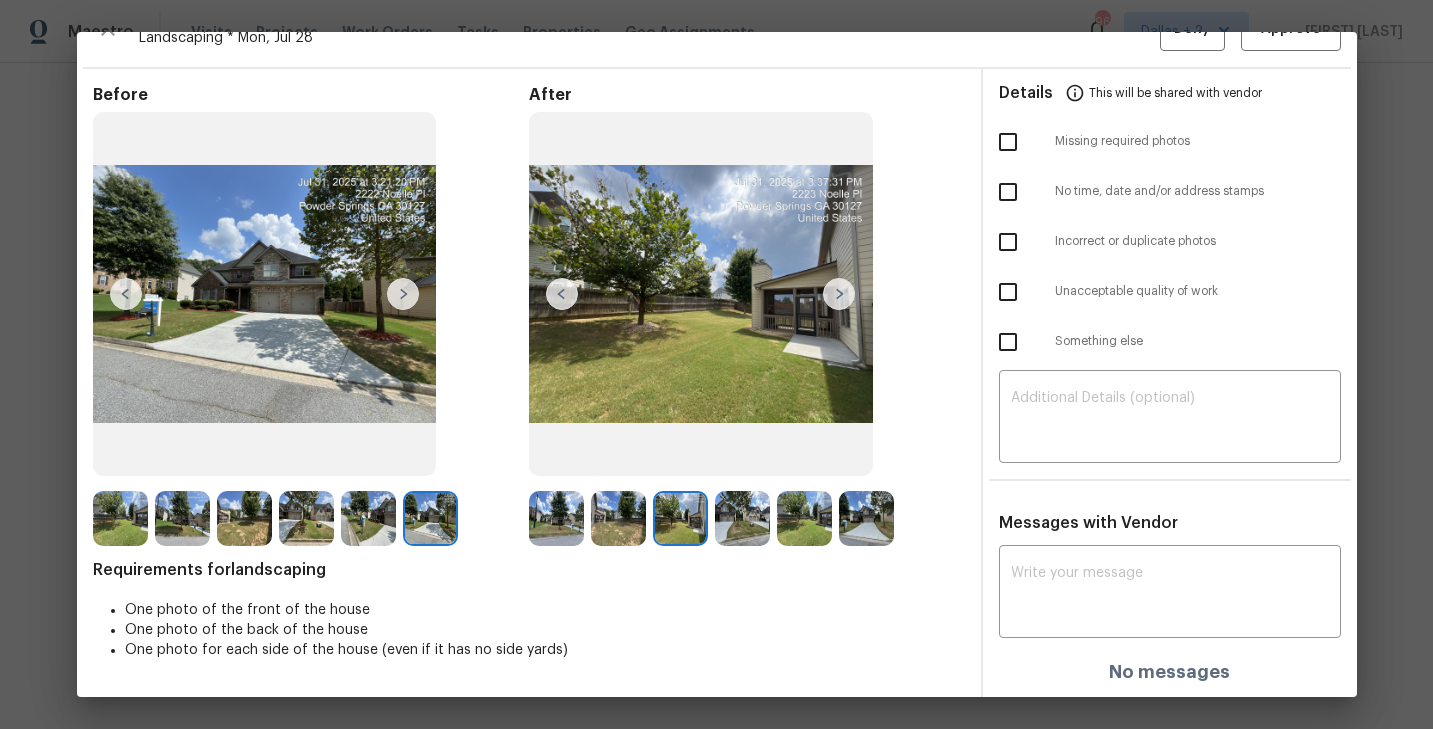 click at bounding box center [839, 294] 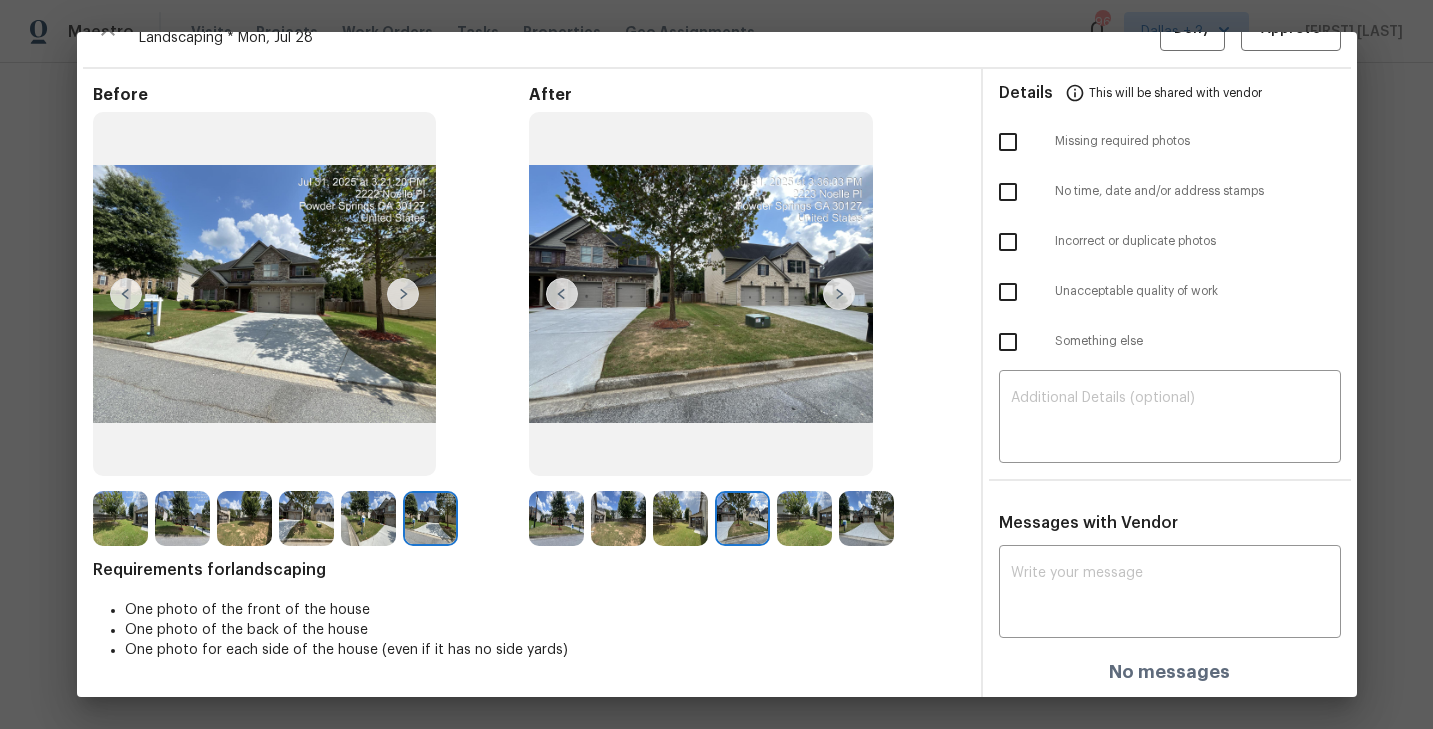click at bounding box center (839, 294) 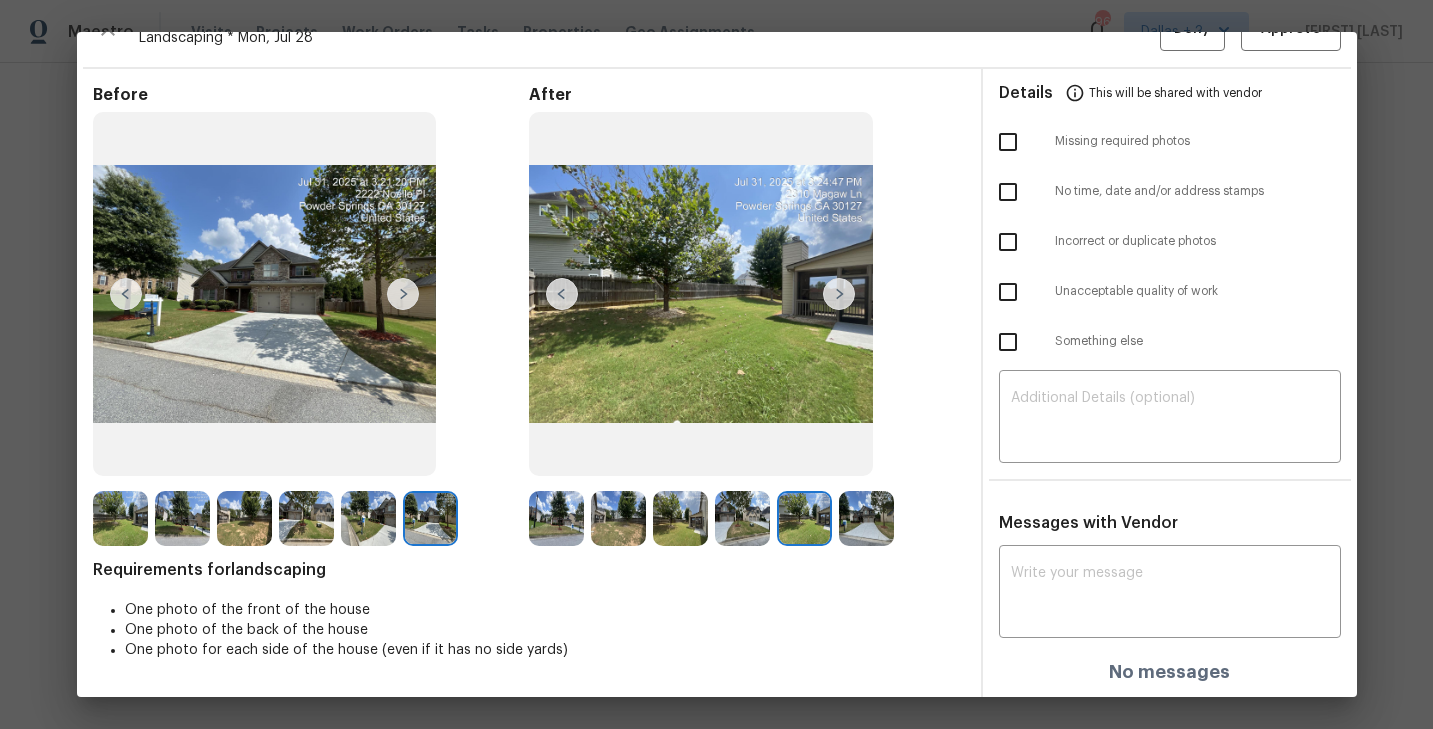 click at bounding box center [839, 294] 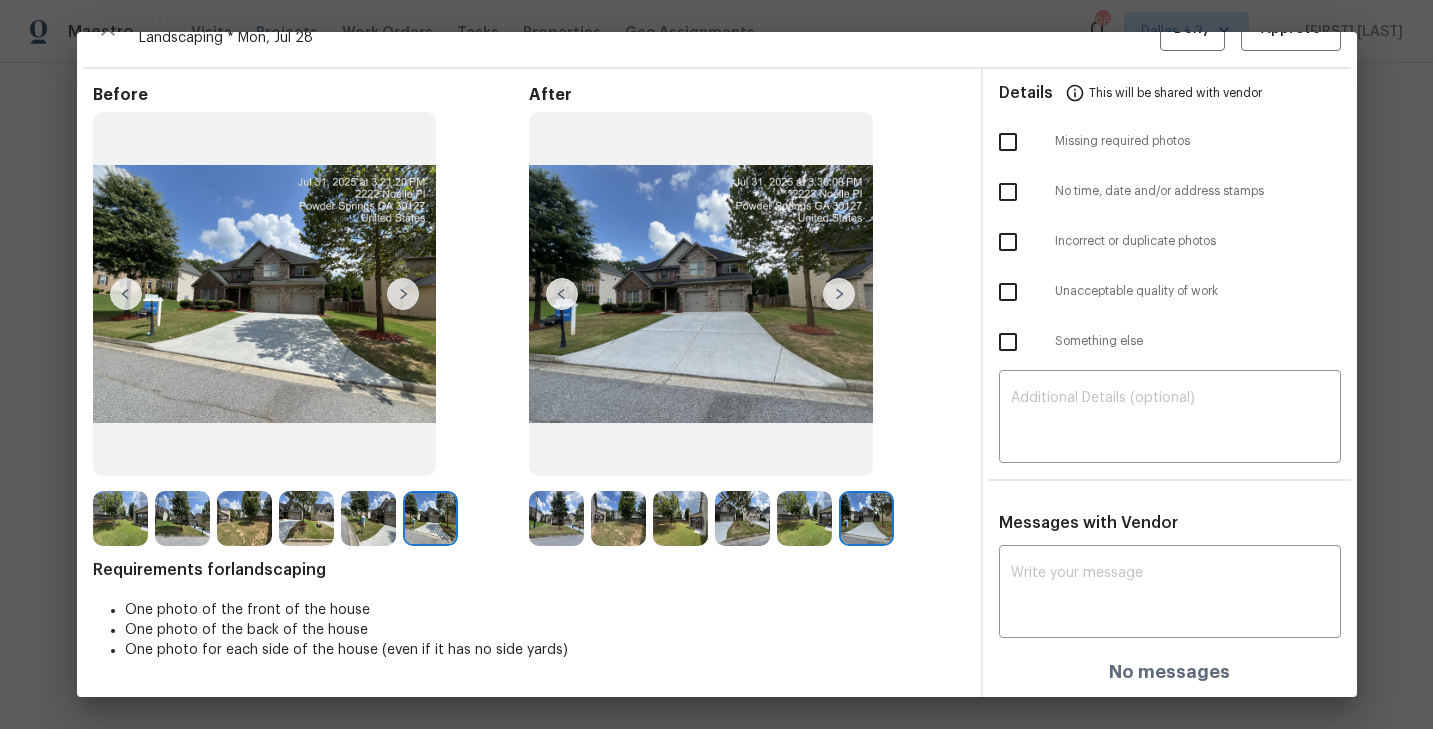 click at bounding box center (839, 294) 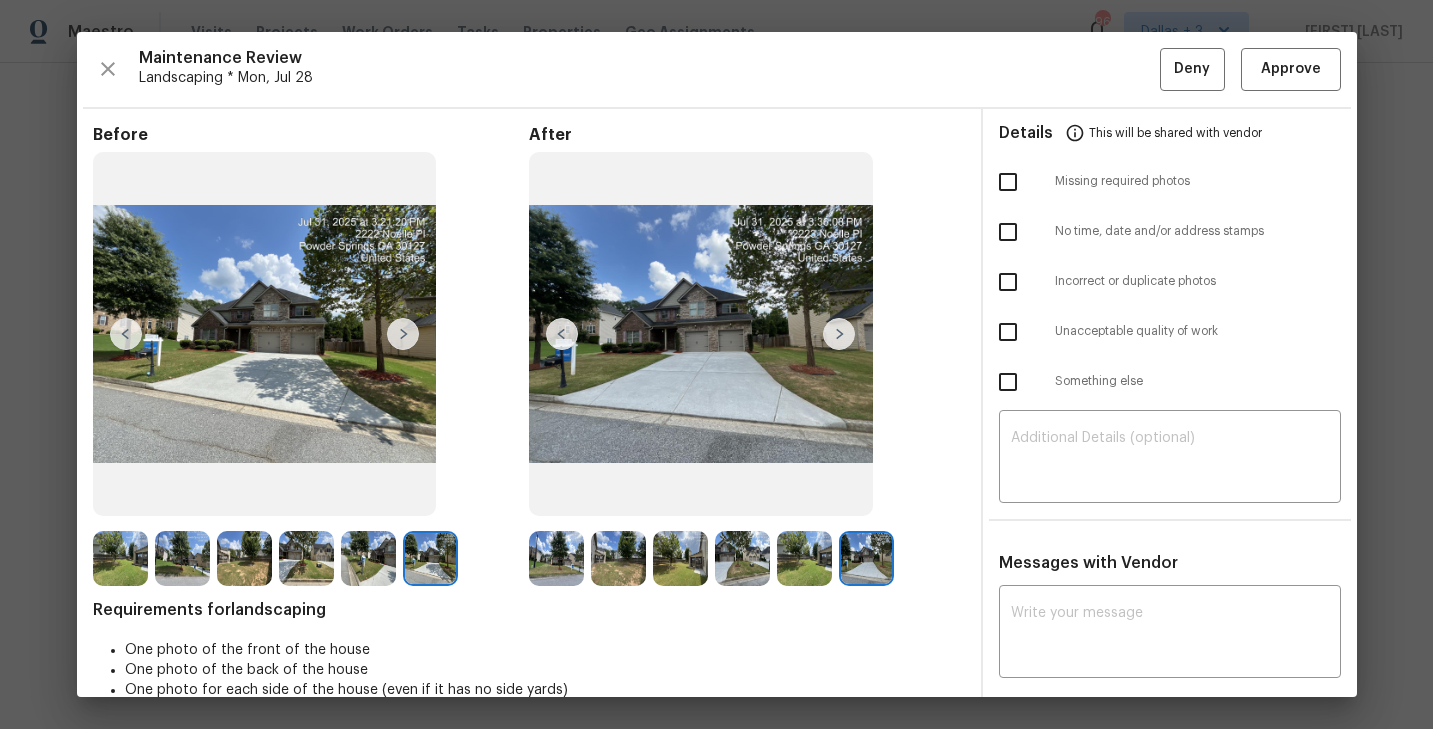 click at bounding box center [556, 558] 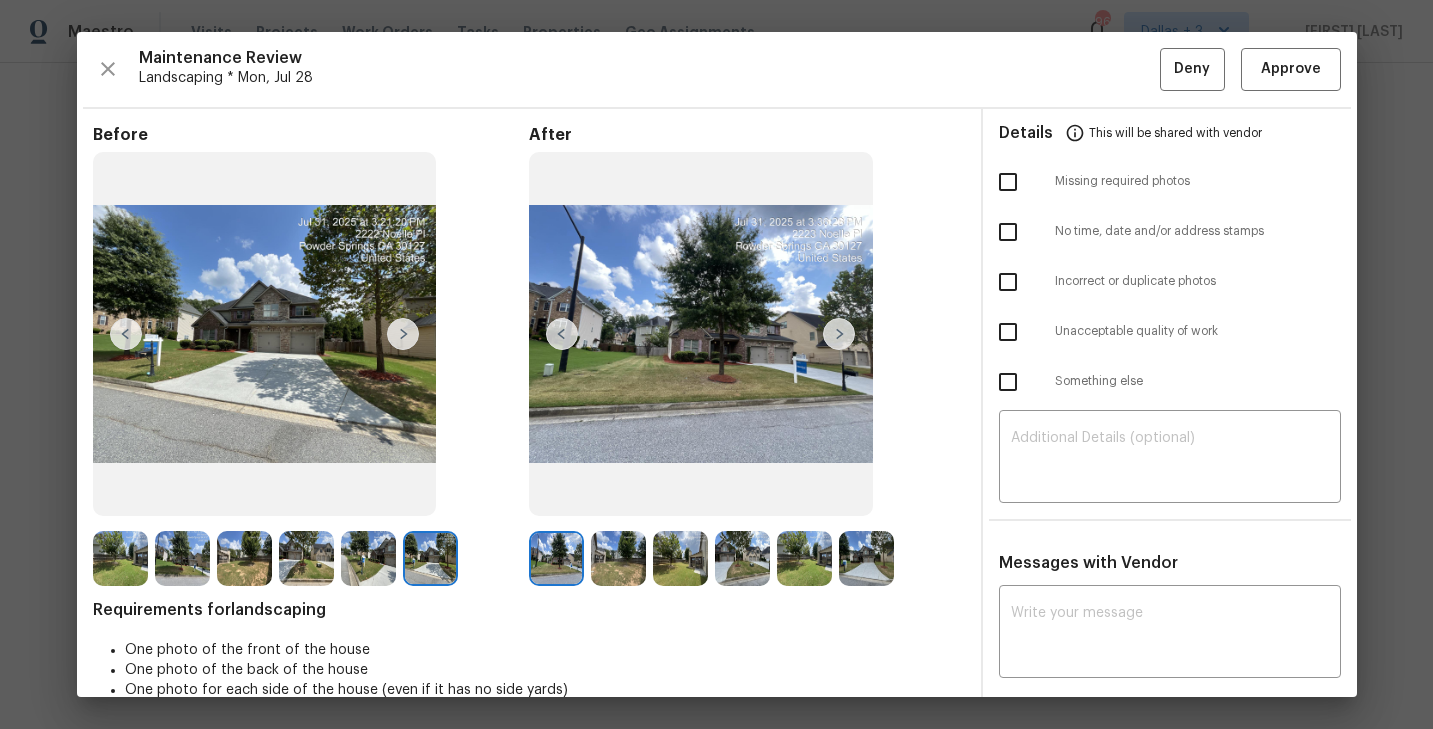 click at bounding box center (839, 334) 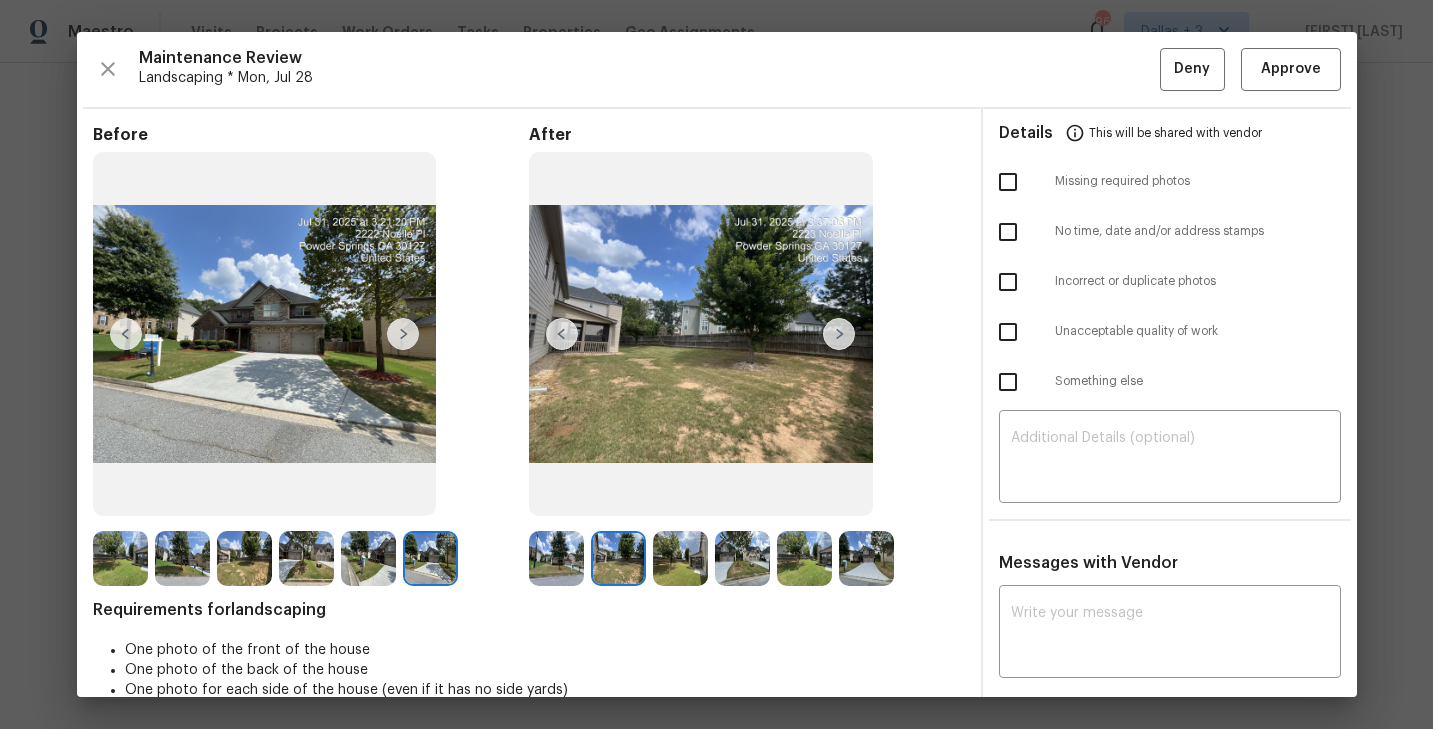 click at bounding box center [839, 334] 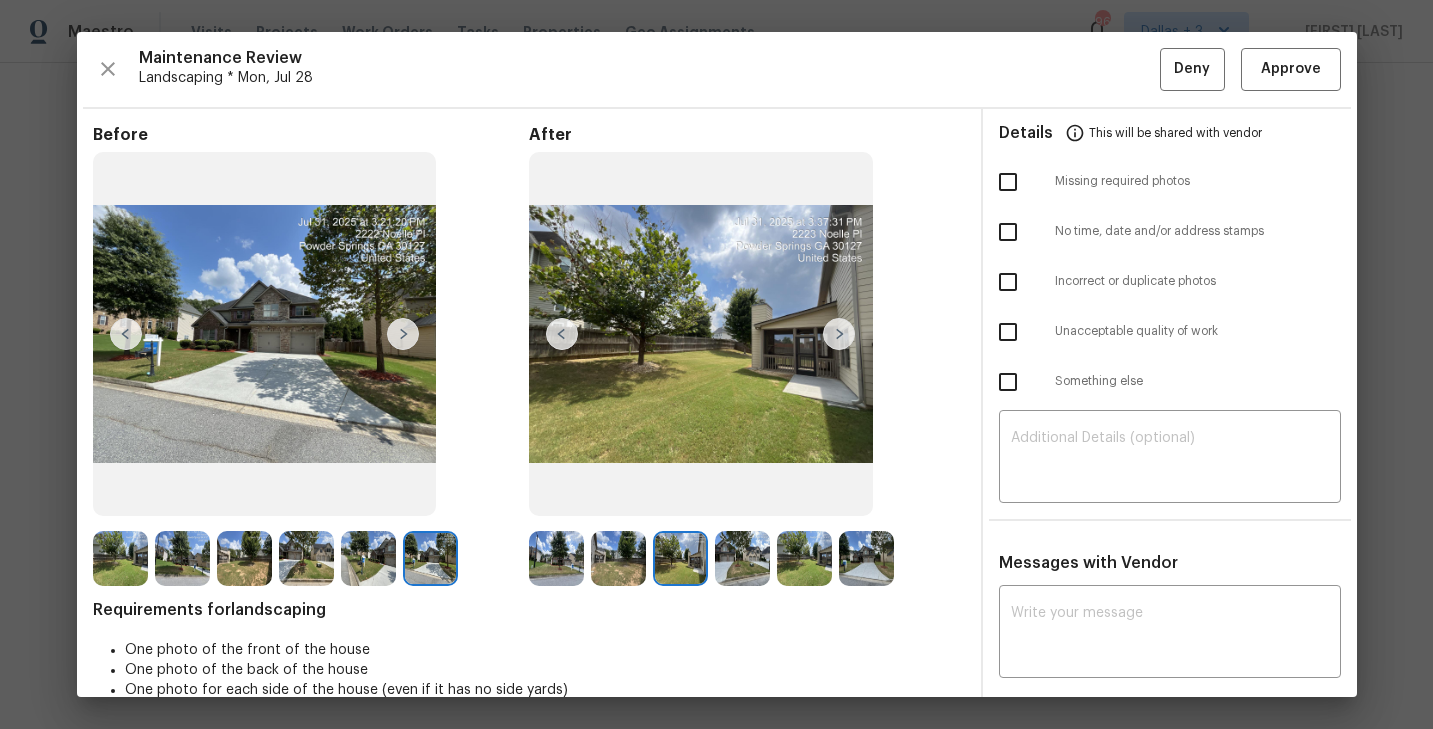 click at bounding box center [839, 334] 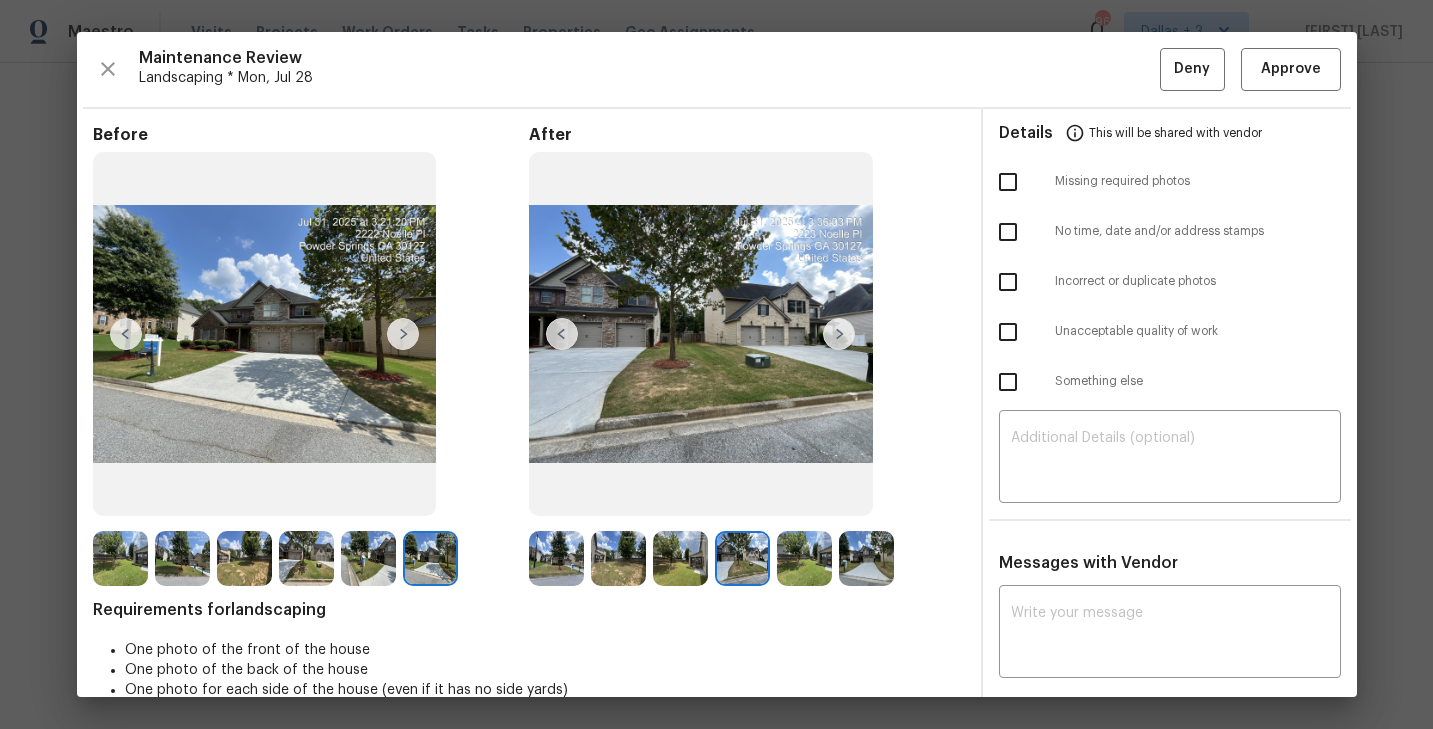 click at bounding box center (839, 334) 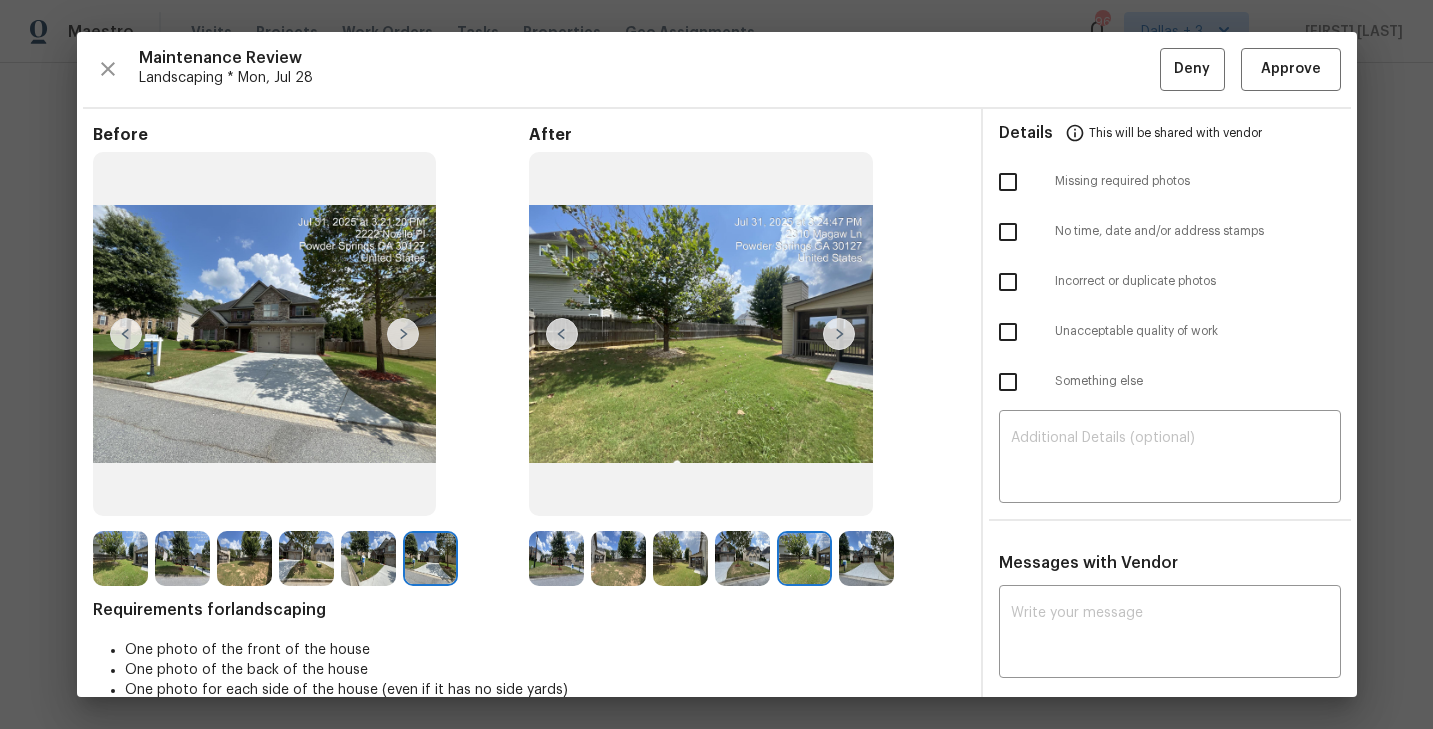 click at bounding box center (839, 334) 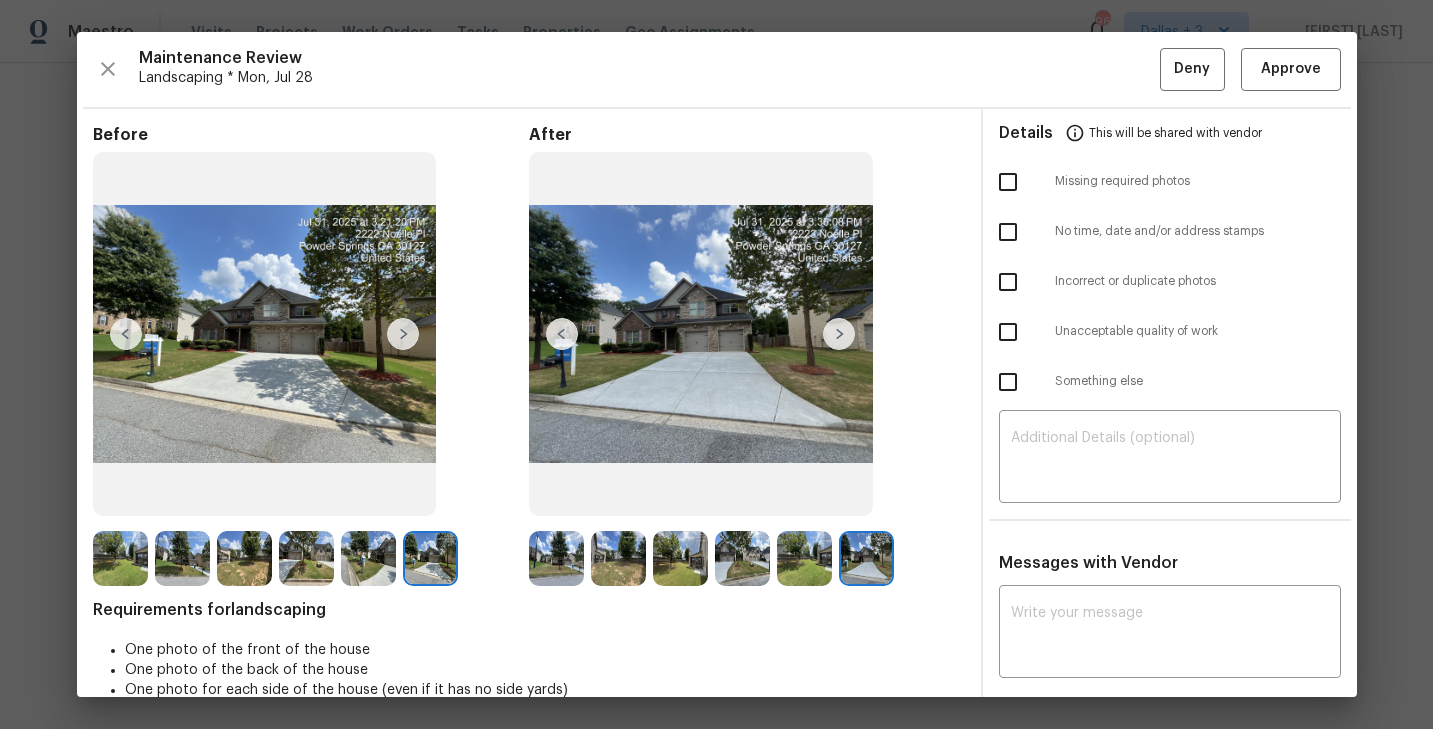 click at bounding box center (839, 334) 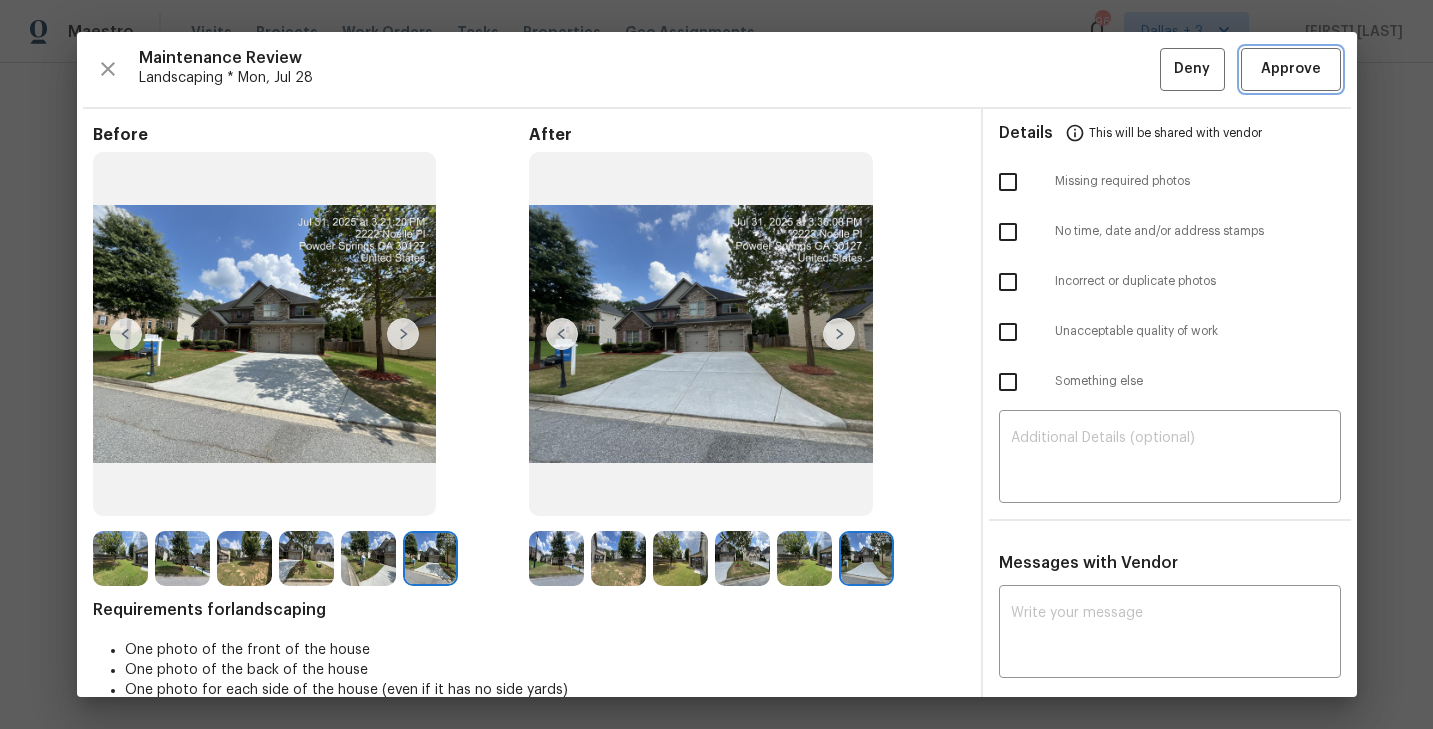 click on "Approve" at bounding box center (1291, 69) 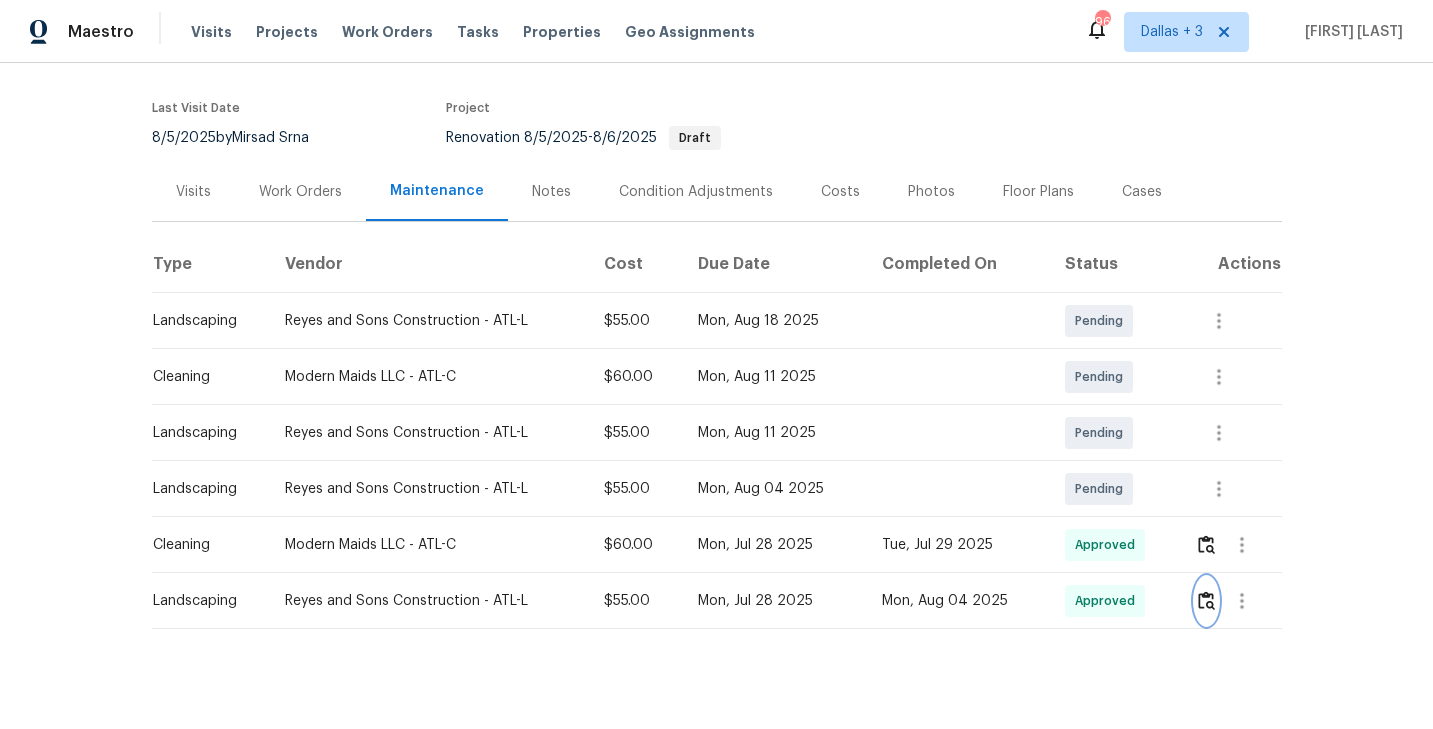 scroll, scrollTop: 0, scrollLeft: 0, axis: both 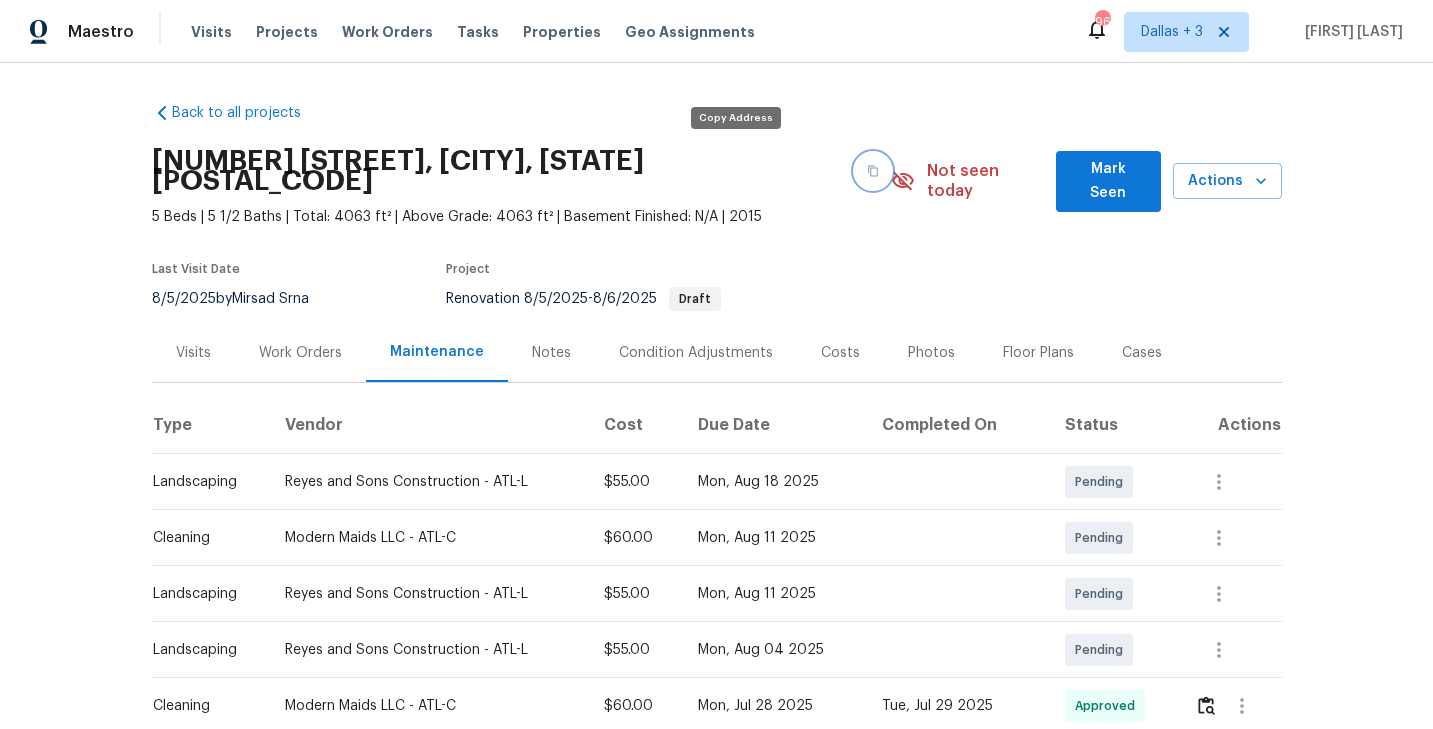 click at bounding box center [873, 171] 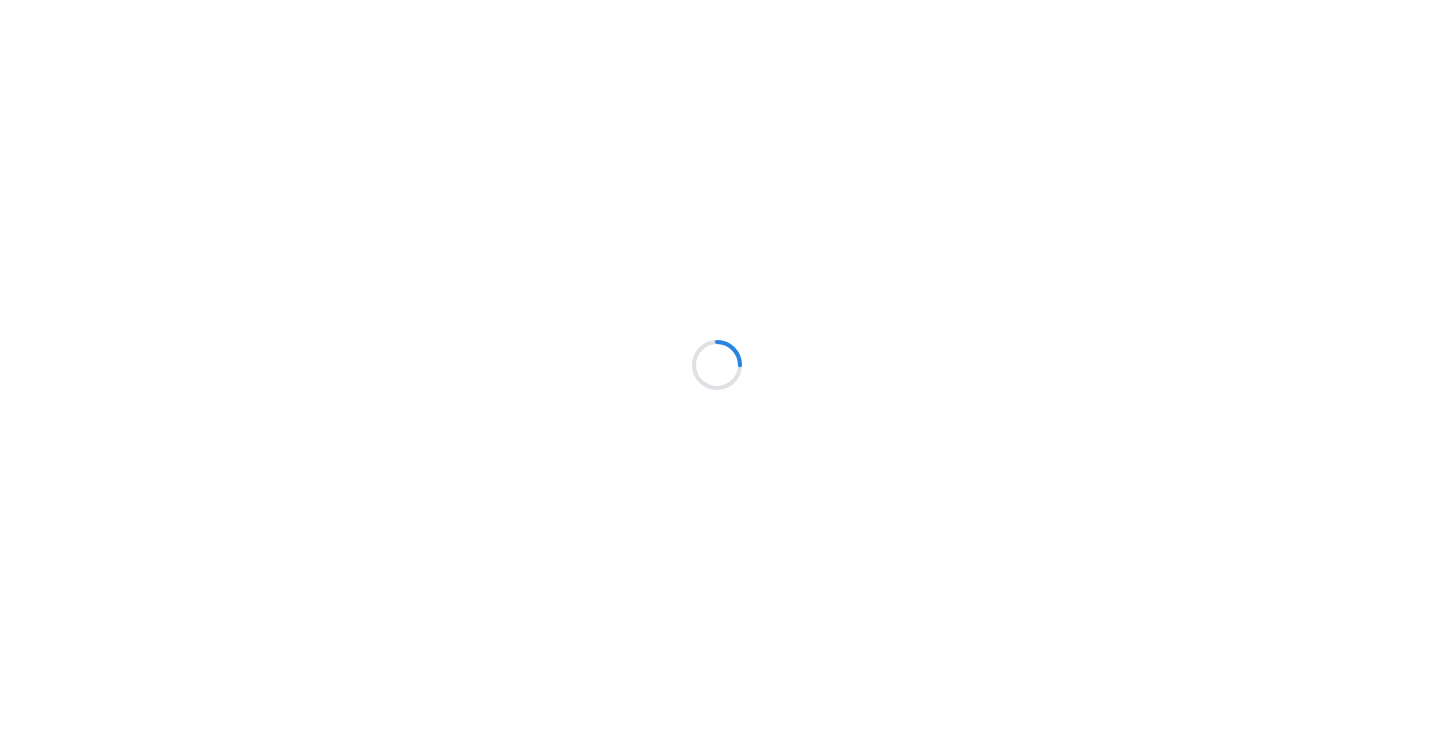 scroll, scrollTop: 0, scrollLeft: 0, axis: both 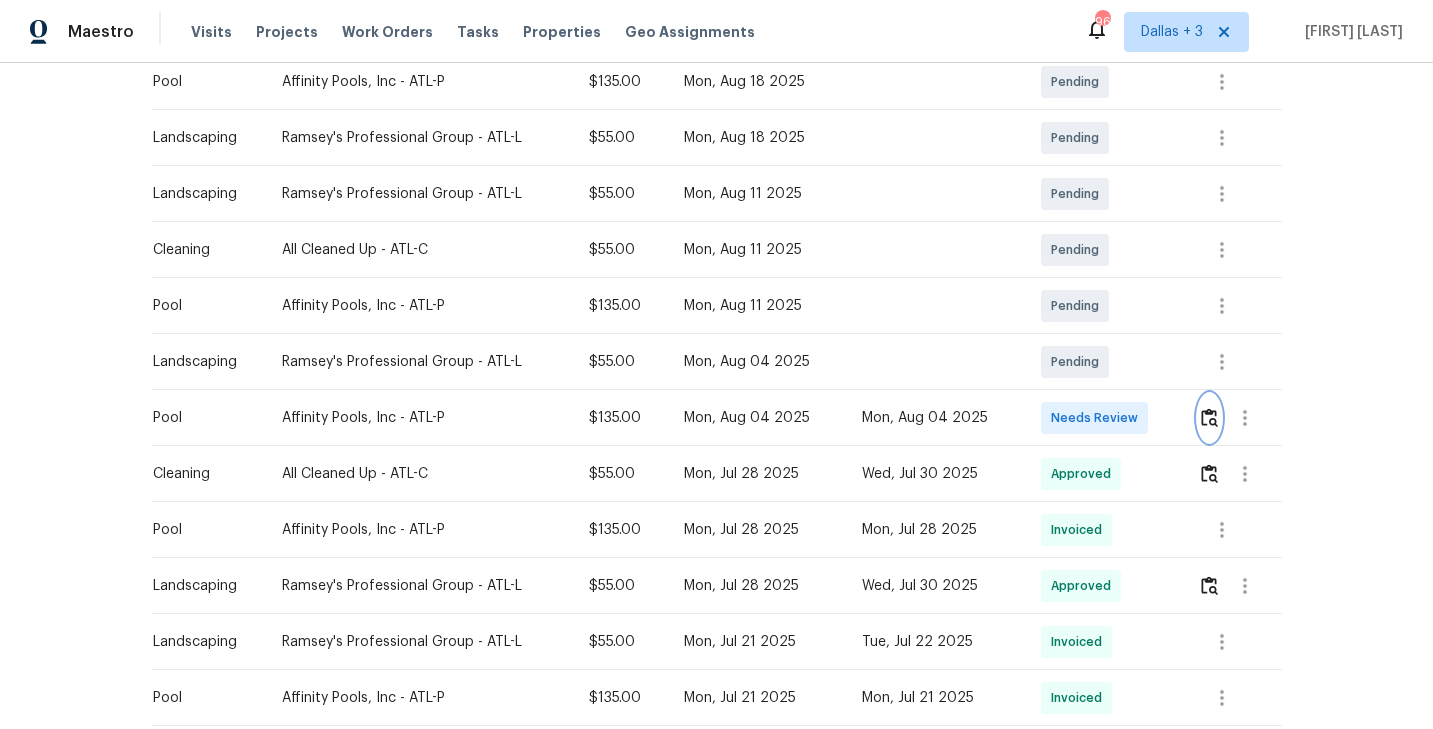 click at bounding box center (1209, 417) 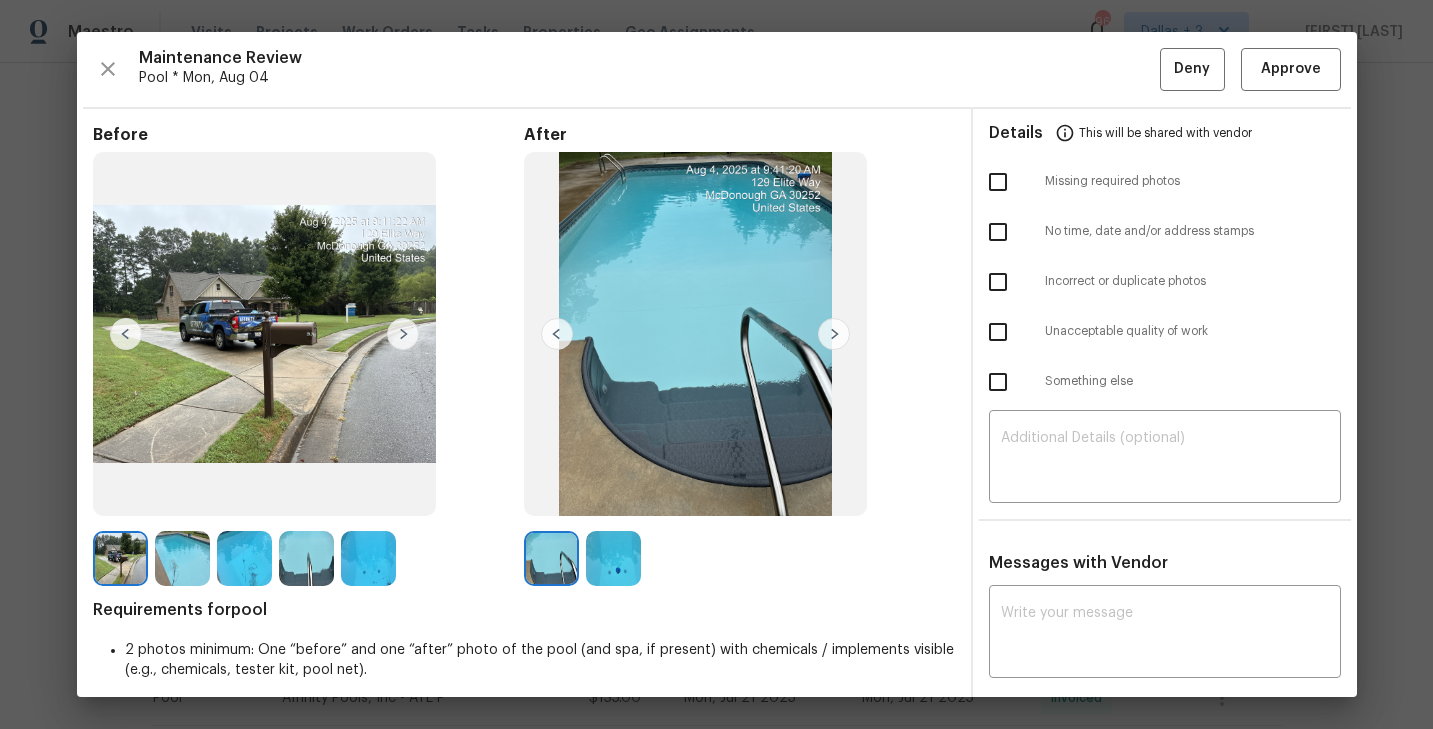 click at bounding box center [613, 558] 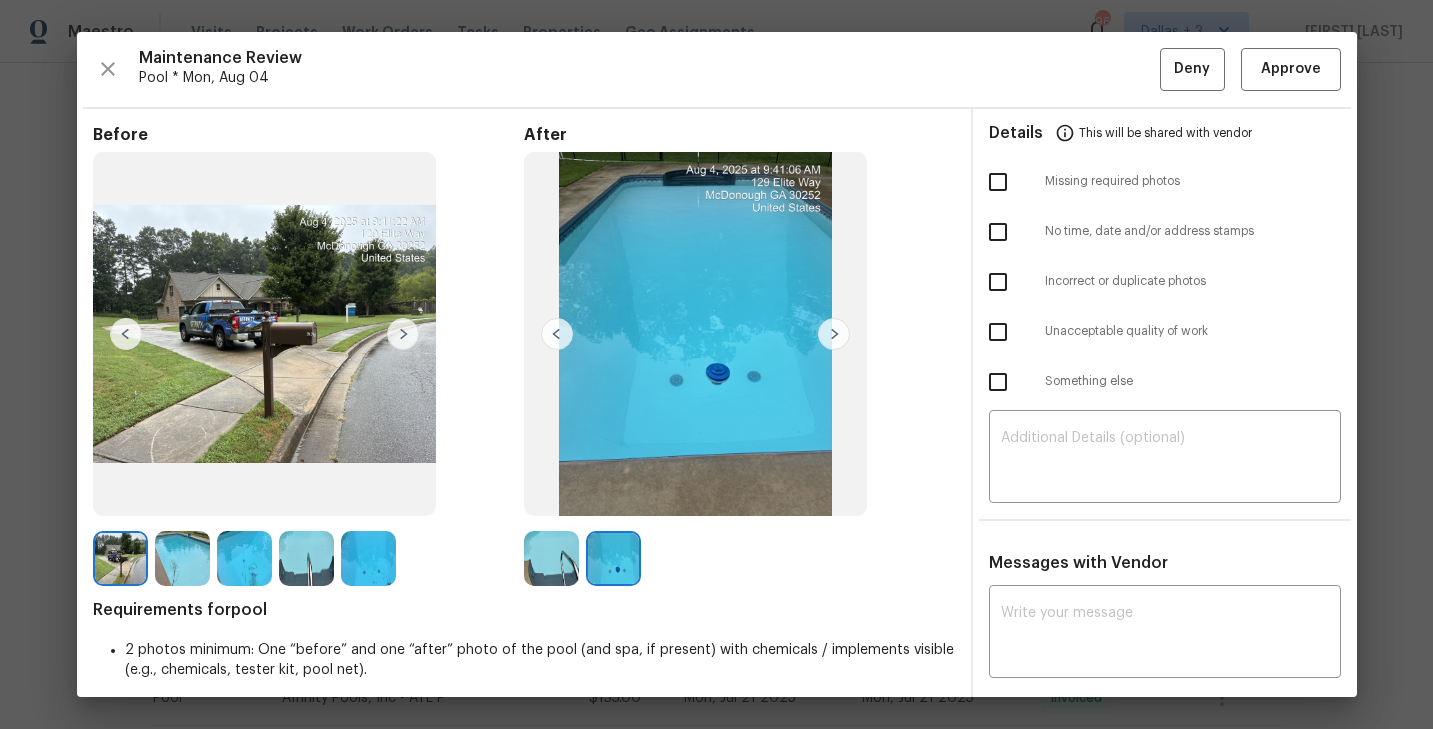 click at bounding box center (244, 558) 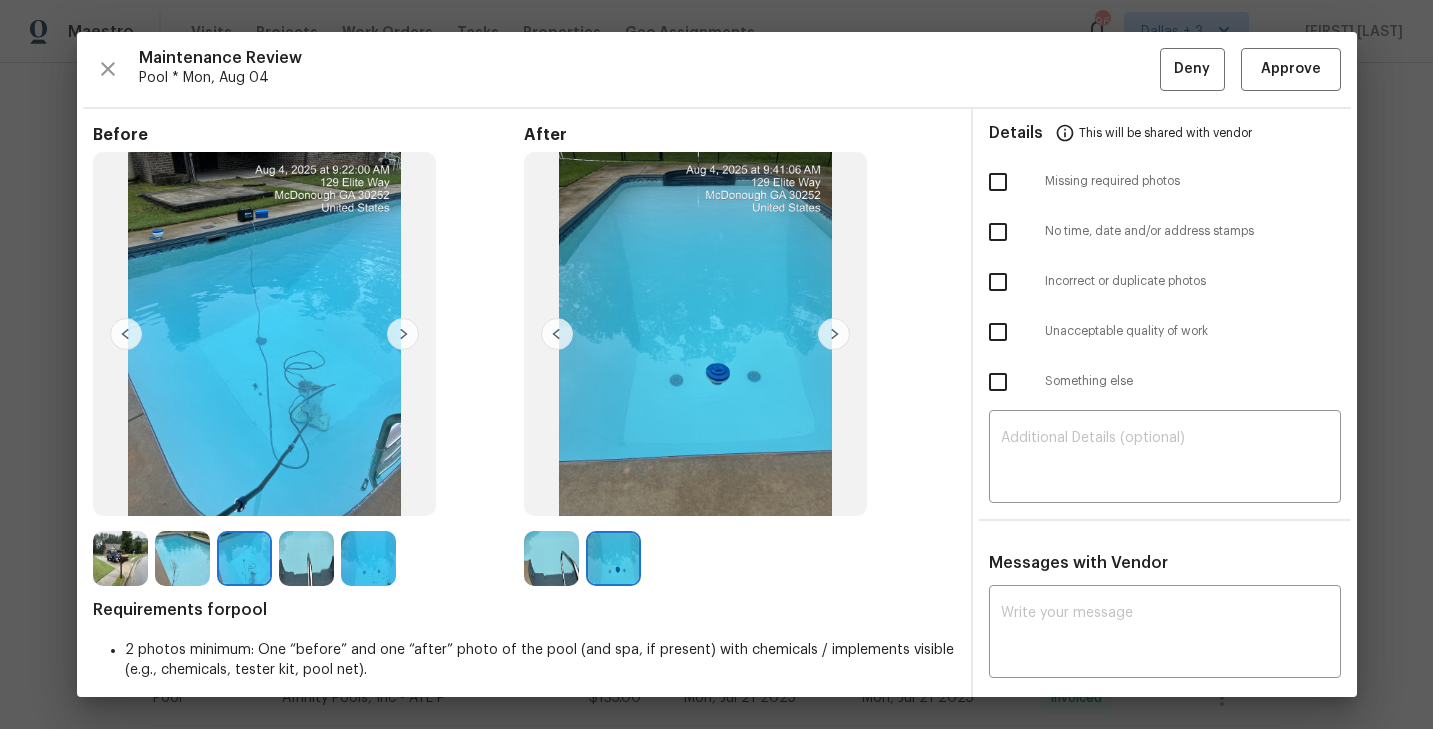 click at bounding box center (120, 558) 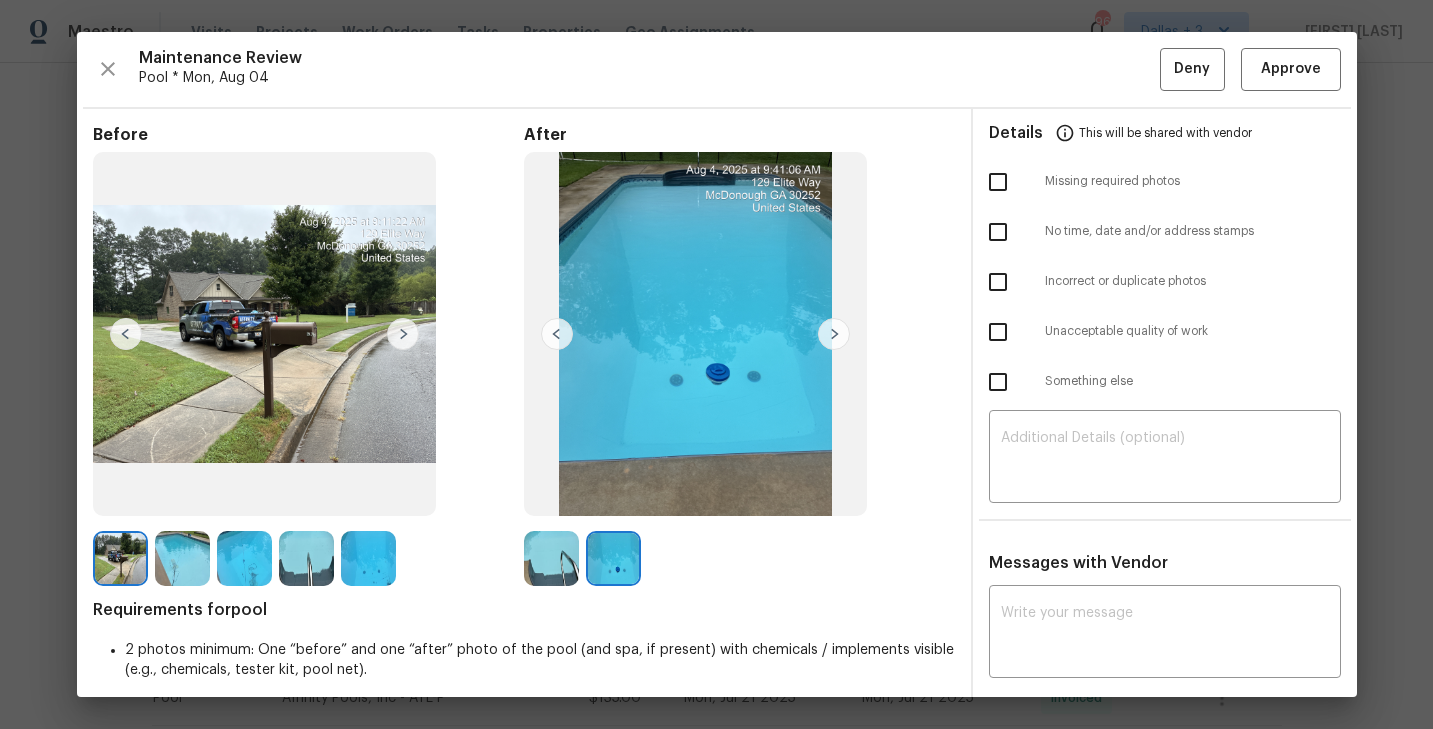 click at bounding box center [182, 558] 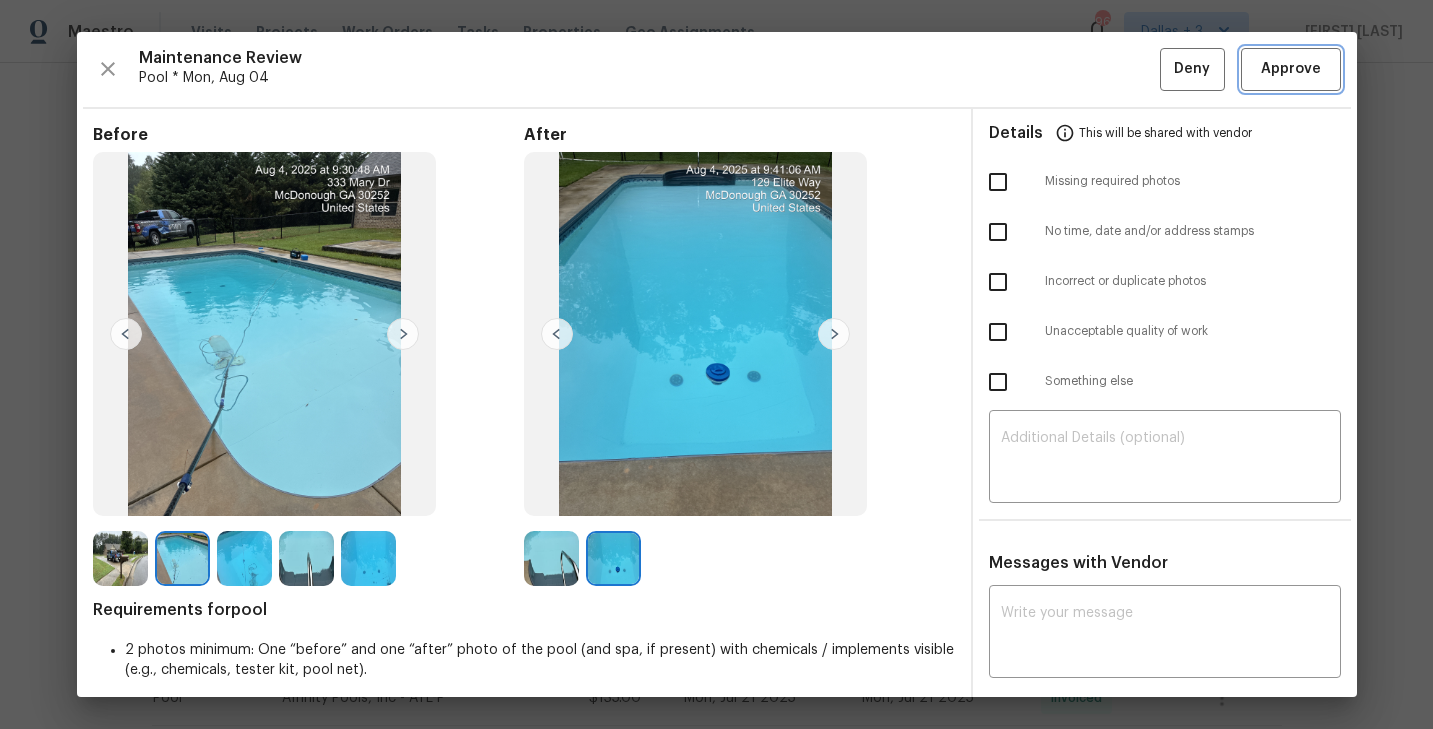 click on "Approve" at bounding box center (1291, 69) 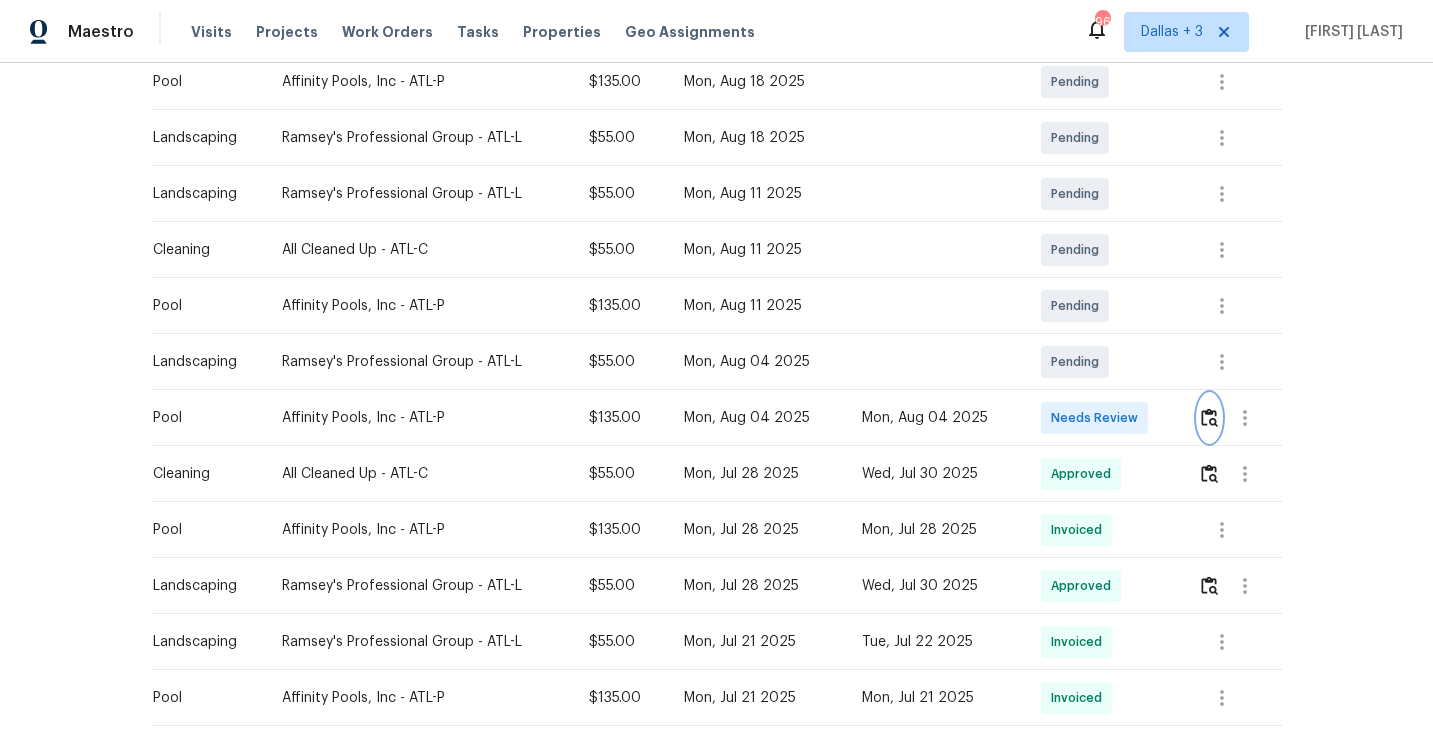 scroll, scrollTop: 0, scrollLeft: 0, axis: both 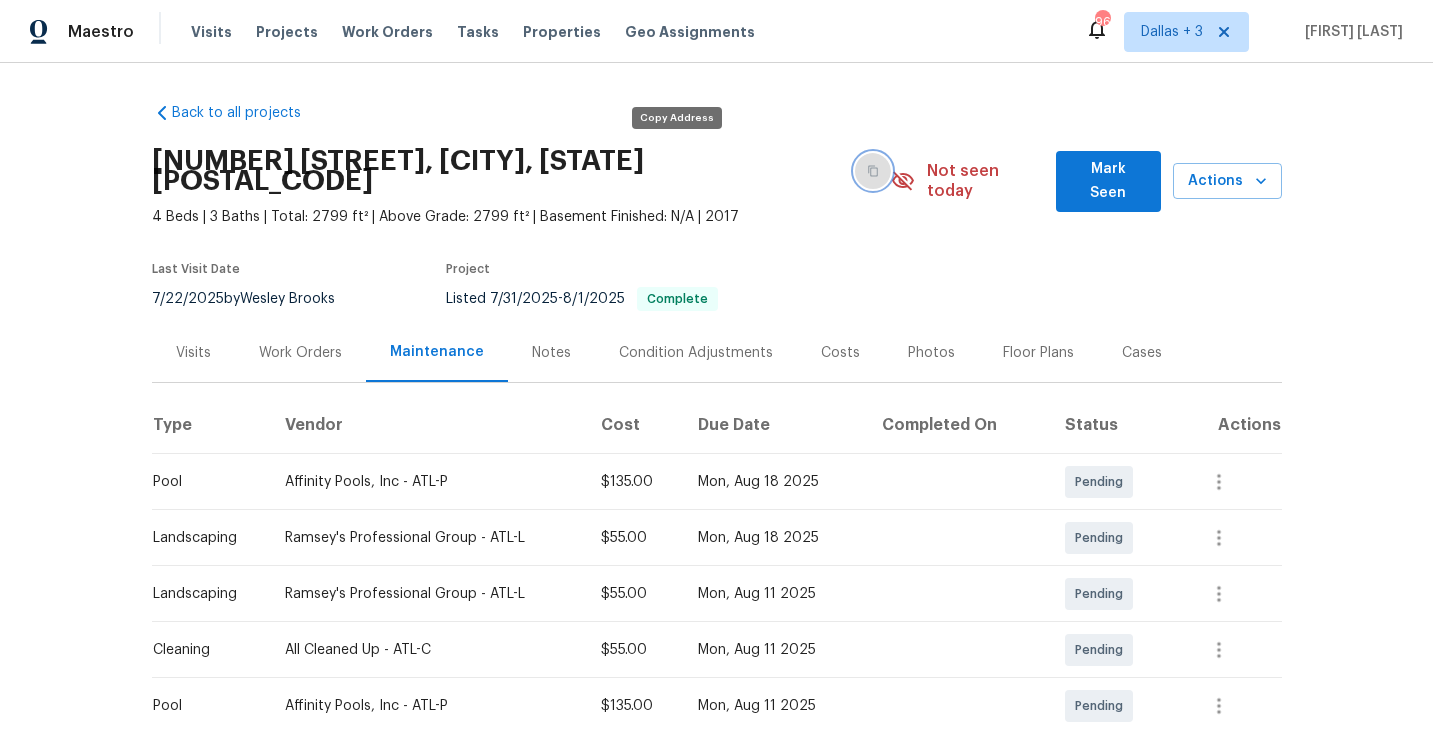 click at bounding box center [873, 171] 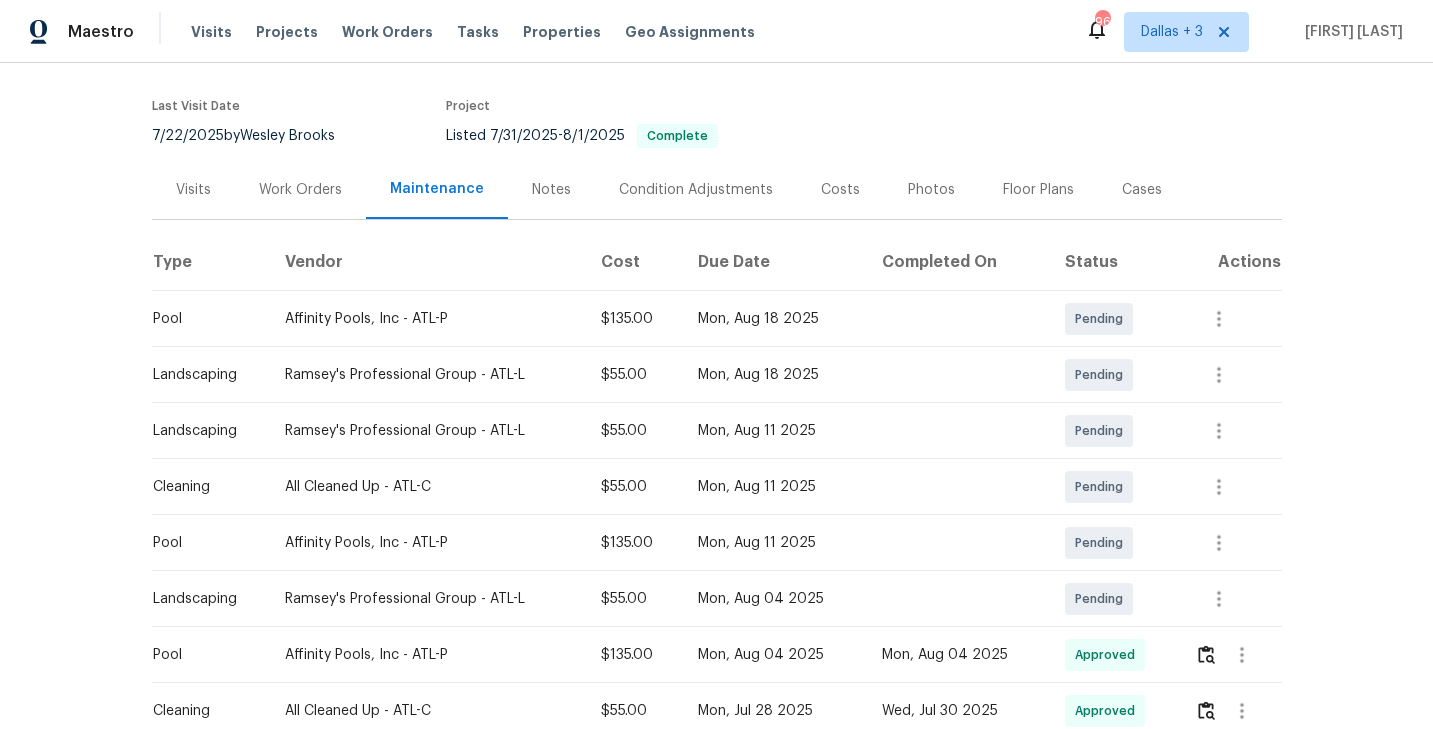 scroll, scrollTop: 0, scrollLeft: 0, axis: both 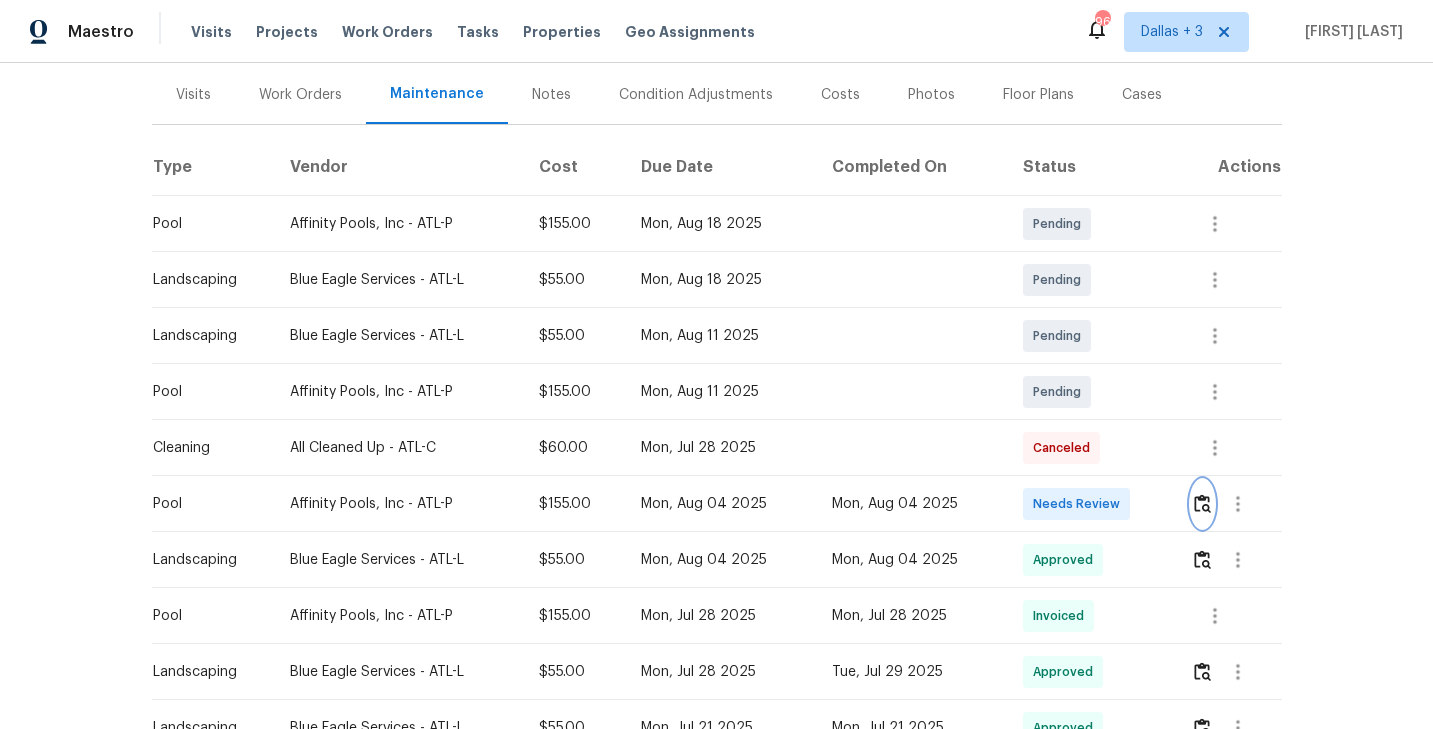 click at bounding box center [1202, 503] 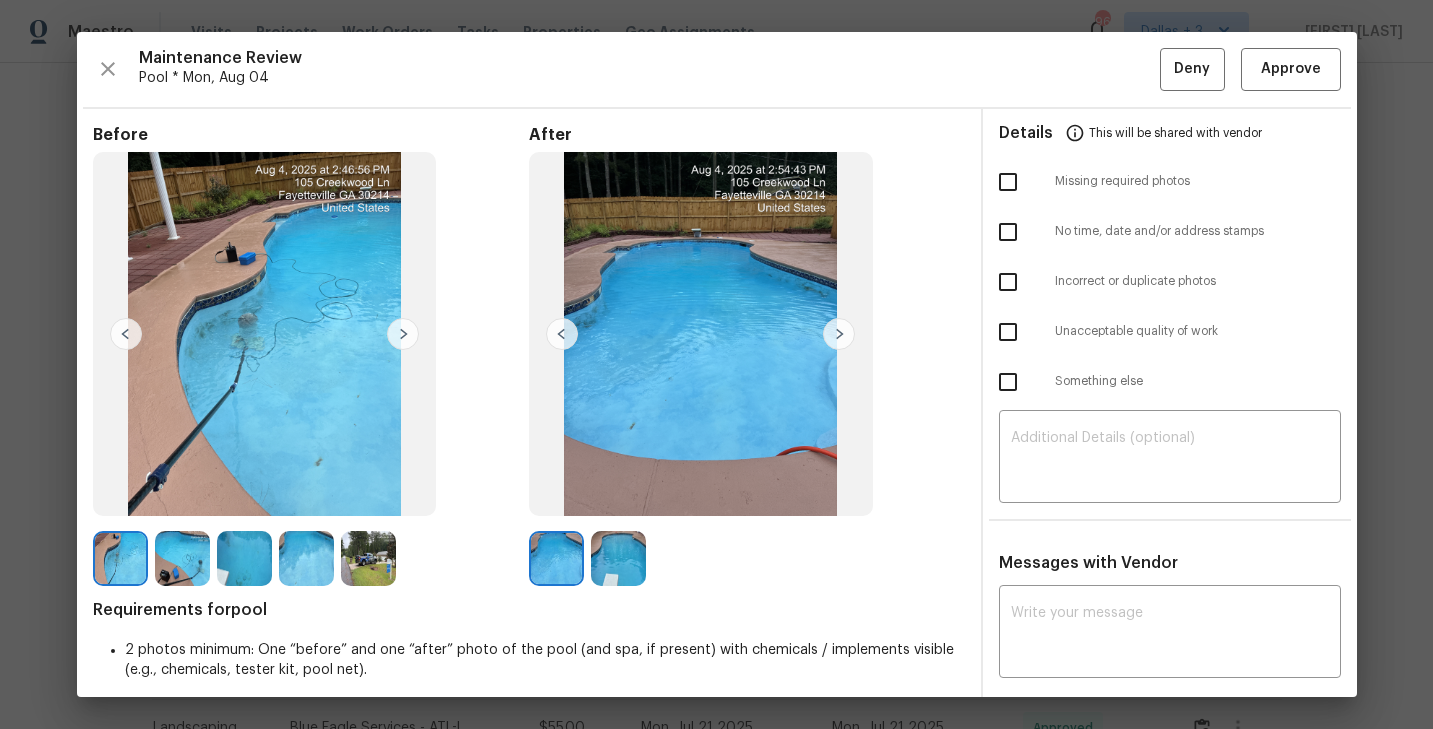 click at bounding box center (556, 558) 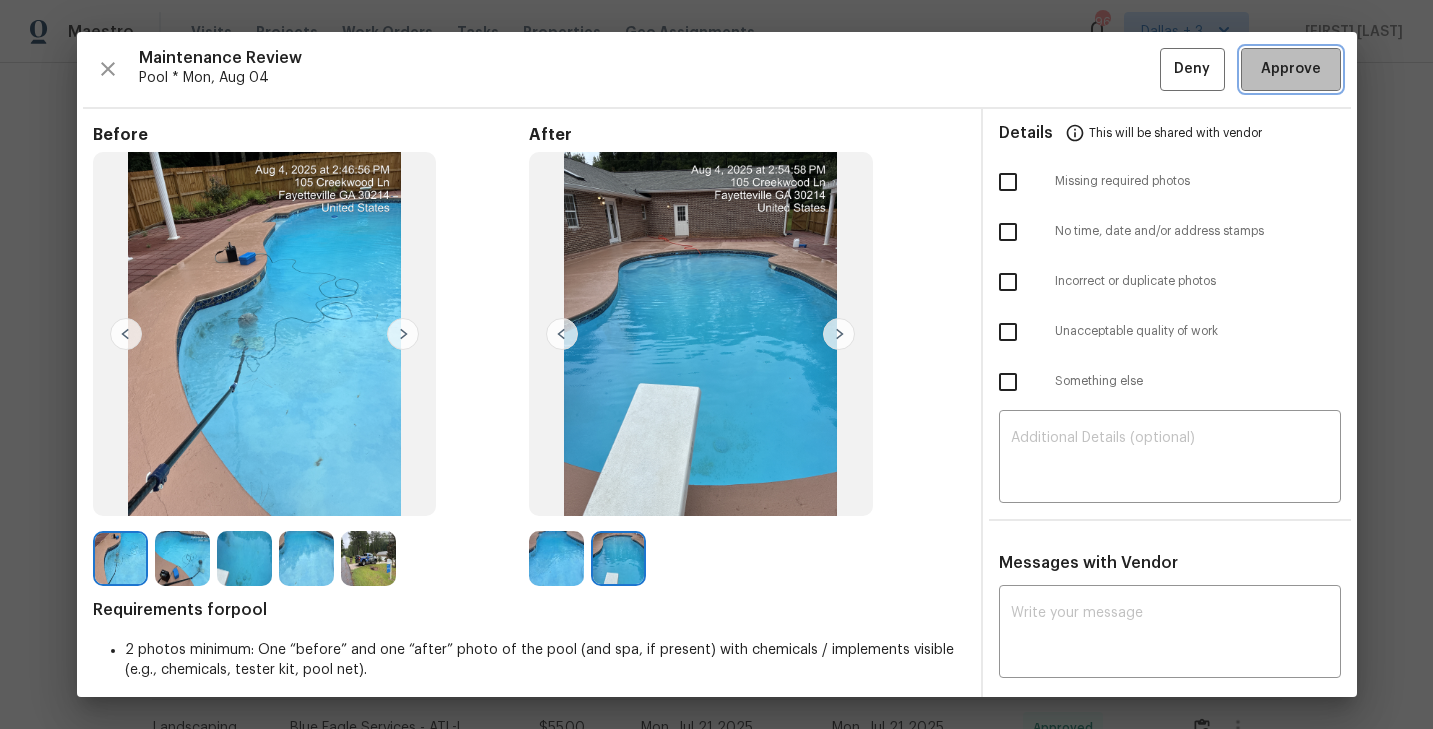 click on "Approve" at bounding box center [1291, 69] 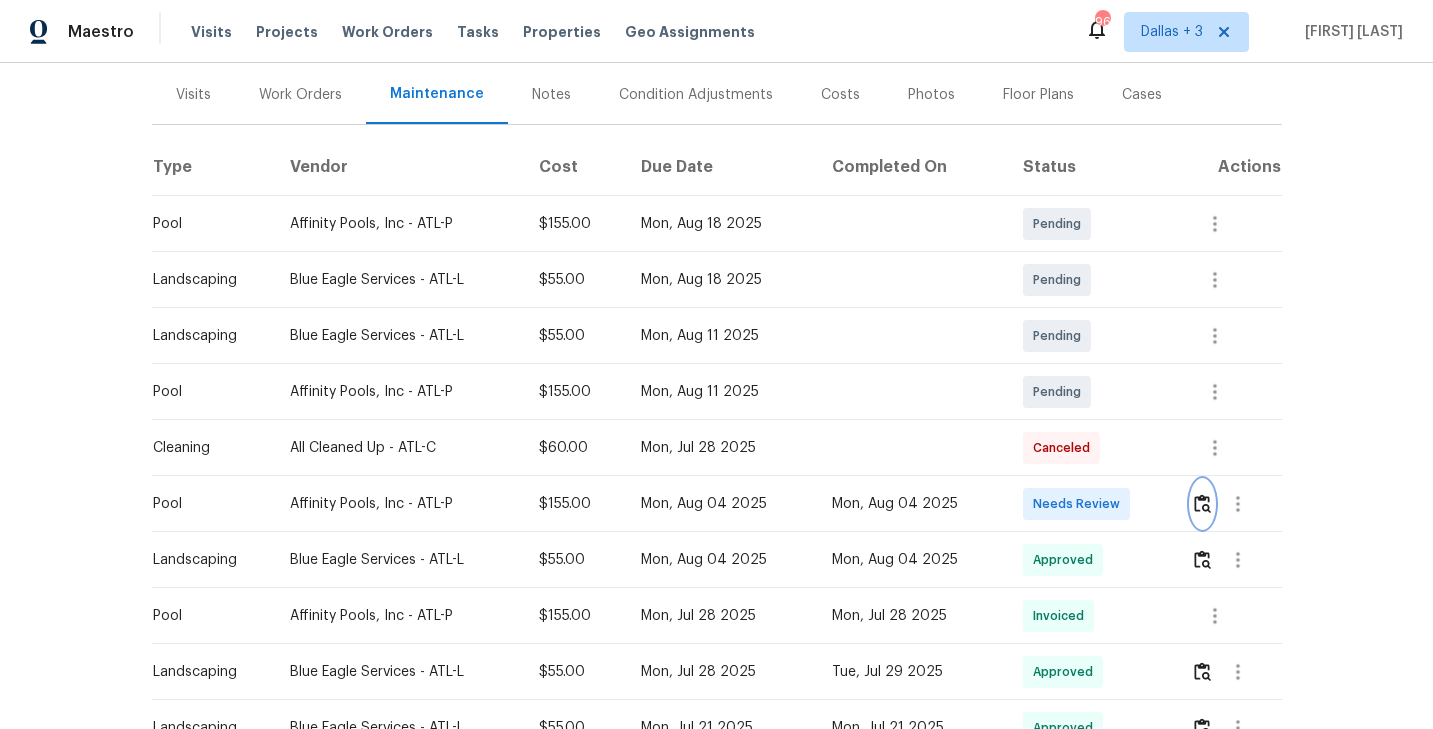 scroll, scrollTop: 0, scrollLeft: 0, axis: both 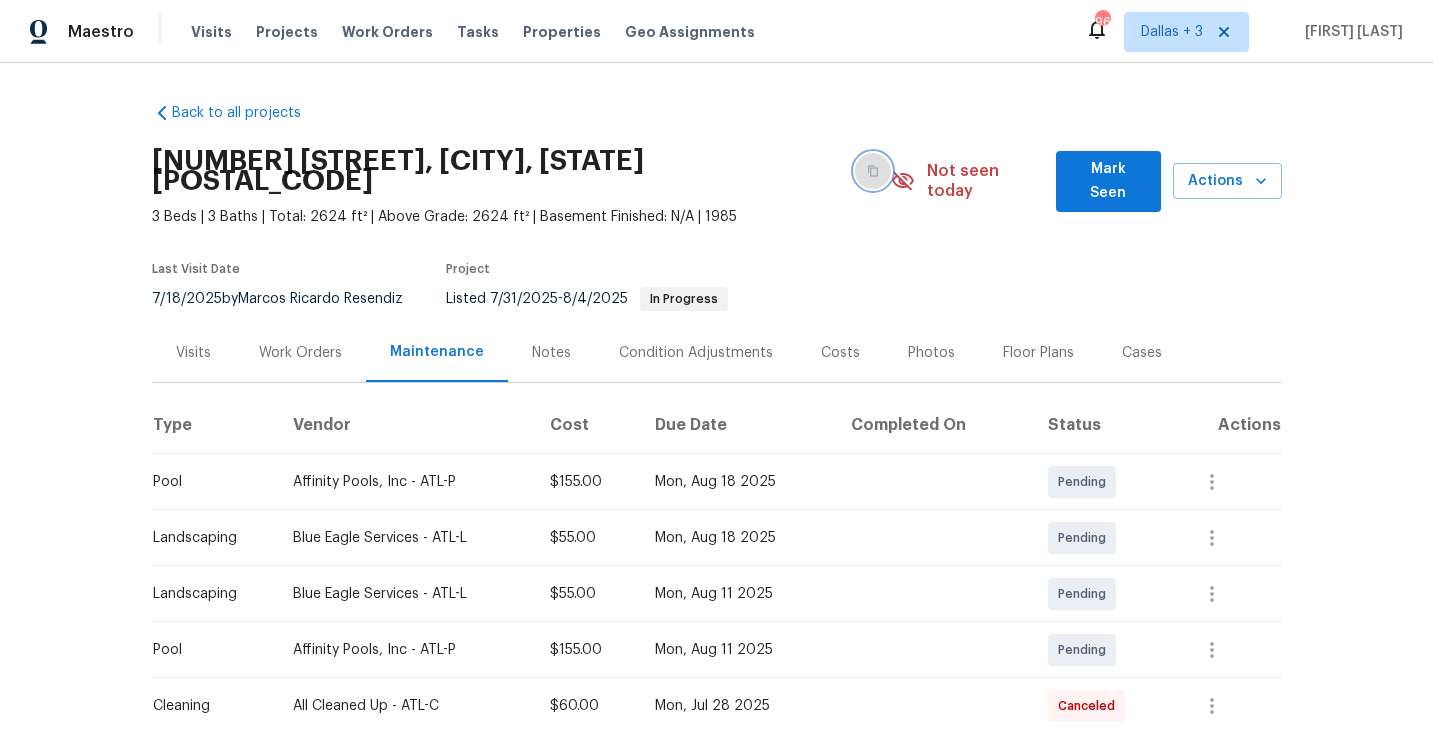 click 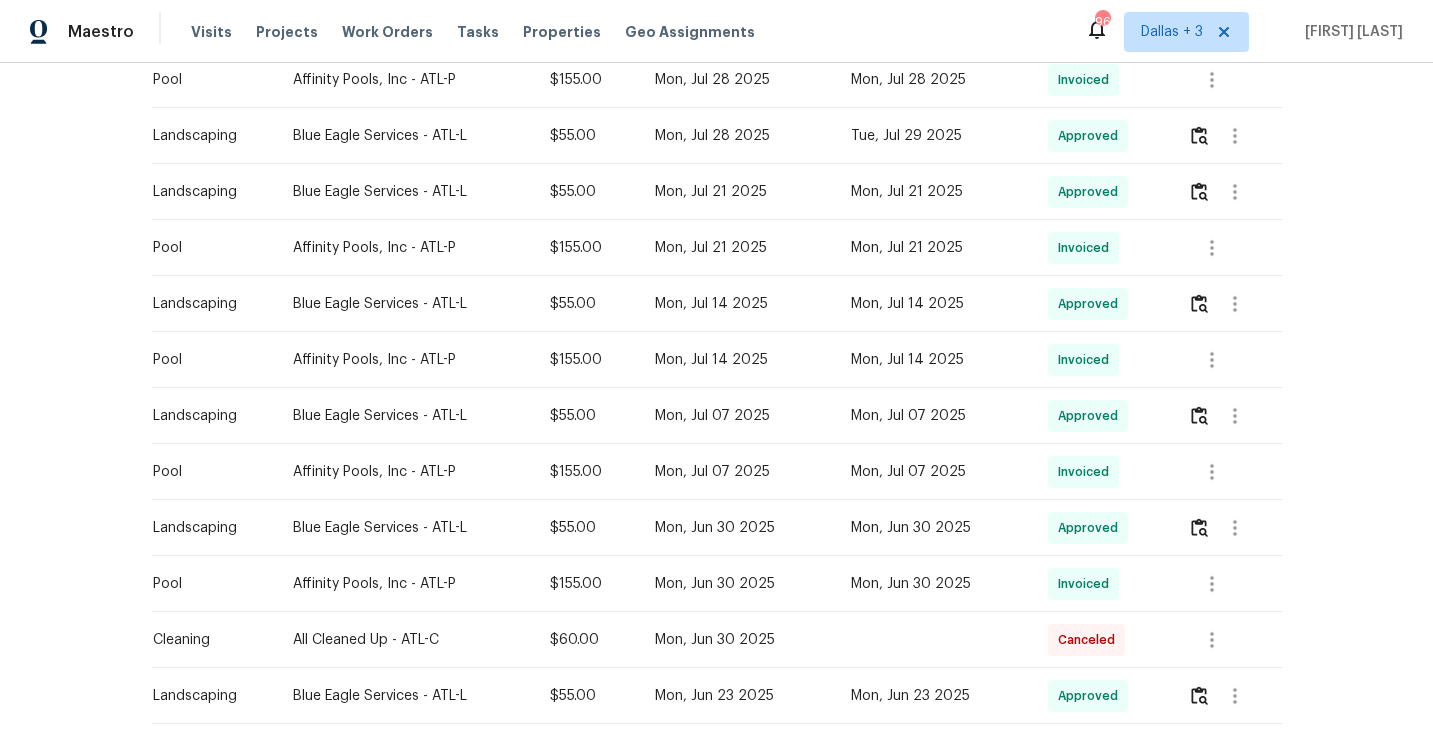 scroll, scrollTop: 0, scrollLeft: 0, axis: both 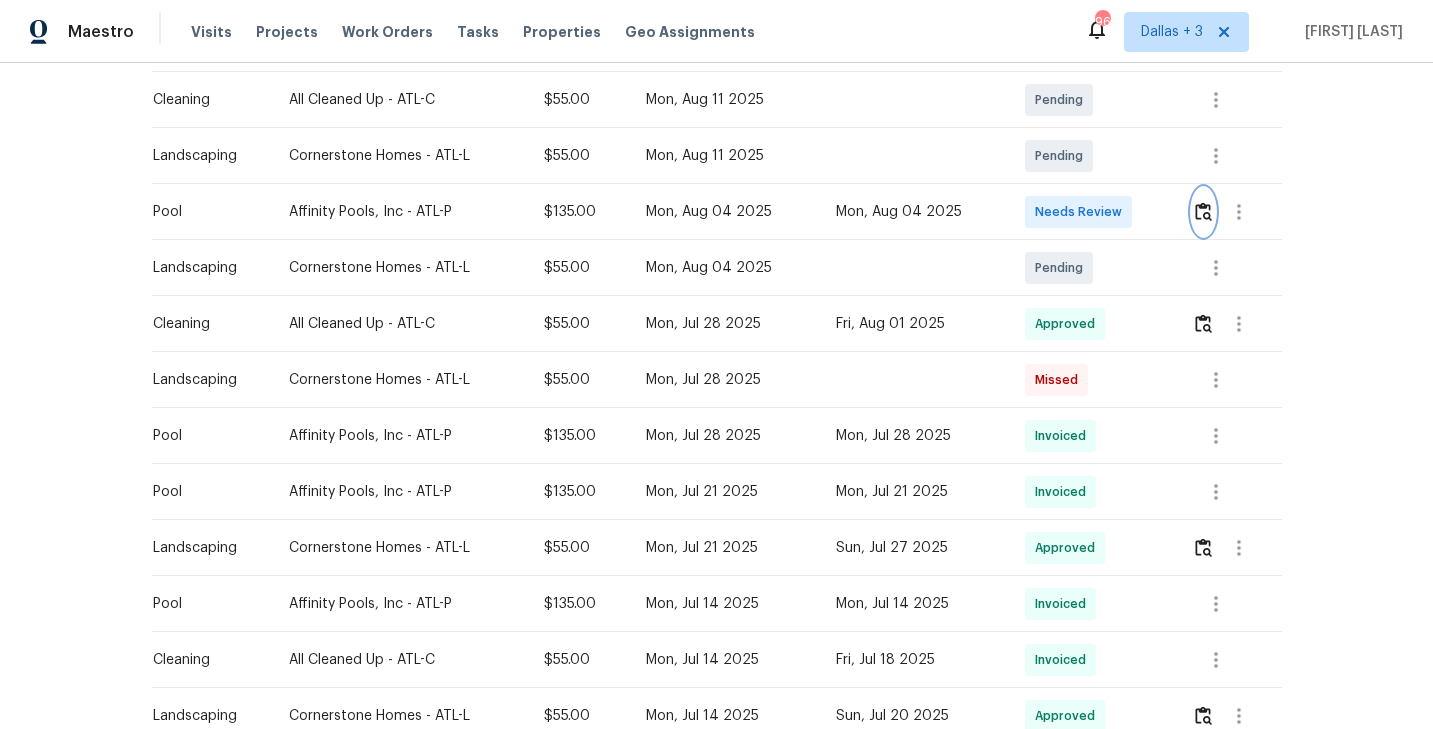 click at bounding box center (1203, 211) 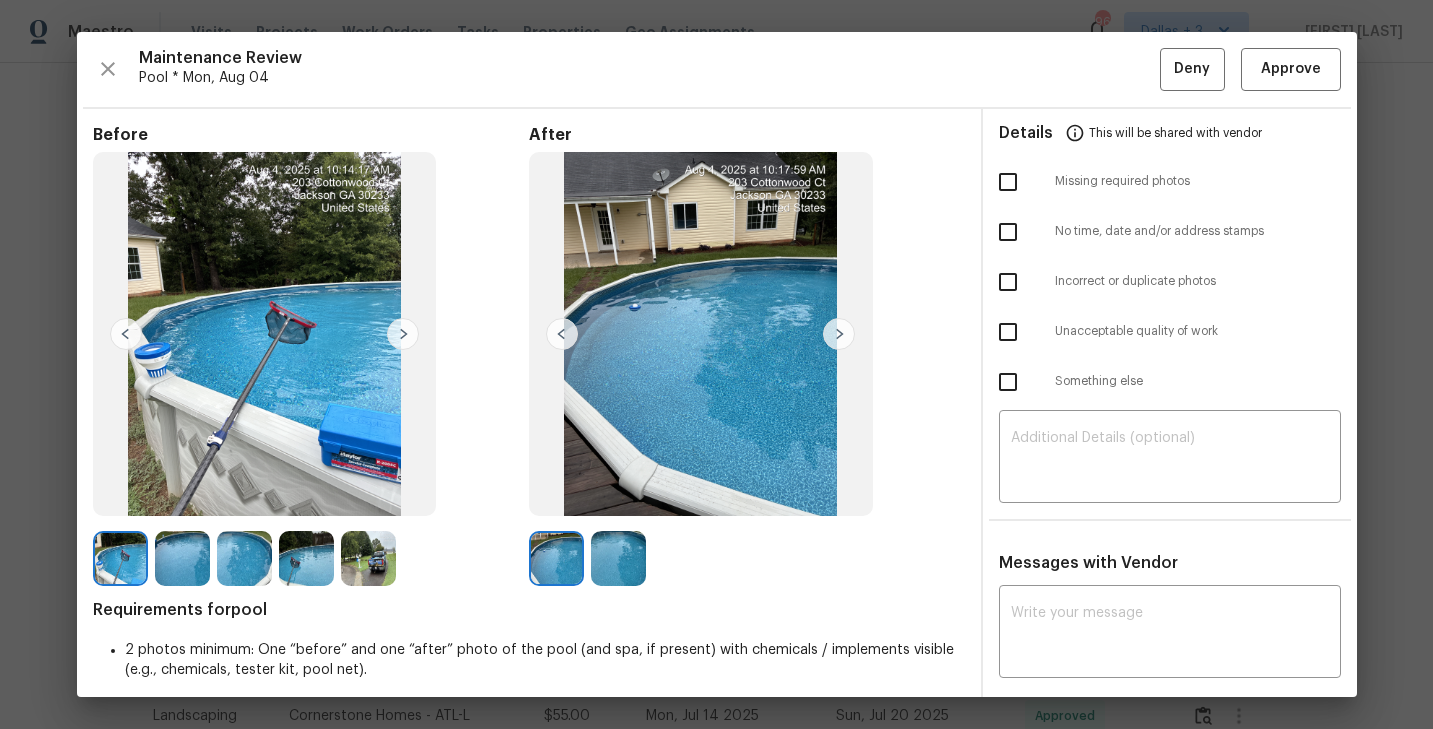 click at bounding box center [368, 558] 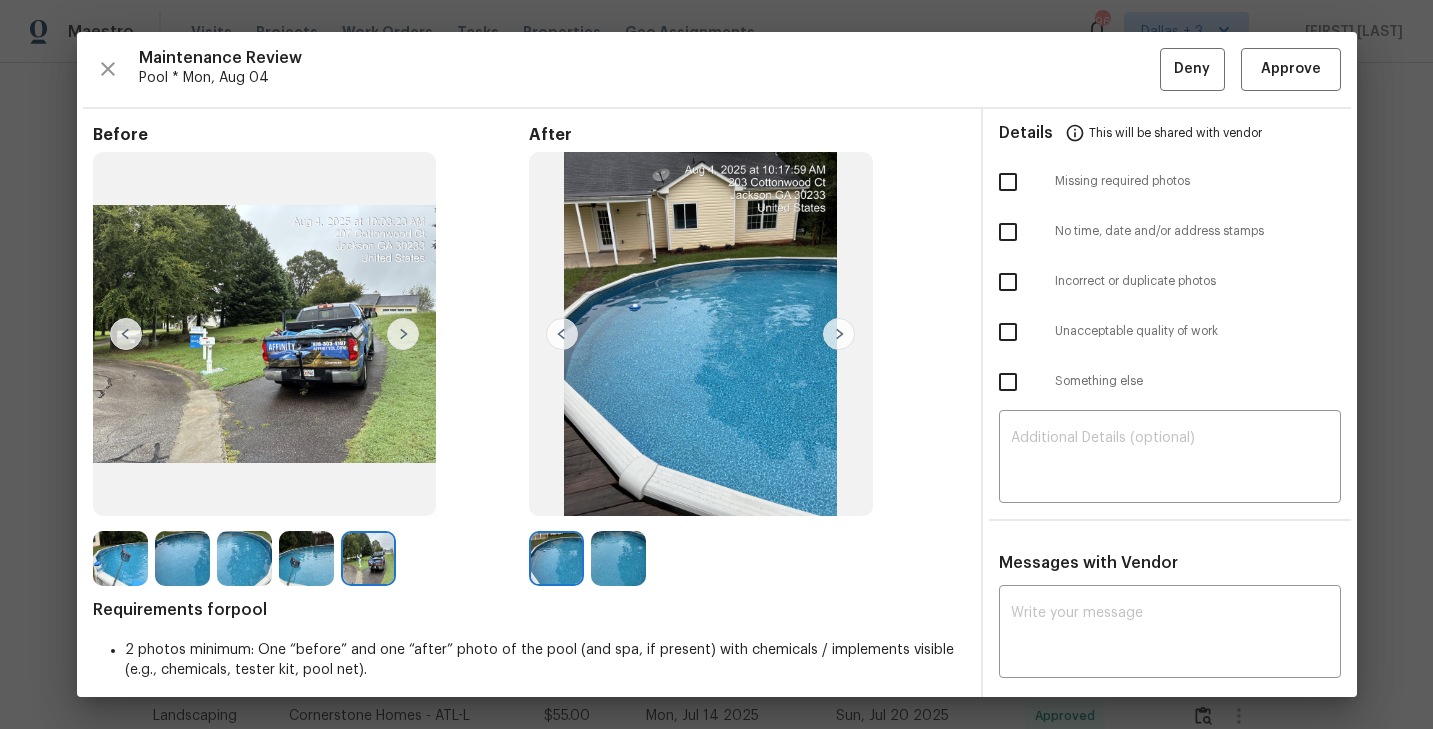 click at bounding box center (120, 558) 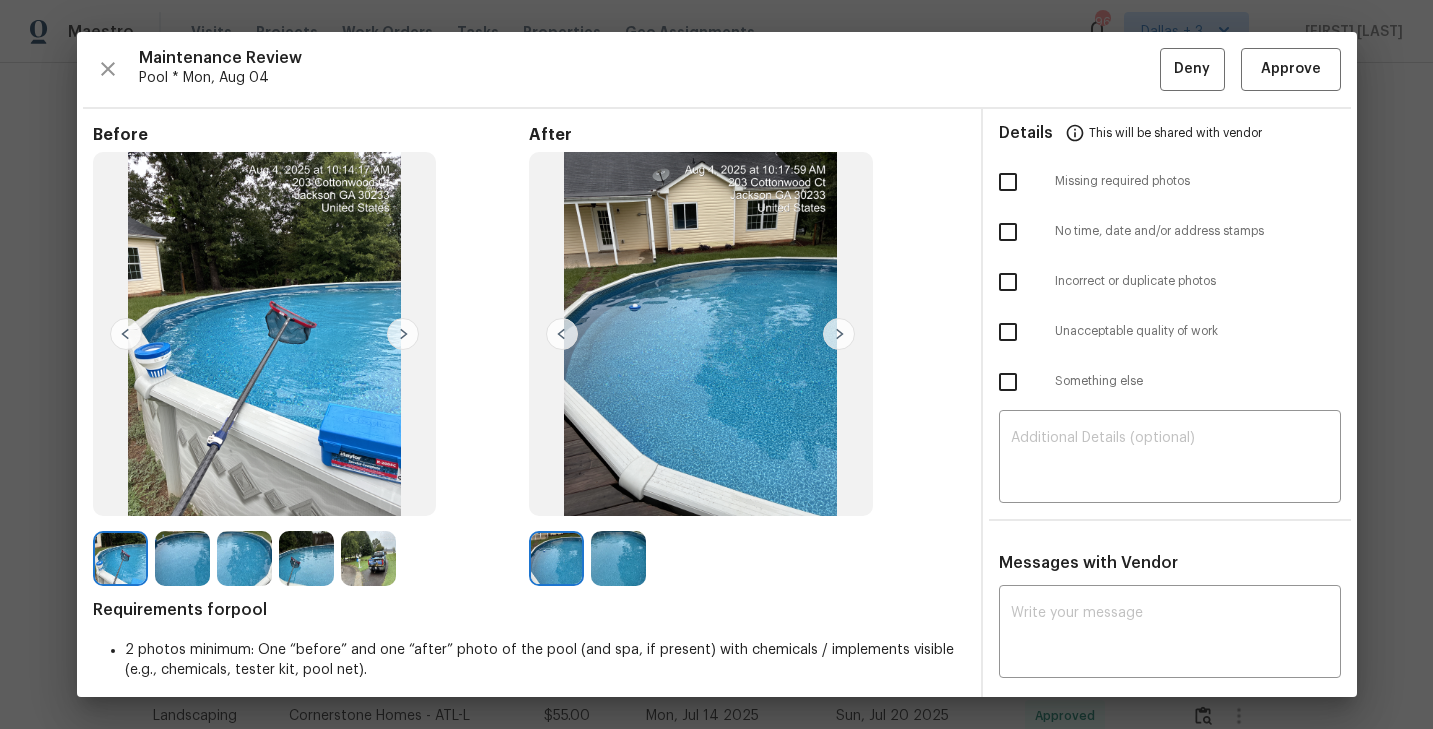click at bounding box center [403, 334] 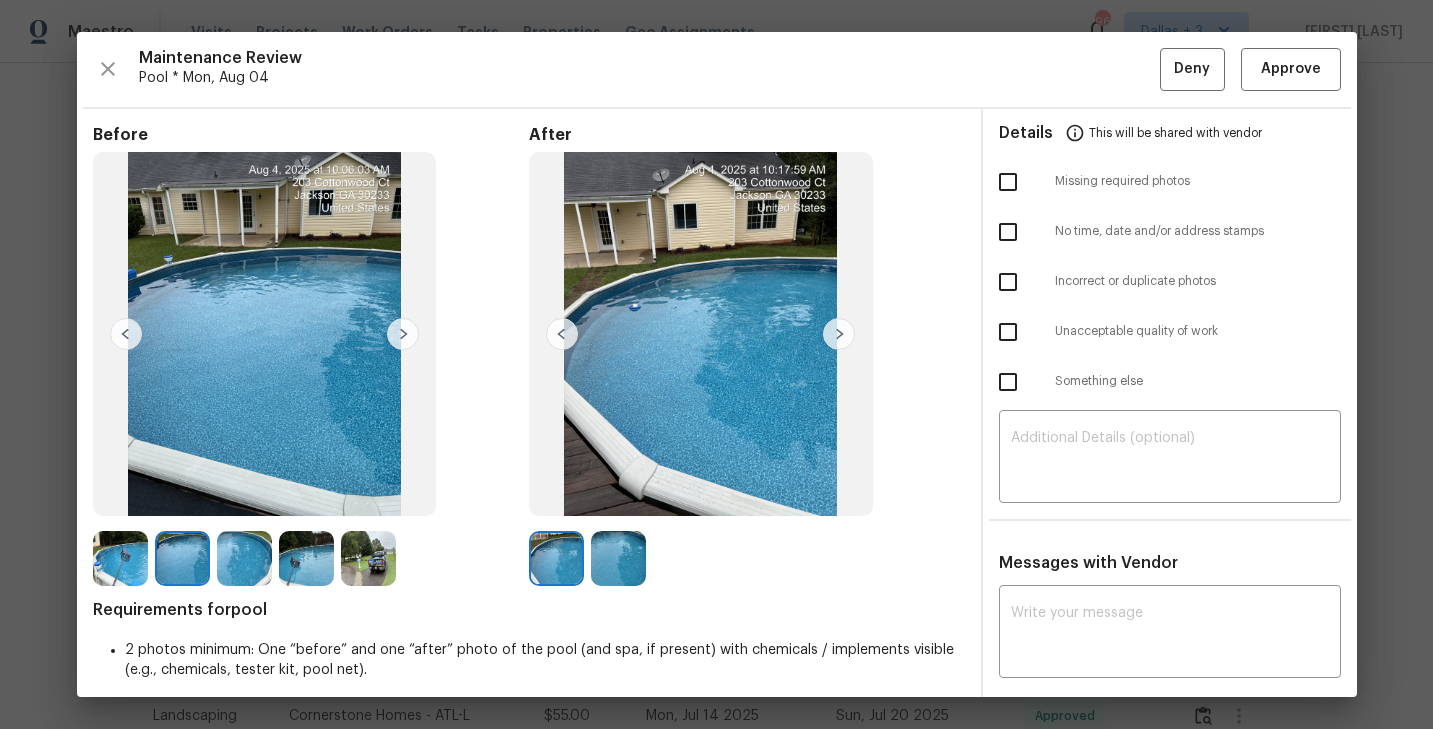 click on "Maintenance Review Pool * Mon, Aug 04 Deny Approve Before After Requirements for  pool 2 photos minimum: One “before” and one “after” photo of the pool (and spa, if present) with chemicals / implements visible (e.g., chemicals, tester kit, pool net). Details This will be shared with vendor Missing required photos No time, date and/or address stamps Incorrect or duplicate photos Unacceptable quality of work Something else ​   Messages with Vendor   x ​ No messages" at bounding box center [717, 364] 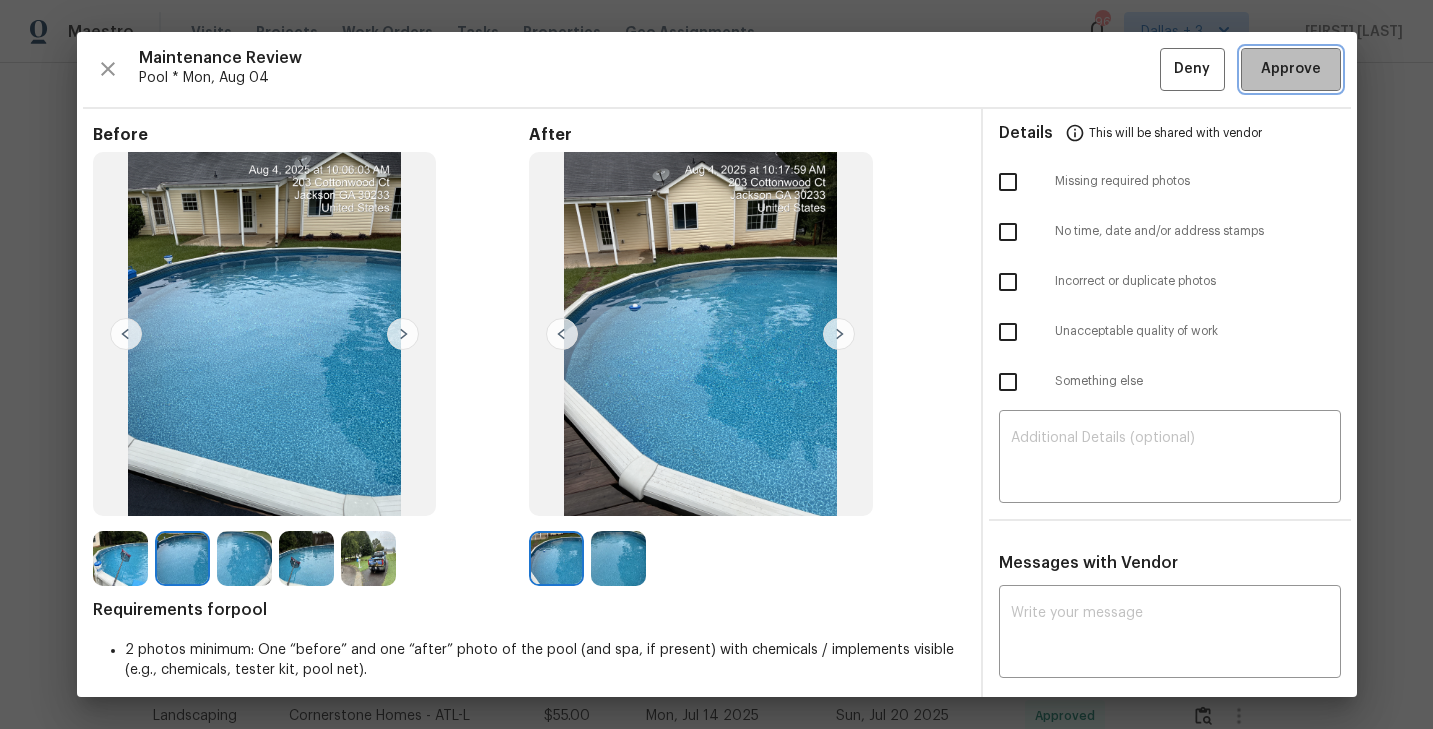 click on "Approve" at bounding box center [1291, 69] 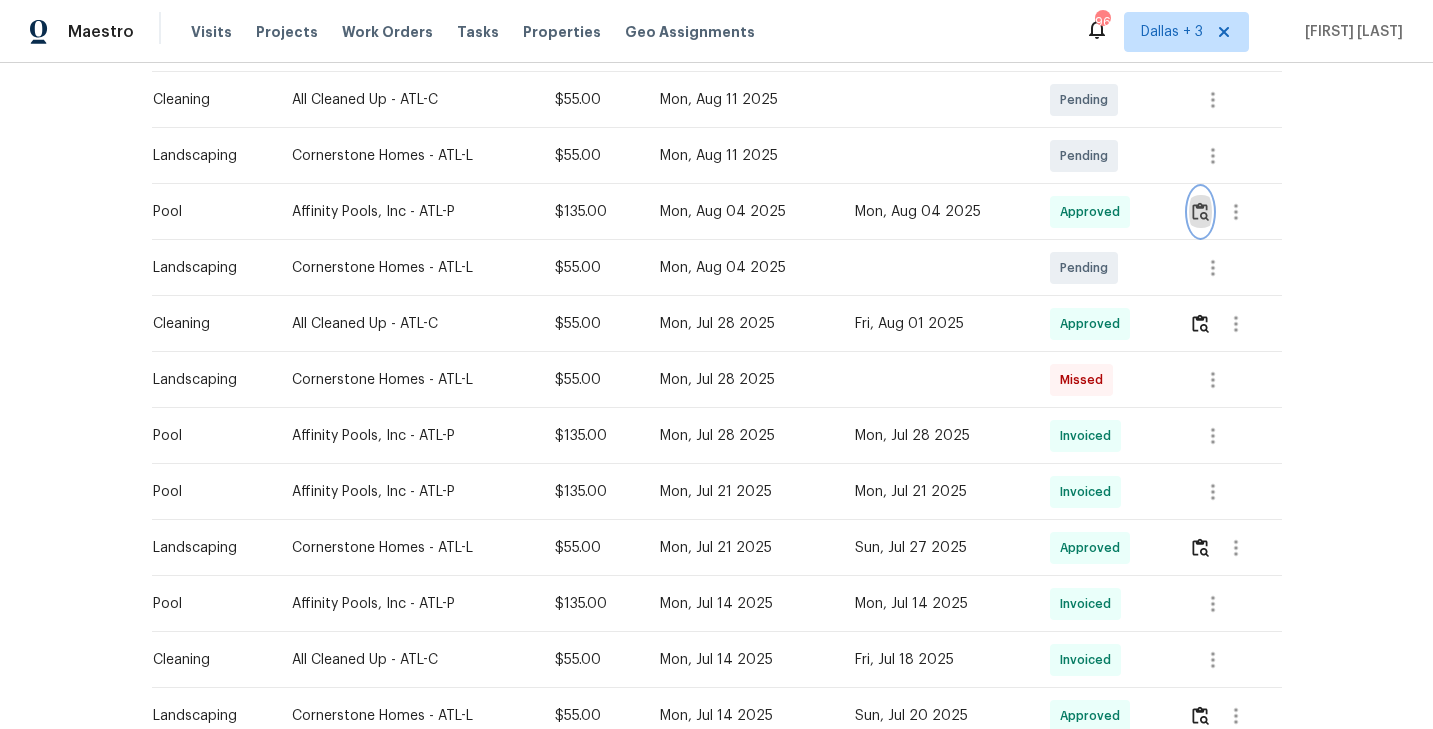 click at bounding box center [1200, 211] 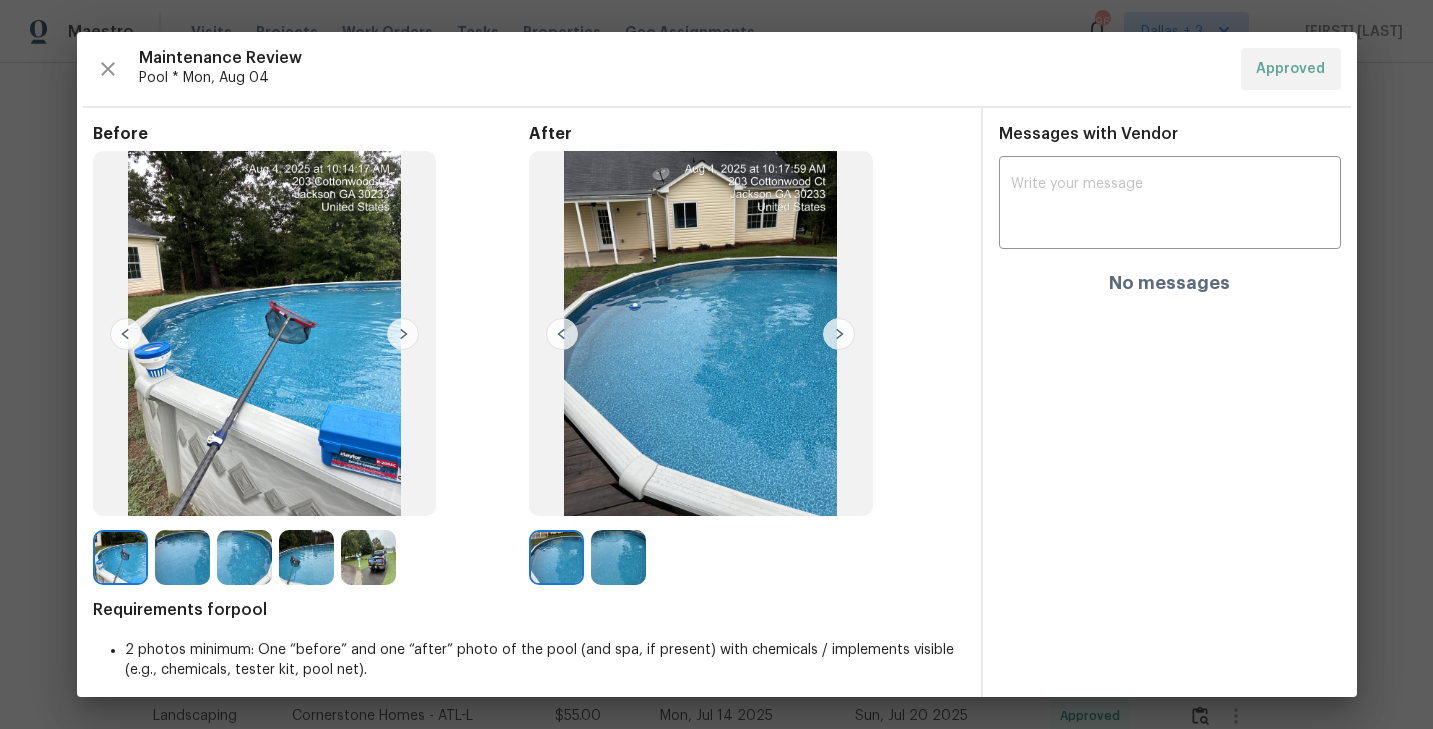 click on "Pool * Mon, Aug 04" at bounding box center (682, 78) 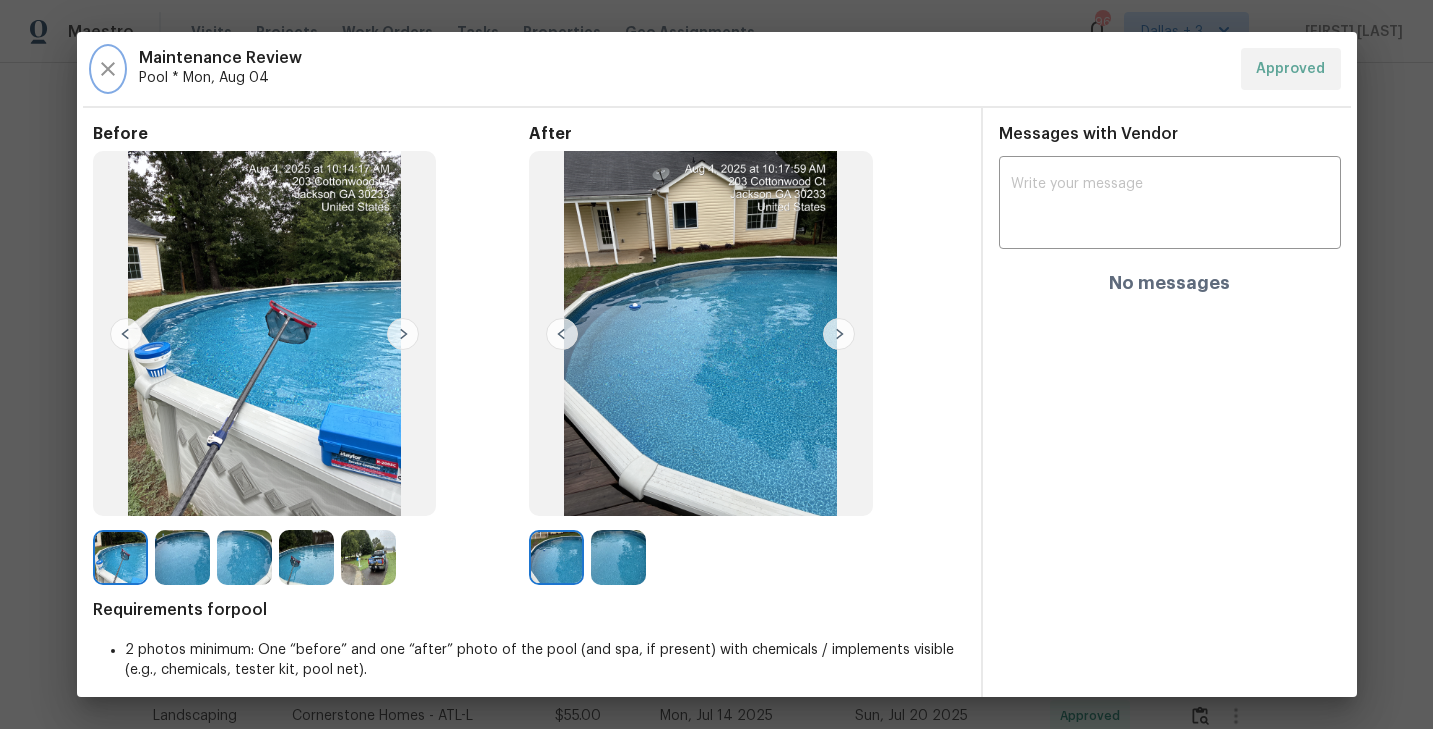 click 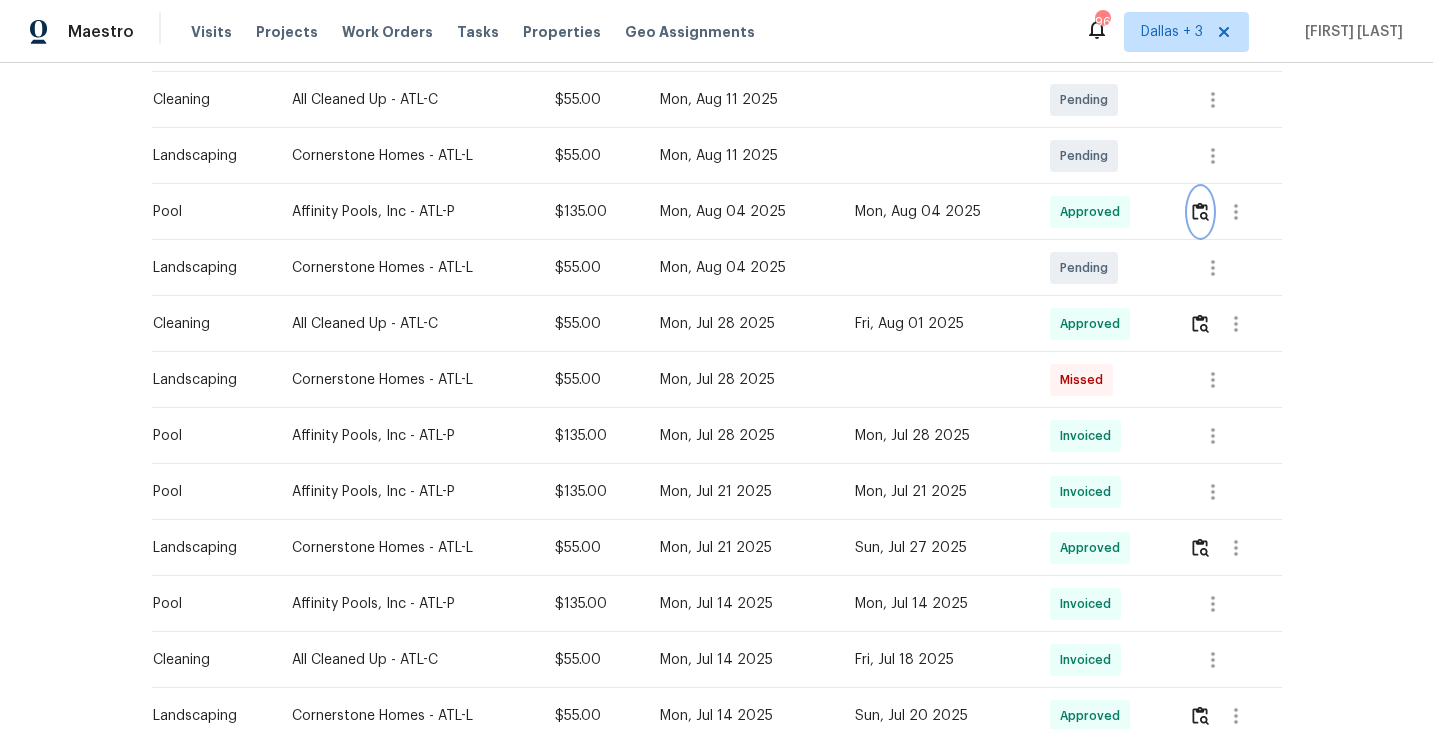 scroll, scrollTop: 0, scrollLeft: 0, axis: both 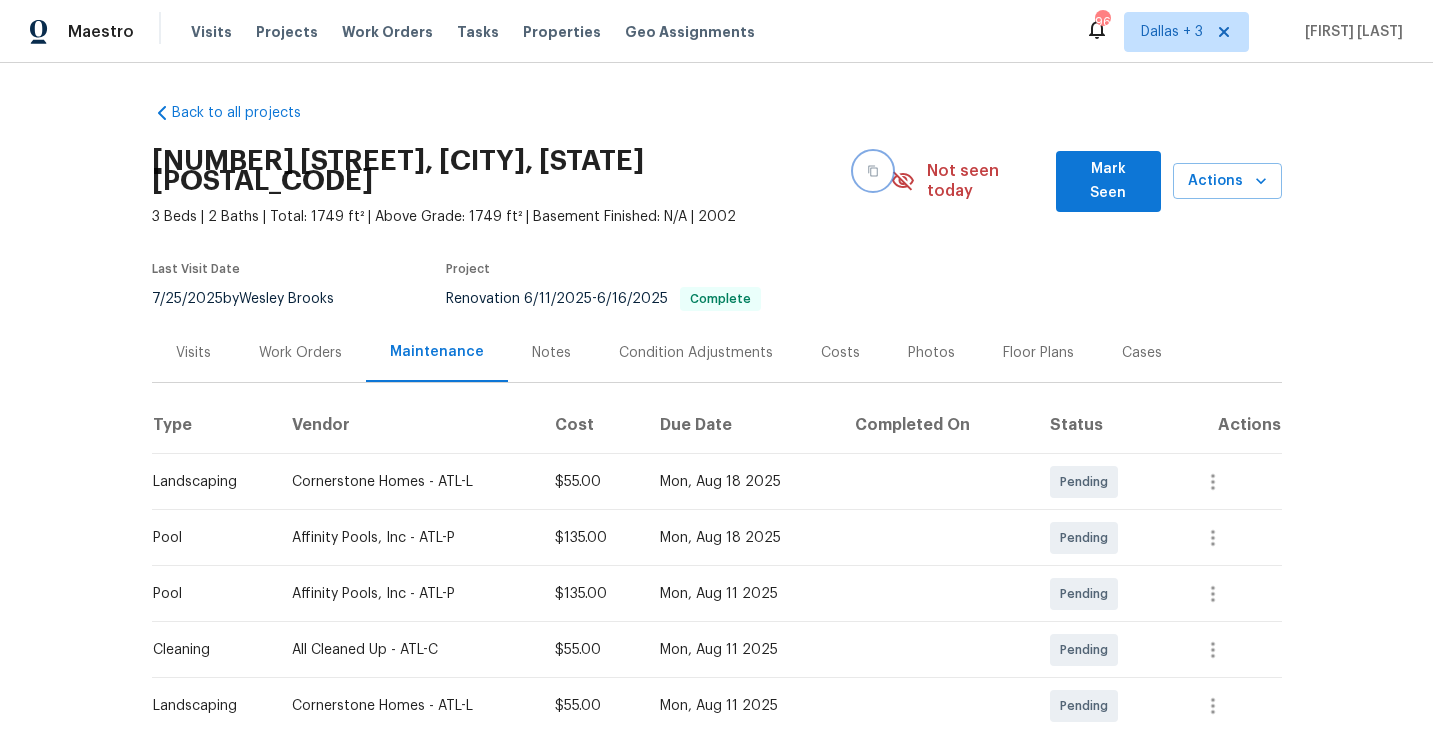 click at bounding box center [873, 171] 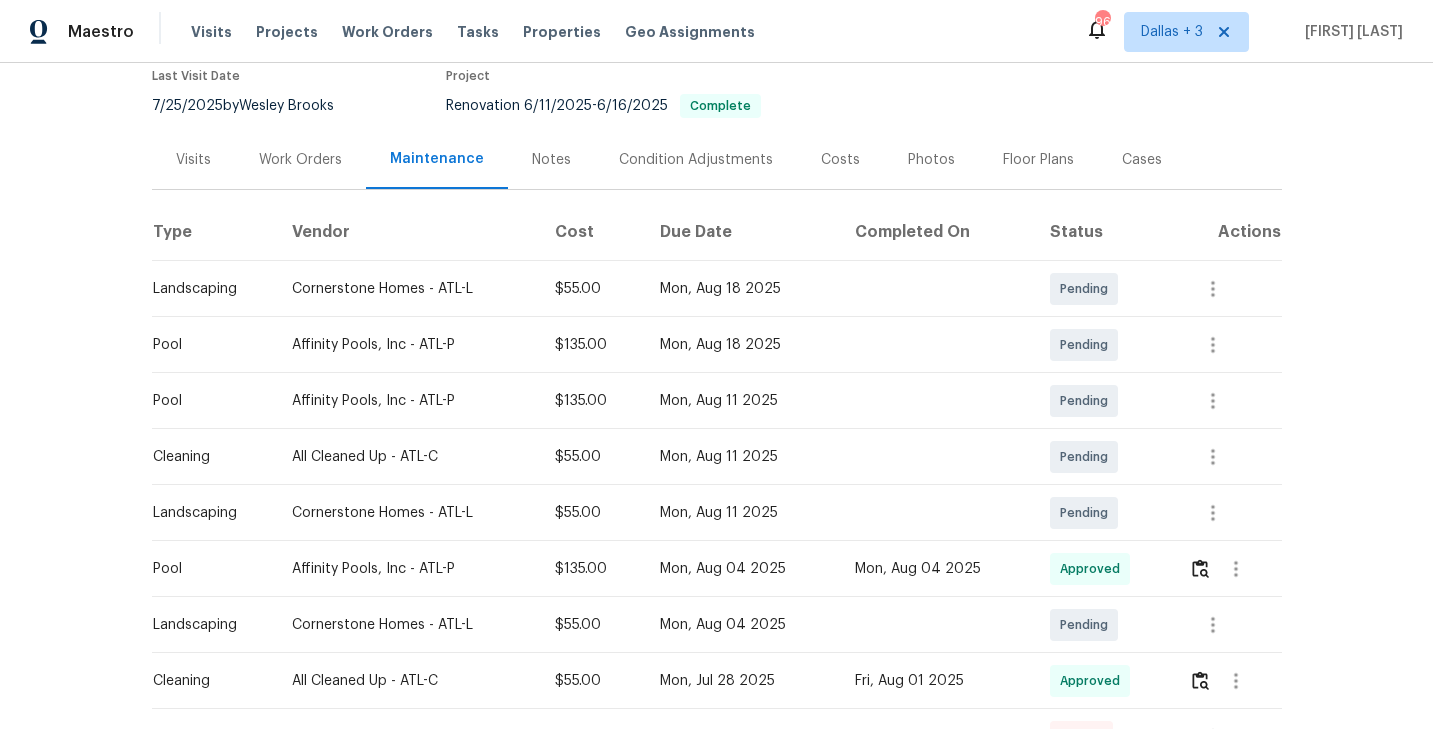 scroll, scrollTop: 0, scrollLeft: 0, axis: both 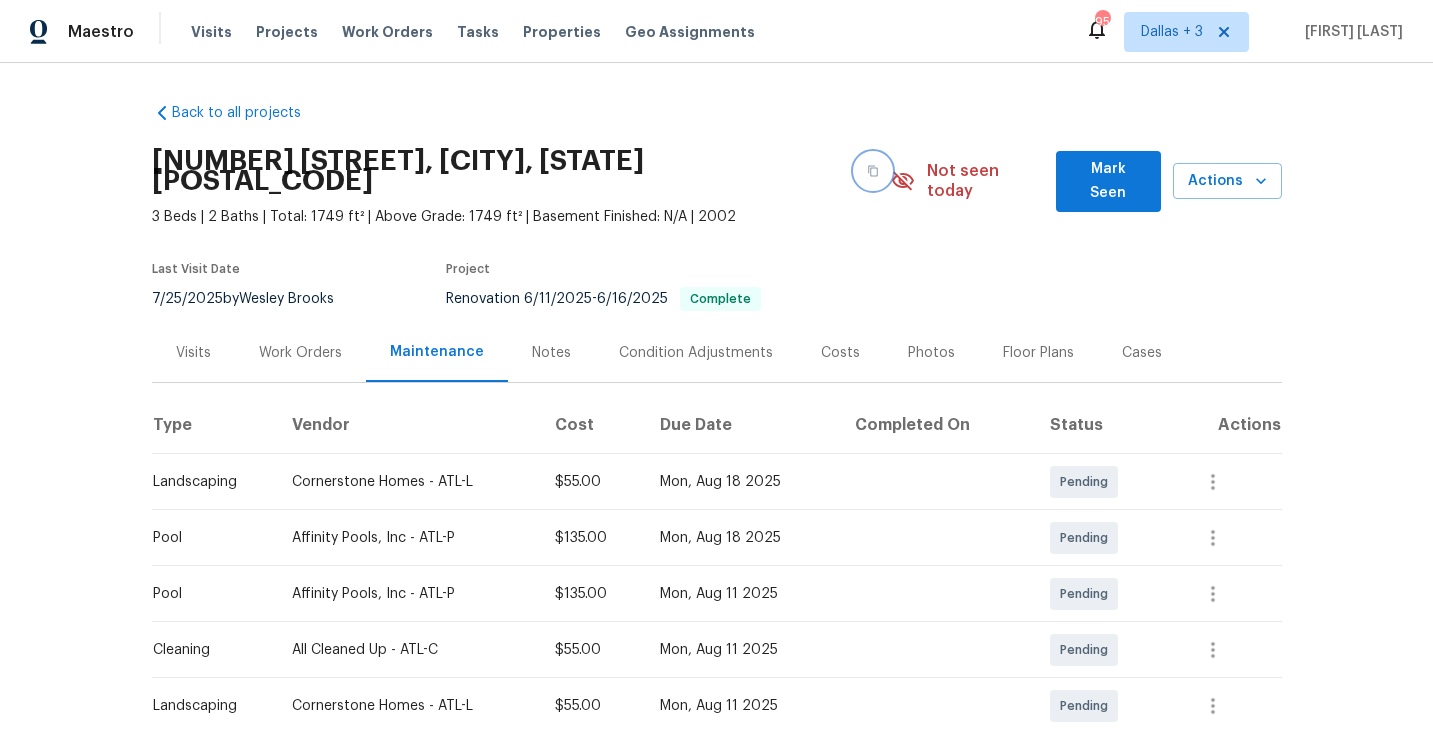 click 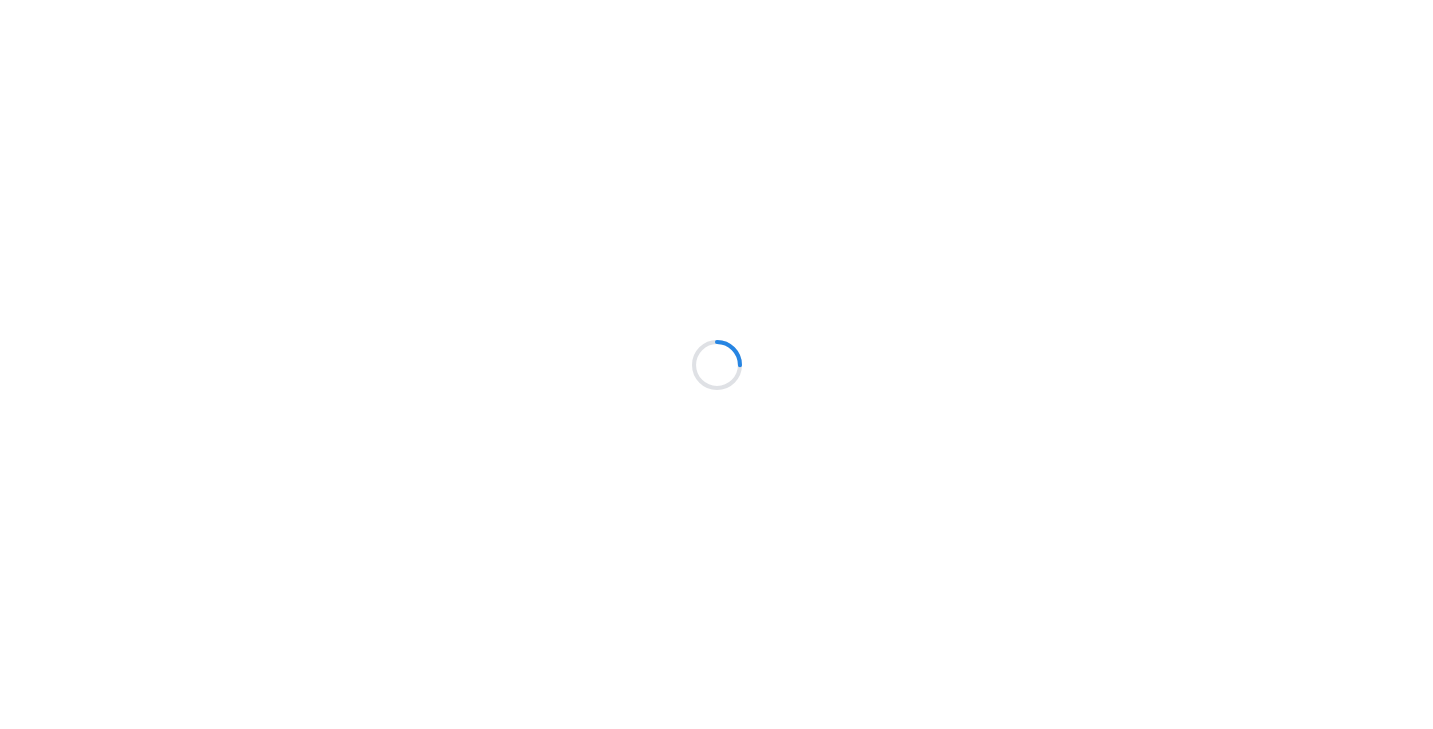scroll, scrollTop: 0, scrollLeft: 0, axis: both 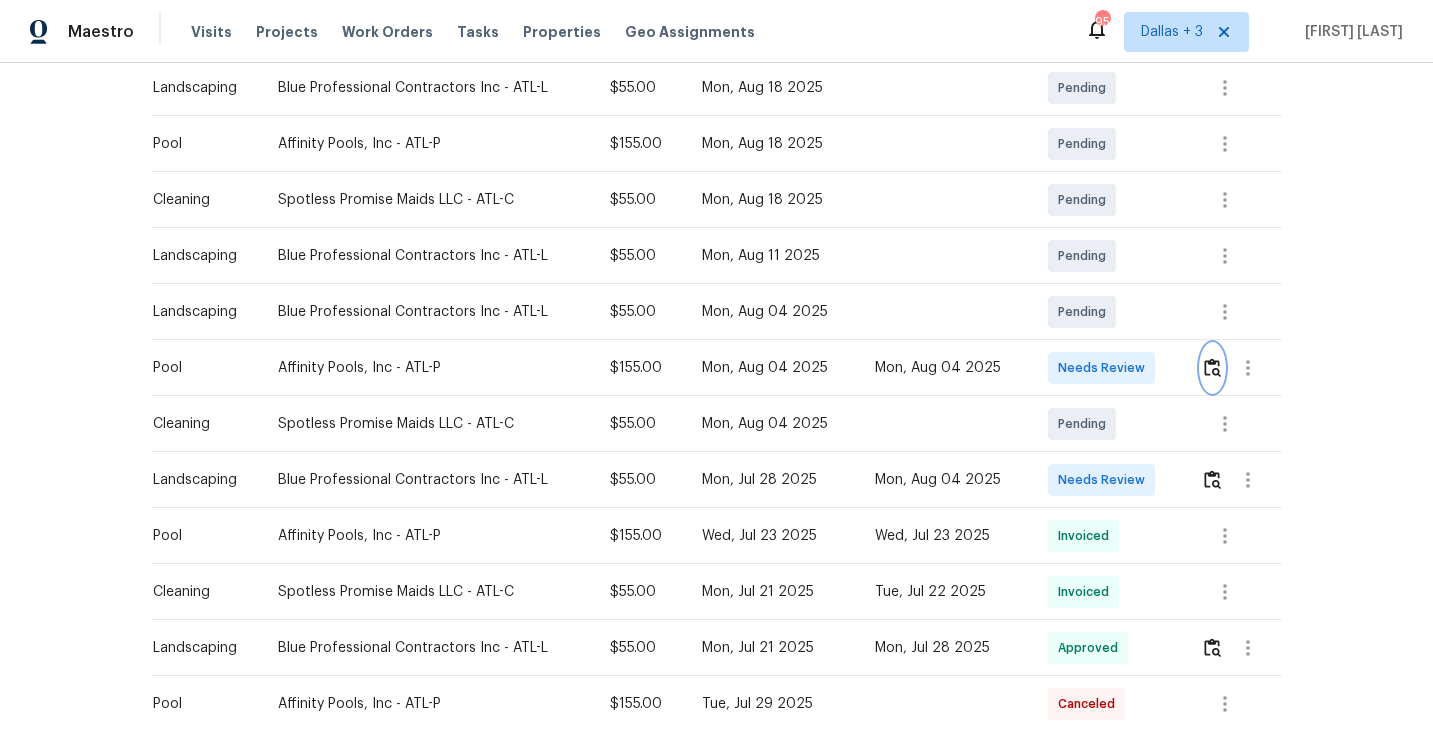 click at bounding box center [1212, 368] 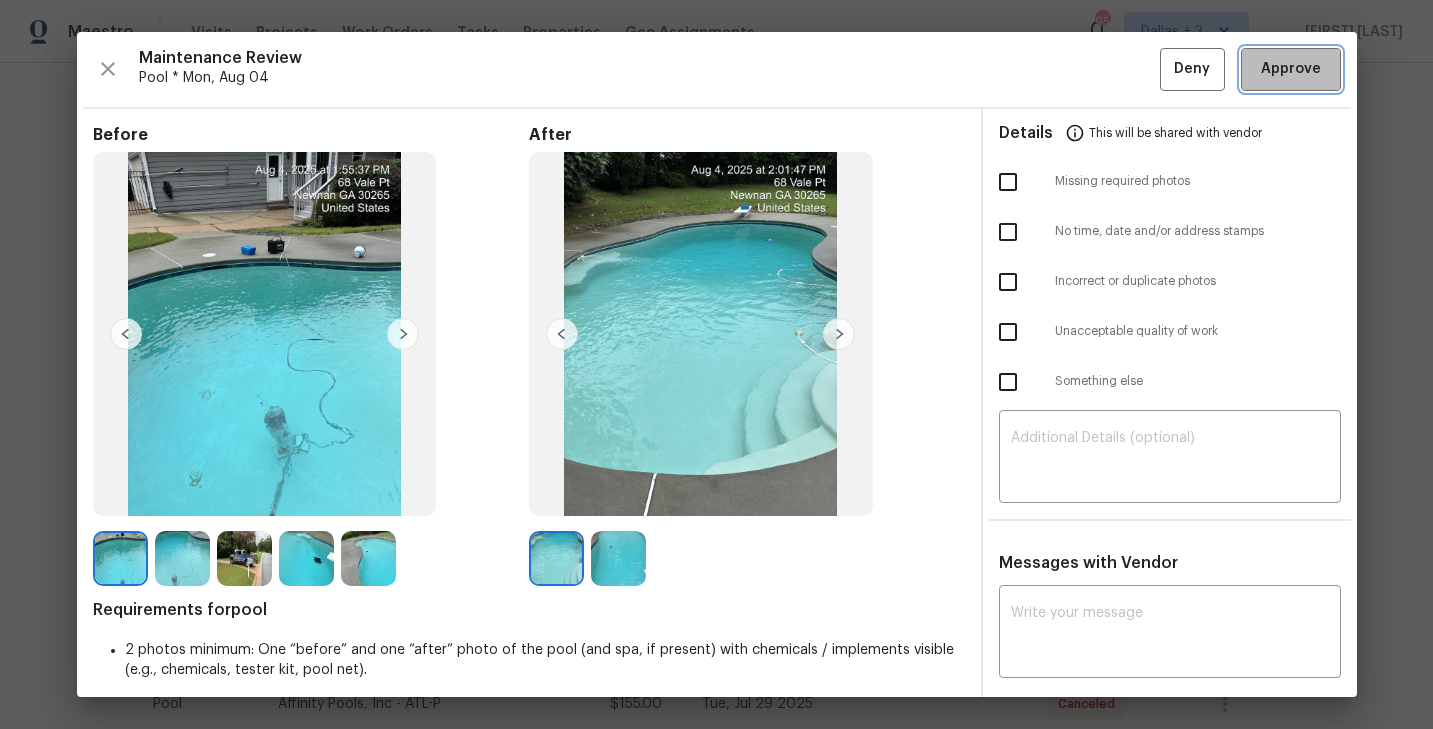 click on "Approve" at bounding box center (1291, 69) 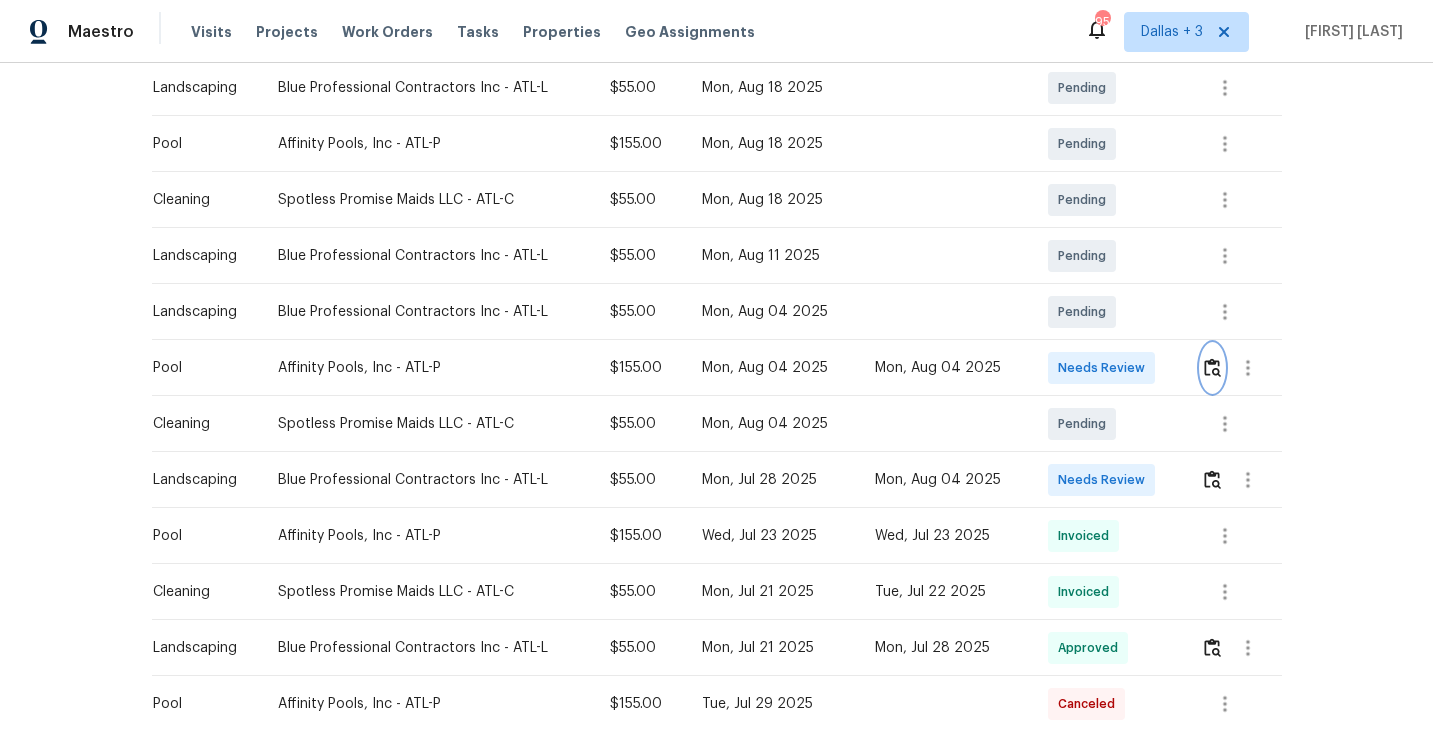scroll, scrollTop: 0, scrollLeft: 0, axis: both 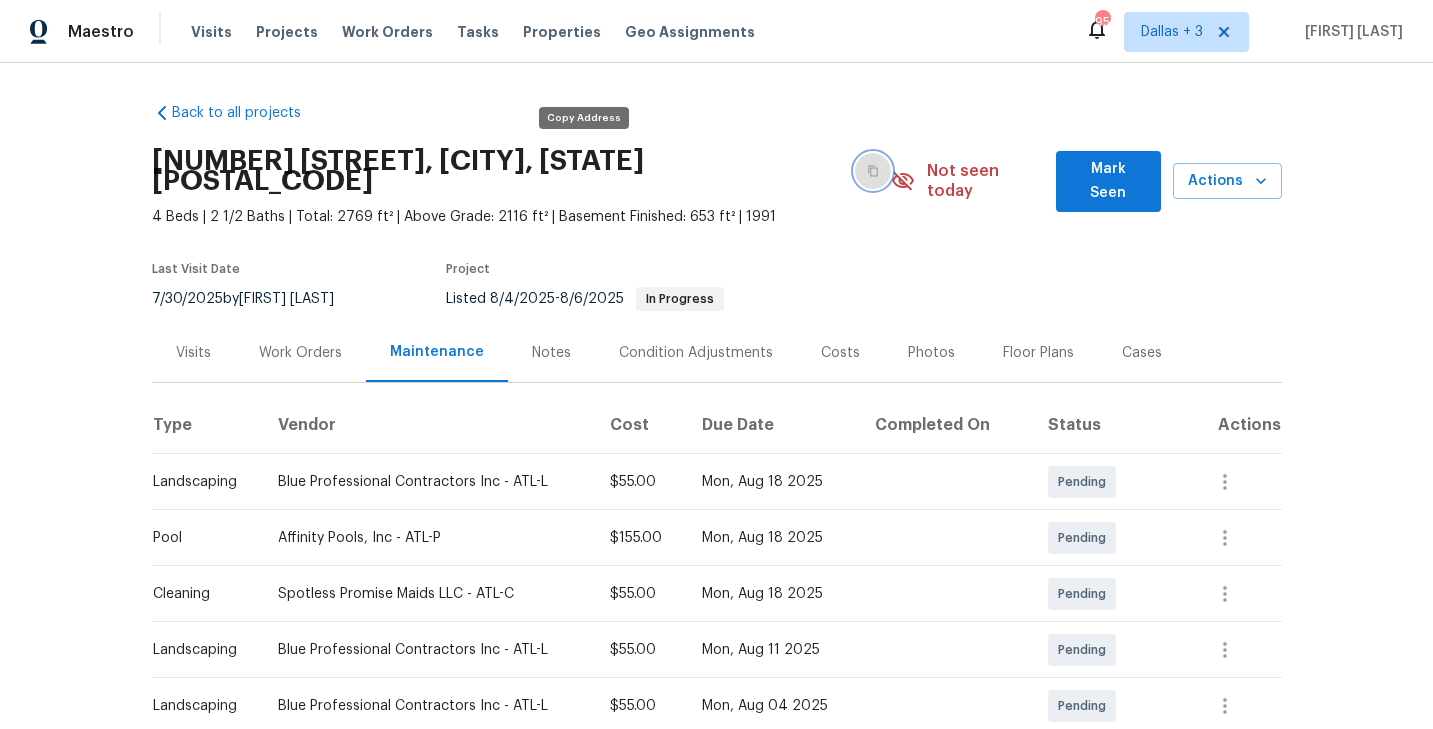 click 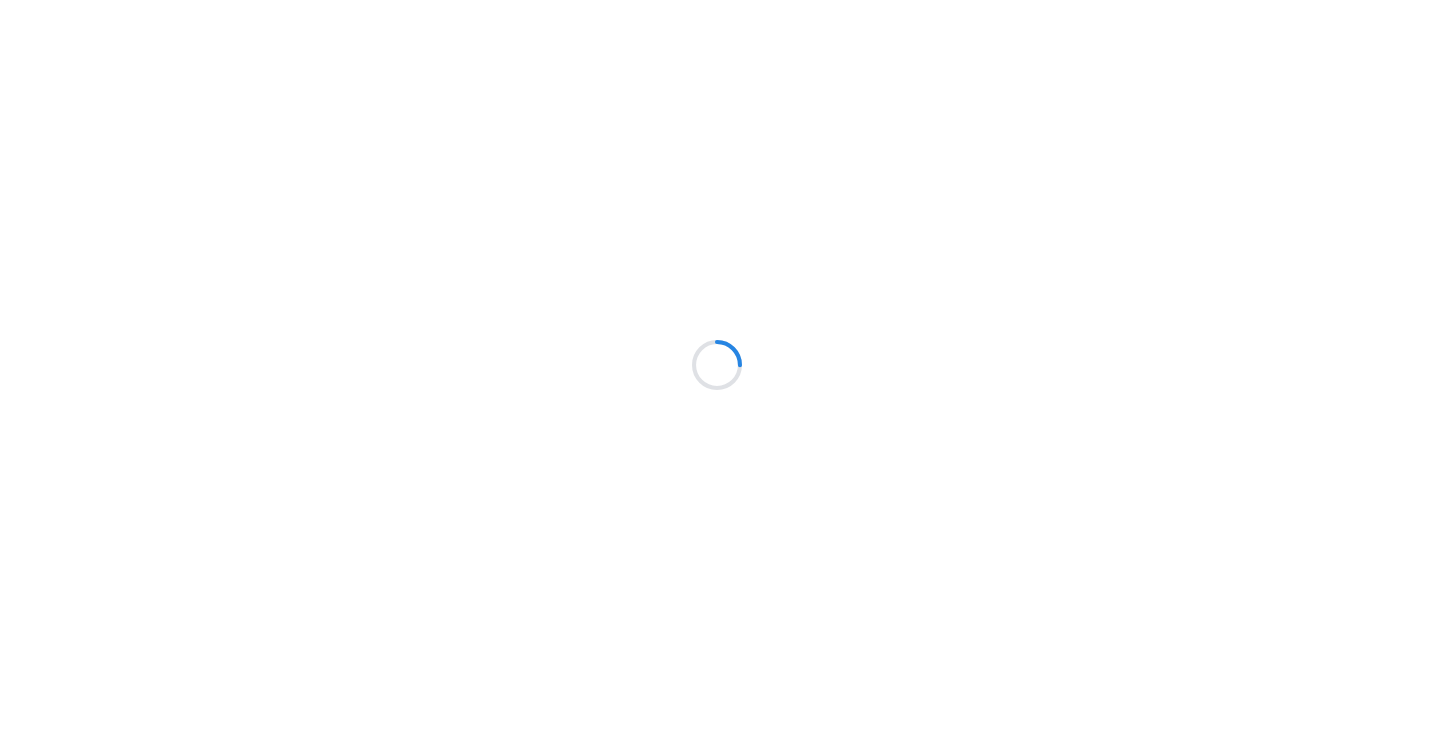 scroll, scrollTop: 0, scrollLeft: 0, axis: both 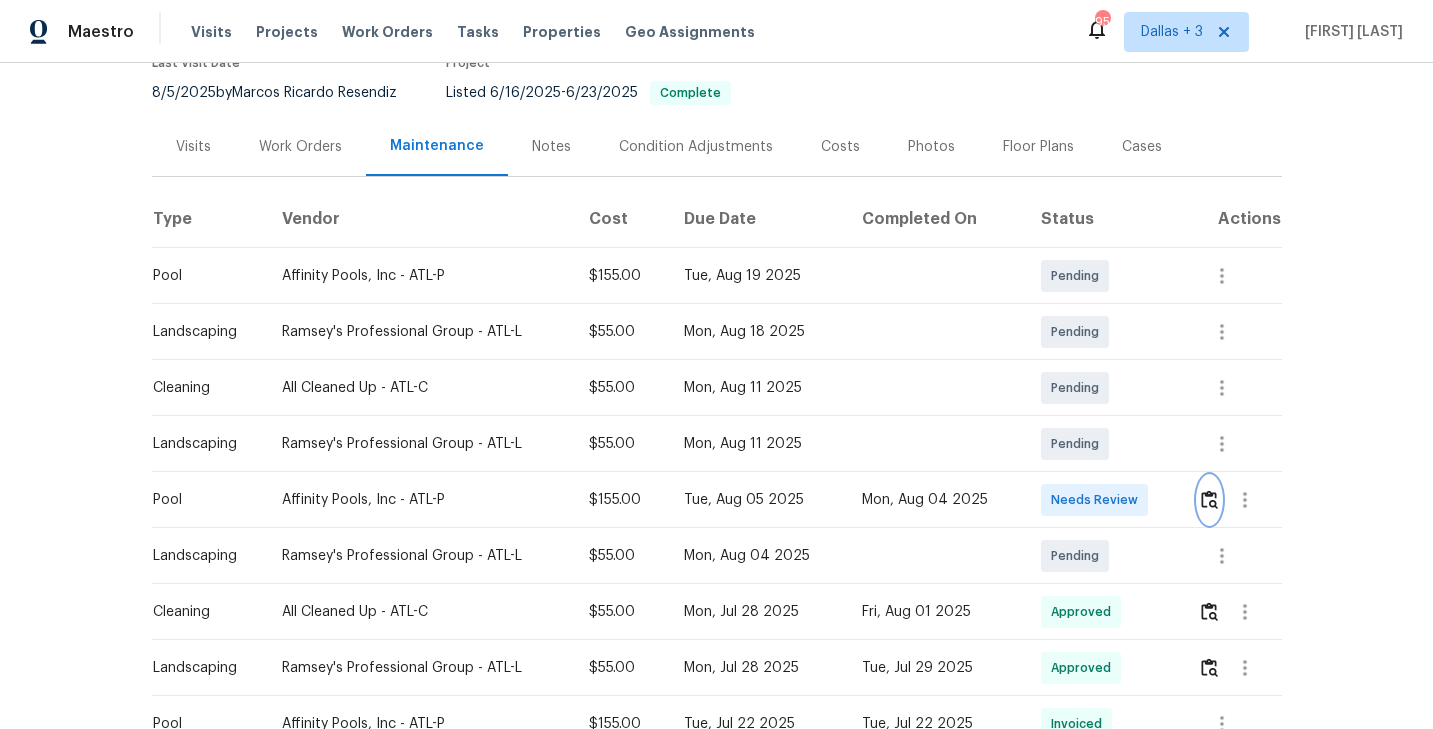 click at bounding box center [1209, 499] 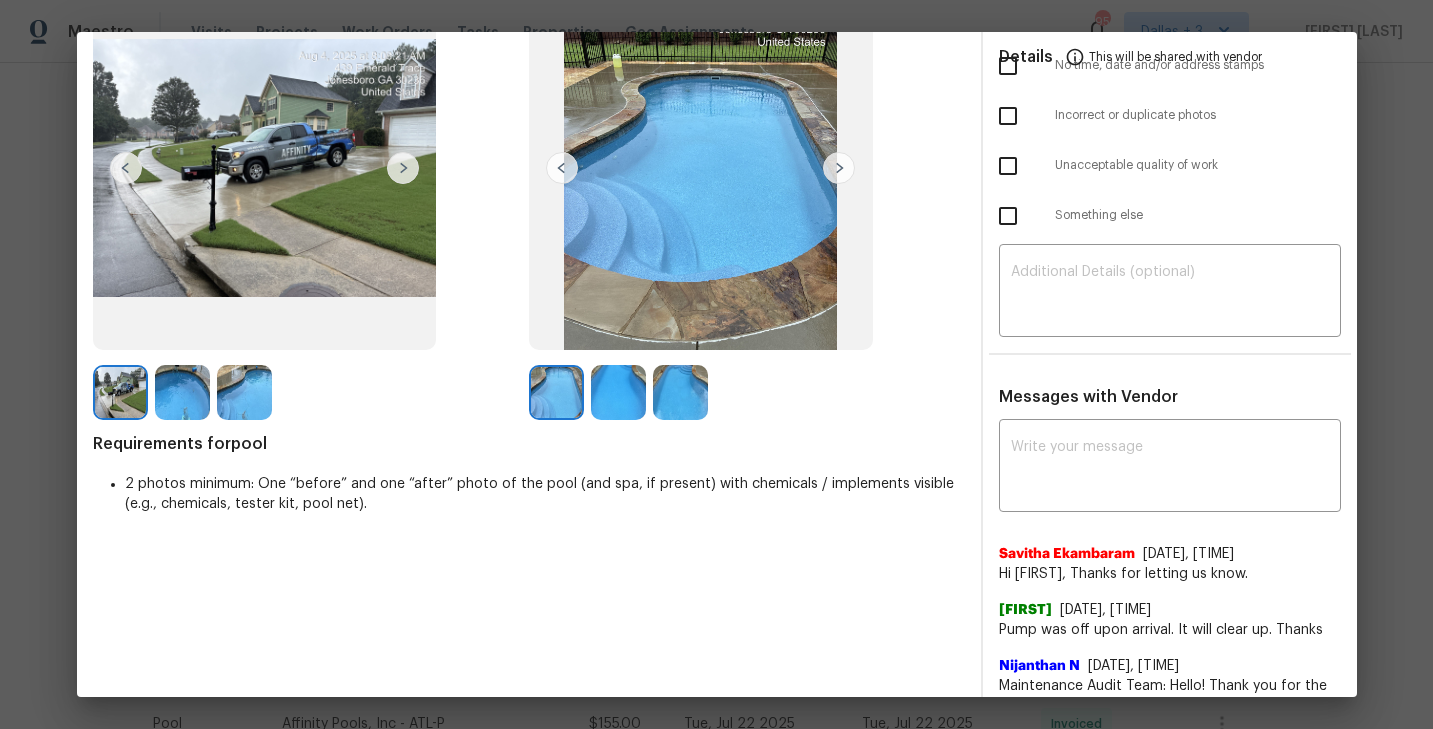 scroll, scrollTop: 0, scrollLeft: 0, axis: both 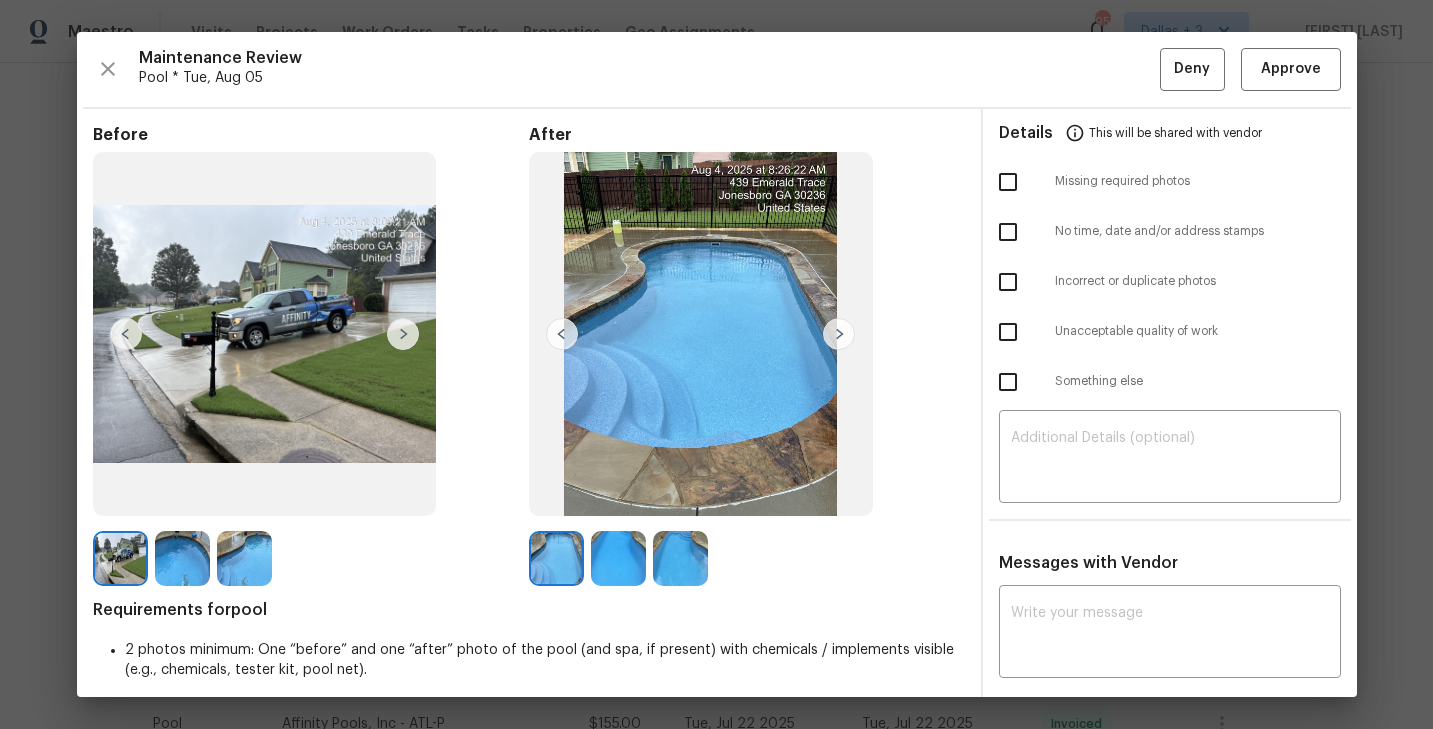 click 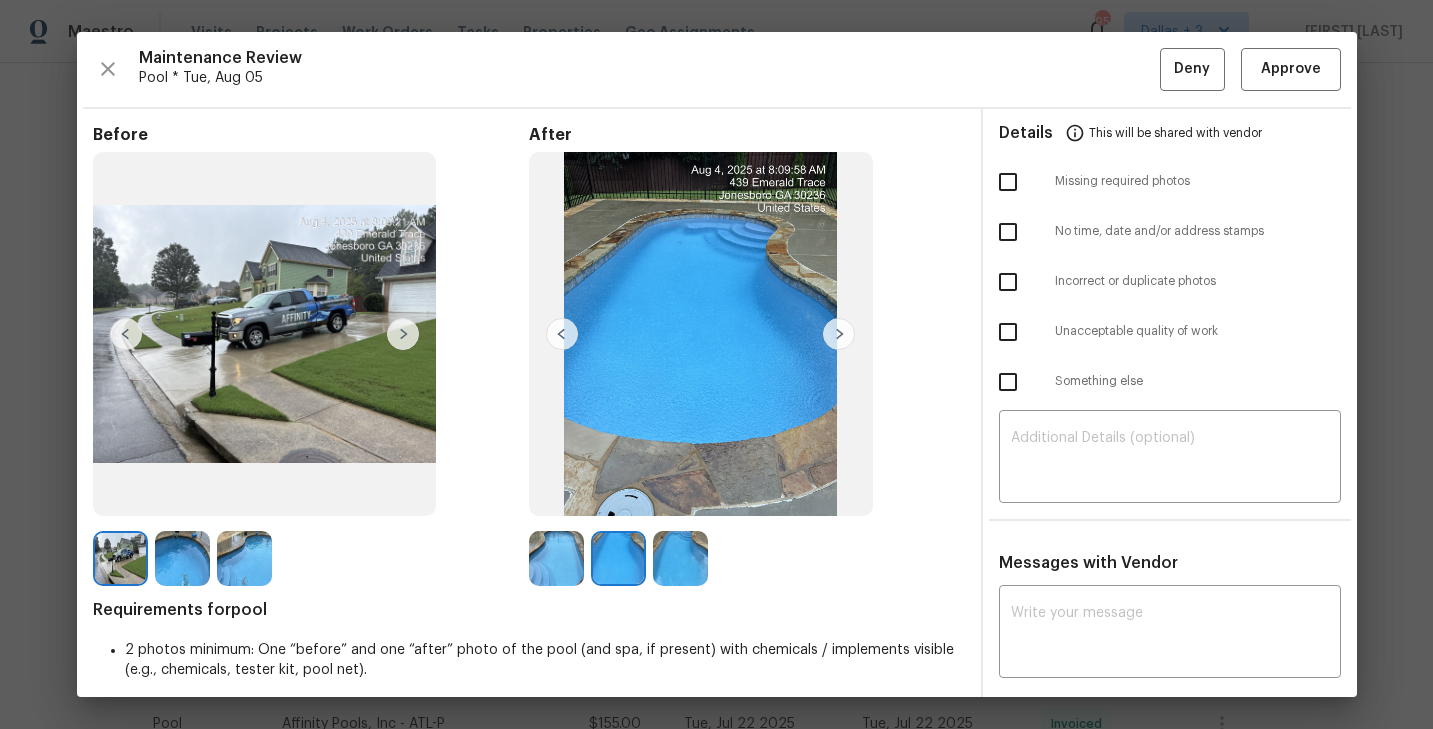click 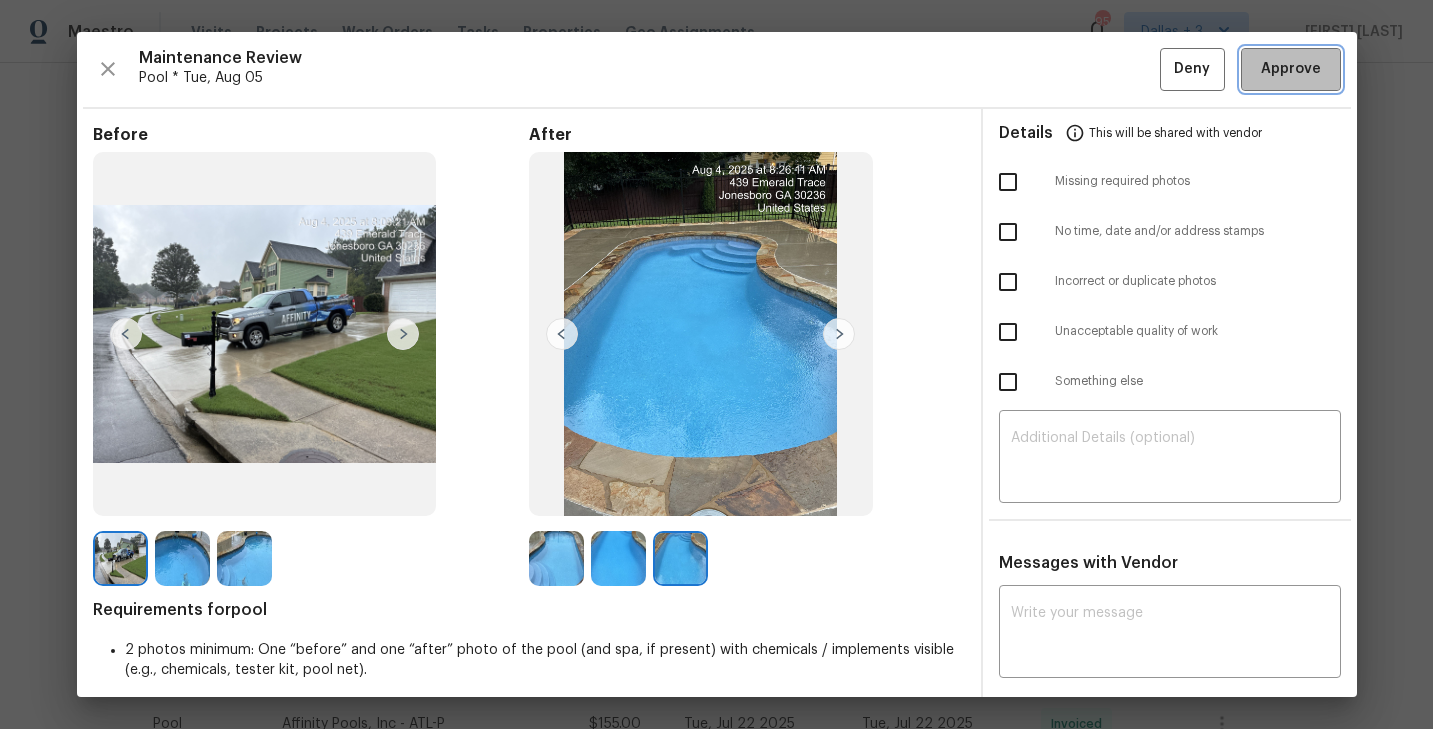 click on "Approve" 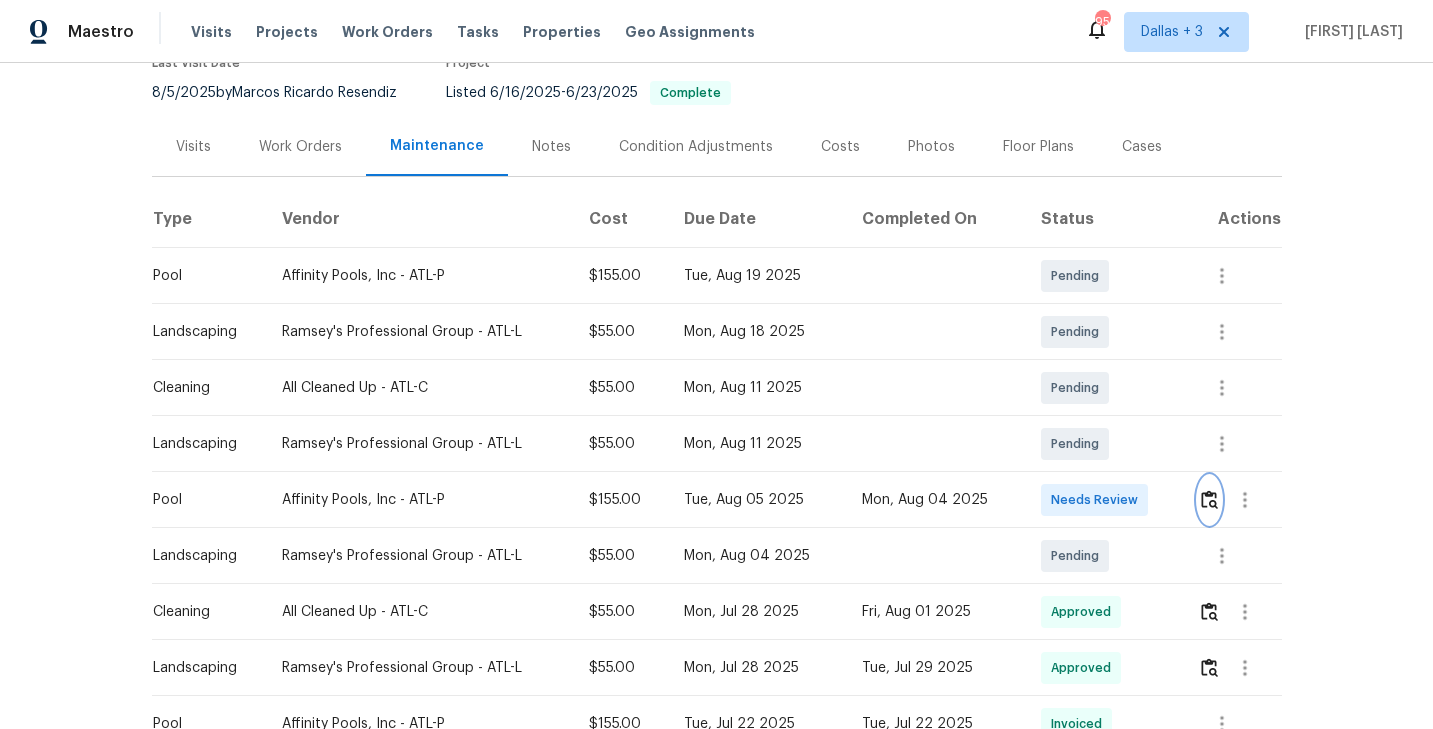 scroll, scrollTop: 0, scrollLeft: 0, axis: both 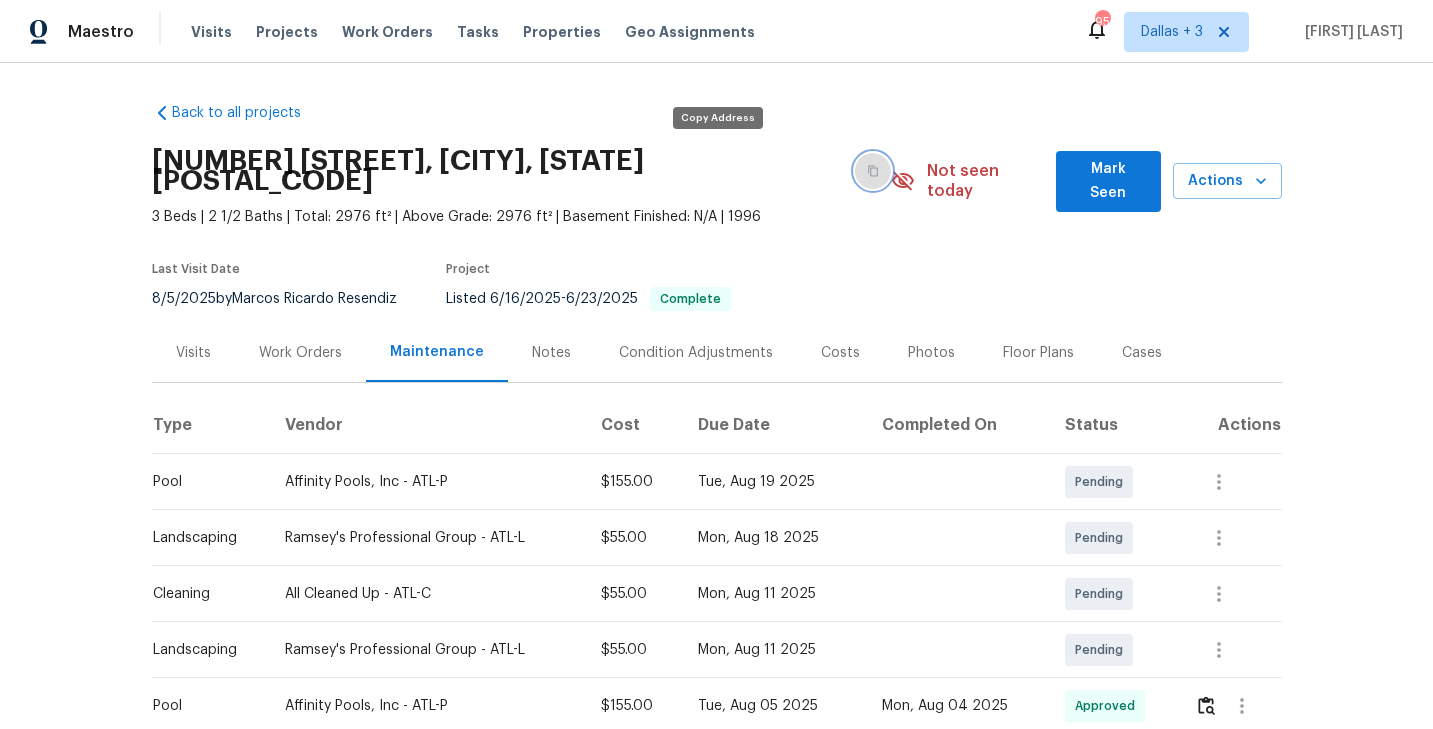 click 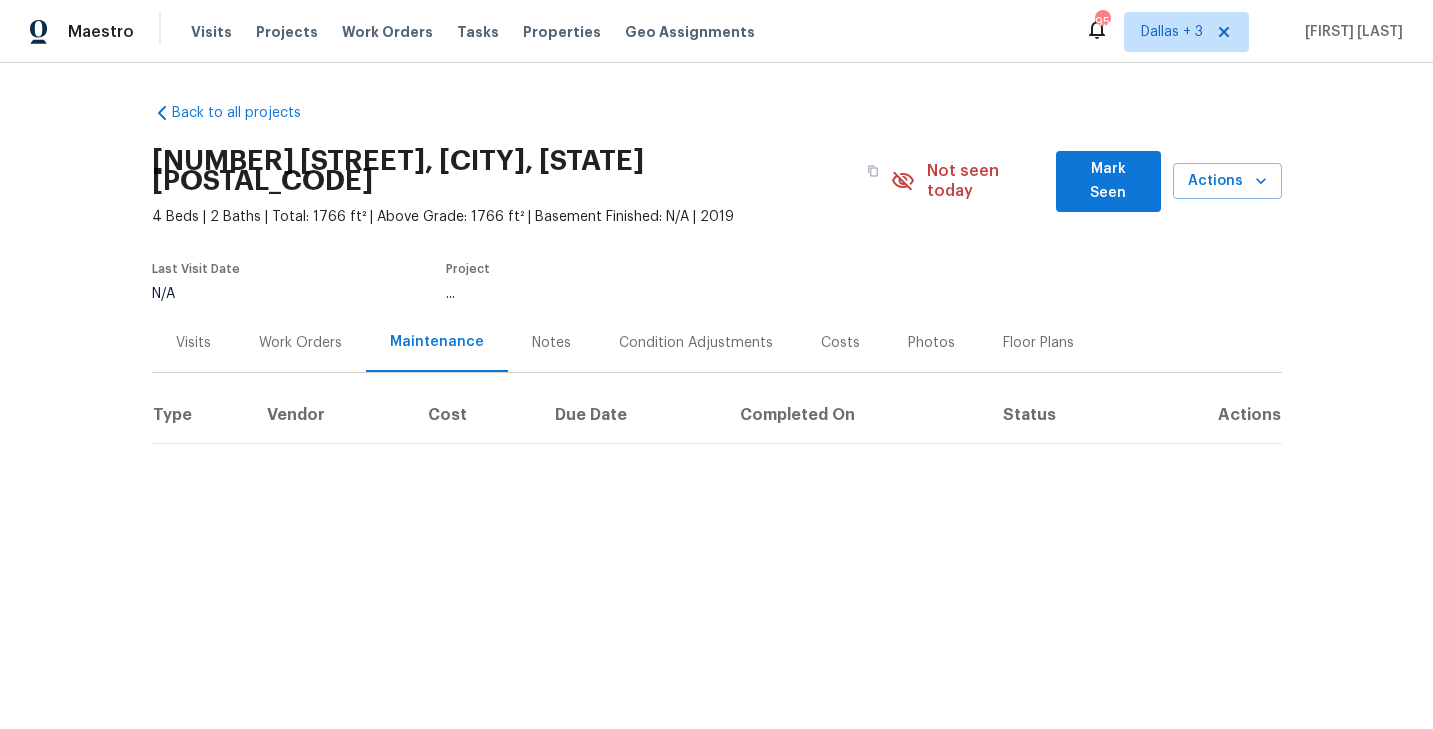 scroll, scrollTop: 0, scrollLeft: 0, axis: both 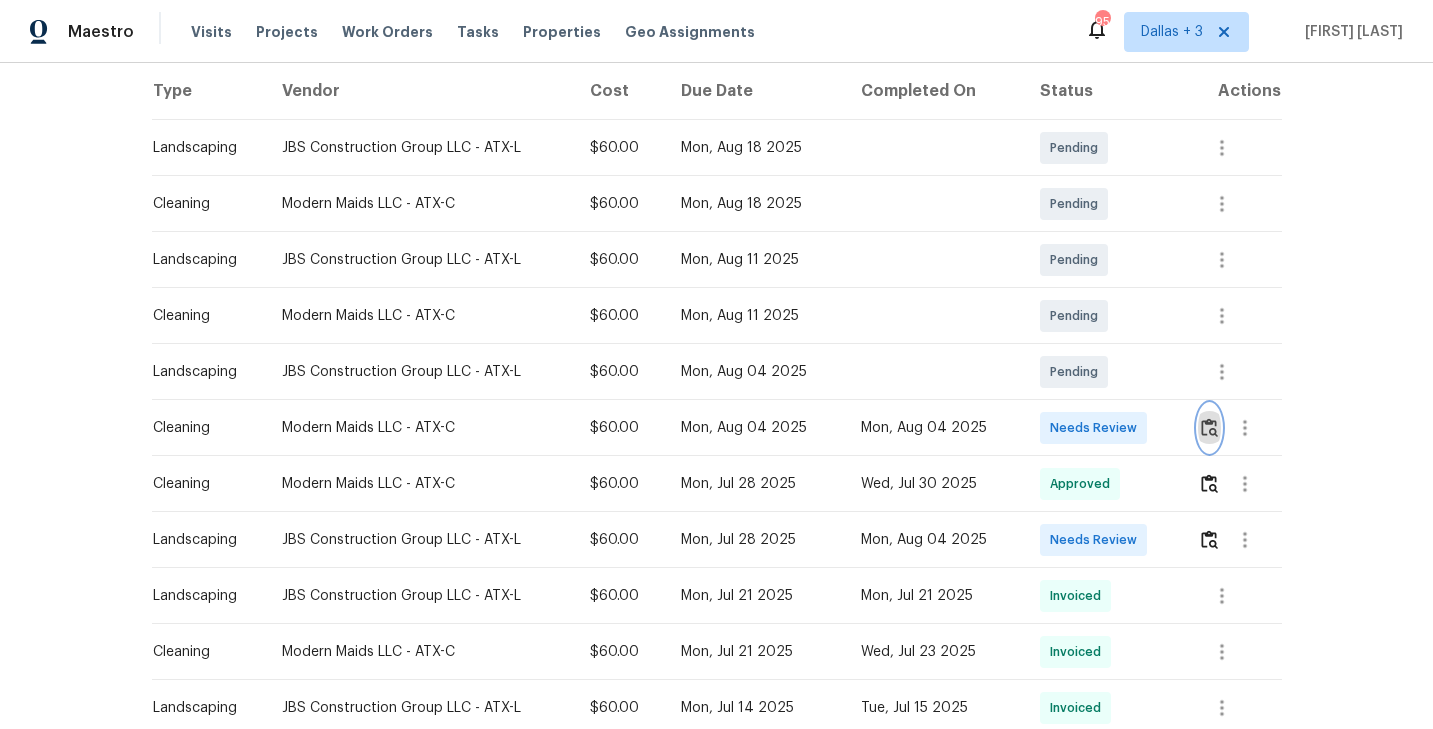 click at bounding box center (1209, 427) 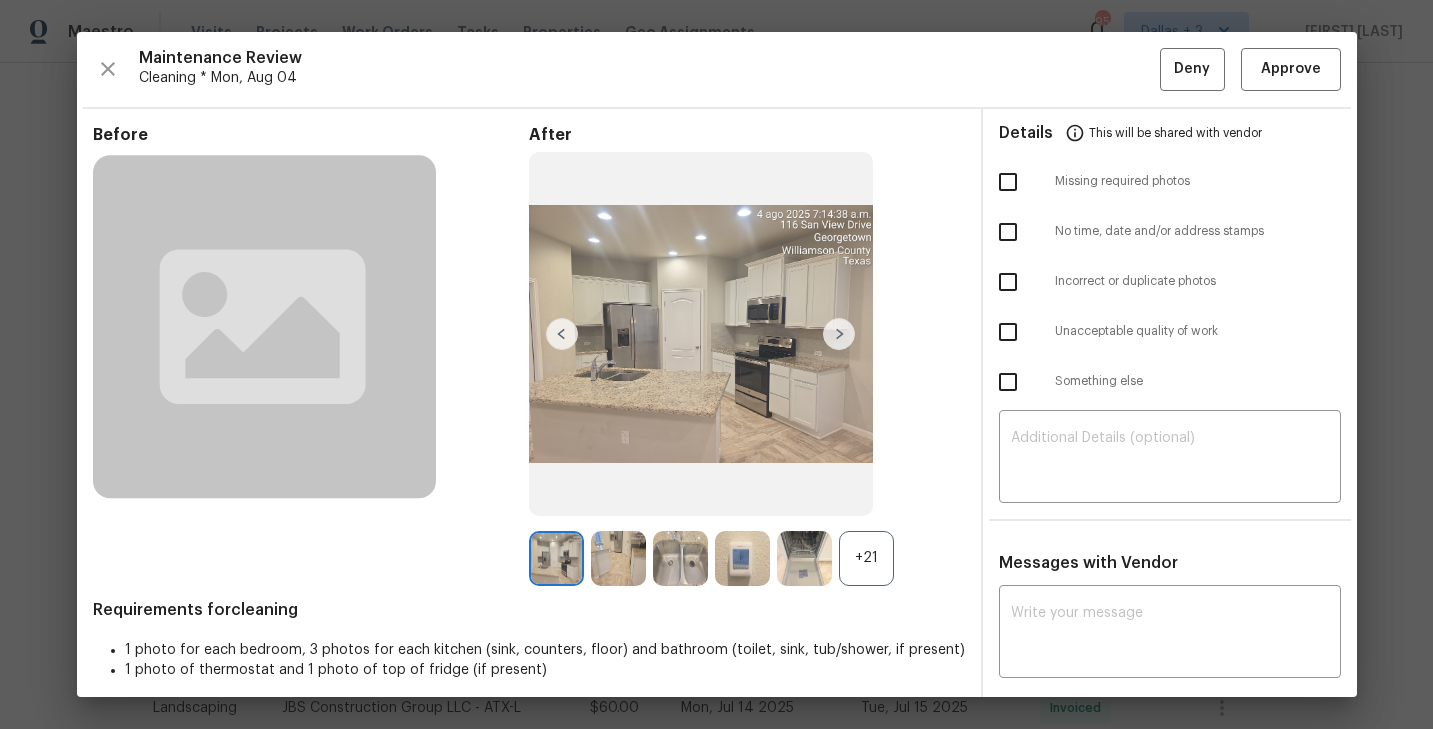 click on "+21" at bounding box center (866, 558) 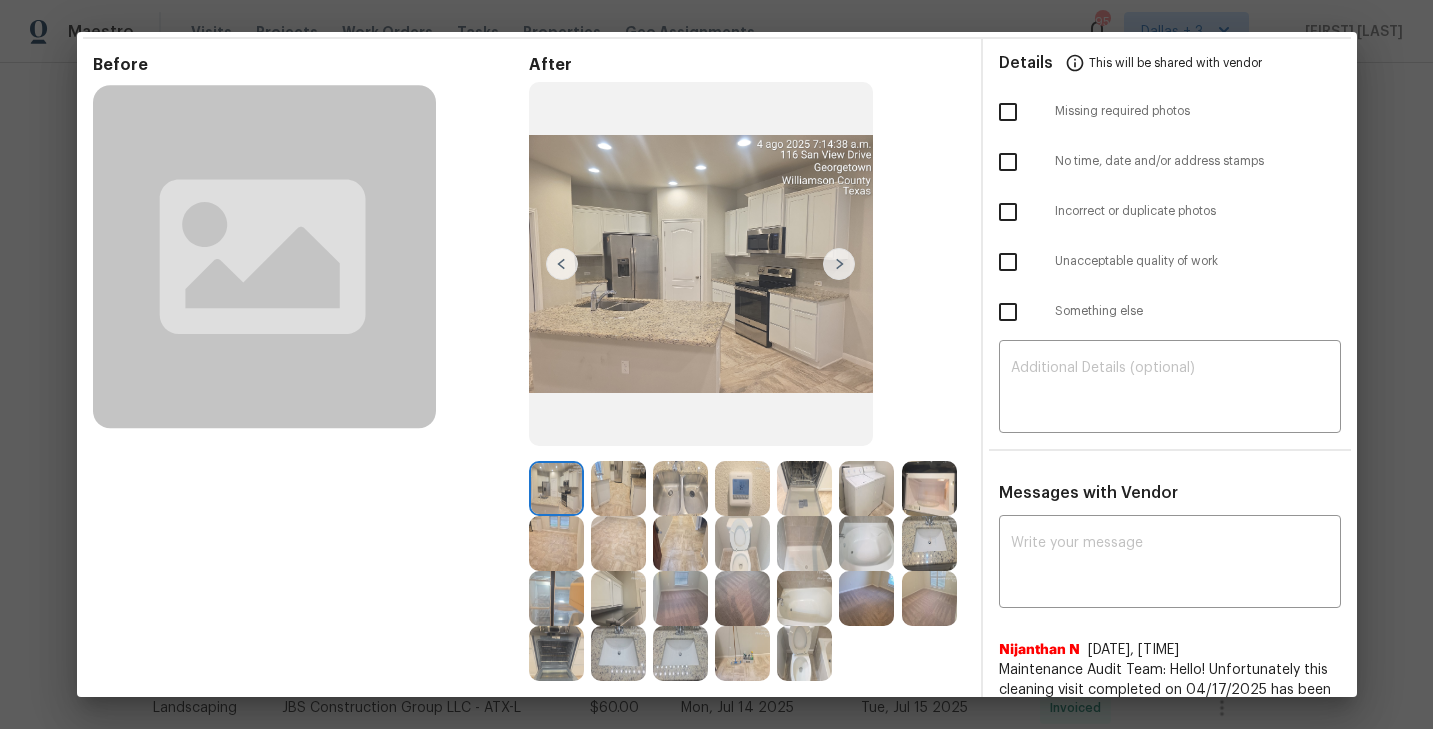 scroll, scrollTop: 0, scrollLeft: 0, axis: both 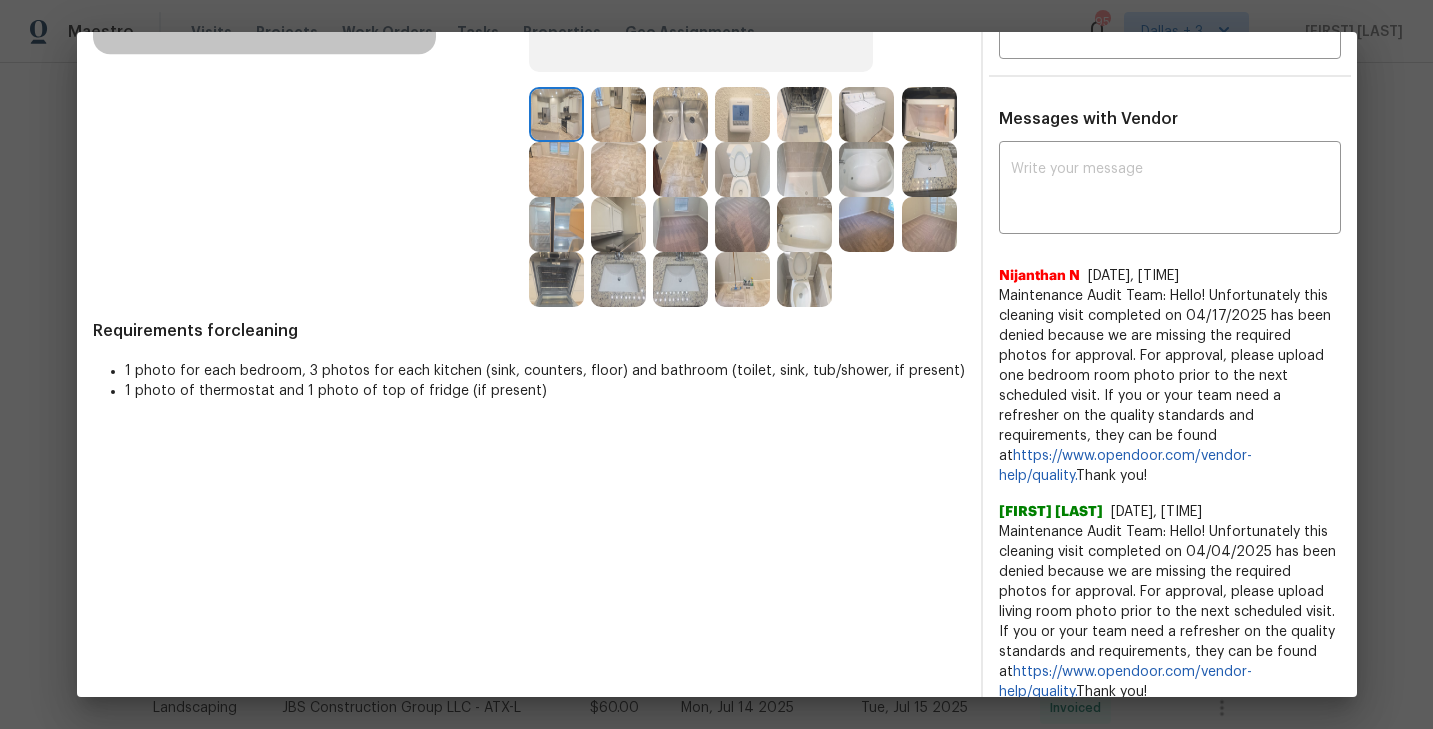 click at bounding box center (618, 224) 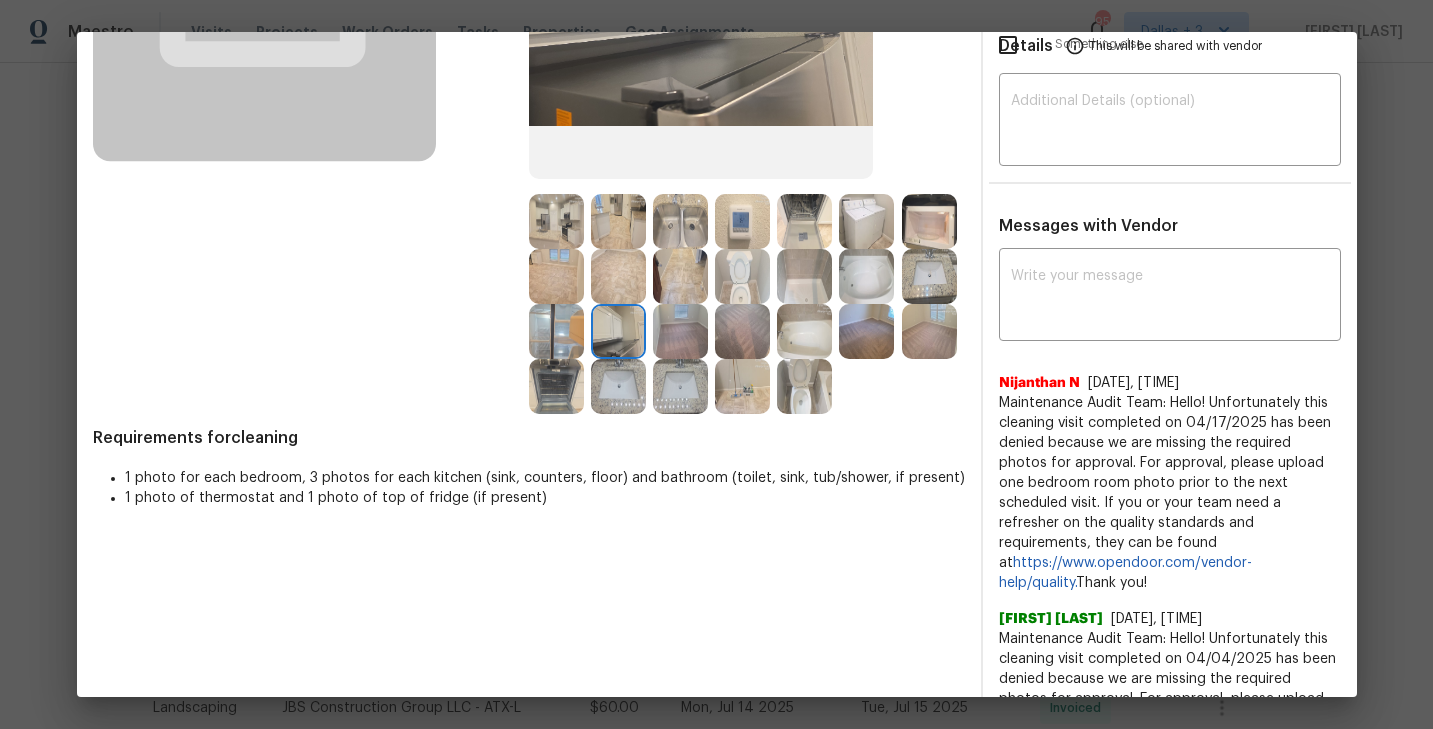 scroll, scrollTop: 330, scrollLeft: 0, axis: vertical 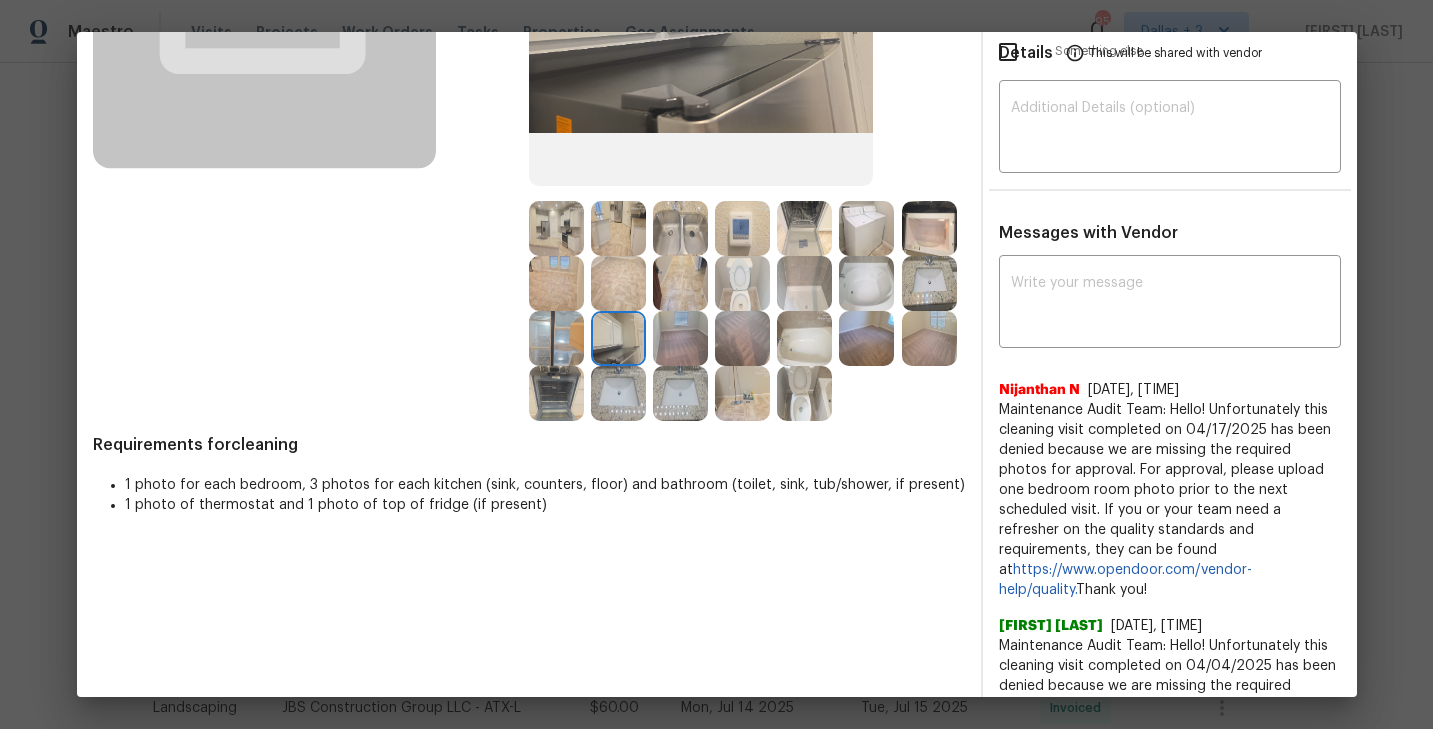 click at bounding box center [556, 228] 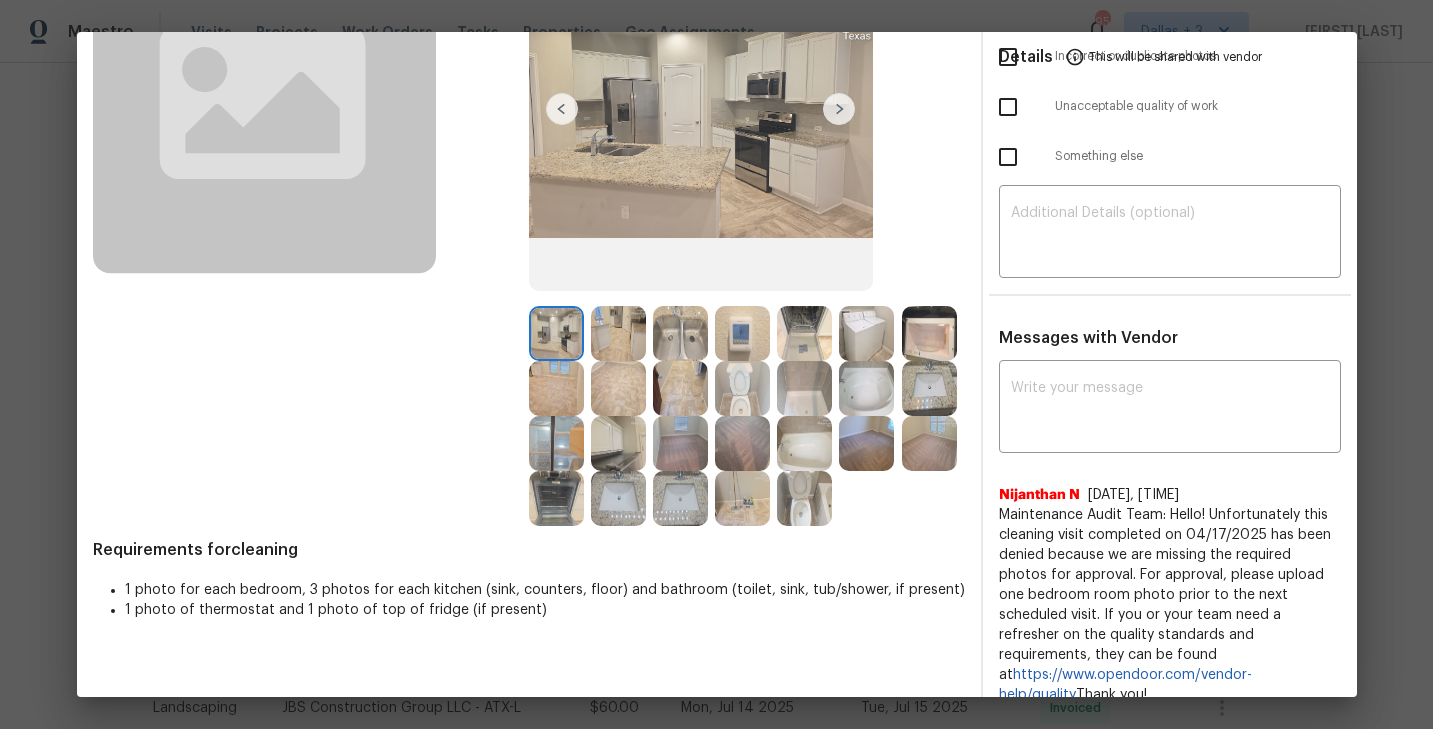 scroll, scrollTop: 221, scrollLeft: 0, axis: vertical 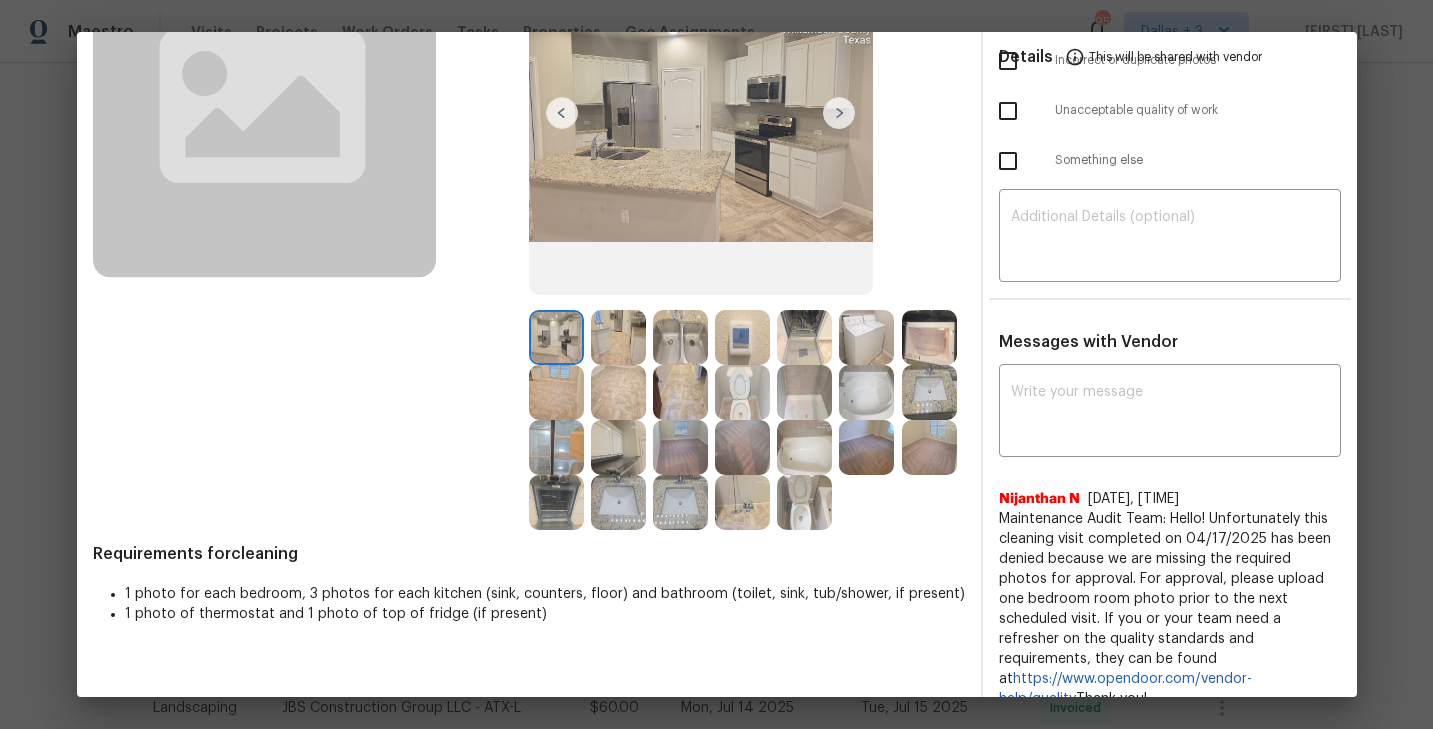 click at bounding box center [618, 337] 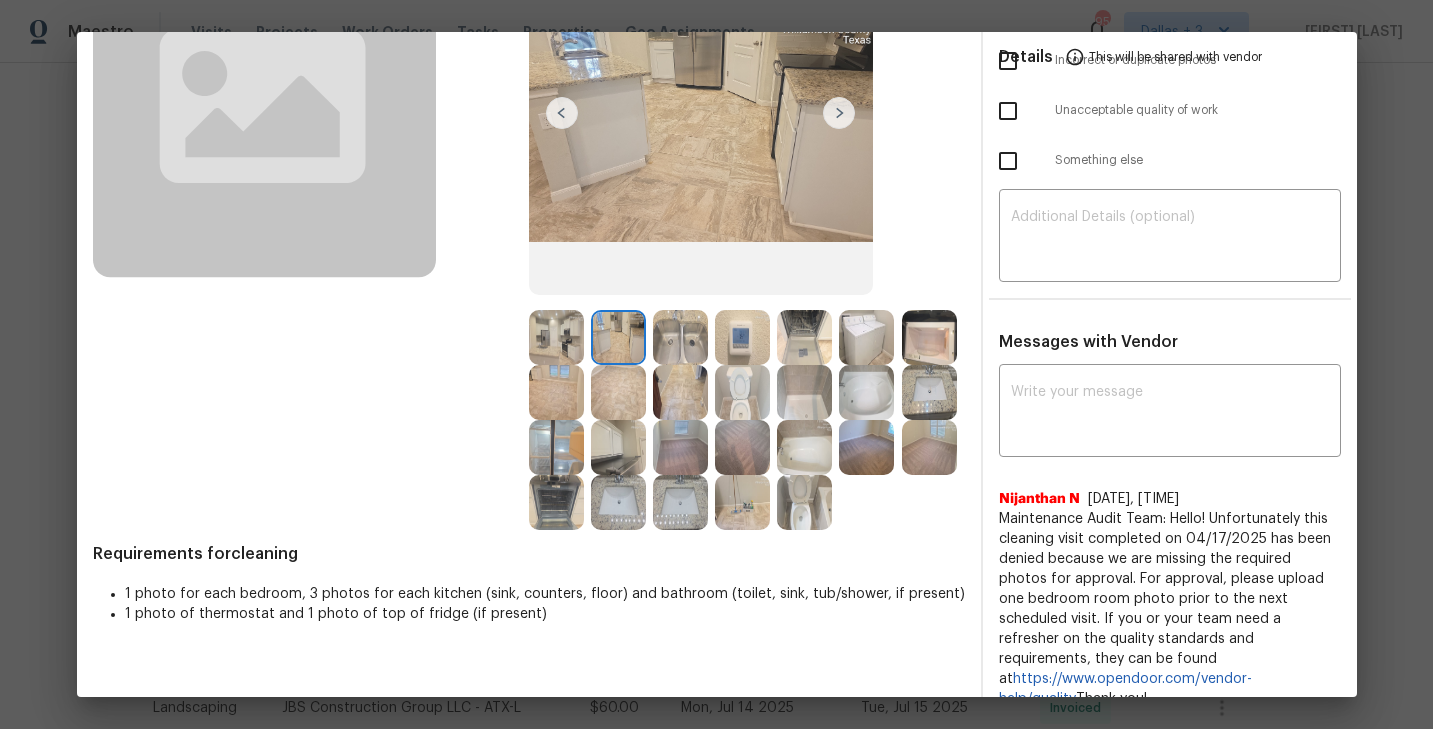 click at bounding box center (618, 447) 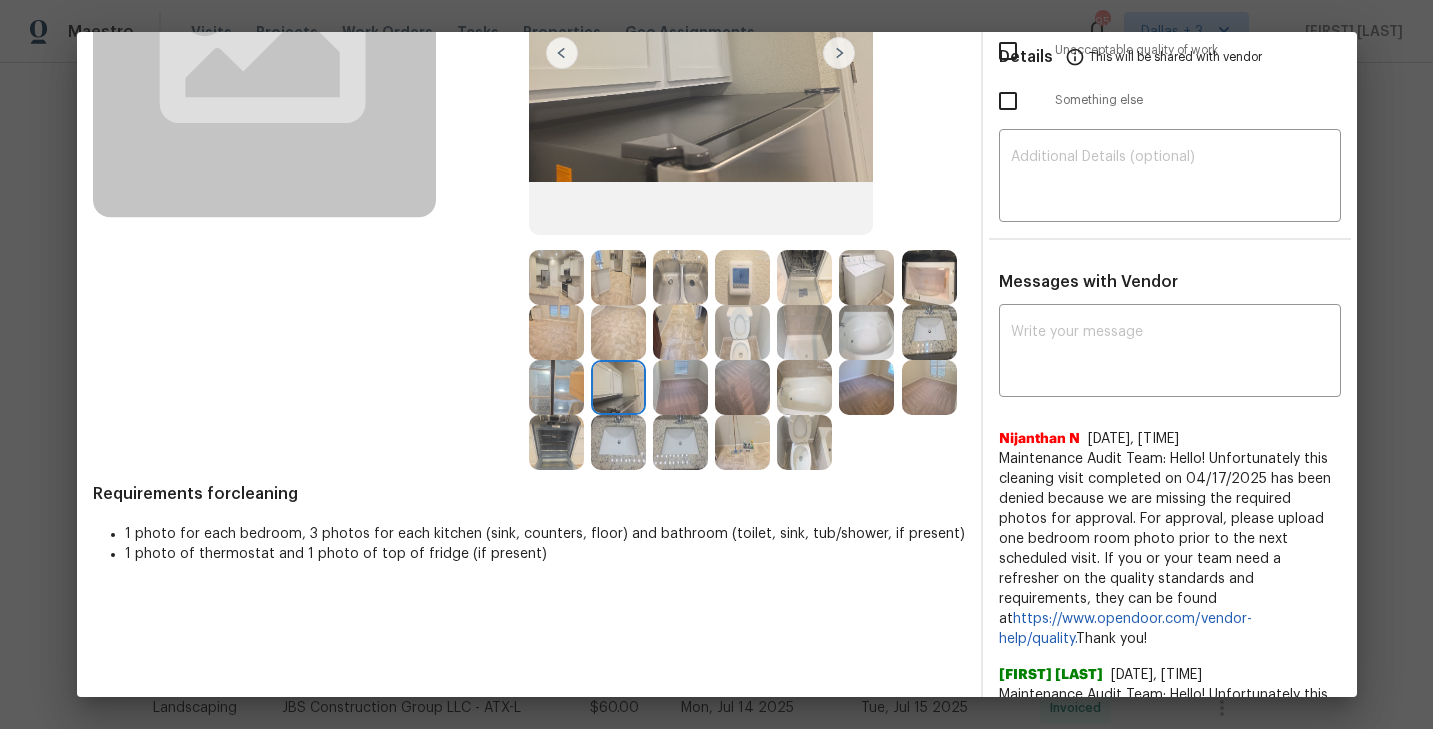 scroll, scrollTop: 444, scrollLeft: 0, axis: vertical 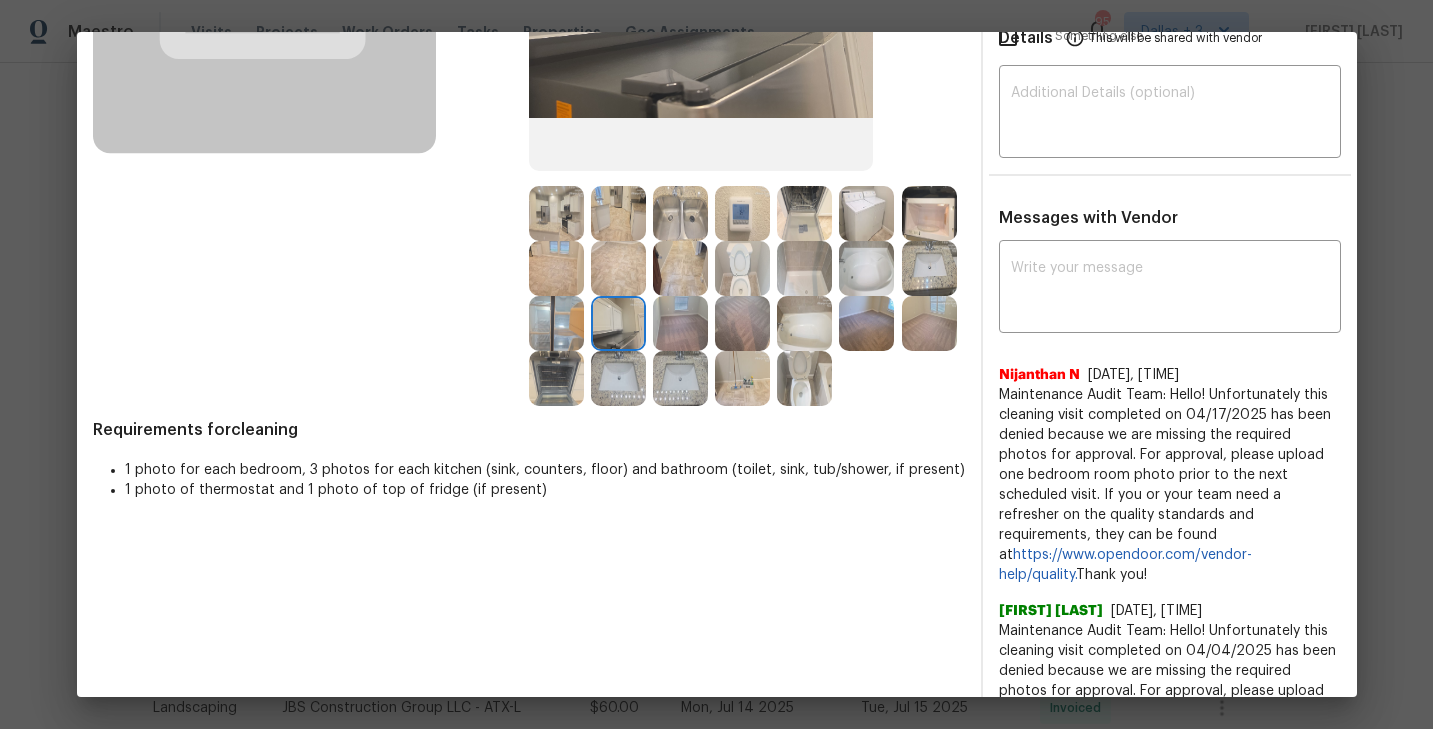 click at bounding box center [804, 378] 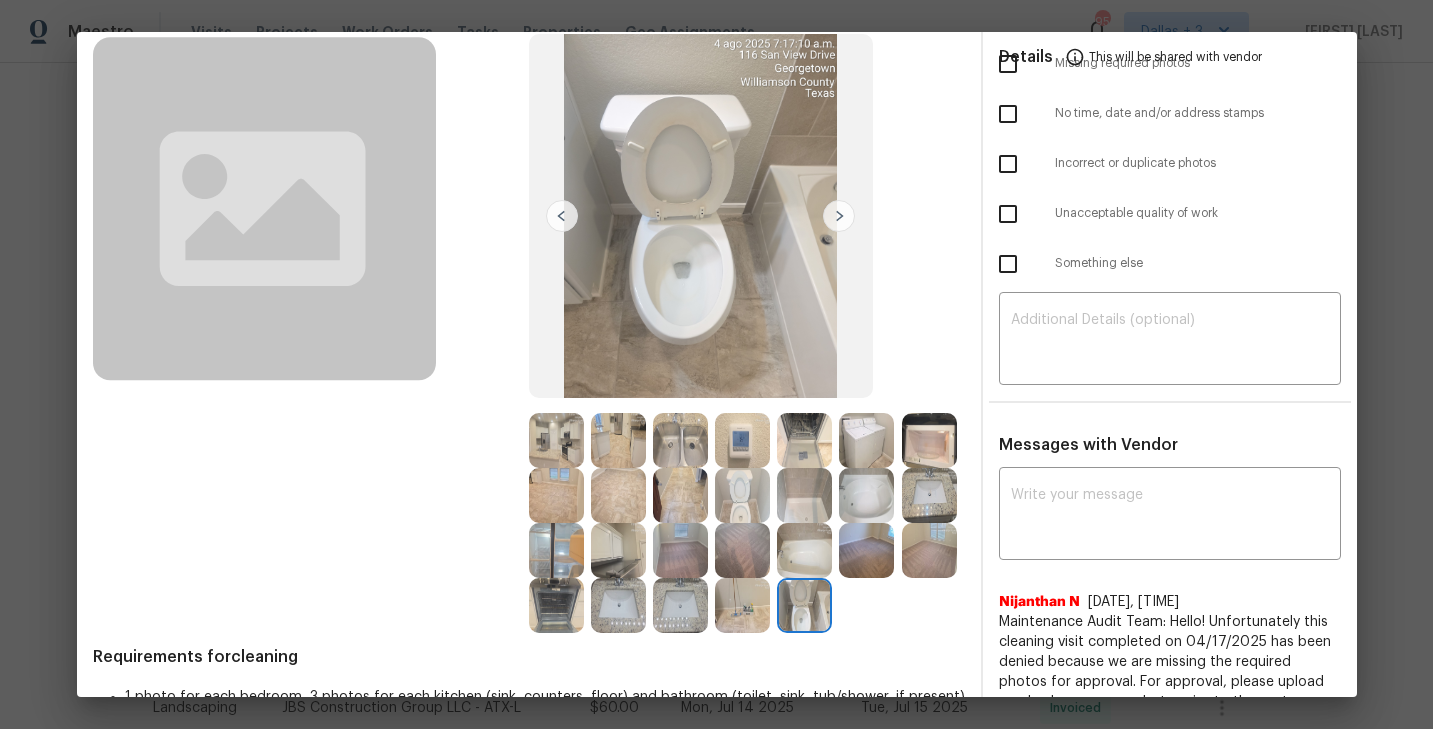 scroll, scrollTop: 117, scrollLeft: 0, axis: vertical 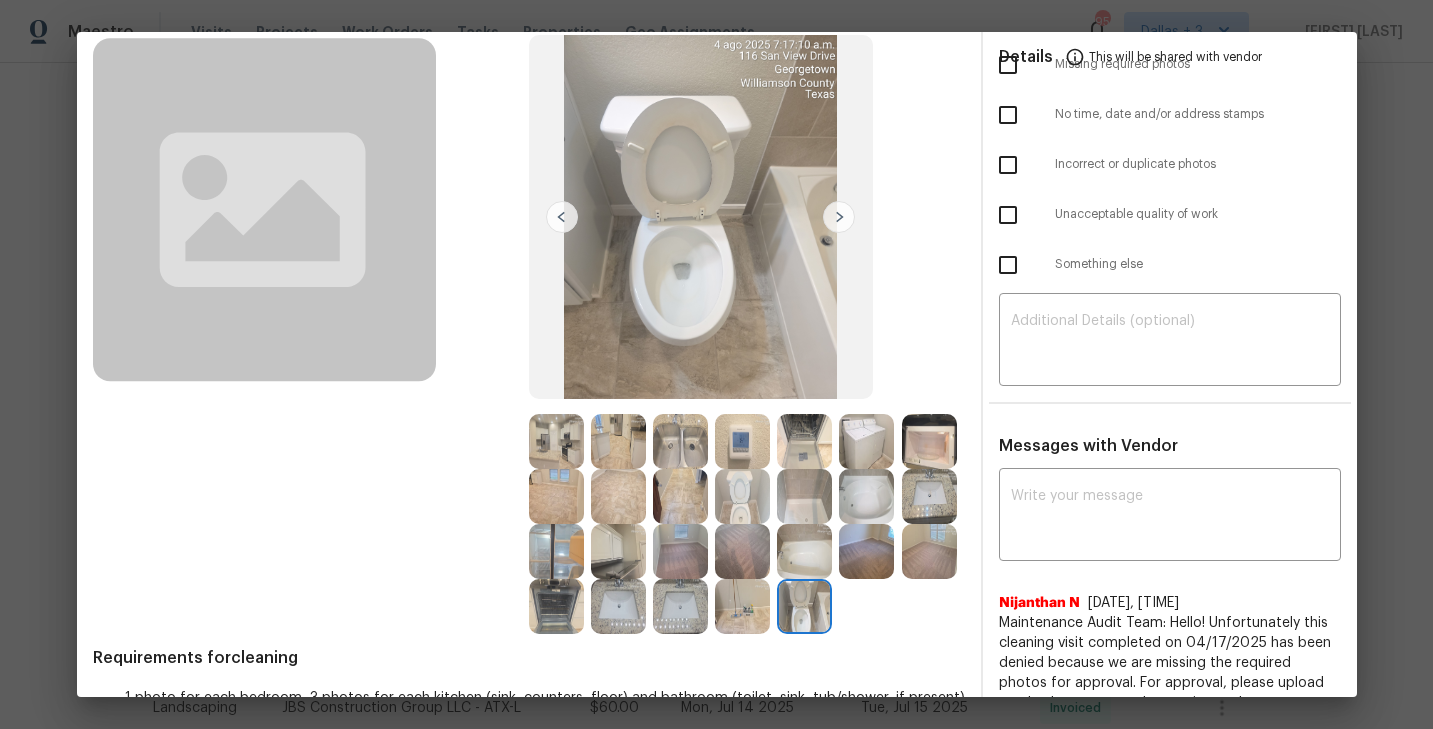 click at bounding box center [929, 441] 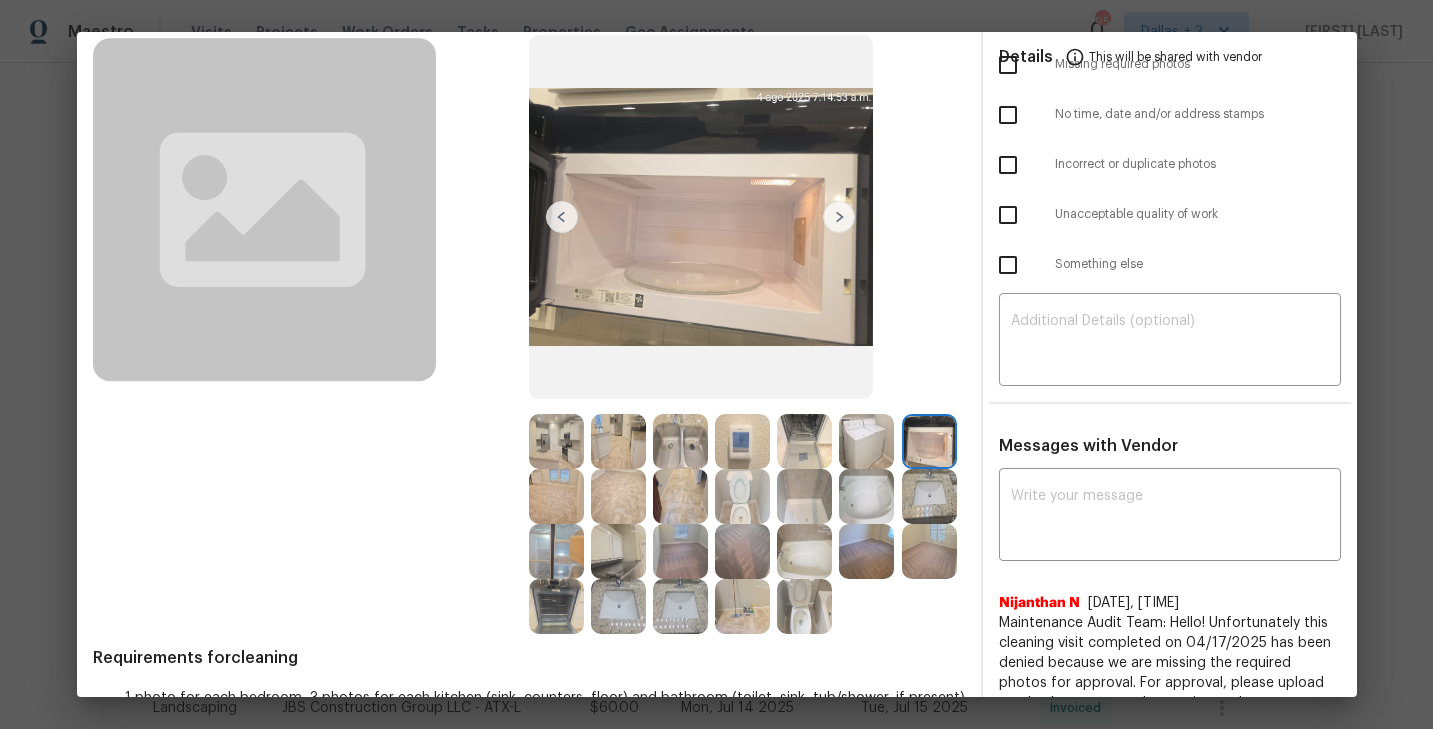 click at bounding box center [866, 441] 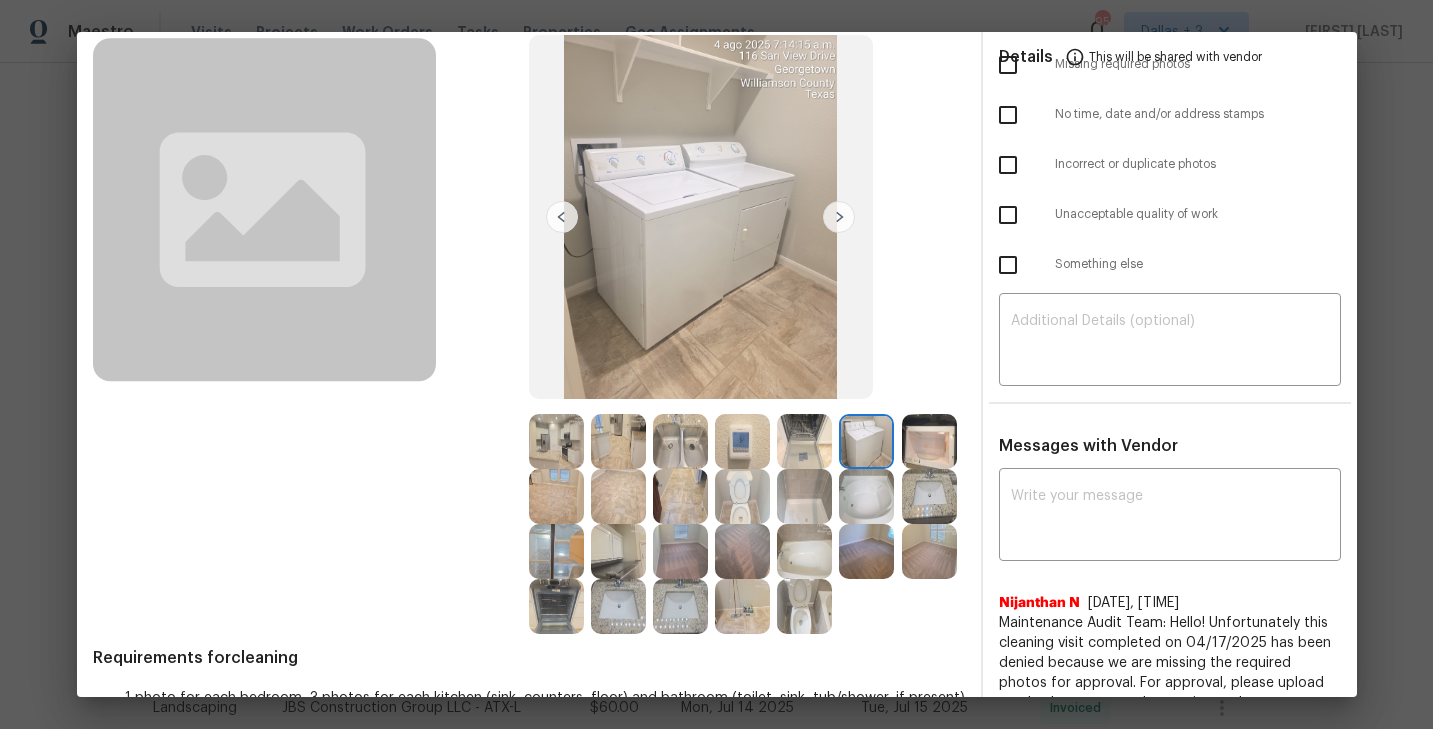click at bounding box center (804, 496) 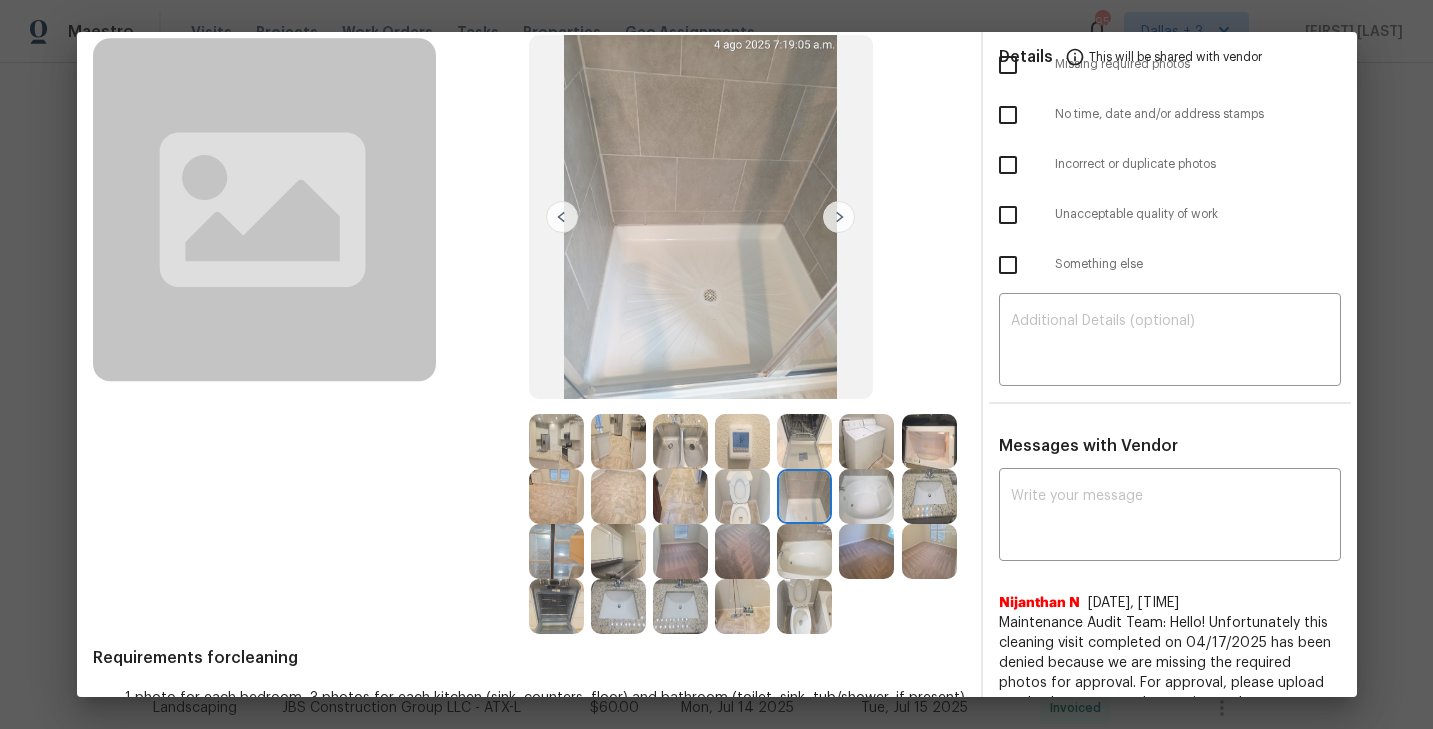click at bounding box center [804, 441] 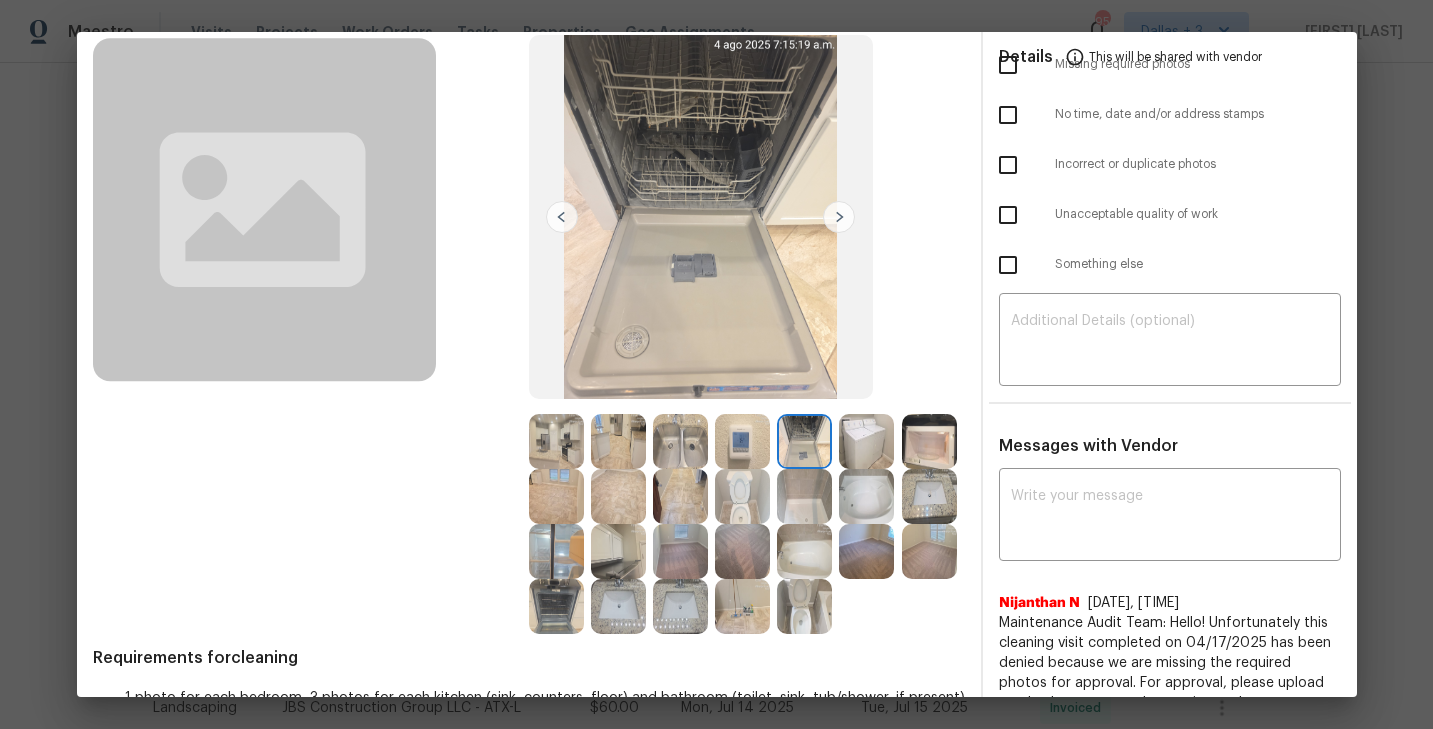 click at bounding box center [618, 496] 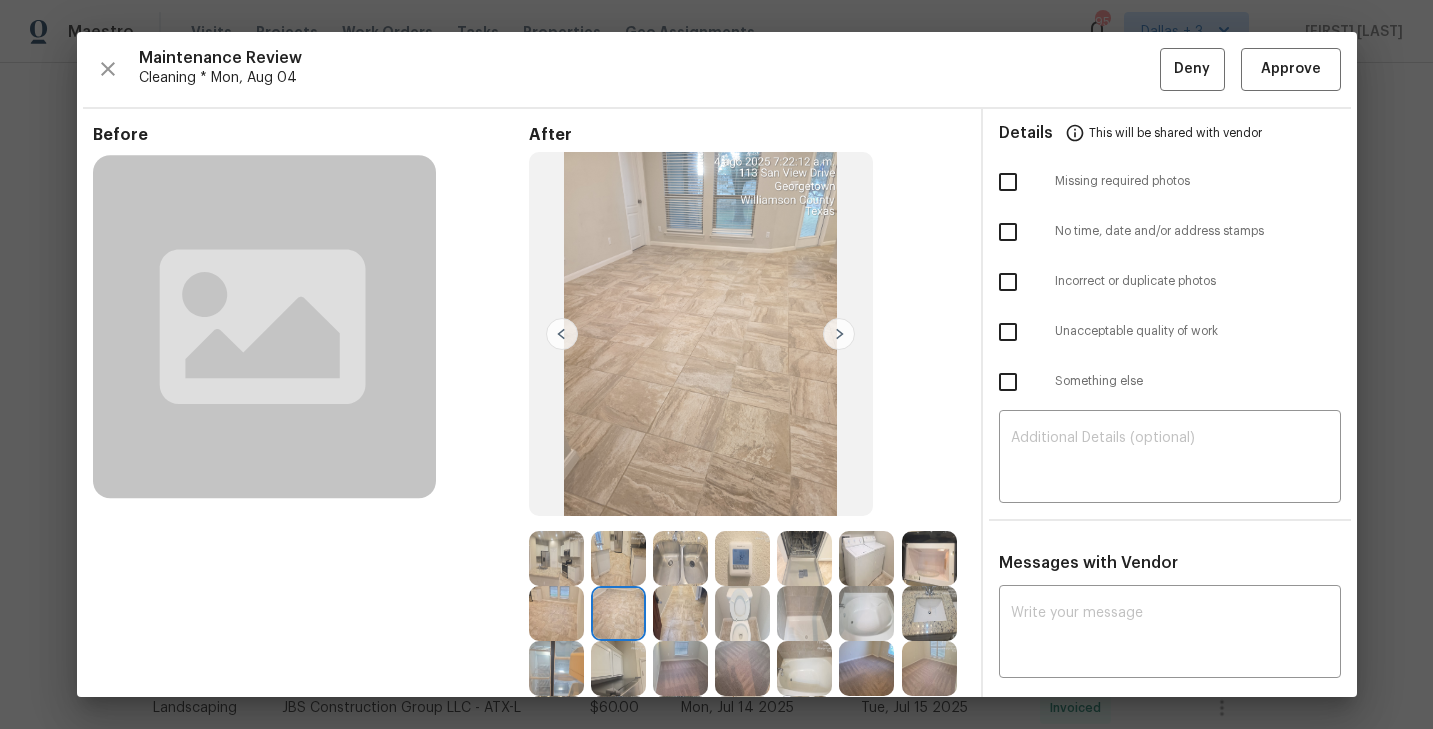 scroll, scrollTop: 0, scrollLeft: 0, axis: both 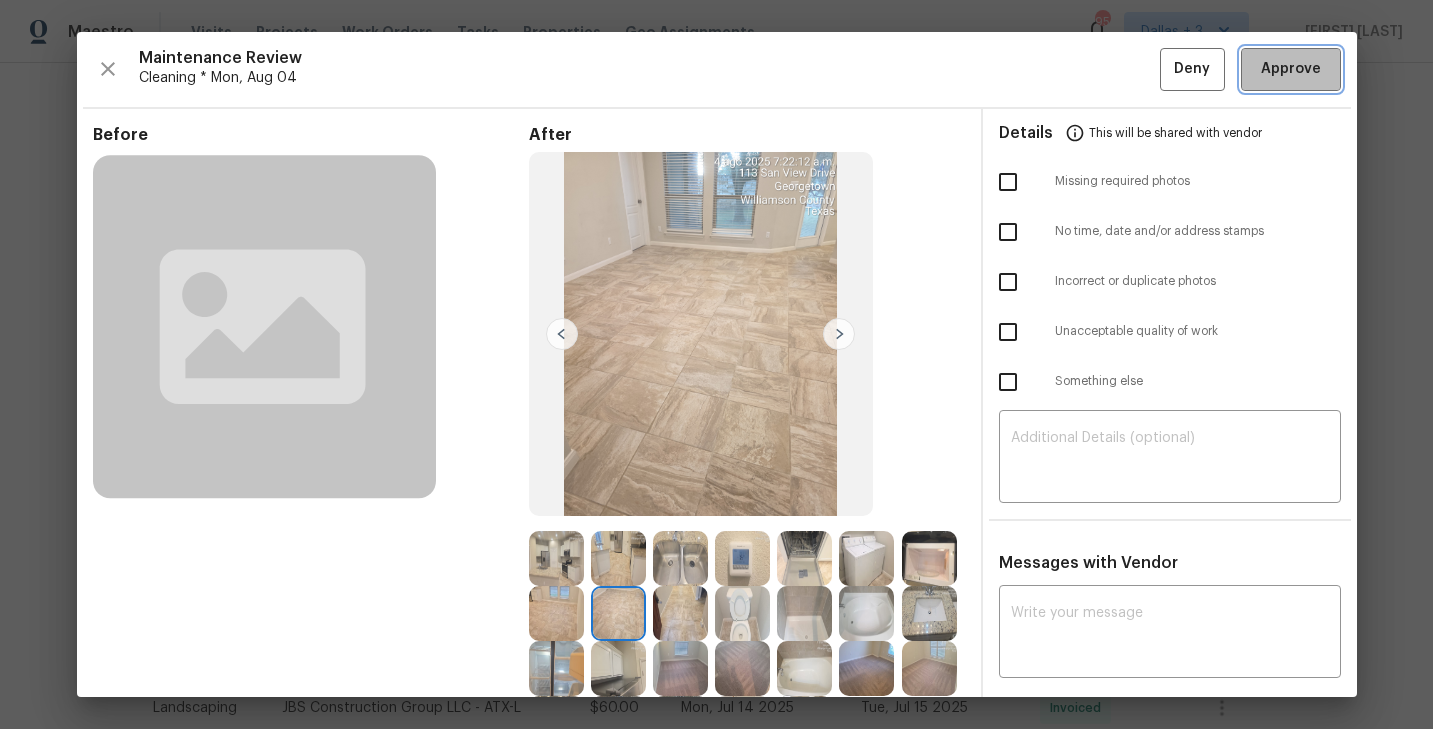 click on "Approve" at bounding box center (1291, 69) 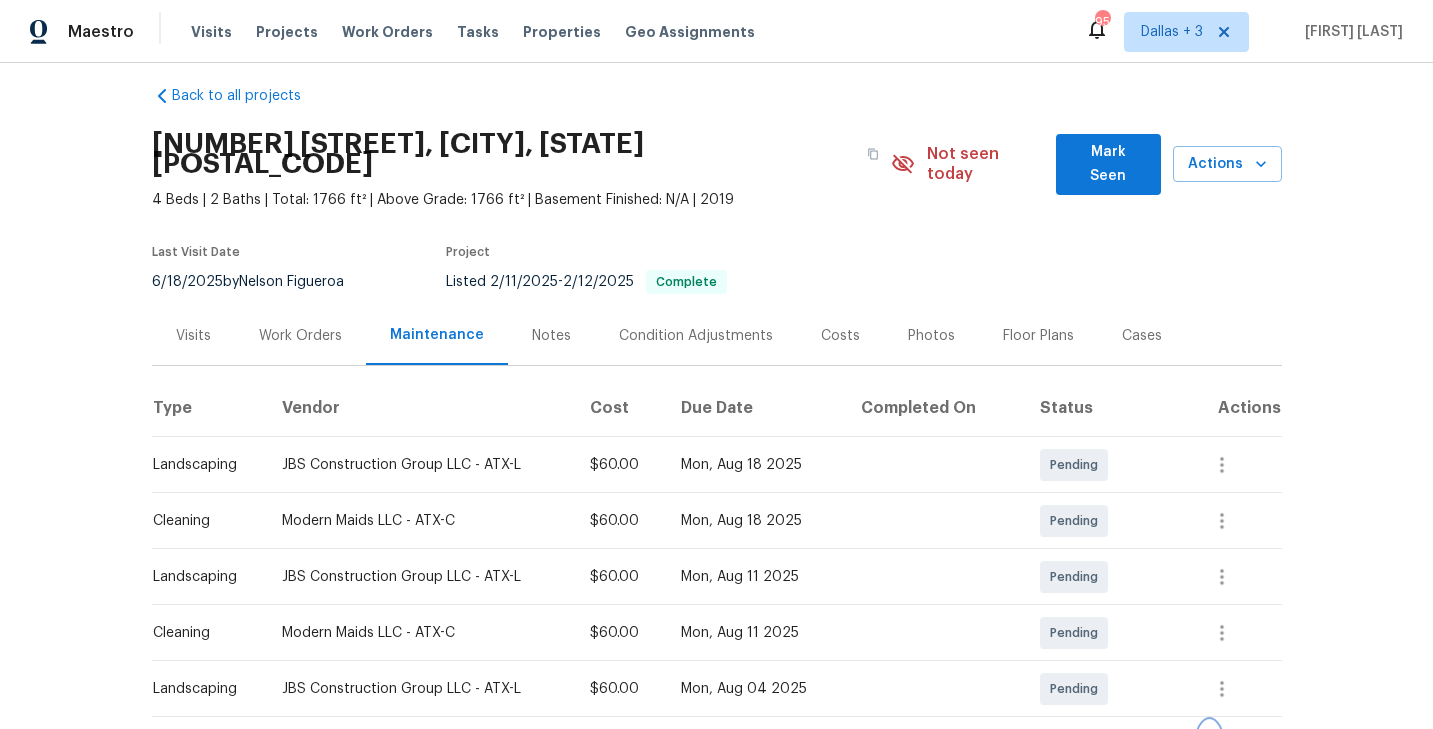 scroll, scrollTop: 0, scrollLeft: 0, axis: both 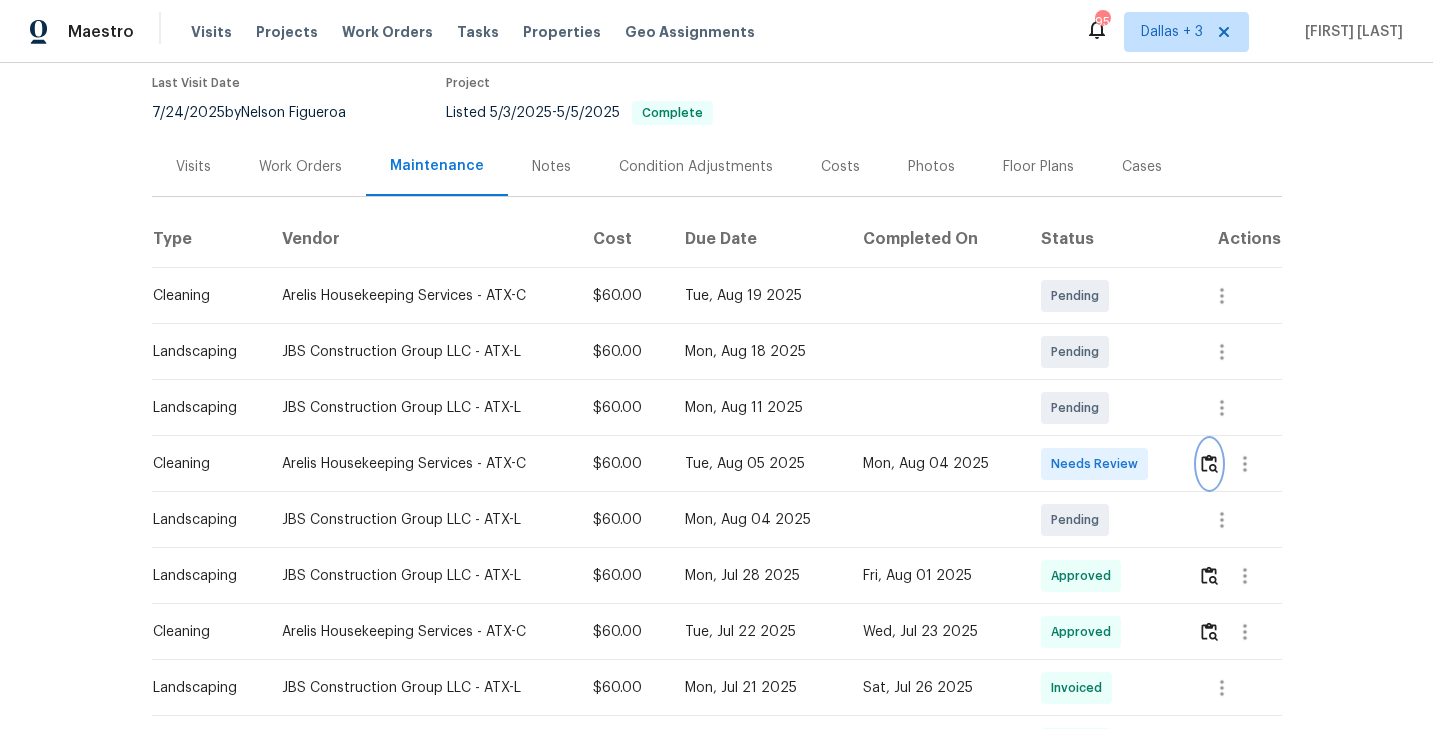 click at bounding box center [1209, 463] 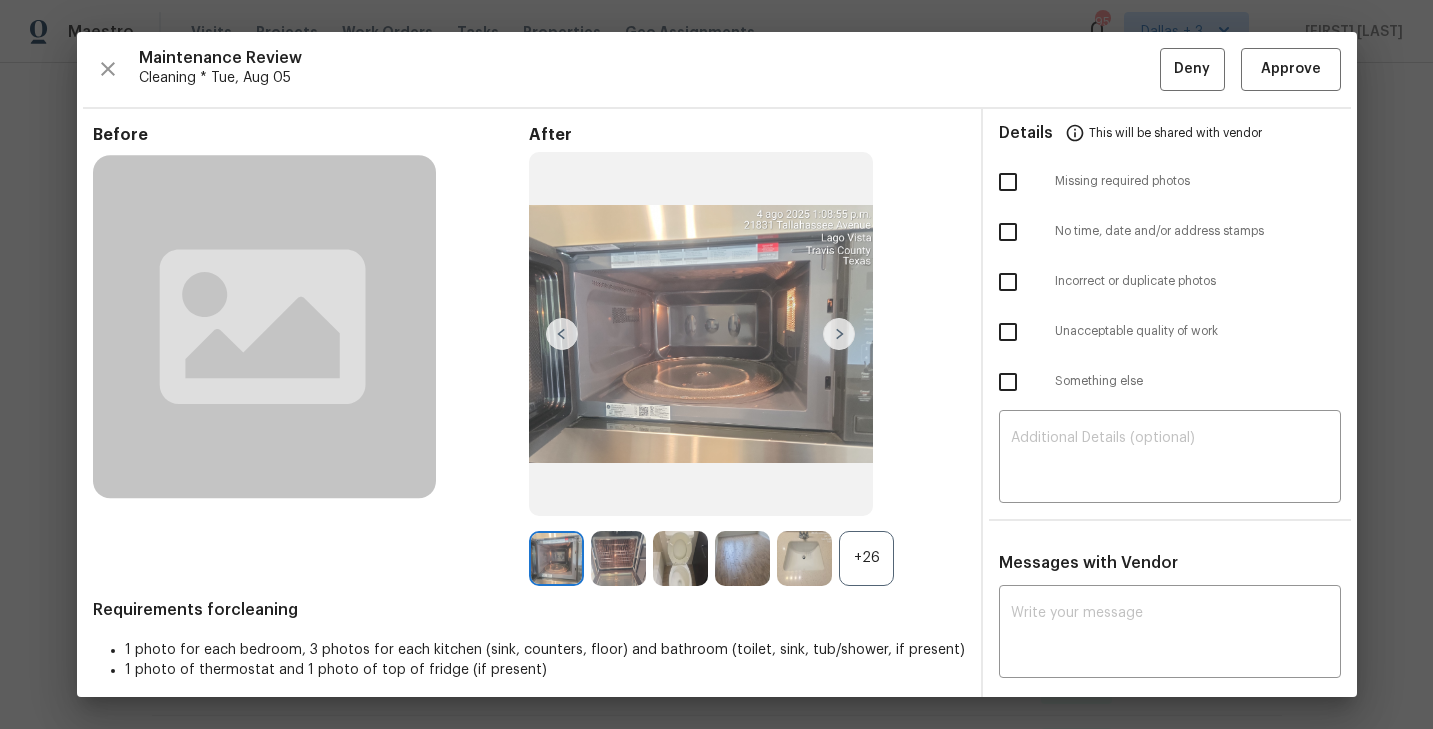 scroll, scrollTop: 40, scrollLeft: 0, axis: vertical 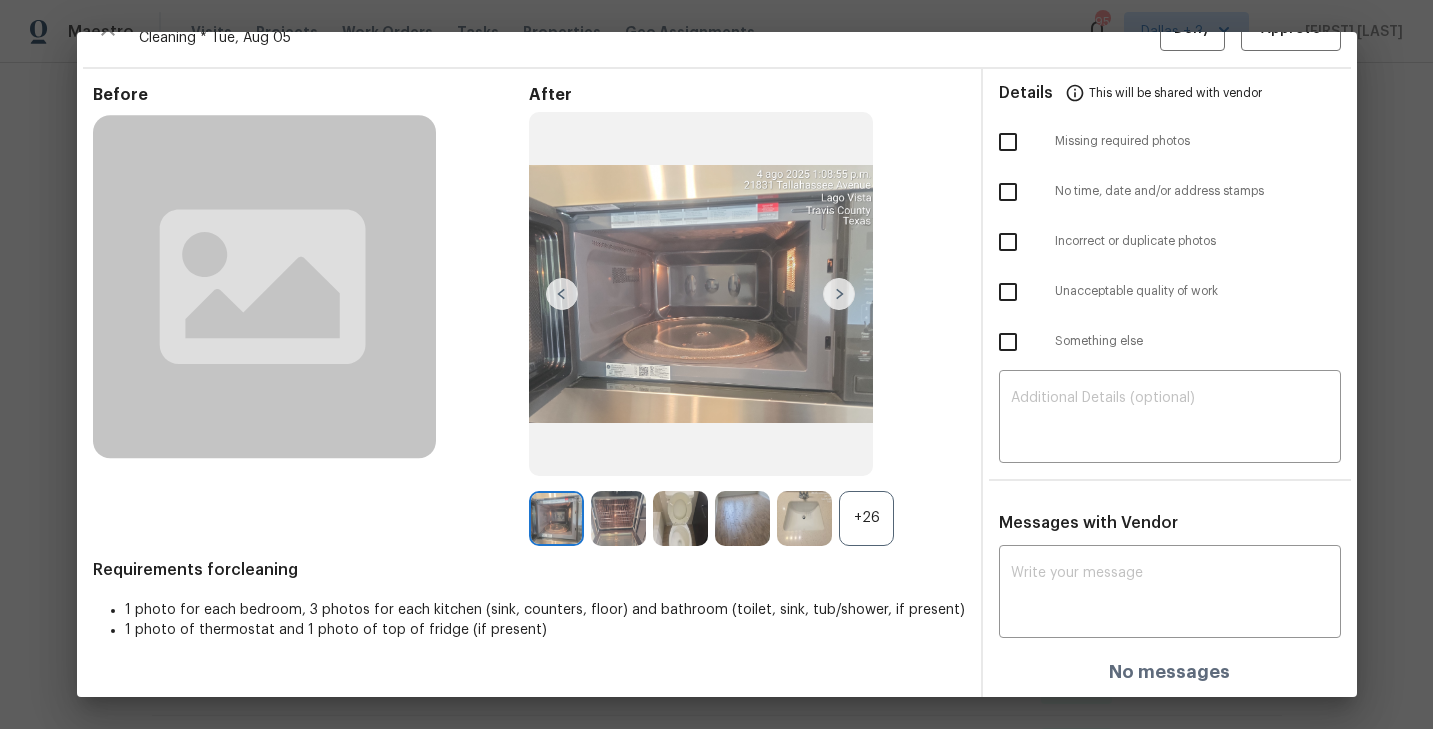 click on "+26" at bounding box center (866, 518) 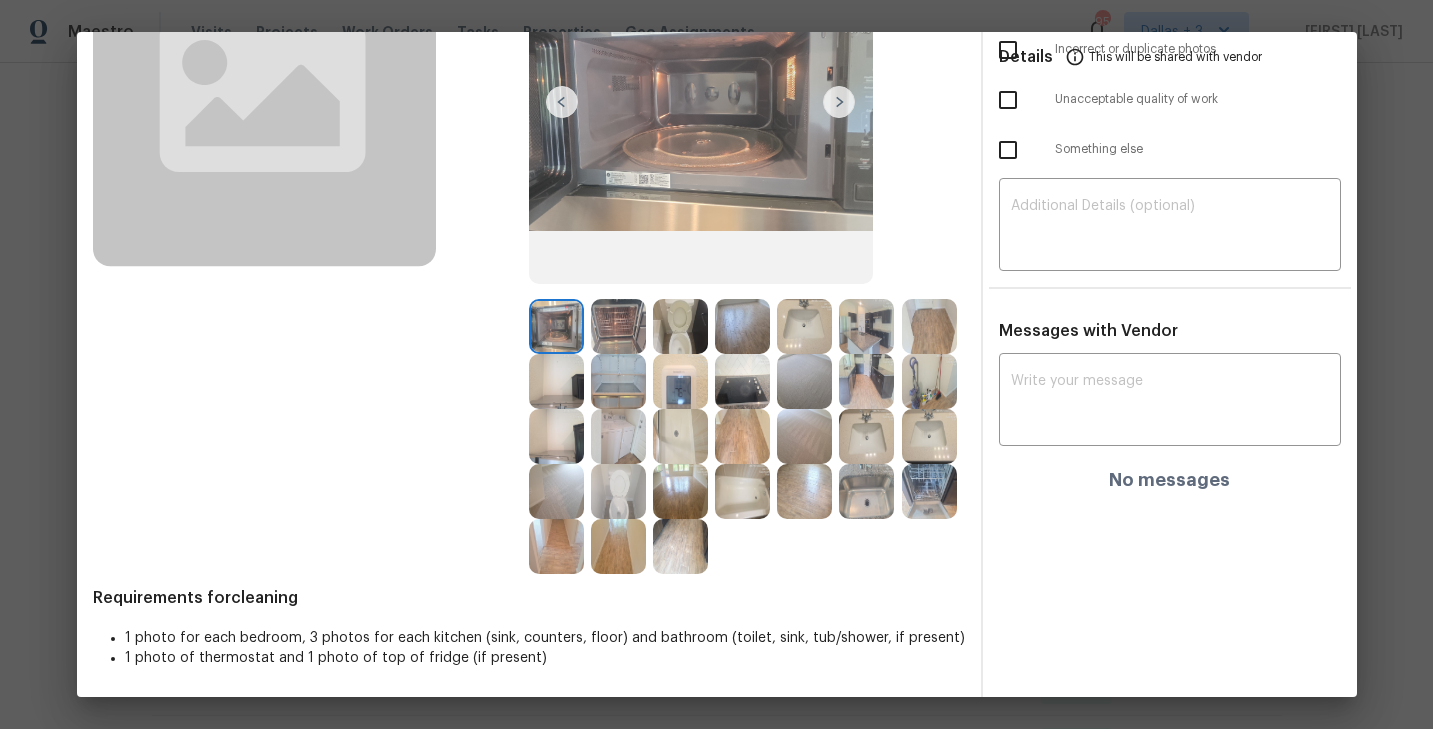 scroll, scrollTop: 0, scrollLeft: 0, axis: both 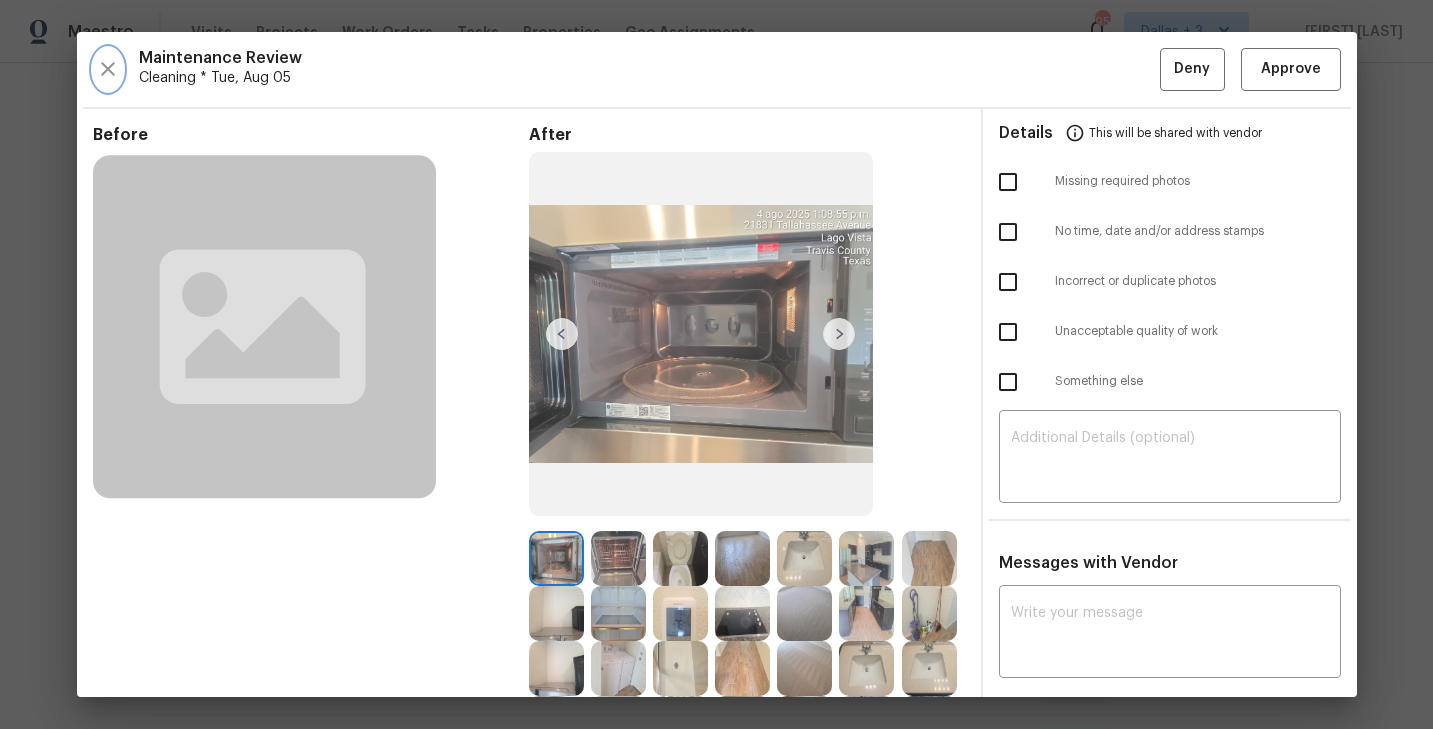 click 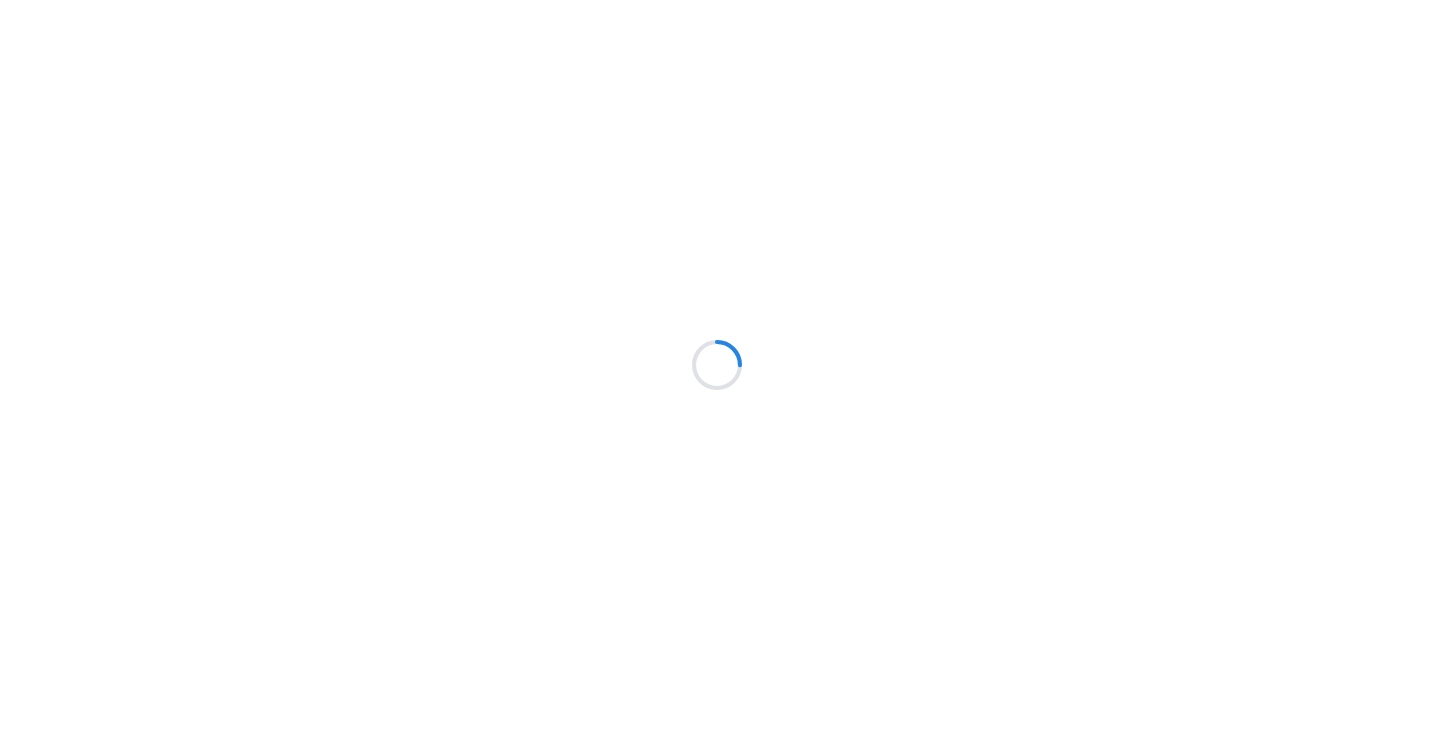 scroll, scrollTop: 0, scrollLeft: 0, axis: both 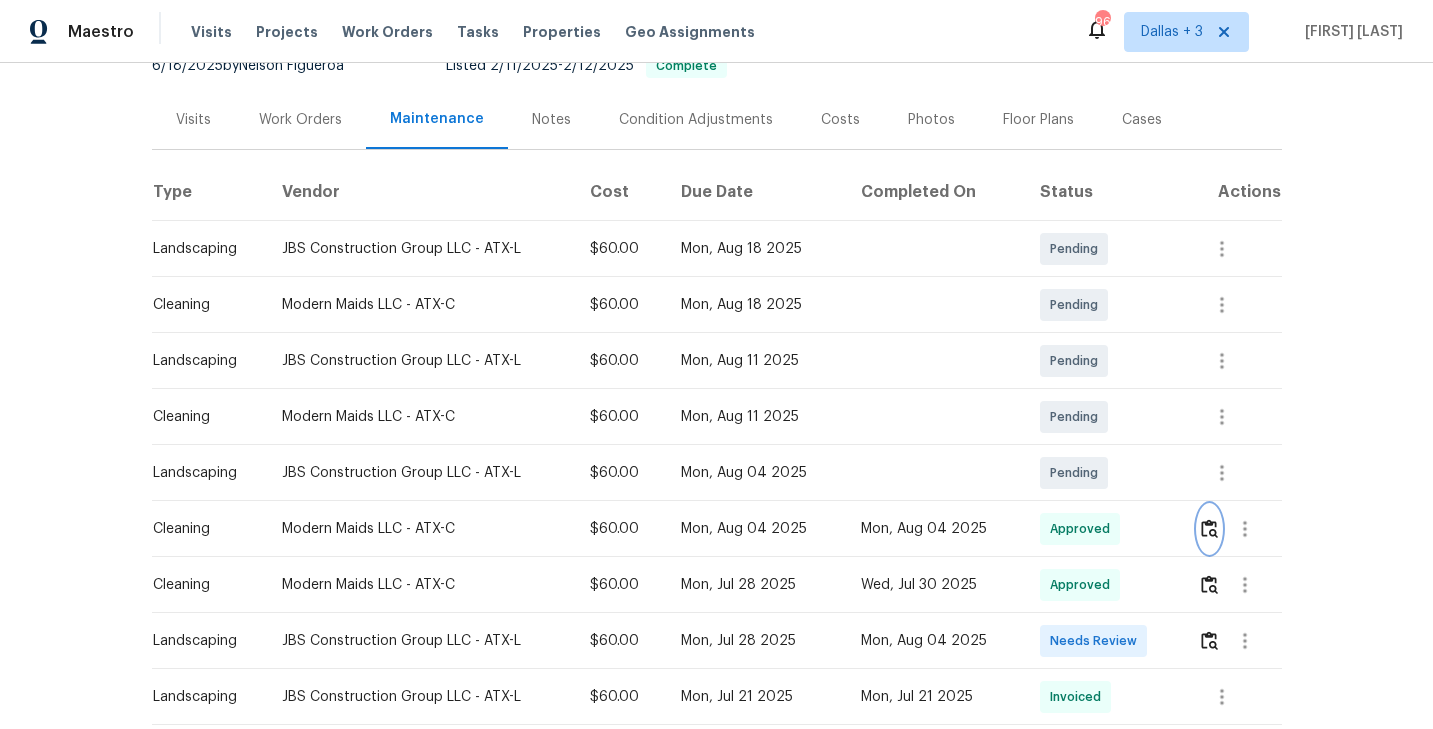 click at bounding box center (1209, 529) 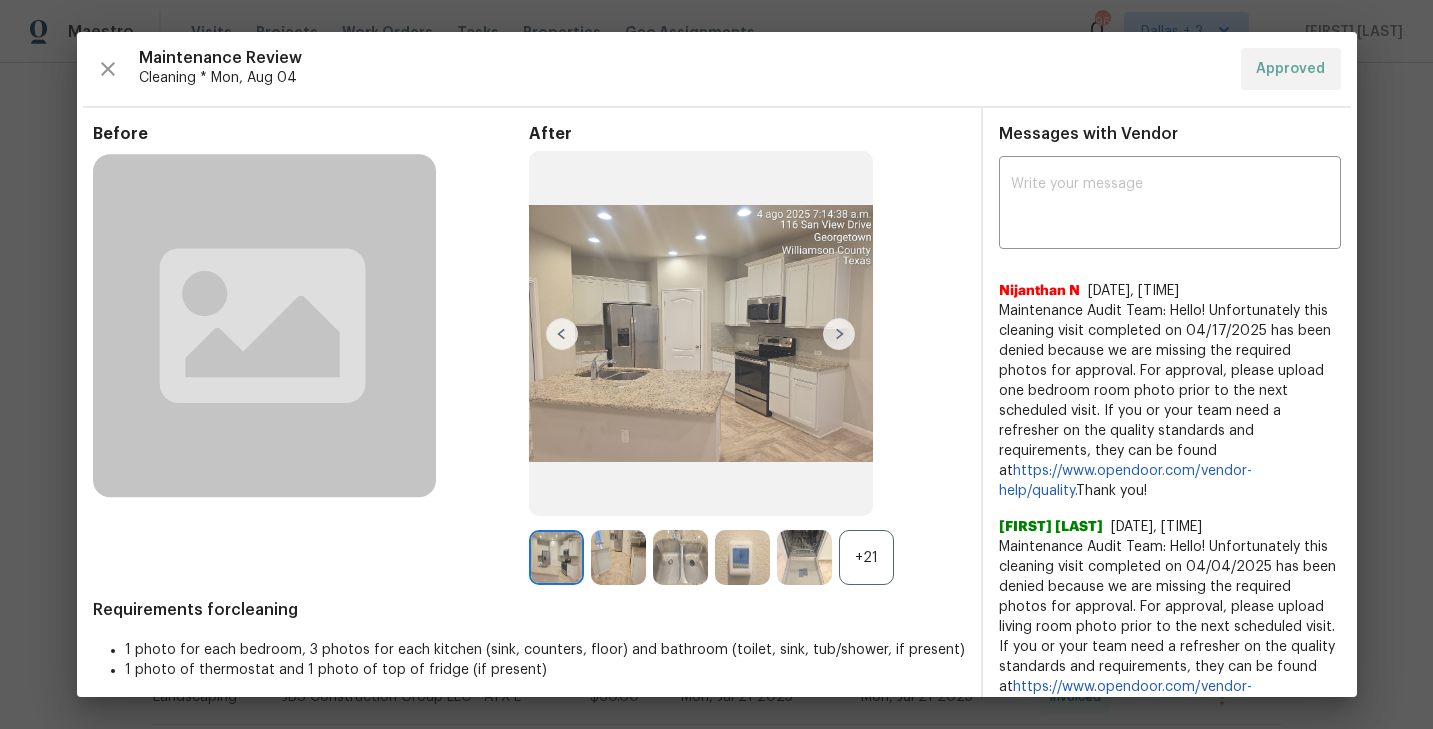 click on "+21" at bounding box center (866, 557) 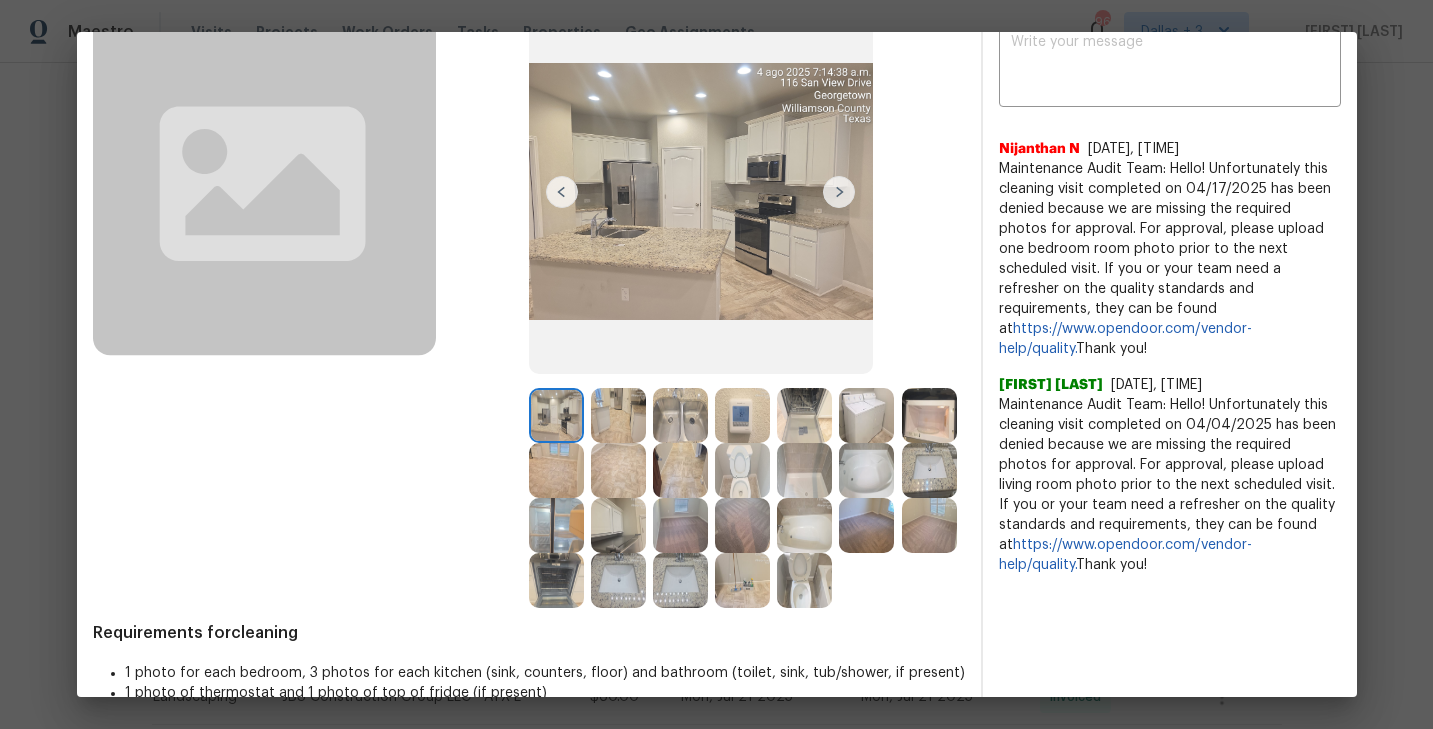scroll, scrollTop: 0, scrollLeft: 0, axis: both 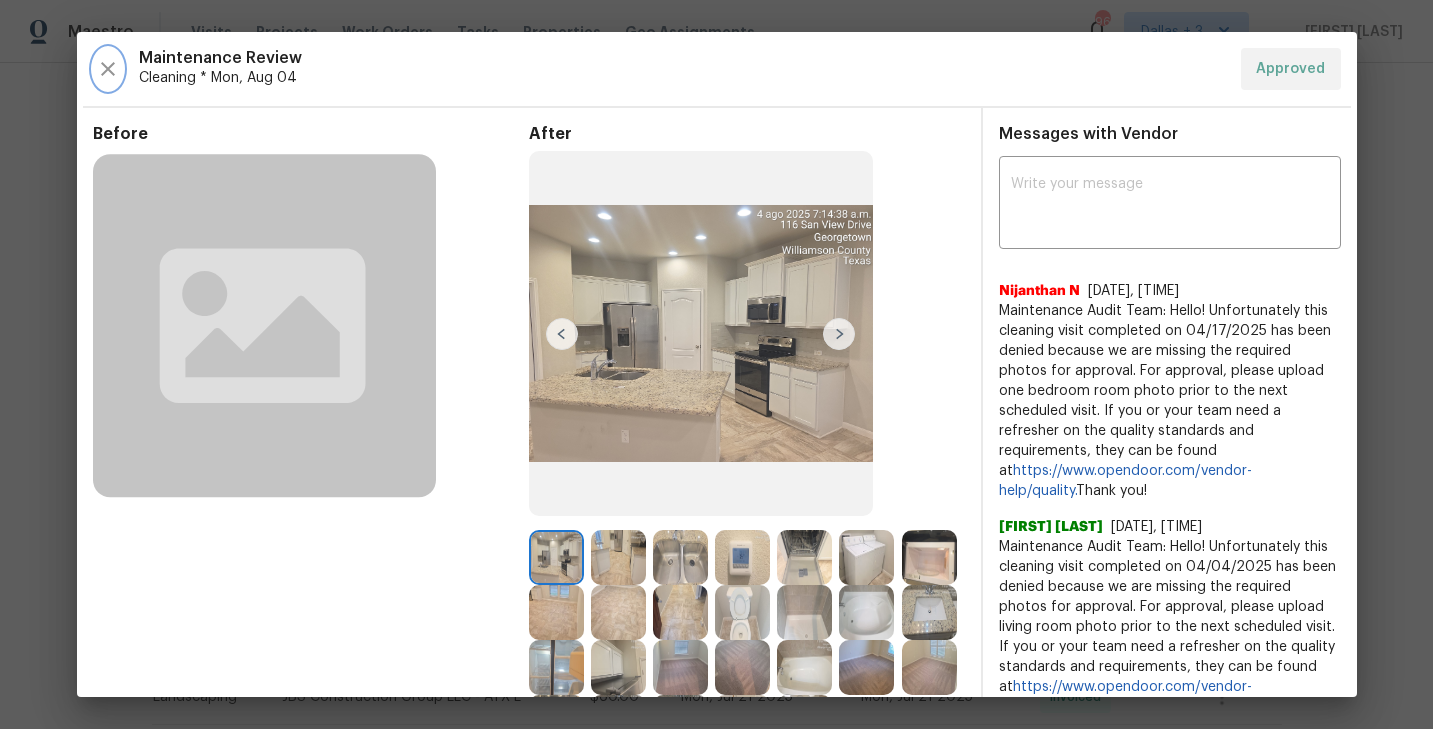 click 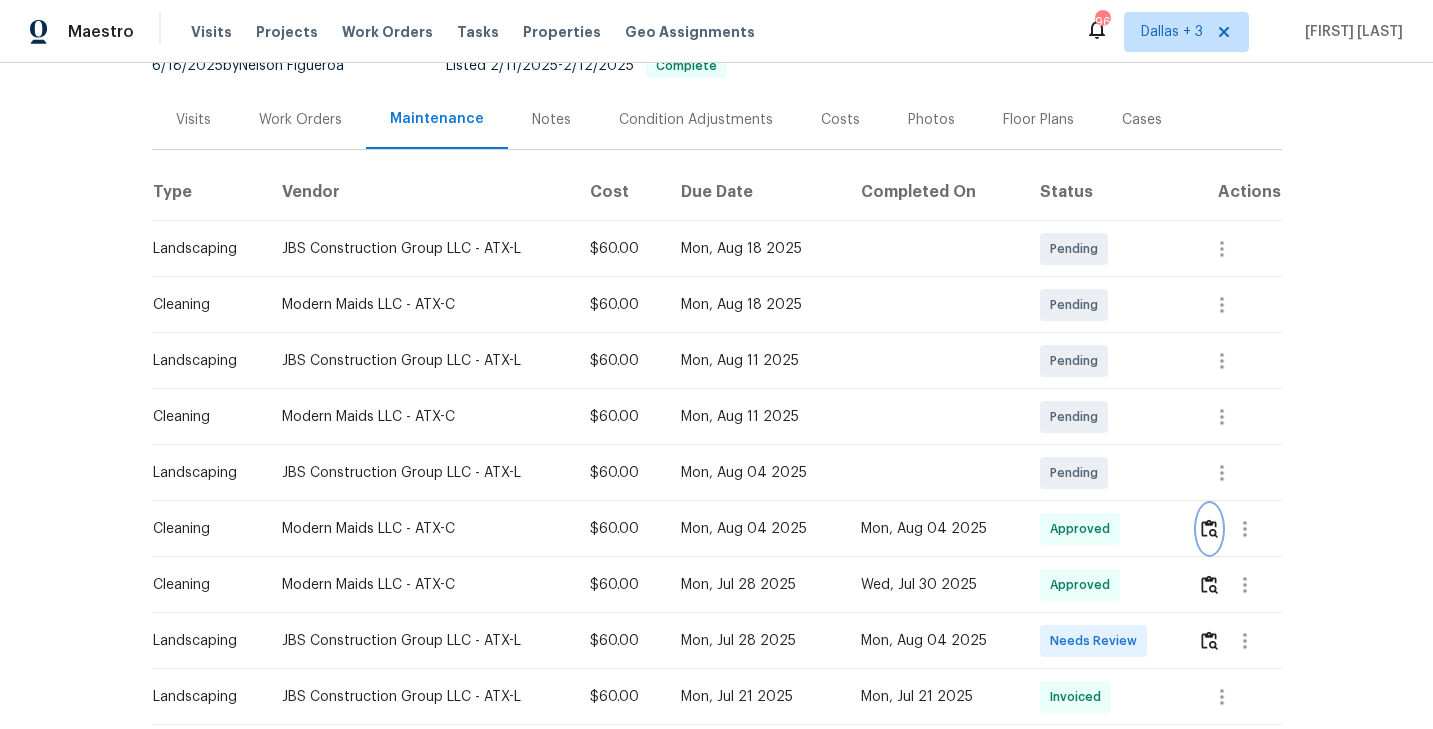 scroll, scrollTop: 0, scrollLeft: 0, axis: both 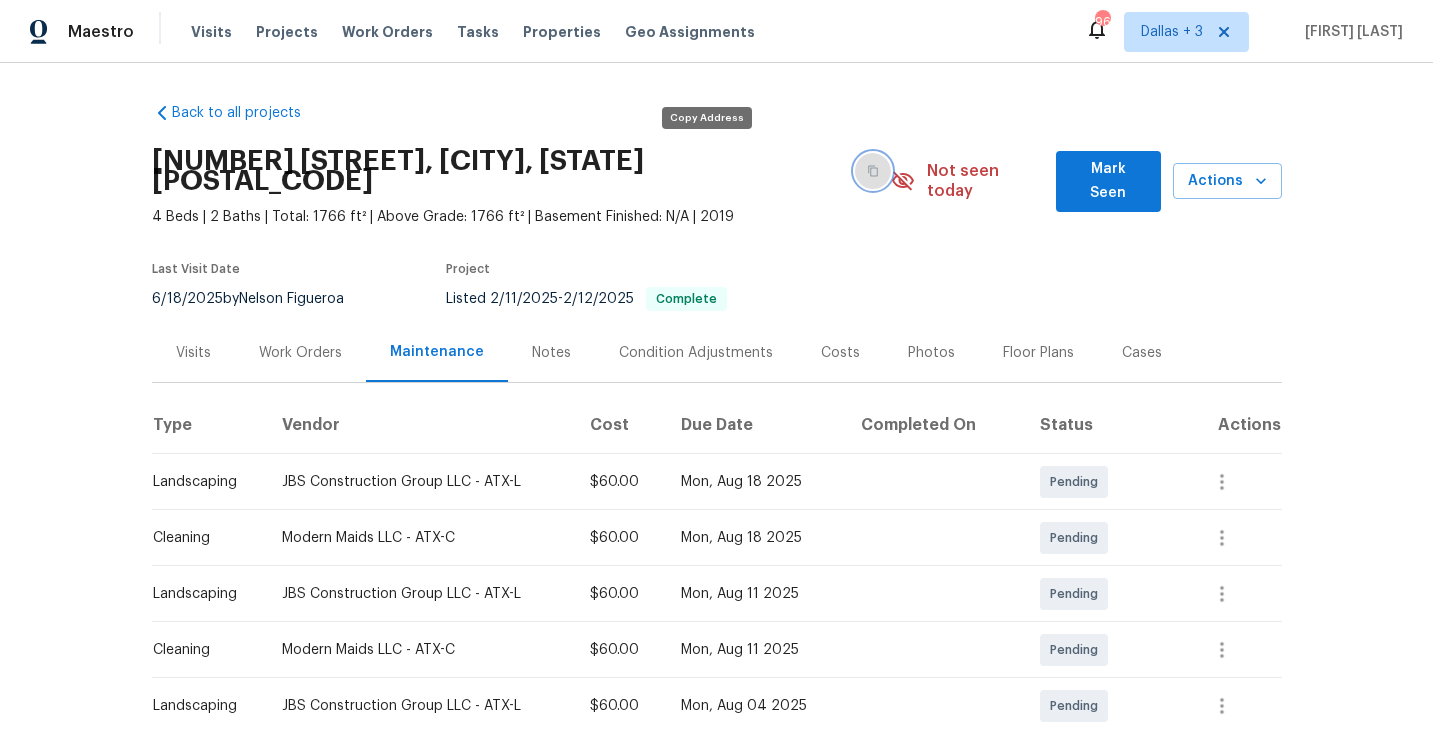 click 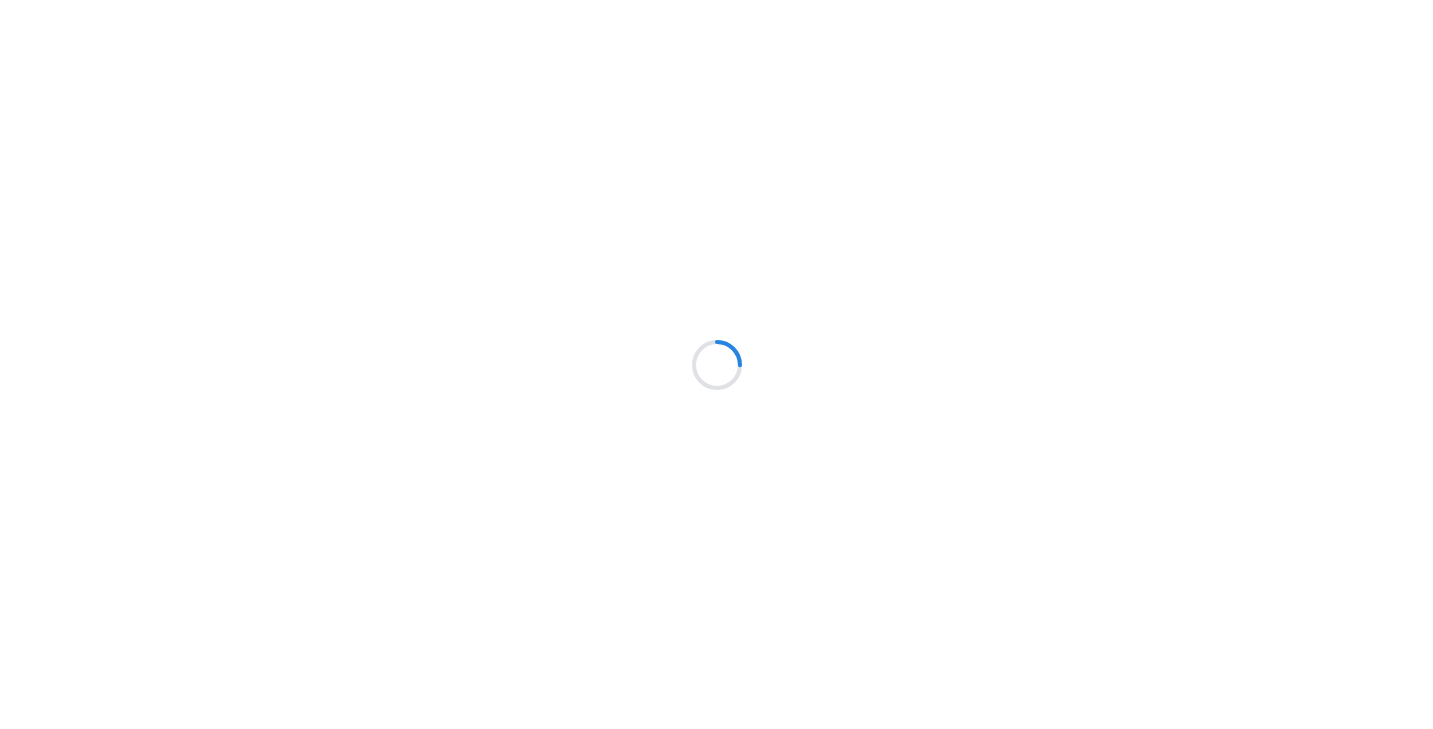 scroll, scrollTop: 0, scrollLeft: 0, axis: both 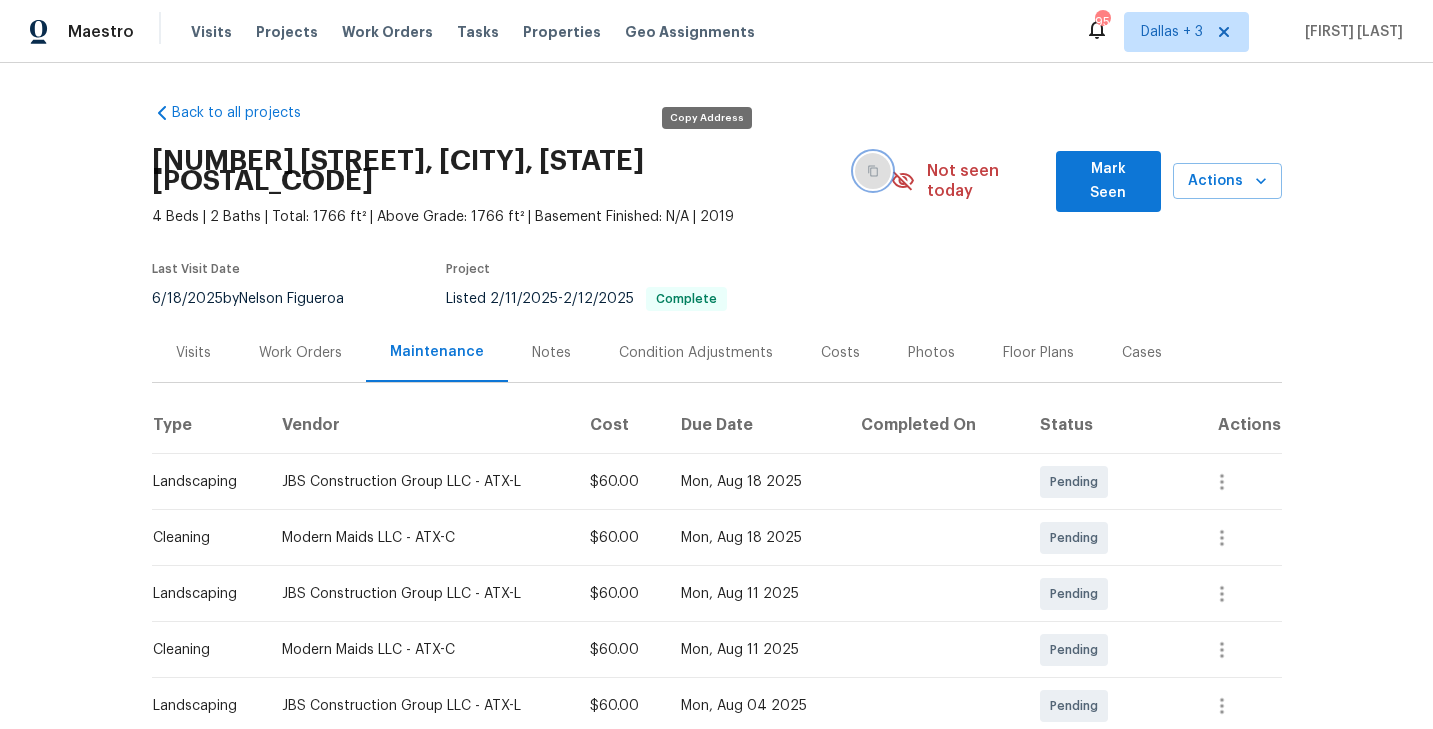 click at bounding box center (873, 171) 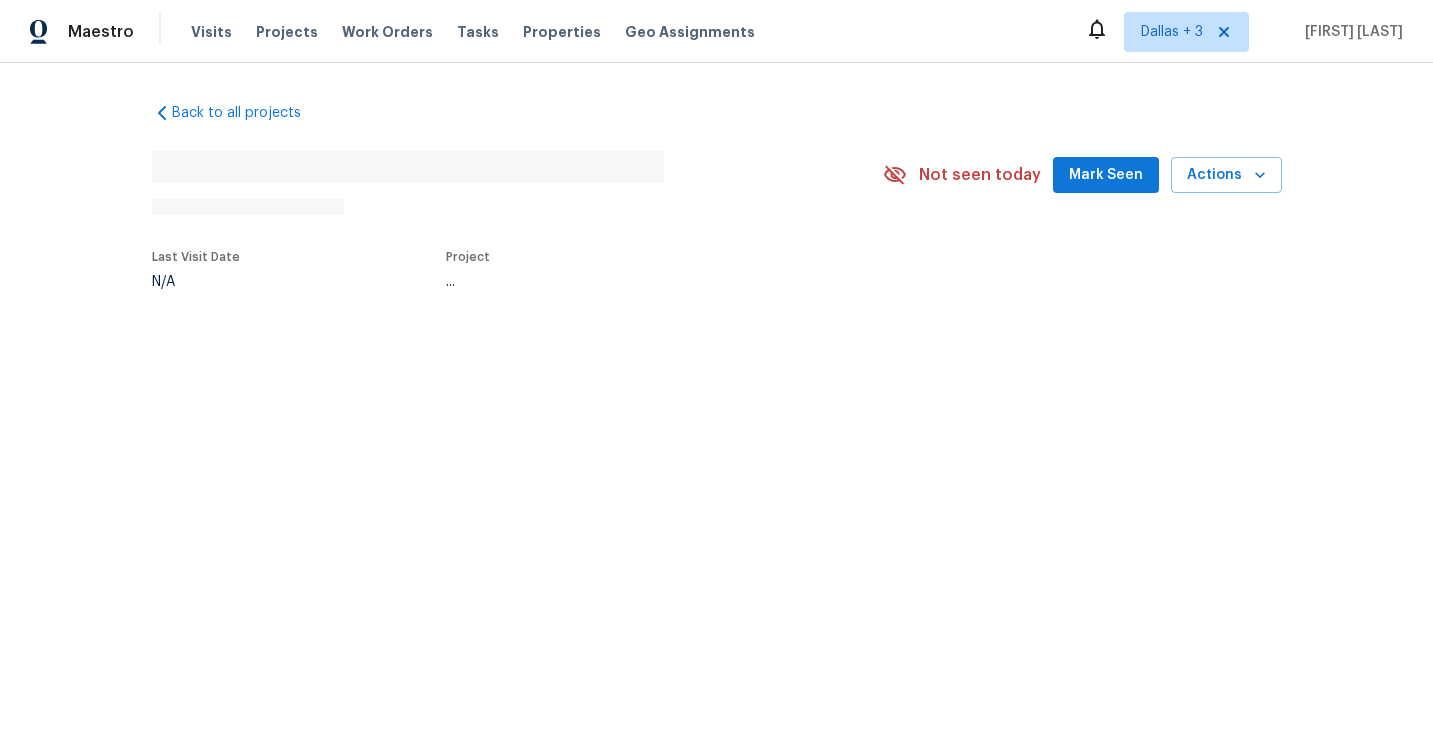 scroll, scrollTop: 0, scrollLeft: 0, axis: both 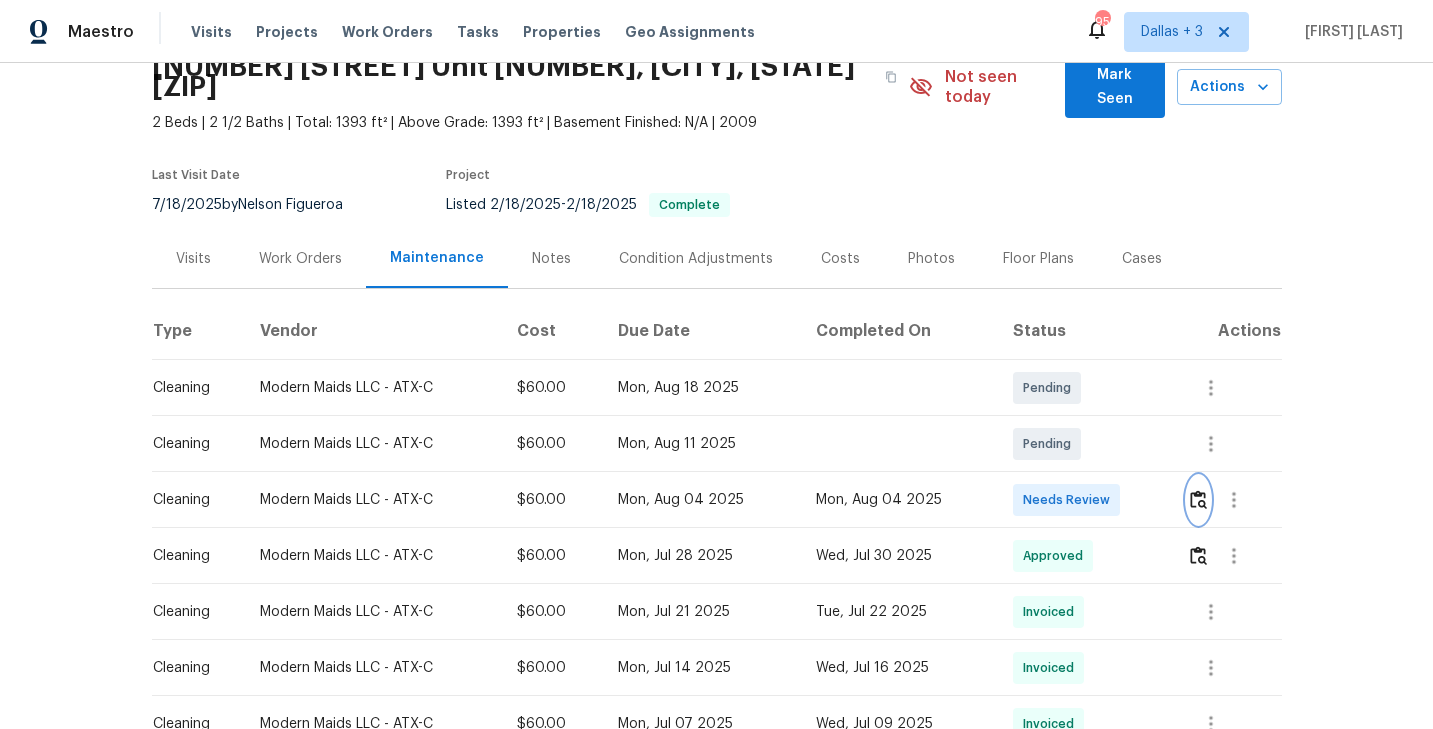 click at bounding box center (1198, 499) 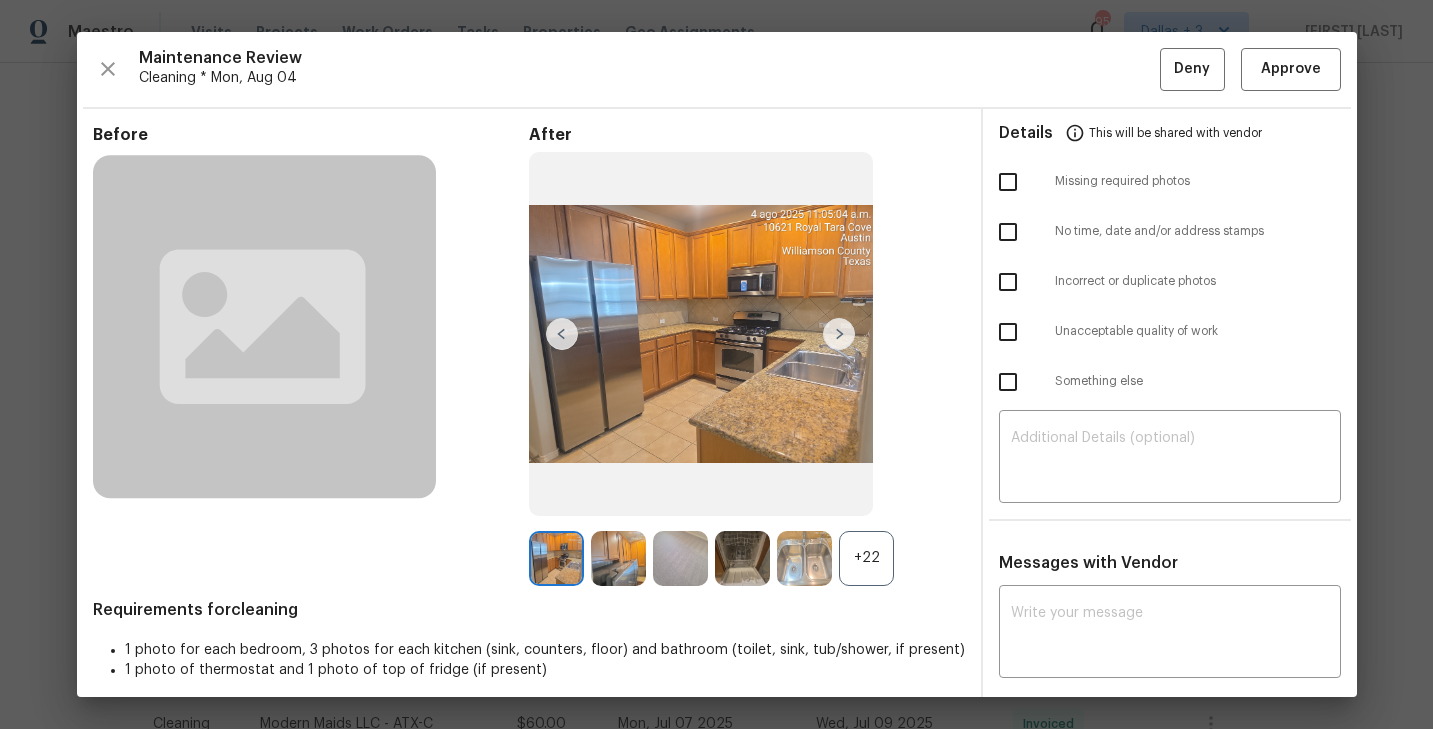 click on "Before After  +22 Requirements for  cleaning 1 photo for each bedroom, 3 photos for each kitchen (sink, counters, floor) and bathroom (toilet, sink, tub/shower, if present) 1 photo of thermostat and 1 photo of top of fridge (if present)" at bounding box center (529, 431) 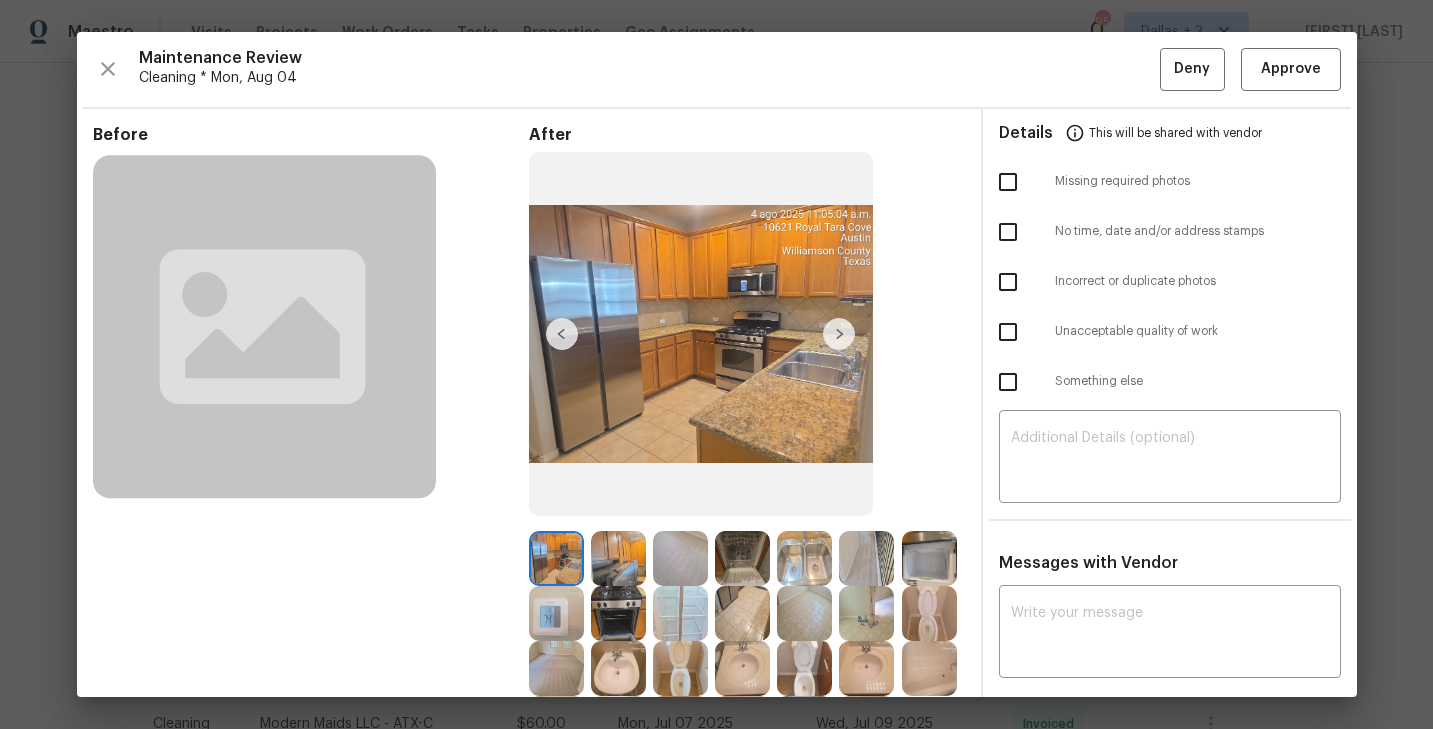 scroll, scrollTop: 136, scrollLeft: 0, axis: vertical 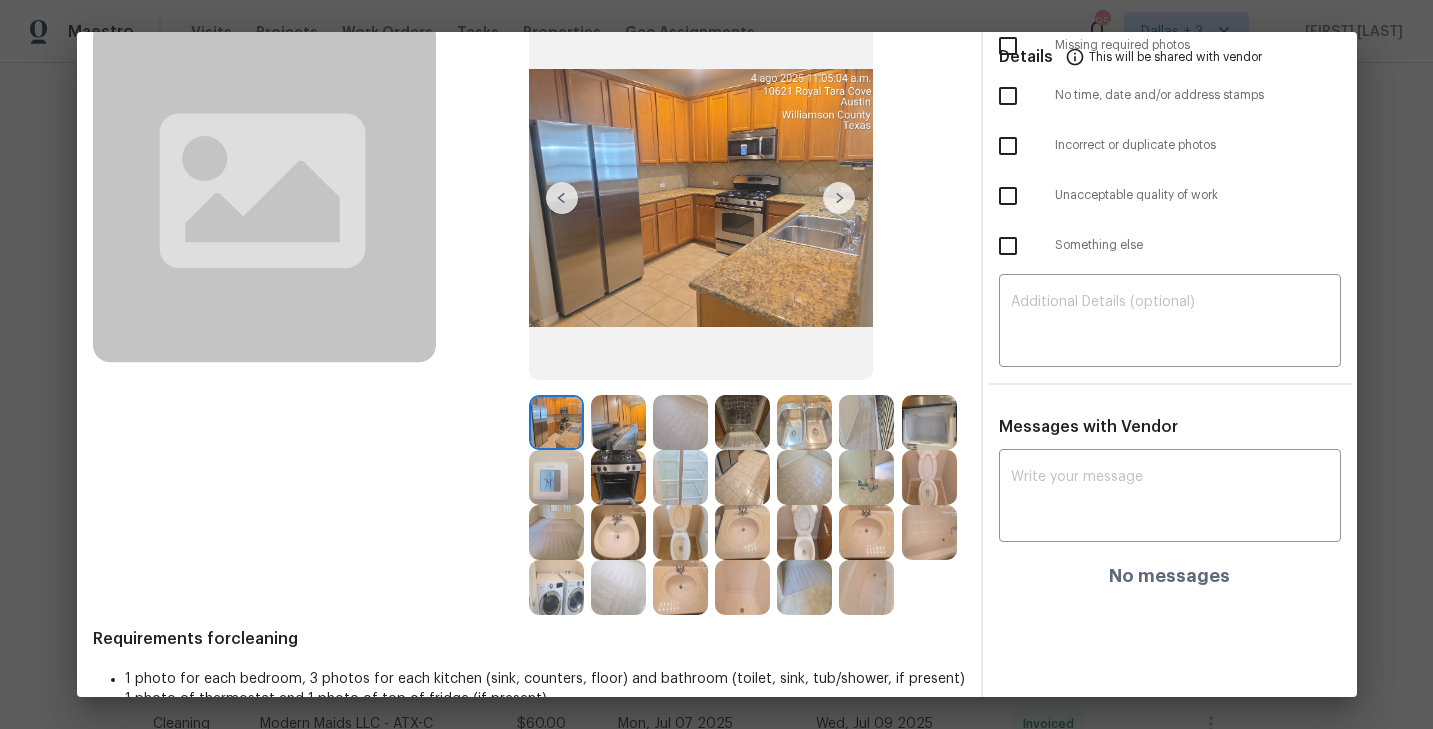 click at bounding box center [618, 422] 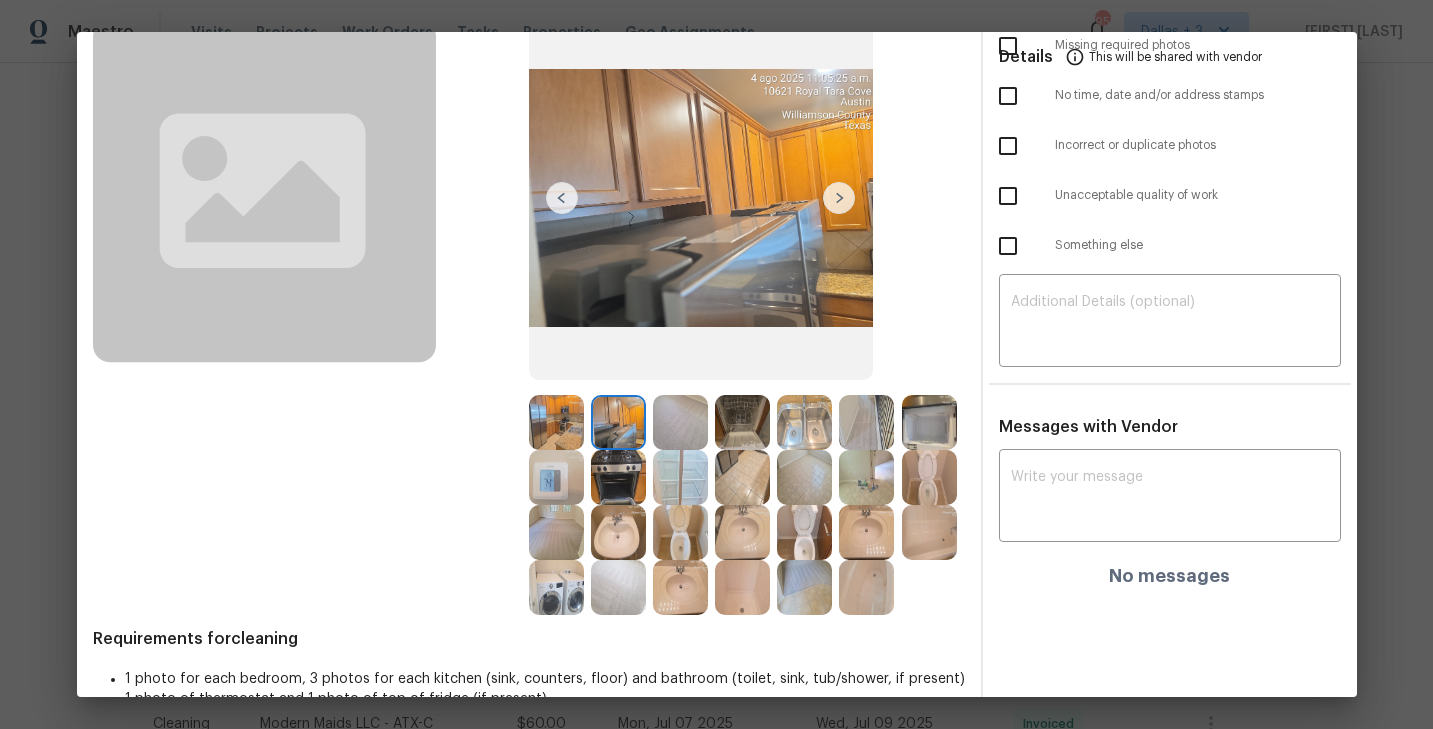 scroll, scrollTop: 0, scrollLeft: 0, axis: both 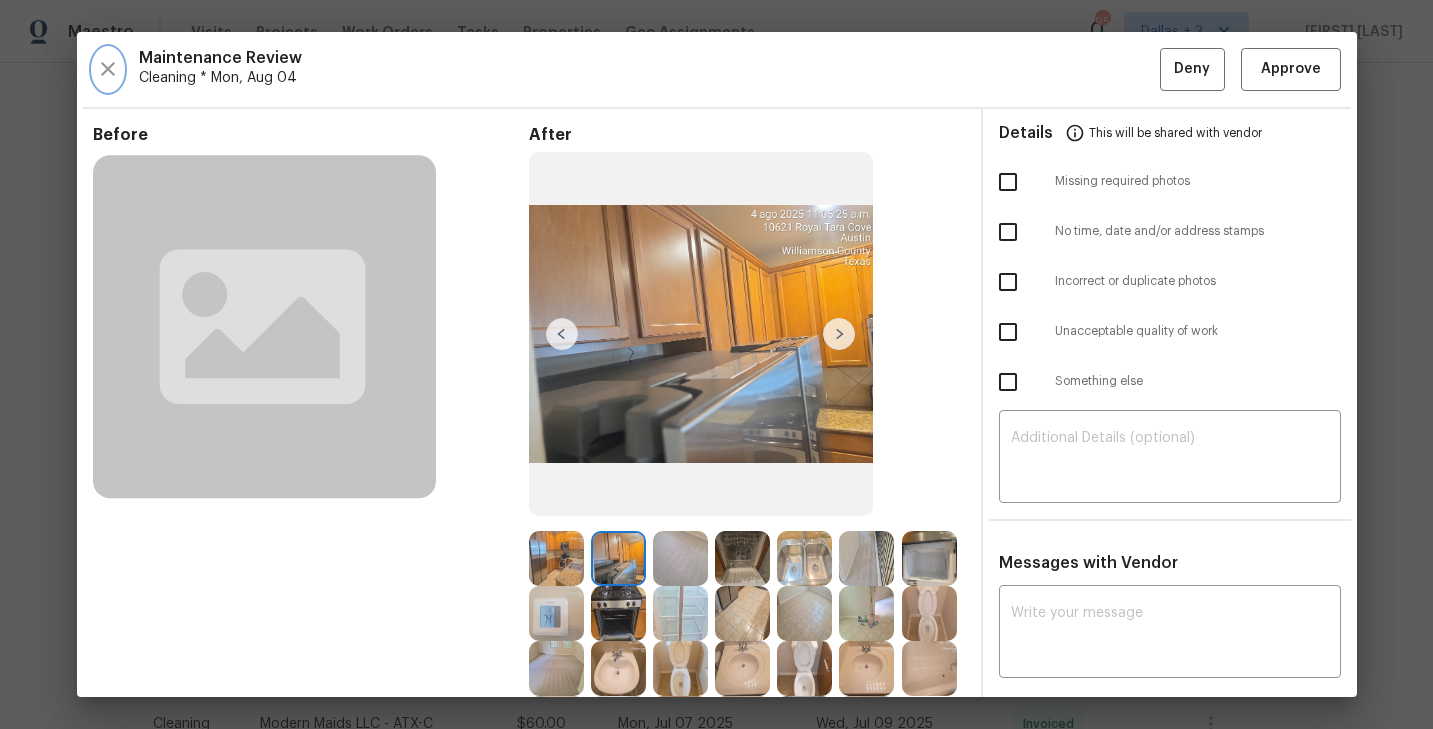 click 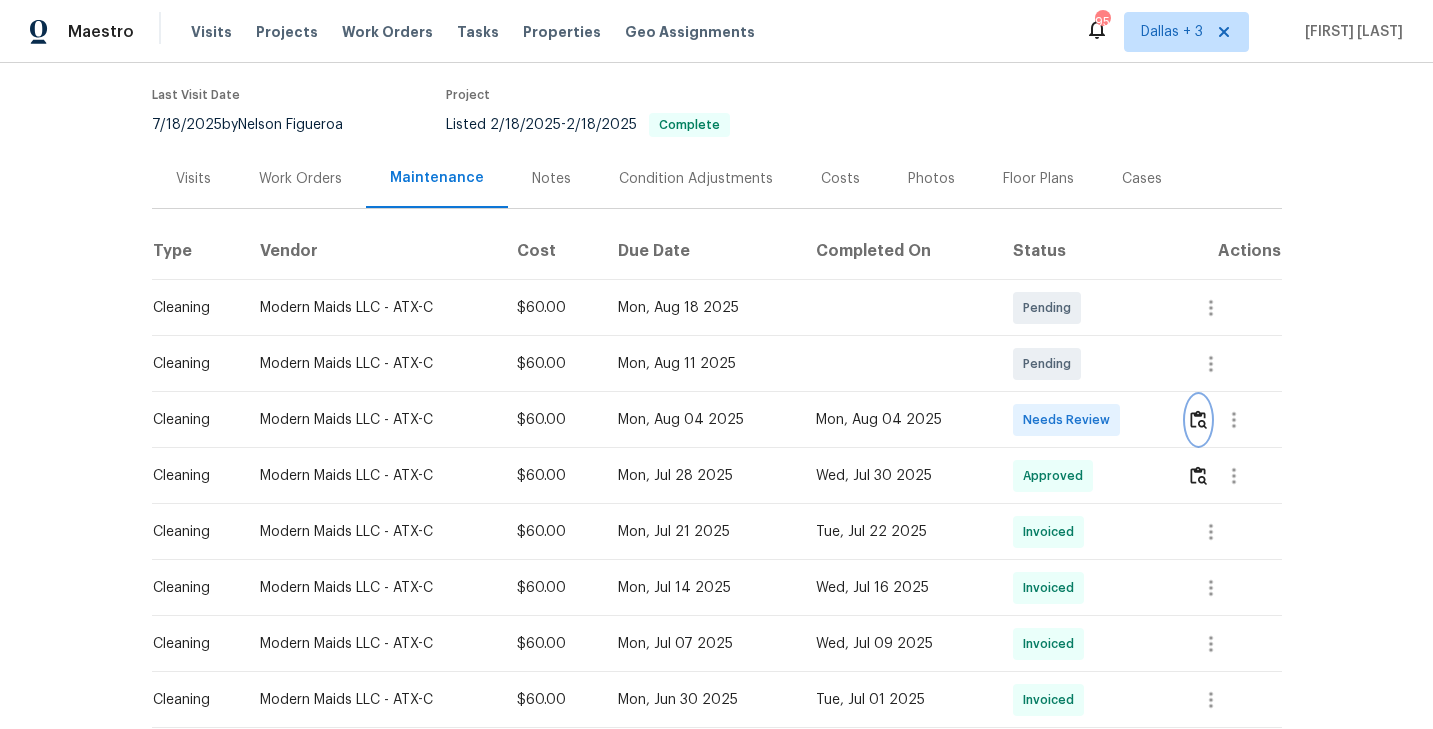 scroll, scrollTop: 208, scrollLeft: 0, axis: vertical 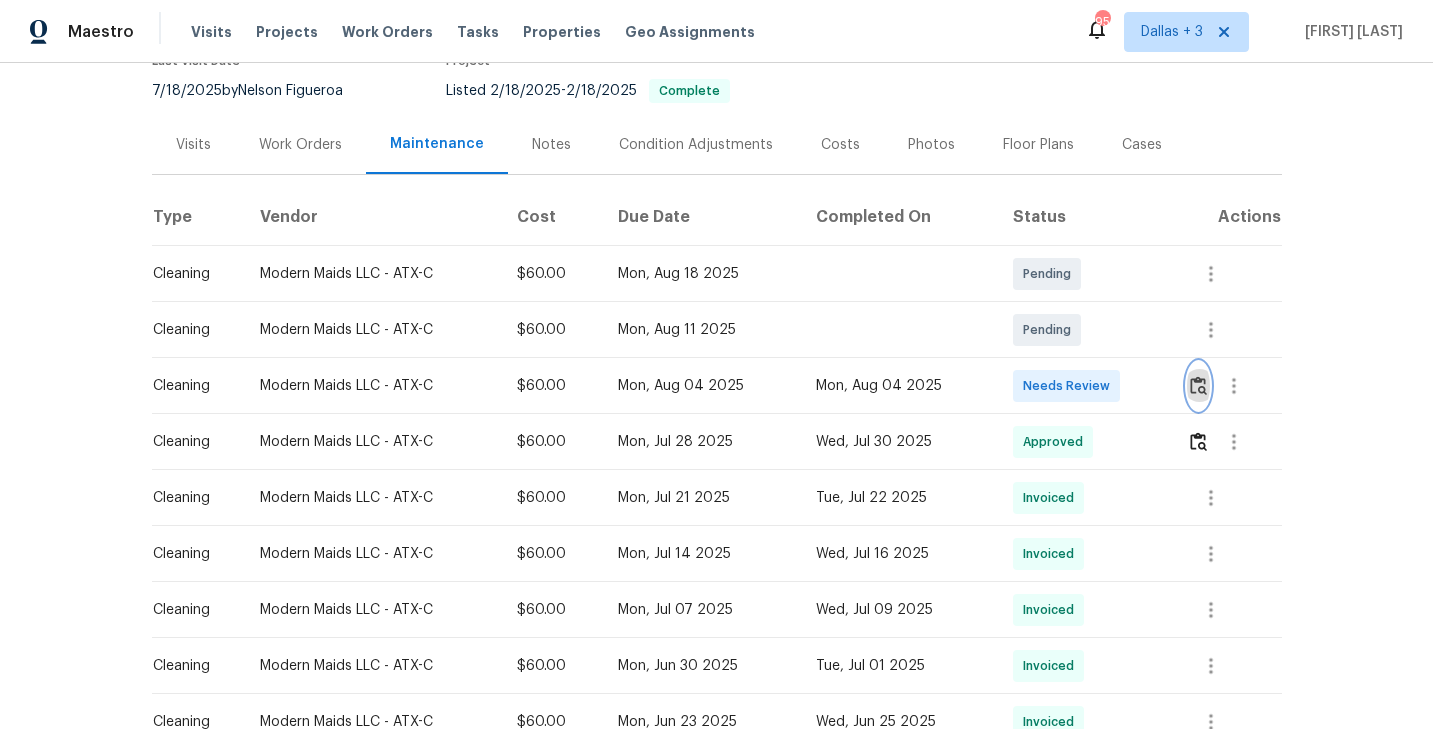 click at bounding box center (1198, 385) 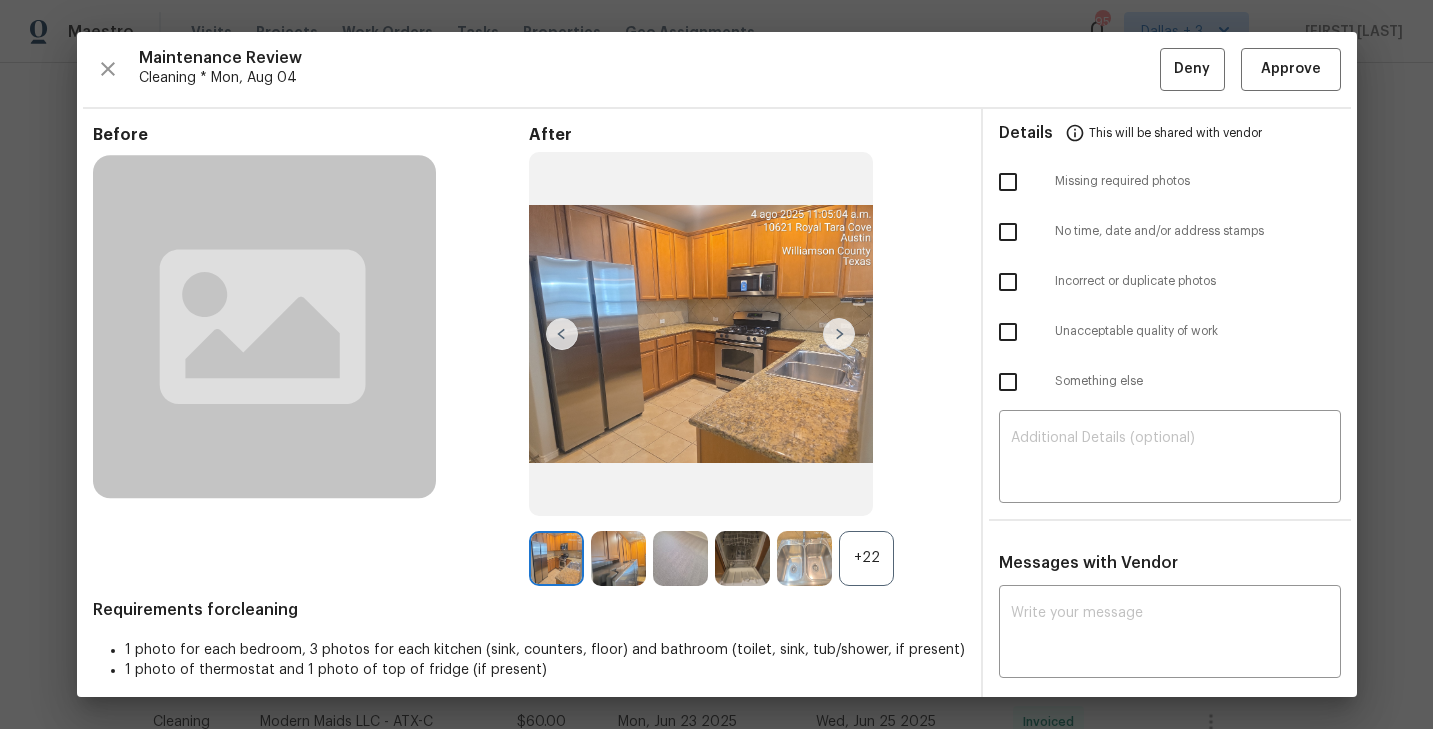 click on "+22" at bounding box center (866, 558) 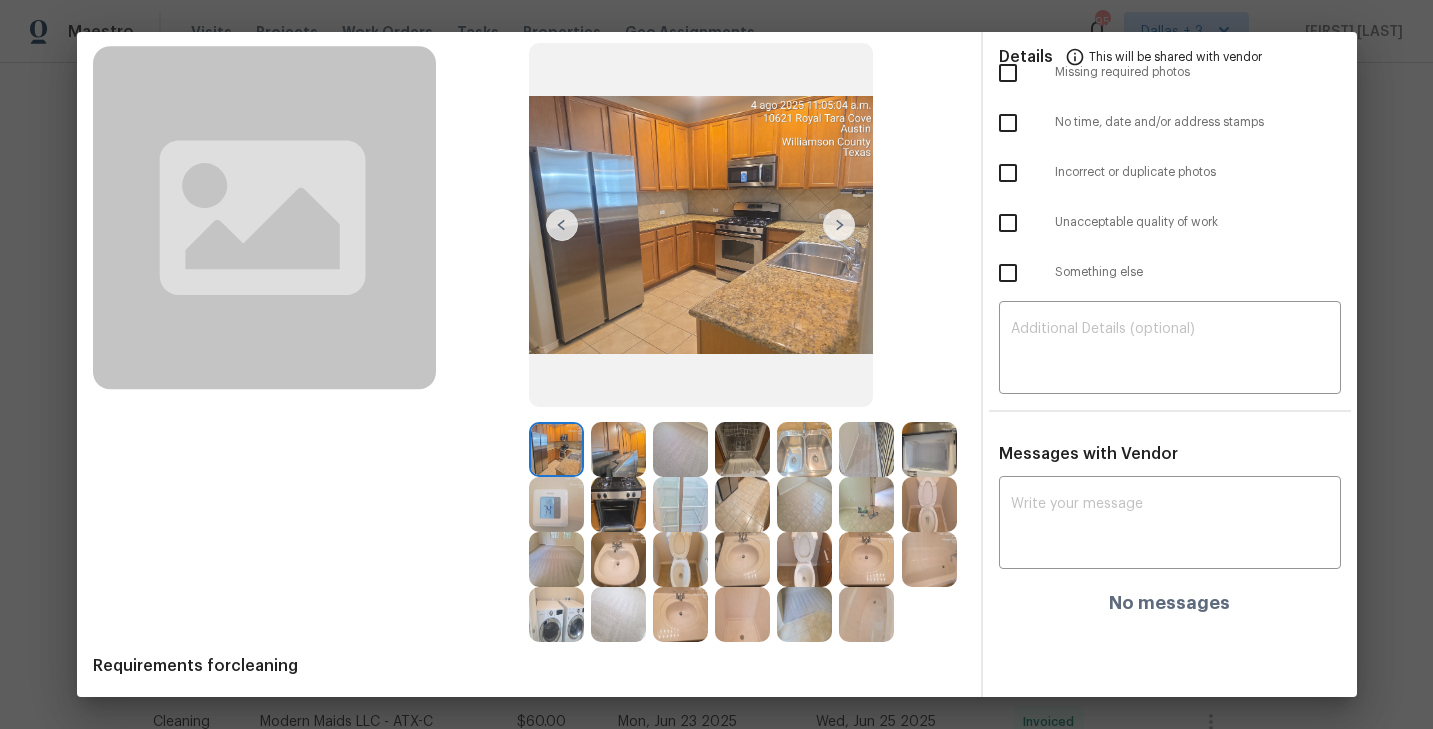 scroll, scrollTop: 143, scrollLeft: 0, axis: vertical 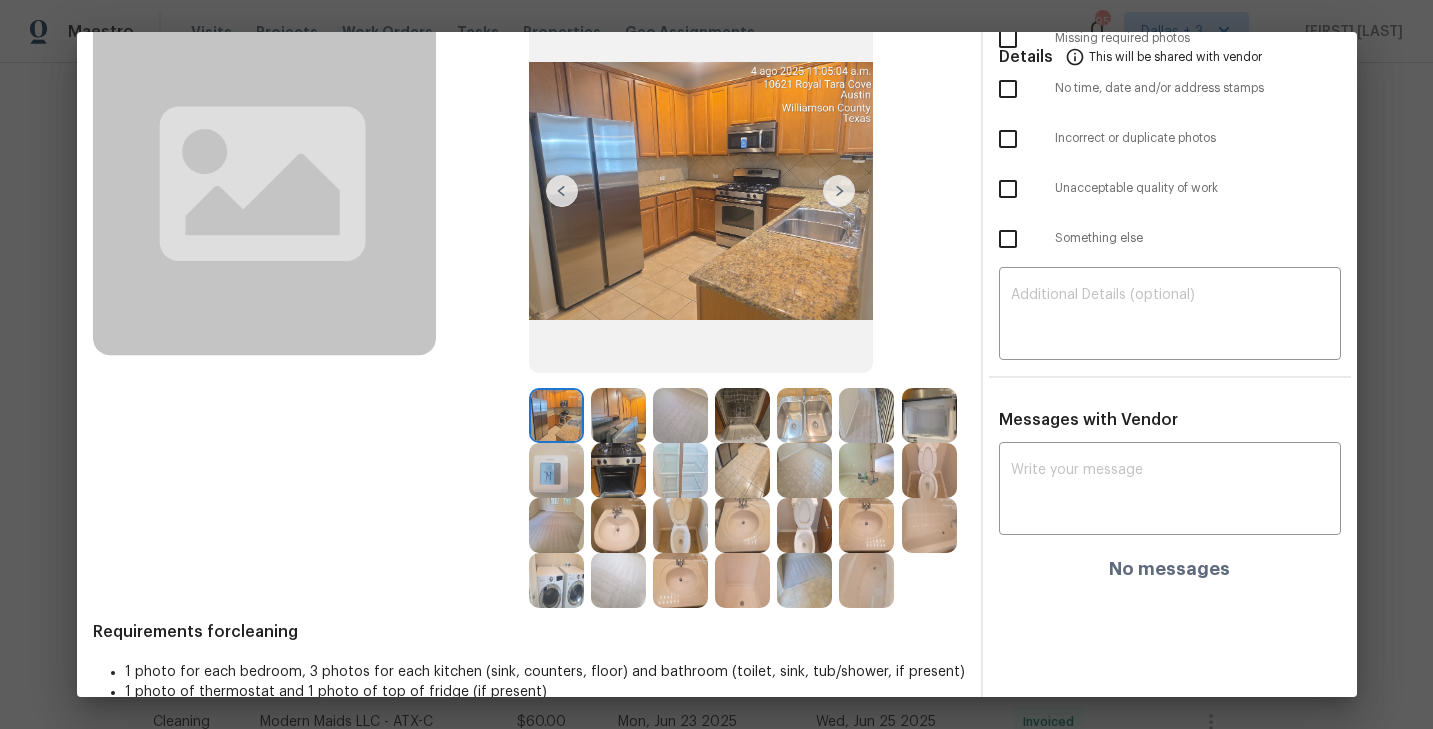 click at bounding box center [618, 415] 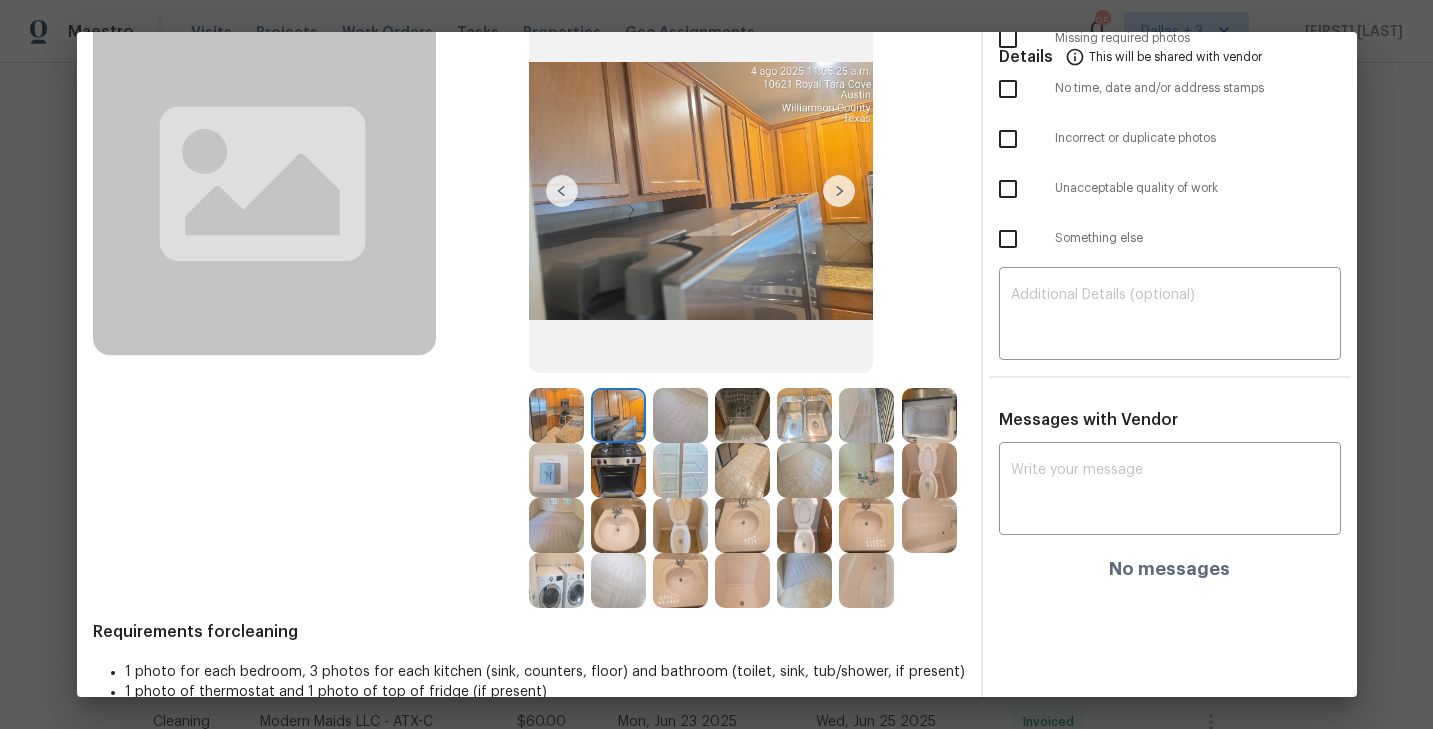 click at bounding box center [680, 415] 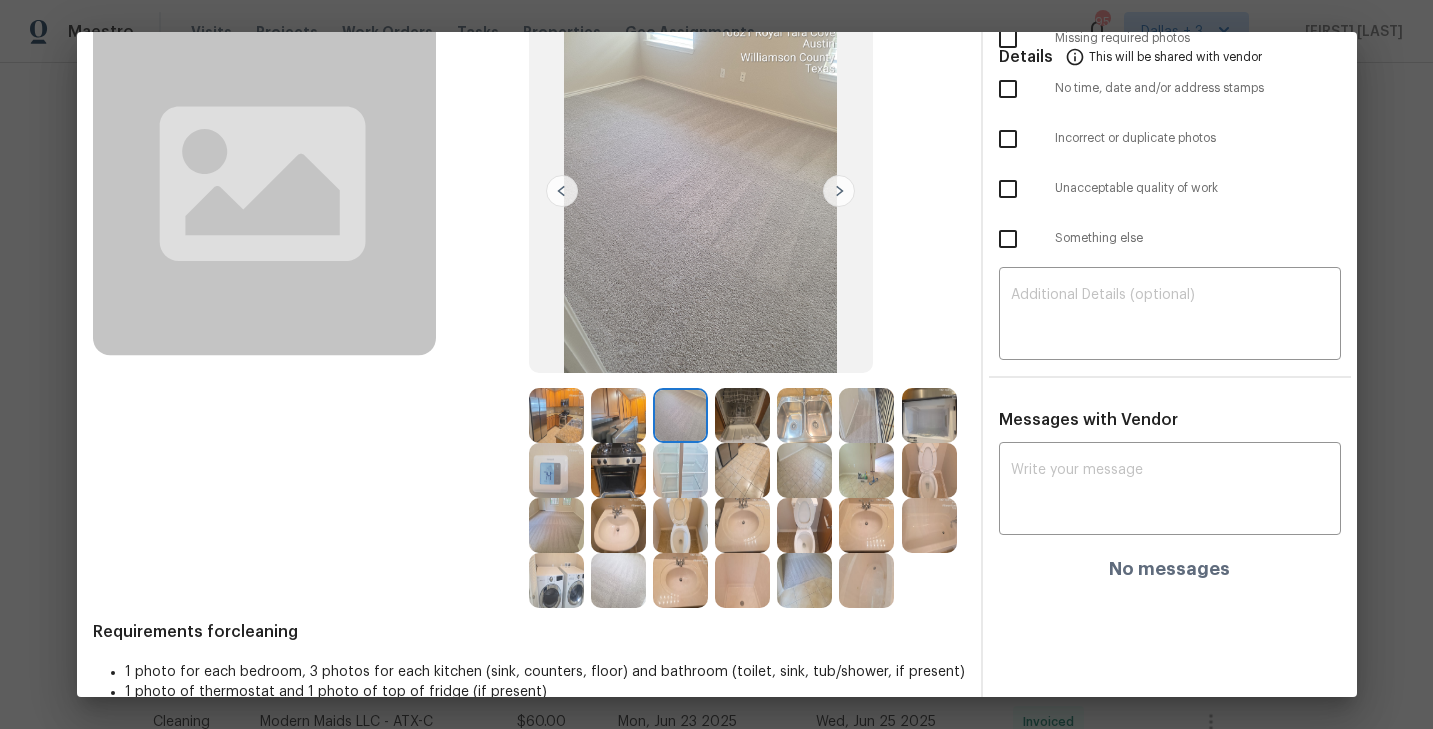click at bounding box center [742, 415] 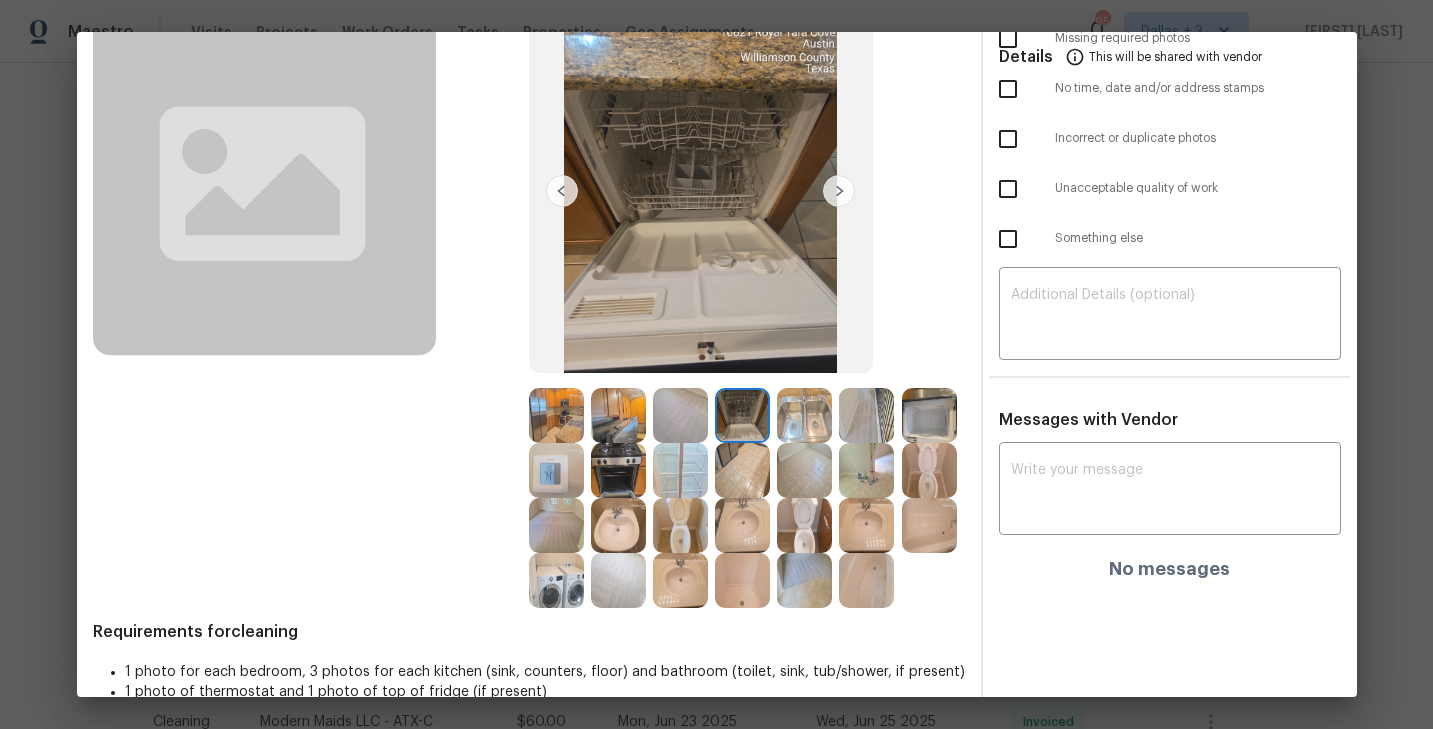 click at bounding box center (804, 415) 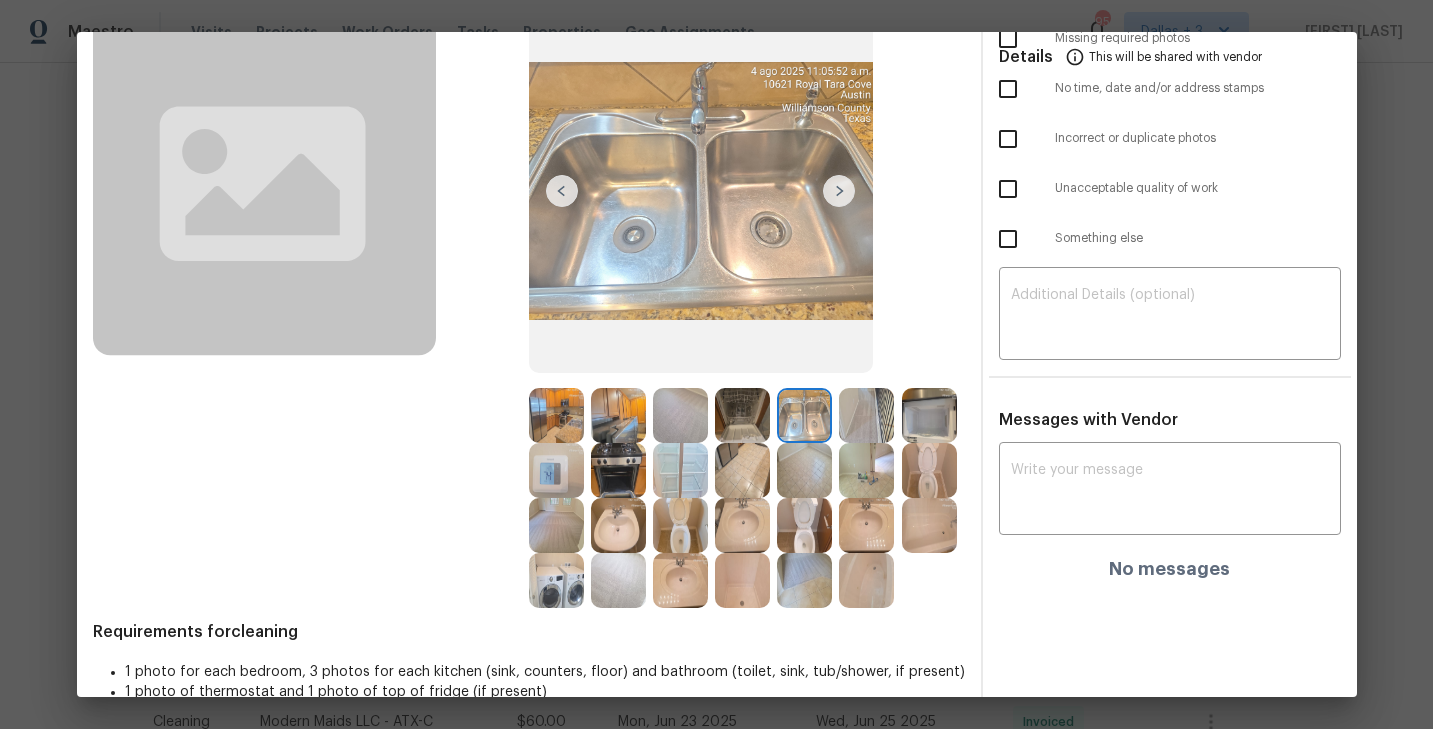 click at bounding box center [866, 415] 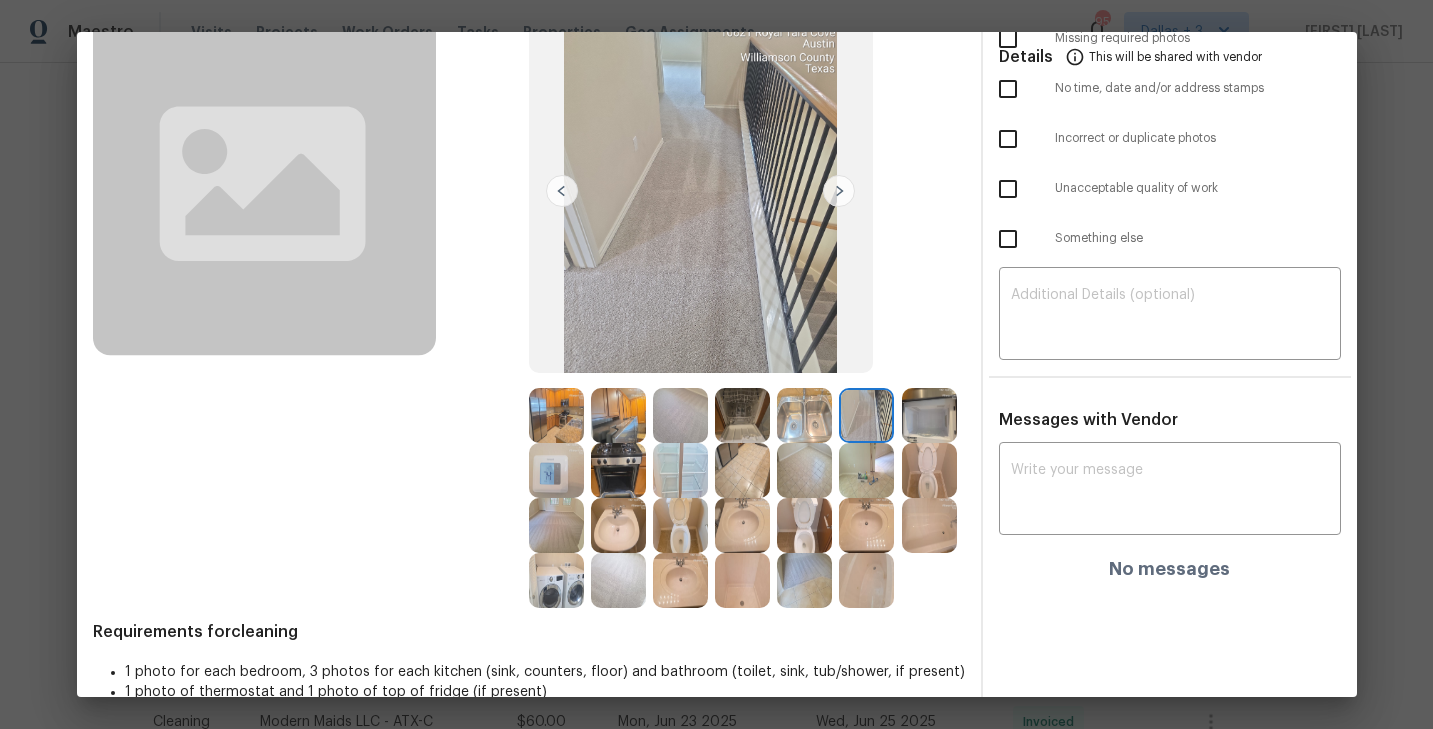 click at bounding box center (929, 415) 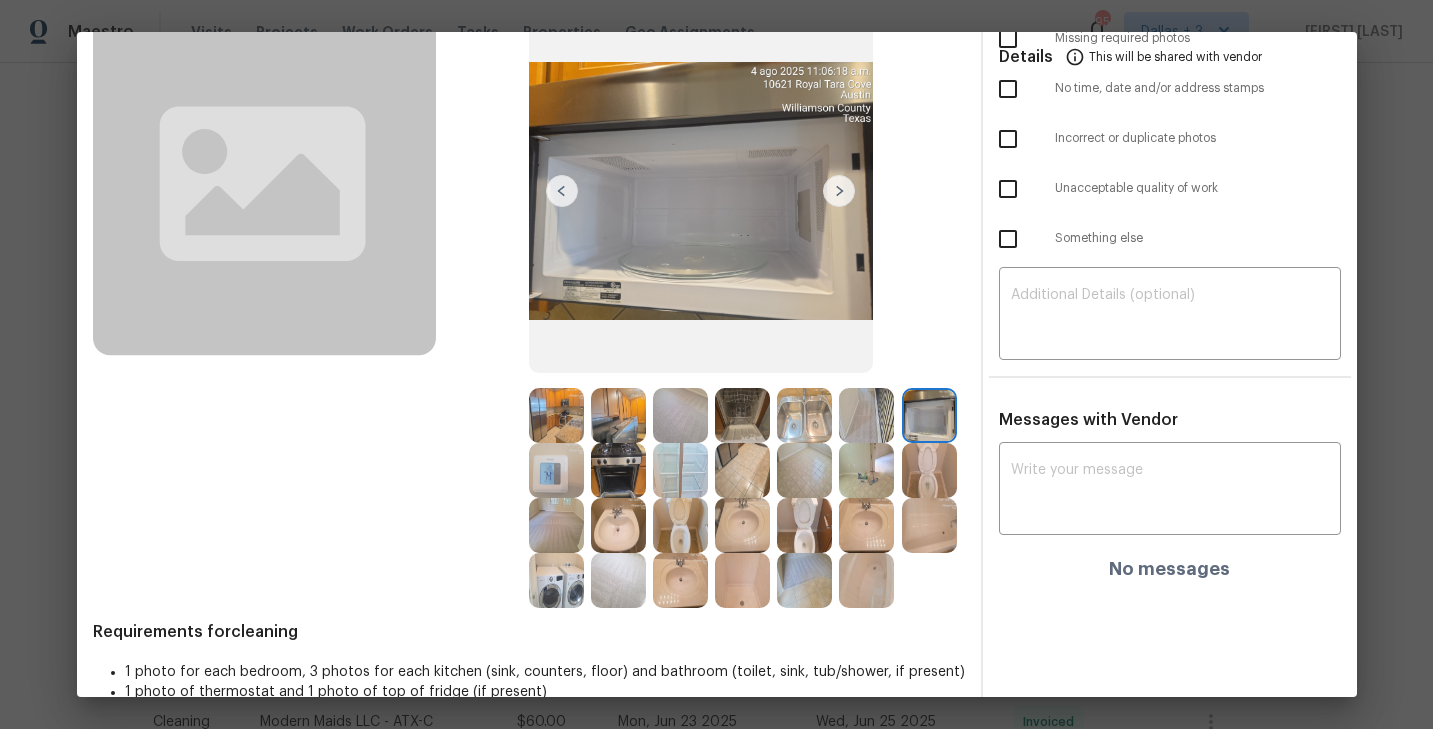 click at bounding box center [618, 525] 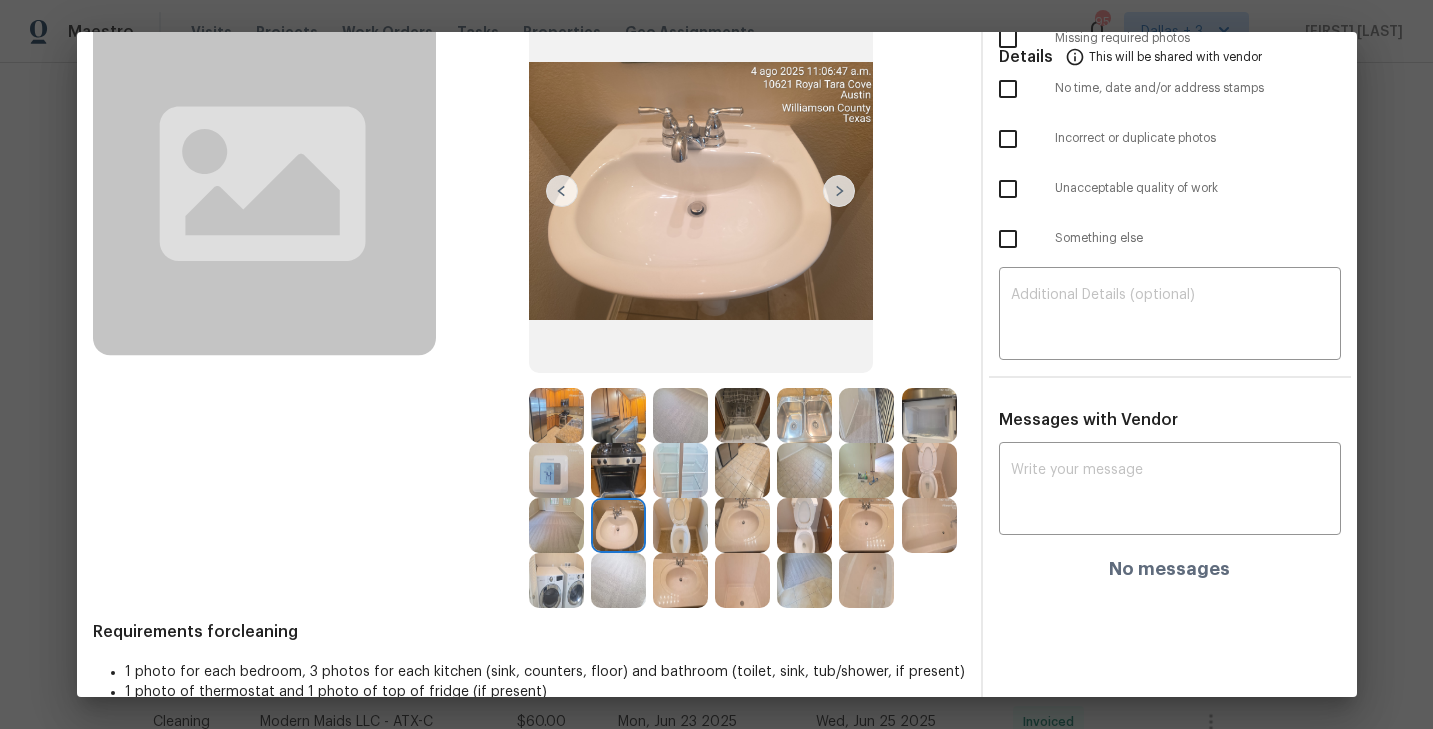 click at bounding box center [680, 525] 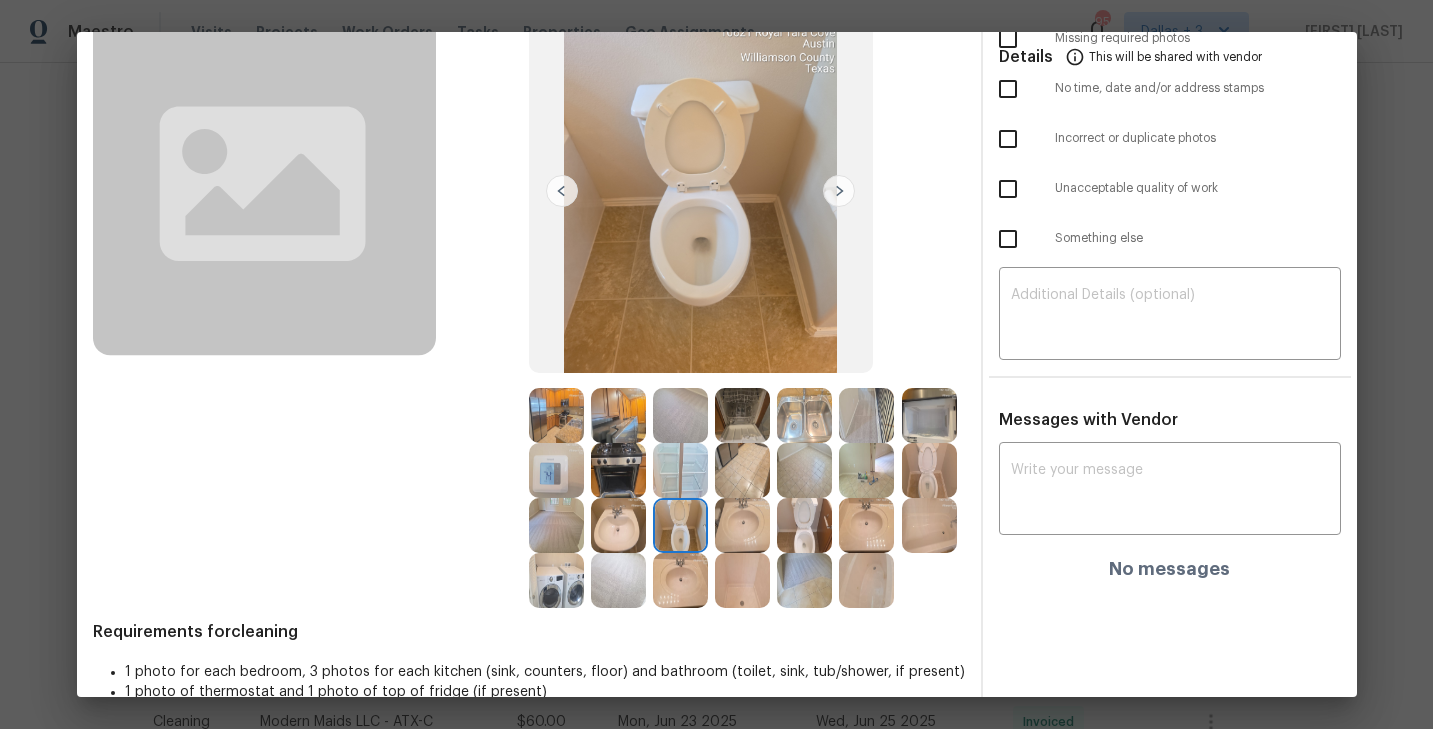 click at bounding box center (804, 525) 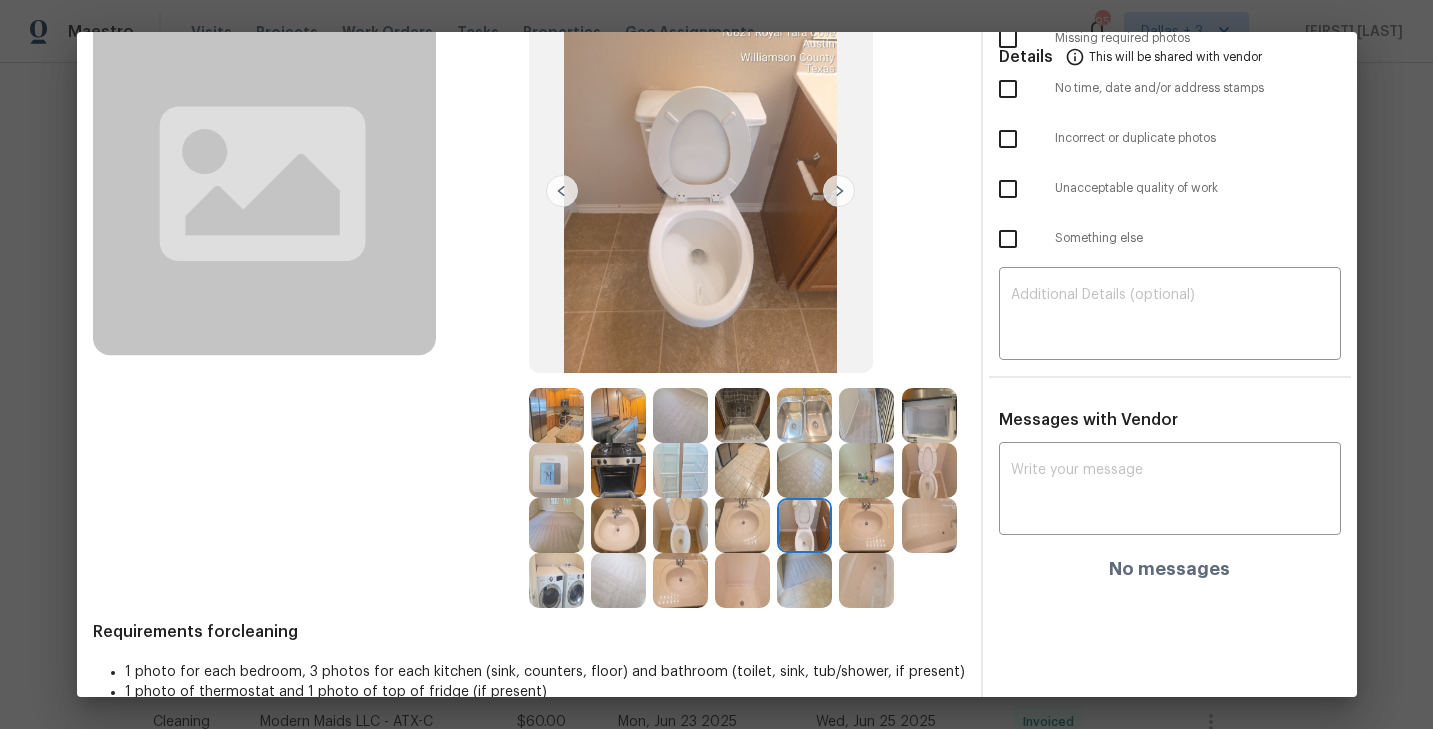 click at bounding box center (866, 525) 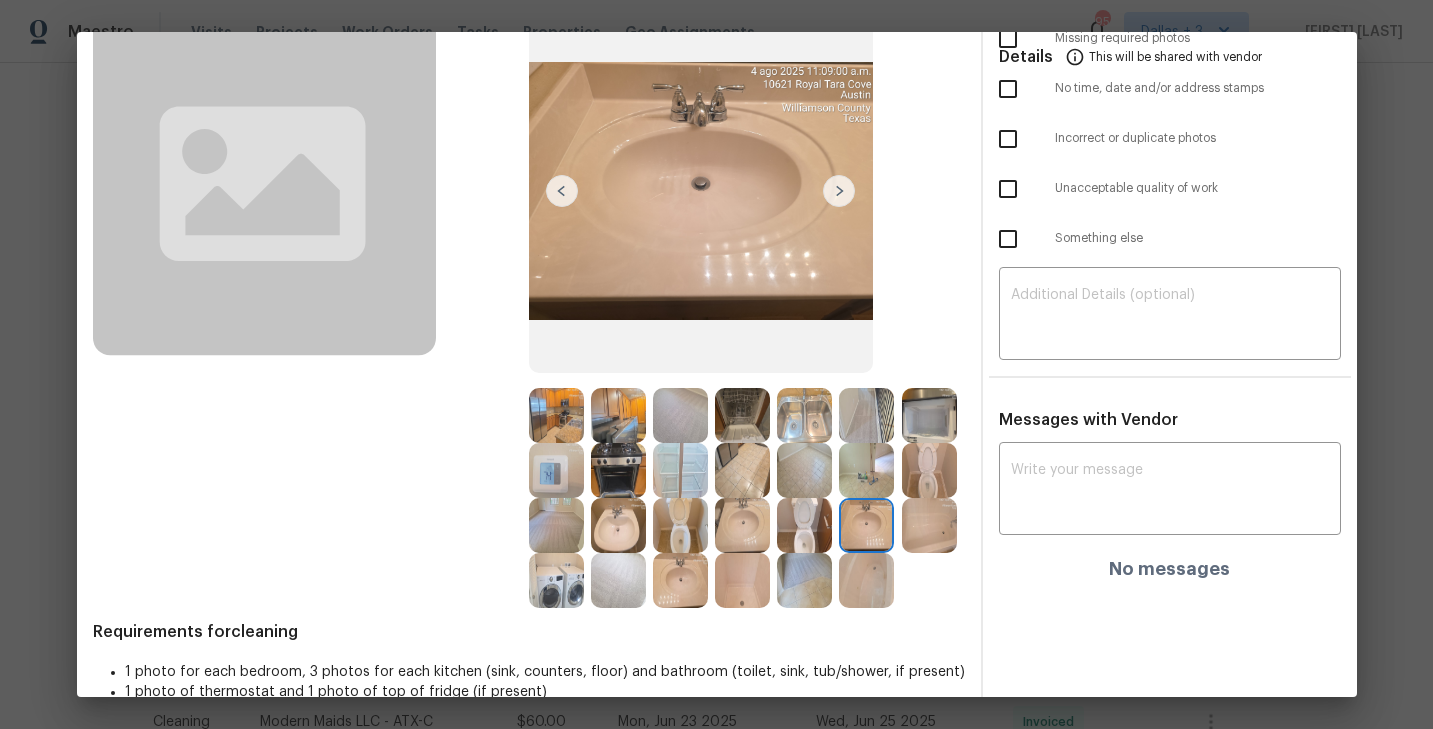 click at bounding box center (929, 525) 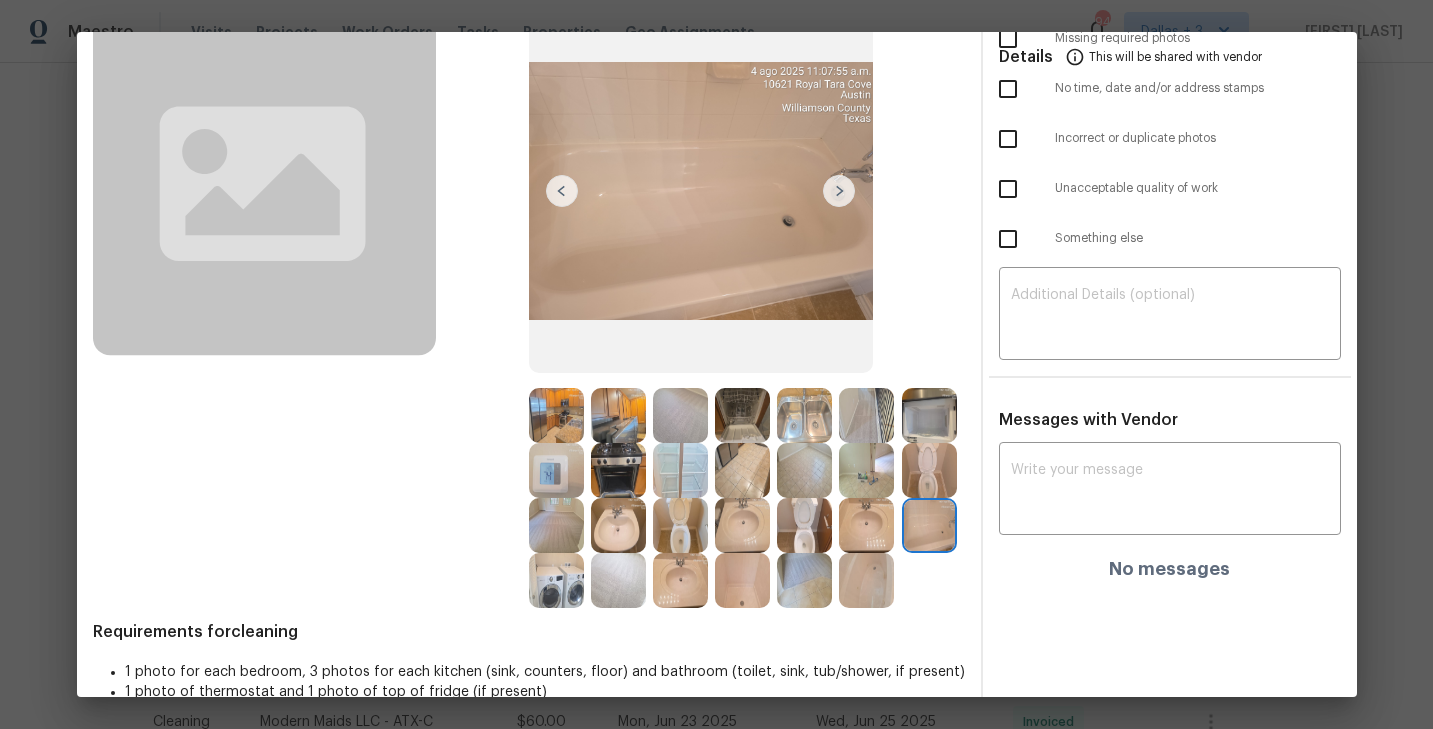 click at bounding box center [556, 580] 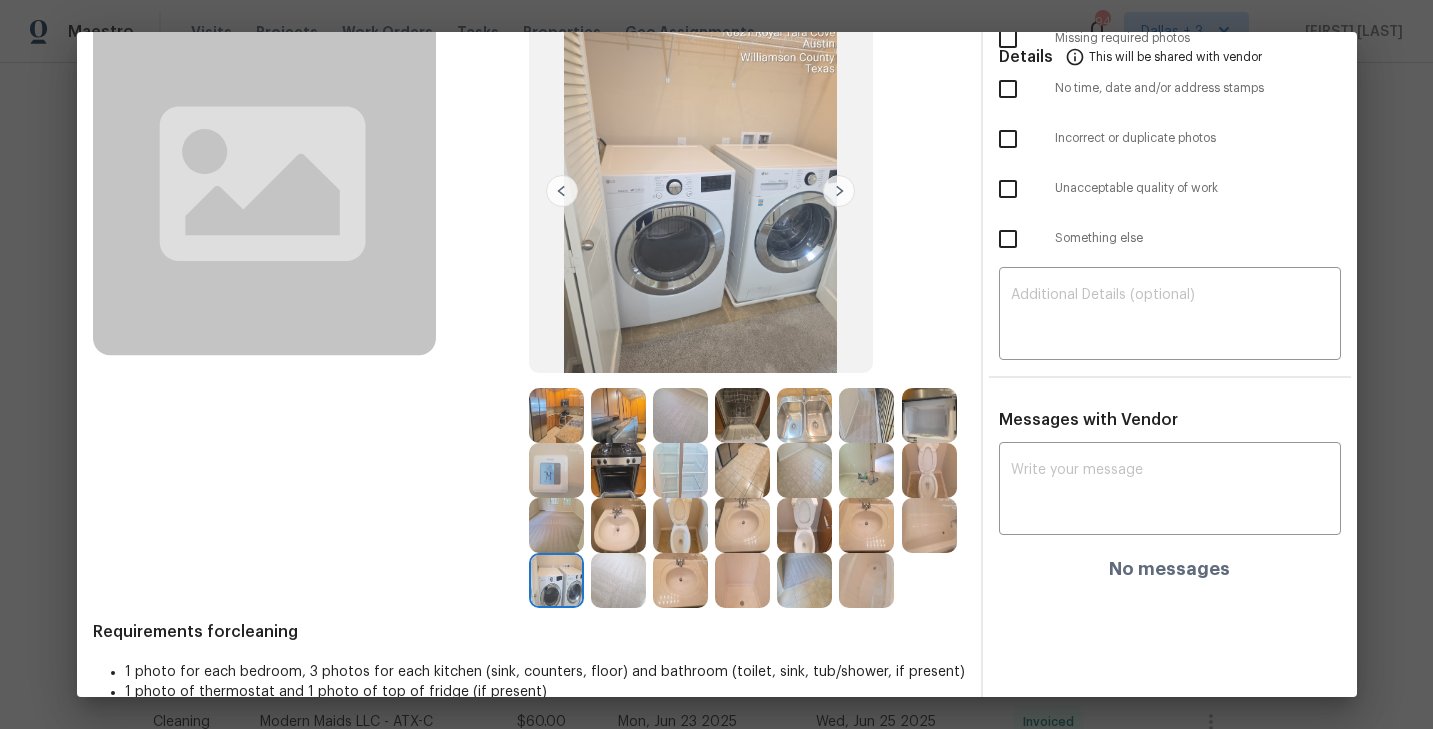 click at bounding box center (618, 580) 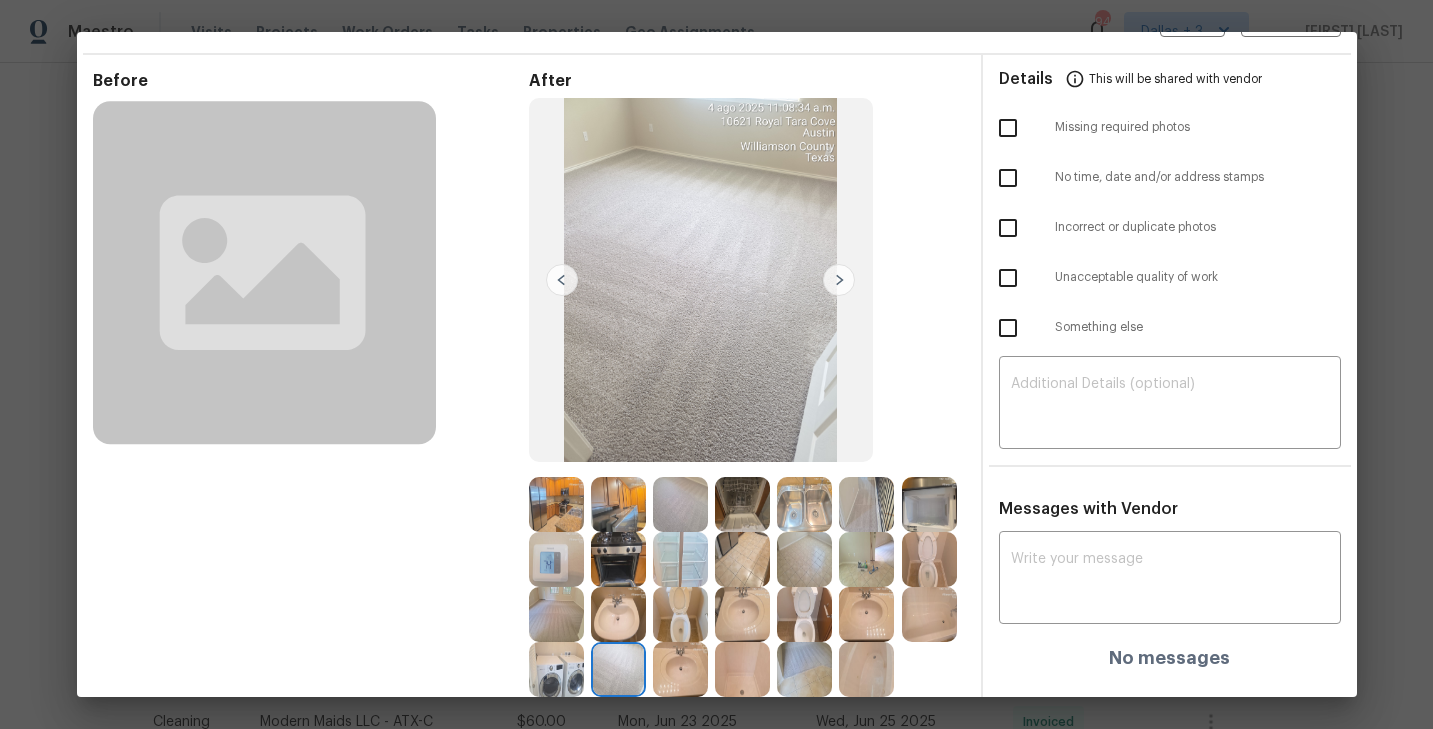 scroll, scrollTop: 0, scrollLeft: 0, axis: both 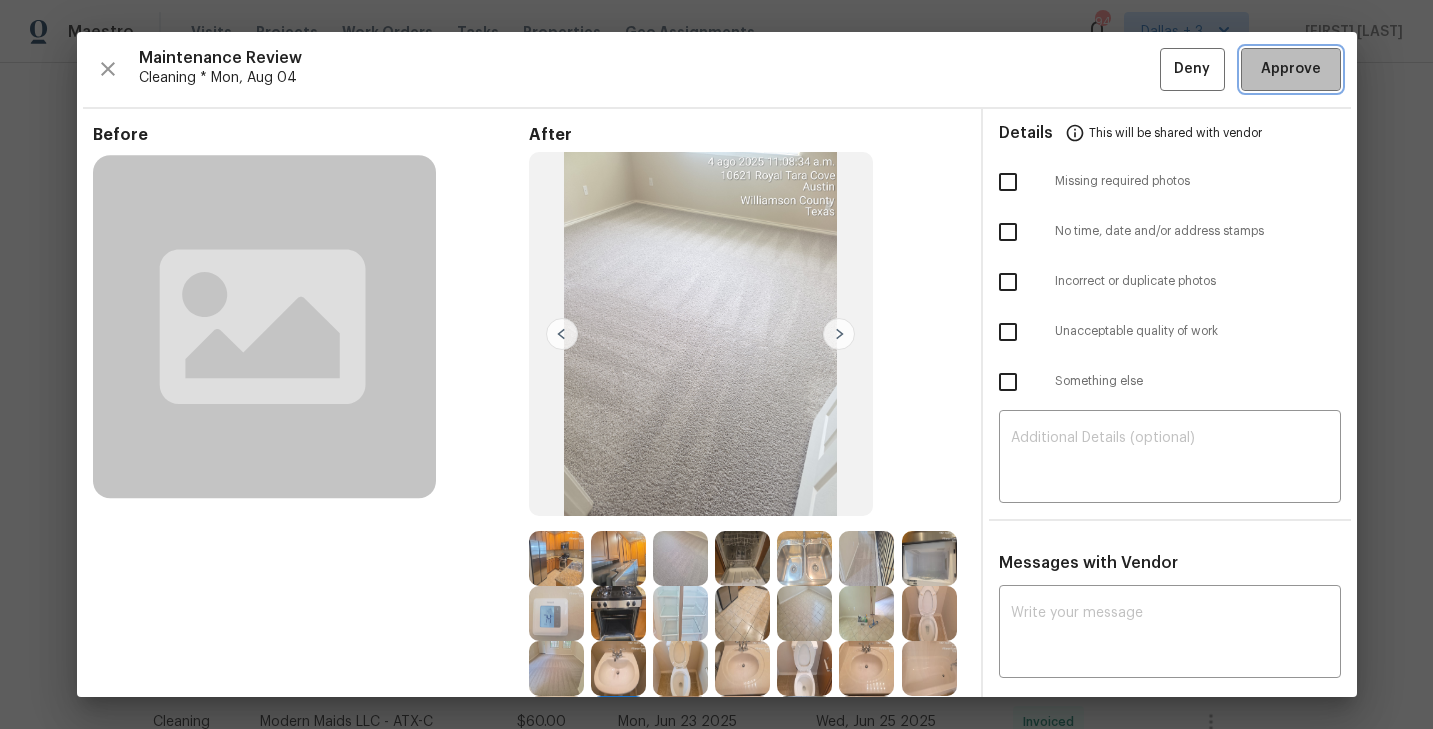 click on "Approve" at bounding box center [1291, 69] 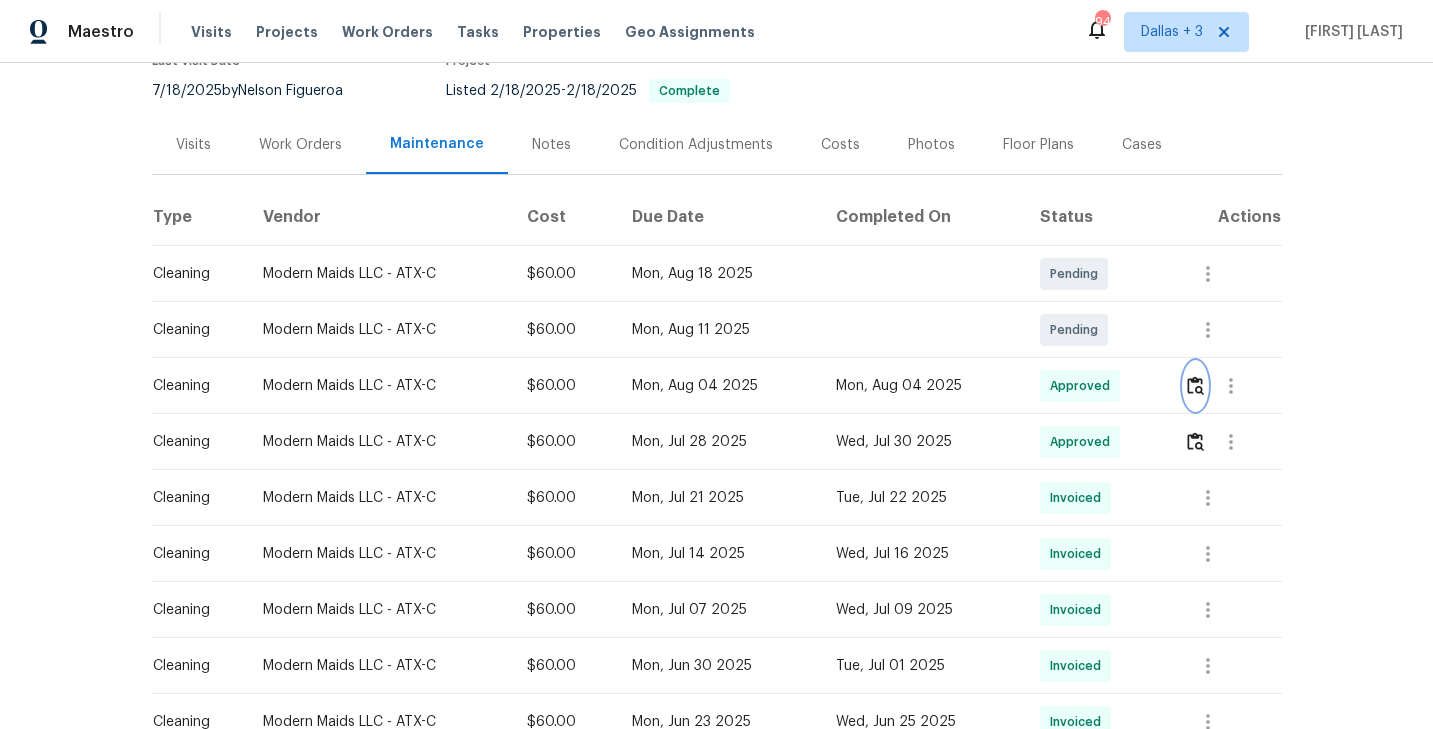 scroll, scrollTop: 0, scrollLeft: 0, axis: both 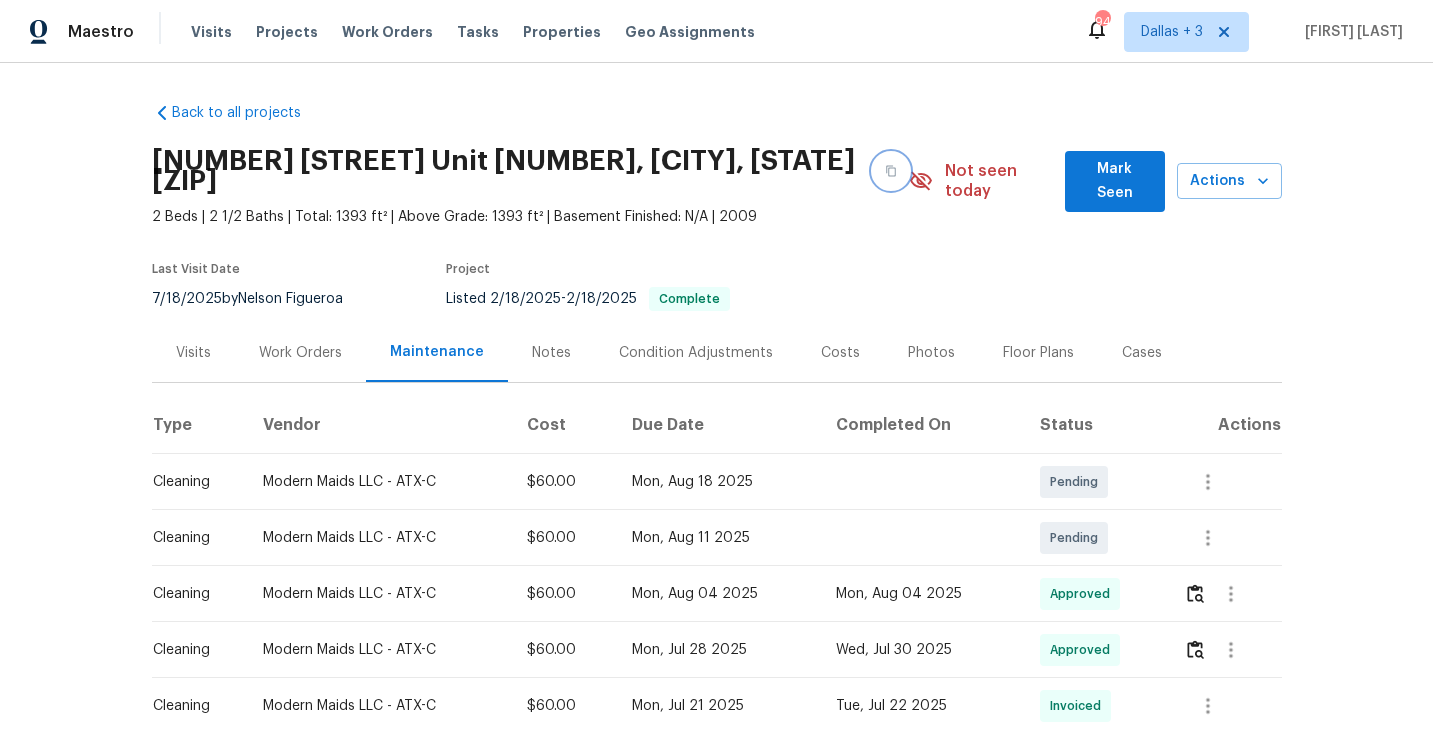 click 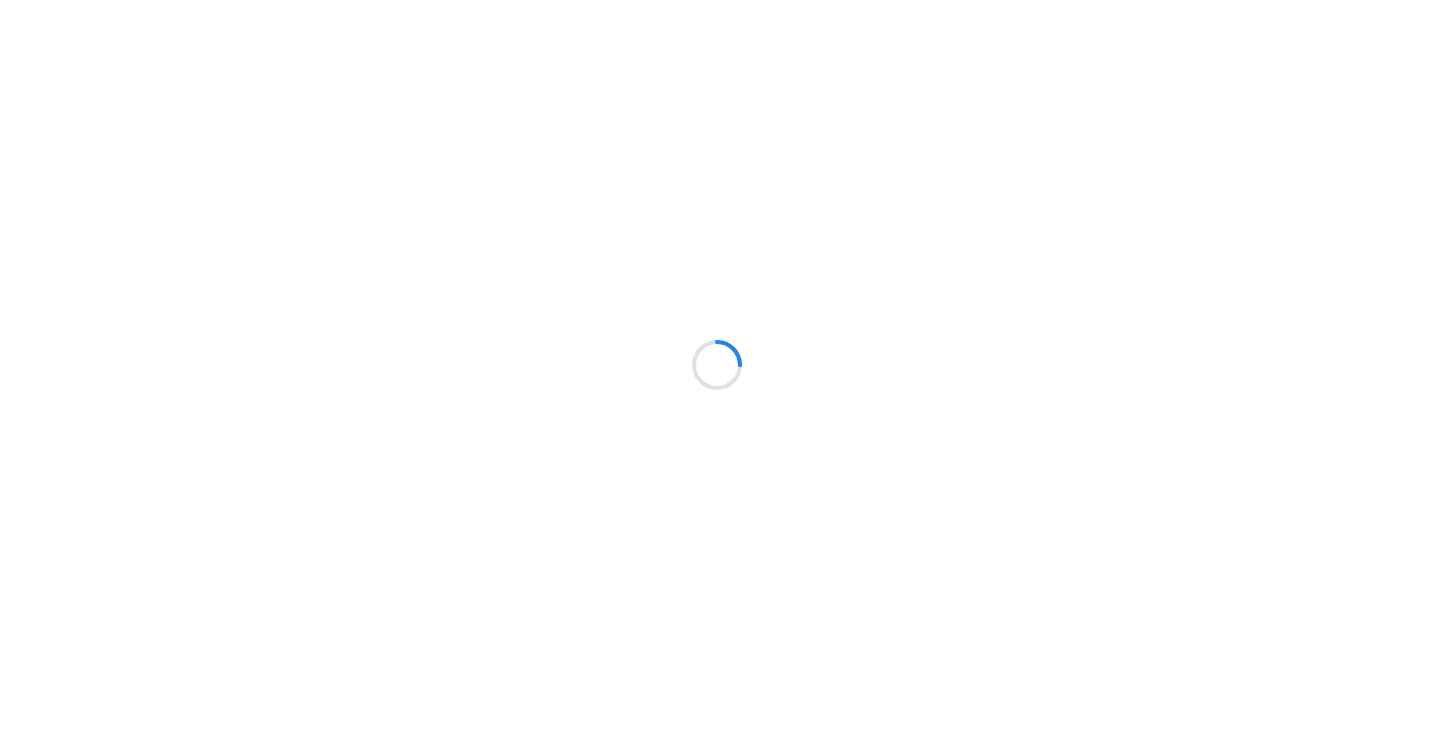 scroll, scrollTop: 0, scrollLeft: 0, axis: both 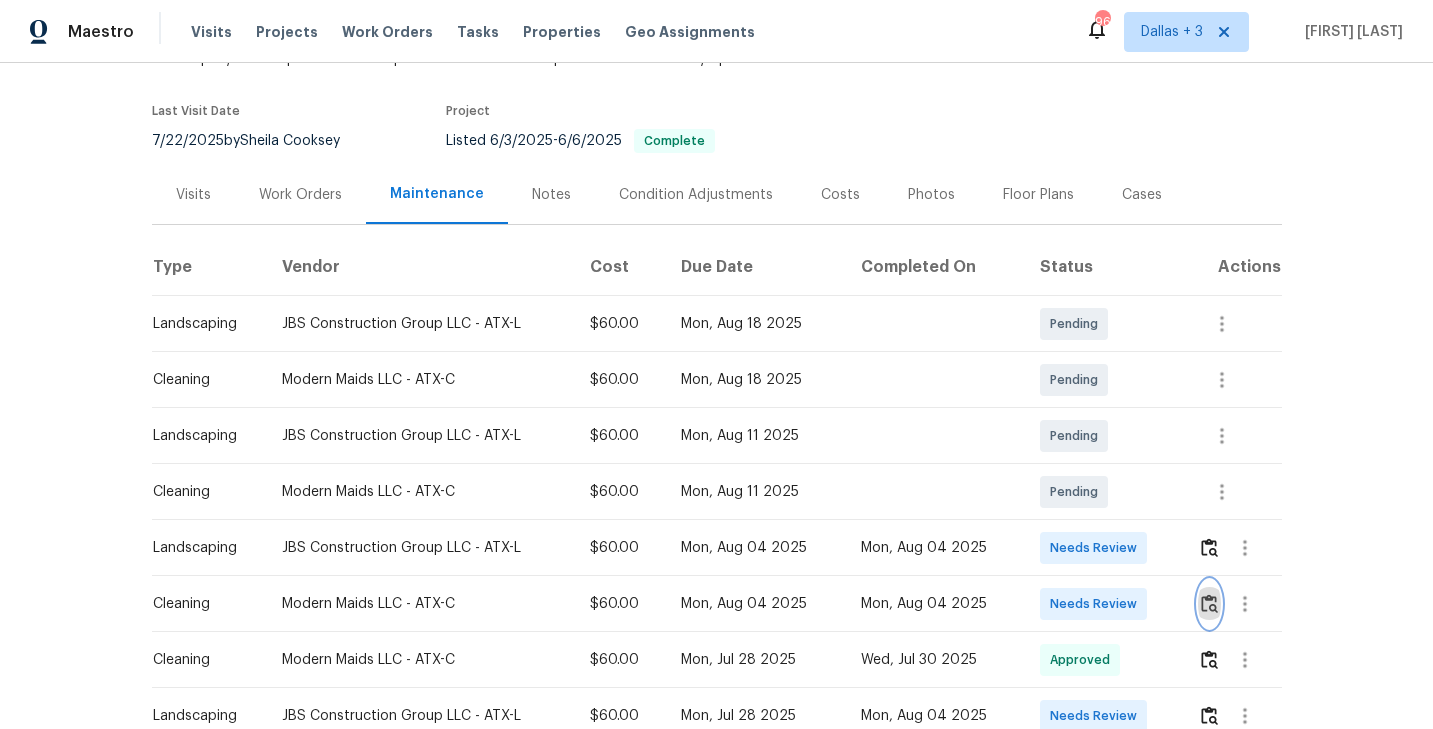 click at bounding box center (1209, 603) 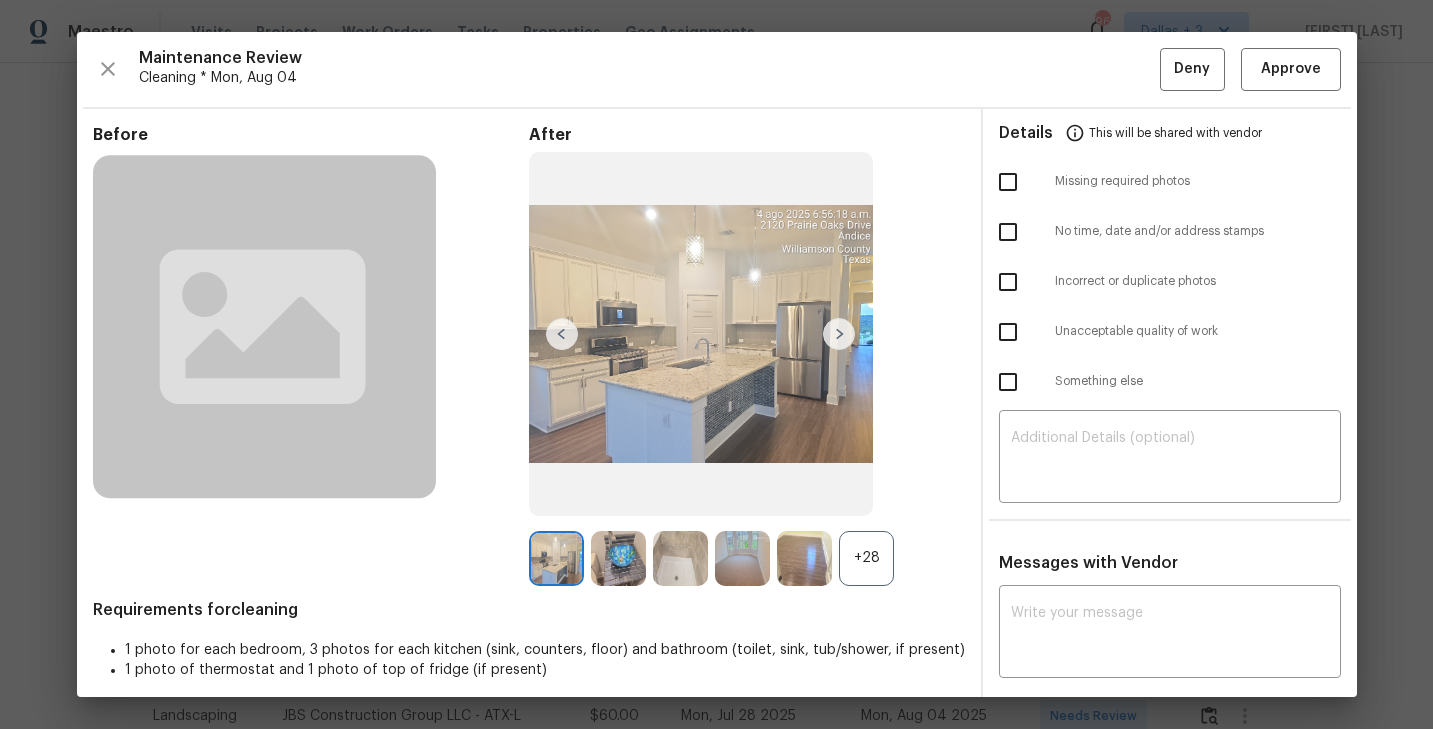 click on "+28" at bounding box center (866, 558) 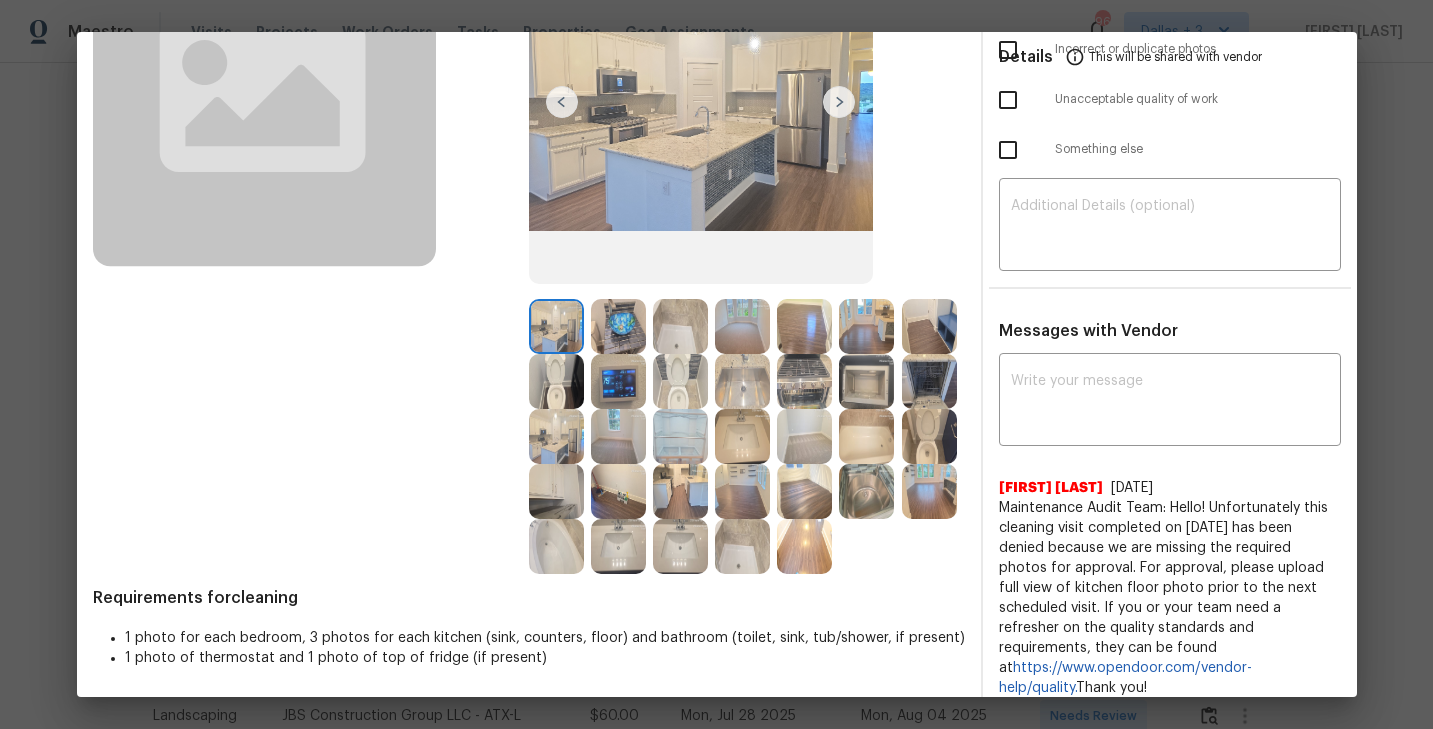 scroll, scrollTop: 231, scrollLeft: 0, axis: vertical 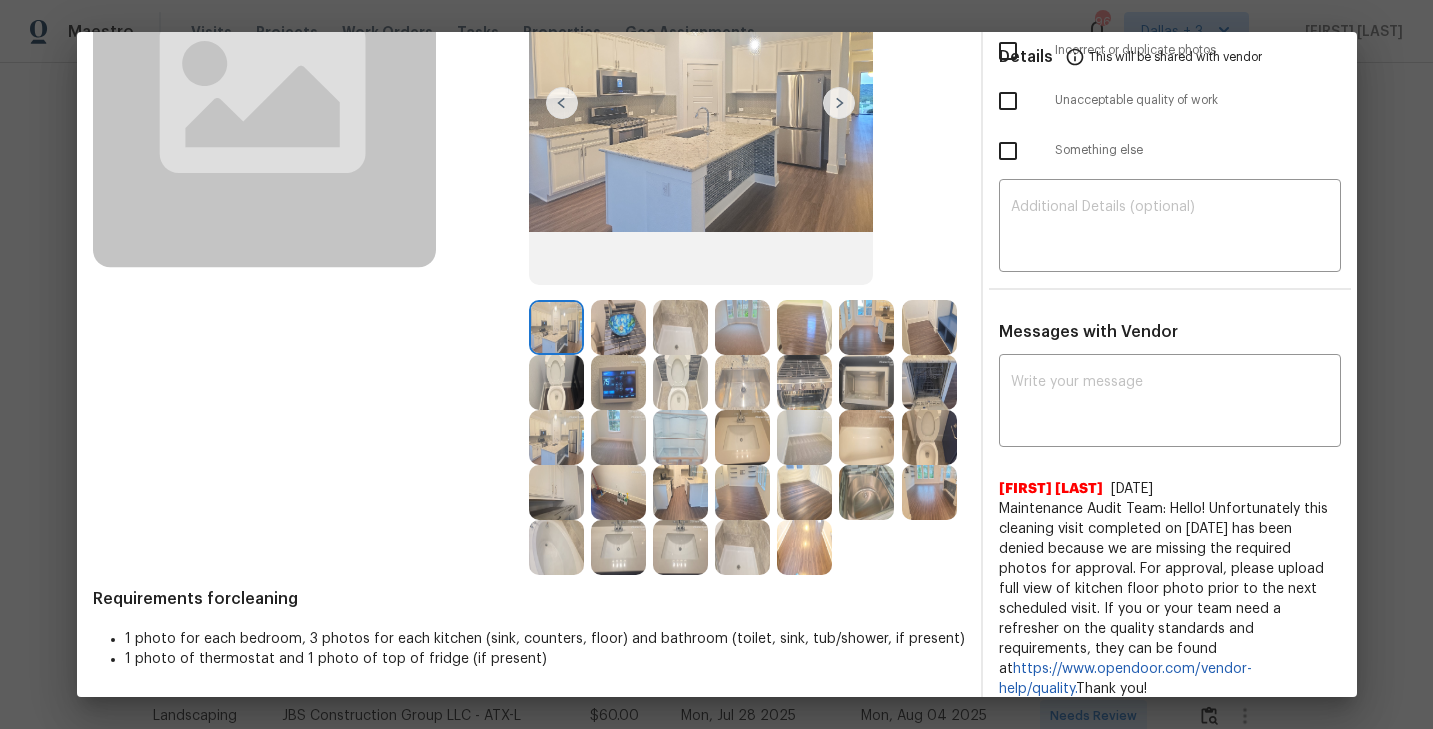 click at bounding box center (680, 382) 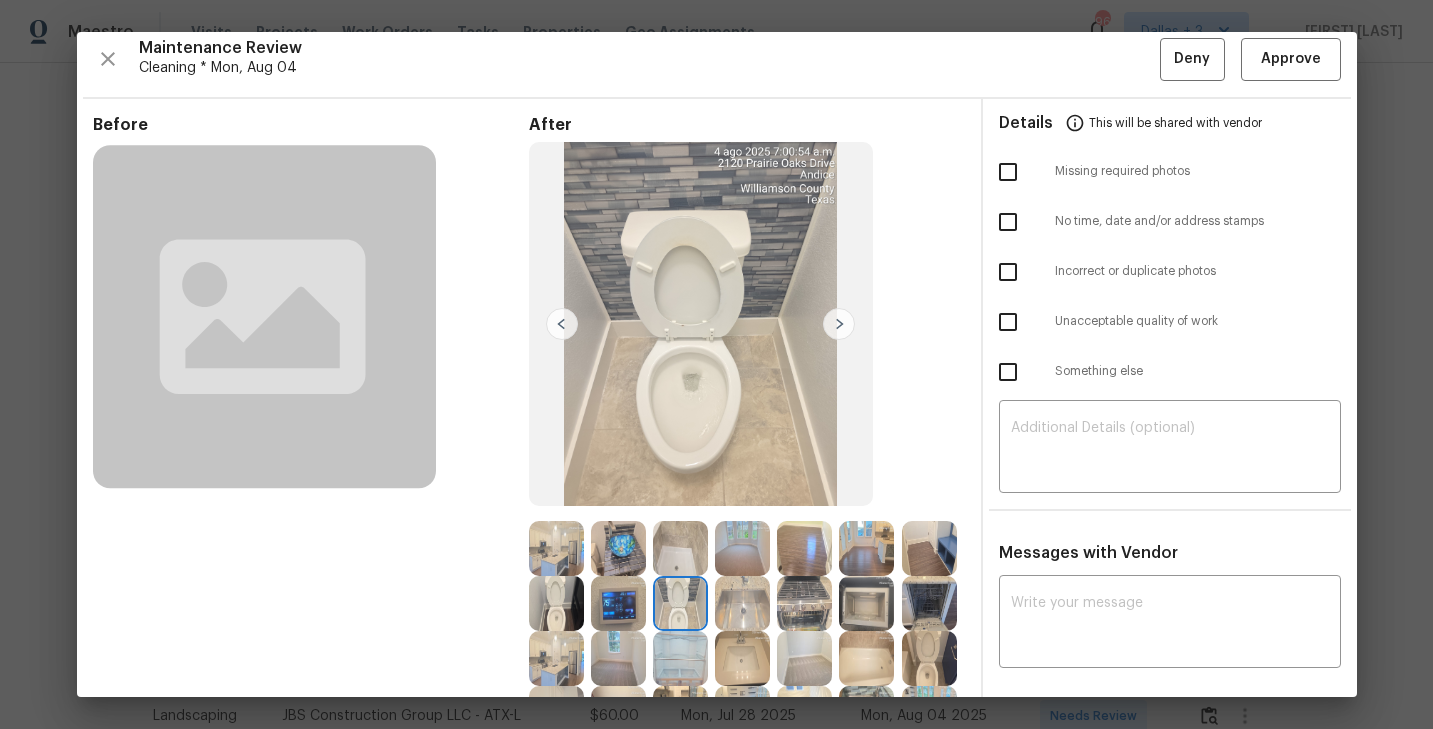 scroll, scrollTop: 0, scrollLeft: 0, axis: both 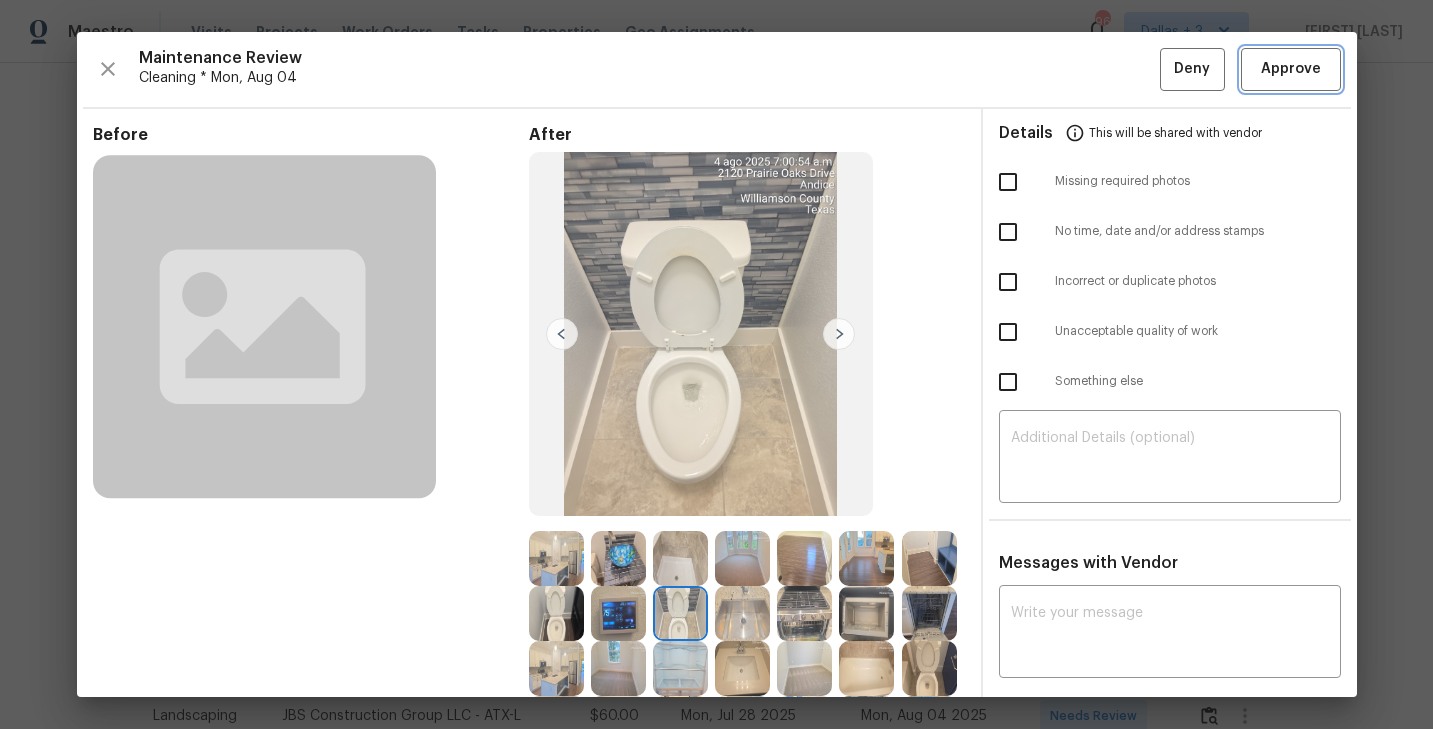 click on "Approve" at bounding box center [1291, 69] 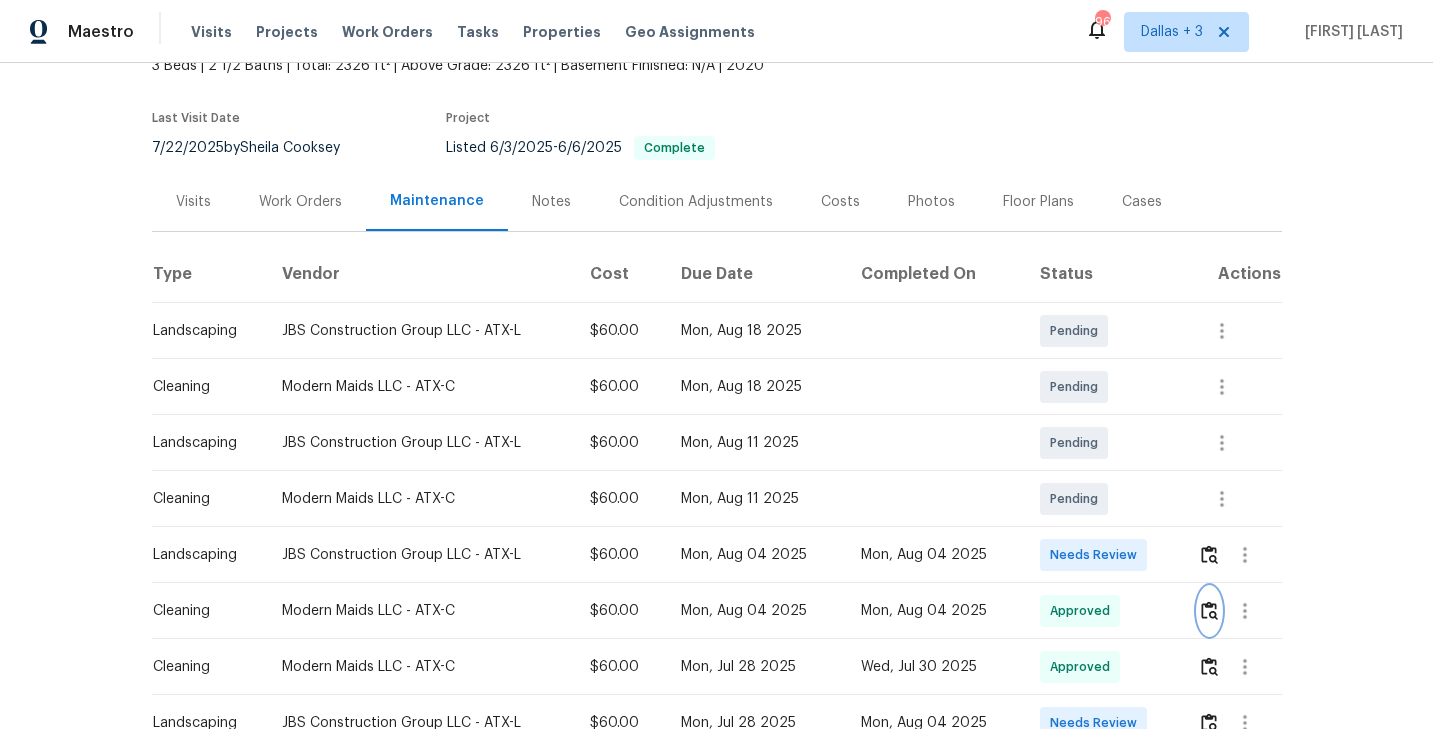 scroll, scrollTop: 0, scrollLeft: 0, axis: both 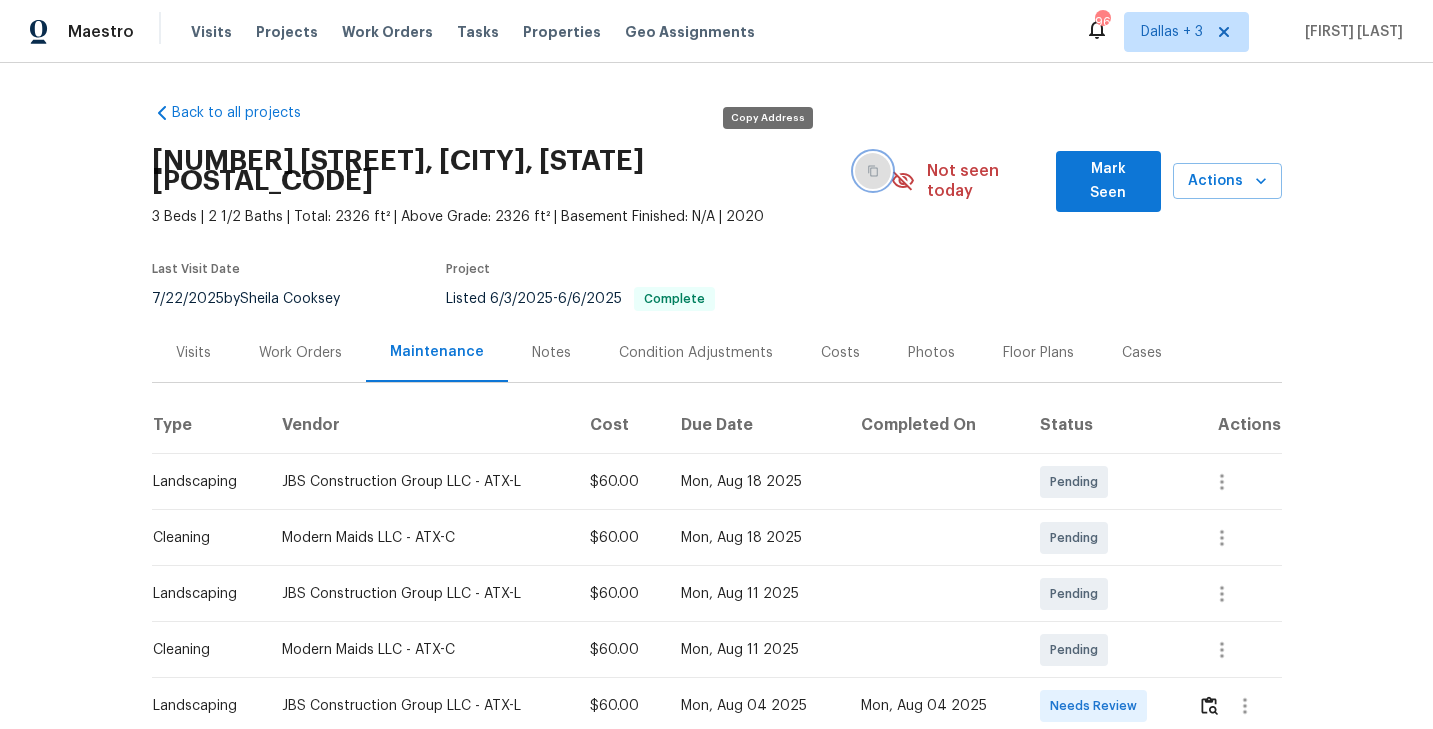 click at bounding box center (873, 171) 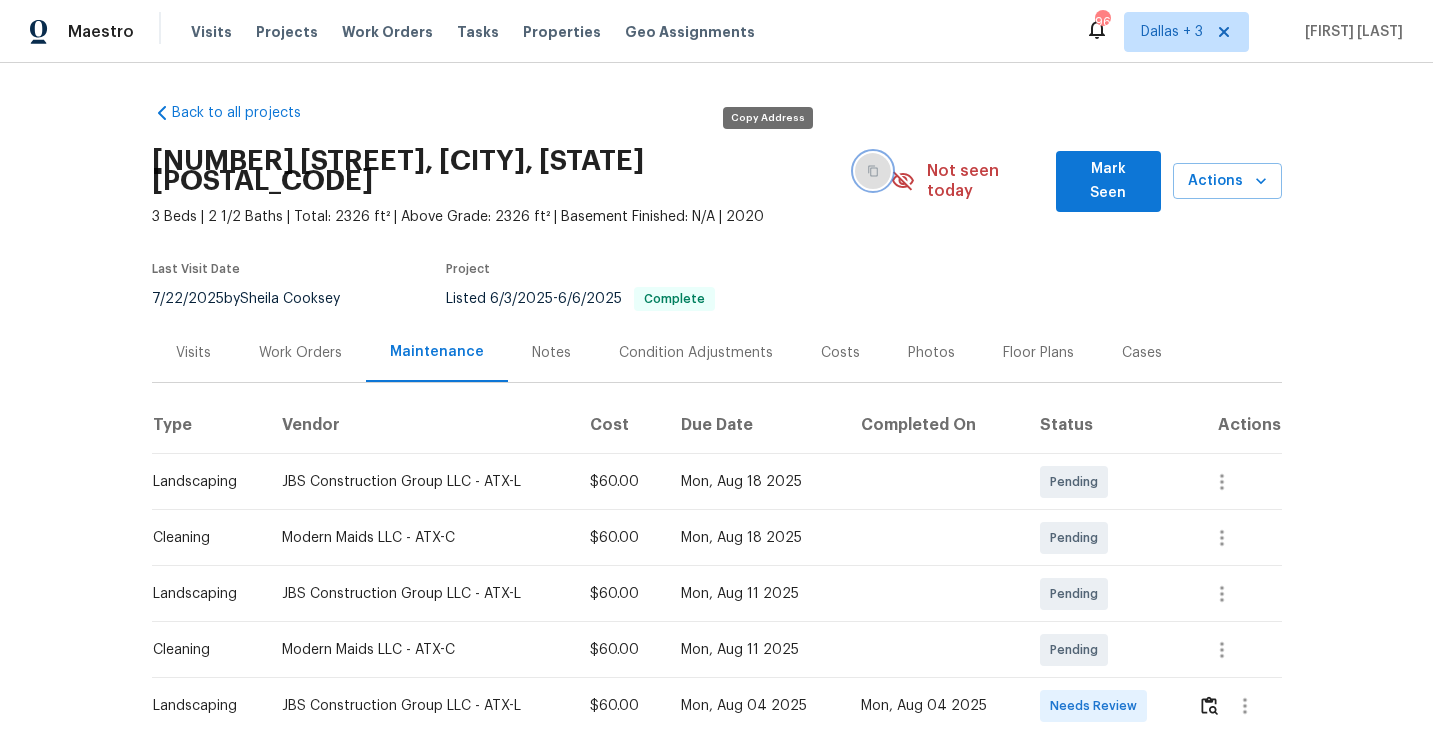 click 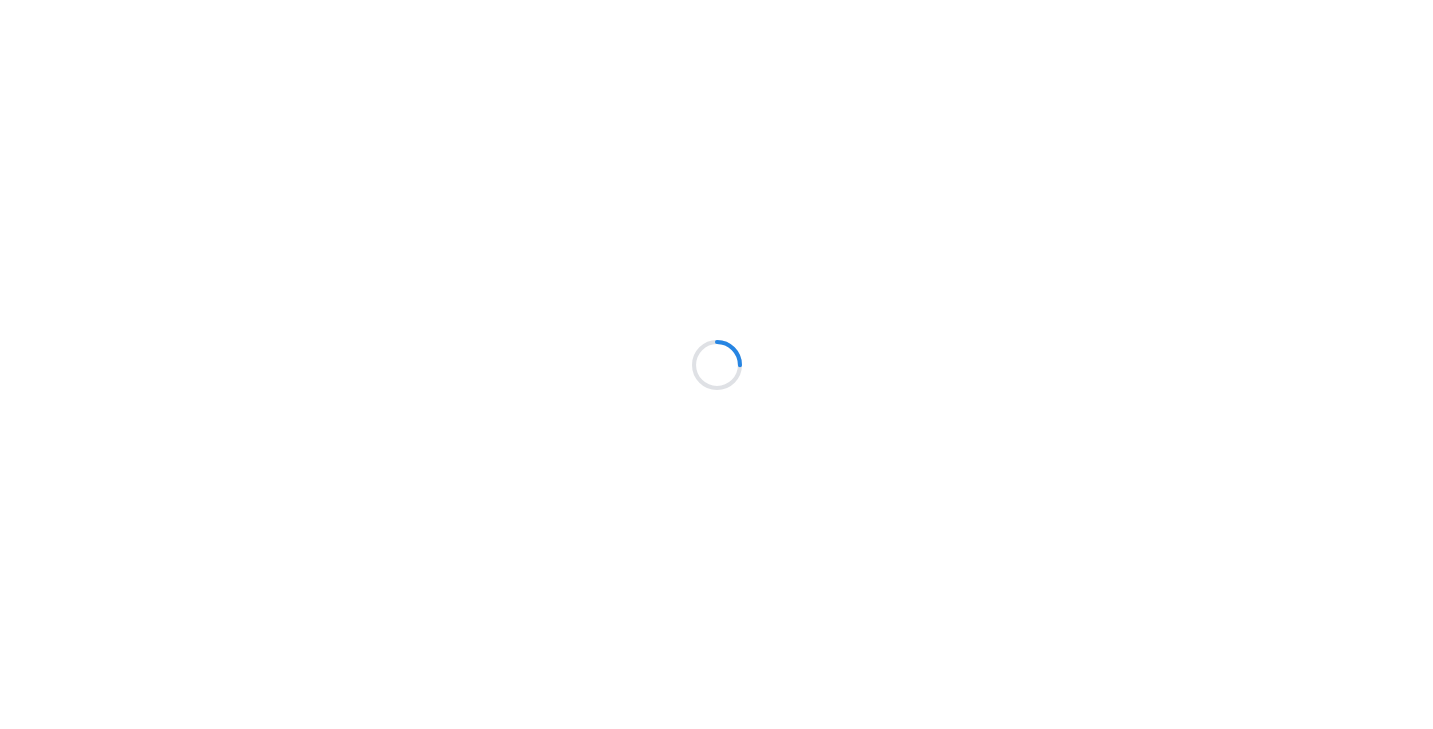 scroll, scrollTop: 0, scrollLeft: 0, axis: both 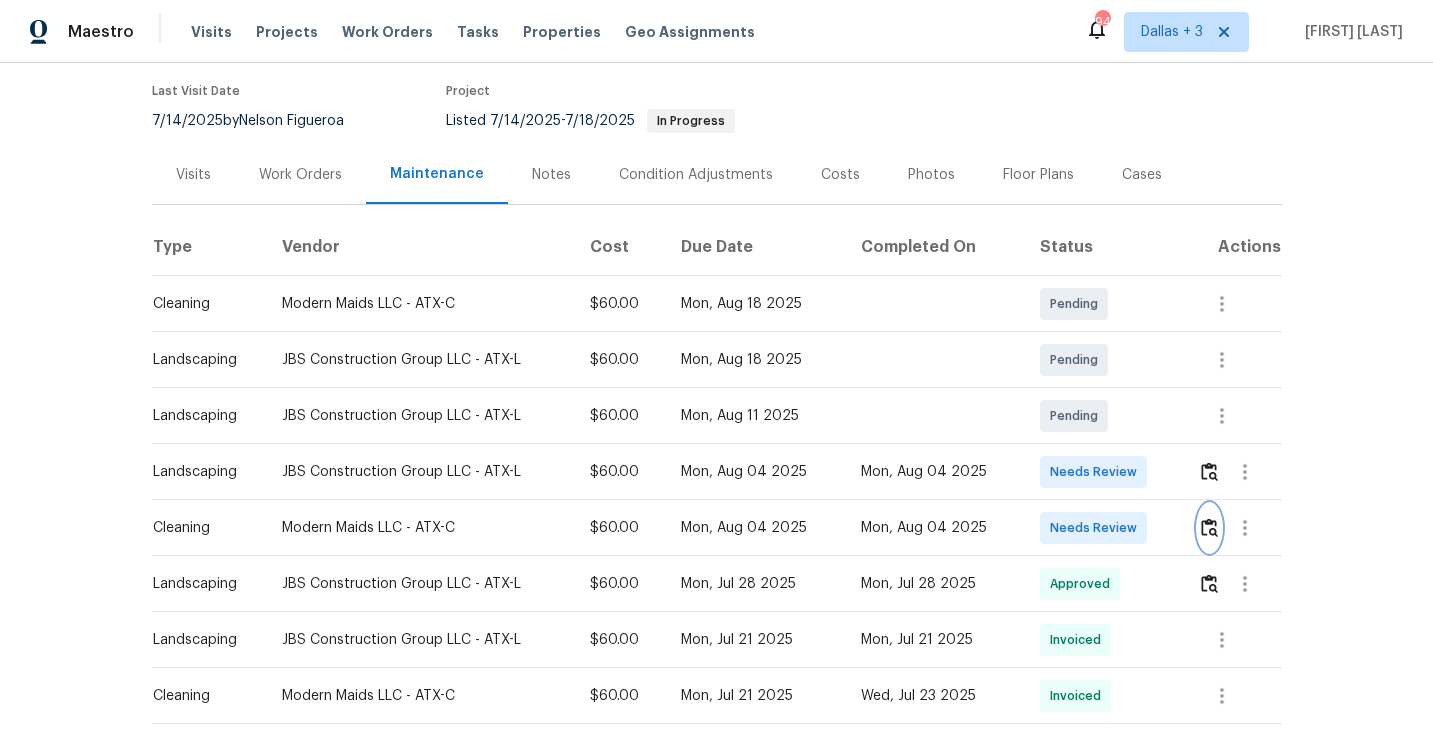 click at bounding box center [1209, 528] 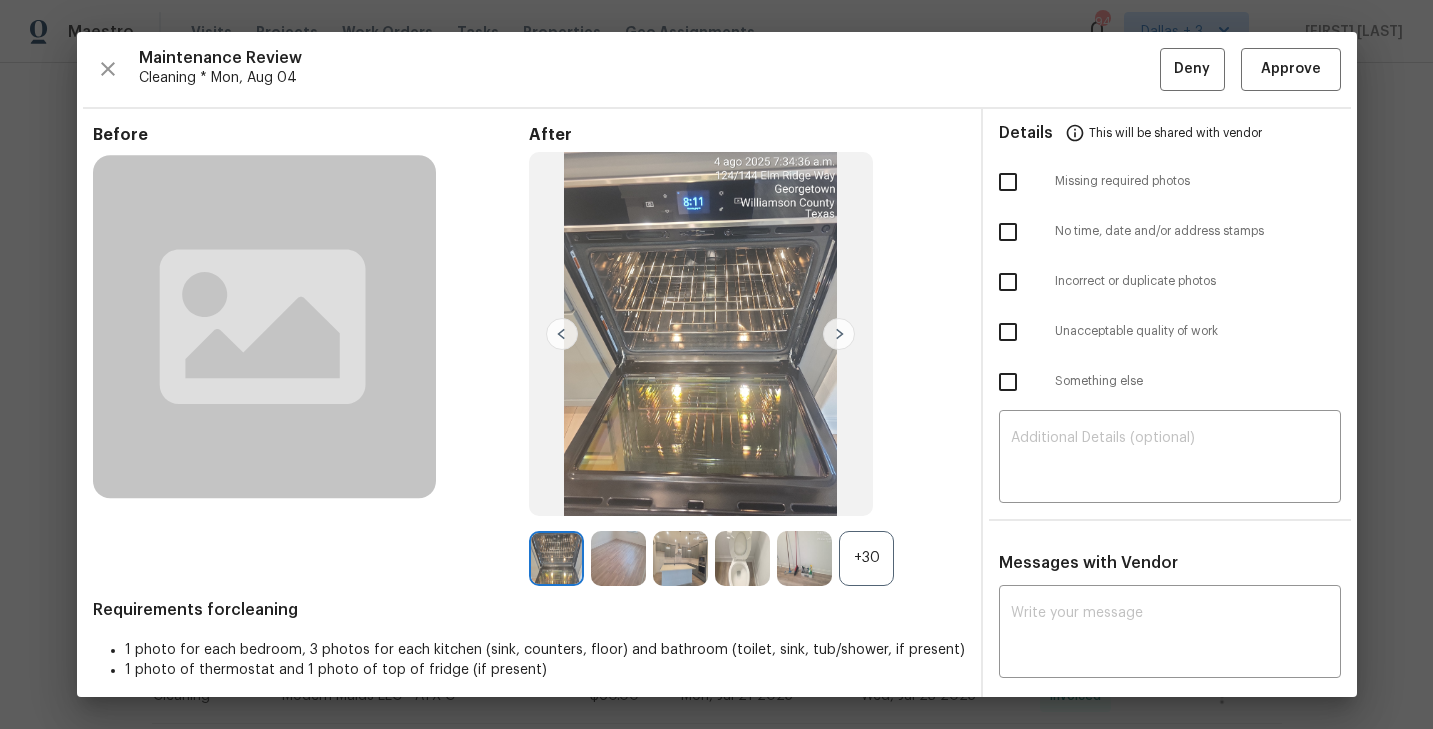 click on "+30" at bounding box center [866, 558] 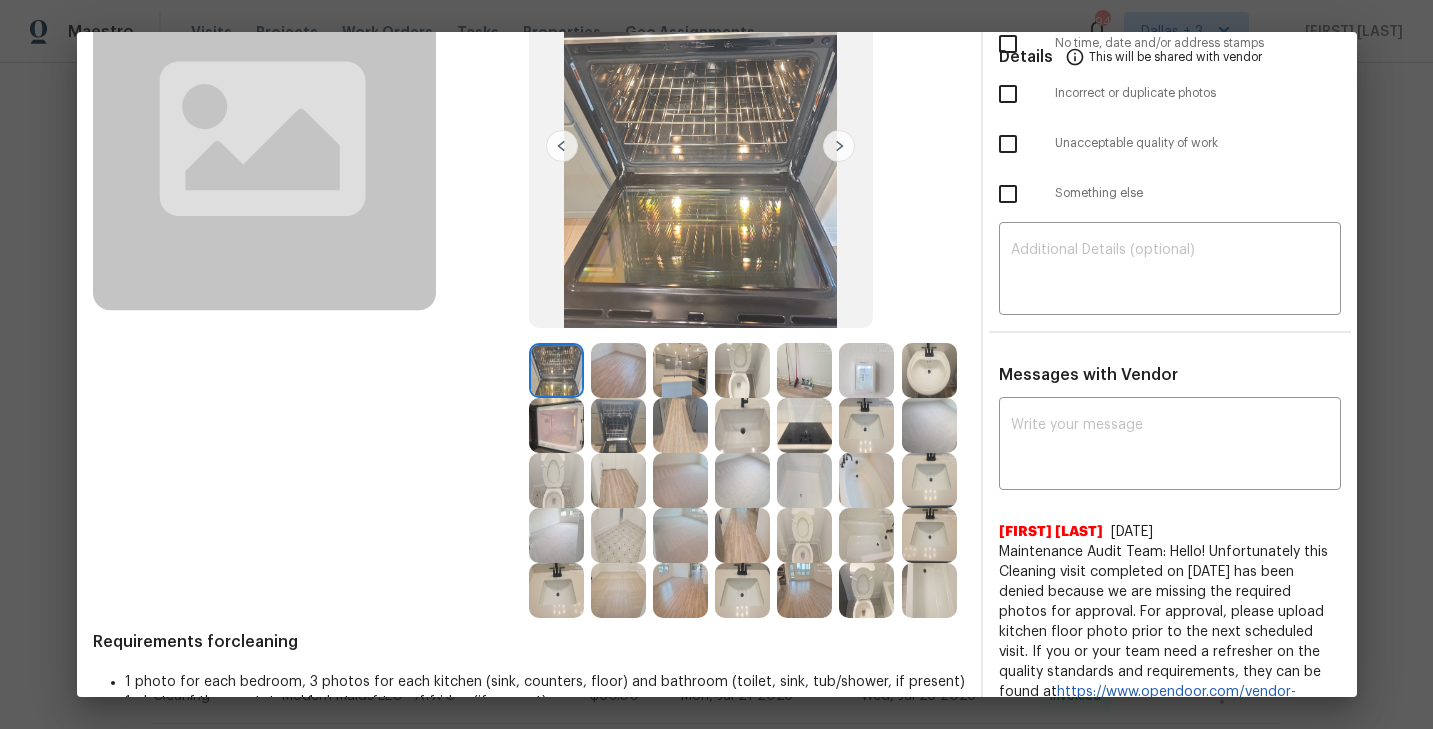 scroll, scrollTop: 223, scrollLeft: 0, axis: vertical 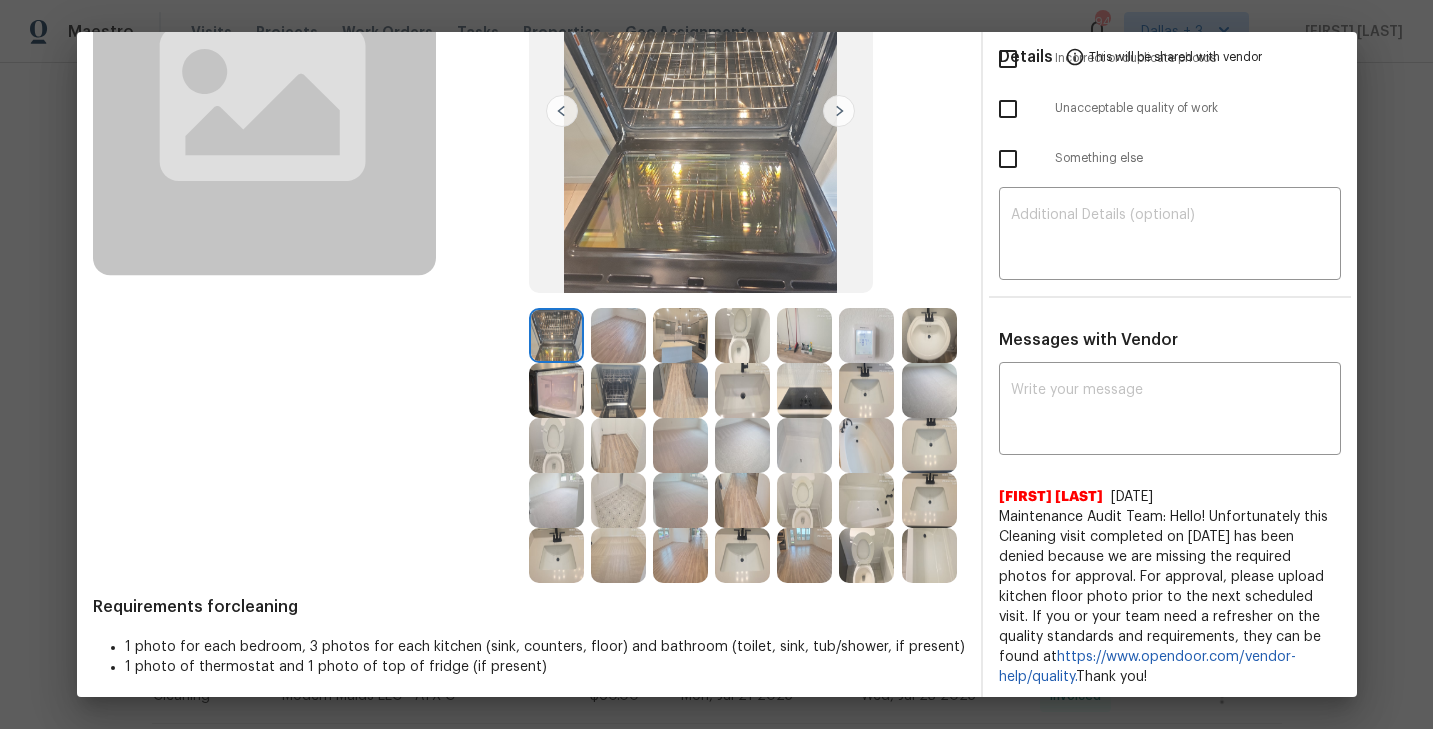 click at bounding box center [680, 335] 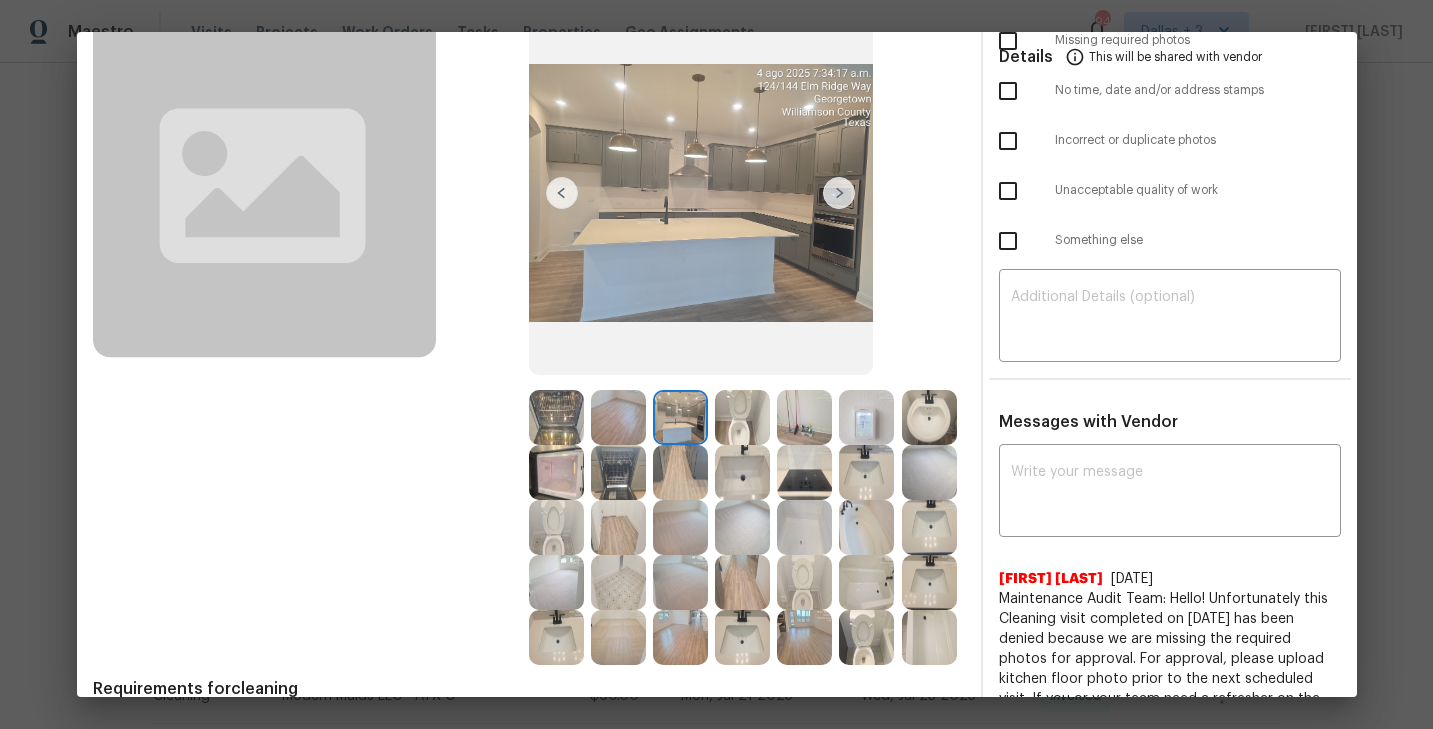 scroll, scrollTop: 134, scrollLeft: 0, axis: vertical 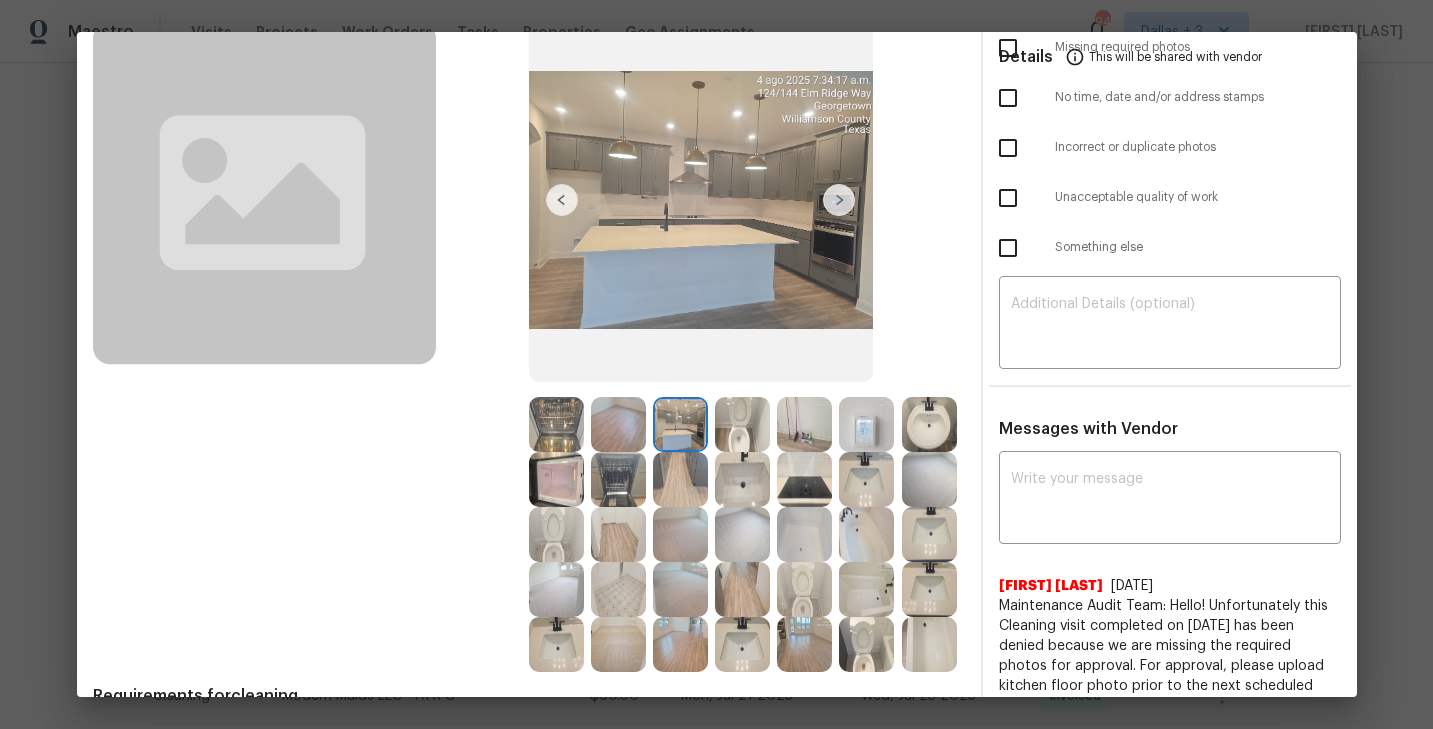 click at bounding box center (804, 424) 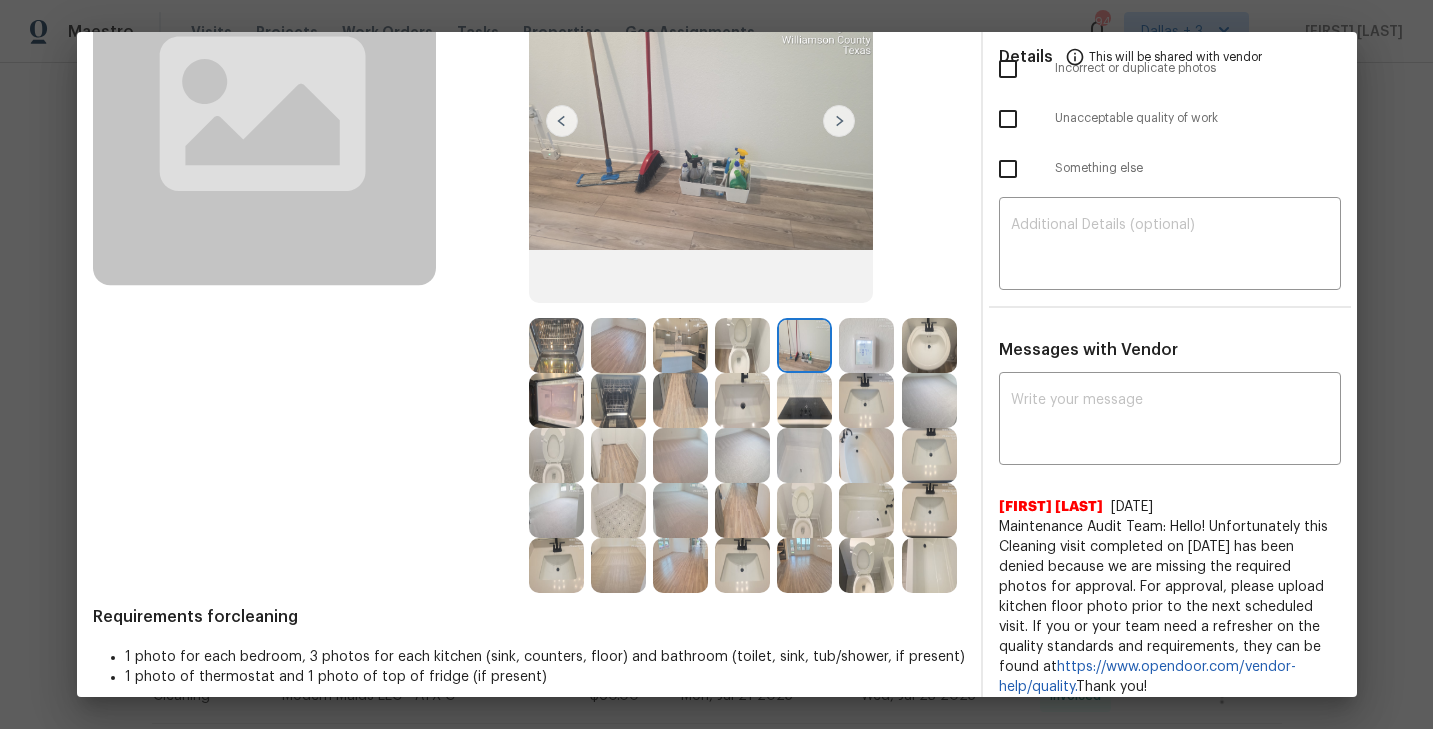 scroll, scrollTop: 215, scrollLeft: 0, axis: vertical 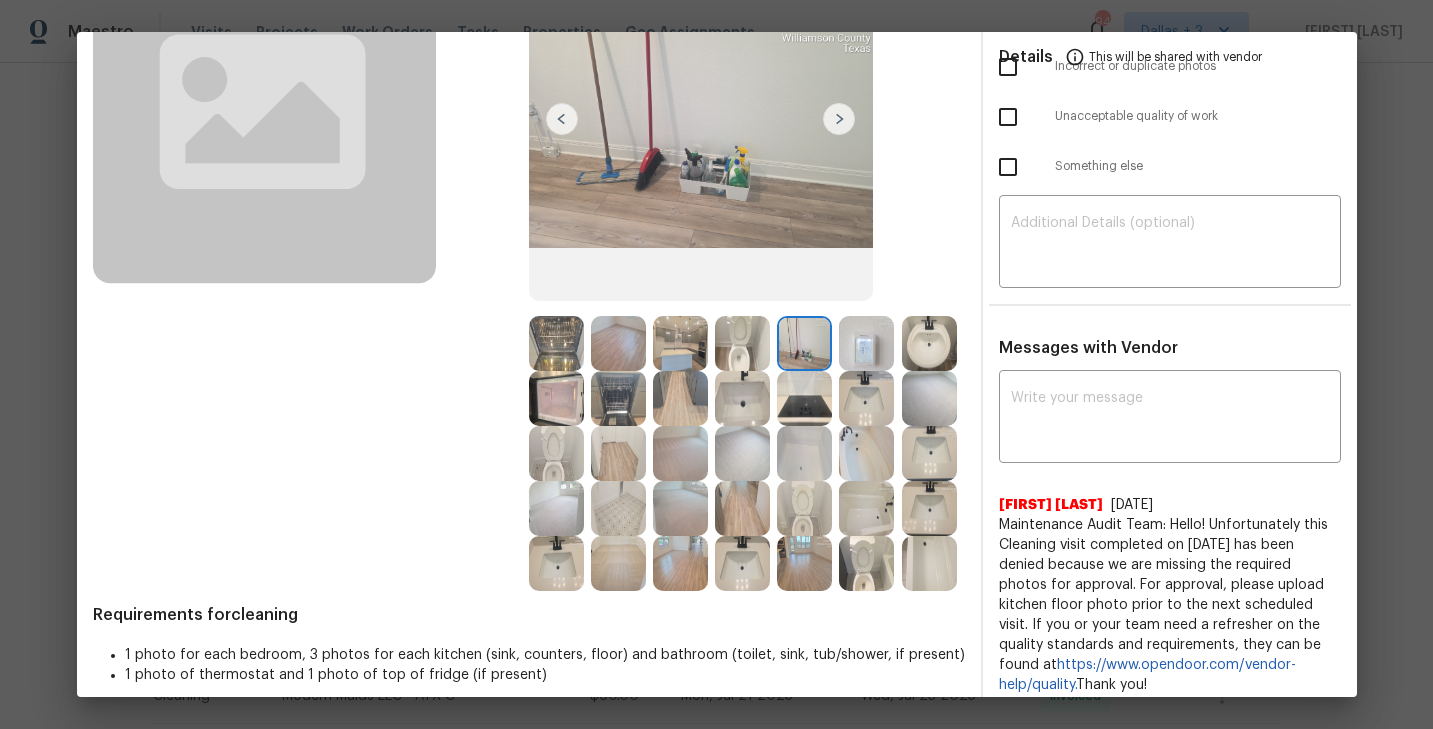 click at bounding box center (742, 508) 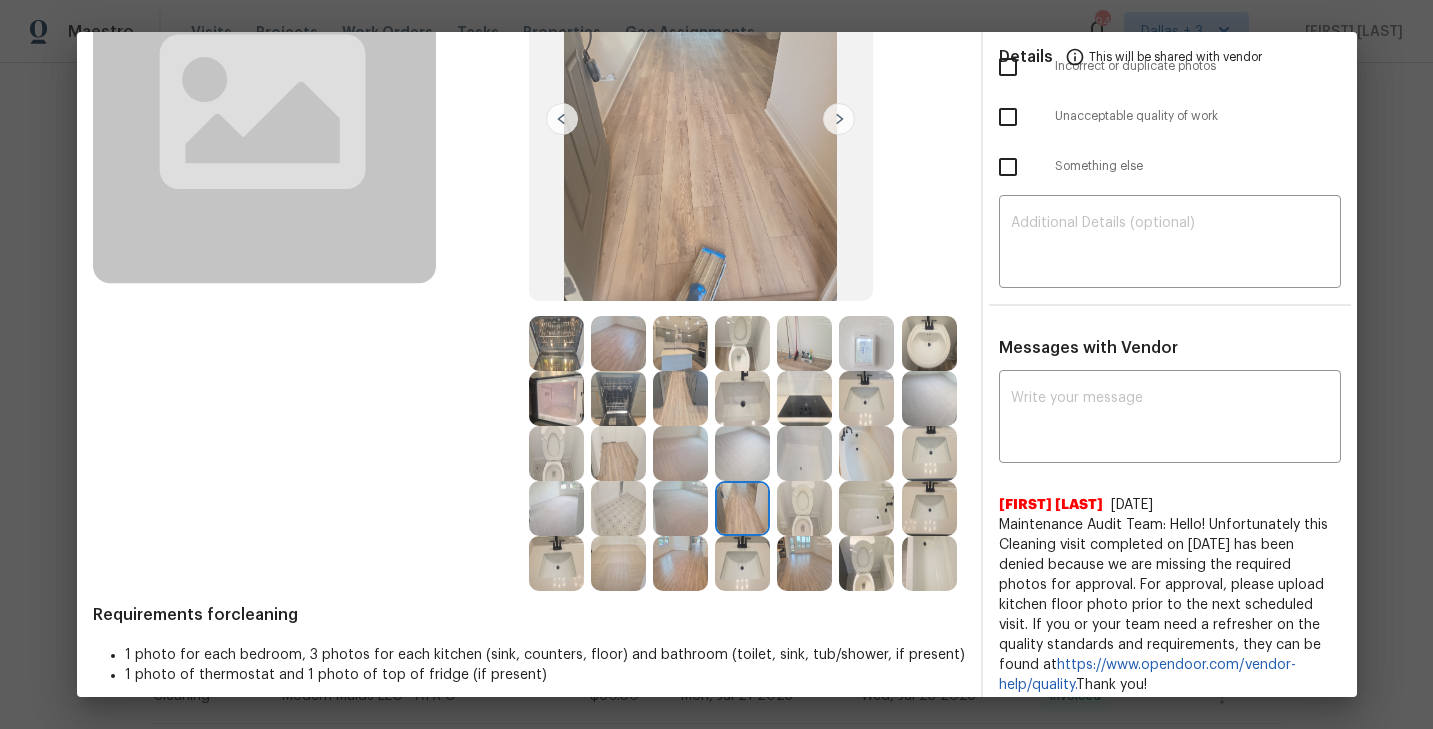 click at bounding box center (742, 563) 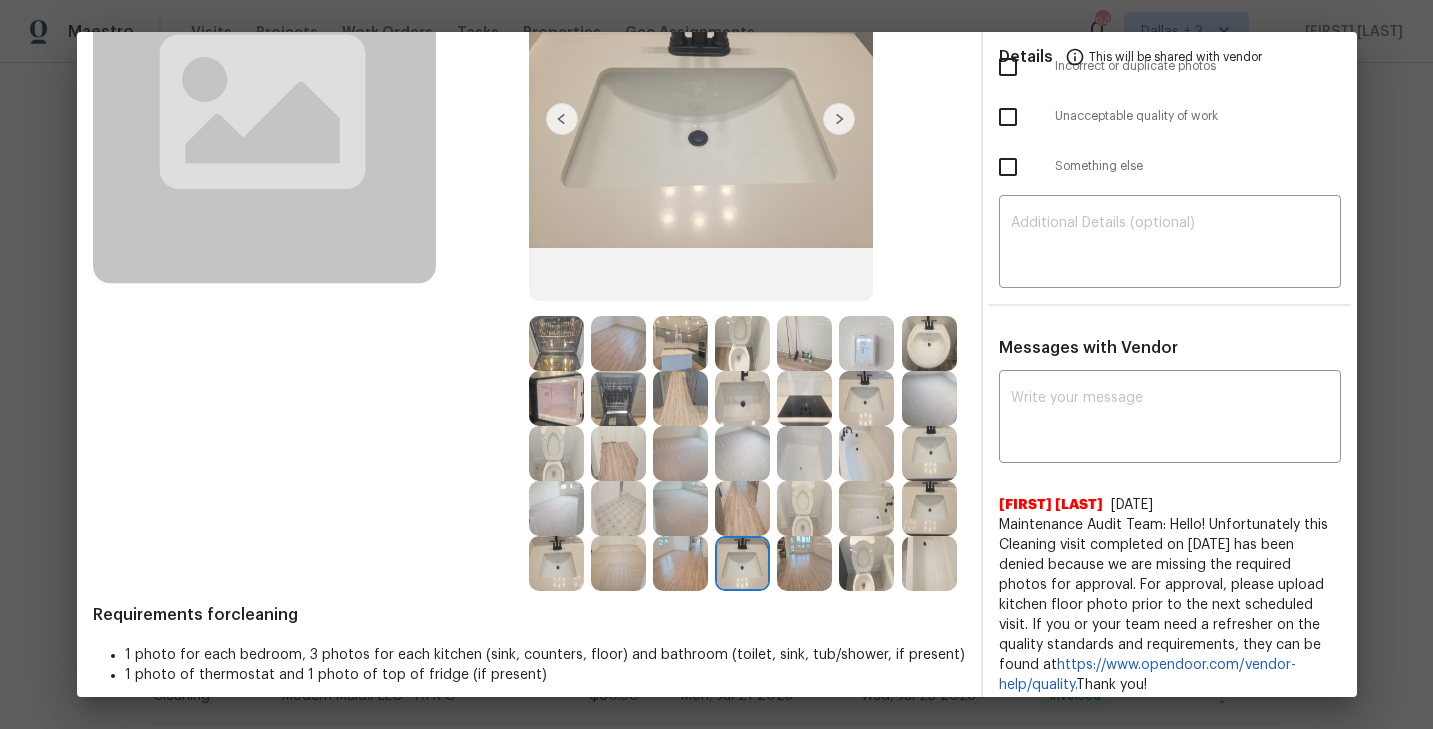 click at bounding box center [929, 398] 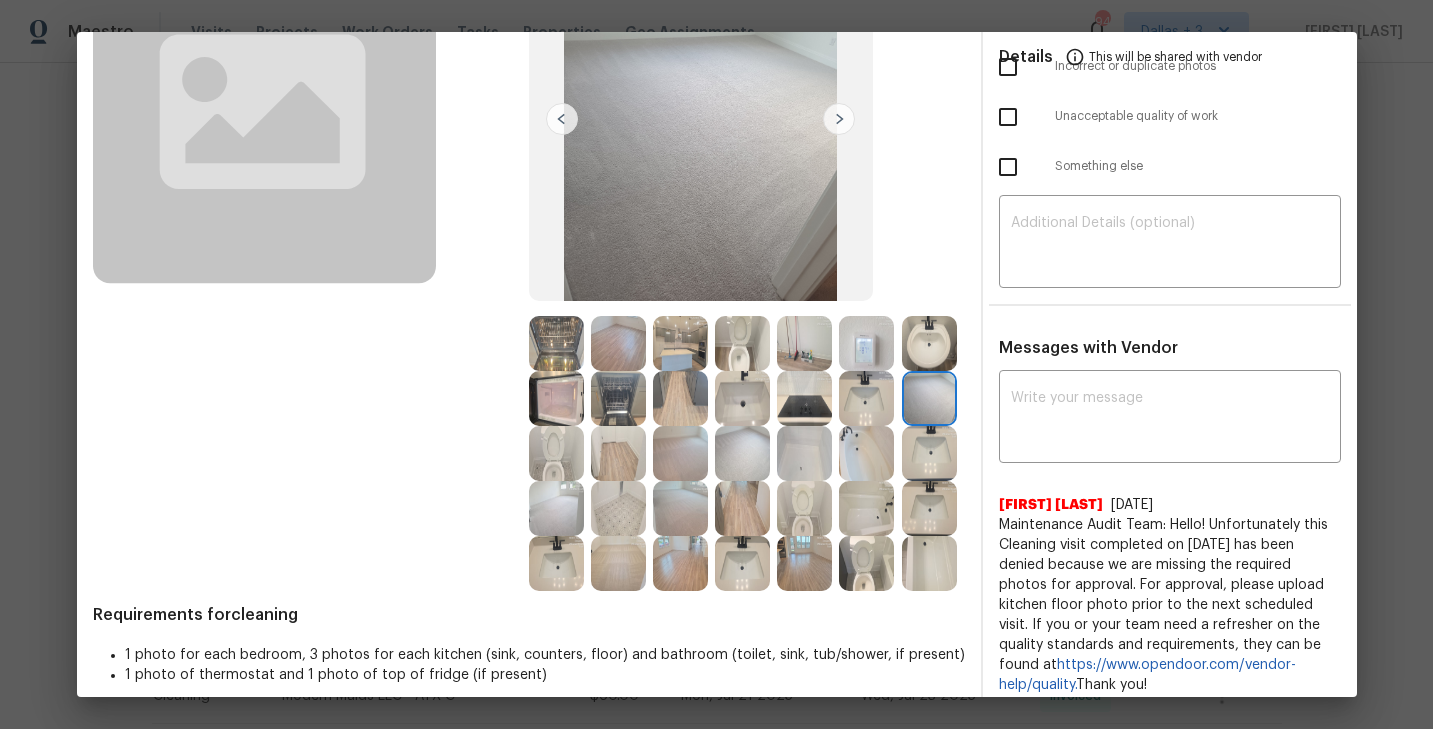 click at bounding box center (929, 453) 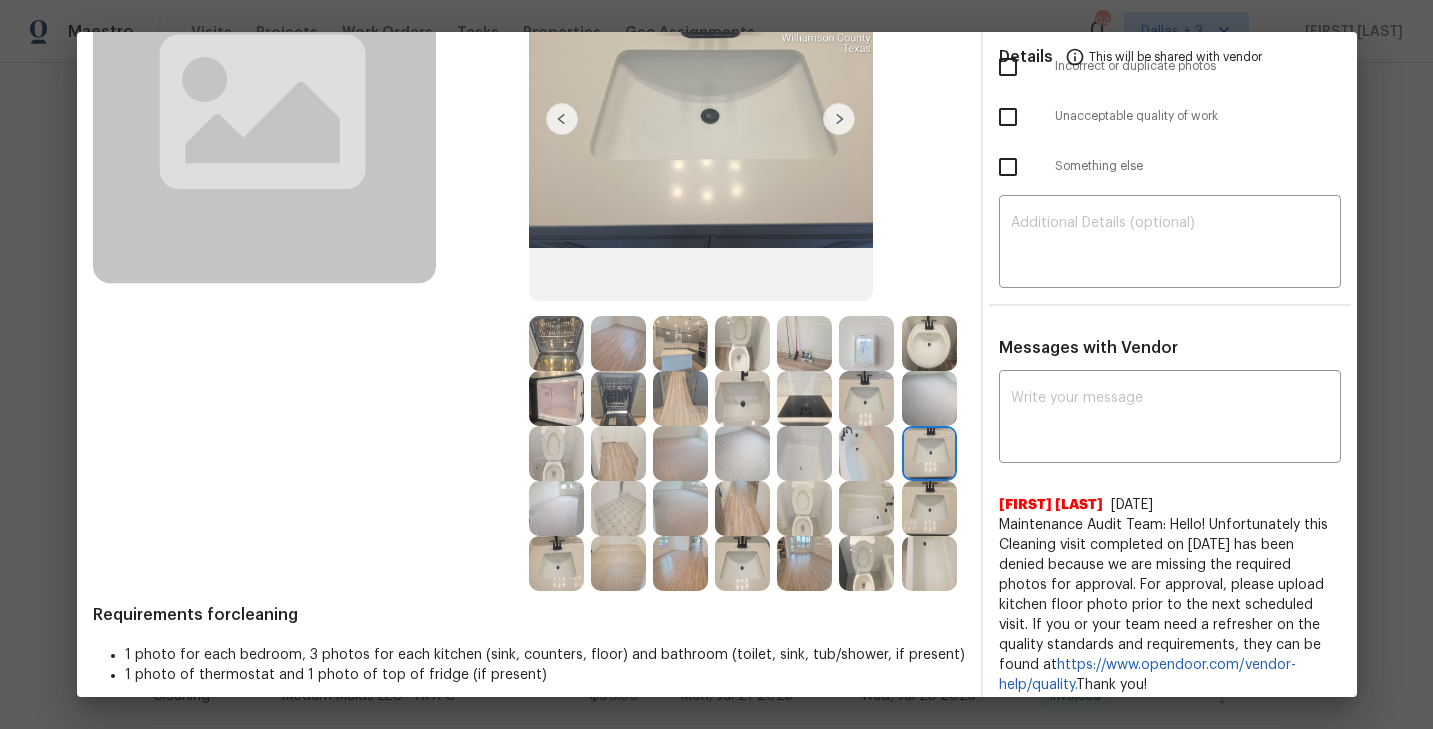 click at bounding box center [866, 453] 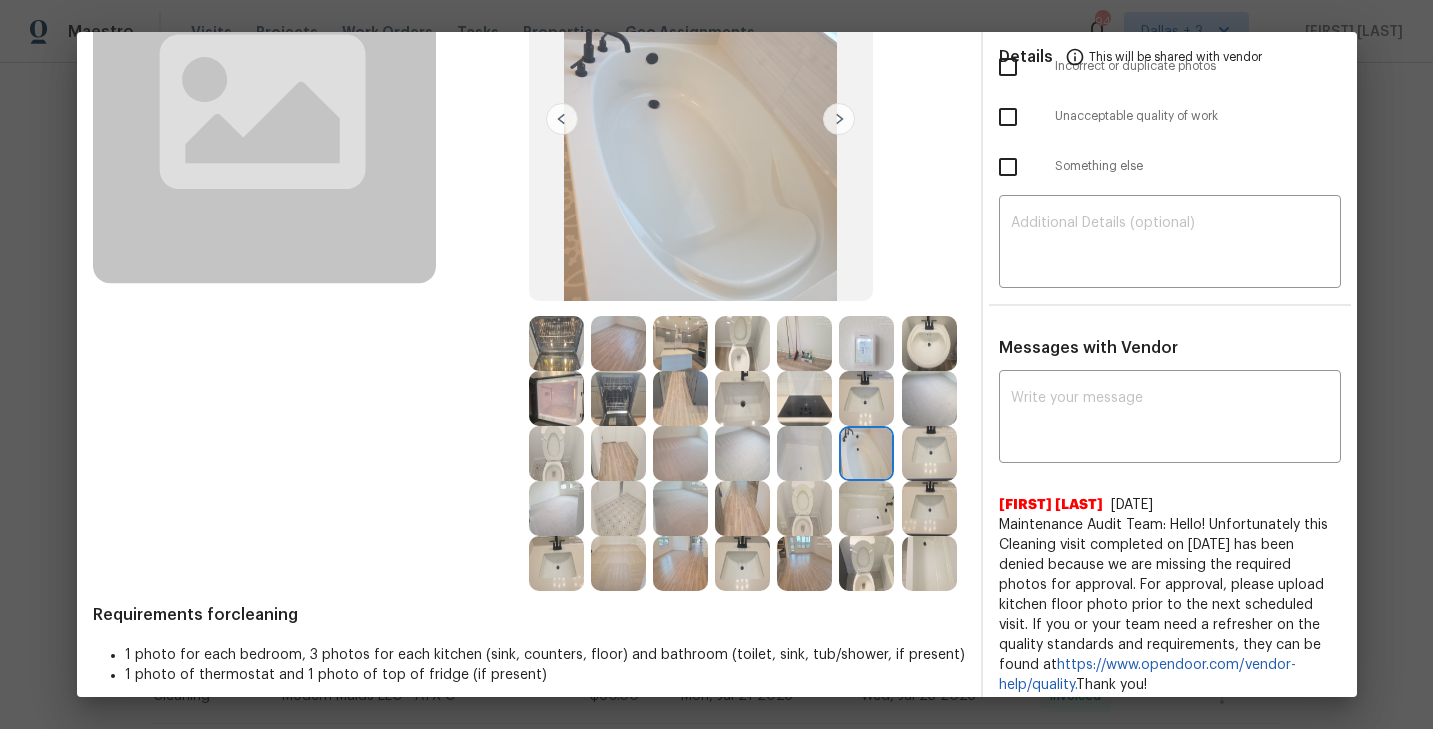 scroll, scrollTop: 0, scrollLeft: 0, axis: both 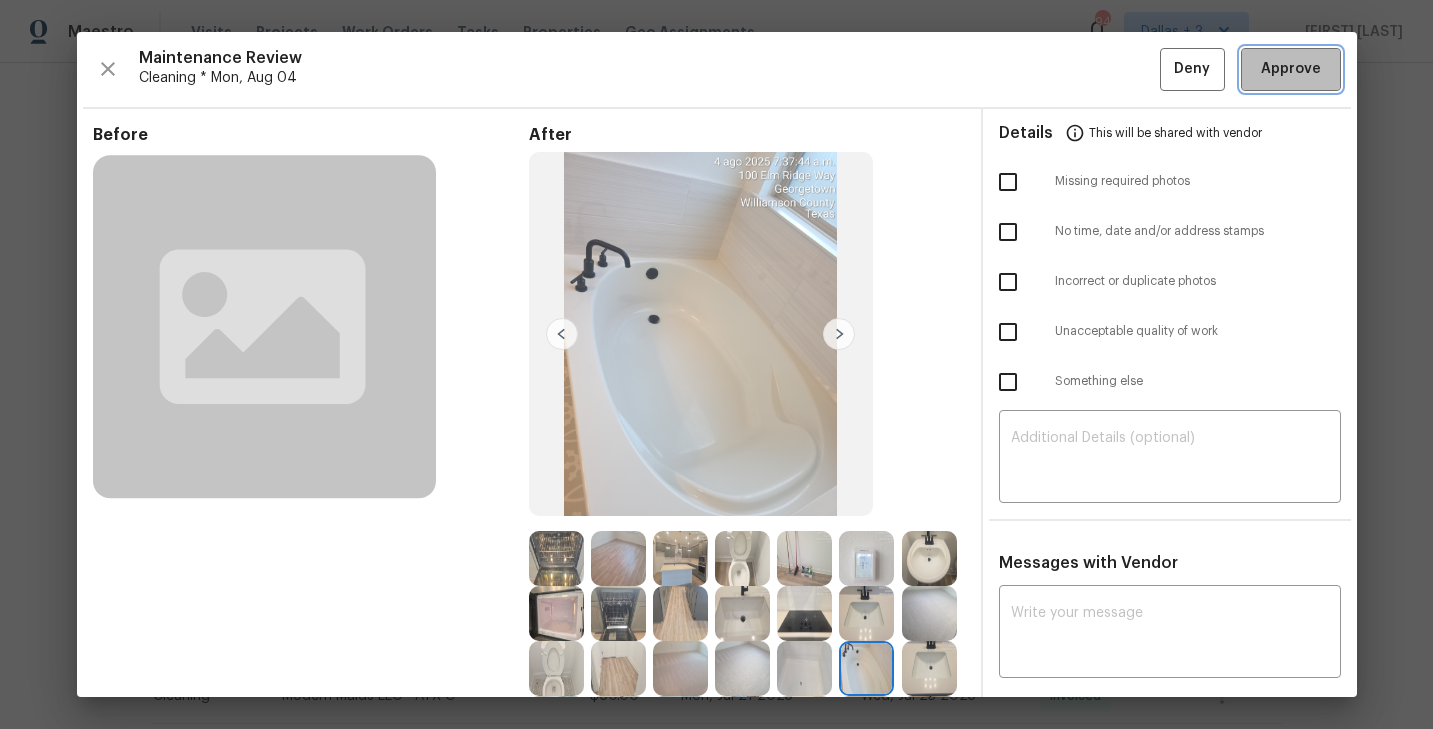 click on "Approve" at bounding box center [1291, 69] 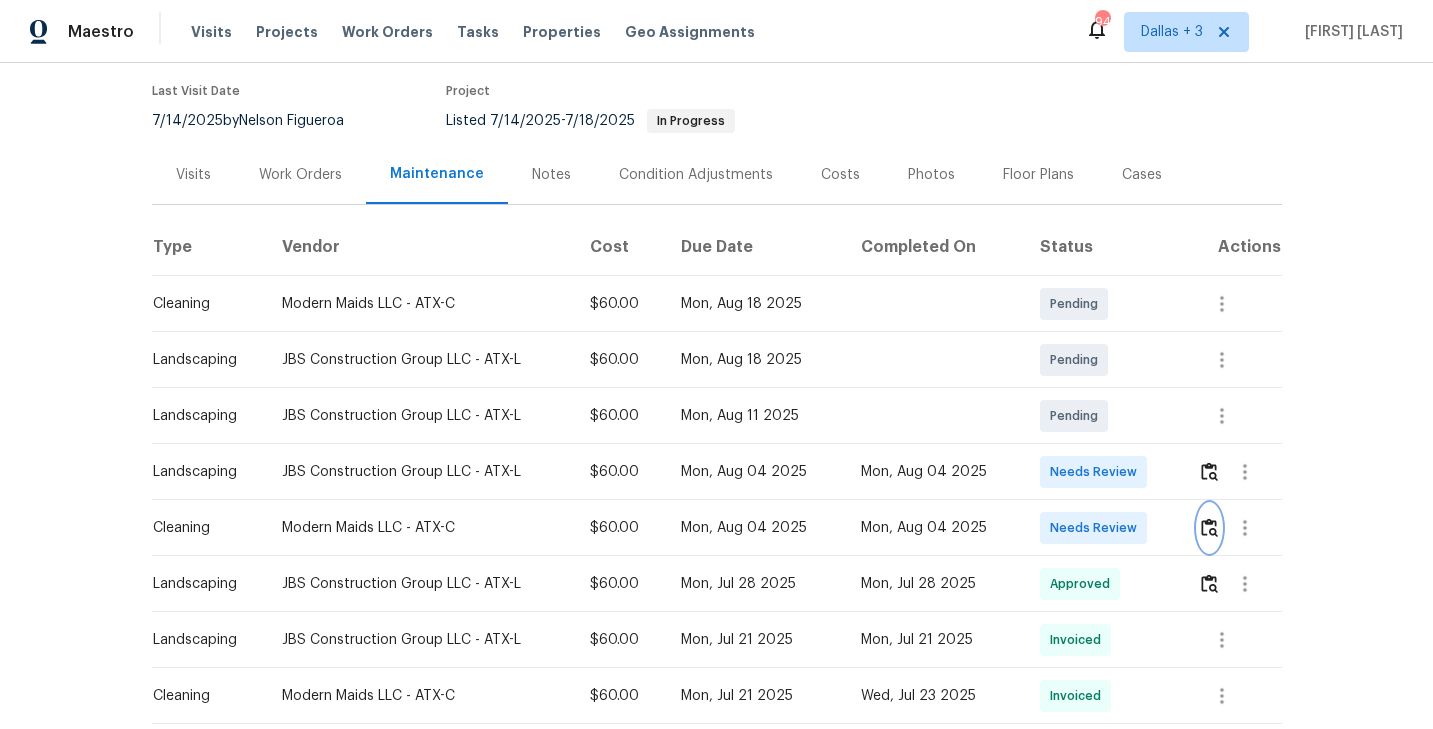 scroll, scrollTop: 0, scrollLeft: 0, axis: both 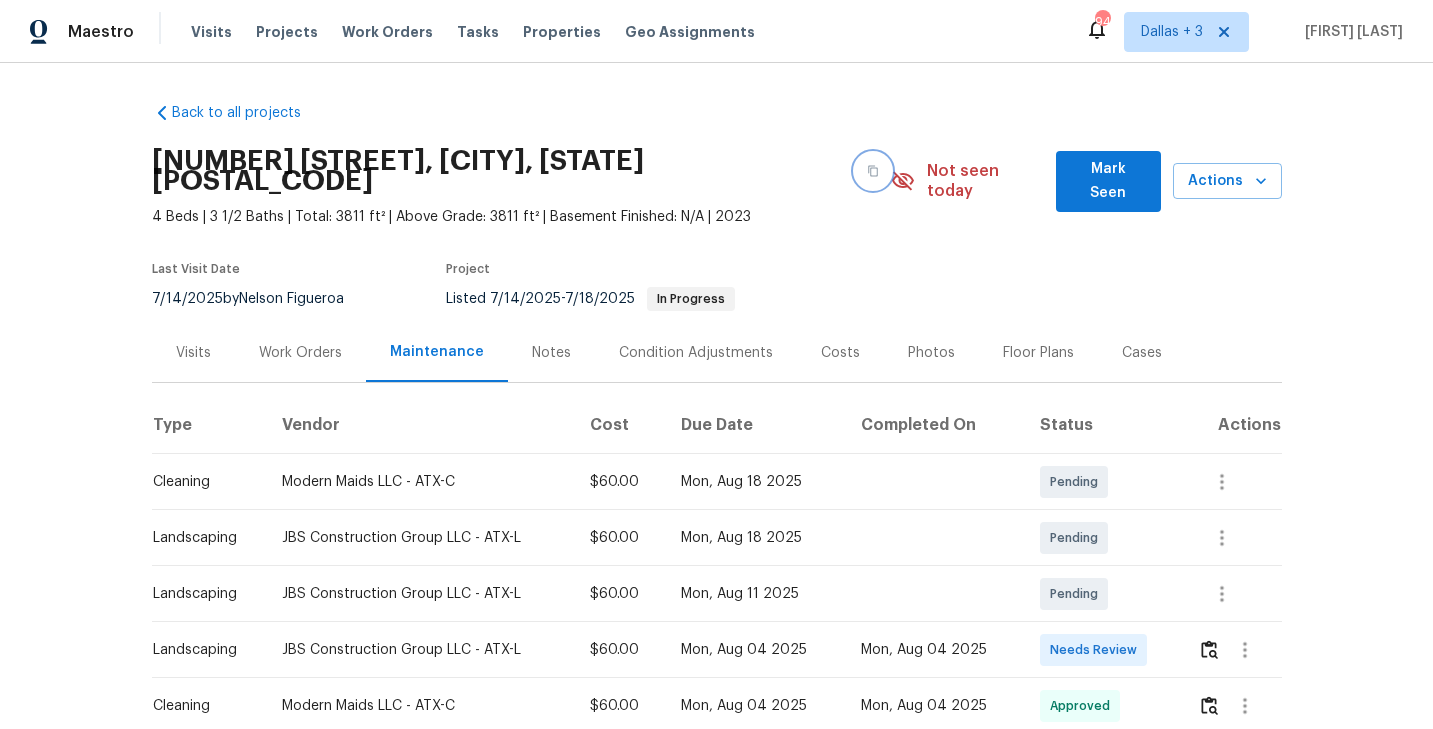 click 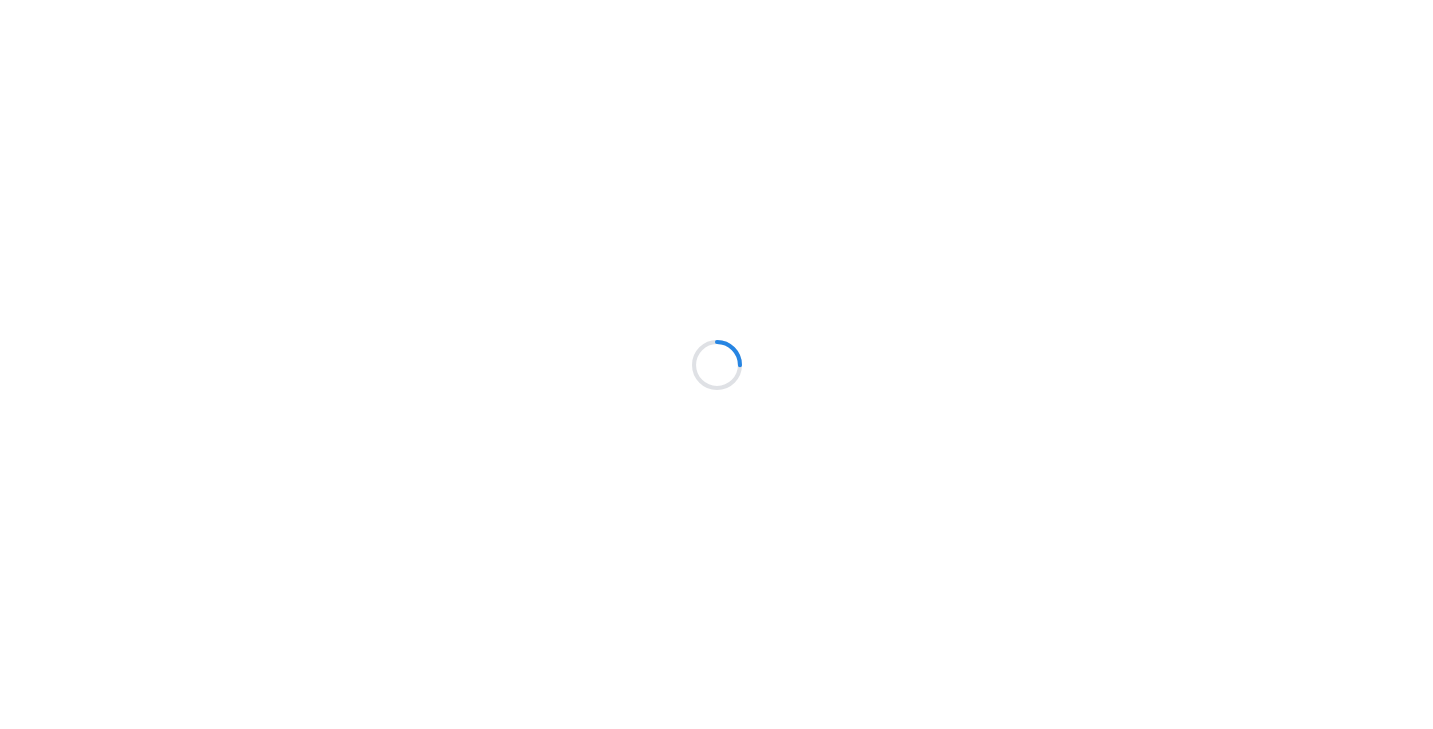 scroll, scrollTop: 0, scrollLeft: 0, axis: both 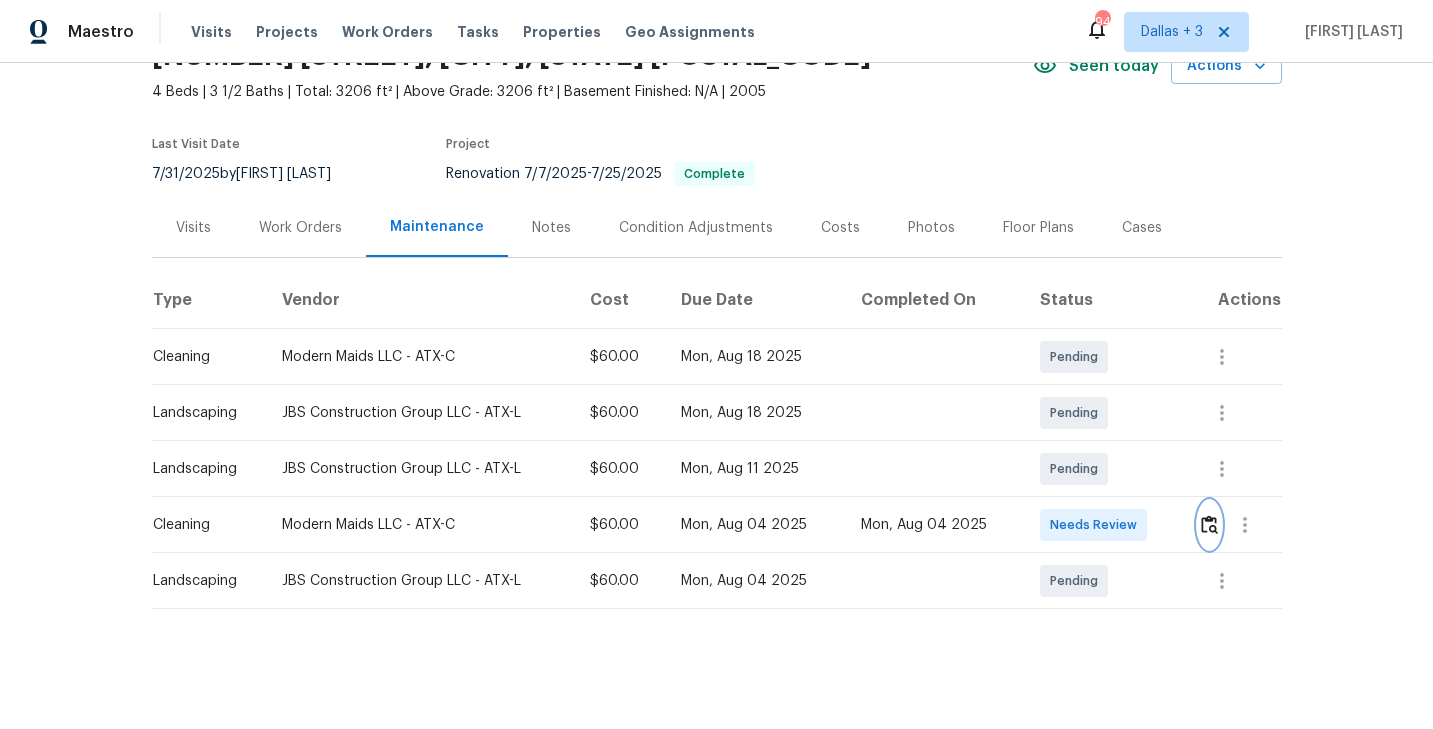 click at bounding box center [1209, 524] 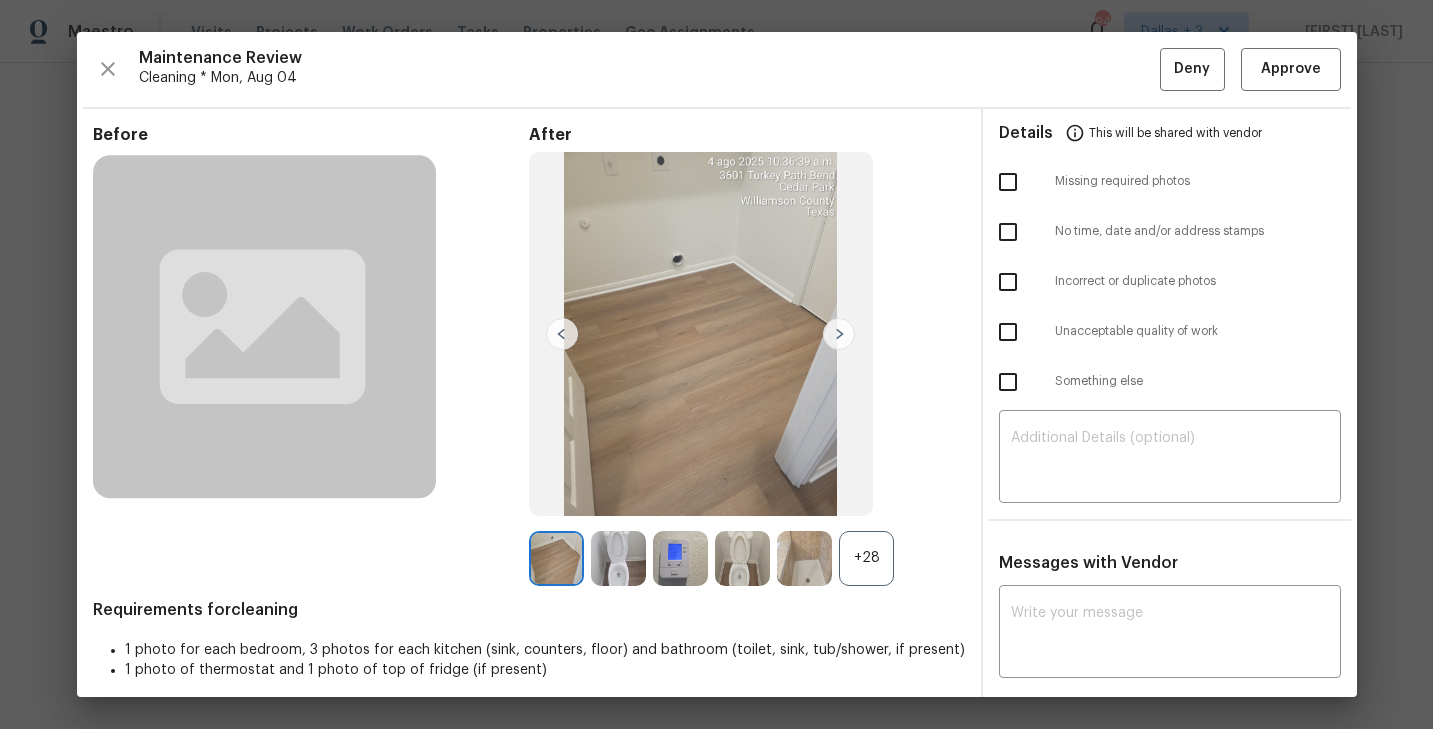 click on "+28" at bounding box center (866, 558) 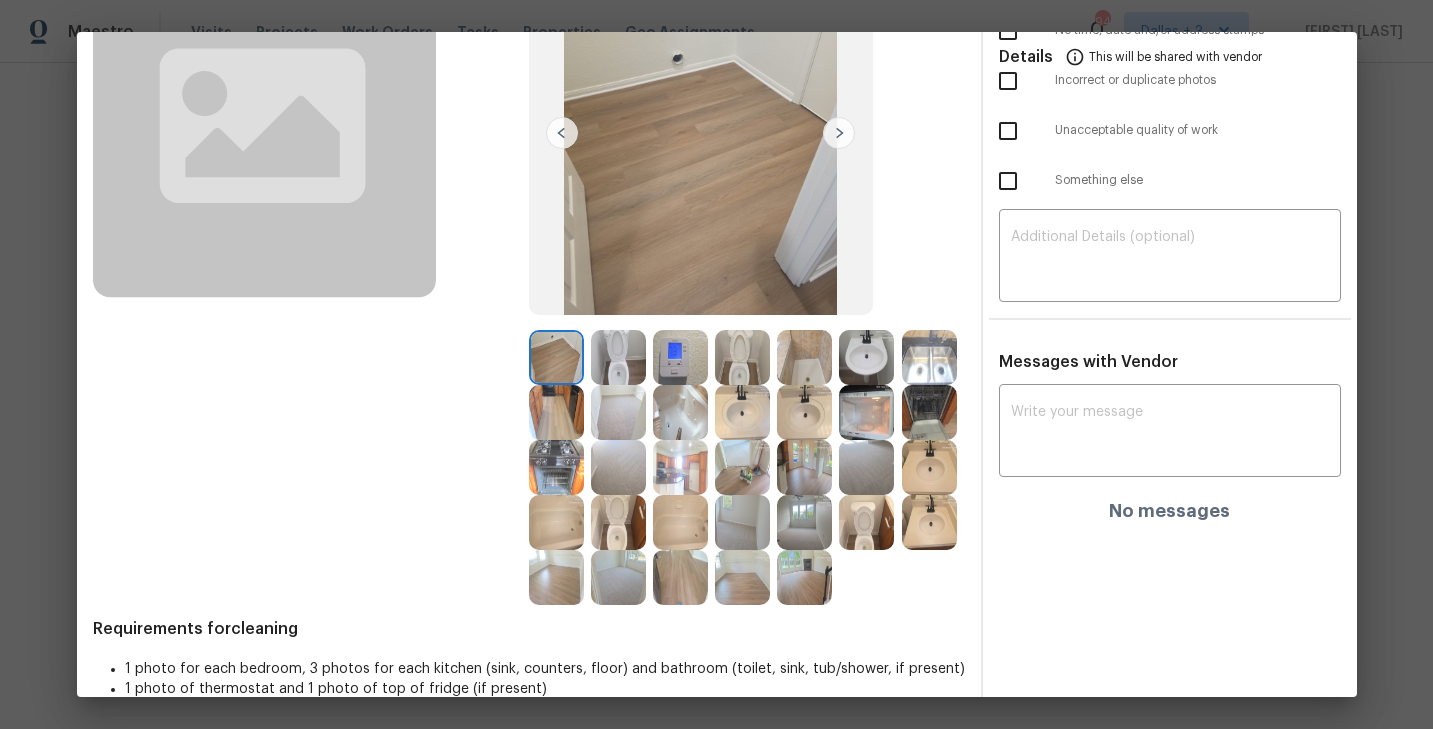 scroll, scrollTop: 200, scrollLeft: 0, axis: vertical 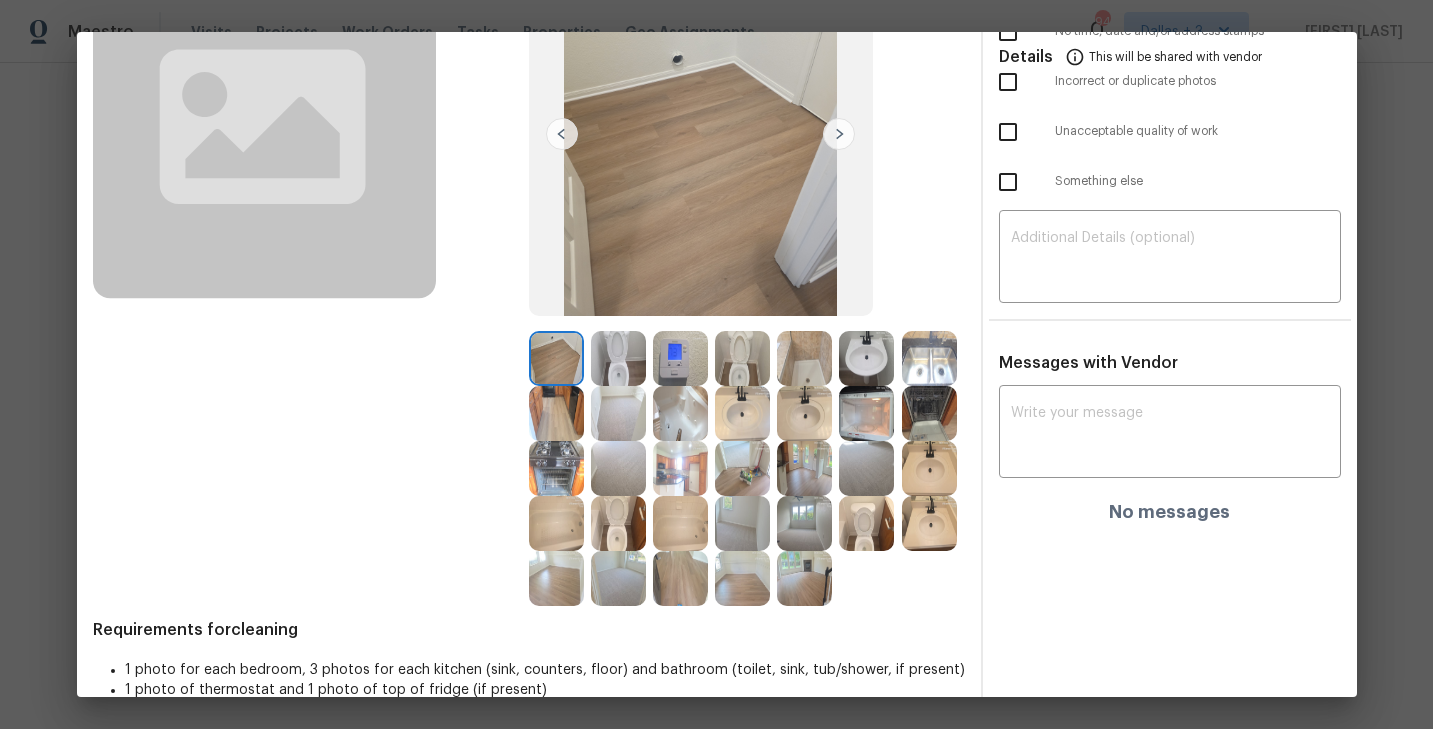 click at bounding box center [866, 358] 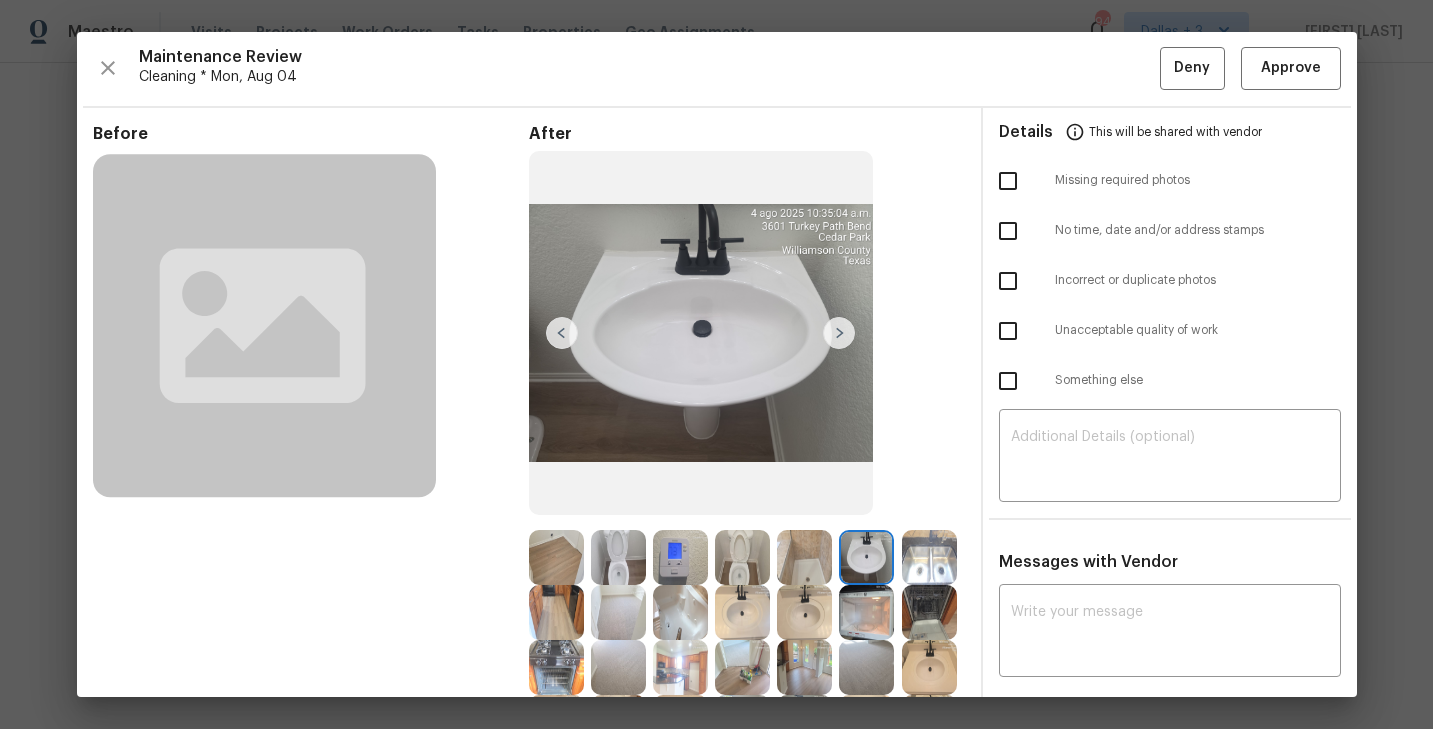 scroll, scrollTop: 0, scrollLeft: 0, axis: both 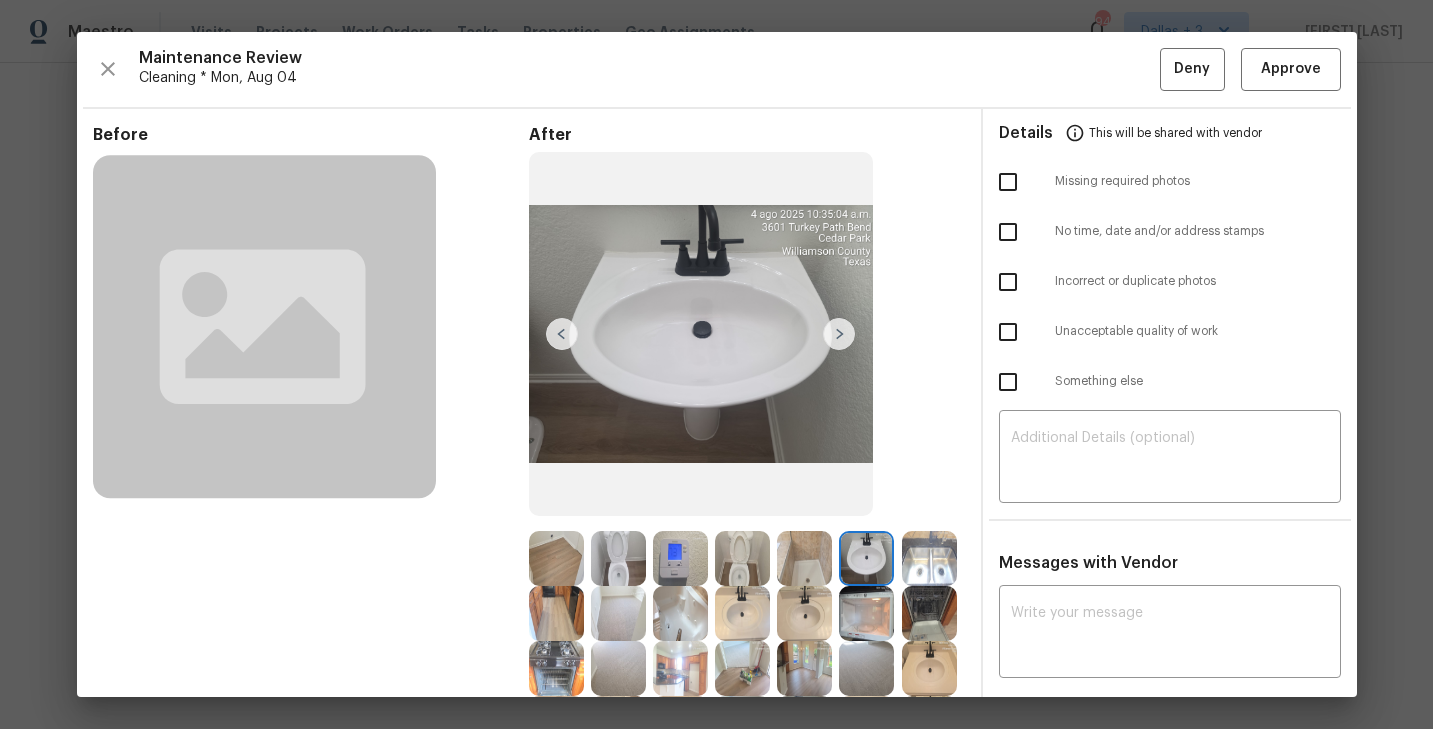 click at bounding box center [839, 334] 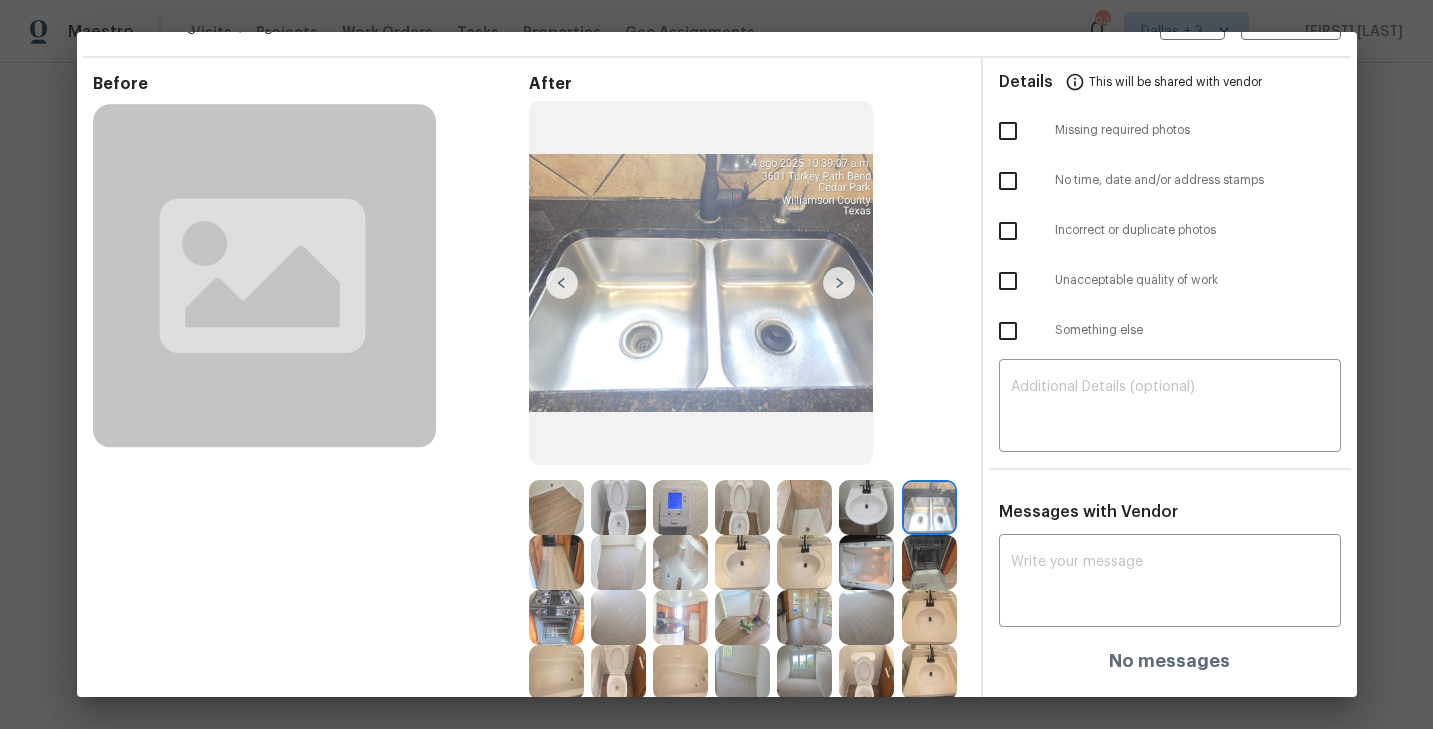 scroll, scrollTop: 45, scrollLeft: 0, axis: vertical 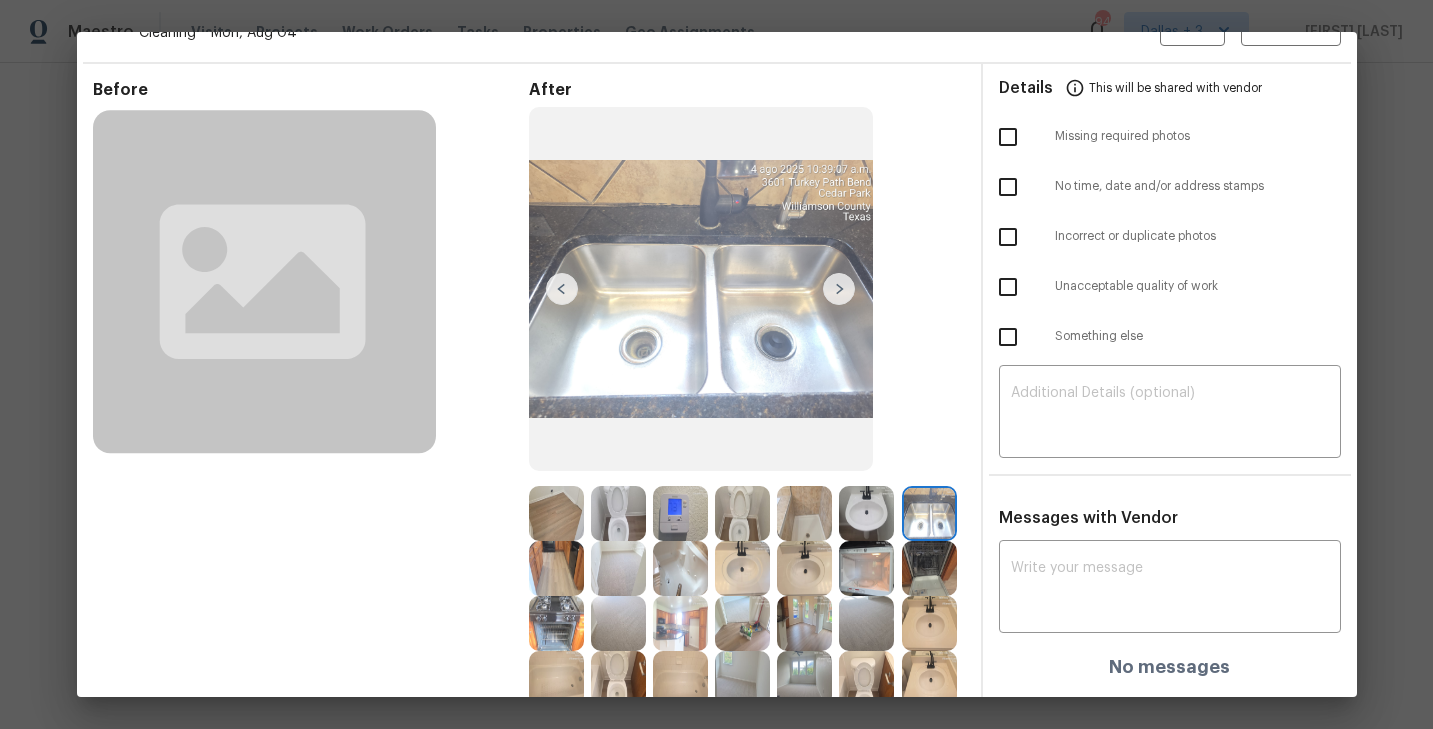 click at bounding box center [839, 289] 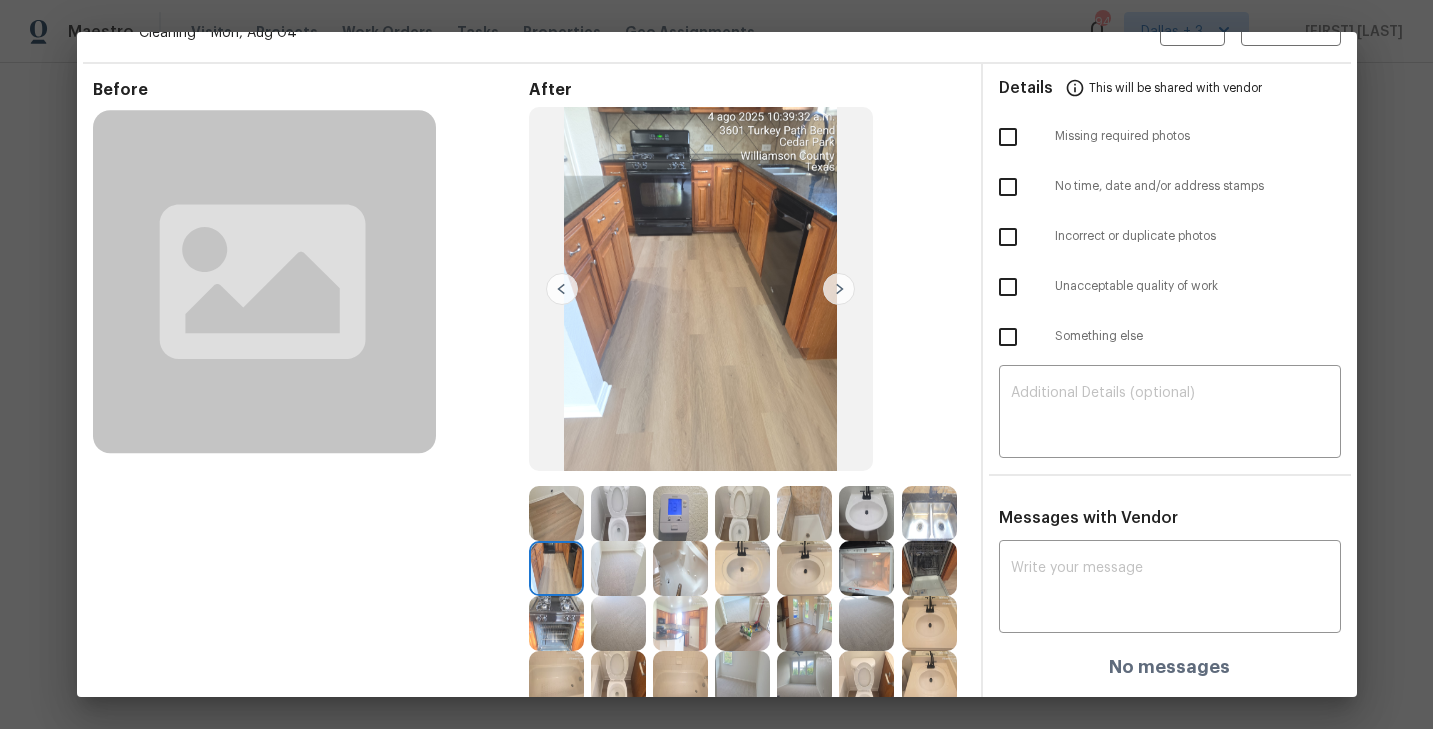 click at bounding box center [839, 289] 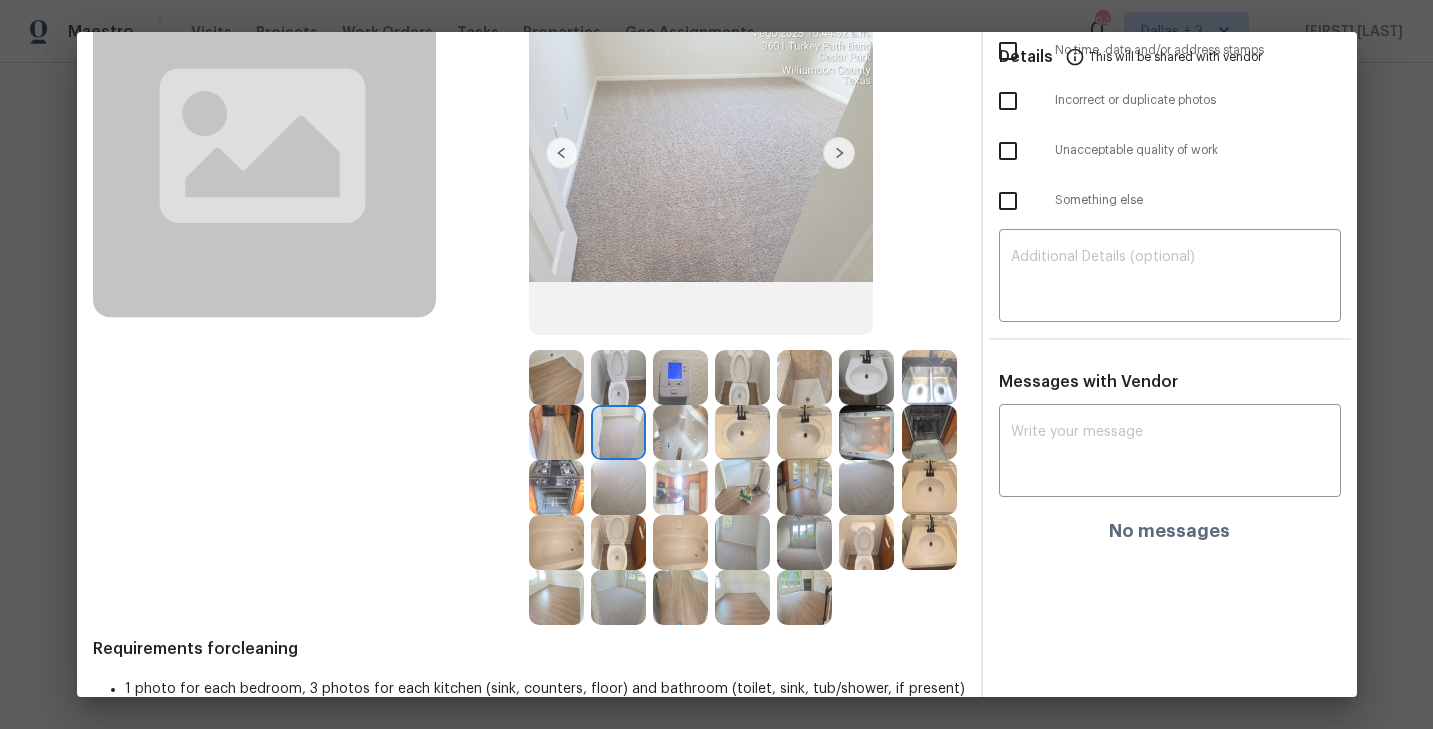 scroll, scrollTop: 194, scrollLeft: 0, axis: vertical 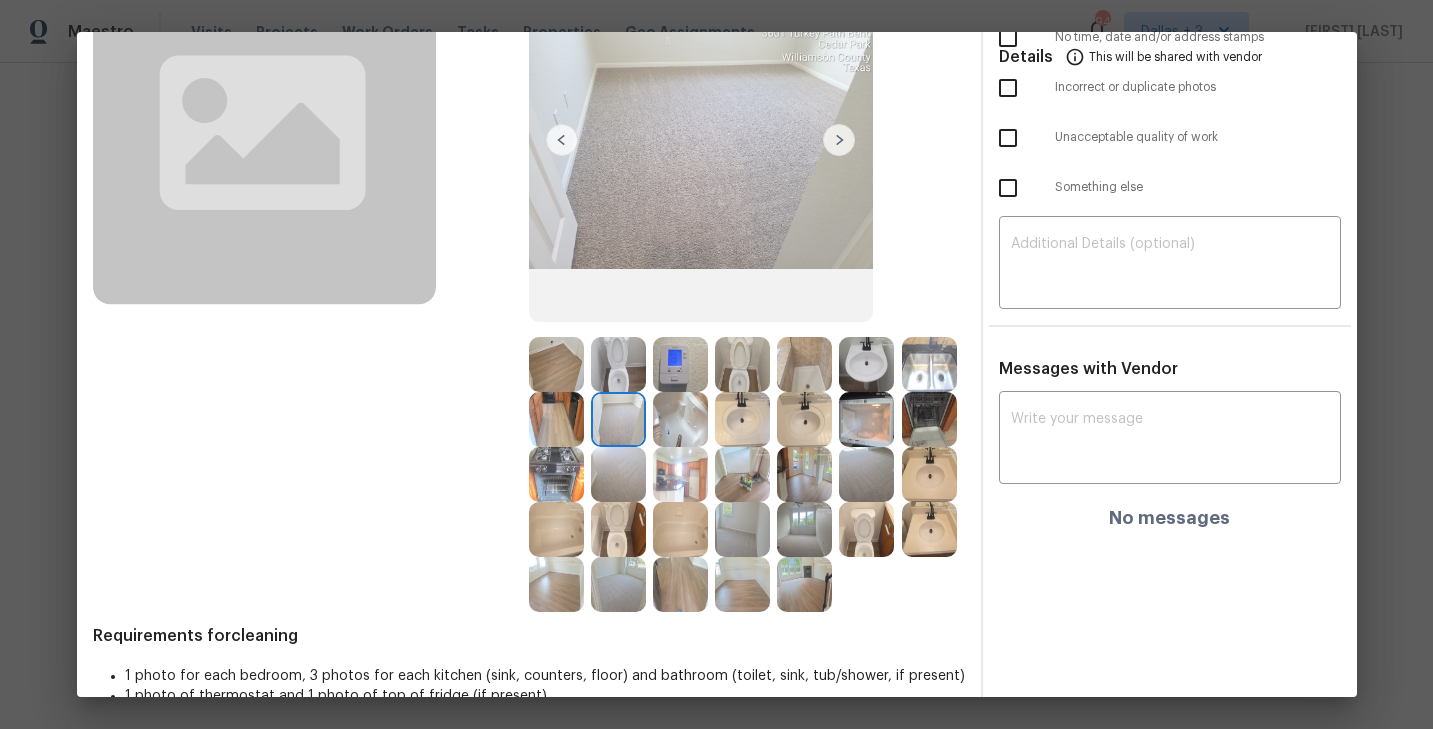 click at bounding box center [929, 364] 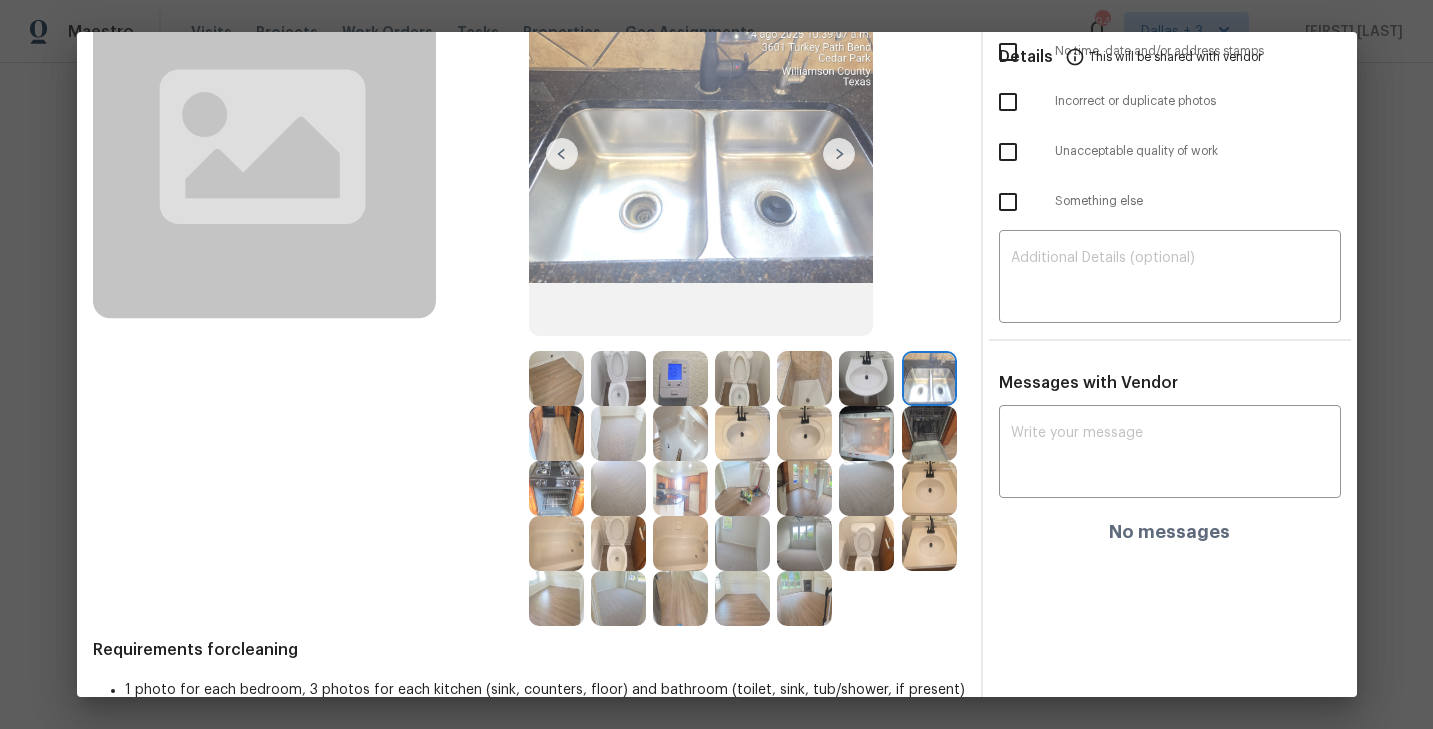 scroll, scrollTop: 203, scrollLeft: 0, axis: vertical 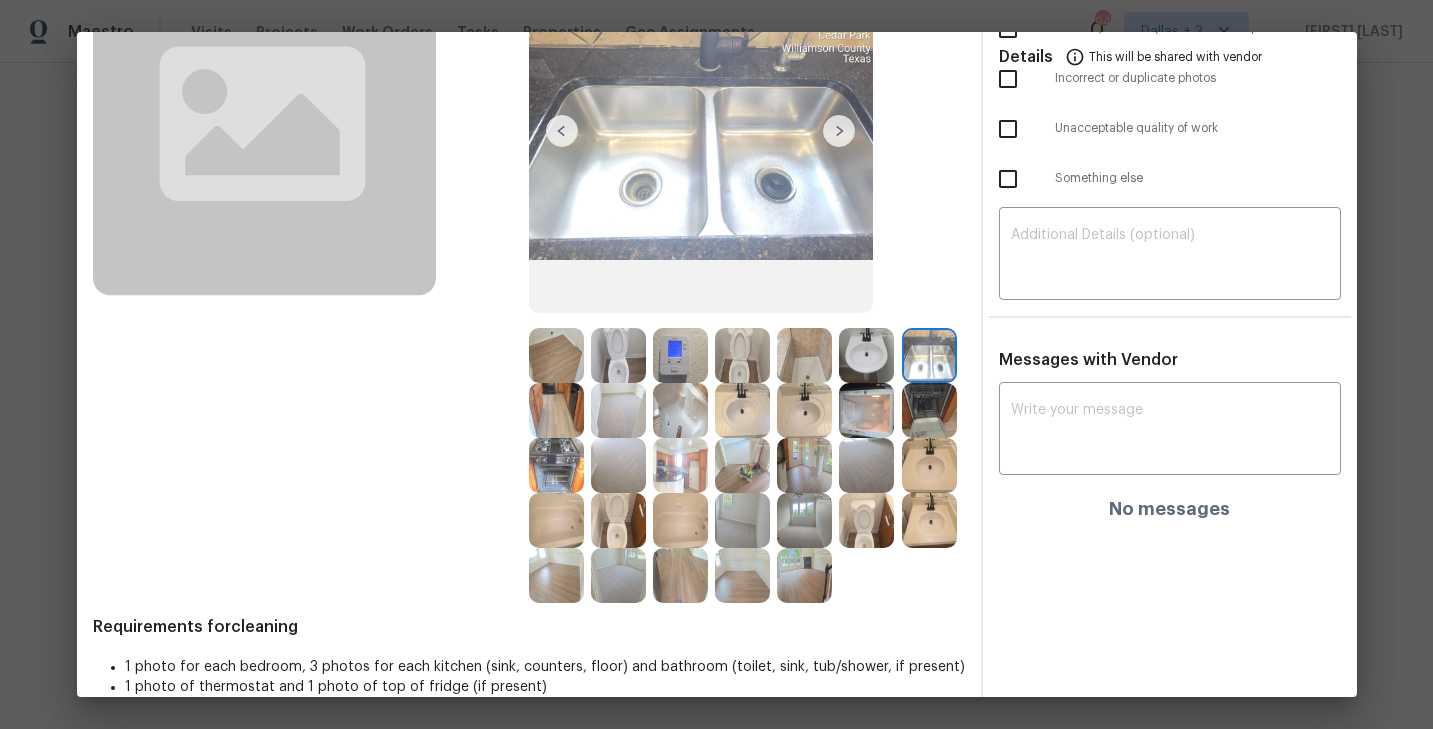 click at bounding box center [742, 465] 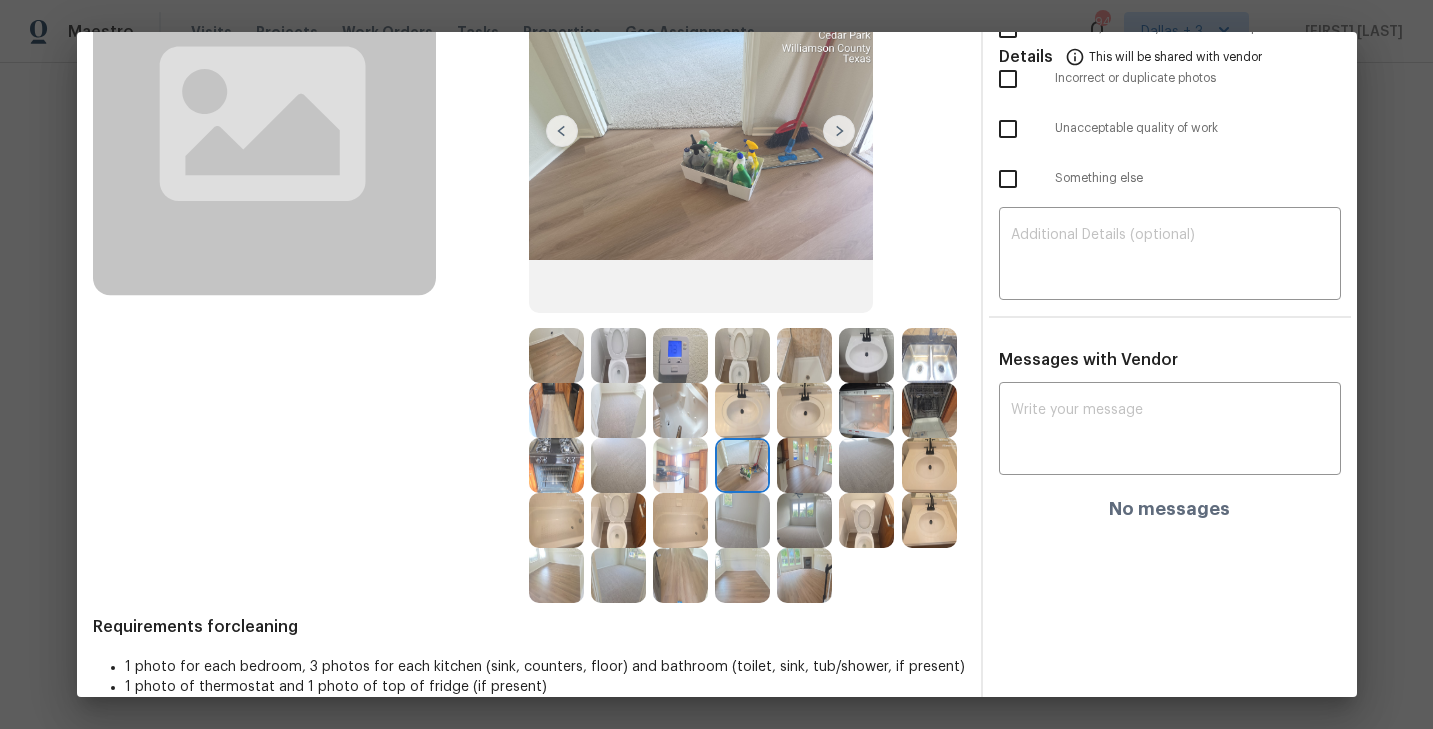 click at bounding box center (866, 520) 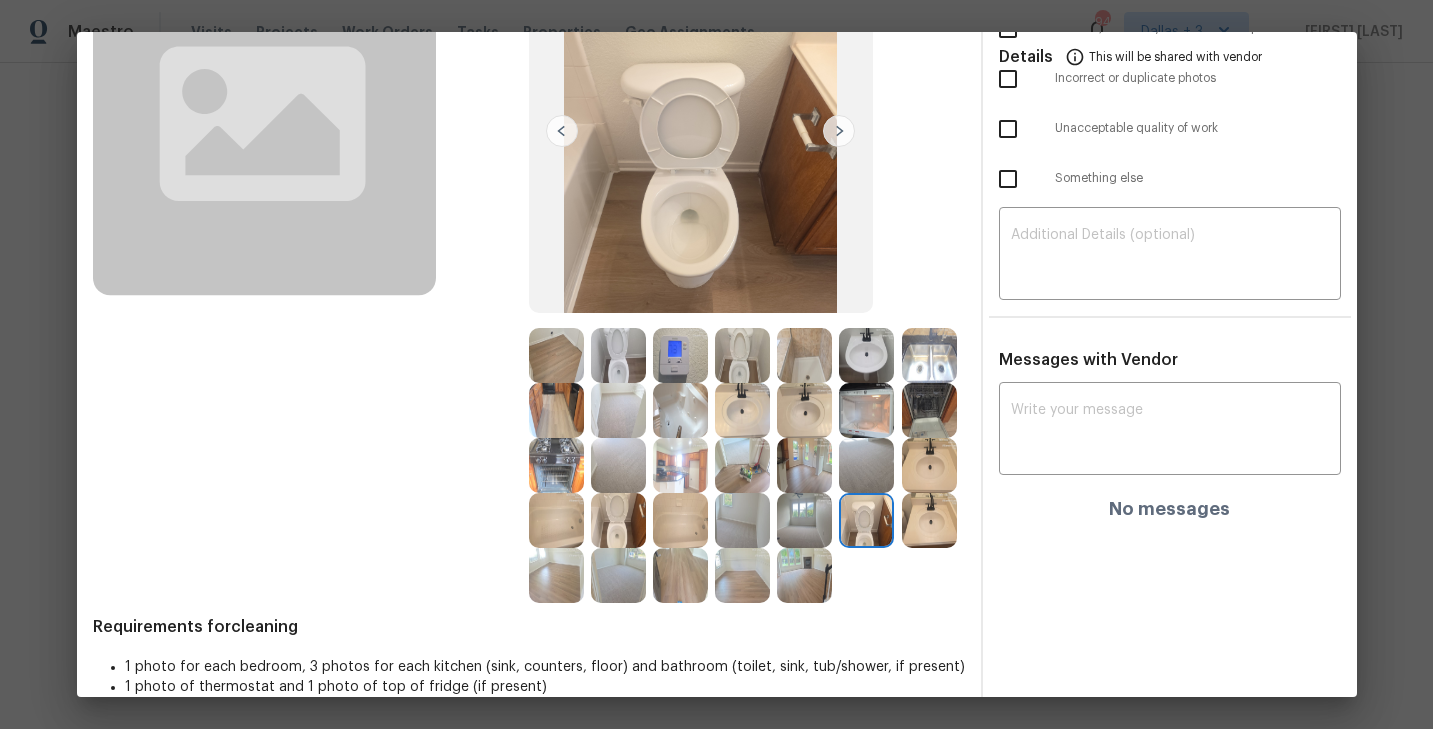 scroll, scrollTop: 0, scrollLeft: 0, axis: both 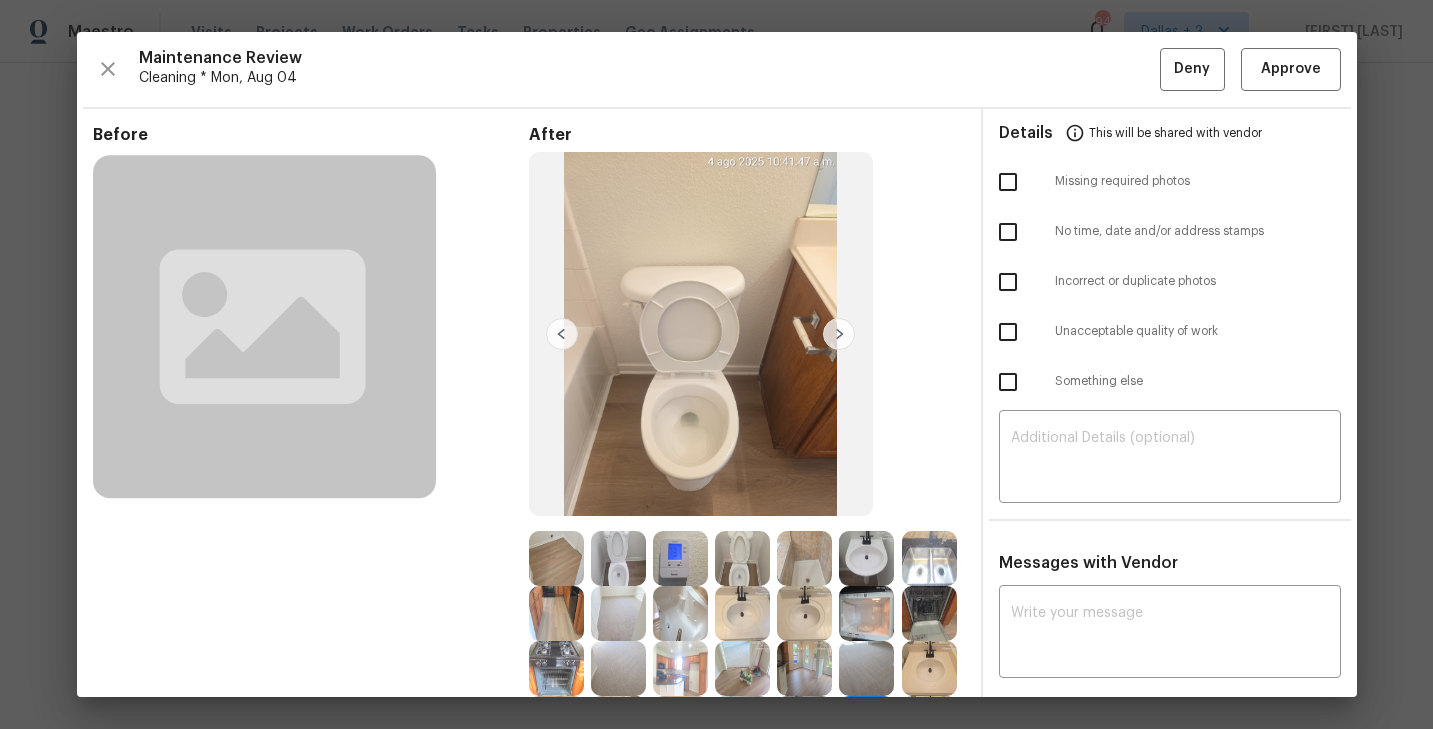 click on "Maintenance Review Cleaning * Mon, Aug 04 Deny Approve Before After Requirements for  cleaning 1 photo for each bedroom, 3 photos for each kitchen (sink, counters, floor) and bathroom (toilet, sink, tub/shower, if present) 1 photo of thermostat and 1 photo of top of fridge (if present) Details This will be shared with vendor Missing required photos No time, date and/or address stamps Incorrect or duplicate photos Unacceptable quality of work Something else ​   Messages with Vendor   x ​ No messages" at bounding box center [717, 364] 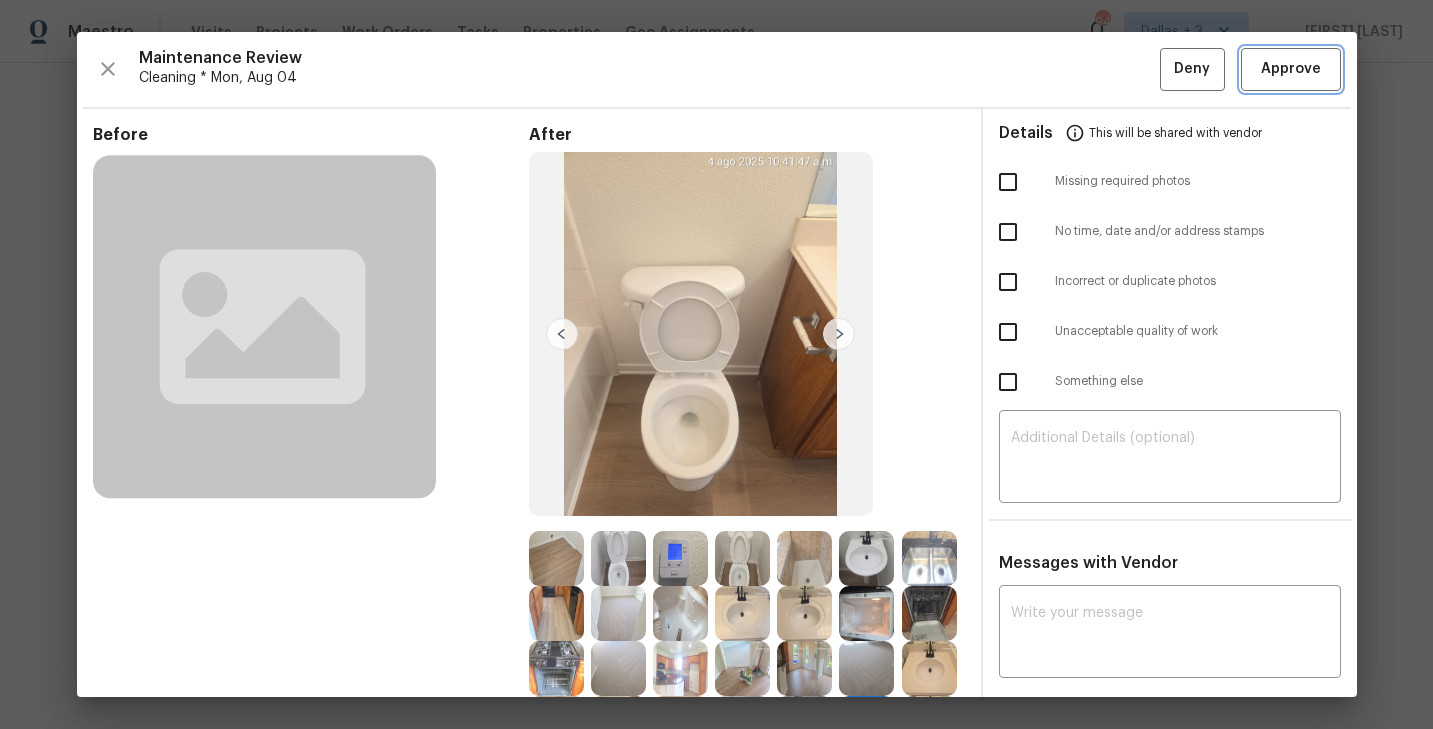 click on "Approve" at bounding box center (1291, 69) 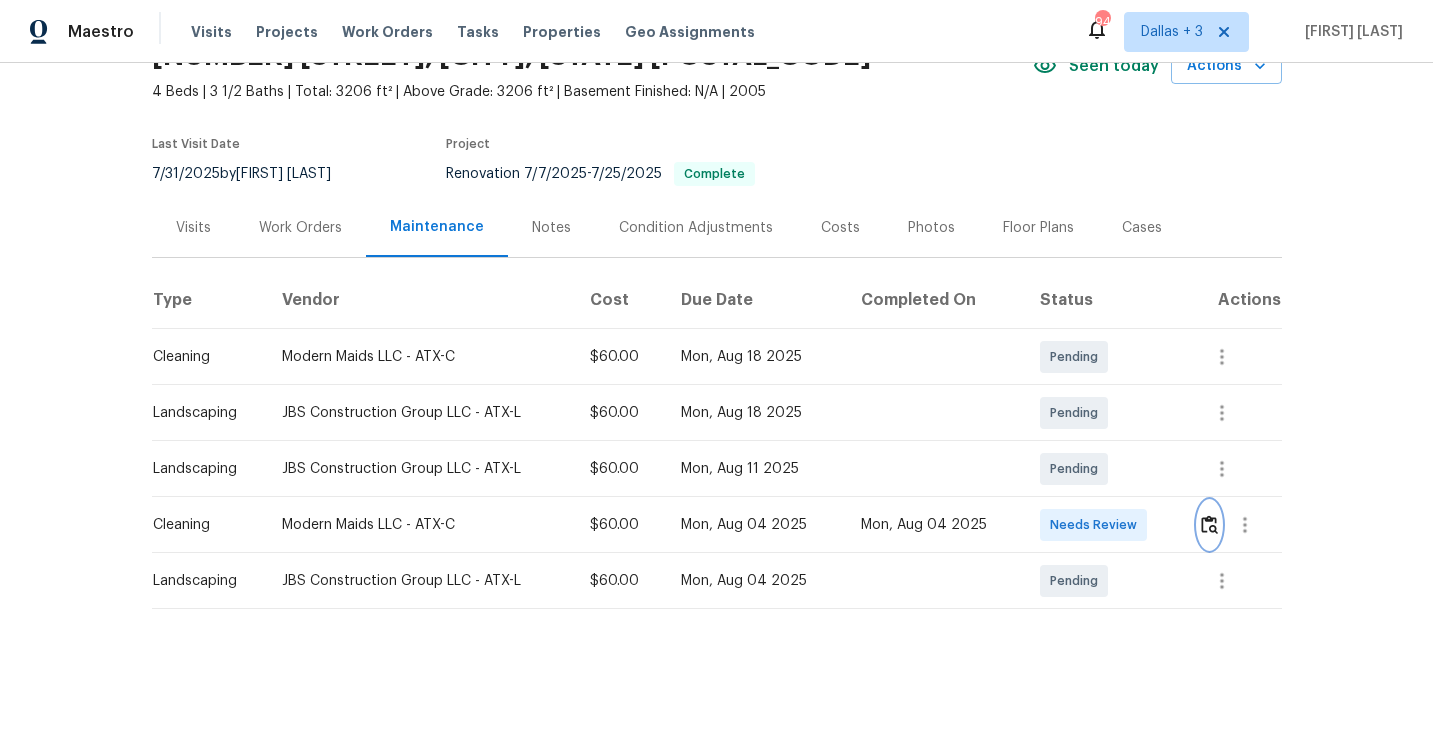 scroll, scrollTop: 0, scrollLeft: 0, axis: both 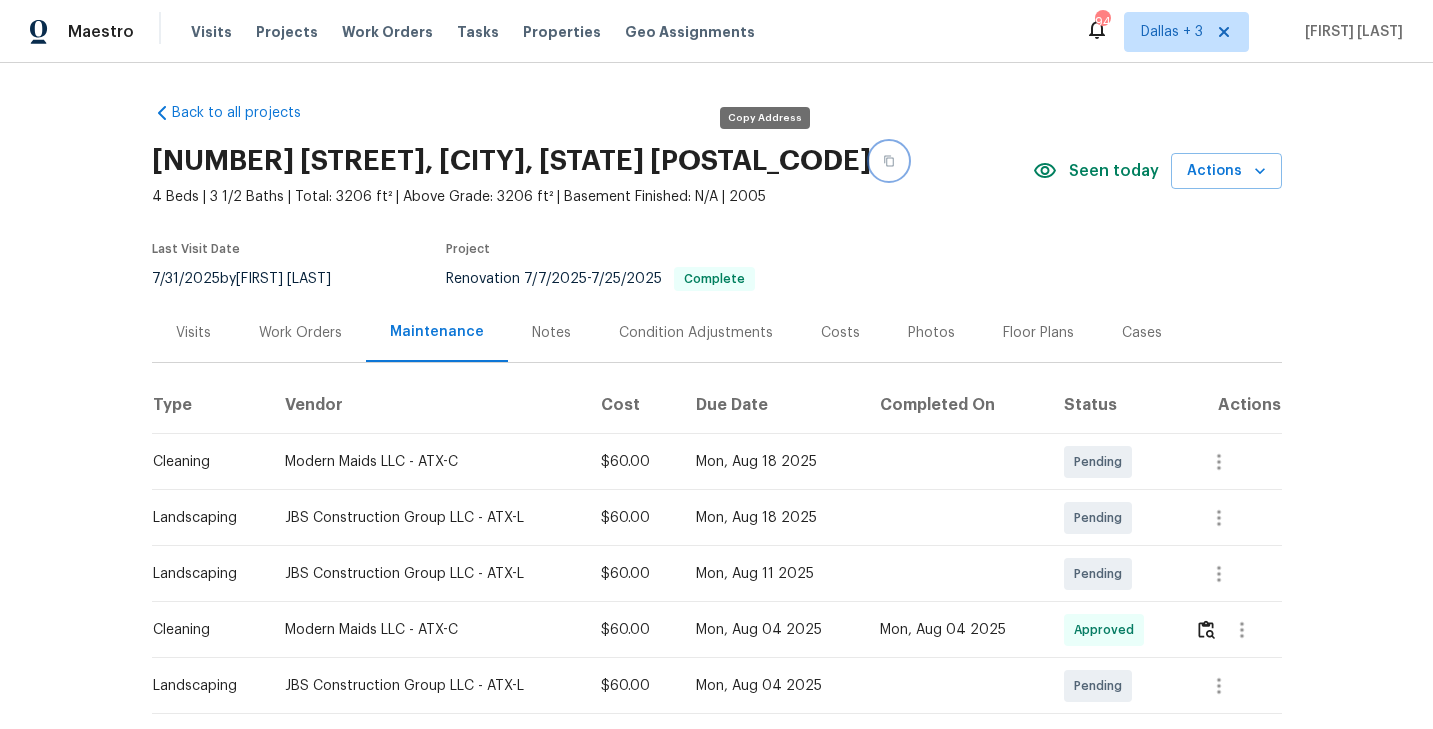 click 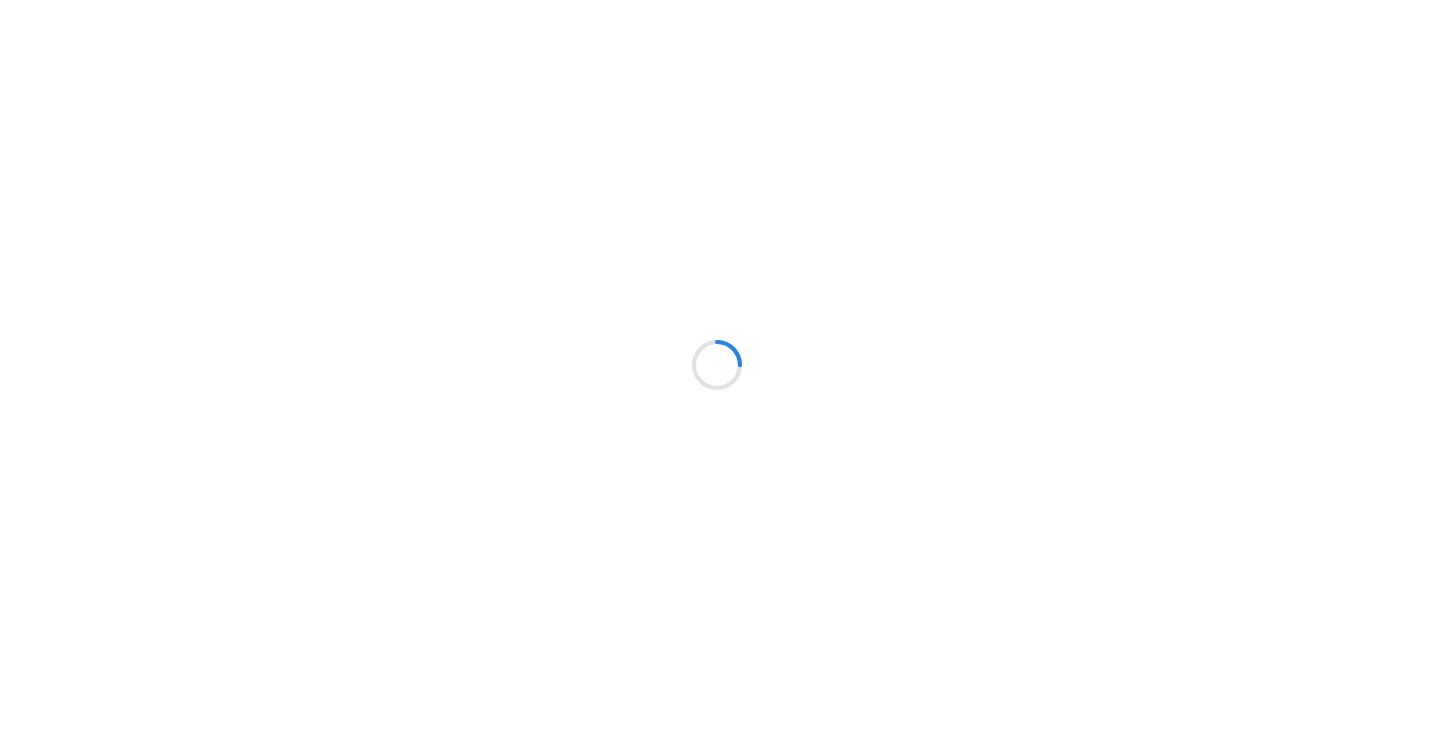 scroll, scrollTop: 0, scrollLeft: 0, axis: both 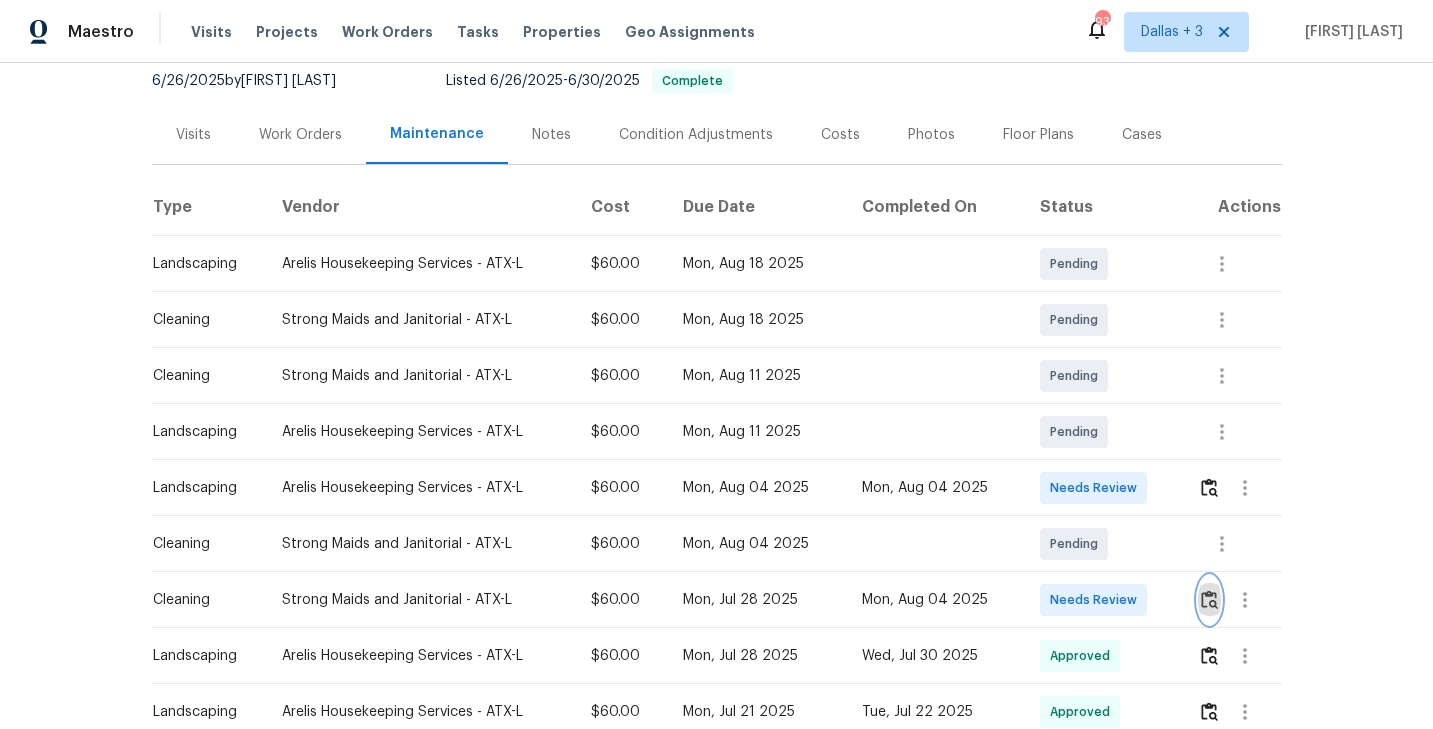 click at bounding box center (1209, 599) 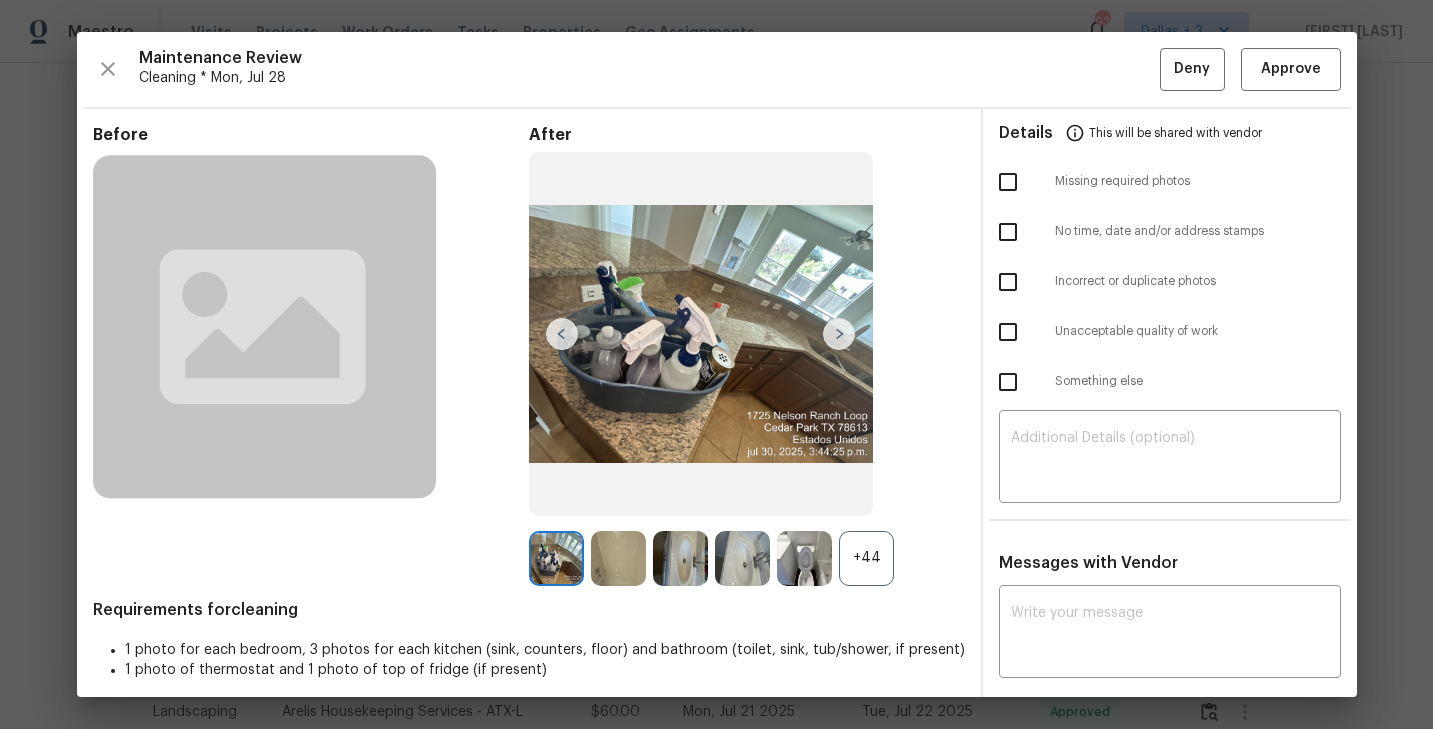 click on "Messages with Vendor x [FIRST] [LAST], [MM]/[DD]/[YY], [H]:[MM] Maintenance Audit Team: Hello! Thank you for uploading the photo, after further review this visit was approved. [FIRST] [LAST], [MM]/[DD]/[YY], [H]:[MM] corrected pictures Thankyou! [FIRST] [LAST], [MM]/[DD]/[YY], [H]:[MM] Corrected pictures! [FIRST] [LAST], [MM]/[DD]/[YY], [H]:[MM] Maintenance Audit Team: Hello! Unfortunately this Cleaning visit completed on [MM]/[DD]/[YYYY] has been denied because we are missing the required photos for approval. For approval, please upload Clear view of bathroom sink photo prior to the next scheduled visit. If you or your team need a refresher on the quality standards and requirements, they can be found at https://www.opendoor.com/vendor-help/quality. Thank you! [FIRST] [LAST], [MM]/[DD]/[YY], [H]:[MM] Corrected Pictures! [FIRST] [LAST], [MM]/[DD]/[YY], [H]:[MM] https://www.opendoor.com/vendor-help/quality. Thank you!" at bounding box center (1170, 999) 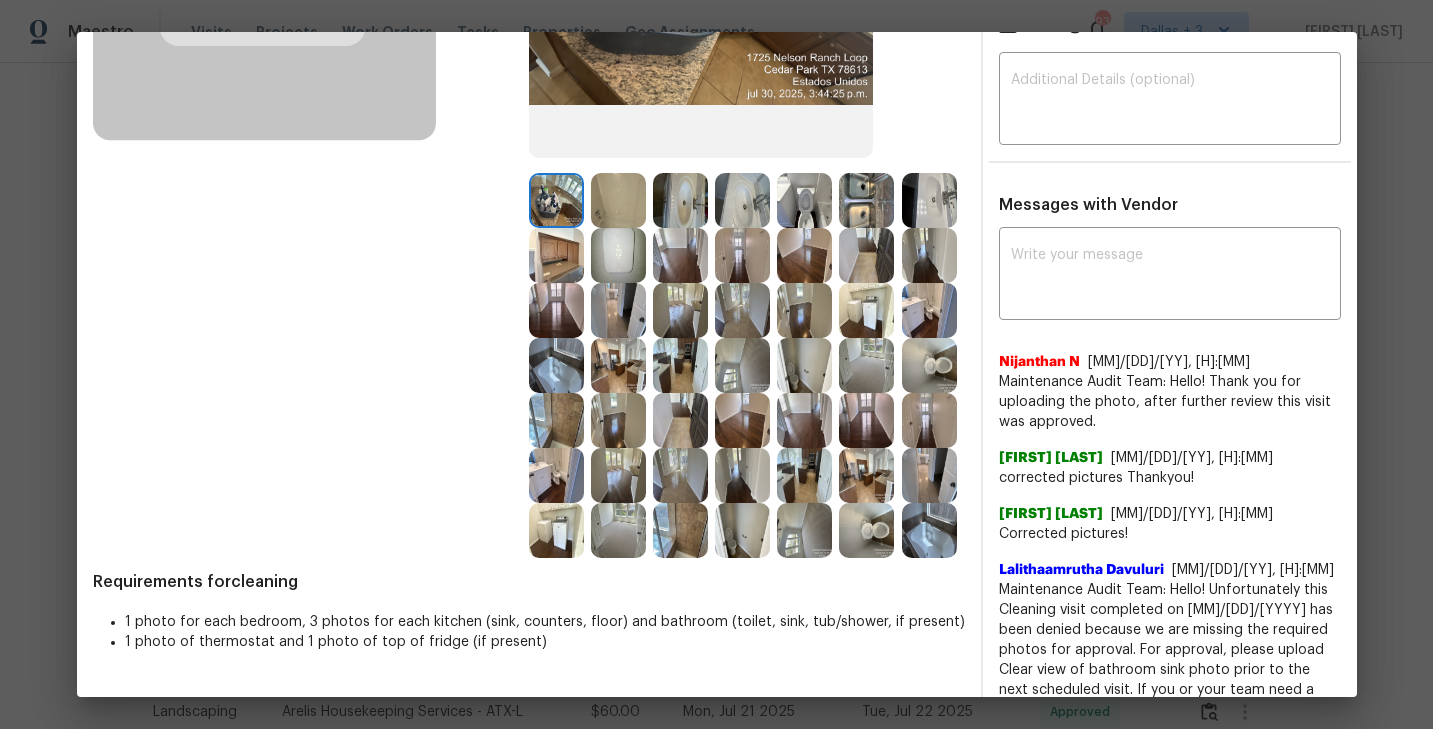 scroll, scrollTop: 205, scrollLeft: 0, axis: vertical 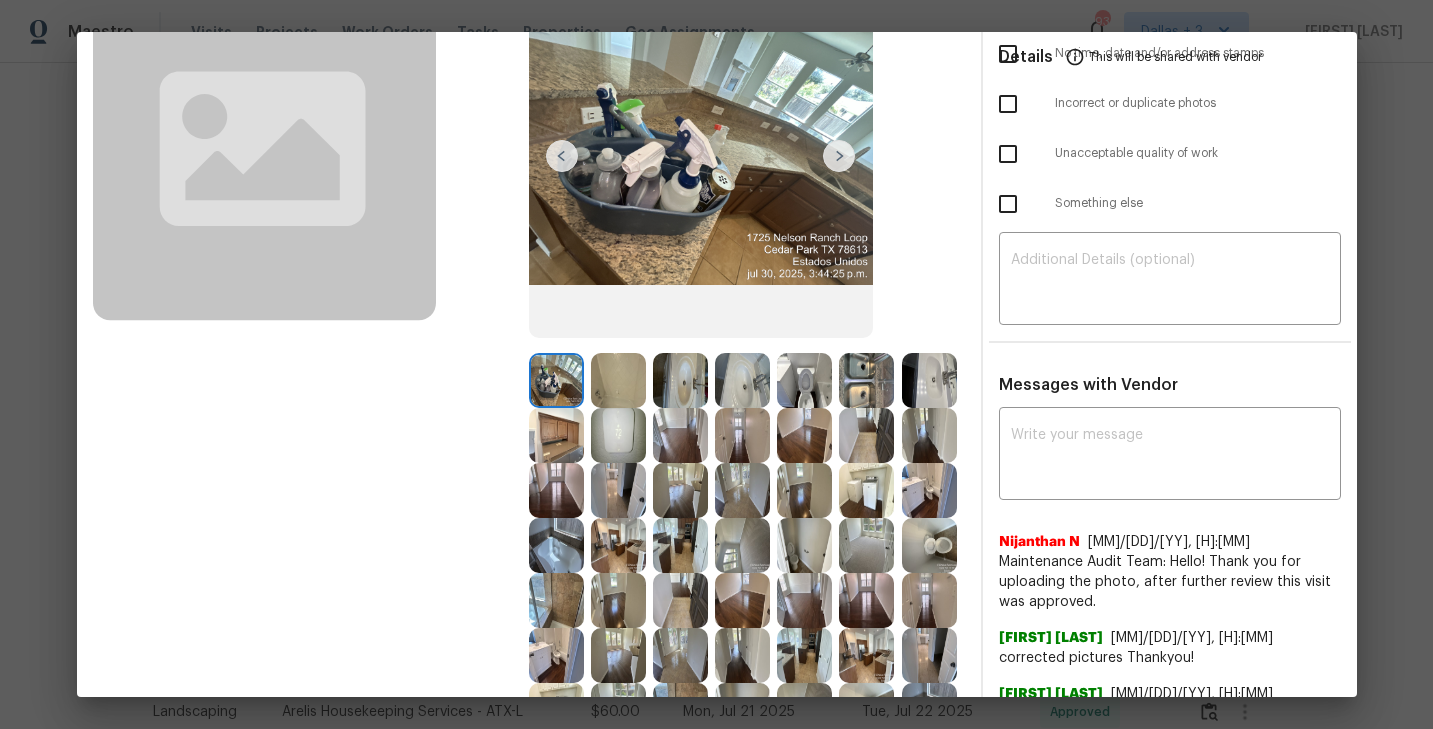 click at bounding box center (556, 380) 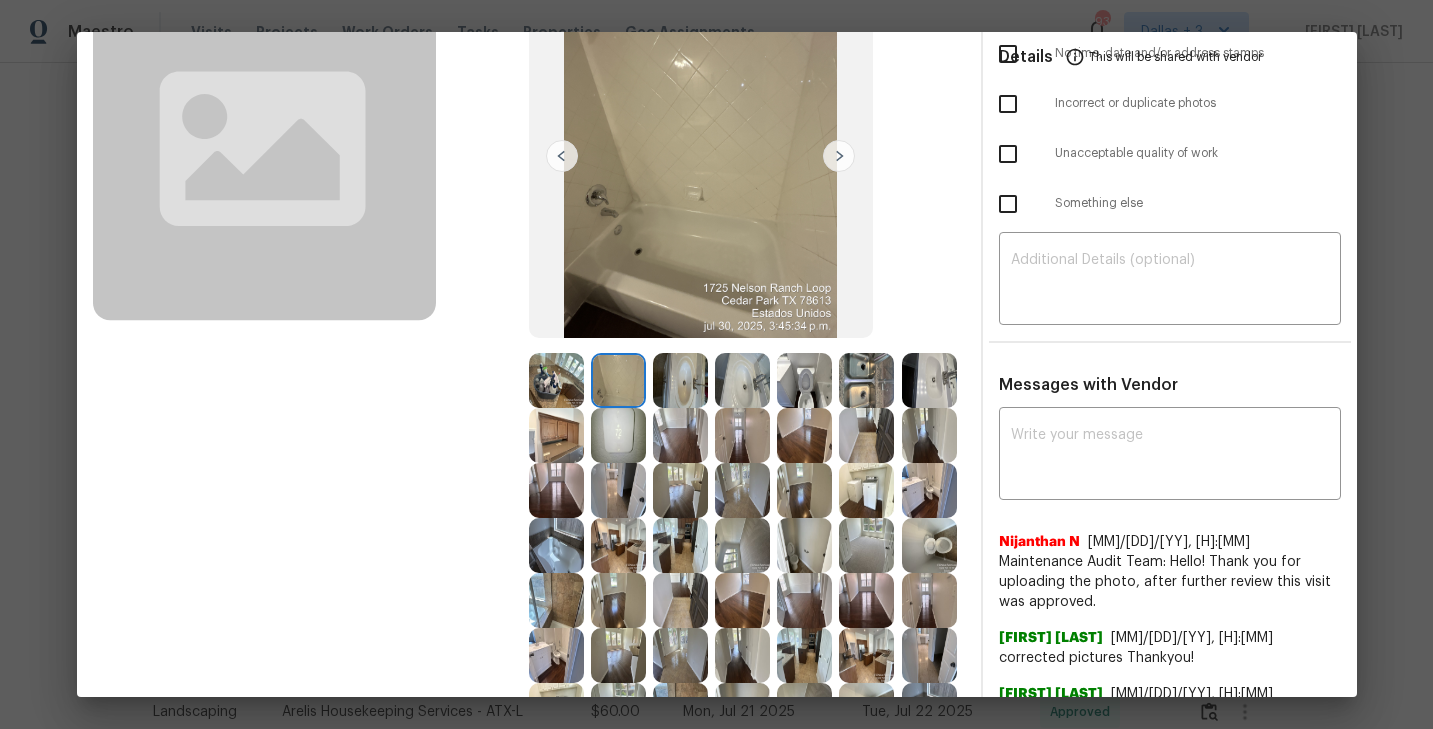 click at bounding box center (680, 380) 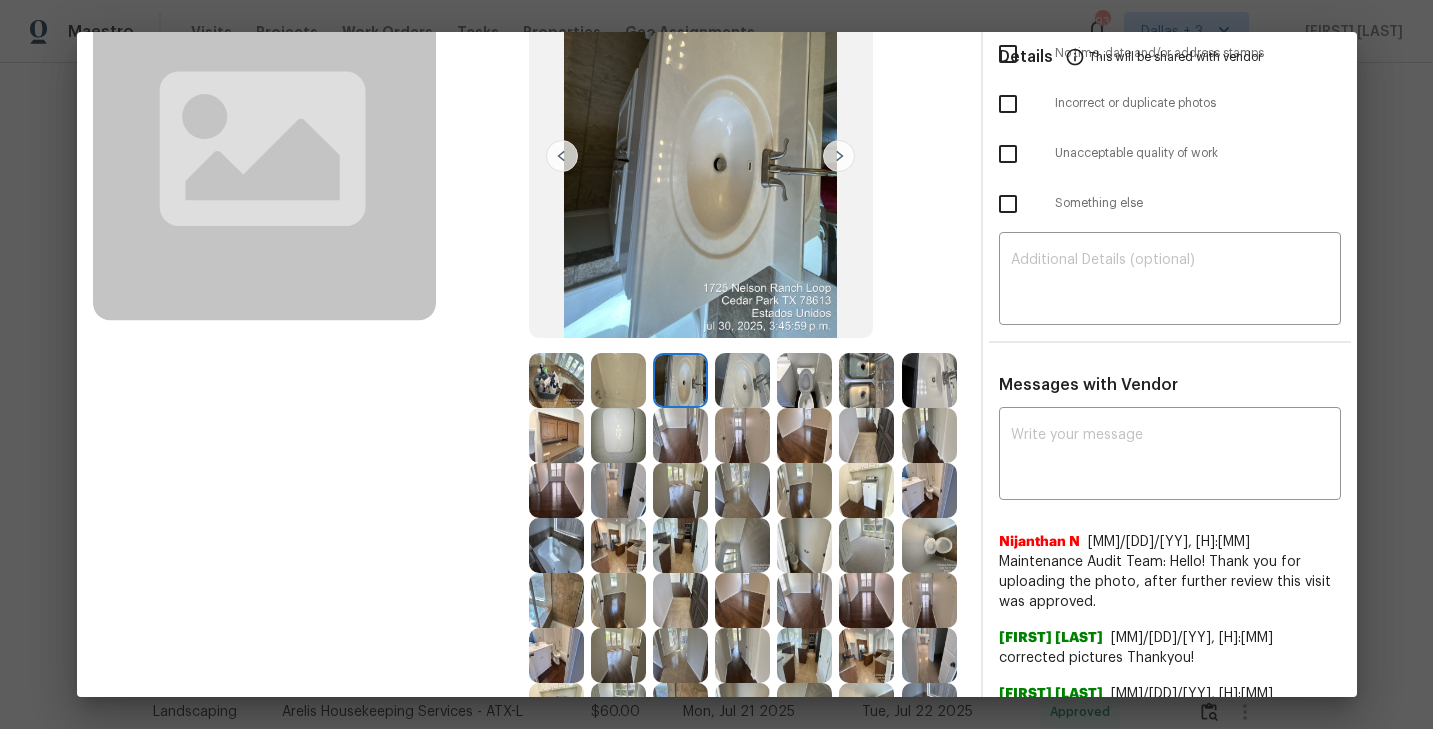 click at bounding box center (866, 380) 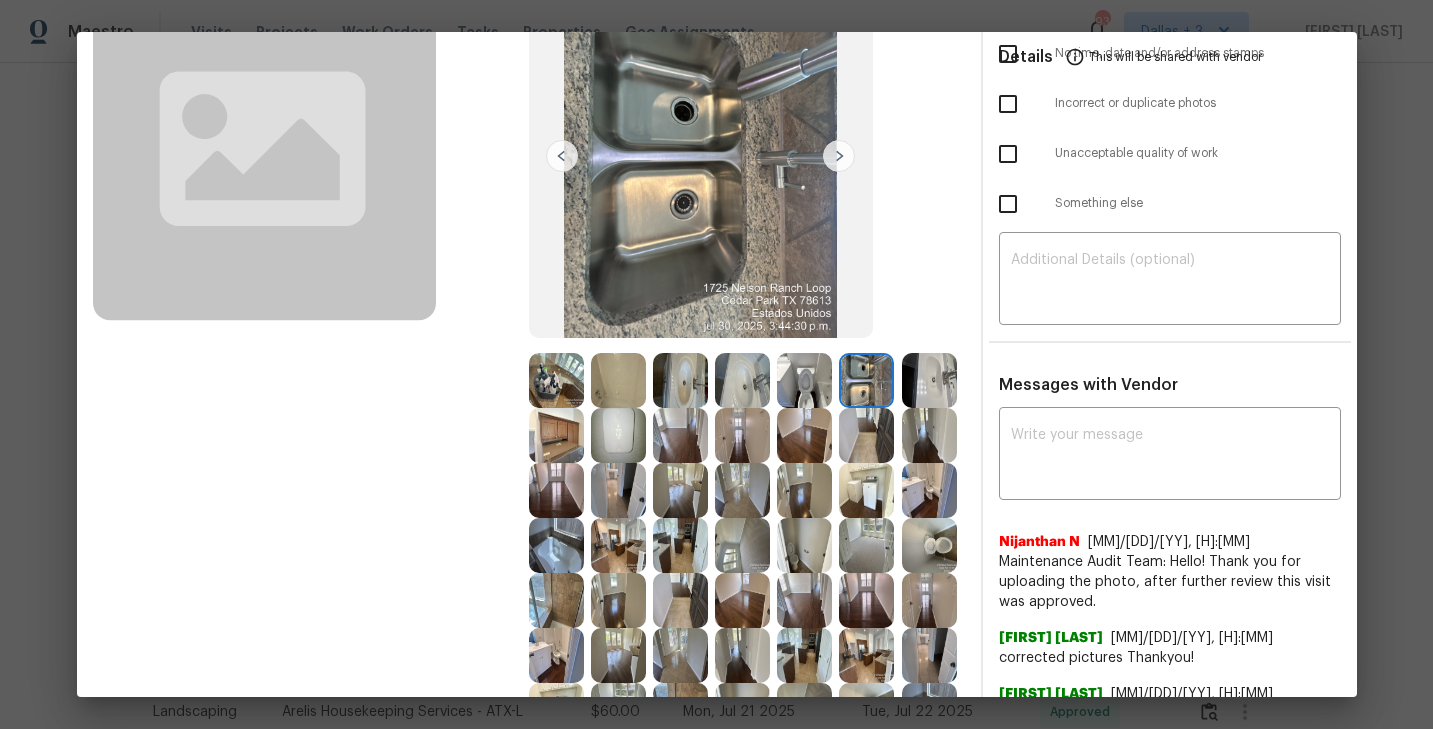 click at bounding box center [929, 490] 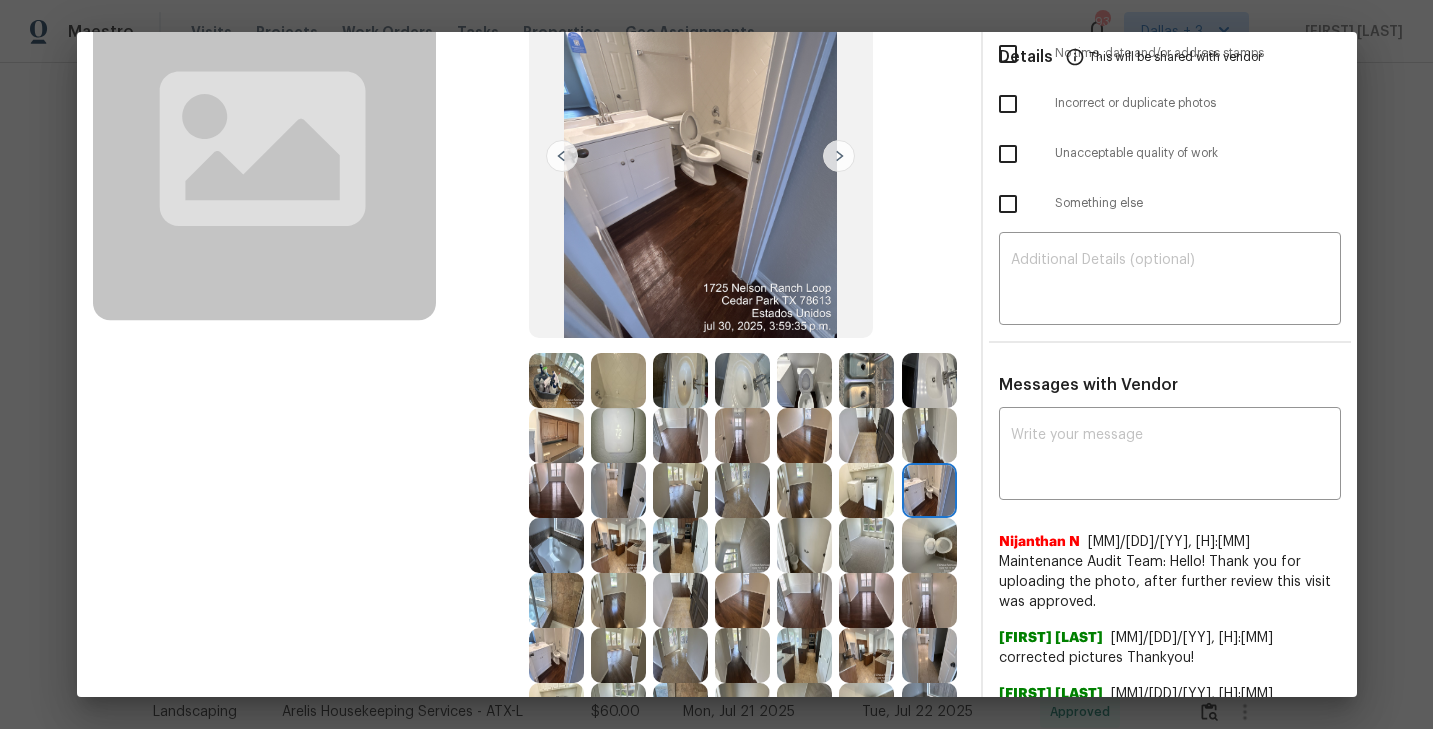 click at bounding box center (929, 380) 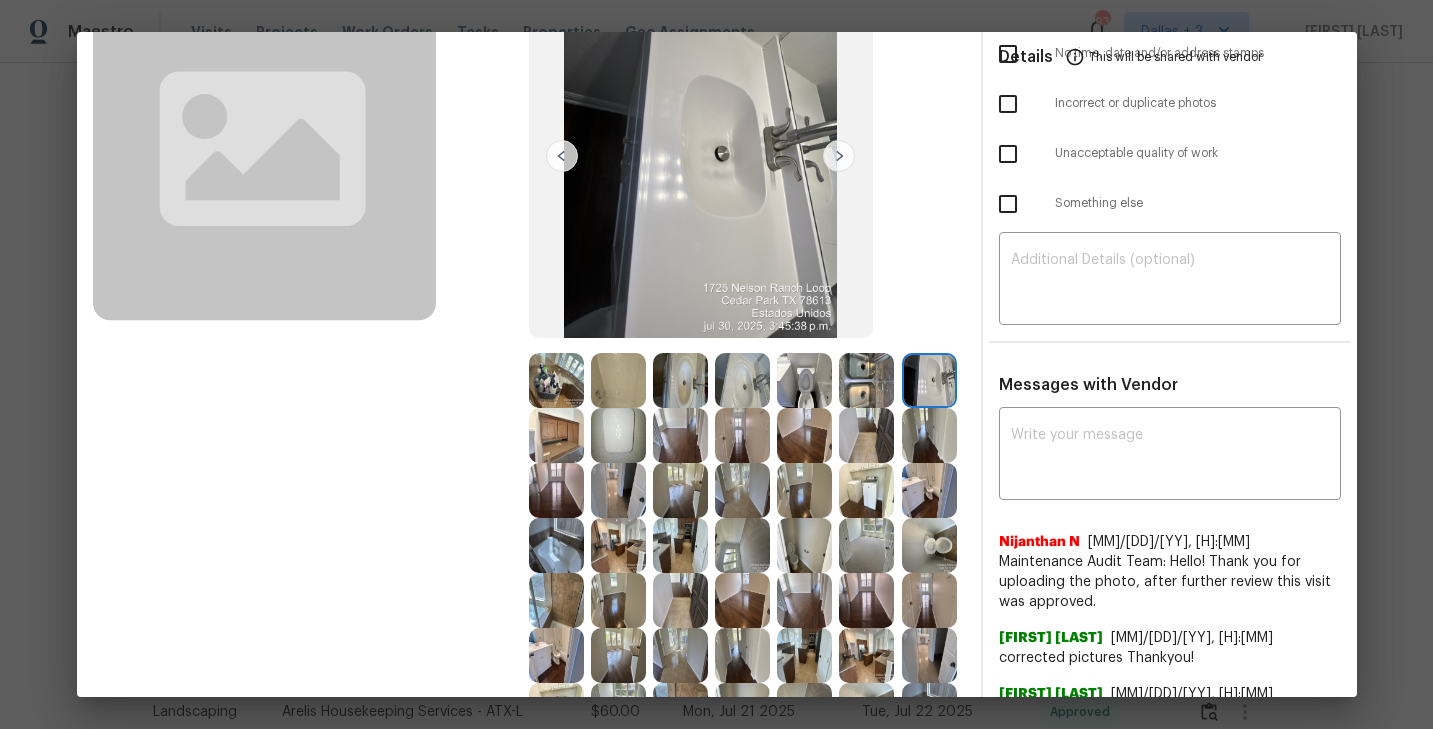 scroll, scrollTop: 224, scrollLeft: 0, axis: vertical 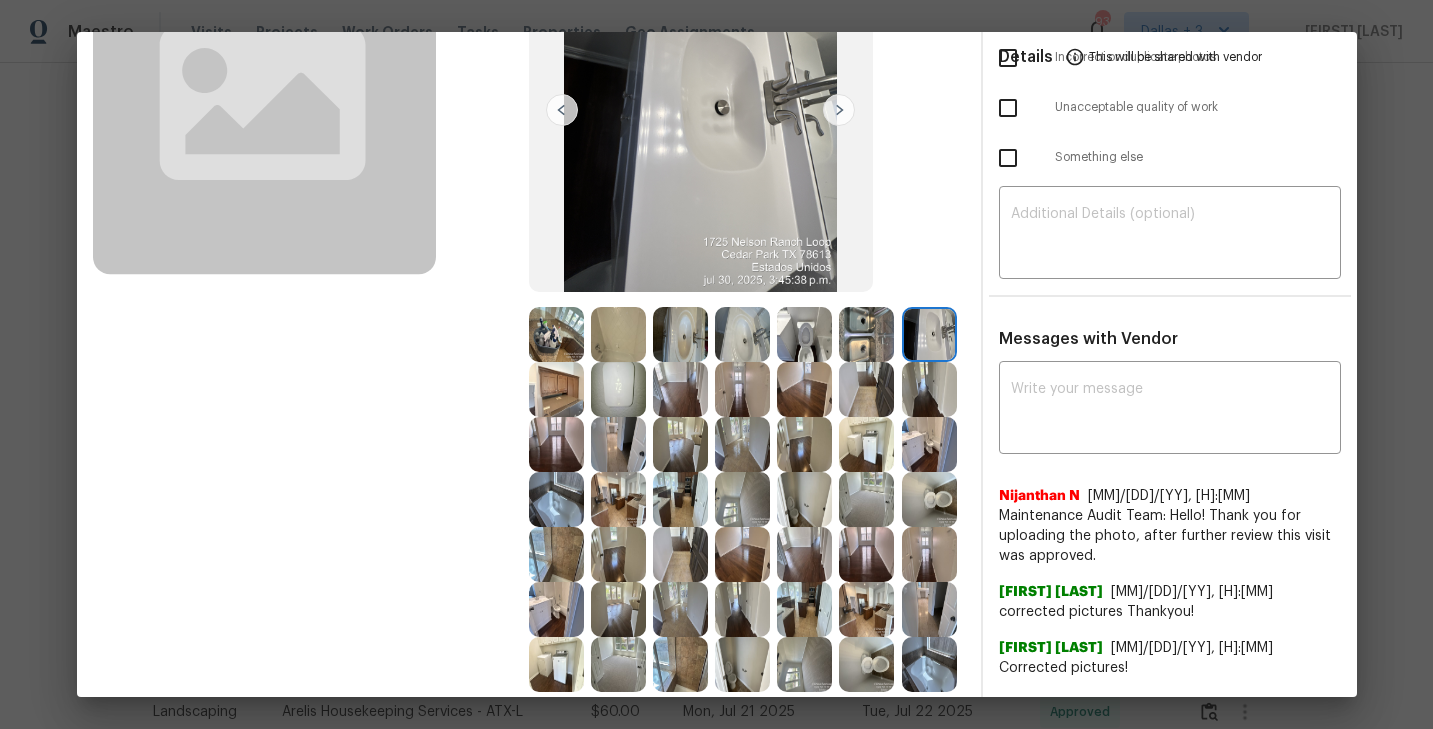 click at bounding box center (618, 554) 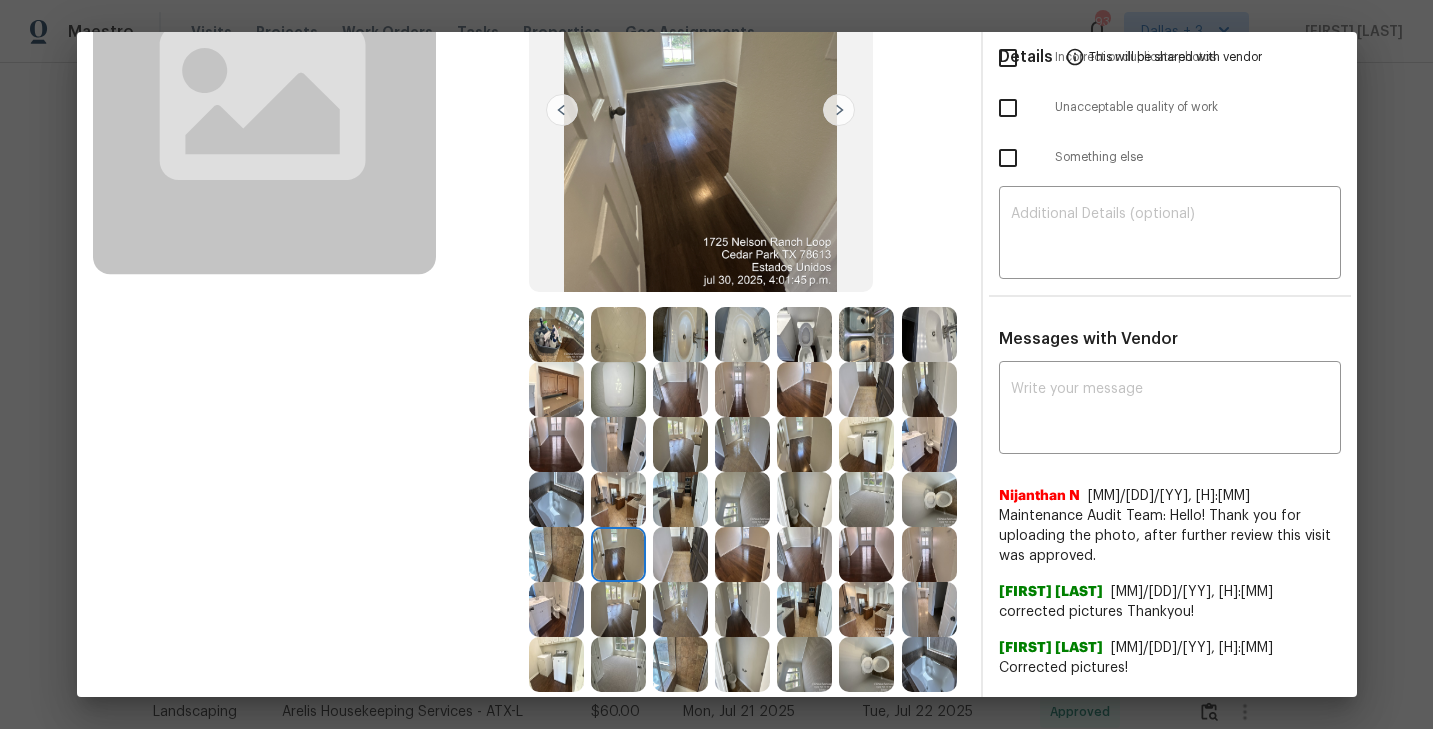 click at bounding box center [804, 499] 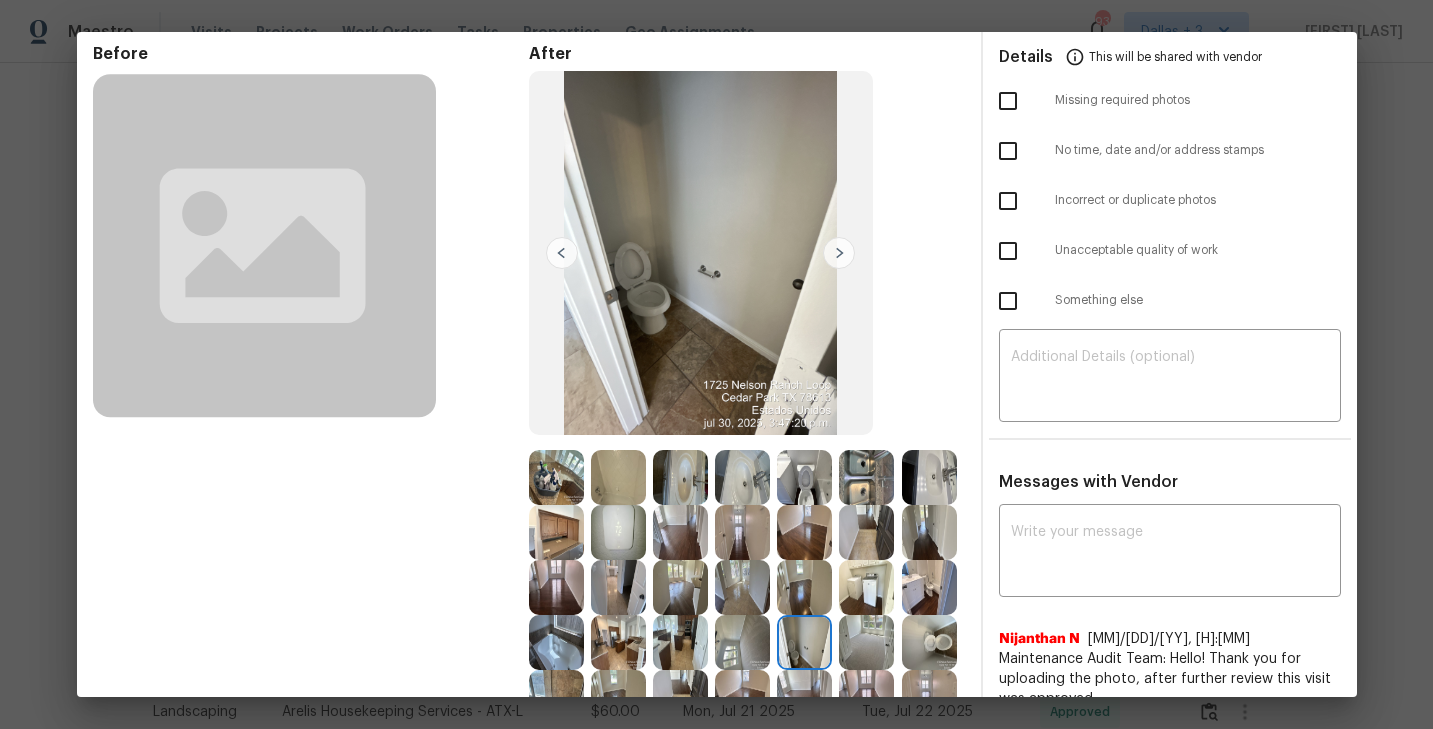 scroll, scrollTop: 78, scrollLeft: 0, axis: vertical 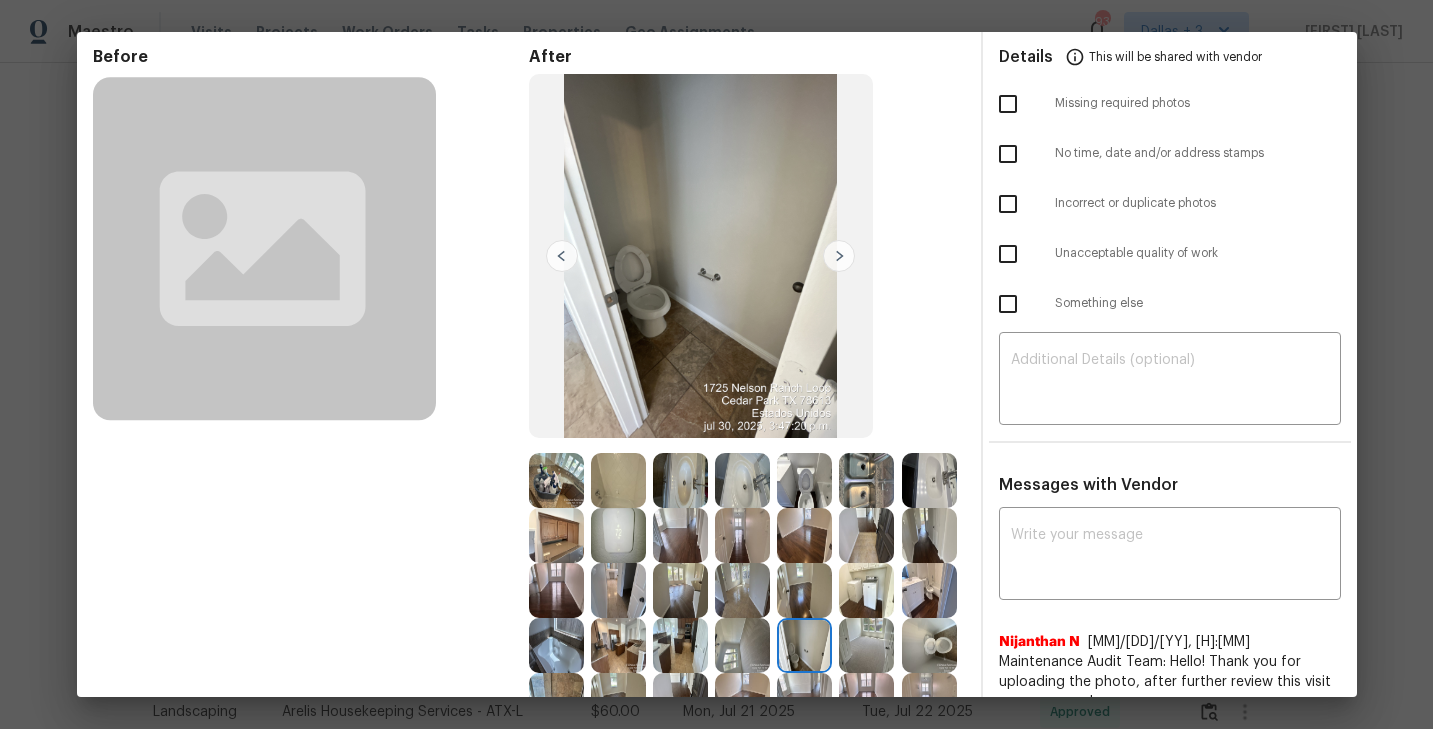 click at bounding box center (839, 256) 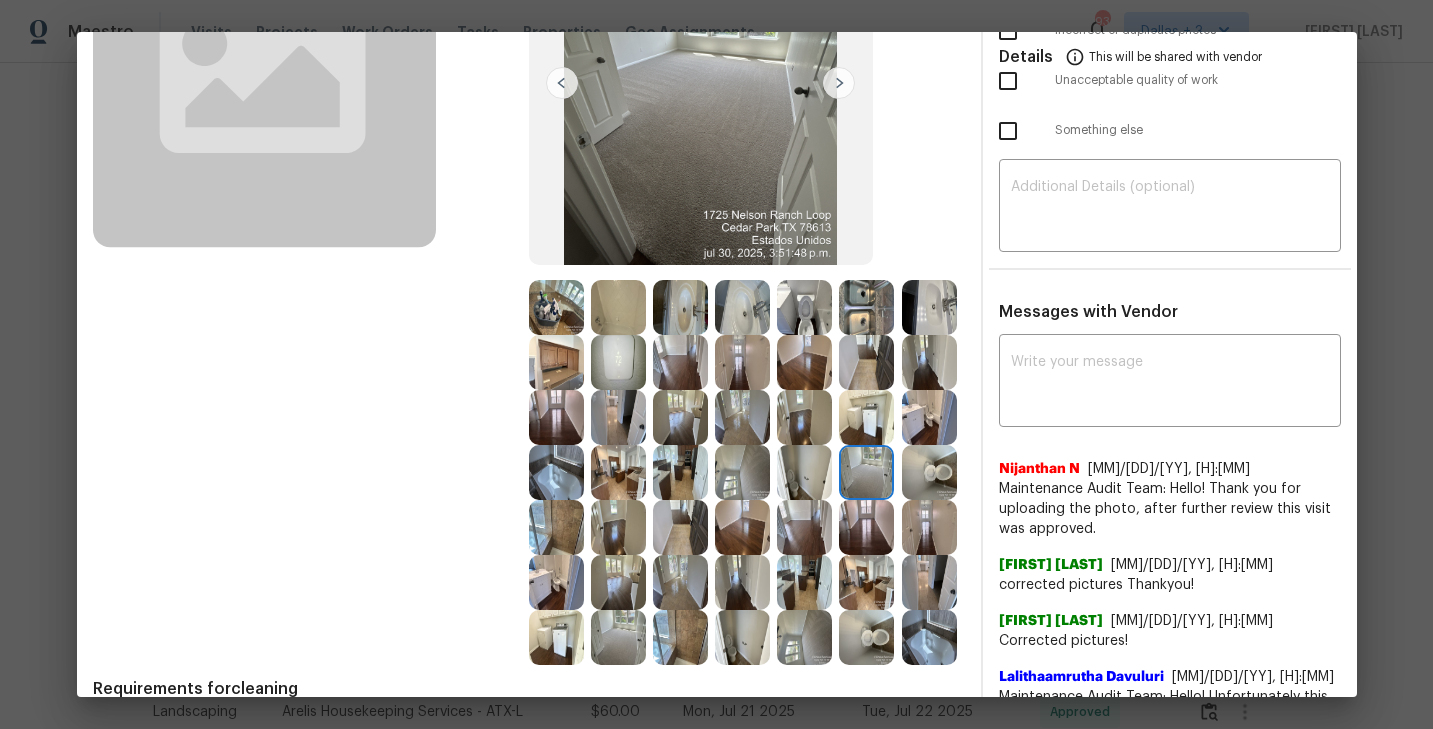 scroll, scrollTop: 282, scrollLeft: 0, axis: vertical 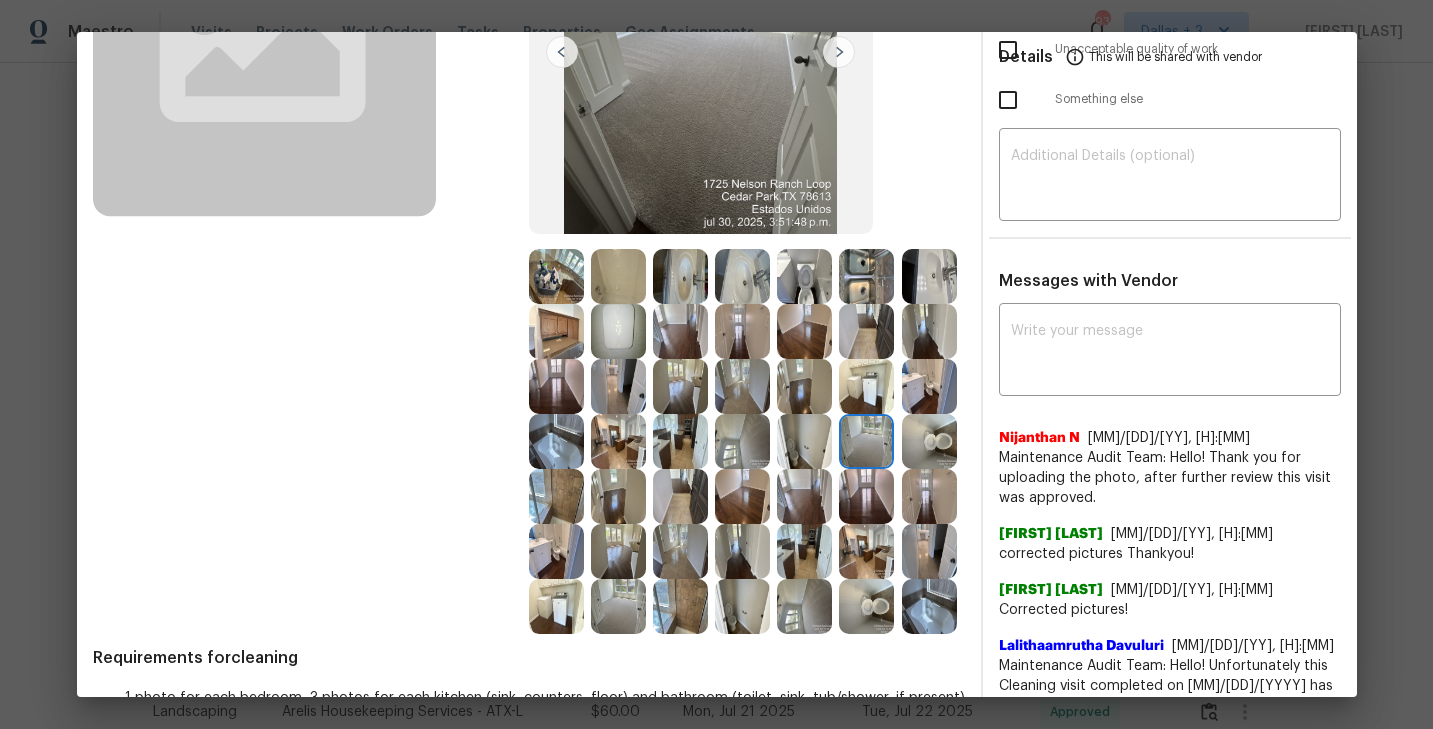 click at bounding box center [680, 386] 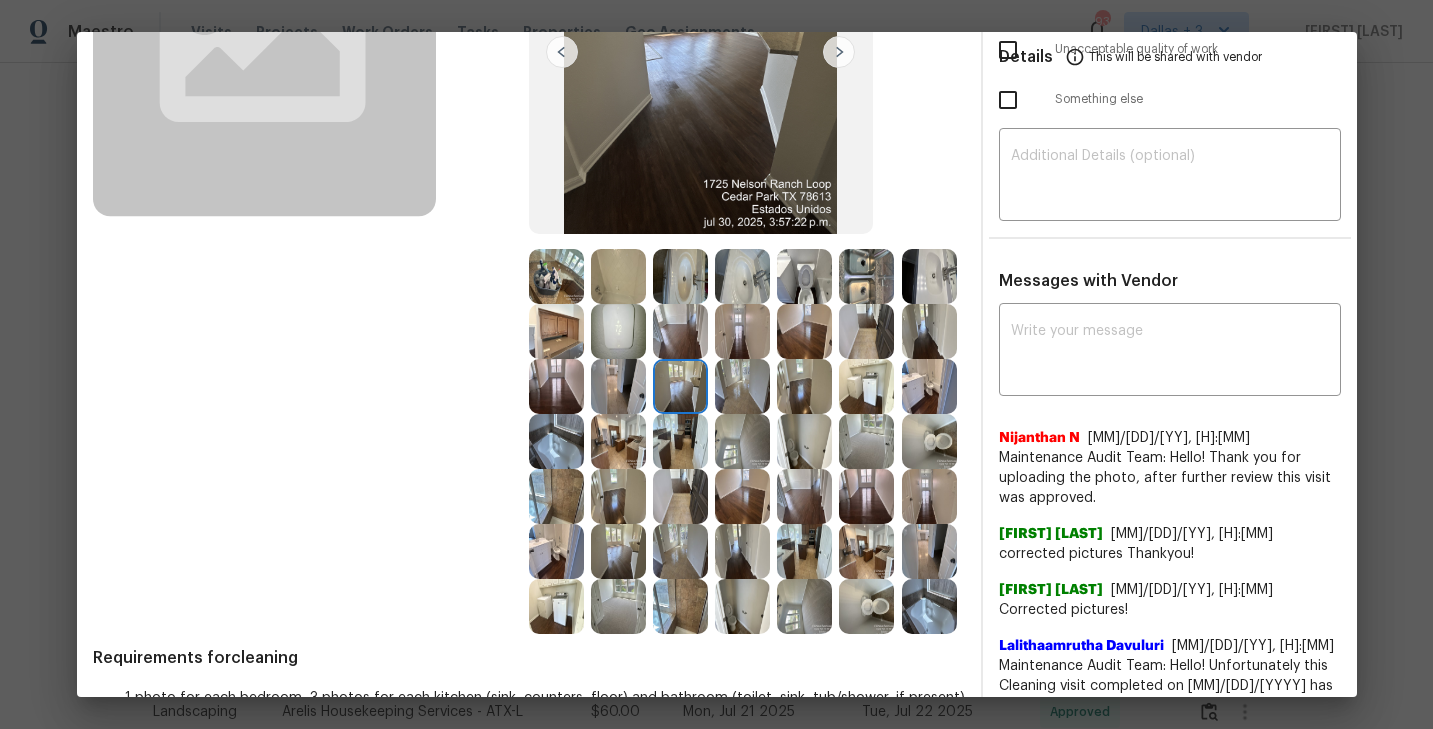 click at bounding box center (680, 441) 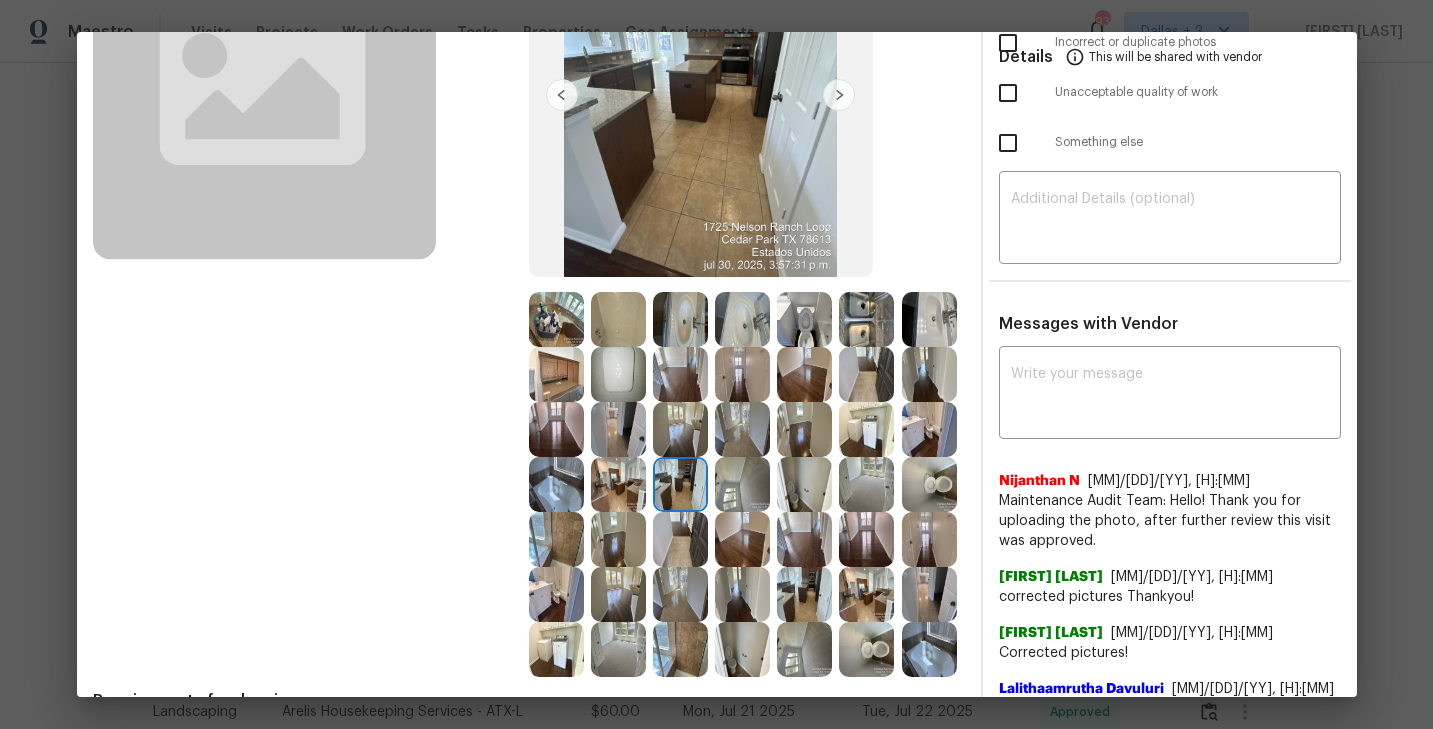scroll, scrollTop: 244, scrollLeft: 0, axis: vertical 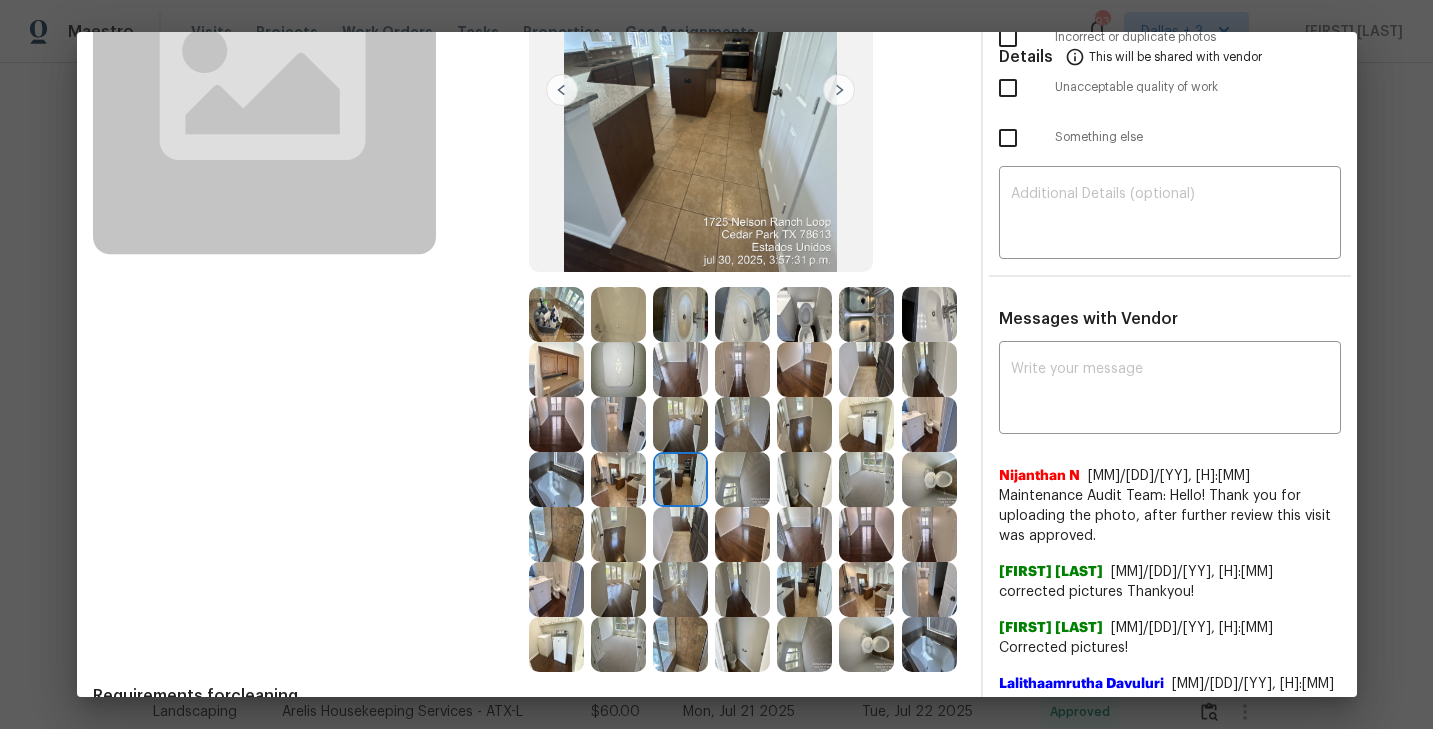click at bounding box center (742, 479) 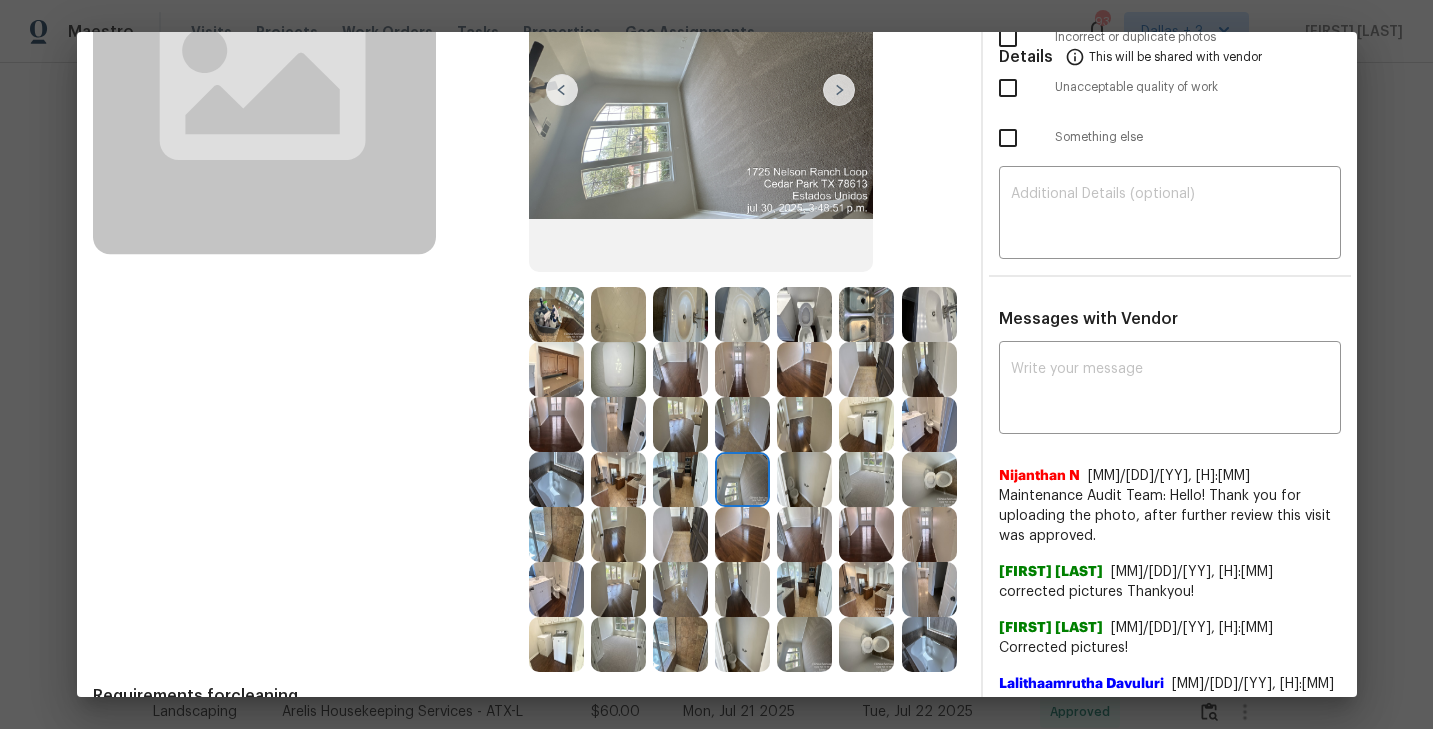 click at bounding box center [929, 314] 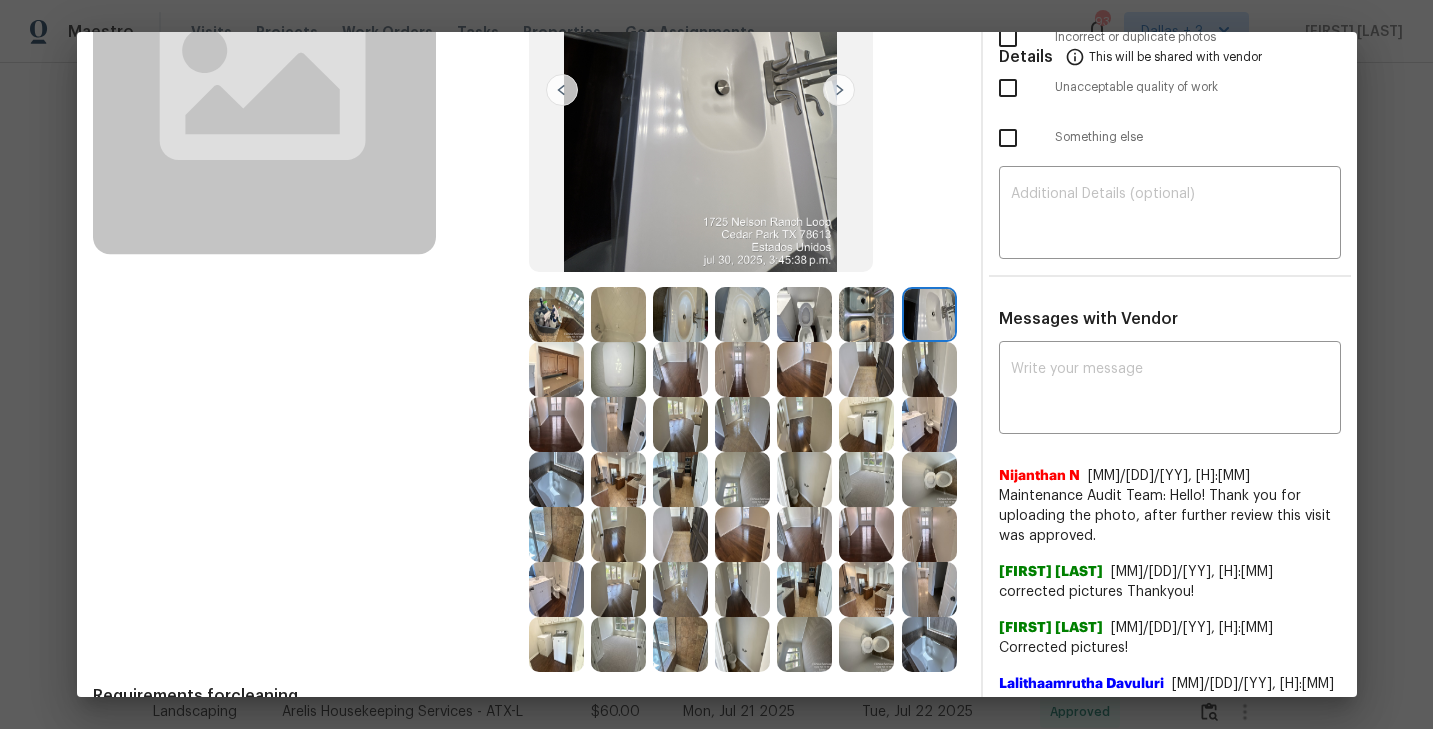 click at bounding box center (804, 424) 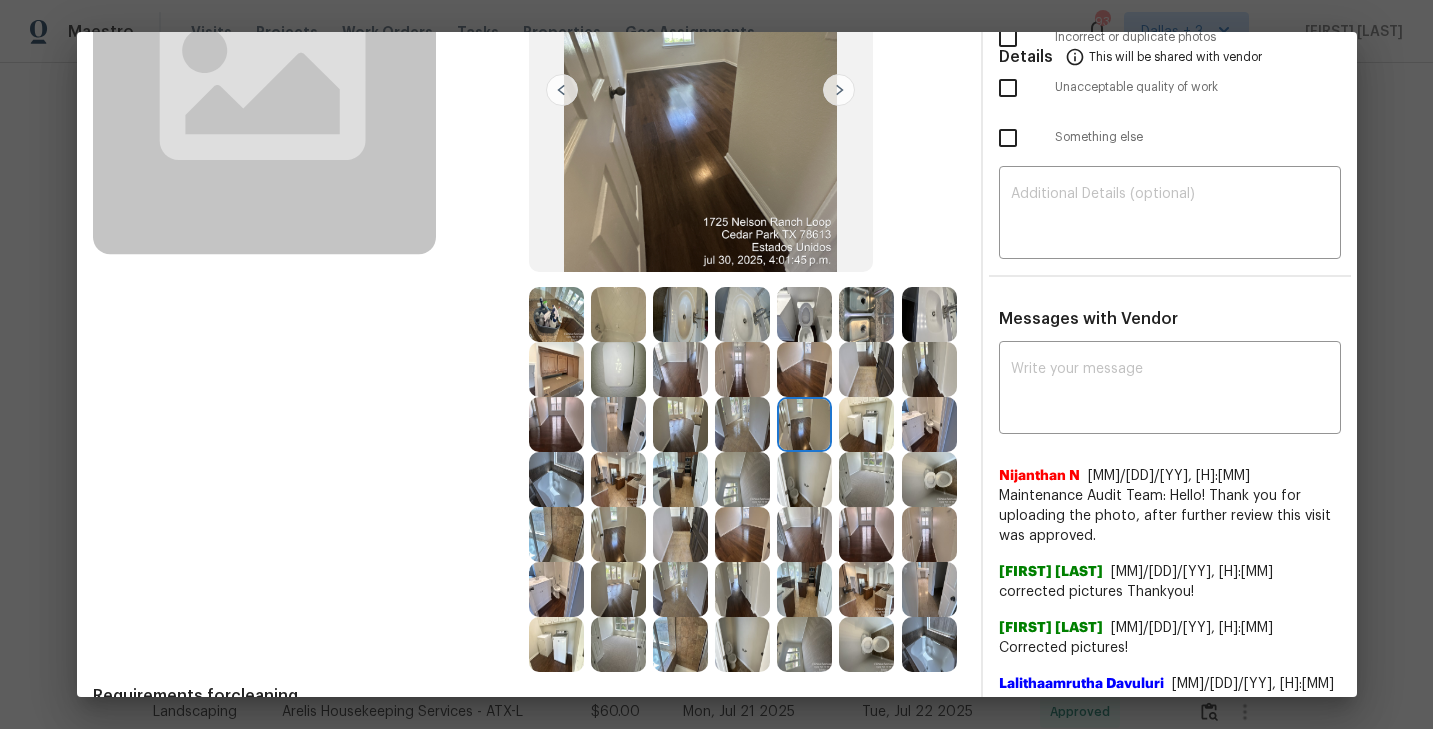click at bounding box center (680, 424) 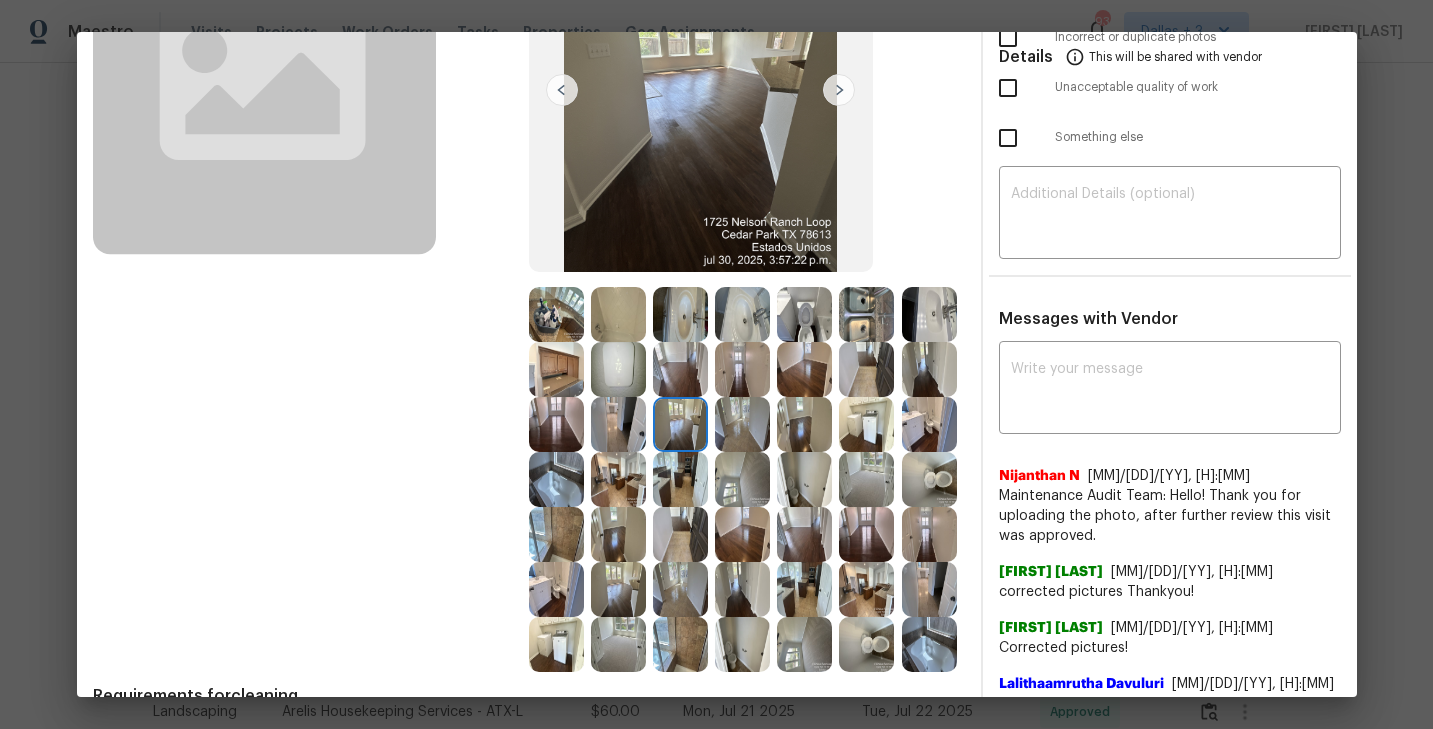 click at bounding box center (618, 534) 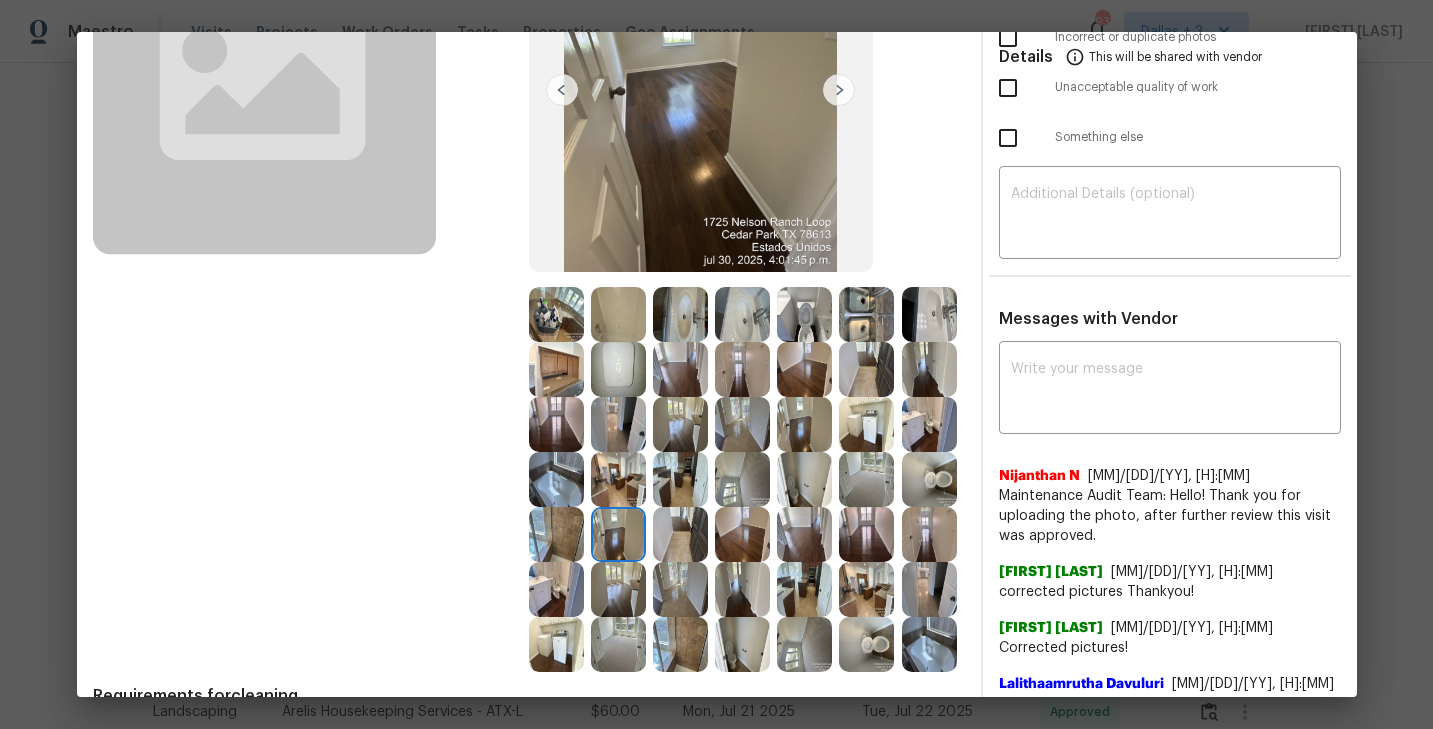 click at bounding box center [556, 479] 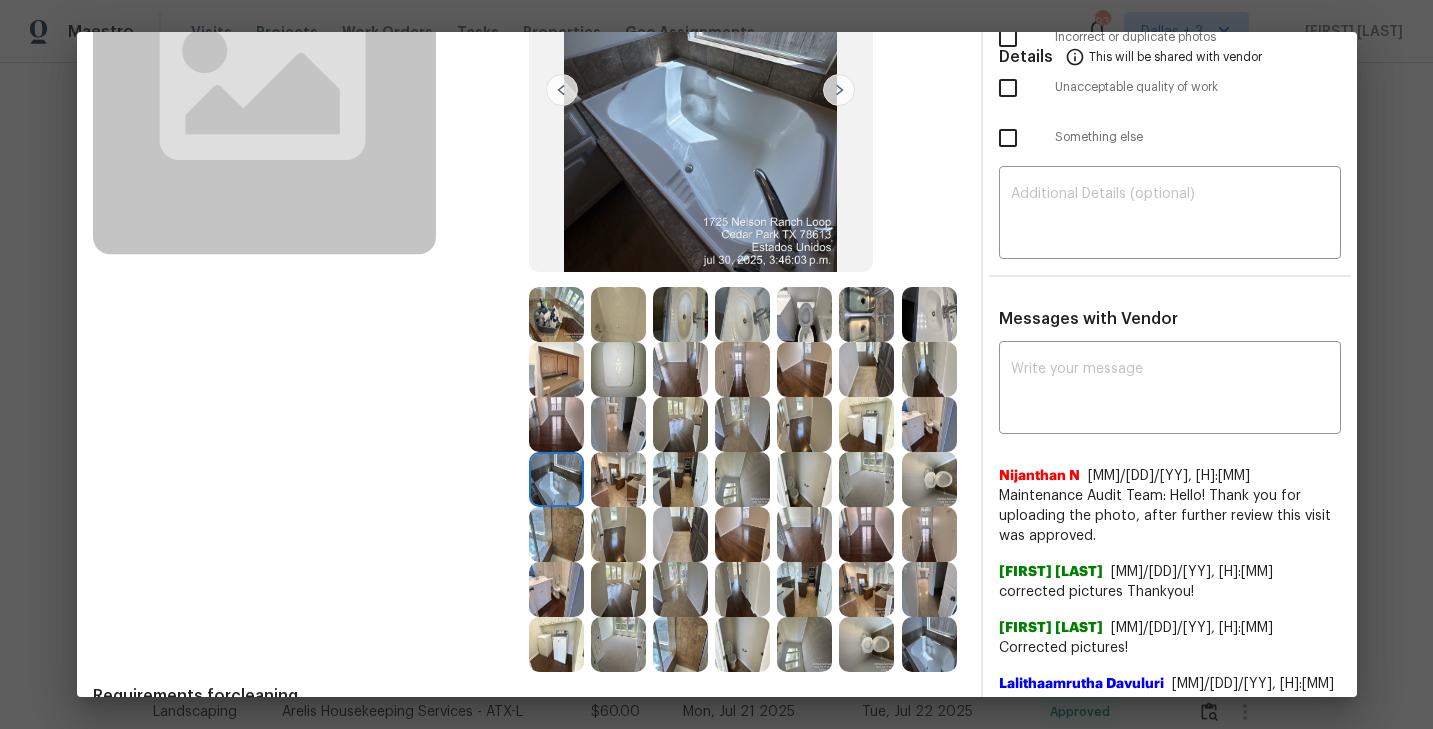 click at bounding box center [804, 479] 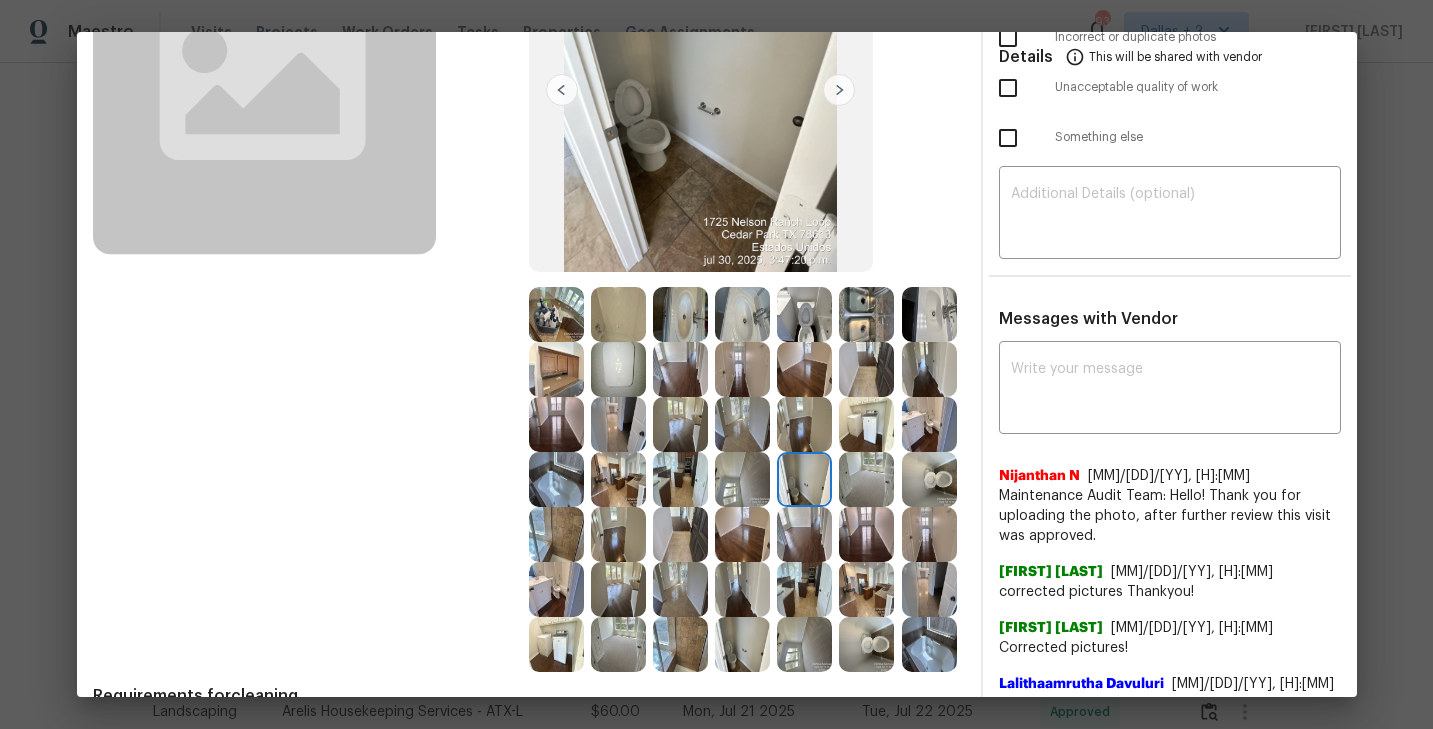 click at bounding box center [680, 479] 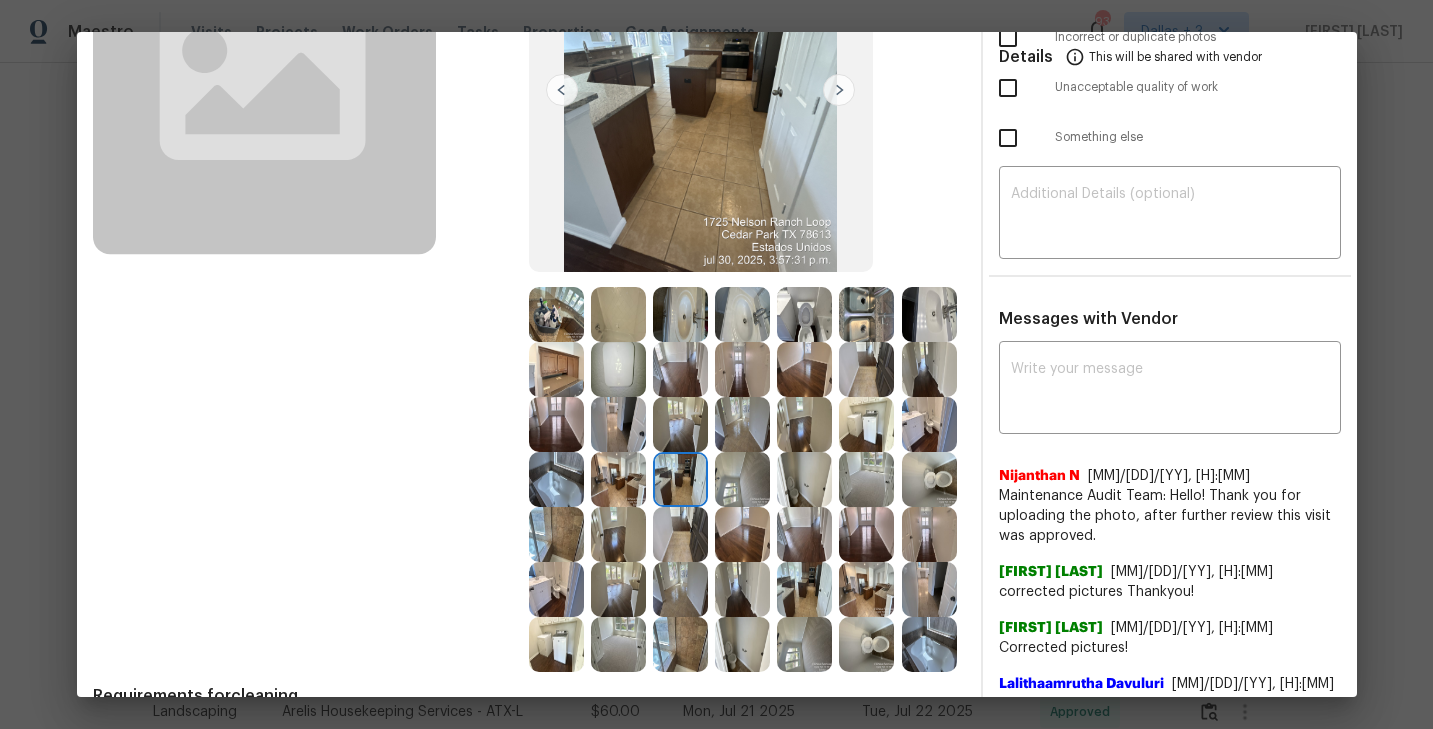 click at bounding box center [618, 479] 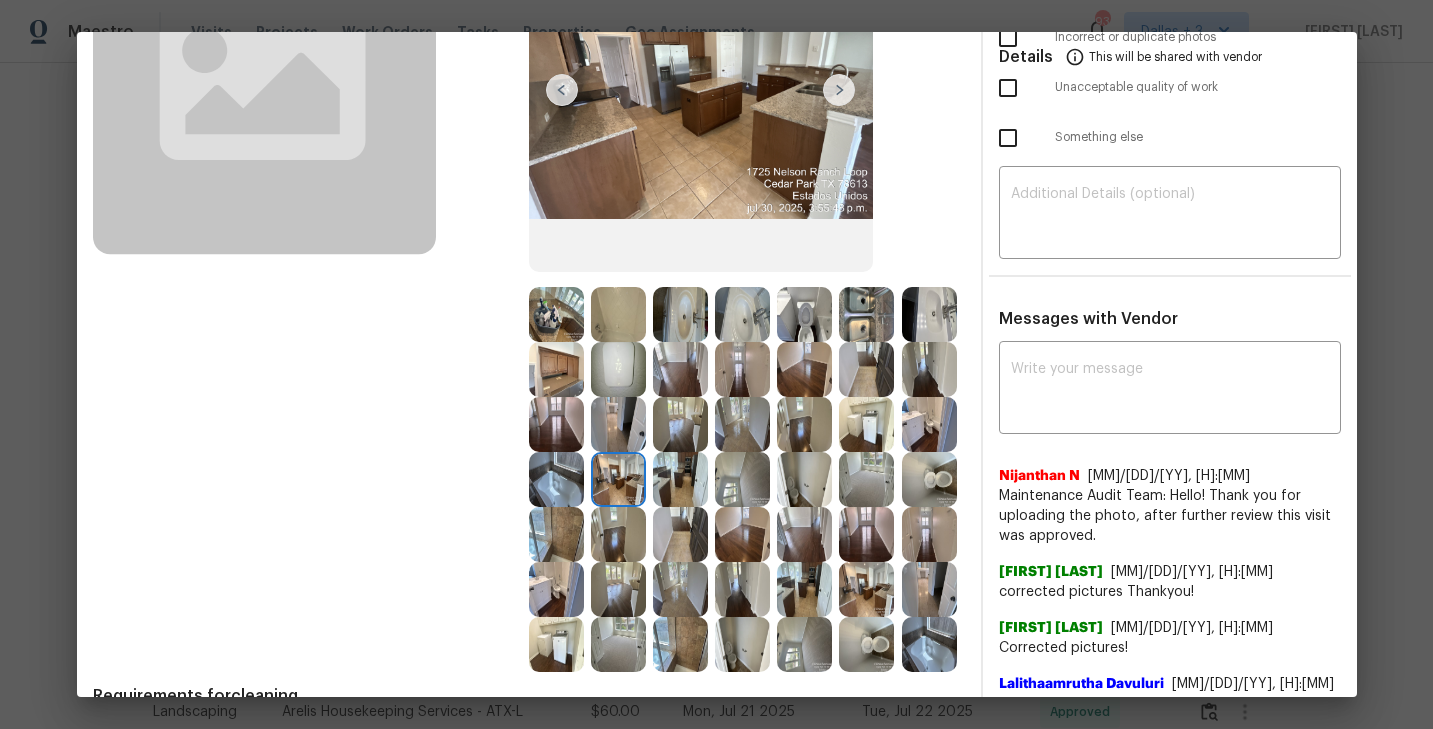 click at bounding box center [556, 479] 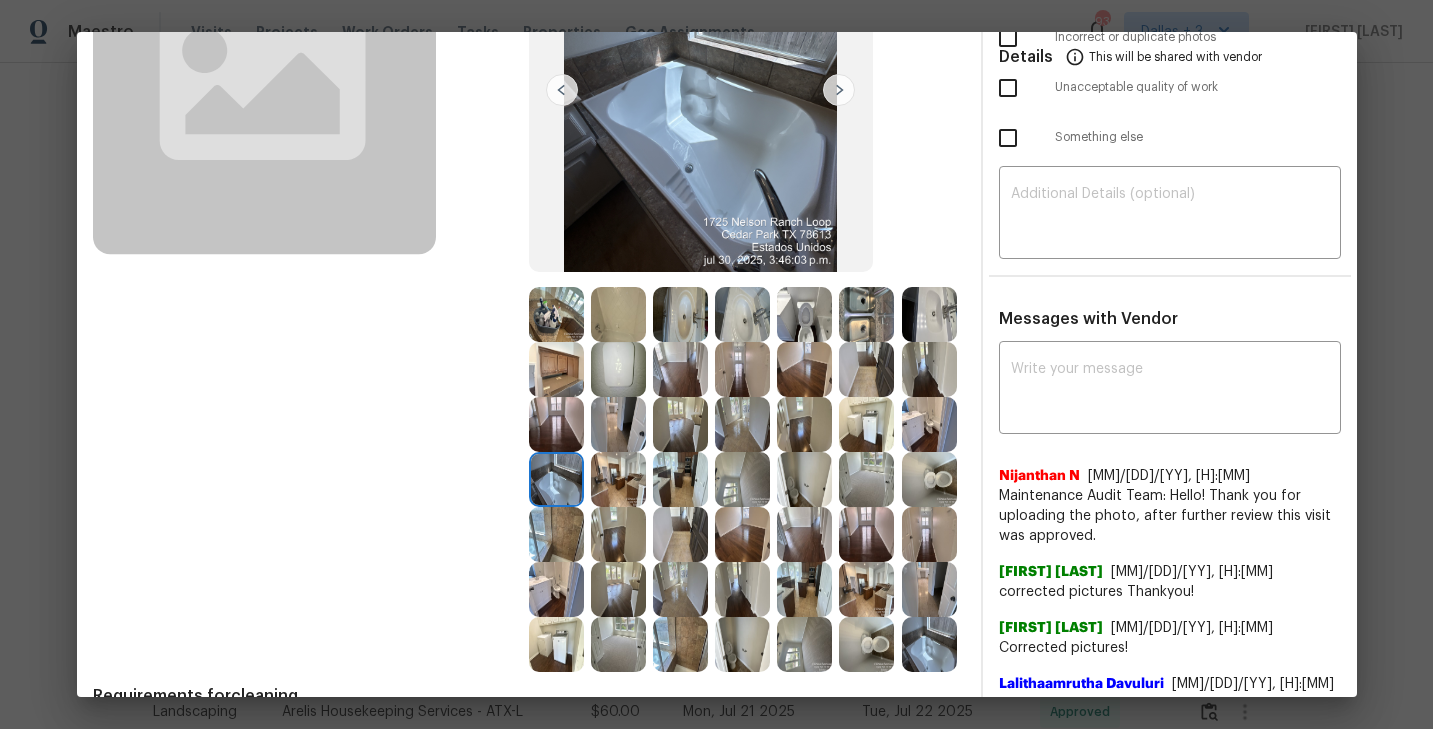 click at bounding box center (929, 369) 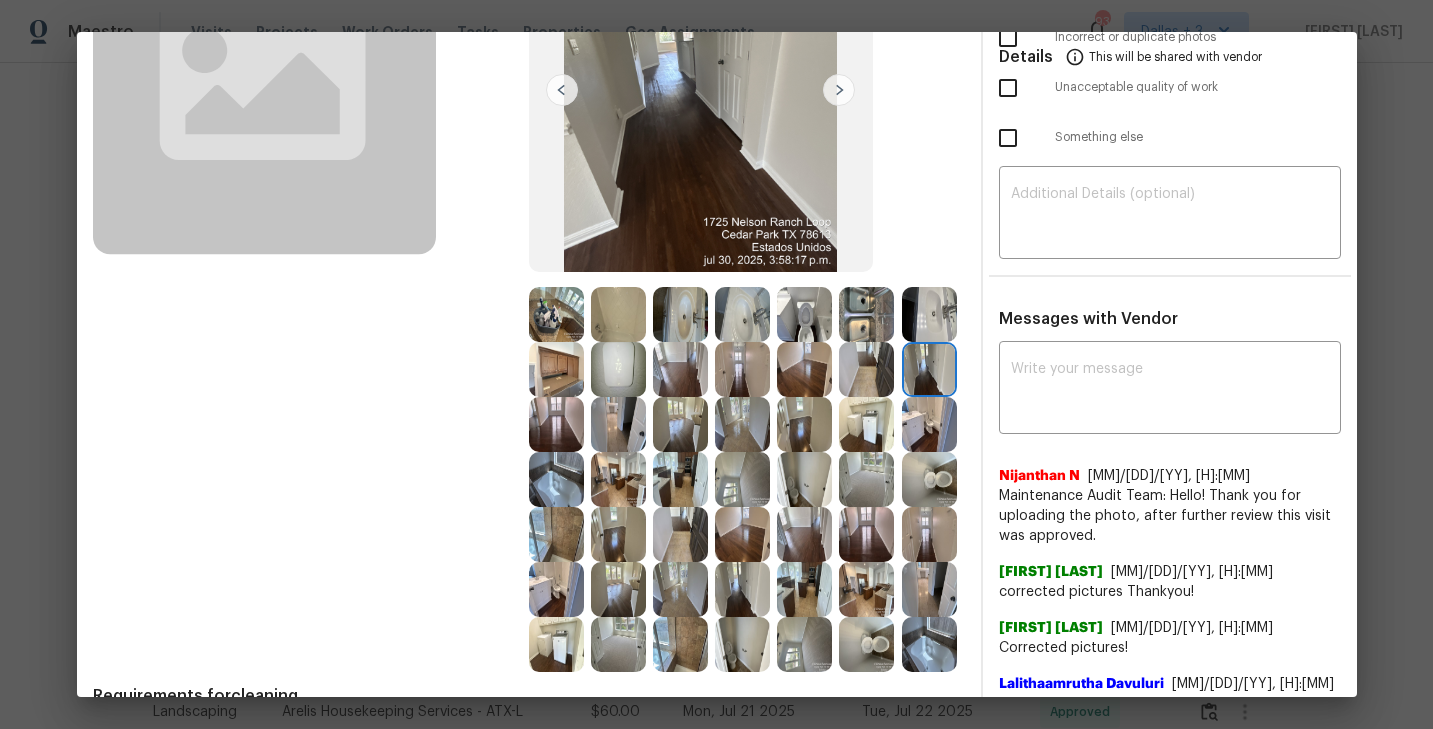 click at bounding box center [804, 479] 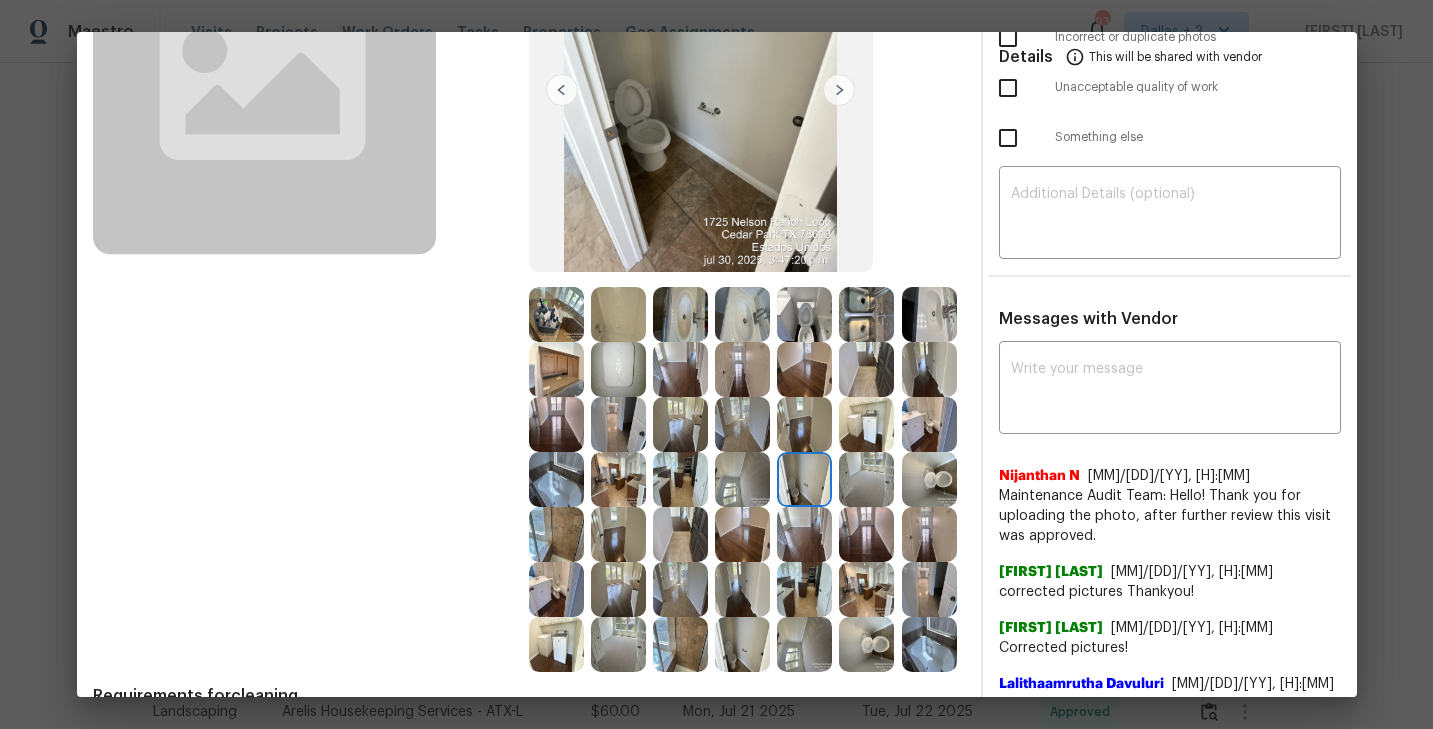 click at bounding box center (680, 534) 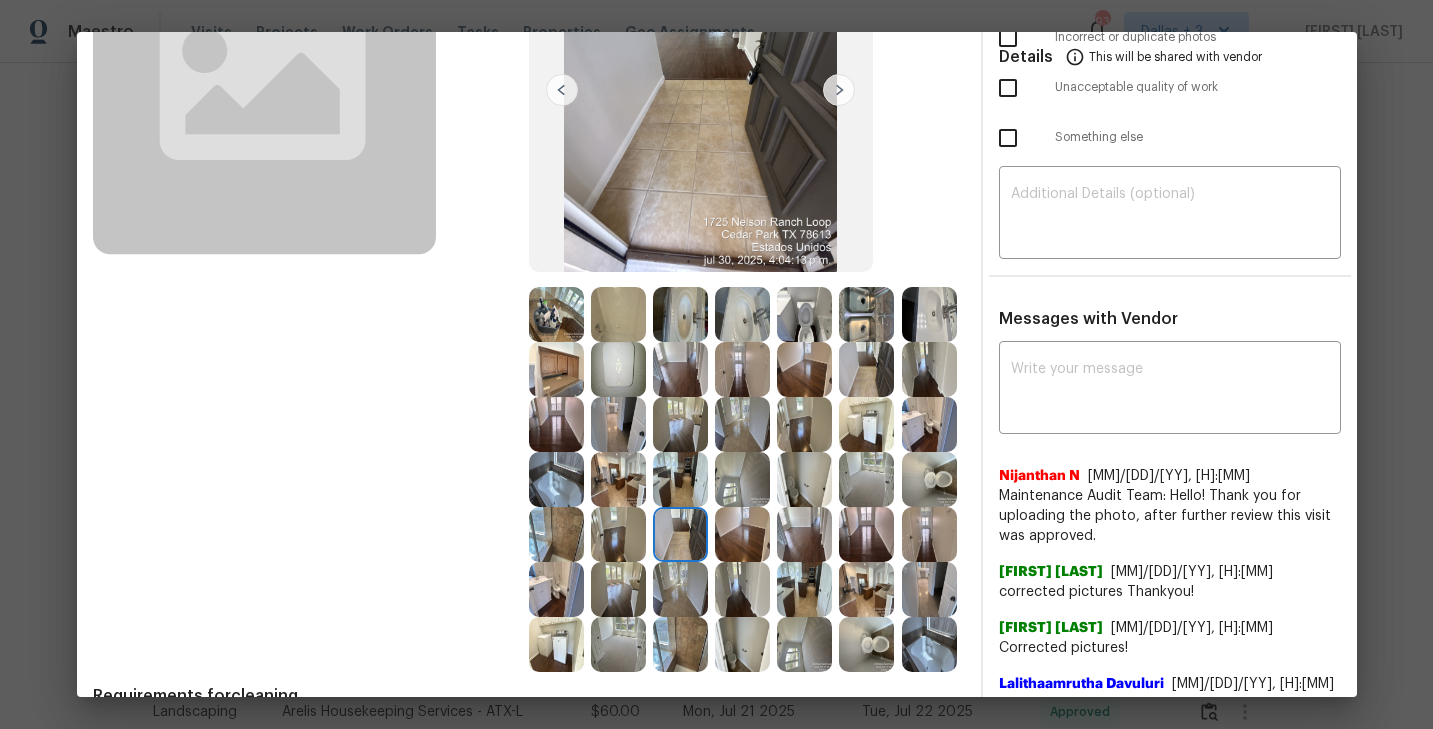 click at bounding box center [929, 644] 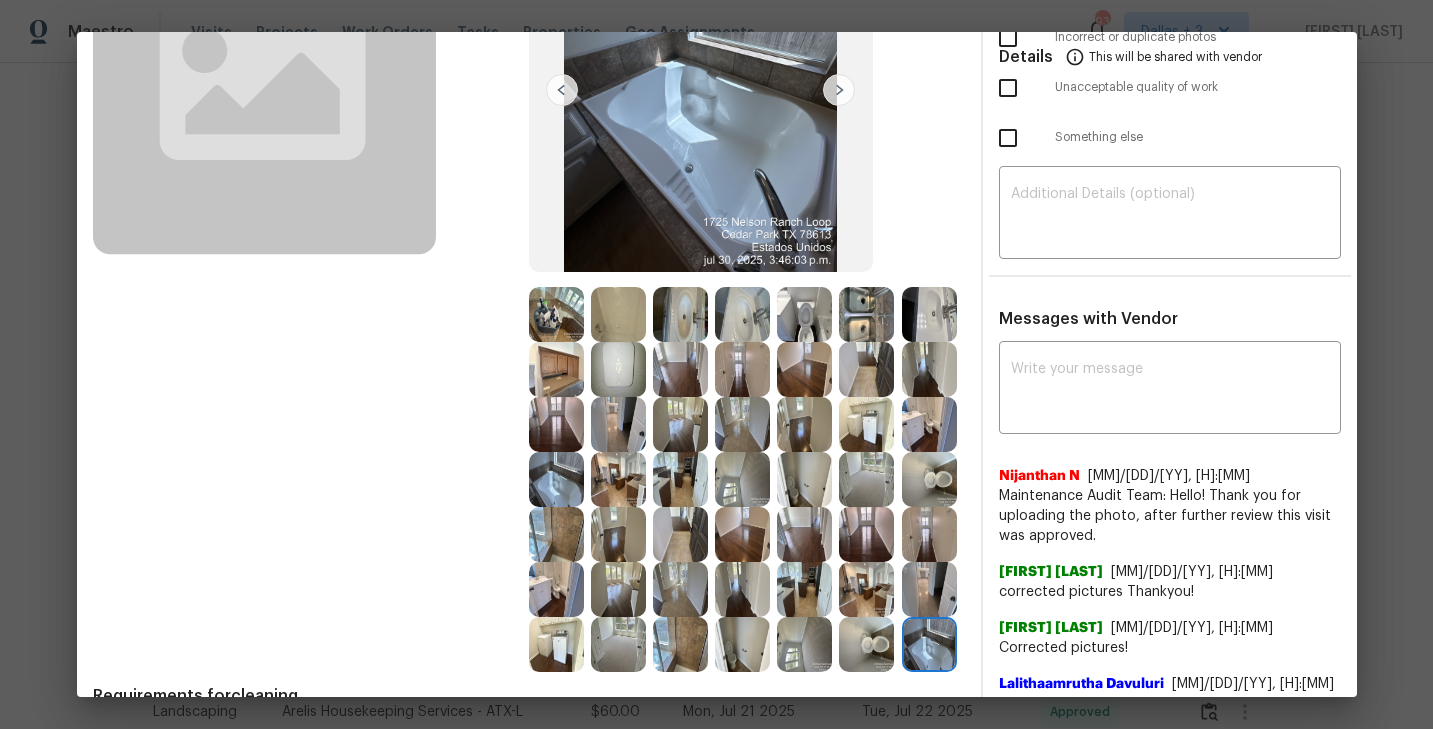 click at bounding box center [929, 534] 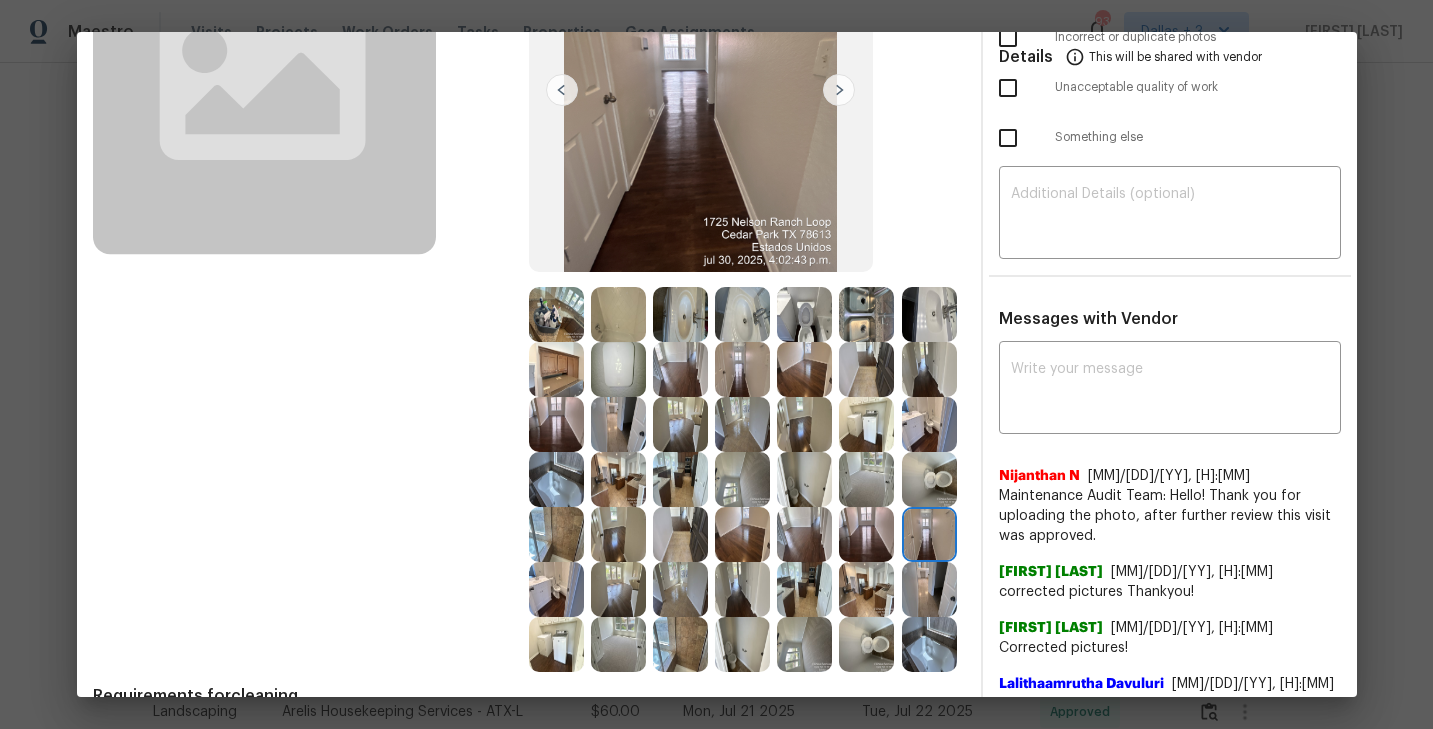 click at bounding box center [929, 424] 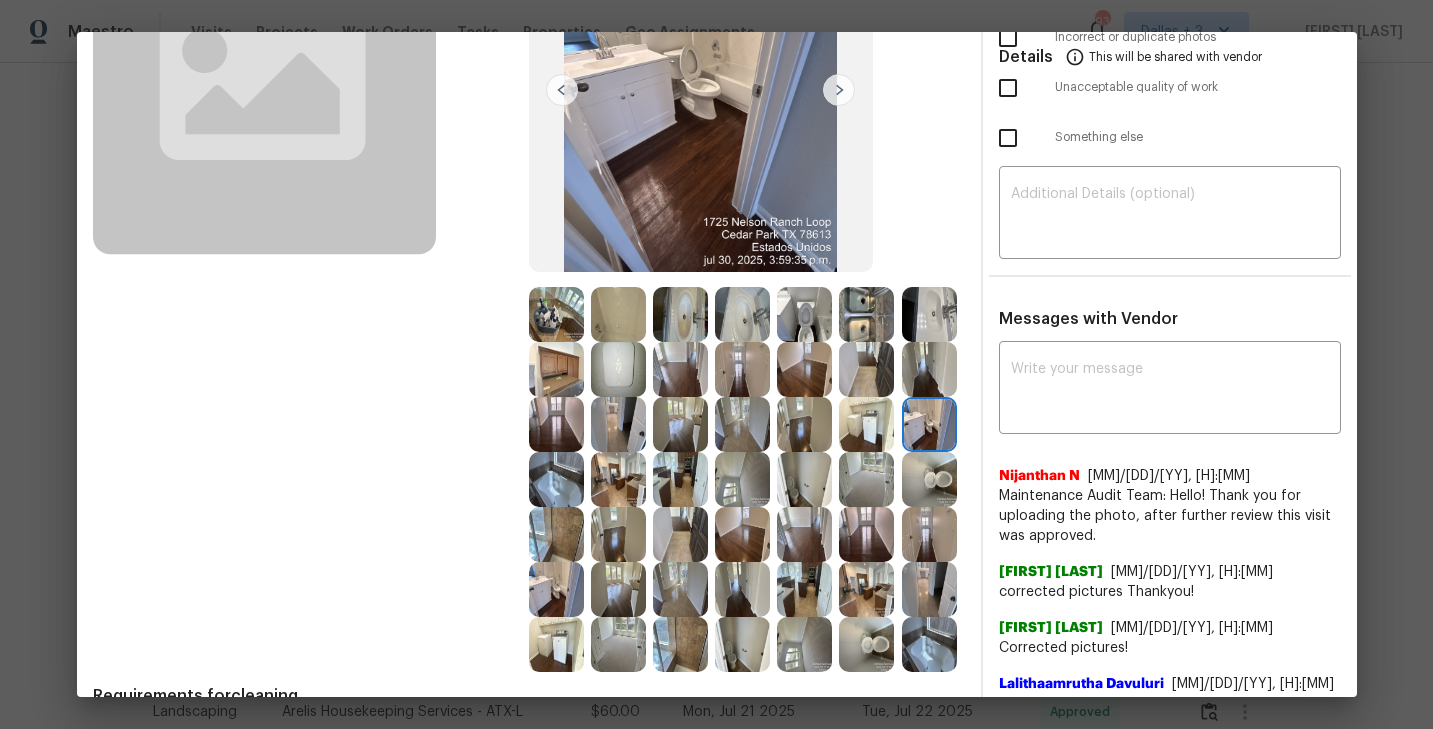 click at bounding box center [622, 479] 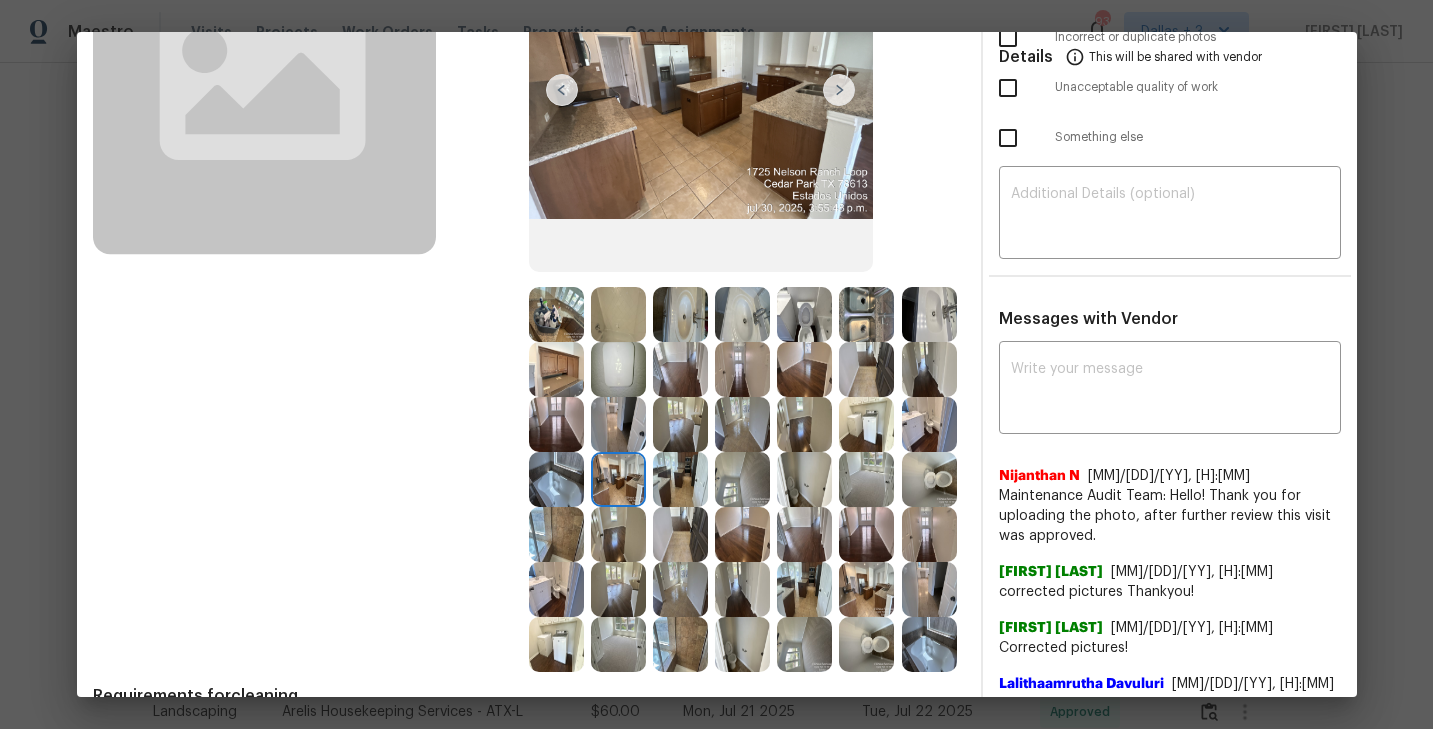 click at bounding box center [556, 534] 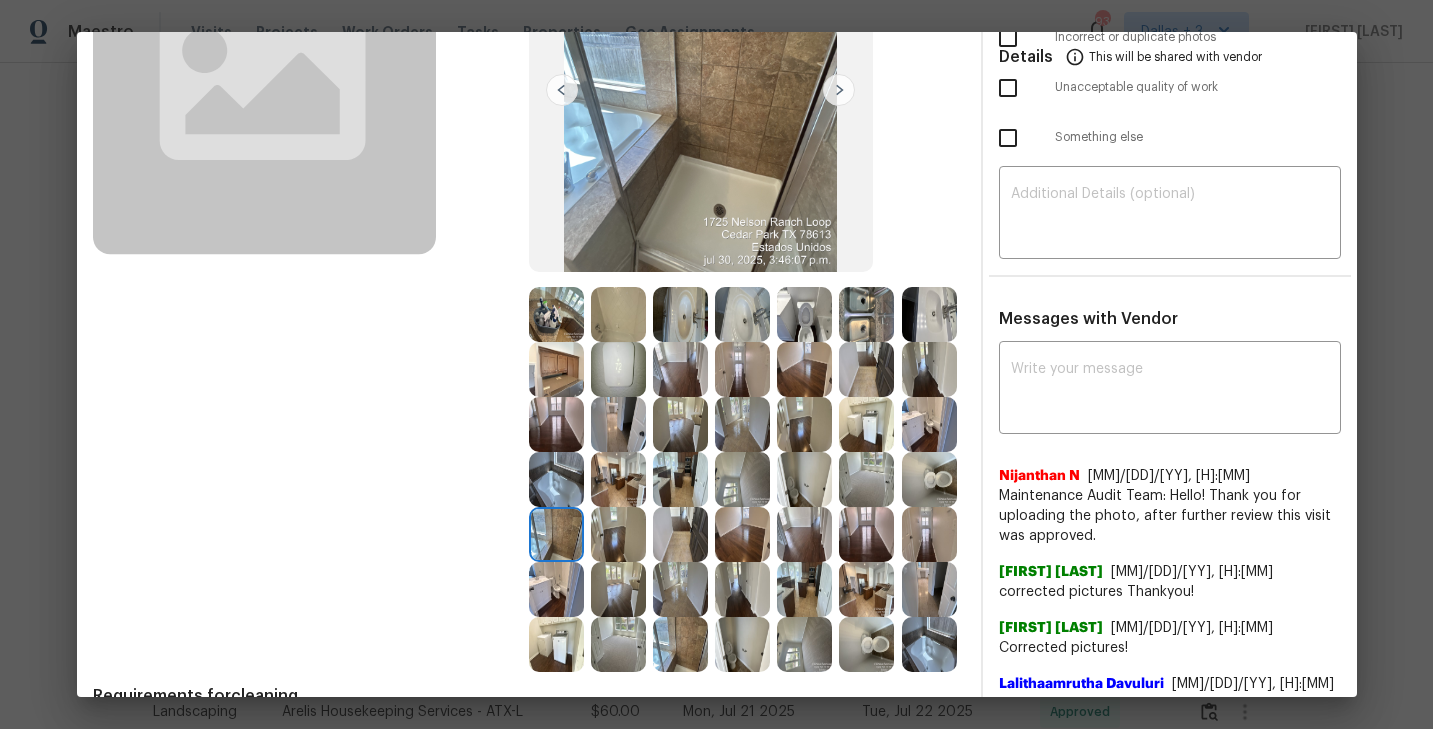 click at bounding box center [866, 314] 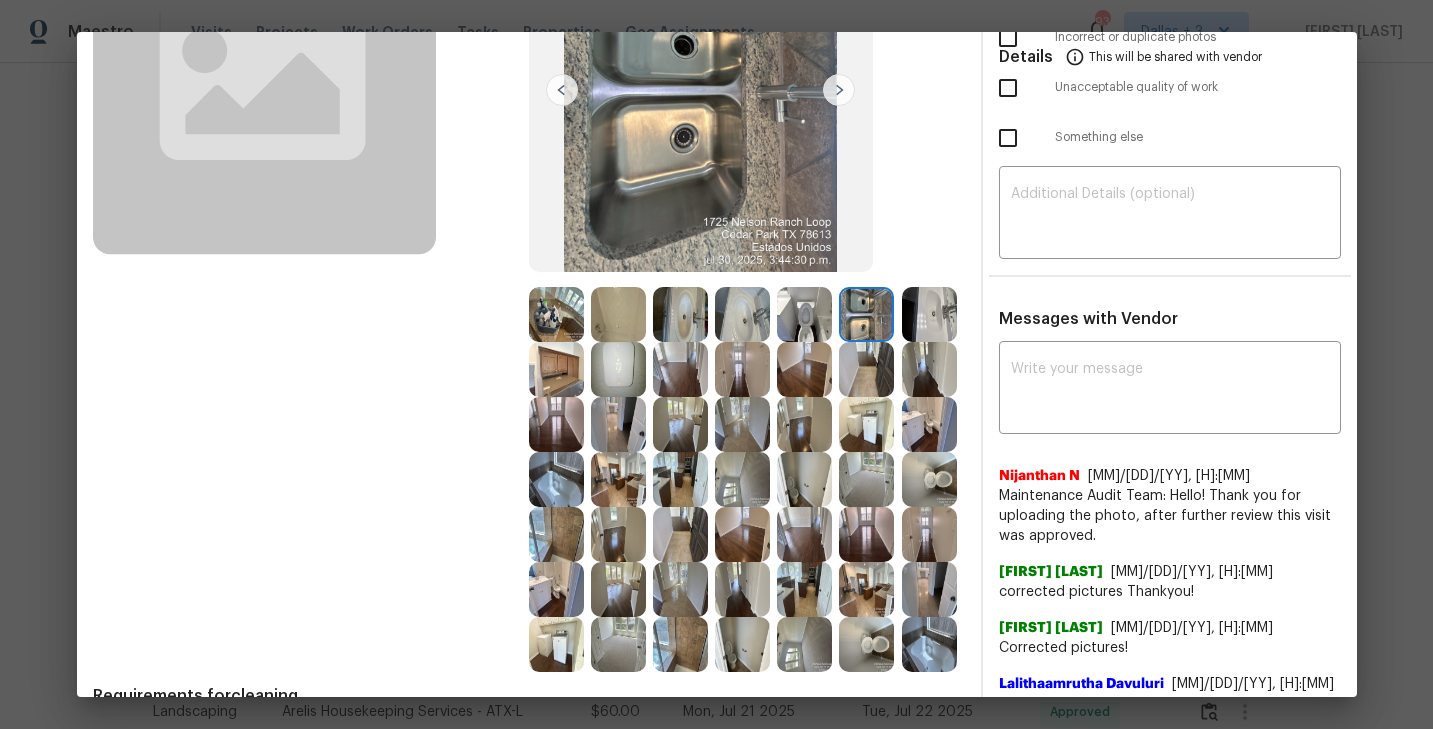 click at bounding box center (804, 424) 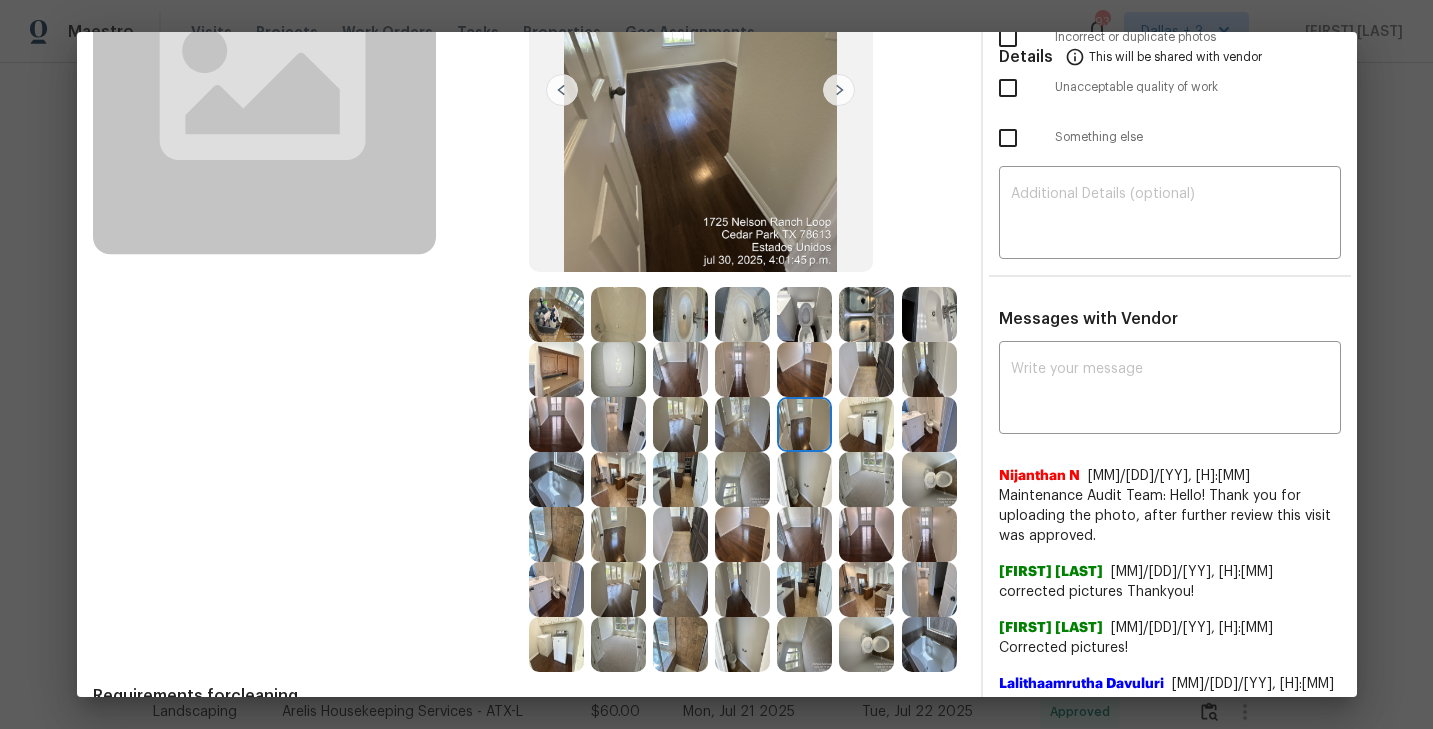 click at bounding box center [929, 424] 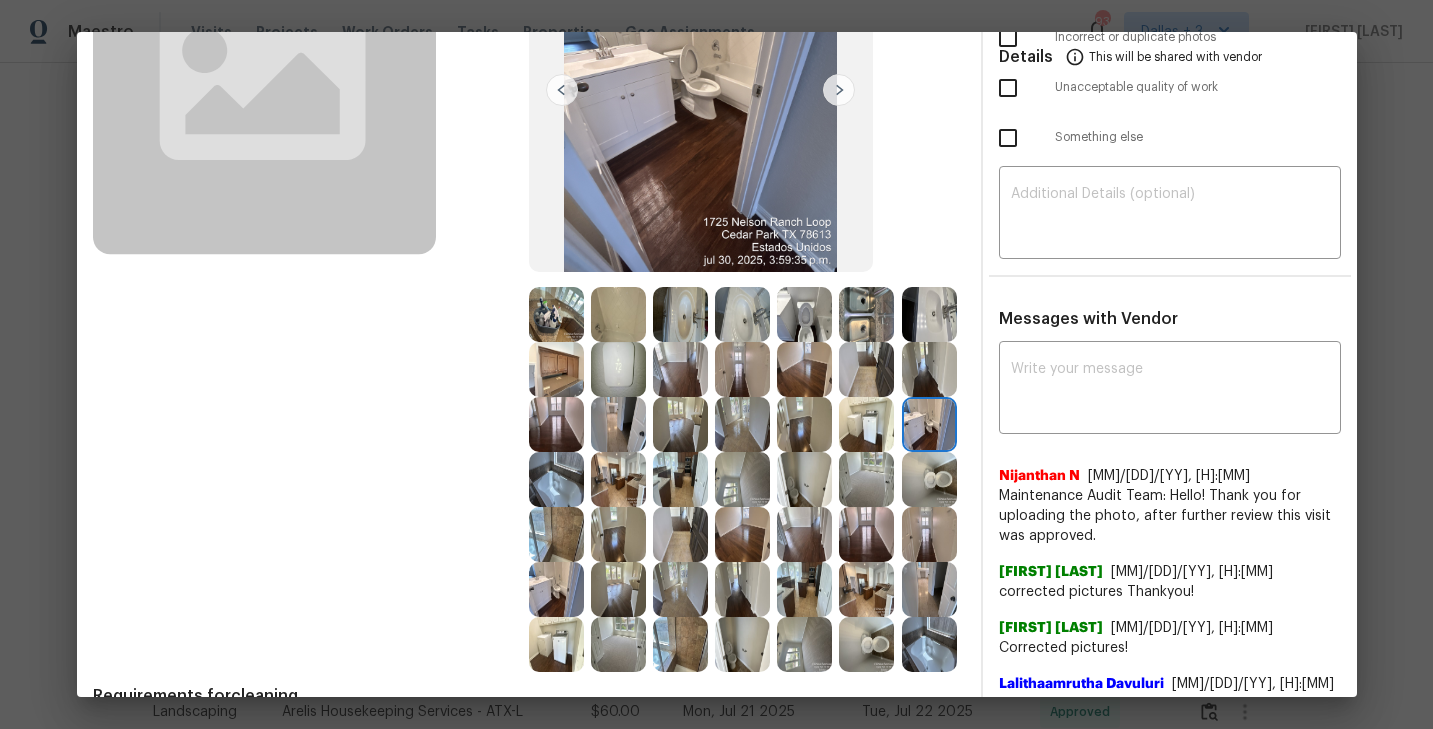 click at bounding box center (742, 369) 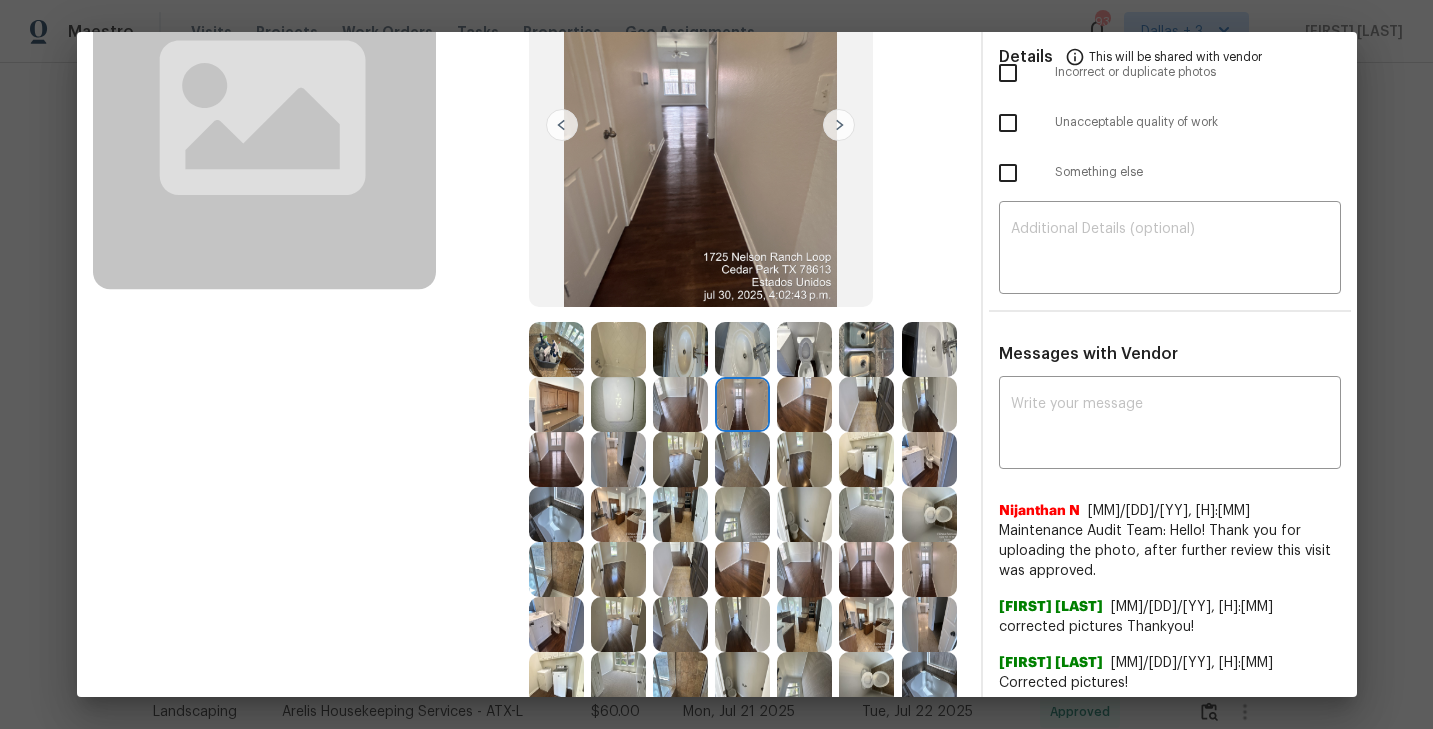 scroll, scrollTop: 235, scrollLeft: 0, axis: vertical 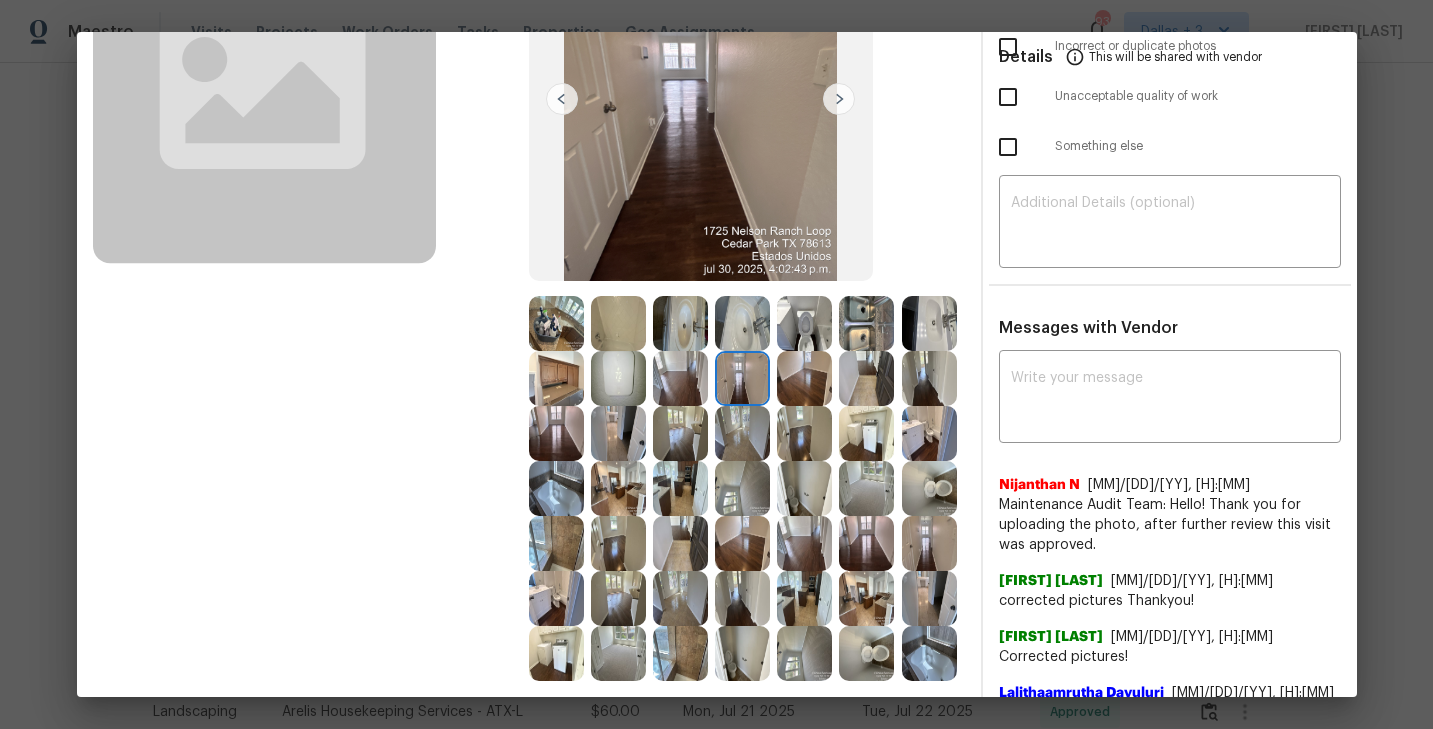 click at bounding box center (680, 433) 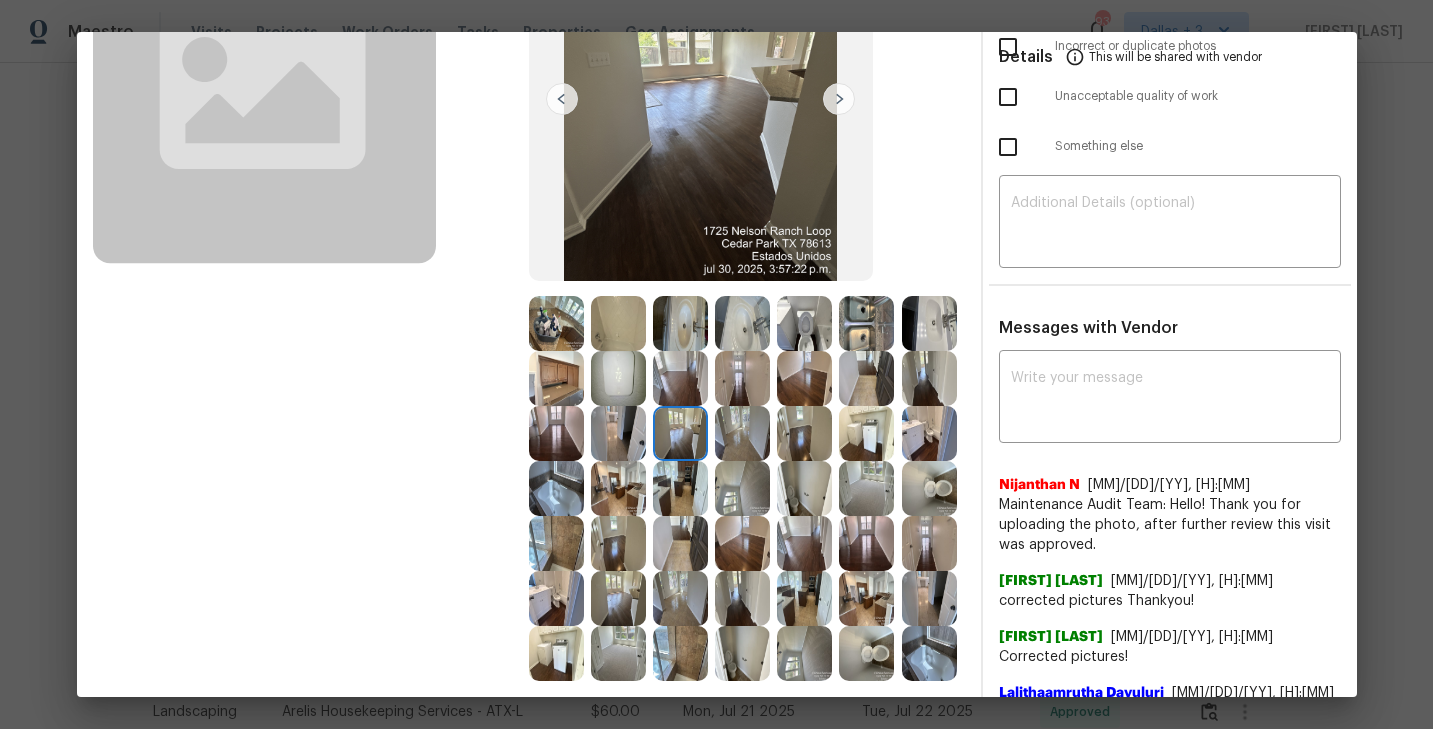 click at bounding box center (618, 488) 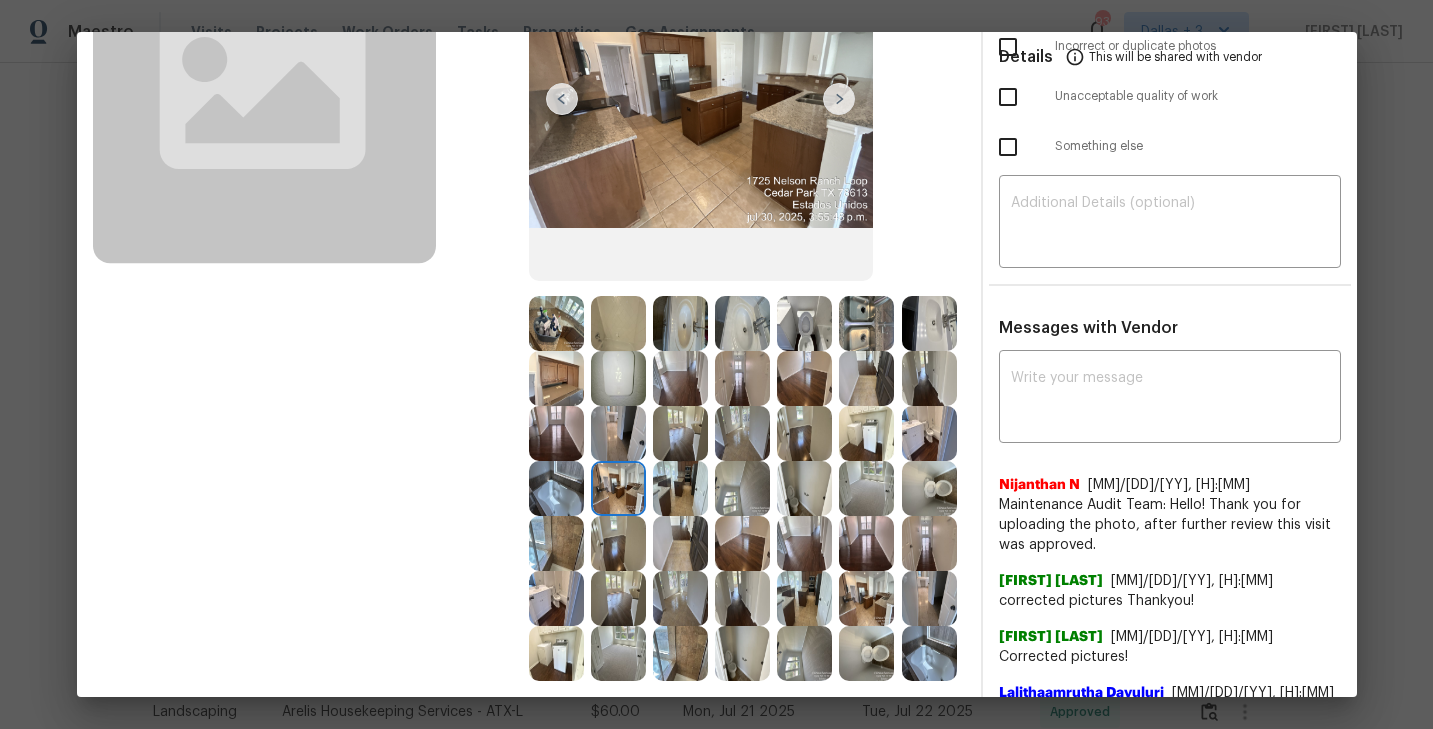 click at bounding box center (680, 488) 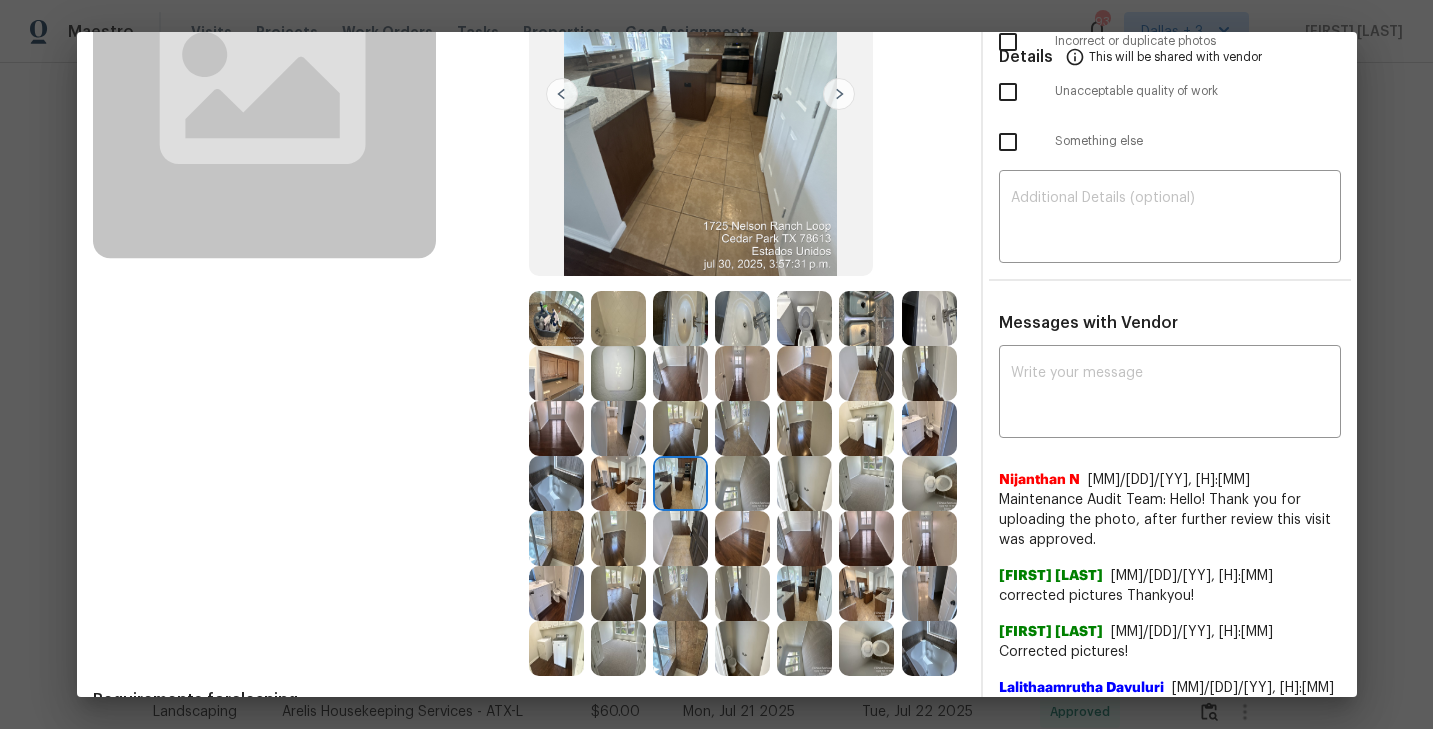 scroll, scrollTop: 238, scrollLeft: 0, axis: vertical 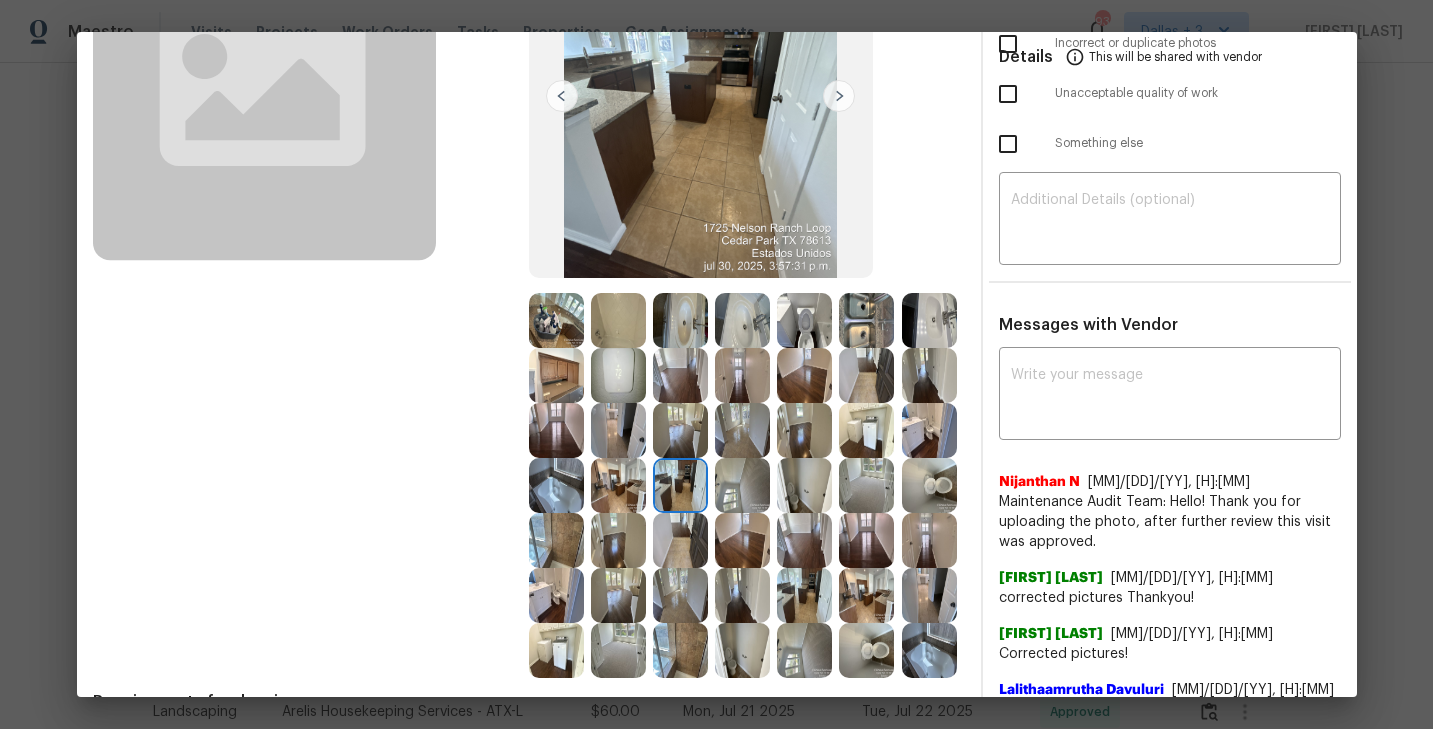 click at bounding box center [618, 320] 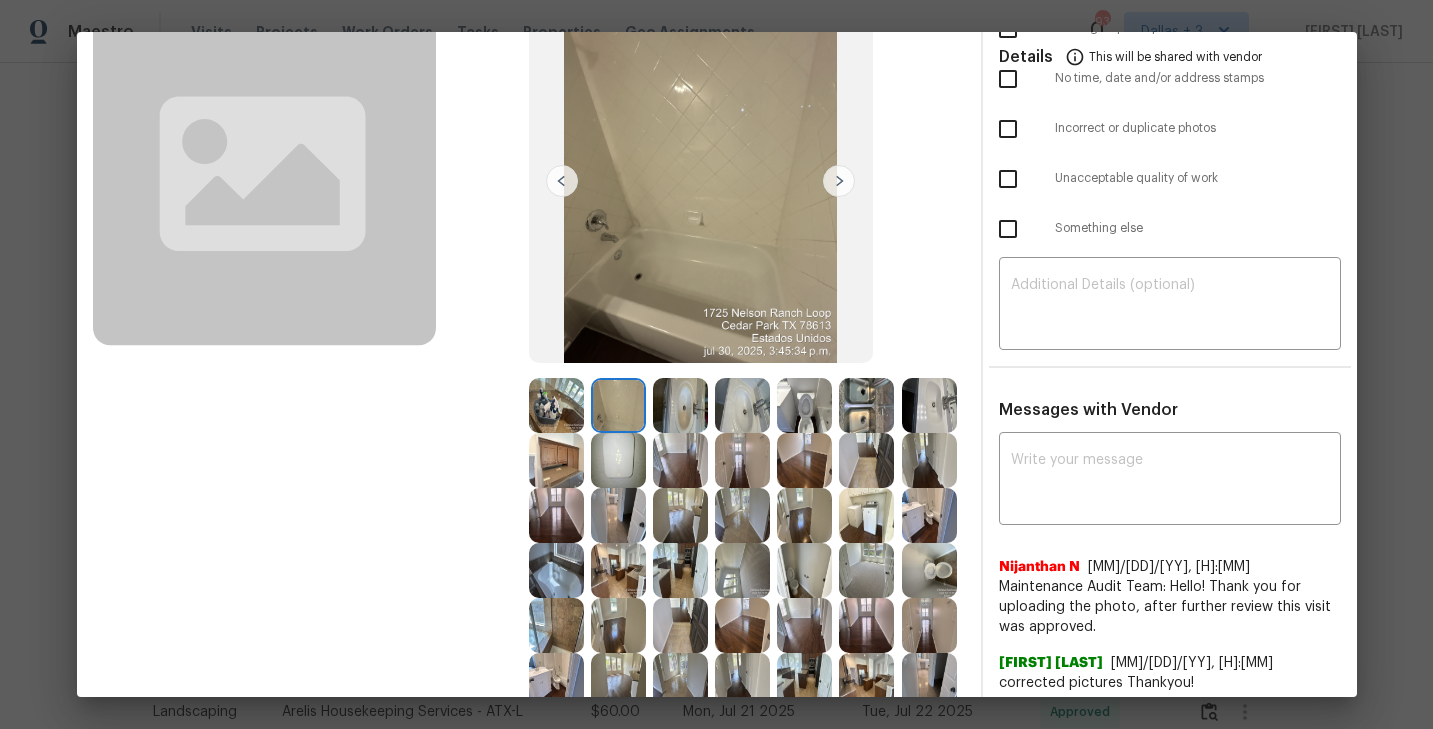 scroll, scrollTop: 80, scrollLeft: 0, axis: vertical 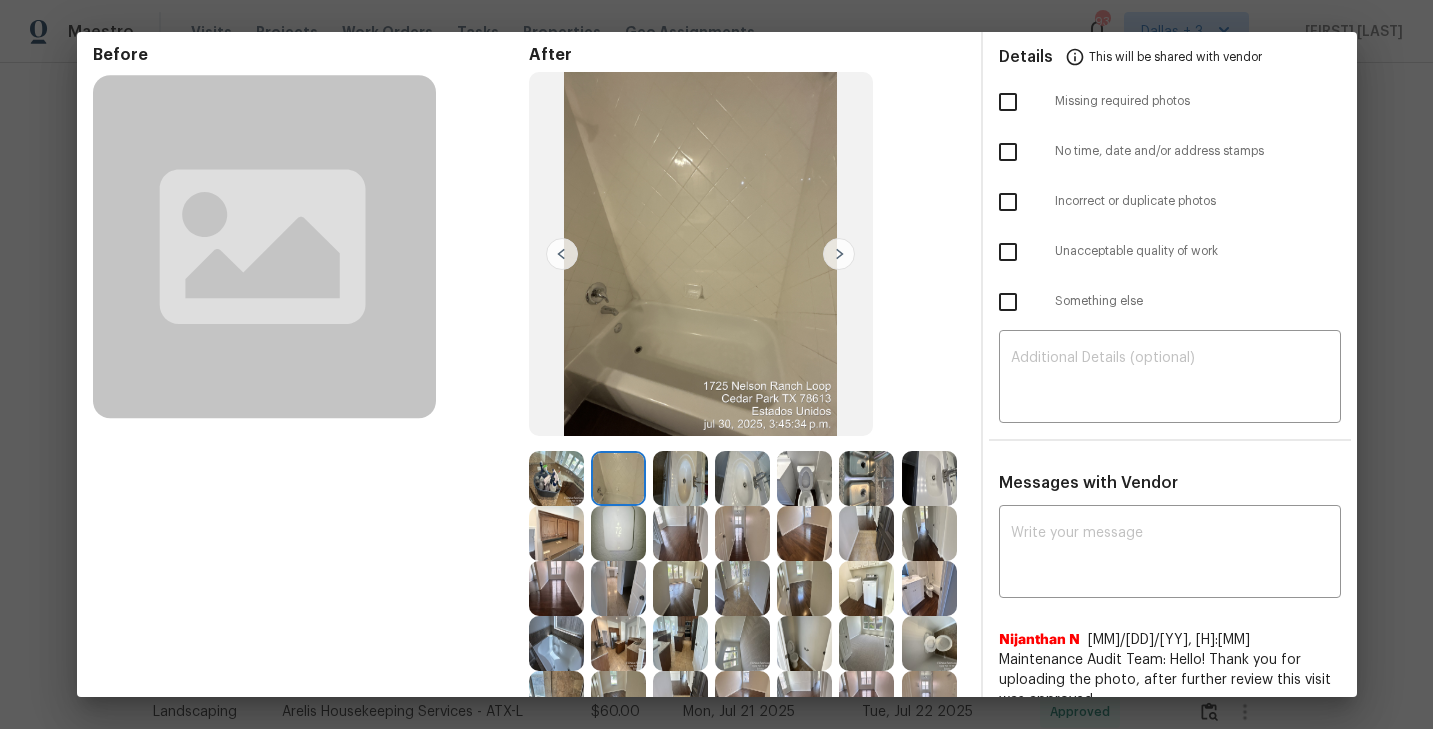 click at bounding box center [556, 478] 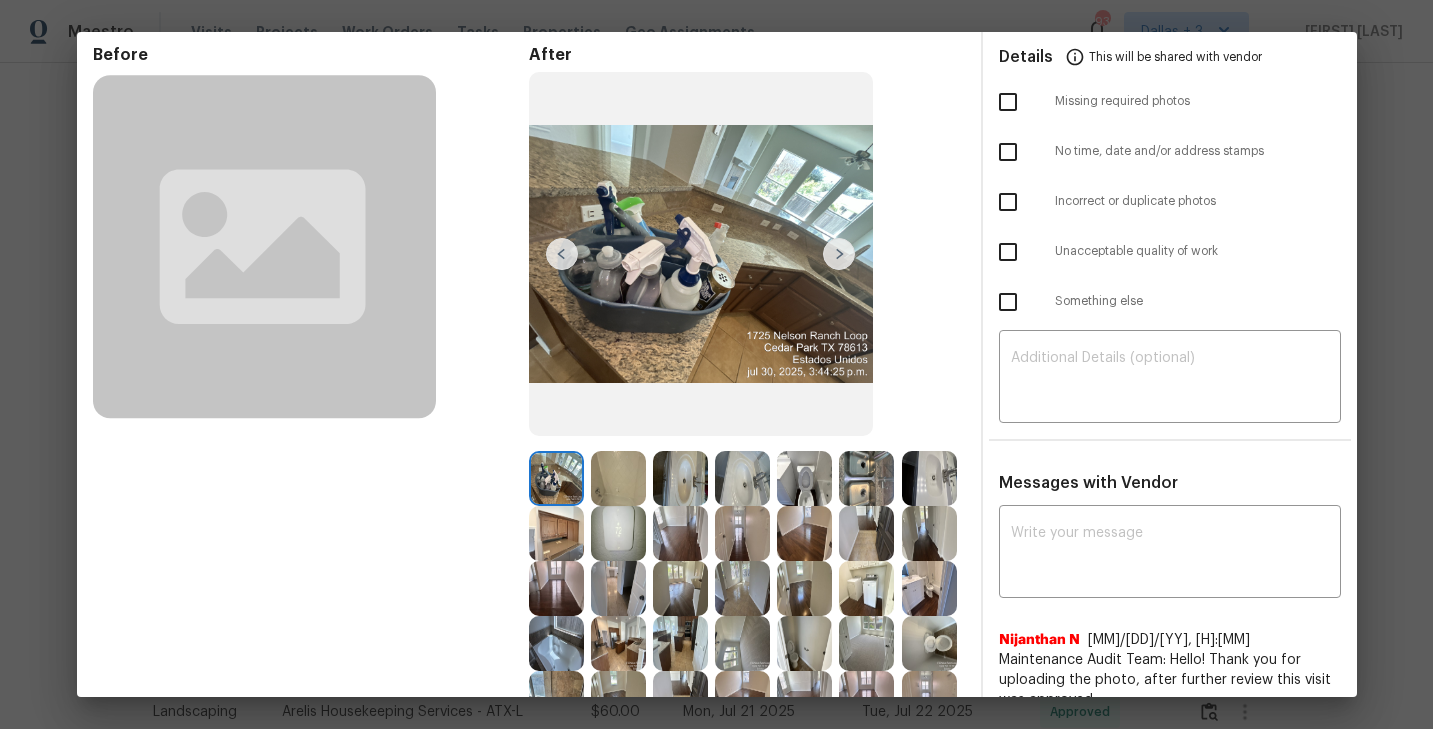click at bounding box center [839, 254] 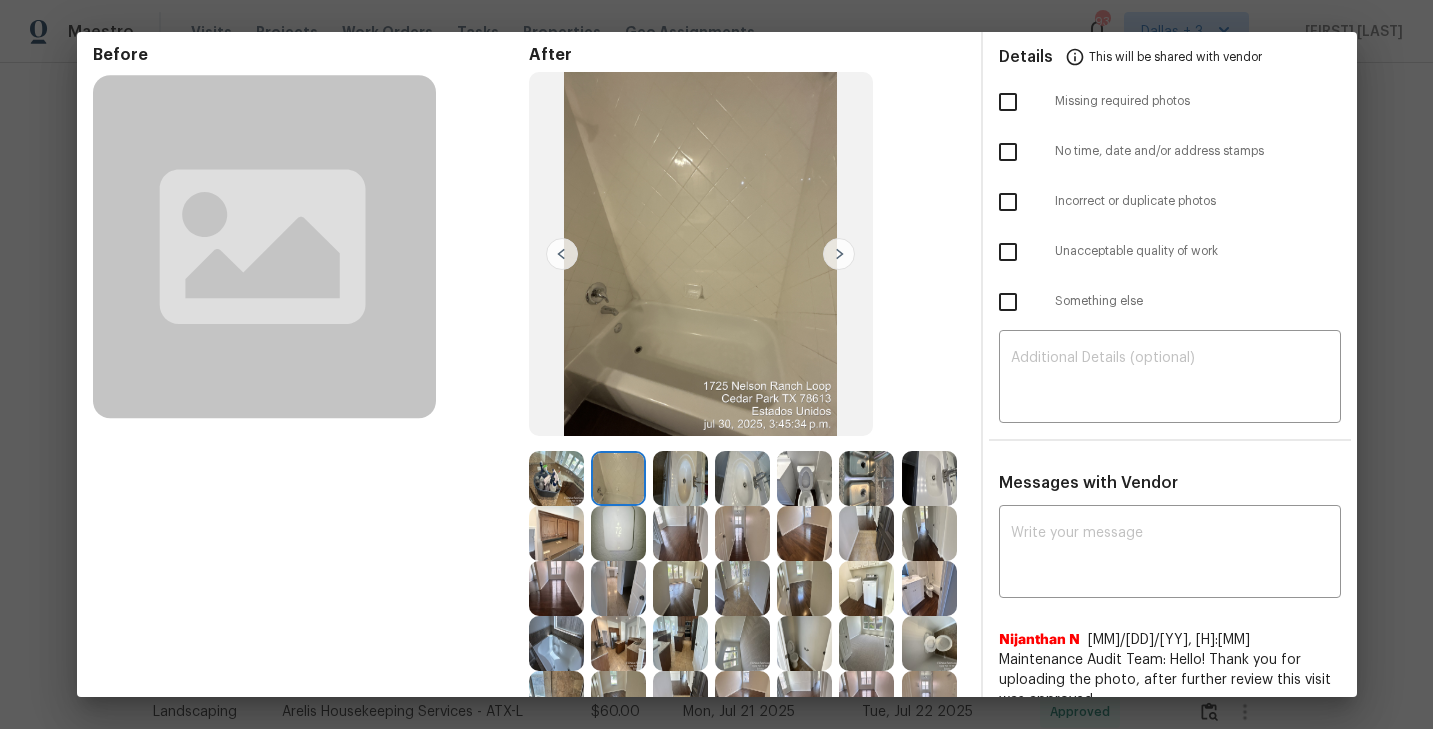 click at bounding box center [839, 254] 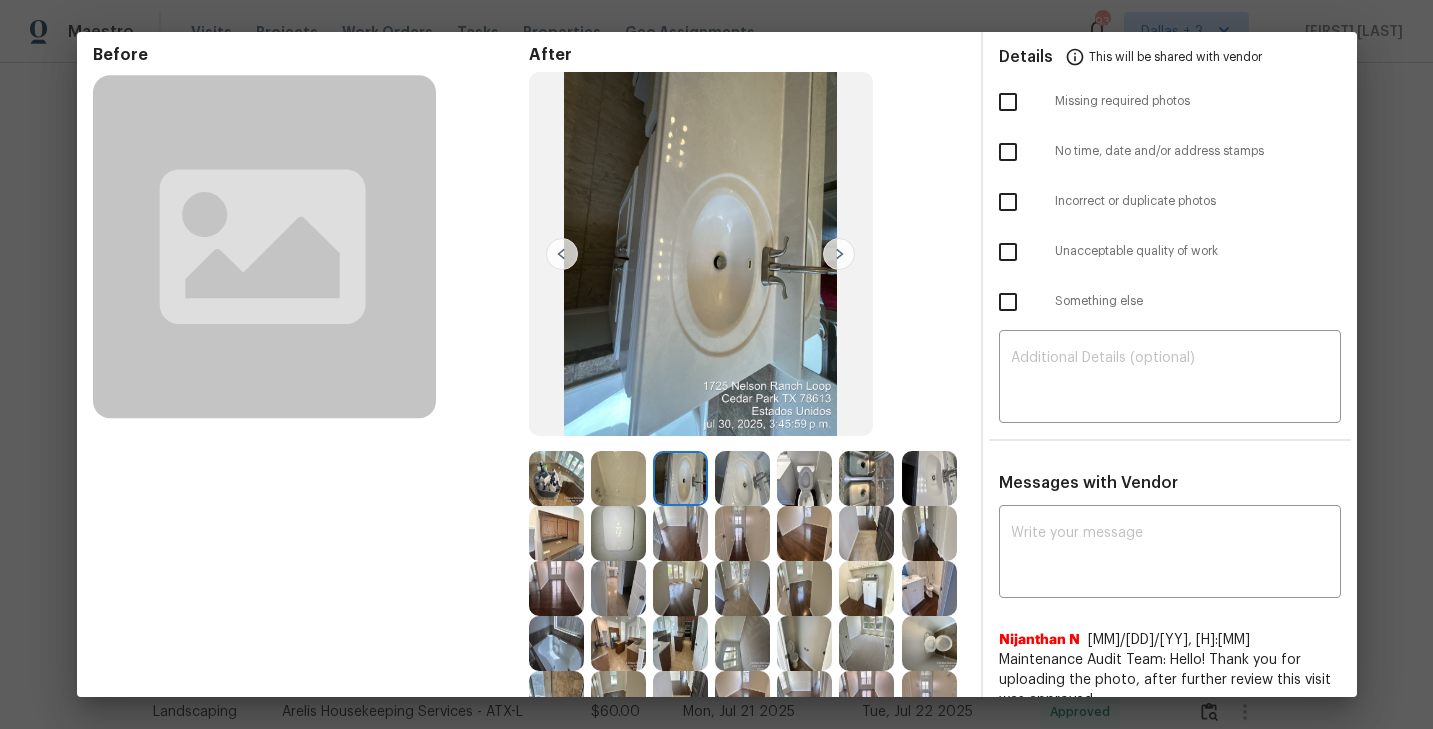 click at bounding box center [839, 254] 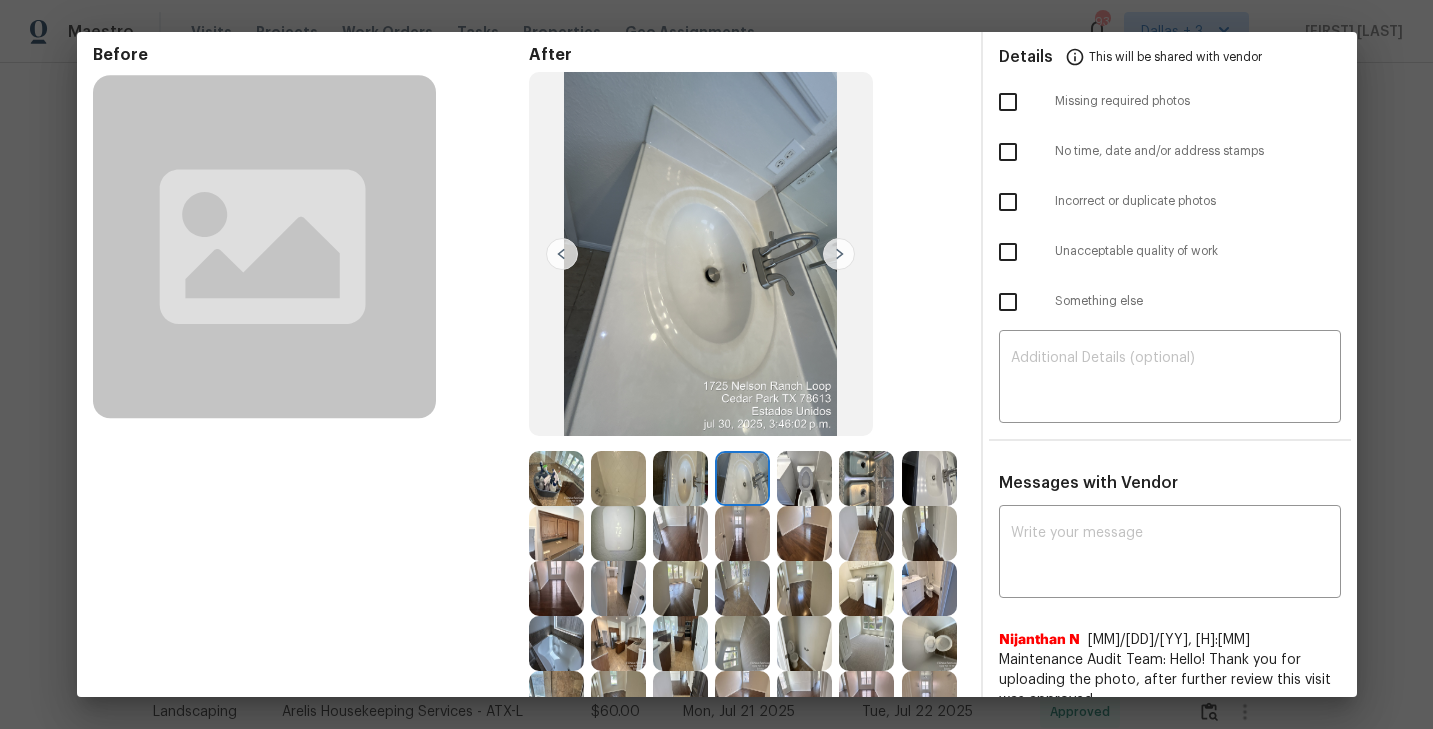 click at bounding box center [839, 254] 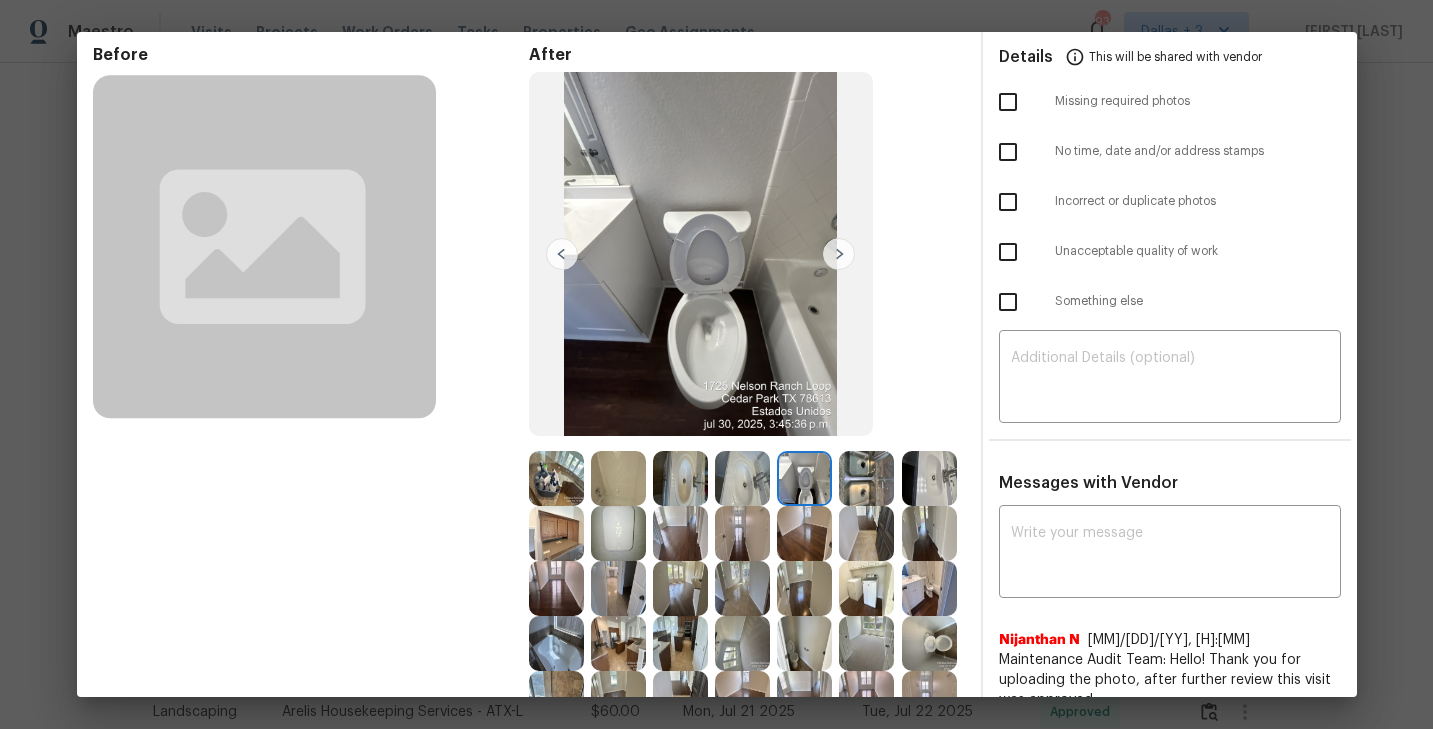click at bounding box center (839, 254) 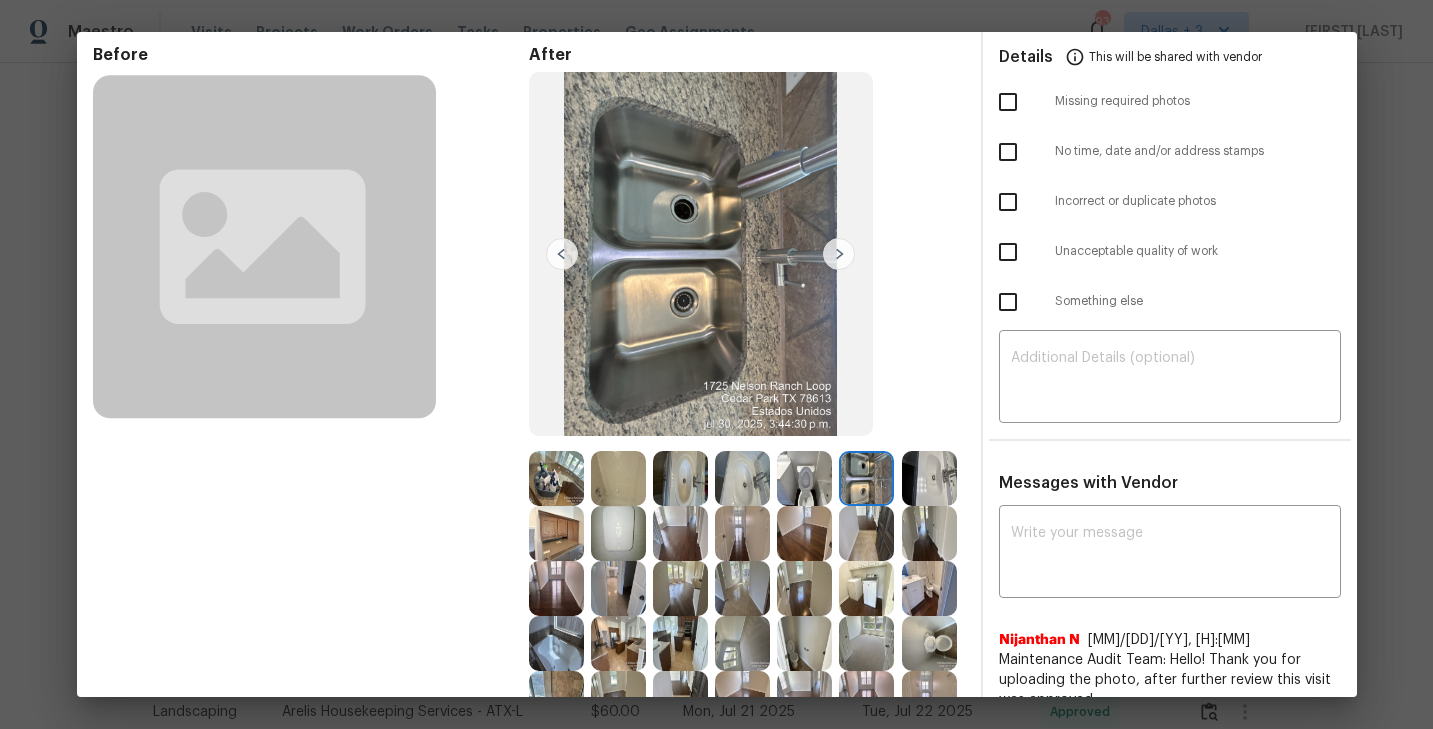 click at bounding box center [839, 254] 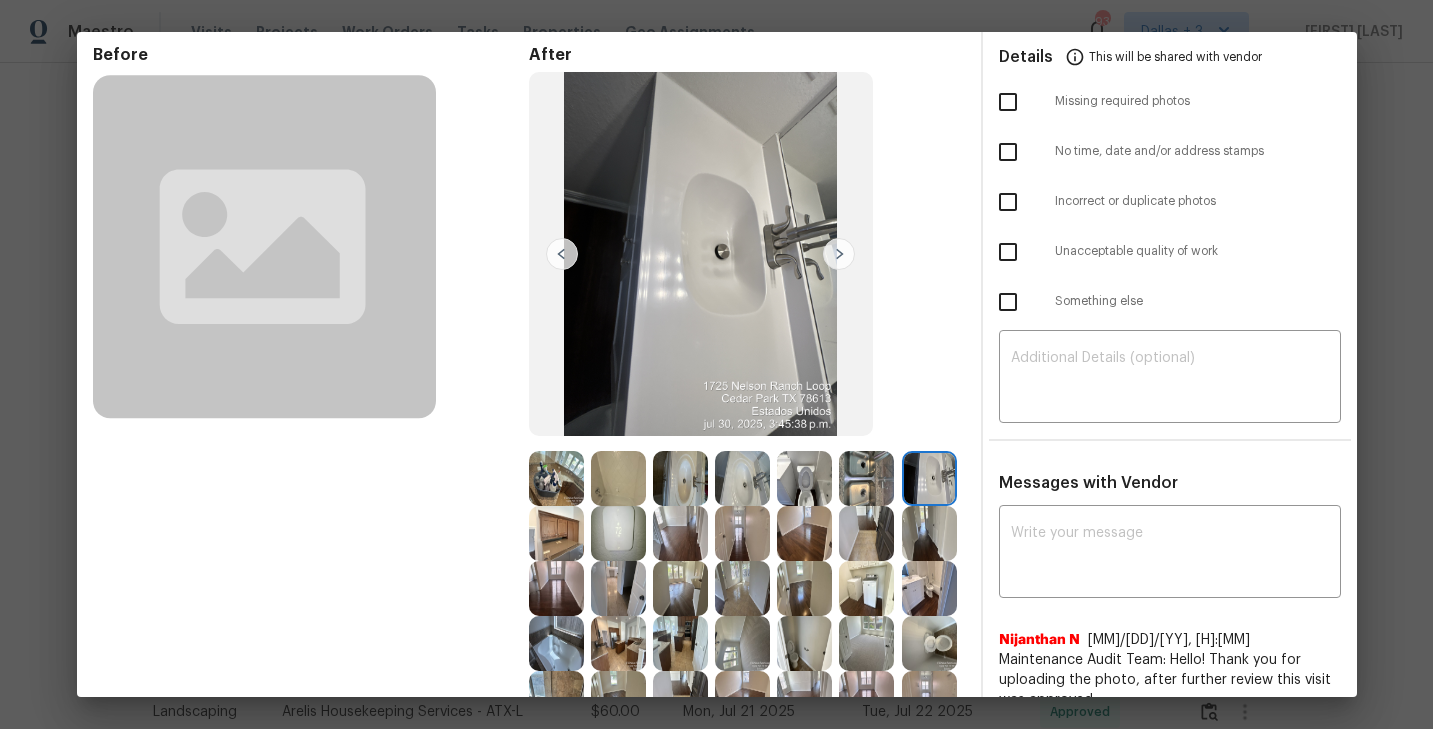 click at bounding box center (839, 254) 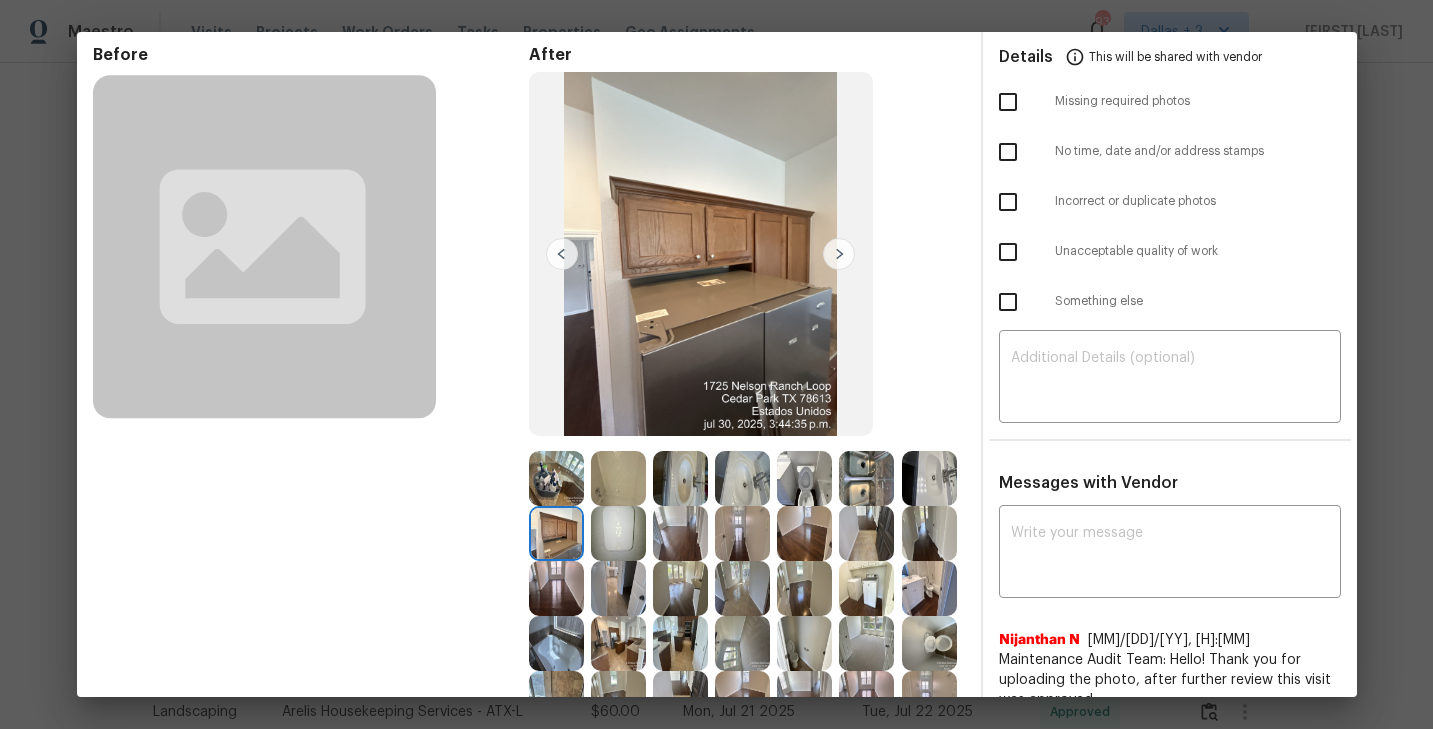 scroll, scrollTop: 0, scrollLeft: 0, axis: both 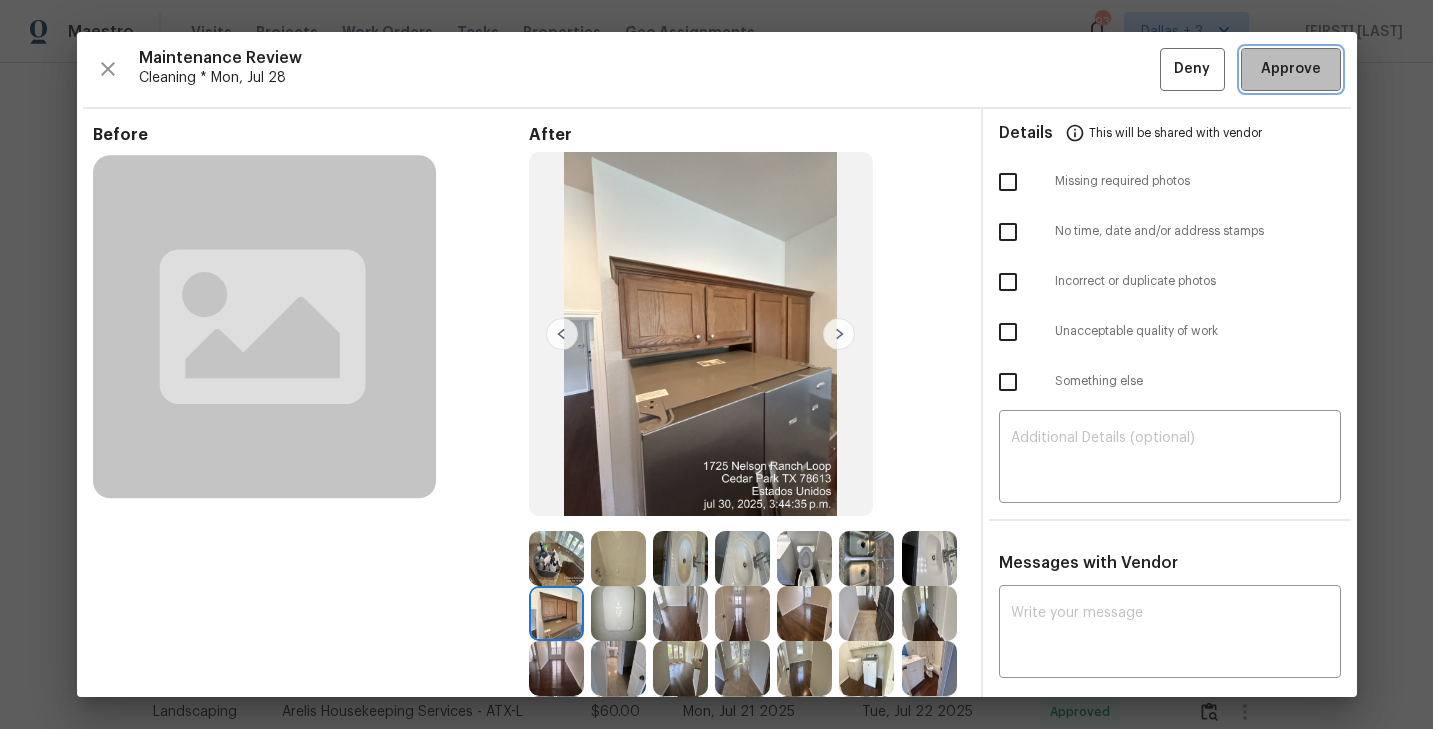 click on "Approve" at bounding box center (1291, 69) 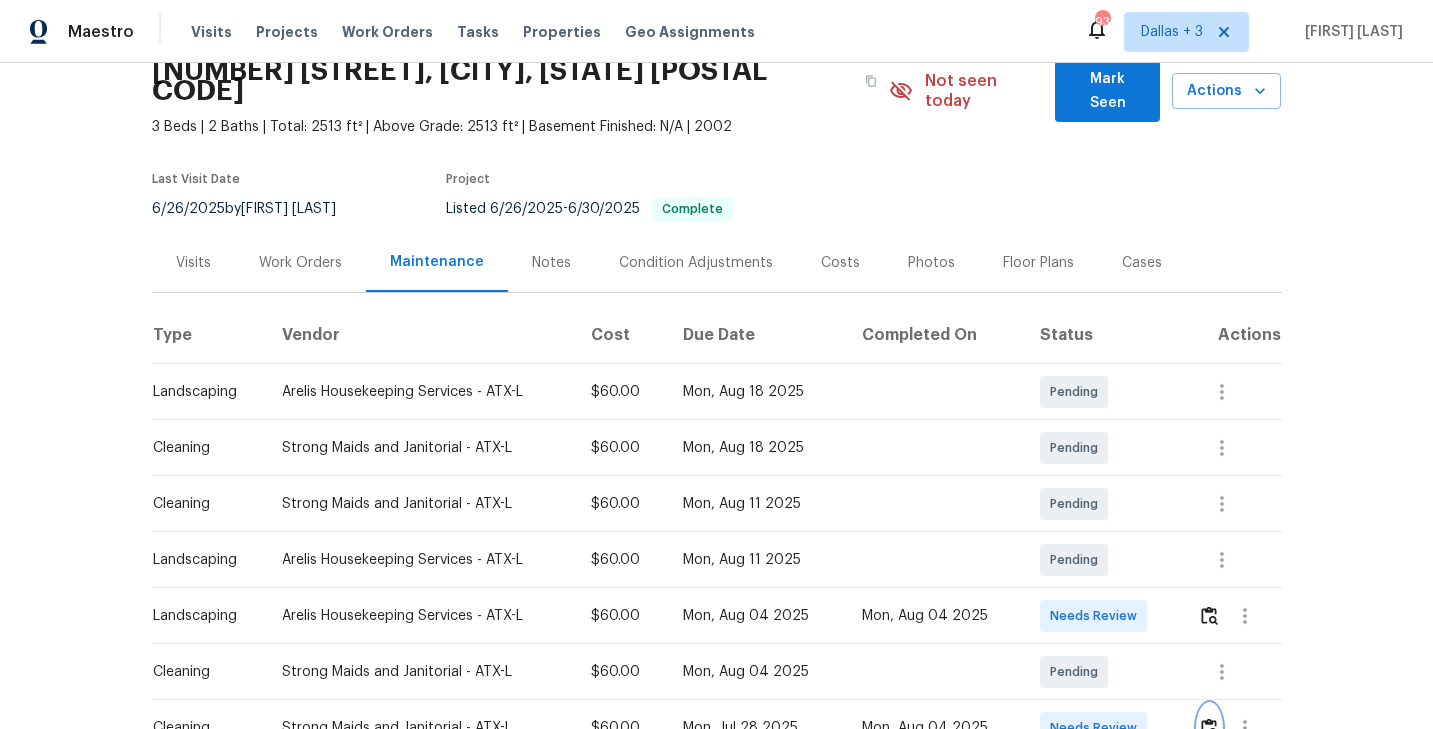 scroll, scrollTop: 0, scrollLeft: 0, axis: both 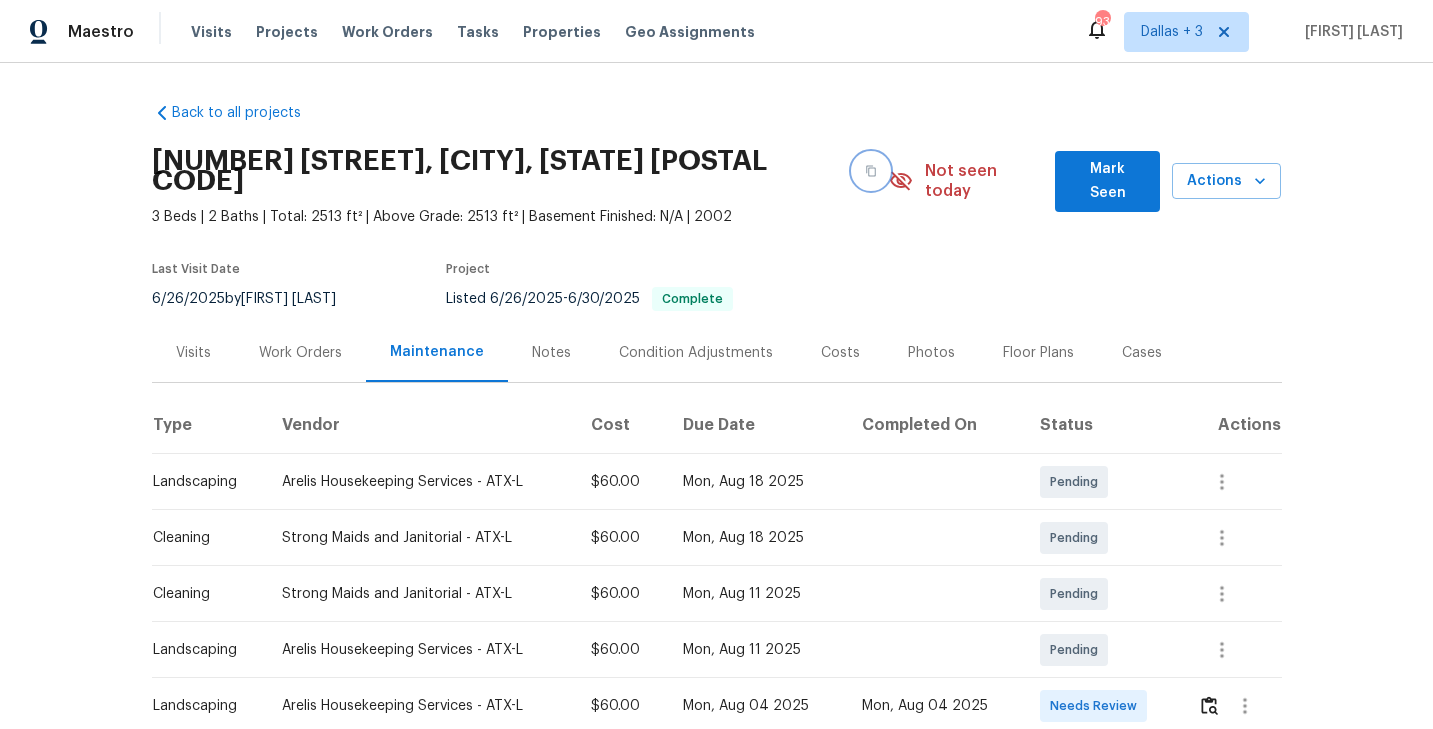 click at bounding box center [871, 171] 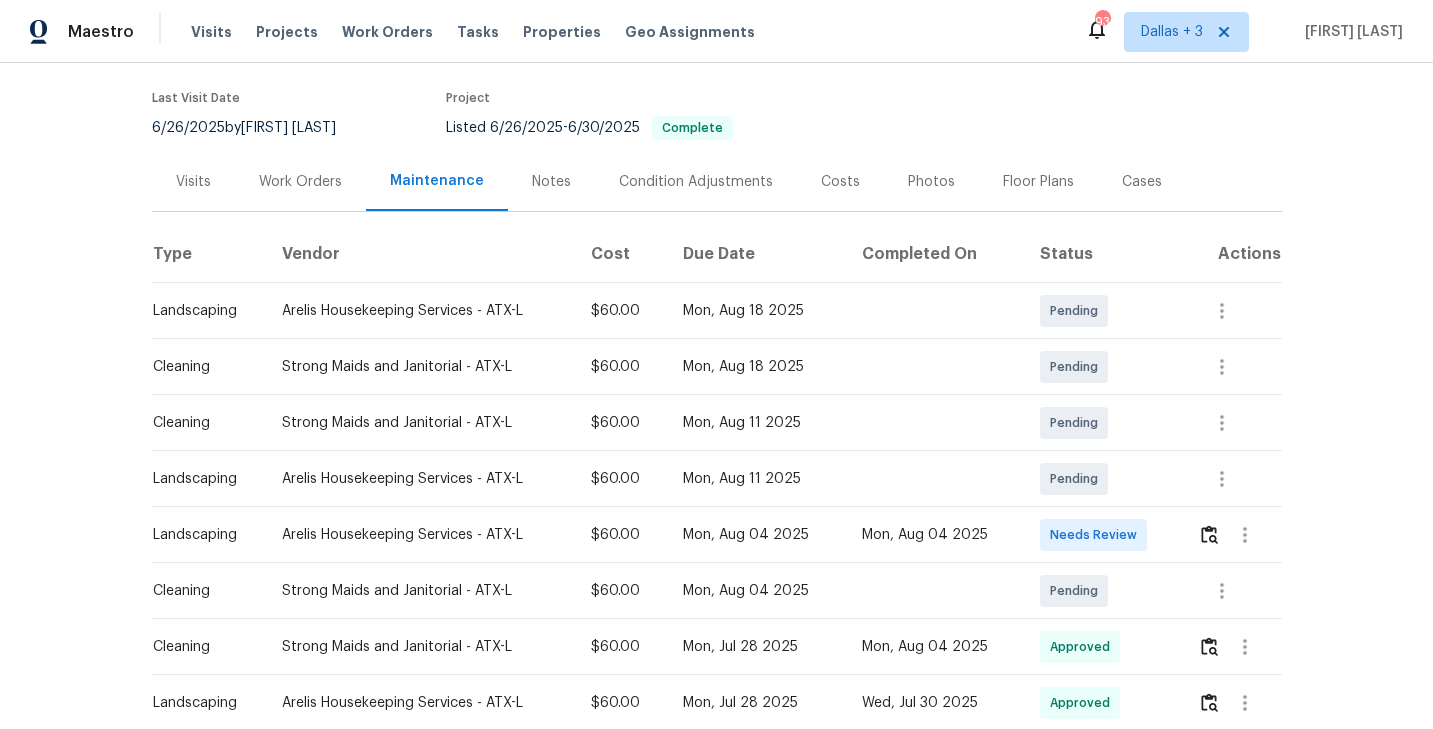 scroll, scrollTop: 0, scrollLeft: 0, axis: both 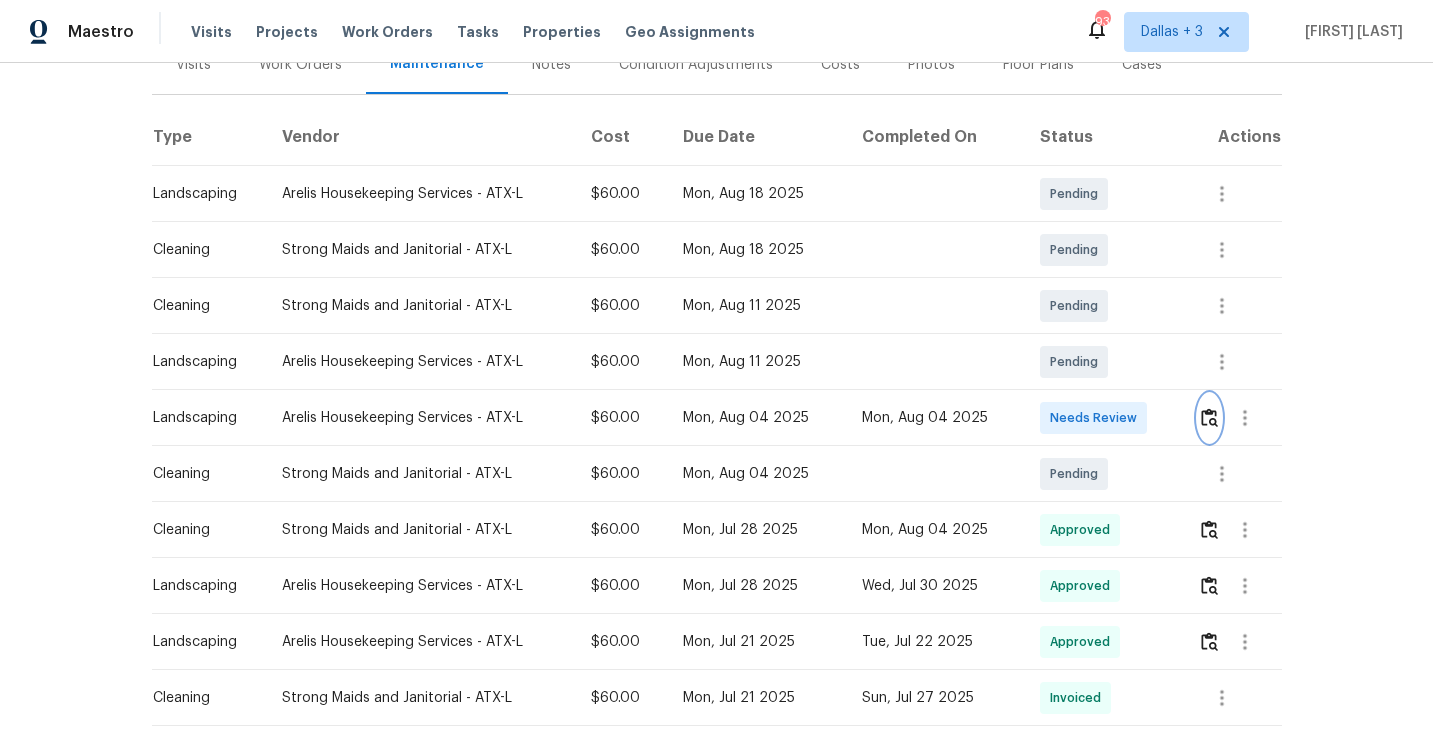 click at bounding box center (1209, 417) 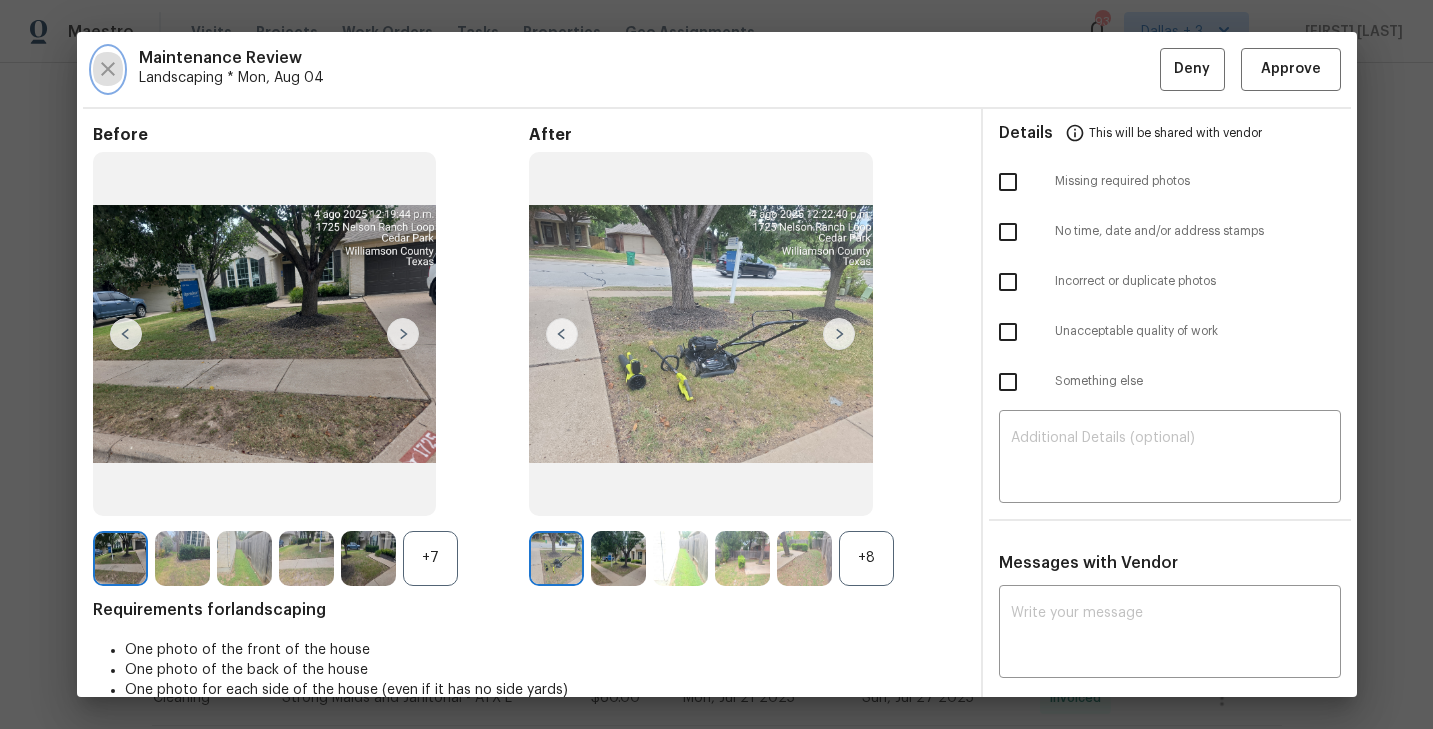 click 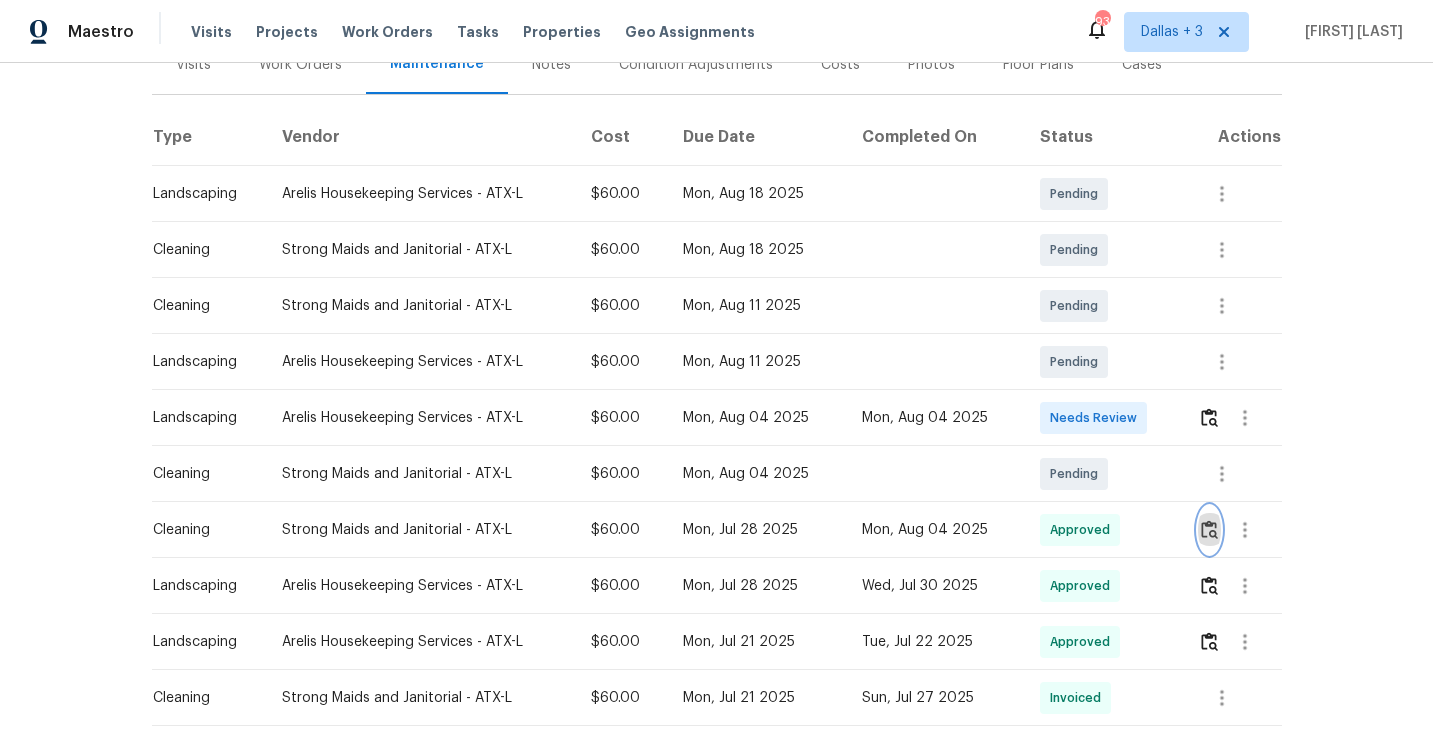 click at bounding box center [1209, 529] 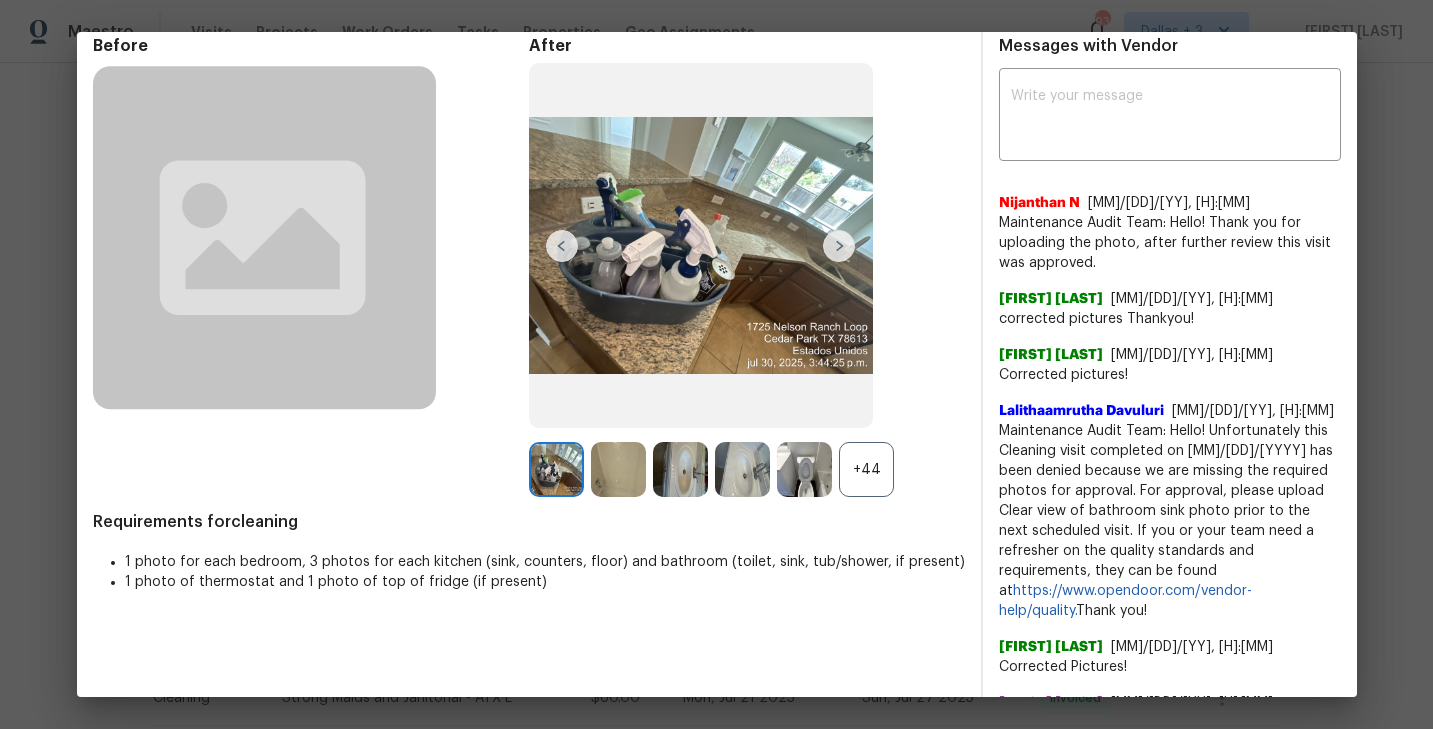 scroll, scrollTop: 0, scrollLeft: 0, axis: both 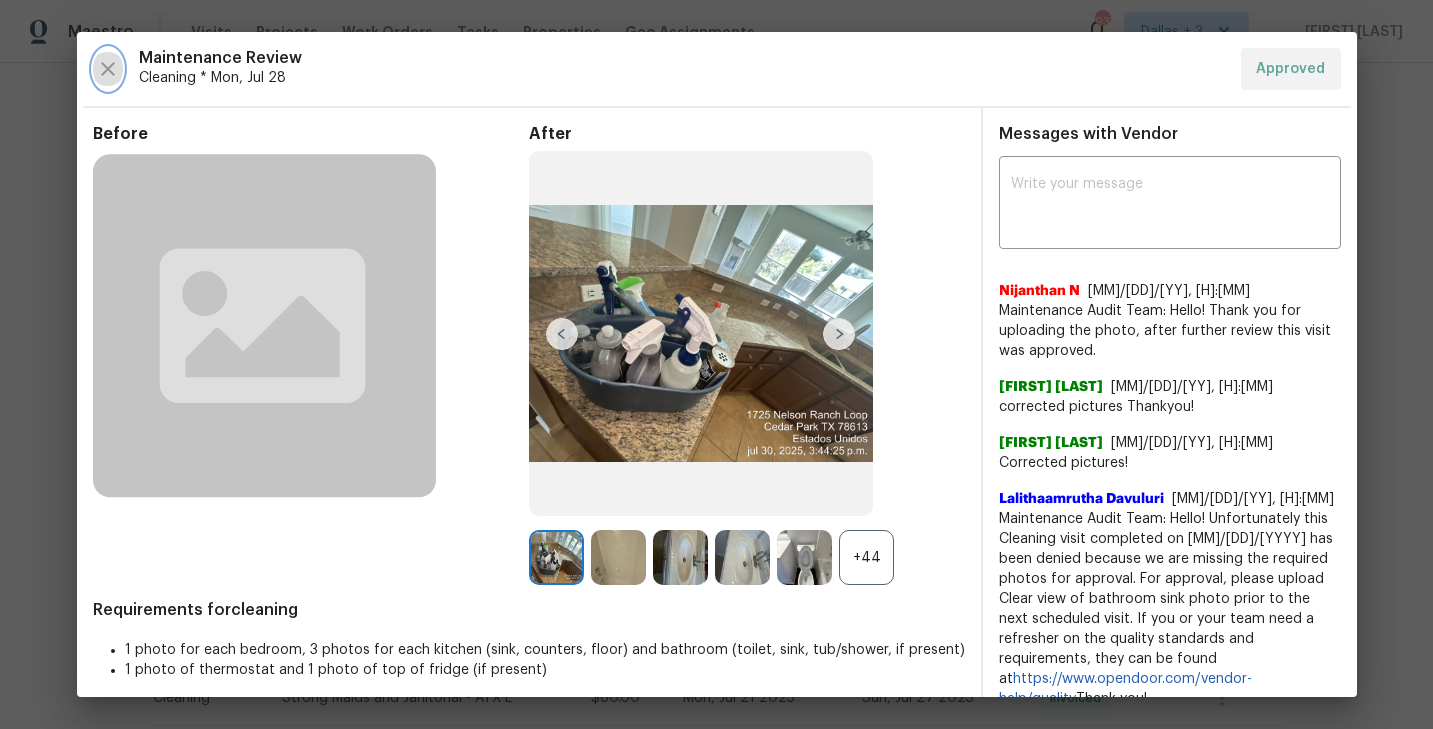 click 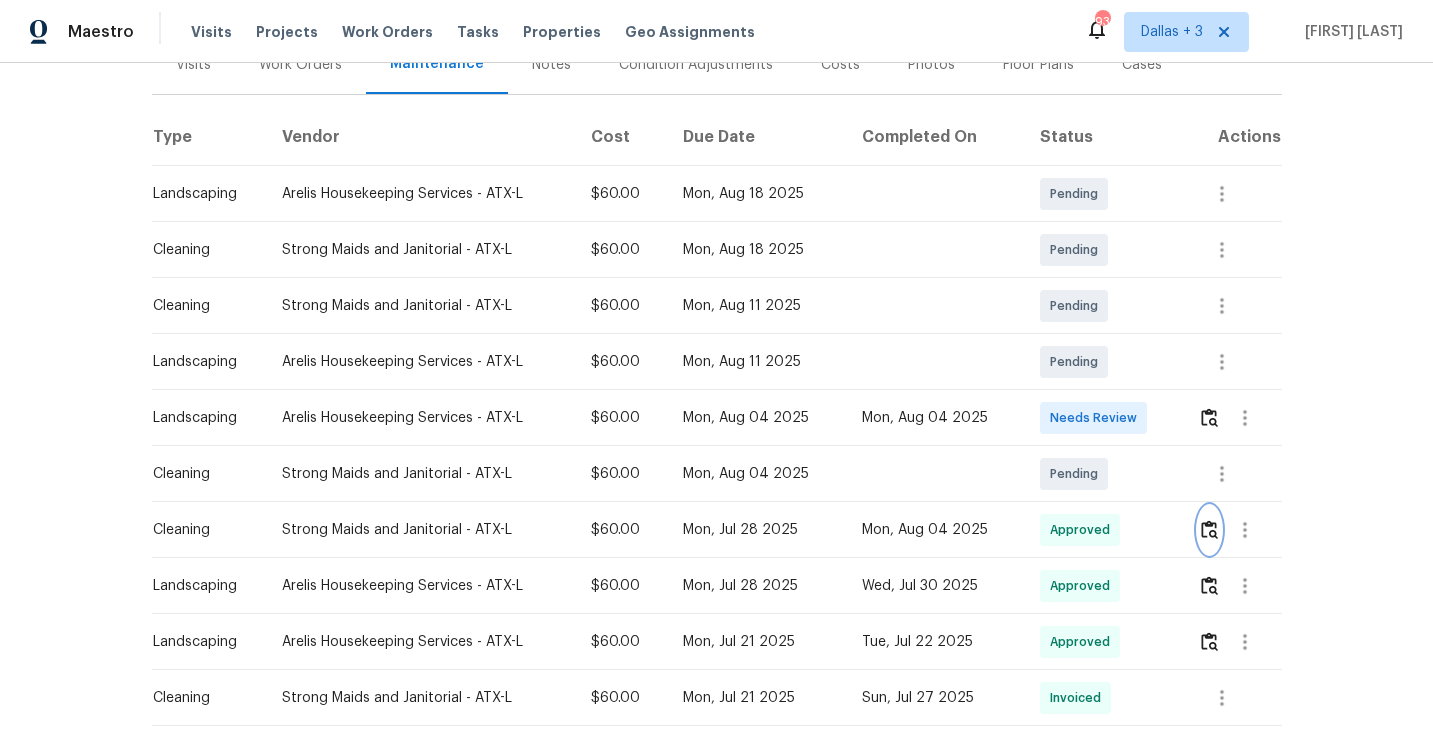 scroll, scrollTop: 0, scrollLeft: 0, axis: both 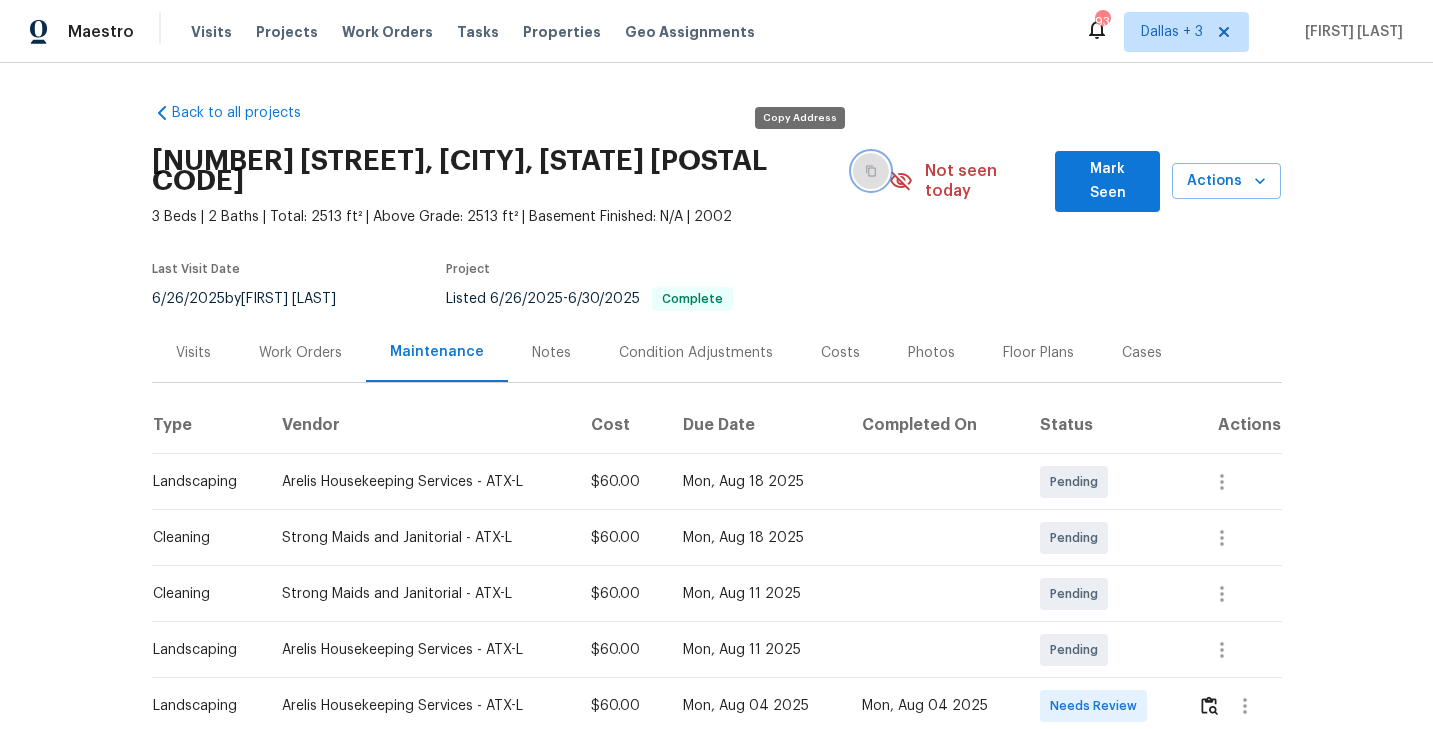 click 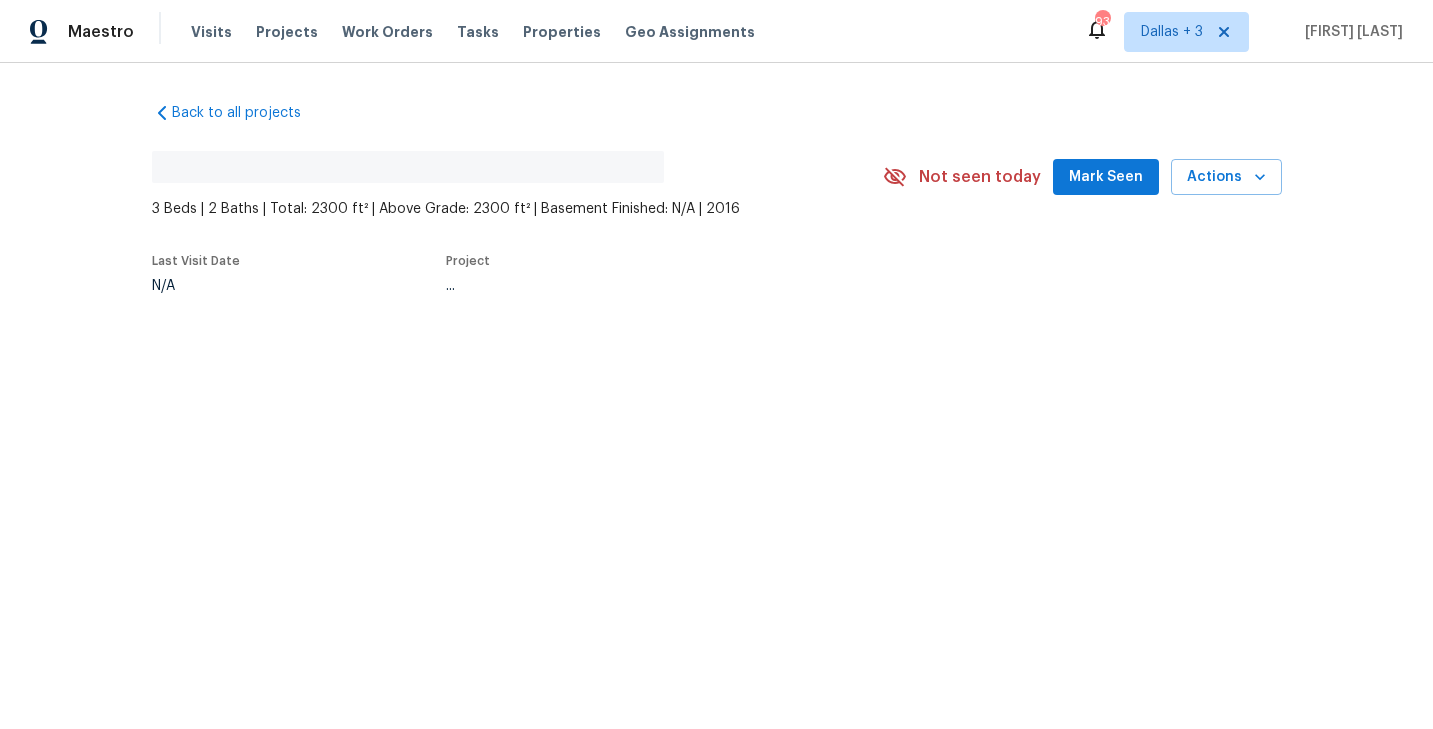 scroll, scrollTop: 0, scrollLeft: 0, axis: both 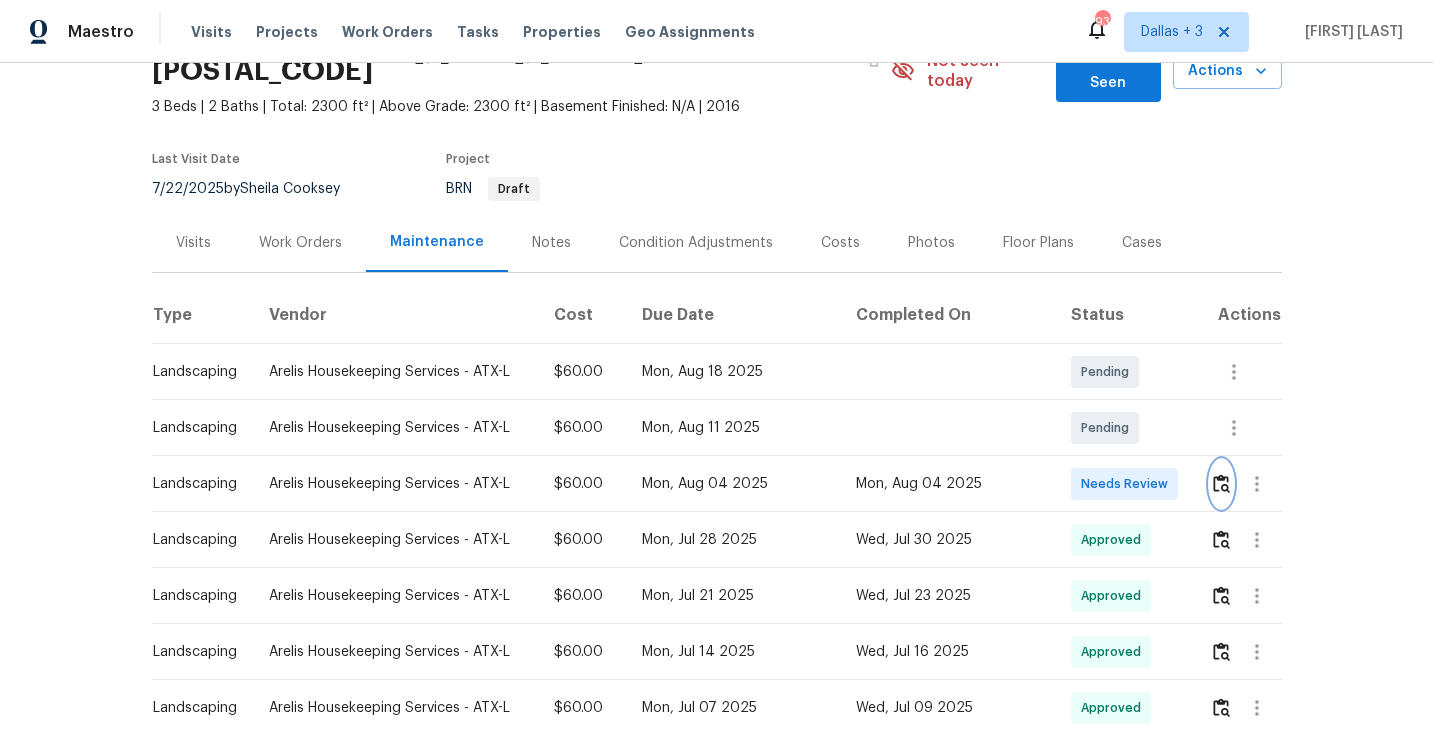 click at bounding box center (1221, 483) 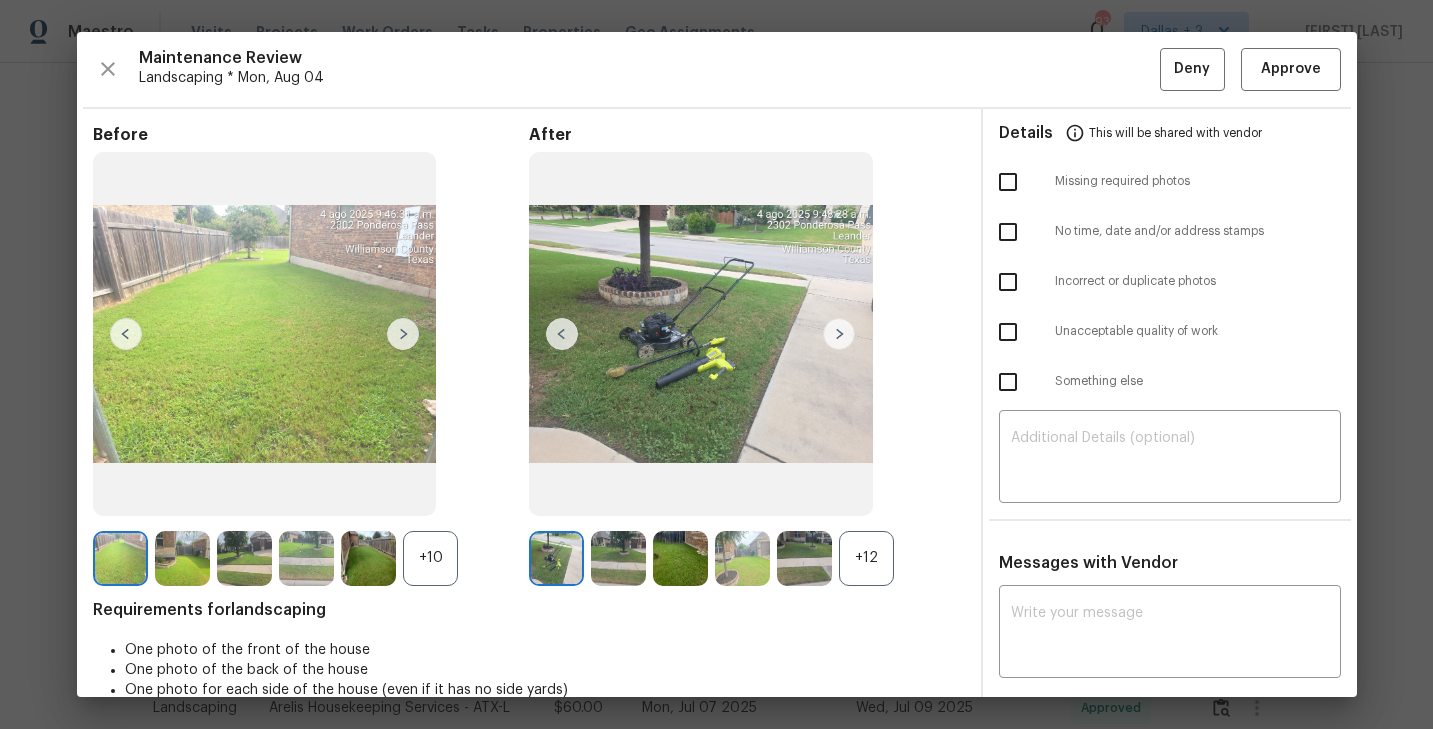 scroll, scrollTop: 40, scrollLeft: 0, axis: vertical 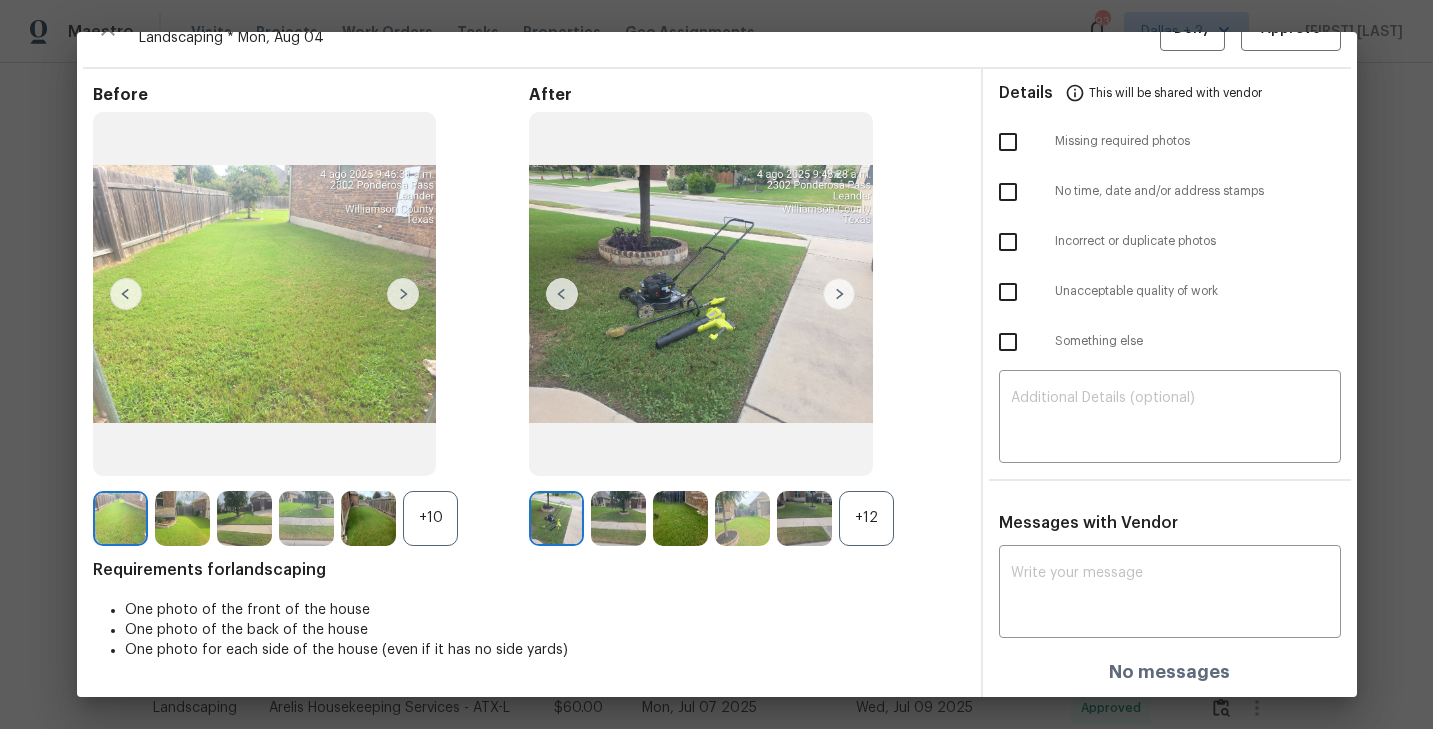 click on "+12" at bounding box center [866, 518] 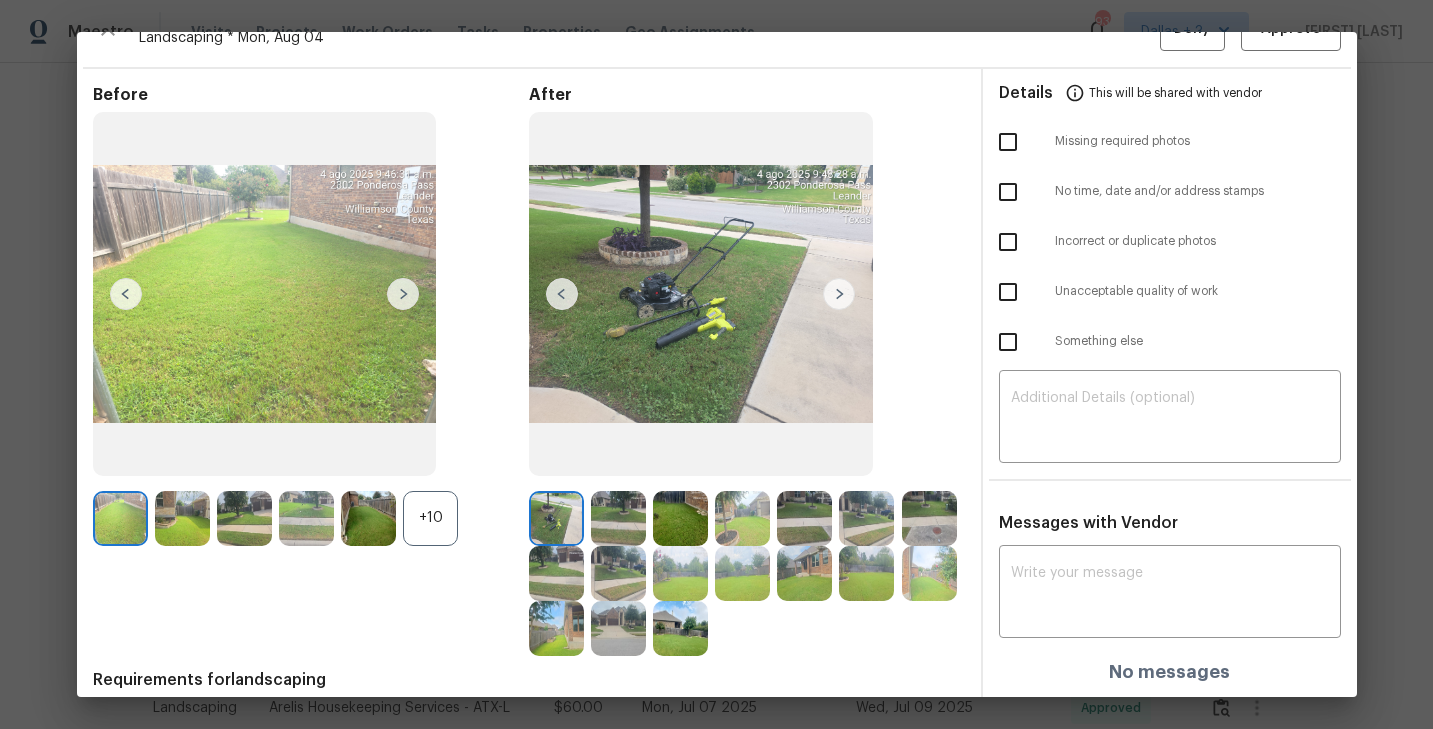 click on "Before  [PHONE]" at bounding box center [311, 370] 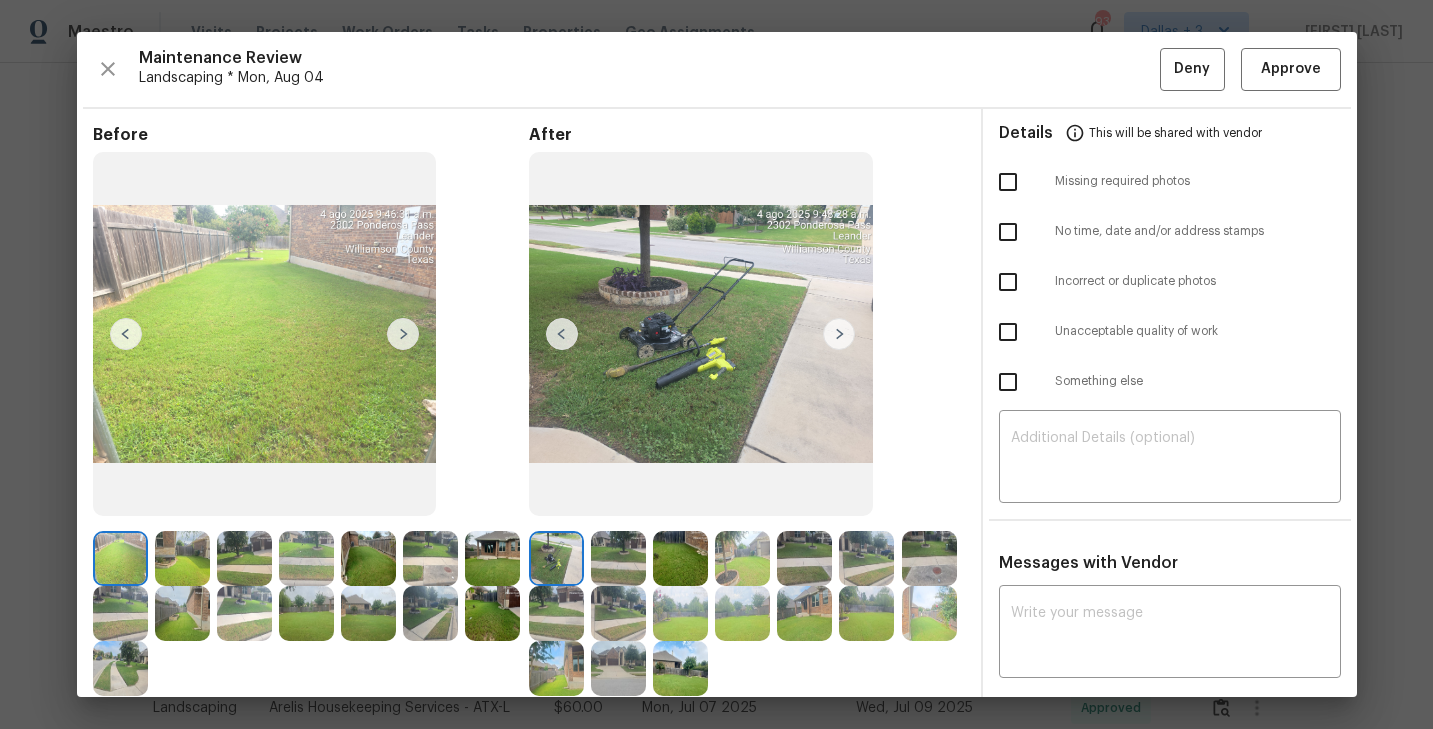 scroll, scrollTop: 142, scrollLeft: 0, axis: vertical 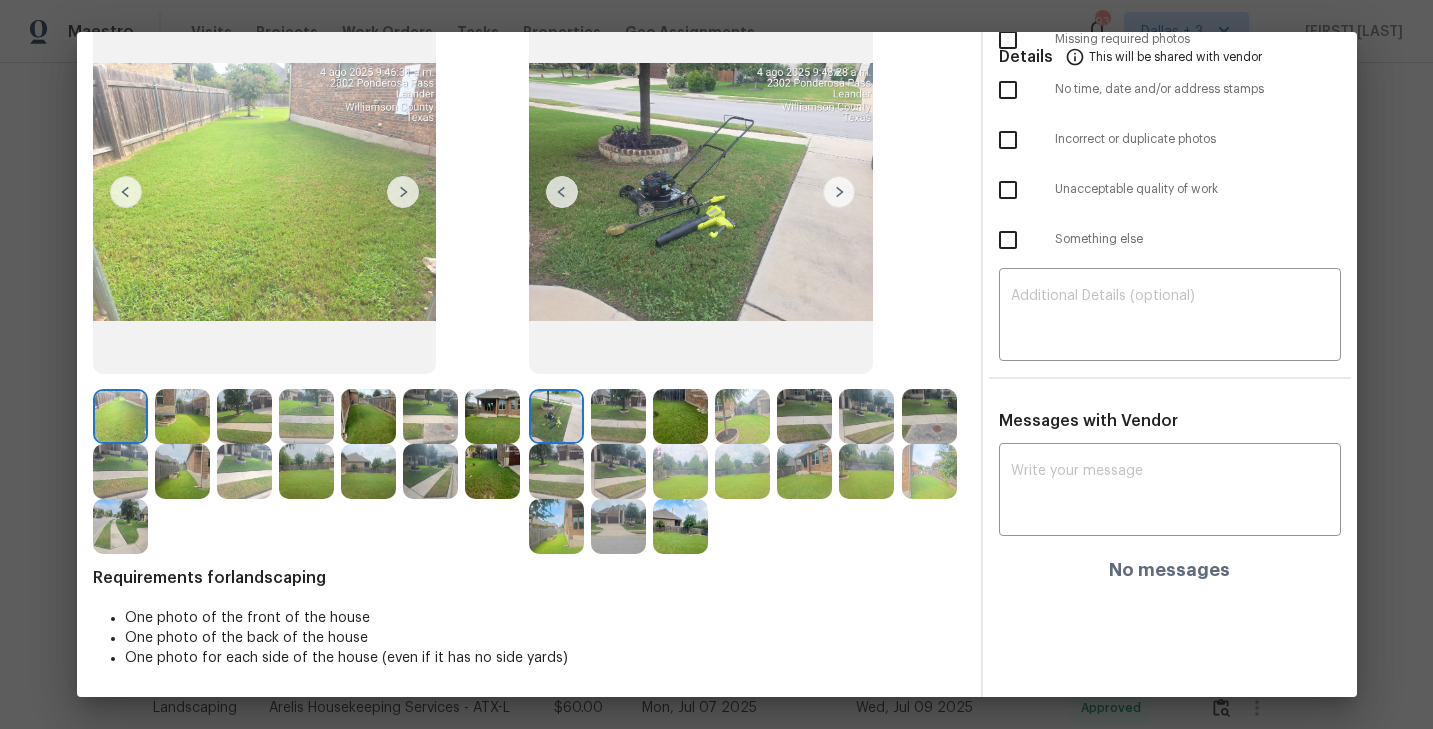 click at bounding box center [618, 416] 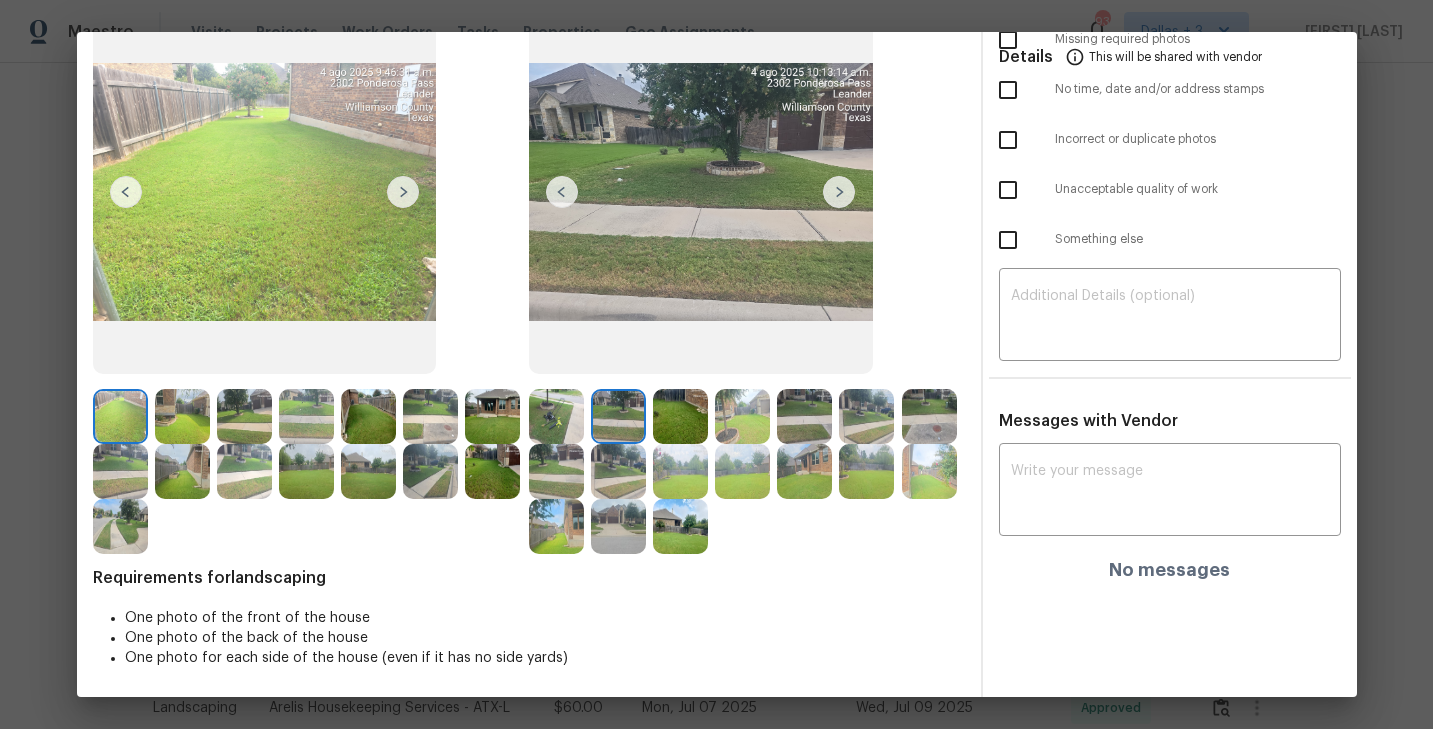 click at bounding box center [618, 416] 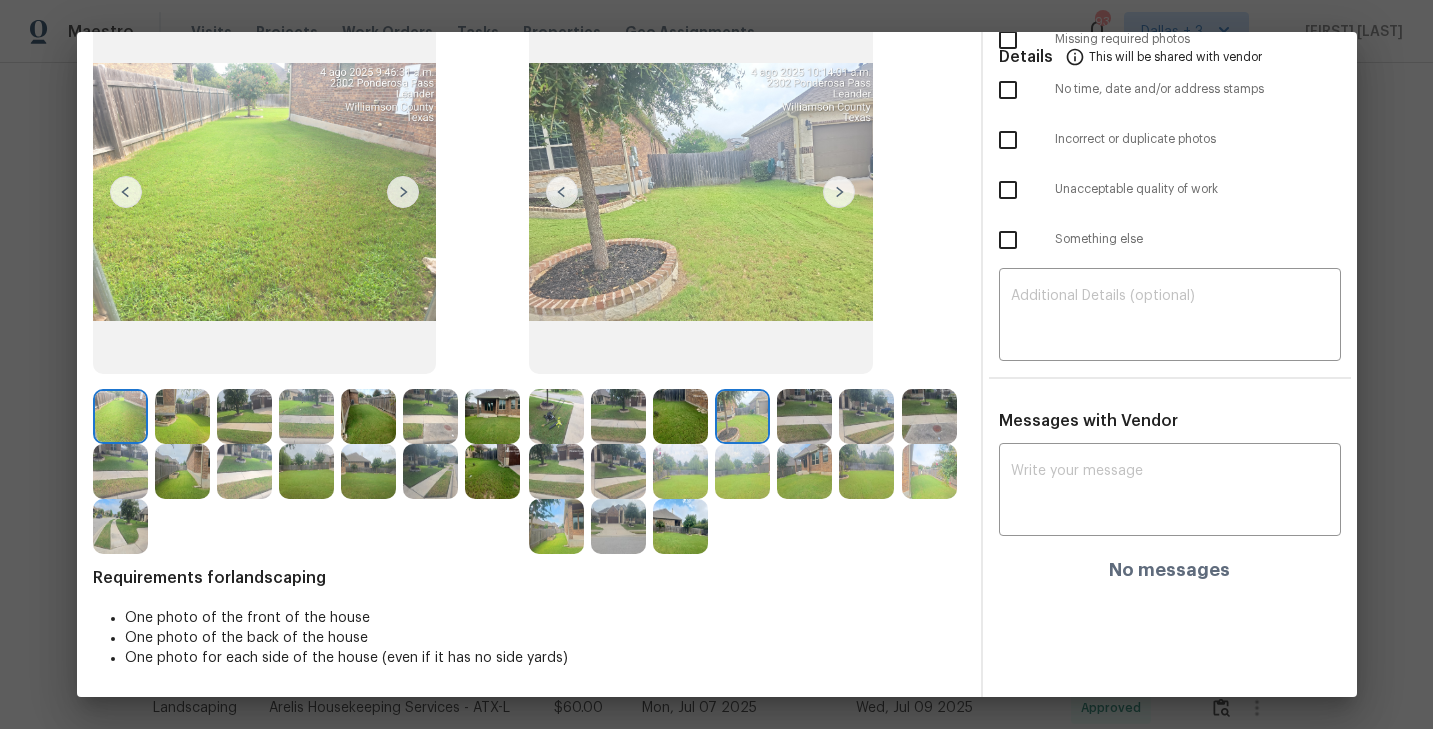 click at bounding box center [929, 416] 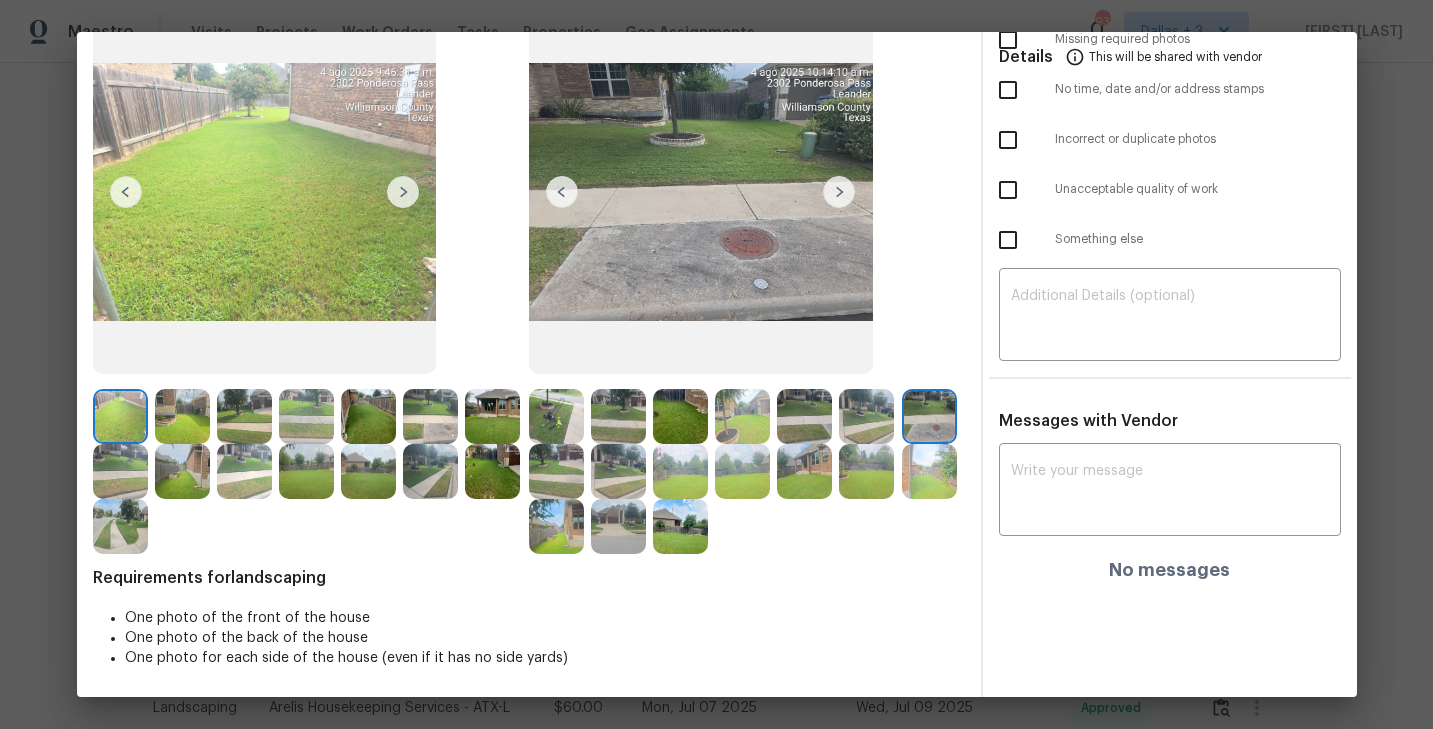 click at bounding box center (804, 416) 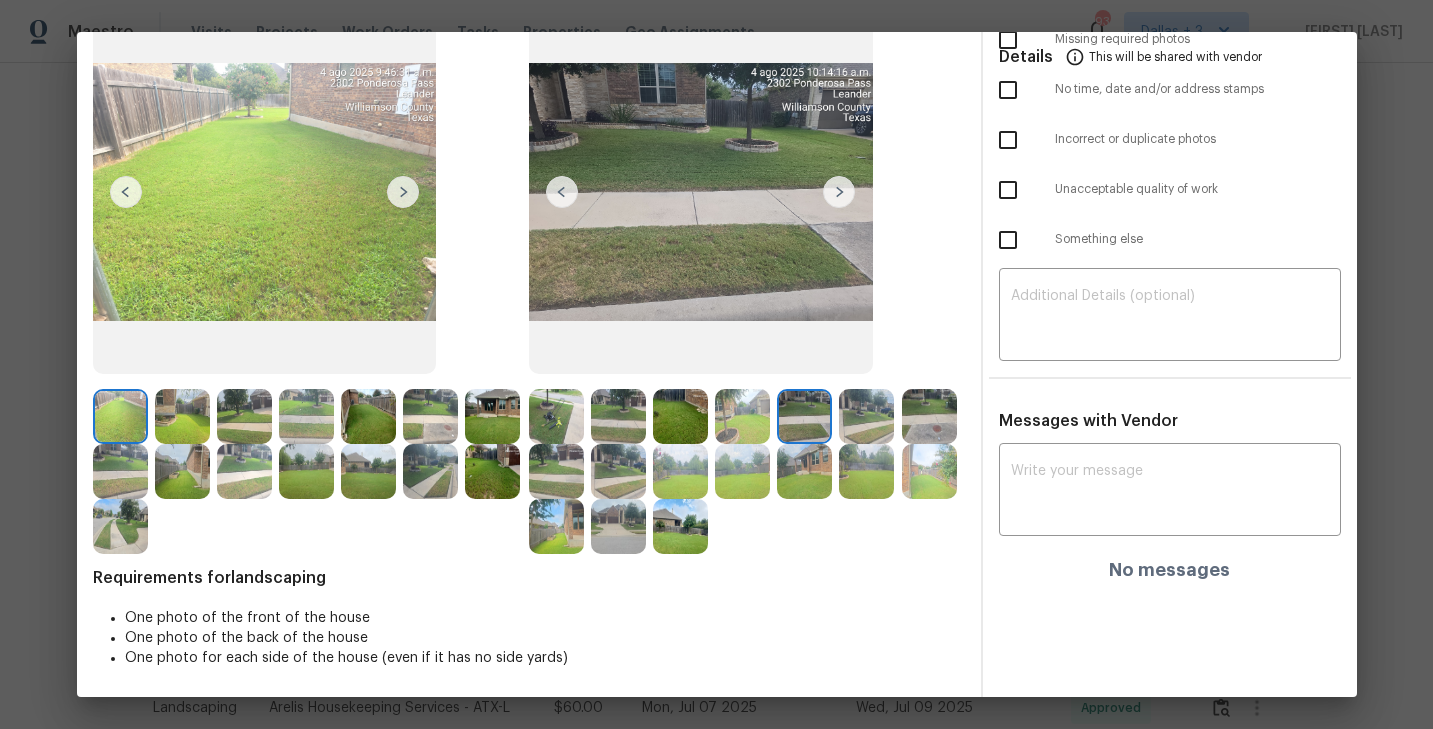 click at bounding box center [556, 471] 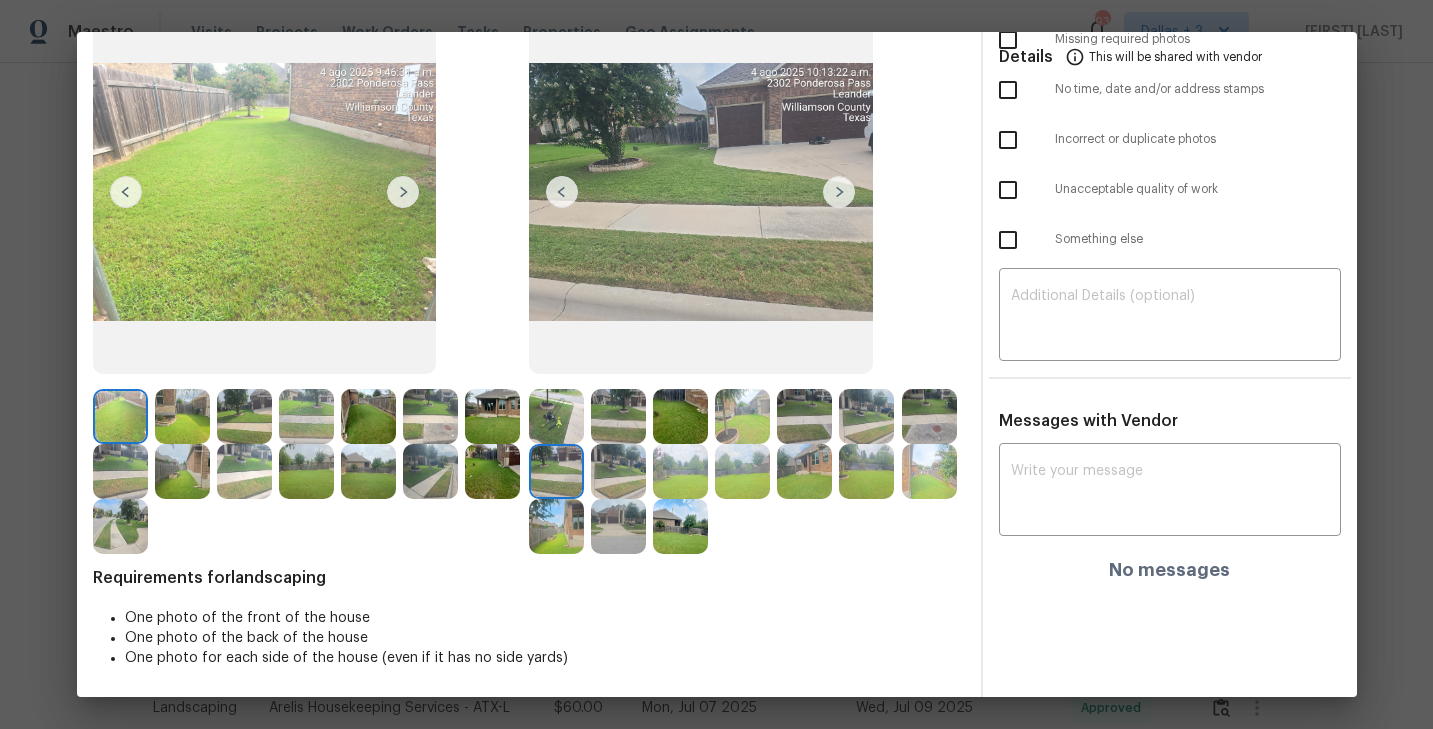 click at bounding box center [556, 471] 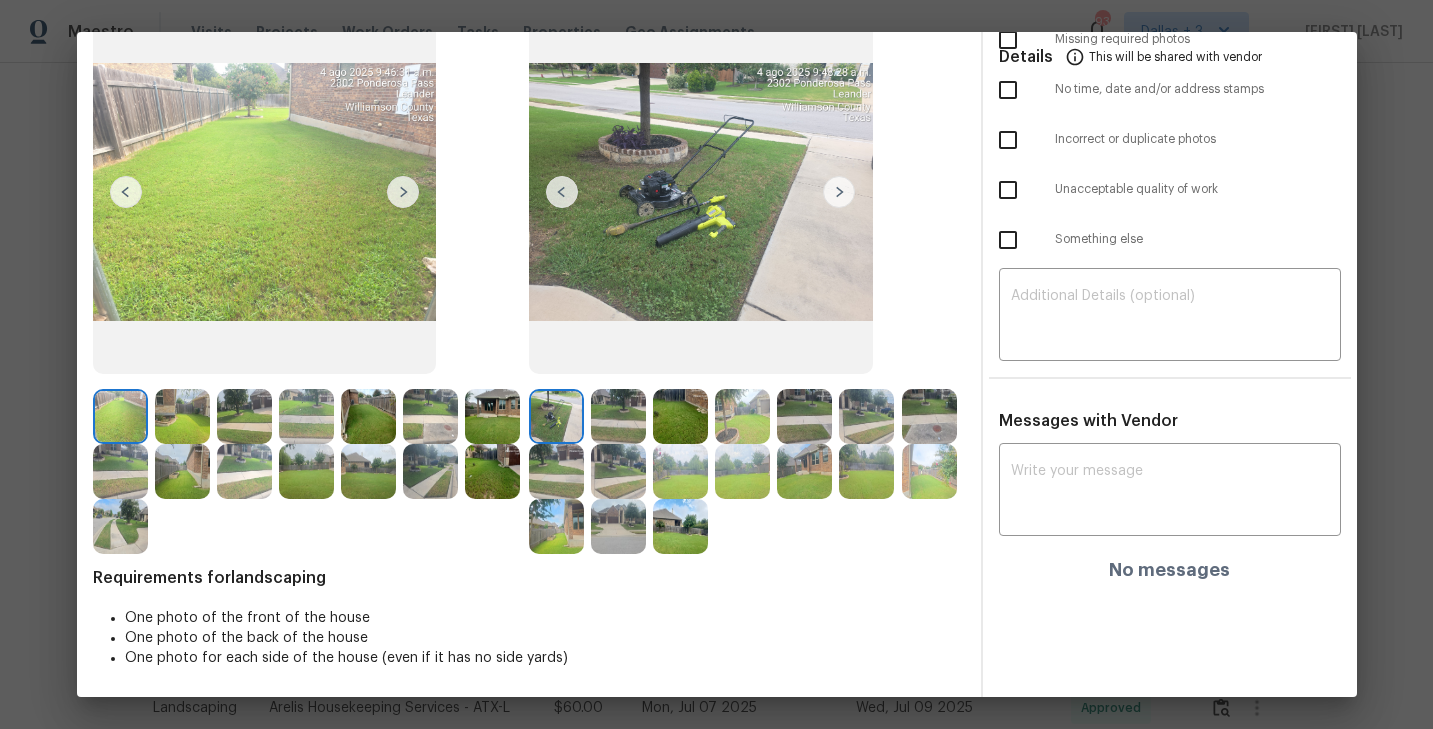 click at bounding box center [556, 416] 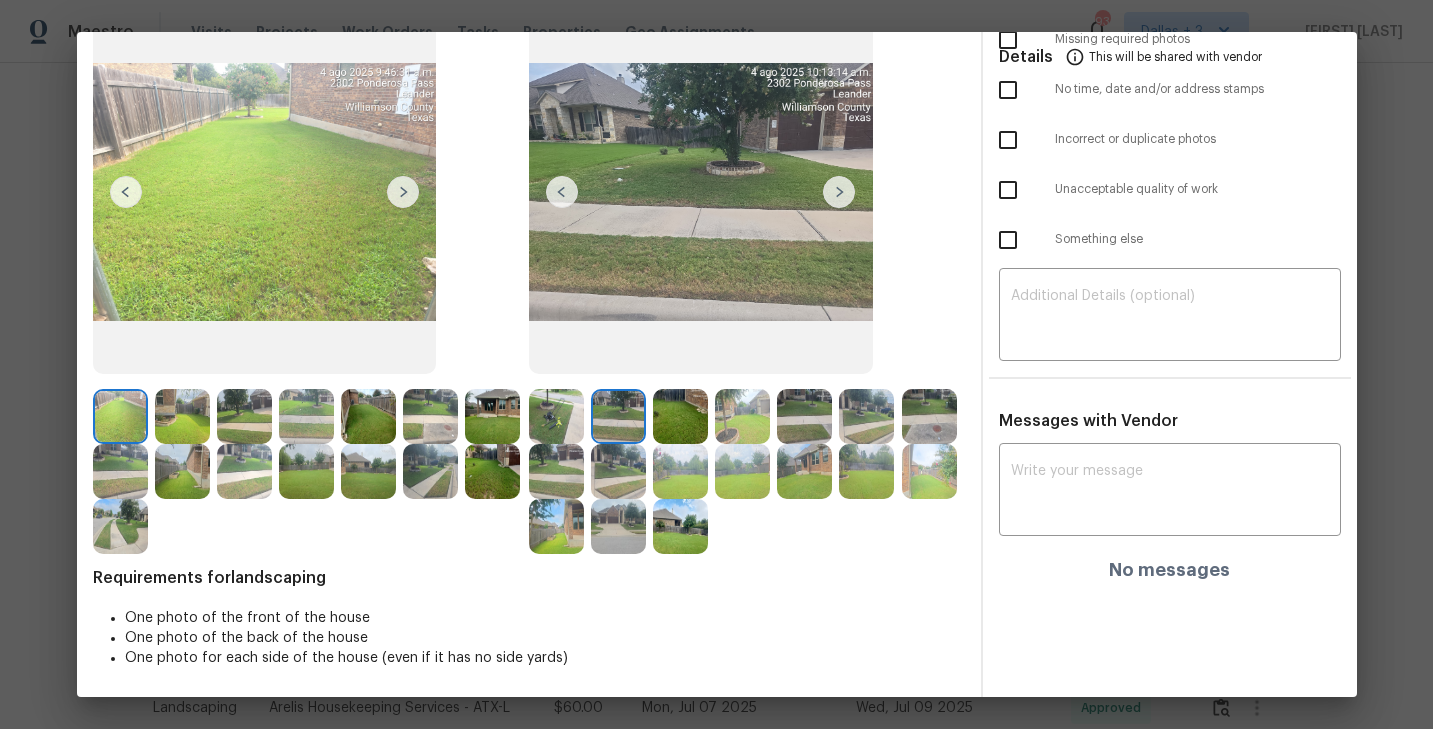 click at bounding box center [839, 192] 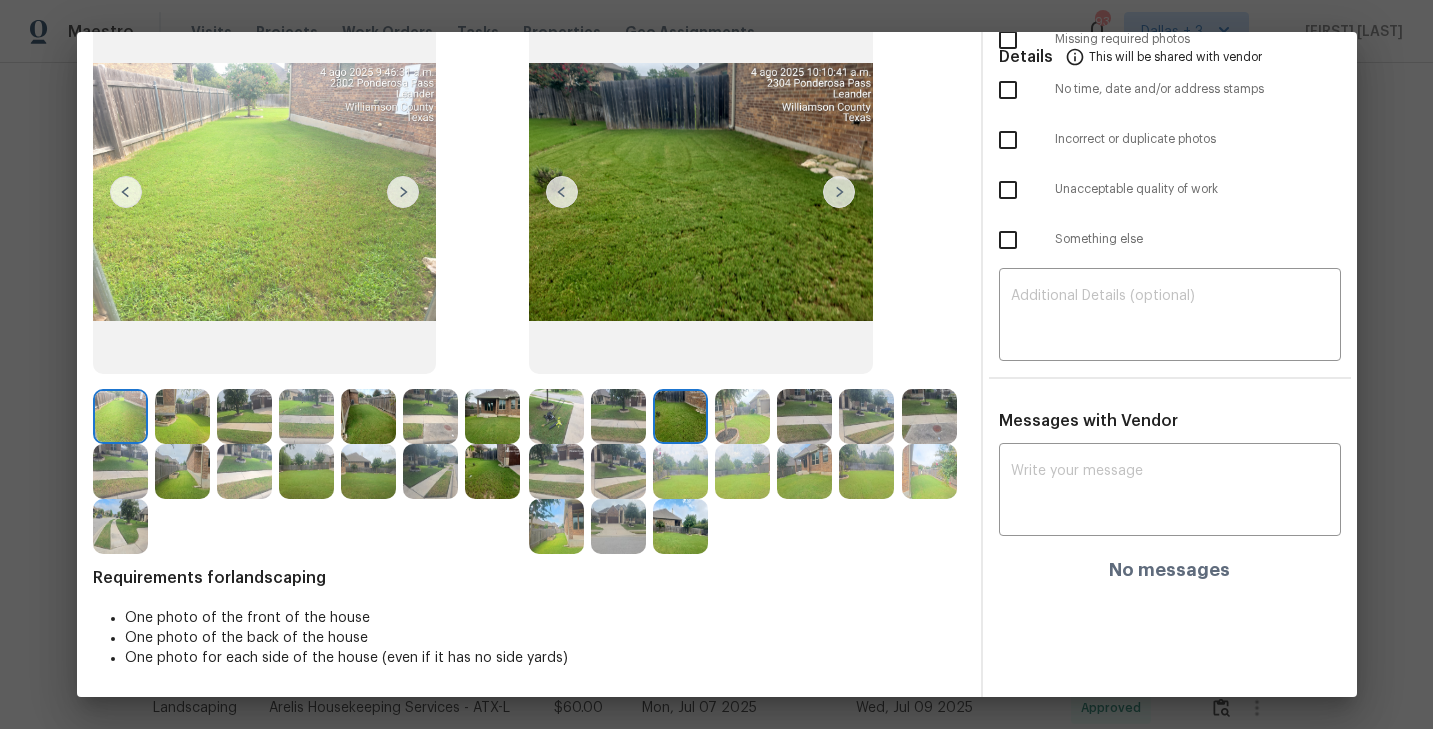 click at bounding box center (839, 192) 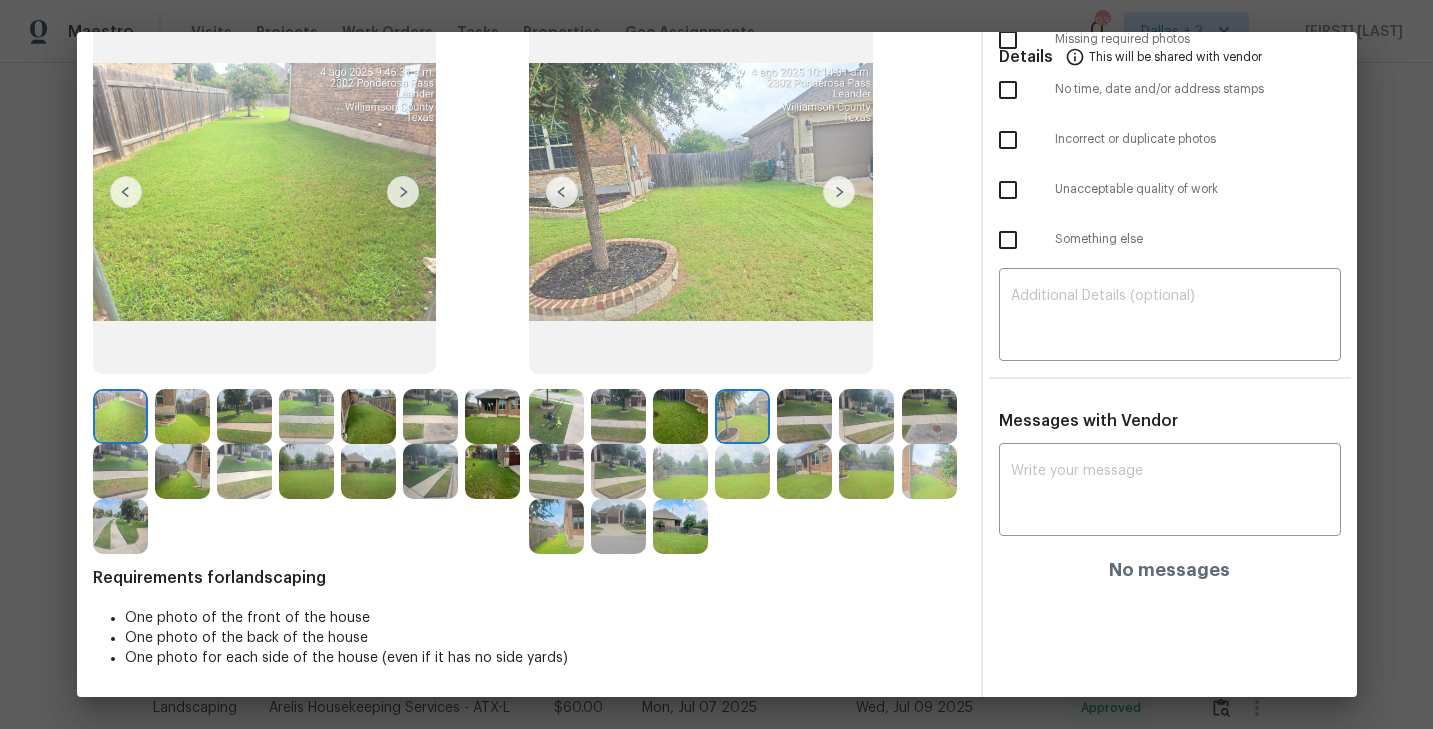 click at bounding box center [839, 192] 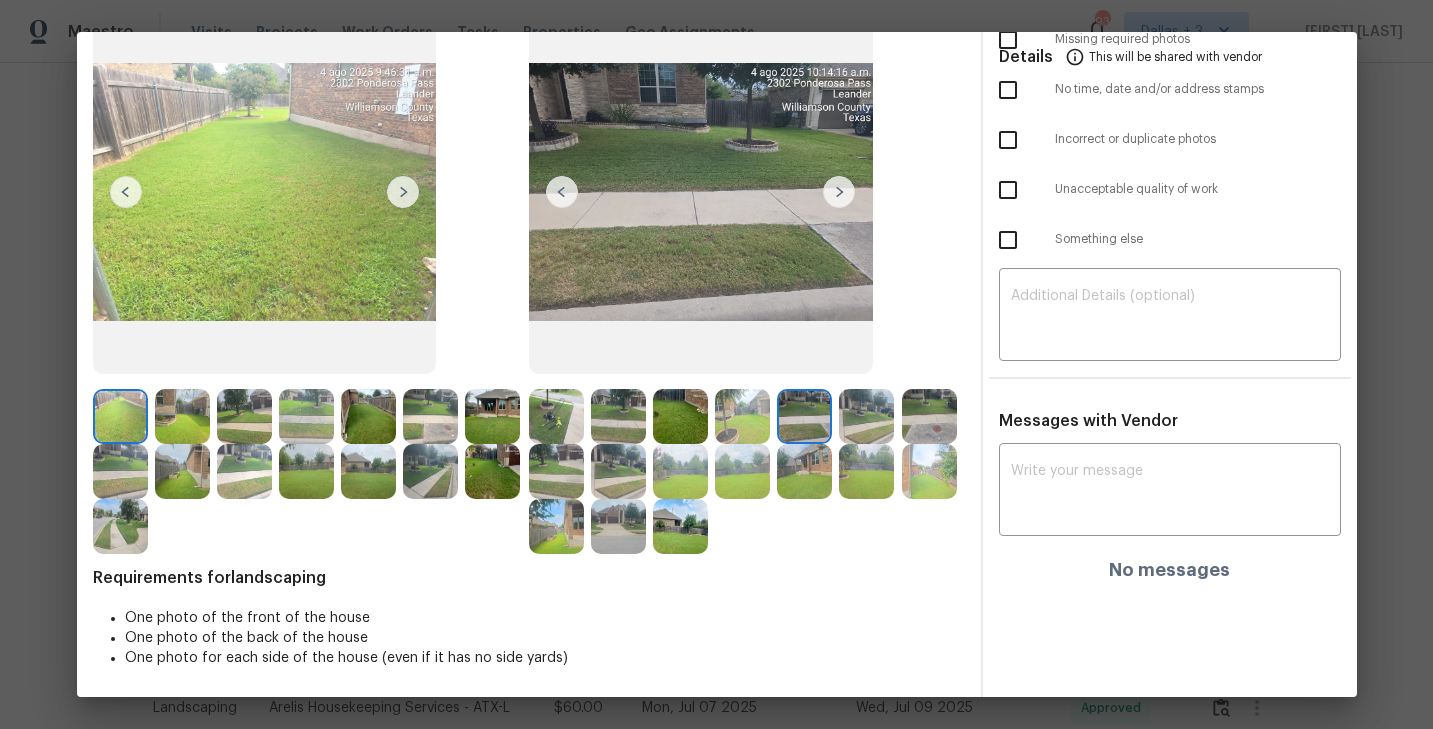 click at bounding box center [839, 192] 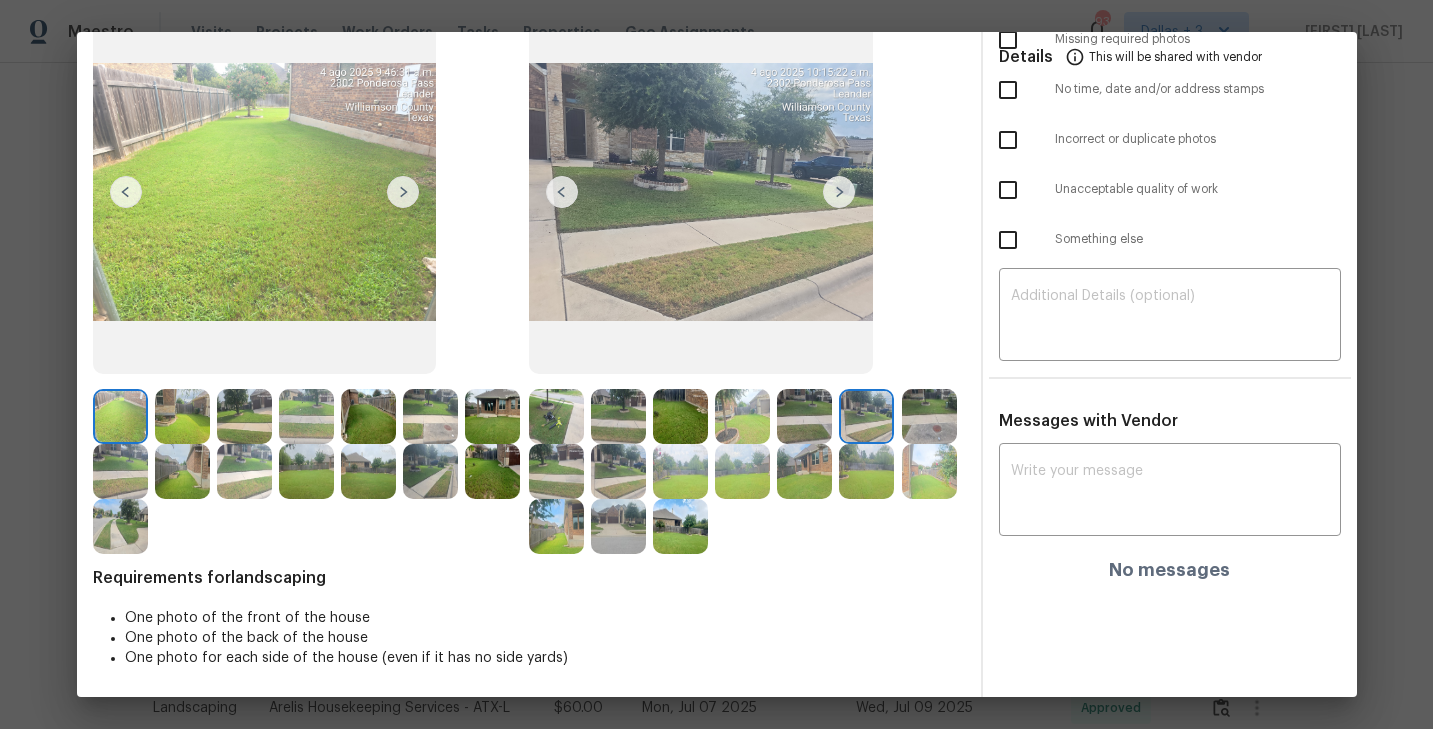 click at bounding box center [839, 192] 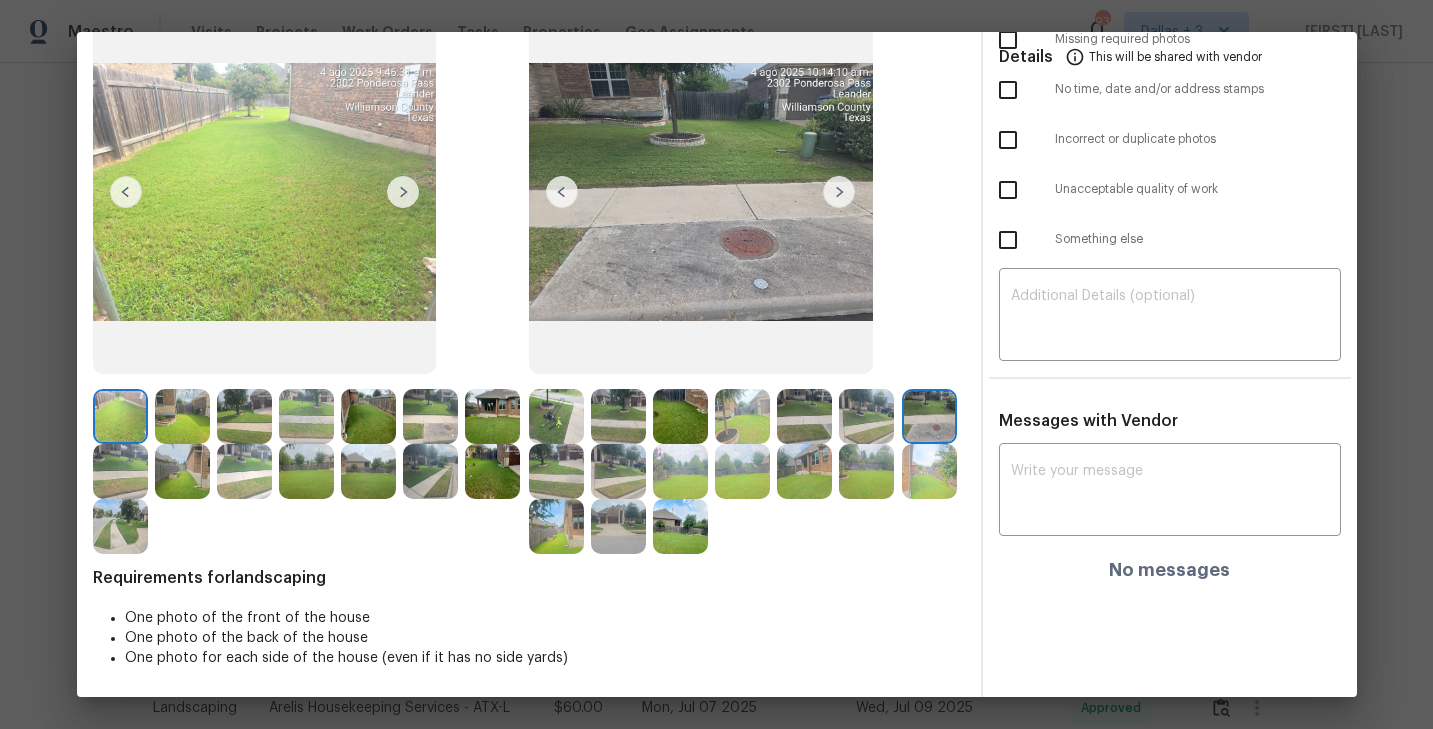 click at bounding box center [556, 416] 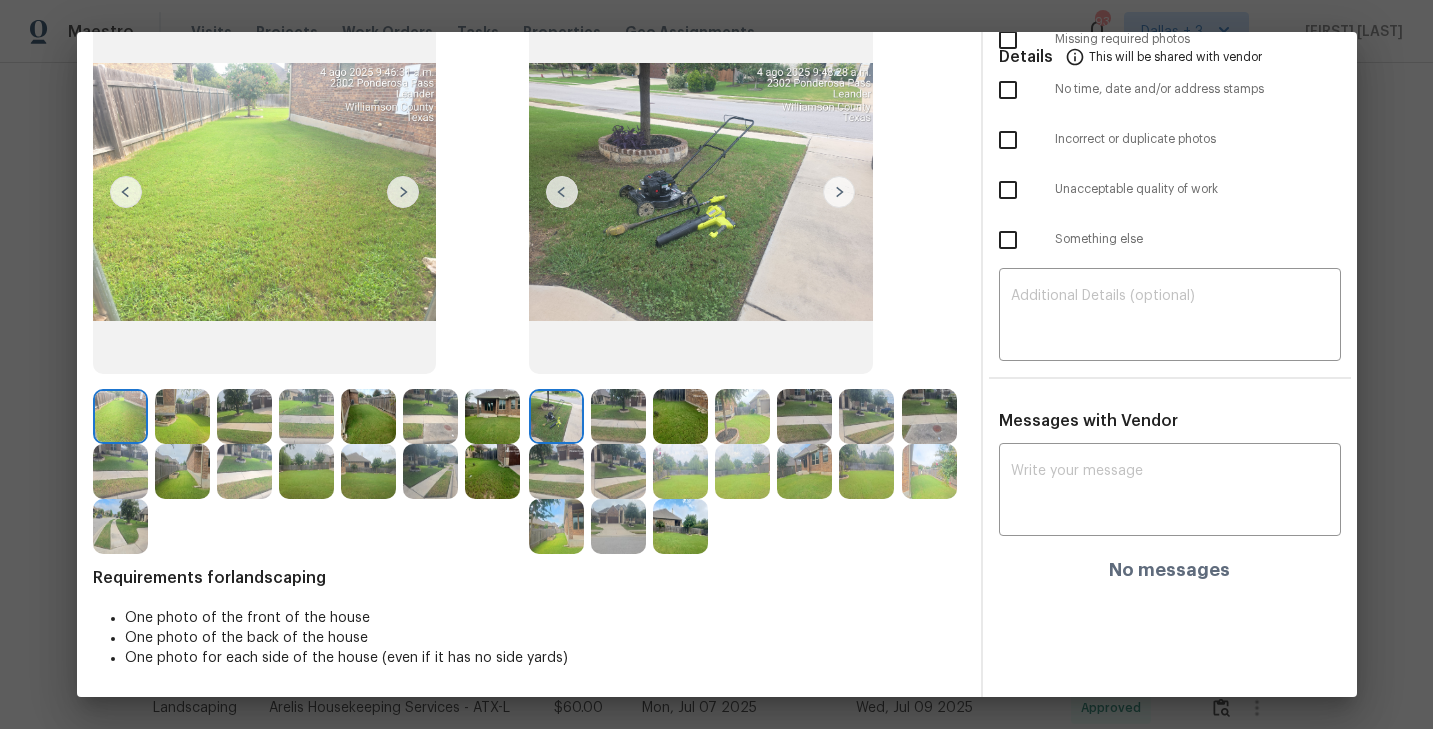 click at bounding box center [701, 192] 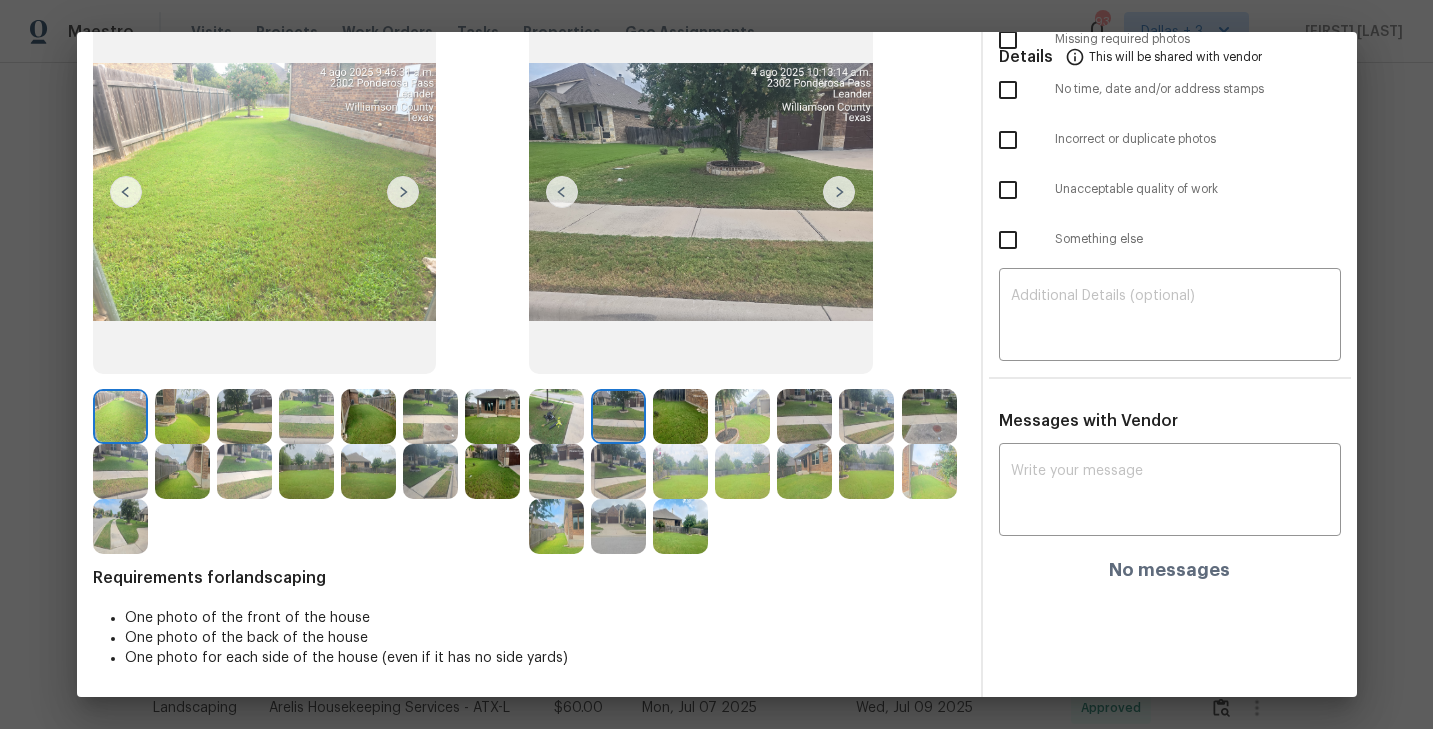 click at bounding box center [839, 192] 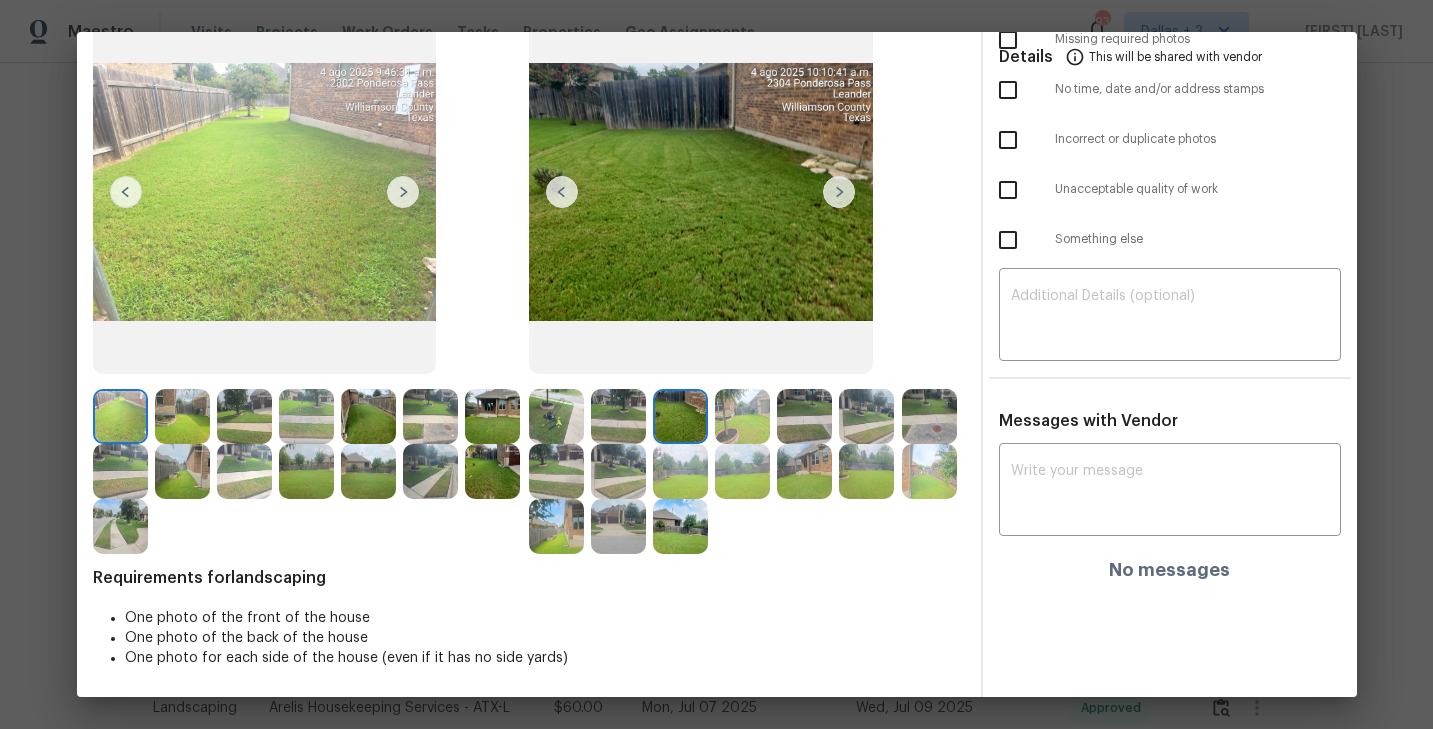 click at bounding box center [839, 192] 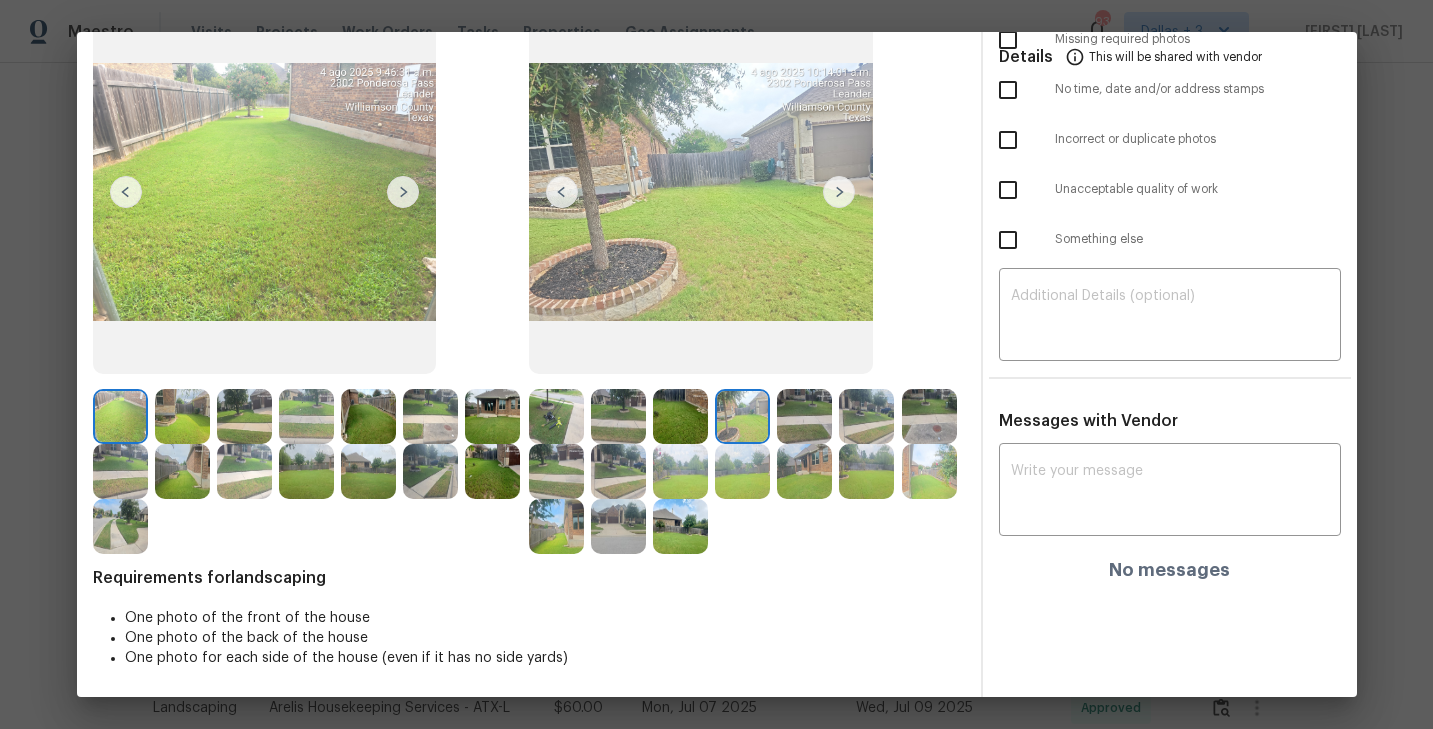 click at bounding box center [839, 192] 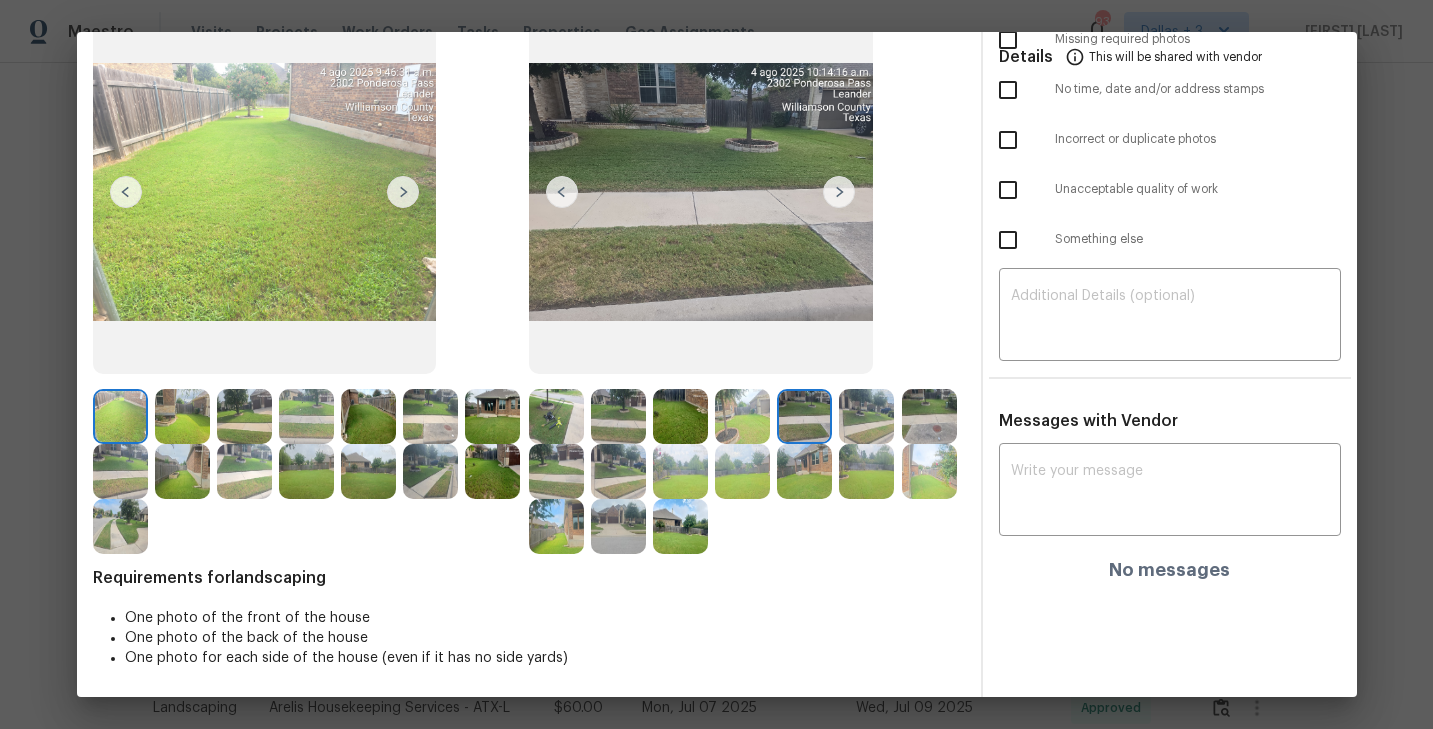 click at bounding box center (839, 192) 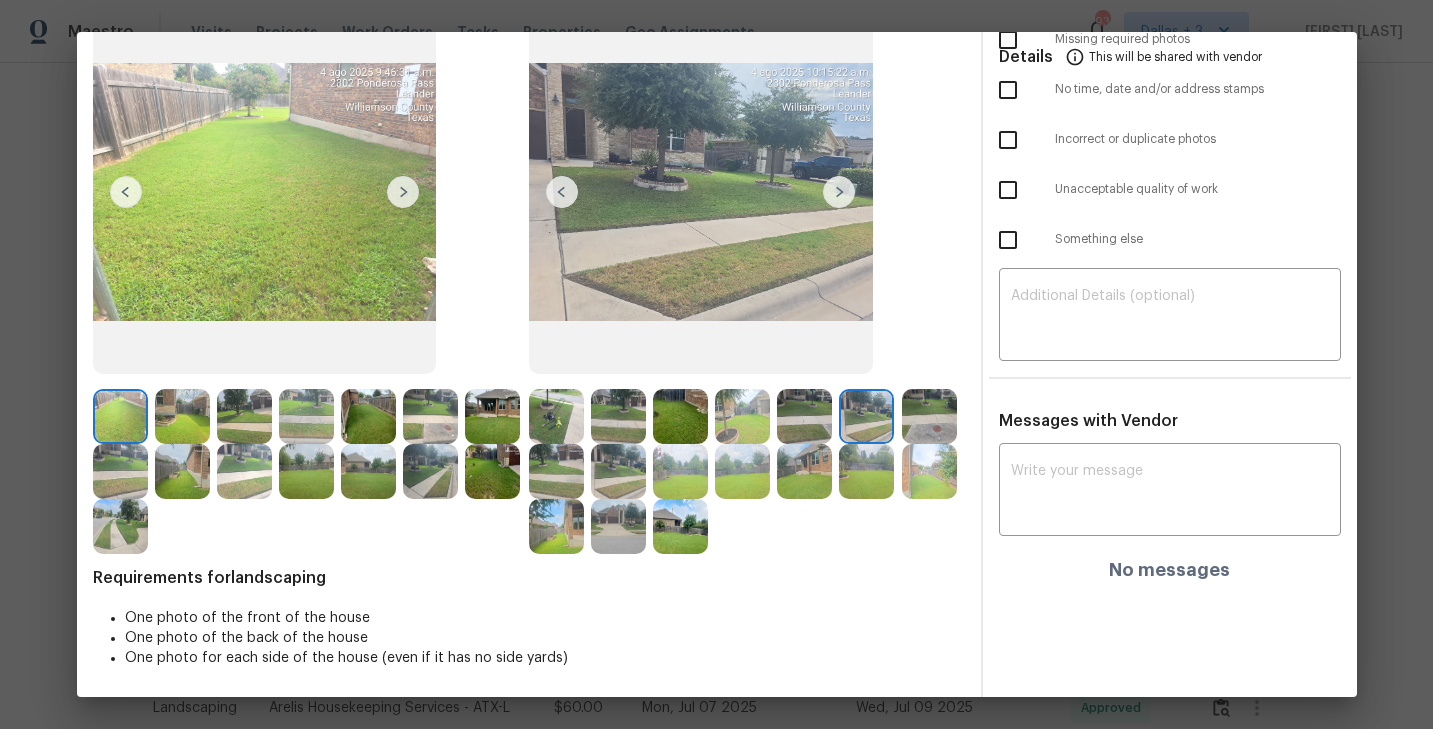 click at bounding box center [839, 192] 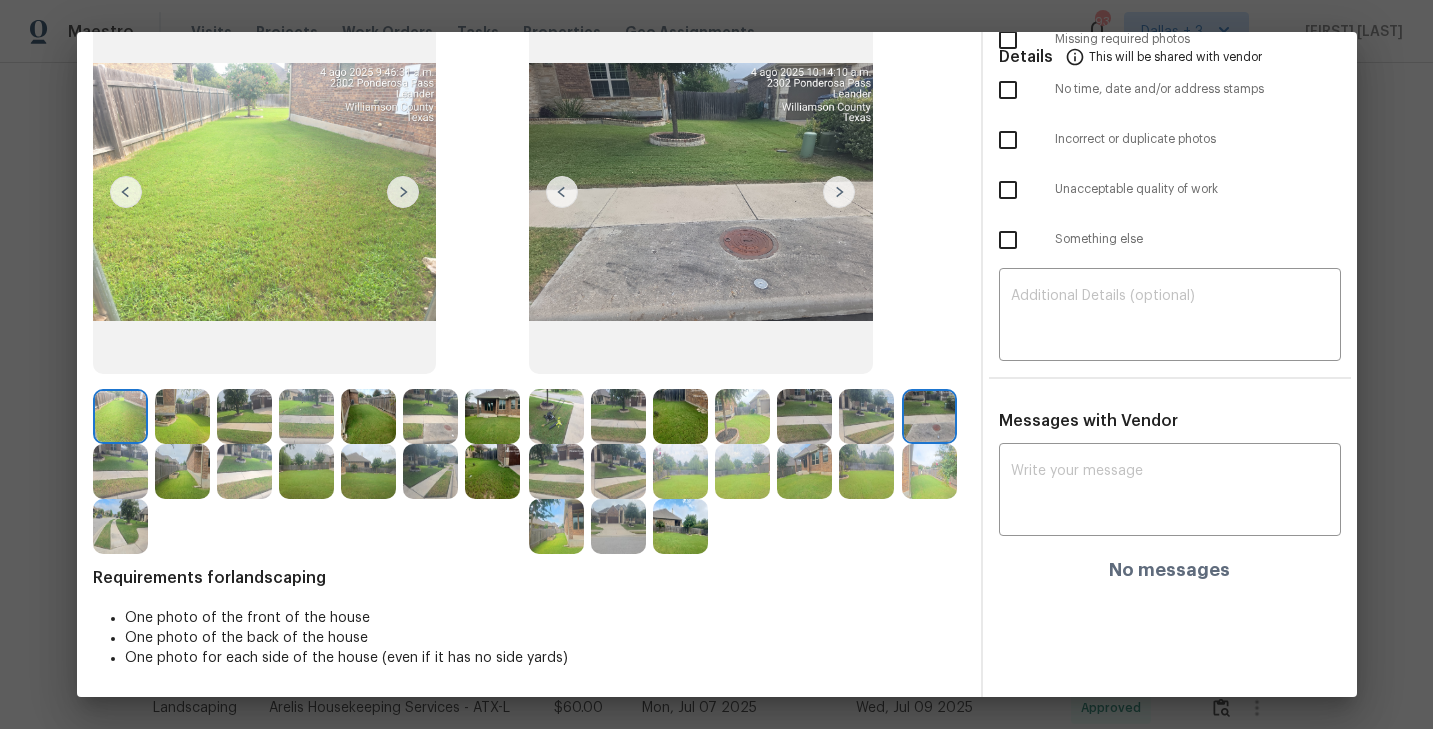 click at bounding box center [839, 192] 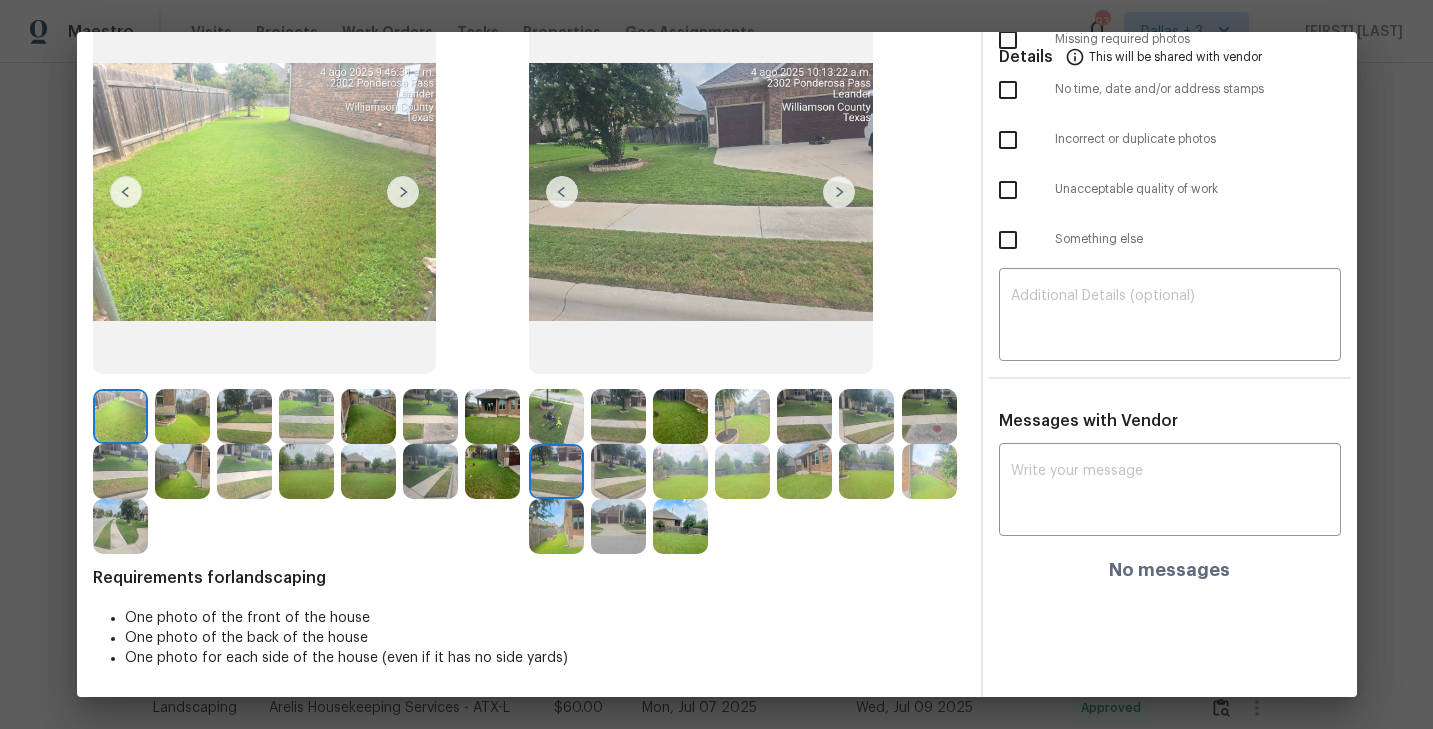click at bounding box center (839, 192) 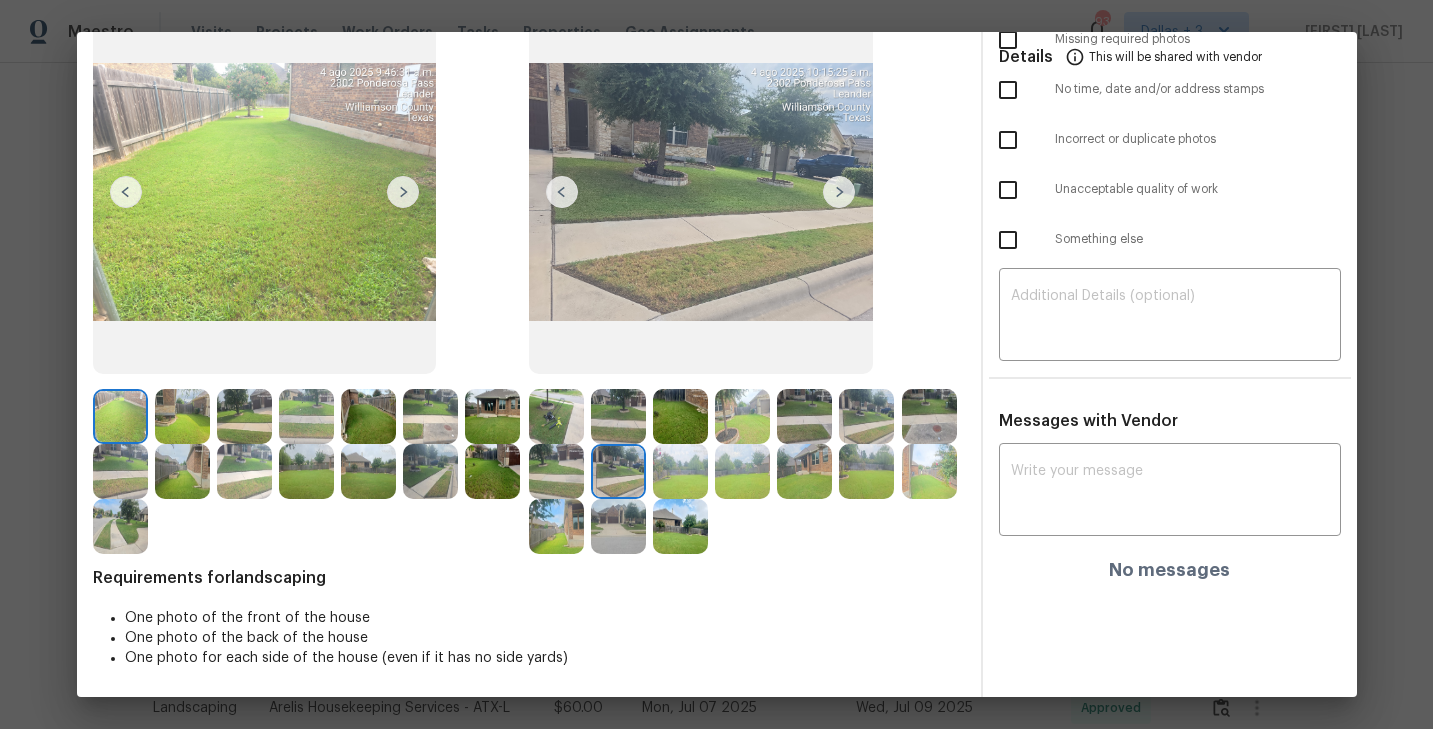 click at bounding box center (839, 192) 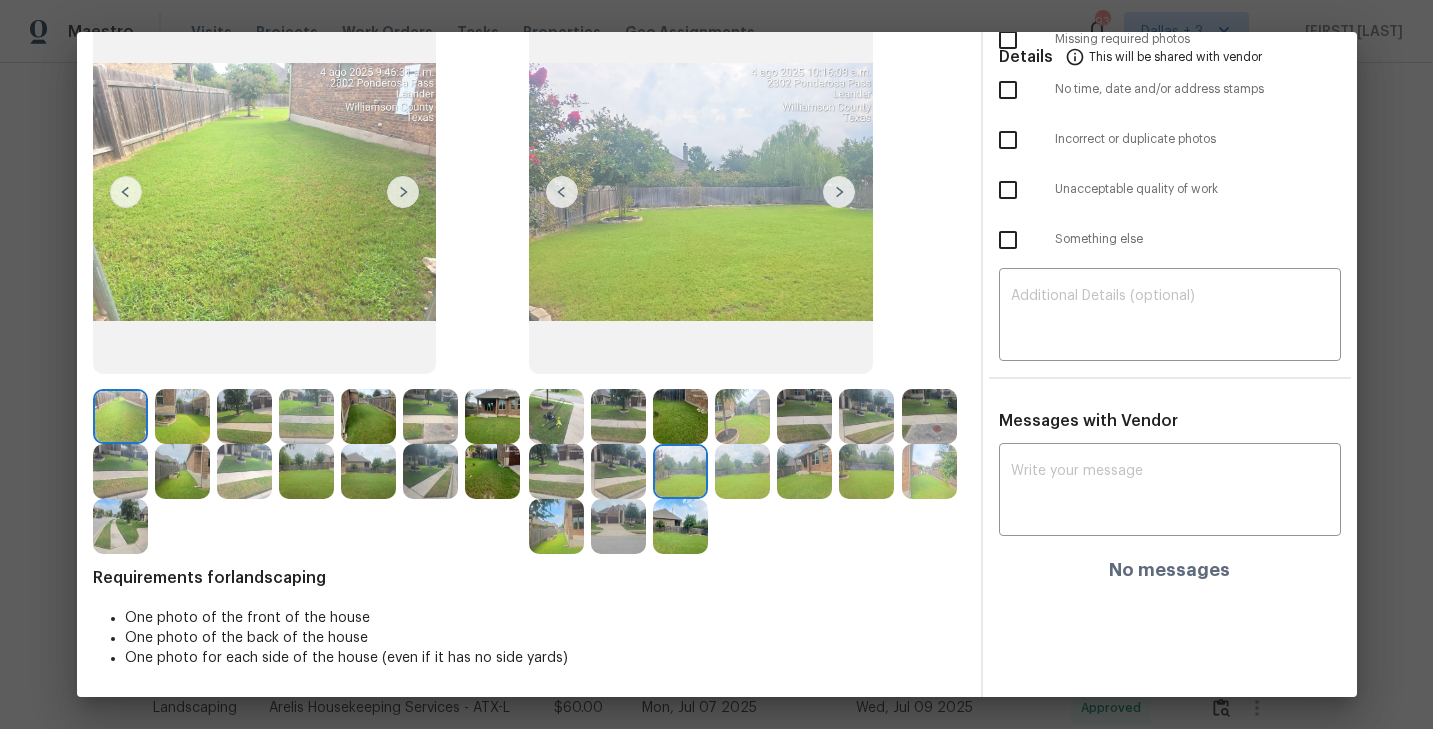 click at bounding box center [839, 192] 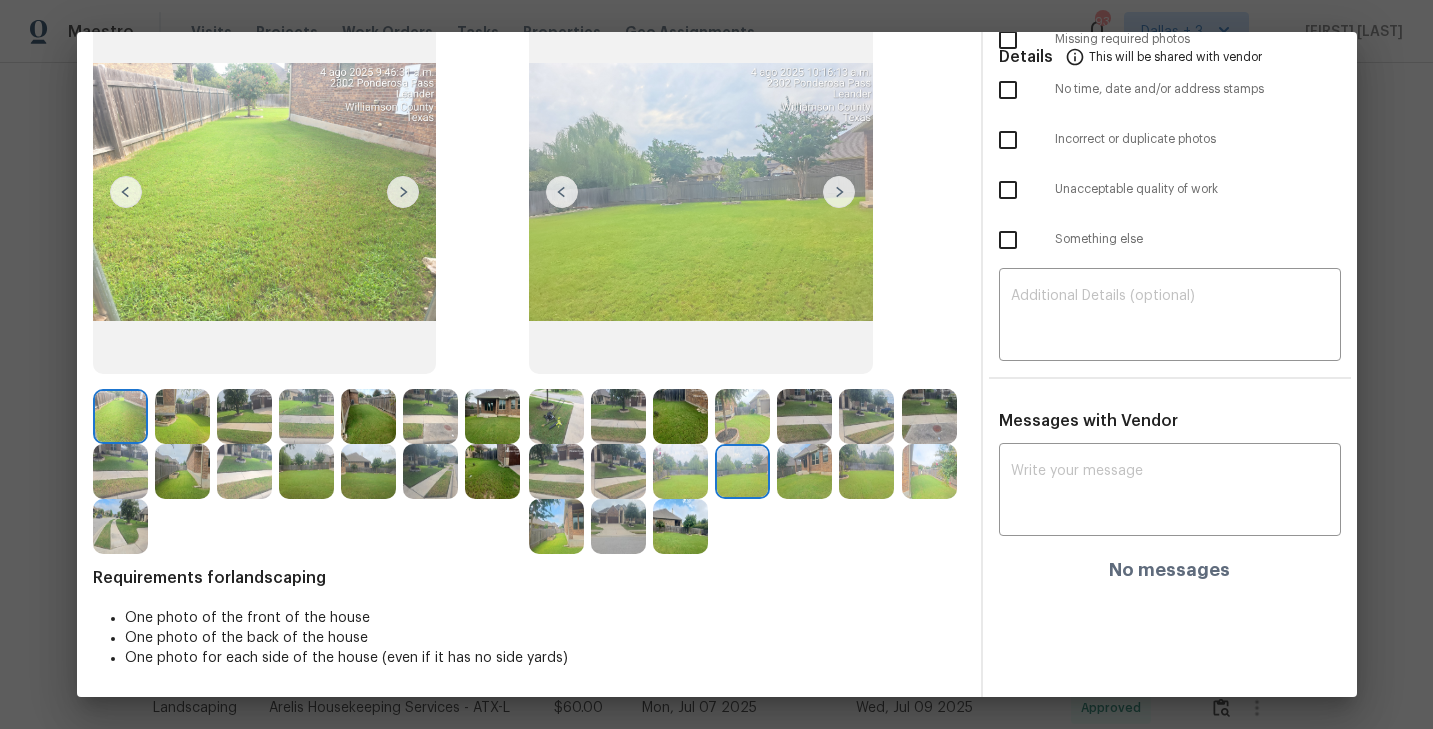 click at bounding box center (839, 192) 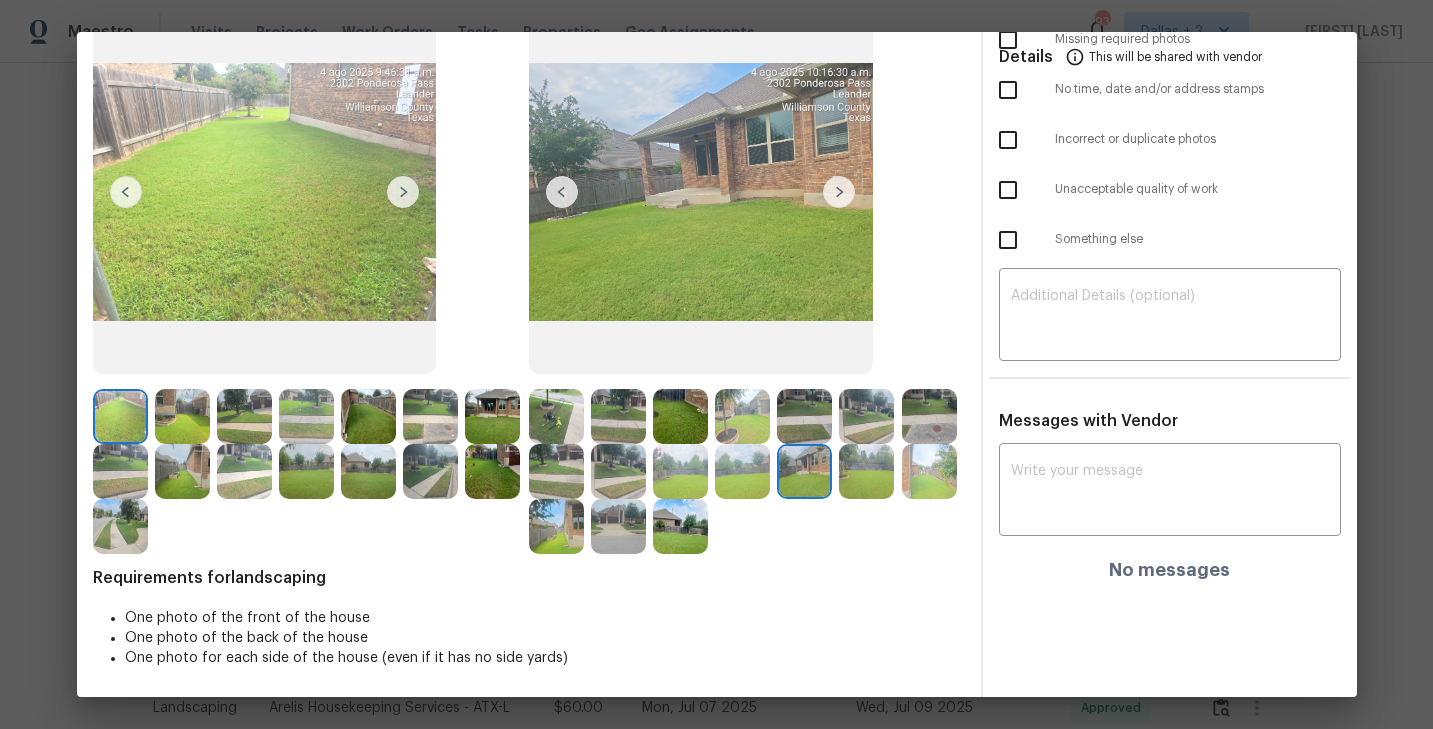 click at bounding box center (866, 471) 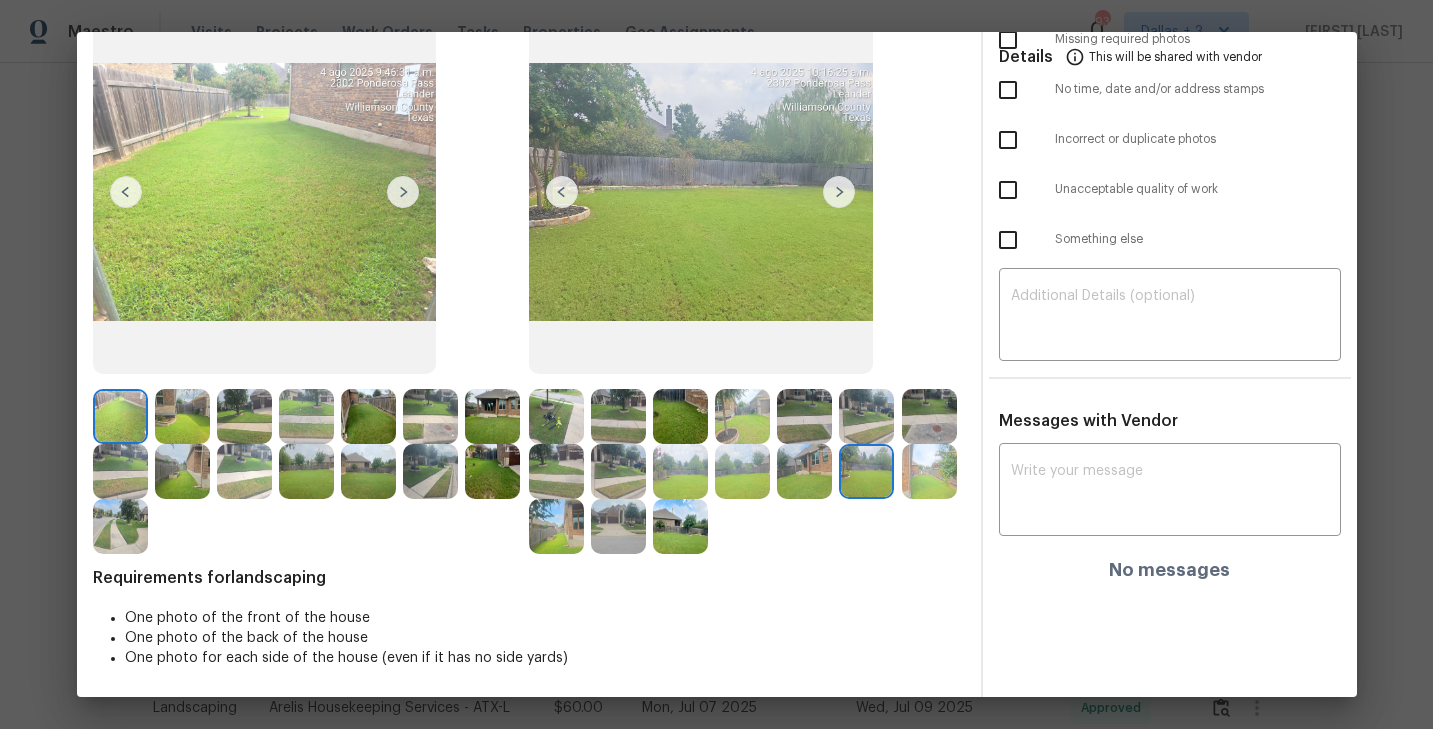 click at bounding box center (929, 471) 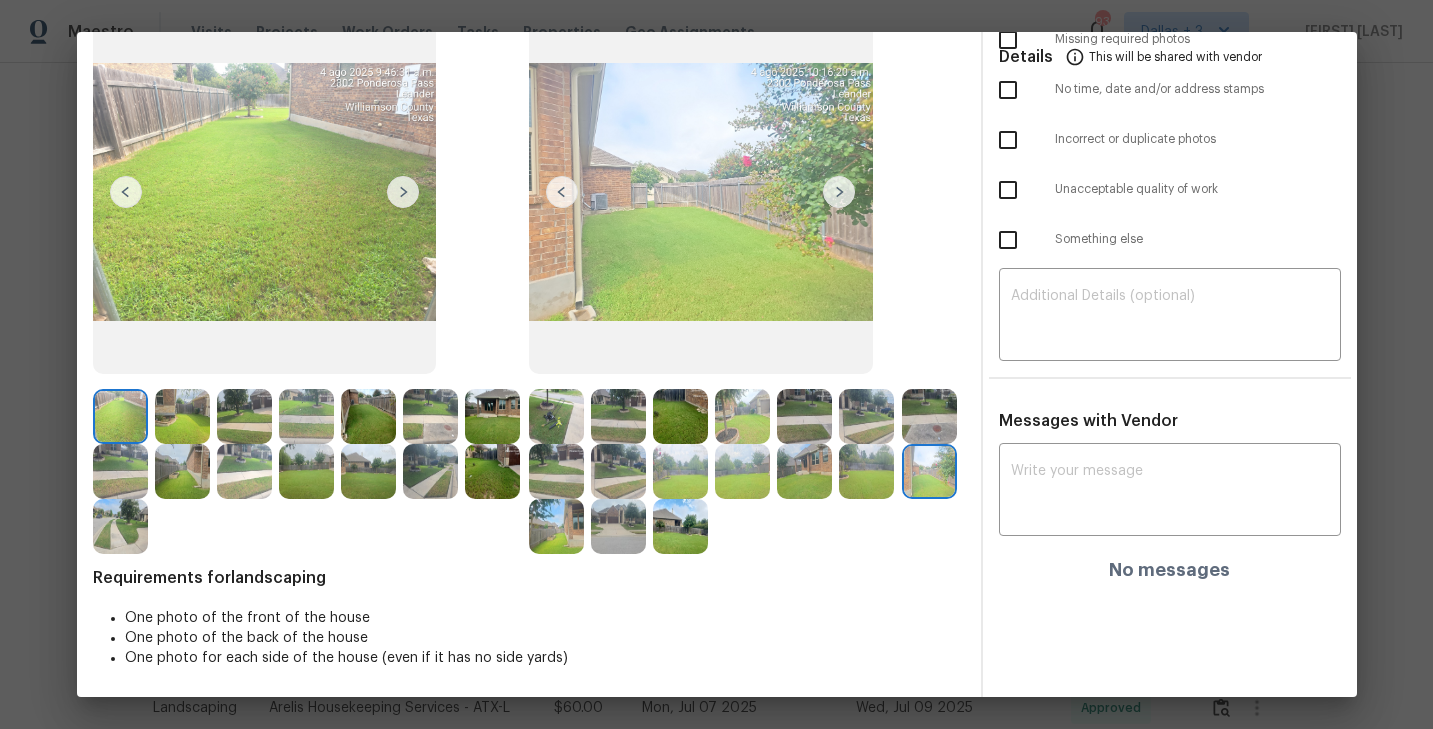 click at bounding box center (556, 526) 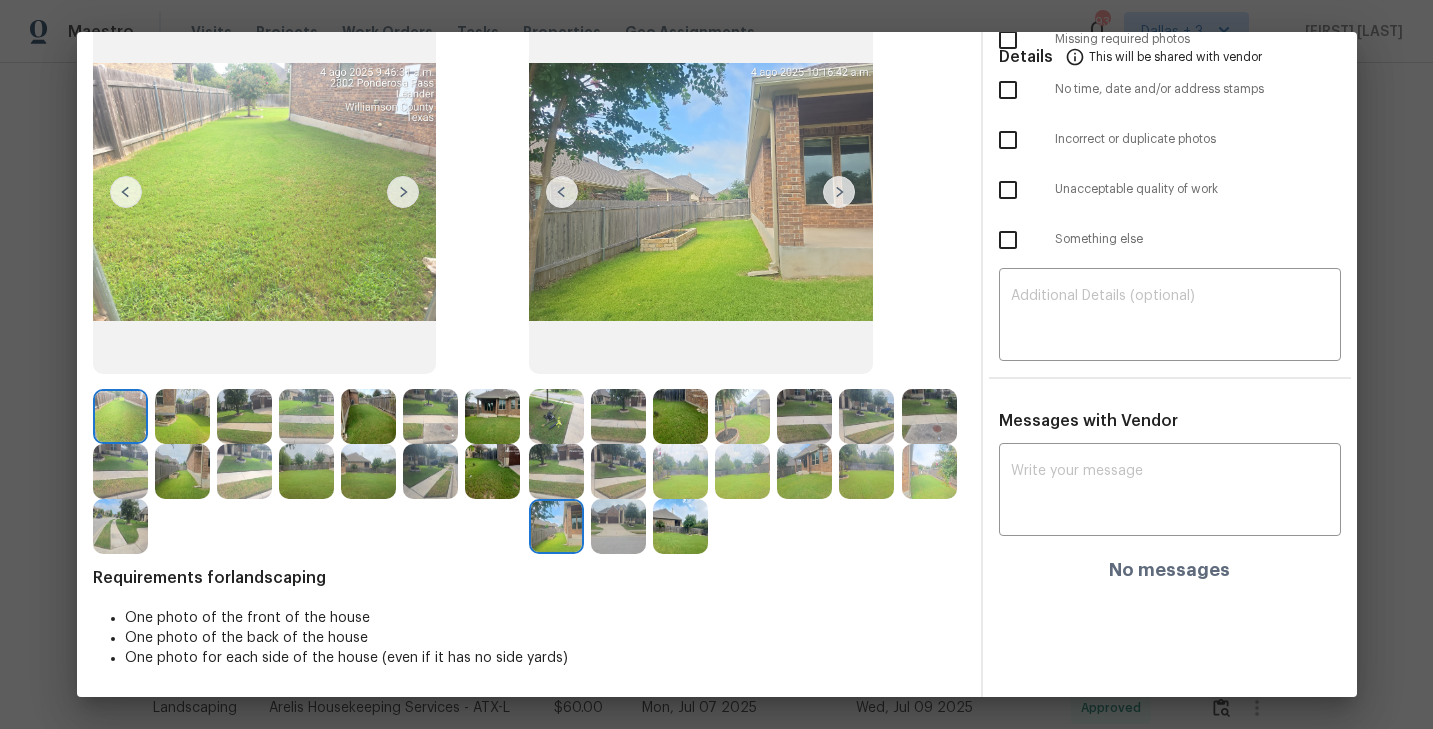 click at bounding box center [618, 526] 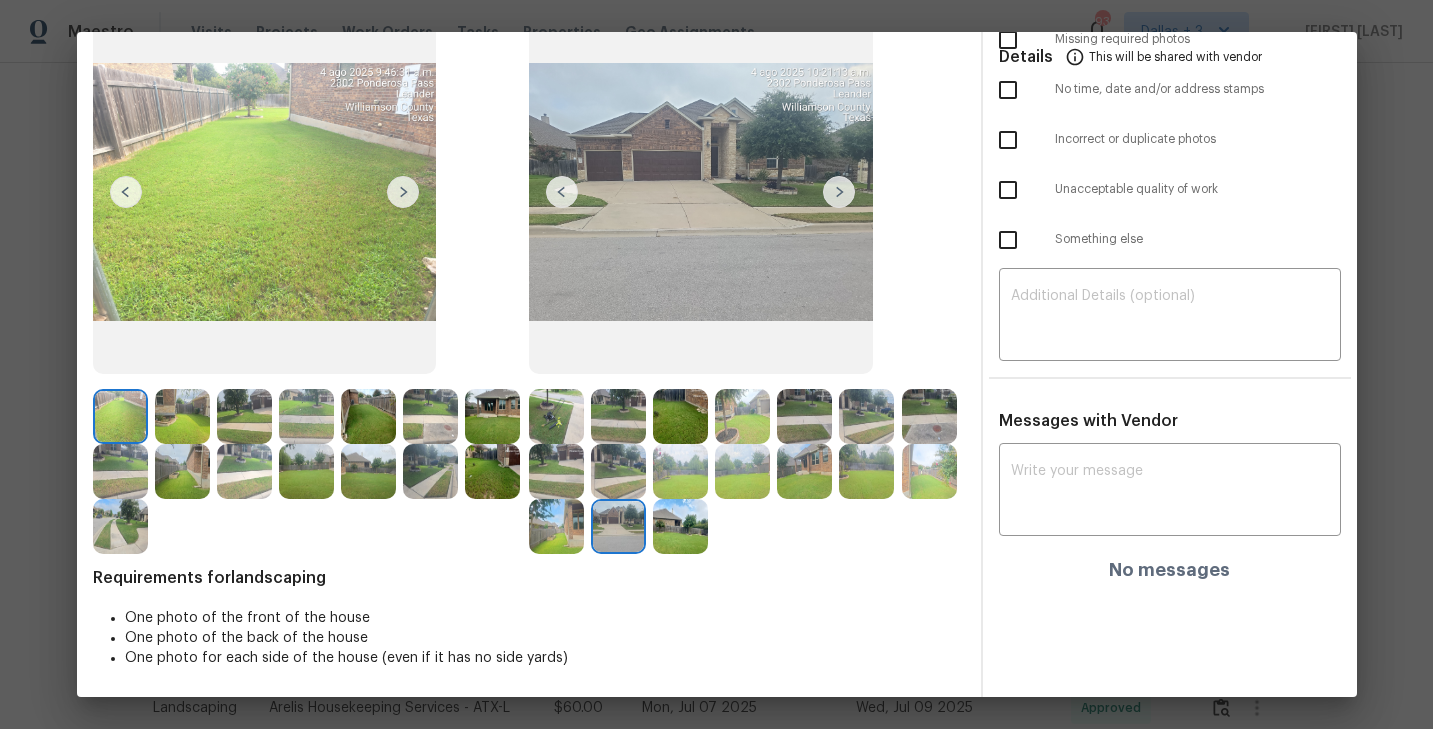 click at bounding box center [680, 526] 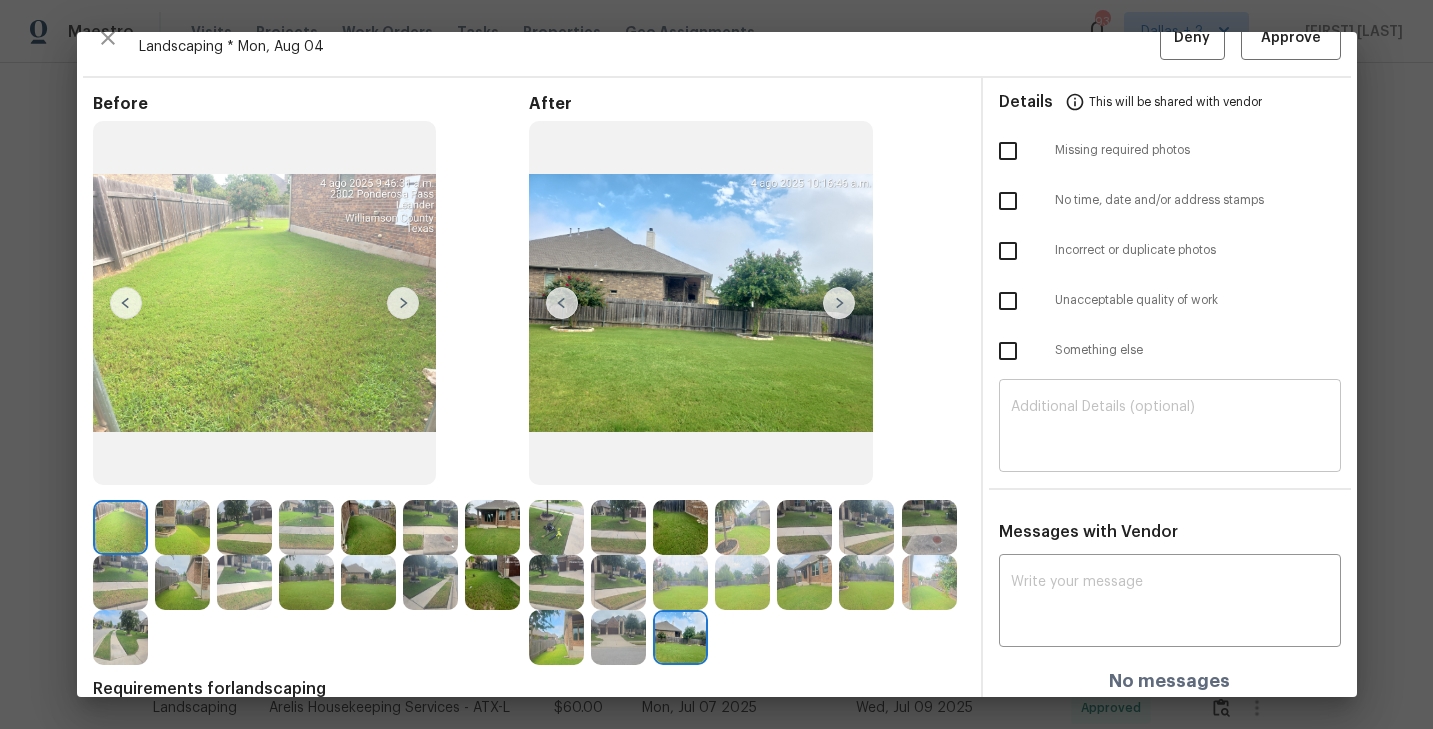scroll, scrollTop: 33, scrollLeft: 0, axis: vertical 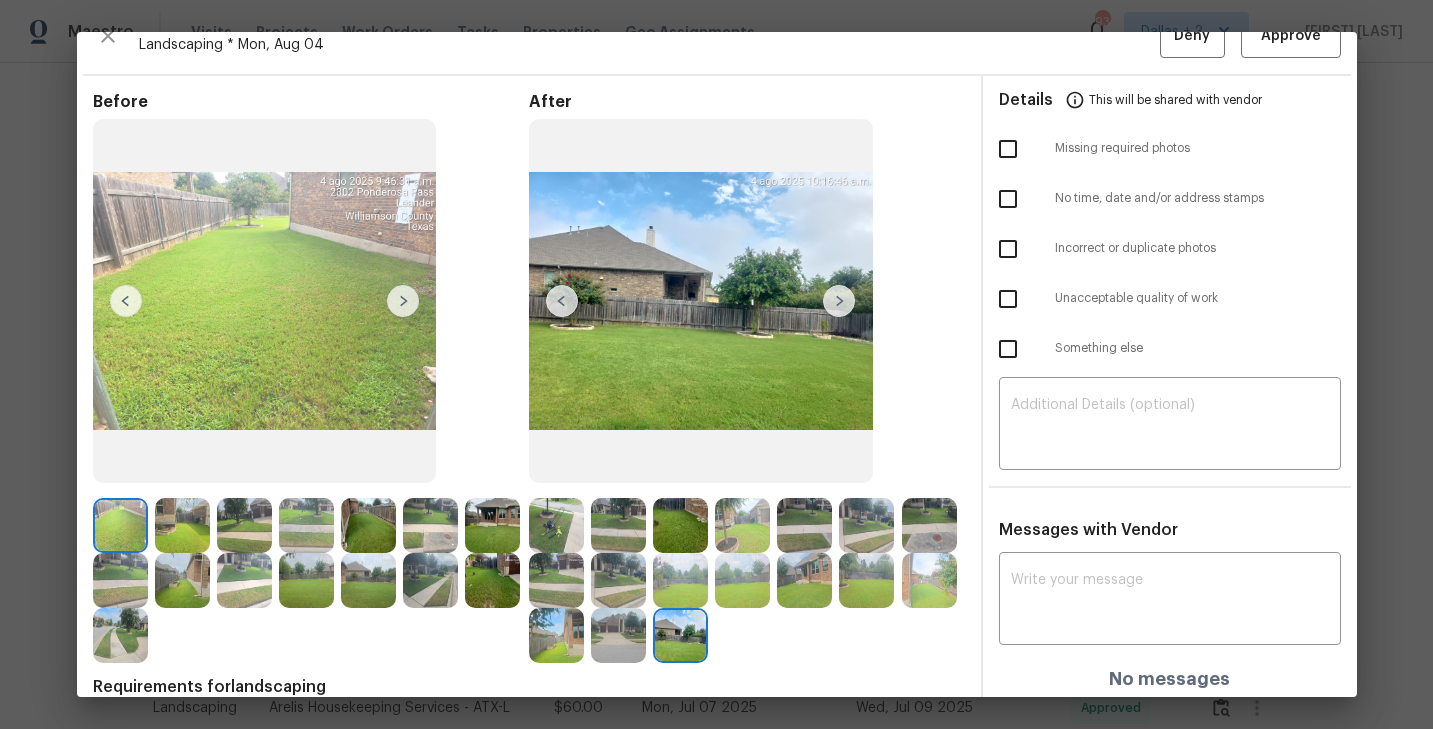 click at bounding box center [182, 525] 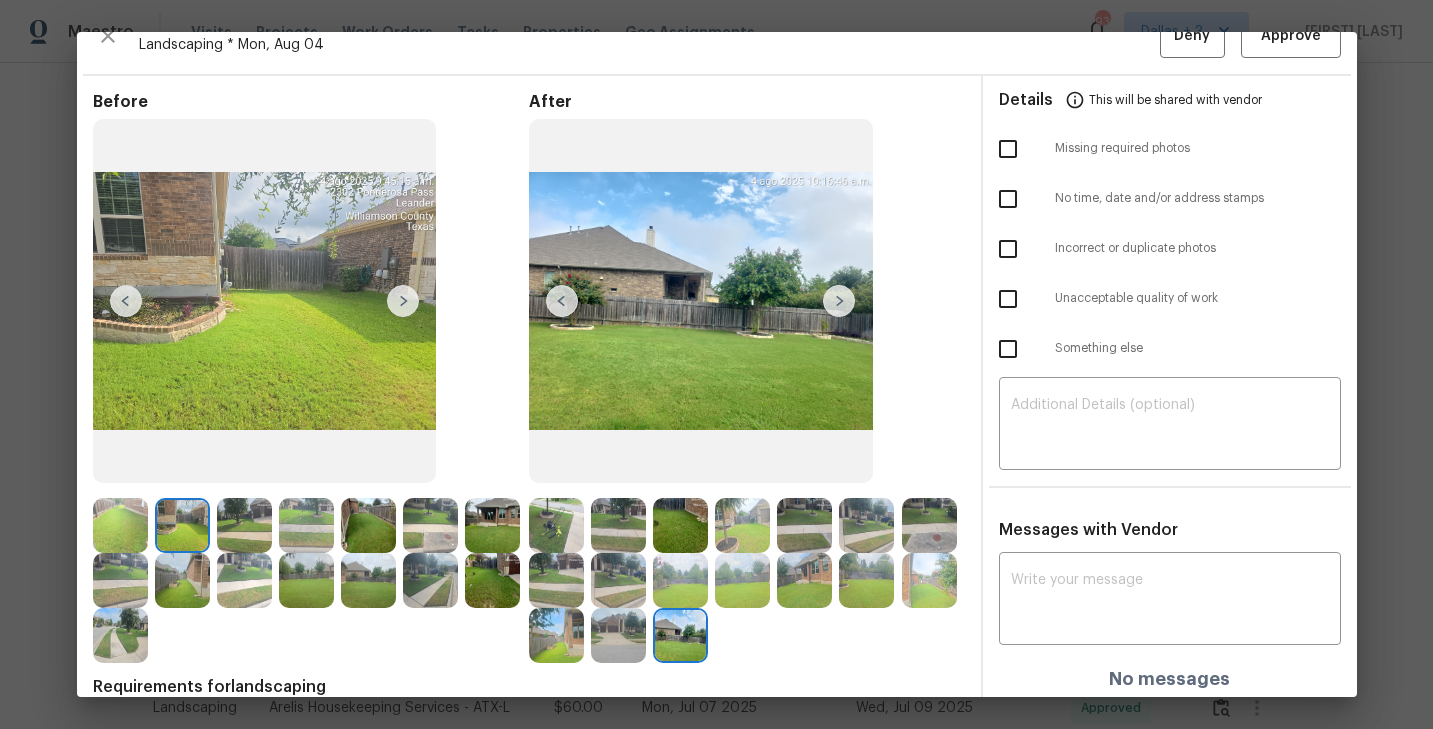 click at bounding box center [244, 525] 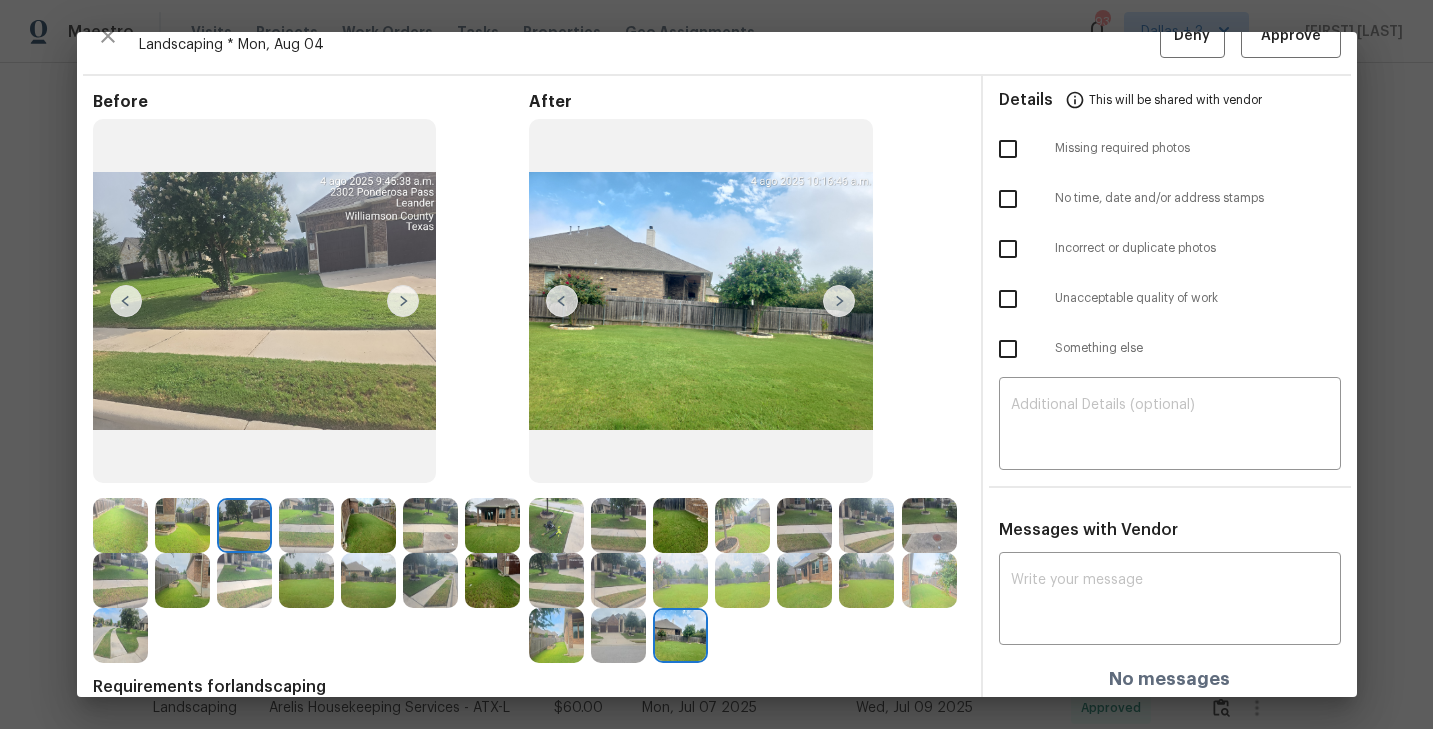 click at bounding box center (248, 525) 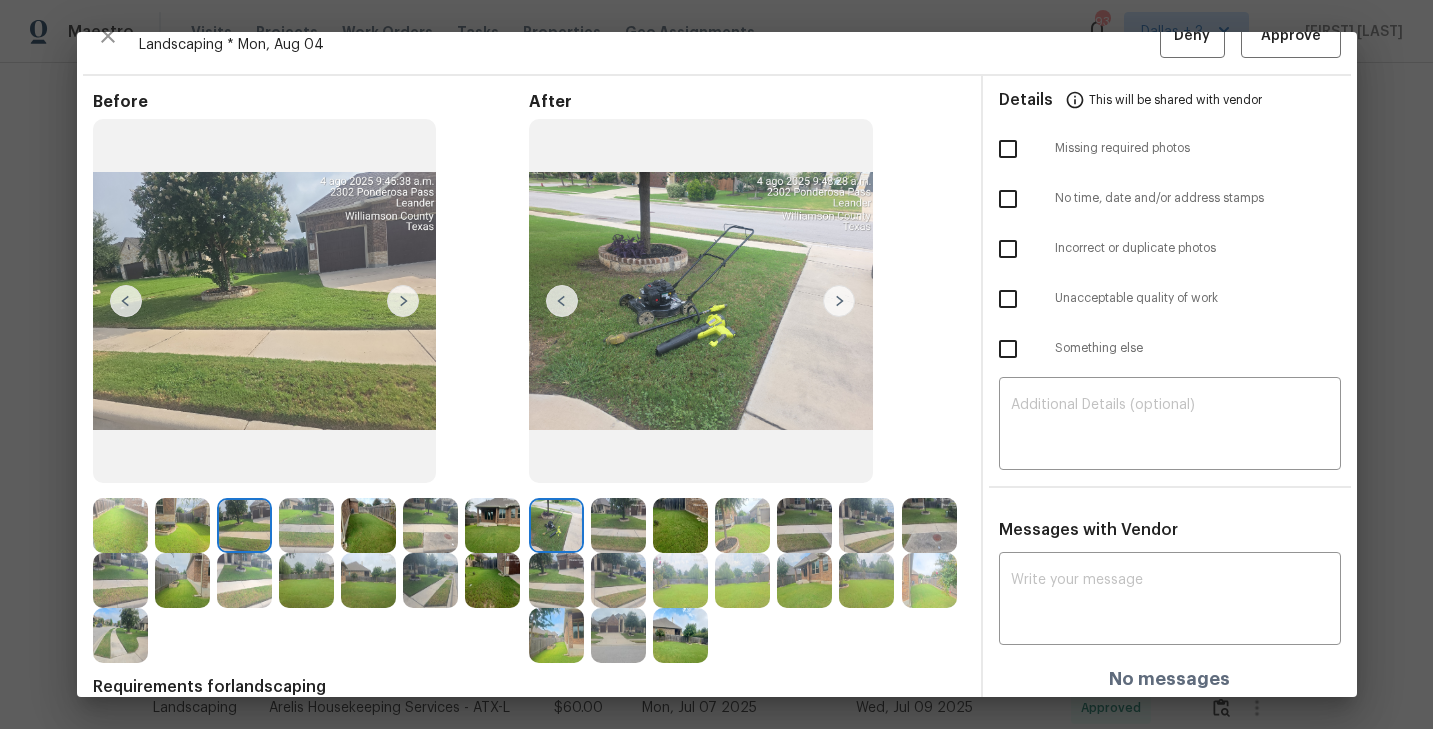 click at bounding box center [618, 525] 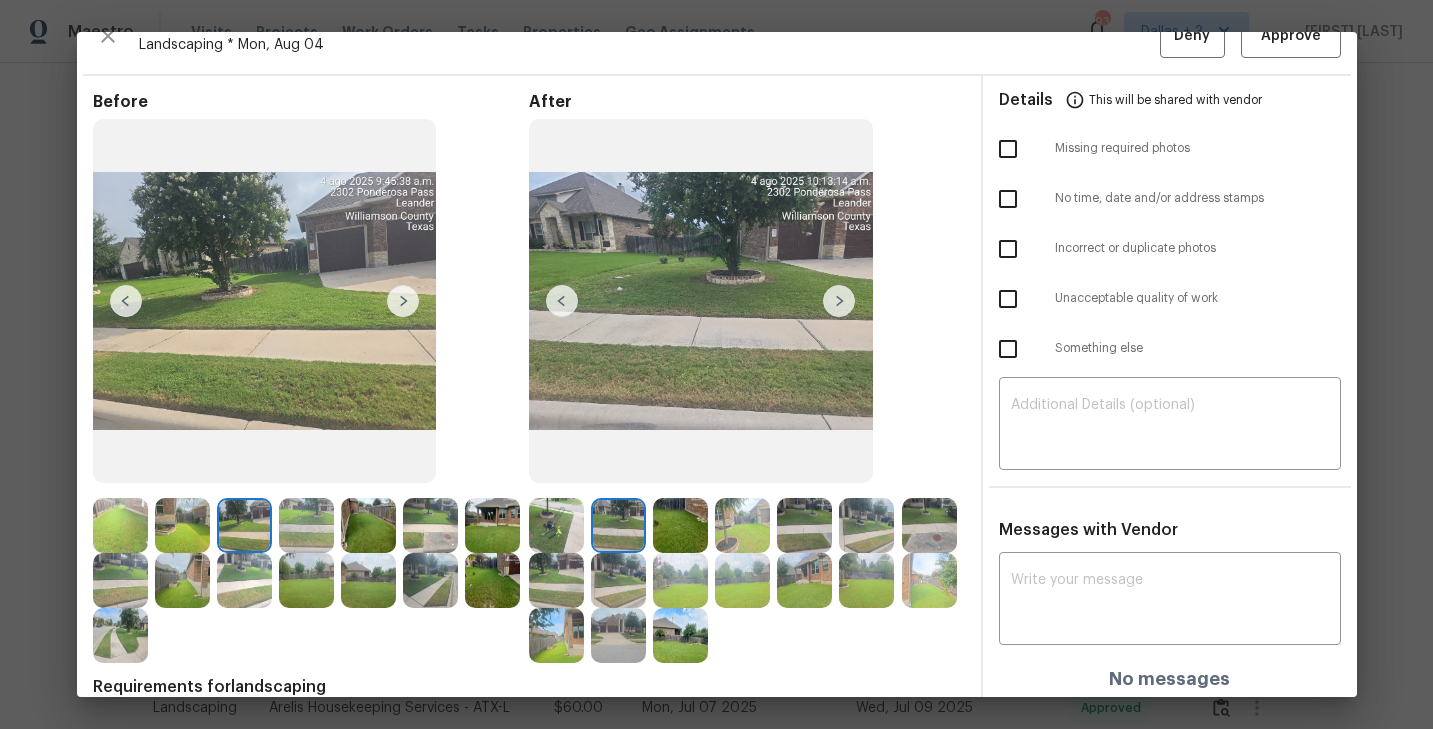 click at bounding box center [680, 525] 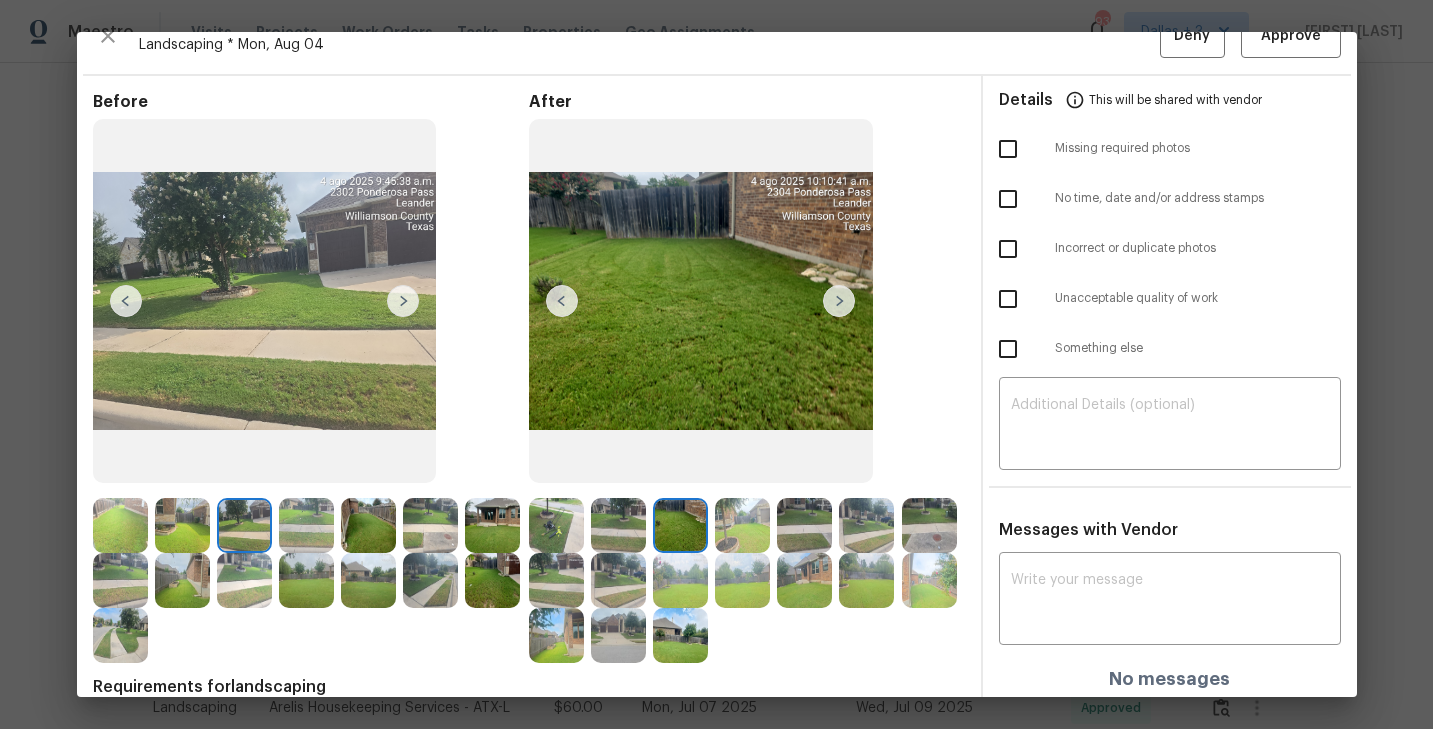 click at bounding box center (742, 525) 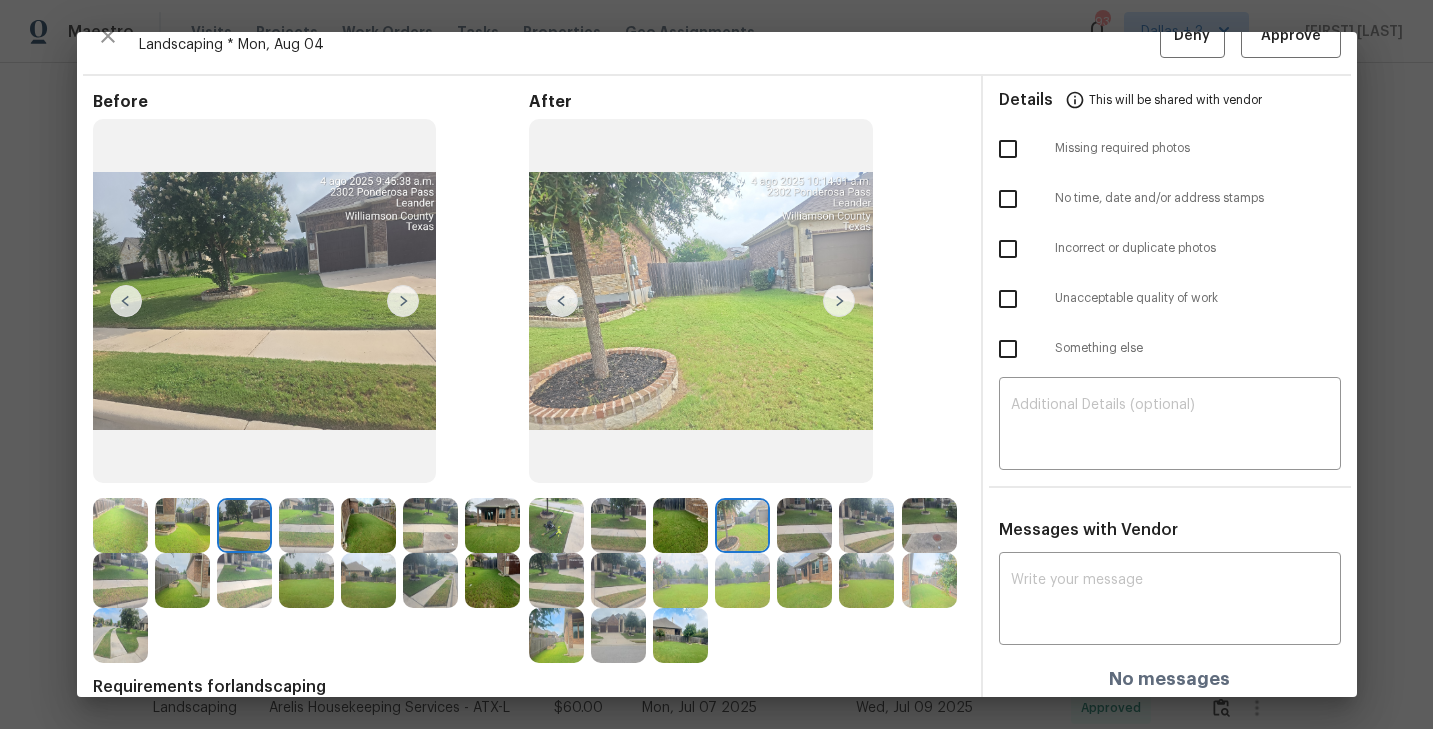 click at bounding box center [742, 525] 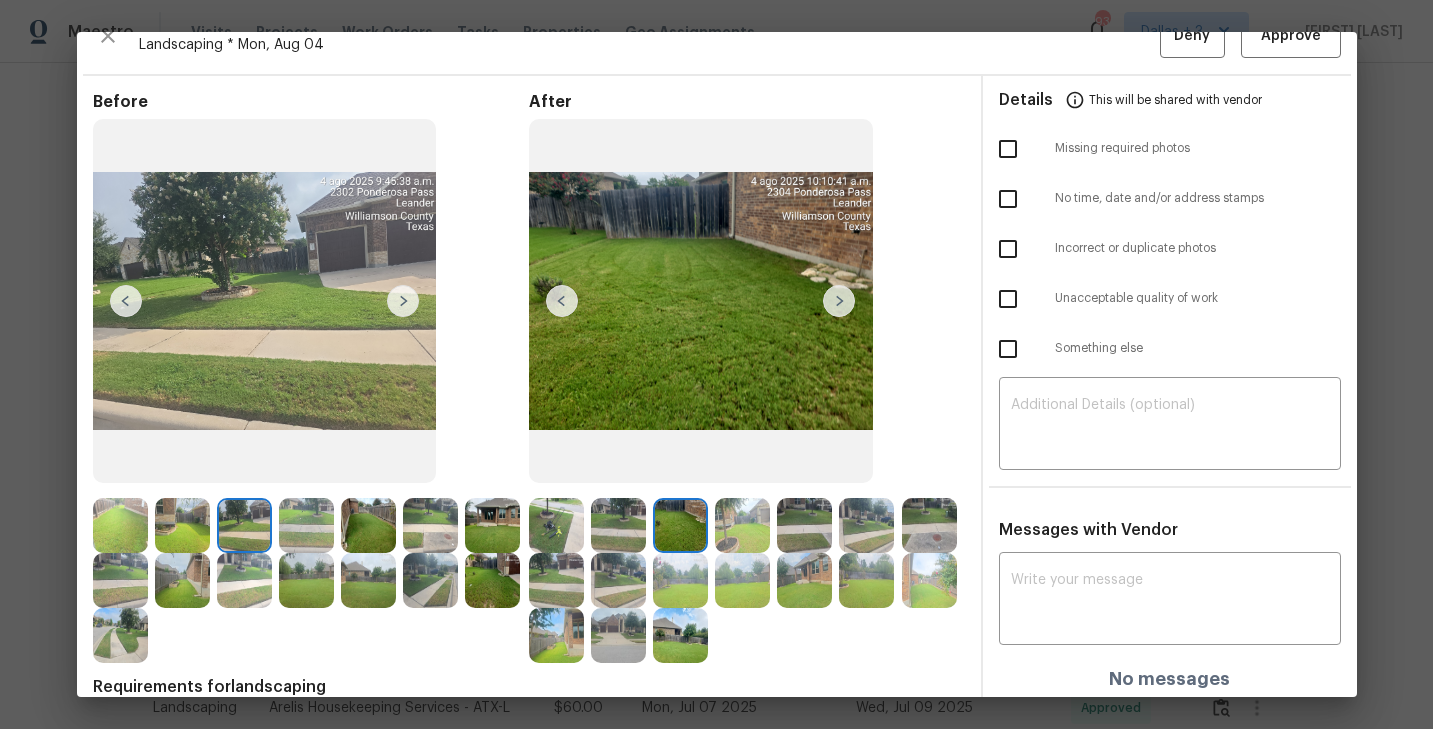 click at bounding box center (742, 525) 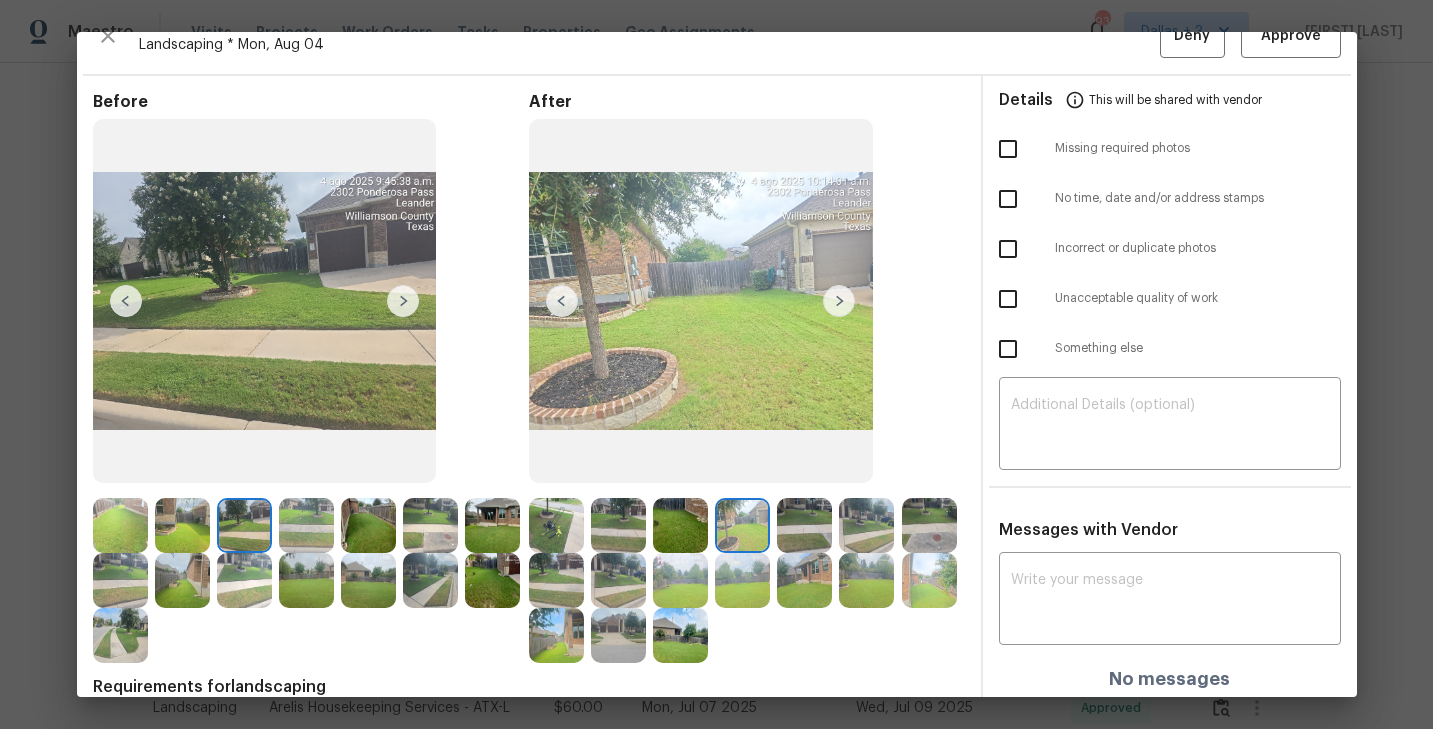 click at bounding box center [804, 525] 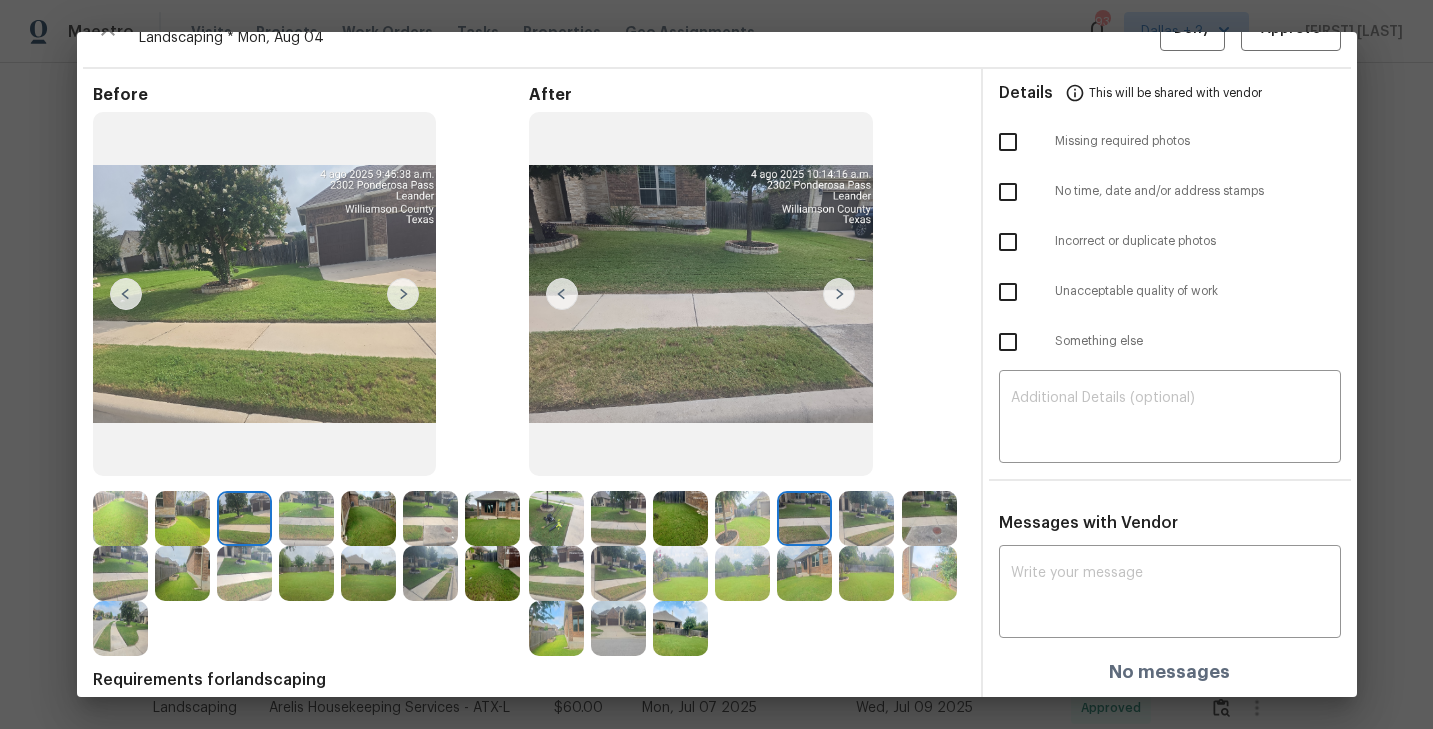 scroll, scrollTop: 52, scrollLeft: 0, axis: vertical 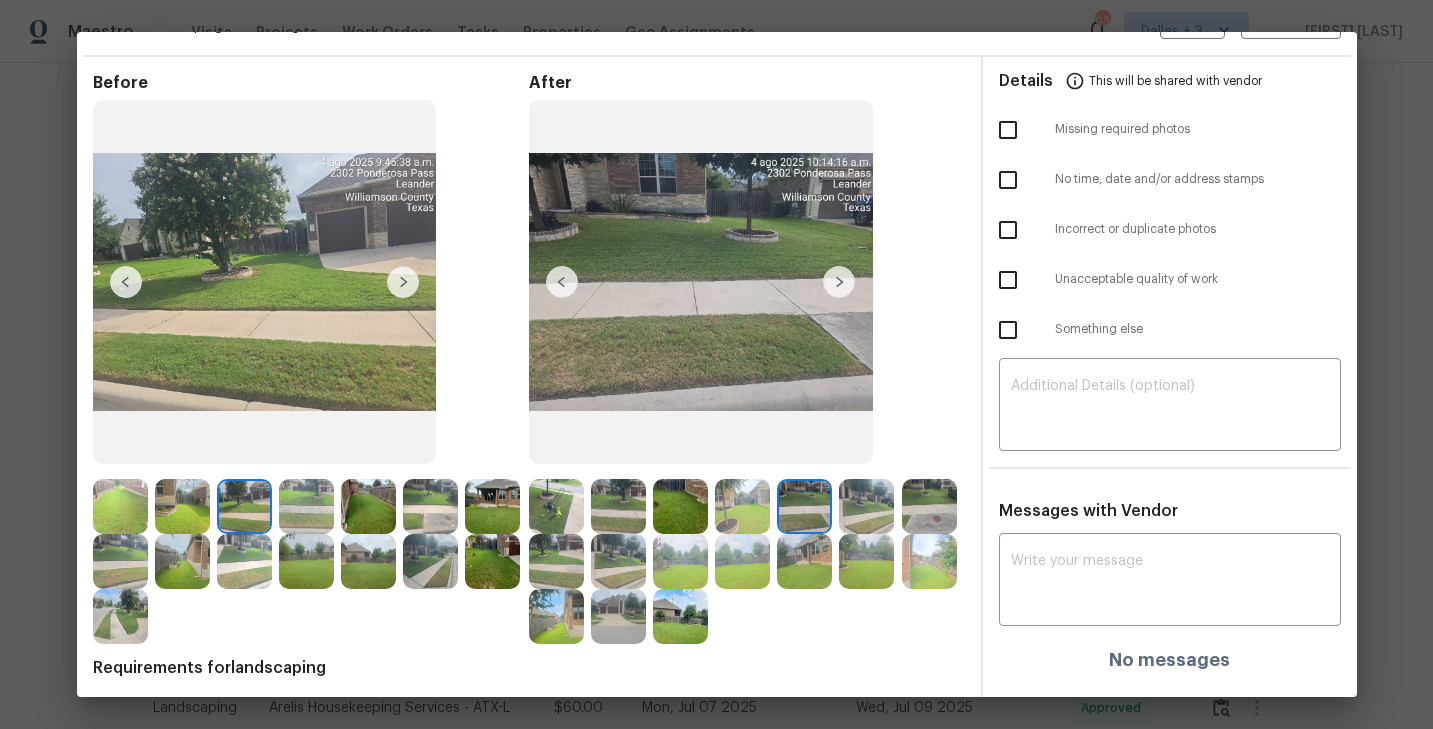 click at bounding box center [556, 561] 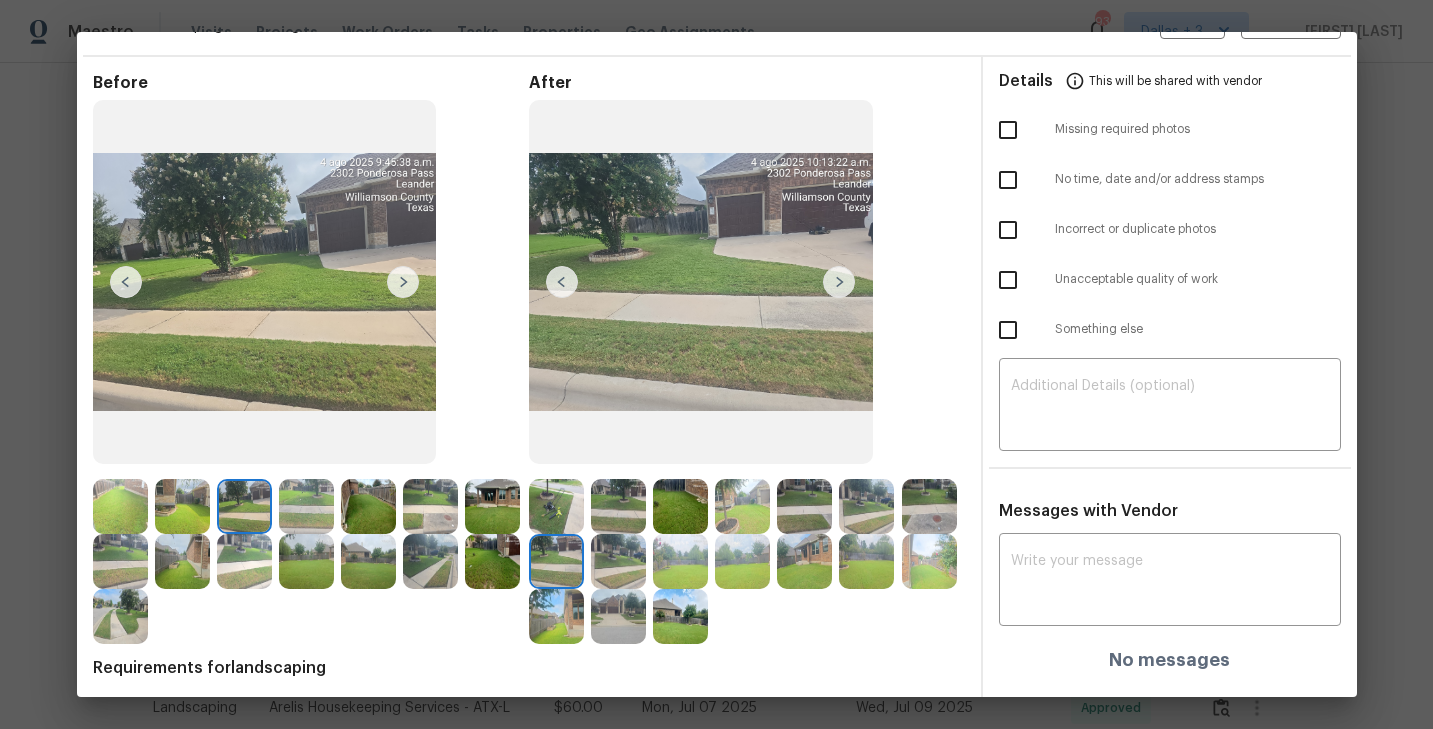 click at bounding box center [556, 506] 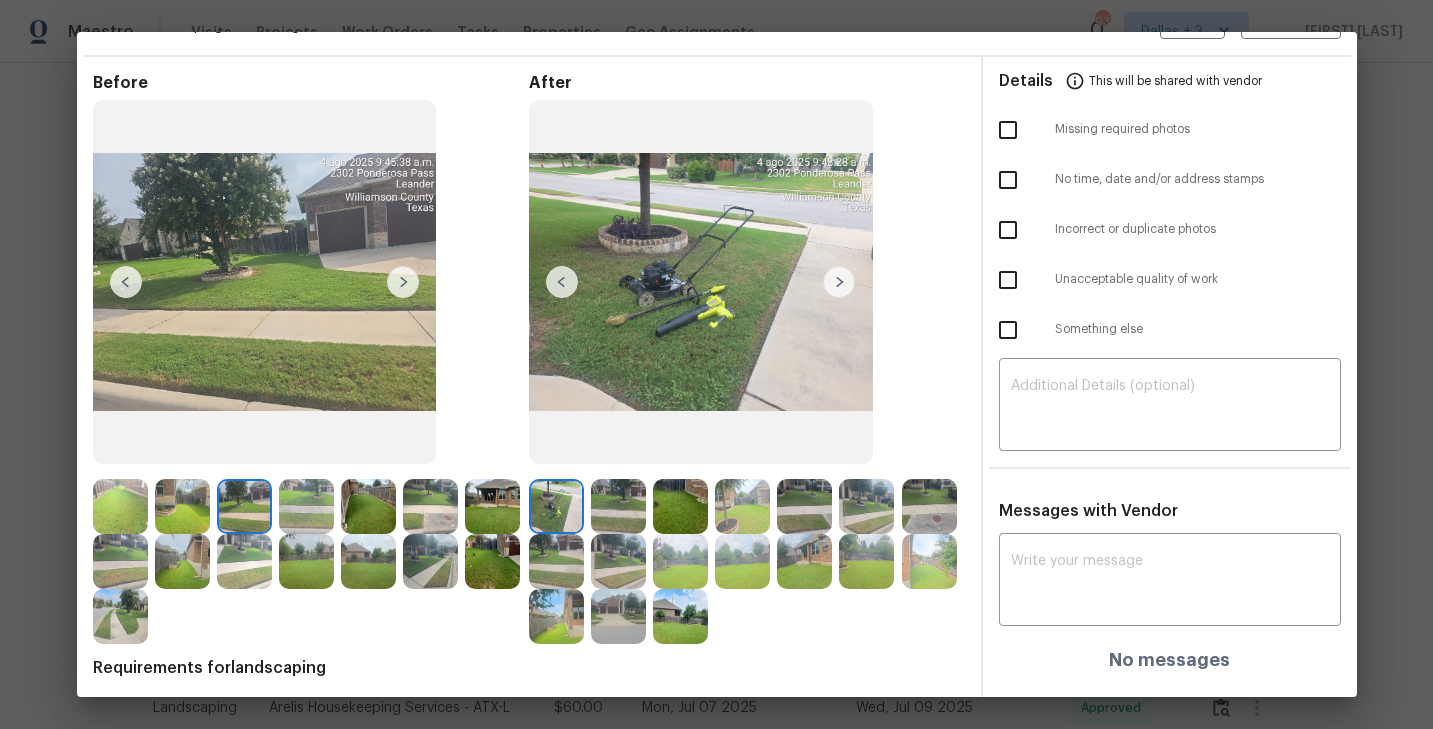 click at bounding box center [839, 282] 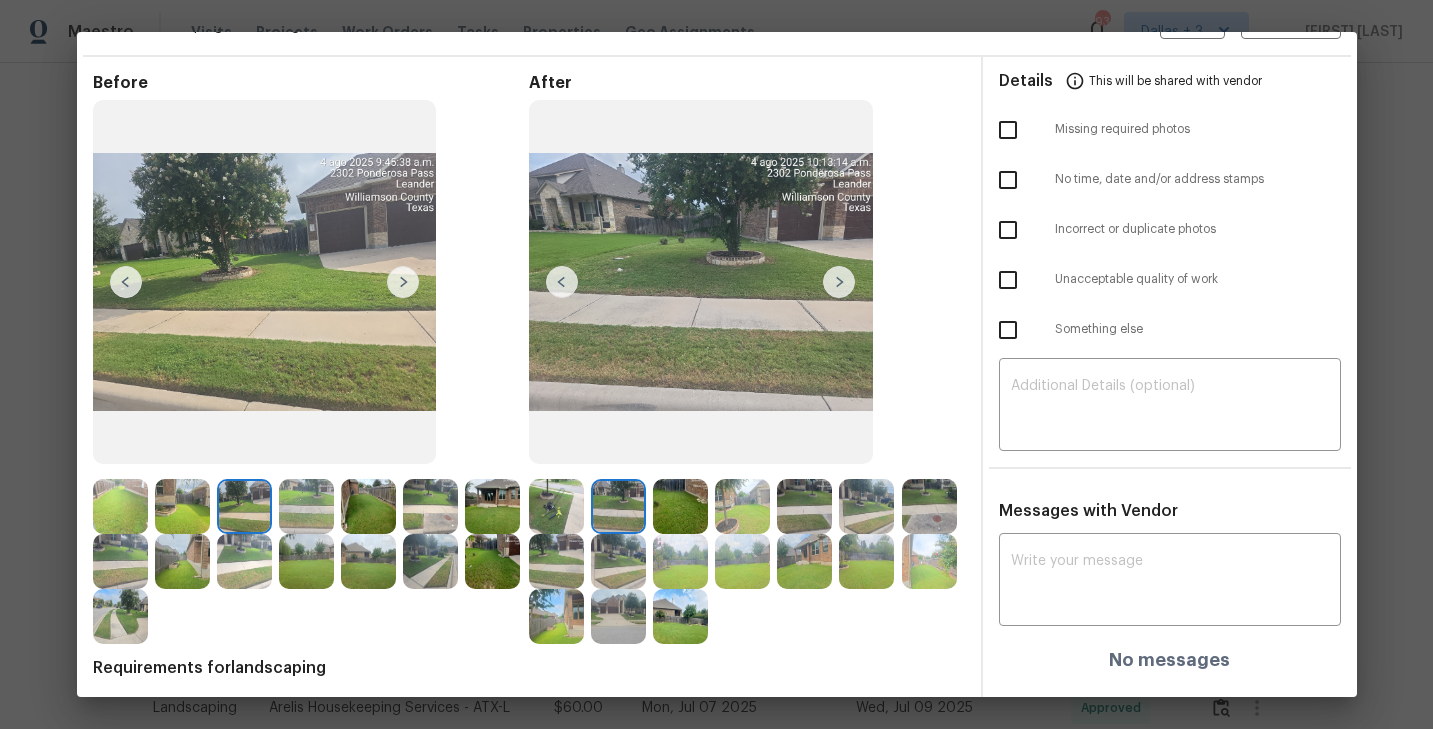 click at bounding box center (839, 282) 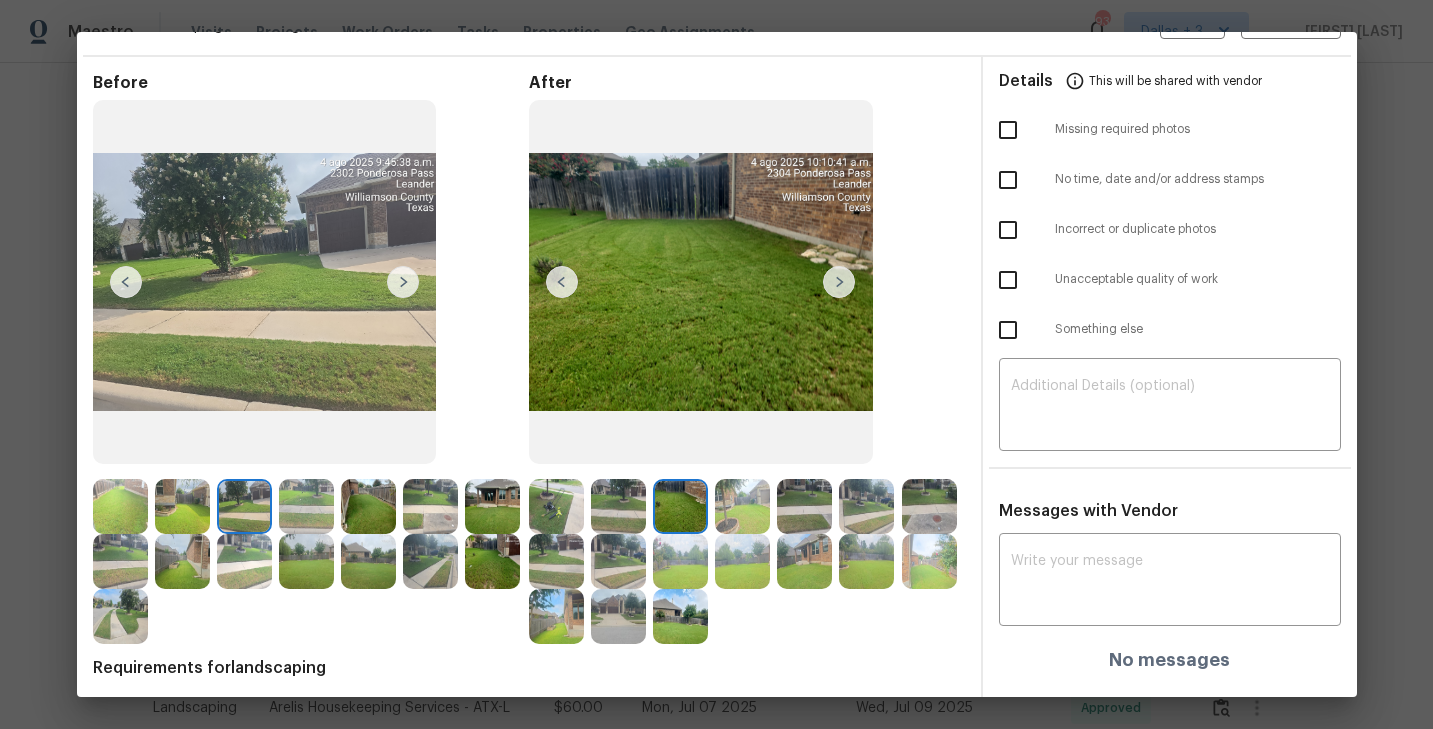 click at bounding box center [839, 282] 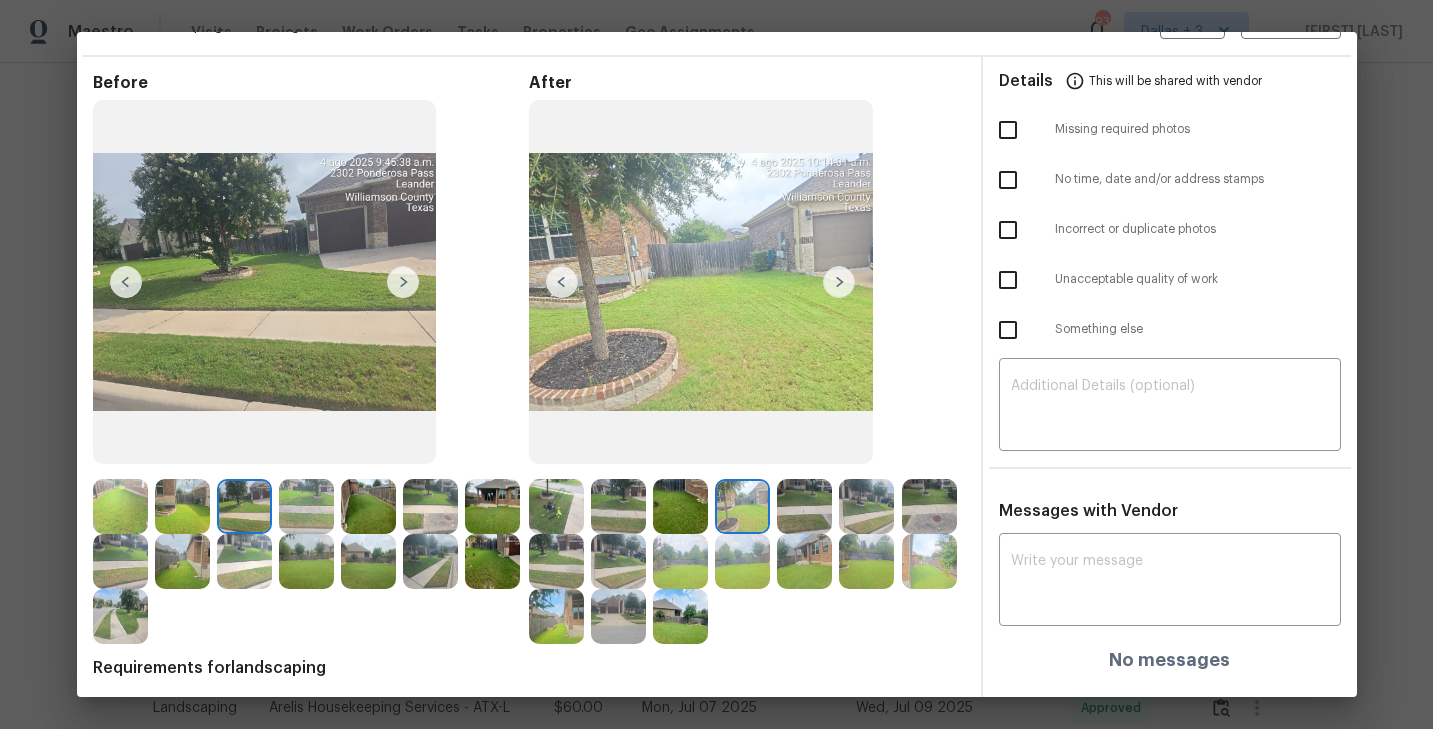 click at bounding box center (839, 282) 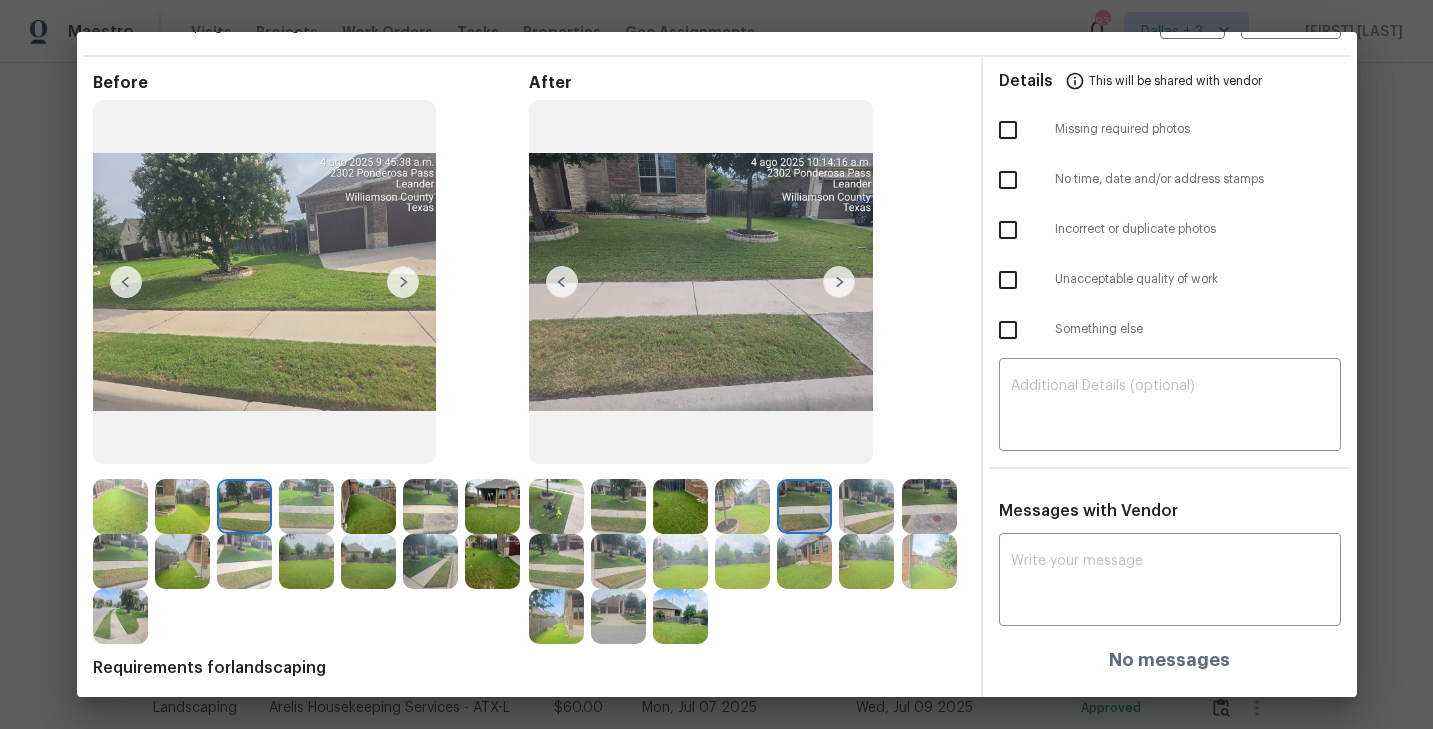 click at bounding box center (839, 282) 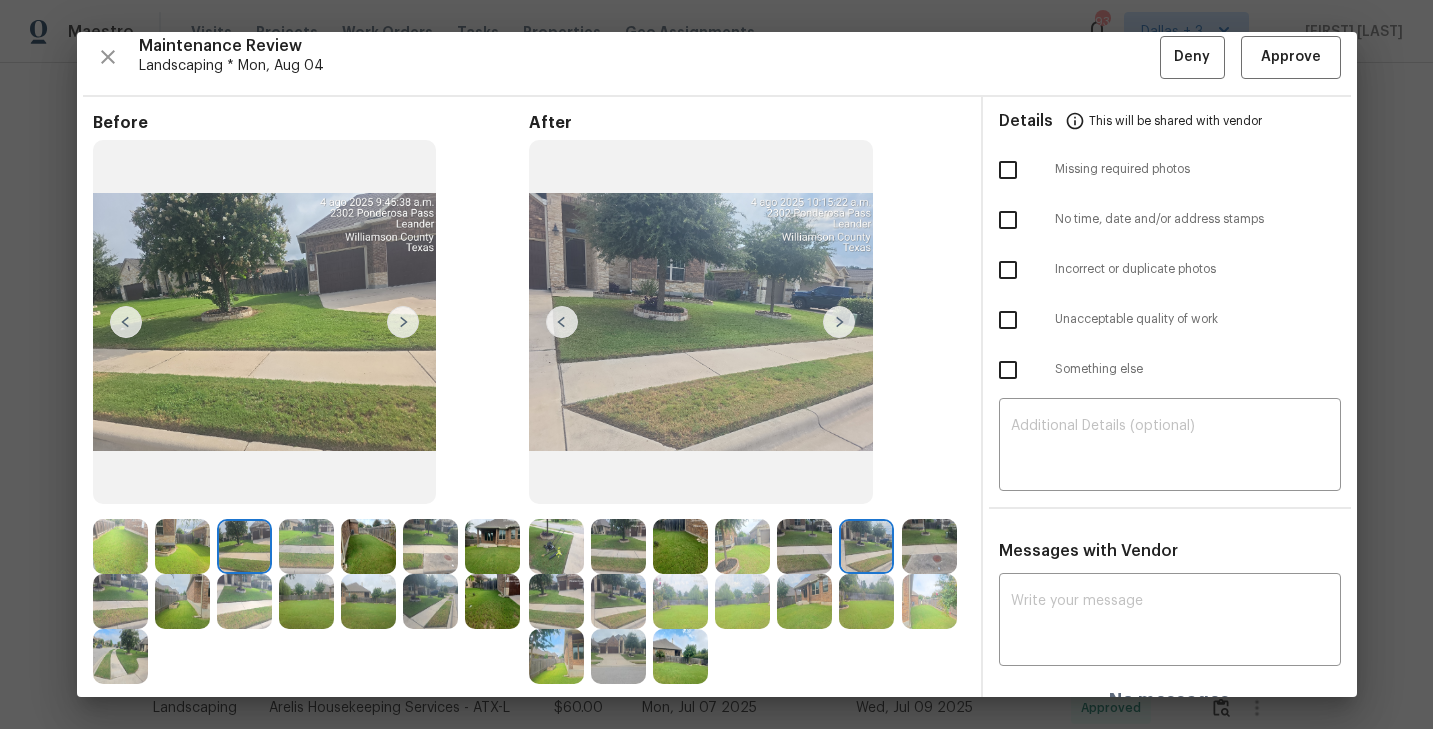 scroll, scrollTop: 0, scrollLeft: 0, axis: both 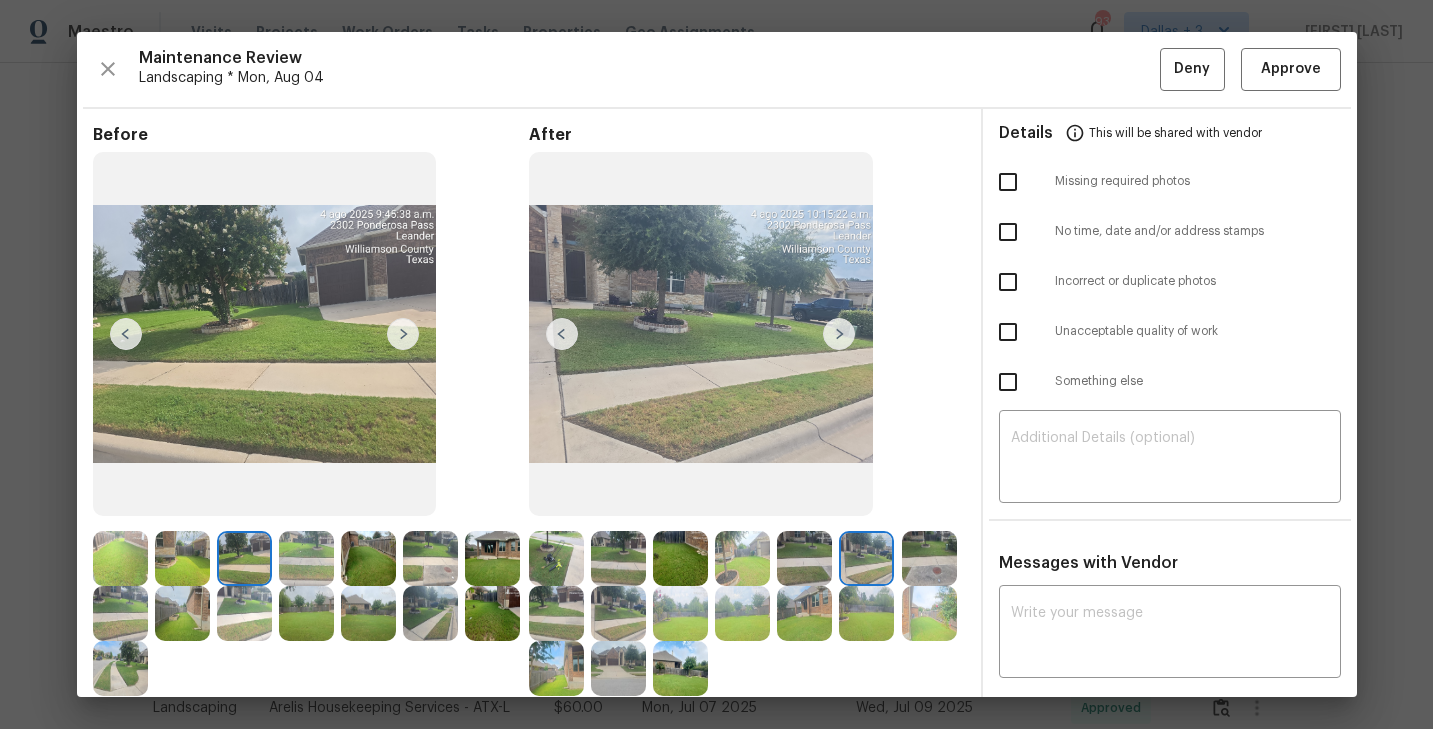 click at bounding box center (839, 334) 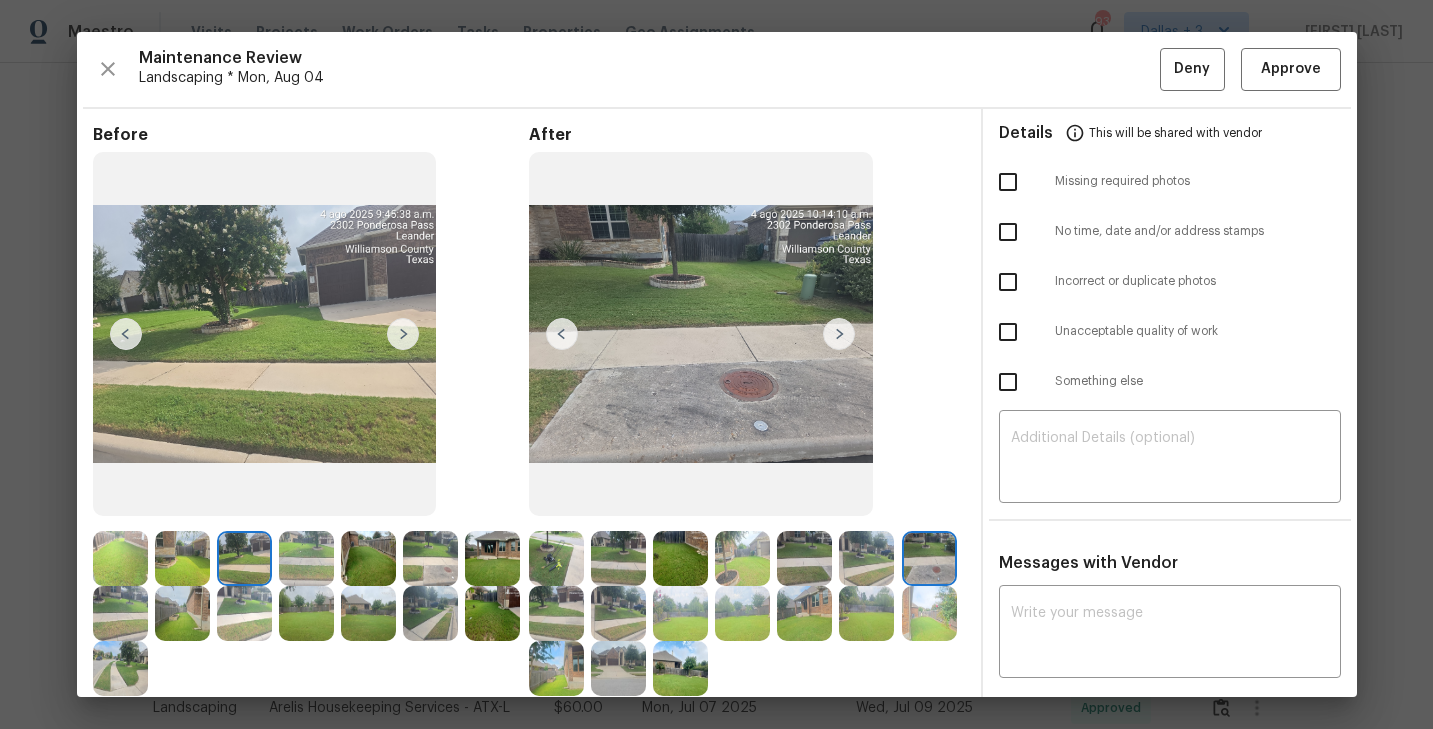 click at bounding box center (839, 334) 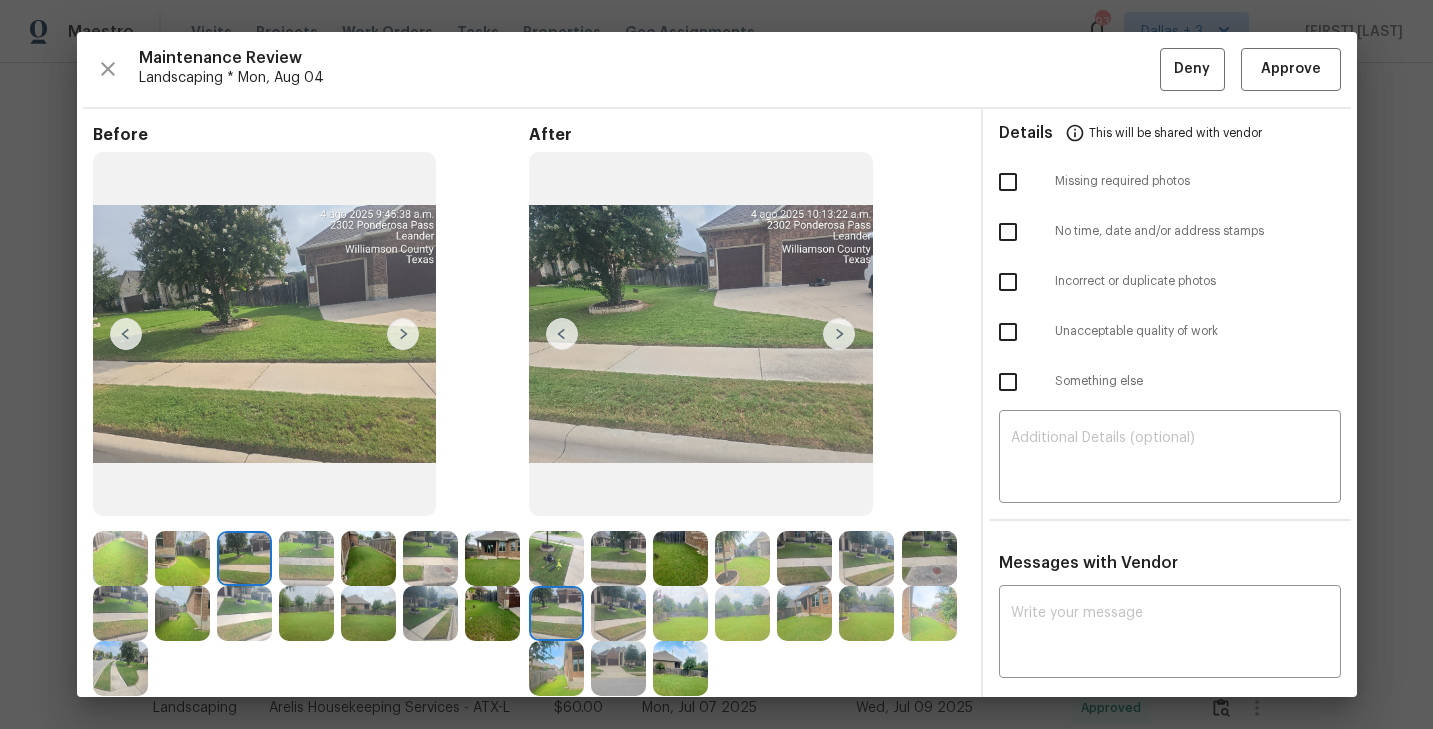 click at bounding box center [839, 334] 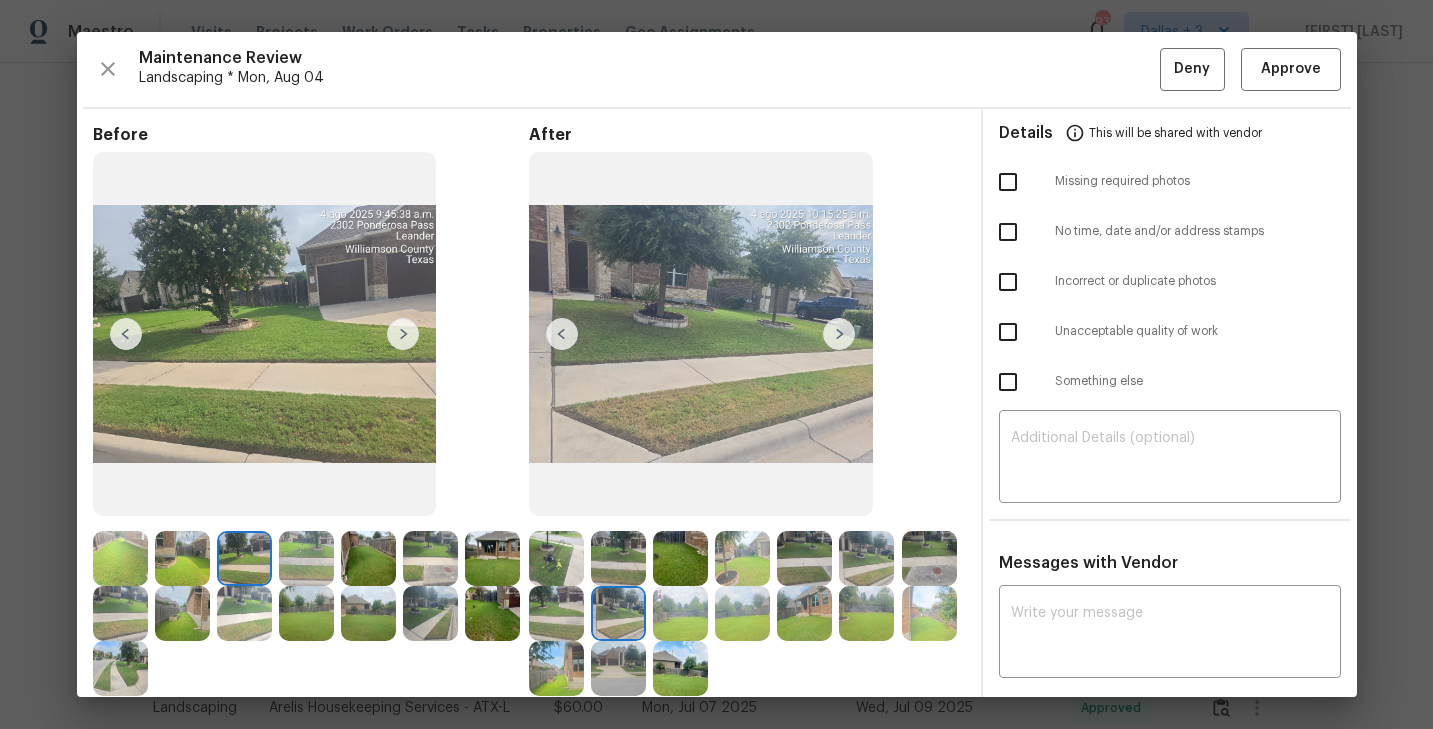 click at bounding box center [839, 334] 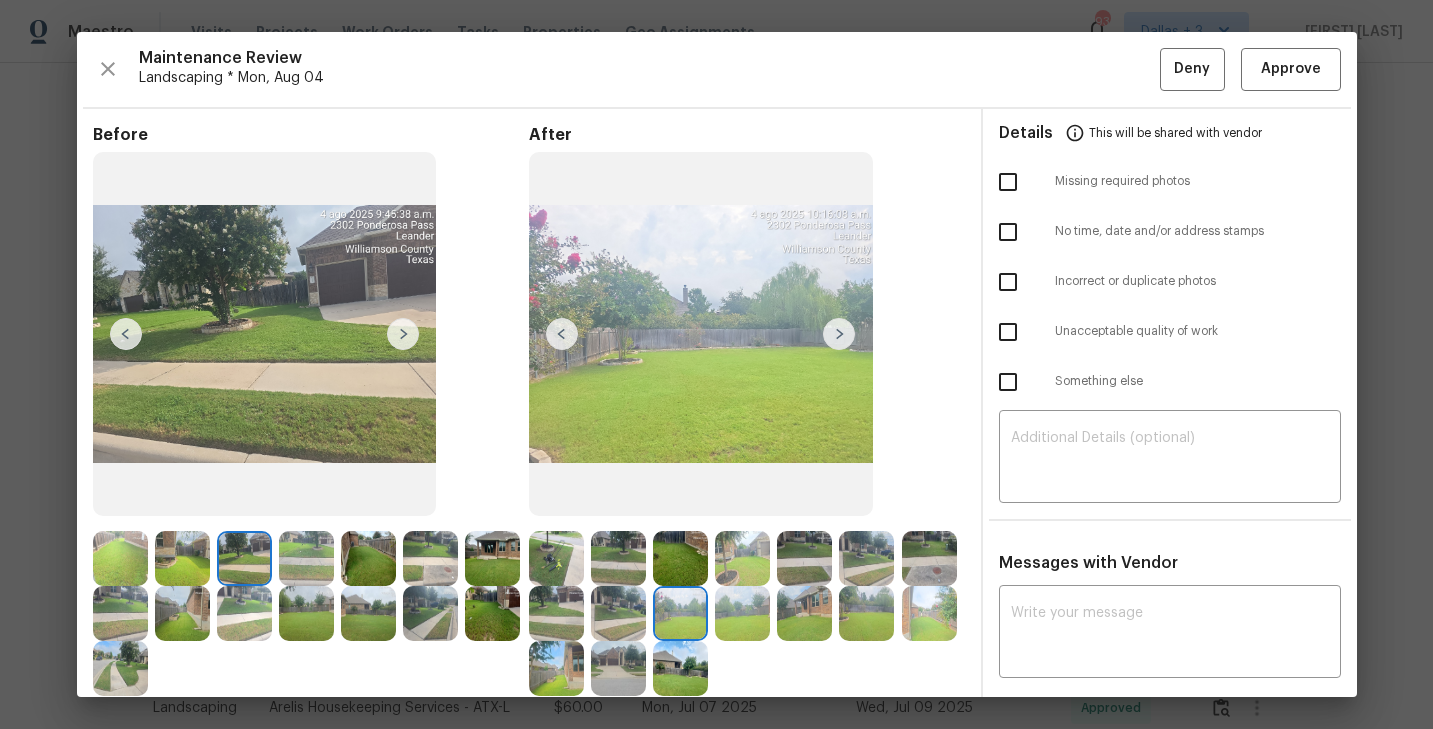 click at bounding box center (839, 334) 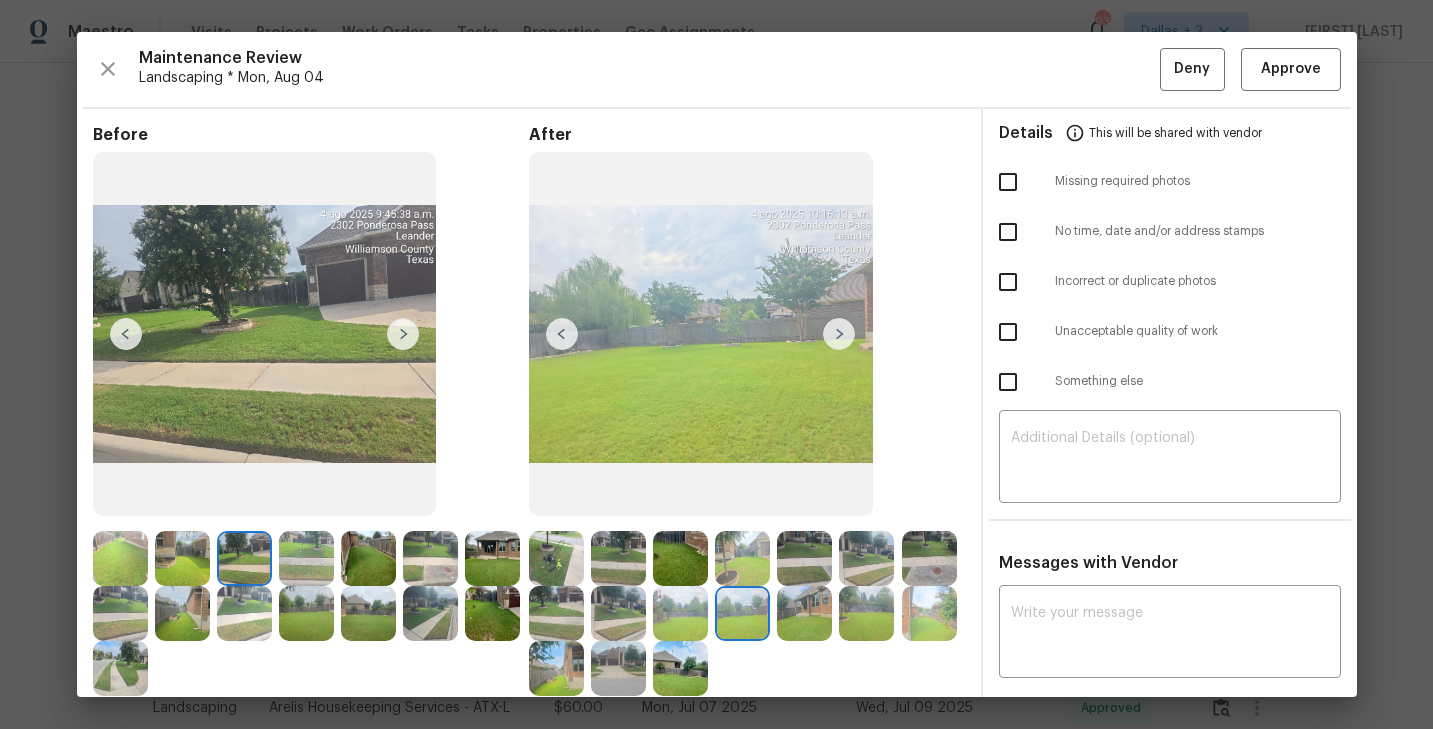 click at bounding box center (839, 334) 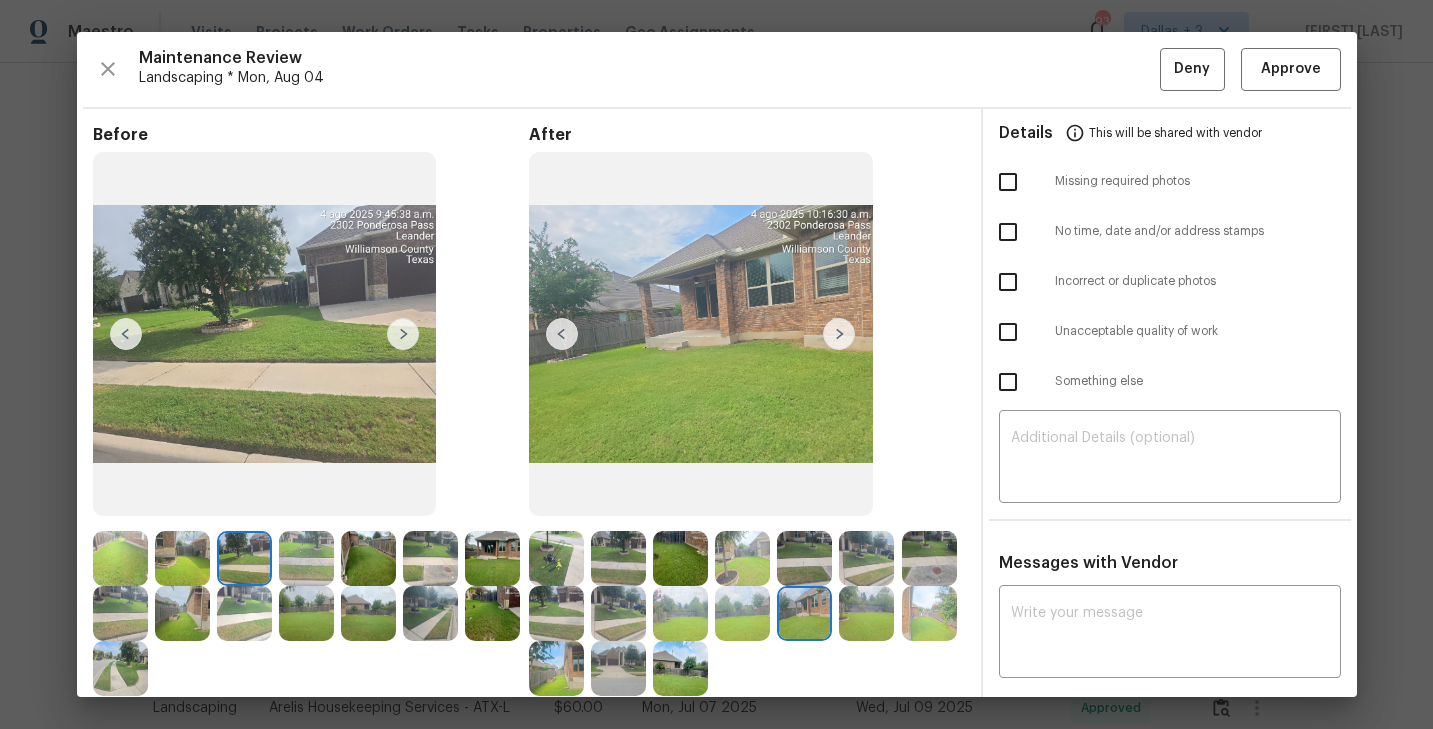 click at bounding box center [839, 334] 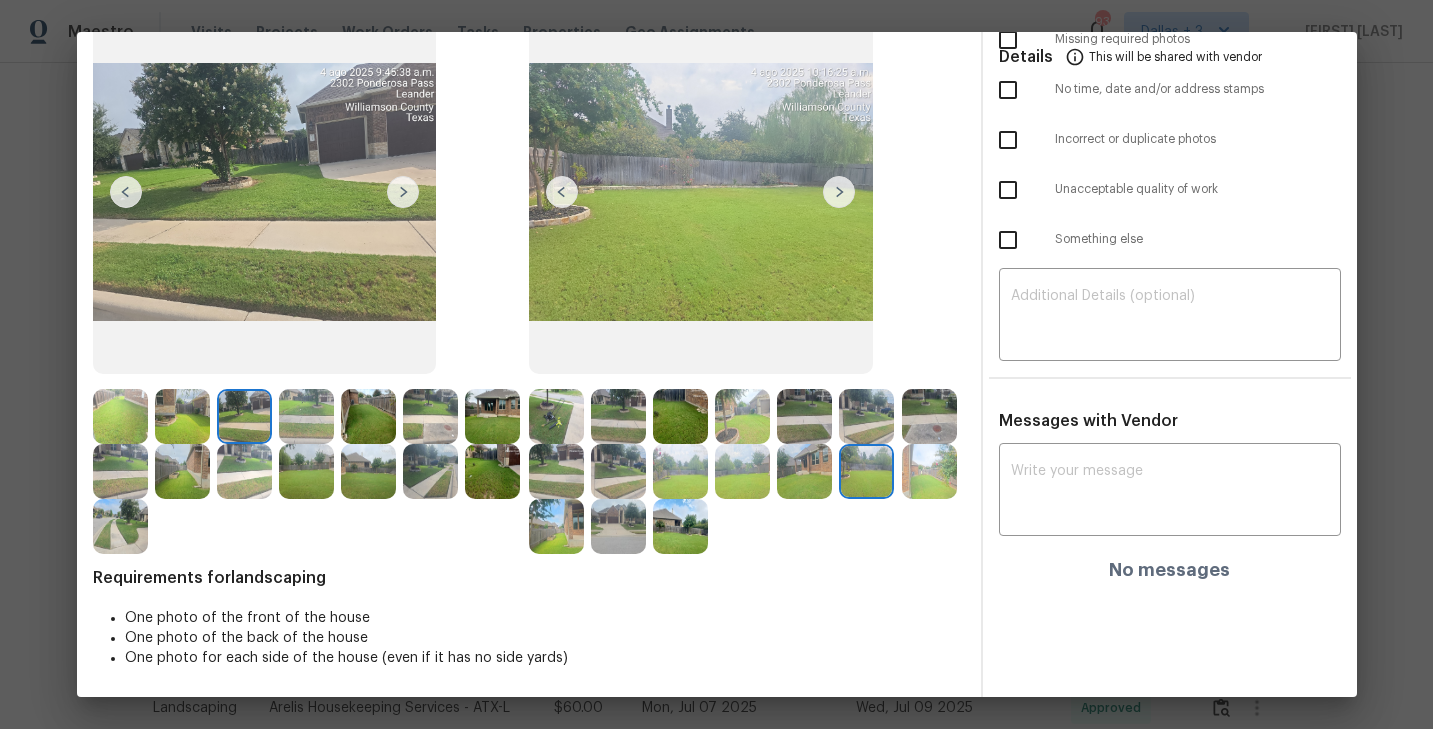scroll, scrollTop: 0, scrollLeft: 0, axis: both 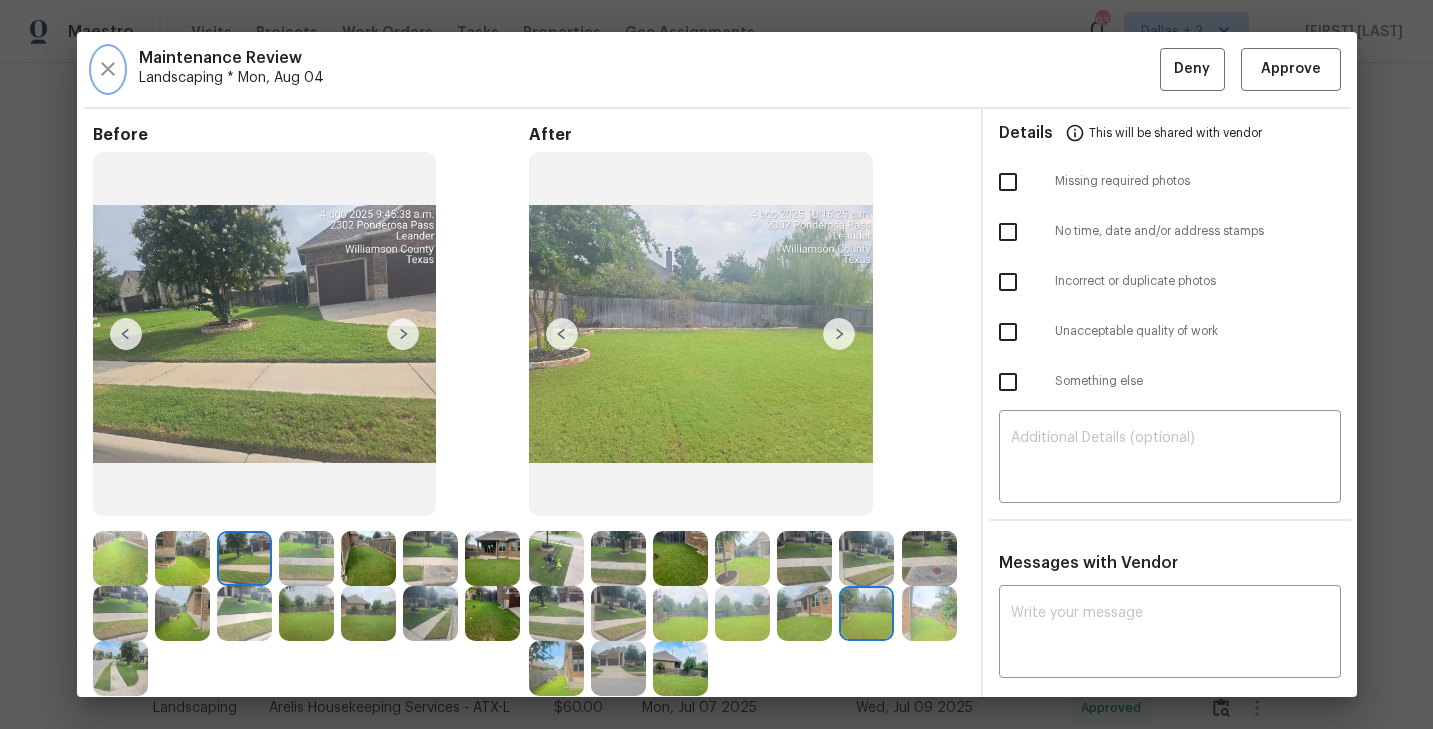 click 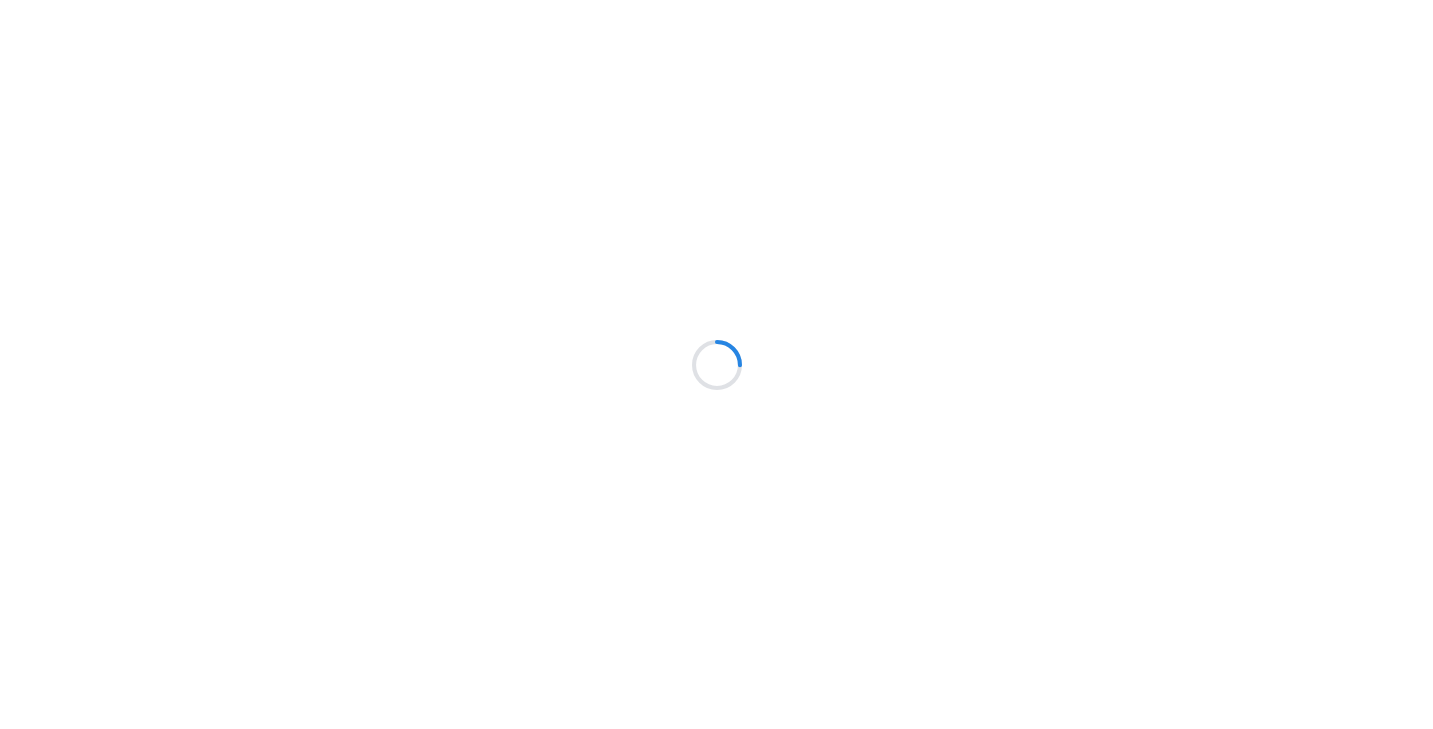 scroll, scrollTop: 0, scrollLeft: 0, axis: both 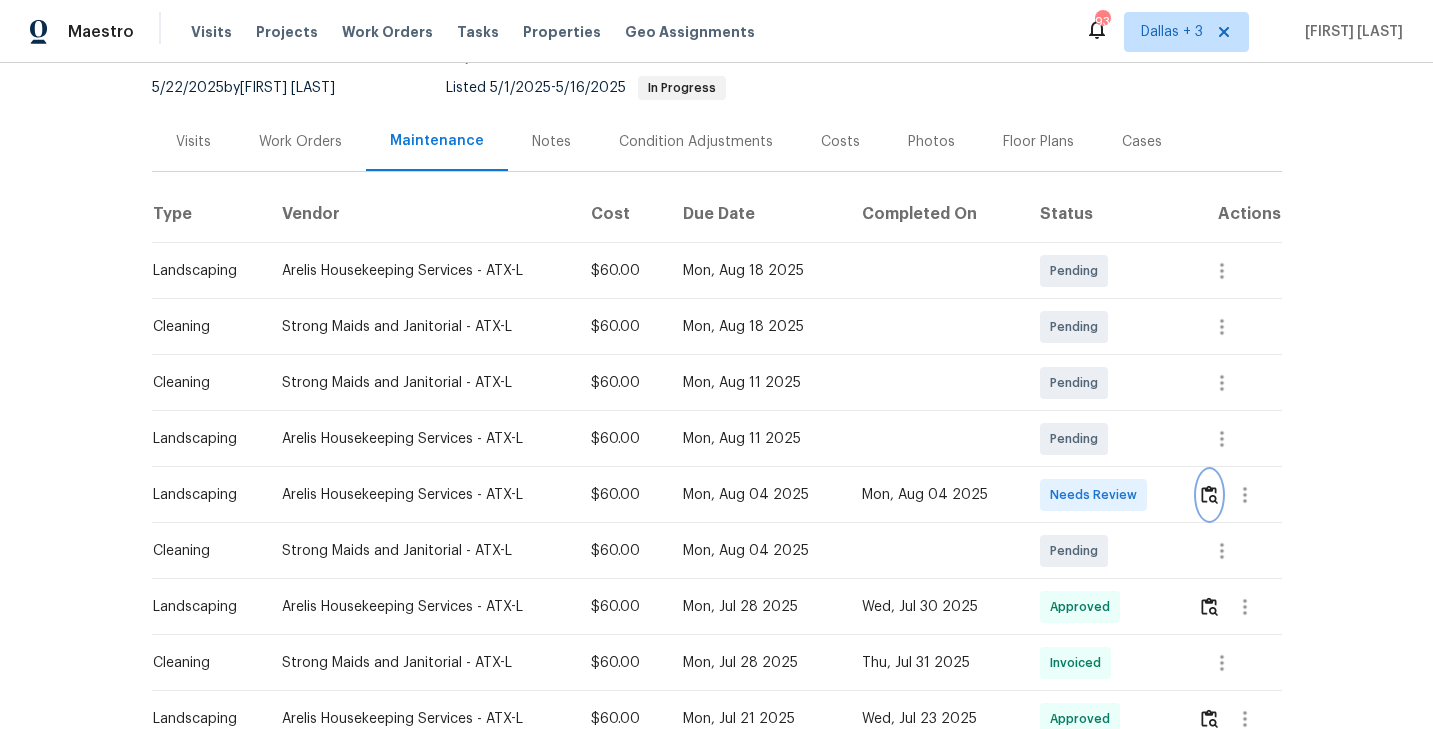click at bounding box center [1209, 495] 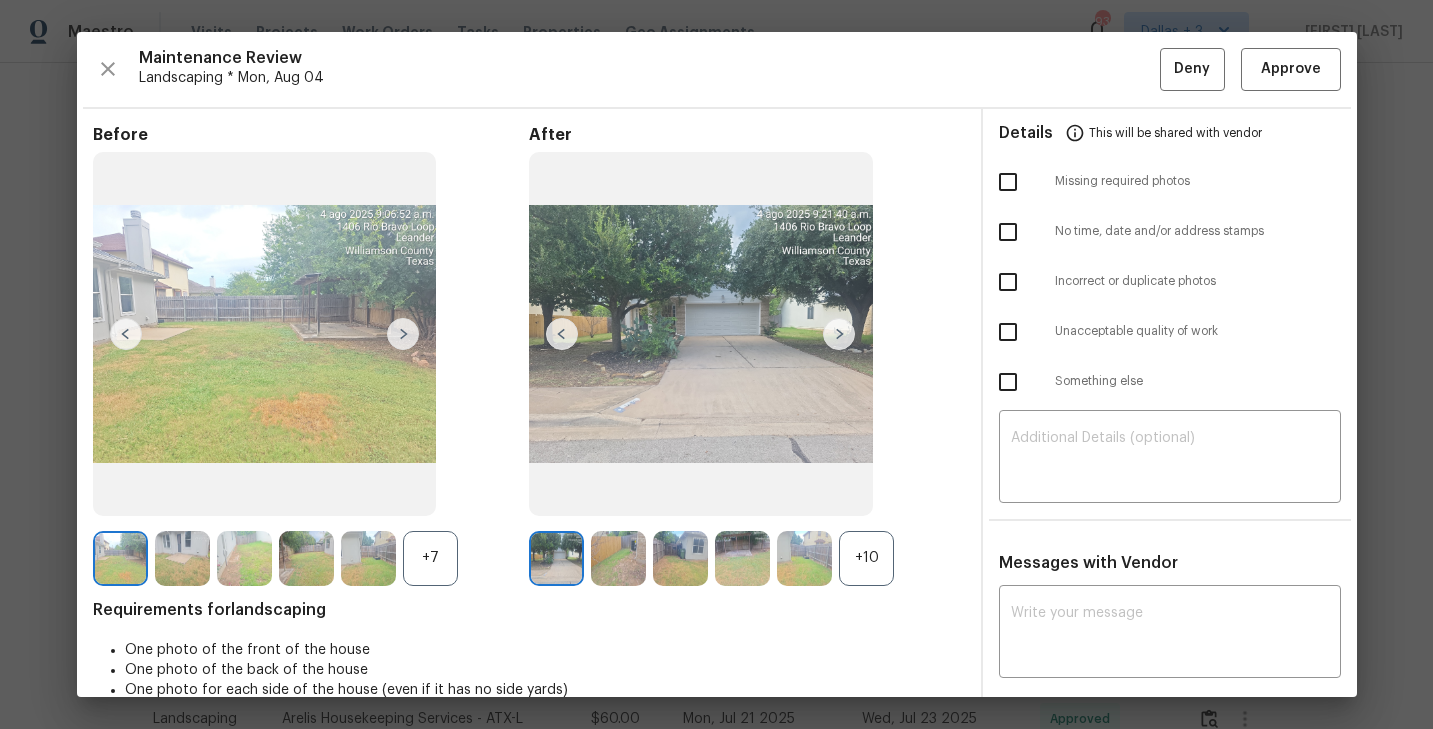 click on "Before  +7 After  +10 Requirements for  landscaping One photo of the front of the house One photo of the back of the house One photo for each side of the house (even if it has no side yards)" at bounding box center (529, 623) 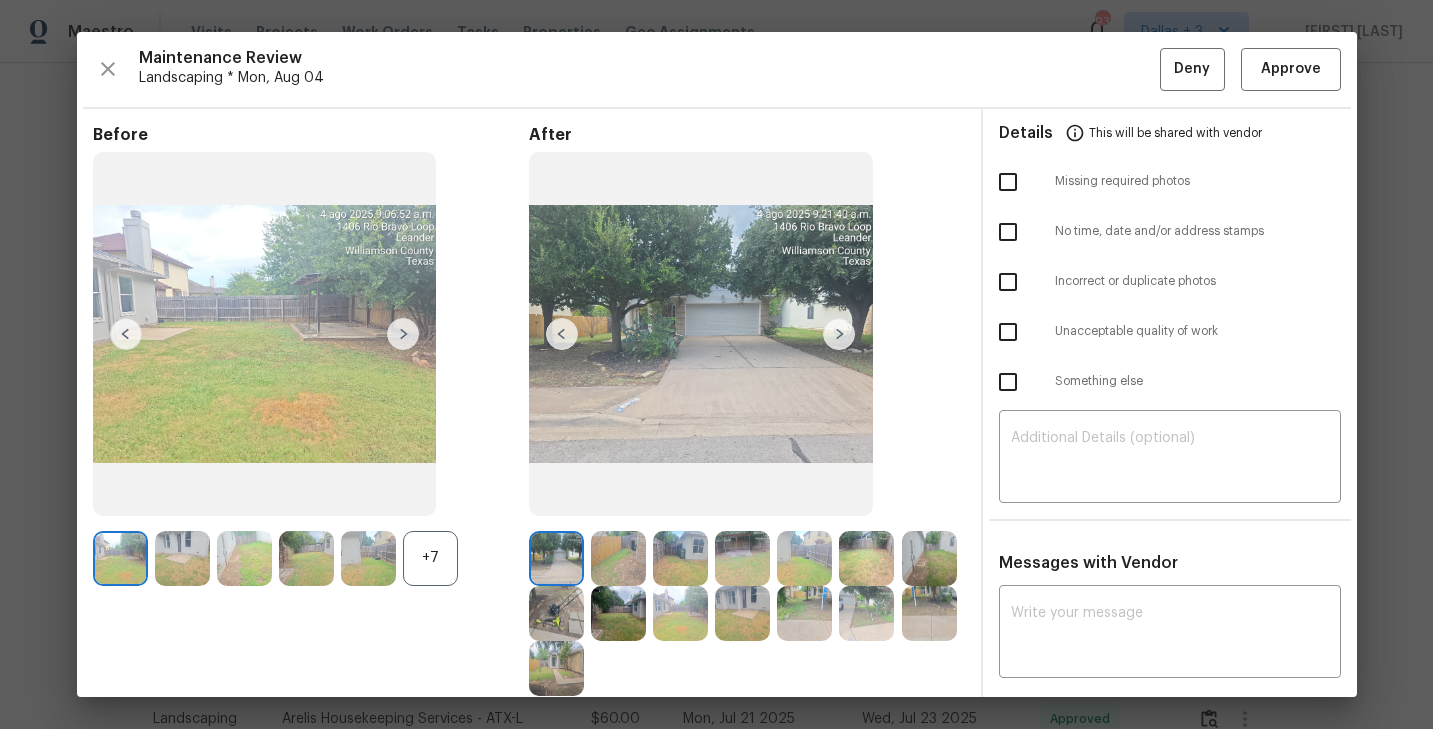 click on "+7" at bounding box center (430, 558) 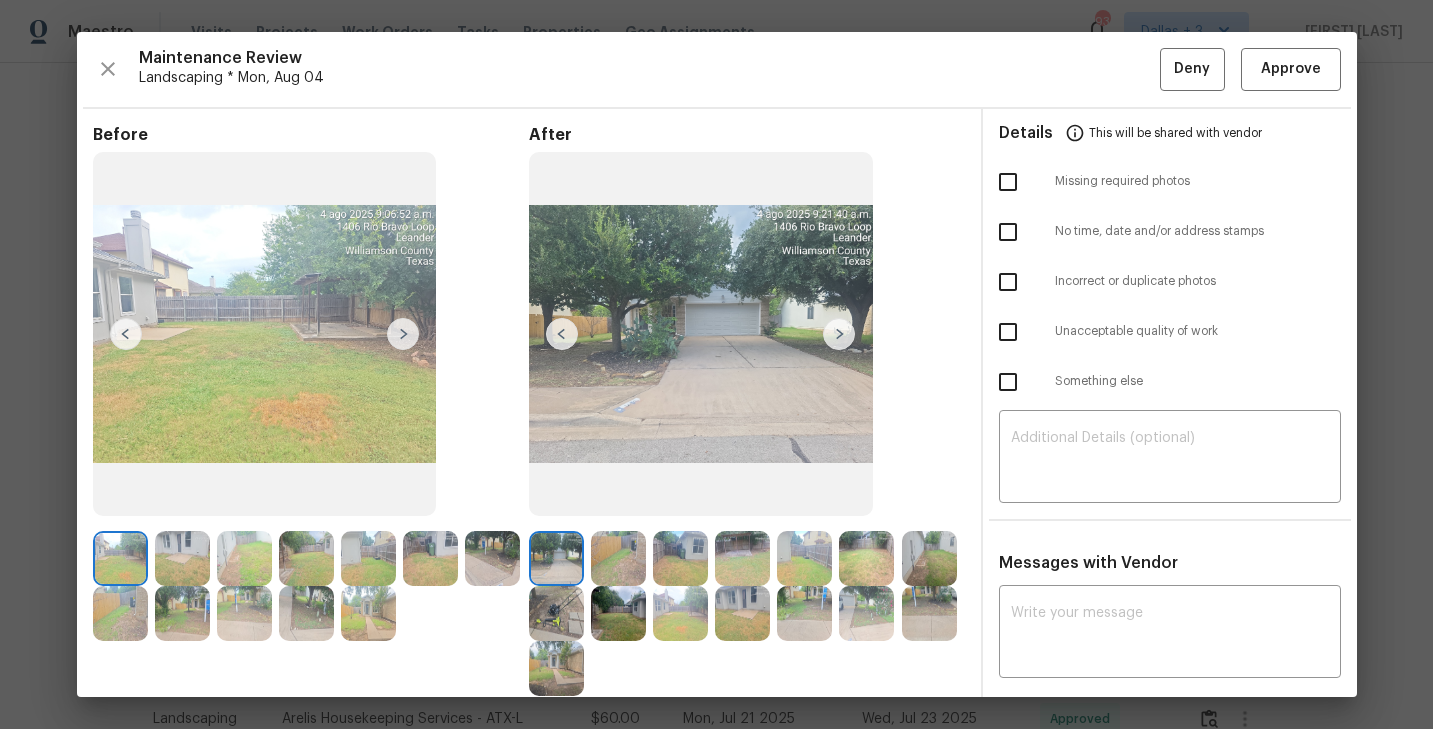 click on "Before" at bounding box center (311, 410) 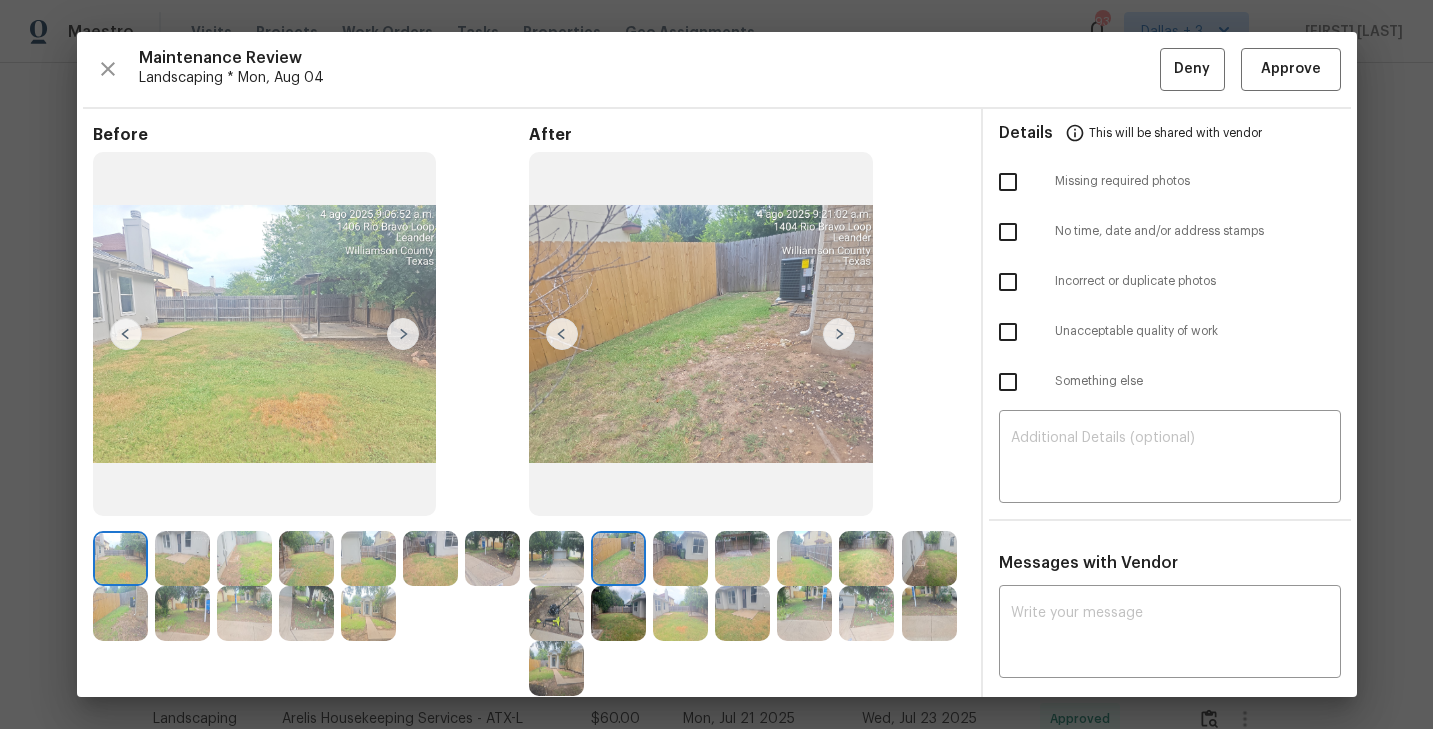 click at bounding box center (839, 334) 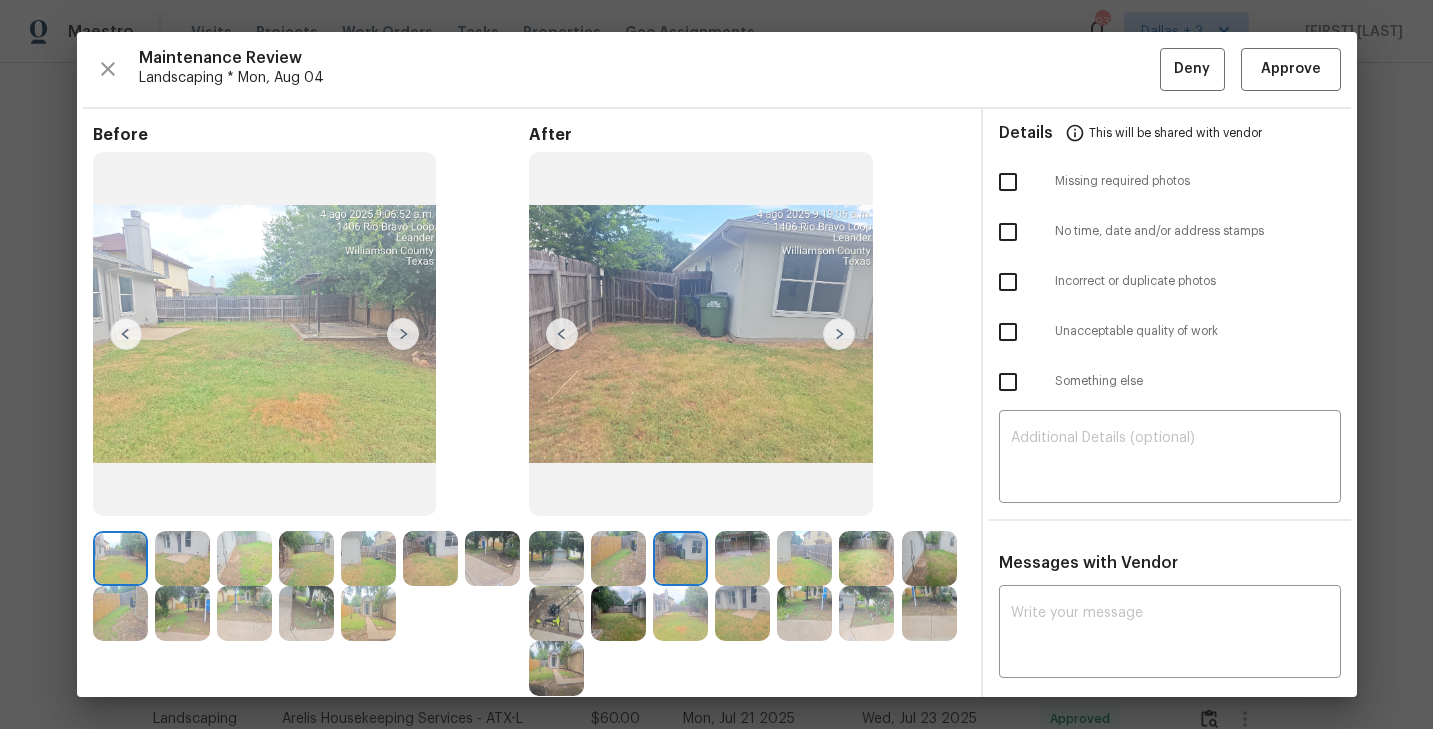 click at bounding box center [839, 334] 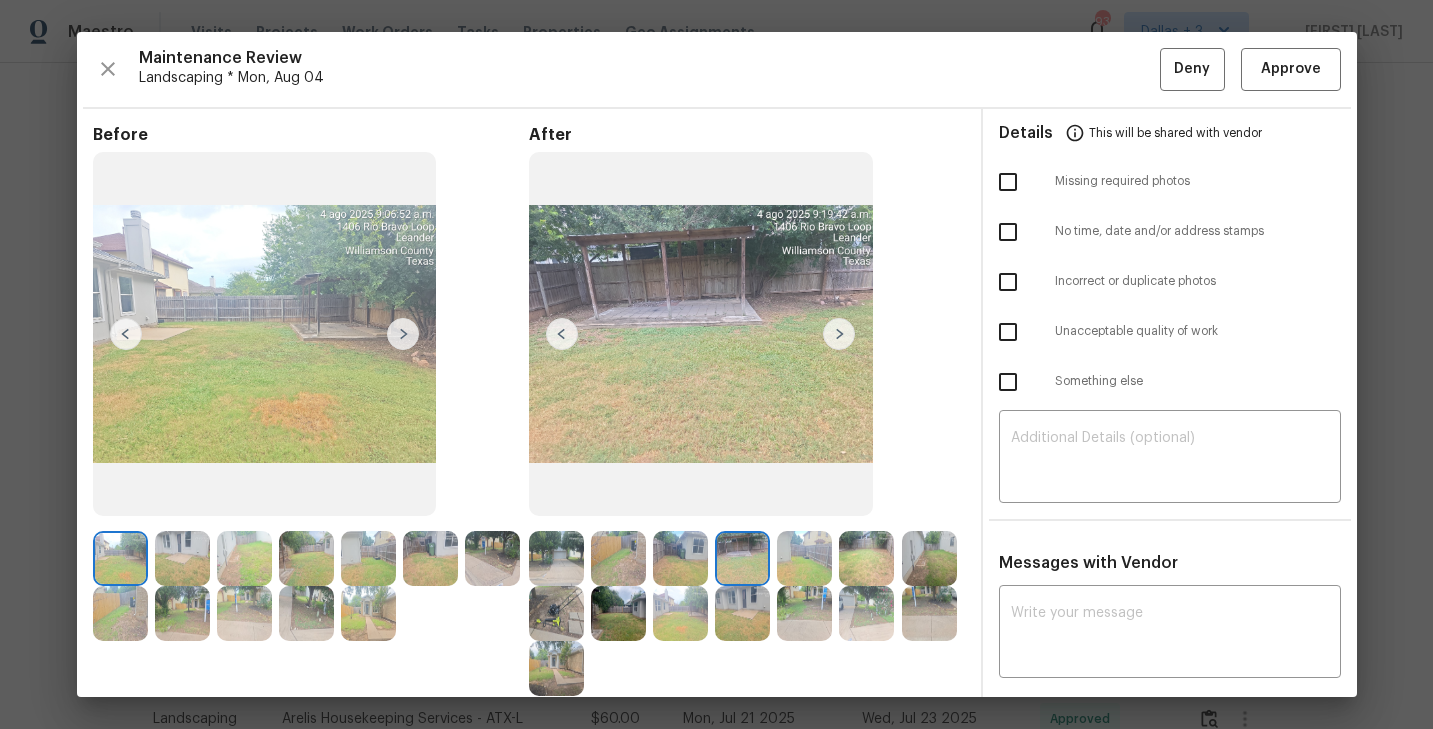 click at bounding box center [839, 334] 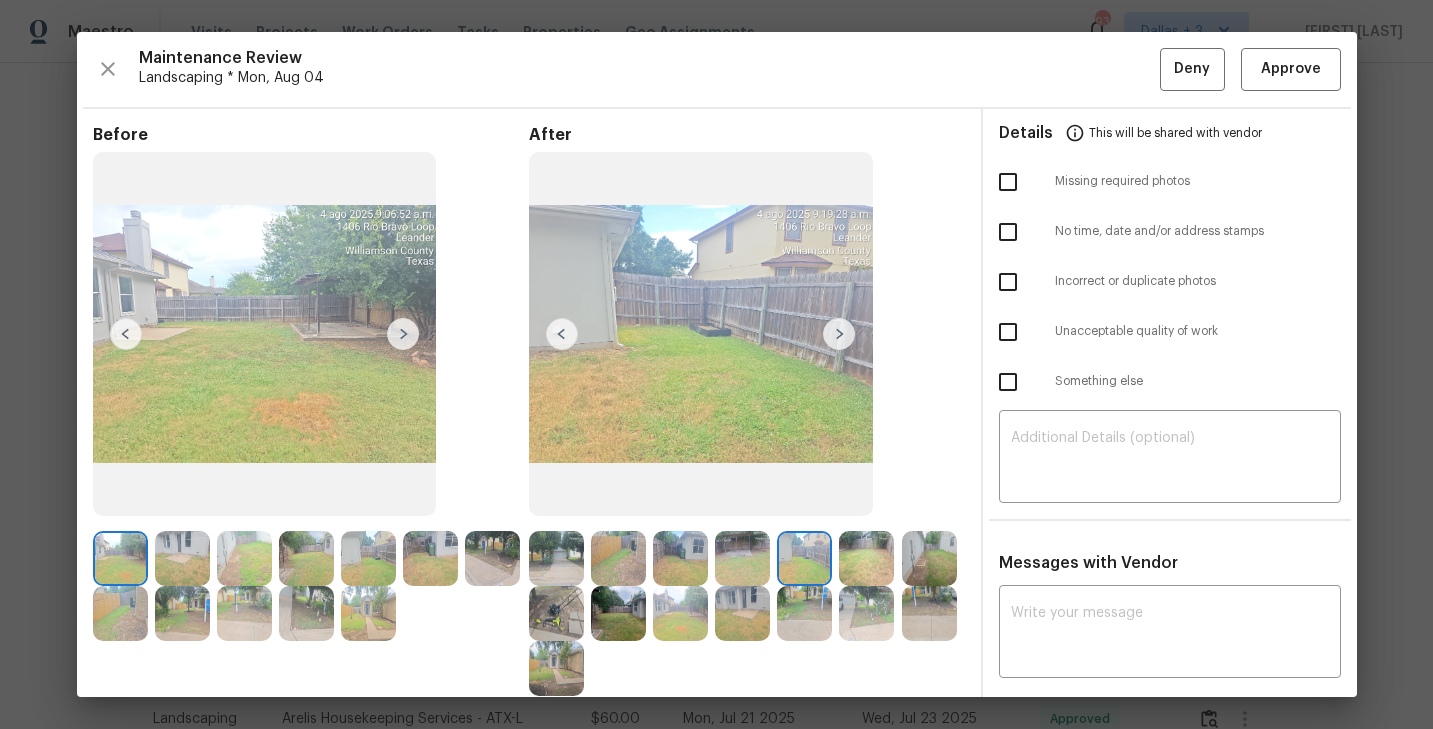 click at bounding box center (701, 334) 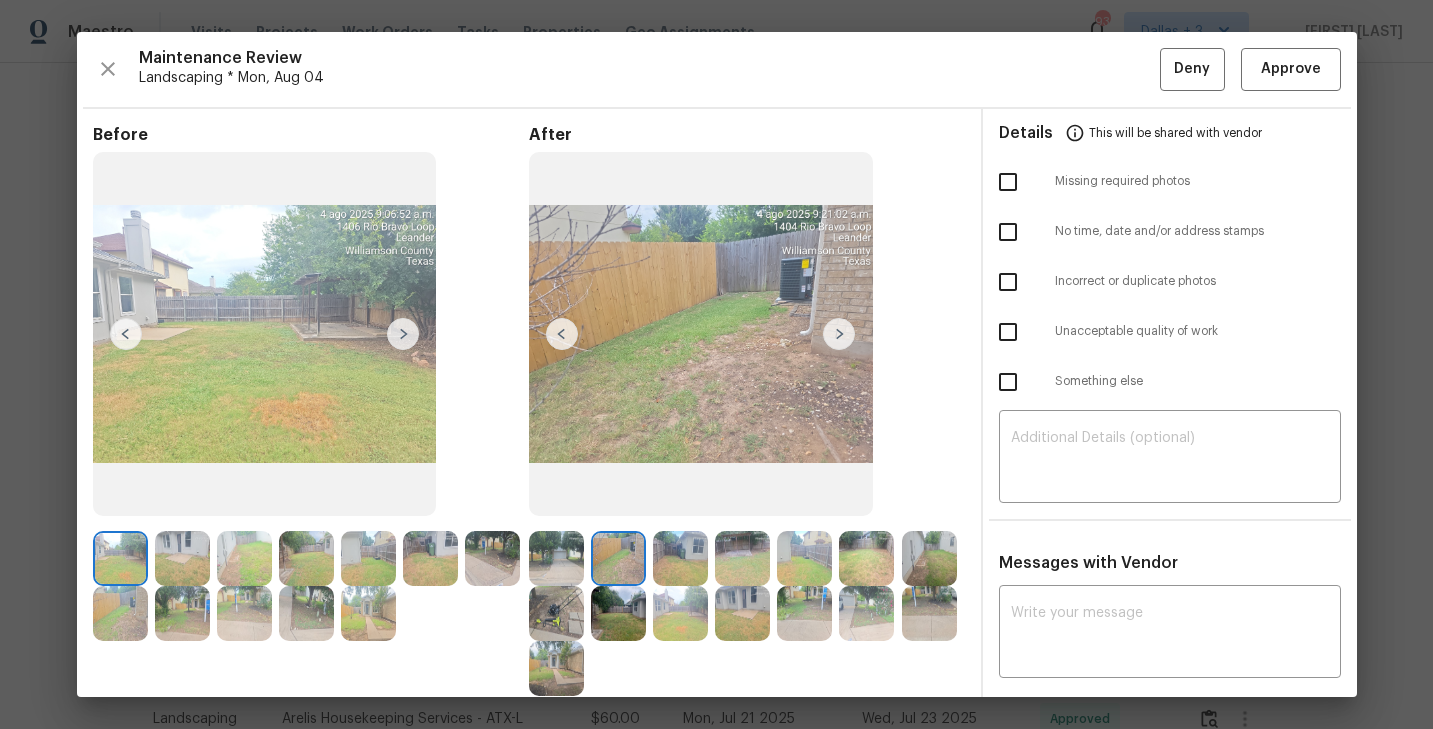 click at bounding box center (839, 334) 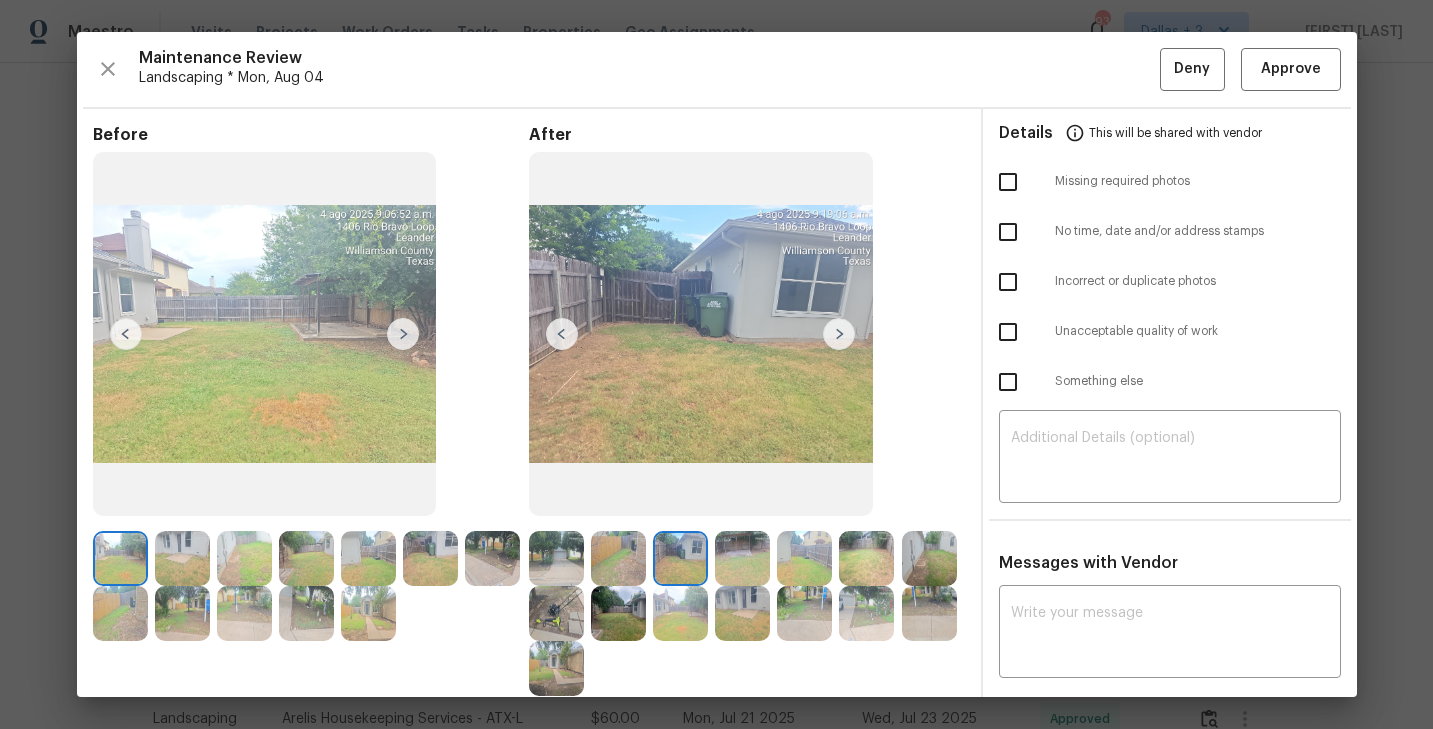 click at bounding box center [839, 334] 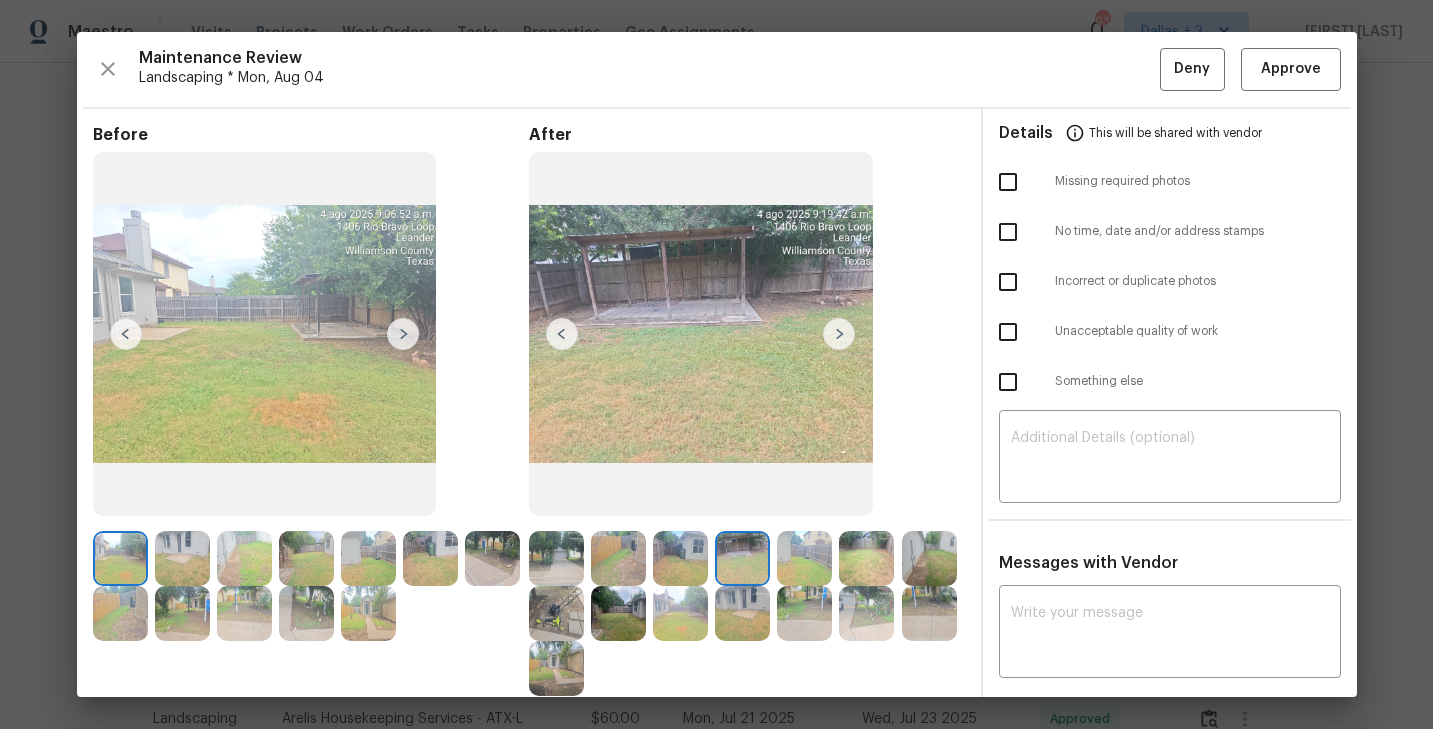 click at bounding box center (839, 334) 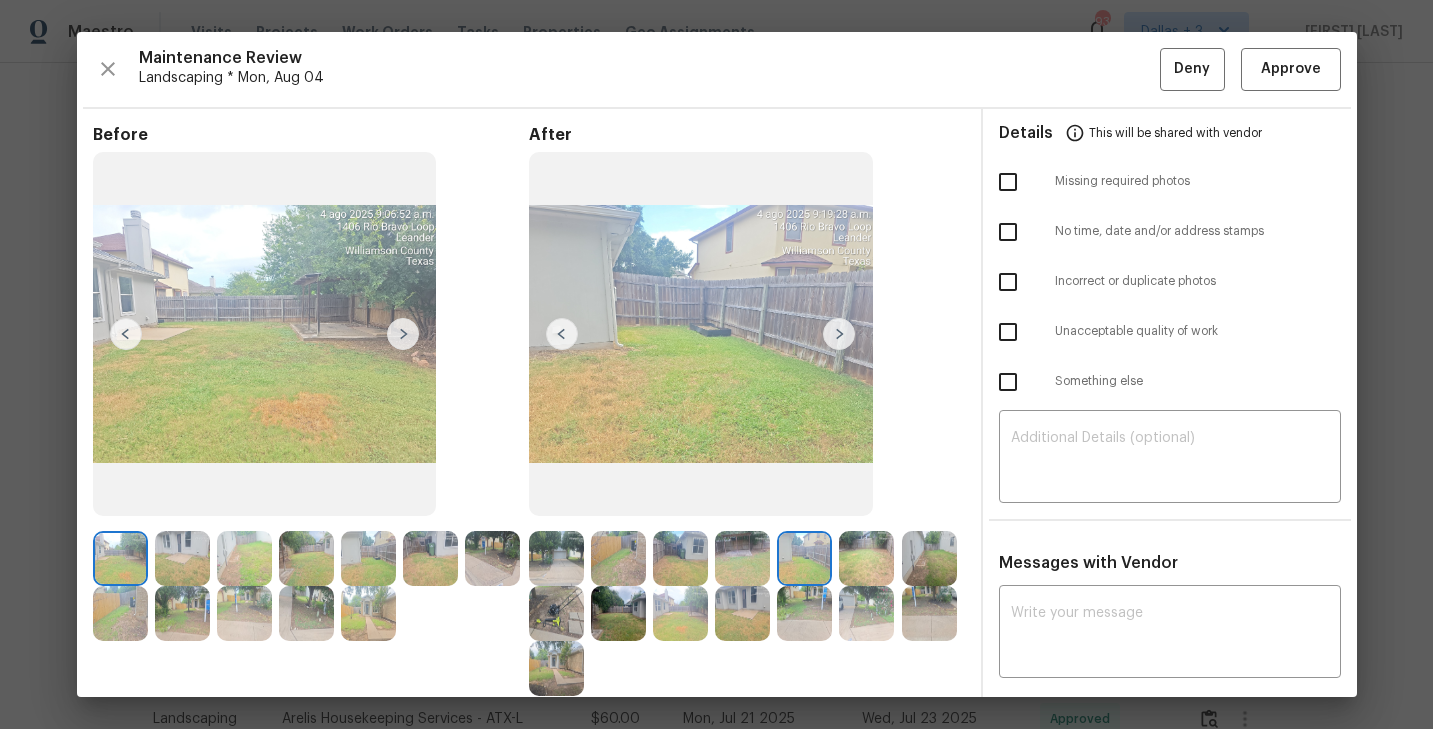 click at bounding box center (839, 334) 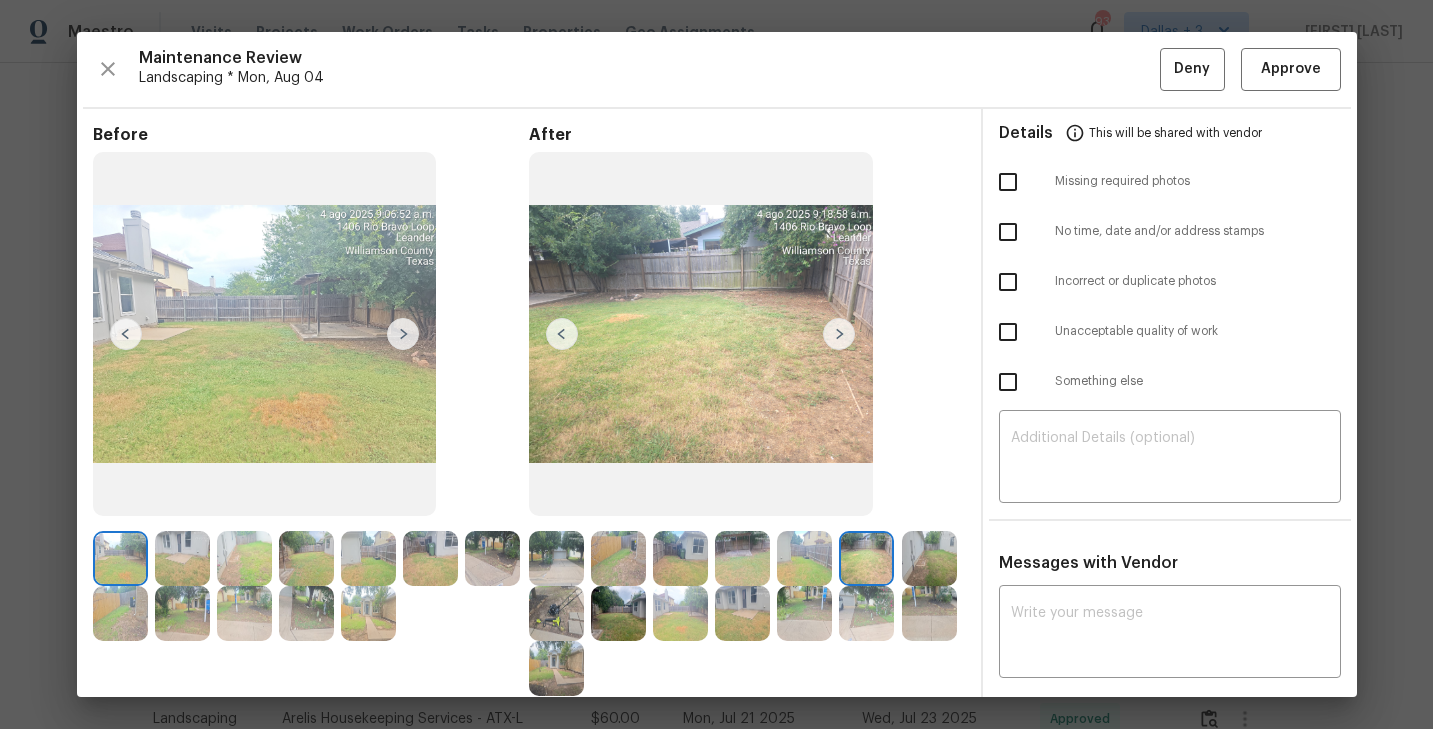 click at bounding box center (839, 334) 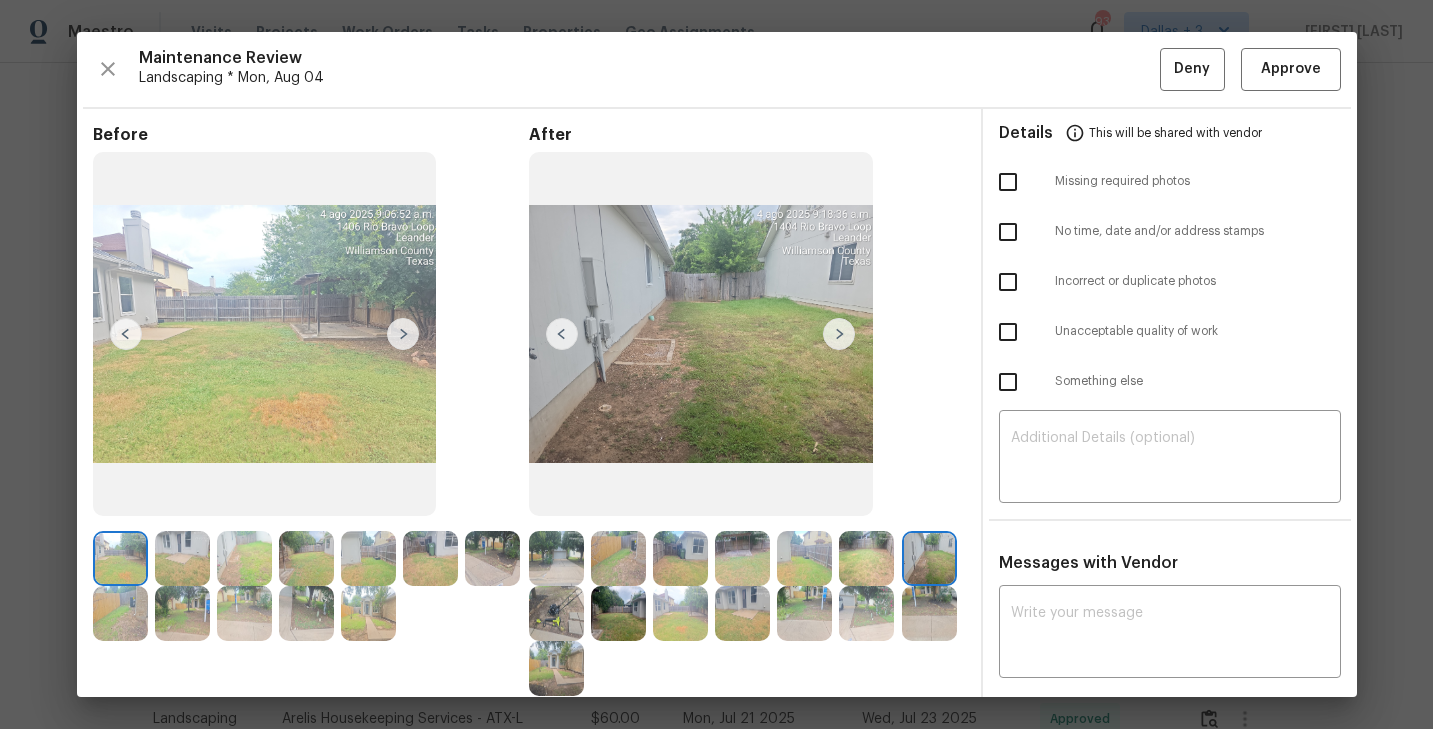 click at bounding box center [839, 334] 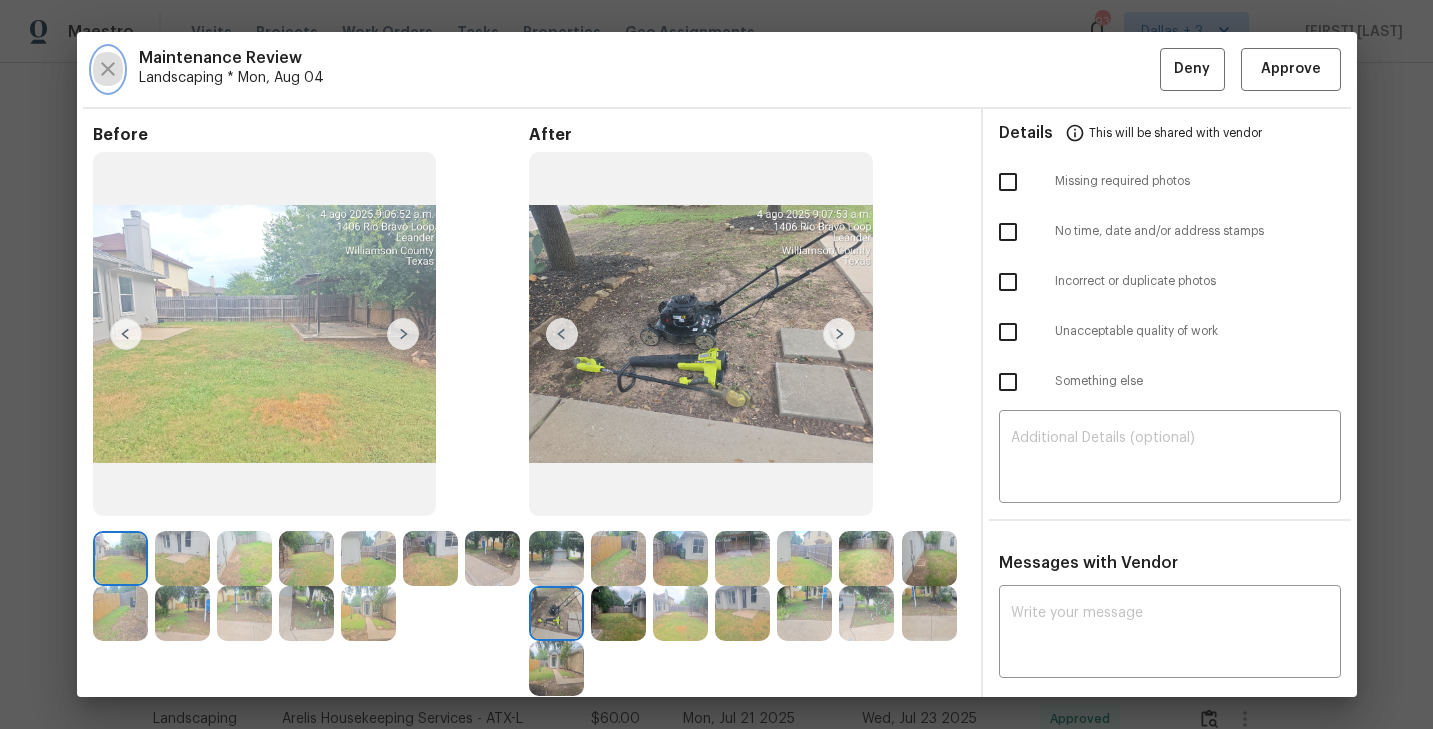 click 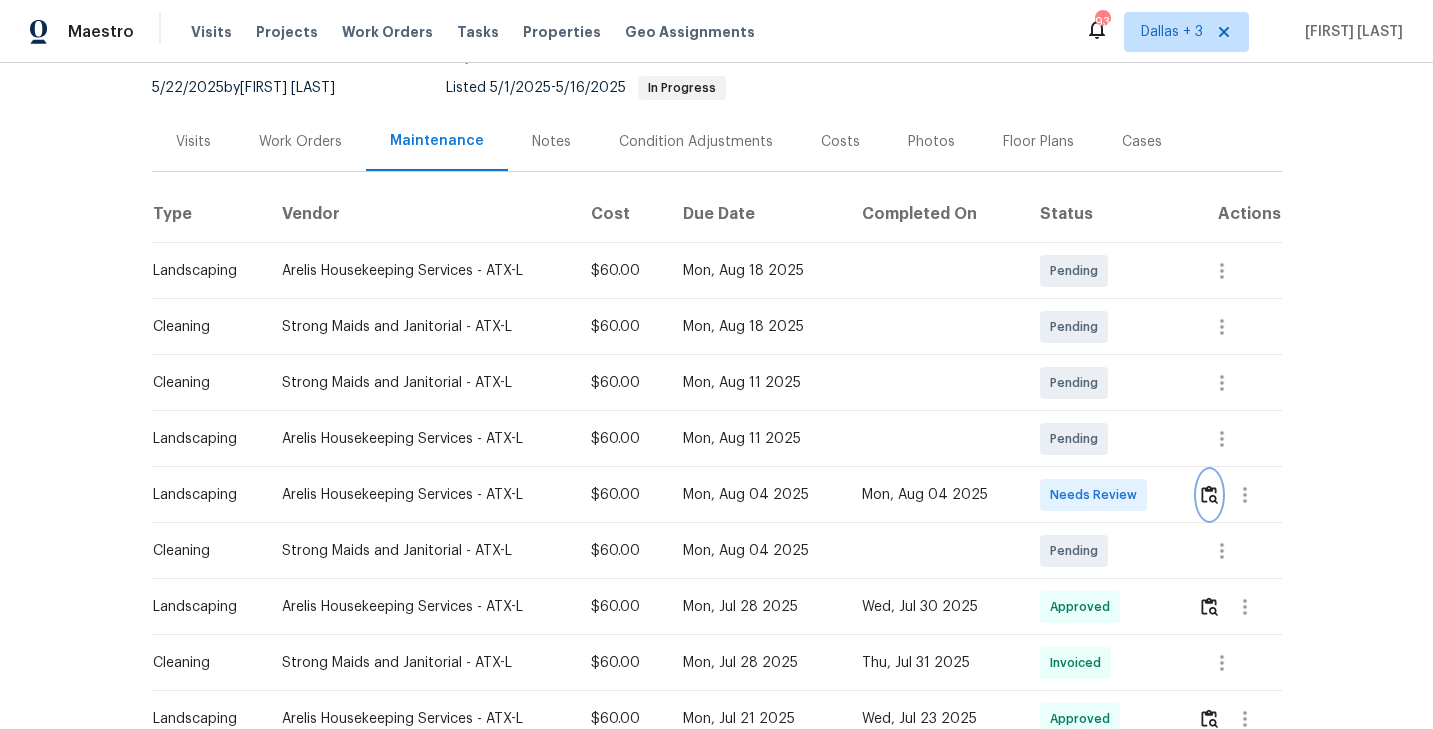scroll, scrollTop: 266, scrollLeft: 0, axis: vertical 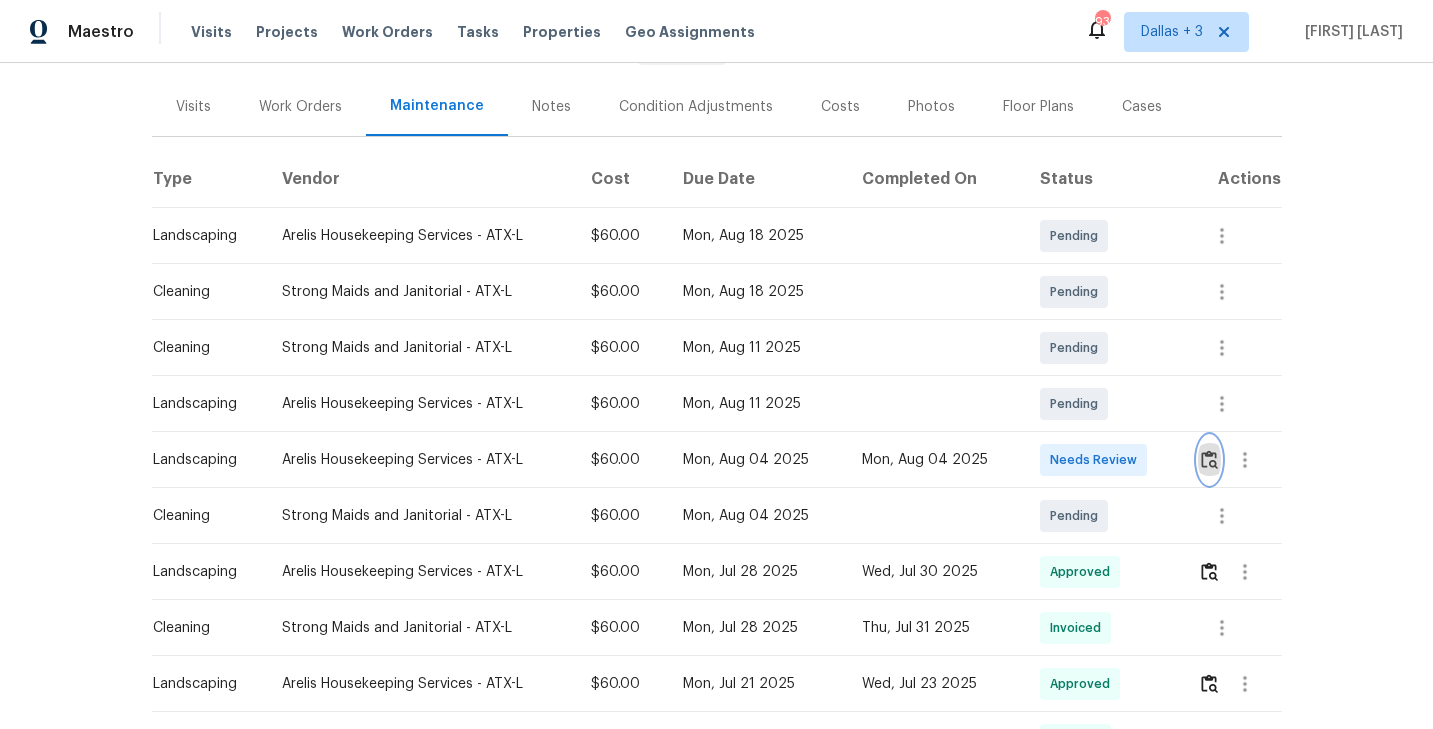 click at bounding box center (1209, 459) 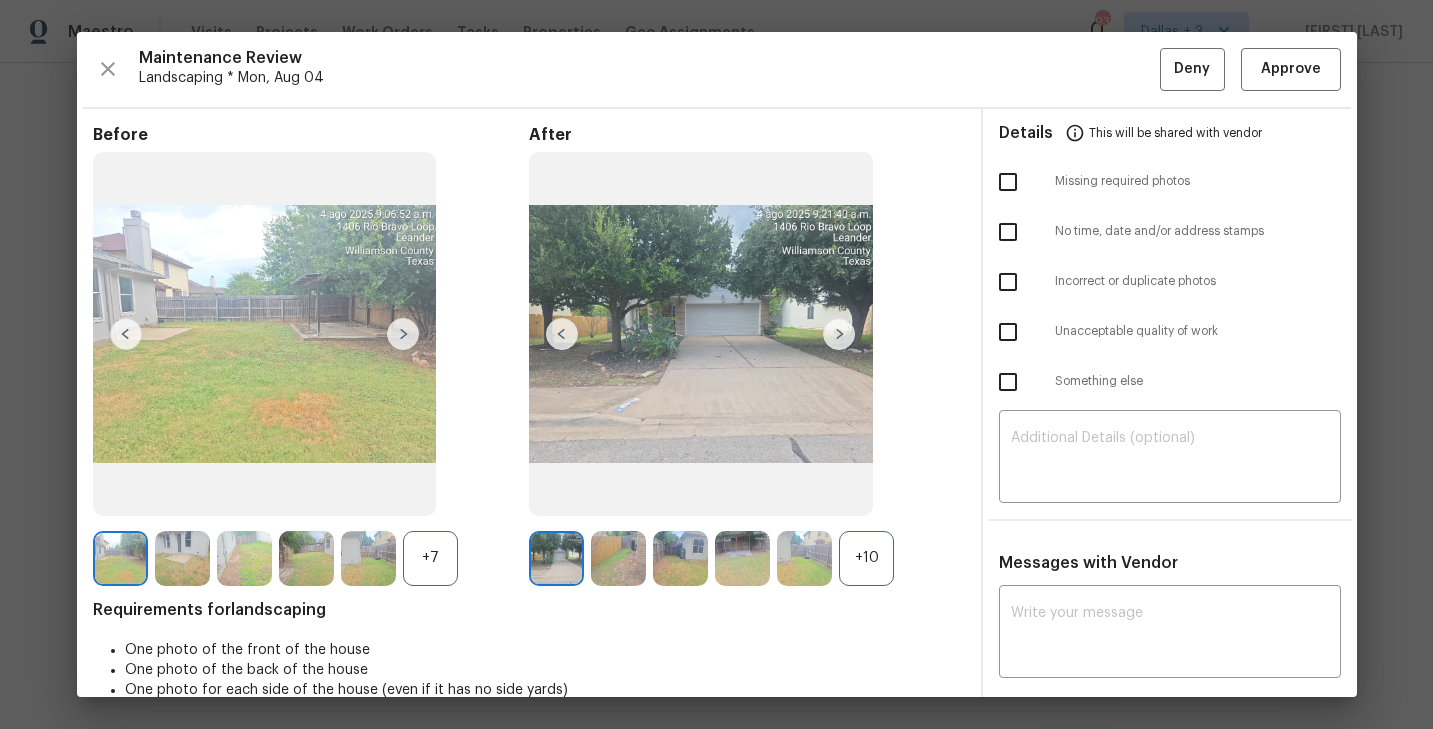 click on "+10" at bounding box center [866, 558] 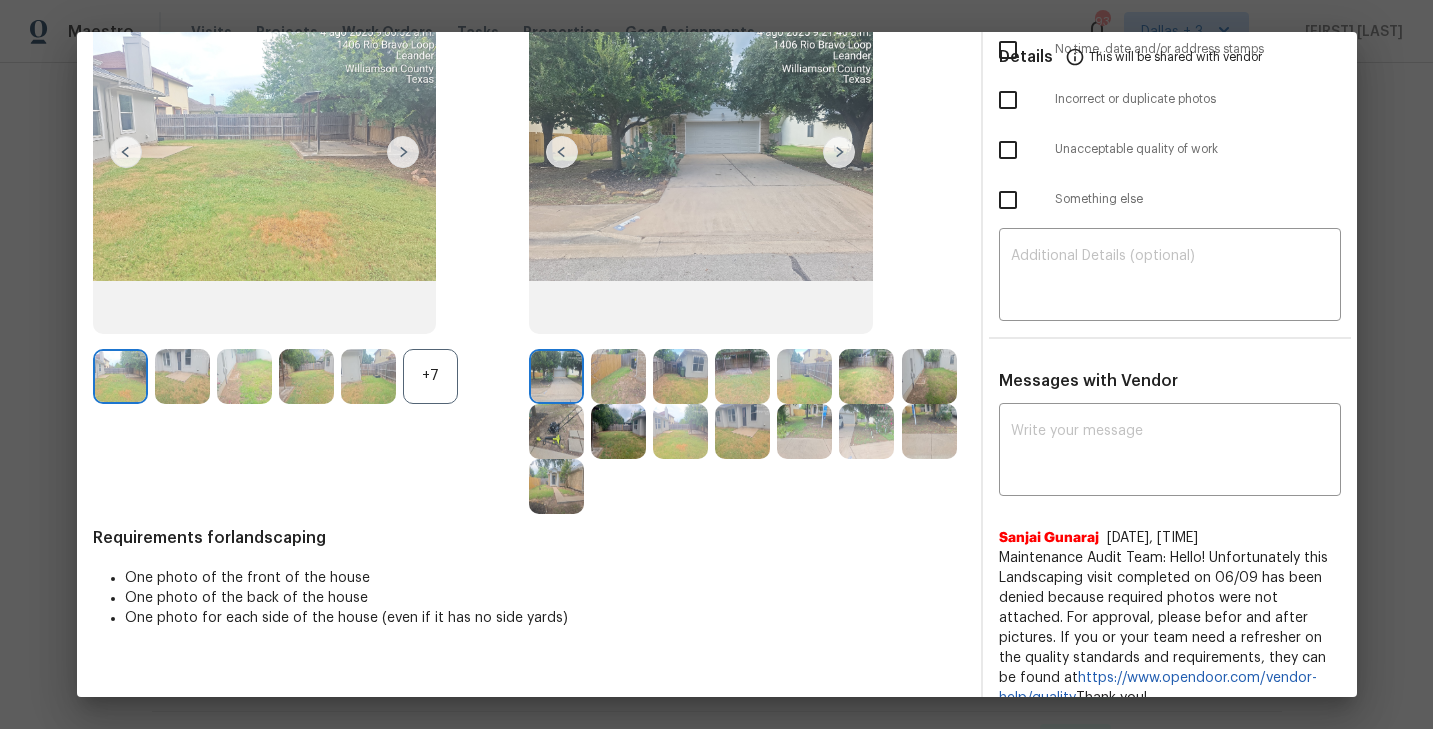 scroll, scrollTop: 183, scrollLeft: 0, axis: vertical 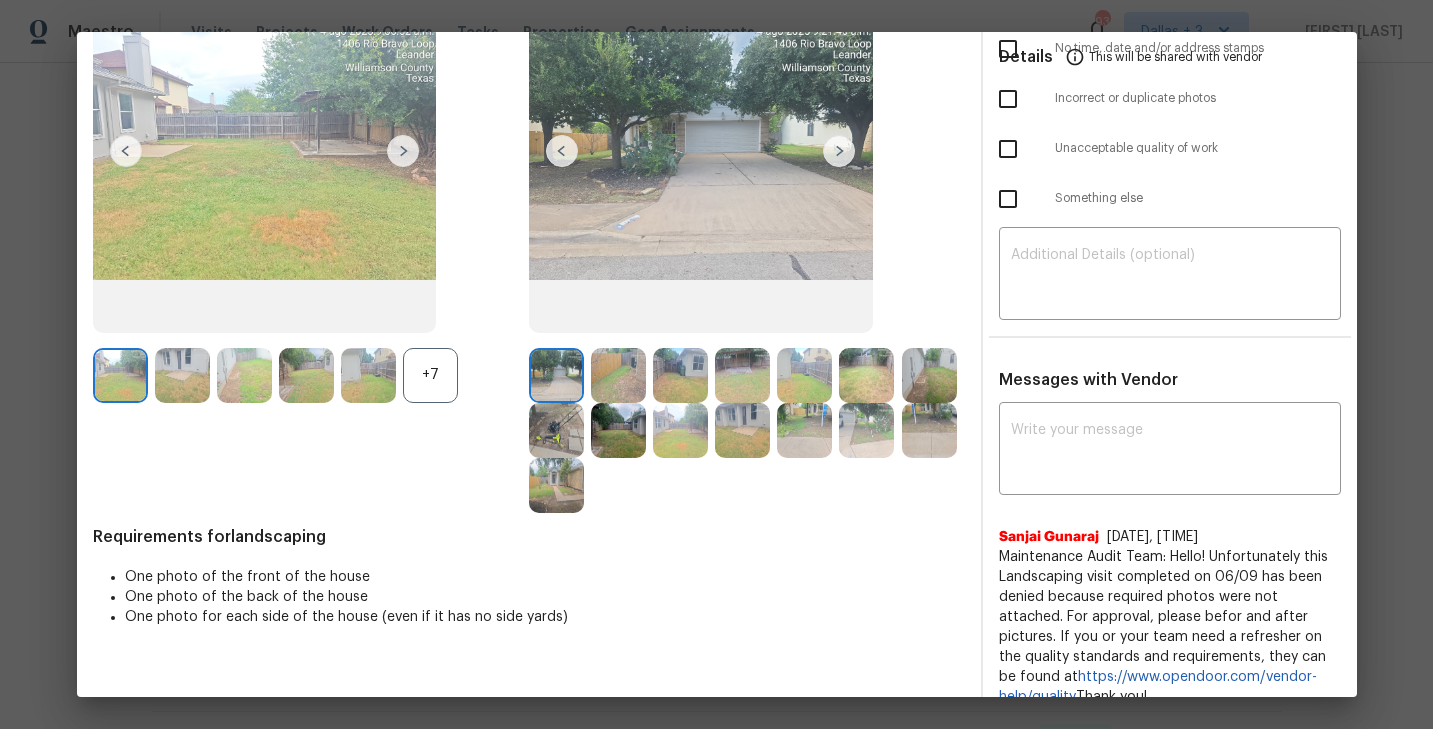 click at bounding box center [839, 151] 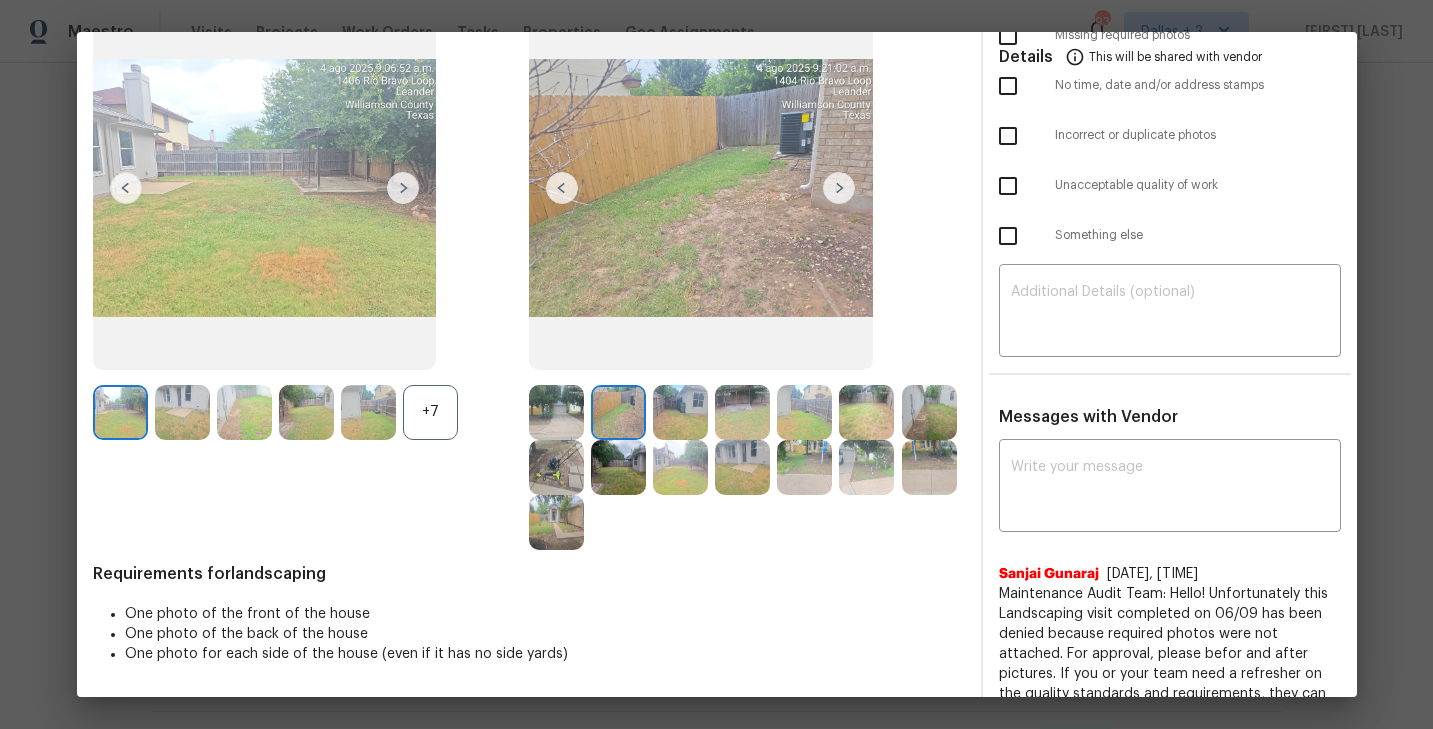 scroll, scrollTop: 163, scrollLeft: 0, axis: vertical 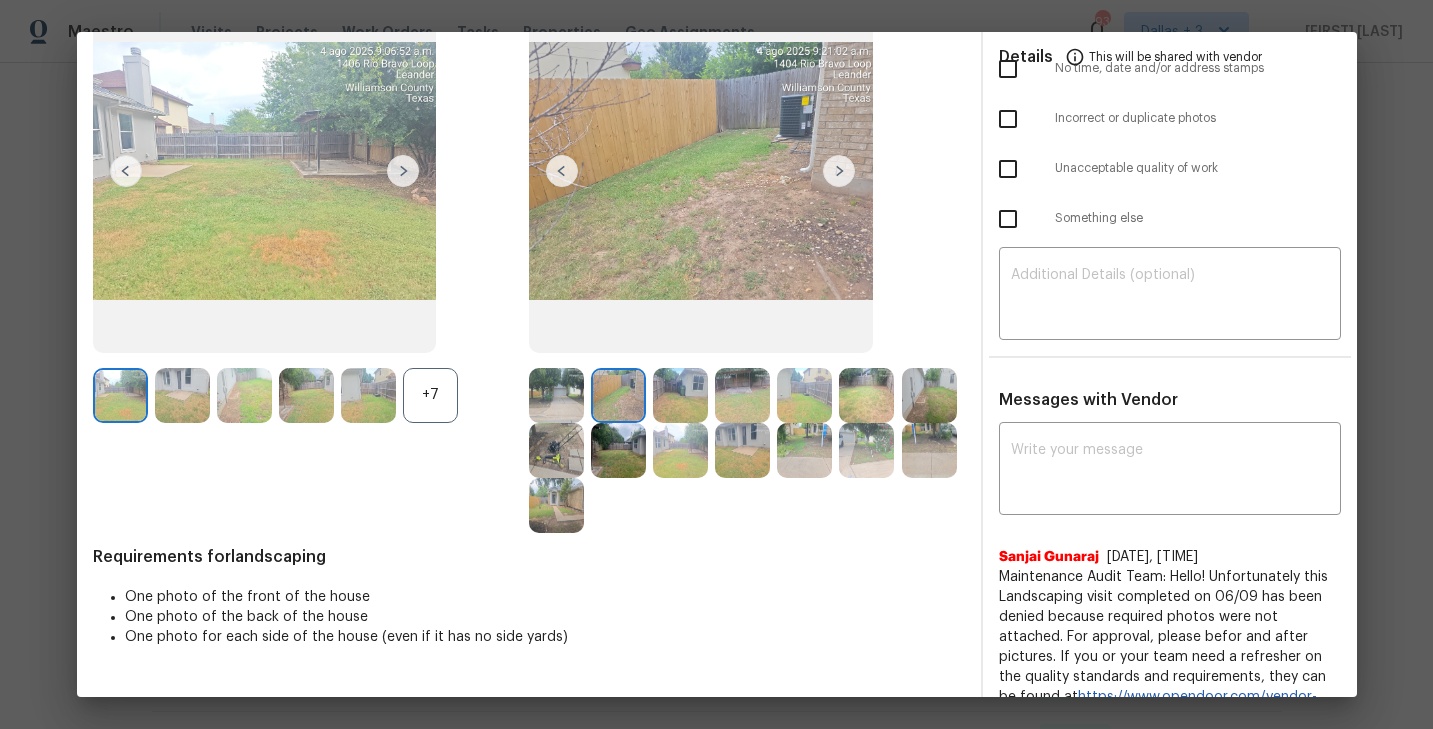 click on "Before  +7 After Requirements for  landscaping One photo of the front of the house One photo of the back of the house One photo for each side of the house (even if it has no side yards)" at bounding box center (529, 460) 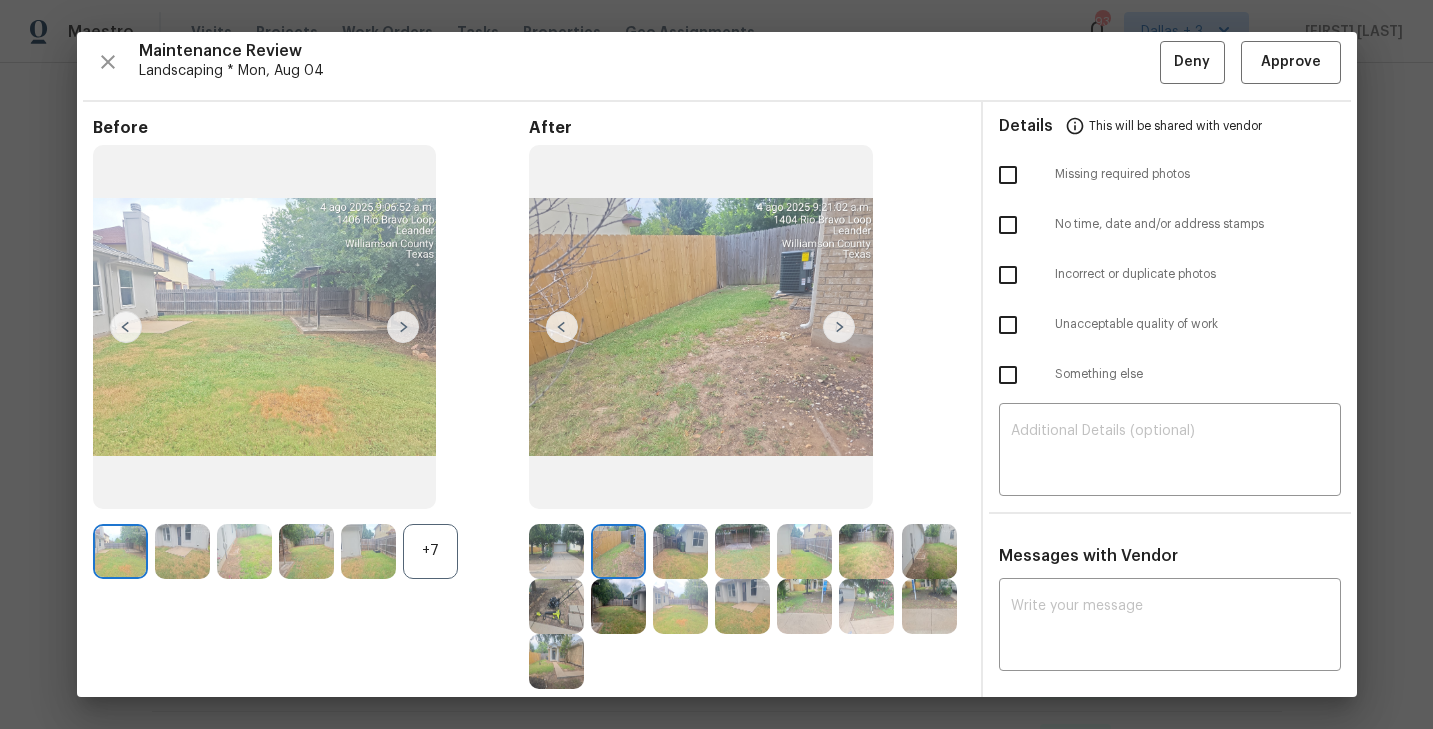 scroll, scrollTop: 0, scrollLeft: 0, axis: both 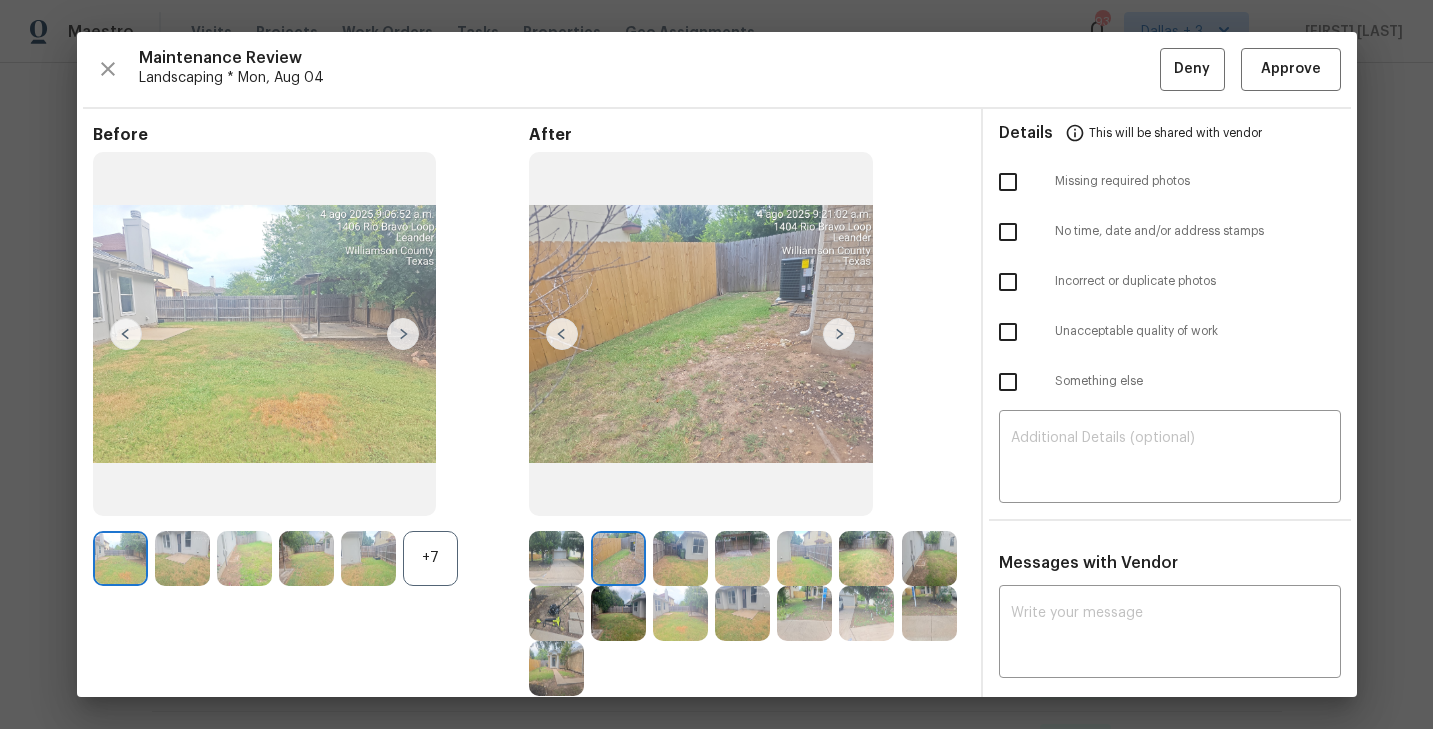 click at bounding box center (618, 613) 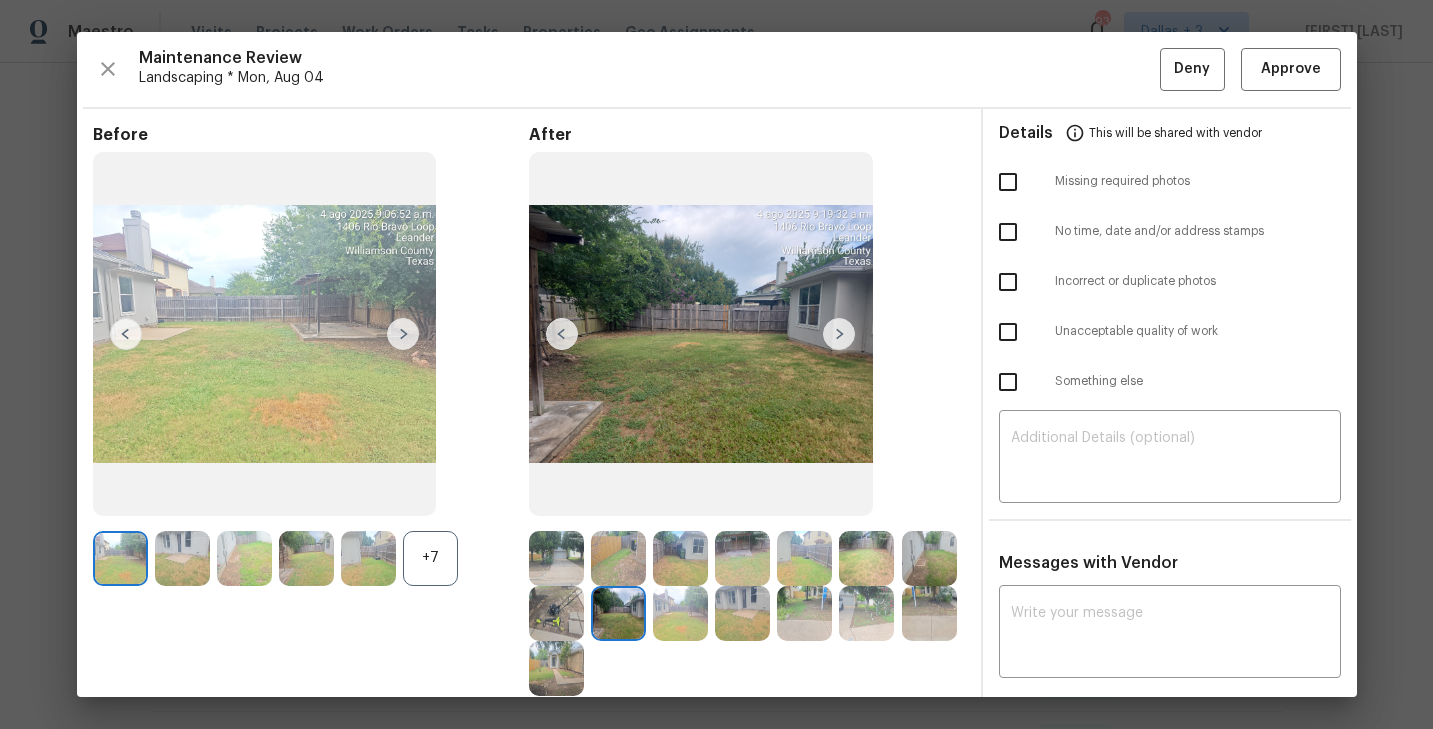 click at bounding box center [742, 613] 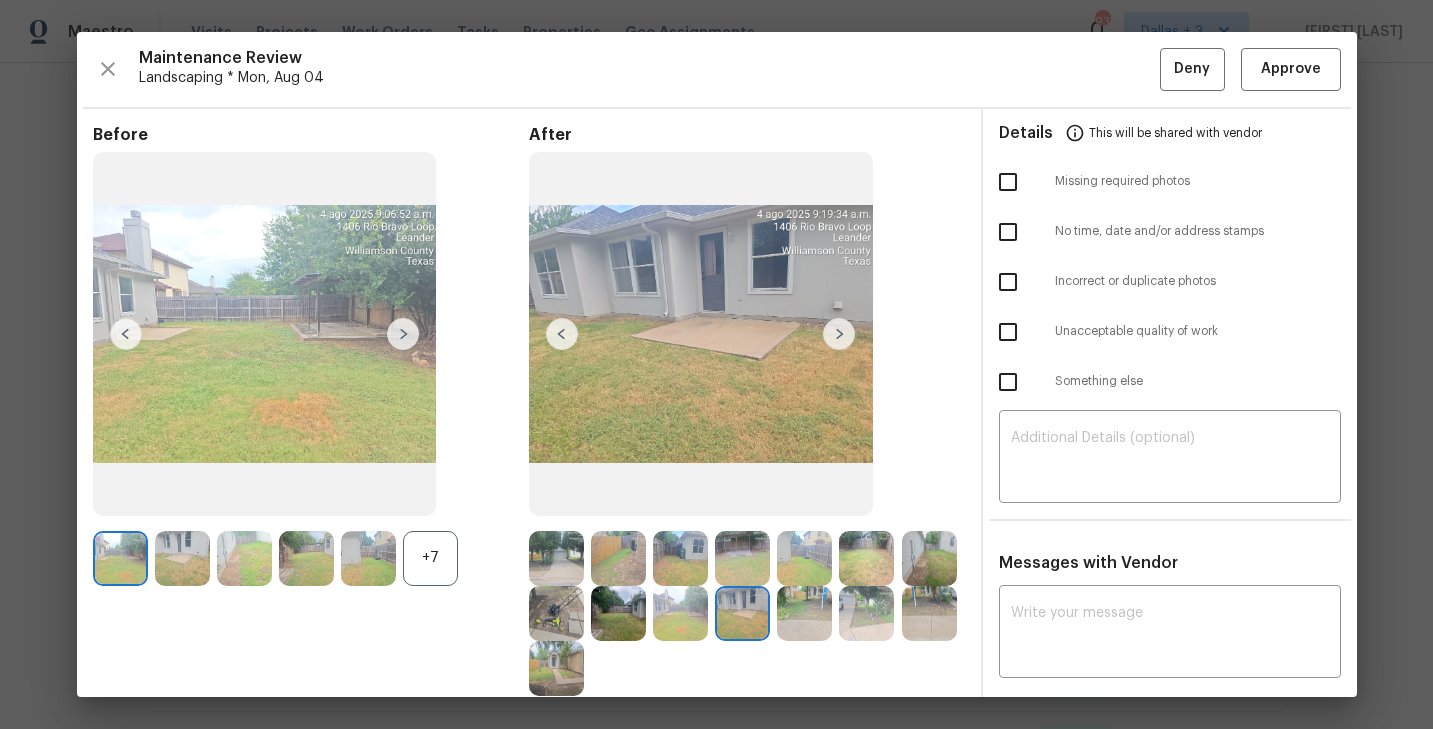 click on "+7" at bounding box center [430, 558] 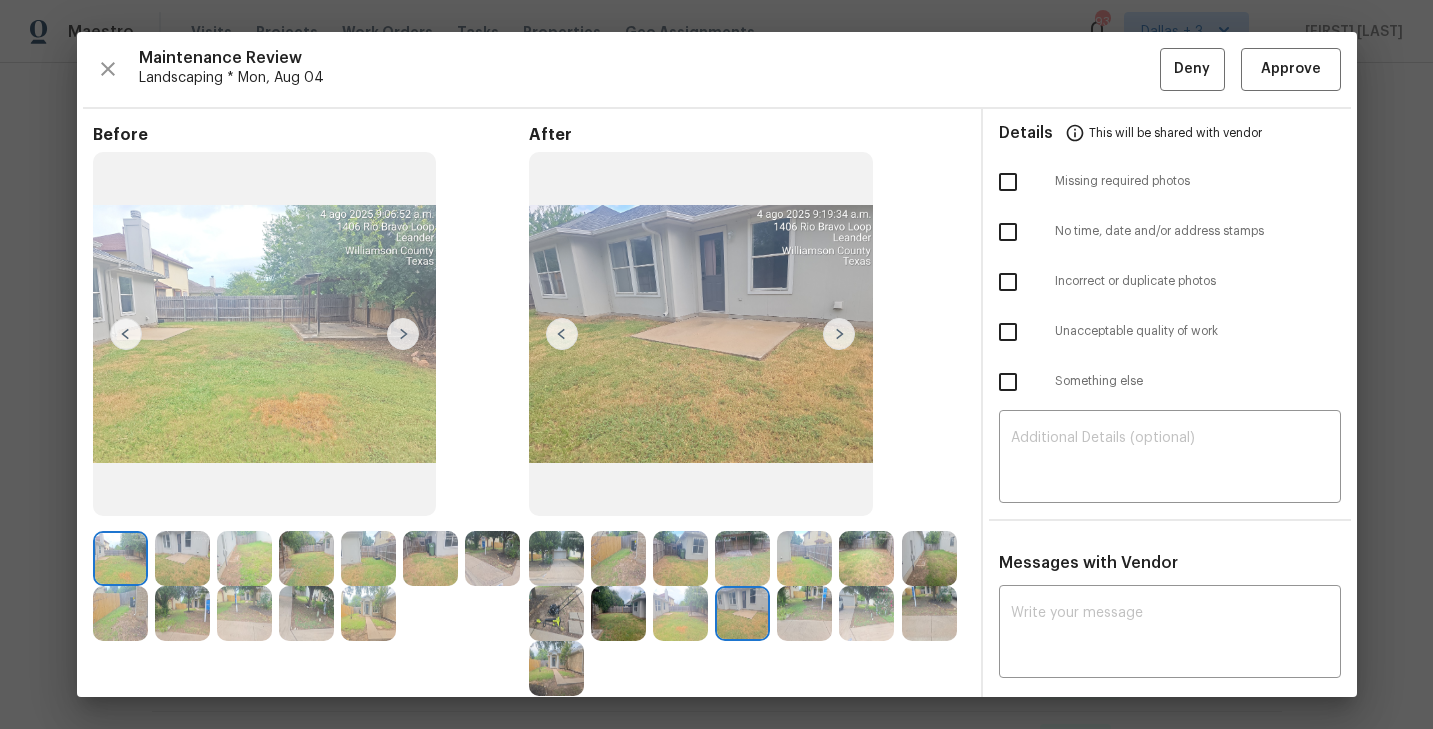 click at bounding box center [556, 558] 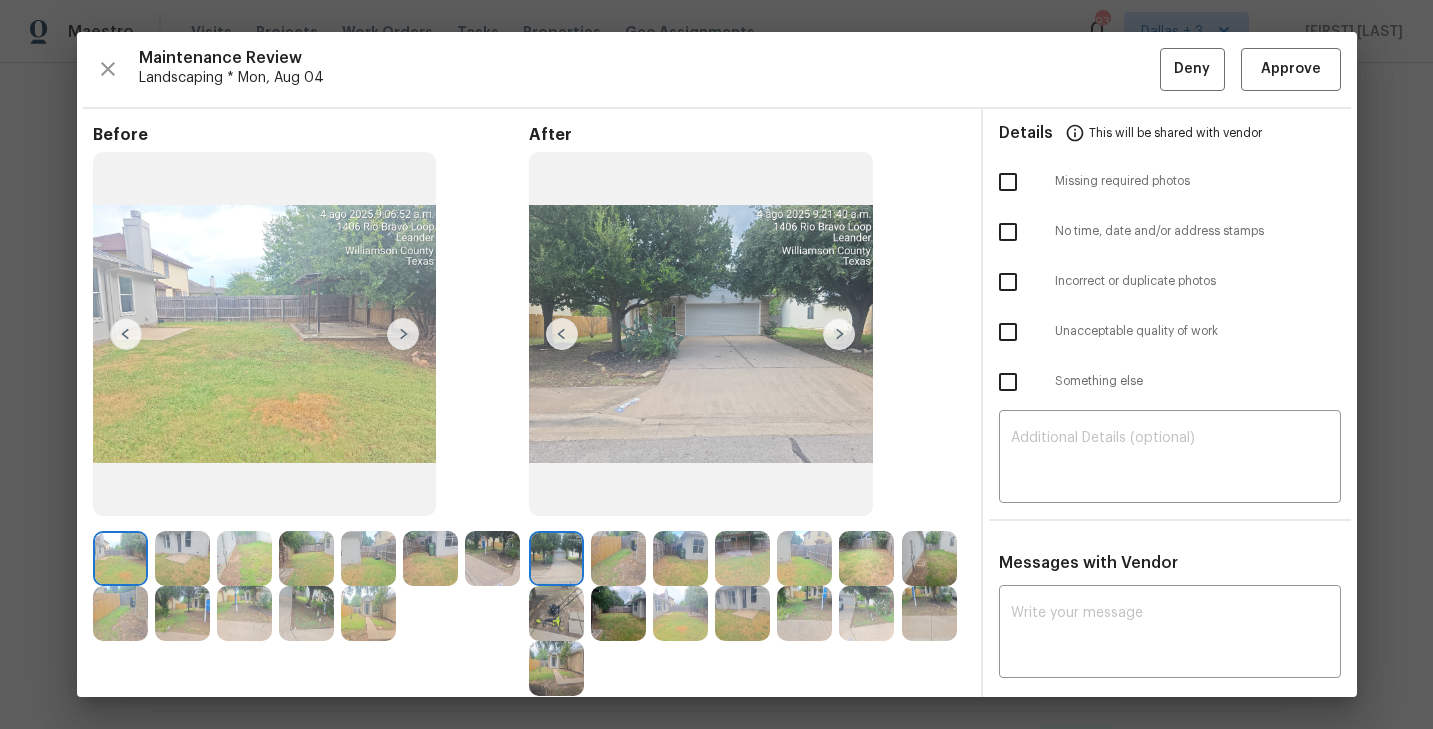 click at bounding box center (866, 613) 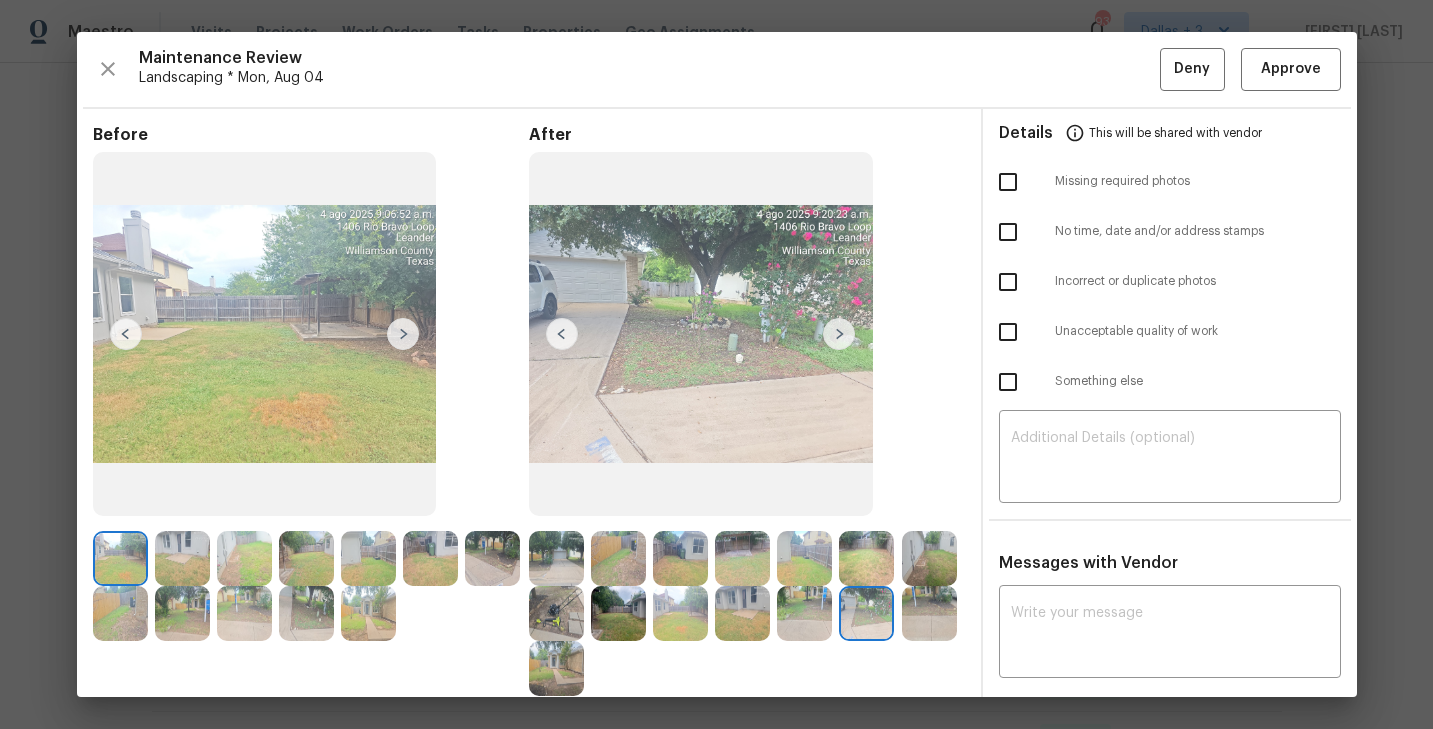 click at bounding box center (870, 613) 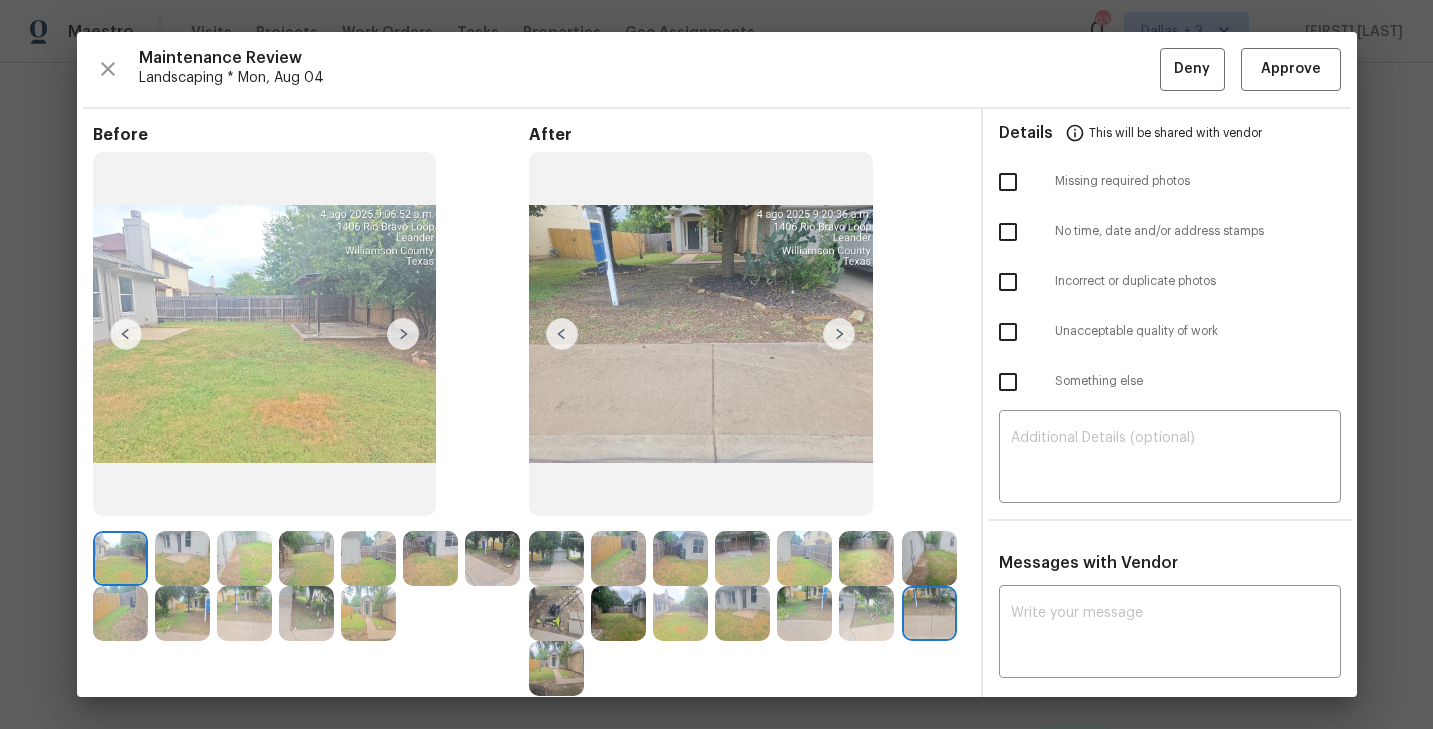 click at bounding box center (556, 558) 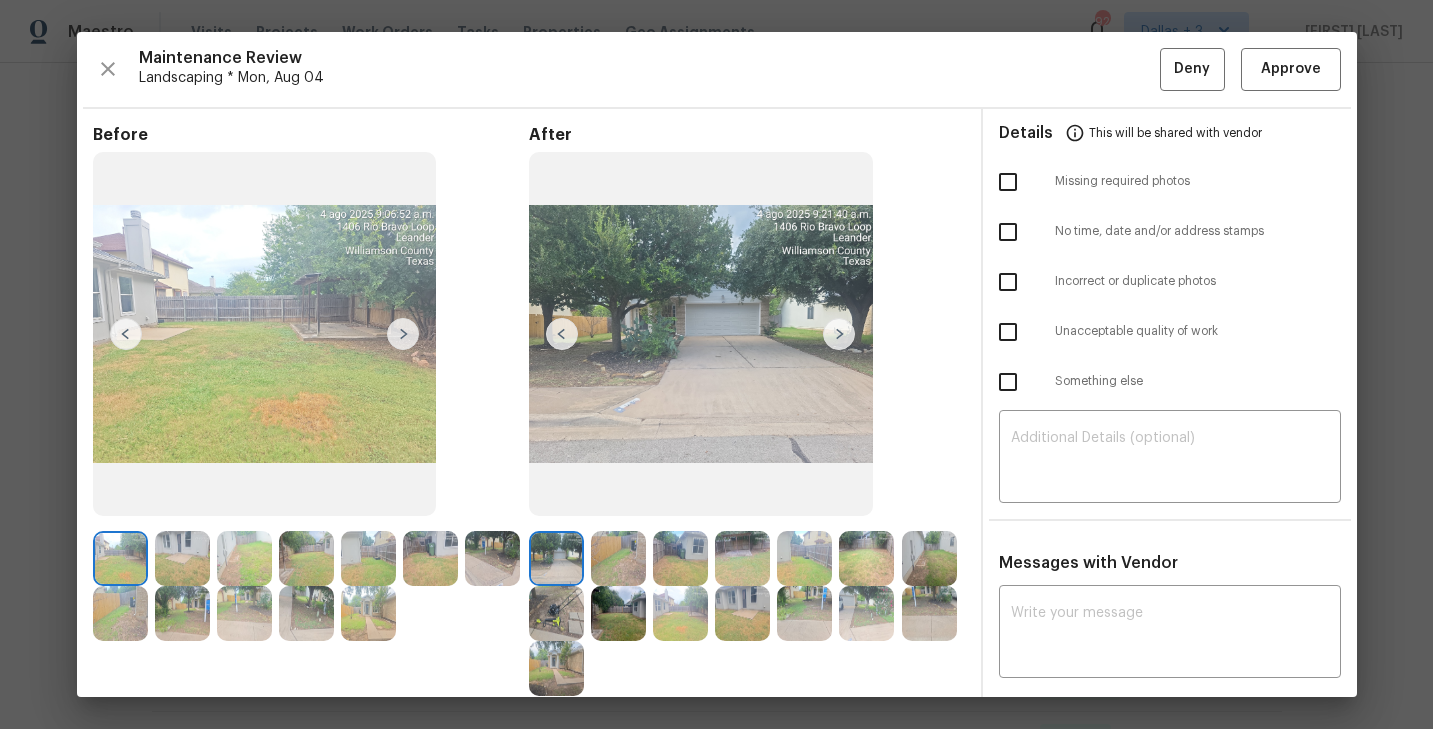 click at bounding box center (618, 613) 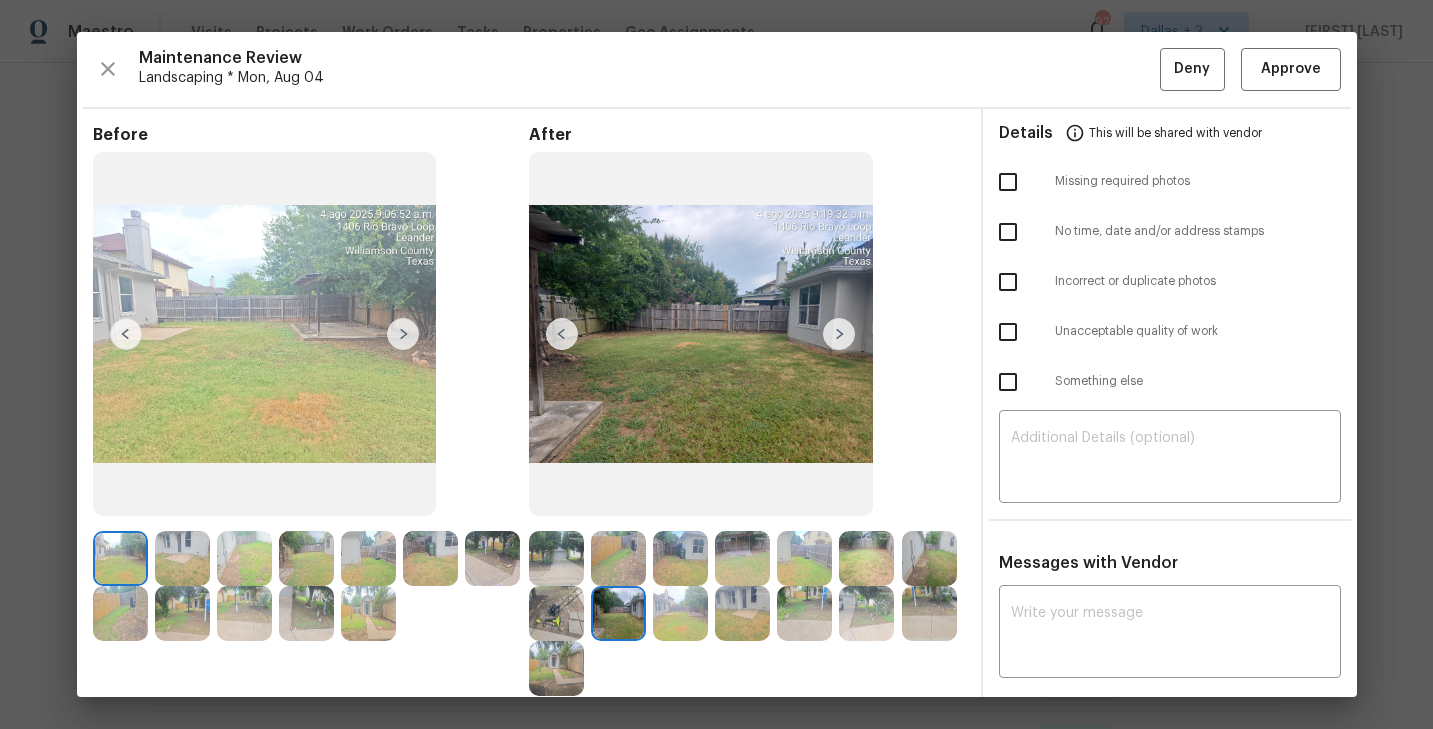 click at bounding box center [680, 613] 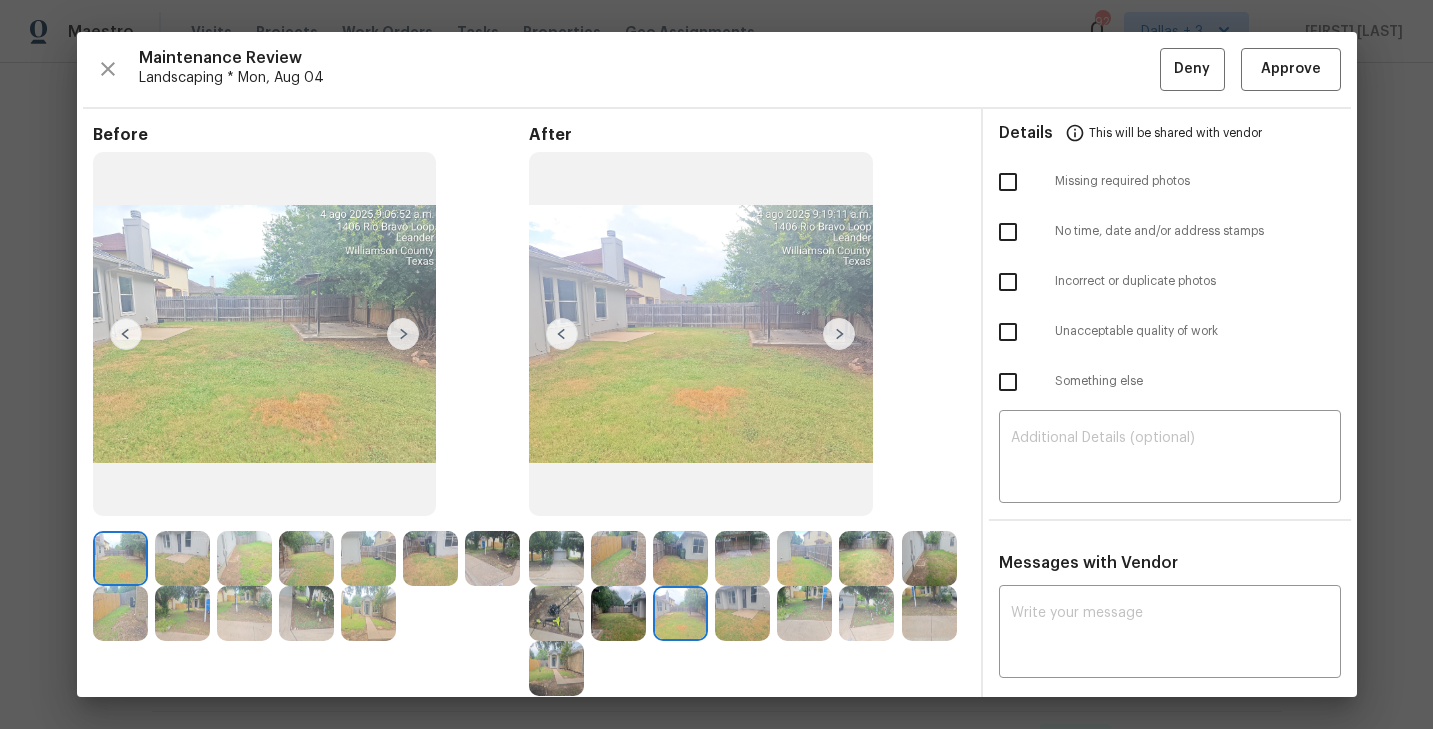 click at bounding box center [804, 613] 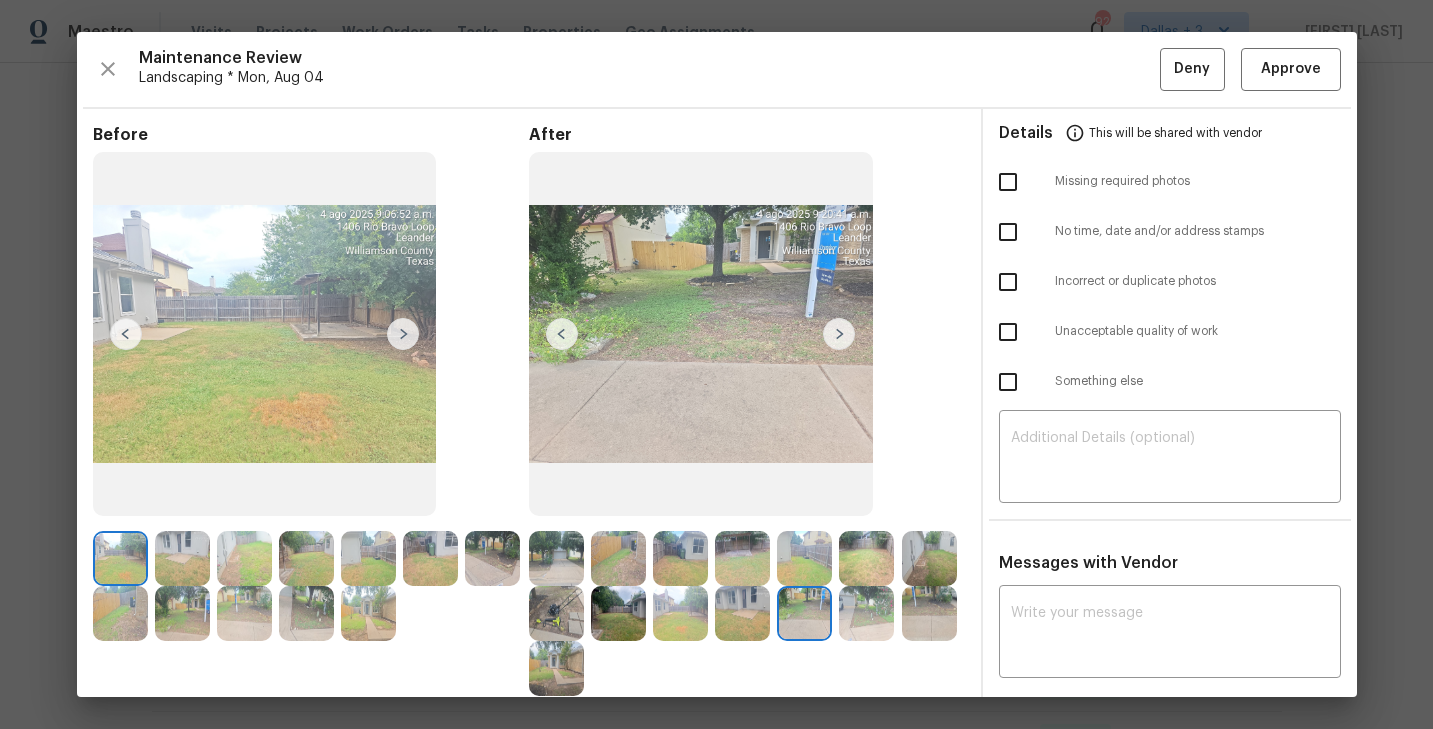 click at bounding box center (120, 613) 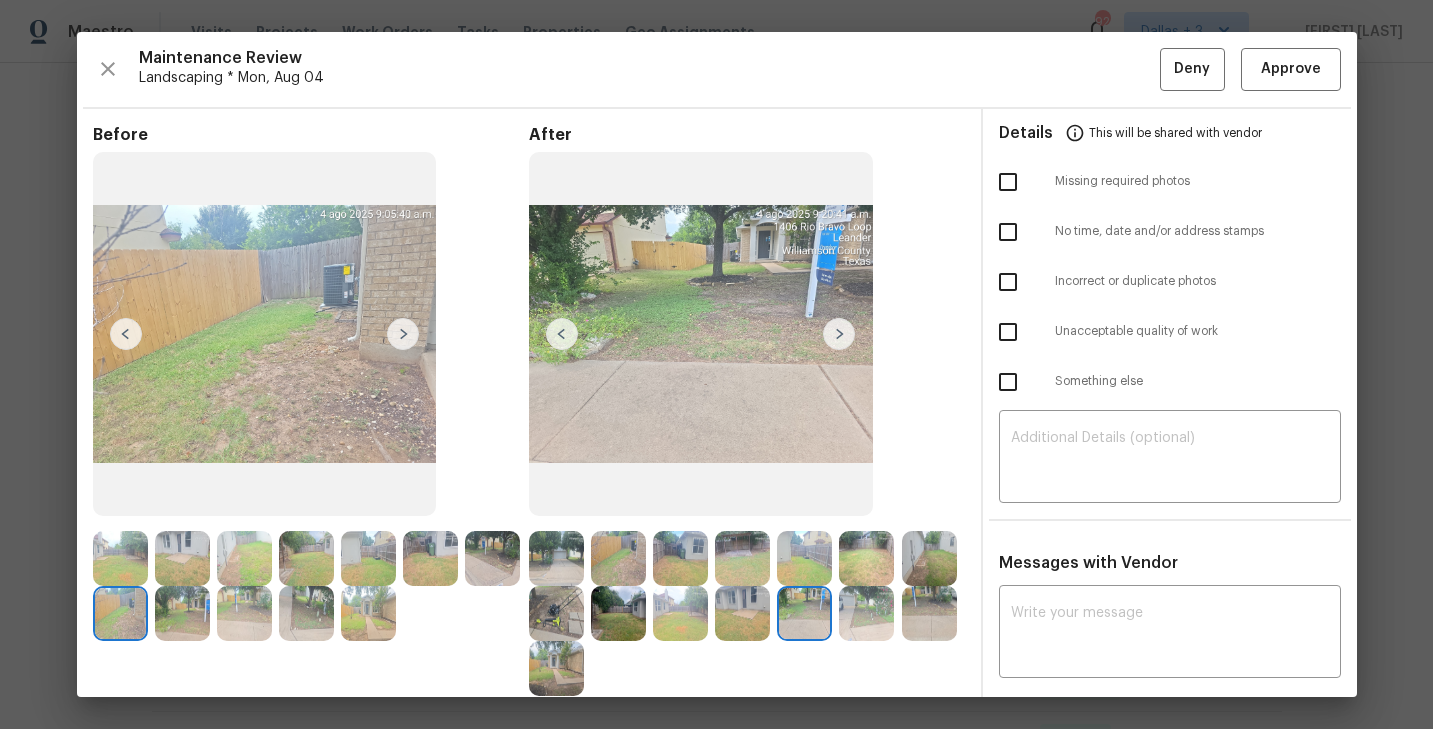 click at bounding box center [182, 613] 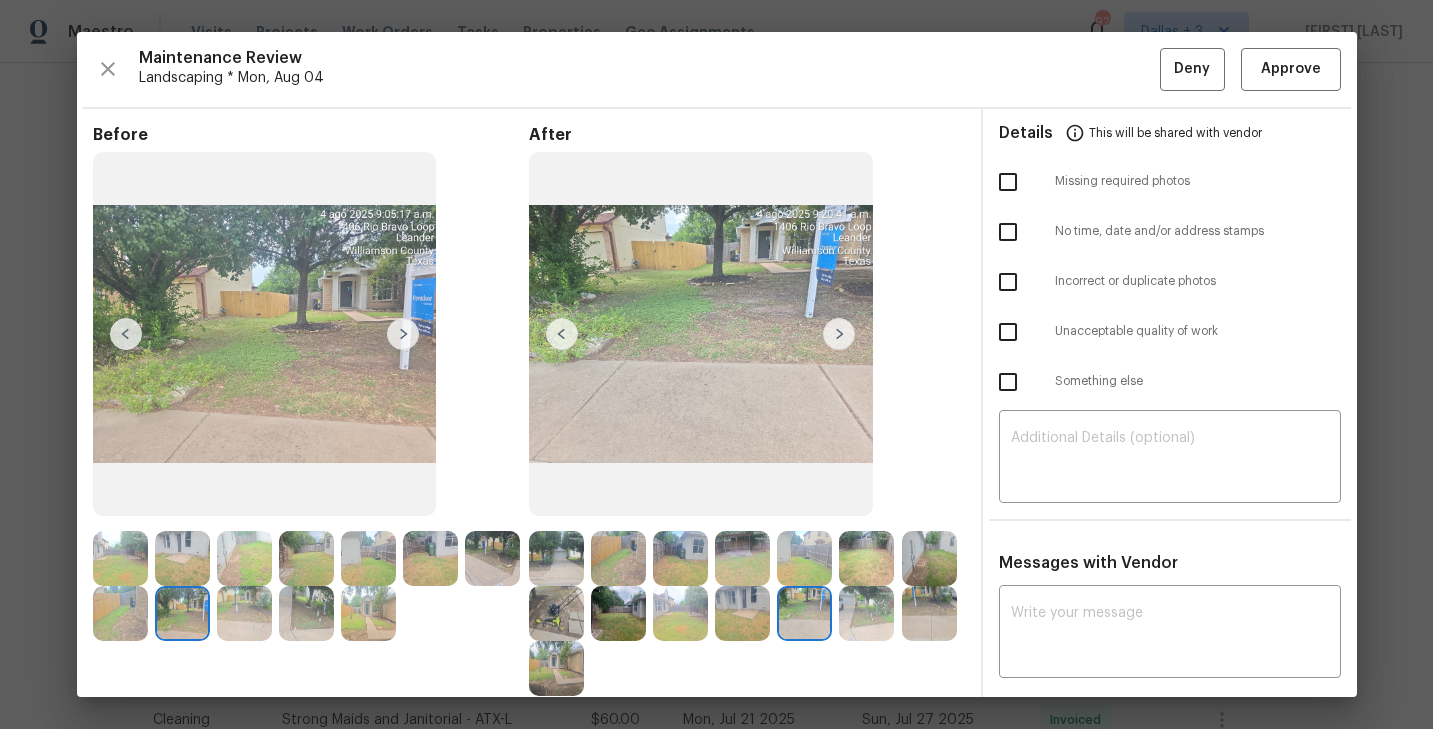 click 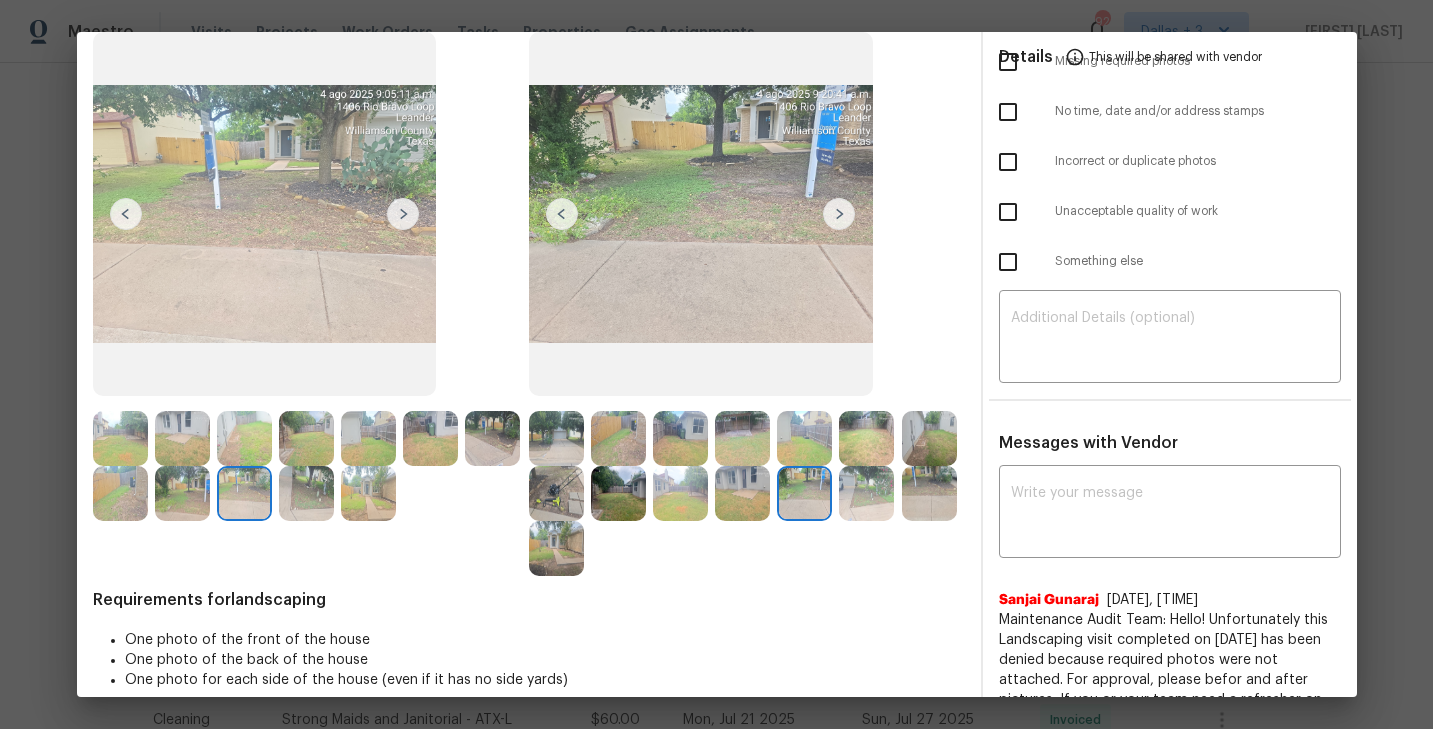 scroll, scrollTop: 122, scrollLeft: 0, axis: vertical 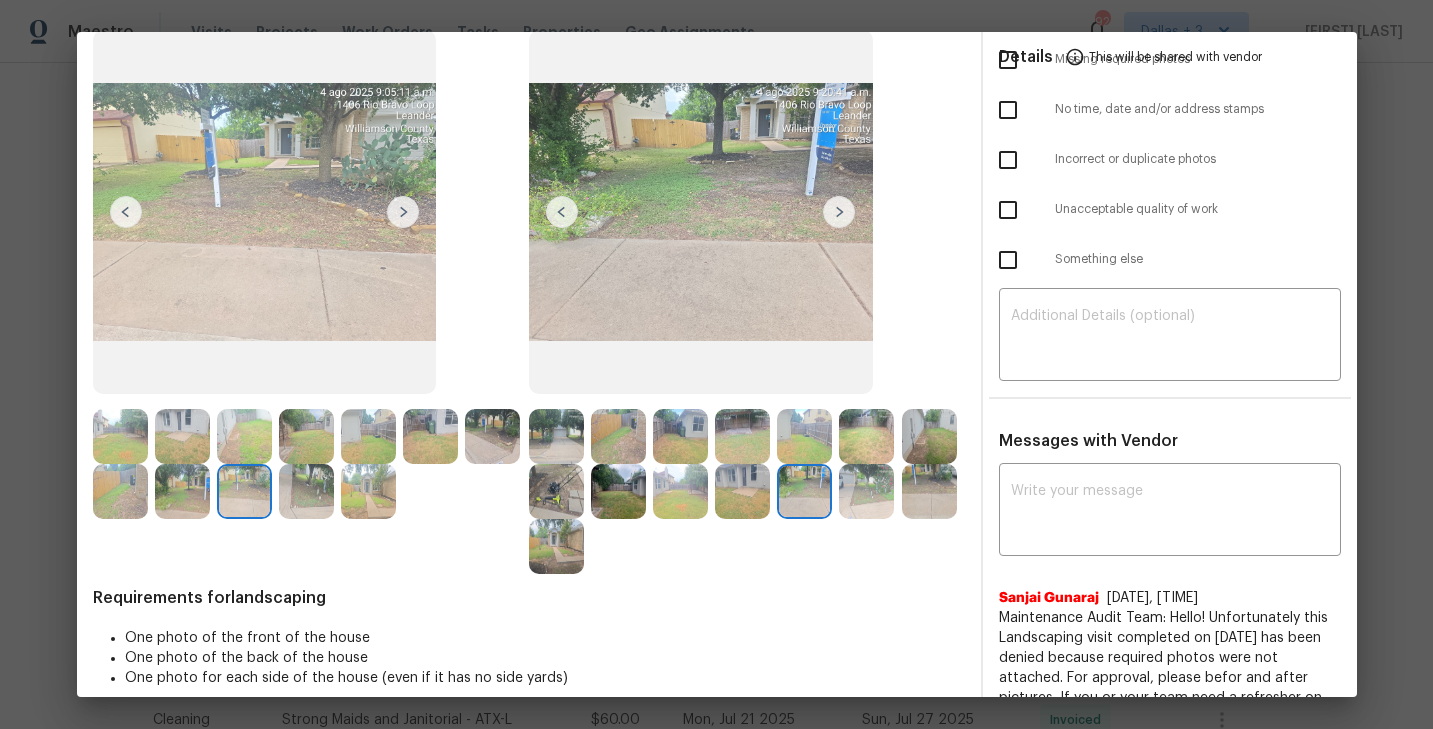 click 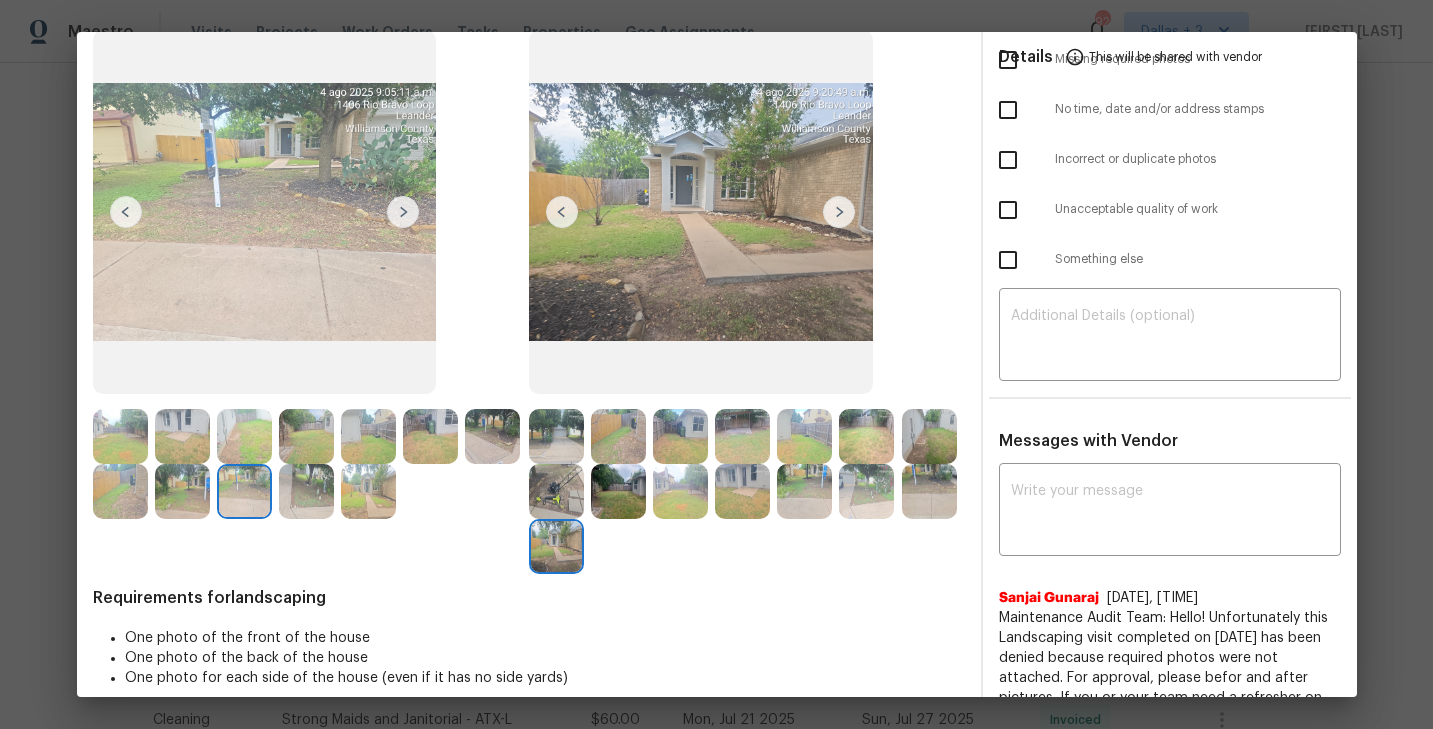 click 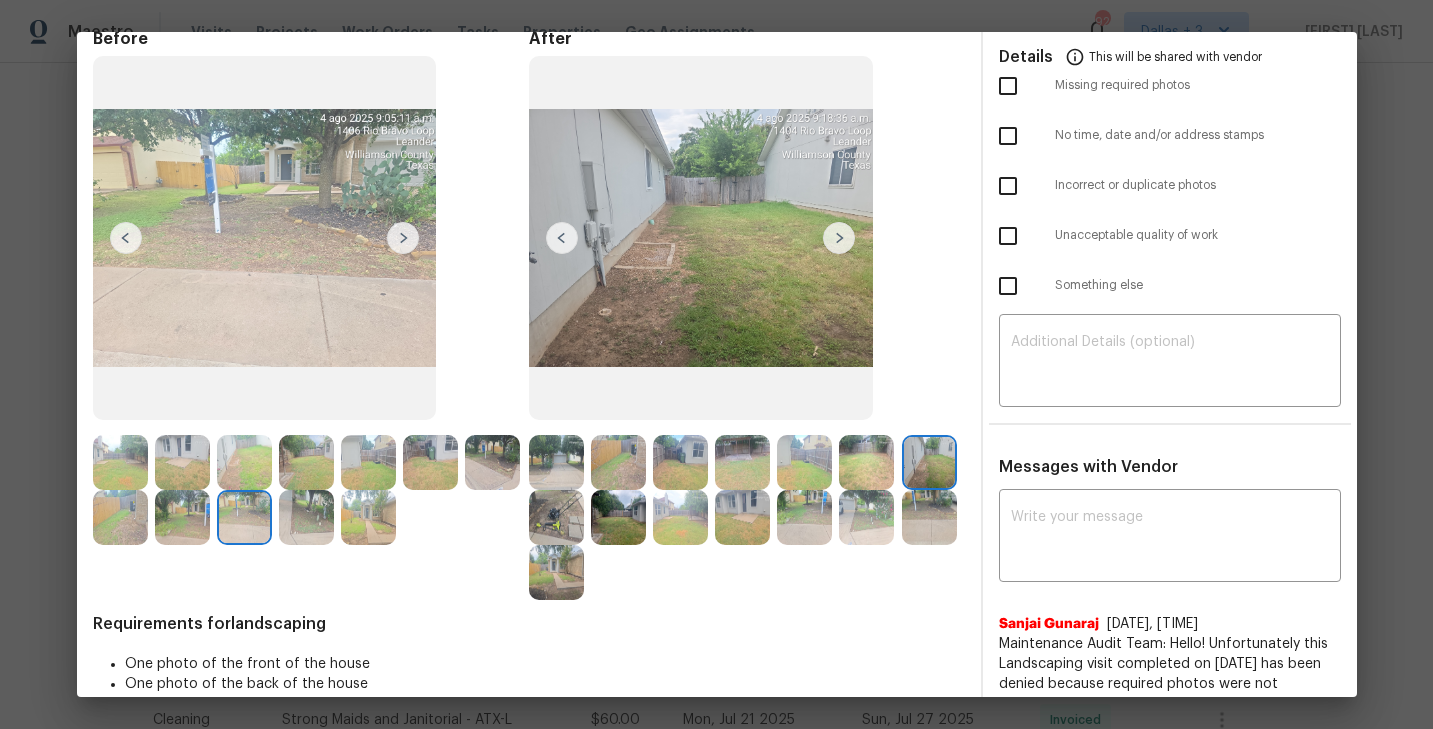 scroll, scrollTop: 97, scrollLeft: 0, axis: vertical 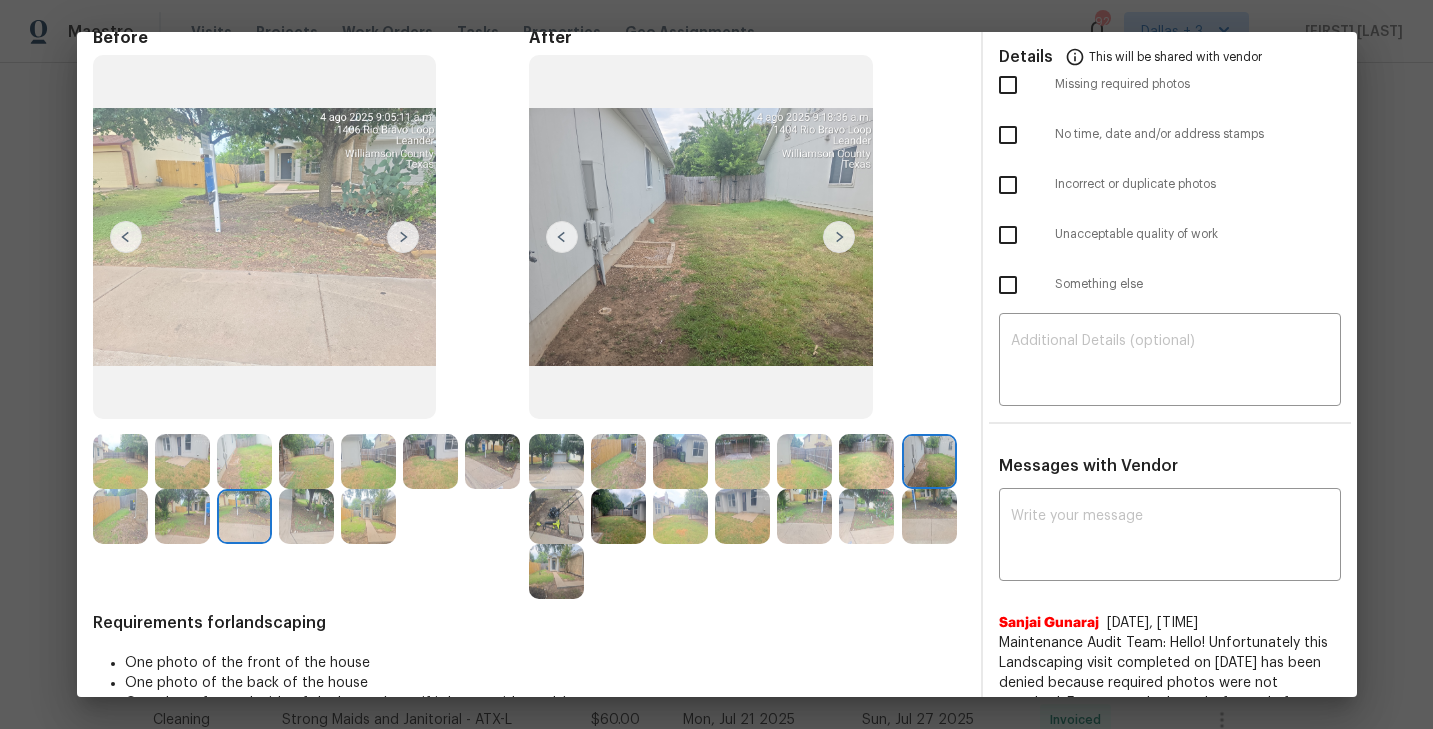 click 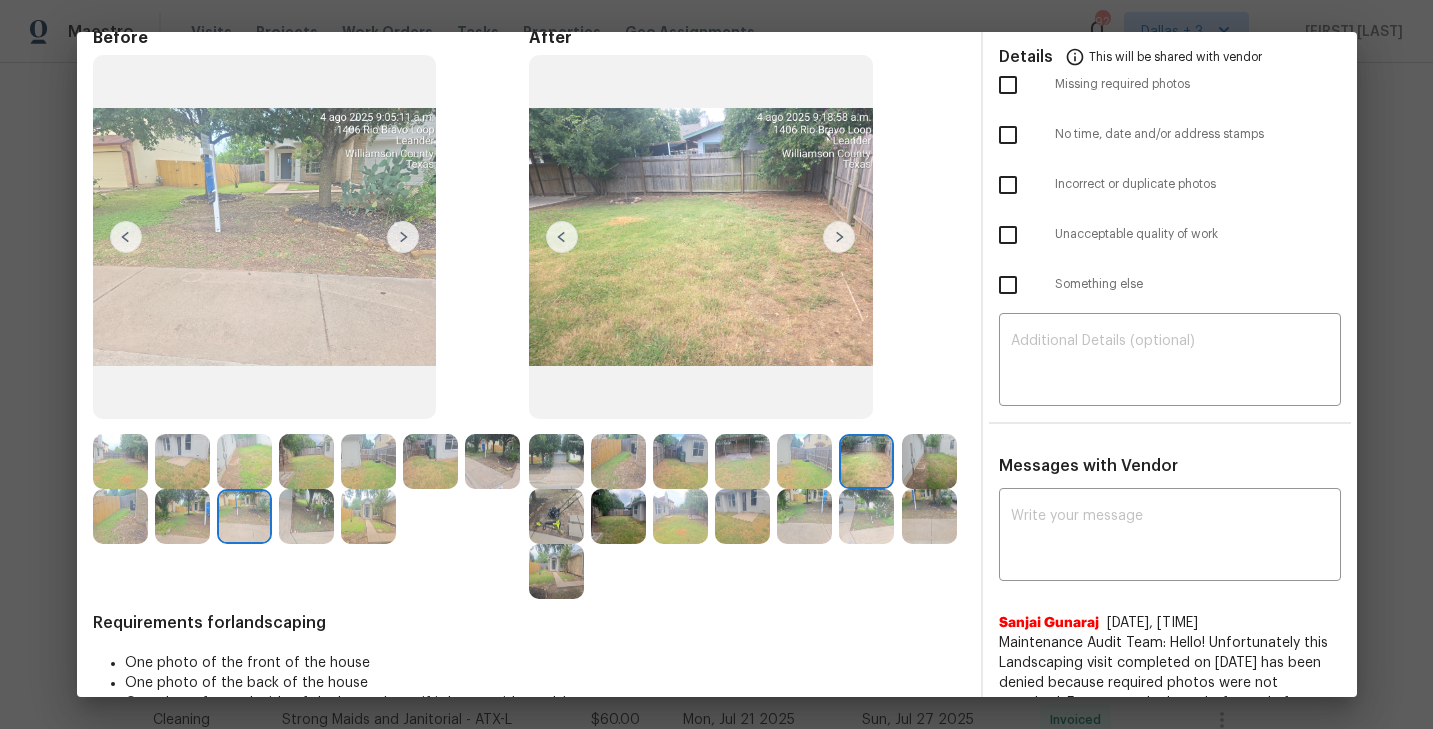 click 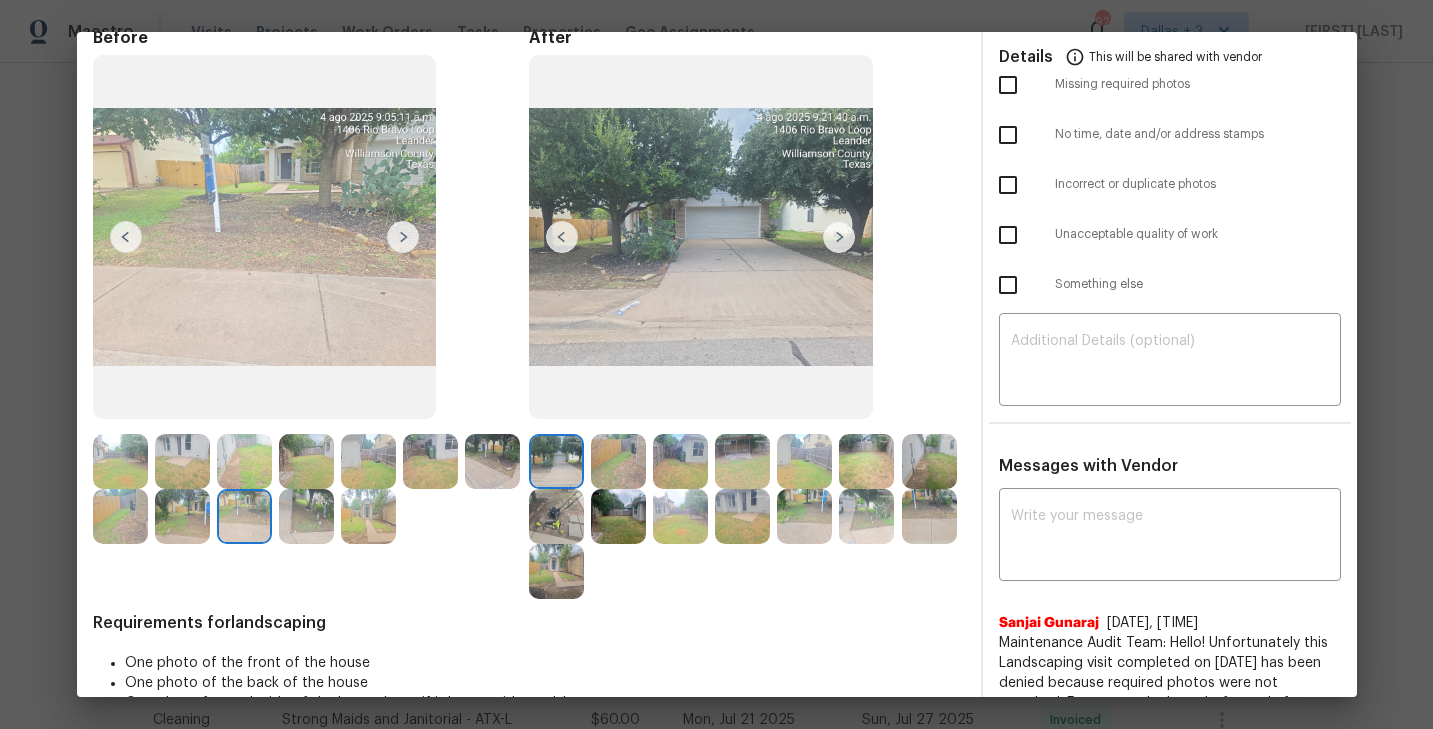 click 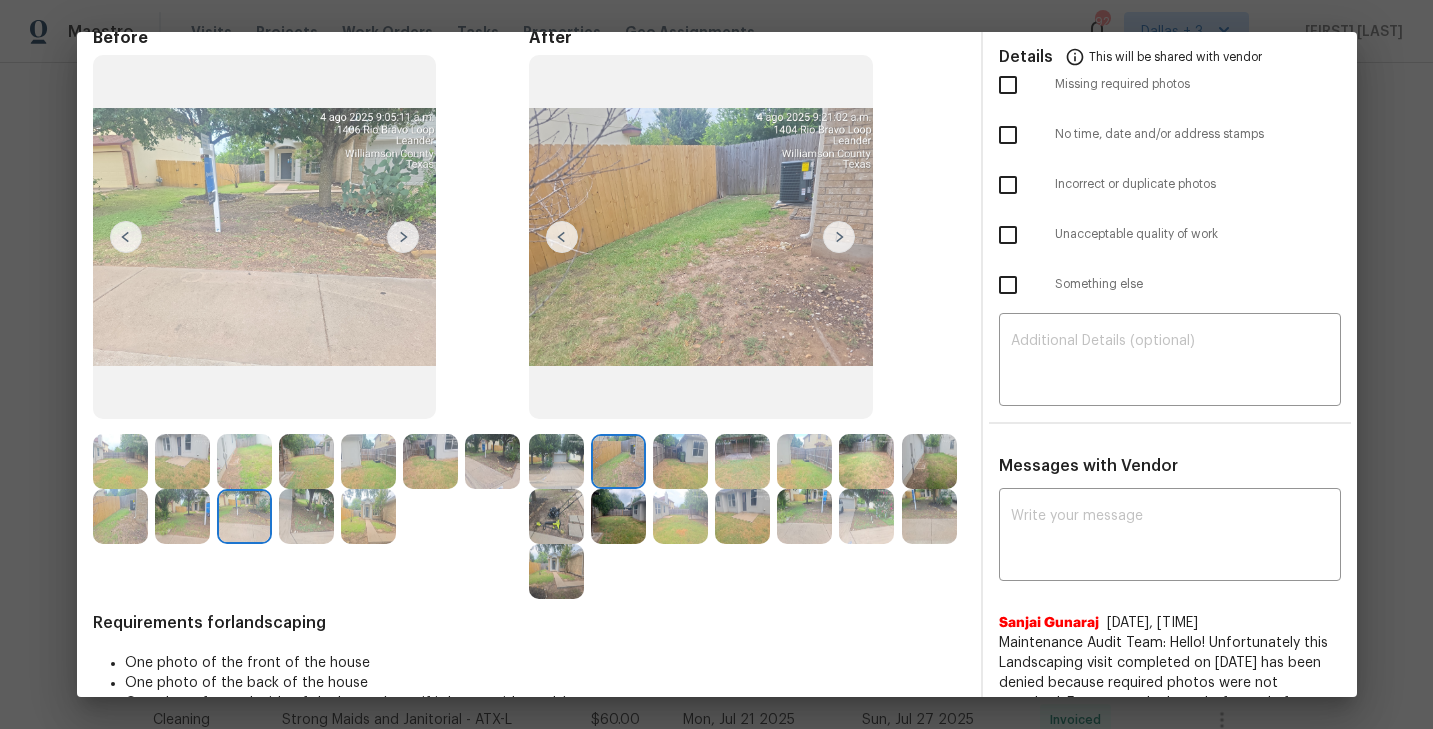 click 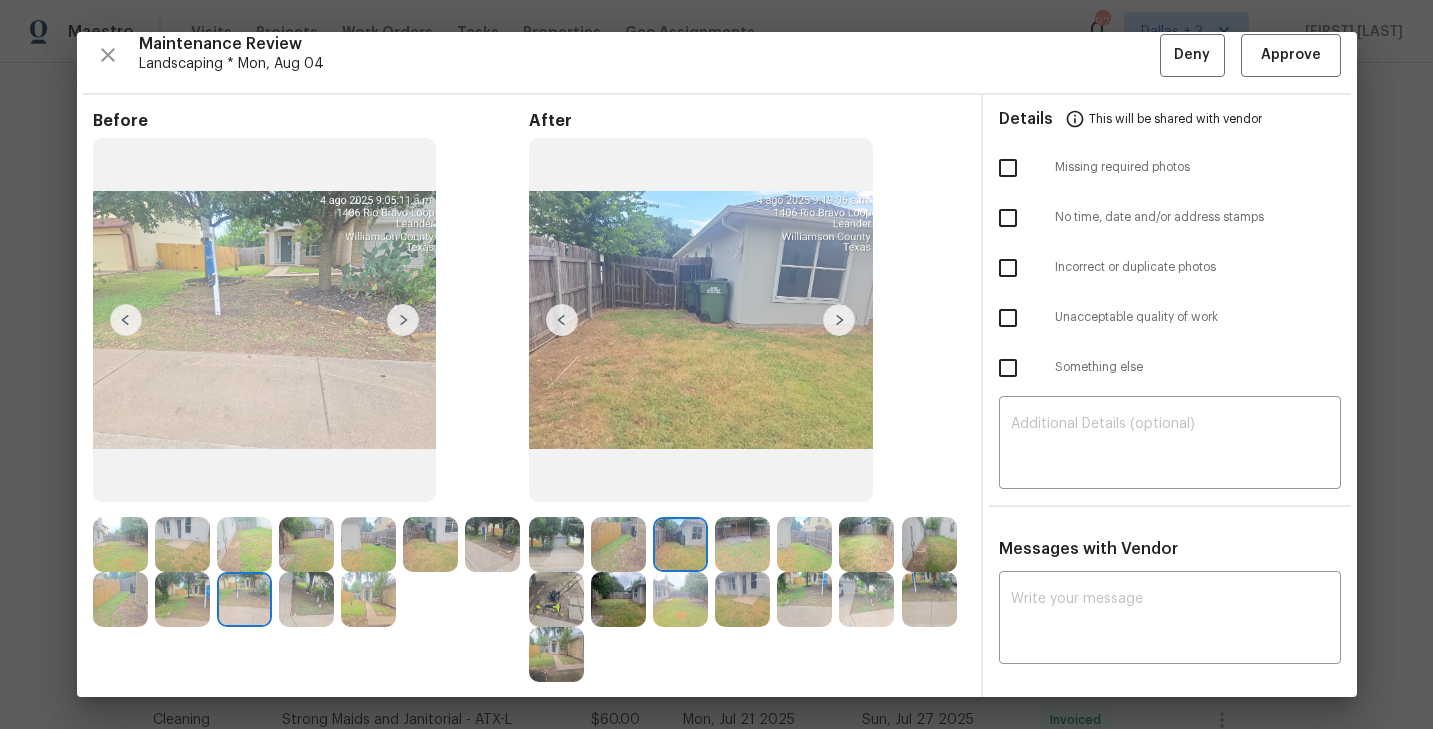 scroll, scrollTop: 0, scrollLeft: 0, axis: both 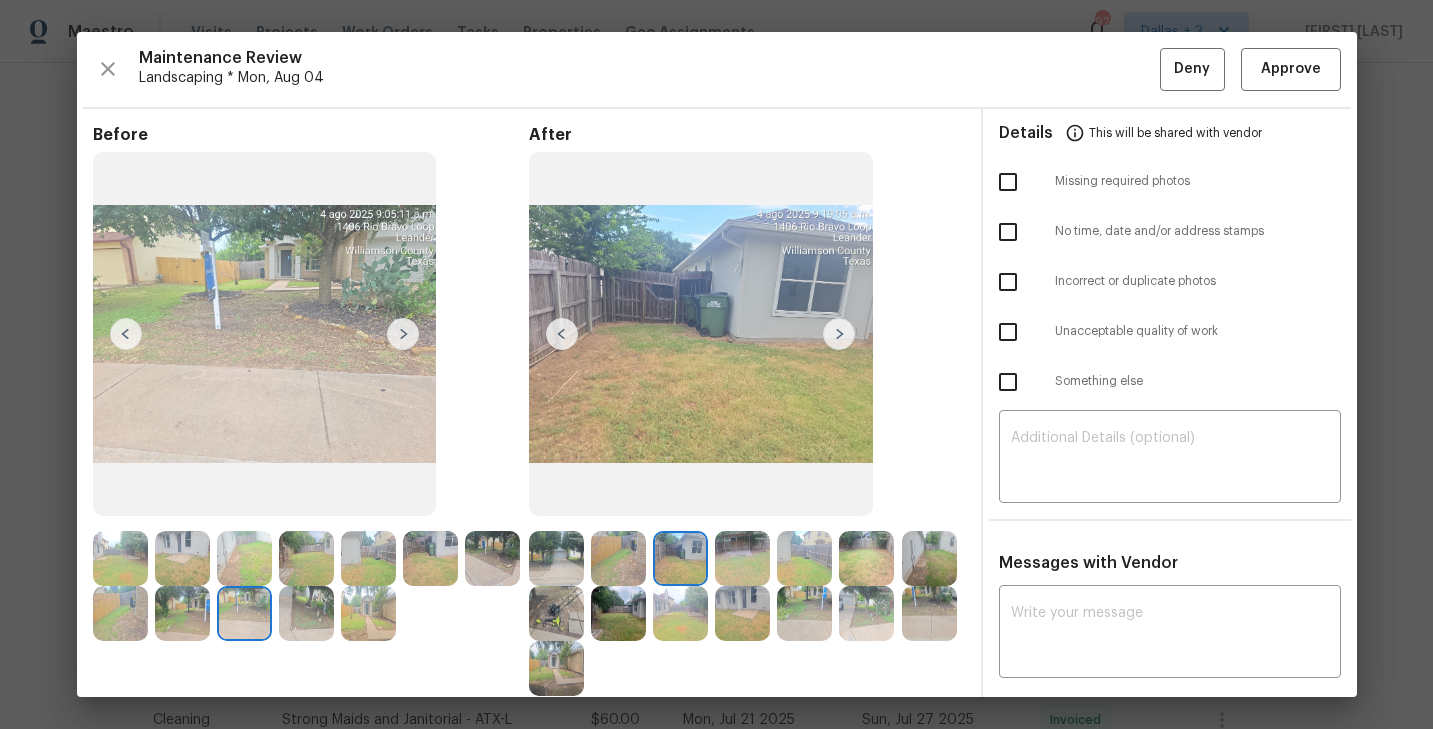 click 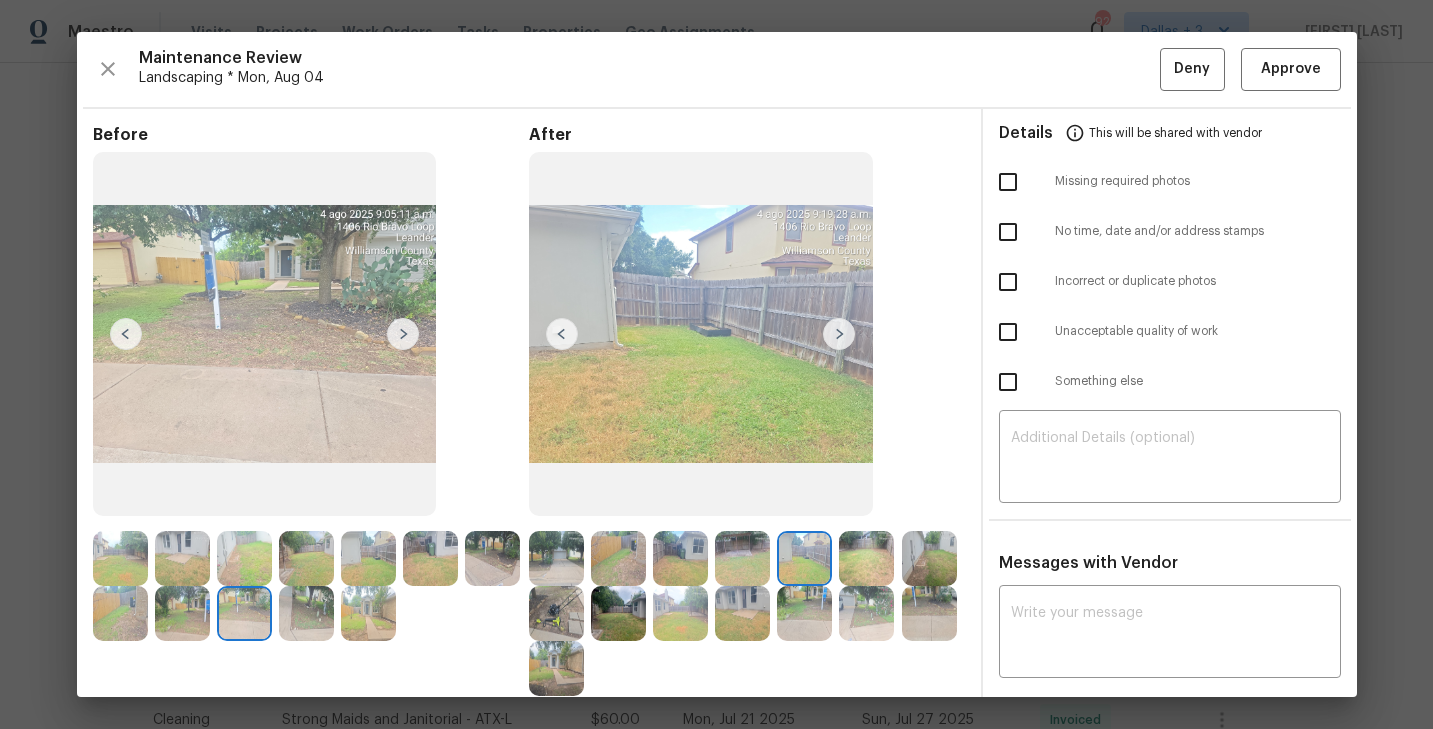 click 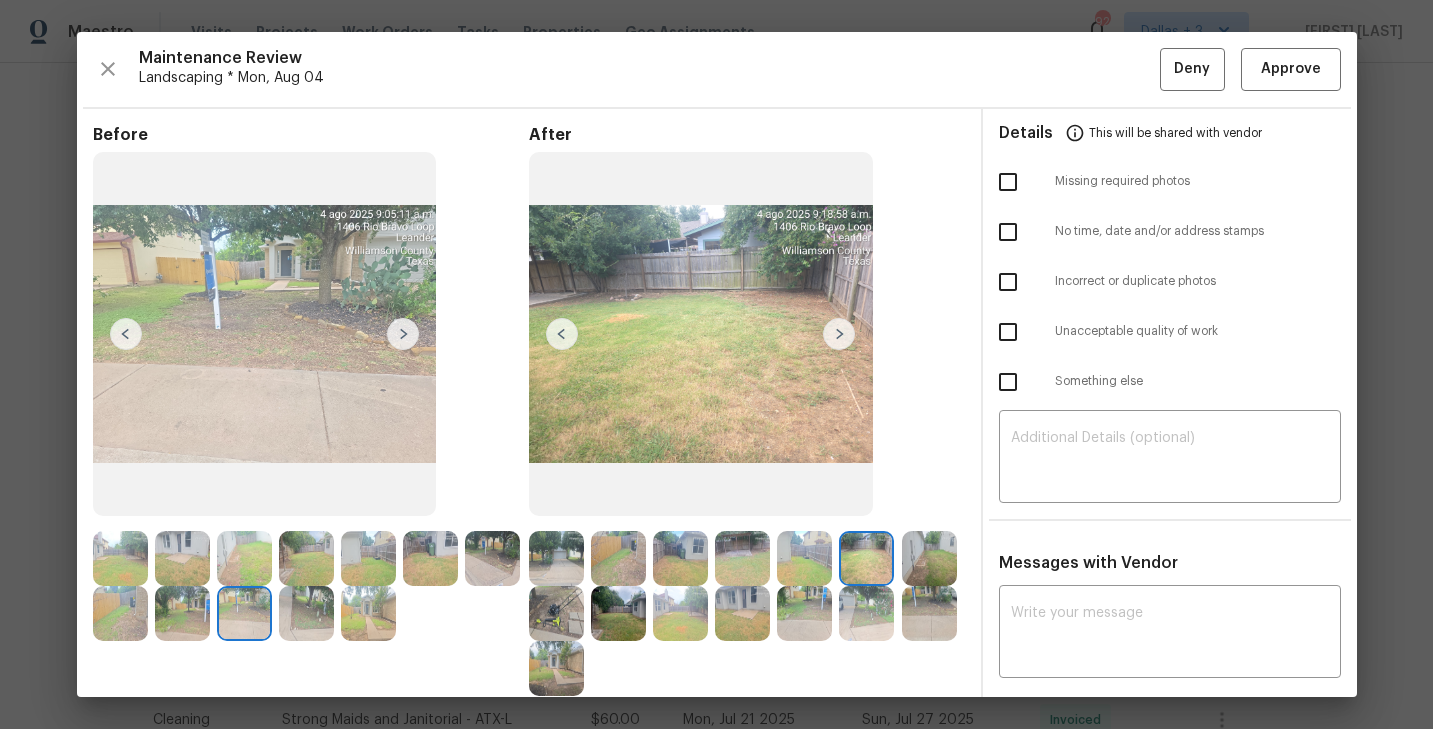 click 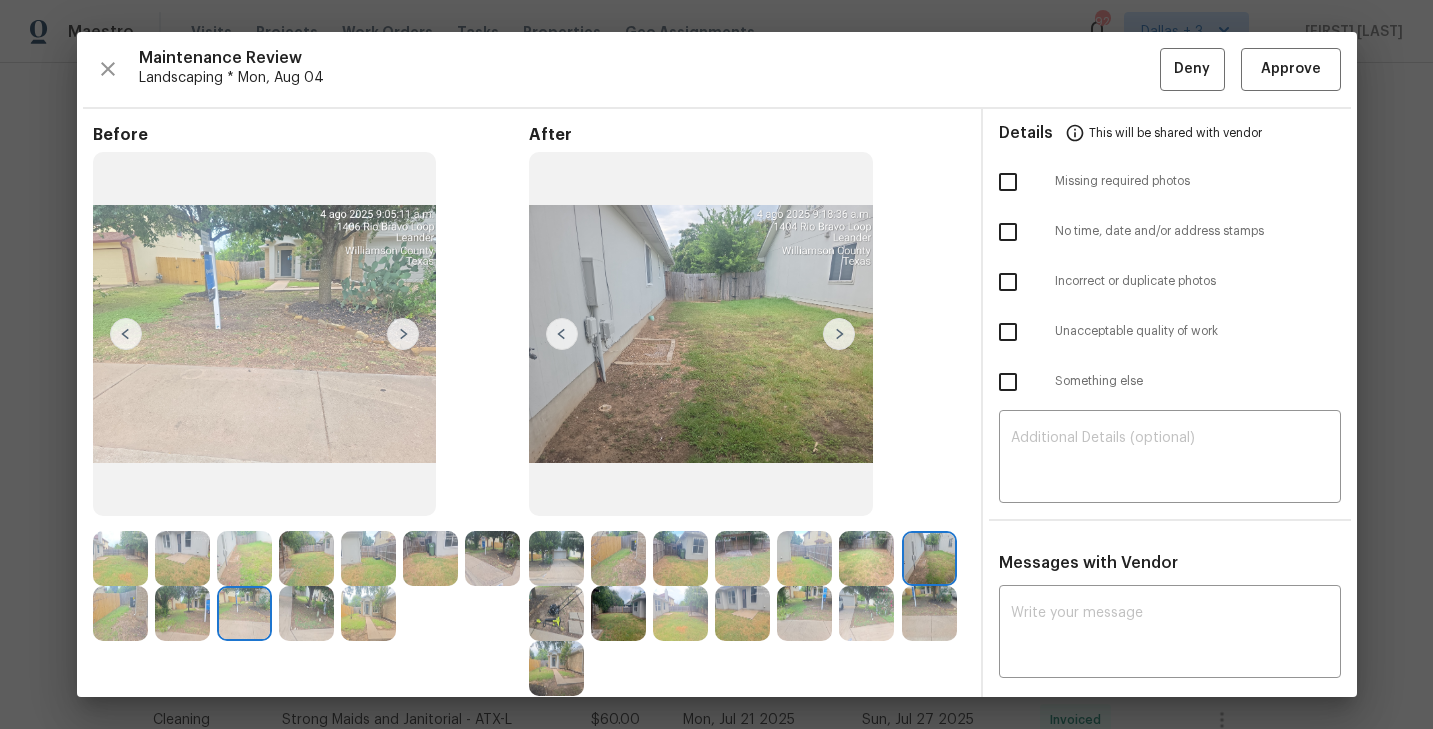 click 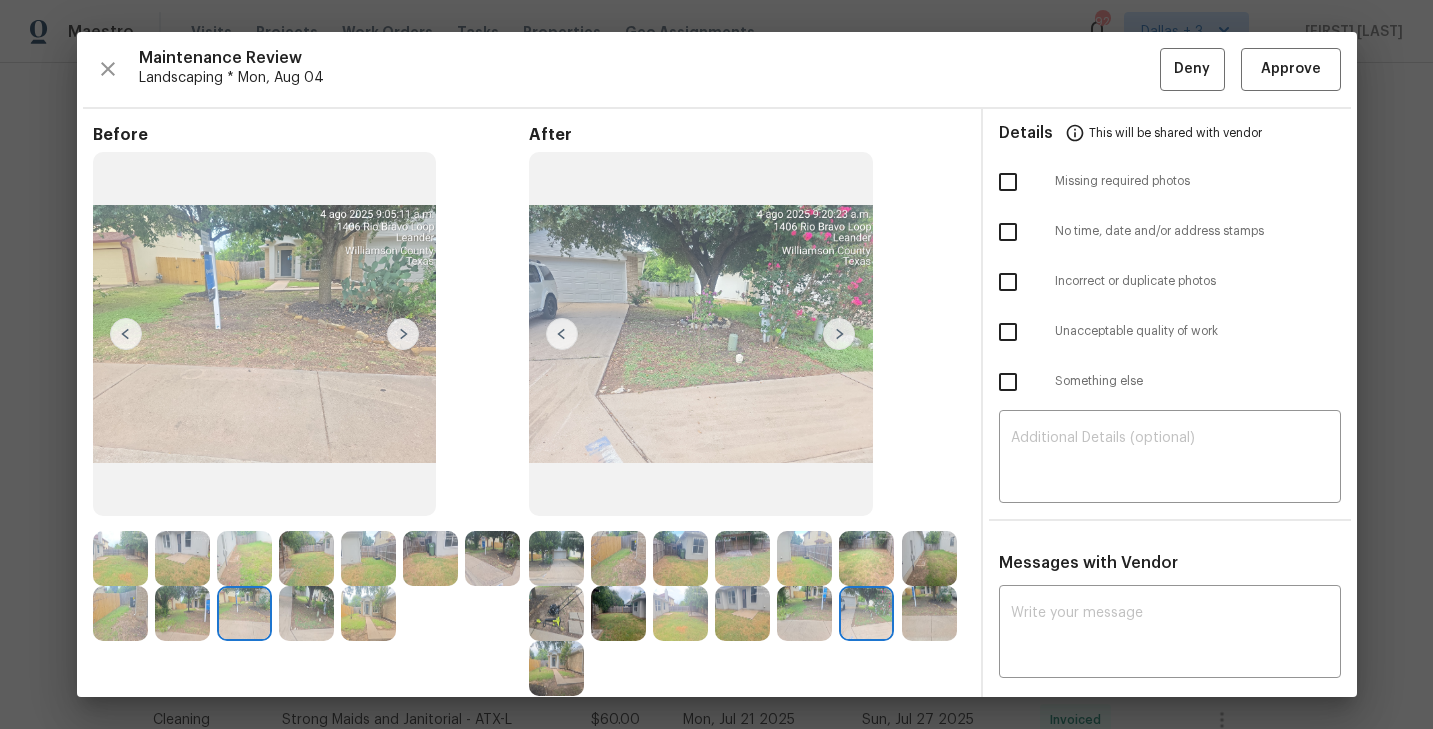 click 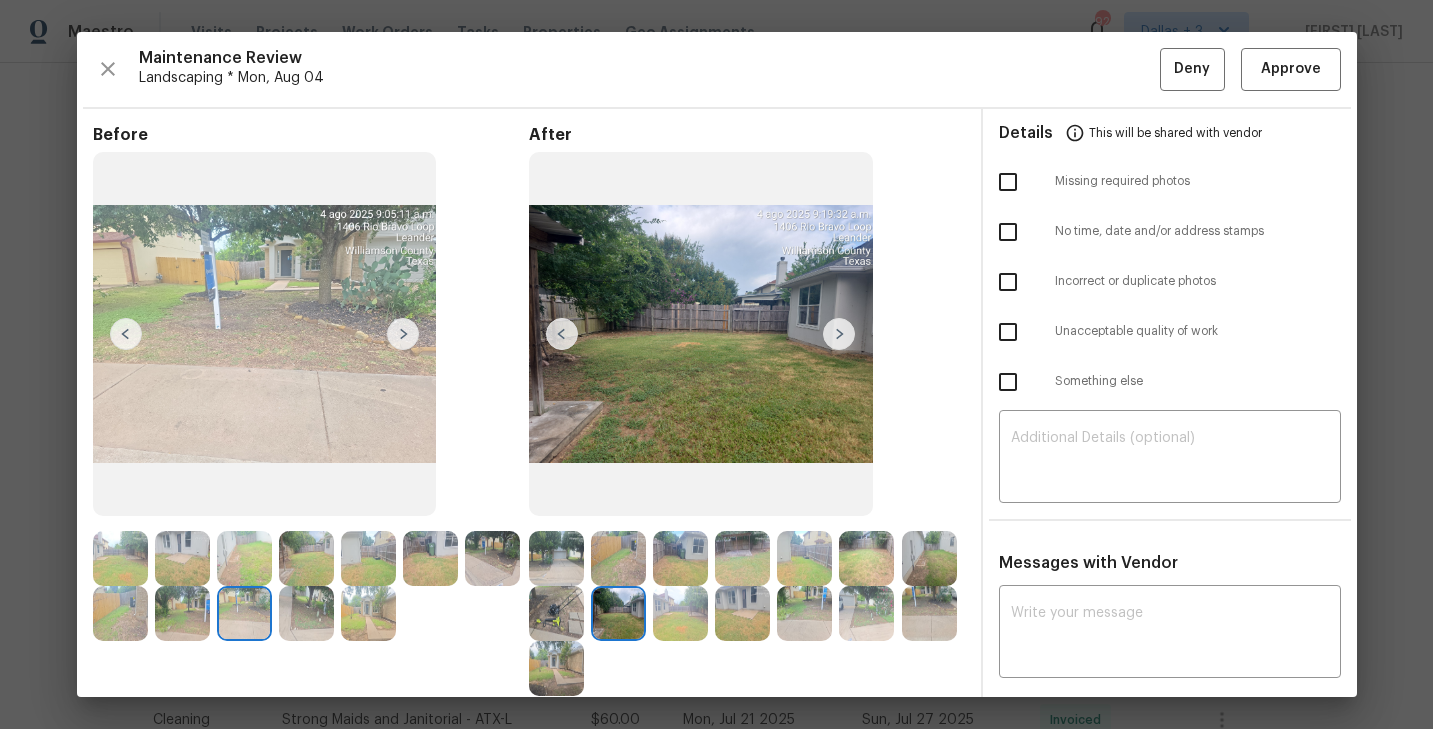click 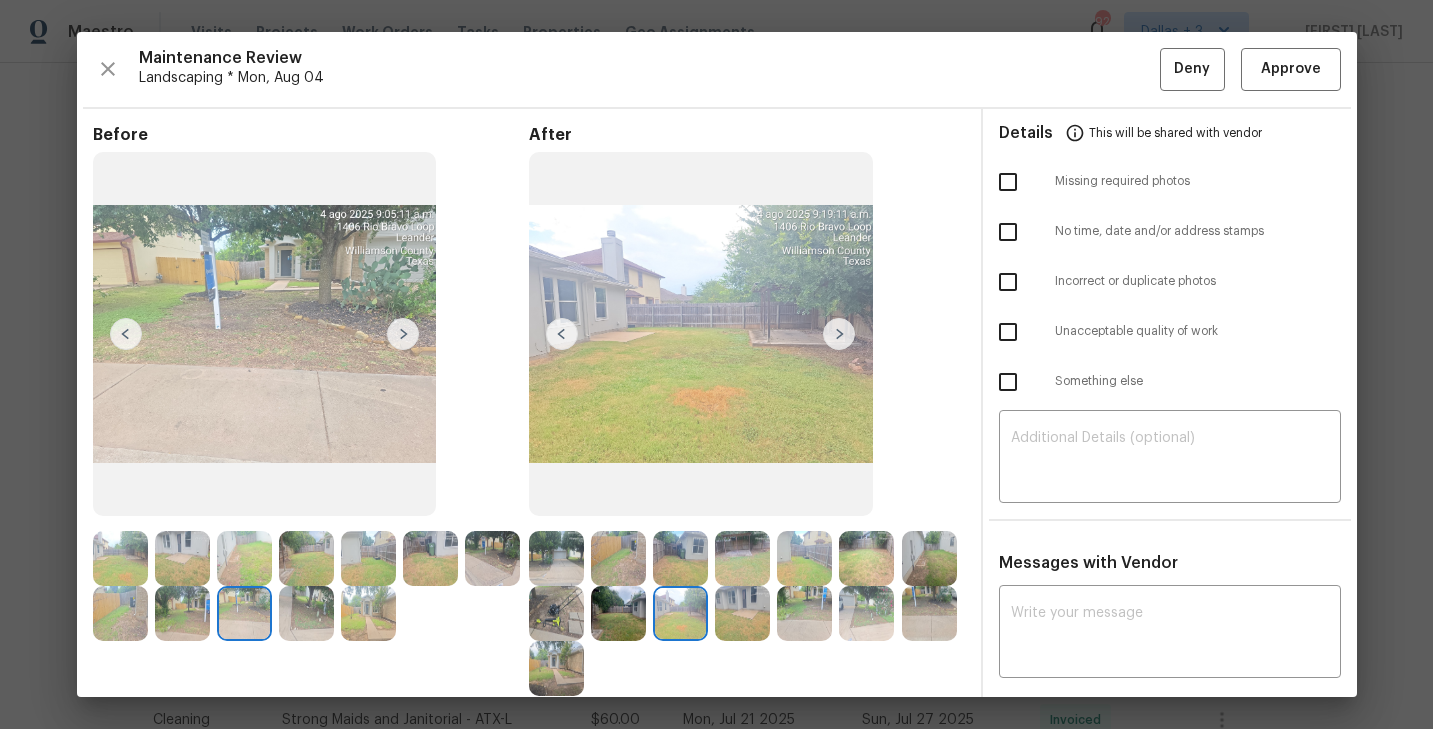 click 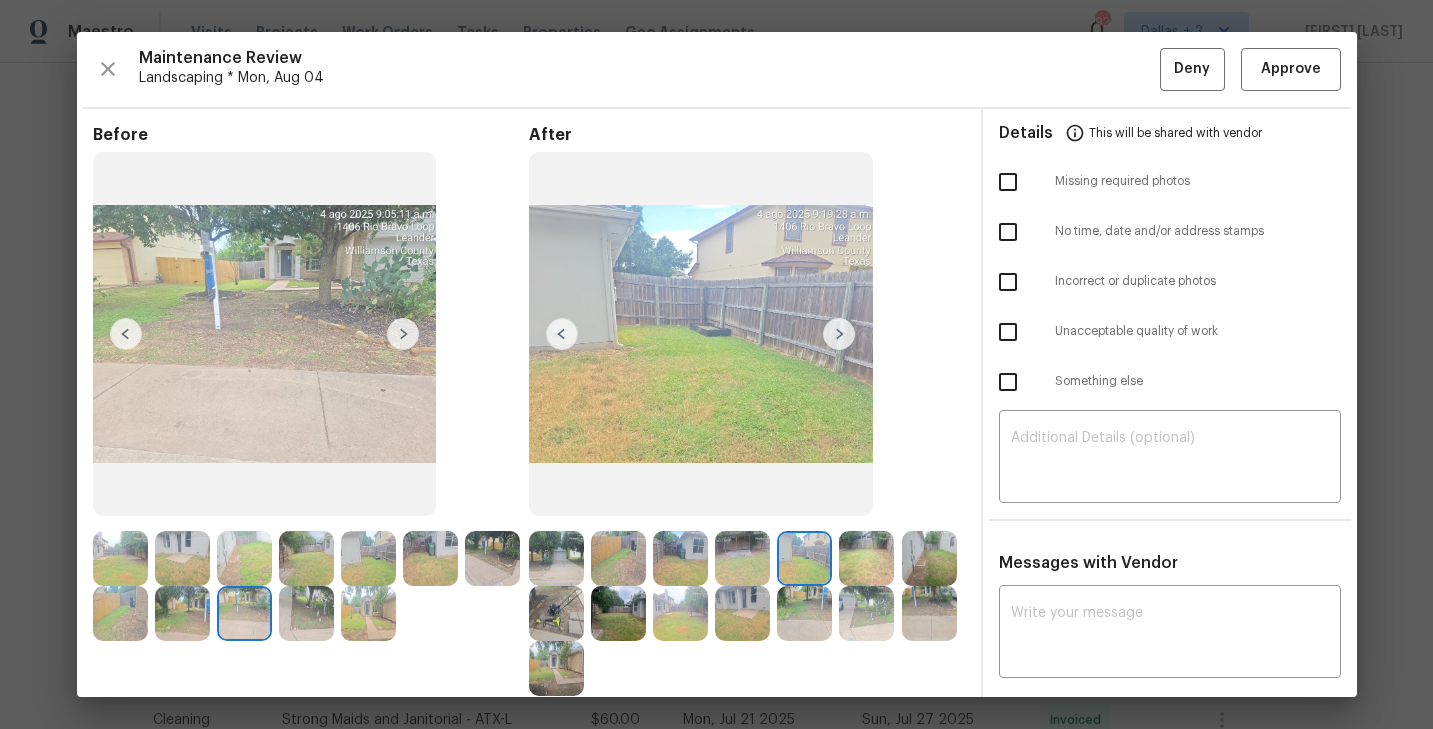 click 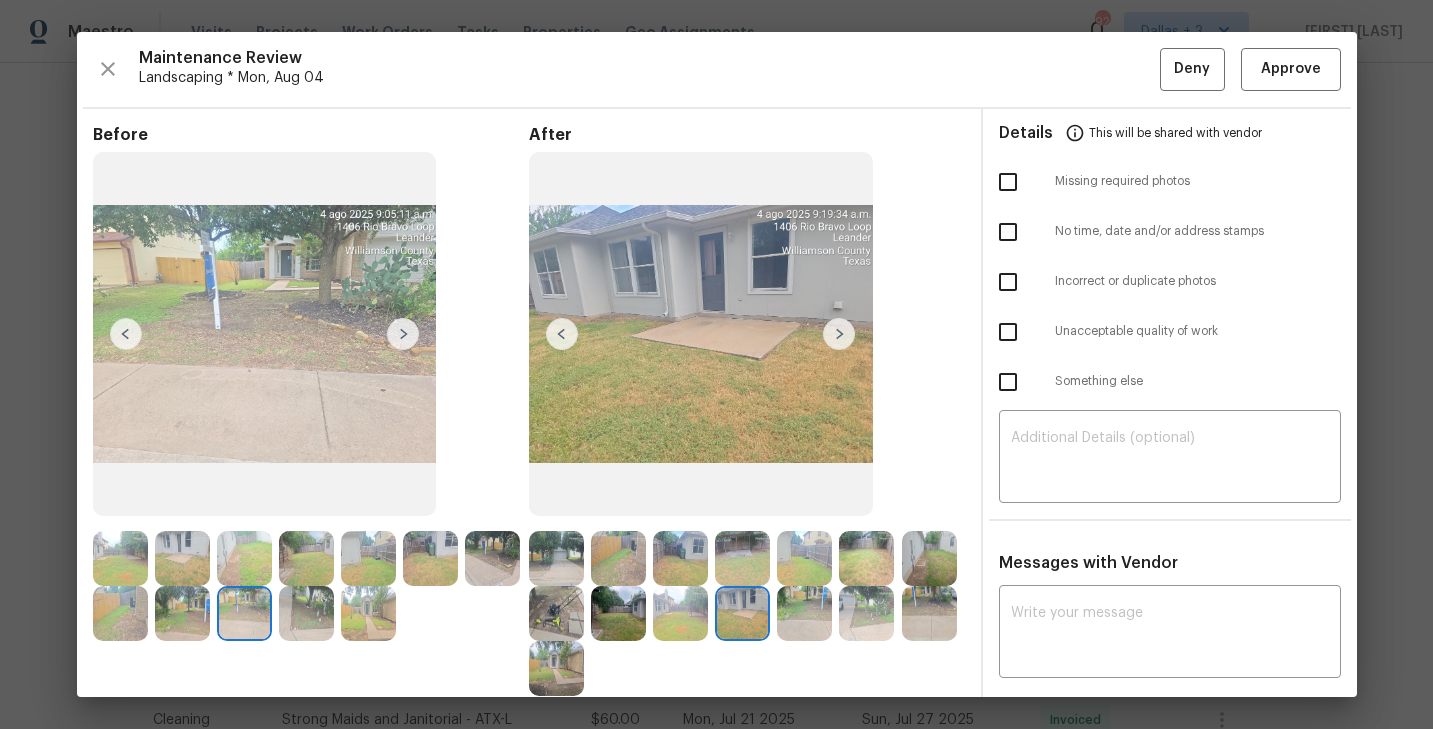 click 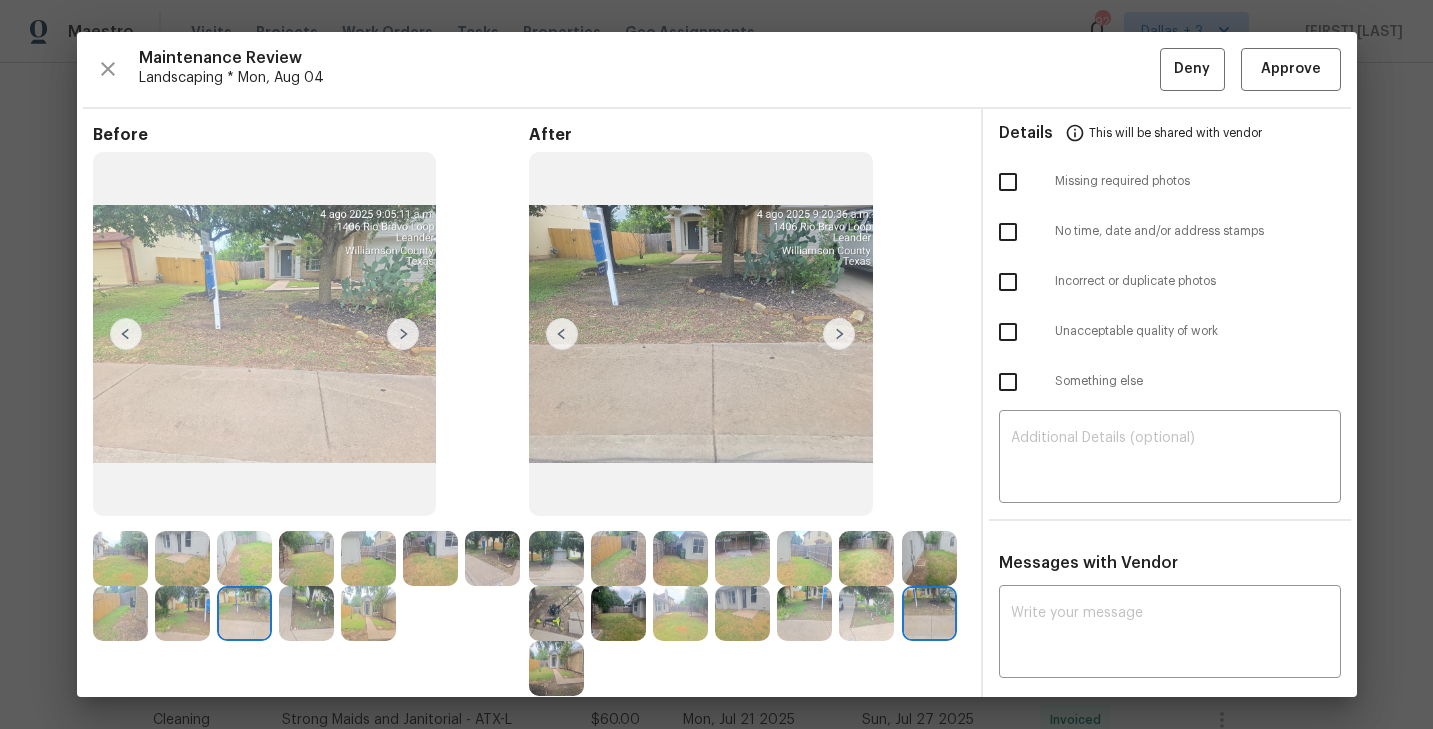 click 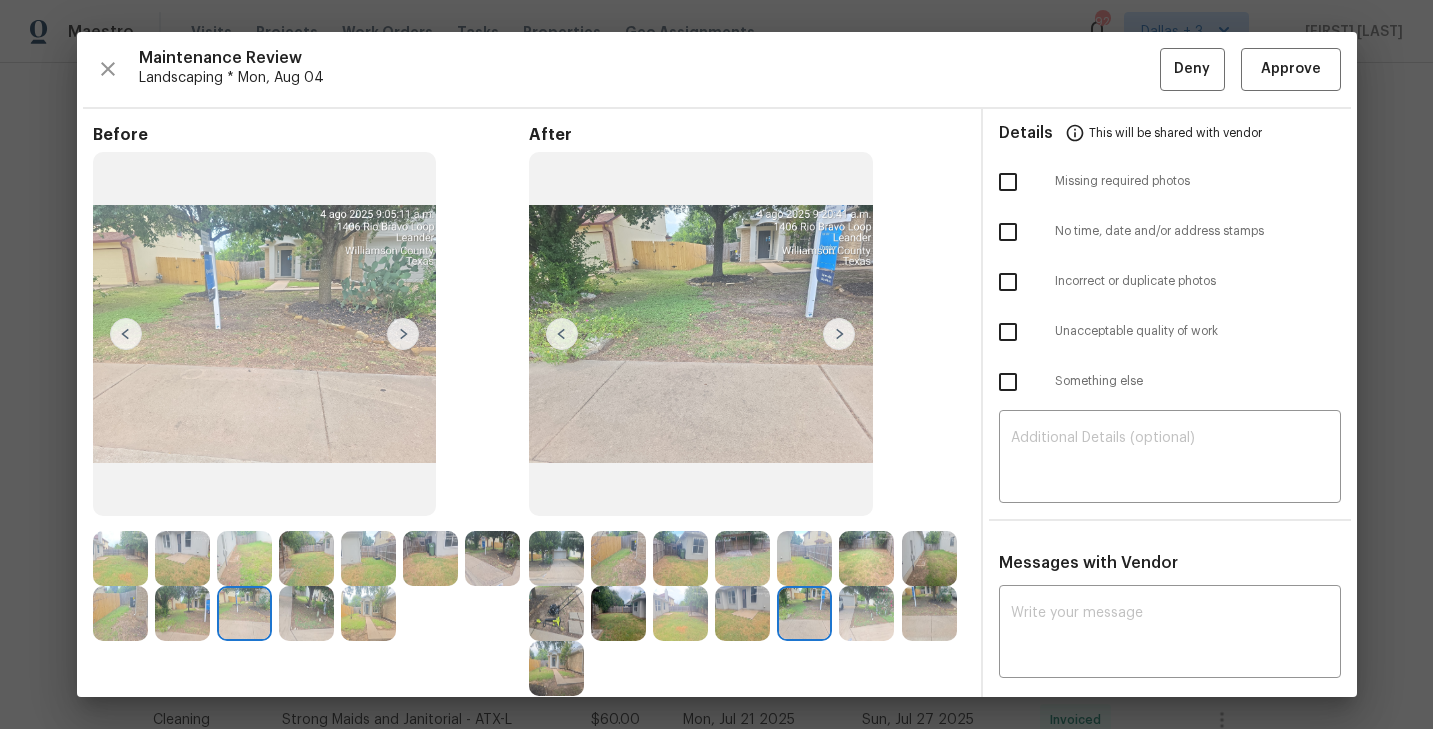 click 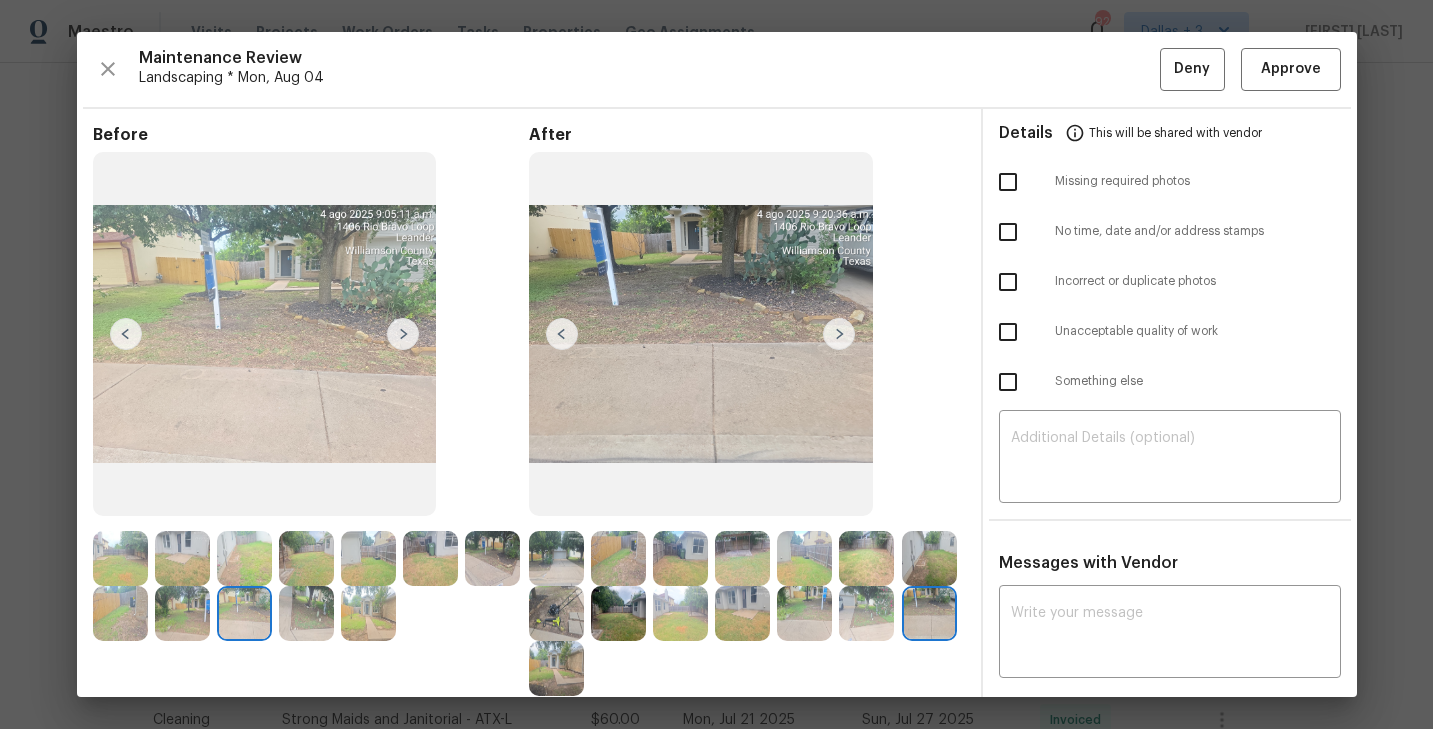 click 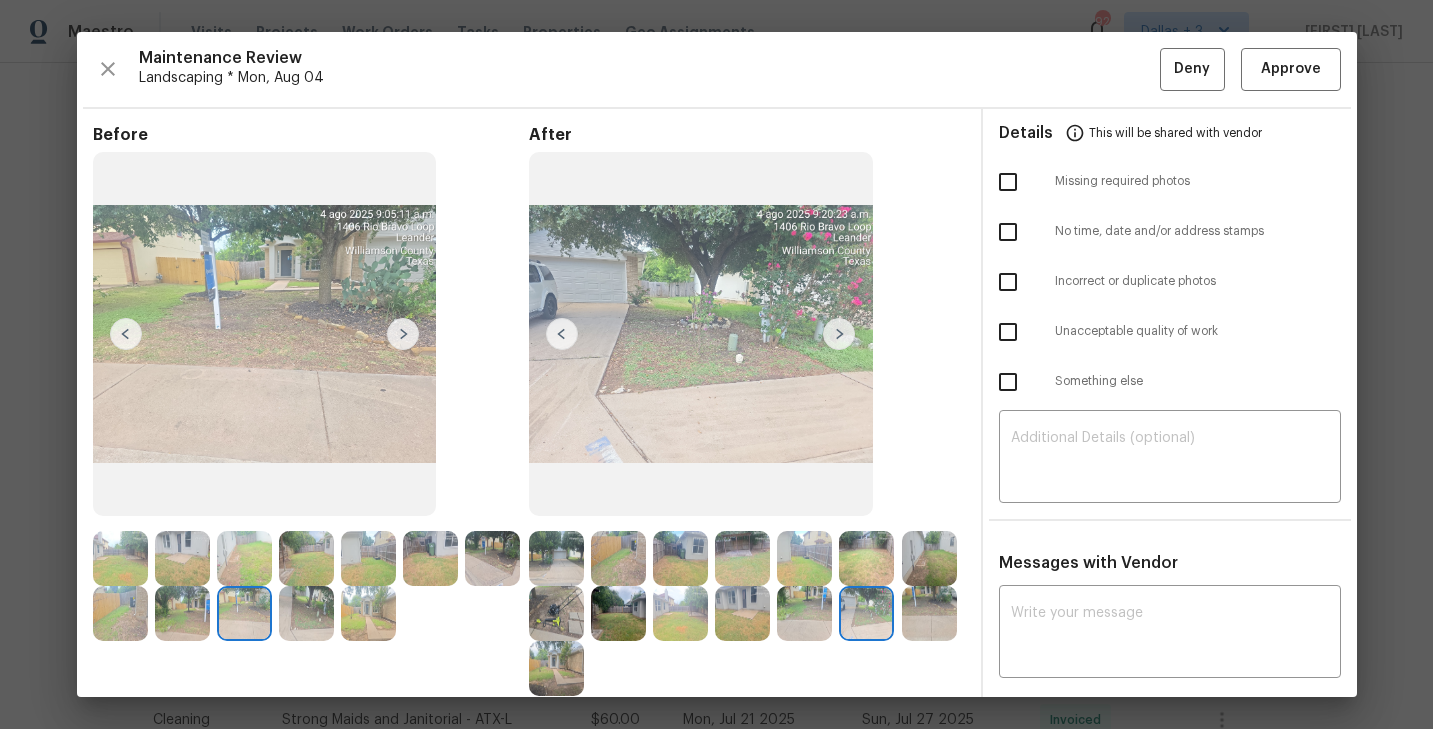 click 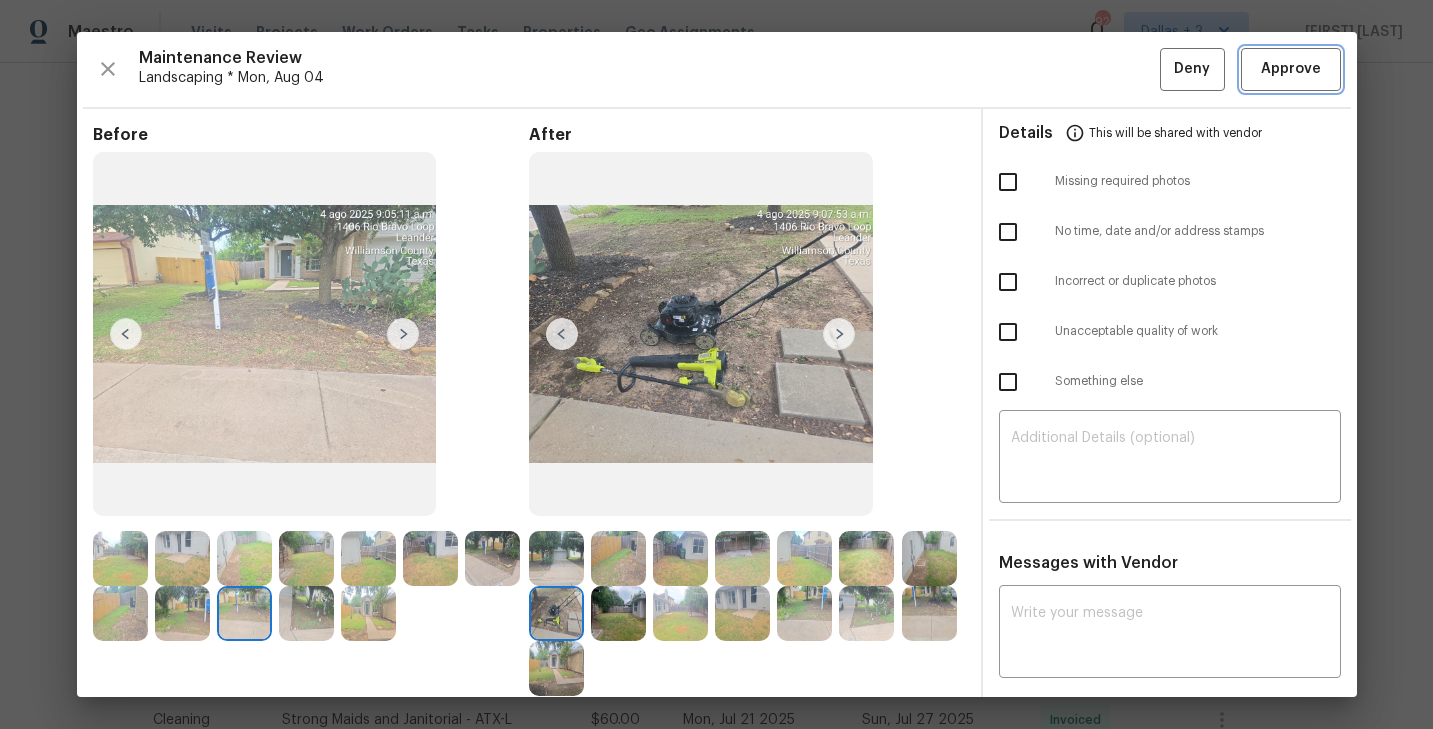 click on "Approve" 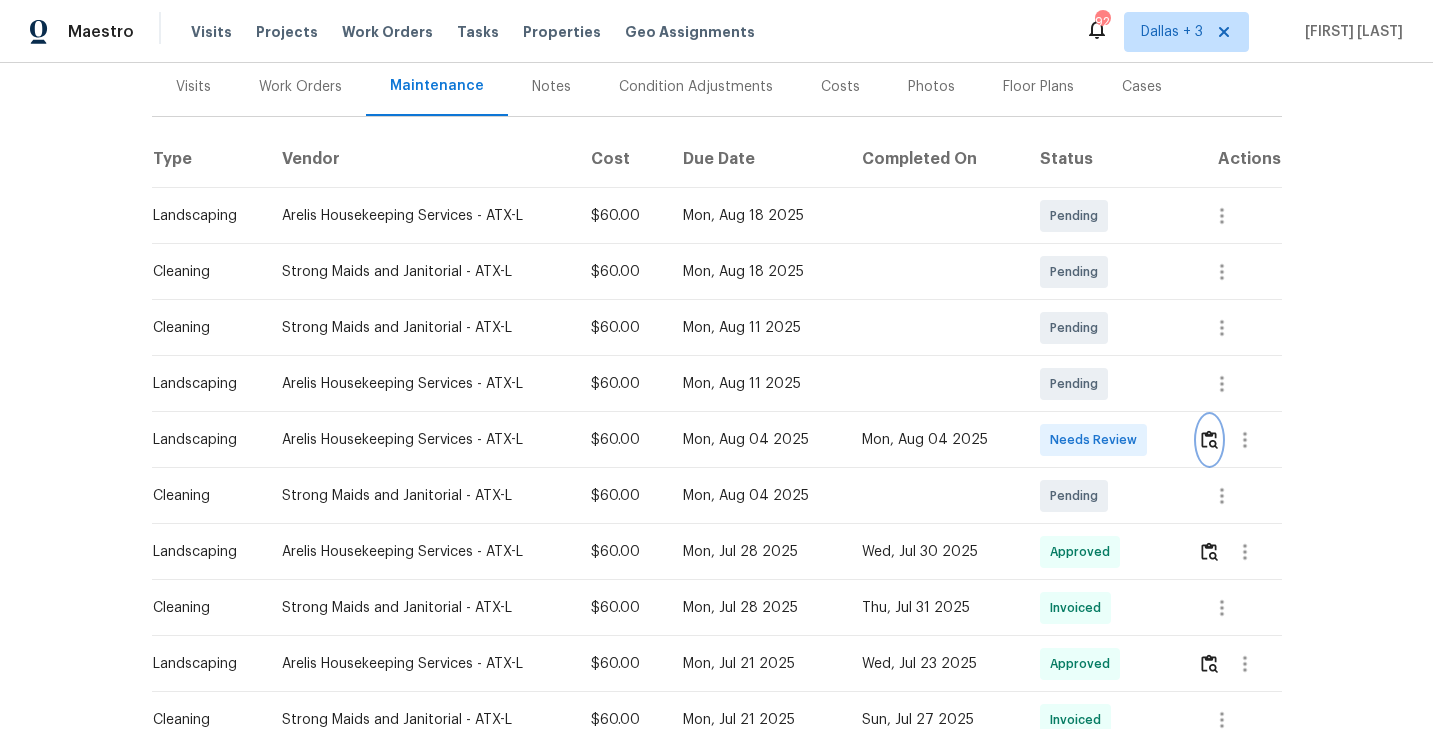 scroll, scrollTop: 0, scrollLeft: 0, axis: both 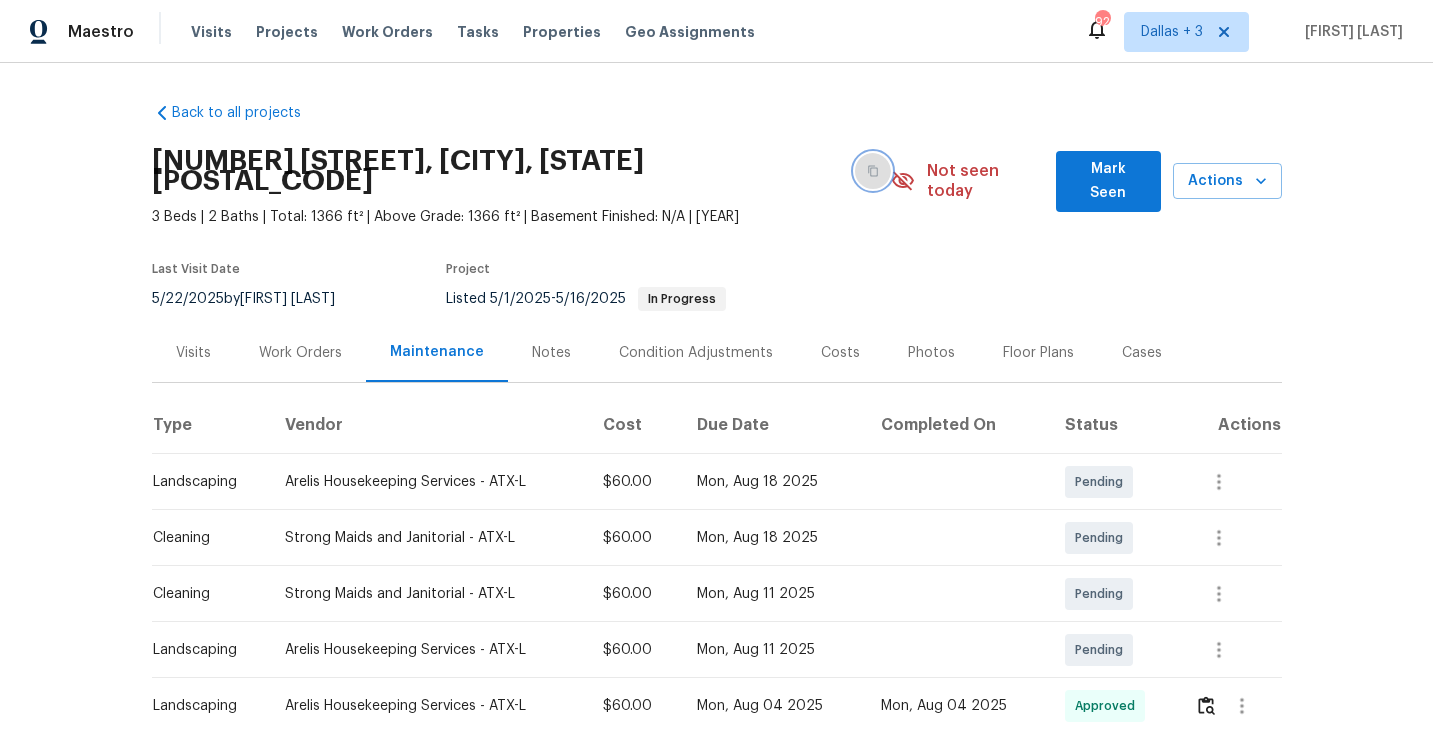 click 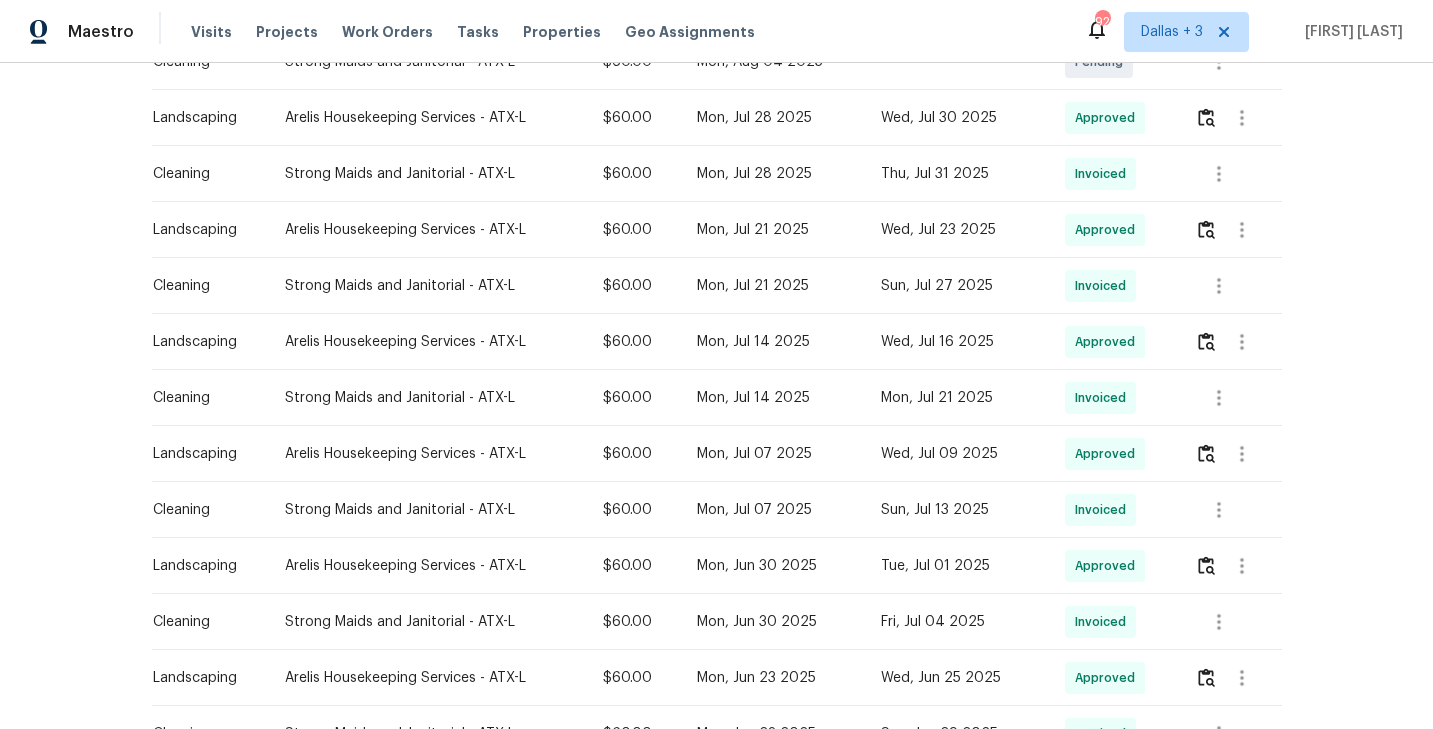 scroll, scrollTop: 0, scrollLeft: 0, axis: both 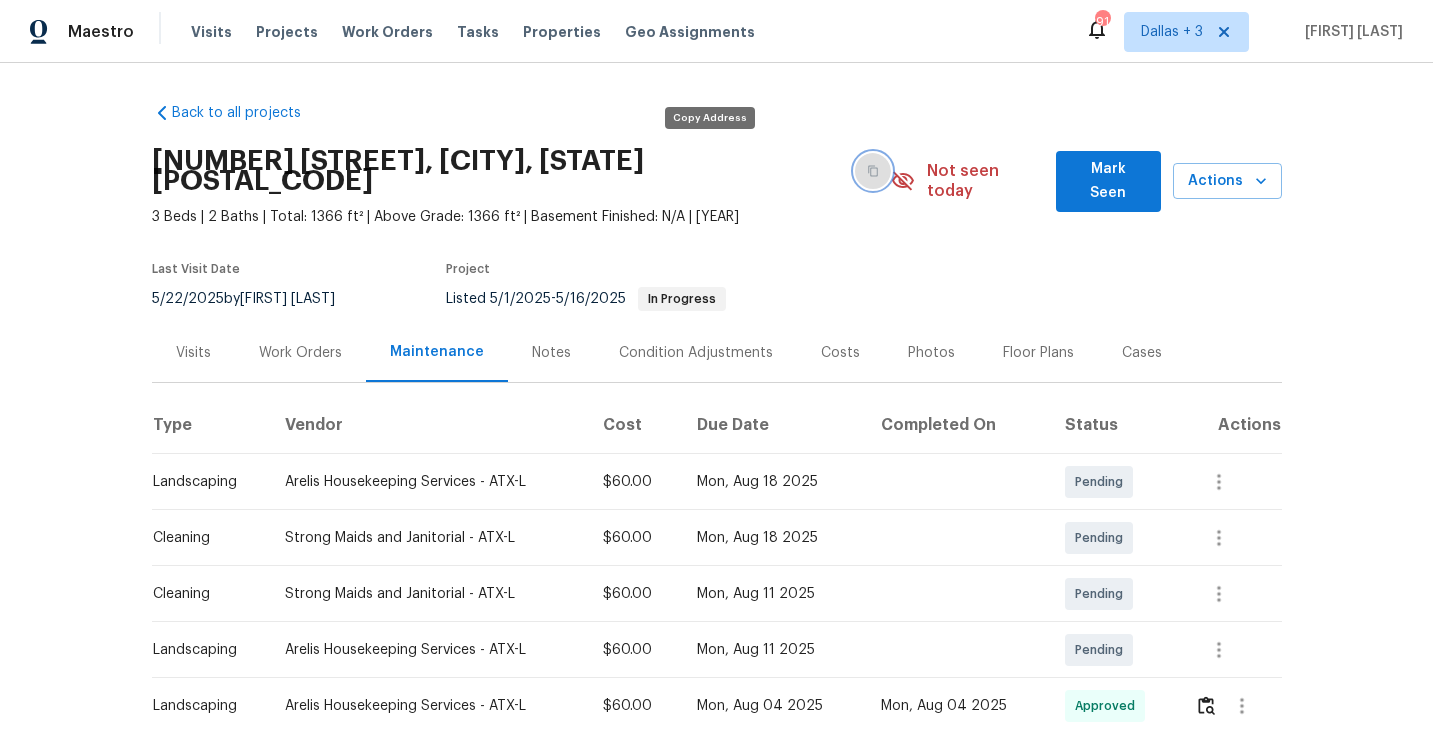 click 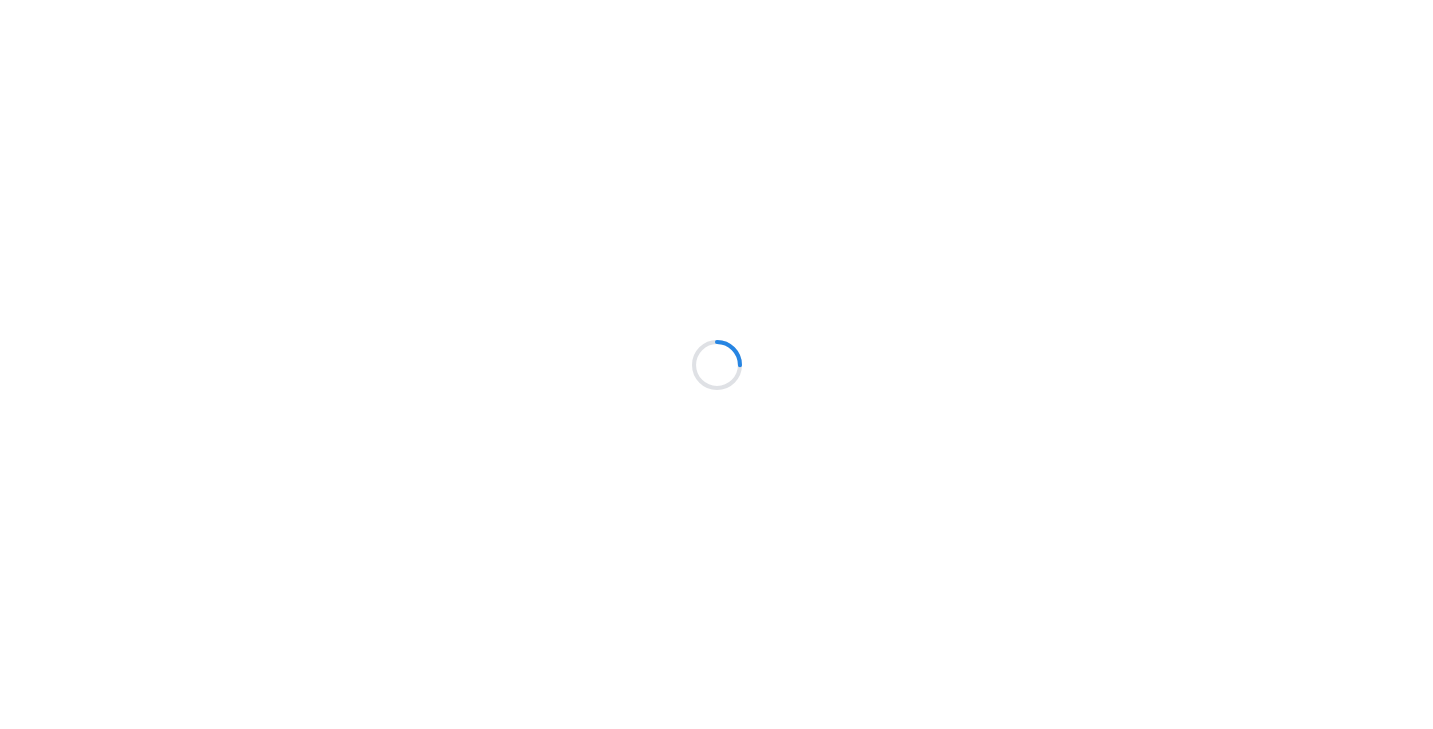 scroll, scrollTop: 0, scrollLeft: 0, axis: both 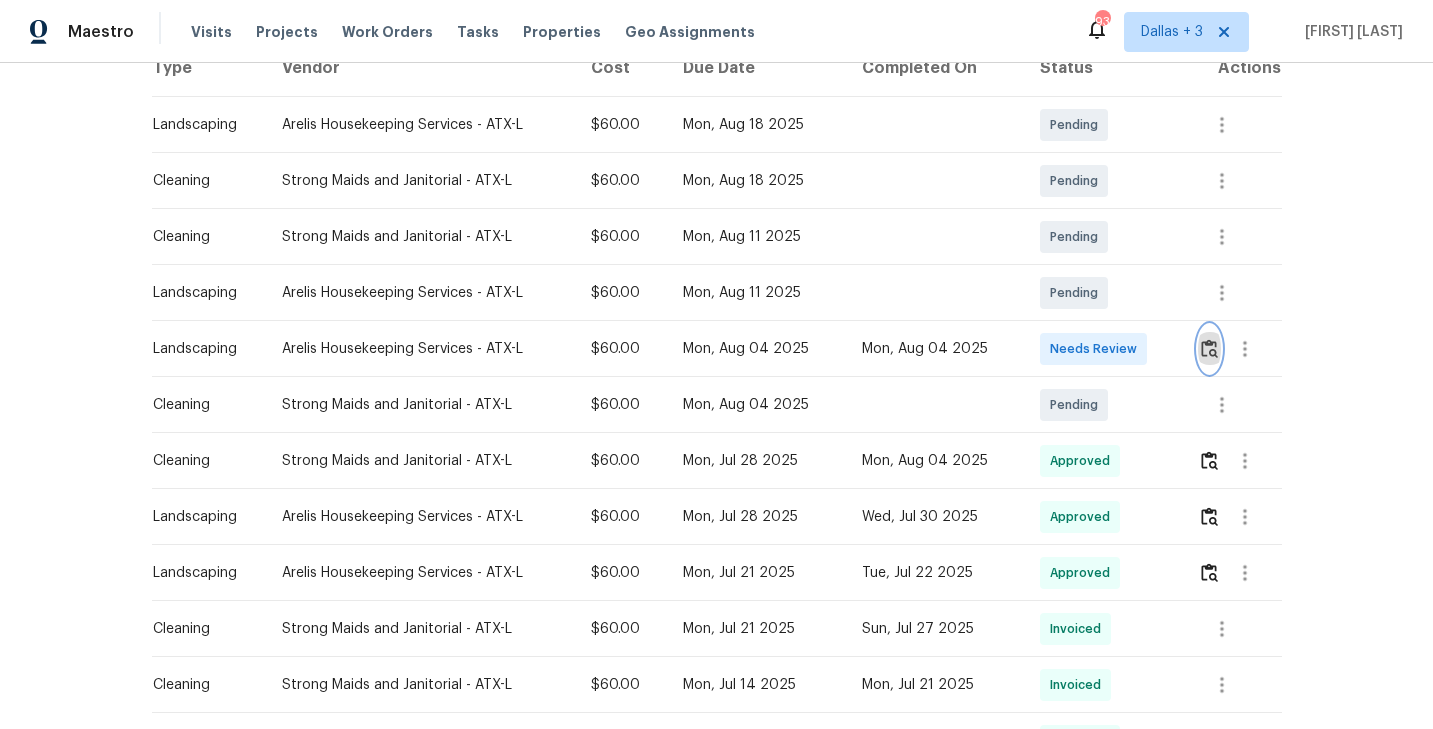click at bounding box center (1209, 348) 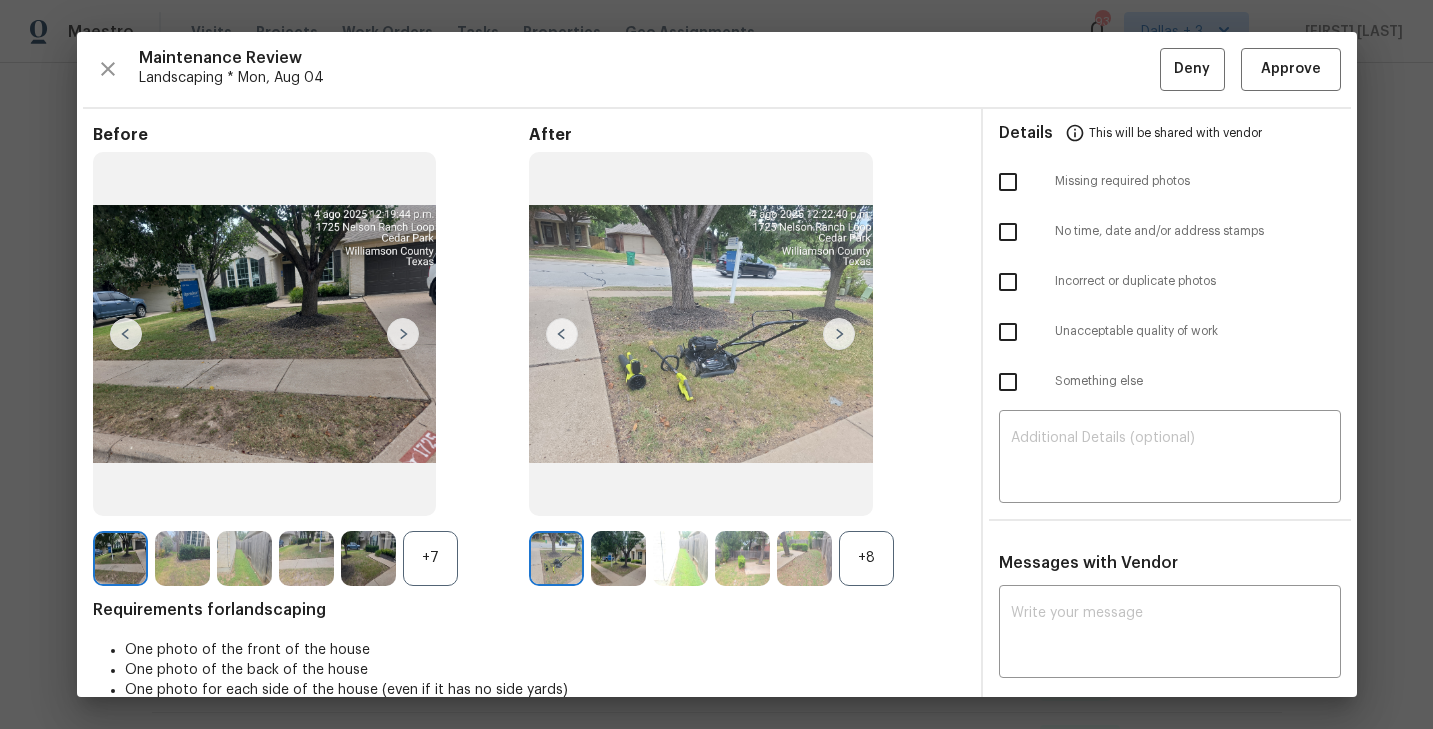 click on "+8" at bounding box center [866, 558] 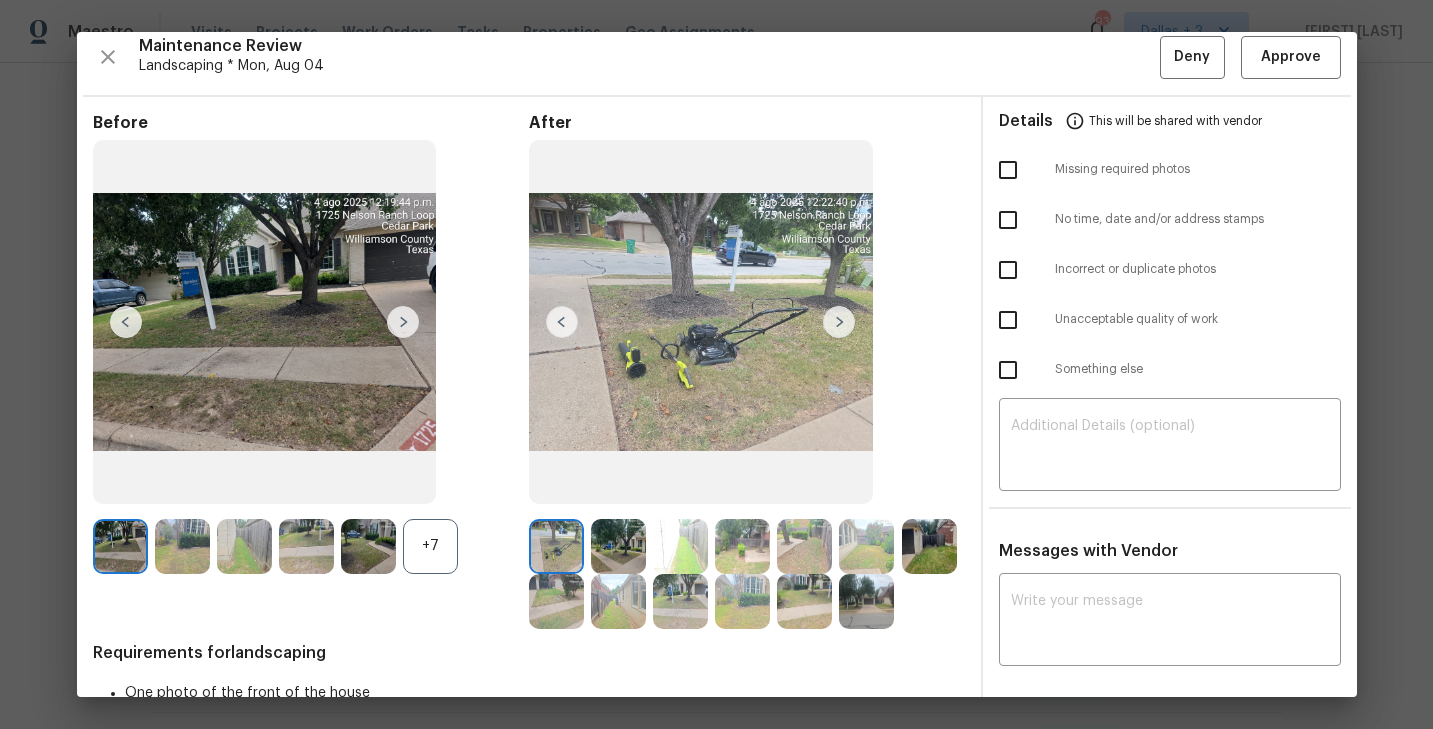 scroll, scrollTop: 0, scrollLeft: 0, axis: both 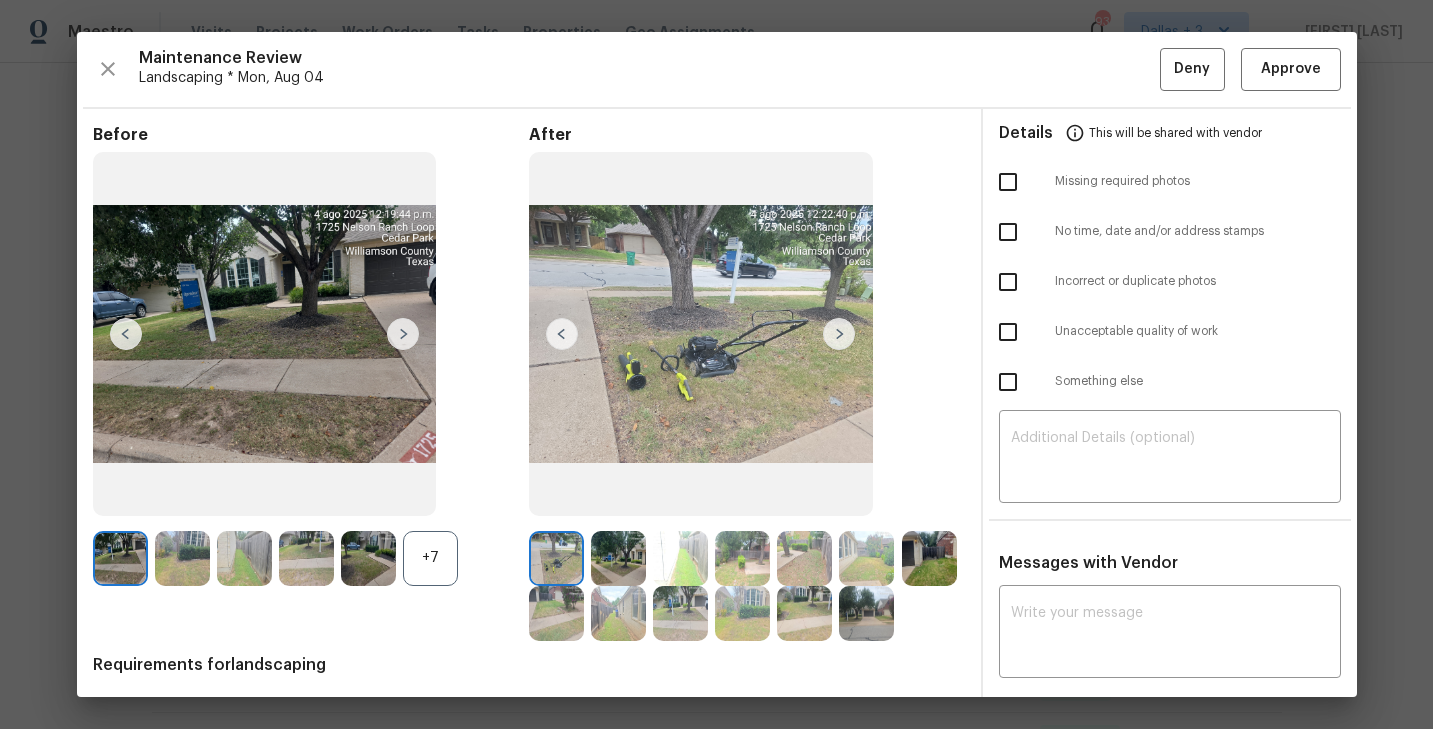 click at bounding box center (701, 334) 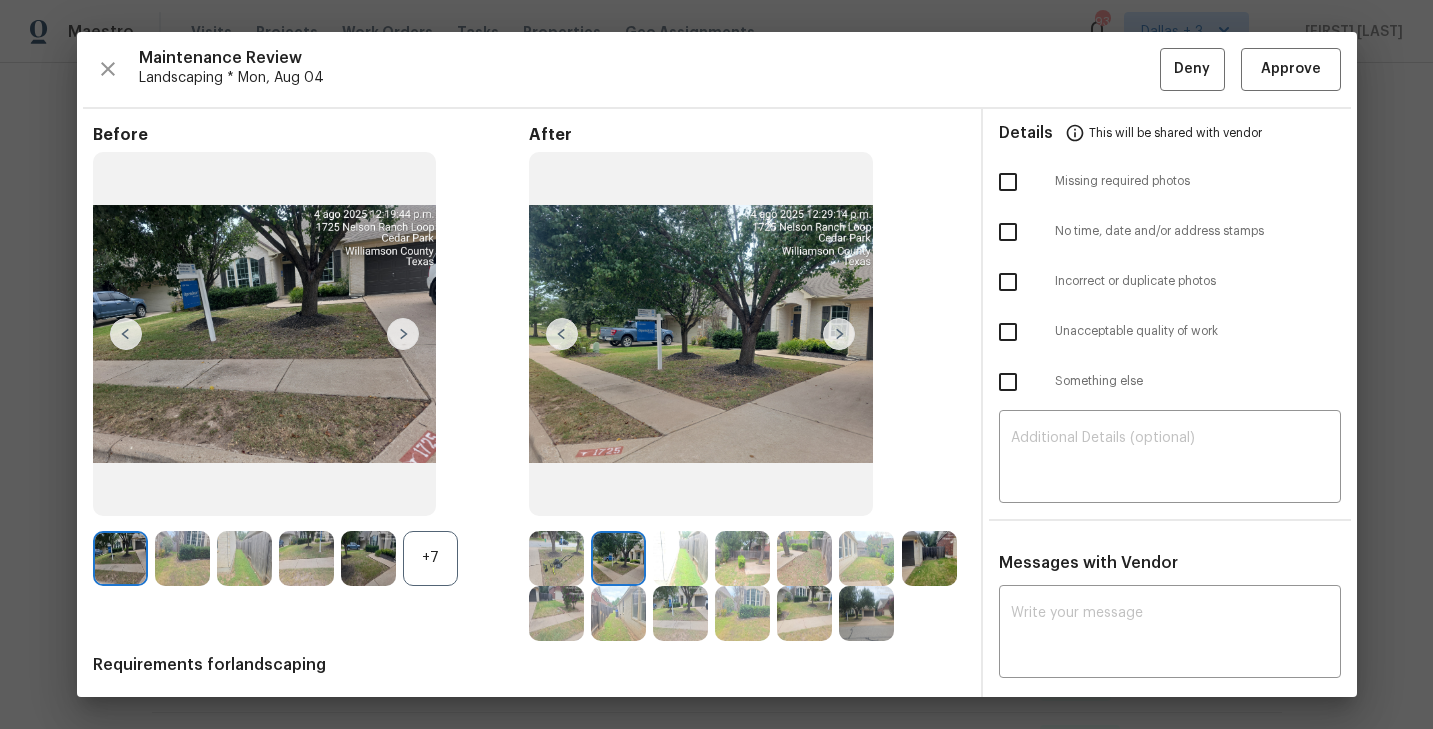 click at bounding box center [839, 334] 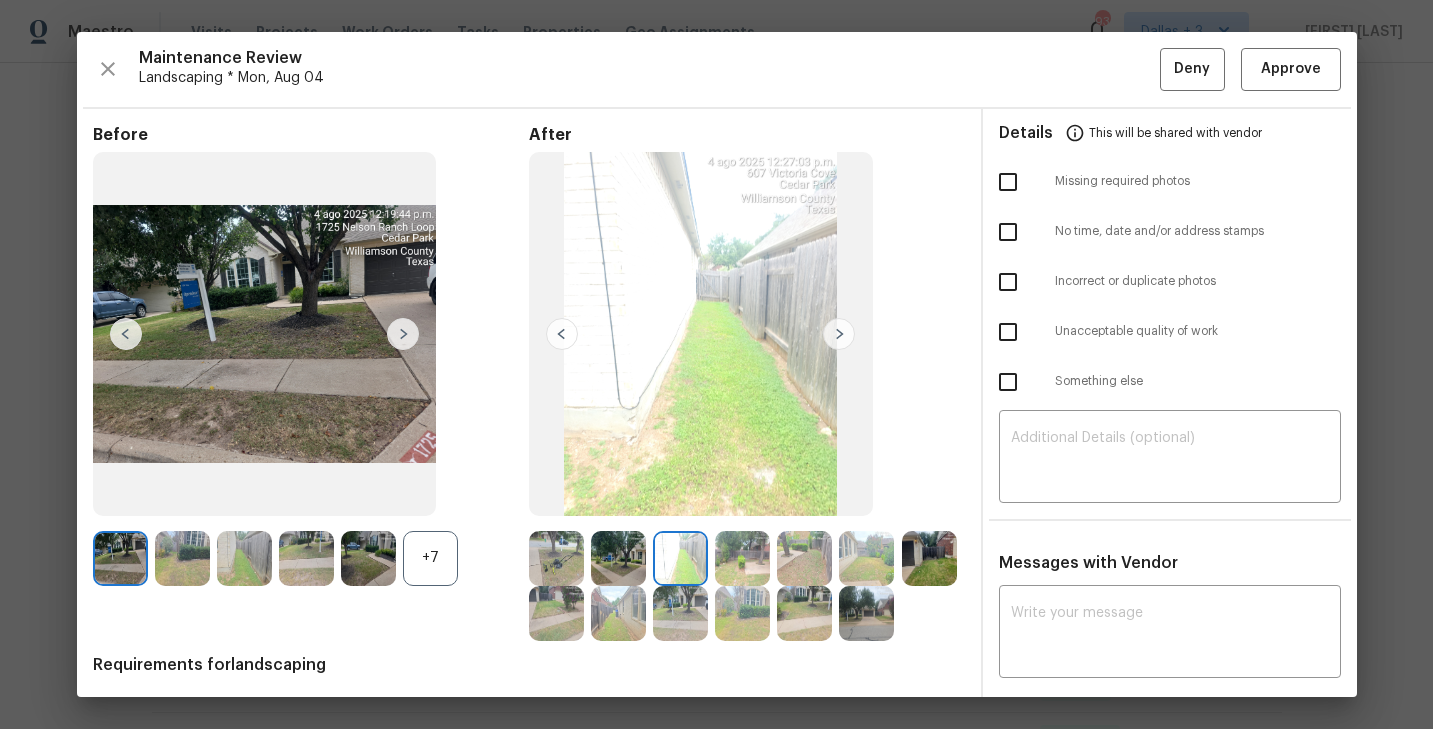 click on "Before +[PHONE]" at bounding box center [311, 383] 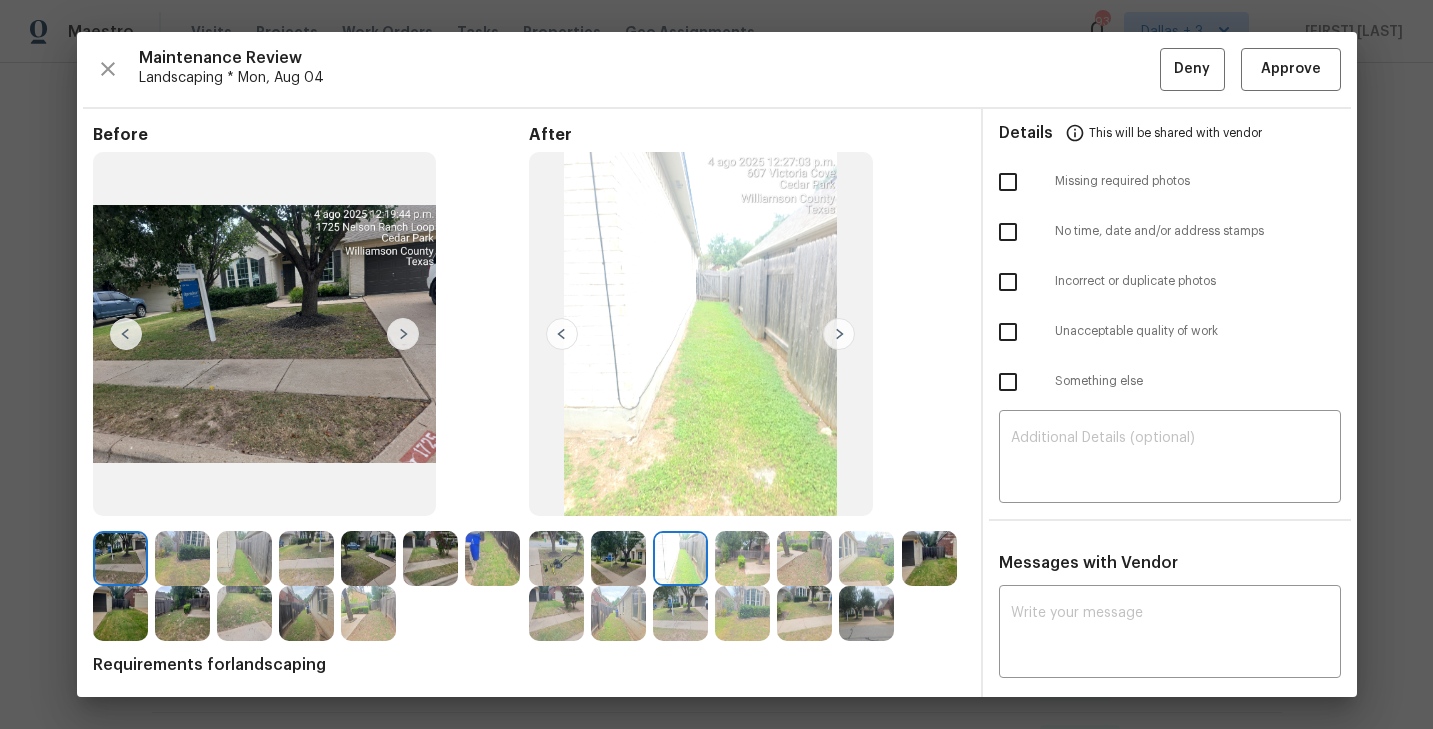 click at bounding box center (839, 334) 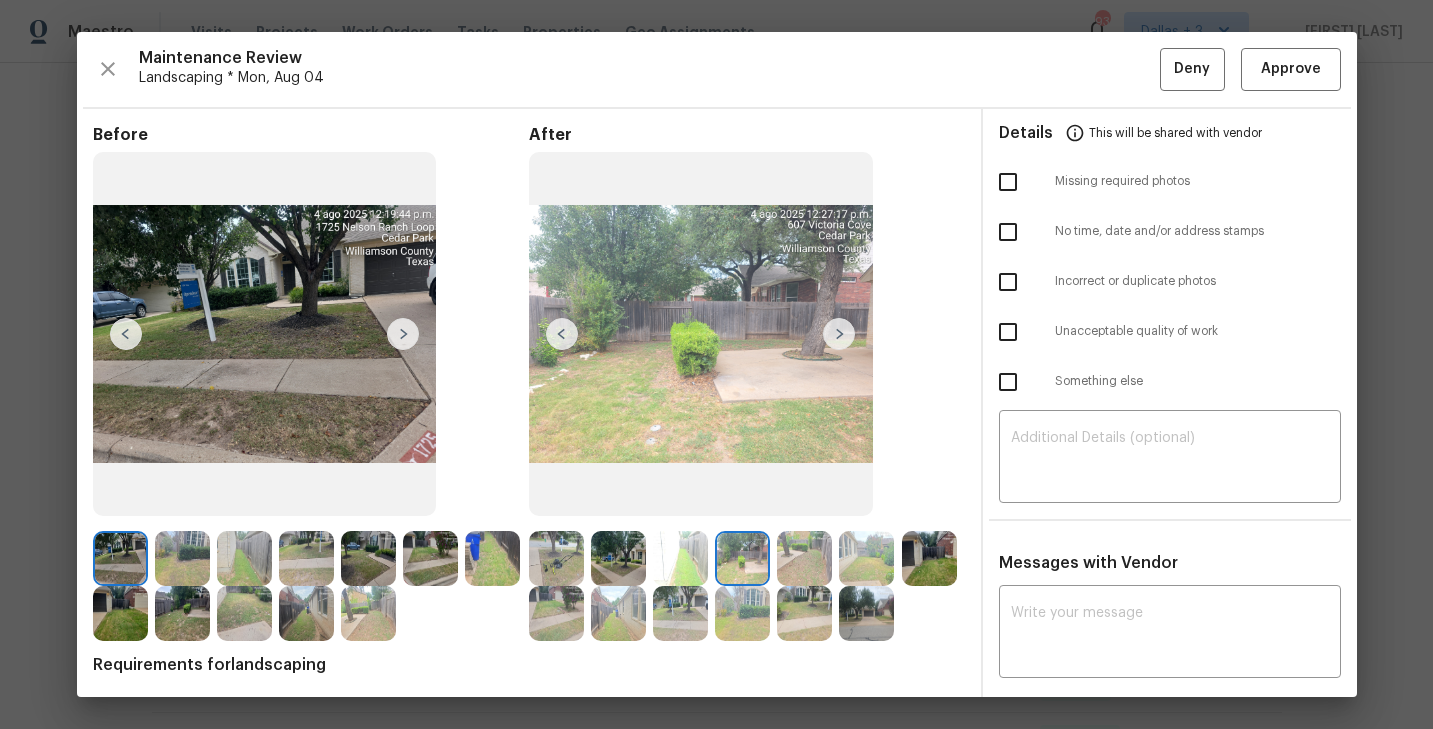 click at bounding box center [839, 334] 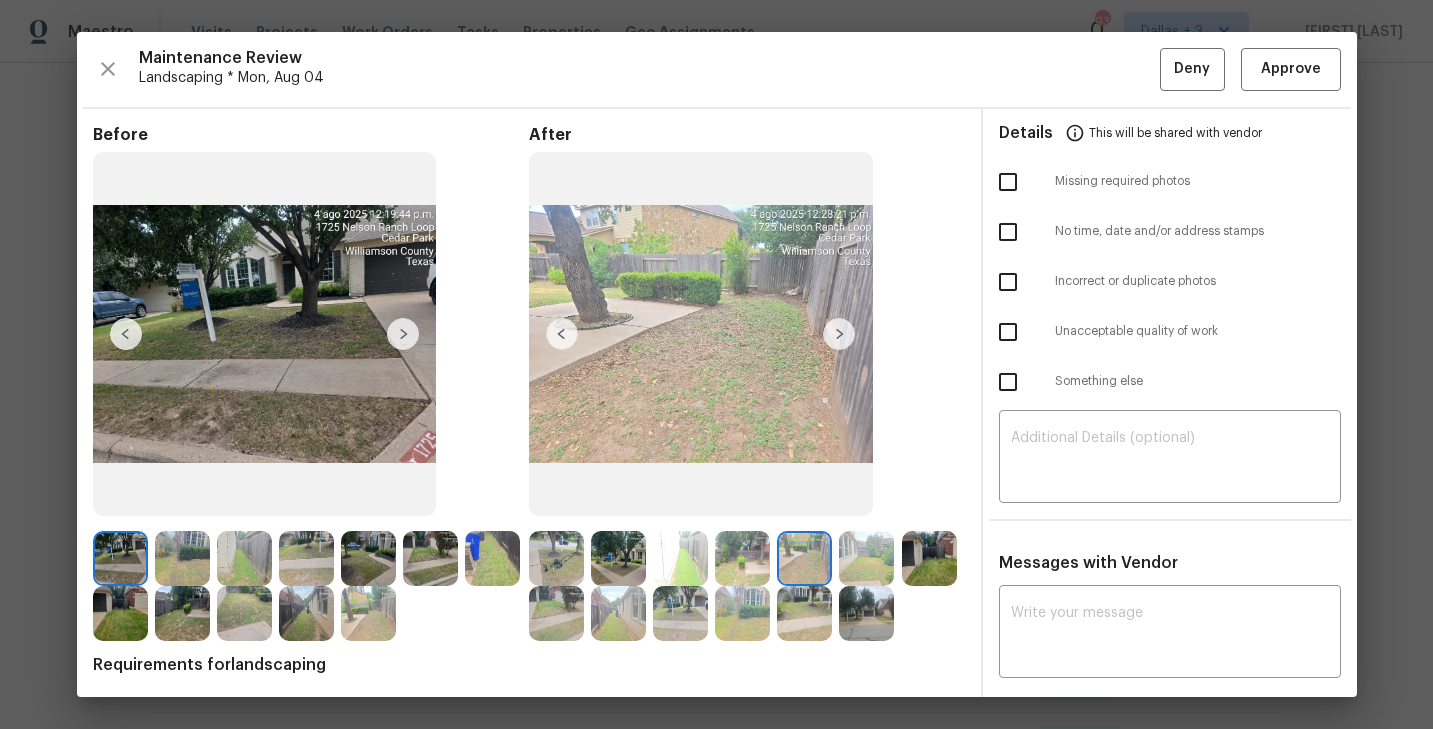 click at bounding box center [839, 334] 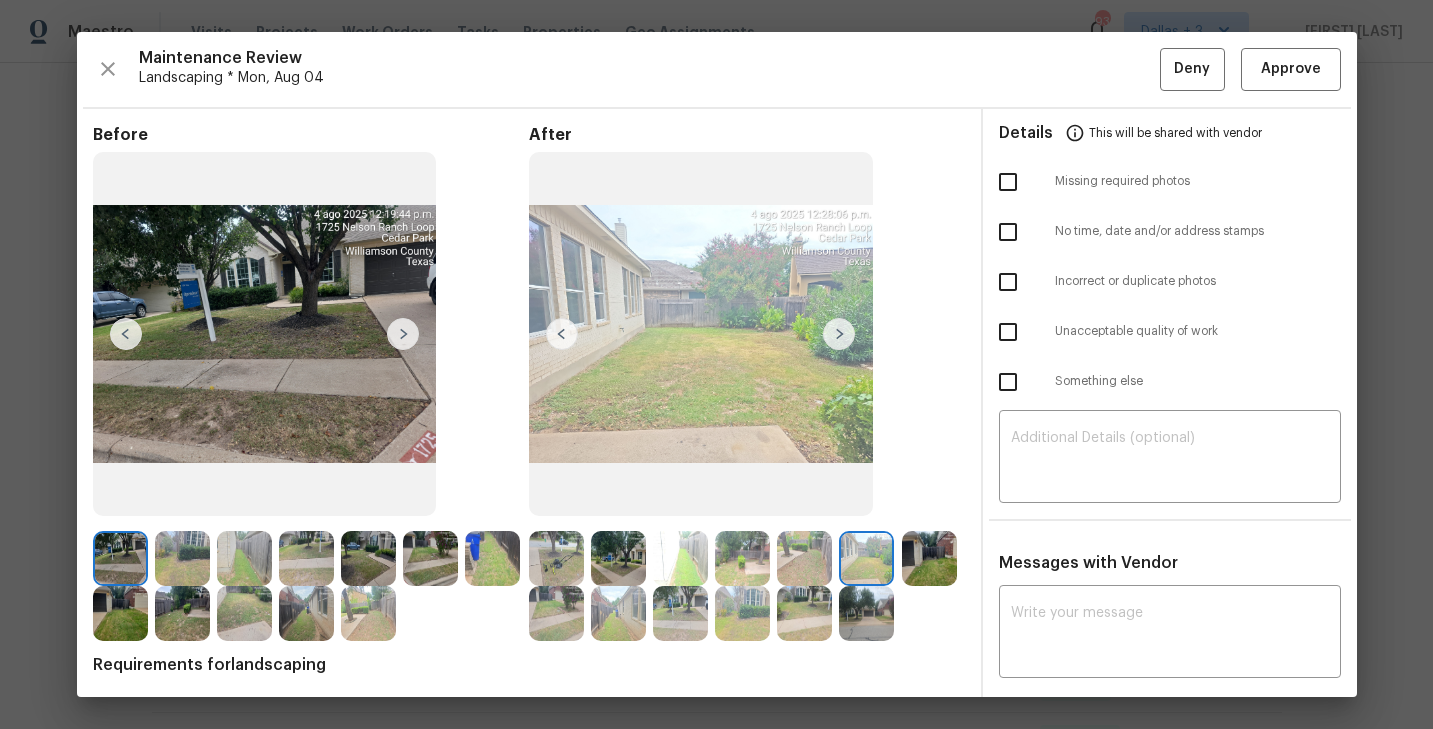 click at bounding box center (929, 558) 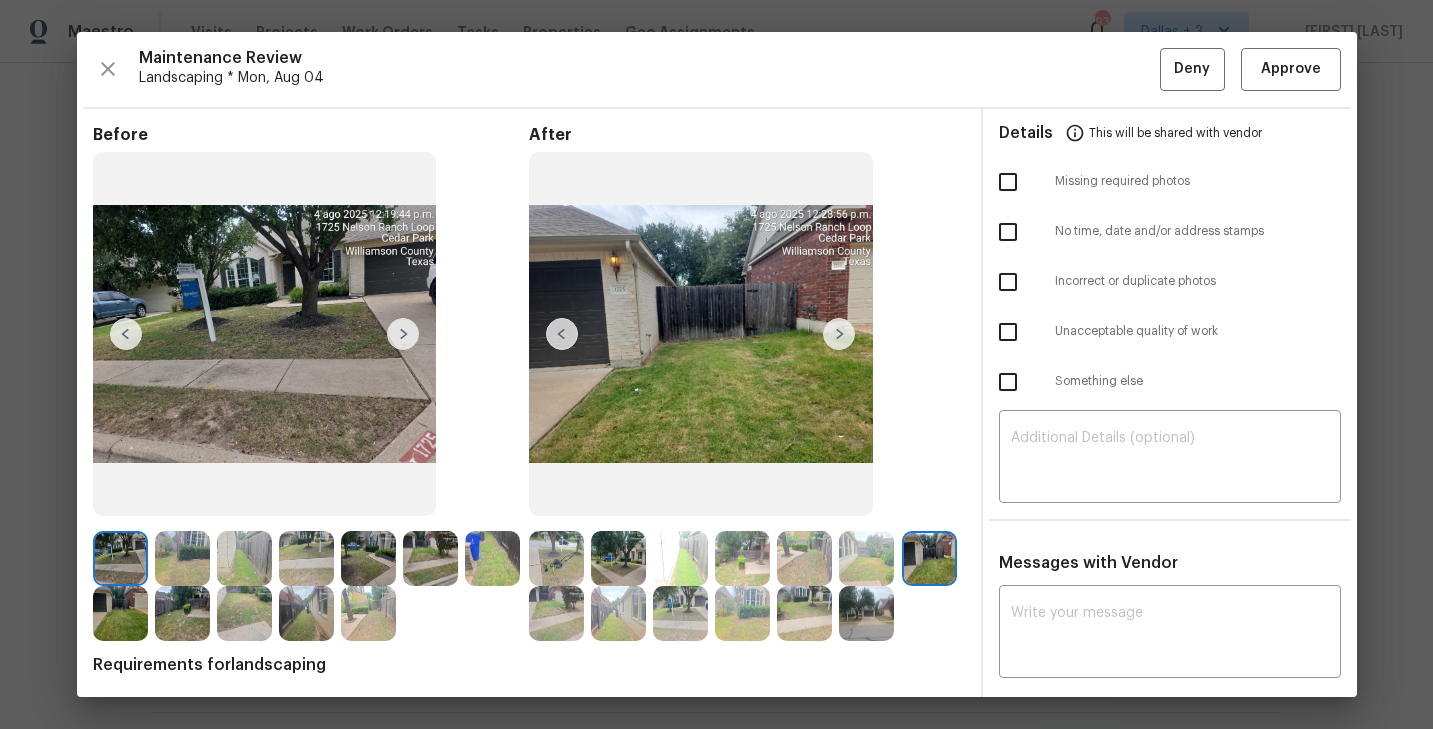 click at bounding box center [556, 613] 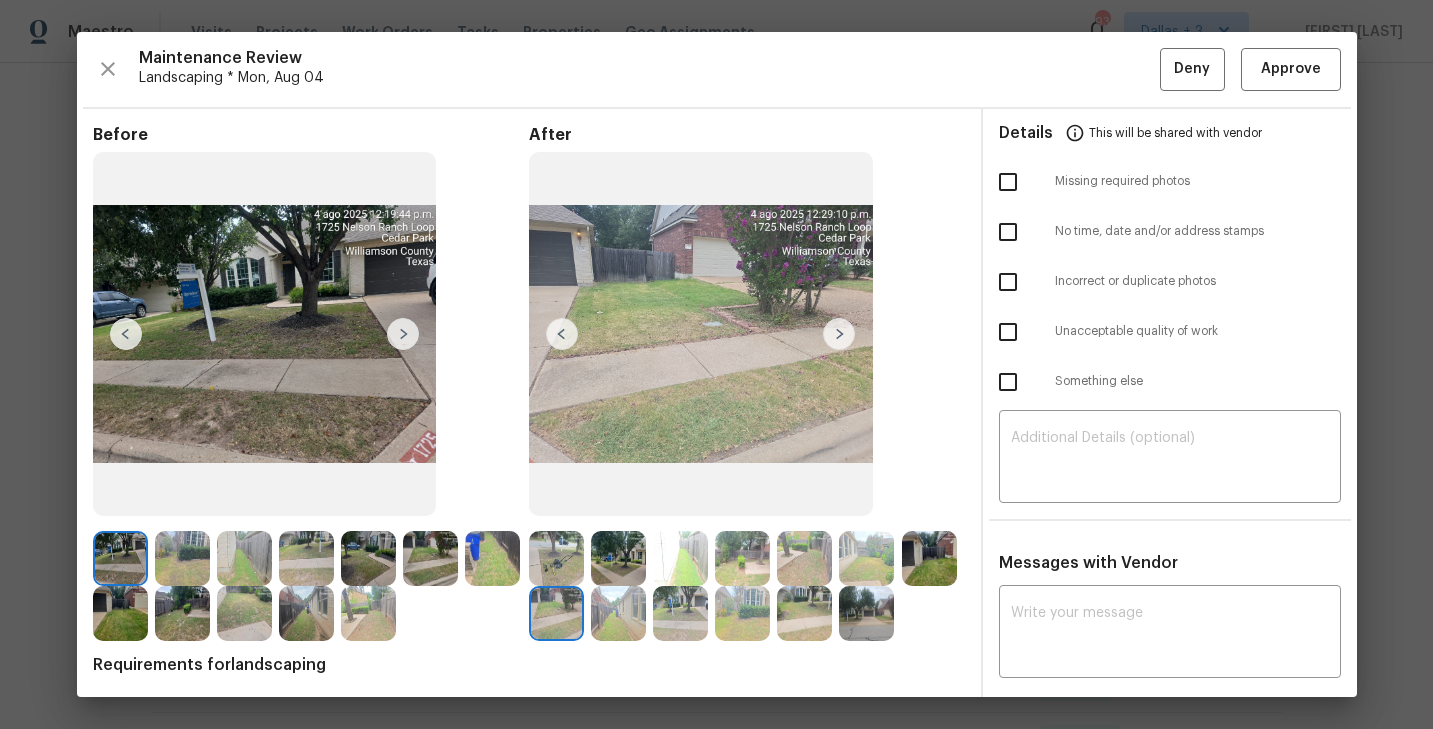 click at bounding box center (618, 613) 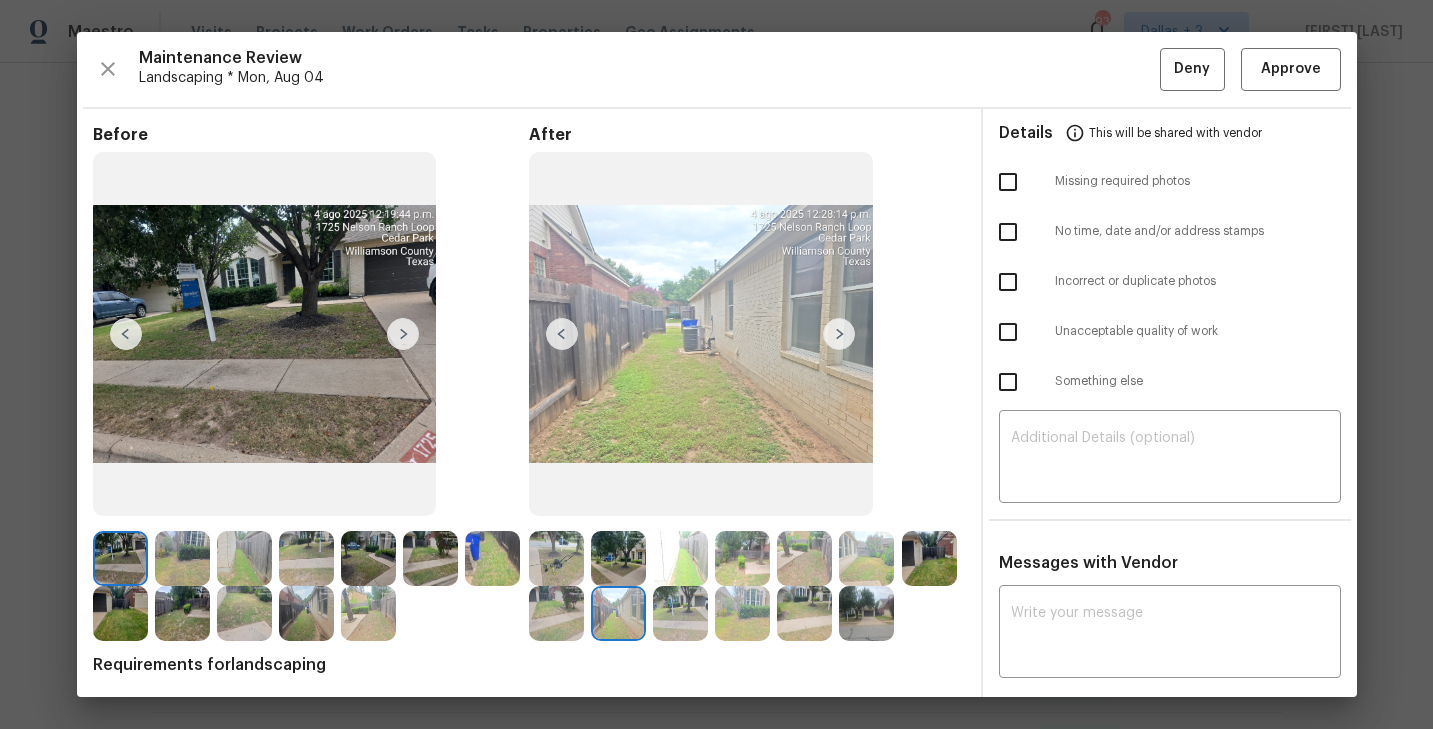 click at bounding box center [680, 613] 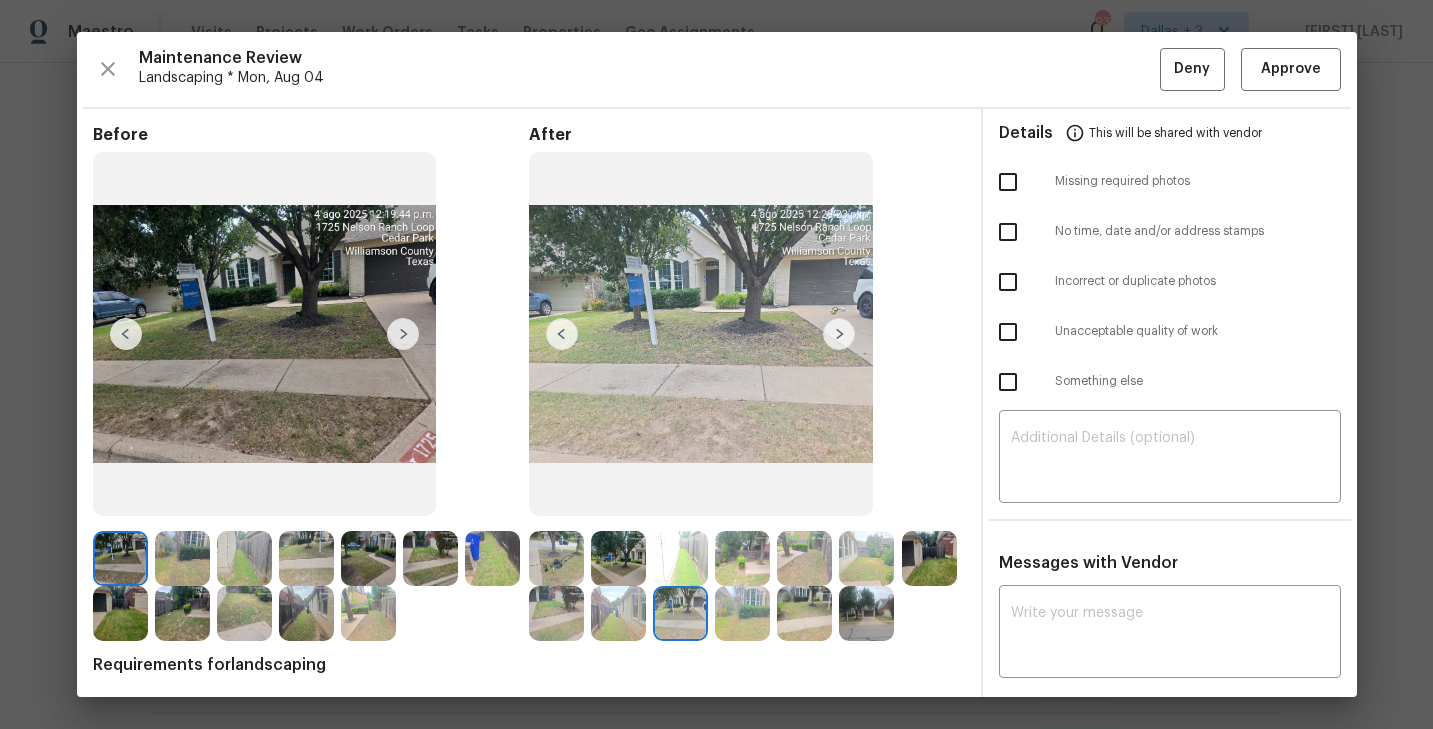 click at bounding box center (701, 334) 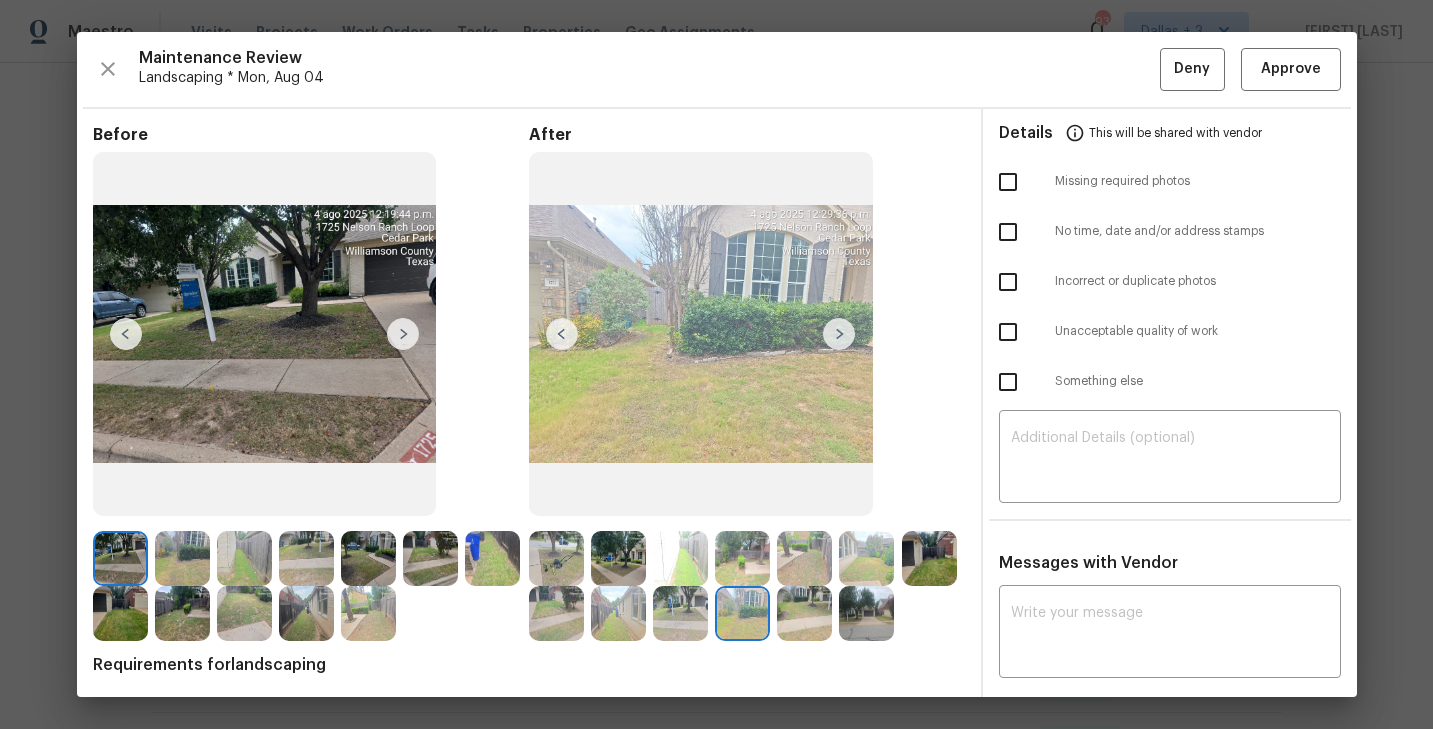 click at bounding box center (742, 613) 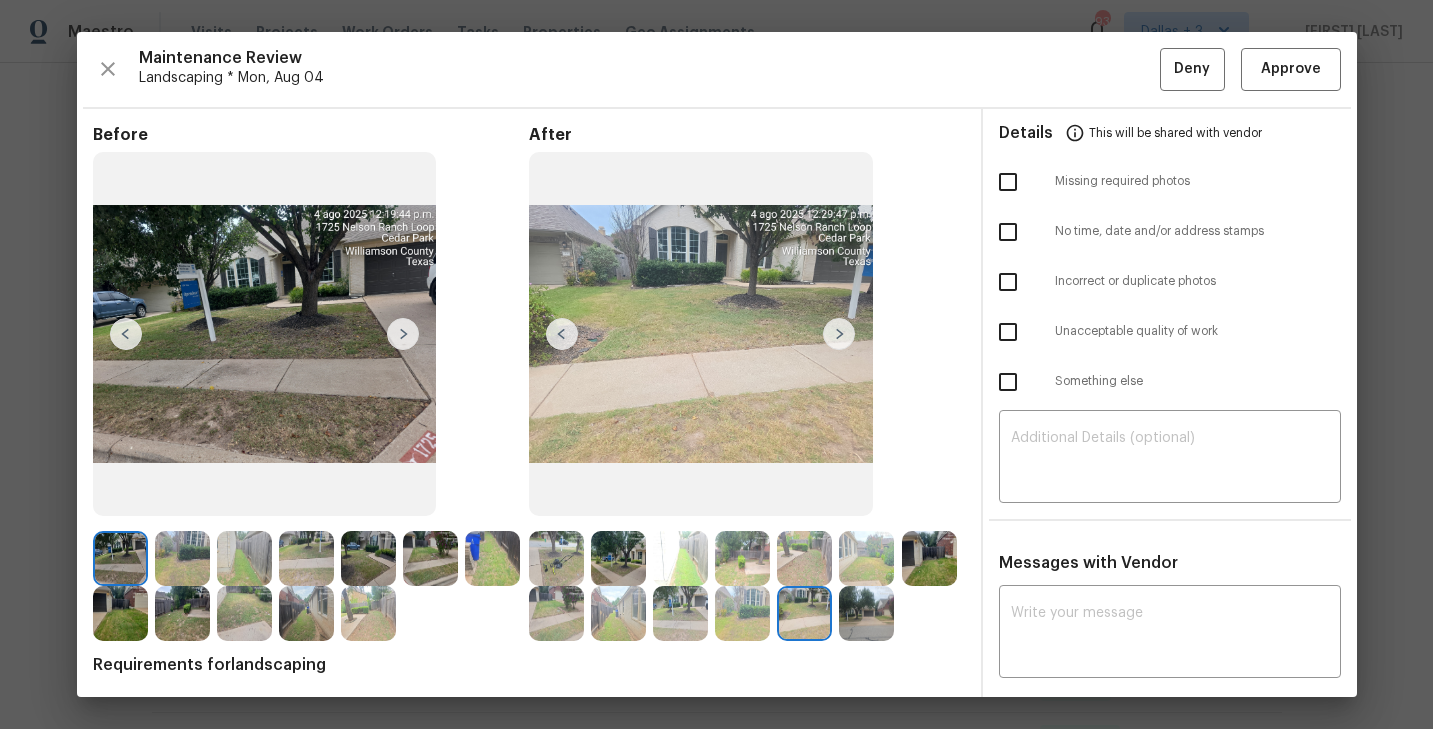 scroll, scrollTop: 3, scrollLeft: 0, axis: vertical 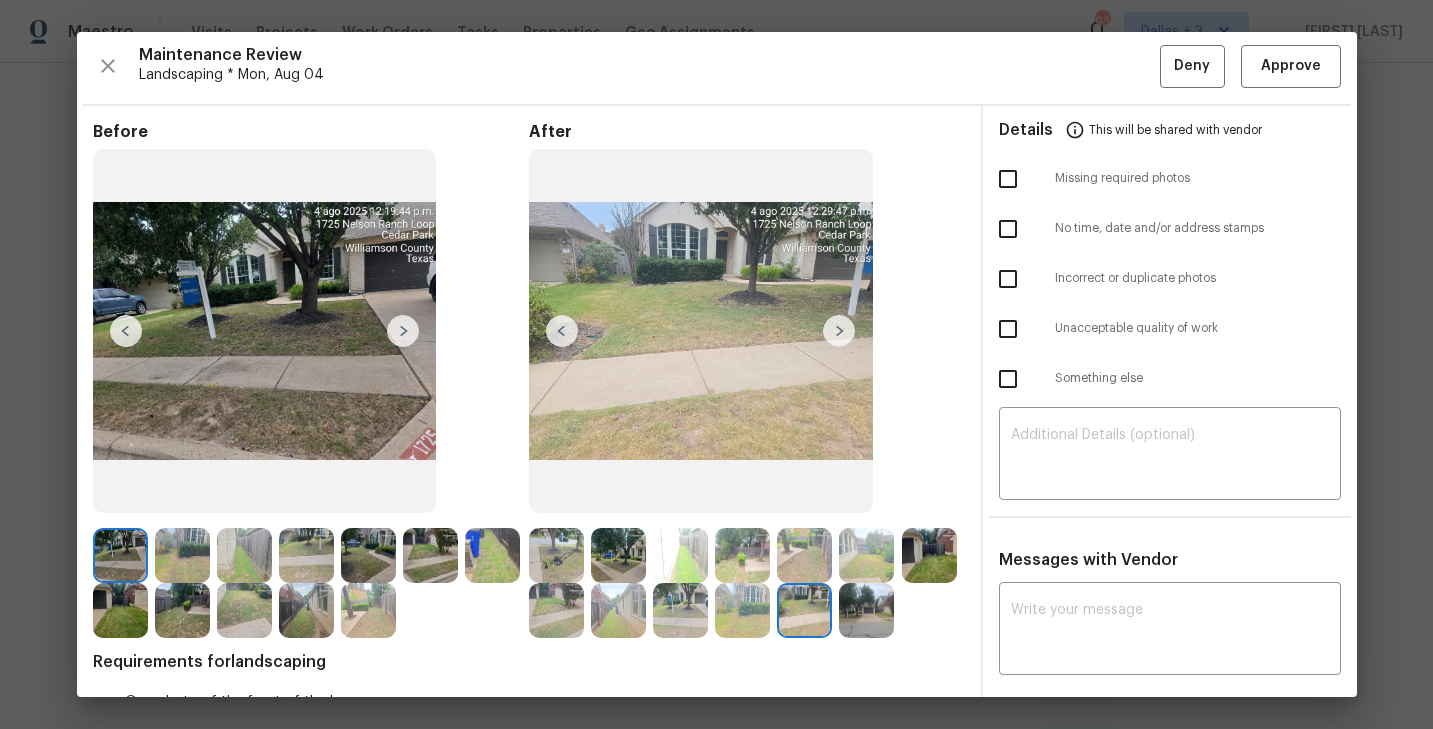 click at bounding box center [701, 331] 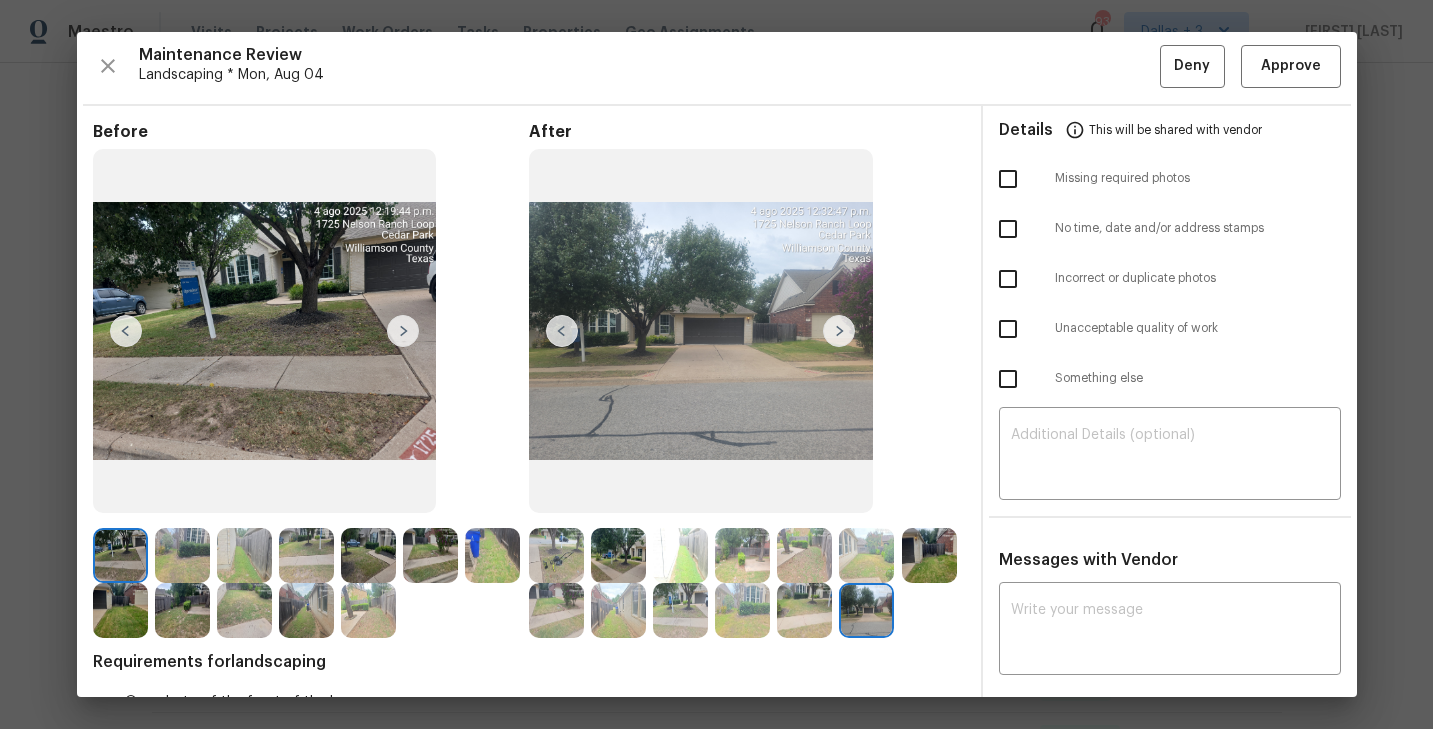 click at bounding box center (120, 555) 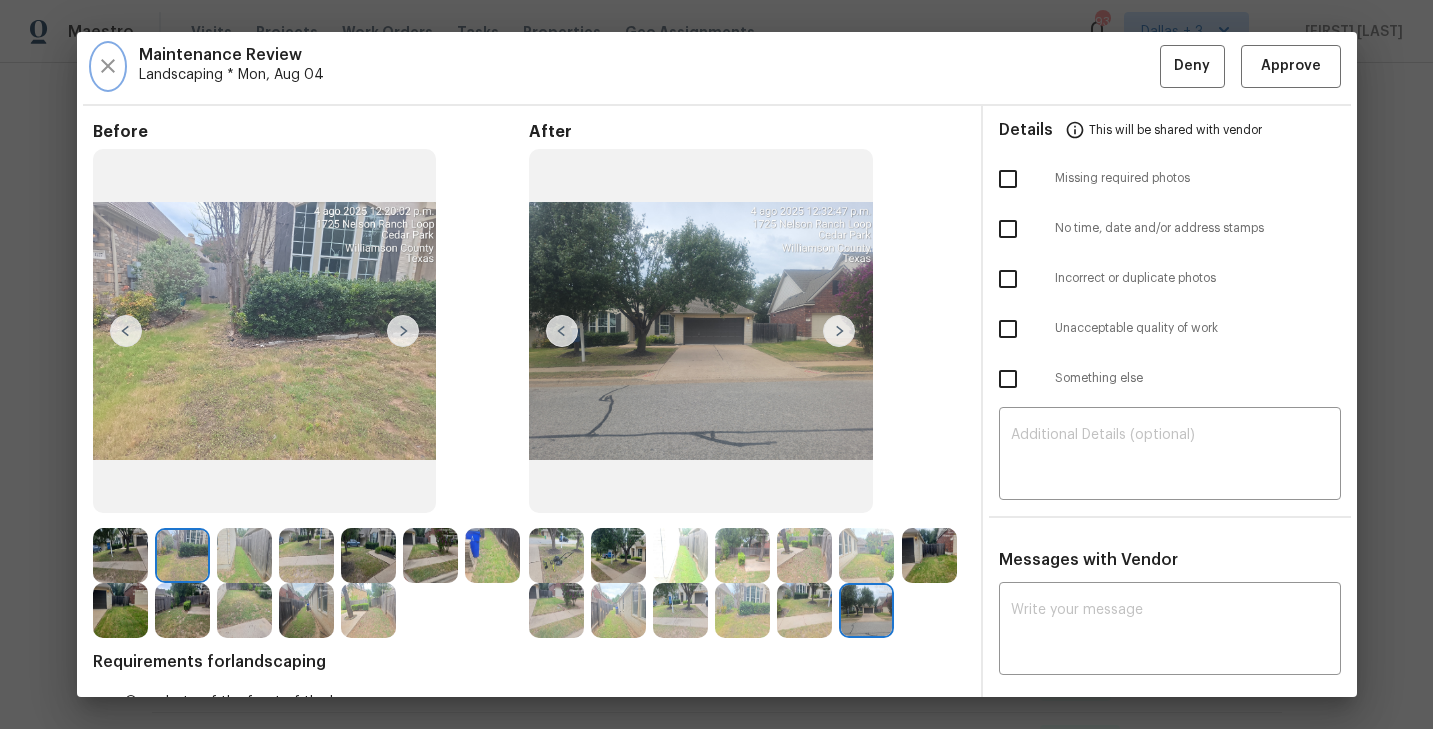 click 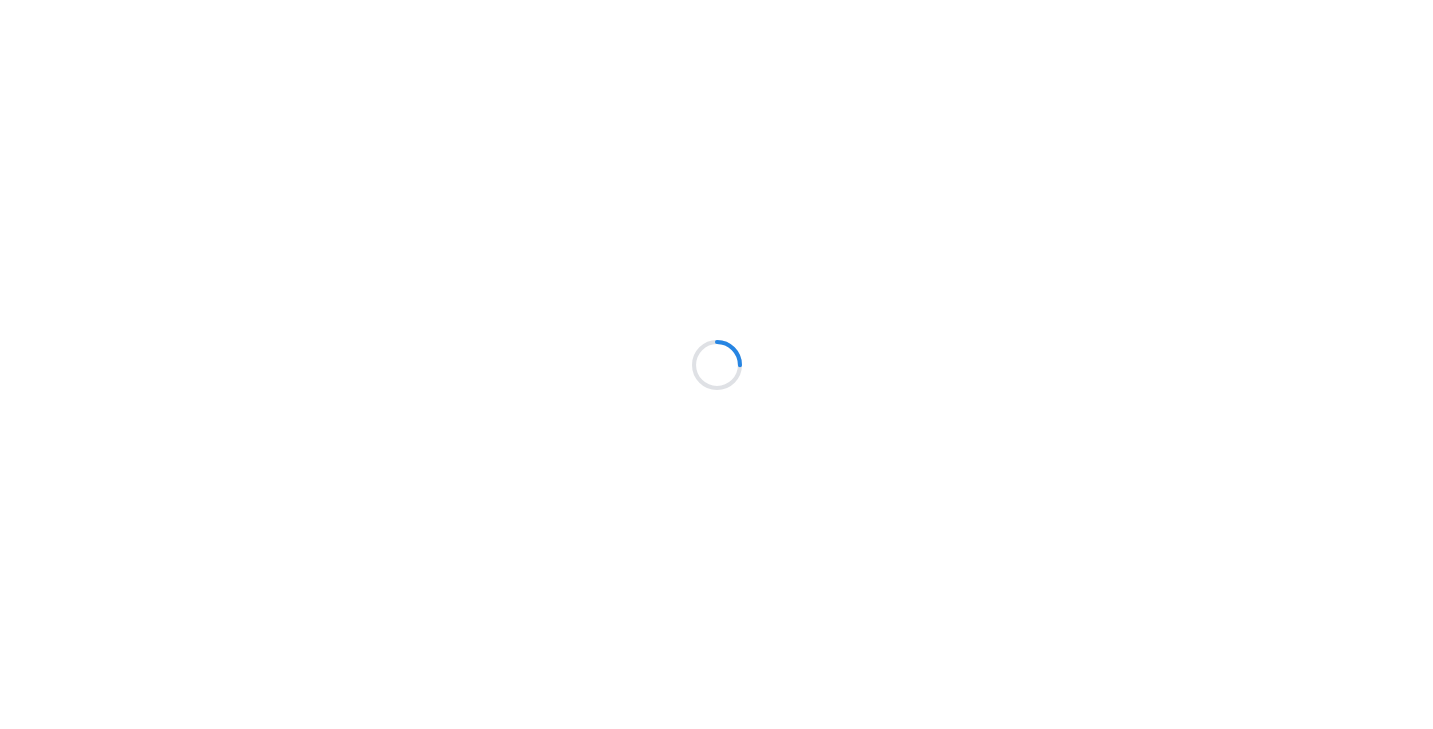 scroll, scrollTop: 0, scrollLeft: 0, axis: both 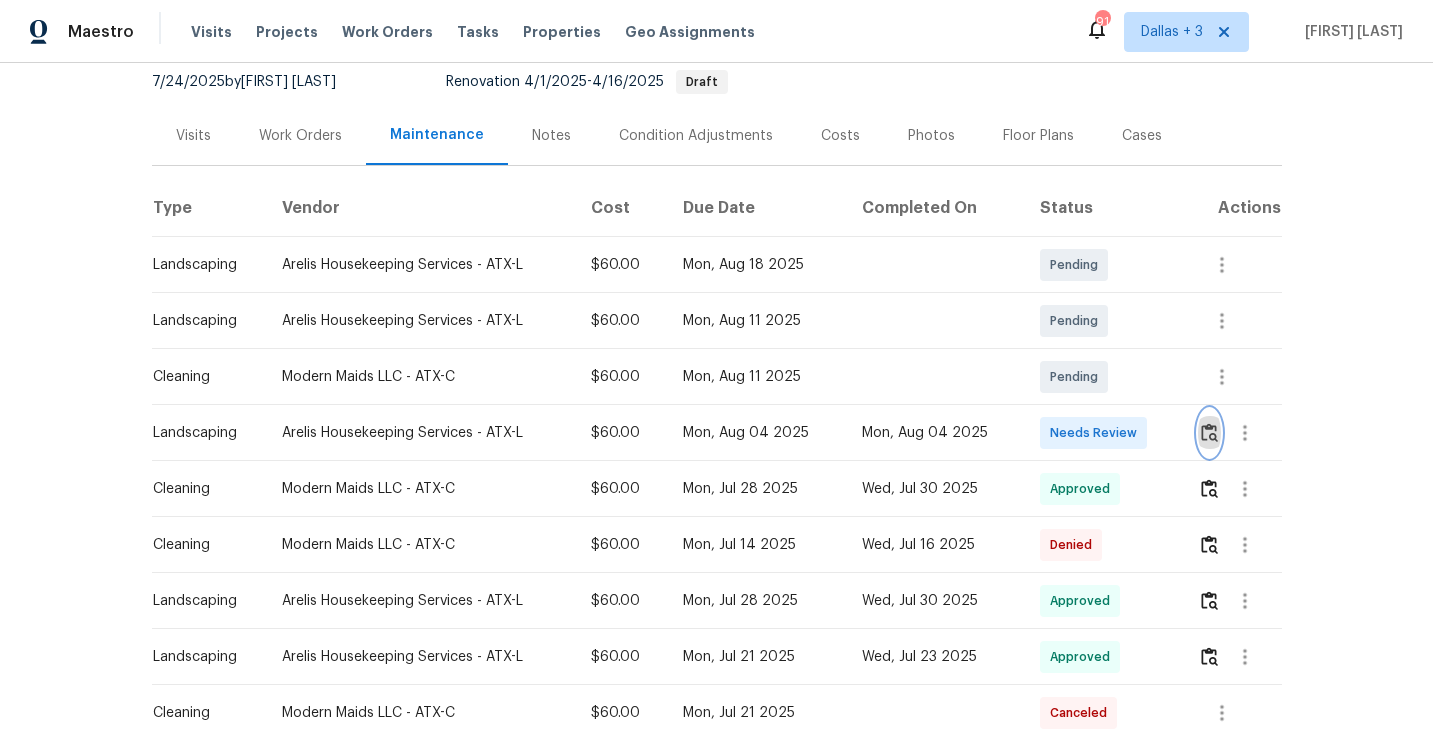 click at bounding box center (1209, 433) 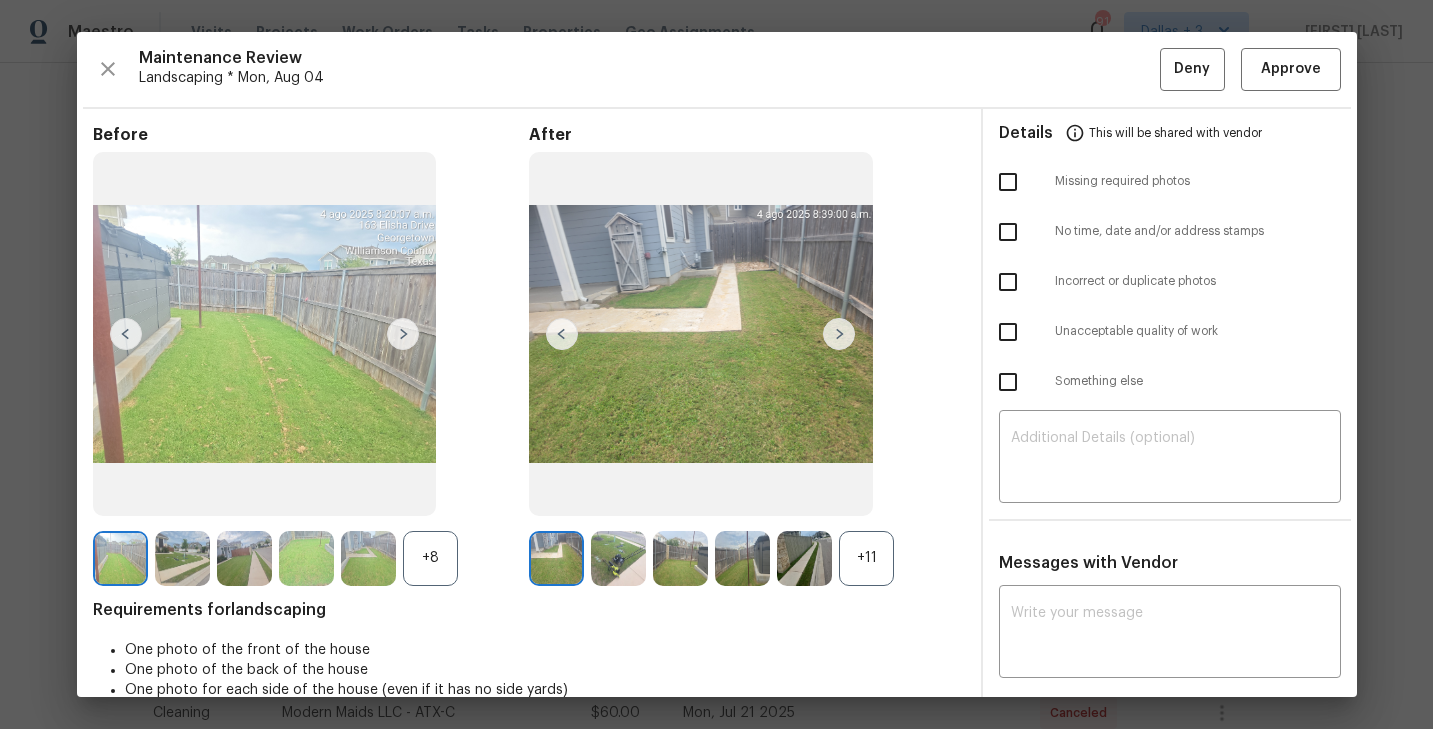 click on "Maintenance Review" at bounding box center [649, 58] 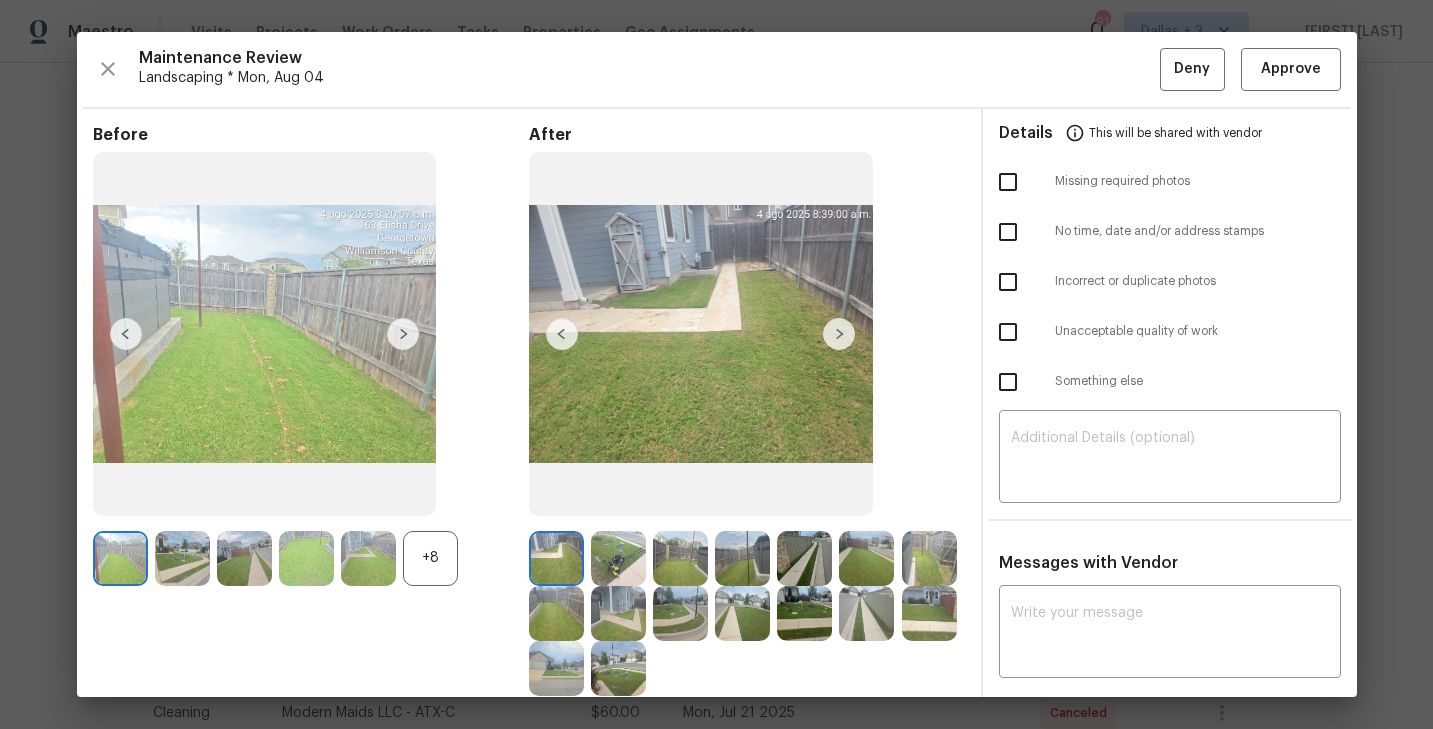 click at bounding box center [839, 334] 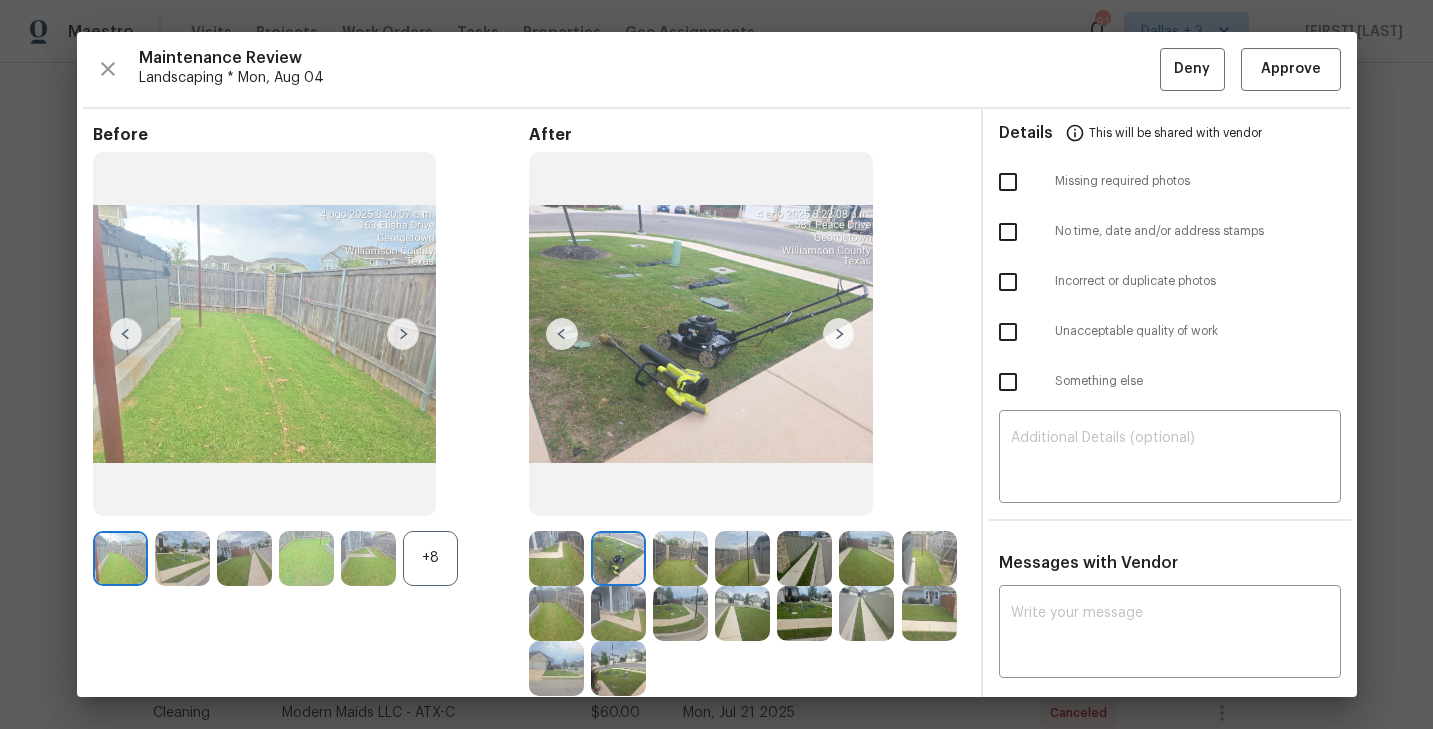 click at bounding box center [839, 334] 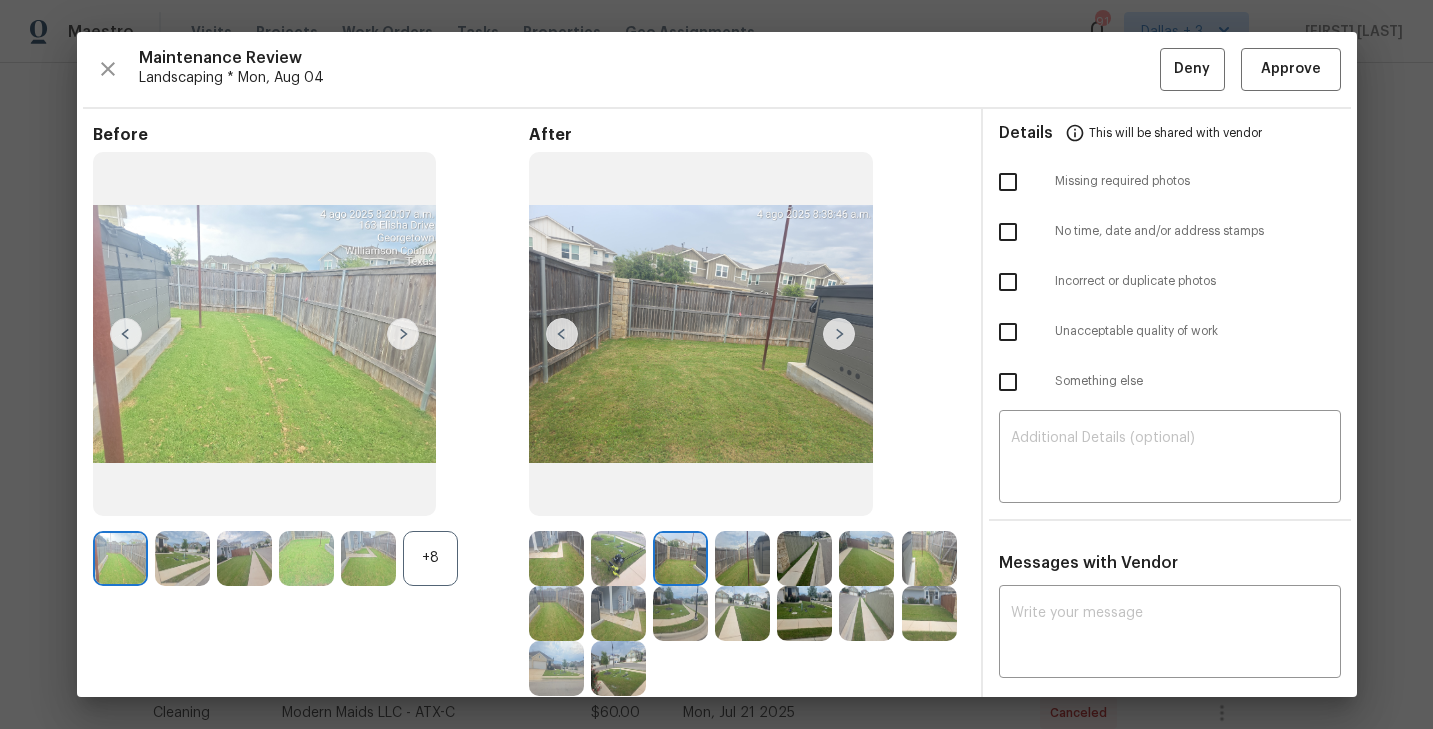 click at bounding box center [839, 334] 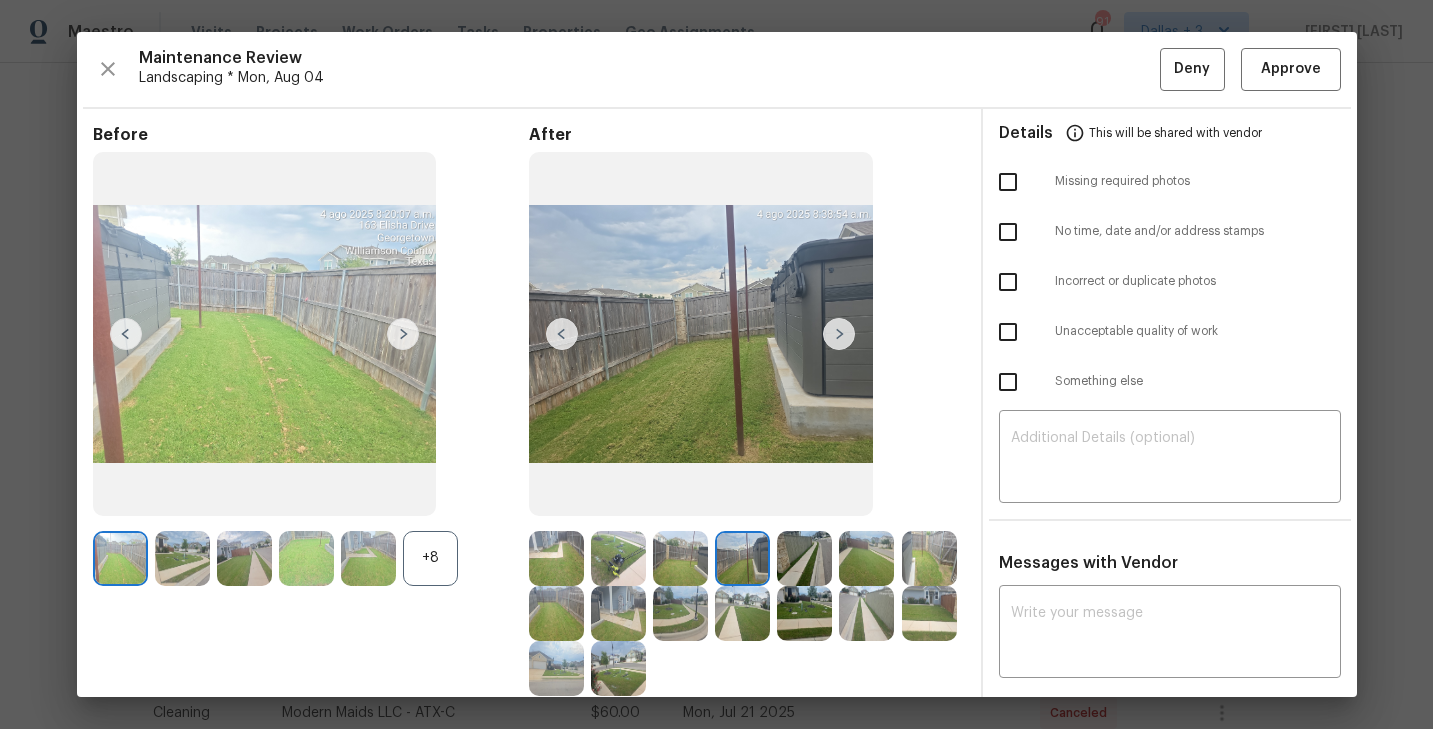click at bounding box center (839, 334) 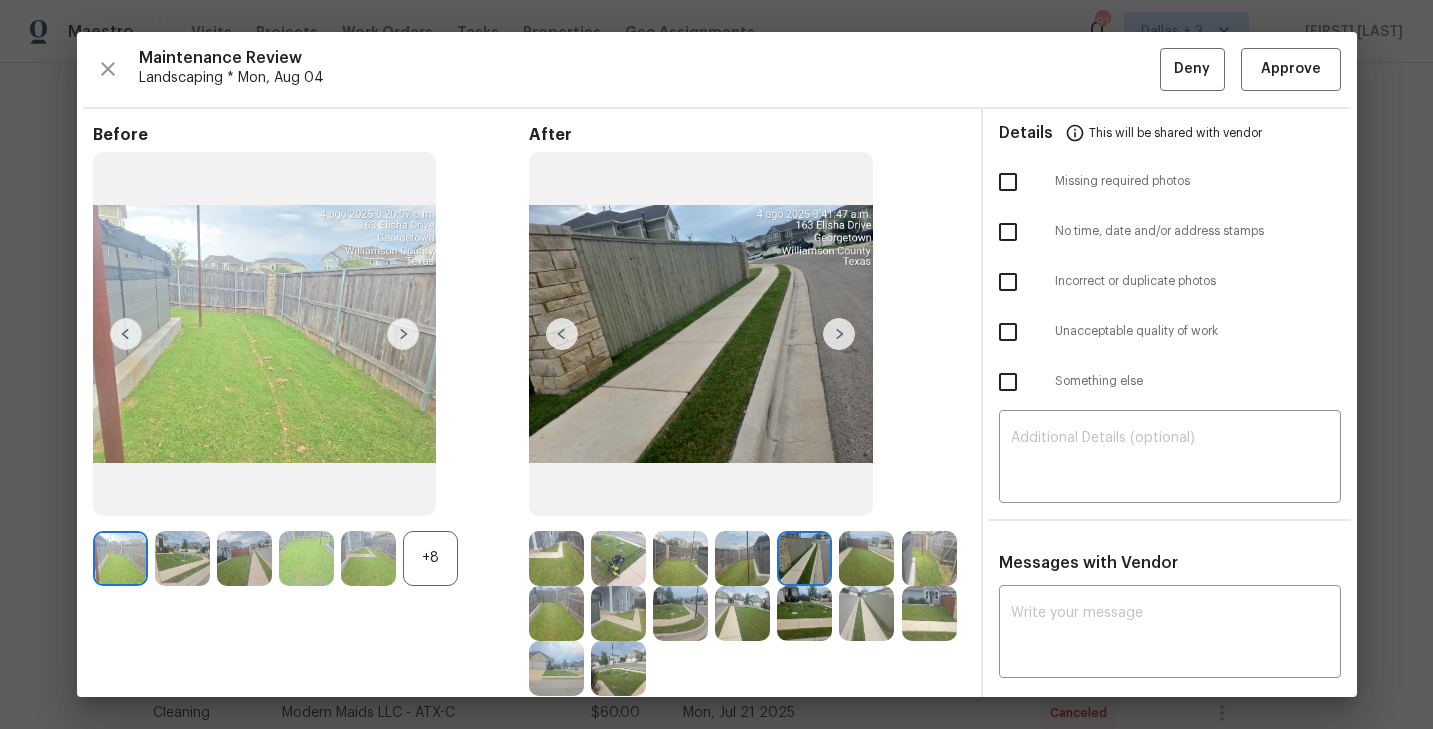 click at bounding box center [618, 668] 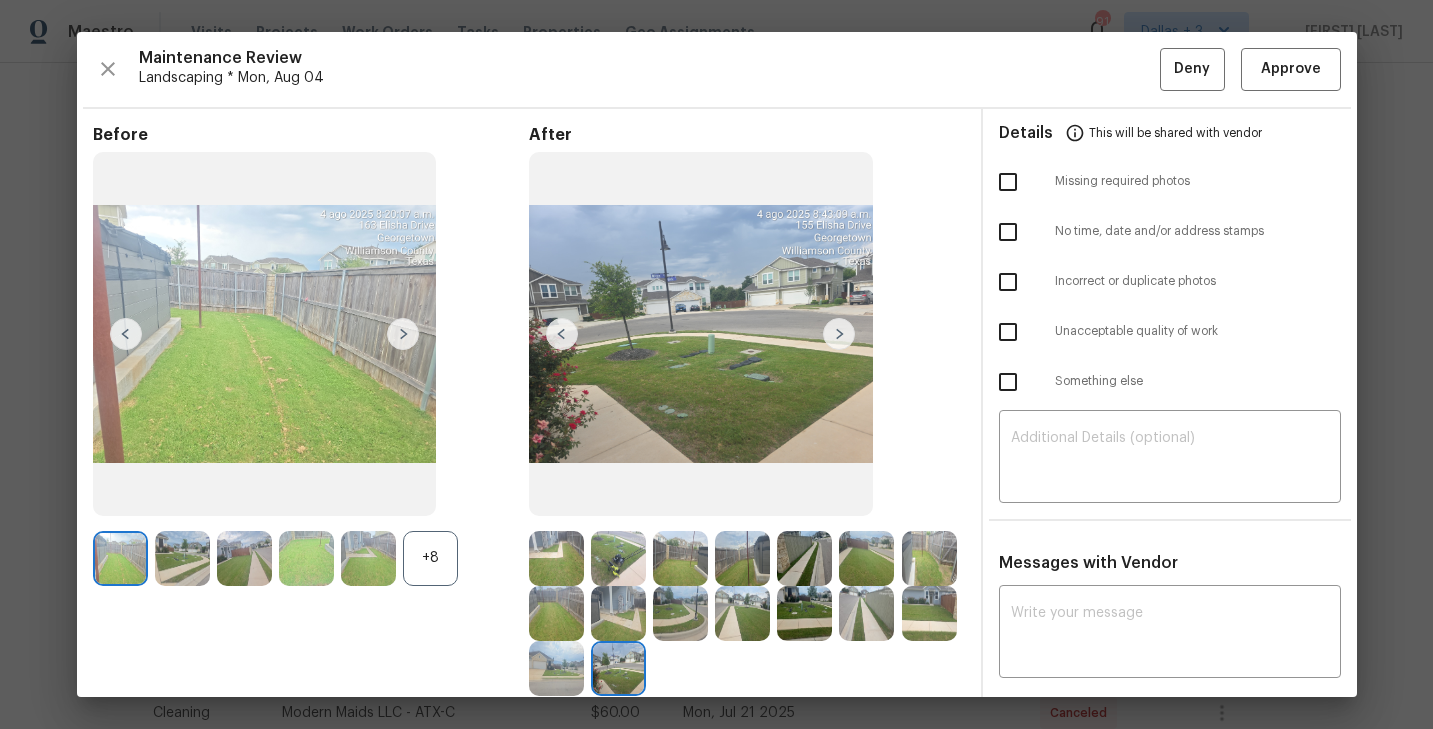 click at bounding box center (556, 558) 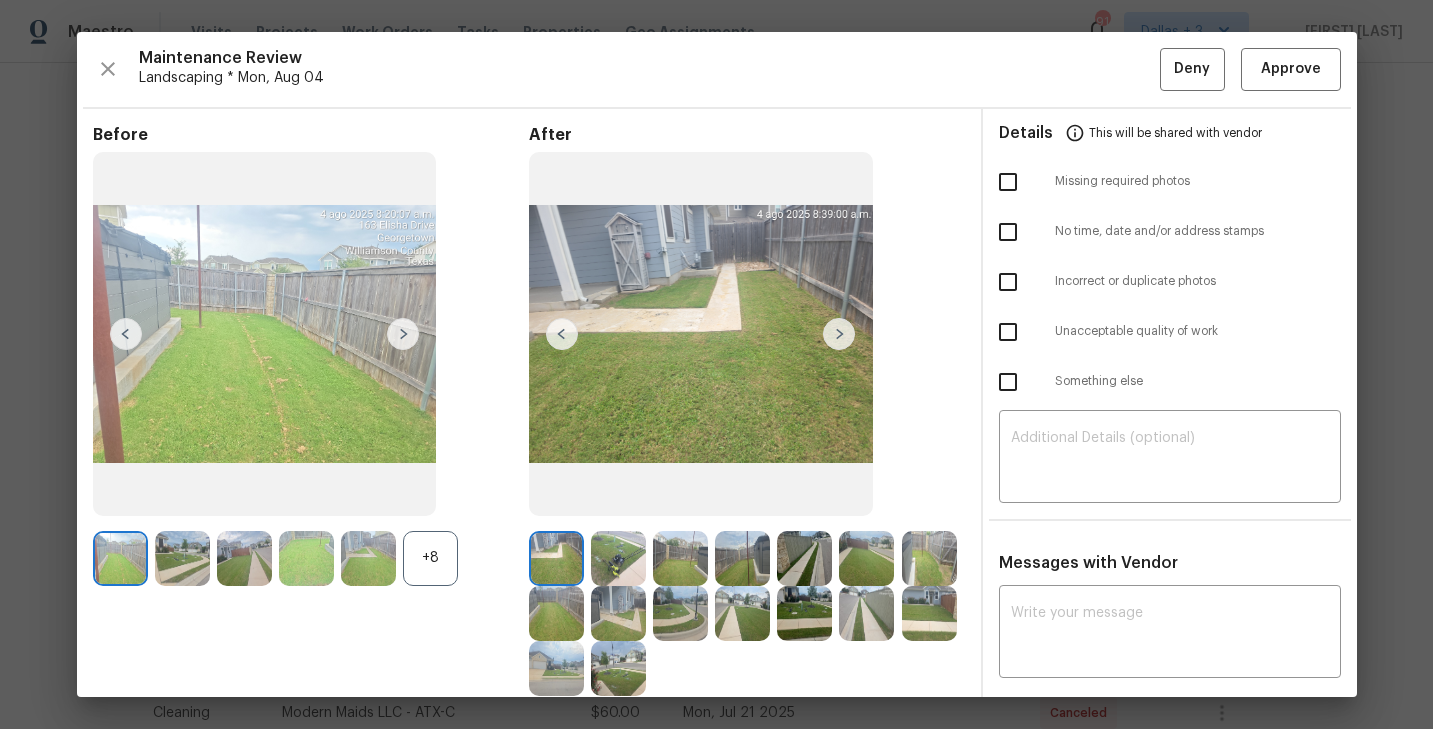 click on "+8" at bounding box center [430, 558] 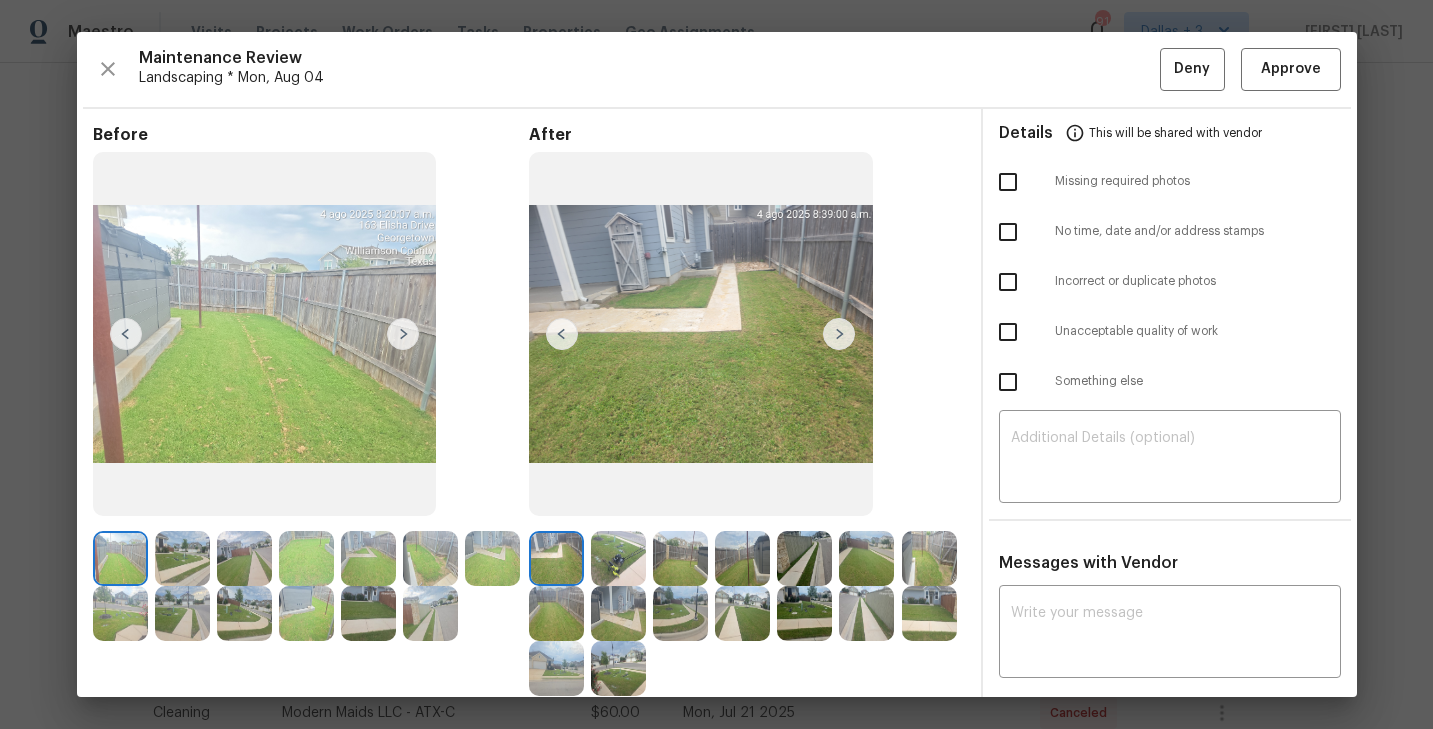 click at bounding box center (430, 613) 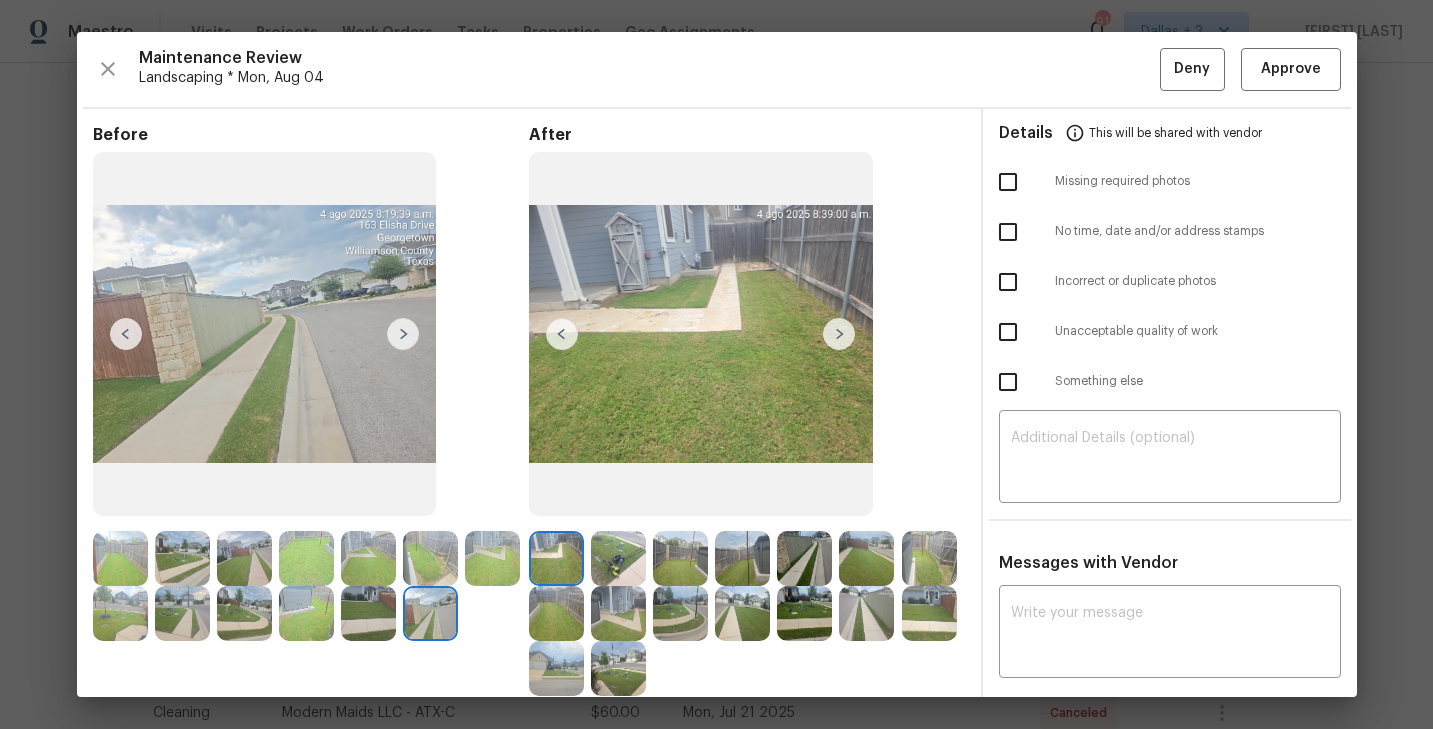 click at bounding box center (618, 558) 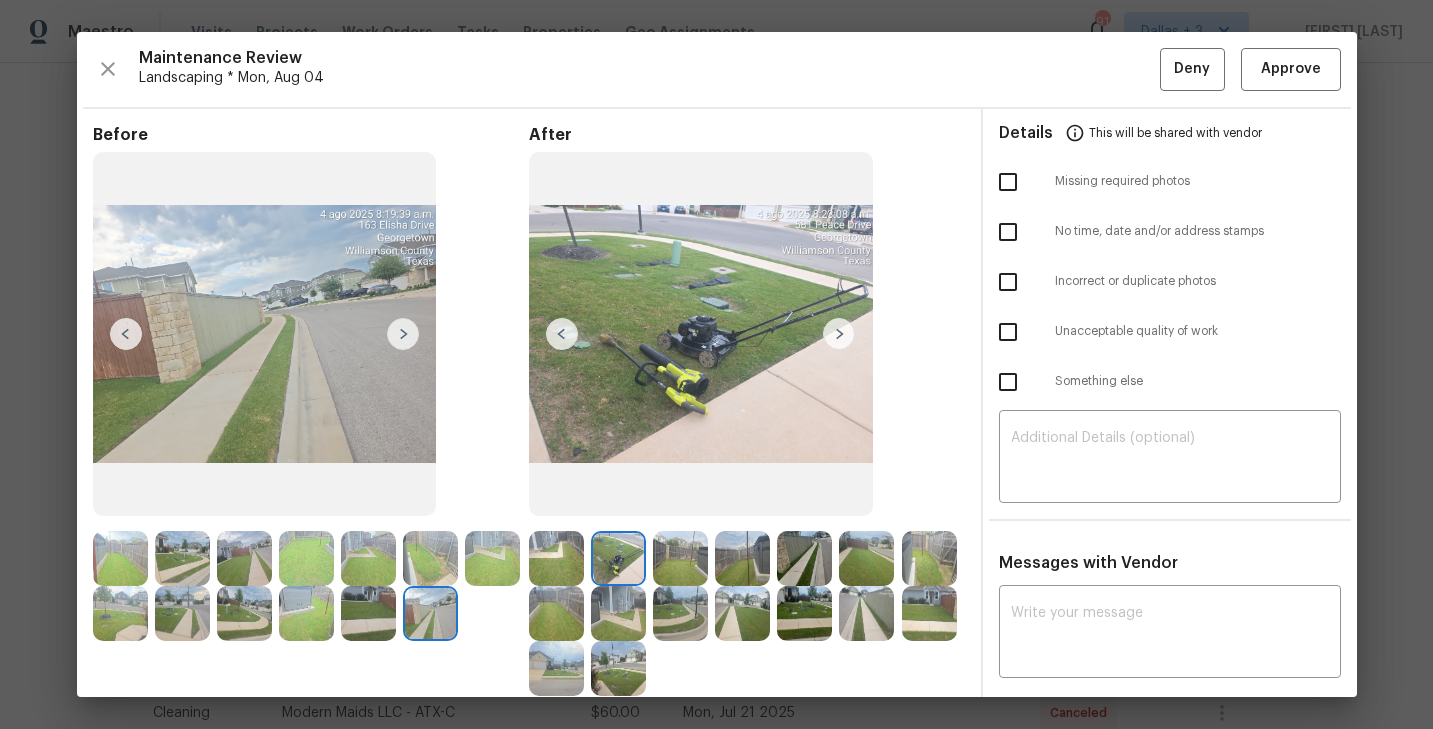 click at bounding box center (680, 558) 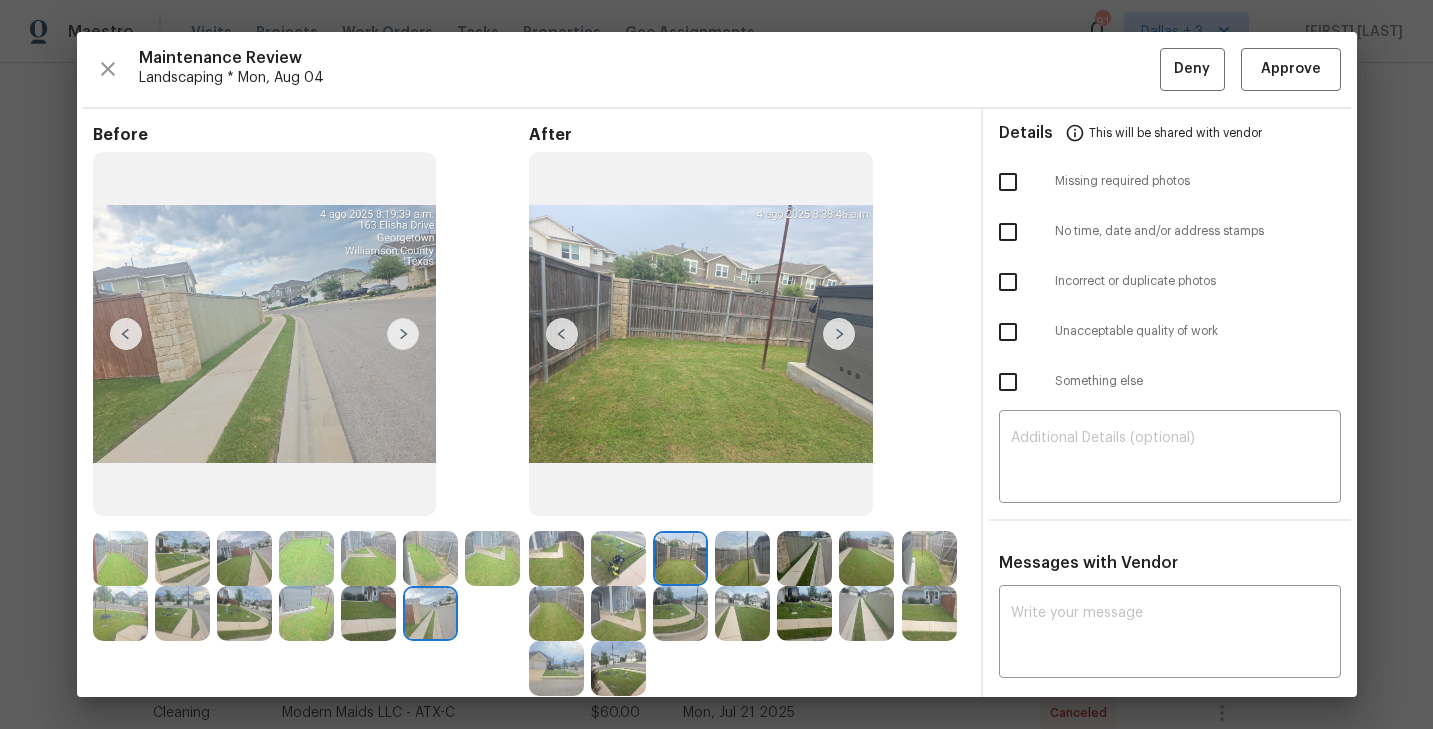 click at bounding box center (742, 558) 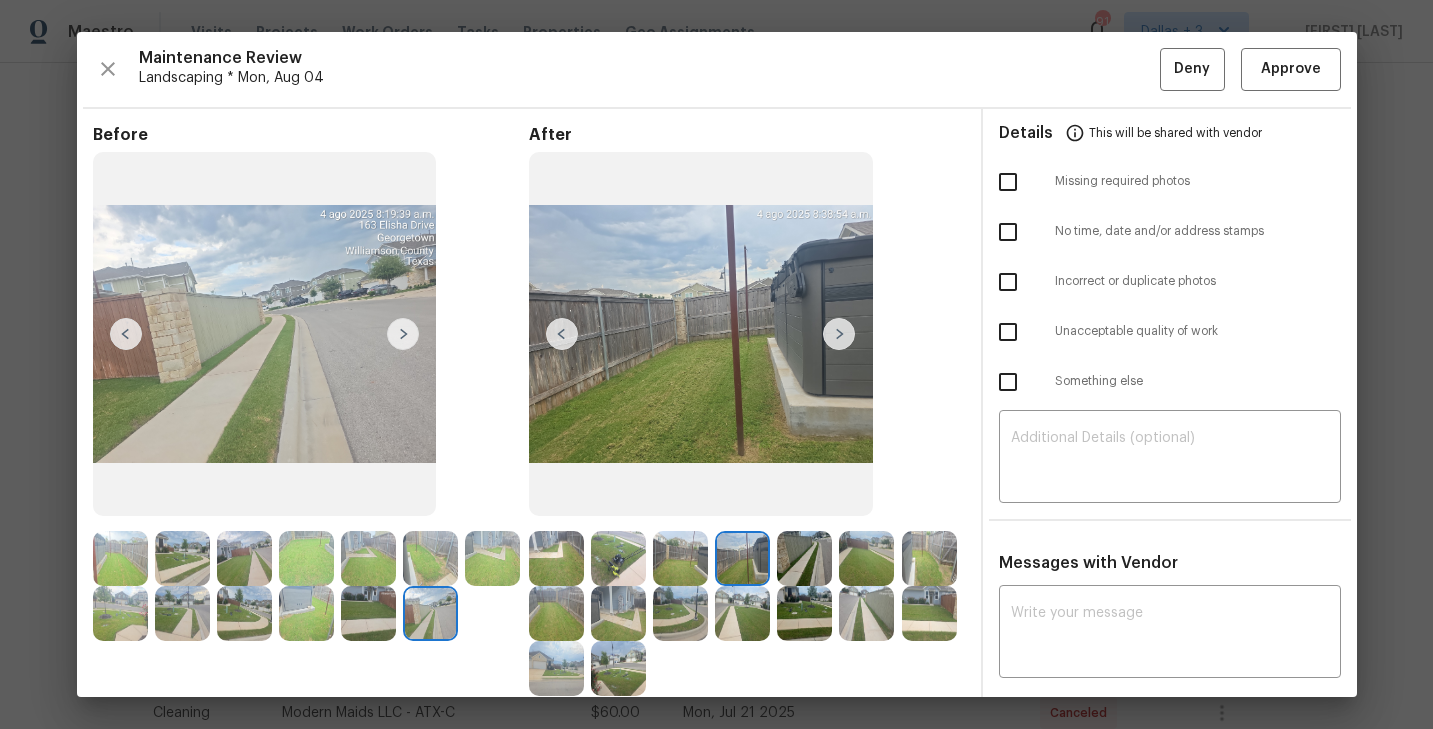 click at bounding box center [804, 558] 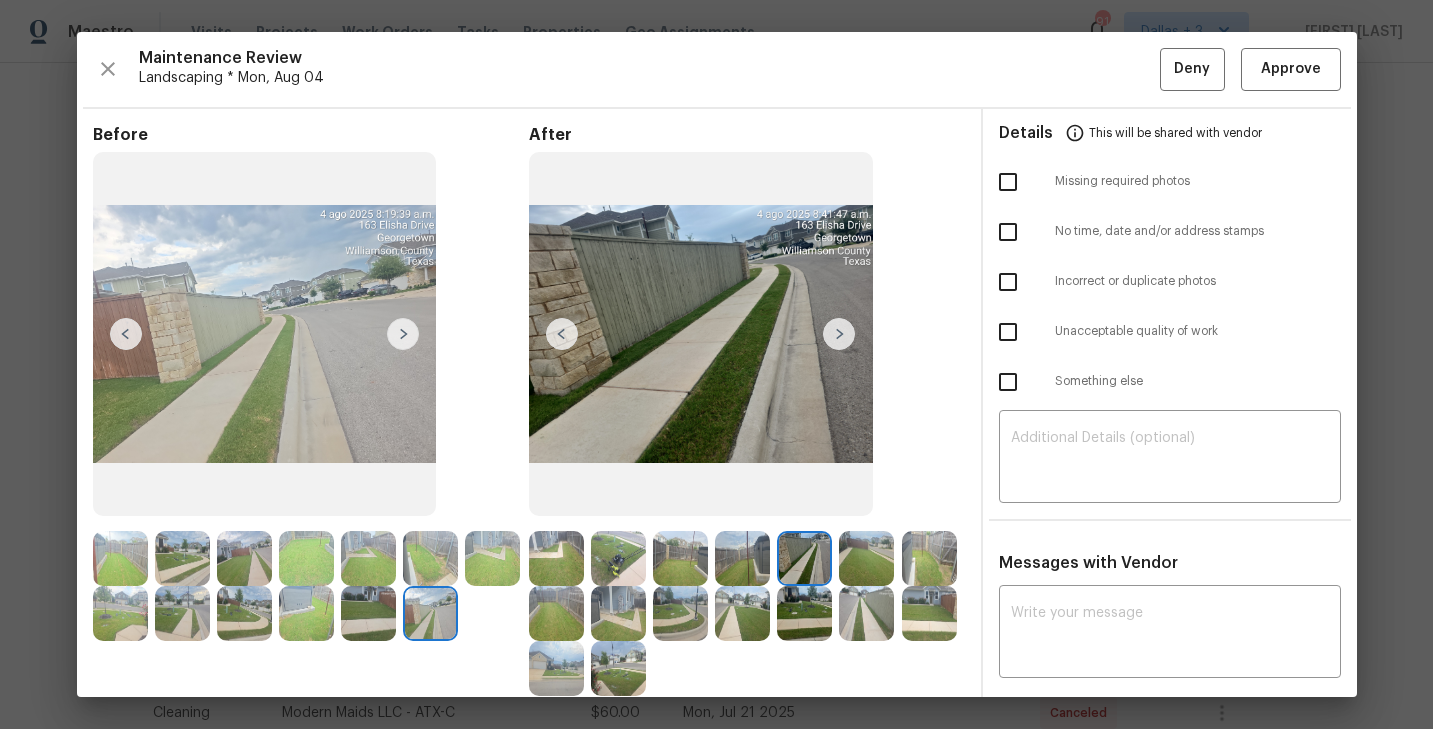 click at bounding box center (866, 558) 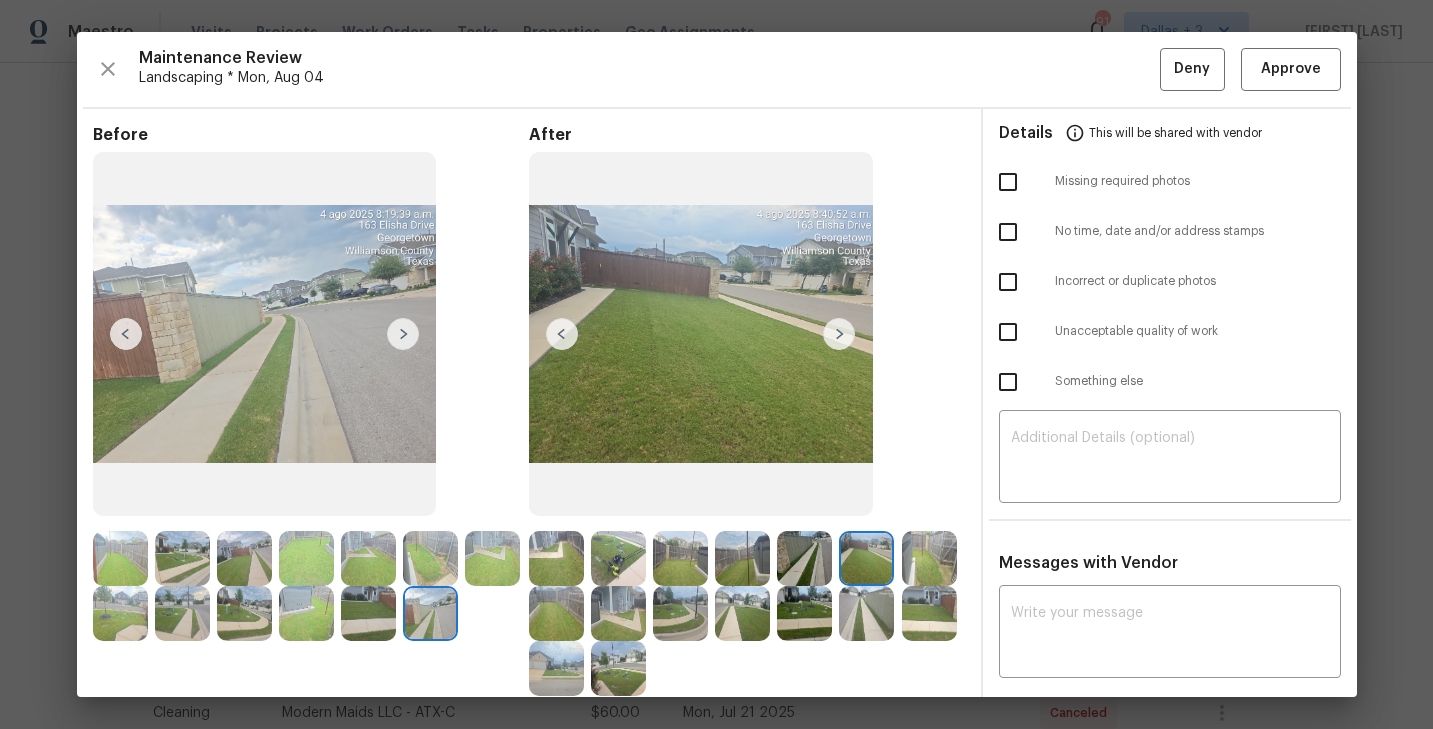 click at bounding box center [839, 334] 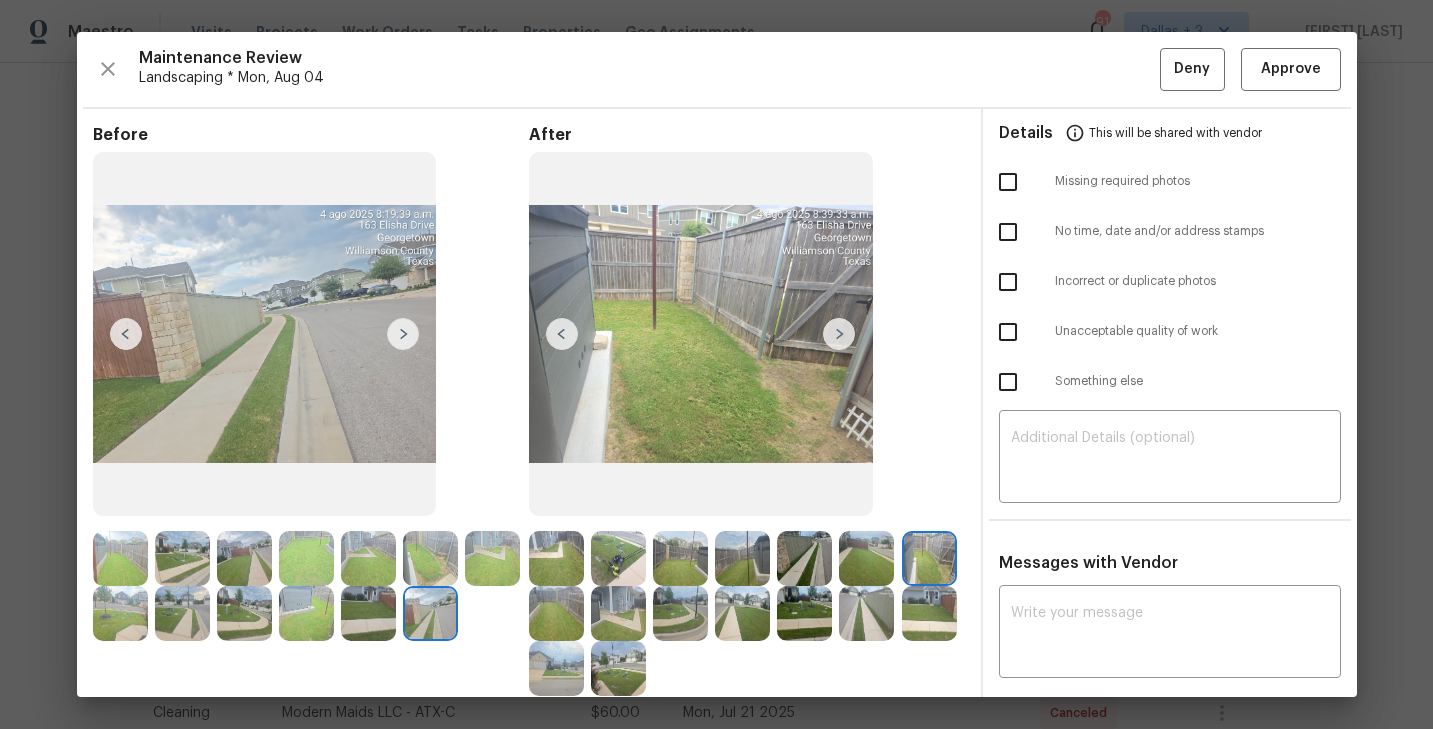 click at bounding box center (839, 334) 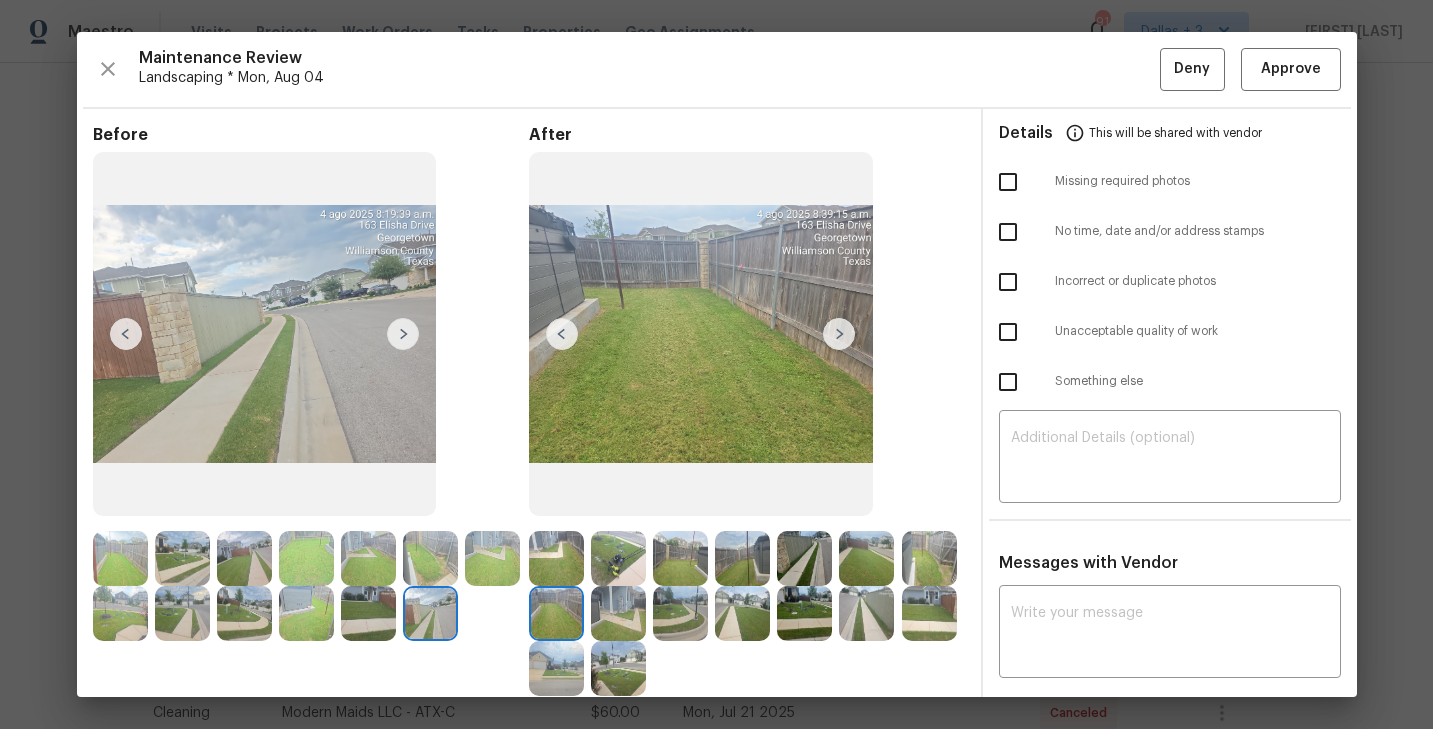click at bounding box center (839, 334) 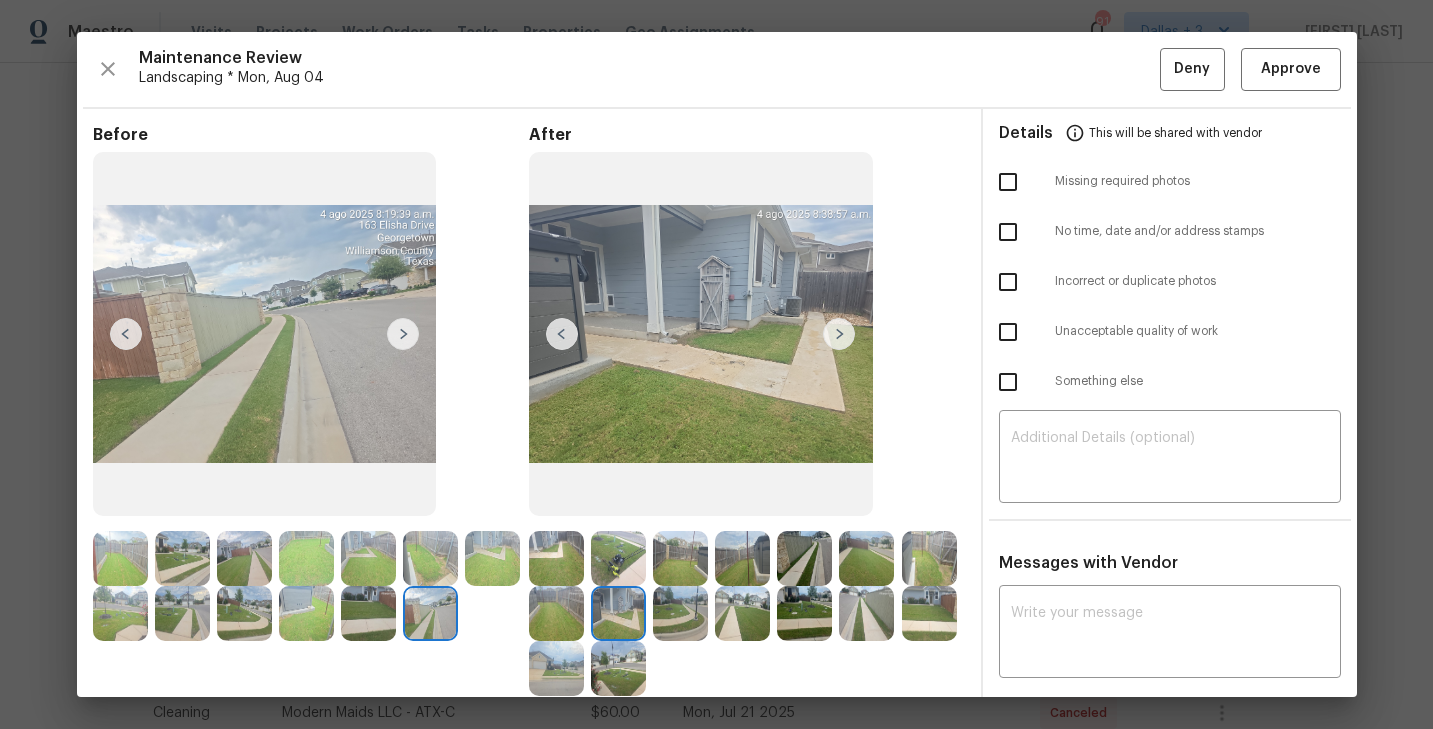 click at bounding box center [618, 613] 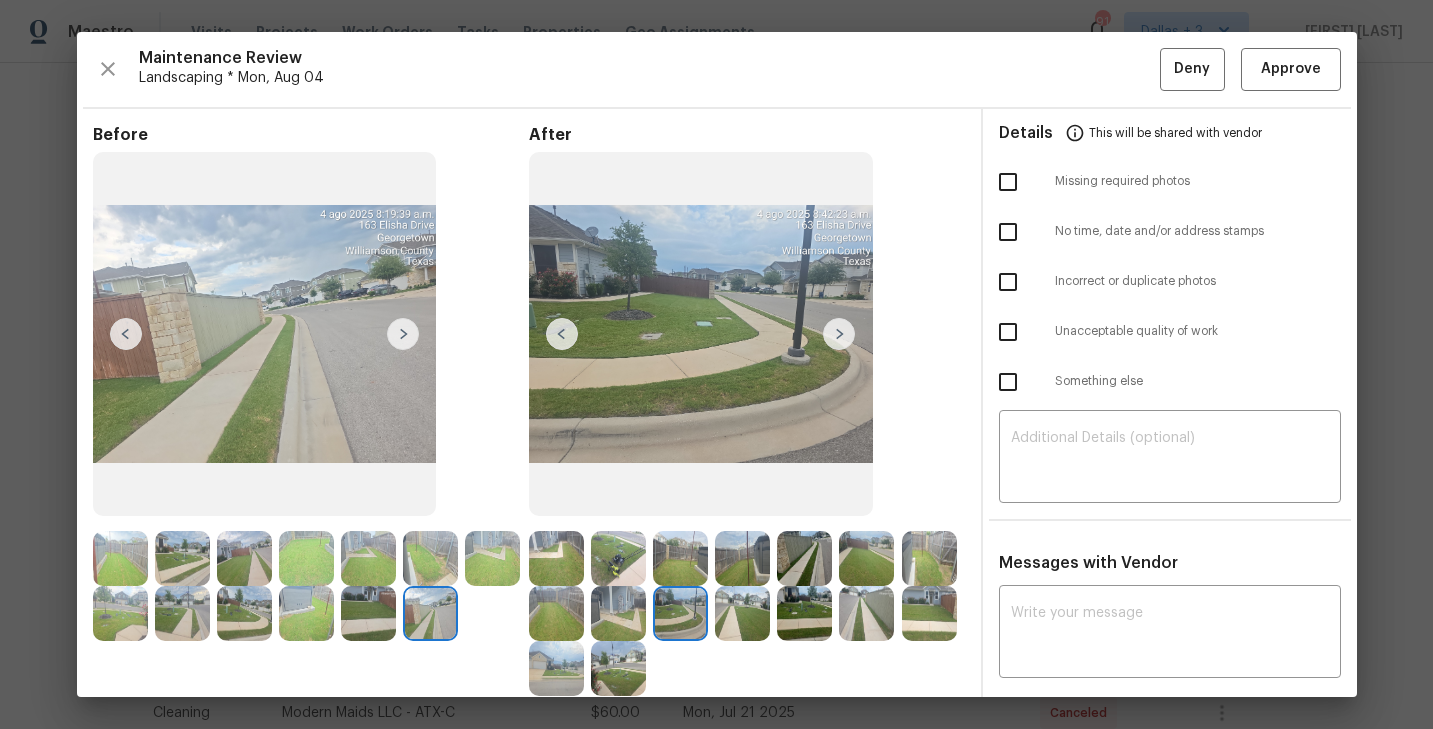click at bounding box center (120, 558) 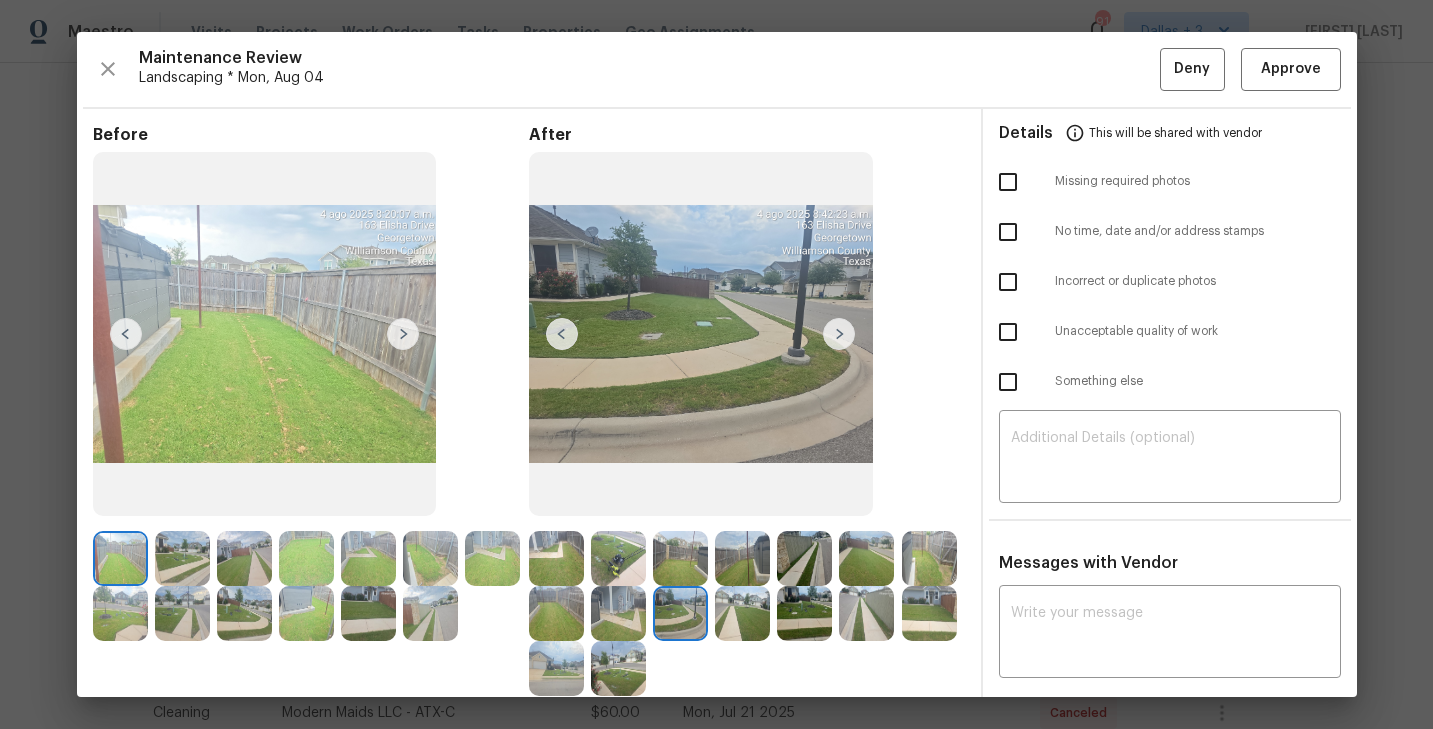 click at bounding box center [403, 334] 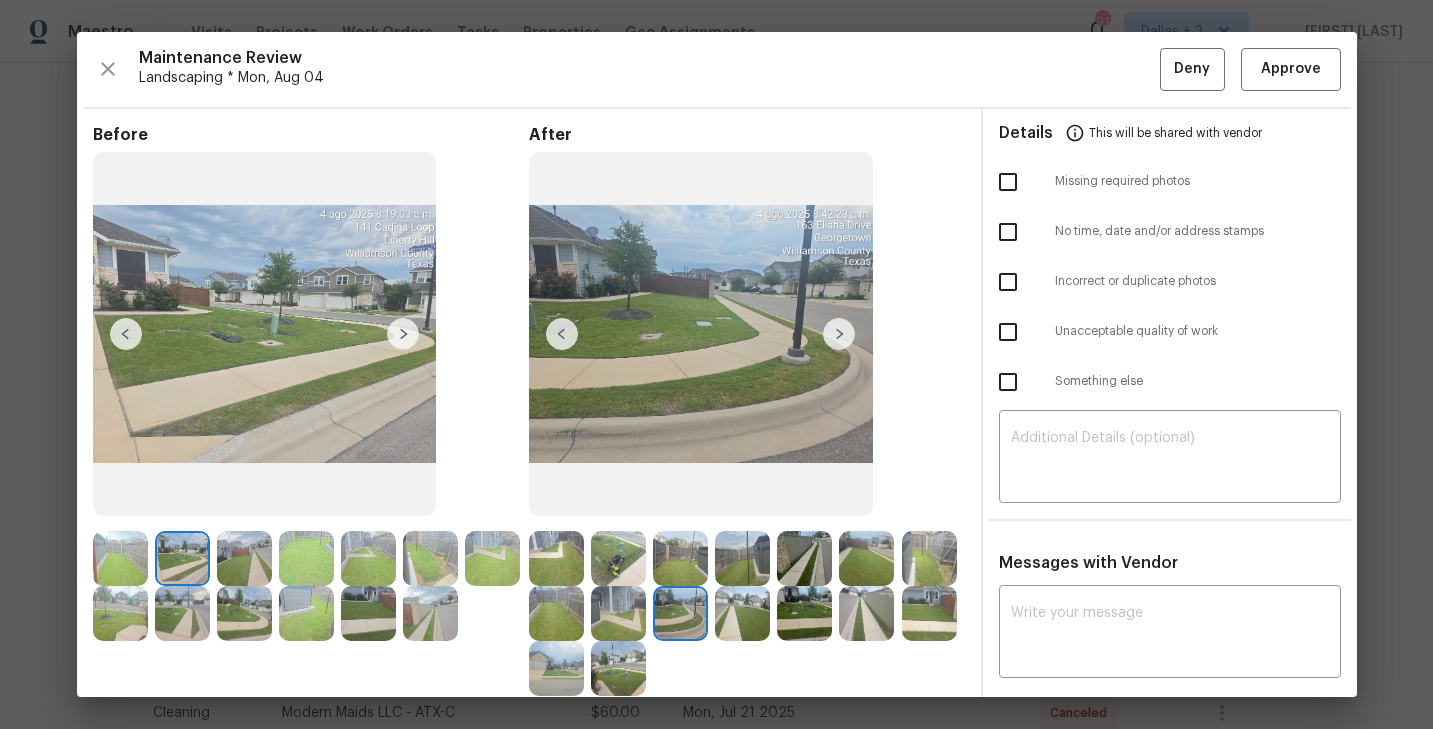 click at bounding box center [403, 334] 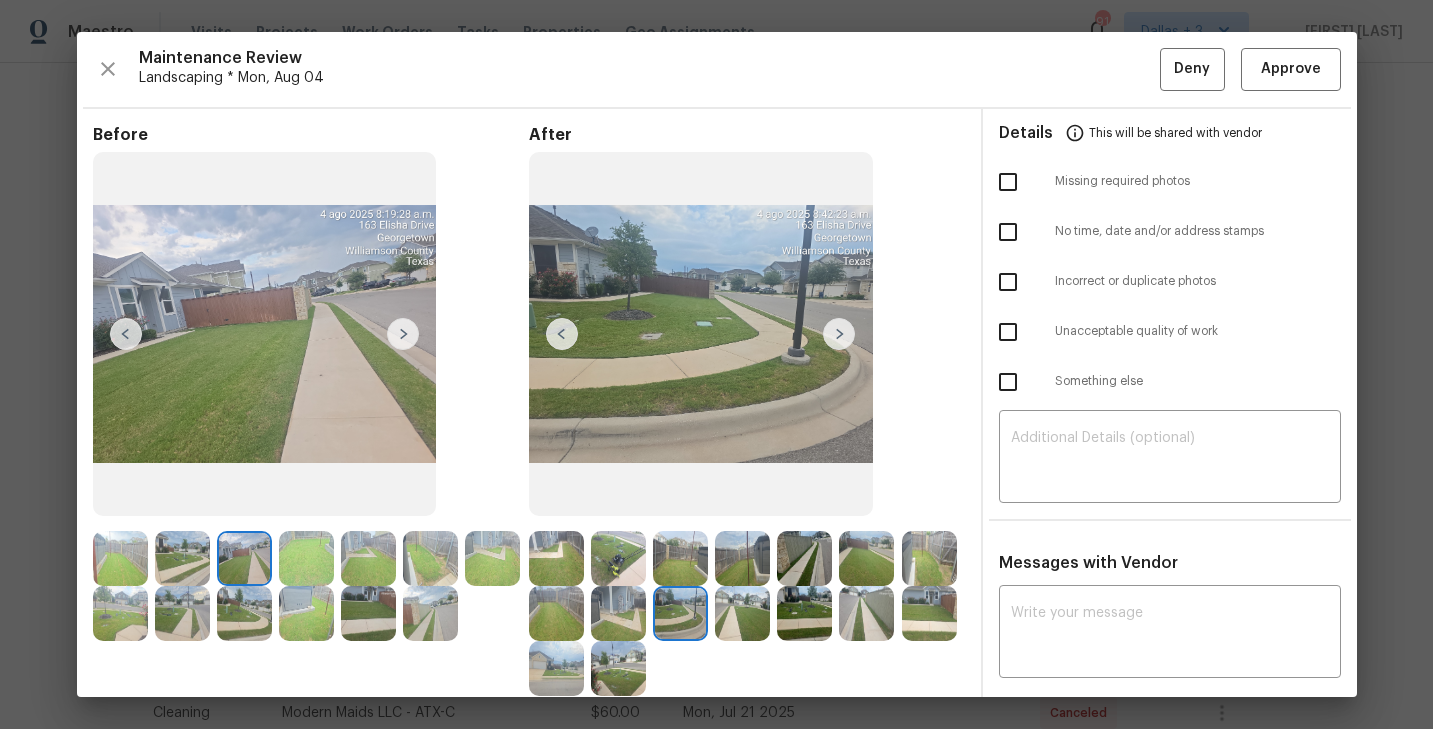 click at bounding box center (403, 334) 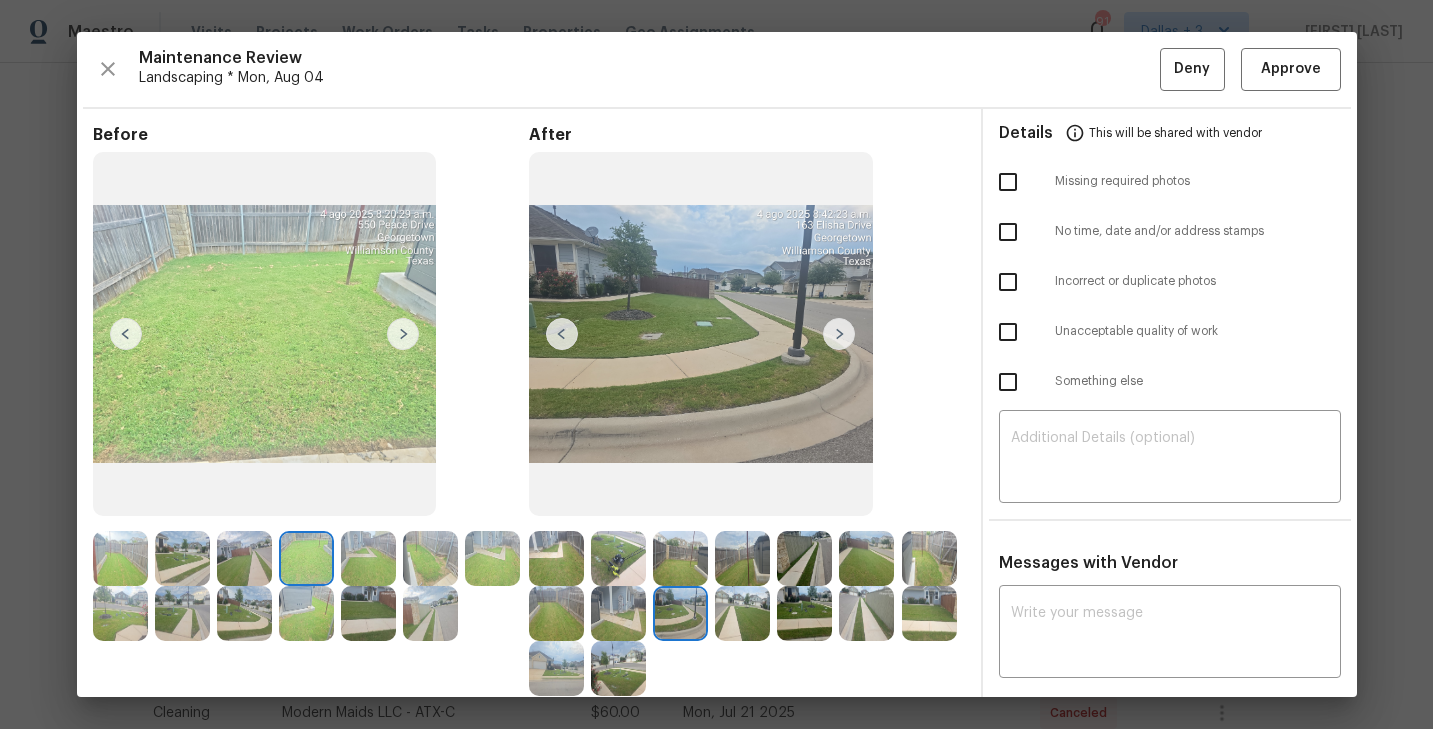 click at bounding box center [618, 558] 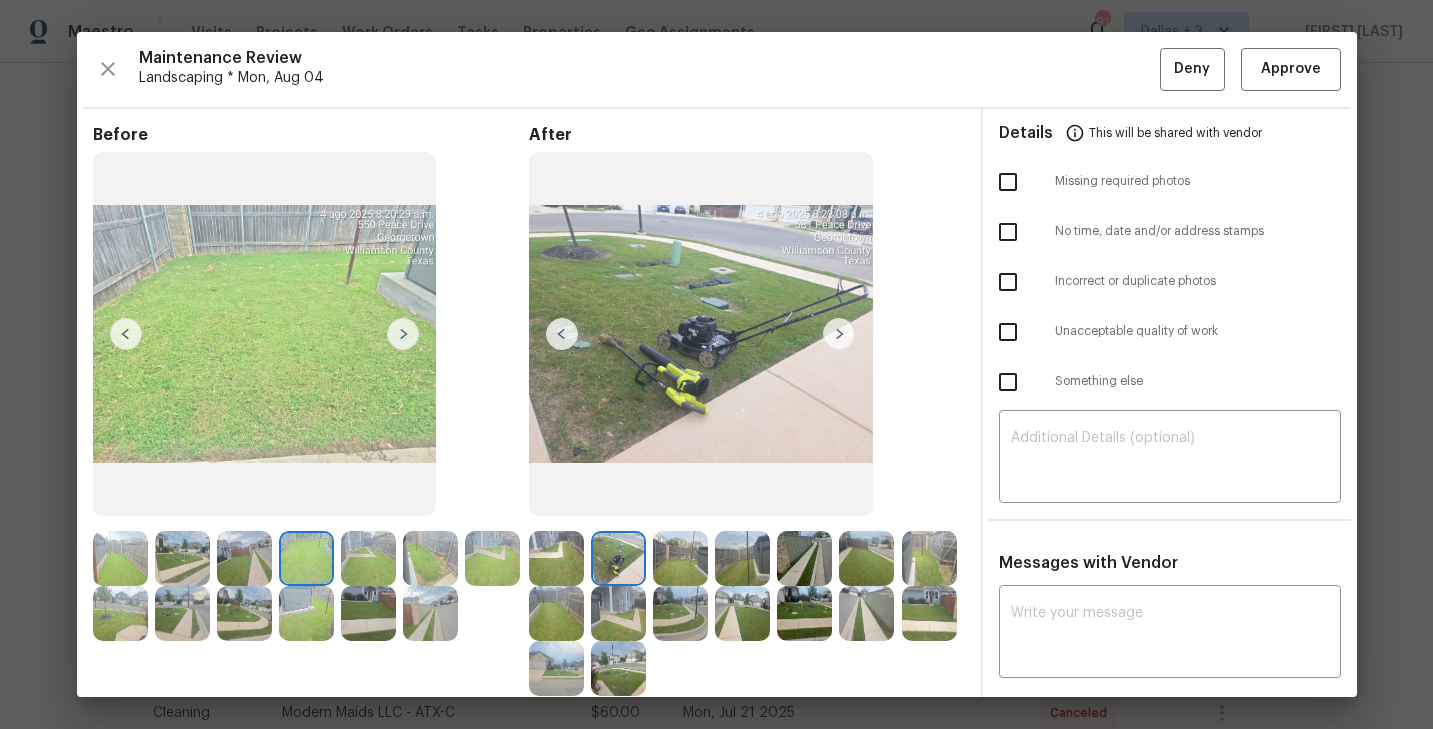 click at bounding box center [839, 334] 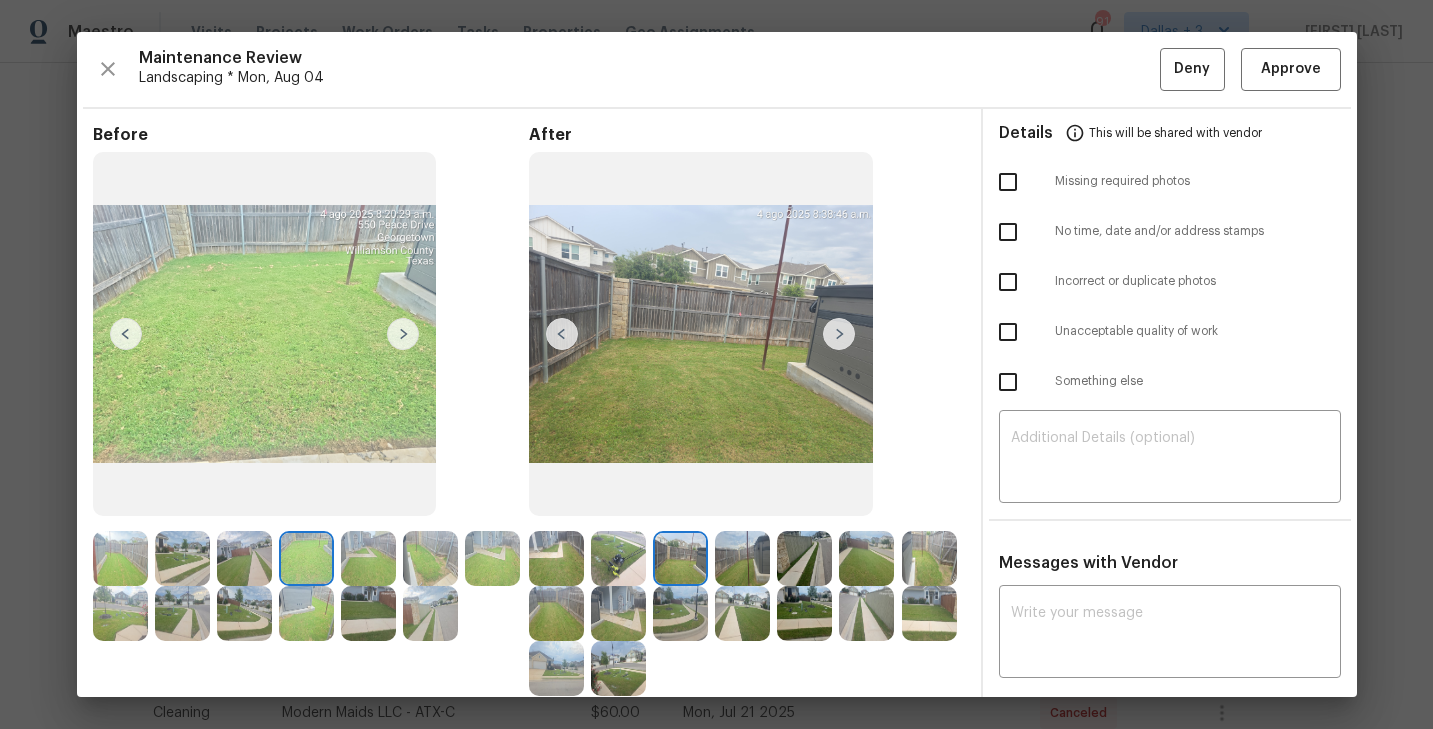 click at bounding box center (839, 334) 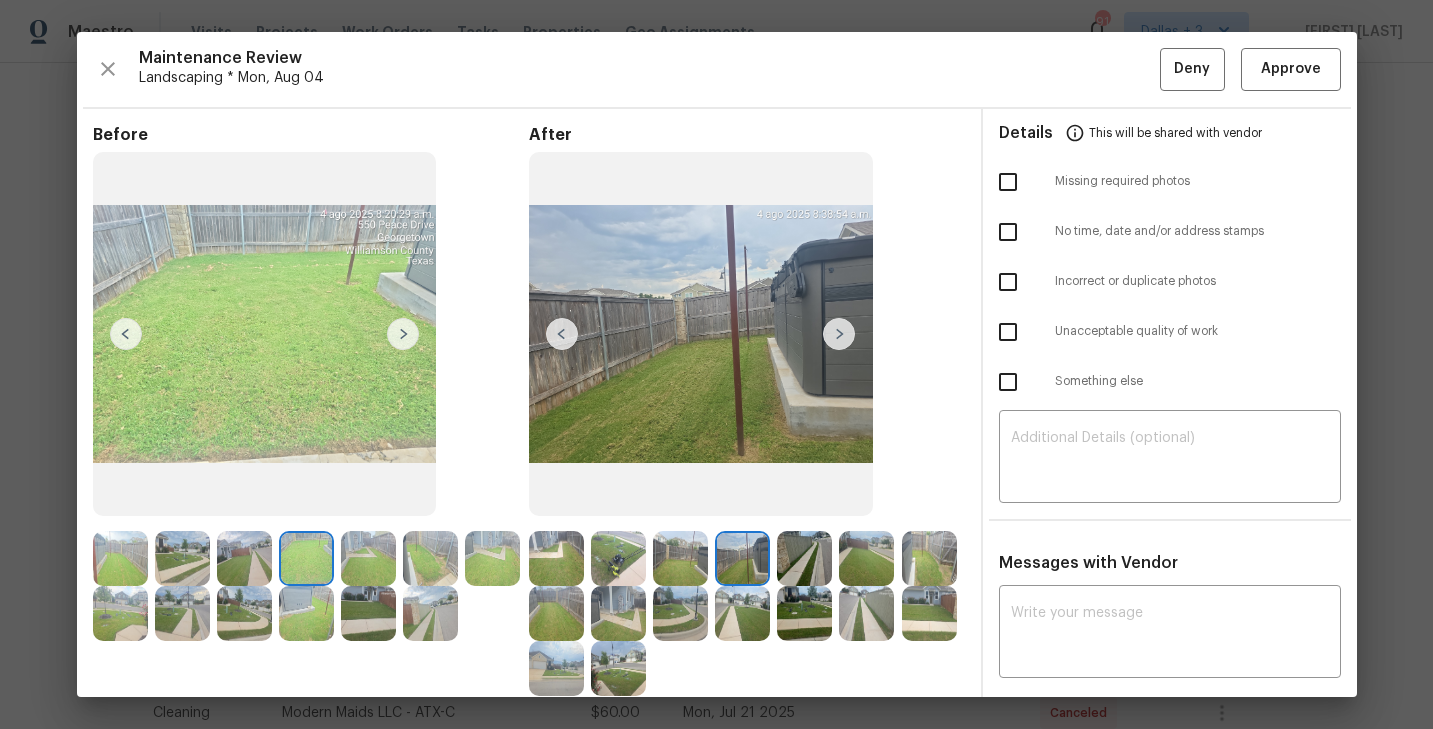 click at bounding box center [839, 334] 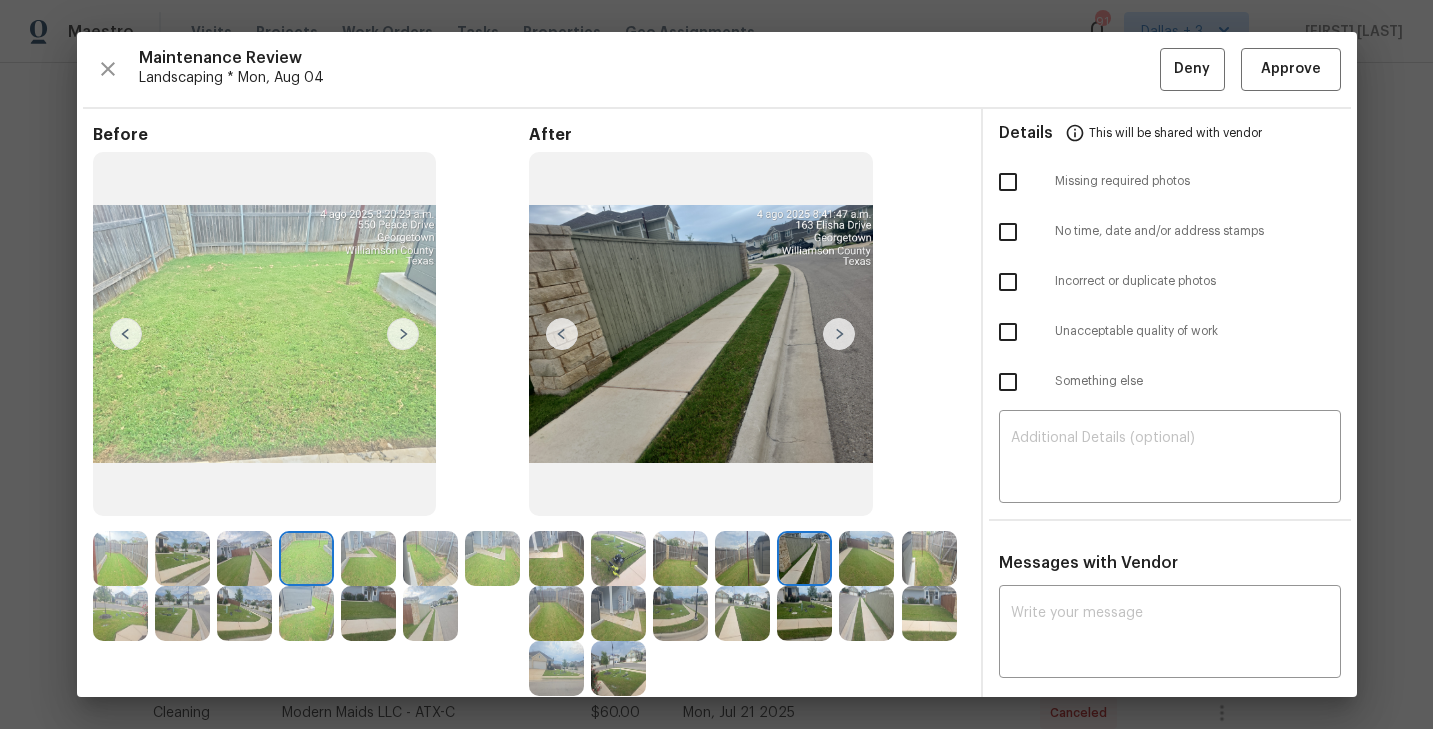 click at bounding box center (839, 334) 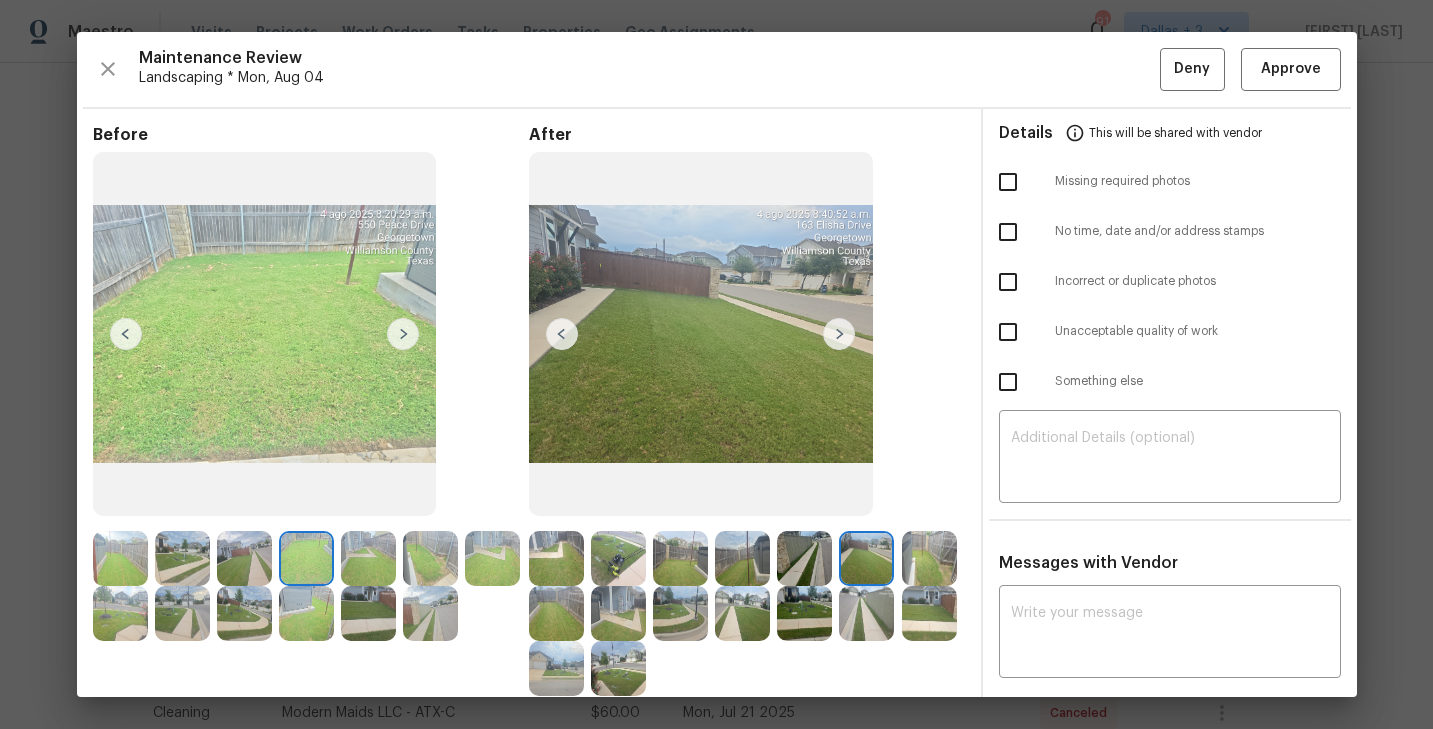 click at bounding box center (839, 334) 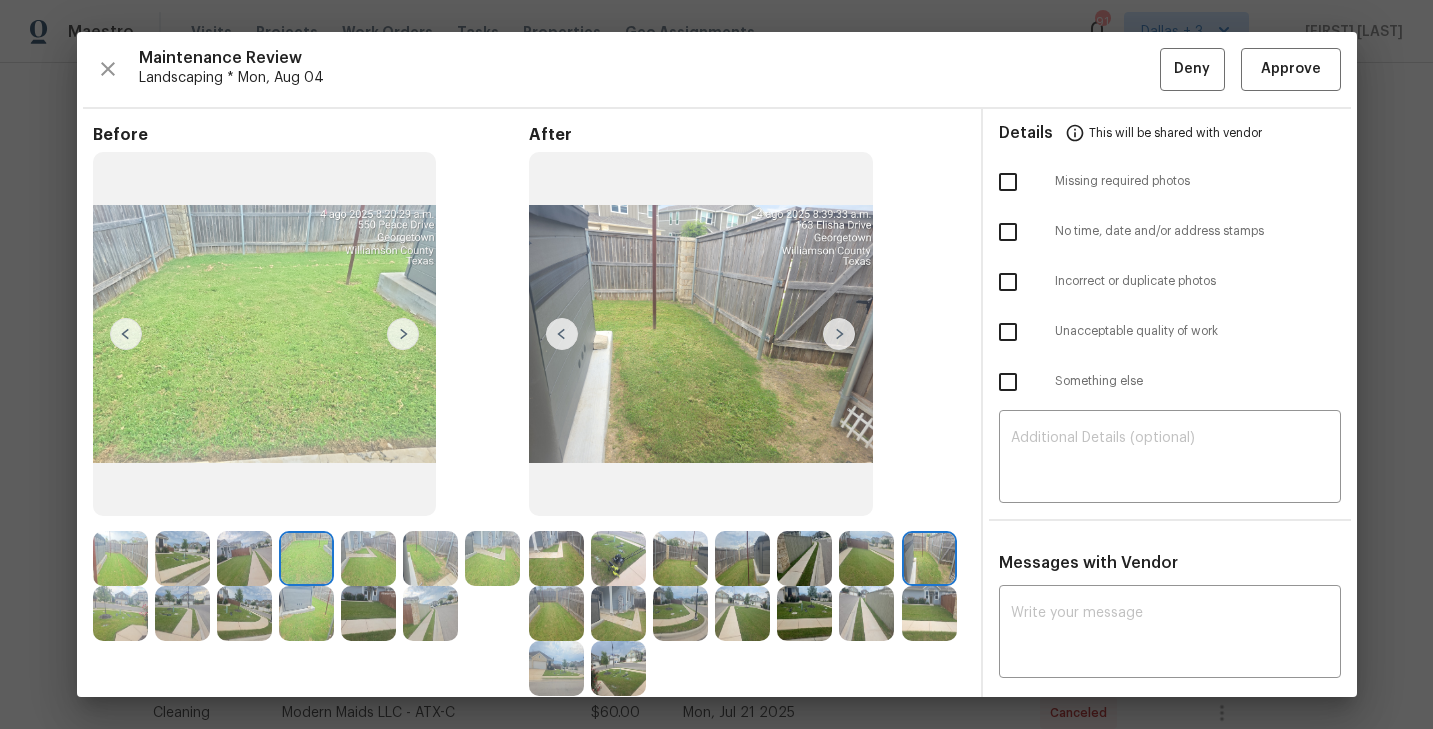 click at bounding box center (839, 334) 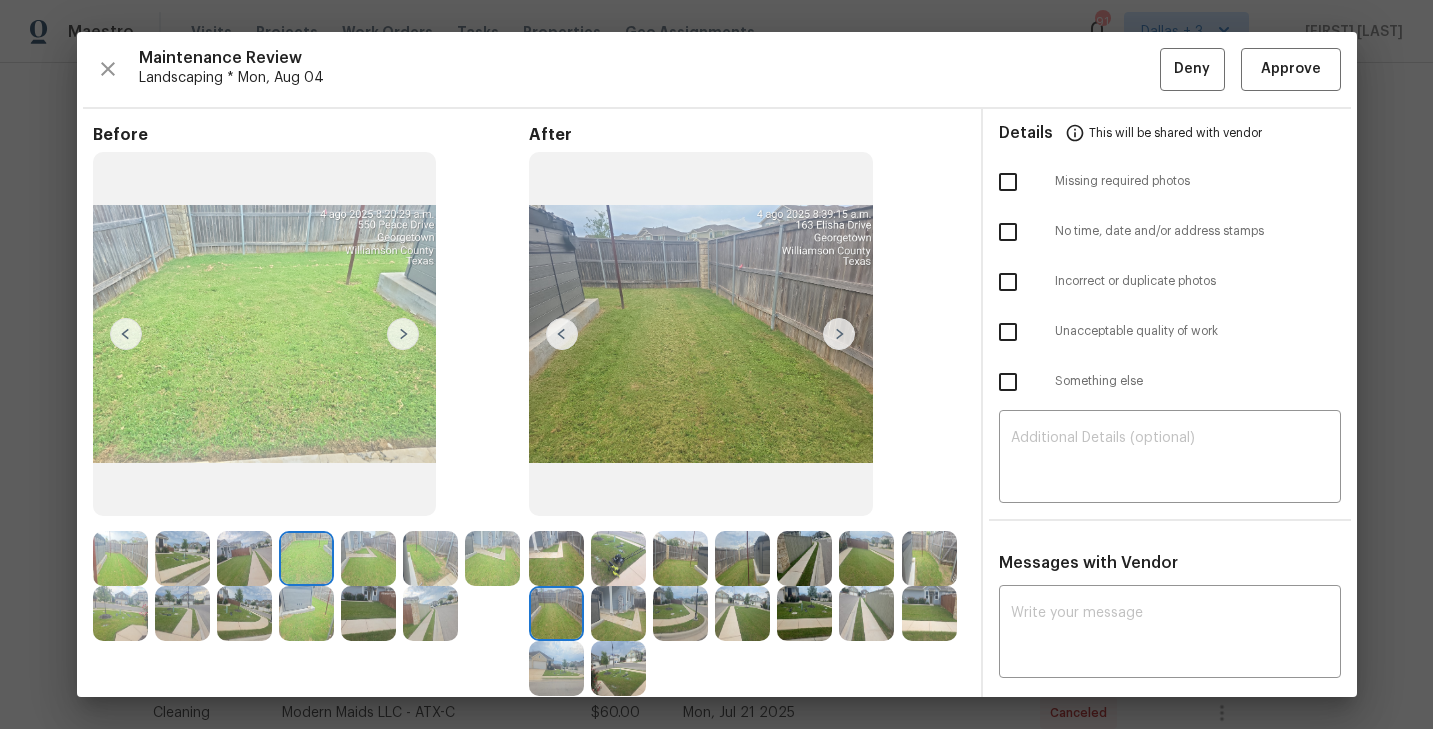 click at bounding box center (839, 334) 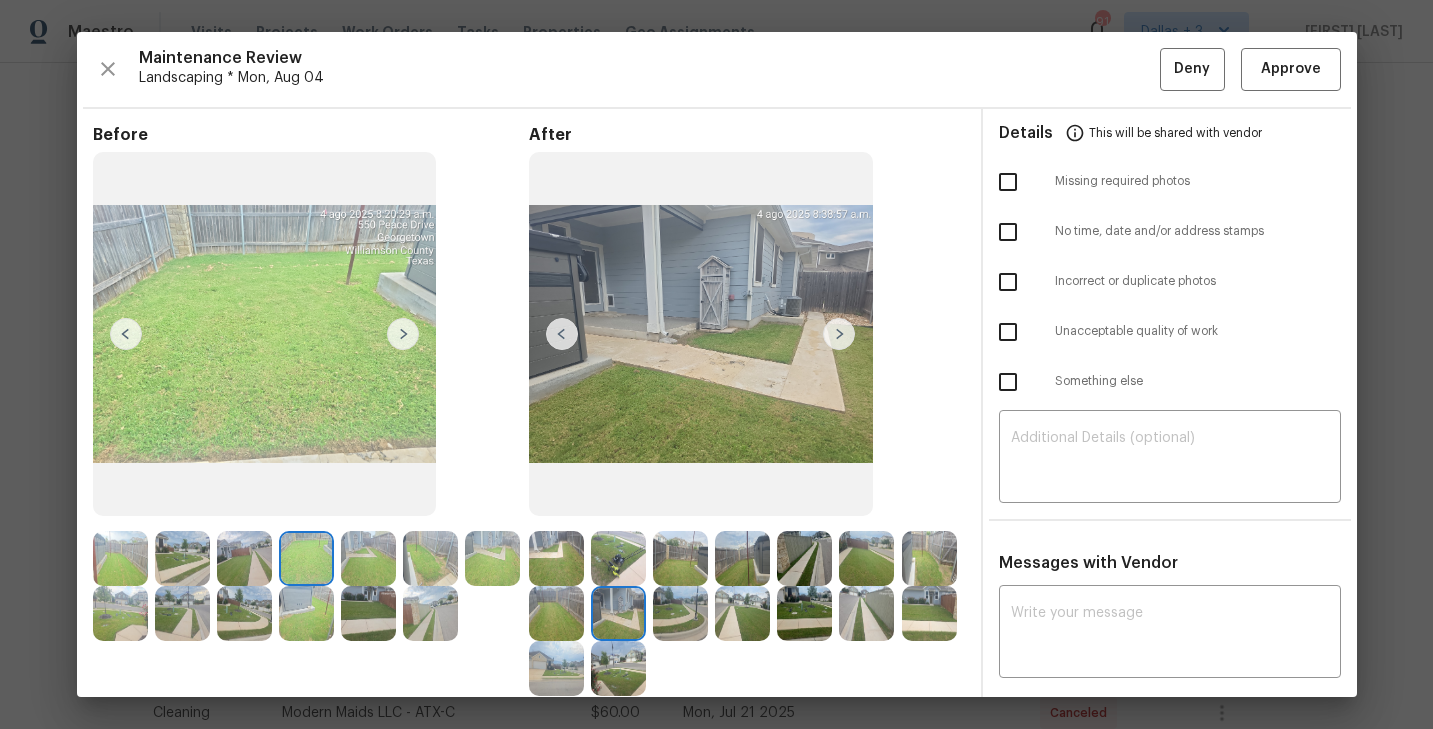 click at bounding box center (839, 334) 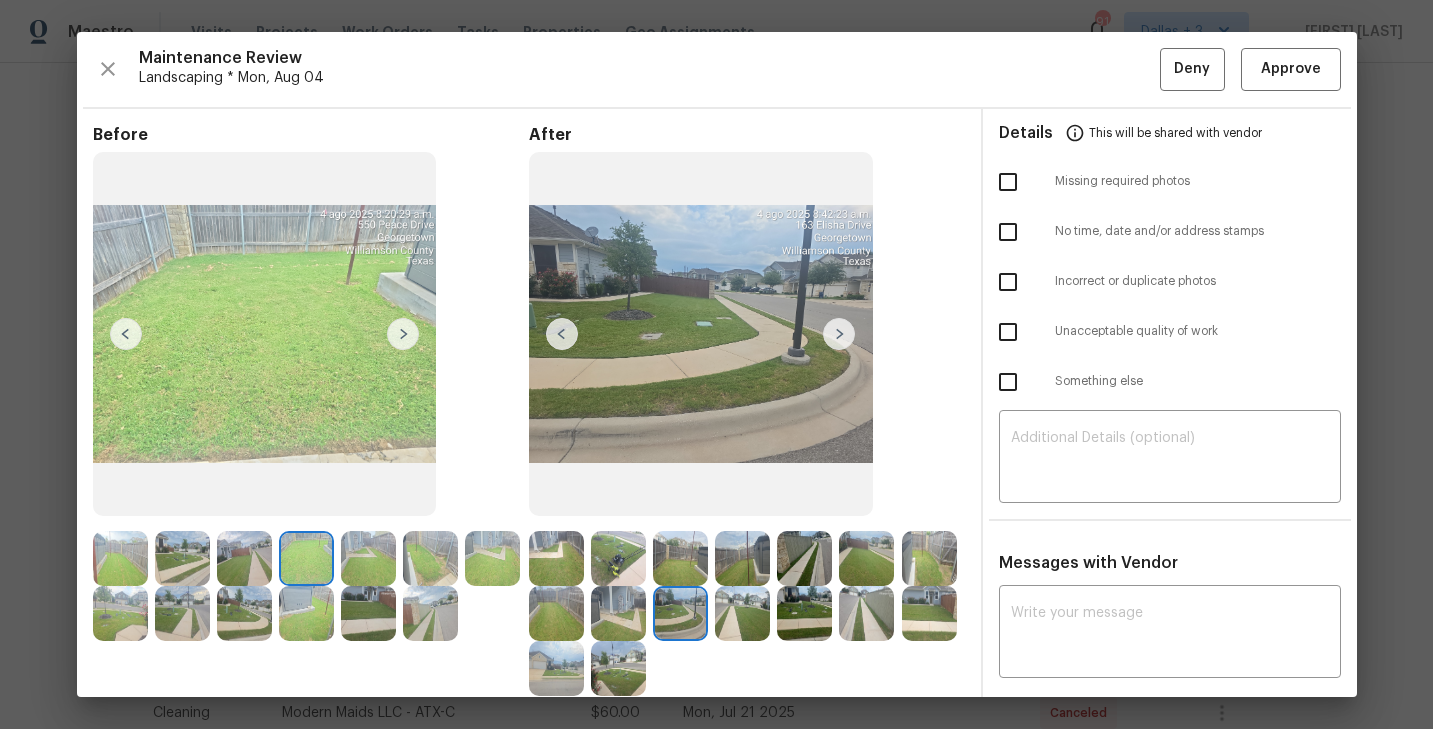 click at bounding box center (839, 334) 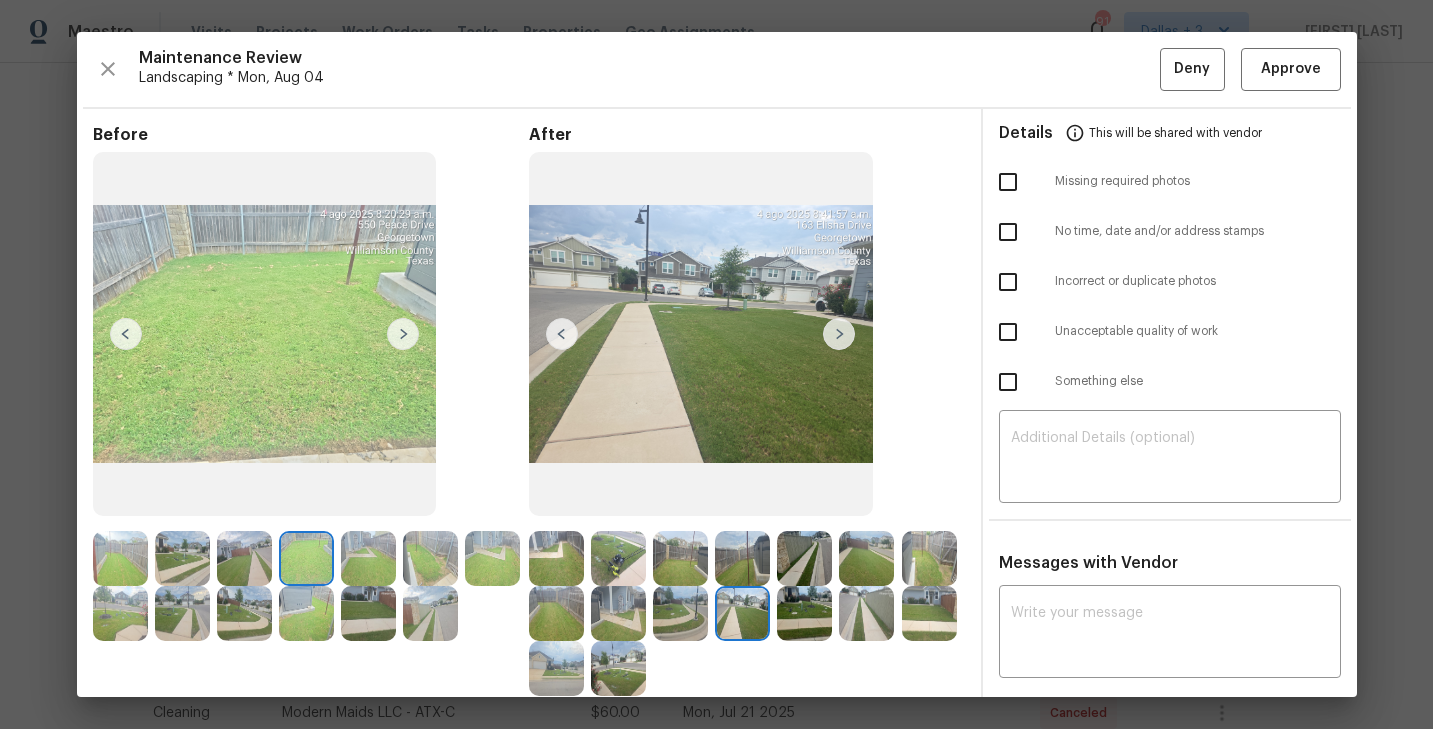 click at bounding box center (839, 334) 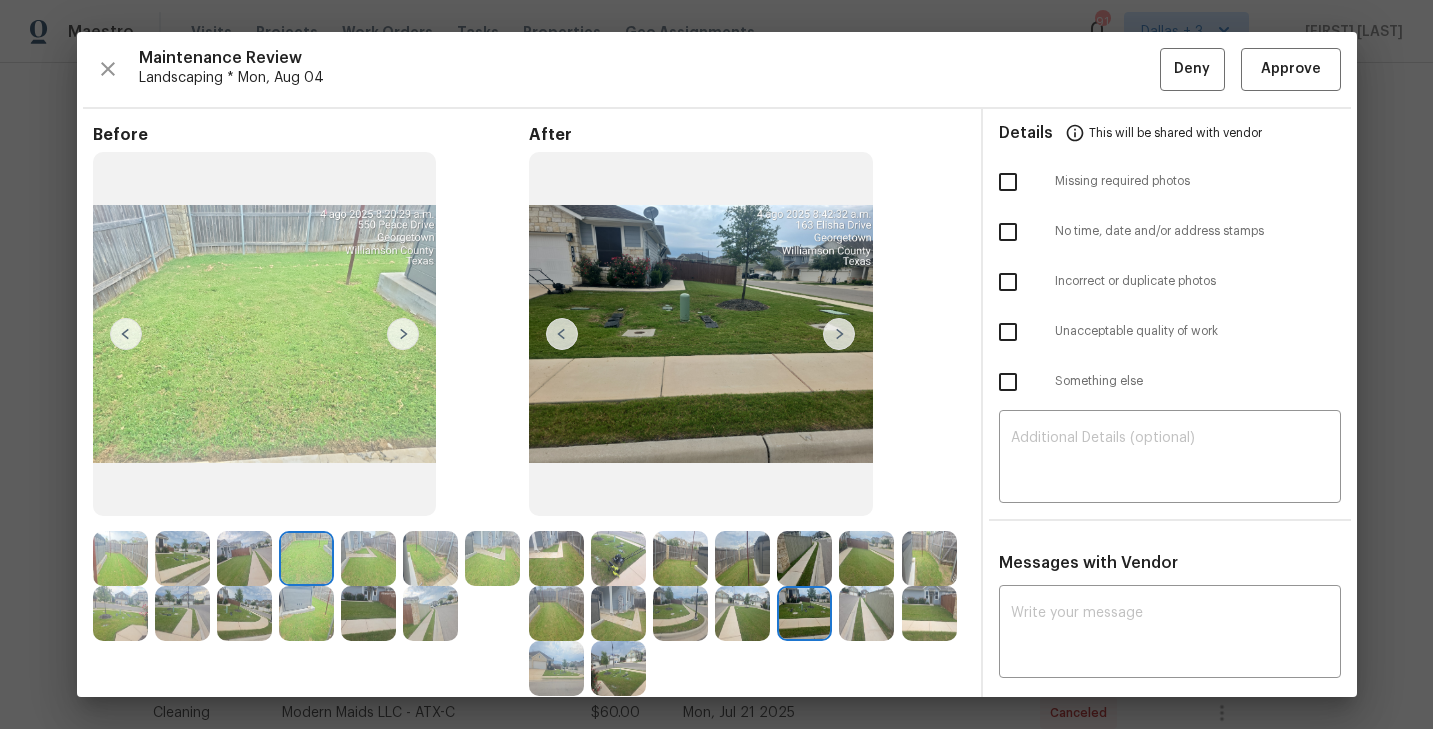 click at bounding box center (839, 334) 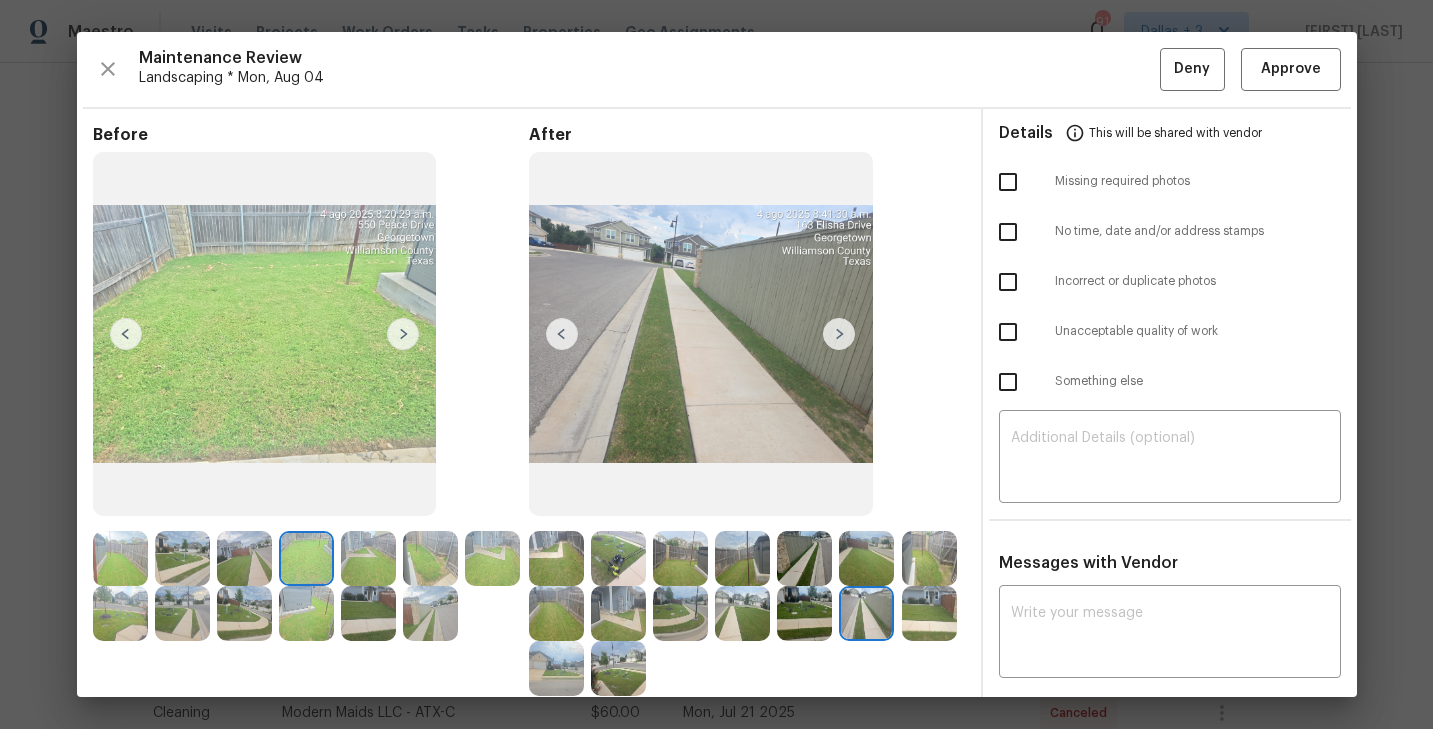 click at bounding box center (618, 668) 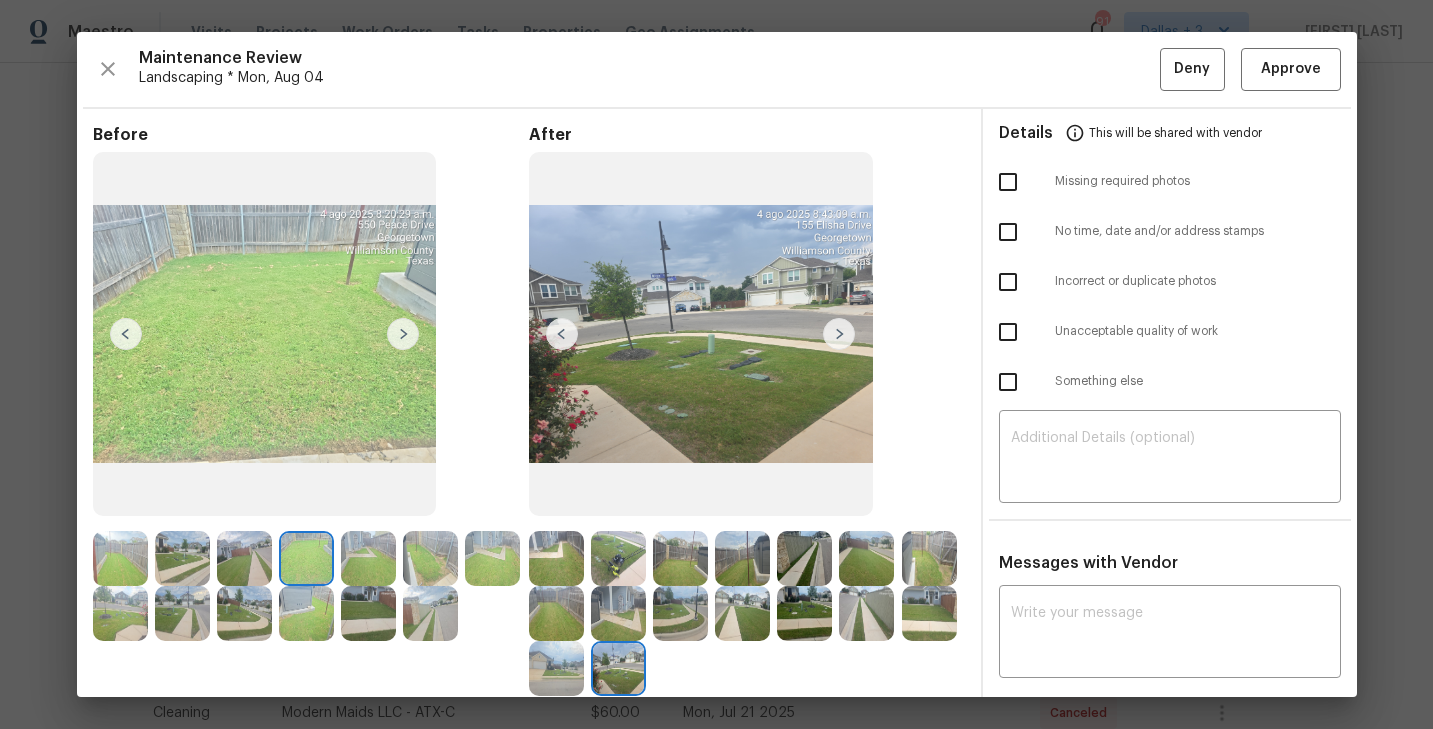 click at bounding box center (556, 613) 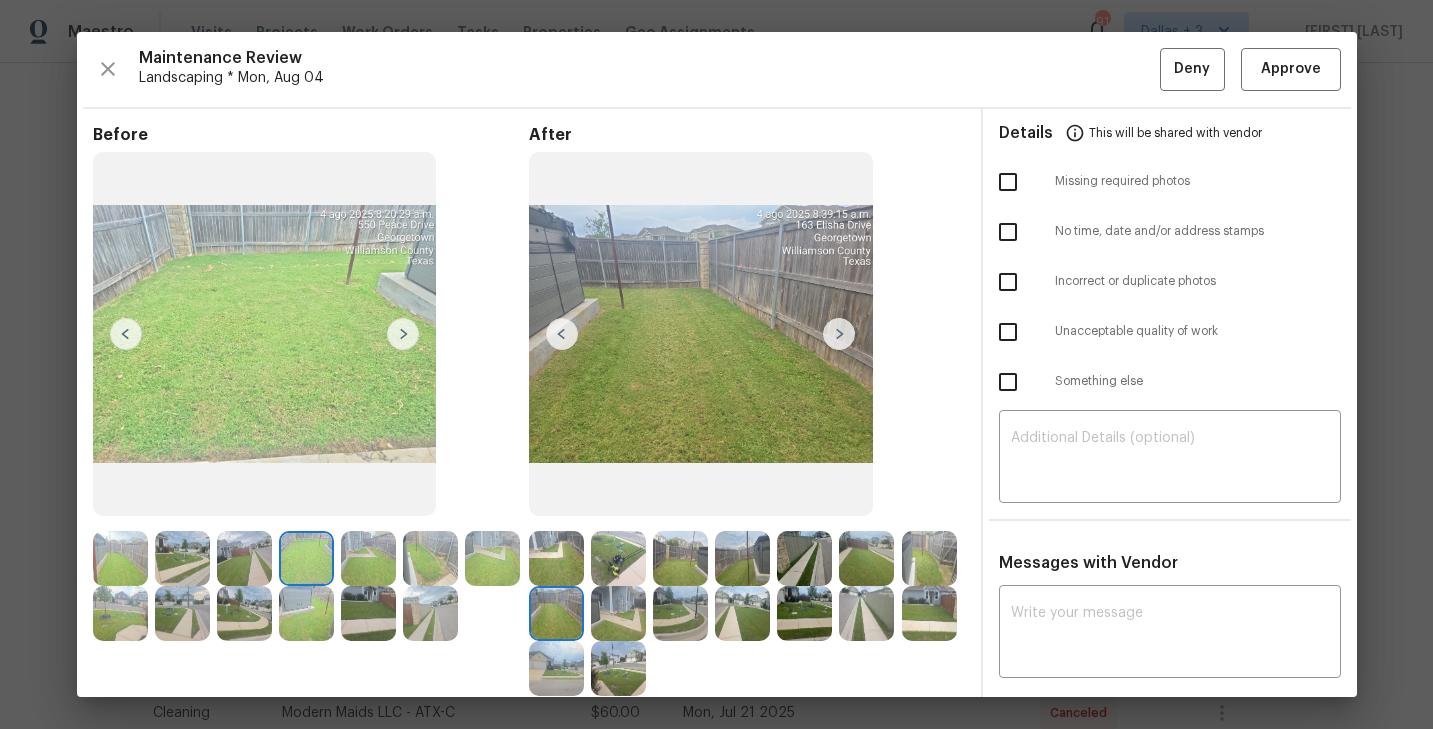 click at bounding box center (556, 558) 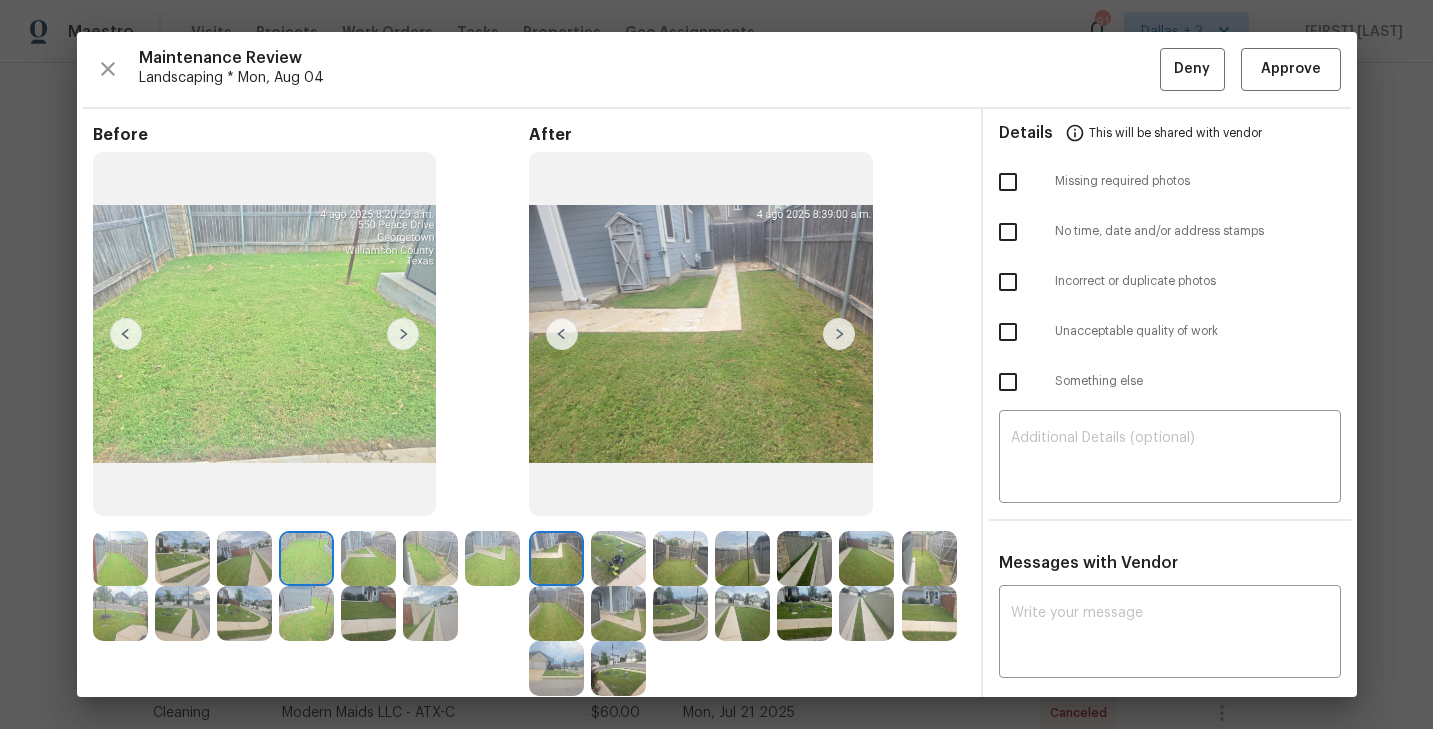 click at bounding box center (618, 558) 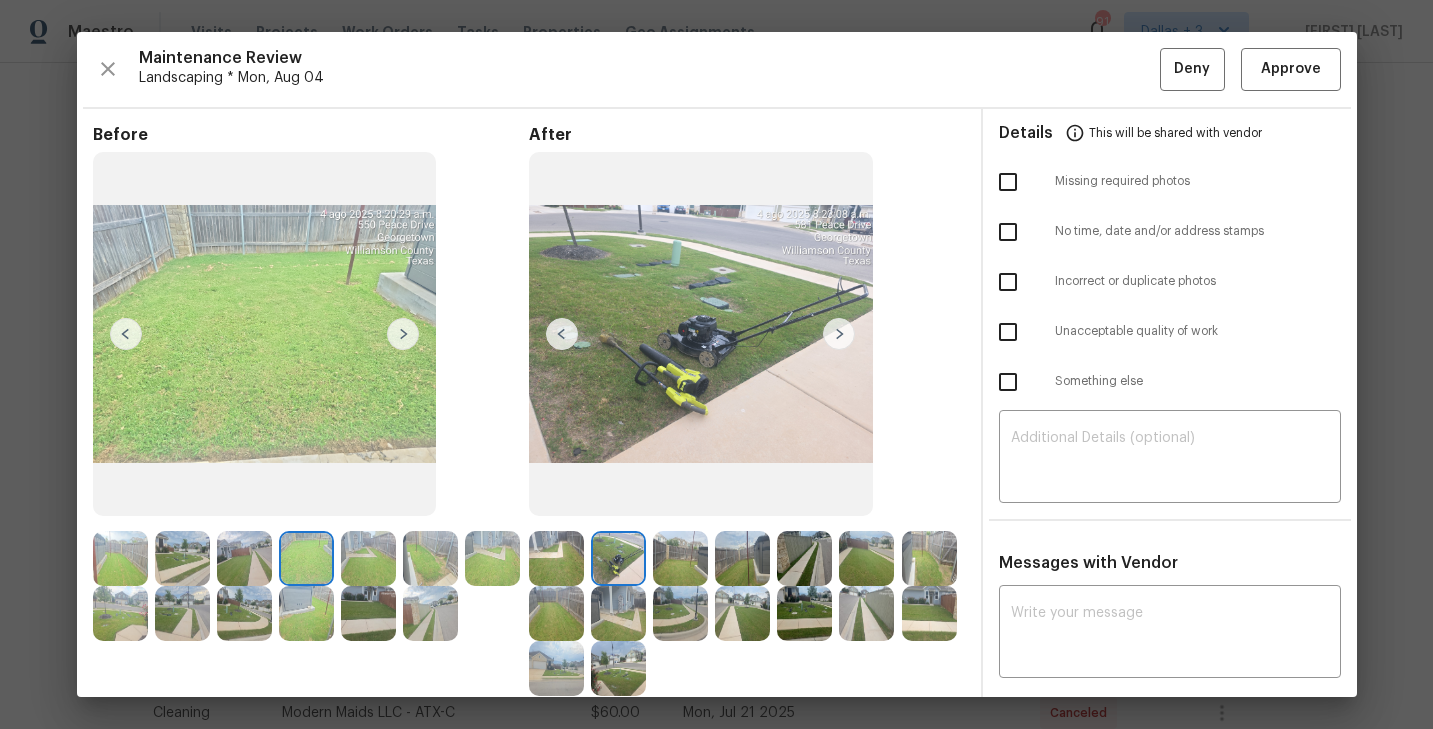 click at bounding box center (742, 558) 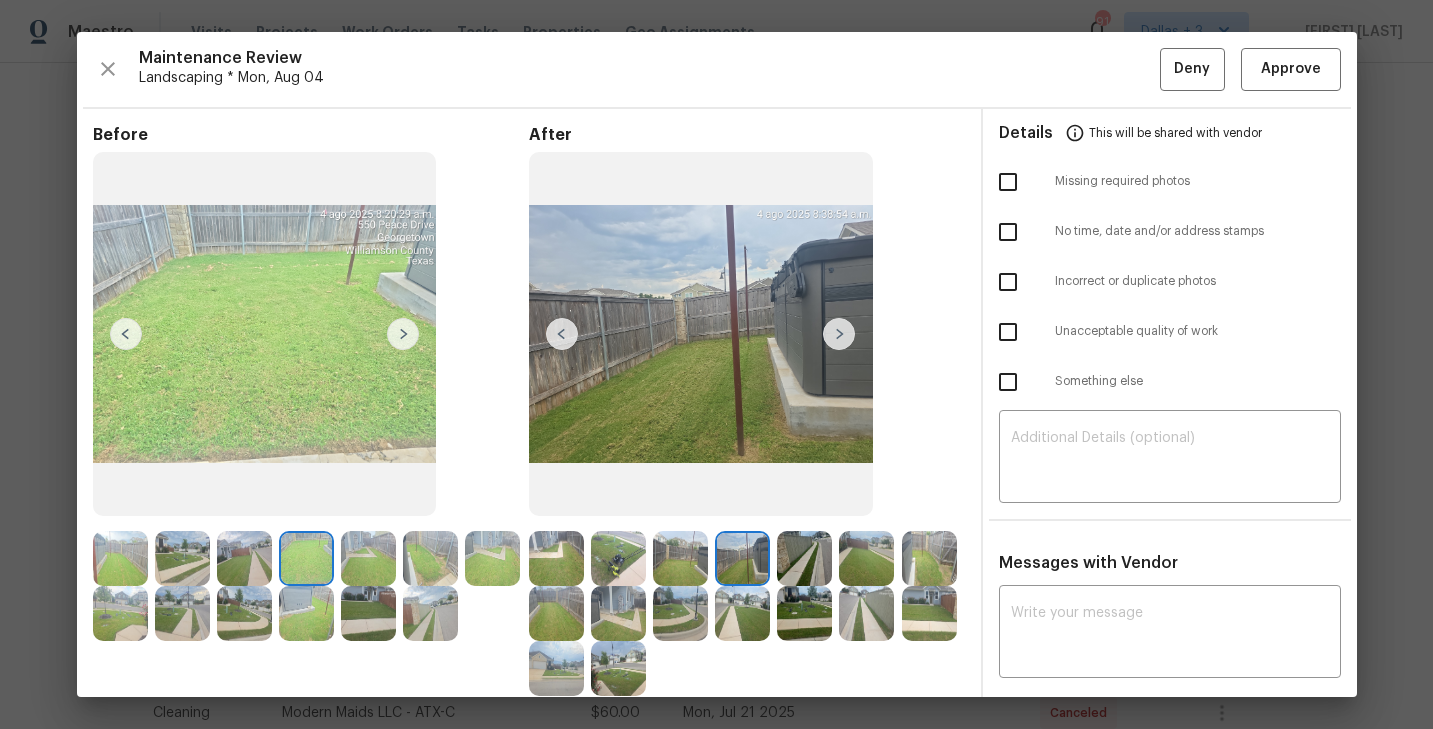 click at bounding box center (804, 558) 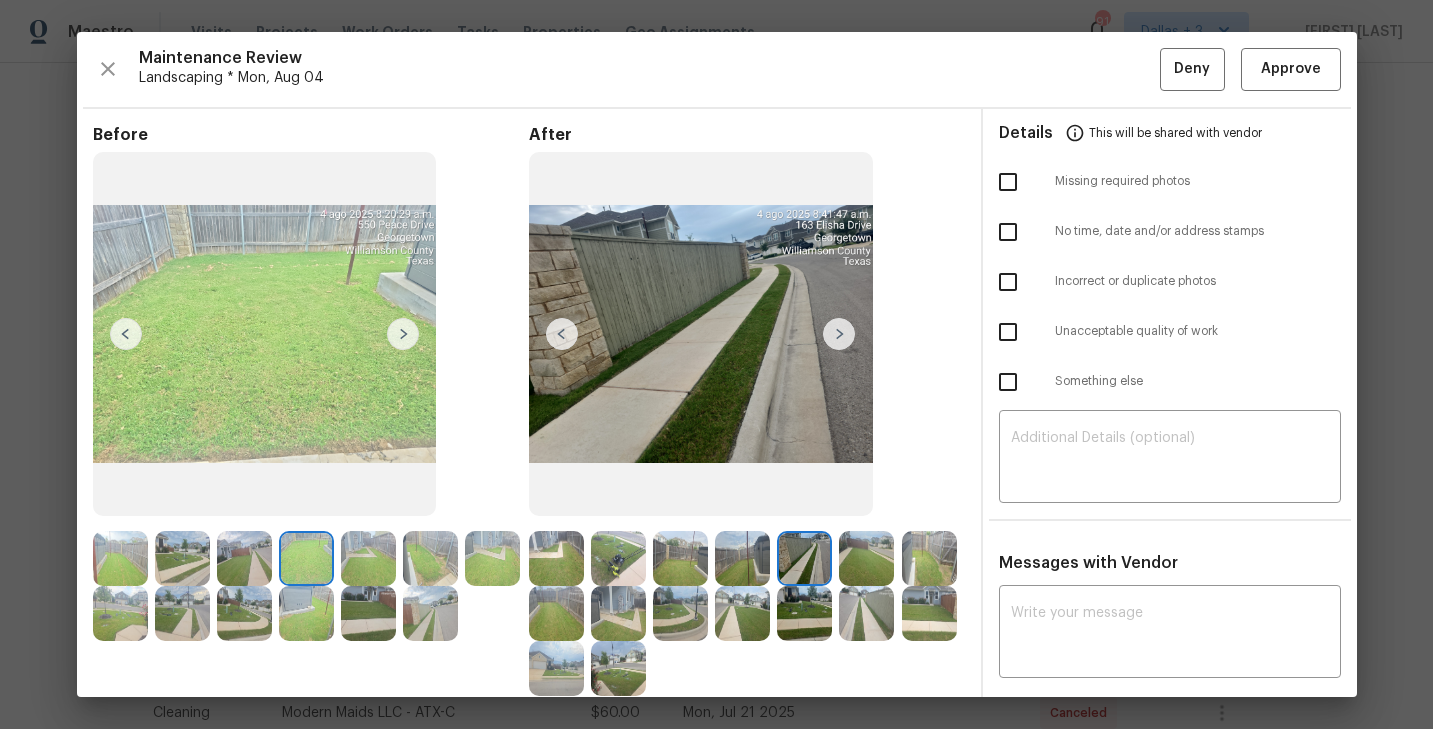 click at bounding box center [680, 613] 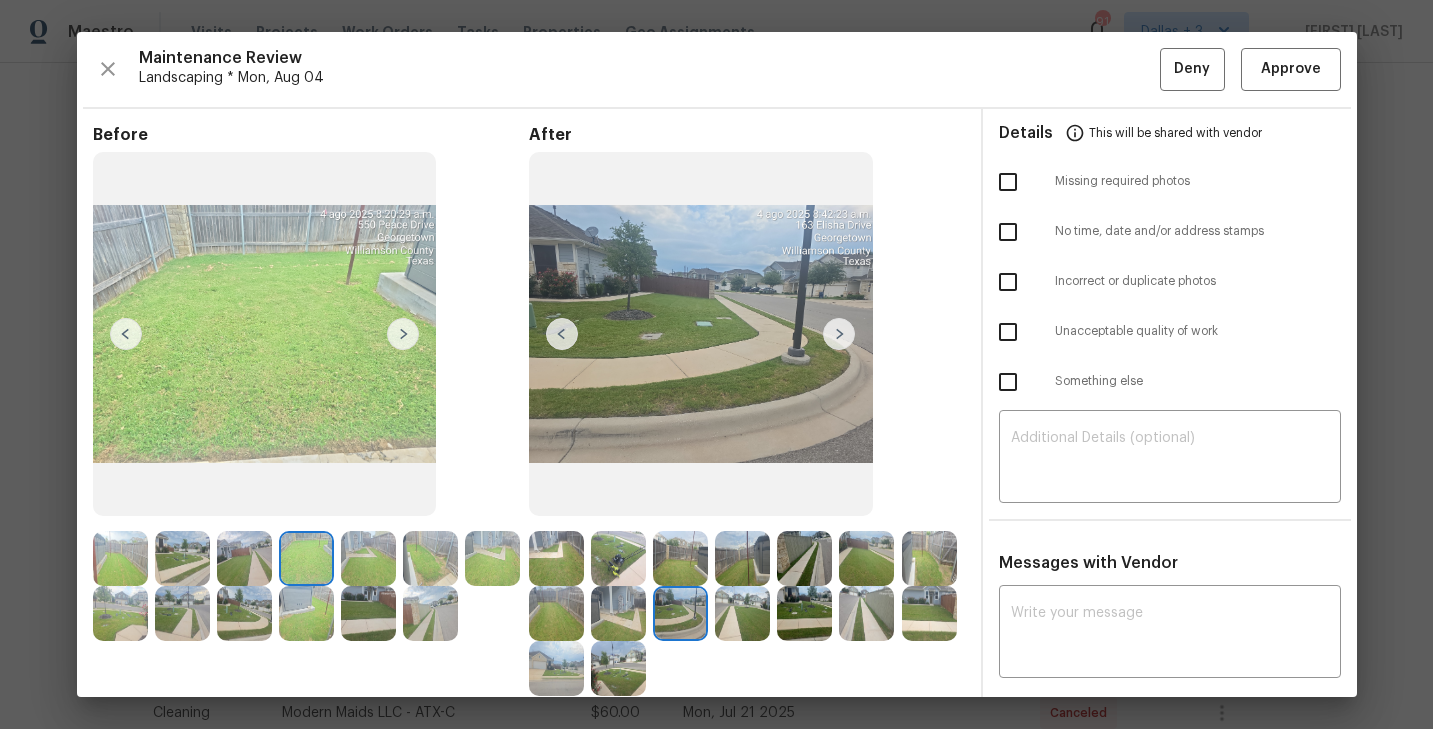 click at bounding box center [622, 558] 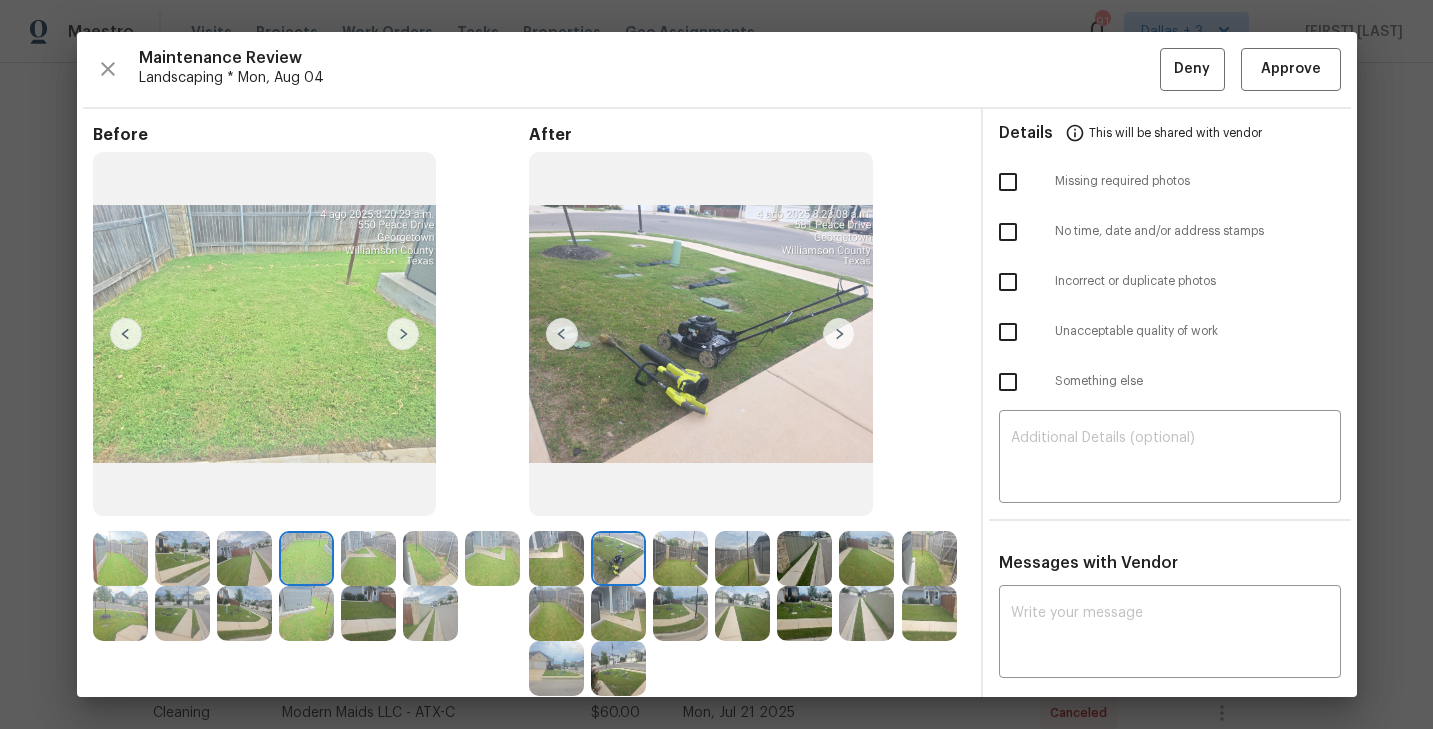 click at bounding box center (680, 613) 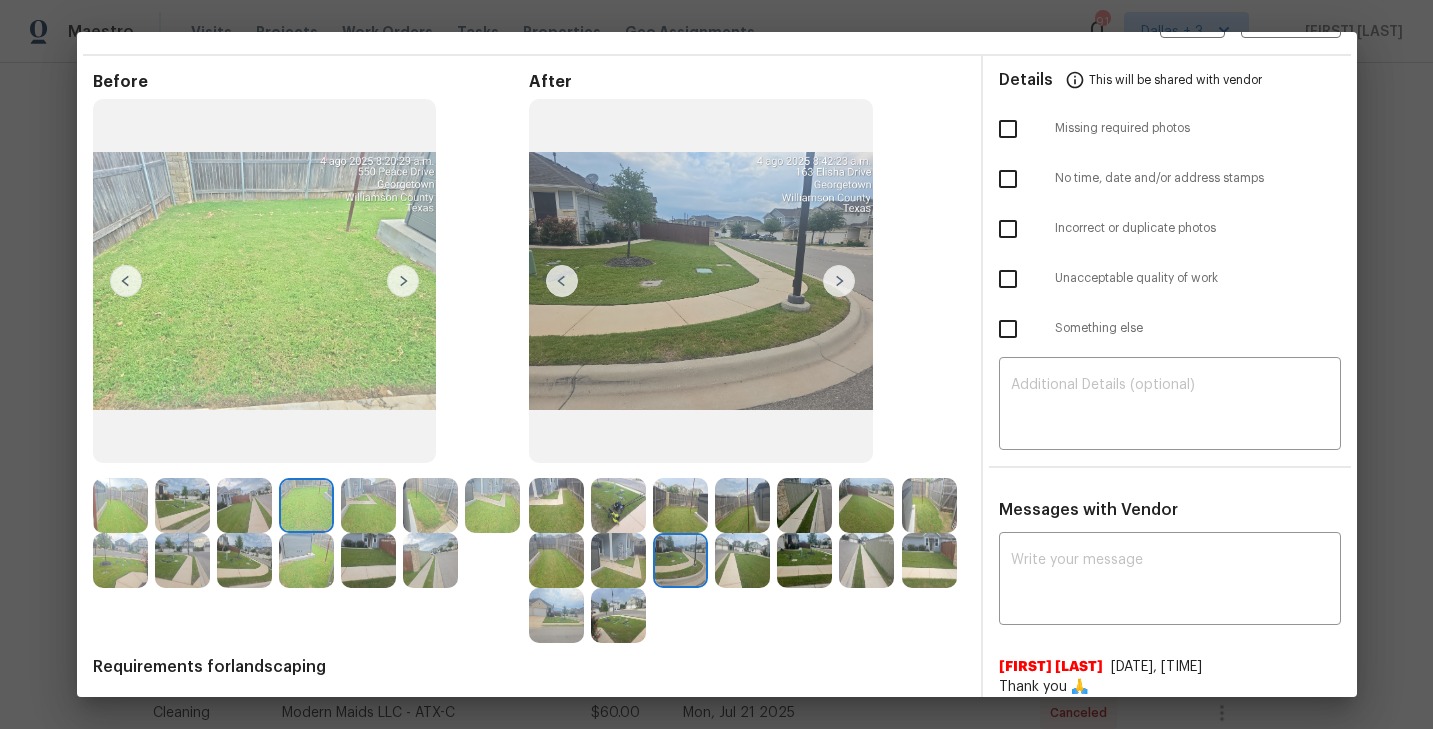 scroll, scrollTop: 60, scrollLeft: 0, axis: vertical 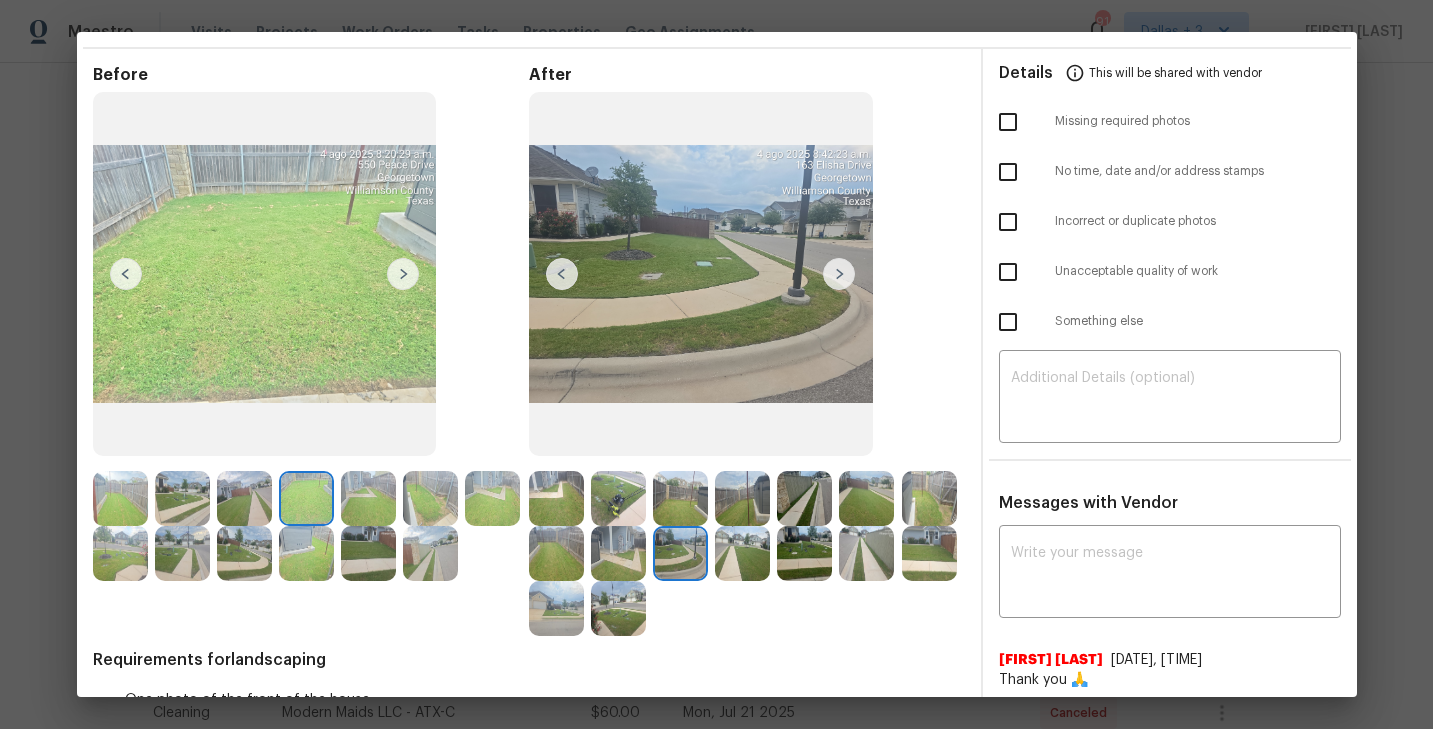 click at bounding box center [742, 498] 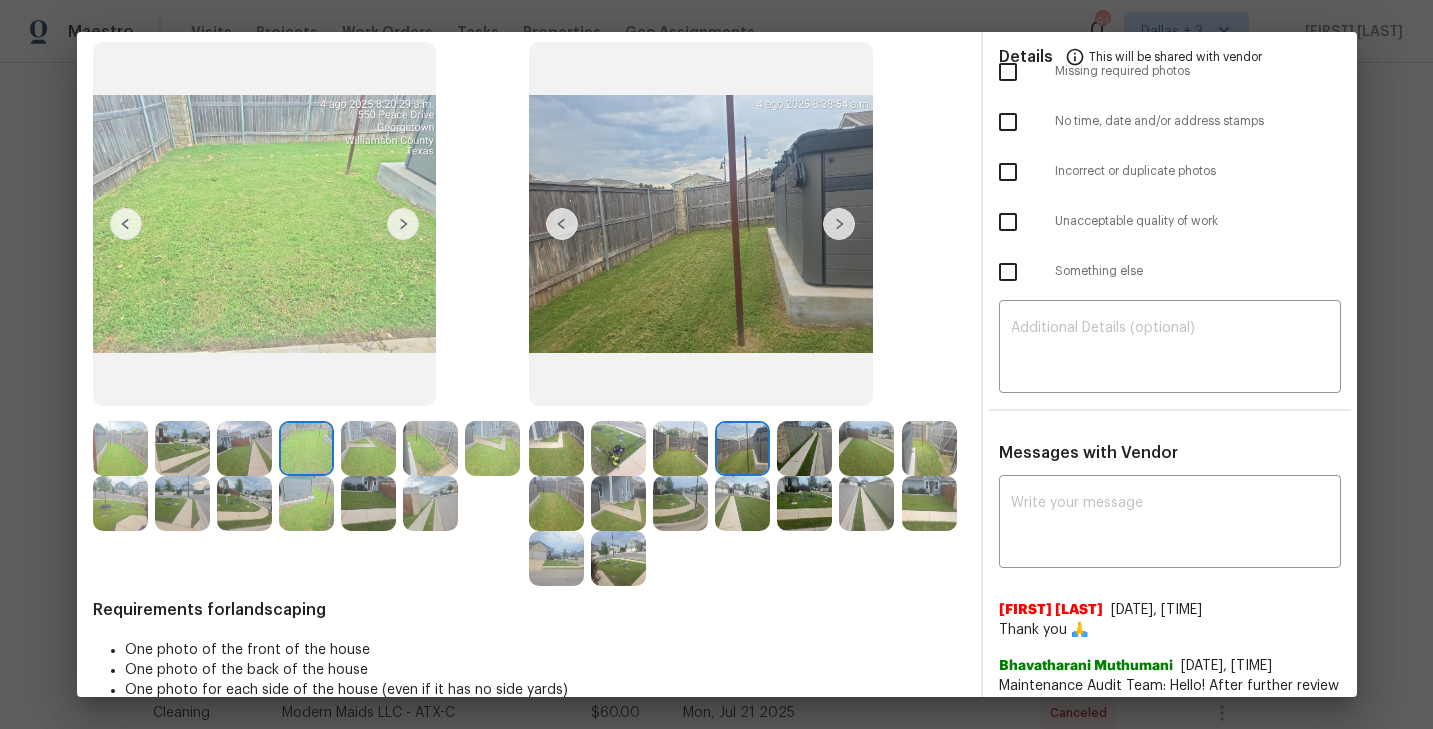 scroll, scrollTop: 0, scrollLeft: 0, axis: both 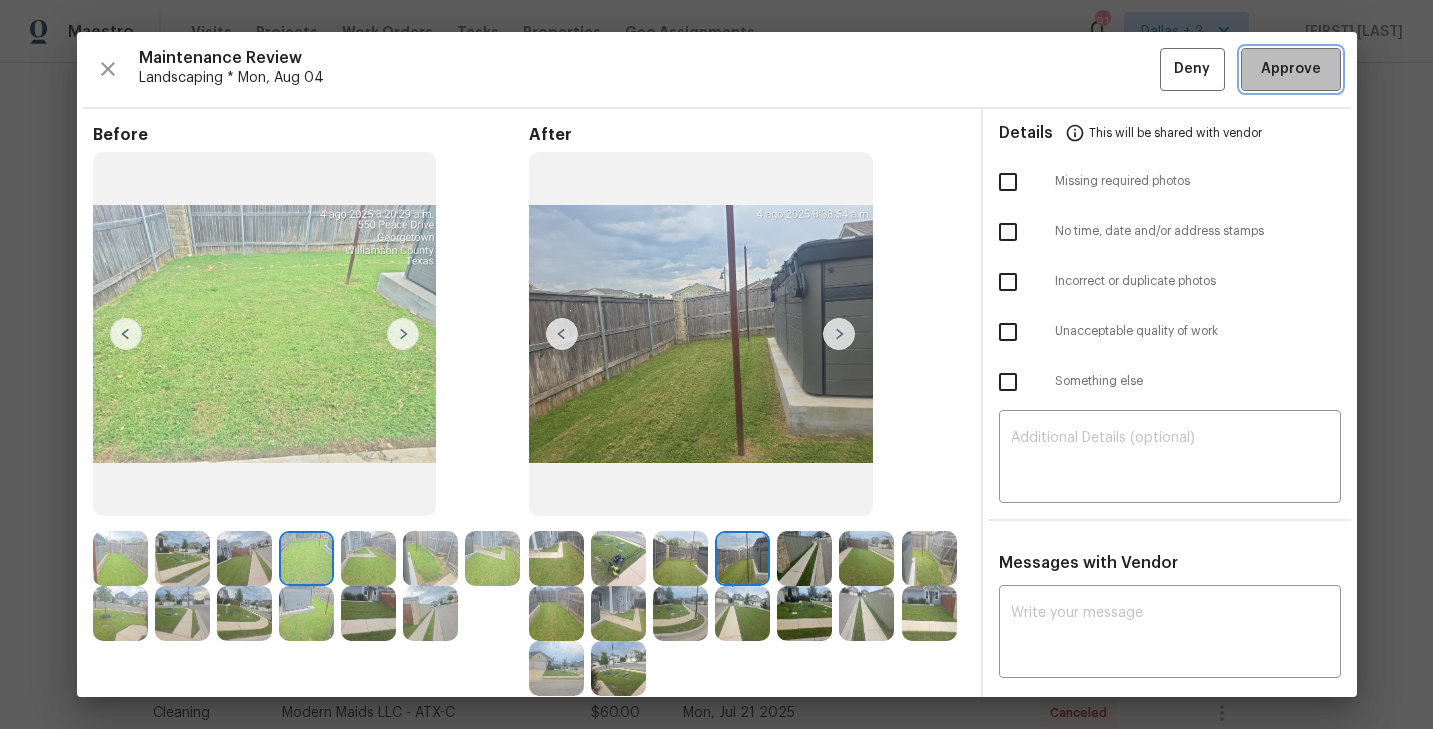 click on "Approve" at bounding box center [1291, 69] 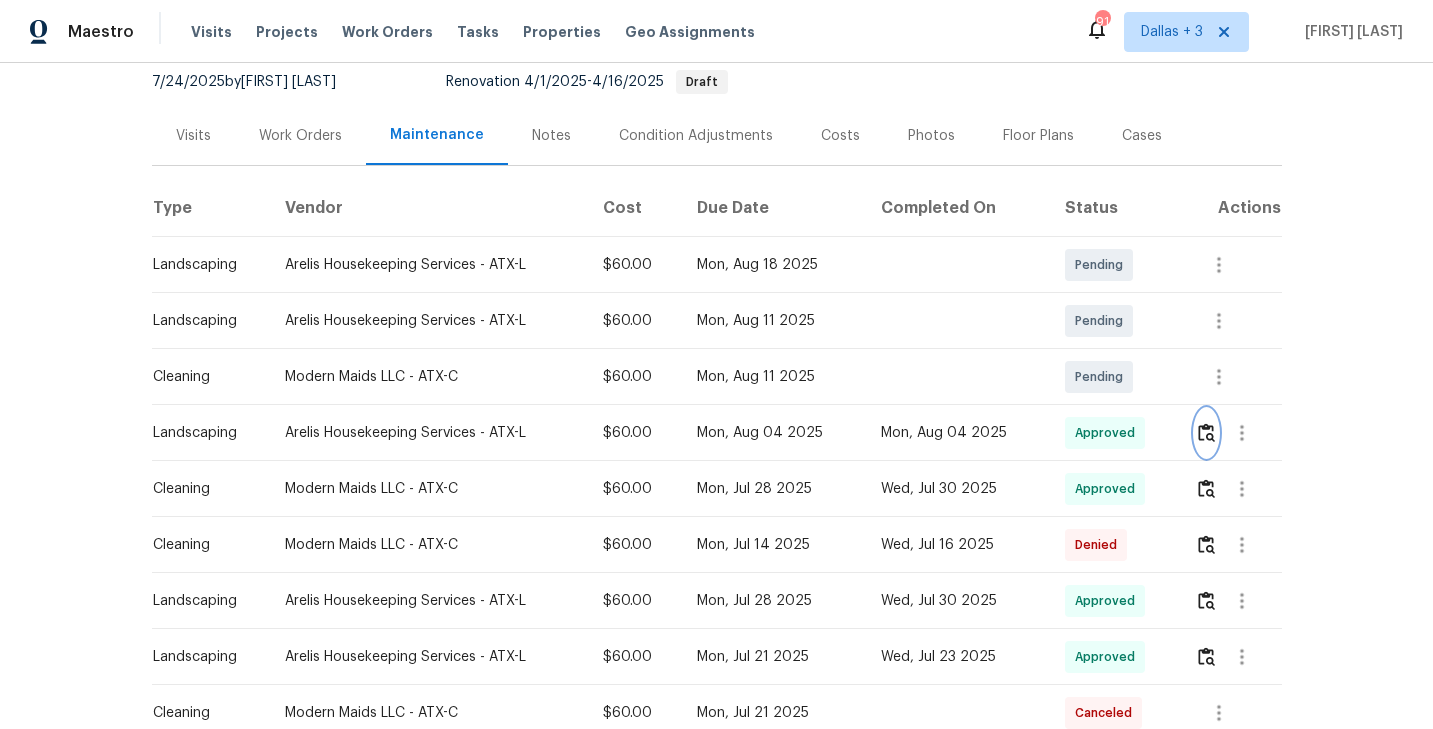 scroll, scrollTop: 0, scrollLeft: 0, axis: both 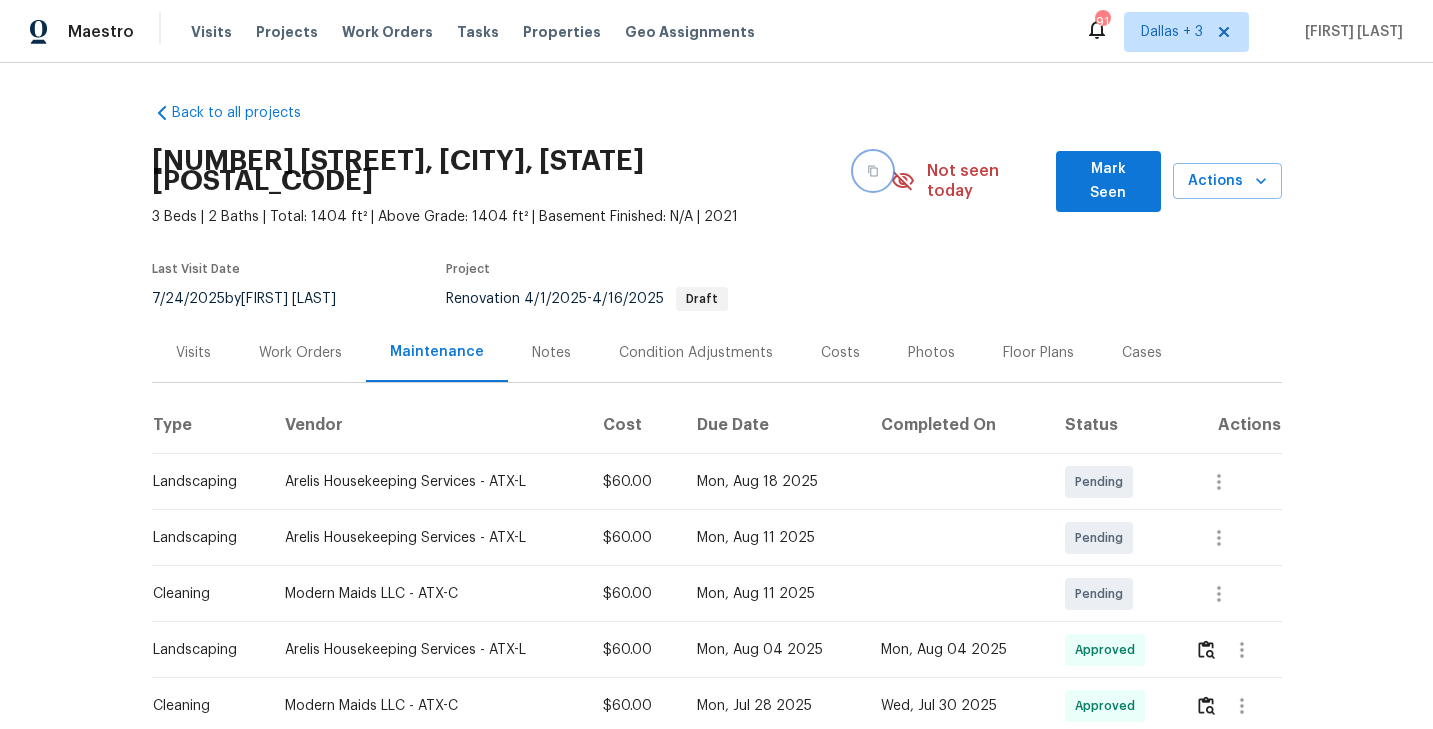 click at bounding box center (873, 171) 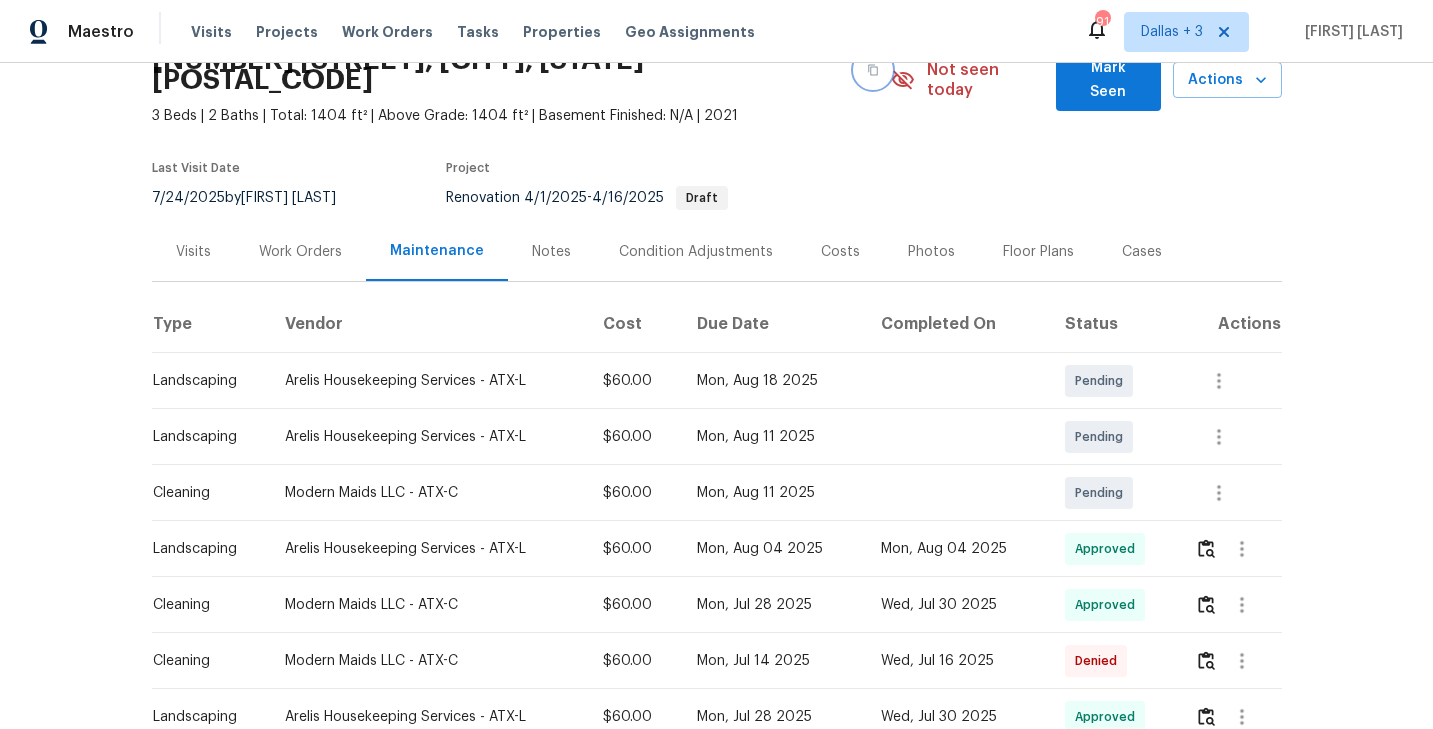 scroll, scrollTop: 0, scrollLeft: 0, axis: both 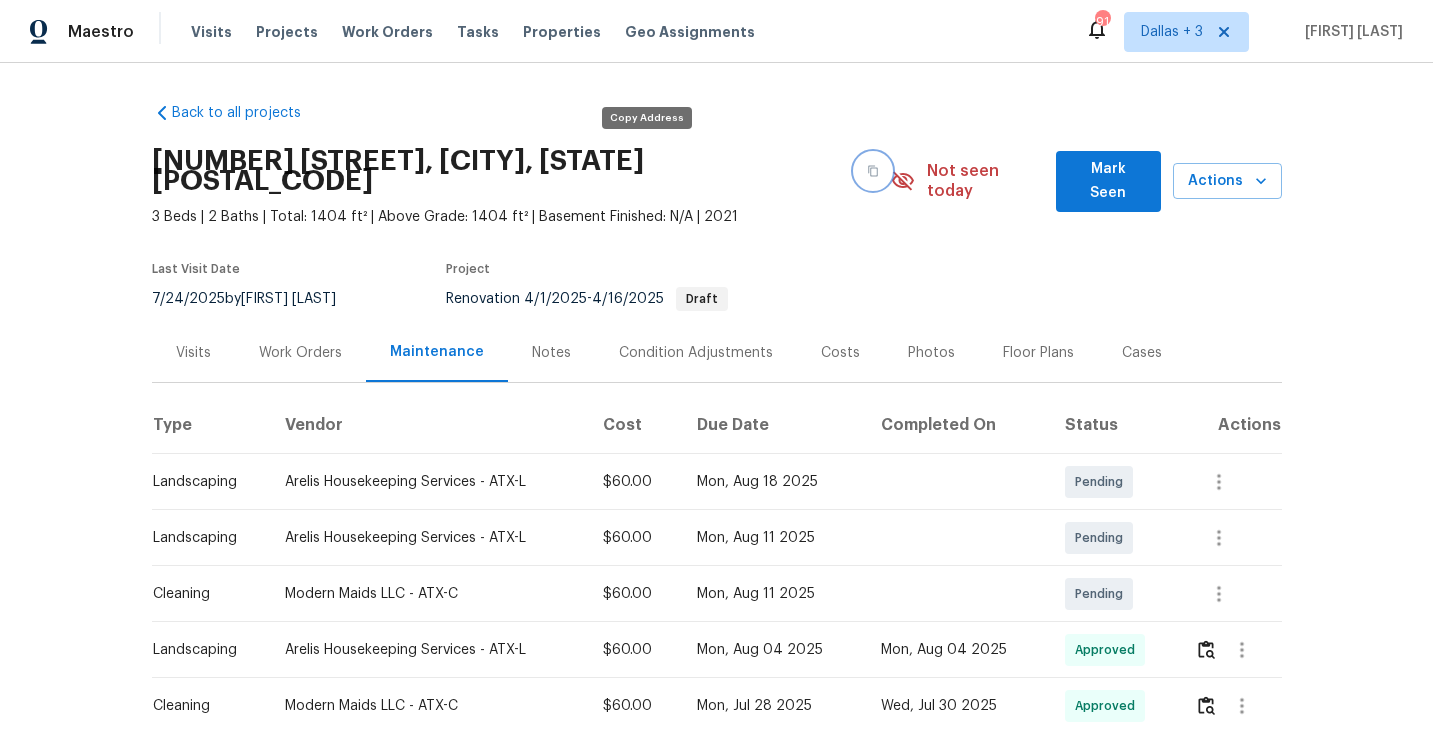 click at bounding box center [873, 171] 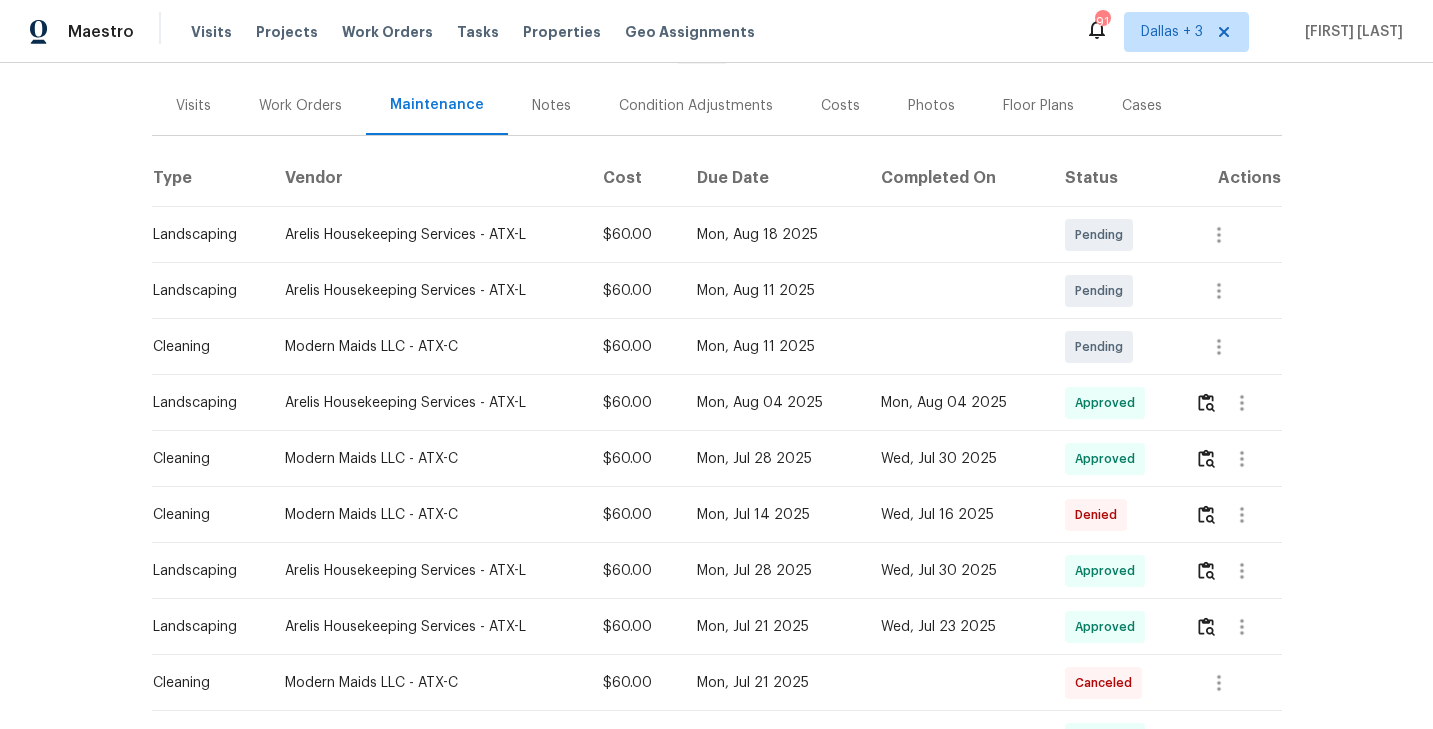 scroll, scrollTop: 261, scrollLeft: 0, axis: vertical 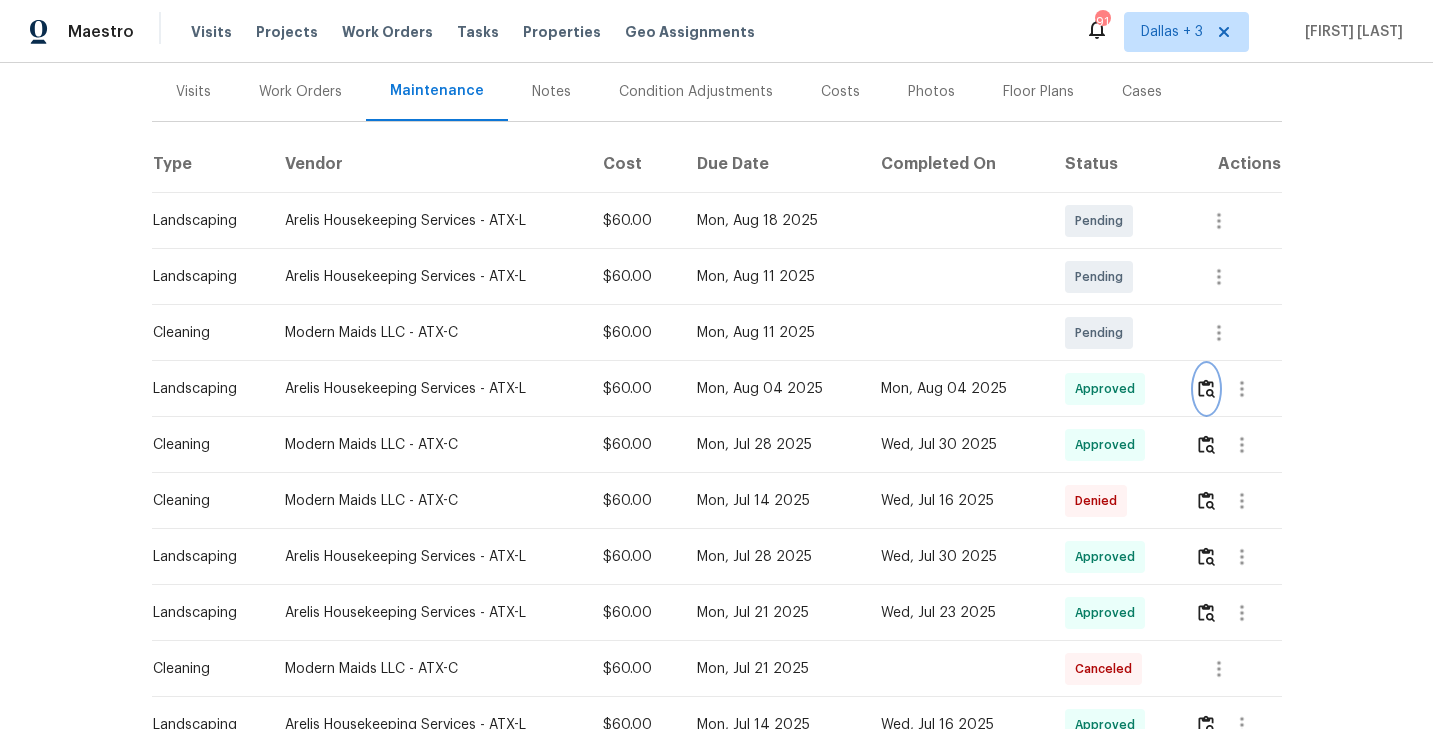 click at bounding box center (1206, 389) 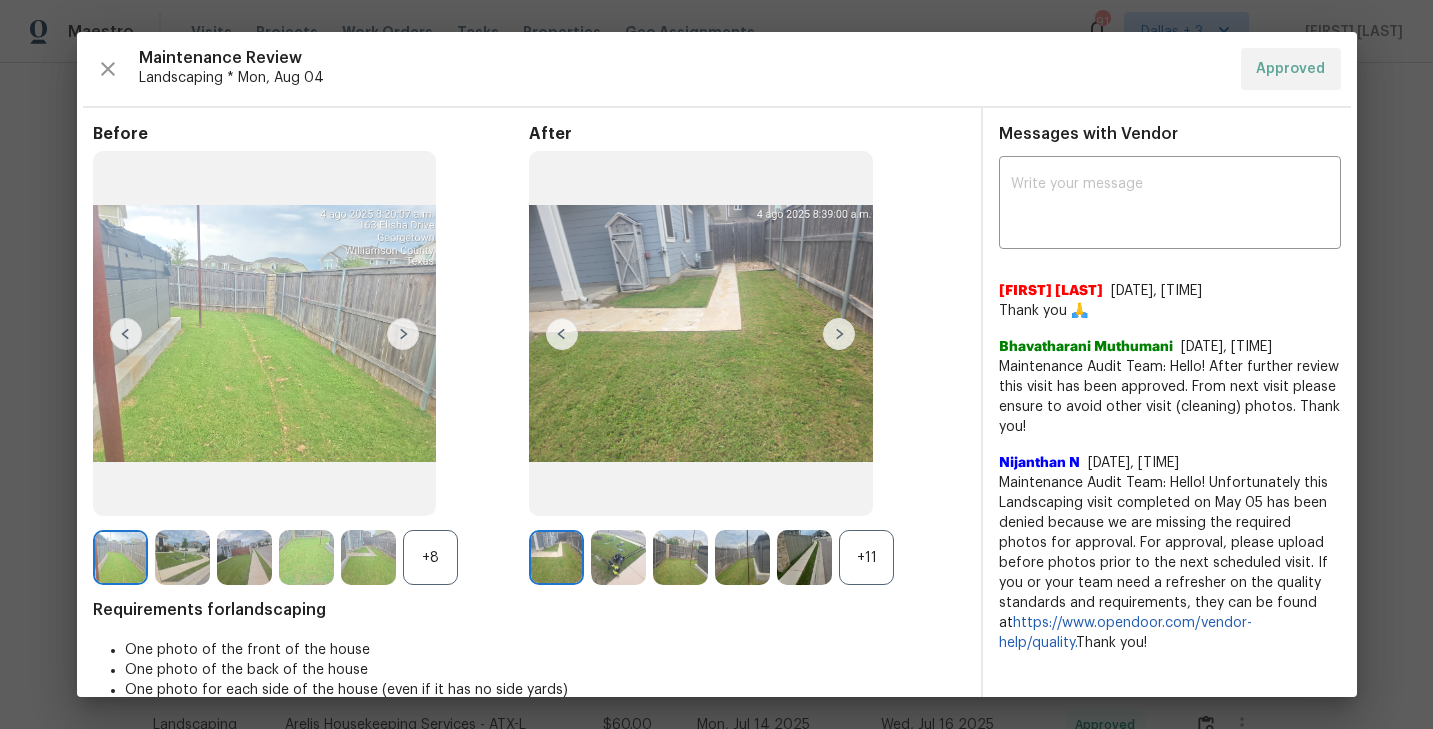 click on "+11" at bounding box center [866, 557] 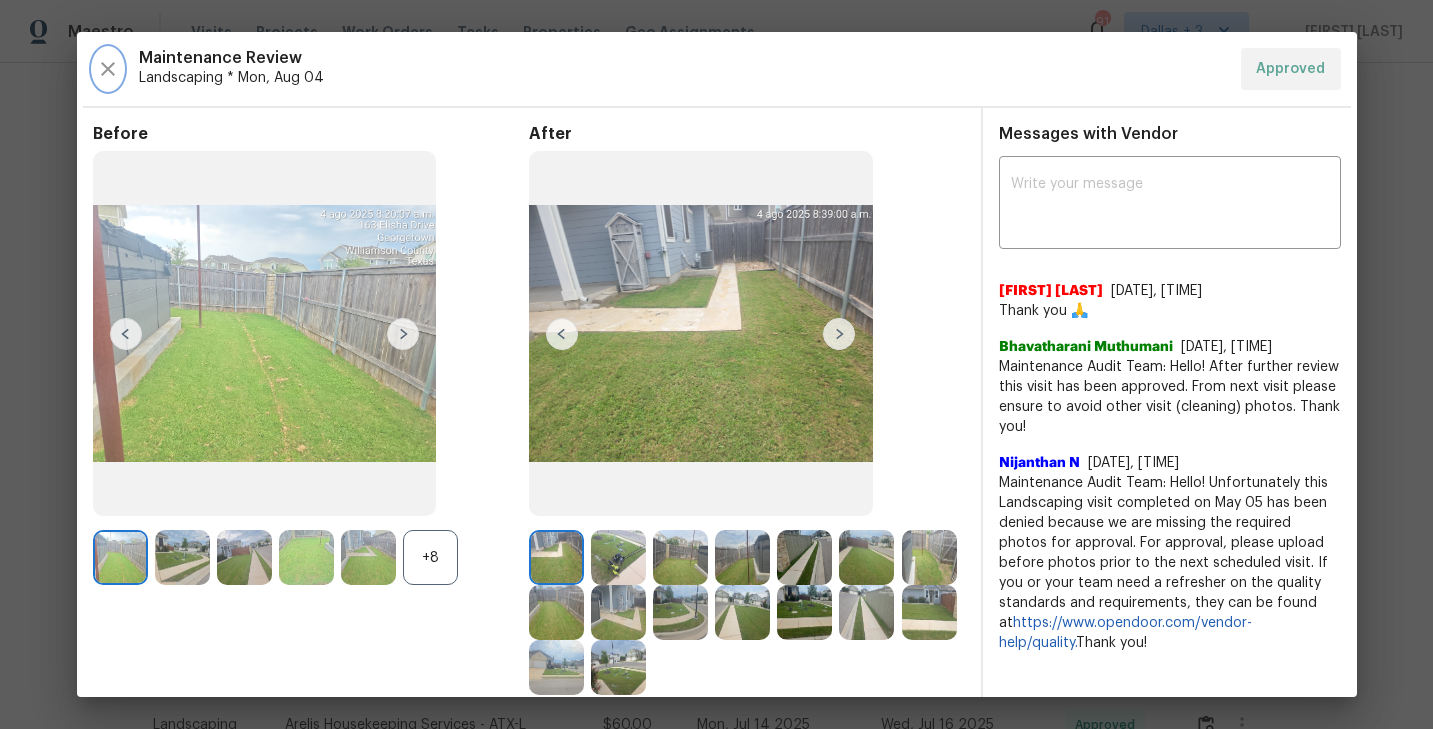 click 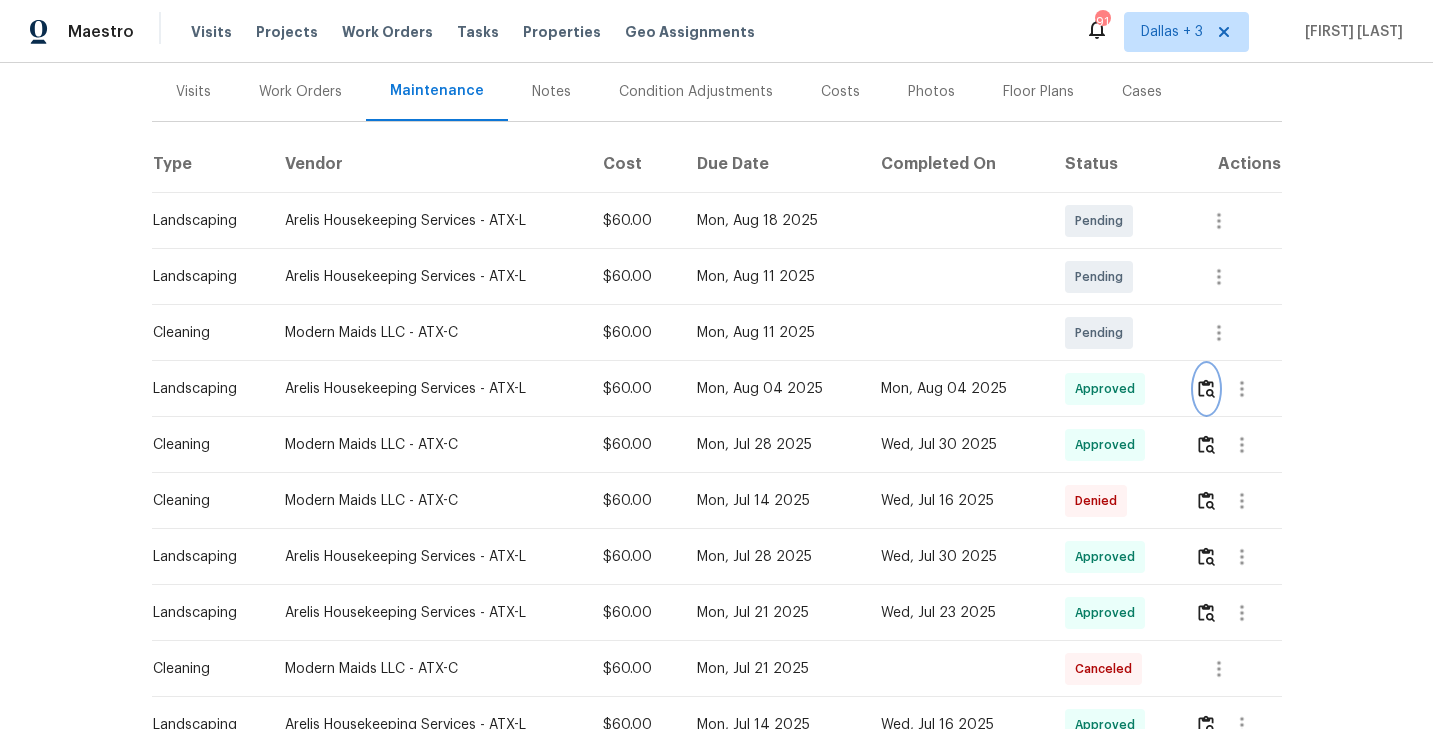scroll, scrollTop: 0, scrollLeft: 0, axis: both 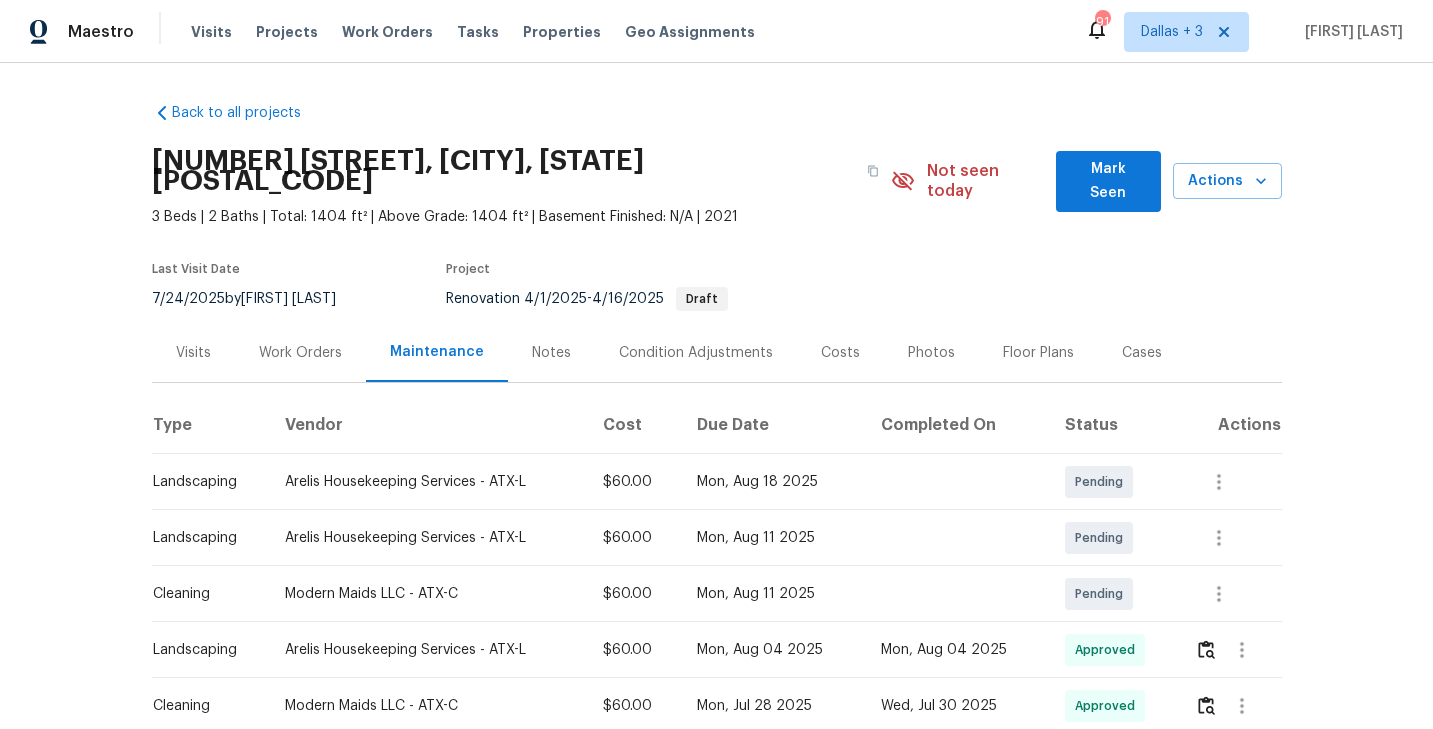 click on "163 Elisha Dr, Liberty Hill, TX 78642" at bounding box center (521, 171) 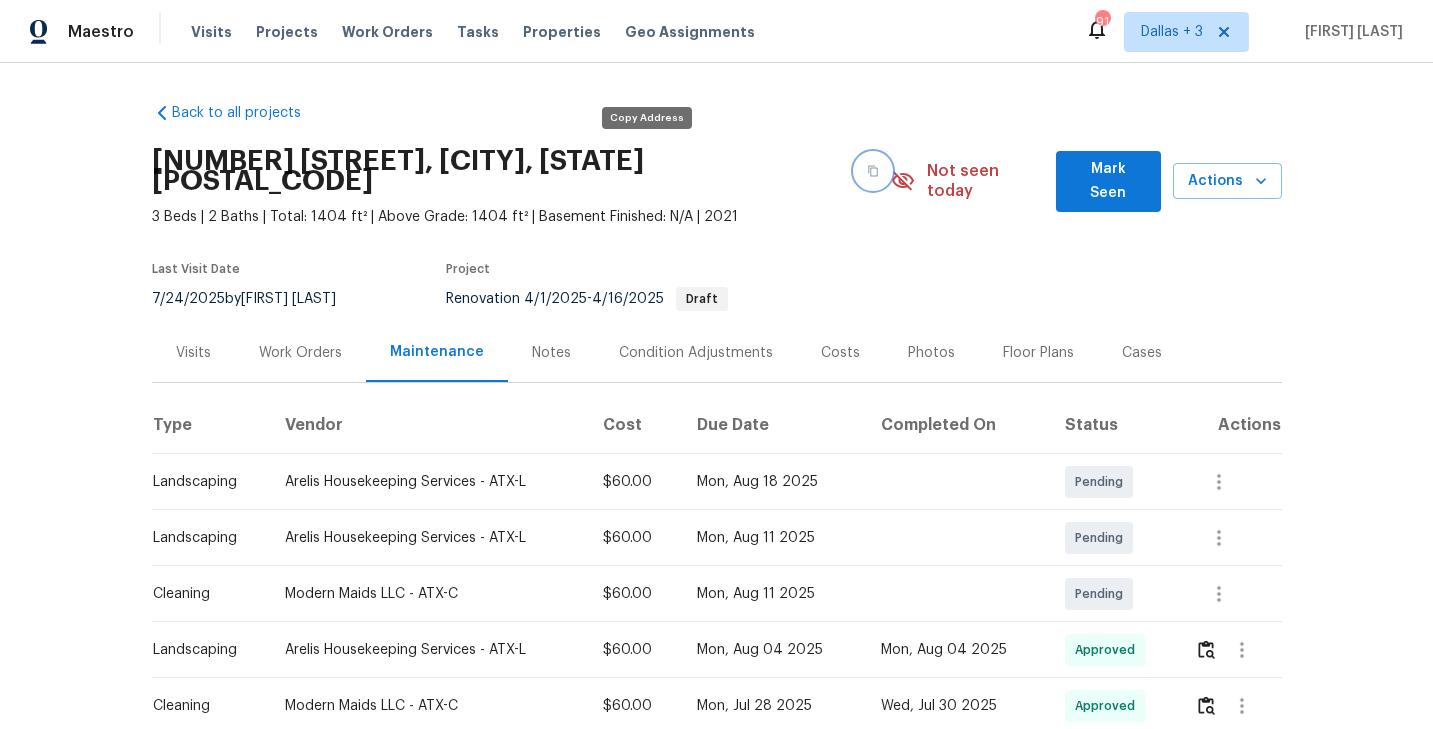 click at bounding box center (873, 171) 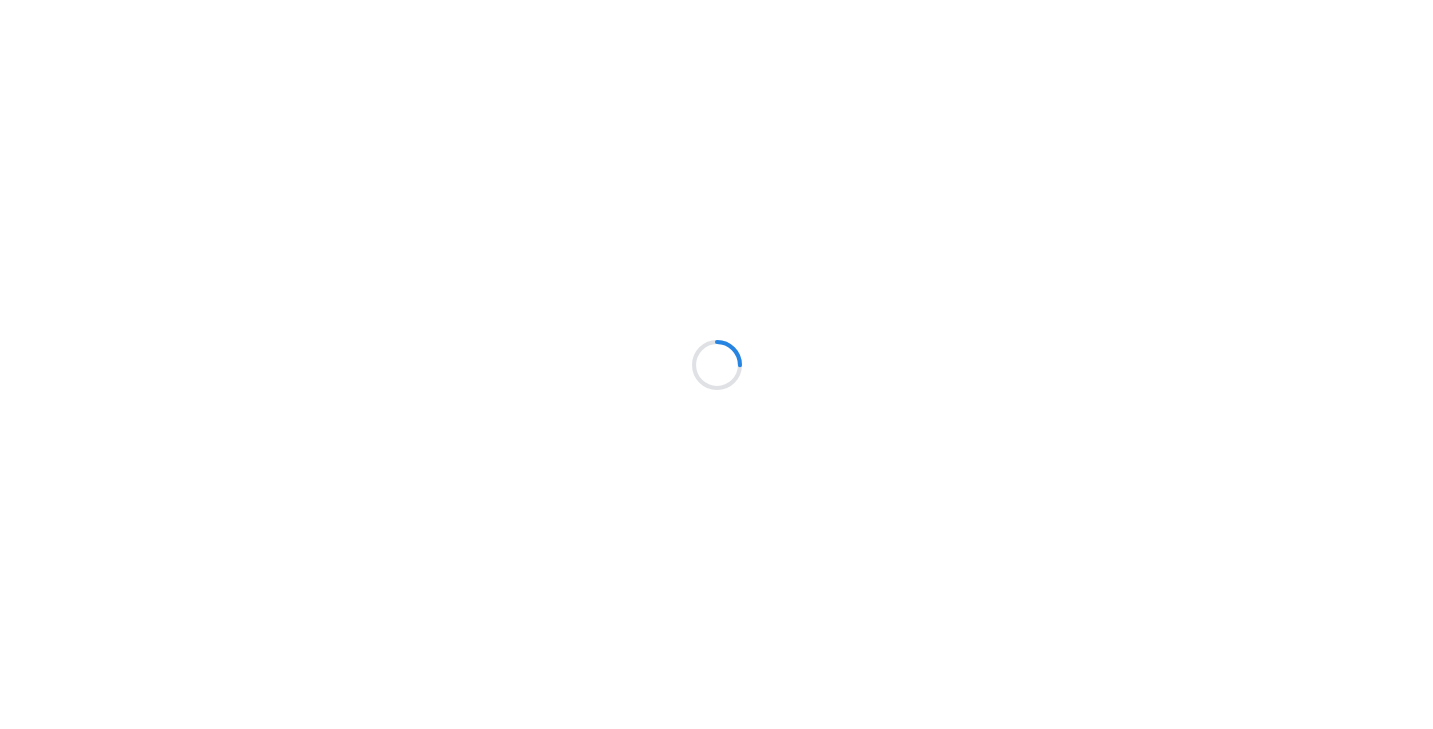 scroll, scrollTop: 0, scrollLeft: 0, axis: both 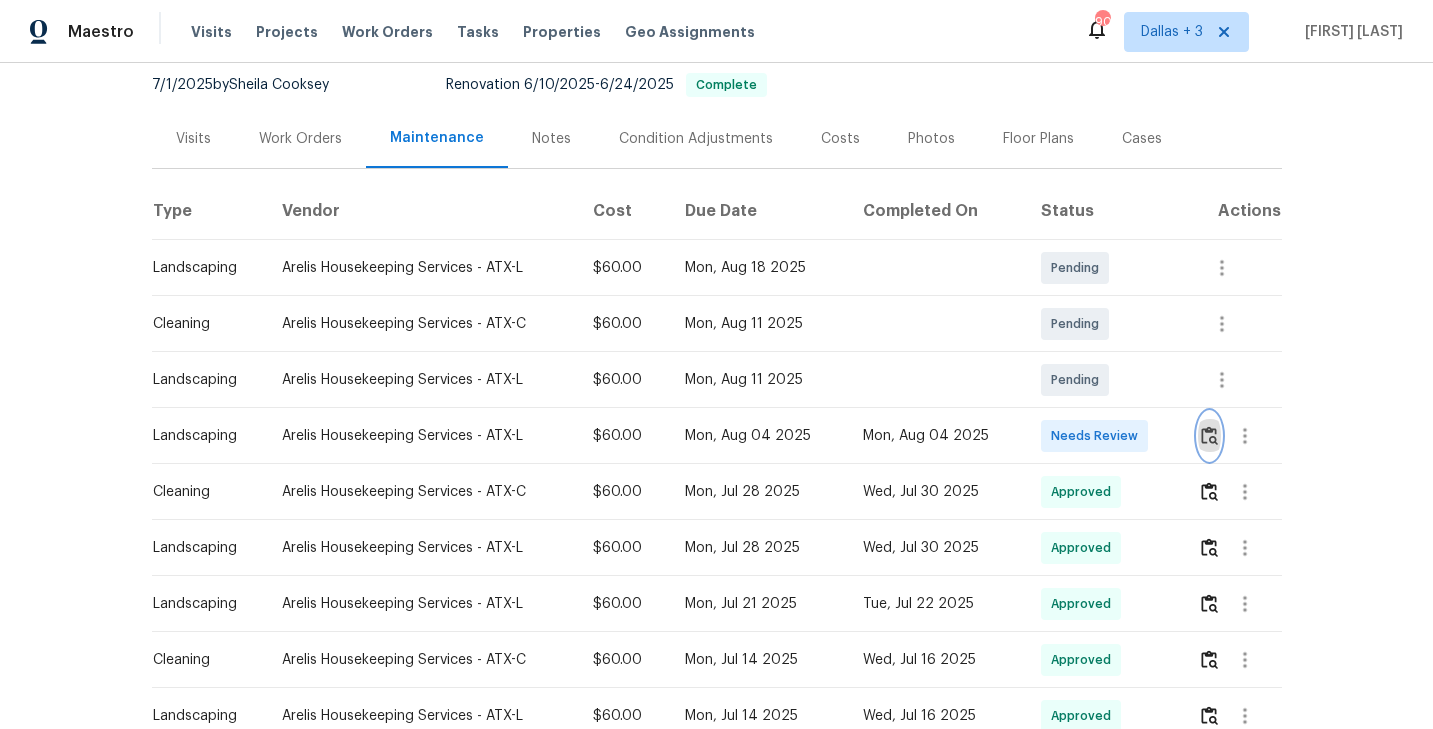 click at bounding box center (1209, 435) 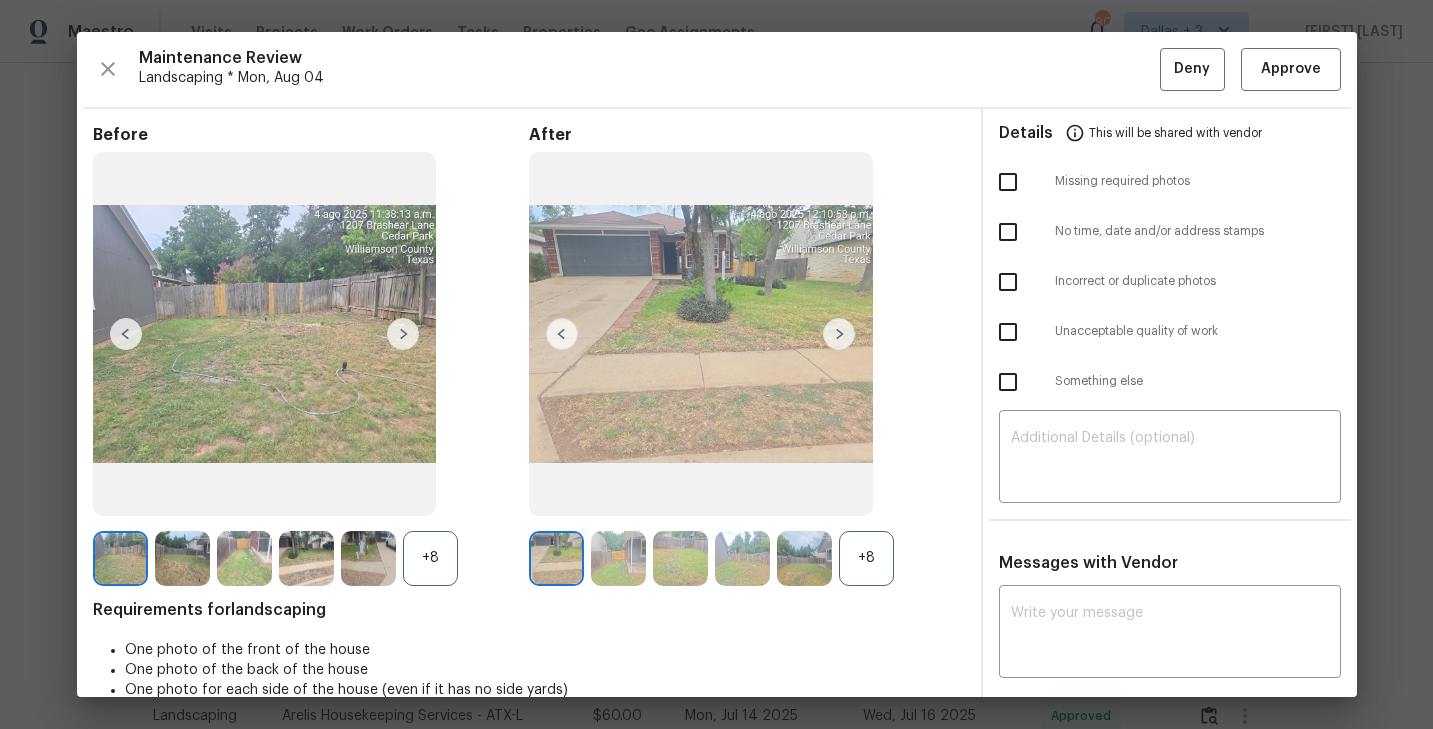 click on "+8" at bounding box center (866, 558) 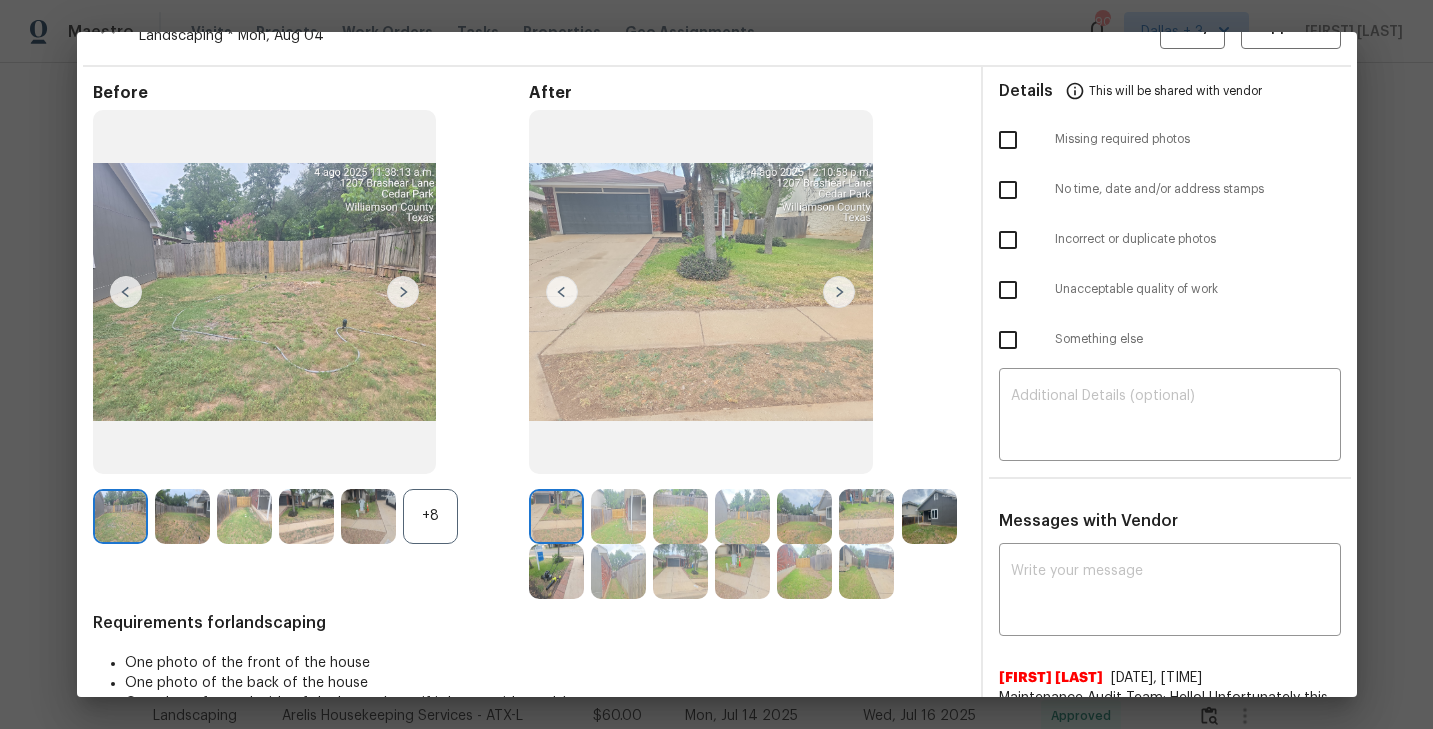 scroll, scrollTop: 32, scrollLeft: 0, axis: vertical 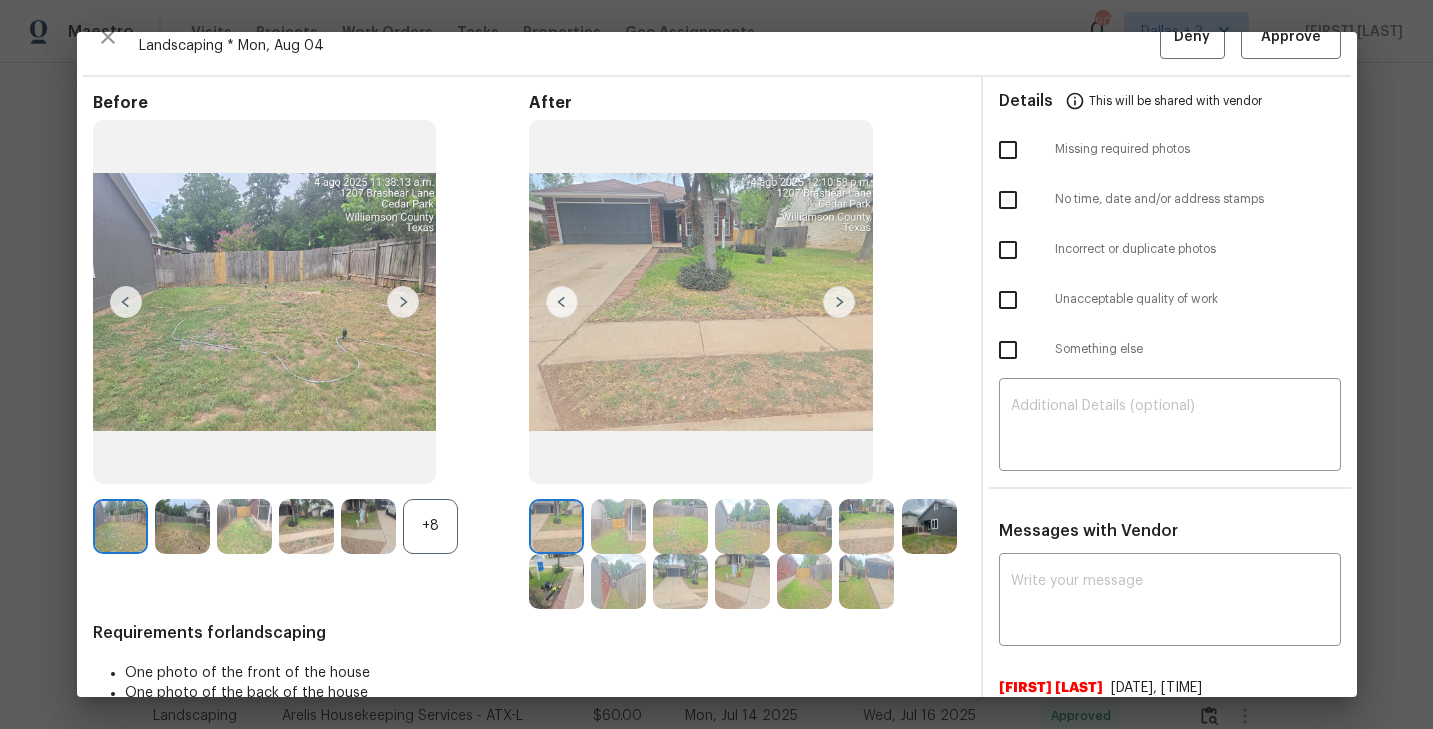click at bounding box center (839, 302) 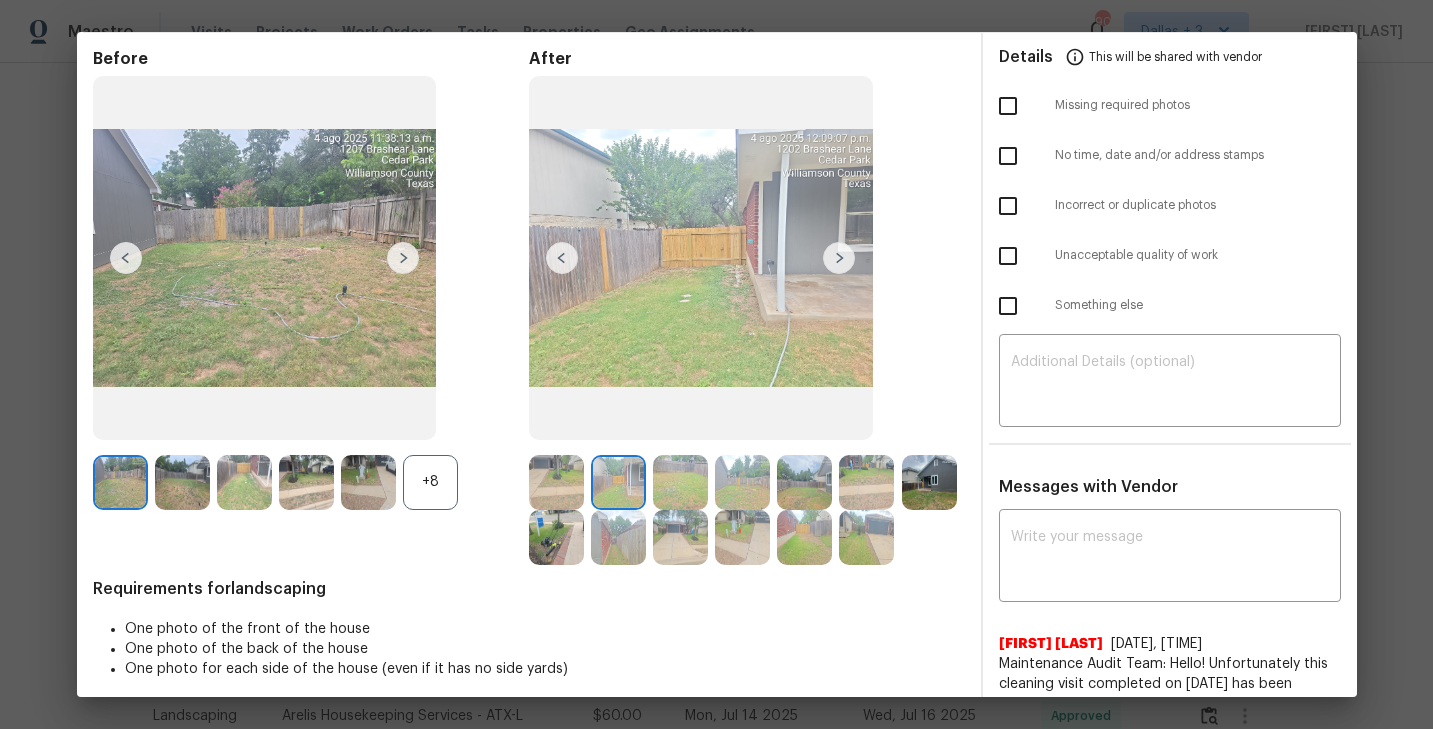 scroll, scrollTop: 44, scrollLeft: 0, axis: vertical 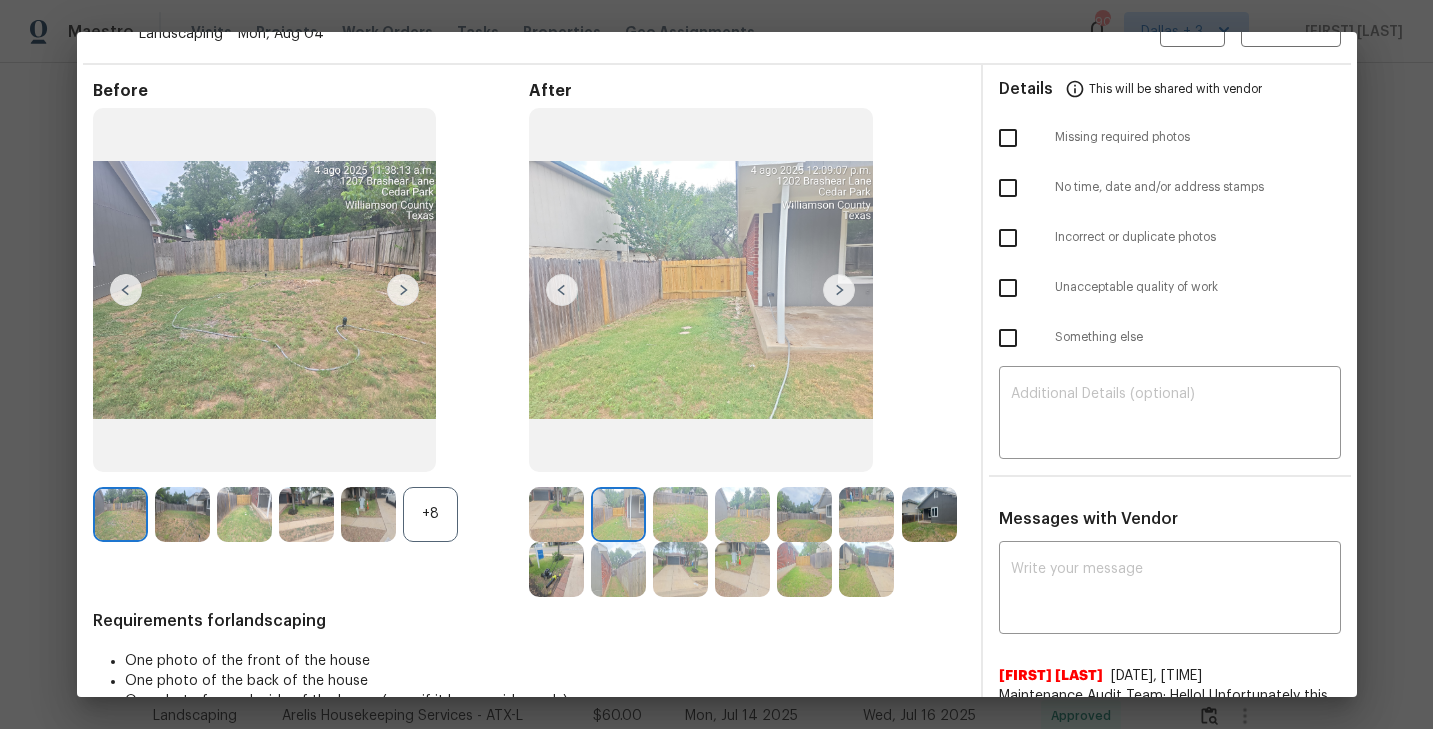 click on "+8" at bounding box center [430, 514] 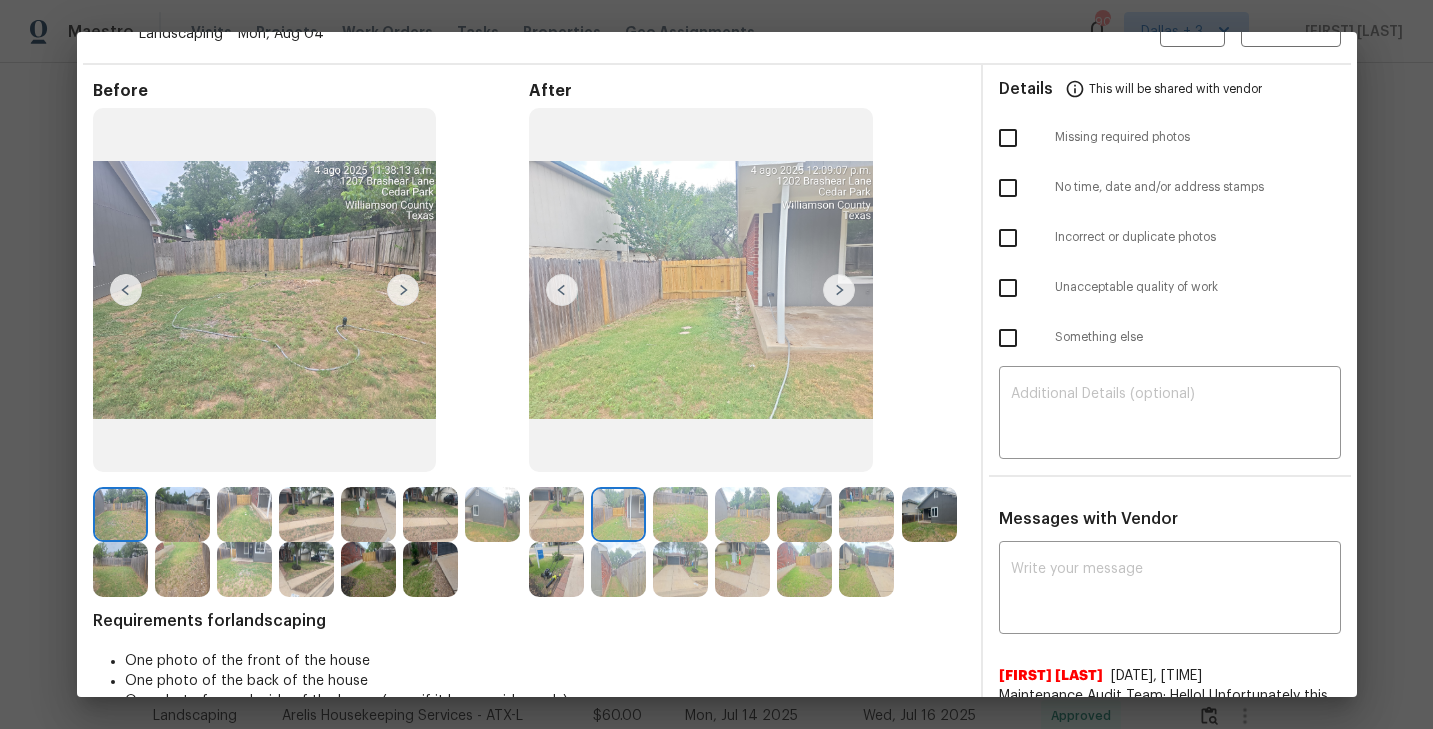 click at bounding box center (680, 514) 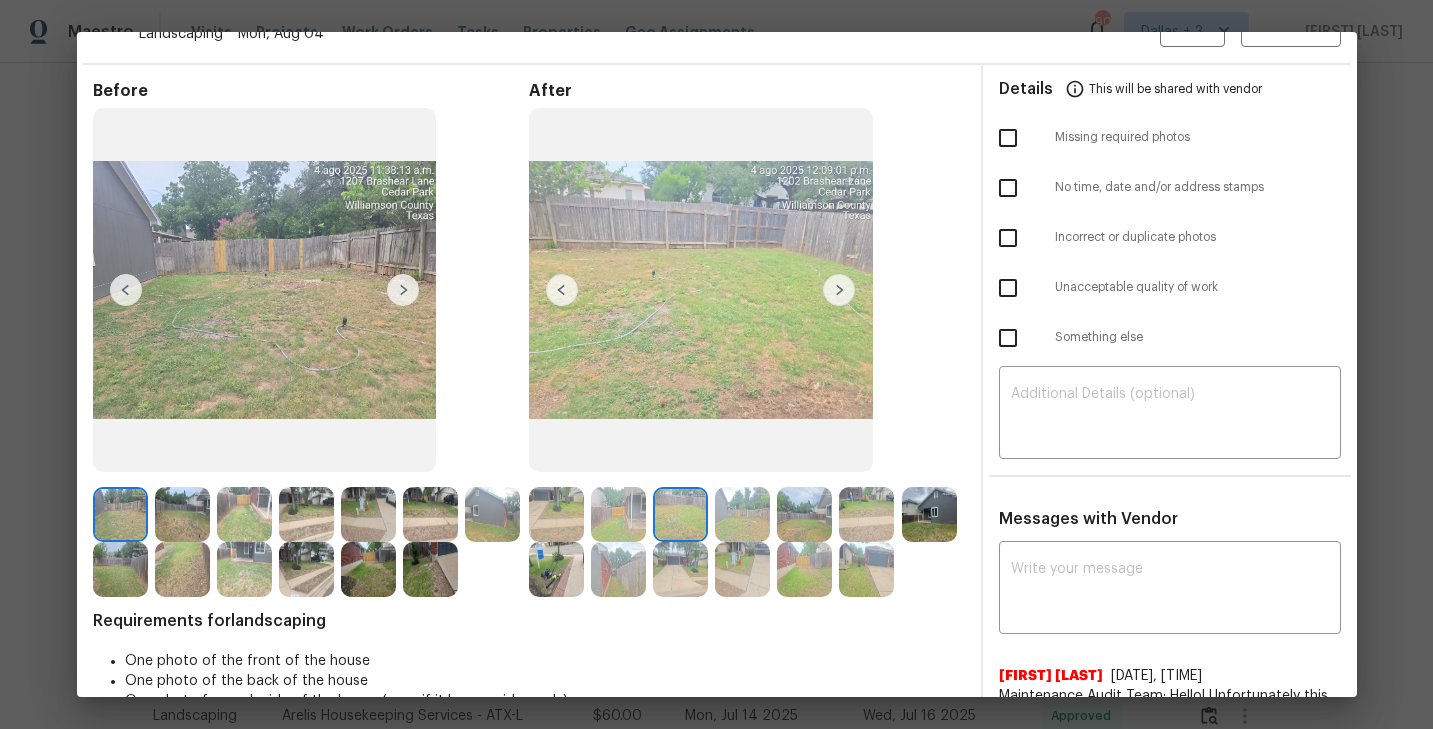click at bounding box center (742, 514) 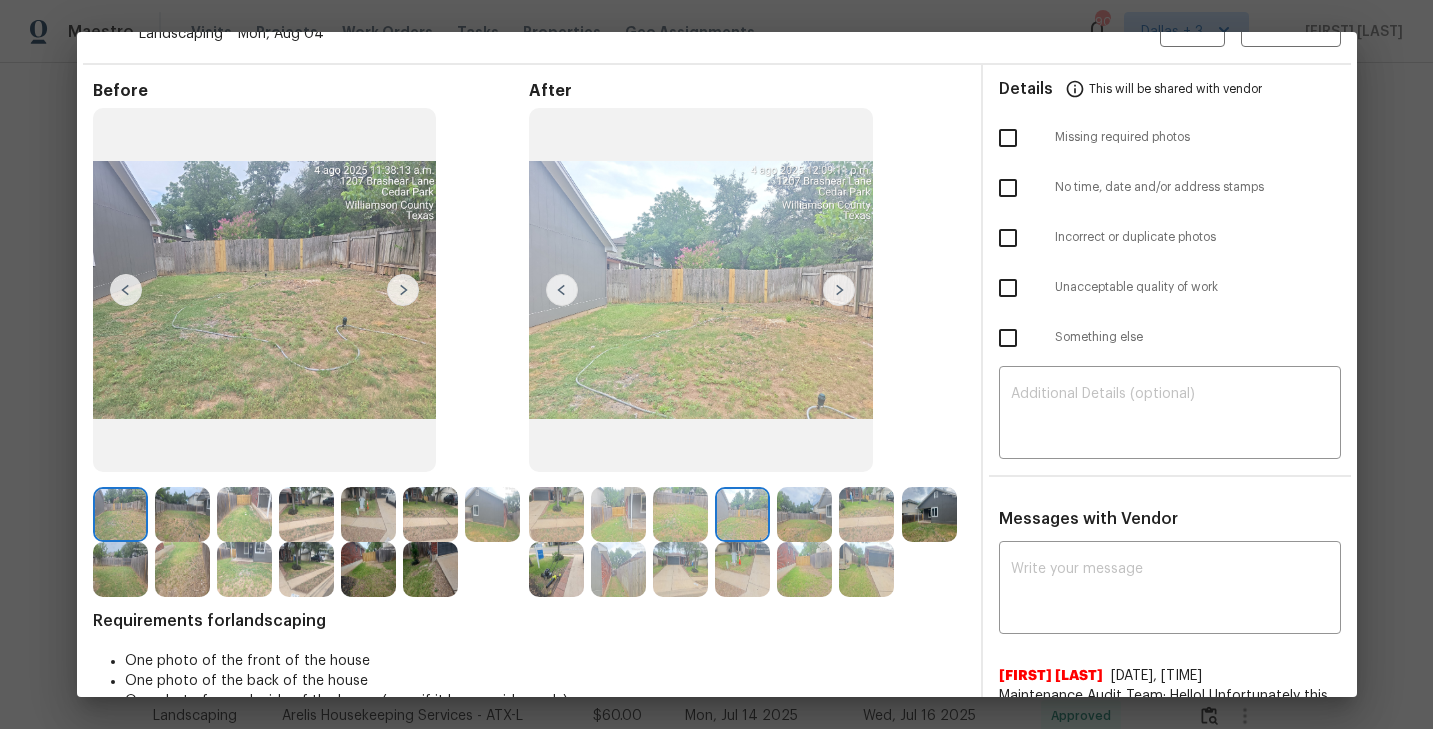 click at bounding box center [804, 514] 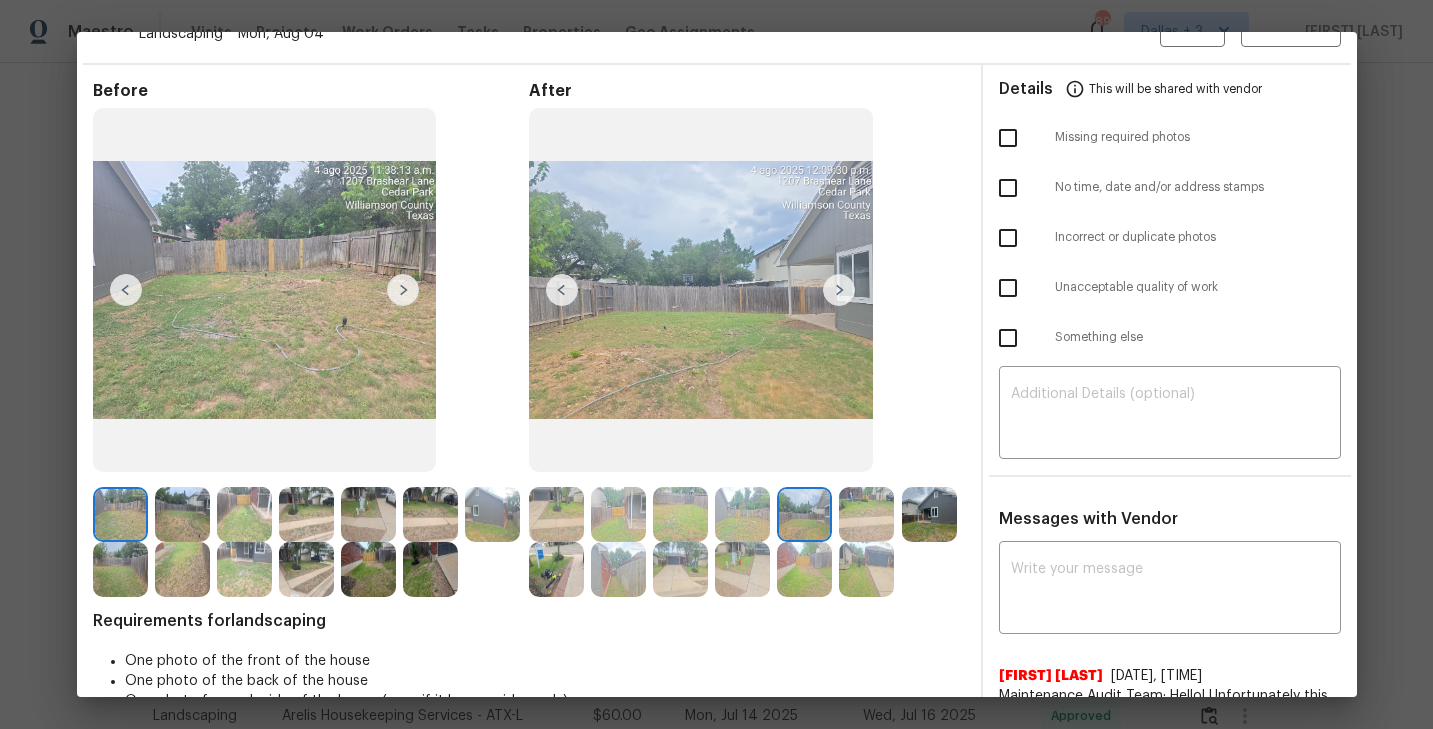 click at bounding box center [866, 514] 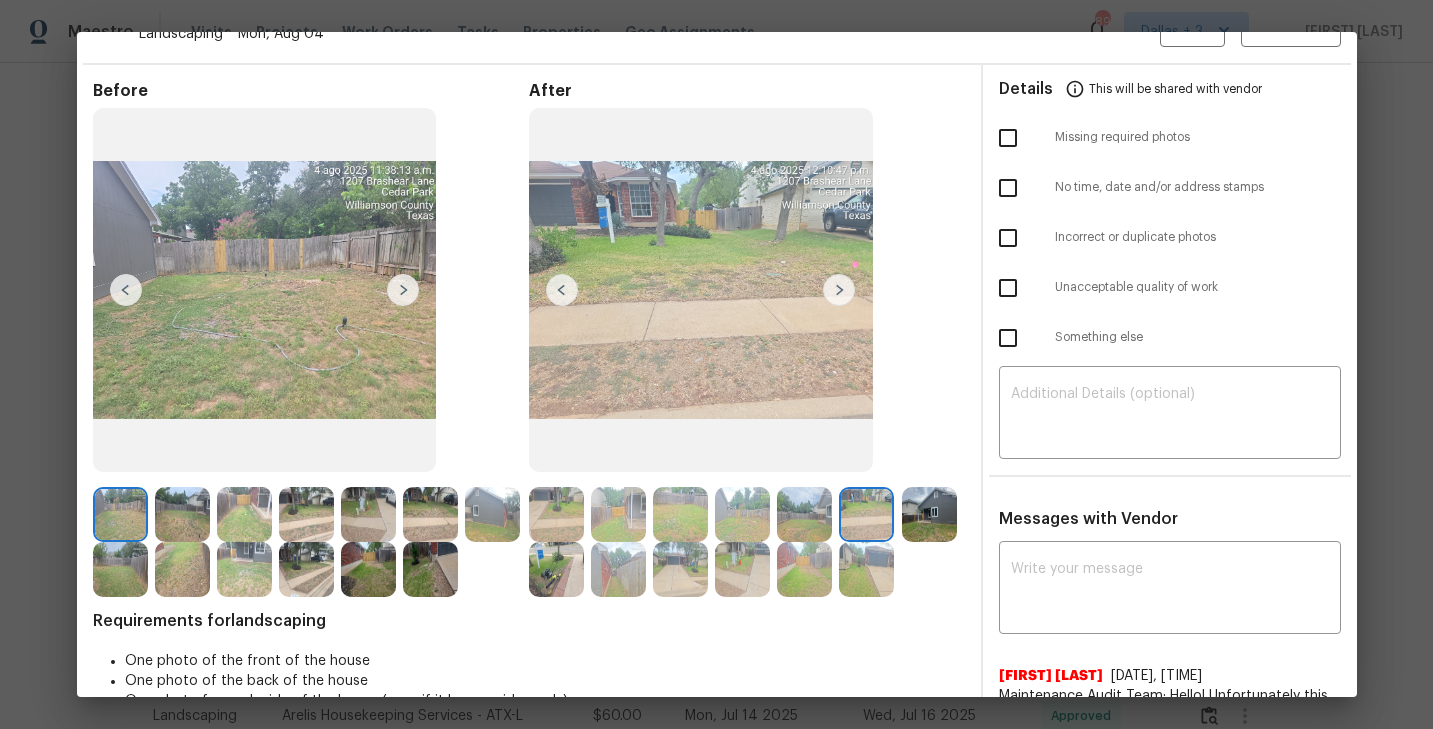 click at bounding box center [929, 514] 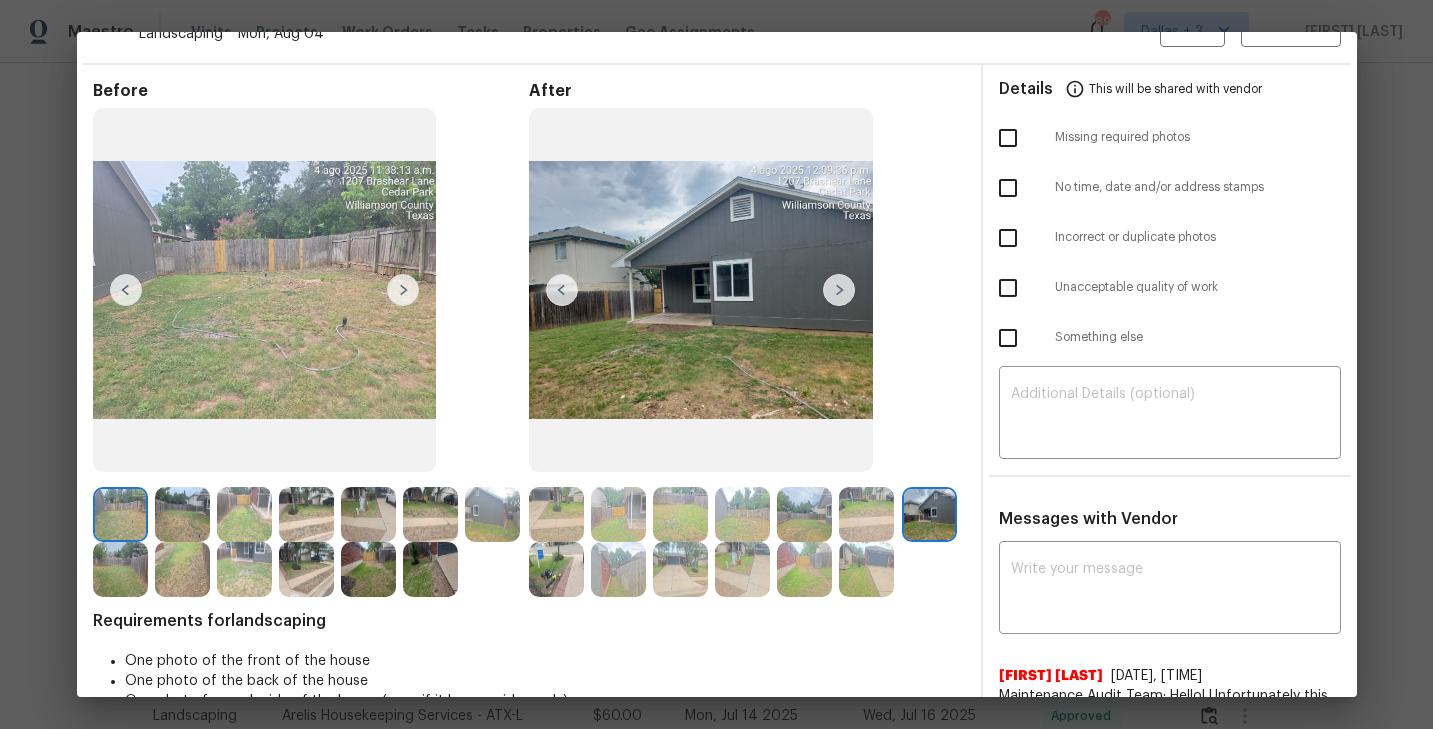 click at bounding box center [556, 569] 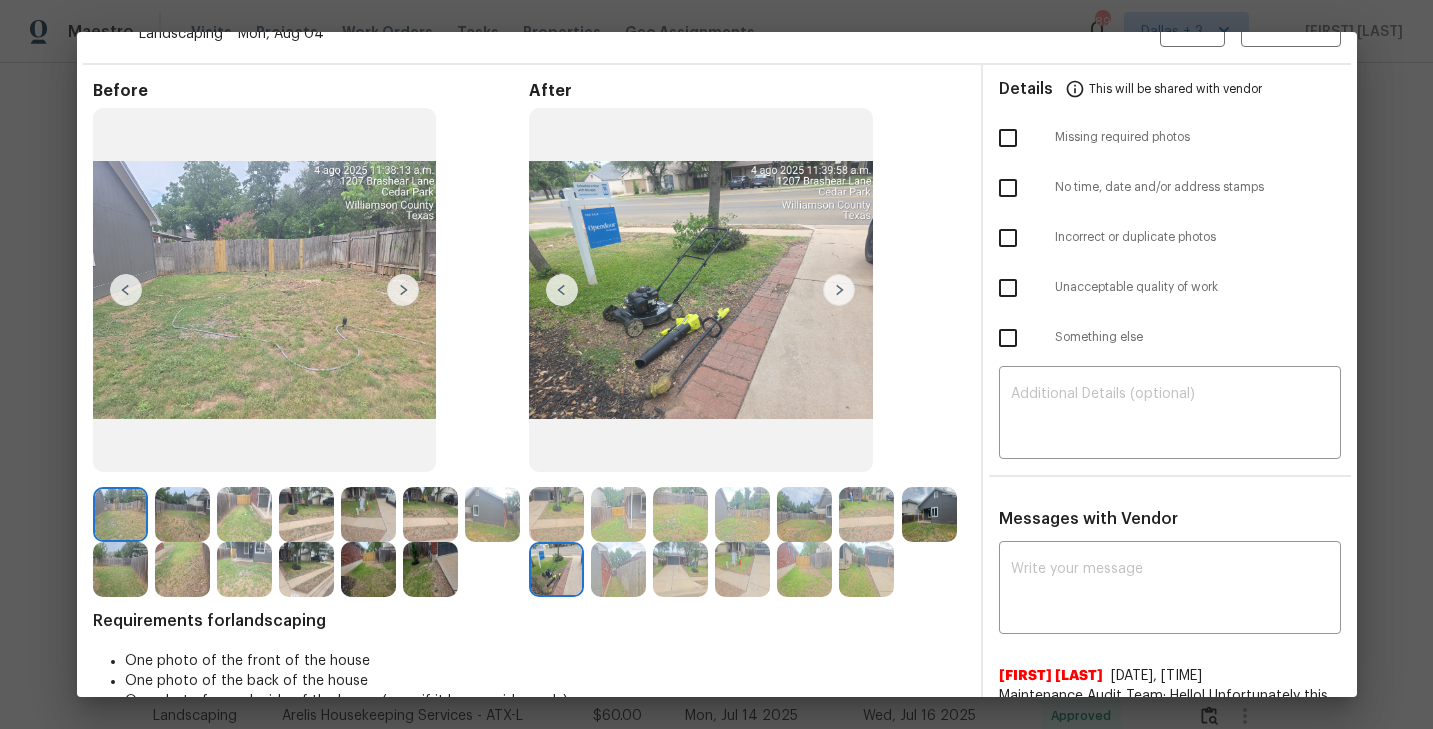 click at bounding box center (618, 569) 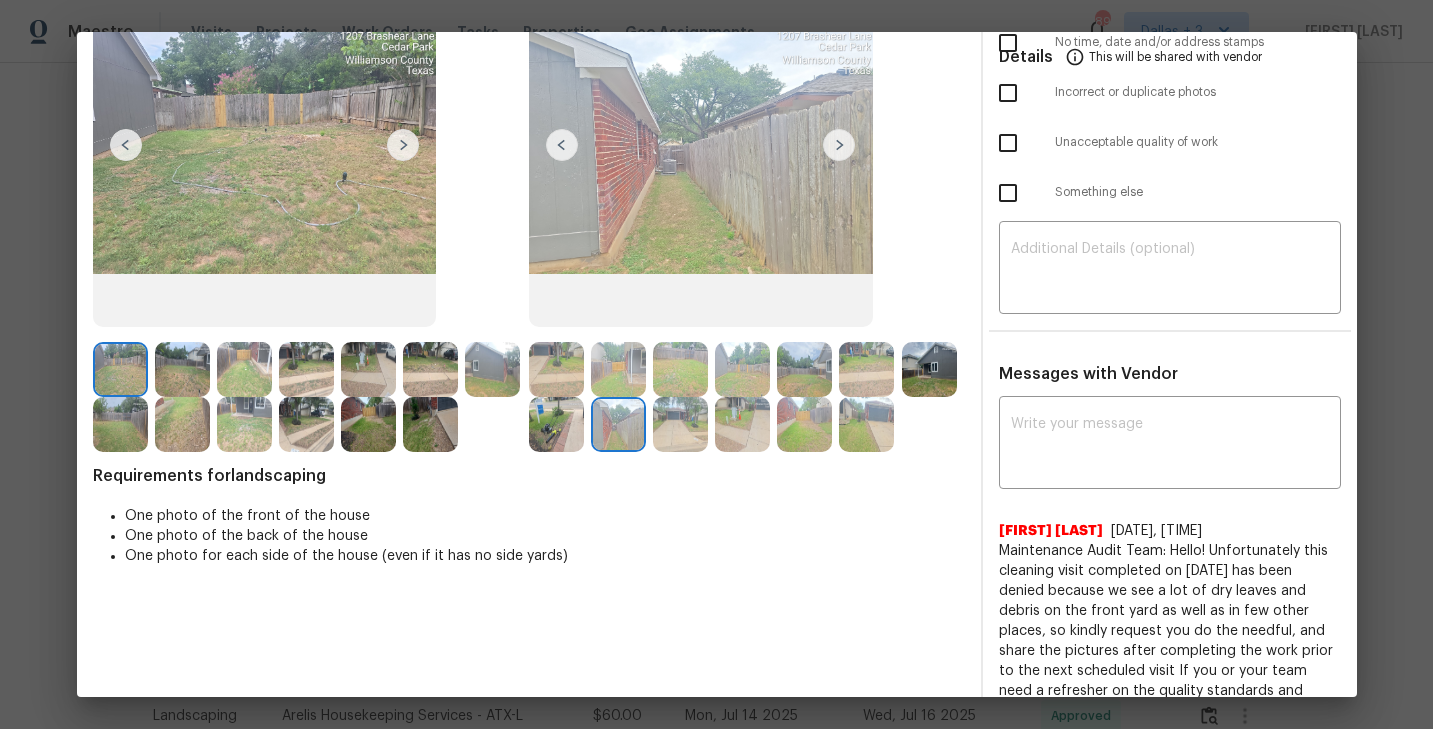 scroll, scrollTop: 181, scrollLeft: 0, axis: vertical 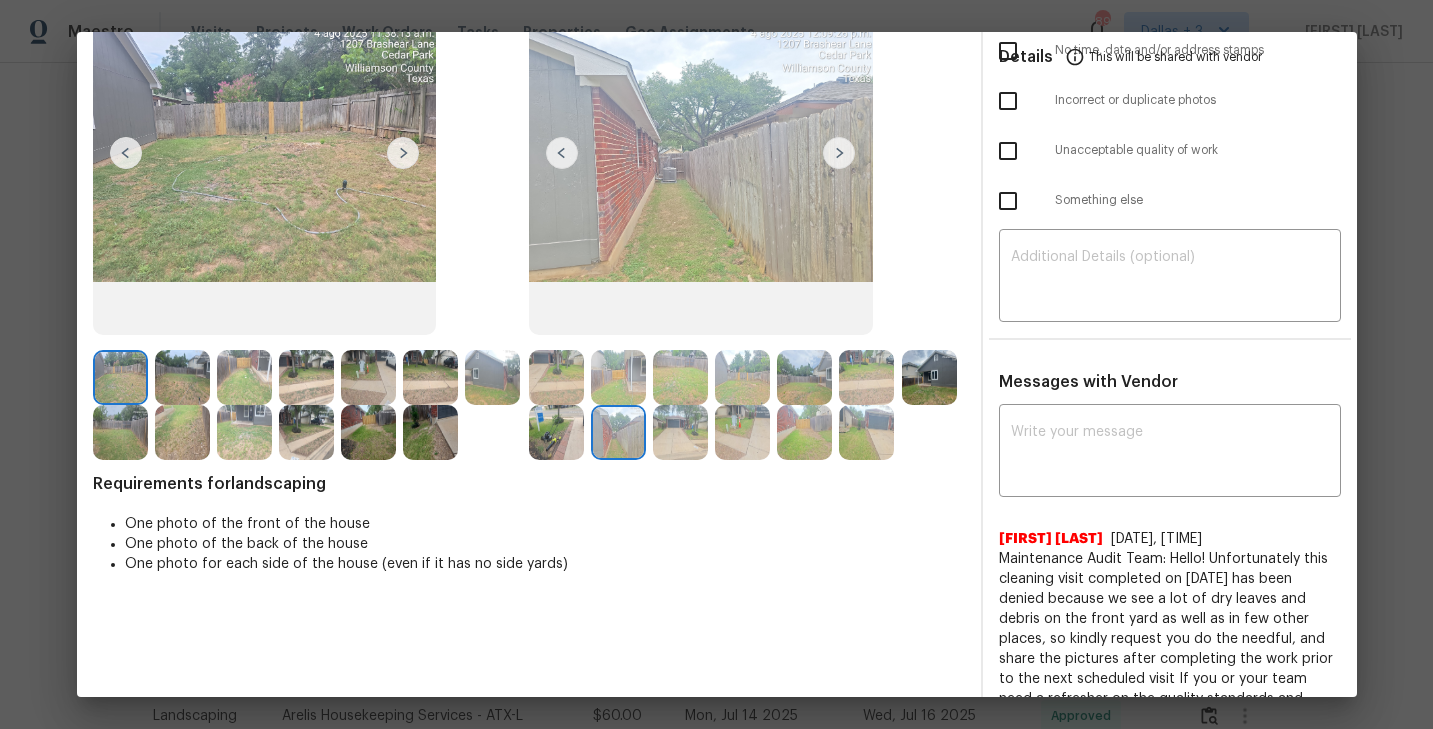 click at bounding box center [556, 432] 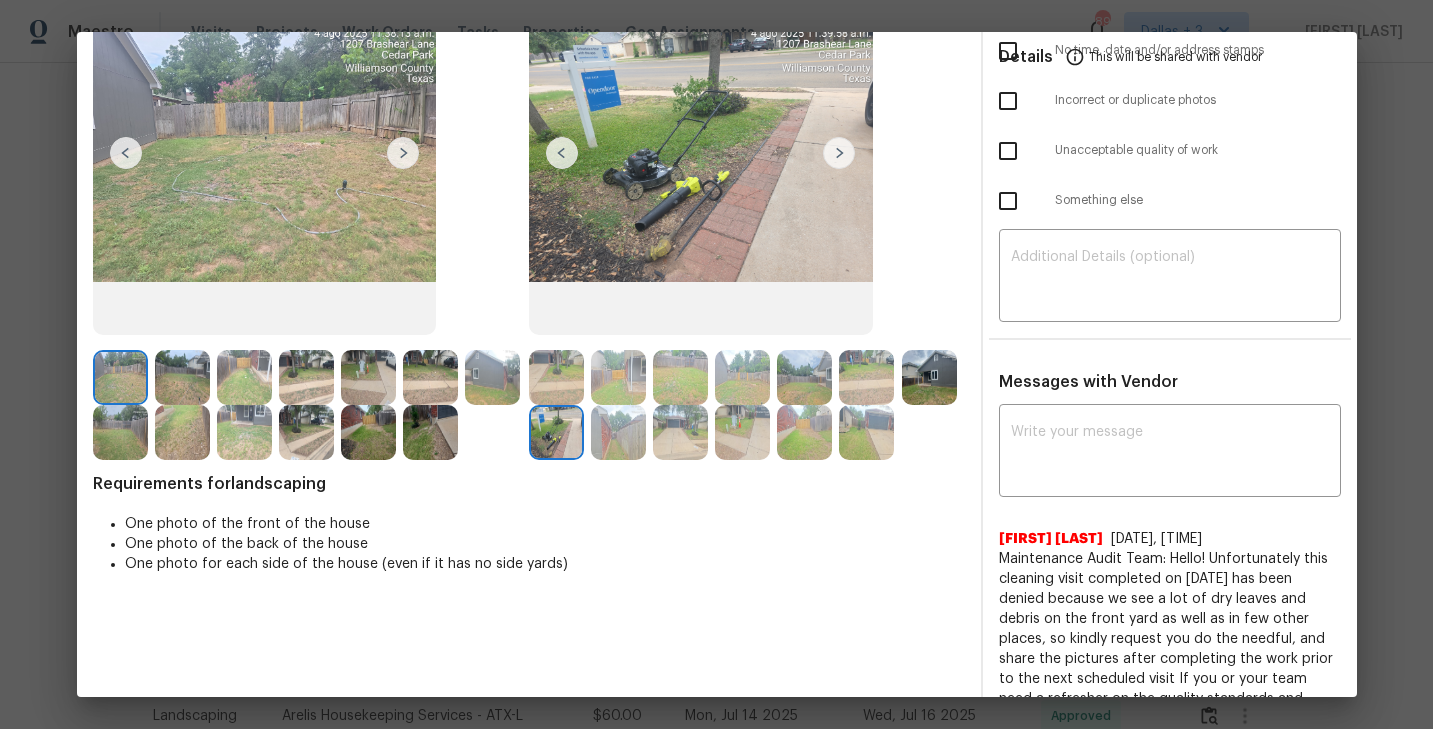 click at bounding box center (556, 432) 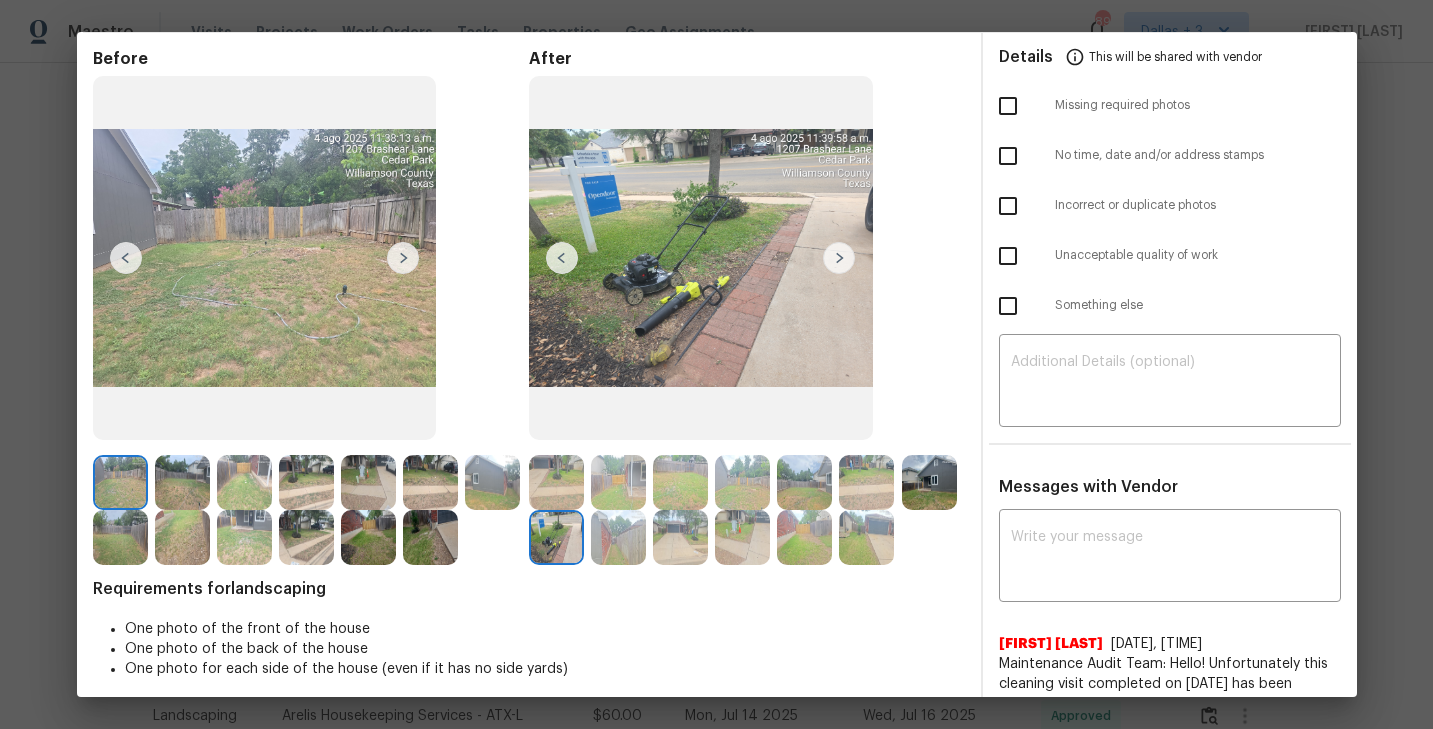 scroll, scrollTop: 22, scrollLeft: 0, axis: vertical 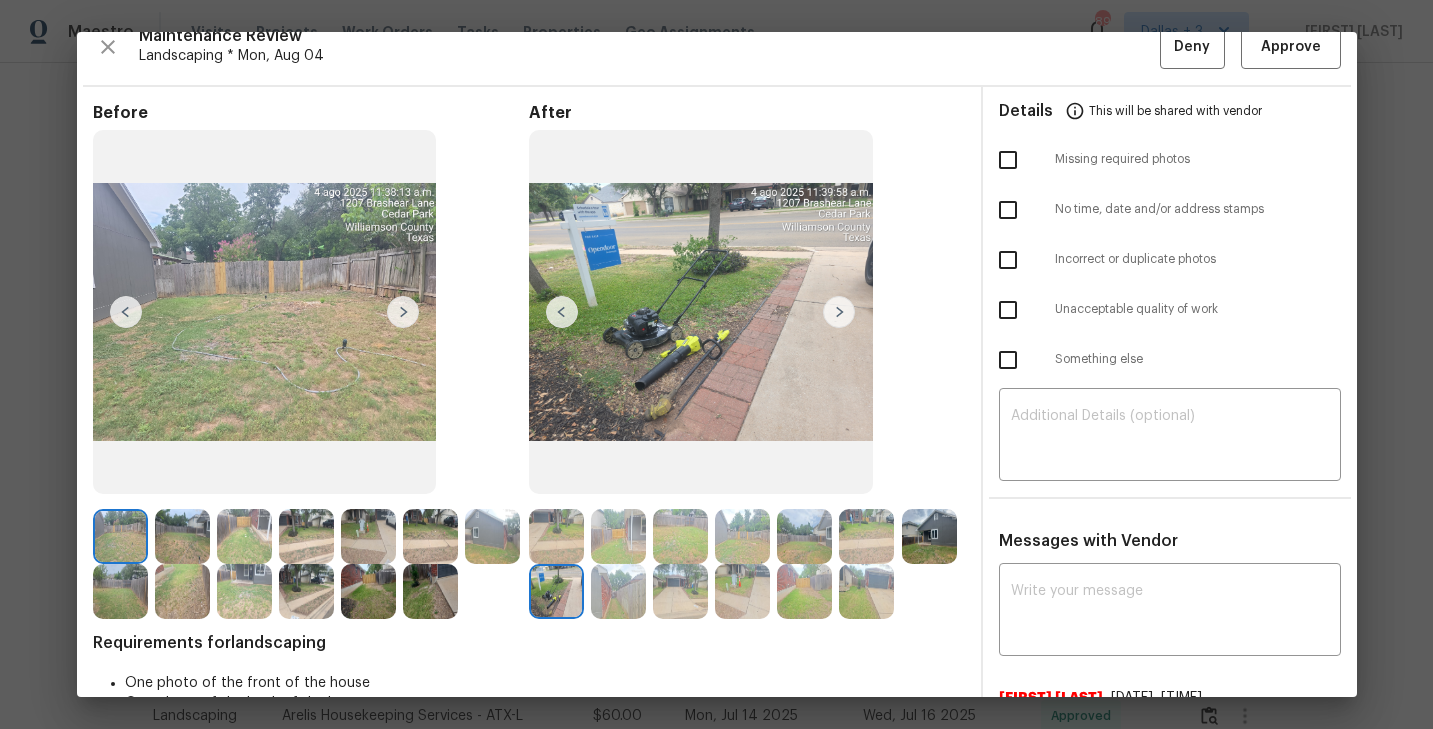 click at bounding box center (306, 591) 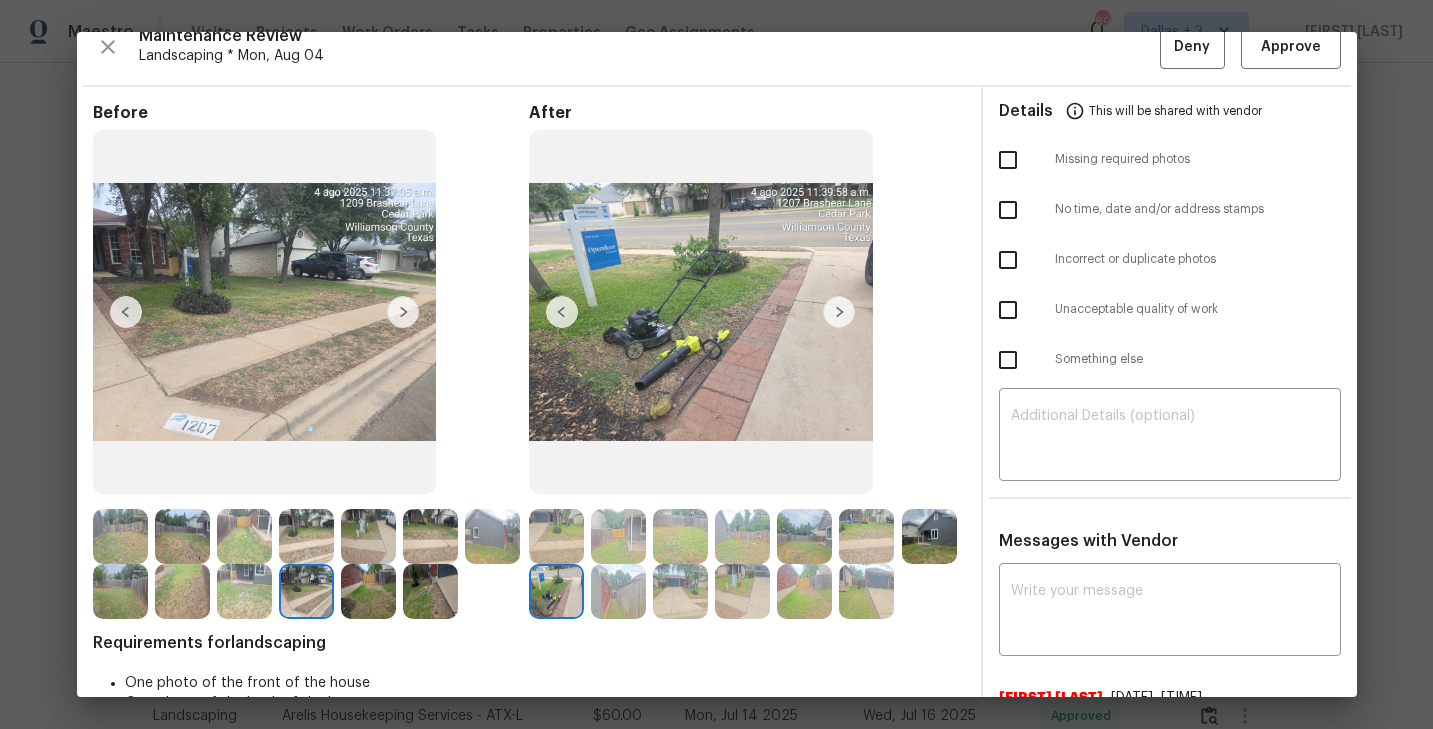 click at bounding box center [556, 536] 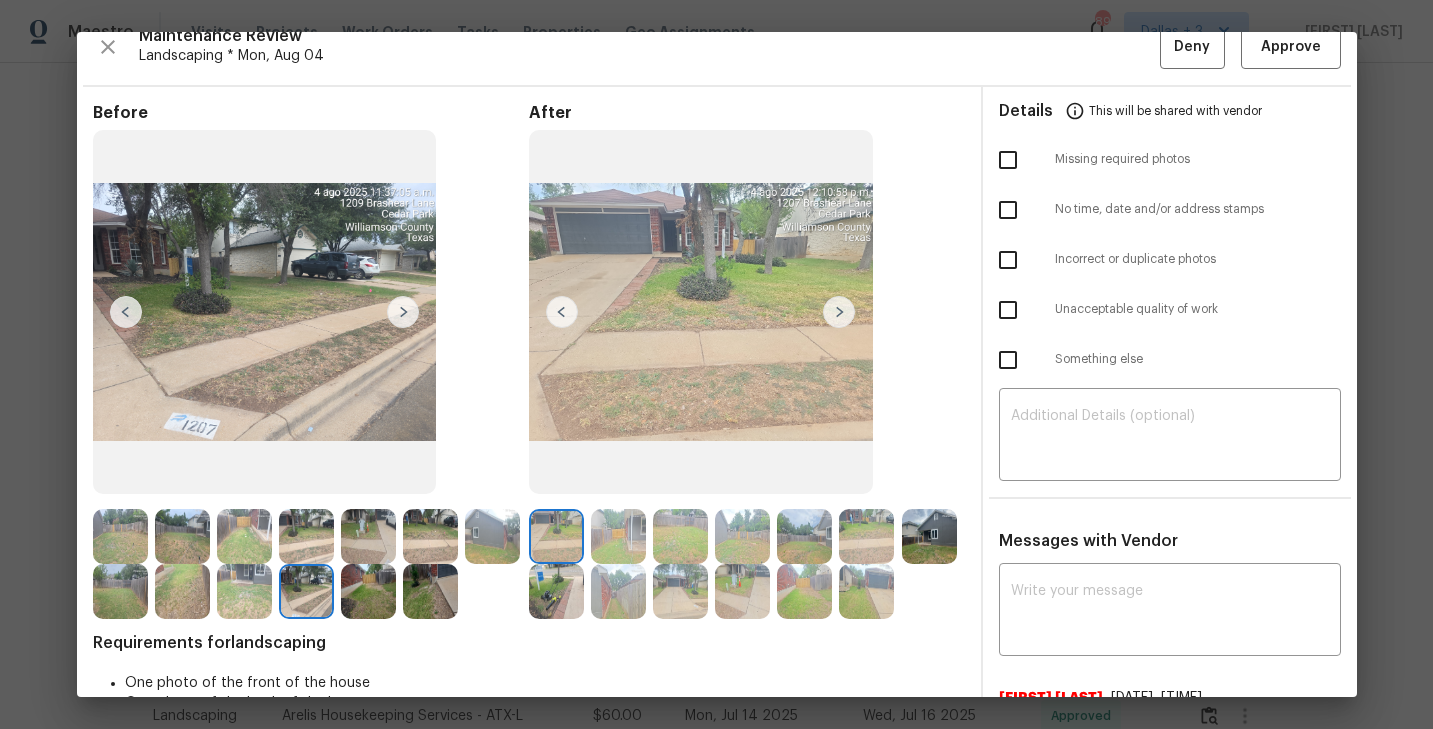 click at bounding box center [618, 536] 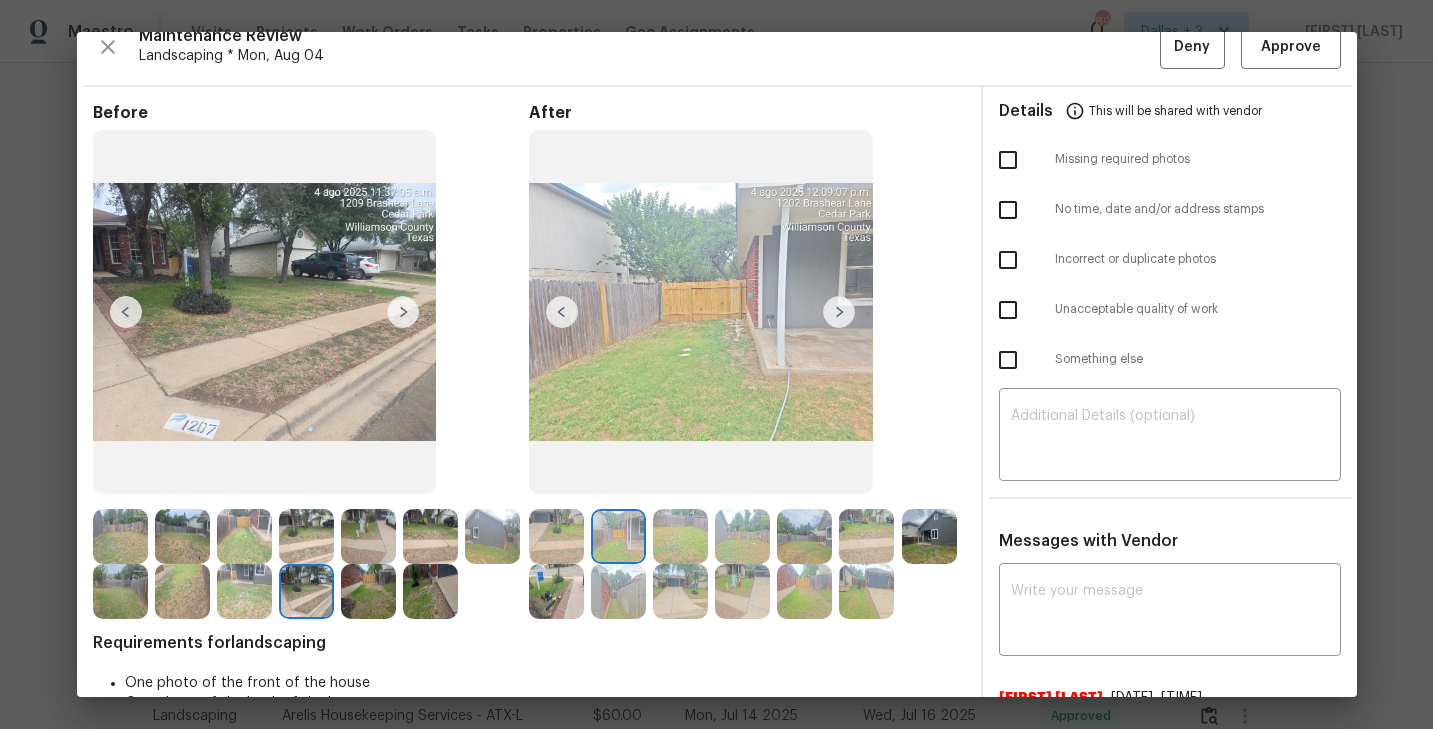 click at bounding box center [680, 536] 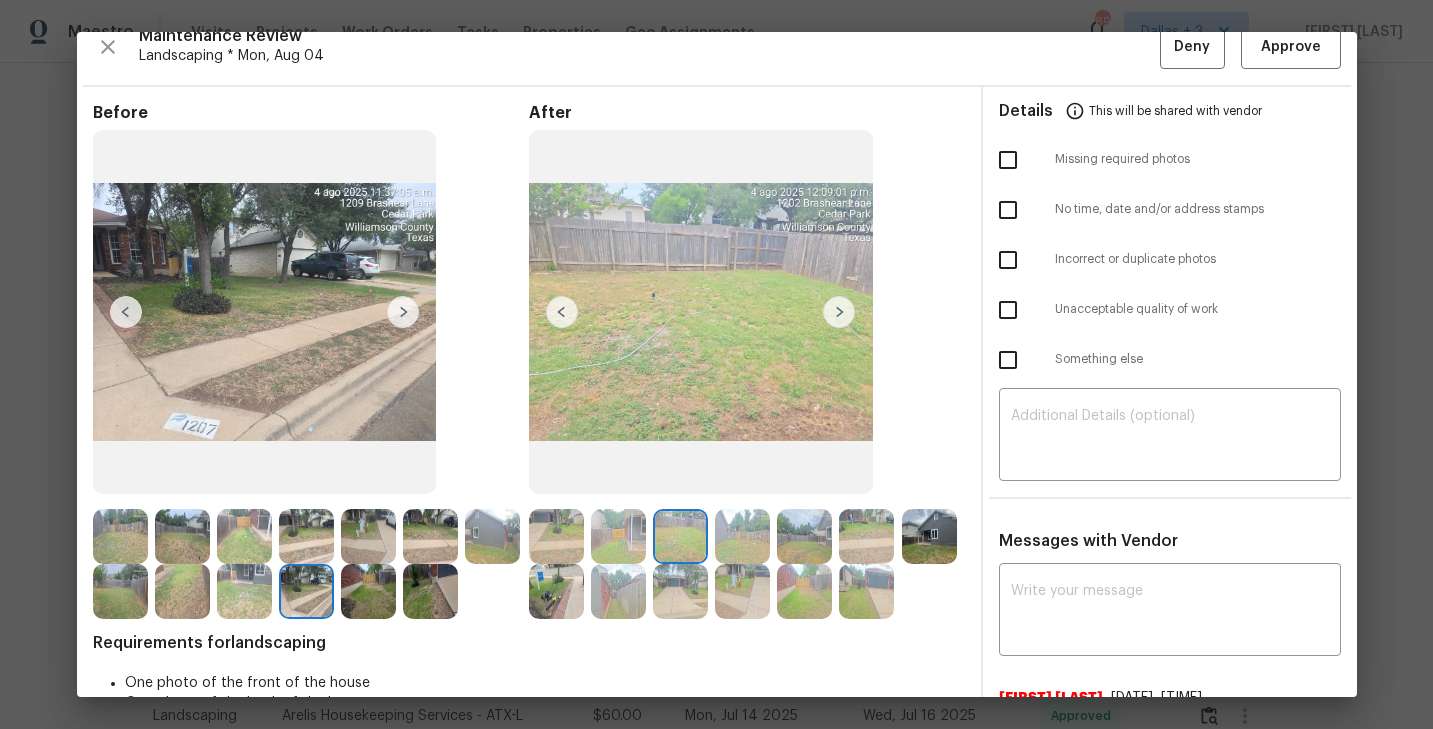 click at bounding box center [742, 536] 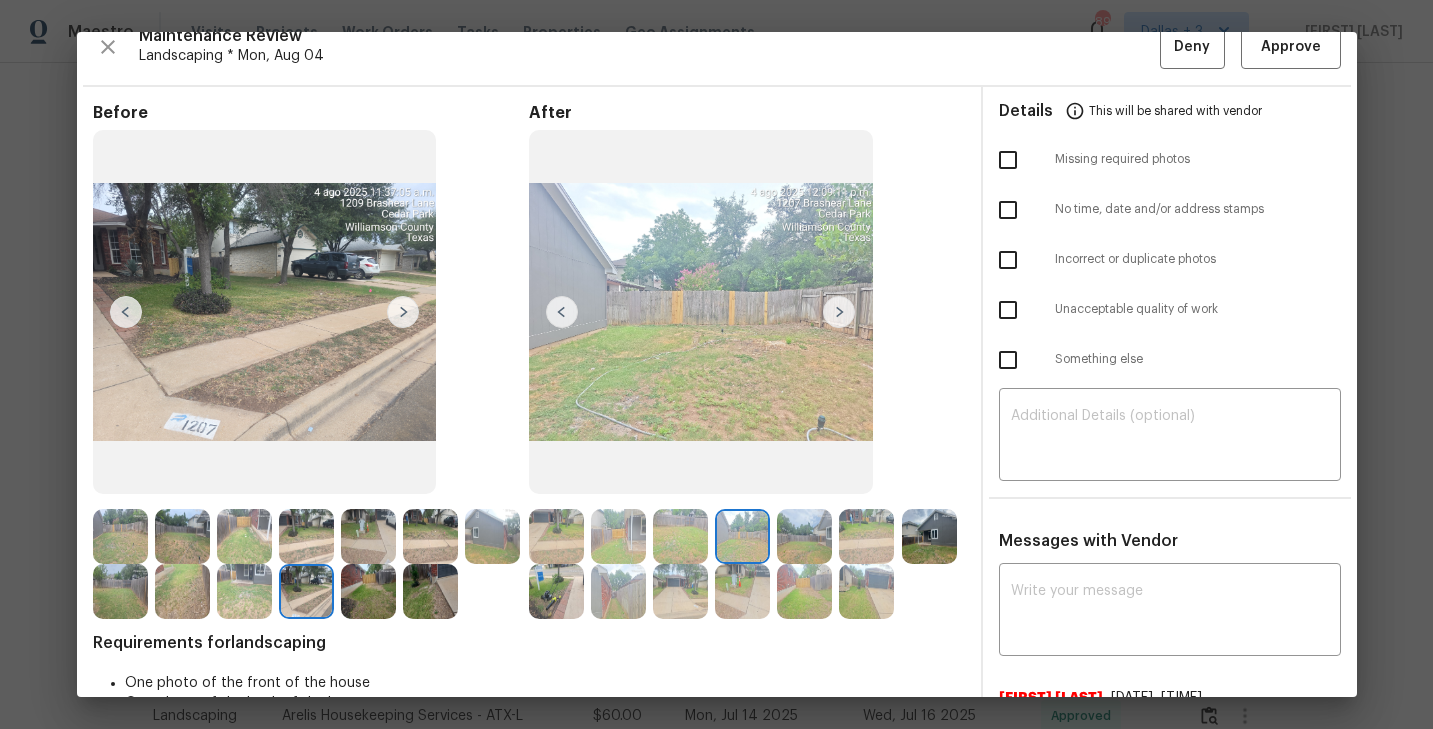 click at bounding box center (929, 536) 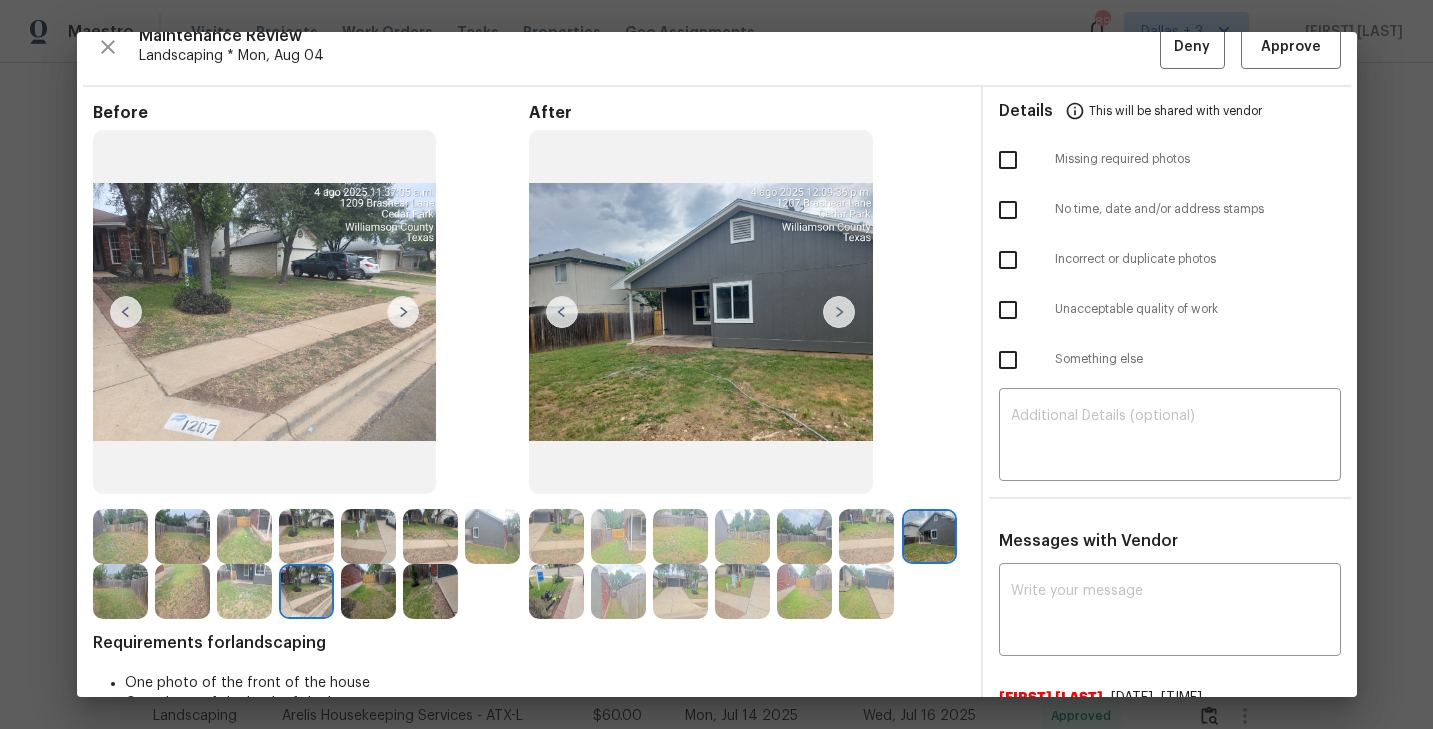 scroll, scrollTop: 0, scrollLeft: 0, axis: both 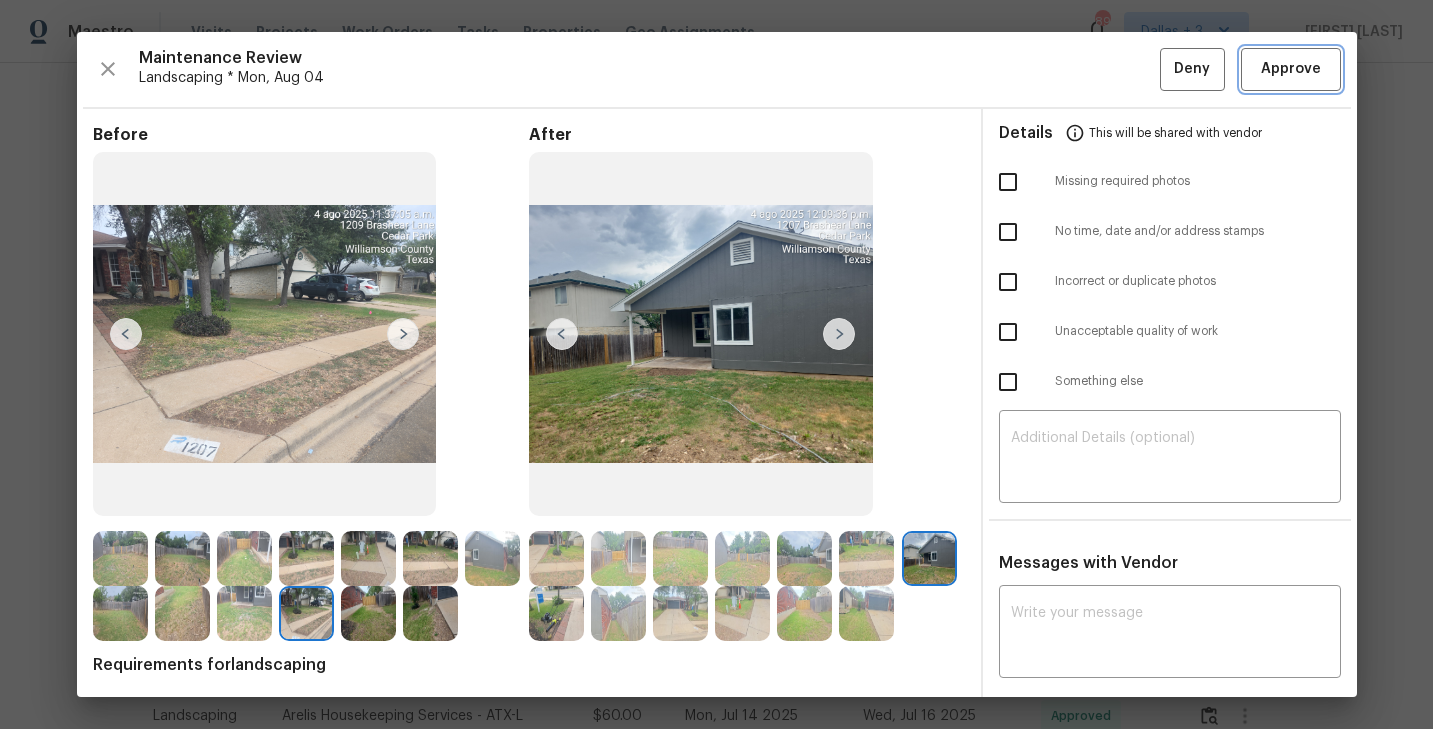 click on "Approve" at bounding box center [1291, 69] 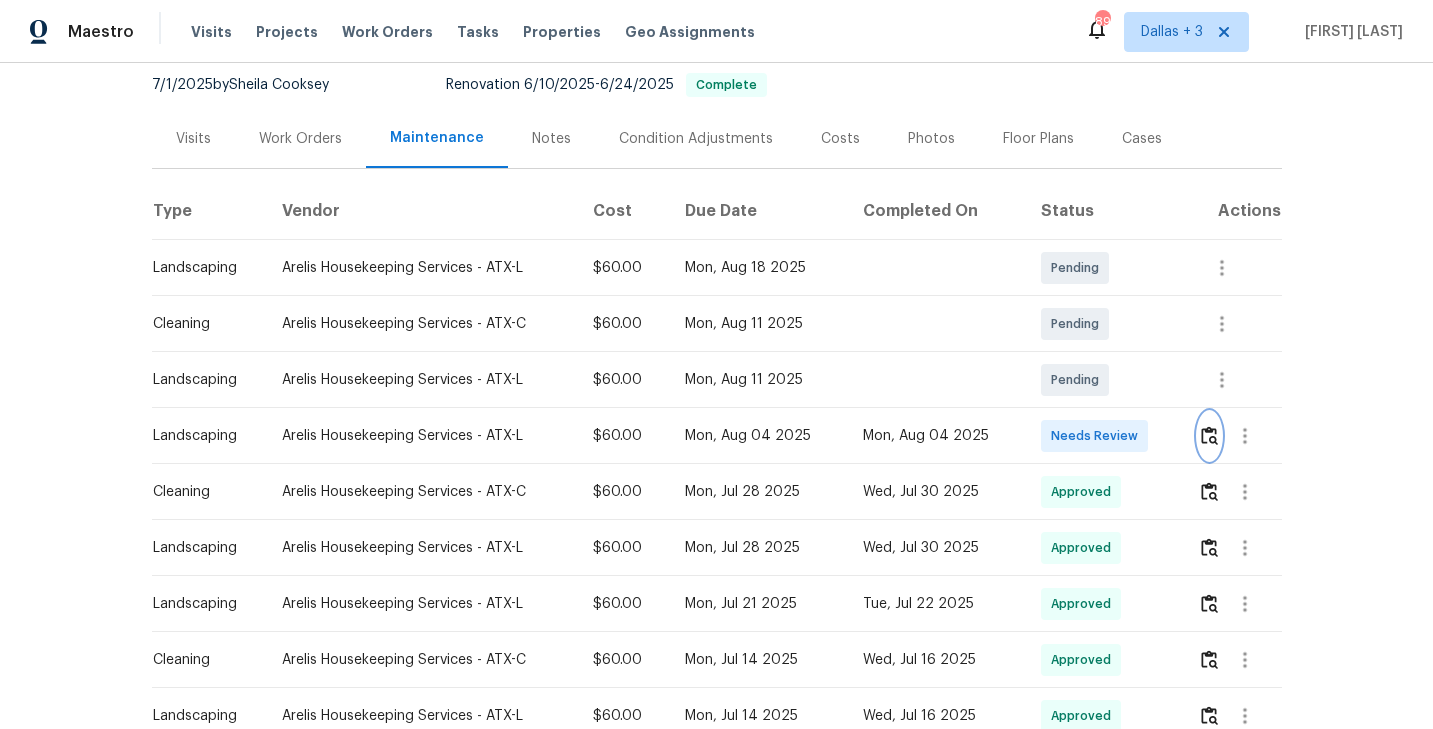 scroll, scrollTop: 0, scrollLeft: 0, axis: both 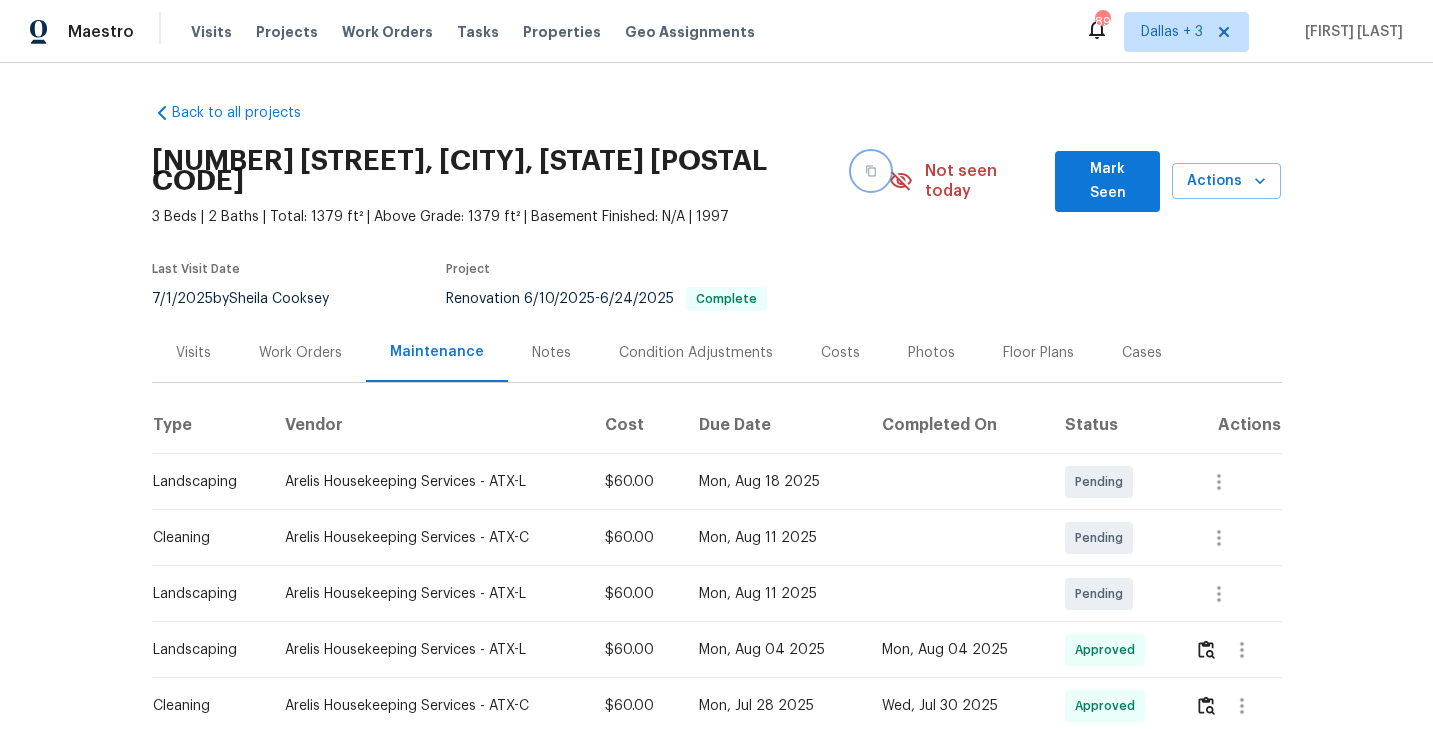 click at bounding box center [871, 171] 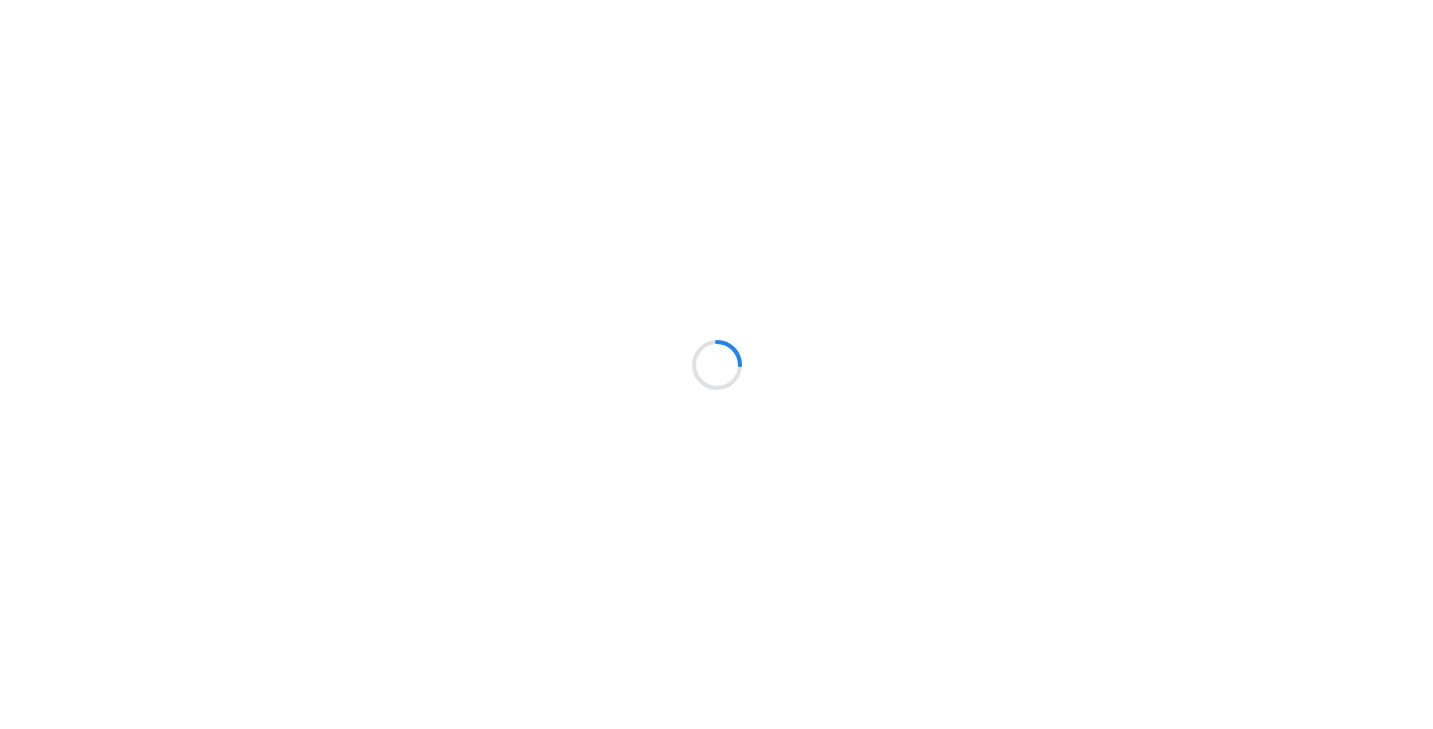scroll, scrollTop: 0, scrollLeft: 0, axis: both 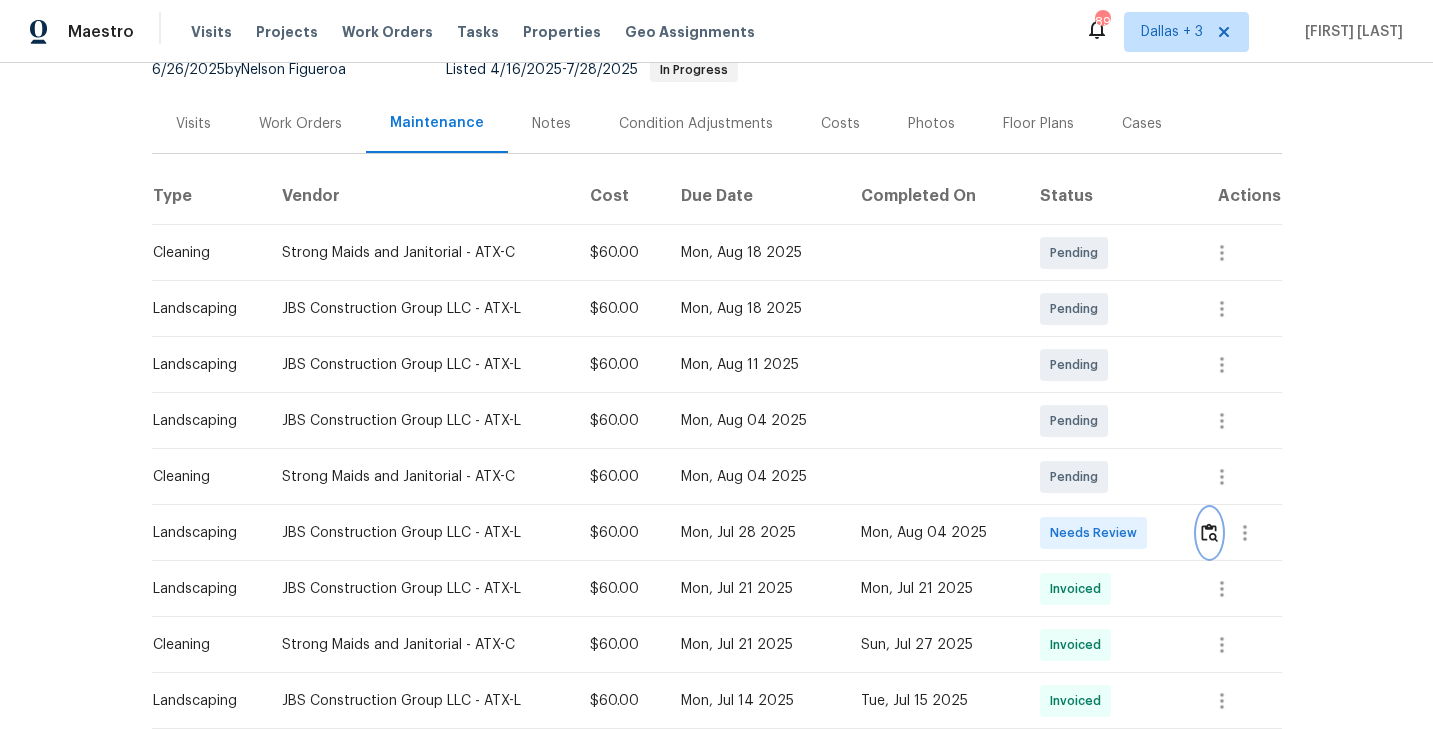 click at bounding box center [1209, 532] 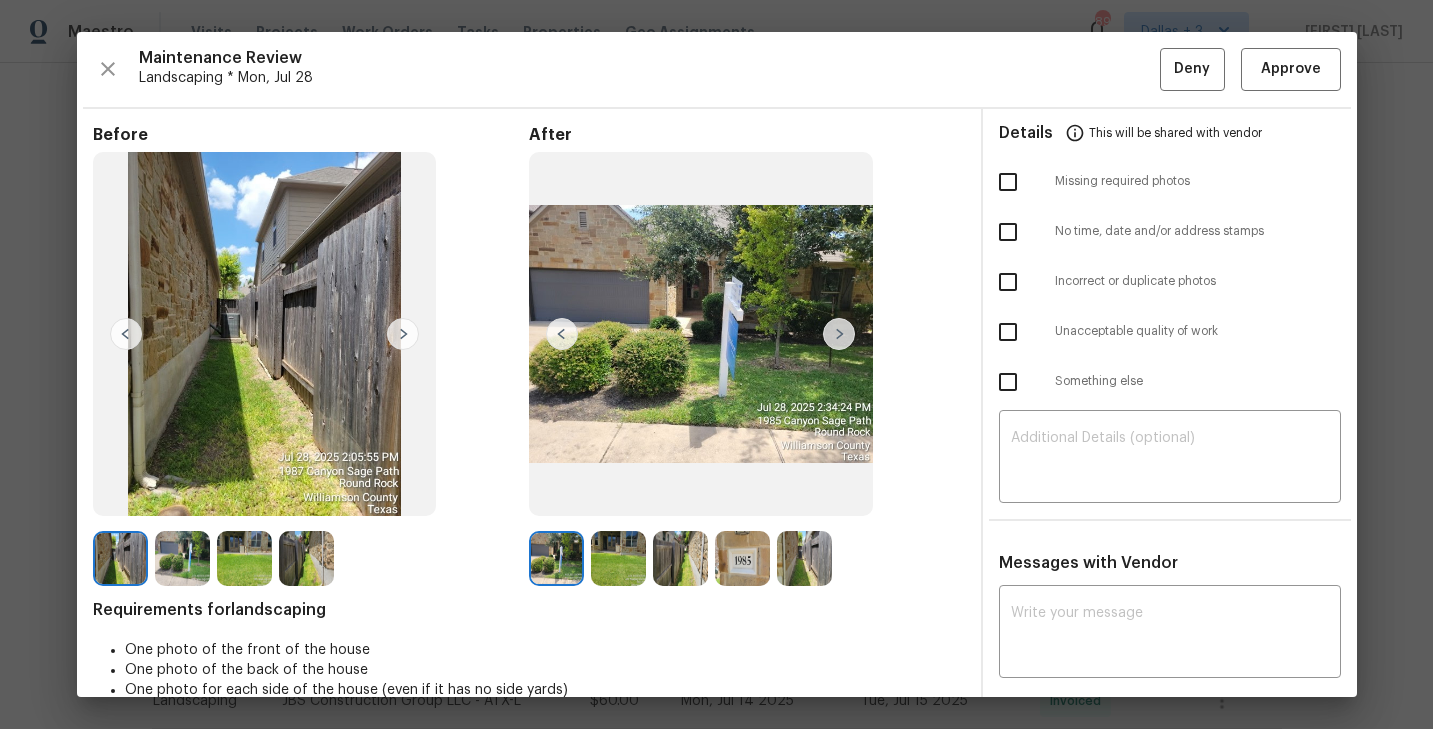 click at bounding box center (556, 558) 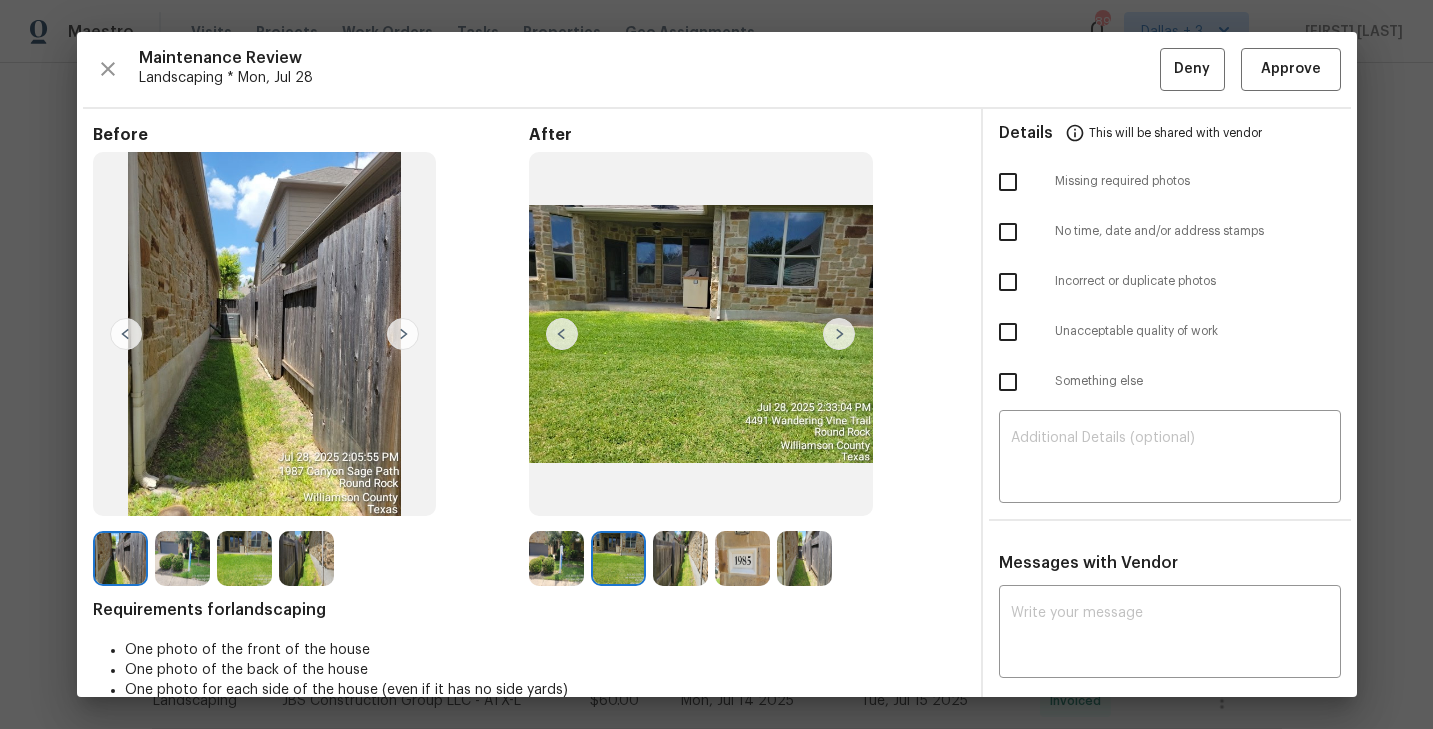 click at bounding box center [839, 334] 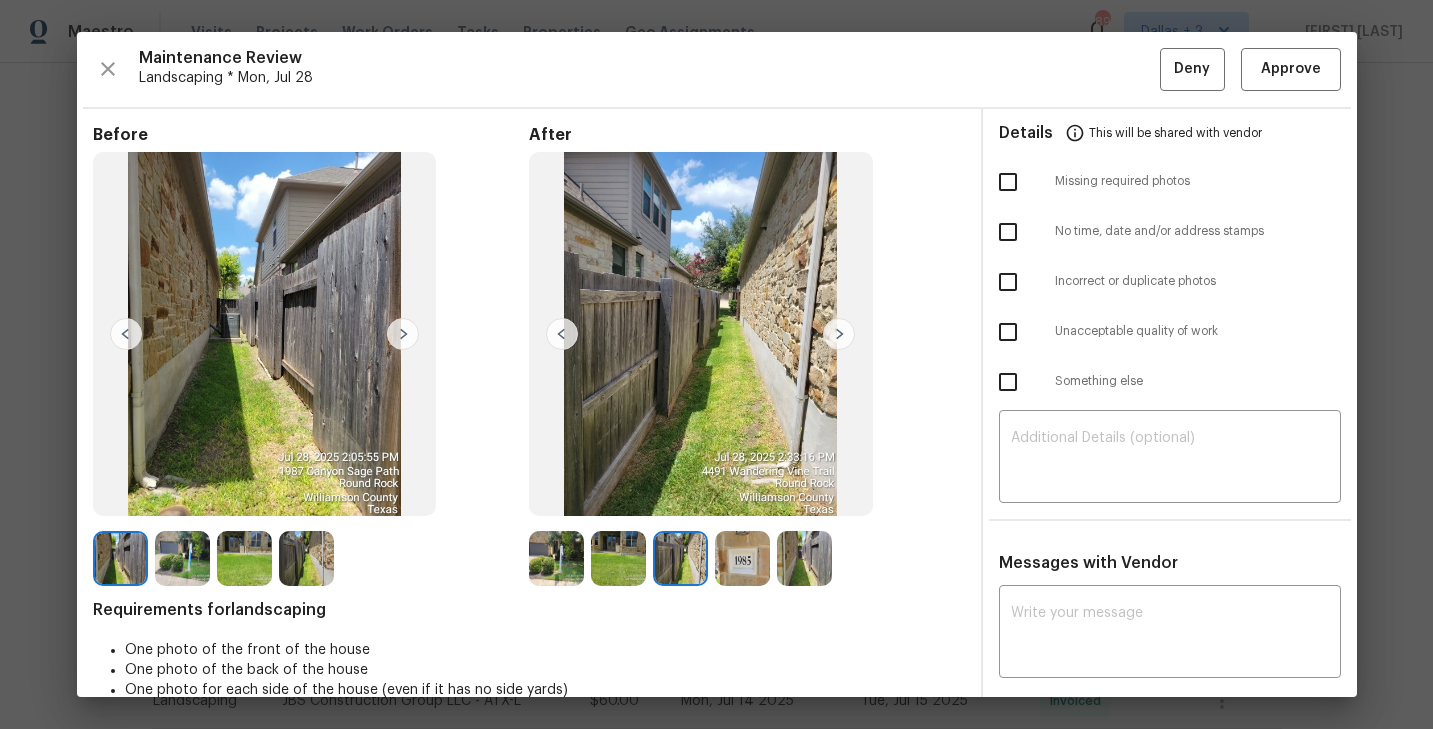 click at bounding box center [839, 334] 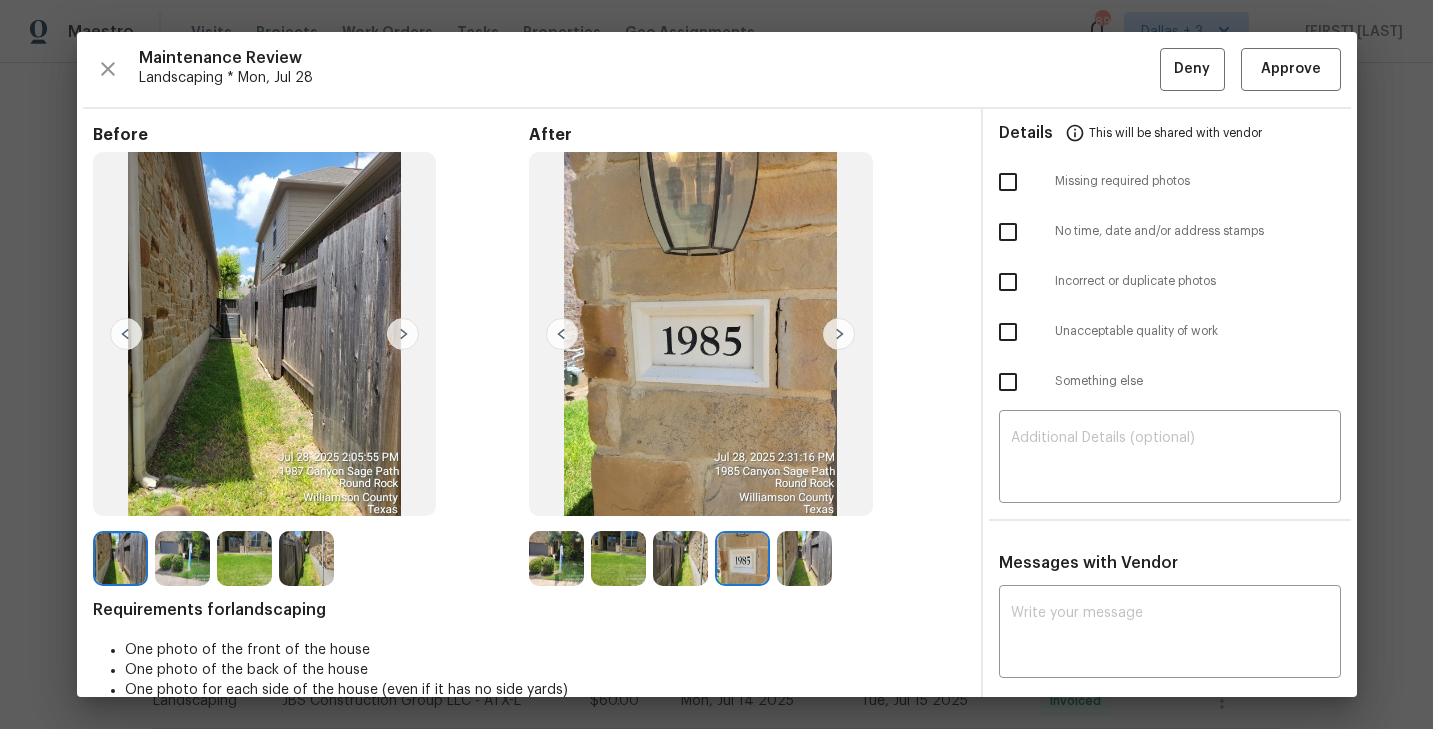 click at bounding box center (804, 558) 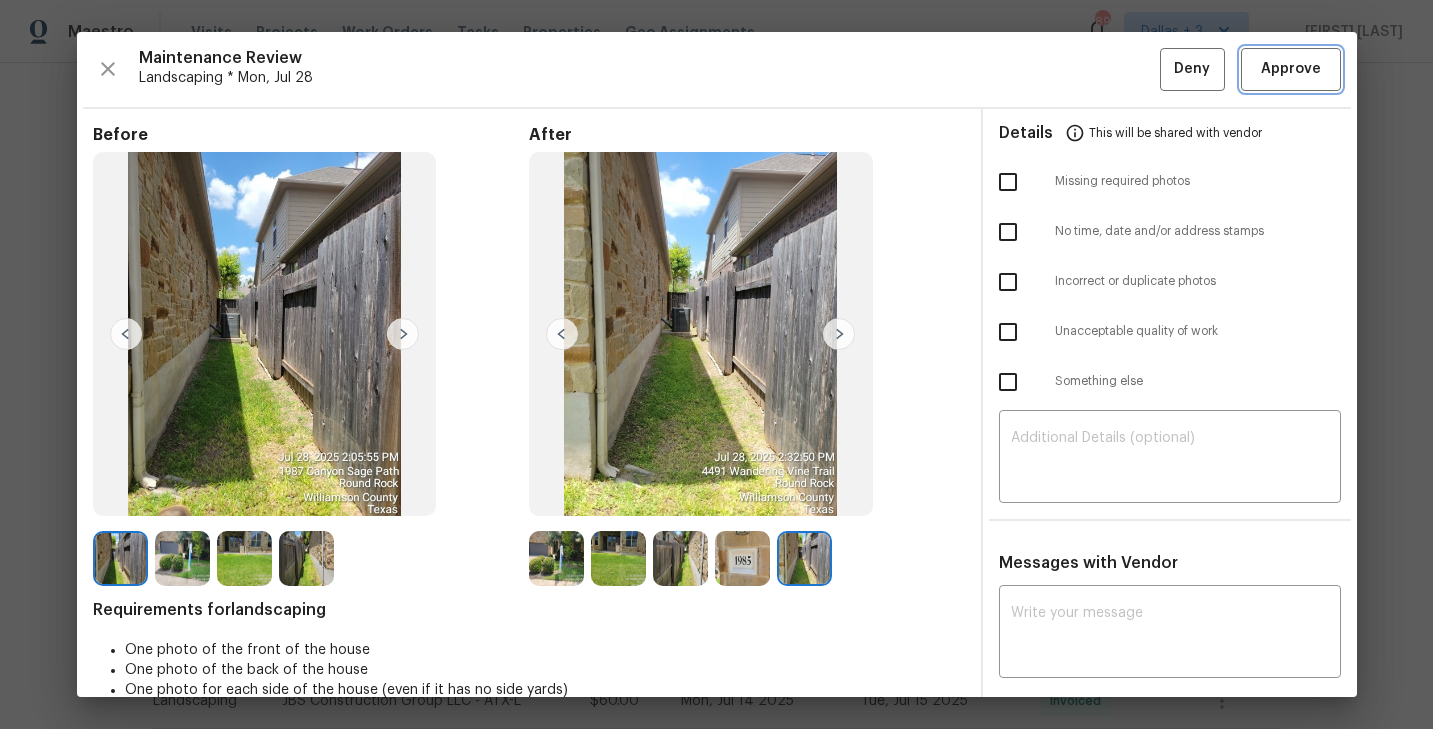 click on "Approve" at bounding box center (1291, 69) 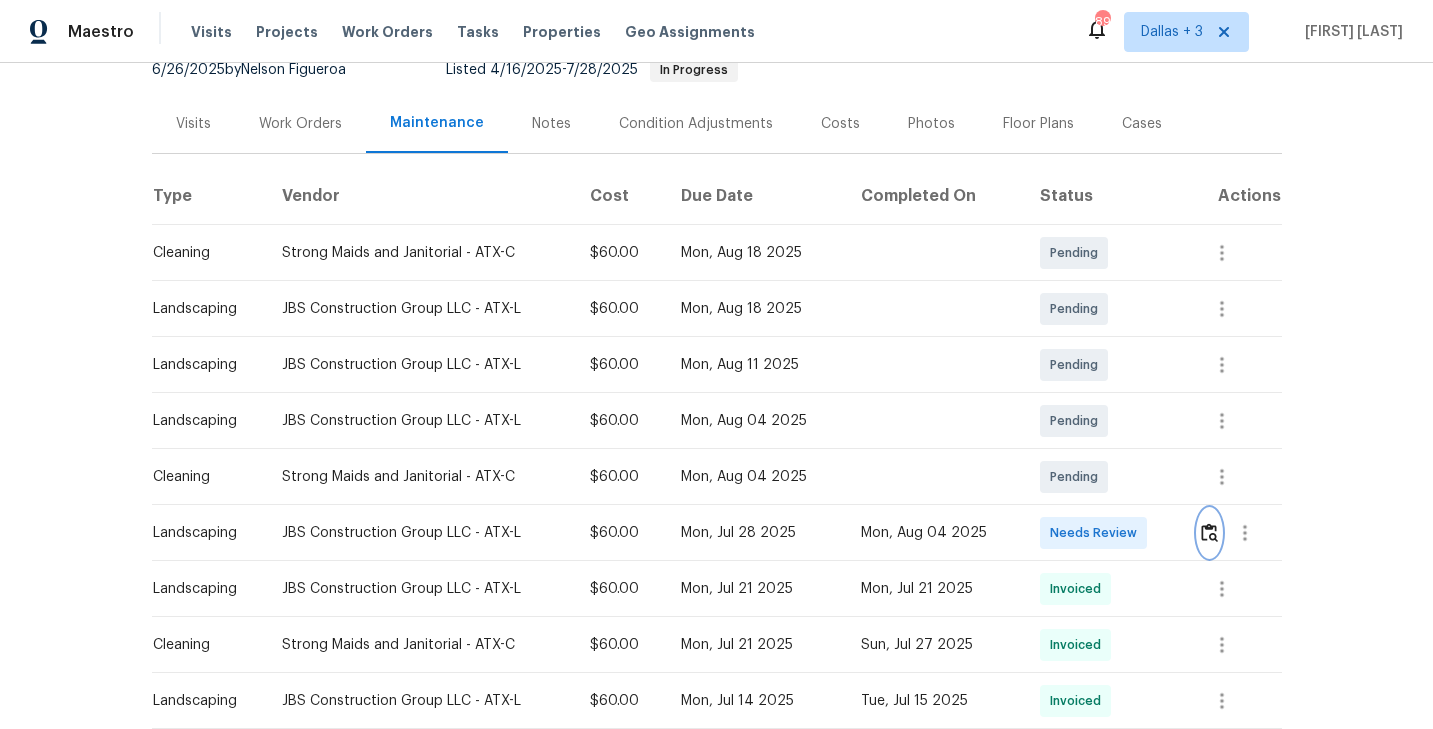 scroll, scrollTop: 0, scrollLeft: 0, axis: both 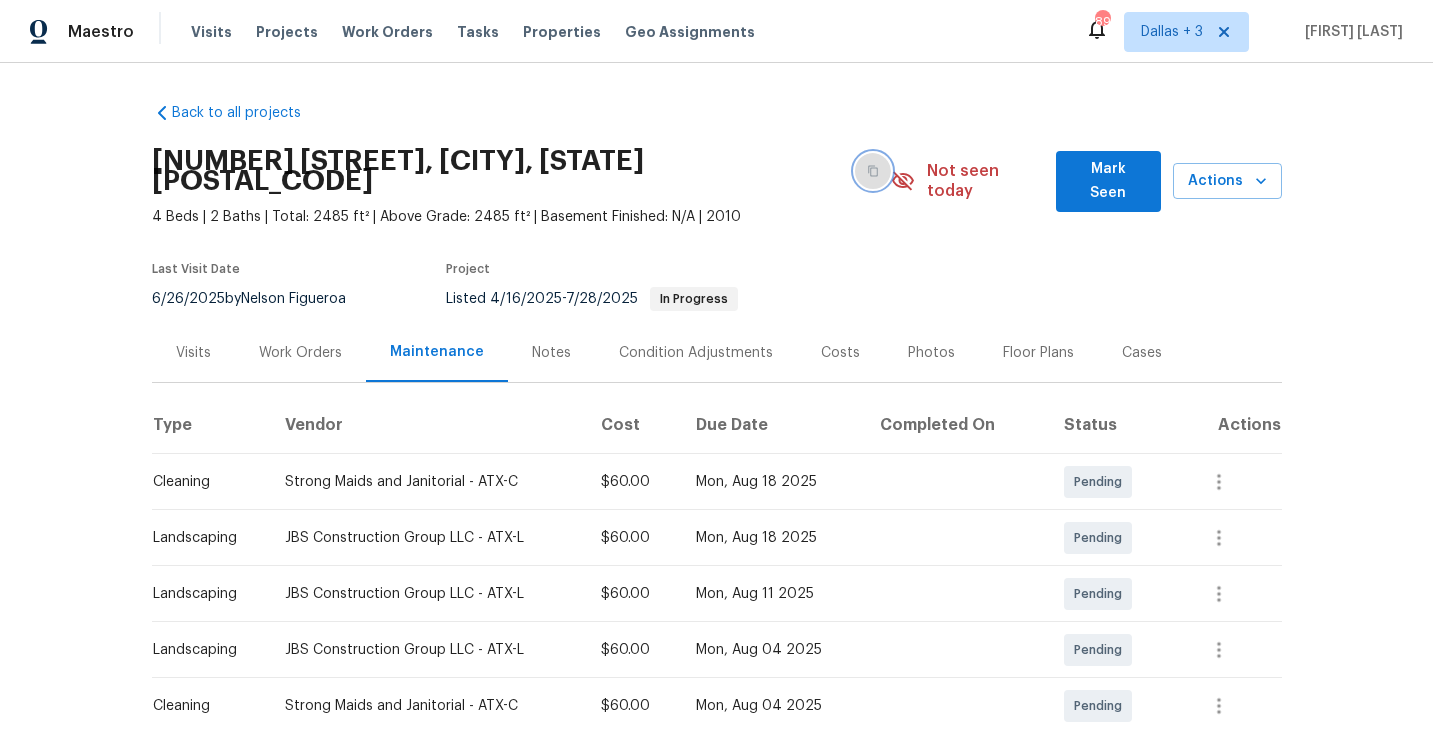 click 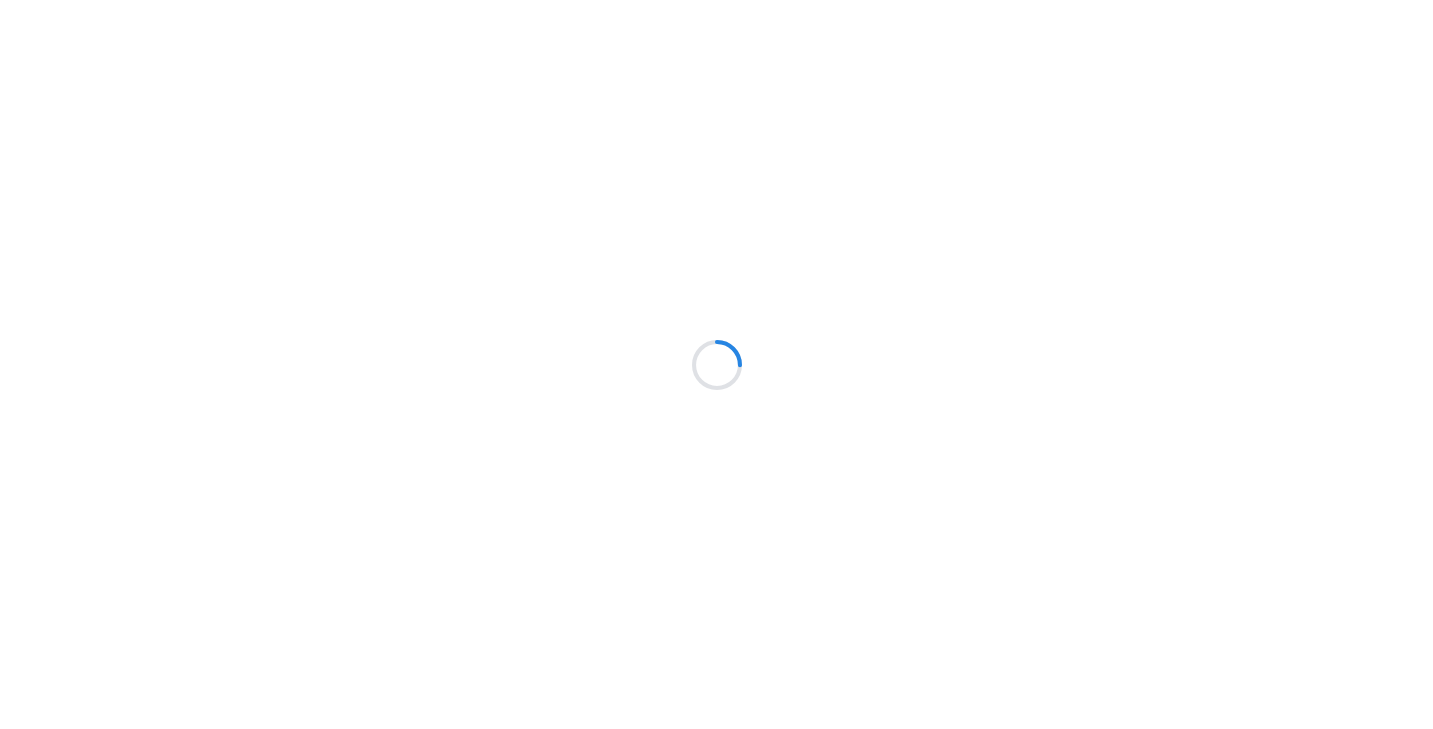 scroll, scrollTop: 0, scrollLeft: 0, axis: both 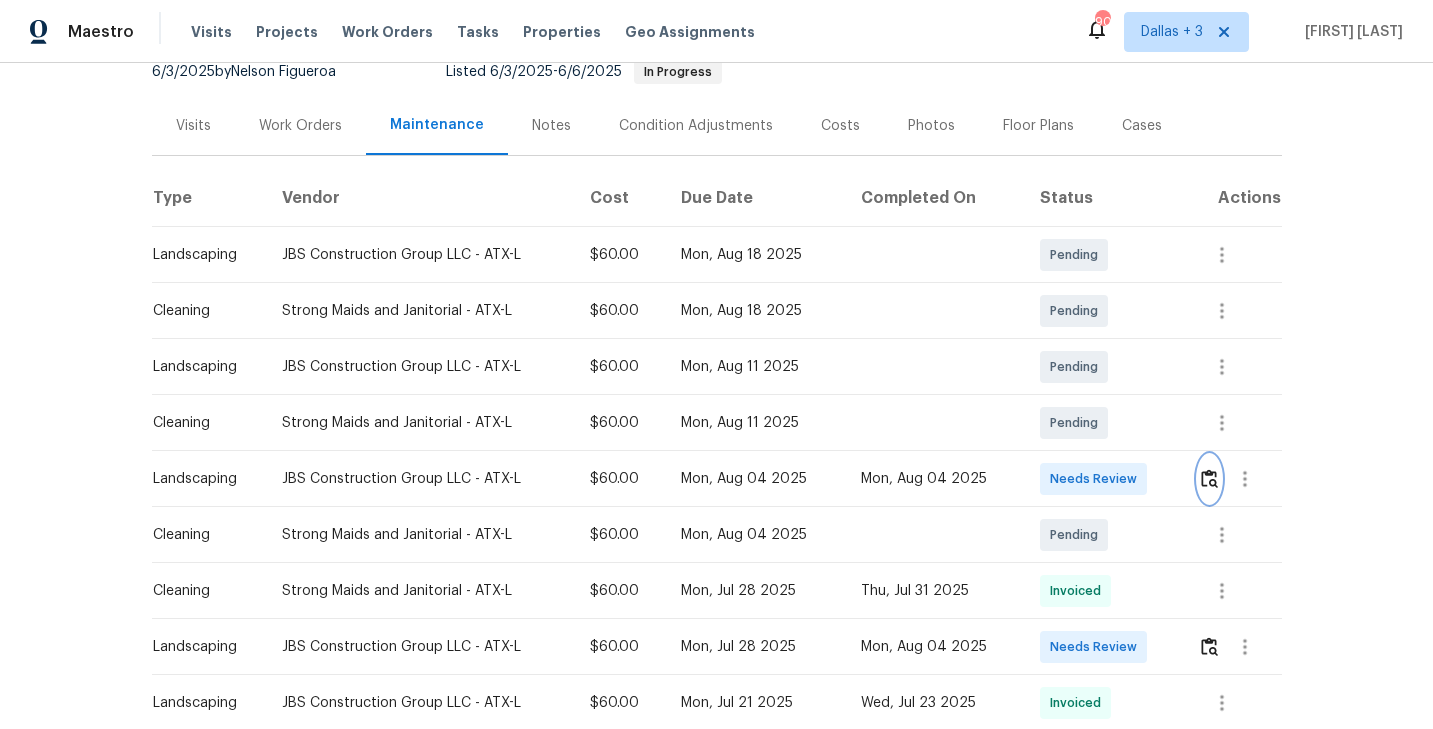click at bounding box center [1209, 478] 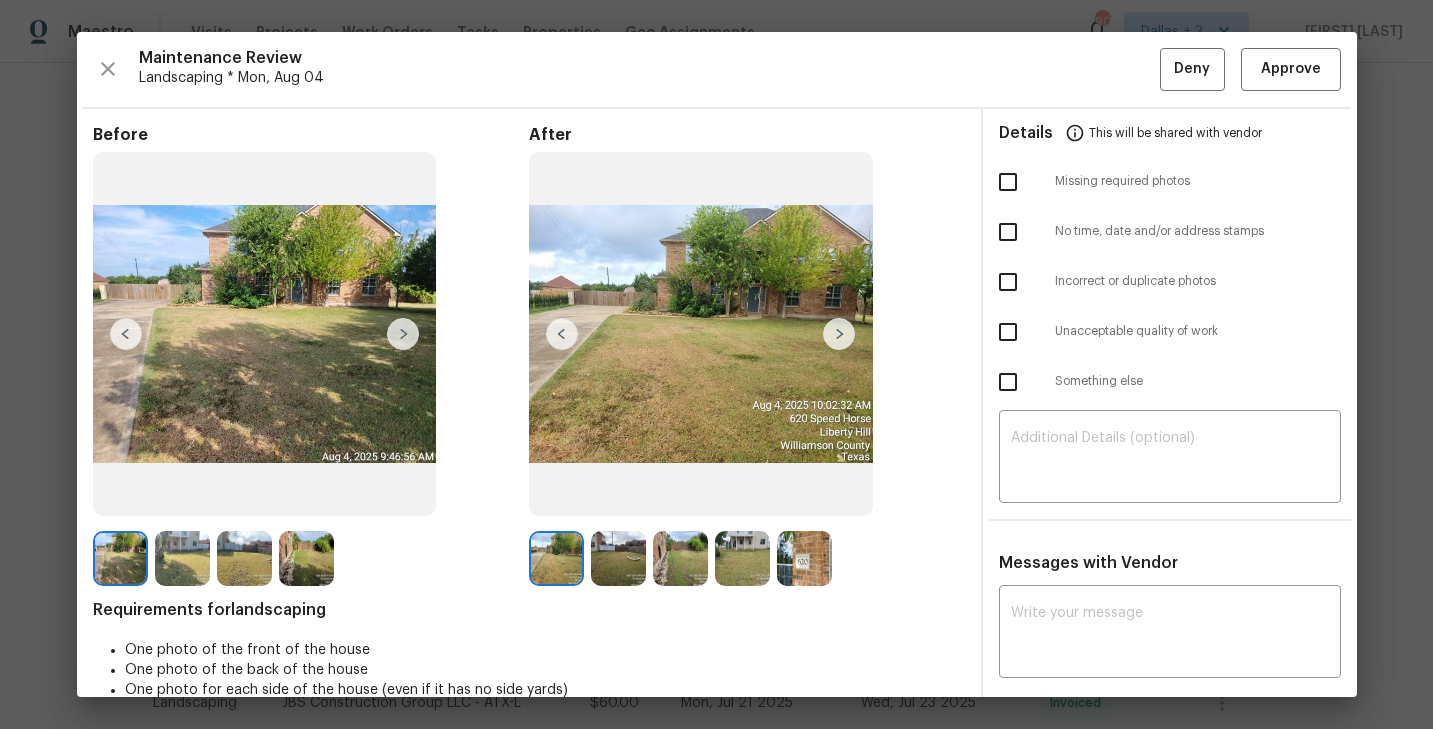 click at bounding box center (839, 334) 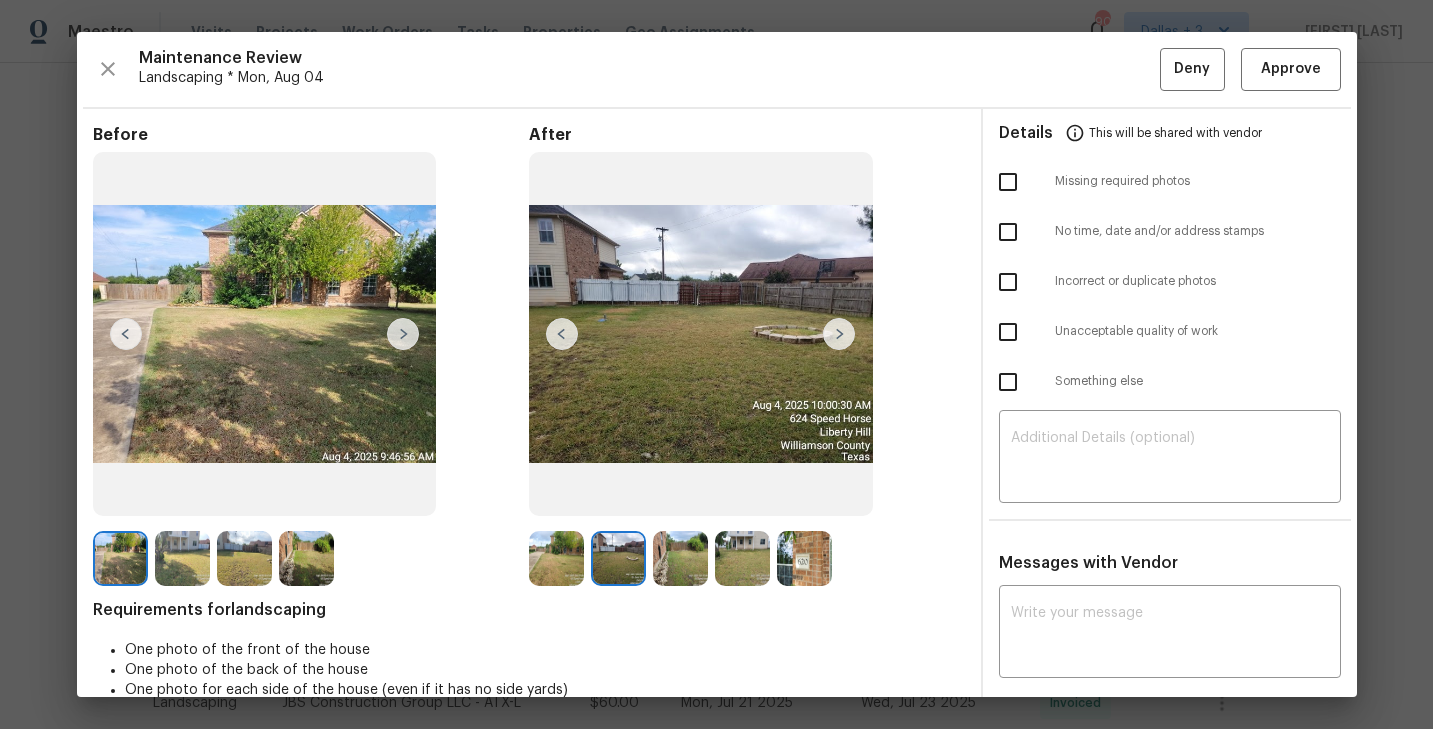 click at bounding box center (680, 558) 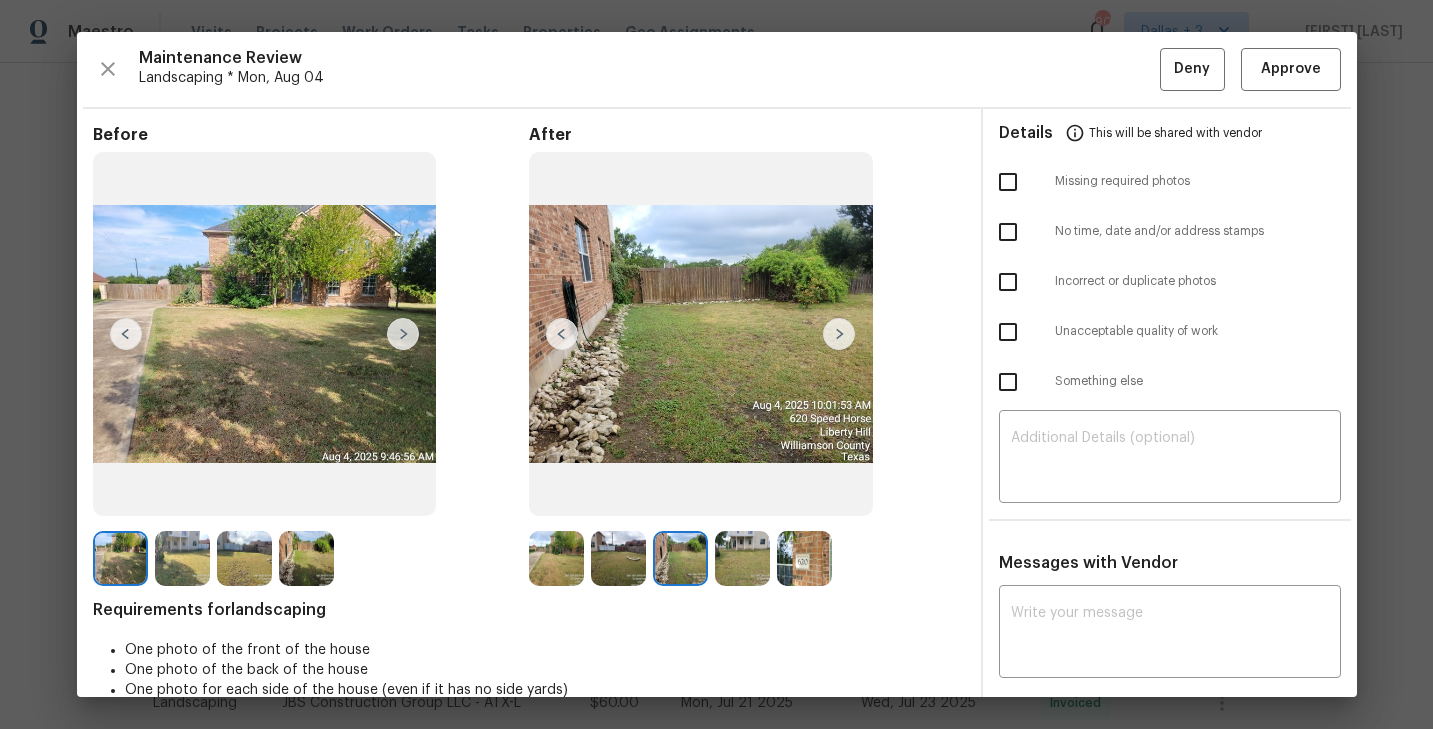click at bounding box center [742, 558] 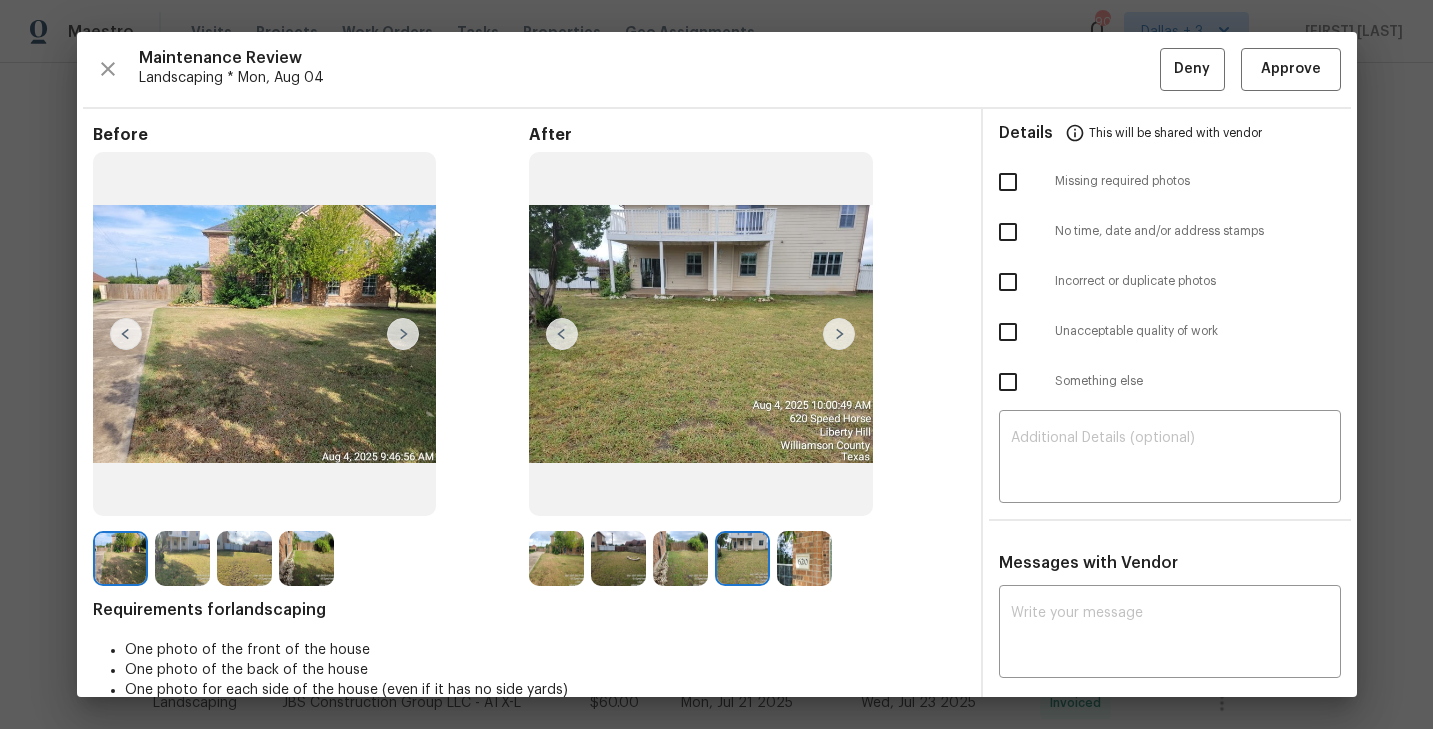 click at bounding box center [804, 558] 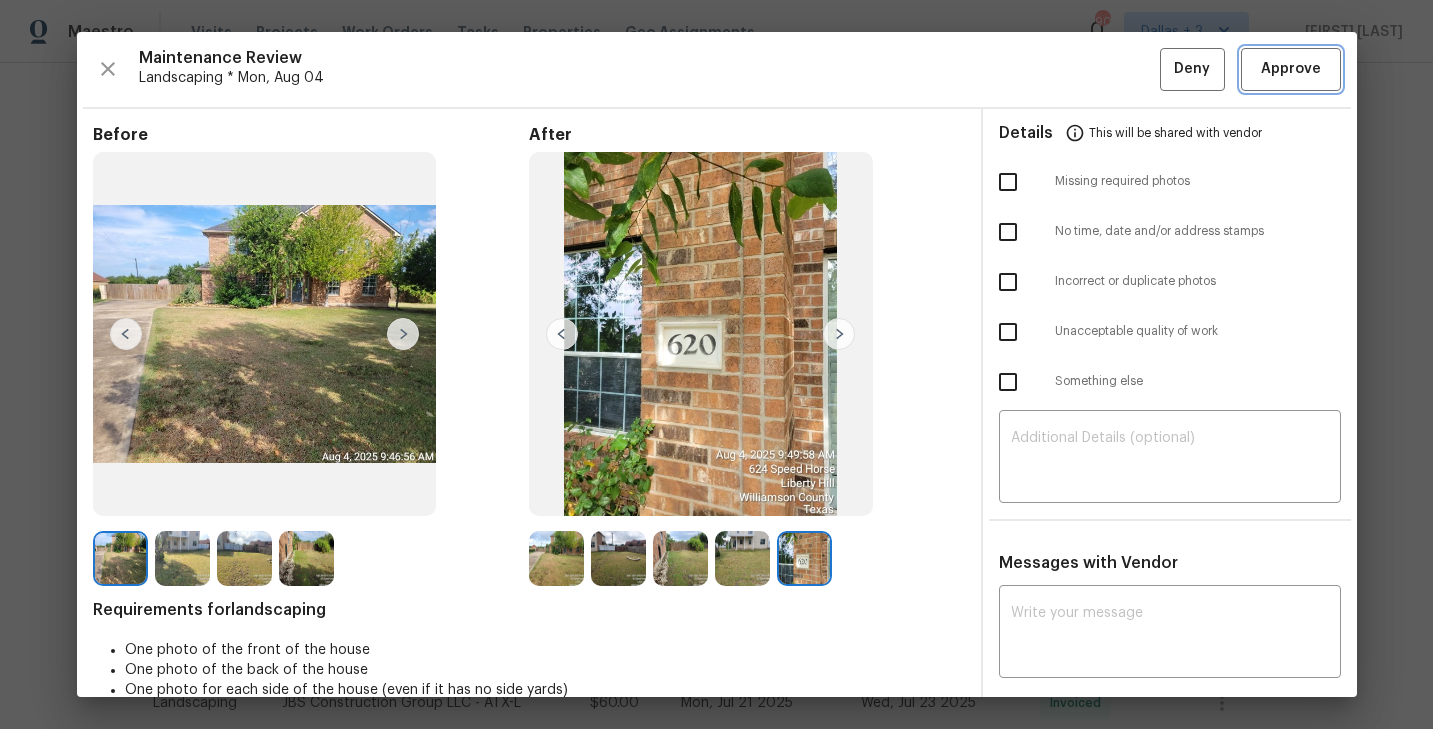 click on "Approve" at bounding box center (1291, 69) 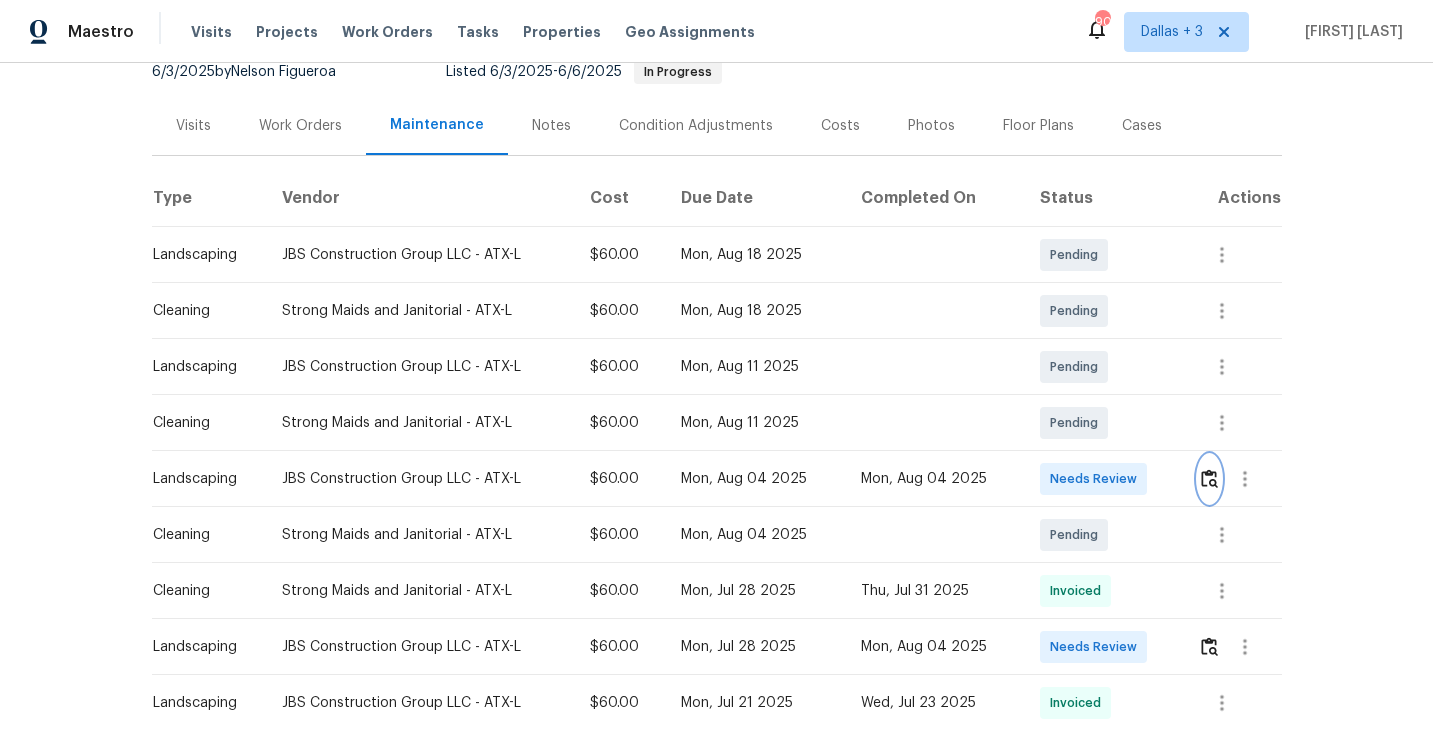 scroll, scrollTop: 0, scrollLeft: 0, axis: both 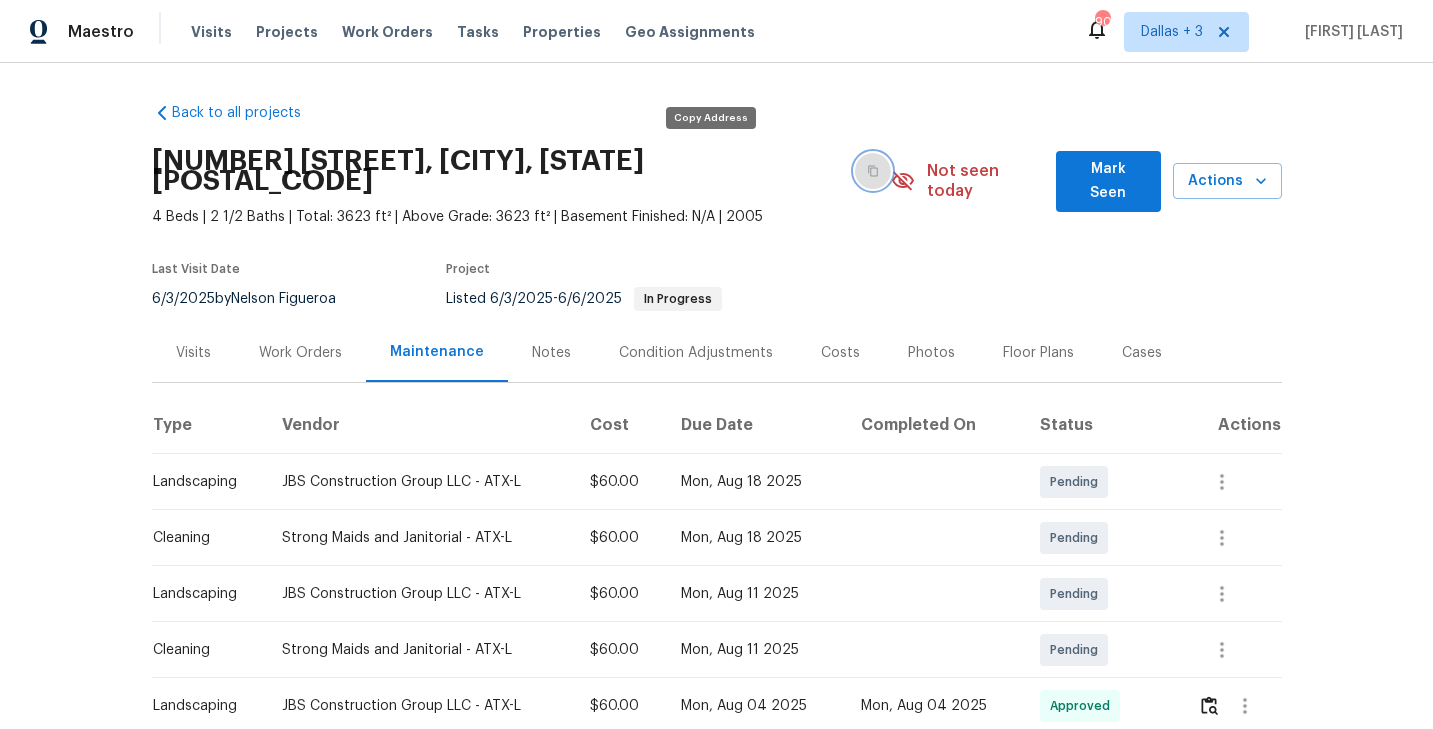 click at bounding box center (873, 171) 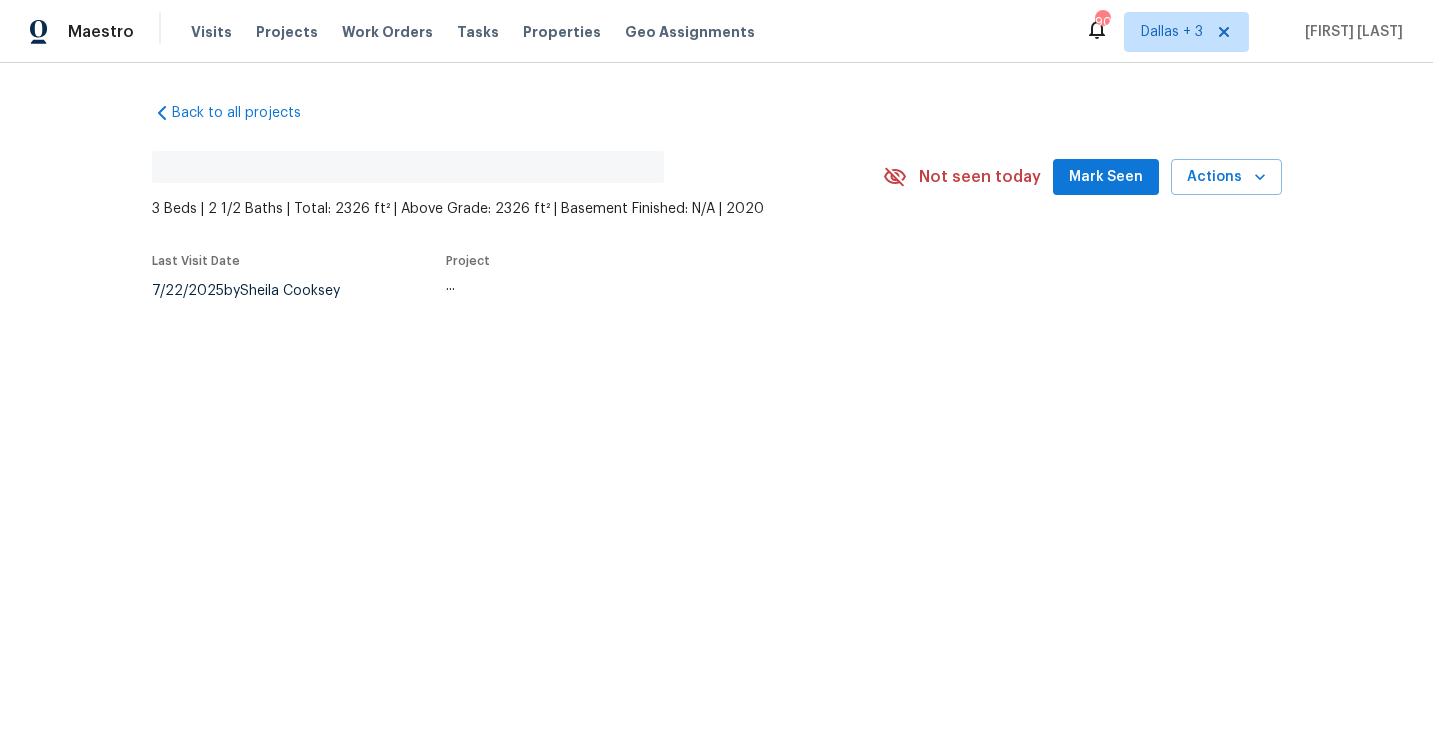 scroll, scrollTop: 0, scrollLeft: 0, axis: both 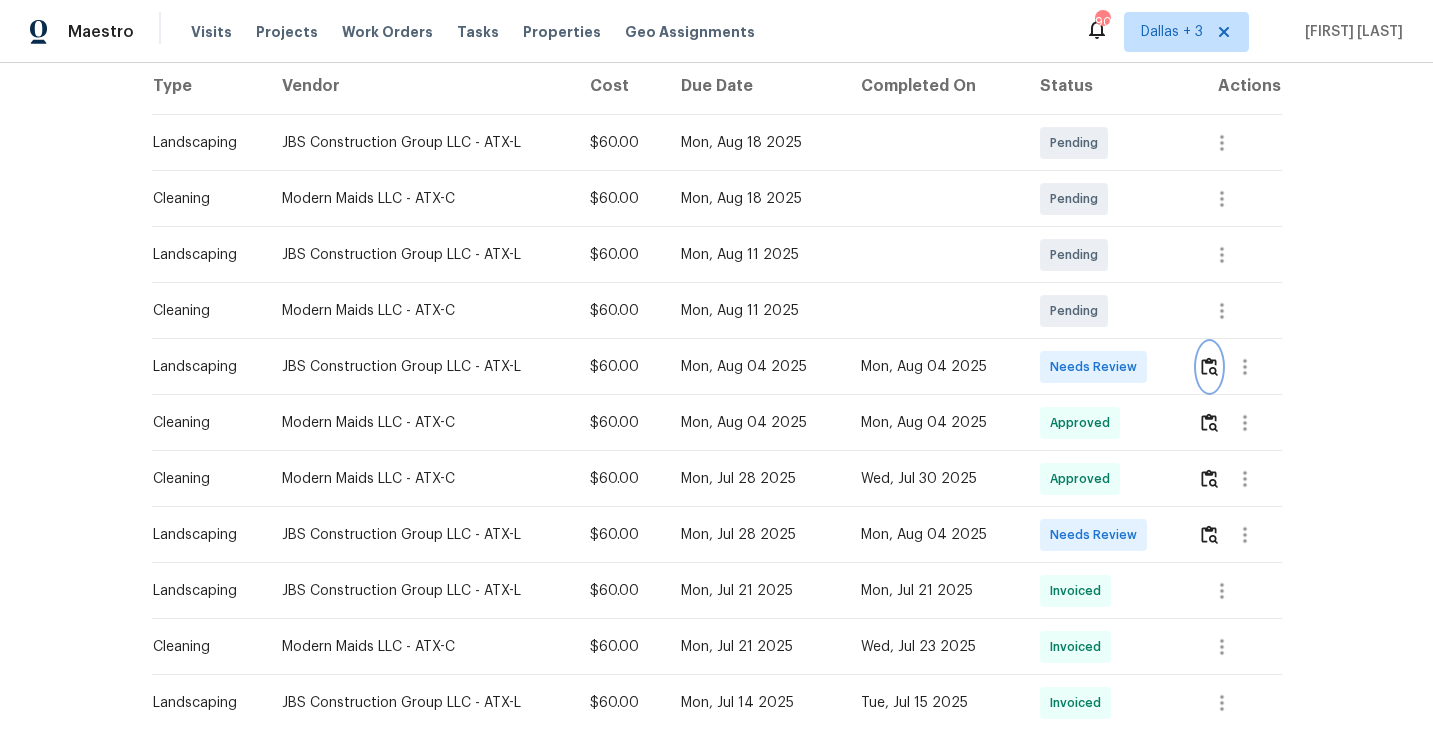 click at bounding box center (1209, 366) 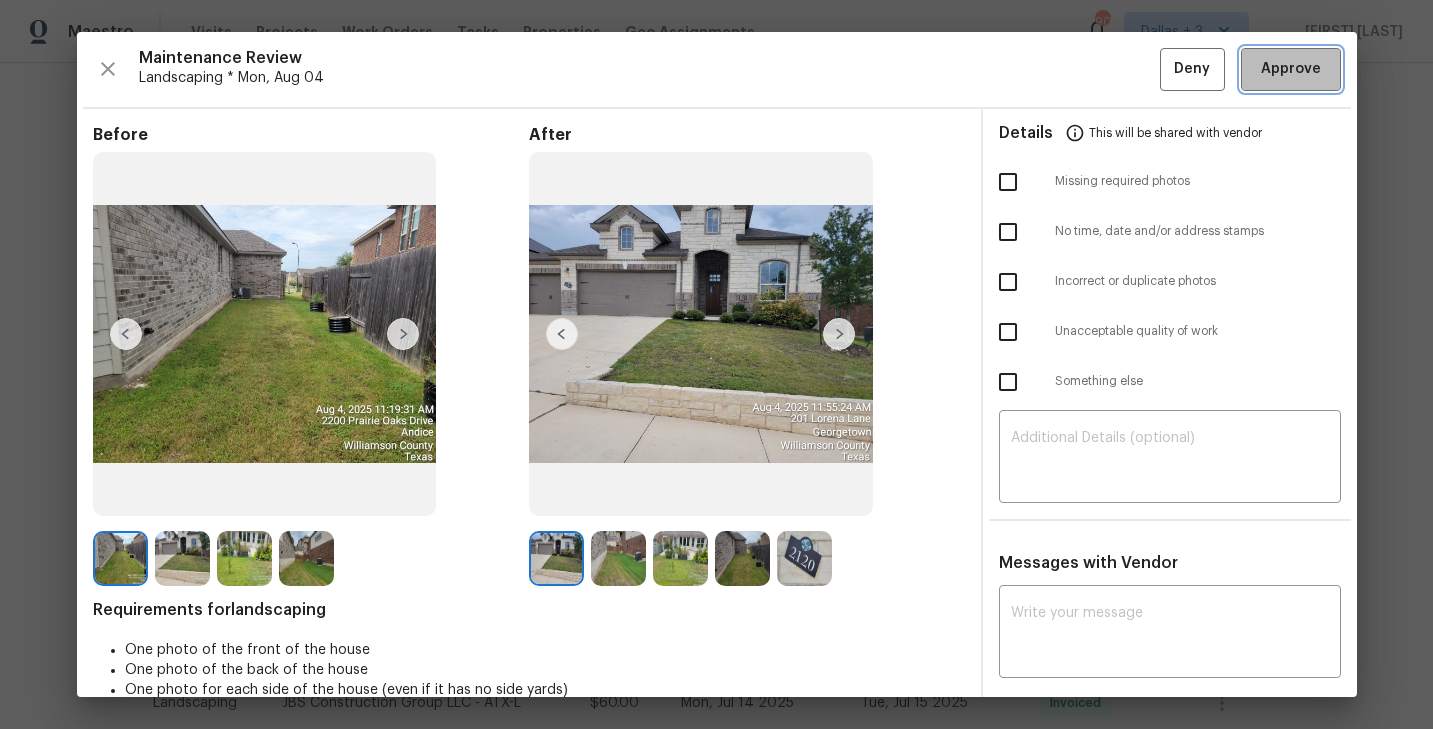click on "Approve" at bounding box center (1291, 69) 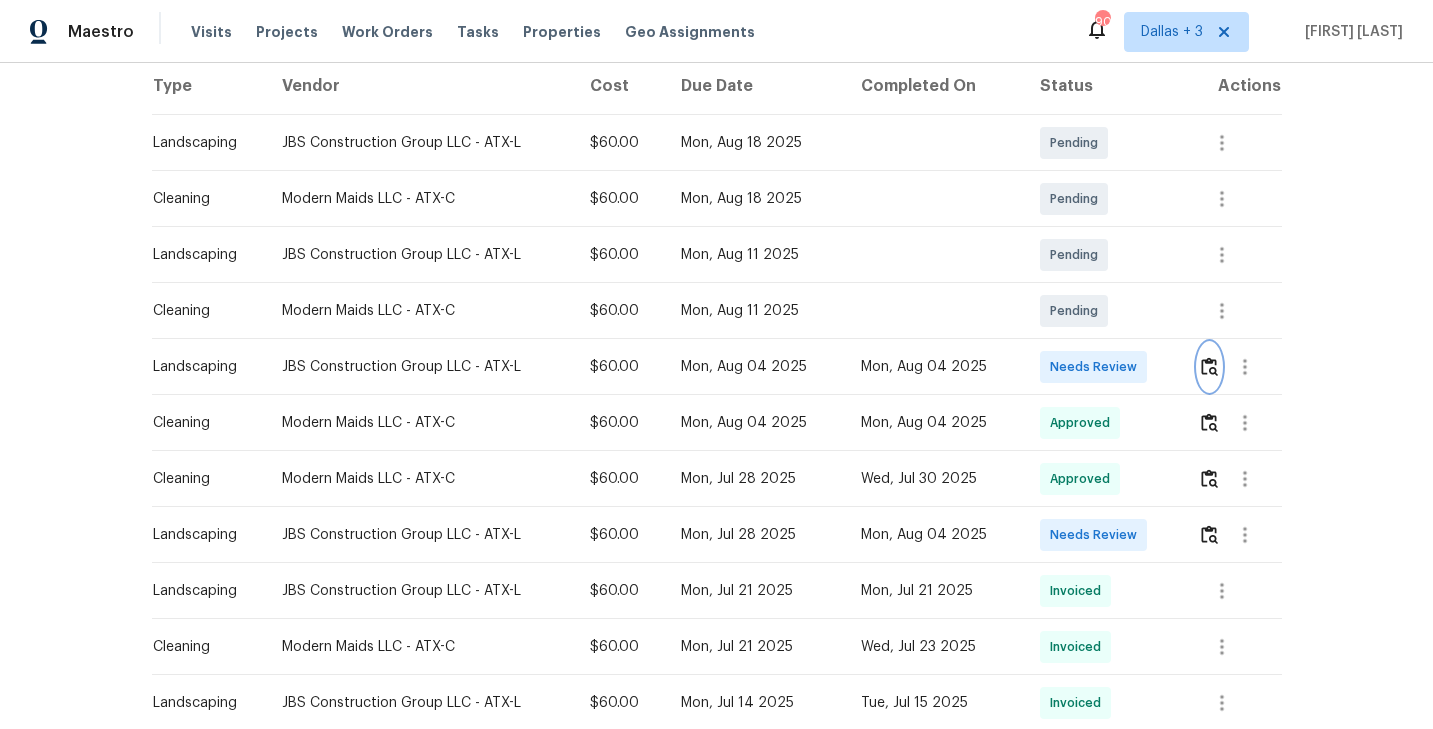 scroll, scrollTop: 0, scrollLeft: 0, axis: both 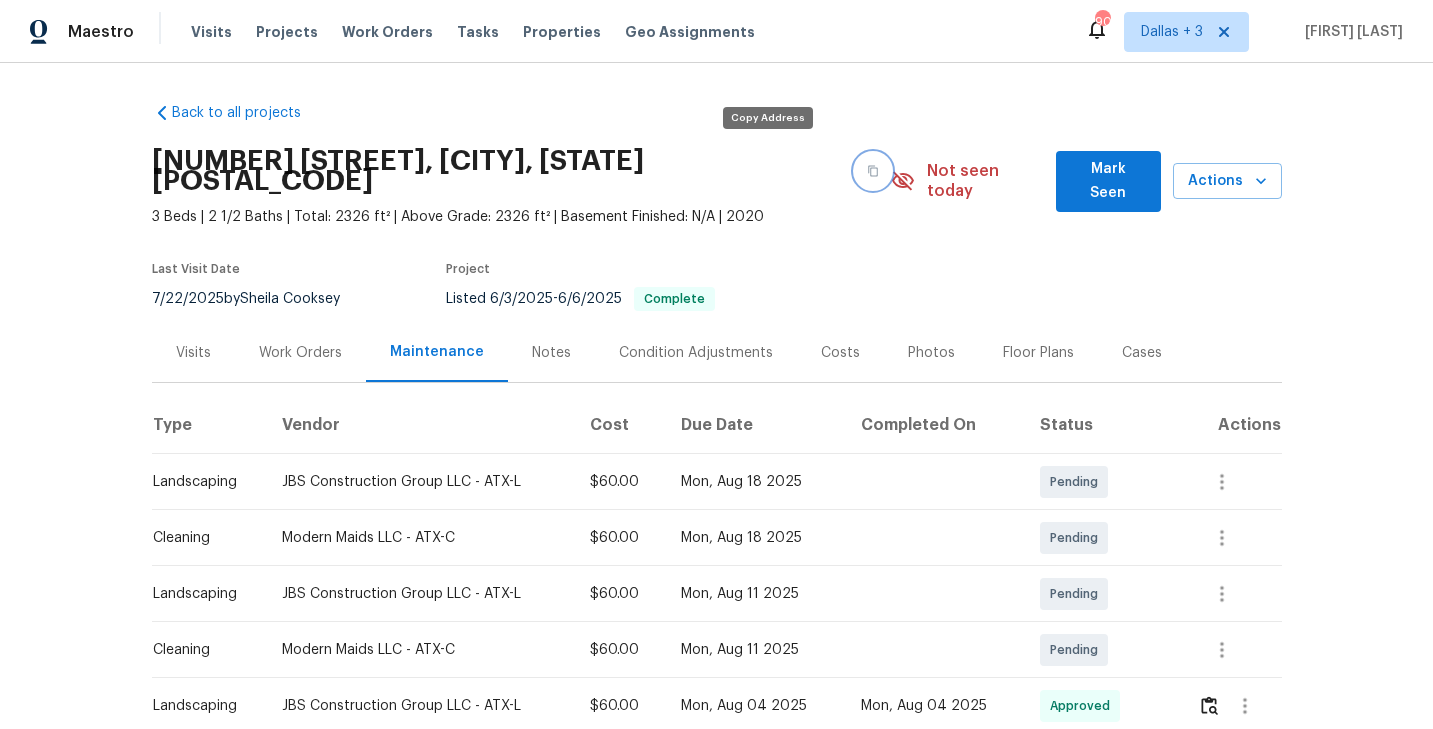 click at bounding box center [873, 171] 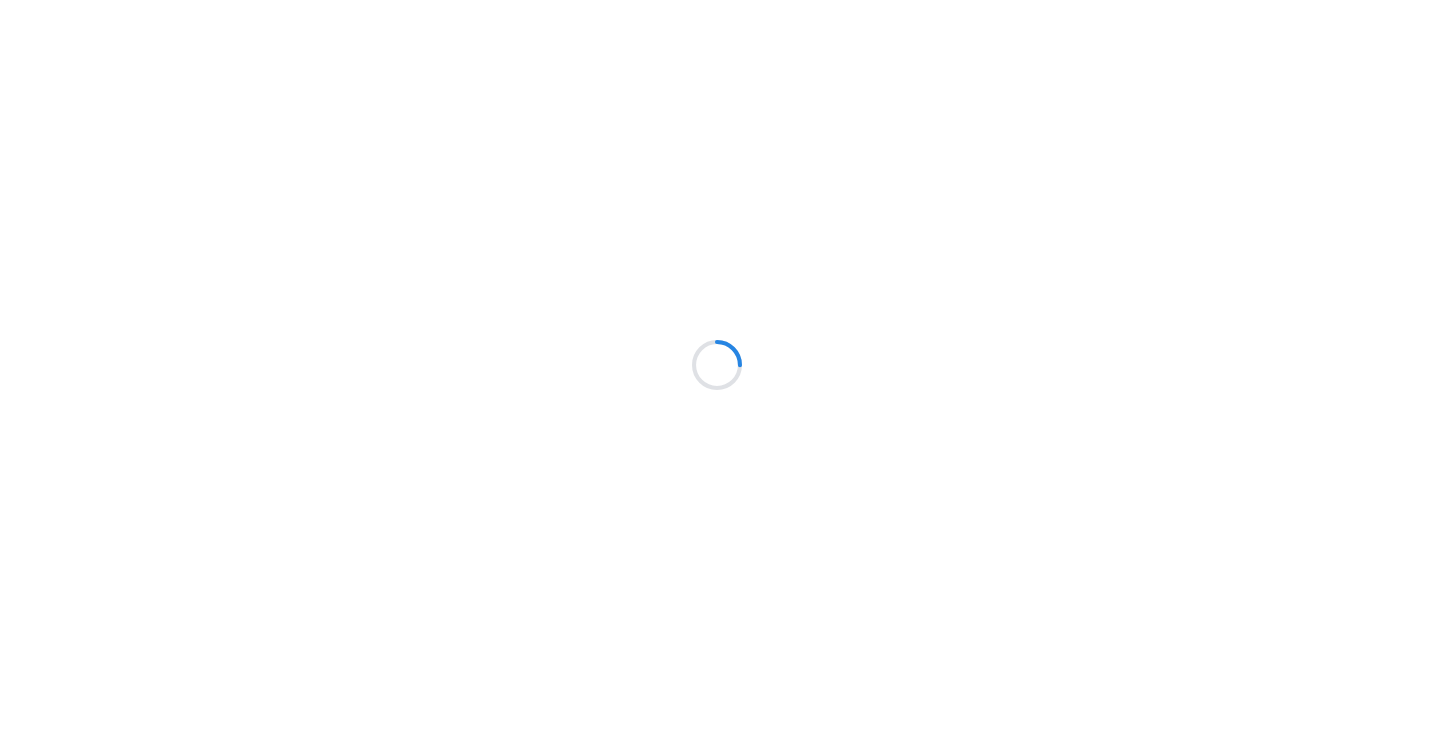 scroll, scrollTop: 0, scrollLeft: 0, axis: both 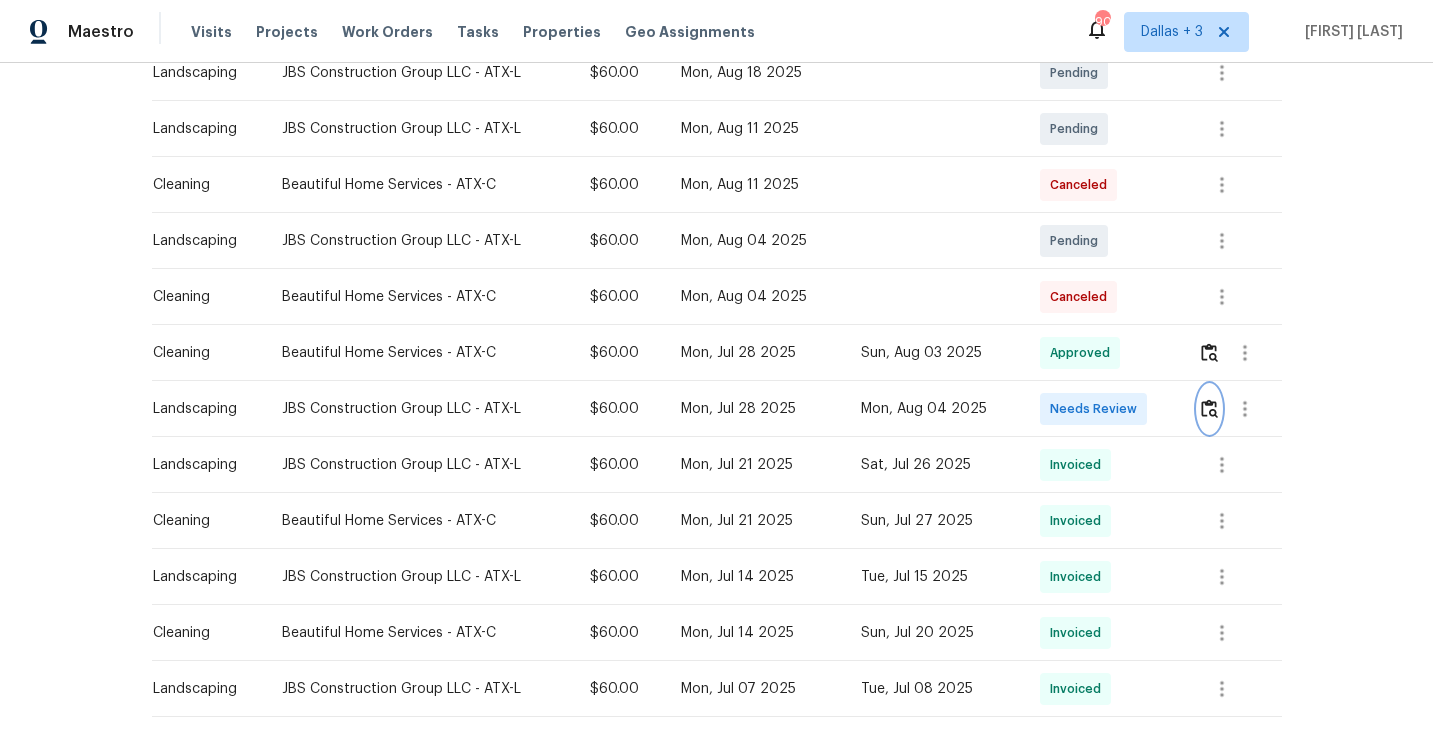 click at bounding box center [1209, 408] 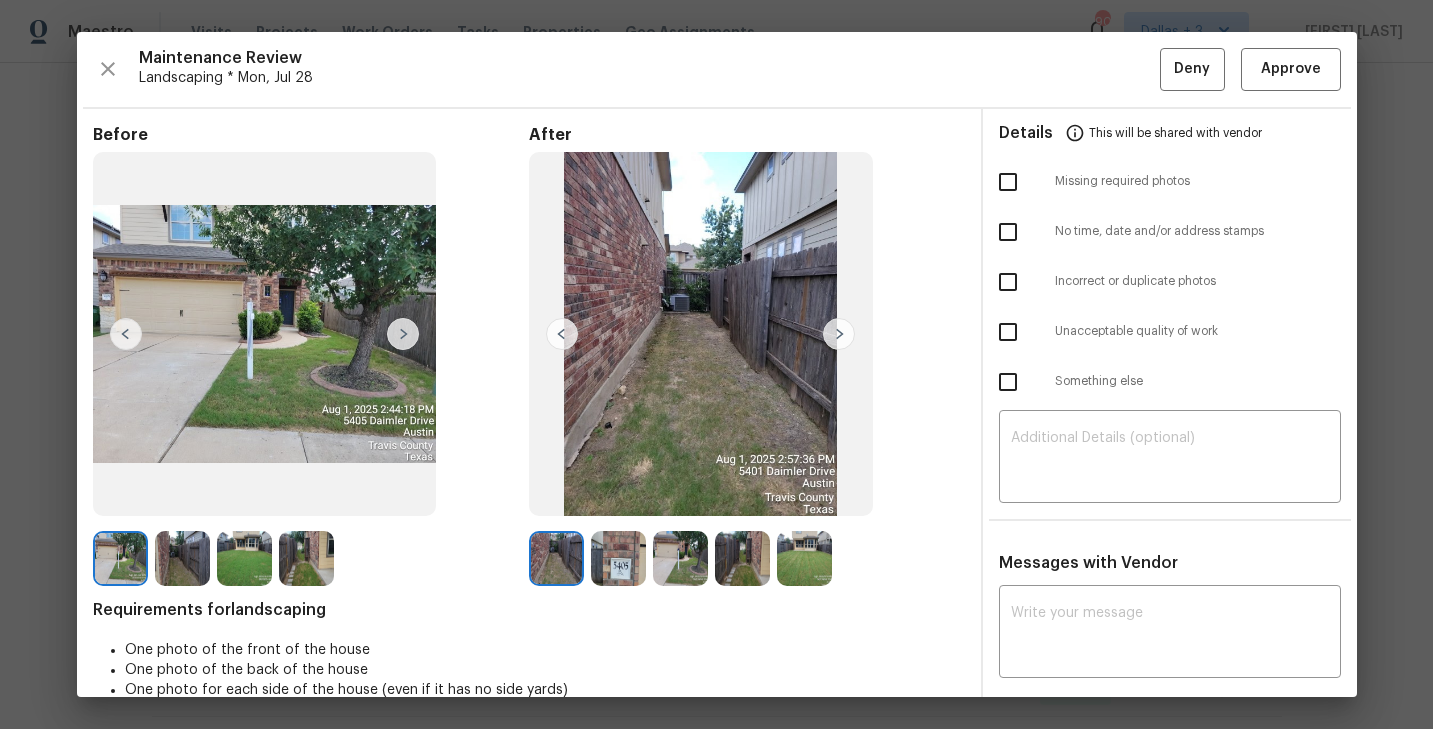 click at bounding box center (618, 558) 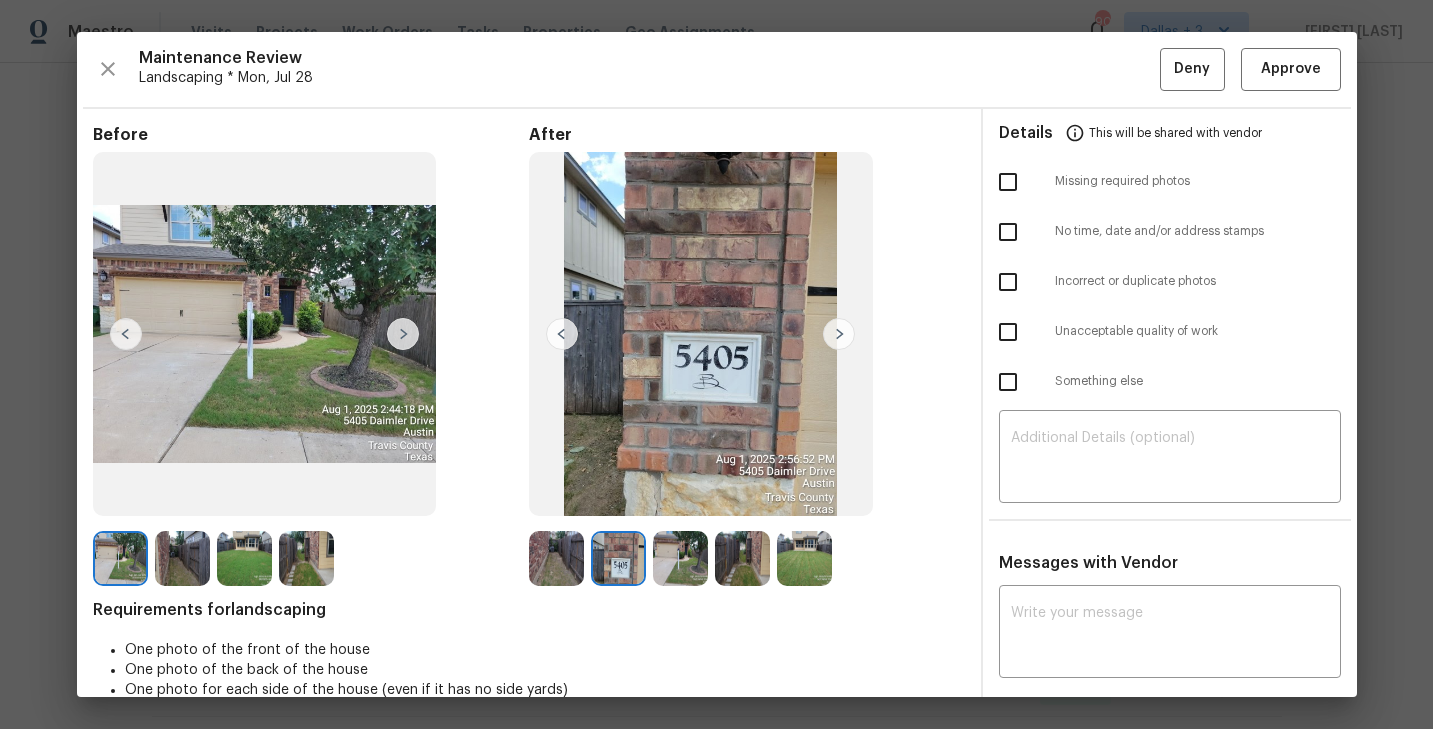 click at bounding box center (680, 558) 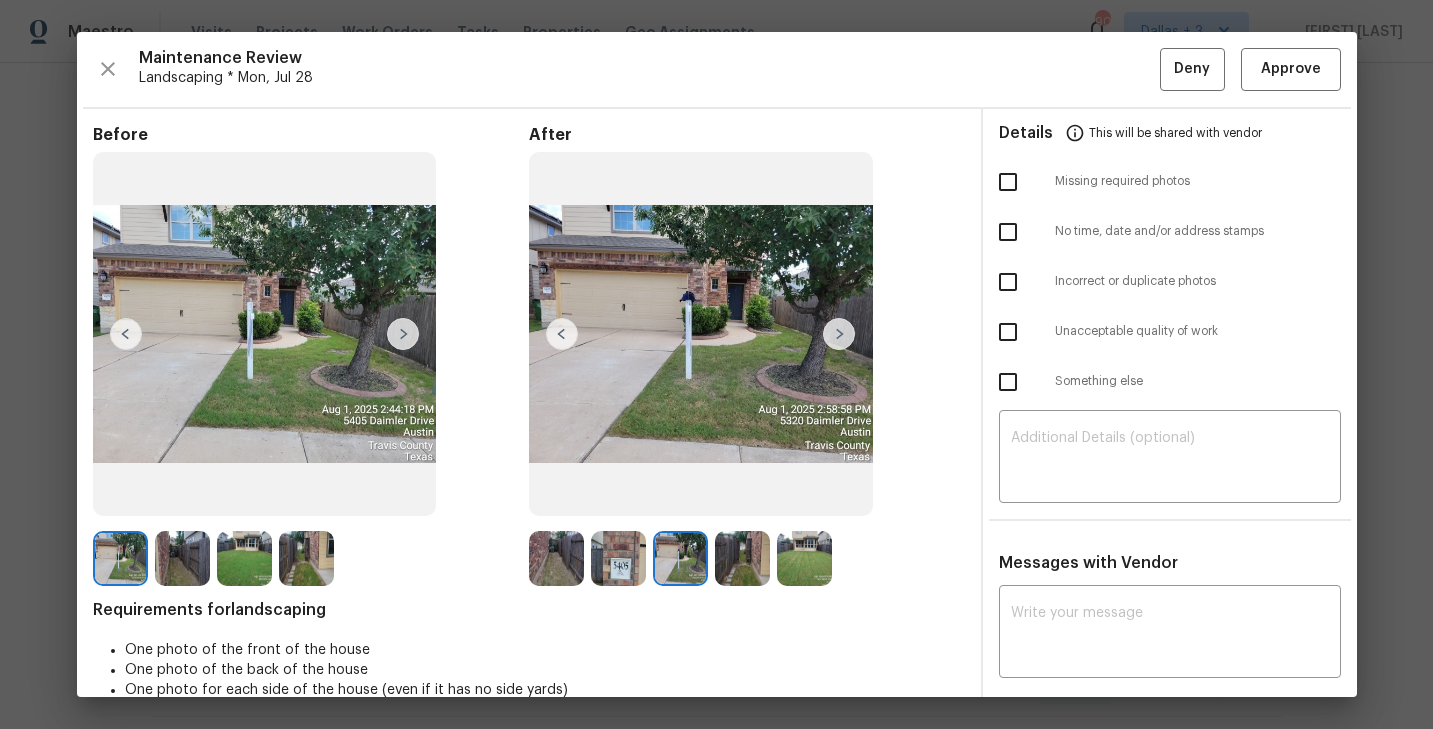 click at bounding box center [556, 558] 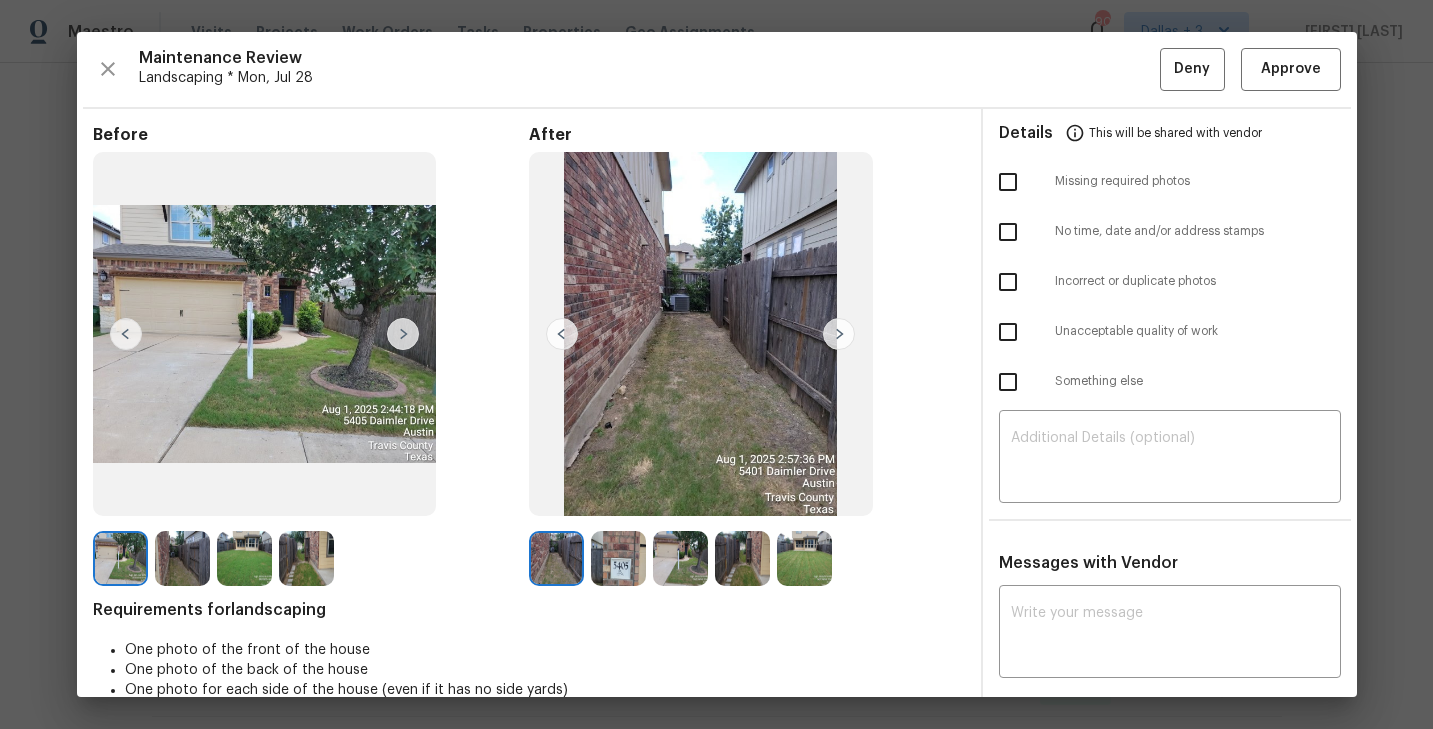 click at bounding box center [742, 558] 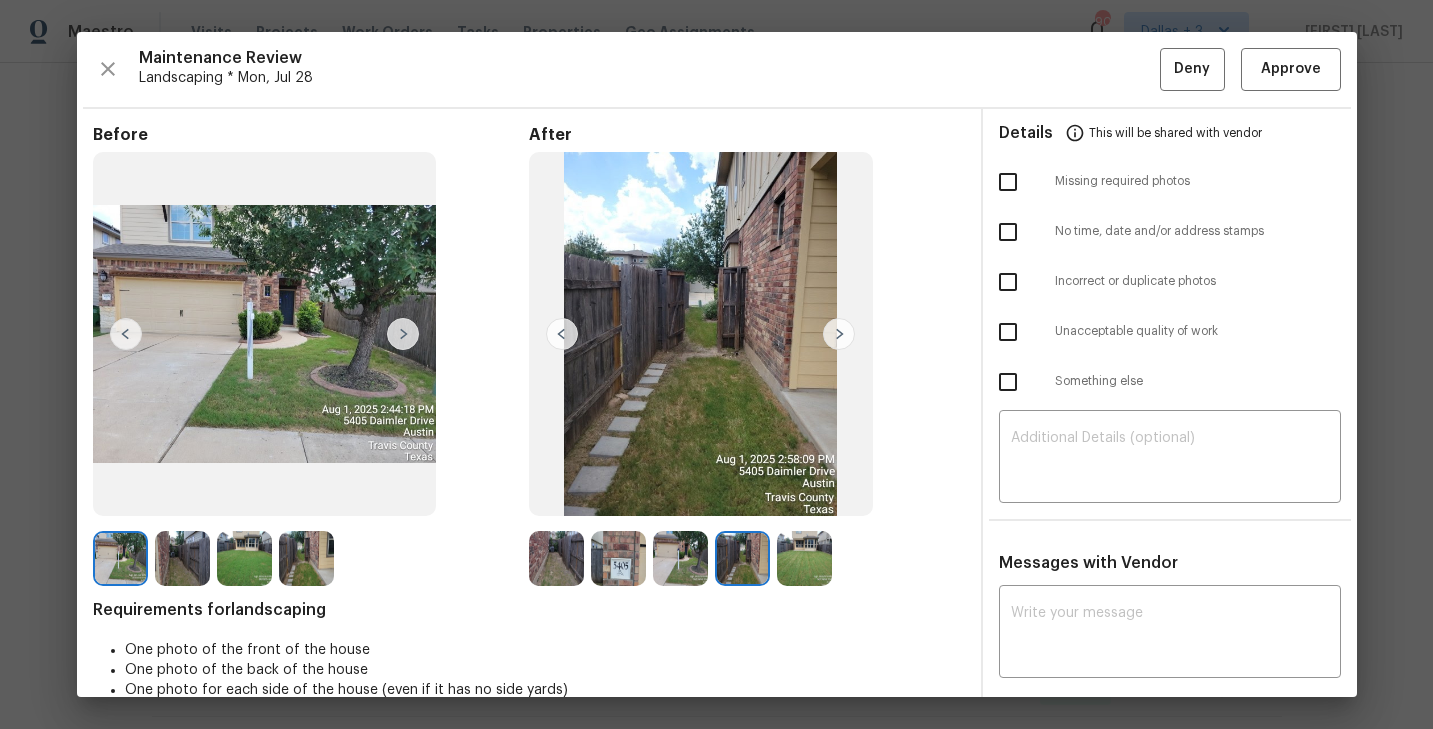 click at bounding box center (742, 558) 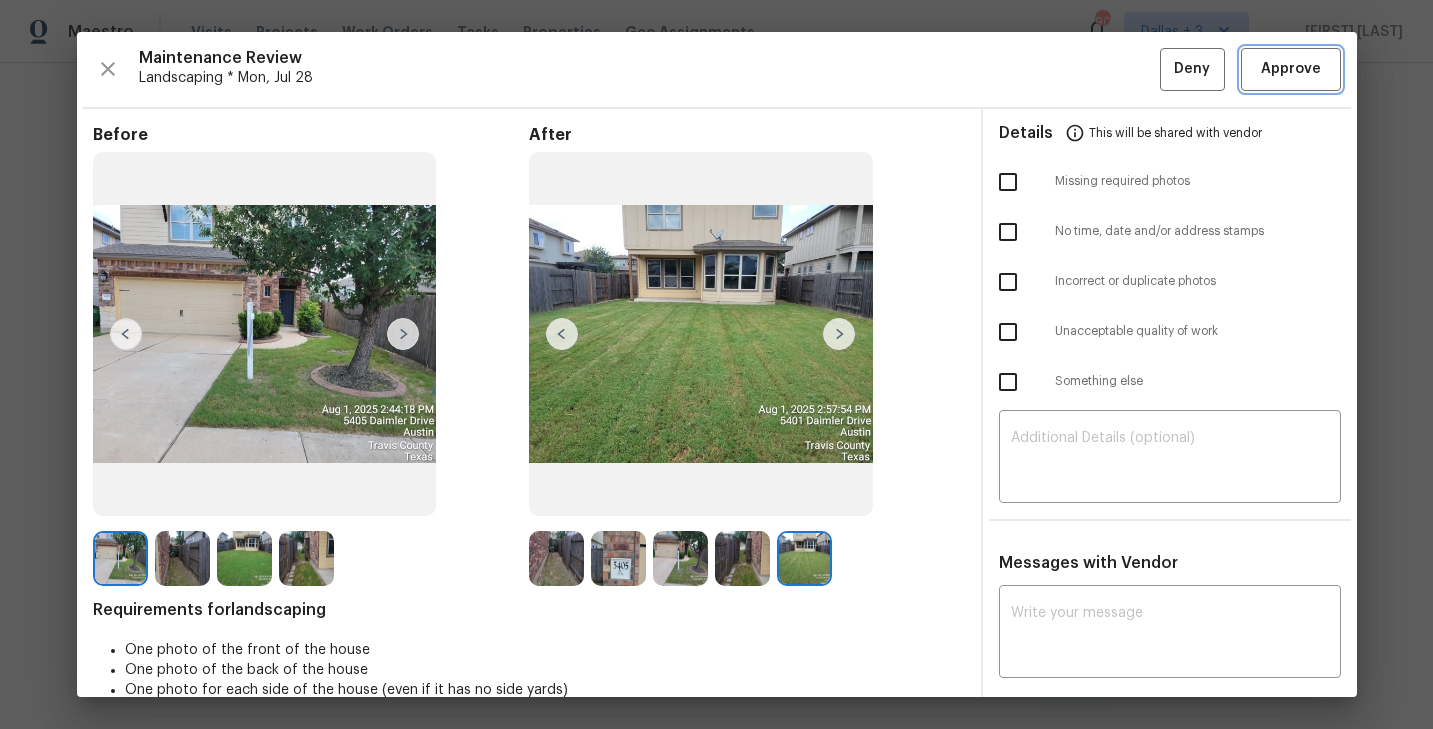 click on "Approve" at bounding box center (1291, 69) 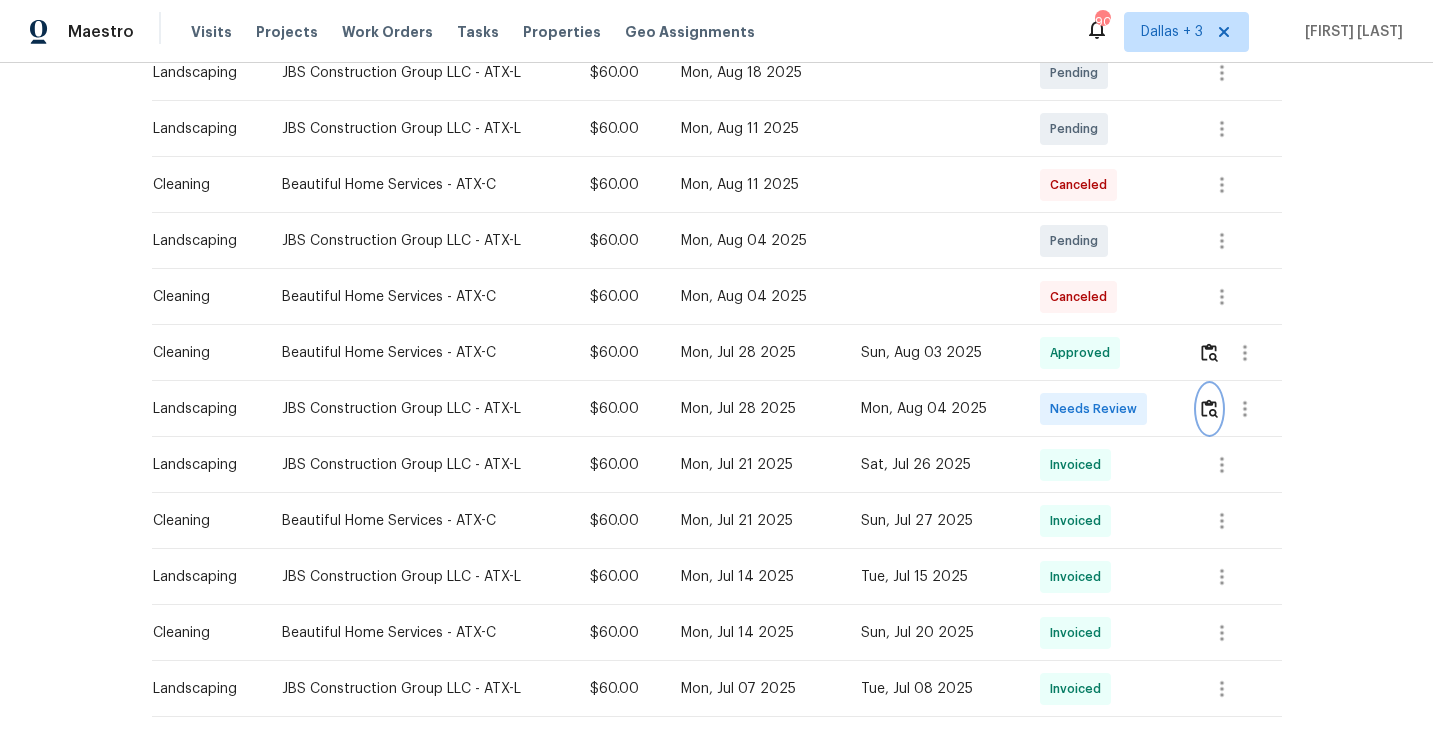 scroll, scrollTop: 0, scrollLeft: 0, axis: both 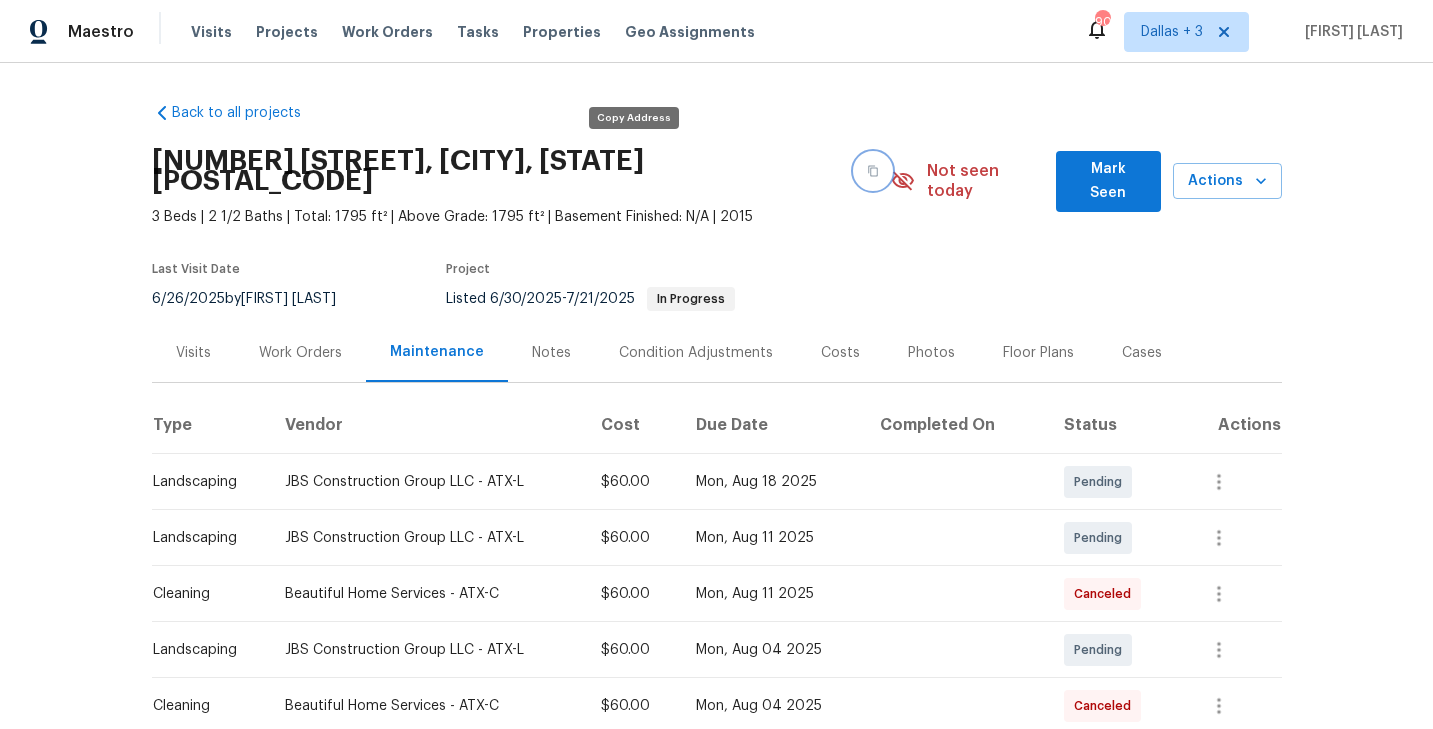 click 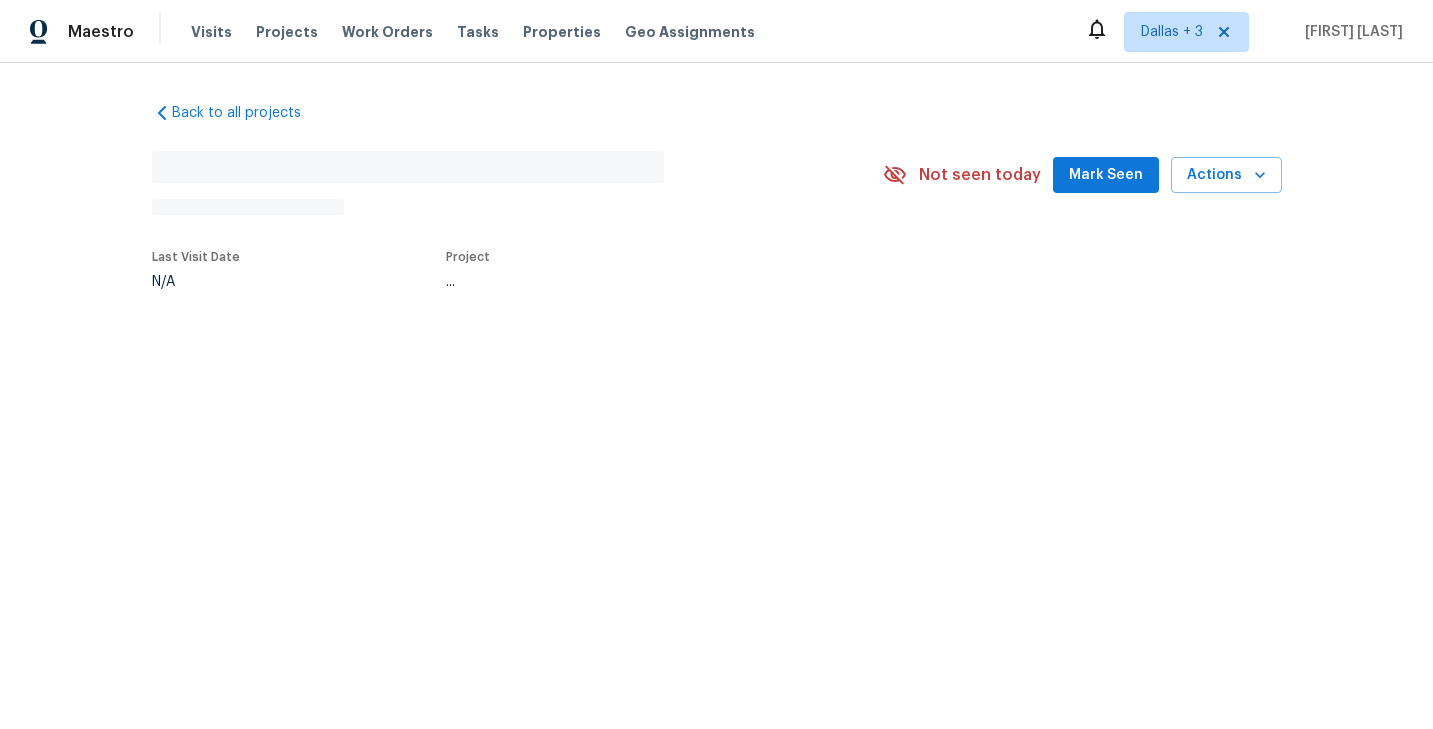 scroll, scrollTop: 0, scrollLeft: 0, axis: both 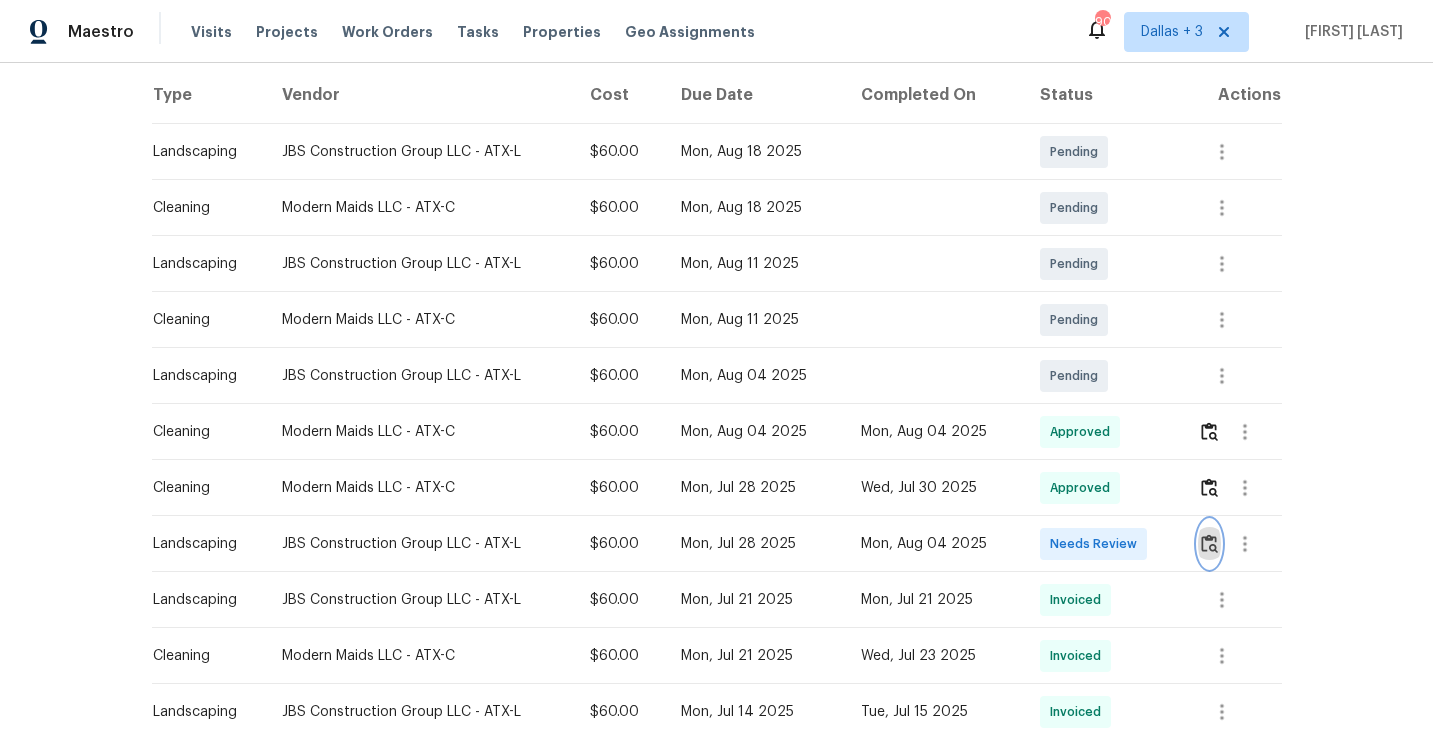 click at bounding box center (1209, 543) 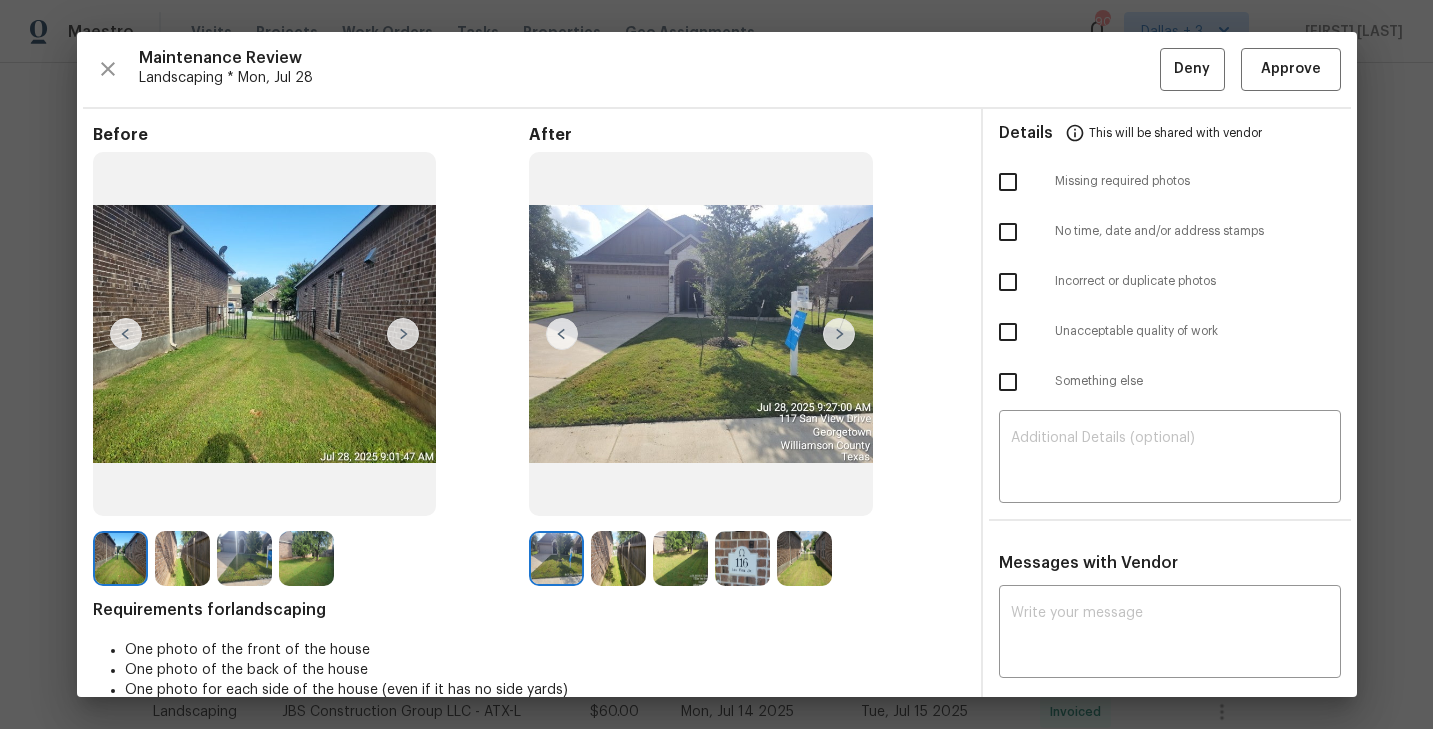 click at bounding box center (839, 334) 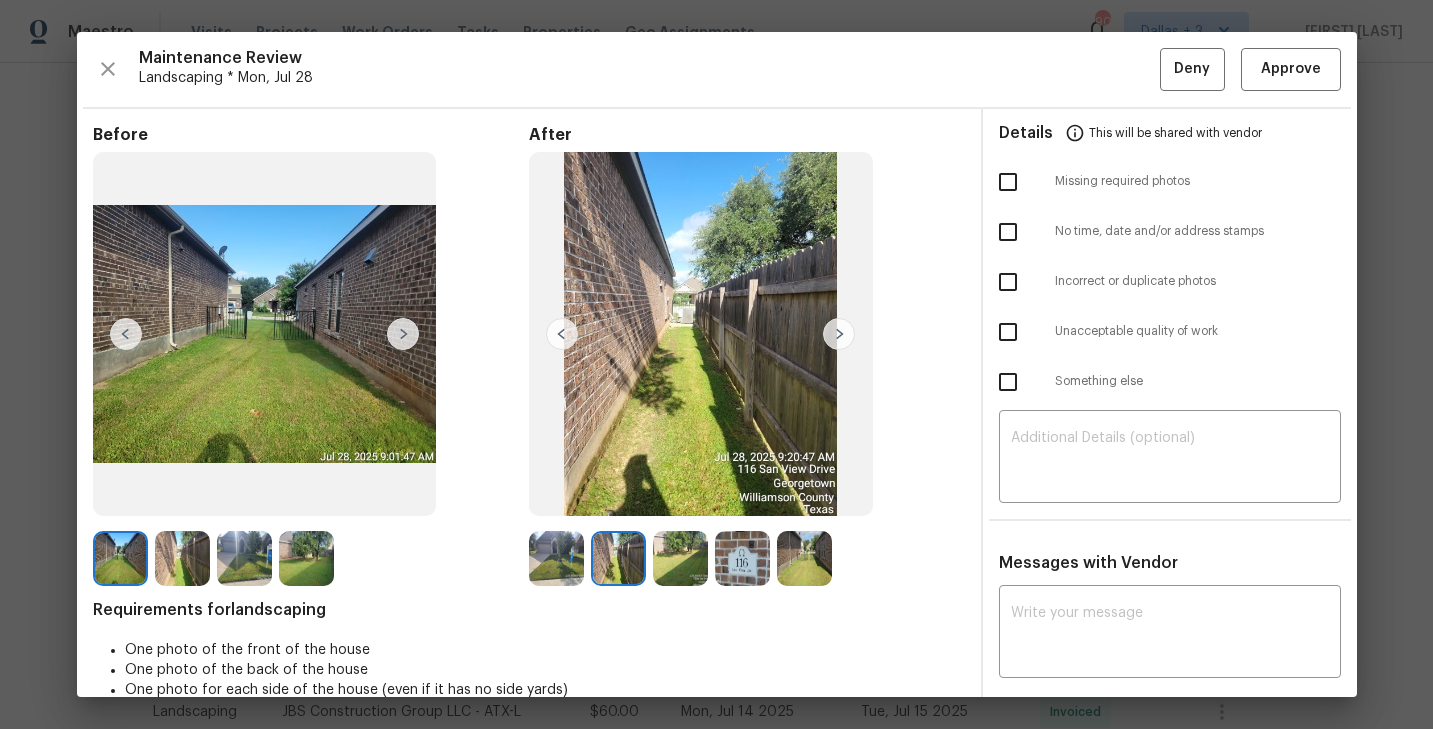 click at bounding box center [839, 334] 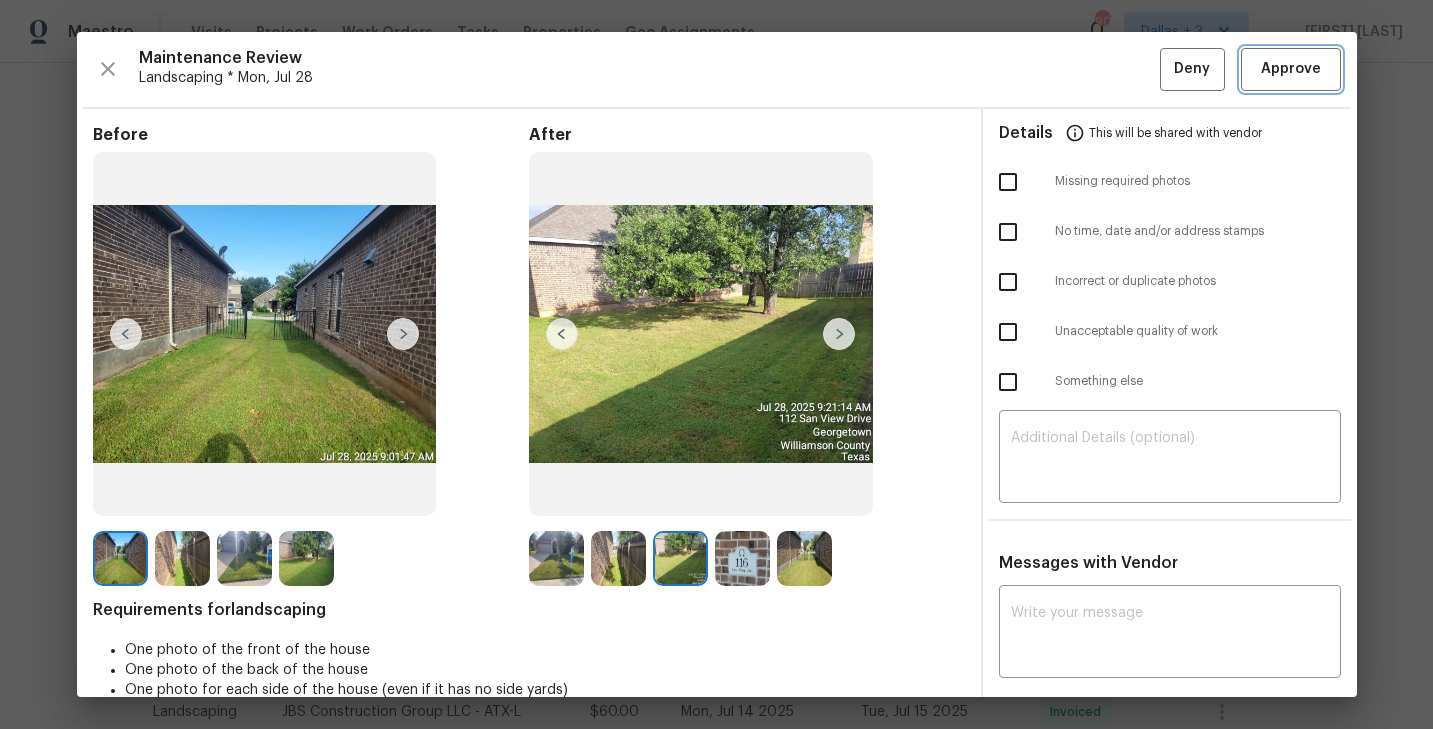 click on "Approve" at bounding box center [1291, 69] 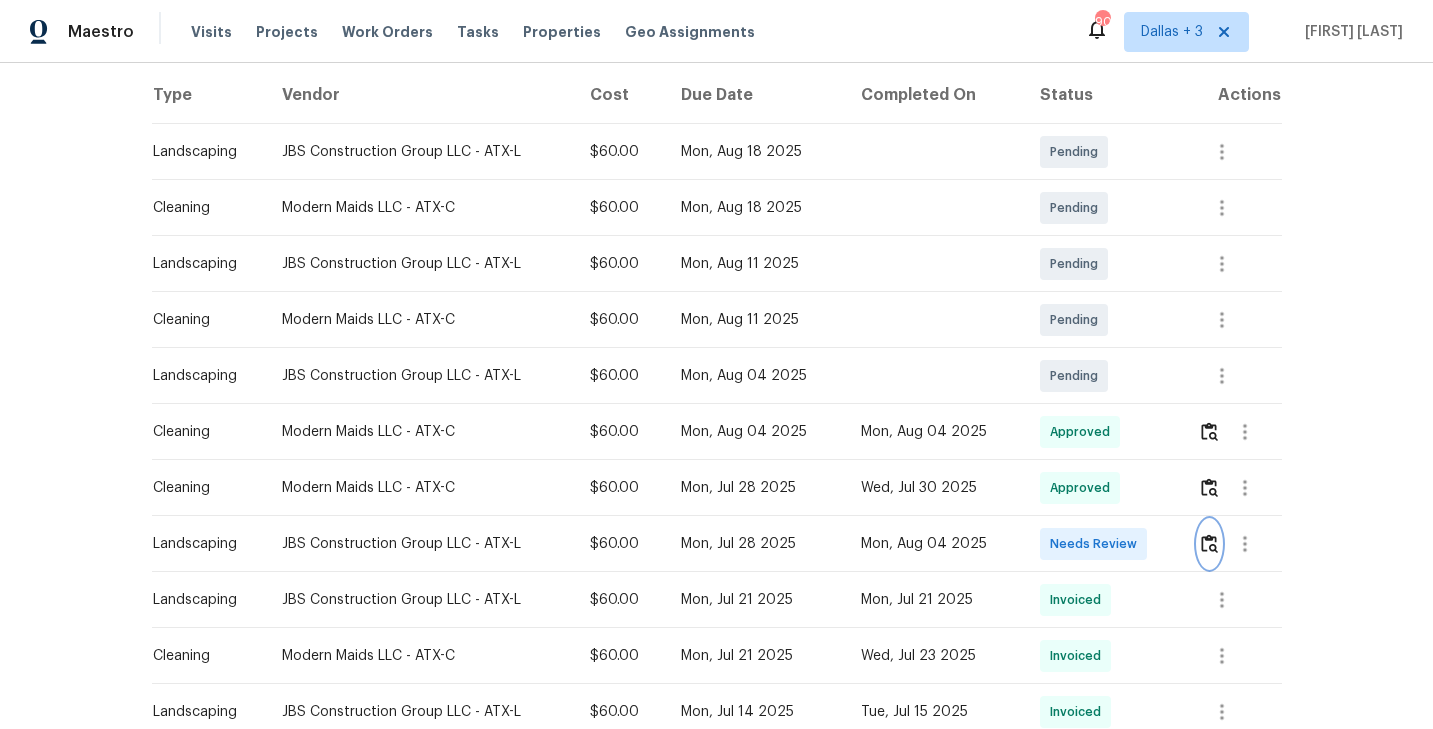 scroll, scrollTop: 0, scrollLeft: 0, axis: both 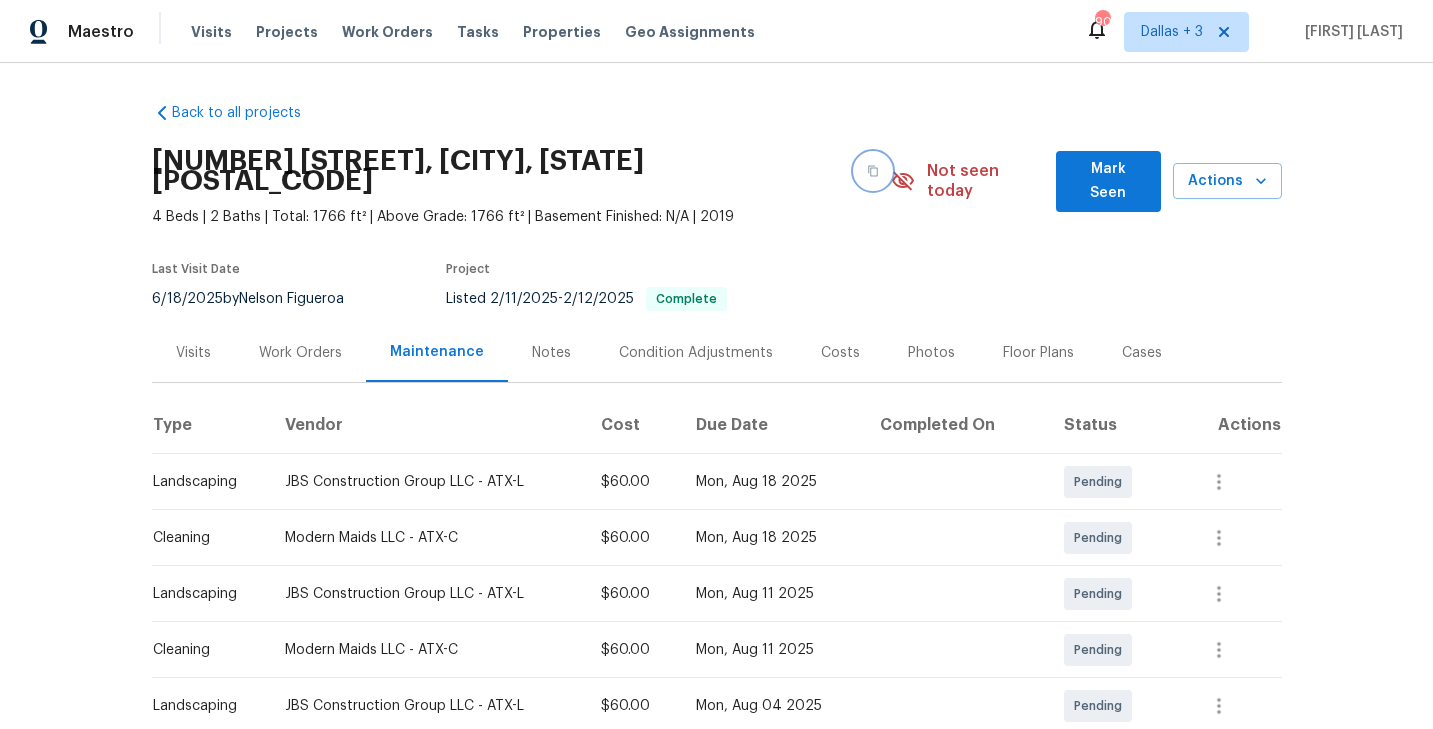 click 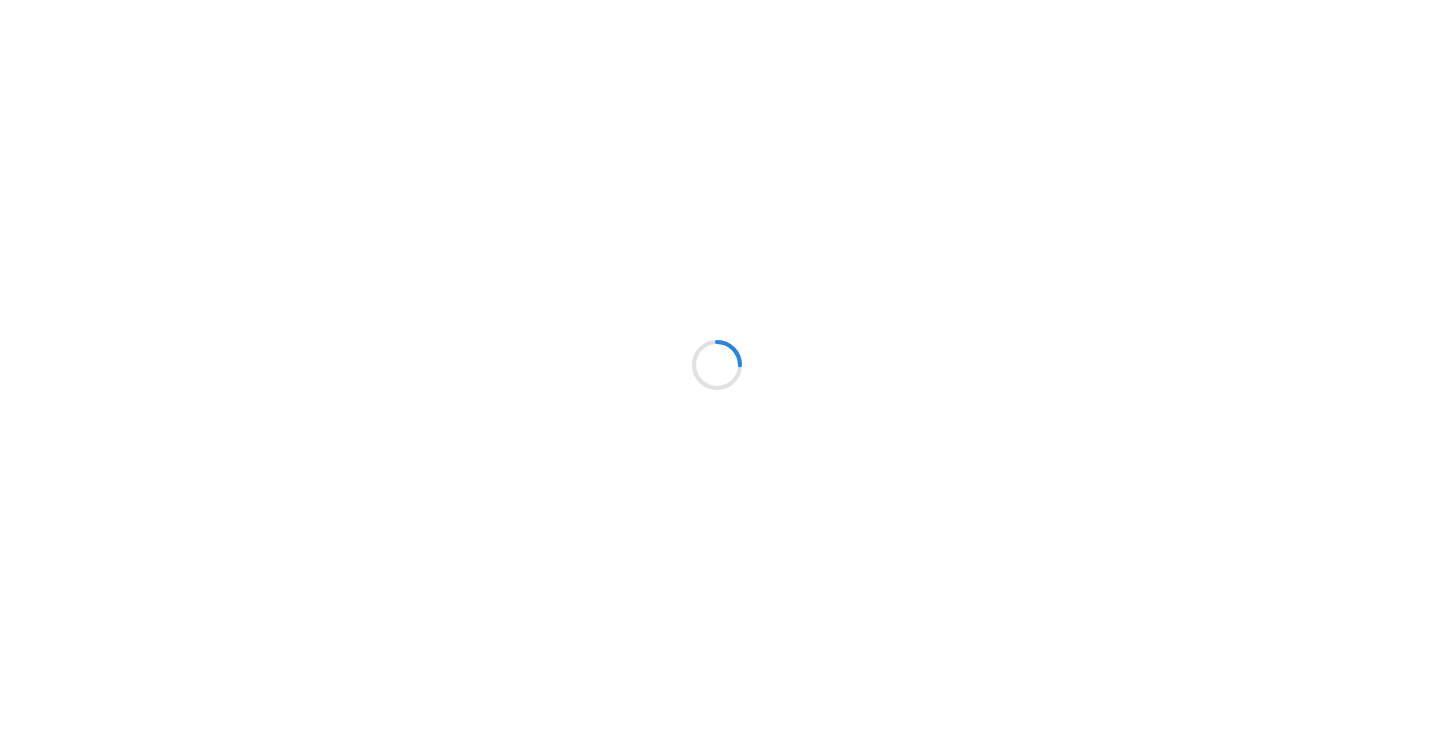 scroll, scrollTop: 0, scrollLeft: 0, axis: both 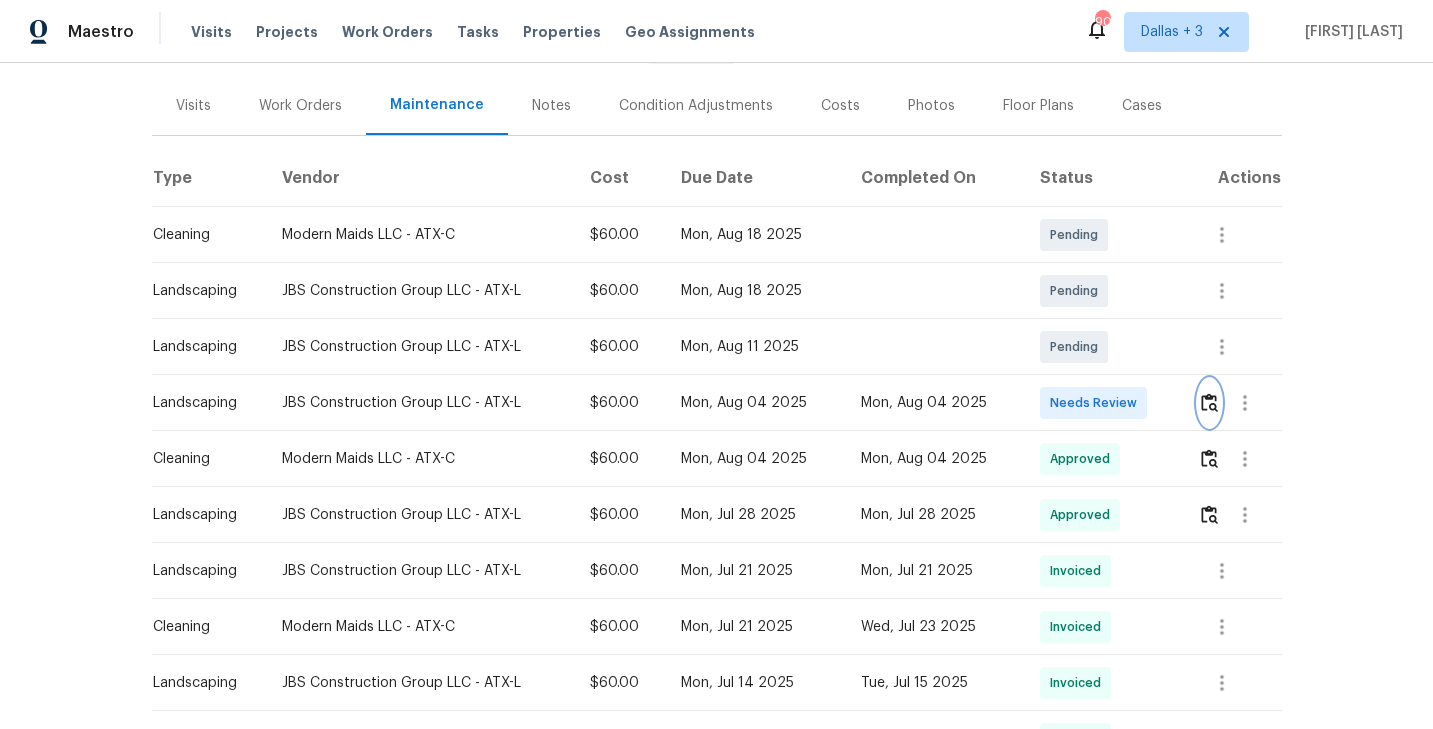 click at bounding box center (1209, 402) 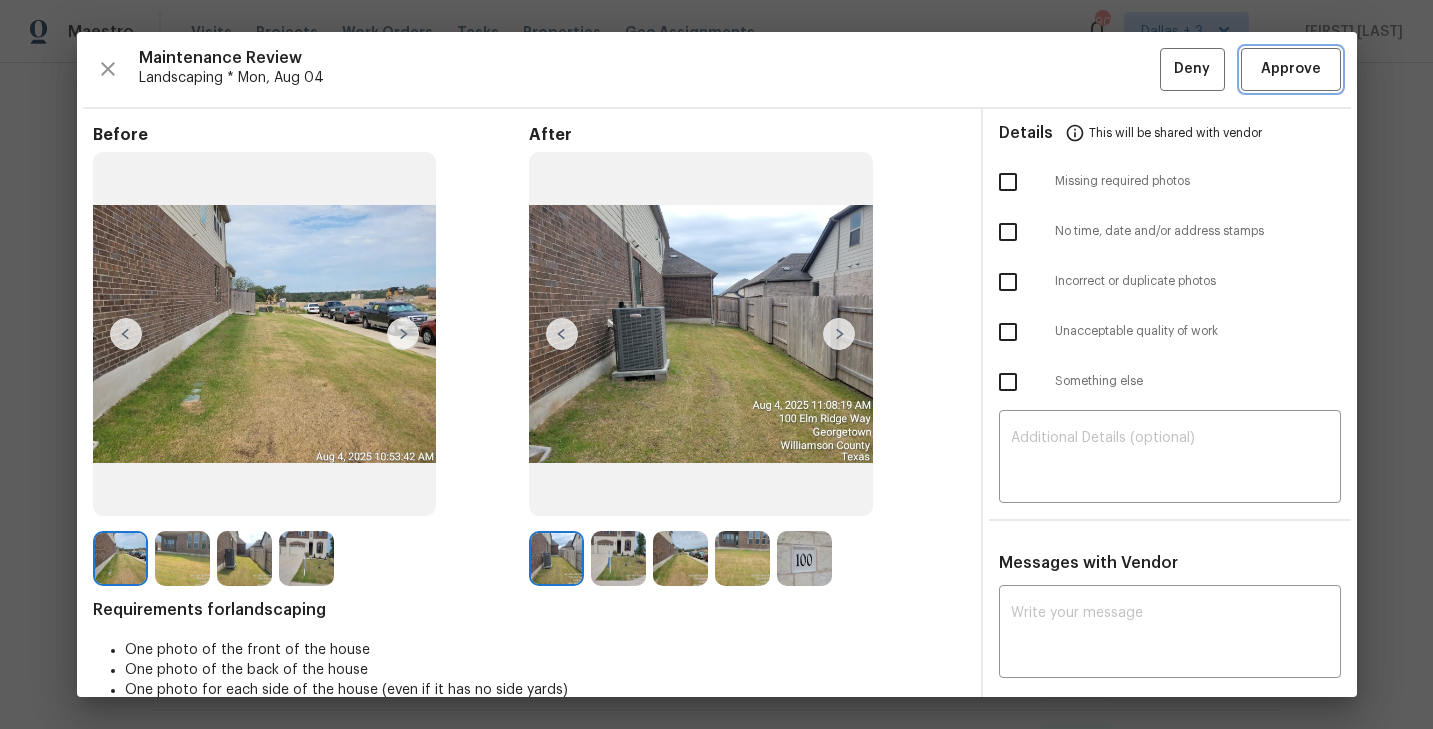 click on "Approve" at bounding box center (1291, 69) 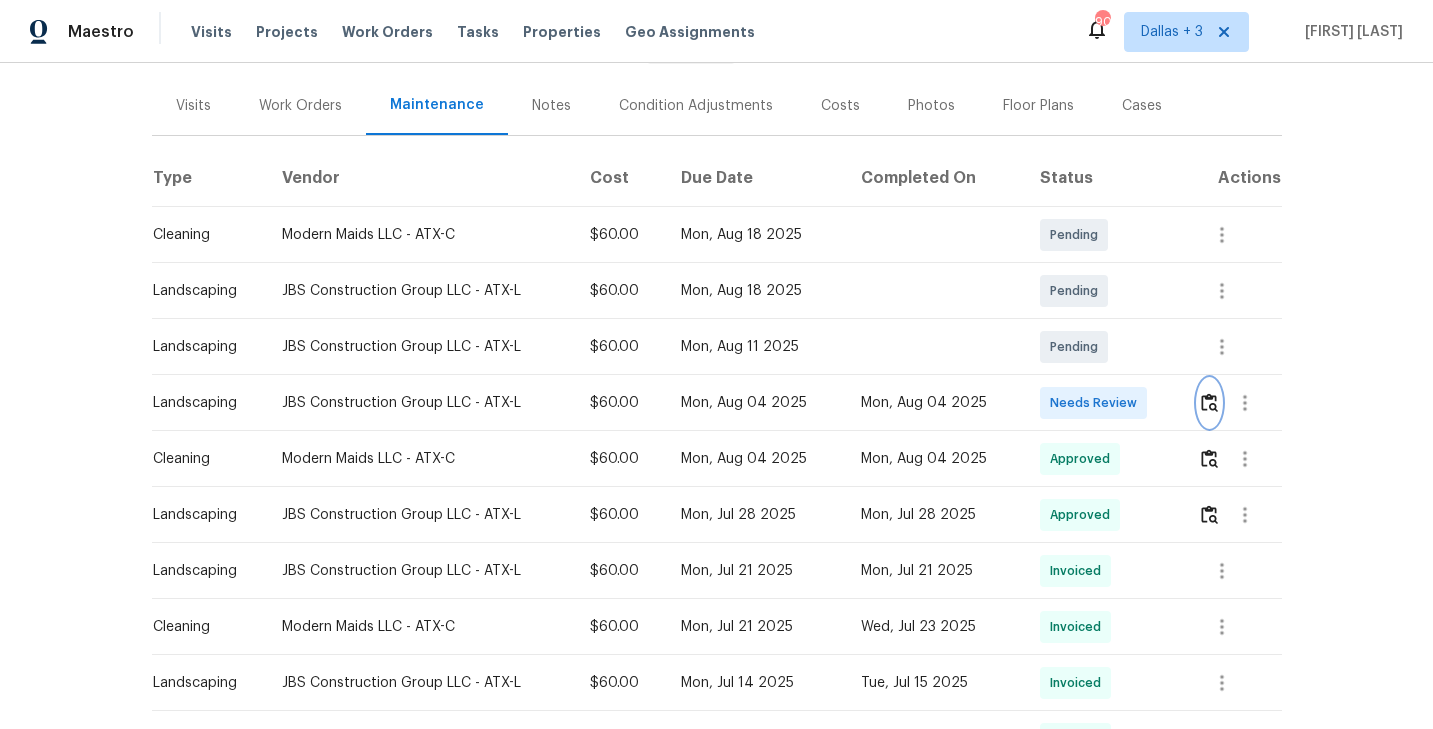 scroll, scrollTop: 0, scrollLeft: 0, axis: both 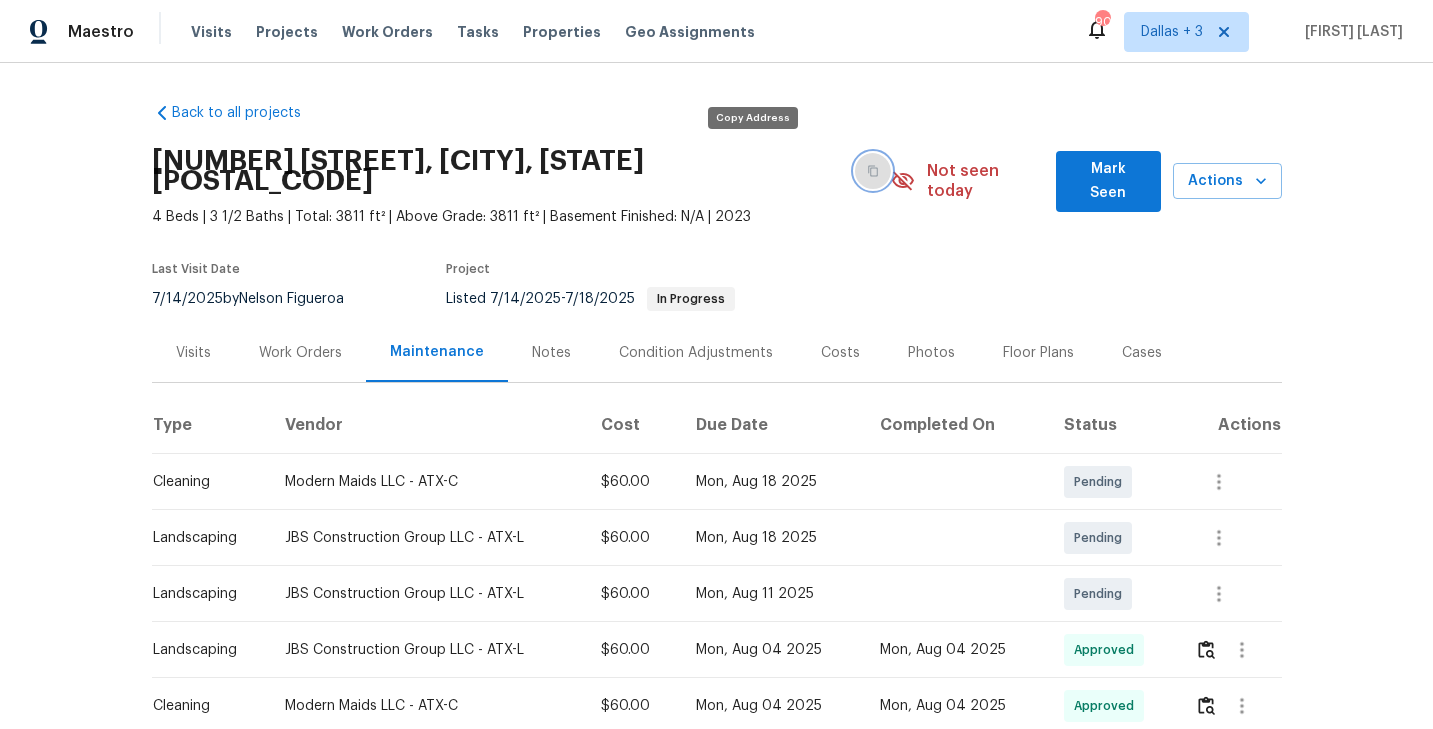 click at bounding box center [873, 171] 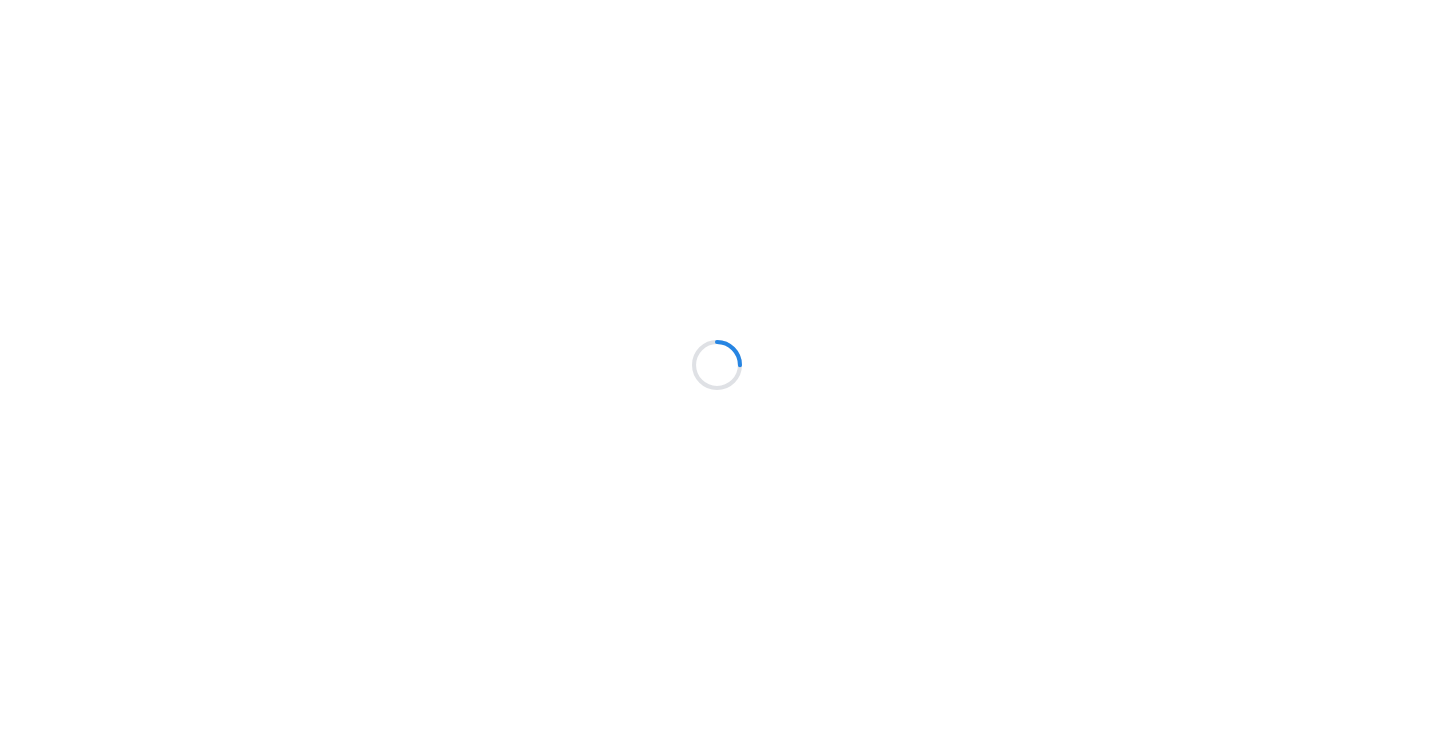 scroll, scrollTop: 0, scrollLeft: 0, axis: both 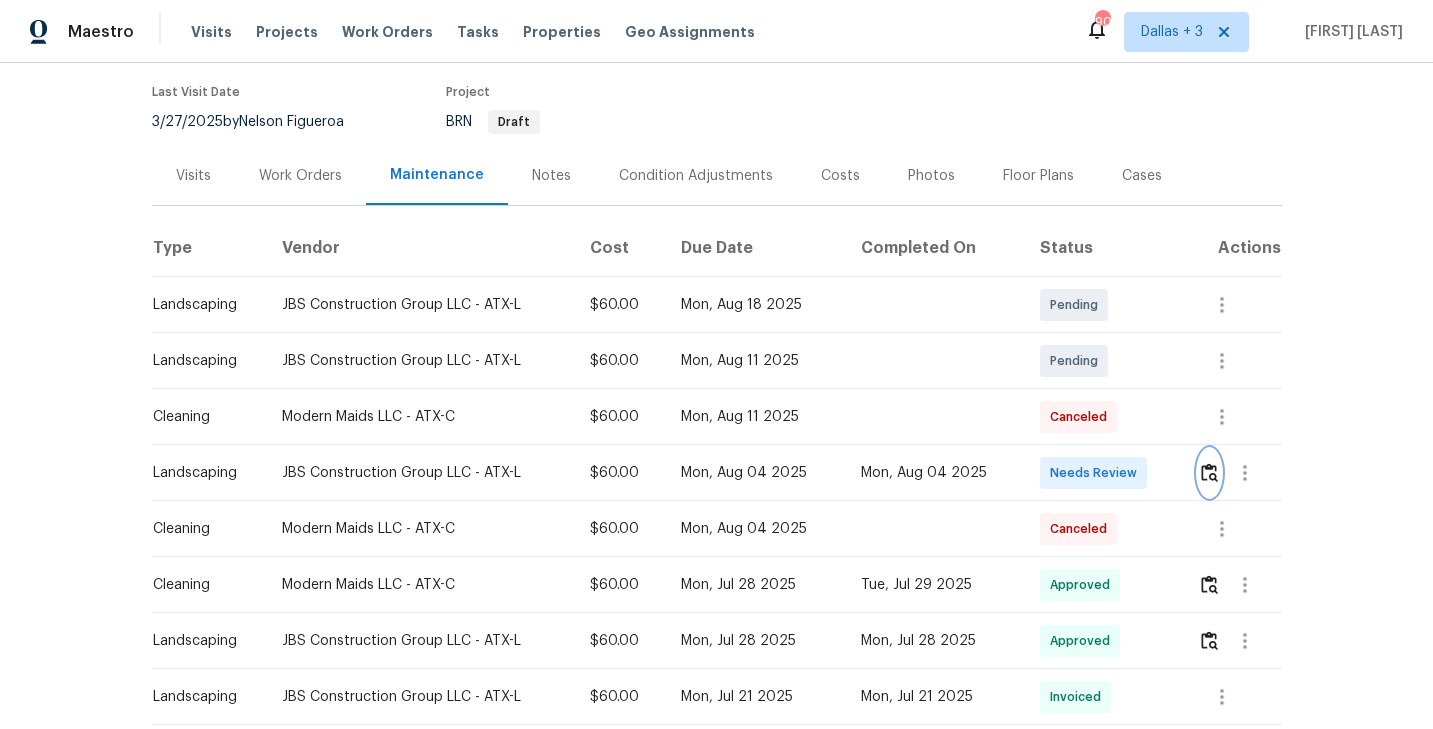 click at bounding box center [1209, 472] 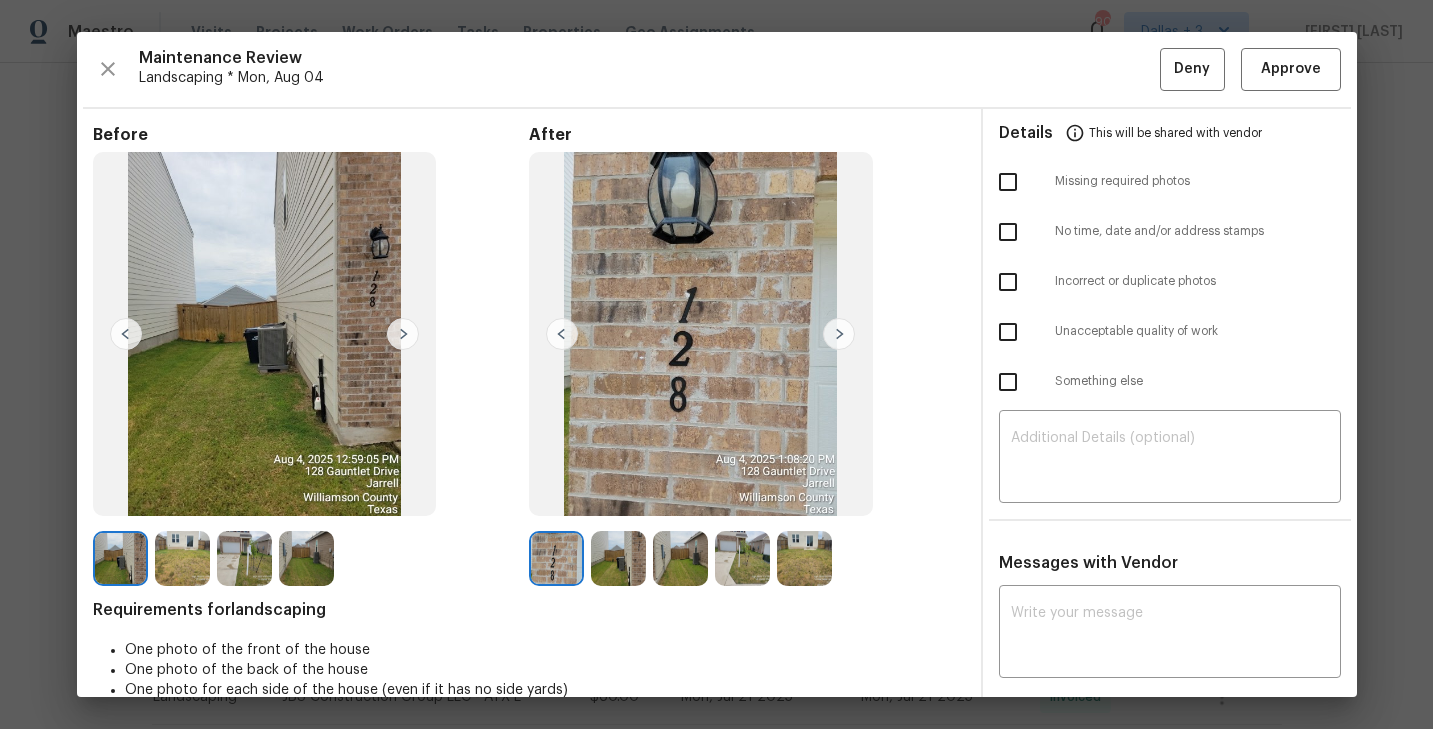 click at bounding box center (618, 558) 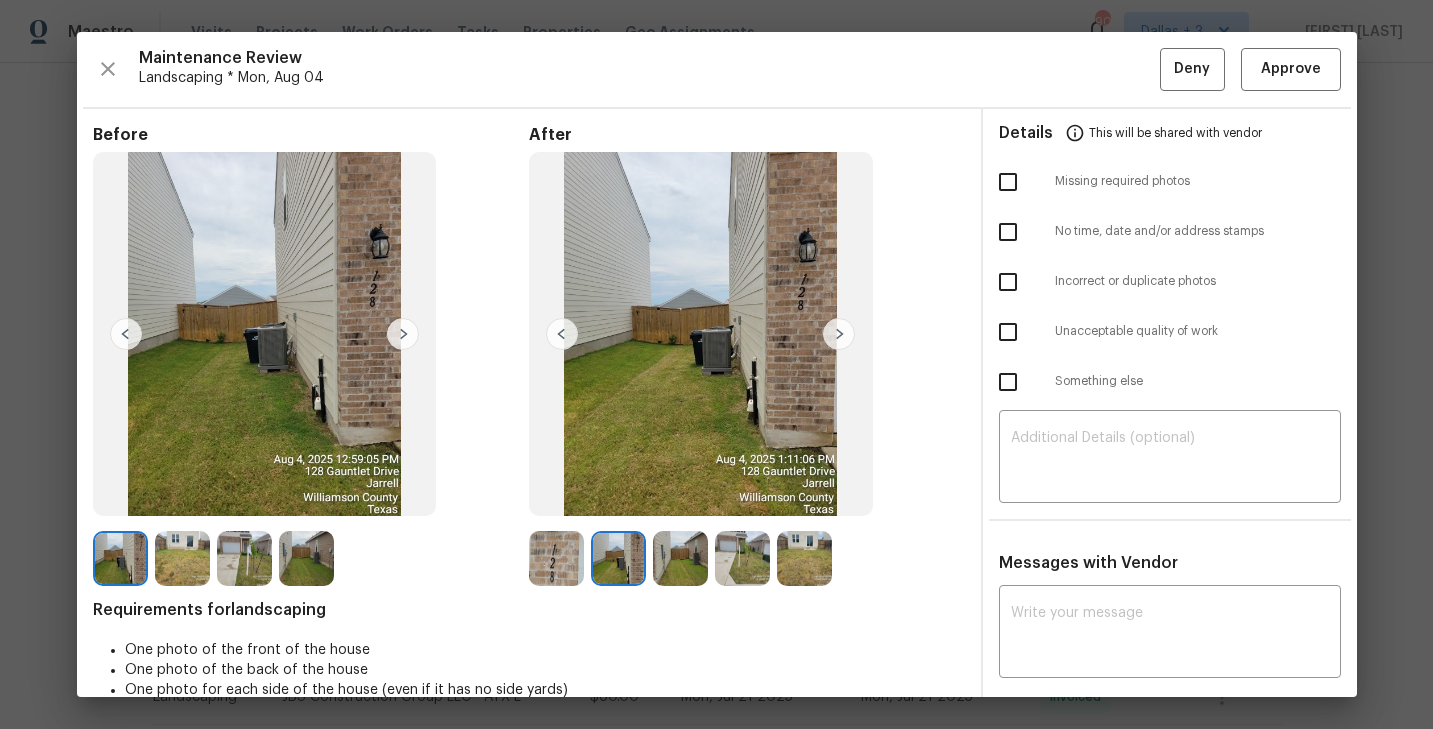 click at bounding box center [680, 558] 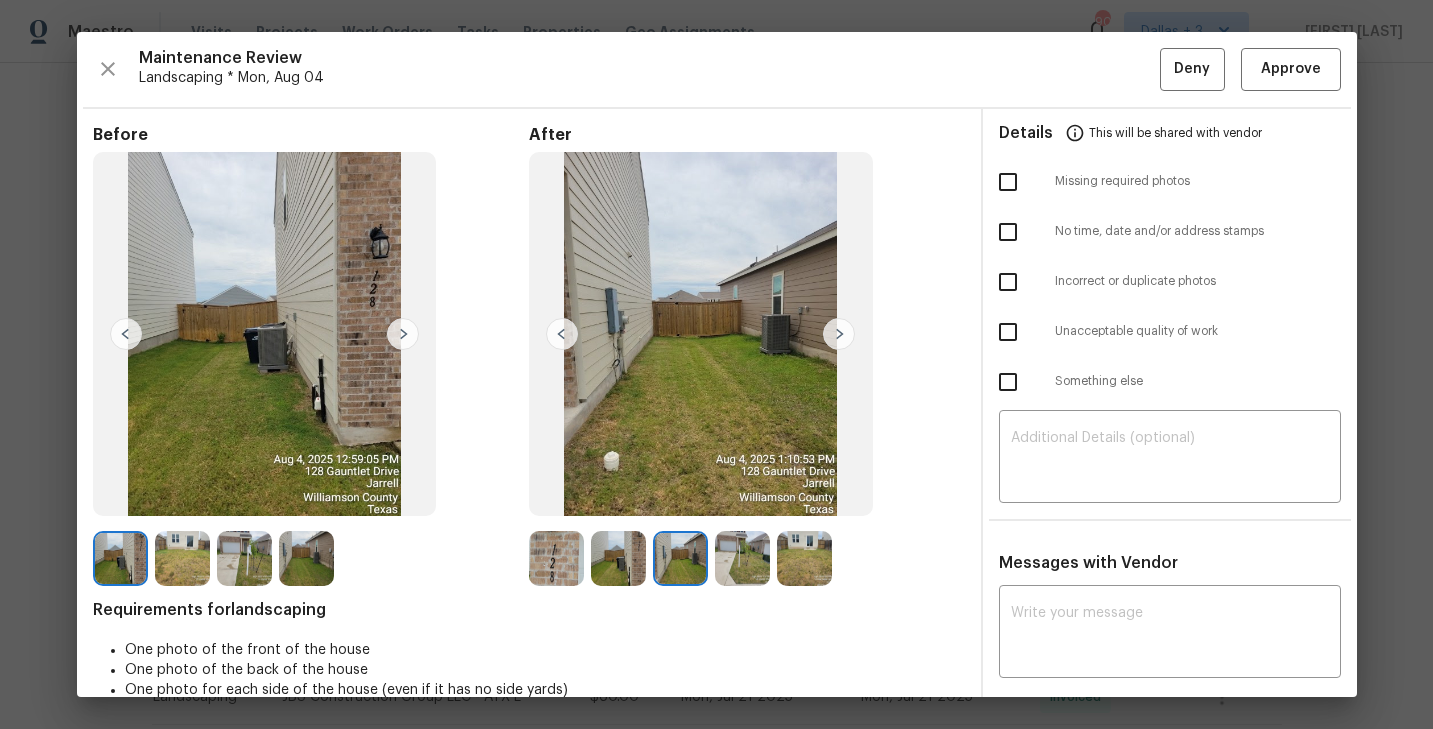 click at bounding box center [742, 558] 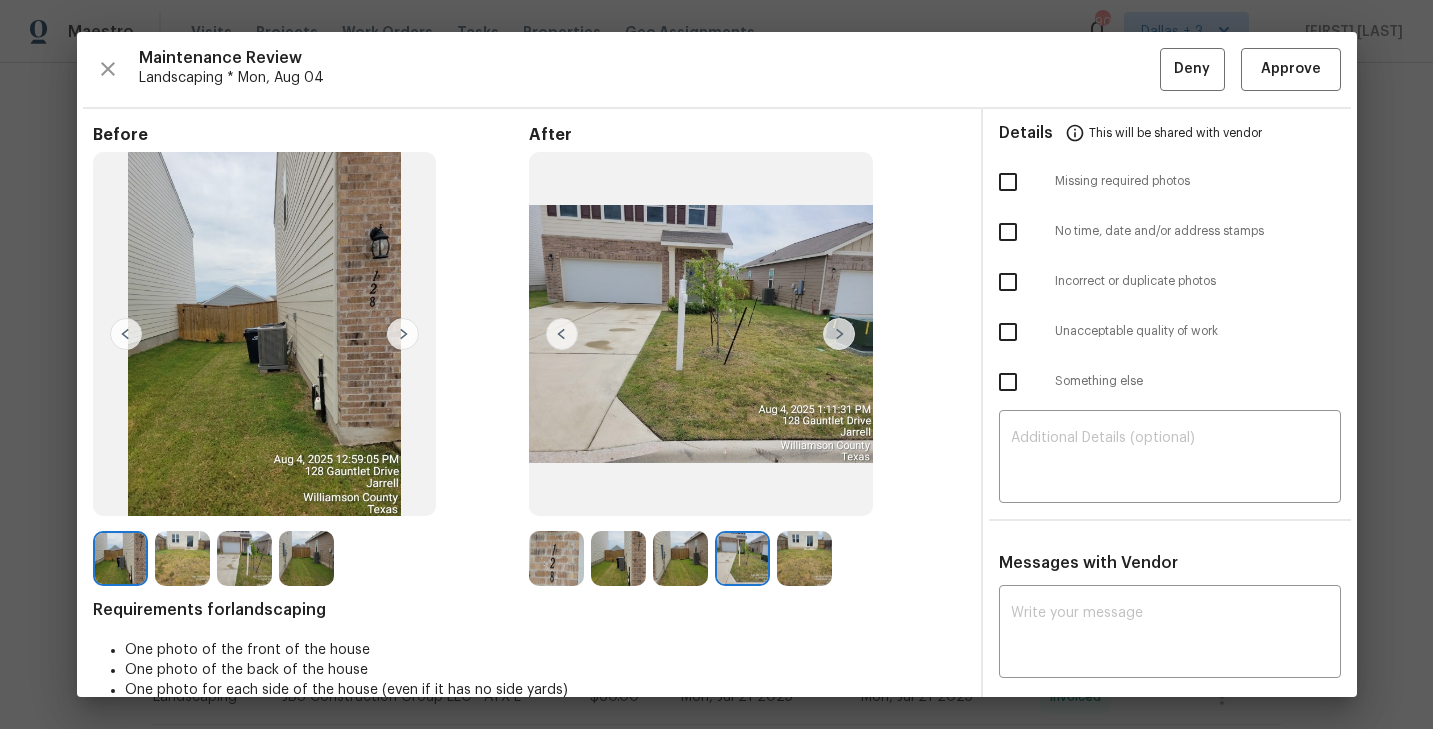 click at bounding box center (804, 558) 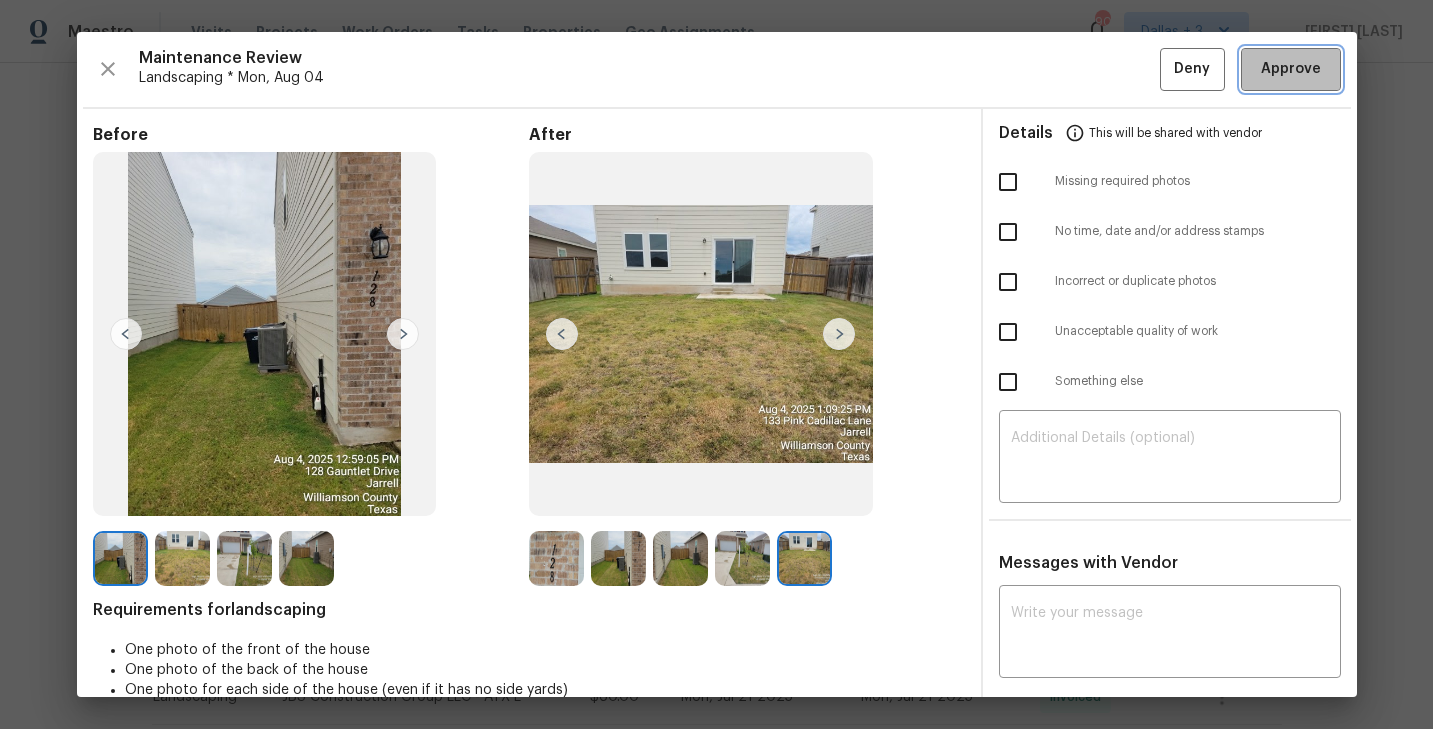 click on "Approve" at bounding box center [1291, 69] 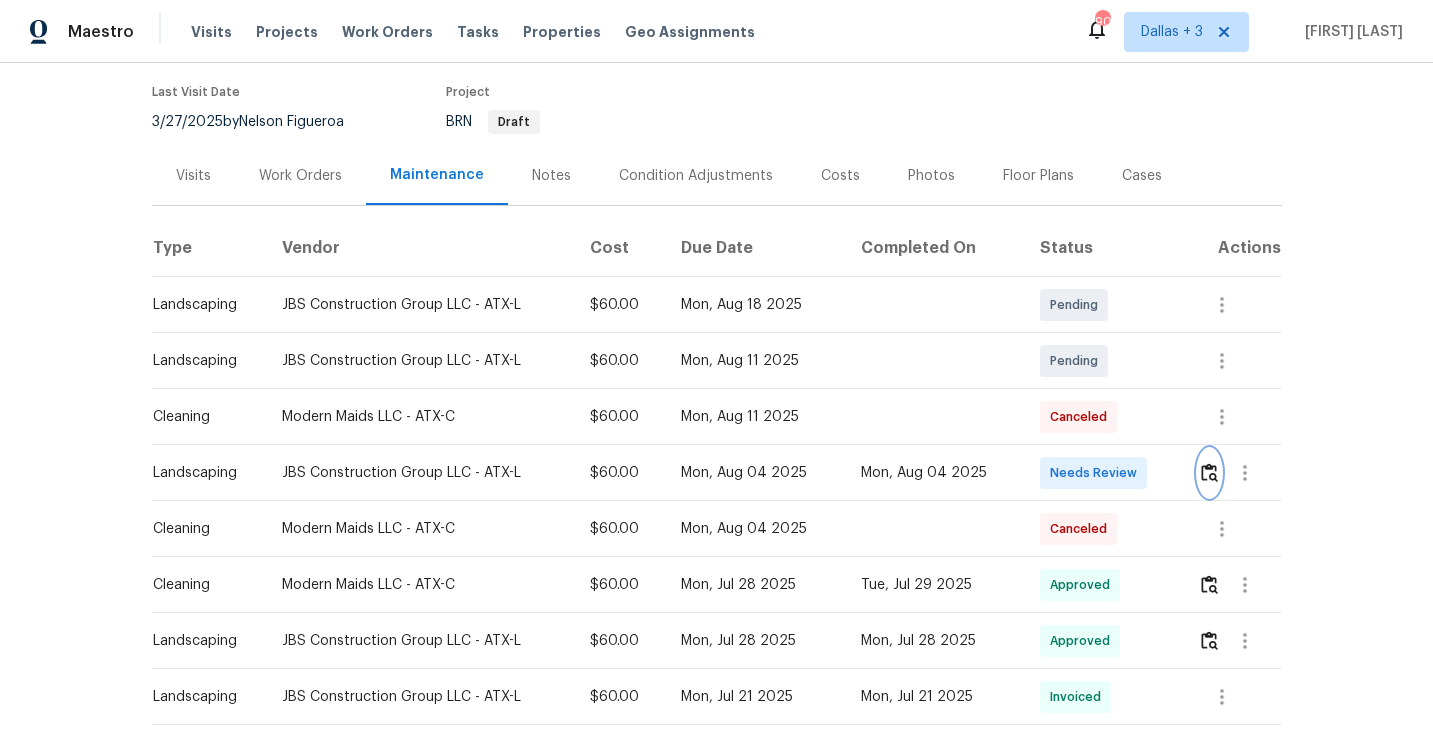 scroll, scrollTop: 0, scrollLeft: 0, axis: both 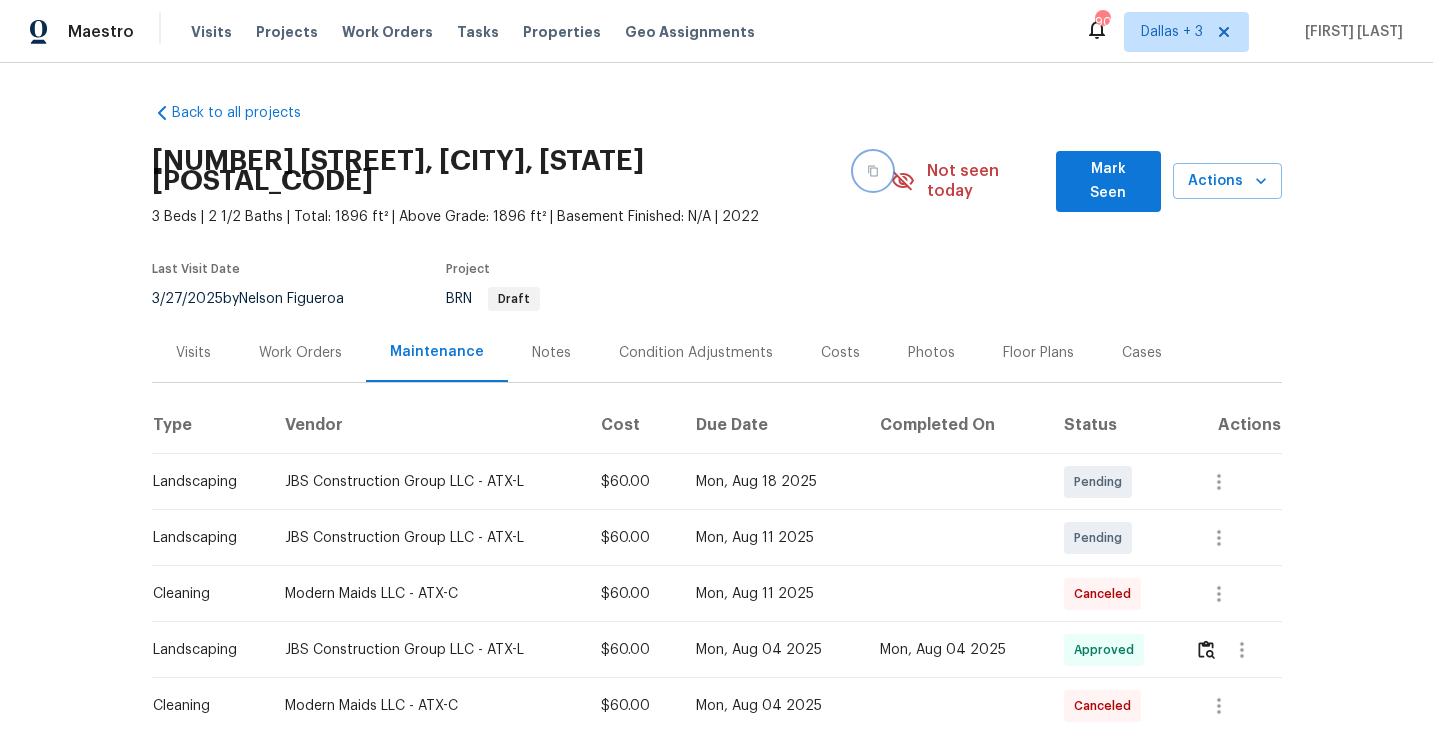 click at bounding box center [873, 171] 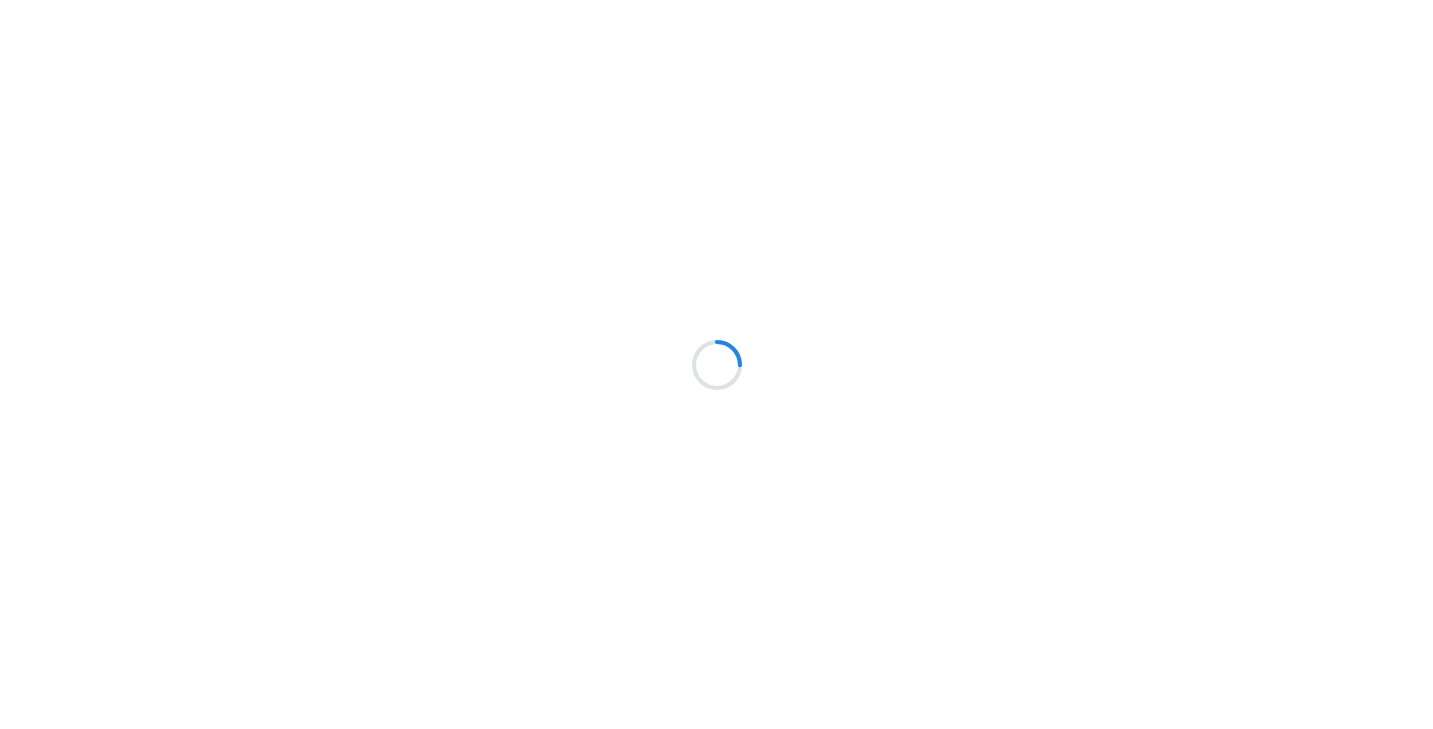 scroll, scrollTop: 0, scrollLeft: 0, axis: both 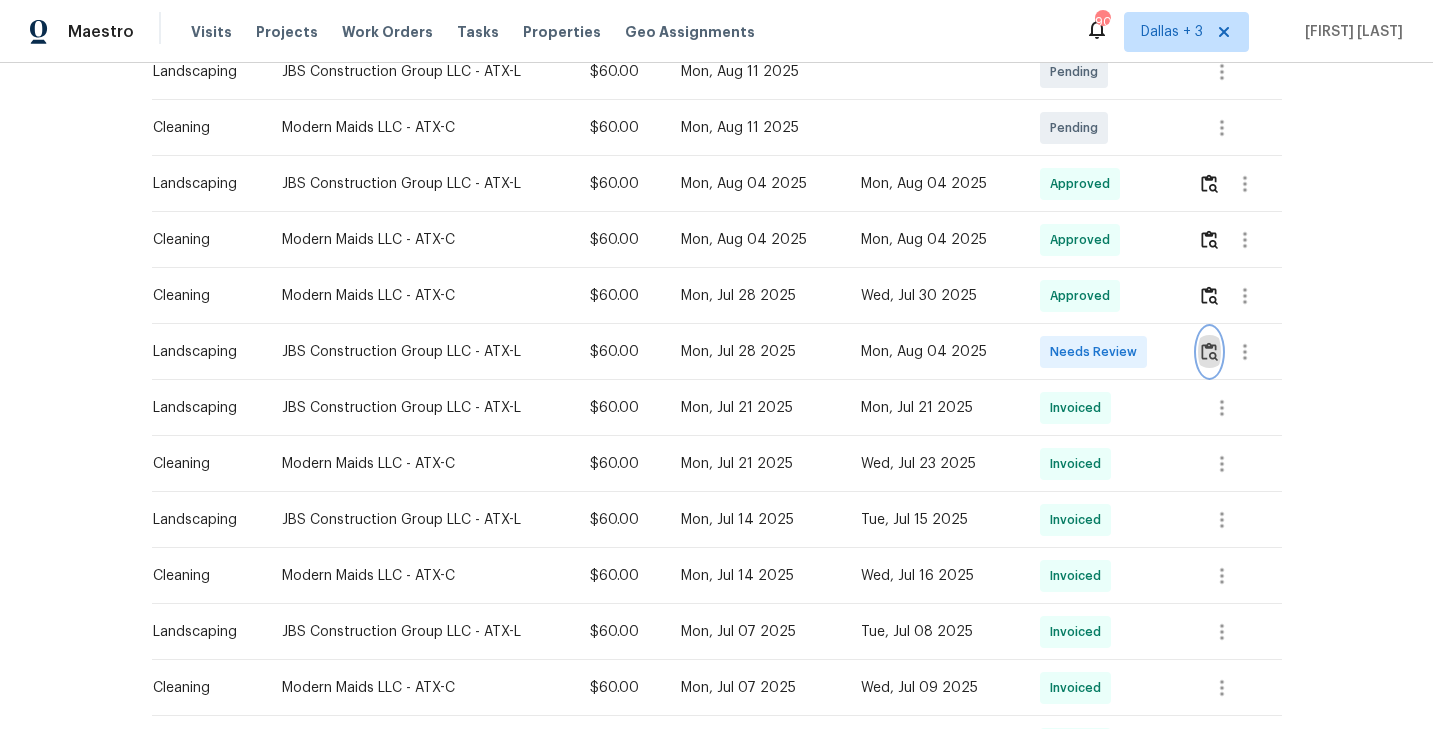 click at bounding box center [1209, 351] 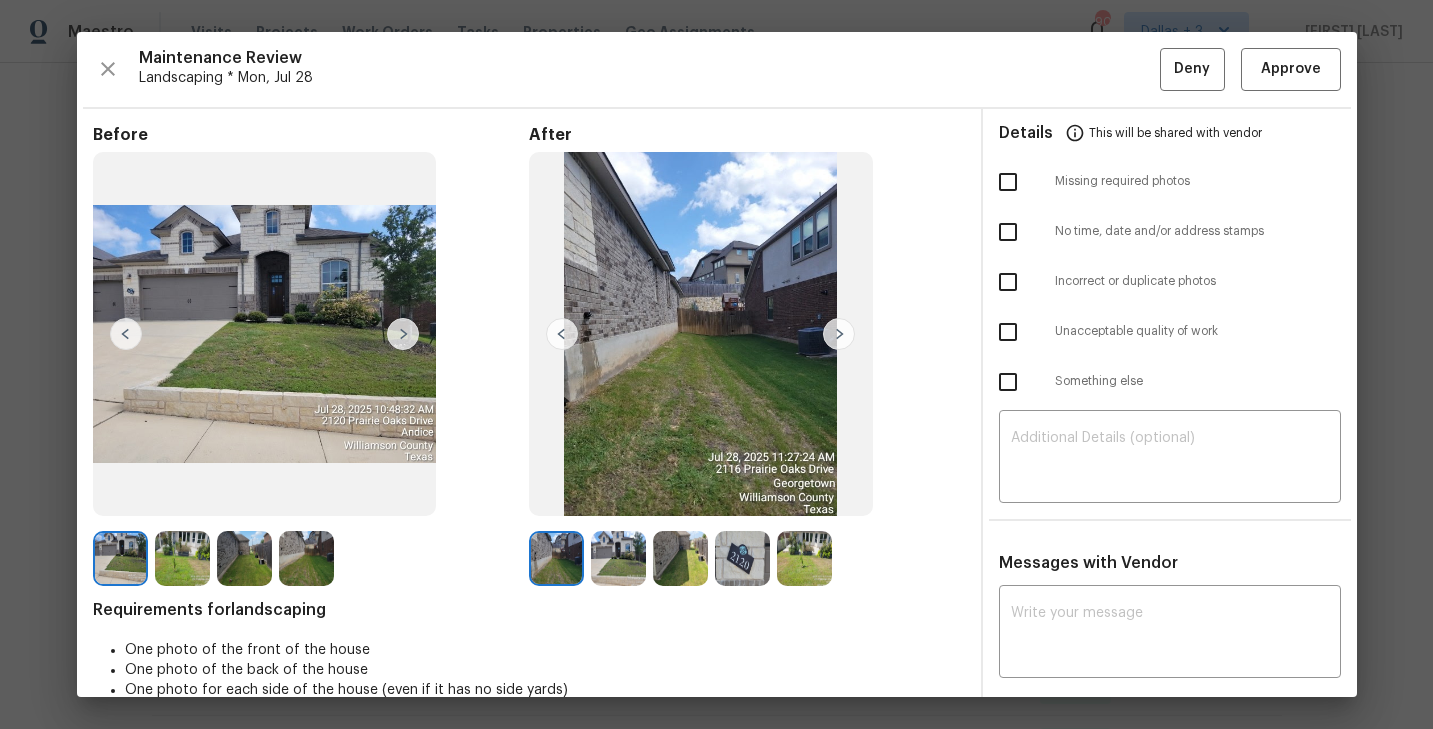 click at bounding box center (618, 558) 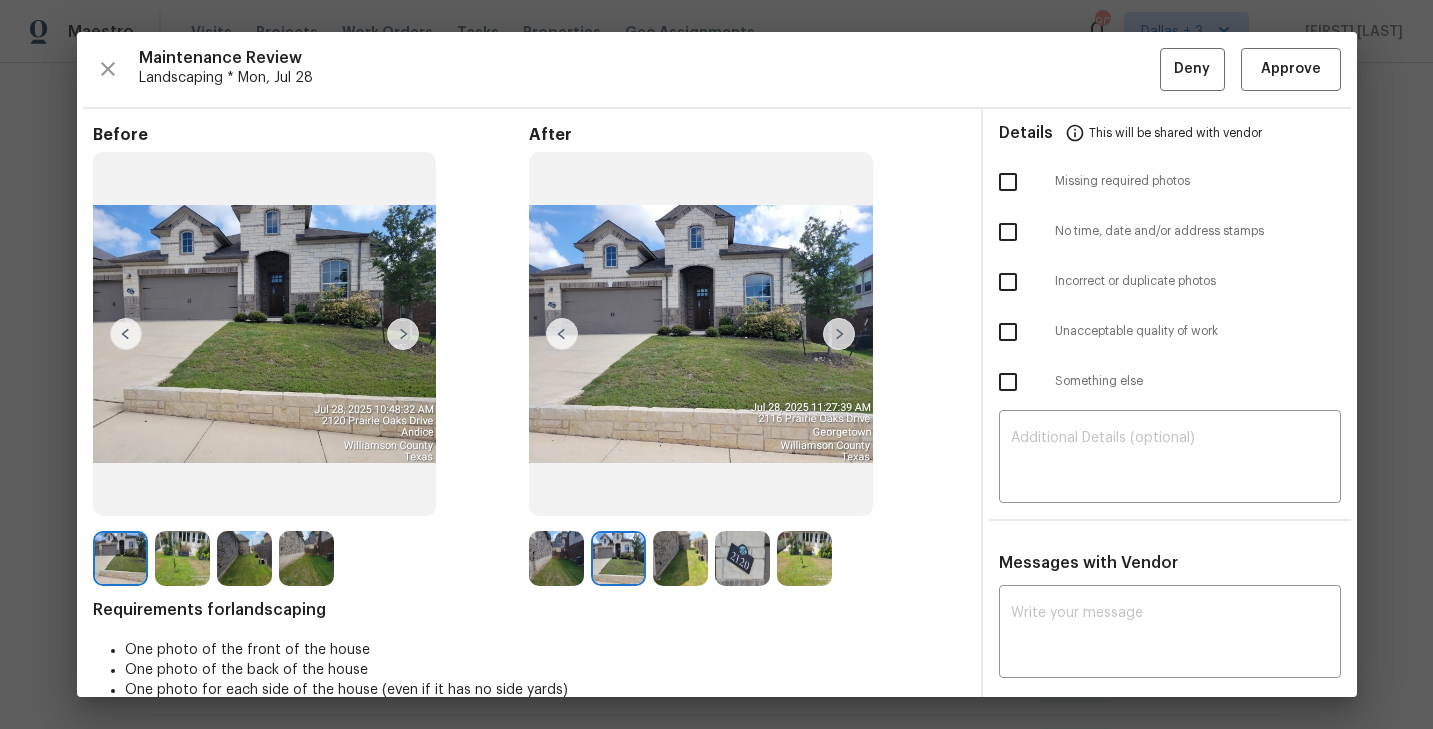 click at bounding box center (680, 558) 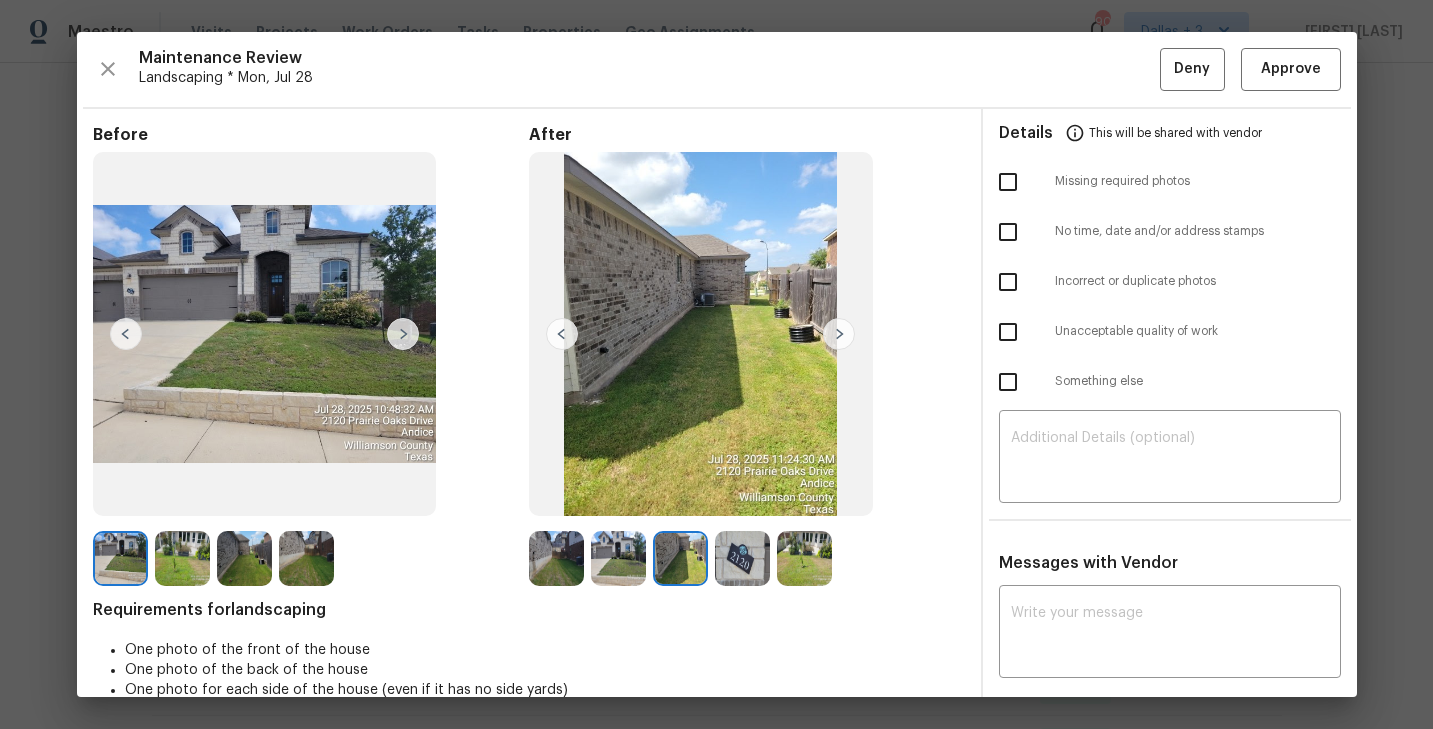 click at bounding box center (746, 558) 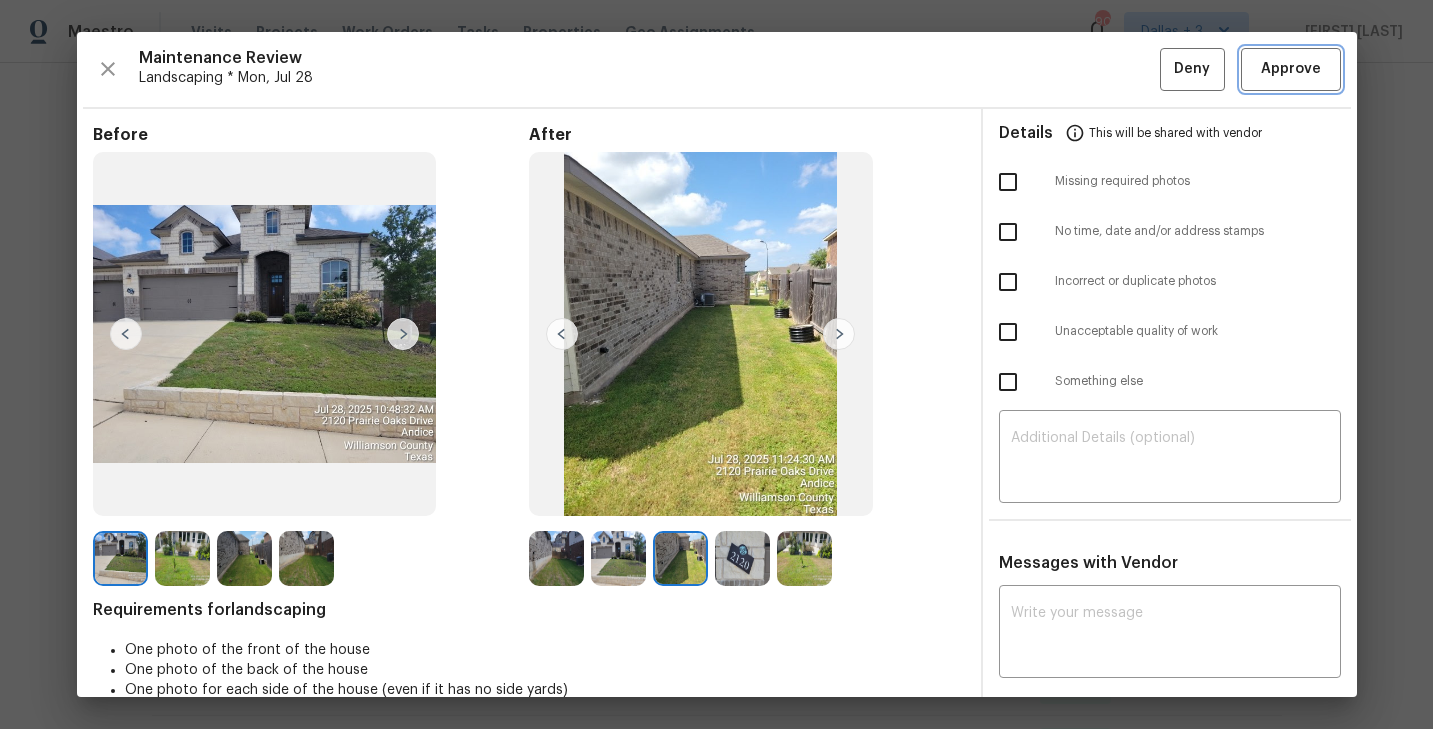 click on "Approve" at bounding box center [1291, 69] 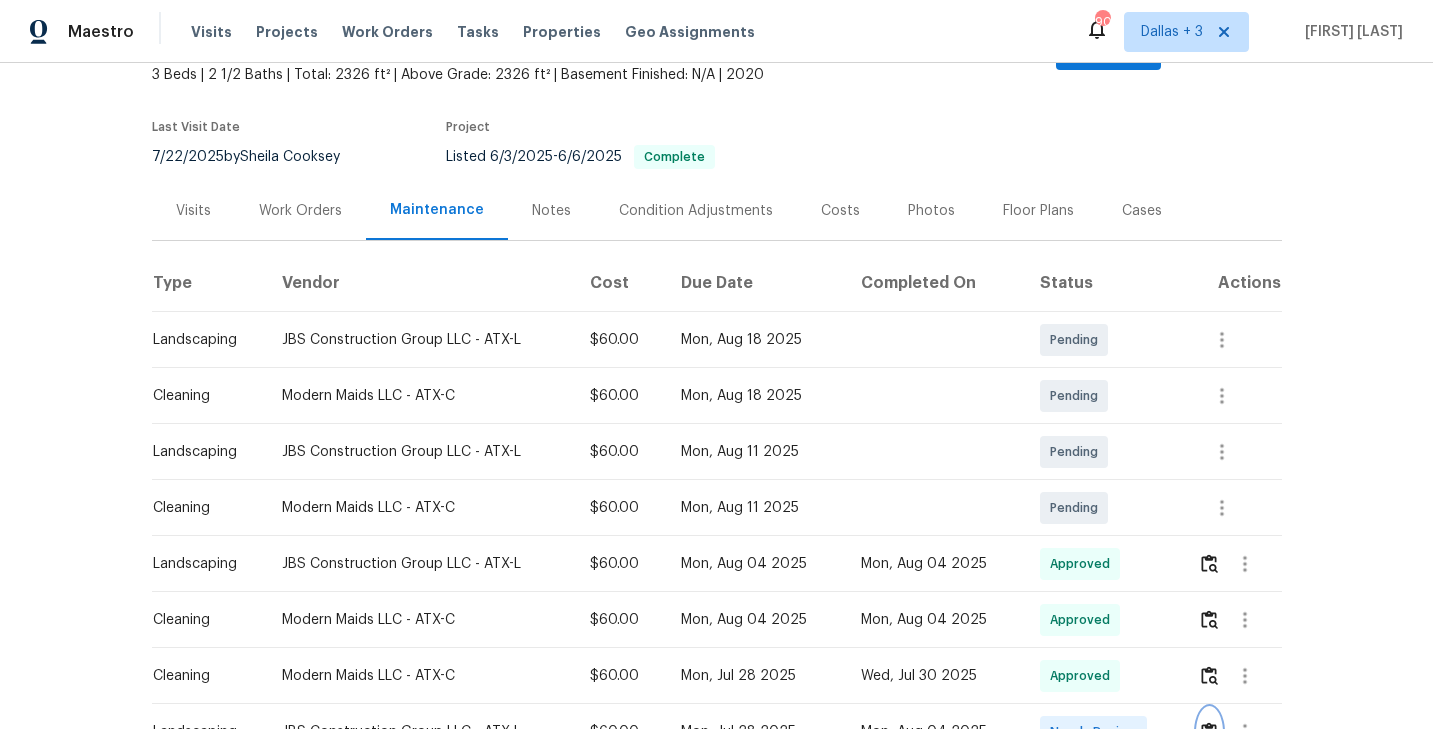 scroll, scrollTop: 0, scrollLeft: 0, axis: both 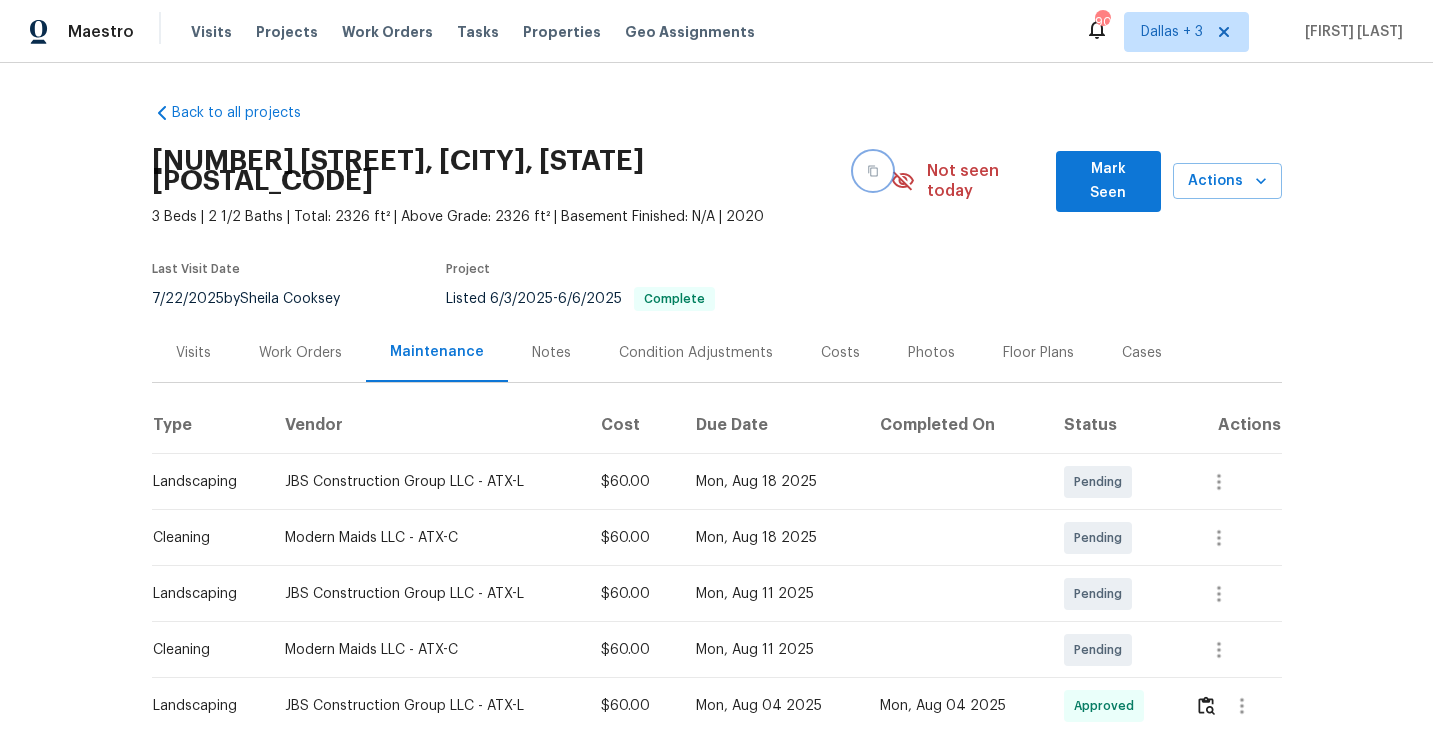 click at bounding box center [873, 171] 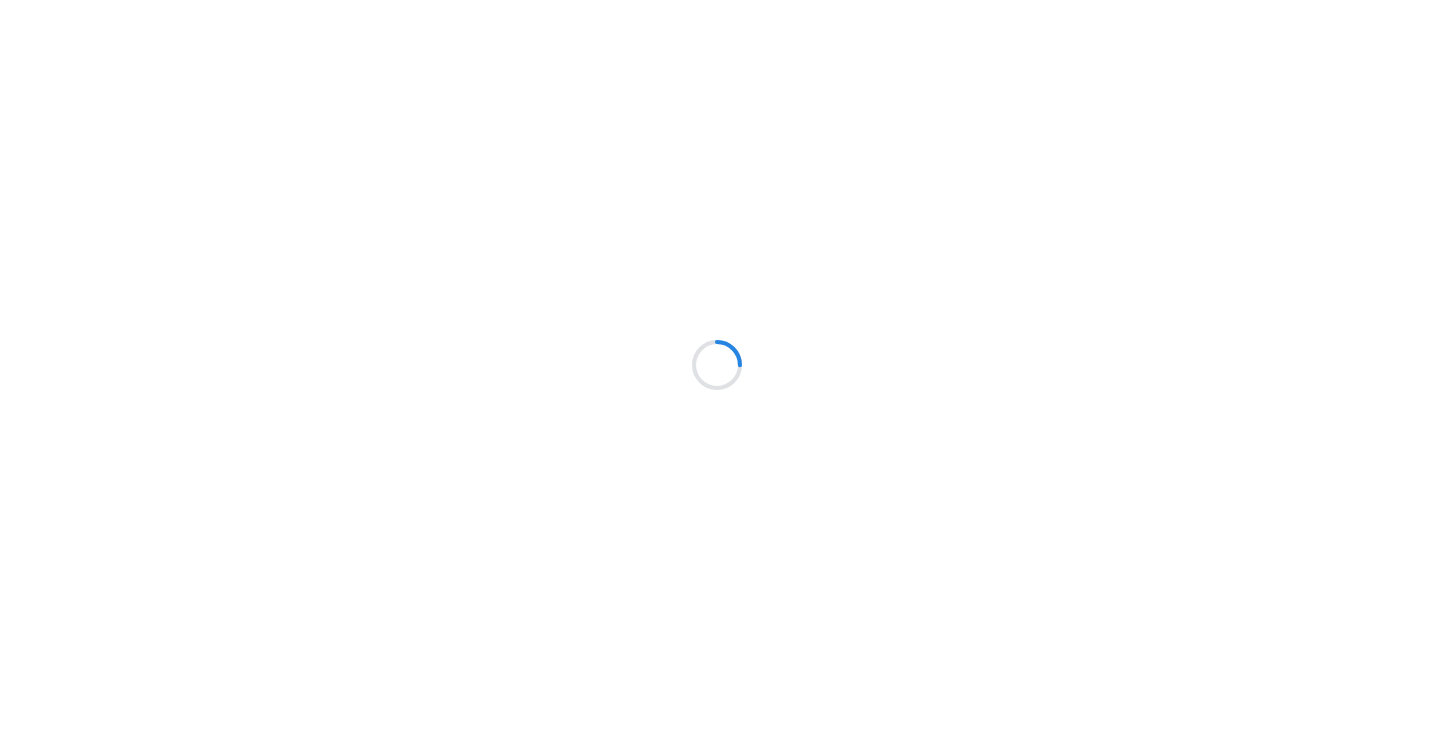 scroll, scrollTop: 0, scrollLeft: 0, axis: both 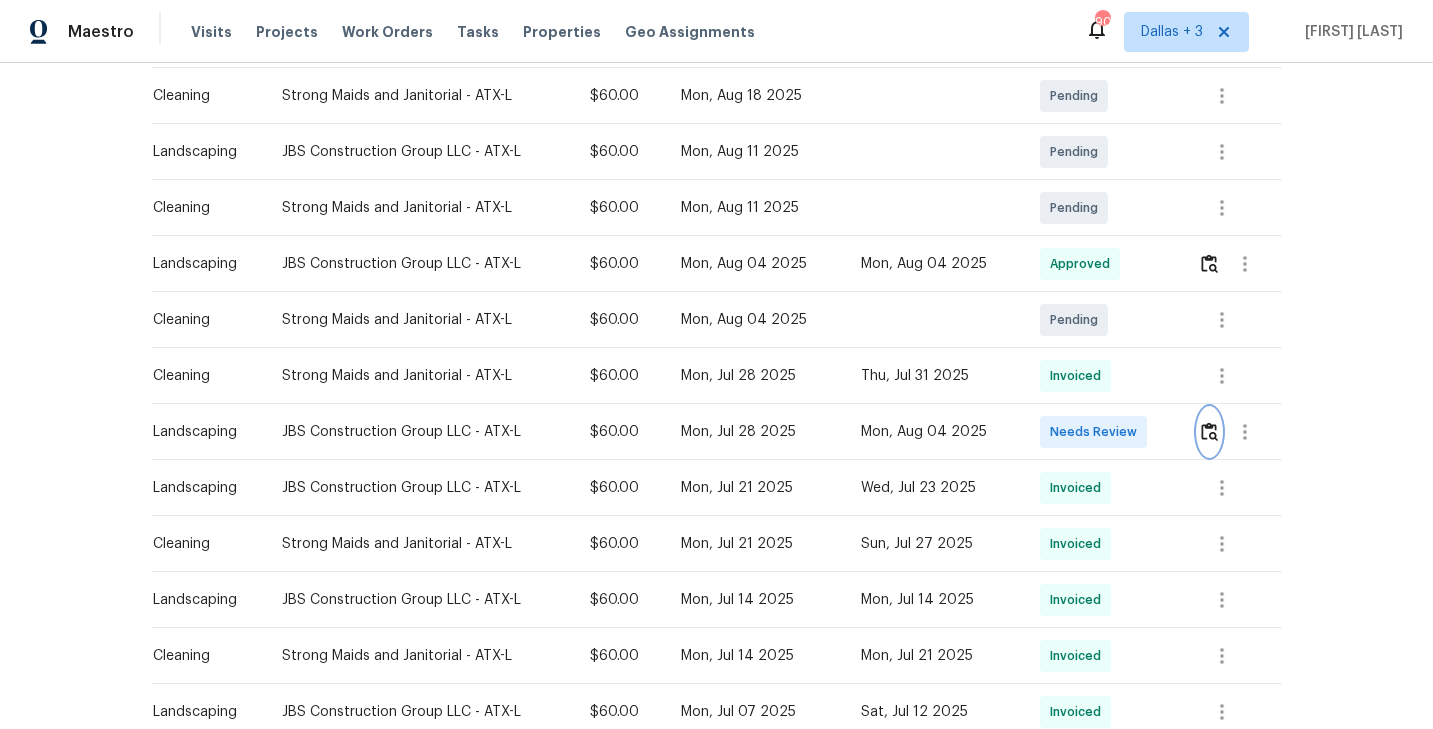 click at bounding box center (1209, 431) 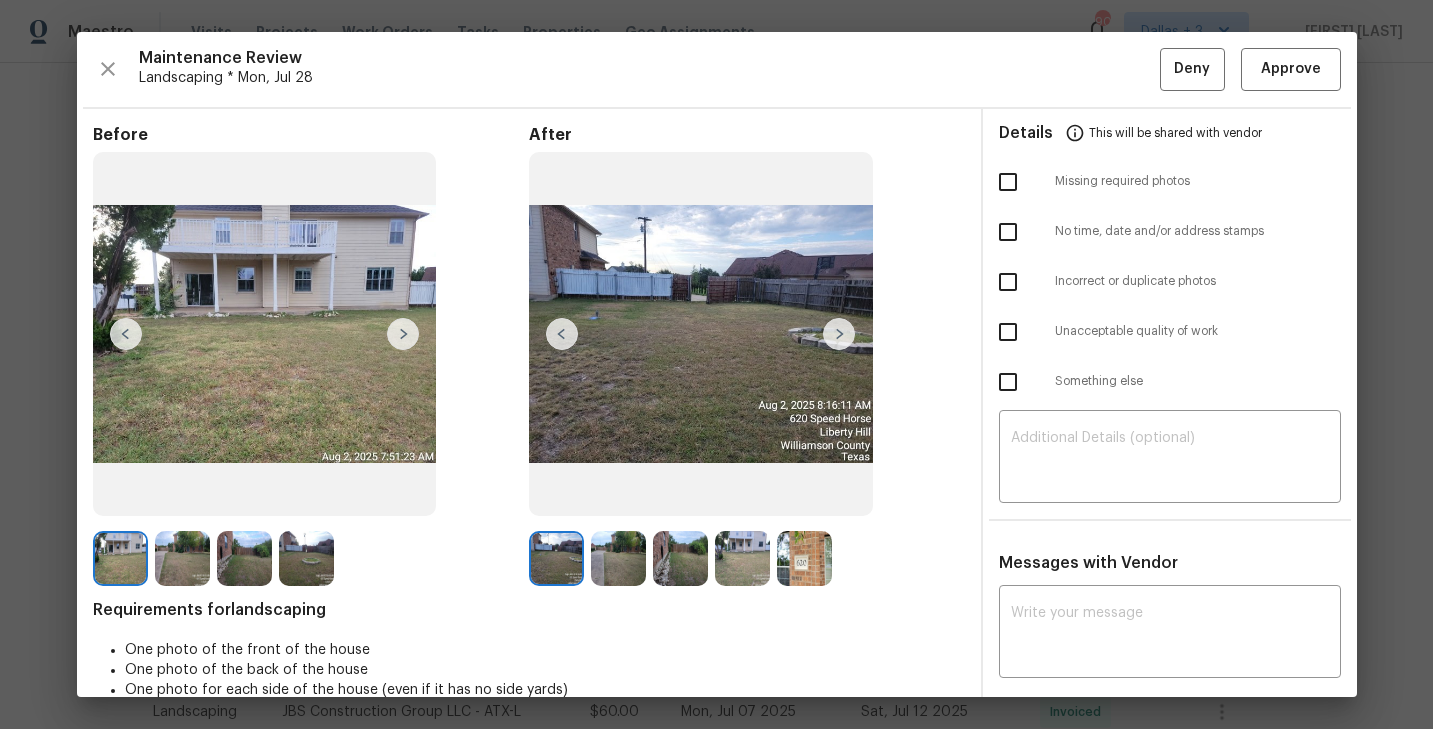click at bounding box center (839, 334) 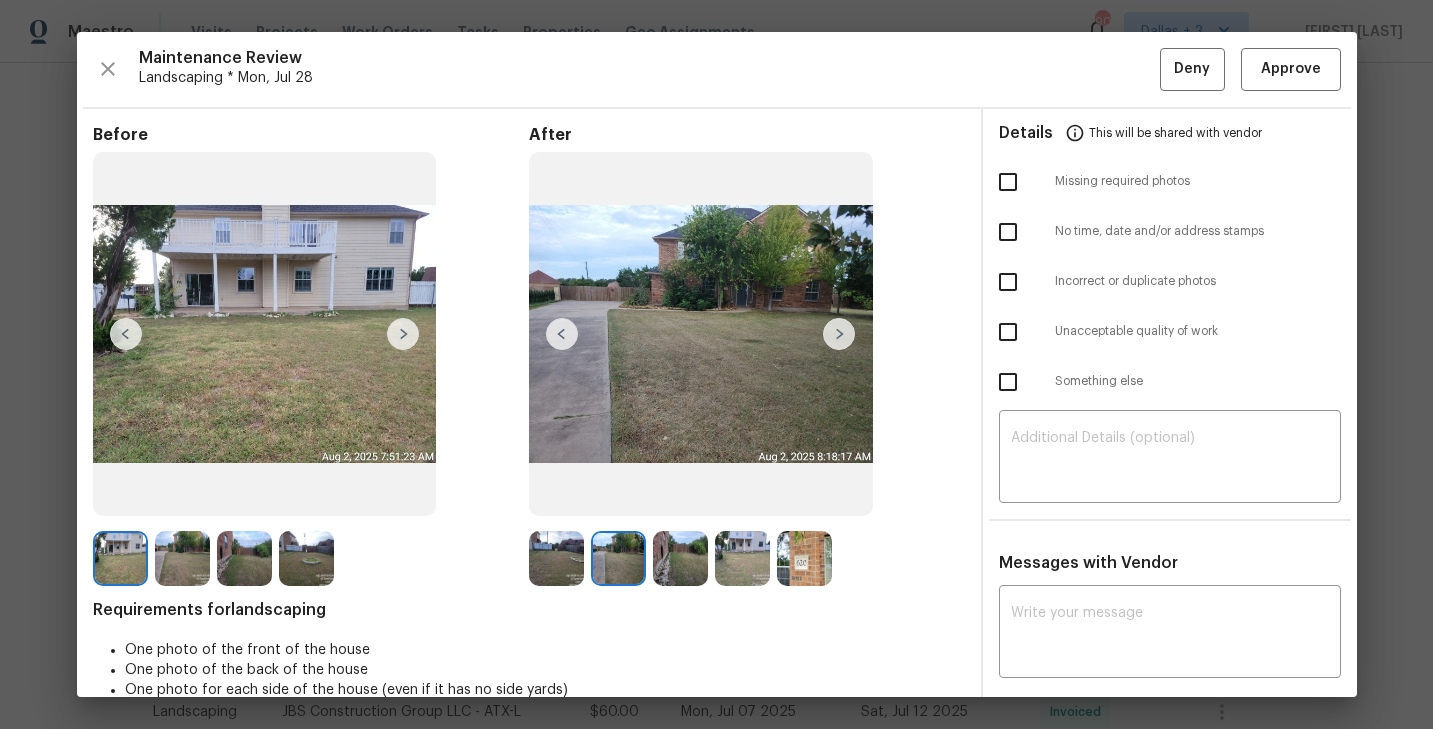 click at bounding box center [839, 334] 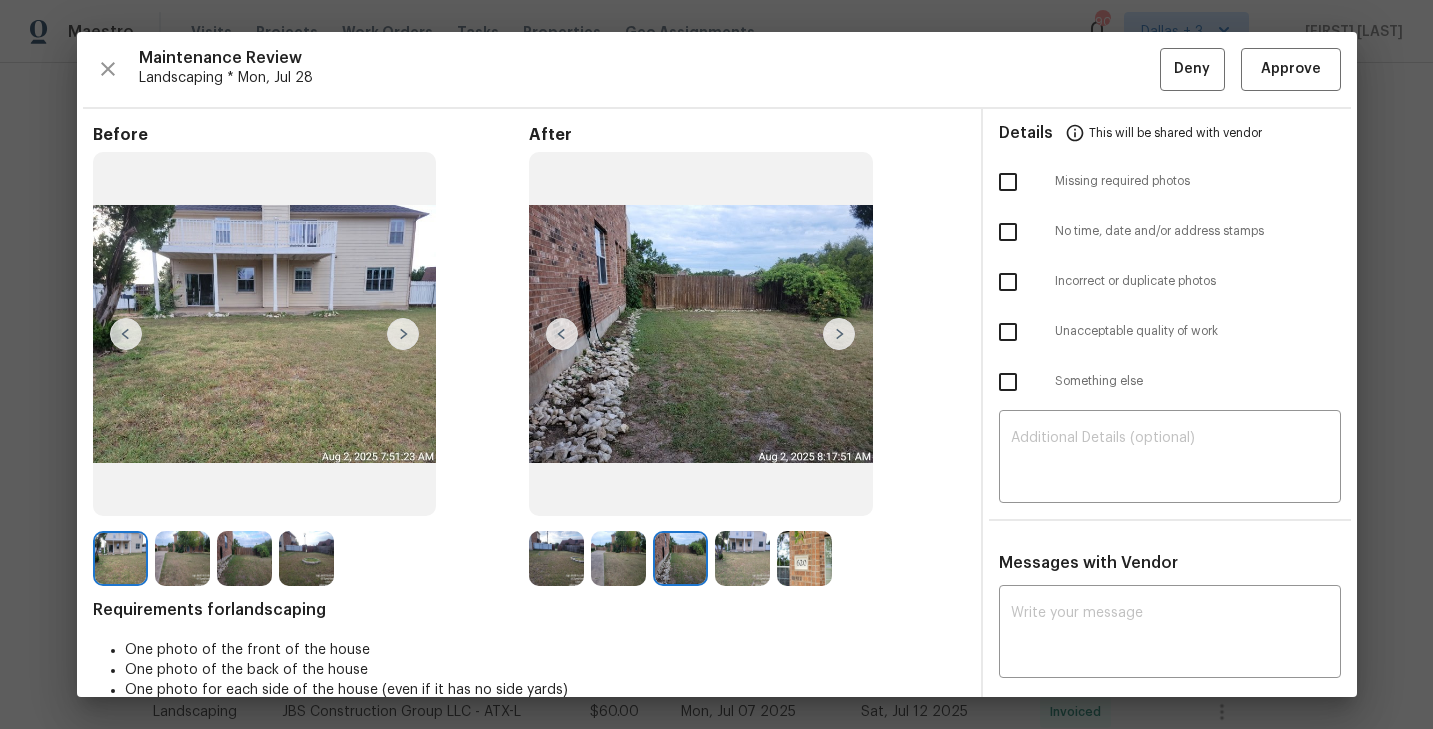 click at bounding box center (839, 334) 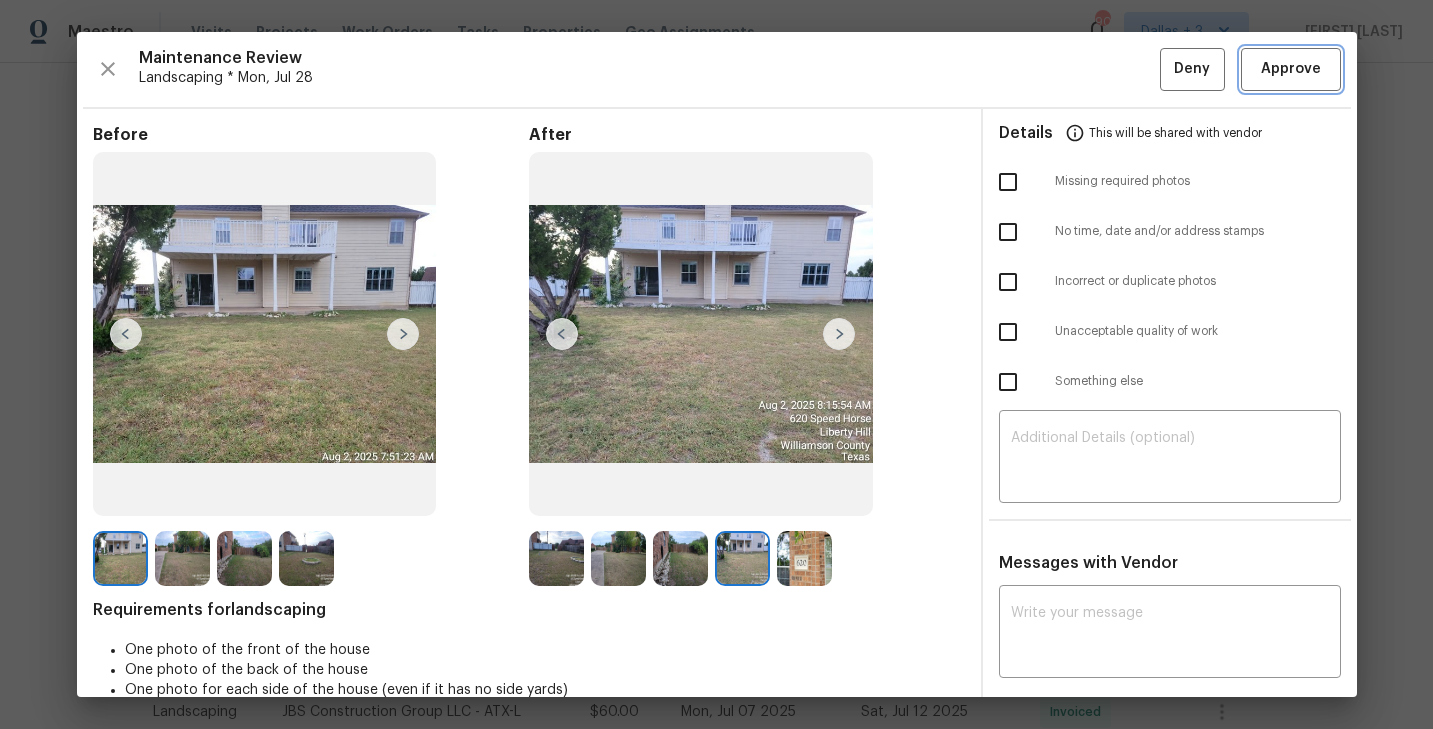 click on "Approve" at bounding box center (1291, 69) 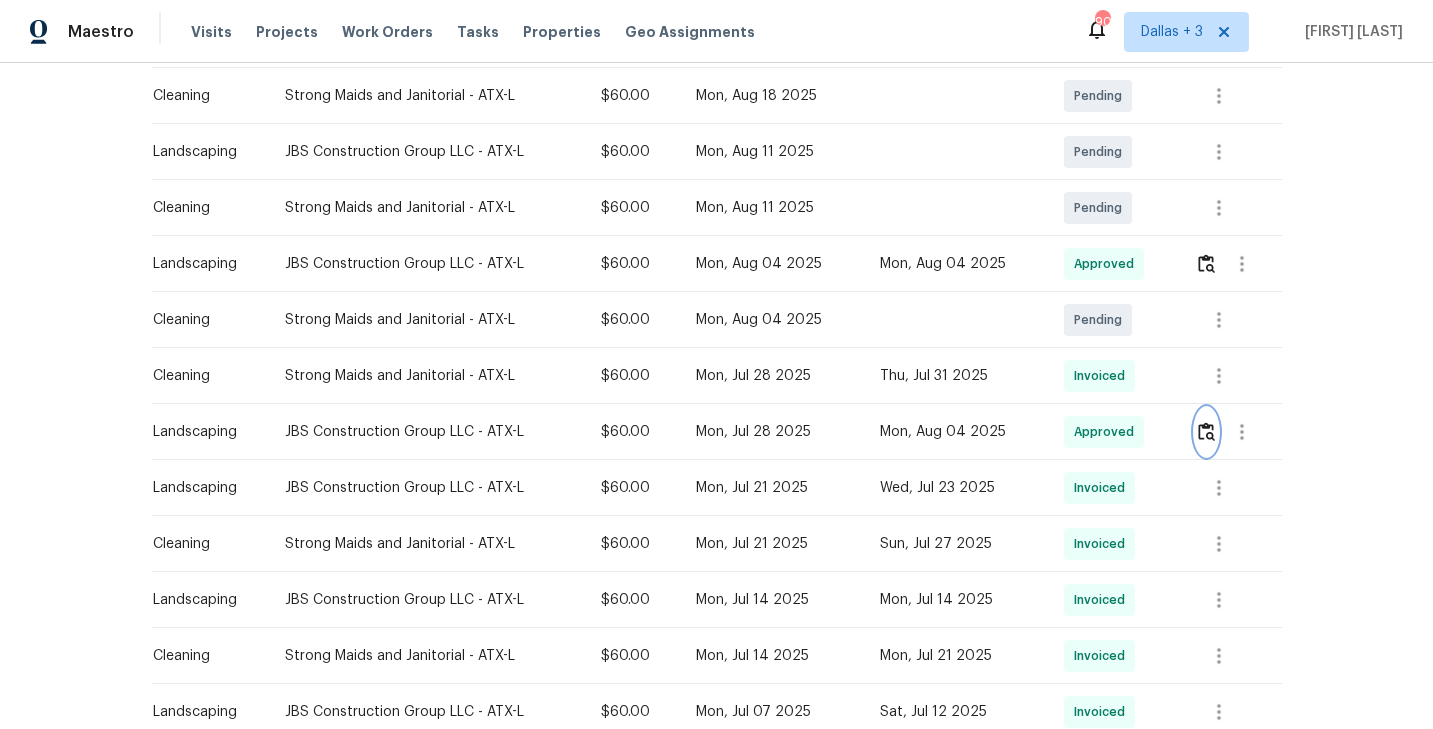 click at bounding box center (1206, 431) 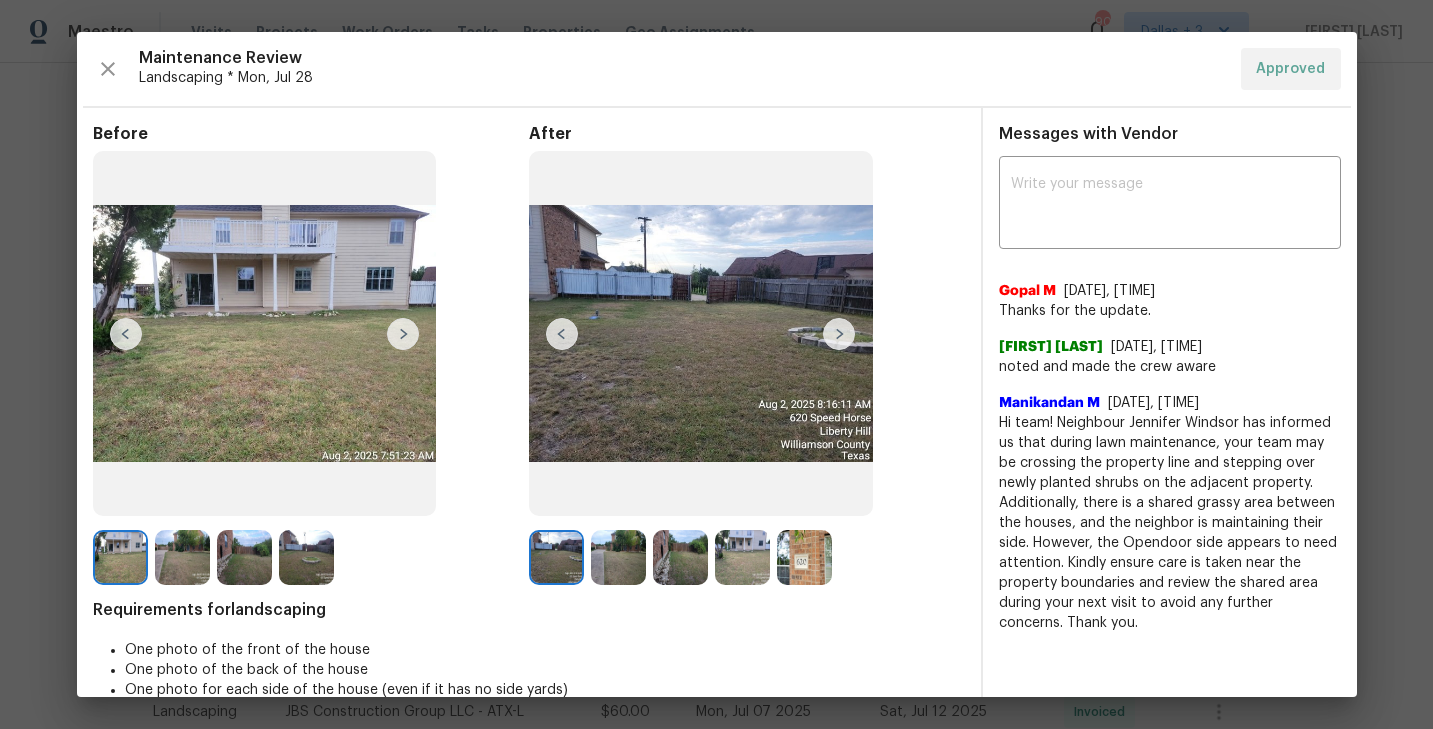 click at bounding box center [618, 557] 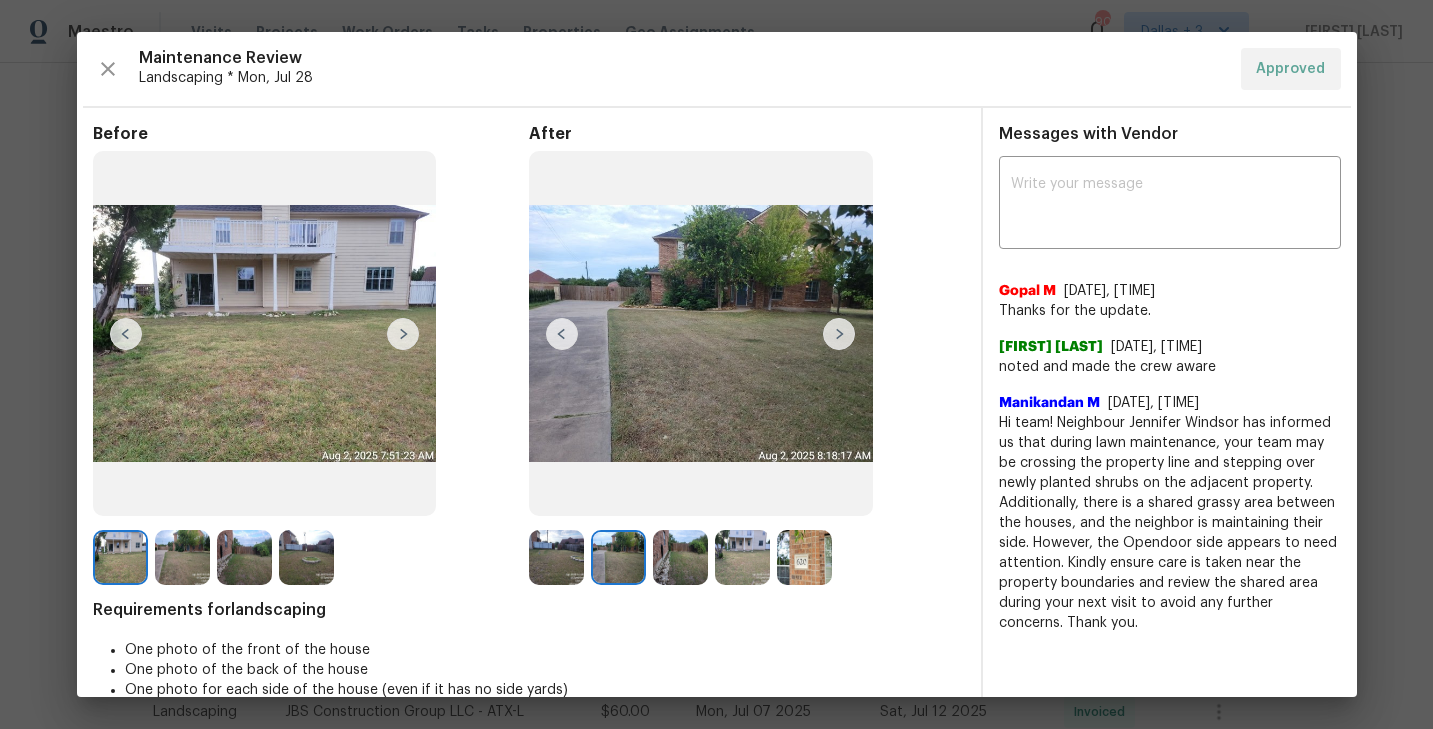 click at bounding box center (618, 557) 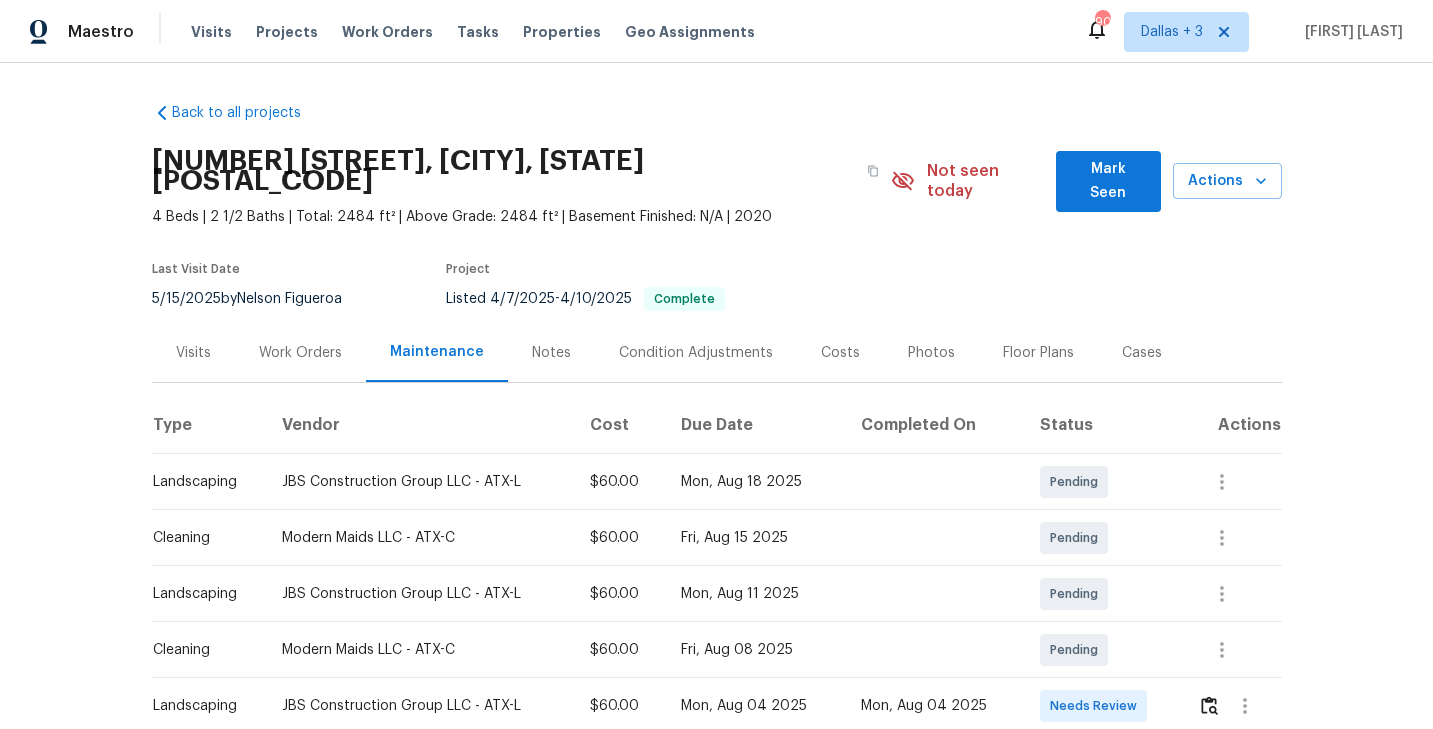 scroll, scrollTop: 0, scrollLeft: 0, axis: both 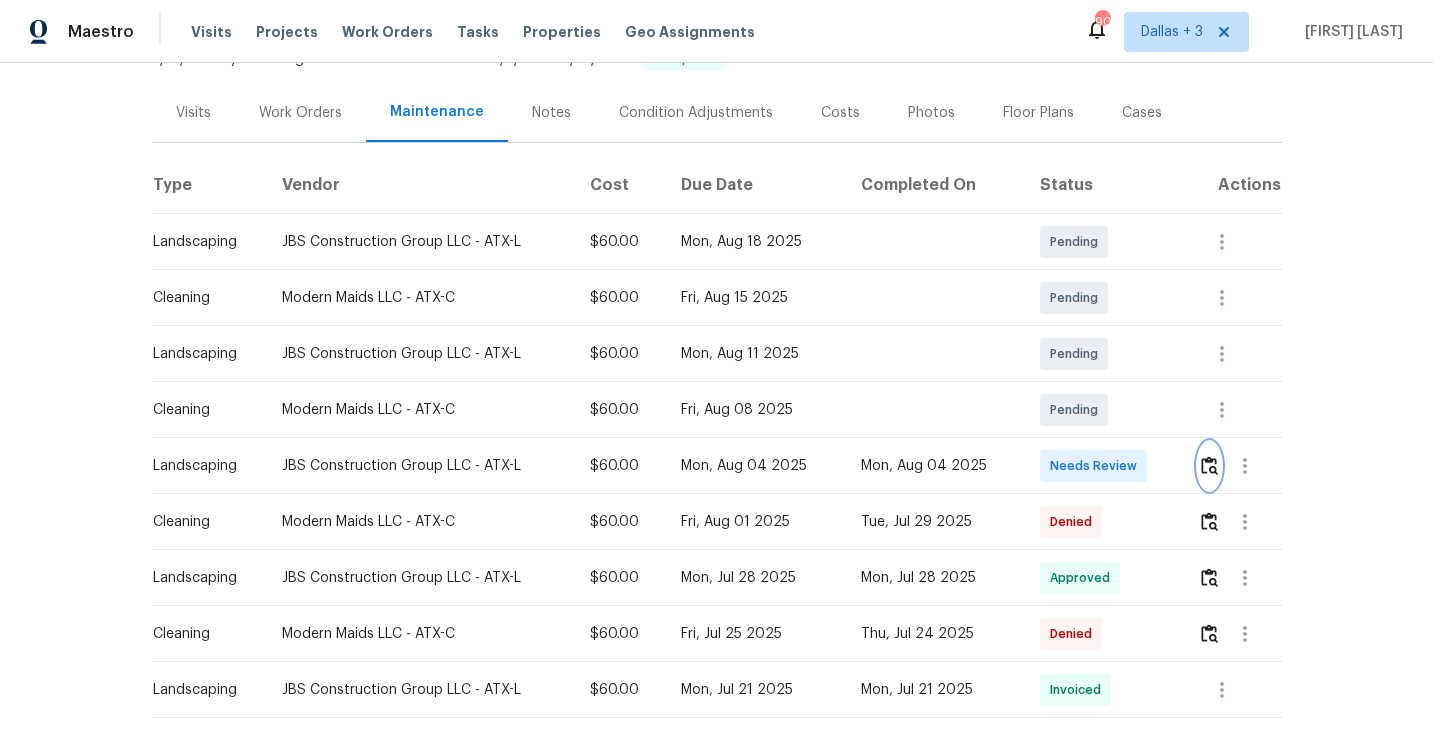 click at bounding box center (1209, 465) 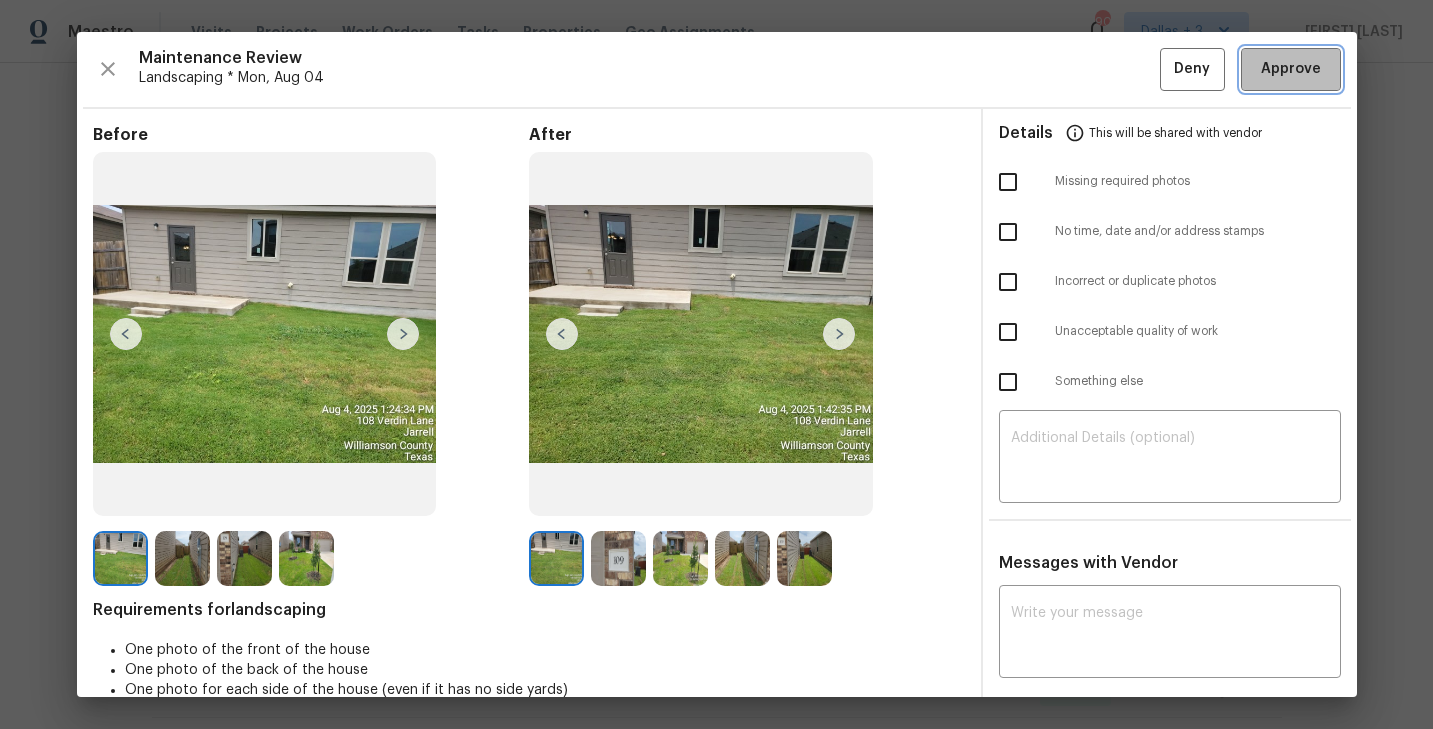 click on "Approve" at bounding box center (1291, 69) 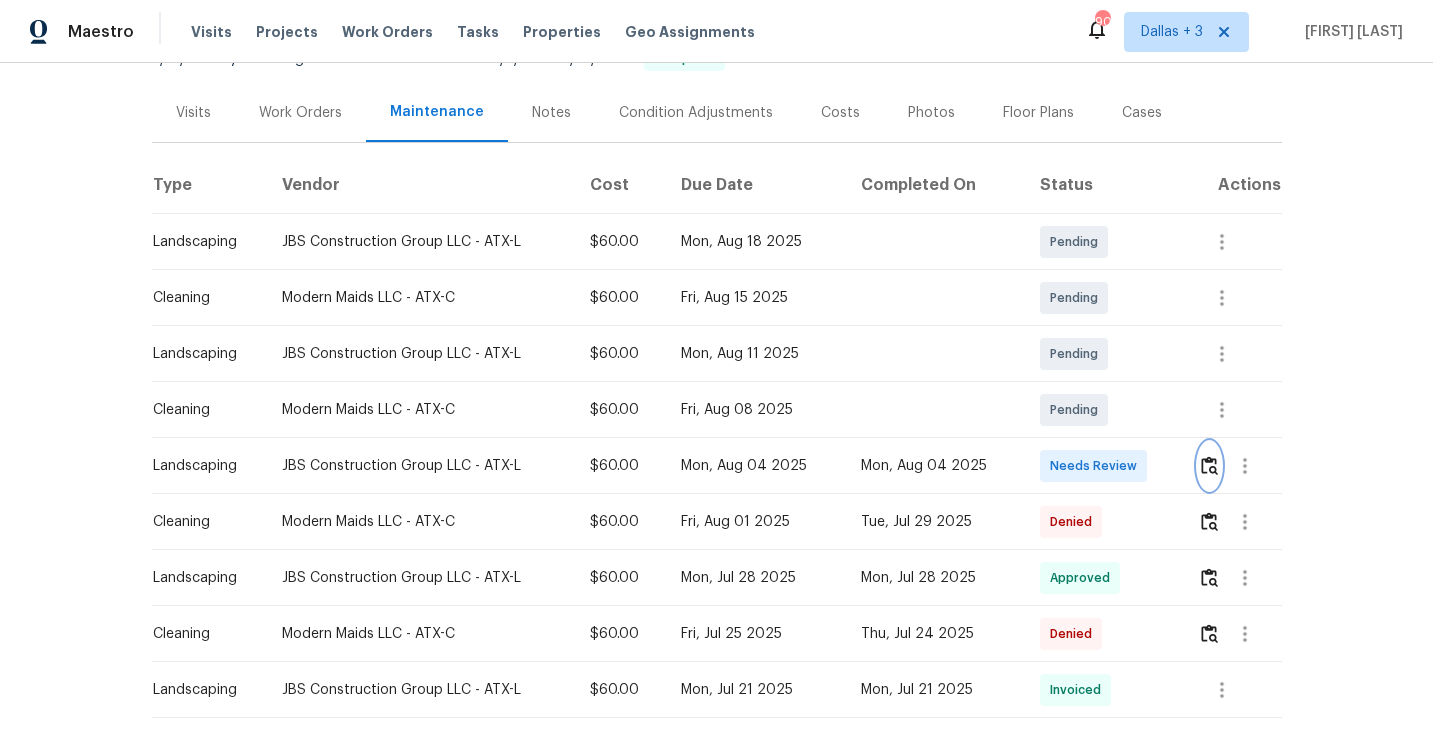 scroll, scrollTop: 0, scrollLeft: 0, axis: both 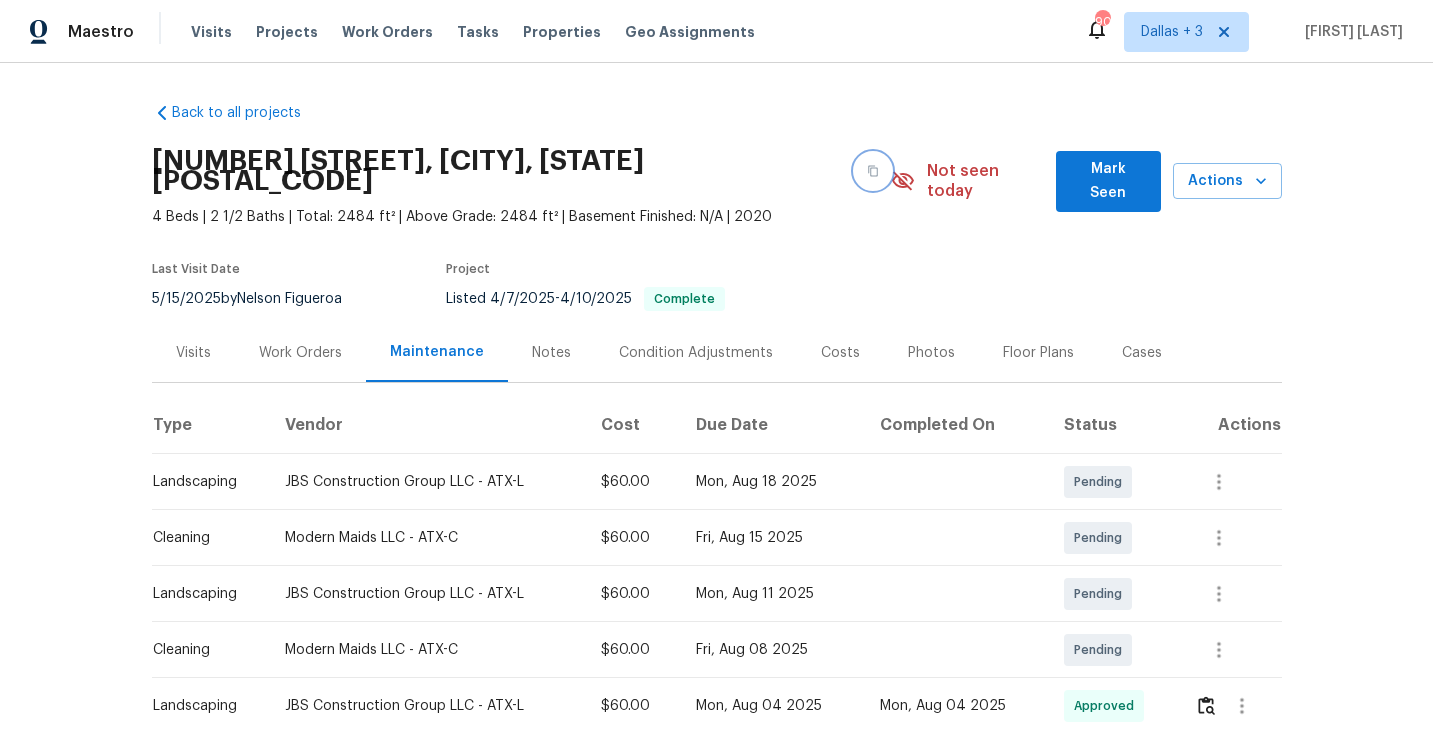 click 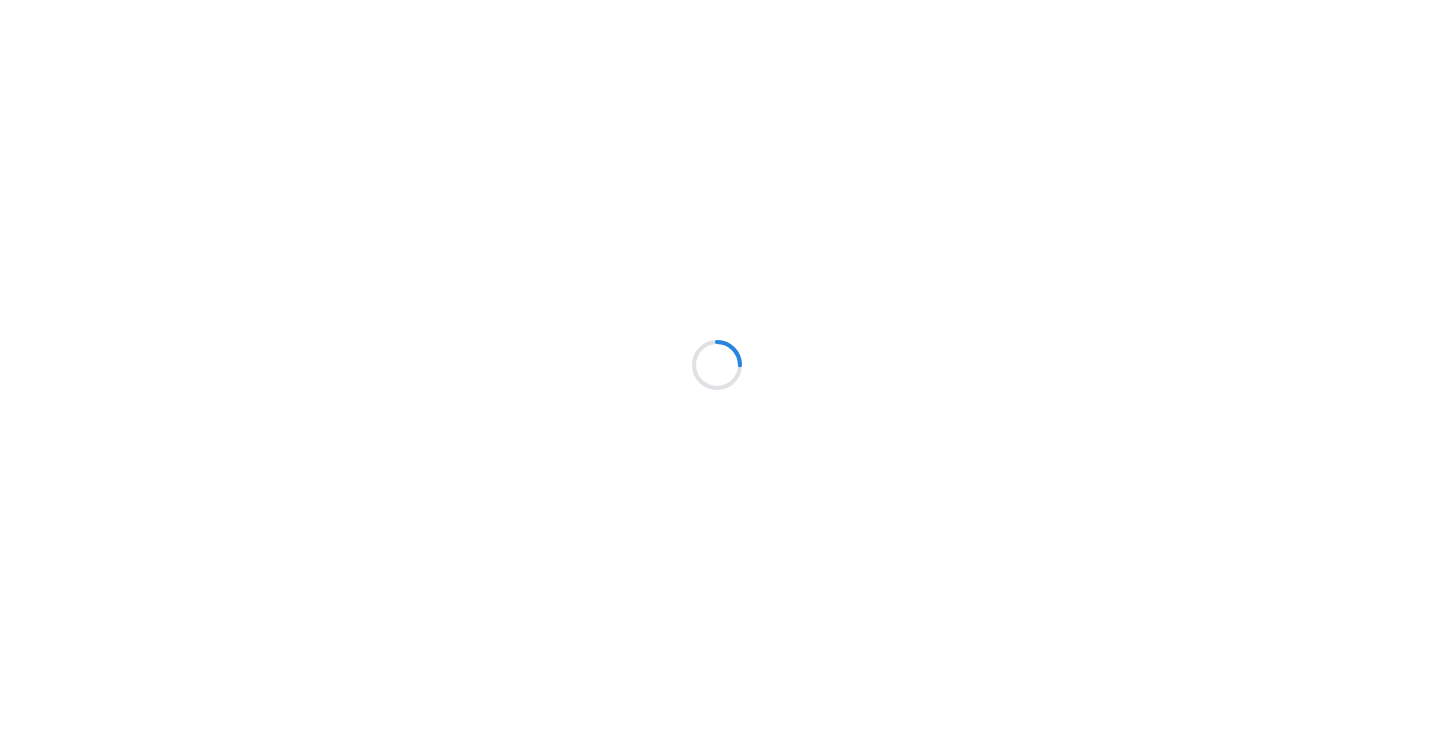 scroll, scrollTop: 0, scrollLeft: 0, axis: both 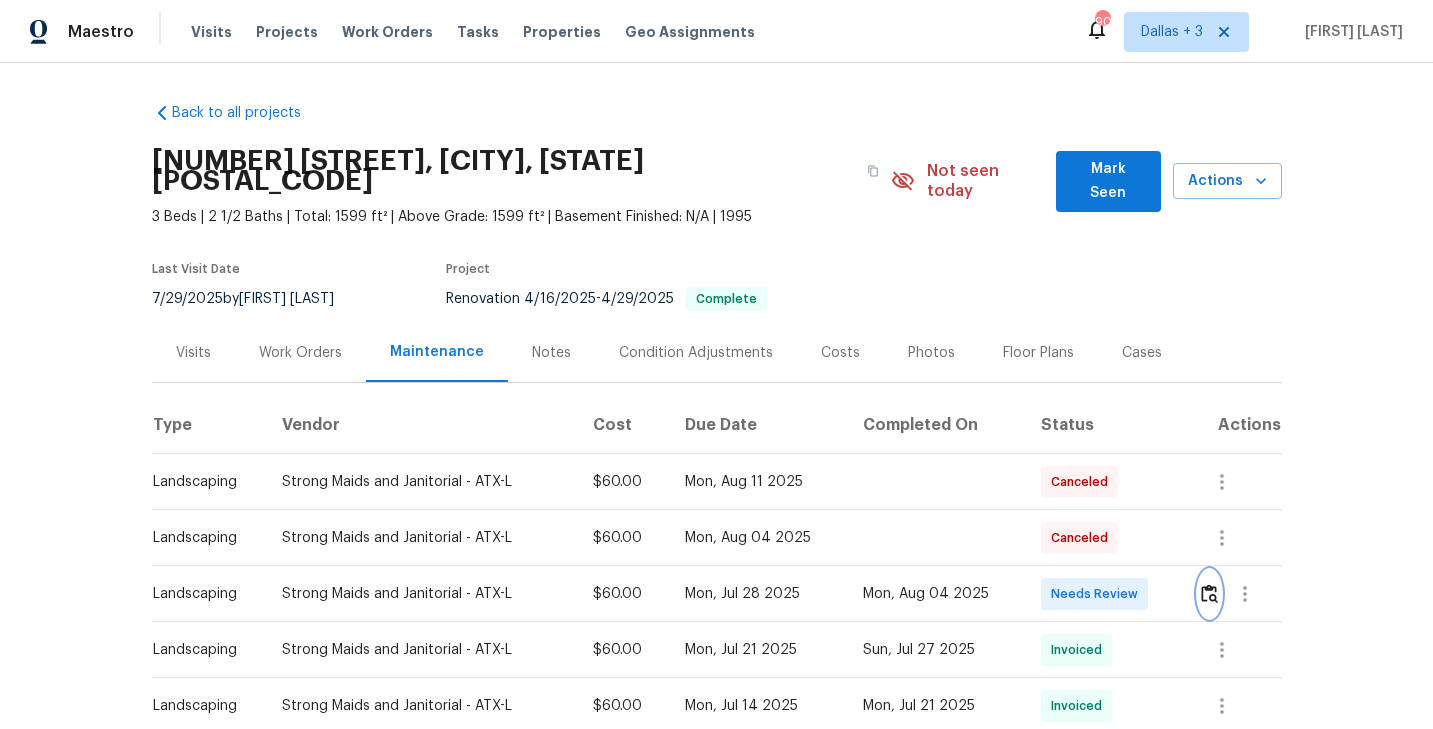 click at bounding box center (1209, 593) 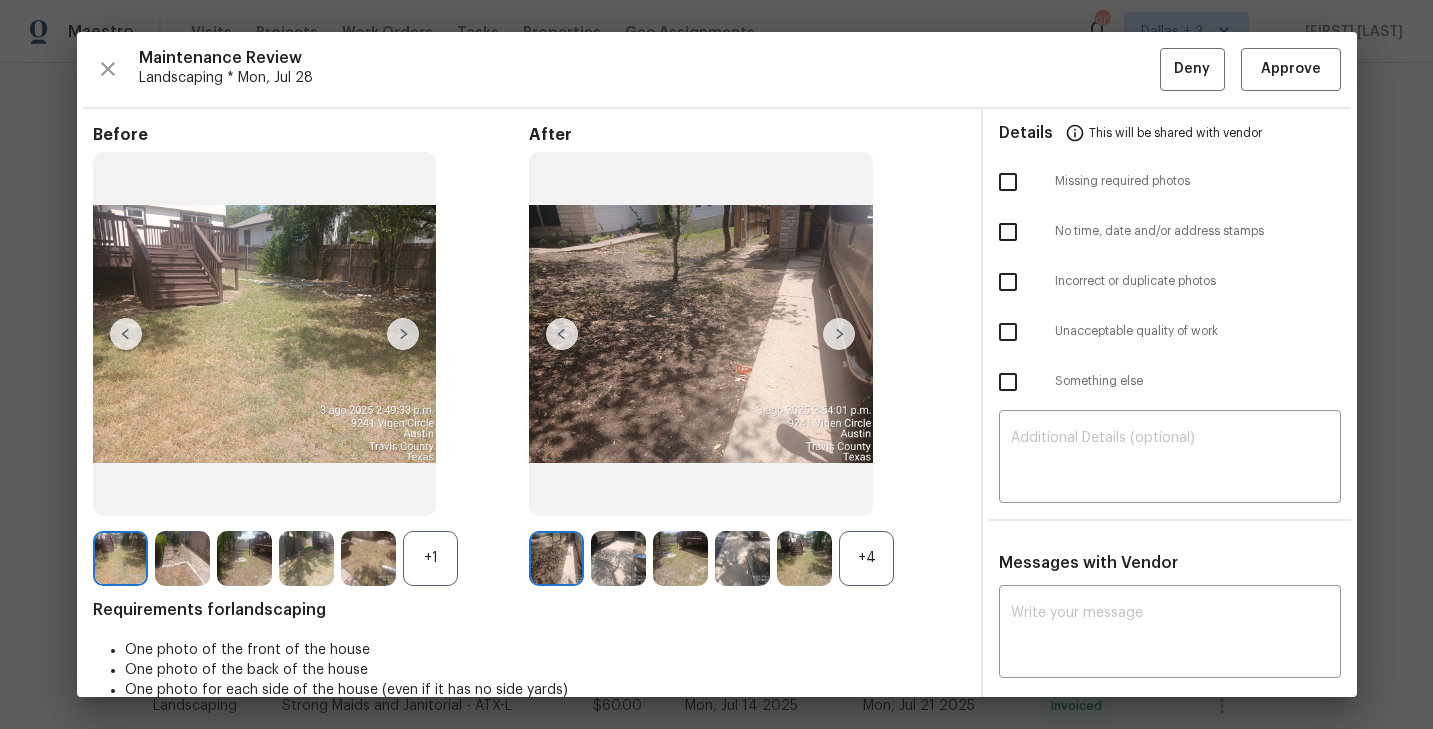 click on "+4" at bounding box center (866, 558) 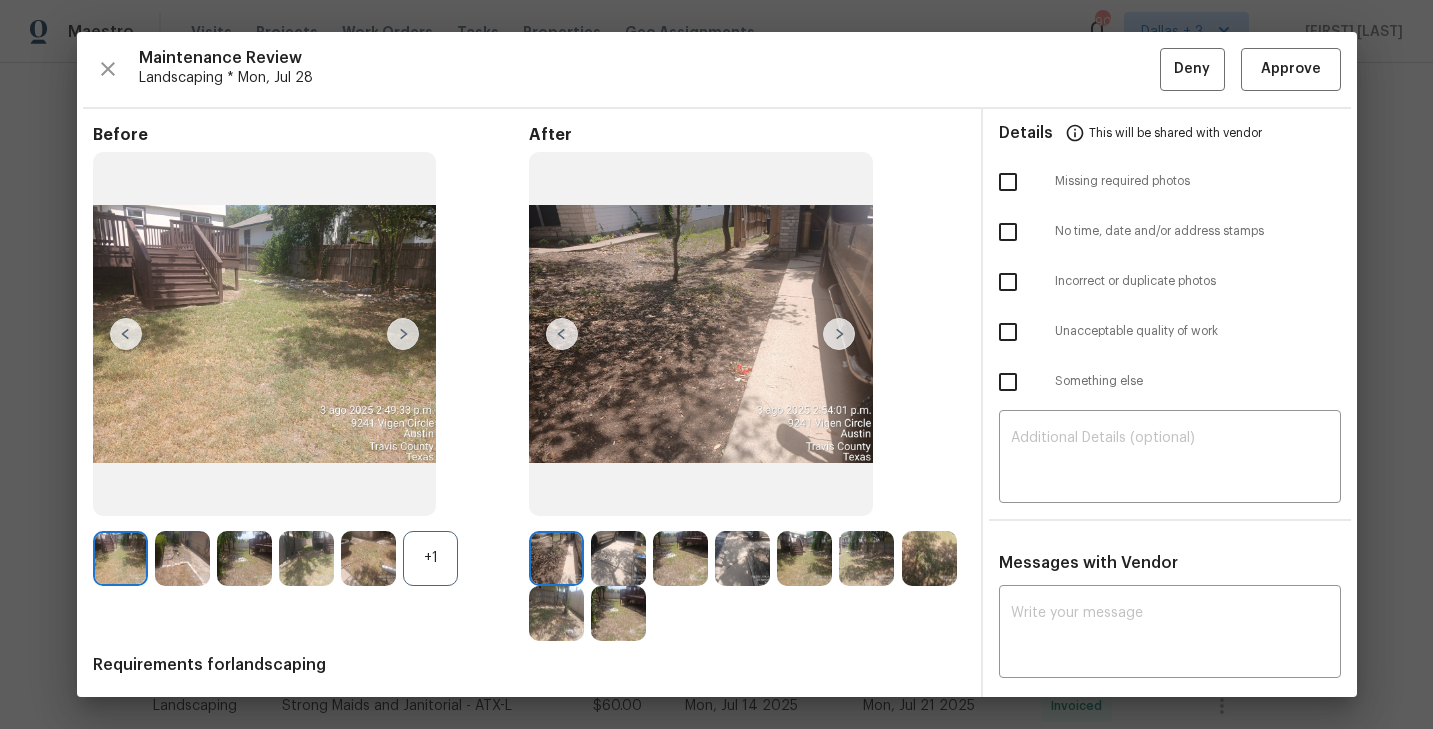 click on "+1" at bounding box center (430, 558) 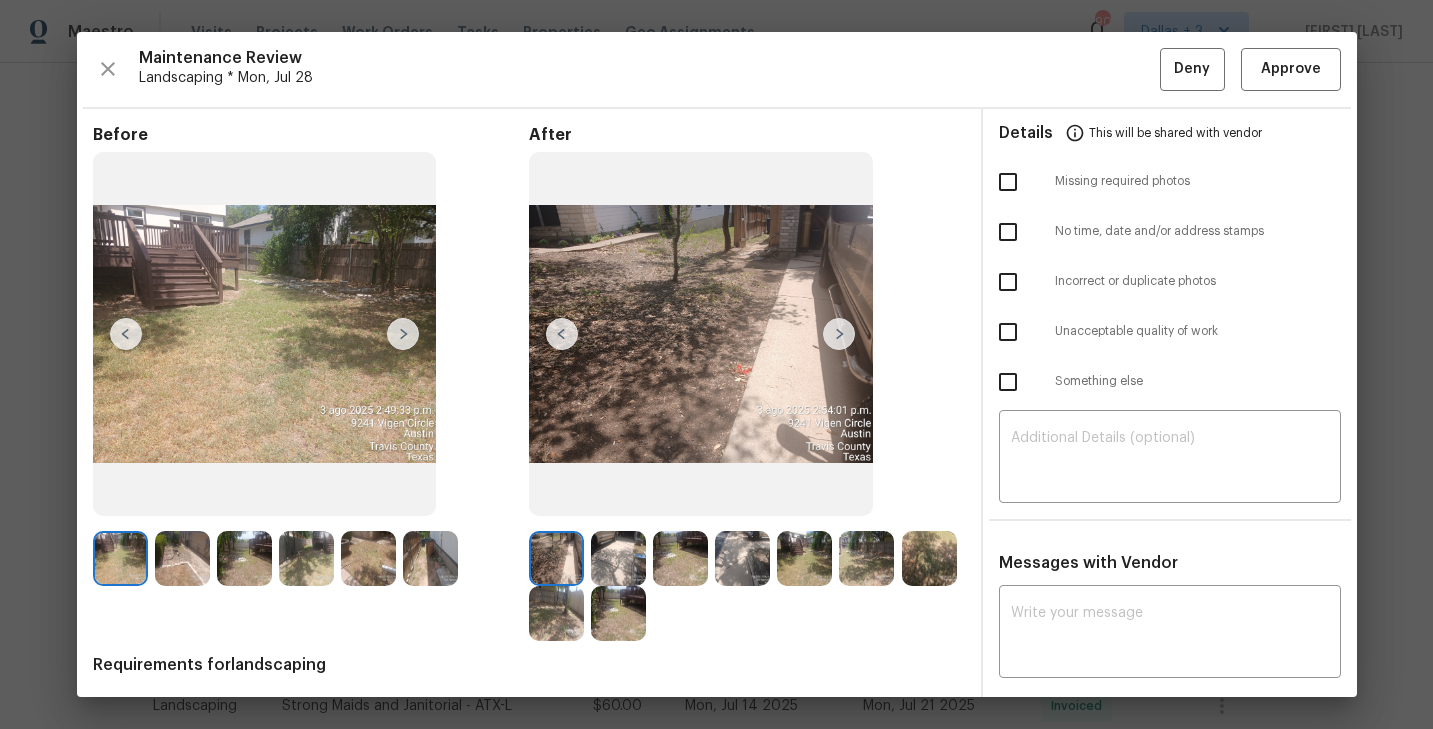 click at bounding box center [839, 334] 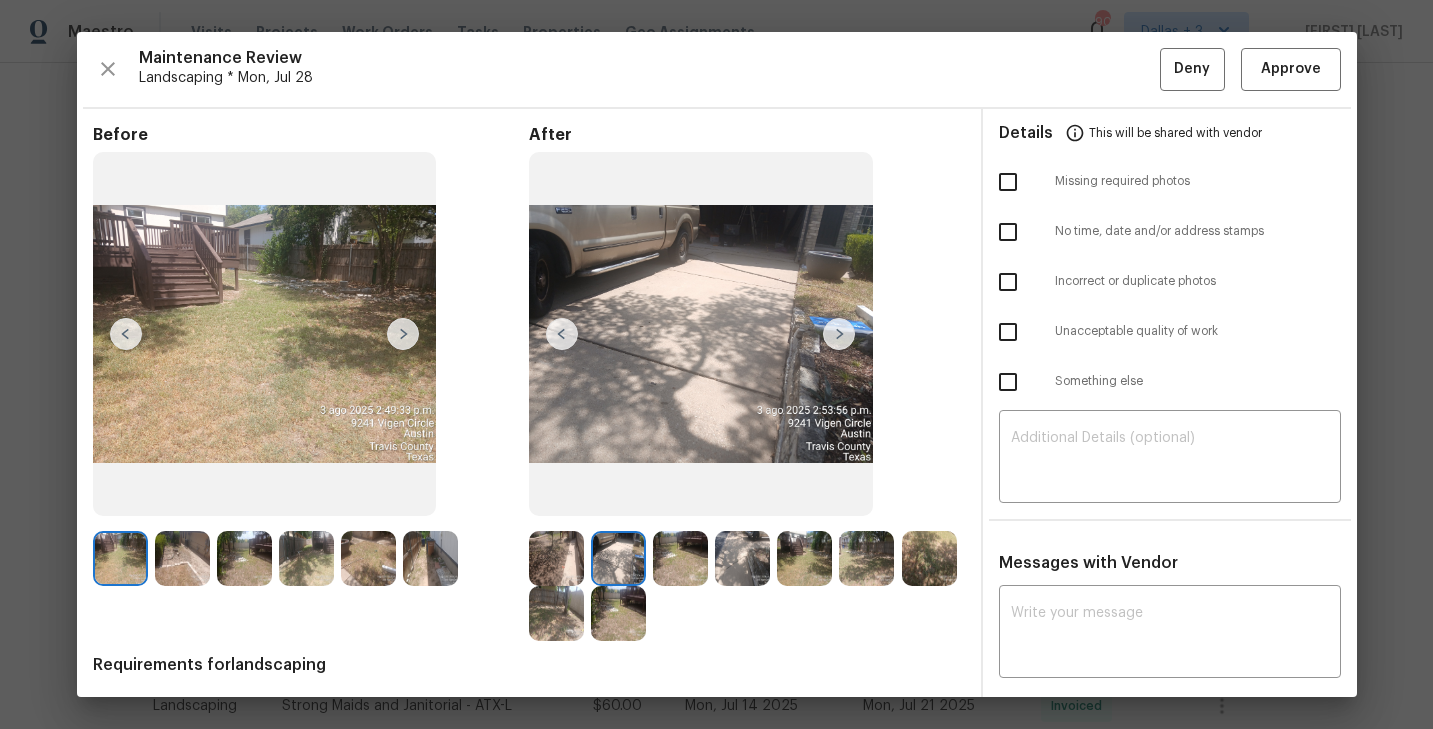 click at bounding box center (839, 334) 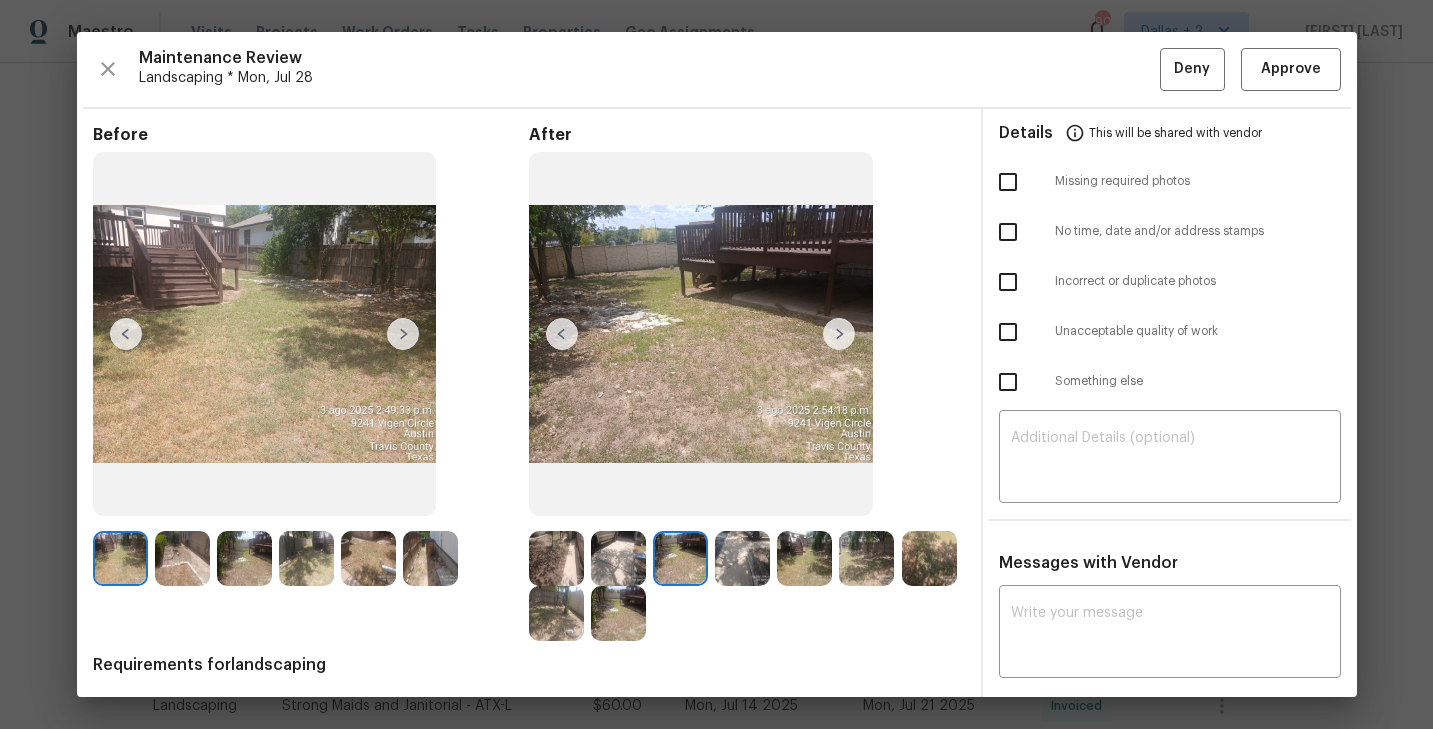 click at bounding box center (839, 334) 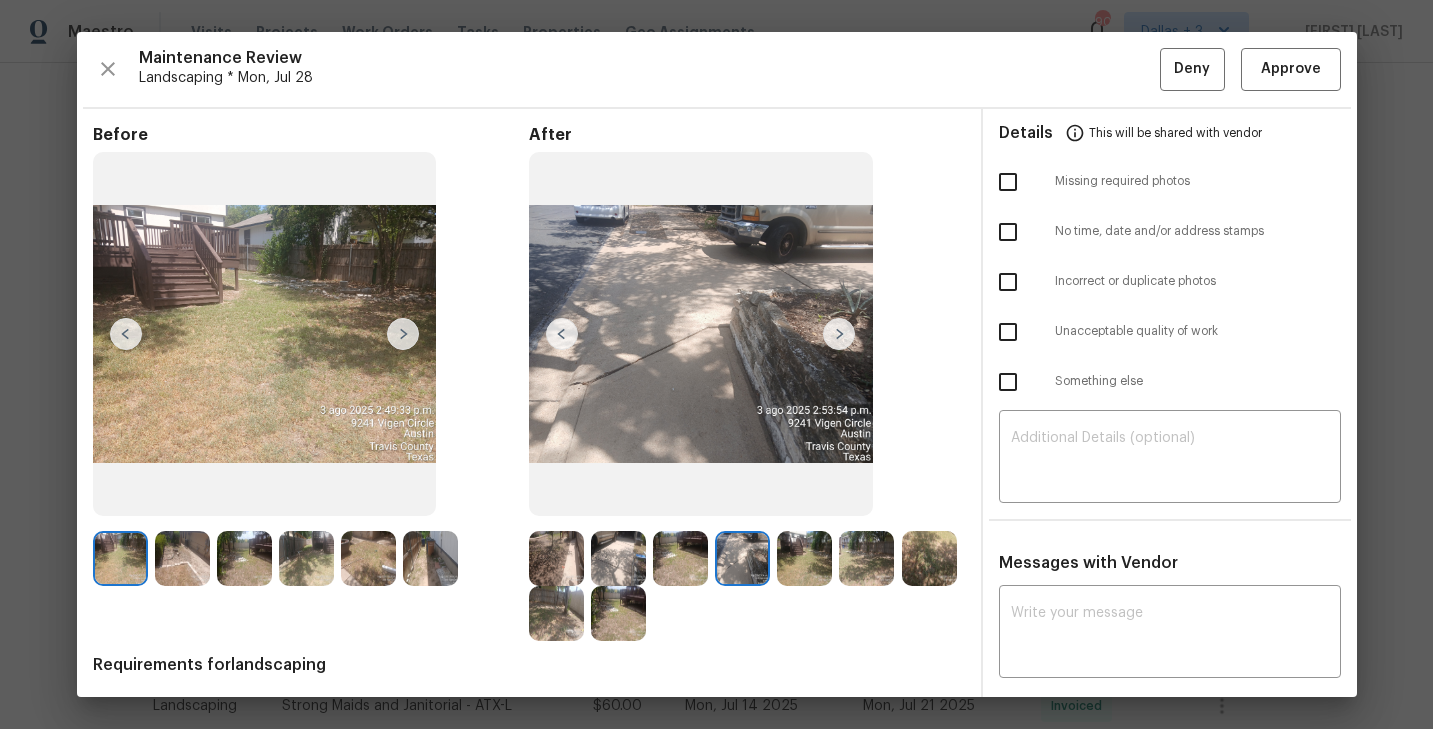 click at bounding box center (804, 558) 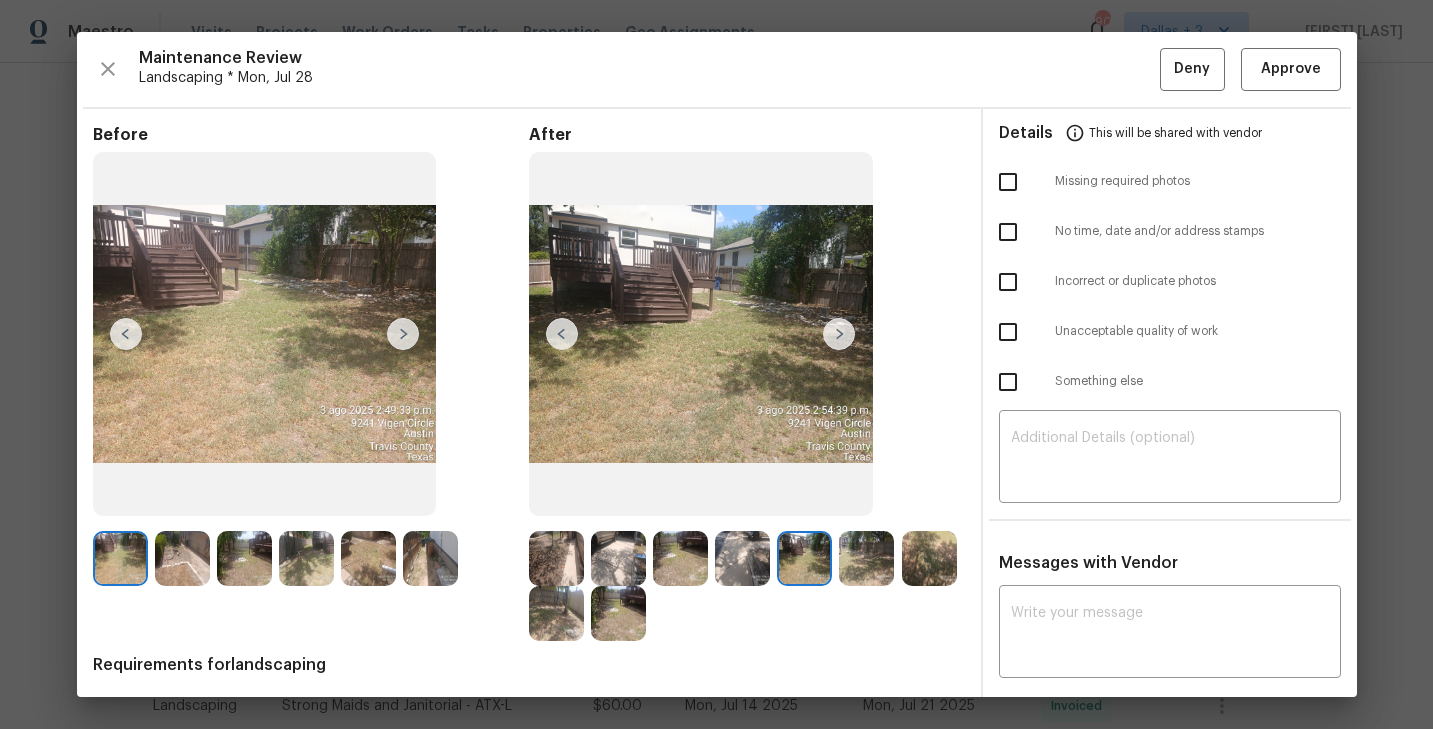 click at bounding box center (866, 558) 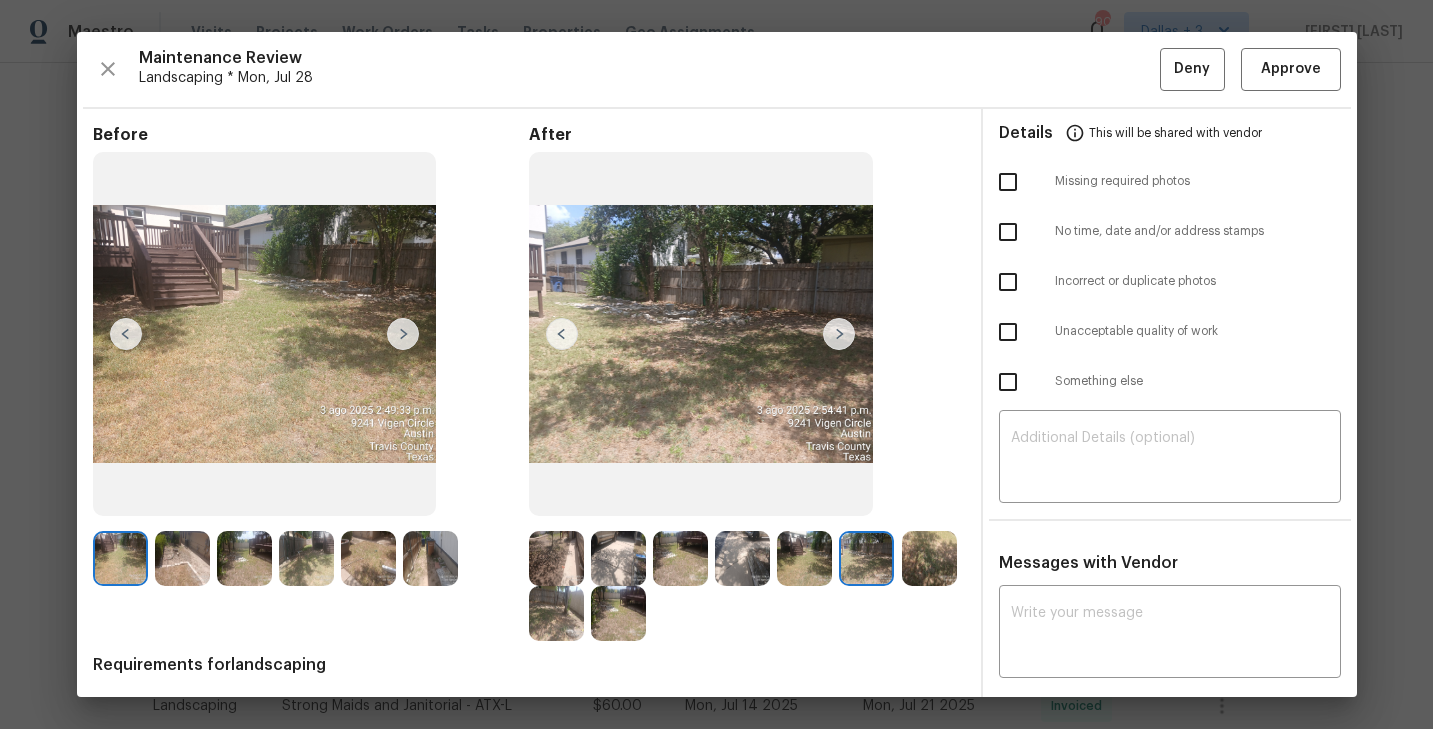 click at bounding box center (929, 558) 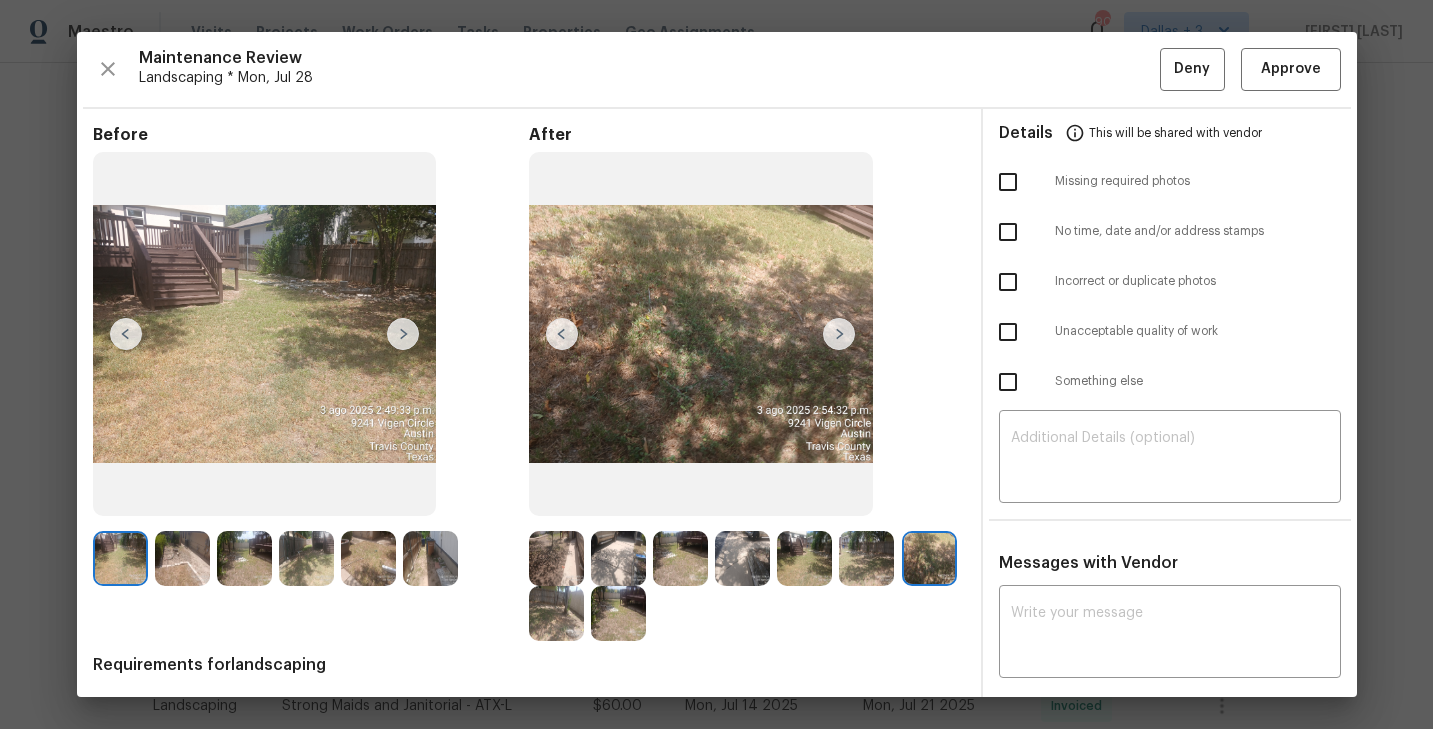 click on "Maintenance Review Landscaping * Mon, Jul 28 Deny Approve Before After Requirements for  landscaping One photo of the front of the house One photo of the back of the house One photo for each side of the house (even if it has no side yards) Details This will be shared with vendor Missing required photos No time, date and/or address stamps Incorrect or duplicate photos Unacceptable quality of work Something else ​   Messages with Vendor   x ​ No messages" at bounding box center [717, 364] 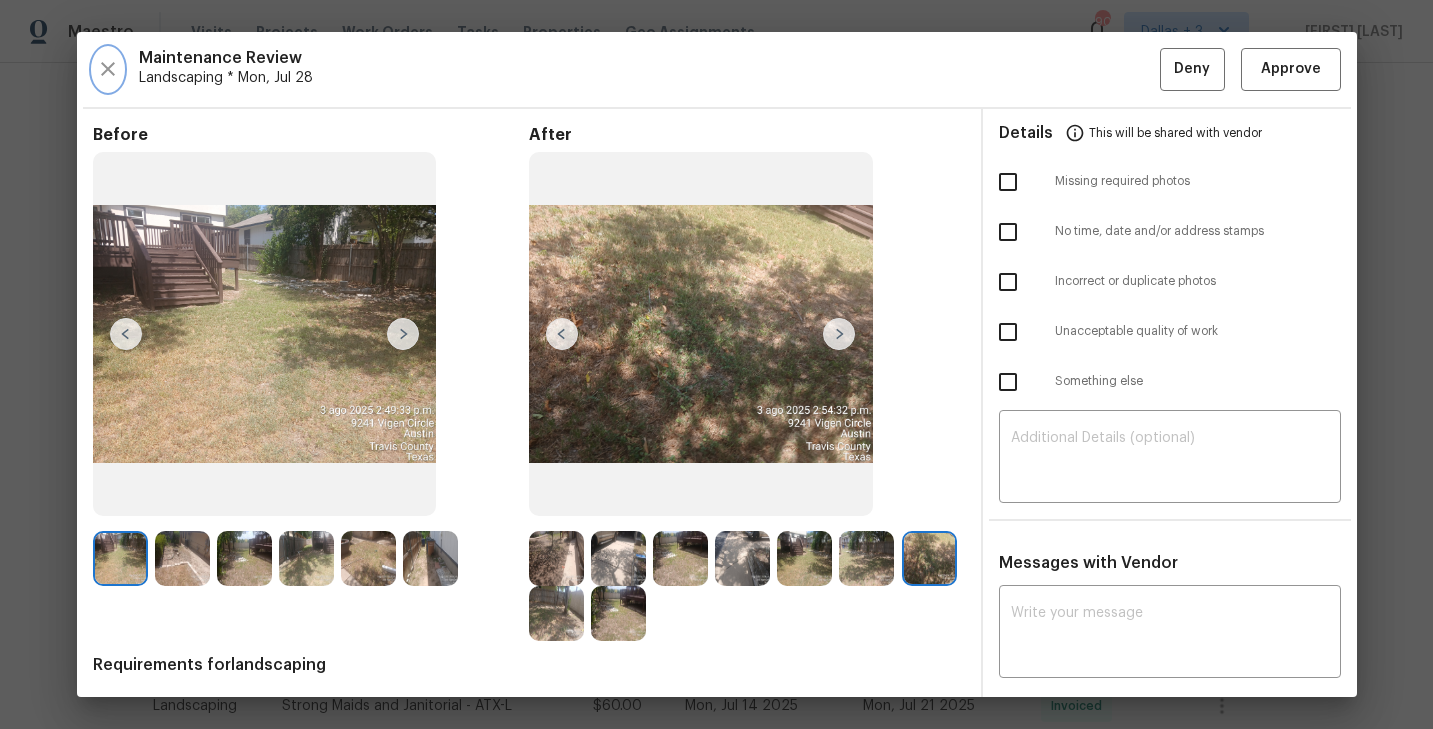 click 